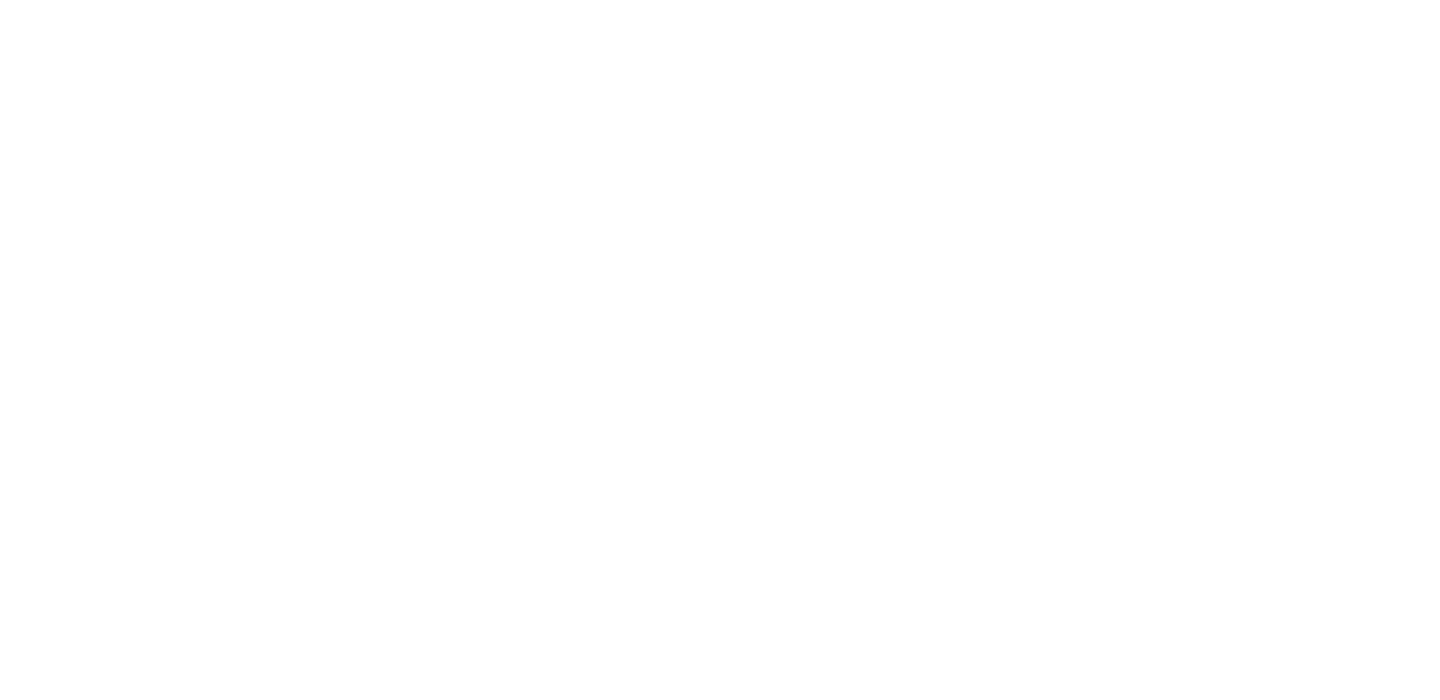 scroll, scrollTop: 0, scrollLeft: 0, axis: both 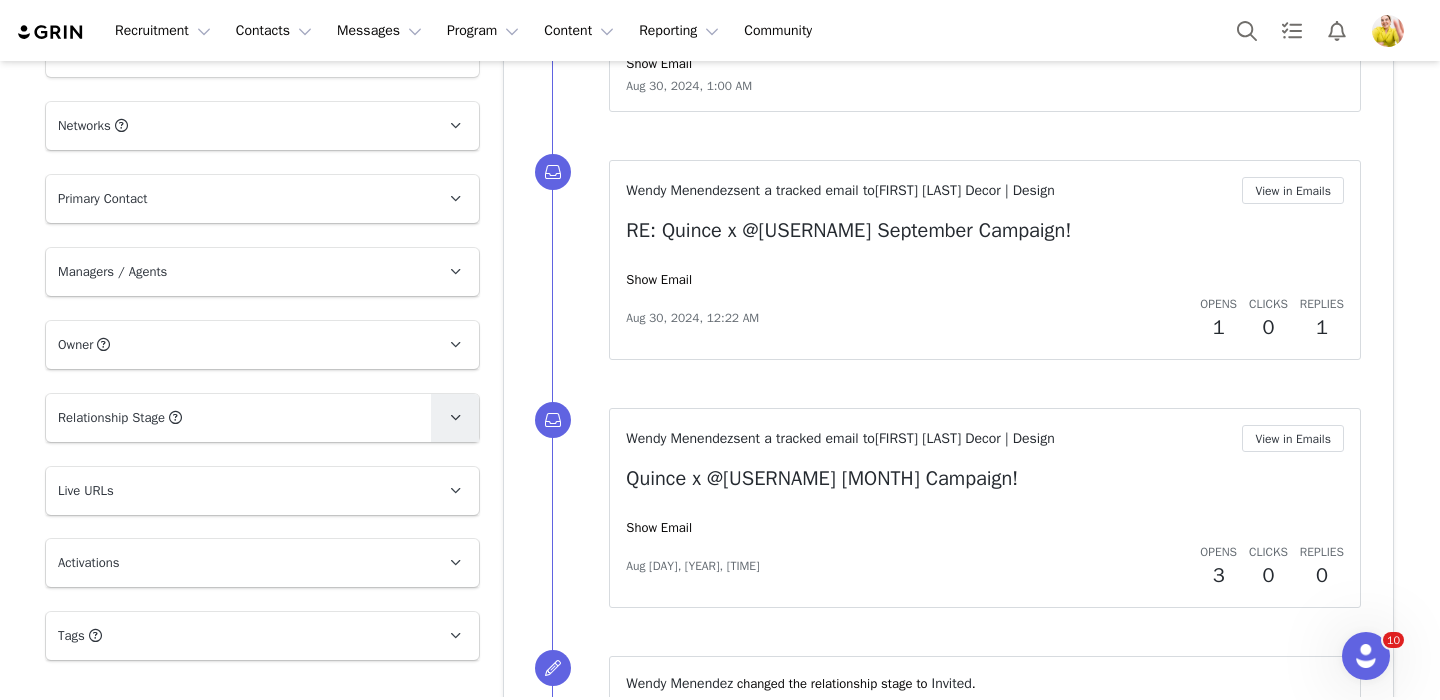 click at bounding box center (455, 417) 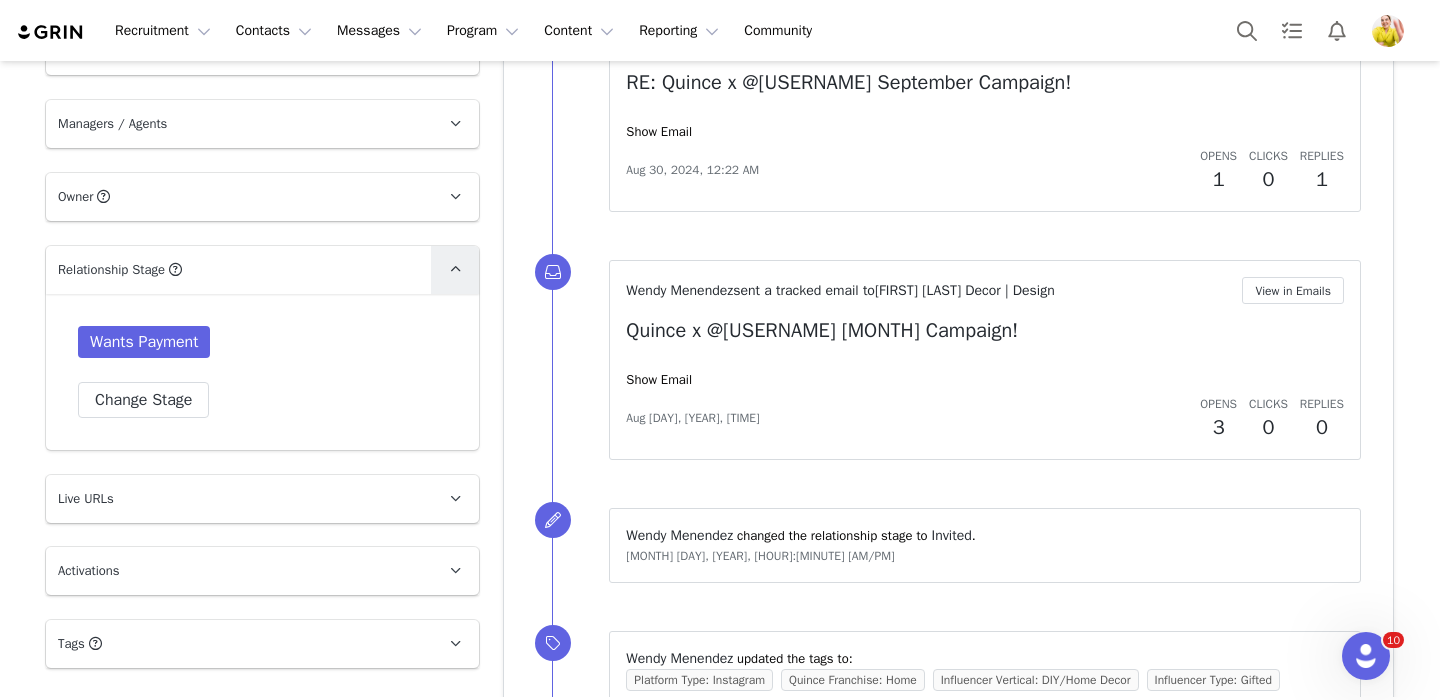 scroll, scrollTop: 1437, scrollLeft: 0, axis: vertical 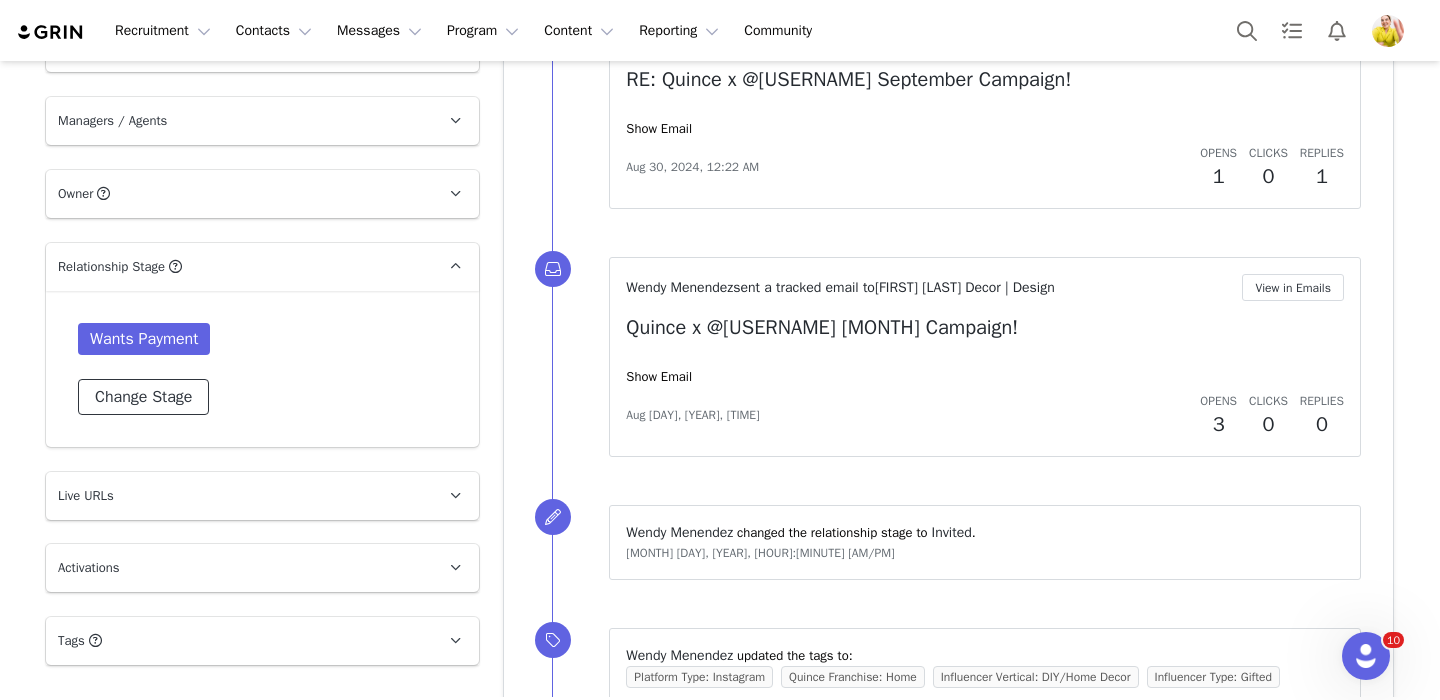 click on "Change Stage" at bounding box center [143, 397] 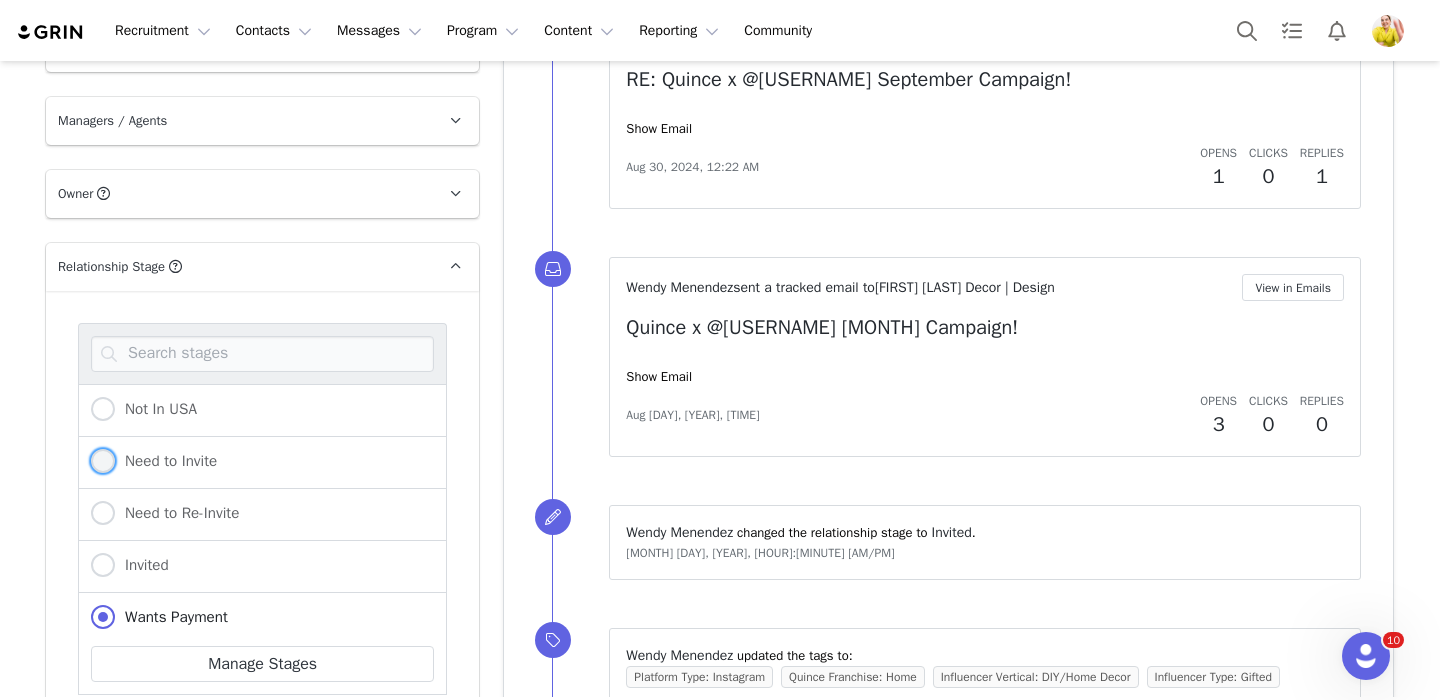 click on "Need to Invite" at bounding box center [166, 461] 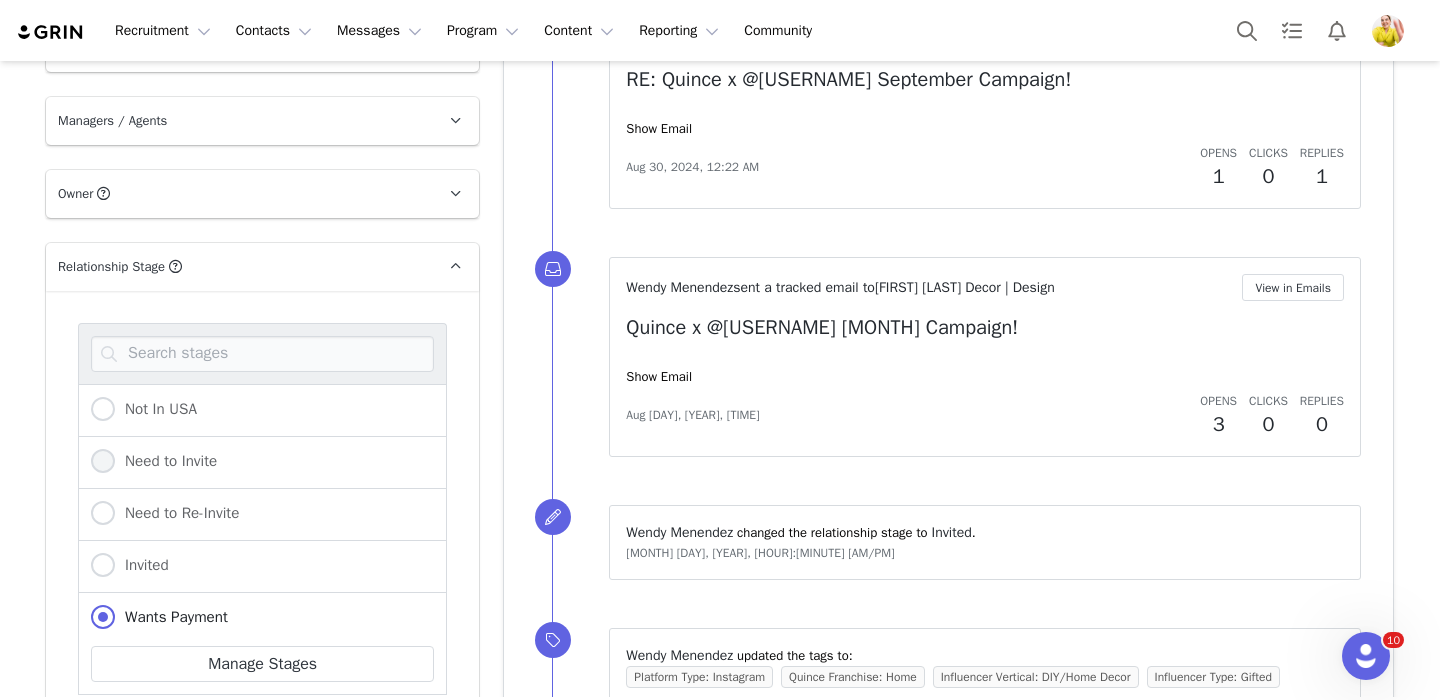 click on "Need to Invite" at bounding box center [103, 462] 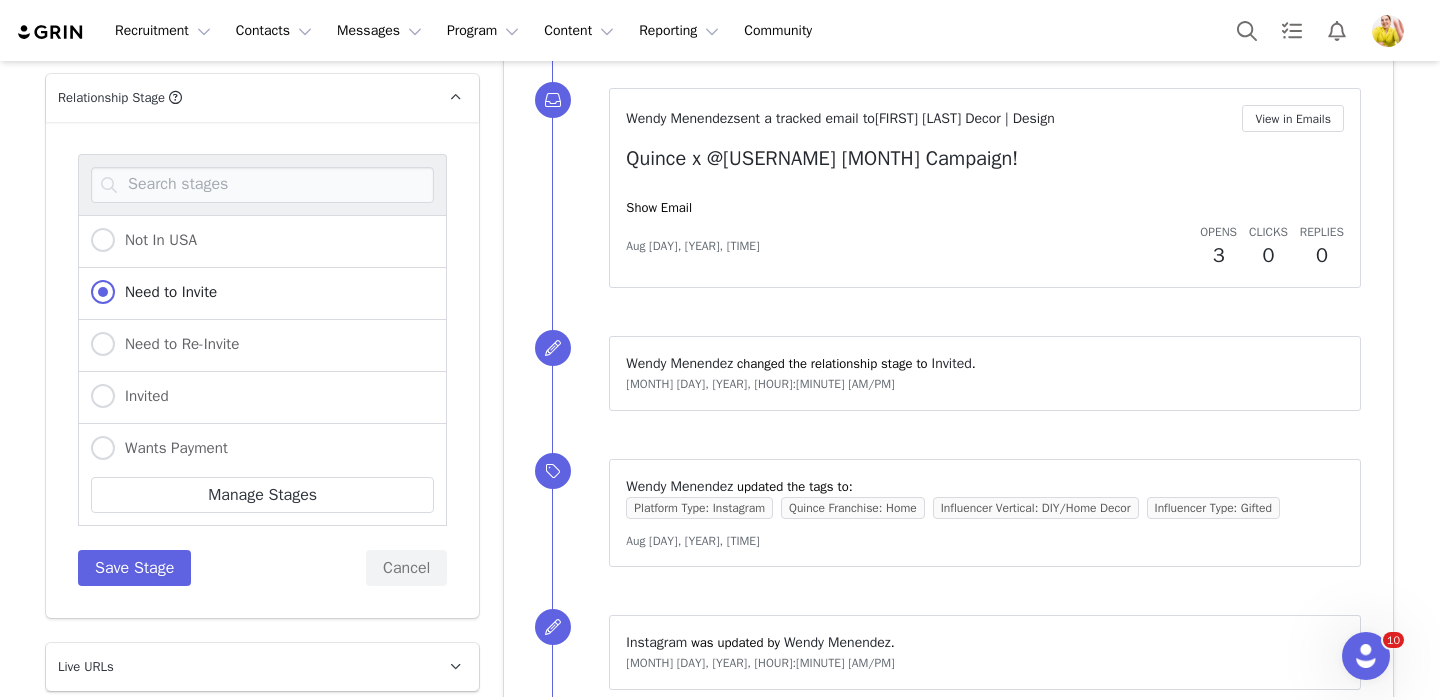 scroll, scrollTop: 1665, scrollLeft: 0, axis: vertical 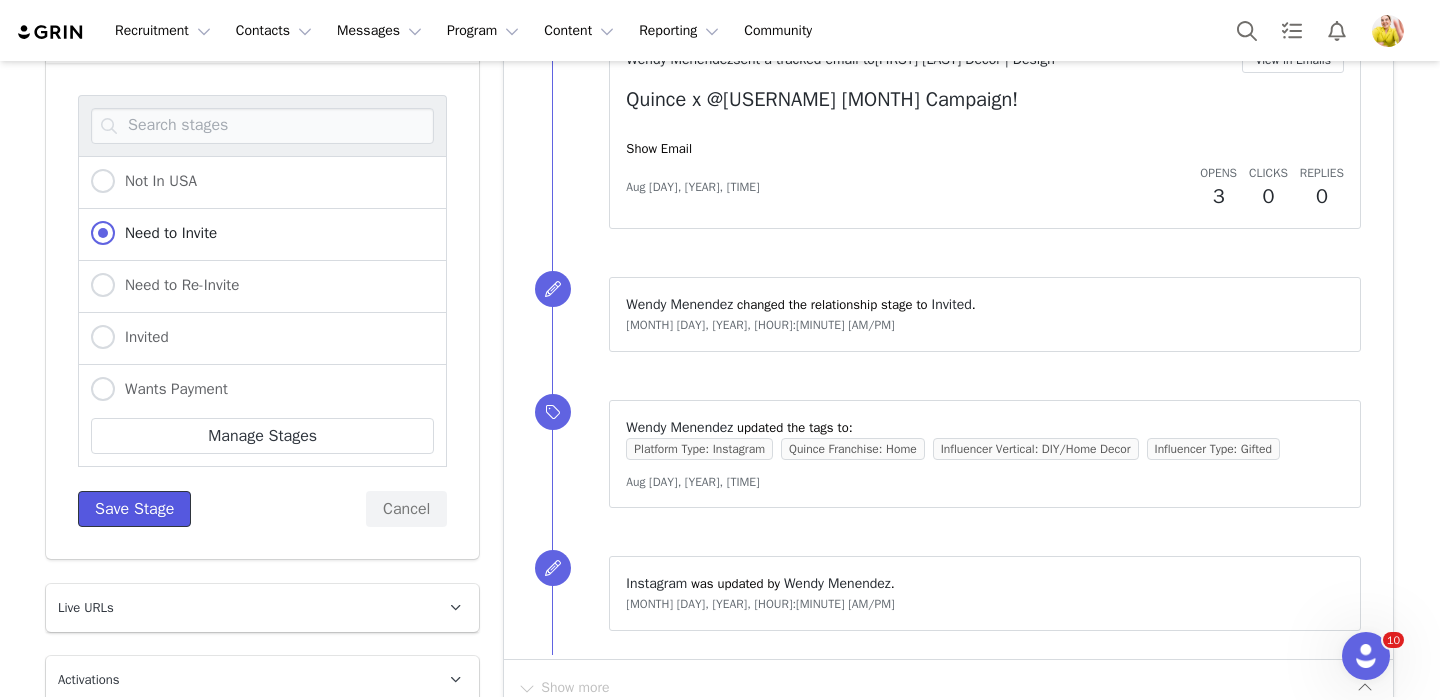 click on "Save Stage" at bounding box center [134, 509] 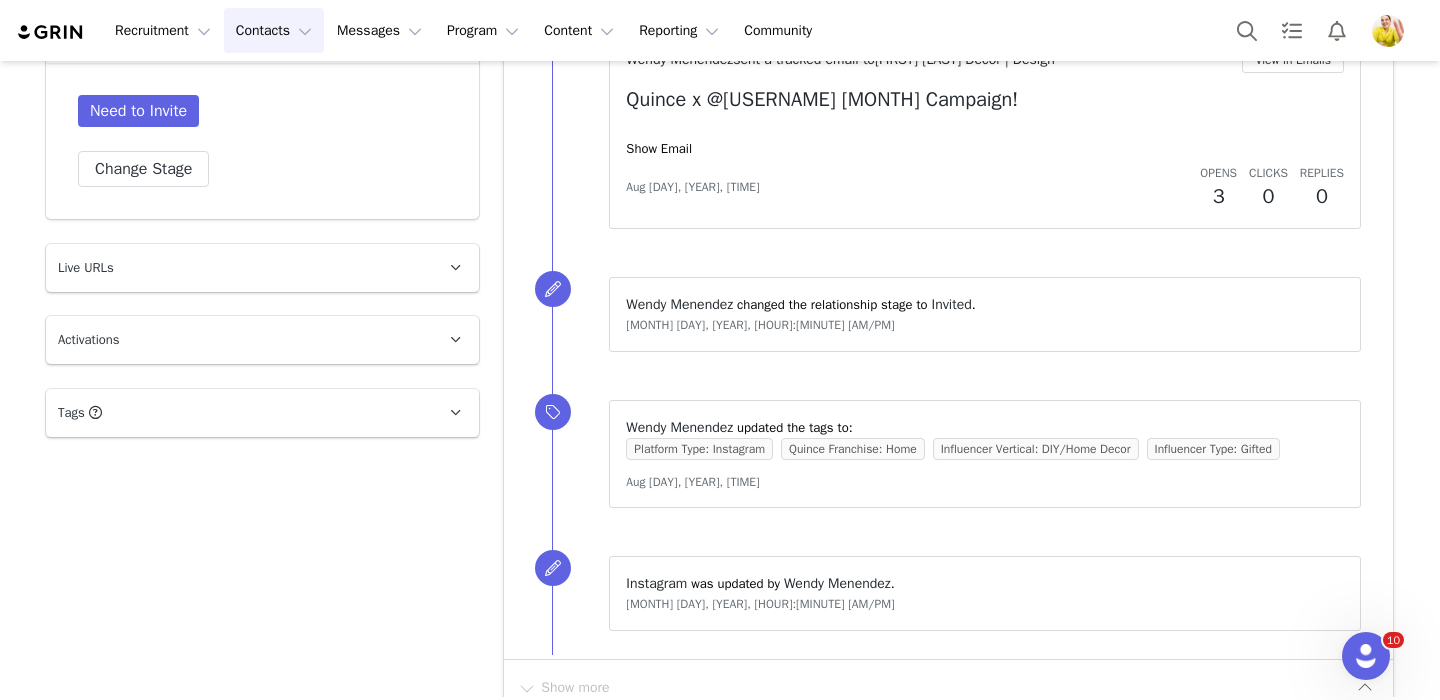 click on "Contacts Contacts" at bounding box center [274, 30] 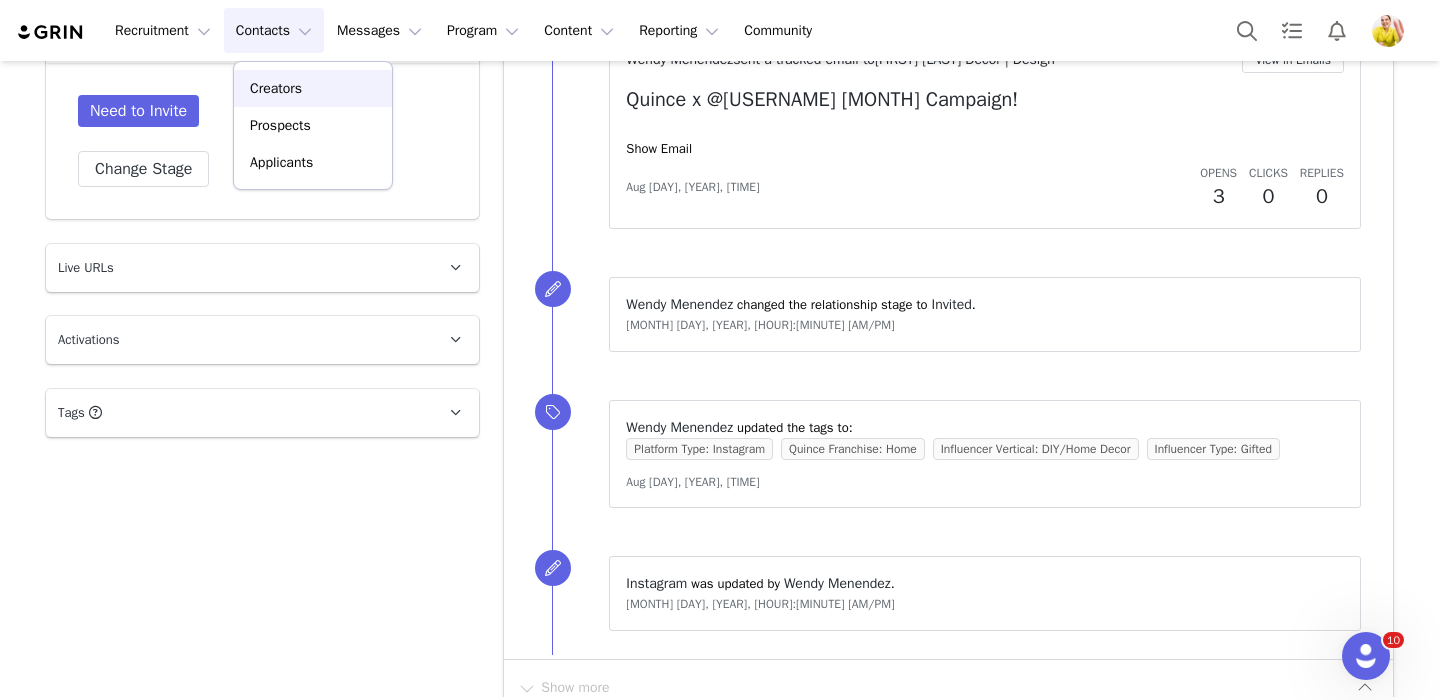 click on "Creators" at bounding box center [313, 88] 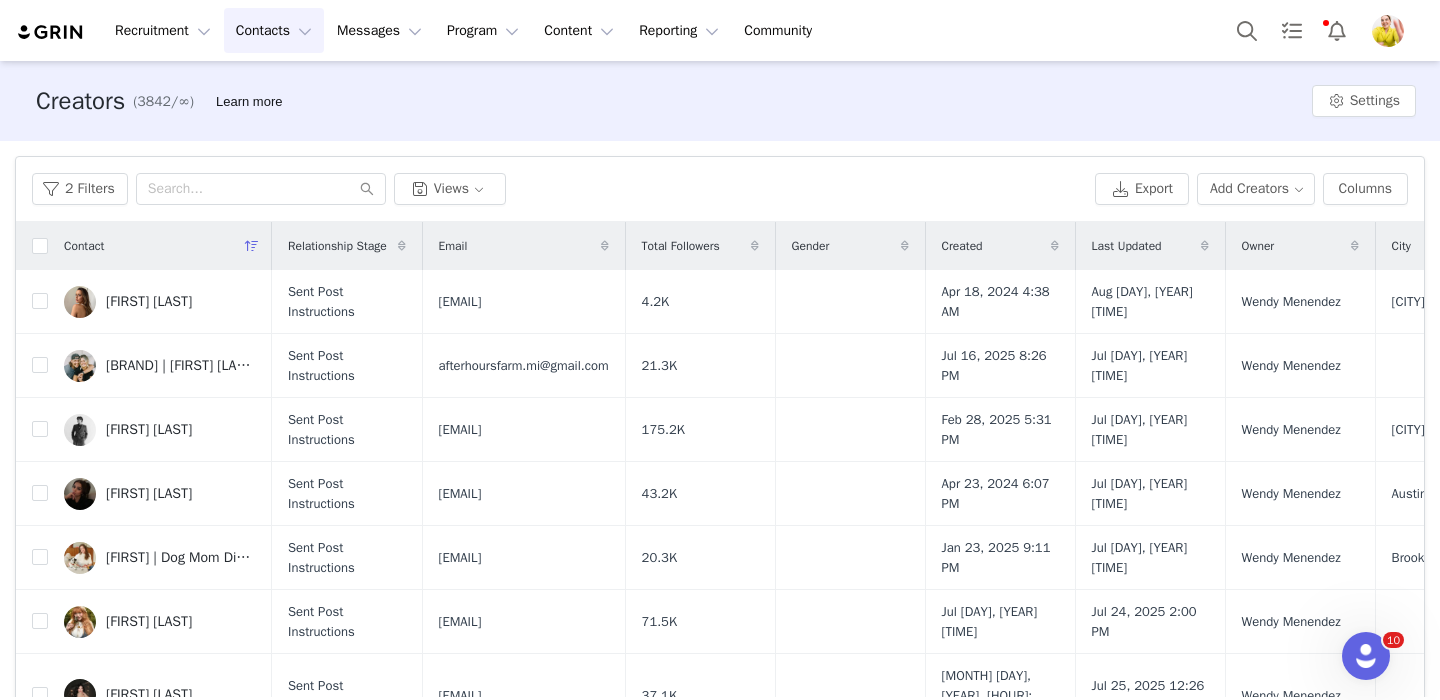 scroll, scrollTop: 74, scrollLeft: 0, axis: vertical 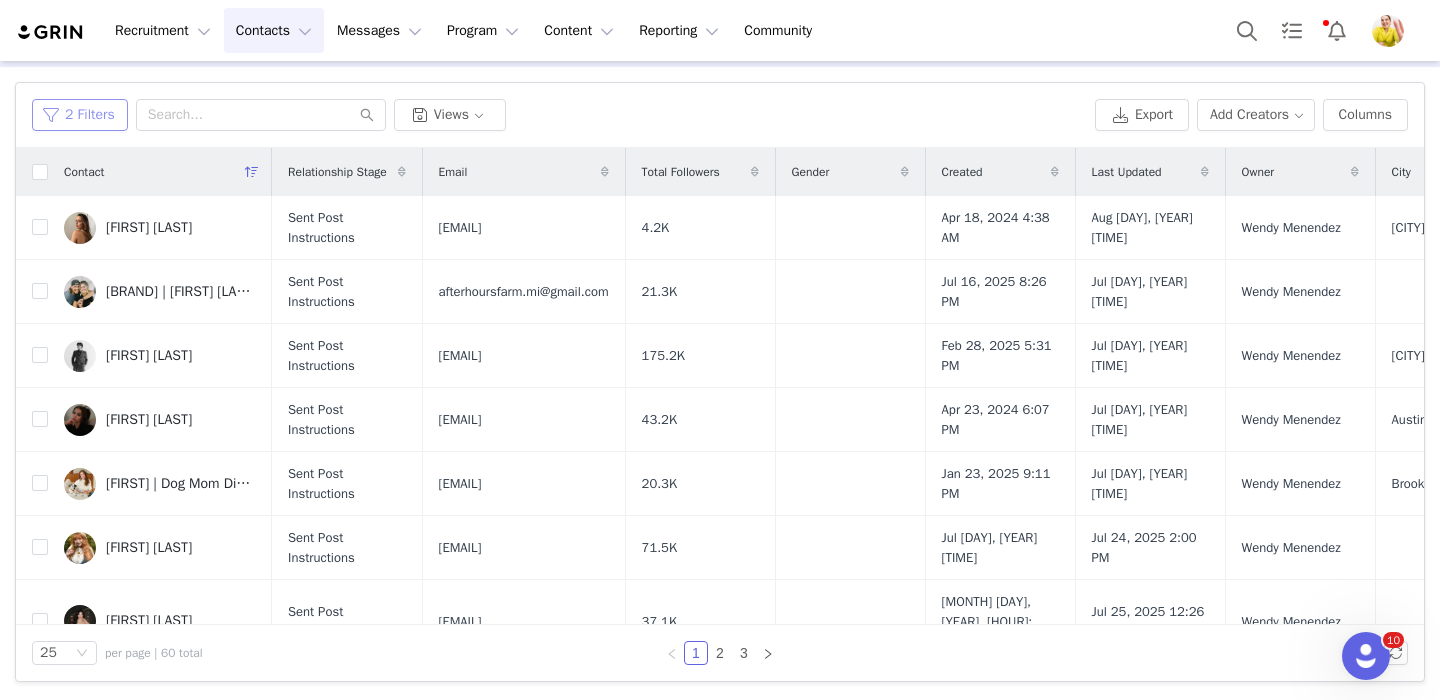 click on "2 Filters" at bounding box center (80, 115) 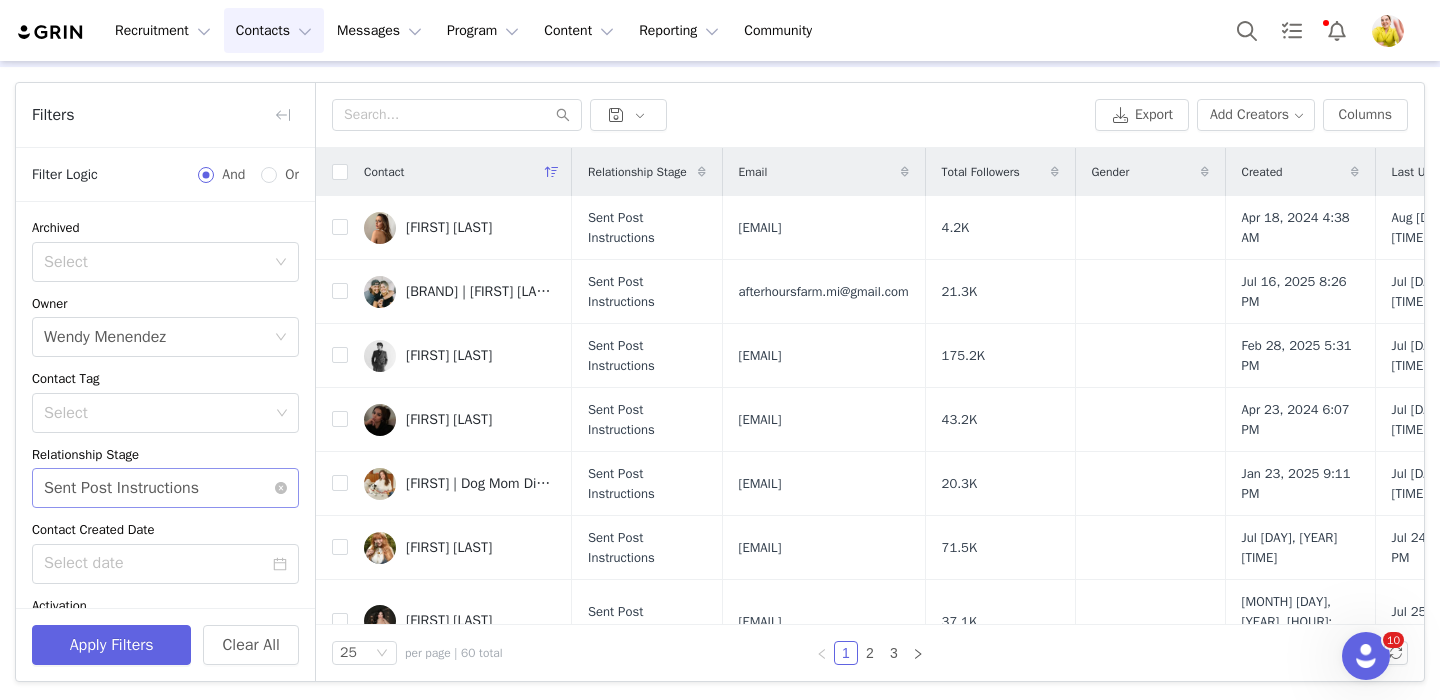 click on "Select Sent Post Instructions" at bounding box center (159, 488) 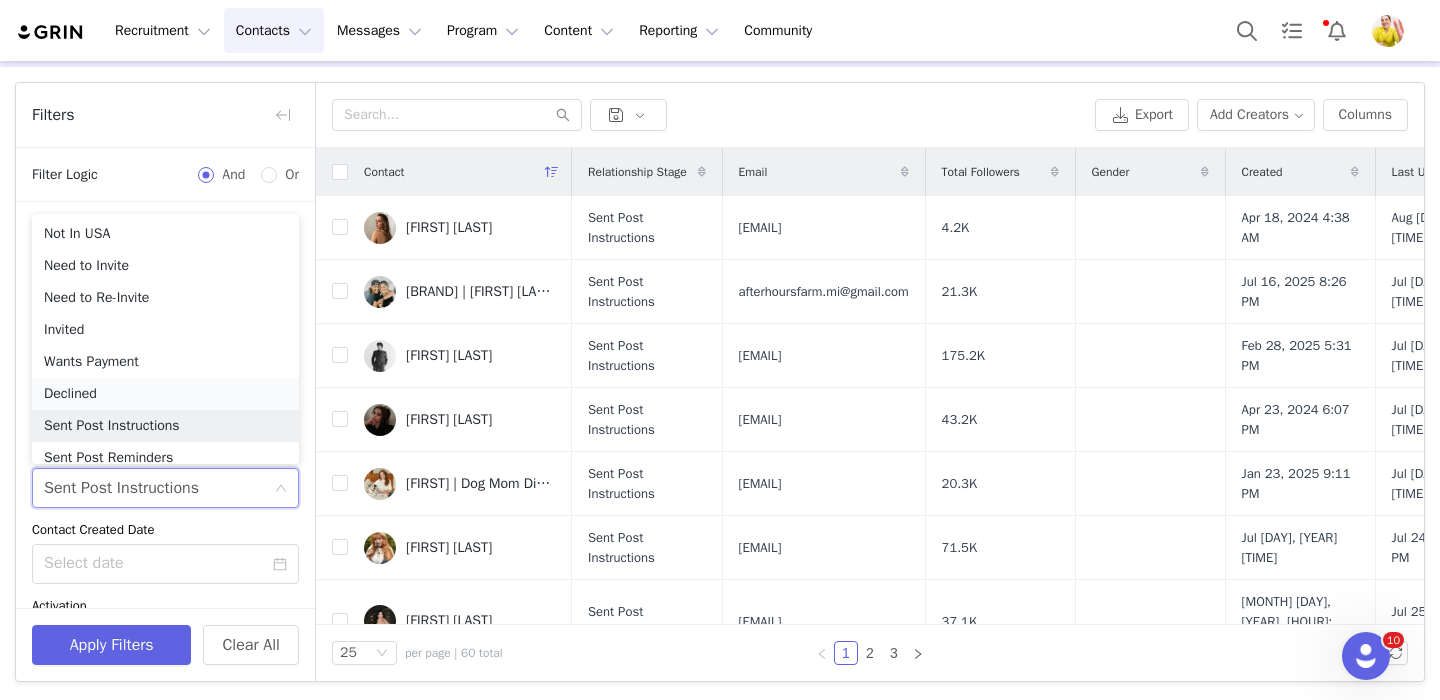 scroll, scrollTop: 10, scrollLeft: 0, axis: vertical 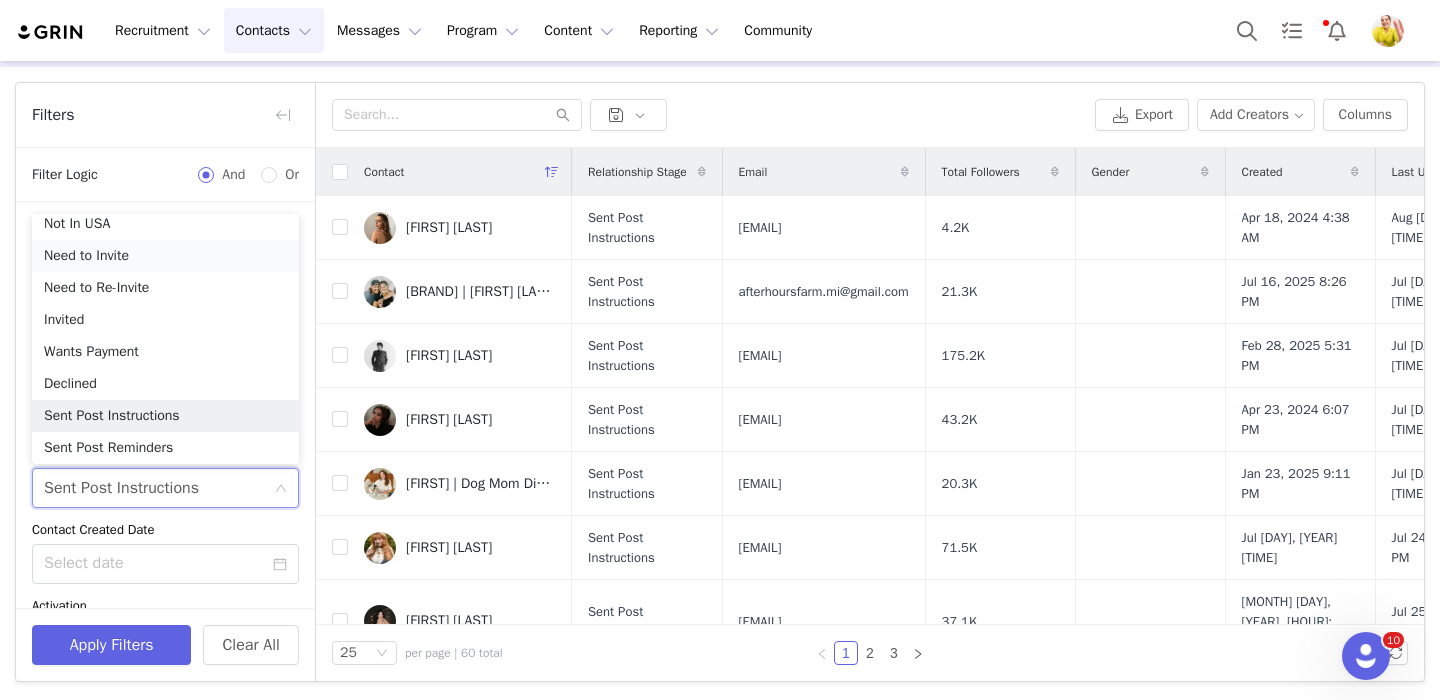 click on "Need to Invite" at bounding box center (165, 256) 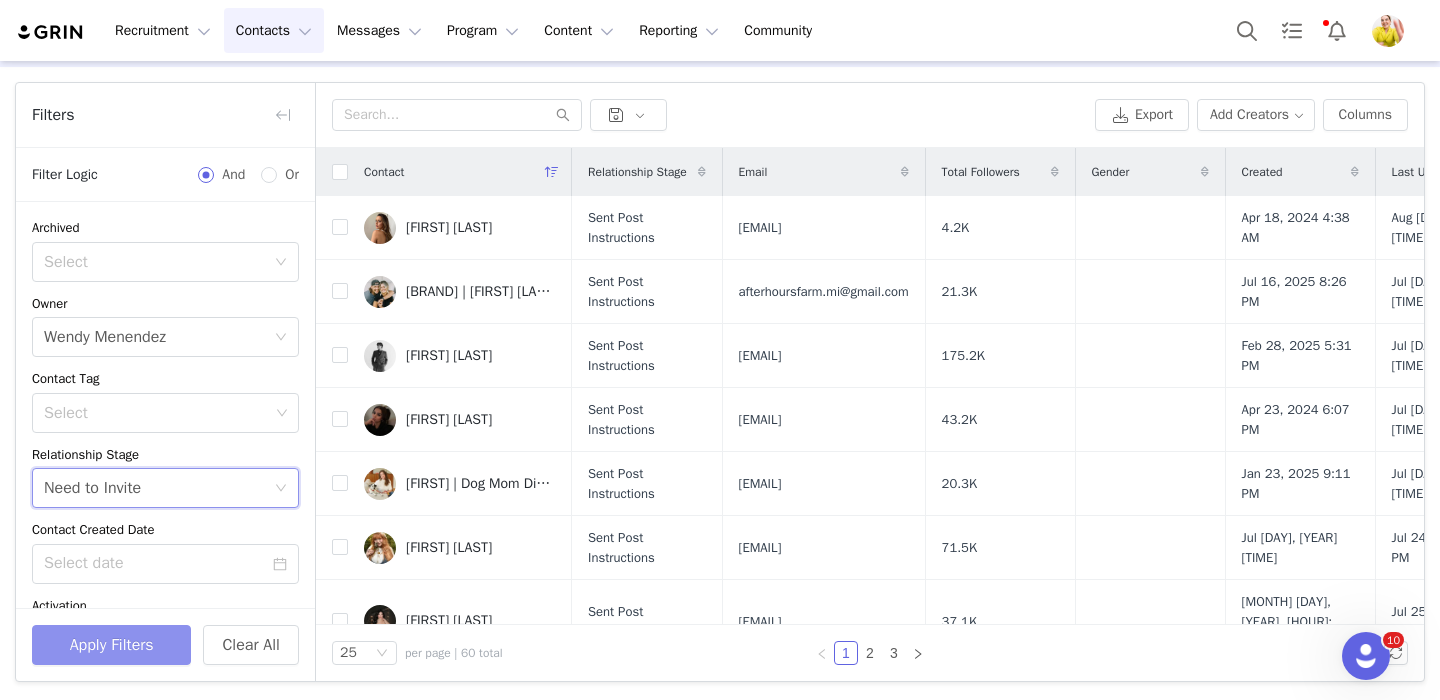click on "Apply Filters" at bounding box center [111, 645] 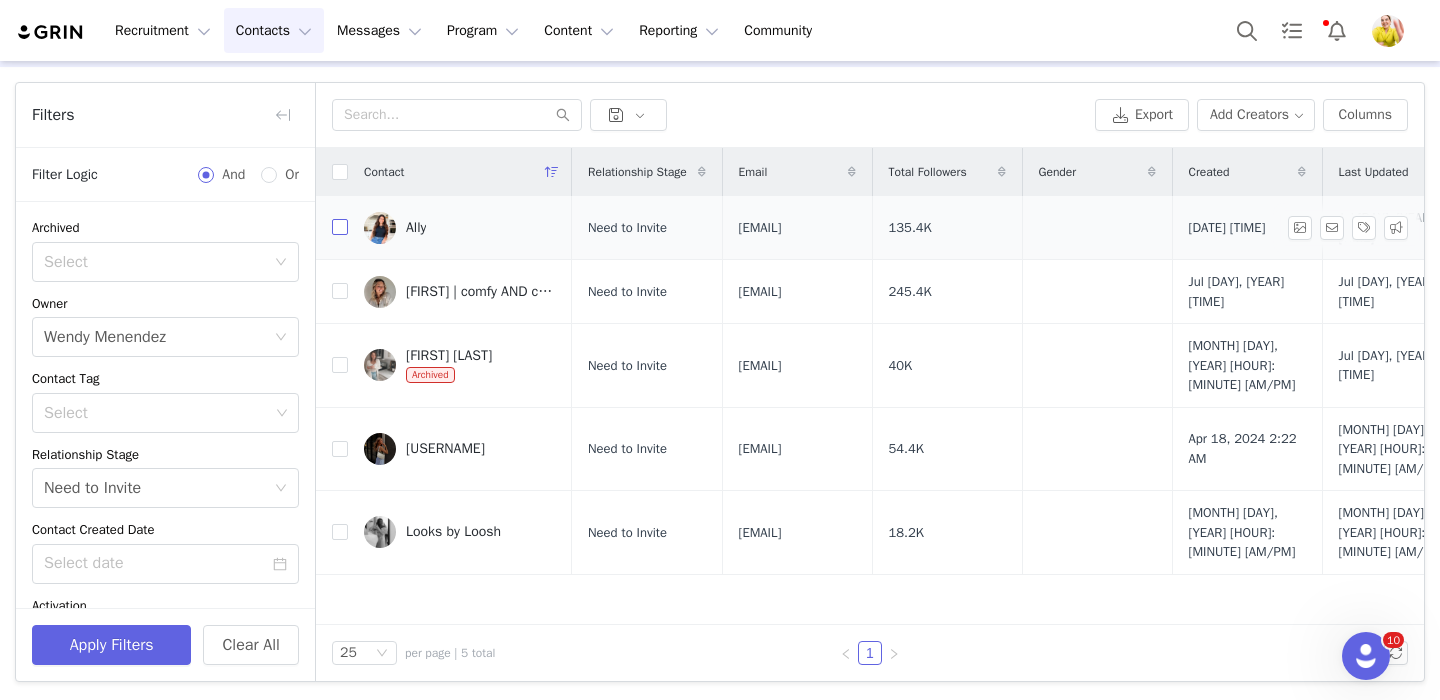 click at bounding box center [340, 227] 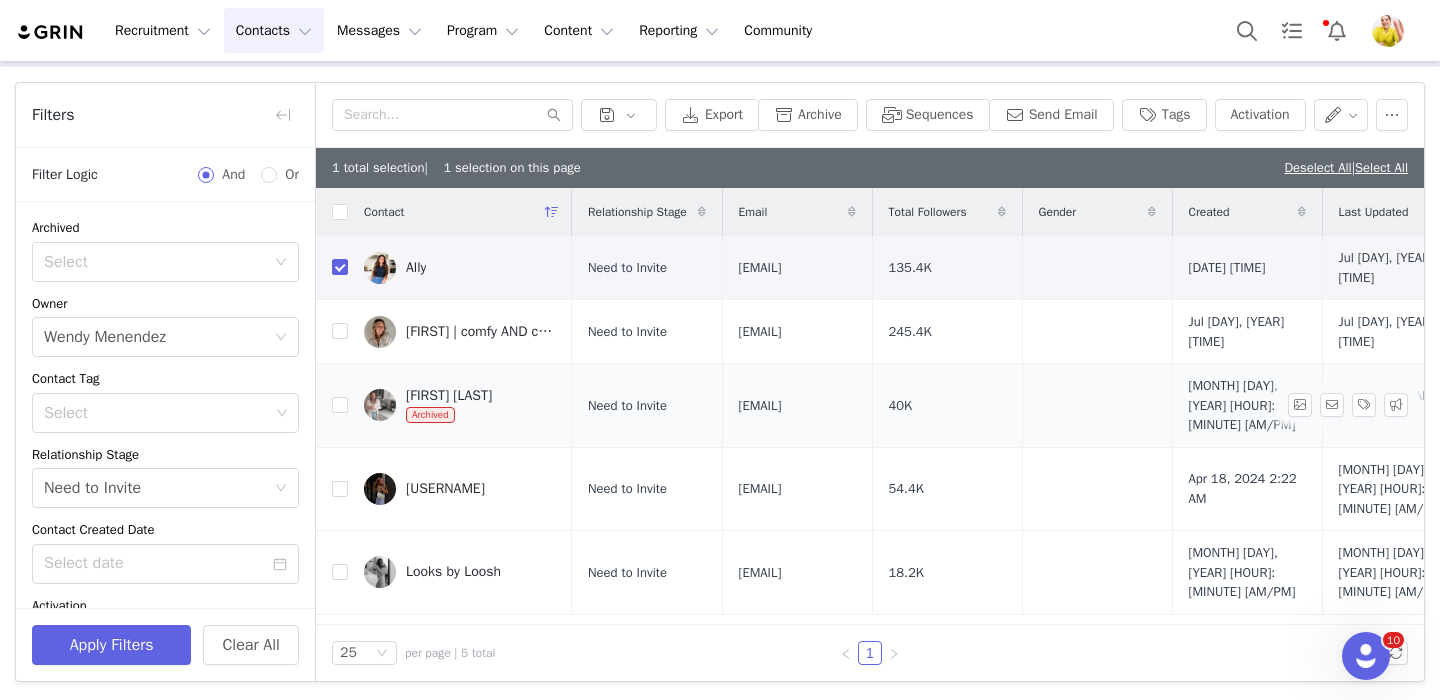 click at bounding box center [380, 405] 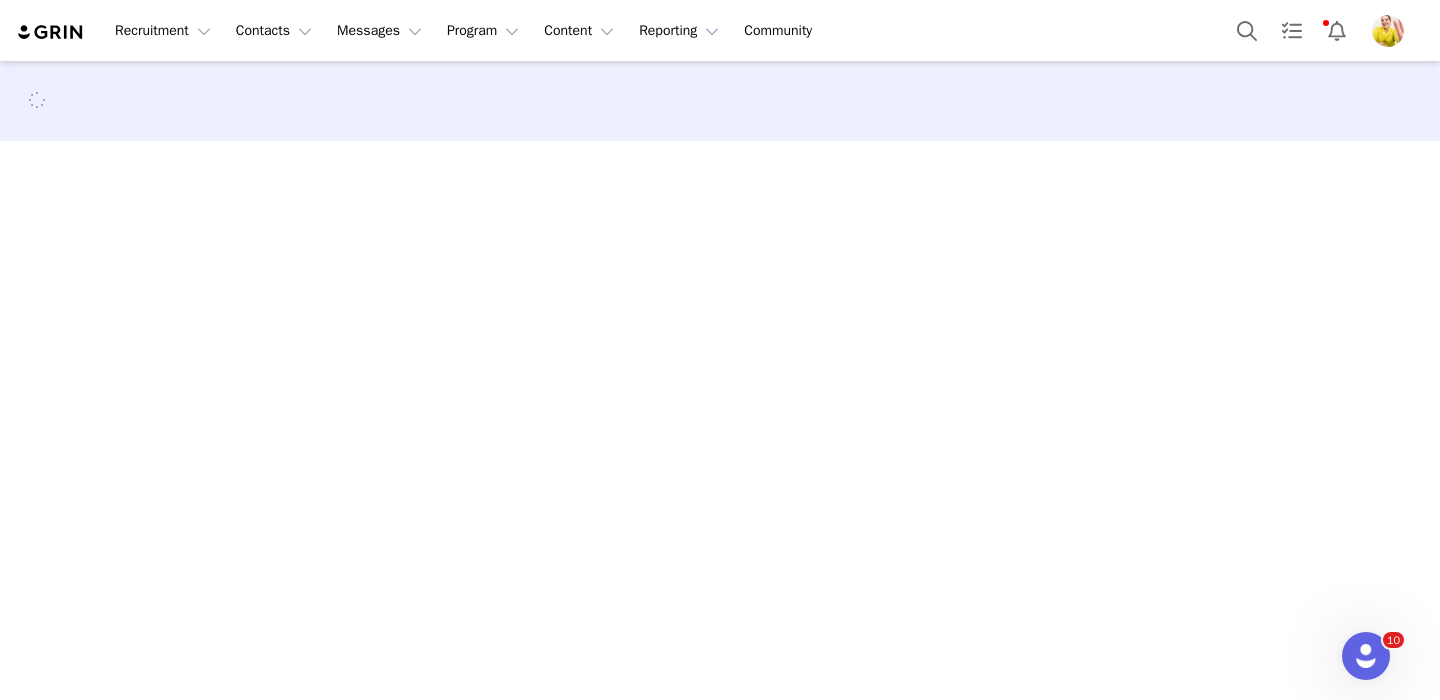 scroll, scrollTop: 0, scrollLeft: 0, axis: both 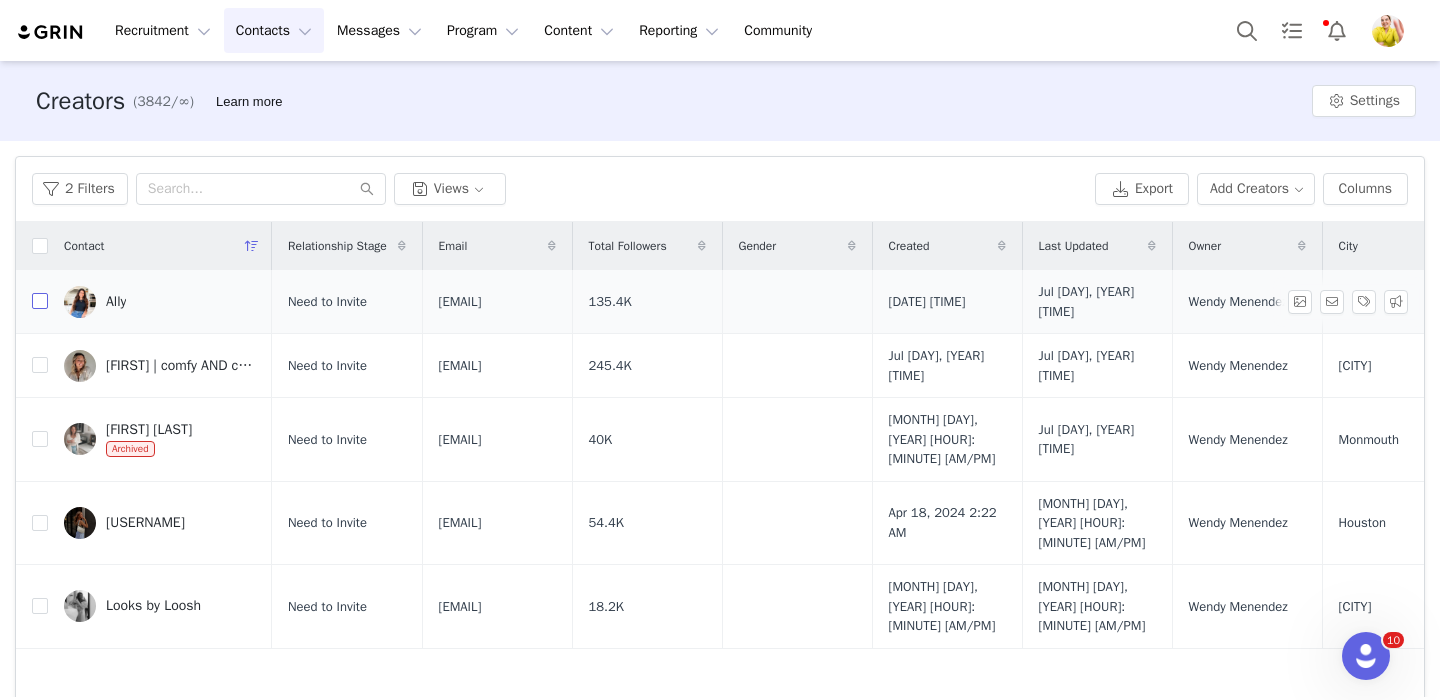 click at bounding box center [40, 301] 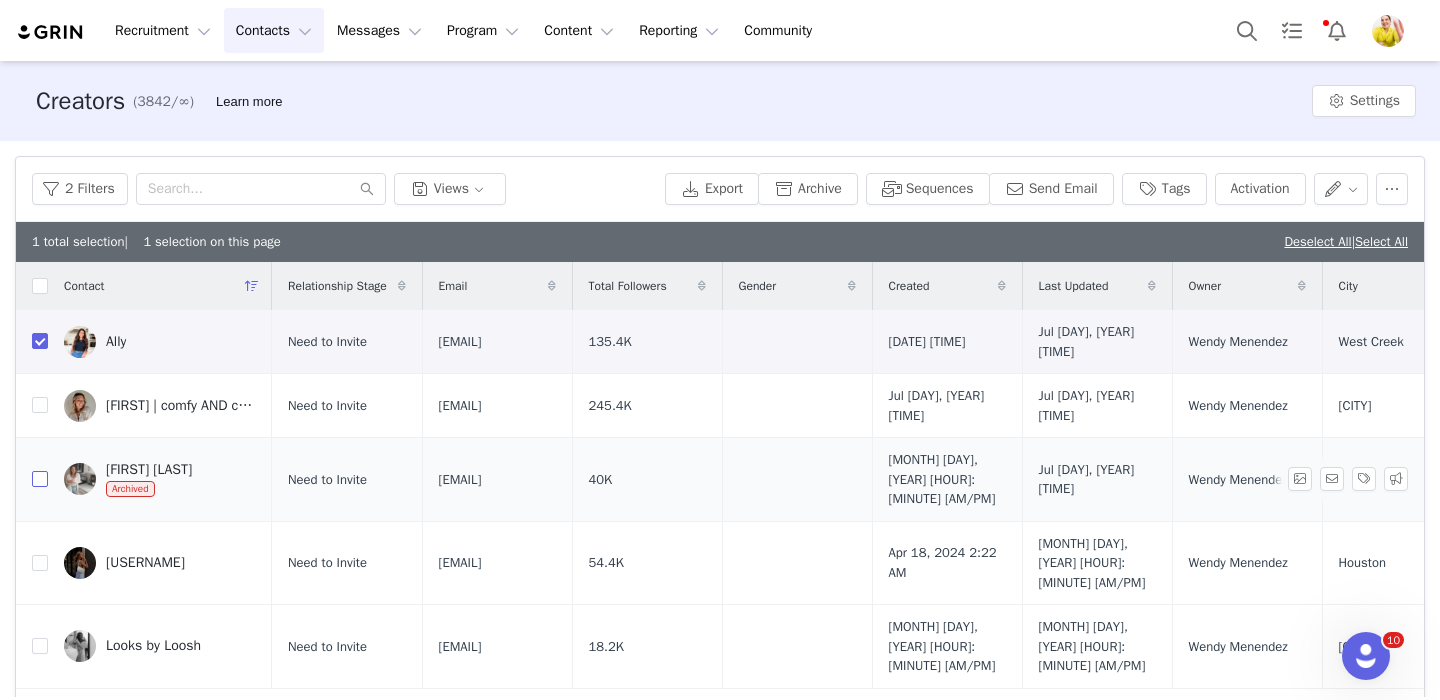 click at bounding box center (40, 479) 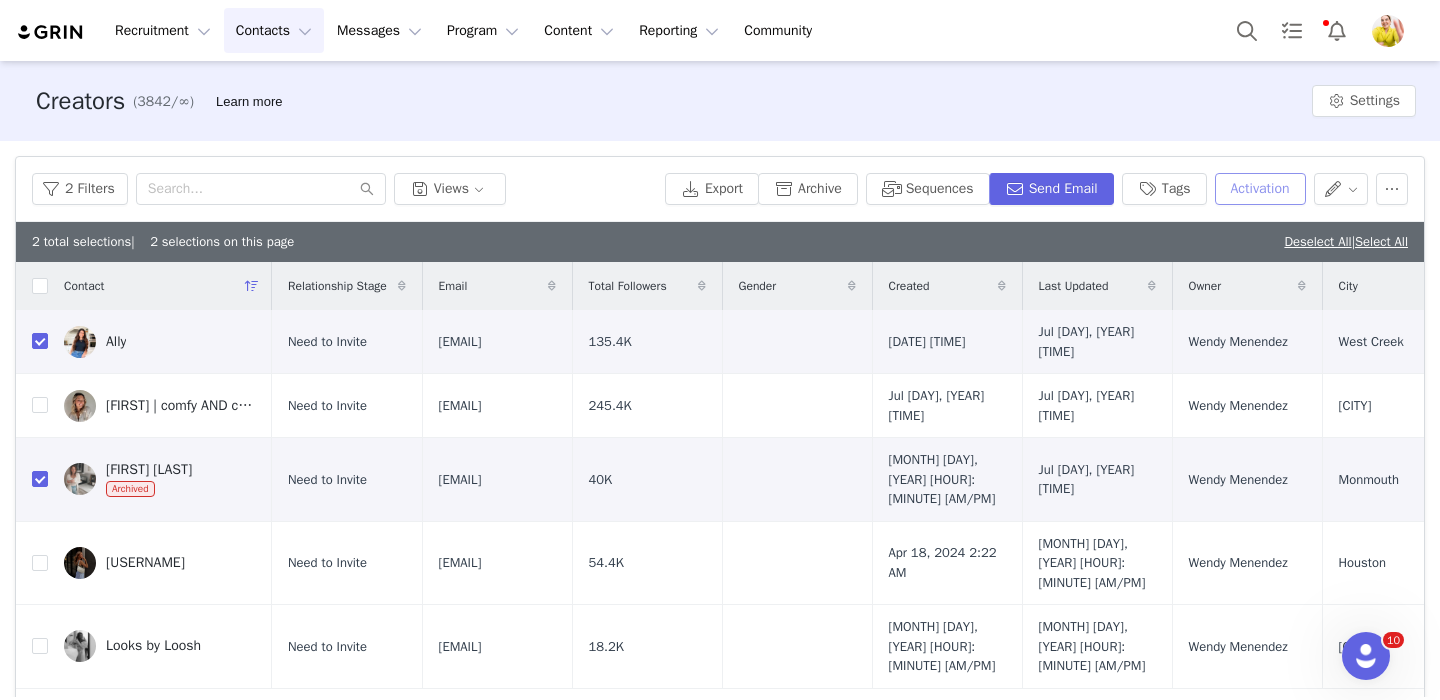click on "Activation" at bounding box center (1260, 189) 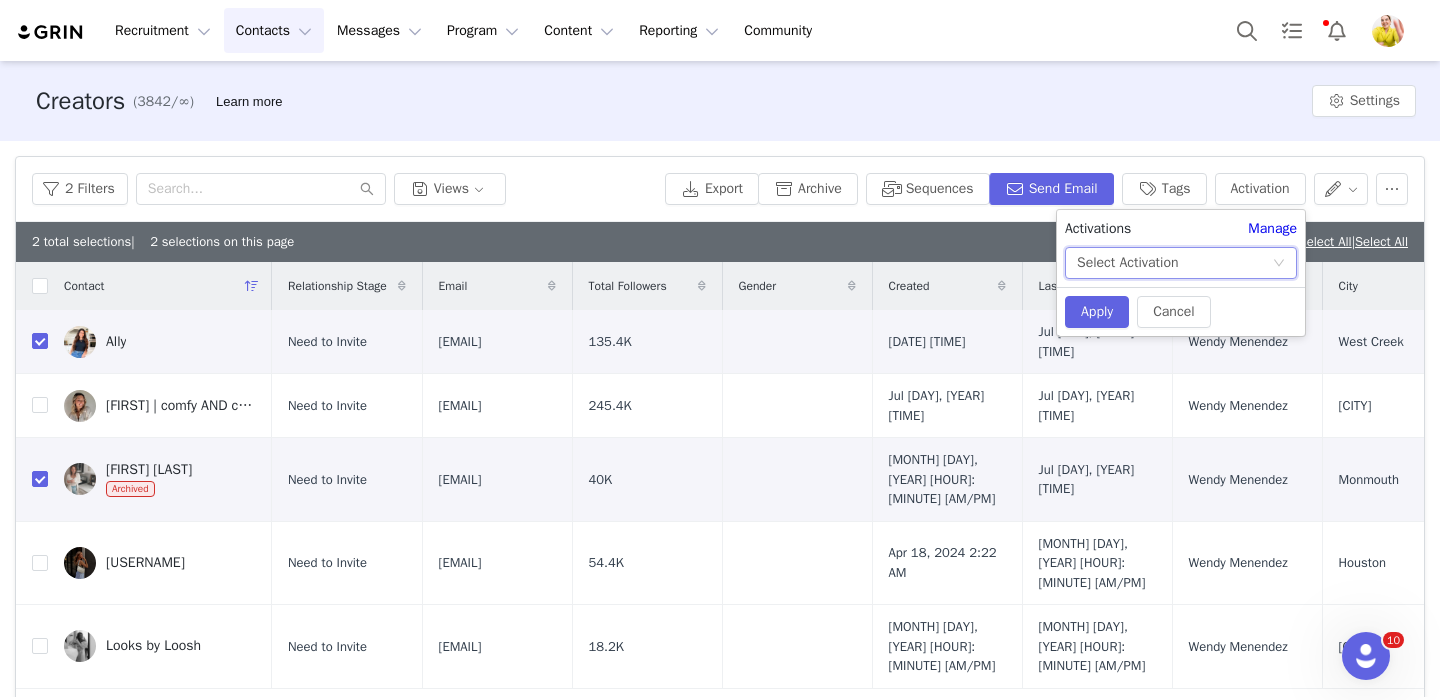 click on "Select Activation" at bounding box center (1174, 263) 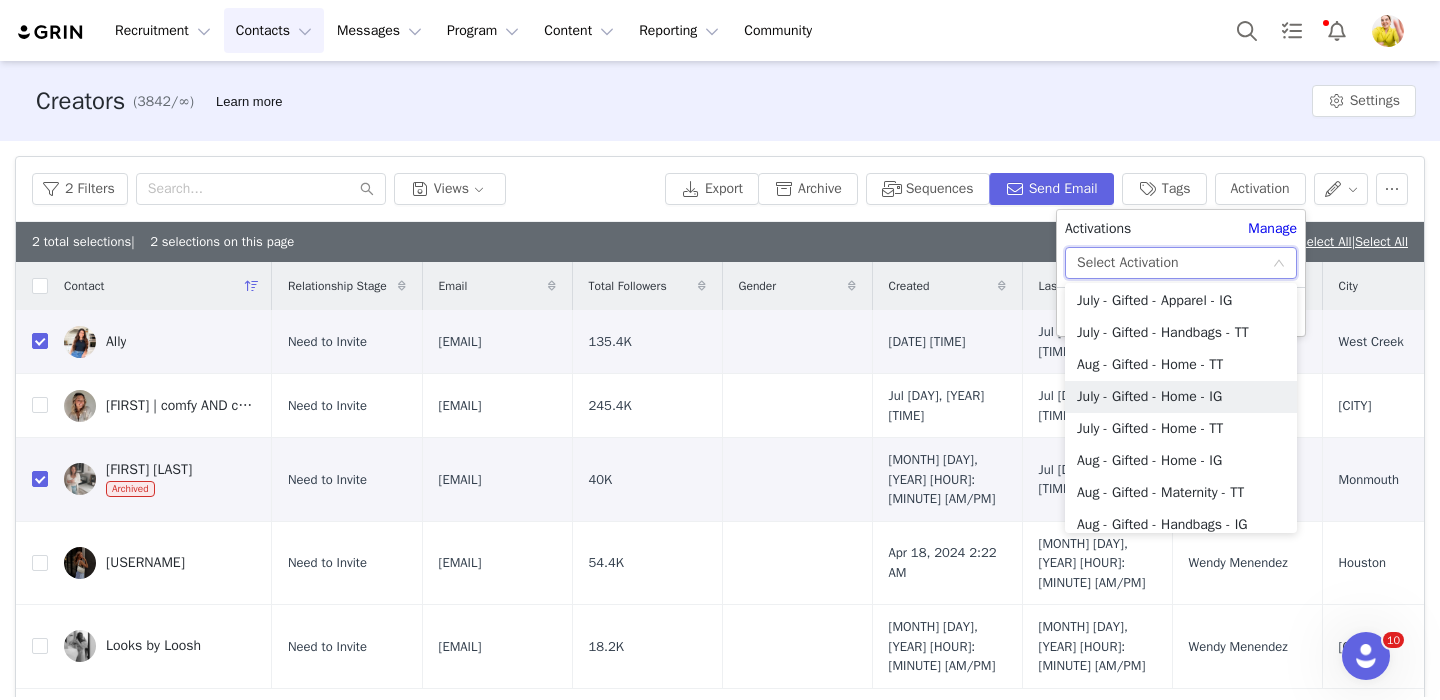 scroll, scrollTop: 269, scrollLeft: 0, axis: vertical 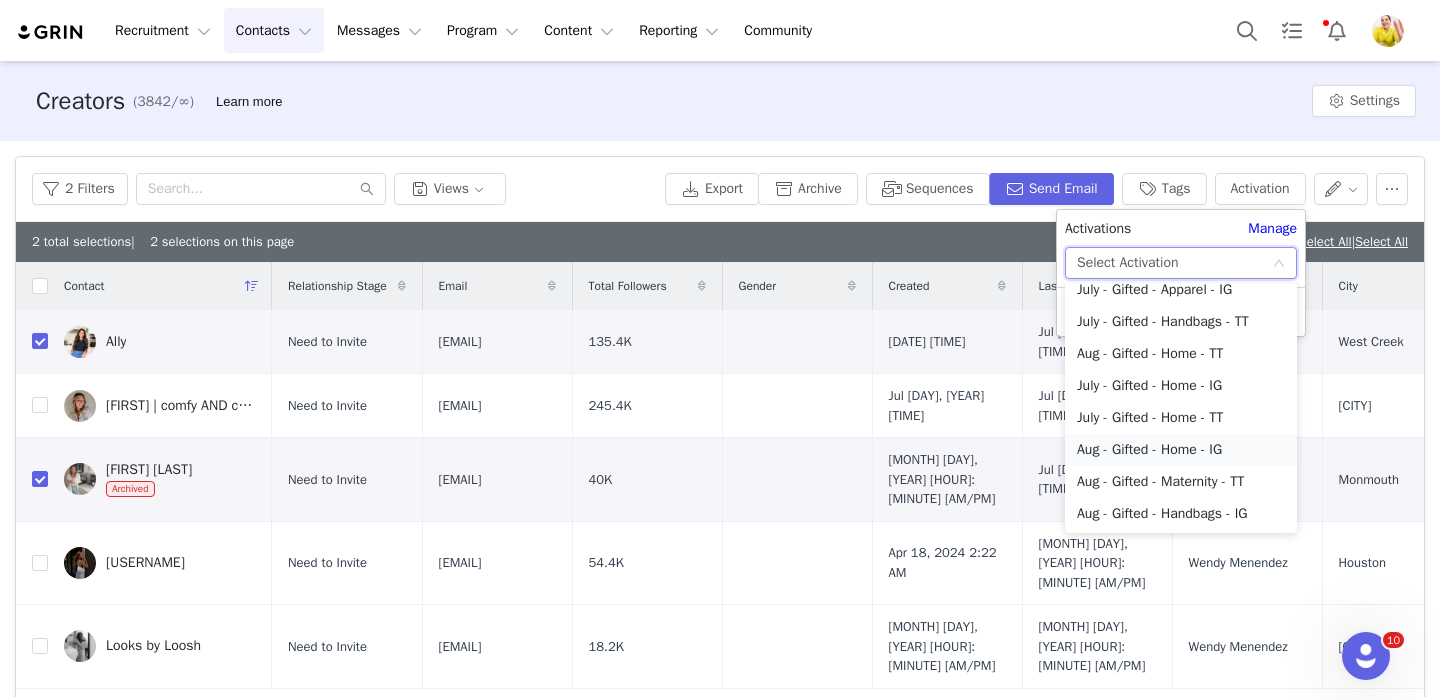 click on "Aug - Gifted - Home - IG" at bounding box center (1181, 450) 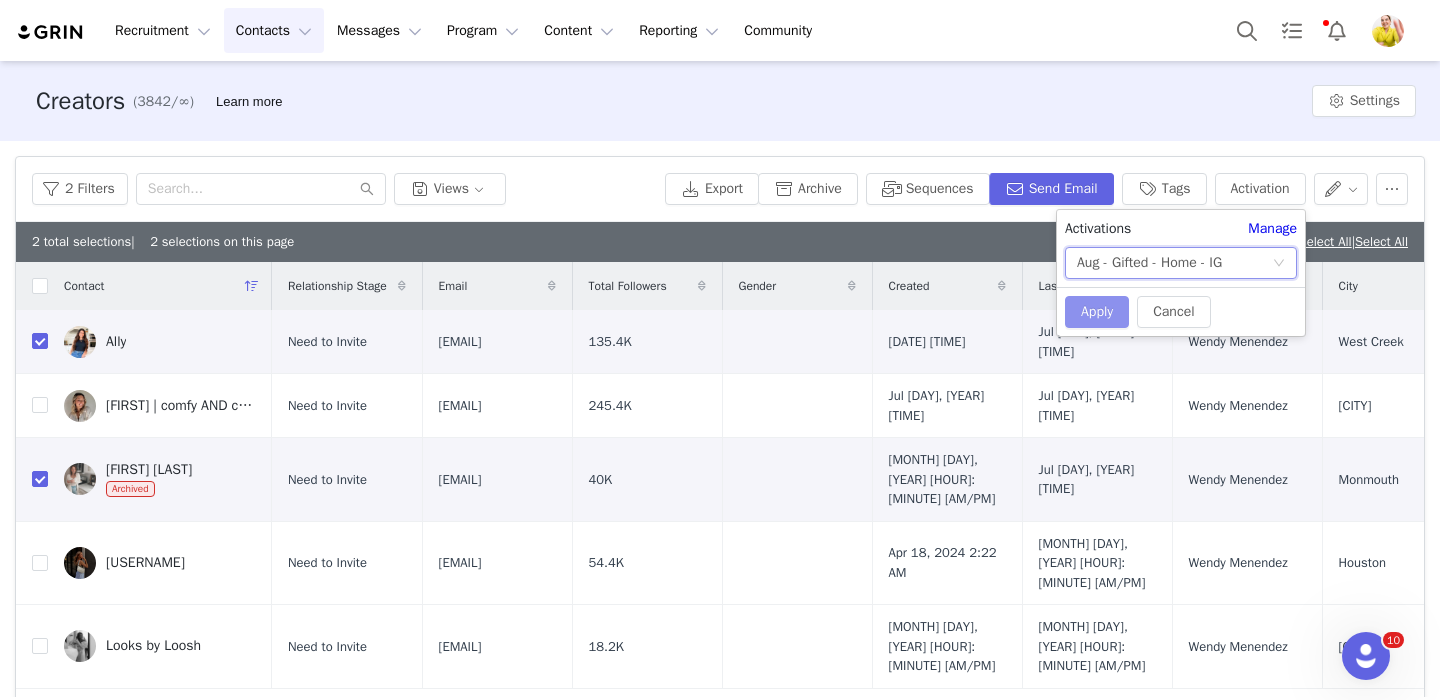click on "Apply" at bounding box center [1097, 312] 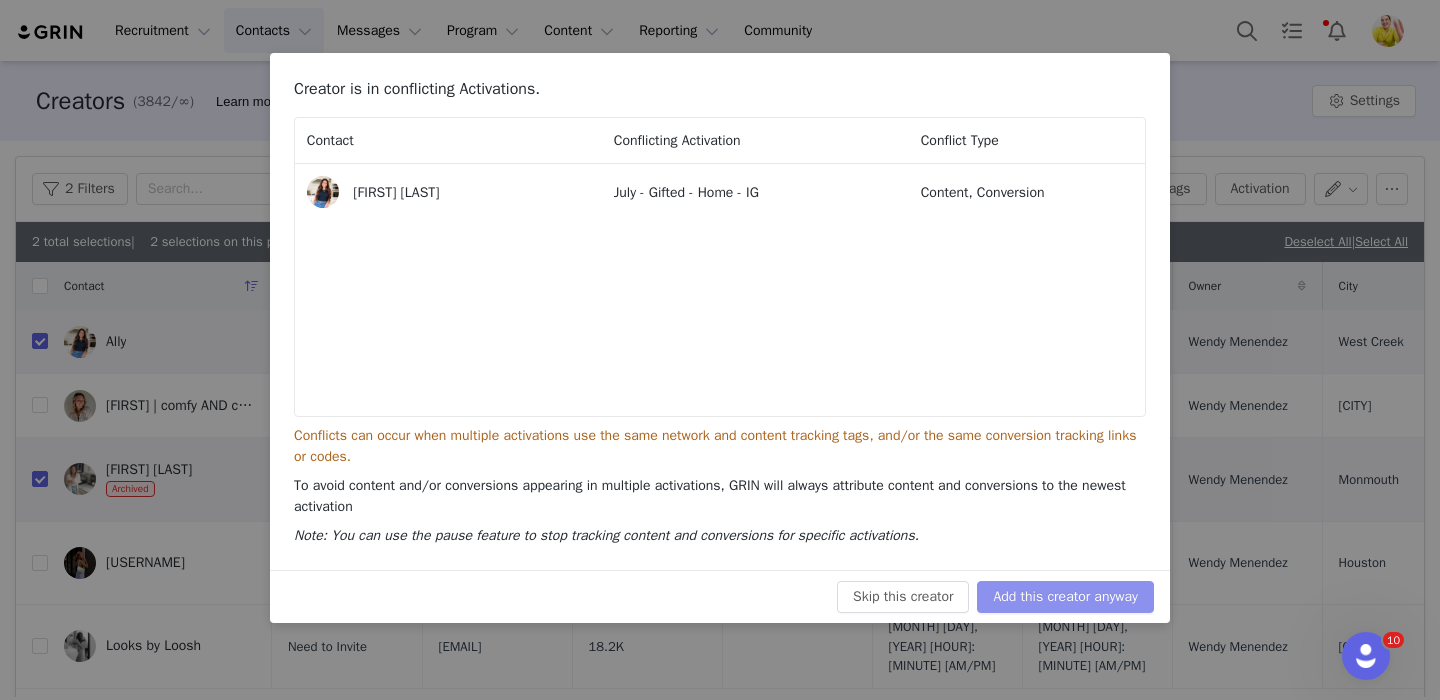 click on "Add this creator anyway" at bounding box center [1065, 597] 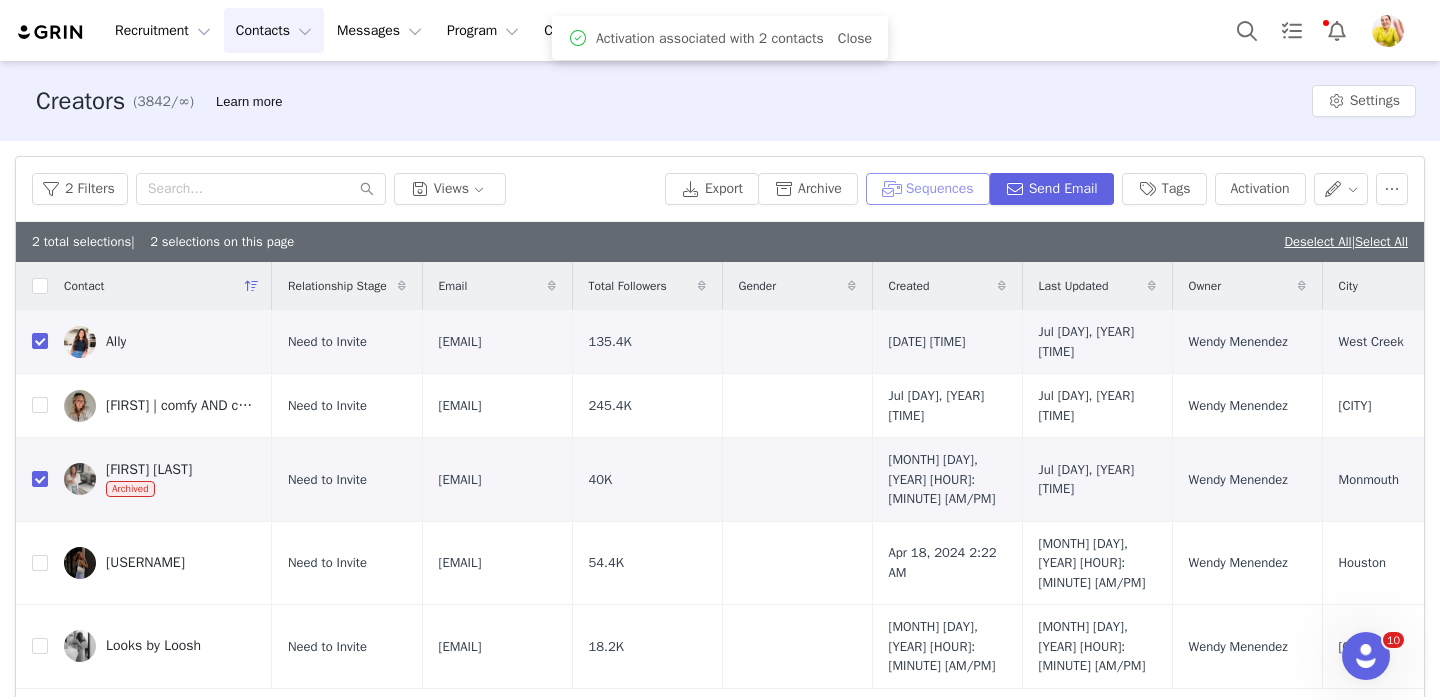 click on "Sequences" at bounding box center [928, 189] 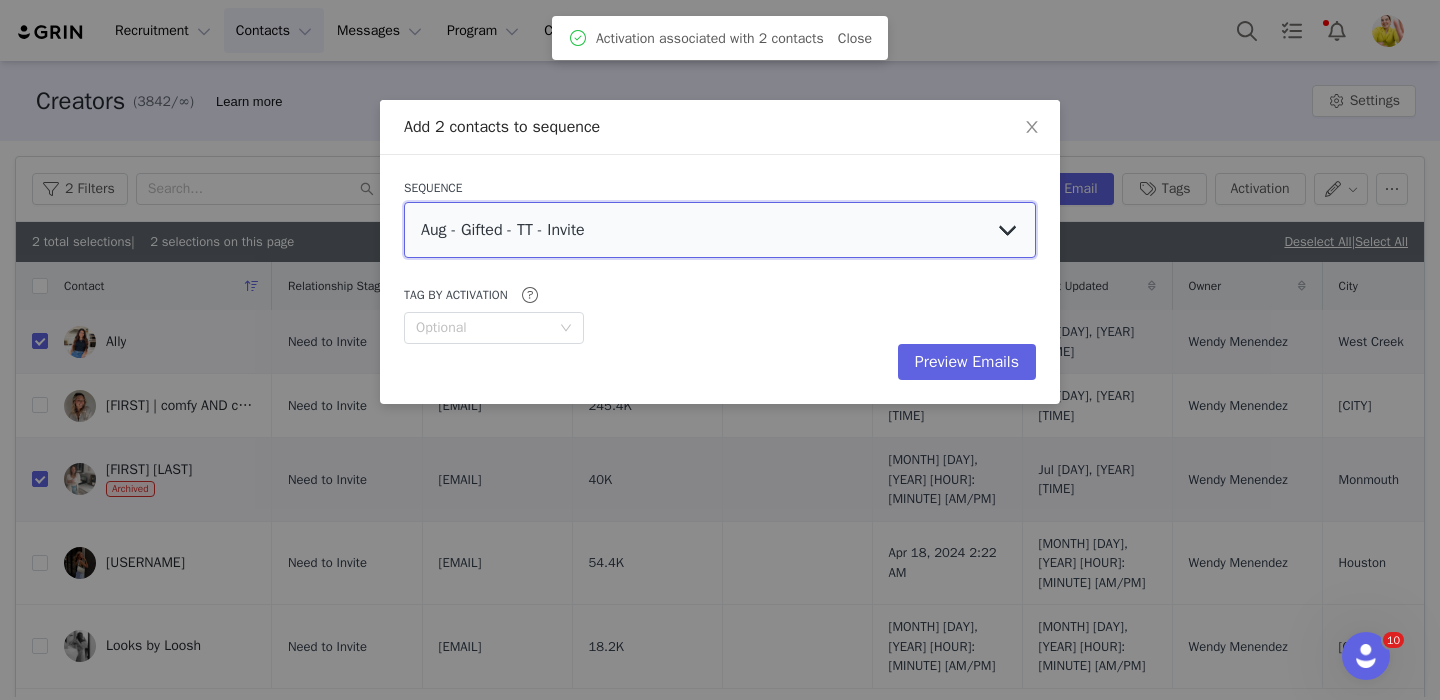 click on "Aug - Gifted - TT - Invite   Aug - Gifted - IG - Invite   Aug - Gifted - IG - Re-Invite (Past Partner)   Aug - Gifted - TT - Re-Invite (Past Partner)" at bounding box center (720, 230) 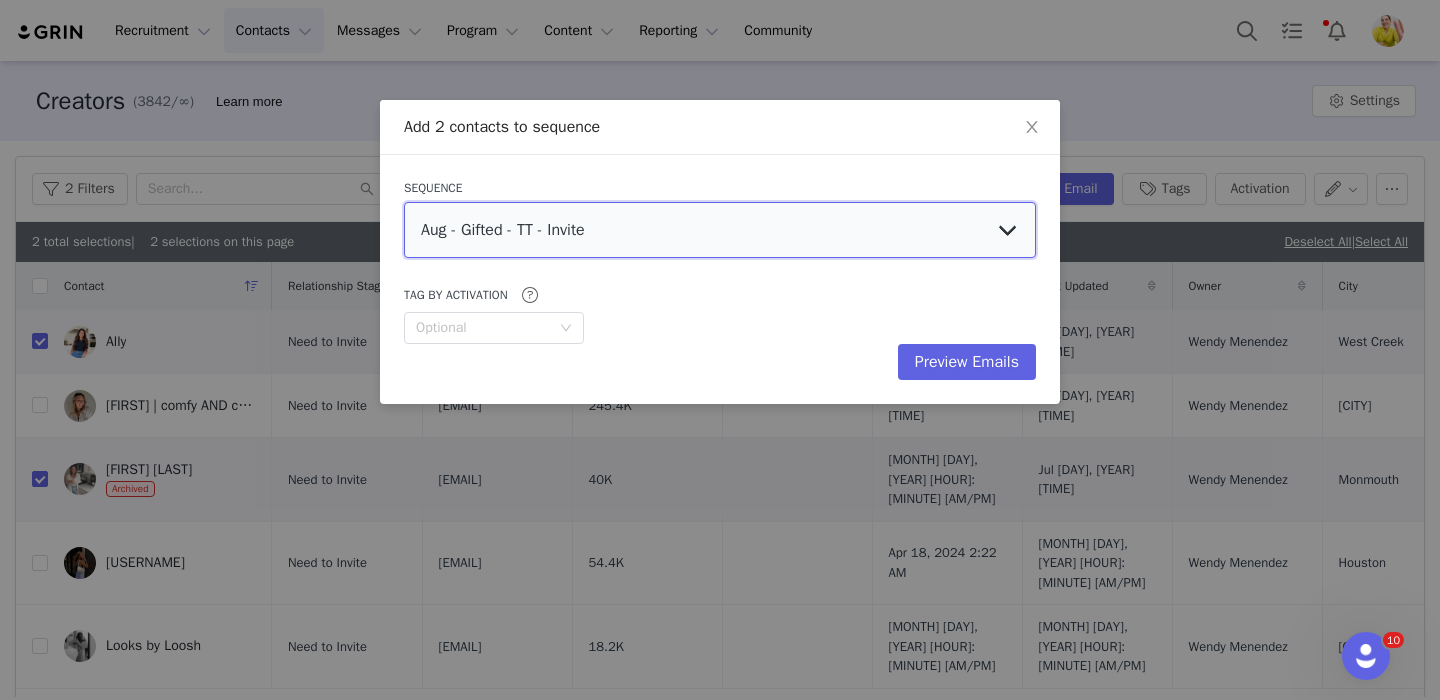 select on "9f9bdde4-8ee0-4fee-b6f3-db46565325d5" 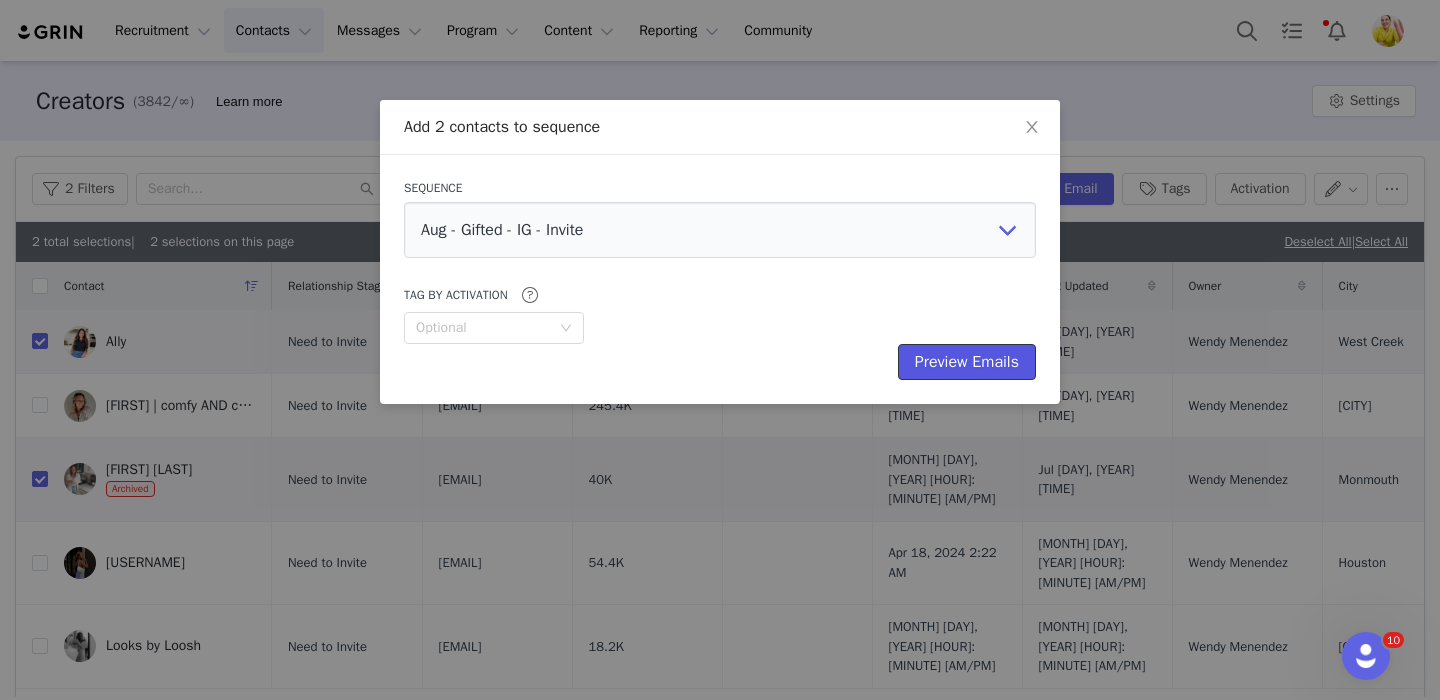 click on "Preview Emails" at bounding box center [967, 362] 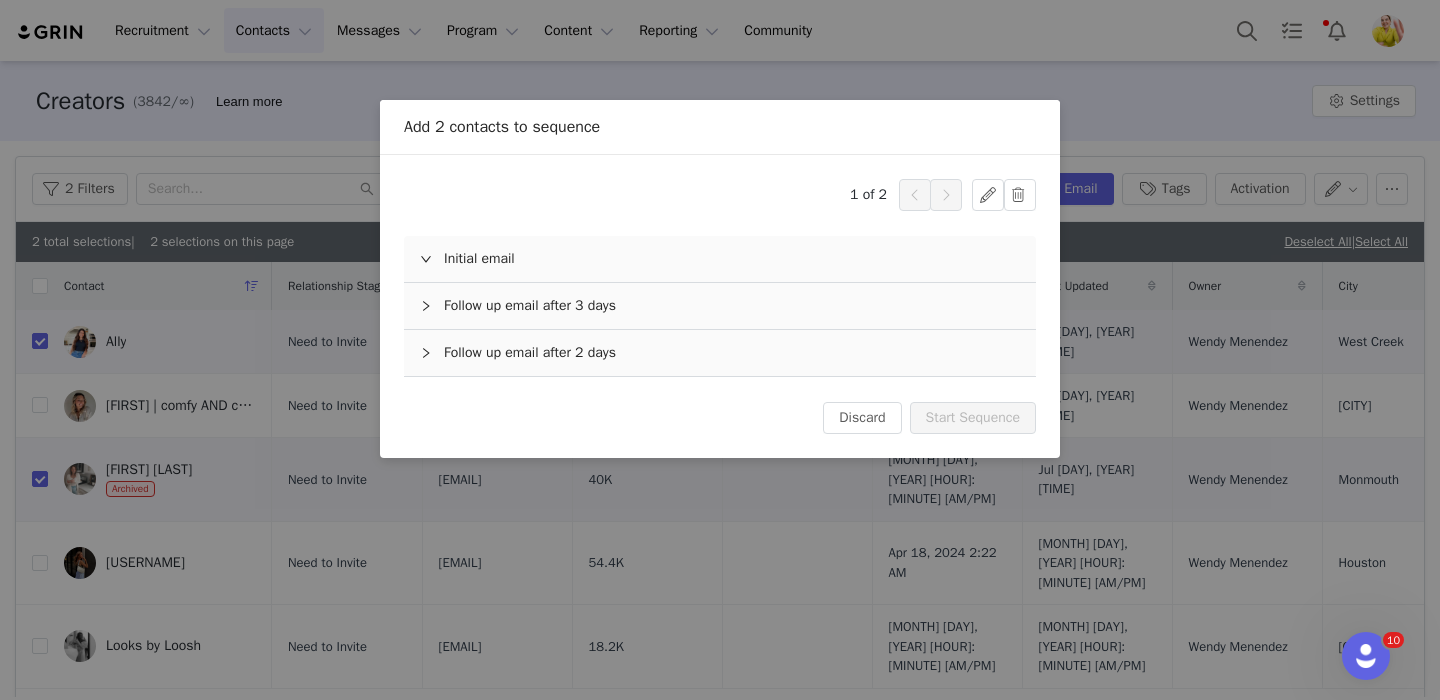 scroll, scrollTop: 0, scrollLeft: 0, axis: both 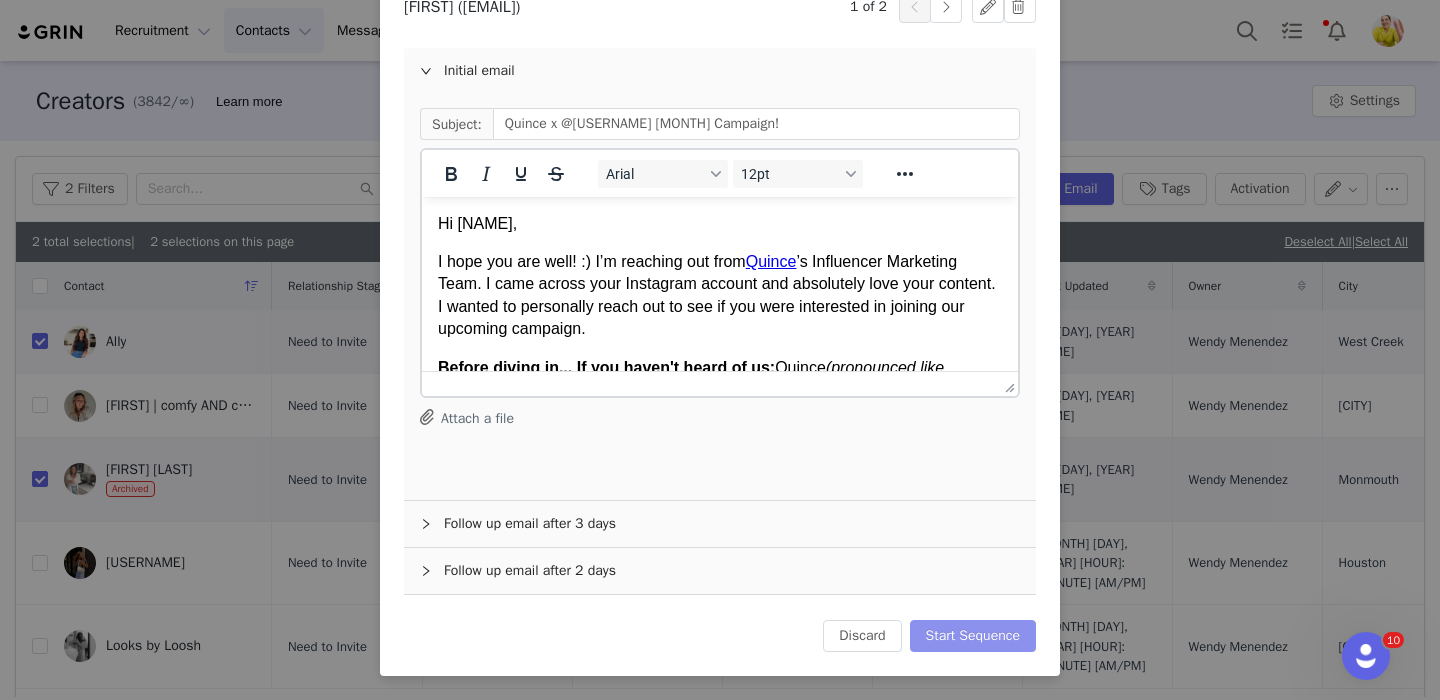 click on "Start Sequence" at bounding box center [973, 636] 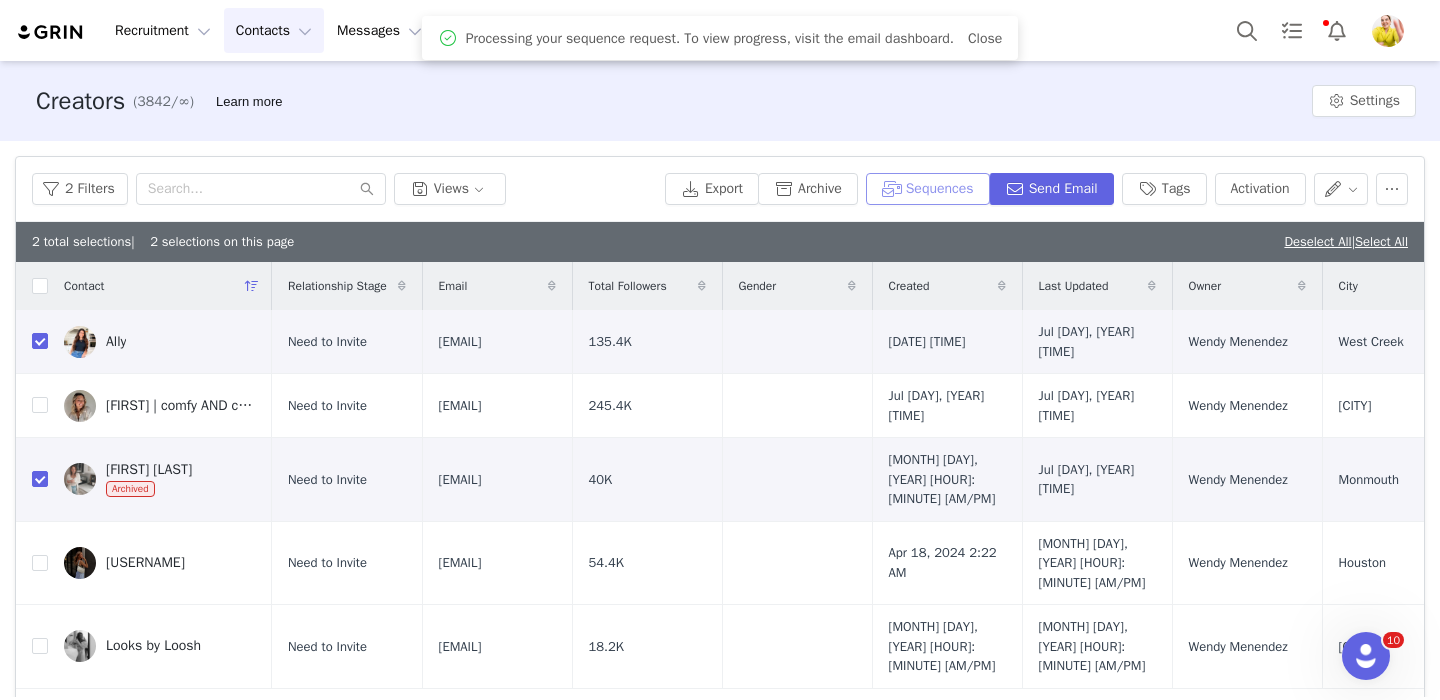 scroll, scrollTop: 0, scrollLeft: 0, axis: both 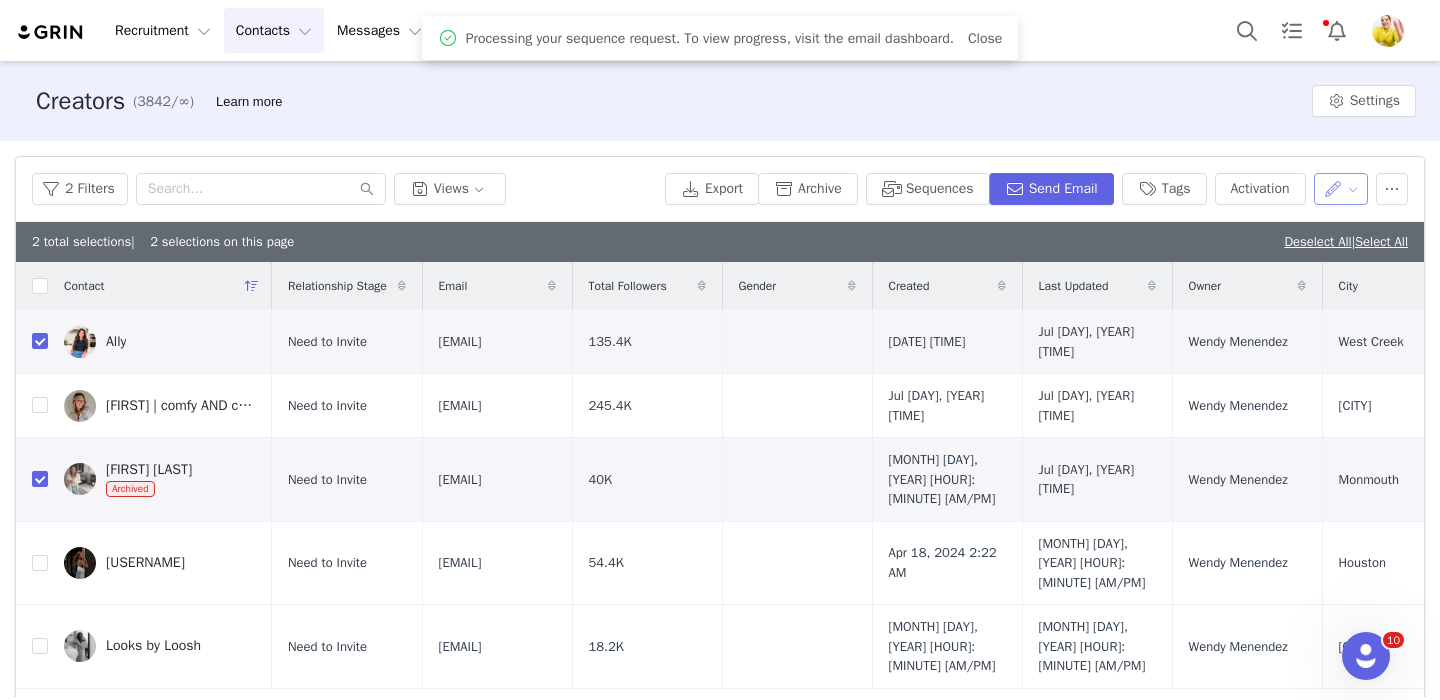 click at bounding box center [1341, 189] 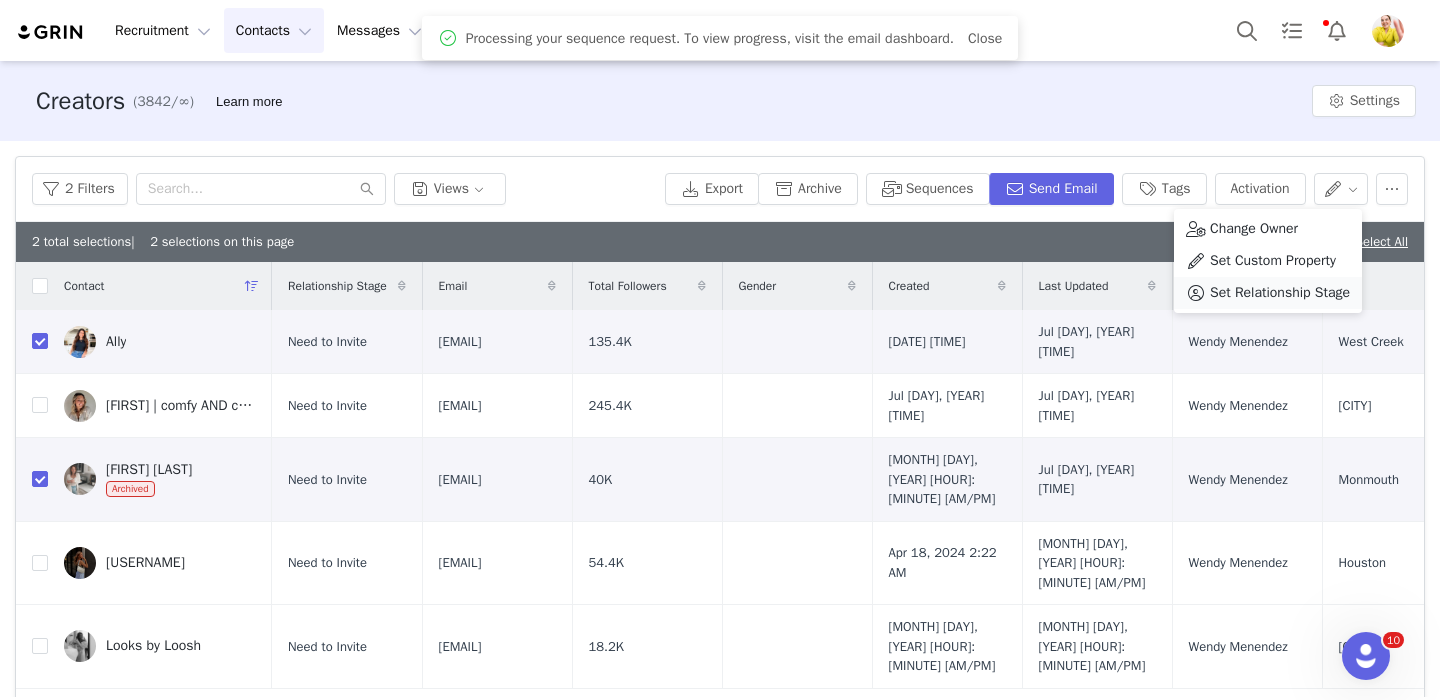 click on "Set Relationship Stage" at bounding box center [1280, 293] 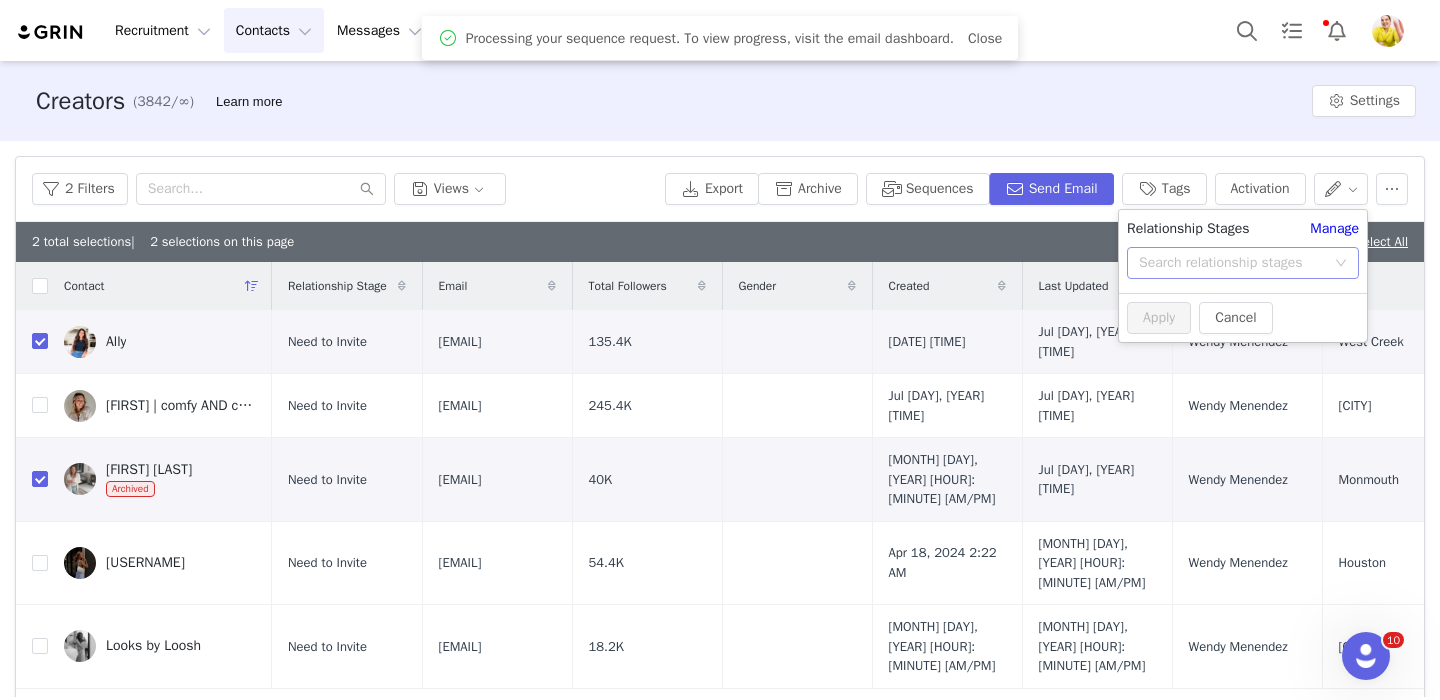 click on "Search relationship stages" at bounding box center [1232, 263] 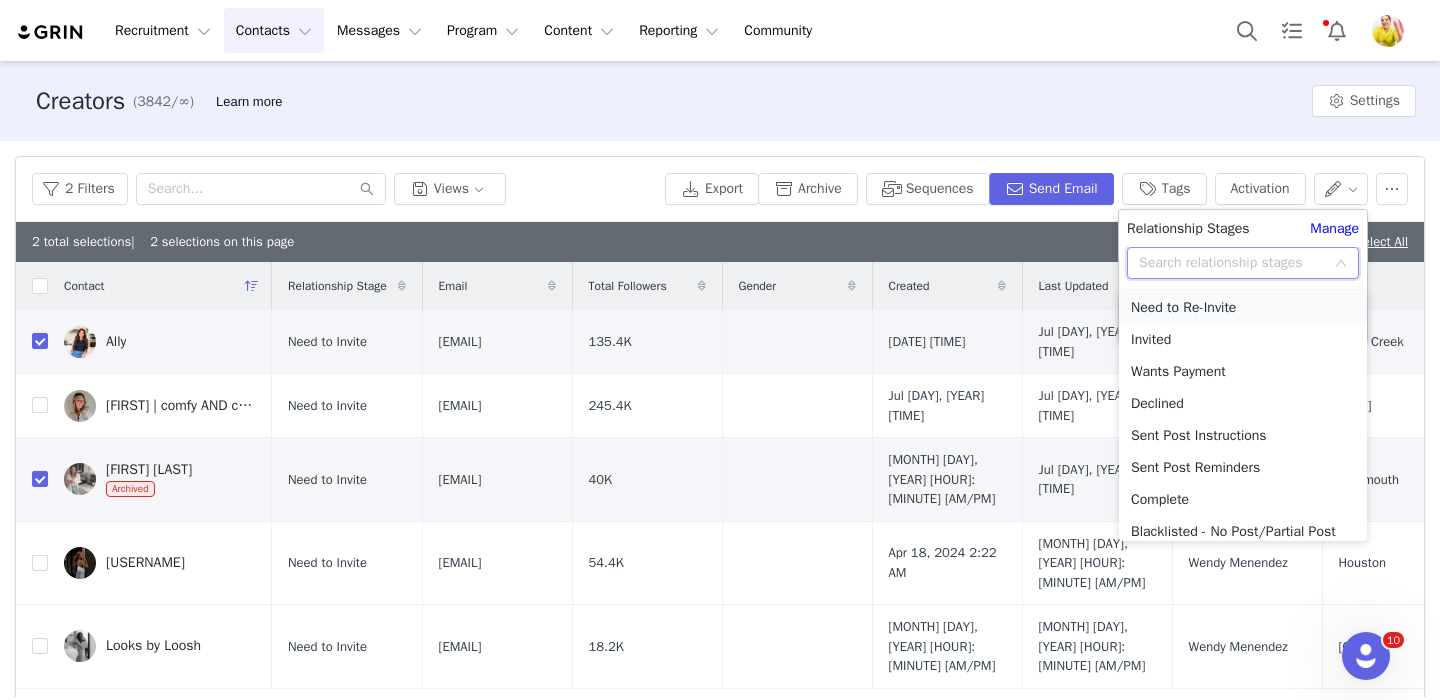 scroll, scrollTop: 71, scrollLeft: 0, axis: vertical 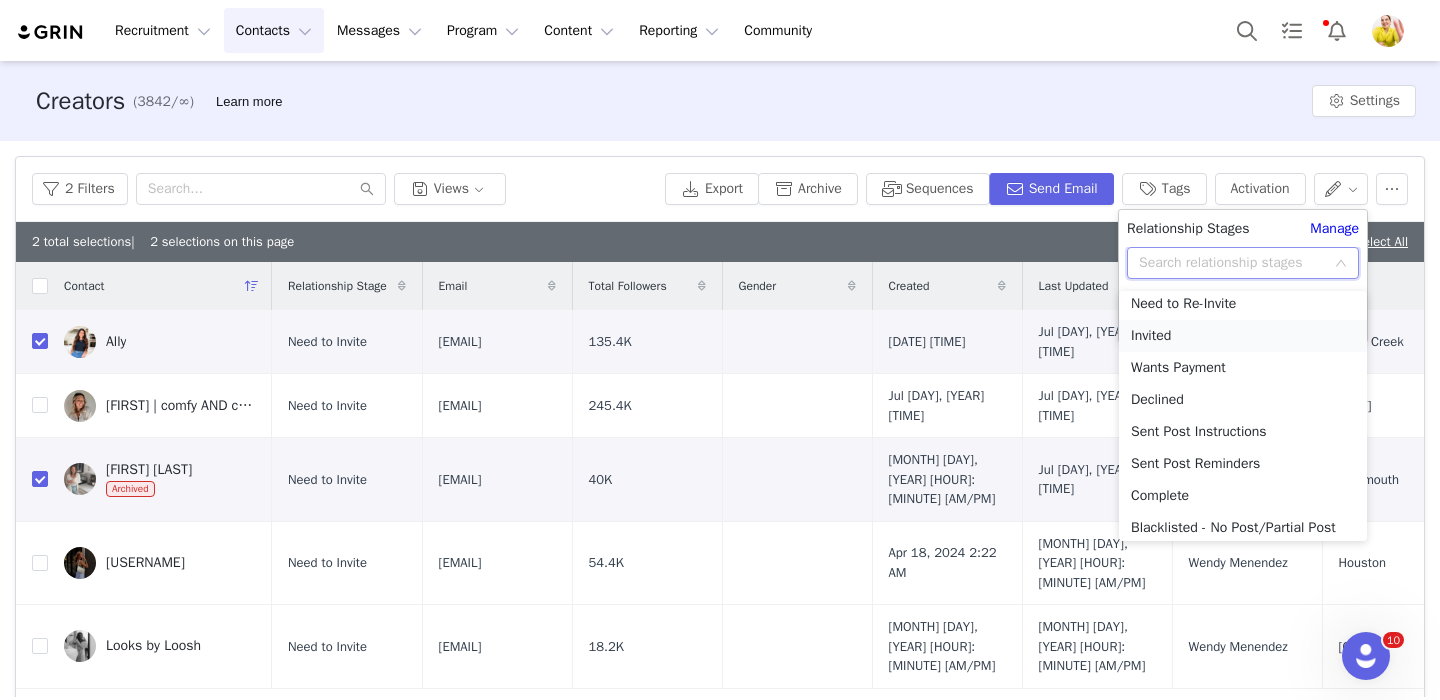 click on "Invited" at bounding box center [1243, 336] 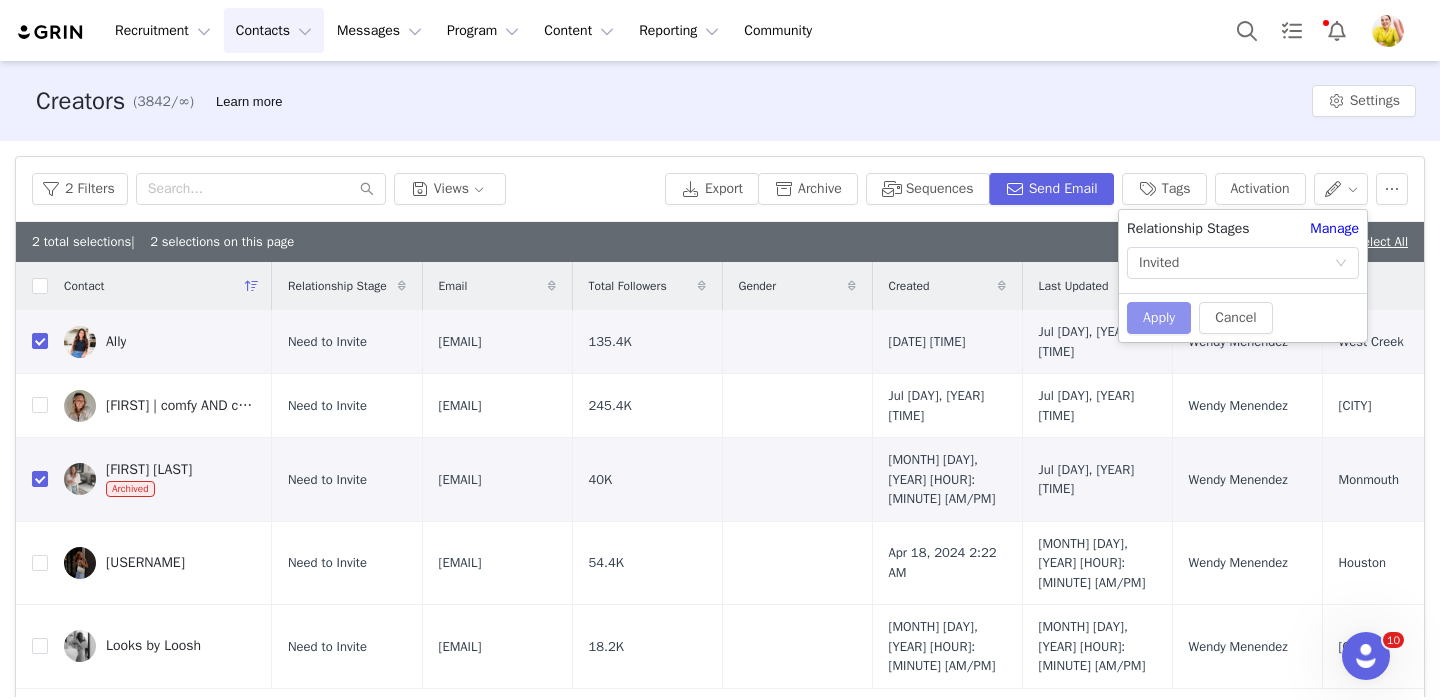 click on "Apply" at bounding box center (1159, 318) 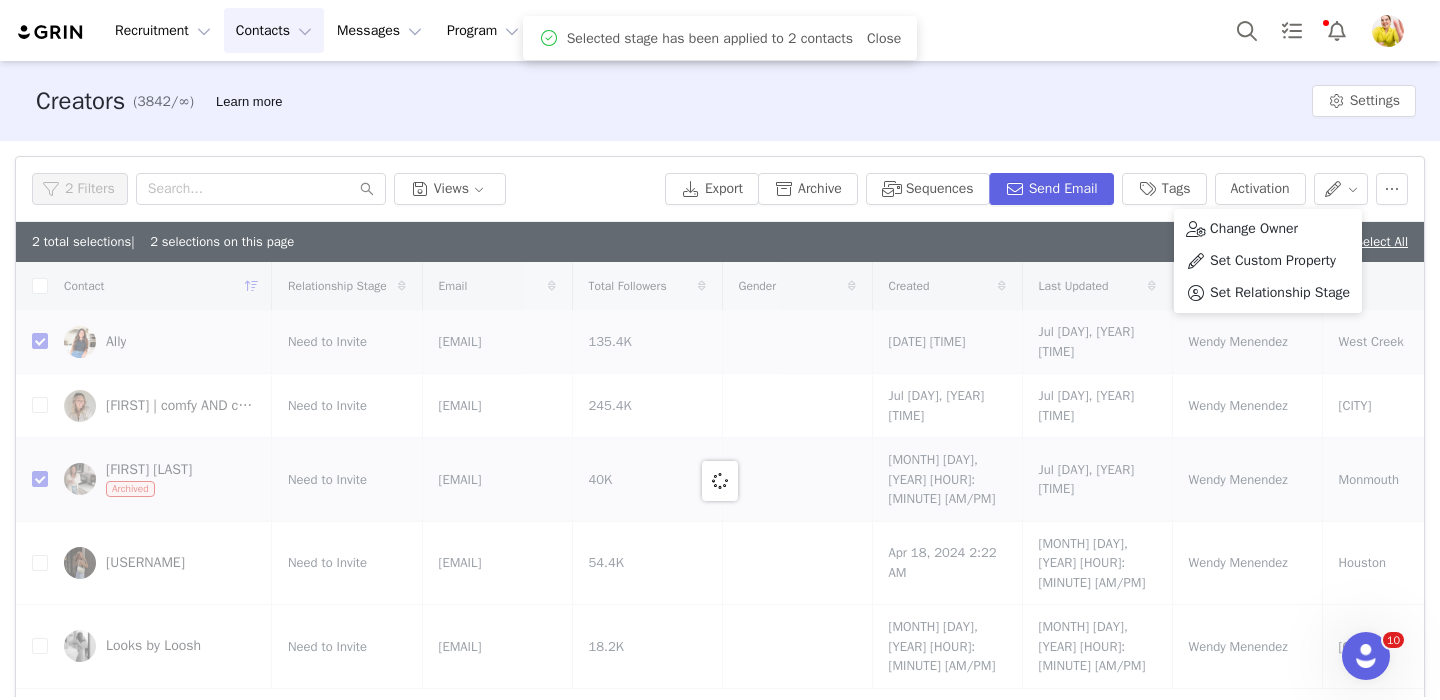 click on "2 total selections     |    2 selections on this page  Deselect All     |     Select All" at bounding box center (720, 242) 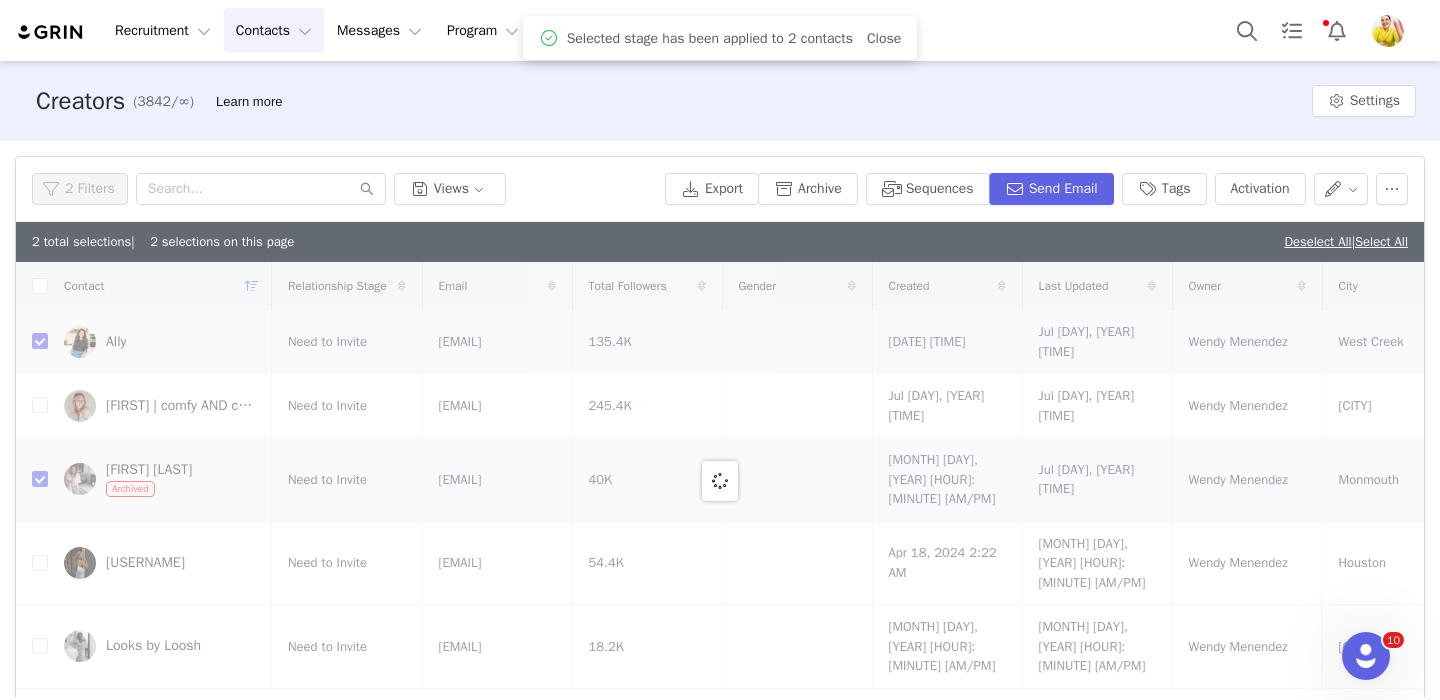 checkbox on "false" 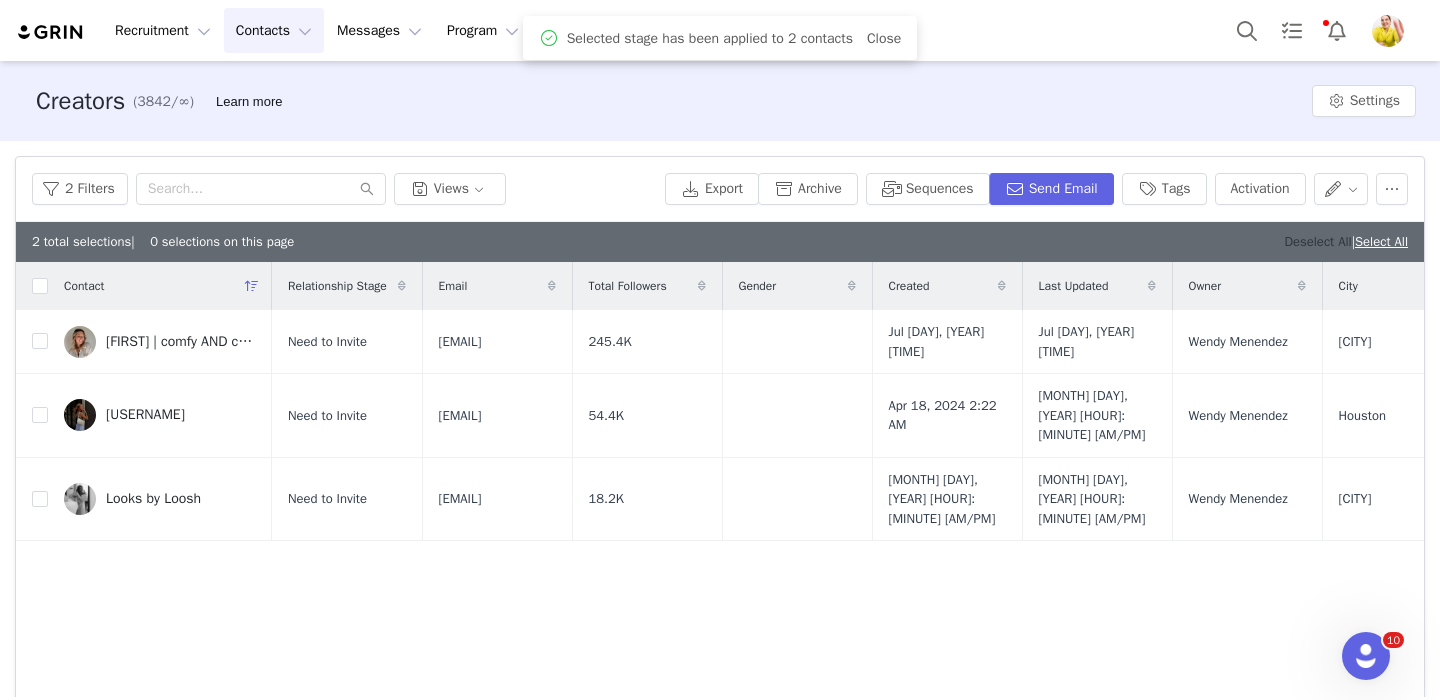 click on "Deselect All" at bounding box center [1317, 241] 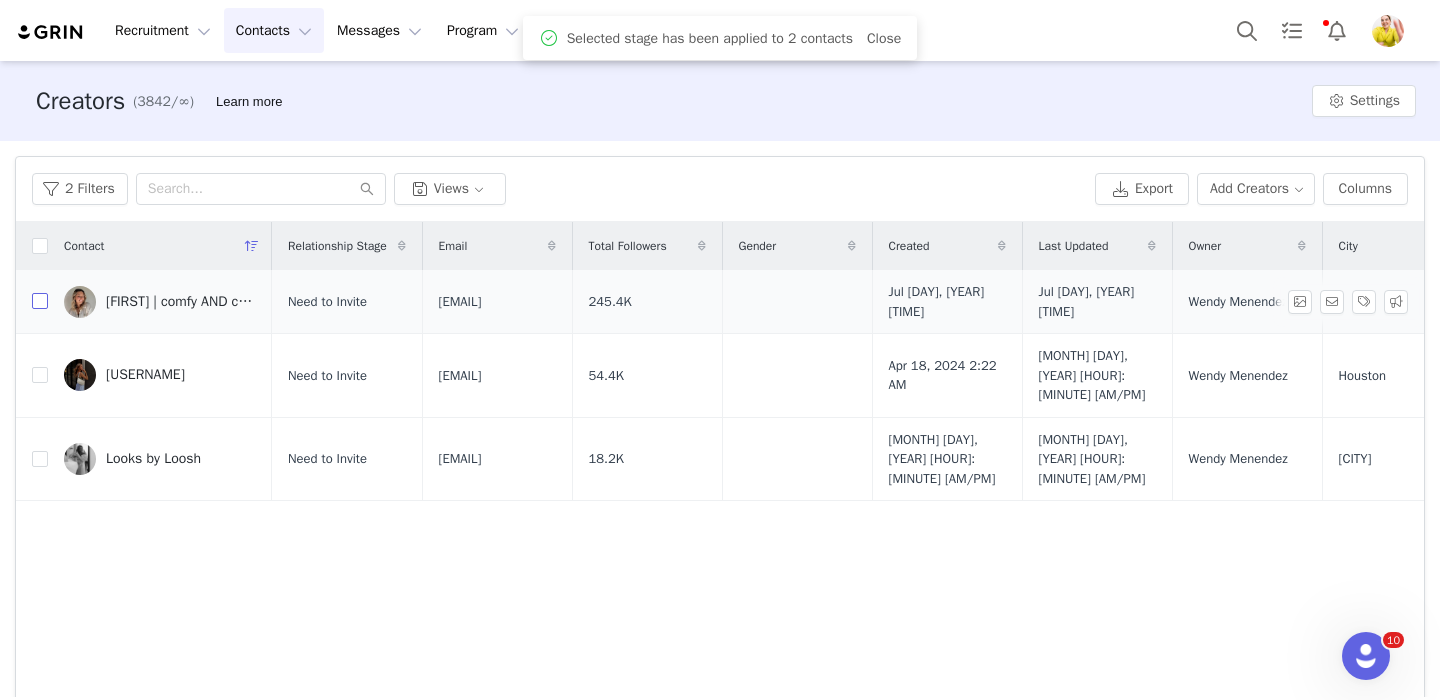 click at bounding box center [40, 301] 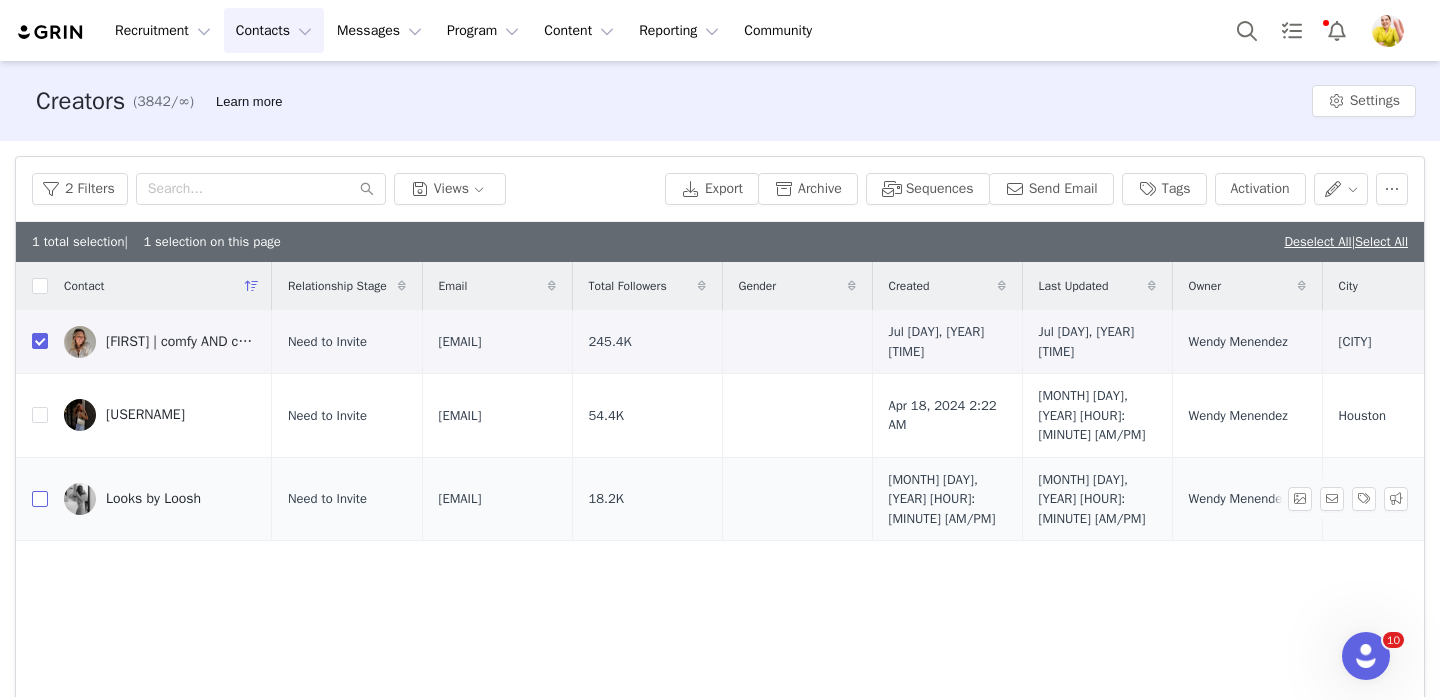 click at bounding box center [40, 499] 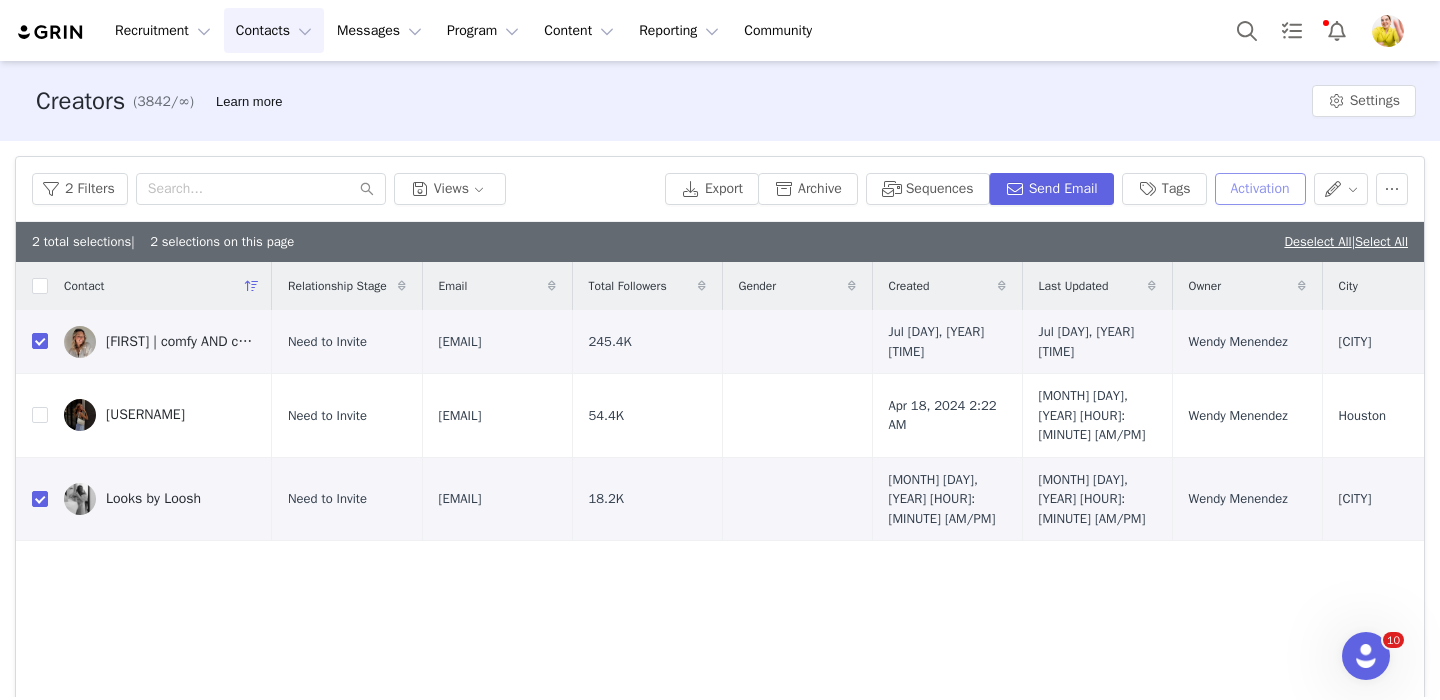 click on "Activation" at bounding box center [1260, 189] 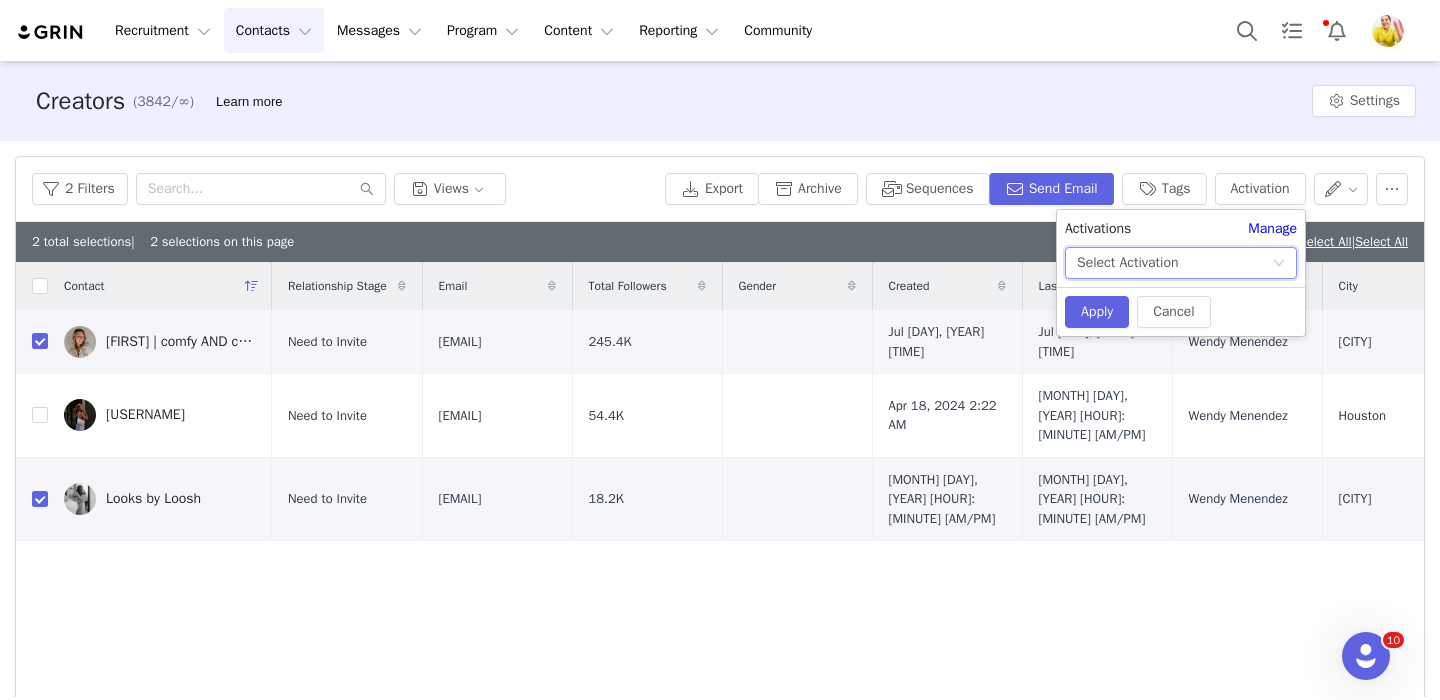 click on "Select Activation" at bounding box center [1174, 263] 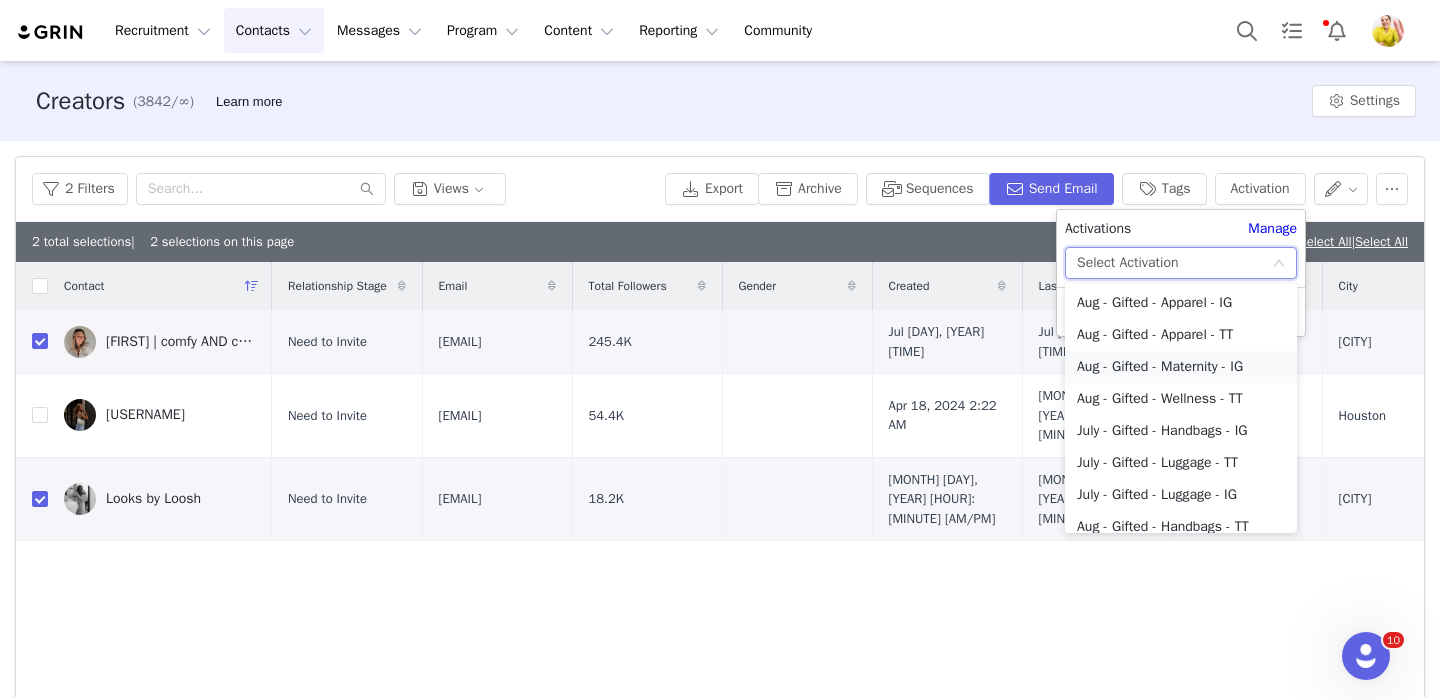 click on "Aug - Gifted - Maternity - IG" at bounding box center (1181, 367) 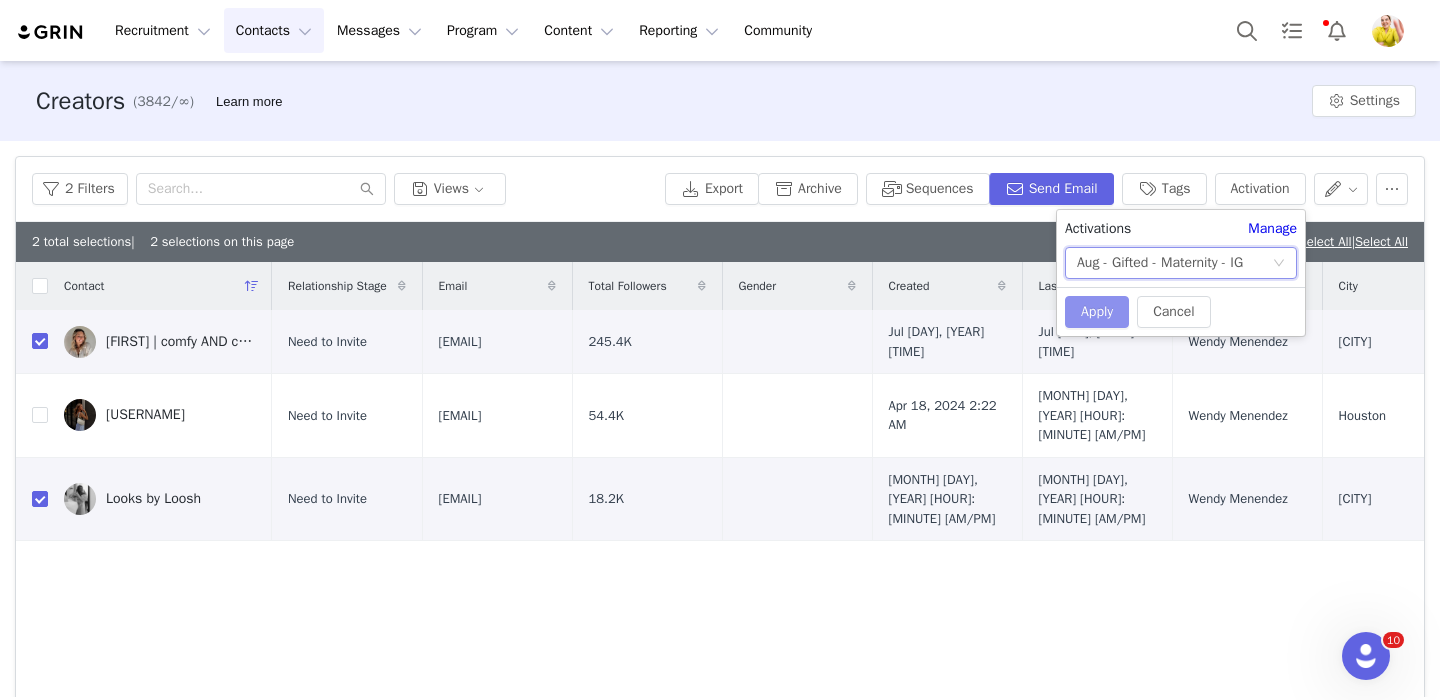 click on "Apply" at bounding box center [1097, 312] 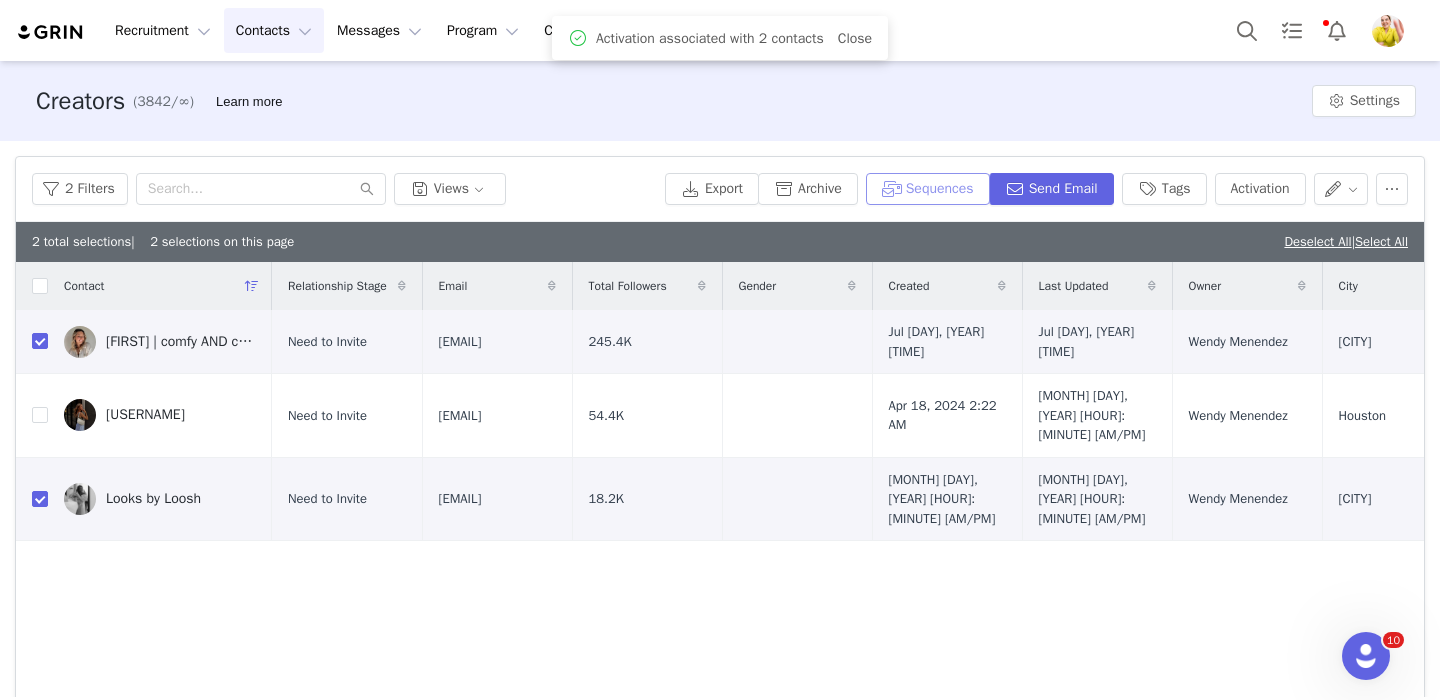 click on "Sequences" at bounding box center (928, 189) 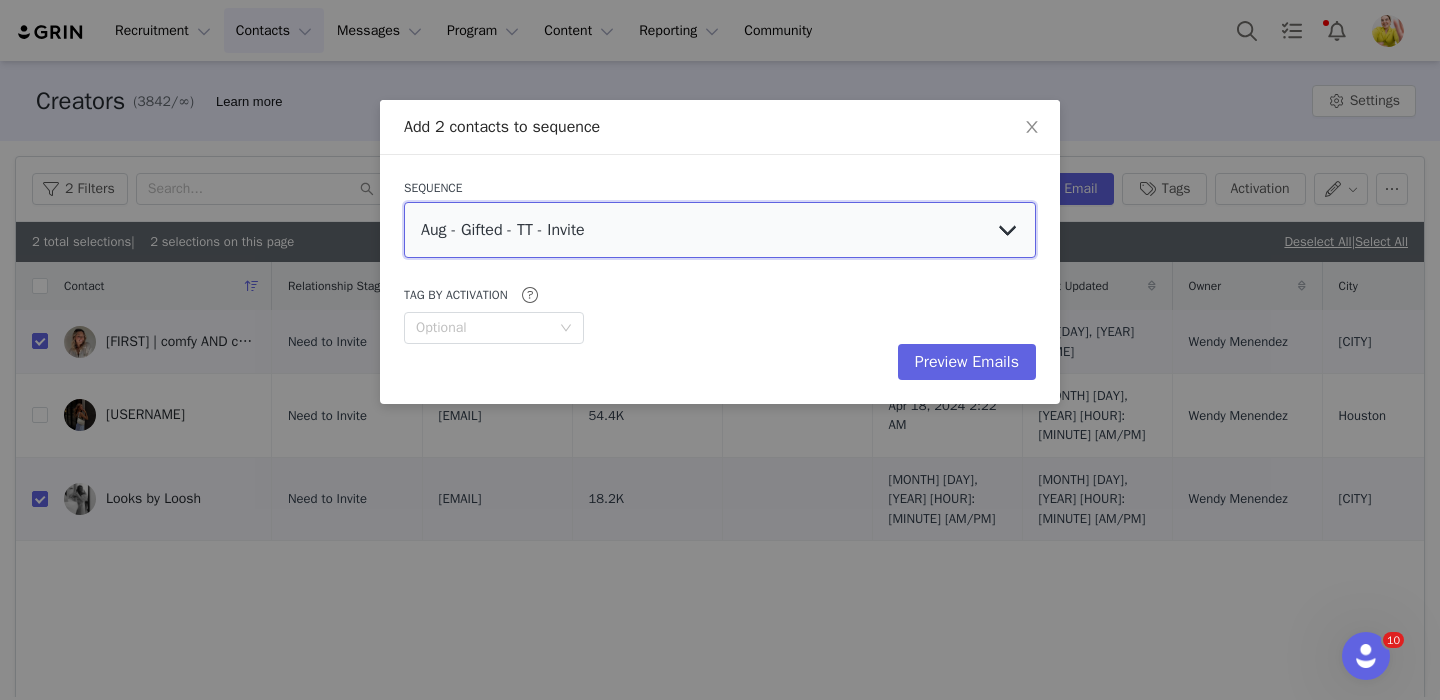click on "Aug - Gifted - TT - Invite   Aug - Gifted - IG - Invite   Aug - Gifted - IG - Re-Invite (Past Partner)   Aug - Gifted - TT - Re-Invite (Past Partner)" at bounding box center (720, 230) 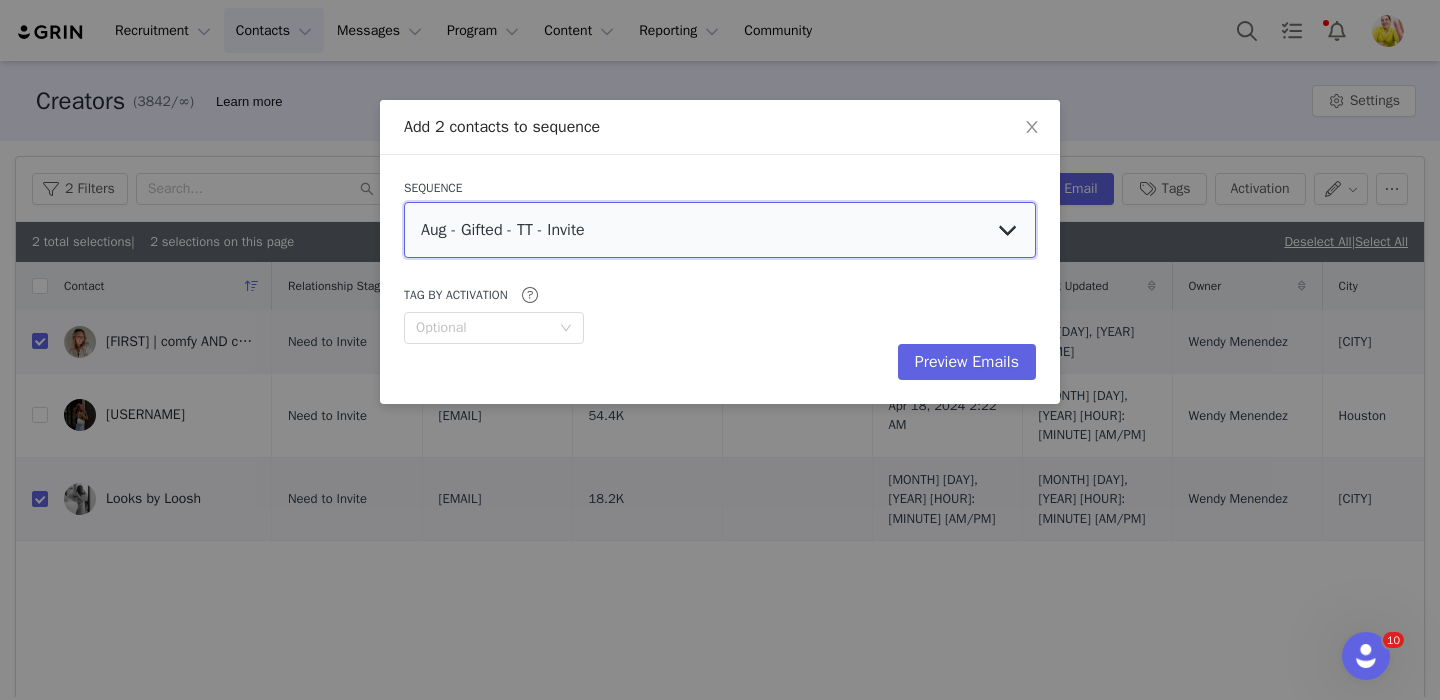 select on "9f9bdde4-8ee0-4fee-b6f3-db46565325d5" 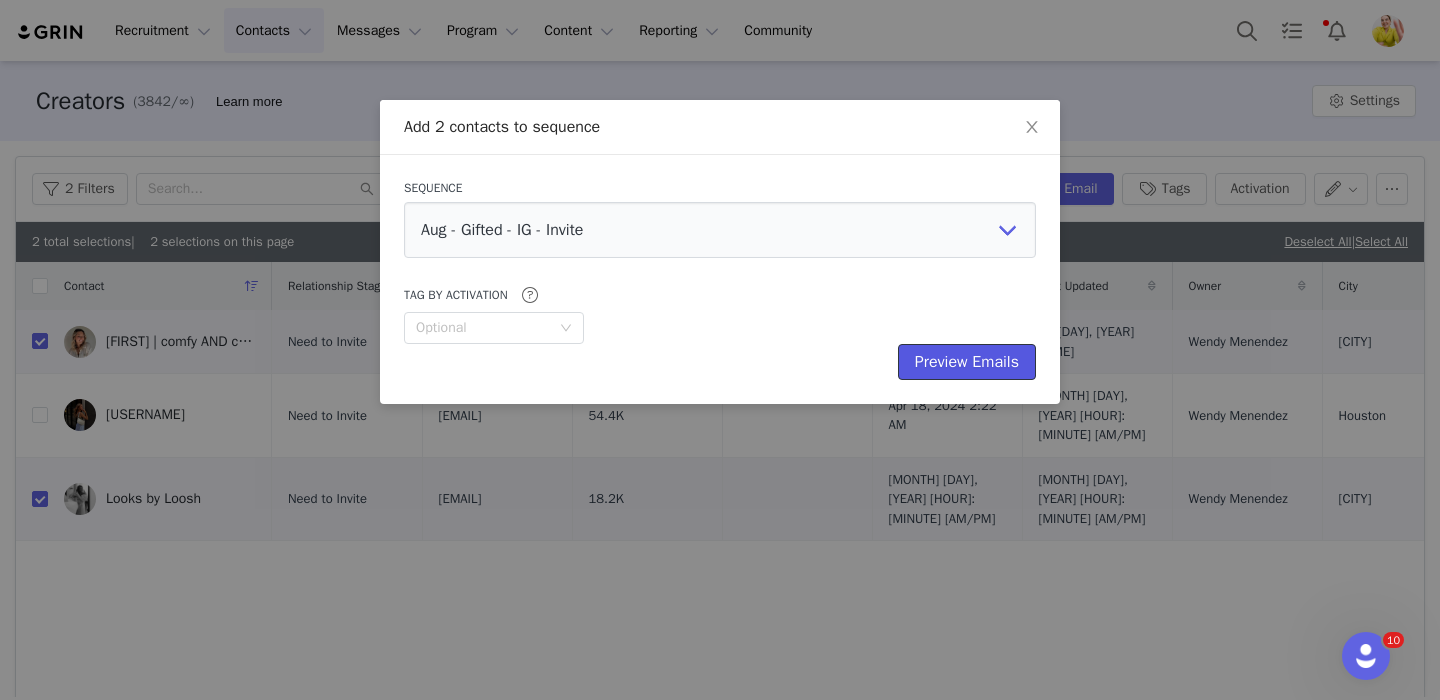 click on "Preview Emails" at bounding box center [967, 362] 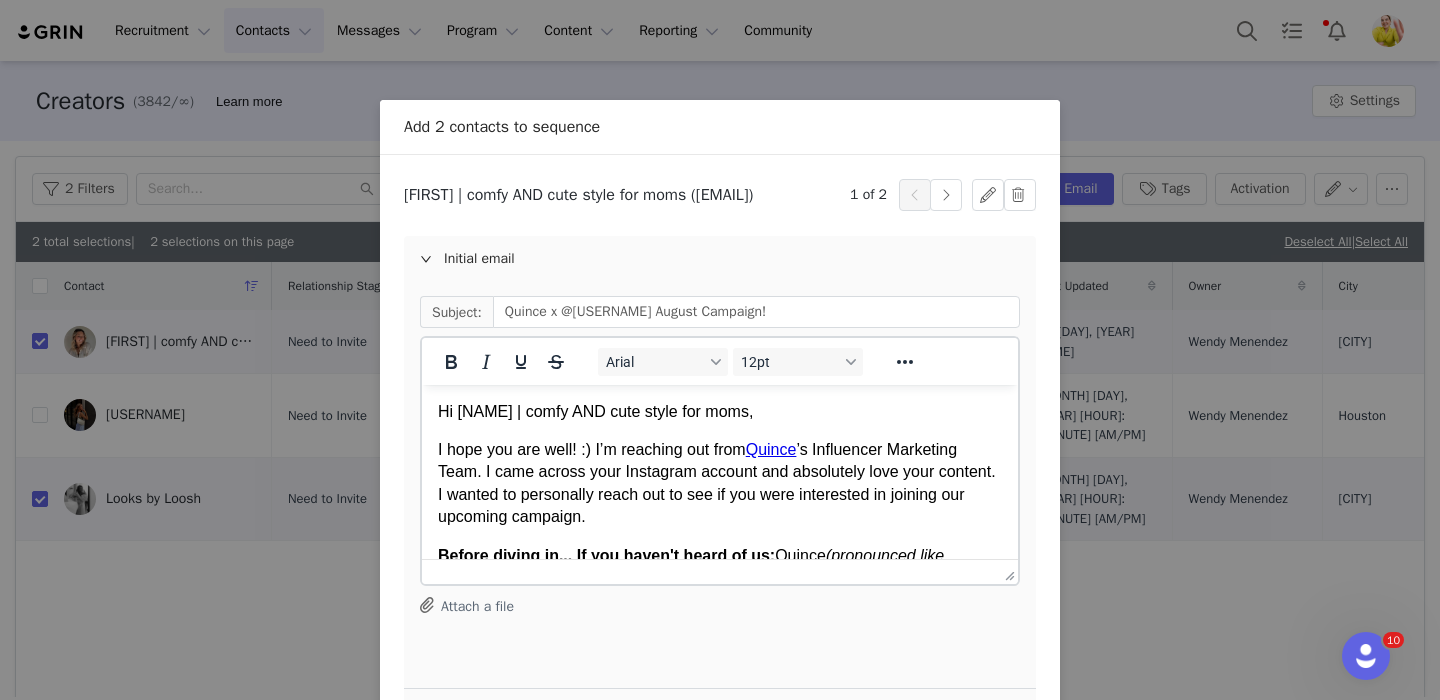 scroll, scrollTop: 0, scrollLeft: 0, axis: both 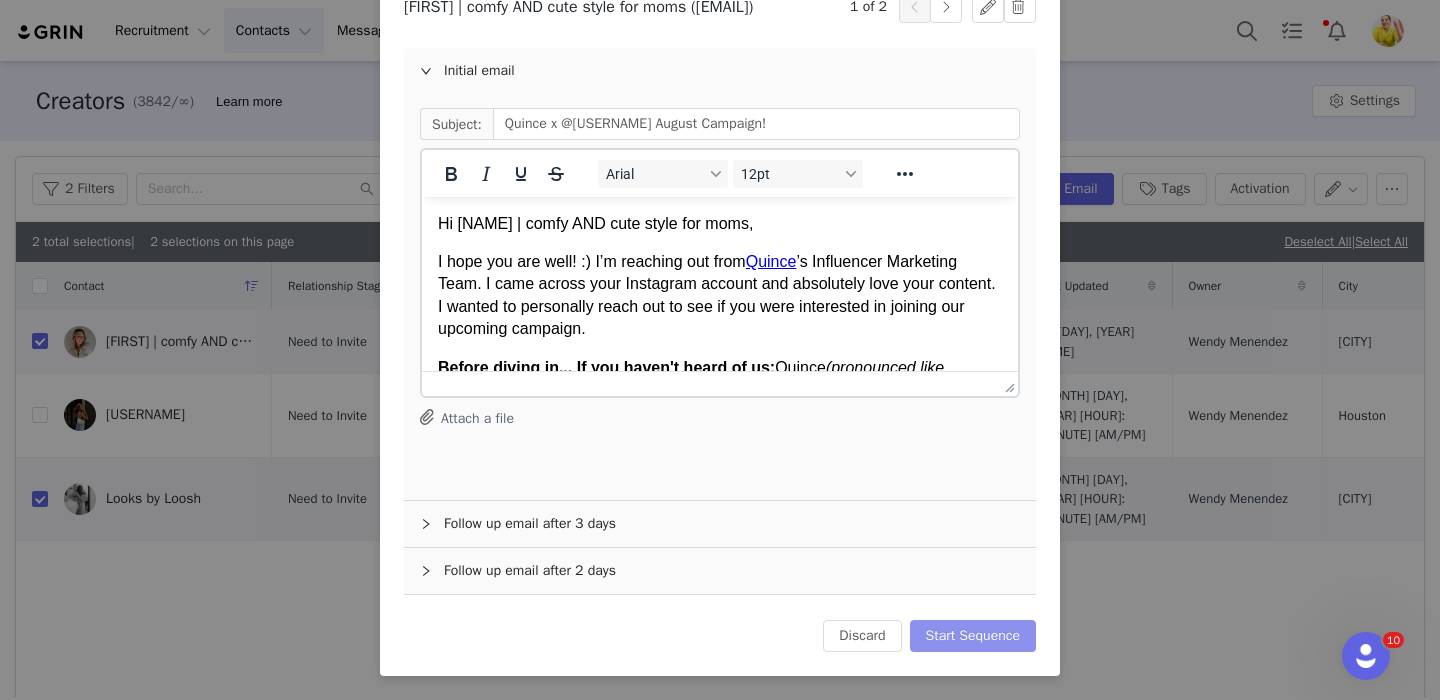 click on "Start Sequence" at bounding box center (973, 636) 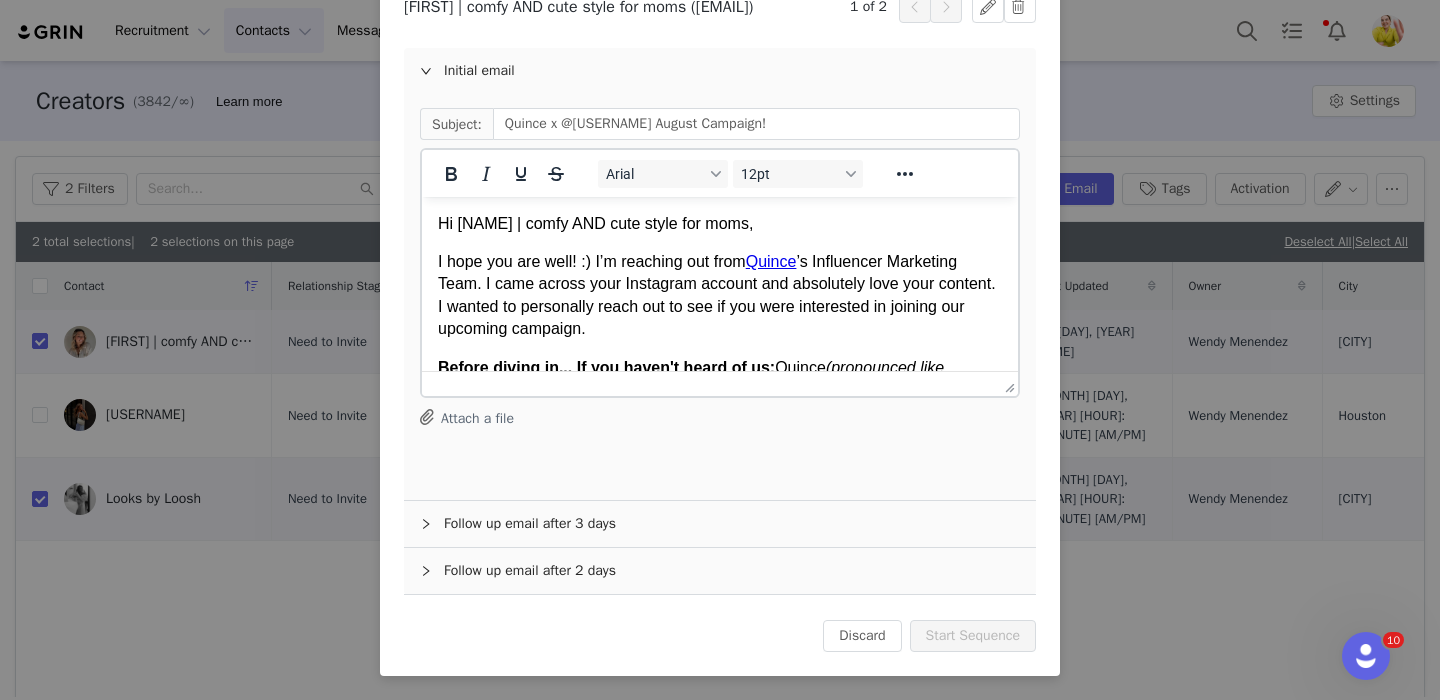 scroll, scrollTop: 0, scrollLeft: 0, axis: both 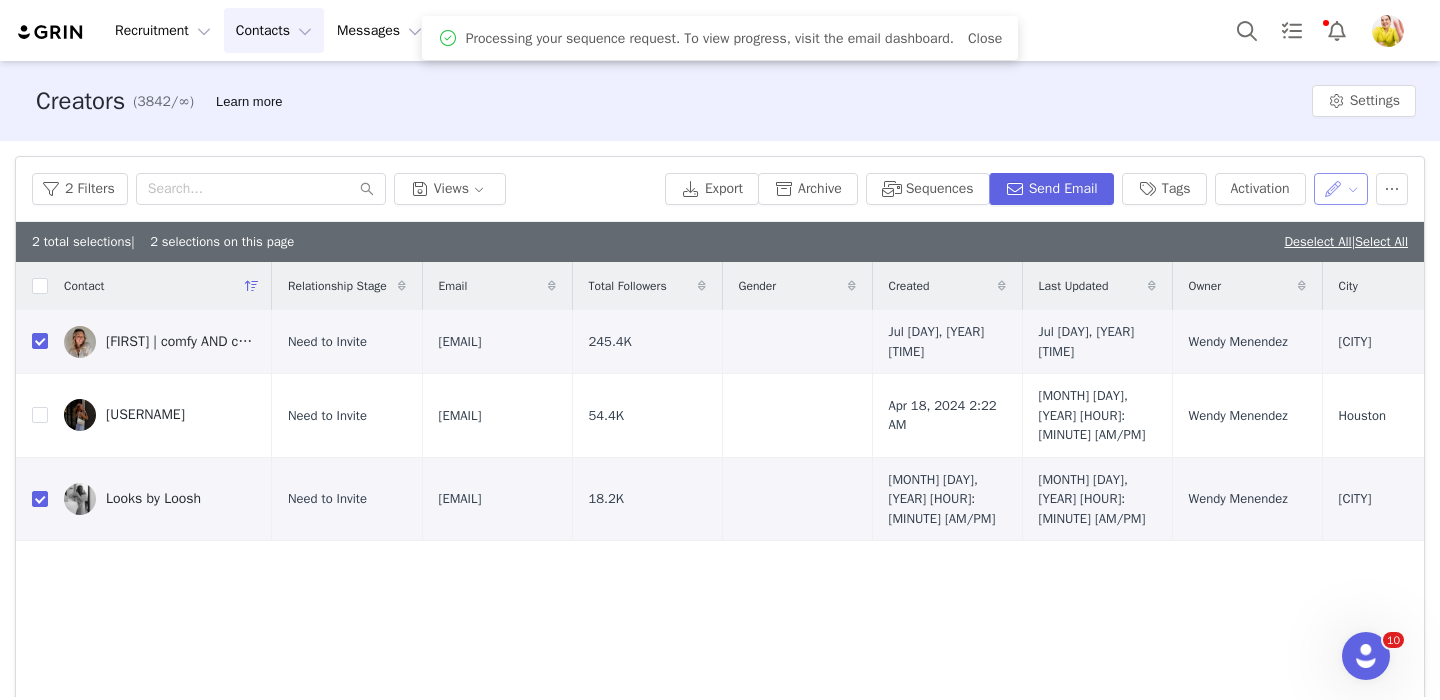 click at bounding box center [1341, 189] 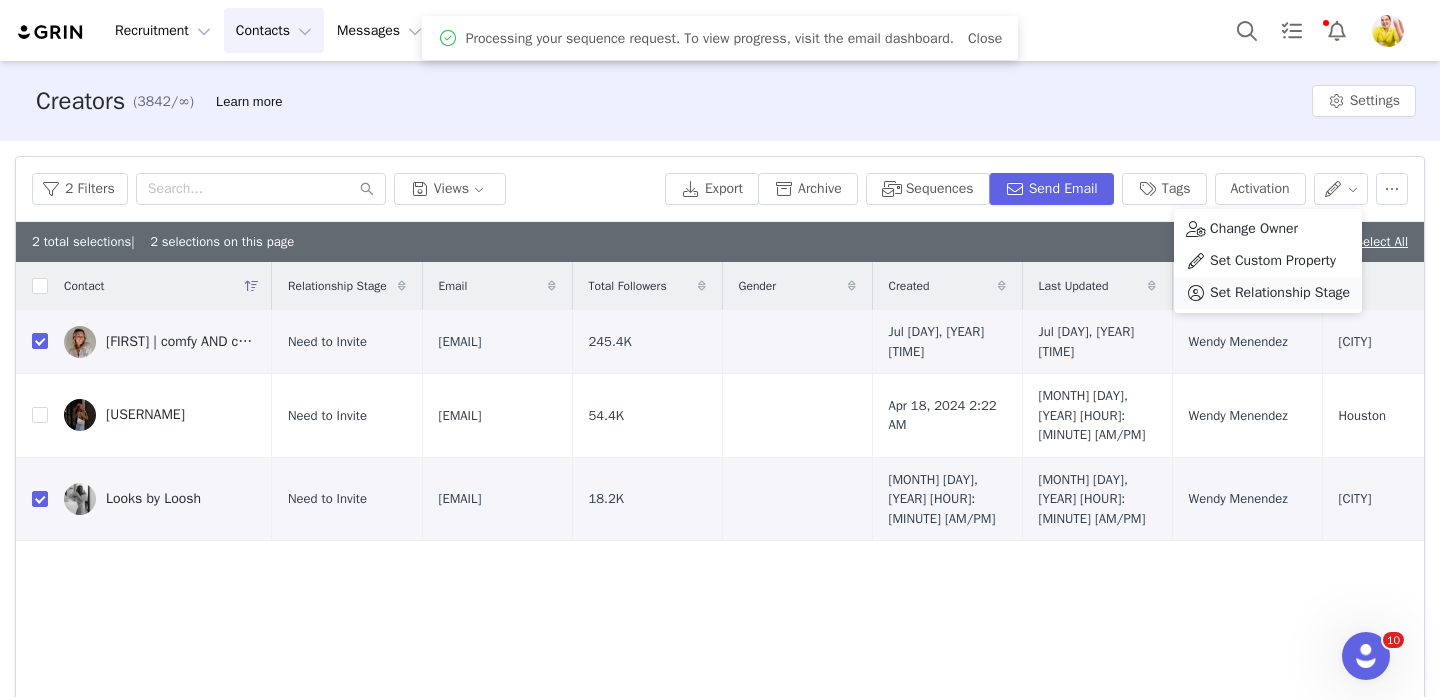click on "Set Relationship Stage" at bounding box center (1280, 293) 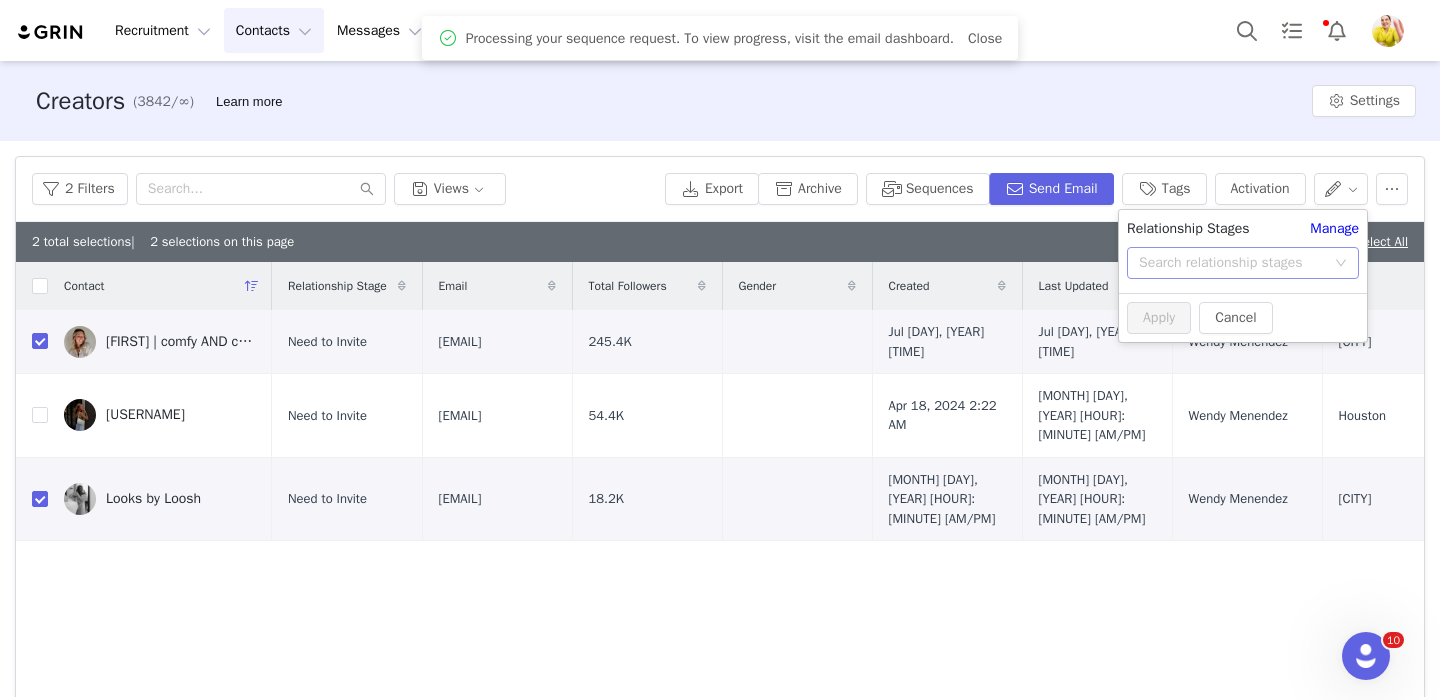 click on "Search relationship stages" at bounding box center (1232, 263) 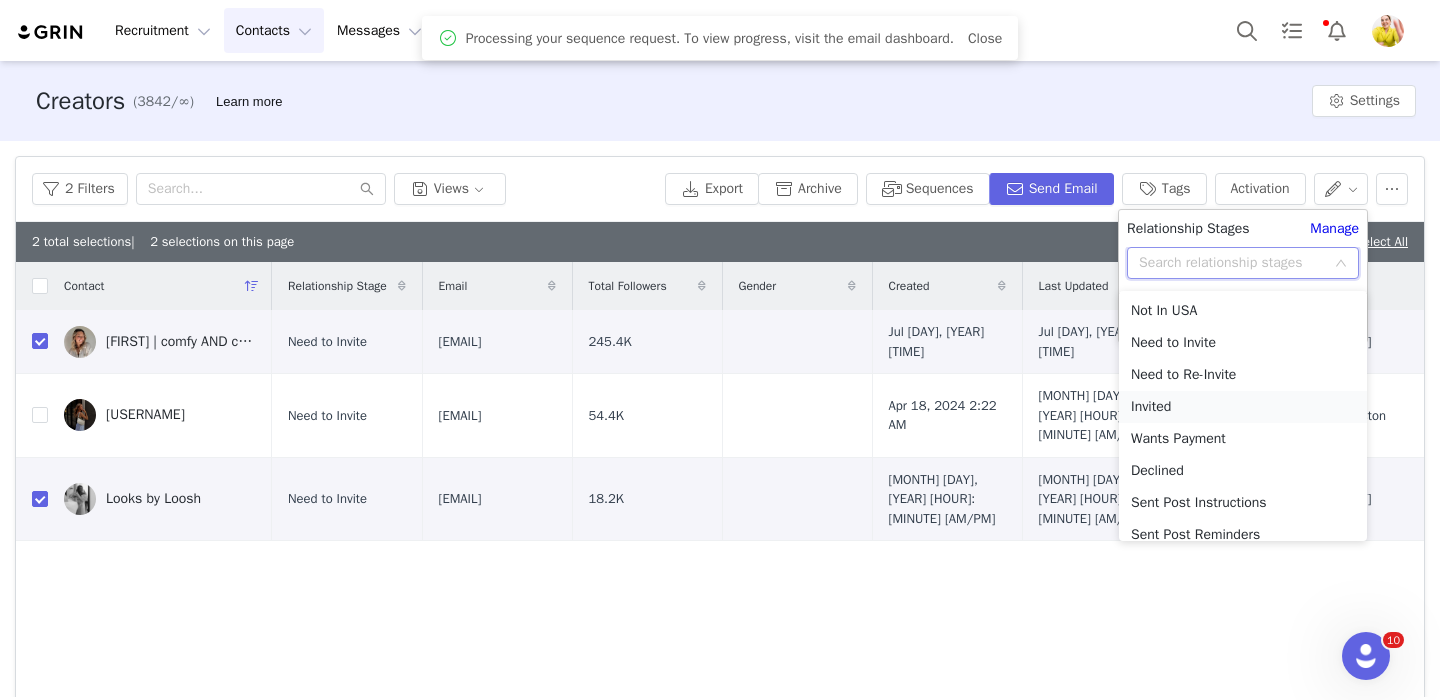 click on "Invited" at bounding box center (1243, 407) 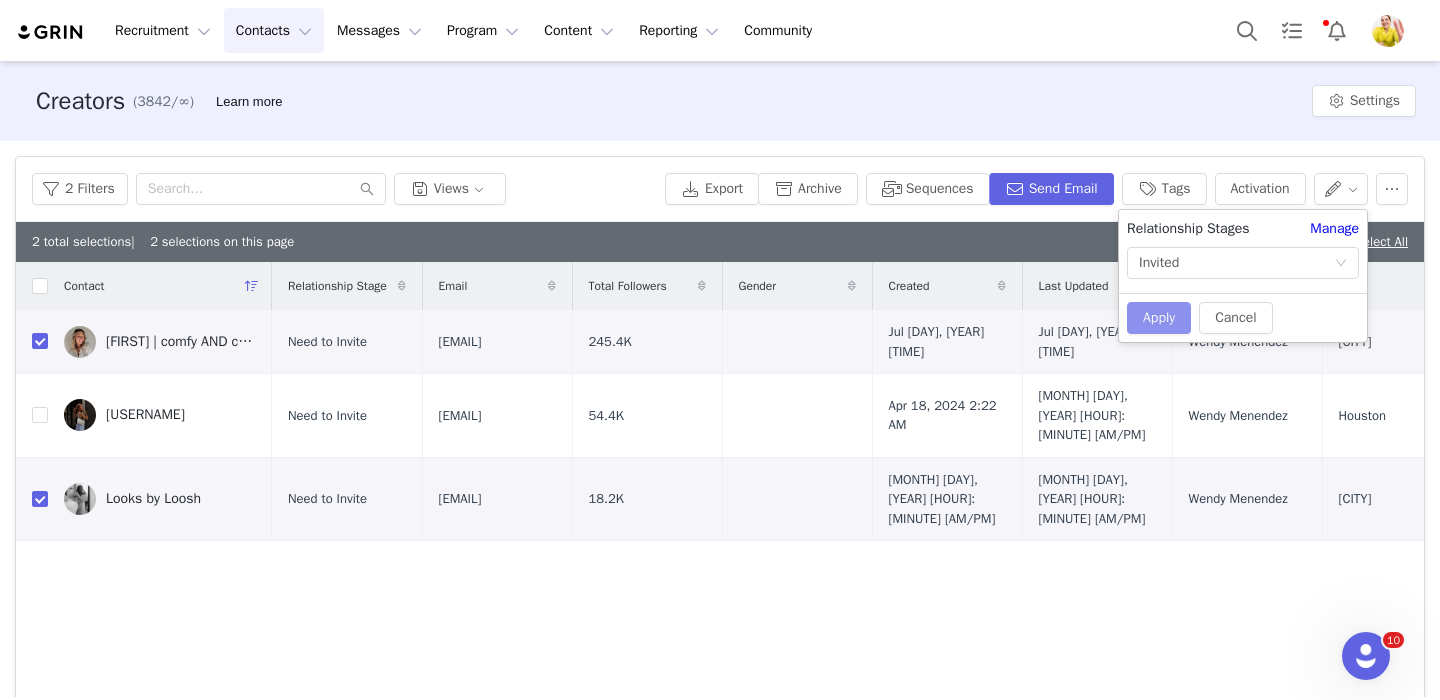 click on "Apply" at bounding box center (1159, 318) 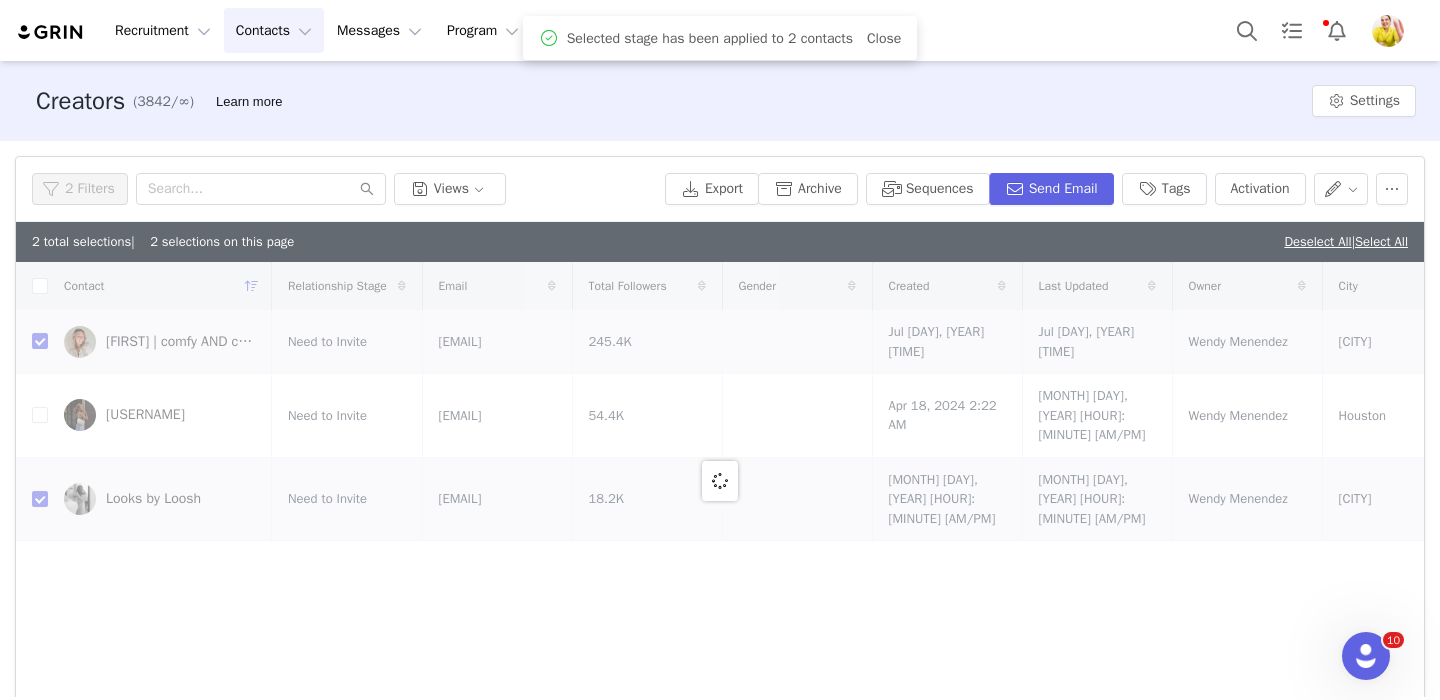 click on "2 total selections     |    2 selections on this page  Deselect All     |     Select All" at bounding box center [720, 242] 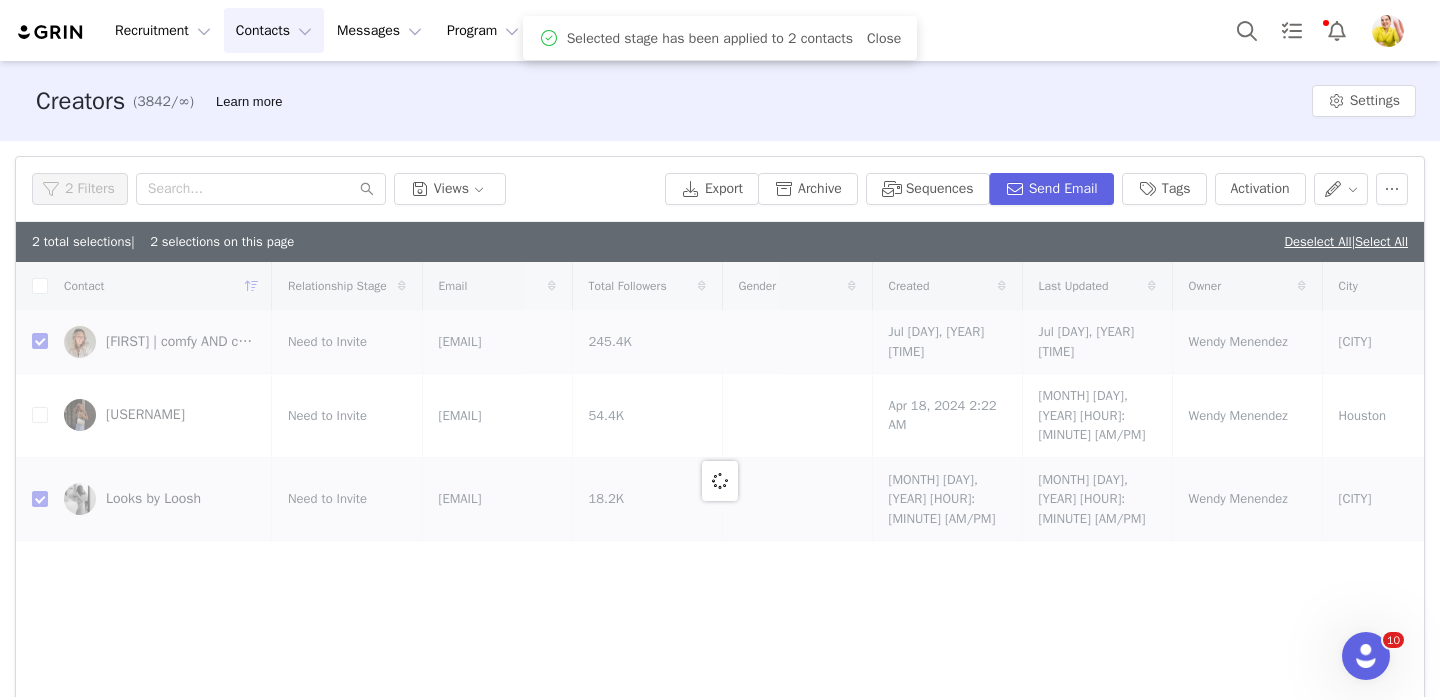 checkbox on "false" 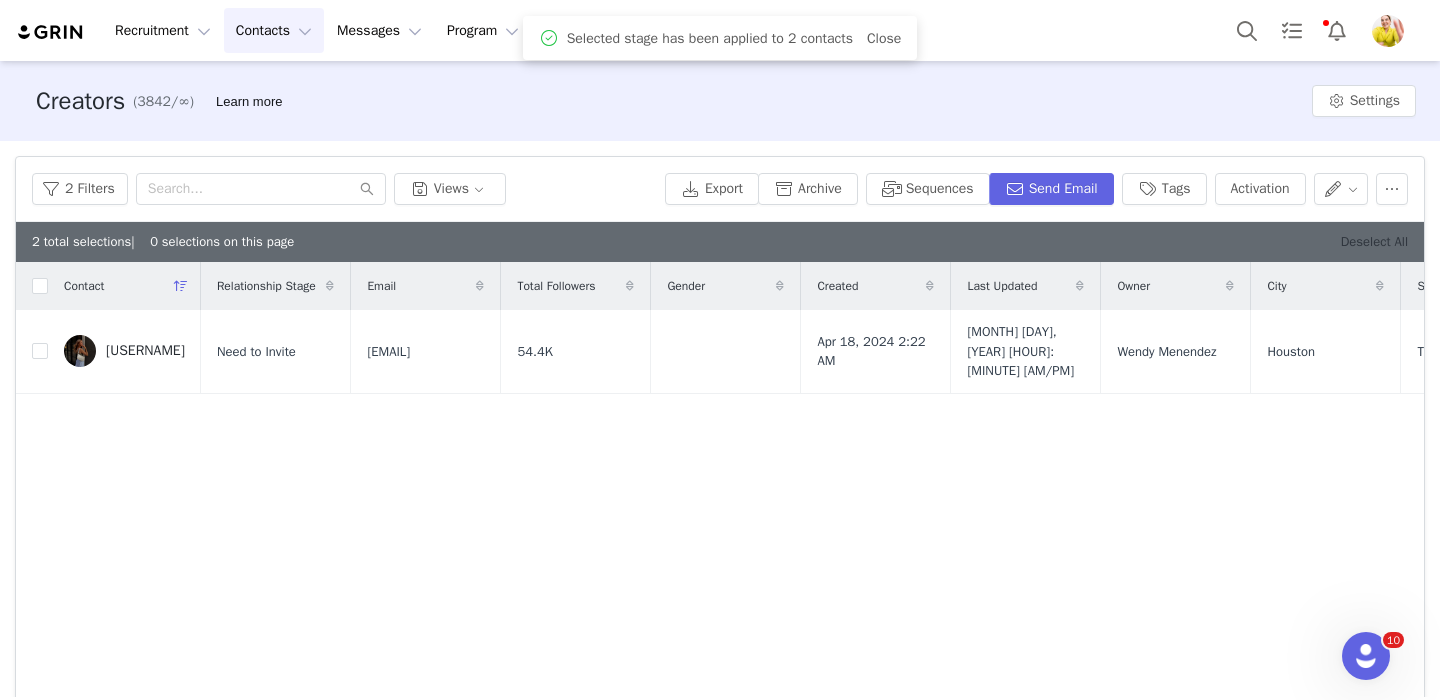 click on "Deselect All" at bounding box center (1374, 241) 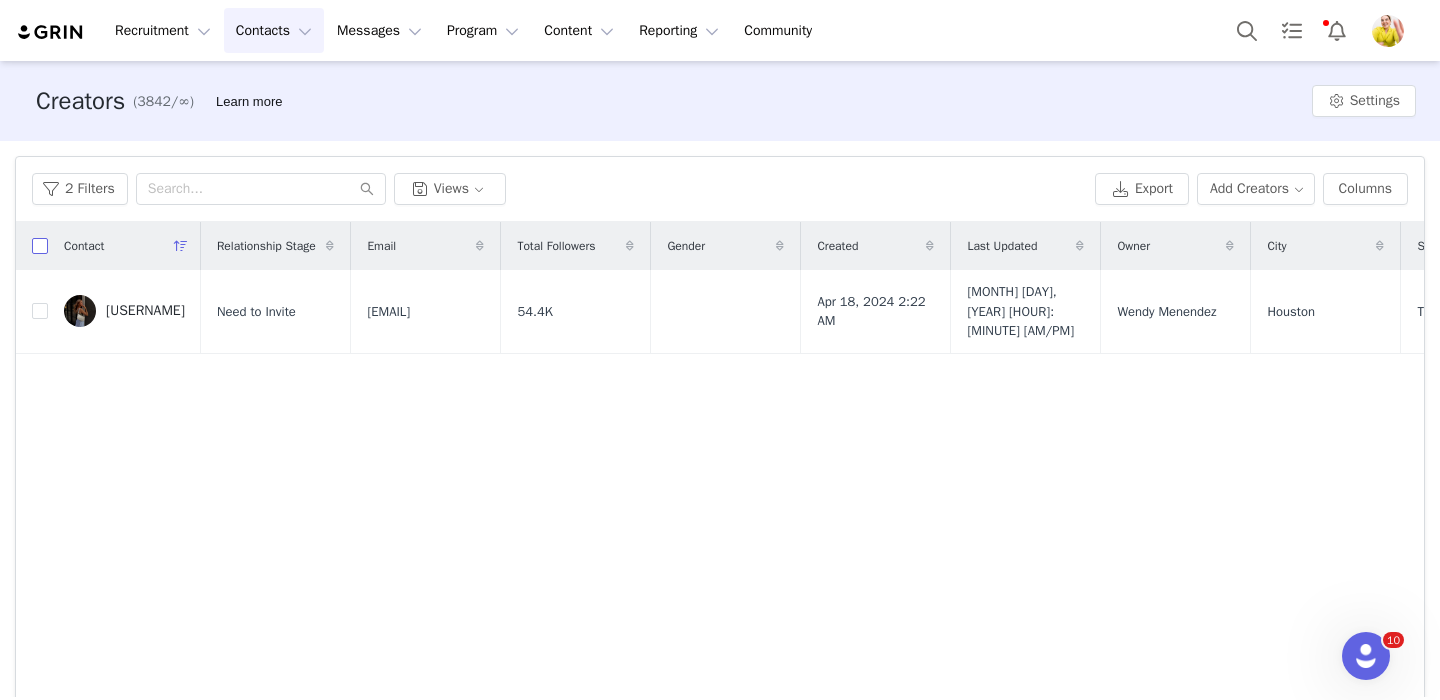 click at bounding box center [40, 246] 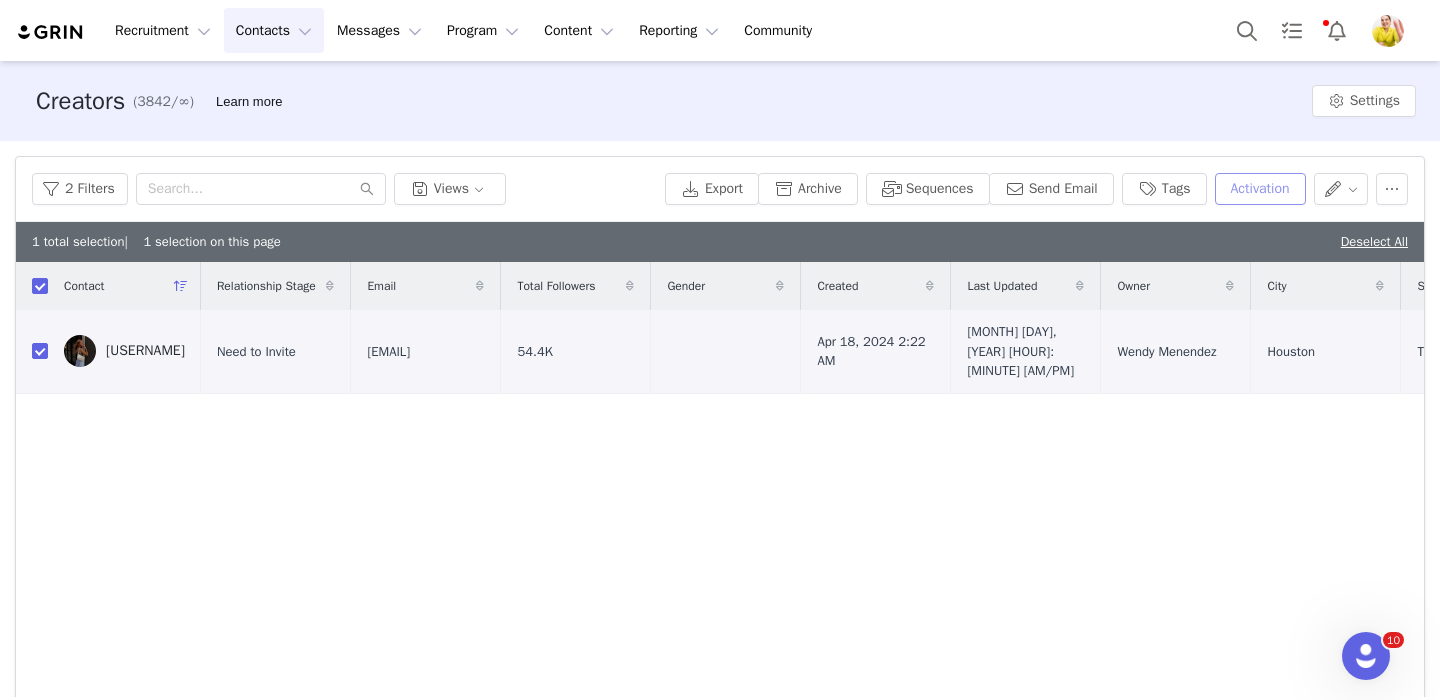 click on "Activation" at bounding box center [1260, 189] 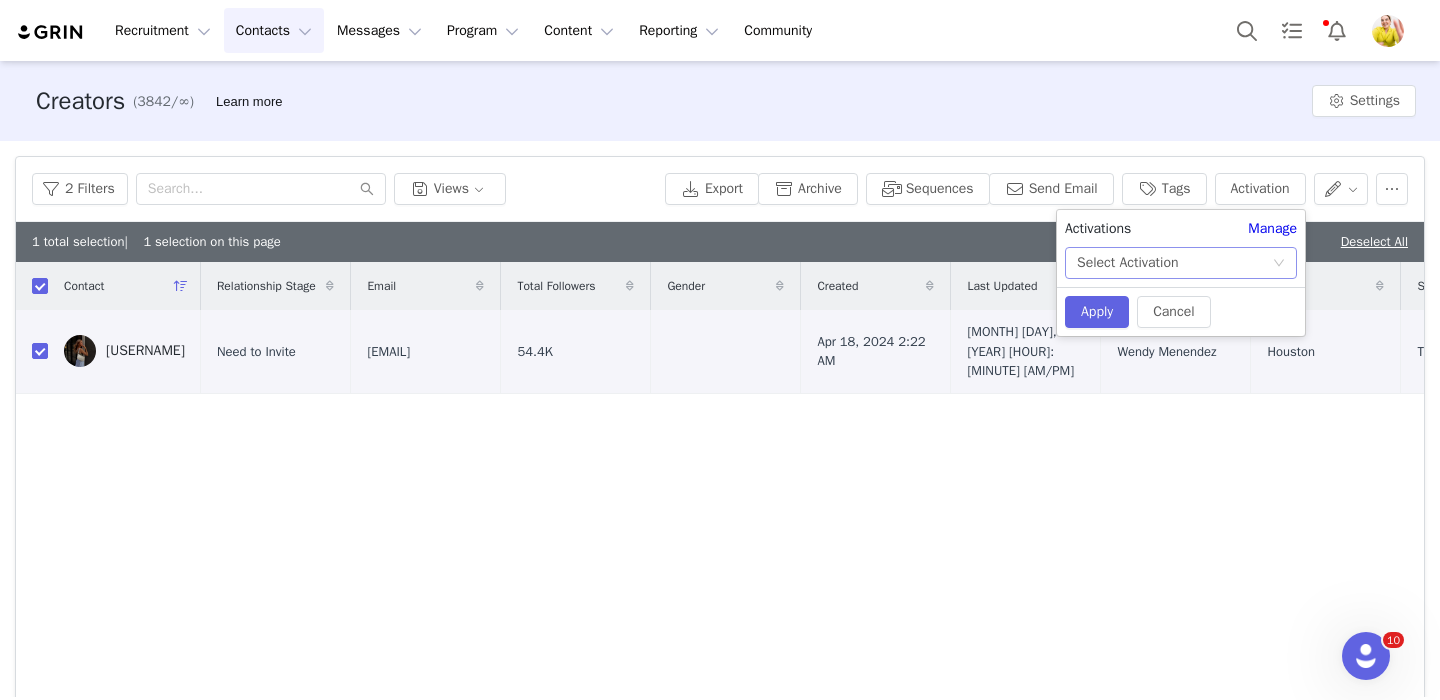 click on "Select Activation" at bounding box center [1174, 263] 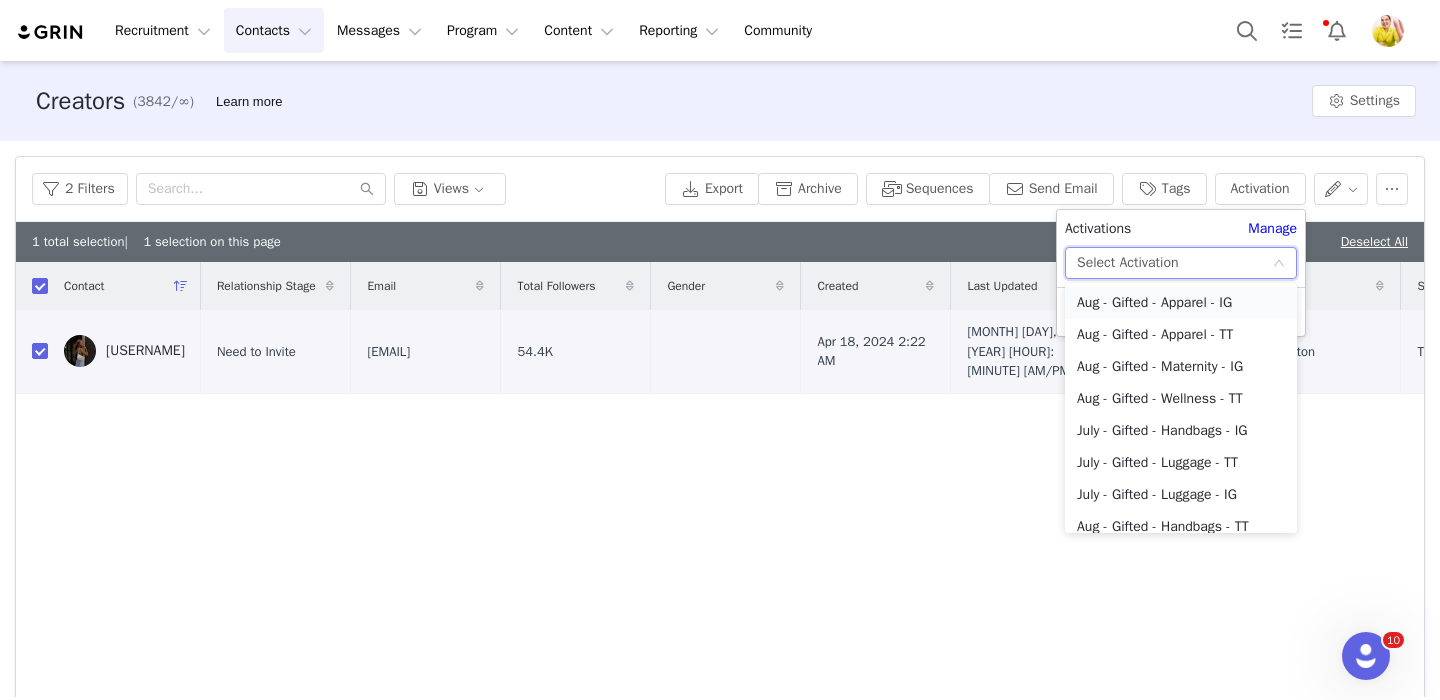 click on "Aug - Gifted - Apparel - IG" at bounding box center [1181, 303] 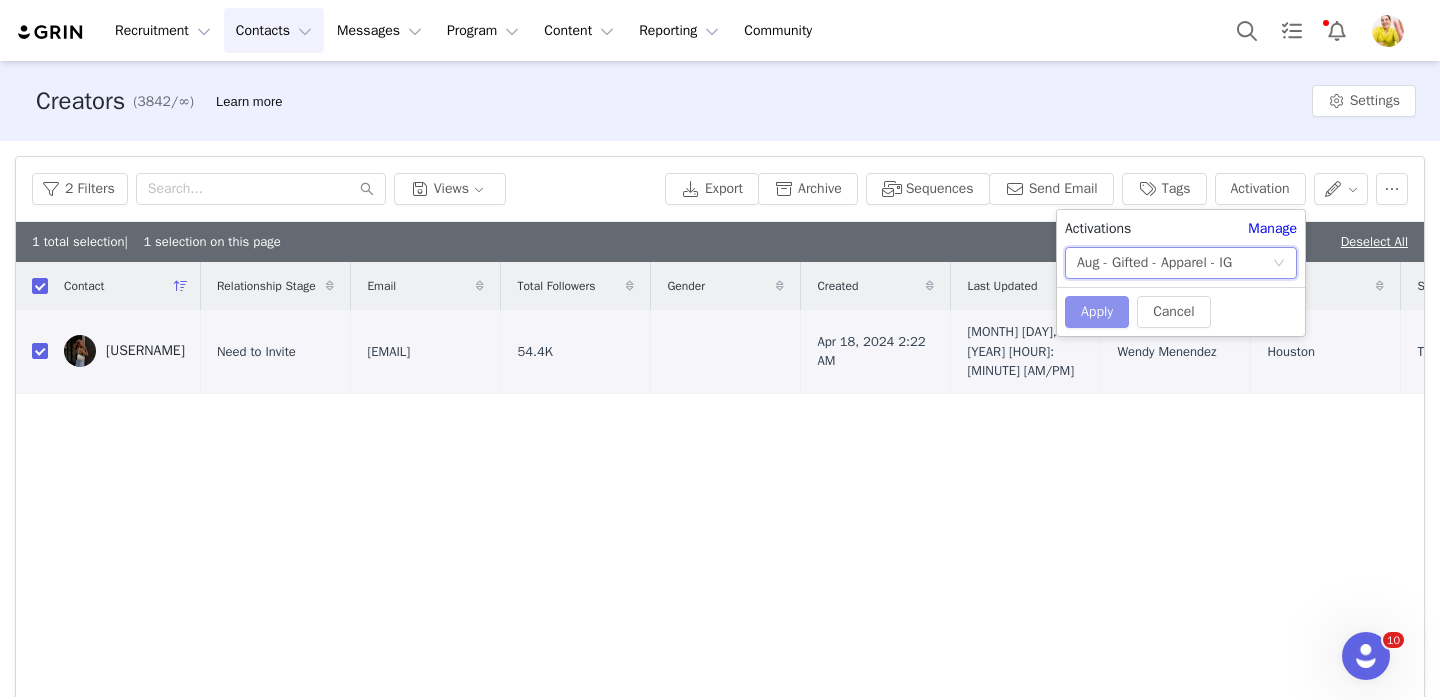 click on "Apply" at bounding box center (1097, 312) 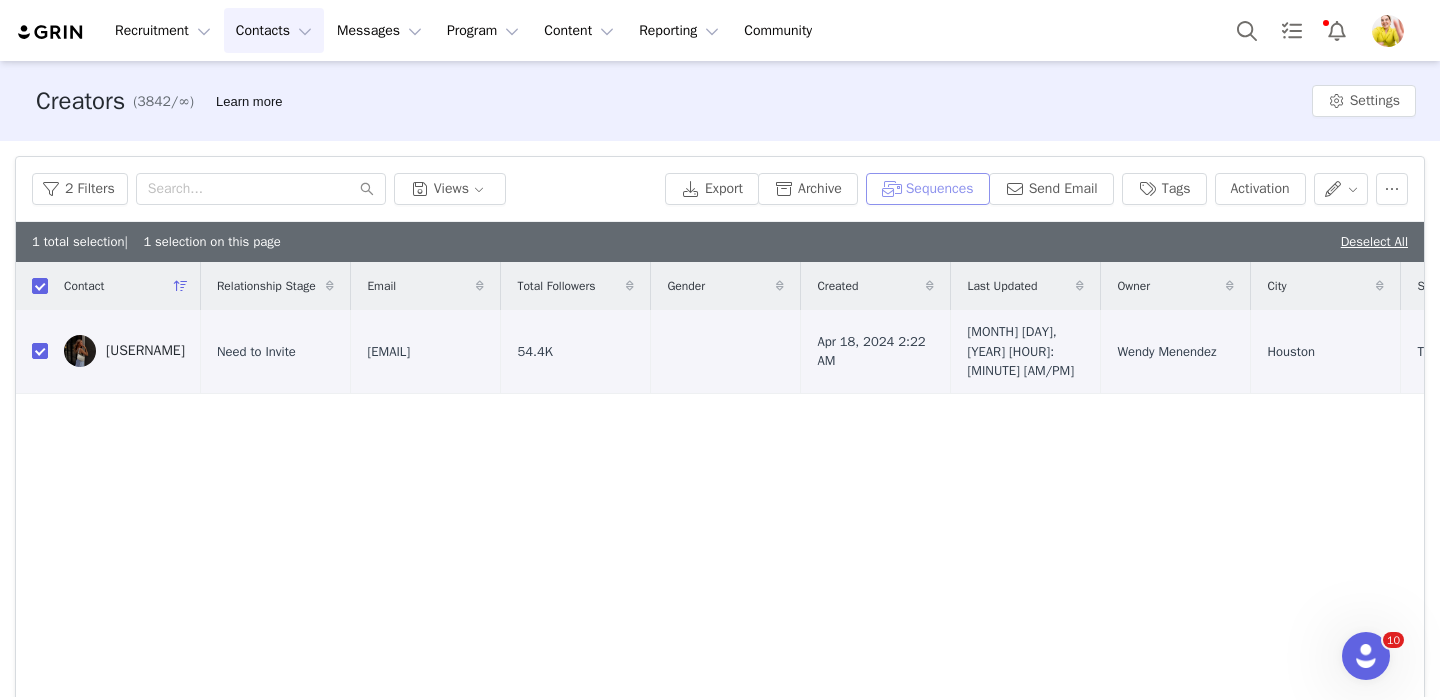 click on "Sequences" at bounding box center (928, 189) 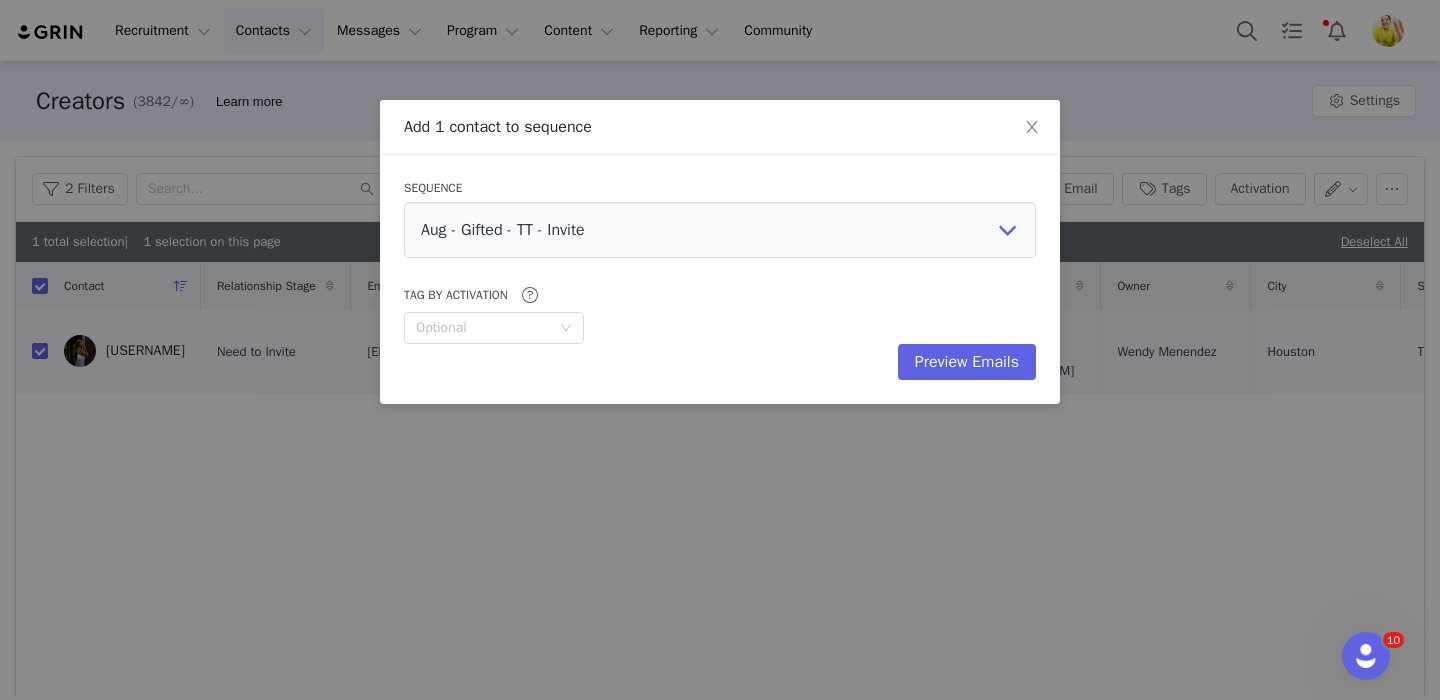 click on "Sequence      Aug - Gifted - TT - Invite   Aug - Gifted - IG - Invite   Aug - Gifted - IG - Re-Invite (Past Partner)   Aug - Gifted - TT - Re-Invite (Past Partner)  Tag by Activation     Optional    Preview Emails" at bounding box center [720, 279] 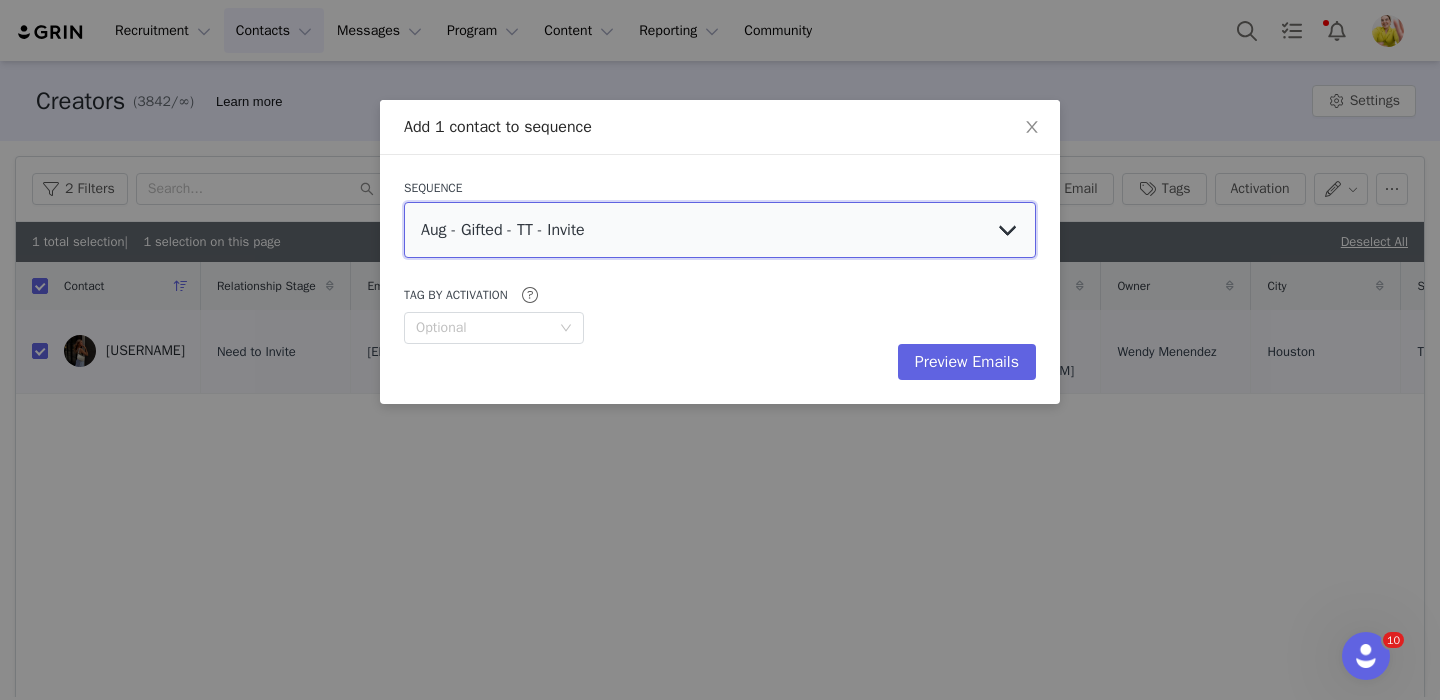 click on "Aug - Gifted - TT - Invite   Aug - Gifted - IG - Invite   Aug - Gifted - IG - Re-Invite (Past Partner)   Aug - Gifted - TT - Re-Invite (Past Partner)" at bounding box center [720, 230] 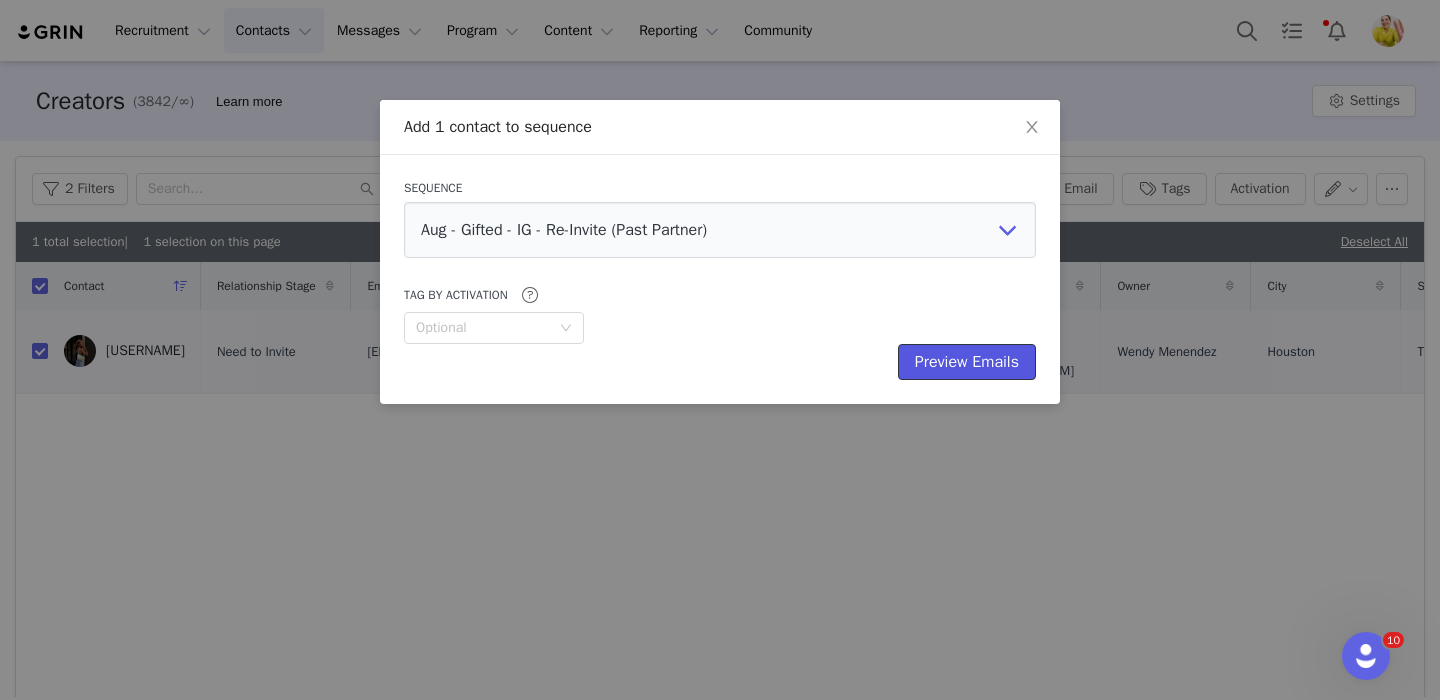 click on "Preview Emails" at bounding box center [967, 362] 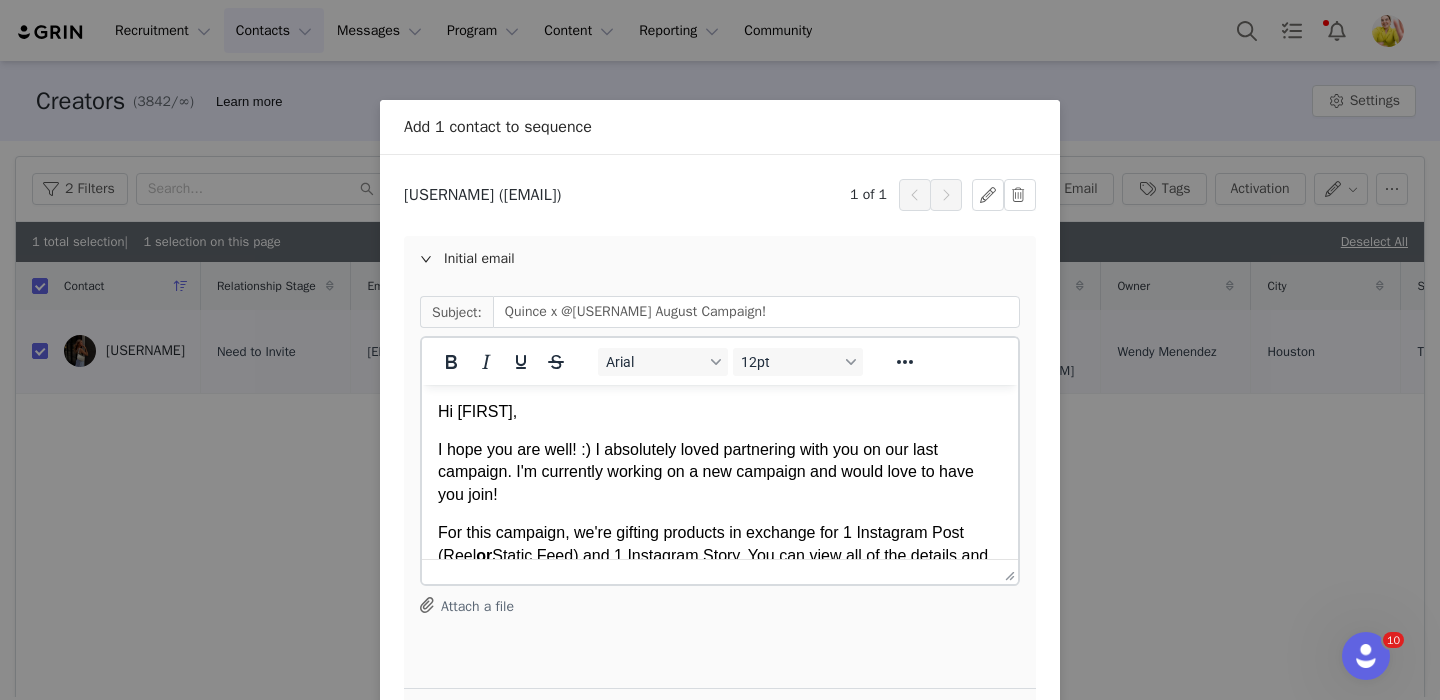 scroll, scrollTop: 0, scrollLeft: 0, axis: both 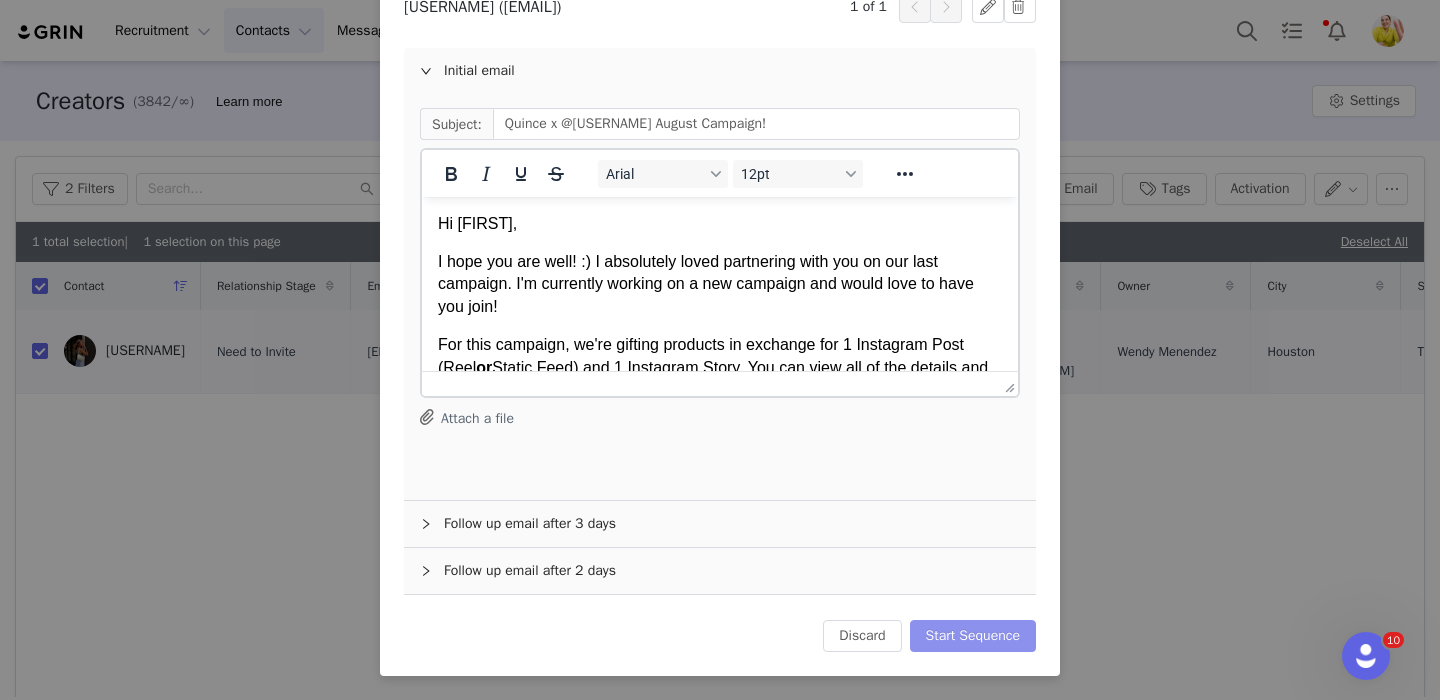 click on "Start Sequence" at bounding box center [973, 636] 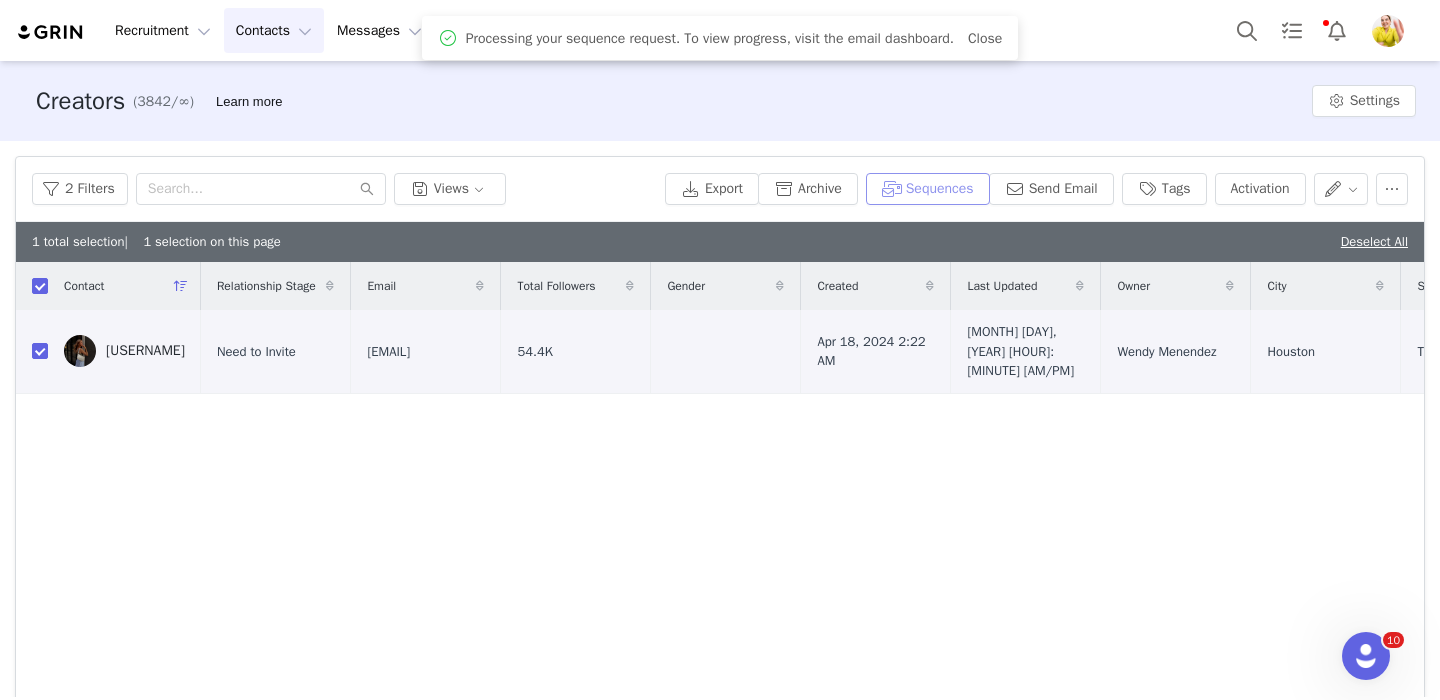 scroll, scrollTop: 0, scrollLeft: 0, axis: both 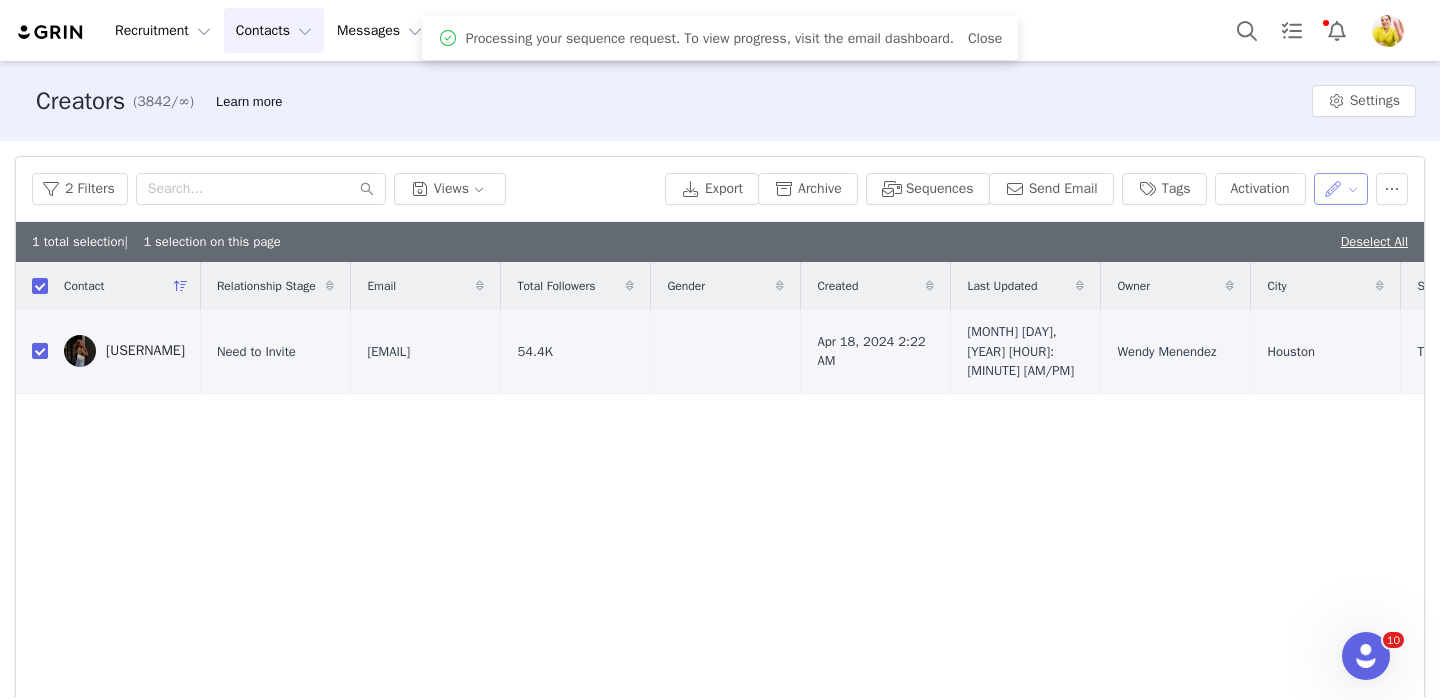 click at bounding box center [1341, 189] 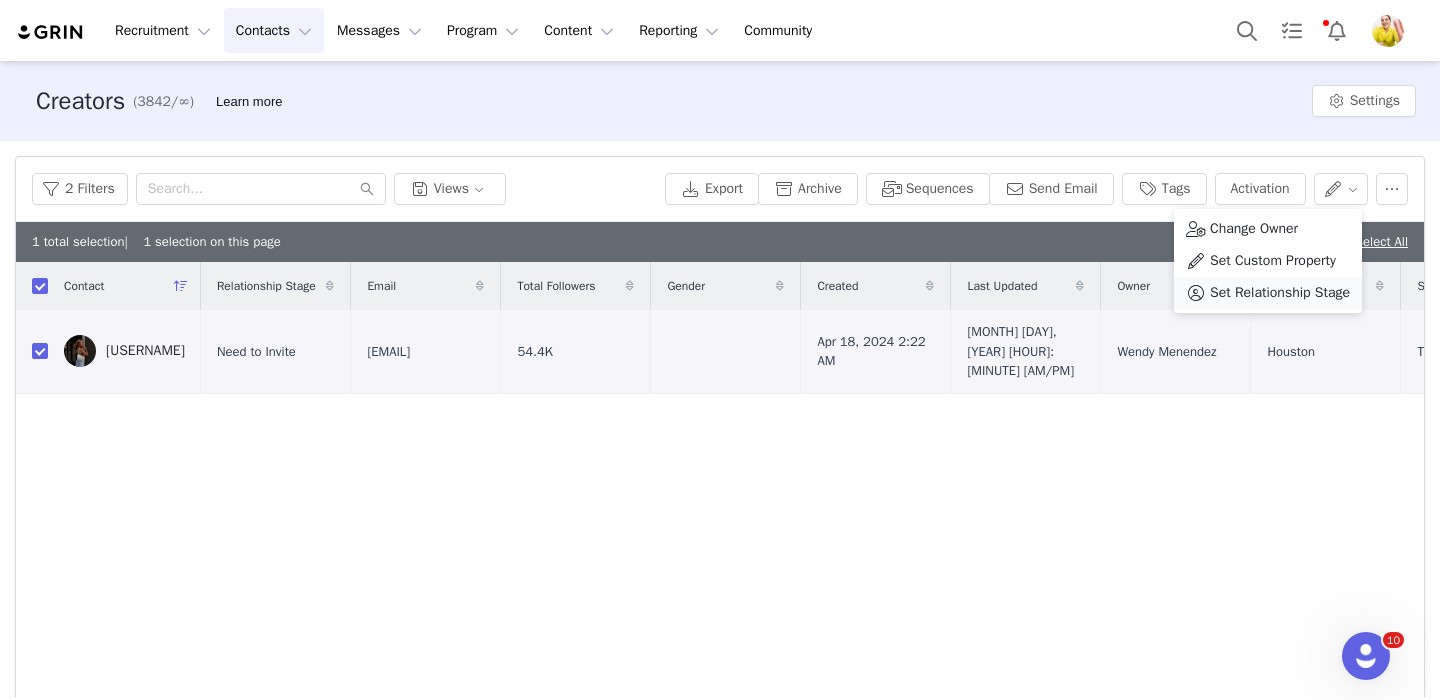 click on "Set Relationship Stage" at bounding box center [1280, 293] 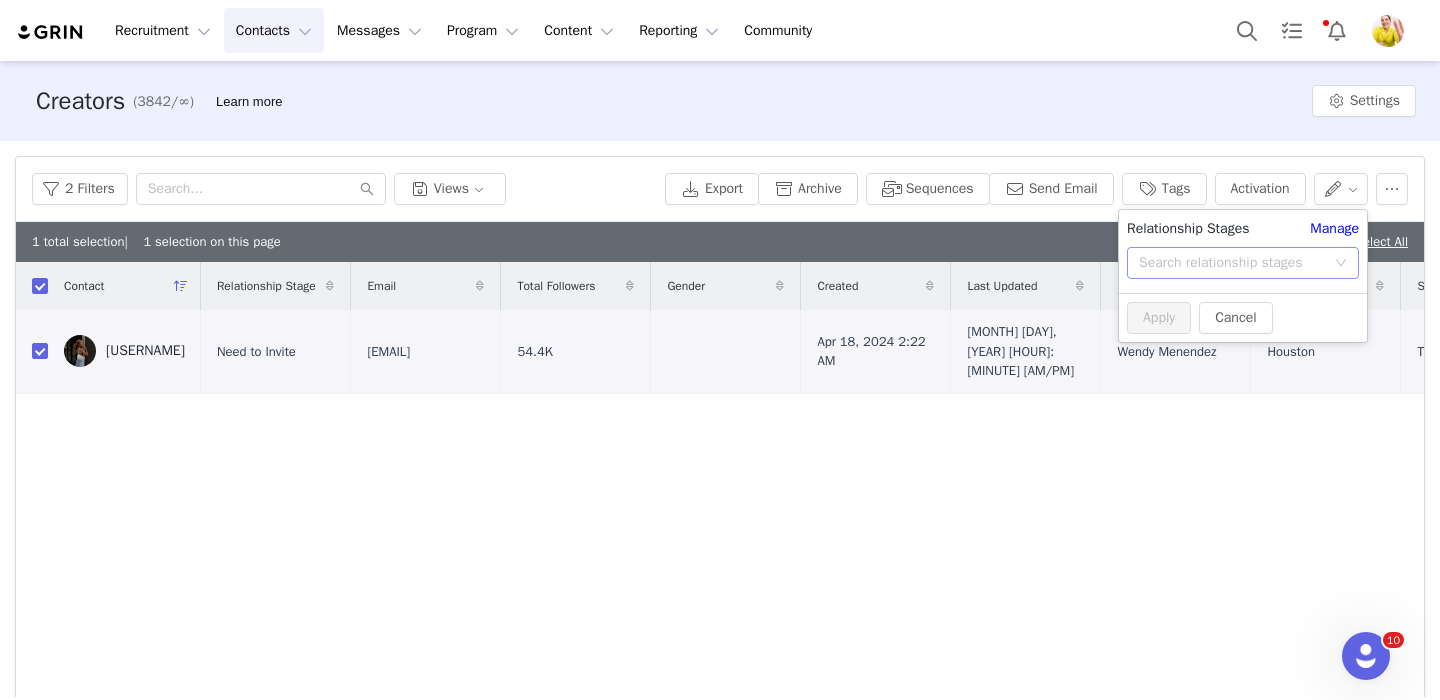 click on "Search relationship stages" at bounding box center (1232, 263) 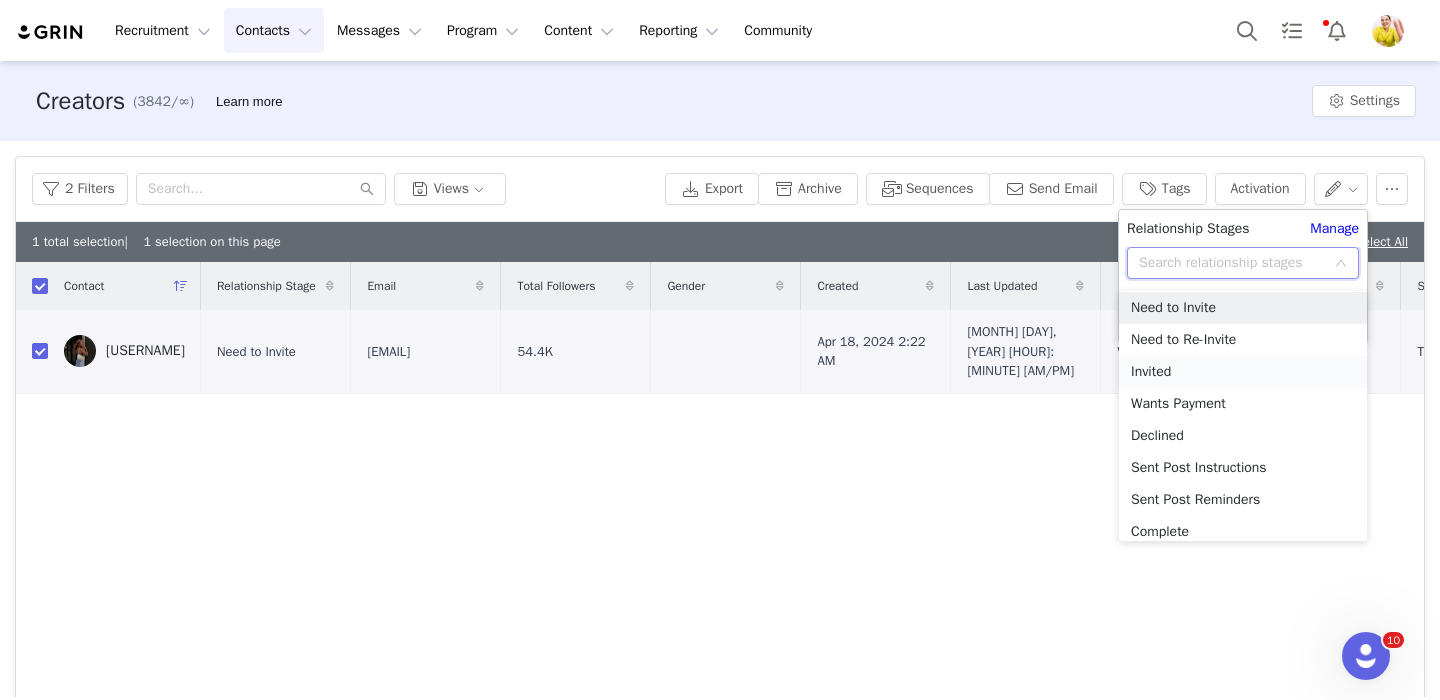 scroll, scrollTop: 36, scrollLeft: 0, axis: vertical 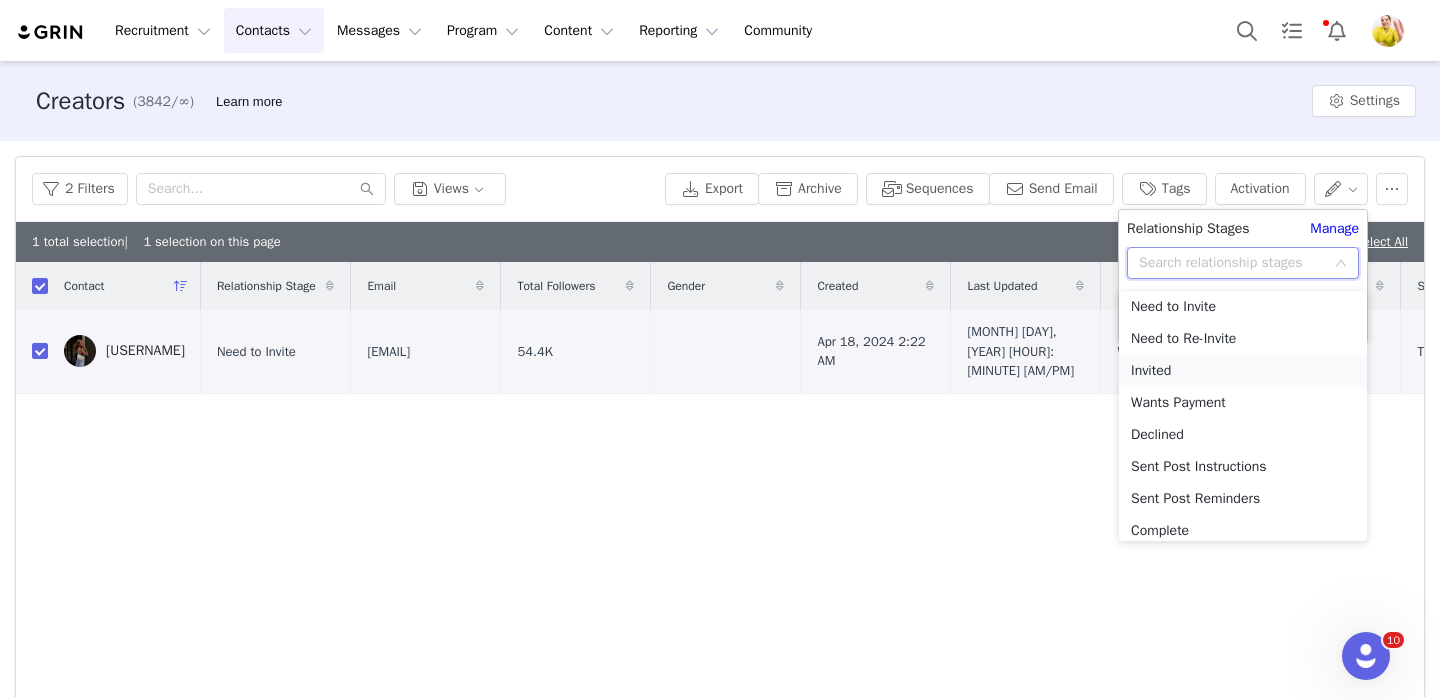 click on "Invited" at bounding box center [1243, 371] 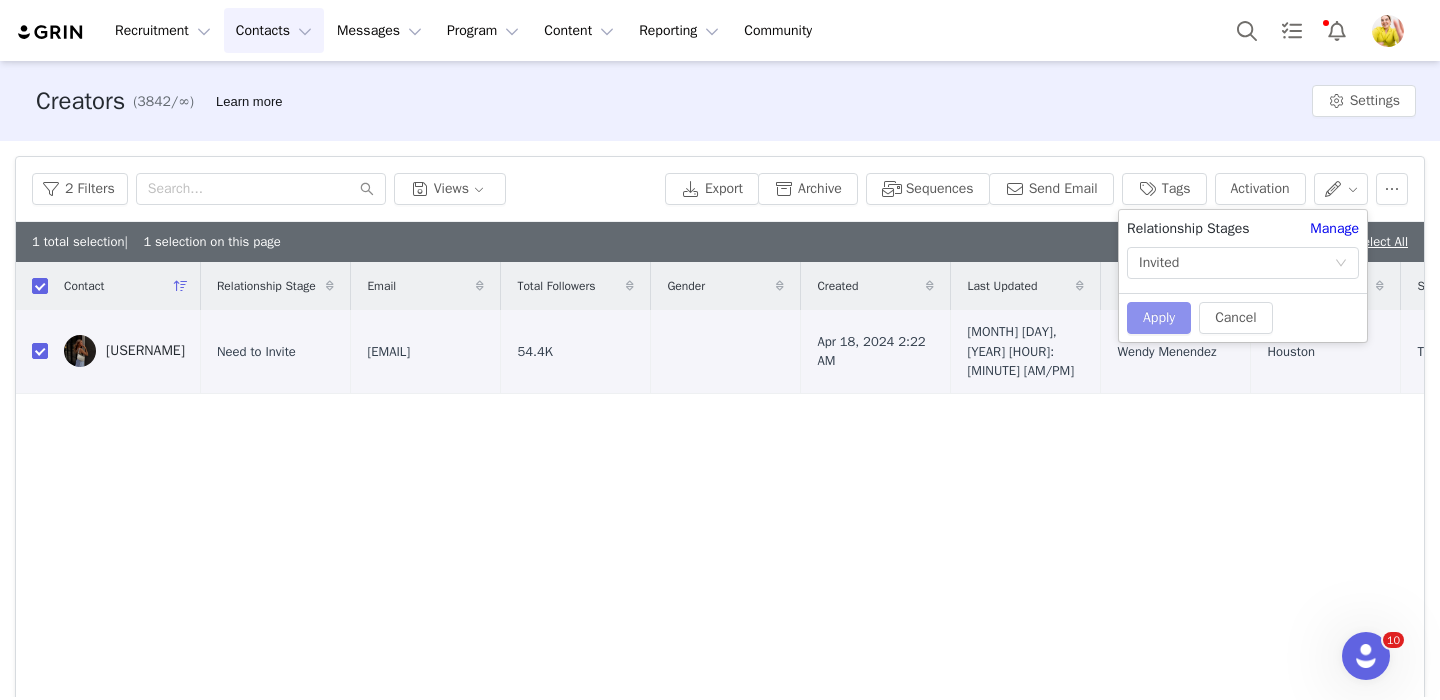 click on "Apply" at bounding box center [1159, 318] 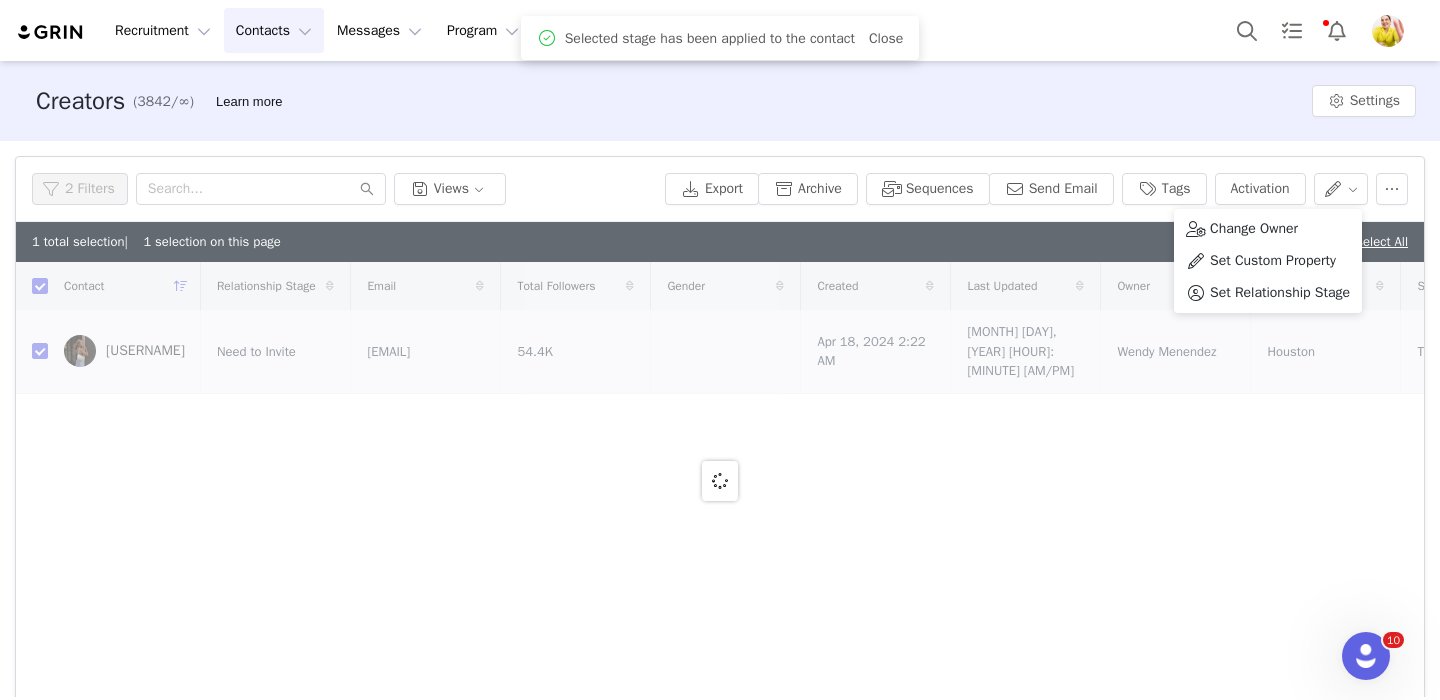 checkbox on "false" 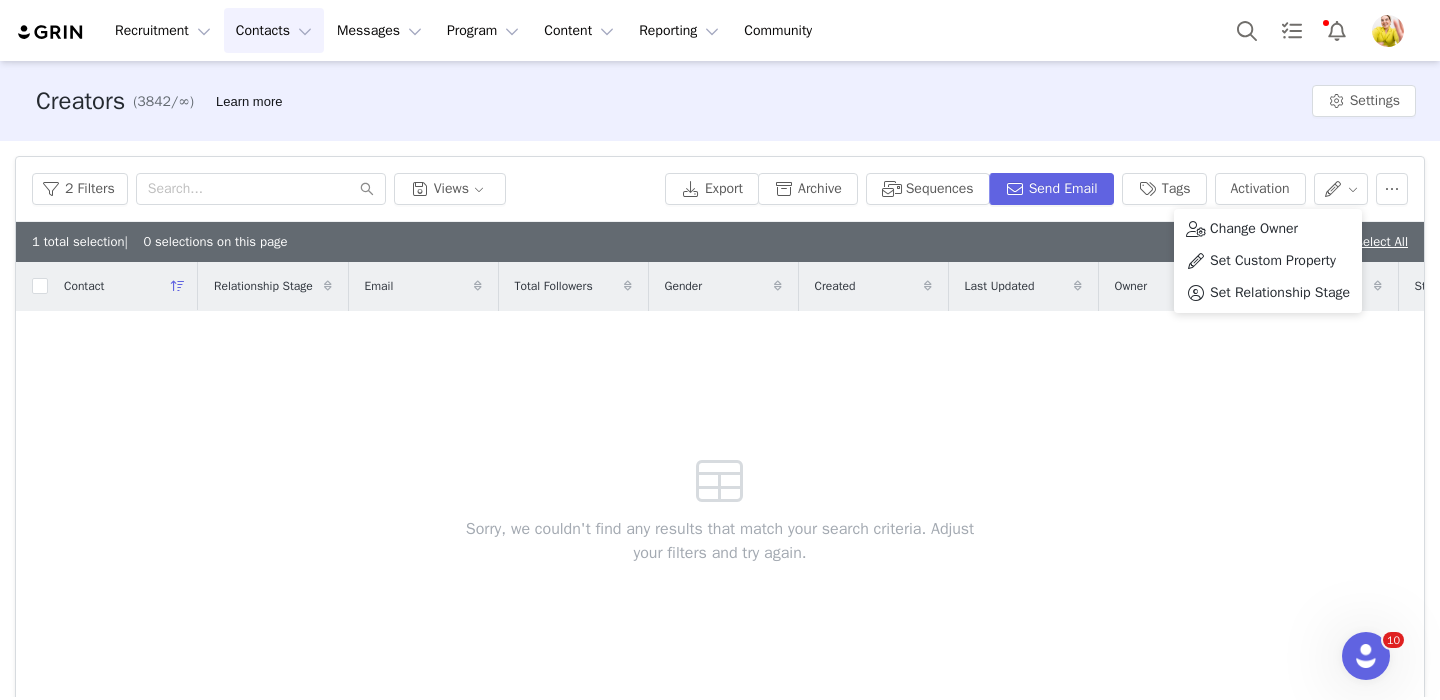 click on "1 total selection     |    0 selections on this page  Deselect All" at bounding box center (720, 242) 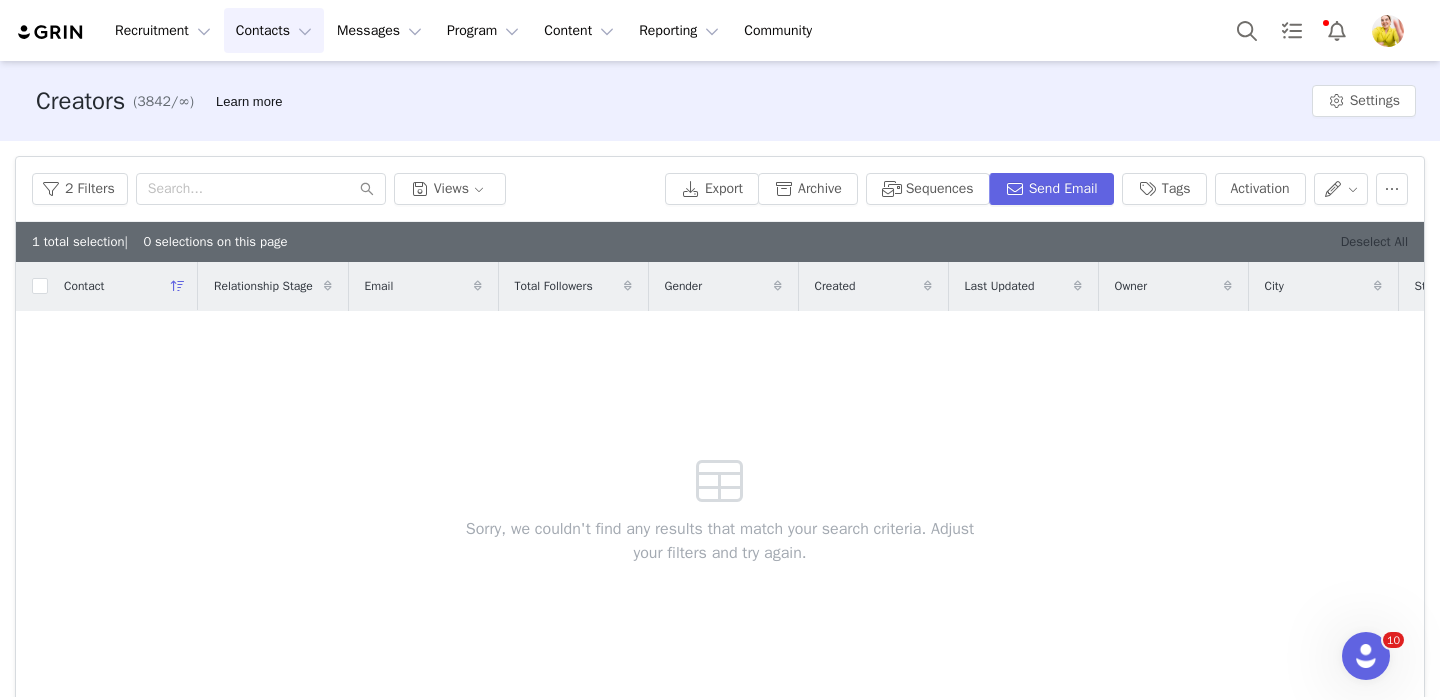 click on "Deselect All" at bounding box center [1374, 241] 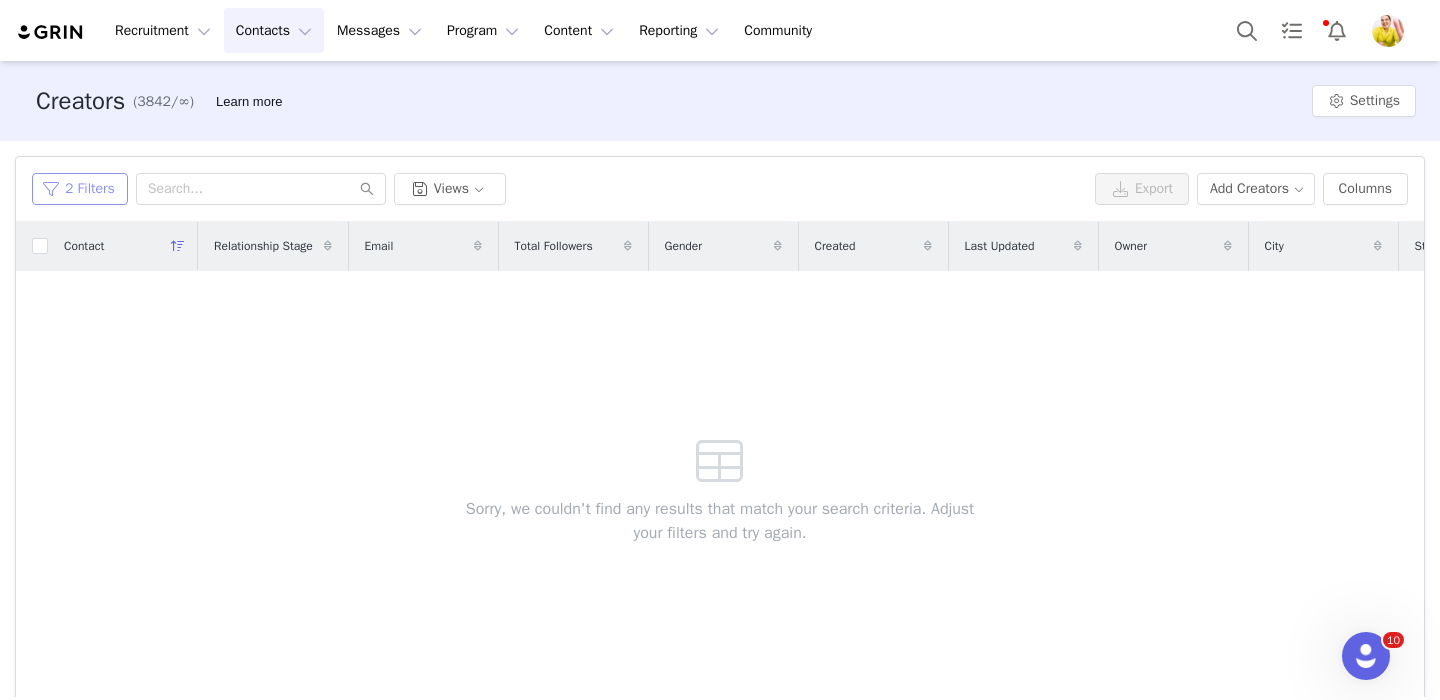 click on "2 Filters" at bounding box center (80, 189) 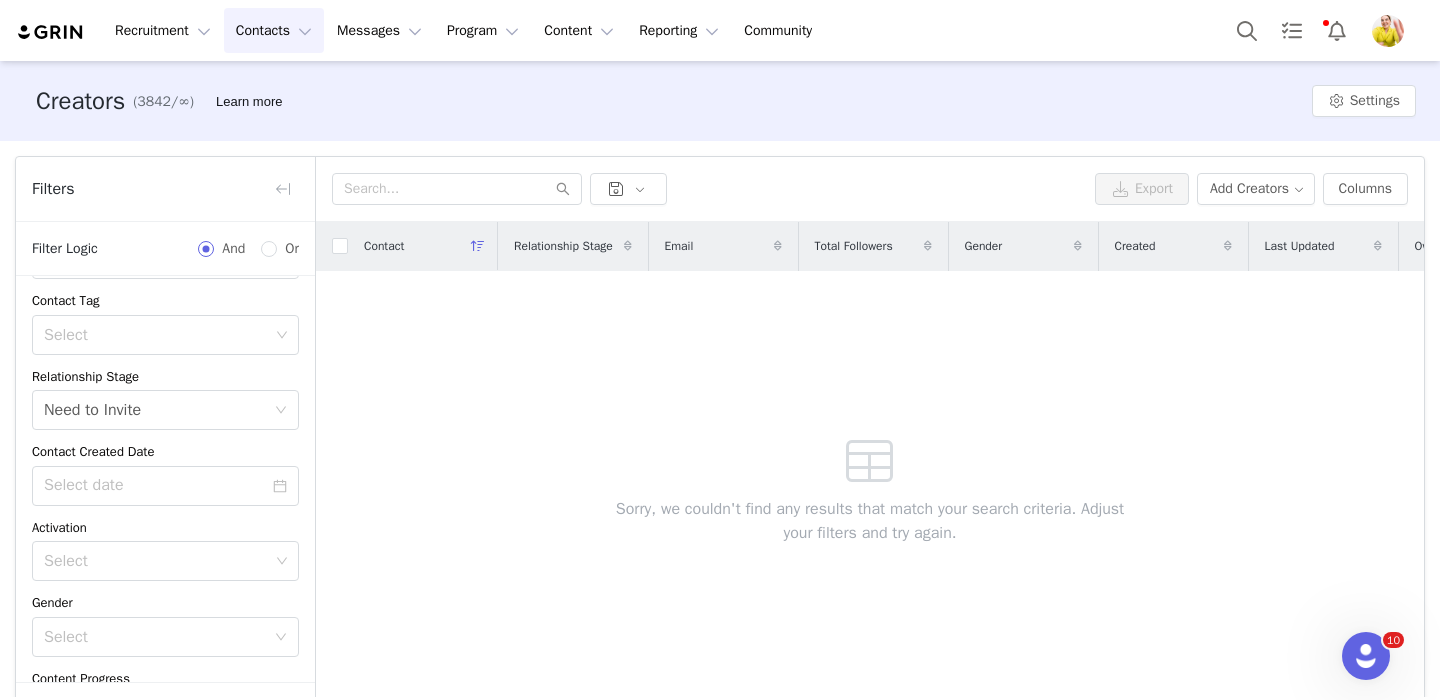 scroll, scrollTop: 155, scrollLeft: 0, axis: vertical 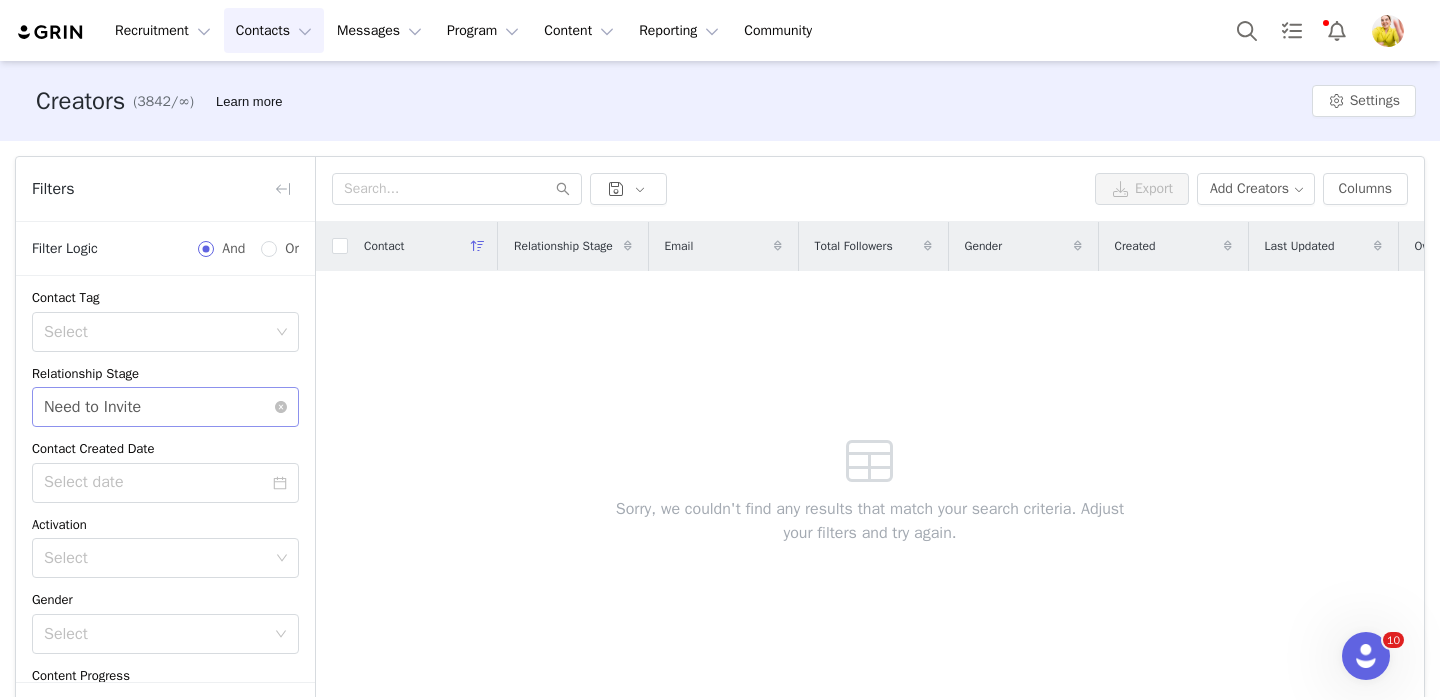 click on "Select Need to Invite" at bounding box center [159, 407] 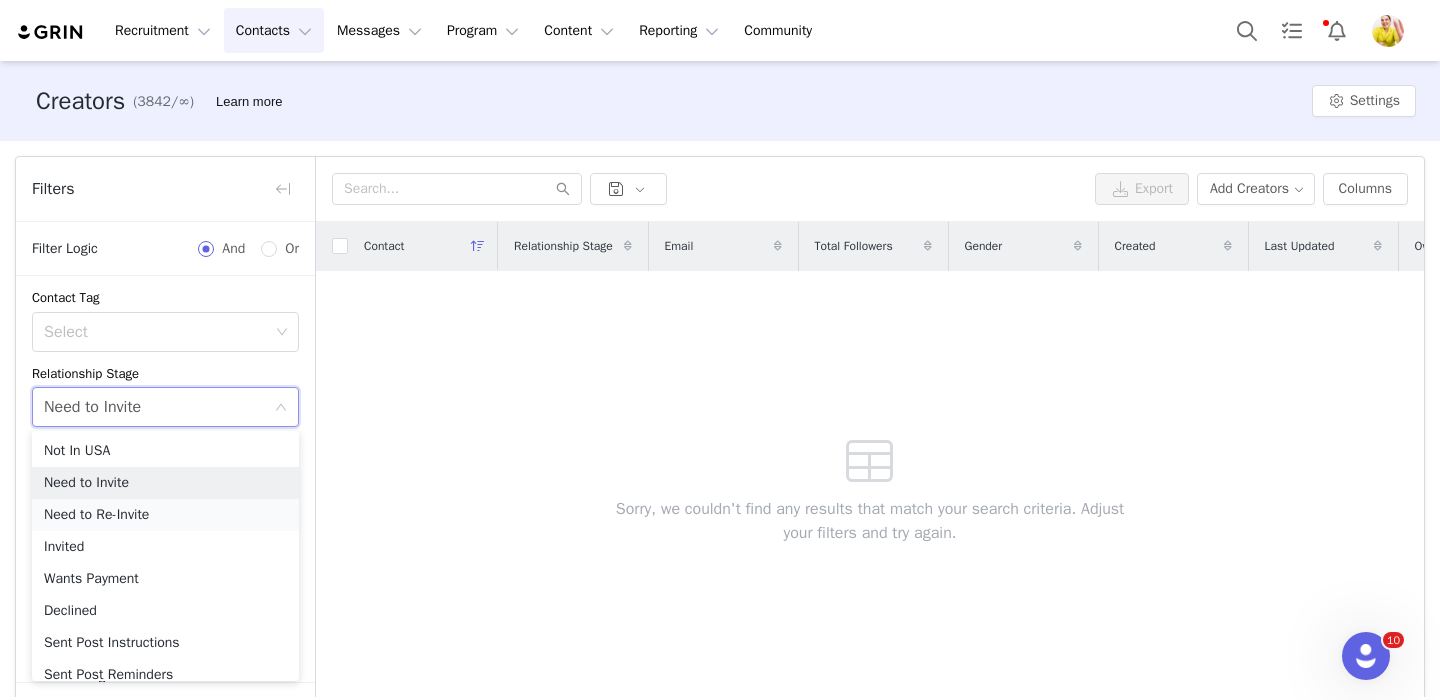 click on "Need to Re-Invite" at bounding box center [165, 515] 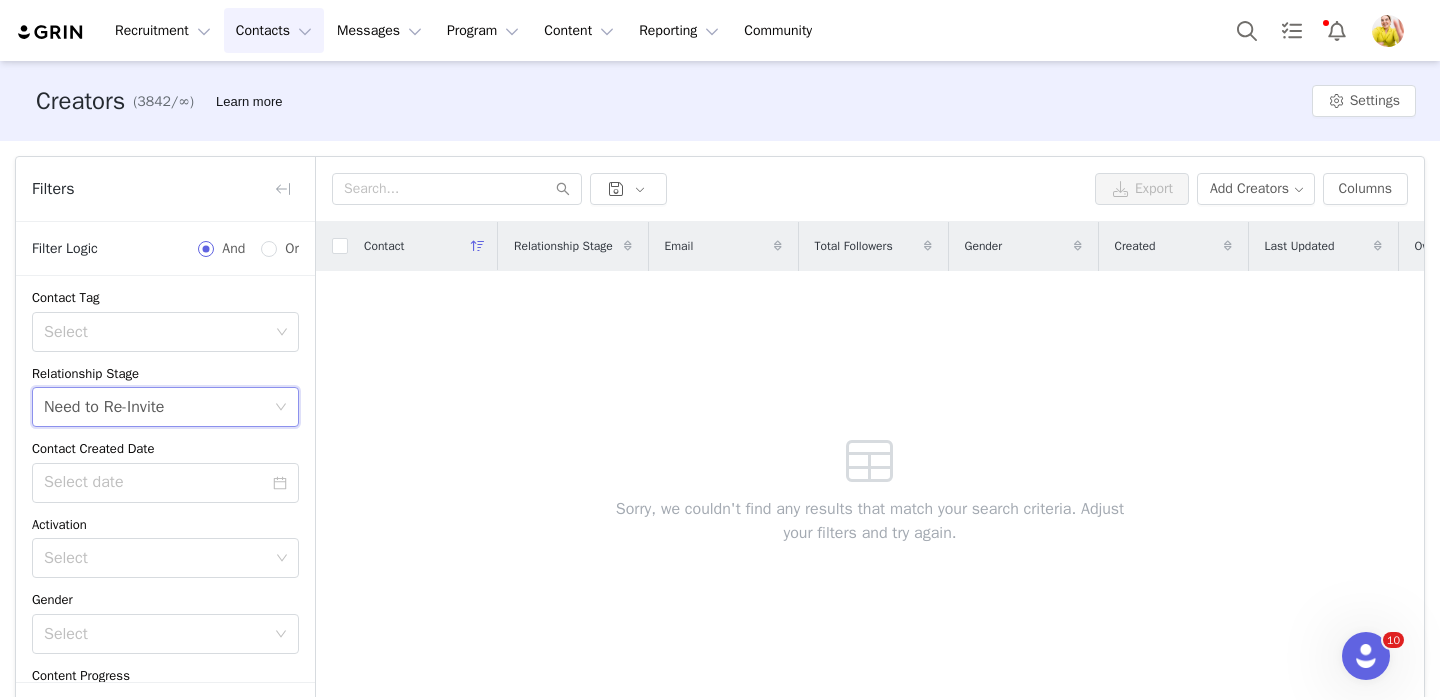 scroll, scrollTop: 283, scrollLeft: 0, axis: vertical 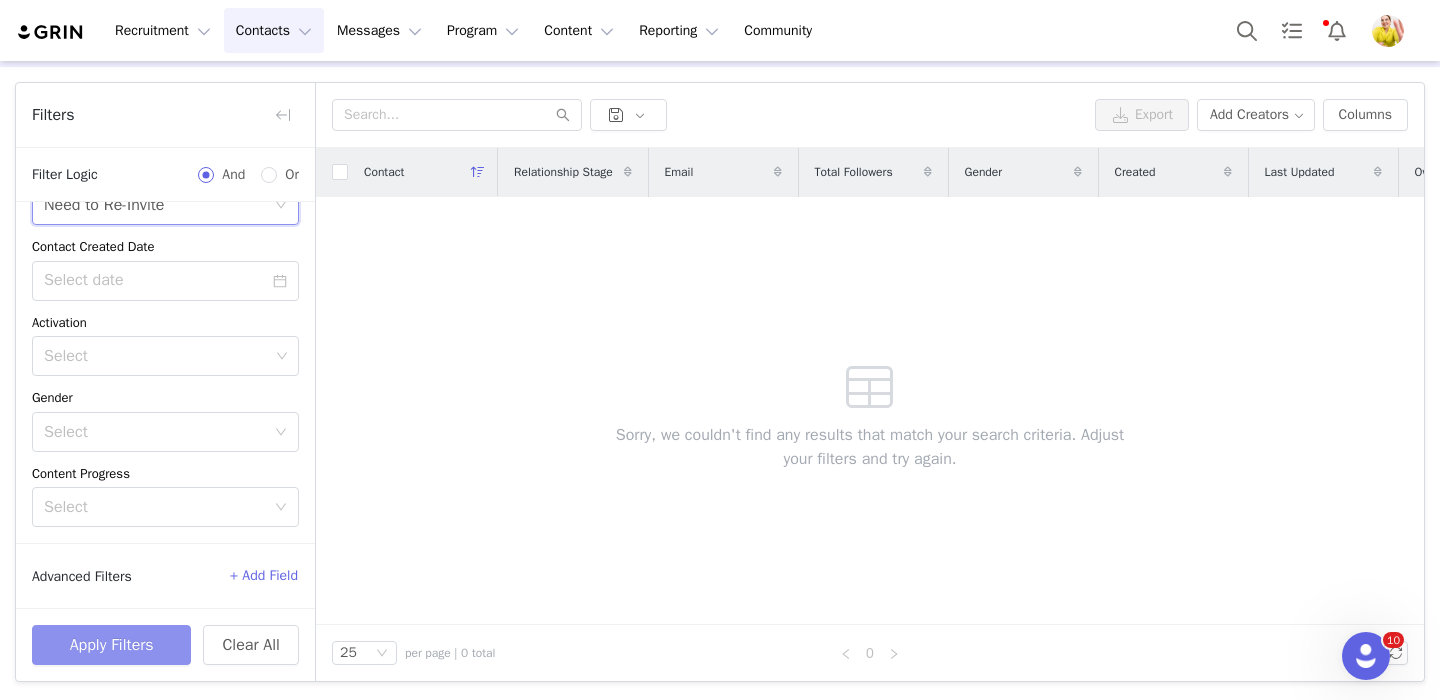 click on "Apply Filters" at bounding box center [111, 645] 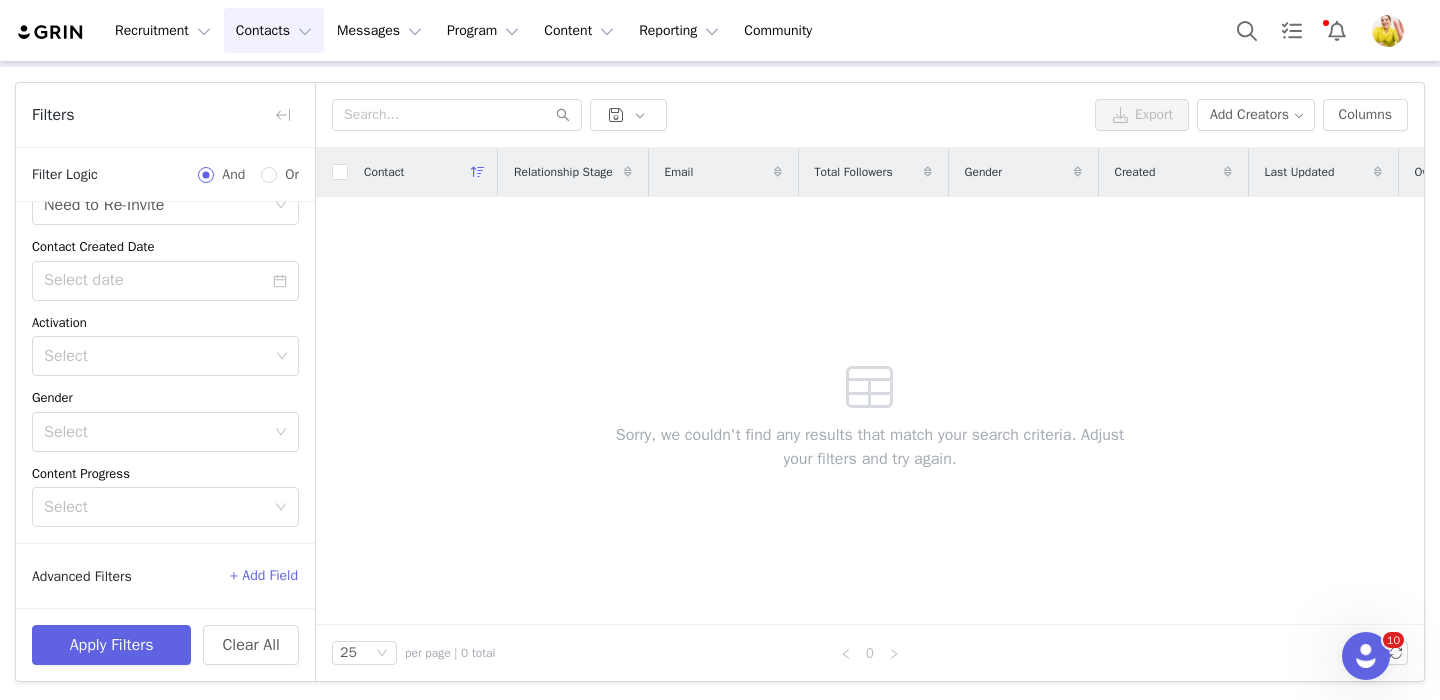 click on "Contacts Contacts" at bounding box center [274, 30] 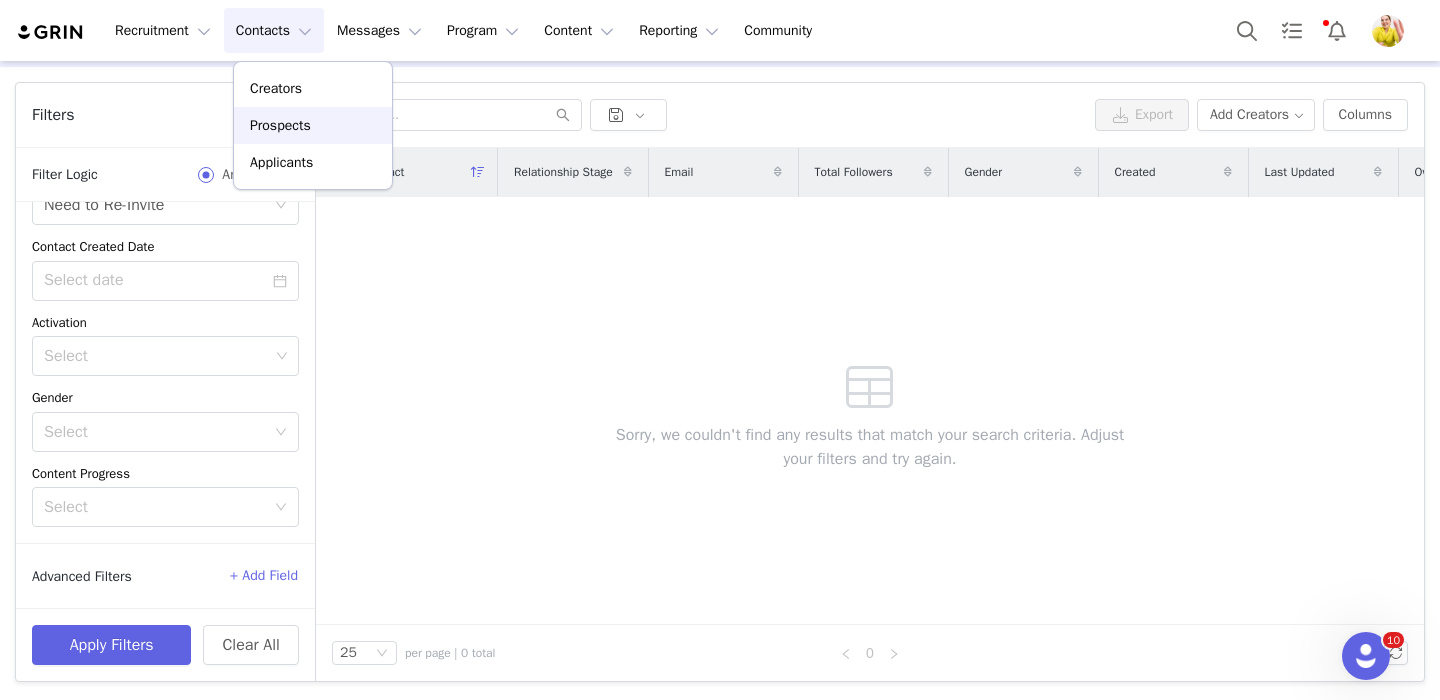 click on "Prospects" at bounding box center [313, 125] 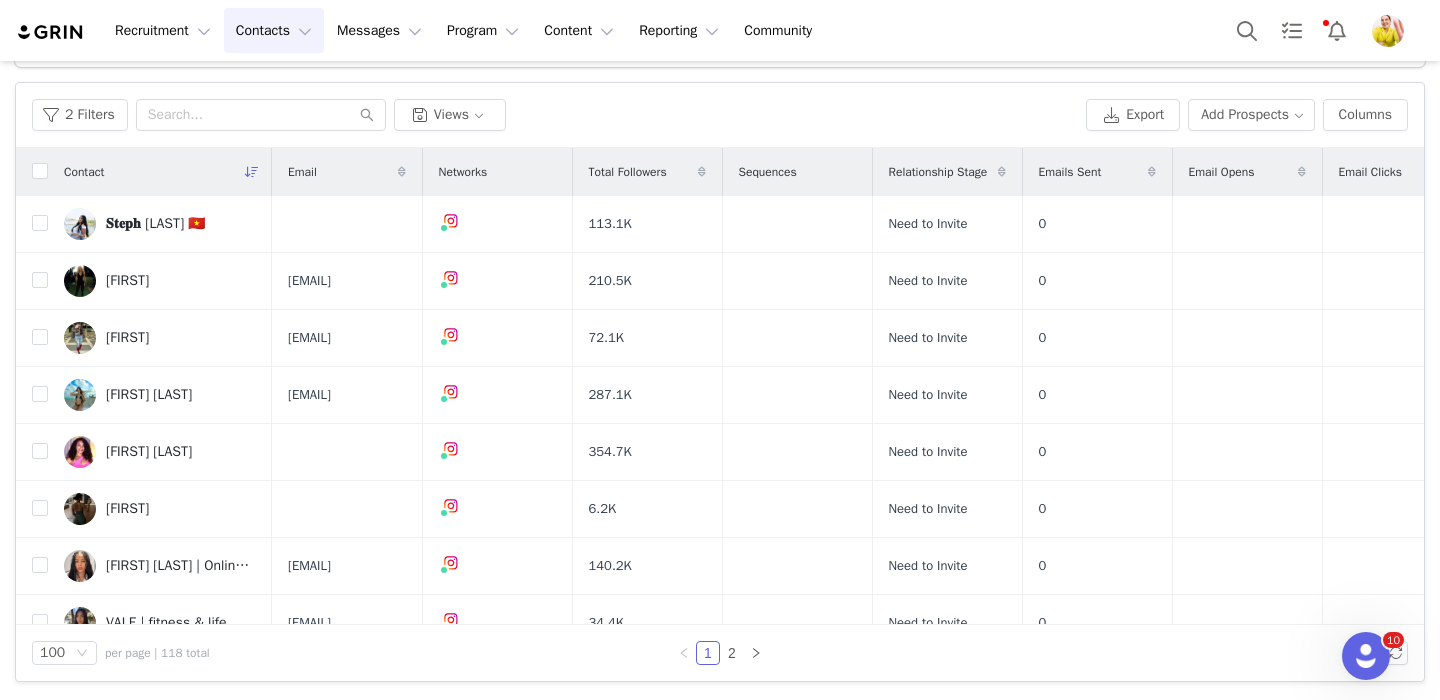 scroll, scrollTop: 199, scrollLeft: 0, axis: vertical 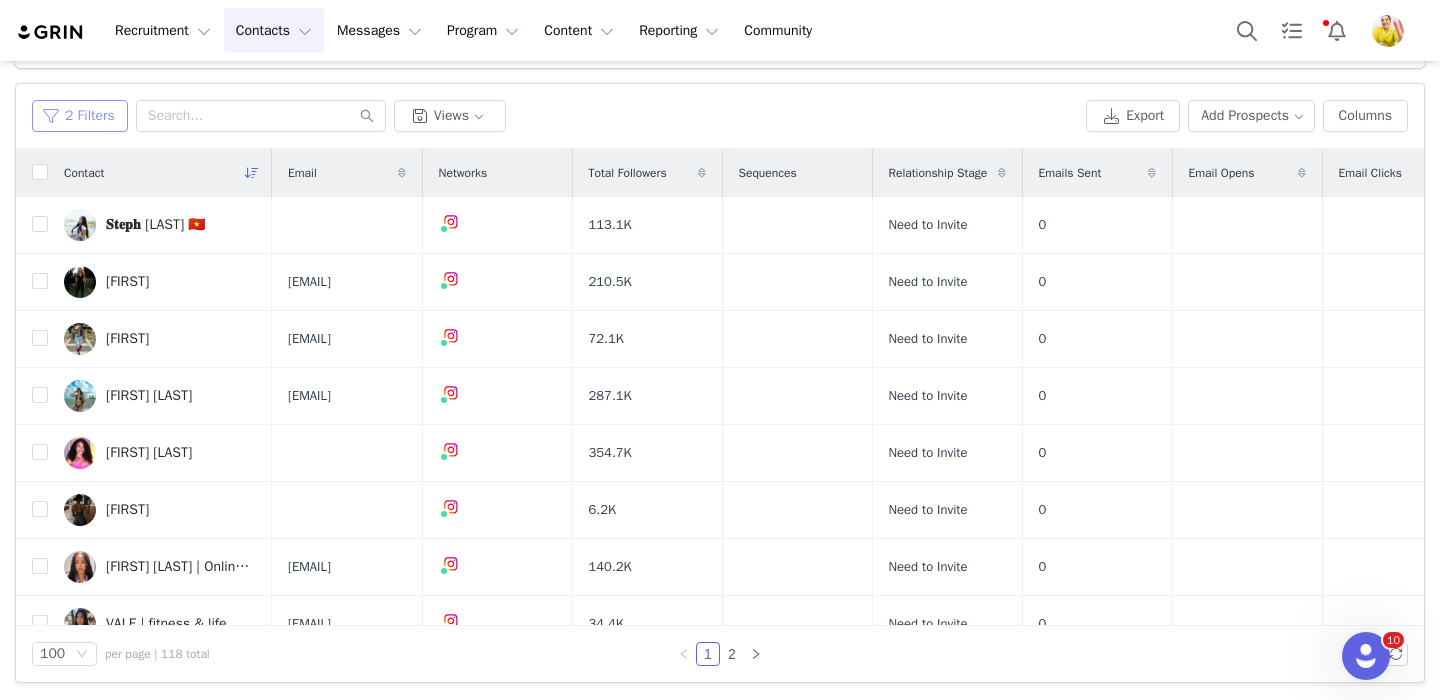 click on "2 Filters" at bounding box center [80, 116] 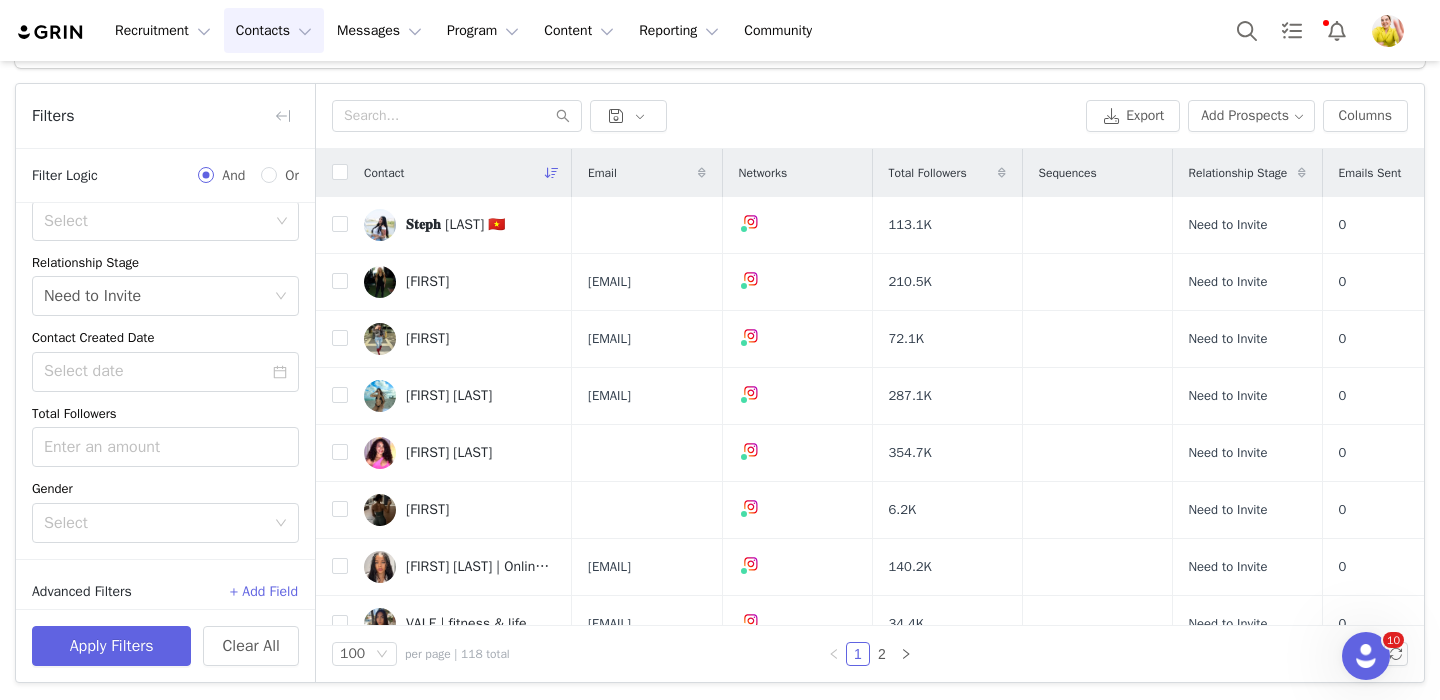 scroll, scrollTop: 283, scrollLeft: 0, axis: vertical 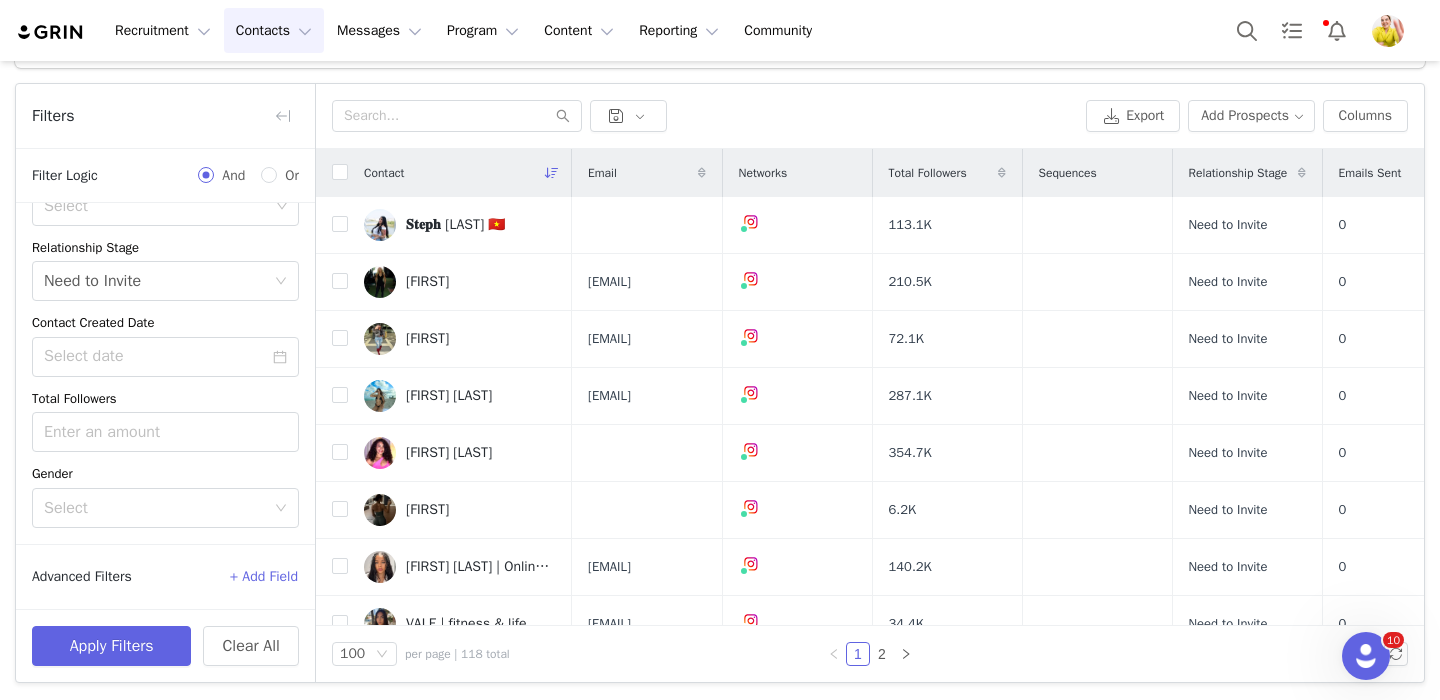click on "+ Add Field" at bounding box center (264, 577) 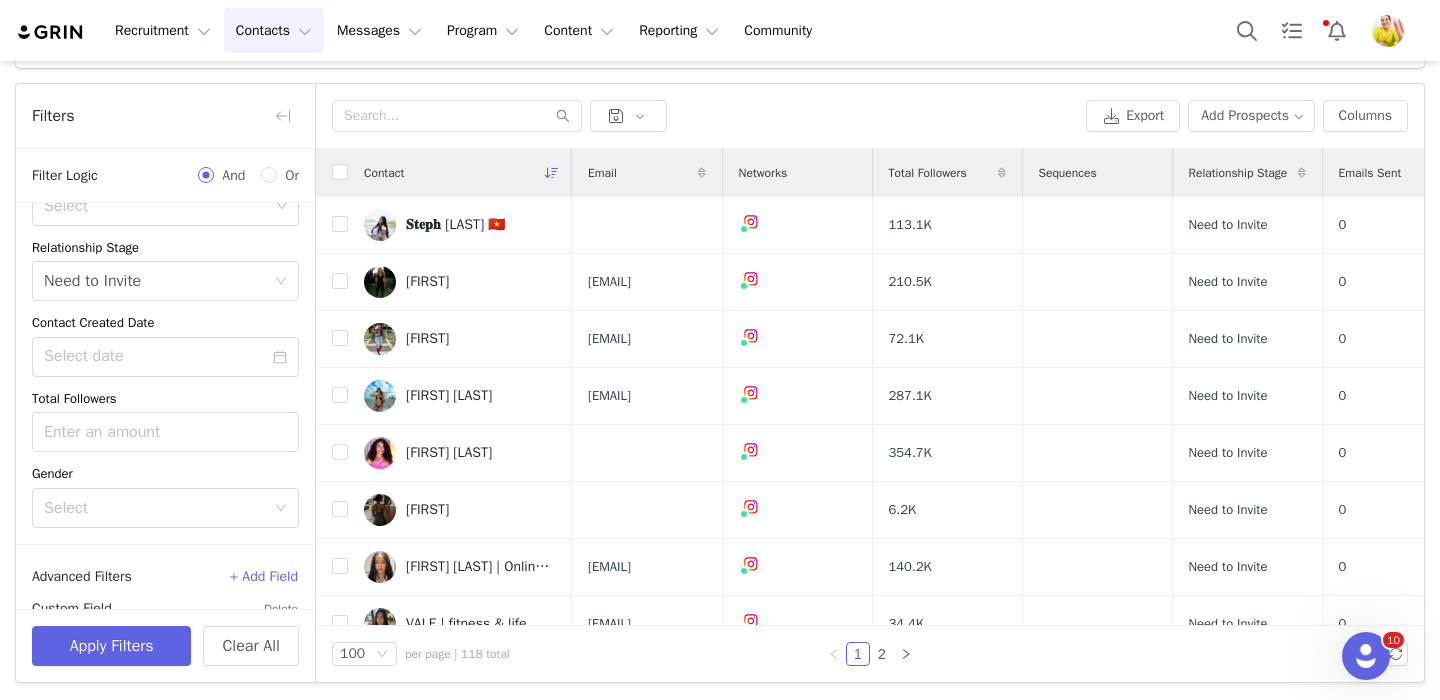 scroll, scrollTop: 363, scrollLeft: 0, axis: vertical 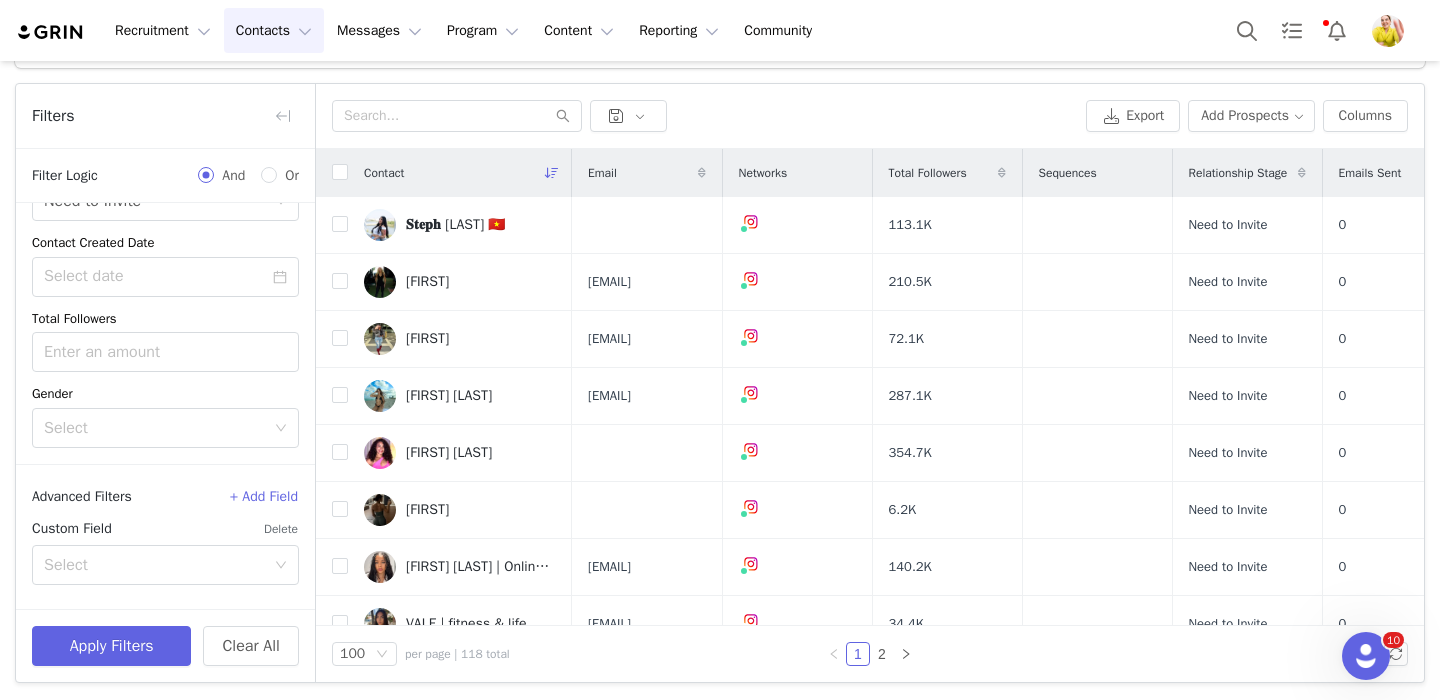 click on "Select" at bounding box center (154, 565) 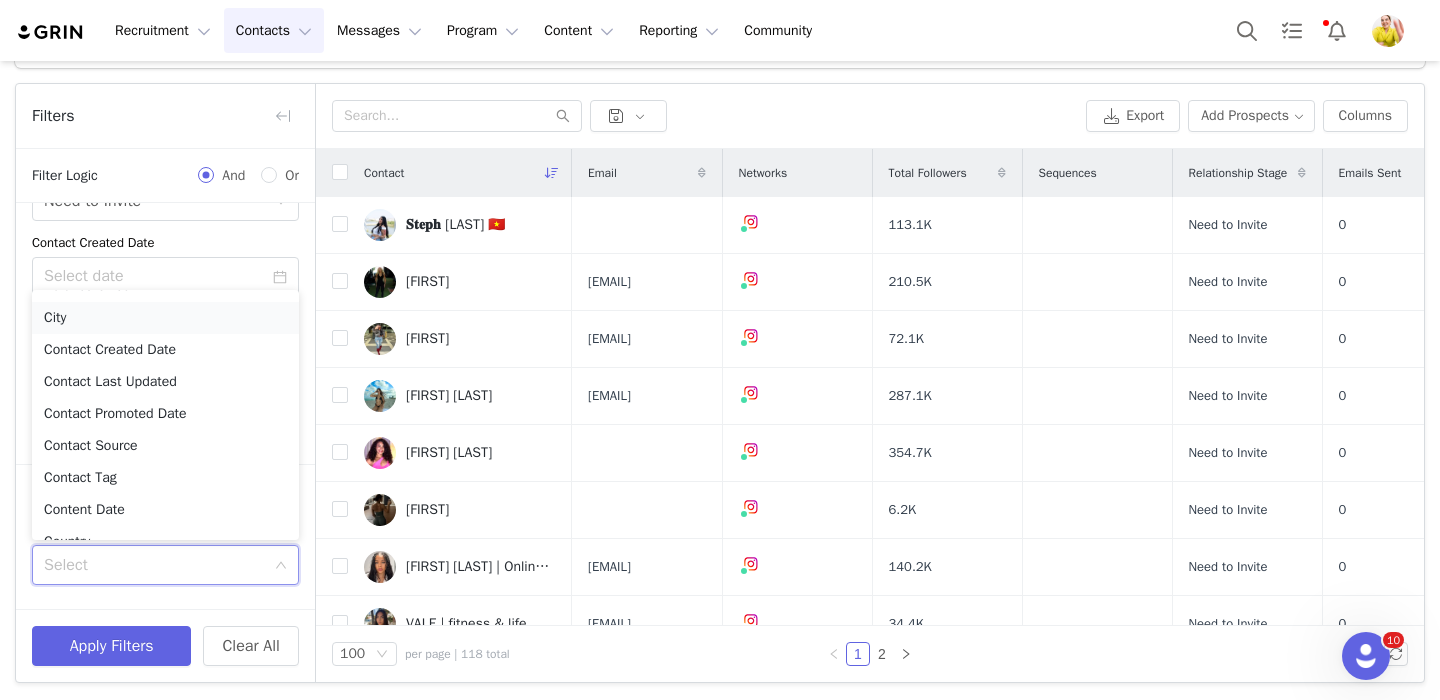 scroll, scrollTop: 192, scrollLeft: 0, axis: vertical 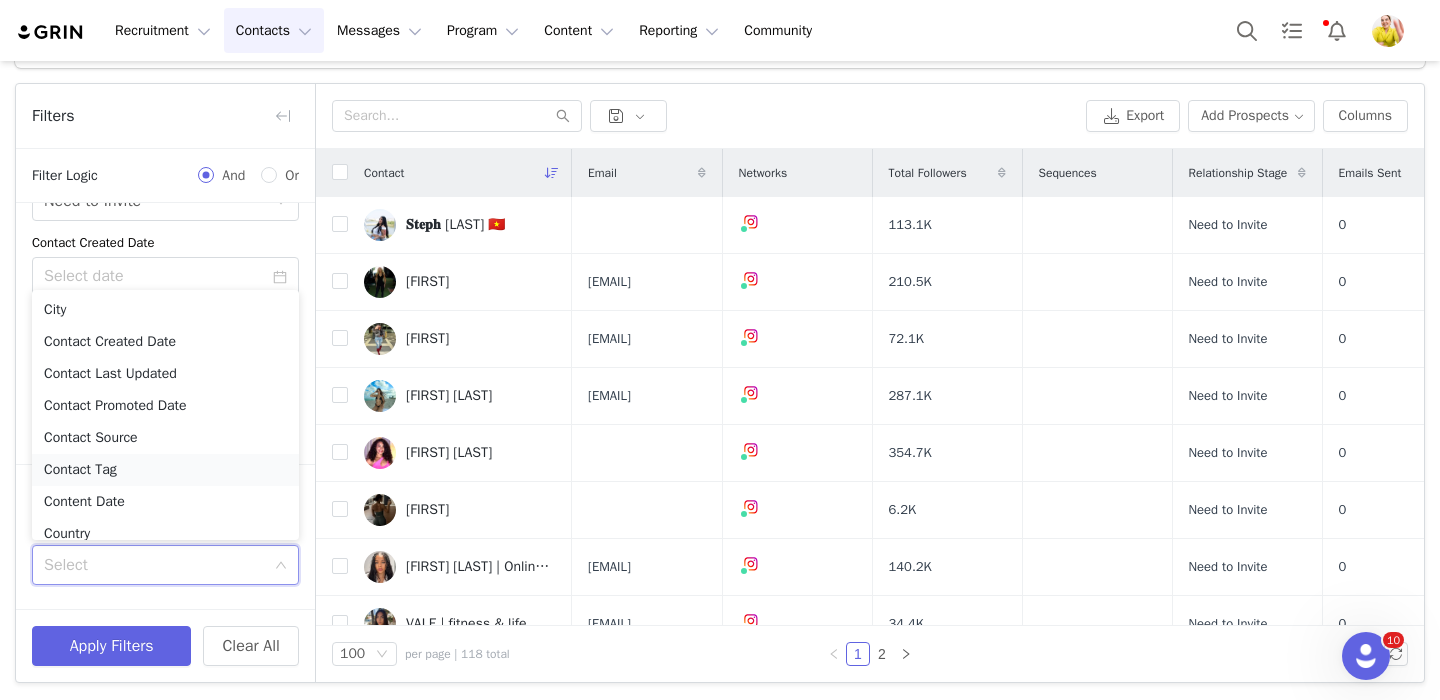 click on "Contact Tag" at bounding box center (165, 470) 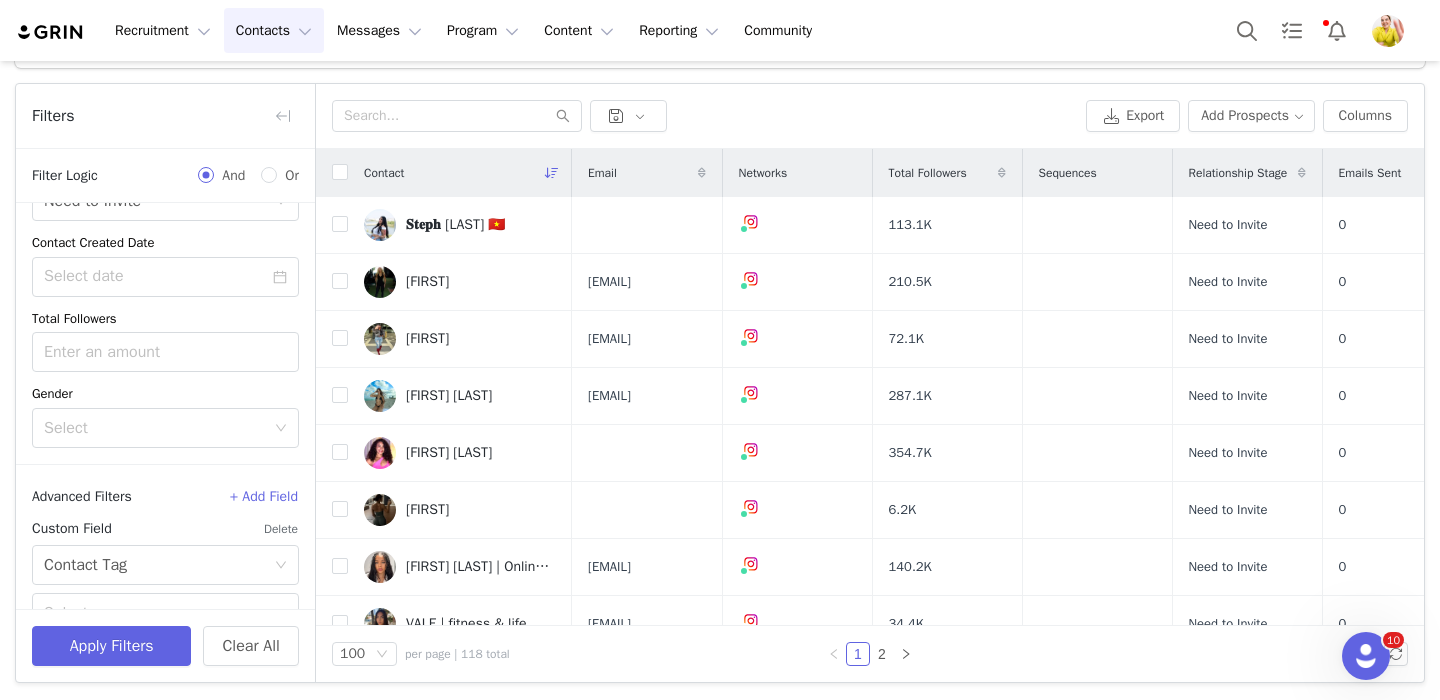 scroll, scrollTop: 451, scrollLeft: 0, axis: vertical 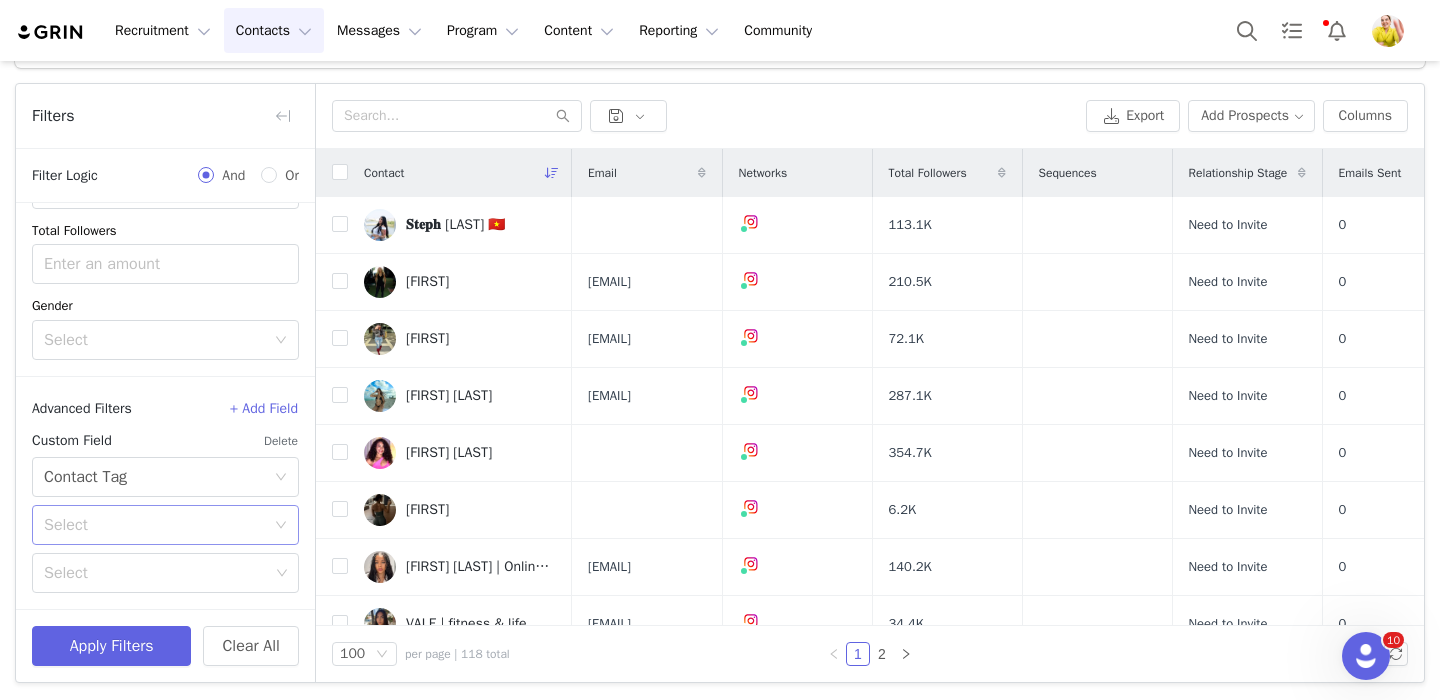 click on "Select" at bounding box center (154, 525) 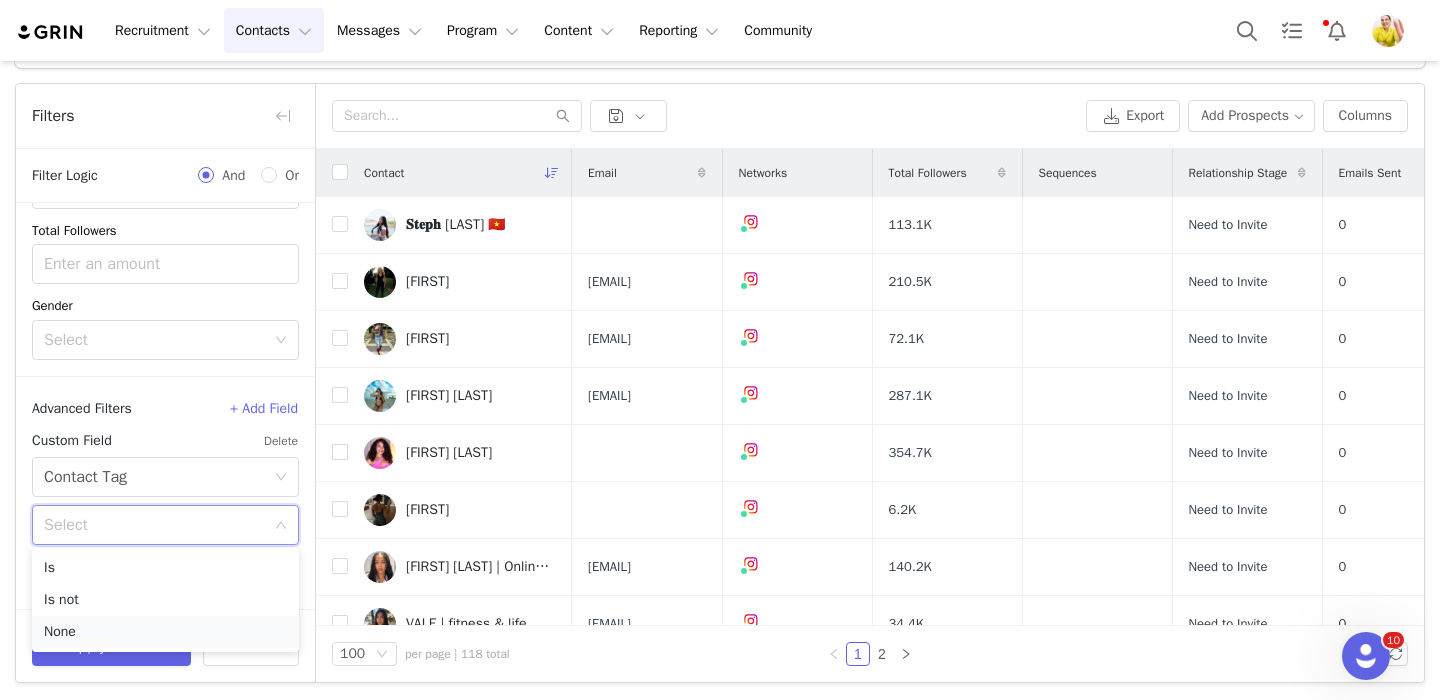 click on "None" at bounding box center [165, 632] 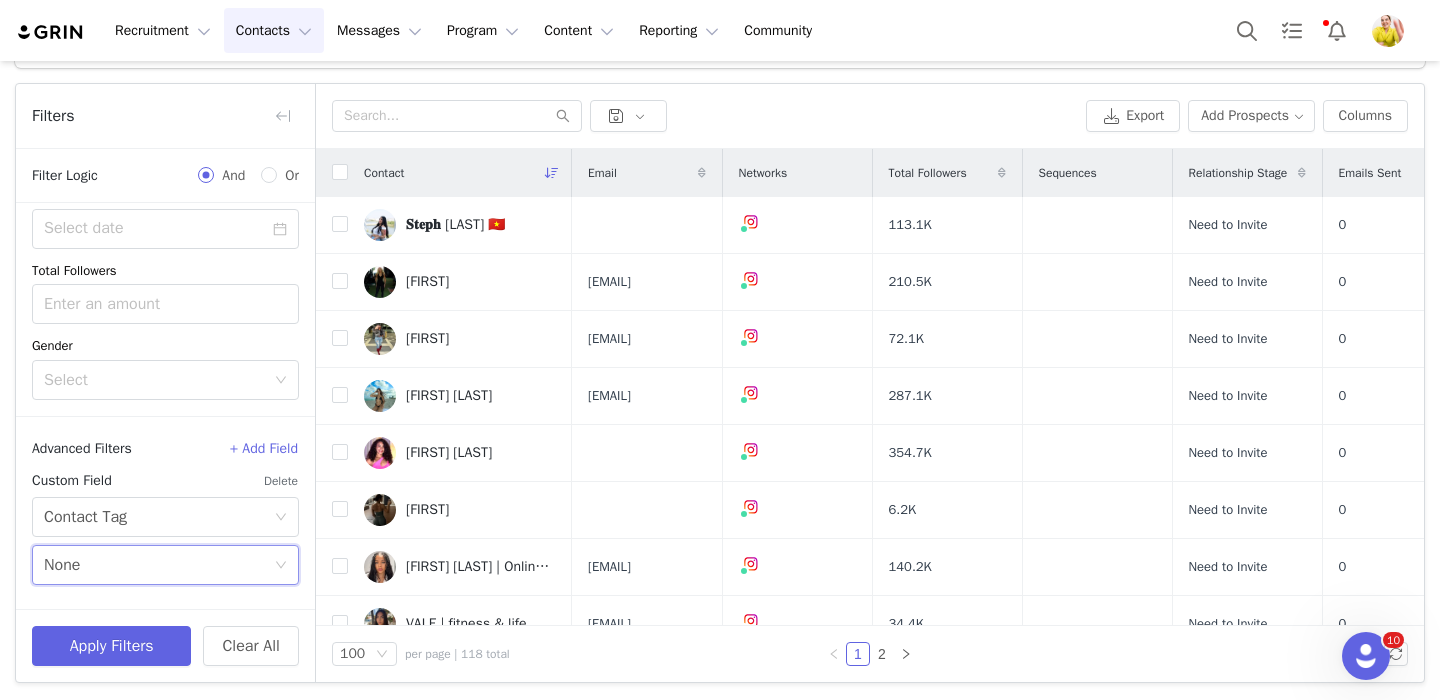 scroll, scrollTop: 411, scrollLeft: 0, axis: vertical 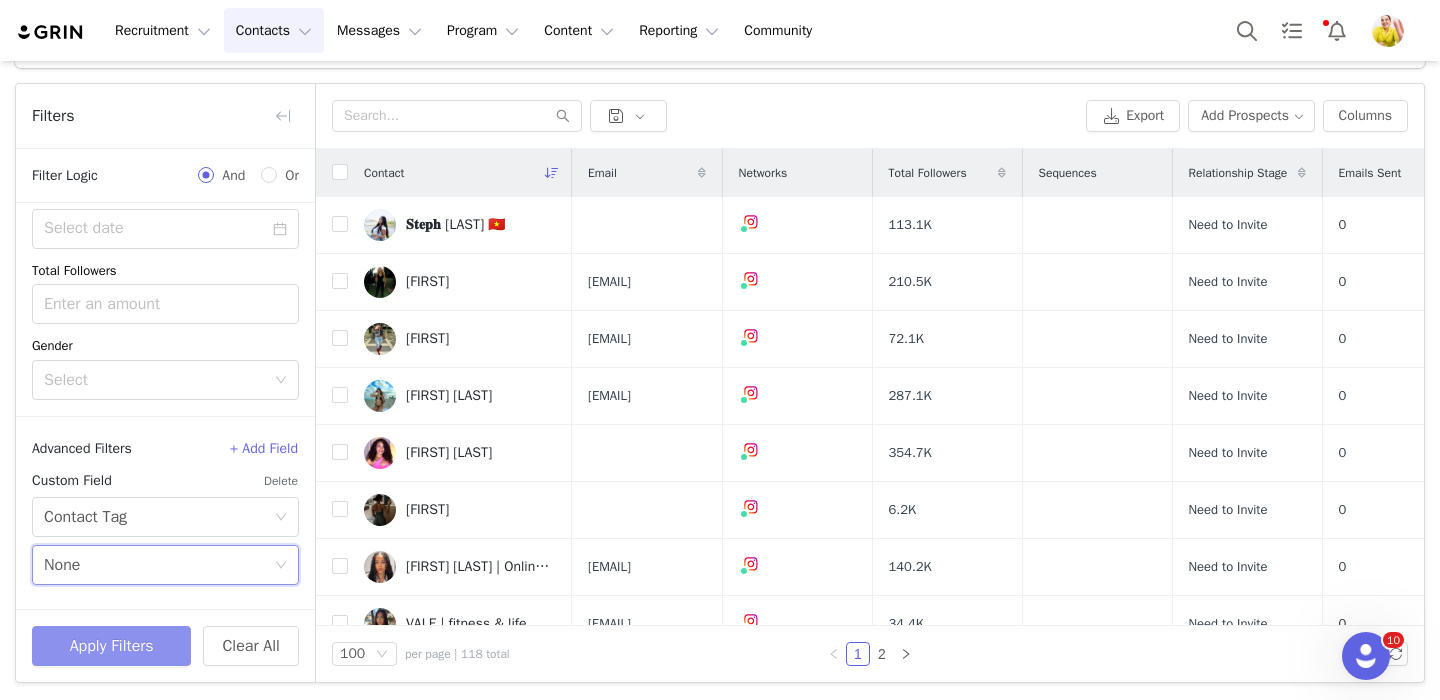 click on "Apply Filters" at bounding box center [111, 646] 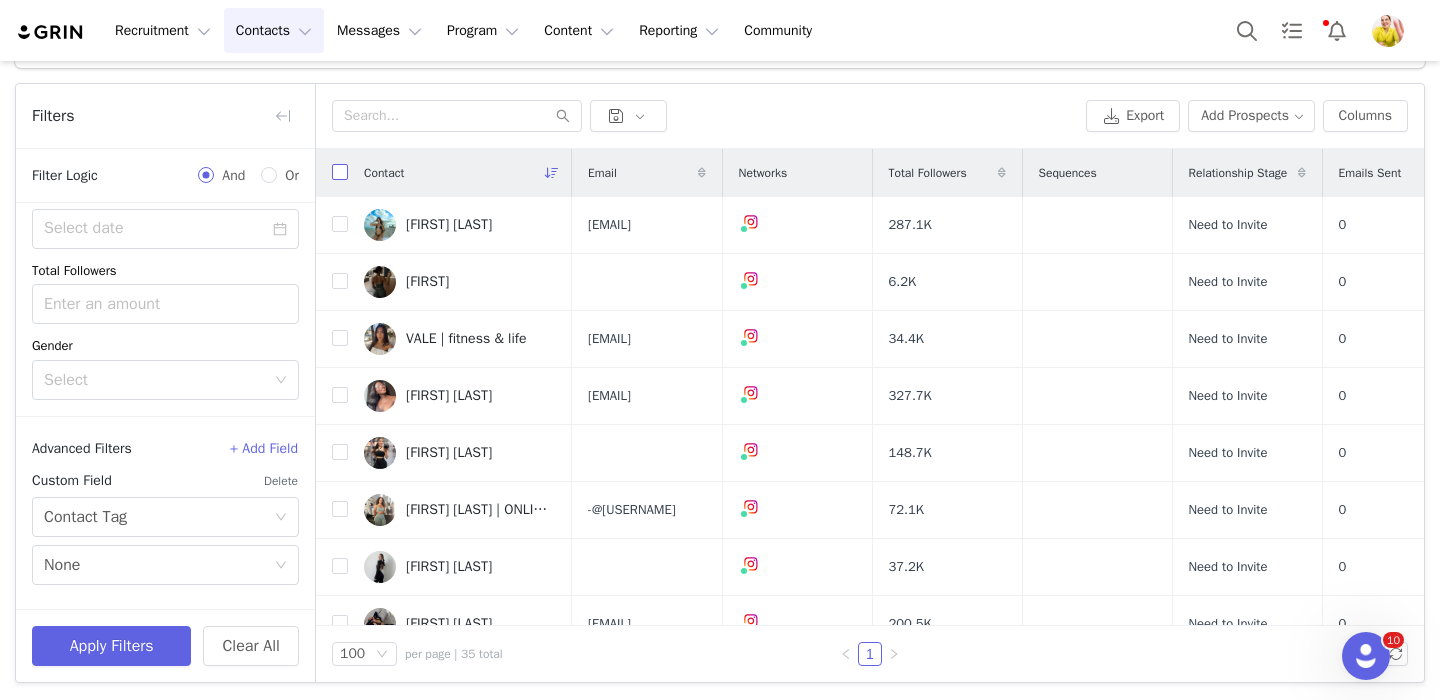 click at bounding box center [340, 172] 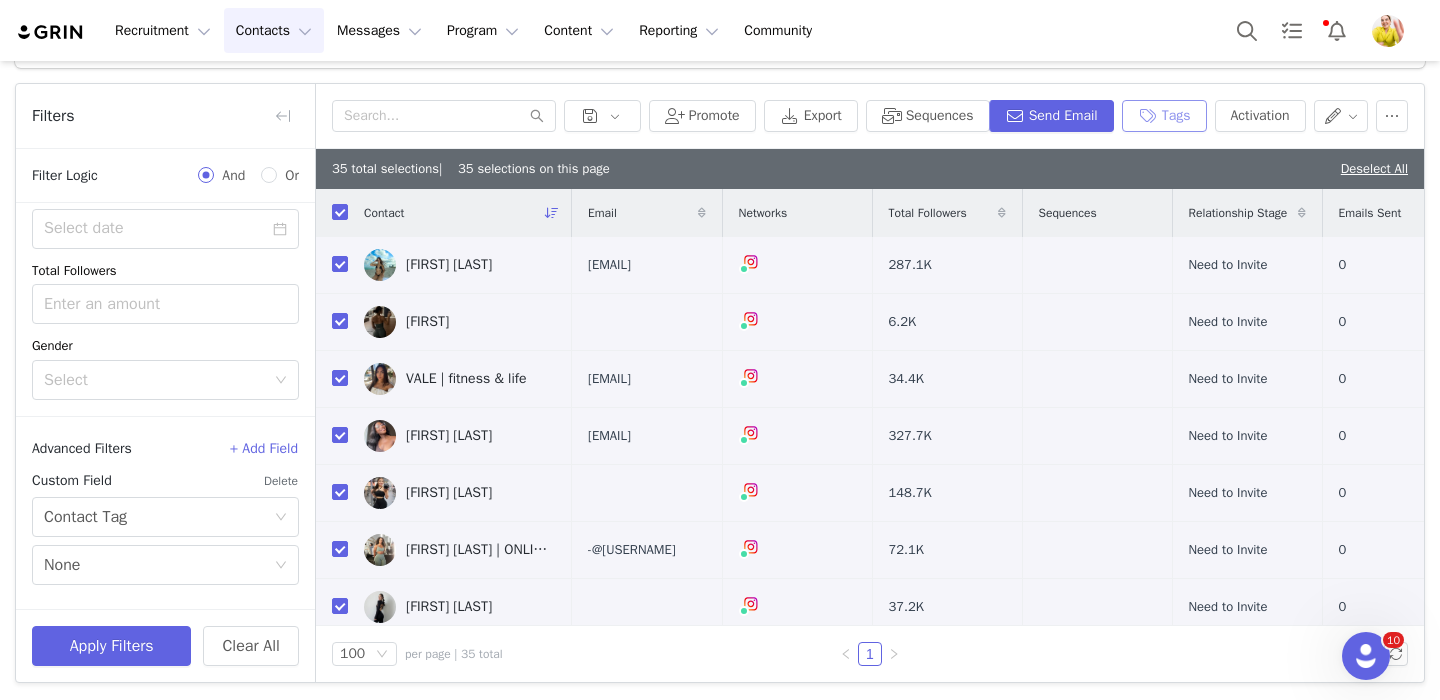 click on "Tags" at bounding box center (1164, 116) 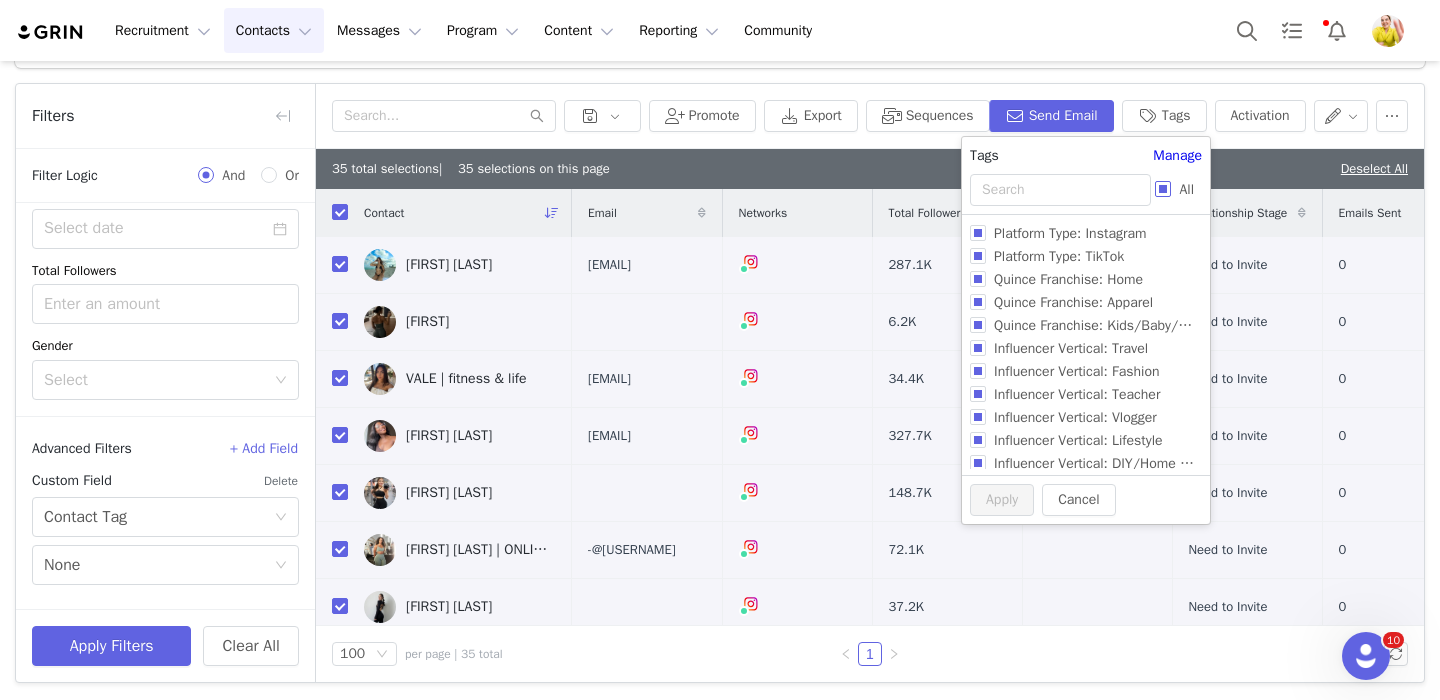 click on "All" at bounding box center [1163, 189] 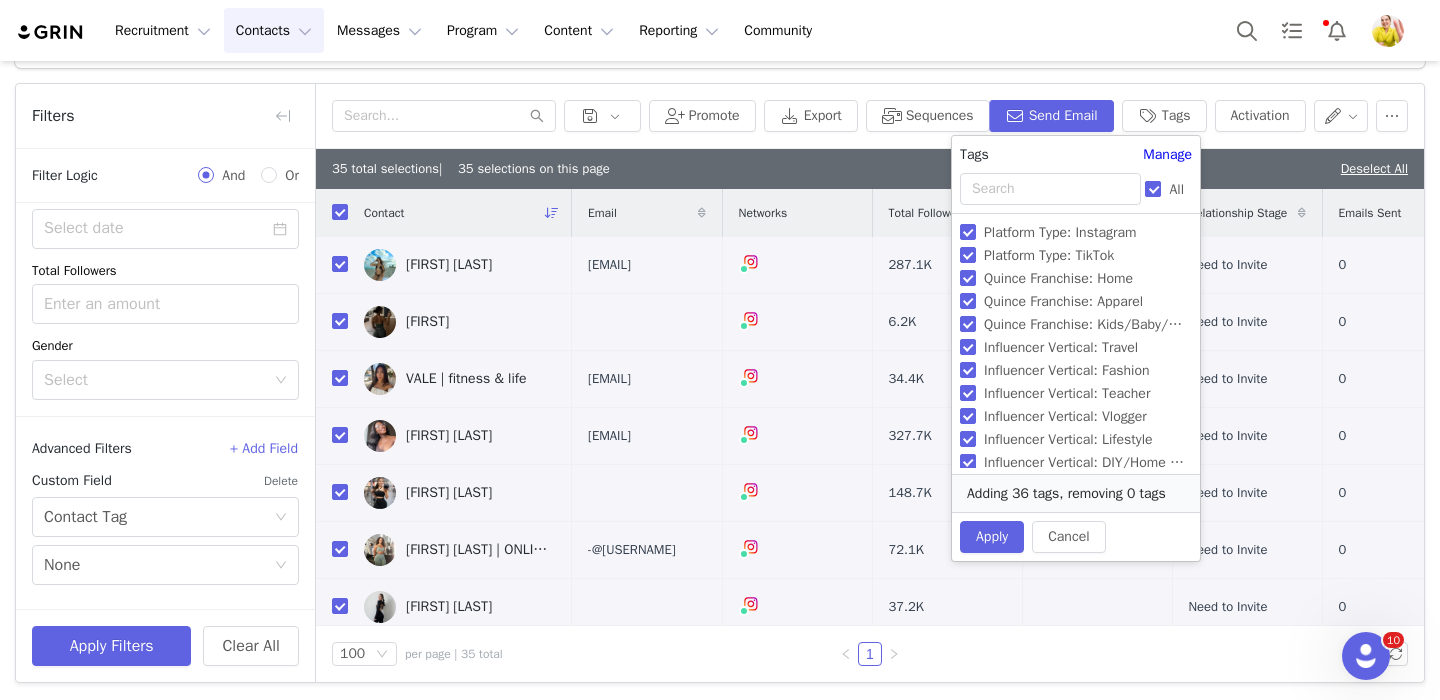 click on "All" at bounding box center (1176, 189) 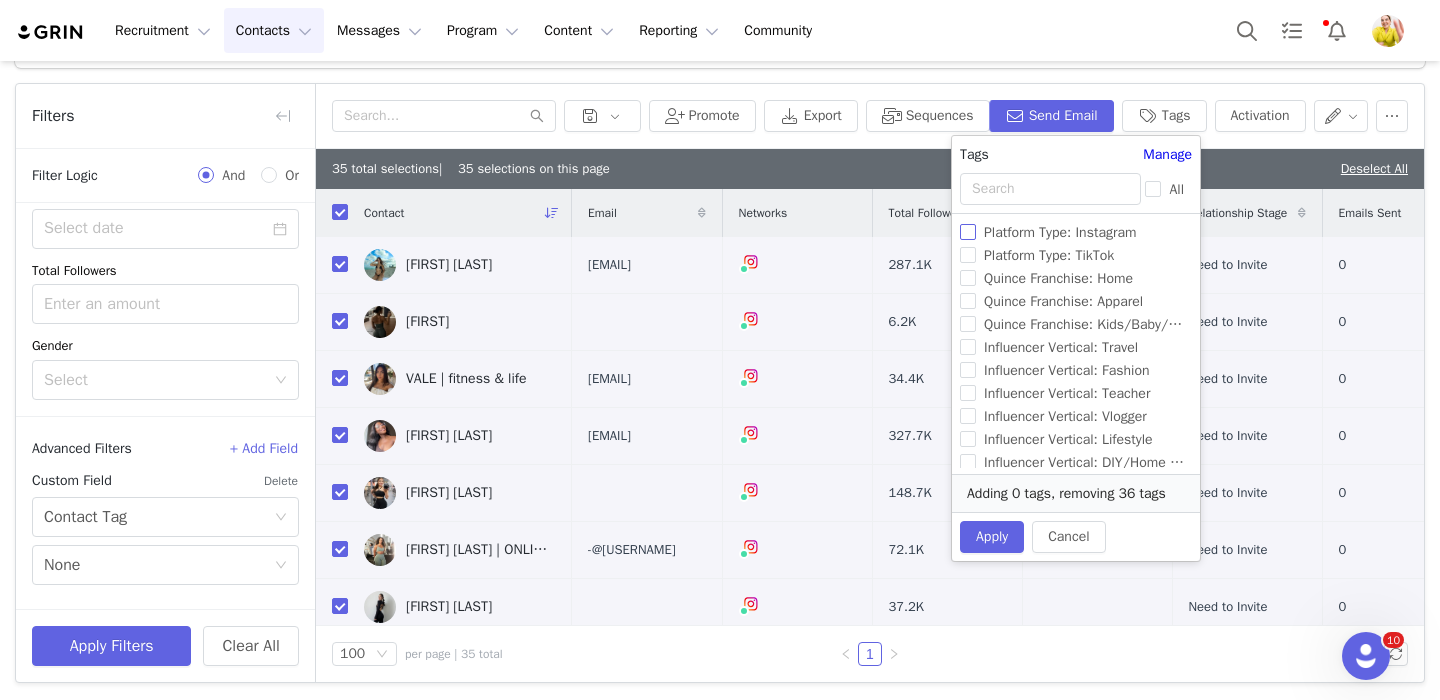 click on "Platform Type: Instagram" at bounding box center (1060, 232) 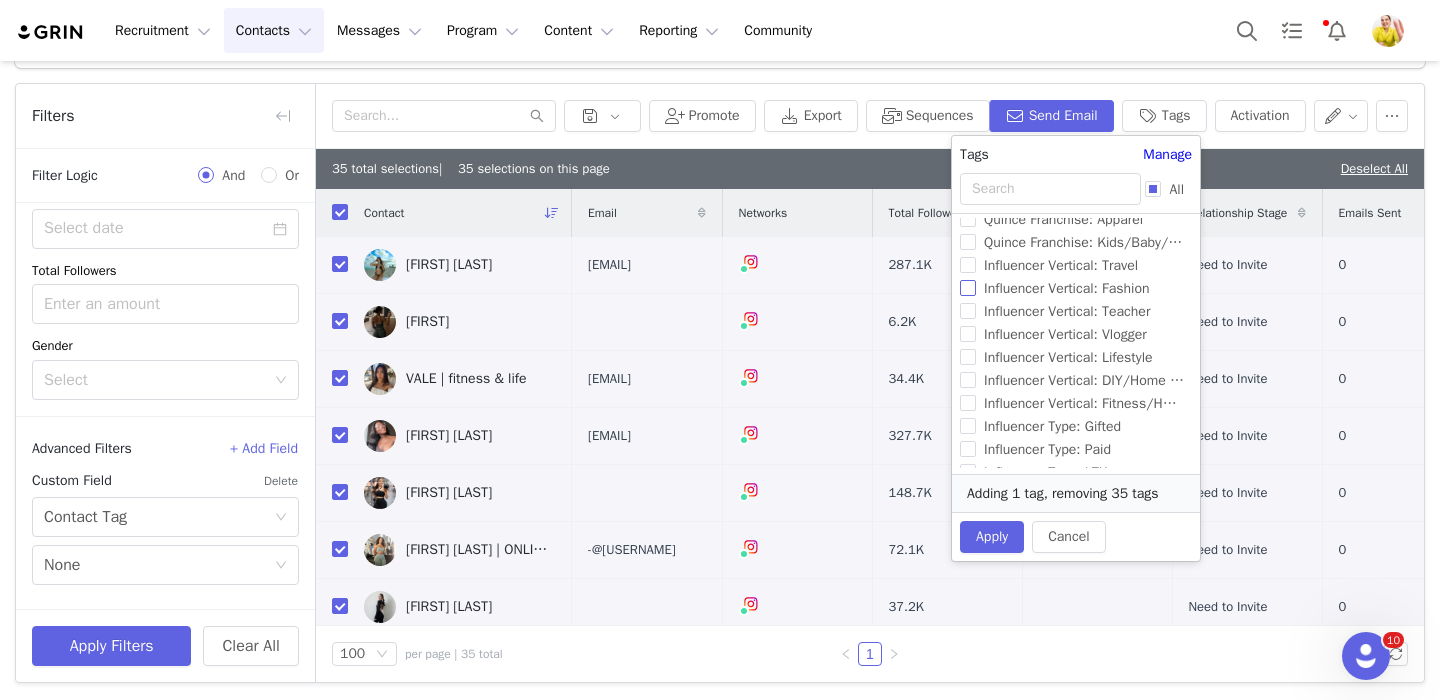 scroll, scrollTop: 89, scrollLeft: 0, axis: vertical 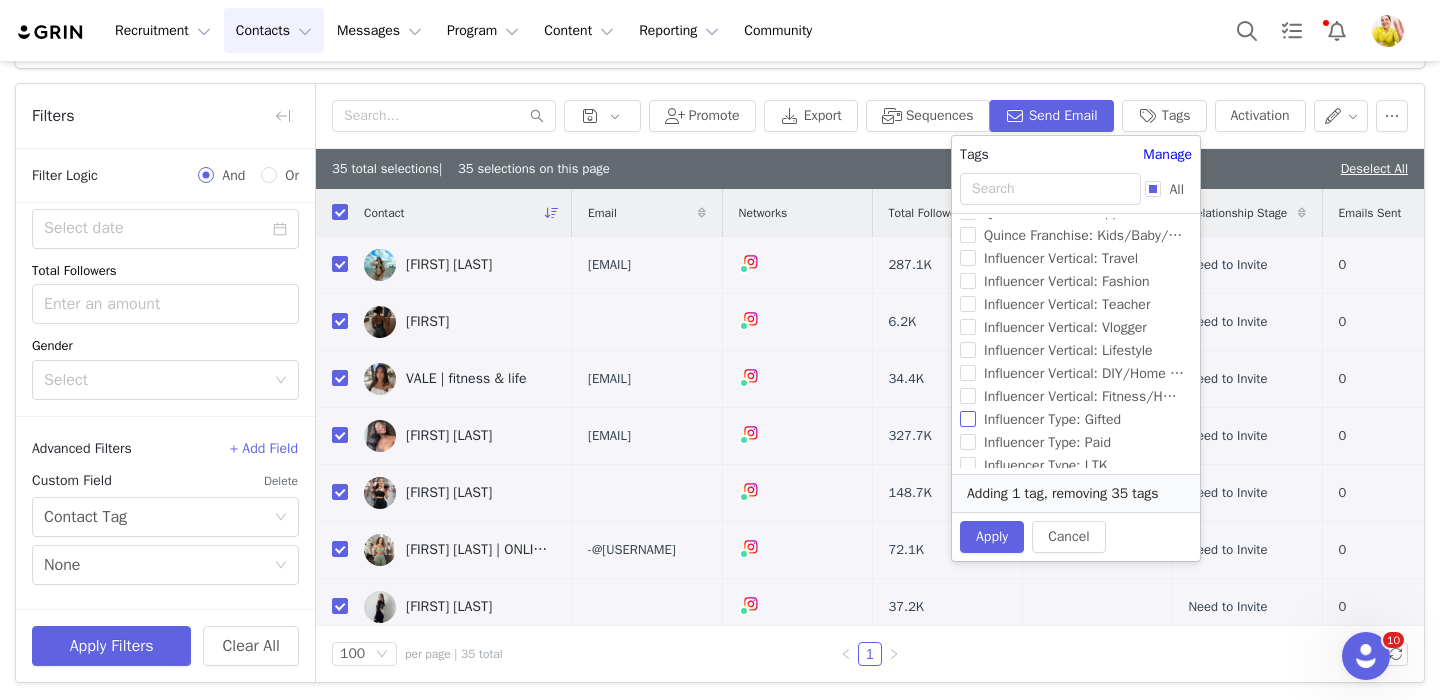 click on "Influencer Type: Gifted" at bounding box center (1052, 419) 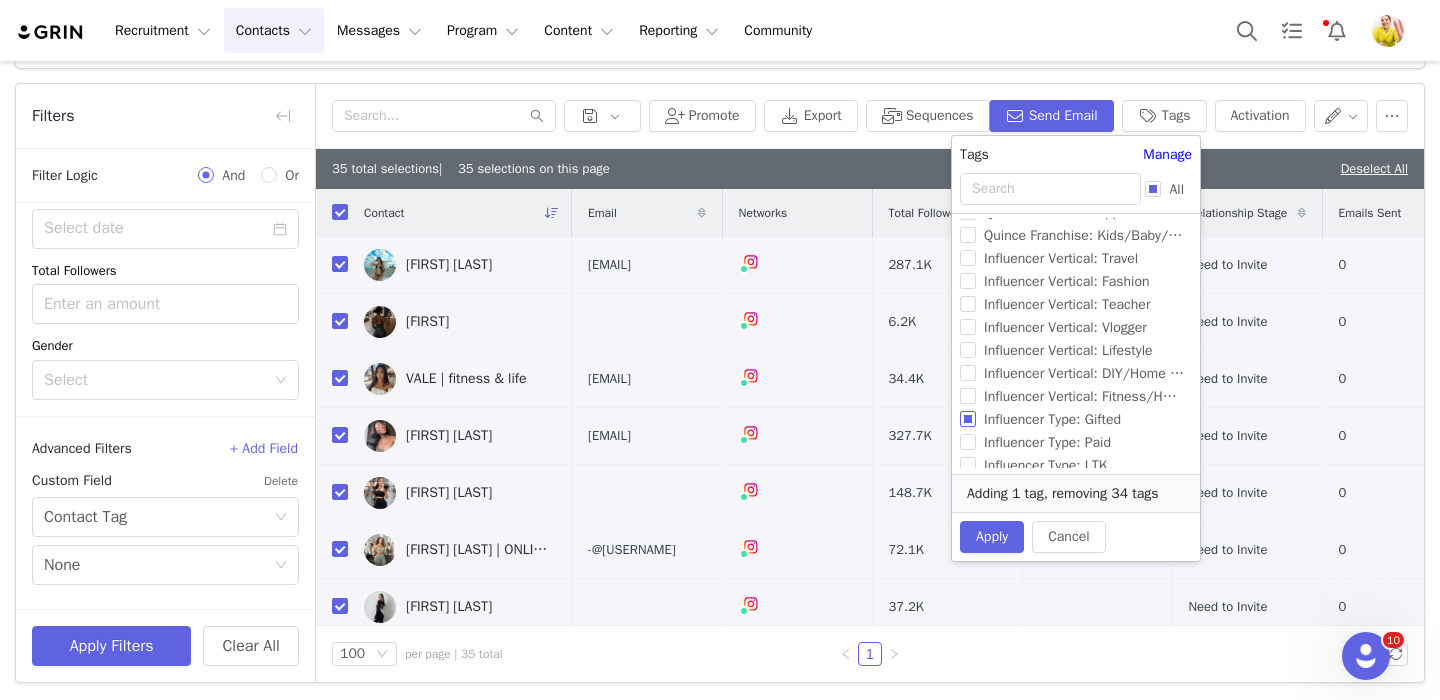 click on "Influencer Type: Gifted" at bounding box center (1052, 419) 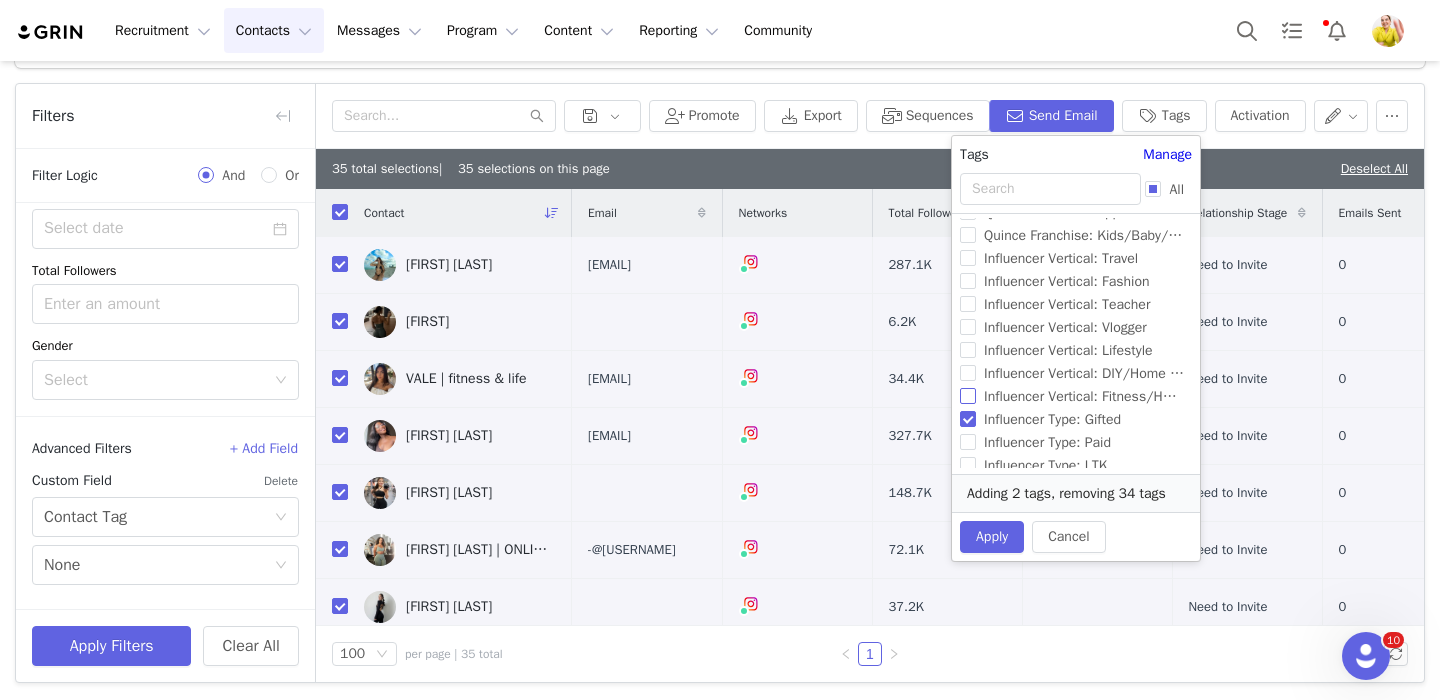 click on "Influencer Vertical: Fitness/Health" at bounding box center [1088, 396] 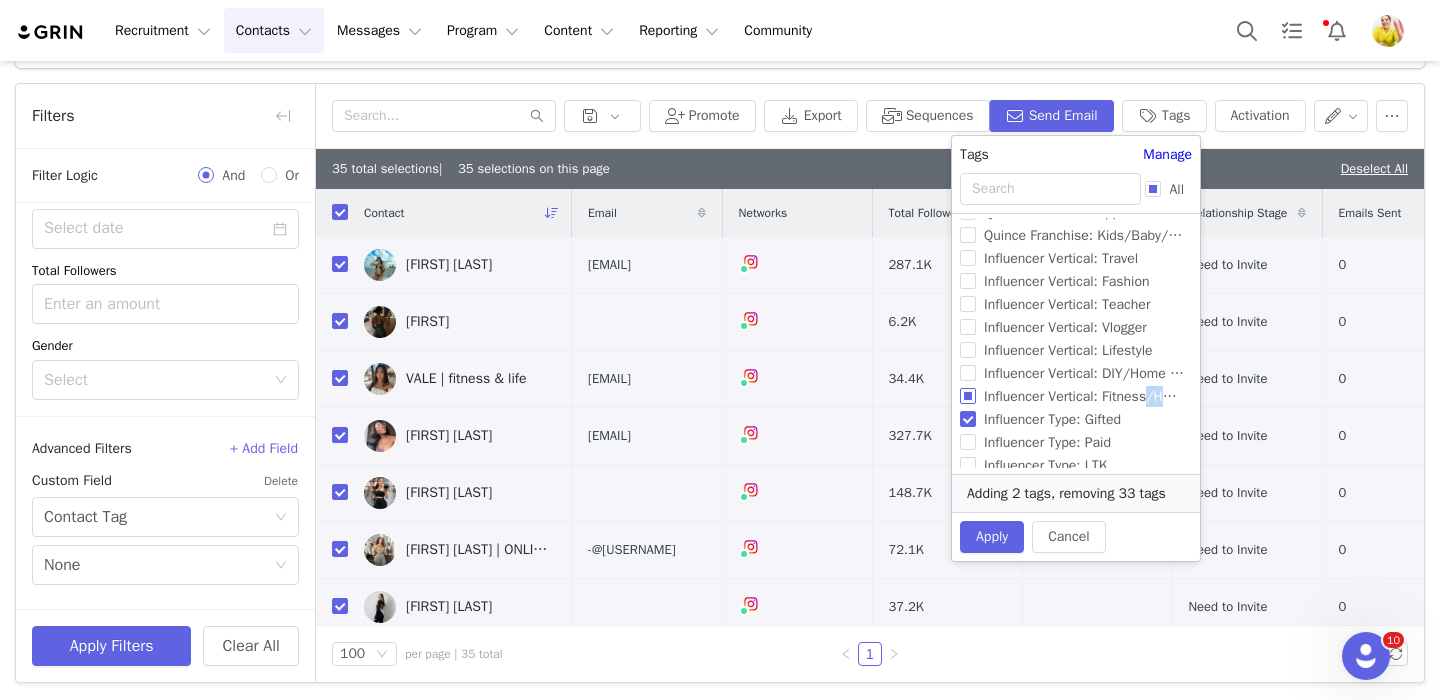 click on "Influencer Vertical: Fitness/Health" at bounding box center [1088, 396] 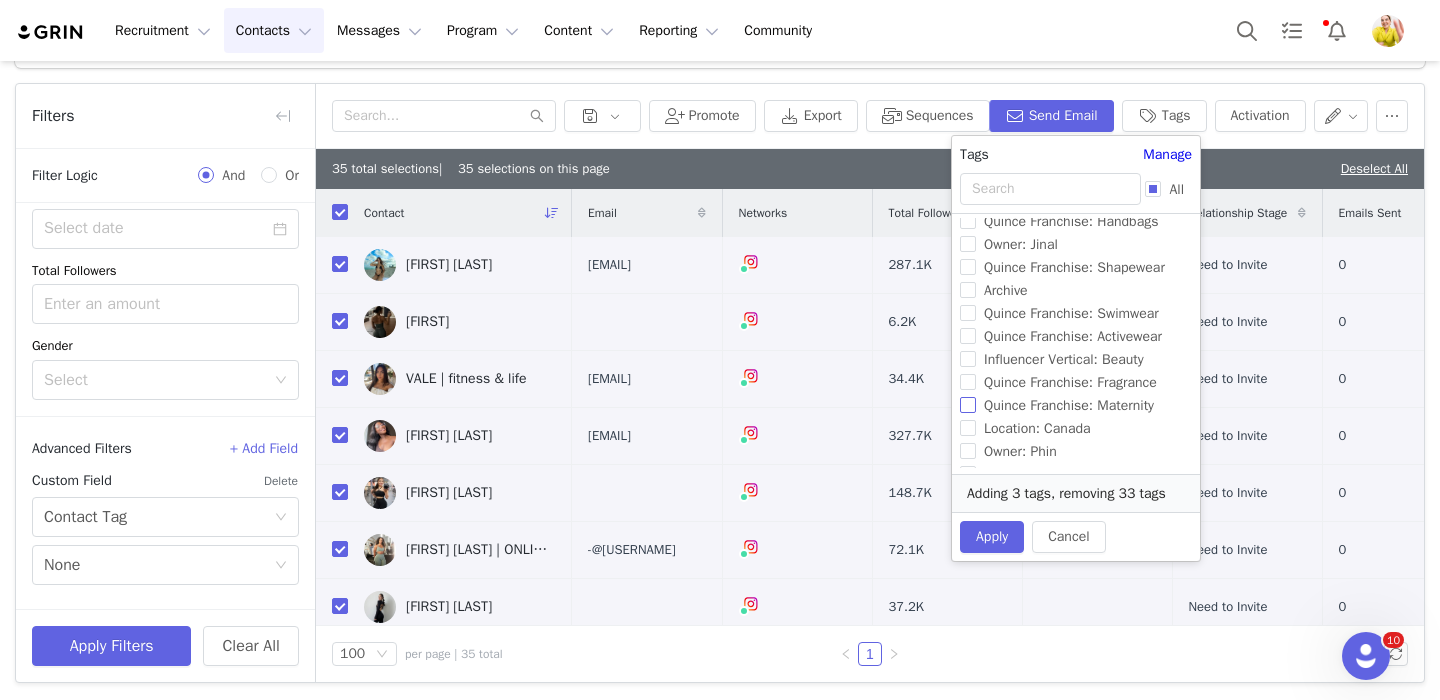 scroll, scrollTop: 582, scrollLeft: 0, axis: vertical 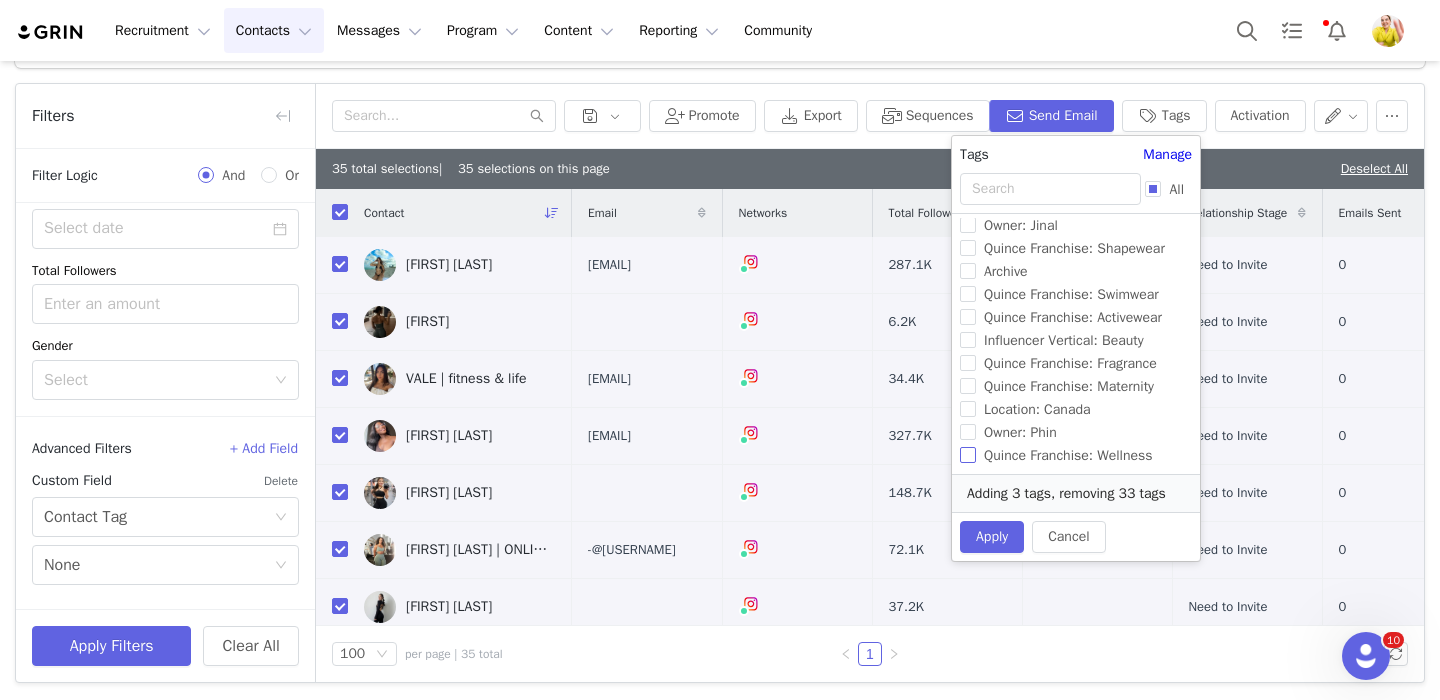 click on "Quince Franchise: Wellness" at bounding box center (1068, 455) 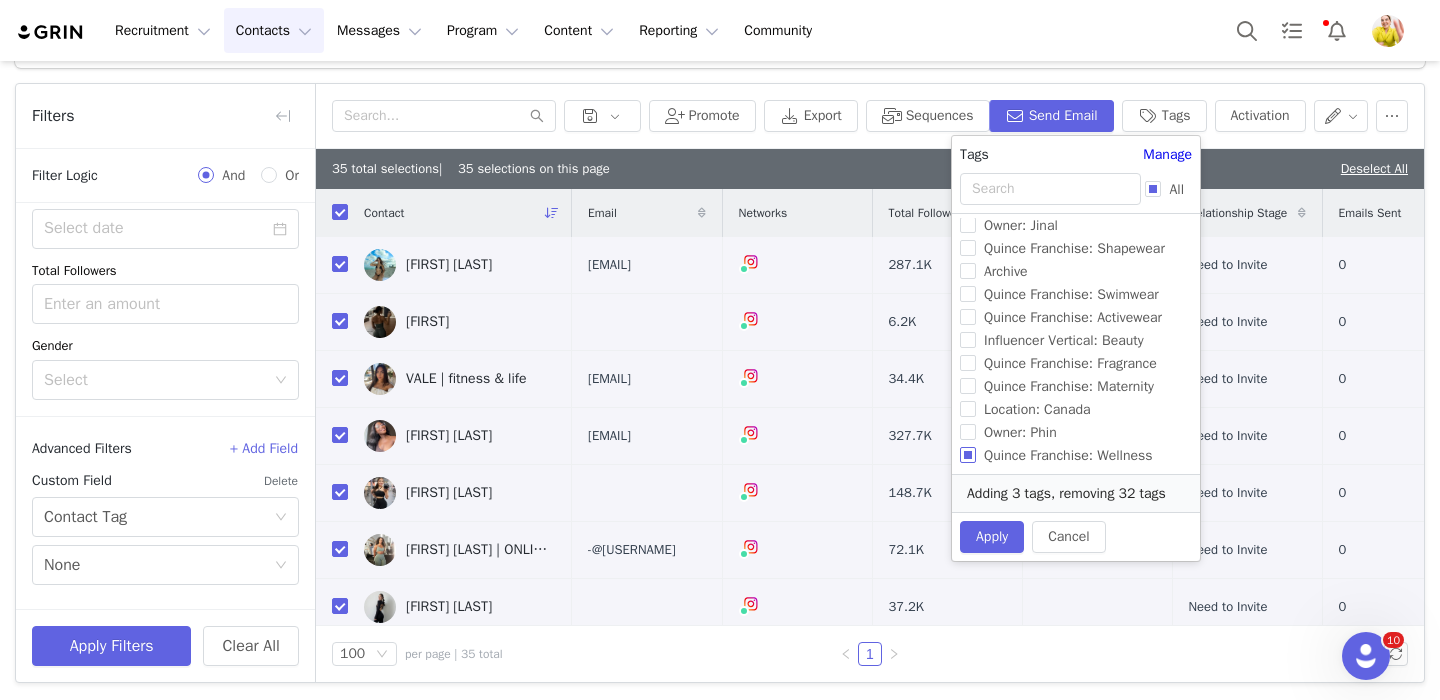 click on "Quince Franchise: Wellness" at bounding box center [1068, 455] 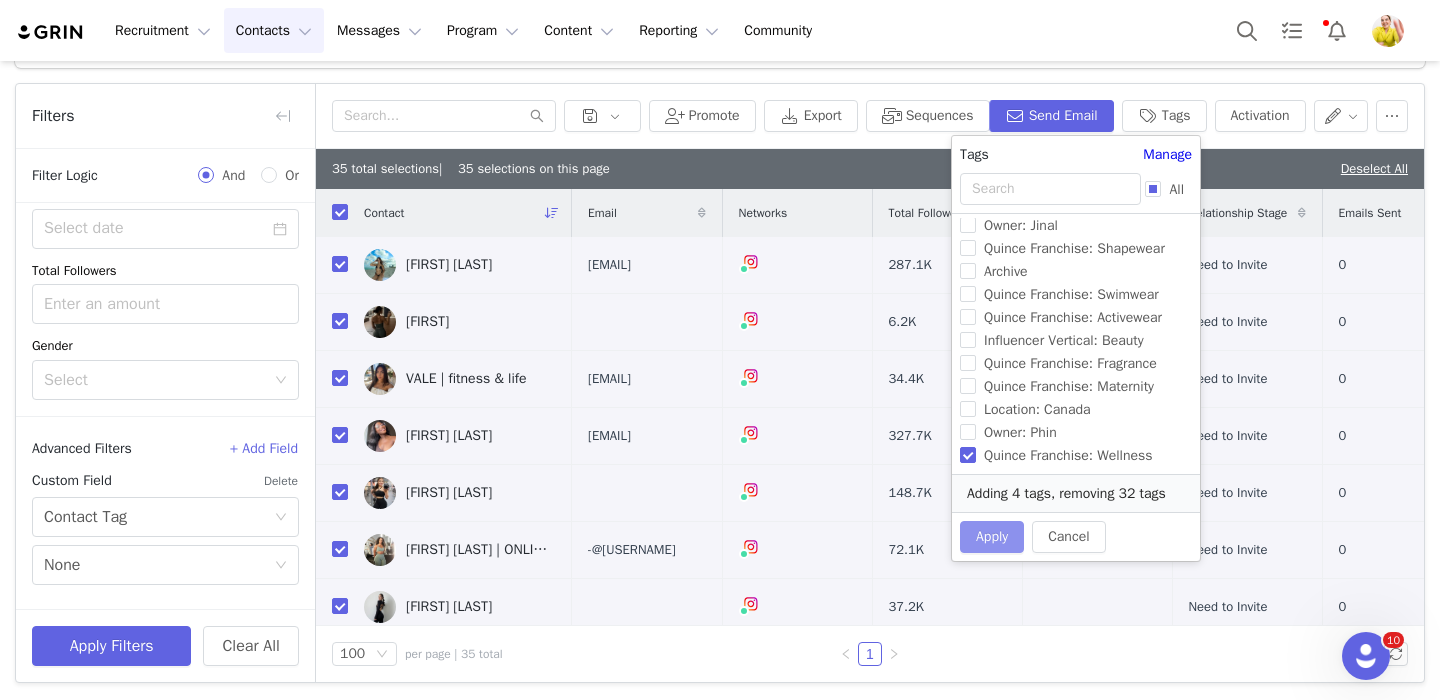 click on "Apply" at bounding box center (992, 537) 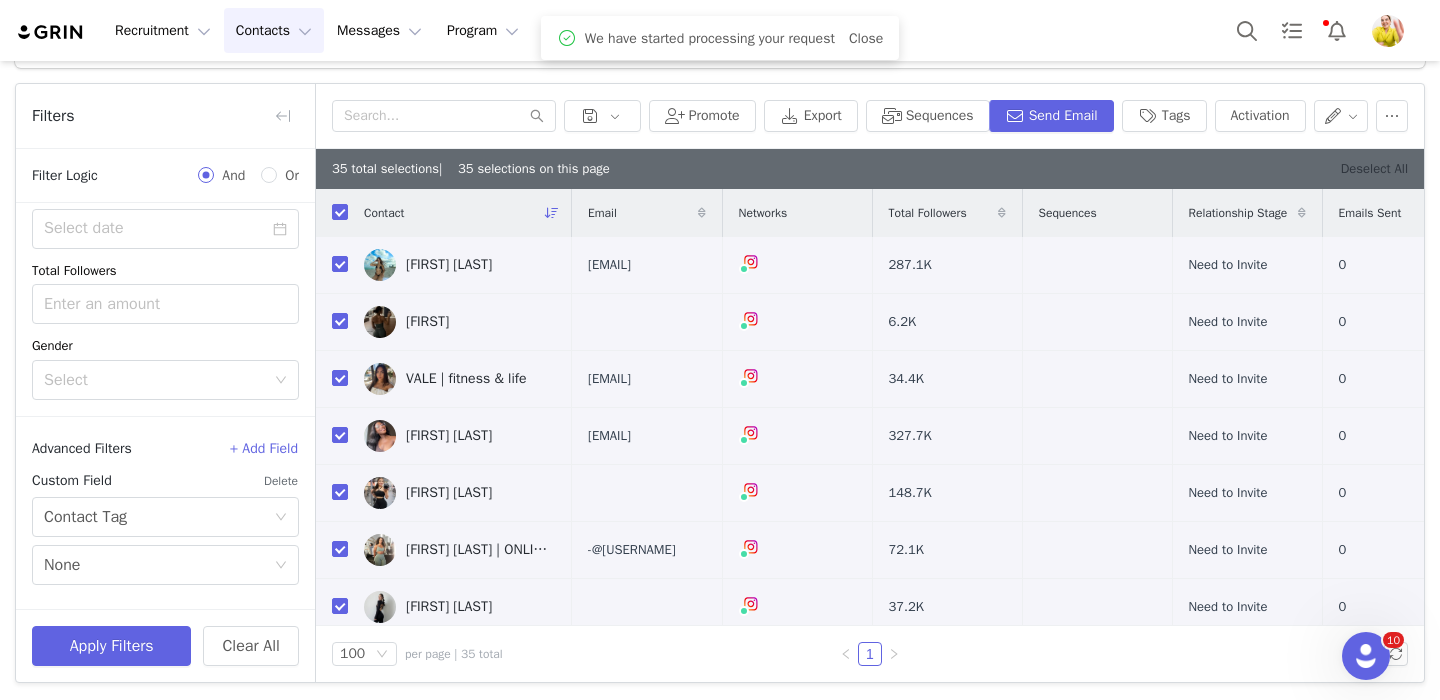 click on "Deselect All" at bounding box center [1374, 168] 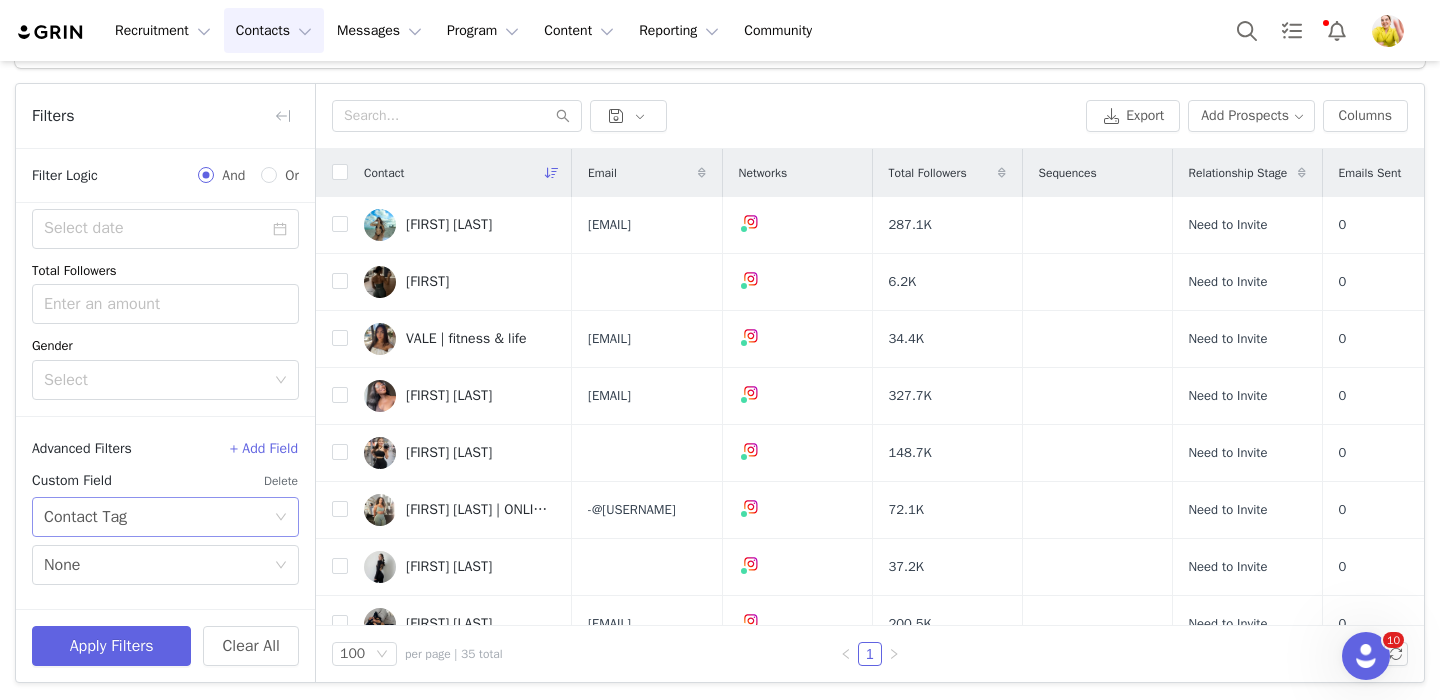 click on "Select Contact Tag" at bounding box center (159, 517) 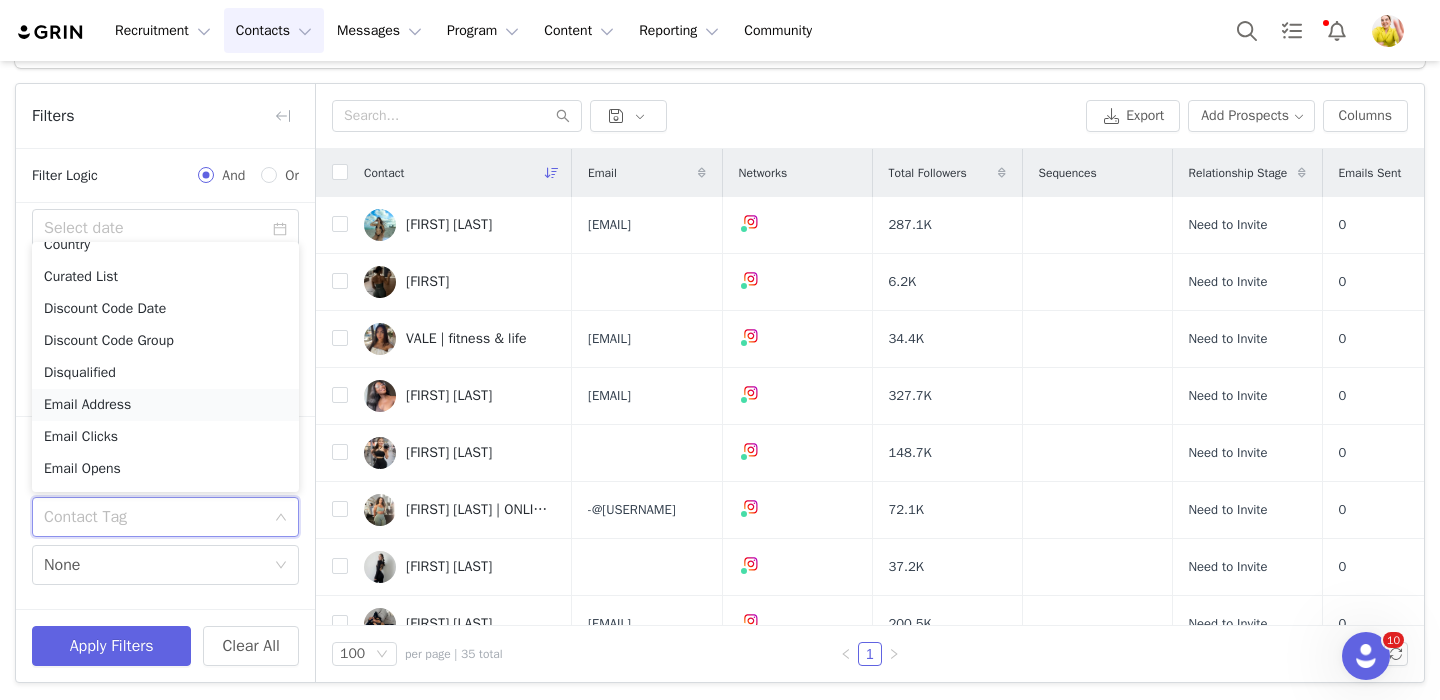 scroll, scrollTop: 435, scrollLeft: 0, axis: vertical 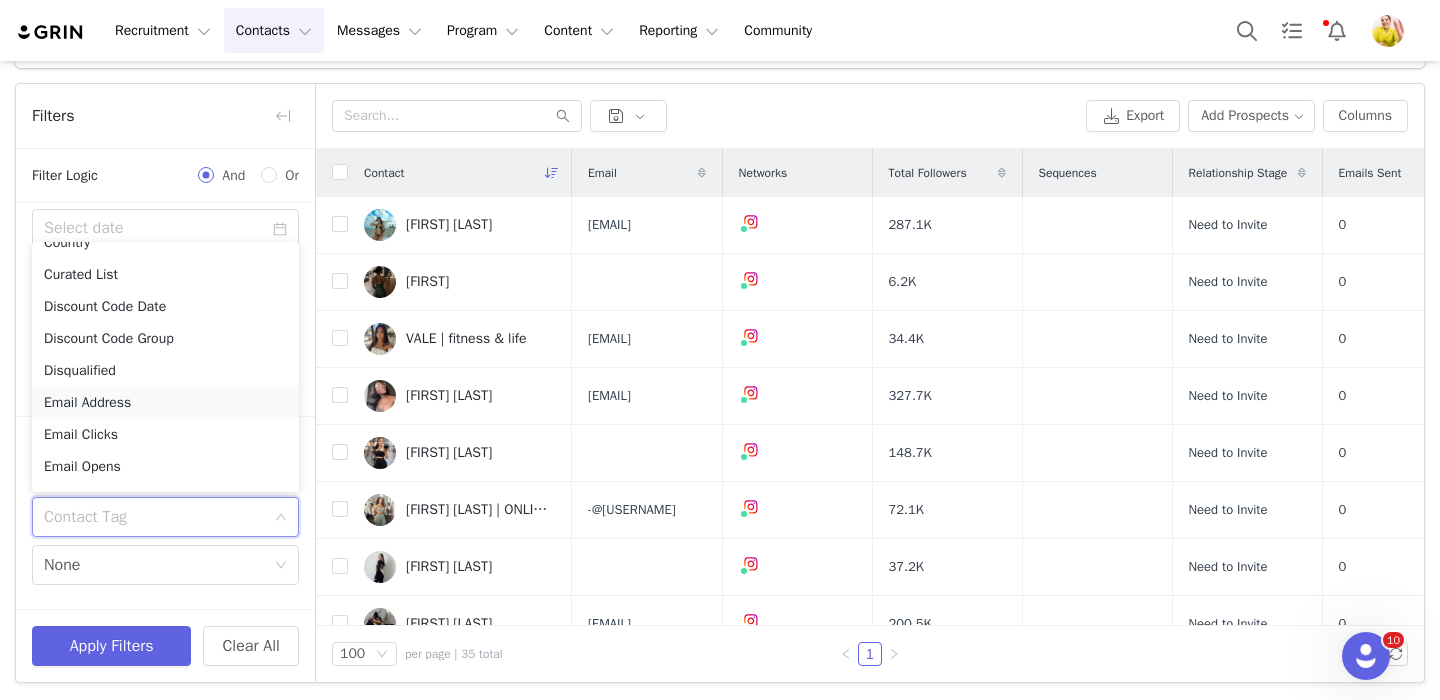 click on "Email Address" at bounding box center (165, 403) 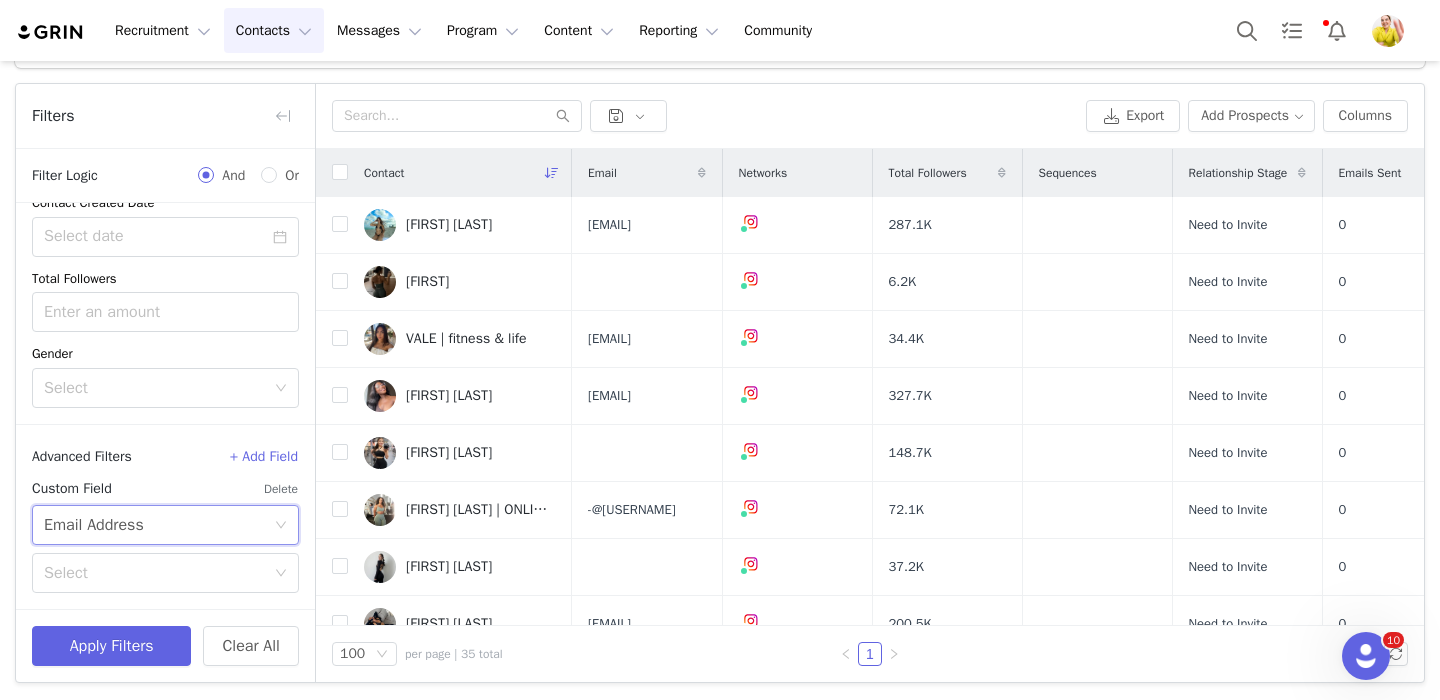 scroll, scrollTop: 403, scrollLeft: 0, axis: vertical 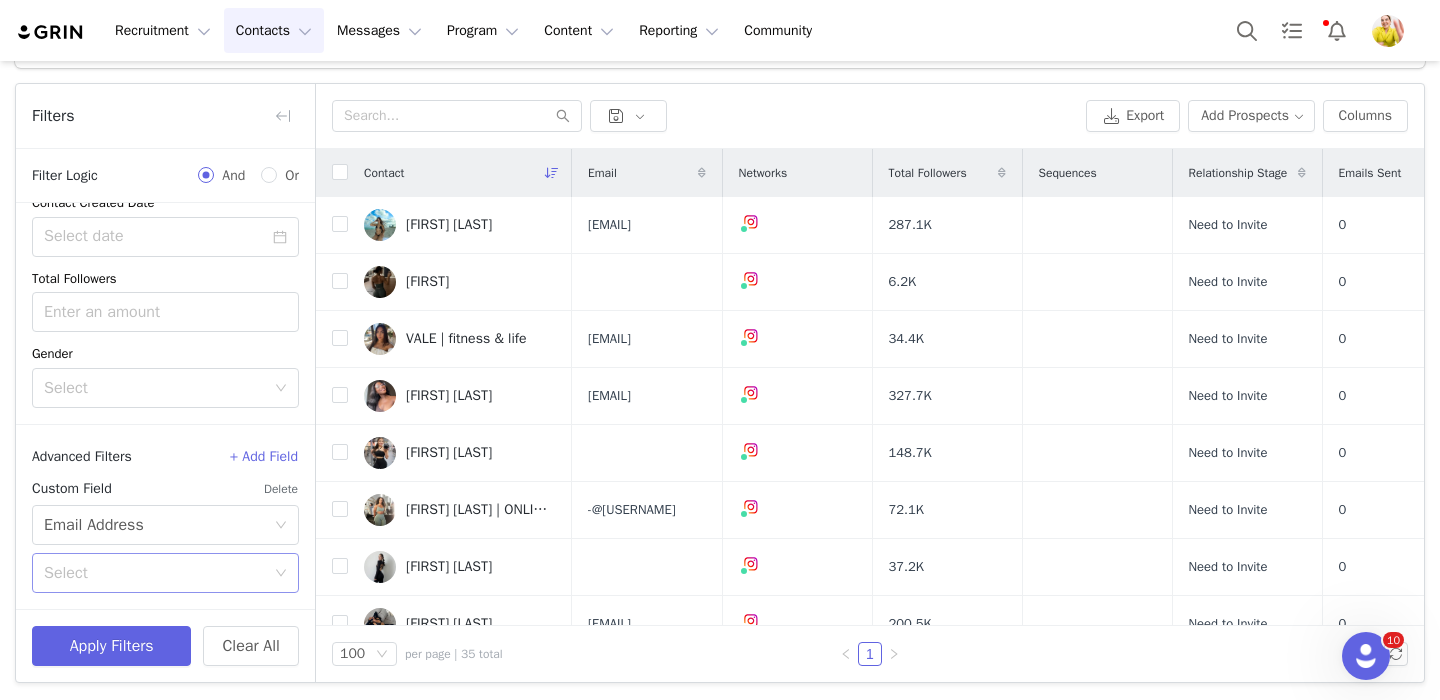 click on "Select" at bounding box center [154, 573] 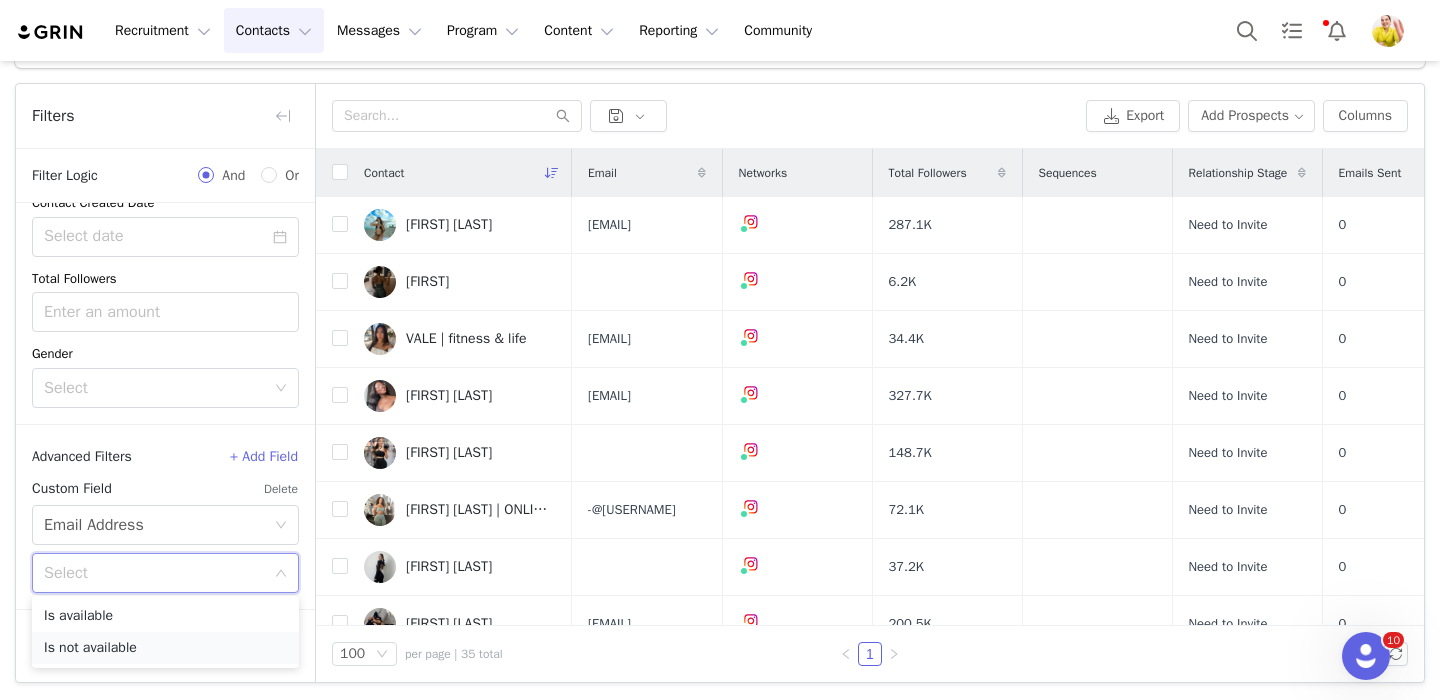 click on "Is not available" at bounding box center [165, 648] 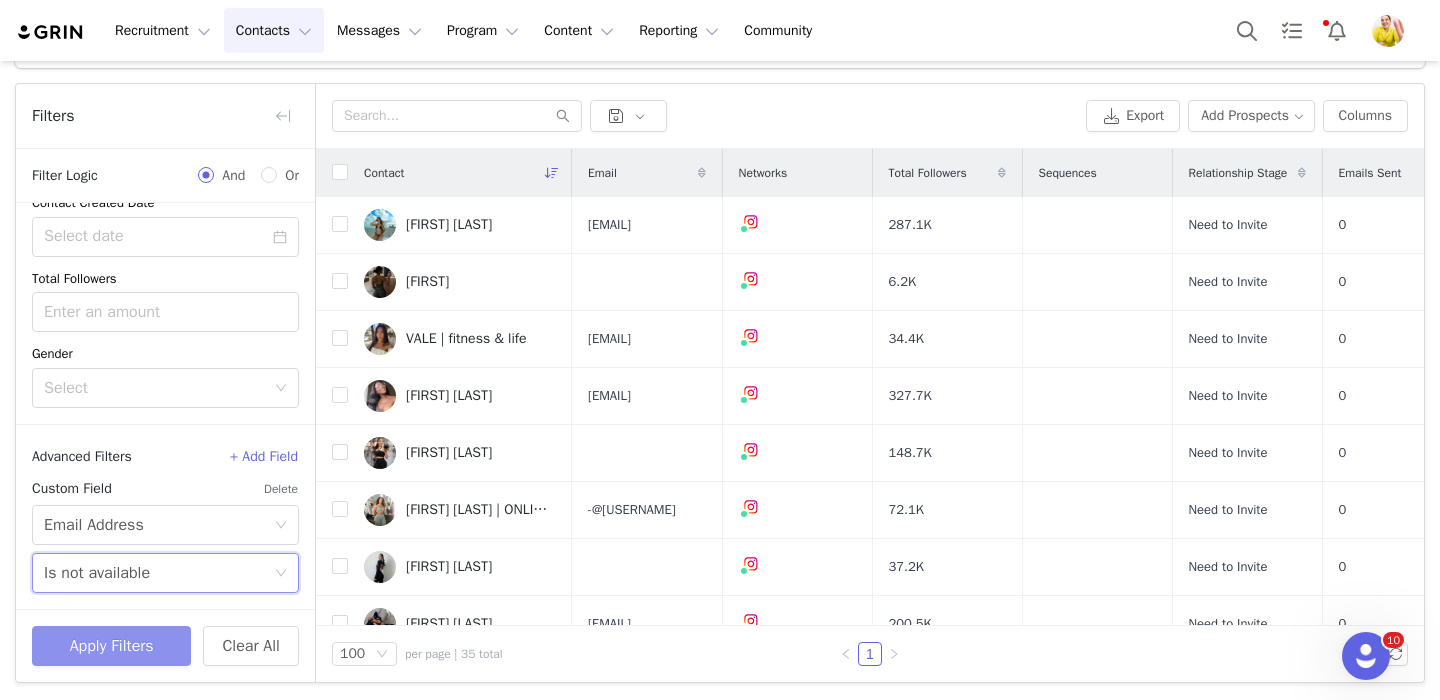 click on "Apply Filters" at bounding box center (111, 646) 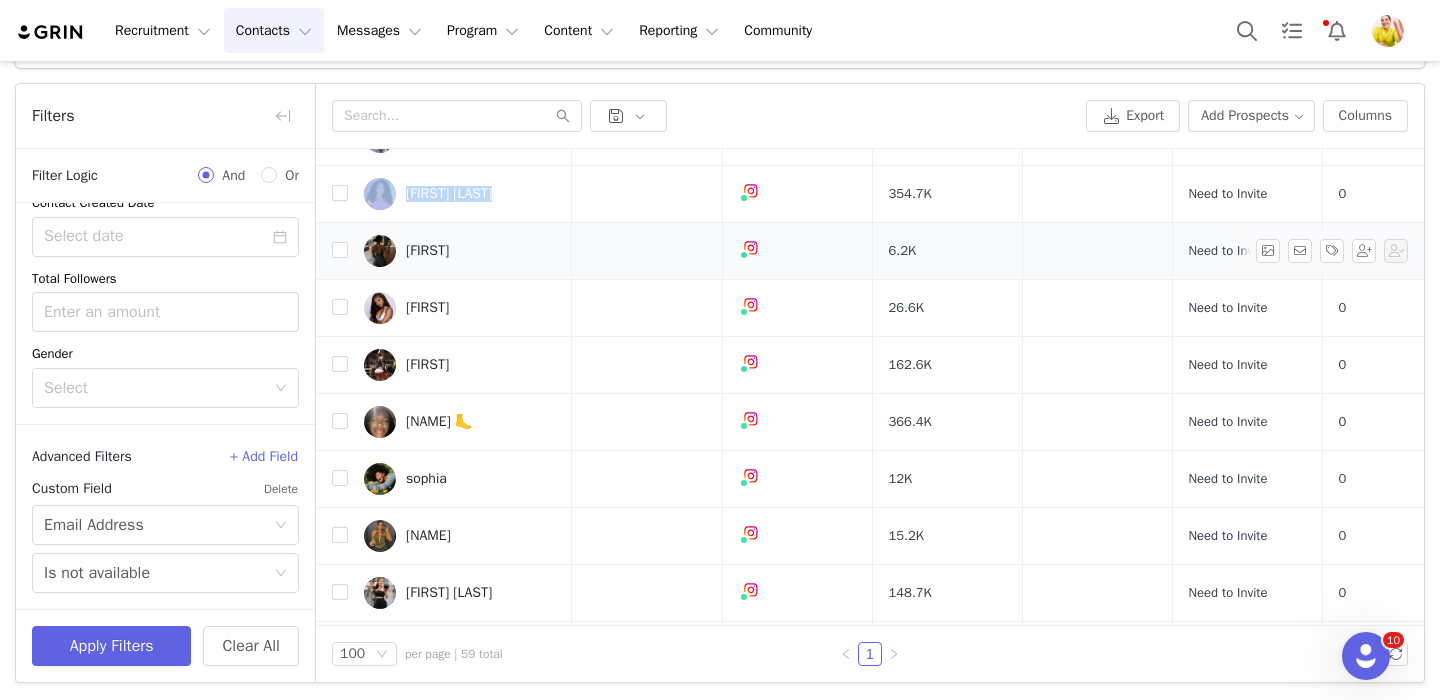 scroll, scrollTop: 95, scrollLeft: 0, axis: vertical 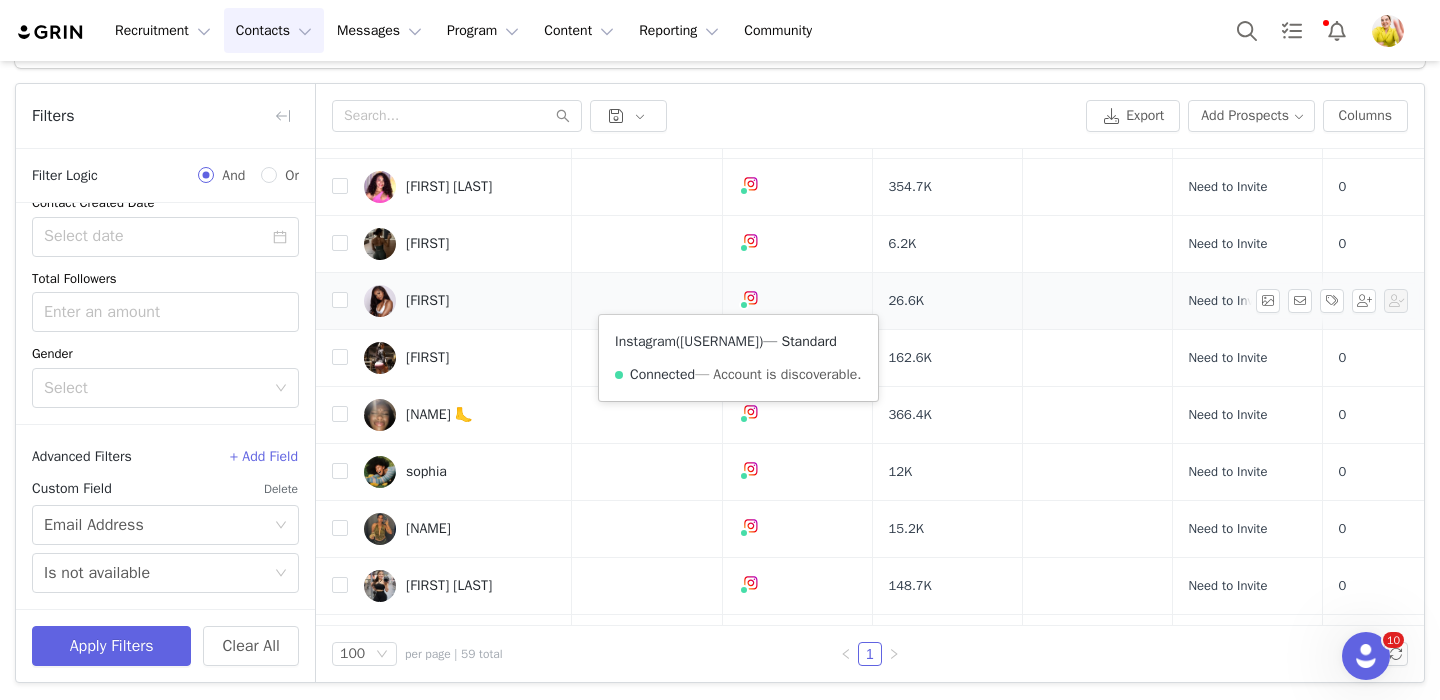 click on "@bodywithtiff" at bounding box center [719, 341] 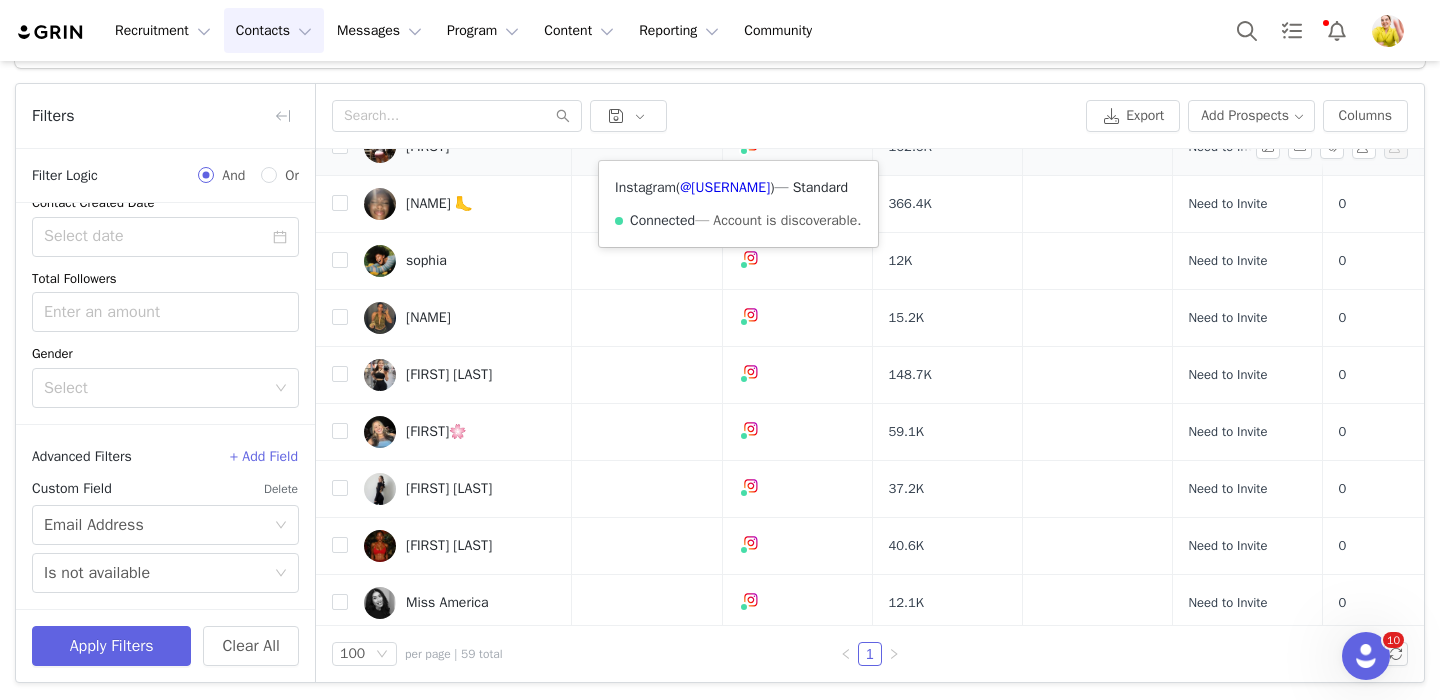 scroll, scrollTop: 311, scrollLeft: 0, axis: vertical 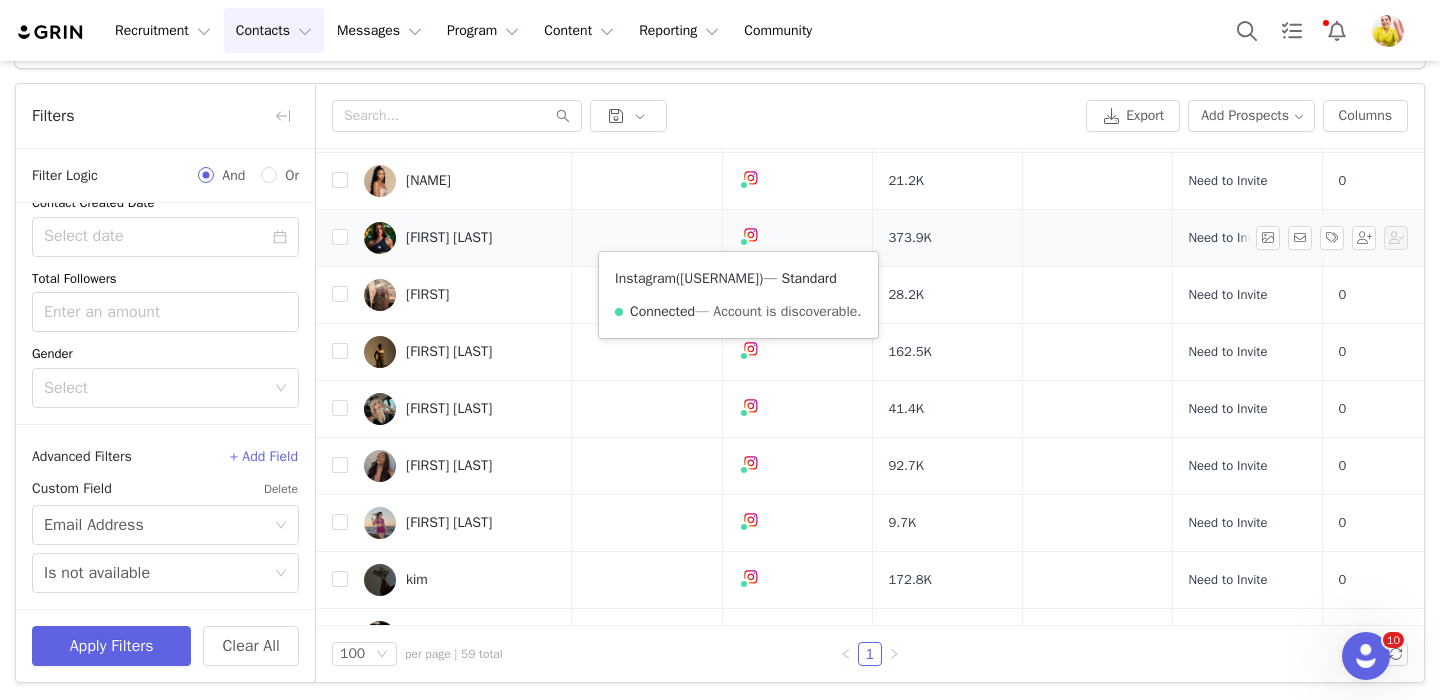 click on "@laur.wagner" at bounding box center (719, 278) 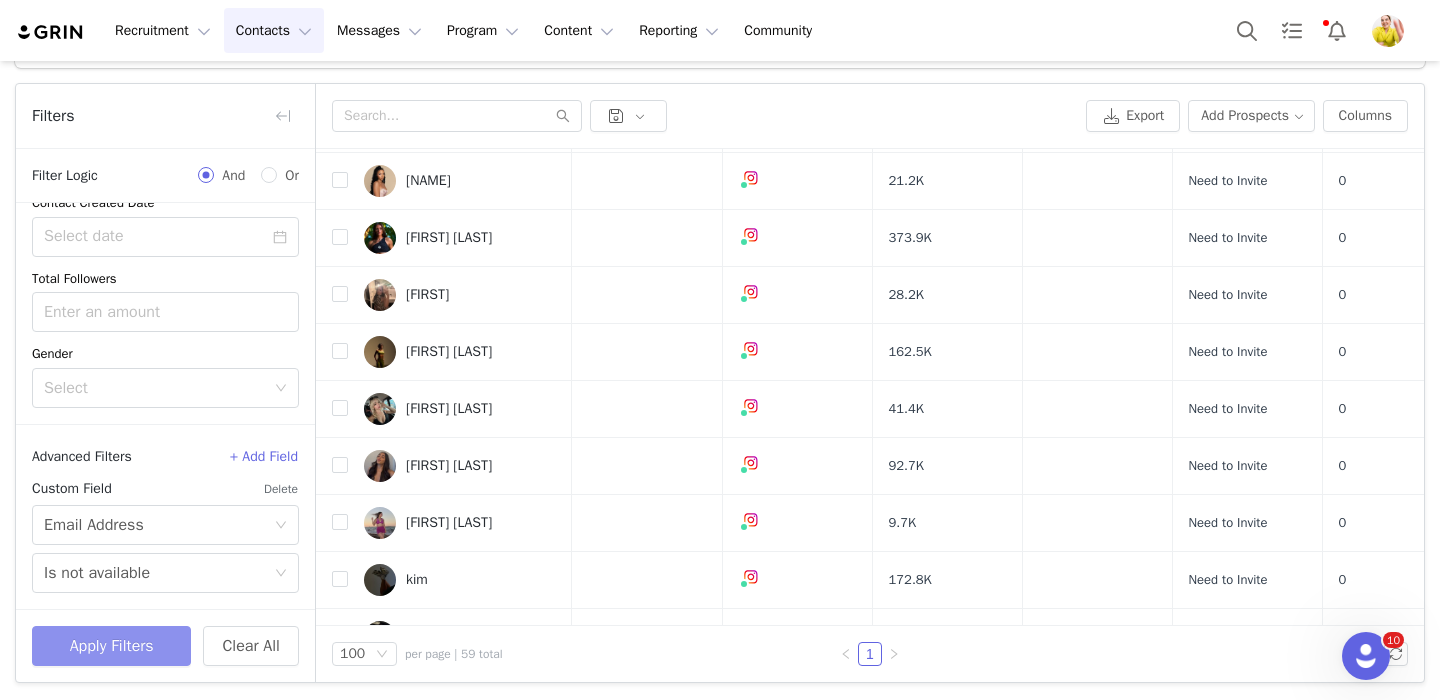 click on "Apply Filters" at bounding box center [111, 646] 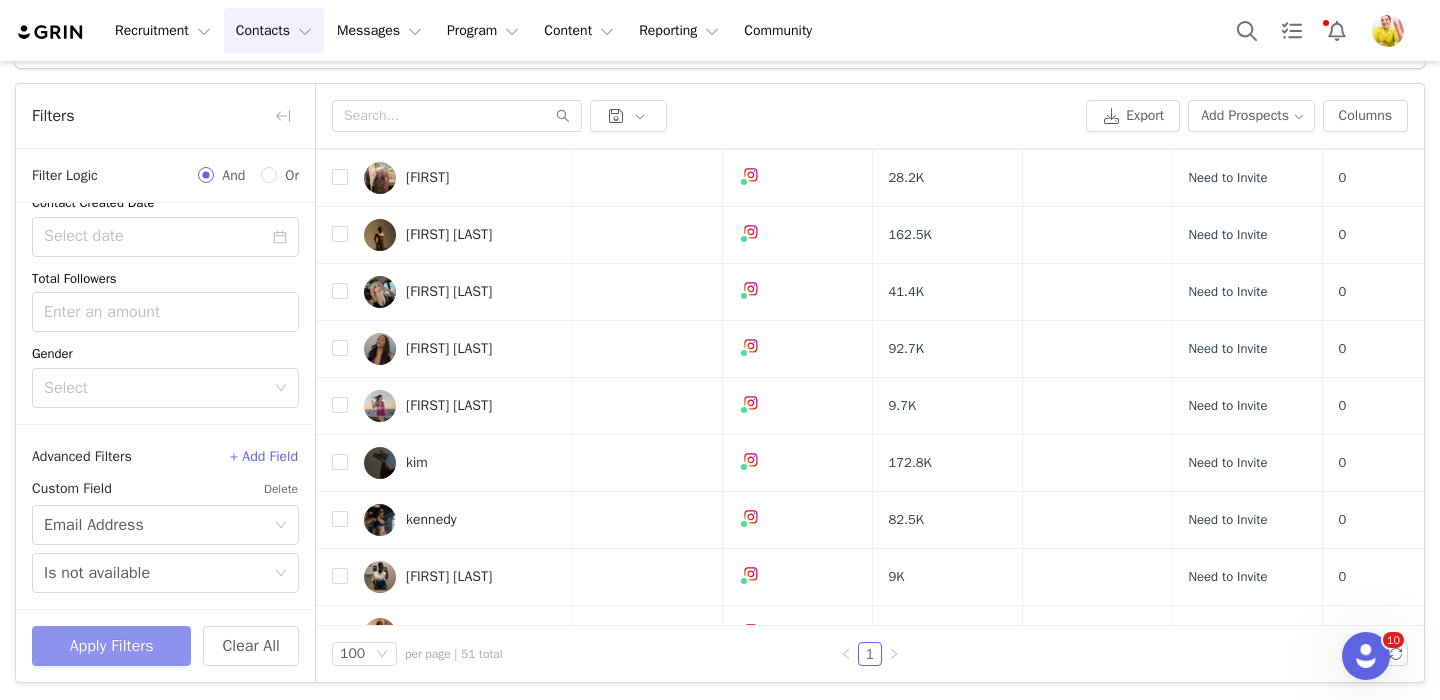 scroll, scrollTop: 729, scrollLeft: 0, axis: vertical 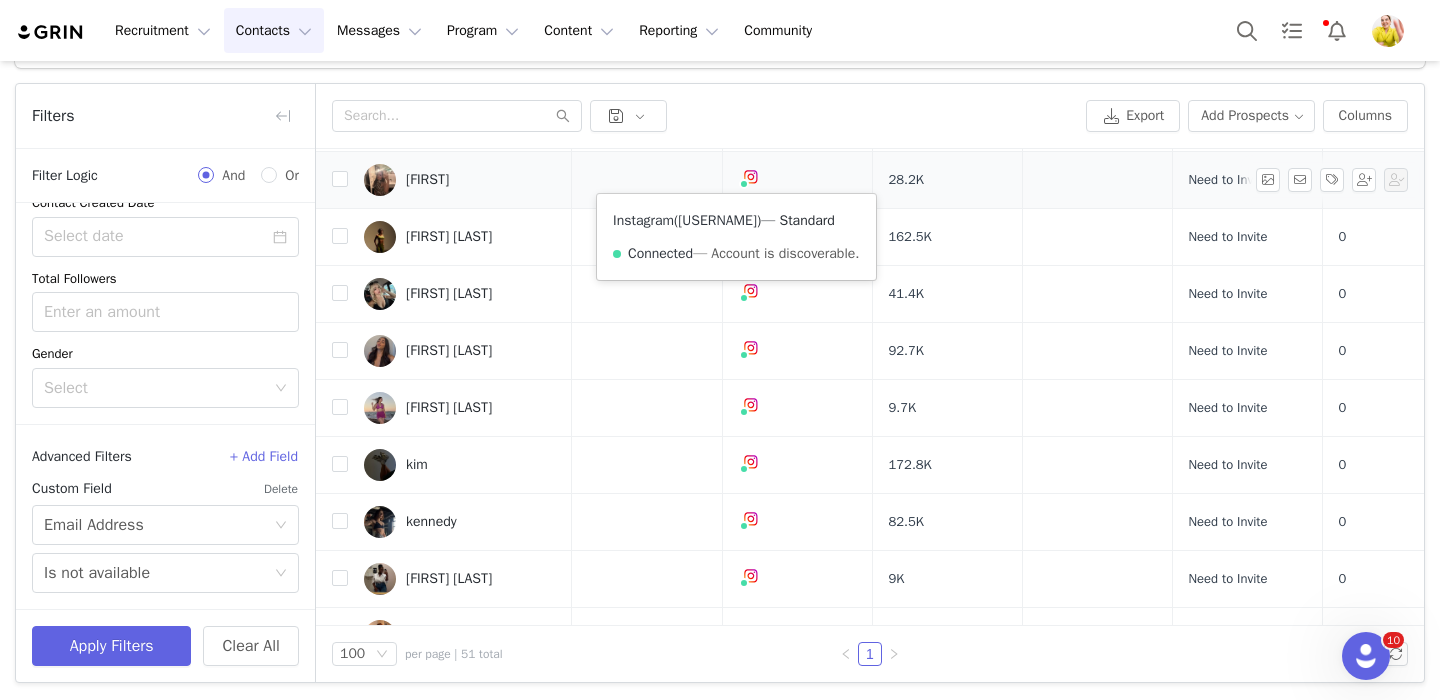 click on "@itskrystaaal__" at bounding box center (717, 220) 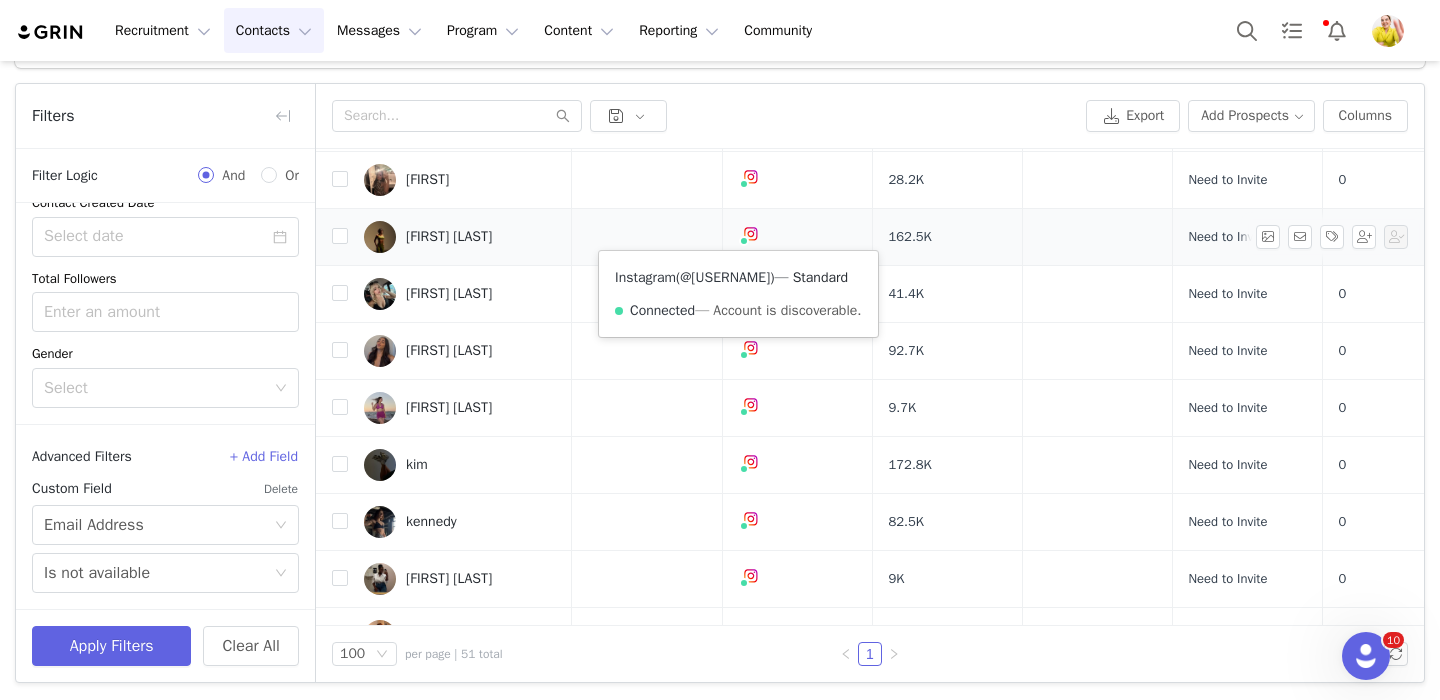 click on "@krsna.garr" at bounding box center [725, 277] 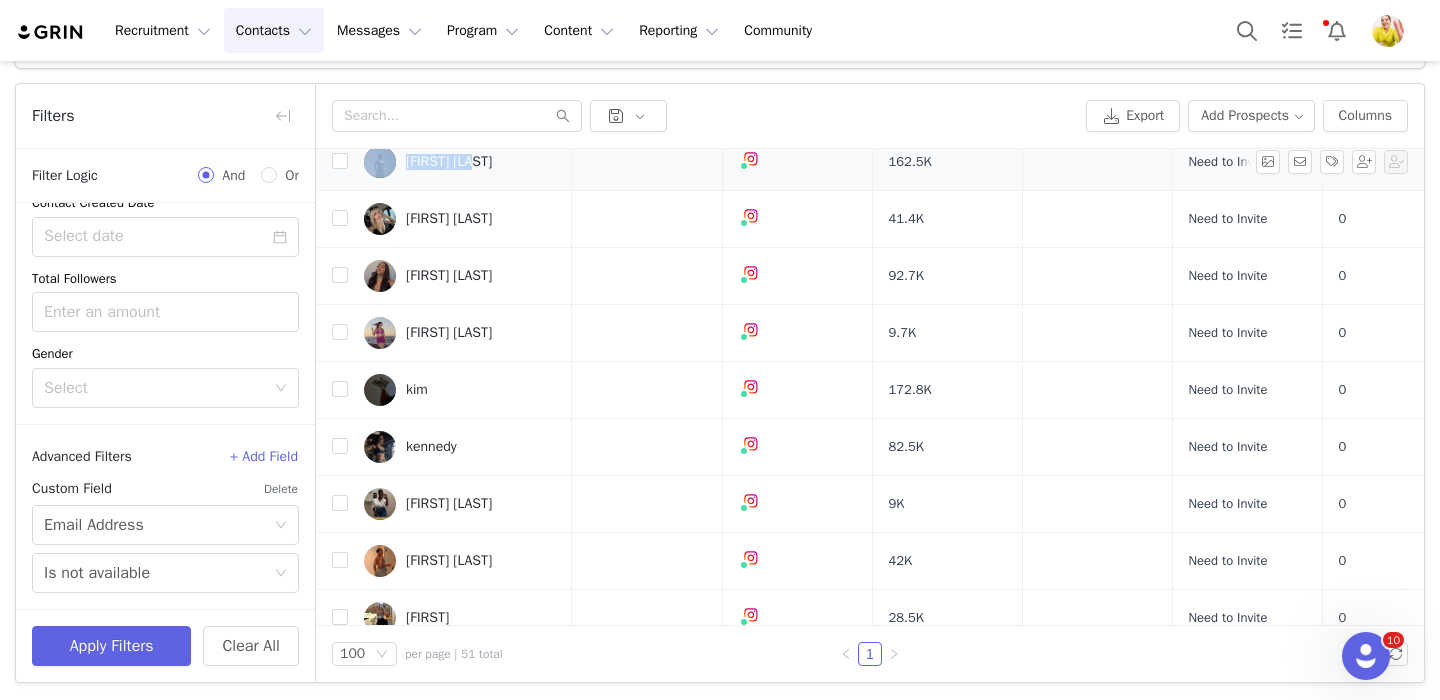 scroll, scrollTop: 831, scrollLeft: 0, axis: vertical 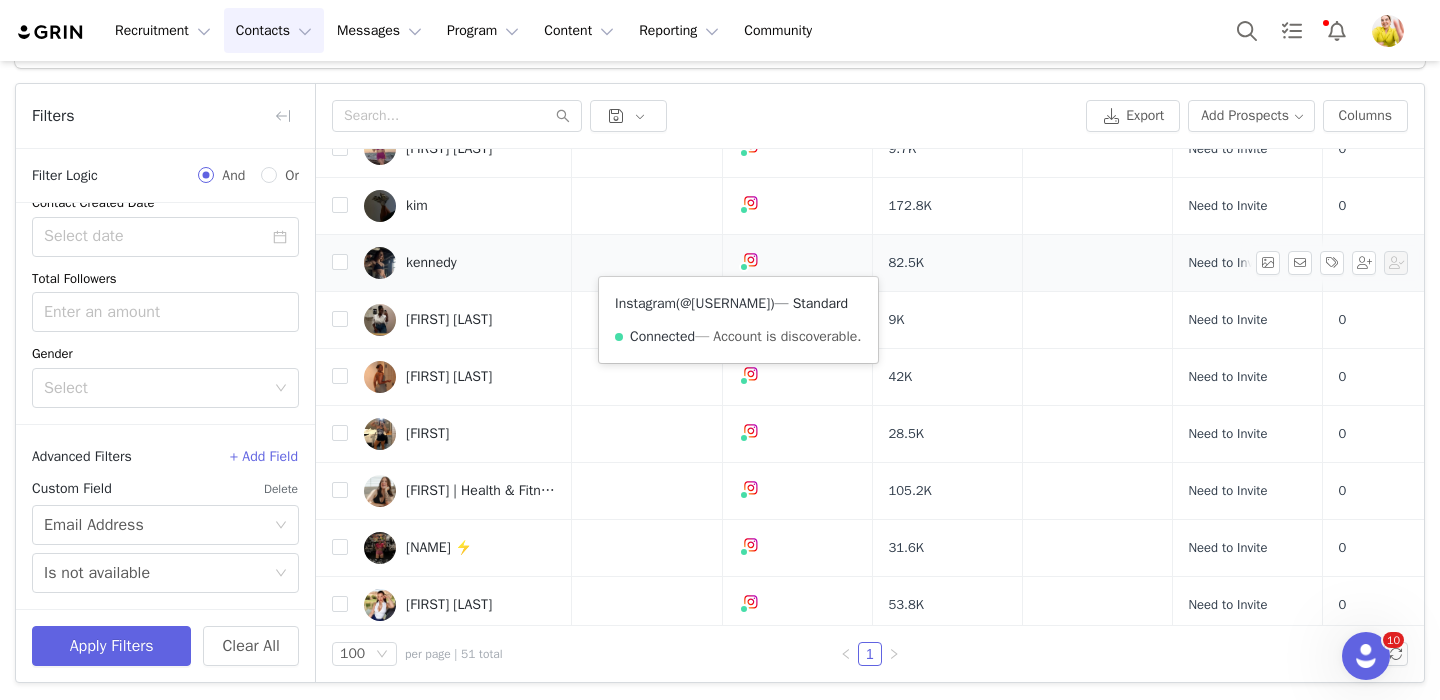 click on "@kpnfit" at bounding box center [725, 303] 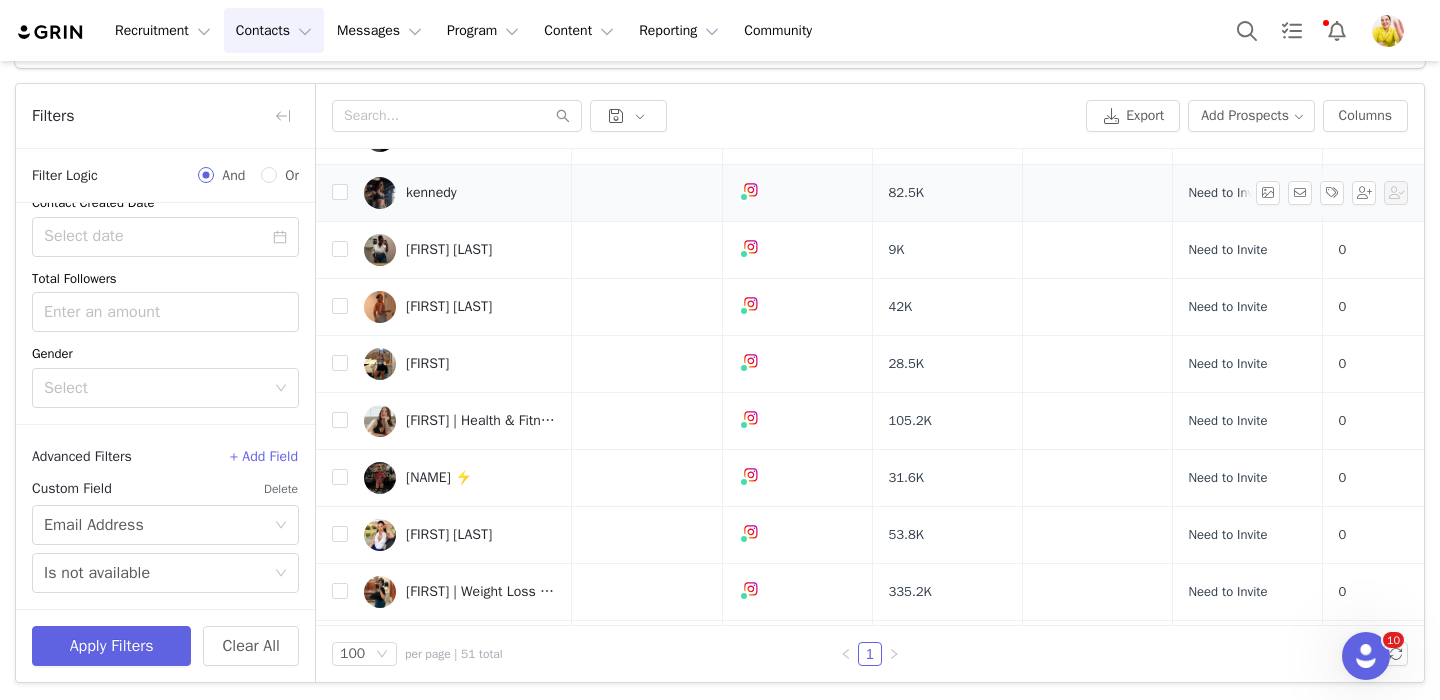 scroll, scrollTop: 1078, scrollLeft: 0, axis: vertical 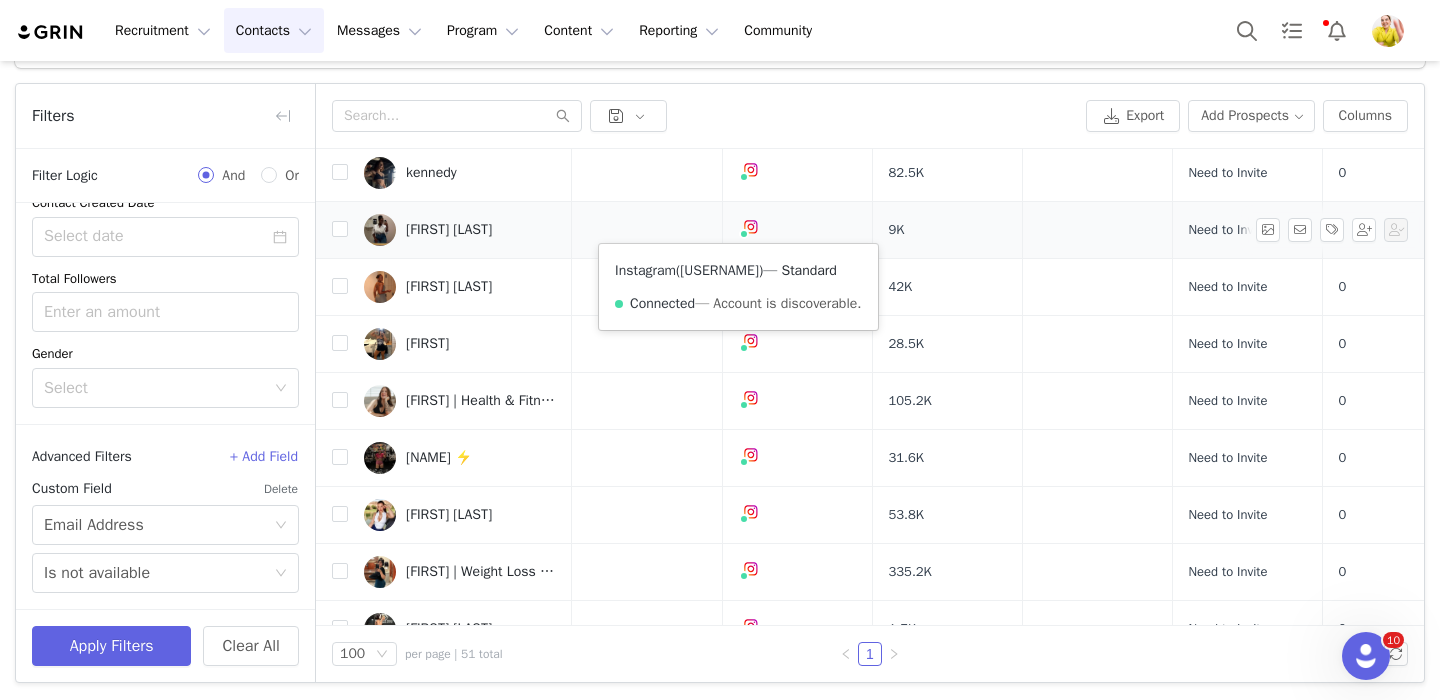 click on "@keiamoss_" at bounding box center [719, 270] 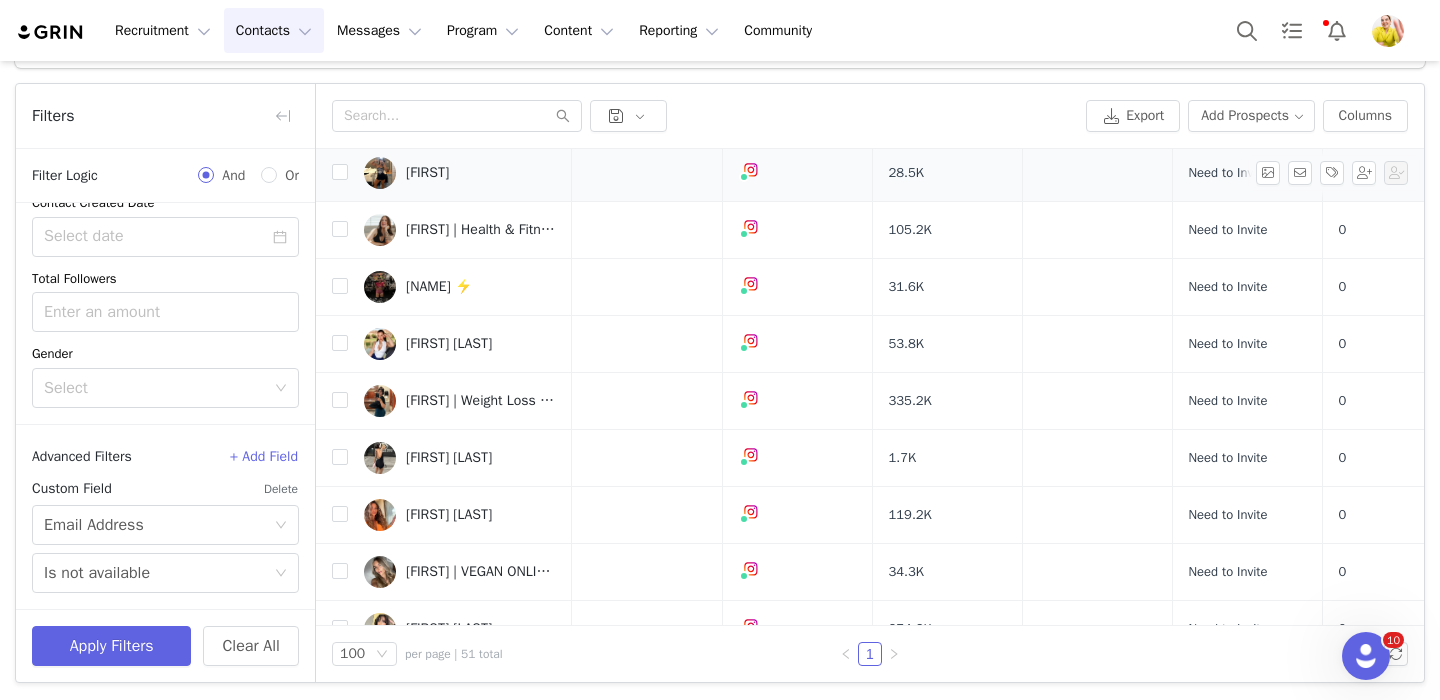 scroll, scrollTop: 1254, scrollLeft: 0, axis: vertical 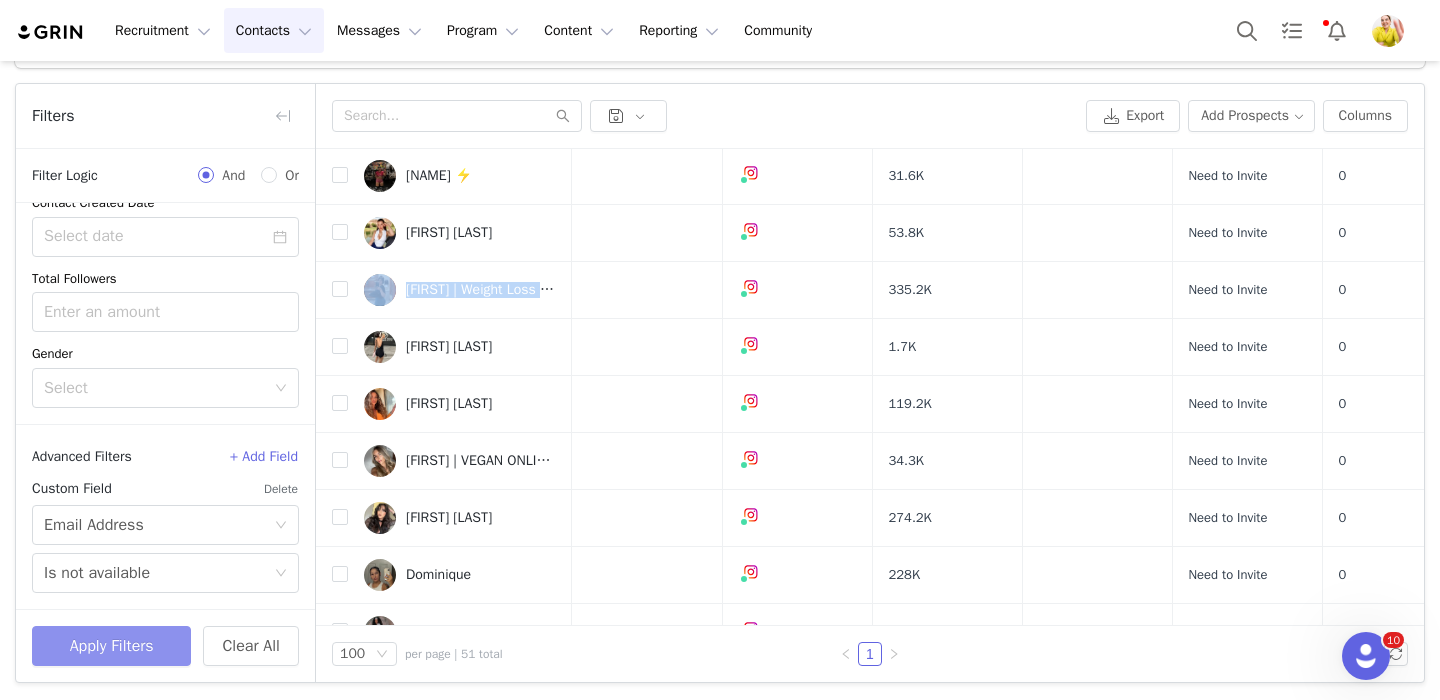 click on "Apply Filters" at bounding box center [111, 646] 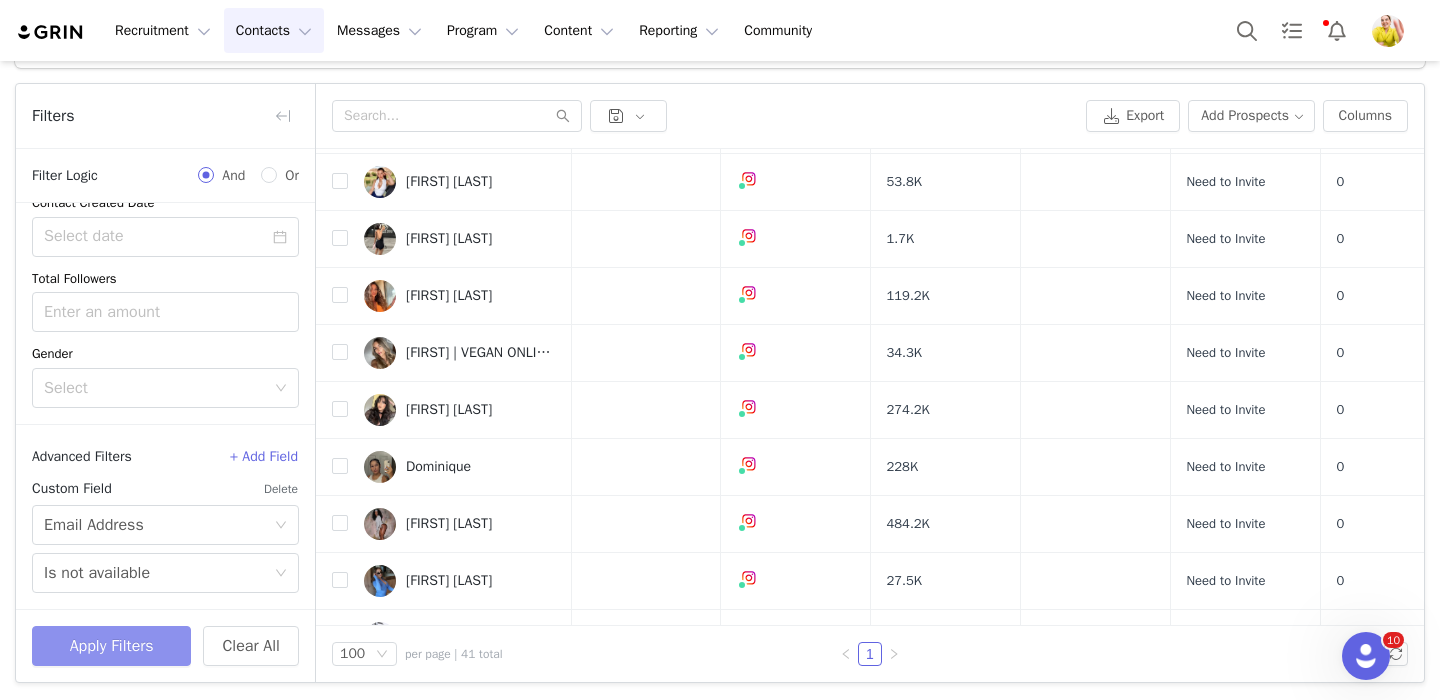 scroll, scrollTop: 906, scrollLeft: 2, axis: both 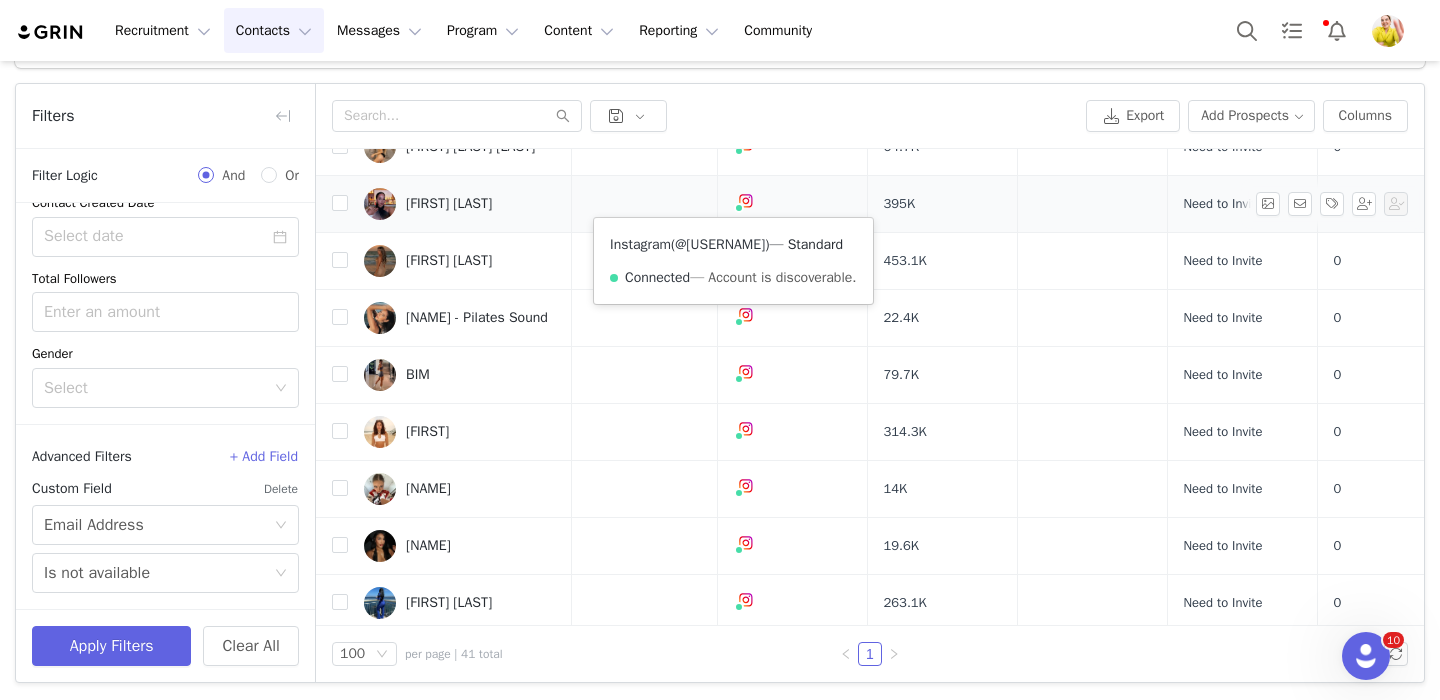 click on "@trealcaroline" at bounding box center (720, 244) 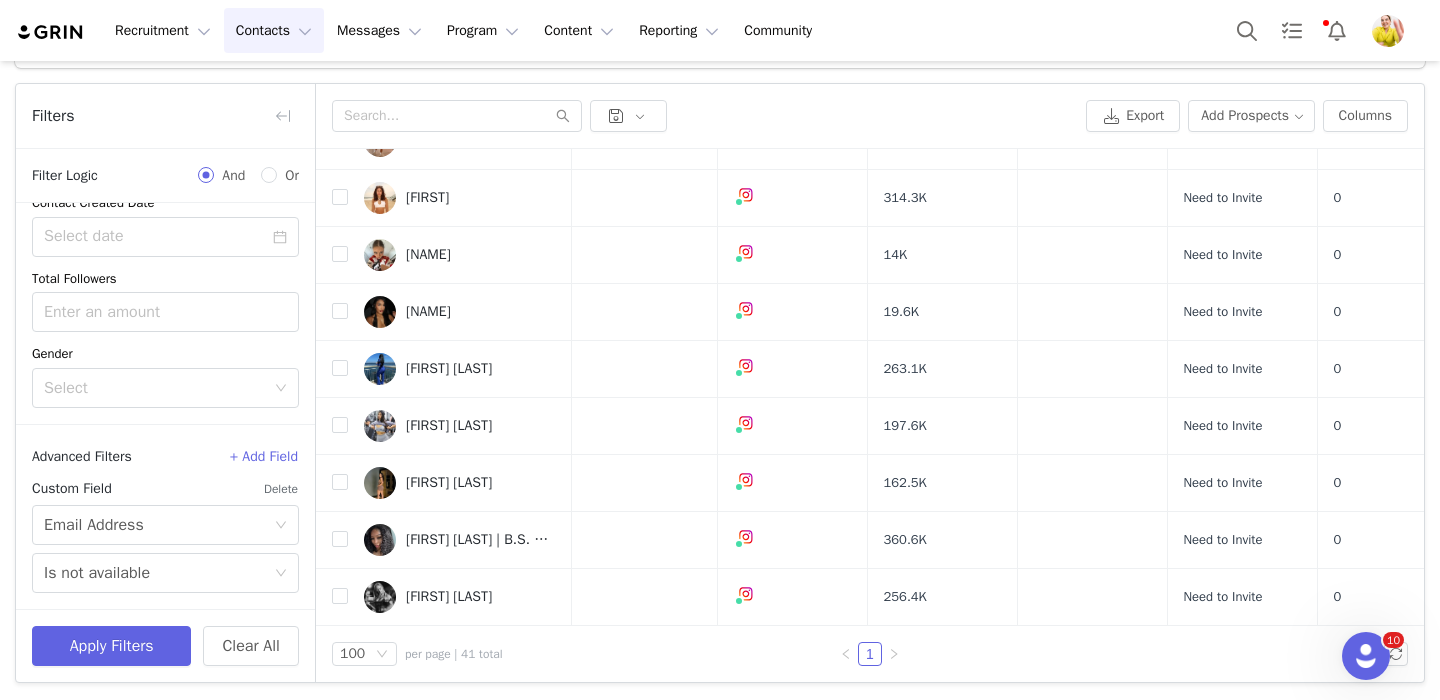 scroll, scrollTop: 1681, scrollLeft: 5, axis: both 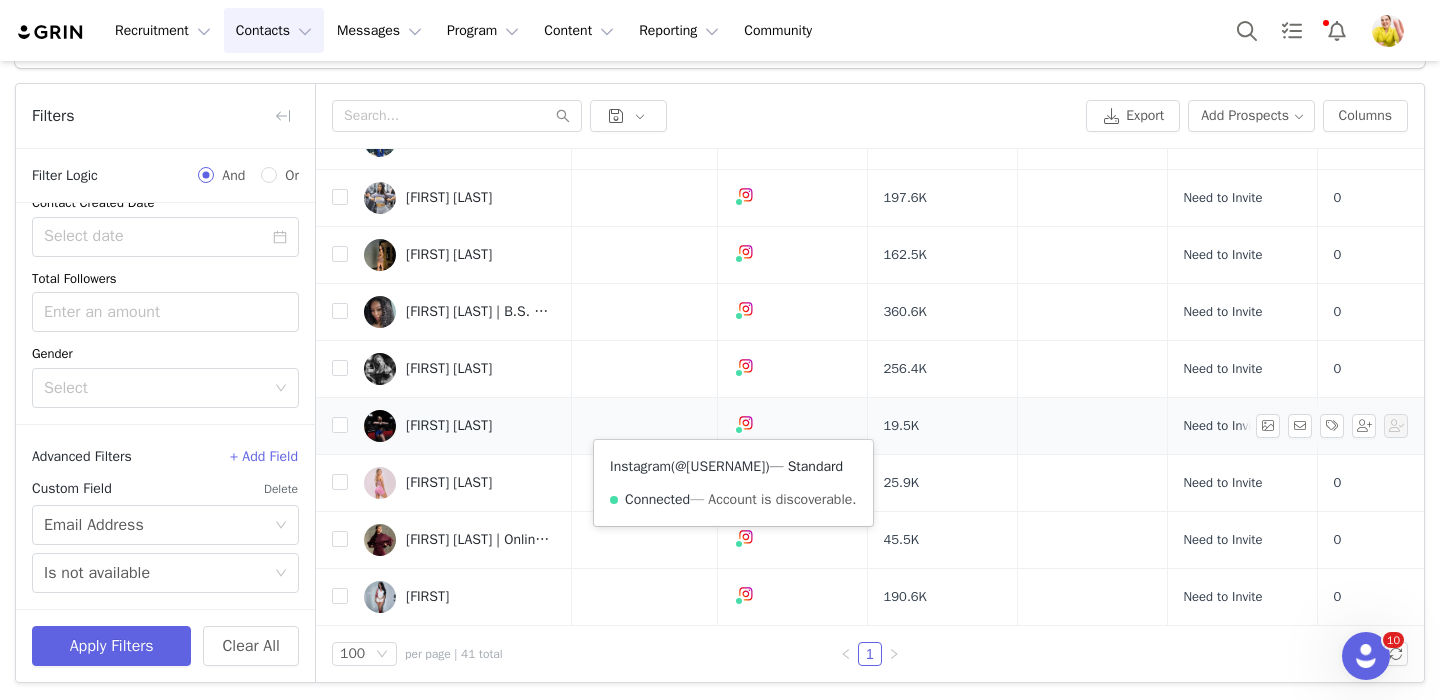 click on "@alexcoolfit" at bounding box center [720, 466] 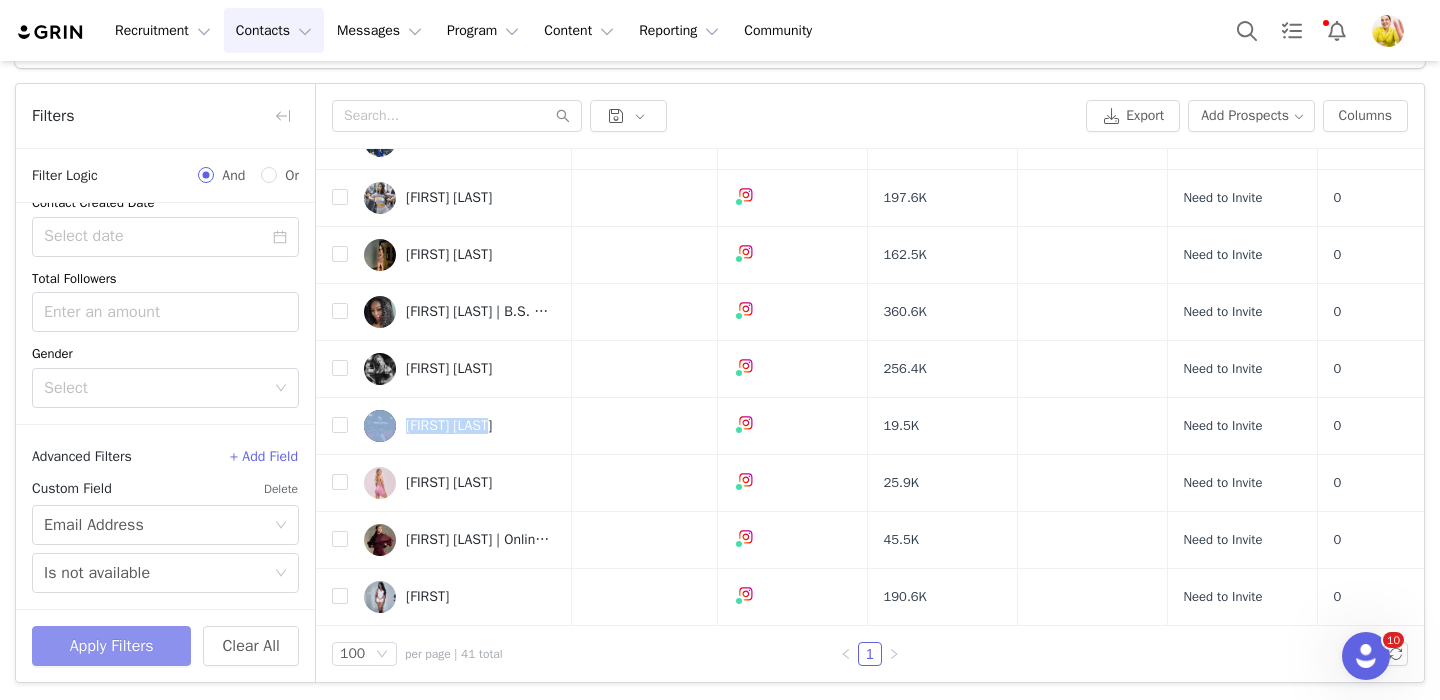 click on "Apply Filters" at bounding box center (111, 646) 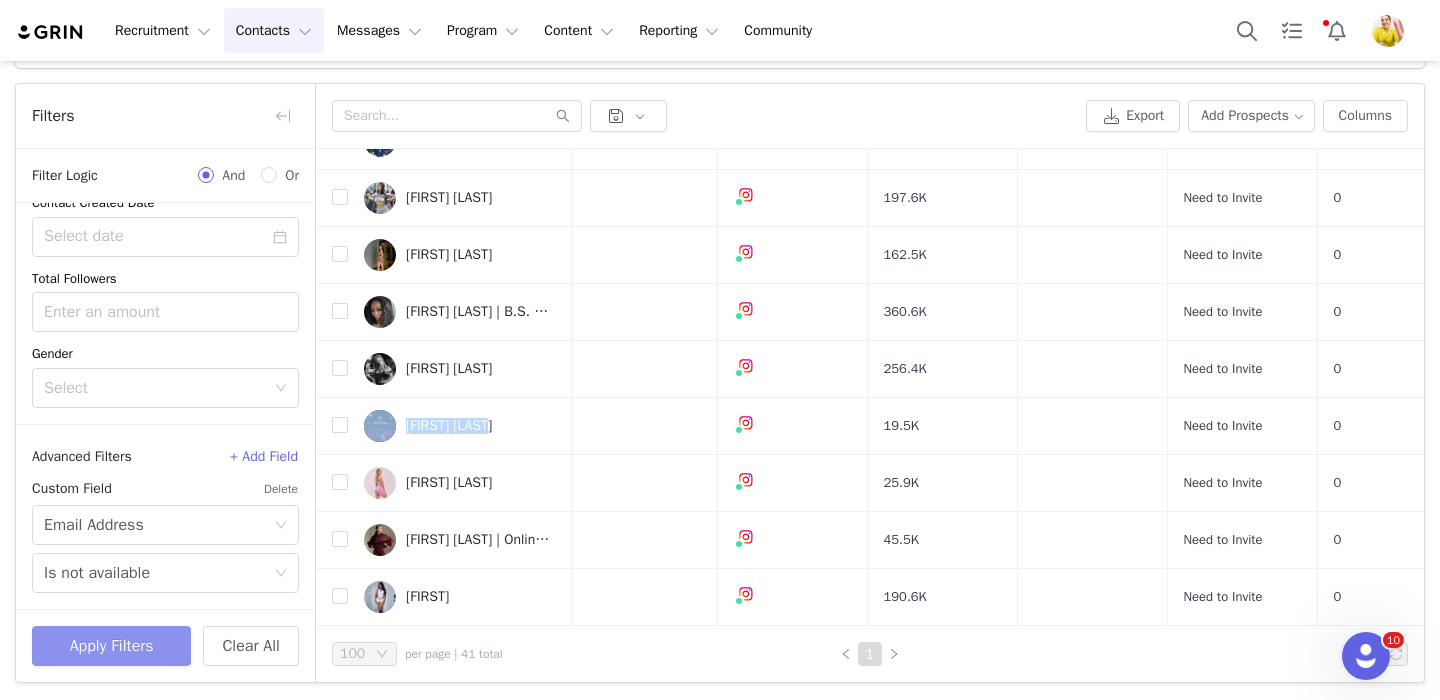 scroll, scrollTop: 0, scrollLeft: 0, axis: both 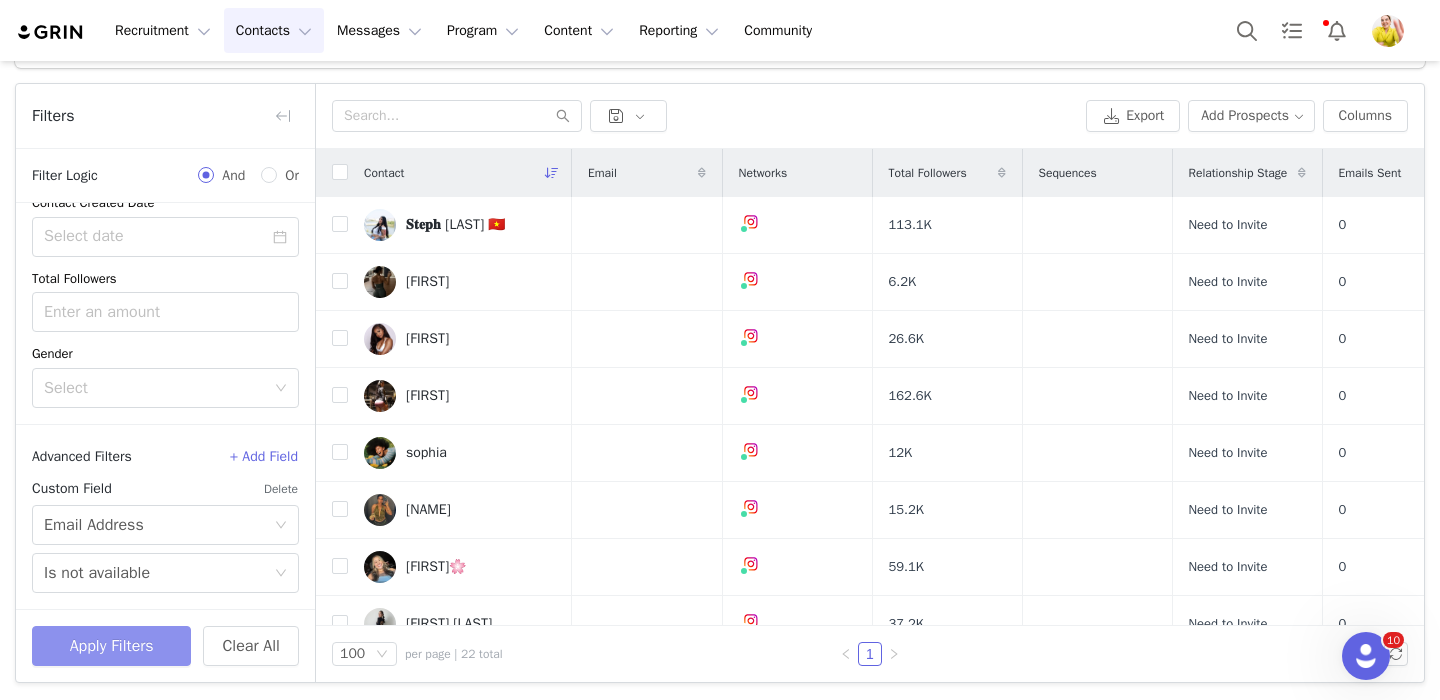 click on "Apply Filters" at bounding box center [111, 646] 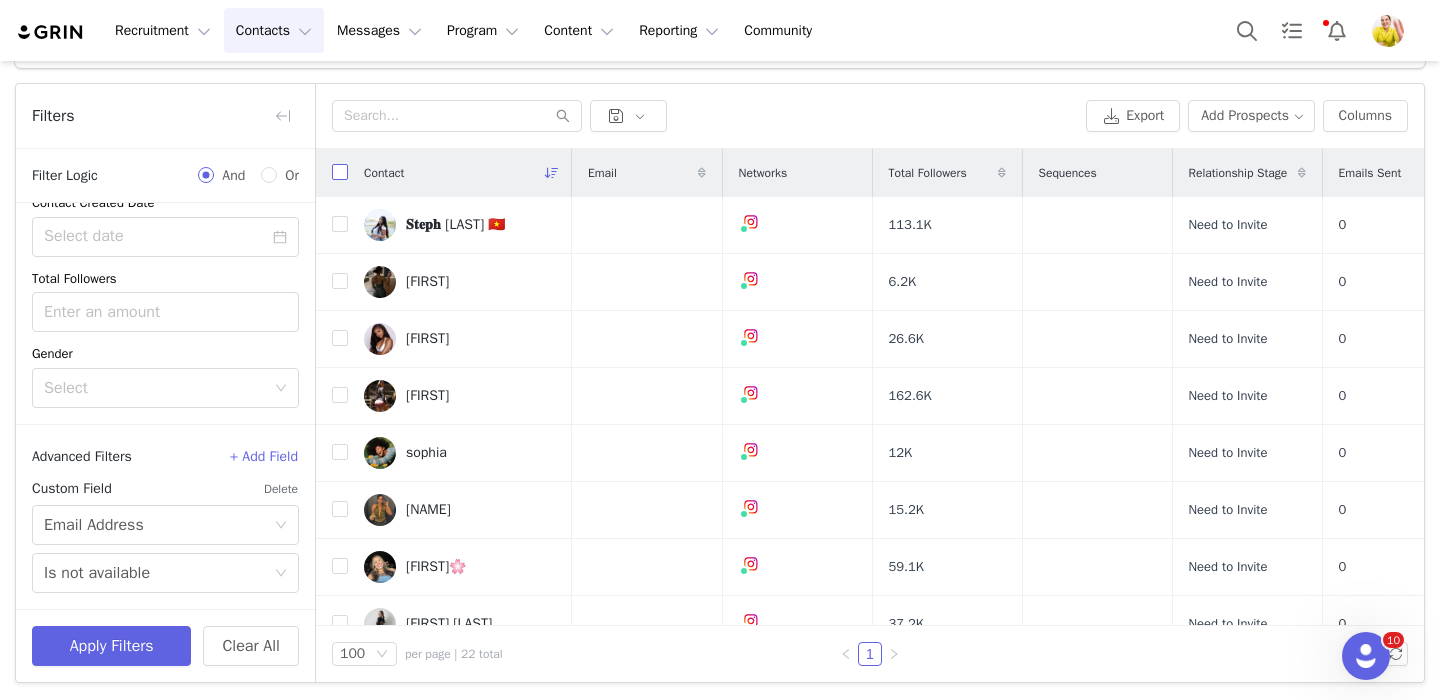 click at bounding box center (340, 172) 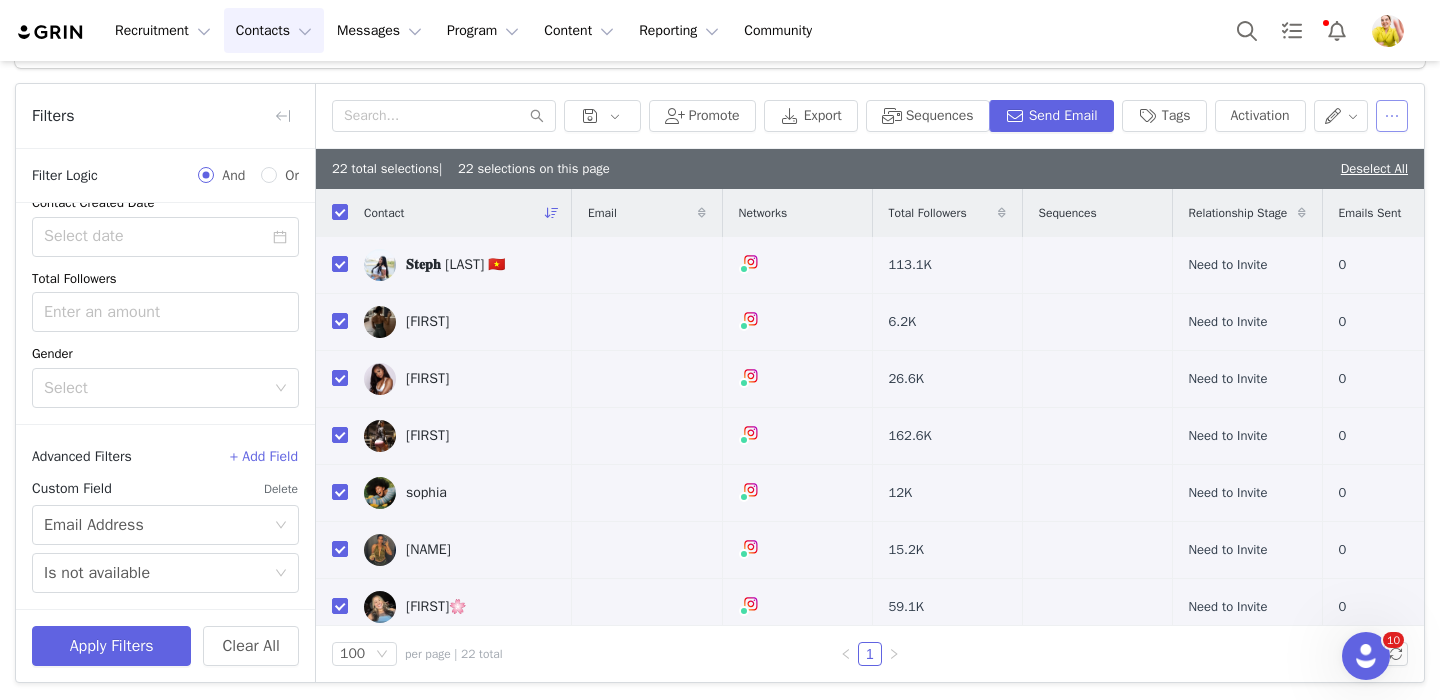 click at bounding box center (1392, 116) 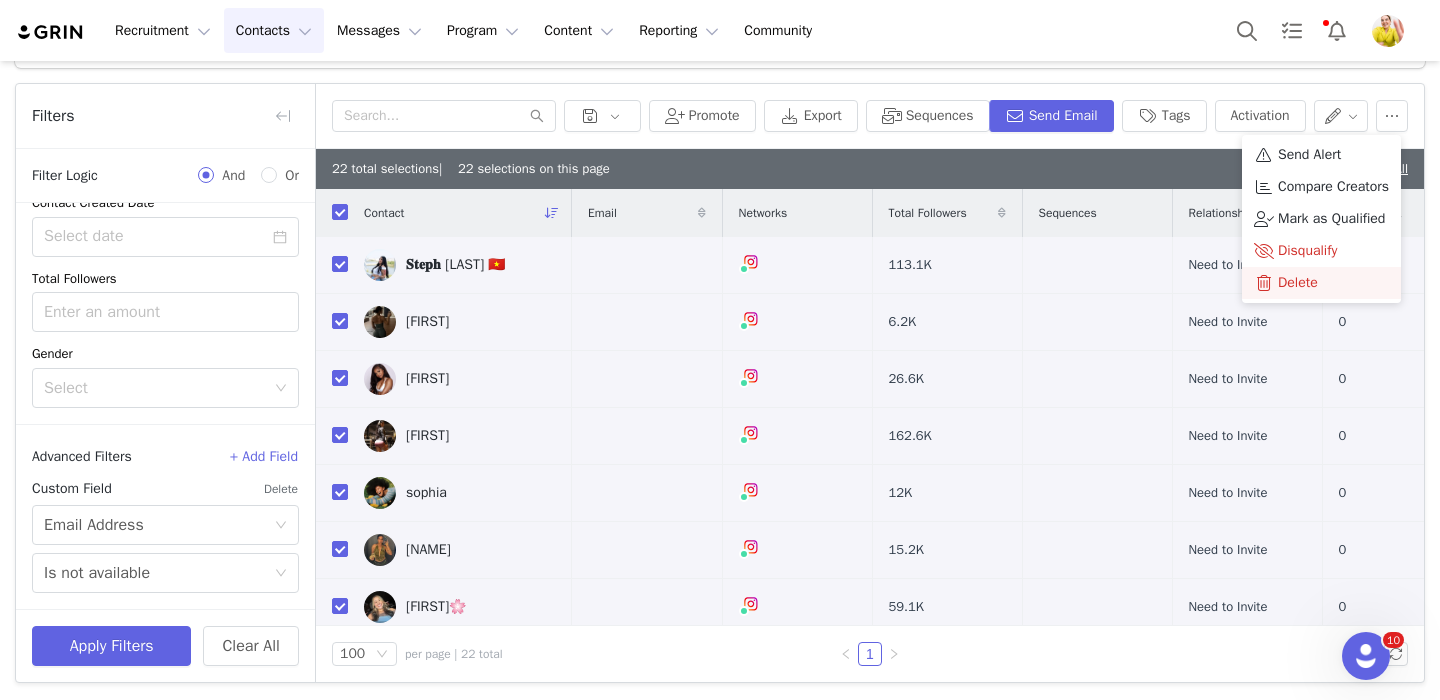 click on "Delete" at bounding box center [1298, 283] 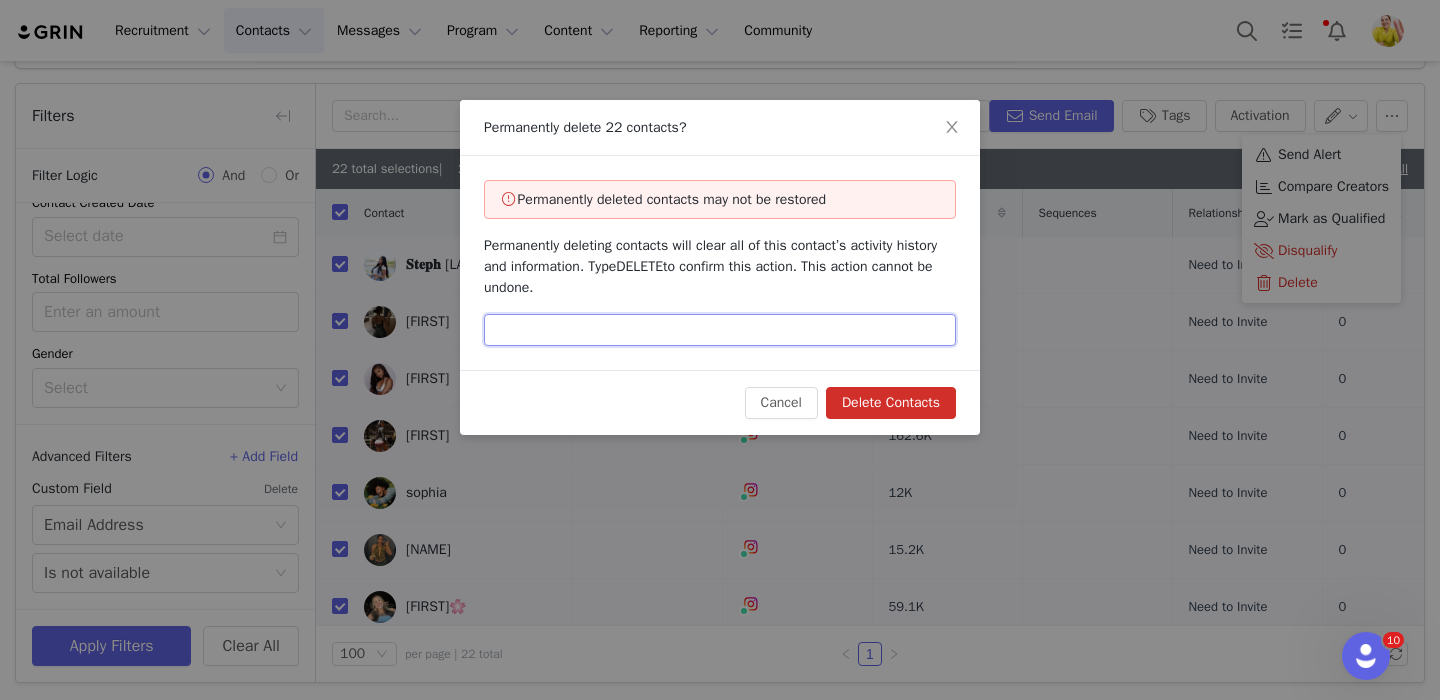 click at bounding box center [720, 330] 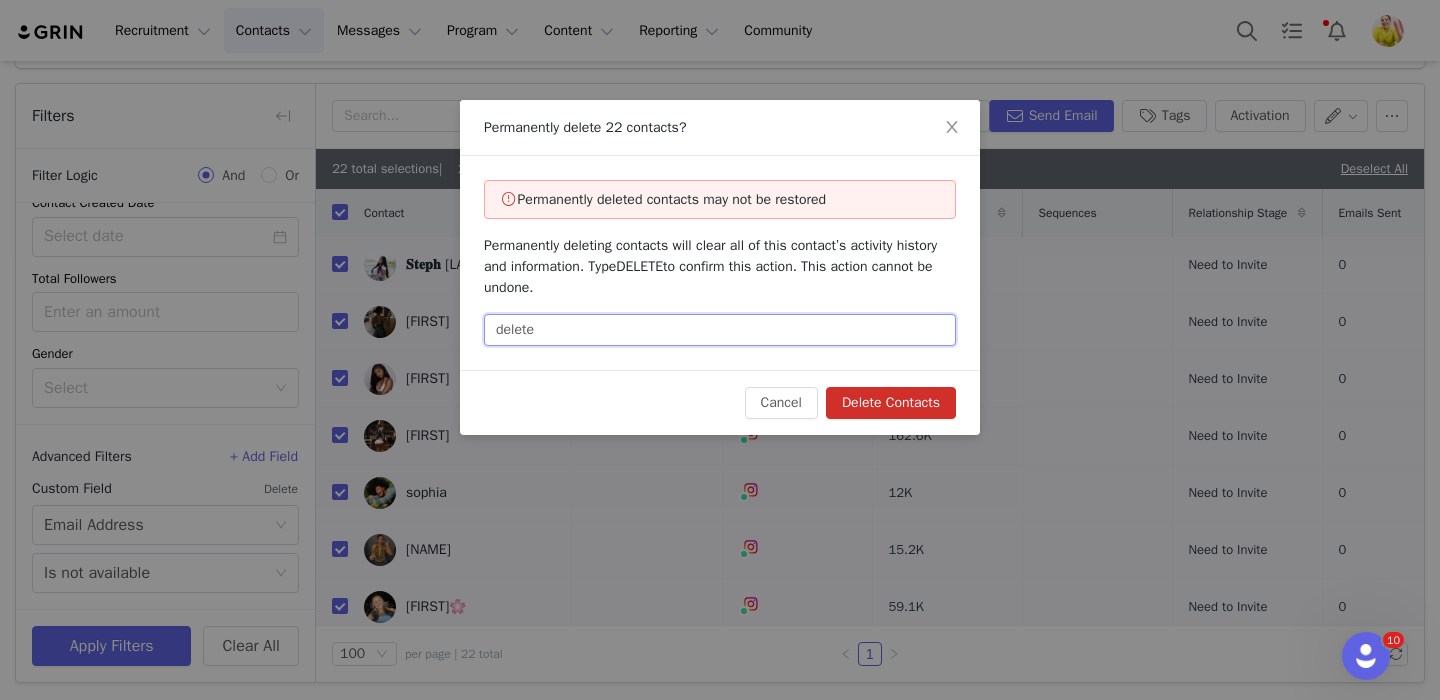 type on "delete" 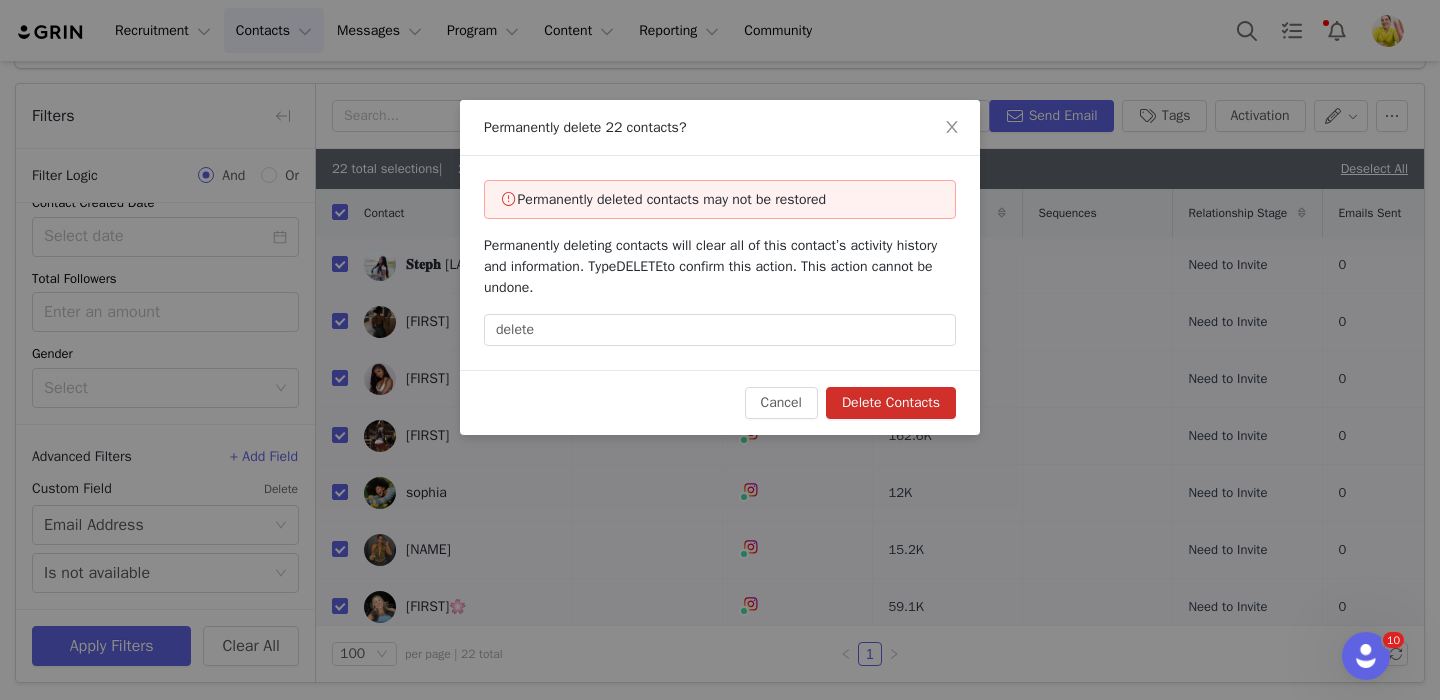 click on "Delete Contacts" at bounding box center (891, 403) 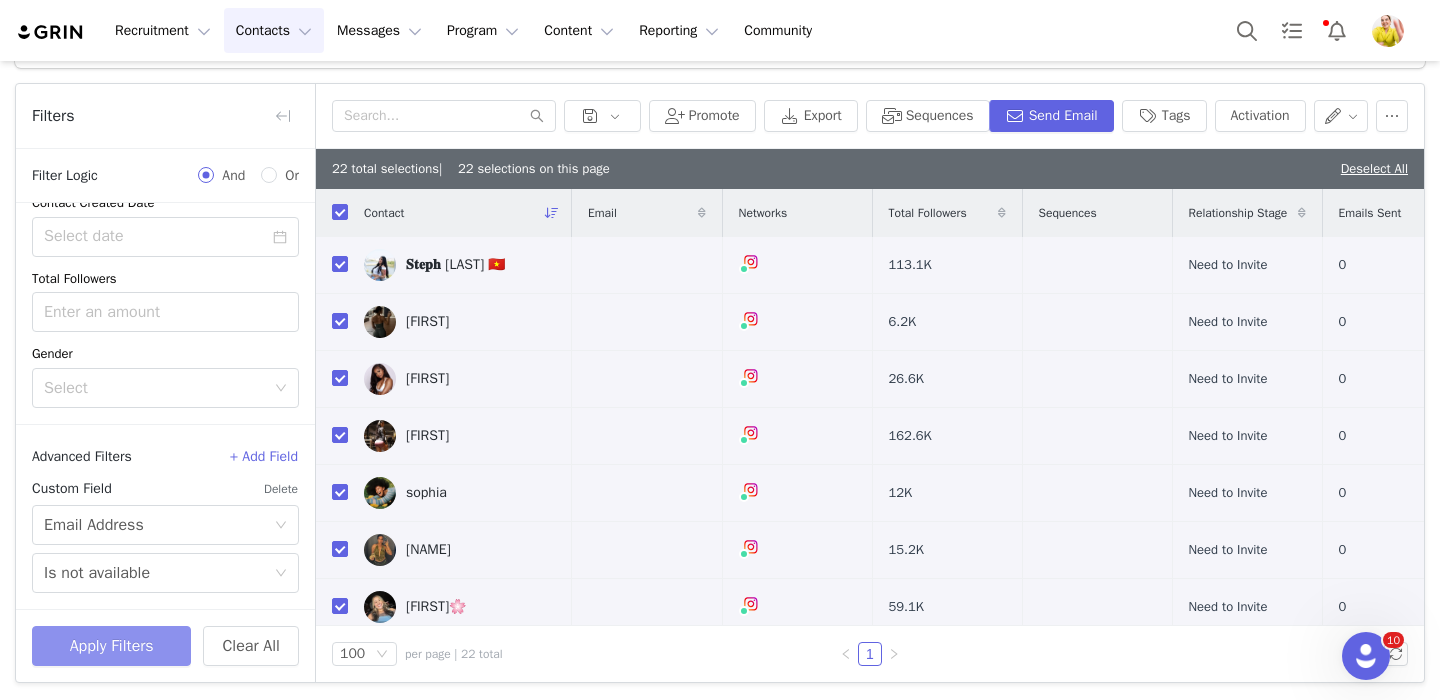 click on "Apply Filters" at bounding box center [111, 646] 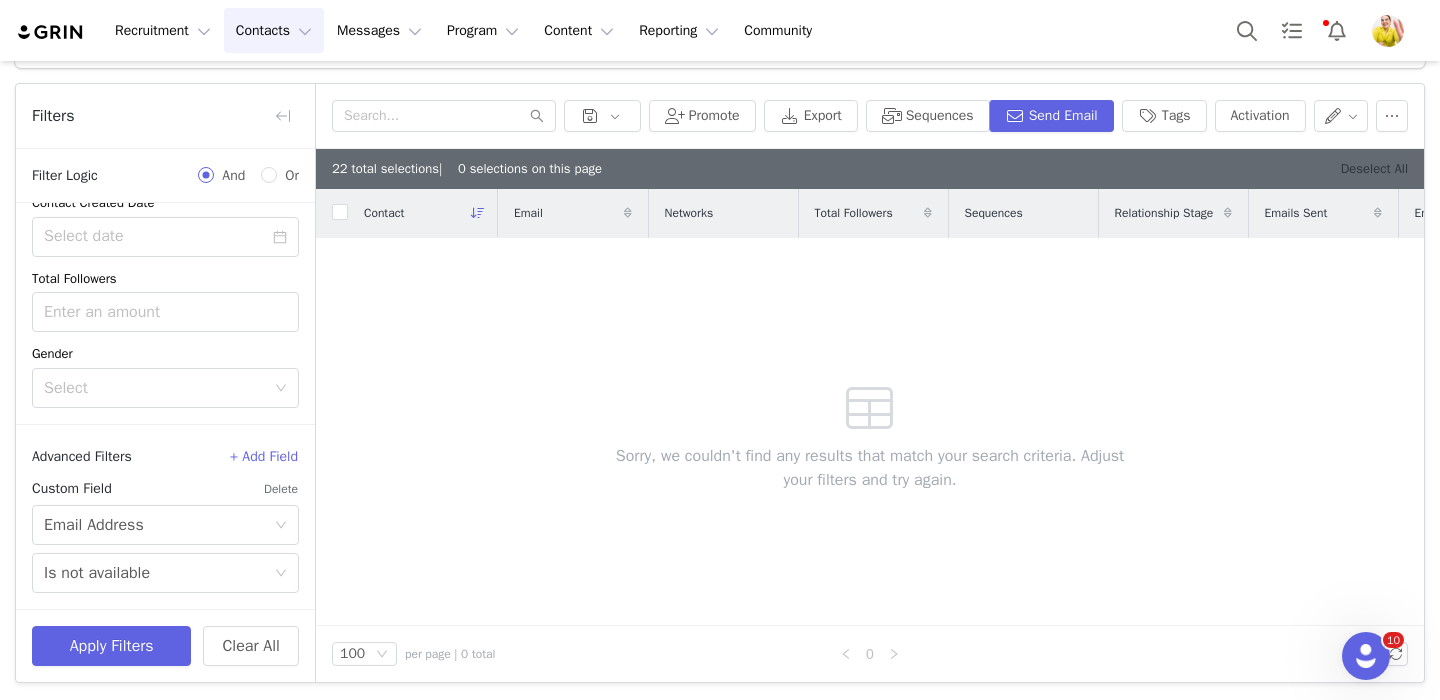 click on "Deselect All" at bounding box center [1374, 168] 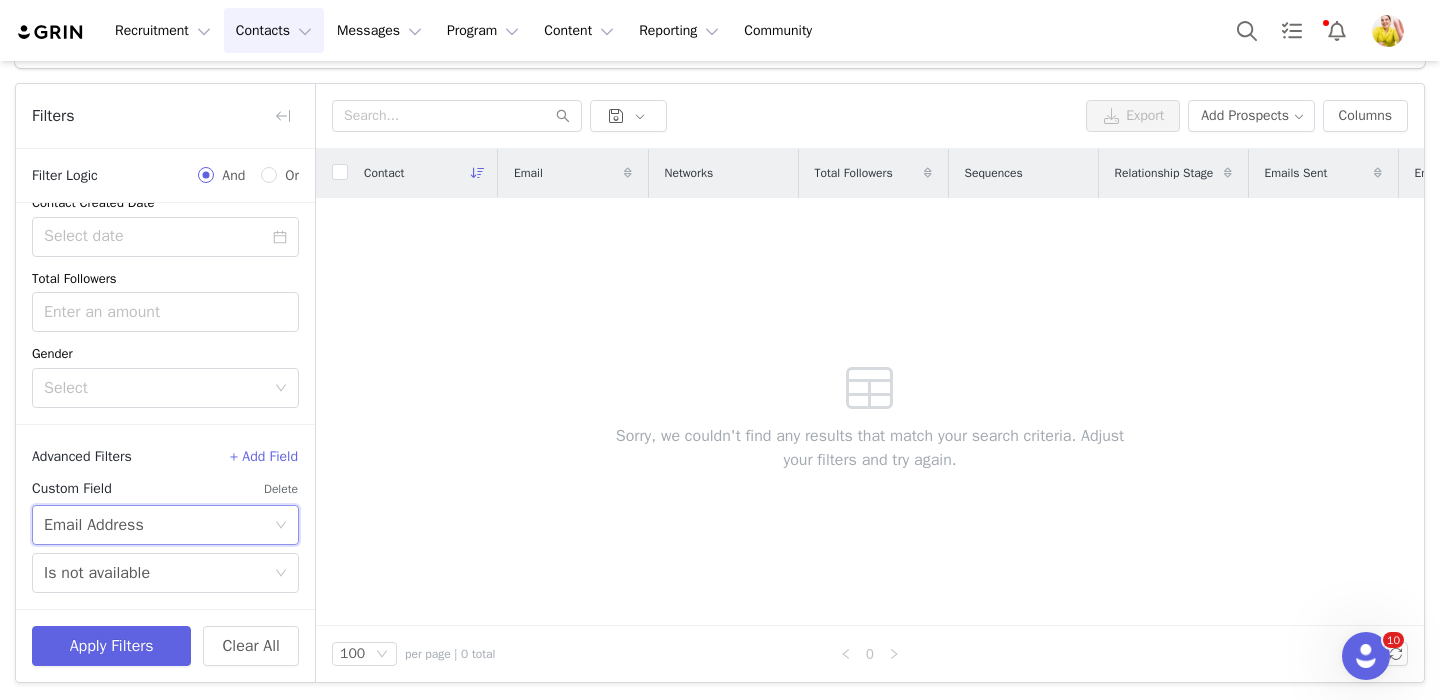 click on "Select Email Address" at bounding box center (159, 525) 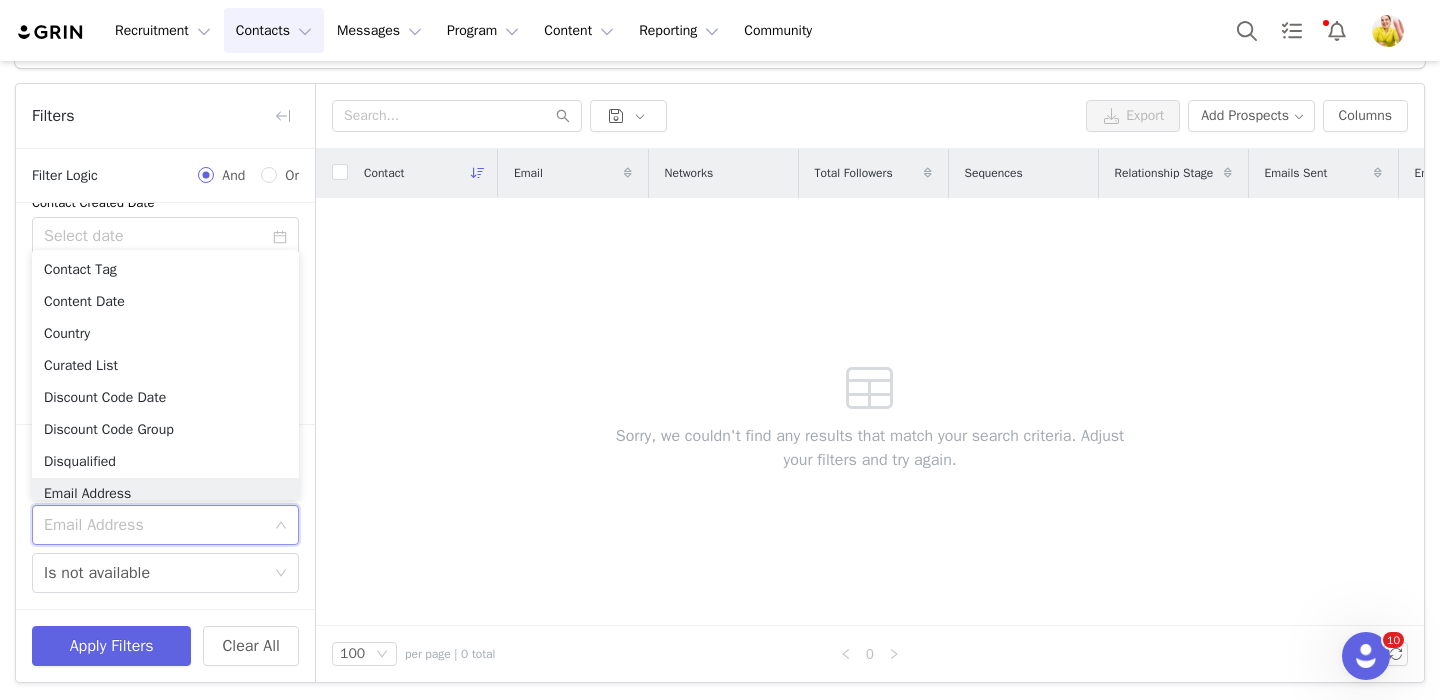 scroll, scrollTop: 336, scrollLeft: 0, axis: vertical 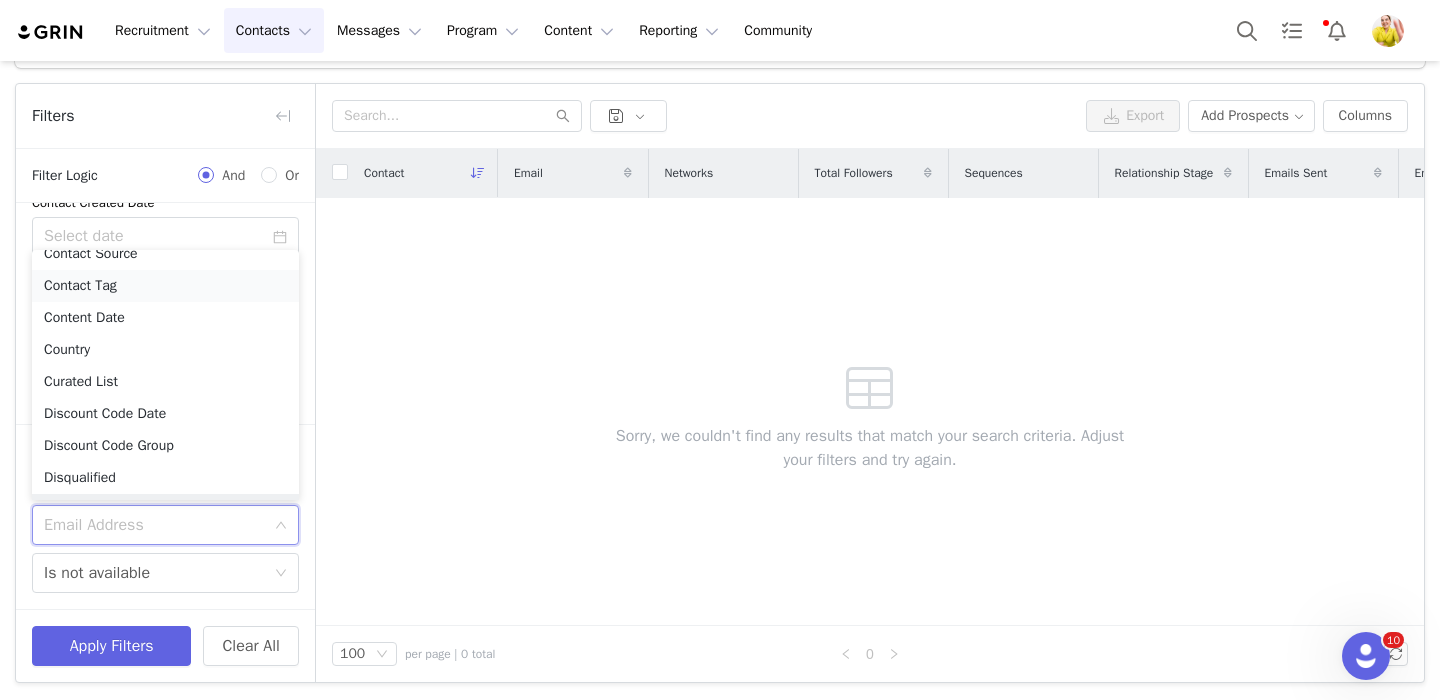 click on "Contact Tag" at bounding box center (165, 286) 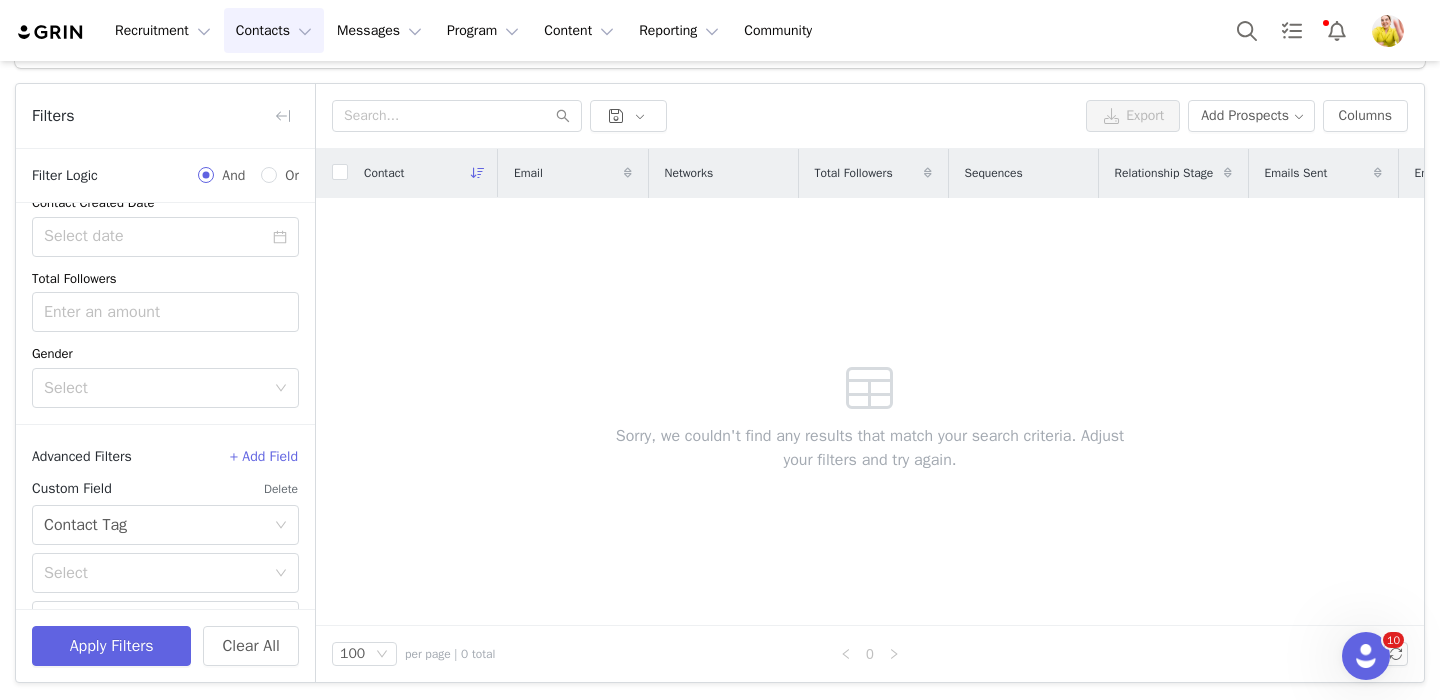 scroll, scrollTop: 451, scrollLeft: 0, axis: vertical 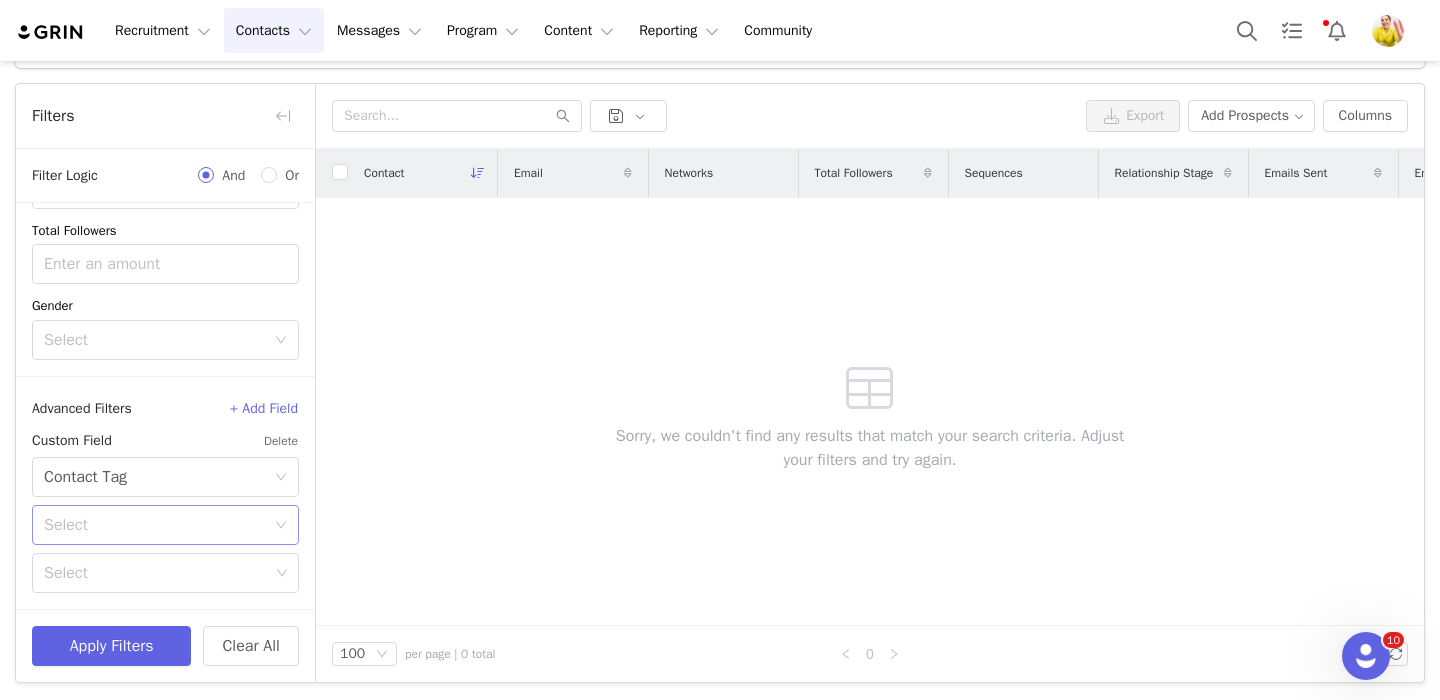 click on "Select" at bounding box center [154, 525] 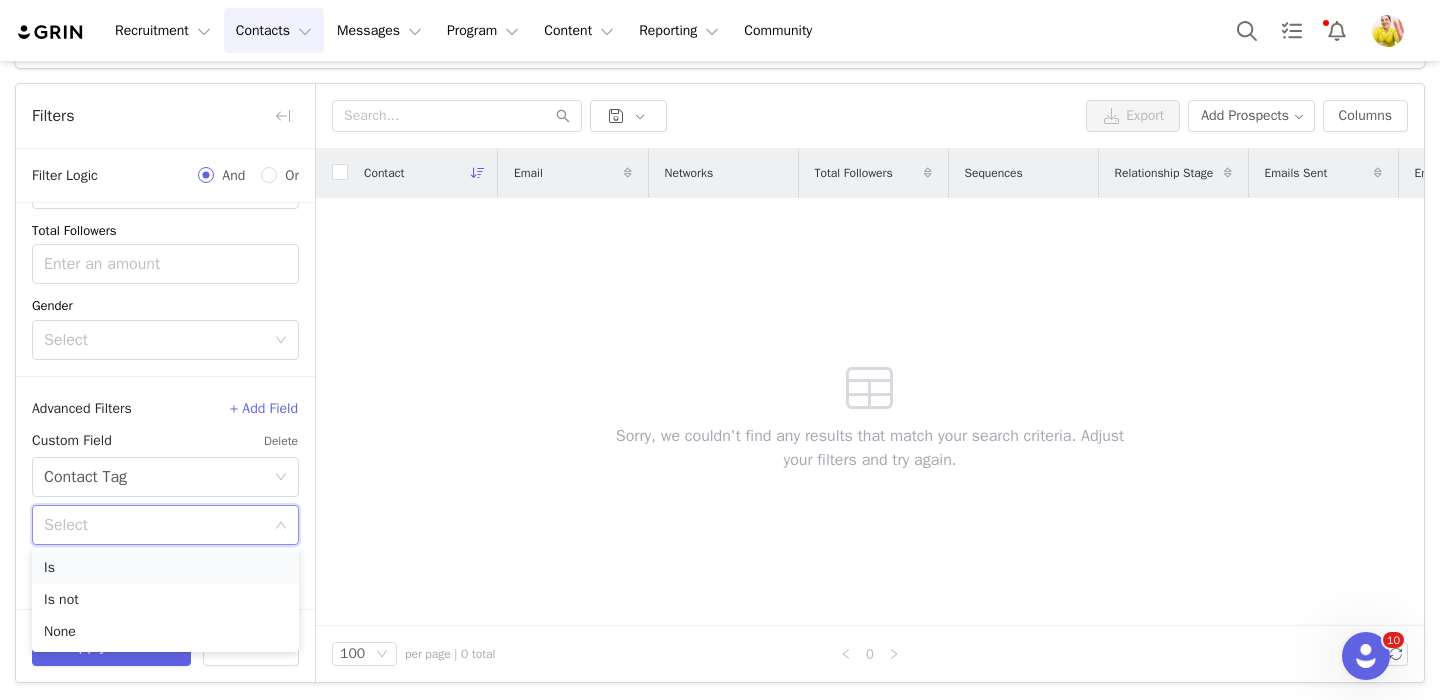 click on "Is" at bounding box center (165, 568) 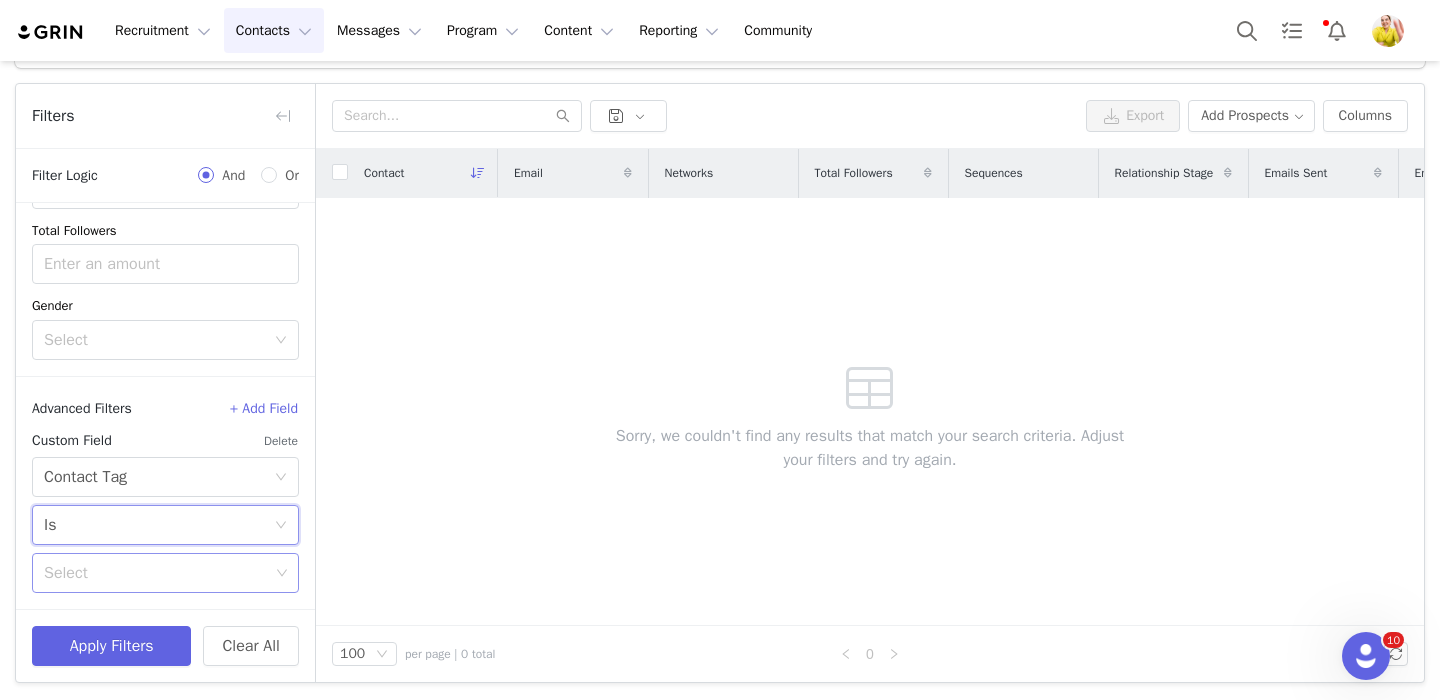 click on "Select" at bounding box center [156, 573] 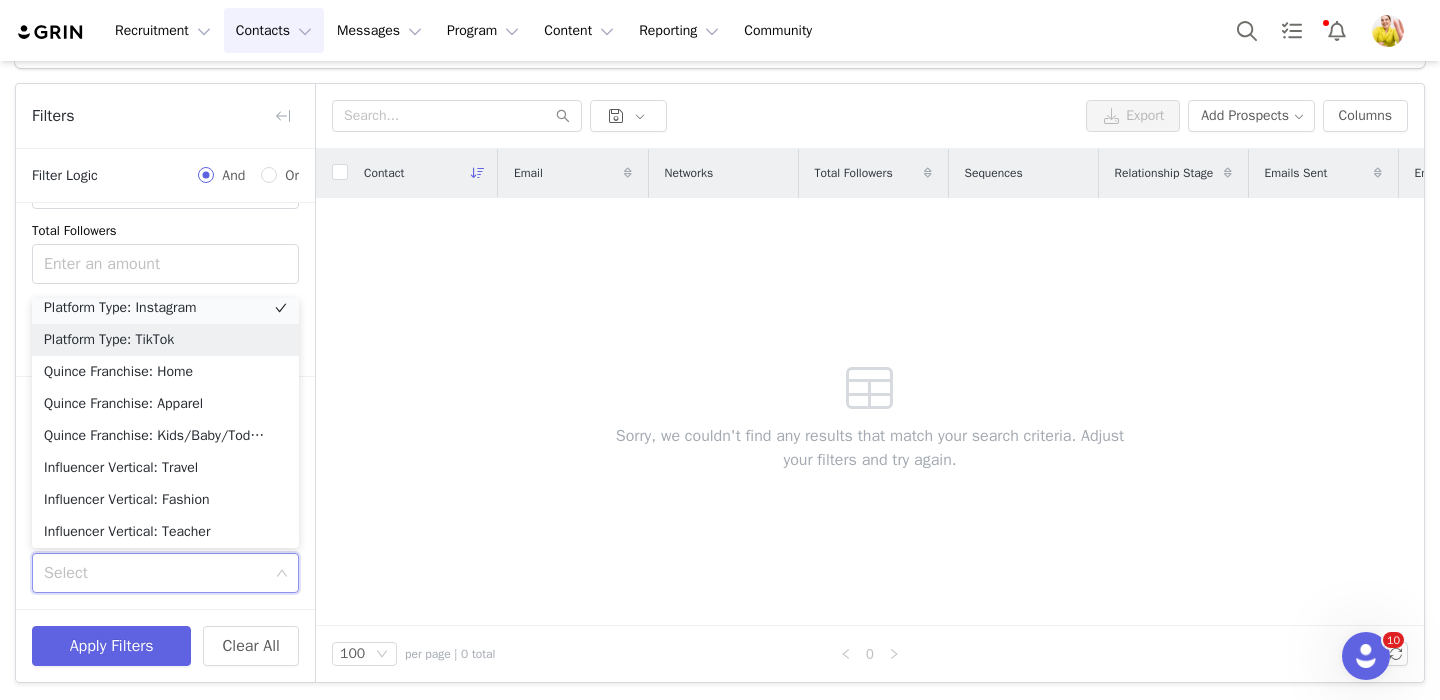 scroll, scrollTop: 4, scrollLeft: 0, axis: vertical 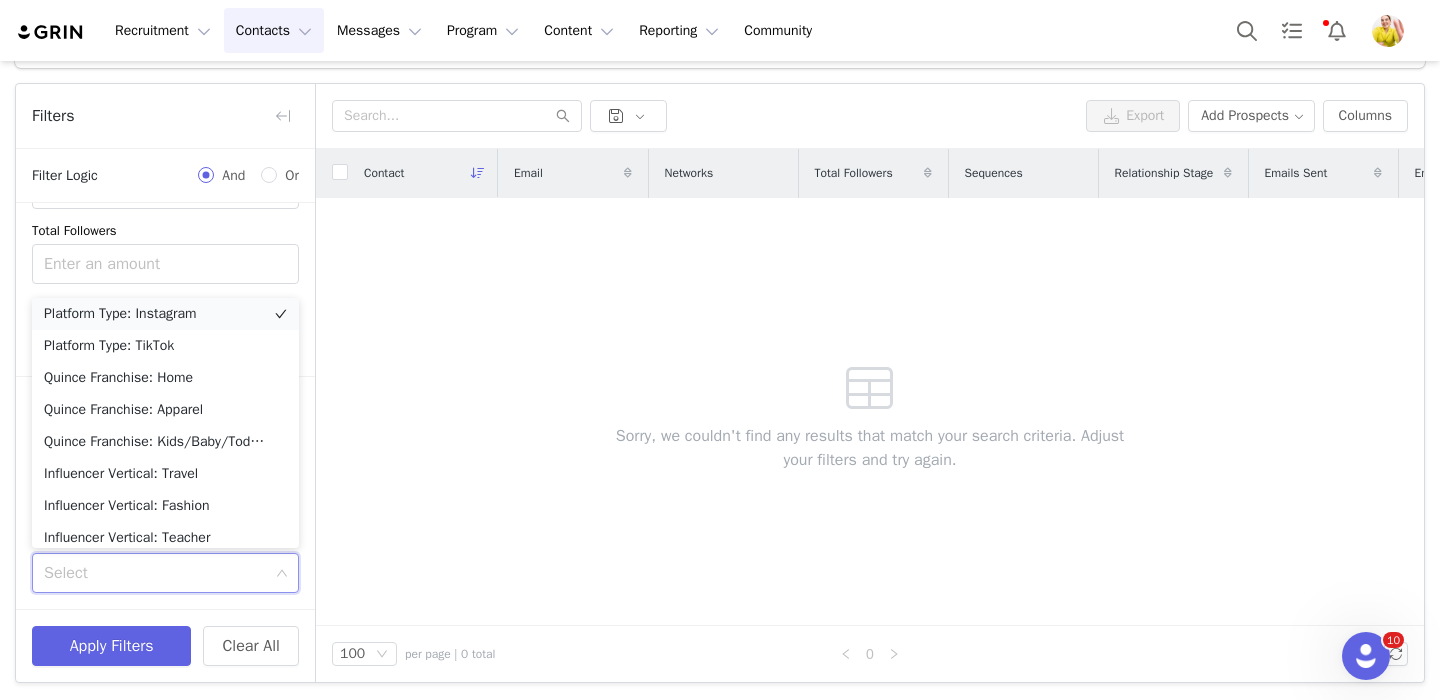 click on "Platform Type: Instagram" at bounding box center [165, 314] 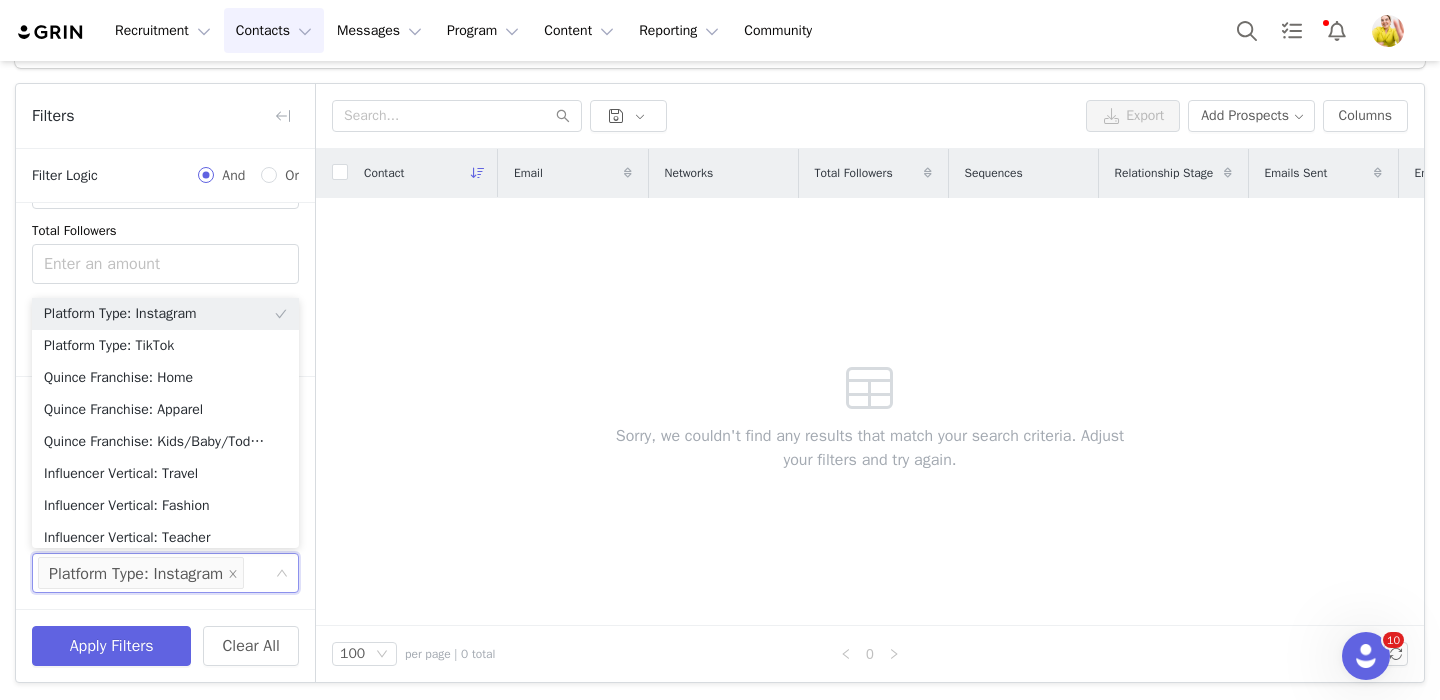 click on "Contact   Email   Networks   Total Followers   Sequences   Relationship Stage   Emails Sent   Email Opens   Email Clicks   Email Replies   Source   Curated List   Owner   Sorry, we couldn't find any results that match your search criteria. Adjust your filters and try again." at bounding box center (870, 387) 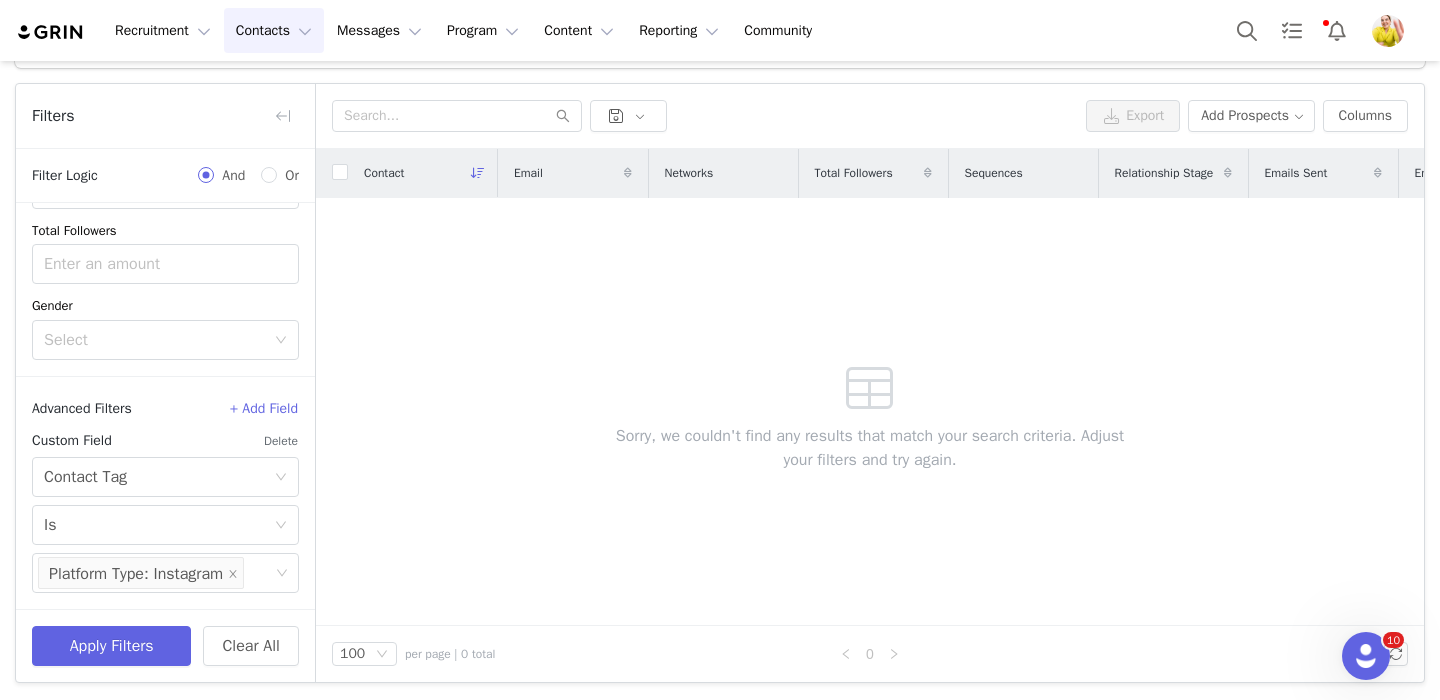 click on "+ Add Field" at bounding box center (264, 409) 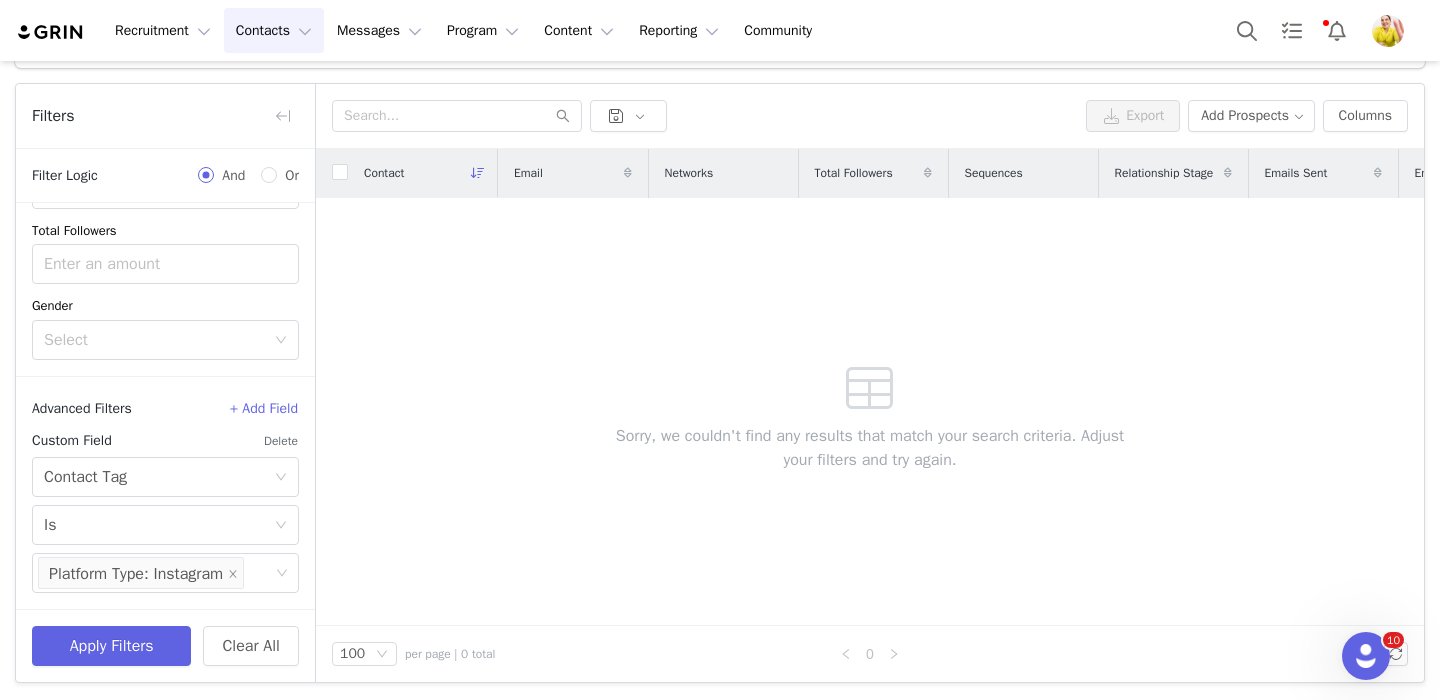 scroll, scrollTop: 539, scrollLeft: 0, axis: vertical 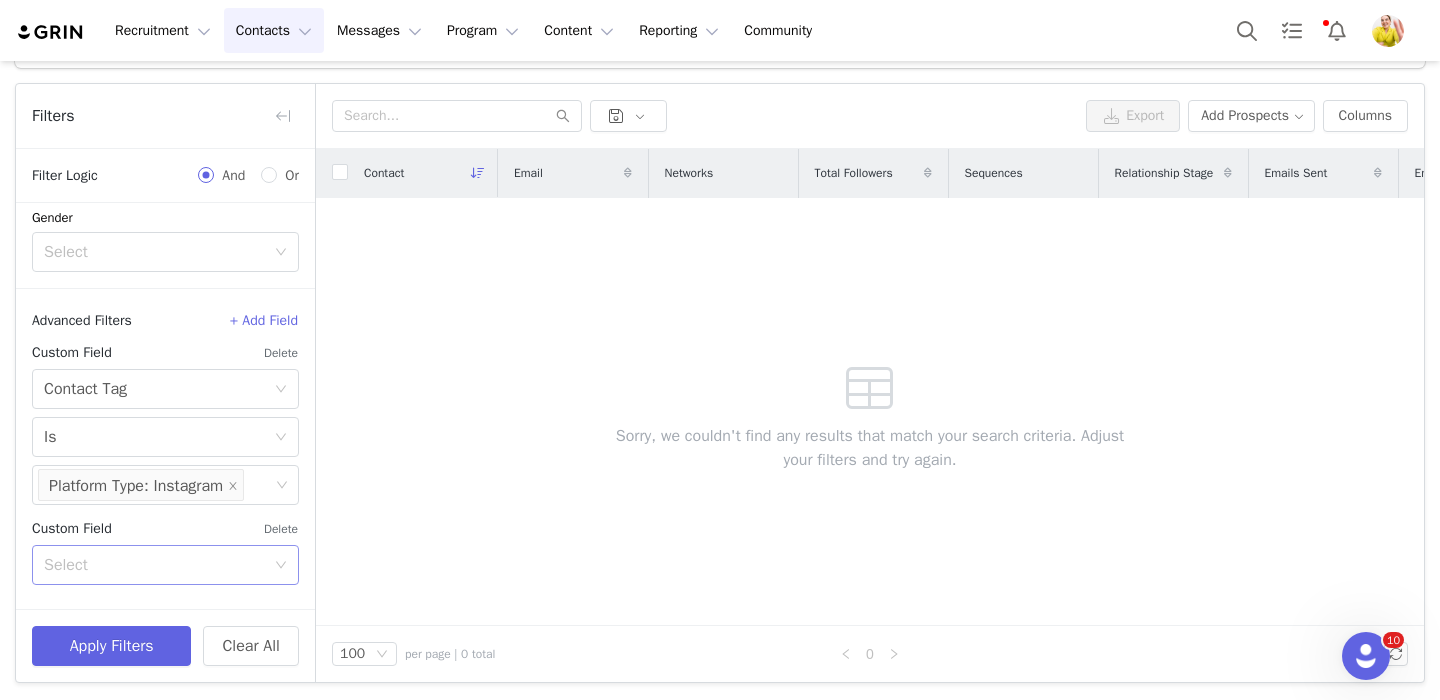 click on "Select" at bounding box center (154, 565) 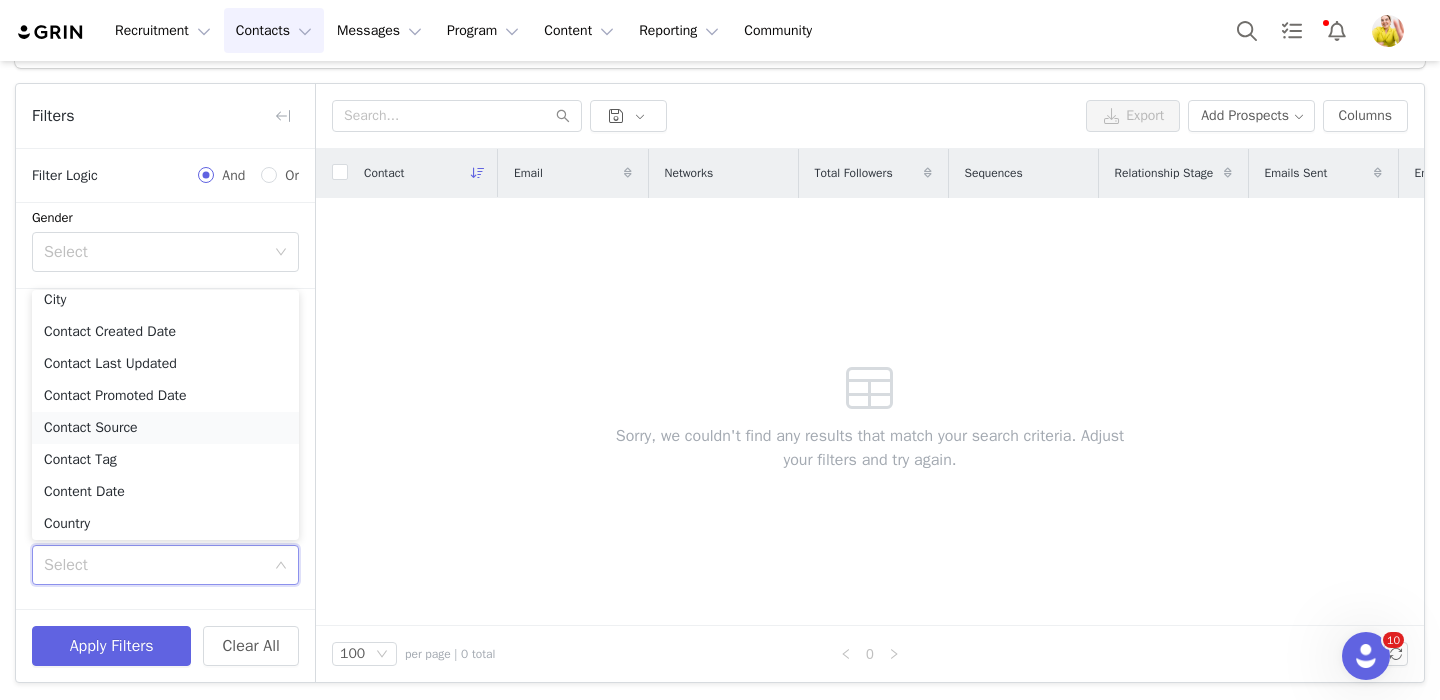 scroll, scrollTop: 213, scrollLeft: 0, axis: vertical 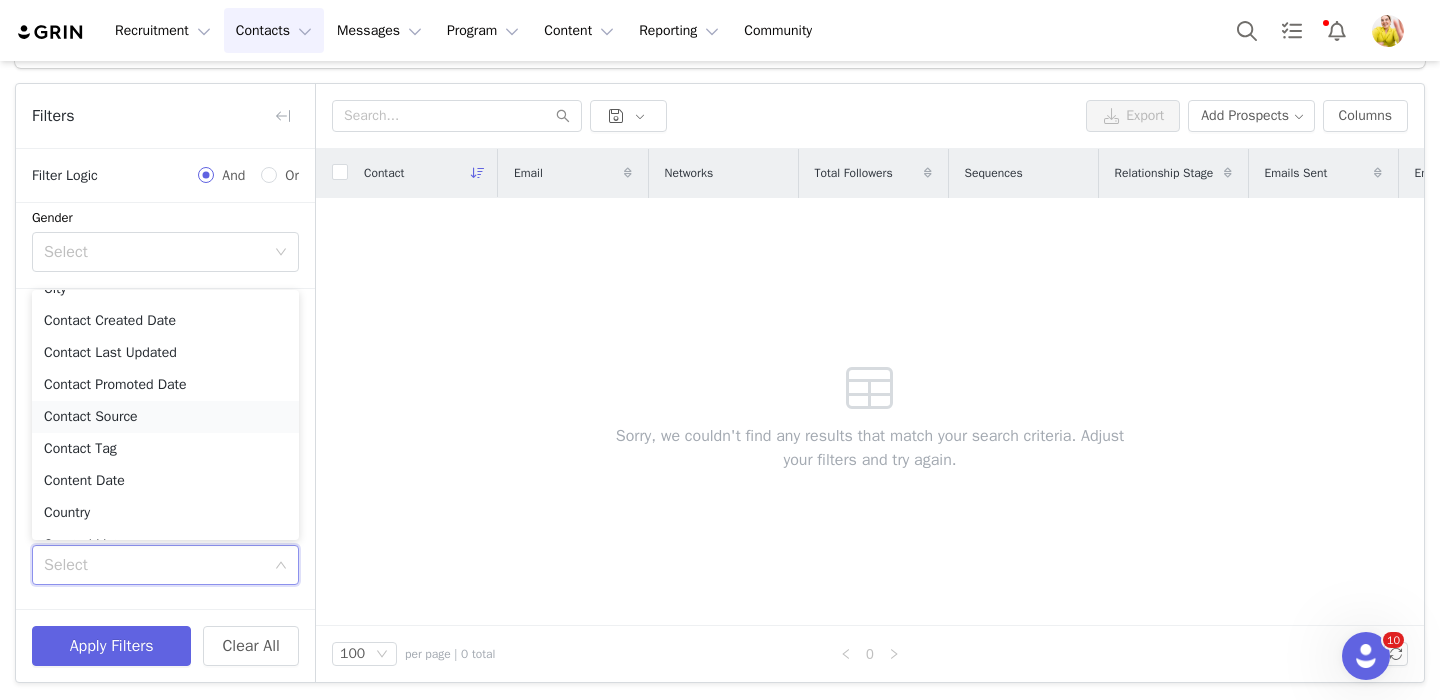 click on "Contact Source" at bounding box center [165, 417] 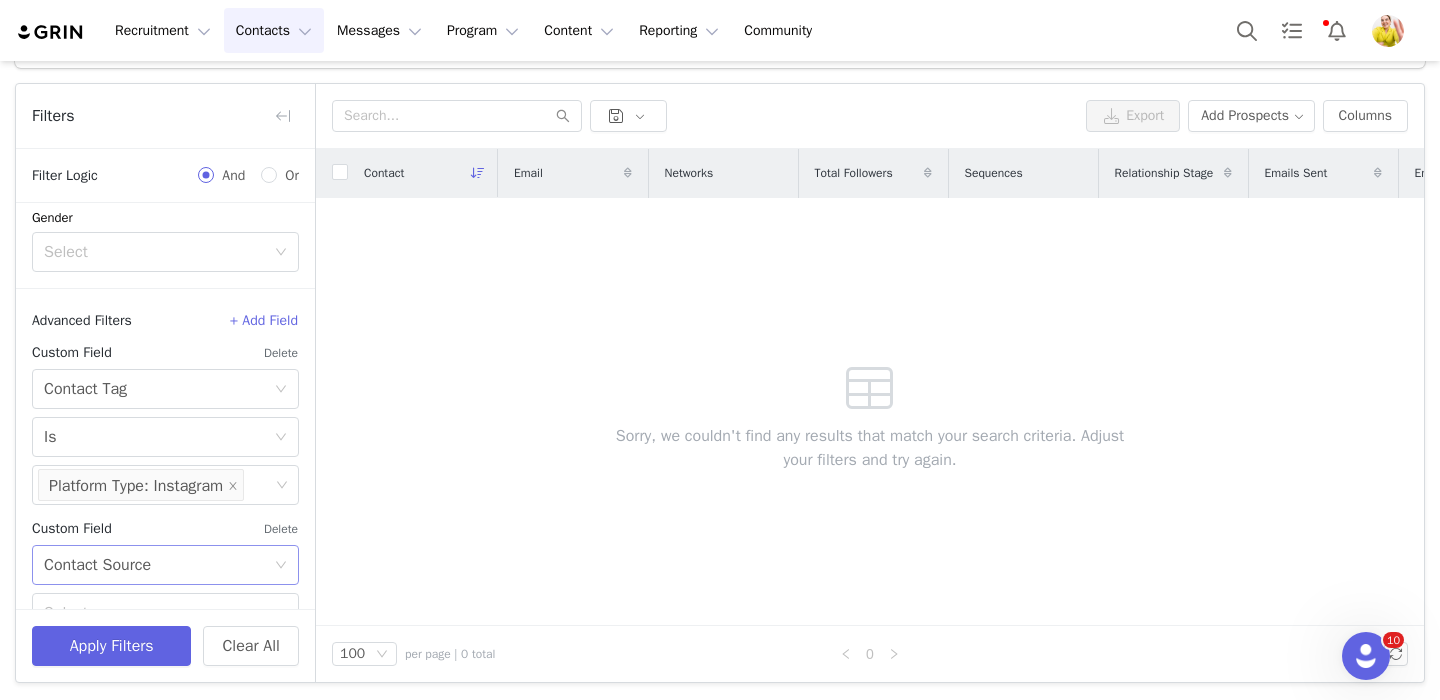 click on "Select Contact Source" at bounding box center (159, 565) 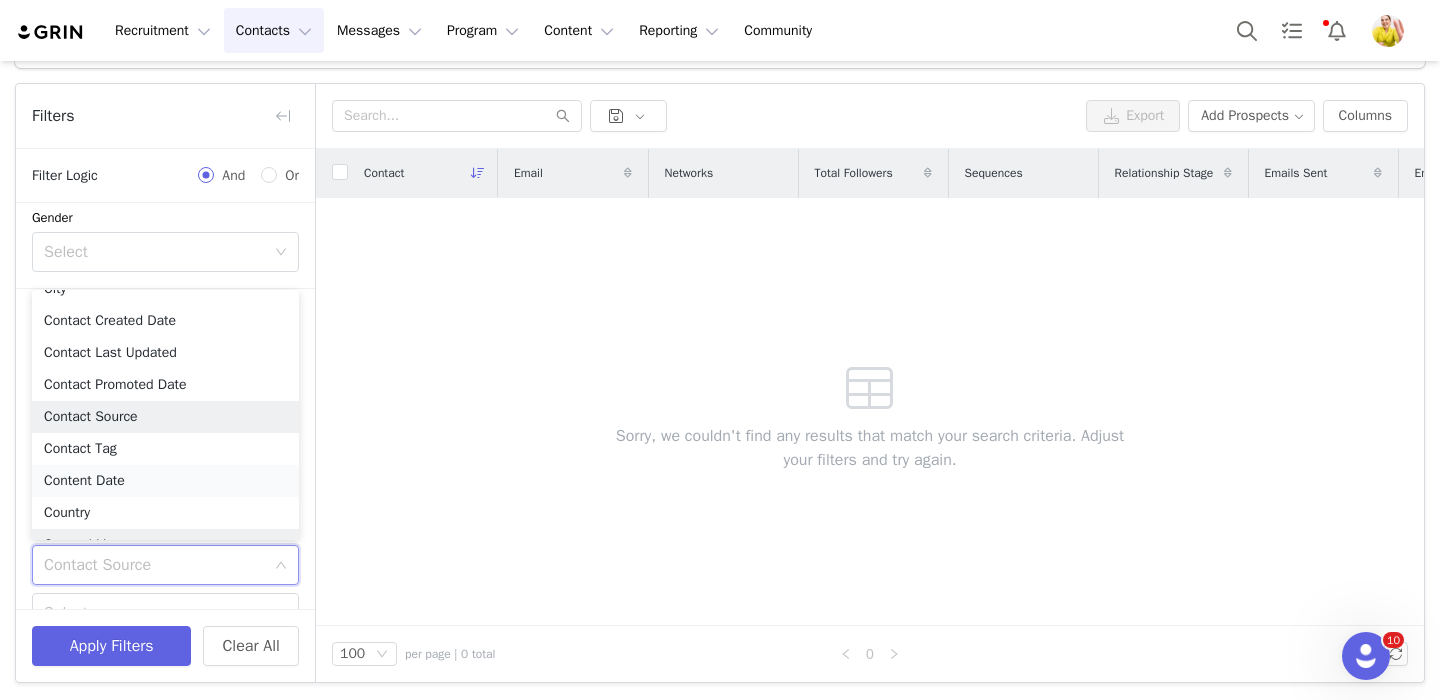 scroll, scrollTop: 234, scrollLeft: 0, axis: vertical 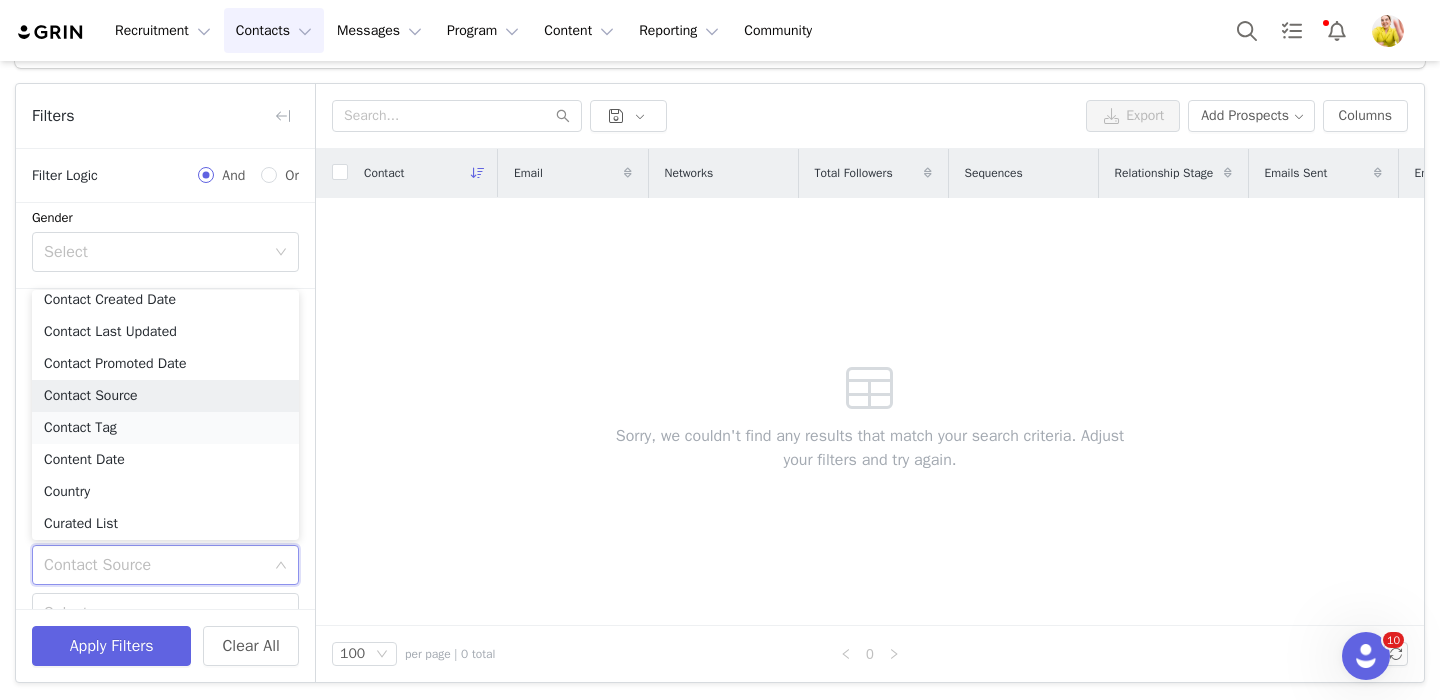 click on "Contact Tag" at bounding box center (165, 428) 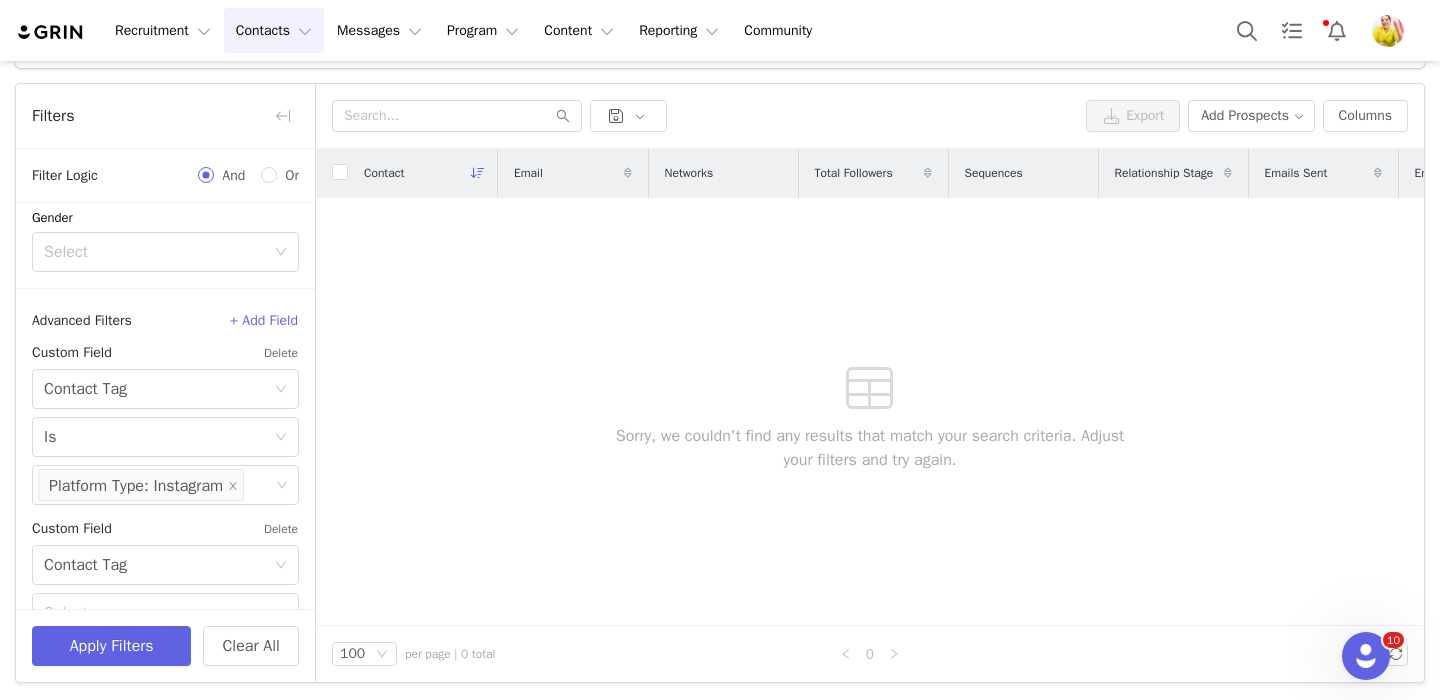 scroll, scrollTop: 627, scrollLeft: 0, axis: vertical 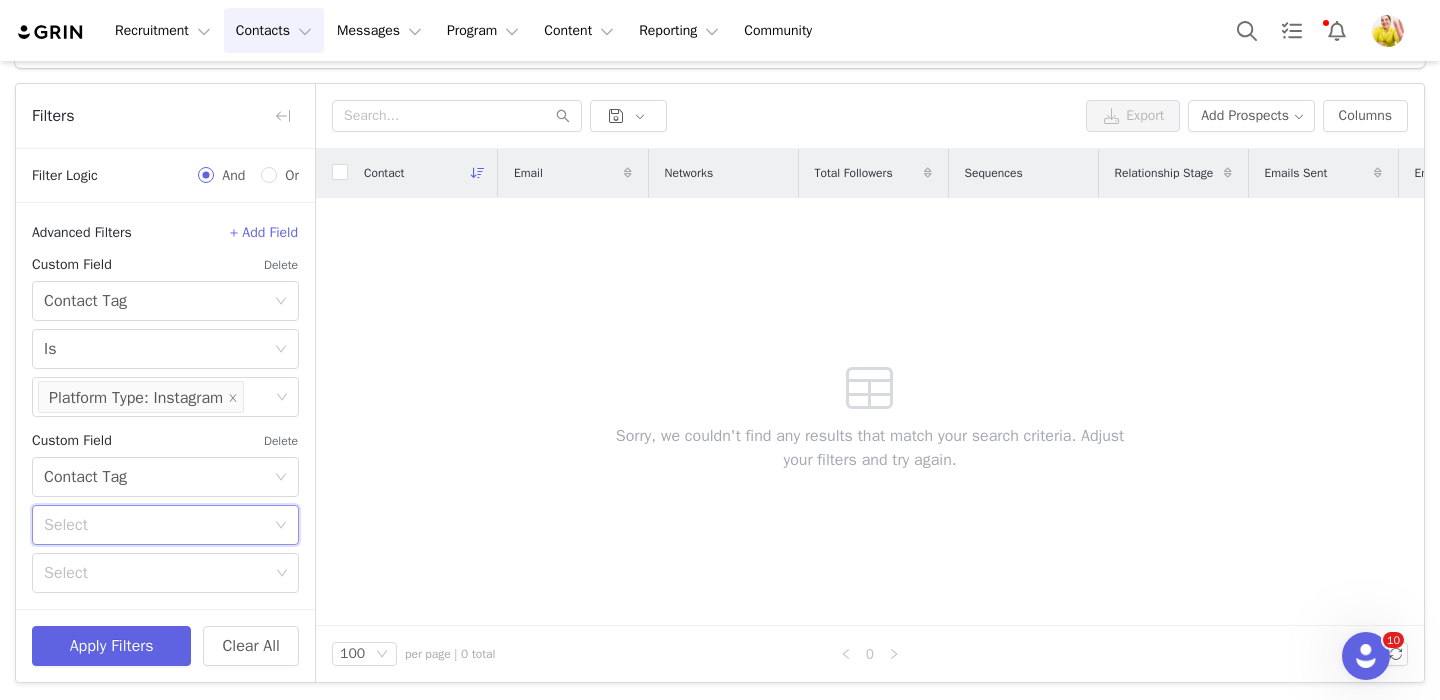 click on "Select" at bounding box center [159, 525] 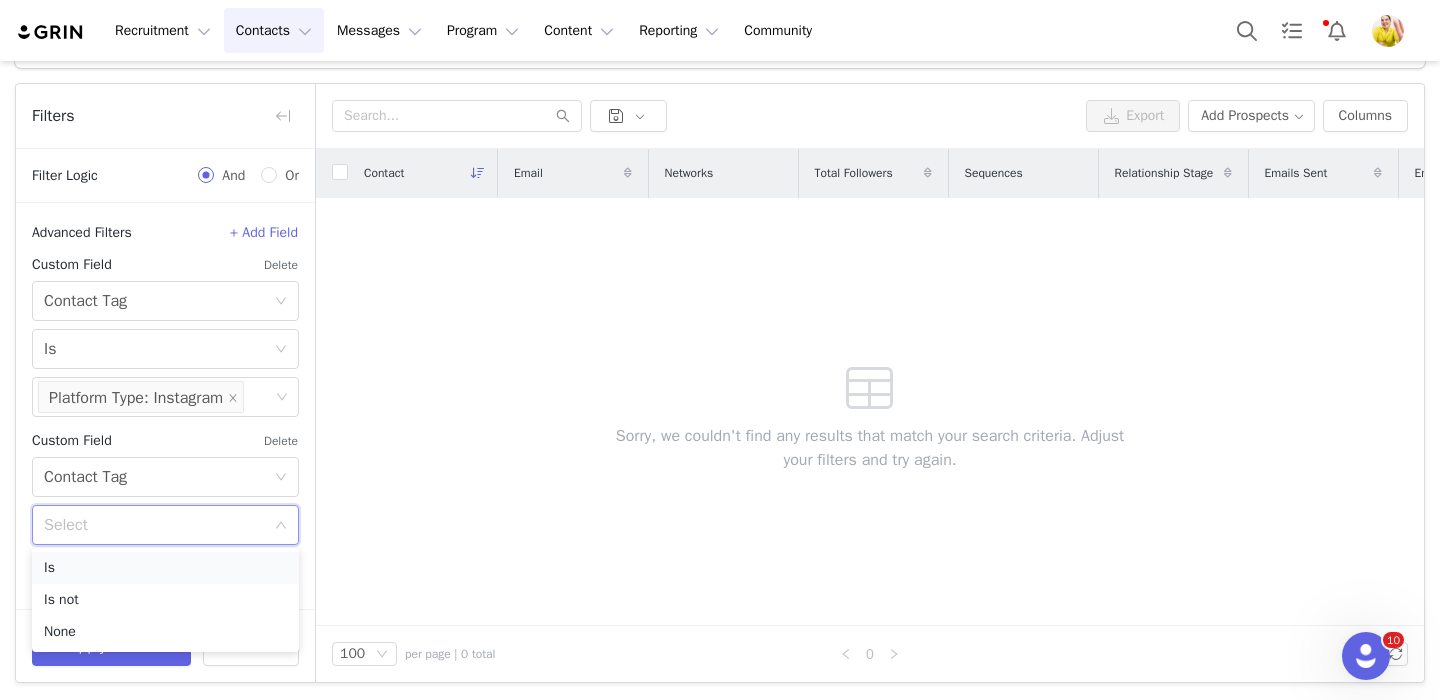 click on "Is" at bounding box center [165, 568] 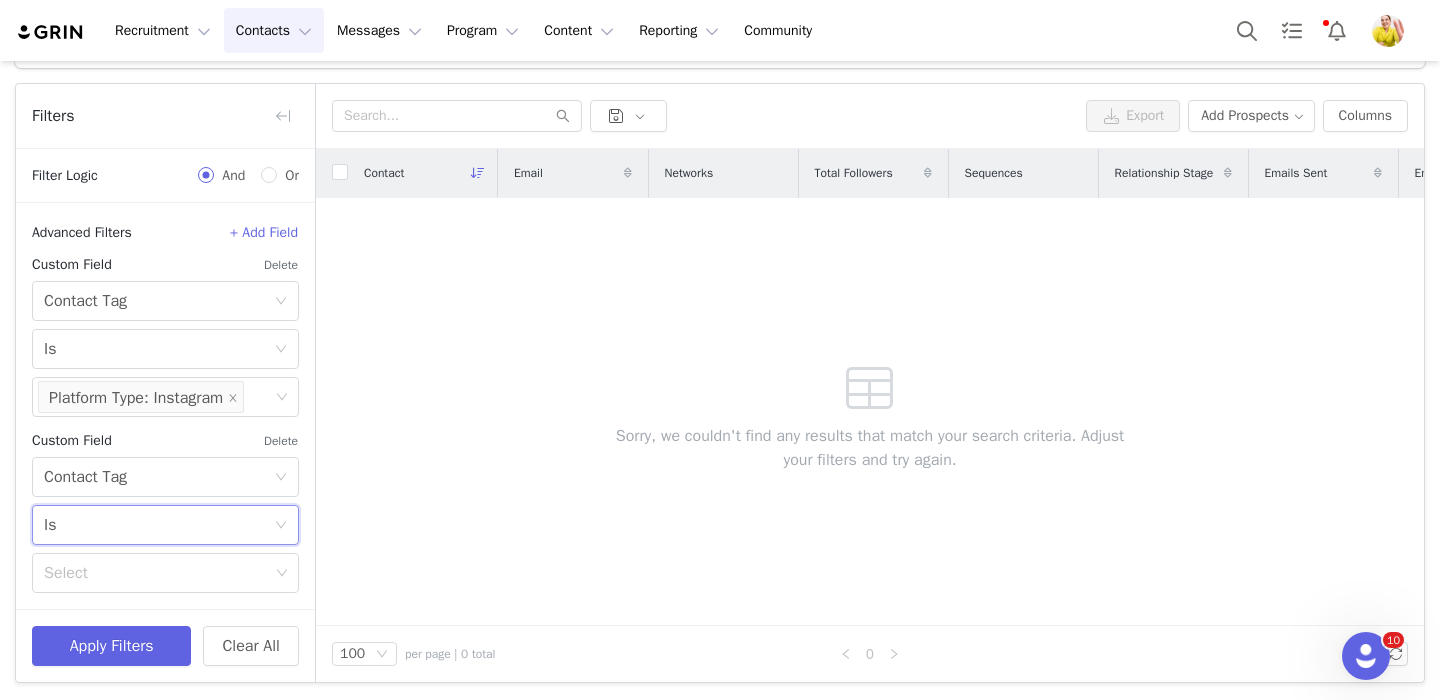 click on "Select" at bounding box center [156, 573] 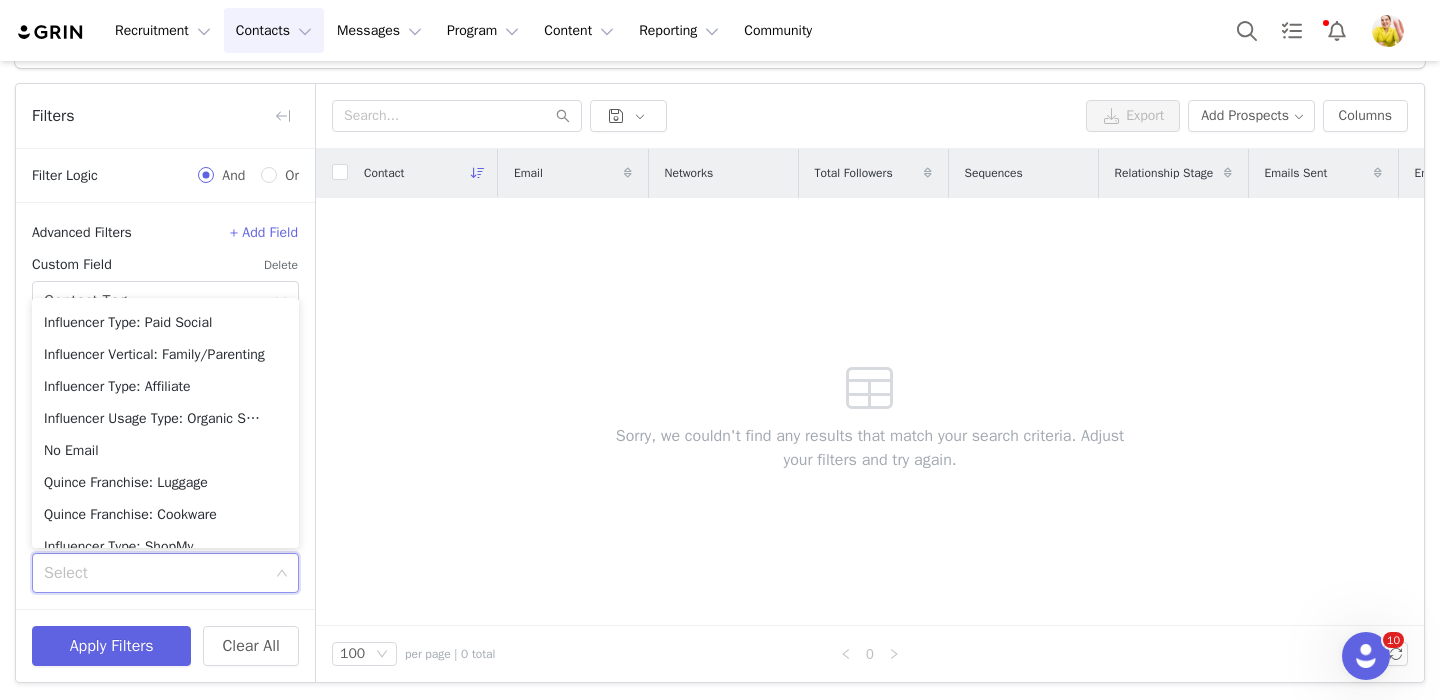 scroll, scrollTop: 910, scrollLeft: 0, axis: vertical 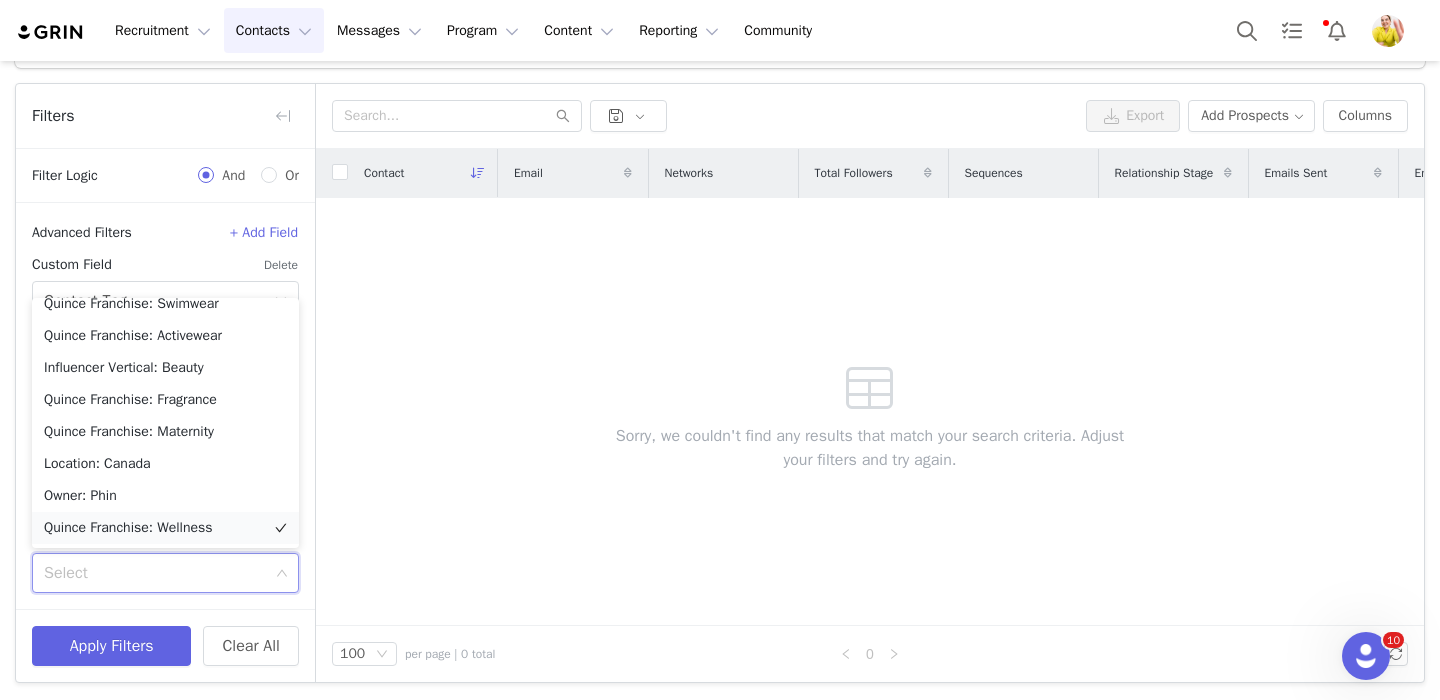 click on "Quince Franchise: Wellness" at bounding box center [165, 528] 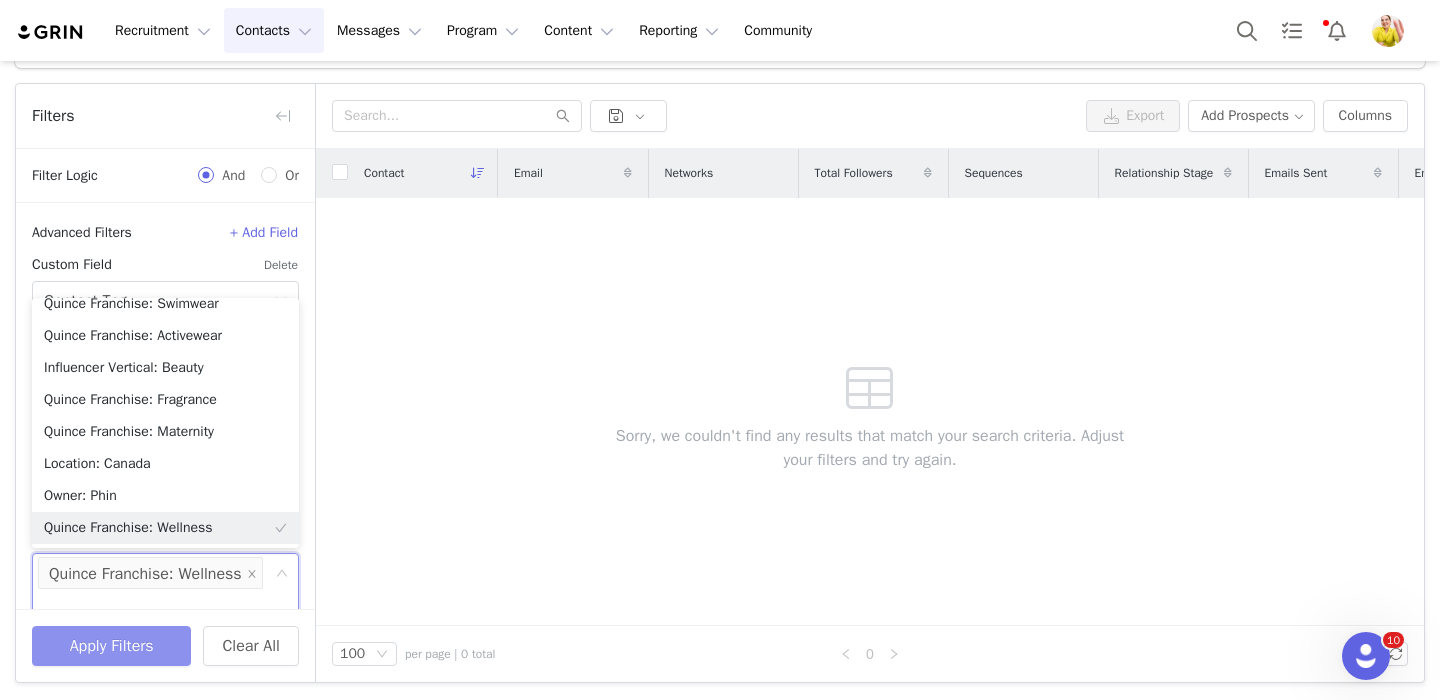 click on "Apply Filters" at bounding box center (111, 646) 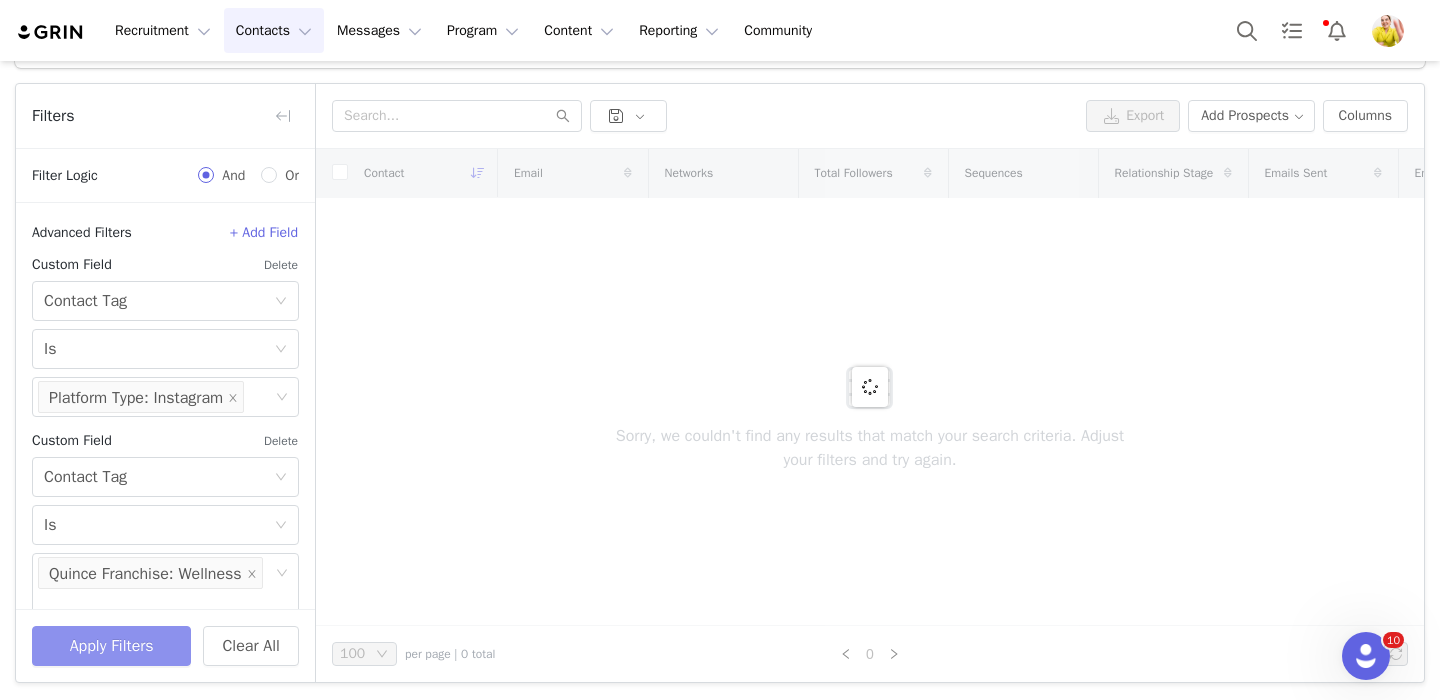 click on "Apply Filters" at bounding box center (111, 646) 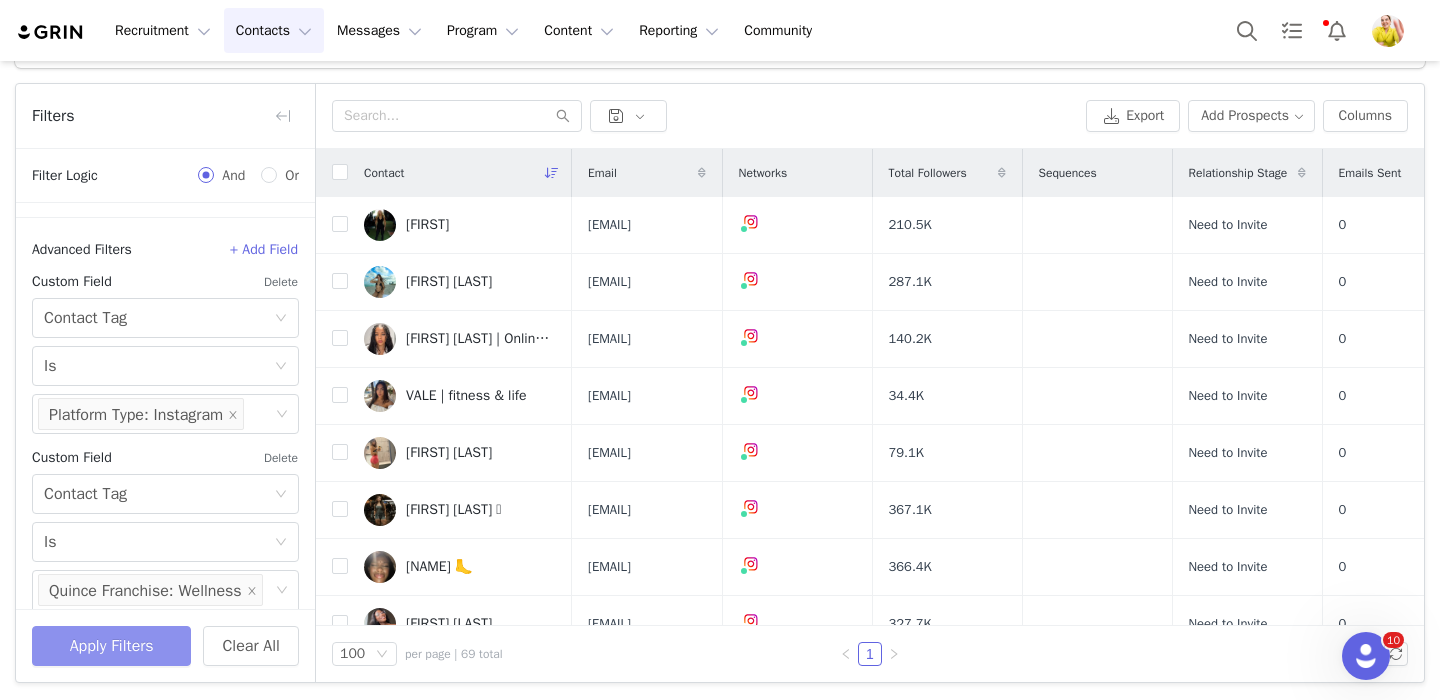 scroll, scrollTop: 662, scrollLeft: 0, axis: vertical 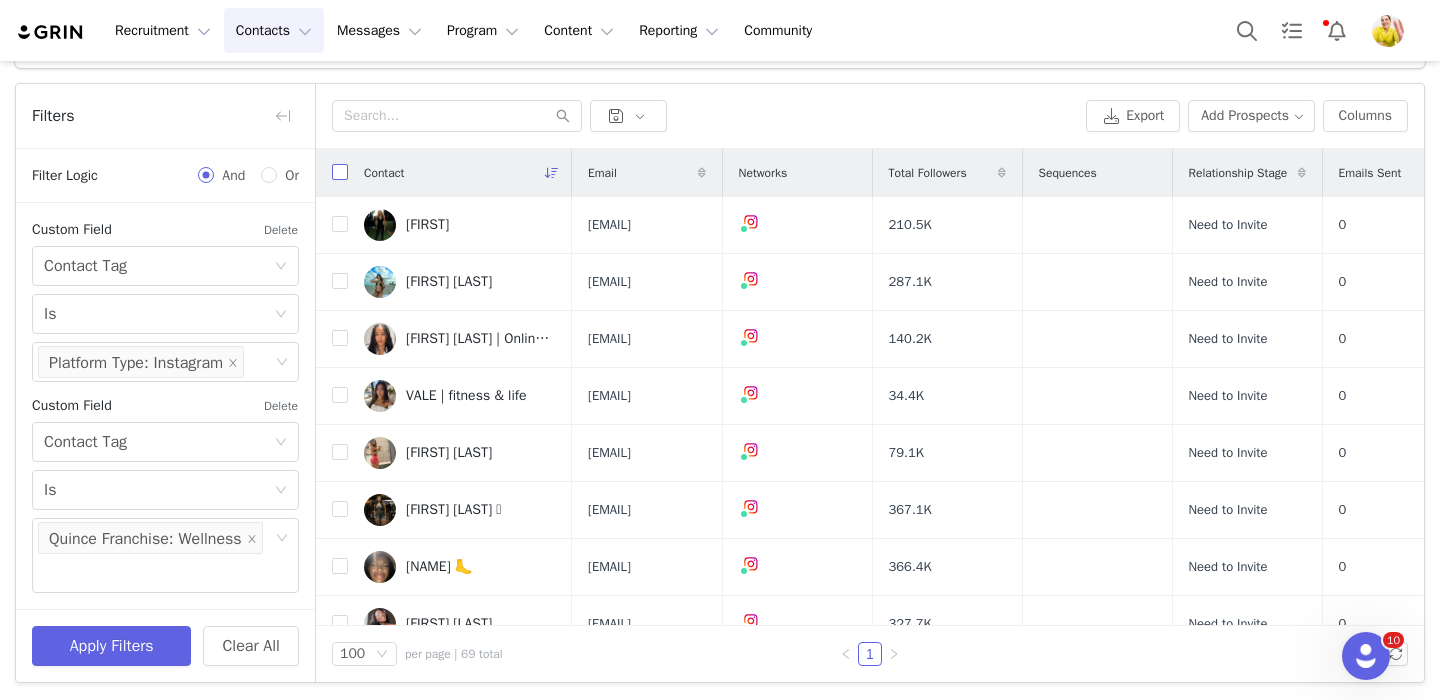 click at bounding box center (340, 172) 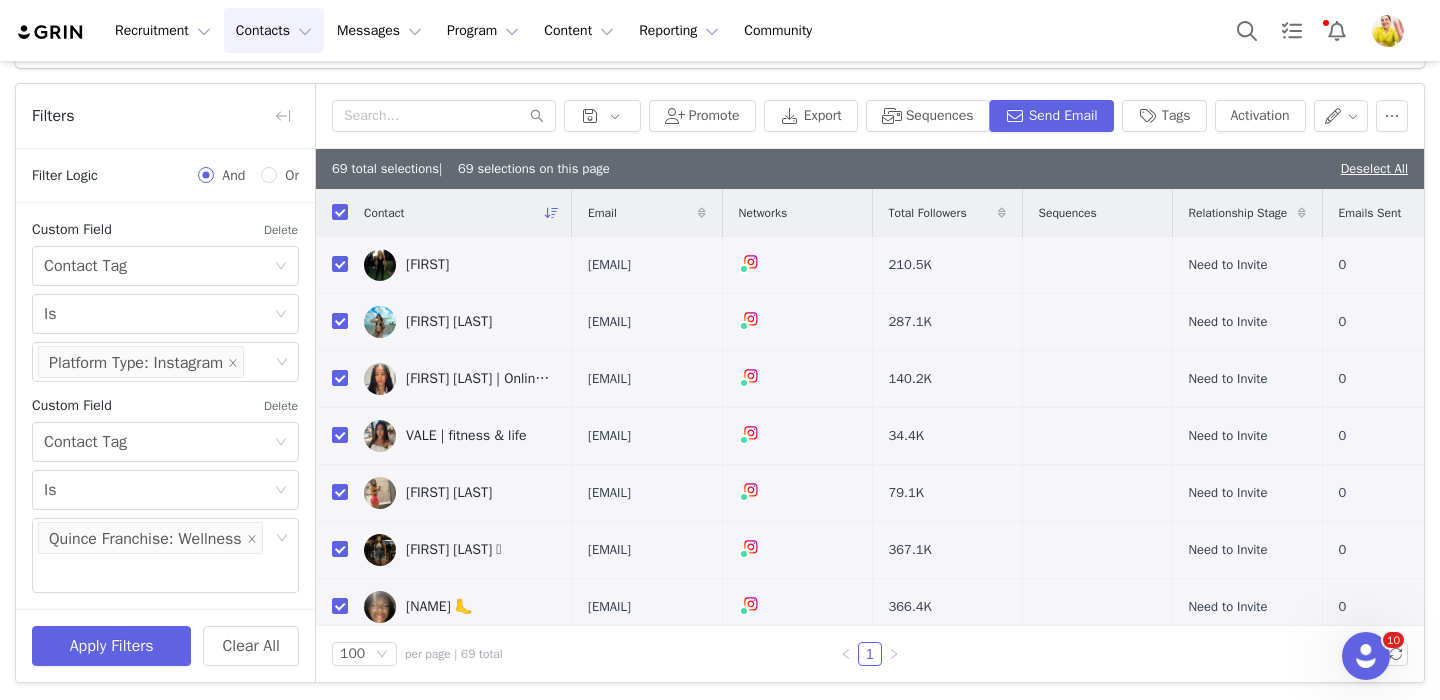 click on "Promote Export Sequences Send Email Tags Activation" at bounding box center (870, 116) 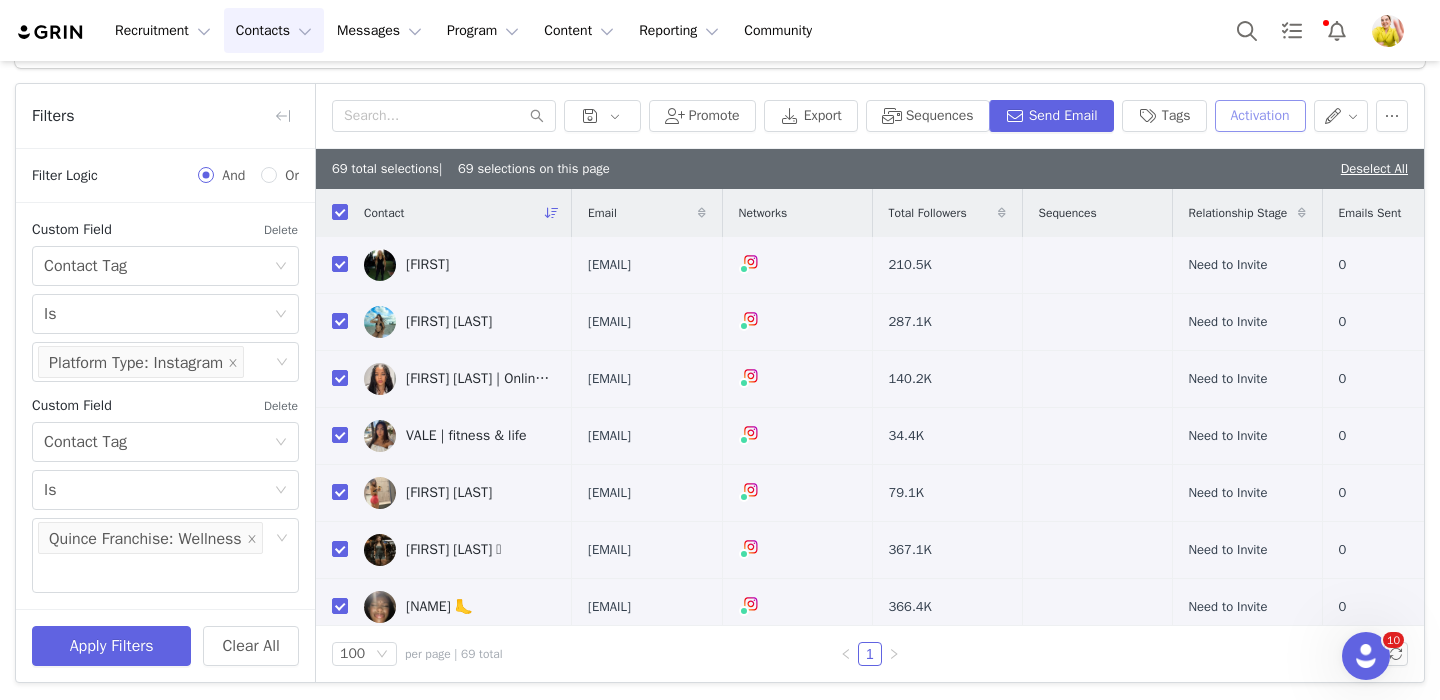 click on "Activation" at bounding box center (1260, 116) 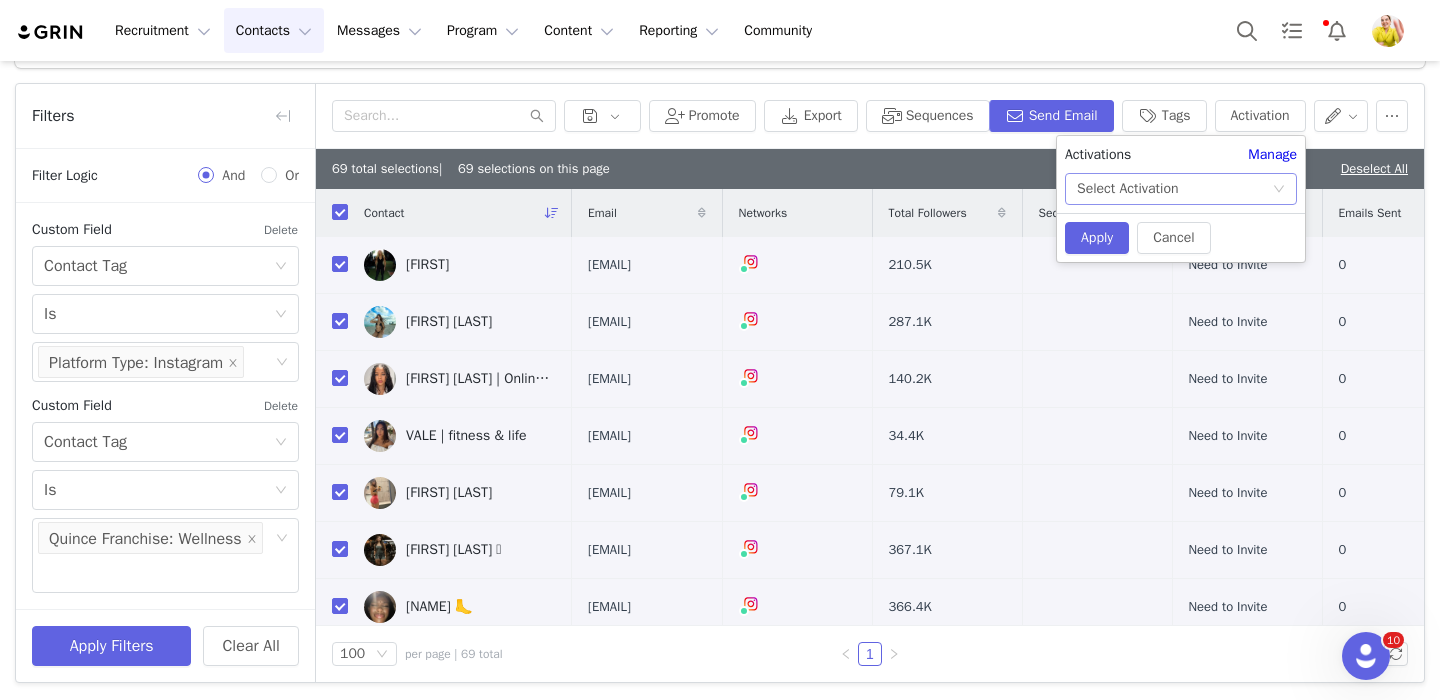 click on "Select Activation" at bounding box center [1174, 189] 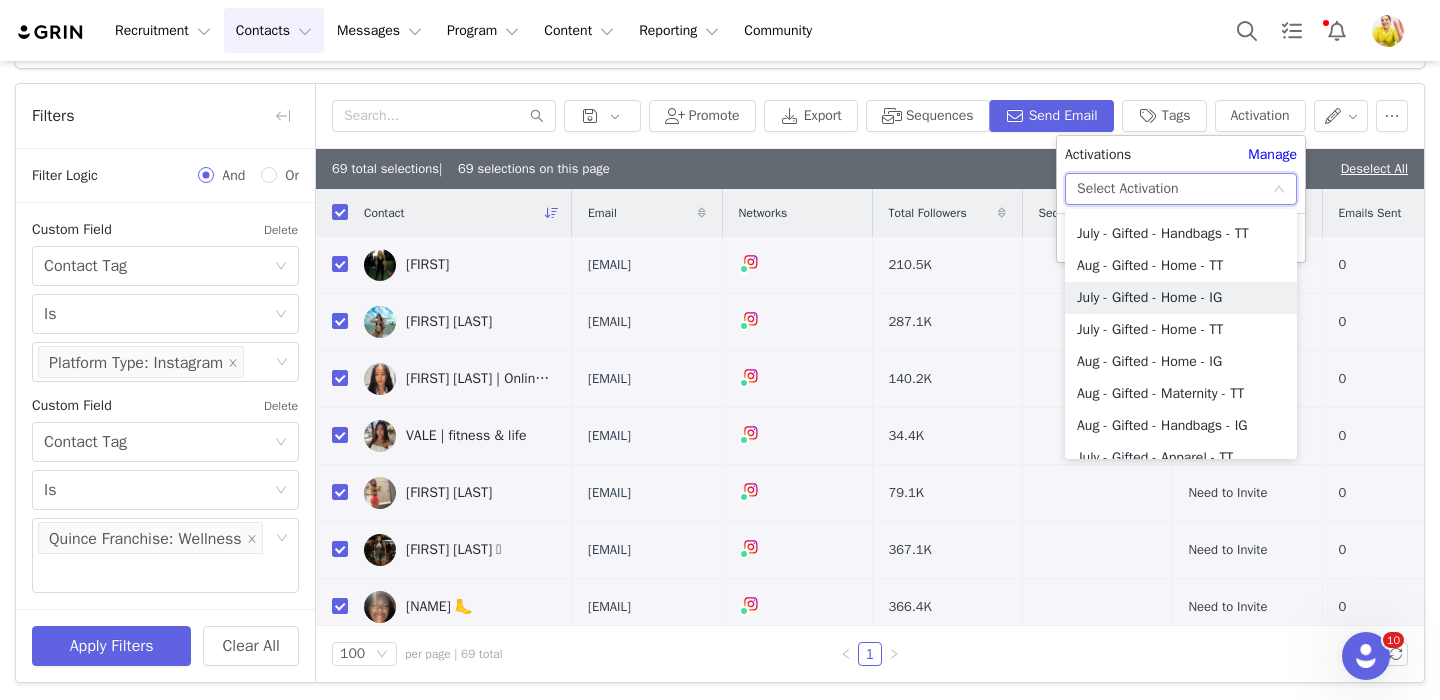 scroll, scrollTop: 334, scrollLeft: 0, axis: vertical 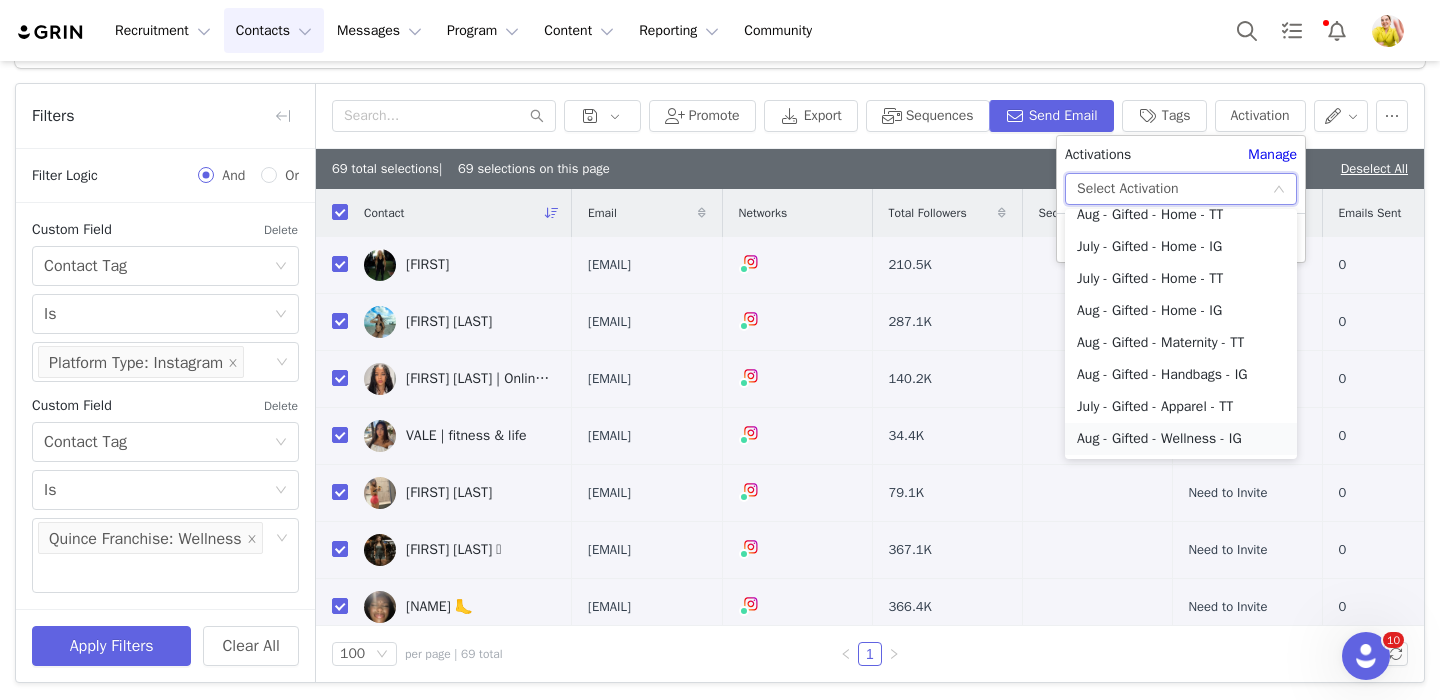 click on "Aug - Gifted - Wellness - IG" at bounding box center (1181, 439) 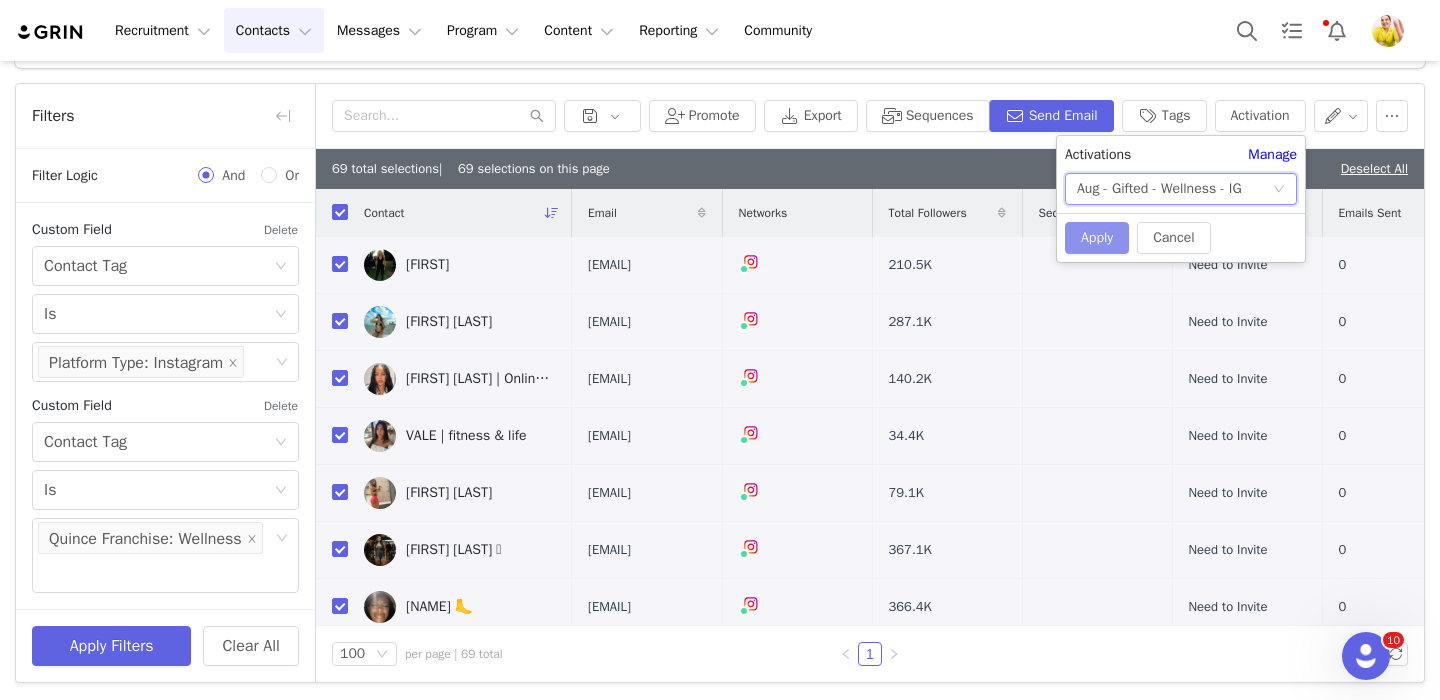 click on "Apply" at bounding box center [1097, 238] 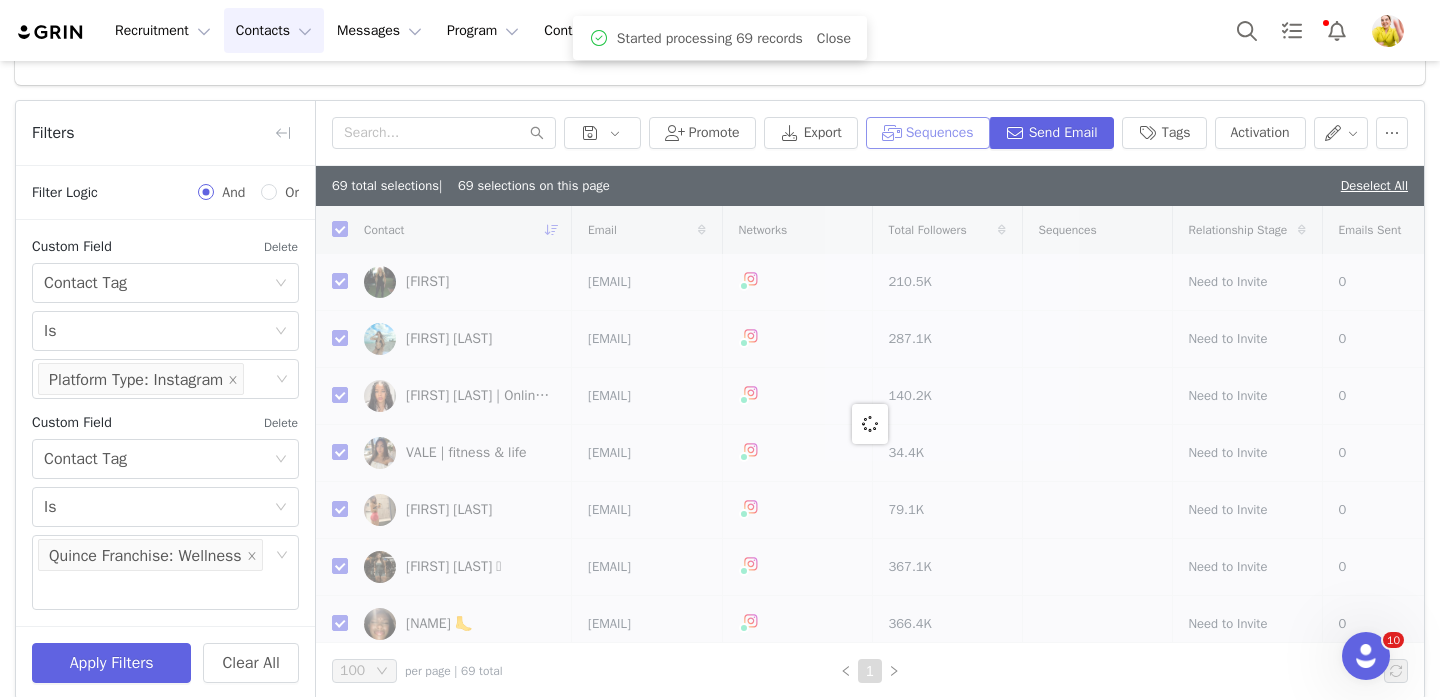 click on "Sequences" at bounding box center [928, 133] 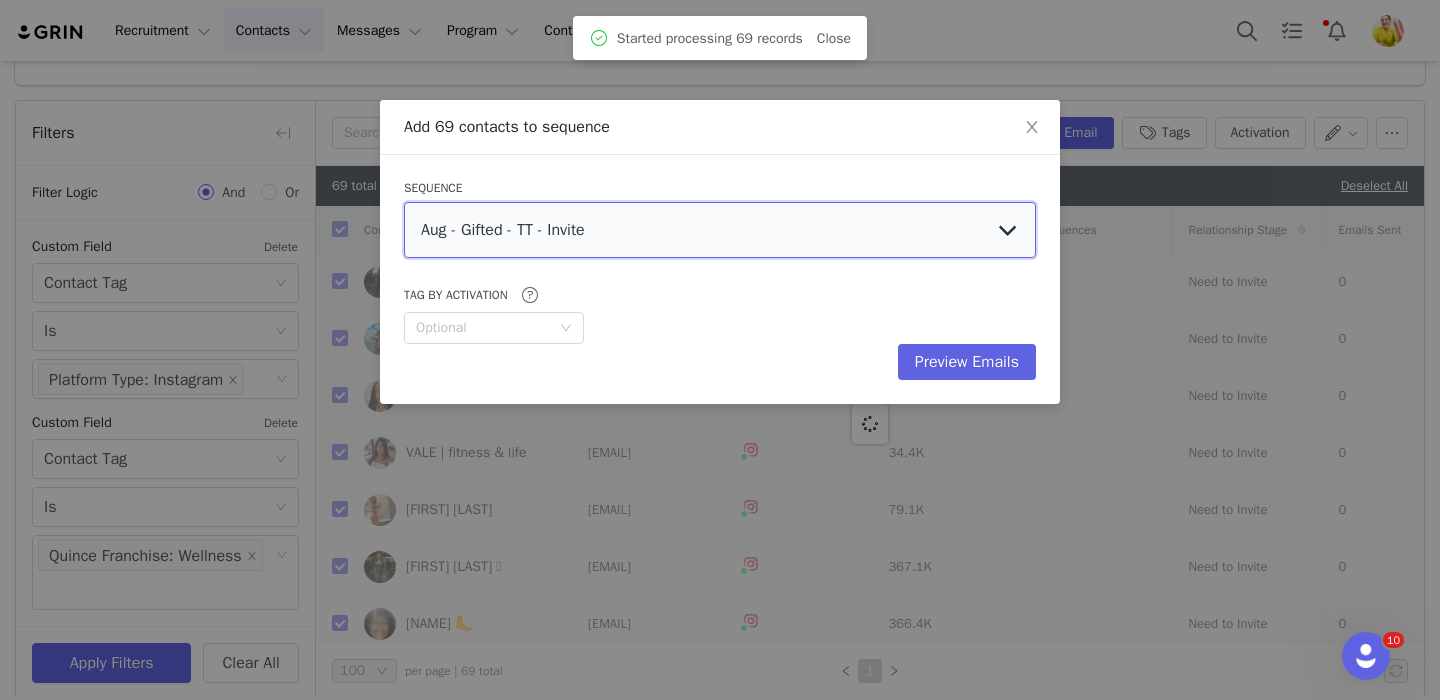 click on "Aug - Gifted - TT - Invite   Aug - Gifted - IG - Invite   Aug - Gifted - IG - Re-Invite (Past Partner)   Aug - Gifted - TT - Re-Invite (Past Partner)" at bounding box center (720, 230) 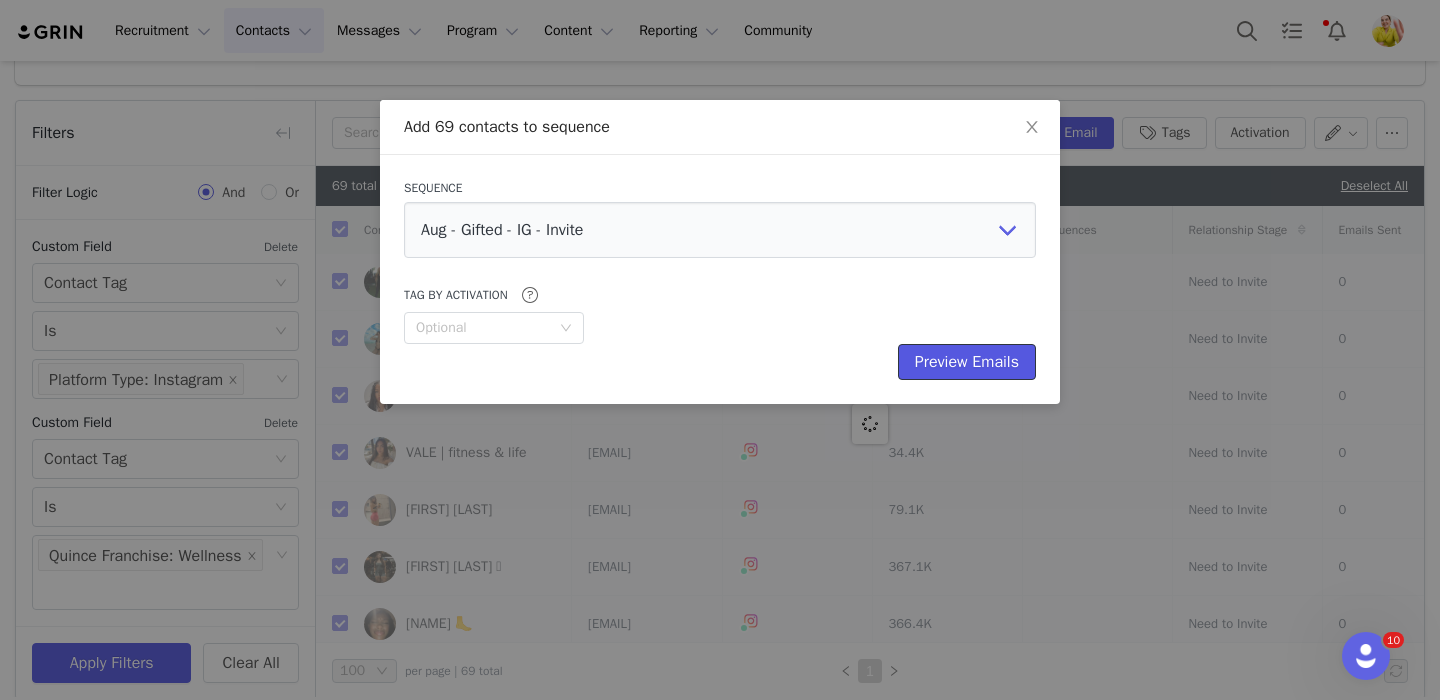 click on "Preview Emails" at bounding box center [967, 362] 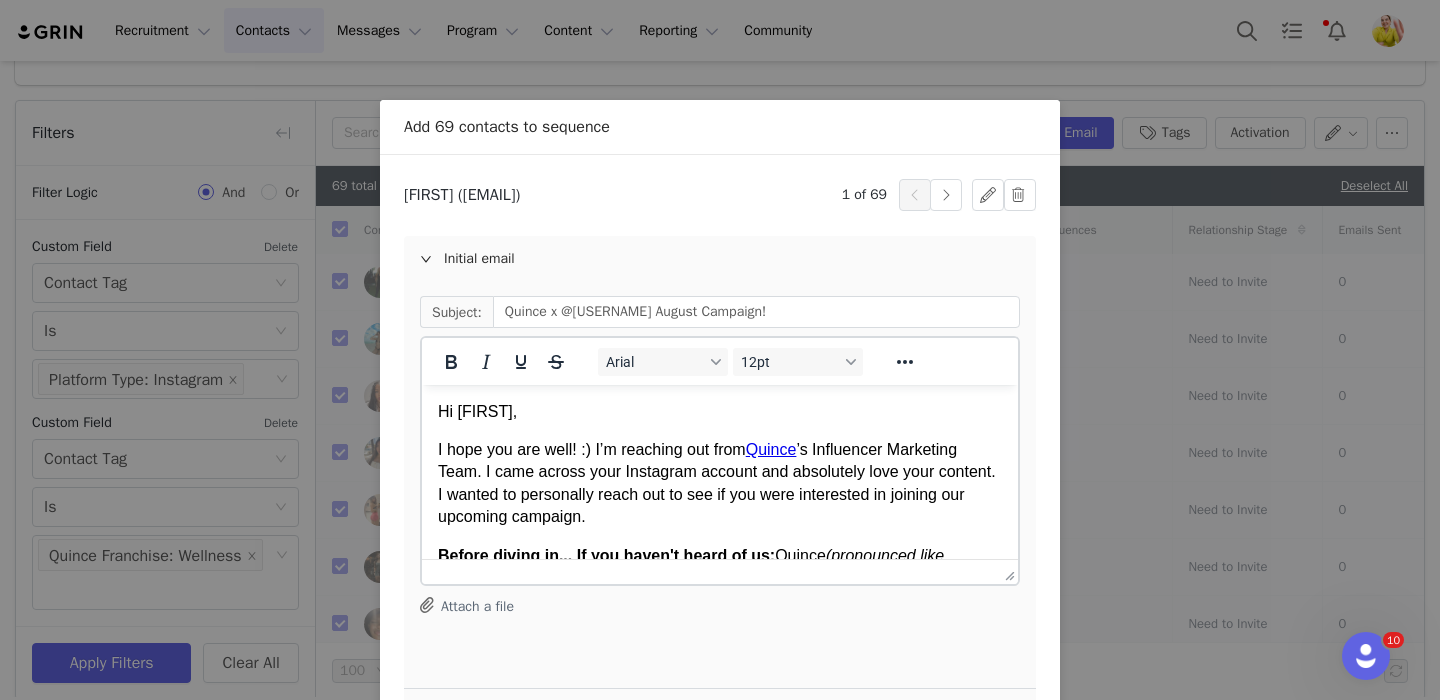 scroll, scrollTop: 0, scrollLeft: 0, axis: both 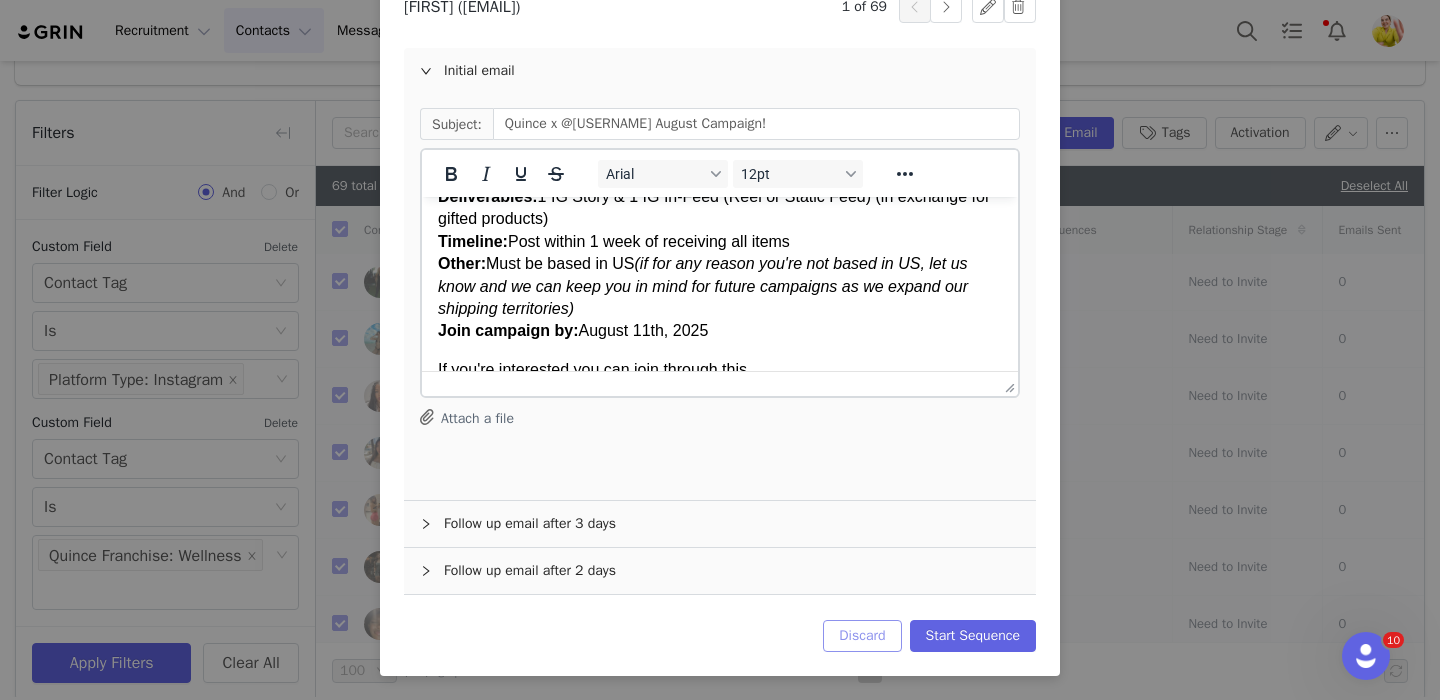 click on "Discard" at bounding box center (862, 636) 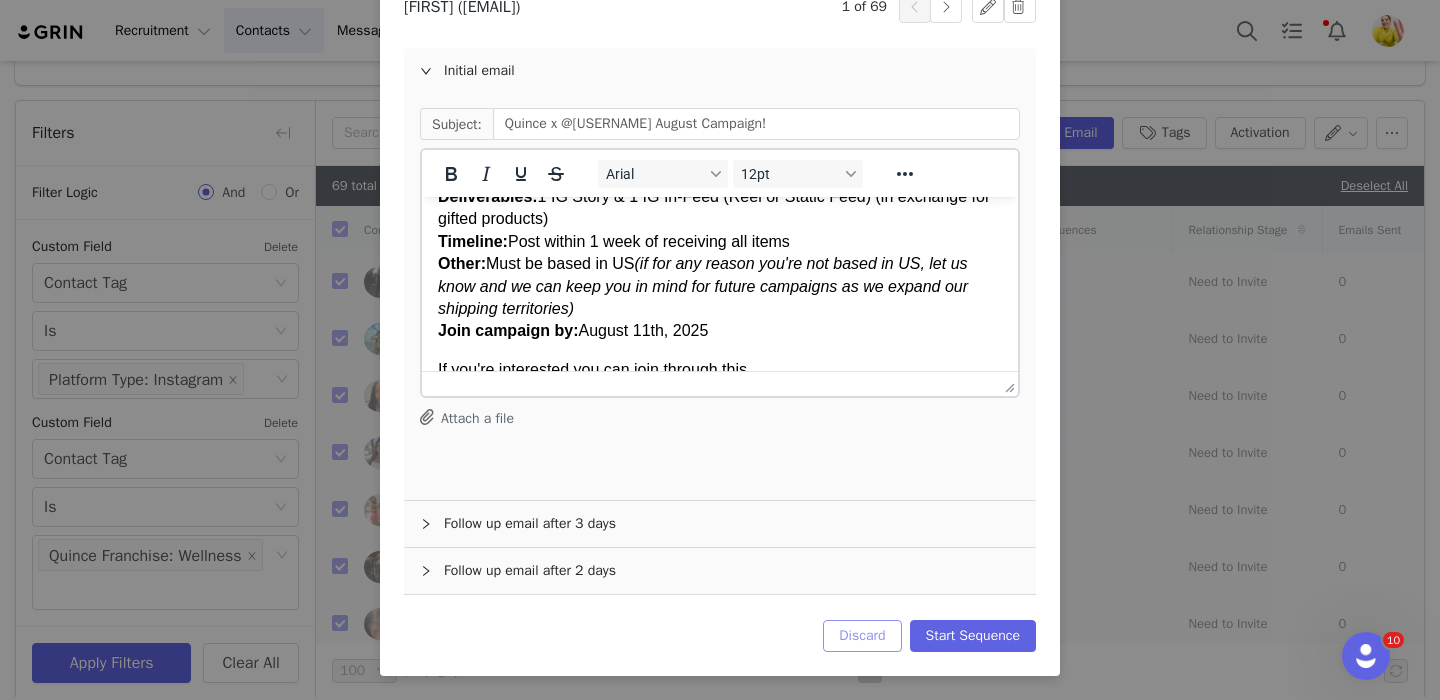 scroll, scrollTop: 0, scrollLeft: 0, axis: both 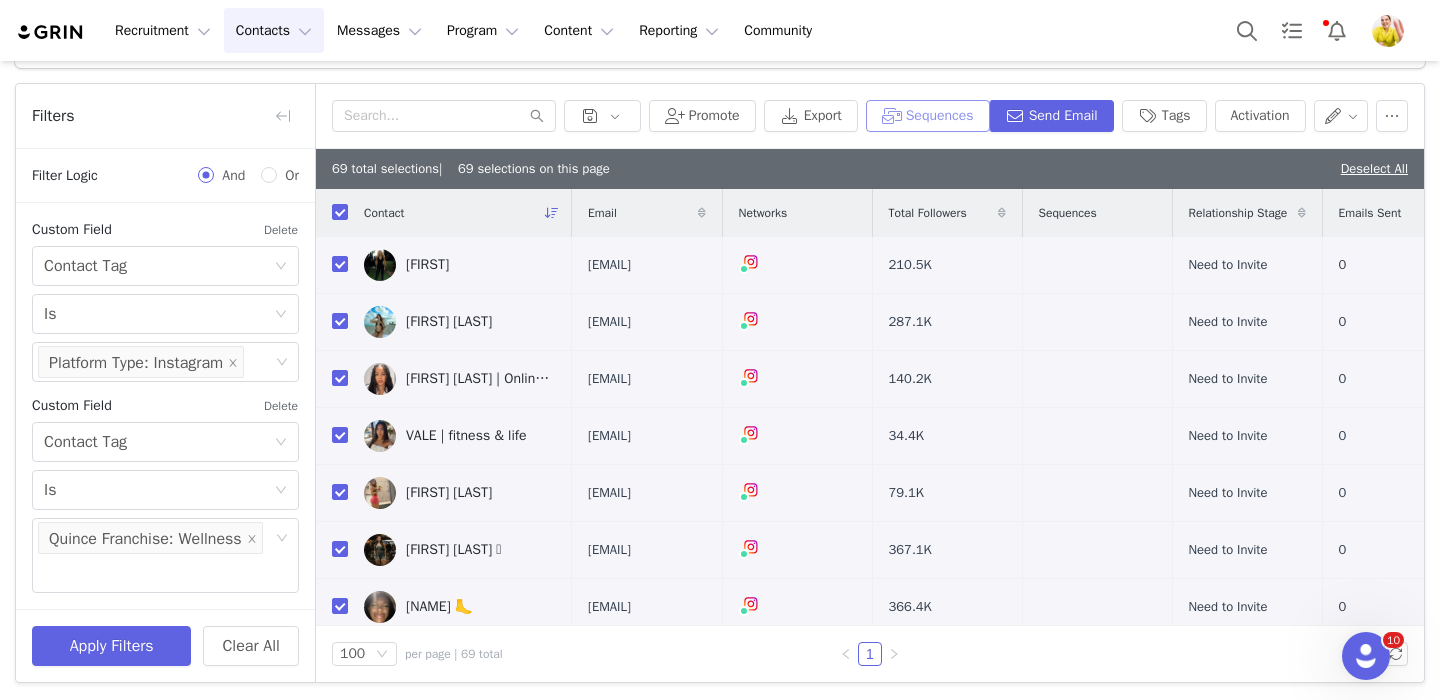 click on "Sequences" at bounding box center [928, 116] 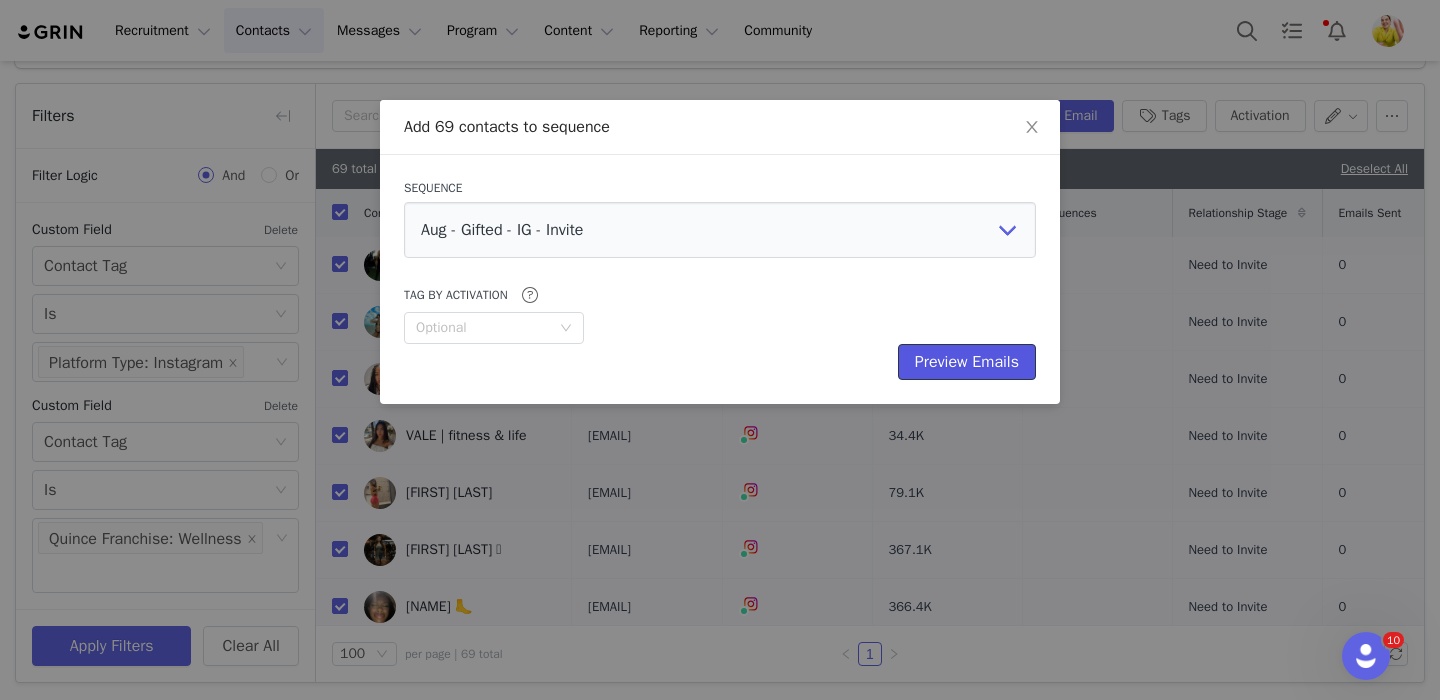 click on "Preview Emails" at bounding box center (967, 362) 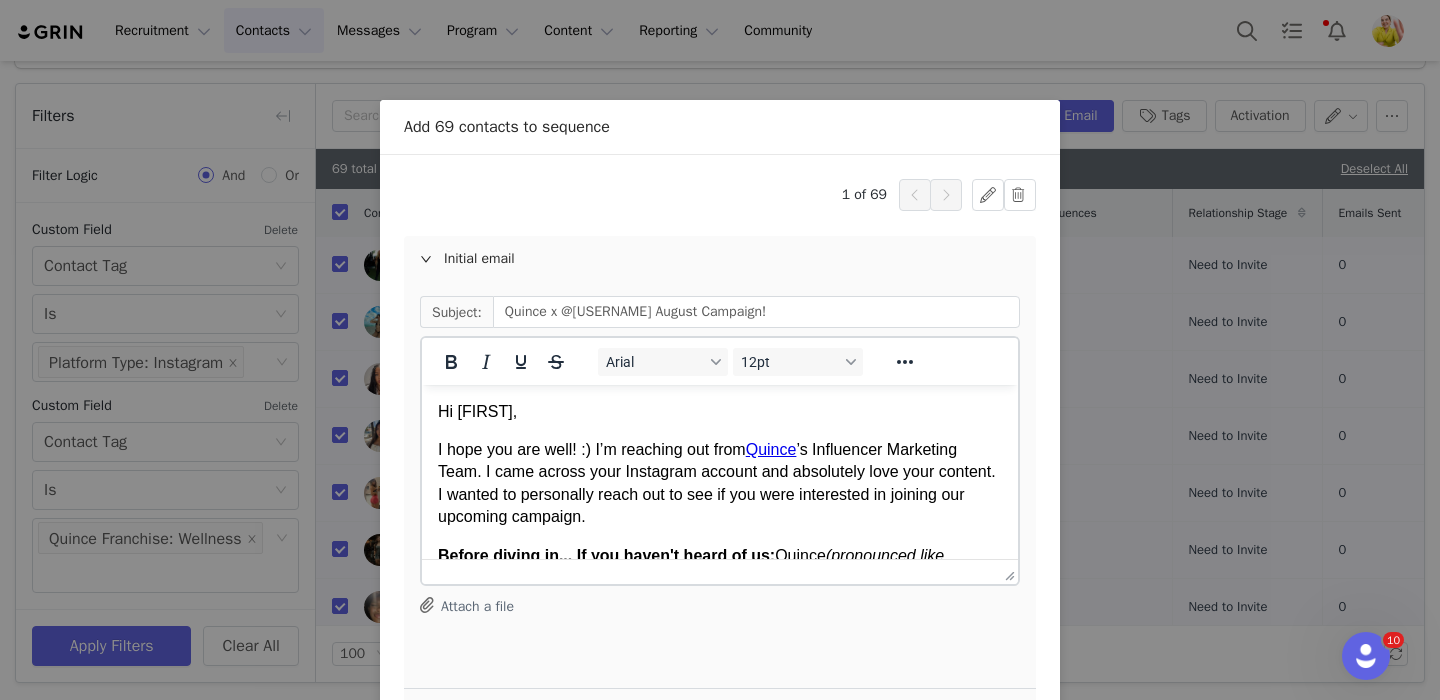 scroll, scrollTop: 0, scrollLeft: 0, axis: both 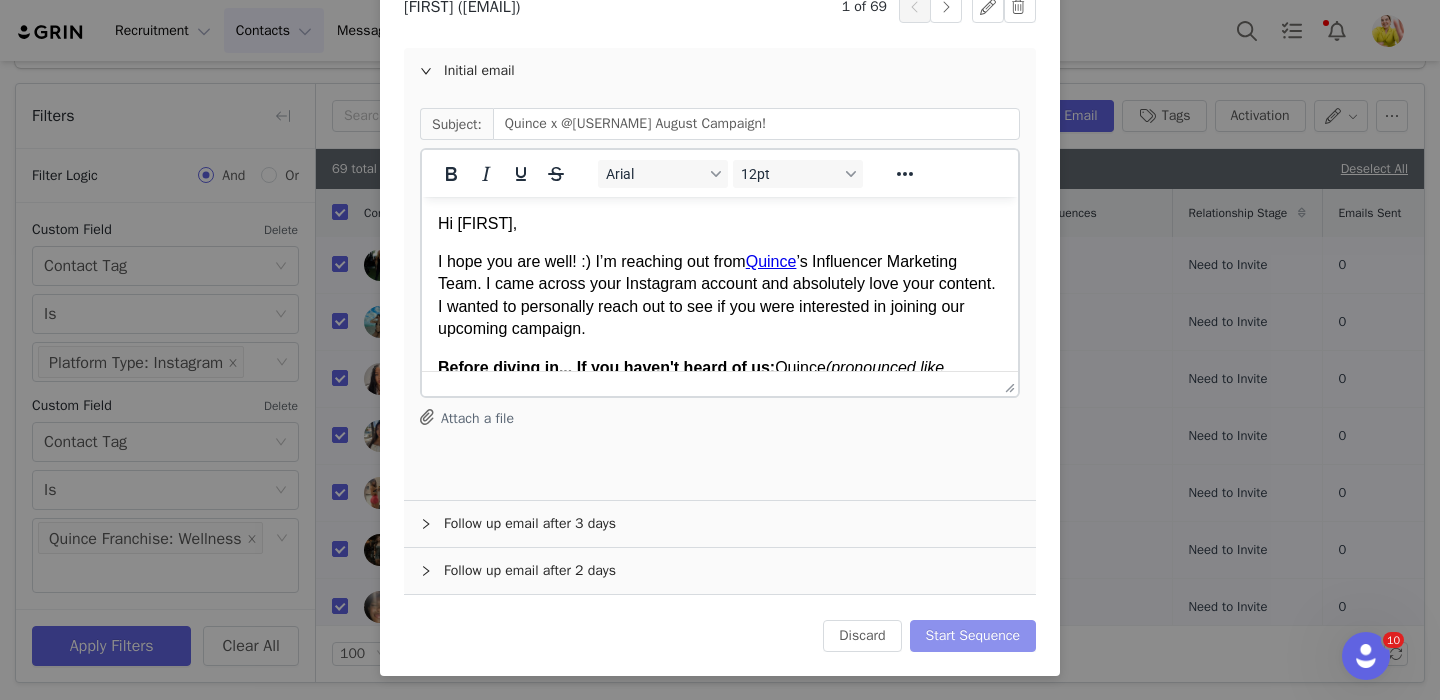 click on "Start Sequence" at bounding box center (973, 636) 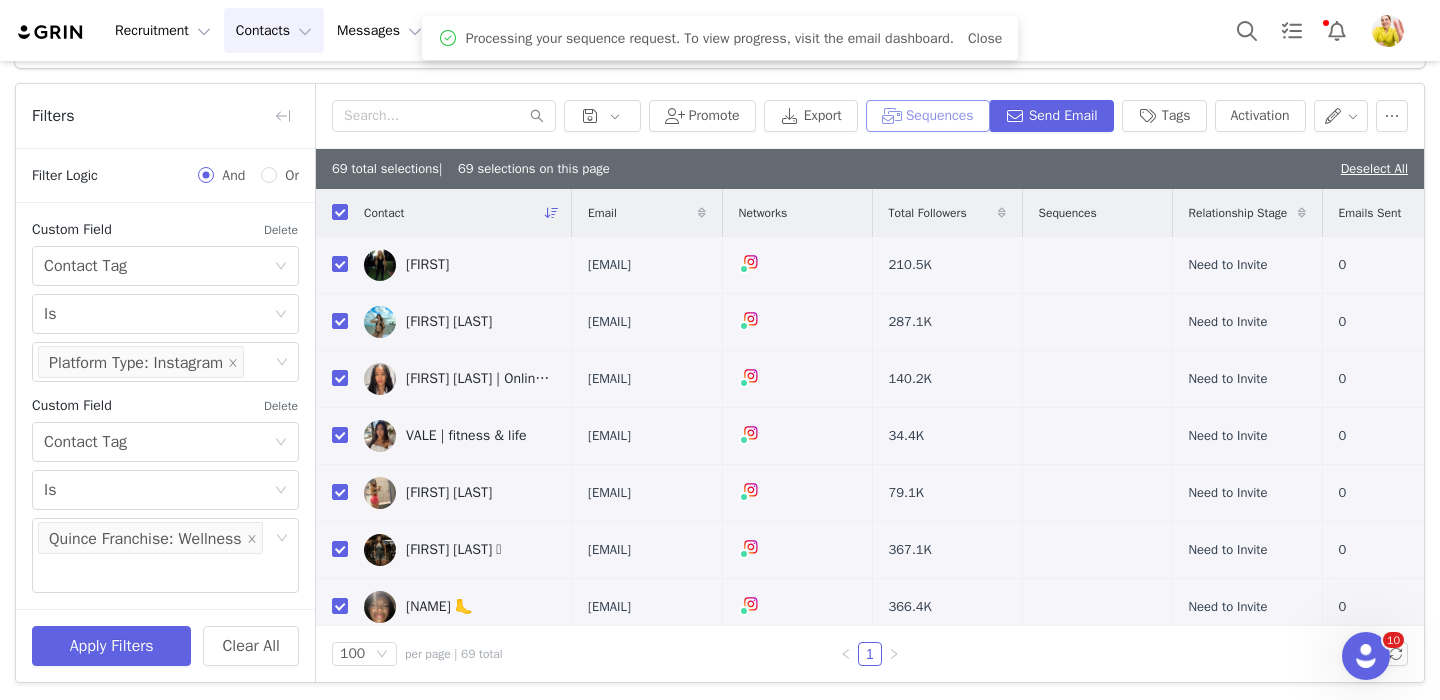 scroll, scrollTop: 0, scrollLeft: 0, axis: both 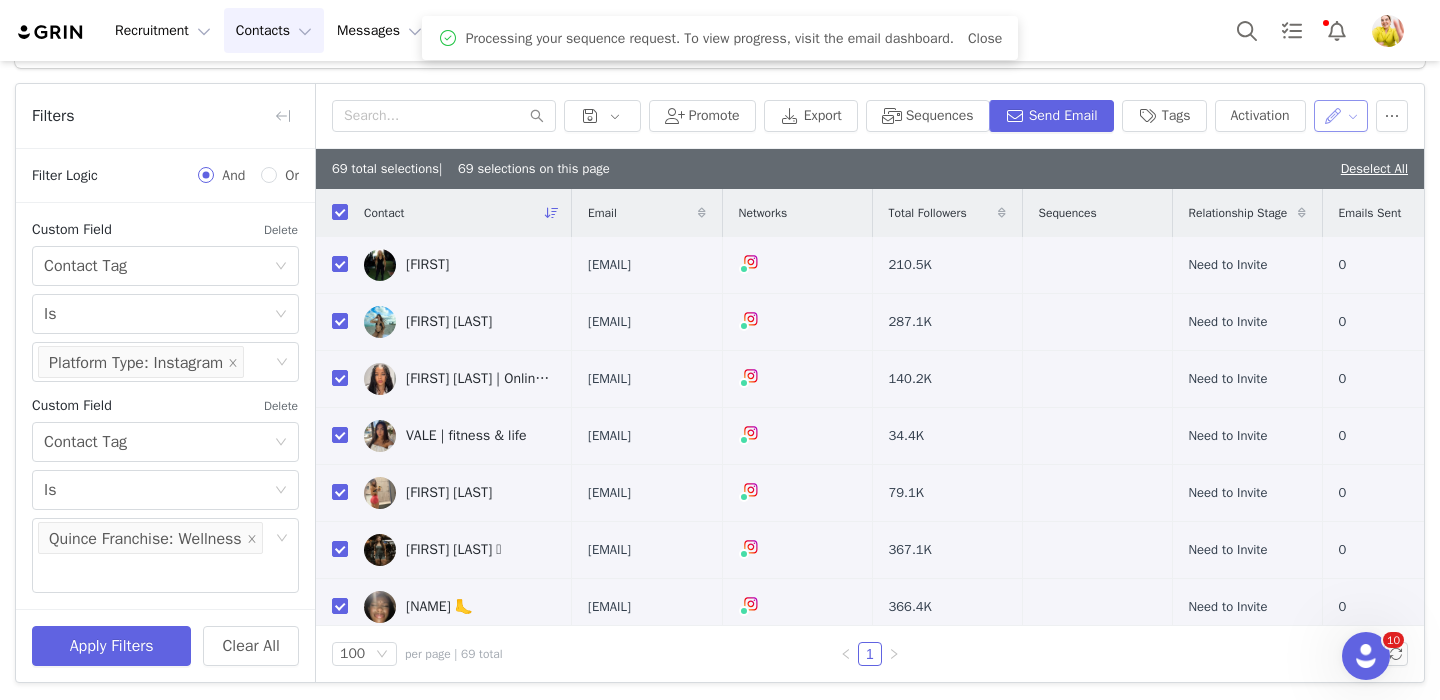 click at bounding box center (1341, 116) 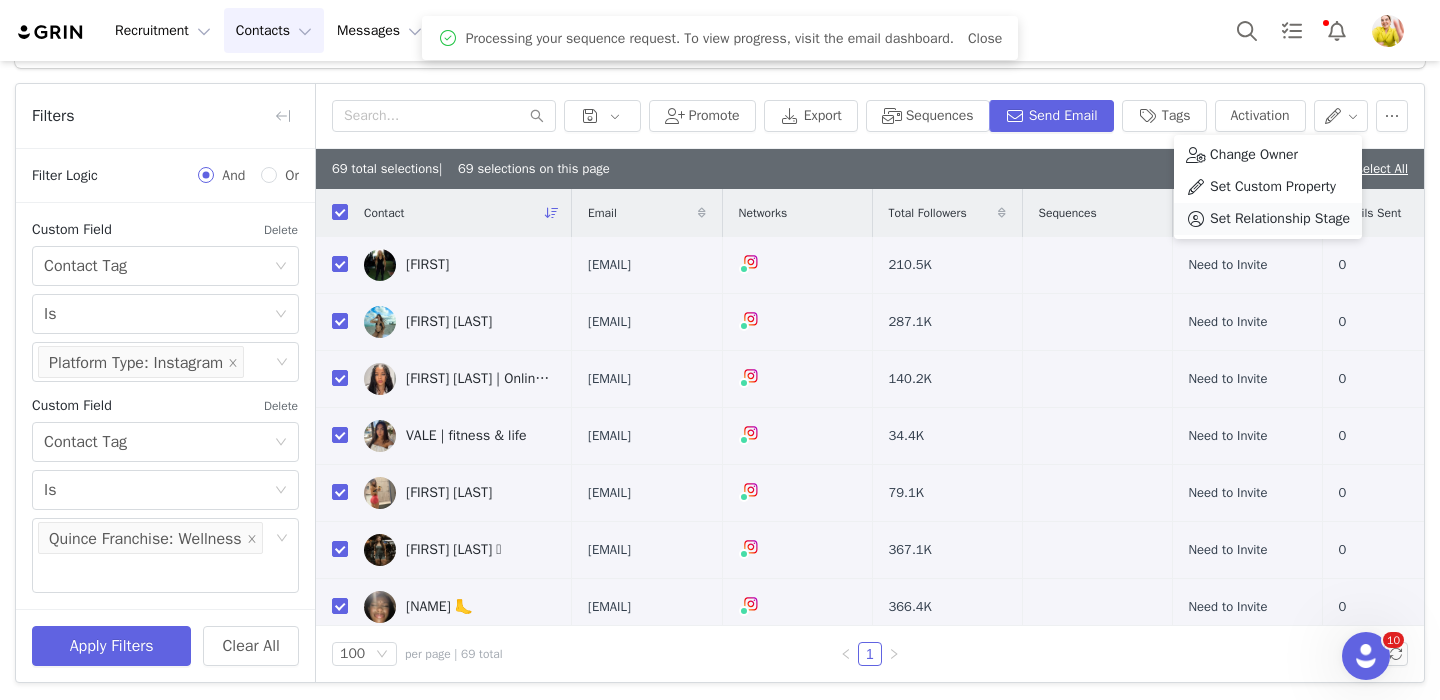 click on "Set Relationship Stage" at bounding box center [1280, 219] 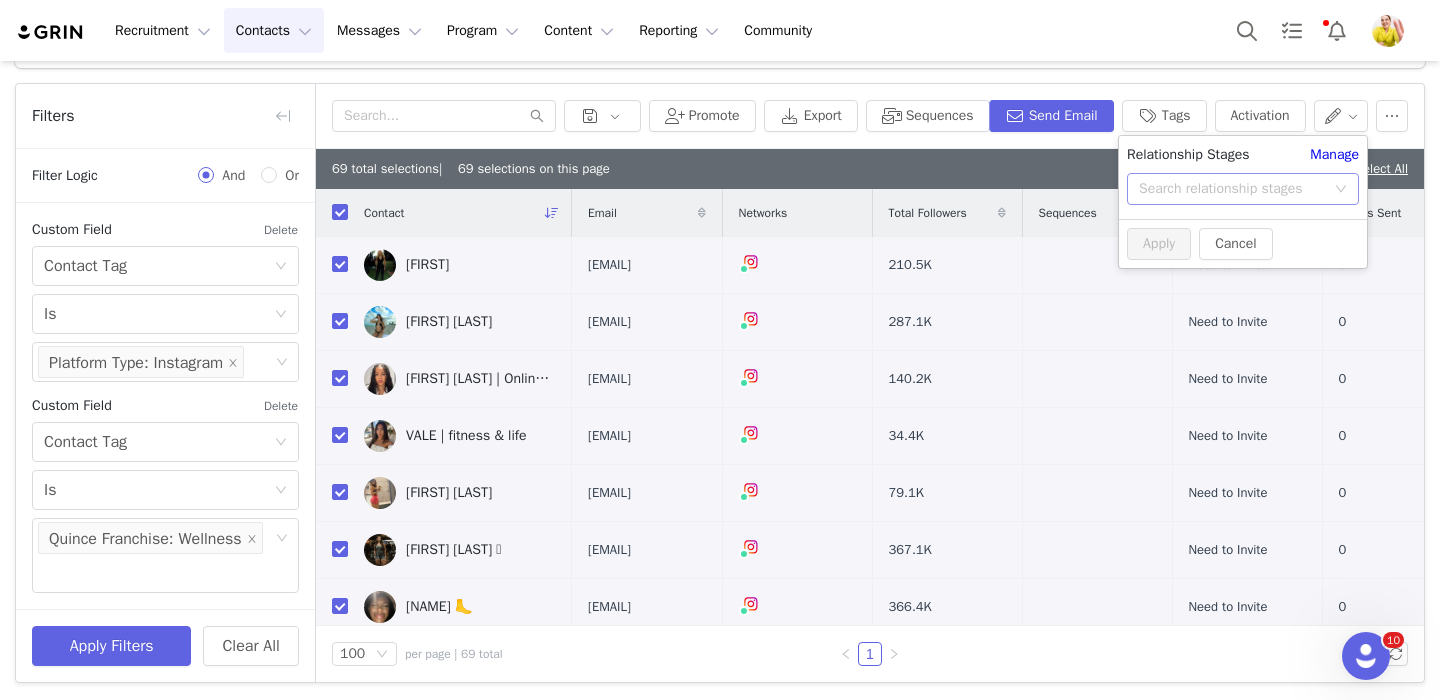 click on "Search relationship stages" at bounding box center (1232, 189) 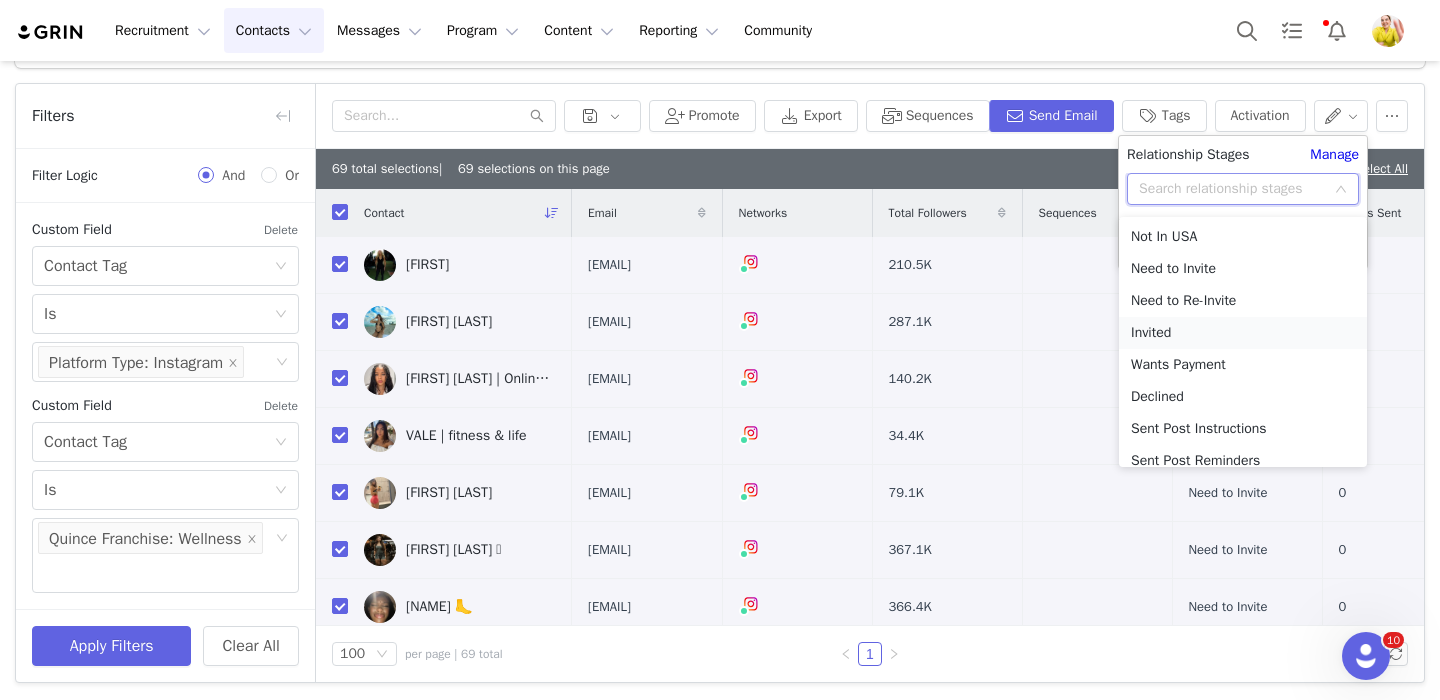 click on "Invited" at bounding box center (1243, 333) 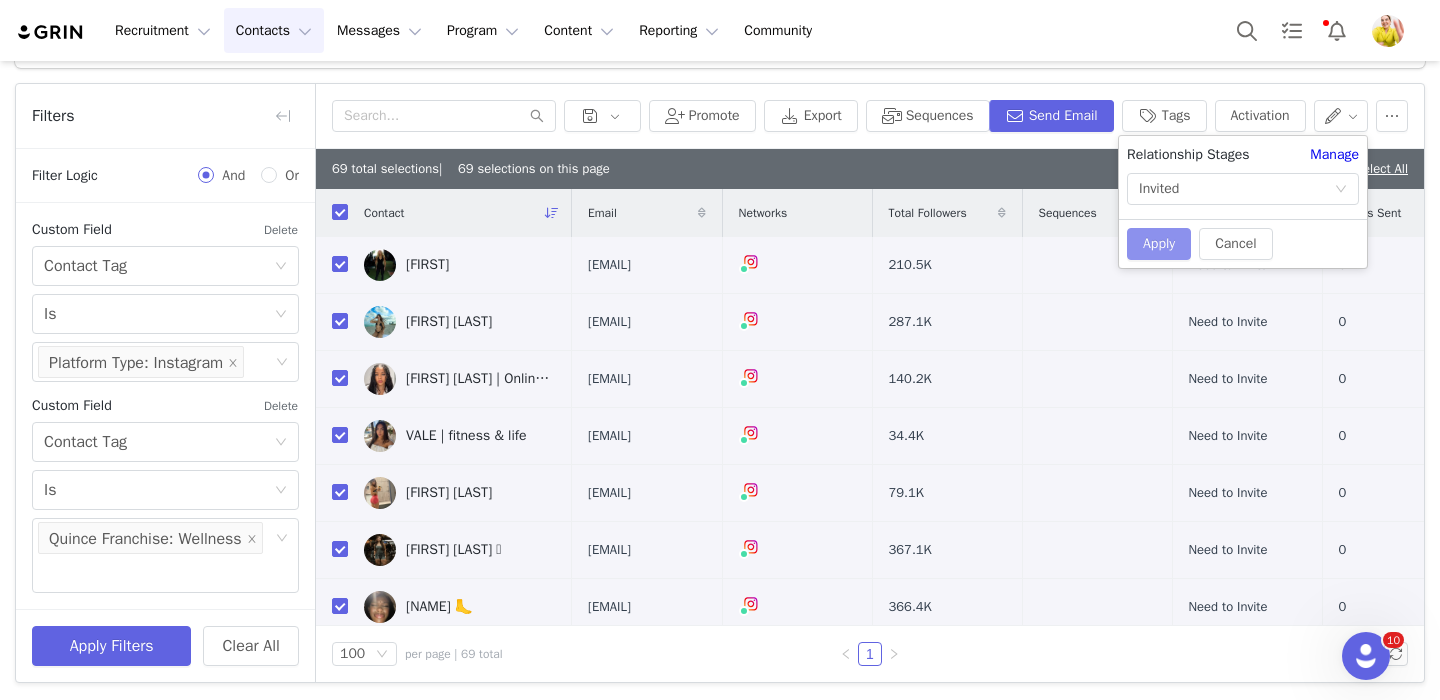 click on "Apply" at bounding box center (1159, 244) 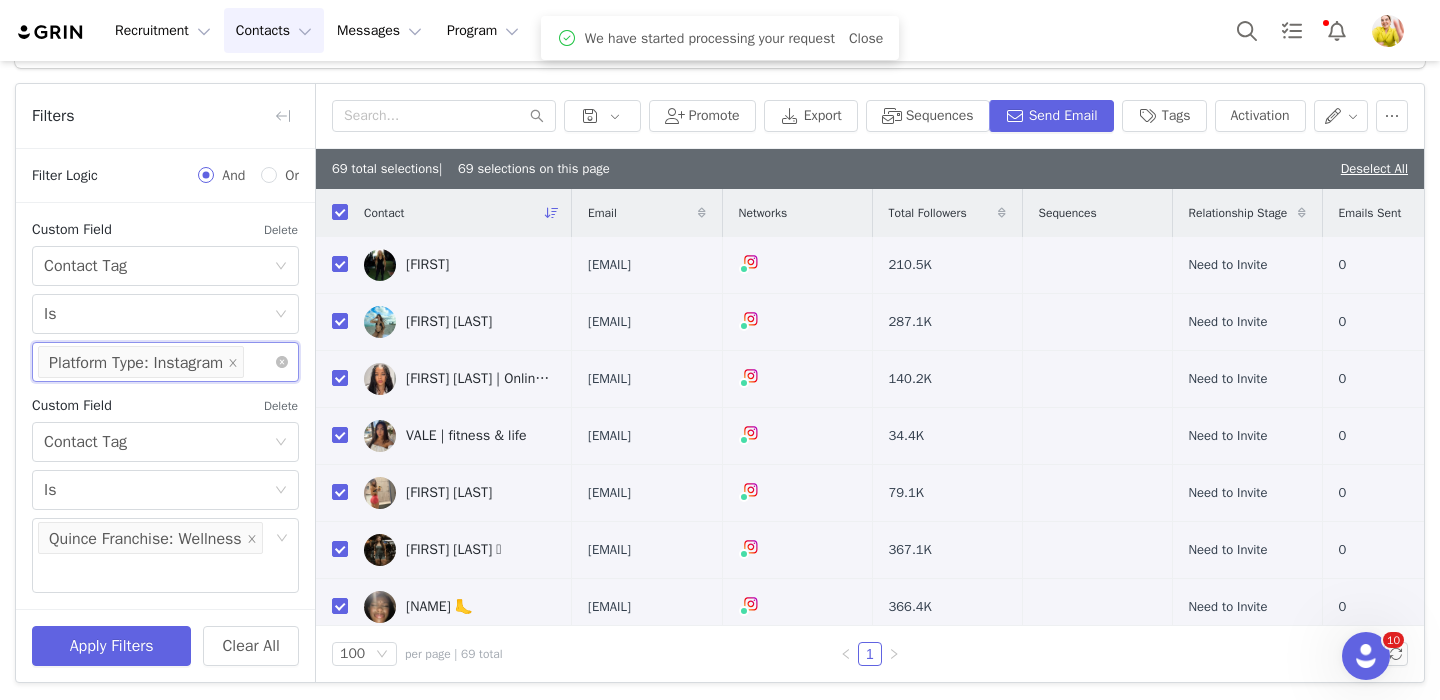 click at bounding box center [254, 362] 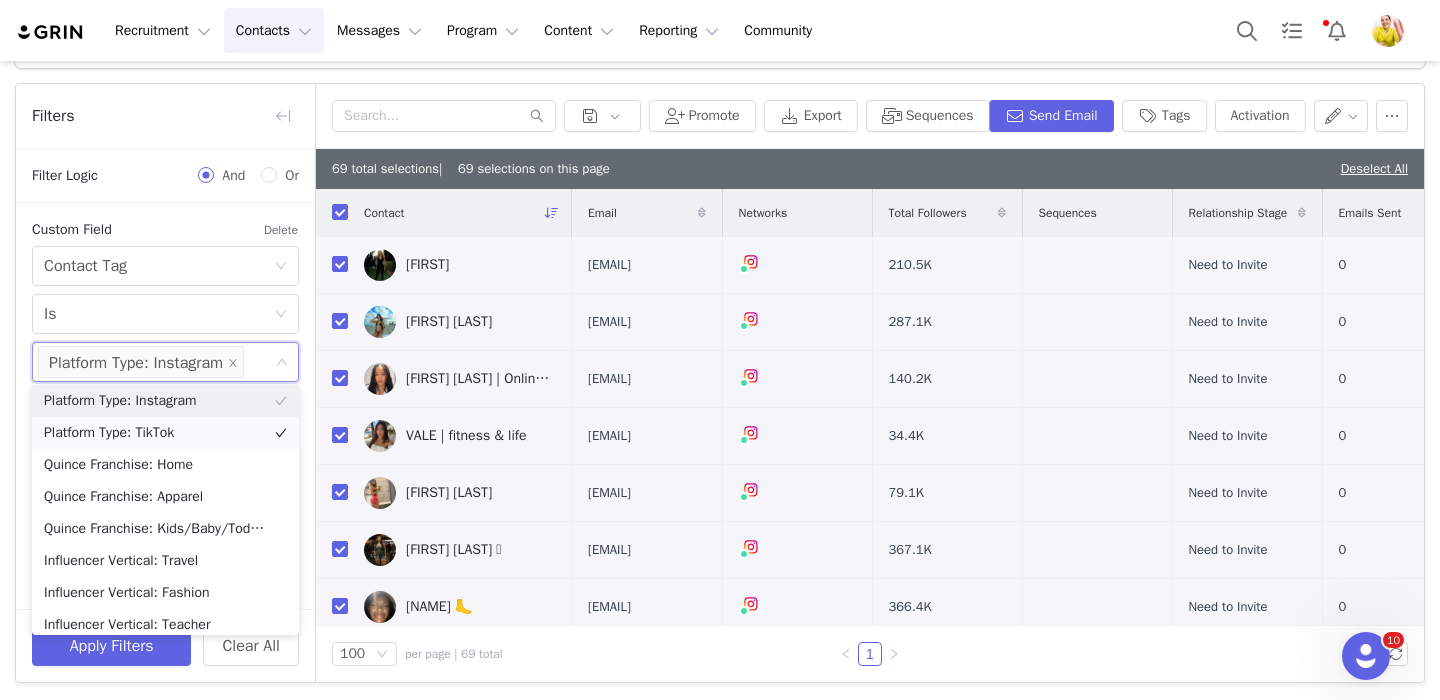 click on "Platform Type: TikTok" at bounding box center [165, 433] 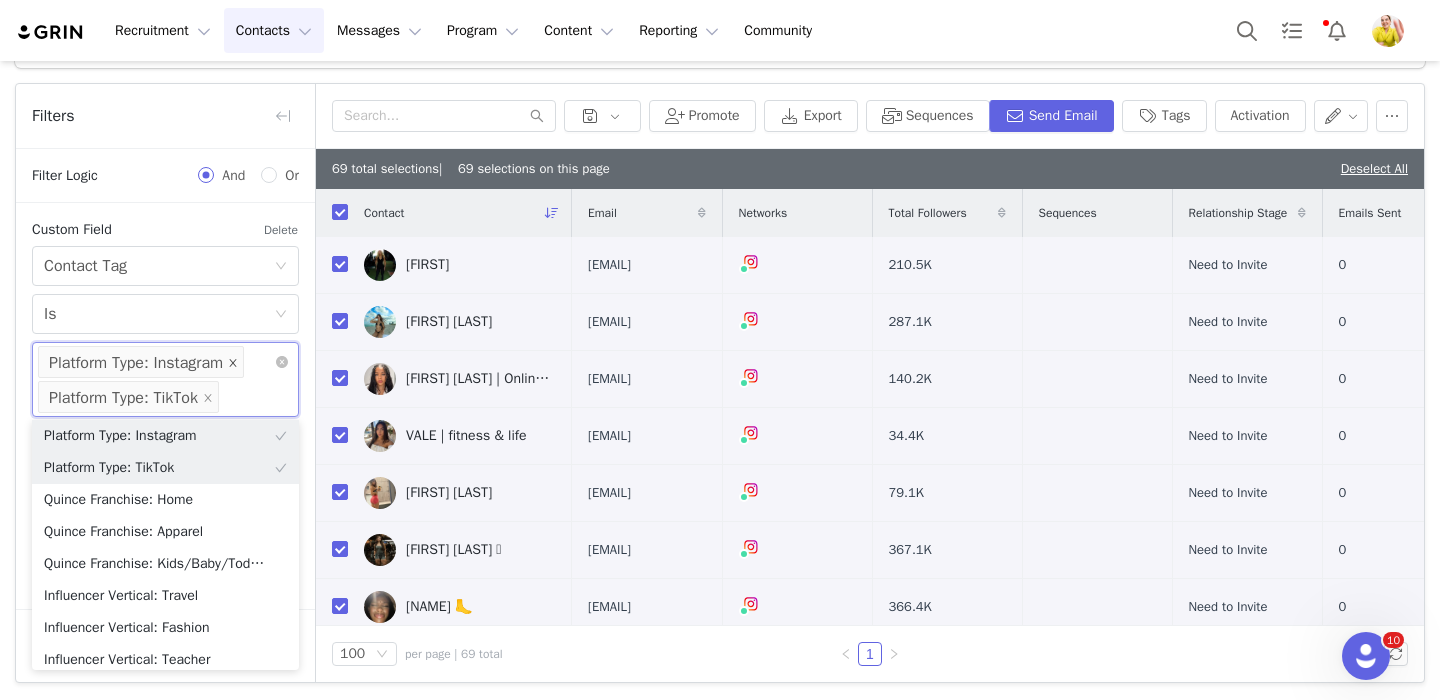 click on "Platform Type: Instagram" at bounding box center [141, 362] 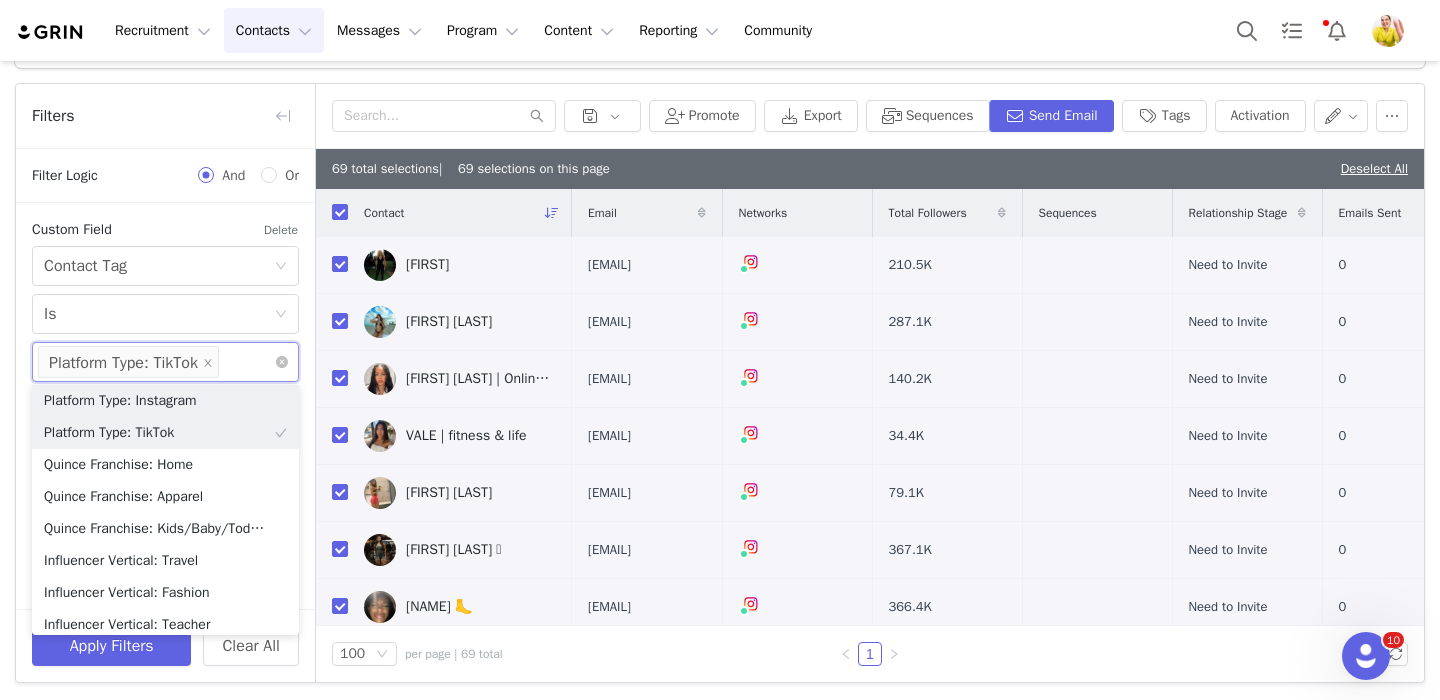 click on "Advanced Filters   + Add Field   Custom Field   Delete  Select Contact Tag   Select  Is  Select Platform Type: TikTok    Custom Field   Delete  Select Contact Tag   Select  Is  Select Quince Franchise: Wellness" at bounding box center [165, 387] 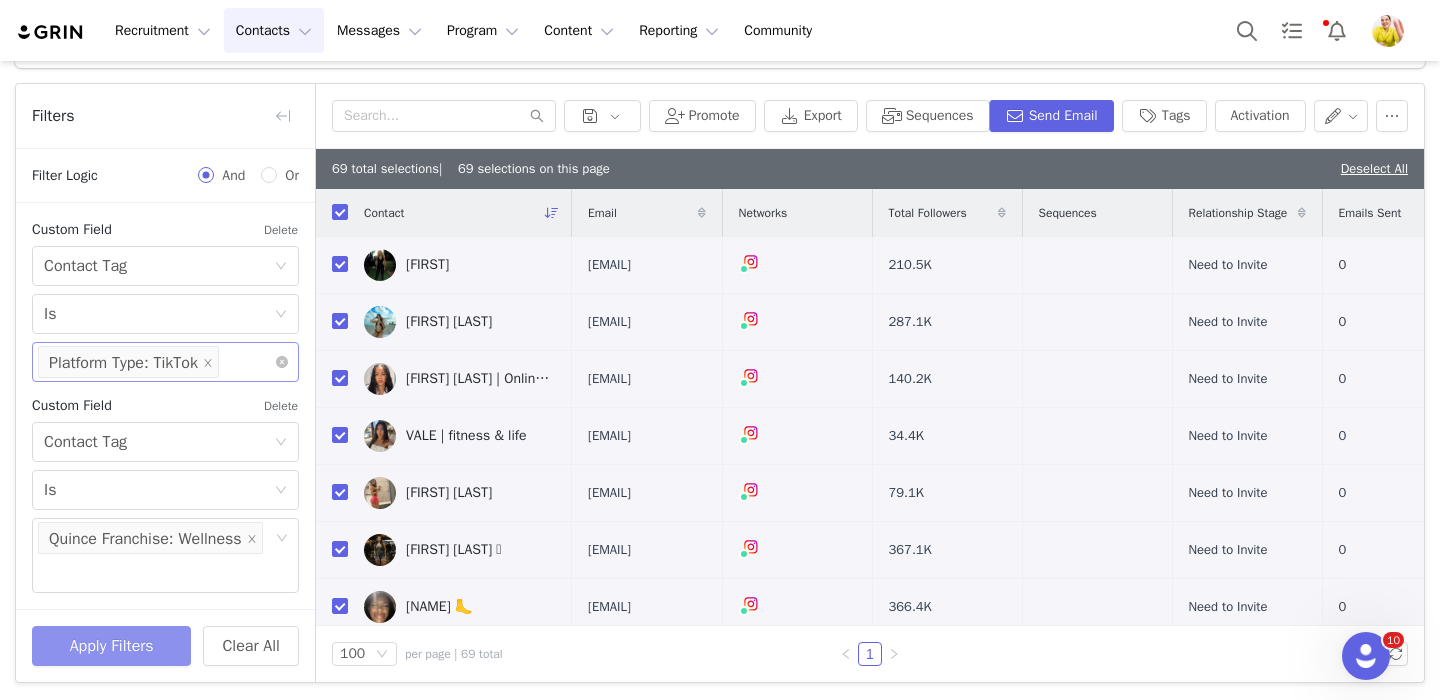 click on "Apply Filters" at bounding box center (111, 646) 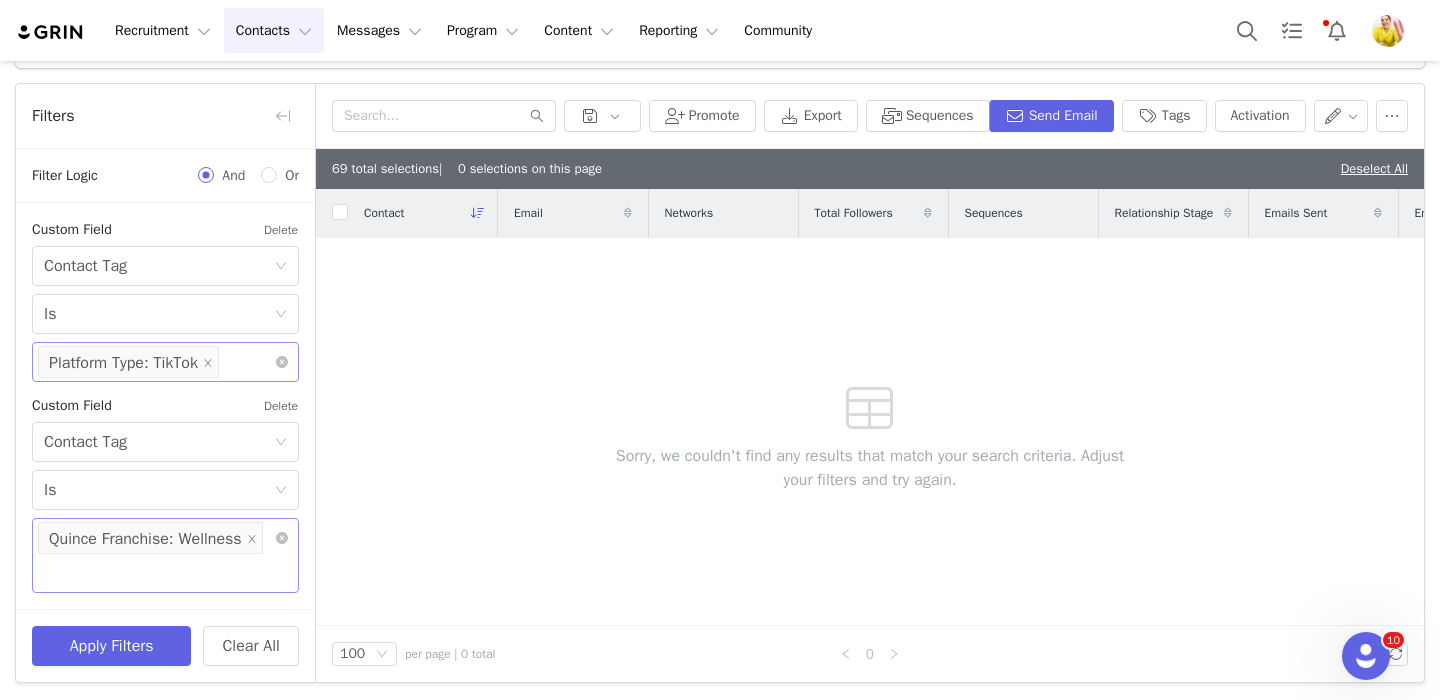 click on "Select Quince Franchise: Wellness" at bounding box center [165, 555] 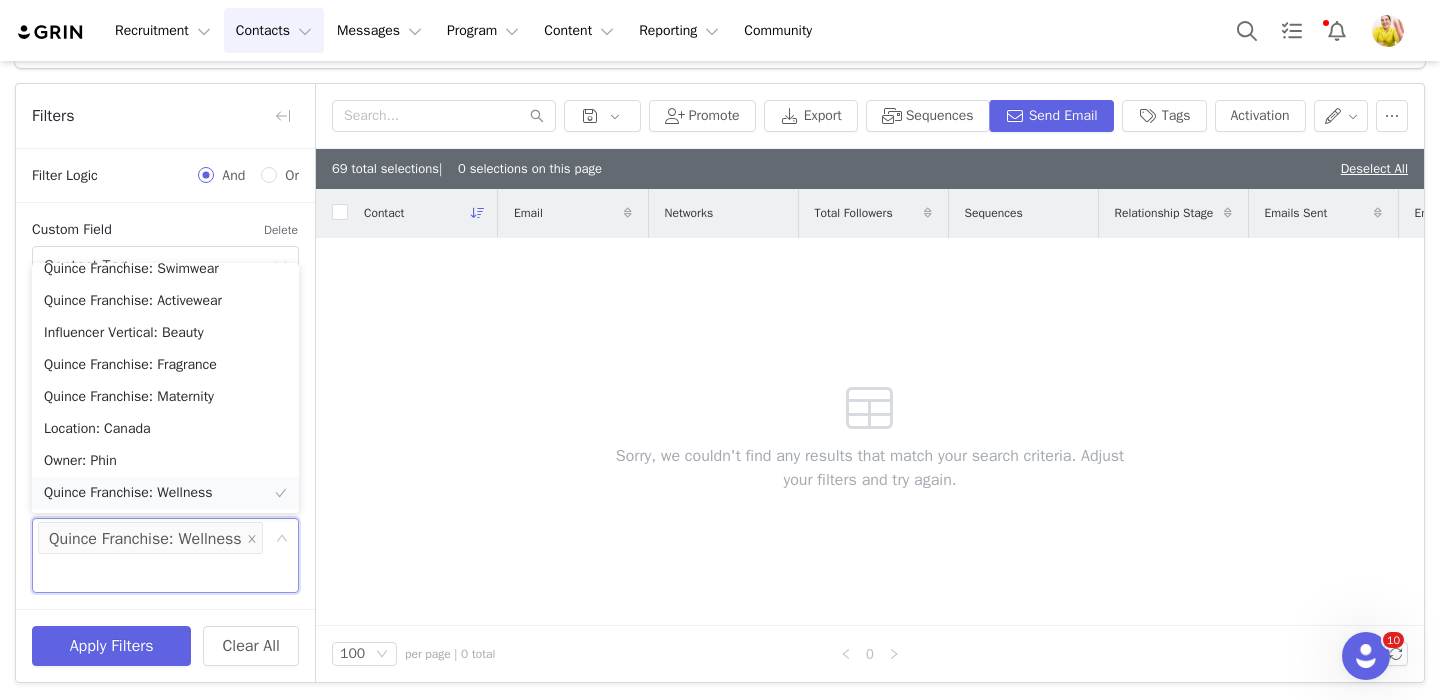 click on "Quince Franchise: Wellness" at bounding box center (165, 493) 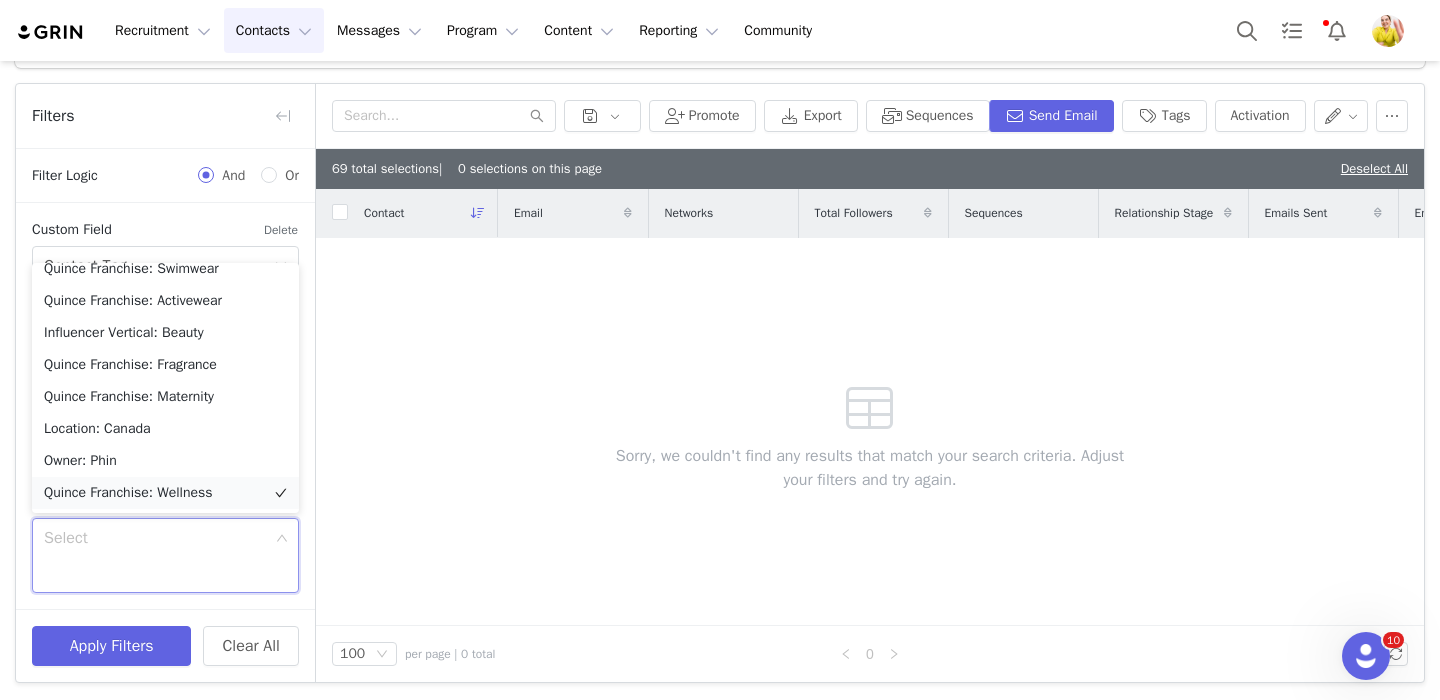 scroll, scrollTop: 627, scrollLeft: 0, axis: vertical 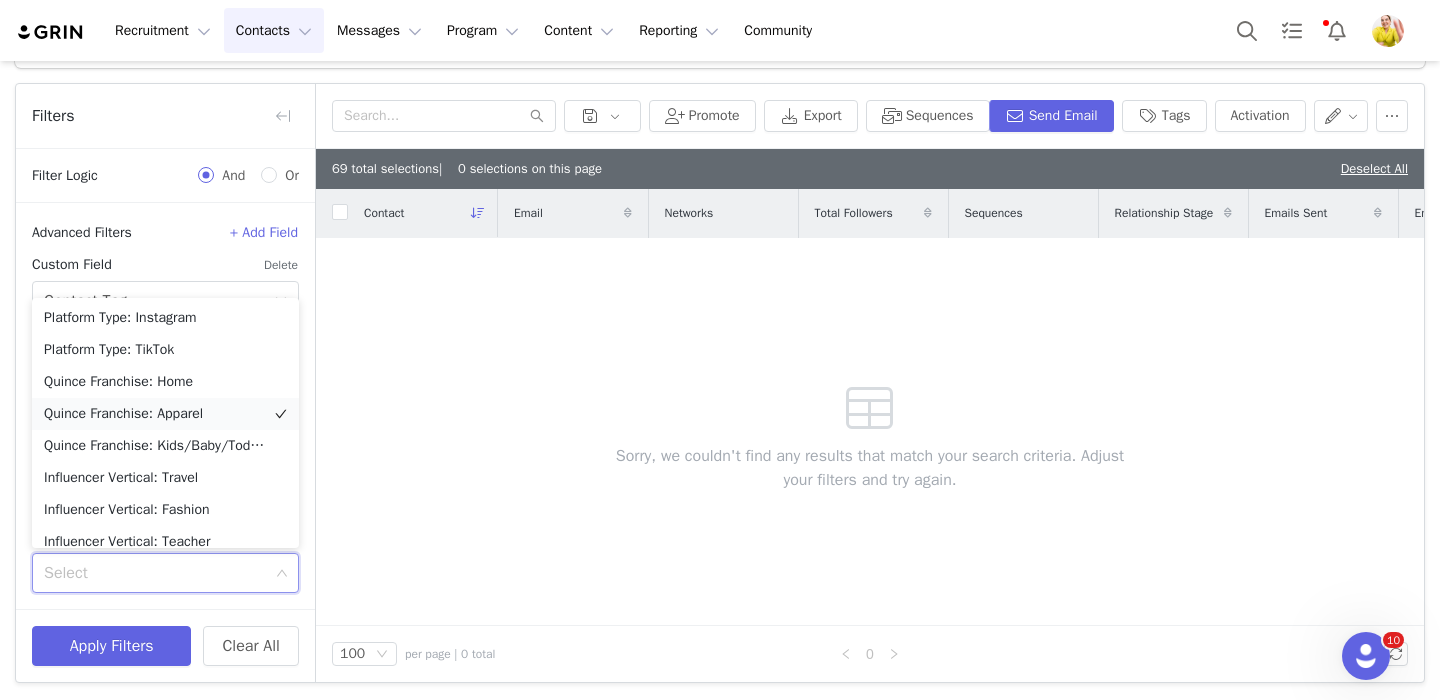 click on "Quince Franchise: Apparel" at bounding box center [165, 414] 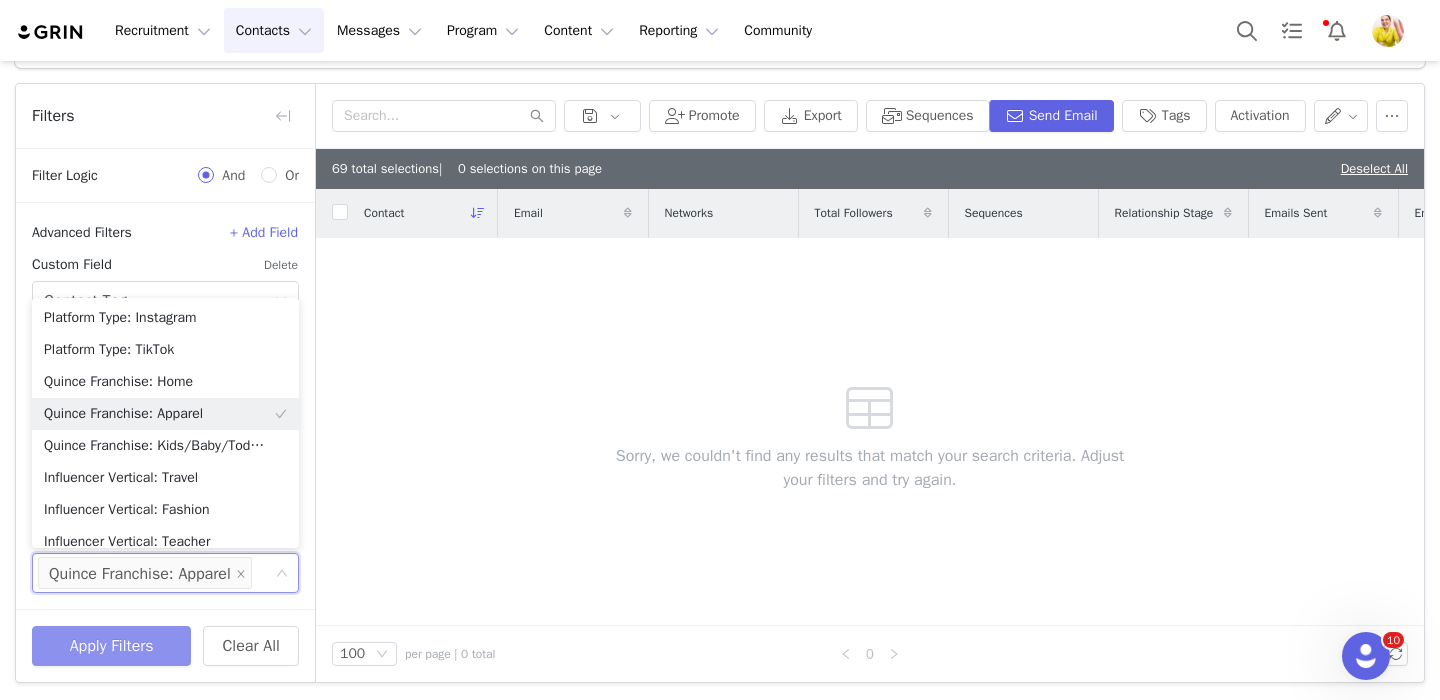 click on "Apply Filters" at bounding box center [111, 646] 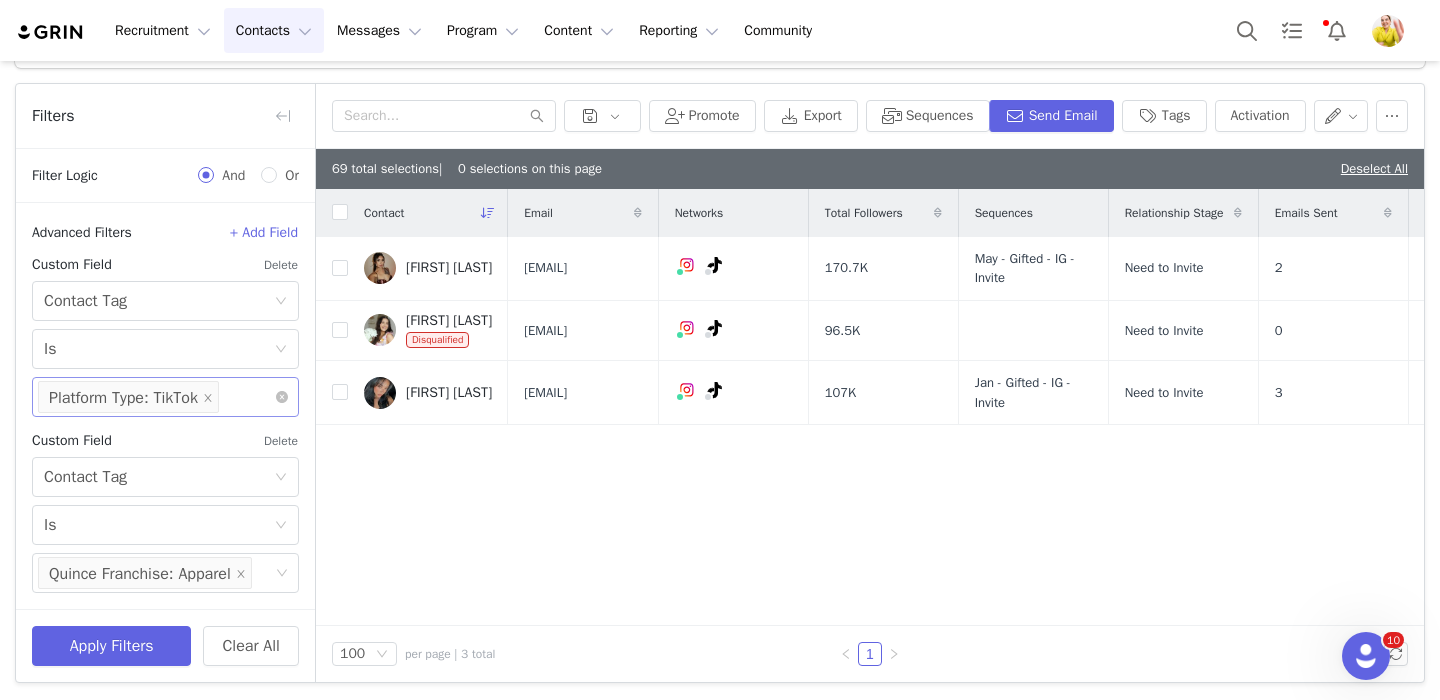 click on "Deselect All" at bounding box center [1374, 168] 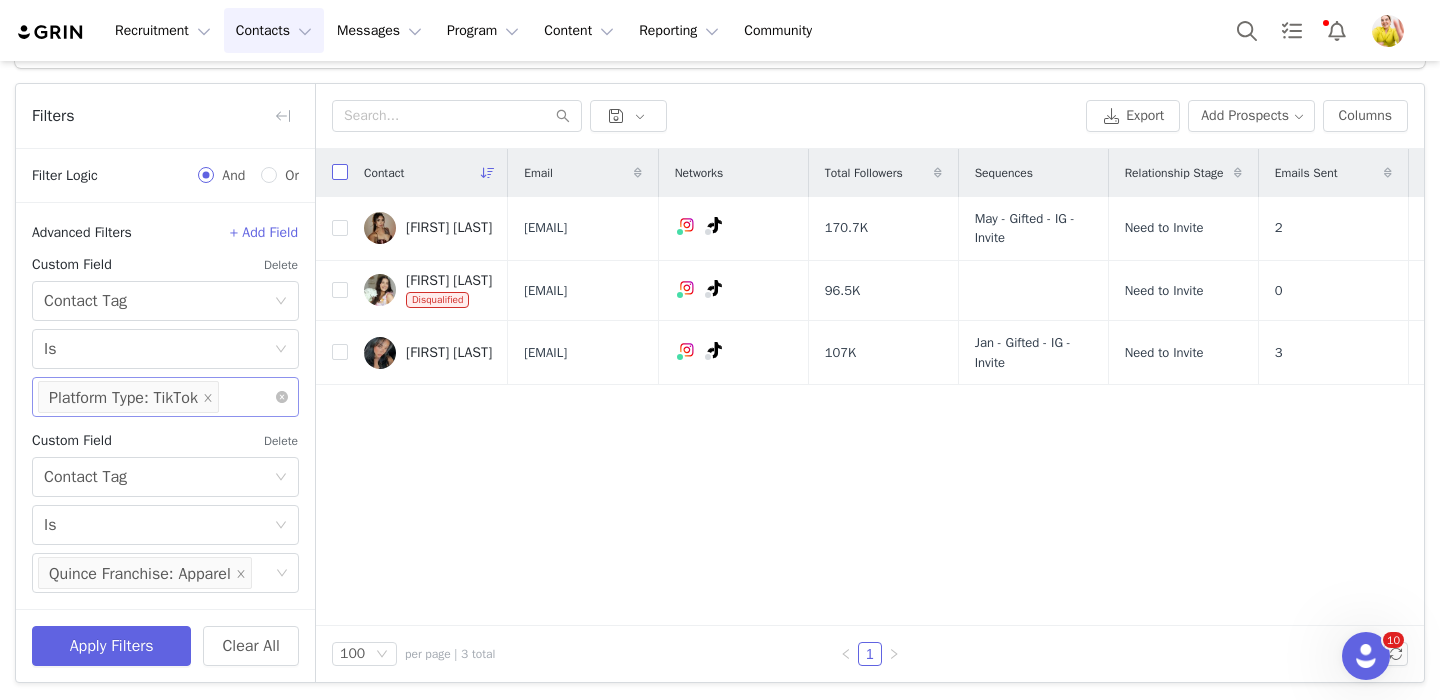 click at bounding box center [340, 172] 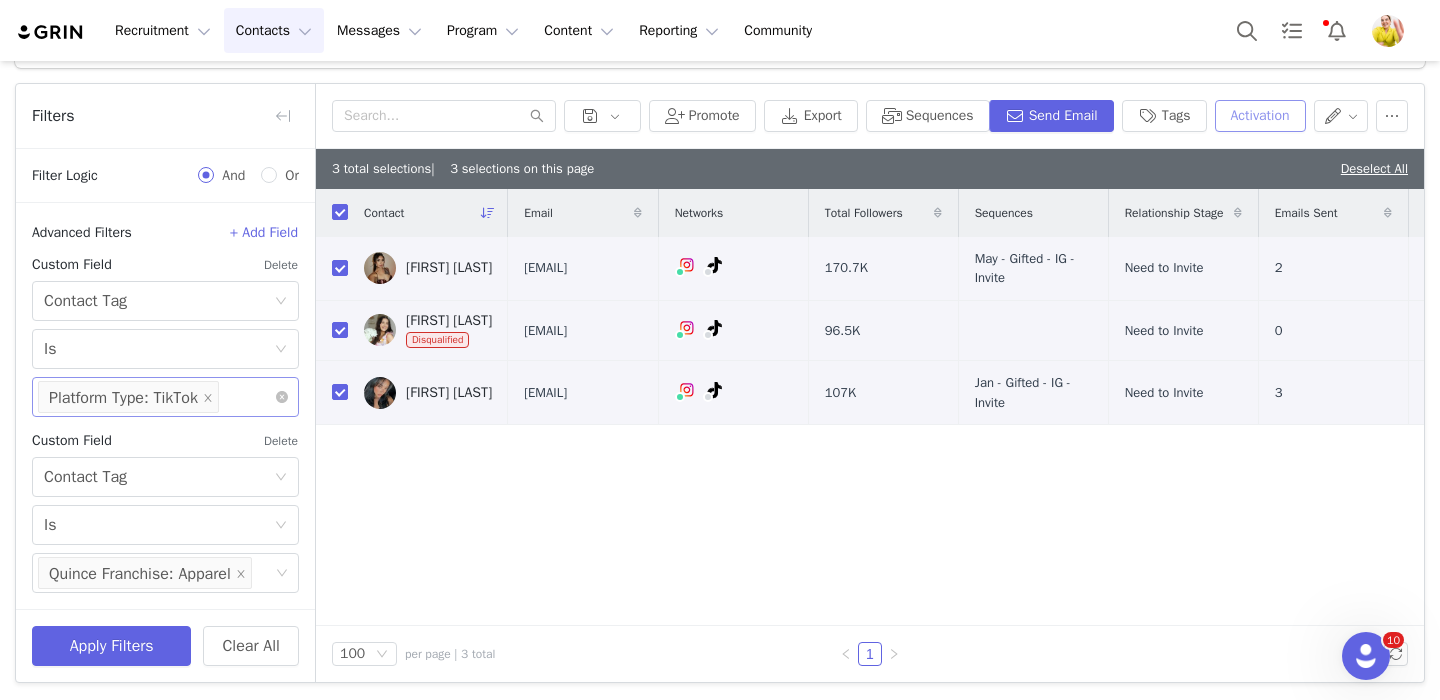 click on "Activation" at bounding box center [1260, 116] 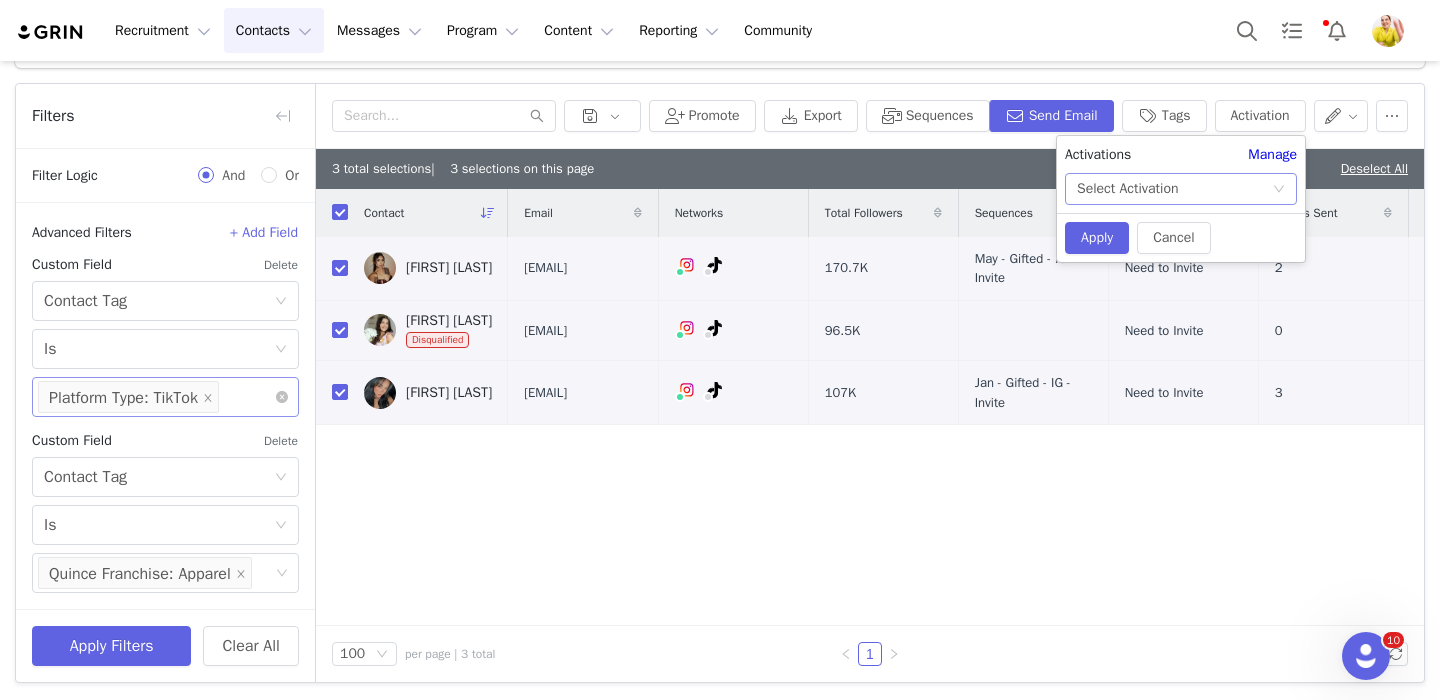 click on "Select Activation" at bounding box center [1174, 189] 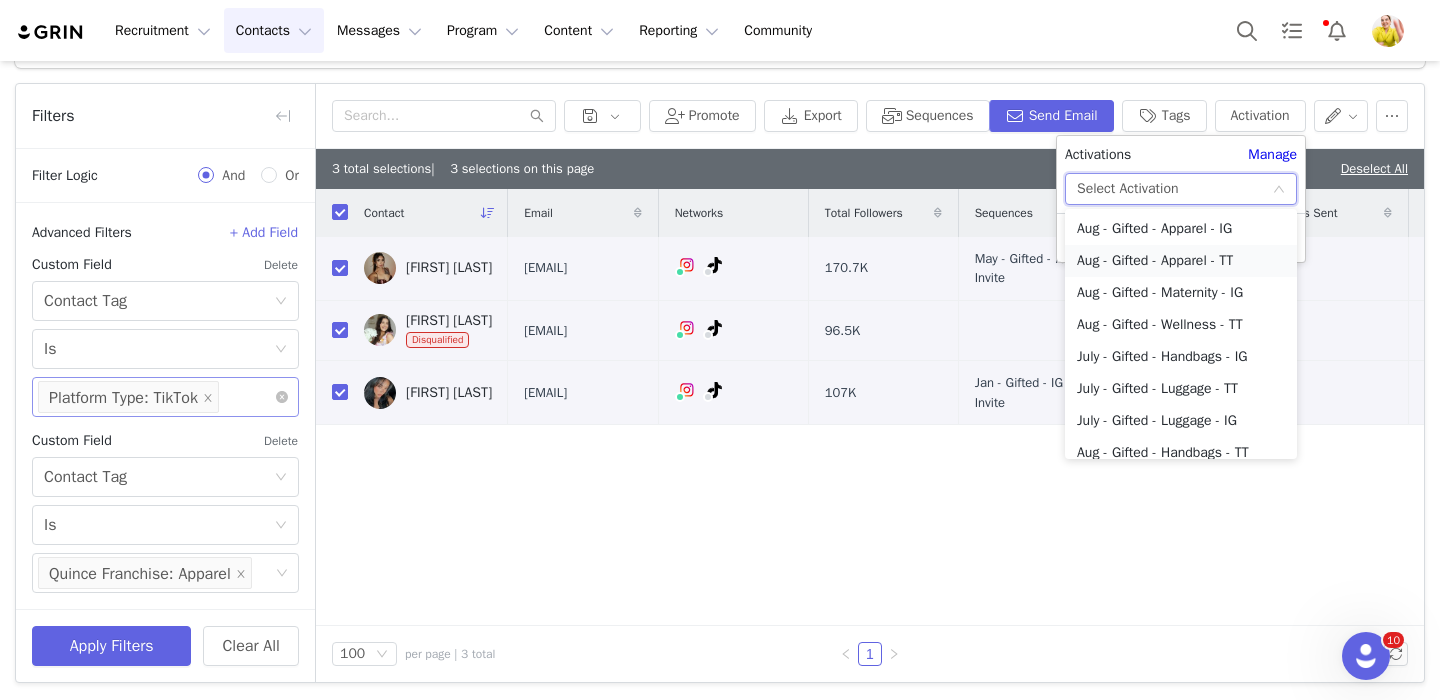 click on "Aug - Gifted - Apparel - TT" at bounding box center [1181, 261] 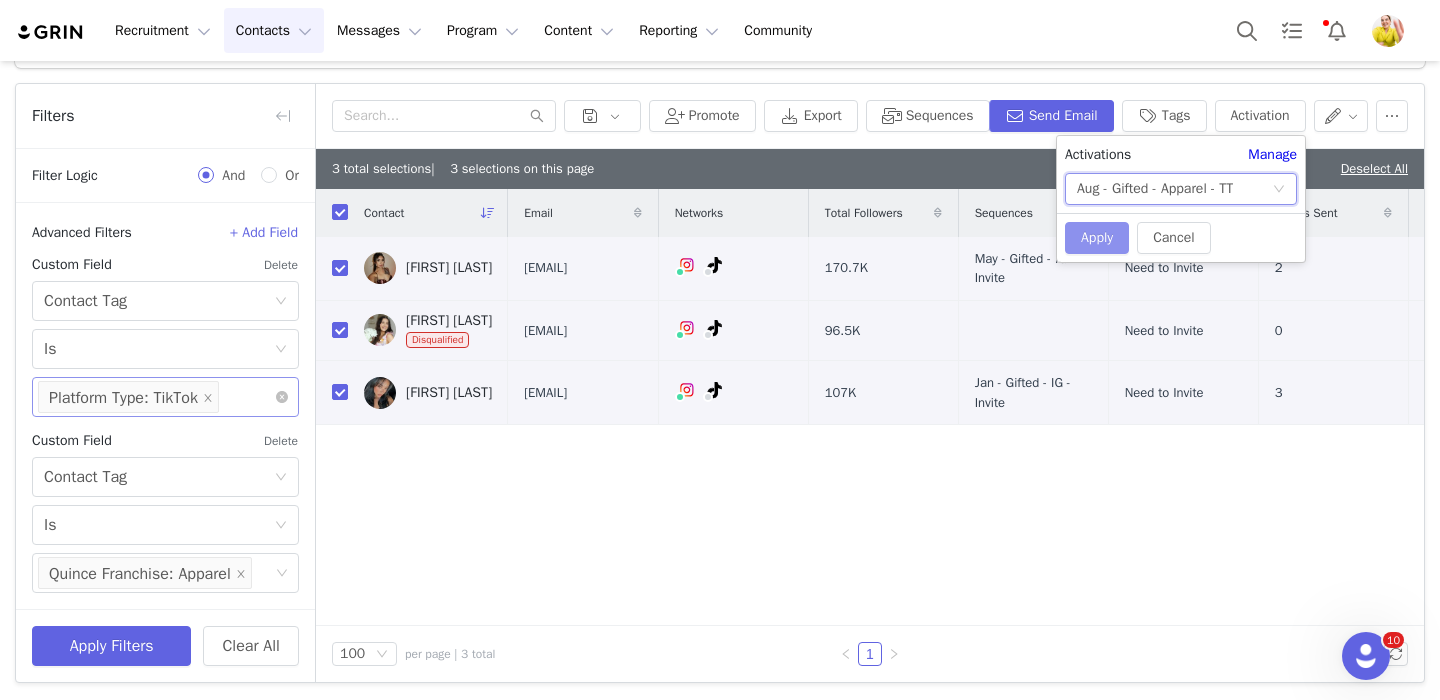click on "Apply" at bounding box center (1097, 238) 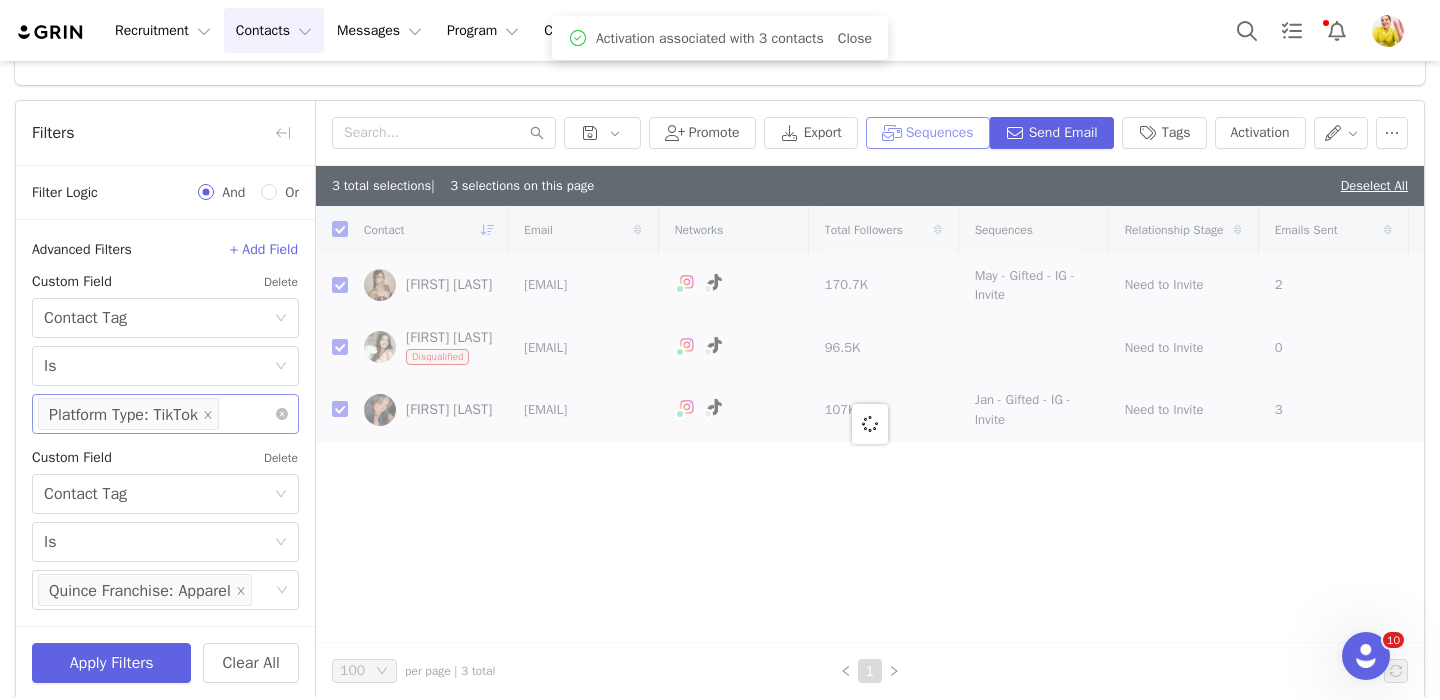 click on "Sequences" at bounding box center (928, 133) 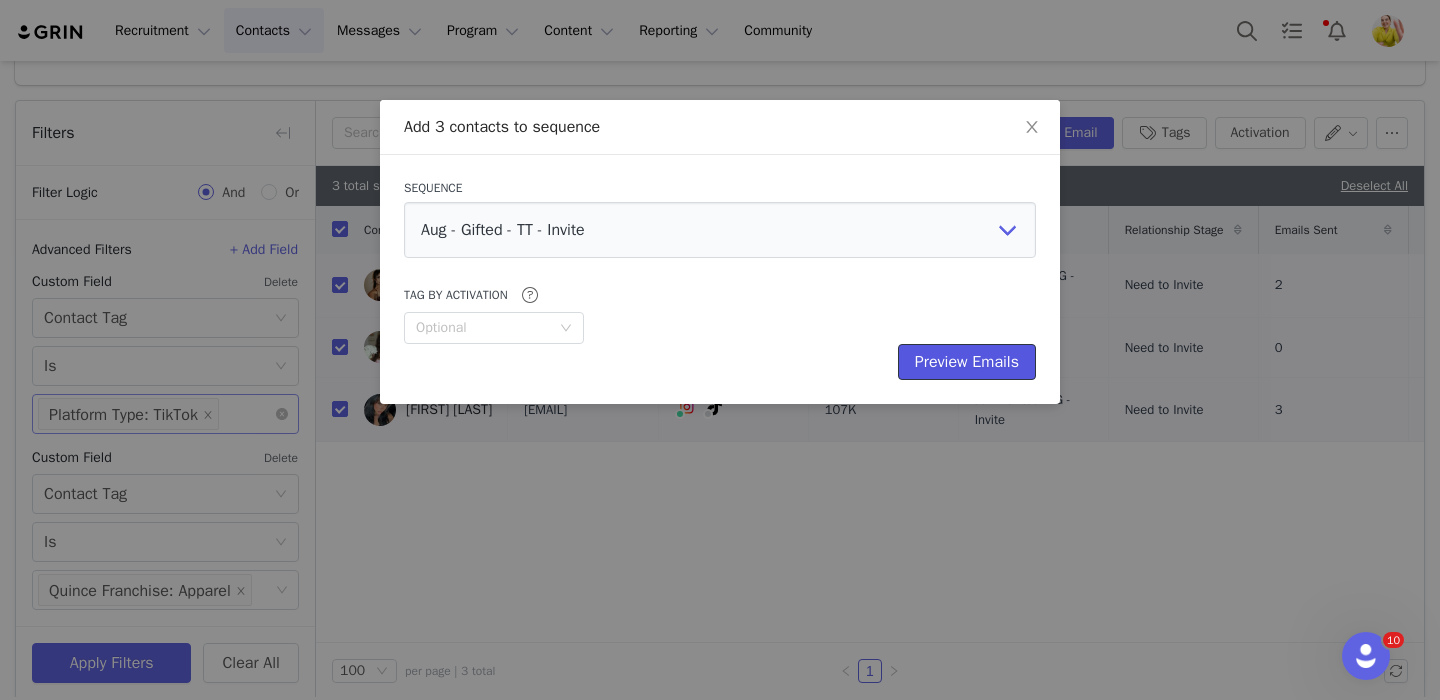 click on "Preview Emails" at bounding box center [967, 362] 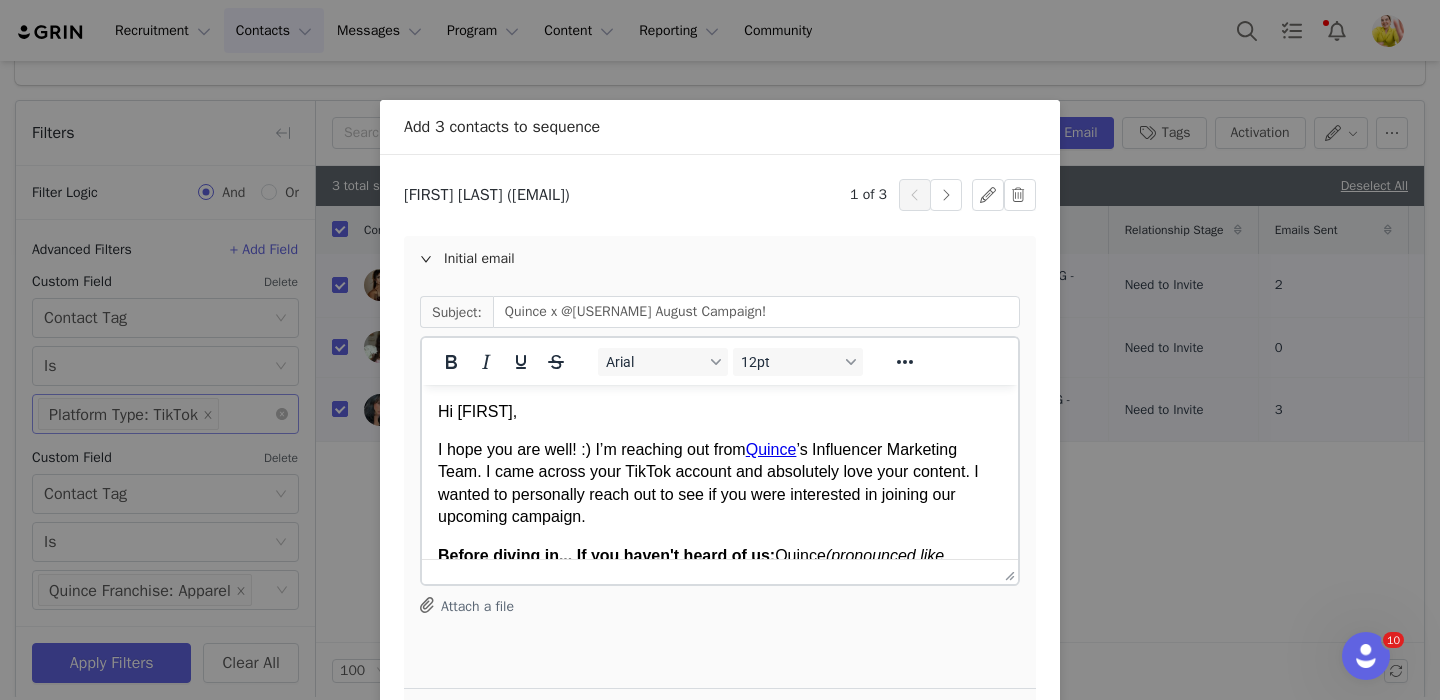 scroll, scrollTop: 0, scrollLeft: 0, axis: both 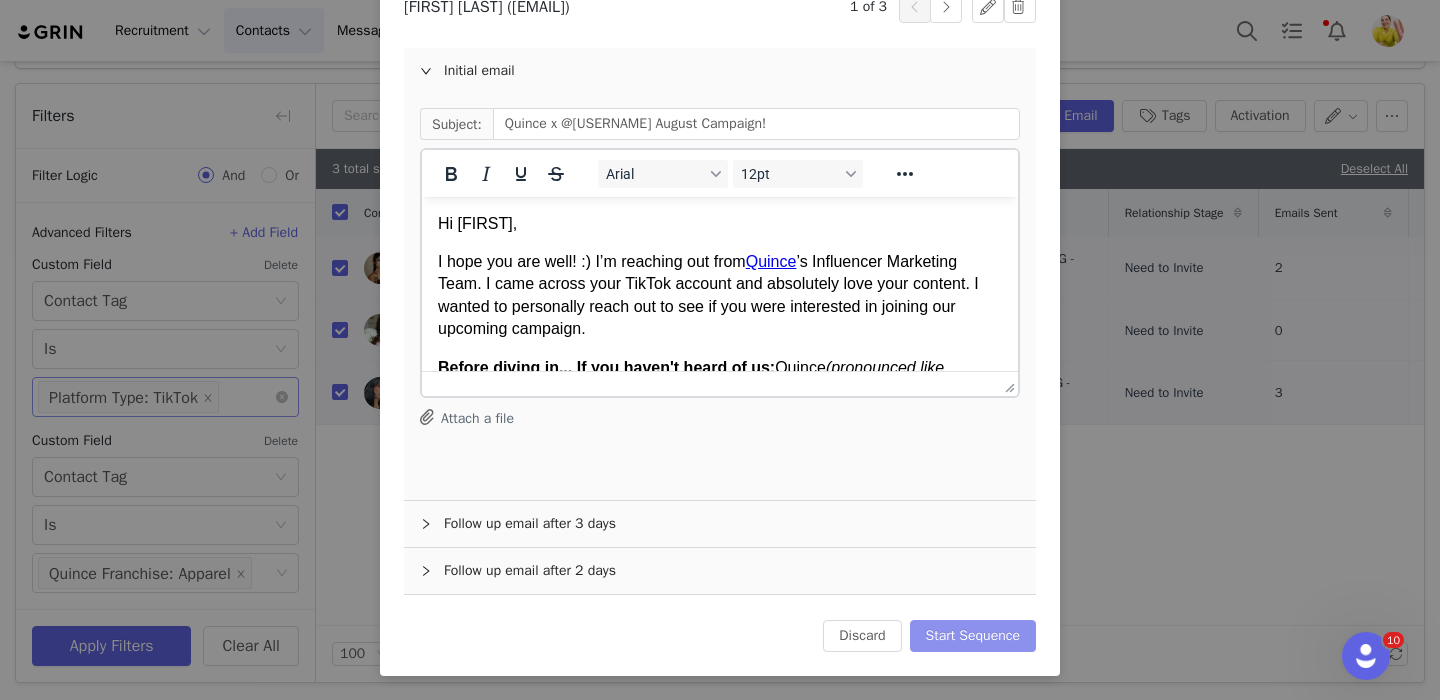 click on "Start Sequence" at bounding box center (973, 636) 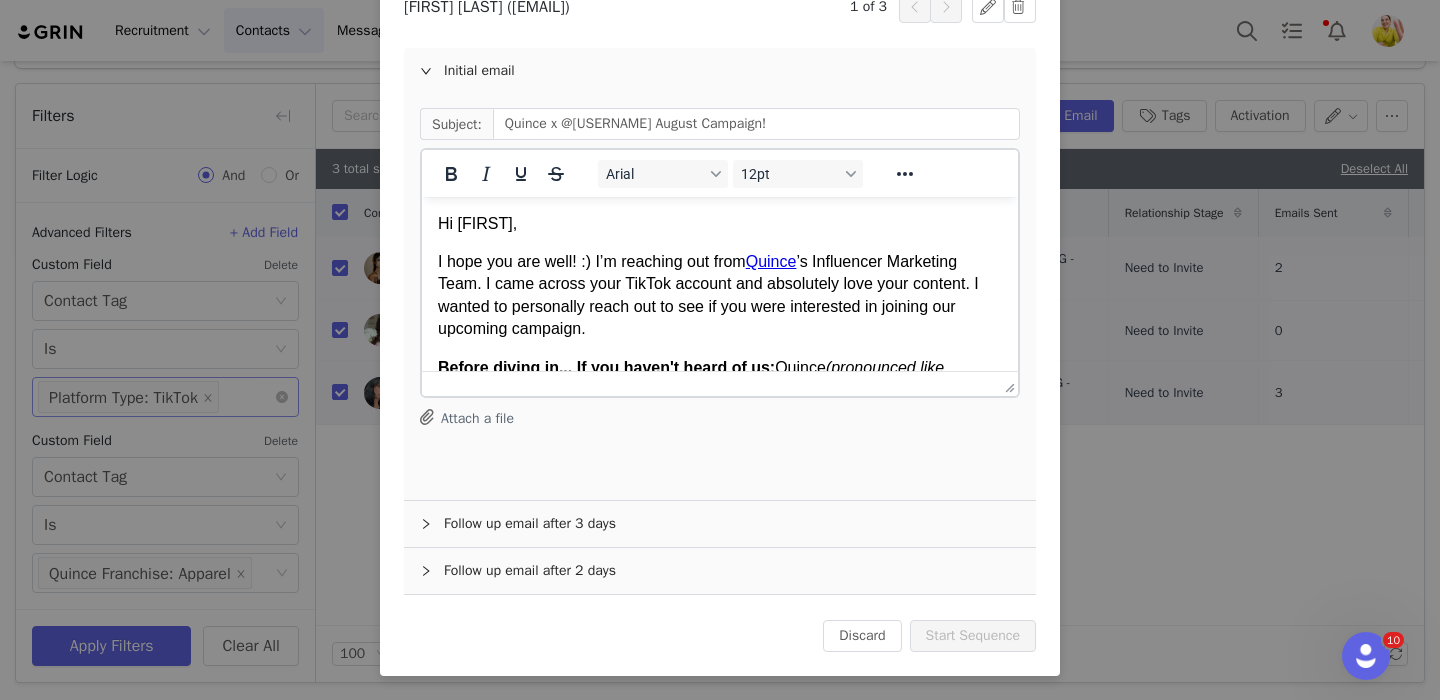 scroll, scrollTop: 0, scrollLeft: 0, axis: both 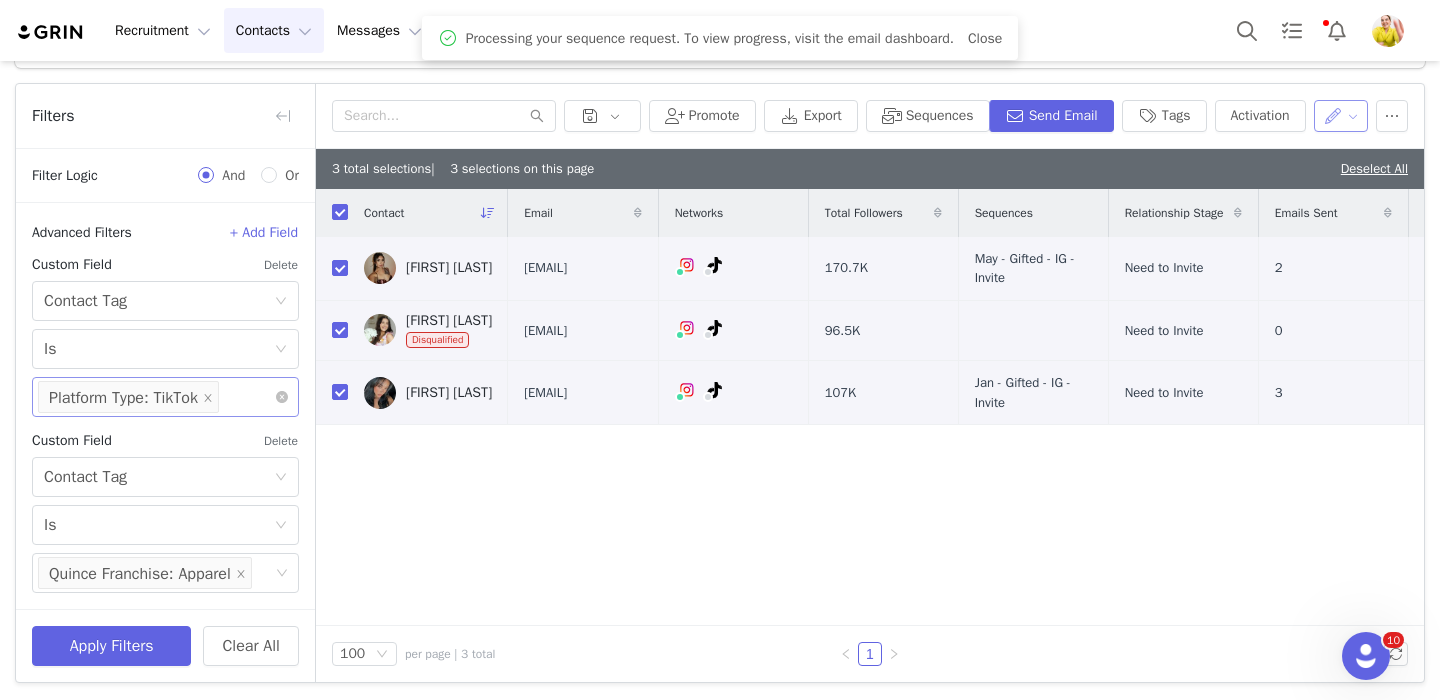 click at bounding box center (1341, 116) 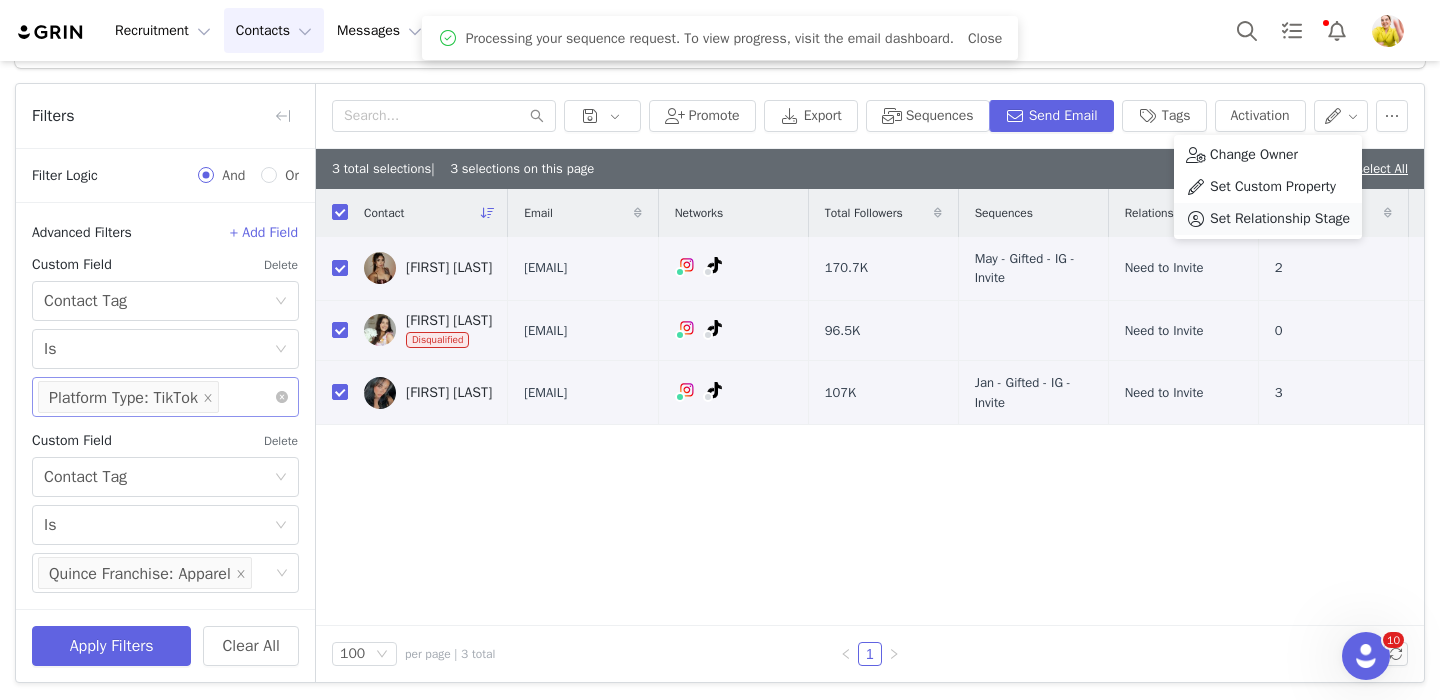 click on "Set Relationship Stage" at bounding box center [1280, 219] 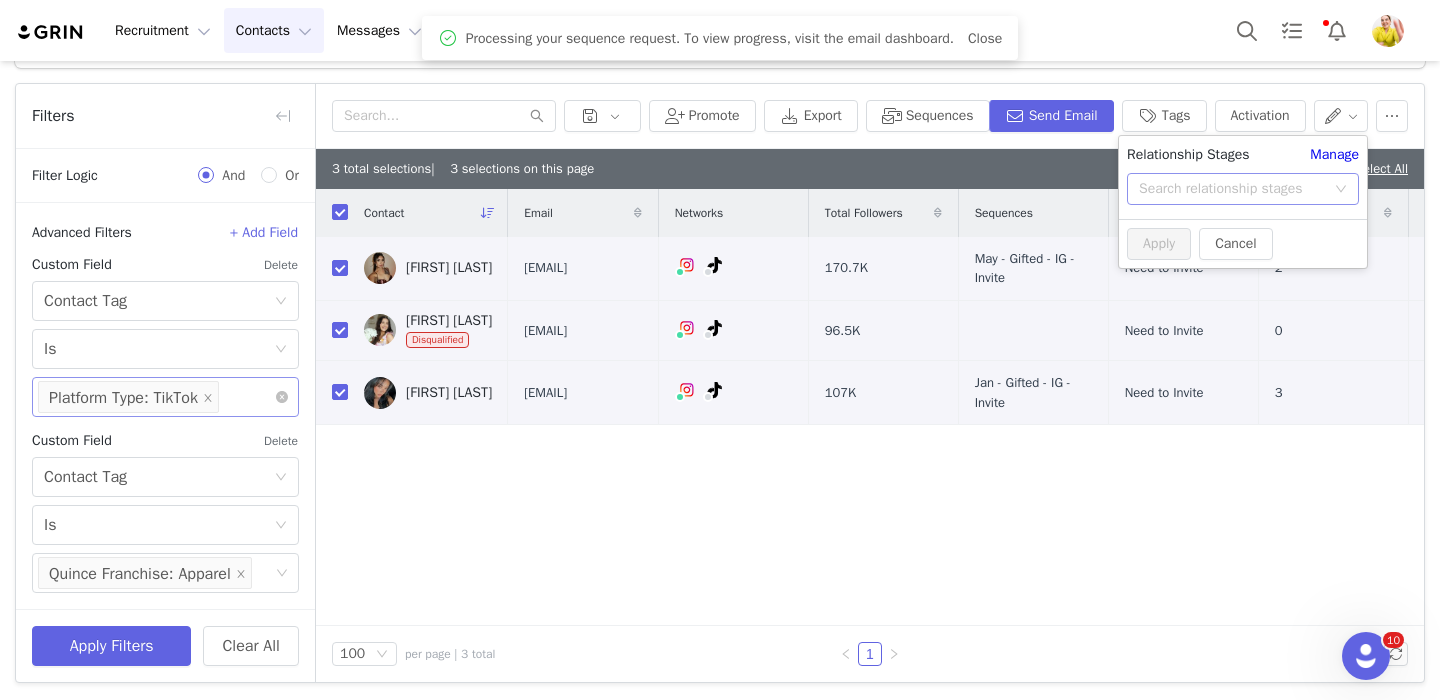 click on "Search relationship stages" at bounding box center [1232, 189] 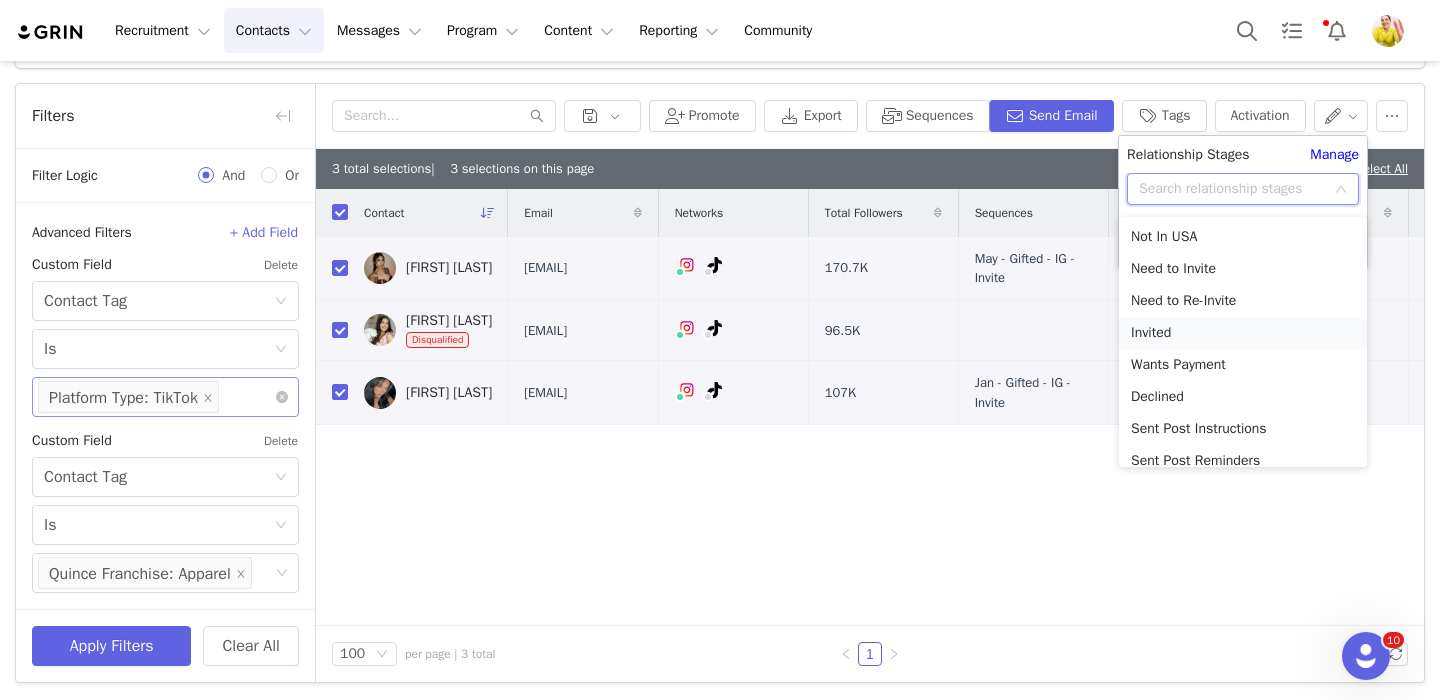 click on "Invited" at bounding box center [1243, 333] 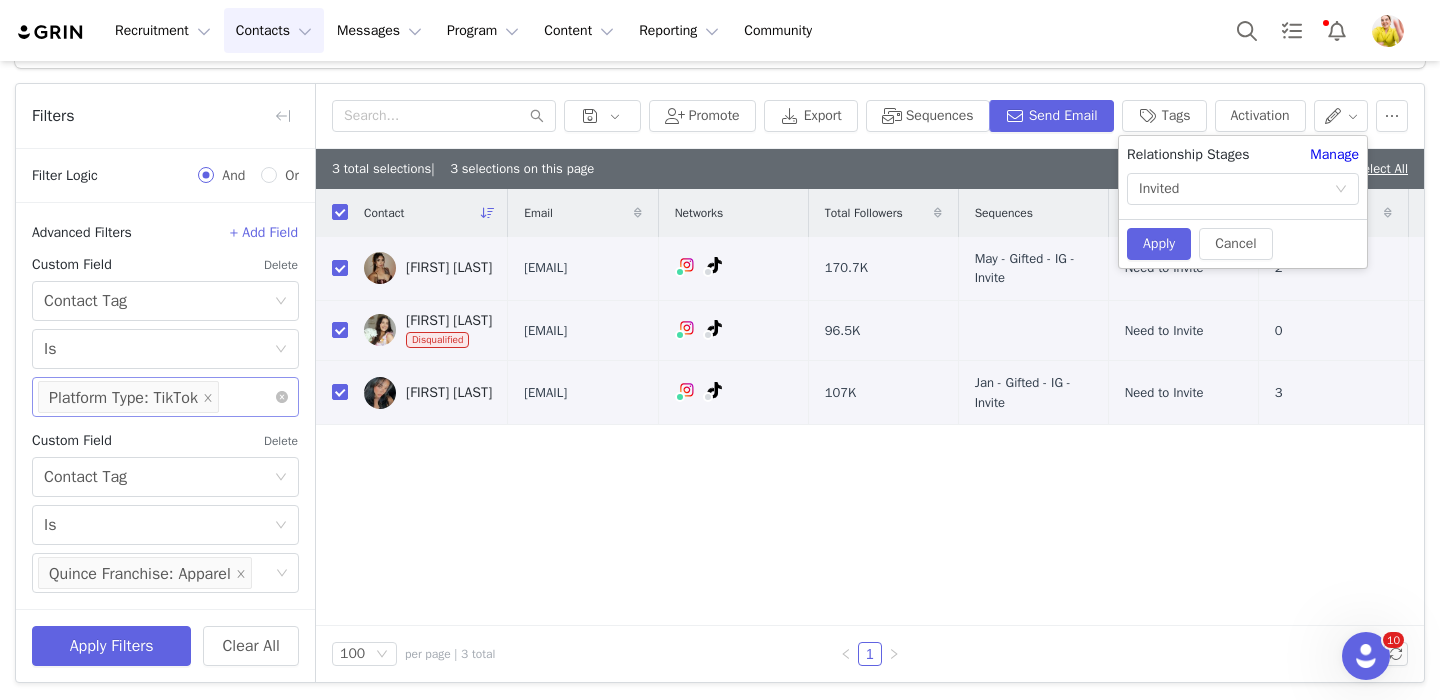 click on "Cancel Apply" at bounding box center (1243, 243) 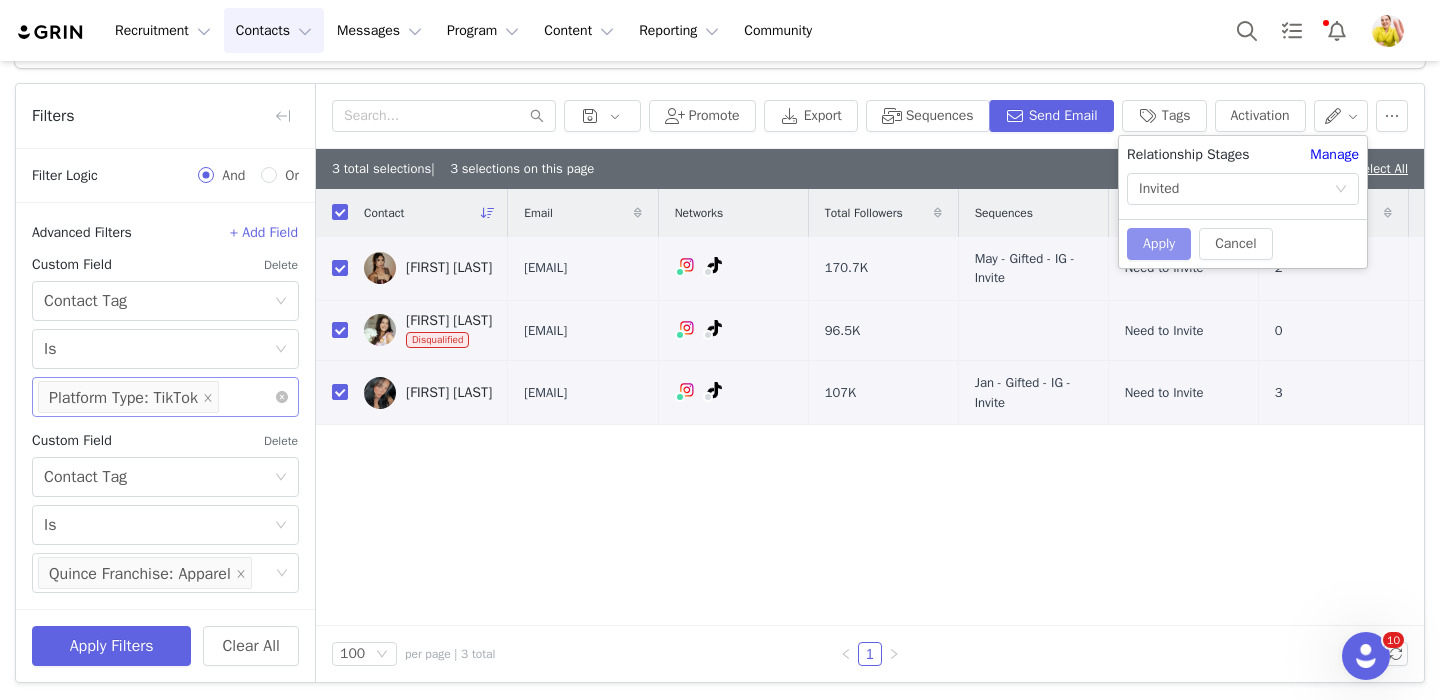 click on "Apply" at bounding box center [1159, 244] 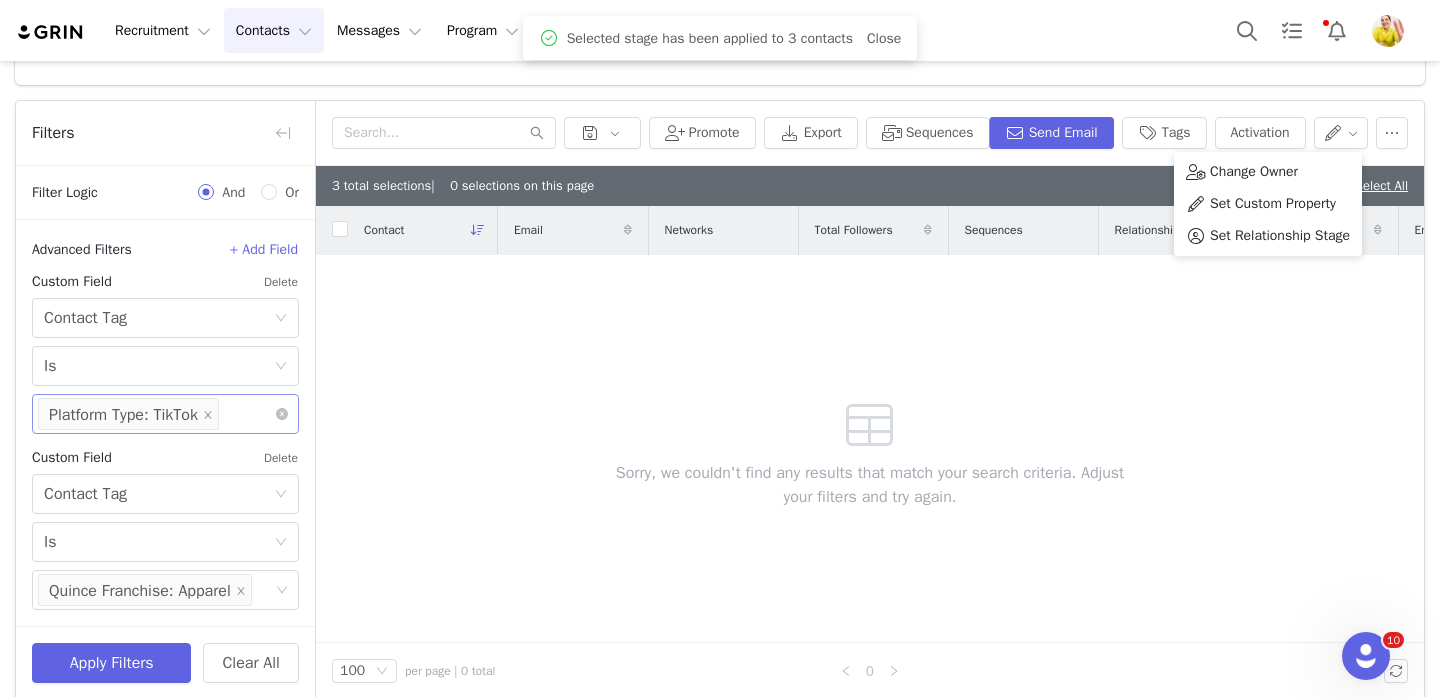 click on "Select Platform Type: TikTok" at bounding box center (158, 414) 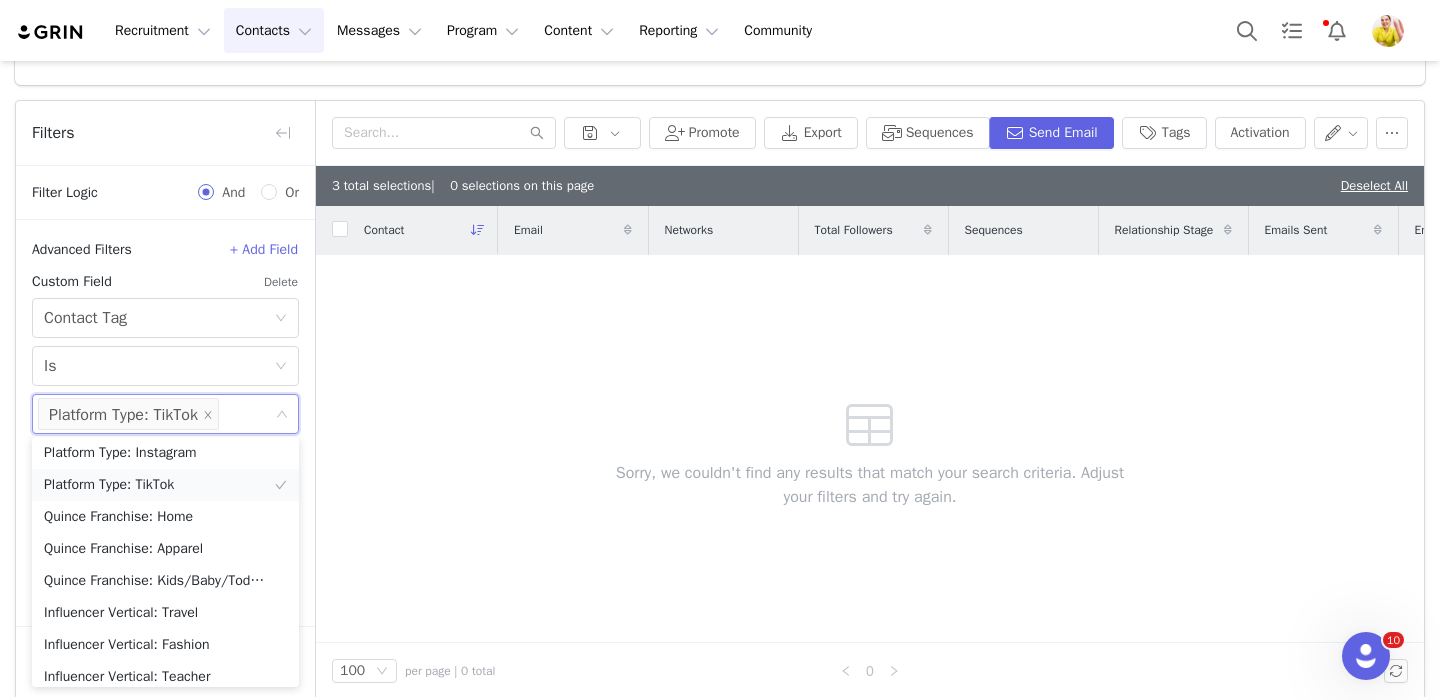 click on "Platform Type: TikTok" at bounding box center [165, 485] 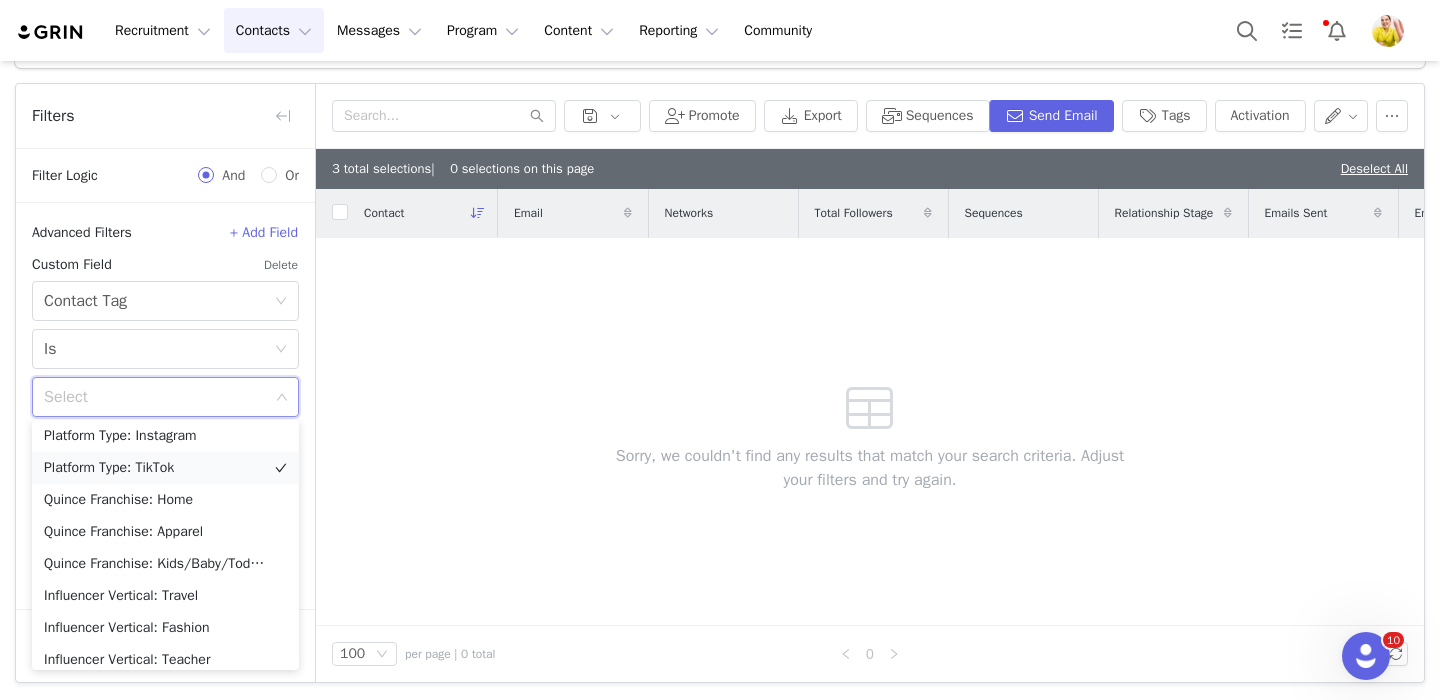 click on "Platform Type: TikTok" at bounding box center (165, 468) 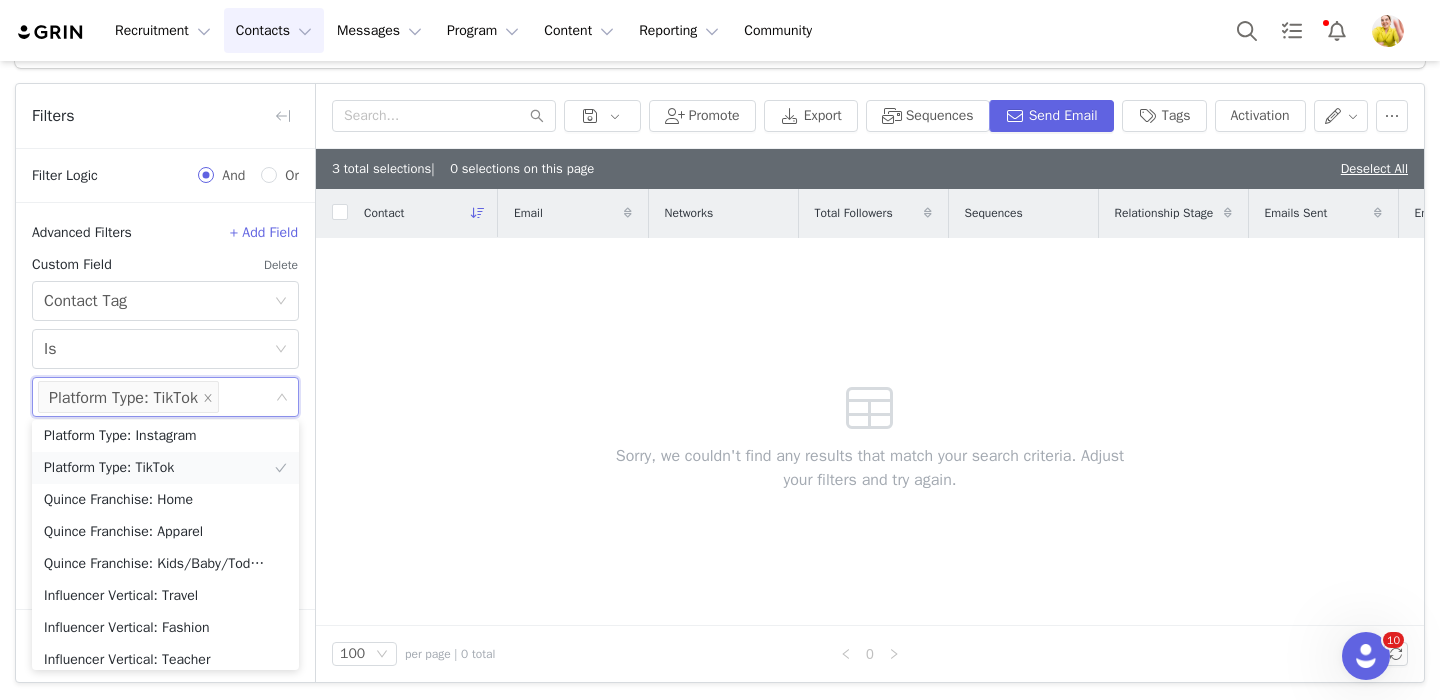 click on "Platform Type: TikTok" at bounding box center [165, 468] 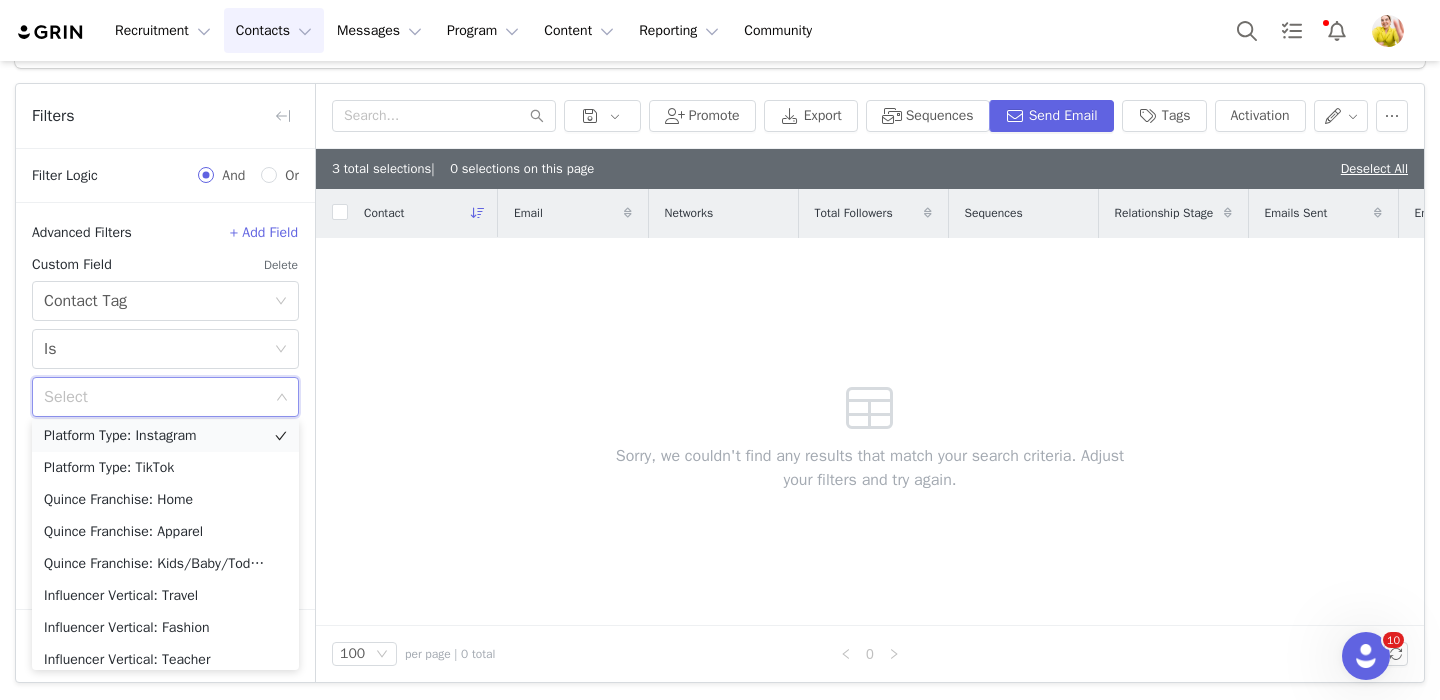 click on "Platform Type: Instagram" at bounding box center (165, 436) 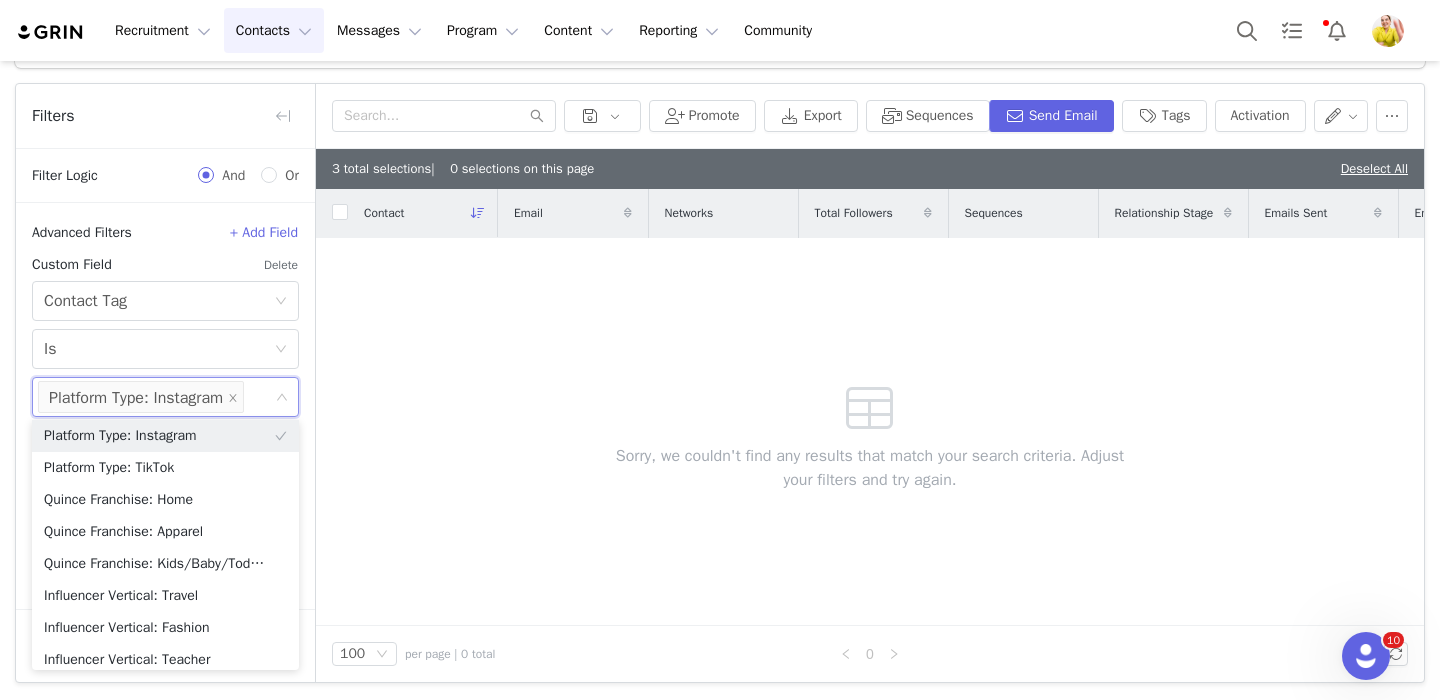 click on "Contact   Email   Networks   Total Followers   Sequences   Relationship Stage   Emails Sent   Email Opens   Email Clicks   Email Replies   Source   Curated List   Owner   Sorry, we couldn't find any results that match your search criteria. Adjust your filters and try again." at bounding box center (870, 407) 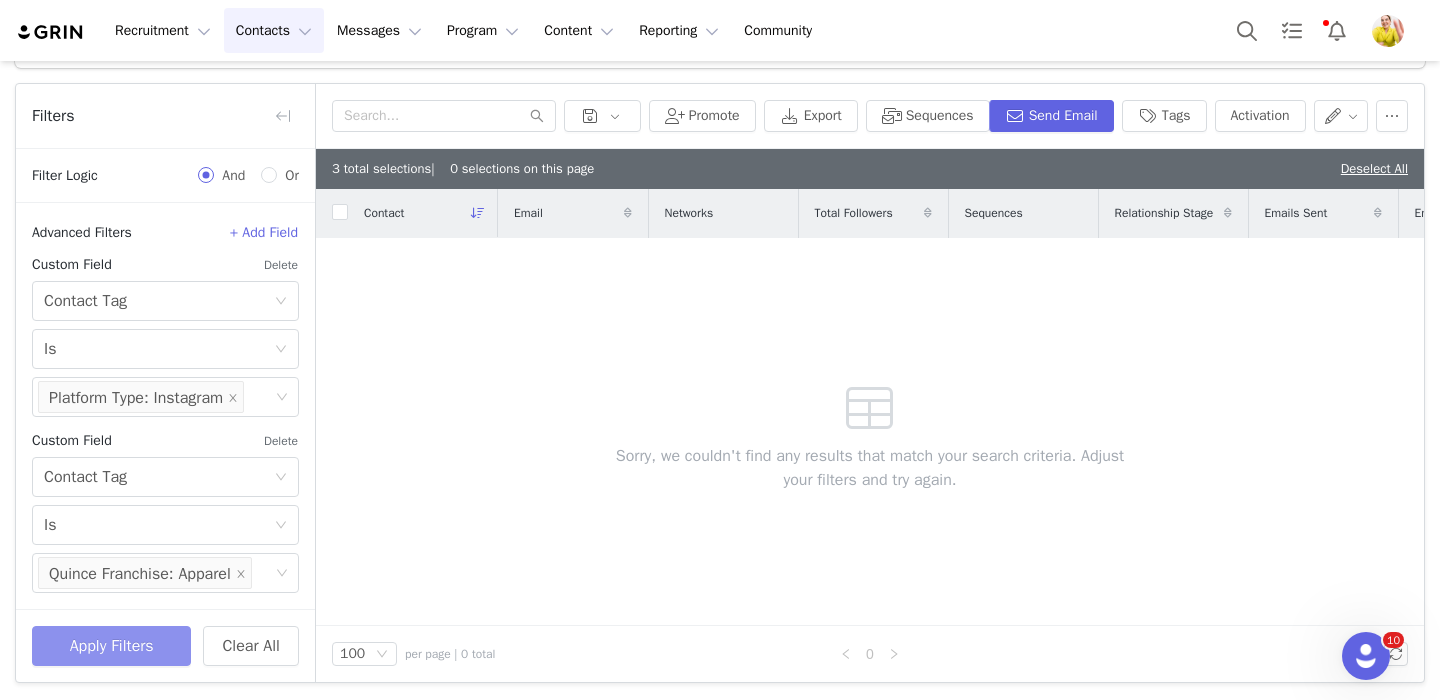 click on "Apply Filters" at bounding box center [111, 646] 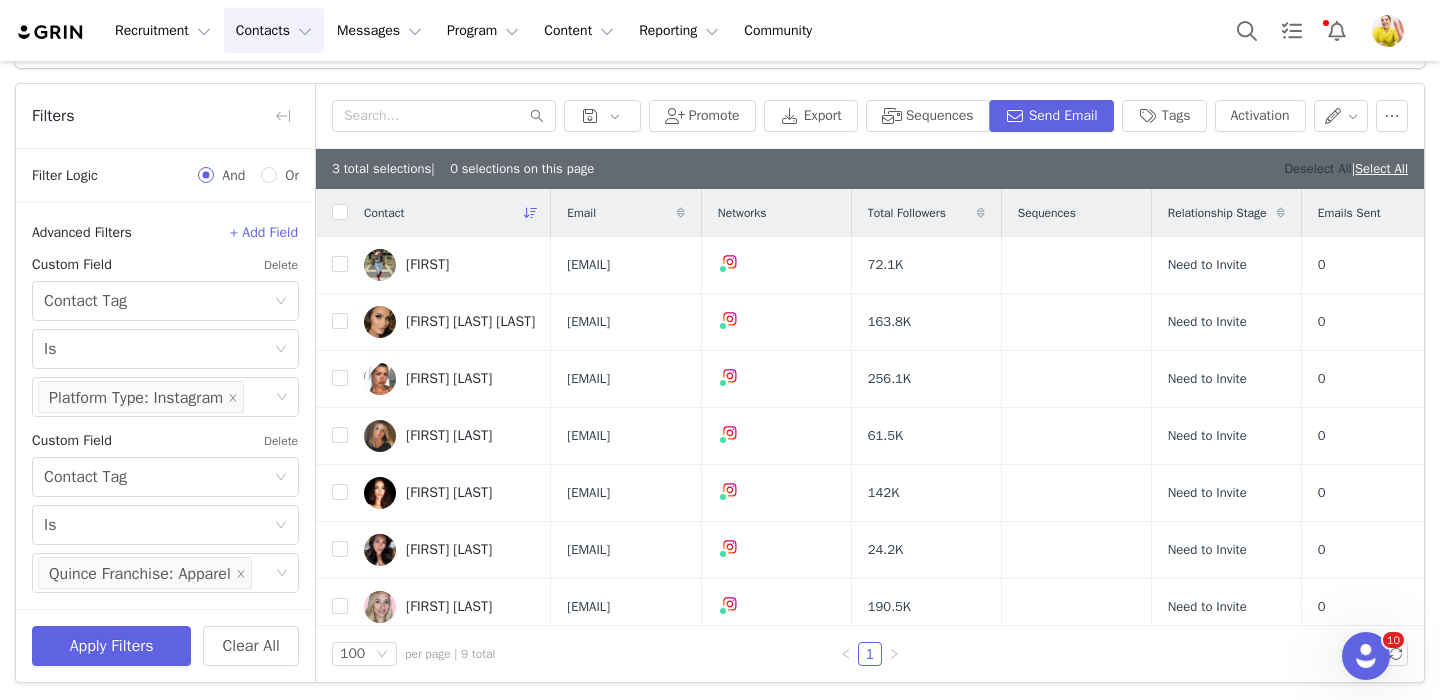 click on "Deselect All" at bounding box center [1317, 168] 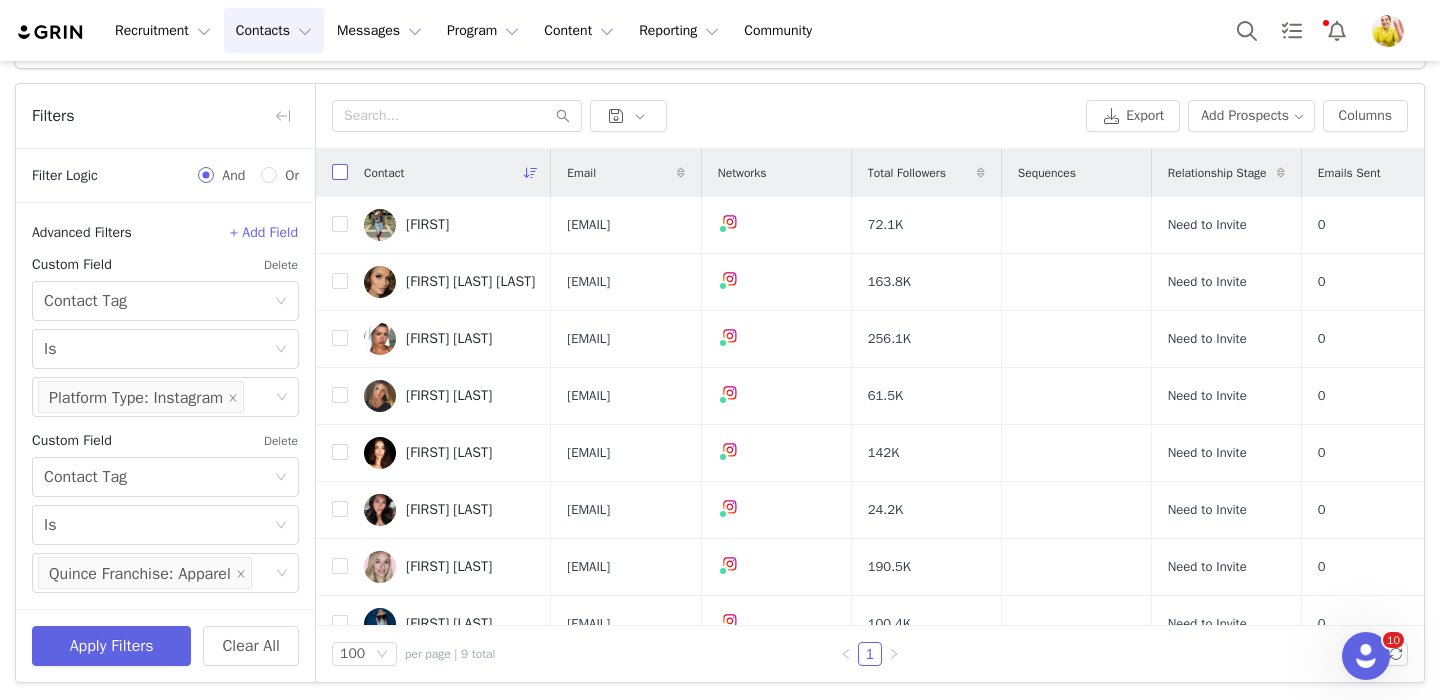 click at bounding box center (340, 172) 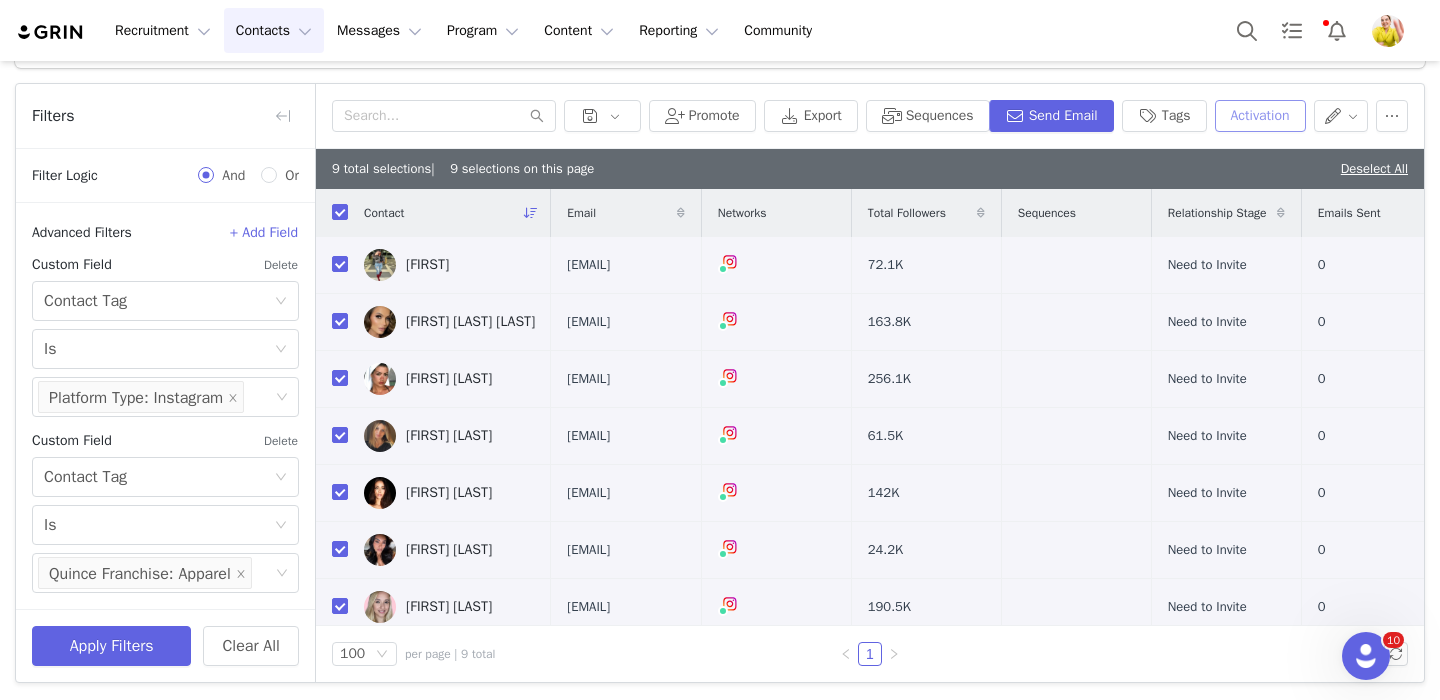 click on "Activation" at bounding box center (1260, 116) 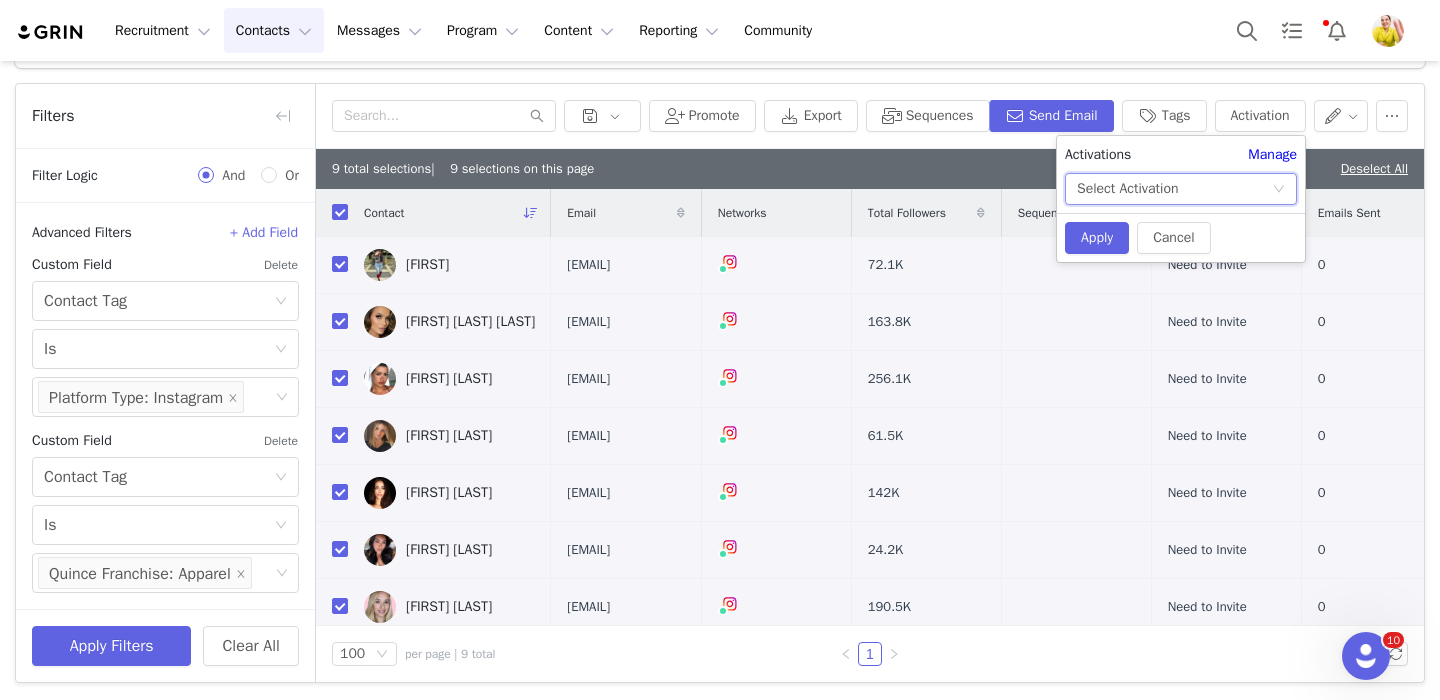 click on "Select Activation" at bounding box center (1174, 189) 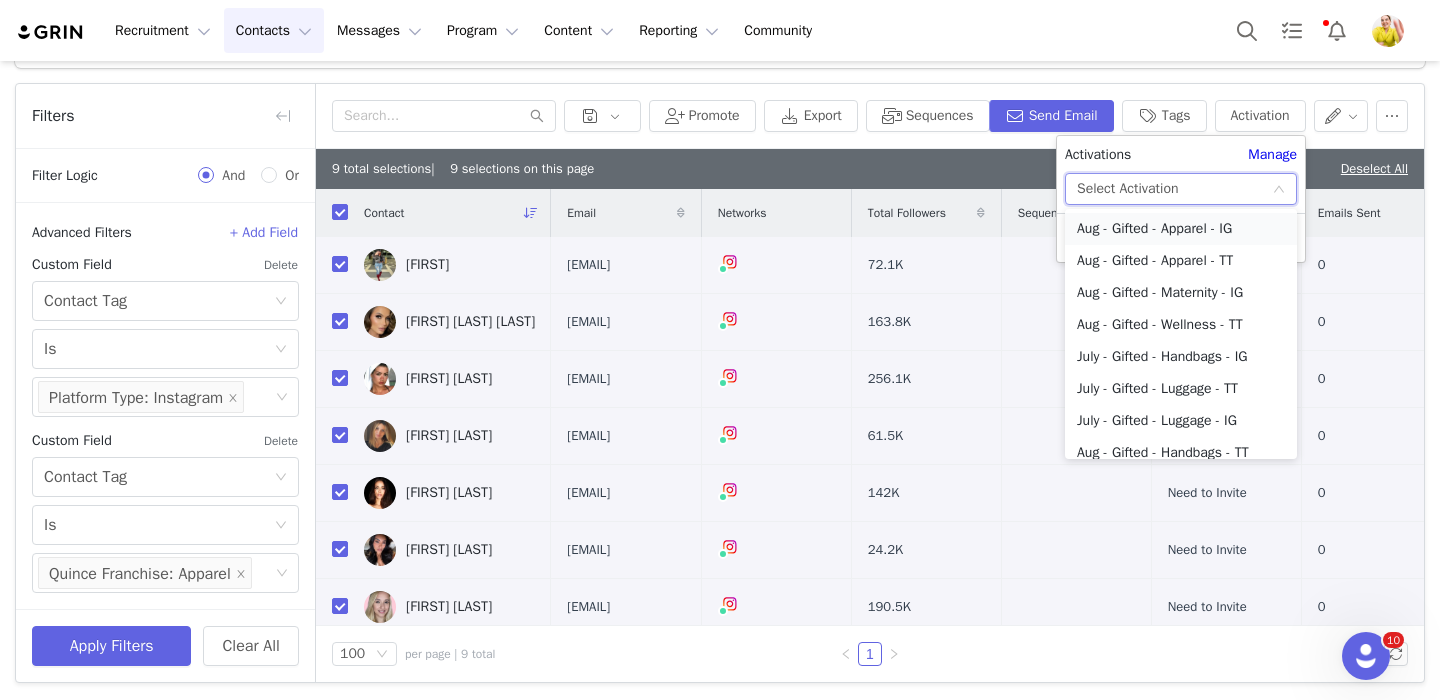 click on "Aug - Gifted - Apparel - IG" at bounding box center [1181, 229] 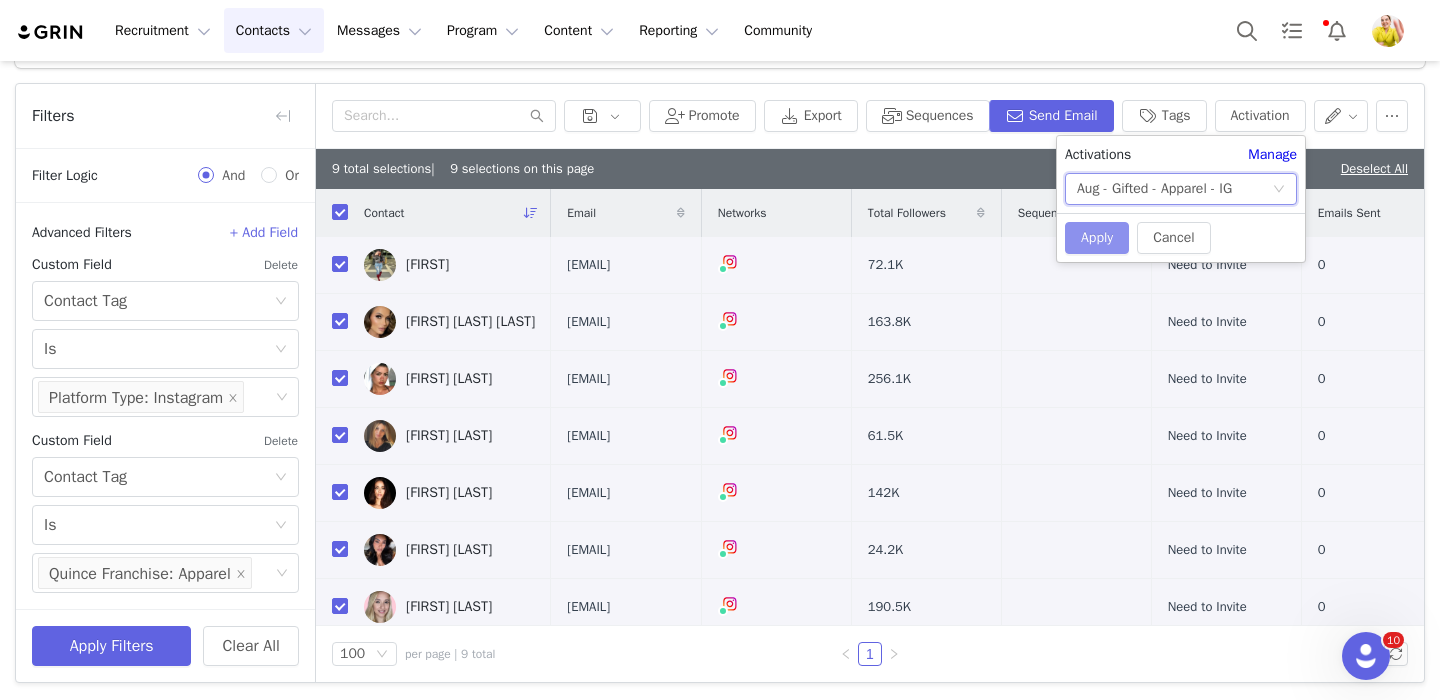 click on "Apply" at bounding box center (1097, 238) 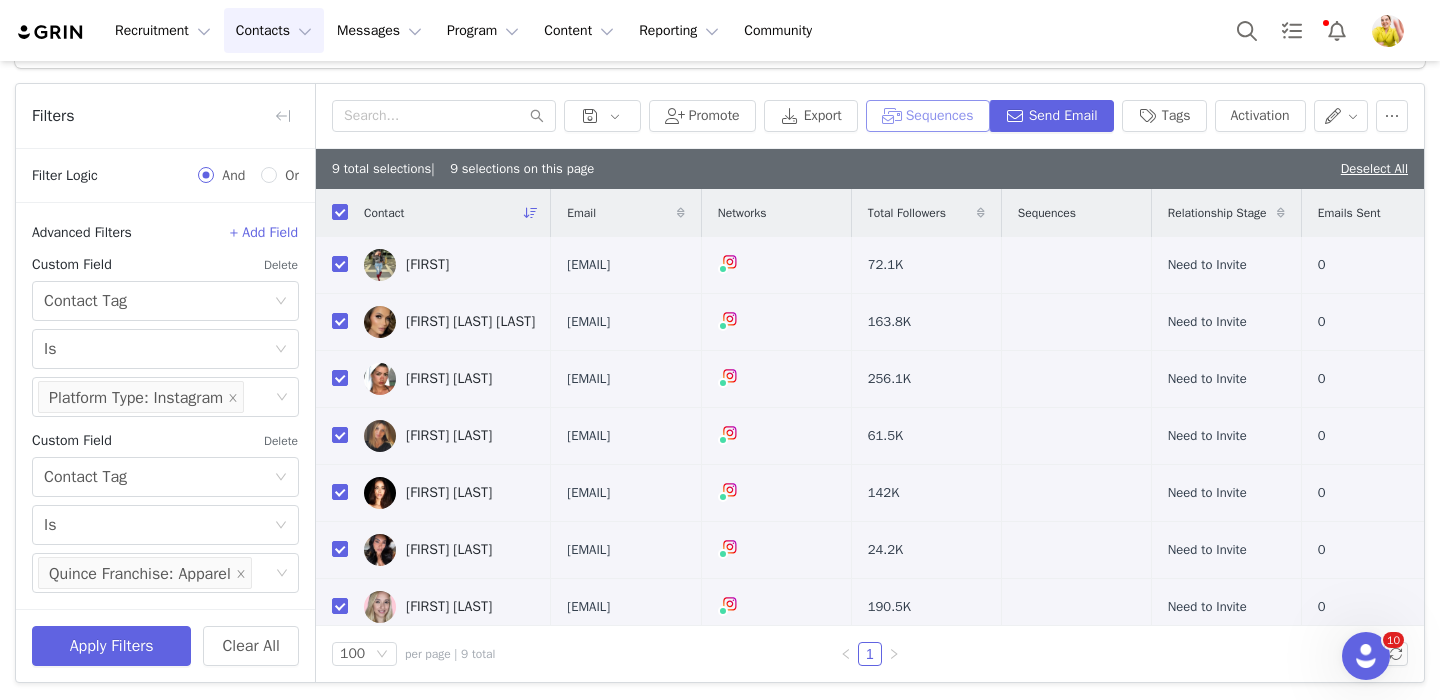 click on "Sequences" at bounding box center [928, 116] 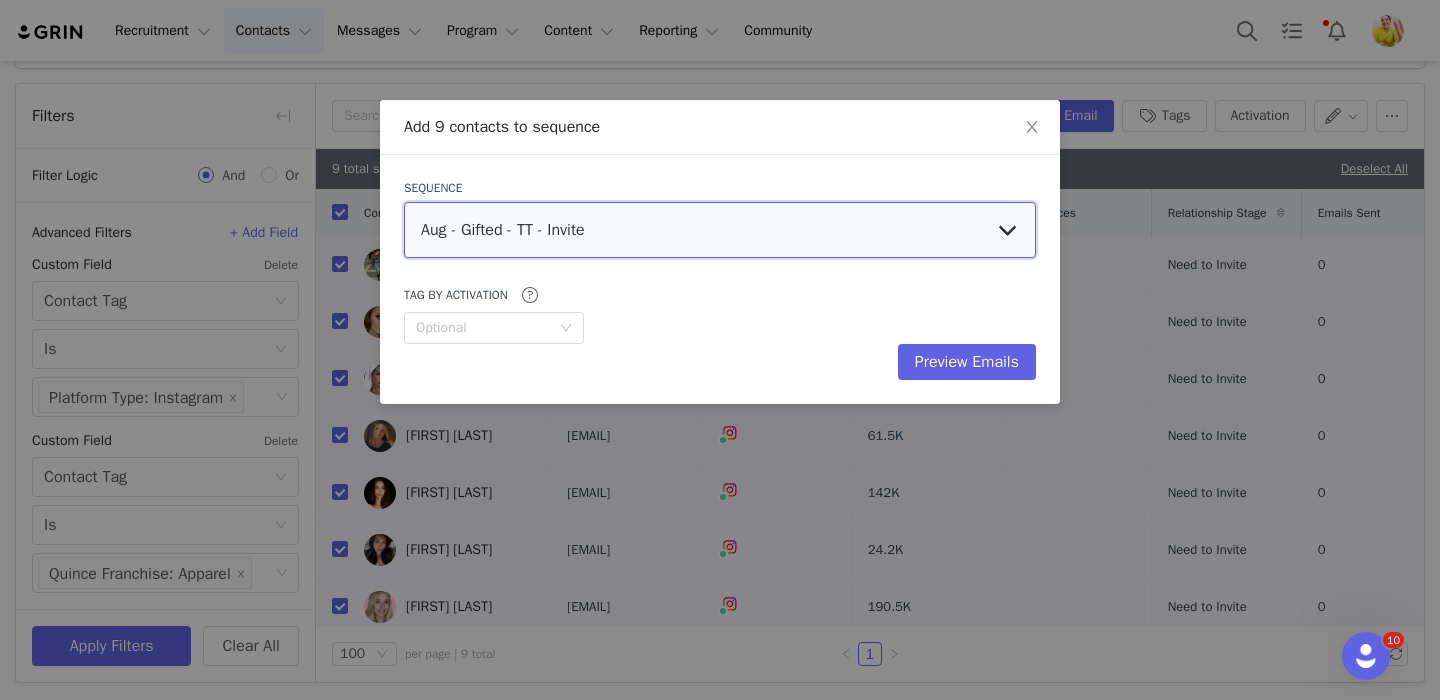 click on "Aug - Gifted - TT - Invite   Aug - Gifted - IG - Invite   Aug - Gifted - IG - Re-Invite (Past Partner)   Aug - Gifted - TT - Re-Invite (Past Partner)" at bounding box center (720, 230) 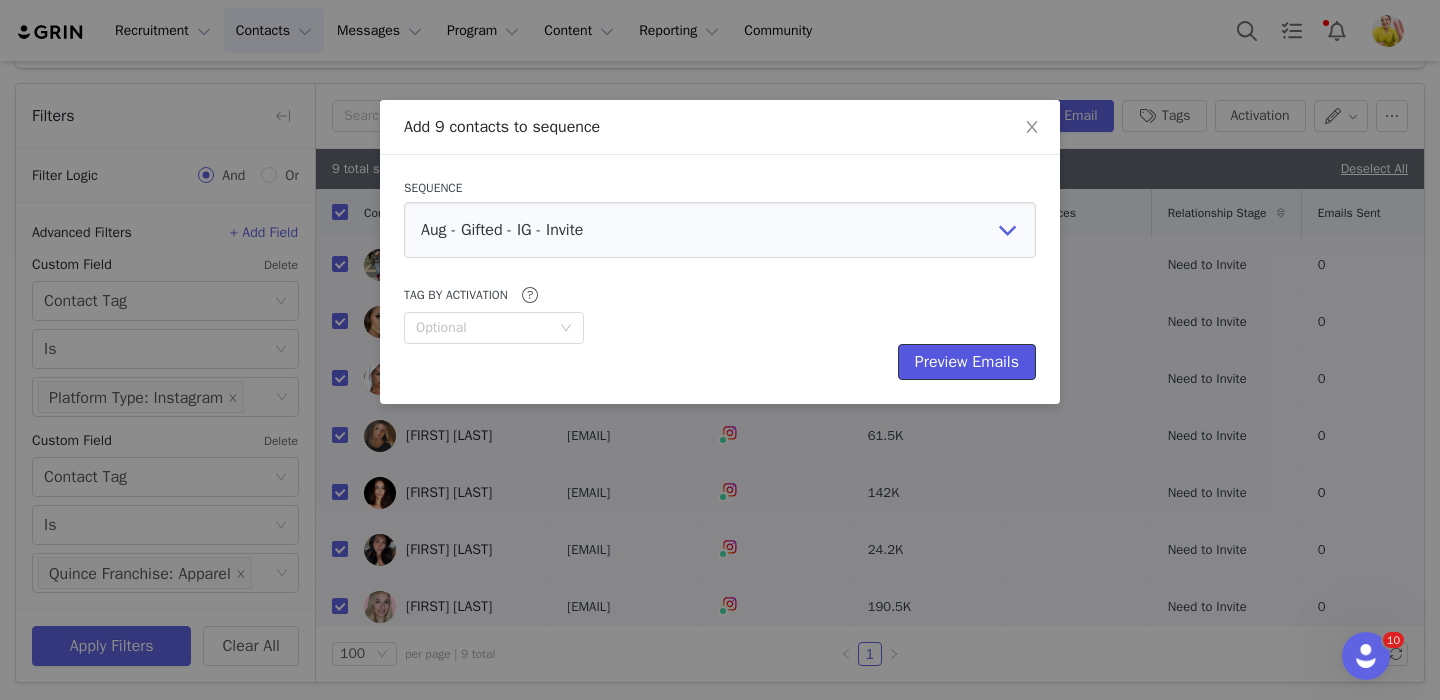 click on "Preview Emails" at bounding box center (967, 362) 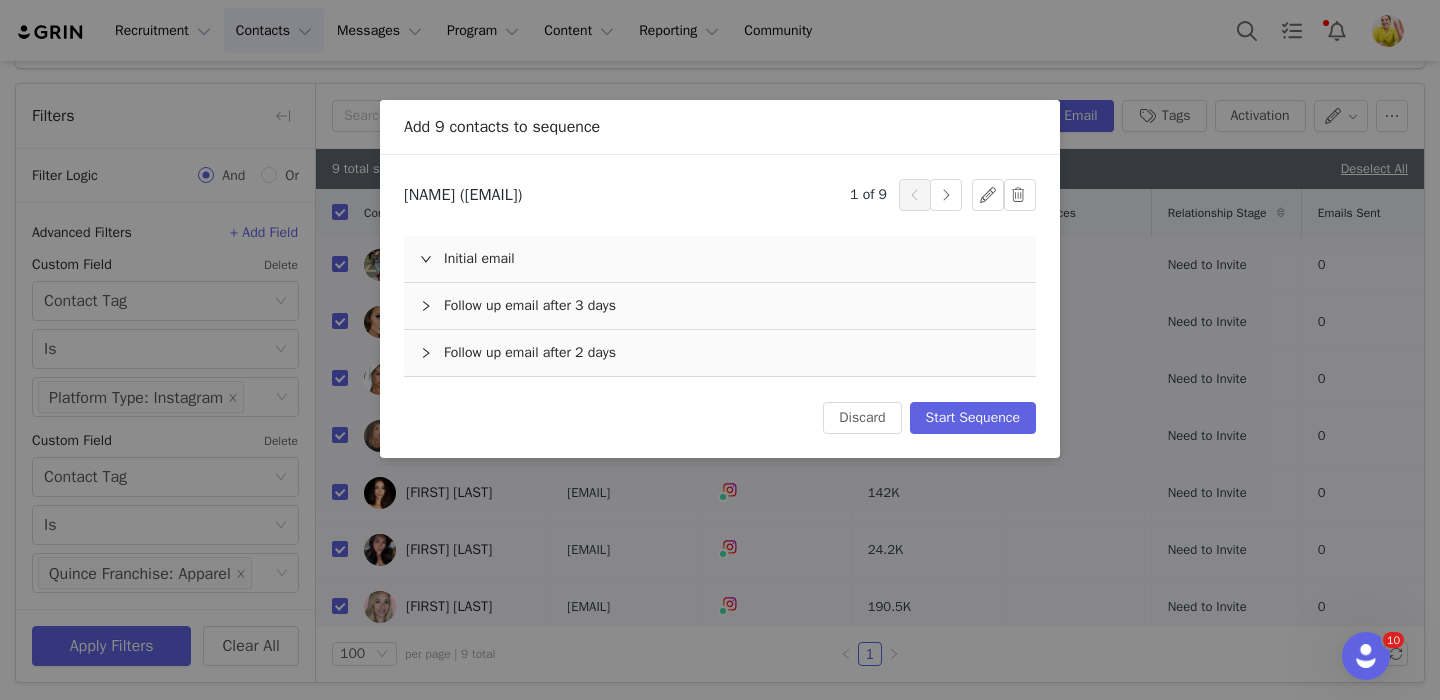 scroll, scrollTop: 0, scrollLeft: 0, axis: both 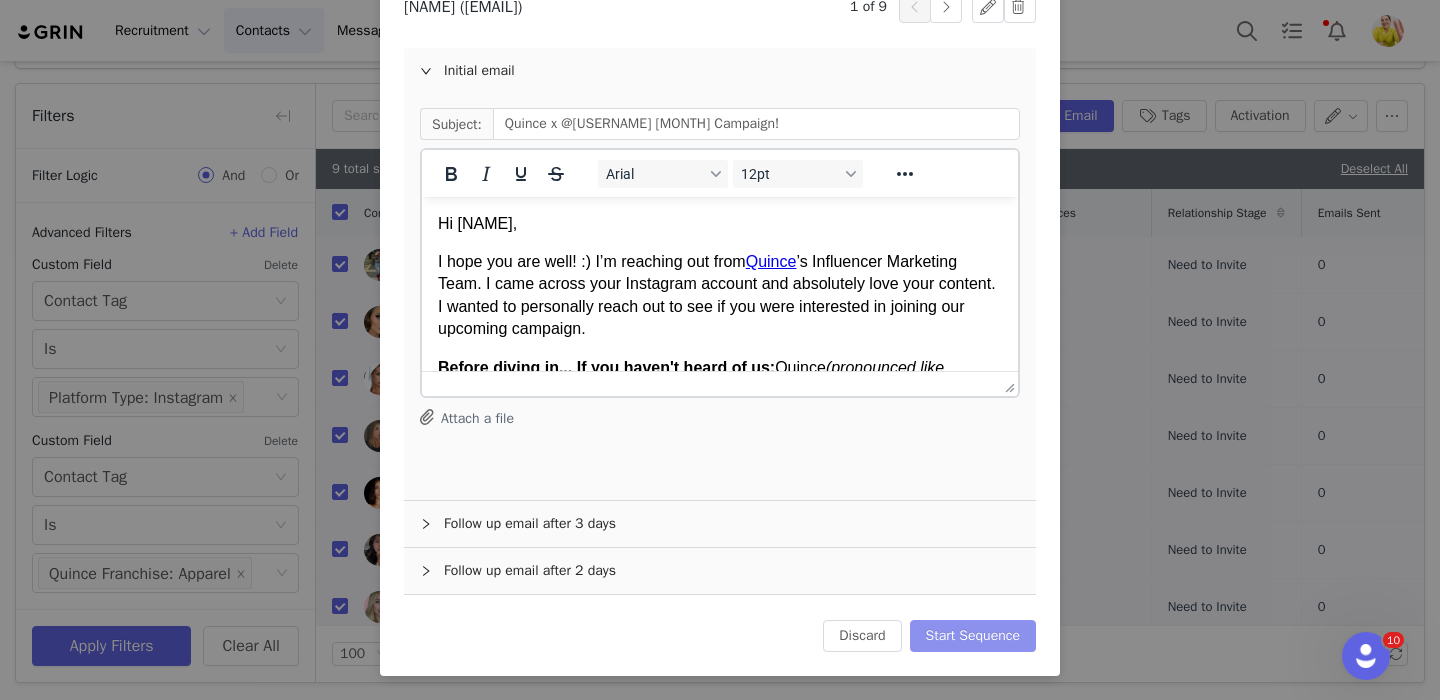 click on "Start Sequence" at bounding box center [973, 636] 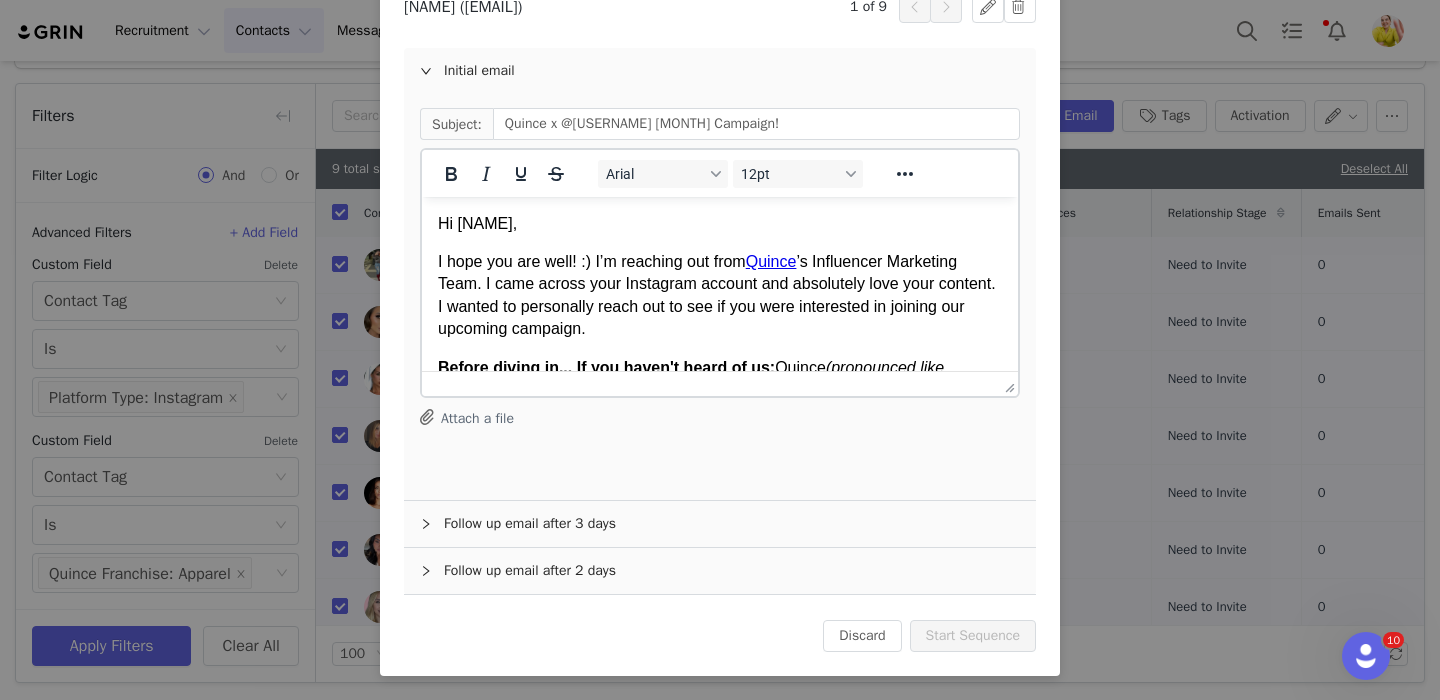 scroll, scrollTop: 0, scrollLeft: 0, axis: both 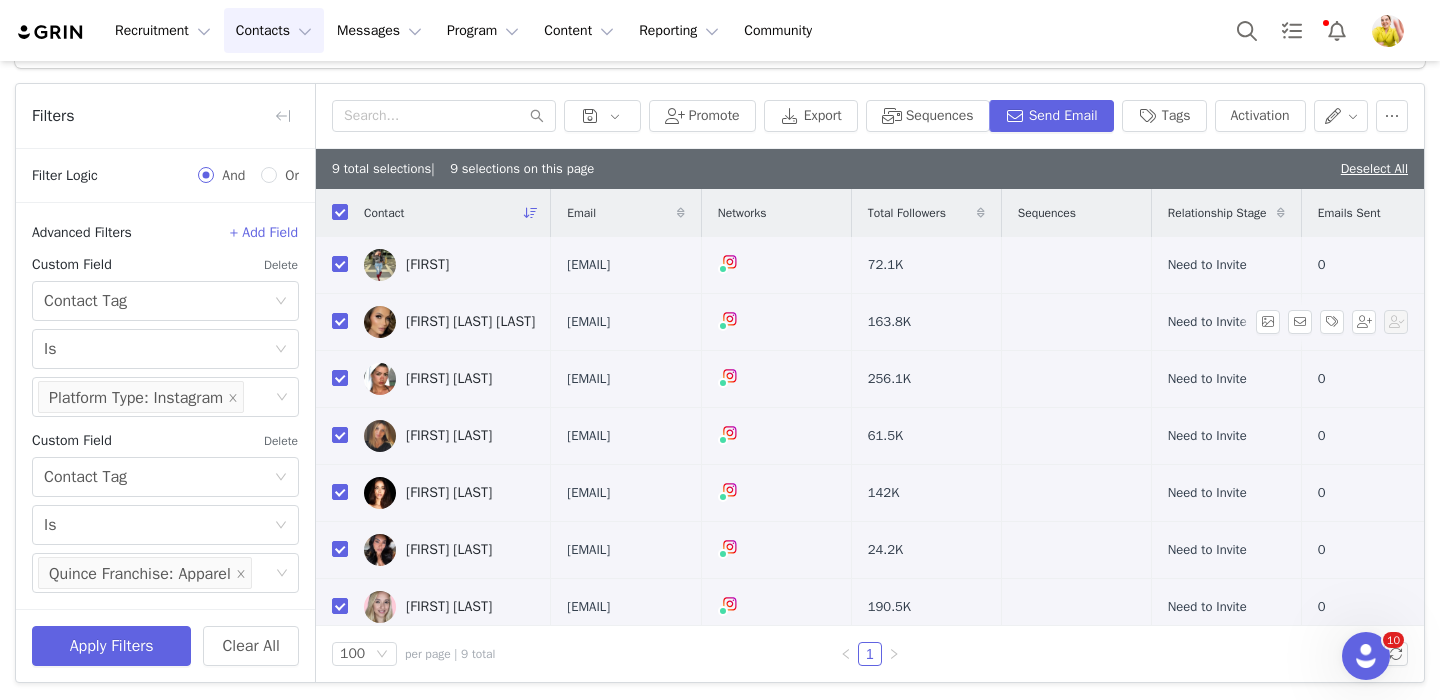 click on "Tess Annique Souray" at bounding box center [470, 322] 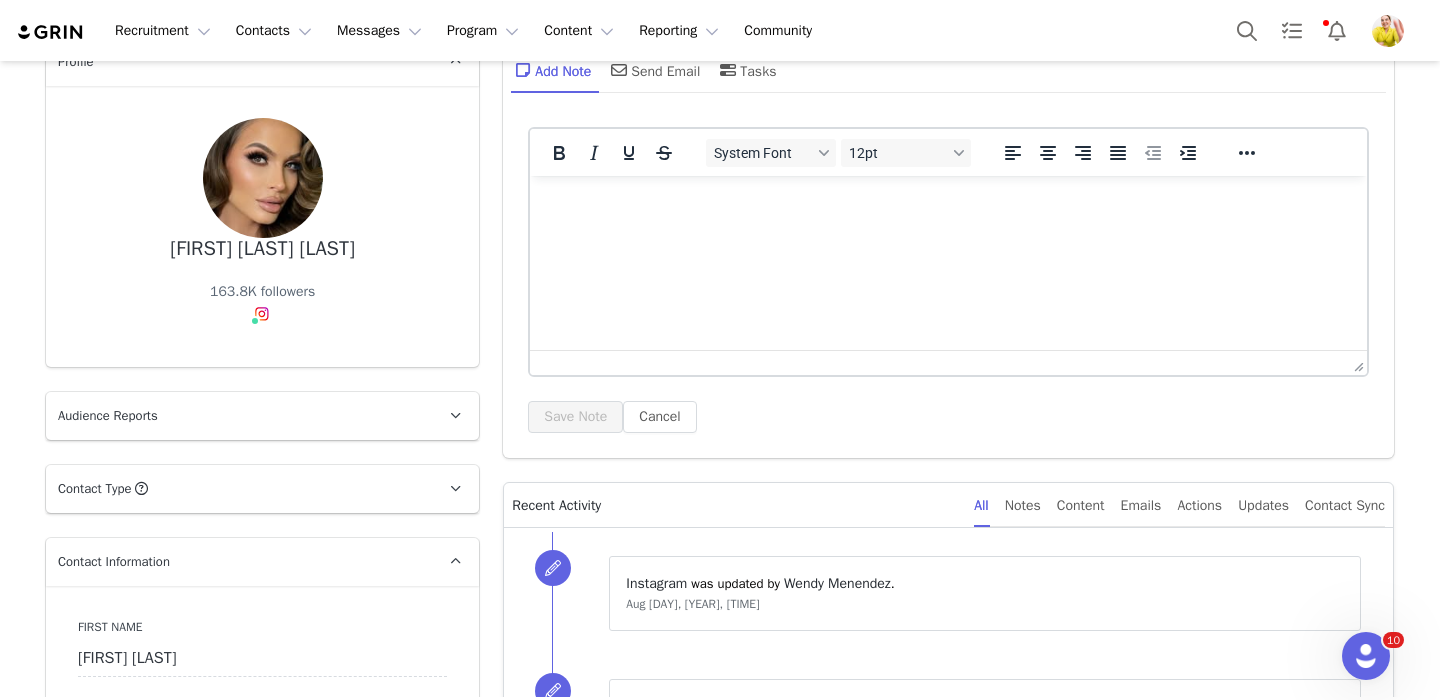 scroll, scrollTop: 1321, scrollLeft: 0, axis: vertical 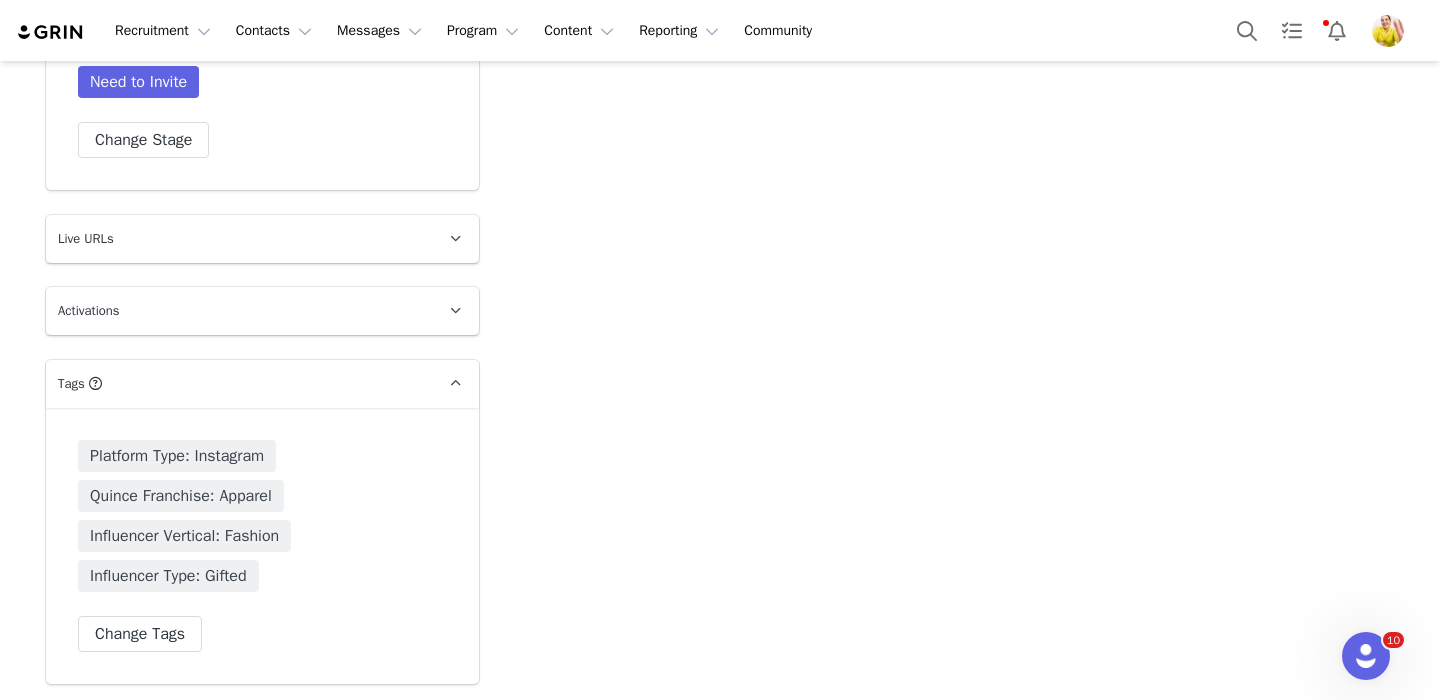 click on "Activations" at bounding box center (238, 311) 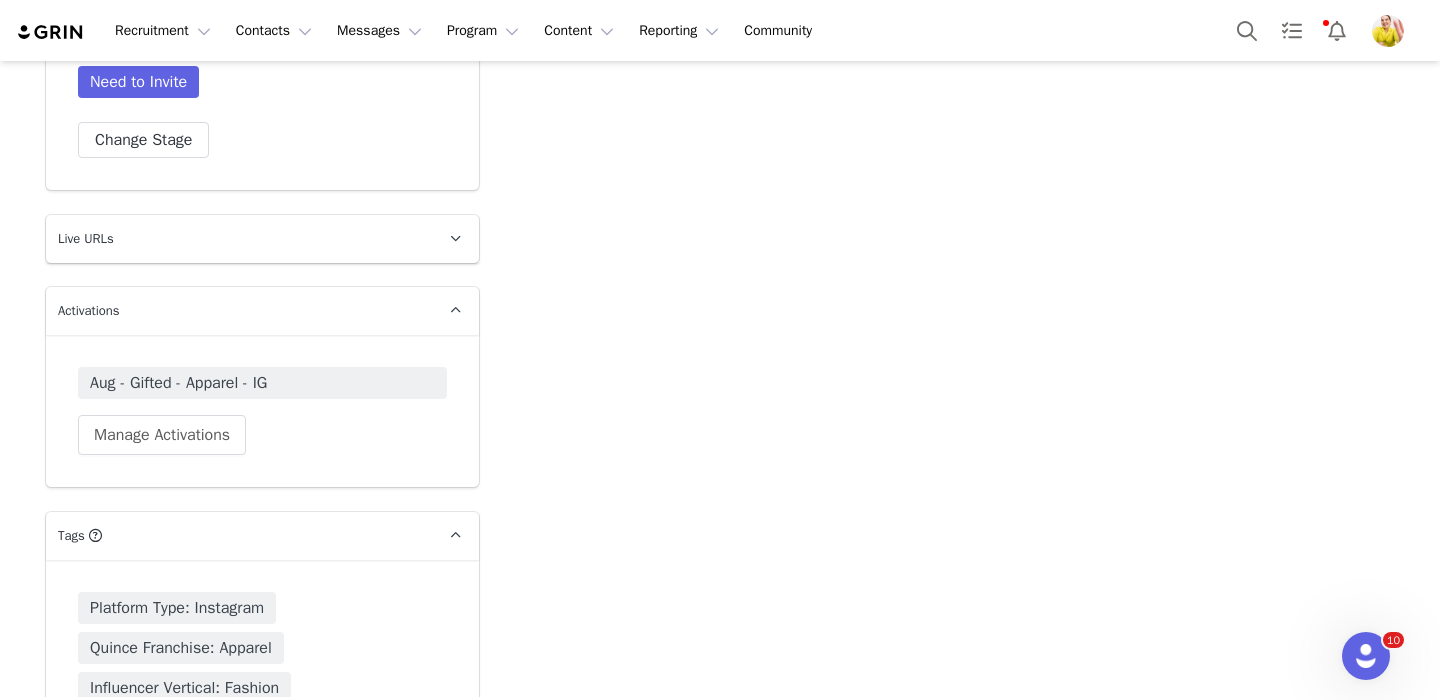 click on "Activations" at bounding box center (238, 311) 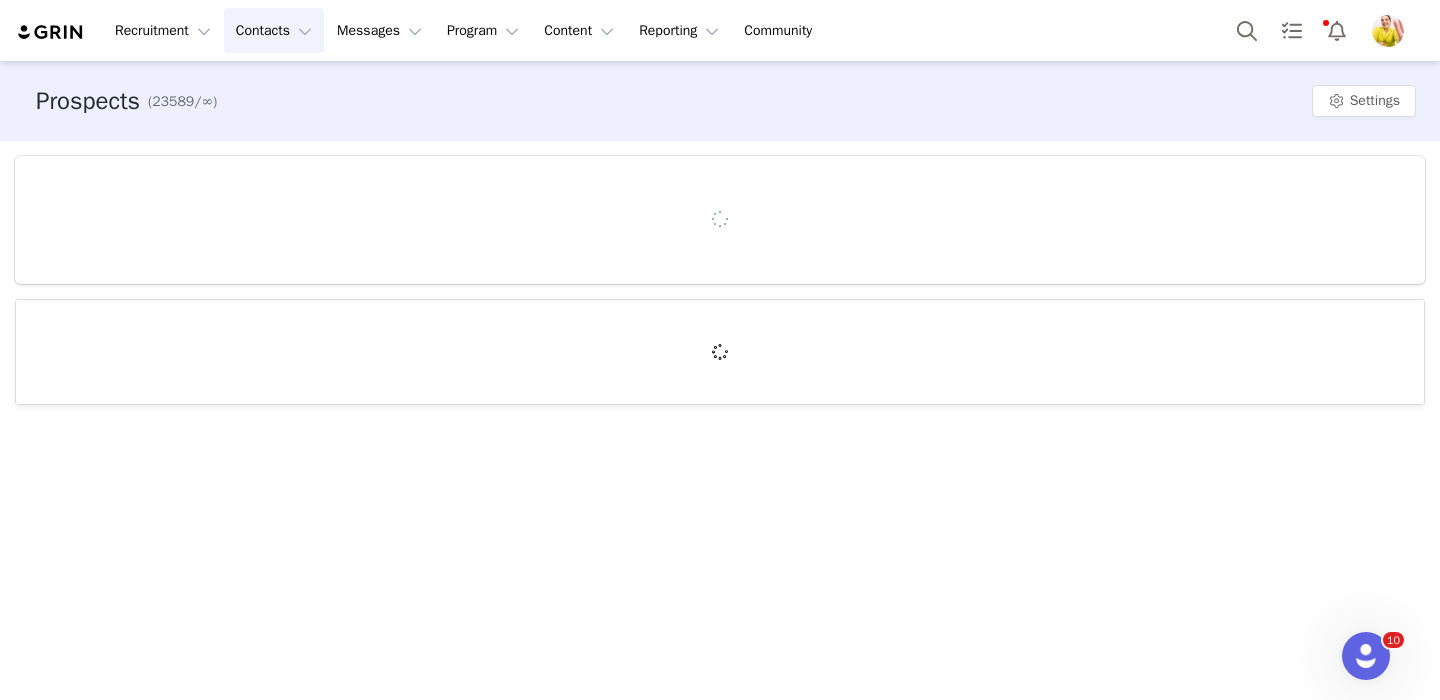 scroll, scrollTop: 0, scrollLeft: 0, axis: both 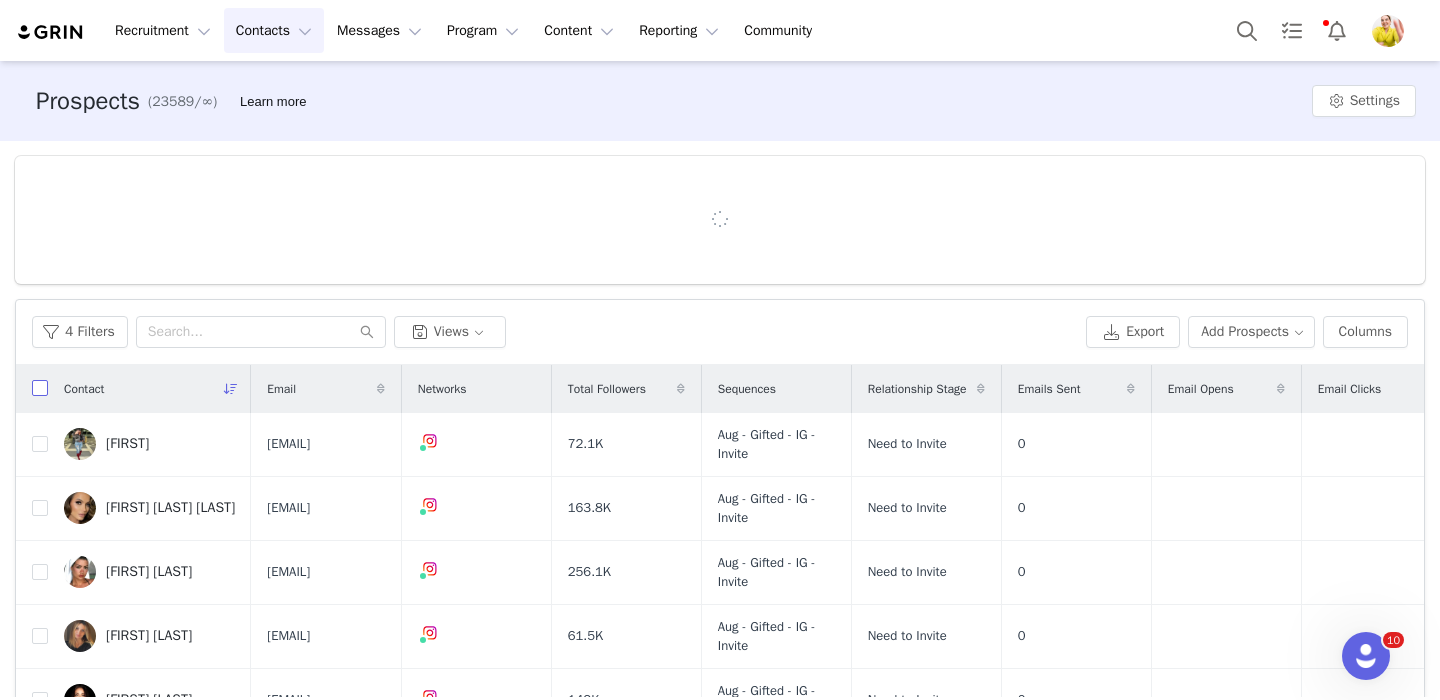 click at bounding box center [40, 388] 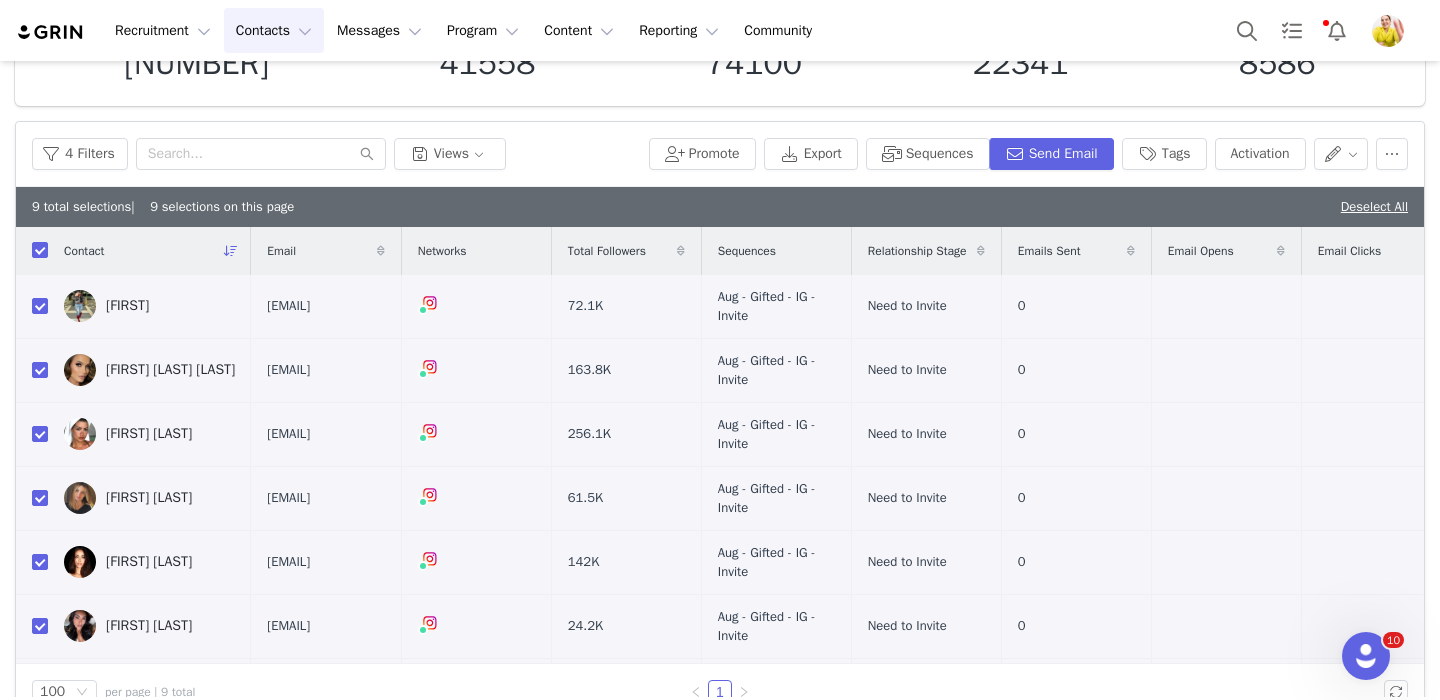 scroll, scrollTop: 160, scrollLeft: 0, axis: vertical 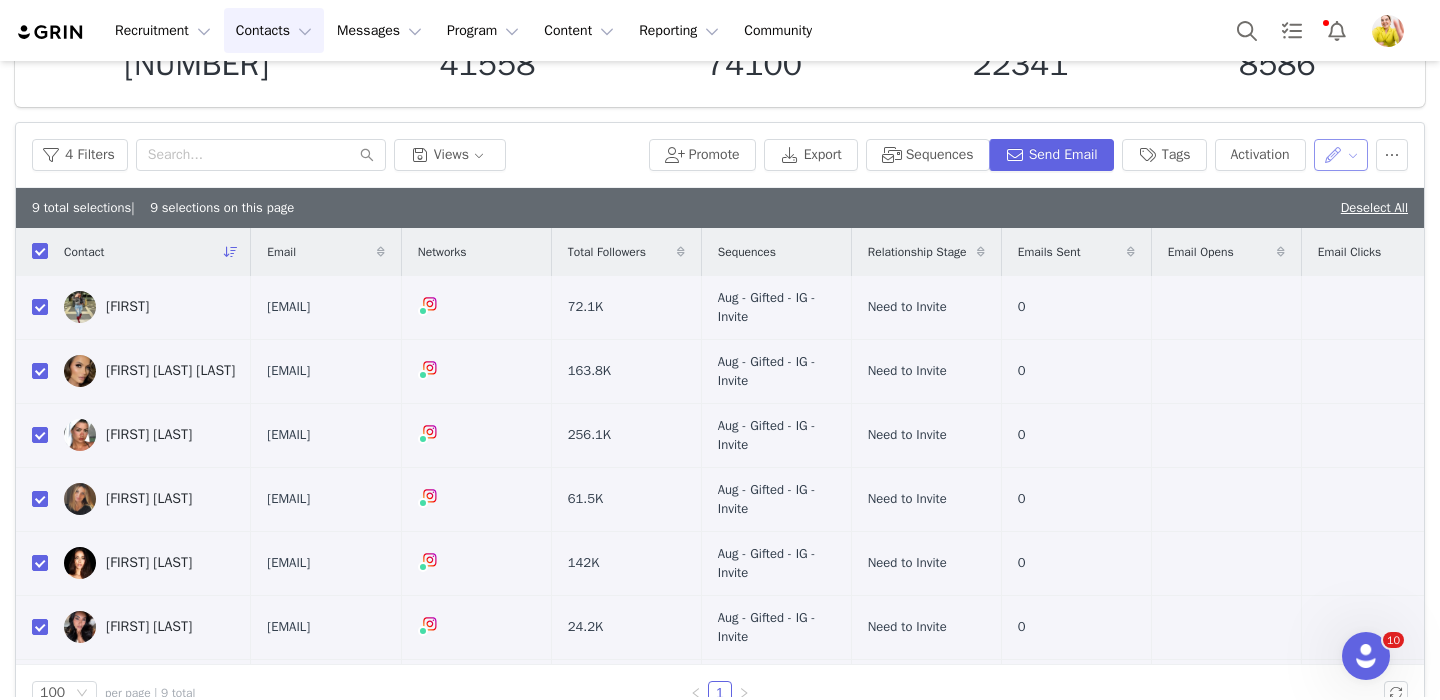 click at bounding box center [1341, 155] 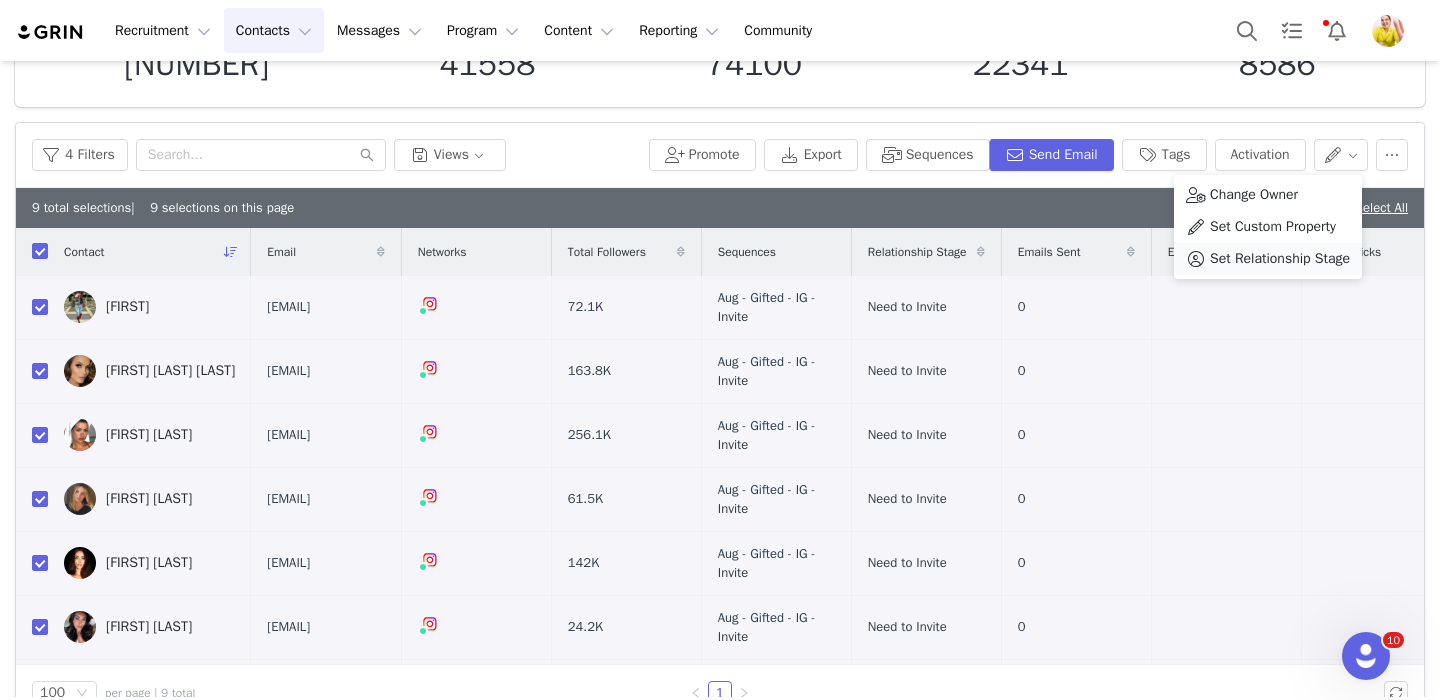 click on "Set Relationship Stage" at bounding box center (1280, 259) 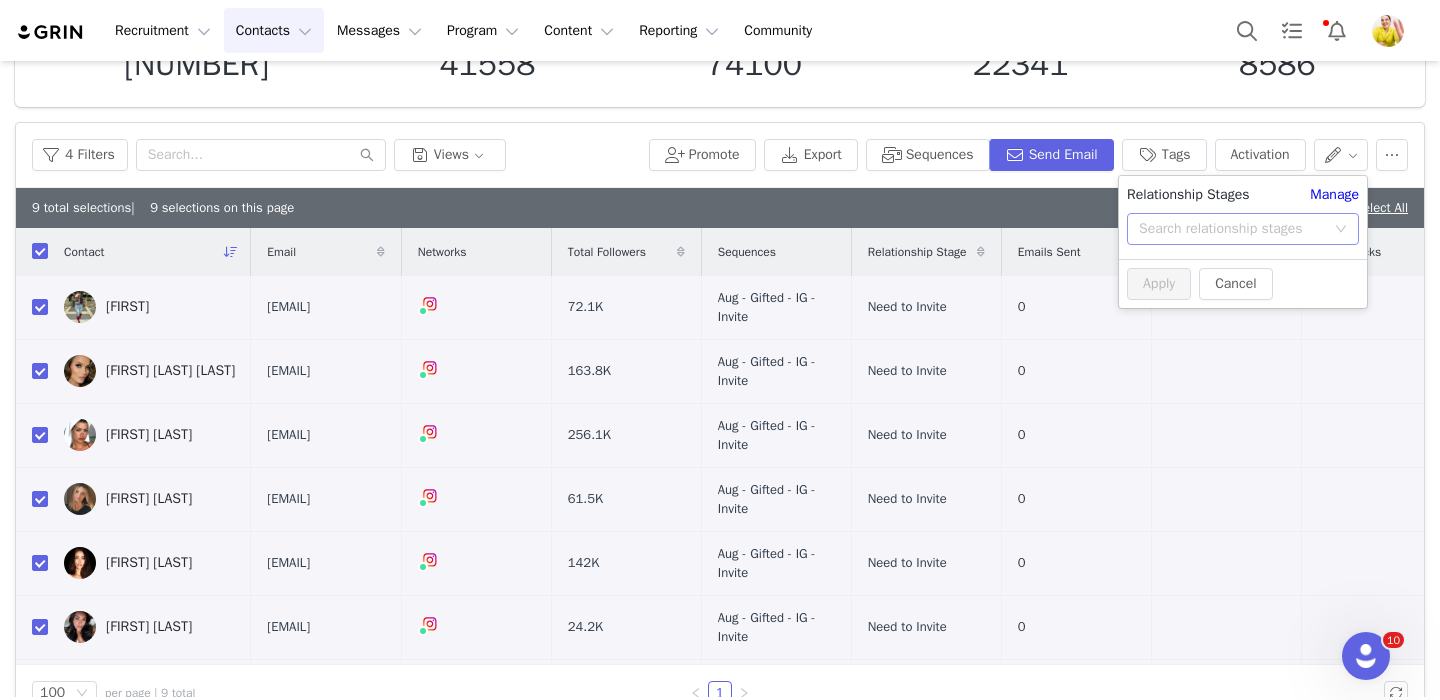 click on "Search relationship stages" at bounding box center [1232, 229] 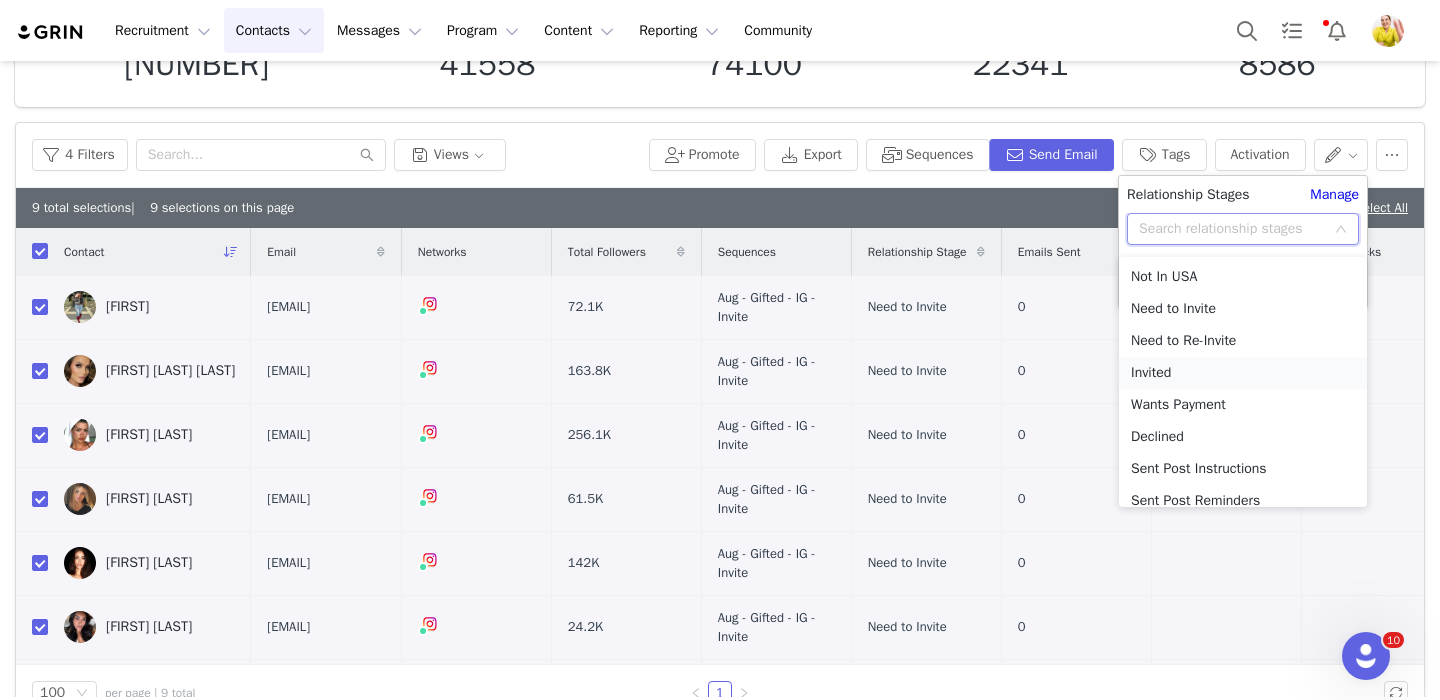 click on "Invited" at bounding box center (1243, 373) 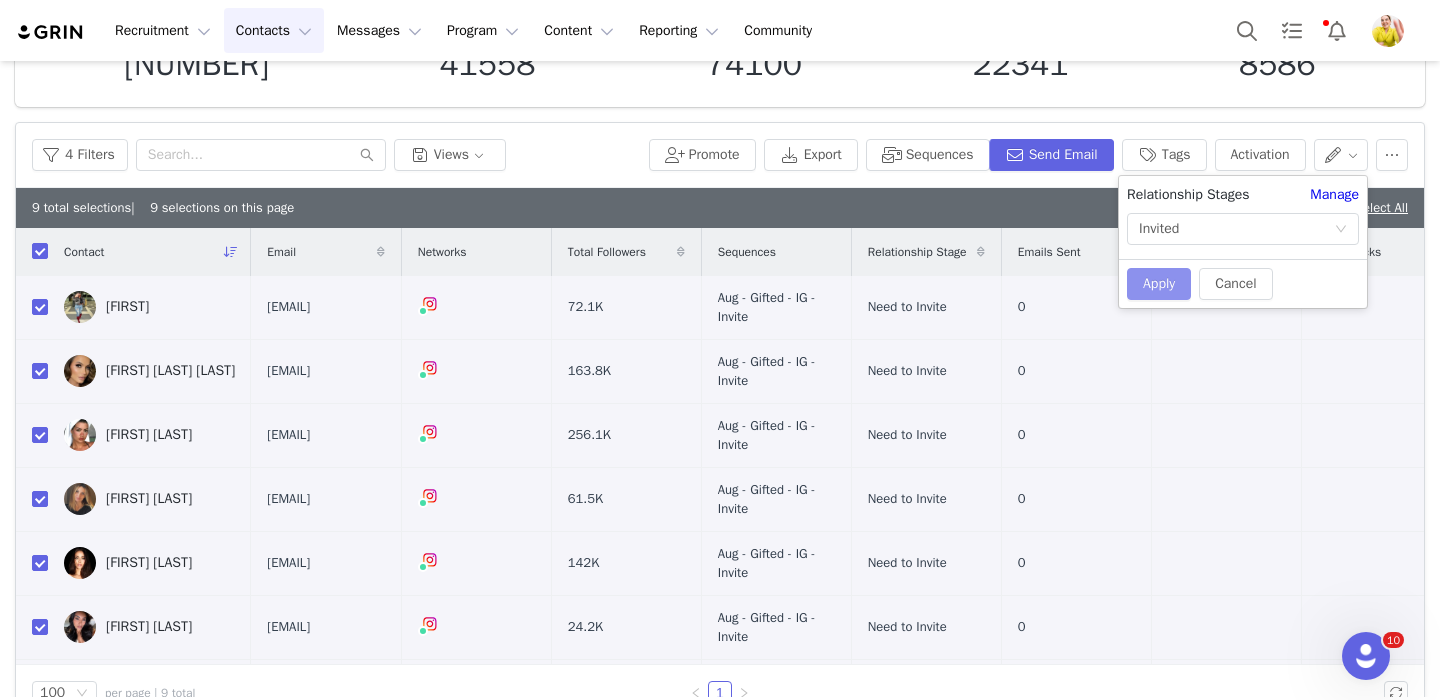 click on "Apply" at bounding box center [1159, 284] 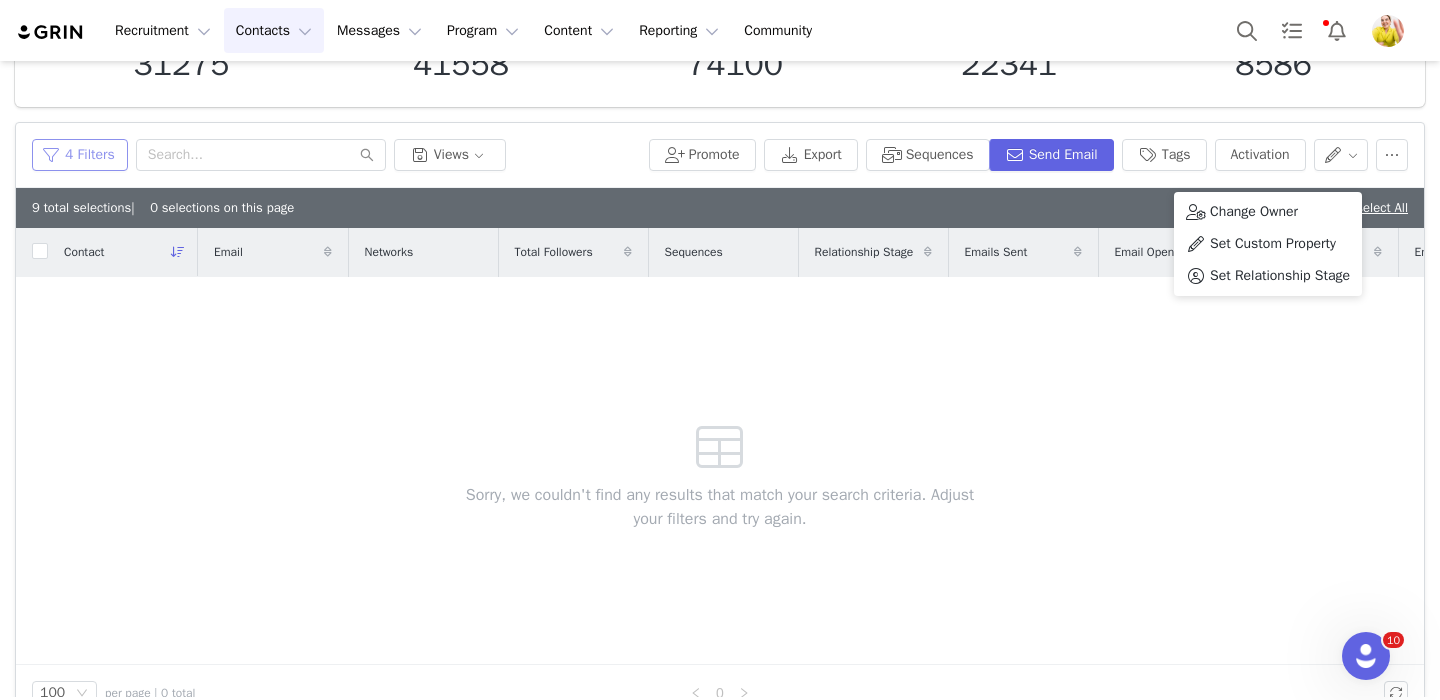 click on "4 Filters" at bounding box center [80, 155] 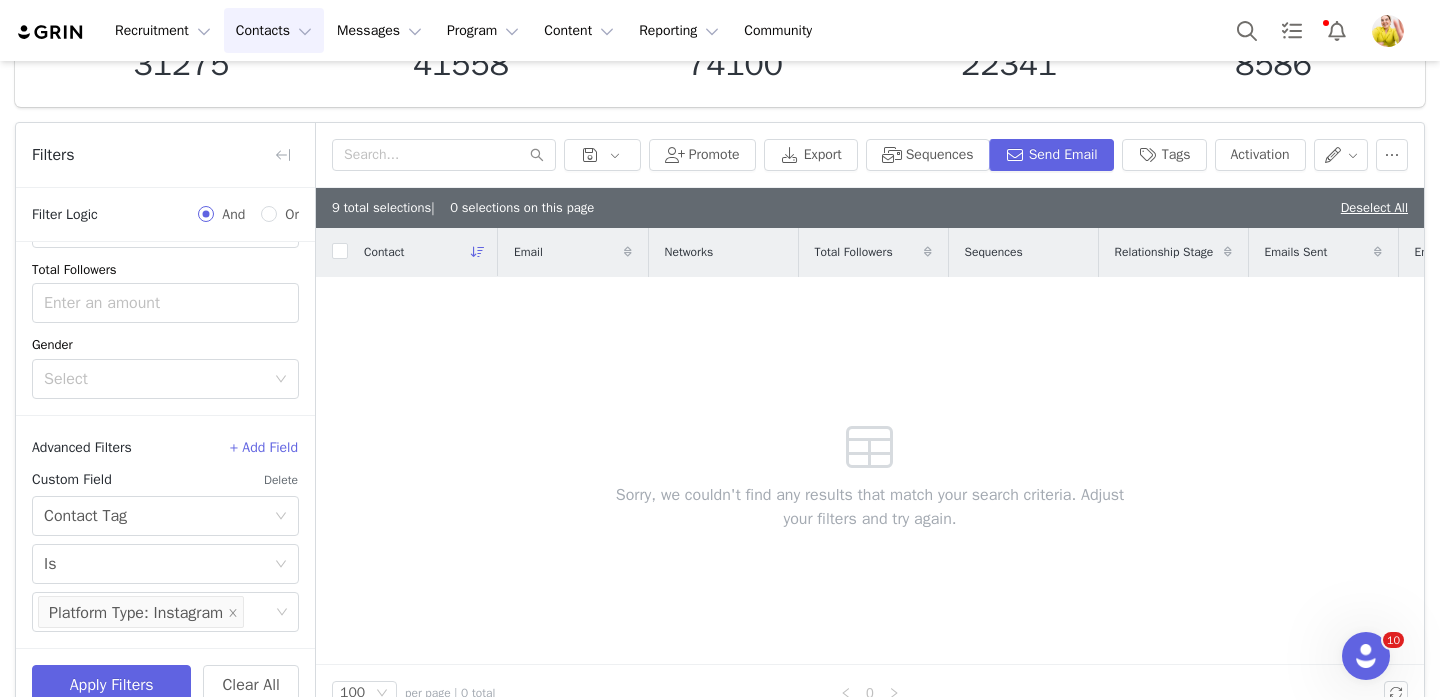 scroll, scrollTop: 627, scrollLeft: 0, axis: vertical 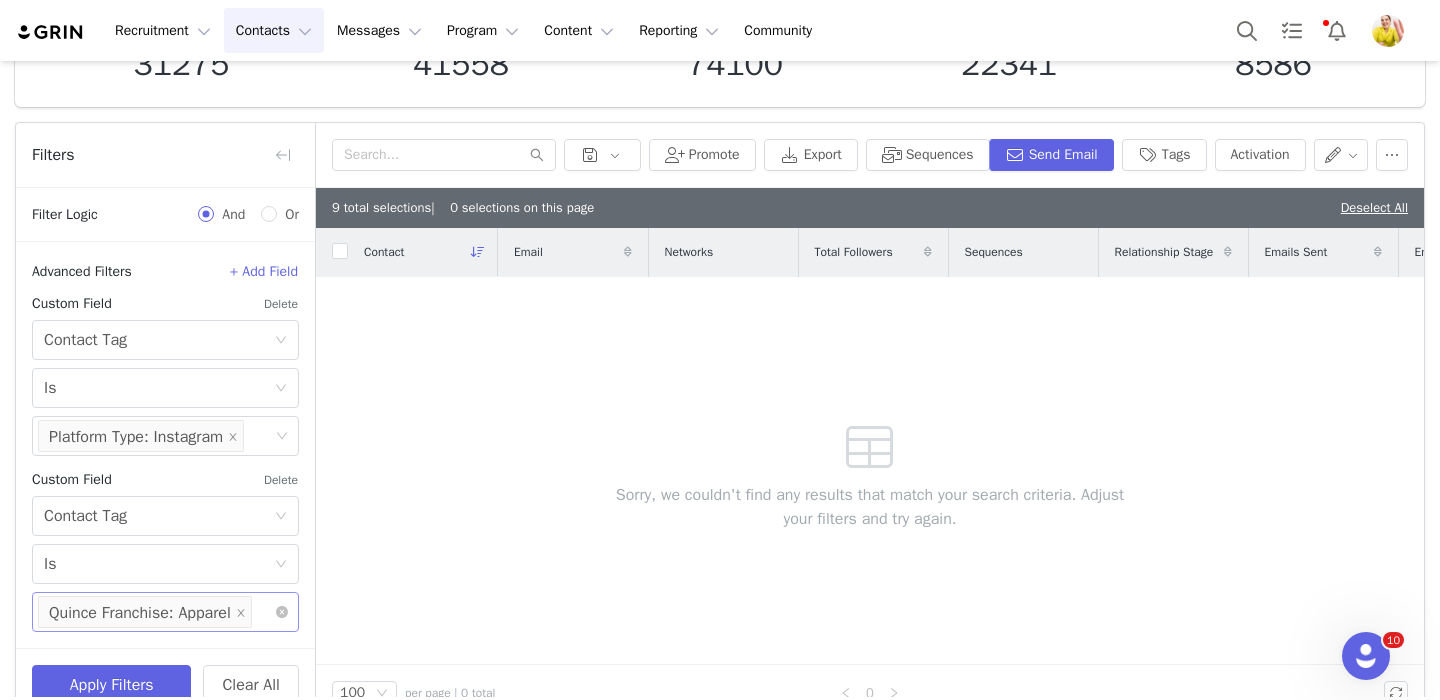 click at bounding box center [262, 612] 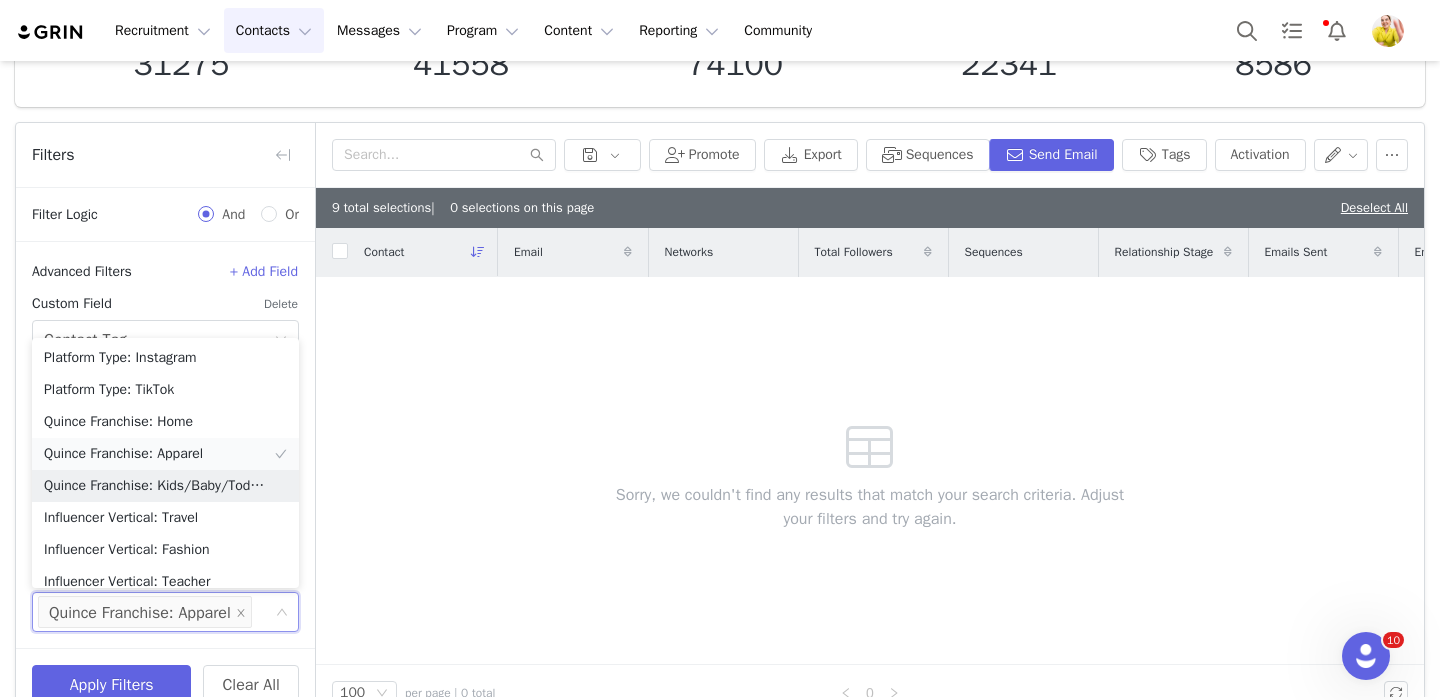 scroll, scrollTop: 9, scrollLeft: 0, axis: vertical 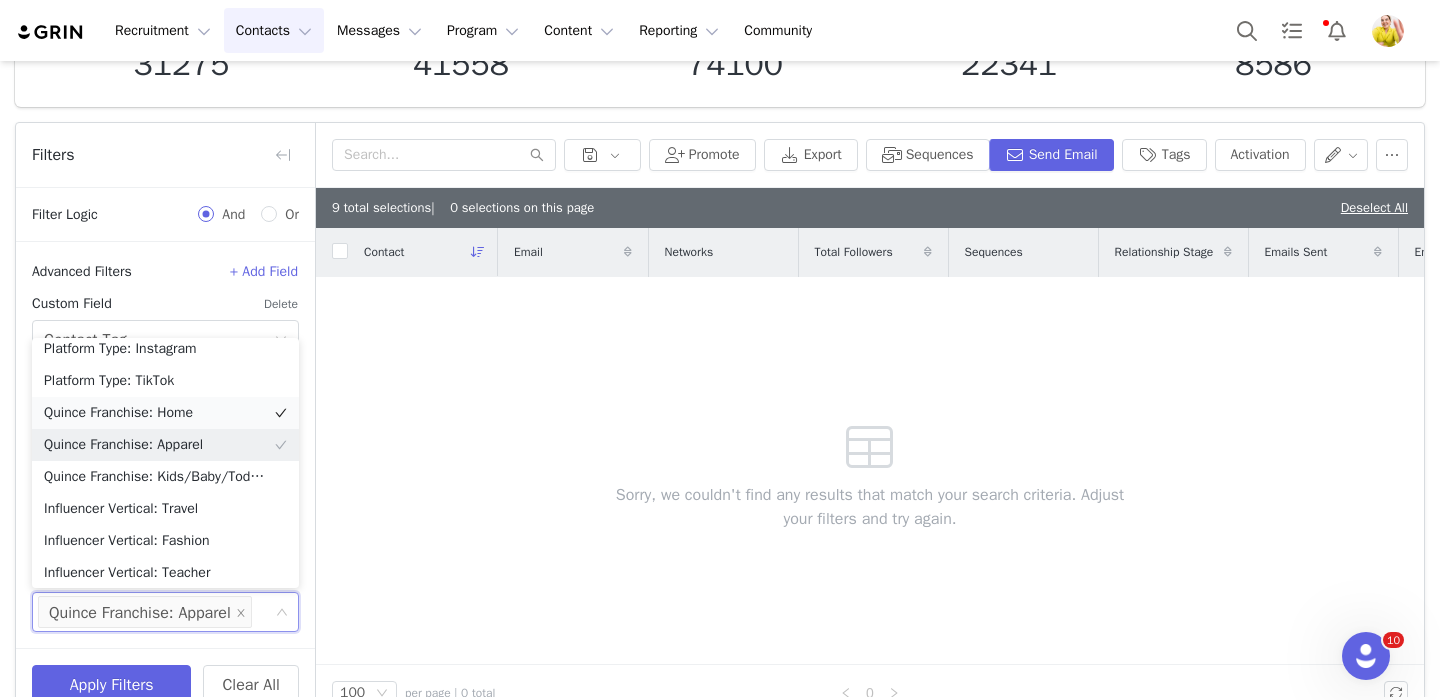 click on "Quince Franchise: Home" at bounding box center [165, 413] 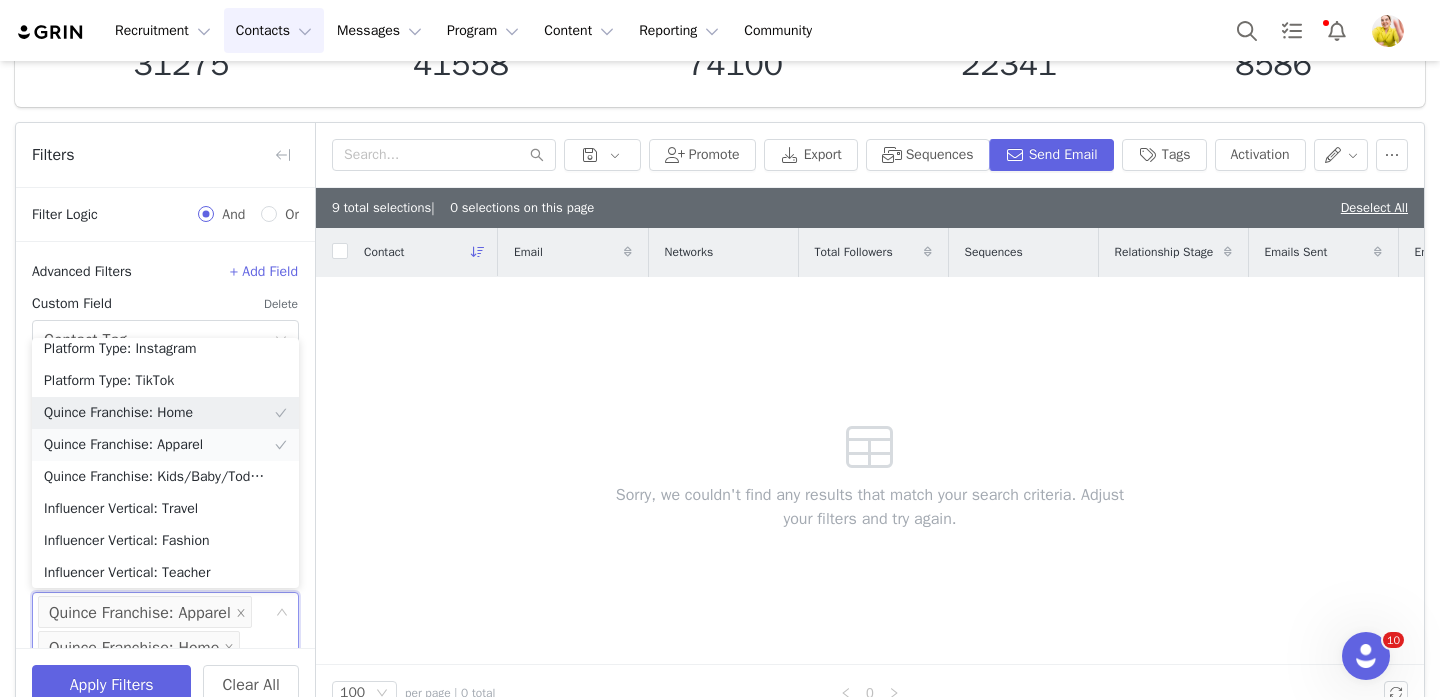 click on "Quince Franchise: Apparel" at bounding box center (165, 445) 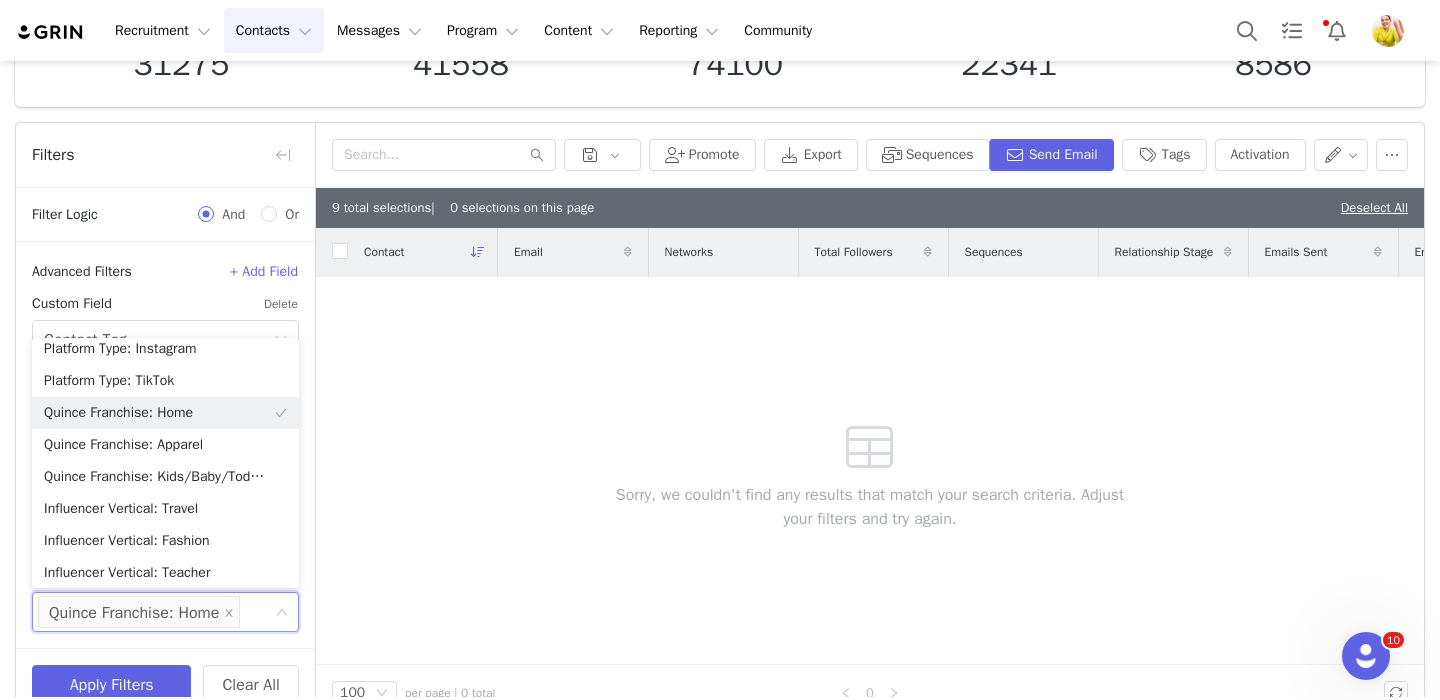 scroll, scrollTop: 10, scrollLeft: 0, axis: vertical 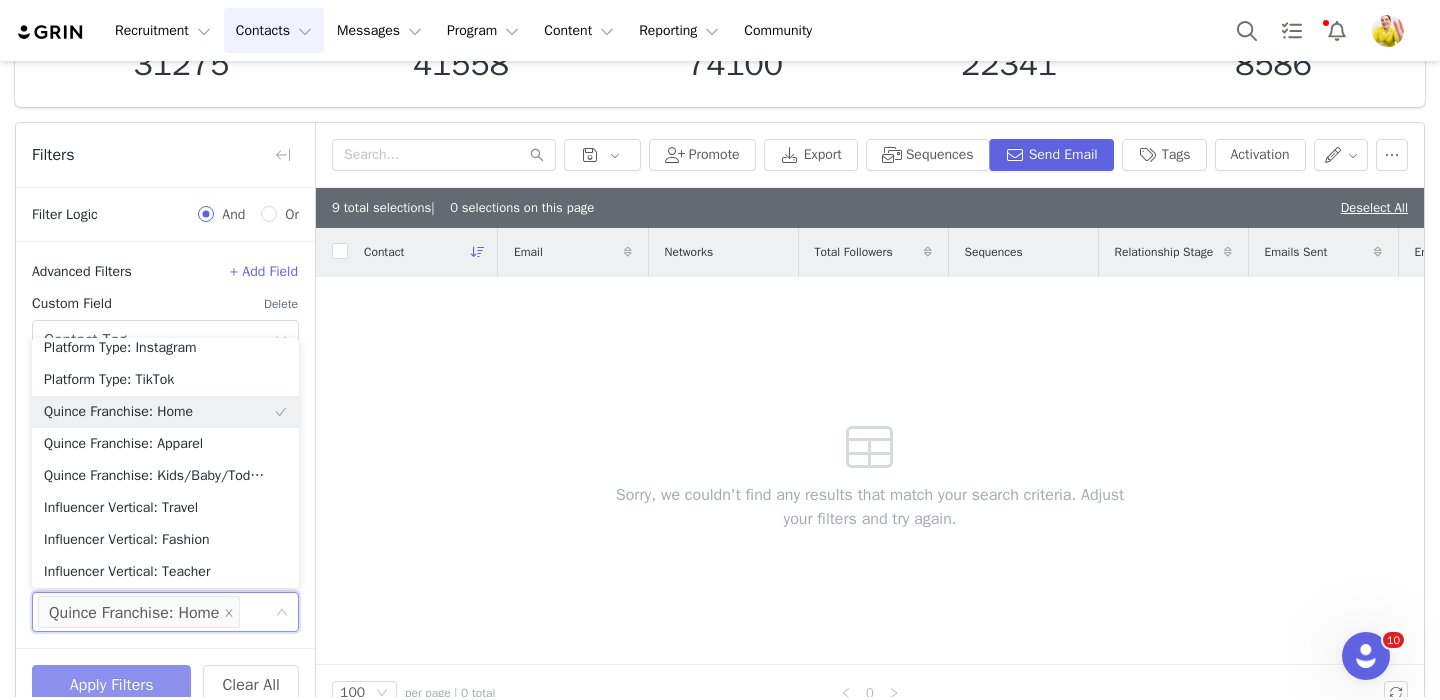 click on "Apply Filters" at bounding box center [111, 685] 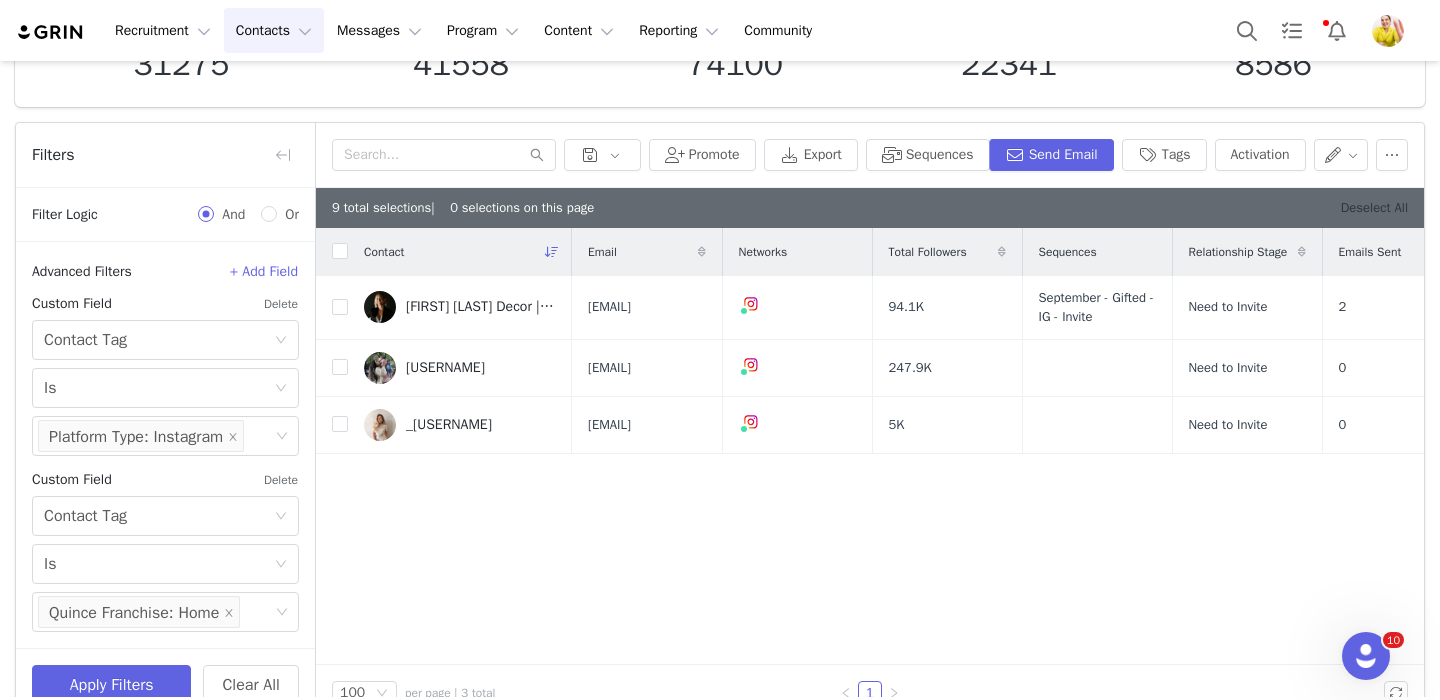 click on "Deselect All" at bounding box center [1374, 207] 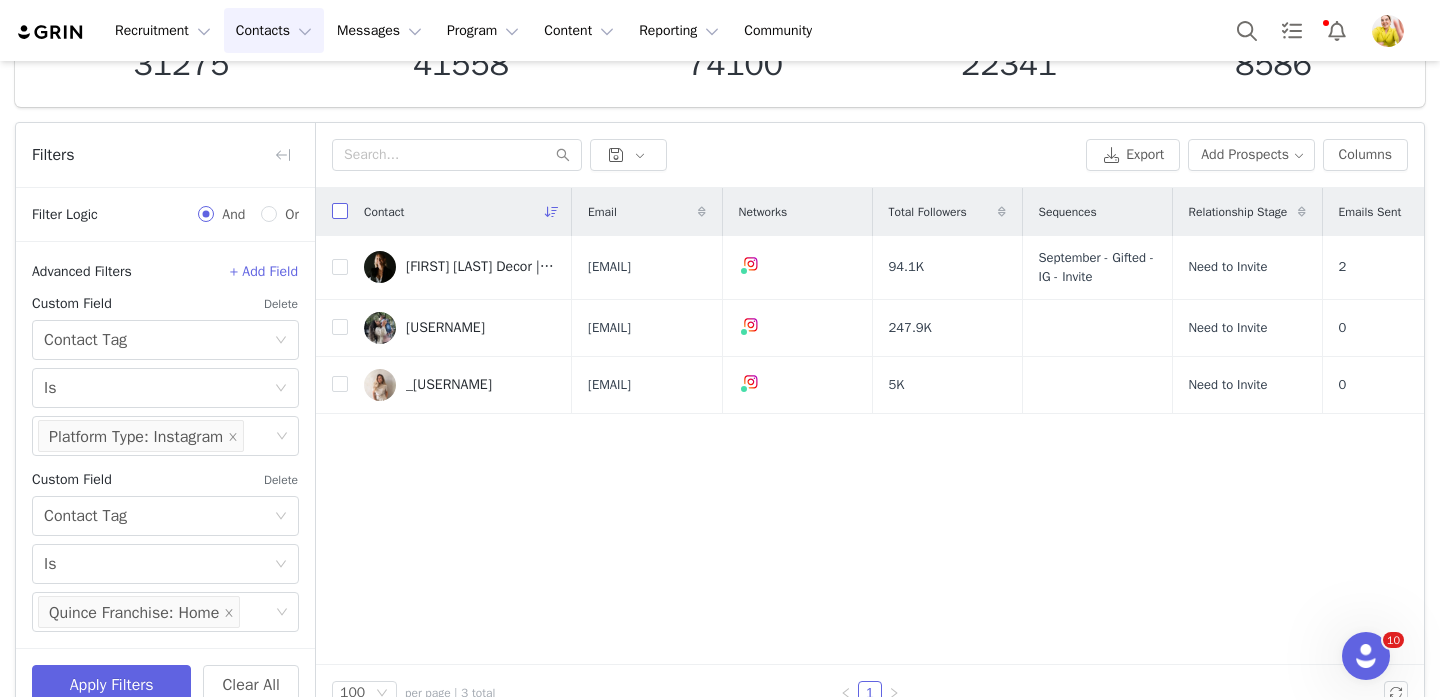 click at bounding box center [340, 211] 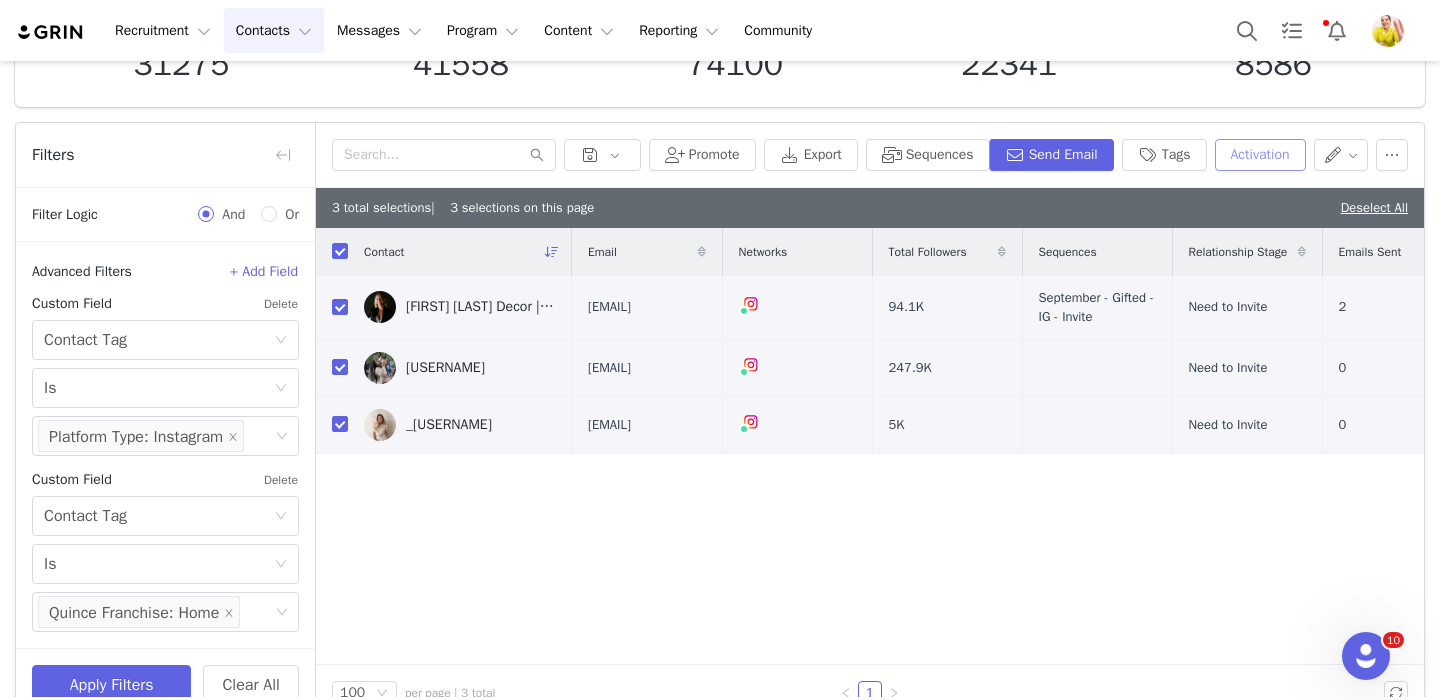 click on "Activation" at bounding box center (1260, 155) 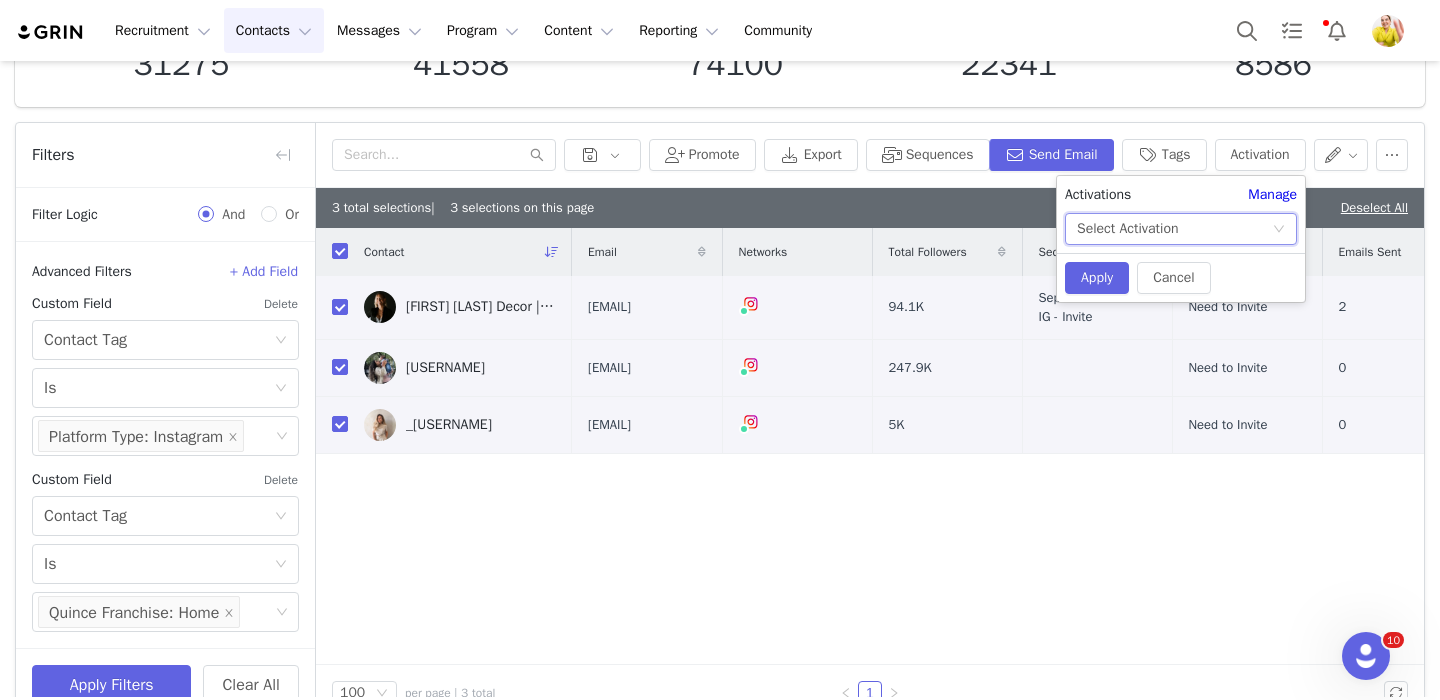 click on "Select Activation" at bounding box center [1174, 229] 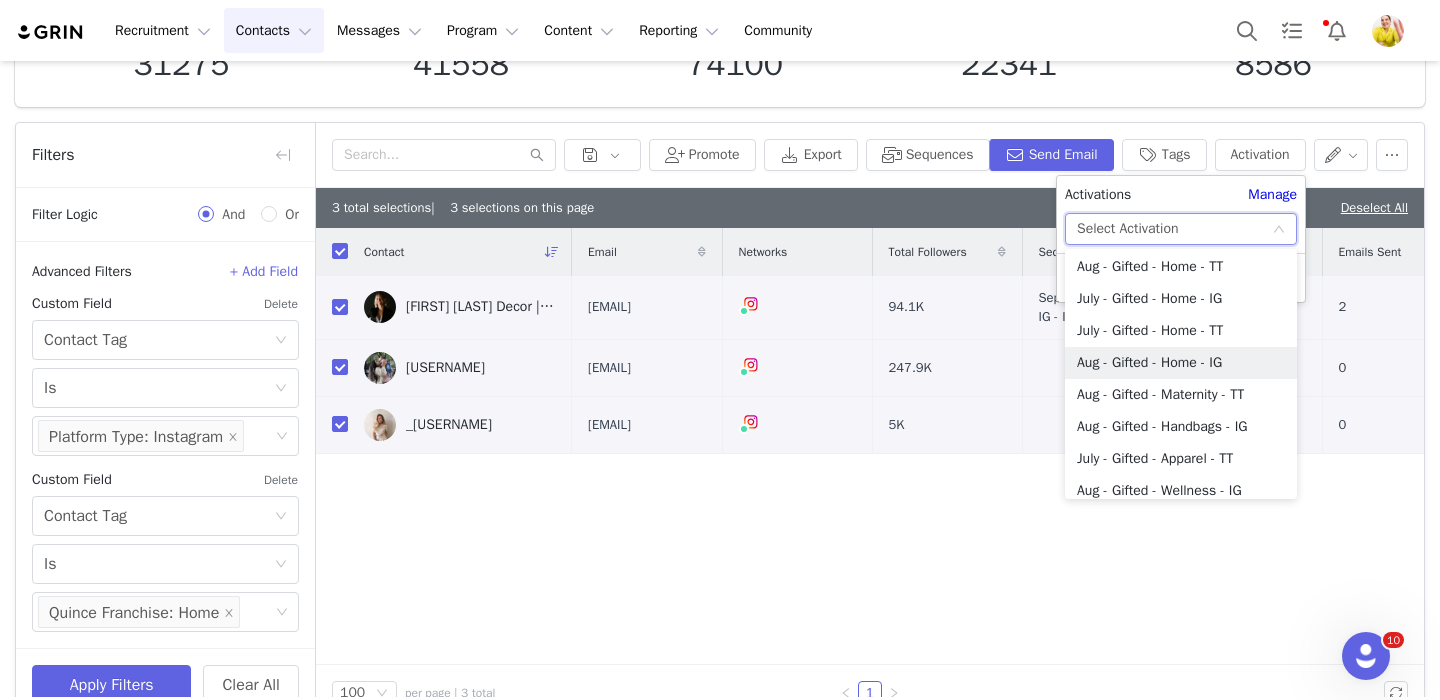scroll, scrollTop: 334, scrollLeft: 0, axis: vertical 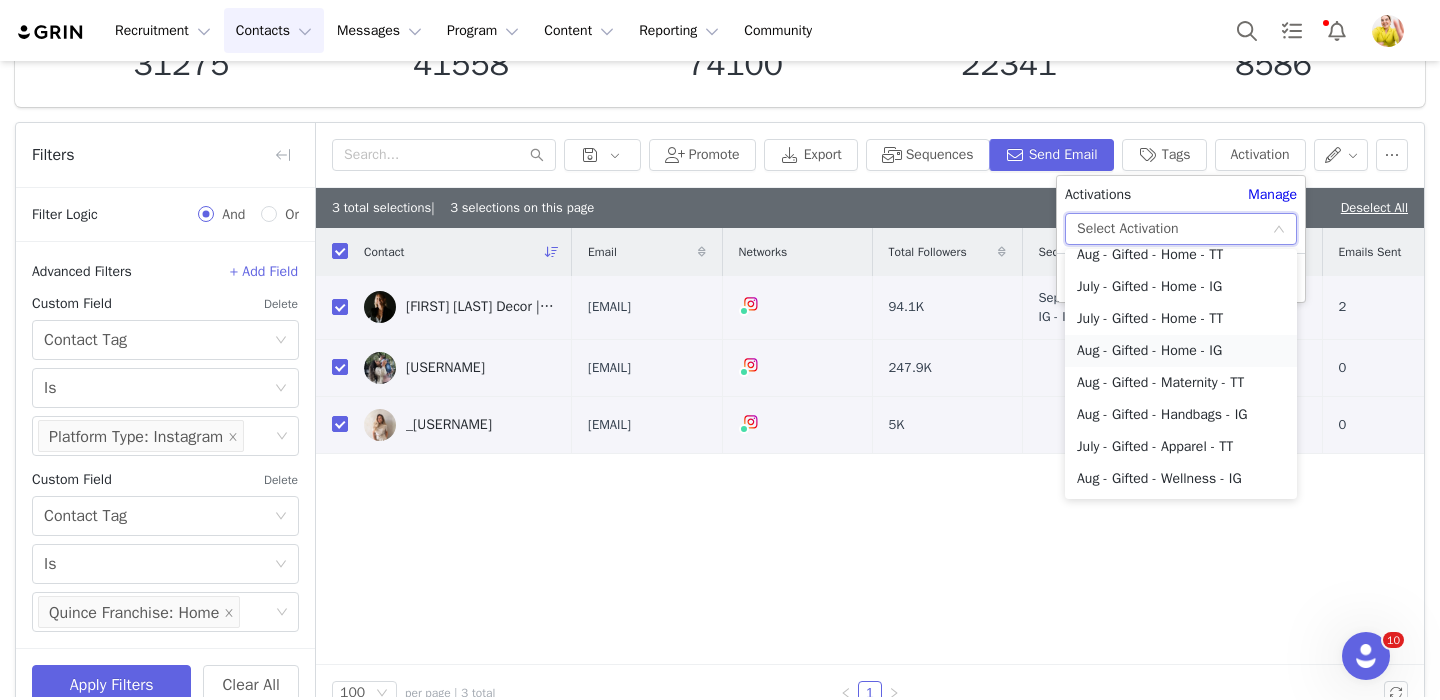 click on "Aug - Gifted - Home - IG" at bounding box center [1181, 351] 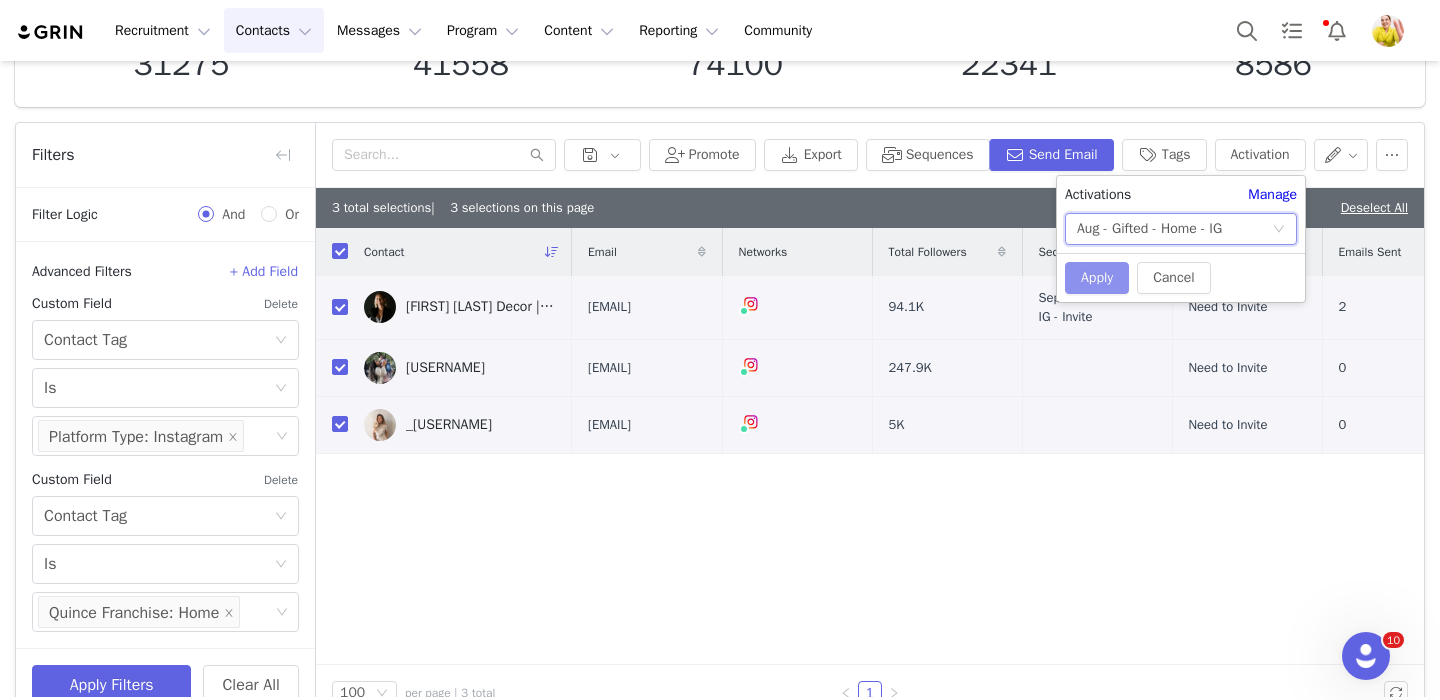 click on "Apply" at bounding box center (1097, 278) 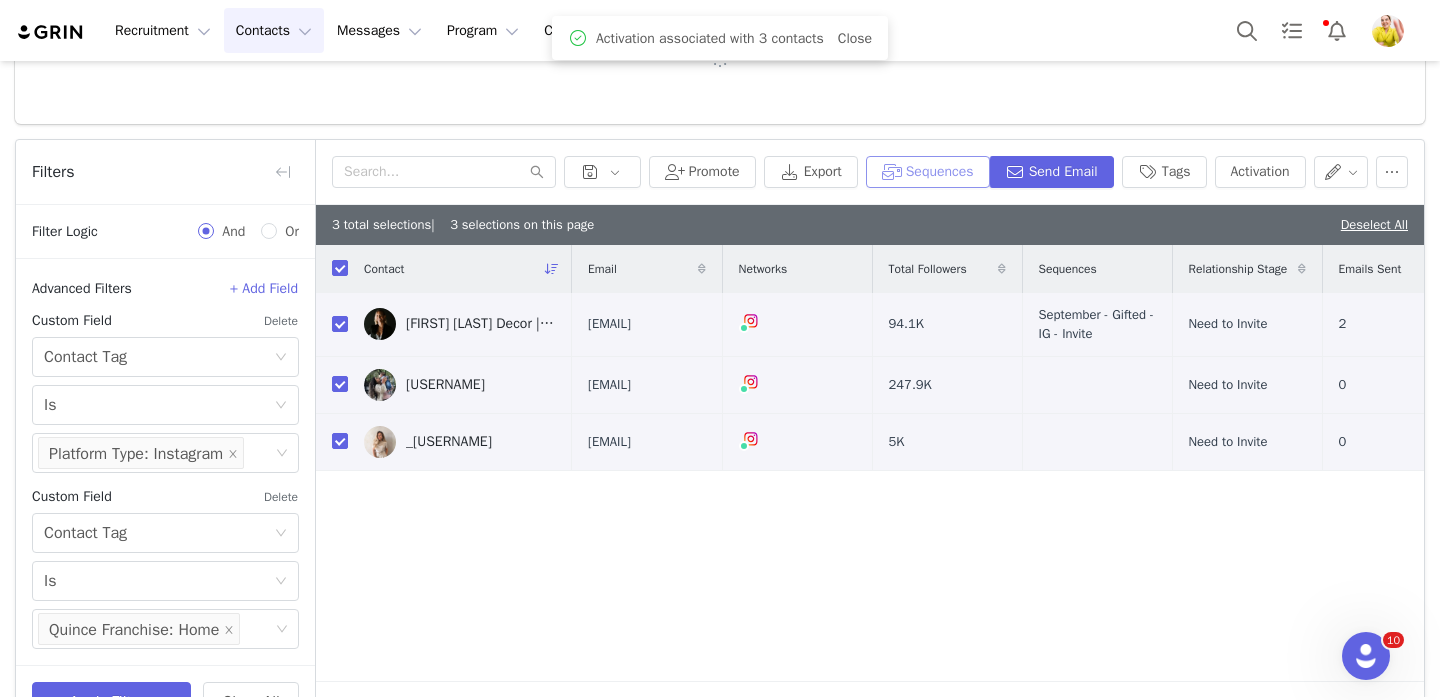 click on "Sequences" at bounding box center [928, 172] 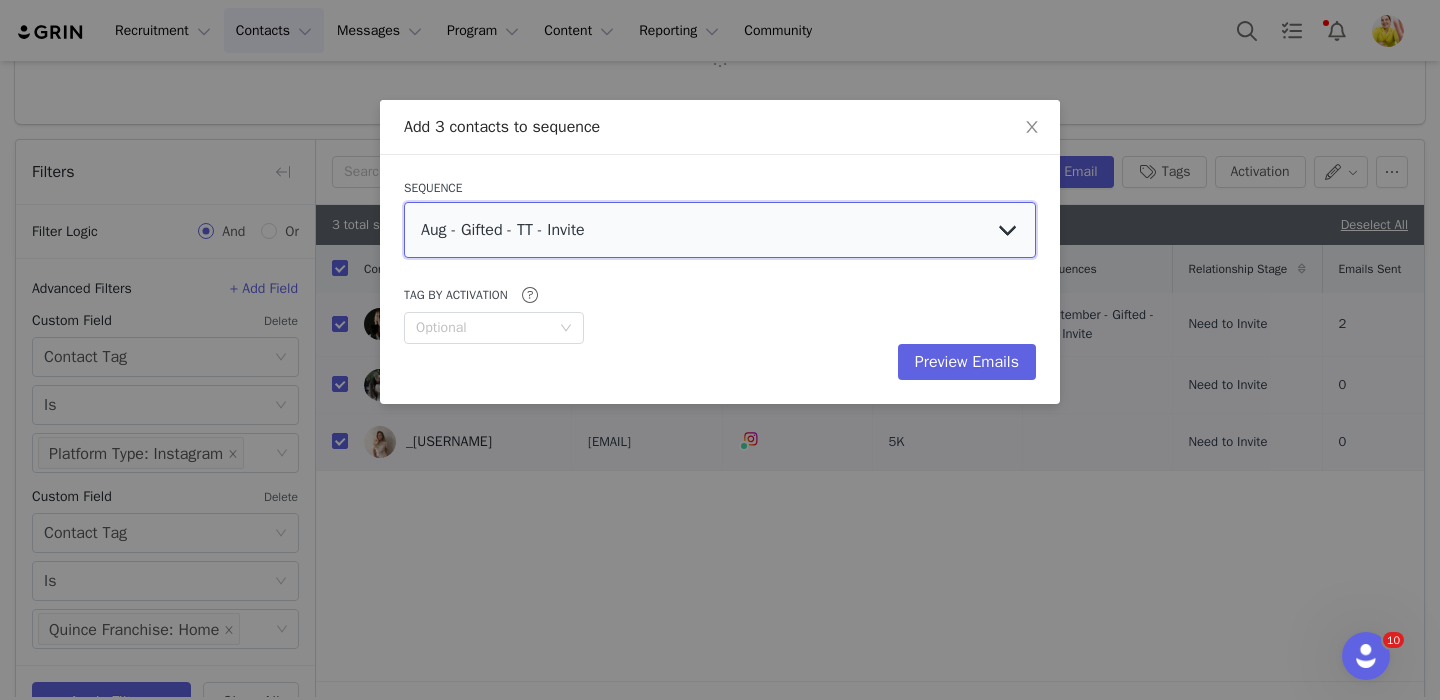 click on "Aug - Gifted - TT - Invite   Aug - Gifted - IG - Invite   Aug - Gifted - IG - Re-Invite (Past Partner)   Aug - Gifted - TT - Re-Invite (Past Partner)" at bounding box center (720, 230) 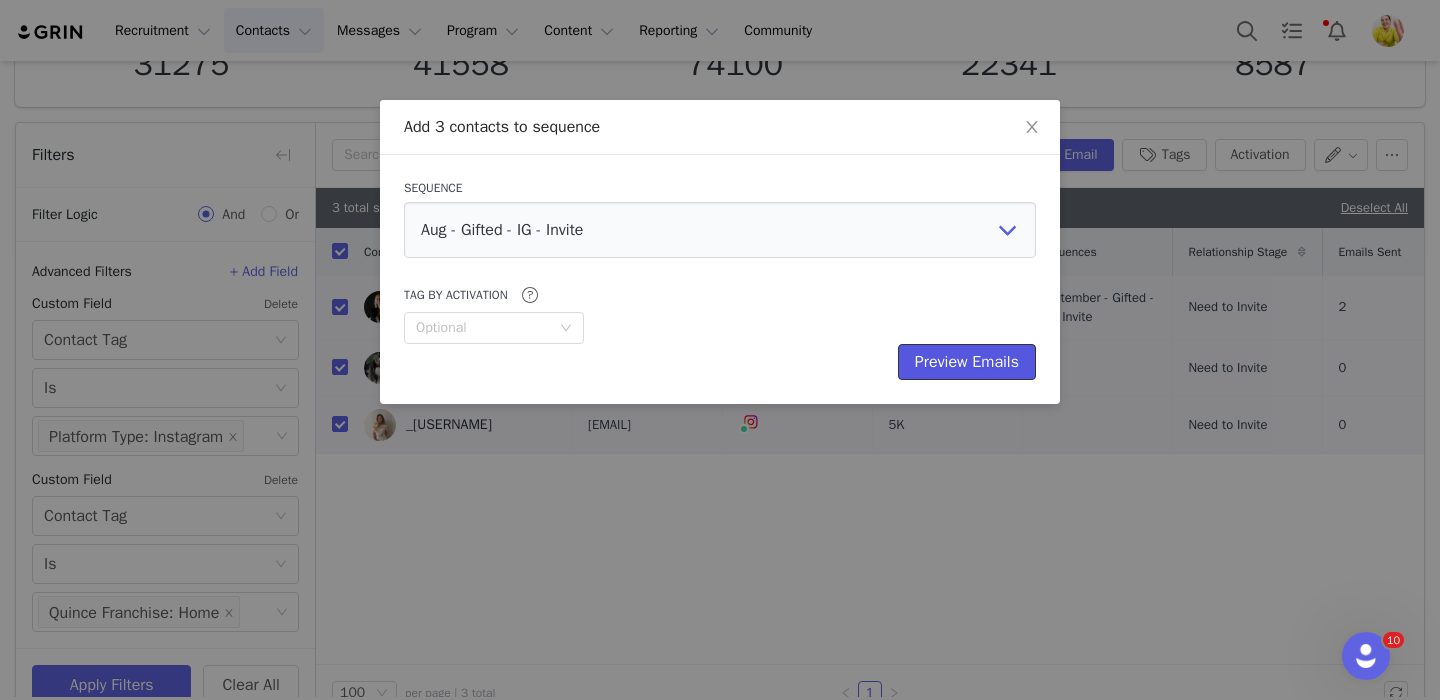 click on "Preview Emails" at bounding box center (967, 362) 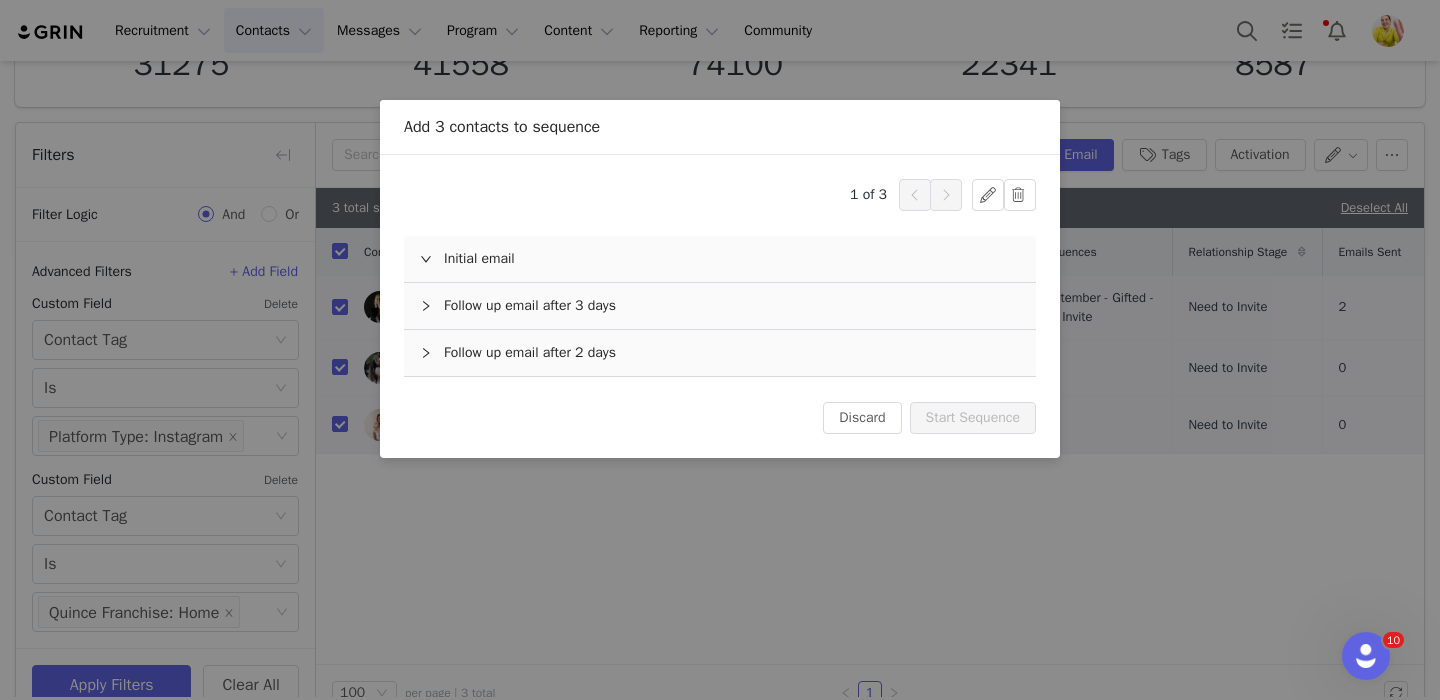 scroll, scrollTop: 0, scrollLeft: 0, axis: both 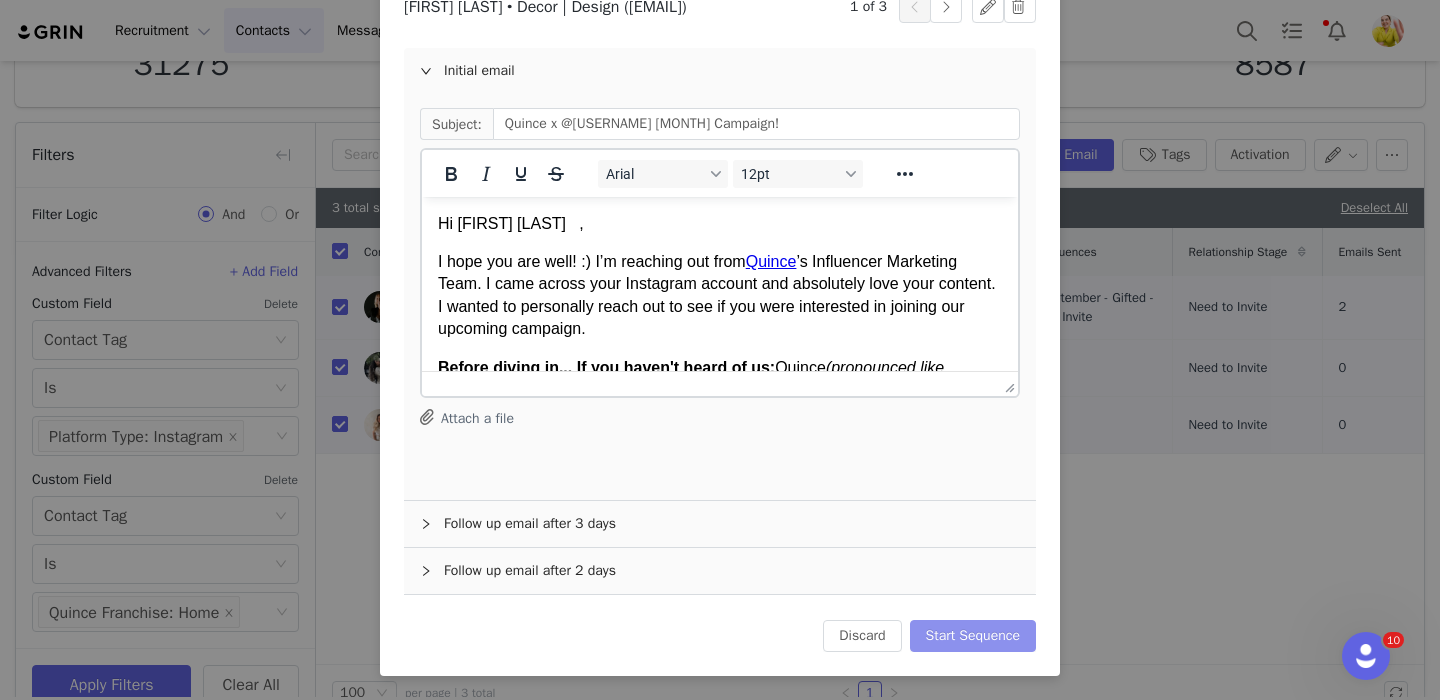 click on "Start Sequence" at bounding box center [973, 636] 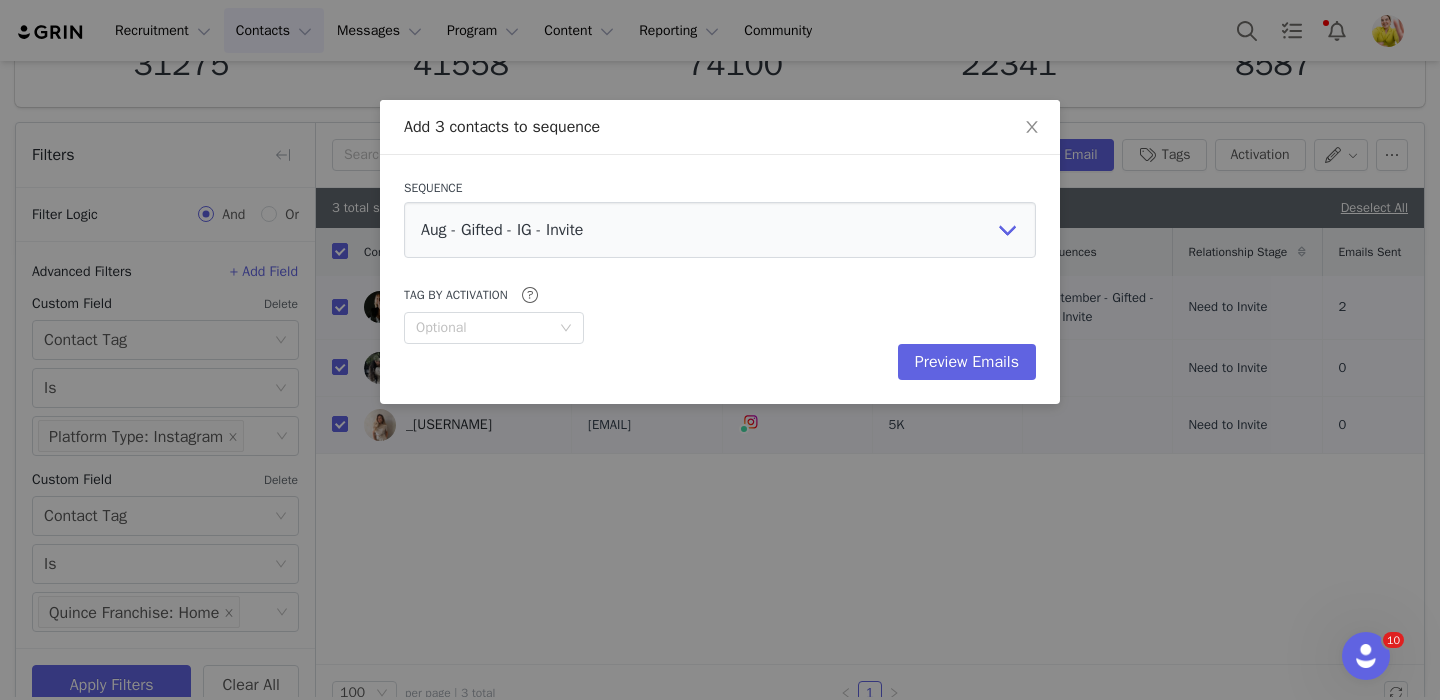 scroll, scrollTop: 0, scrollLeft: 0, axis: both 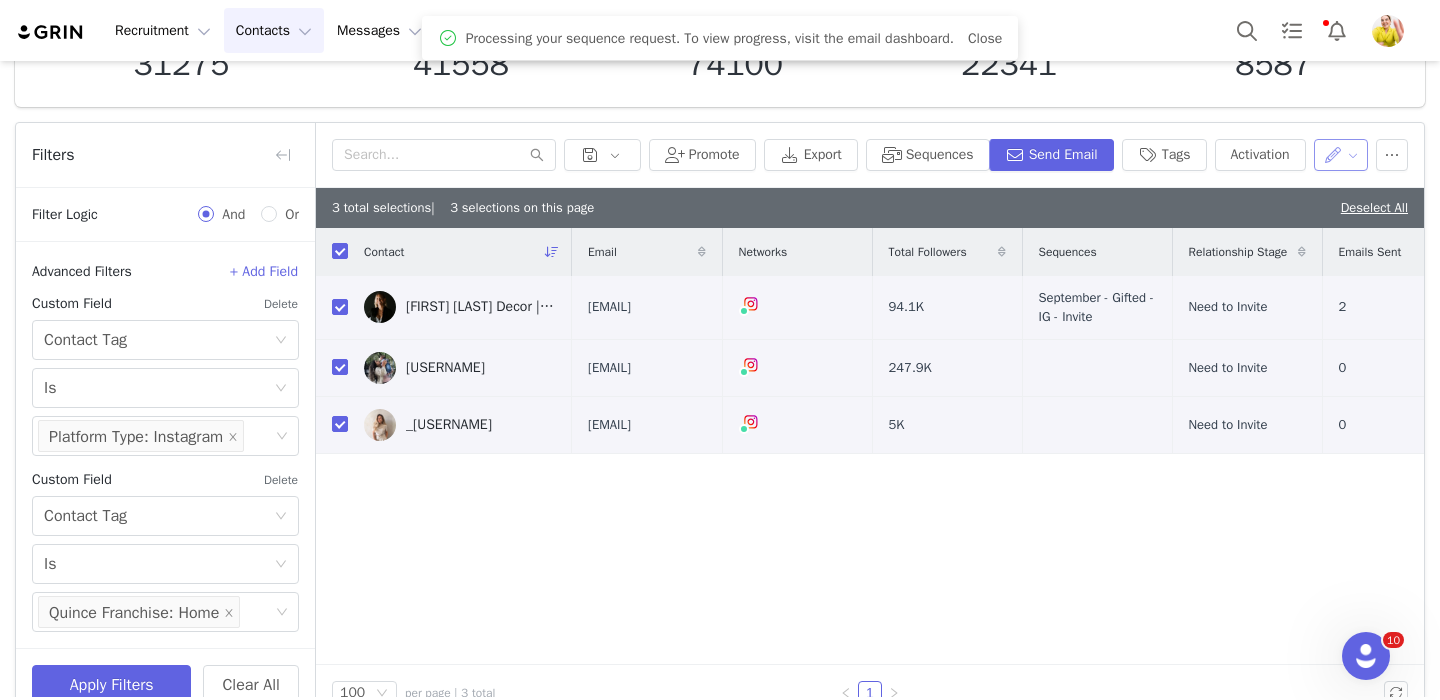click at bounding box center (1341, 155) 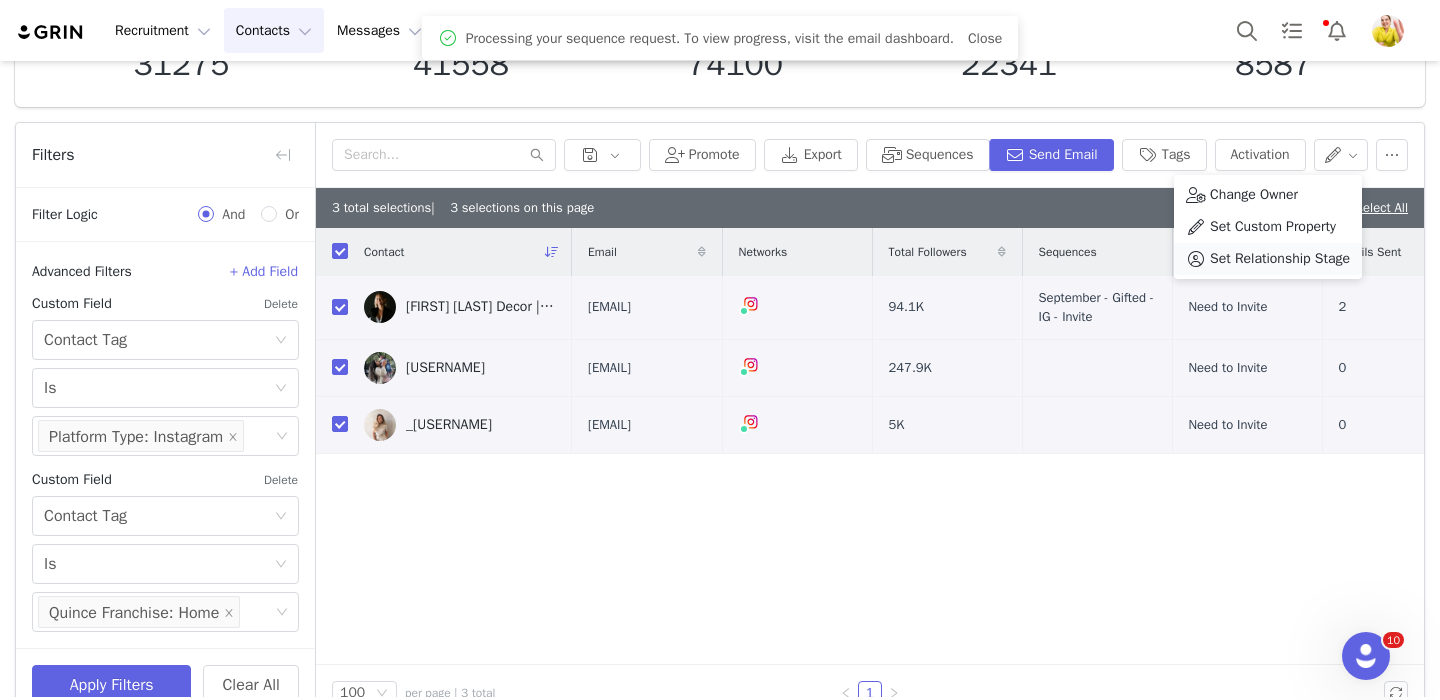 click on "Set Relationship Stage" at bounding box center (1280, 259) 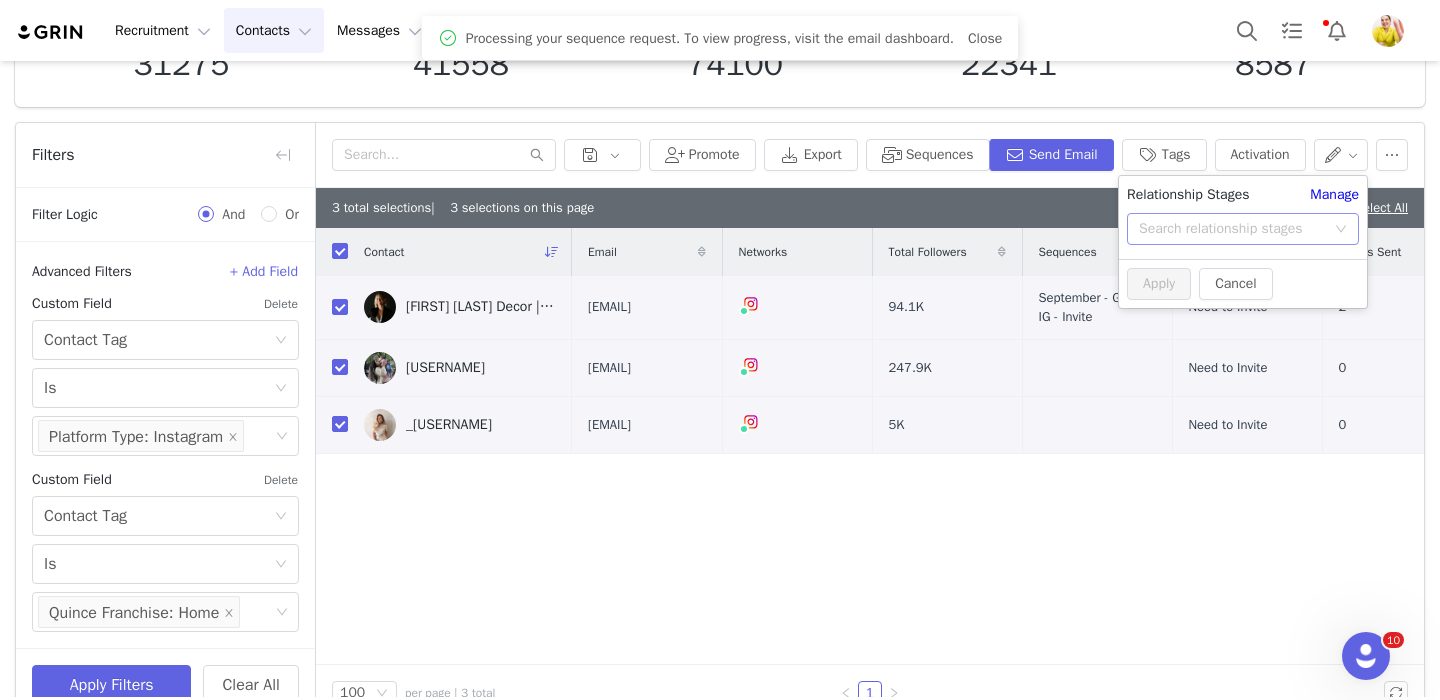 click on "Search relationship stages" at bounding box center (1232, 229) 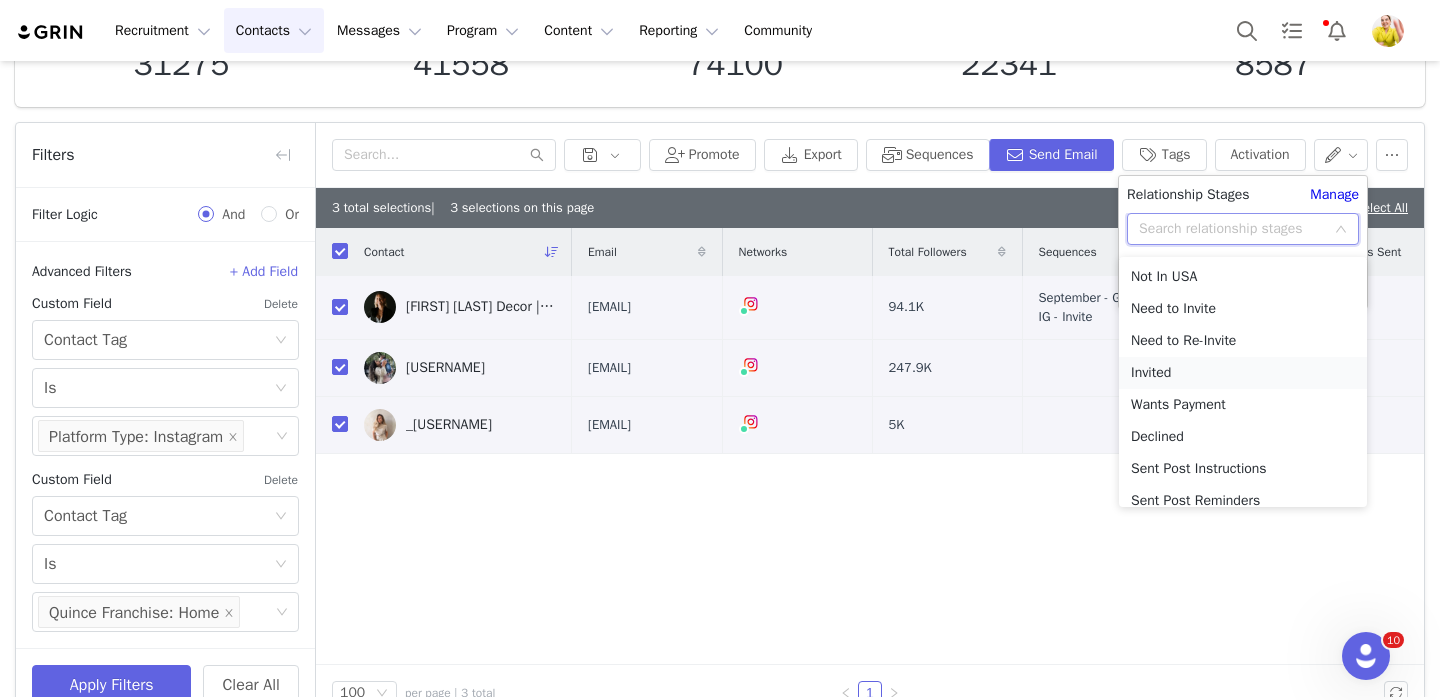 click on "Invited" at bounding box center [1243, 373] 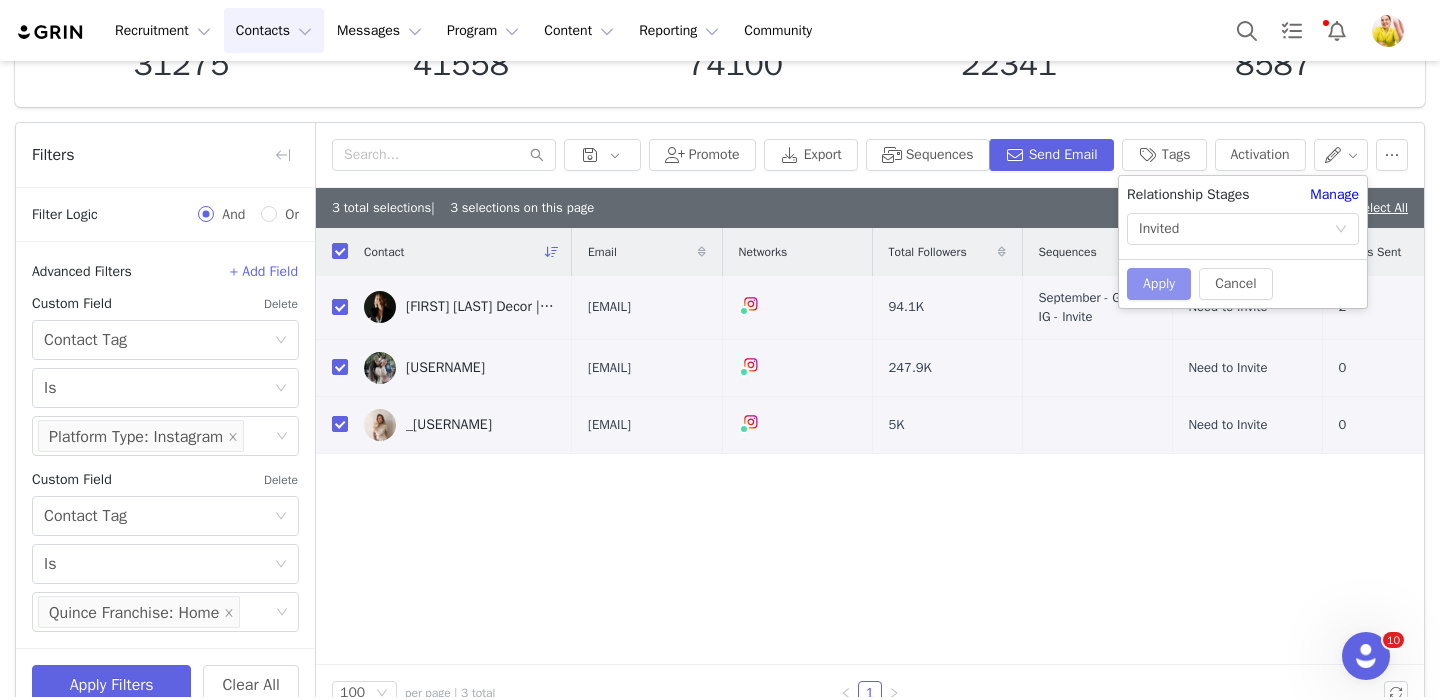 click on "Apply" at bounding box center (1159, 284) 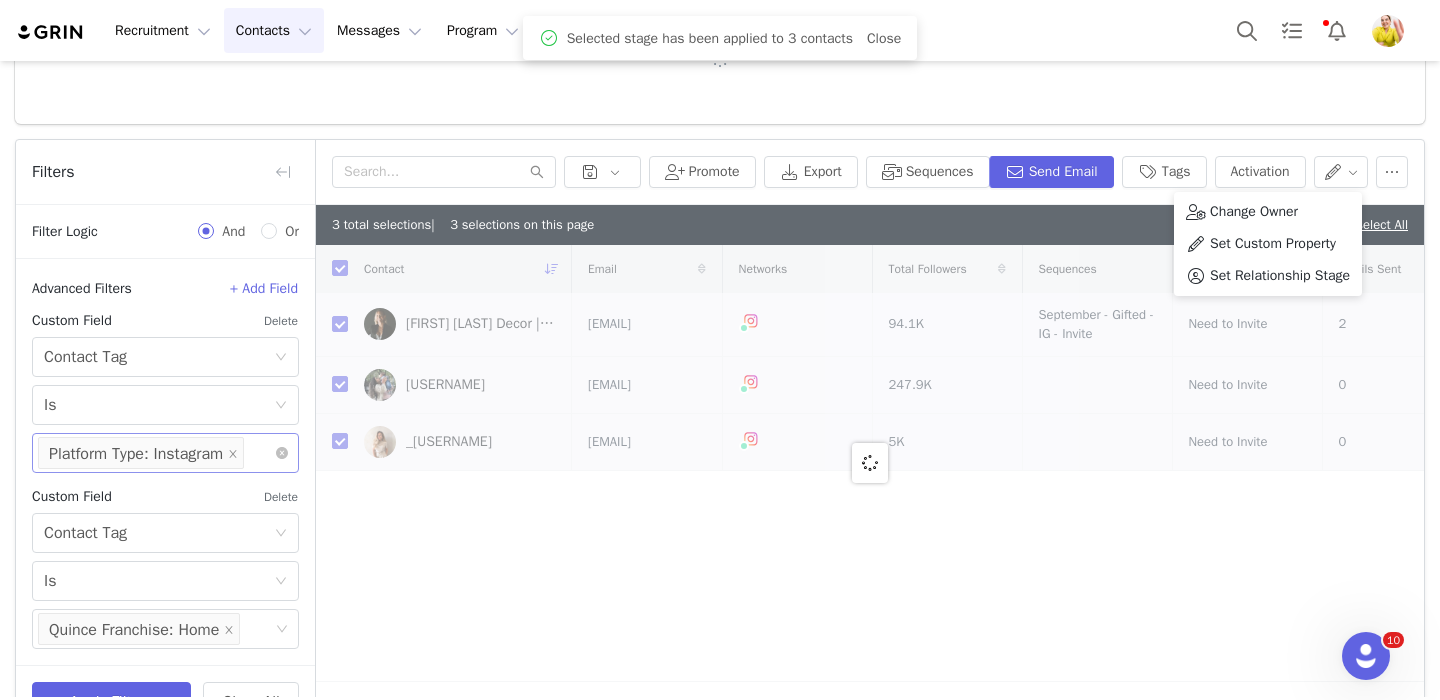 click on "Select Platform Type: Instagram" at bounding box center (158, 453) 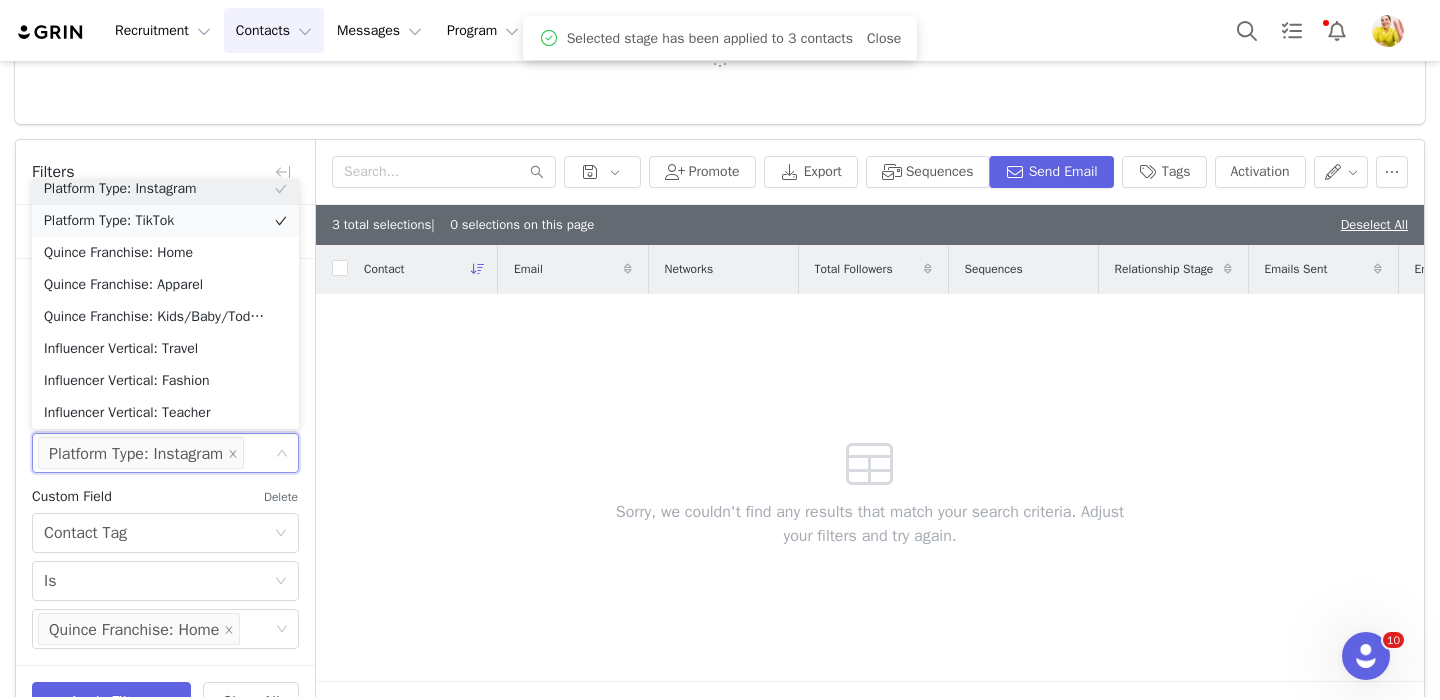click on "Platform Type: TikTok" at bounding box center (165, 221) 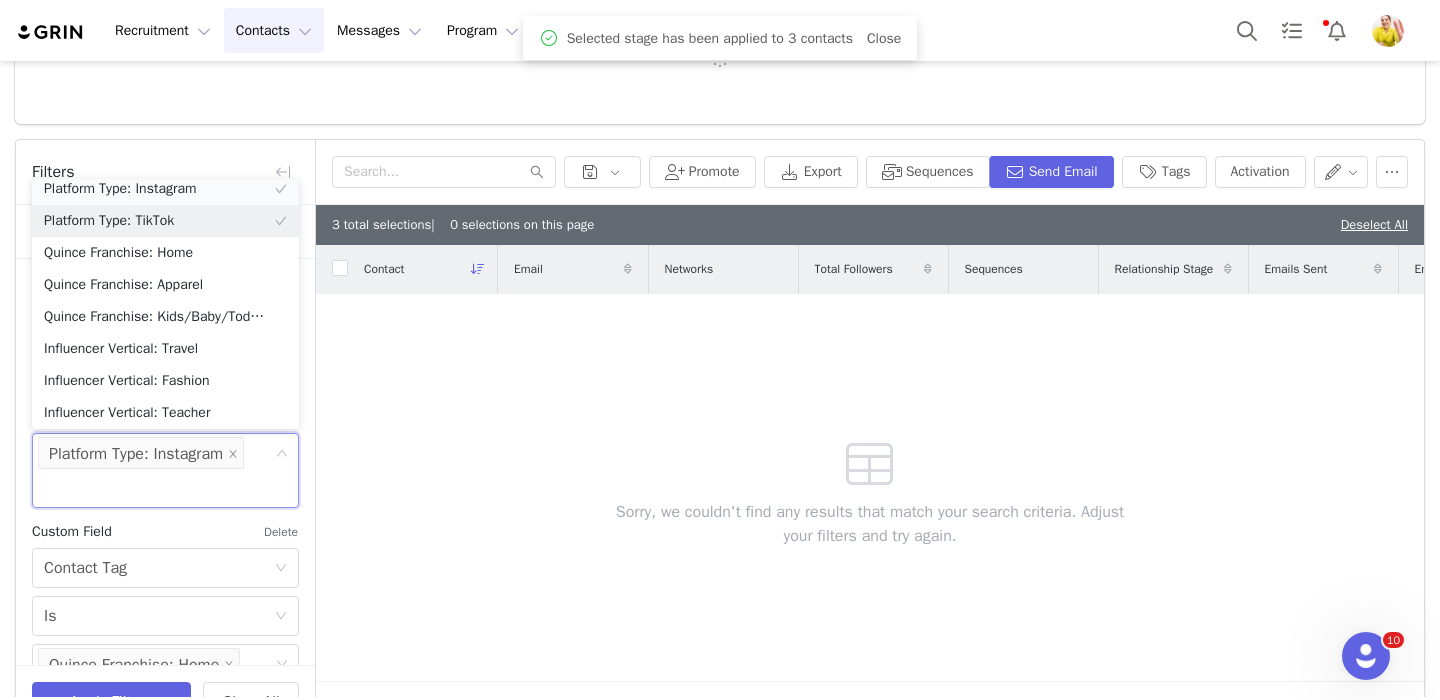 scroll, scrollTop: 4, scrollLeft: 0, axis: vertical 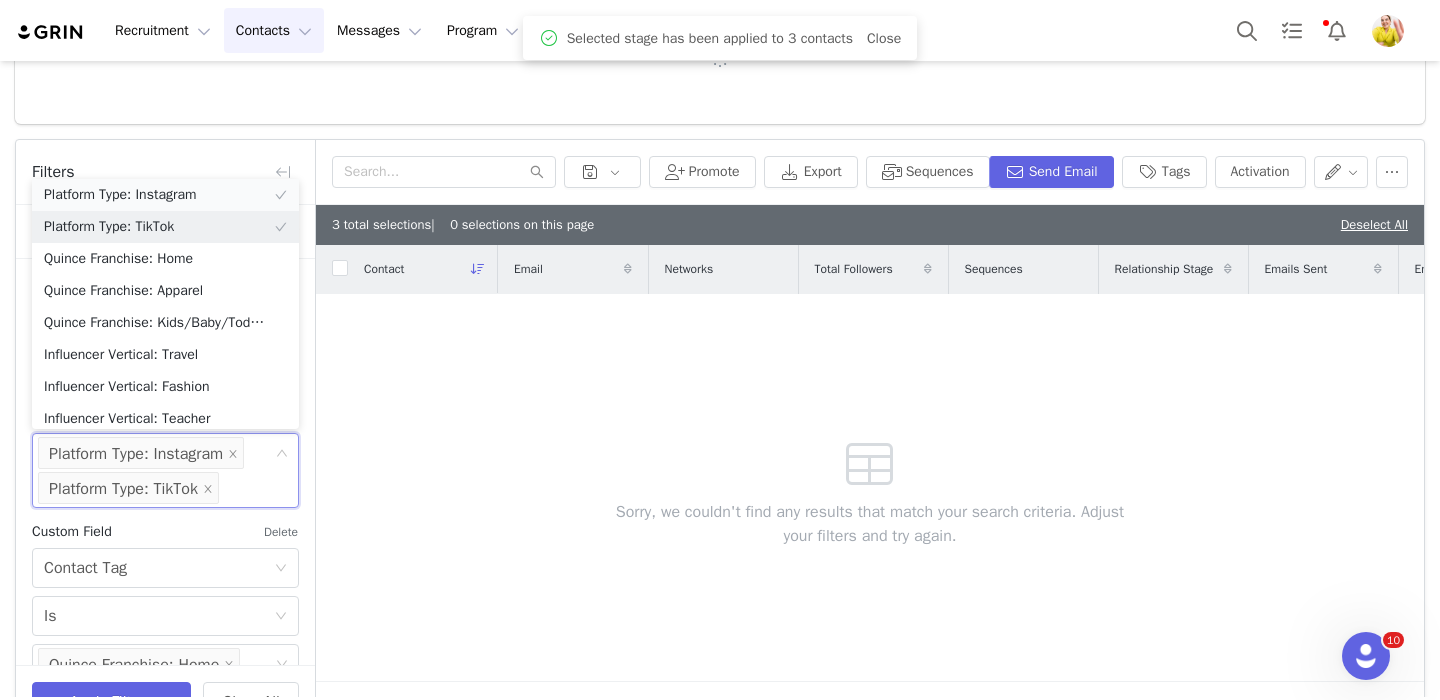 click on "Platform Type: Instagram" at bounding box center [165, 195] 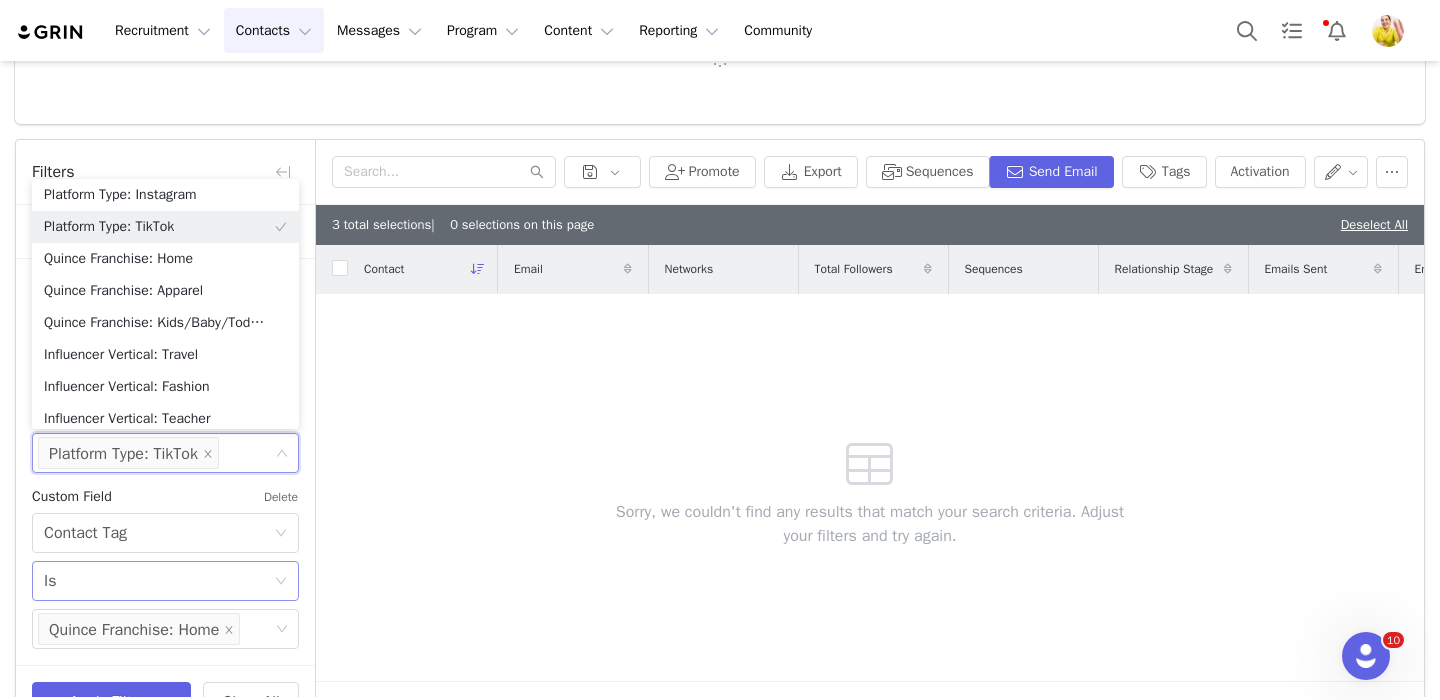 scroll, scrollTop: 216, scrollLeft: 0, axis: vertical 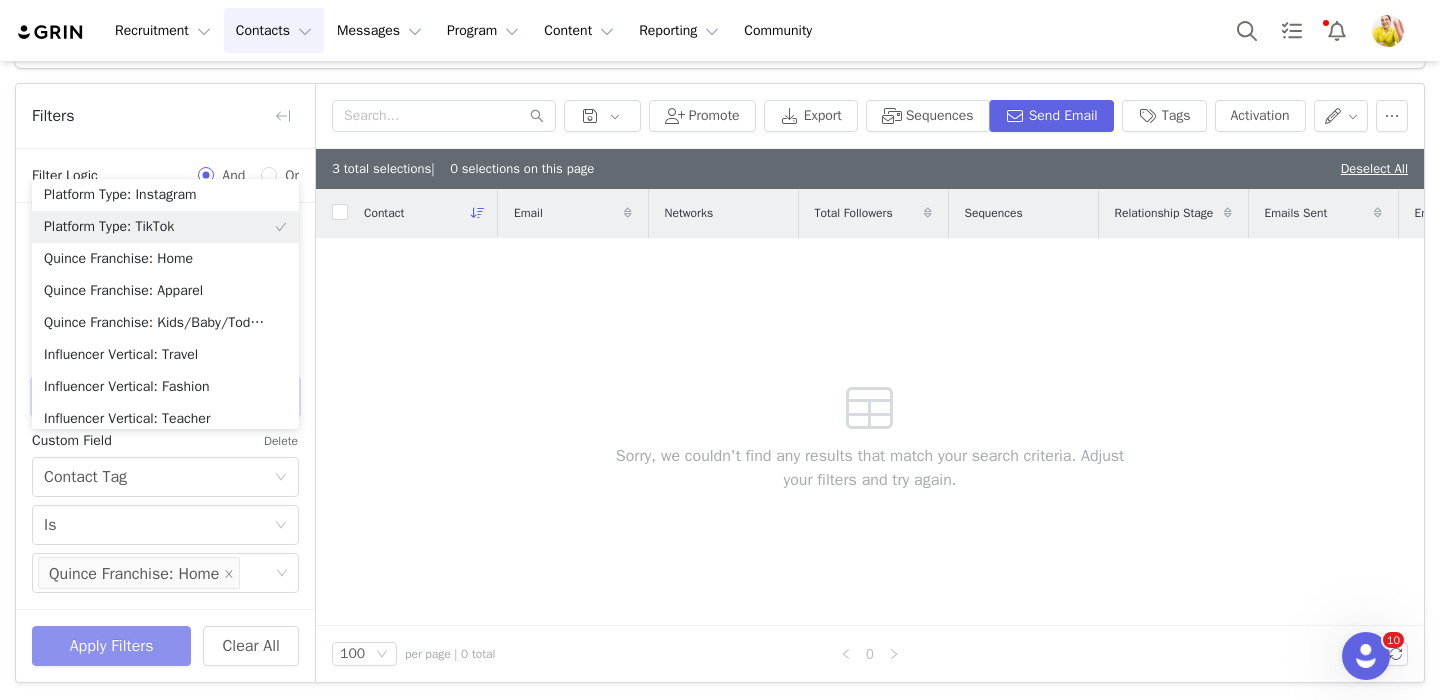 click on "Apply Filters" at bounding box center [111, 646] 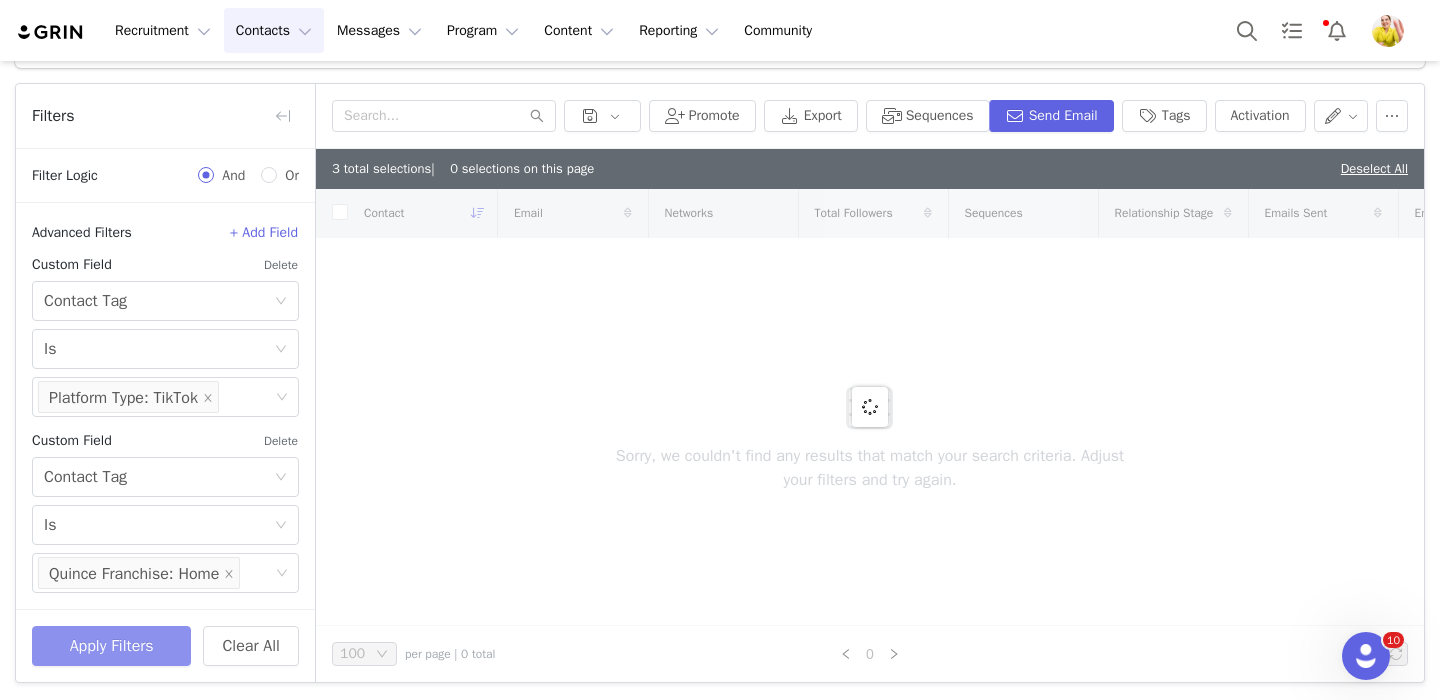 scroll, scrollTop: 199, scrollLeft: 0, axis: vertical 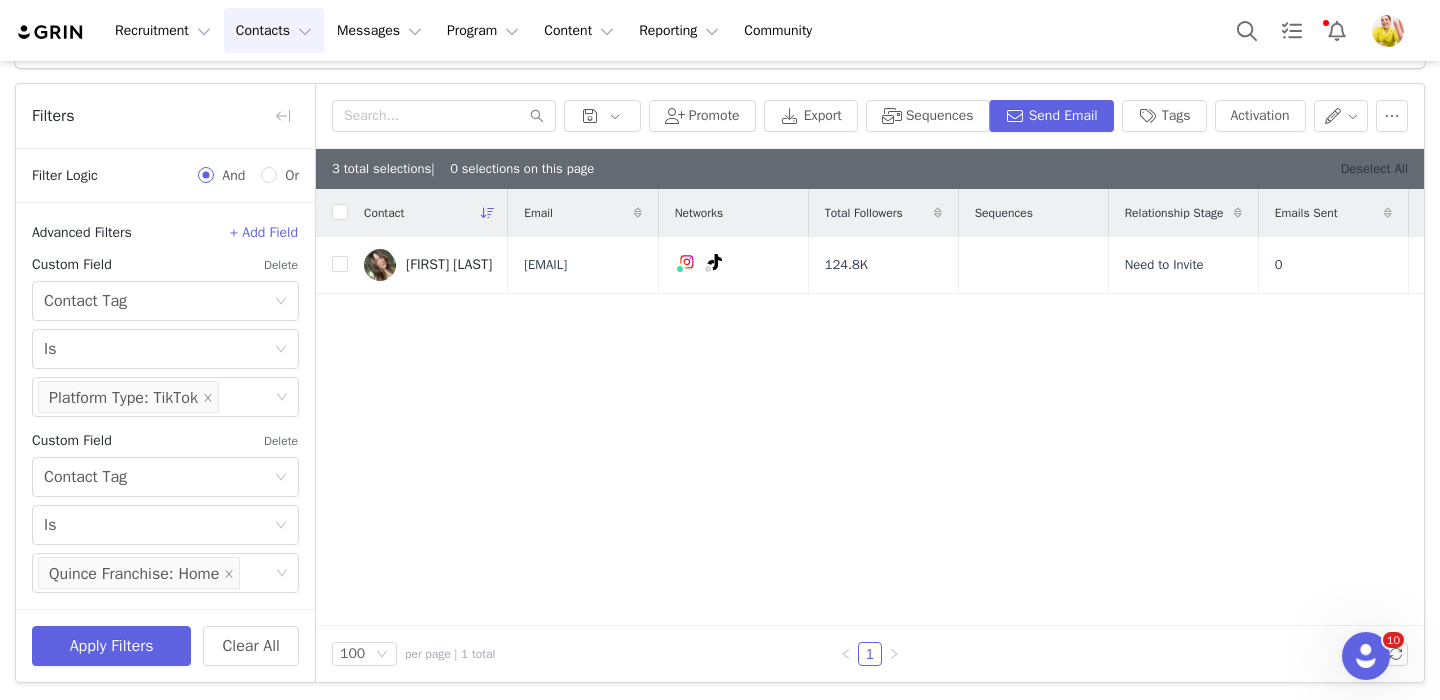 click on "Deselect All" at bounding box center [1374, 168] 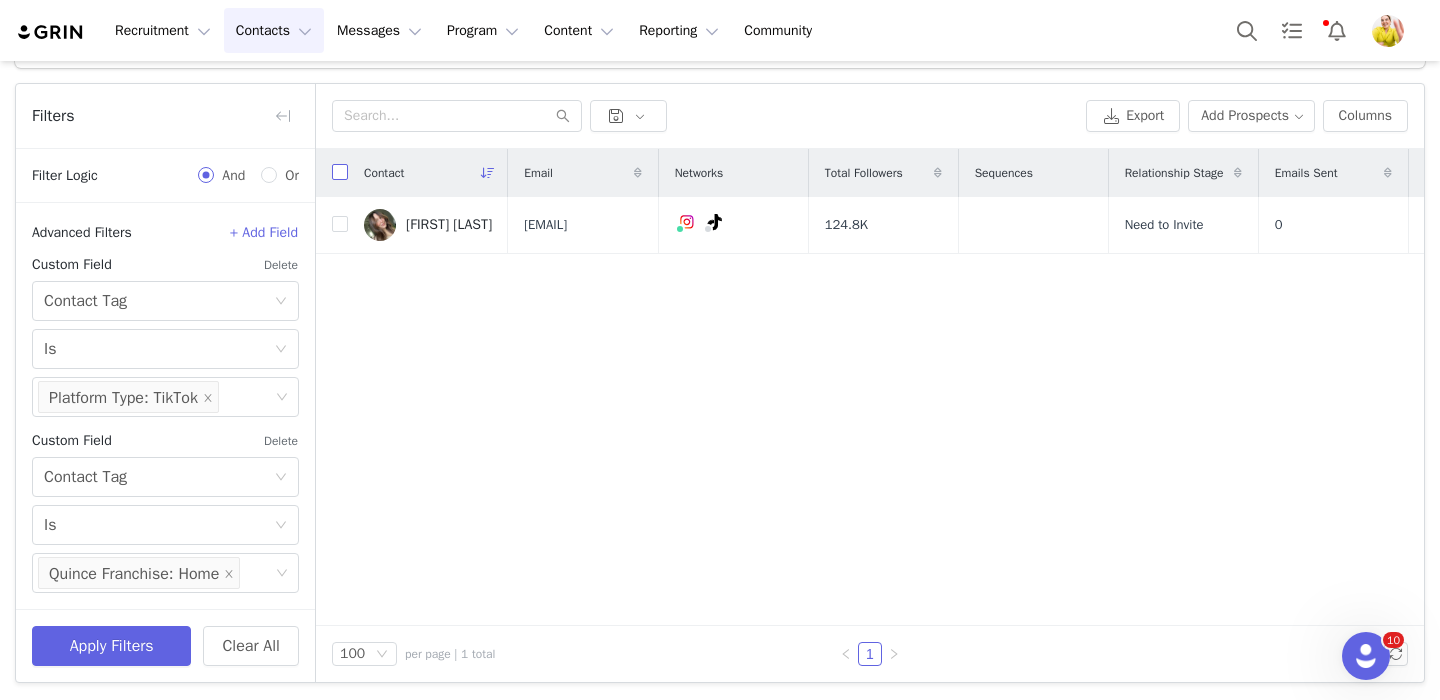 click at bounding box center [340, 172] 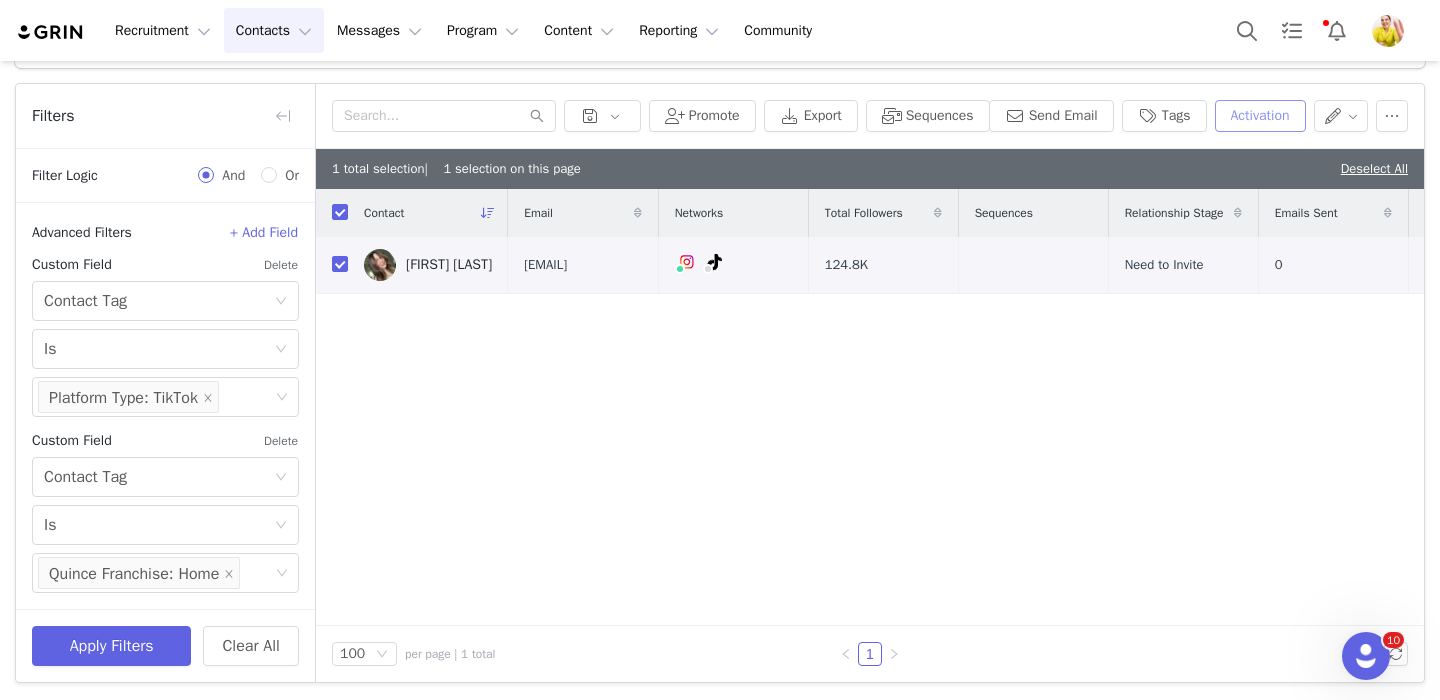 click on "Activation" at bounding box center [1260, 116] 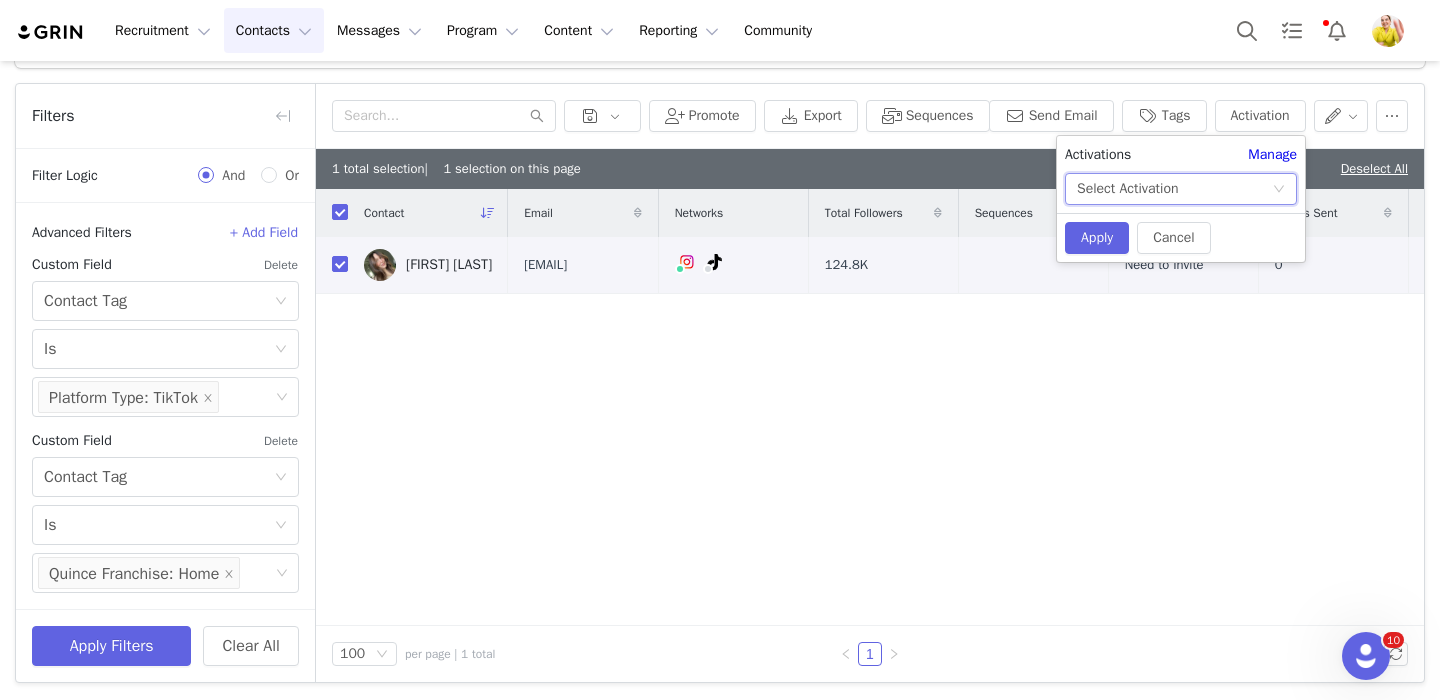 click on "Select Activation" at bounding box center (1174, 189) 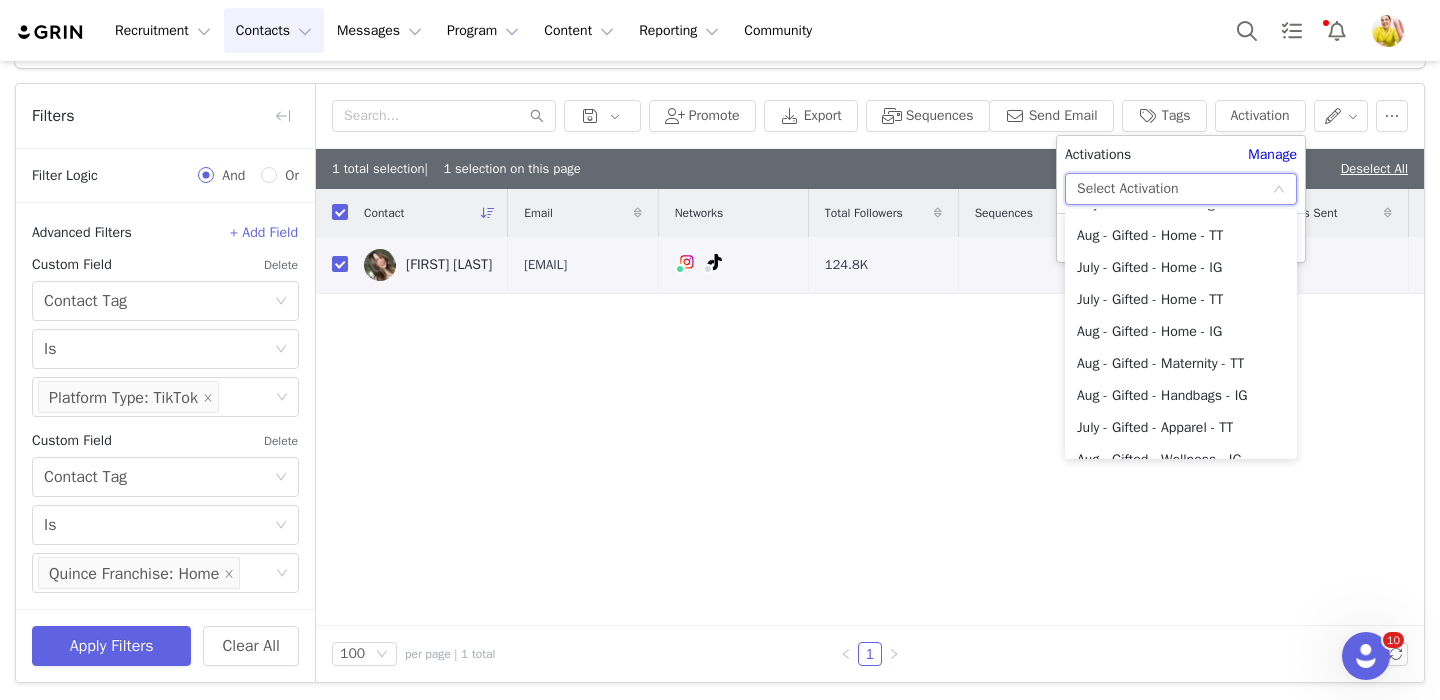 scroll, scrollTop: 317, scrollLeft: 0, axis: vertical 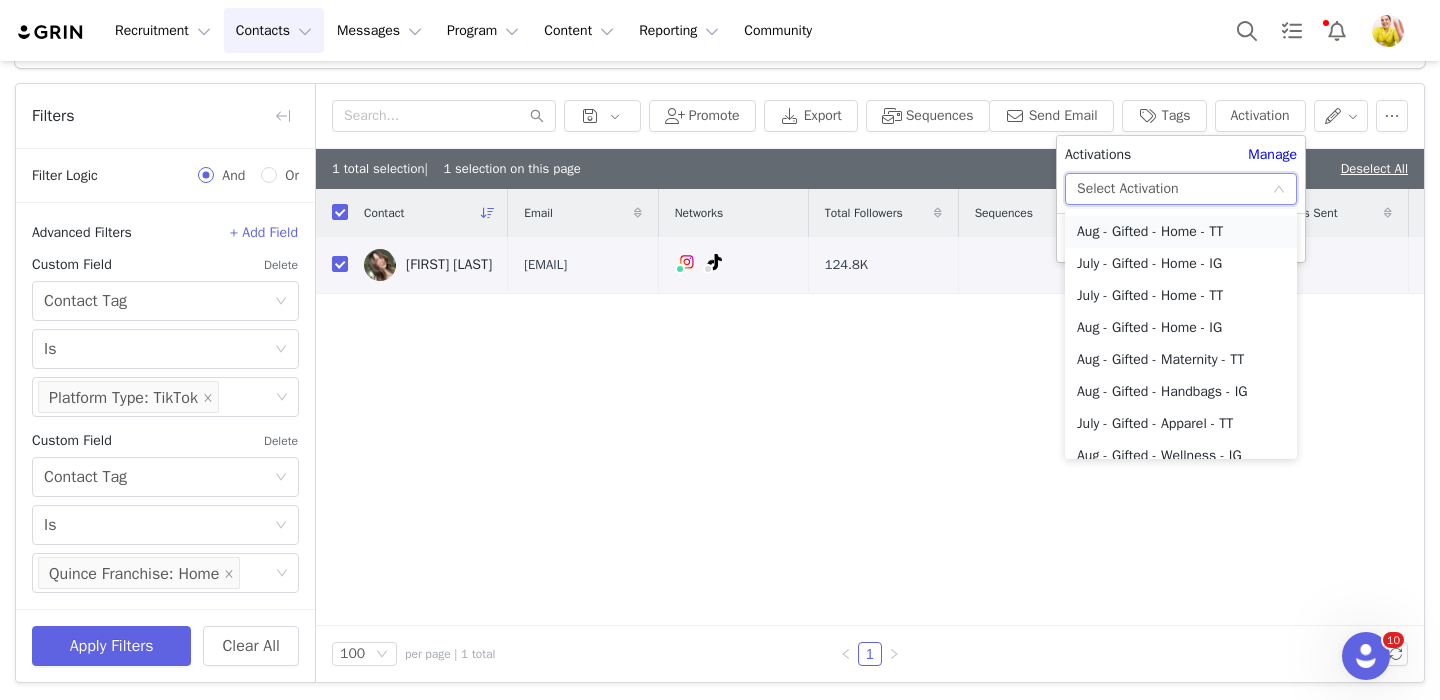 click on "Aug - Gifted - Home - TT" at bounding box center [1181, 232] 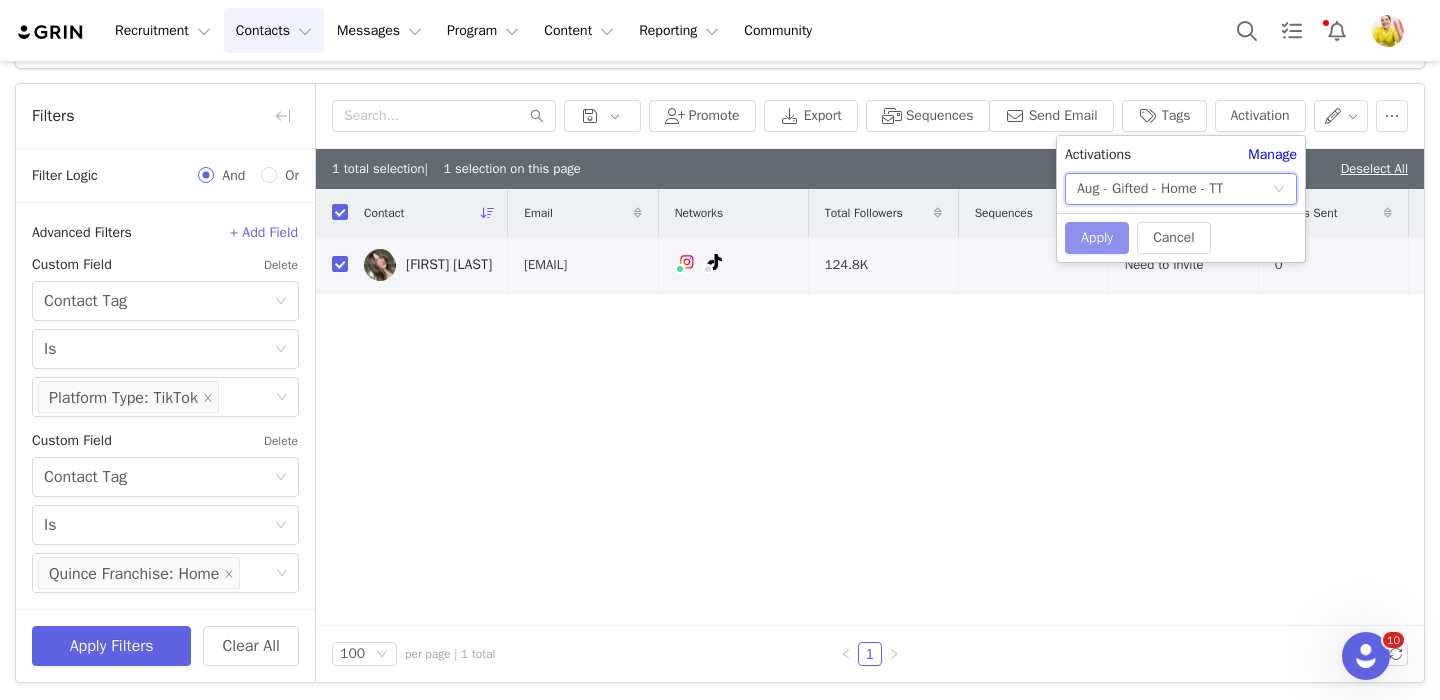 click on "Apply" at bounding box center [1097, 238] 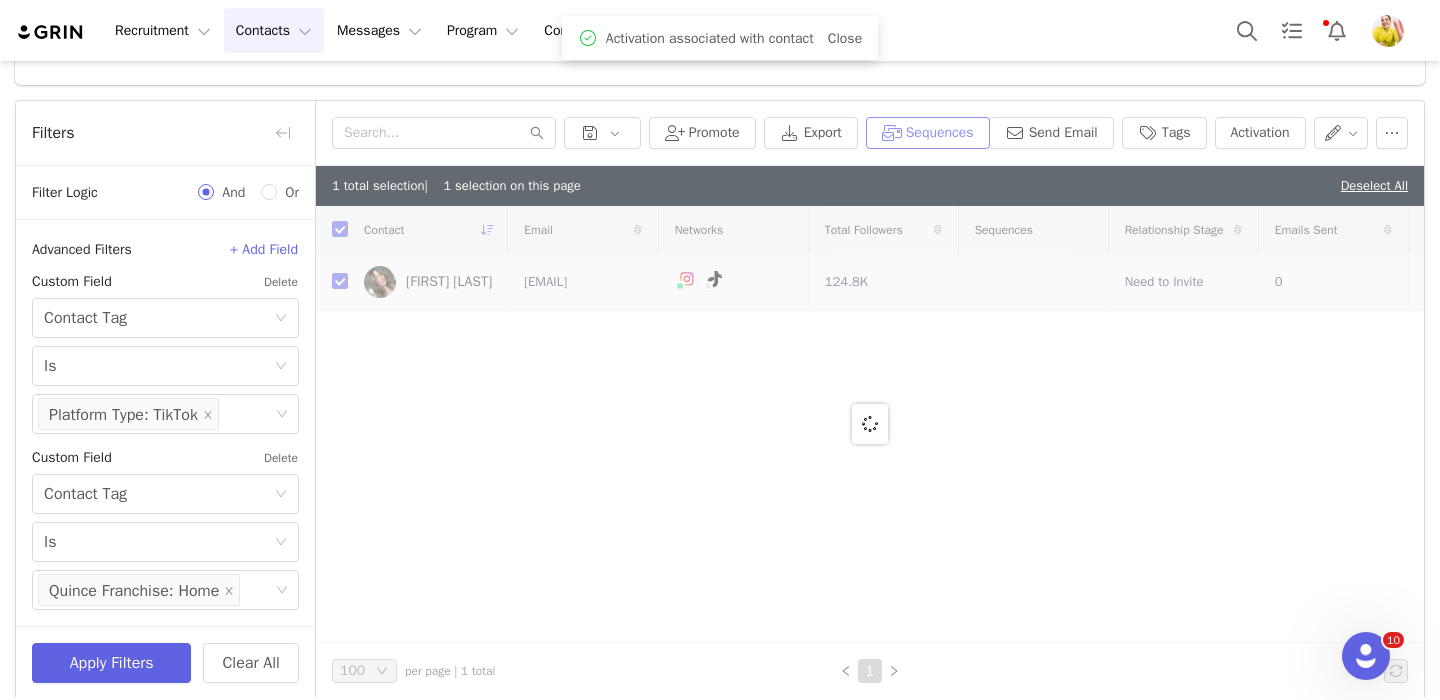 click on "Sequences" at bounding box center (928, 133) 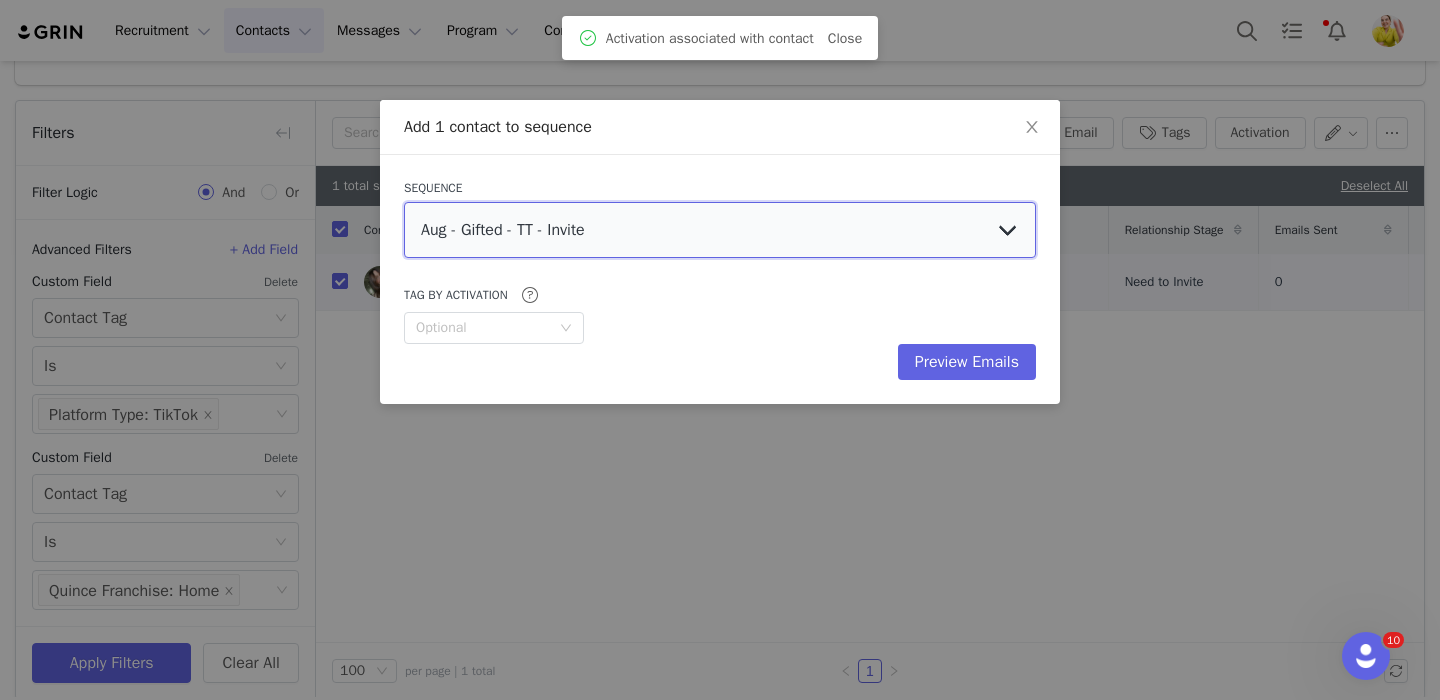 click on "Aug - Gifted - TT - Invite   Aug - Gifted - IG - Invite   Aug - Gifted - IG - Re-Invite (Past Partner)   Aug - Gifted - TT - Re-Invite (Past Partner)" at bounding box center (720, 230) 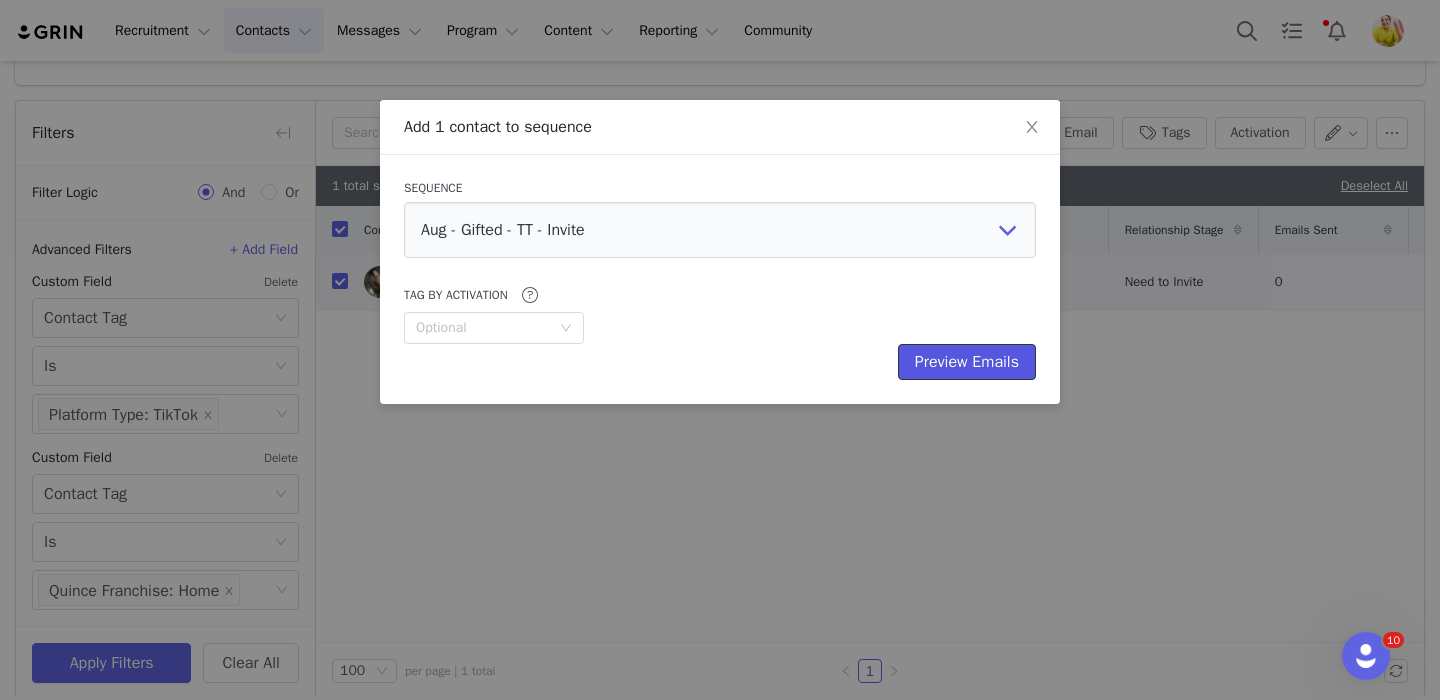 click on "Preview Emails" at bounding box center [967, 362] 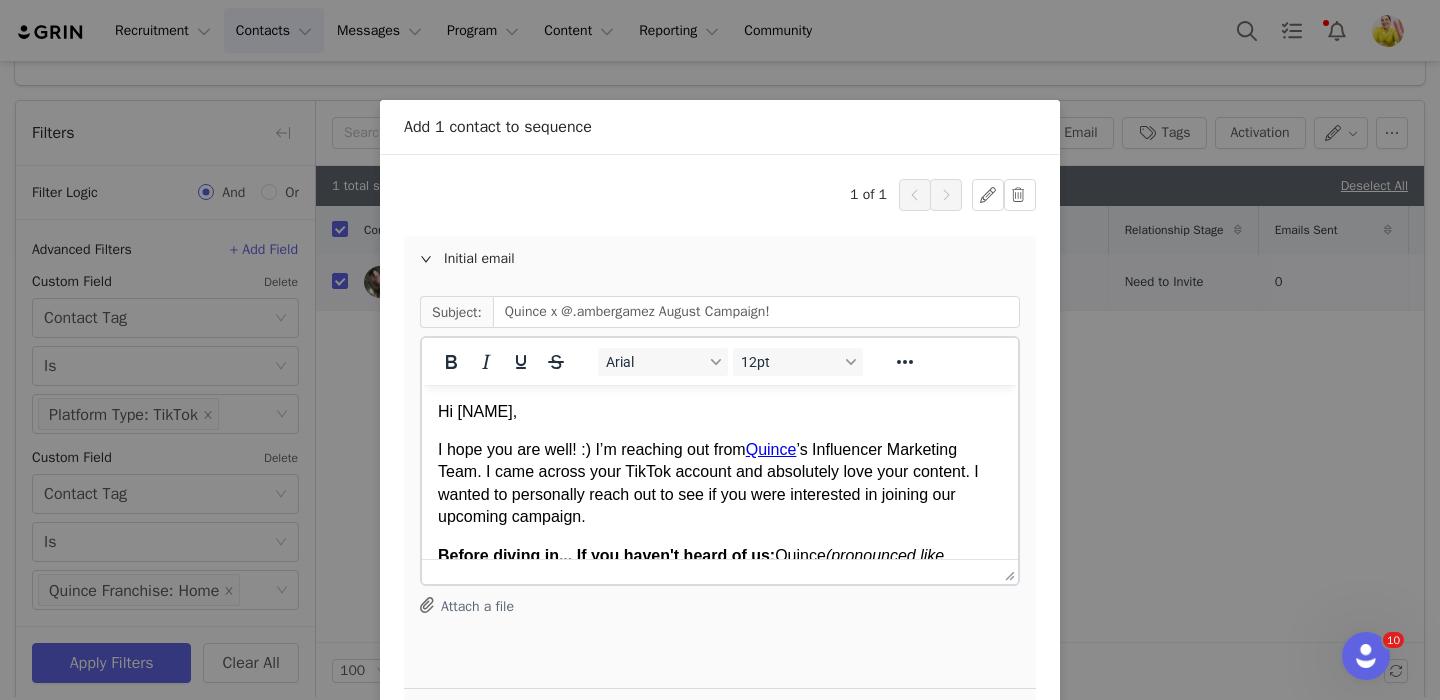 scroll, scrollTop: 0, scrollLeft: 0, axis: both 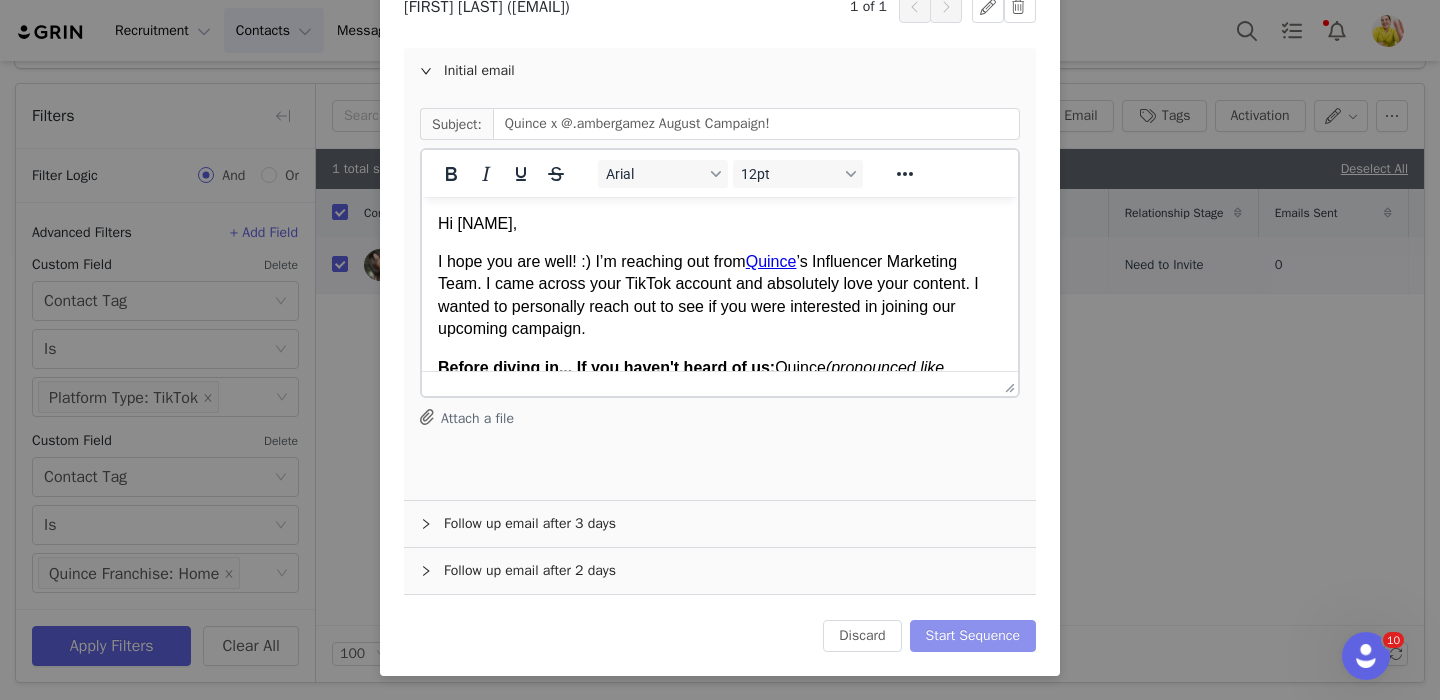 click on "Start Sequence" at bounding box center [973, 636] 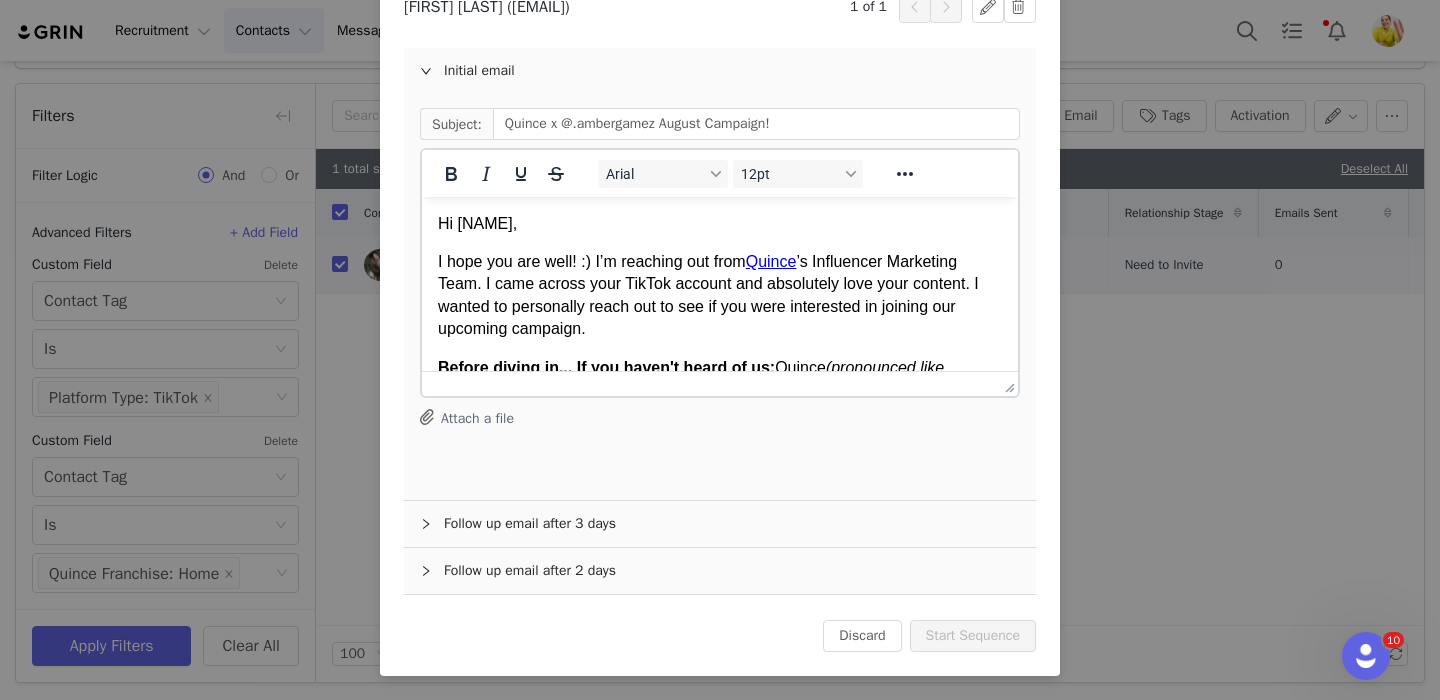 scroll, scrollTop: 0, scrollLeft: 0, axis: both 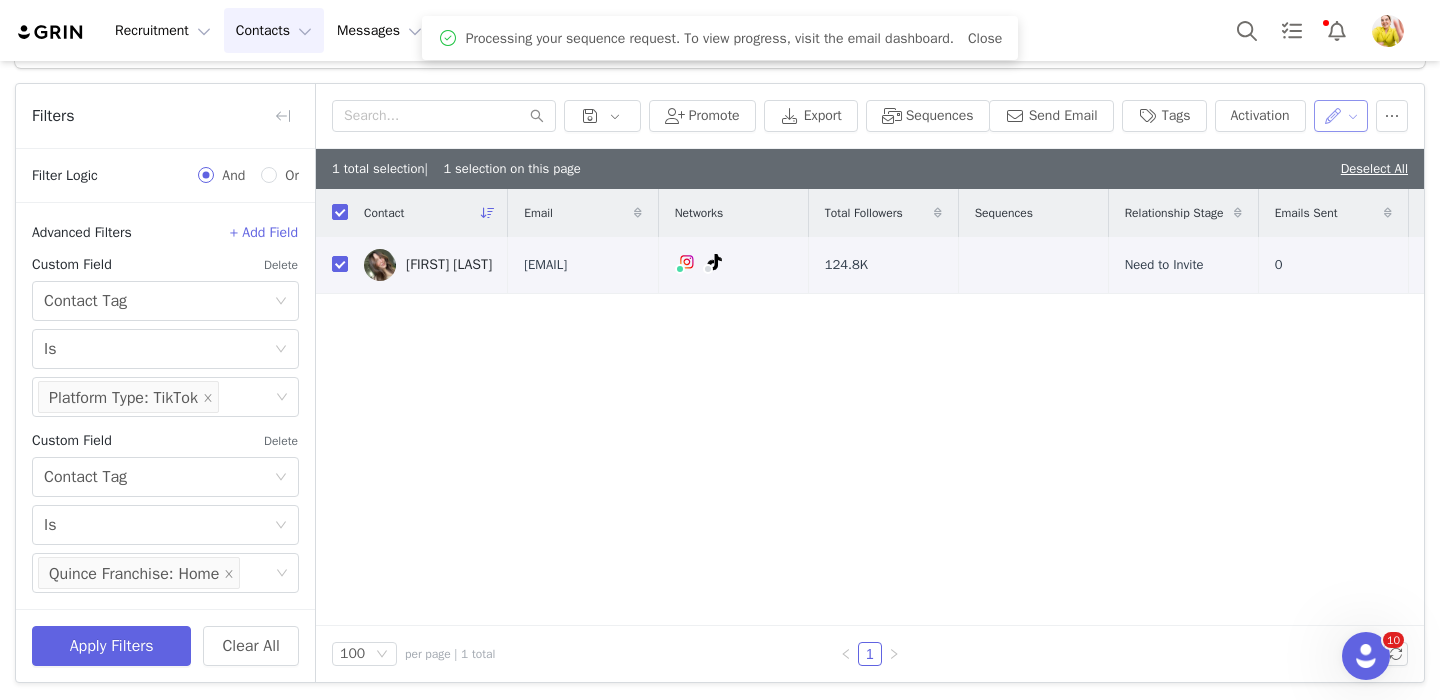 click at bounding box center (1341, 116) 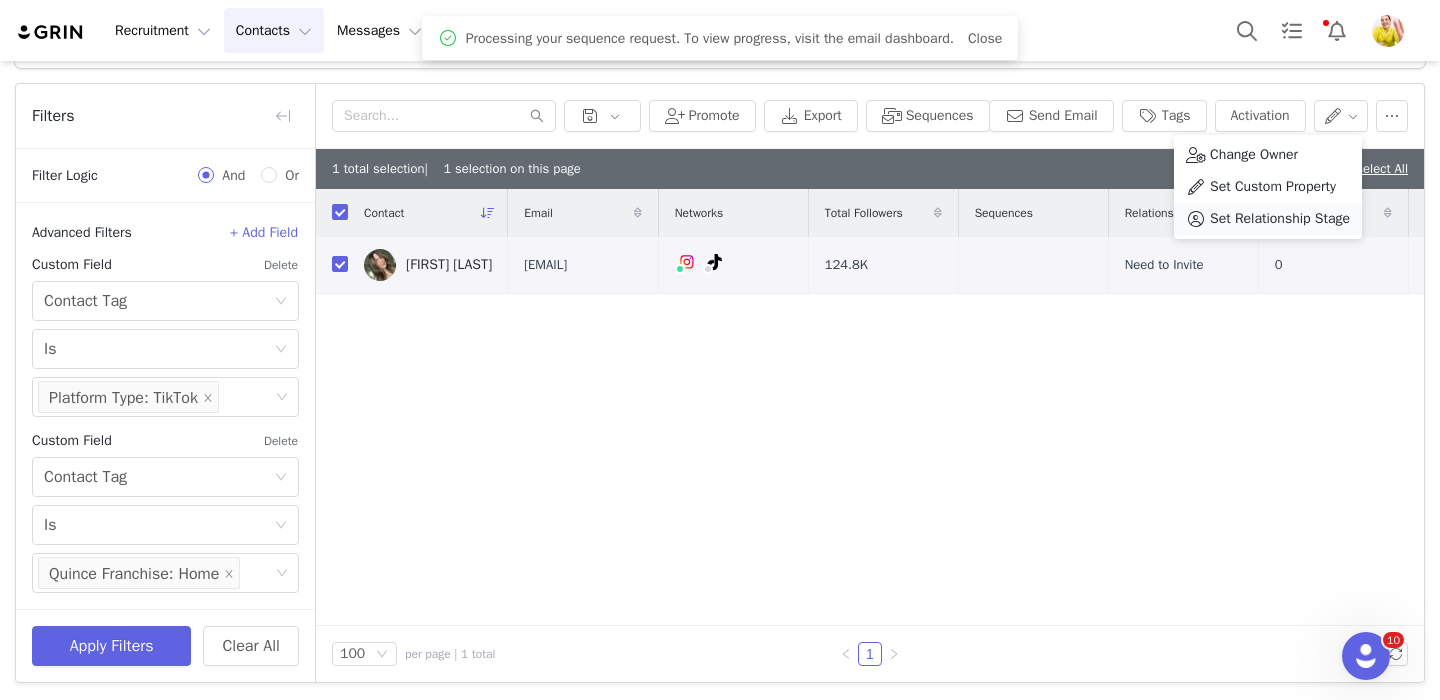 click on "Set Relationship Stage" at bounding box center (1280, 219) 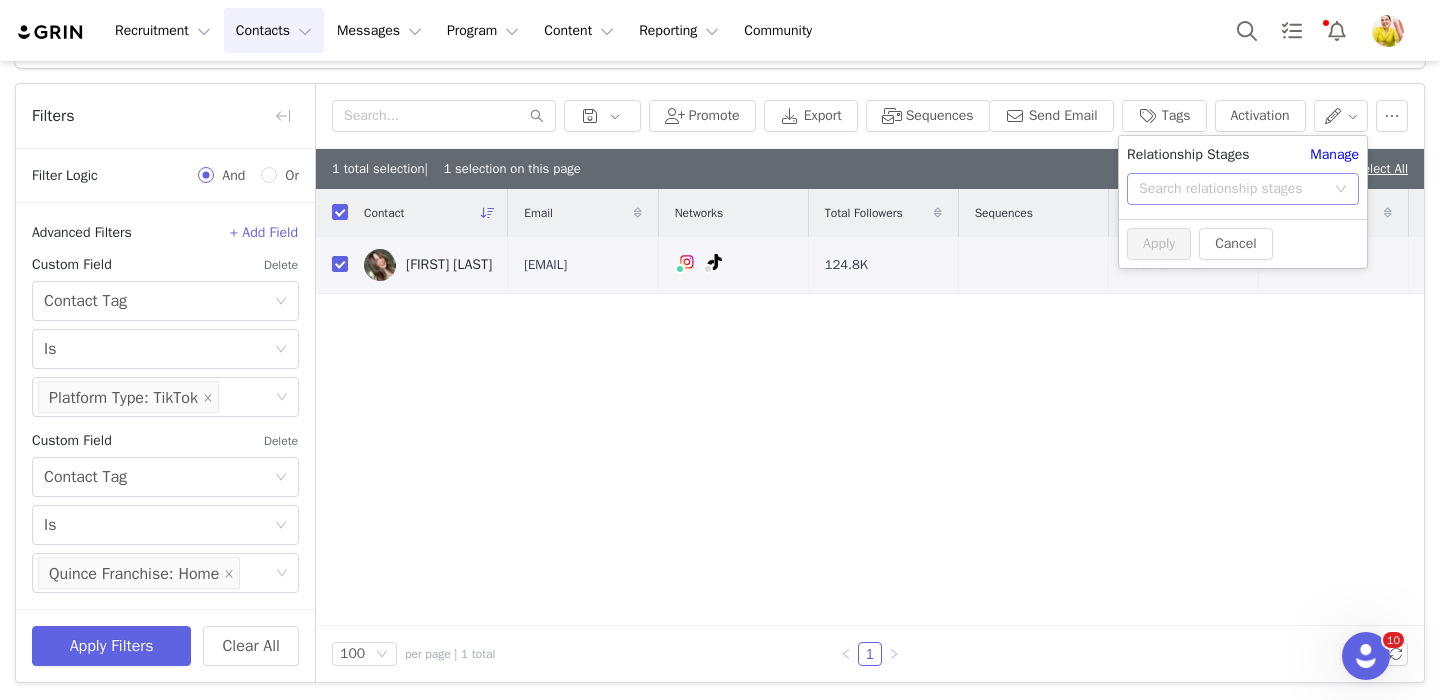 click on "Search relationship stages" at bounding box center (1232, 189) 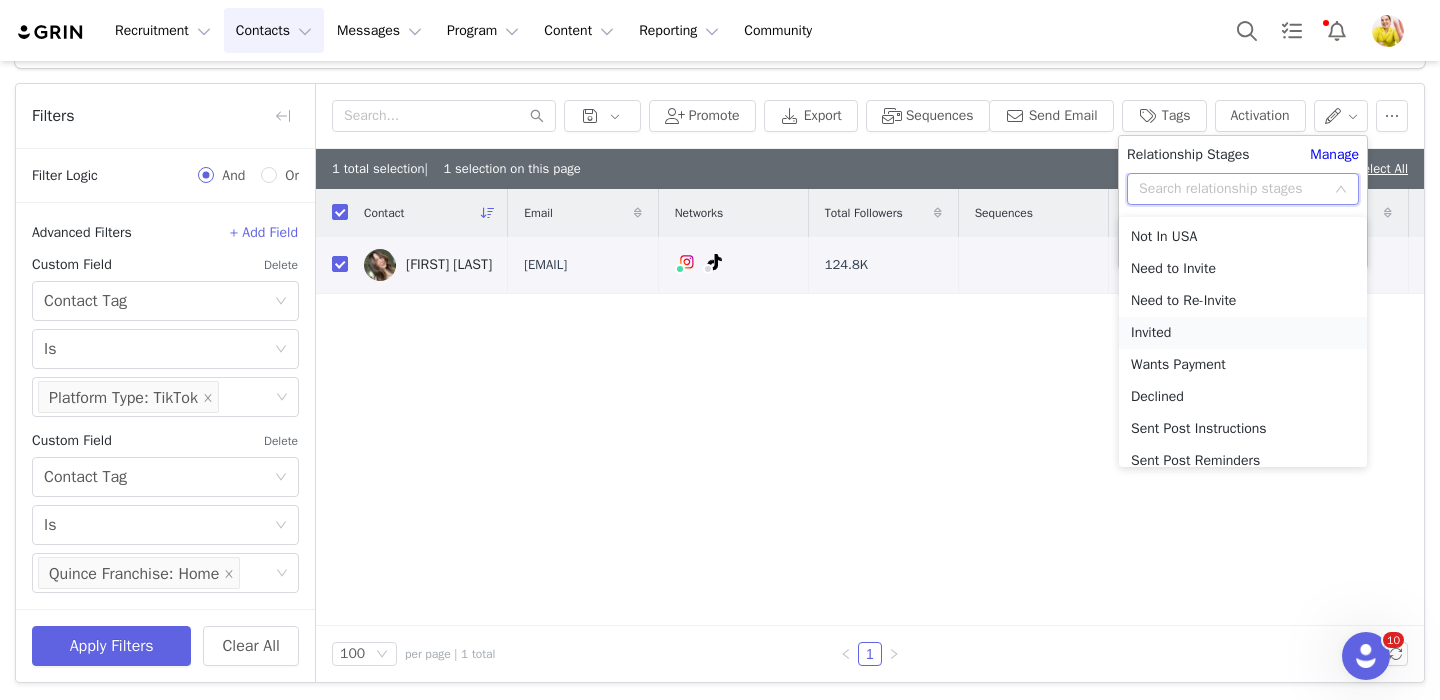 click on "Invited" at bounding box center [1243, 333] 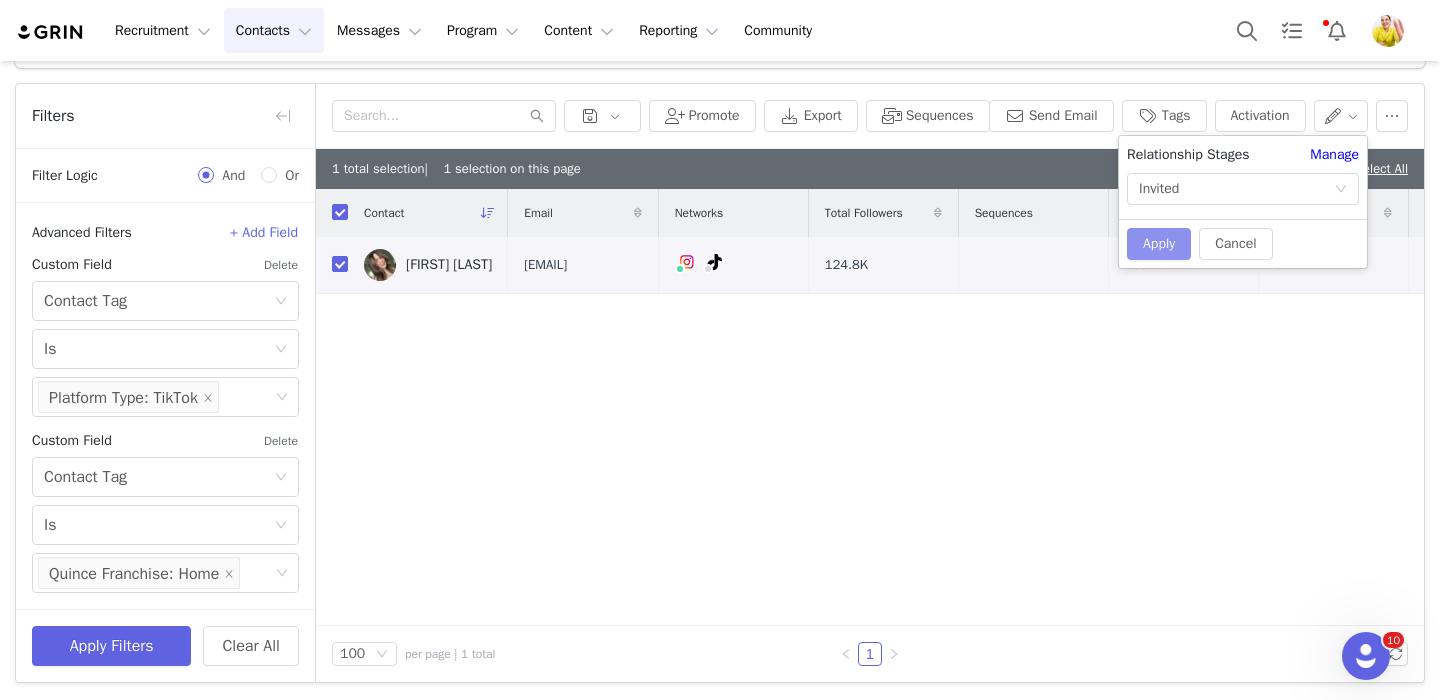 click on "Apply" at bounding box center [1159, 244] 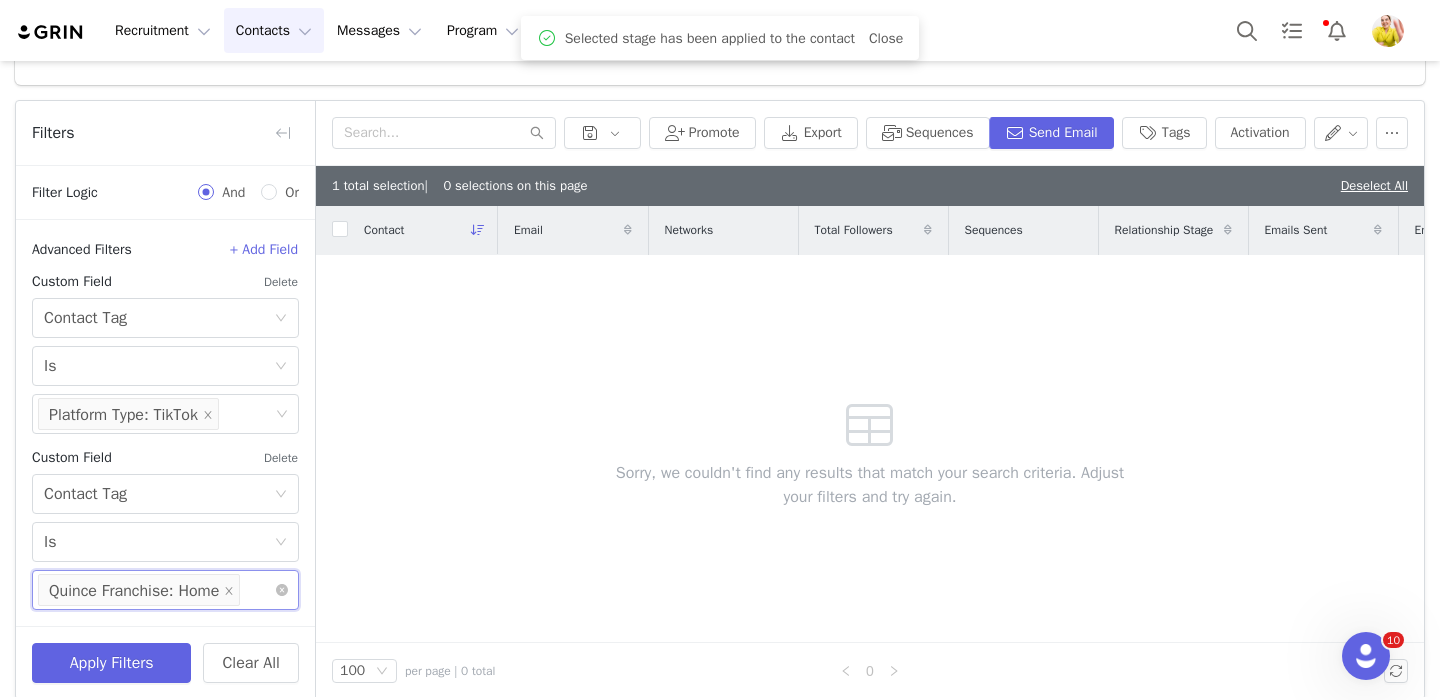click at bounding box center (250, 590) 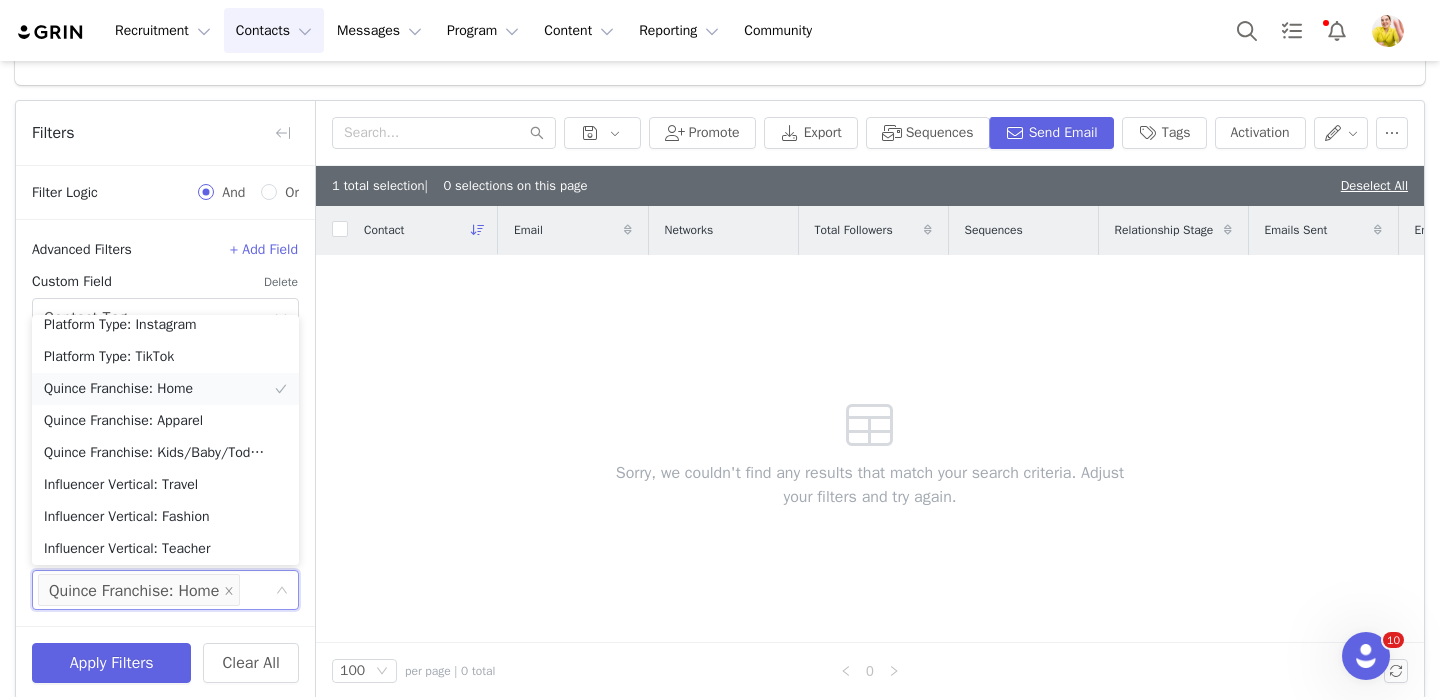 click on "Quince Franchise: Home" at bounding box center (165, 389) 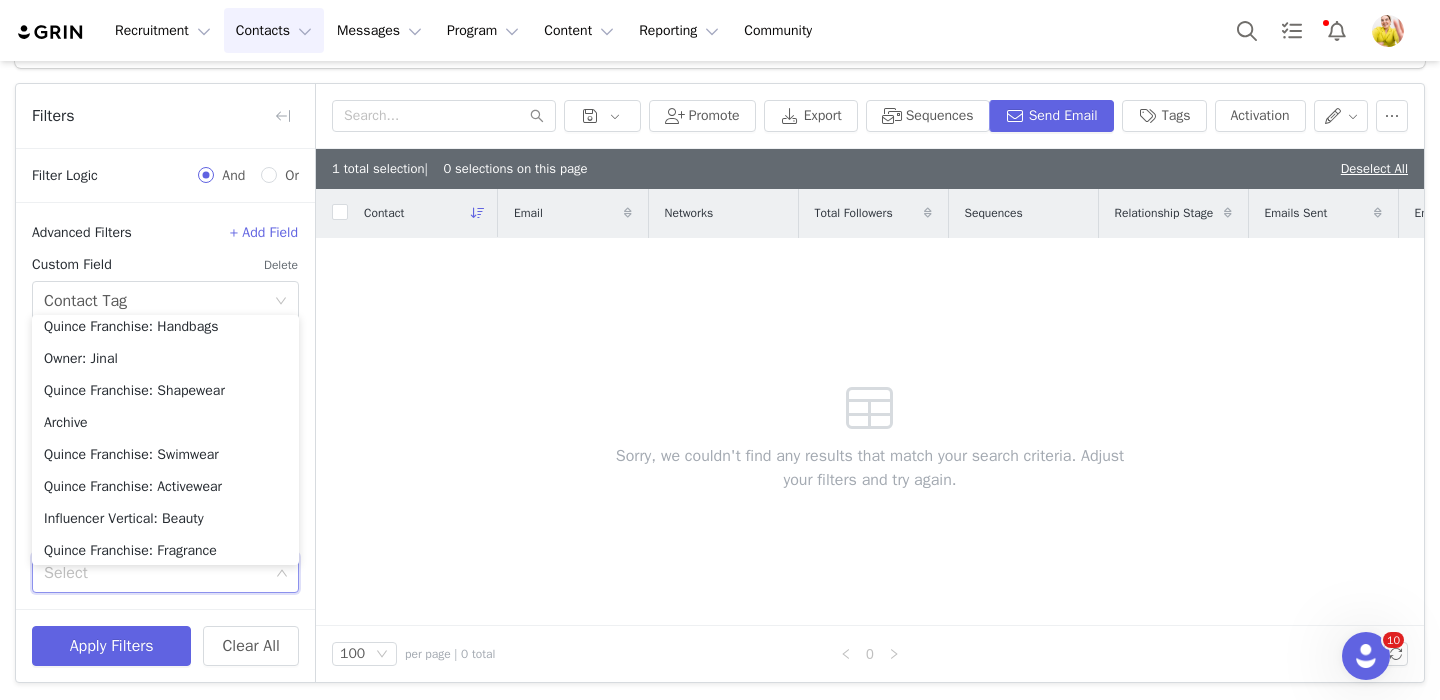 scroll, scrollTop: 910, scrollLeft: 0, axis: vertical 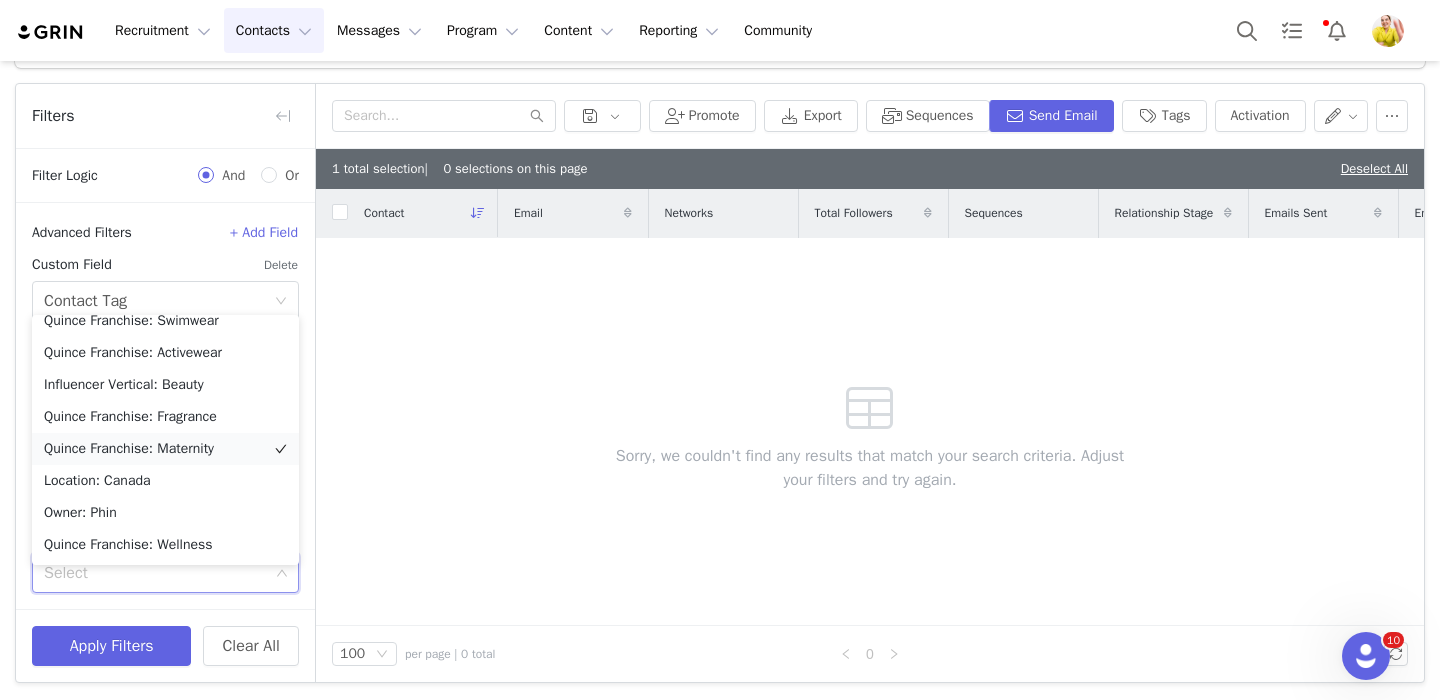 click on "Quince Franchise: Maternity" at bounding box center [165, 449] 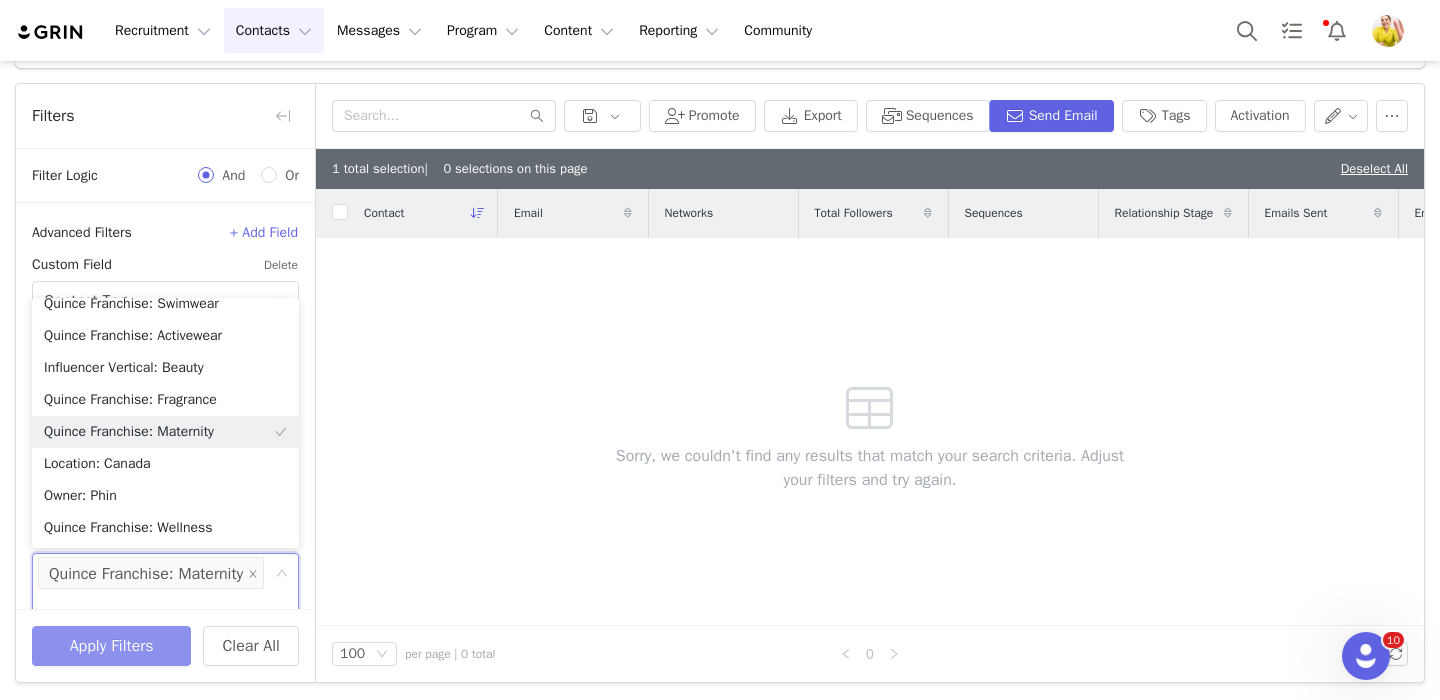 click on "Apply Filters" at bounding box center (111, 646) 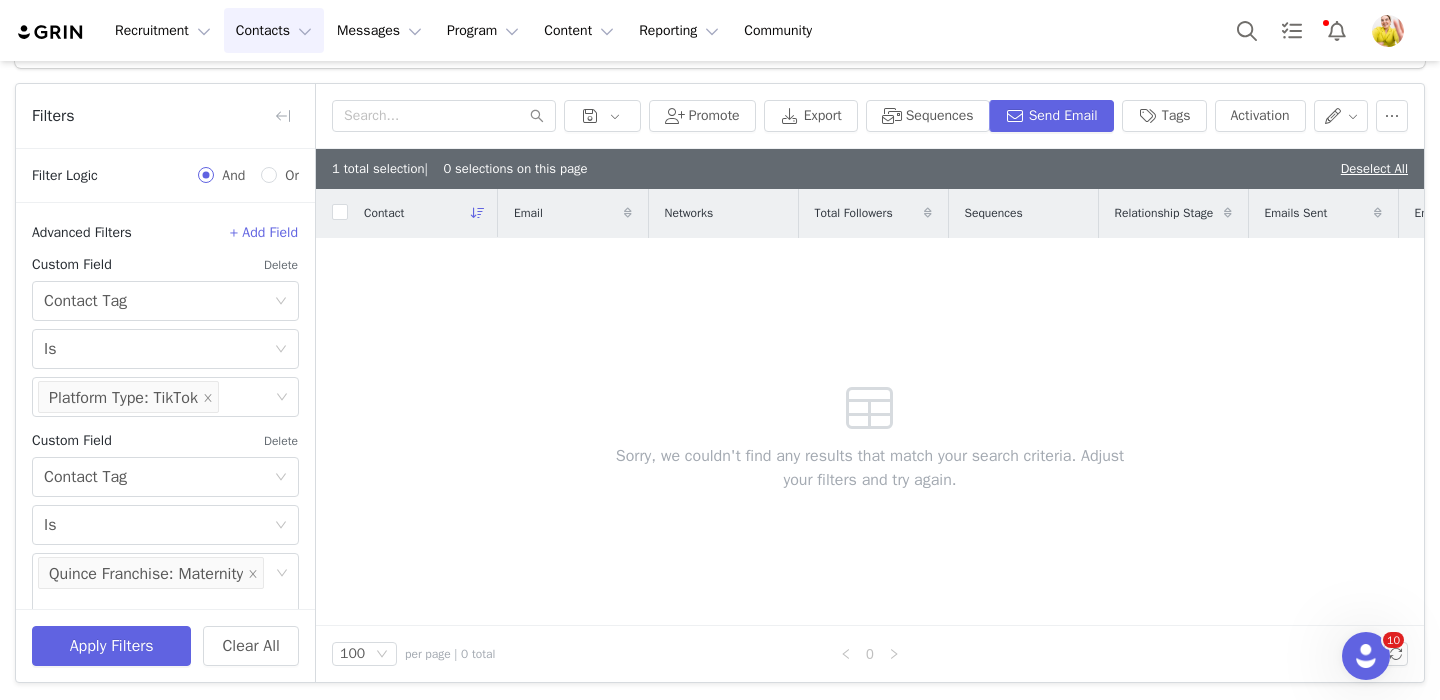 click on "Apply Filters Clear All" at bounding box center (165, 645) 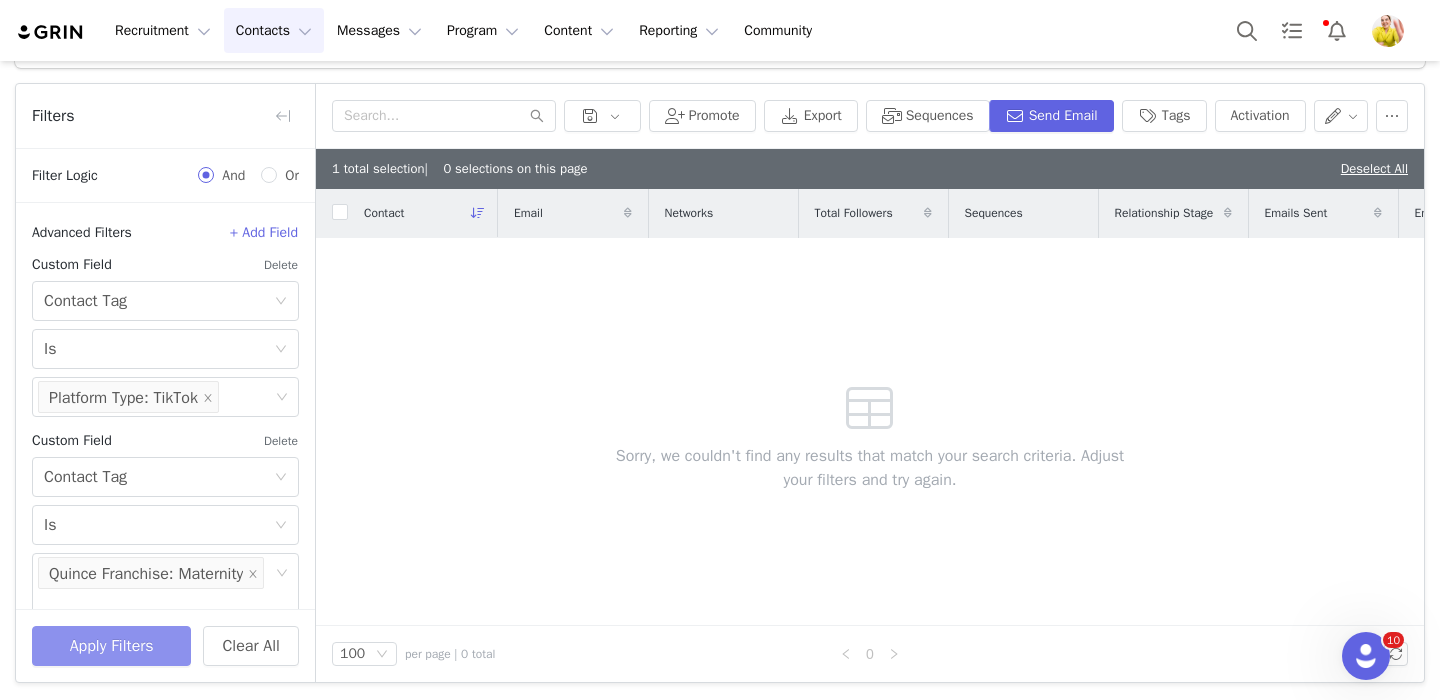 click on "Apply Filters" at bounding box center (111, 646) 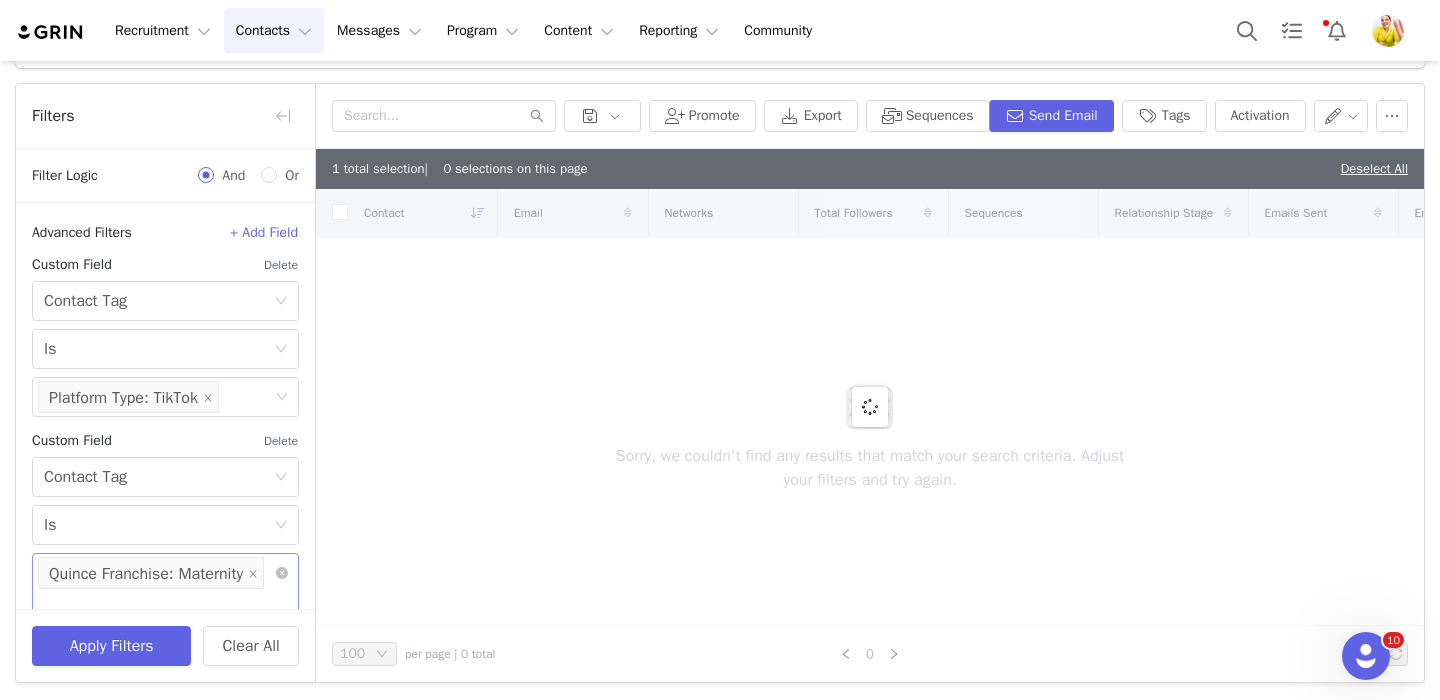 click on "Select Quince Franchise: Maternity" at bounding box center [165, 590] 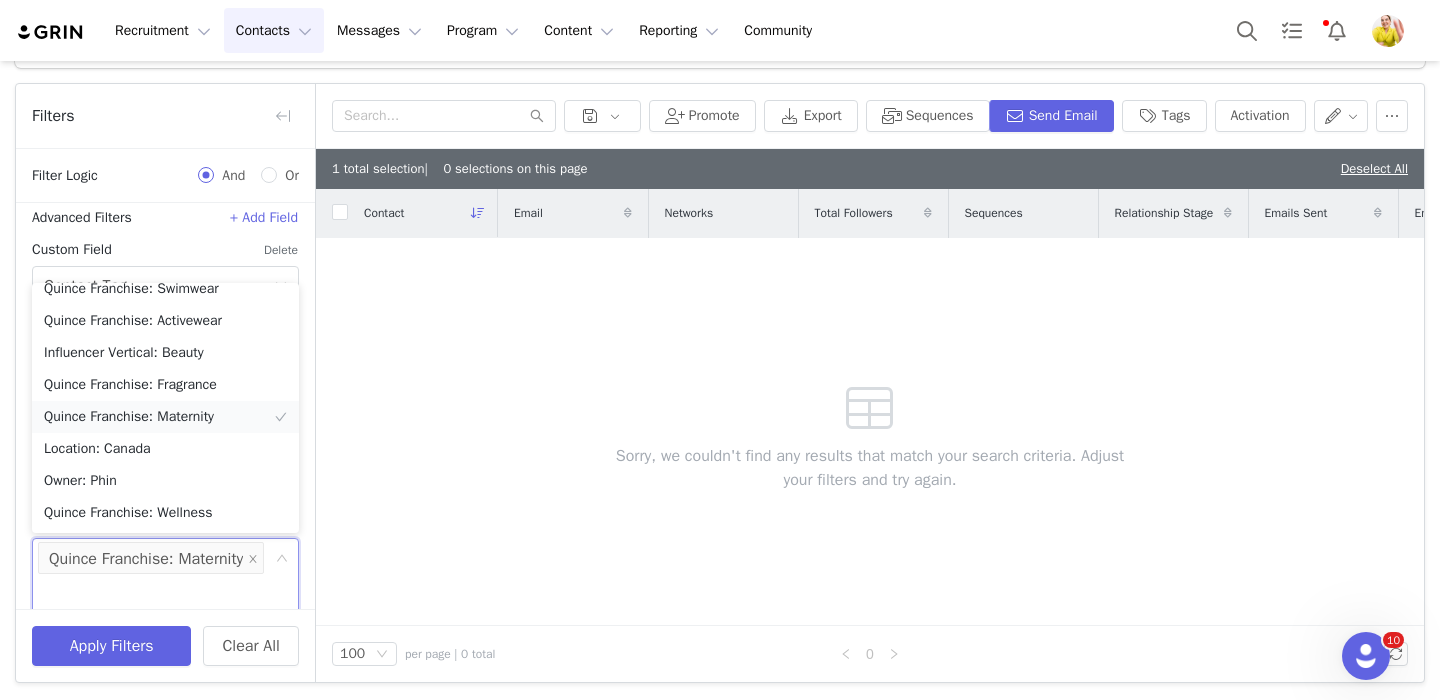 click on "Quince Franchise: Maternity" at bounding box center (165, 417) 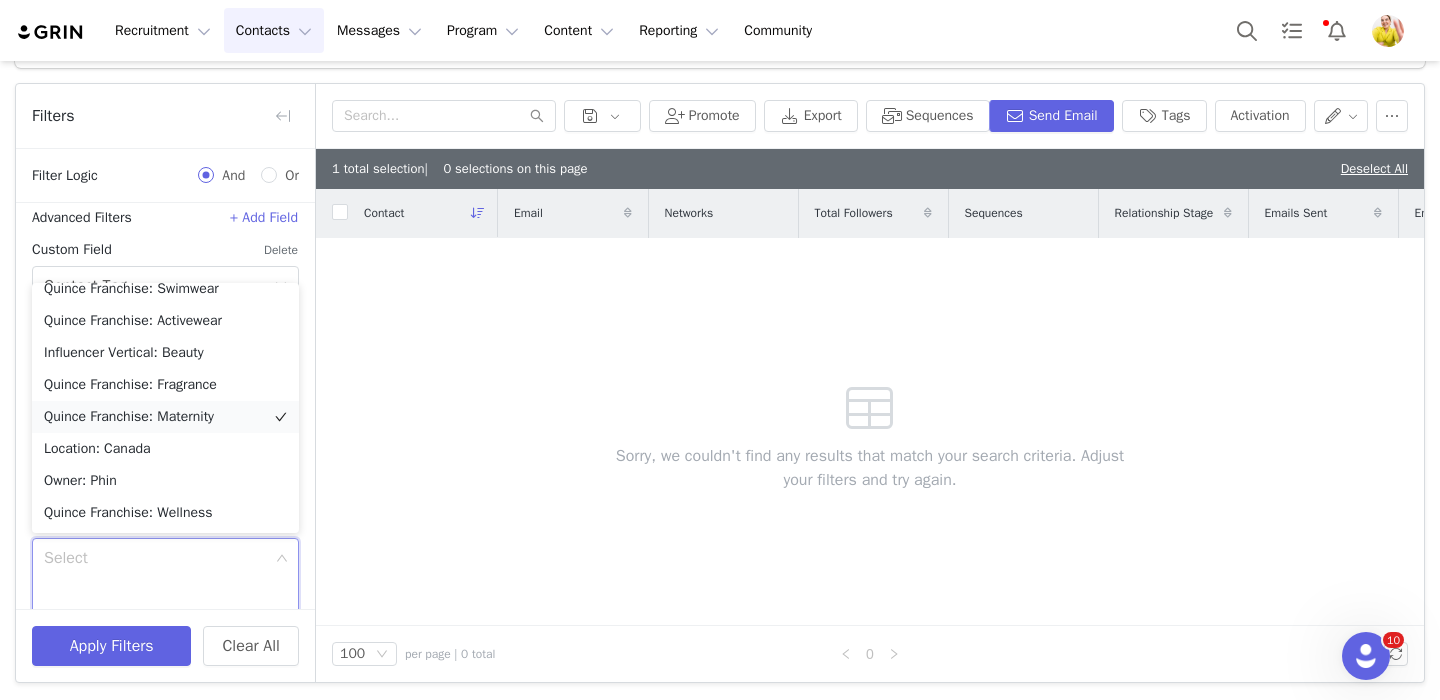 scroll, scrollTop: 627, scrollLeft: 0, axis: vertical 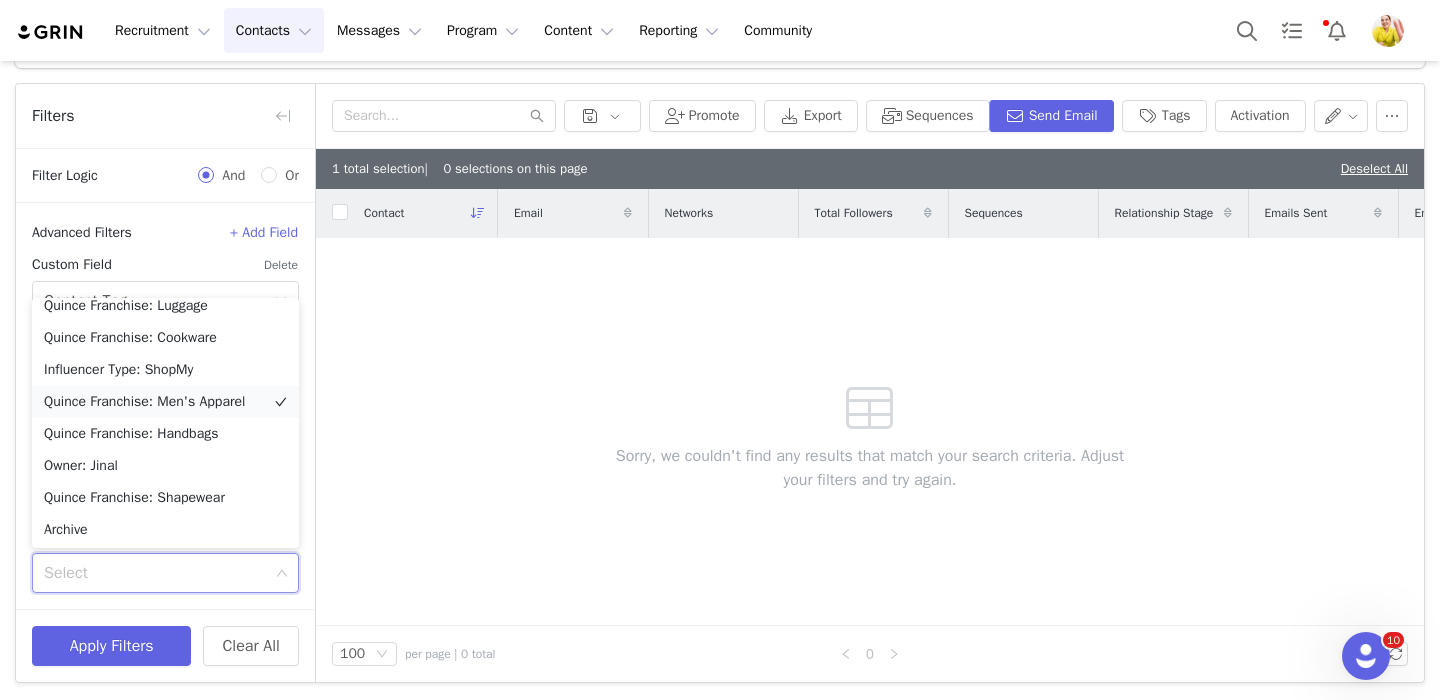 click on "Quince Franchise: Men's Apparel" at bounding box center (165, 402) 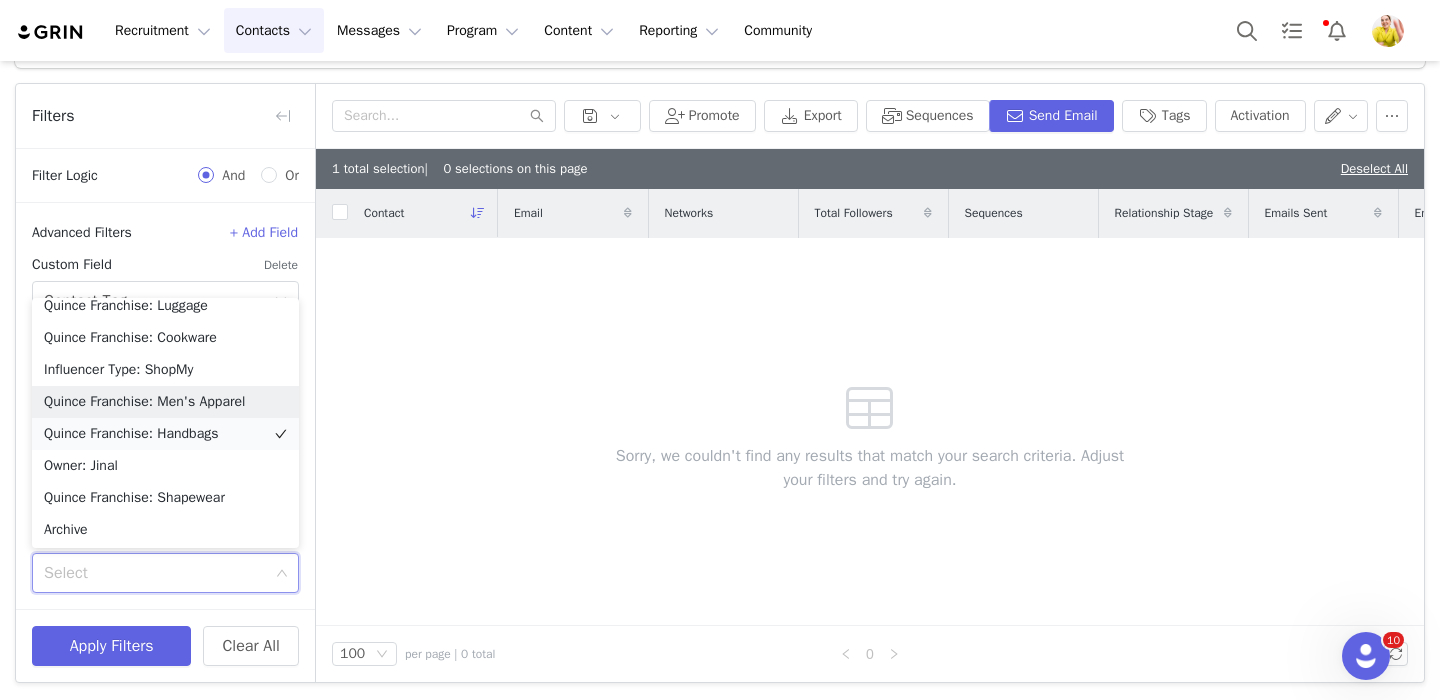 scroll, scrollTop: 642, scrollLeft: 0, axis: vertical 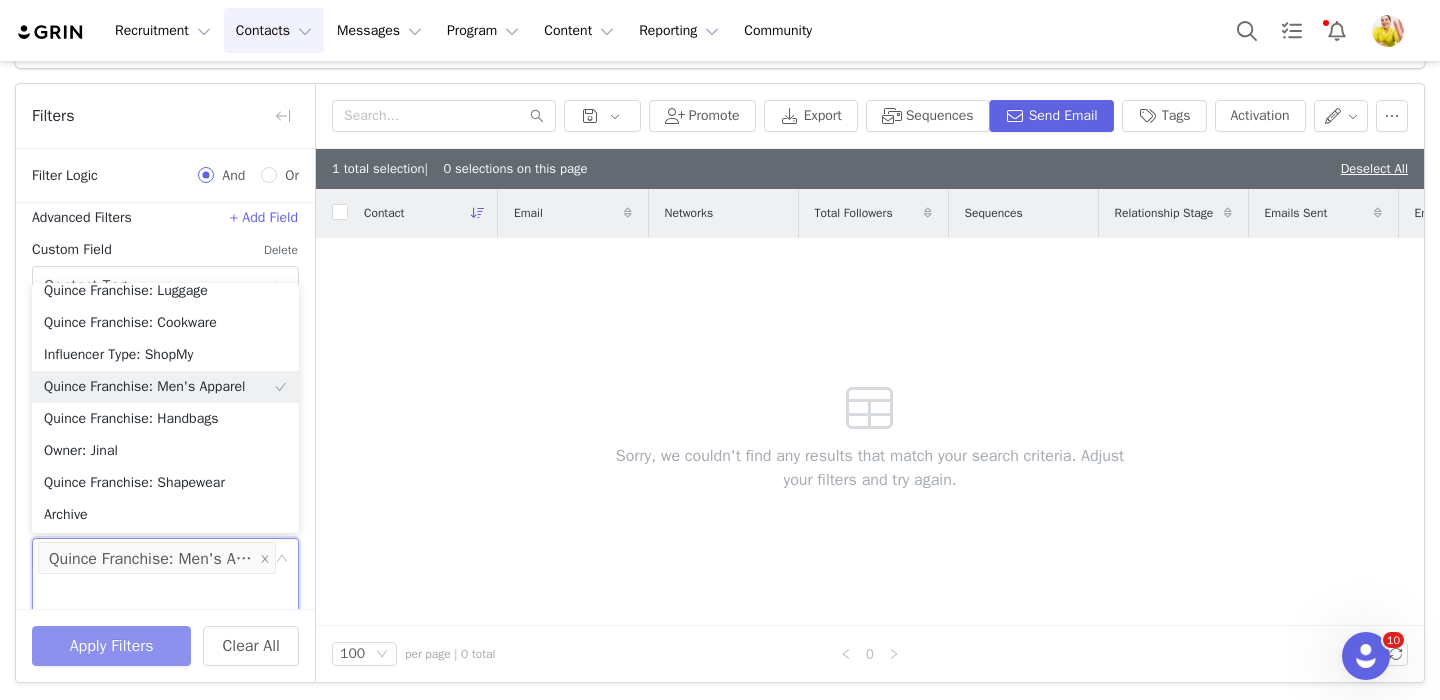 click on "Apply Filters" at bounding box center [111, 646] 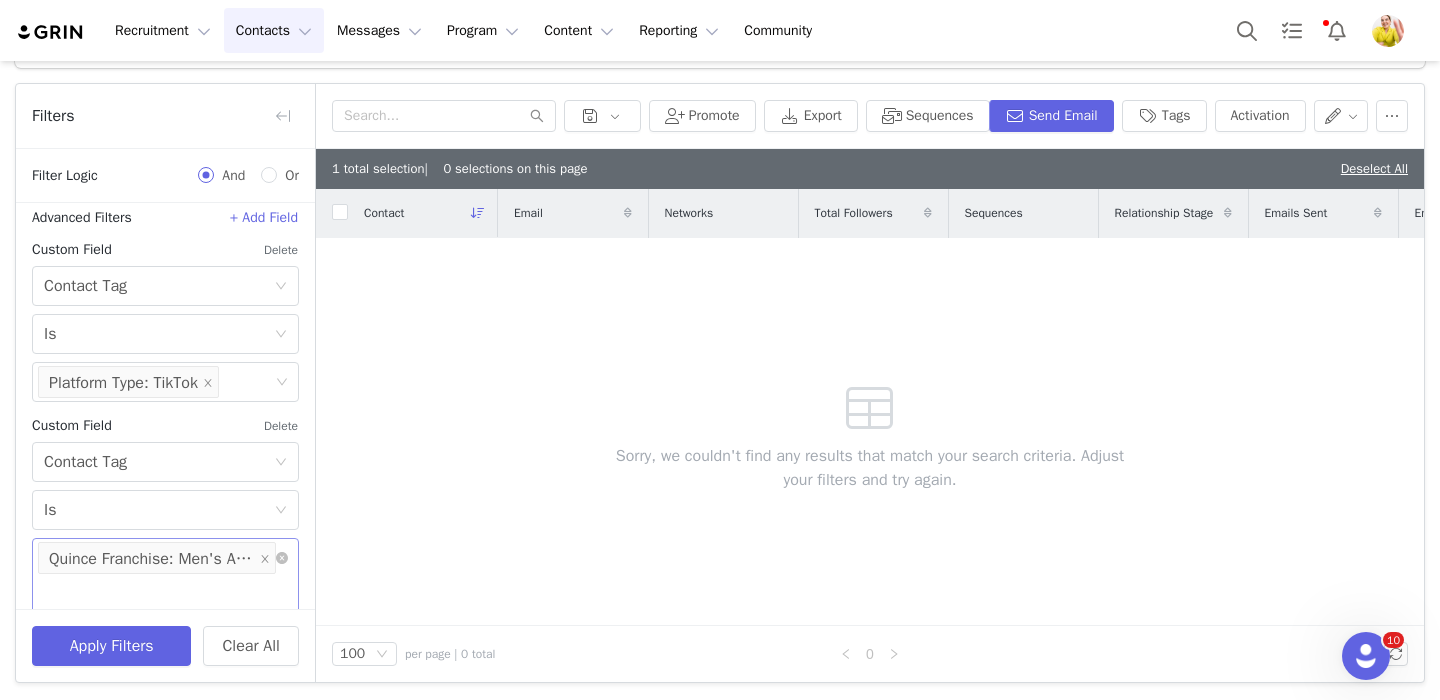click on "Select Quince Franchise: Men's Apparel" at bounding box center [165, 575] 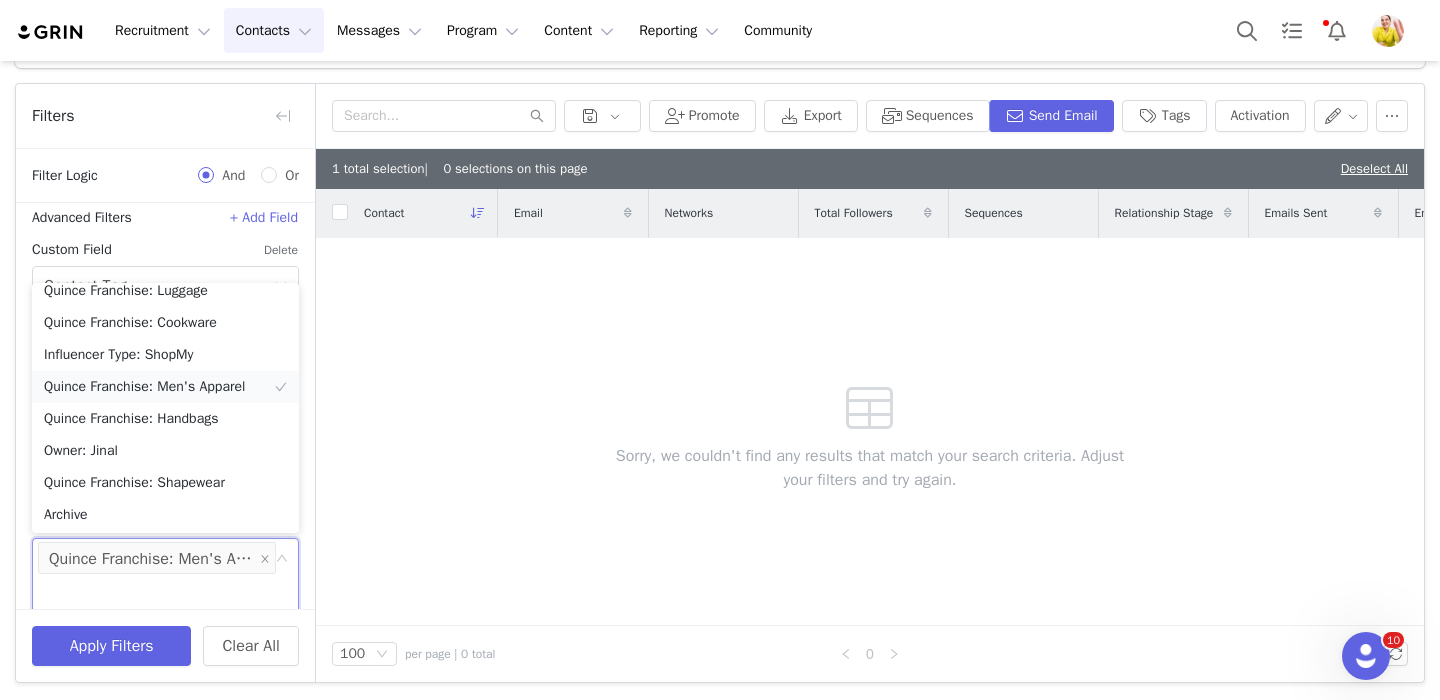click on "Quince Franchise: Men's Apparel" at bounding box center (165, 387) 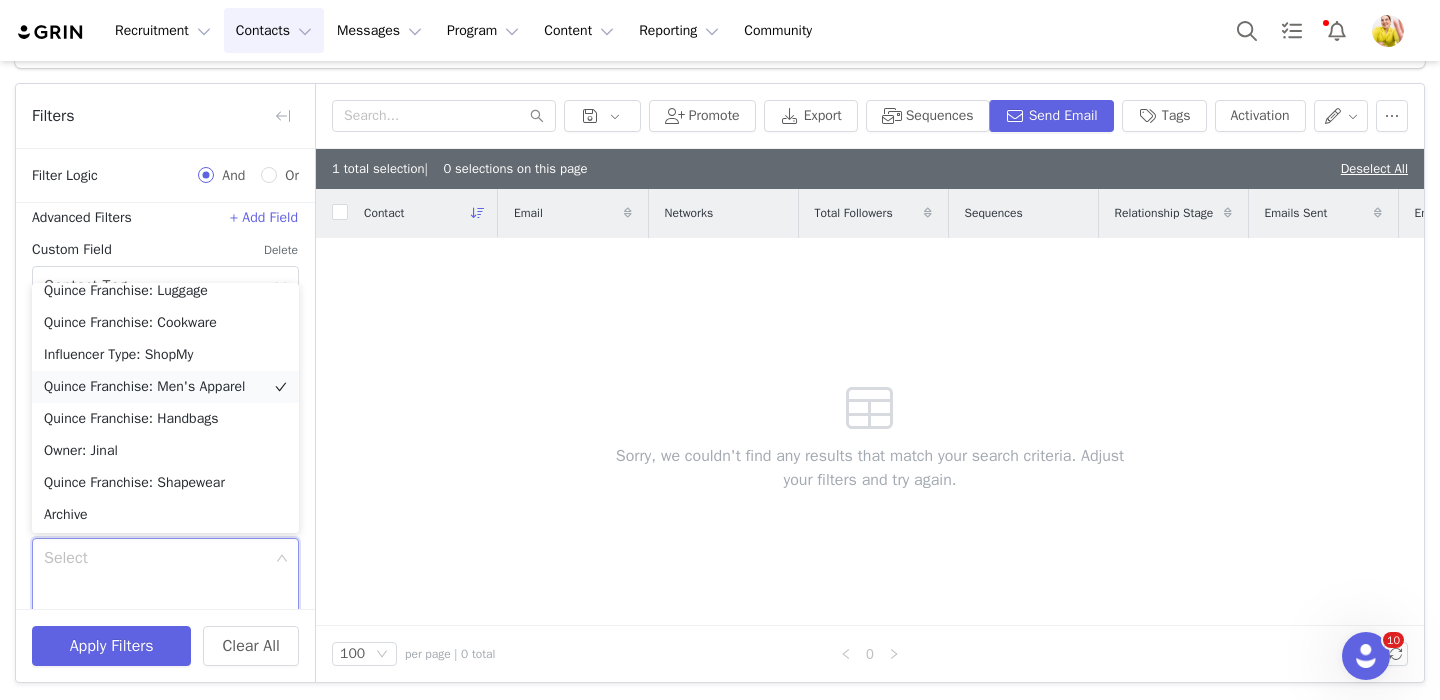 scroll, scrollTop: 645, scrollLeft: 0, axis: vertical 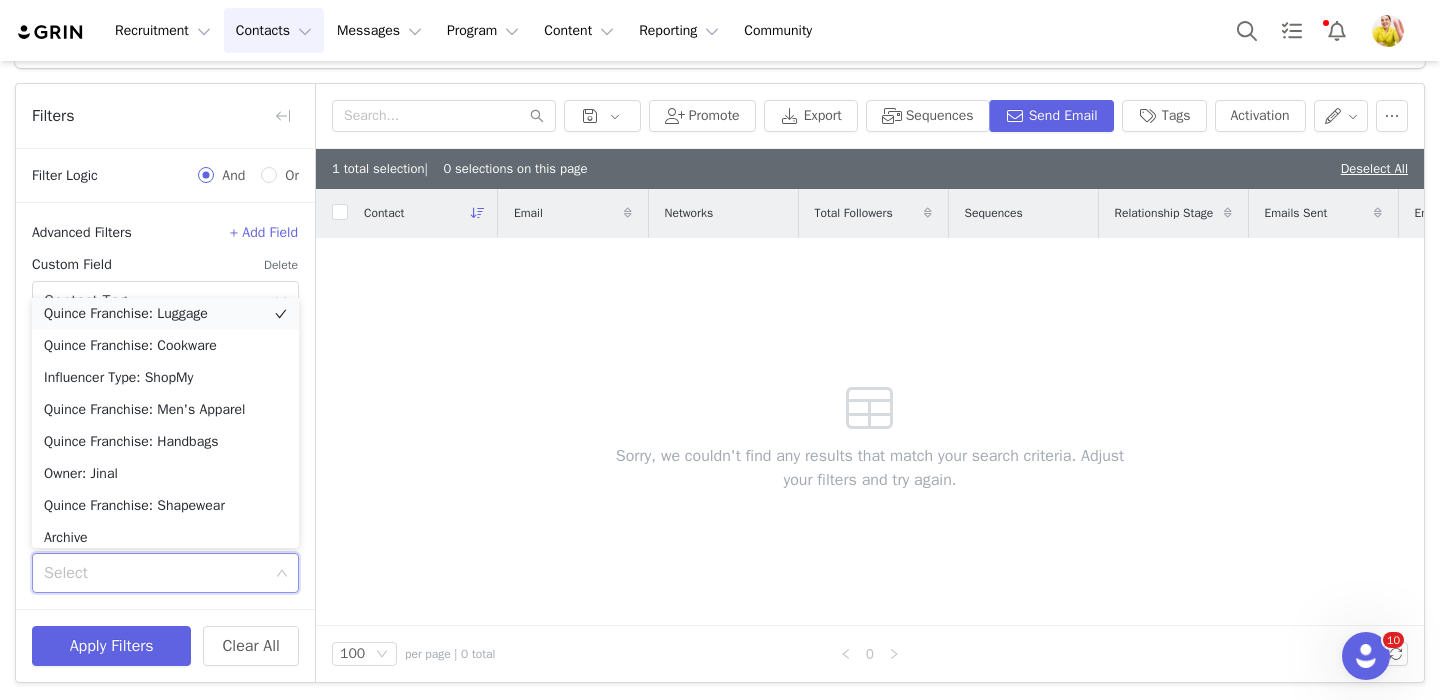 click on "Quince Franchise: Luggage" at bounding box center (165, 314) 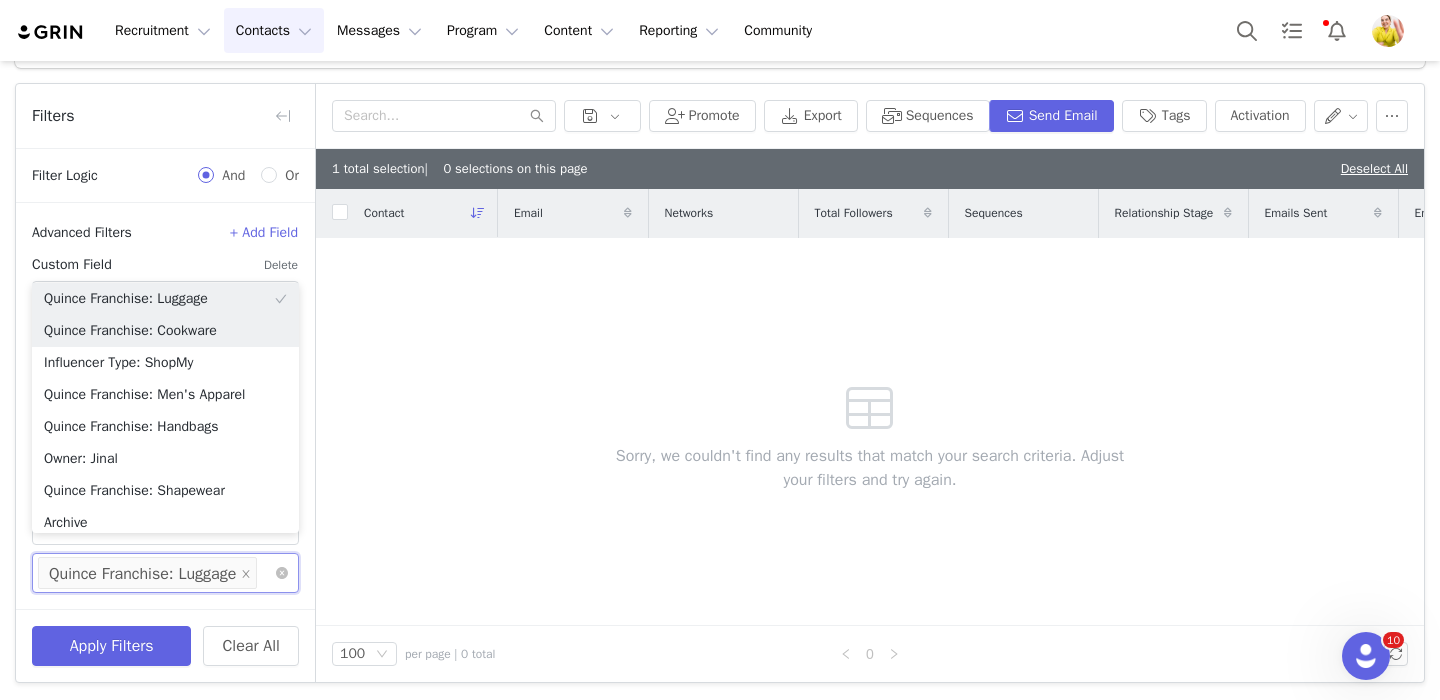 scroll, scrollTop: 642, scrollLeft: 0, axis: vertical 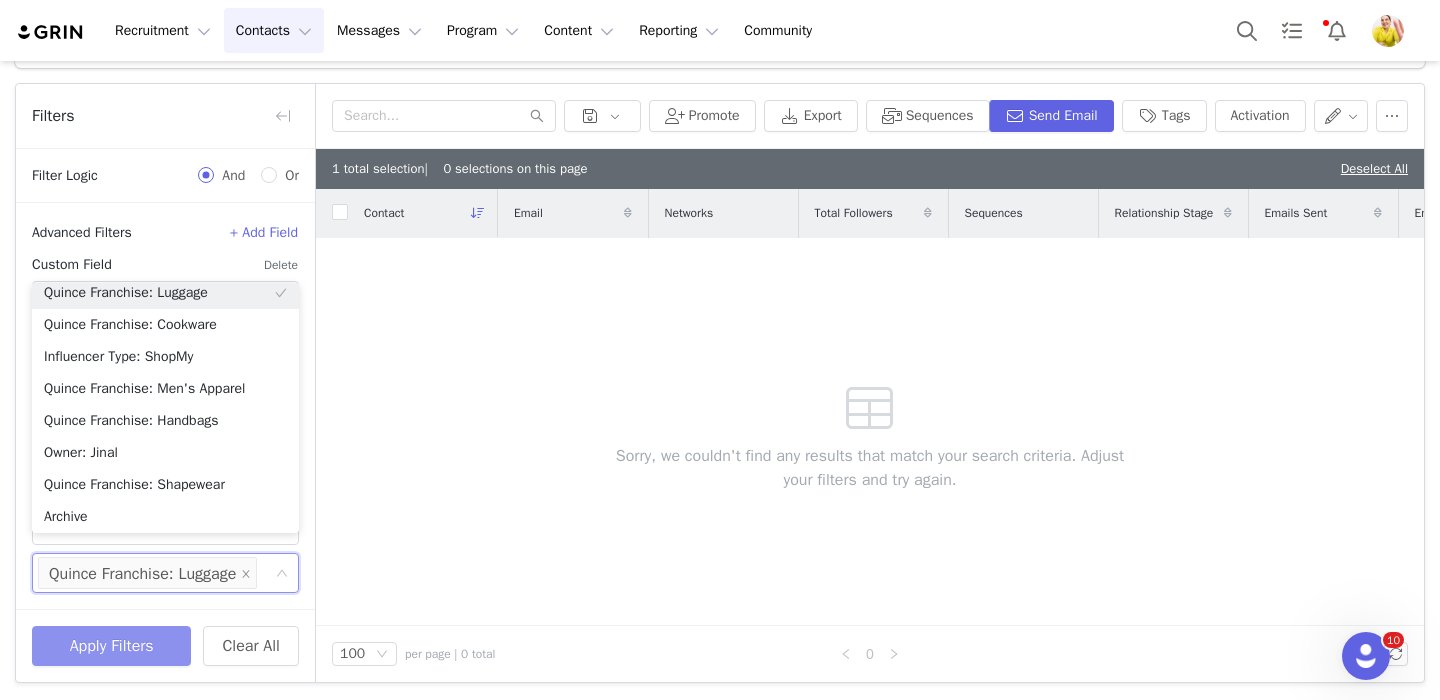 click on "Apply Filters" at bounding box center (111, 646) 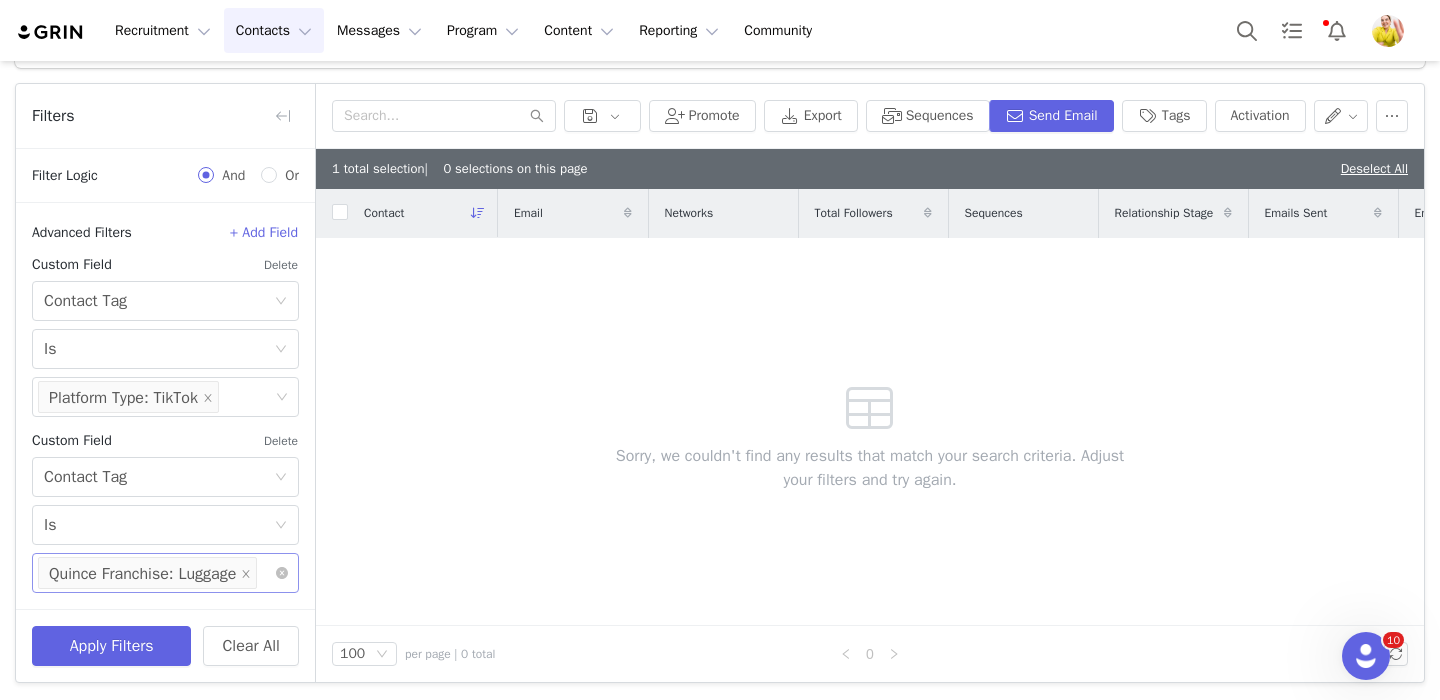 click on "Select Quince Franchise: Luggage" at bounding box center [165, 573] 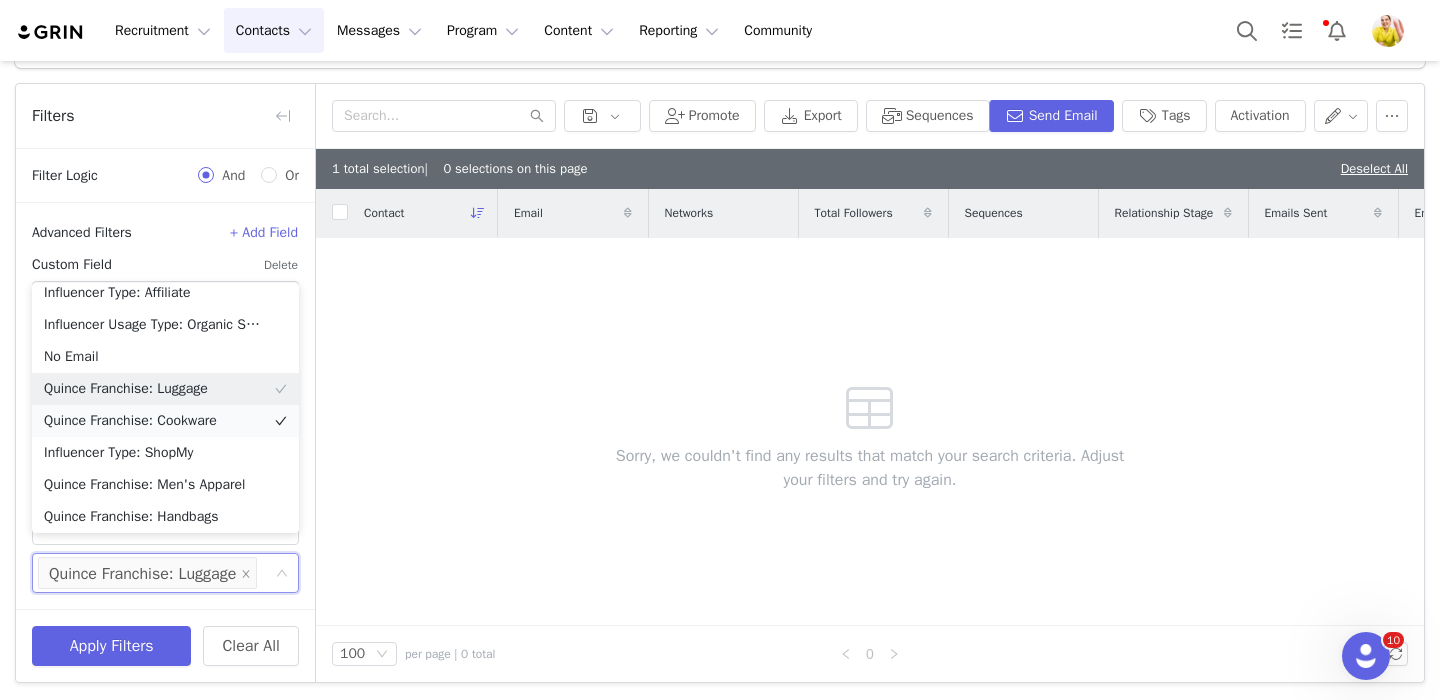 scroll, scrollTop: 501, scrollLeft: 0, axis: vertical 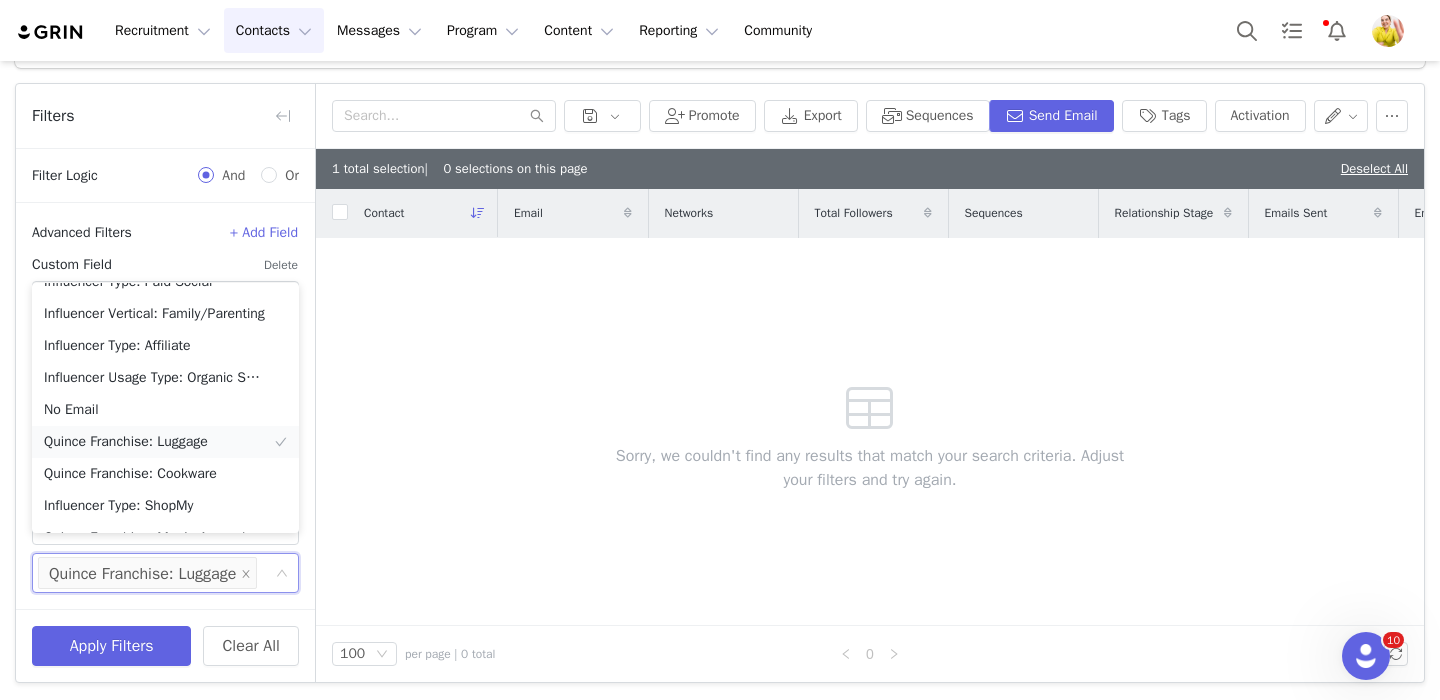 click on "Quince Franchise: Luggage" at bounding box center (165, 442) 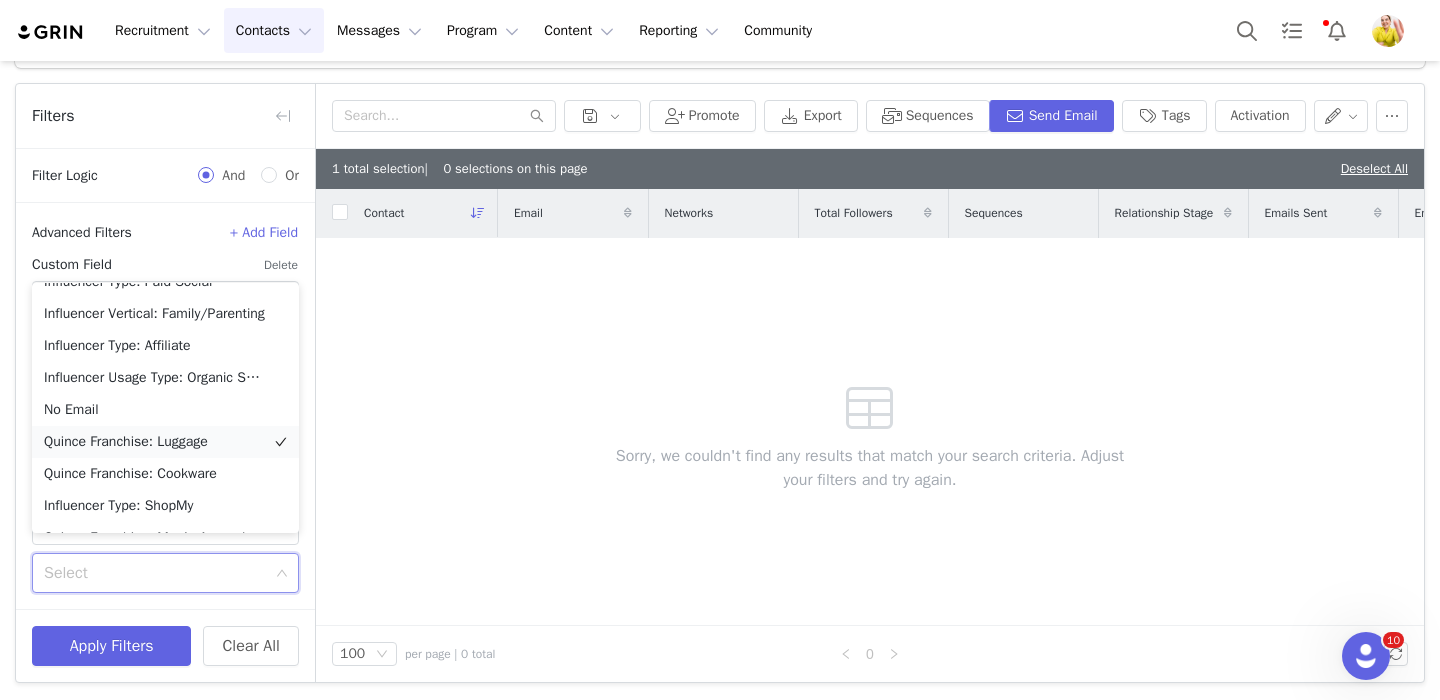 scroll, scrollTop: 496, scrollLeft: 0, axis: vertical 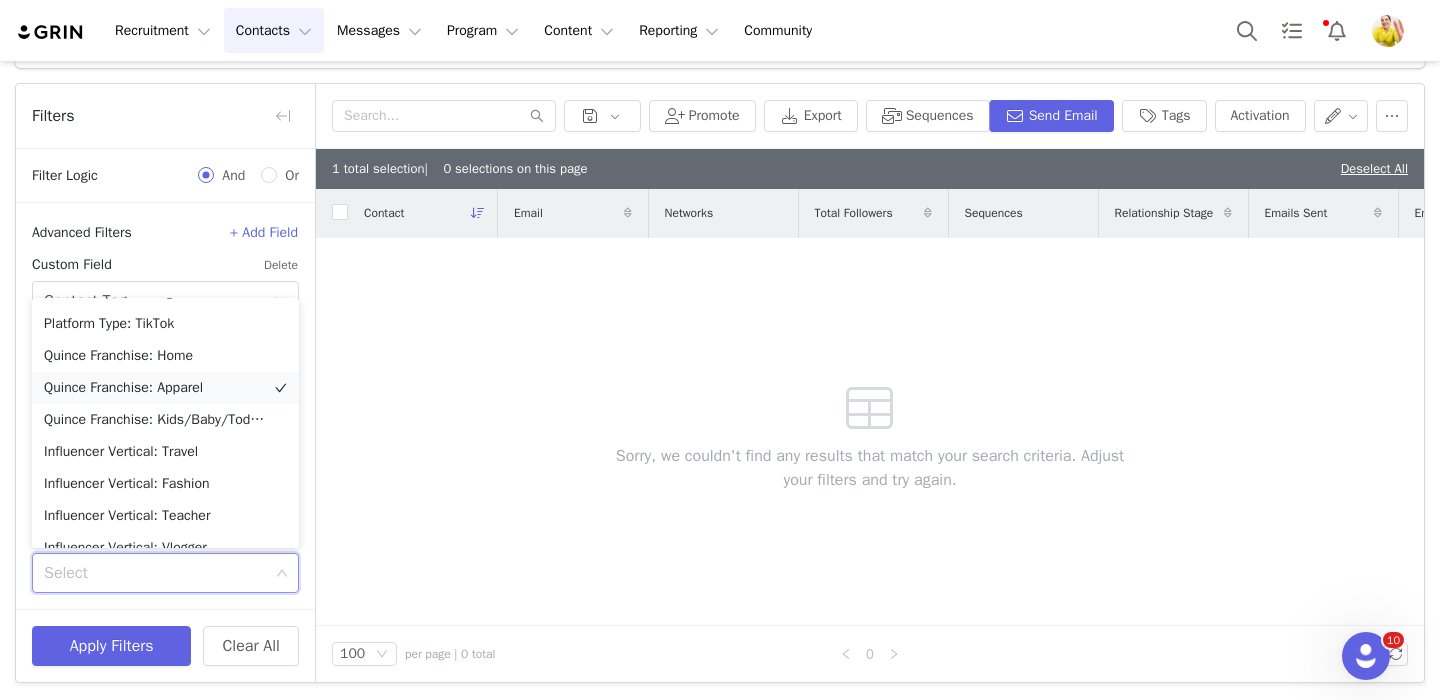 click on "Quince Franchise: Apparel" at bounding box center [165, 388] 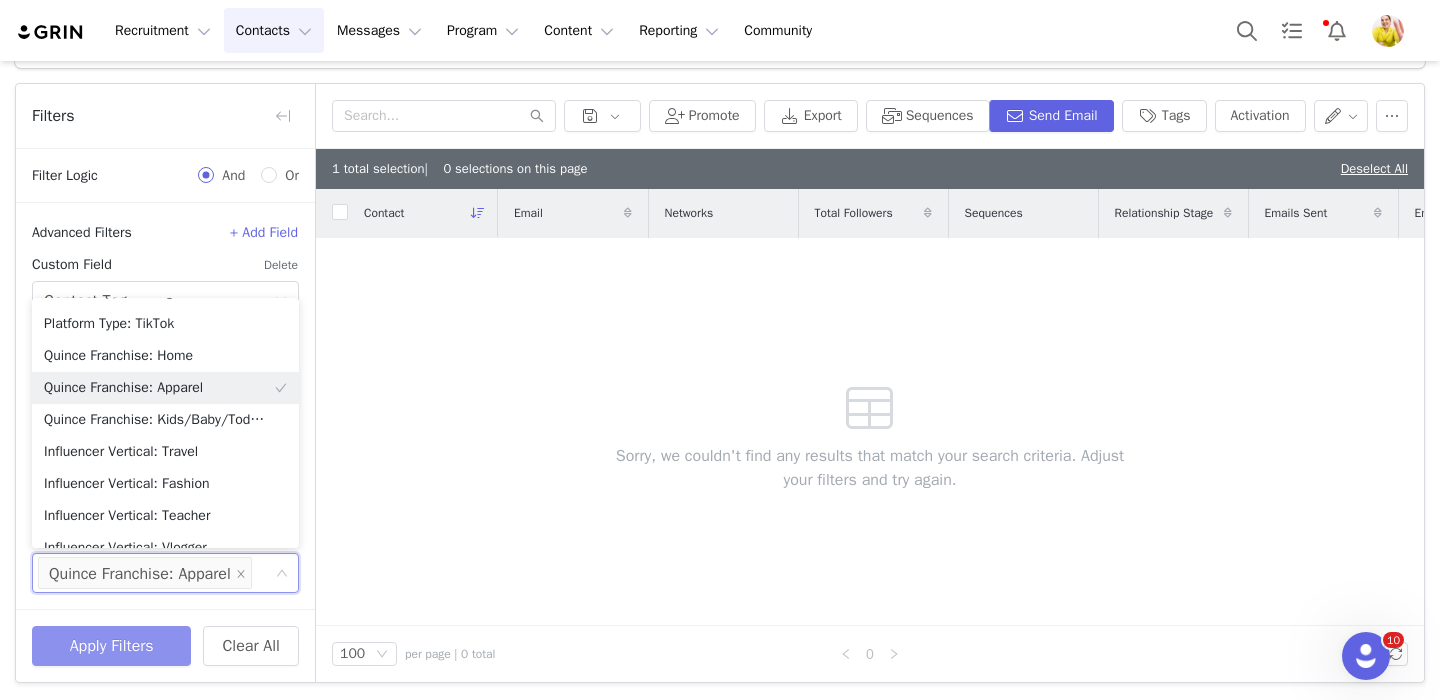 scroll, scrollTop: 42, scrollLeft: 0, axis: vertical 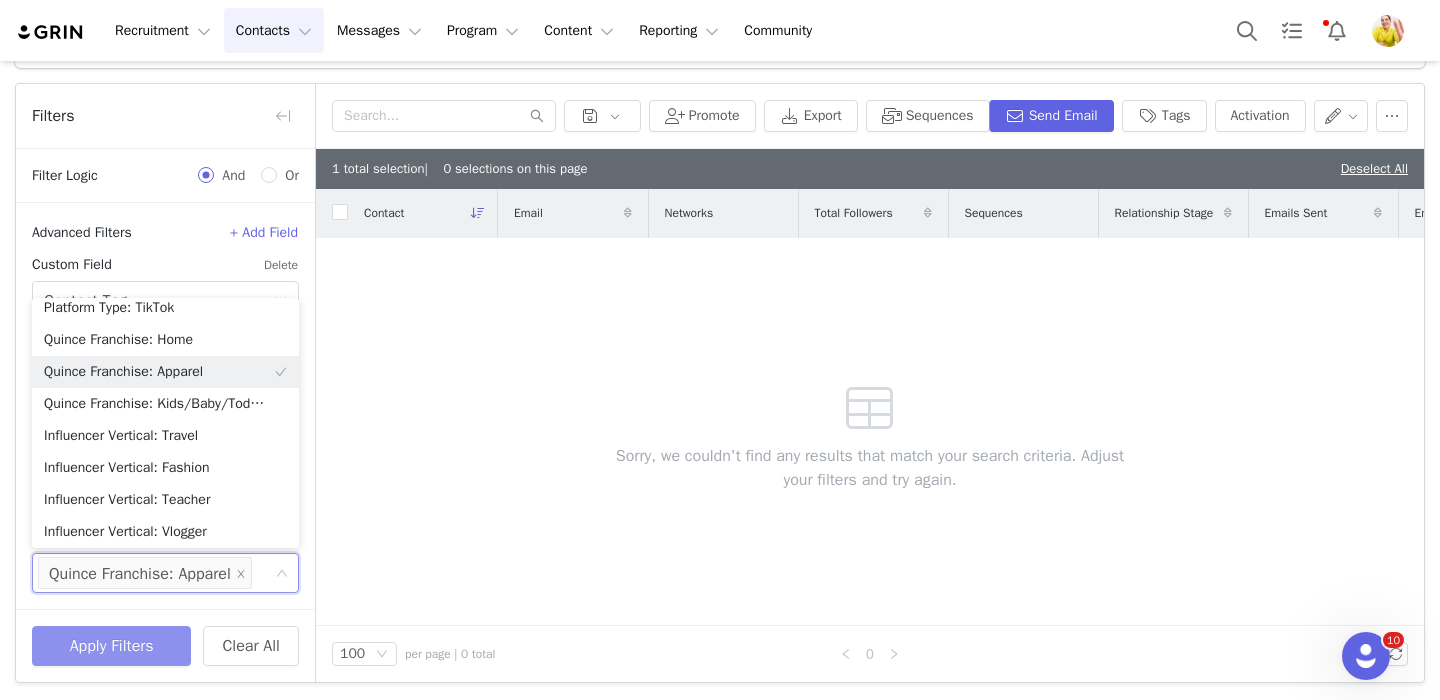 click on "Apply Filters" at bounding box center [111, 646] 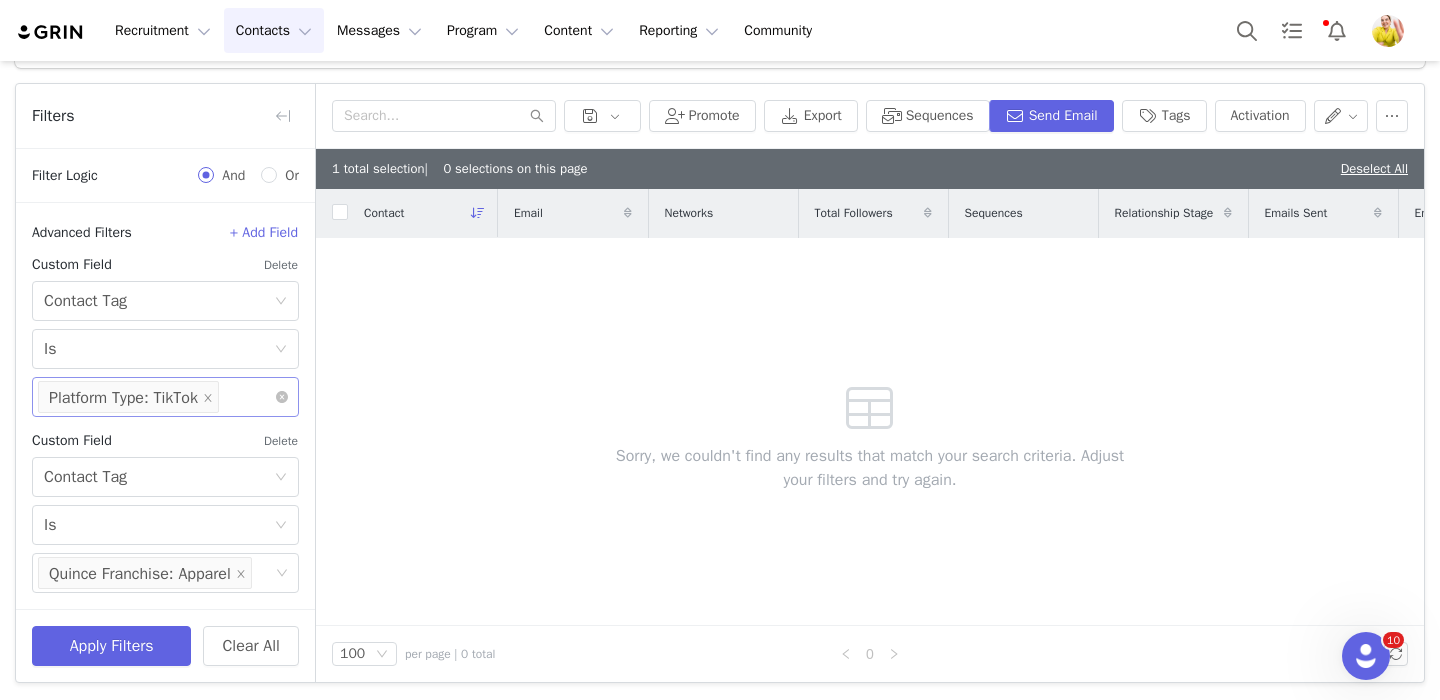 click on "Select Platform Type: TikTok" at bounding box center [158, 397] 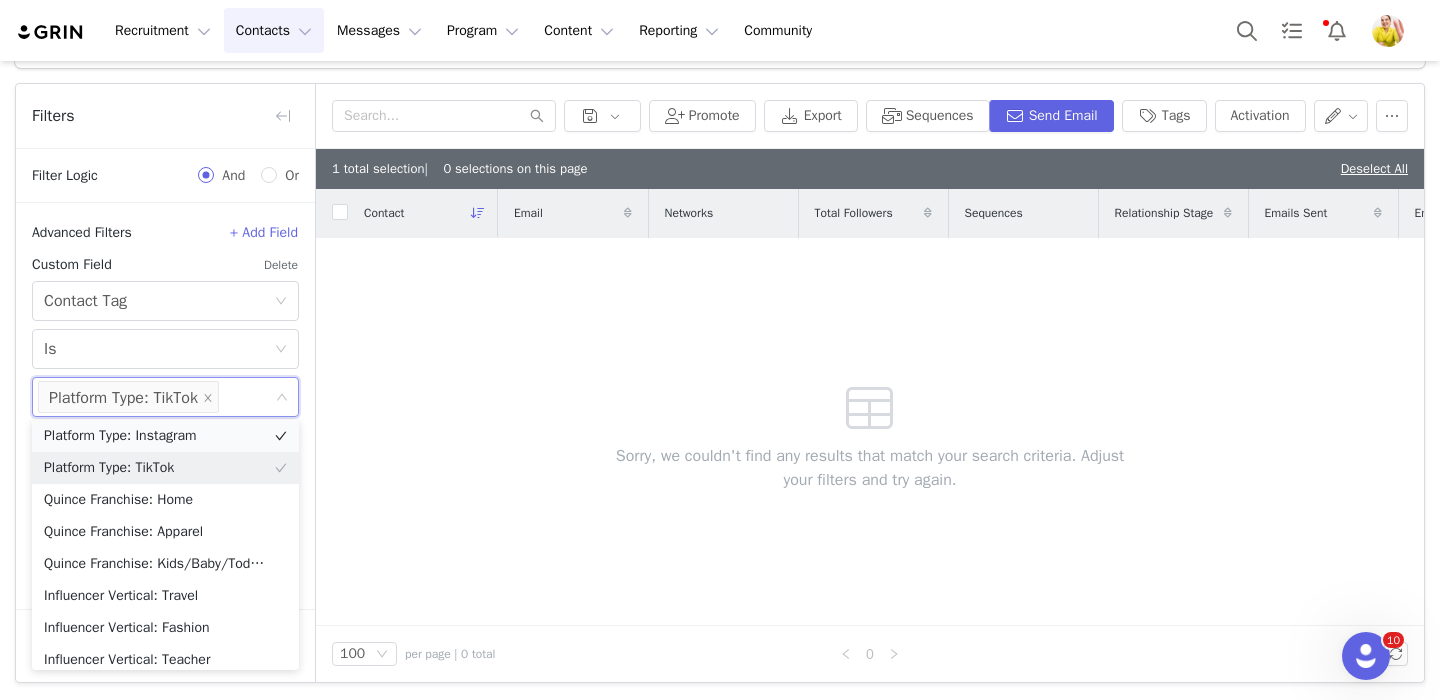 click on "Platform Type: Instagram" at bounding box center (165, 436) 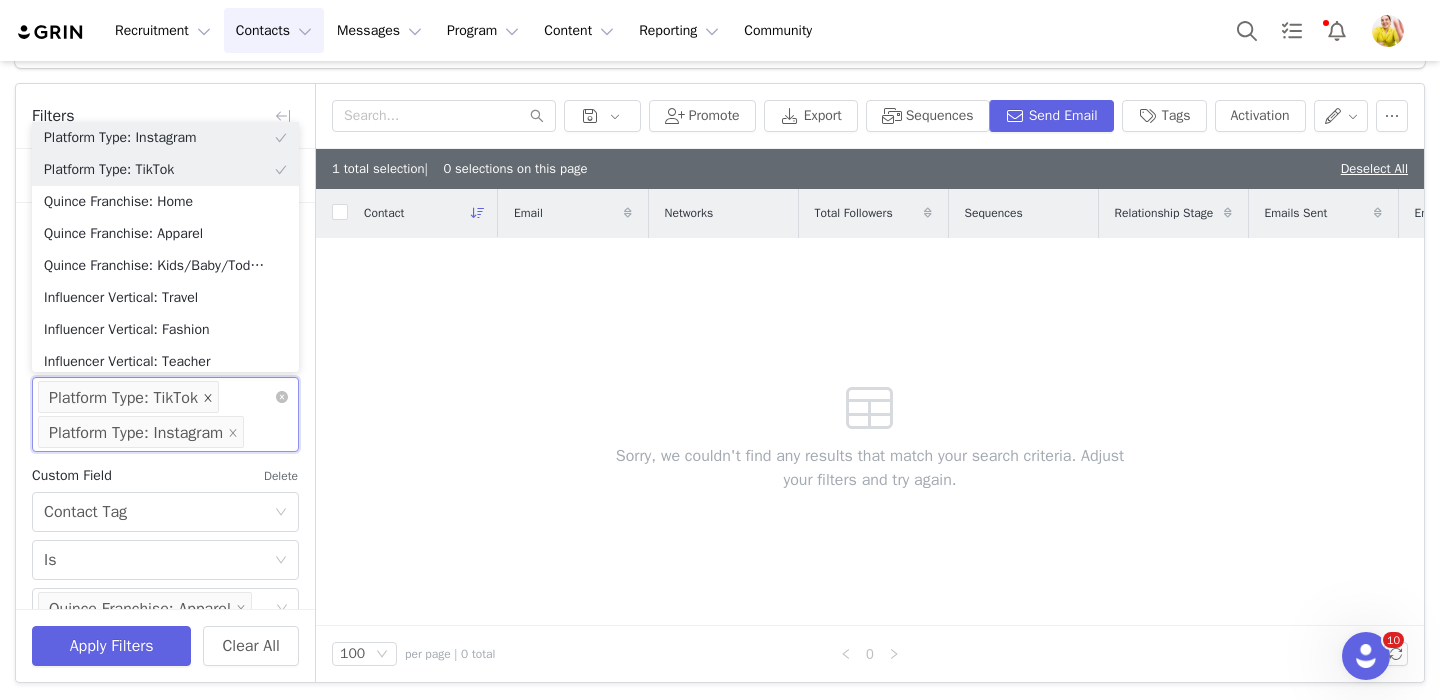 click 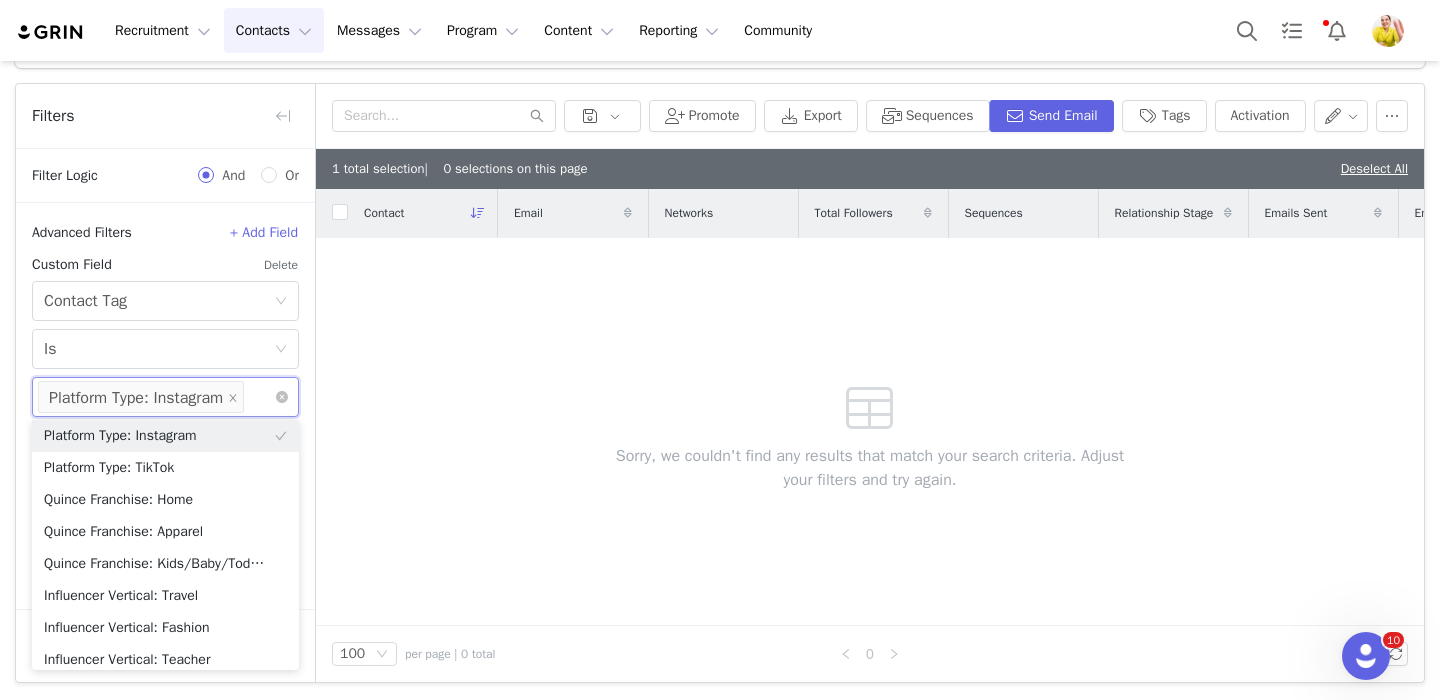 click on "Contact   Email   Networks   Total Followers   Sequences   Relationship Stage   Emails Sent   Email Opens   Email Clicks   Email Replies   Source   Curated List   Owner   Sorry, we couldn't find any results that match your search criteria. Adjust your filters and try again." at bounding box center (870, 407) 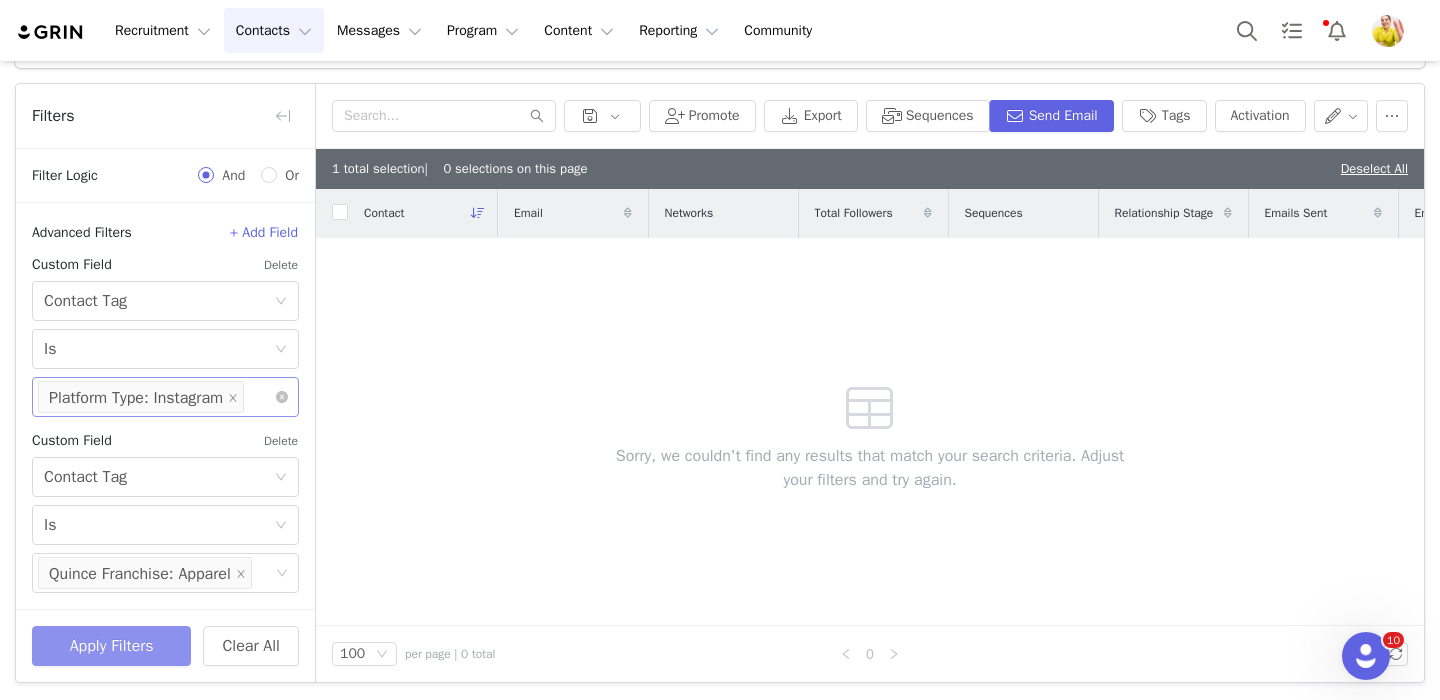 click on "Apply Filters" at bounding box center [111, 646] 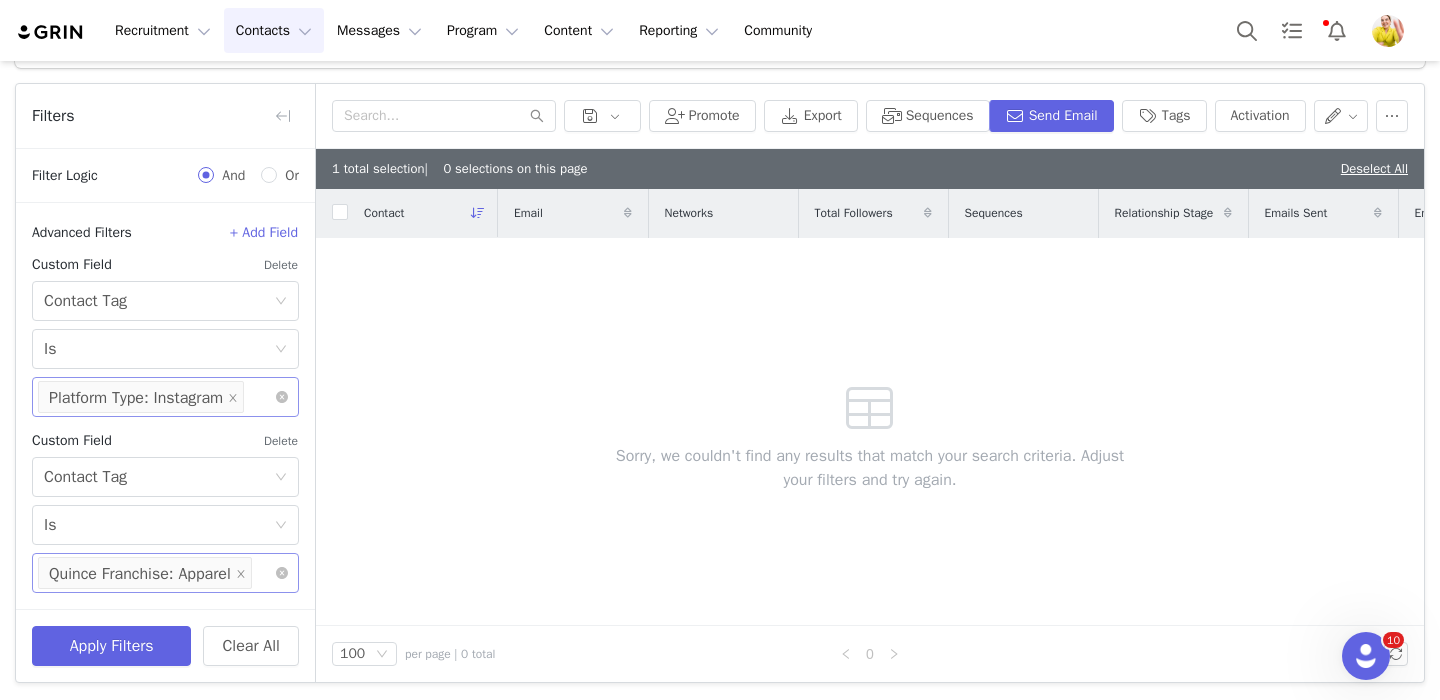 click at bounding box center (262, 573) 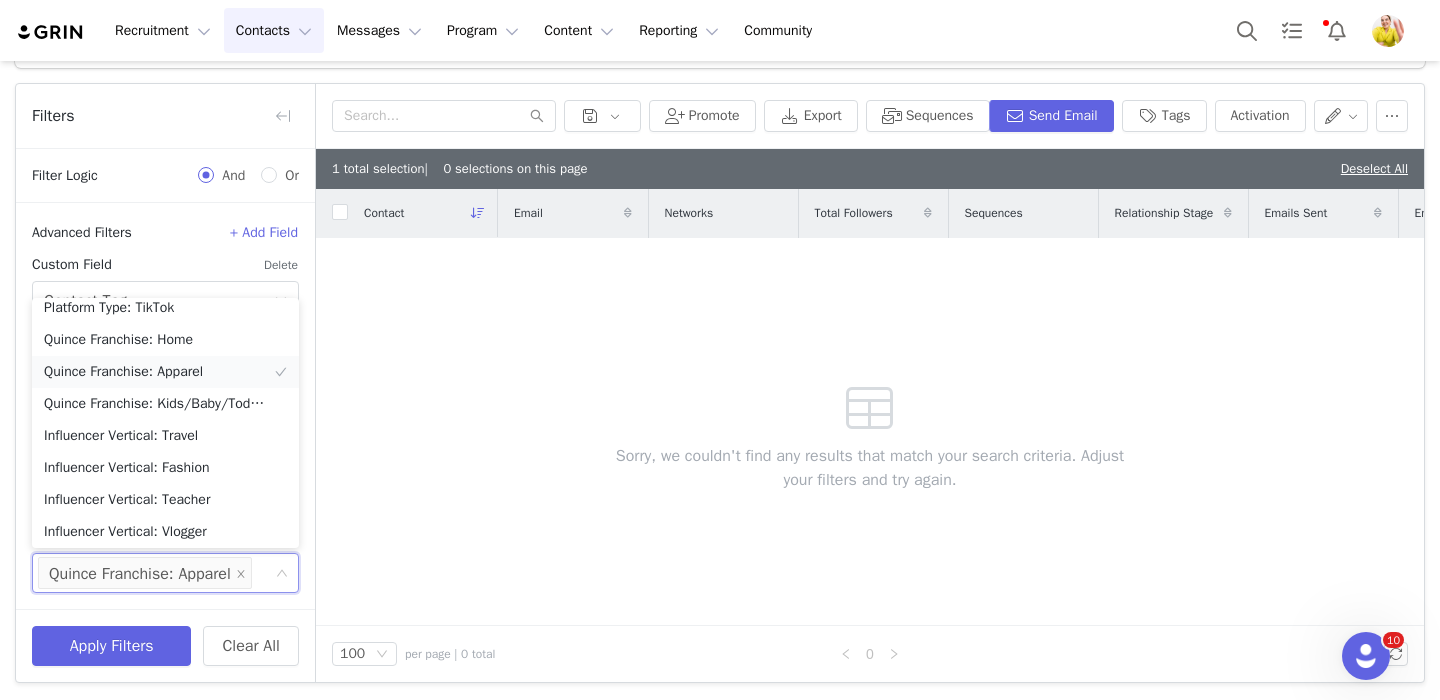 click on "Quince Franchise: Apparel" at bounding box center [165, 372] 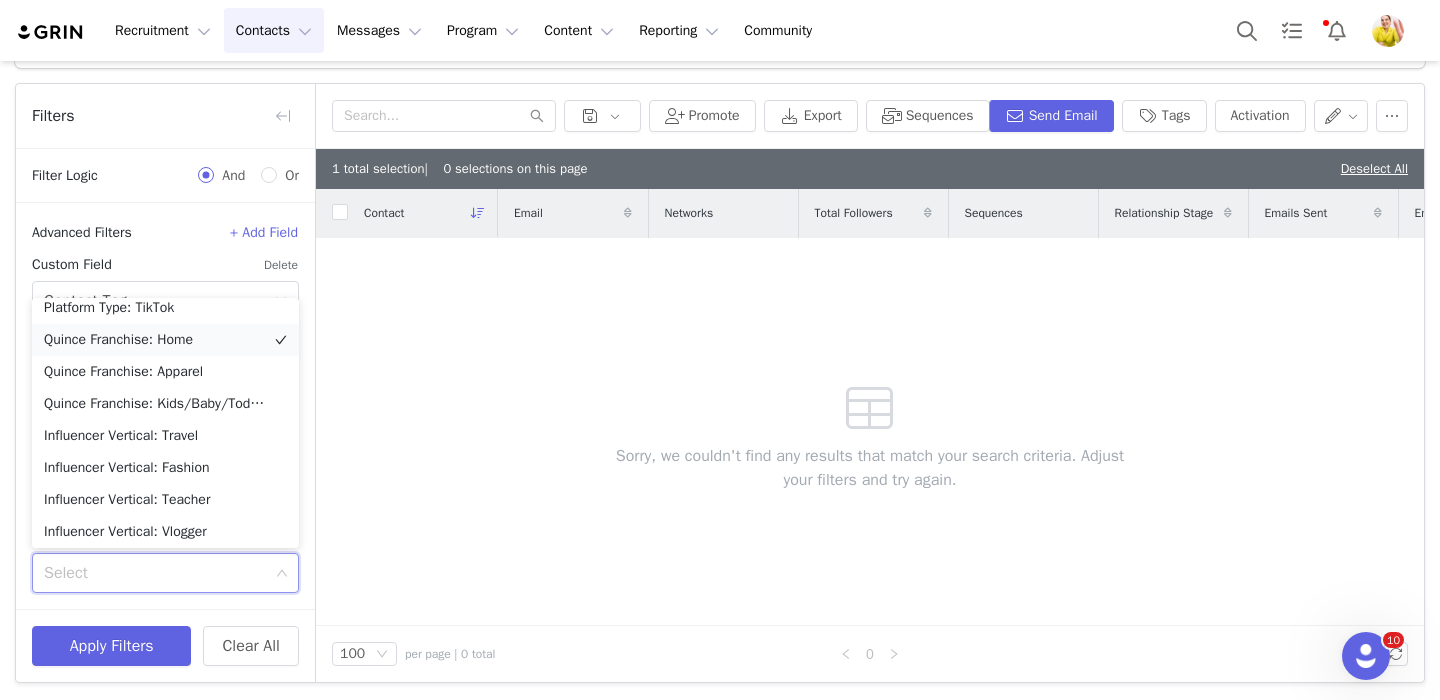 click on "Quince Franchise: Home" at bounding box center [165, 340] 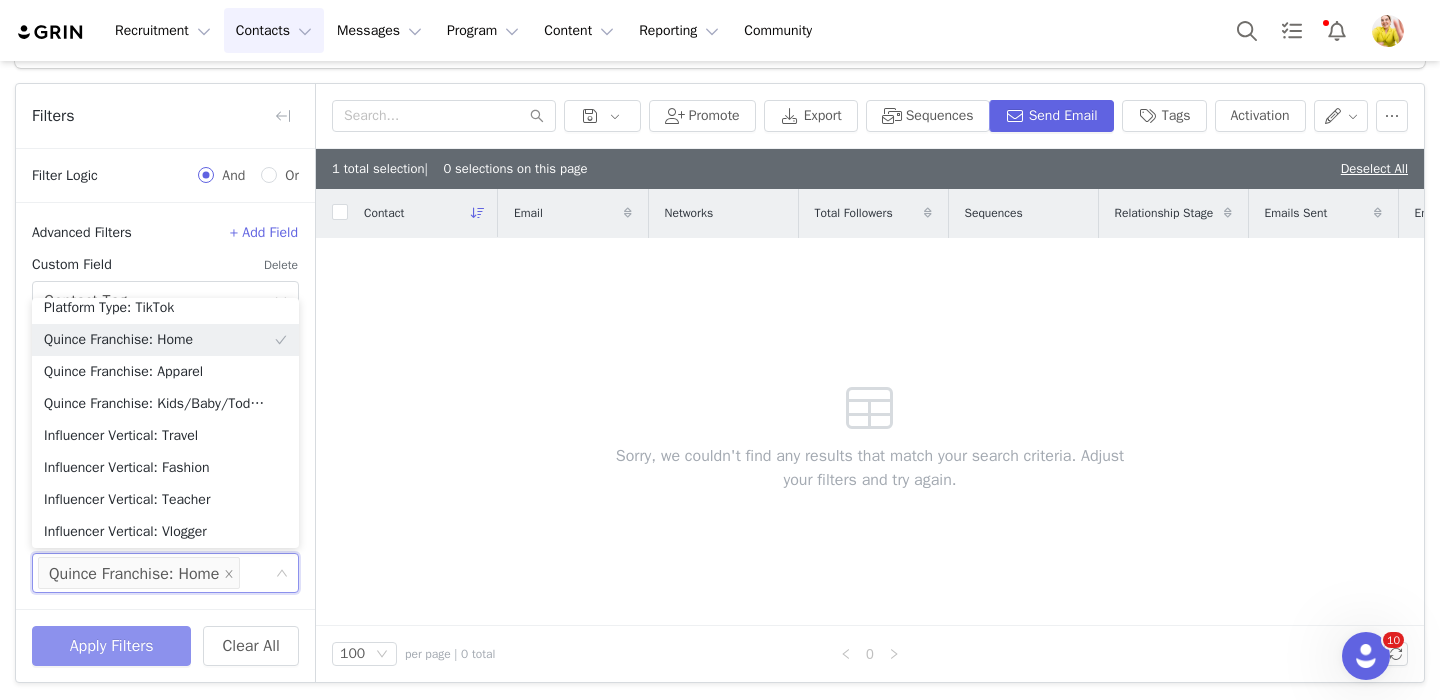 click on "Apply Filters" at bounding box center [111, 646] 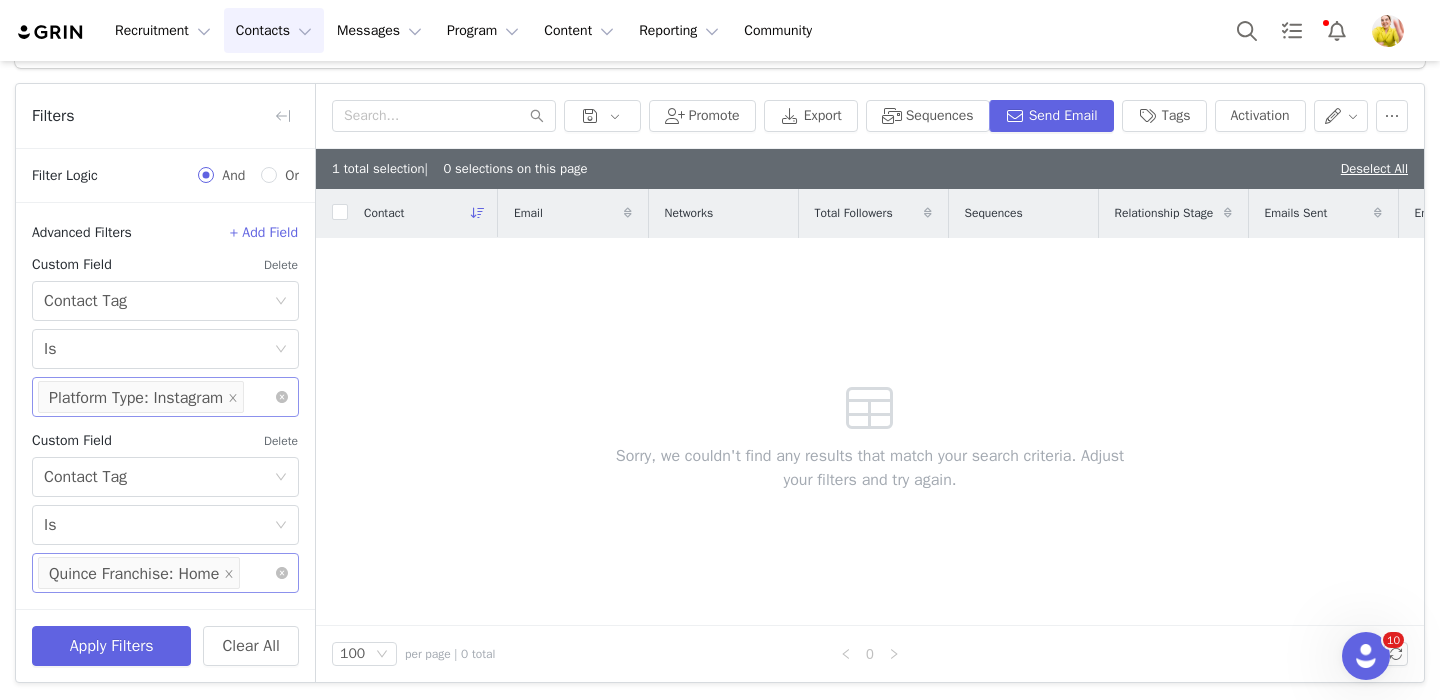 click on "Select Quince Franchise: Home" at bounding box center [158, 573] 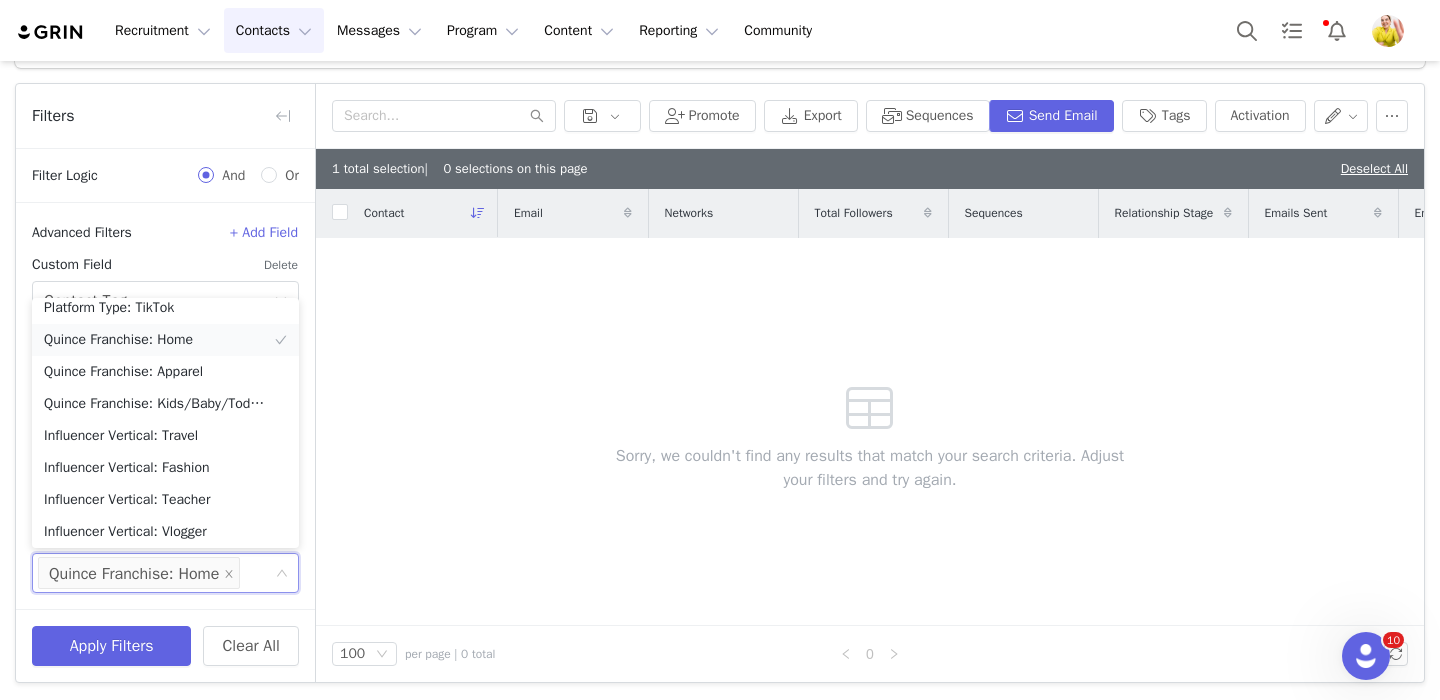 click on "Quince Franchise: Home" at bounding box center [165, 340] 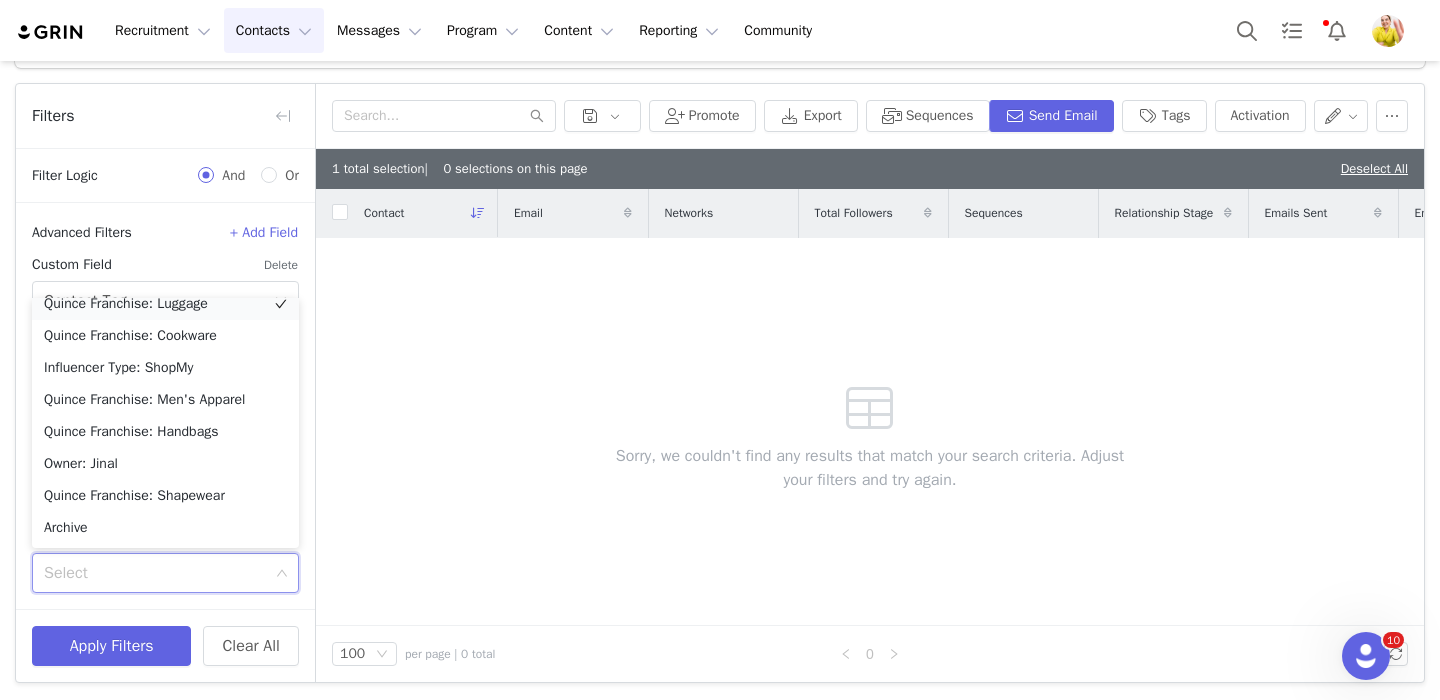 scroll, scrollTop: 644, scrollLeft: 0, axis: vertical 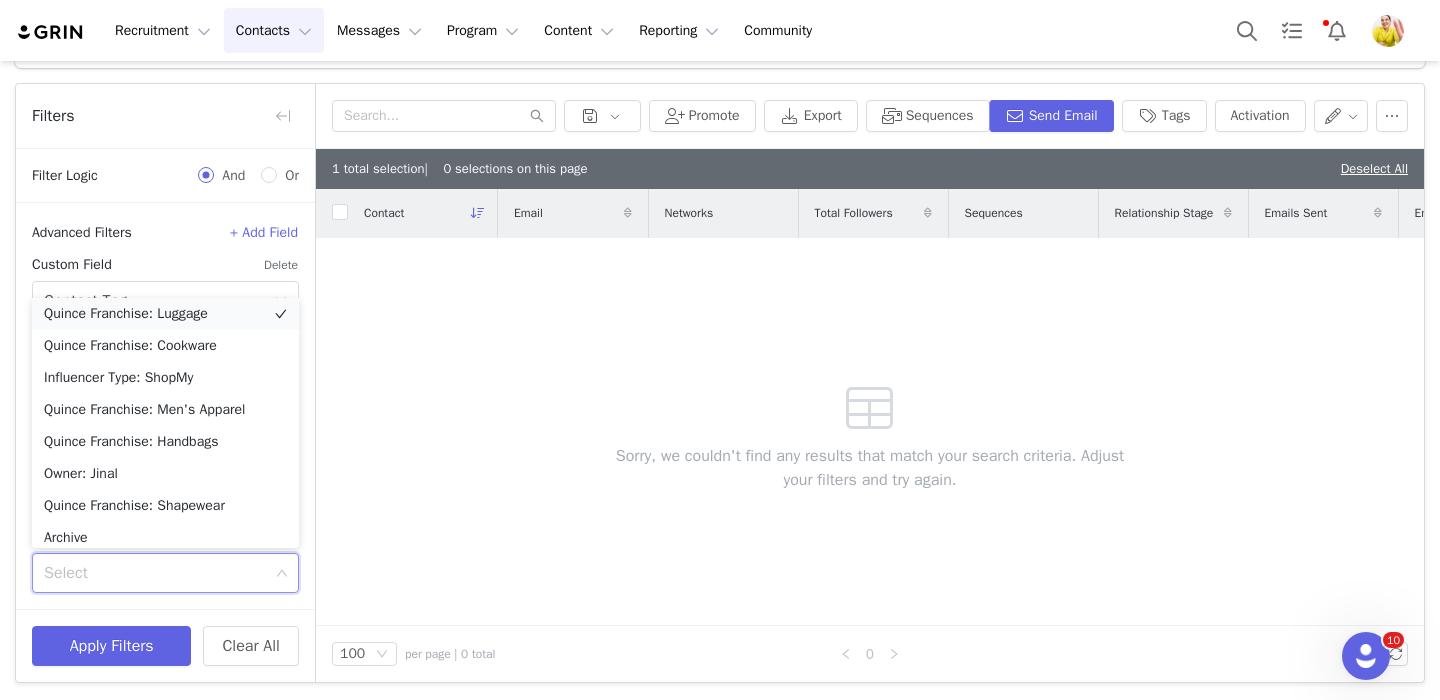 click on "Quince Franchise: Luggage" at bounding box center (165, 314) 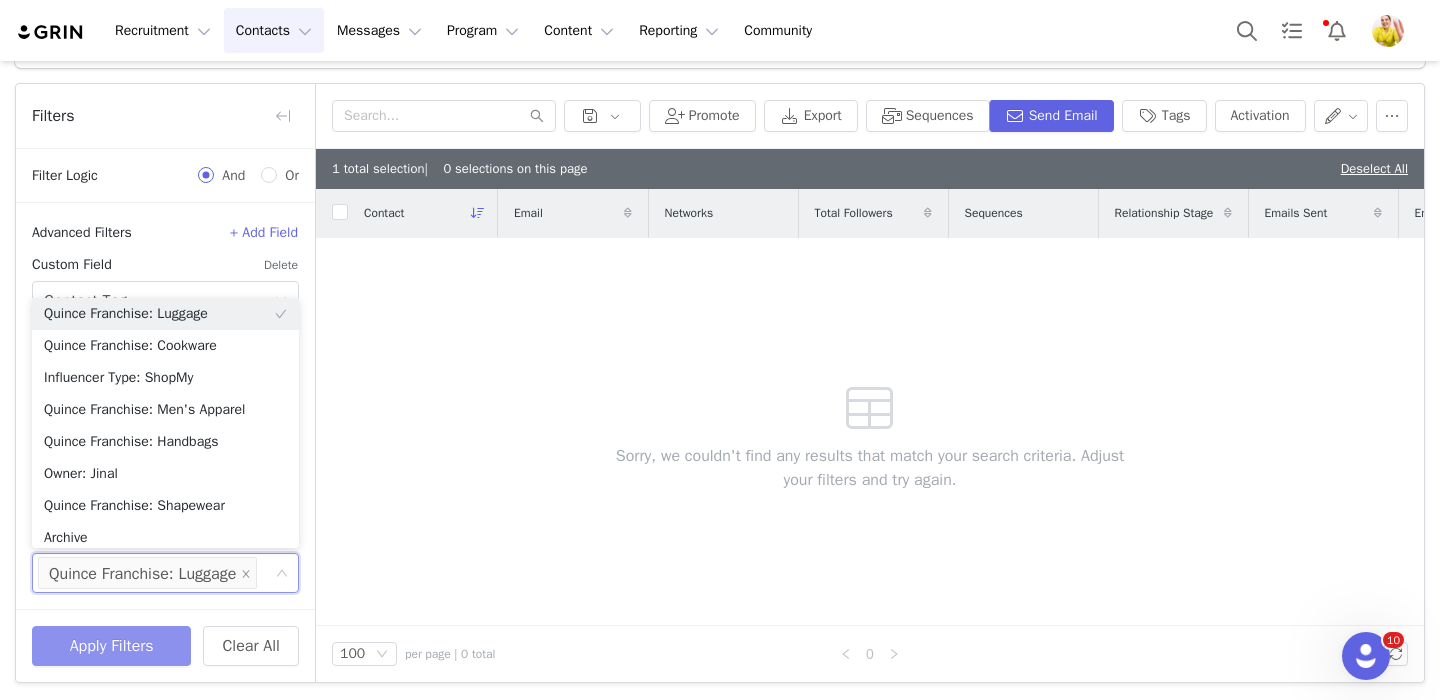 click on "Apply Filters" at bounding box center [111, 646] 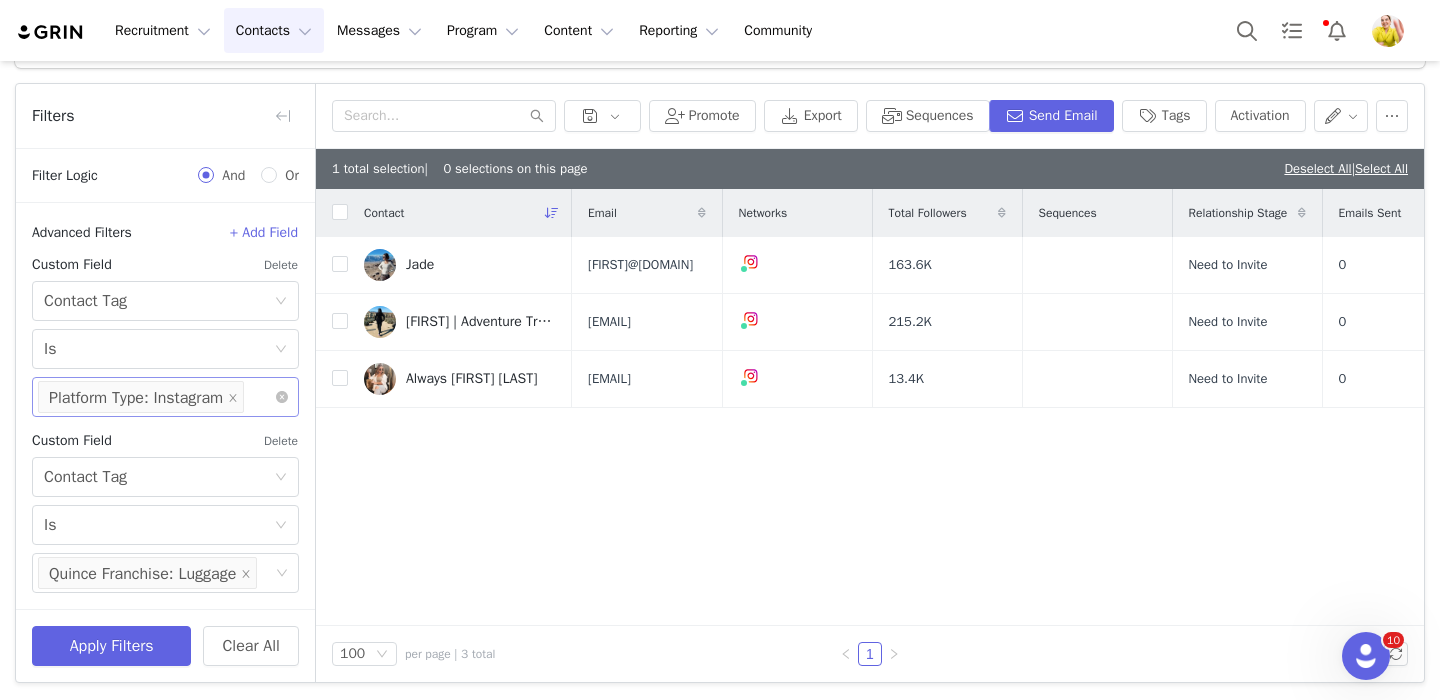 click on "Deselect All     |     Select All" at bounding box center [1346, 169] 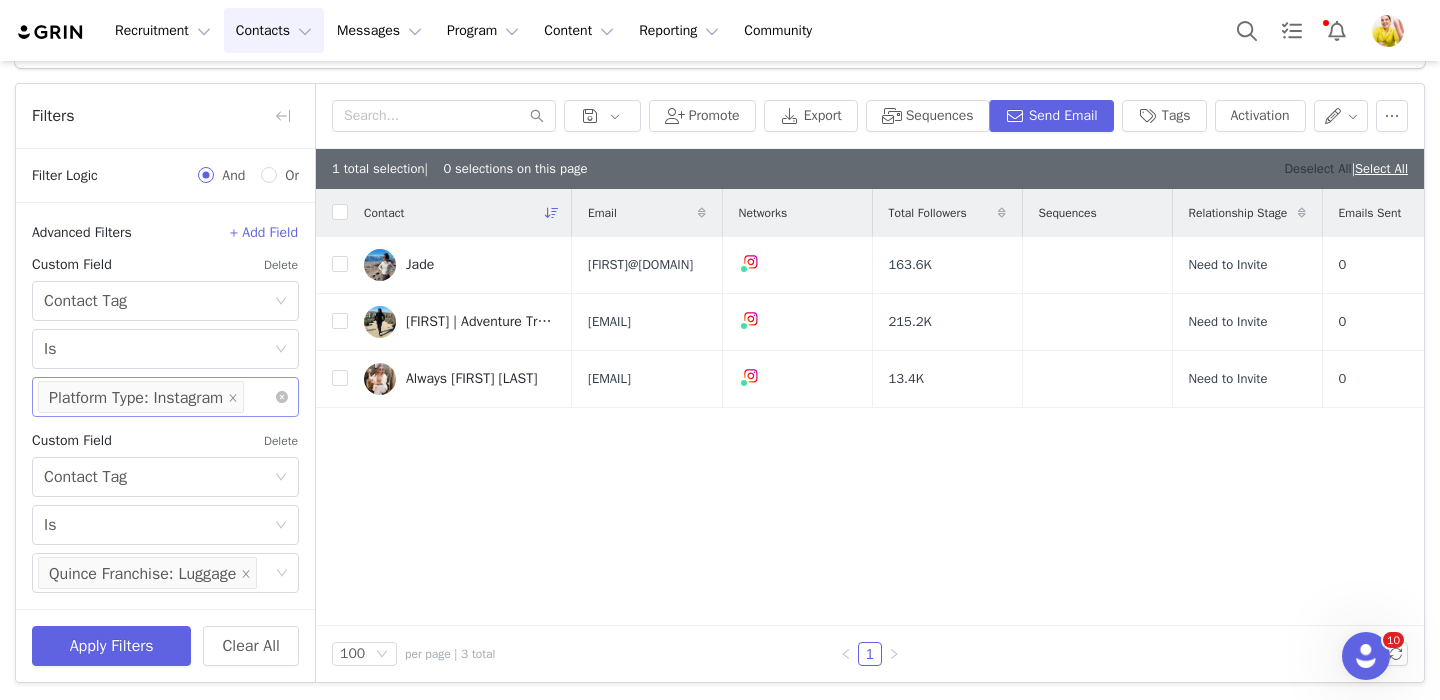 click on "Deselect All" at bounding box center [1317, 168] 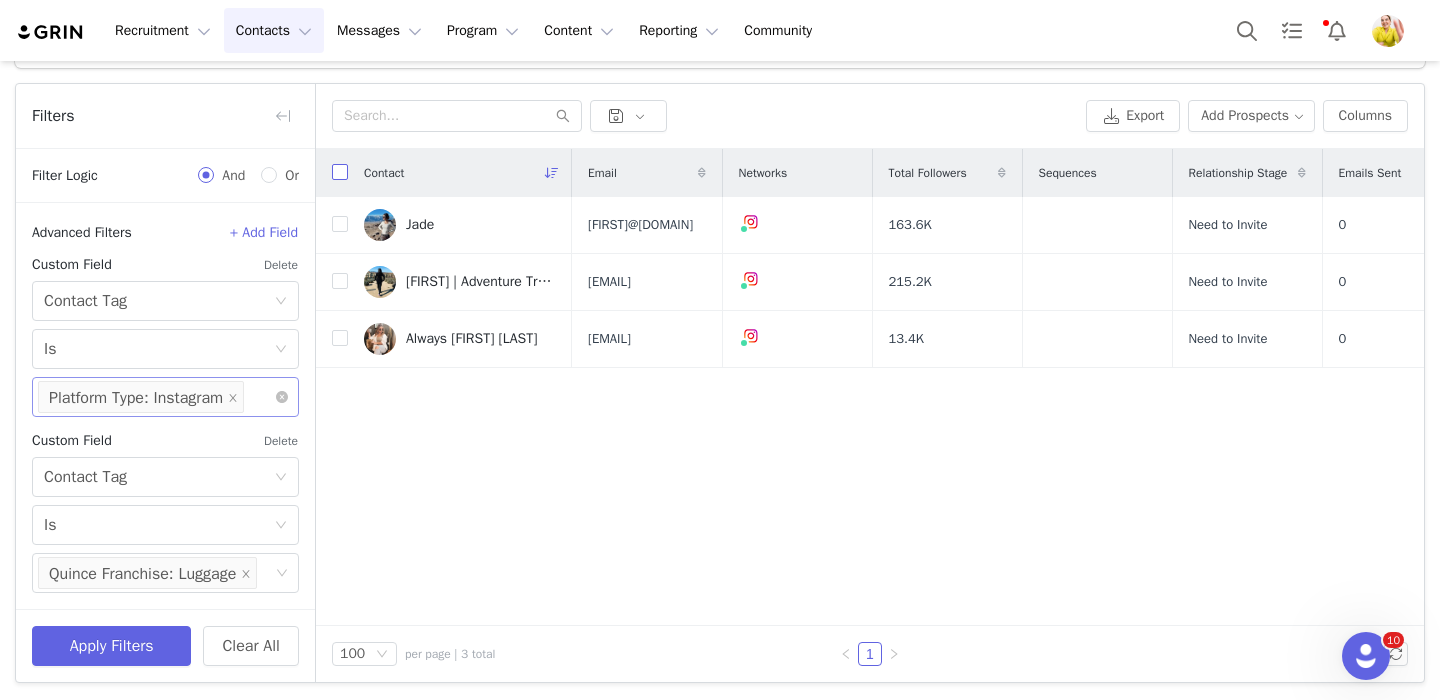 click at bounding box center [340, 172] 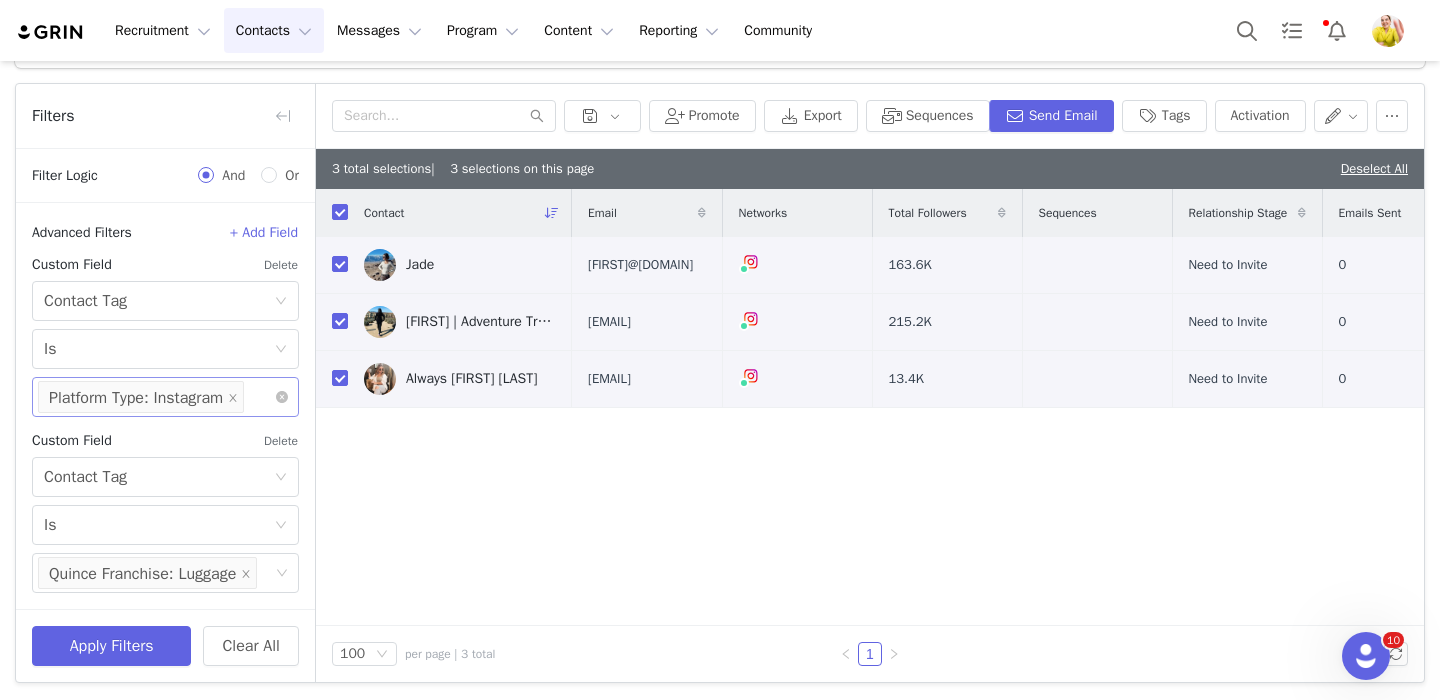click on "Promote Export Sequences Send Email Tags Activation" at bounding box center (870, 116) 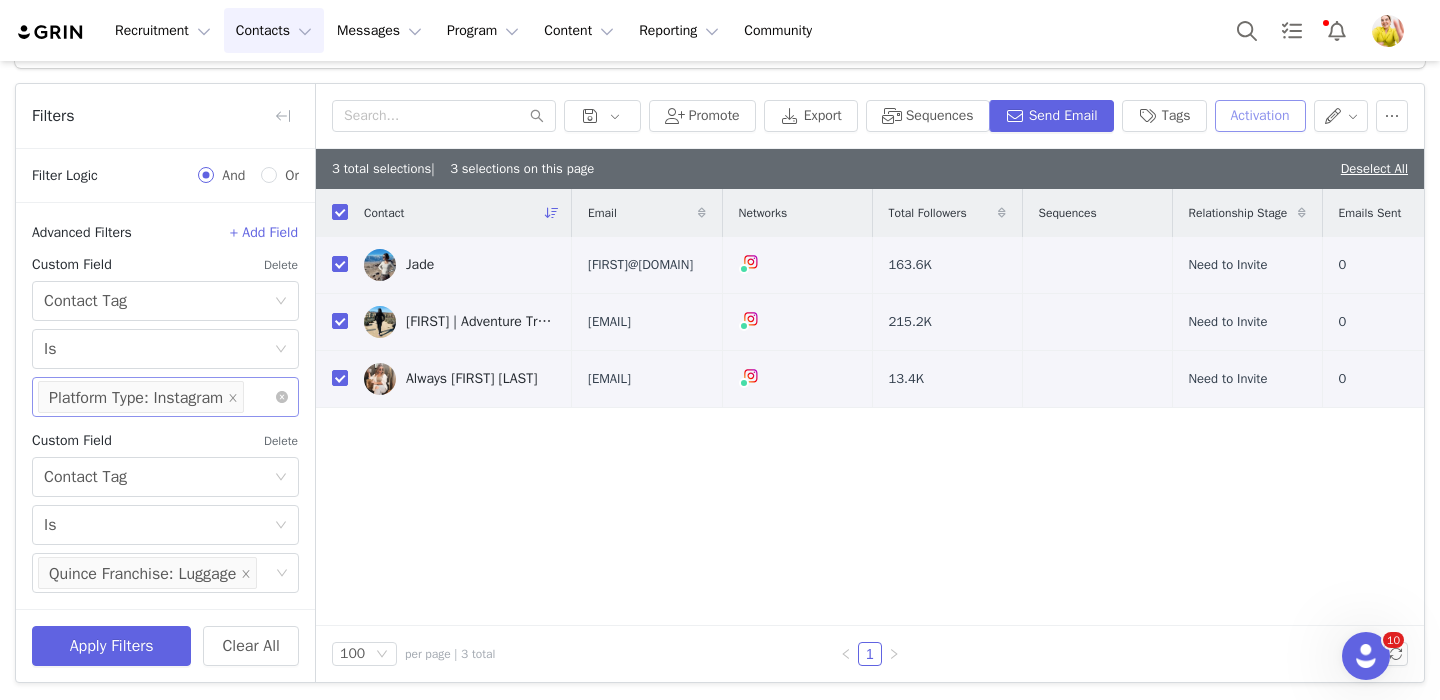 click on "Activation" at bounding box center [1260, 116] 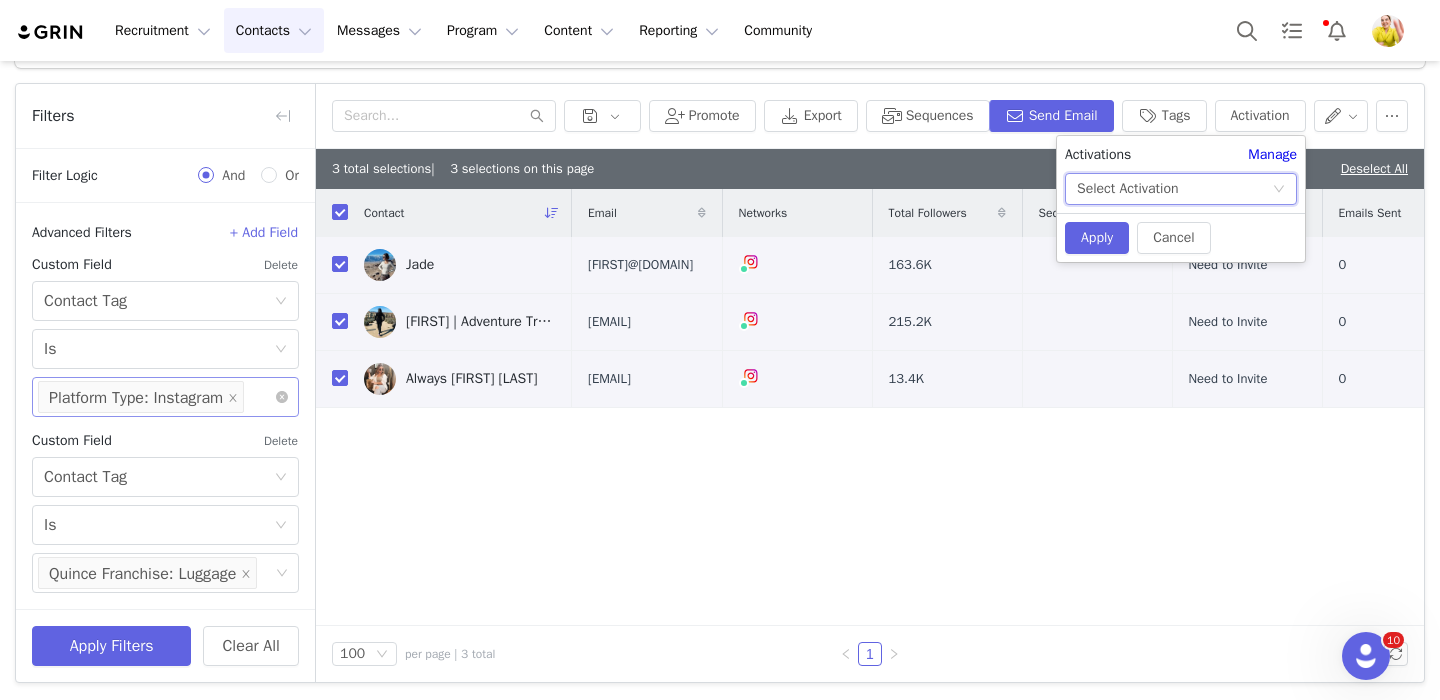 click on "Select Activation" at bounding box center (1174, 189) 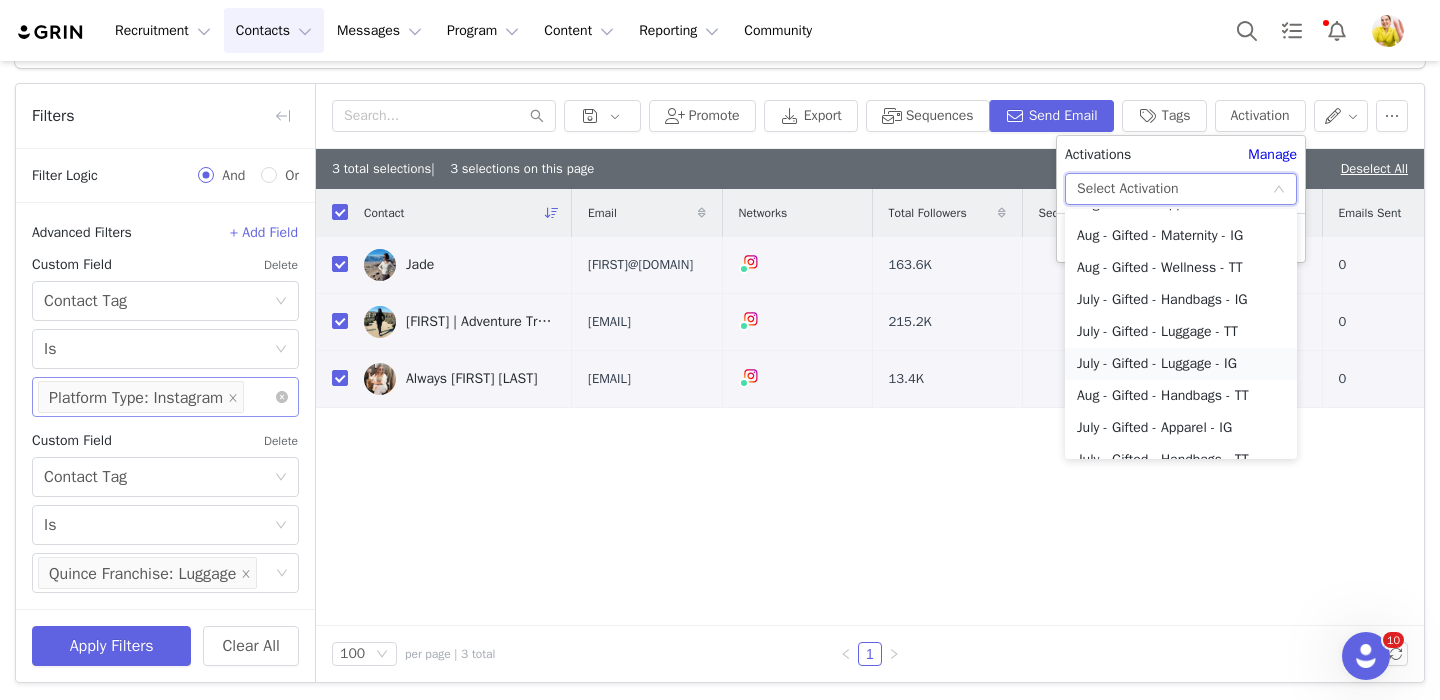 scroll, scrollTop: 0, scrollLeft: 0, axis: both 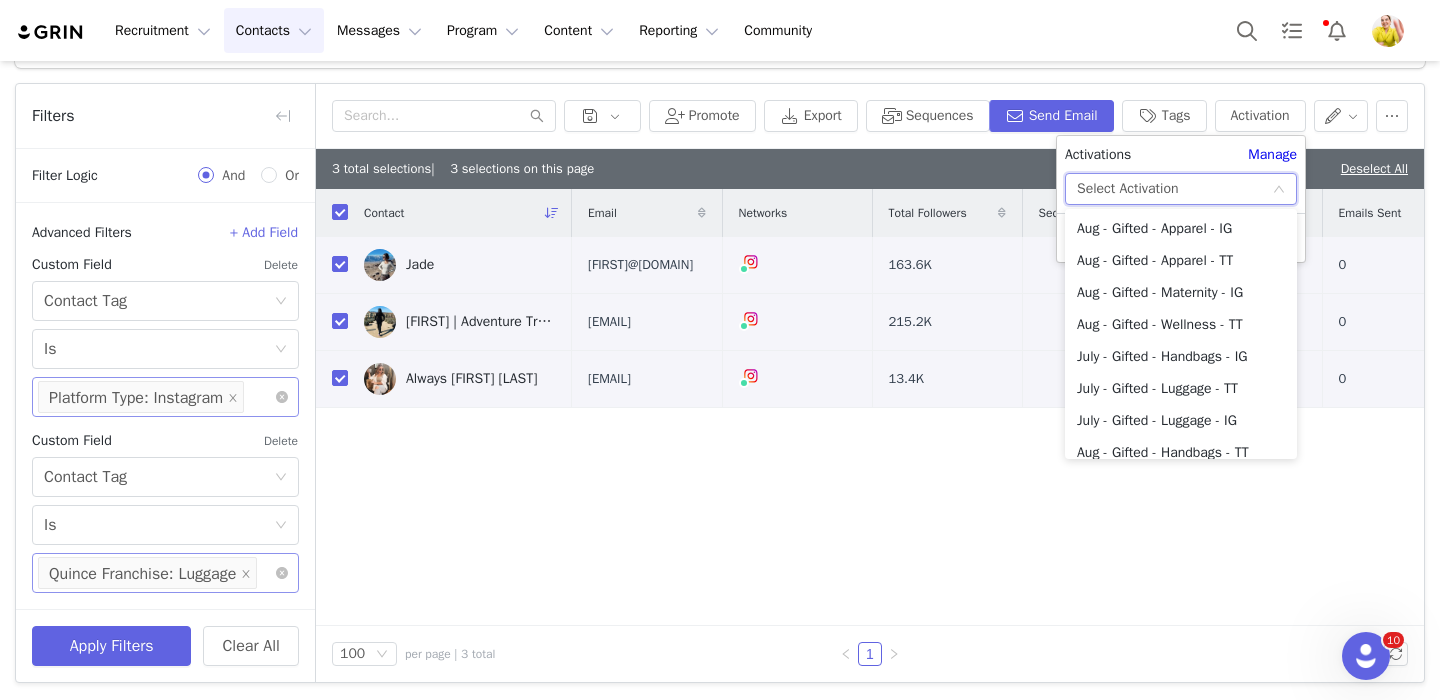 click on "Select Quince Franchise: Luggage" at bounding box center (165, 573) 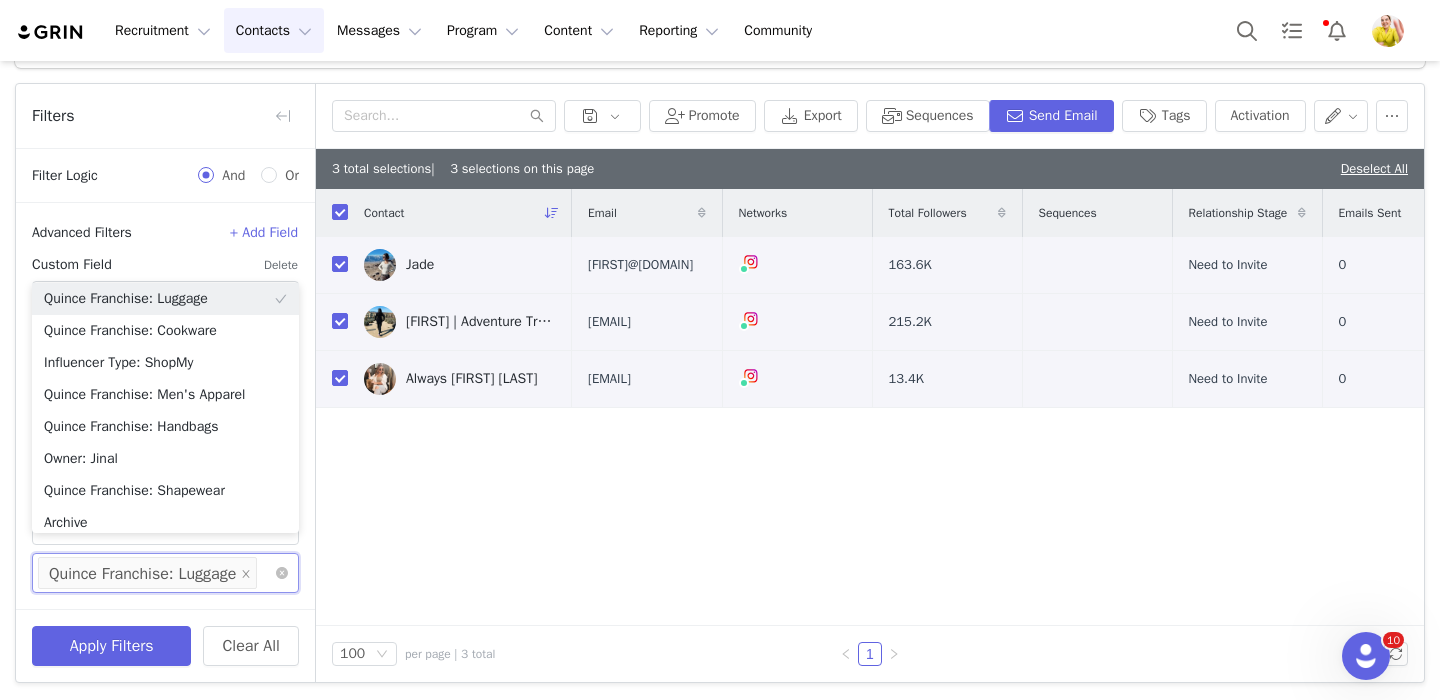 scroll, scrollTop: 642, scrollLeft: 0, axis: vertical 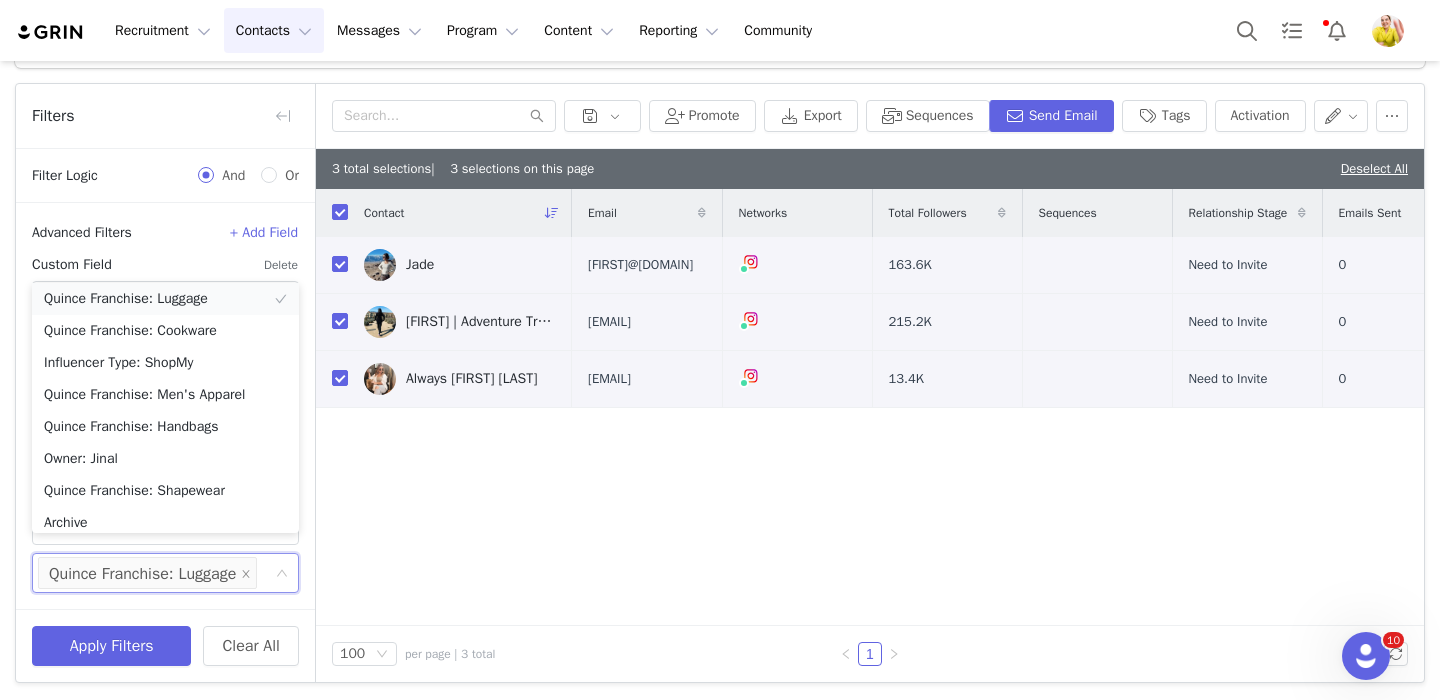 click on "Quince Franchise: Luggage" at bounding box center (165, 299) 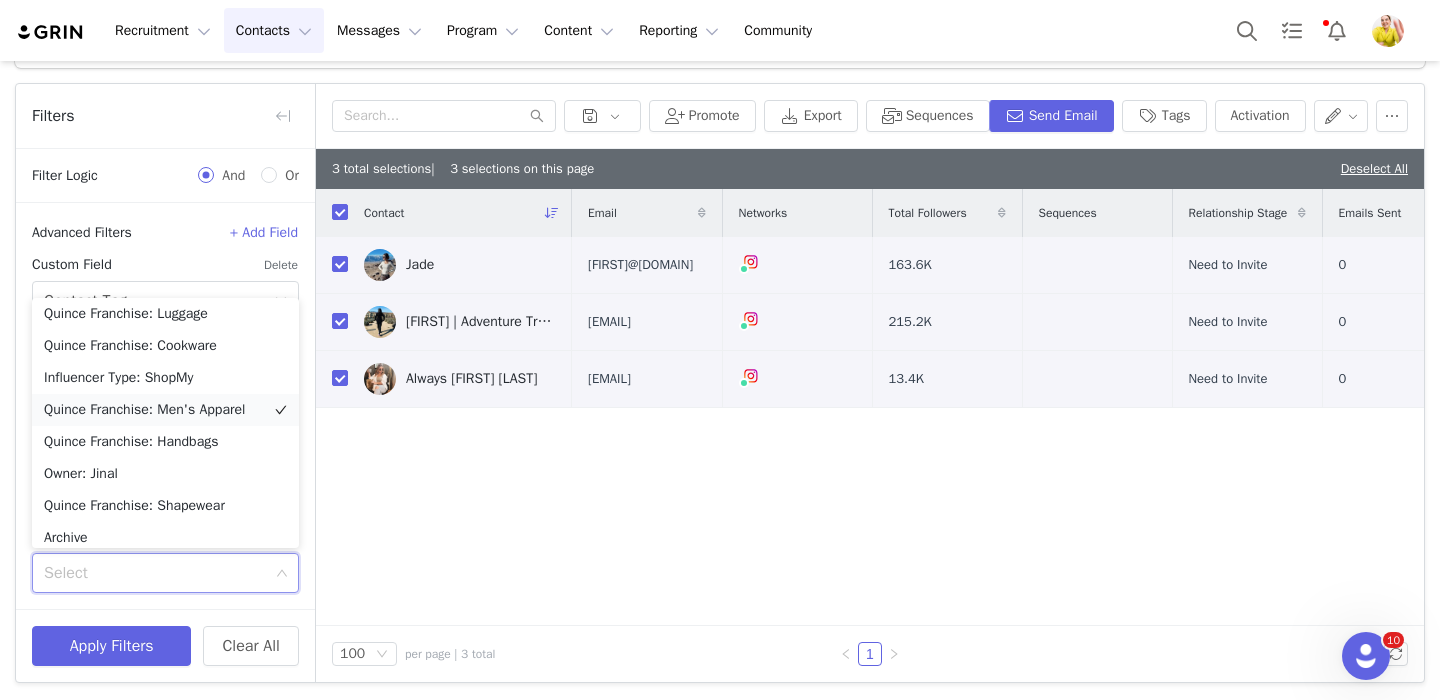 click on "Quince Franchise: Men's Apparel" at bounding box center (165, 410) 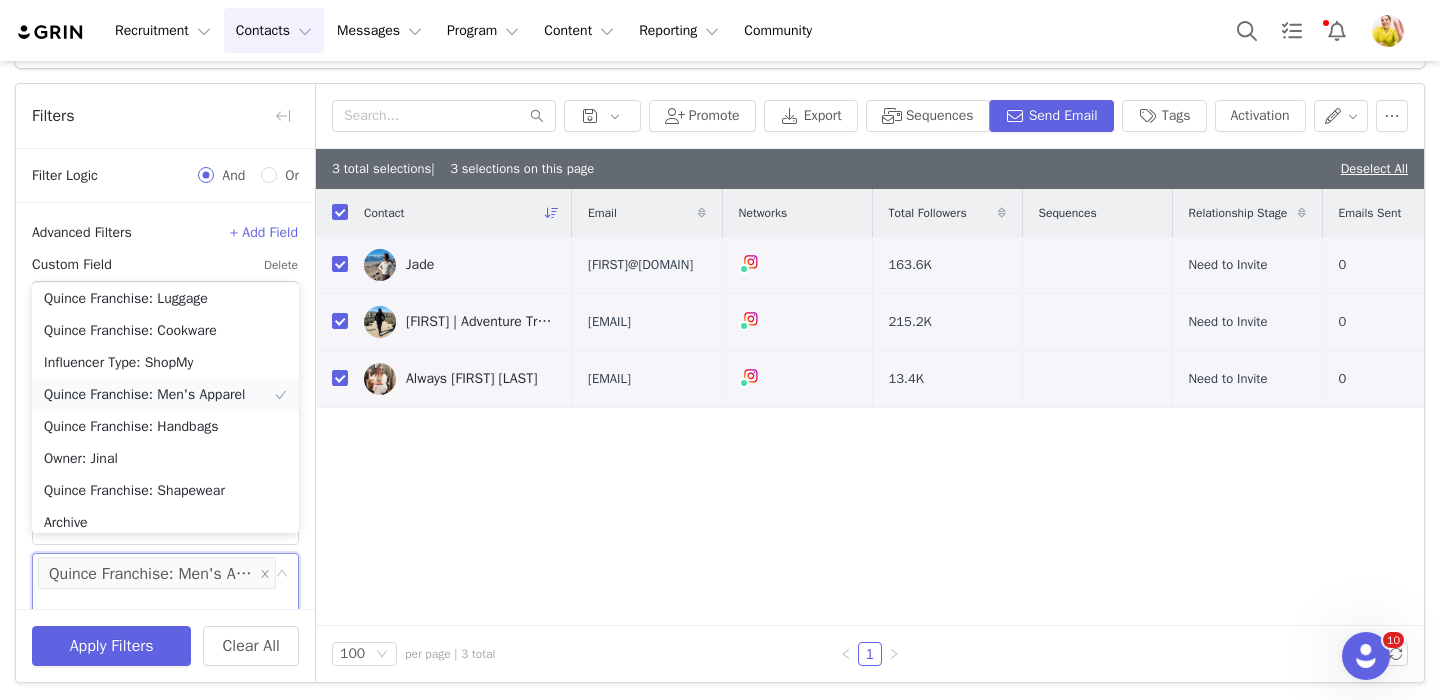scroll, scrollTop: 642, scrollLeft: 0, axis: vertical 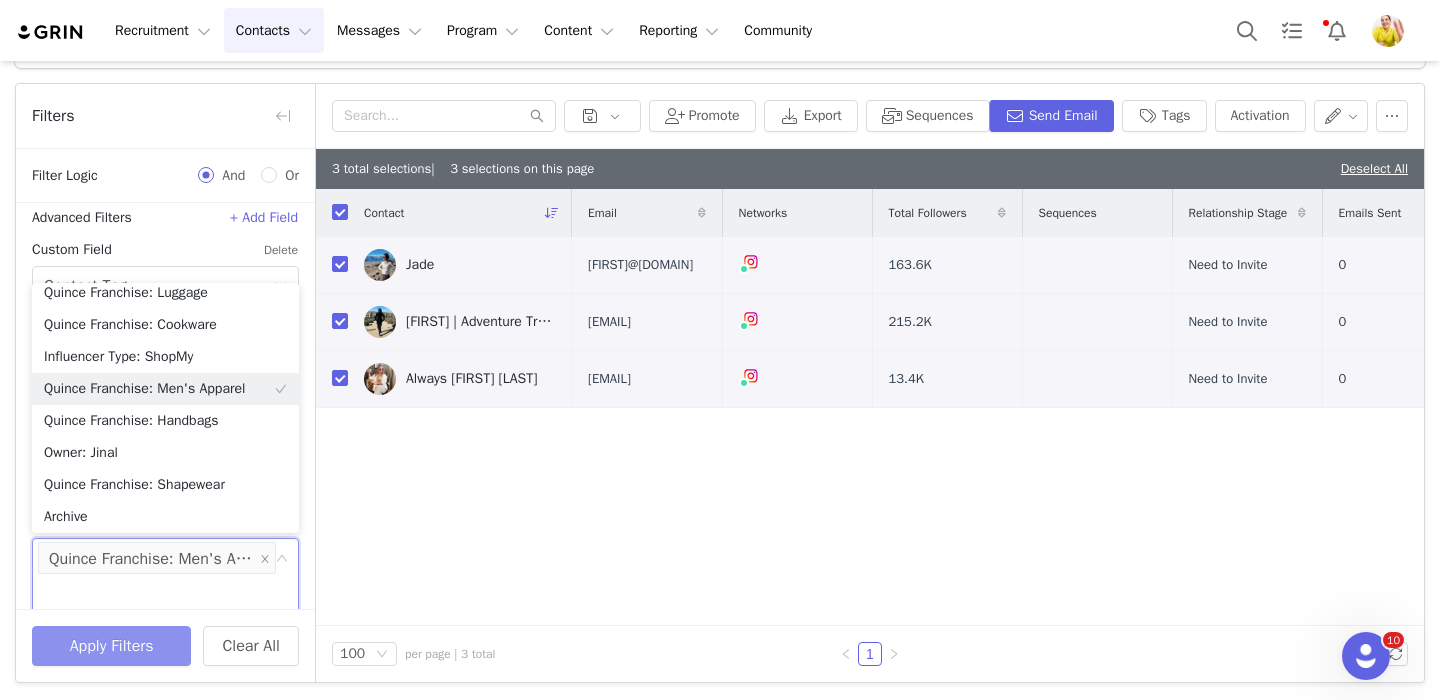 click on "Apply Filters" at bounding box center [111, 646] 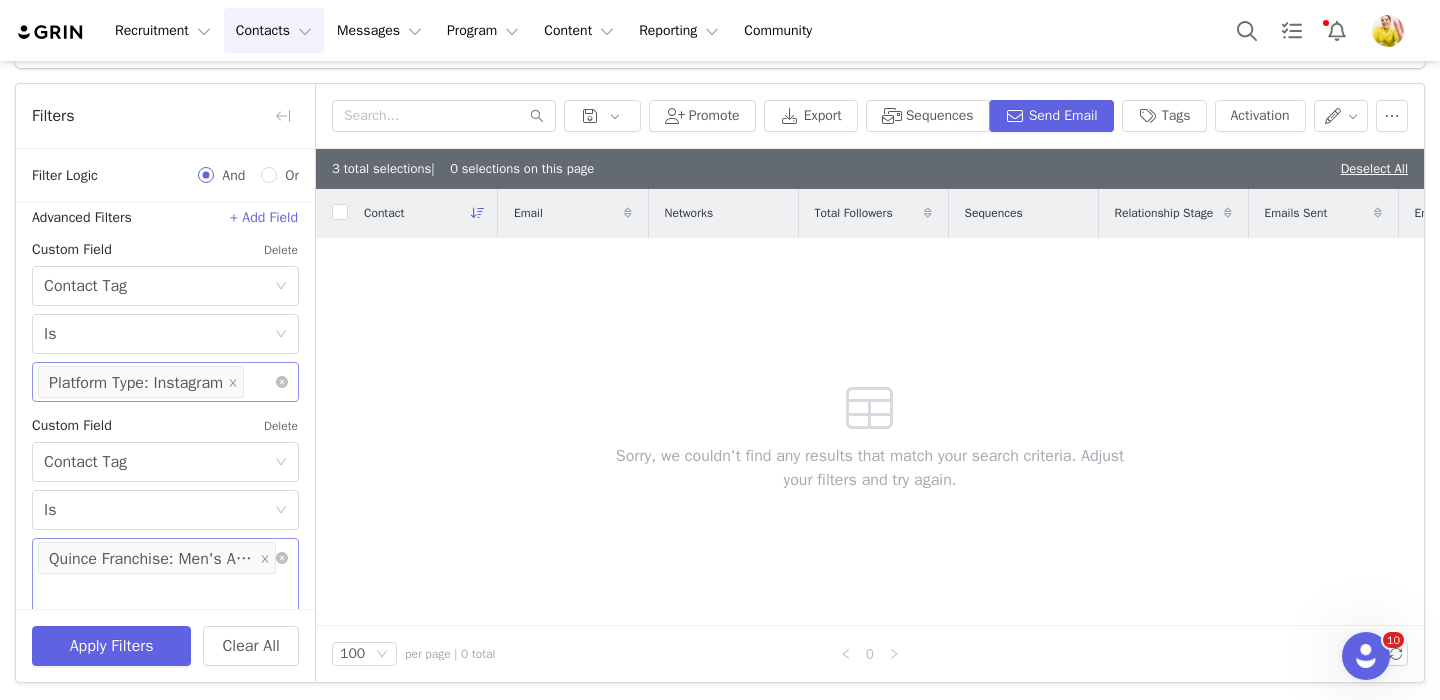 click on "Select Quince Franchise: Men's Apparel" at bounding box center (165, 575) 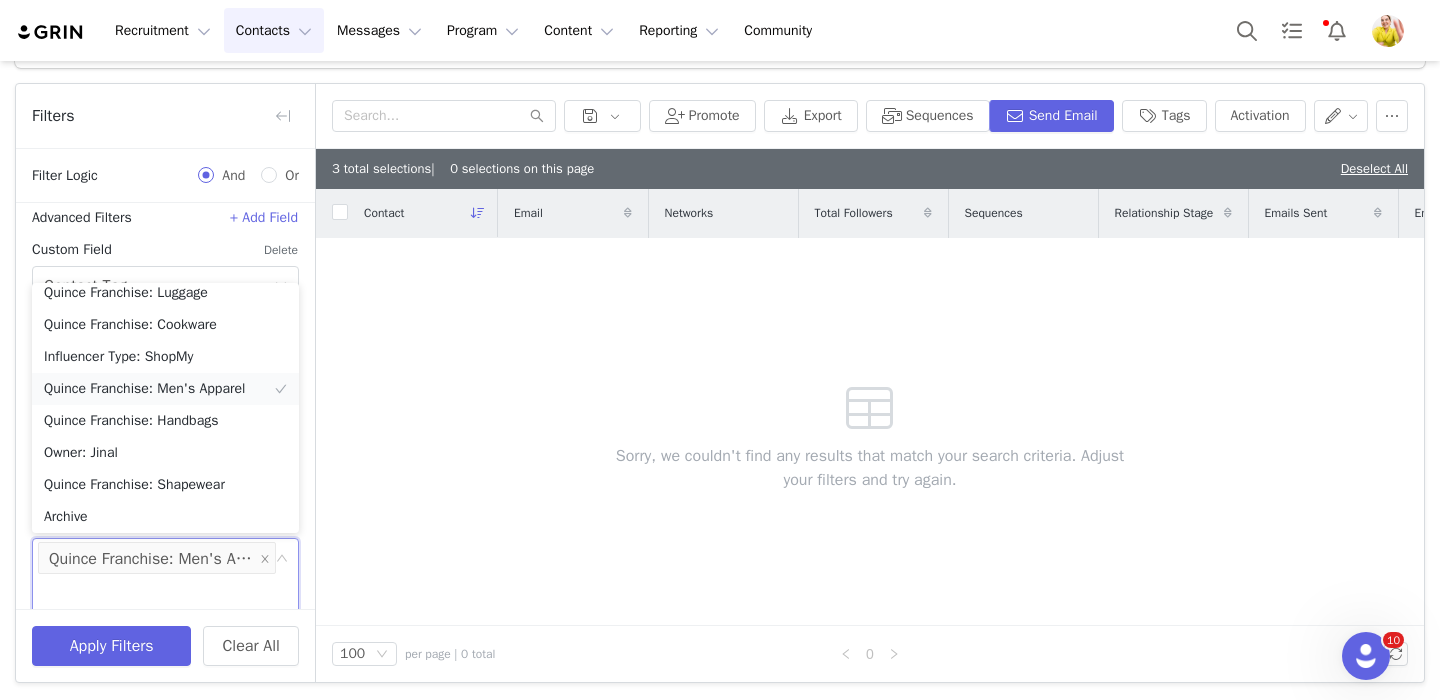 click on "Quince Franchise: Men's Apparel" at bounding box center (165, 389) 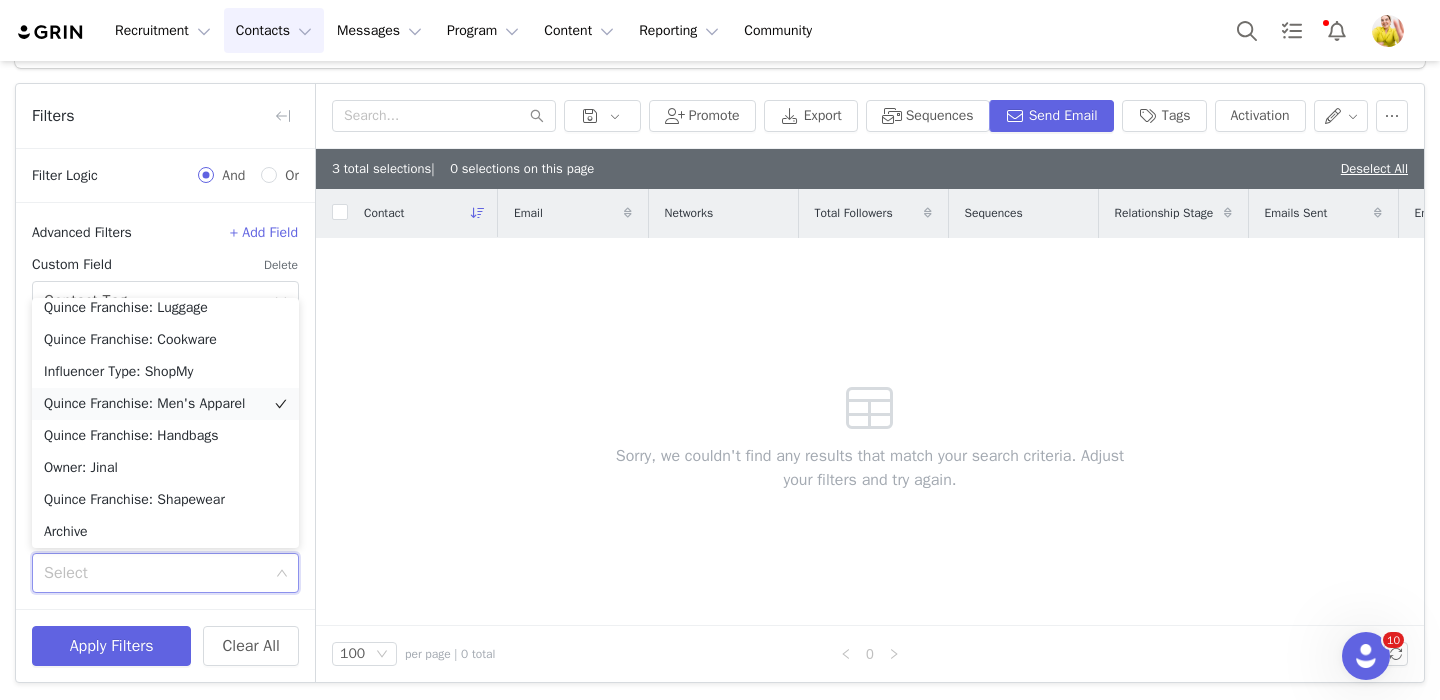 click on "Quince Franchise: Men's Apparel" at bounding box center (165, 404) 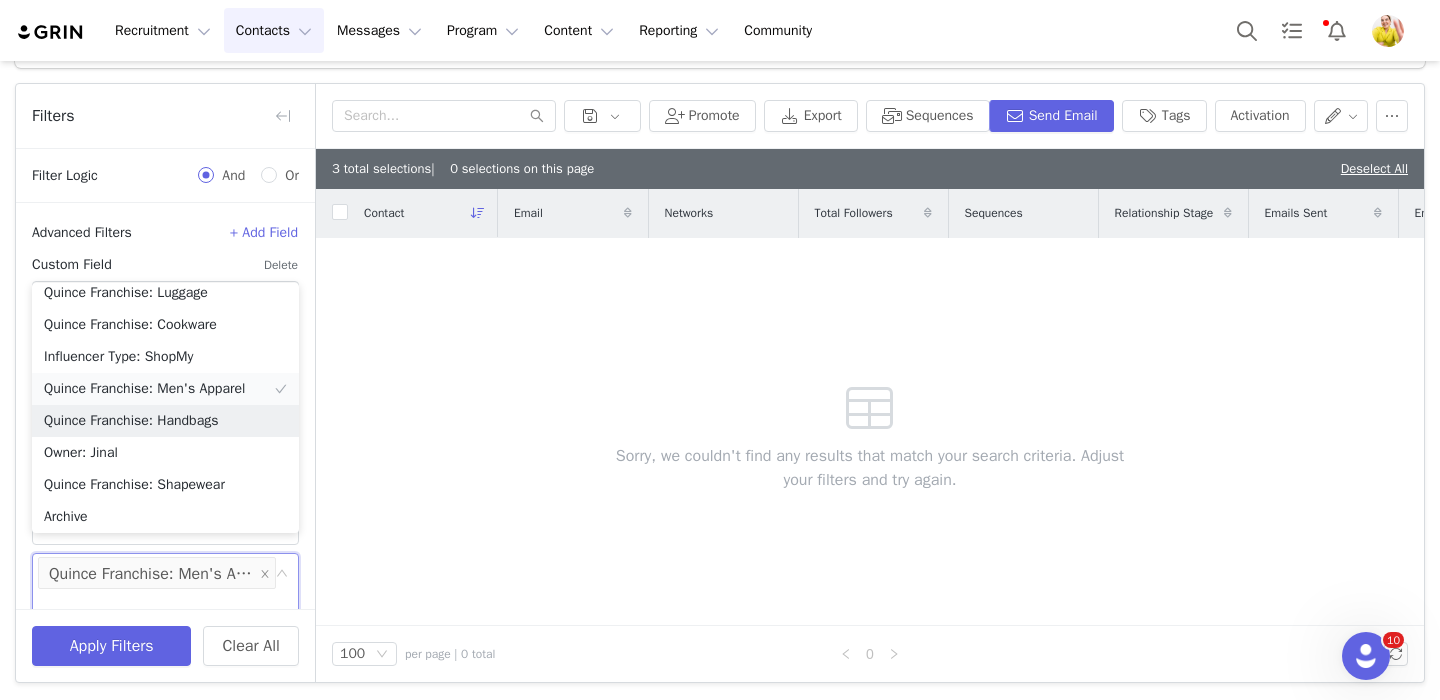 scroll, scrollTop: 642, scrollLeft: 0, axis: vertical 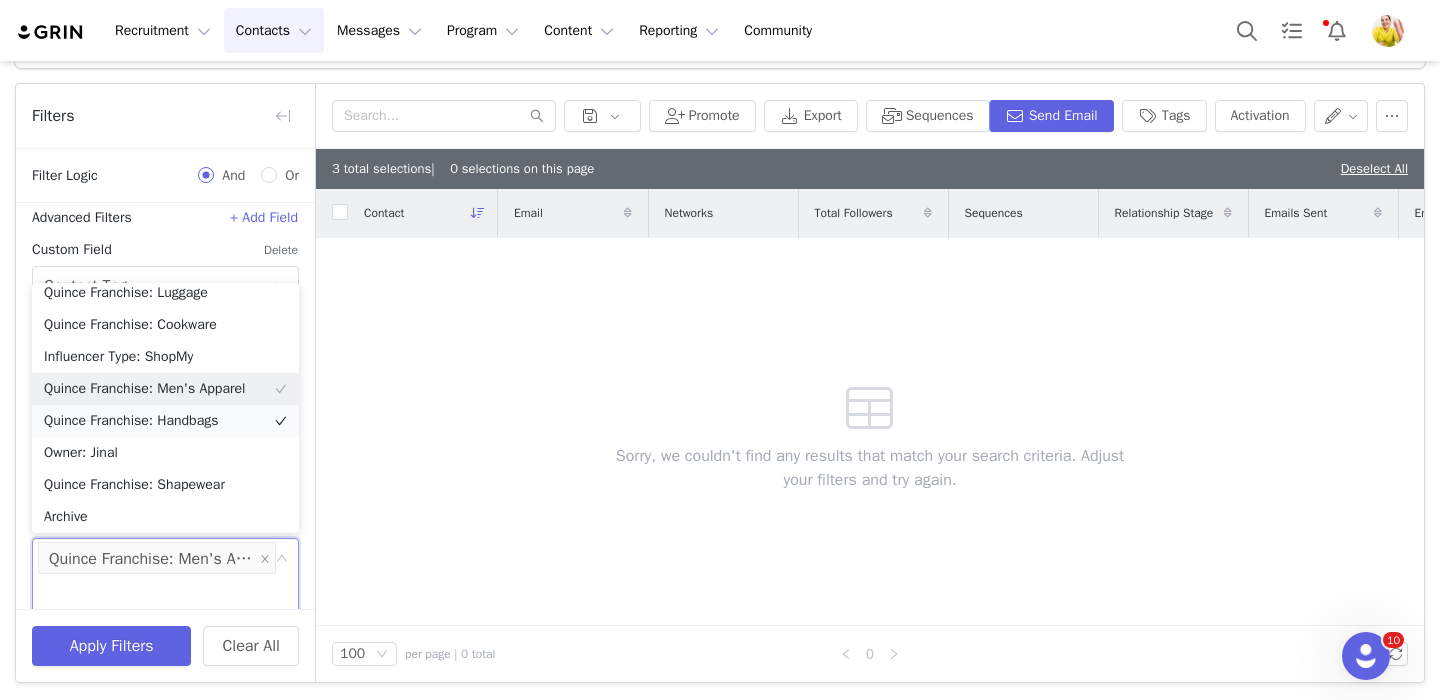 click on "Quince Franchise: Handbags" at bounding box center (165, 421) 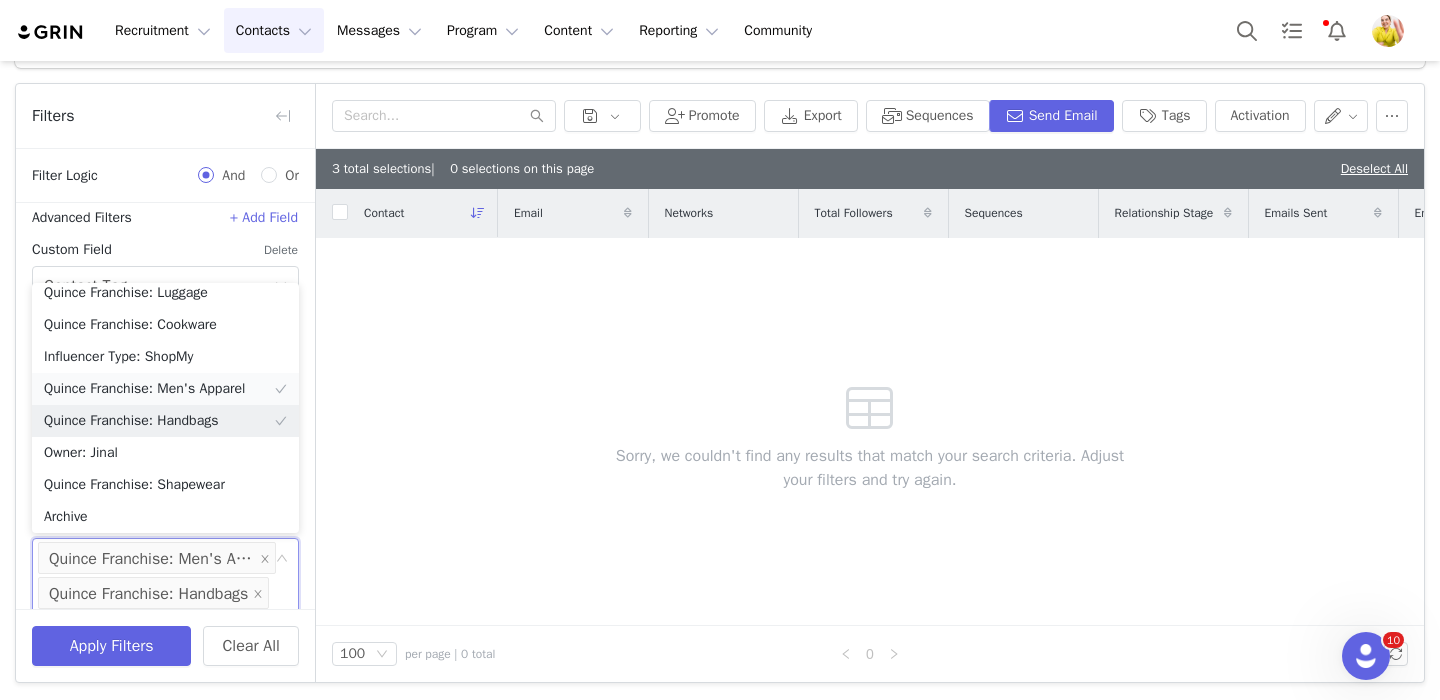 click on "Quince Franchise: Men's Apparel" at bounding box center (165, 389) 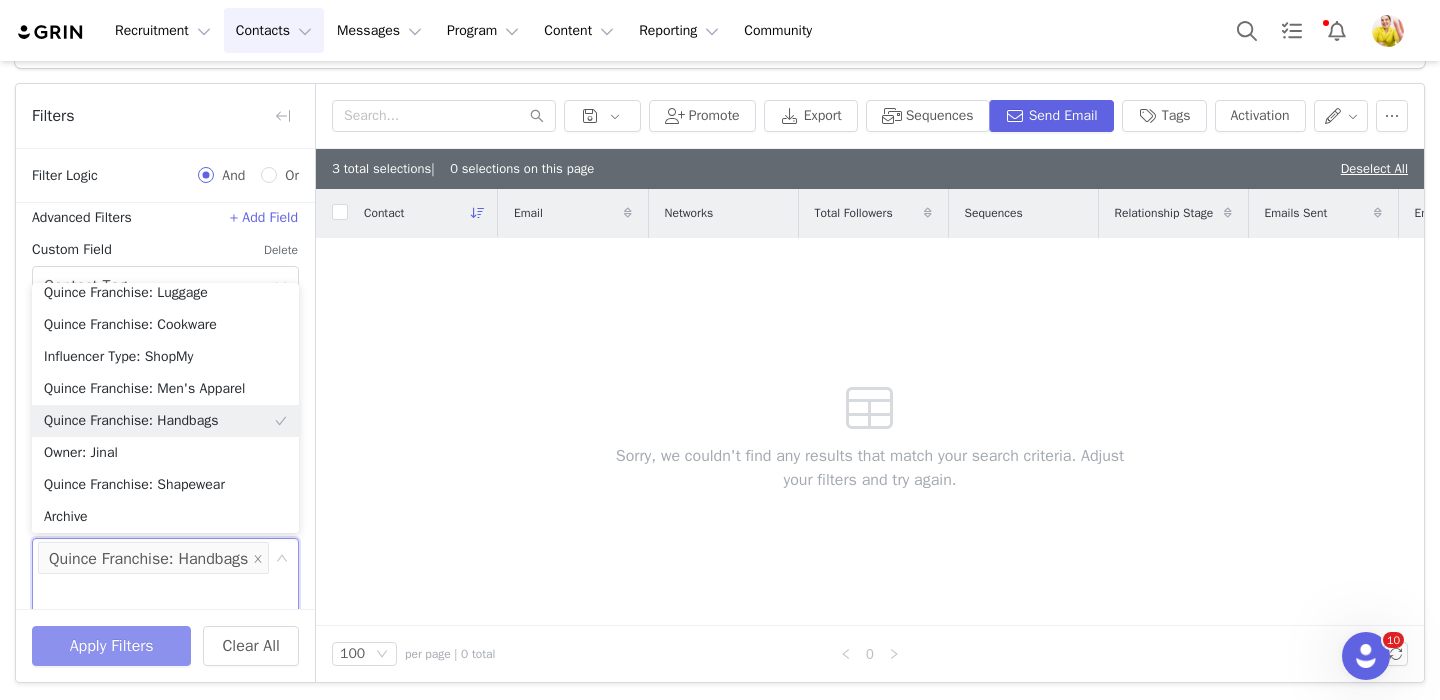 click on "Apply Filters" at bounding box center [111, 646] 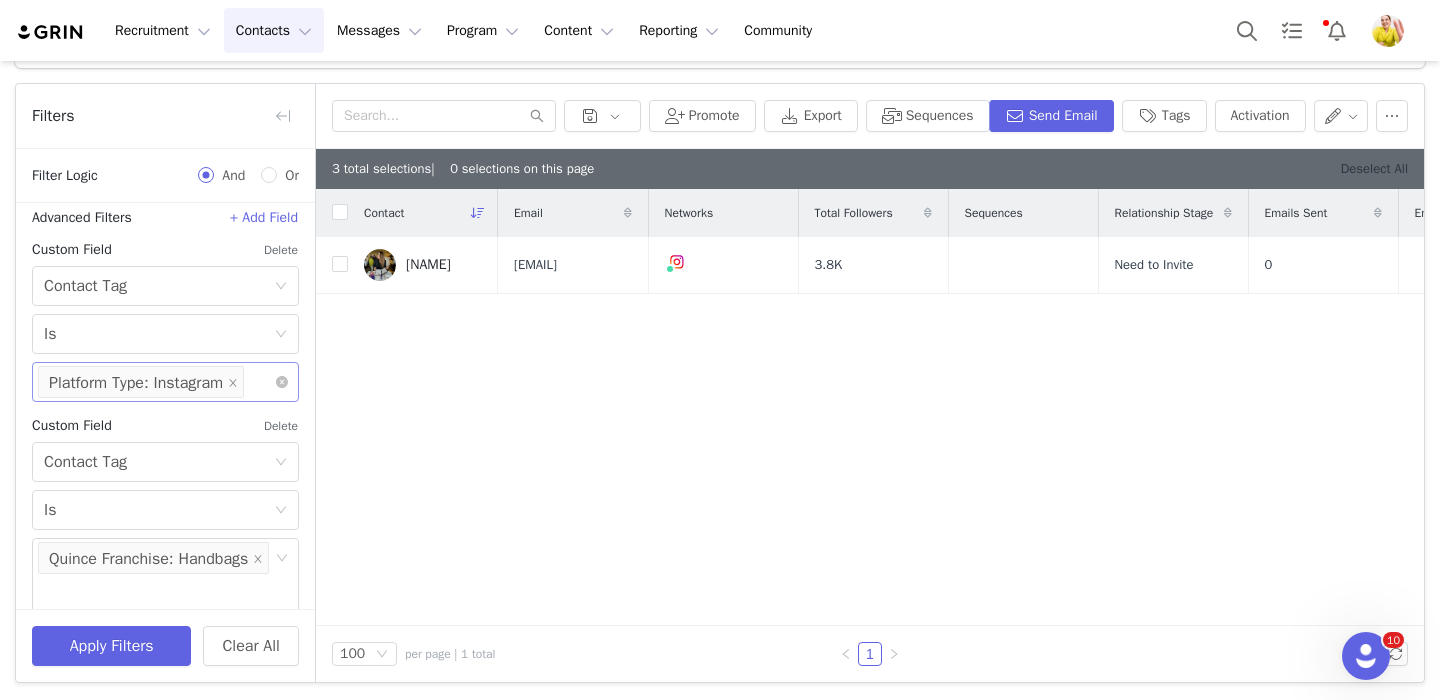 click on "Deselect All" at bounding box center (1374, 168) 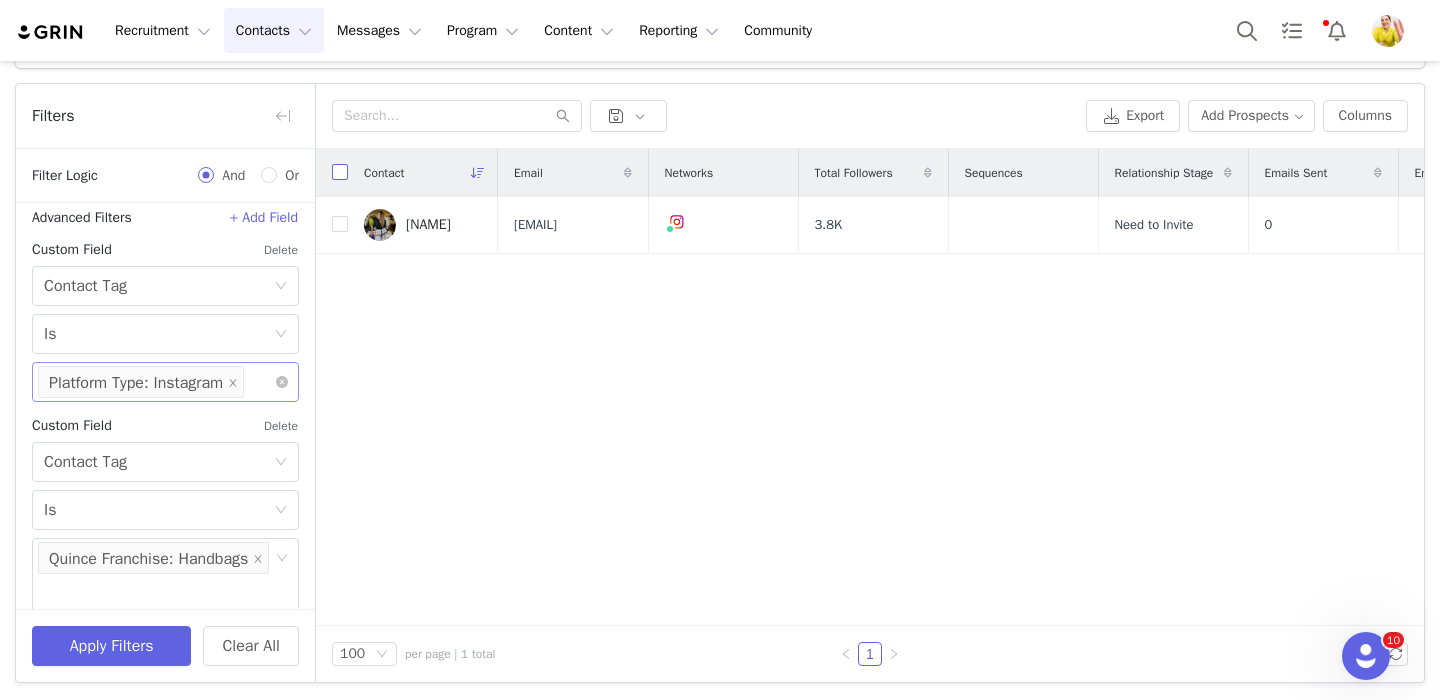 click at bounding box center [340, 172] 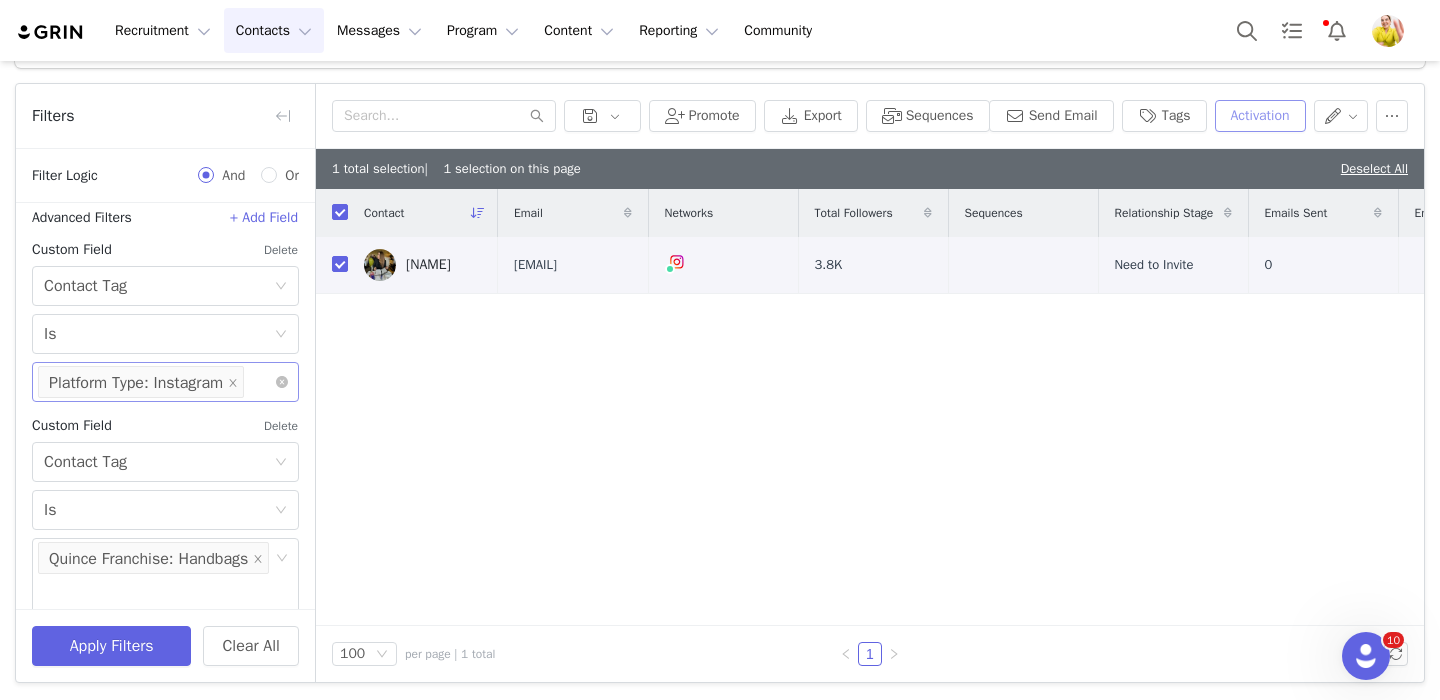 click on "Activation" at bounding box center (1260, 116) 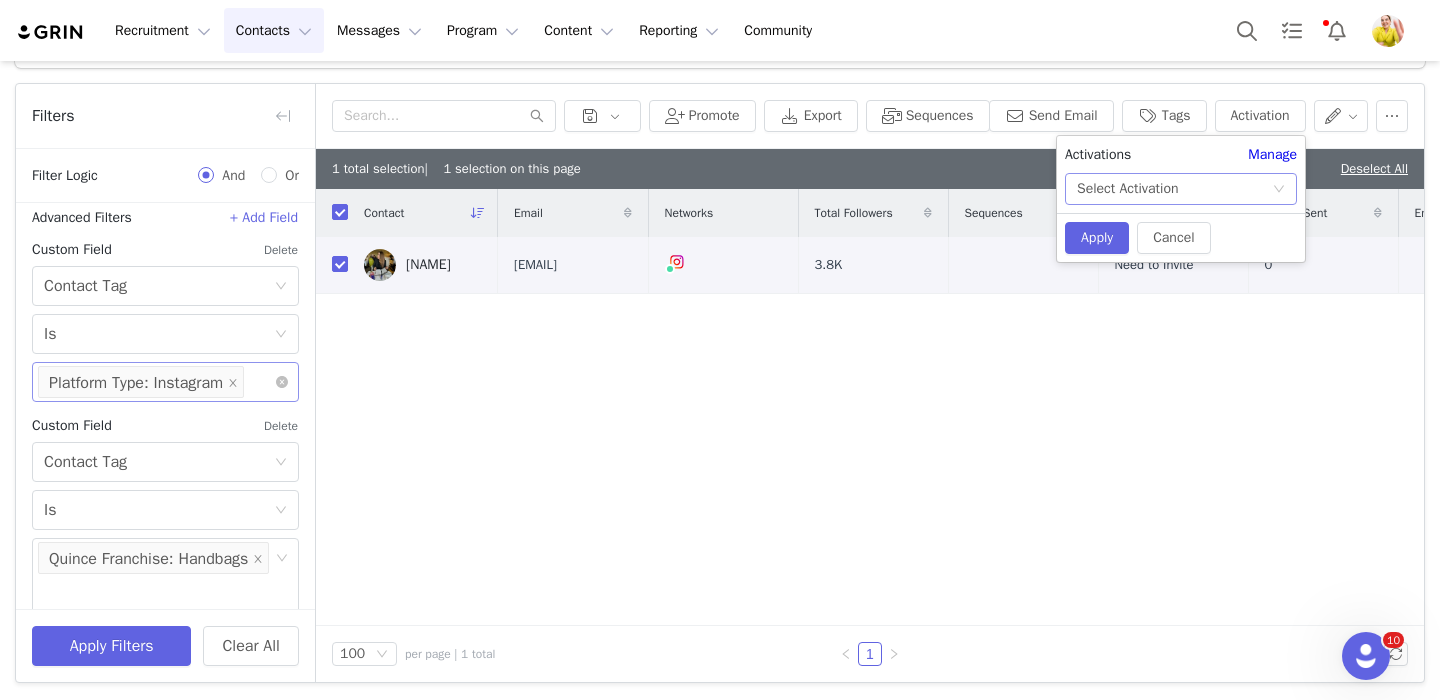 click on "Select Activation" at bounding box center [1174, 189] 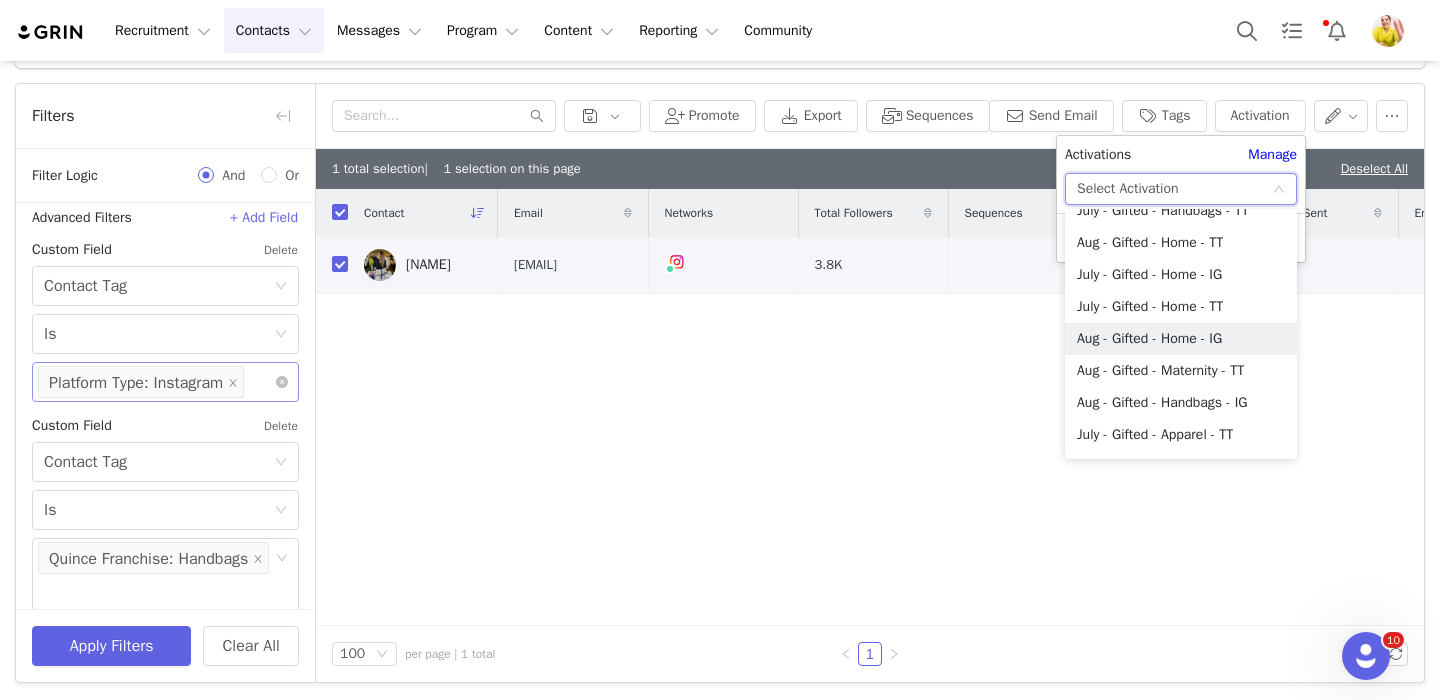 scroll, scrollTop: 334, scrollLeft: 0, axis: vertical 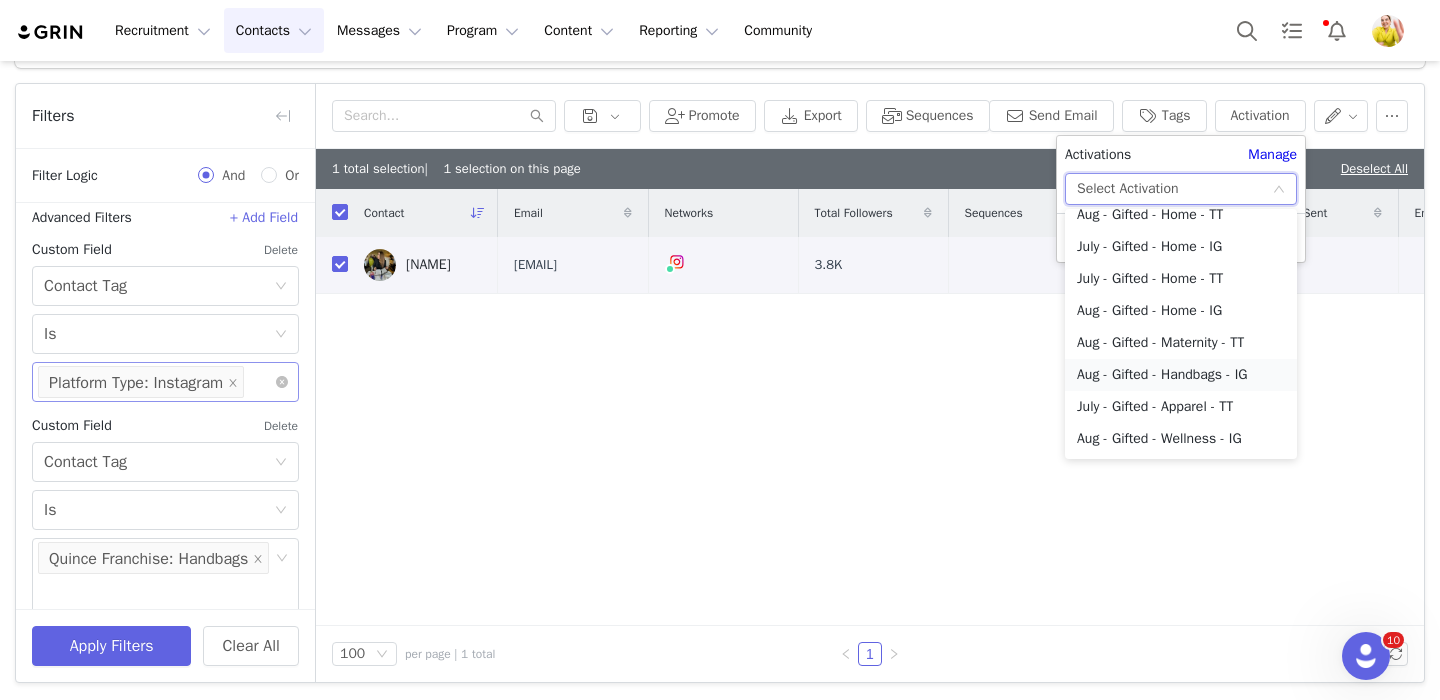 click on "Aug - Gifted - Handbags - IG" at bounding box center (1181, 375) 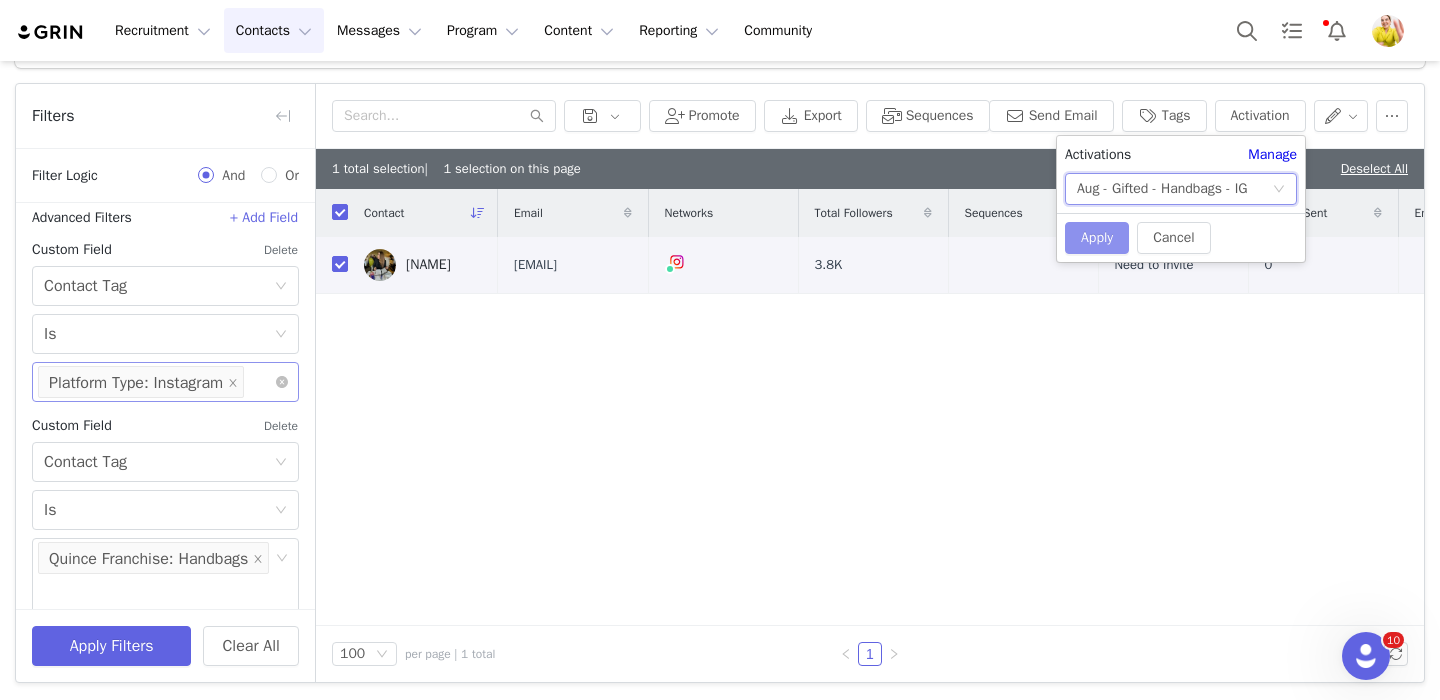 click on "Apply" at bounding box center (1097, 238) 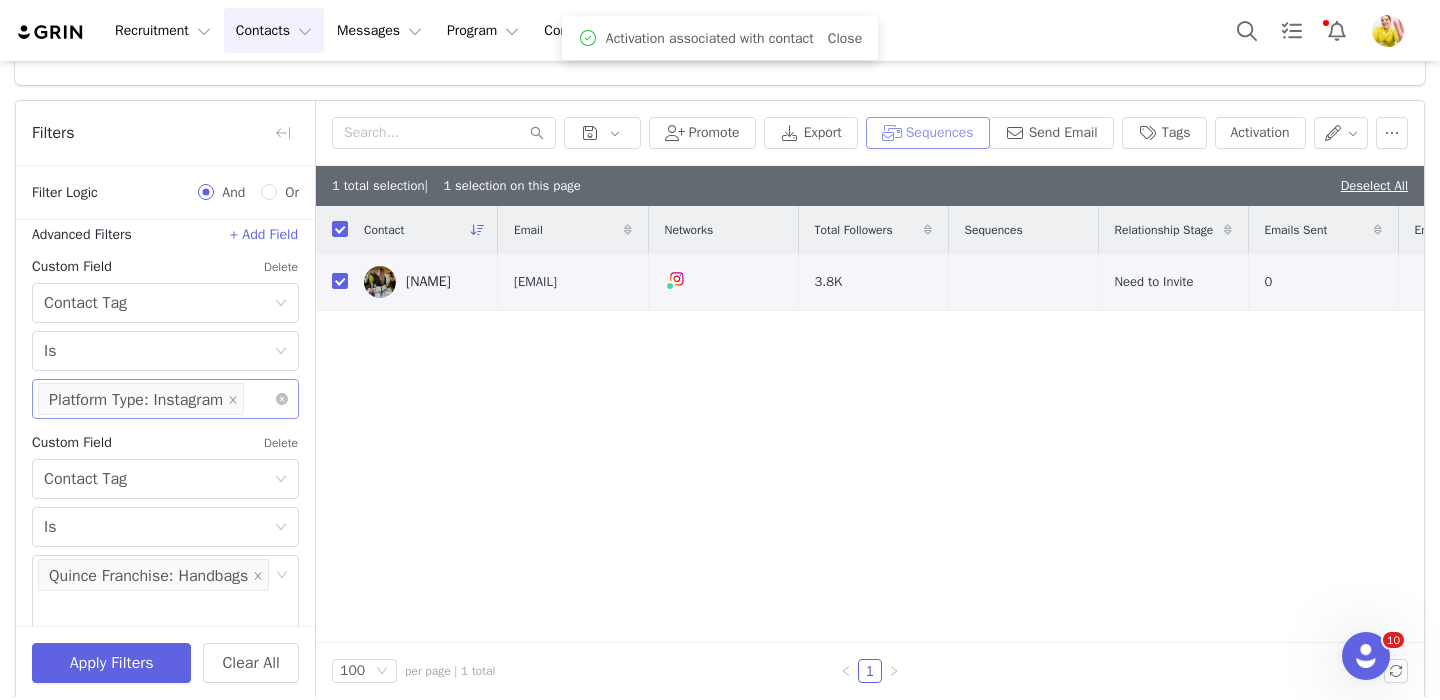 click on "Sequences" at bounding box center [928, 133] 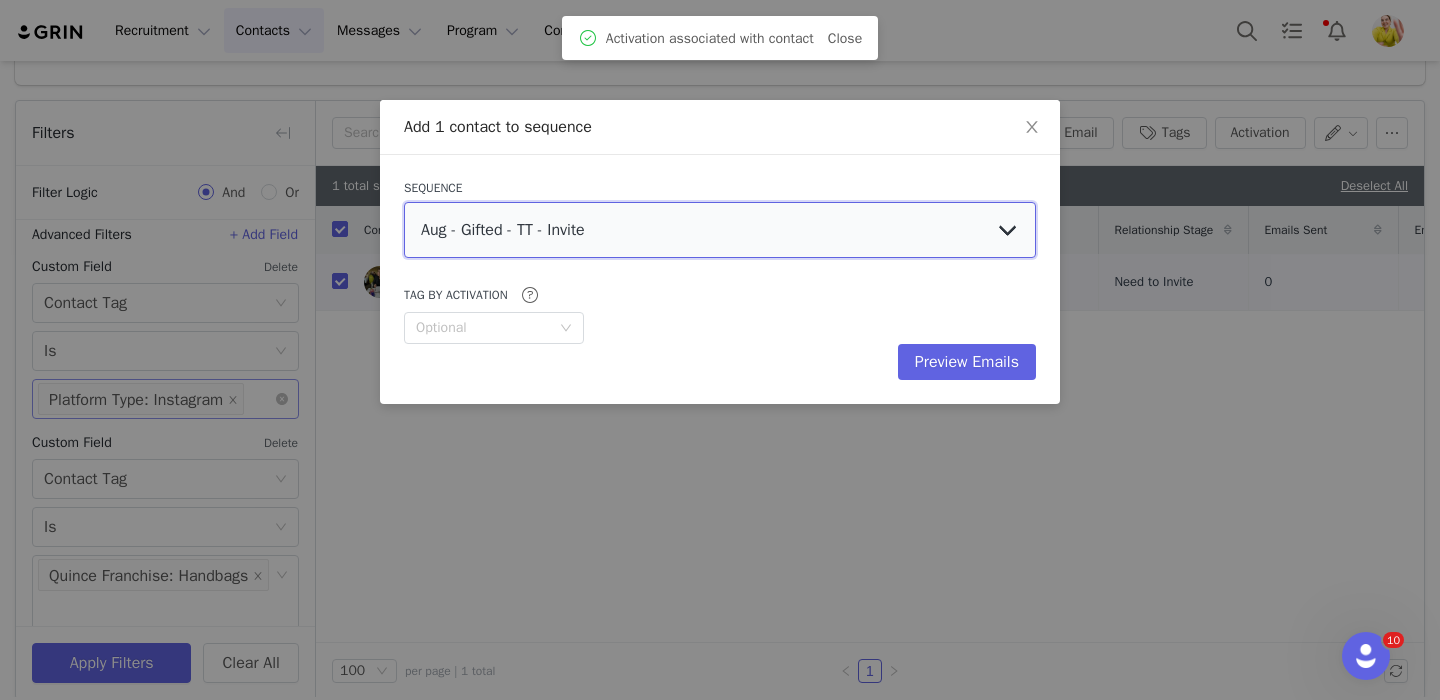 click on "Aug - Gifted - TT - Invite   Aug - Gifted - IG - Invite   Aug - Gifted - IG - Re-Invite (Past Partner)   Aug - Gifted - TT - Re-Invite (Past Partner)" at bounding box center [720, 230] 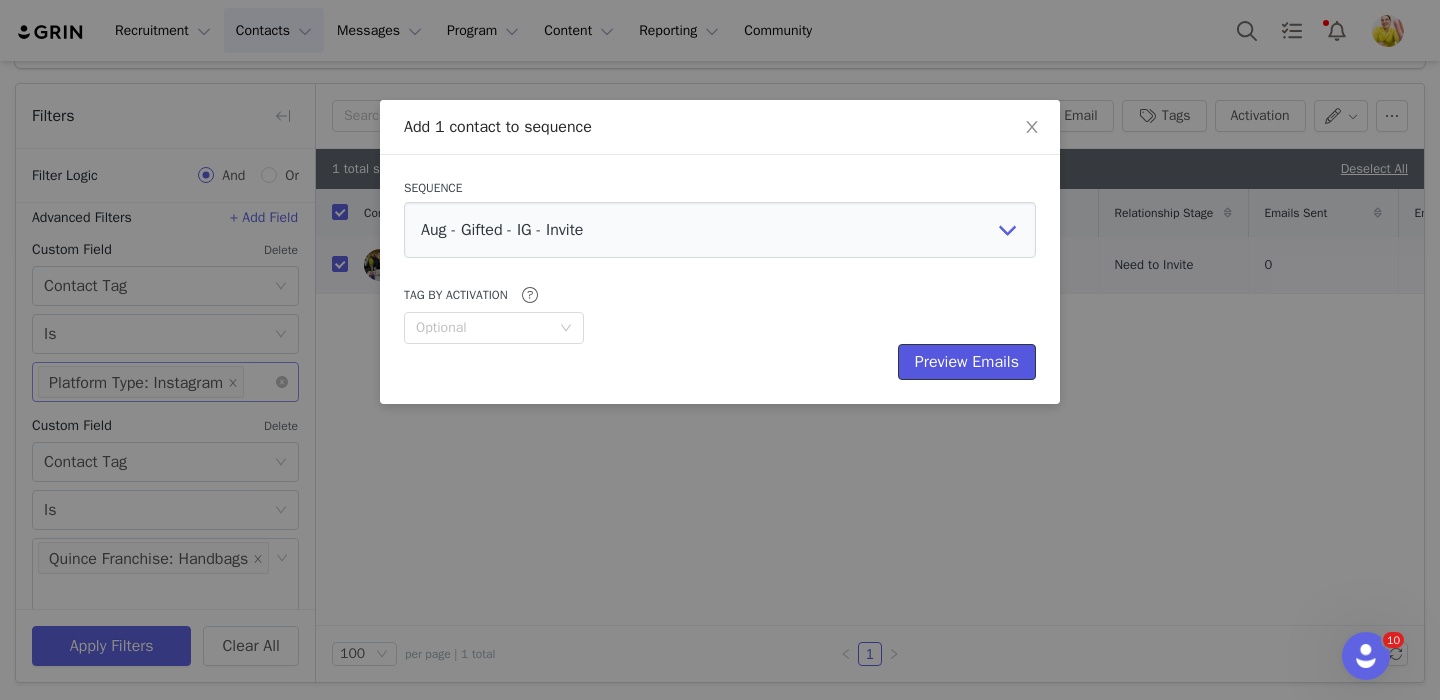 click on "Preview Emails" at bounding box center [967, 362] 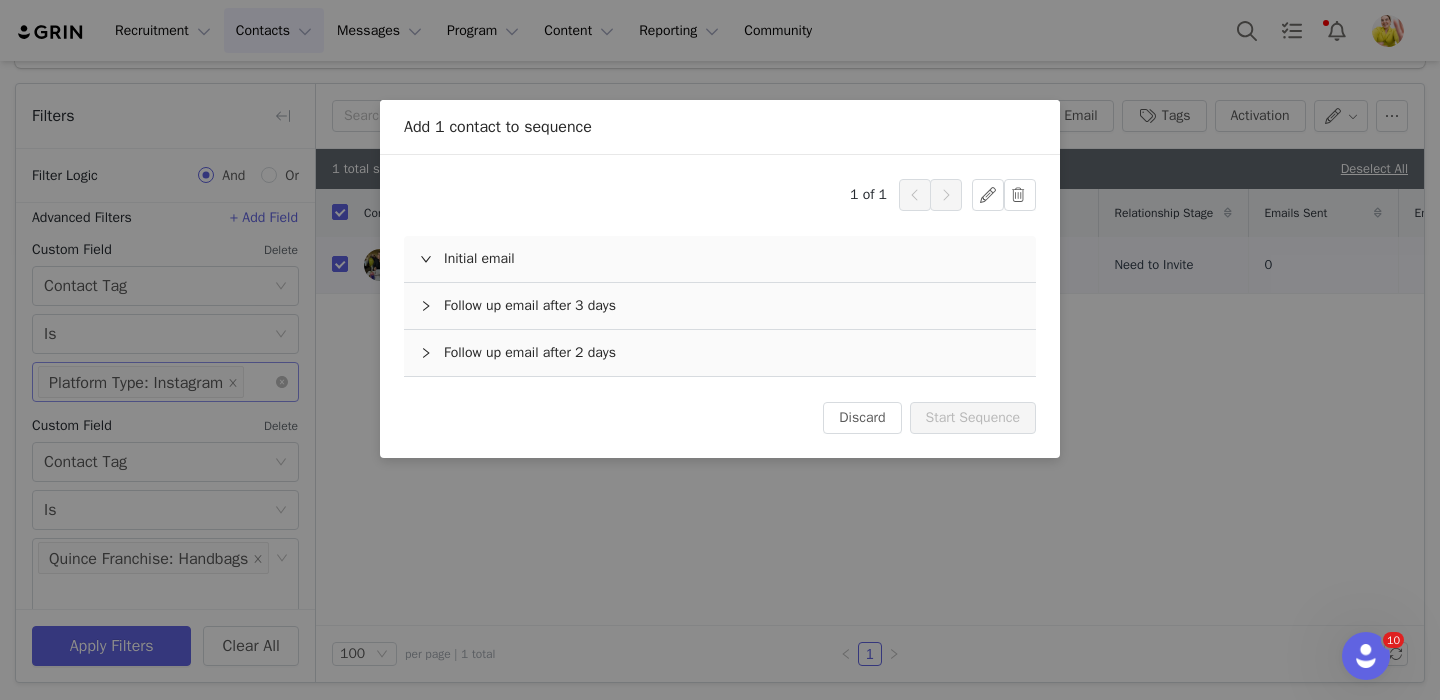 scroll, scrollTop: 0, scrollLeft: 0, axis: both 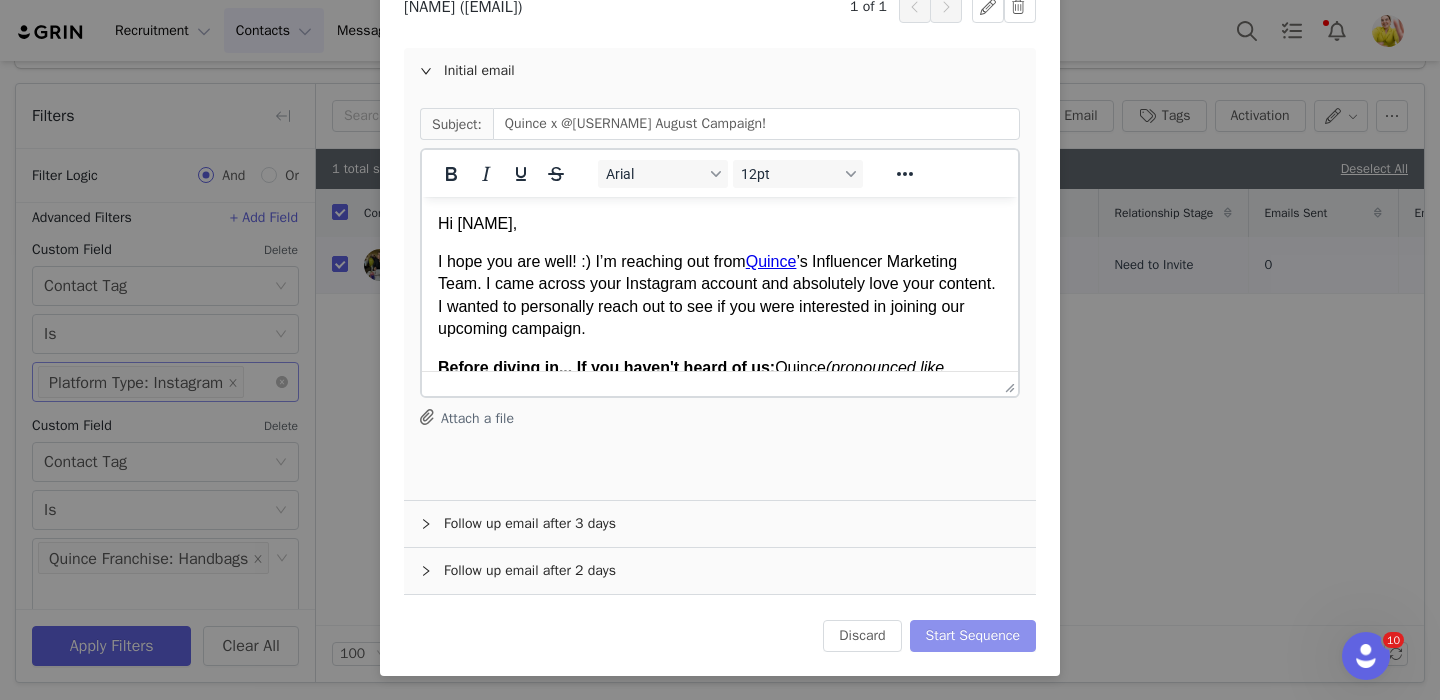 click on "Start Sequence" at bounding box center (973, 636) 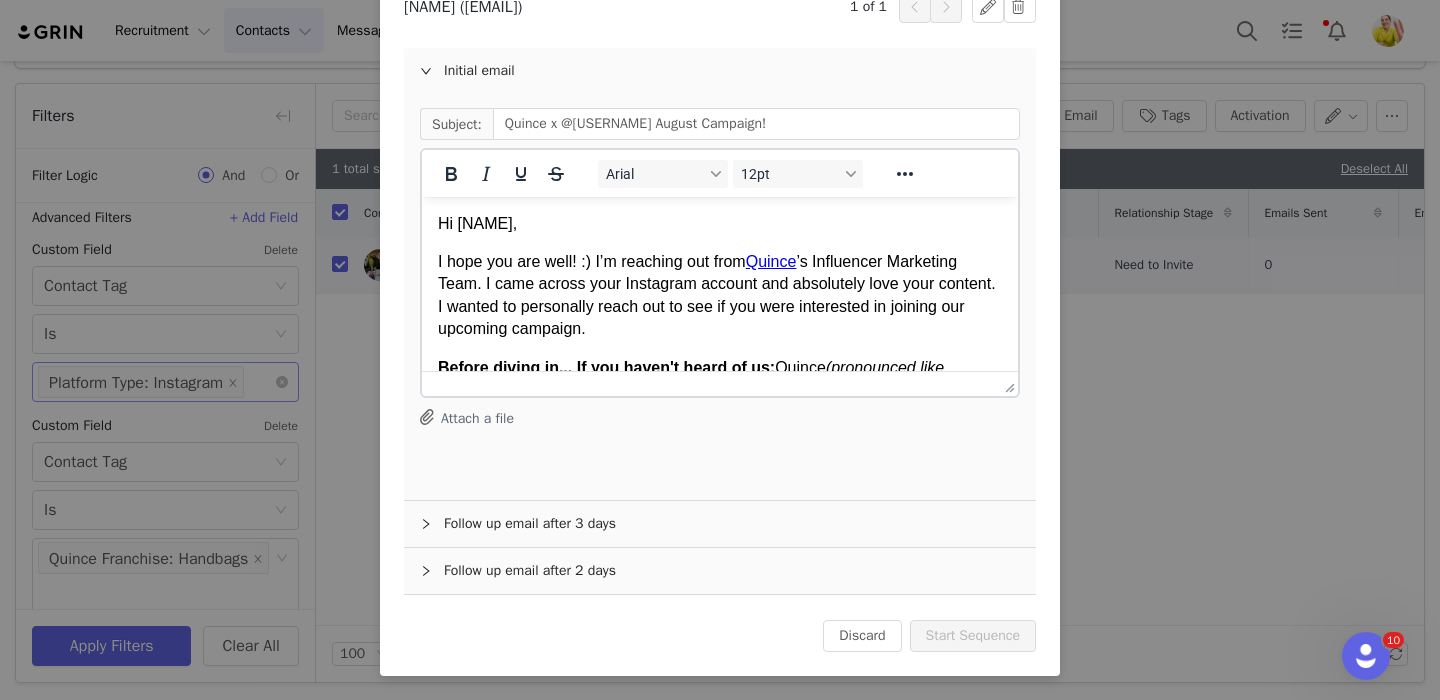 scroll, scrollTop: 0, scrollLeft: 0, axis: both 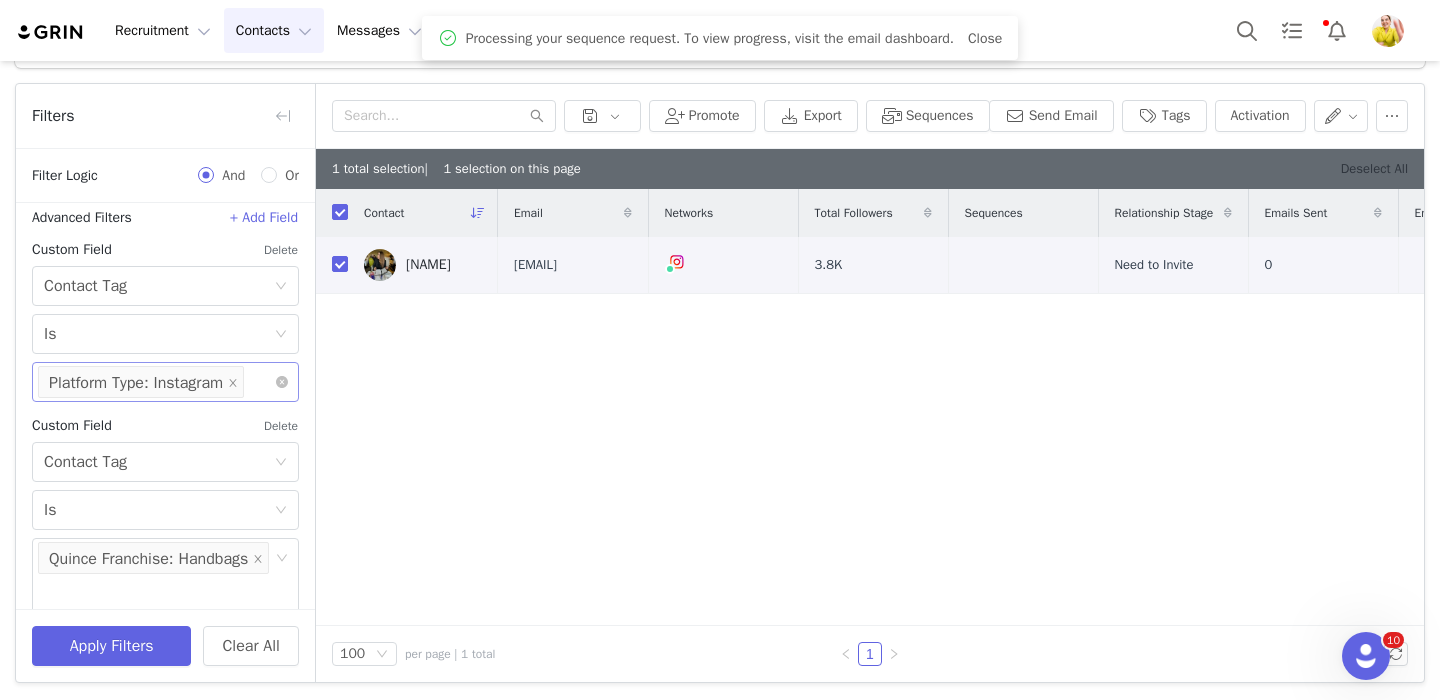click on "Deselect All" at bounding box center [1374, 168] 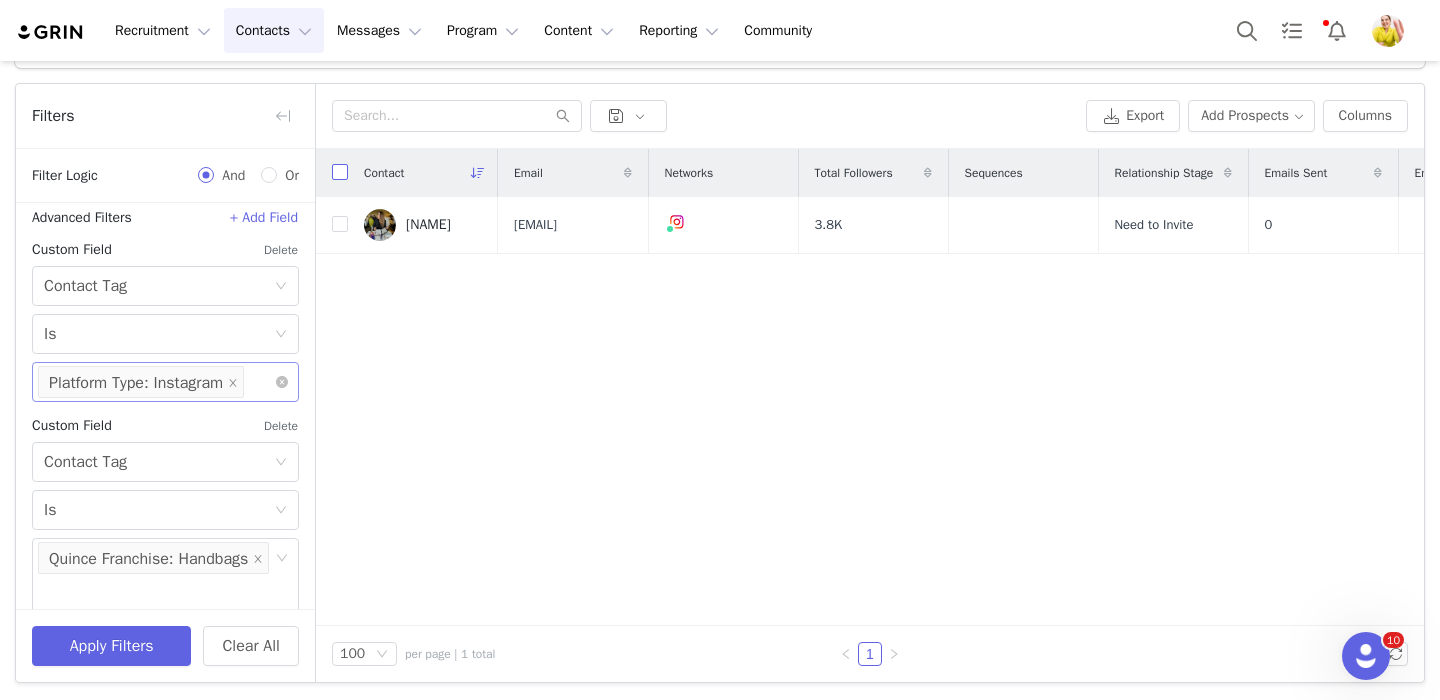 click at bounding box center (340, 172) 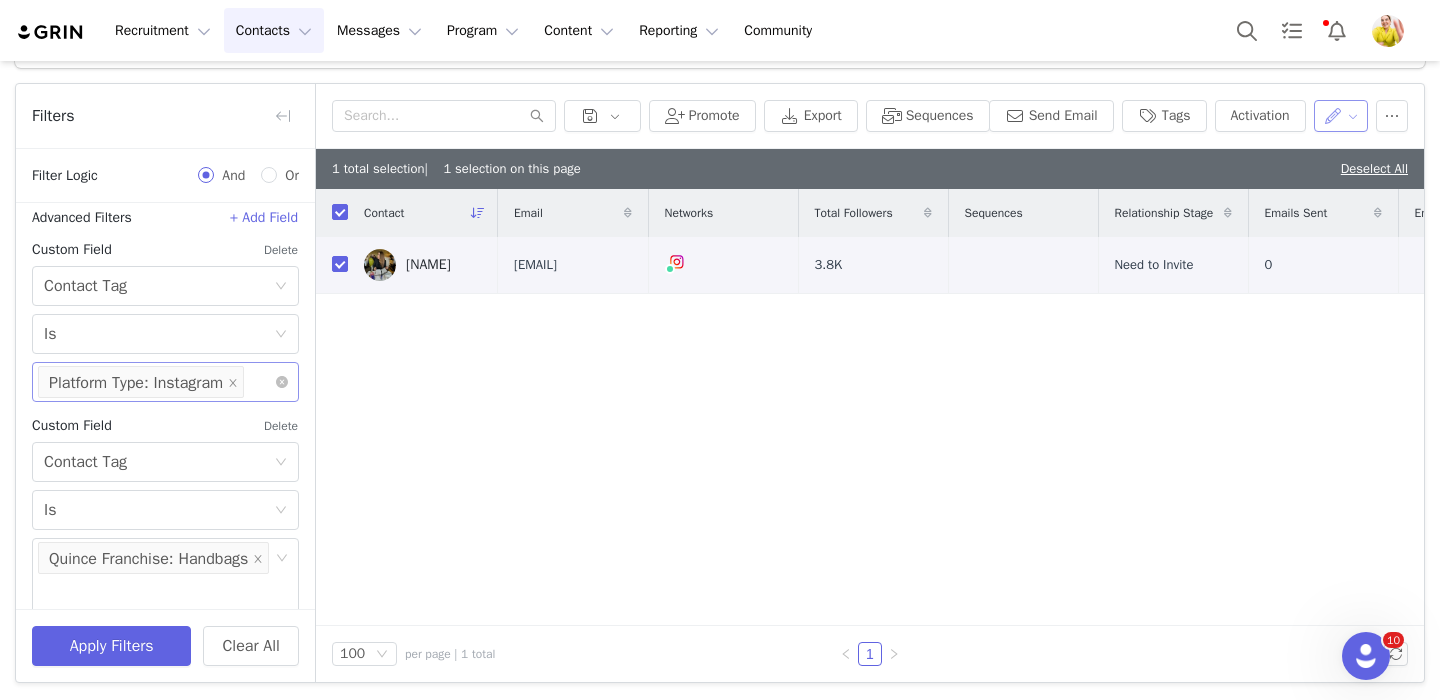 click at bounding box center (1341, 116) 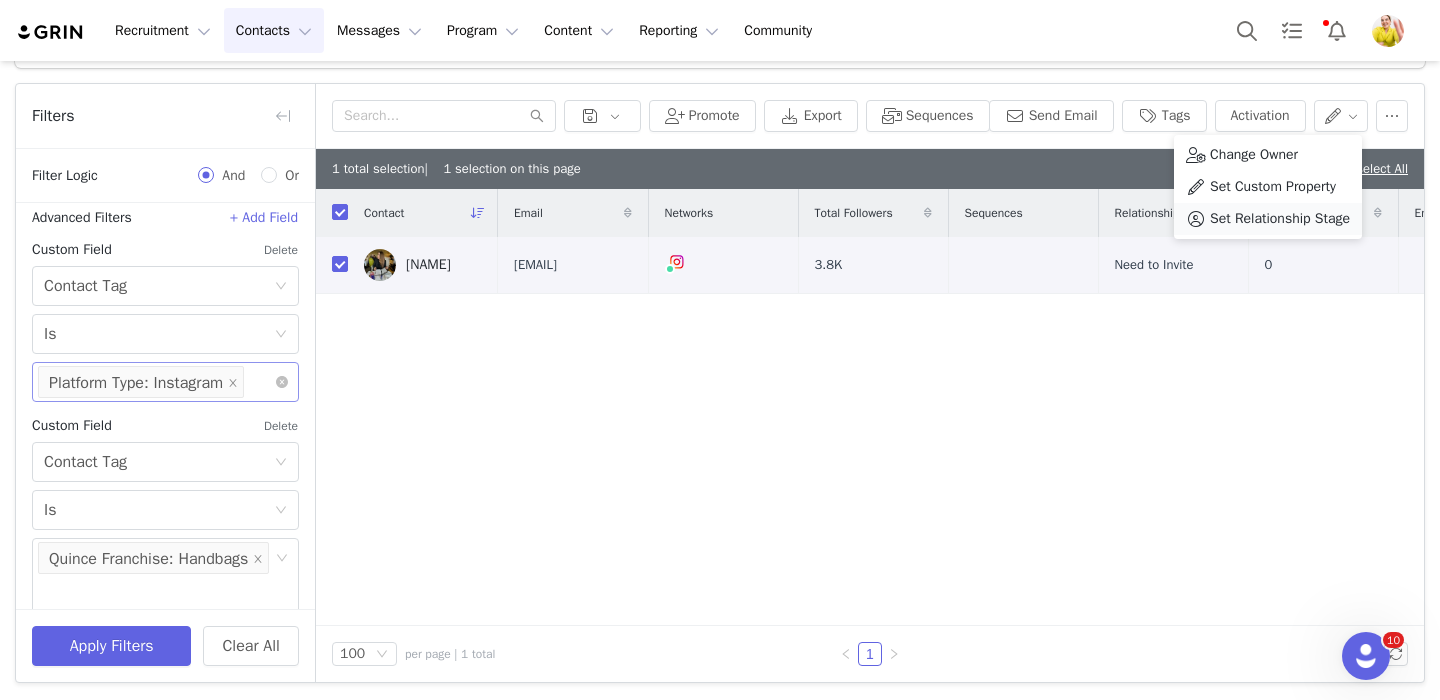 click on "Set Relationship Stage" at bounding box center (1280, 219) 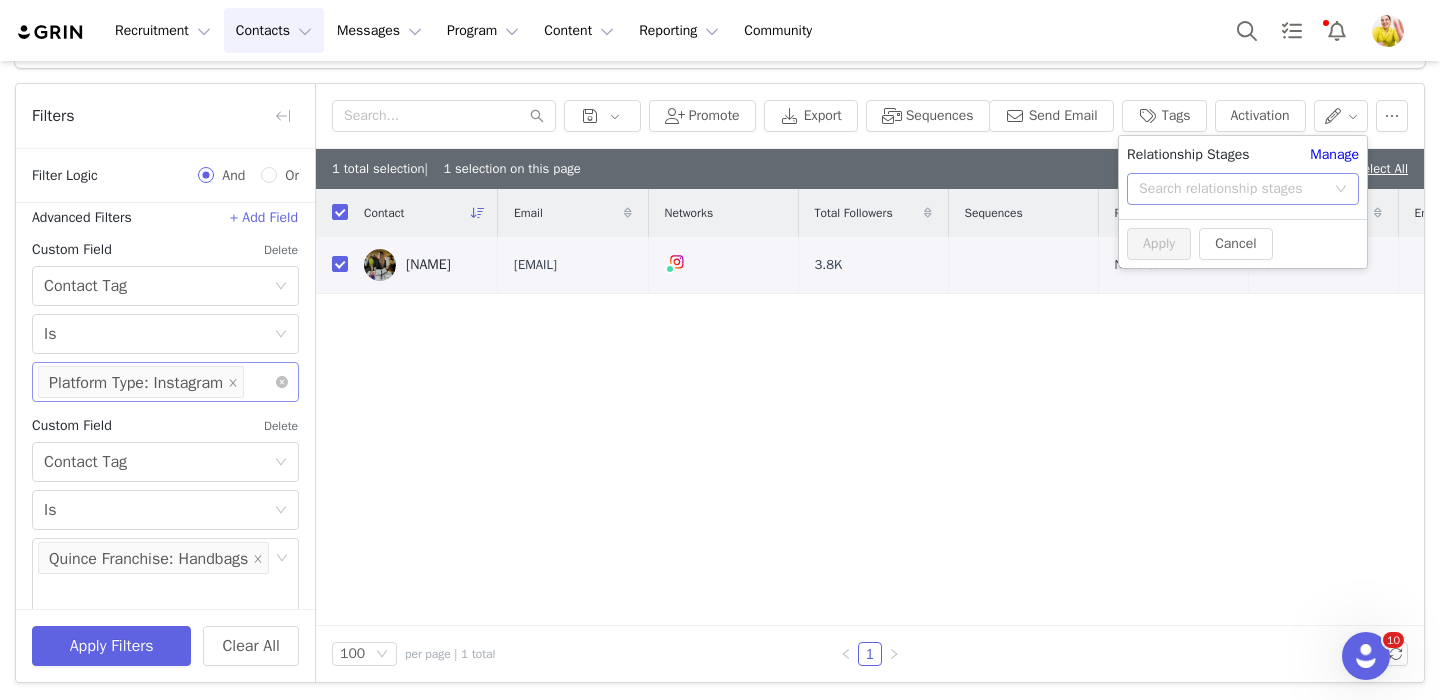 click on "Search relationship stages" at bounding box center (1232, 189) 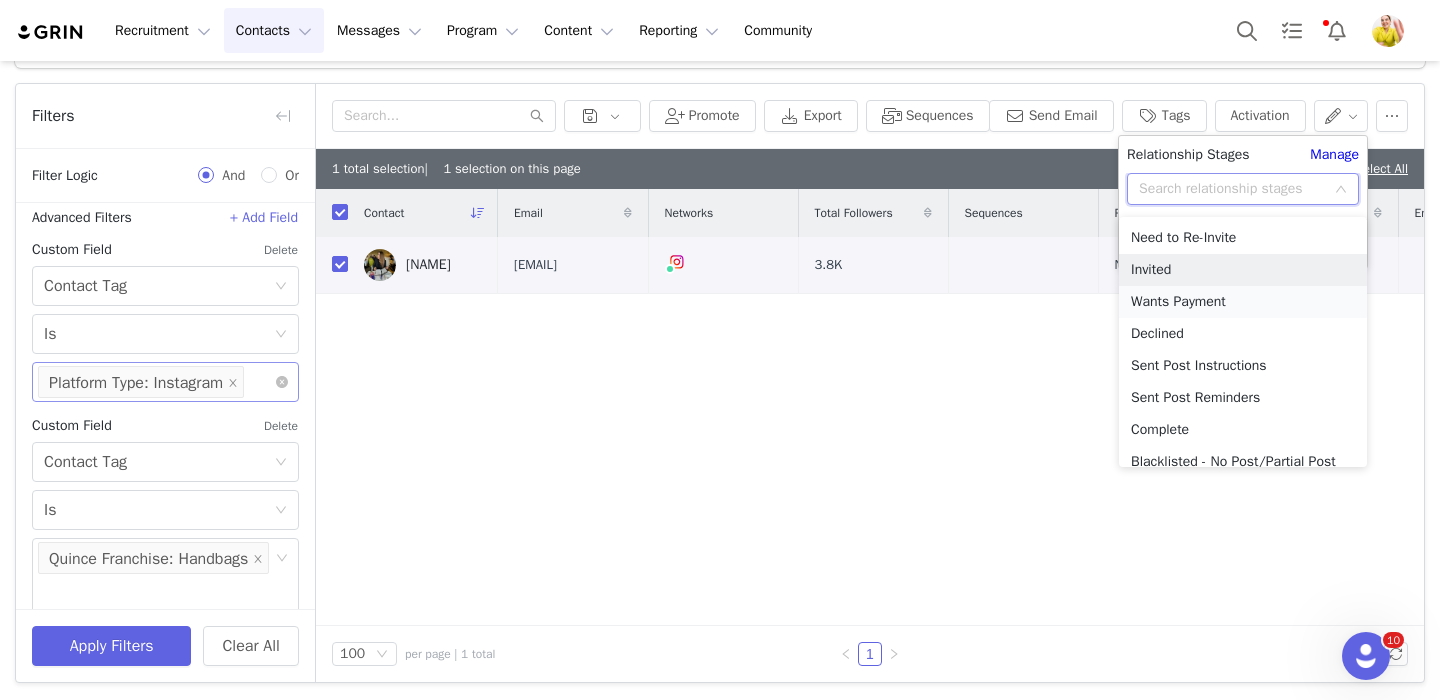 scroll, scrollTop: 68, scrollLeft: 0, axis: vertical 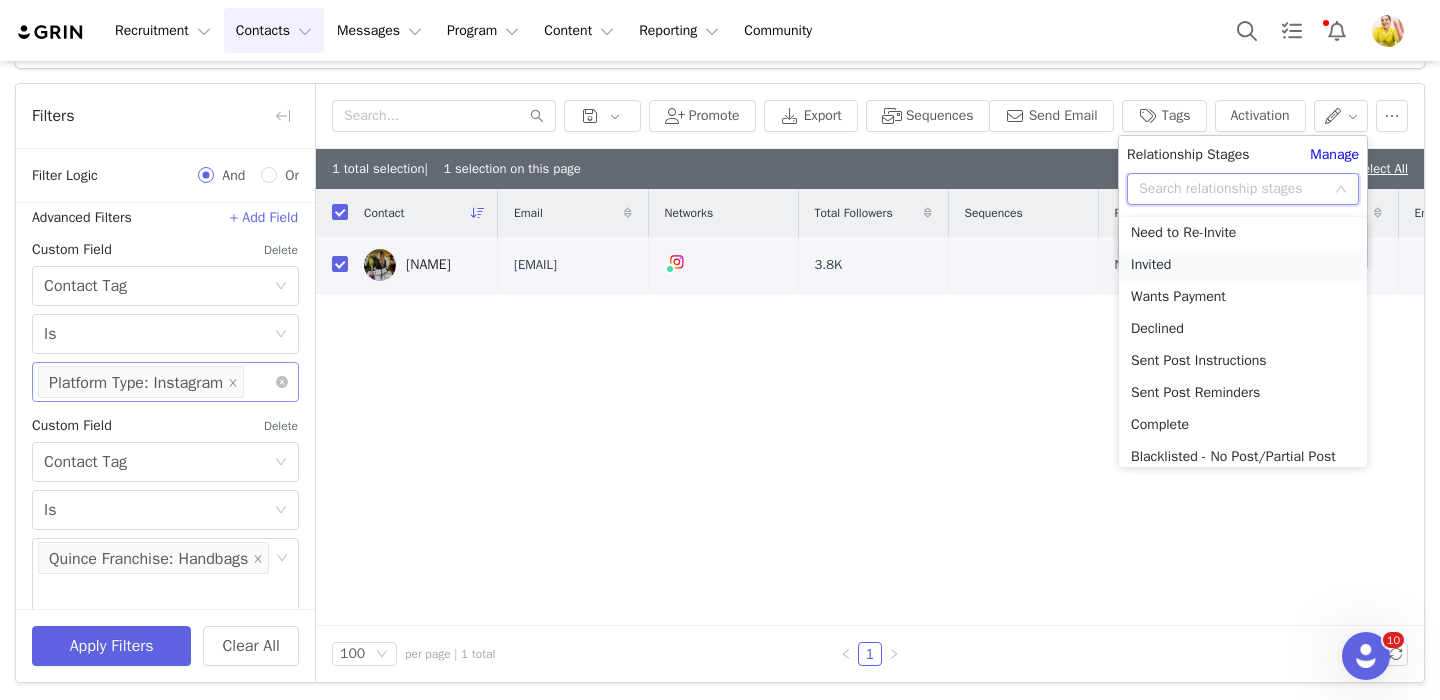 click on "Invited" at bounding box center (1243, 265) 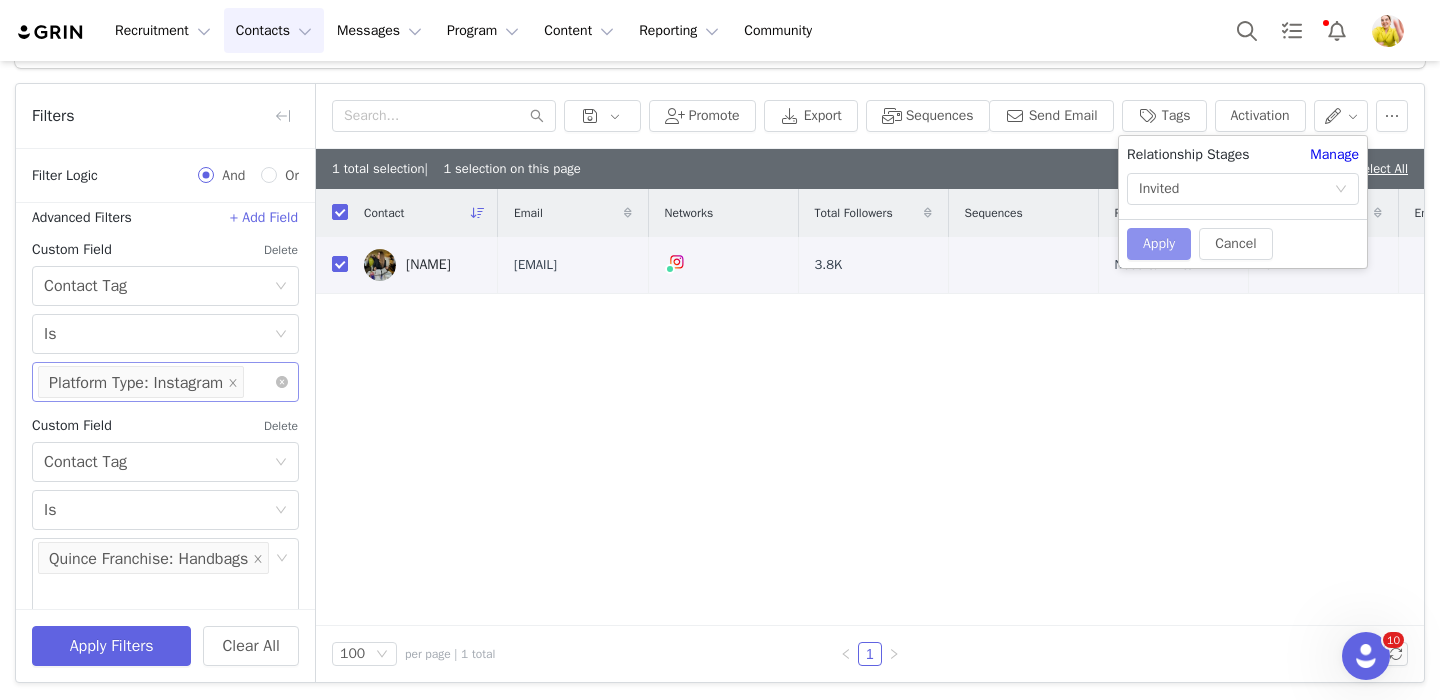 click on "Apply" at bounding box center [1159, 244] 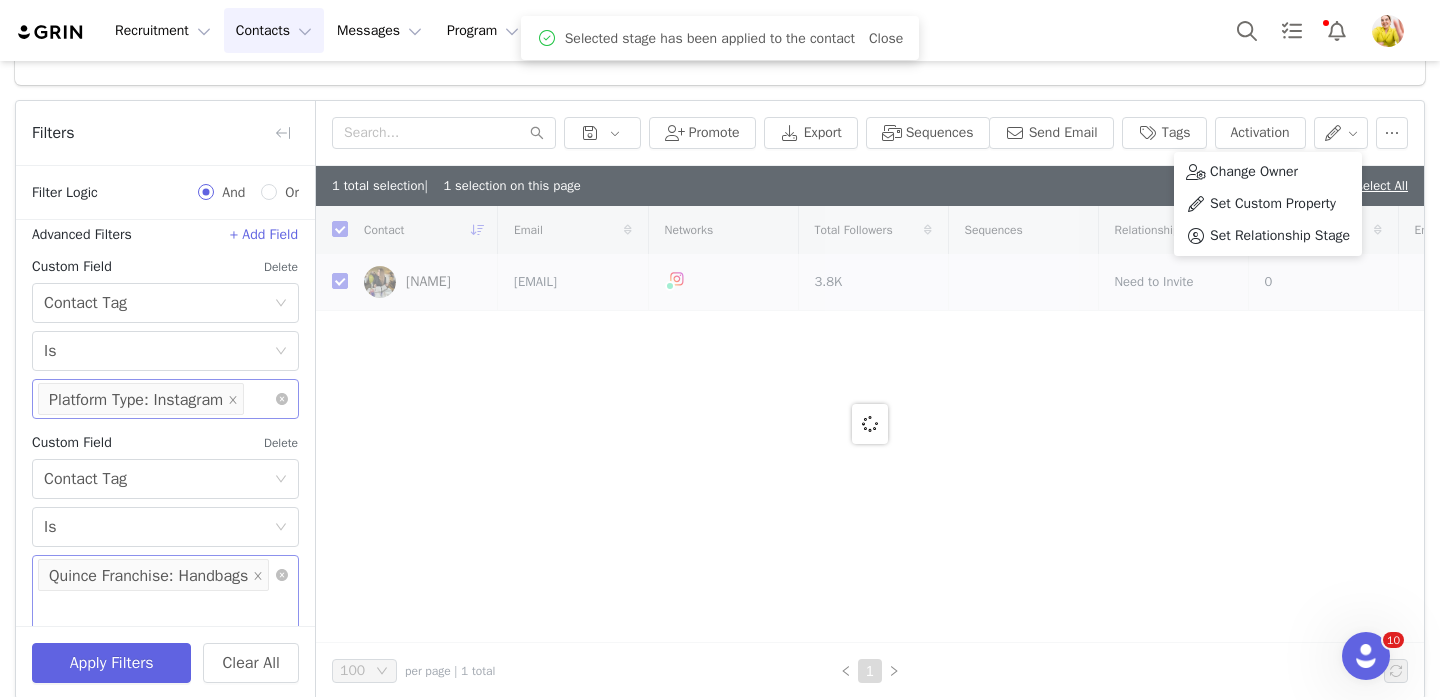 click on "Select Quince Franchise: Handbags" at bounding box center (165, 592) 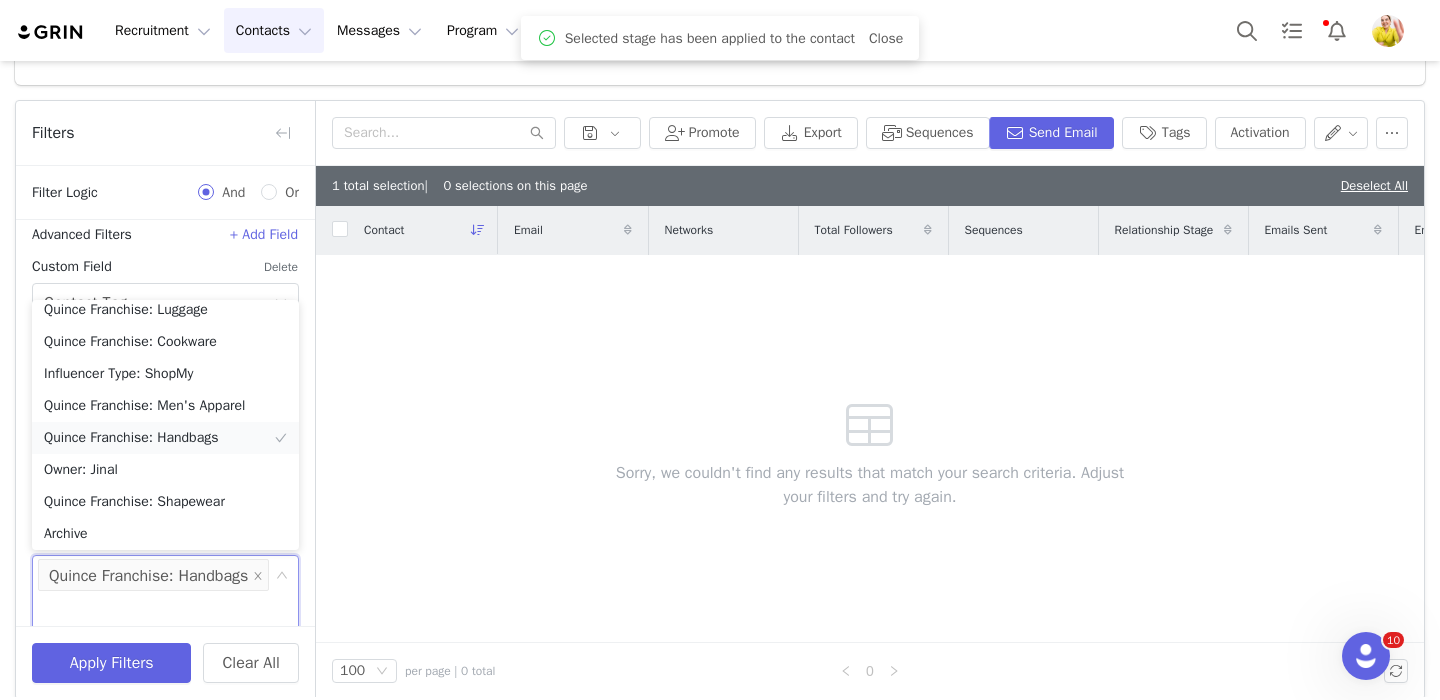 click on "Quince Franchise: Handbags" at bounding box center (165, 438) 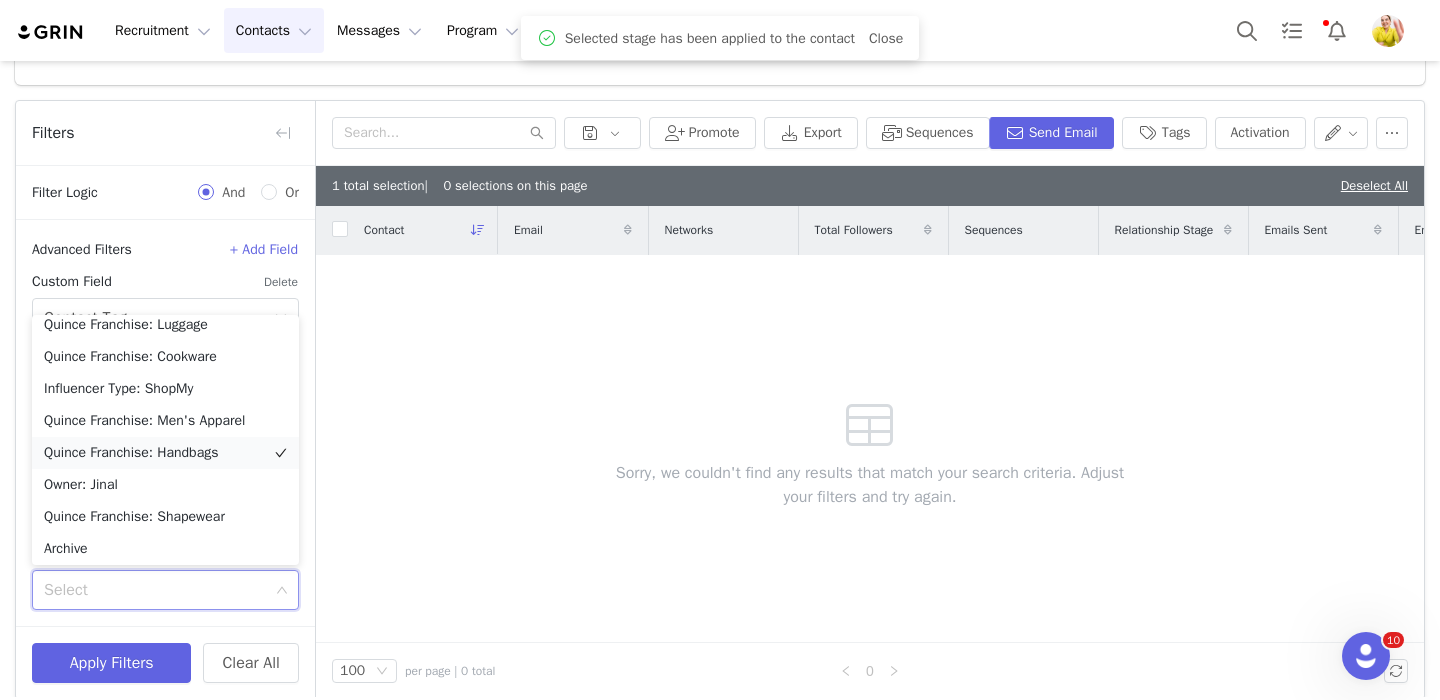scroll, scrollTop: 627, scrollLeft: 0, axis: vertical 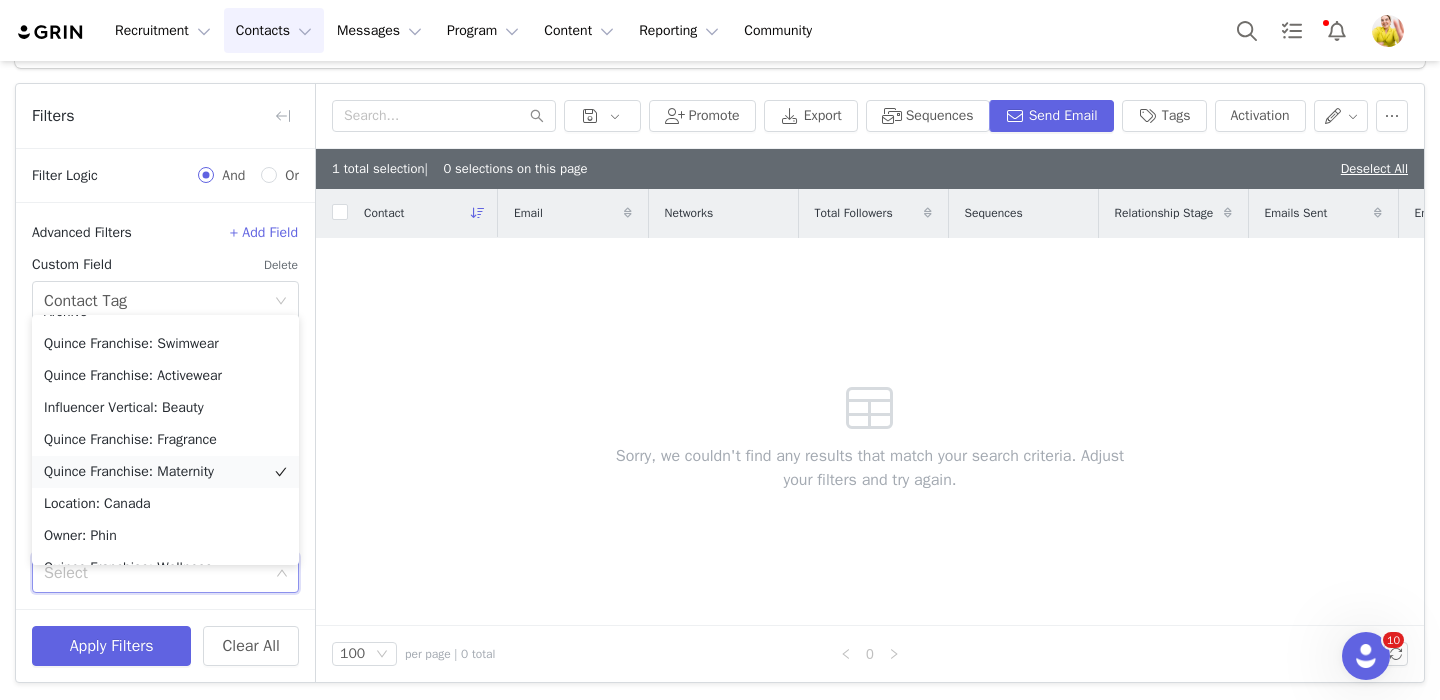 click on "Quince Franchise: Maternity" at bounding box center (165, 472) 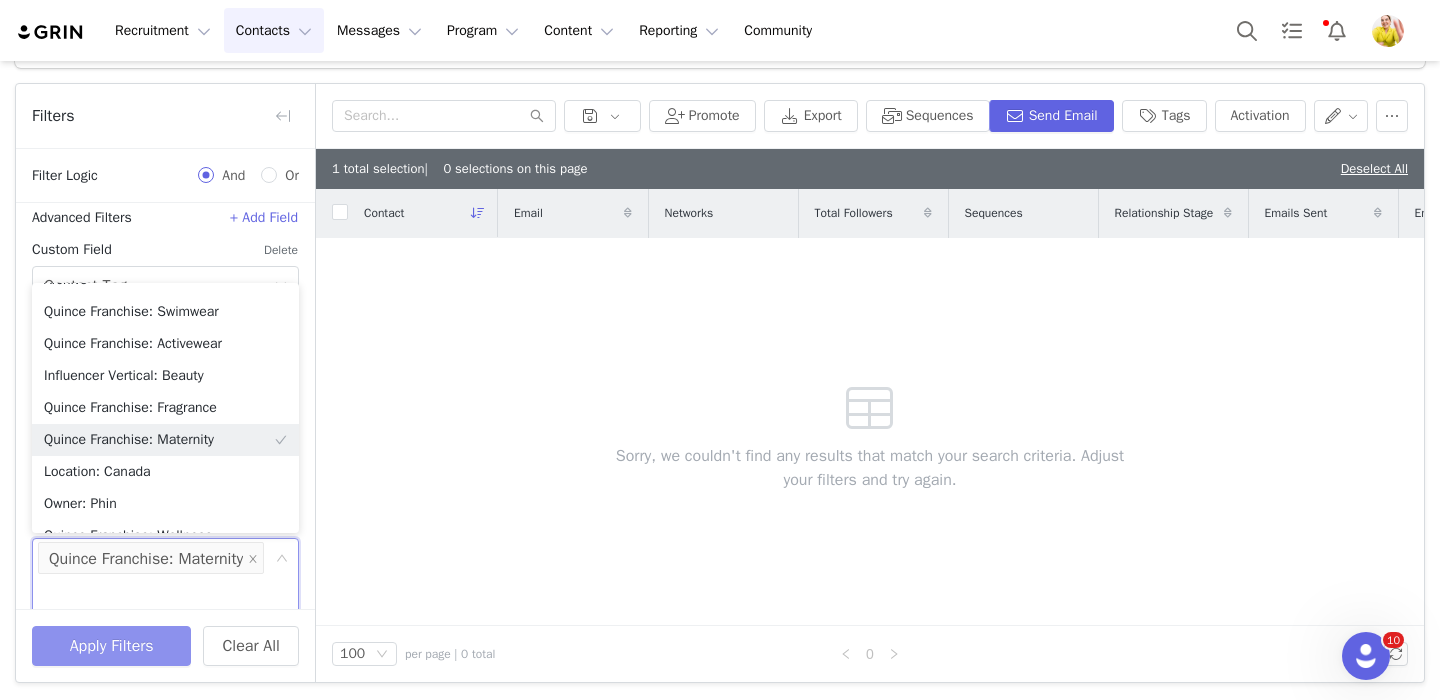 click on "Apply Filters" at bounding box center (111, 646) 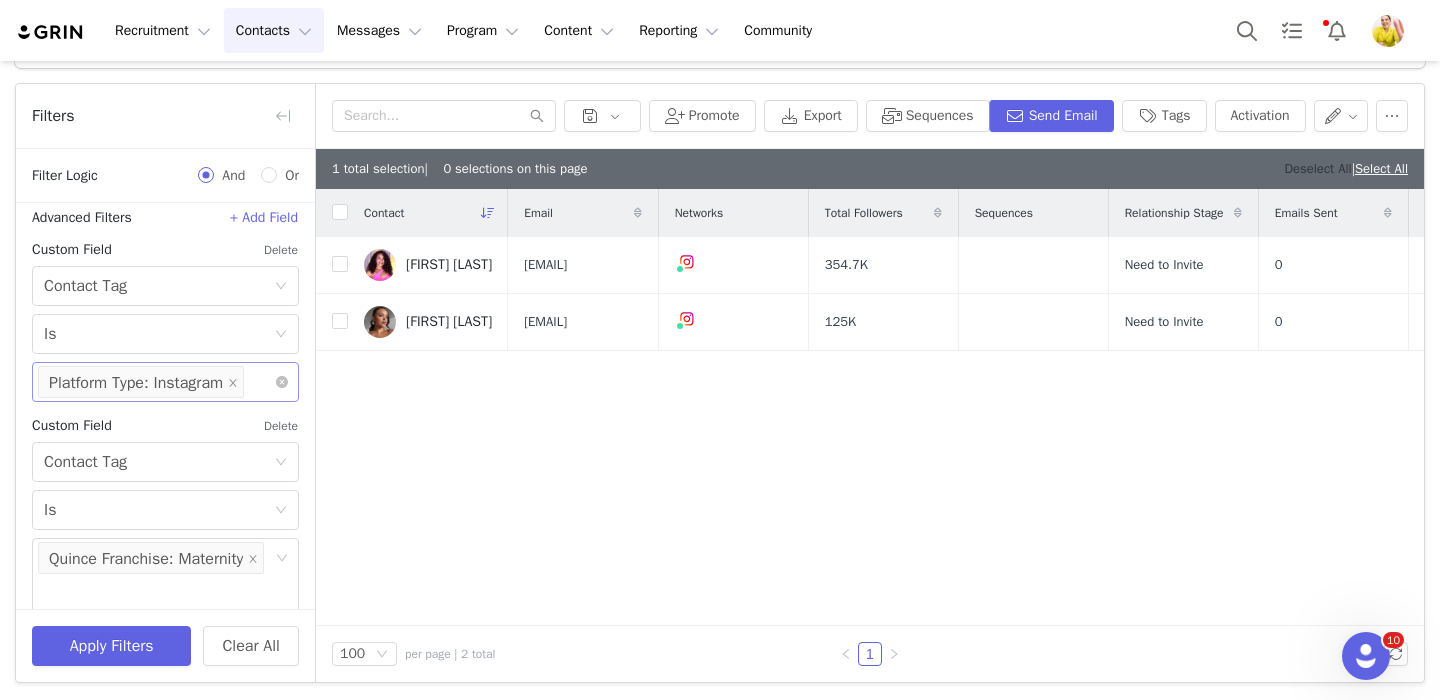 click on "Deselect All" at bounding box center [1317, 168] 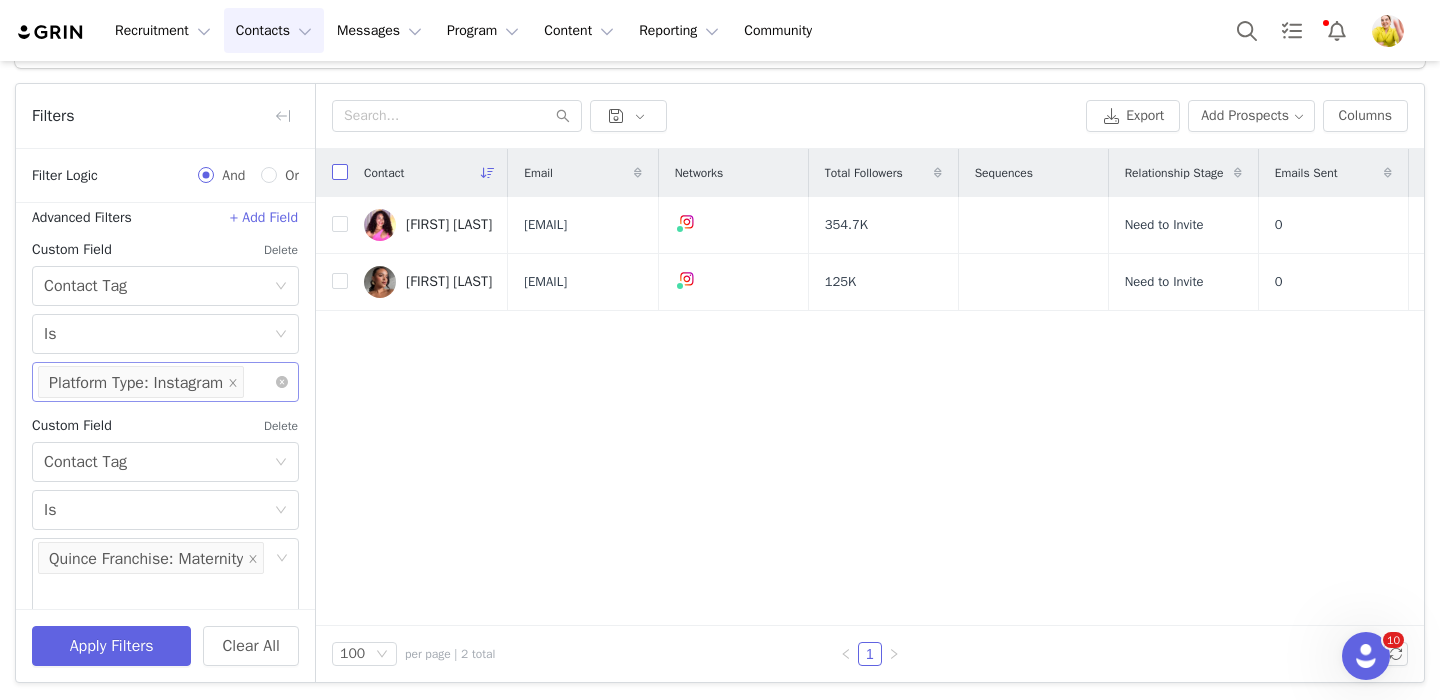 click at bounding box center [340, 172] 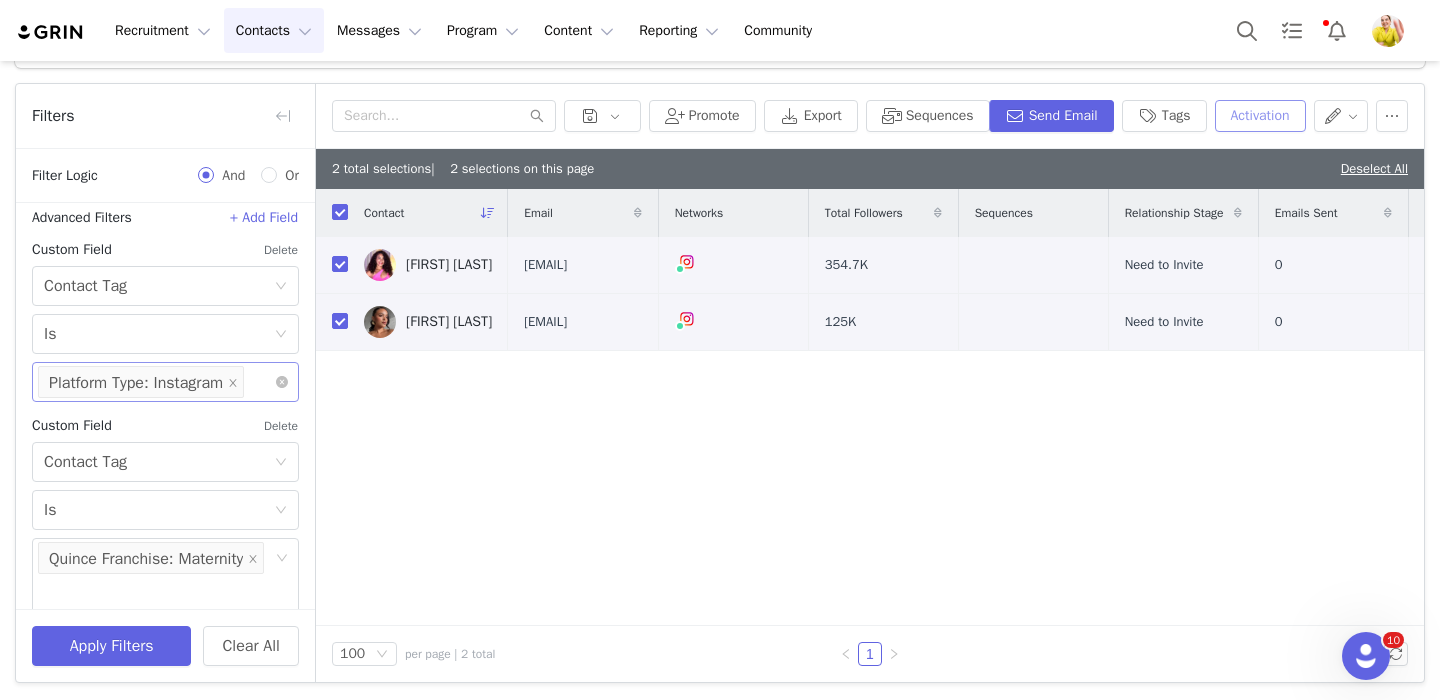 click on "Activation" at bounding box center (1260, 116) 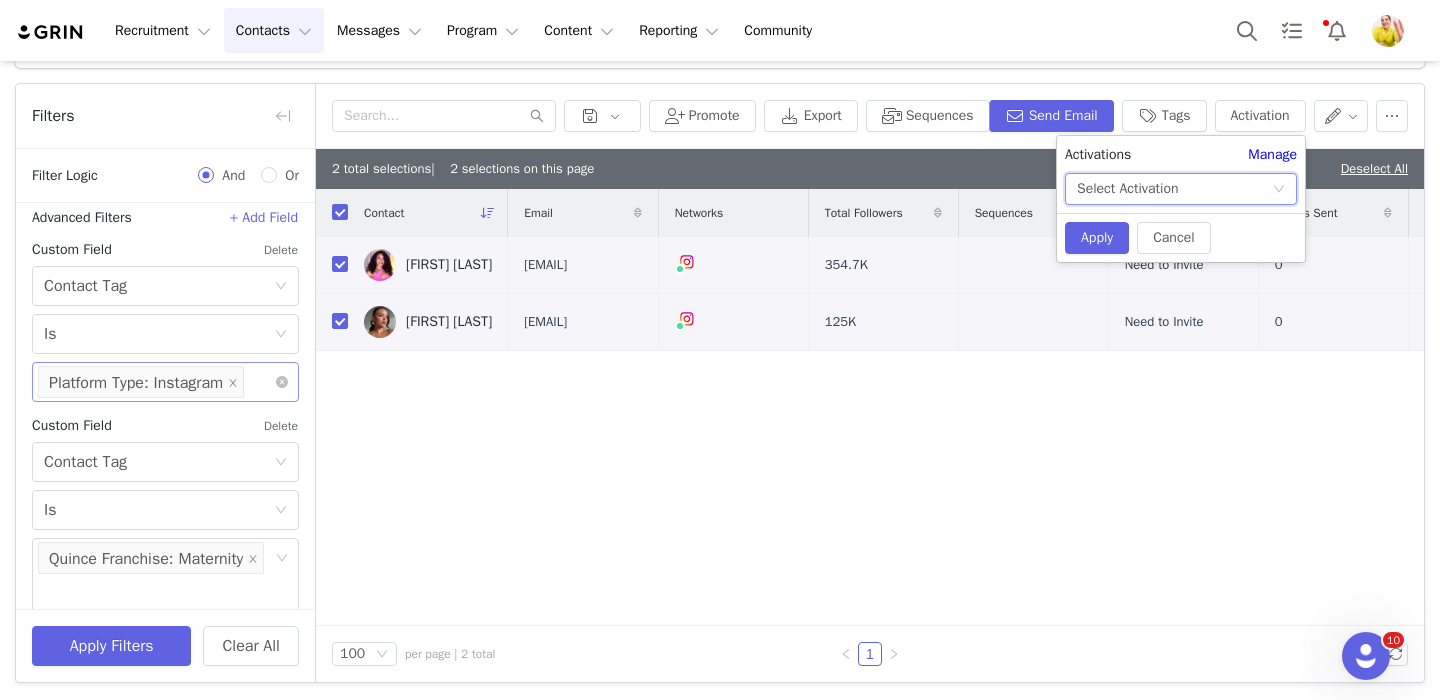 click on "Select Activation" at bounding box center (1174, 189) 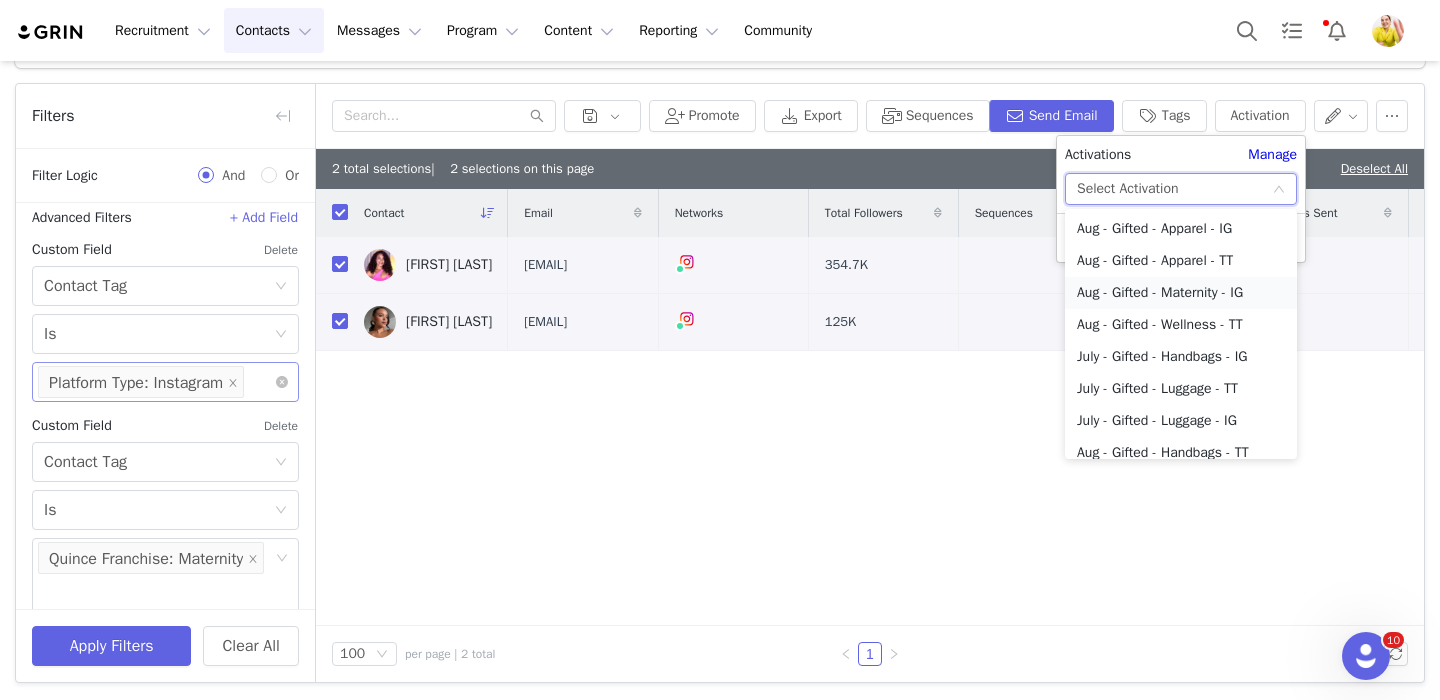 click on "Aug - Gifted - Maternity - IG" at bounding box center [1181, 293] 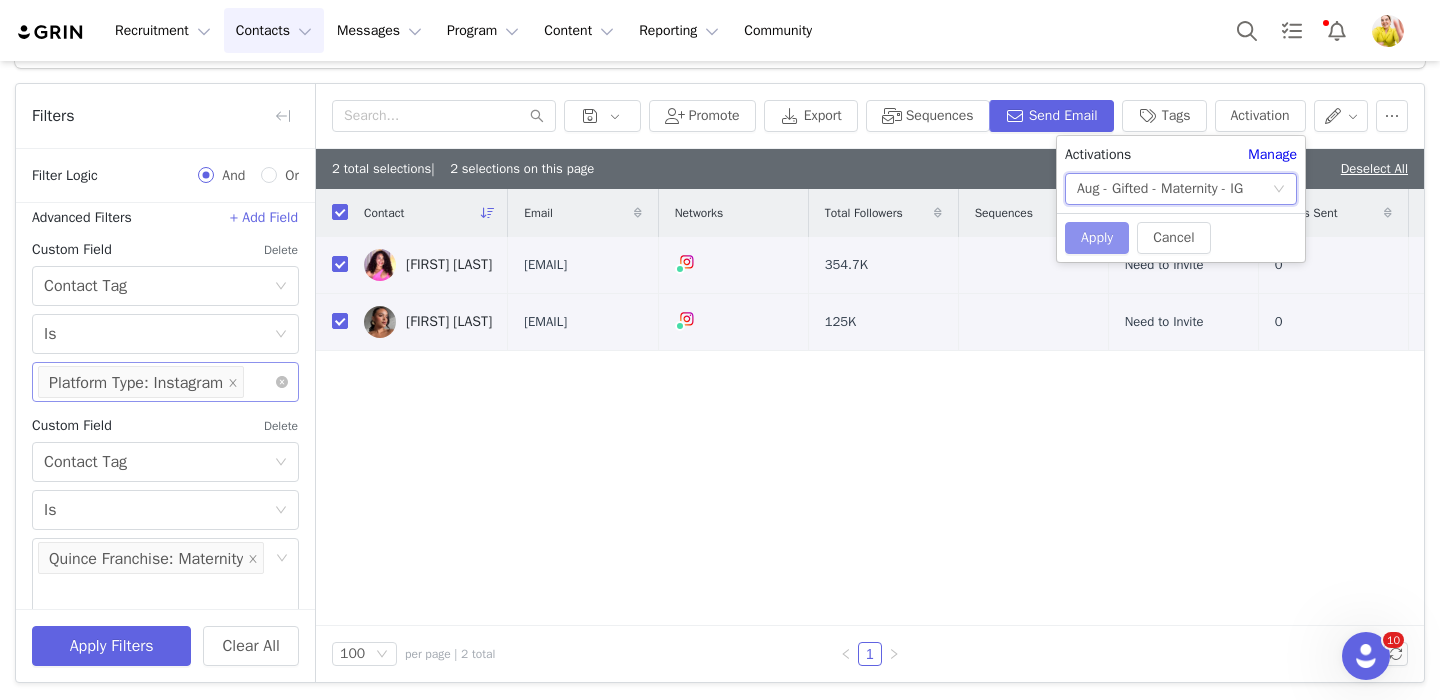 click on "Apply" at bounding box center (1097, 238) 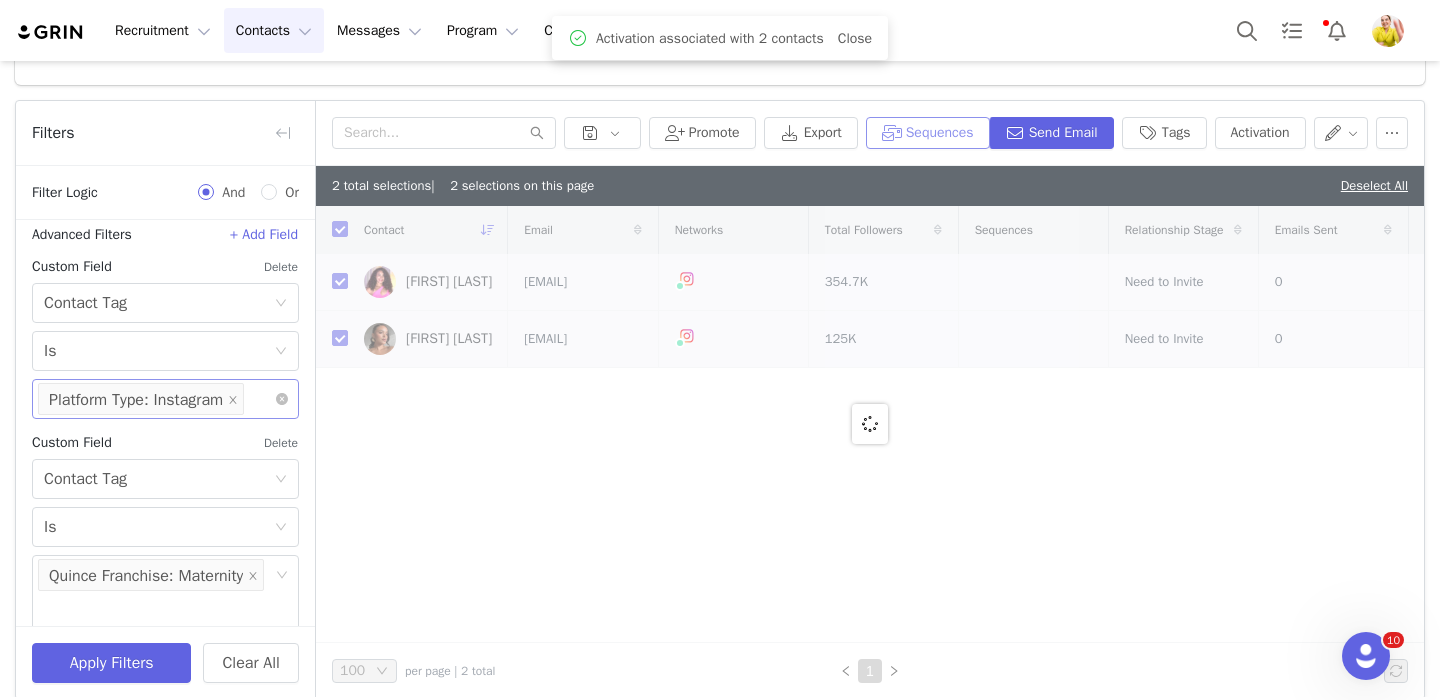 click on "Sequences" at bounding box center [928, 133] 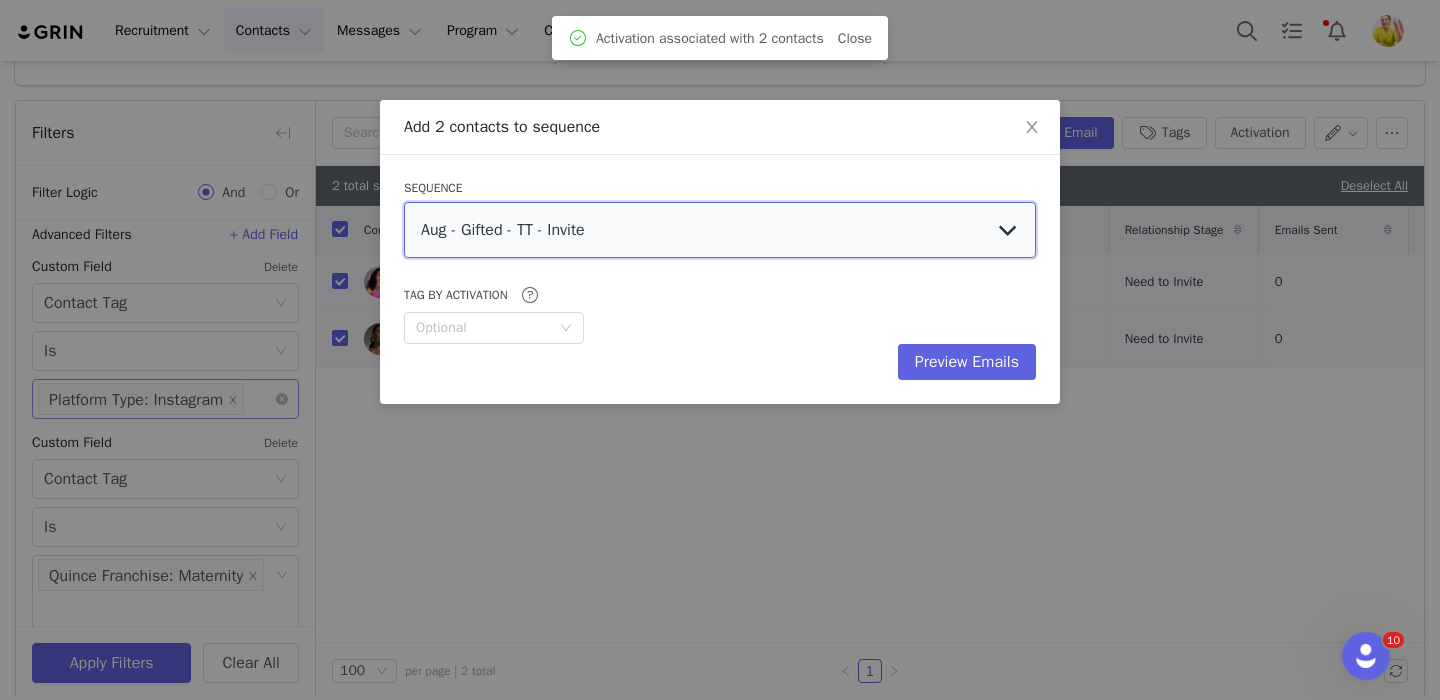 click on "Aug - Gifted - TT - Invite   Aug - Gifted - IG - Invite   Aug - Gifted - IG - Re-Invite (Past Partner)   Aug - Gifted - TT - Re-Invite (Past Partner)" at bounding box center (720, 230) 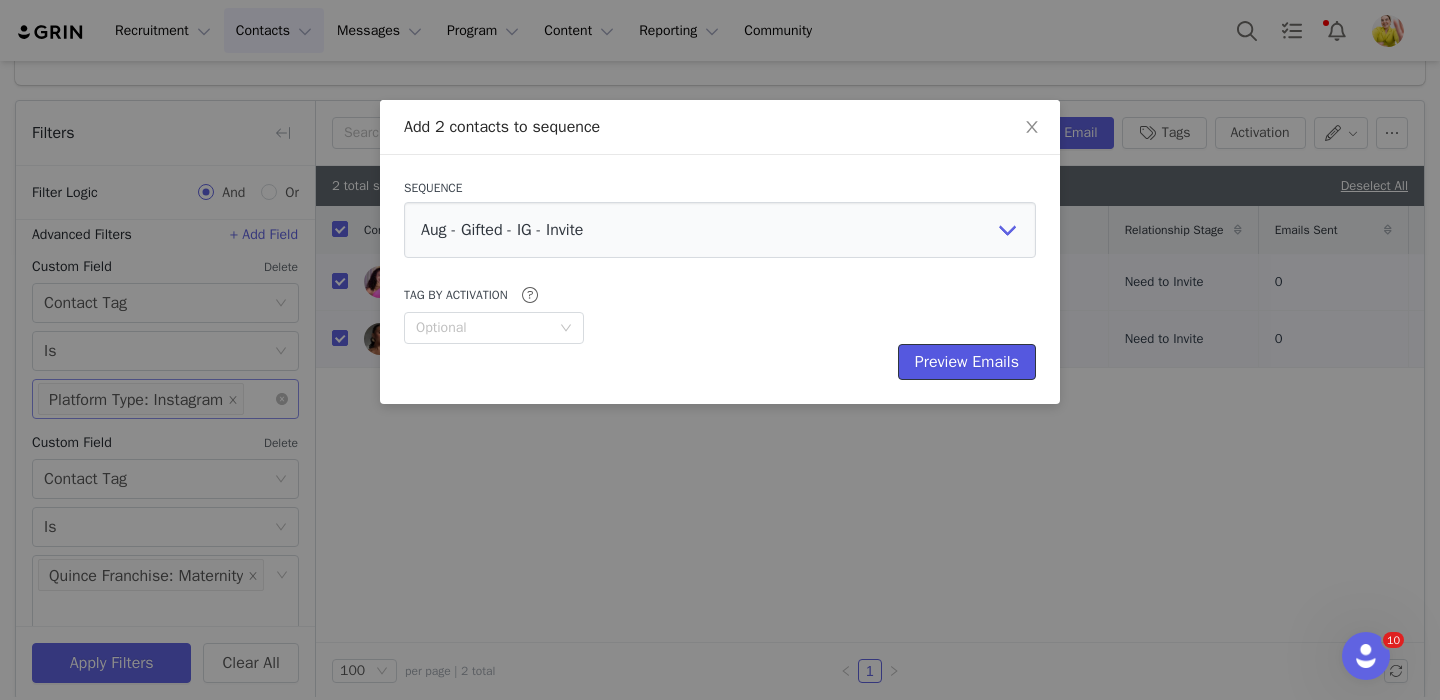 click on "Preview Emails" at bounding box center [967, 362] 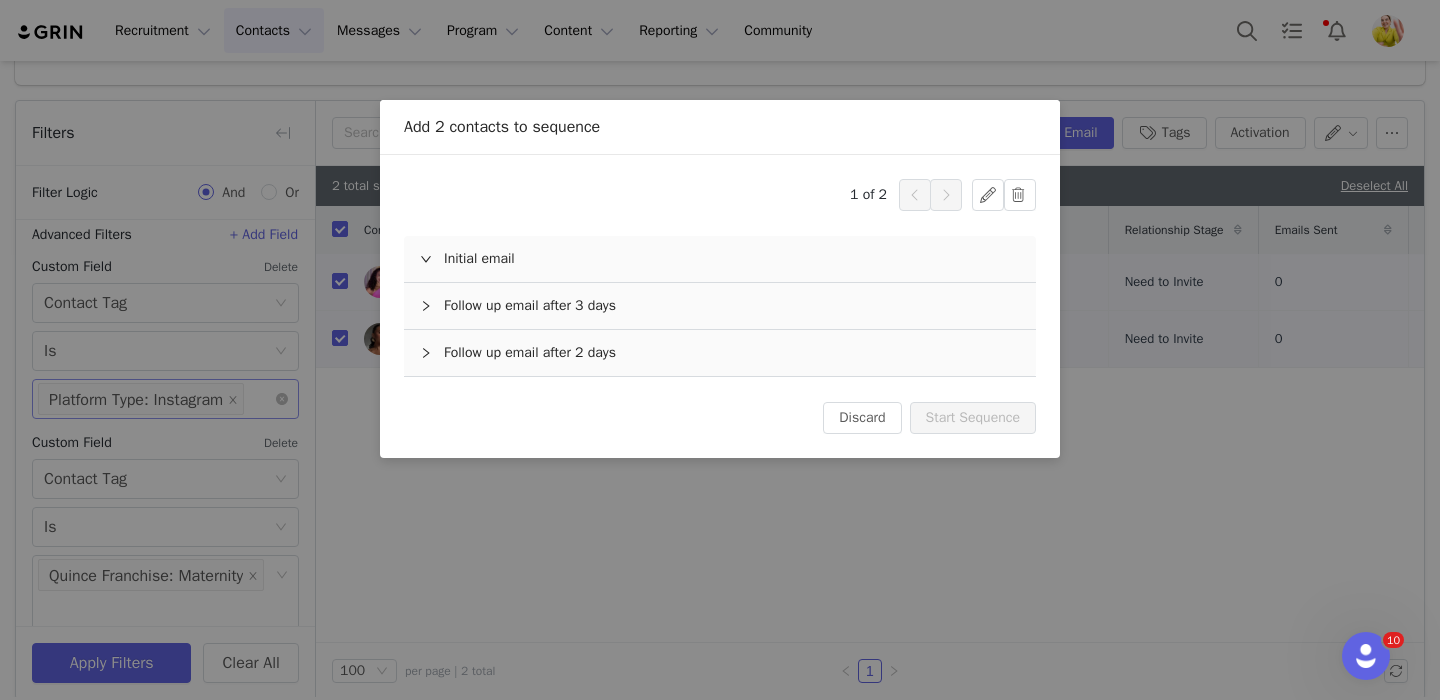 scroll, scrollTop: 0, scrollLeft: 0, axis: both 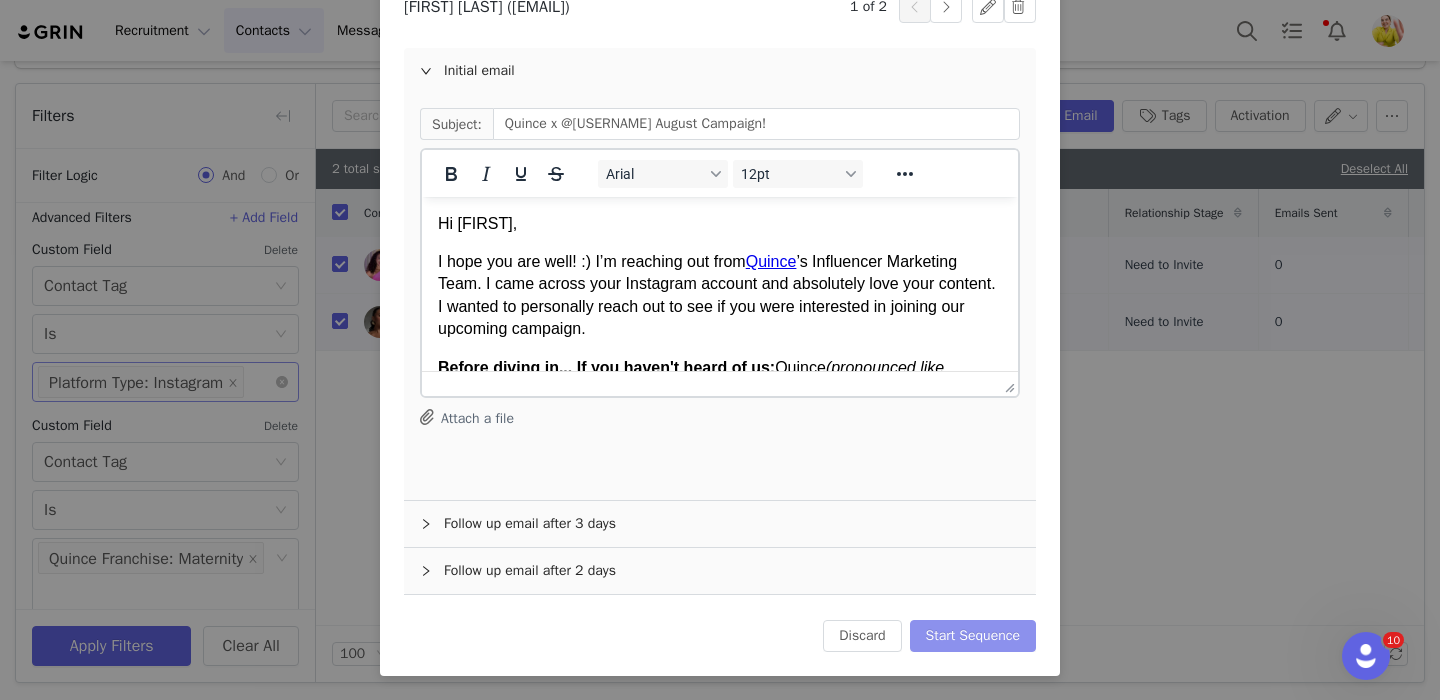 click on "Start Sequence" at bounding box center [973, 636] 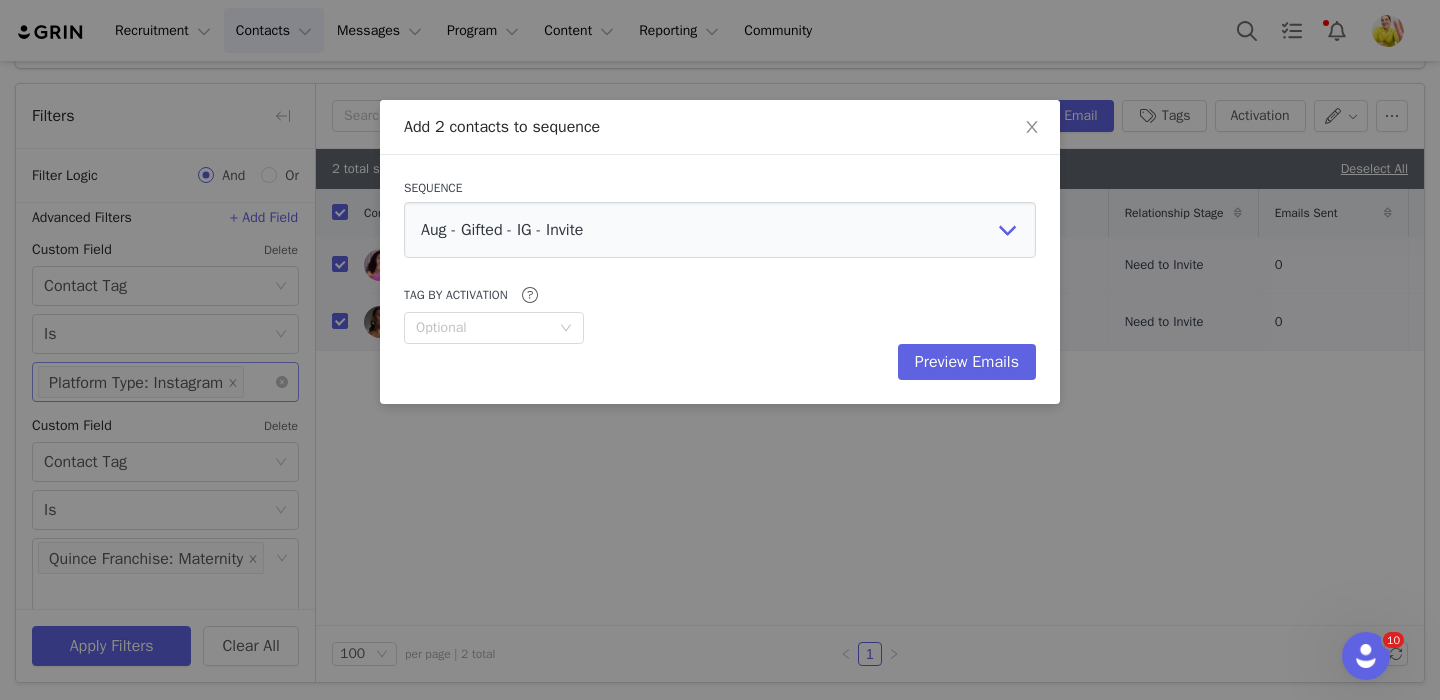 scroll, scrollTop: 0, scrollLeft: 0, axis: both 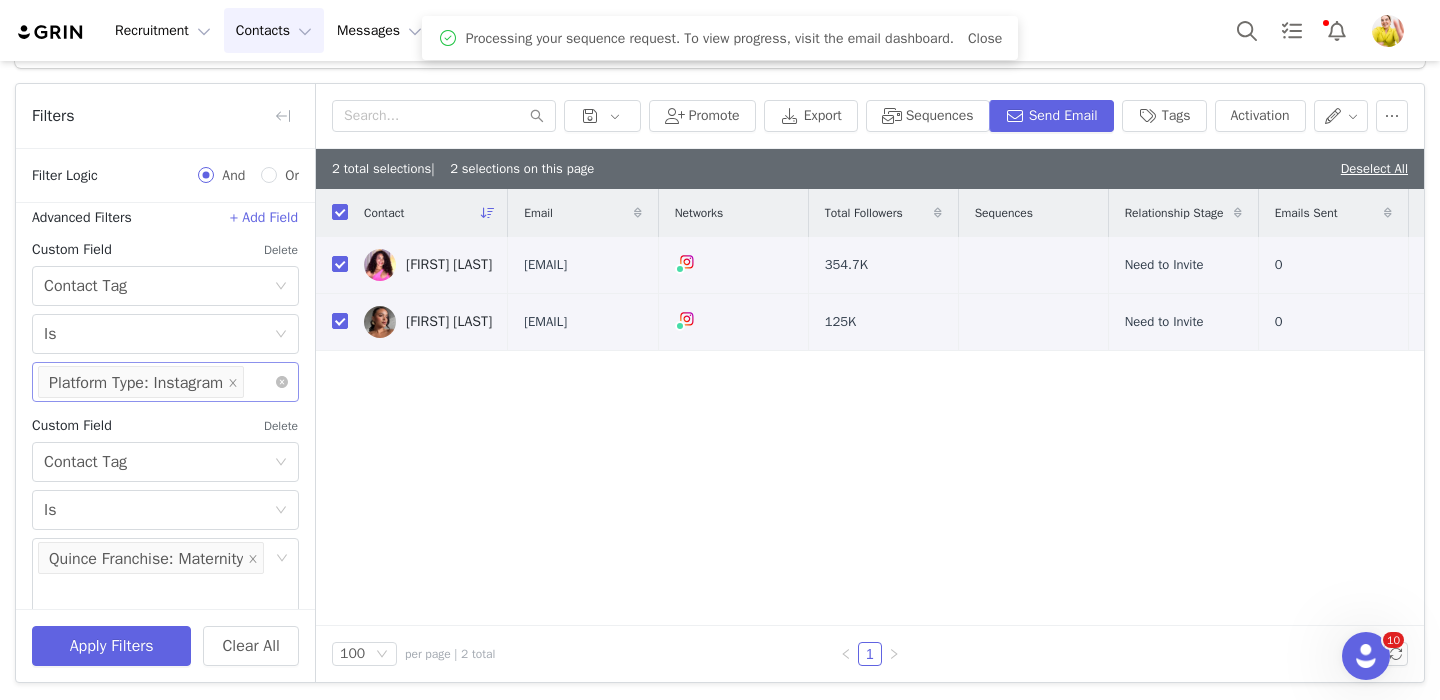 click on "Promote Export Sequences Send Email Tags Activation" at bounding box center (870, 116) 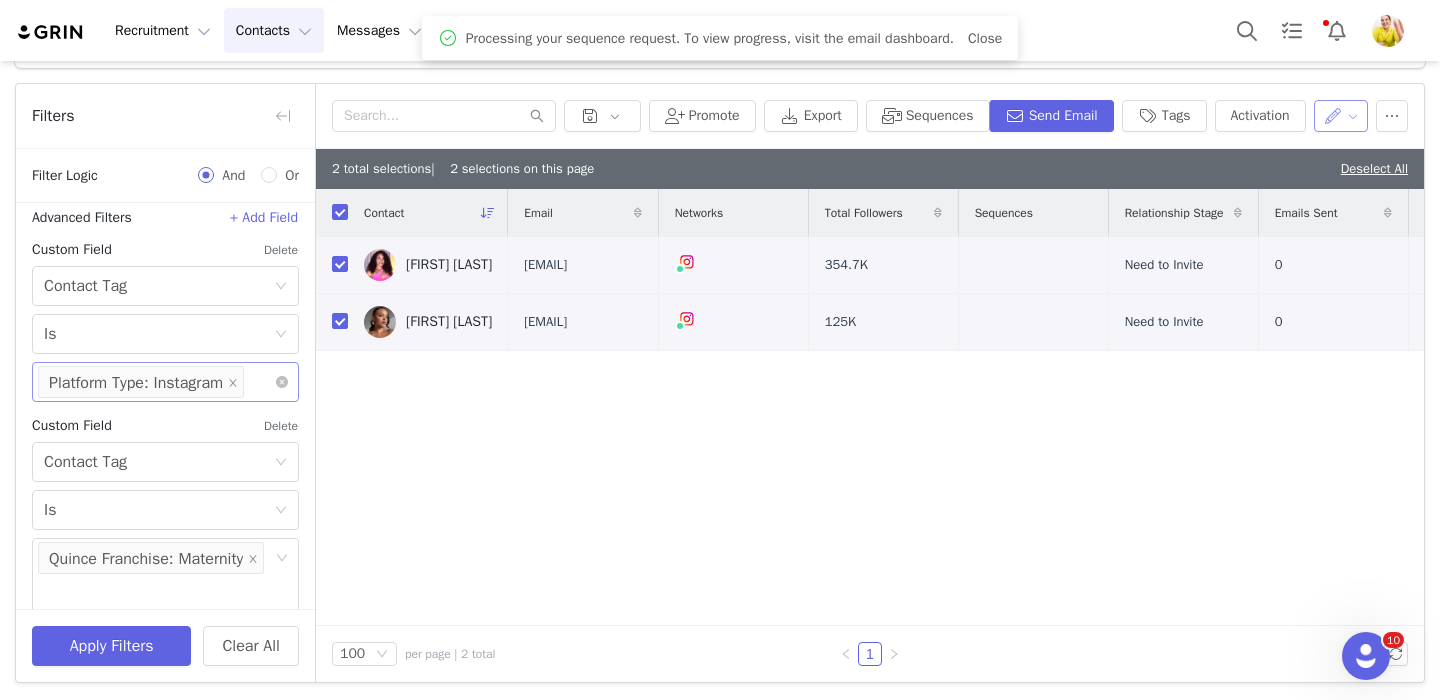 click at bounding box center [1341, 116] 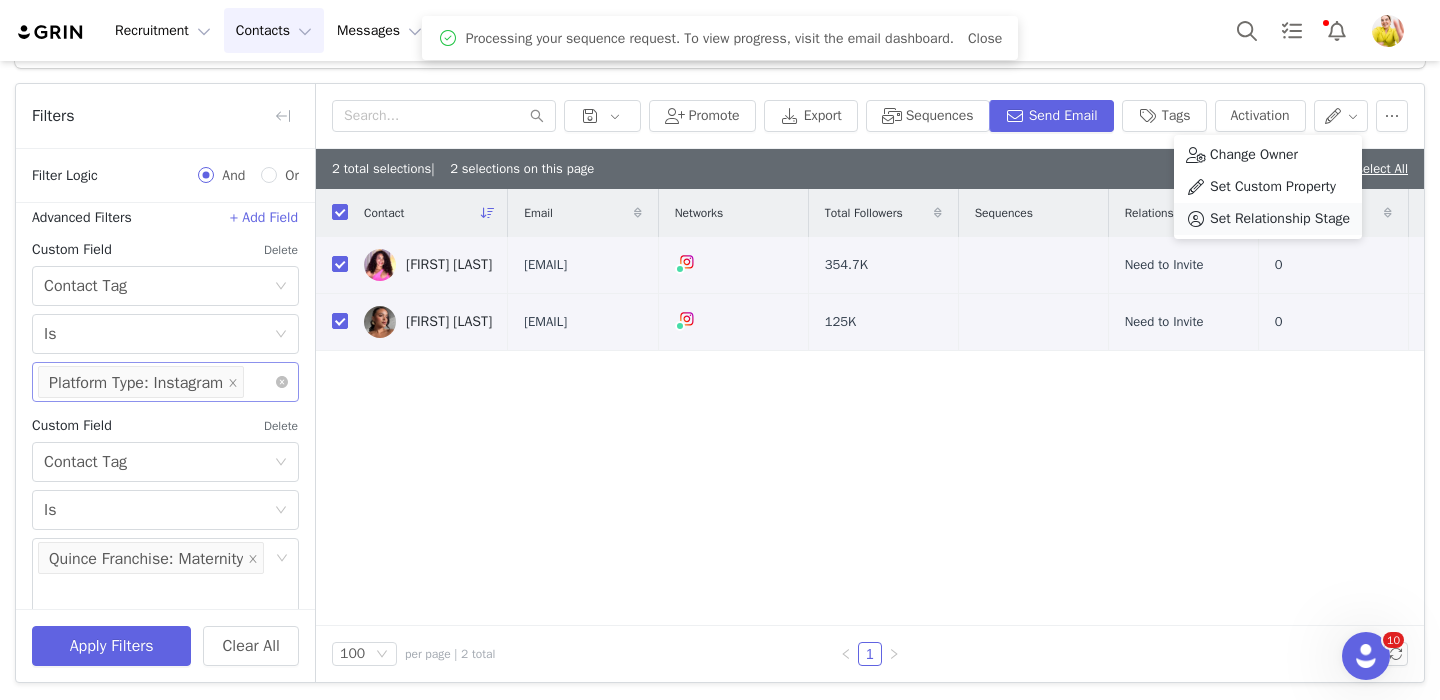 click on "Set Relationship Stage" at bounding box center [1280, 219] 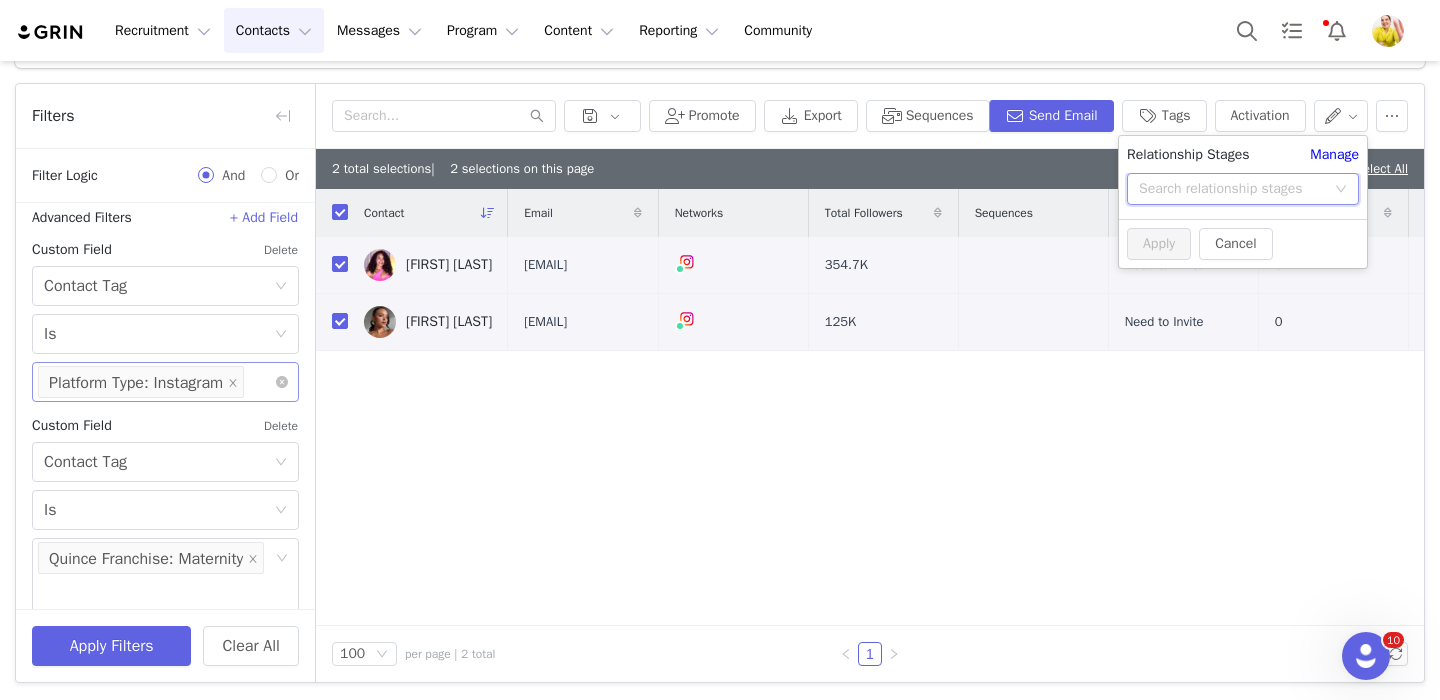 click on "Search relationship stages" at bounding box center (1243, 189) 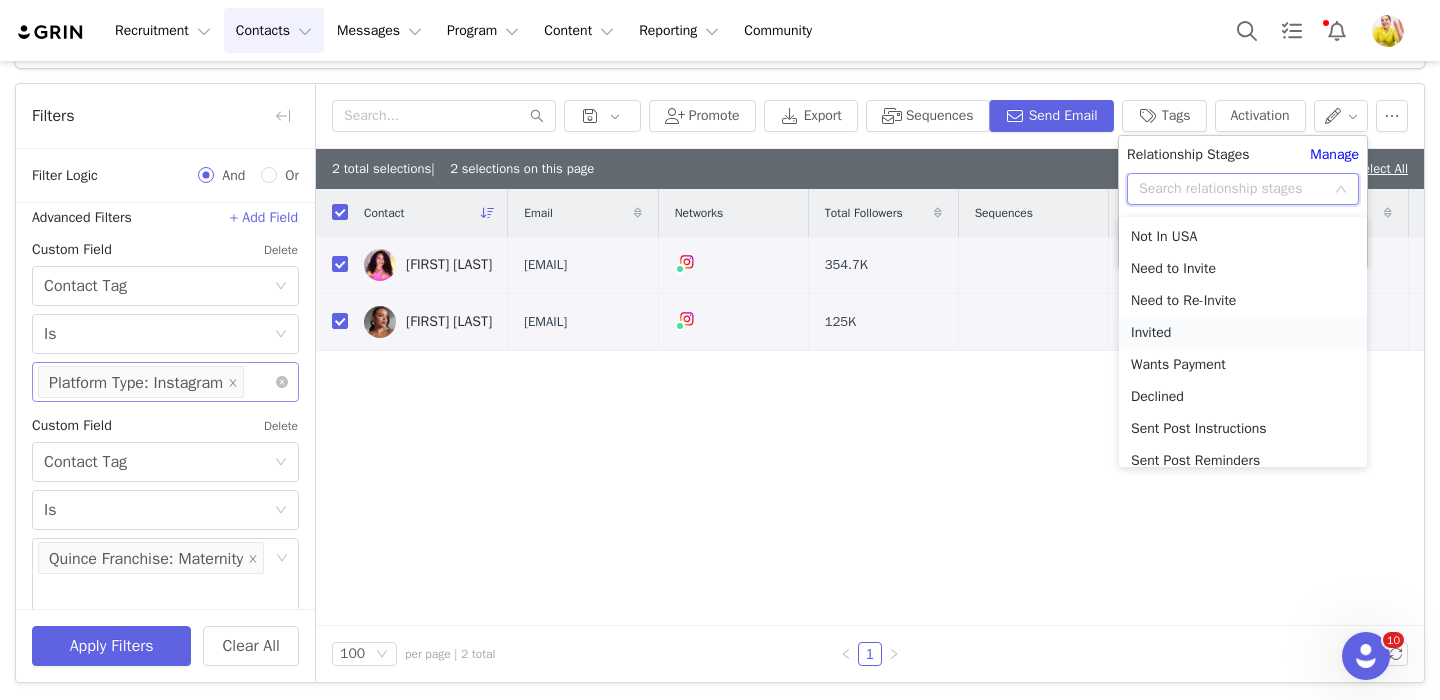 click on "Invited" at bounding box center (1243, 333) 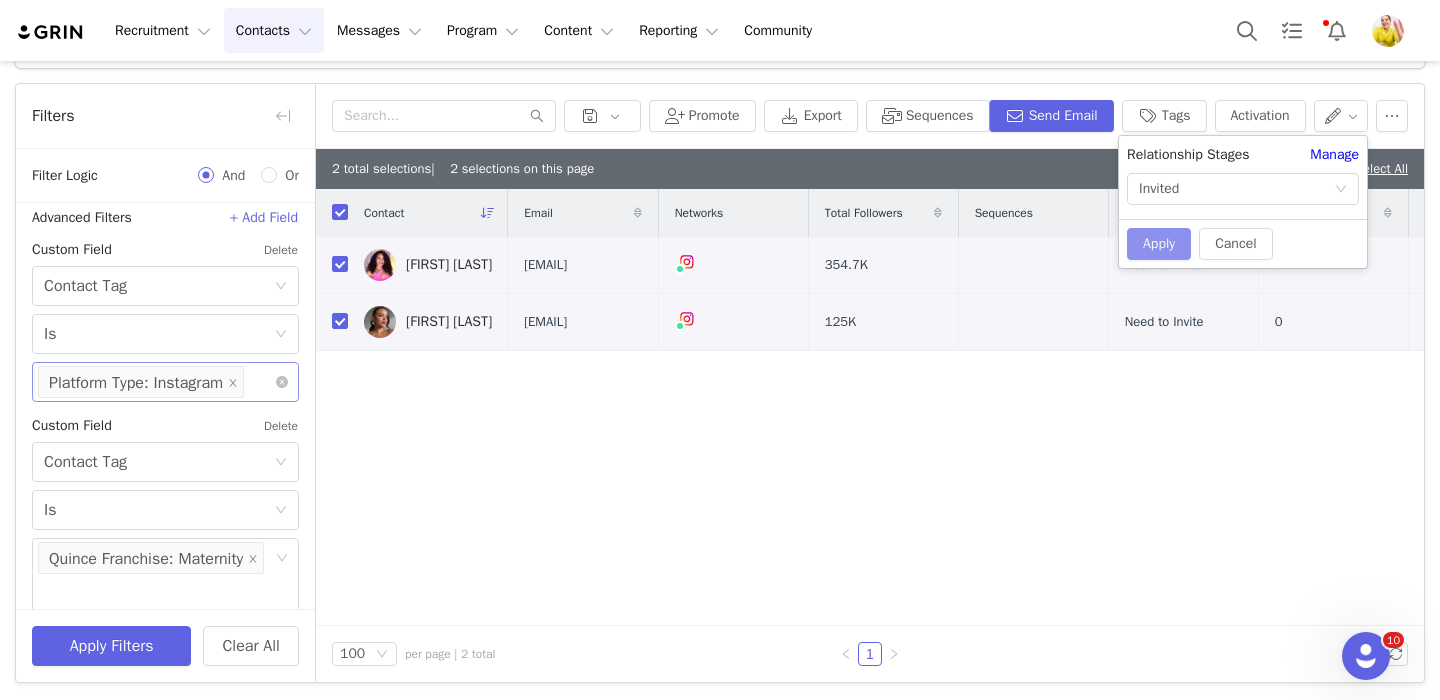 click on "Apply" at bounding box center (1159, 244) 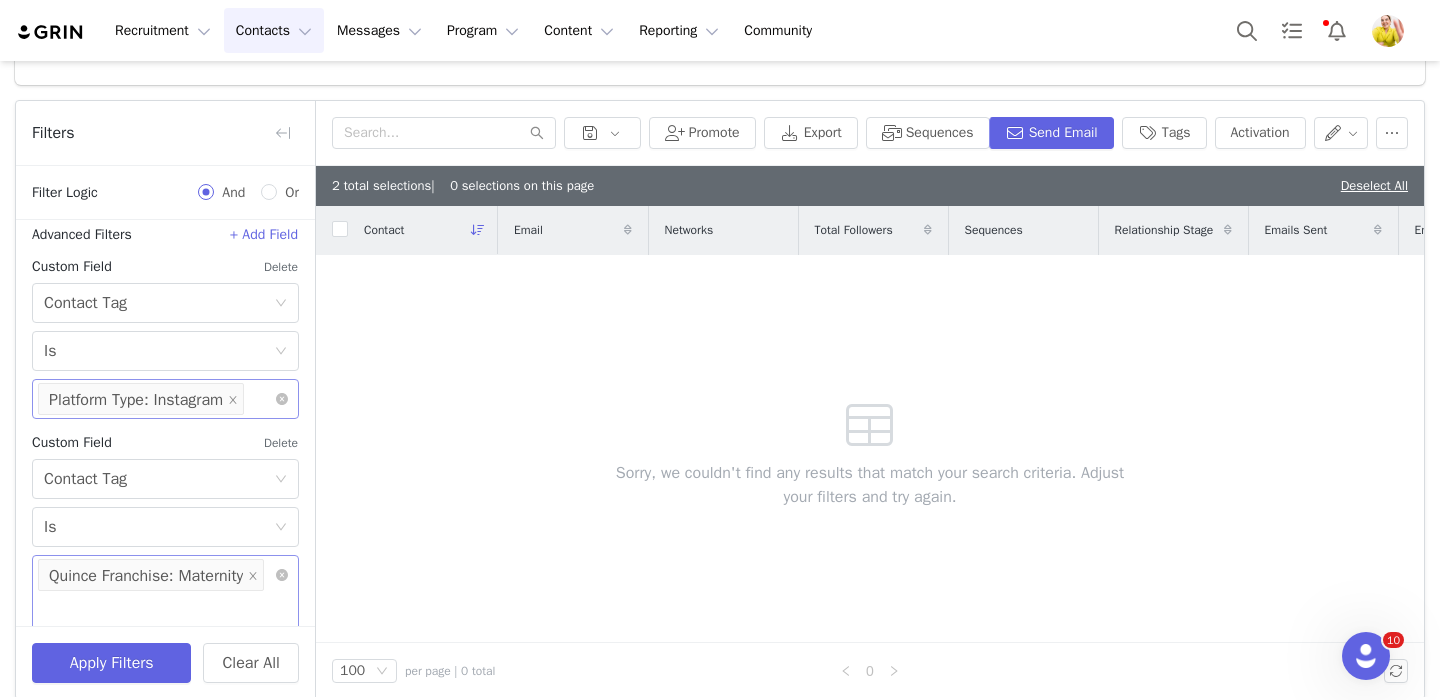 click on "Select Quince Franchise: Maternity" at bounding box center [165, 592] 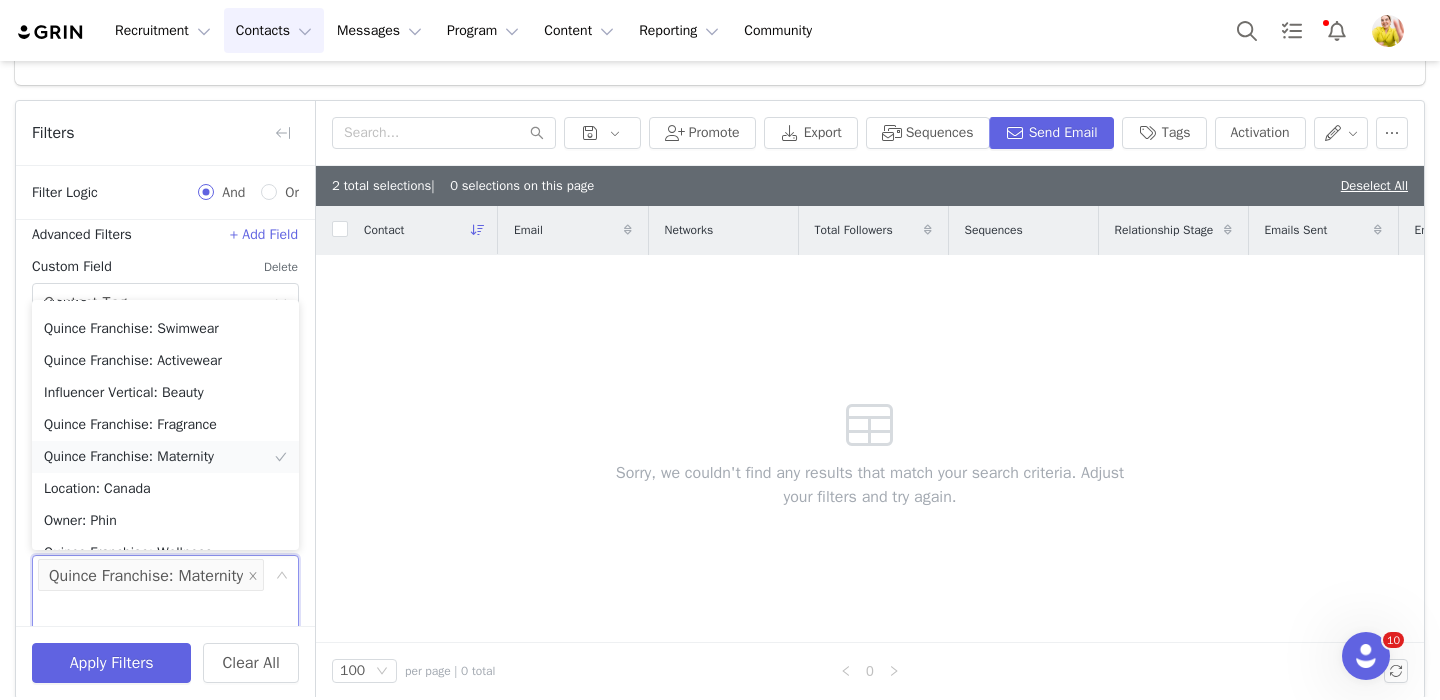 click on "Quince Franchise: Maternity" at bounding box center (165, 457) 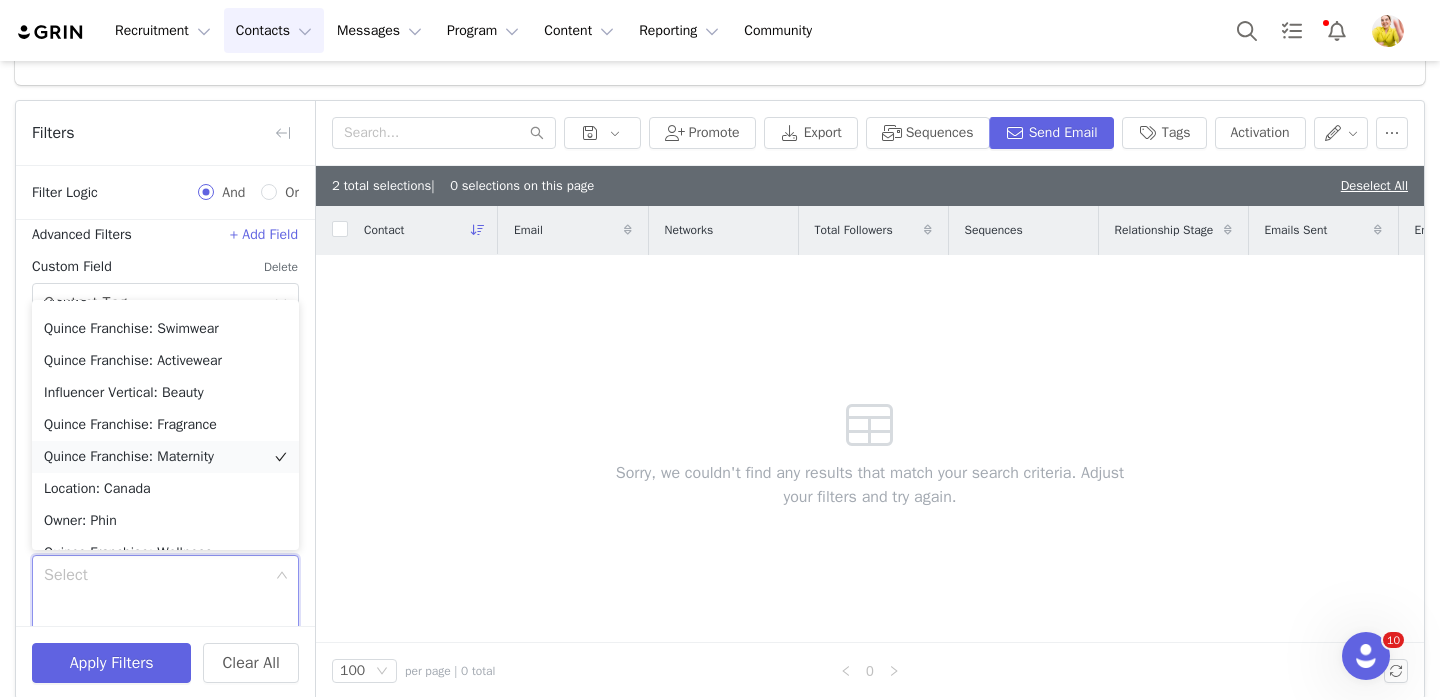 scroll, scrollTop: 627, scrollLeft: 0, axis: vertical 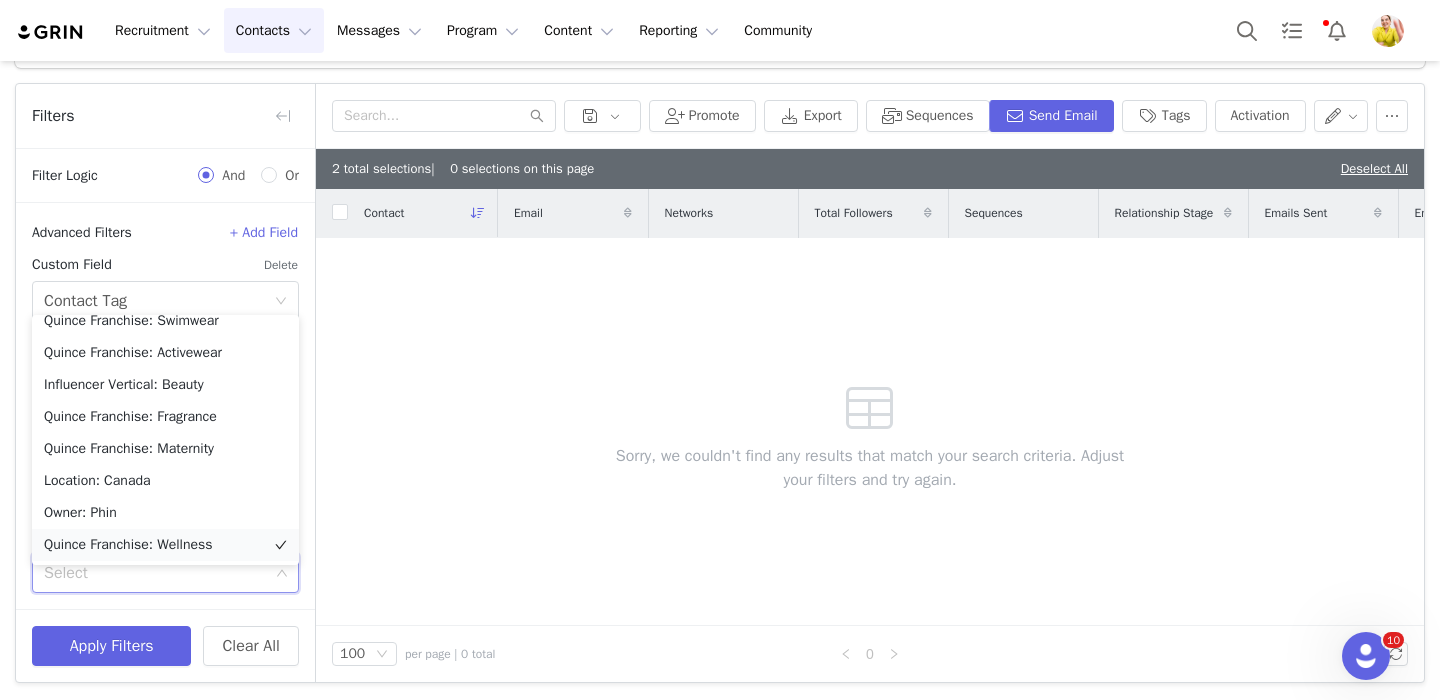 click on "Quince Franchise: Wellness" at bounding box center (165, 545) 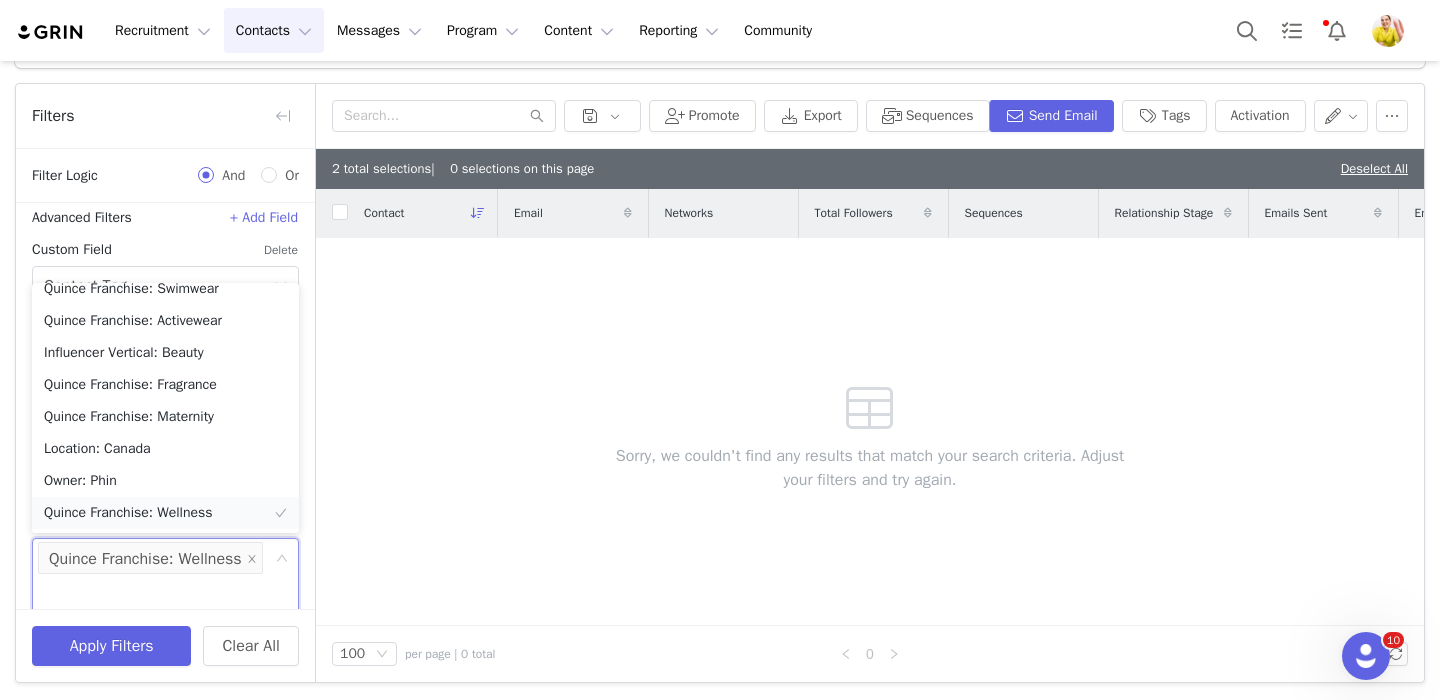 click on "Quince Franchise: Wellness" at bounding box center (165, 513) 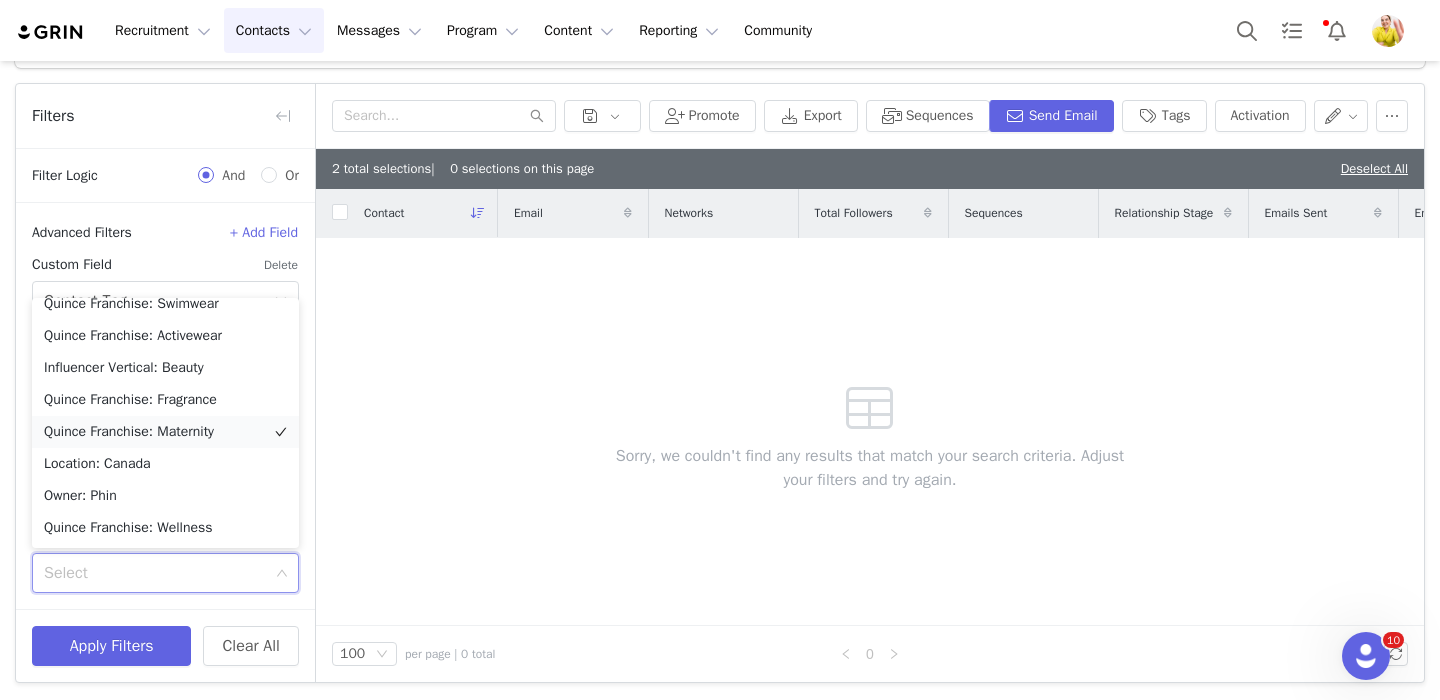click on "Quince Franchise: Maternity" at bounding box center [165, 432] 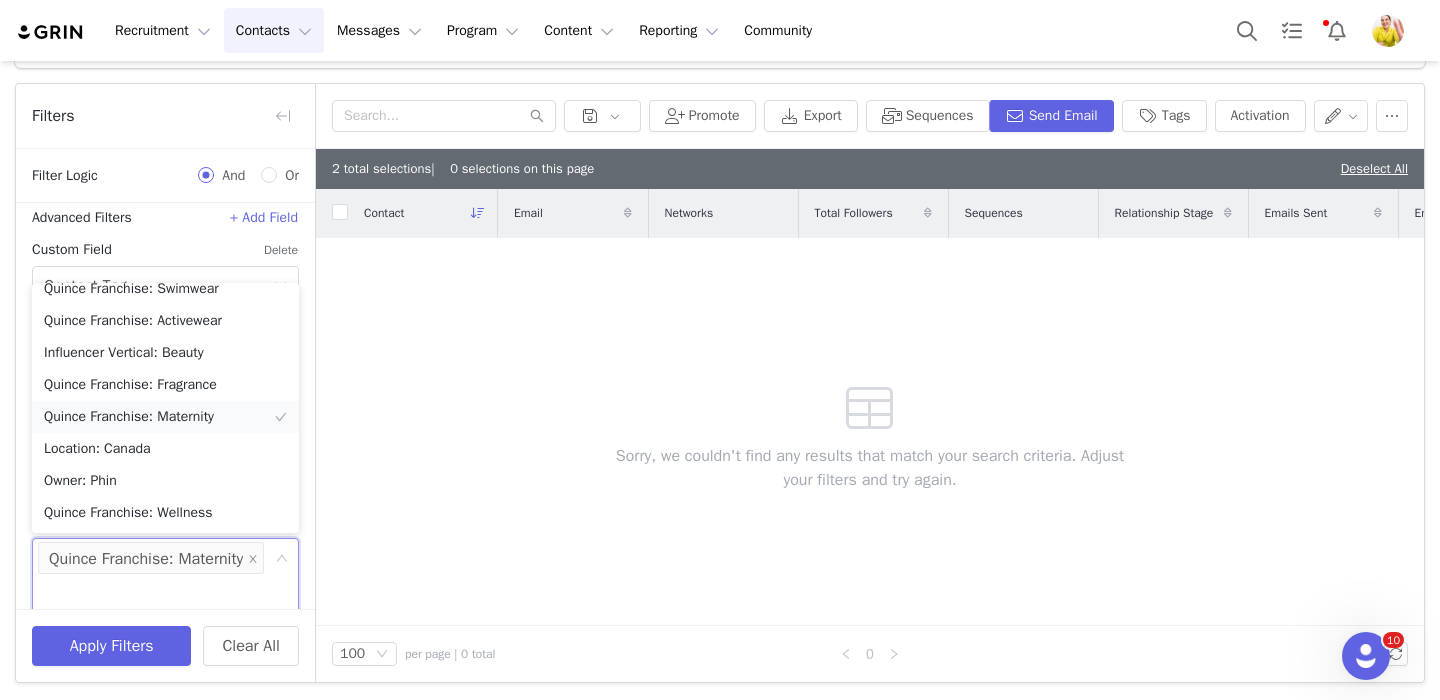 click on "Quince Franchise: Maternity" at bounding box center [165, 417] 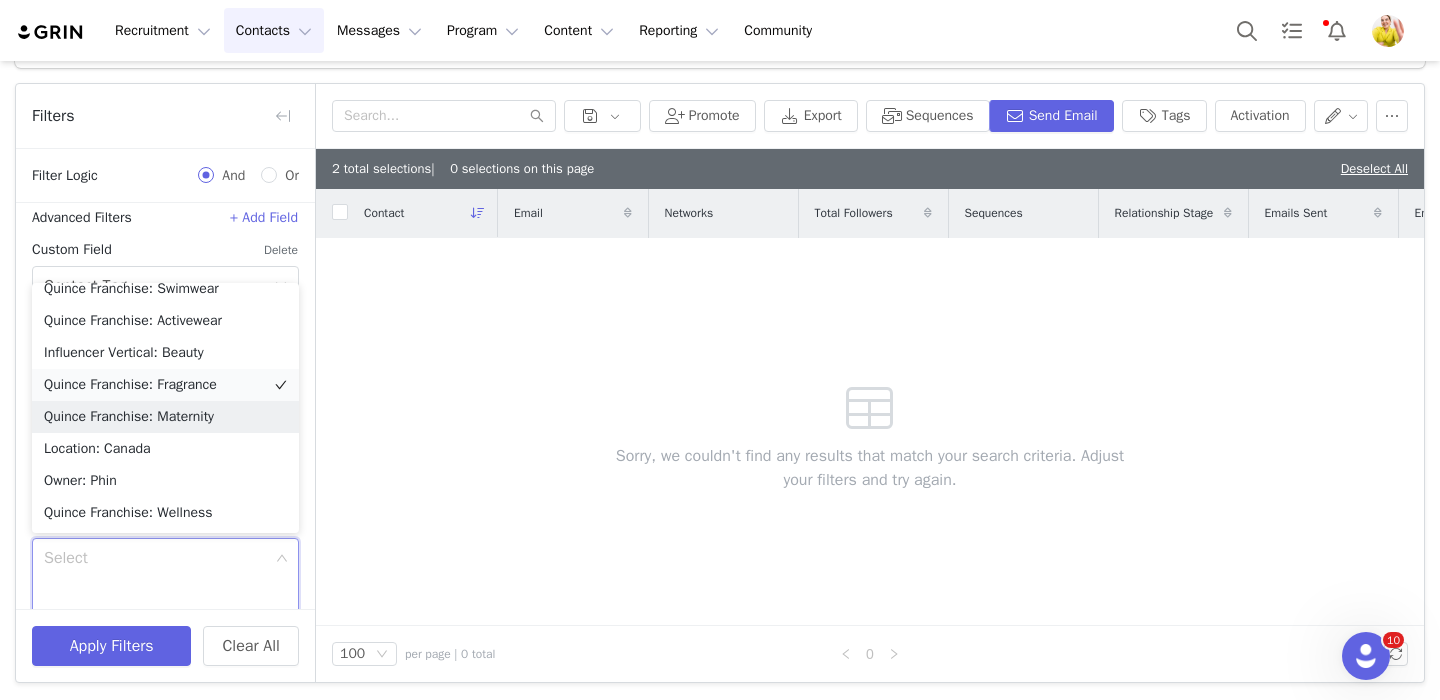 scroll, scrollTop: 627, scrollLeft: 0, axis: vertical 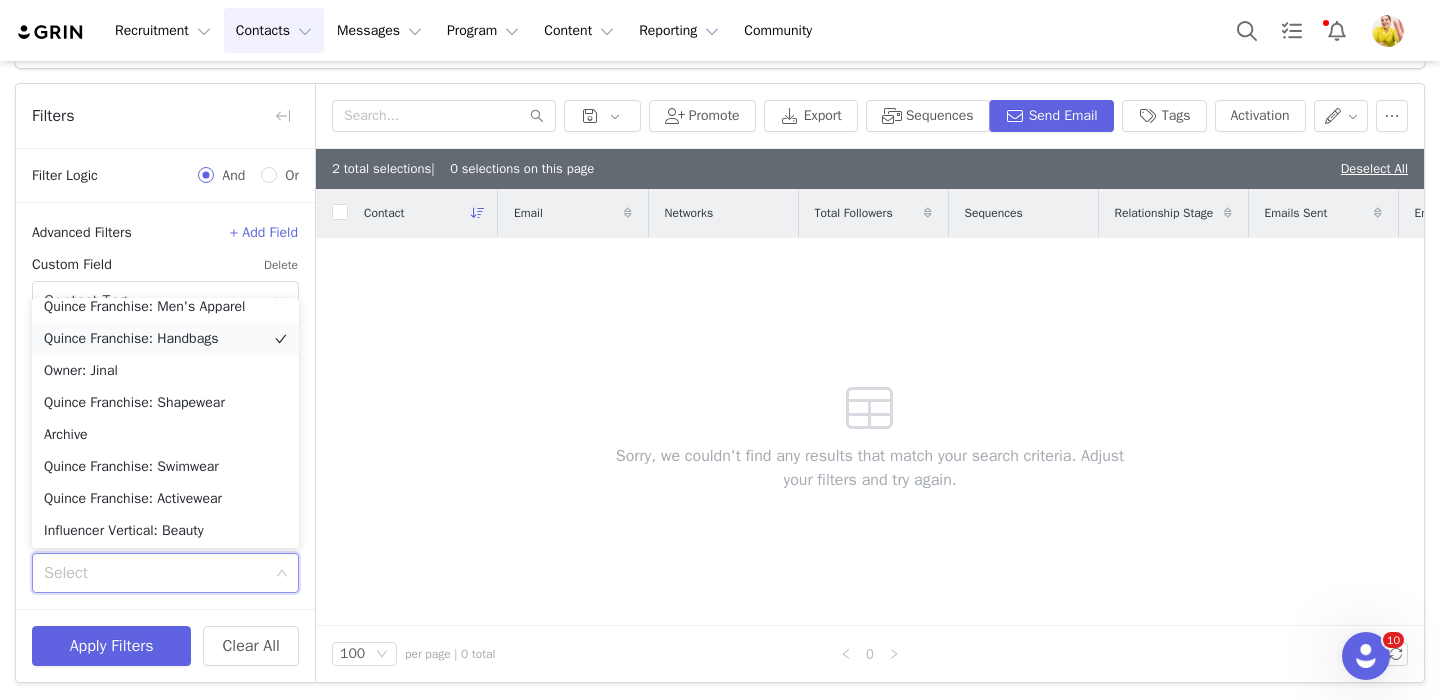 click on "Quince Franchise: Handbags" at bounding box center [165, 339] 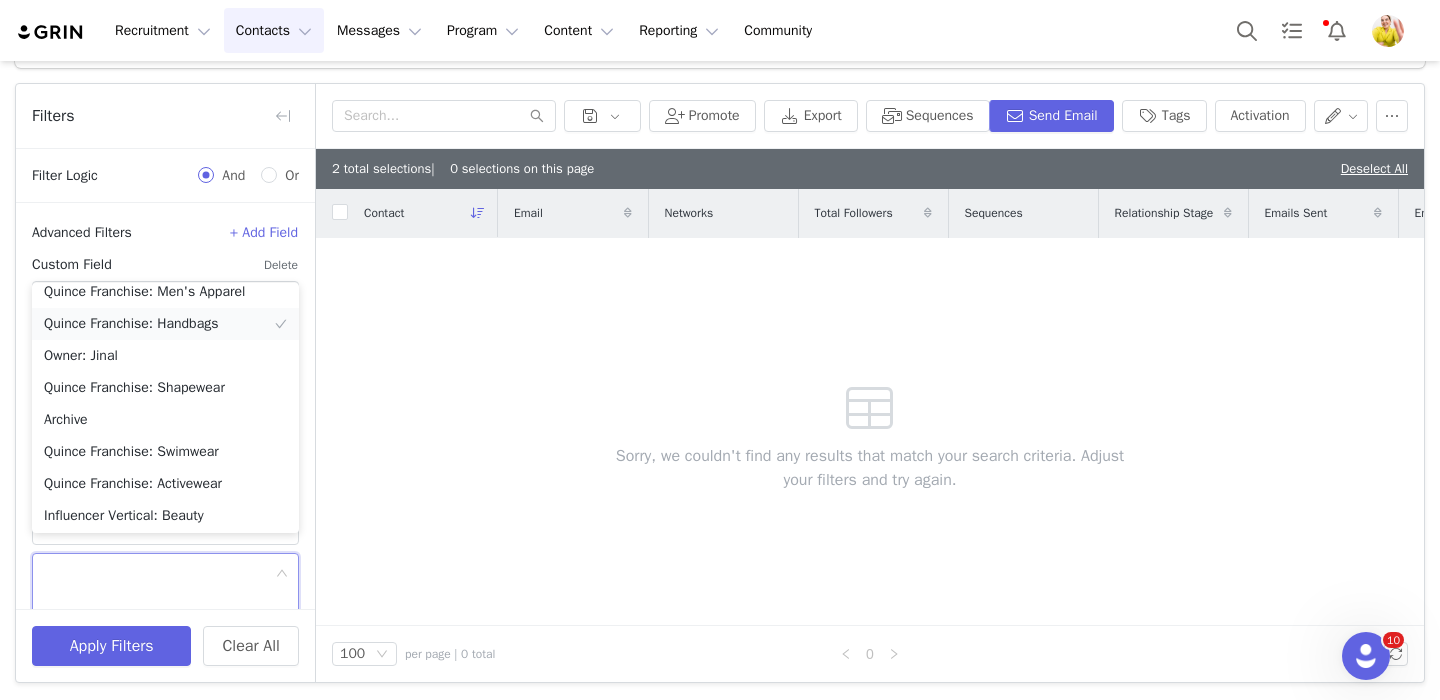 scroll, scrollTop: 642, scrollLeft: 0, axis: vertical 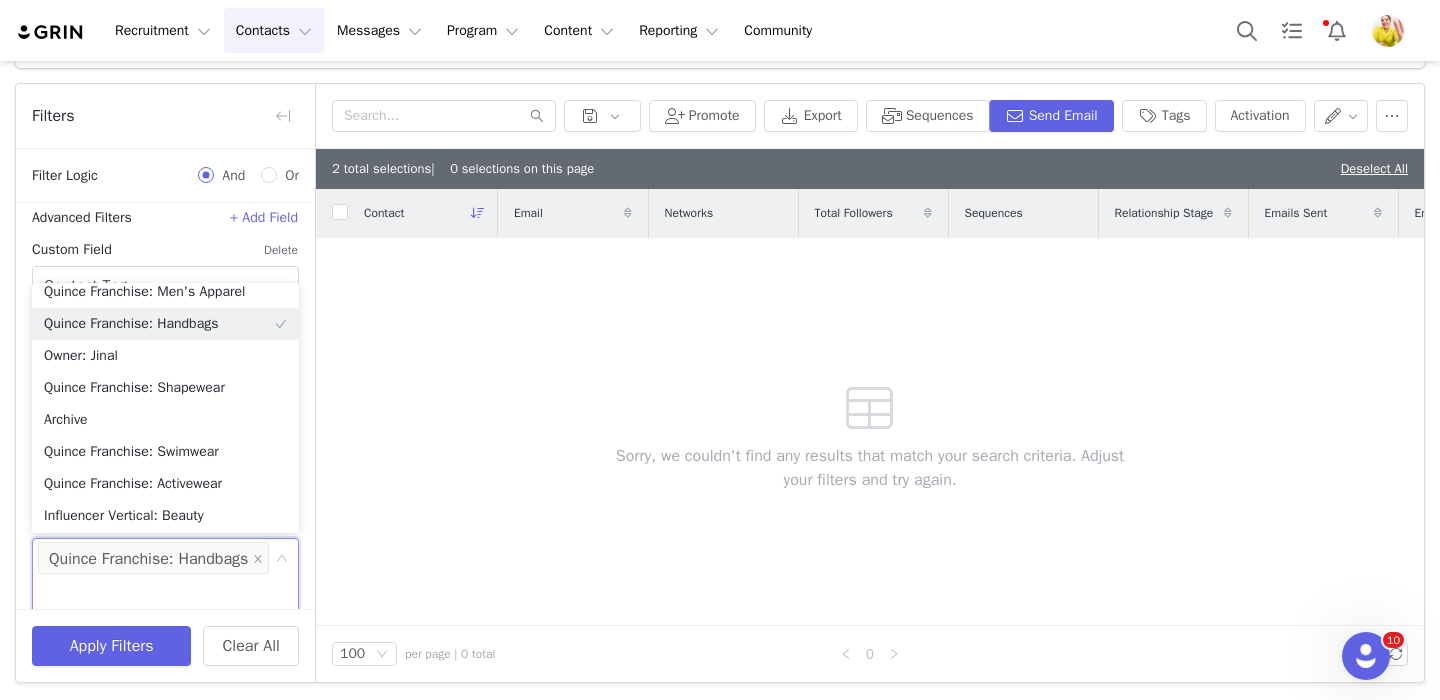 click on "Contact   Email   Networks   Total Followers   Sequences   Relationship Stage   Emails Sent   Email Opens   Email Clicks   Email Replies   Source   Curated List   Owner   Sorry, we couldn't find any results that match your search criteria. Adjust your filters and try again." at bounding box center [870, 407] 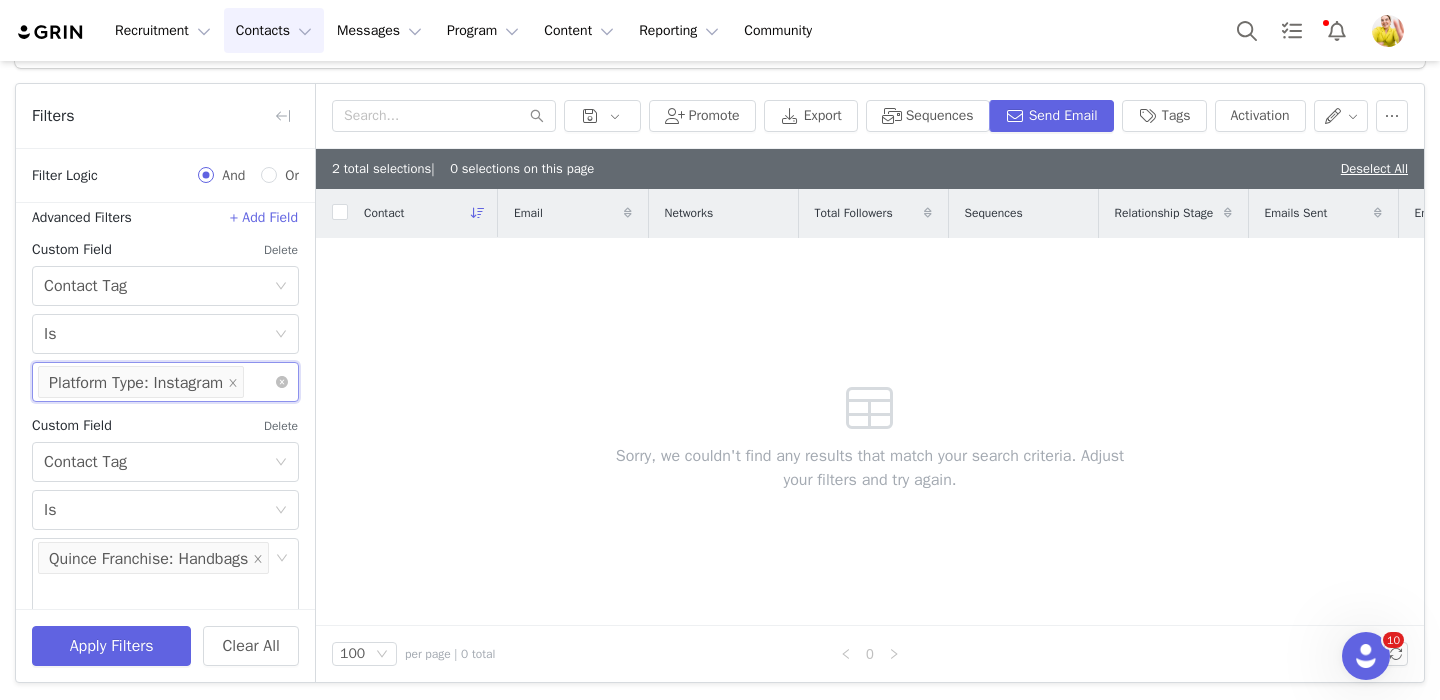click at bounding box center [254, 382] 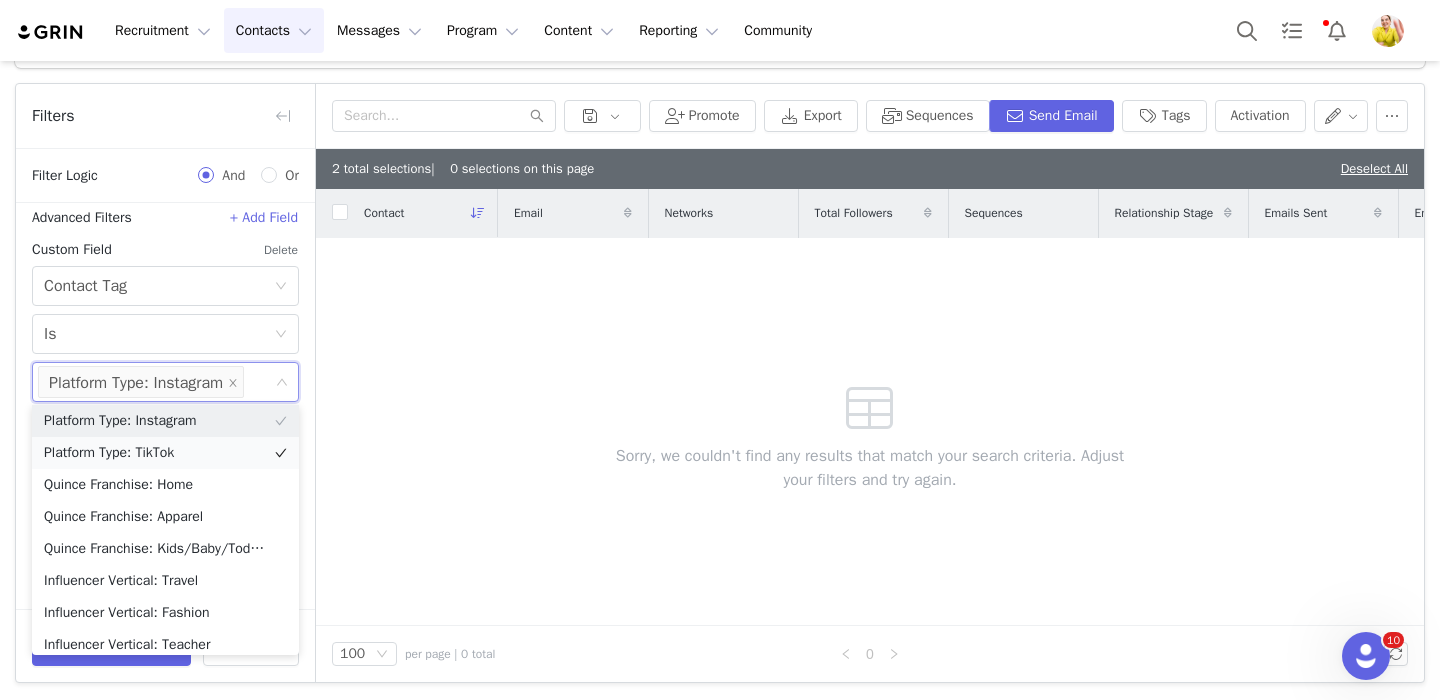 click on "Platform Type: TikTok" at bounding box center (165, 453) 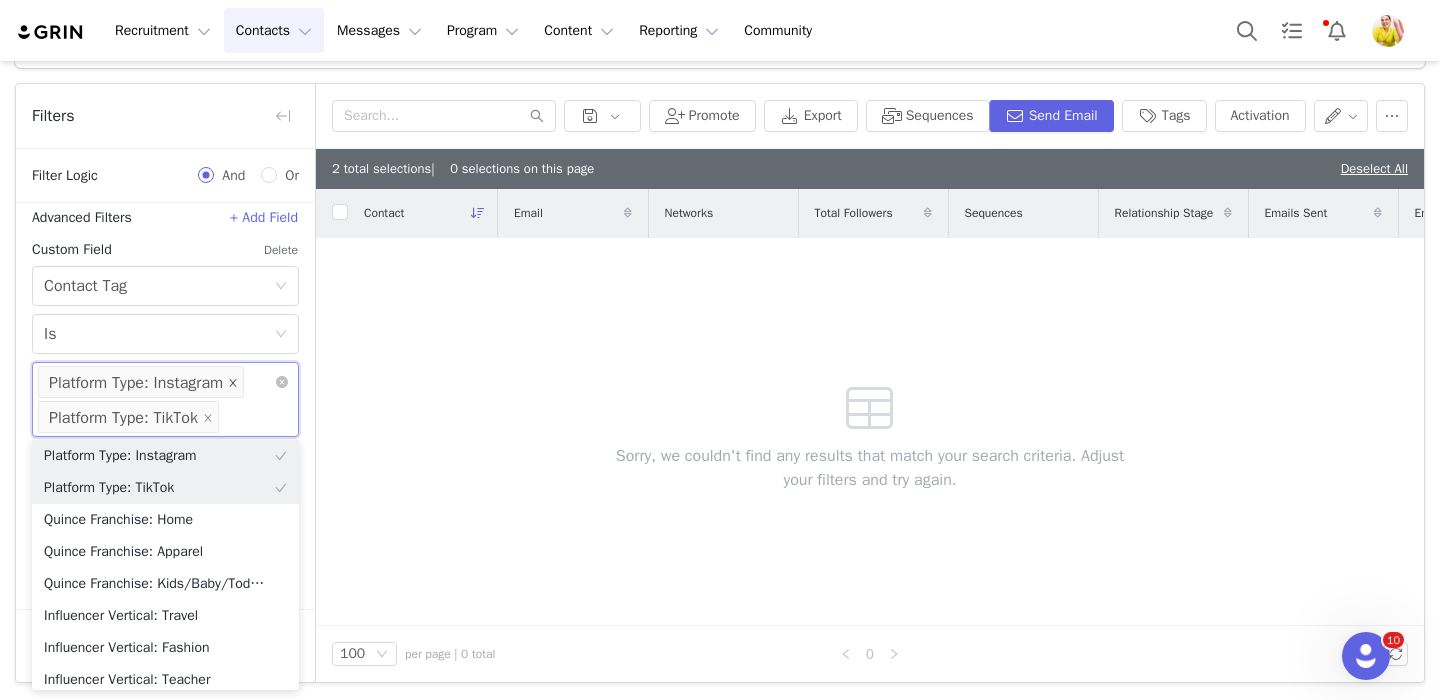 click 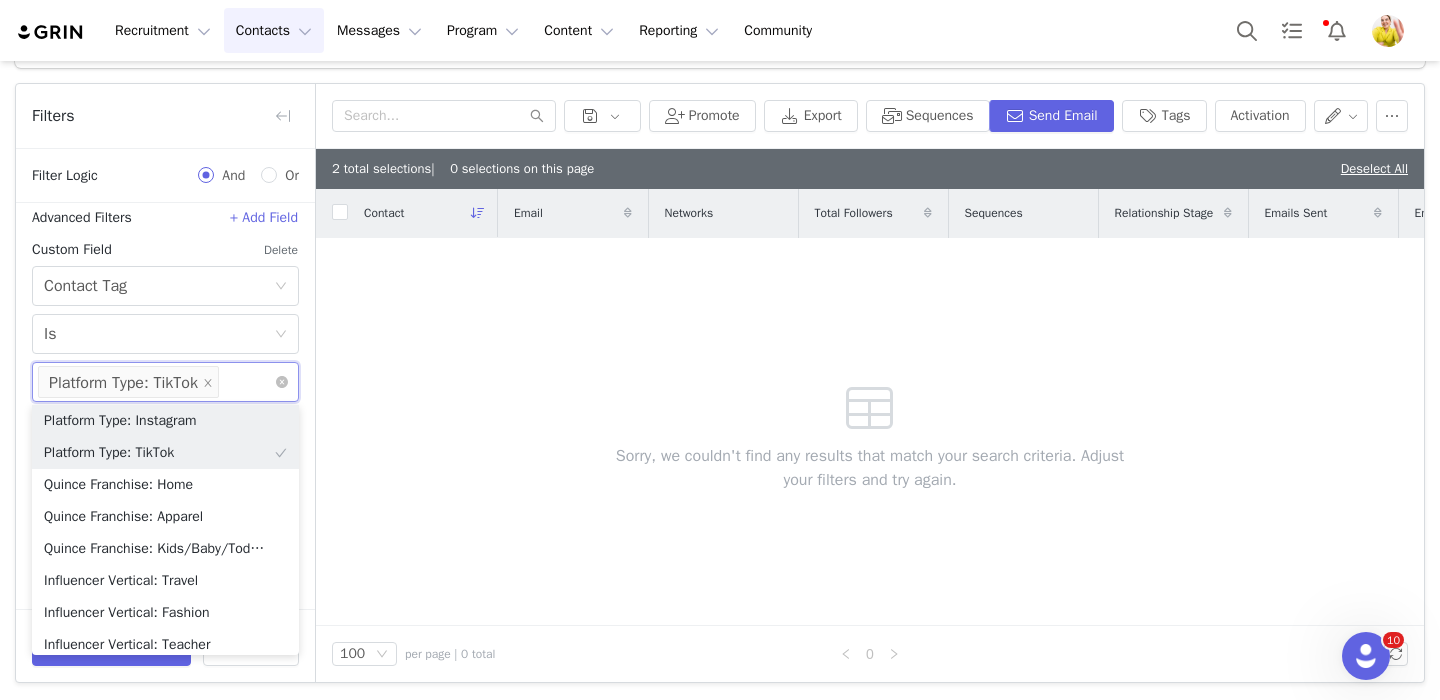 click on "Contact   Email   Networks   Total Followers   Sequences   Relationship Stage   Emails Sent   Email Opens   Email Clicks   Email Replies   Source   Curated List   Owner   Sorry, we couldn't find any results that match your search criteria. Adjust your filters and try again." at bounding box center [870, 407] 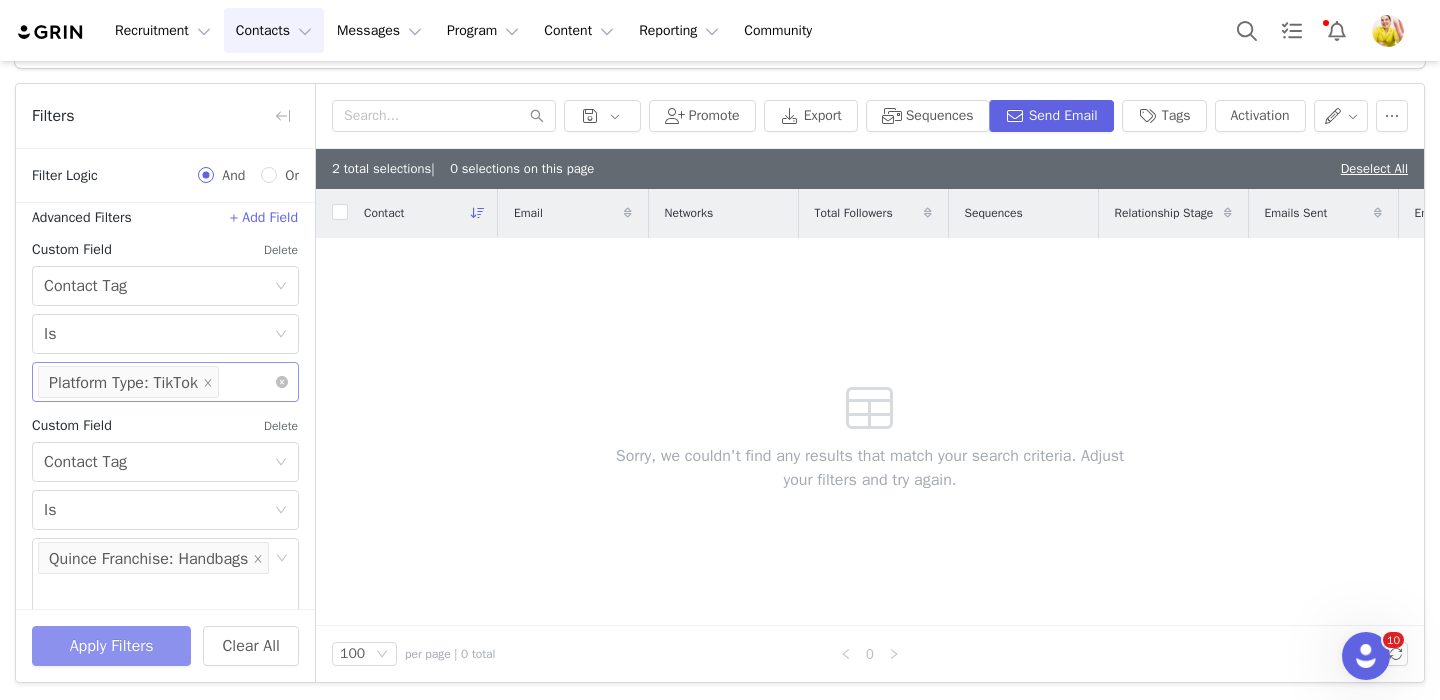 click on "Apply Filters" at bounding box center [111, 646] 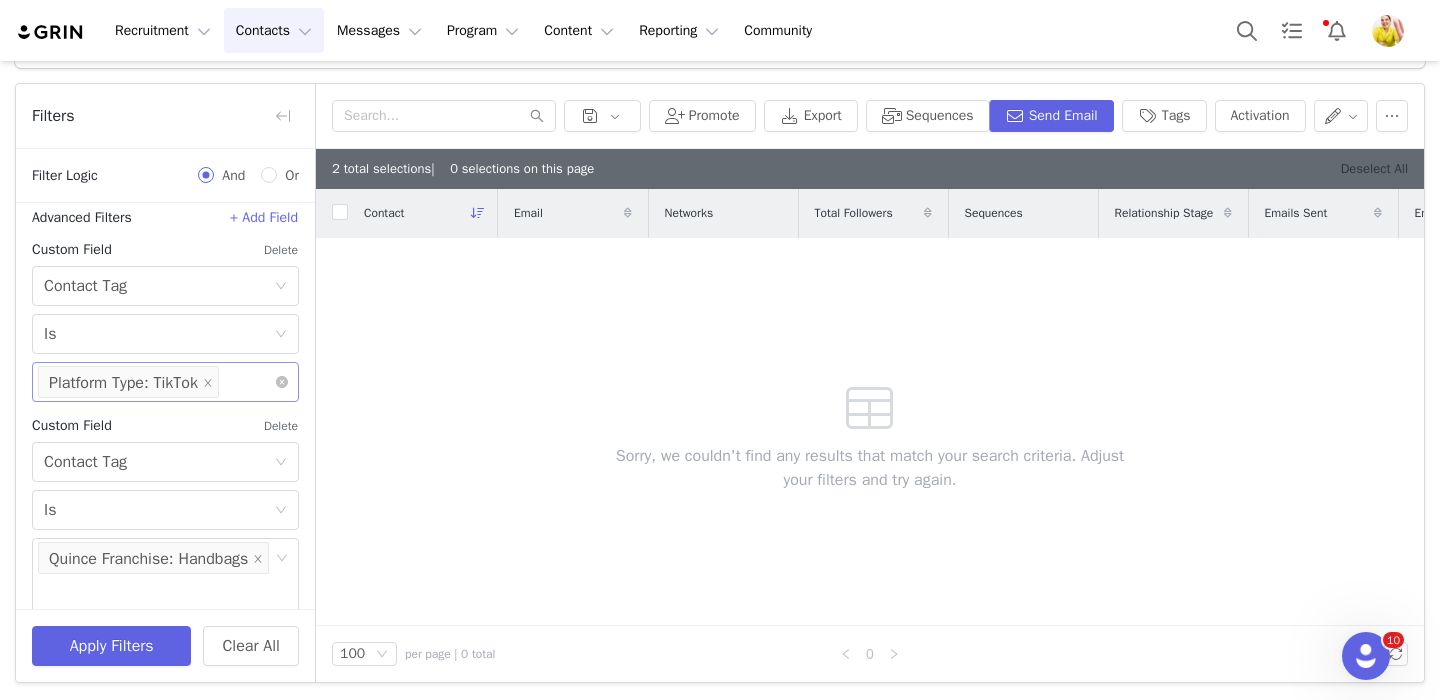 click on "Deselect All" at bounding box center [1374, 168] 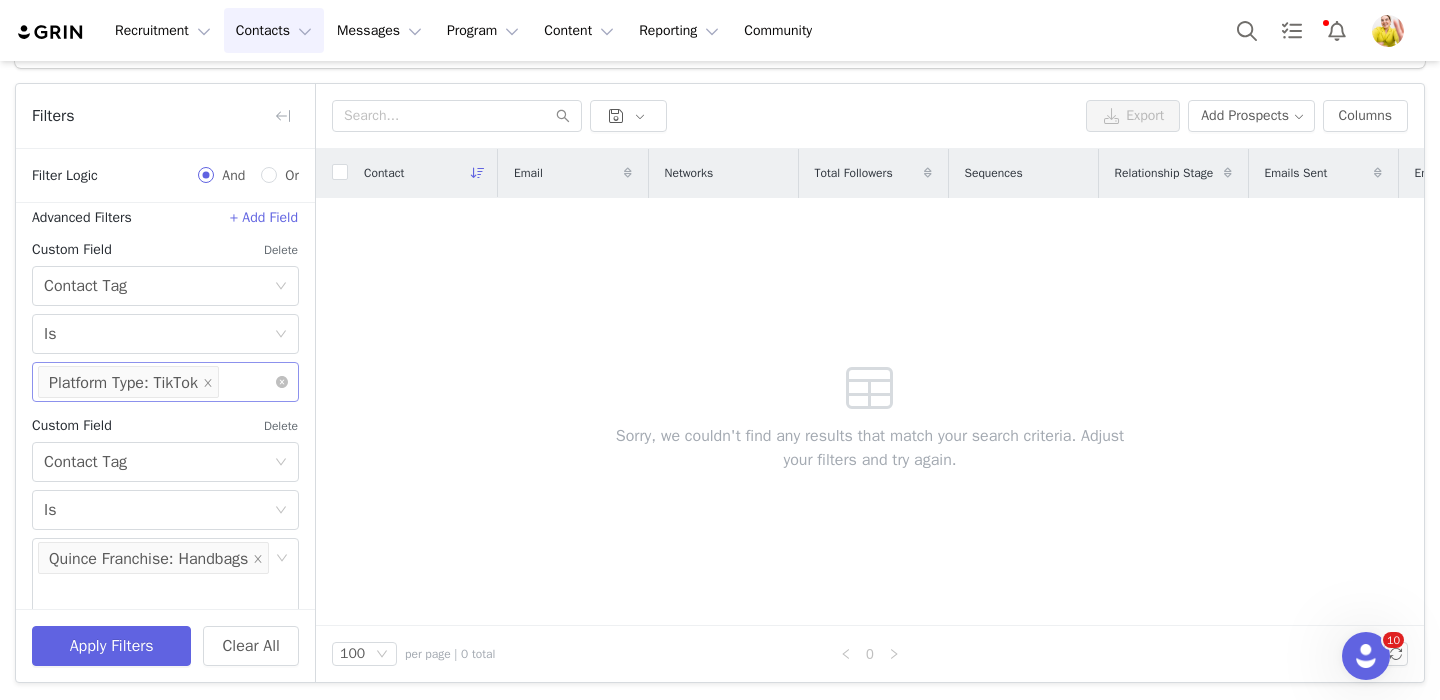 click on "Delete" at bounding box center (281, 426) 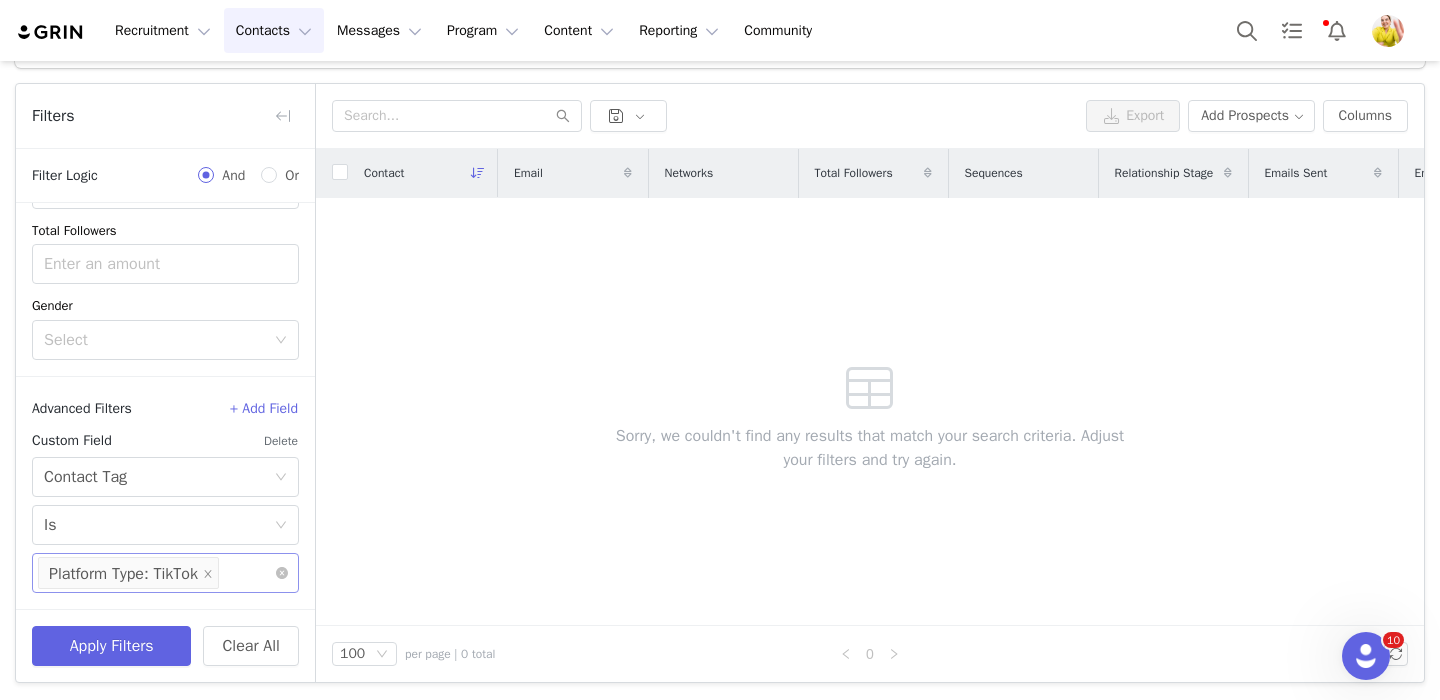 click on "Delete" at bounding box center [281, 441] 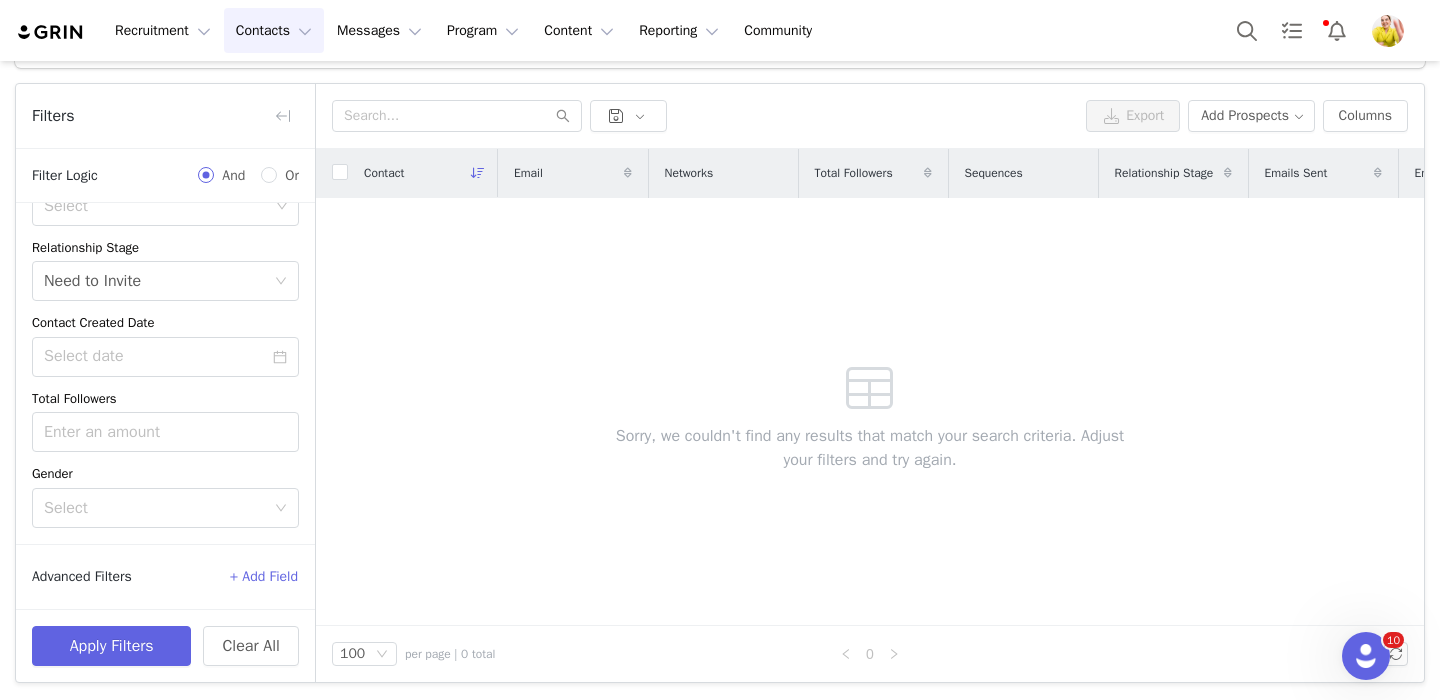 scroll, scrollTop: 283, scrollLeft: 0, axis: vertical 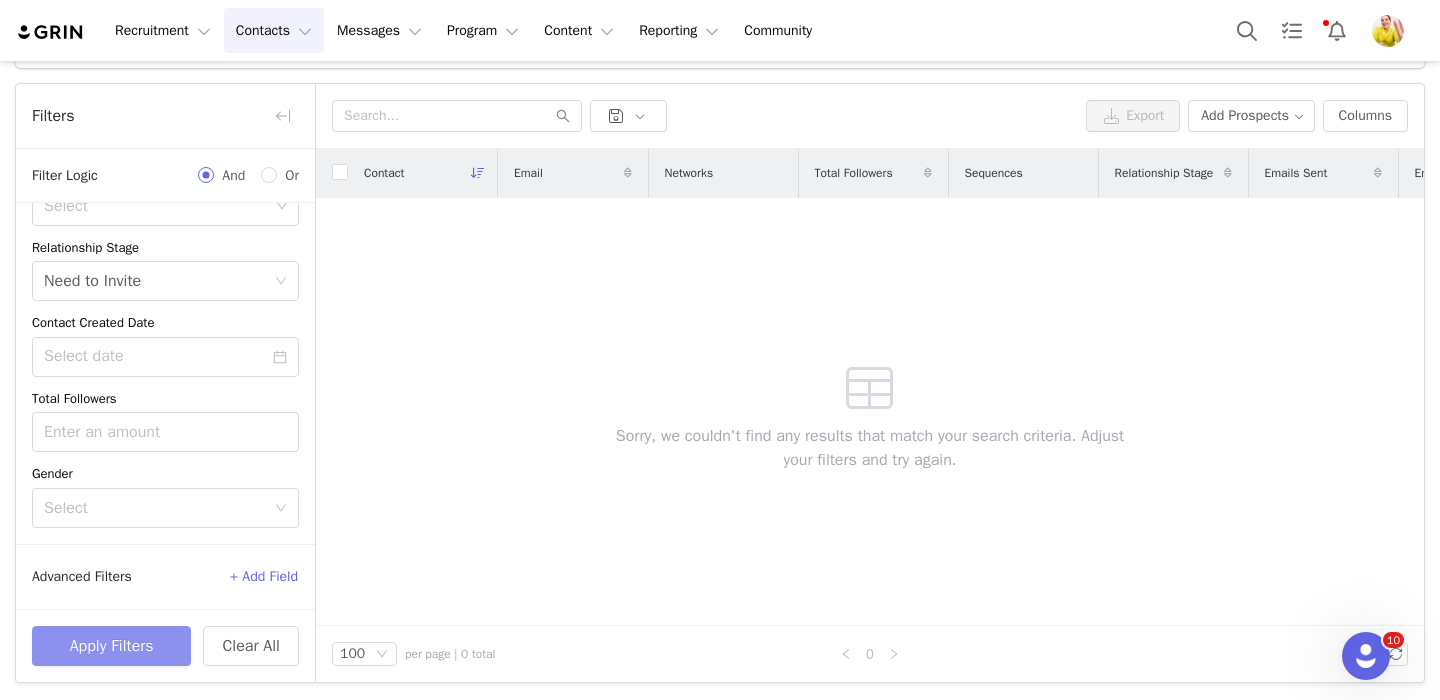 click on "Apply Filters" at bounding box center (111, 646) 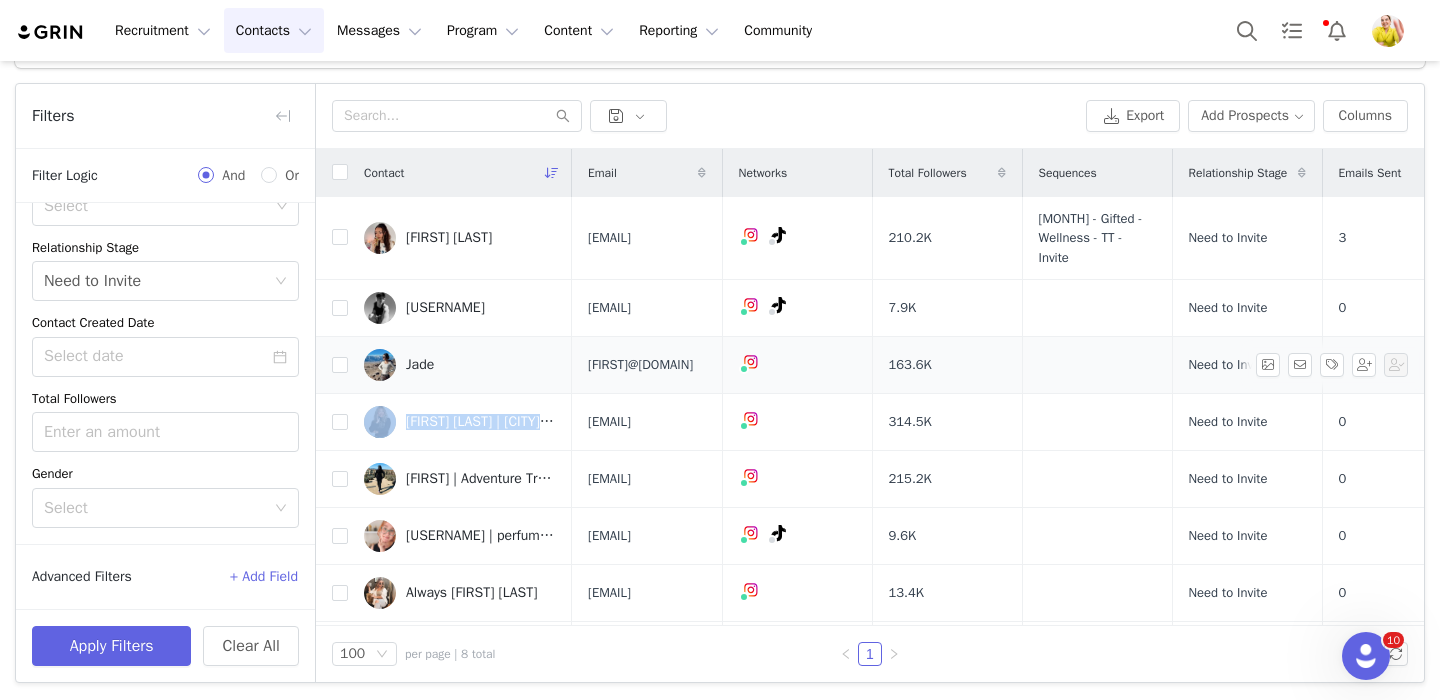scroll, scrollTop: 34, scrollLeft: 0, axis: vertical 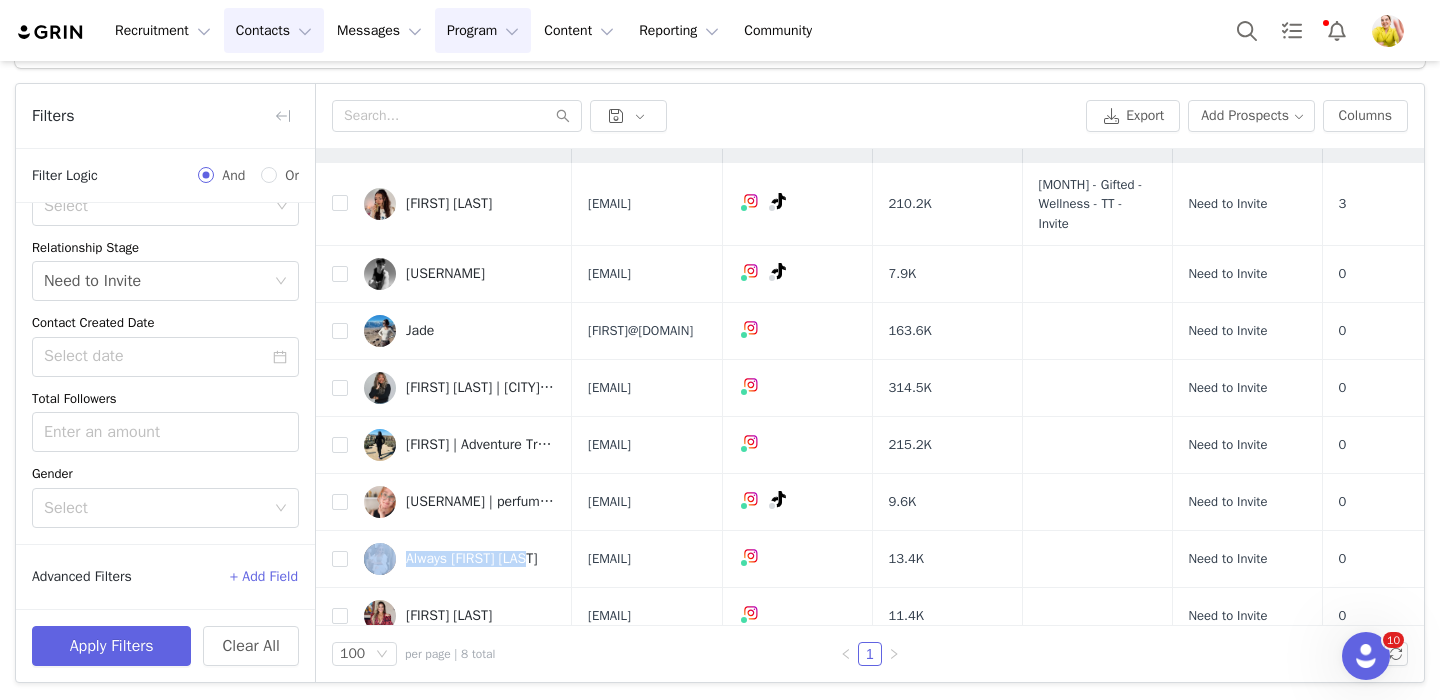 click on "Program Program" at bounding box center (483, 30) 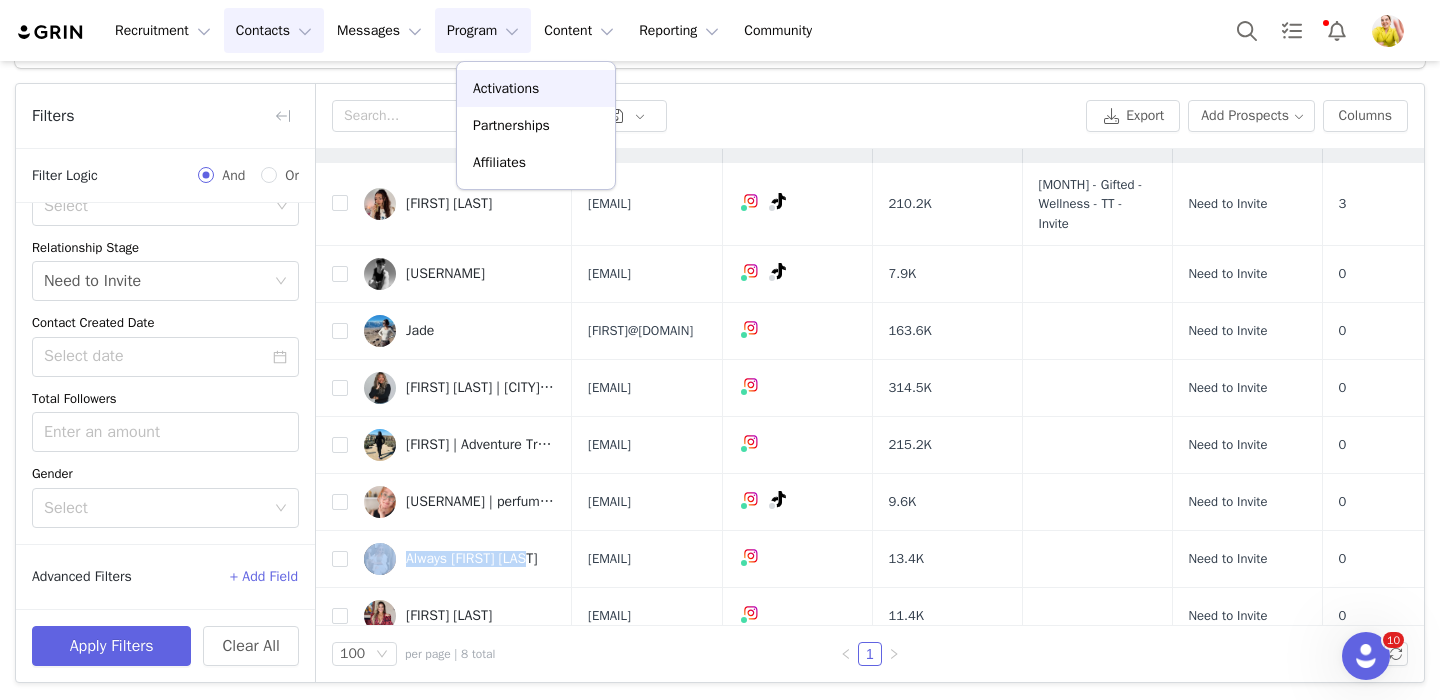 click on "Activations" at bounding box center (506, 88) 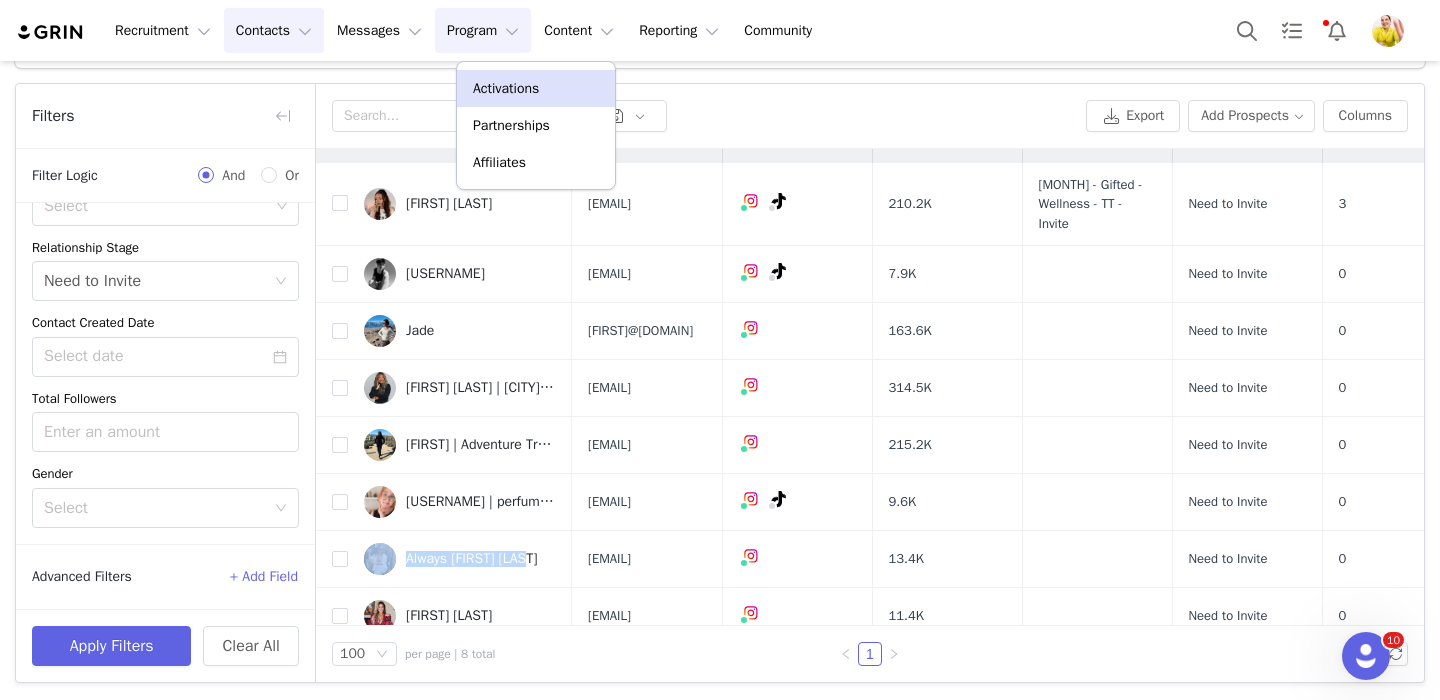 scroll, scrollTop: 0, scrollLeft: 0, axis: both 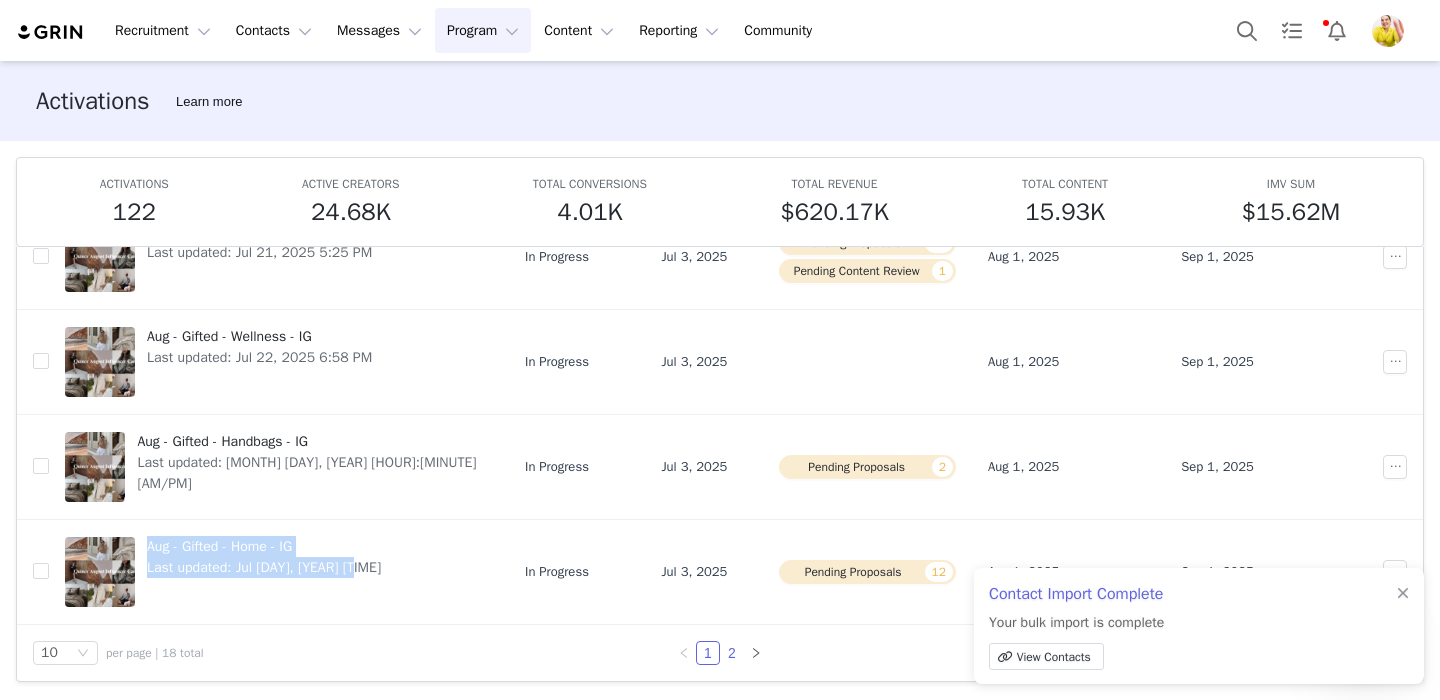 click on "2" at bounding box center (732, 653) 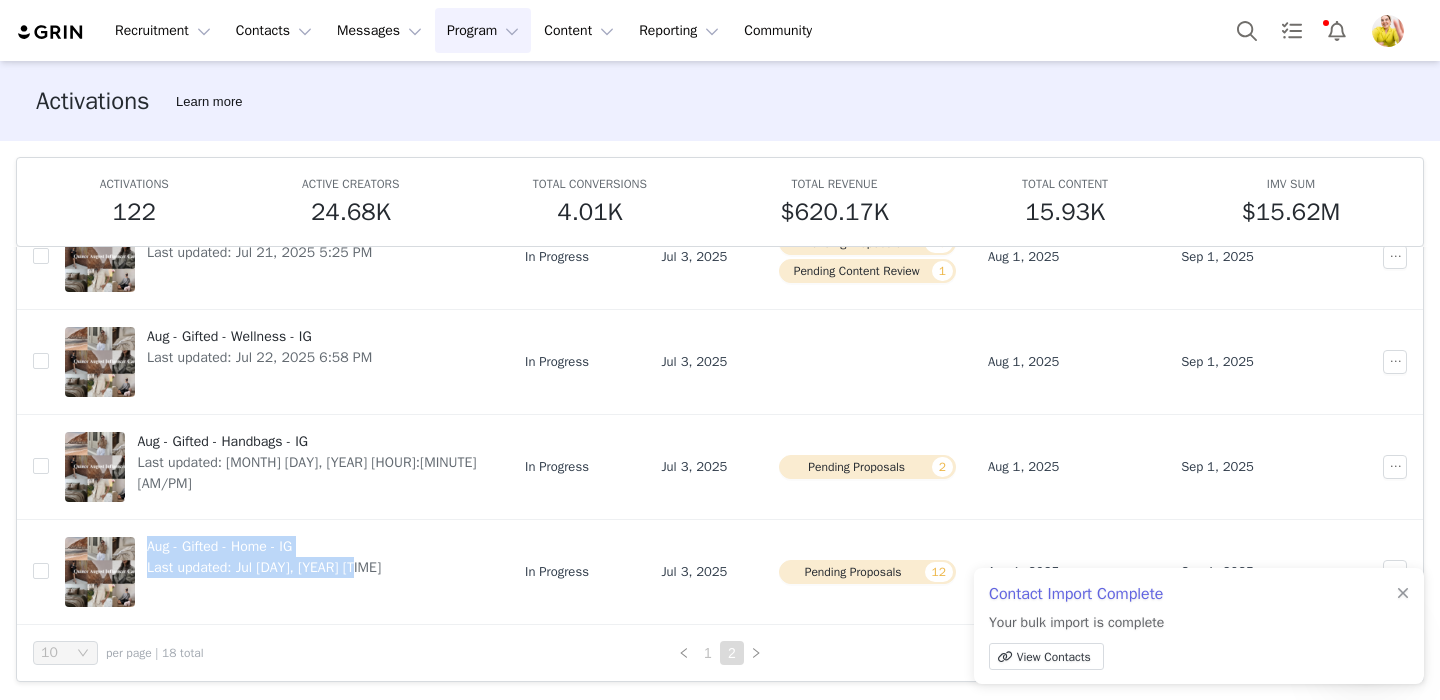 scroll, scrollTop: 0, scrollLeft: 0, axis: both 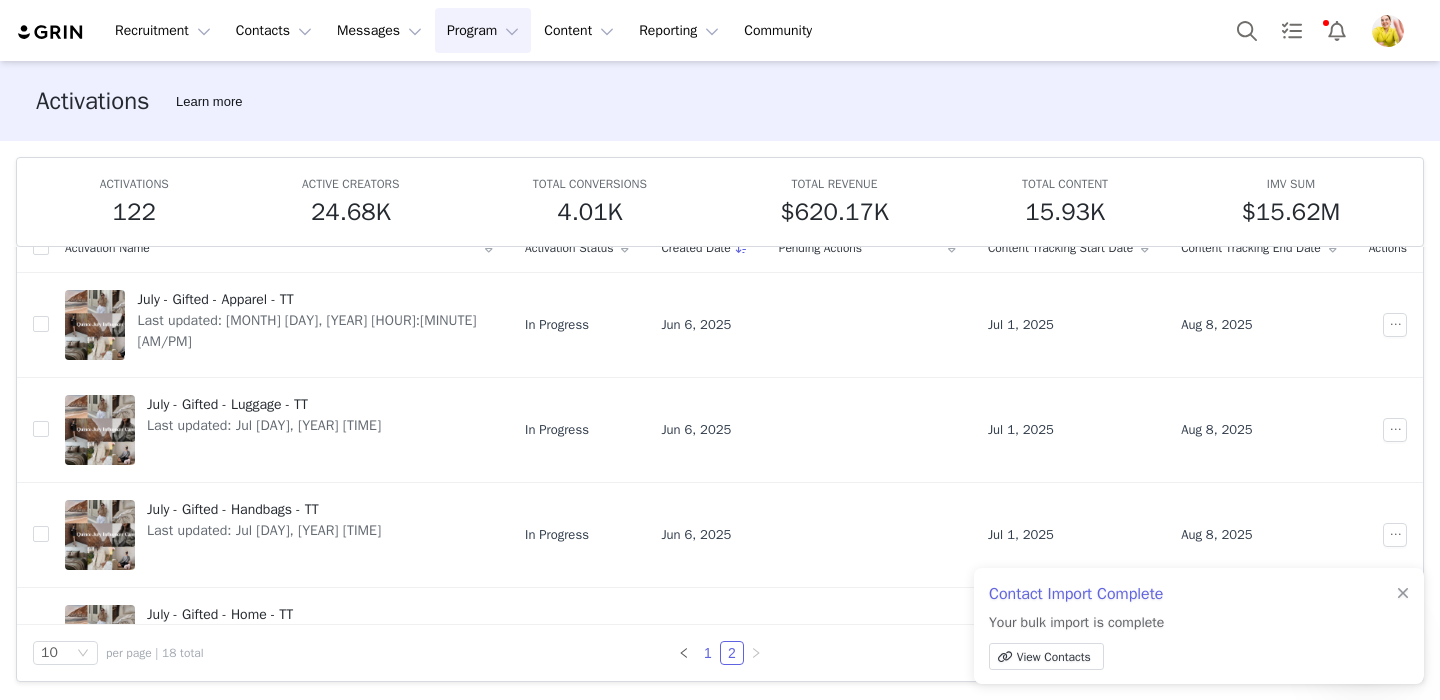 click on "1" at bounding box center [708, 653] 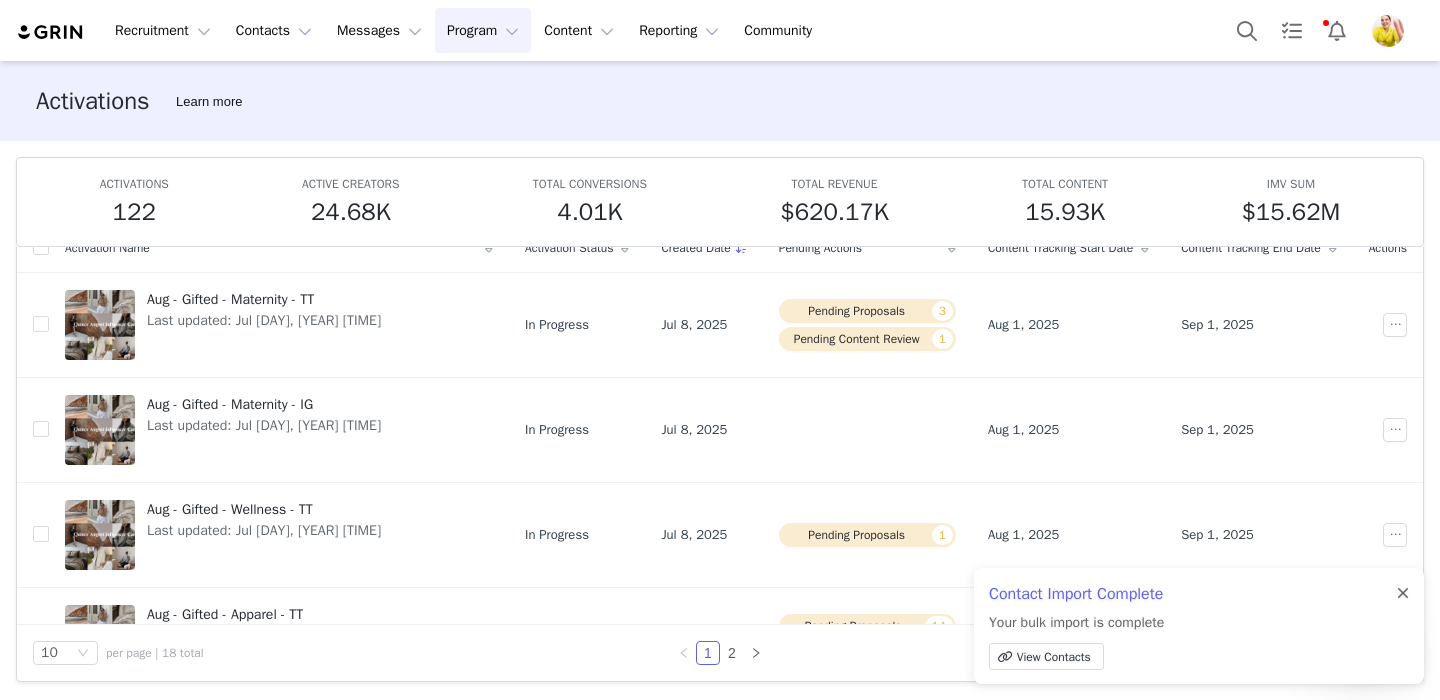 click at bounding box center (1403, 594) 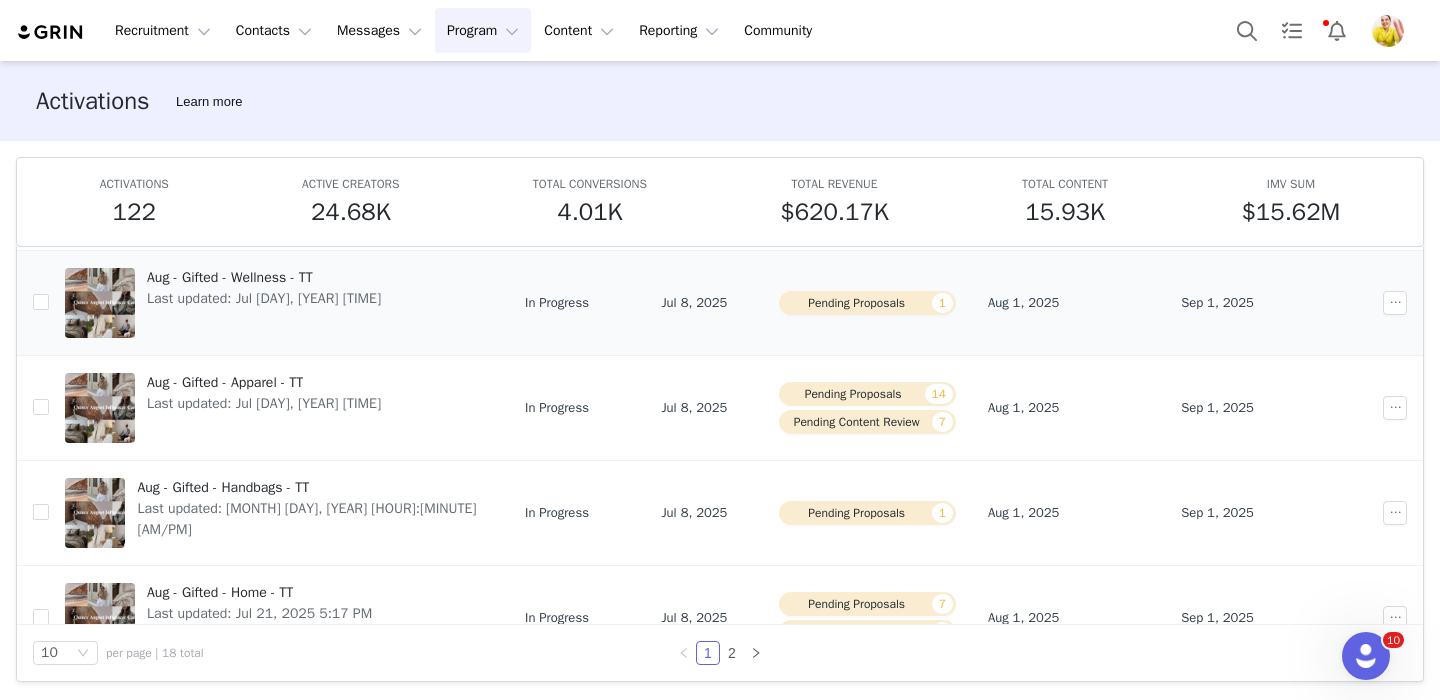 scroll, scrollTop: 248, scrollLeft: 0, axis: vertical 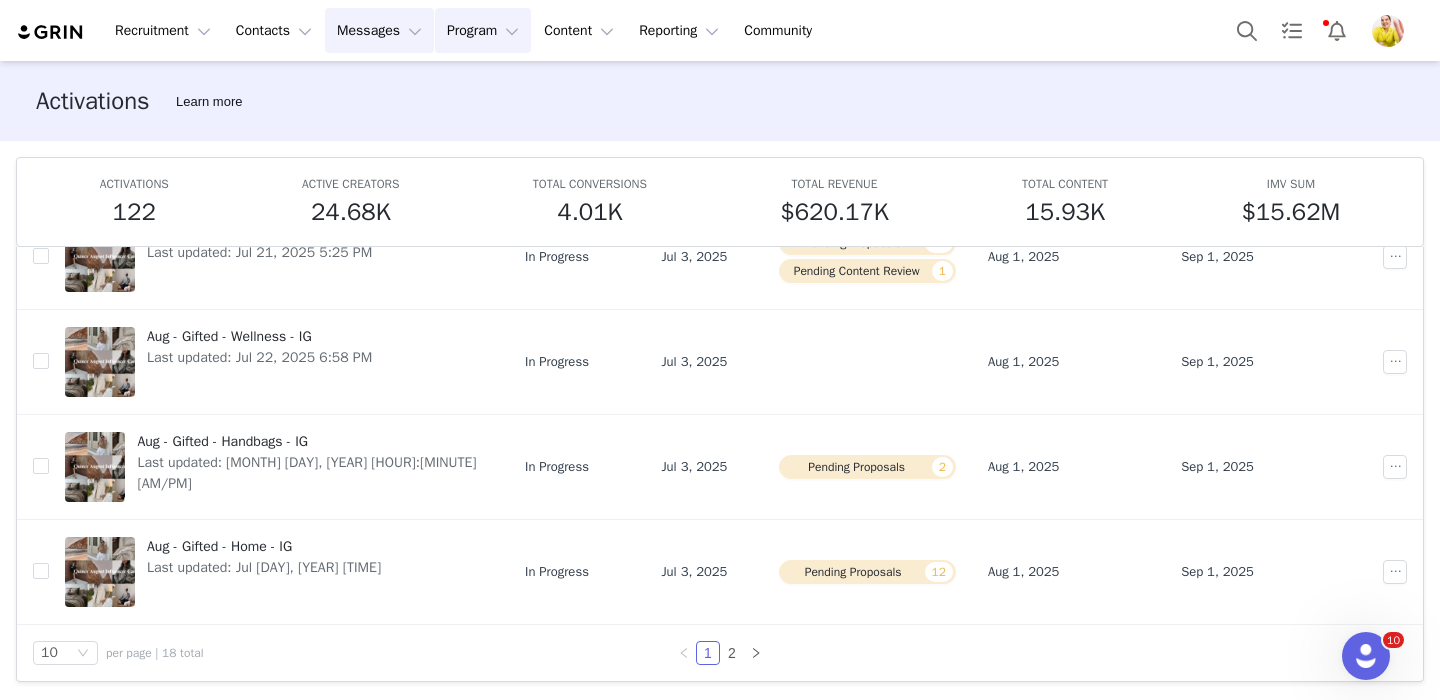 click on "Messages Messages" at bounding box center (379, 30) 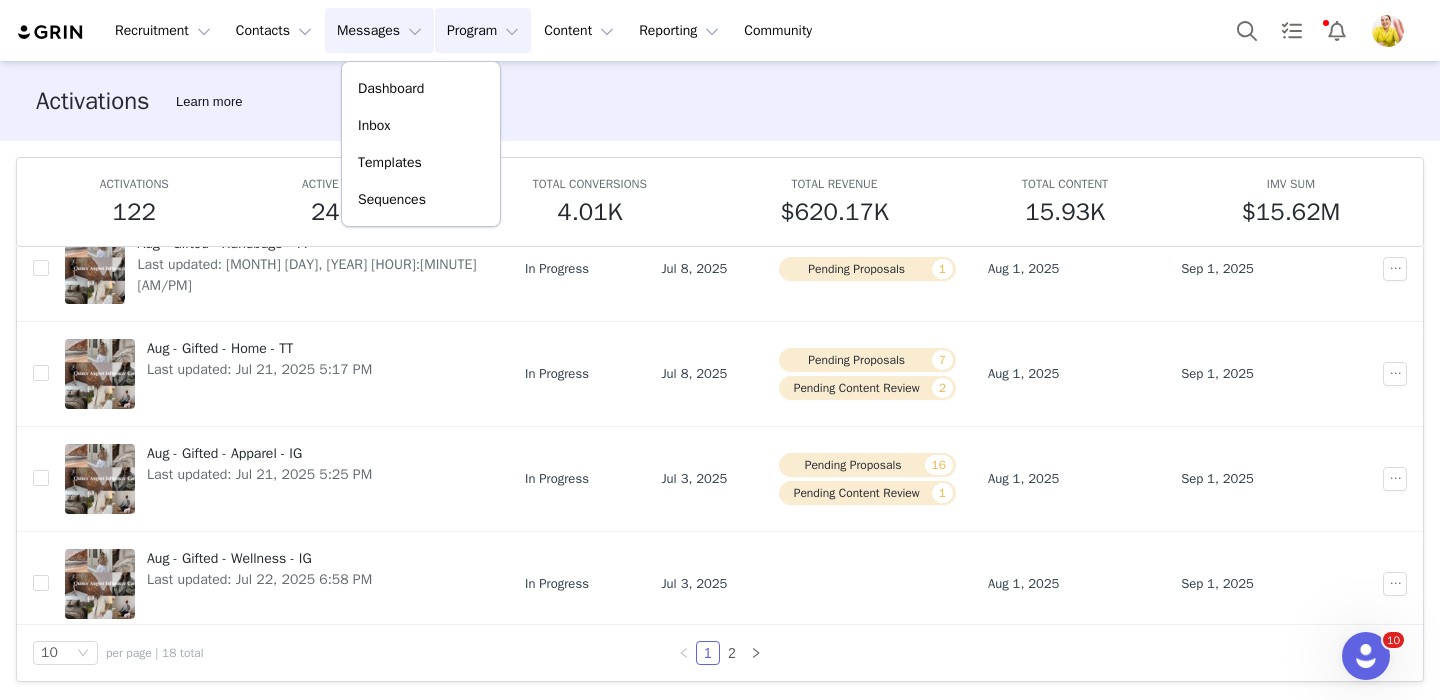 scroll, scrollTop: 471, scrollLeft: 0, axis: vertical 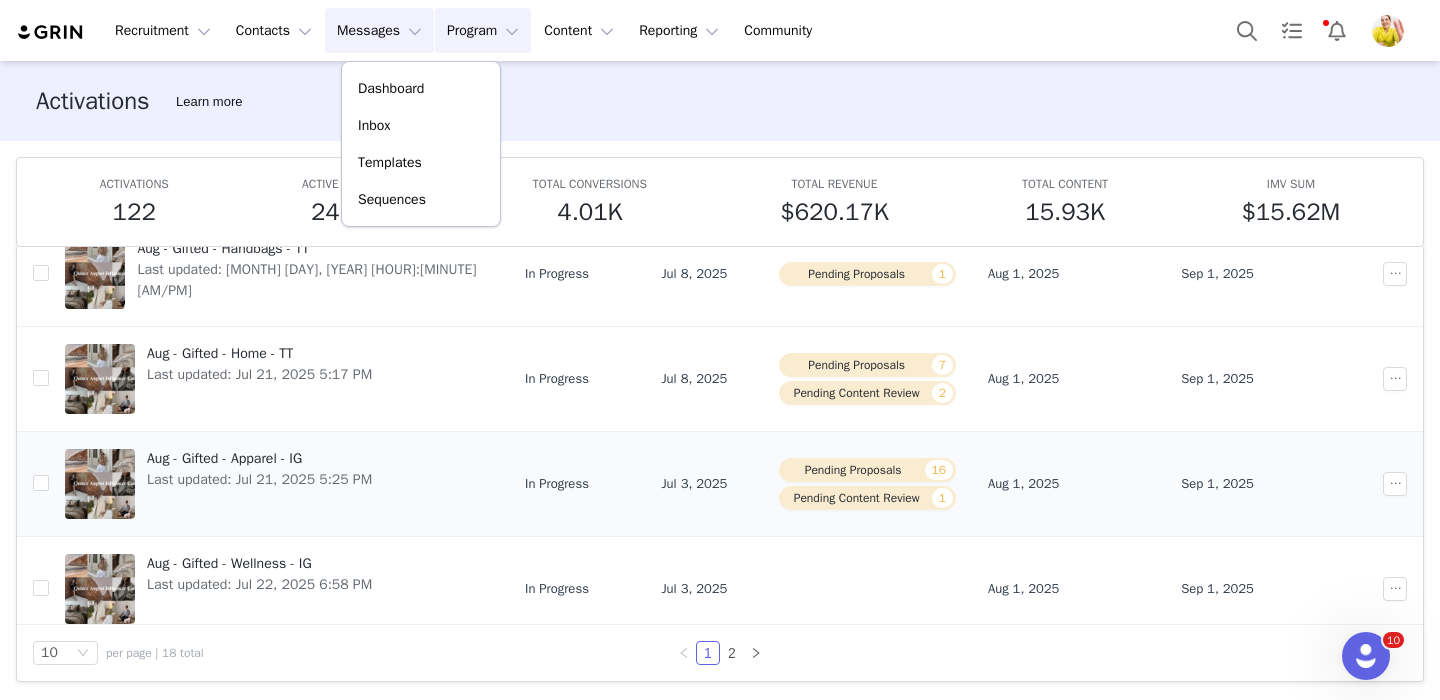click on "Aug - Gifted - Apparel - IG" at bounding box center [259, 458] 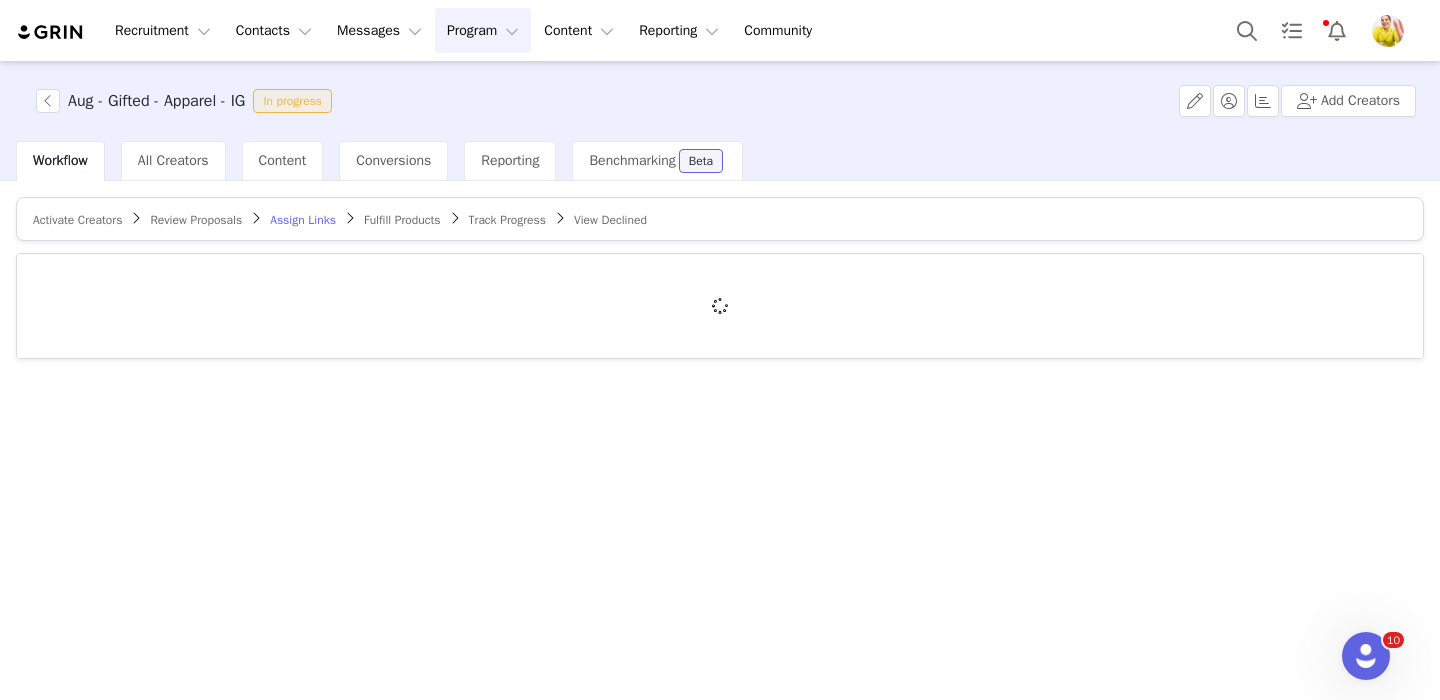 click on "Activate Creators Review Proposals Assign Links Fulfill Products Track Progress View Declined" at bounding box center (720, 219) 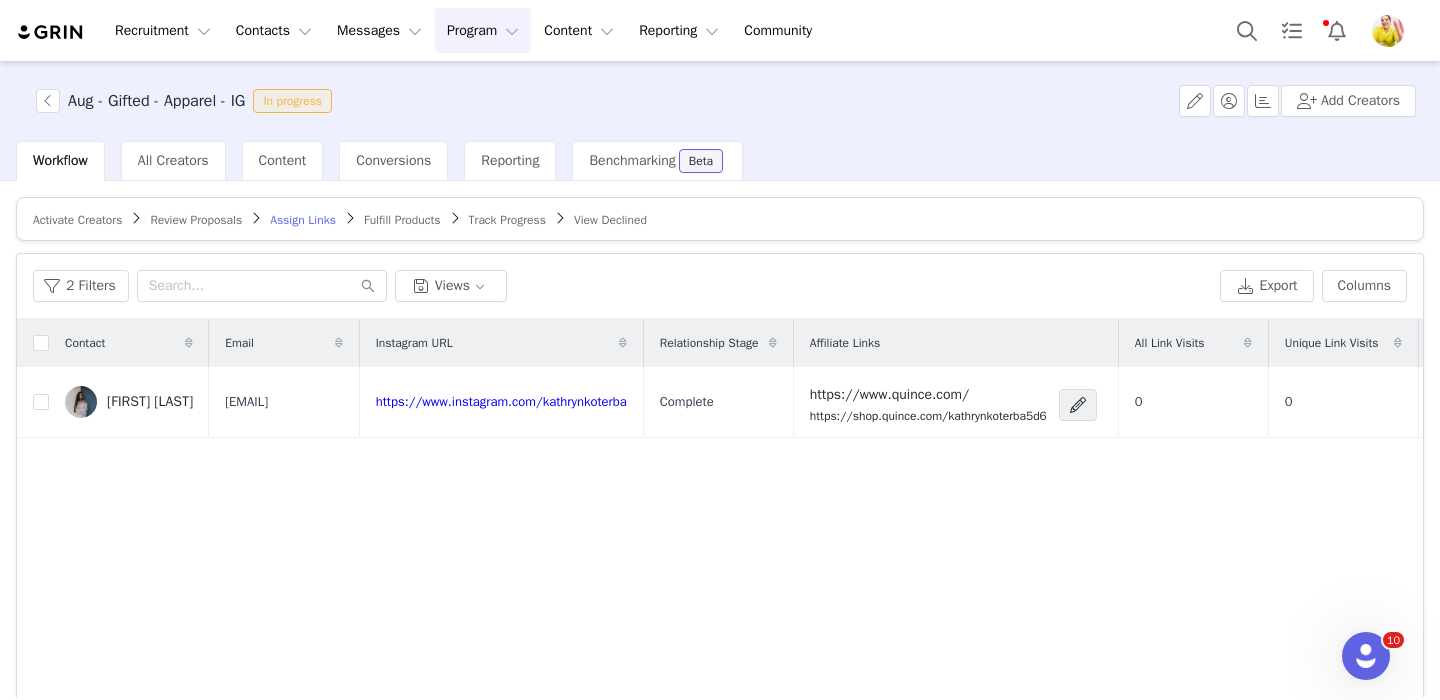 click on "Activate Creators" at bounding box center [77, 220] 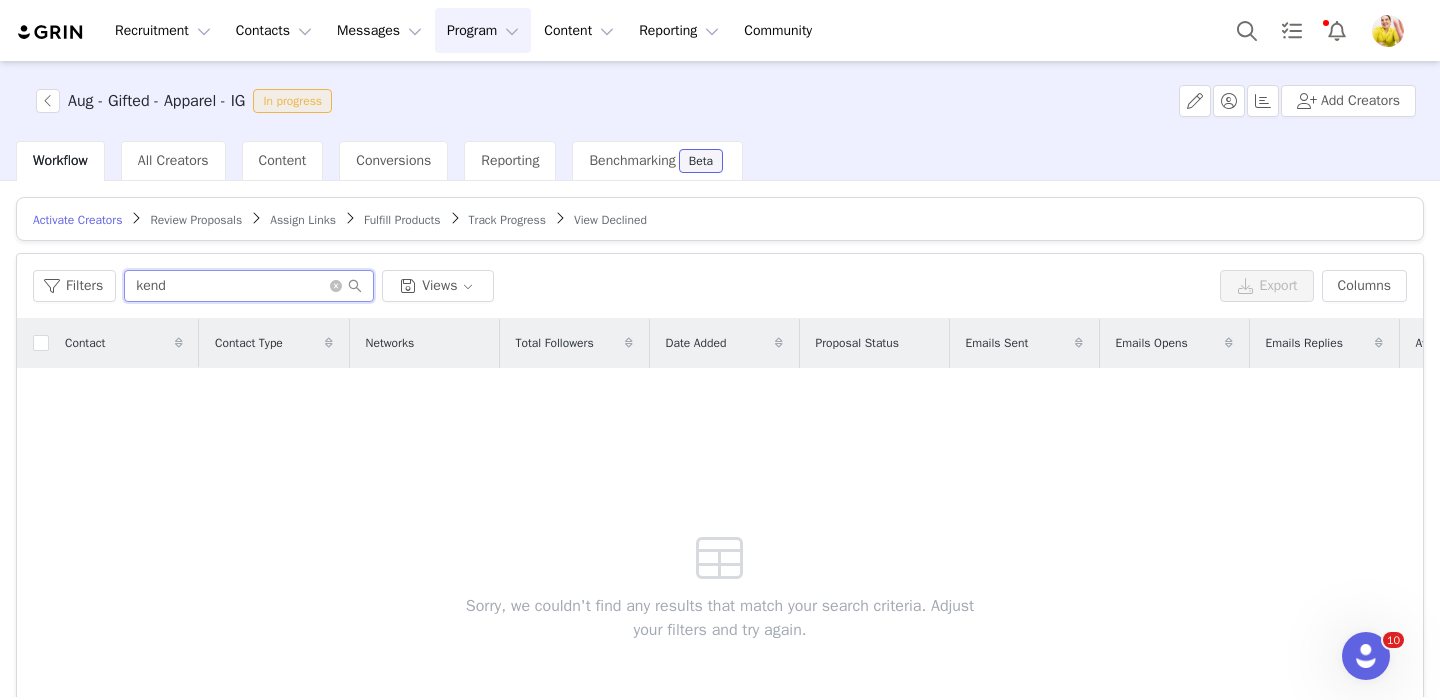 click on "kend" at bounding box center [249, 286] 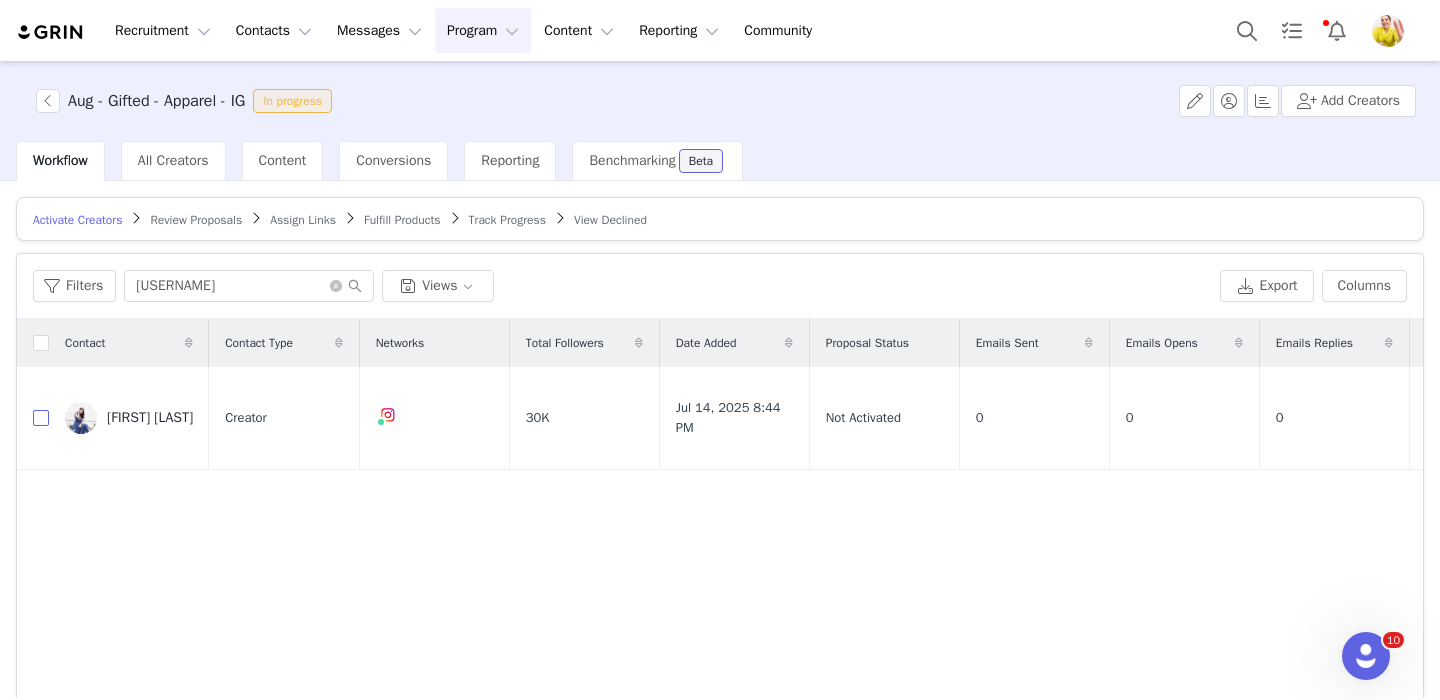 click at bounding box center [41, 418] 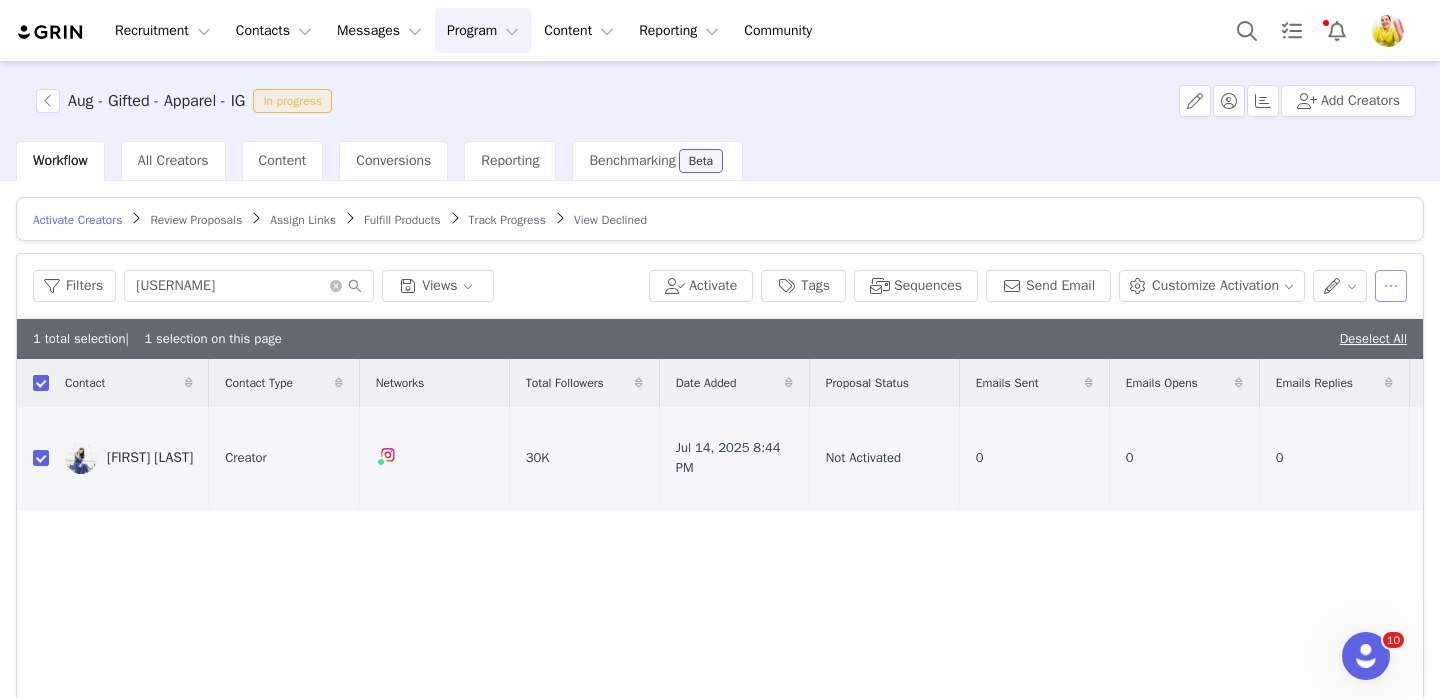 click at bounding box center [1391, 286] 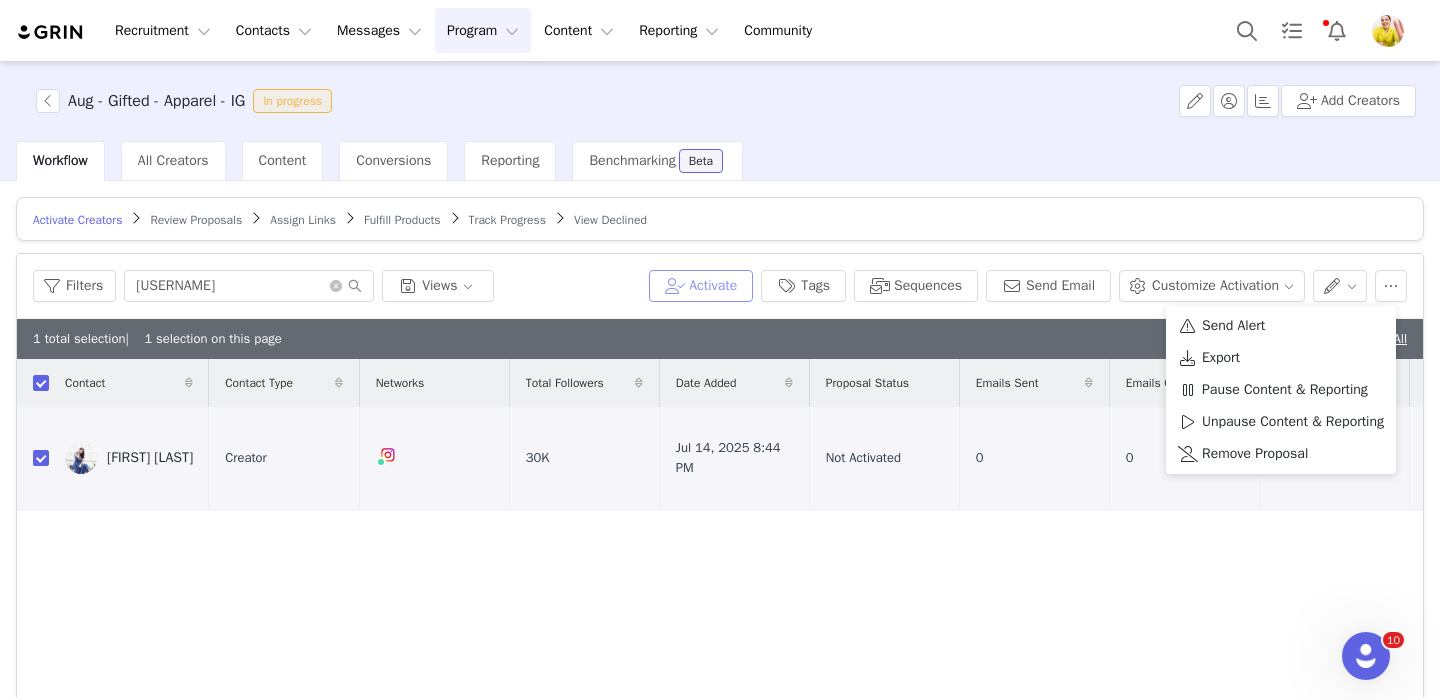click on "Activate" at bounding box center [701, 286] 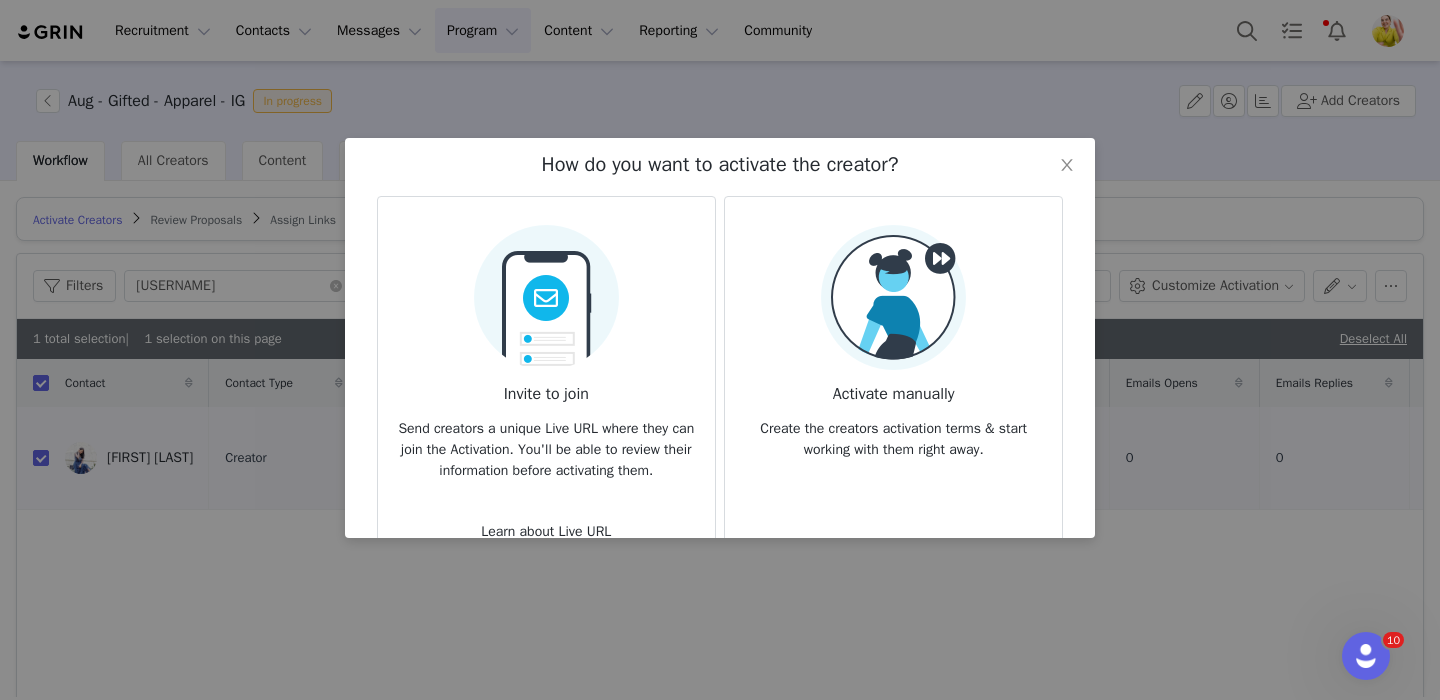 click at bounding box center [893, 297] 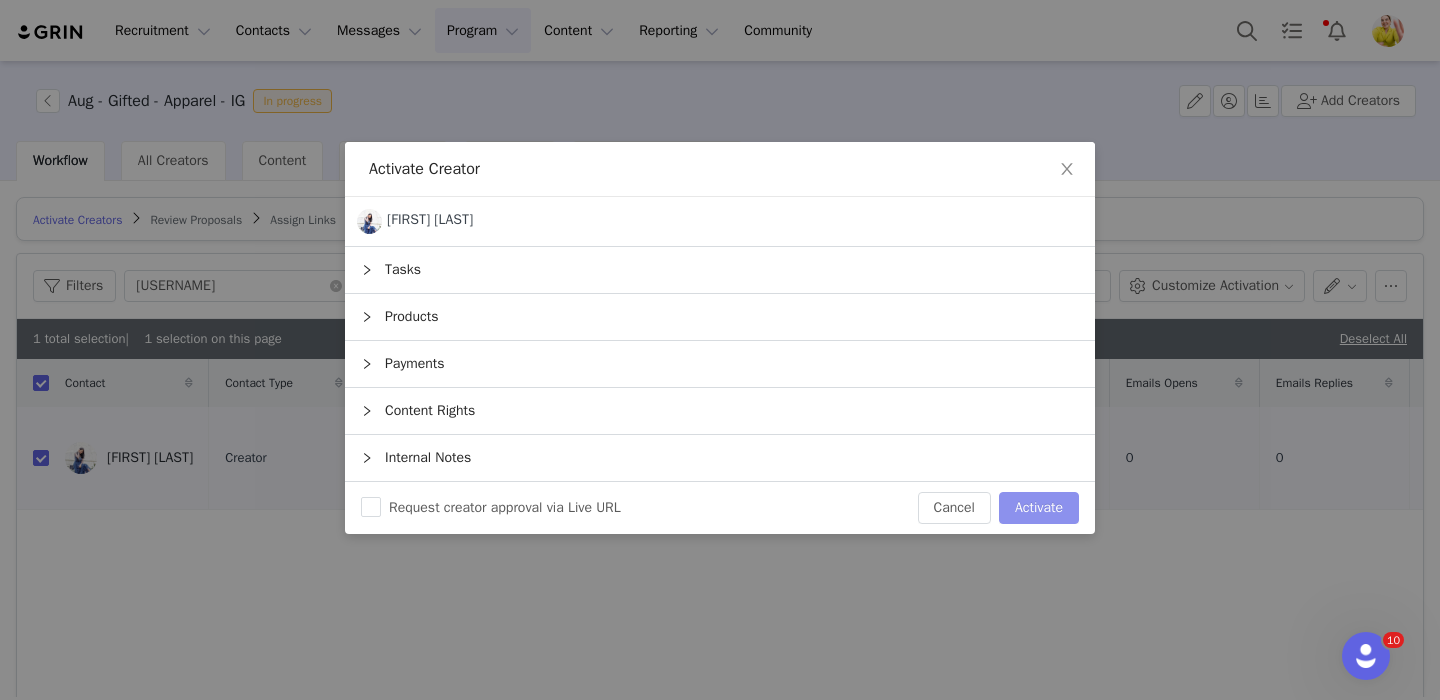 click on "Activate" at bounding box center [1039, 508] 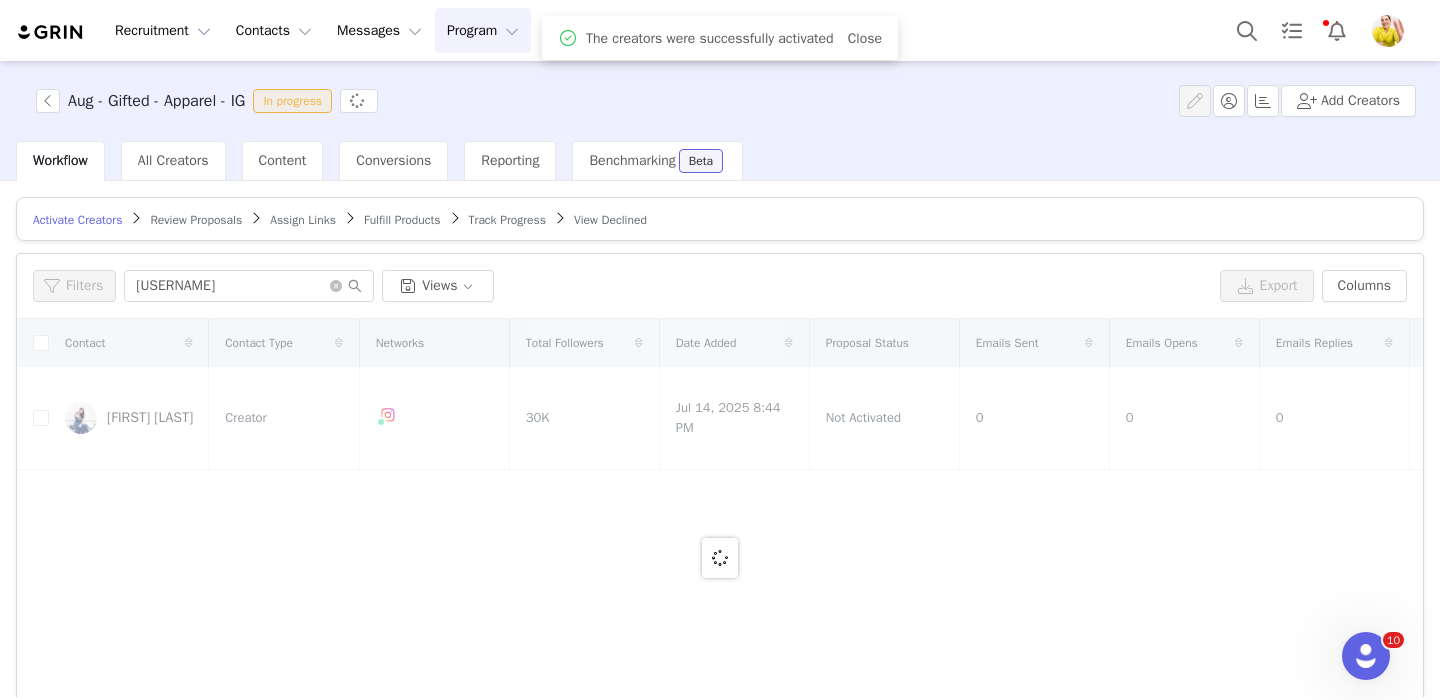 click on "Assign Links" at bounding box center (303, 220) 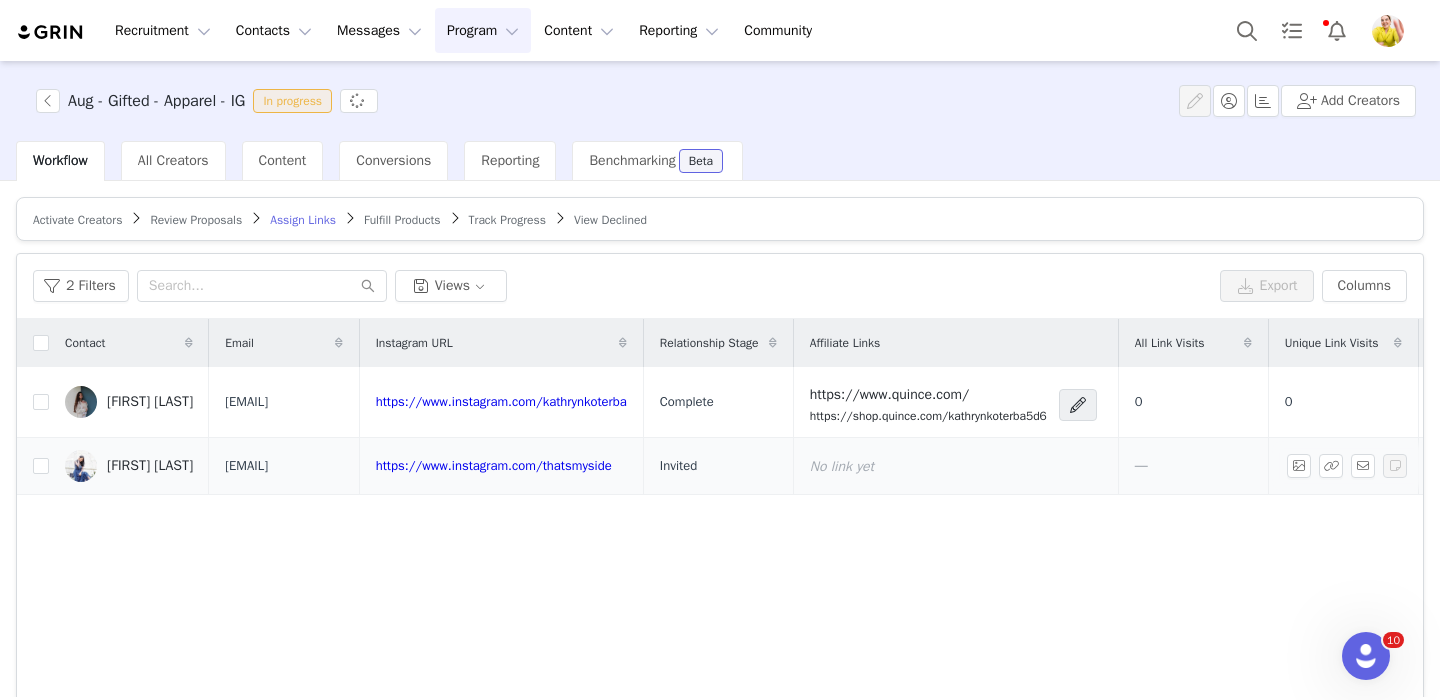 click at bounding box center (33, 466) 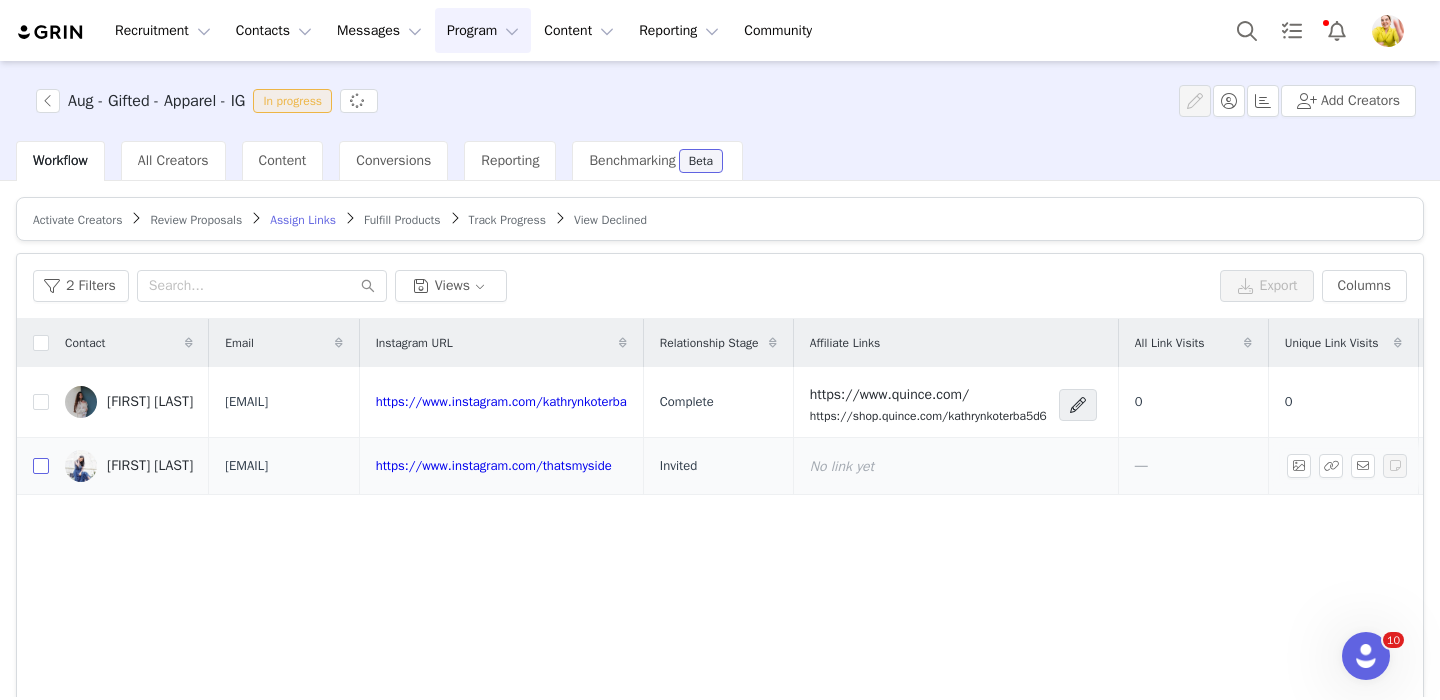 click at bounding box center (41, 466) 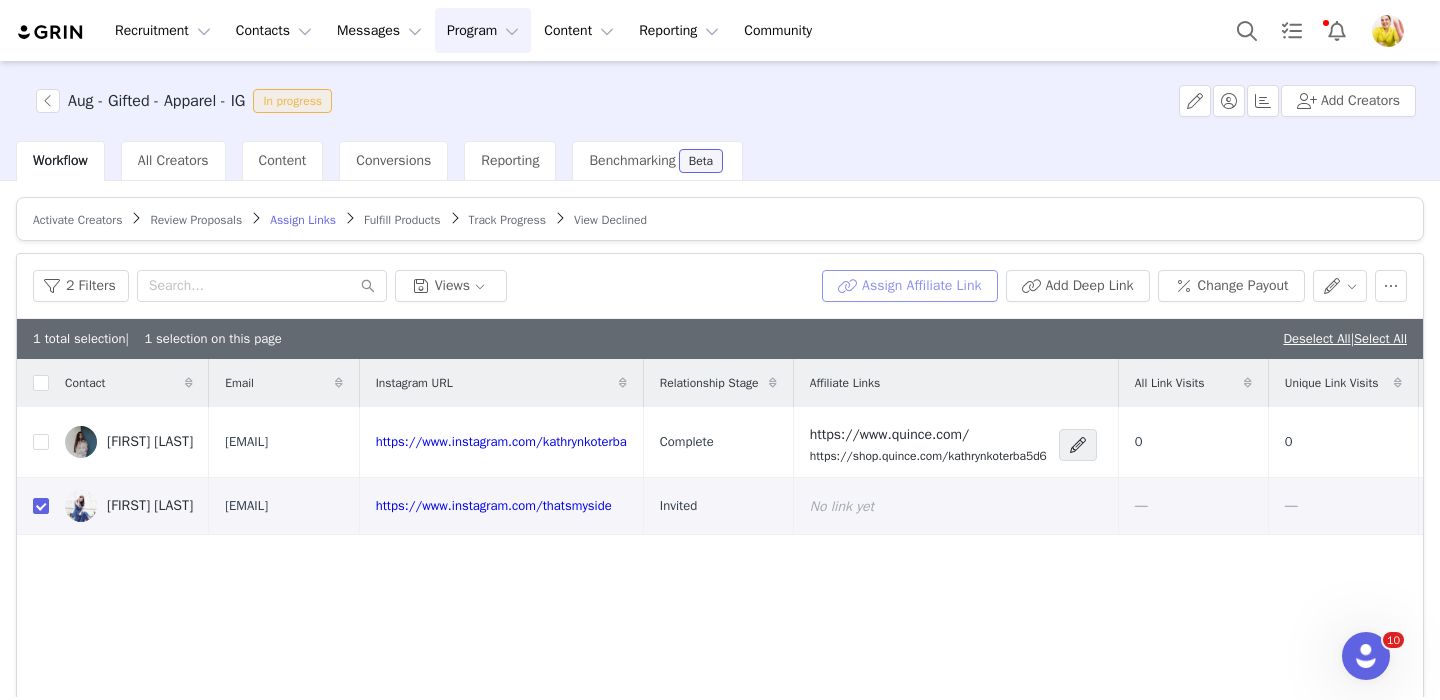 click on "Assign Affiliate Link" at bounding box center [909, 286] 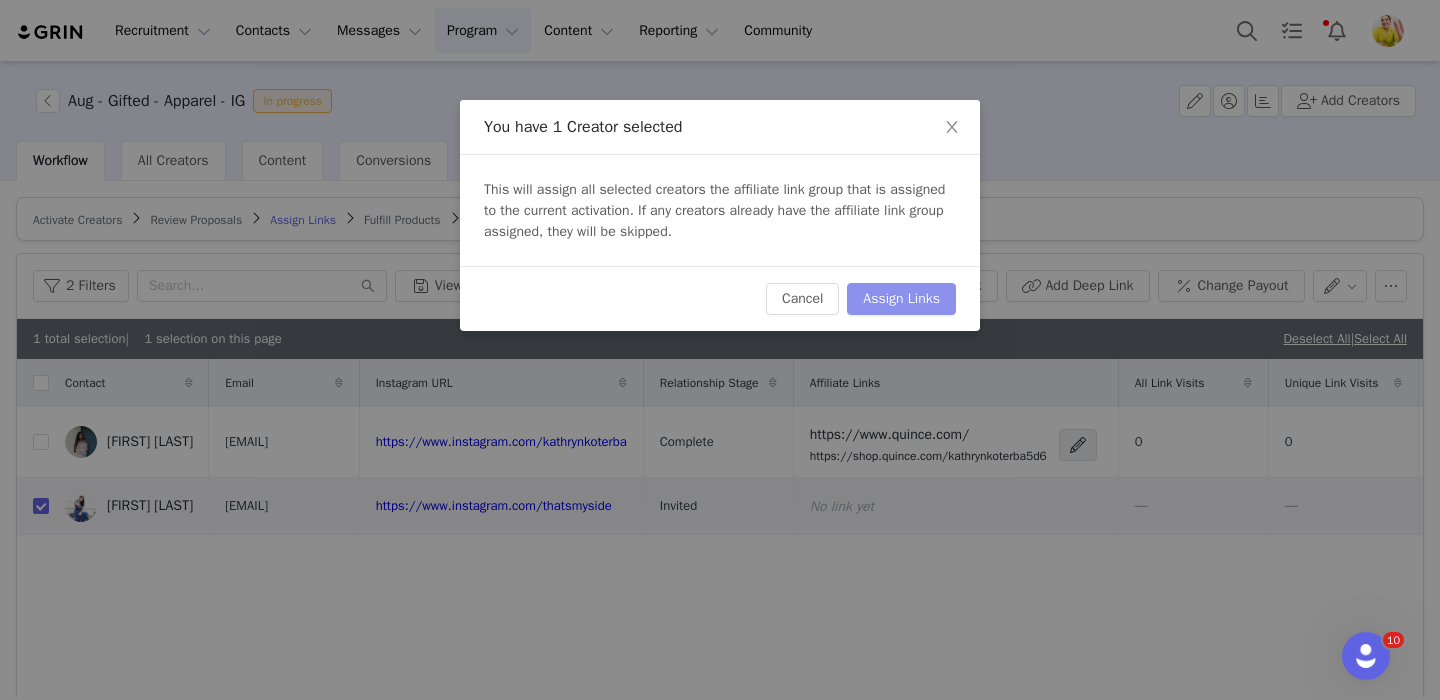 click on "Assign Links" at bounding box center (901, 299) 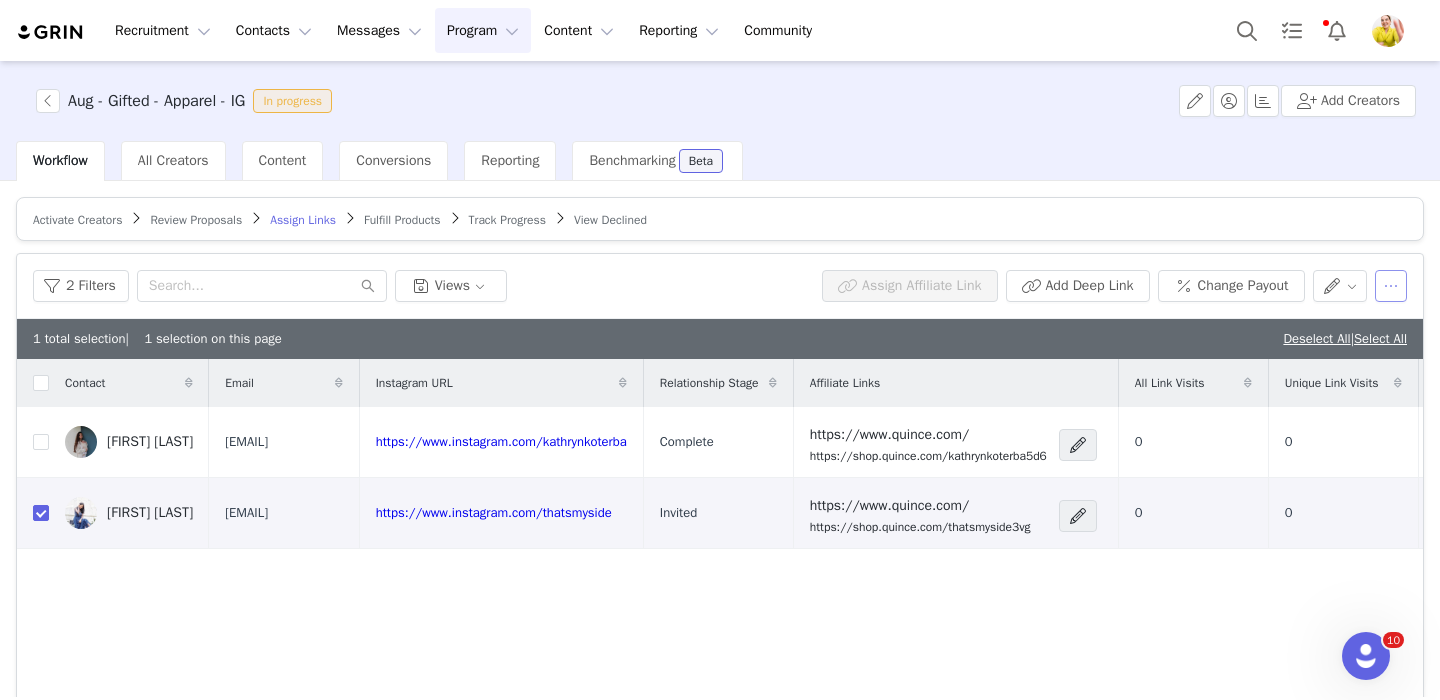 click at bounding box center [1391, 286] 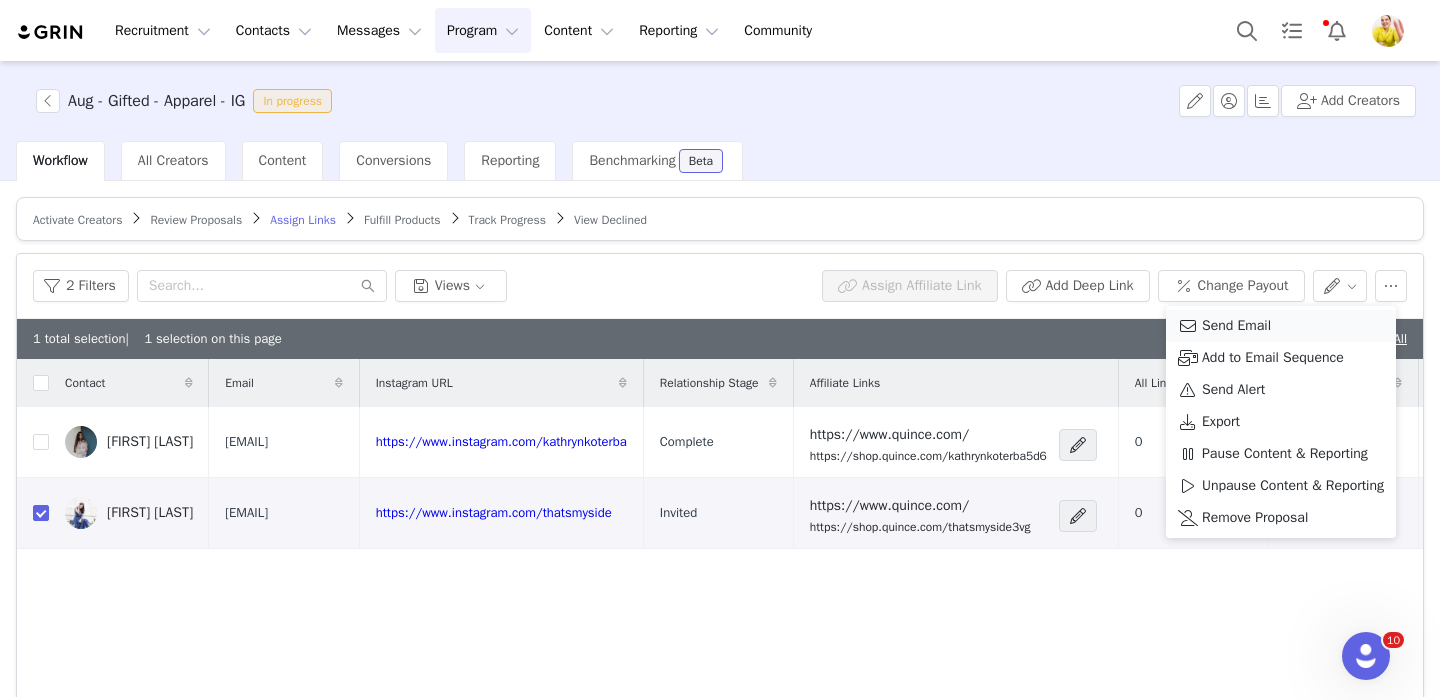click on "Send Email" at bounding box center [1236, 326] 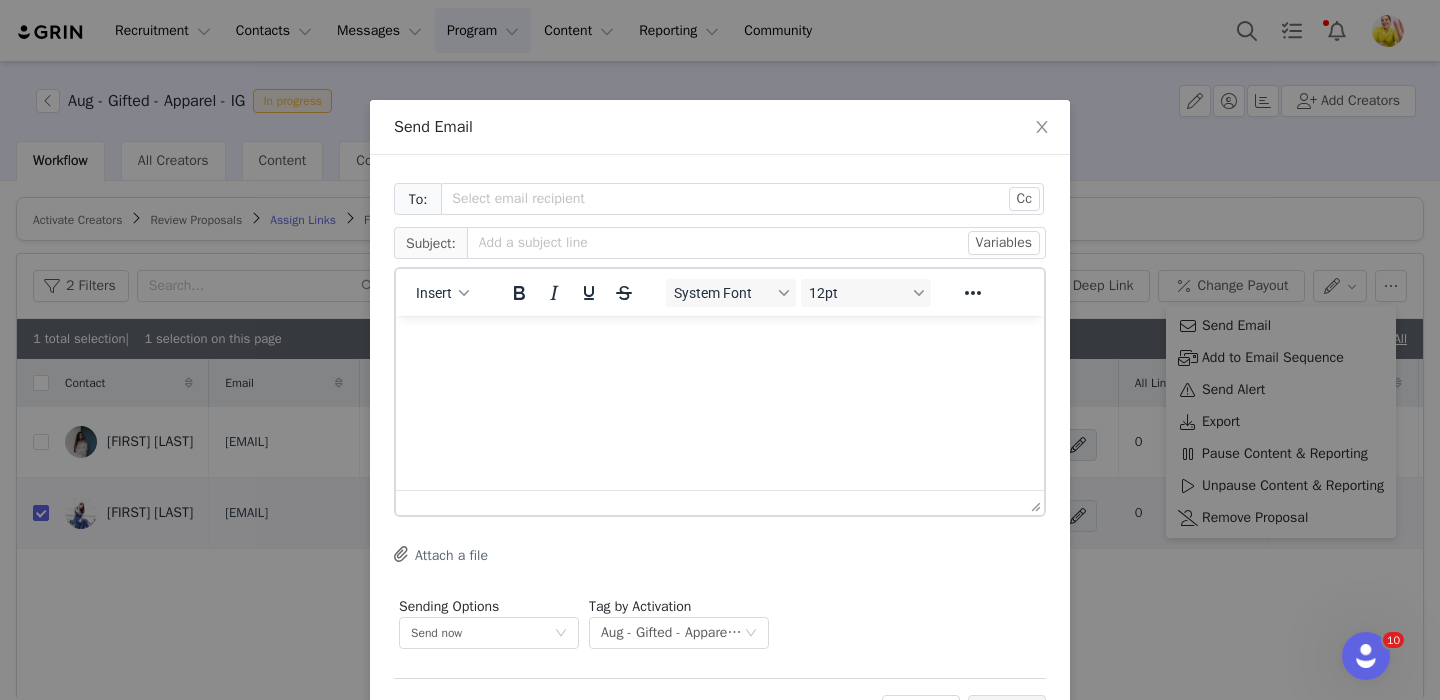 scroll, scrollTop: 0, scrollLeft: 0, axis: both 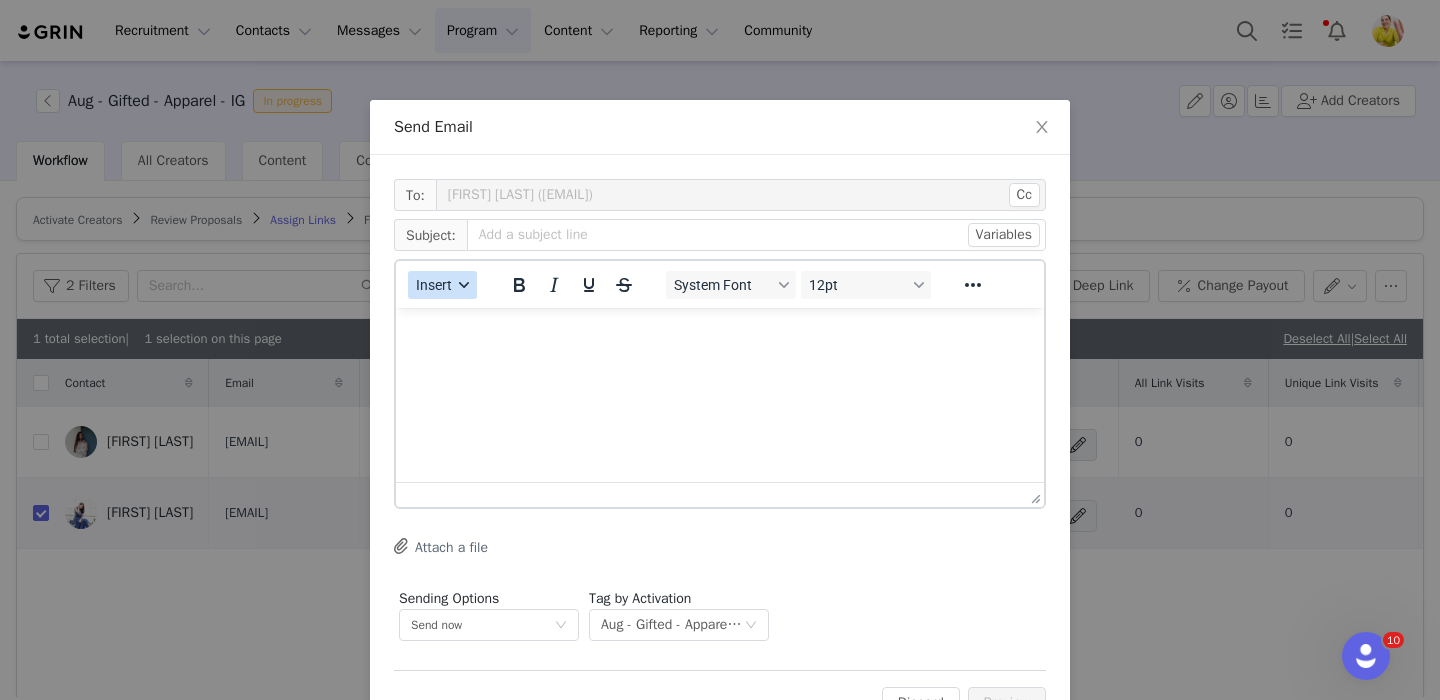 click on "Insert" at bounding box center (434, 285) 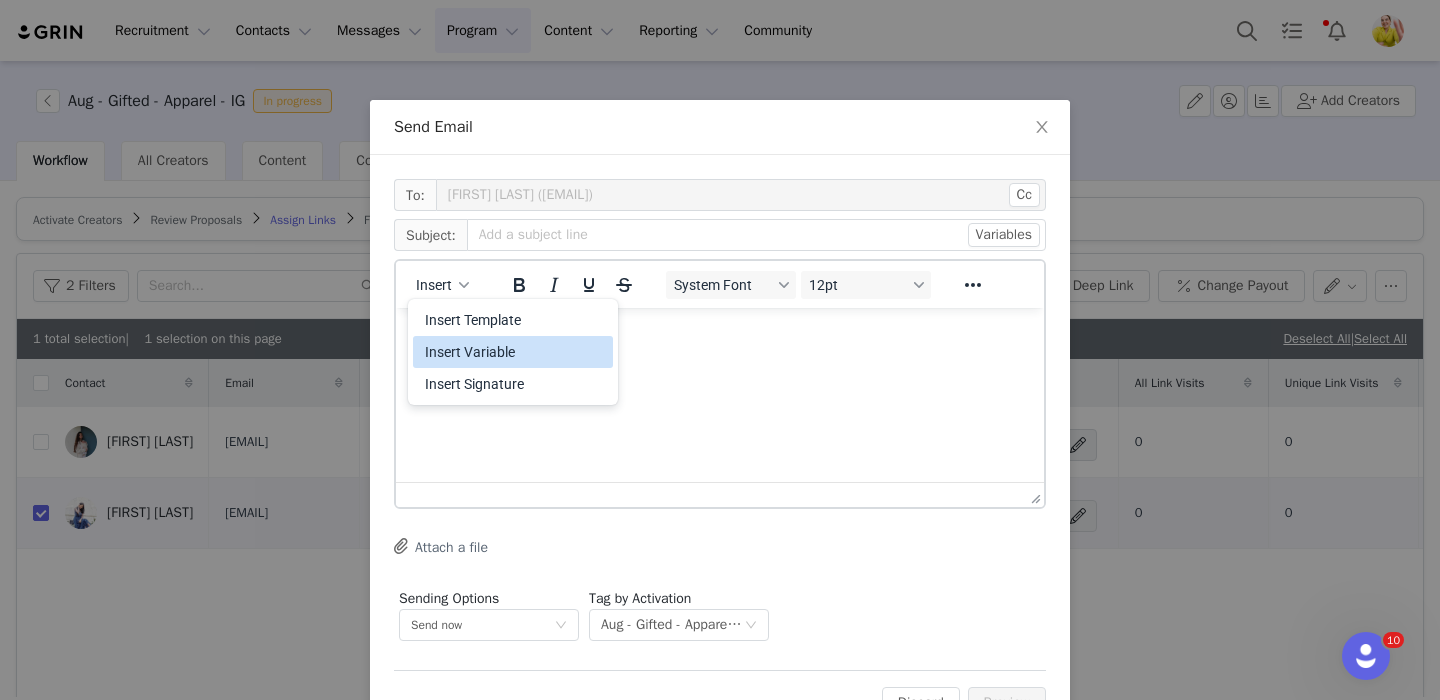 click on "Insert Variable" at bounding box center [515, 352] 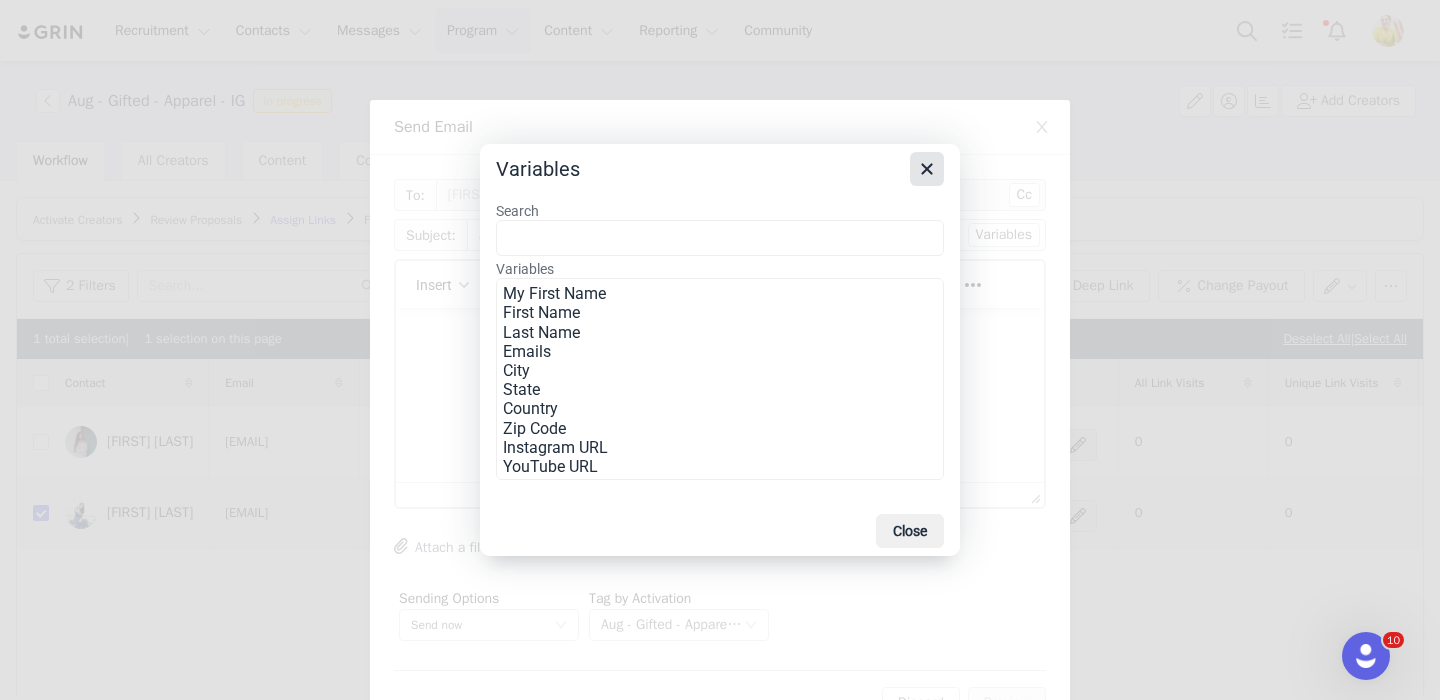 click 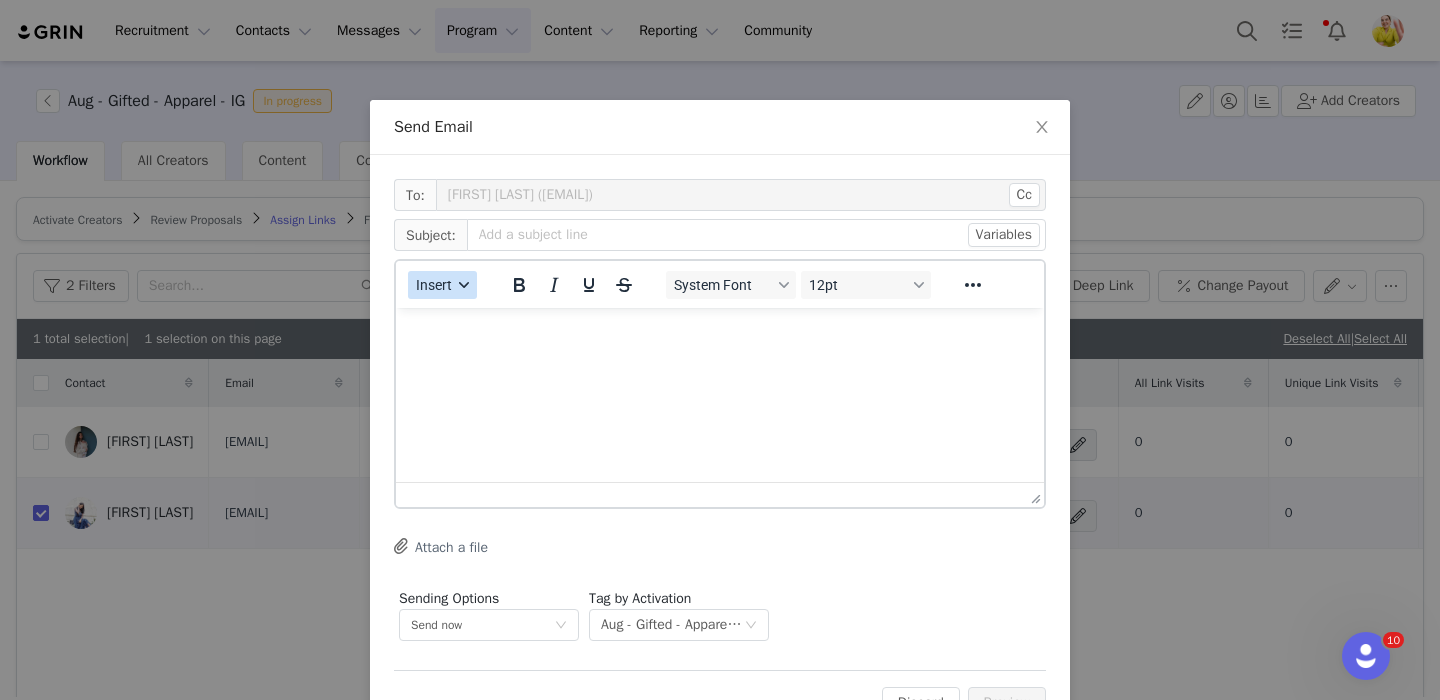click on "Insert" at bounding box center (442, 285) 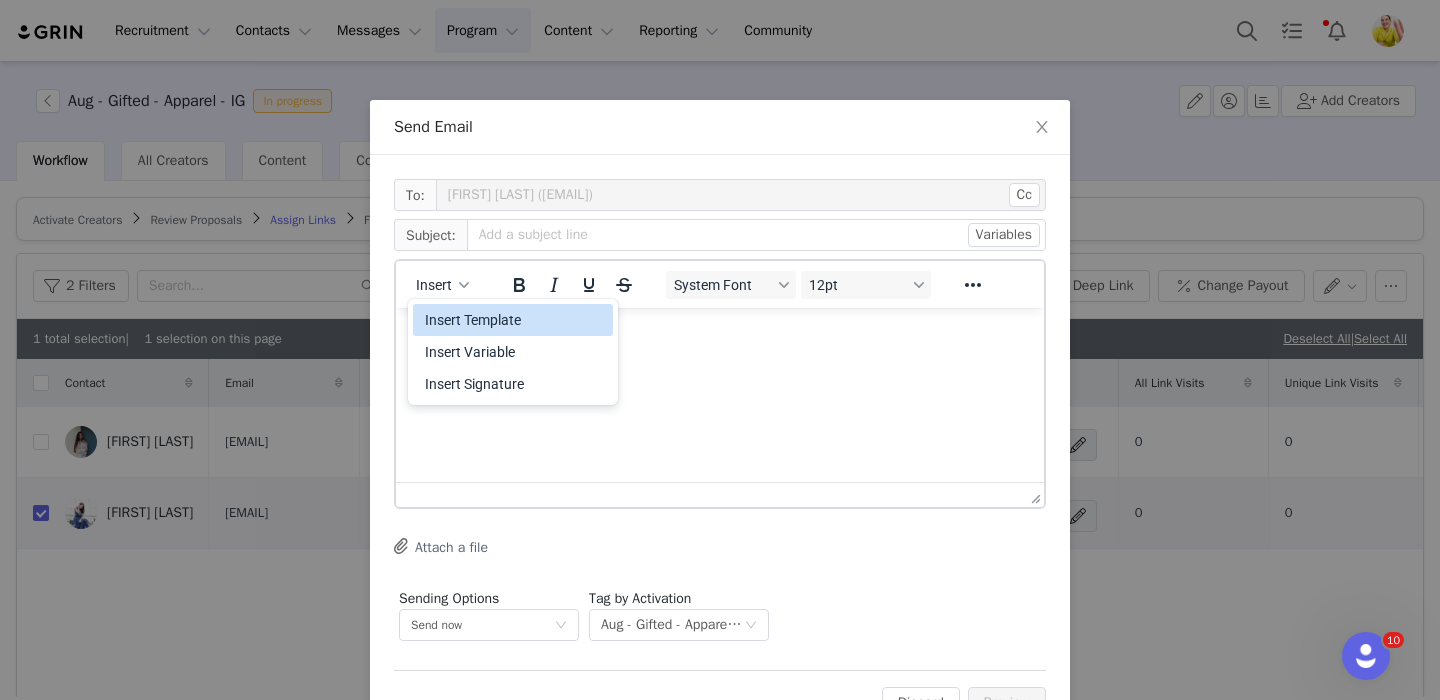 click on "Insert Template" at bounding box center (515, 320) 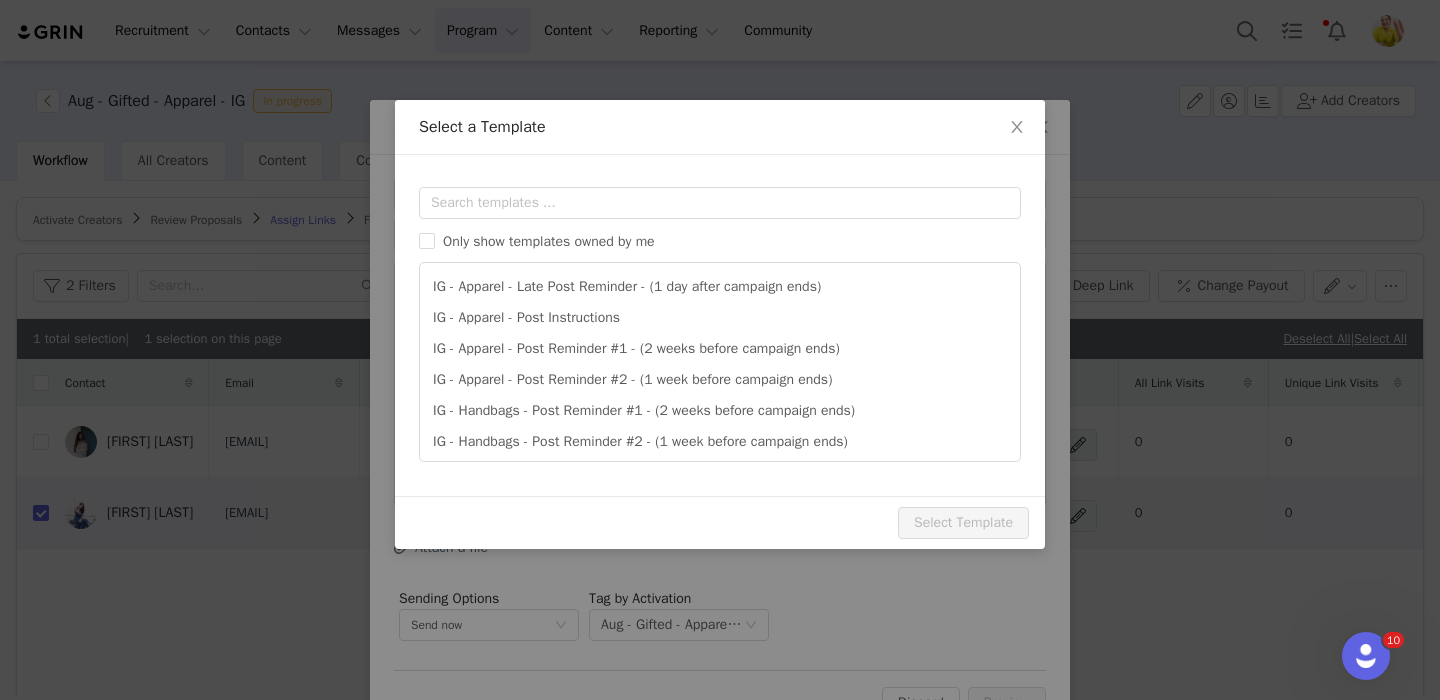 scroll, scrollTop: 0, scrollLeft: 0, axis: both 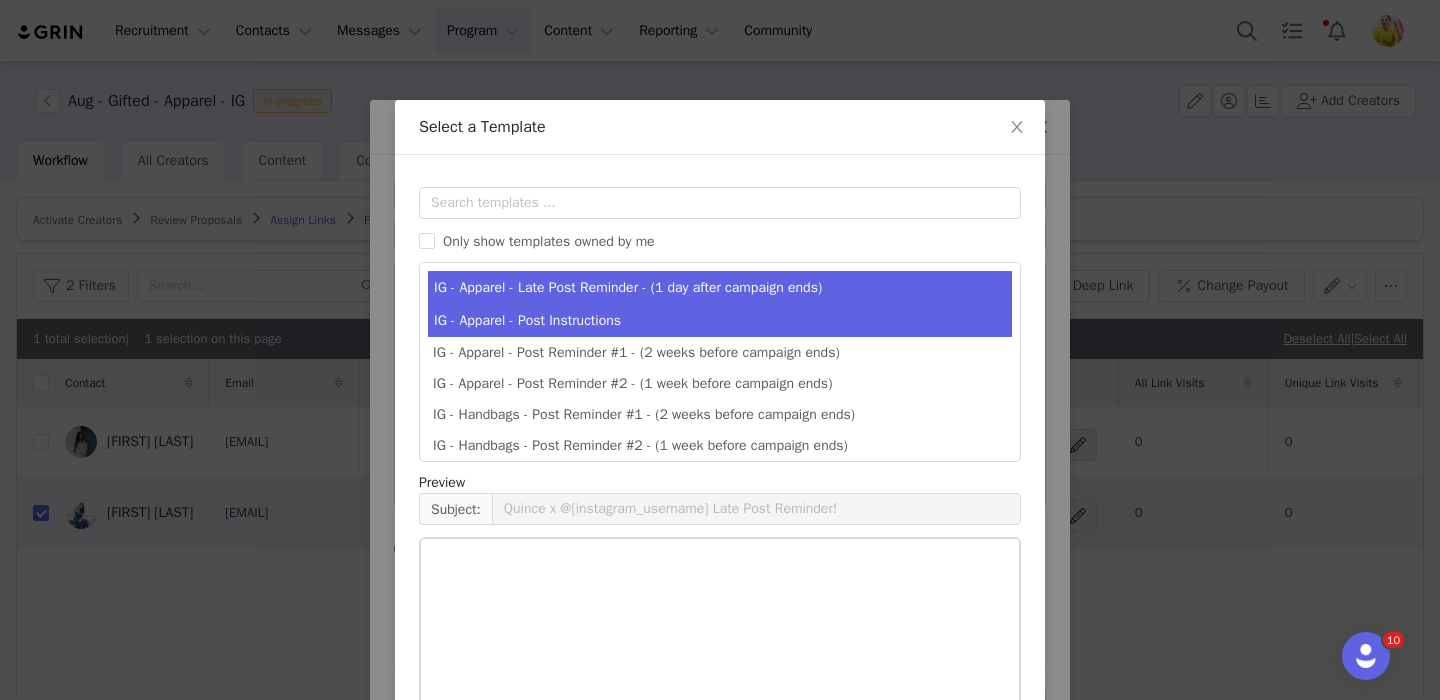 click on "IG - Apparel - Post Instructions" at bounding box center (720, 320) 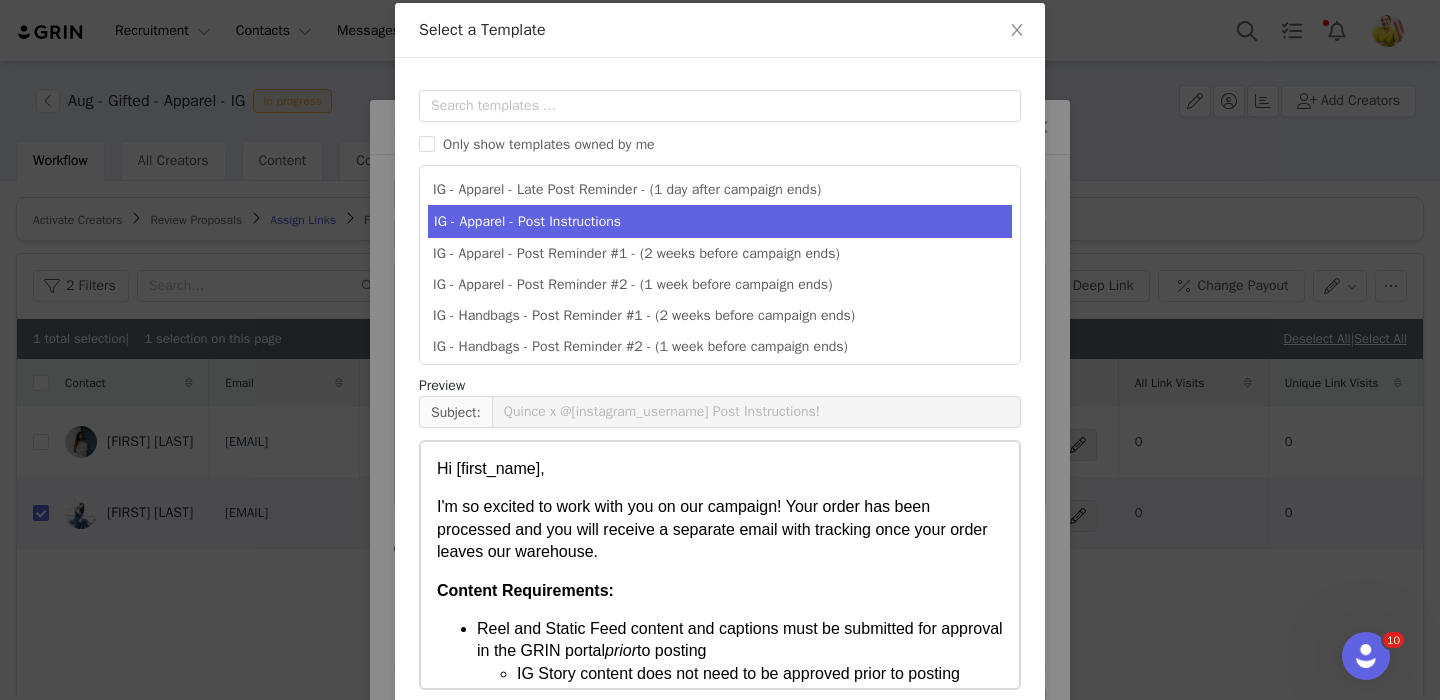 scroll, scrollTop: 188, scrollLeft: 0, axis: vertical 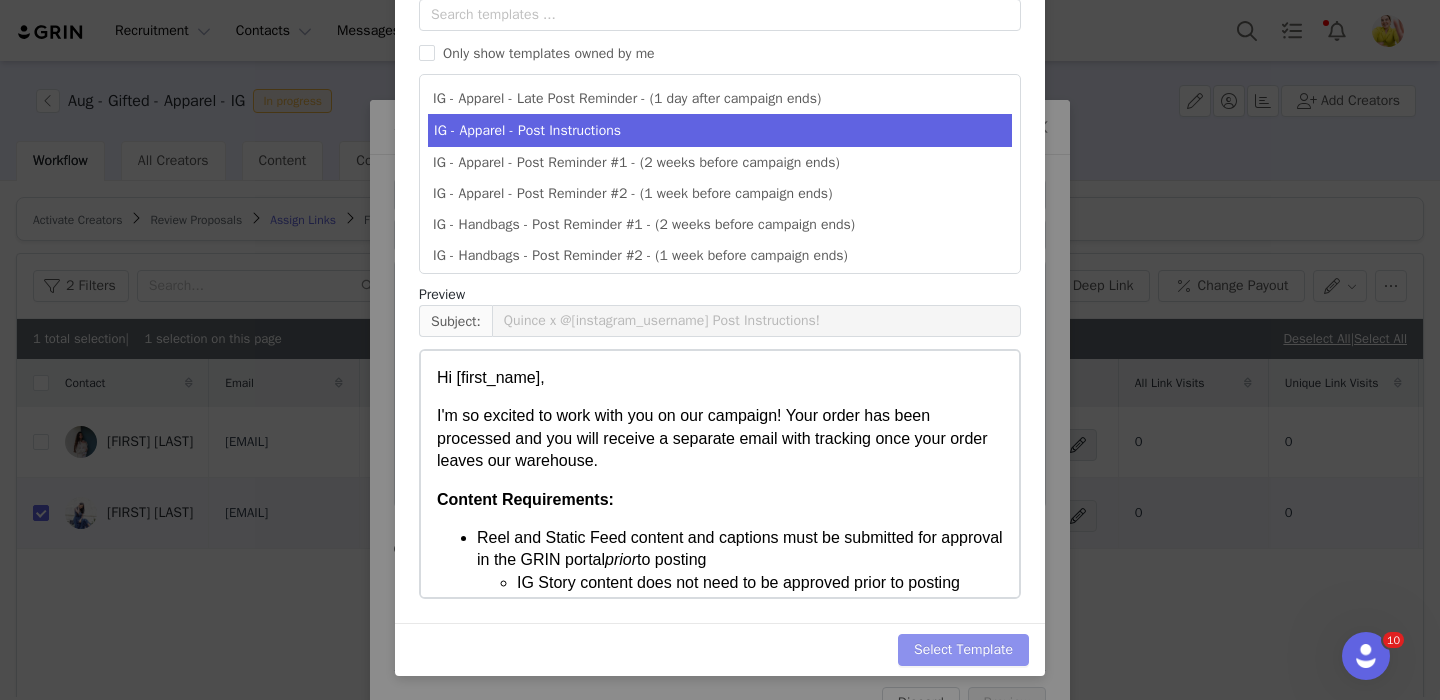 click on "Select Template" at bounding box center (963, 650) 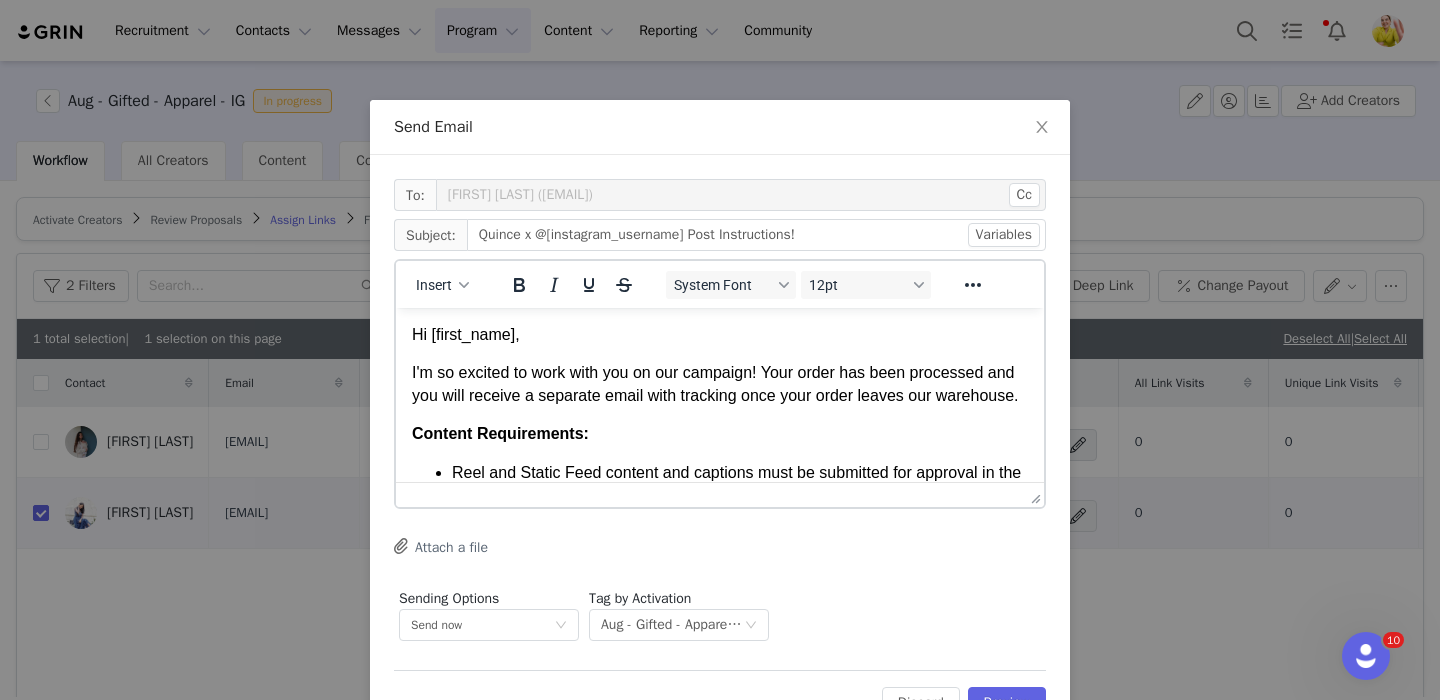 scroll, scrollTop: 0, scrollLeft: 0, axis: both 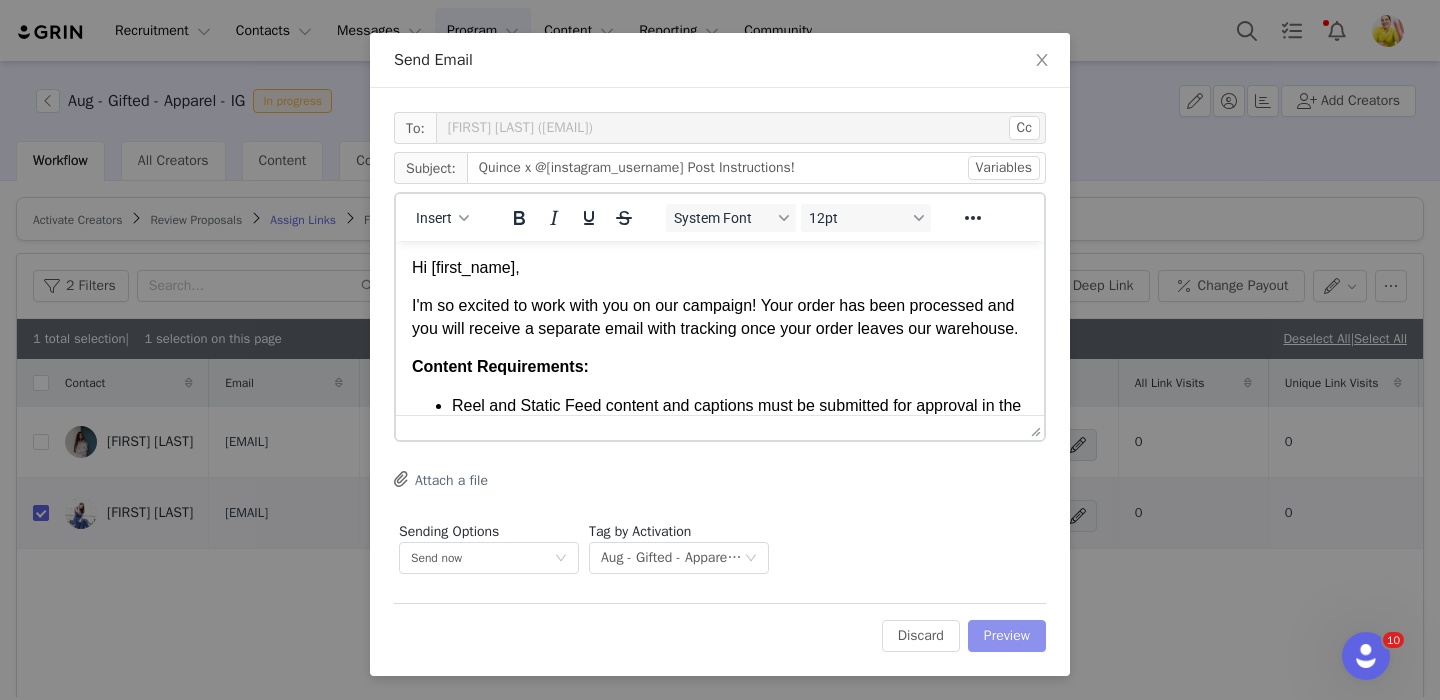 click on "Preview" at bounding box center [1007, 636] 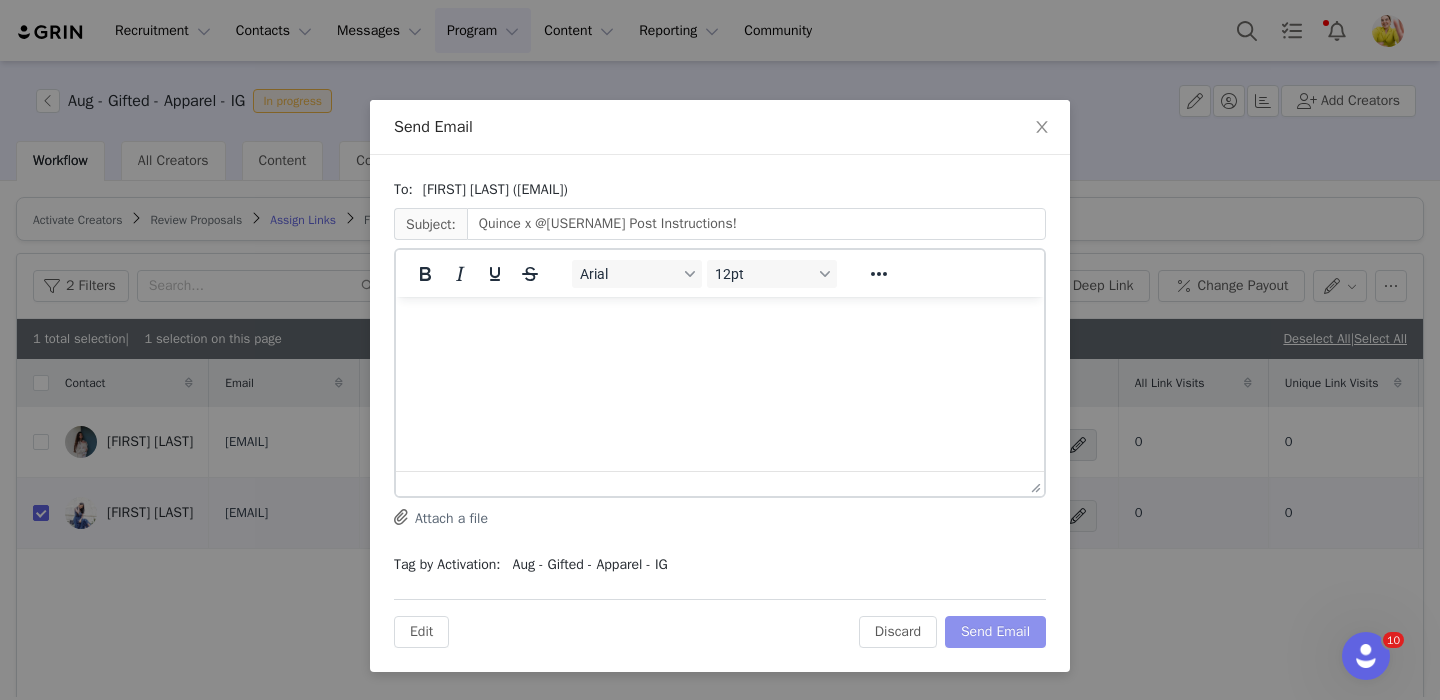 scroll, scrollTop: 0, scrollLeft: 0, axis: both 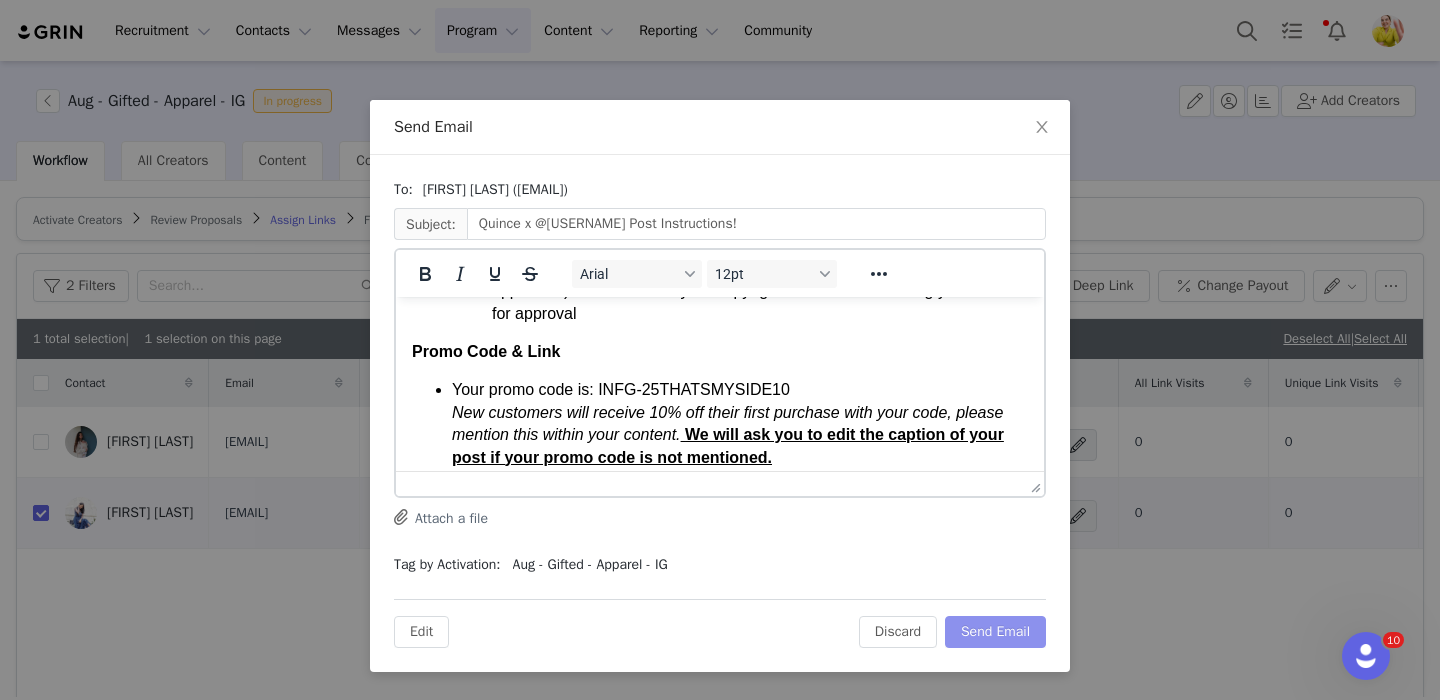 click on "Send Email" at bounding box center [995, 632] 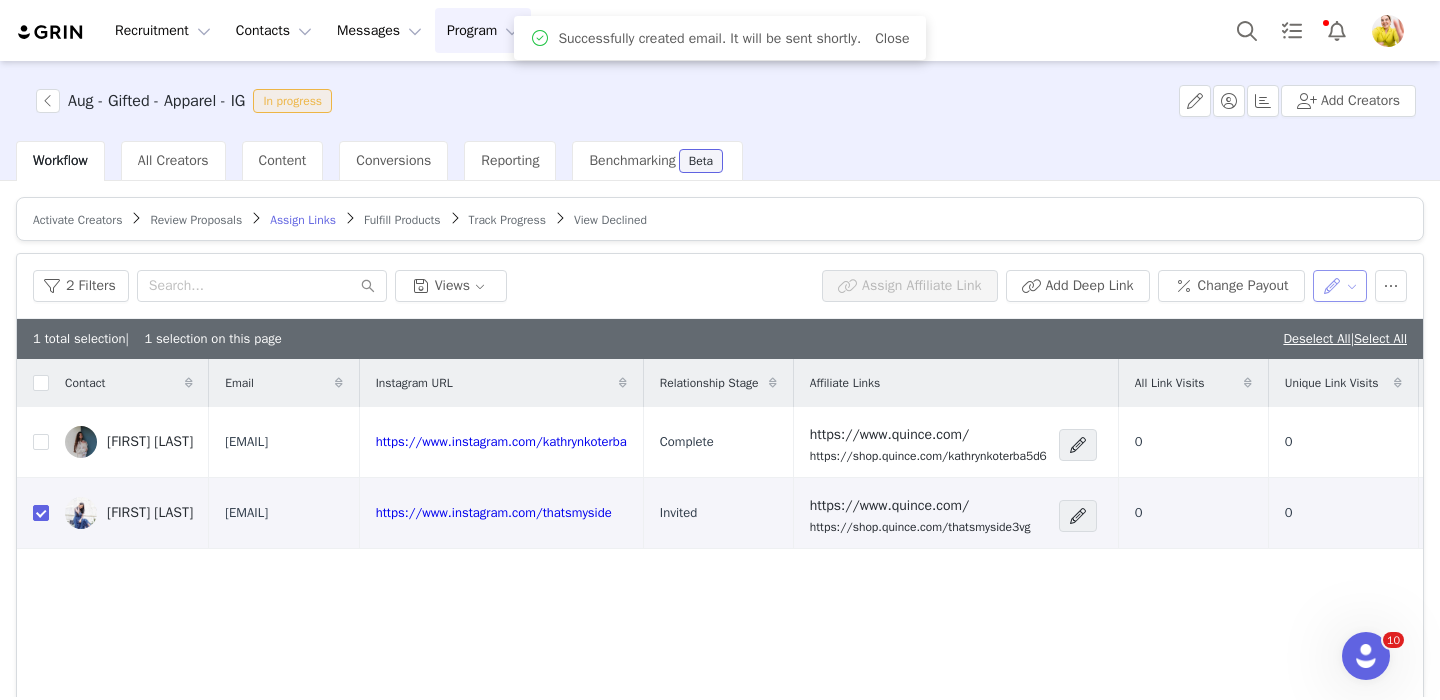 scroll, scrollTop: 0, scrollLeft: 0, axis: both 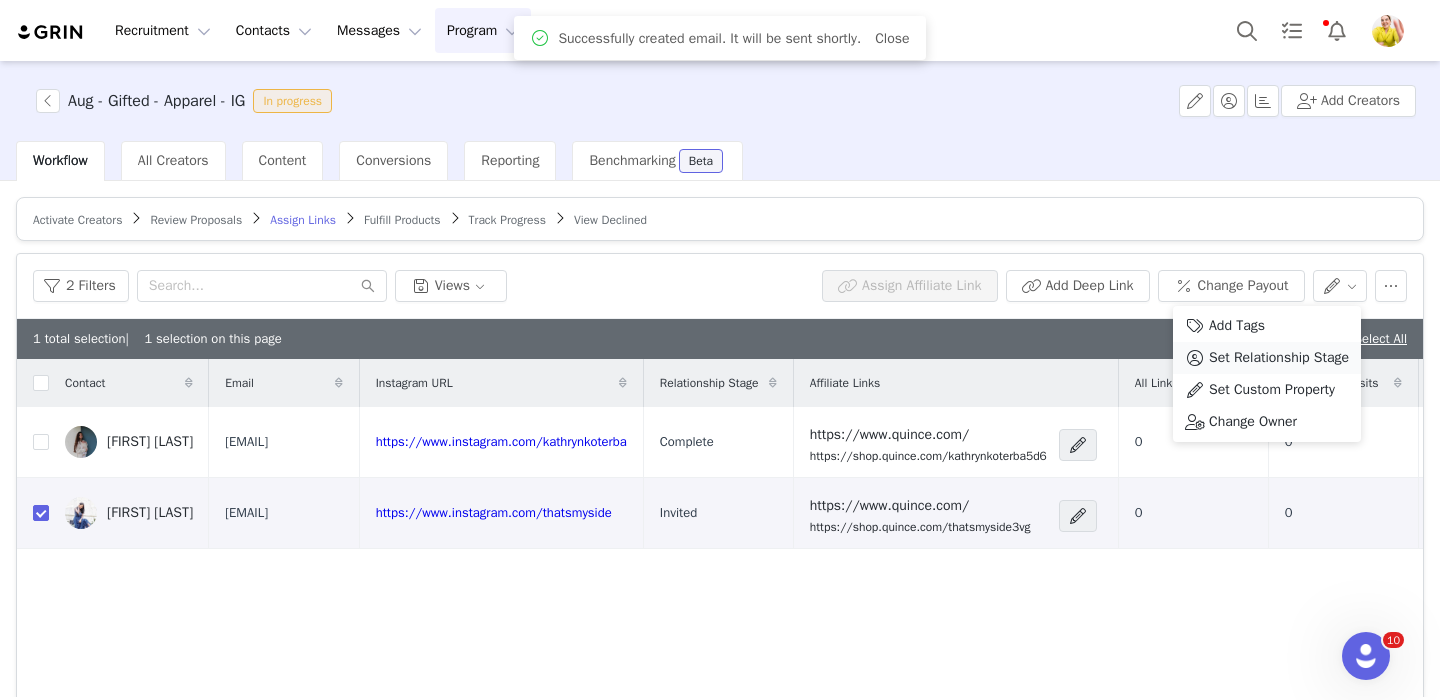 click on "Set Relationship Stage" at bounding box center (1279, 358) 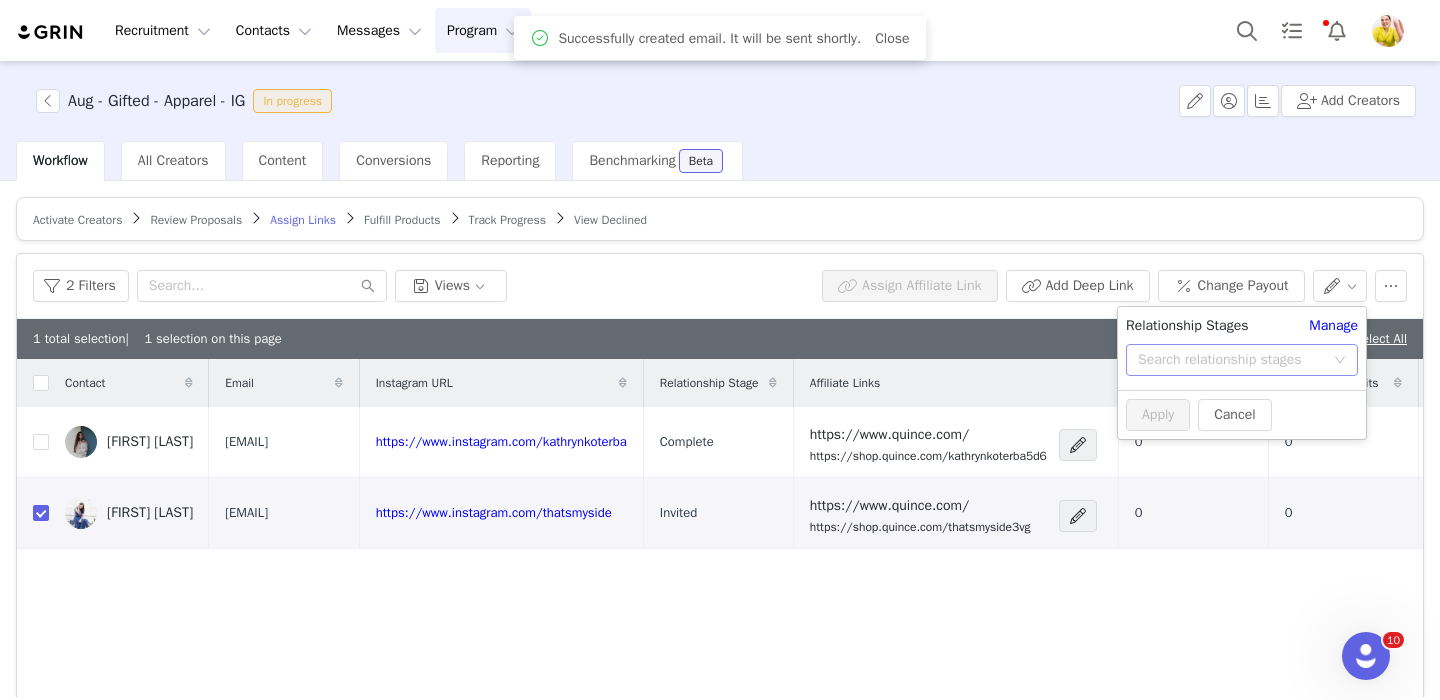 click on "Search relationship stages" at bounding box center (1231, 360) 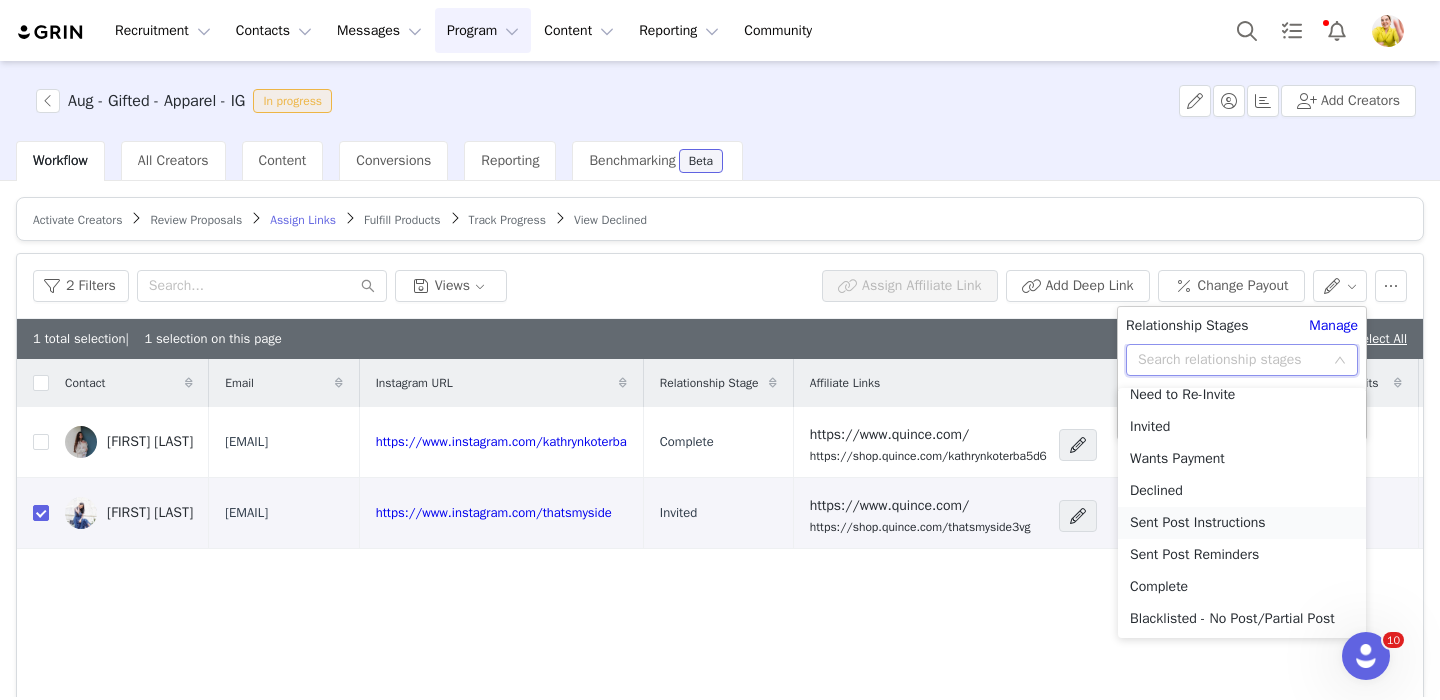 scroll, scrollTop: 79, scrollLeft: 0, axis: vertical 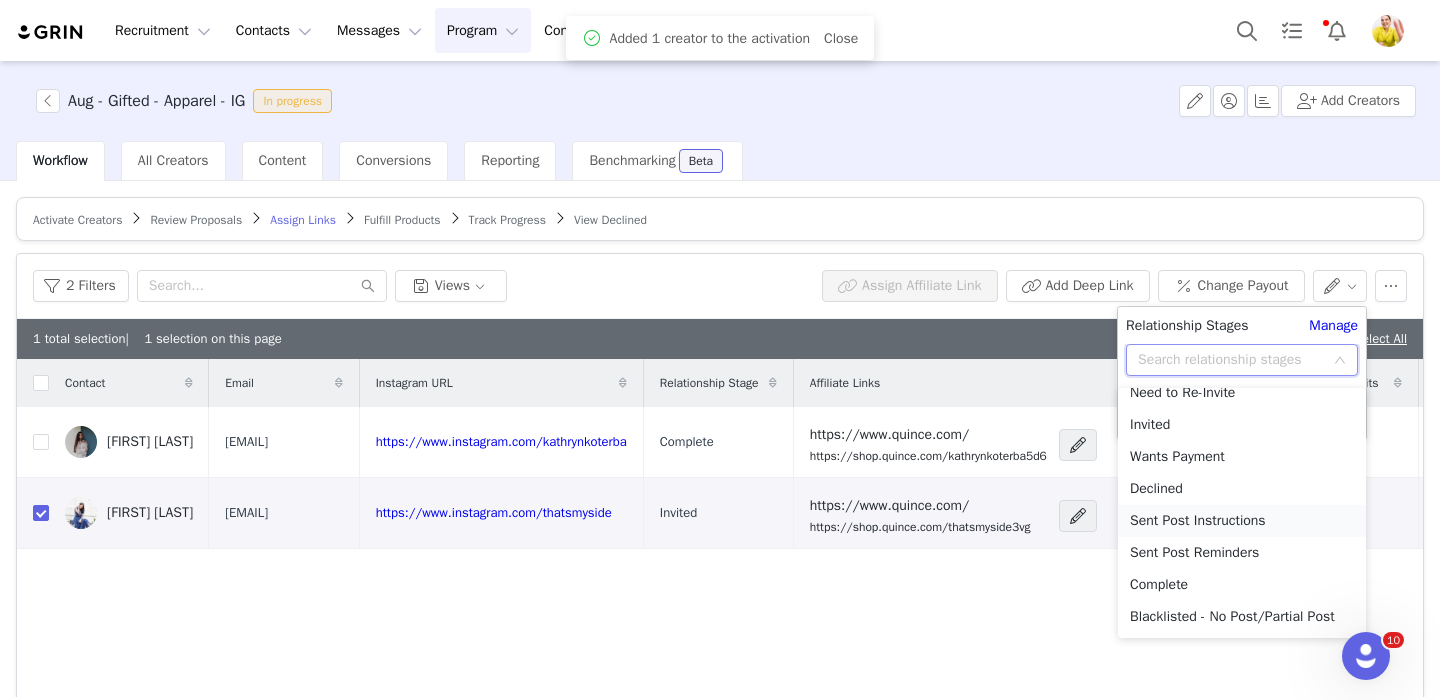 click on "Sent Post Instructions" at bounding box center (1242, 521) 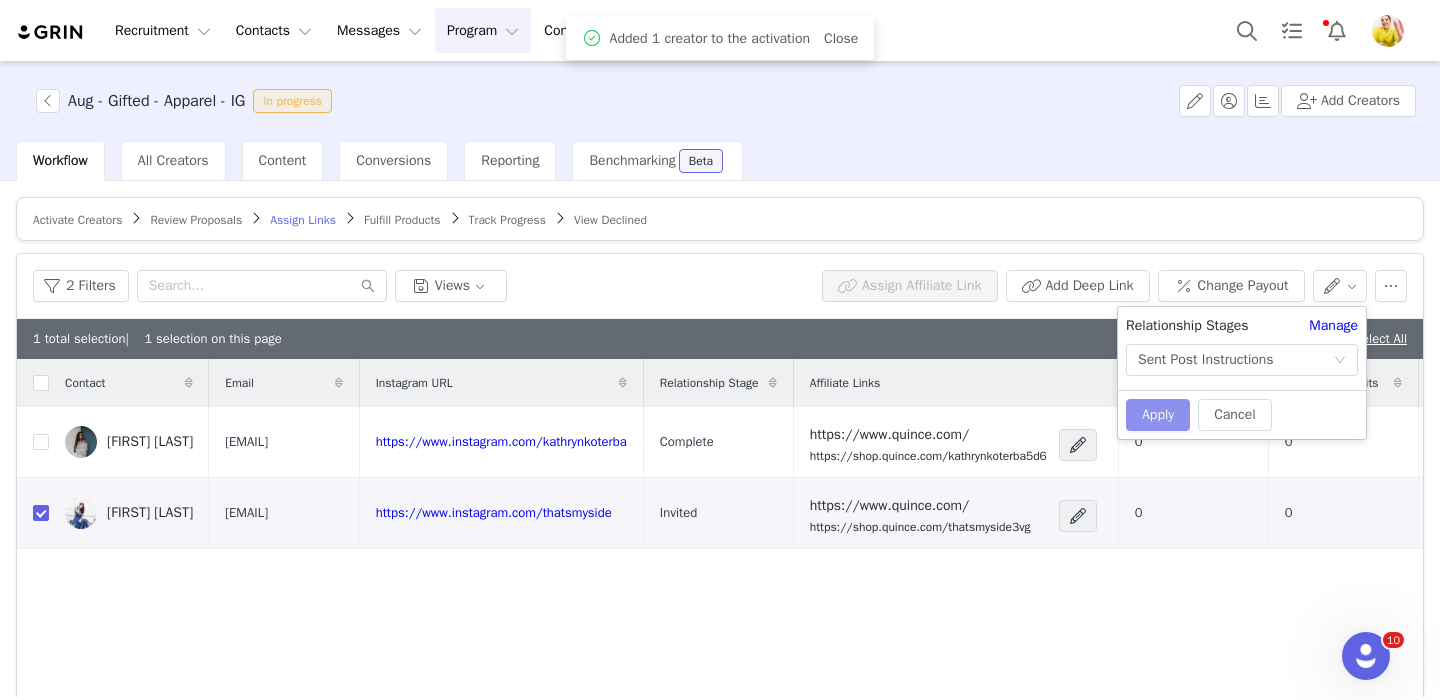 click on "Apply" at bounding box center [1158, 415] 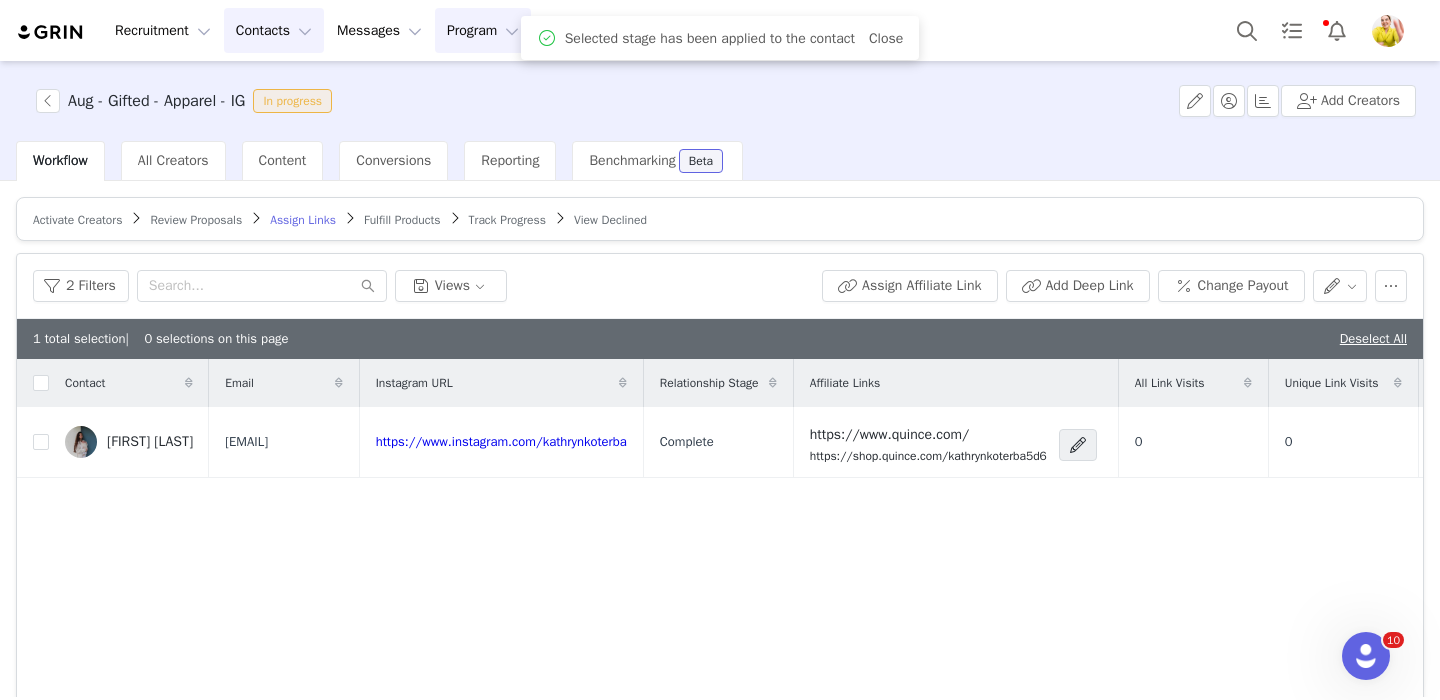 click on "Contacts Contacts" at bounding box center [274, 30] 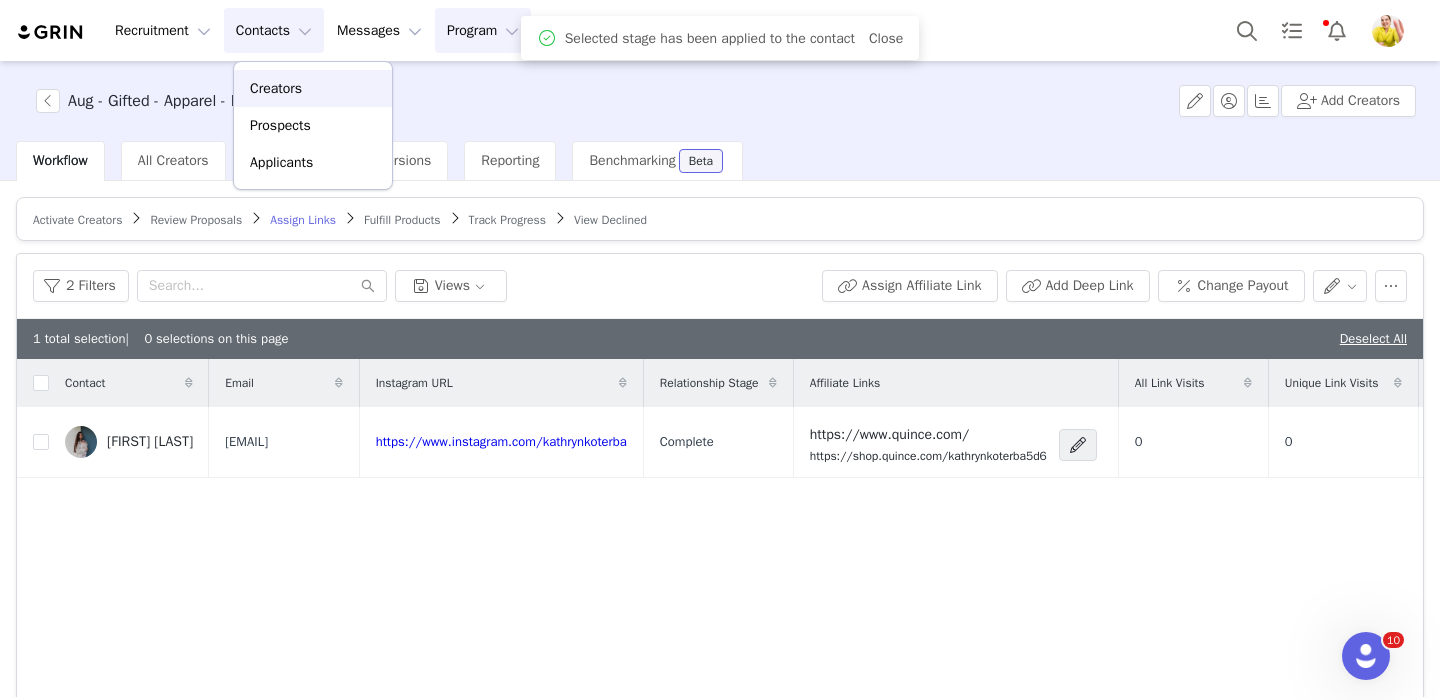 click on "Creators" at bounding box center [313, 88] 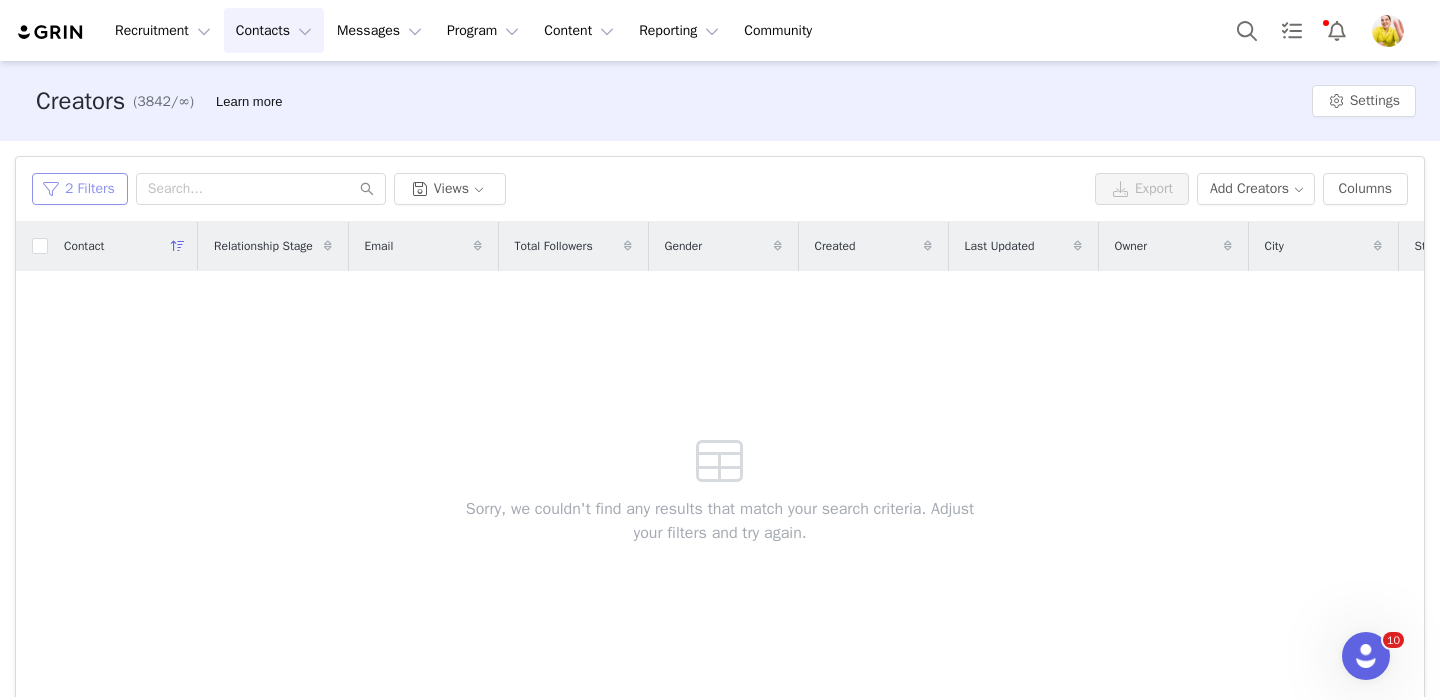 click on "2 Filters" at bounding box center (80, 189) 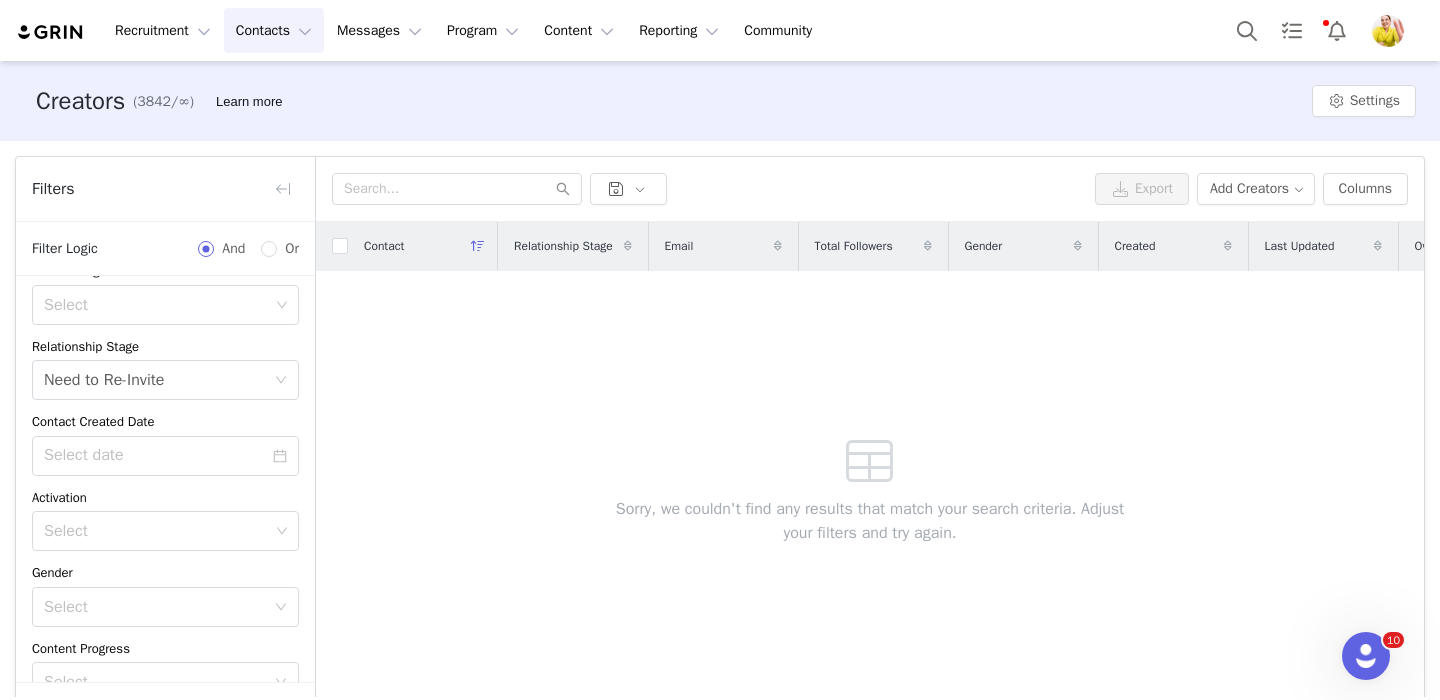 scroll, scrollTop: 283, scrollLeft: 0, axis: vertical 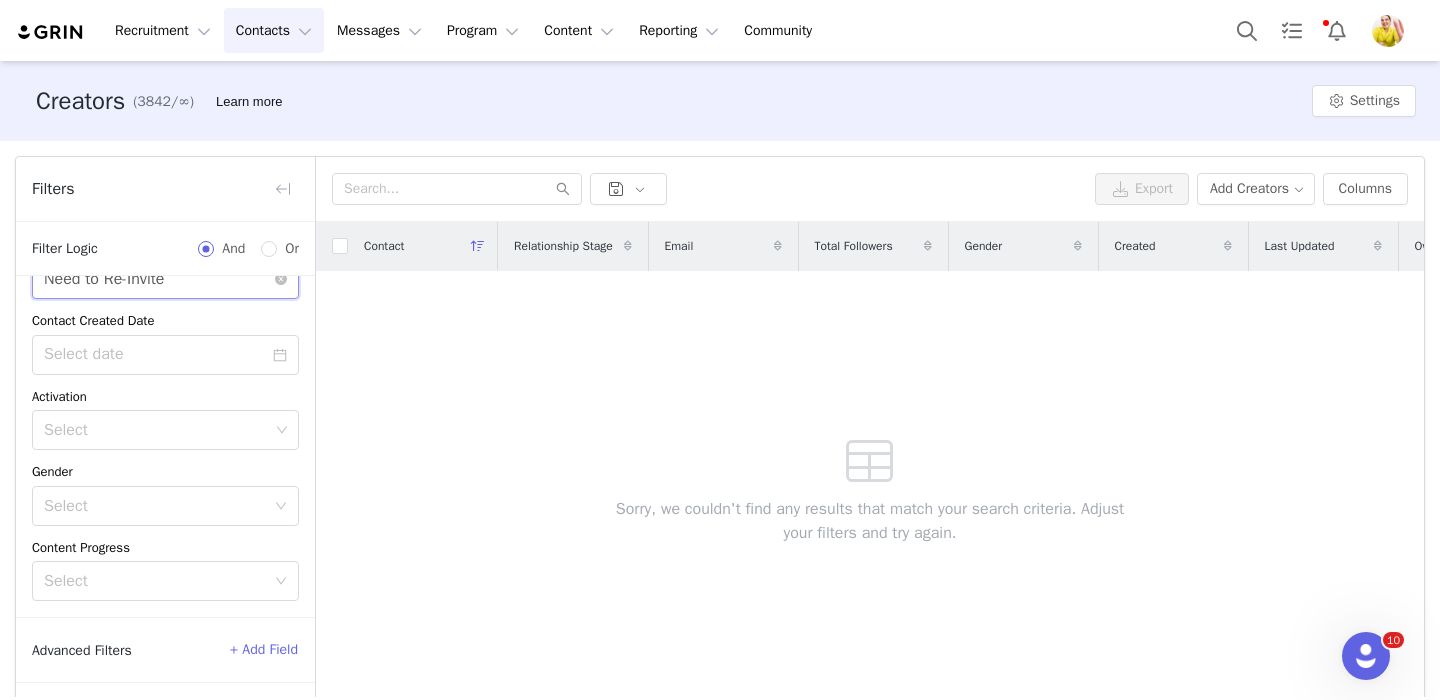 click on "Select Need to Re-Invite" at bounding box center (159, 279) 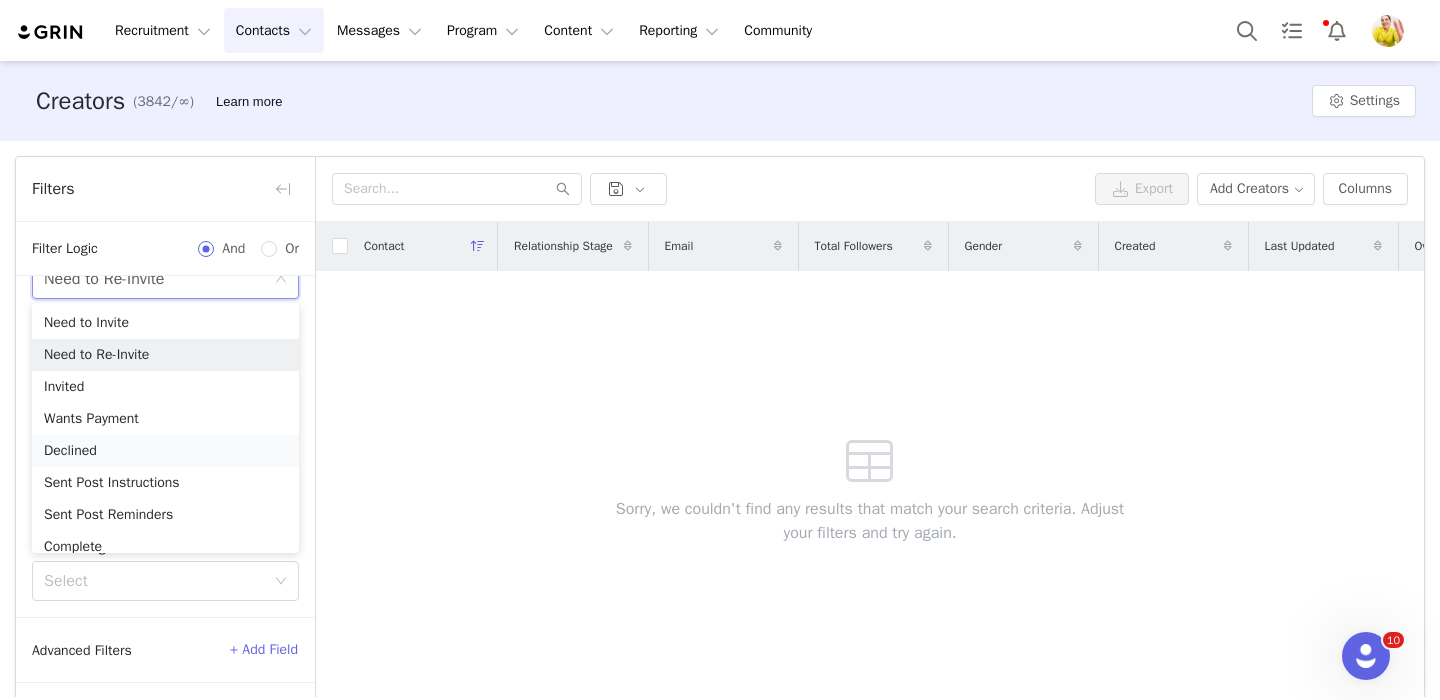 scroll, scrollTop: 37, scrollLeft: 0, axis: vertical 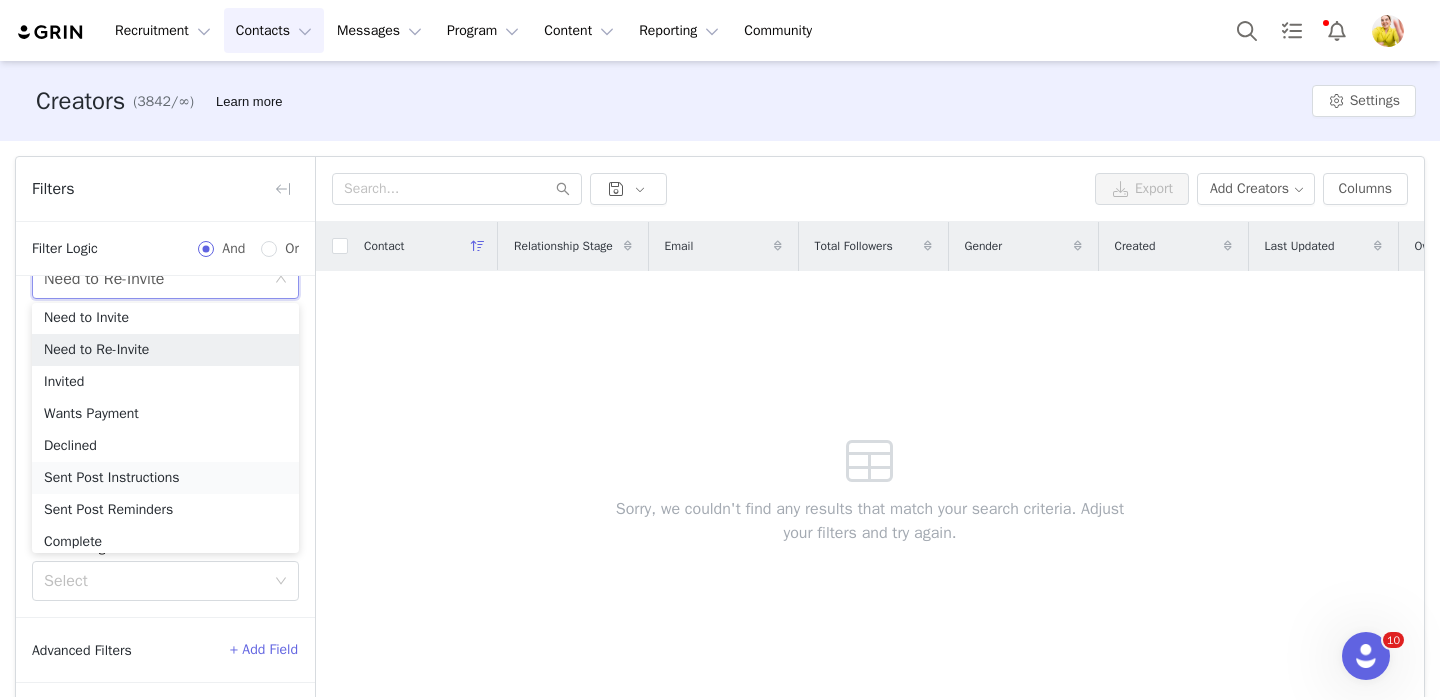 click on "Sent Post Instructions" at bounding box center [165, 478] 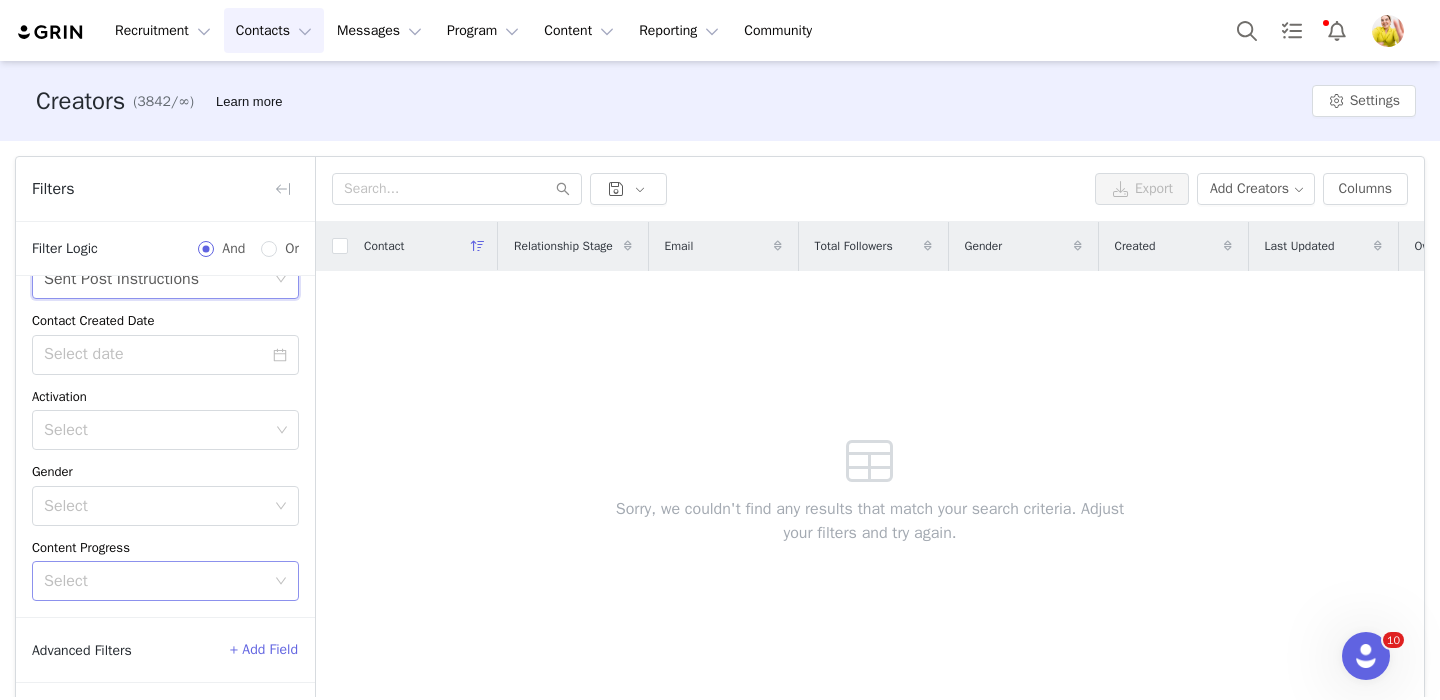 scroll, scrollTop: 74, scrollLeft: 0, axis: vertical 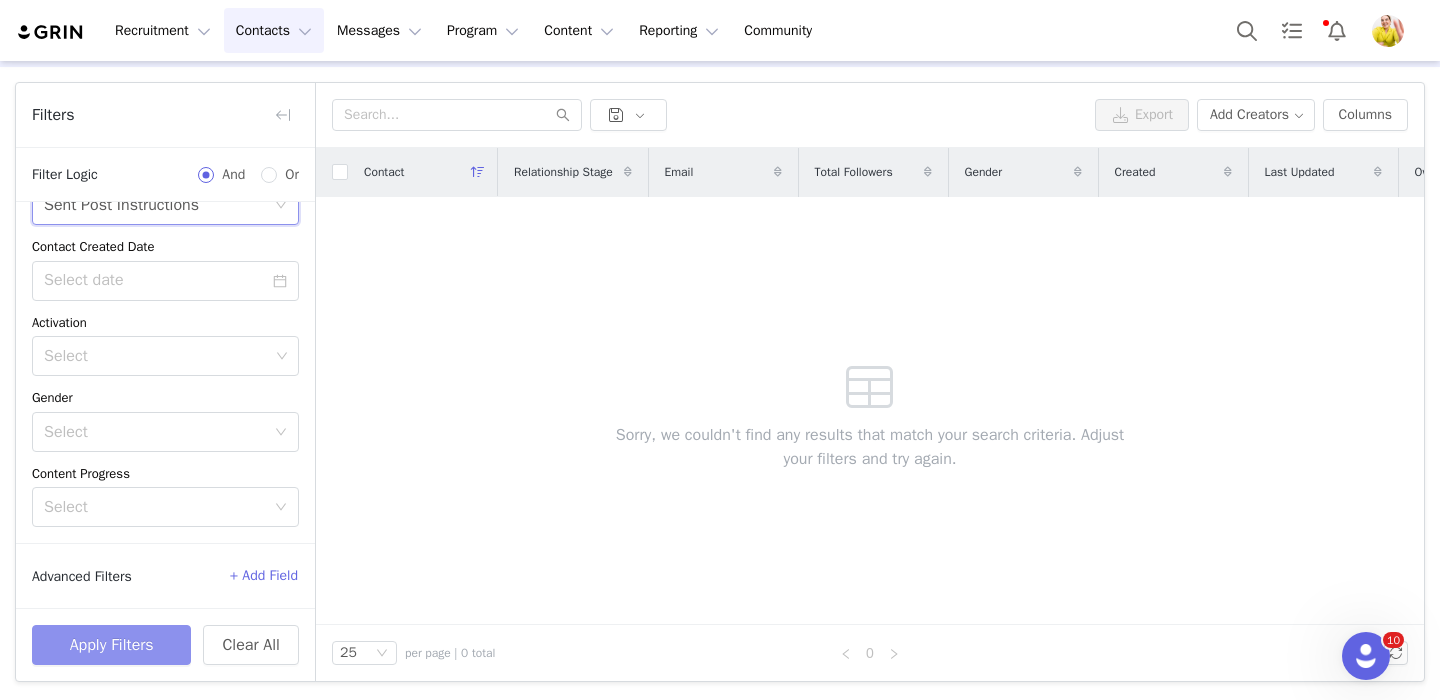 click on "Apply Filters" at bounding box center (111, 645) 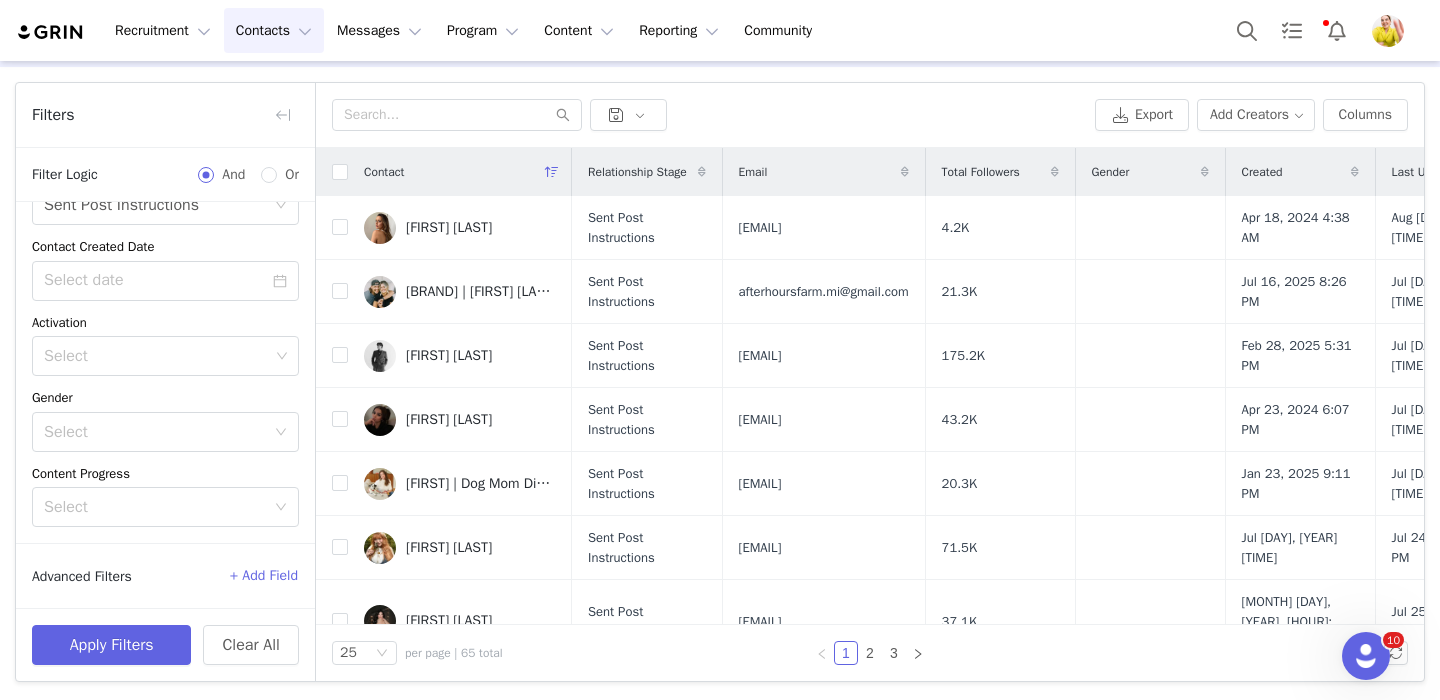 click on "Contacts Contacts" at bounding box center [274, 30] 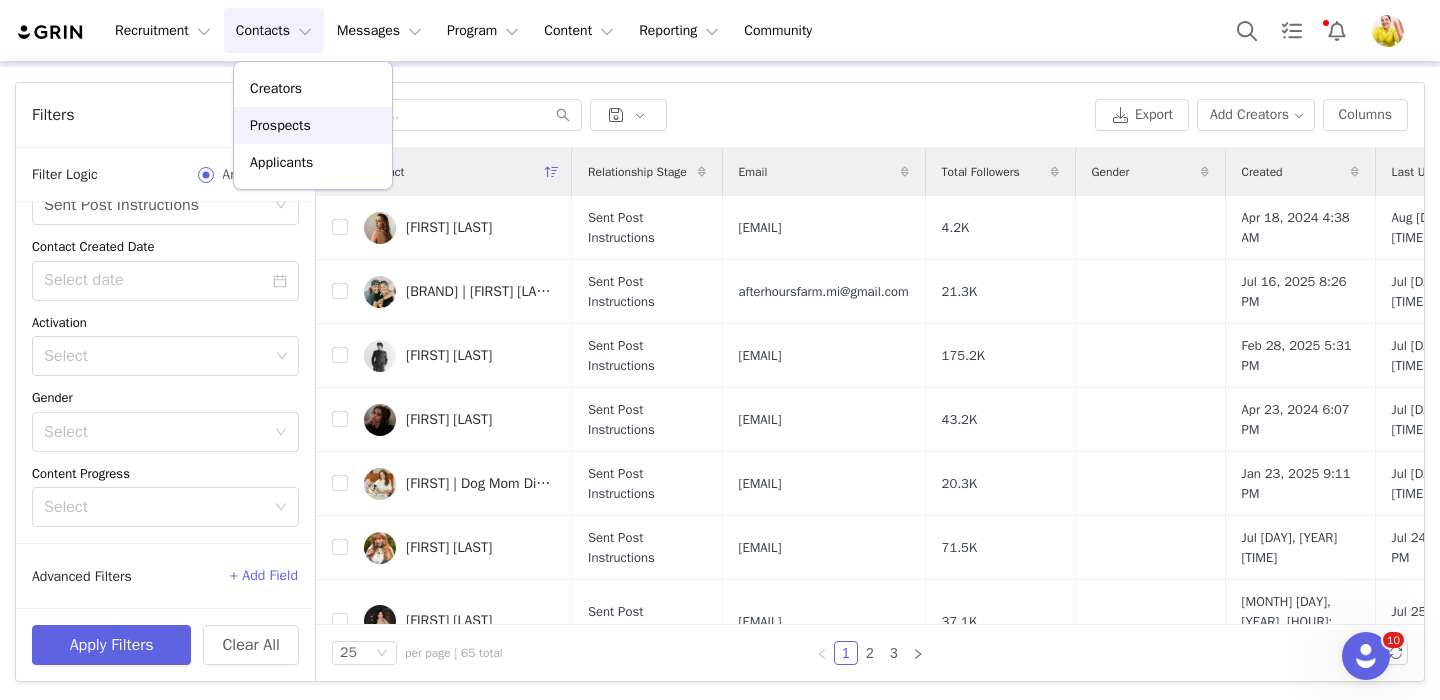 click on "Prospects" at bounding box center (313, 125) 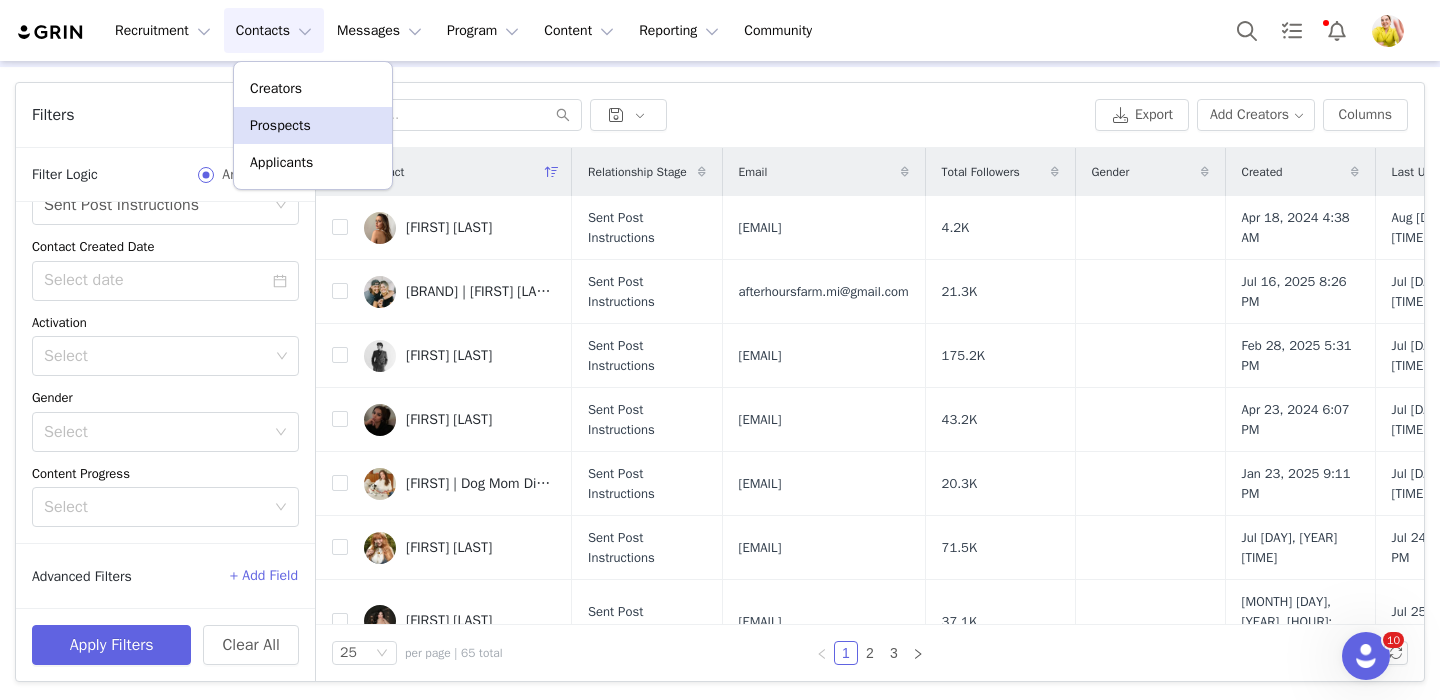 scroll, scrollTop: 0, scrollLeft: 0, axis: both 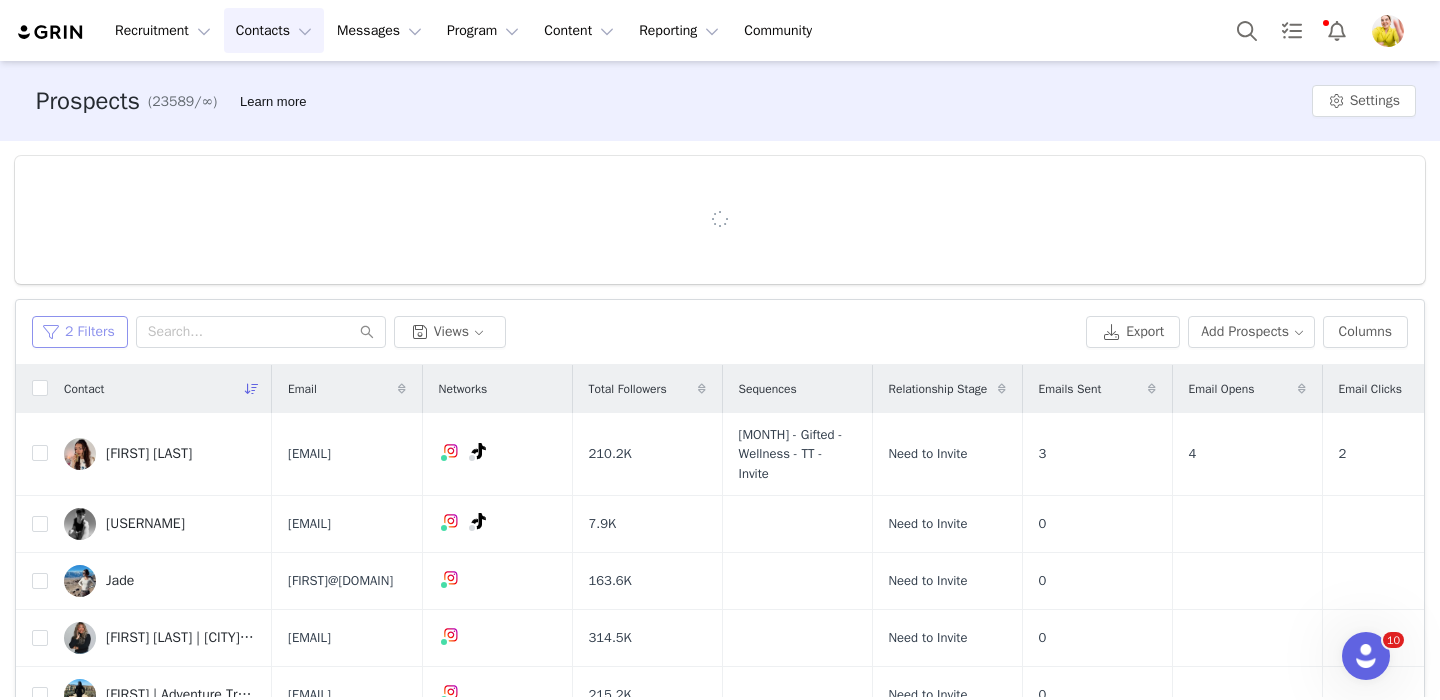 click on "2 Filters" at bounding box center (80, 332) 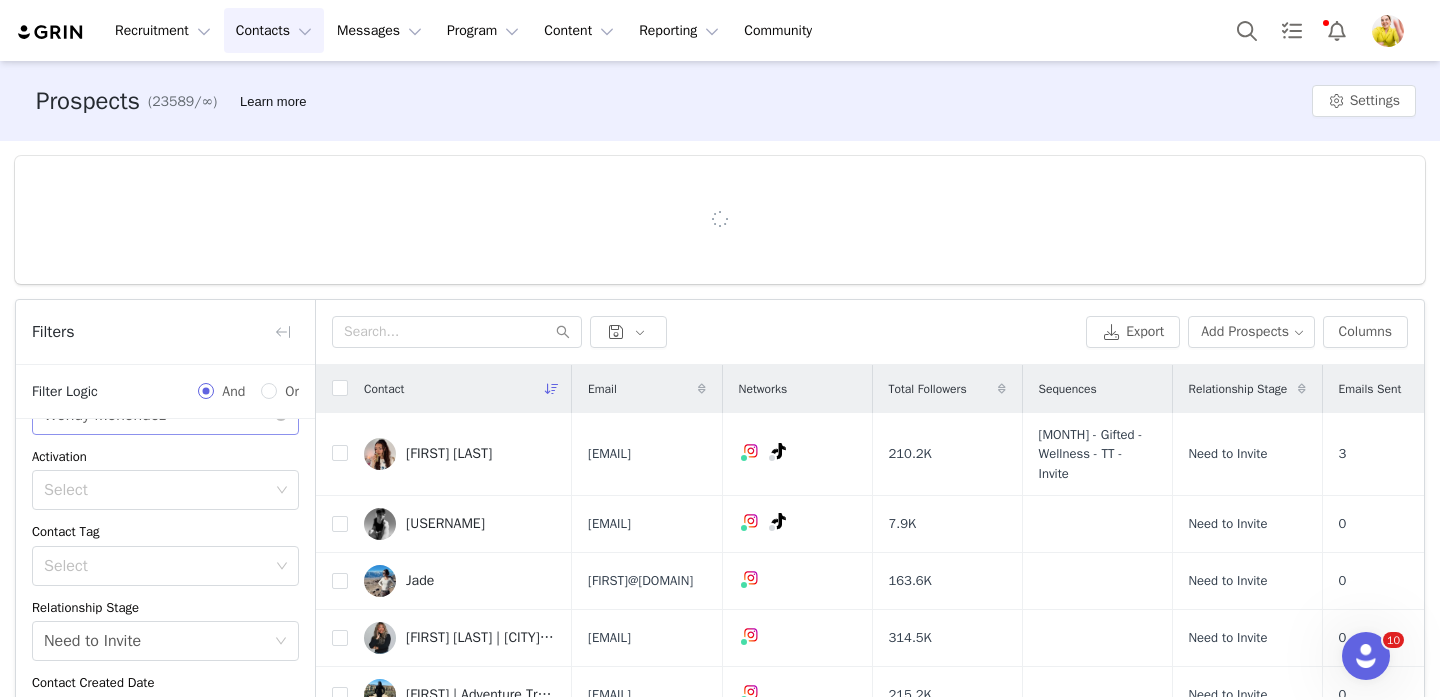 scroll, scrollTop: 174, scrollLeft: 0, axis: vertical 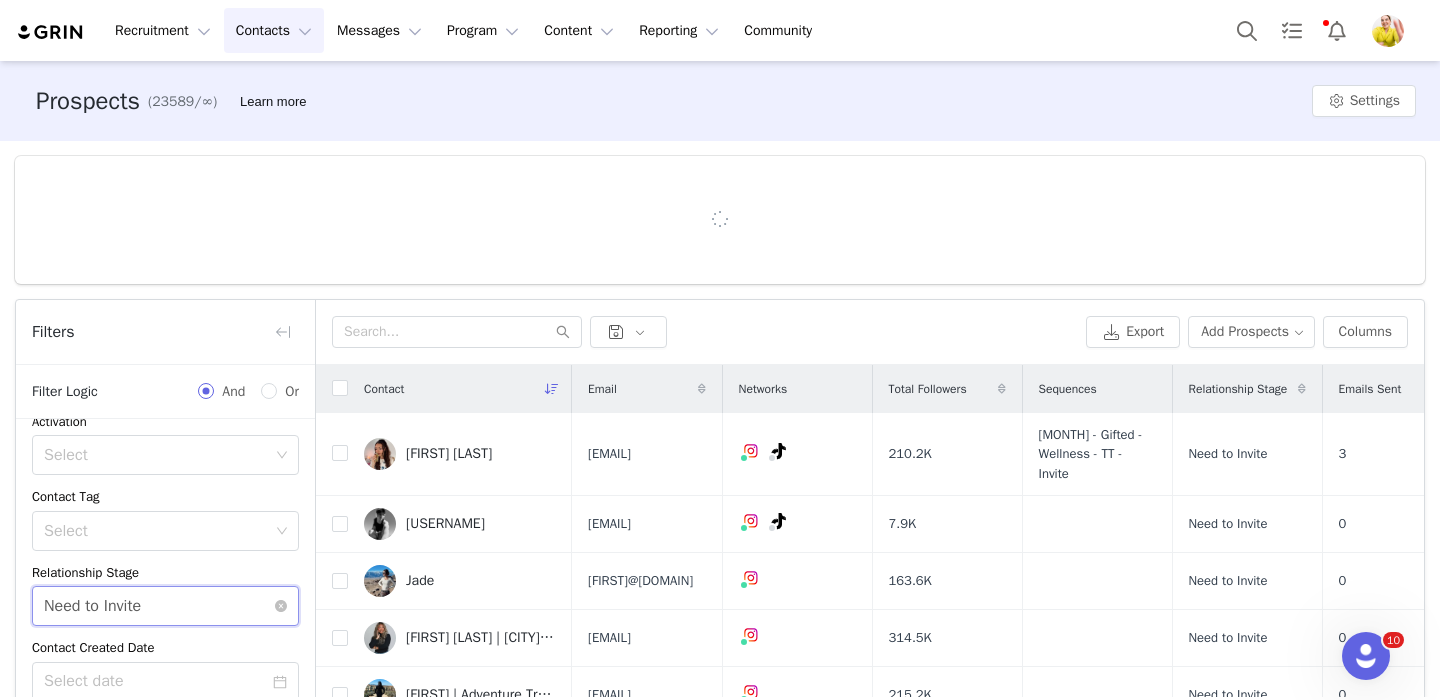 click on "Select Need to Invite" at bounding box center (159, 606) 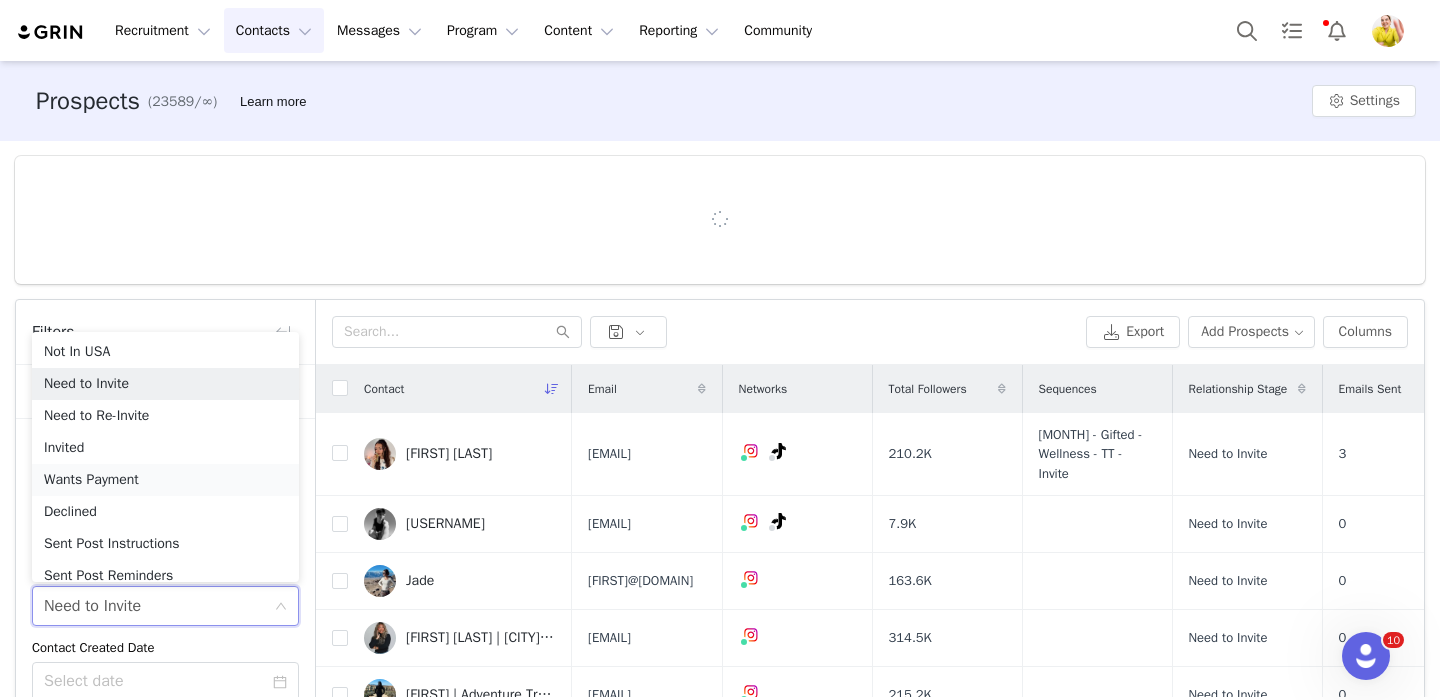 scroll, scrollTop: 10, scrollLeft: 0, axis: vertical 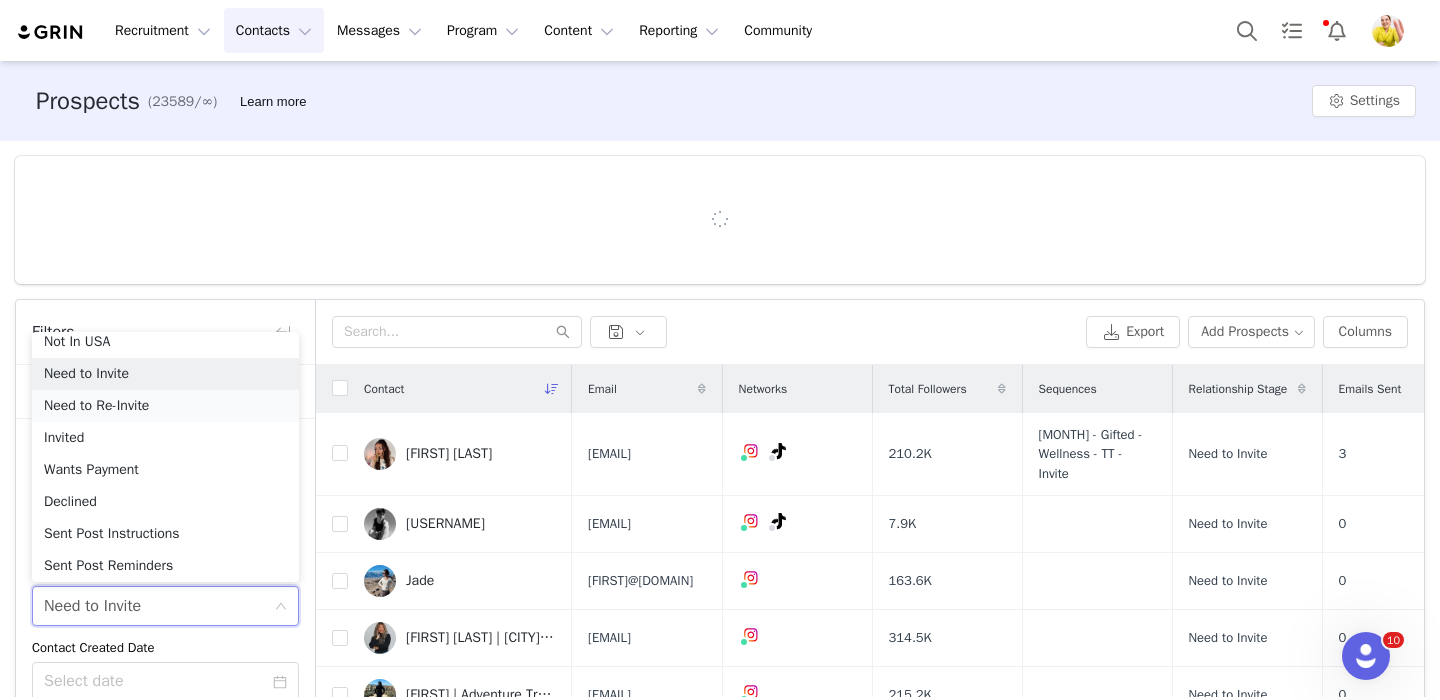 click on "Need to Re-Invite" at bounding box center (165, 406) 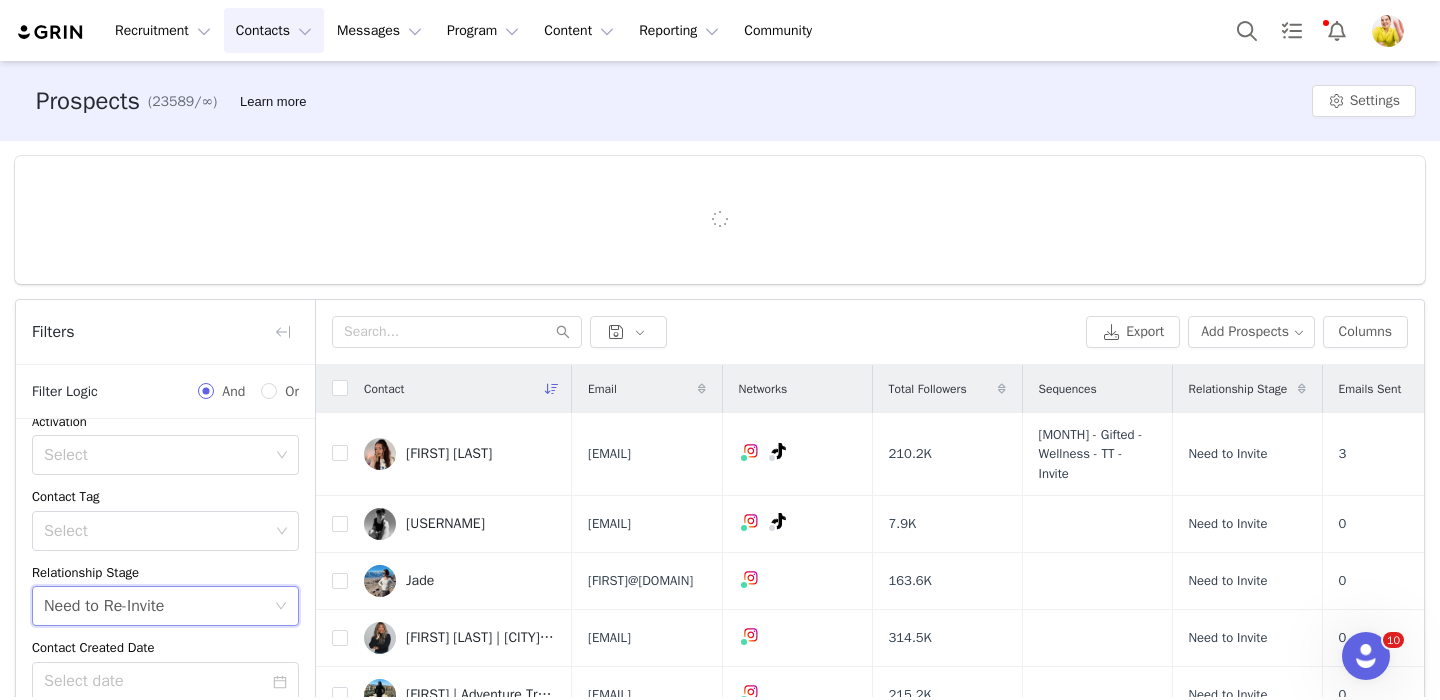 scroll, scrollTop: 216, scrollLeft: 0, axis: vertical 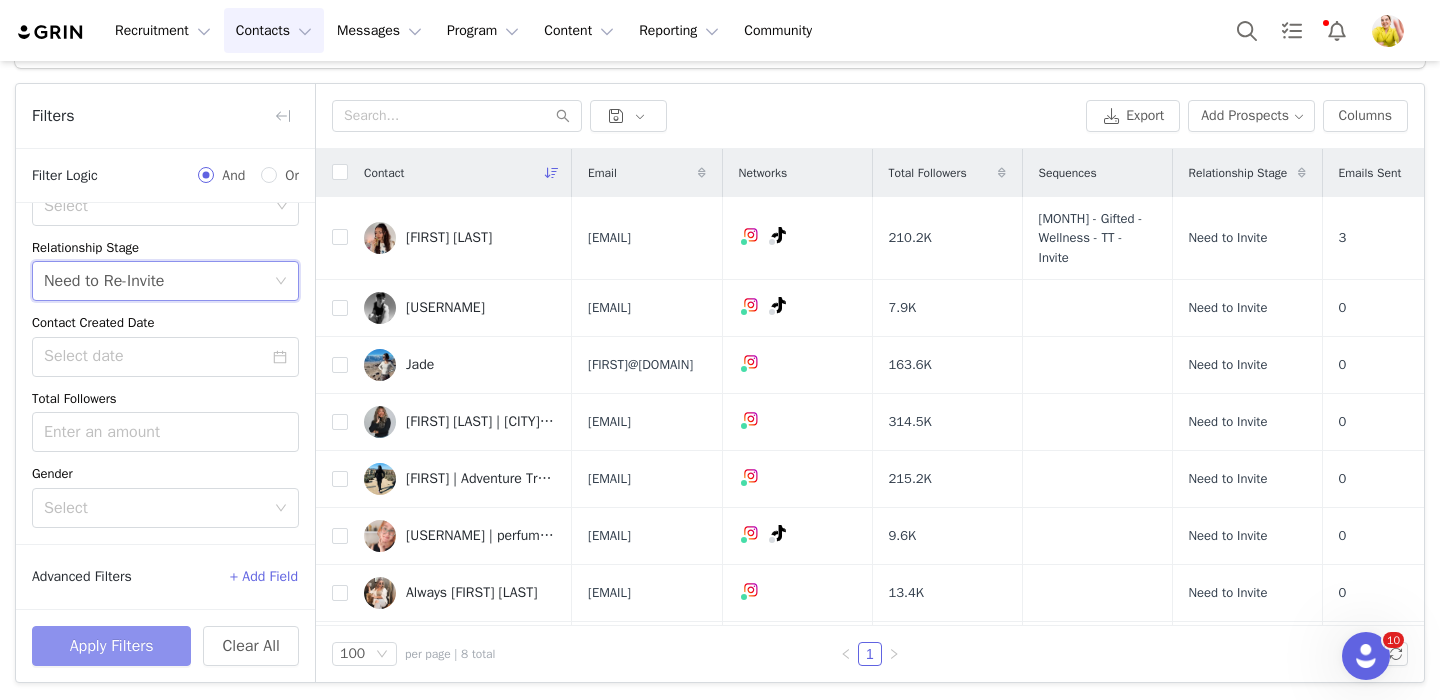 click on "Apply Filters" at bounding box center (111, 646) 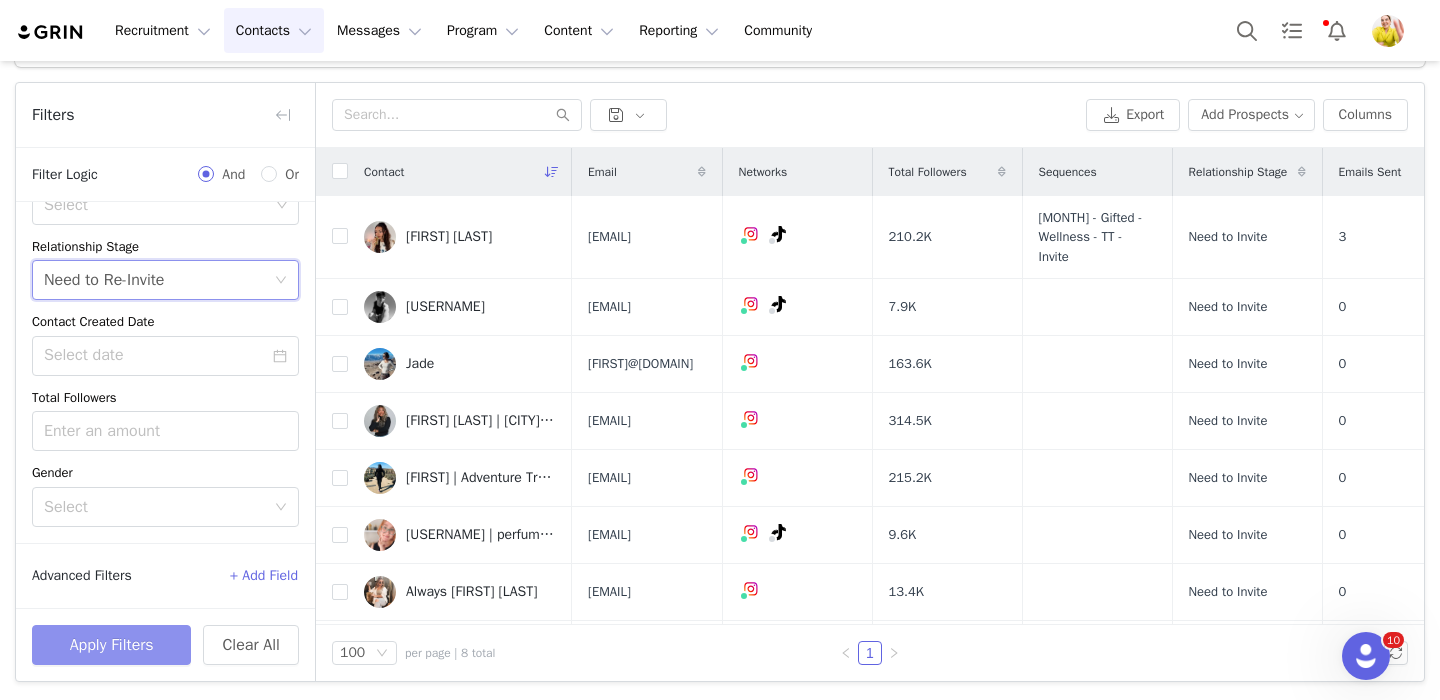 scroll, scrollTop: 199, scrollLeft: 0, axis: vertical 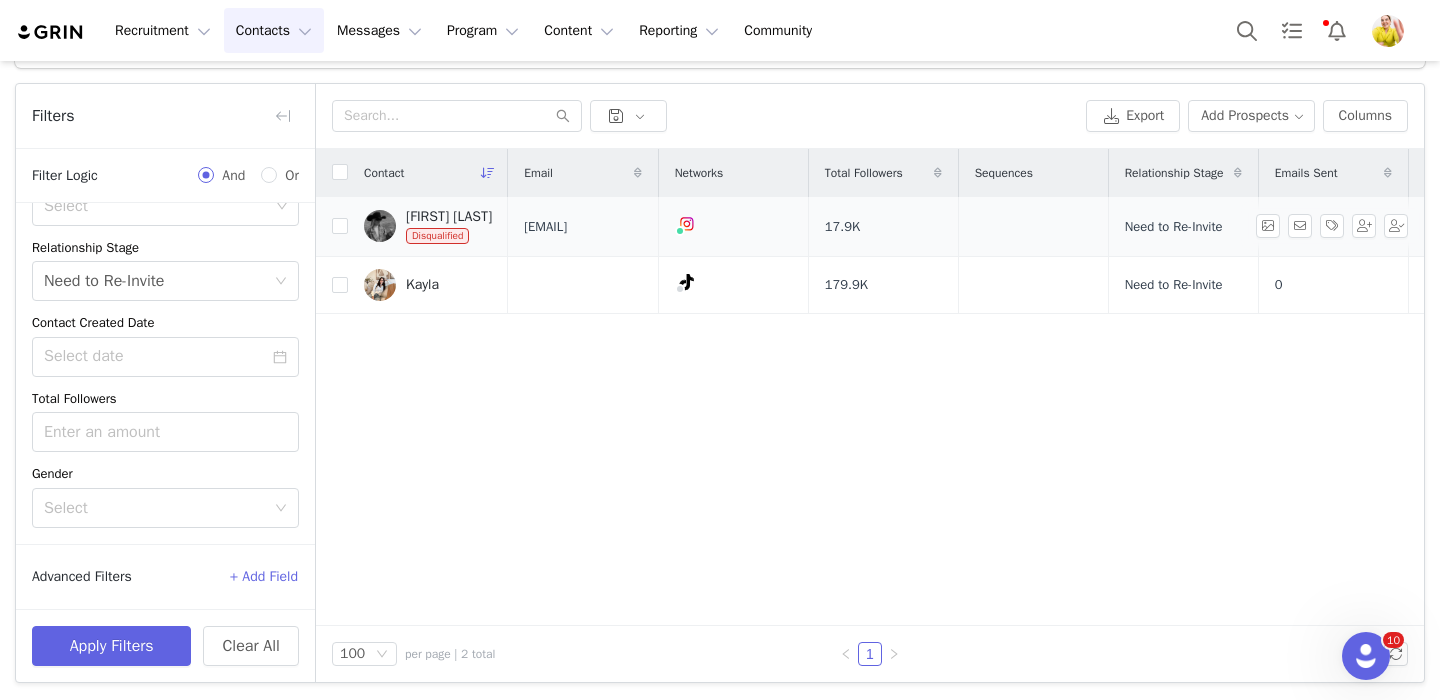 click on "Kristin Schuppert" at bounding box center [449, 217] 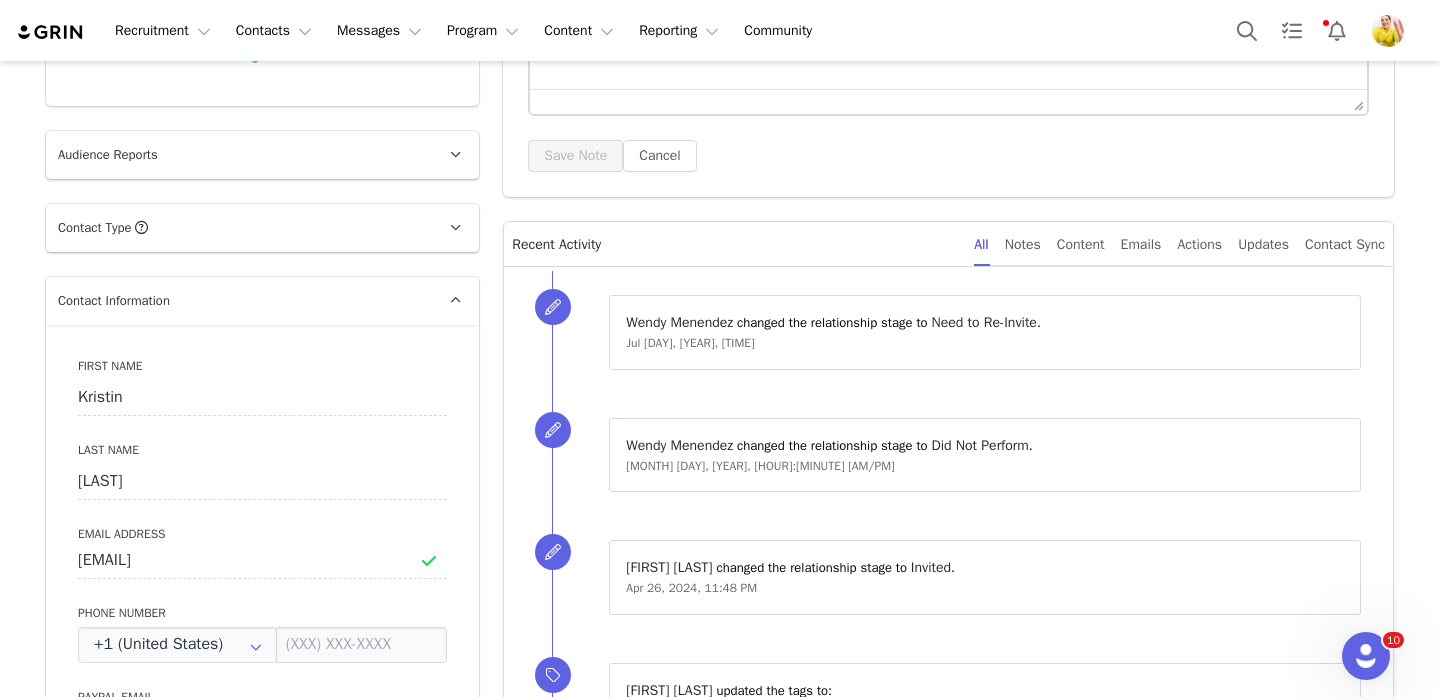 scroll, scrollTop: 0, scrollLeft: 0, axis: both 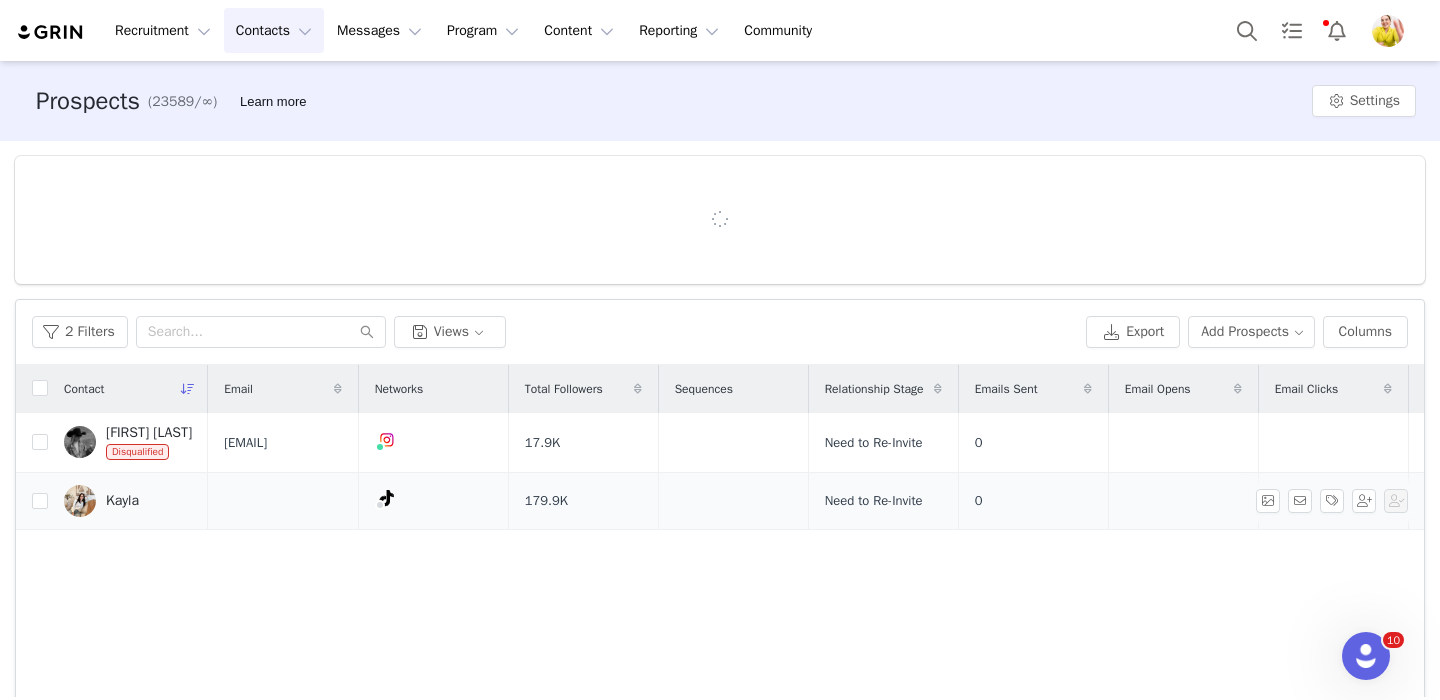 click on "Kayla" at bounding box center (122, 501) 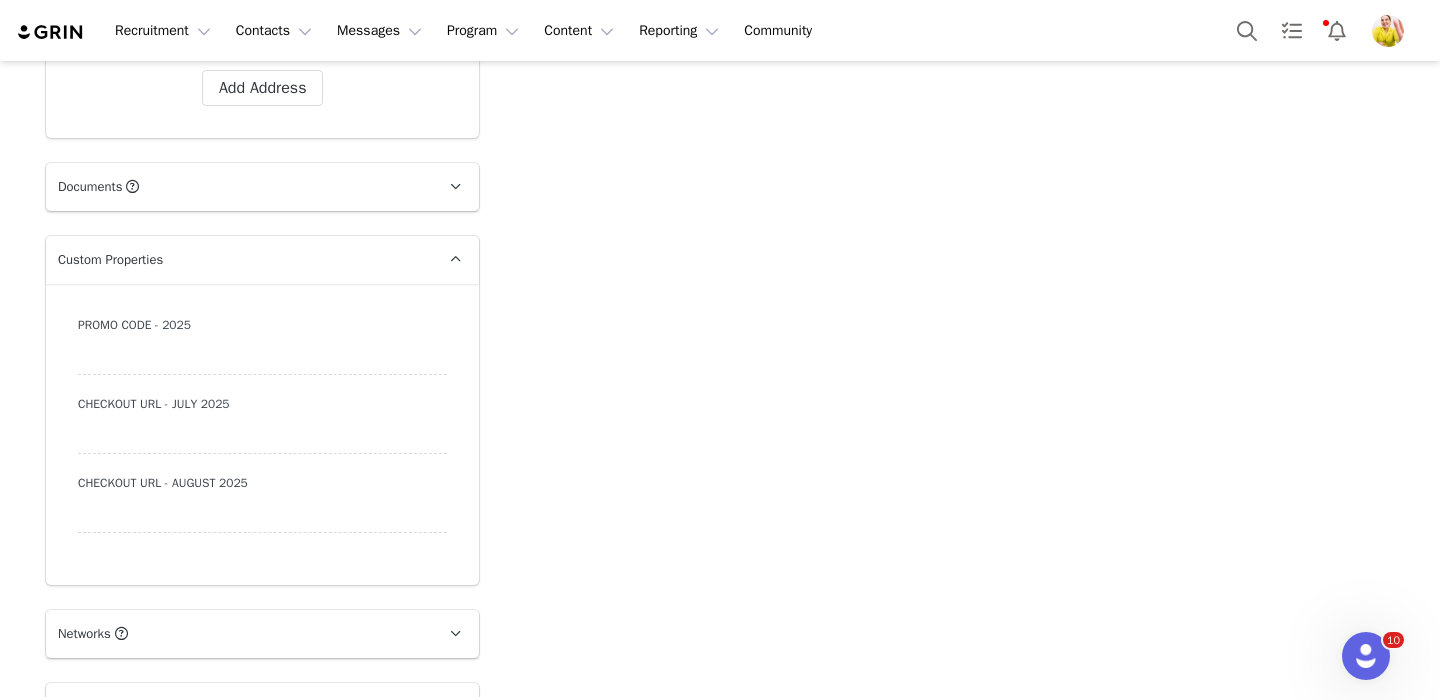 scroll, scrollTop: 1864, scrollLeft: 0, axis: vertical 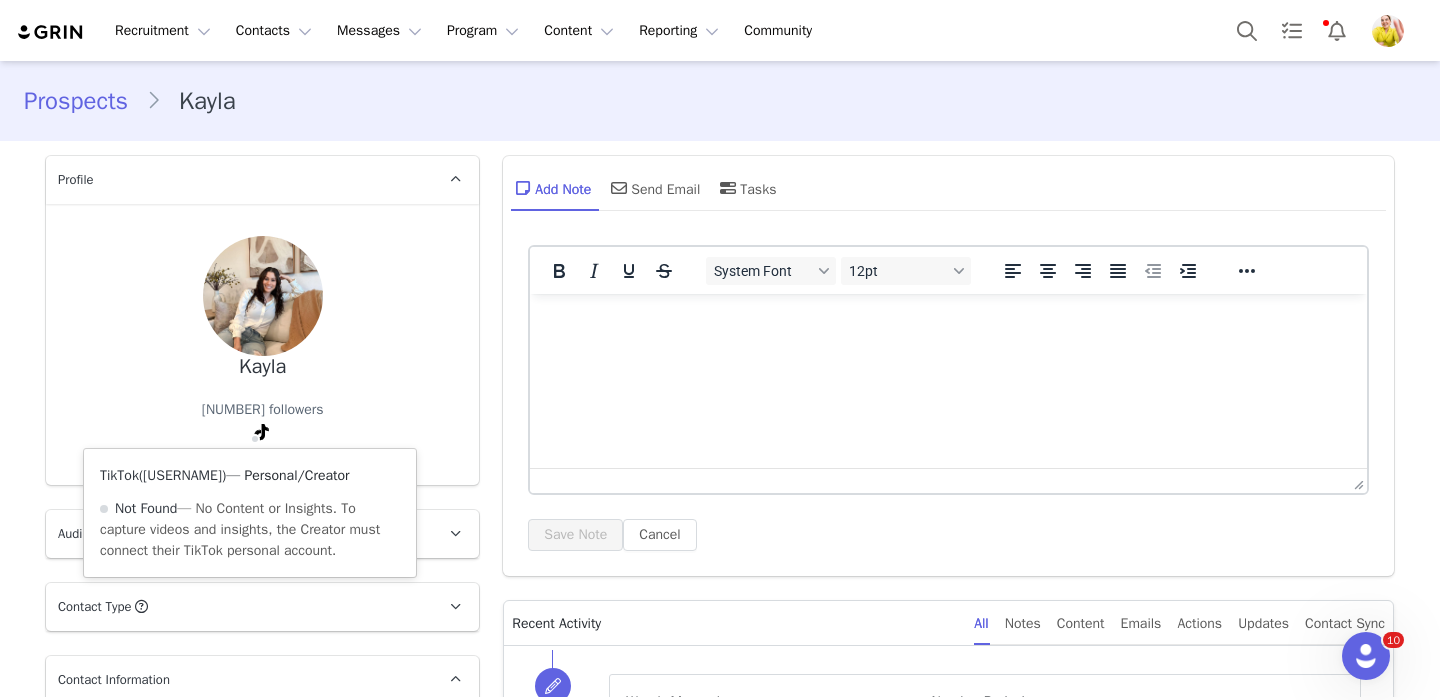 click on "@theforagedabode" at bounding box center (182, 475) 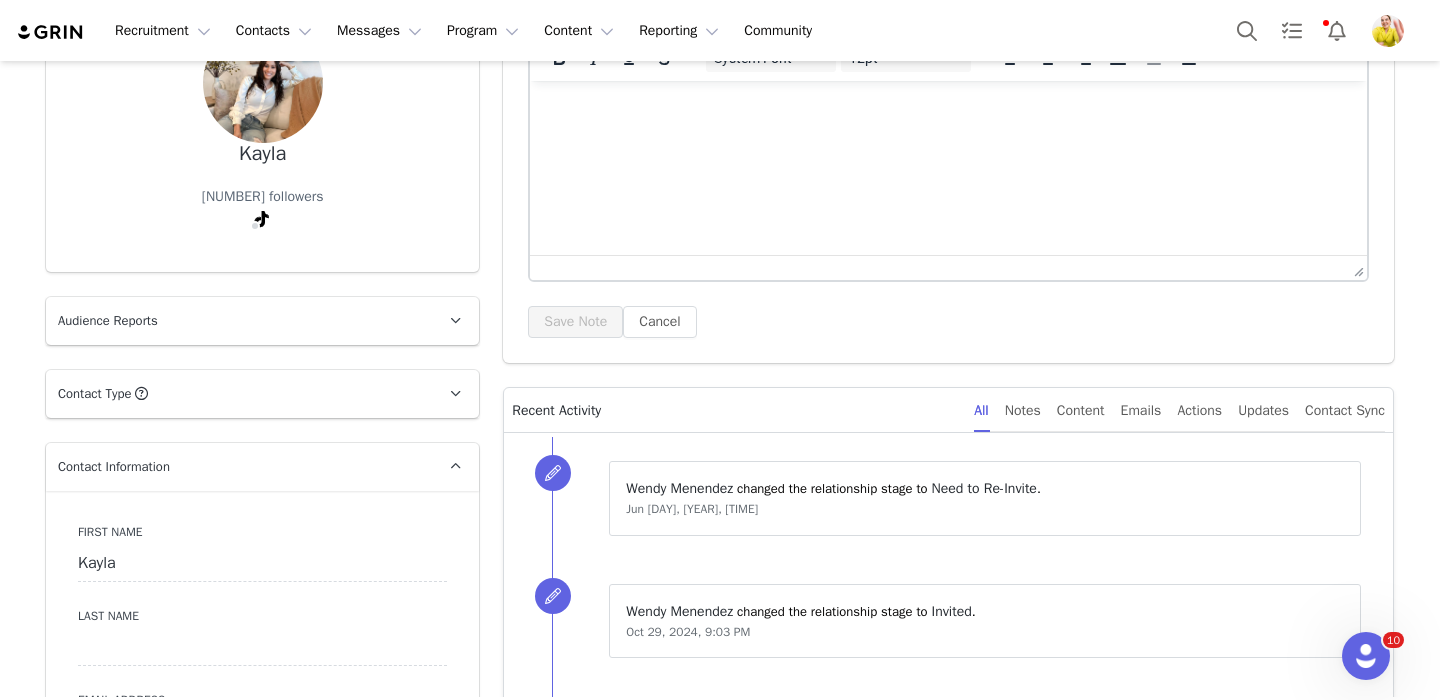 scroll, scrollTop: 260, scrollLeft: 0, axis: vertical 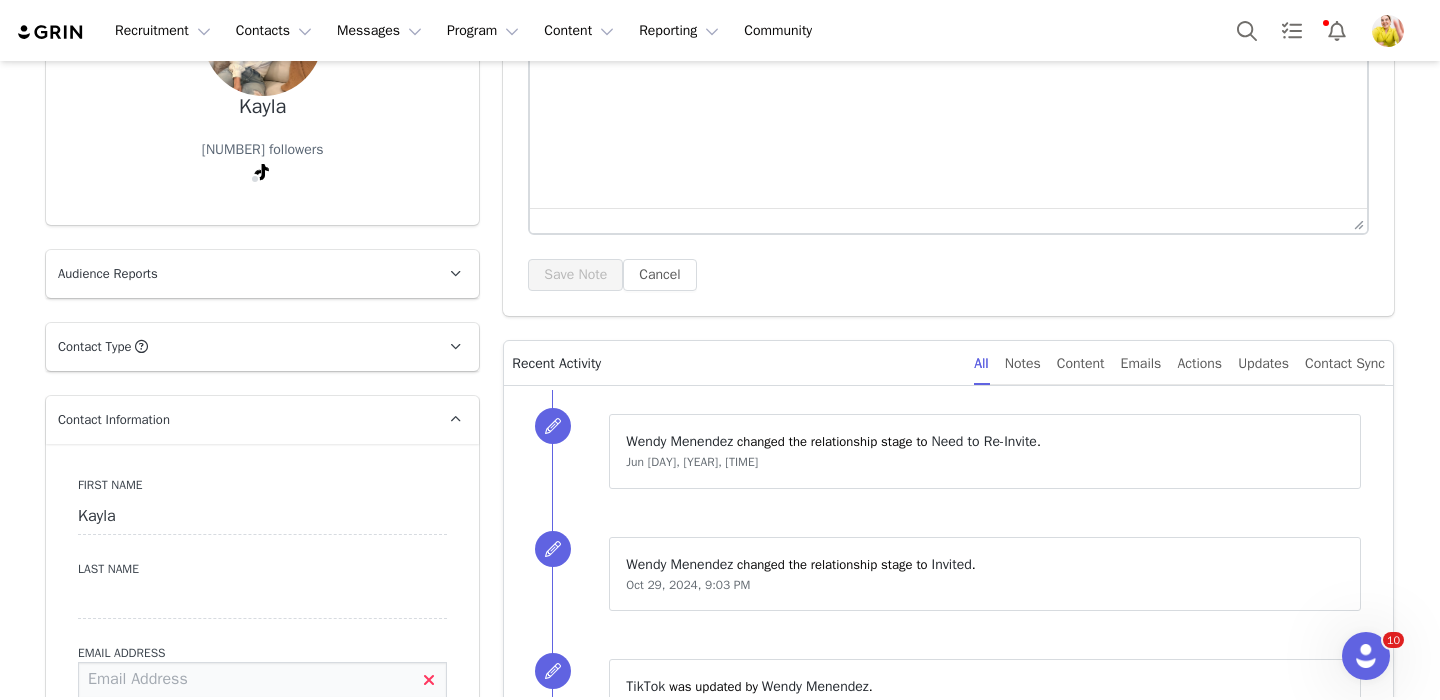 click at bounding box center [262, 680] 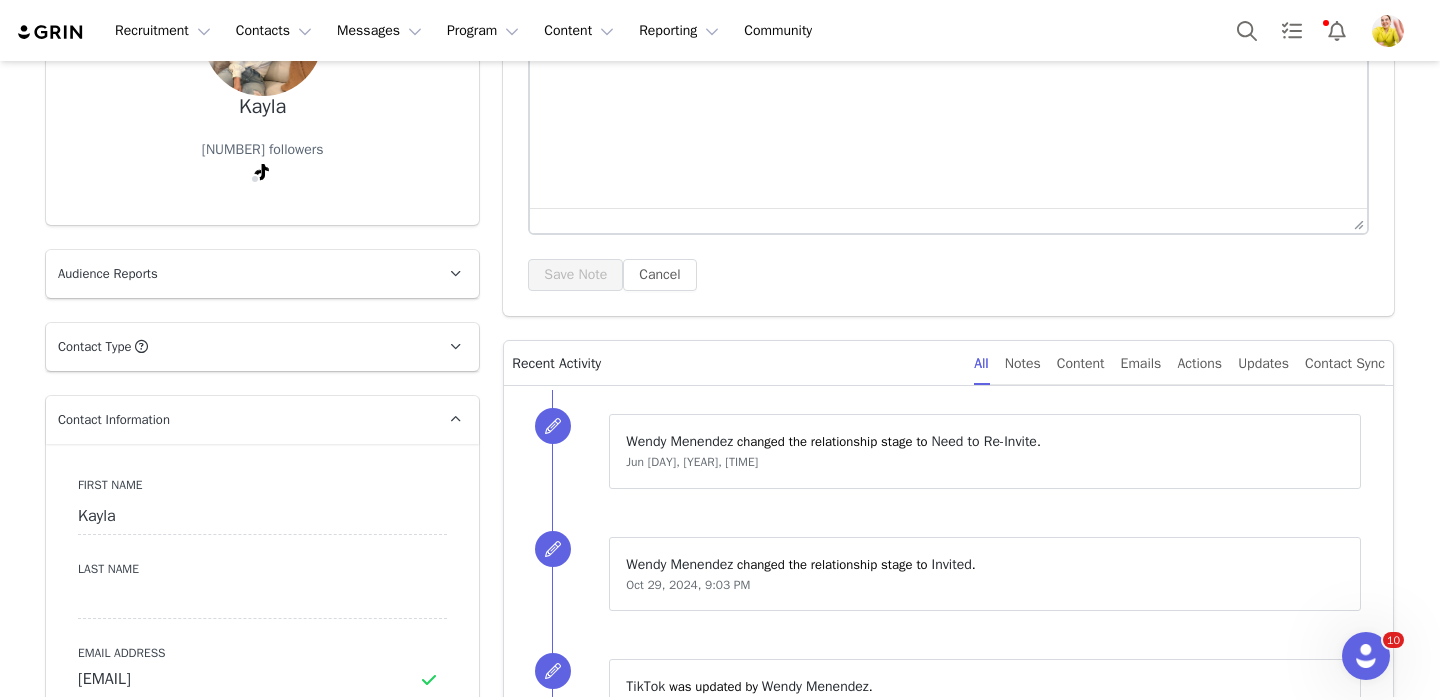 click on "Contact Information  First Name  Kayla  Last Name  Email Address kayla@theforagedabode.com  Phone Number  +1 (United States) +93 (Afghanistan) +358 (Aland Islands) +355 (Albania) +213 (Algeria) +376 (Andorra) +244 (Angola) +1264 (Anguilla) +1268 (Antigua And Barbuda) +54 (Argentina) +374 (Armenia) +297 (Aruba) +61 (Australia) +43 (Austria) +994 (Azerbaijan) +1242 (Bahamas) +973 (Bahrain) +880 (Bangladesh) +1246 (Barbados) +375 (Belarus) +32 (Belgium) +501 (Belize) +229 (Benin) +1441 (Bermuda) +975 (Bhutan) +591 (Bolivia) +599 (Bonaire, Sint Eustatius and Saba) +387 (Bosnia And Herzegovina) +267 (Botswana) +0 (Bouvet Island) +55 (Brazil) +673 (Brunei) +359 (Bulgaria) +226 (Burkina Faso) +257 (Burundi) +855 (Cambodia) +1 (Canada) +238 (Cape Verde) +1345 (Cayman Islands) +236 (Central African Republic) +235 (Chad) +56 (Chile) +86 (China) +61 (Christmas Island) +672 (Cocos (Keeling) Islands) +57 (Colombia) +269 (Comoros) +242 (Congo) +243 (Congo, The Democratic Republic Of The) +682 (Cook Islands) +385 (Croatia)" at bounding box center [262, 785] 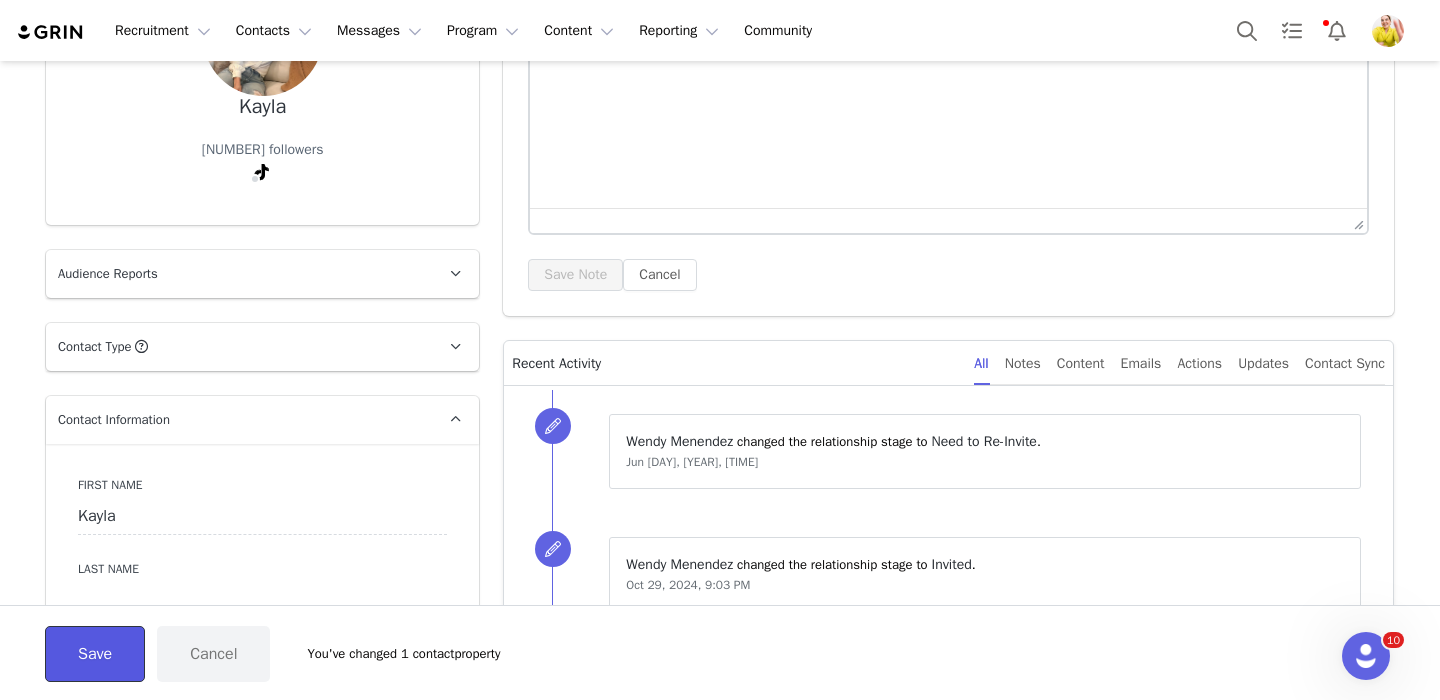 click on "Save" at bounding box center (95, 654) 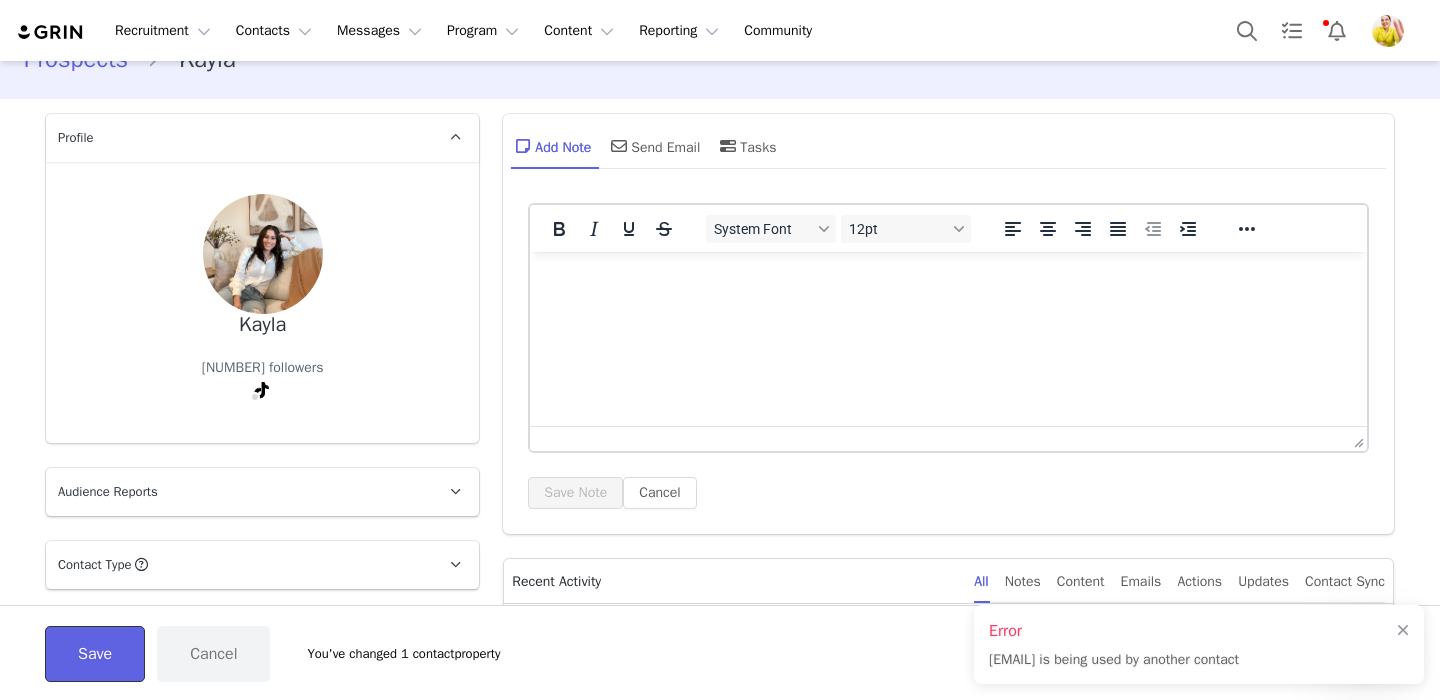 scroll, scrollTop: 12, scrollLeft: 0, axis: vertical 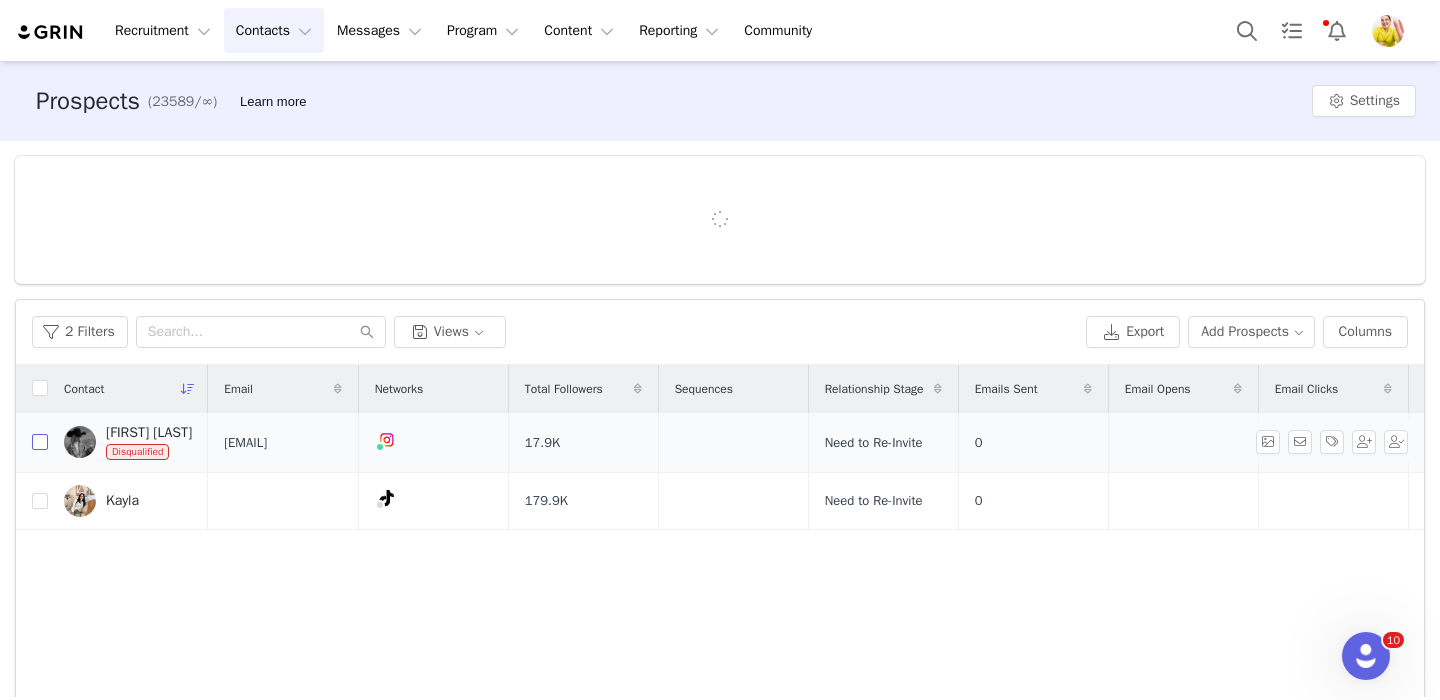 click at bounding box center [40, 442] 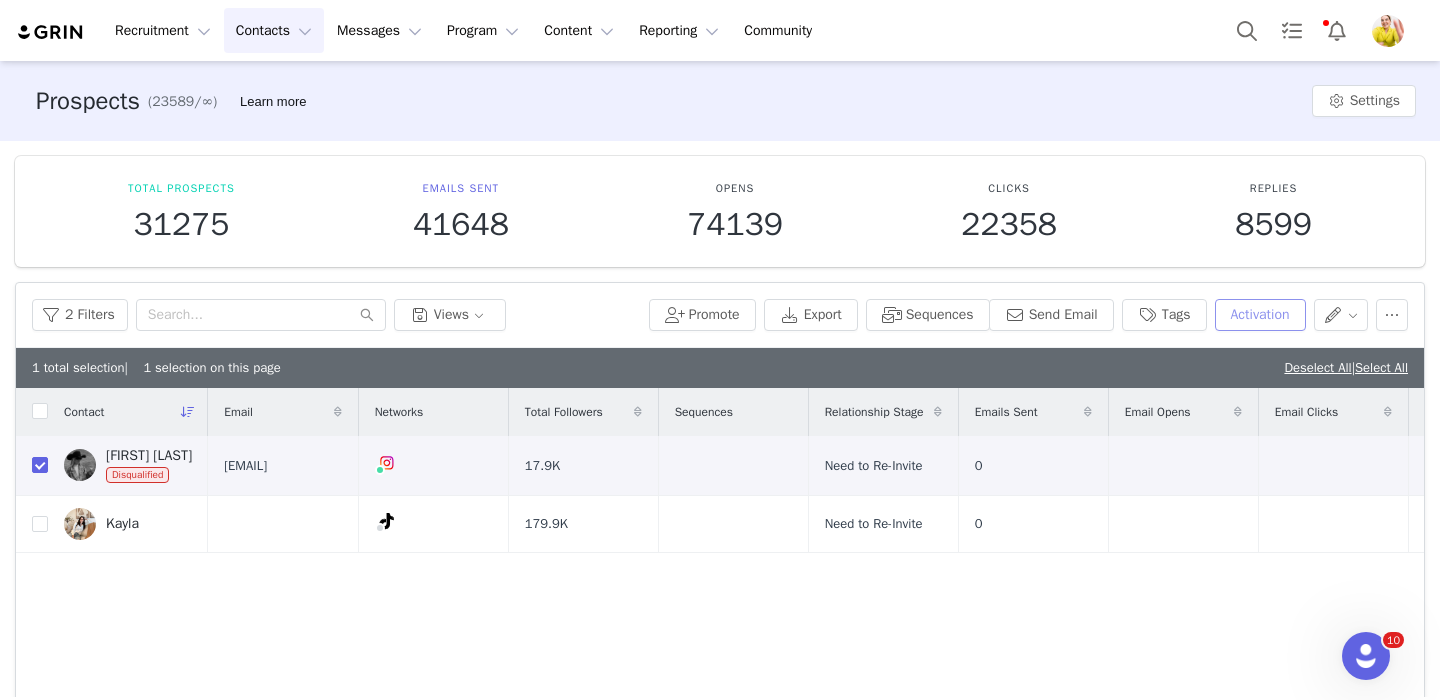 click on "Activation" at bounding box center [1260, 315] 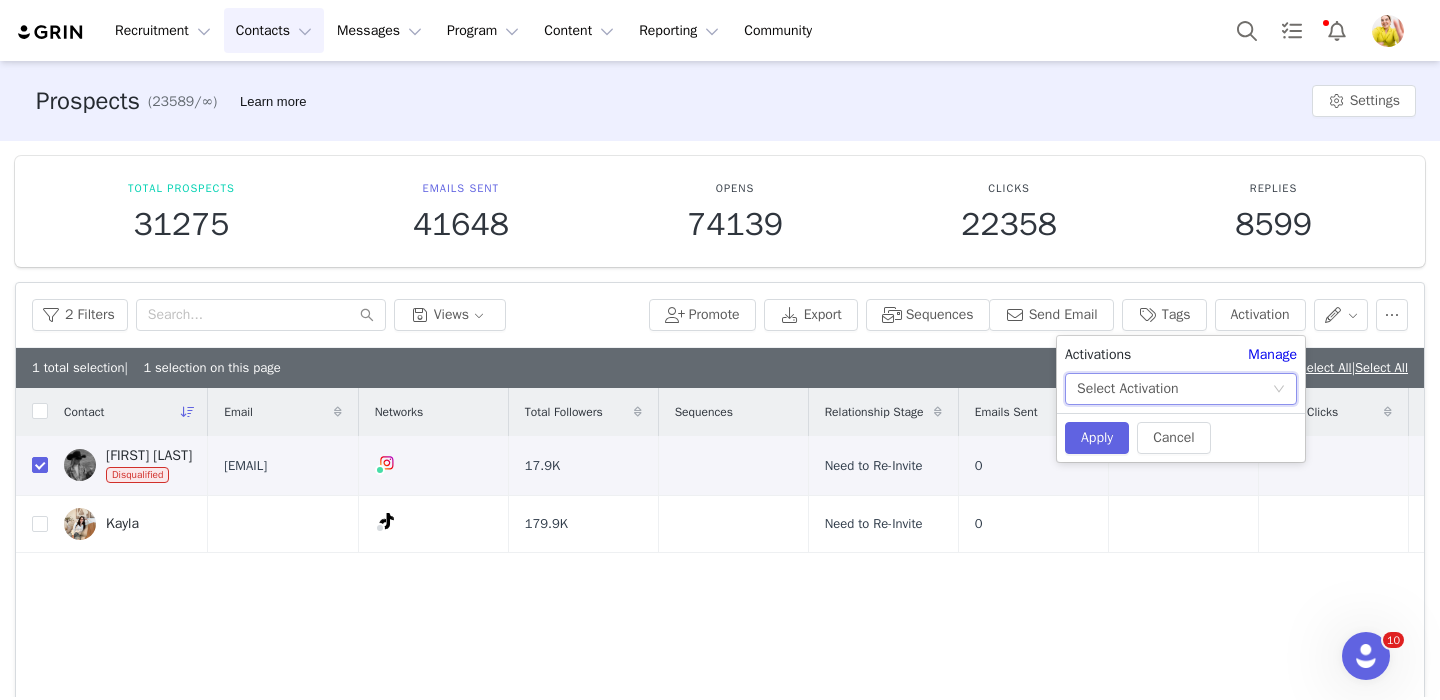 click on "Select Activation" at bounding box center [1174, 389] 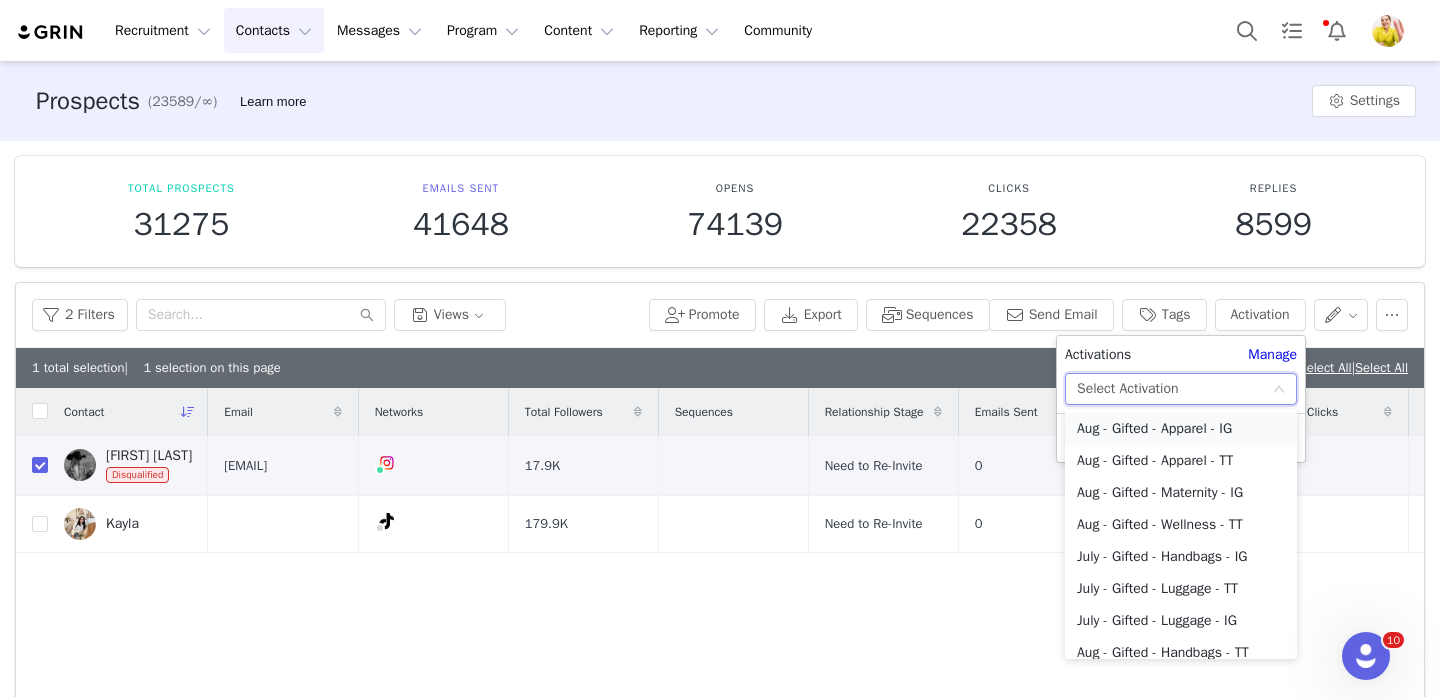 click on "Aug - Gifted - Apparel - IG" at bounding box center [1181, 429] 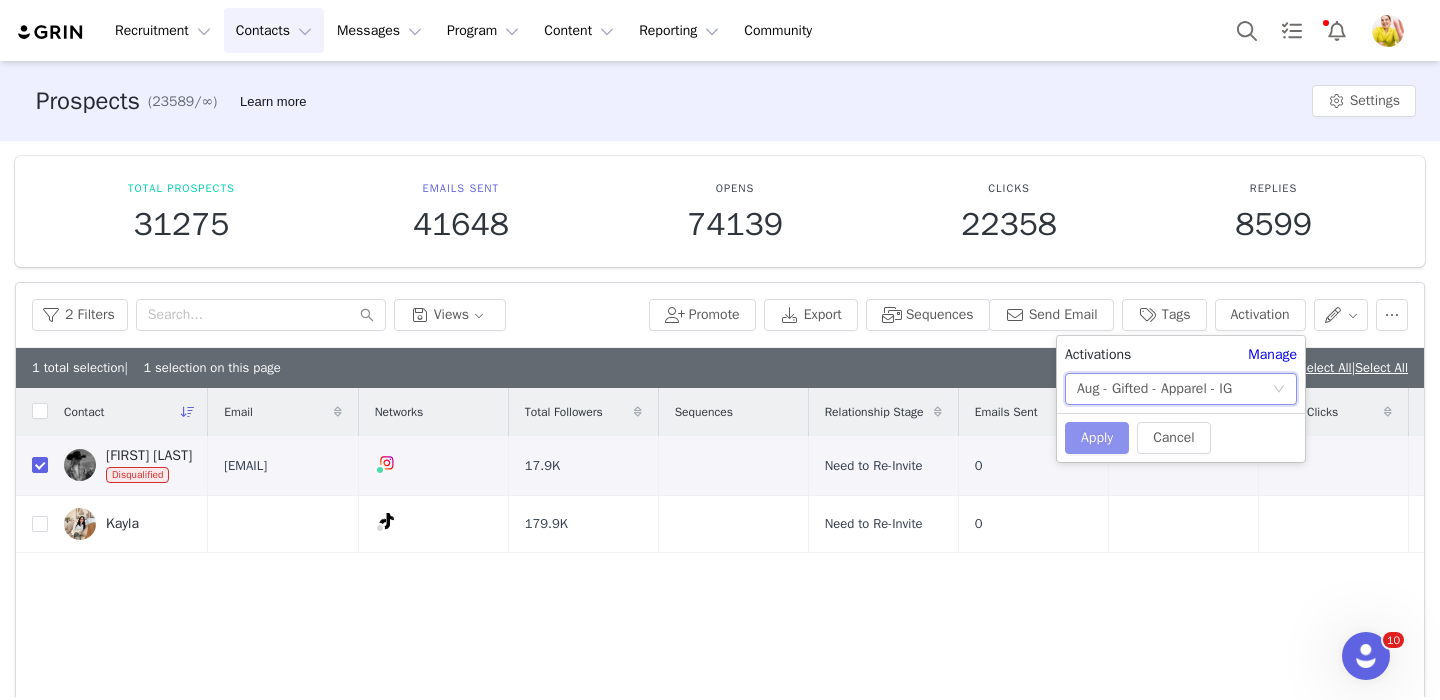 click on "Apply" at bounding box center (1097, 438) 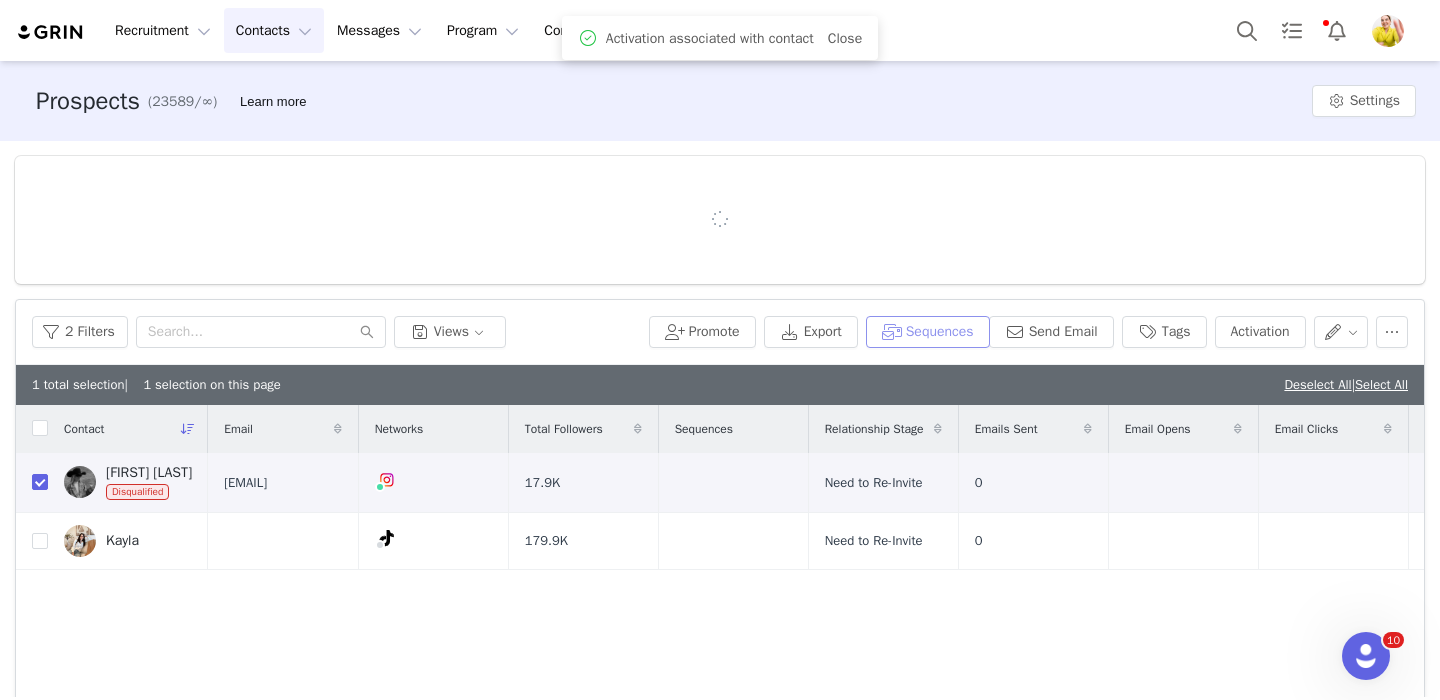 click on "Sequences" at bounding box center (928, 332) 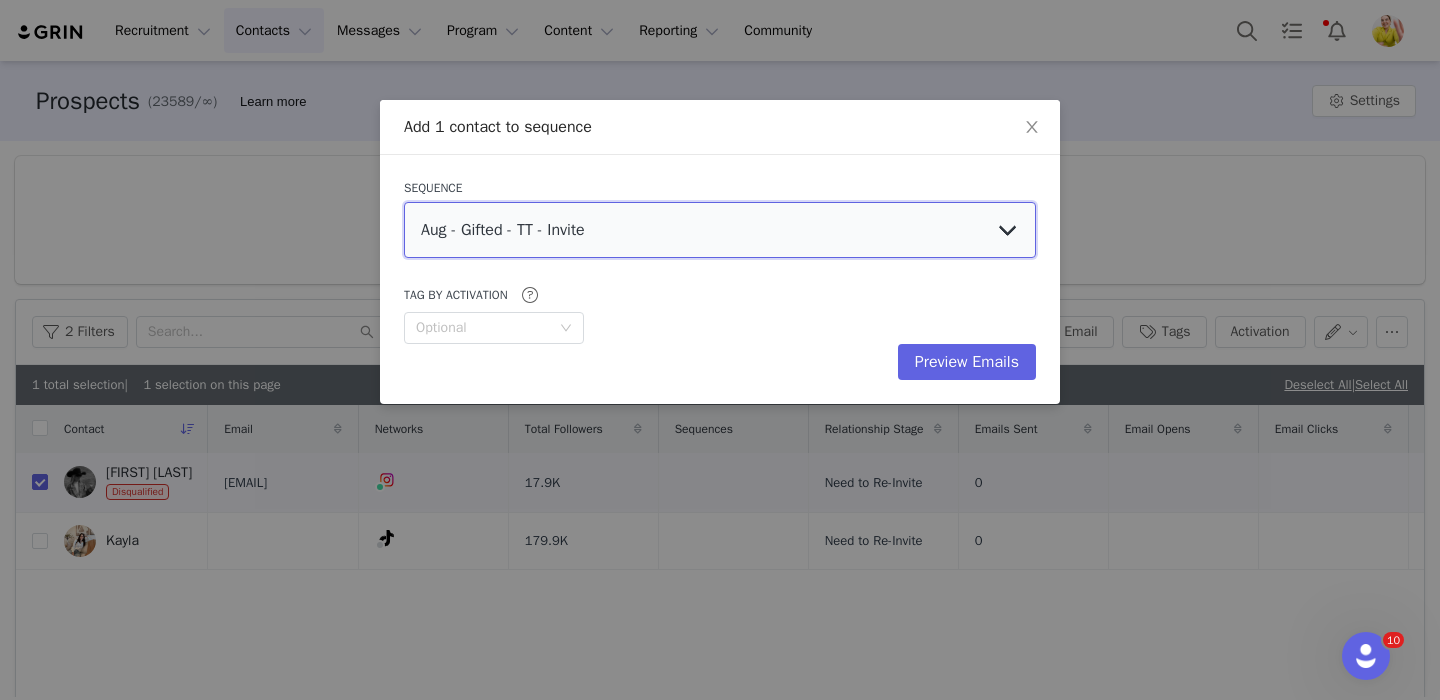 click on "Aug - Gifted - TT - Invite   Aug - Gifted - IG - Invite   Aug - Gifted - IG - Re-Invite (Past Partner)   Aug - Gifted - TT - Re-Invite (Past Partner)" at bounding box center (720, 230) 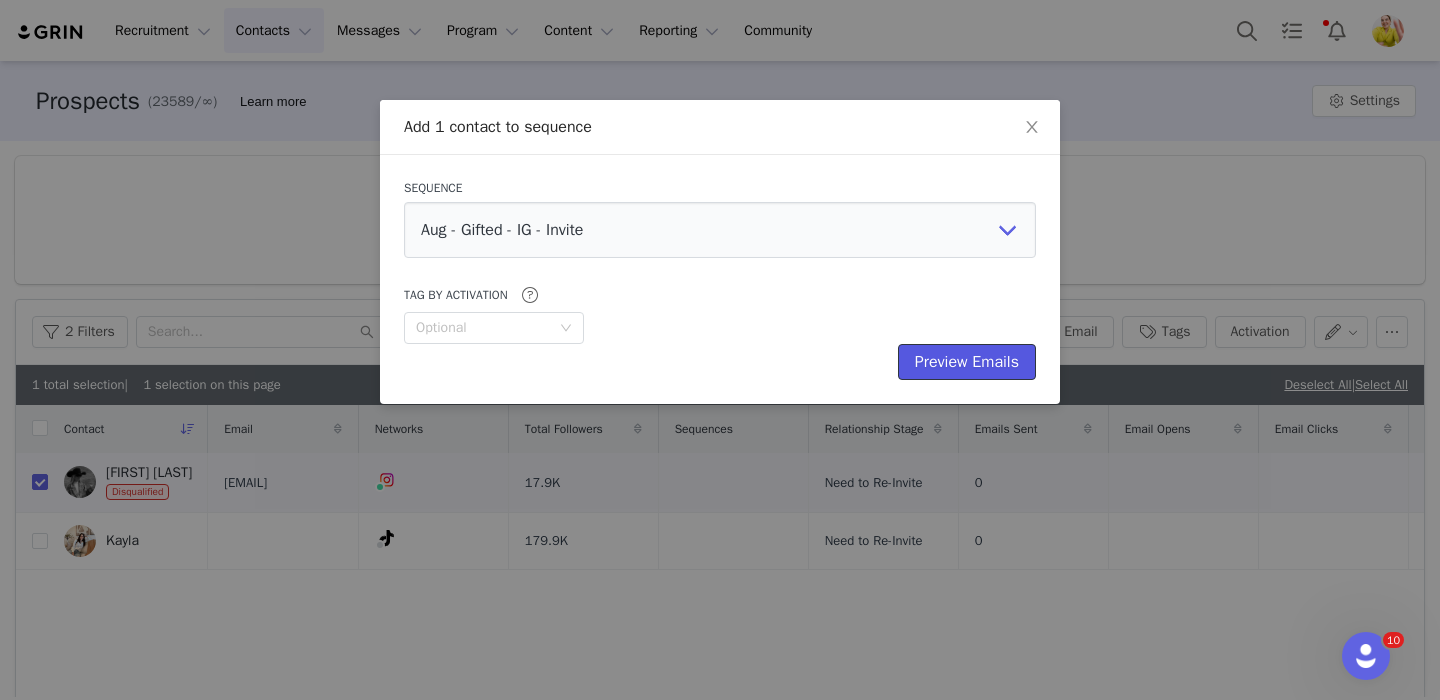 click on "Preview Emails" at bounding box center [967, 362] 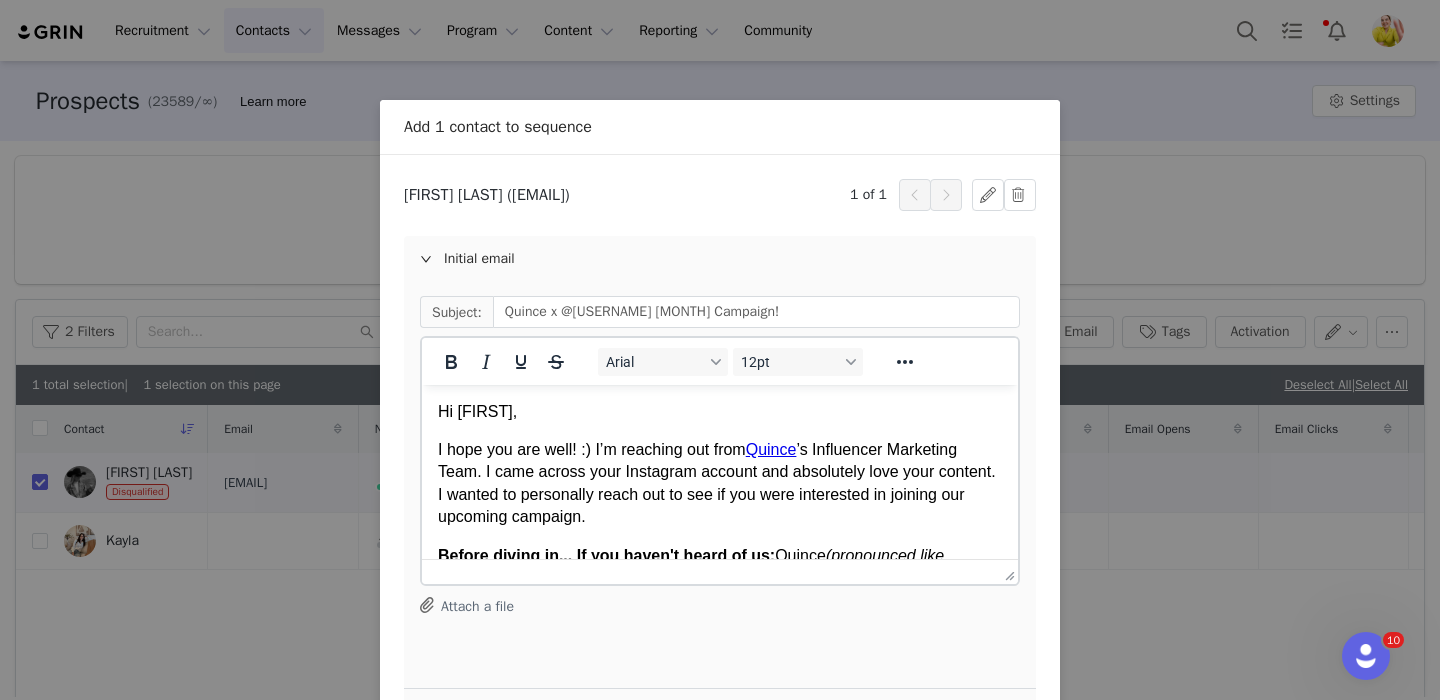 scroll, scrollTop: 0, scrollLeft: 0, axis: both 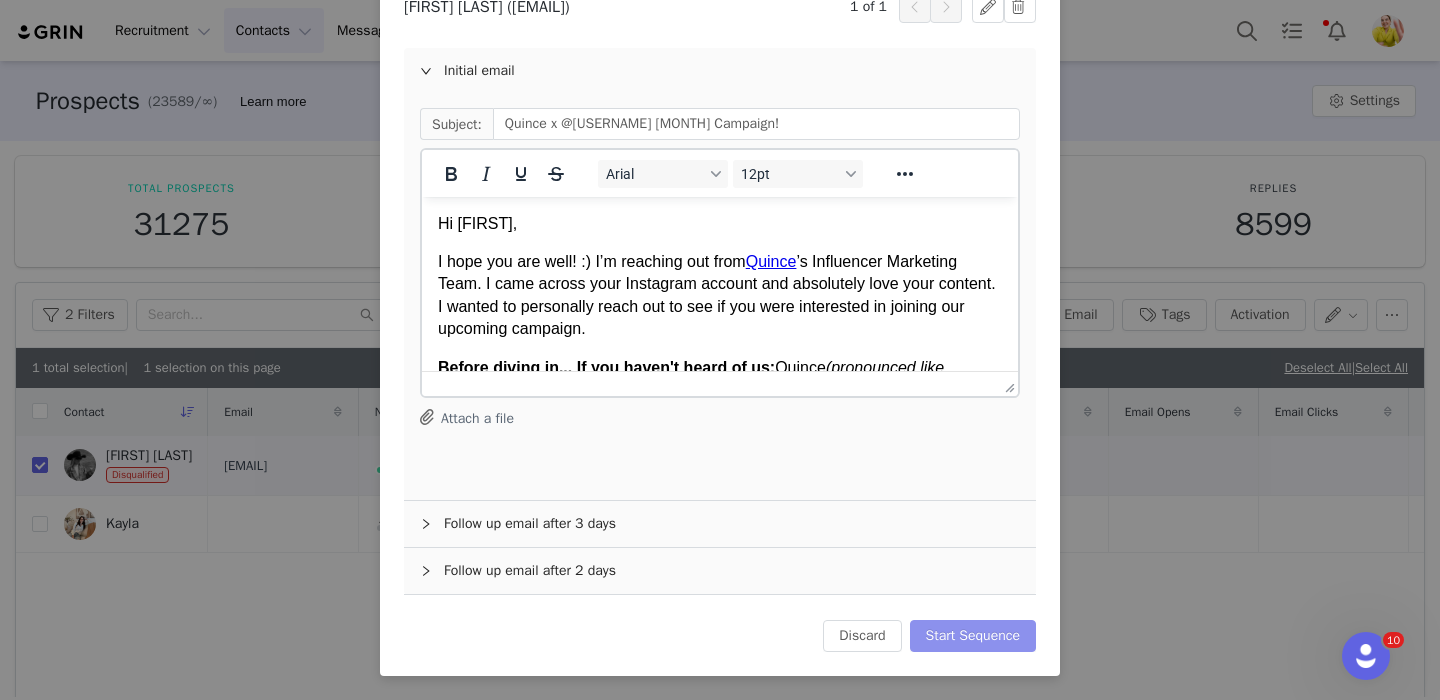 click on "Start Sequence" at bounding box center [973, 636] 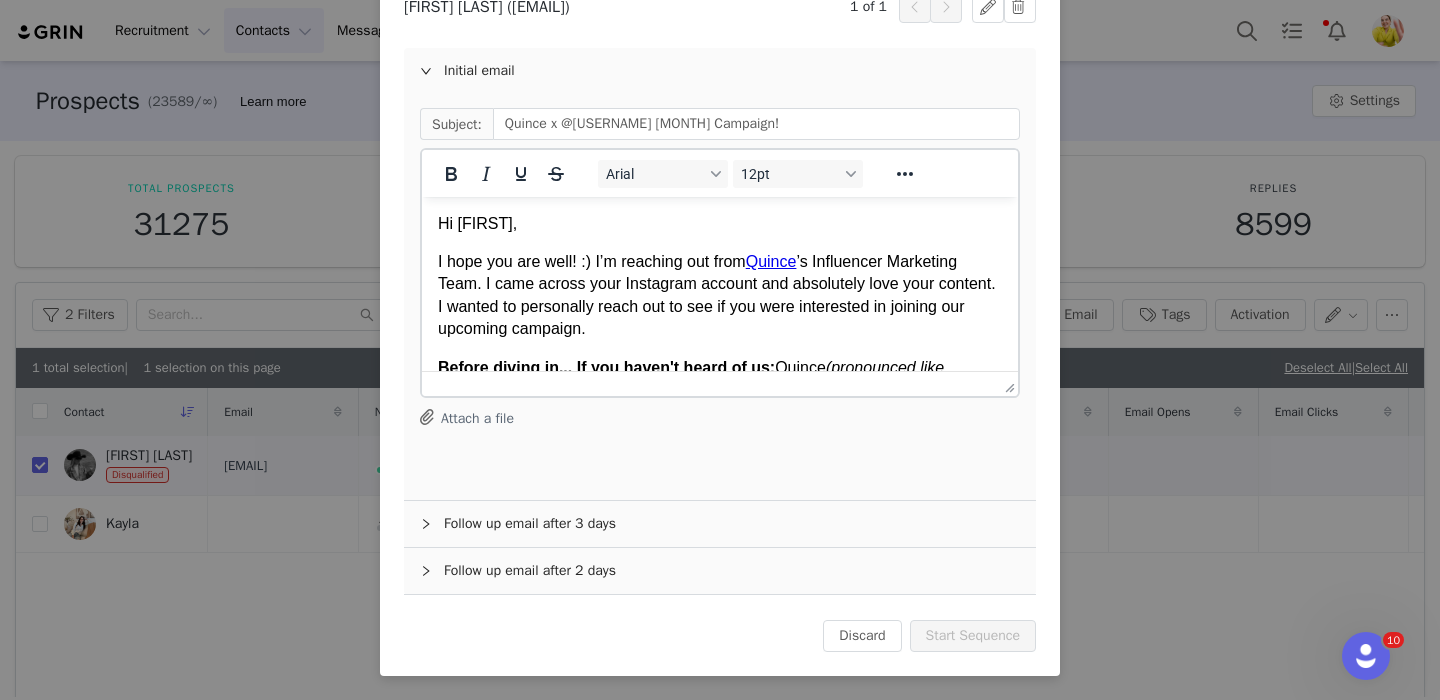 scroll, scrollTop: 0, scrollLeft: 0, axis: both 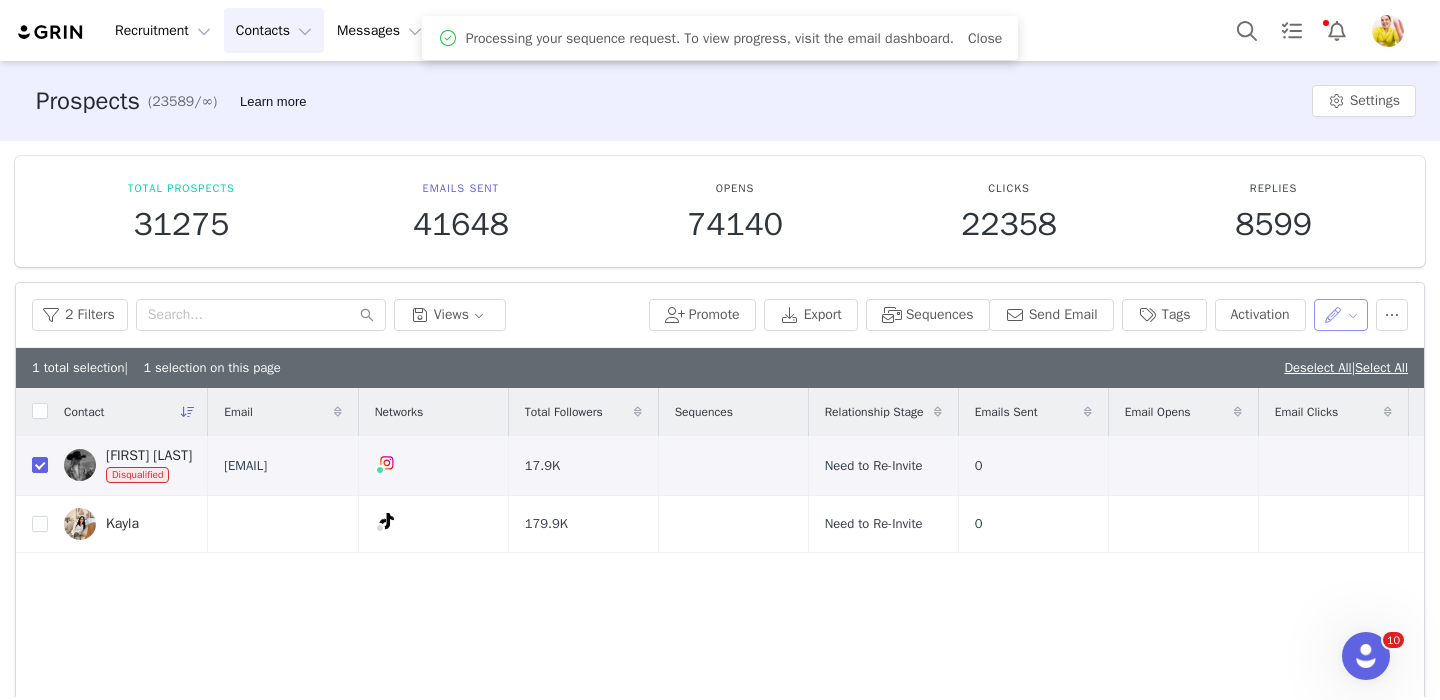 click at bounding box center [1341, 315] 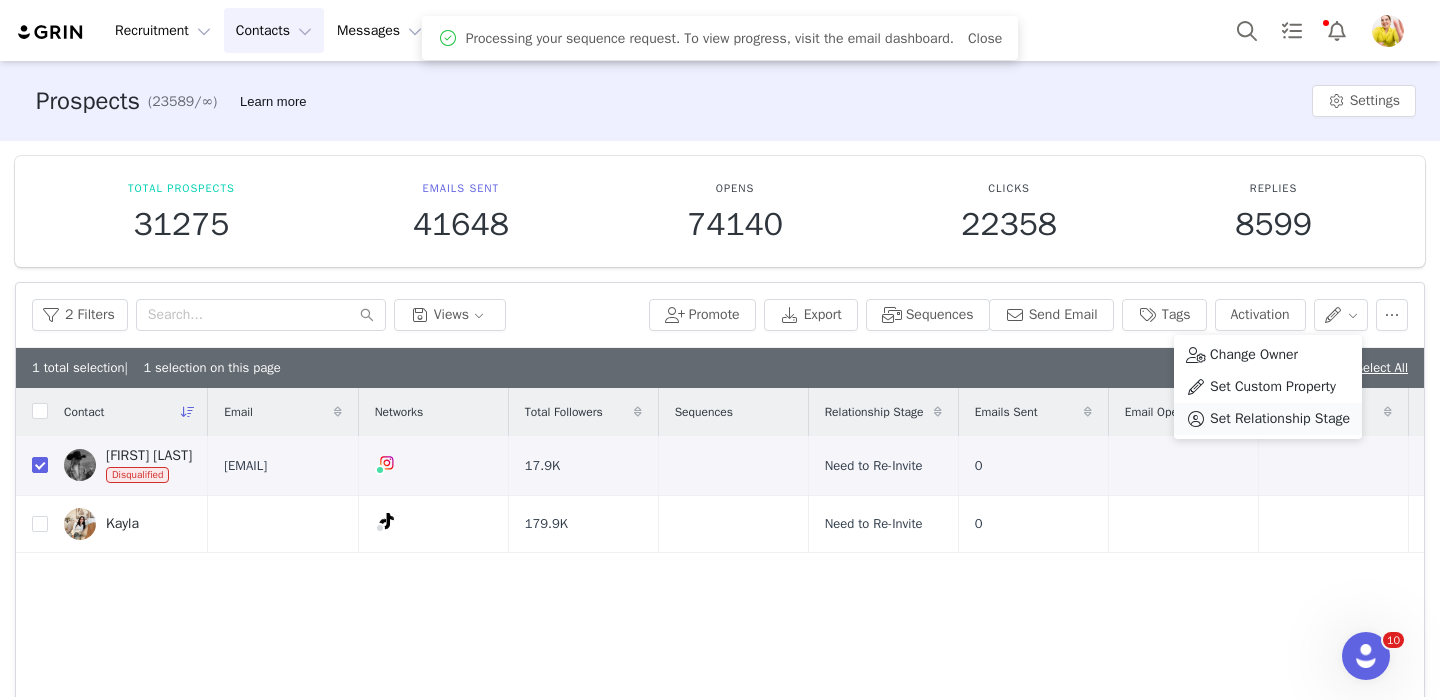 click on "Set Relationship Stage" at bounding box center (1280, 419) 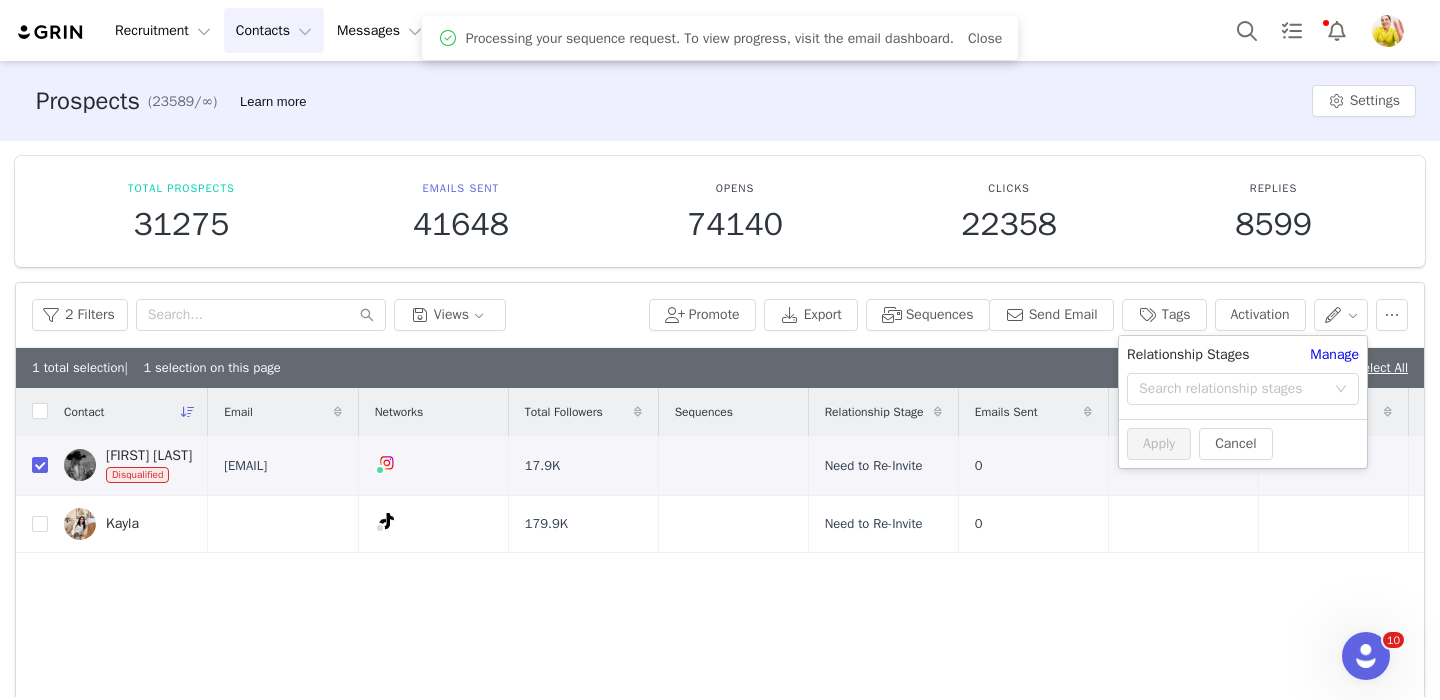 click on "Relationship Stages
Manage" at bounding box center [1243, 358] 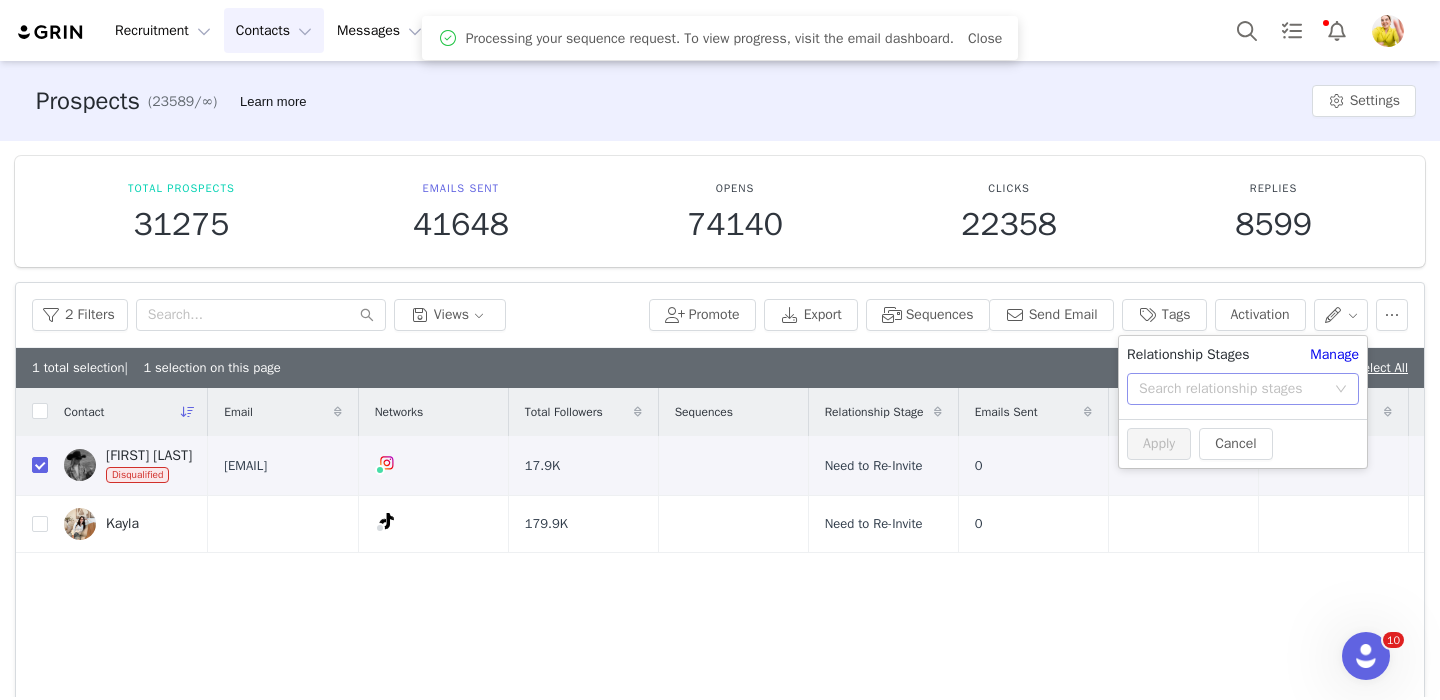 click on "Search relationship stages" at bounding box center (1232, 389) 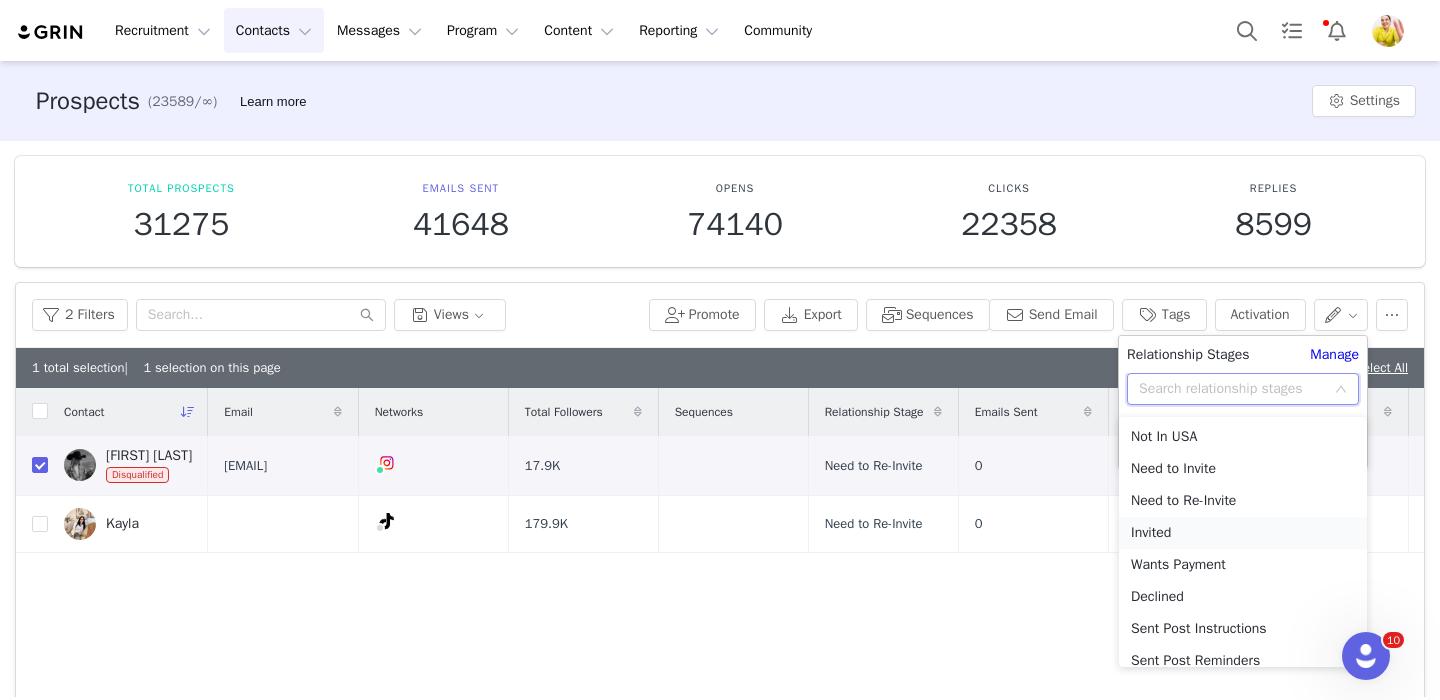 click on "Invited" at bounding box center [1243, 533] 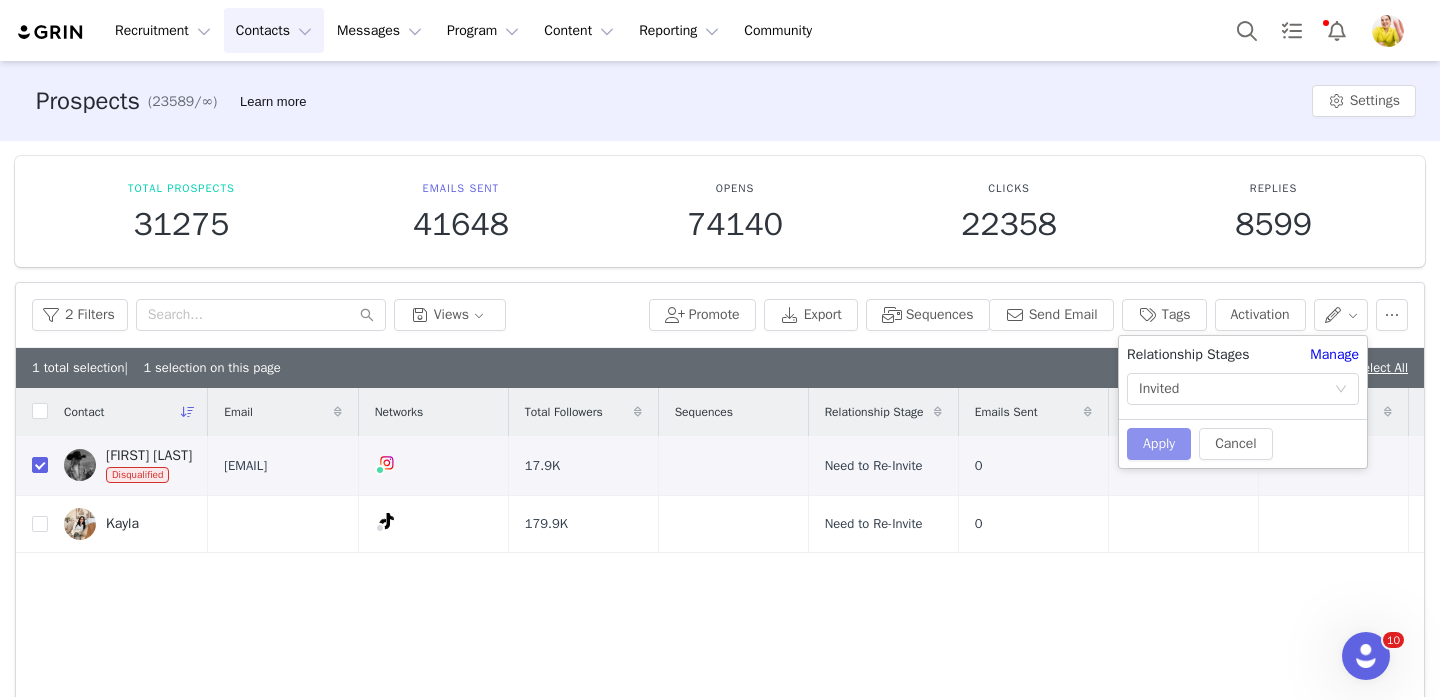 click on "Apply" at bounding box center (1159, 444) 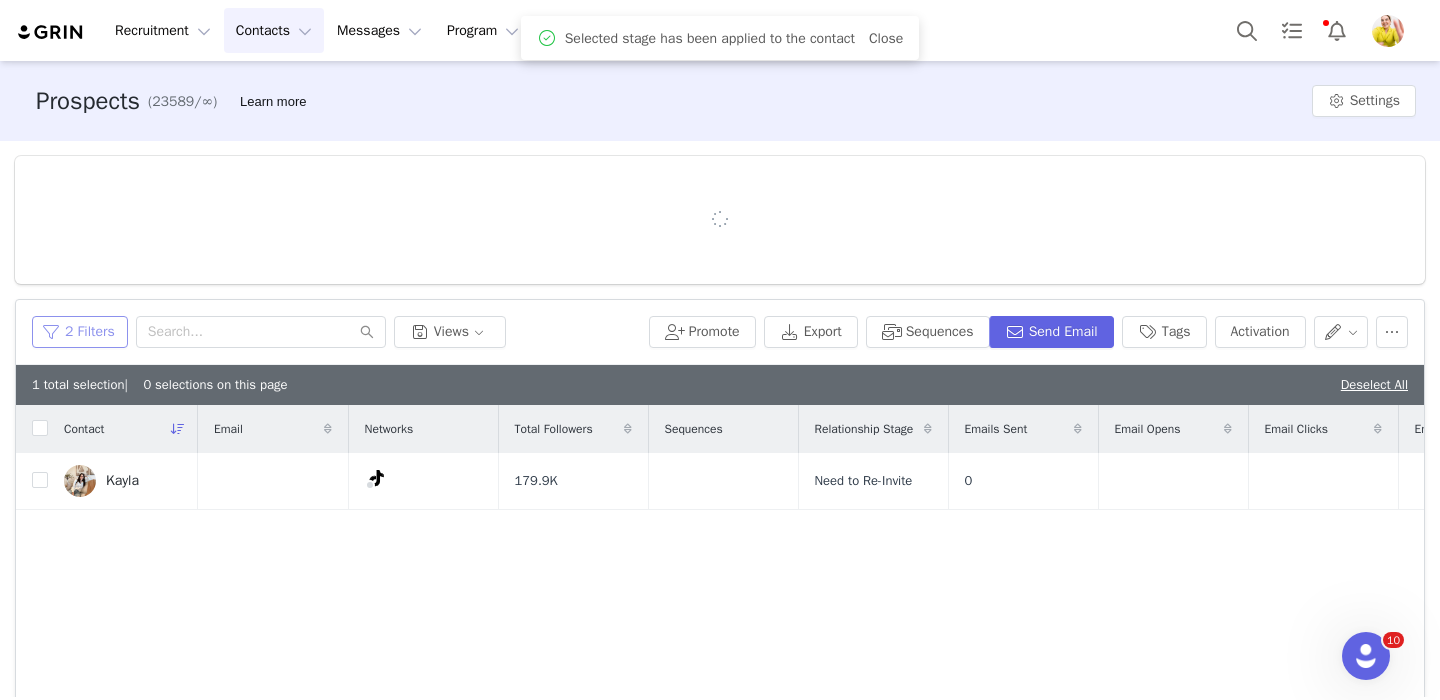 click on "2 Filters" at bounding box center (80, 332) 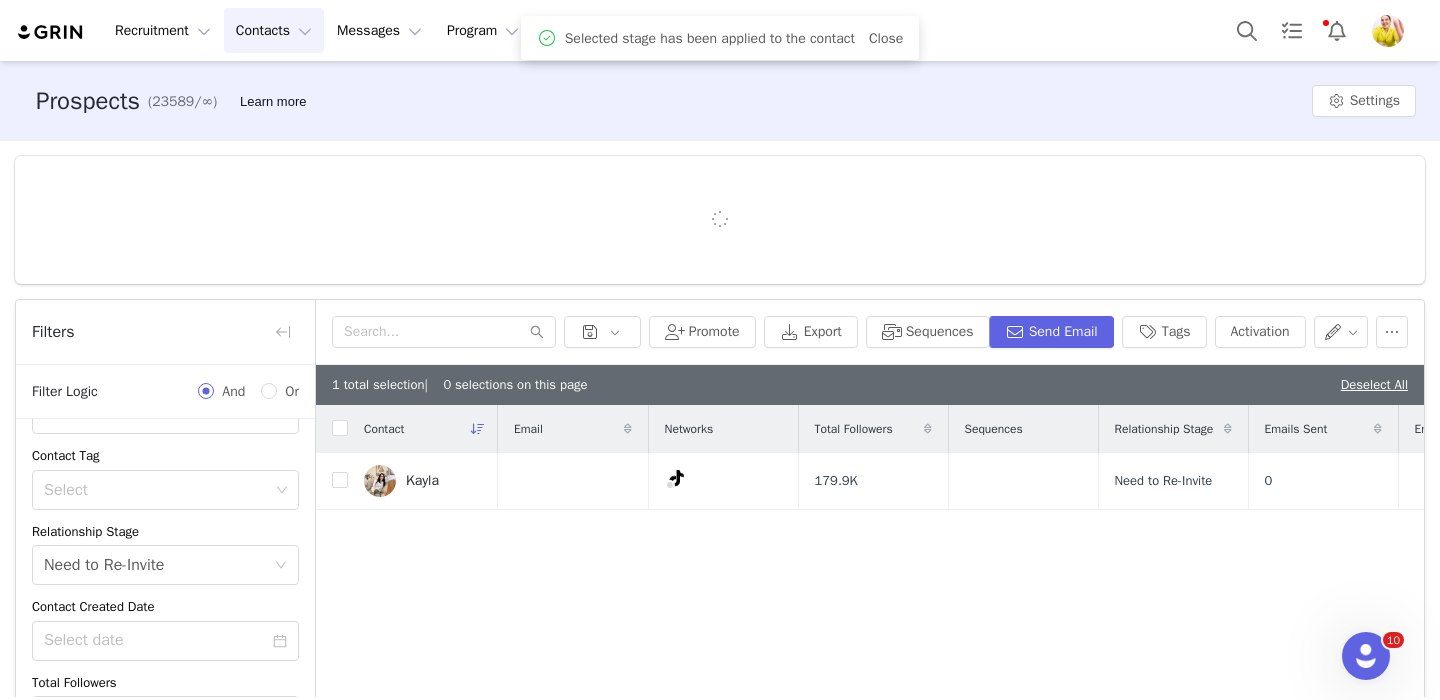scroll, scrollTop: 215, scrollLeft: 0, axis: vertical 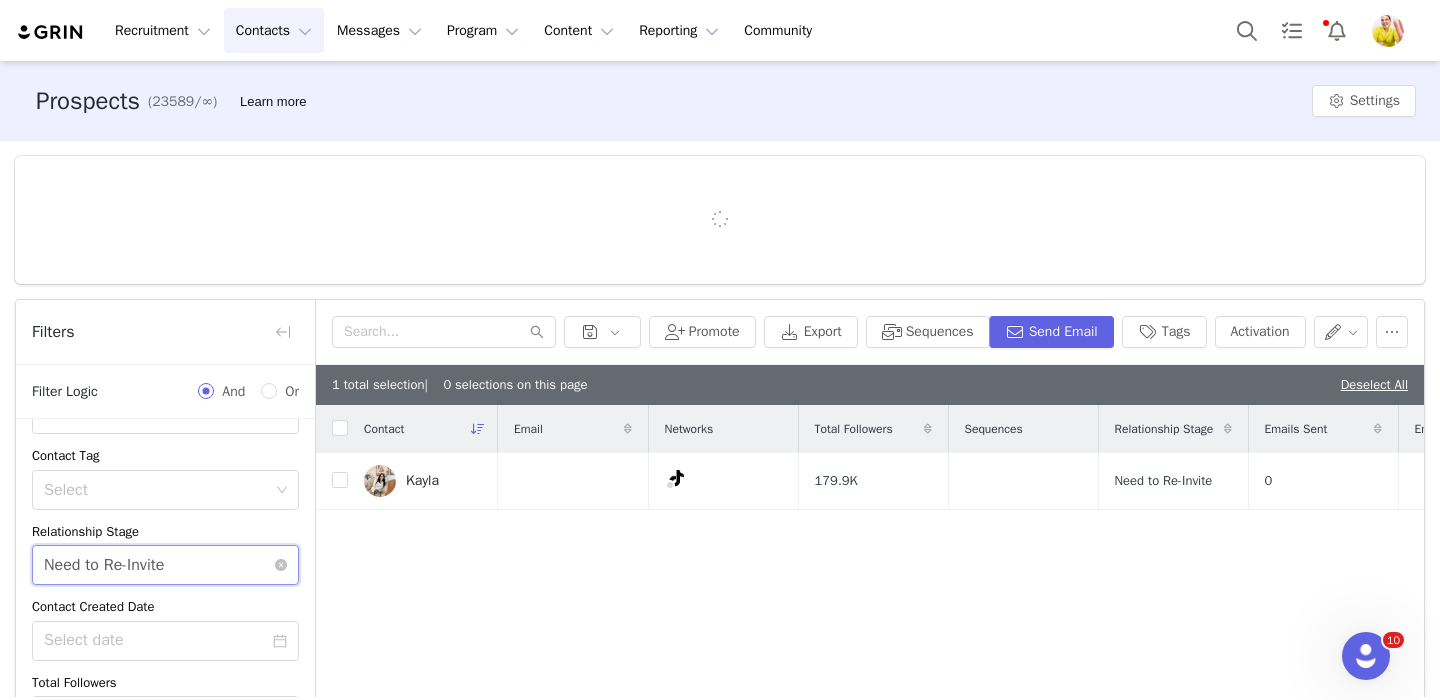click on "Select Need to Re-Invite" at bounding box center (159, 565) 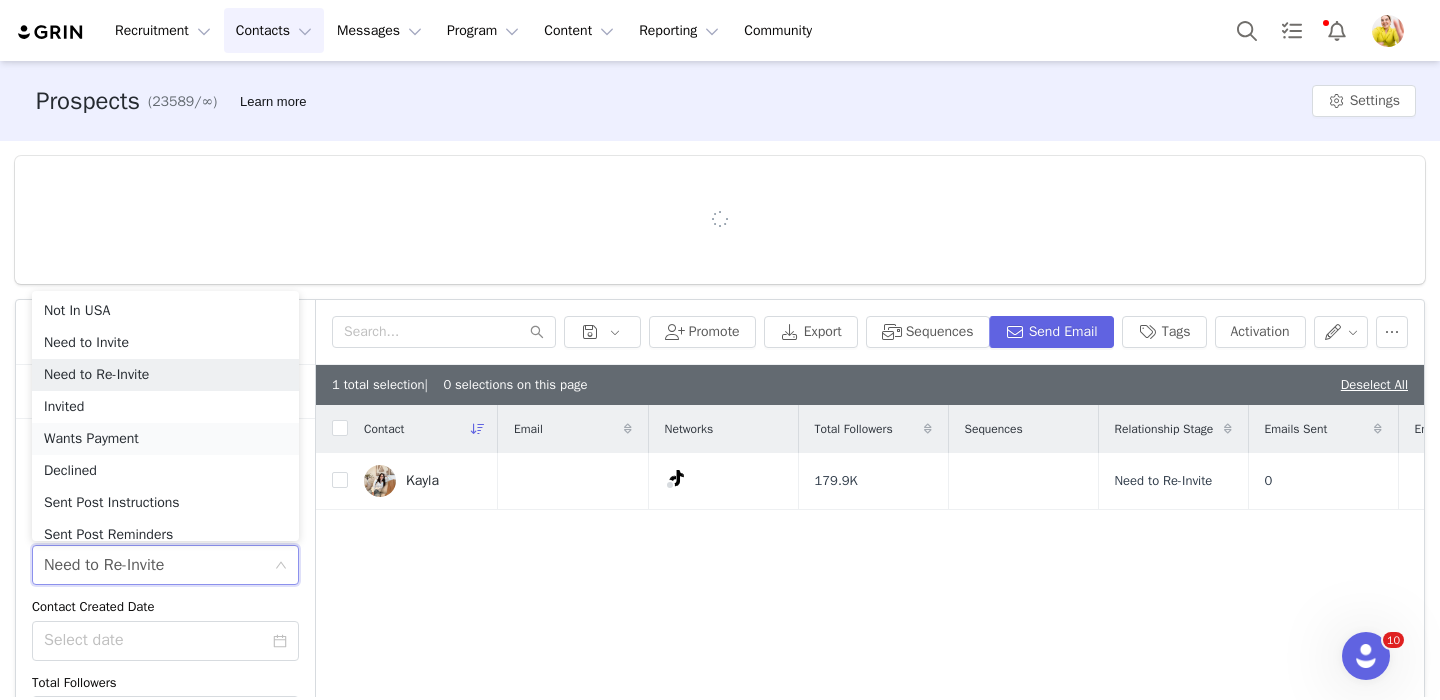 scroll, scrollTop: 10, scrollLeft: 0, axis: vertical 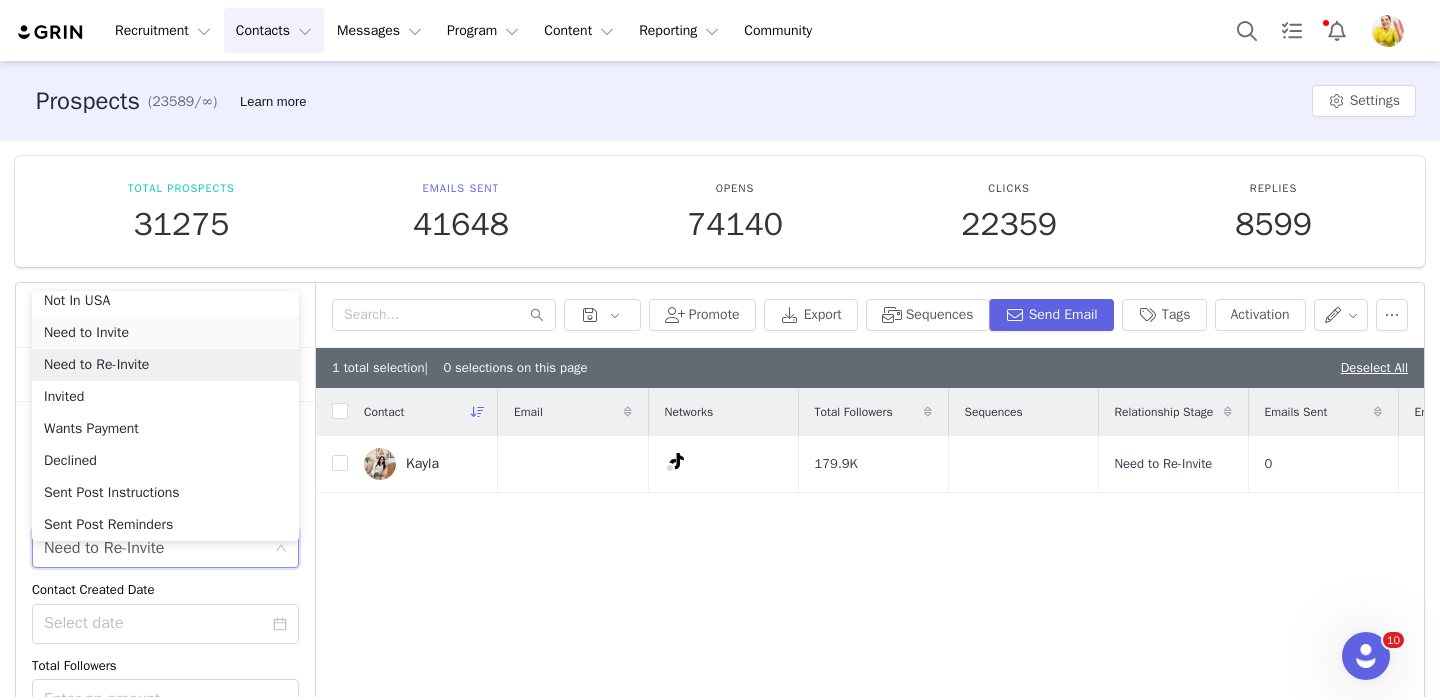 click on "Need to Invite" at bounding box center (165, 333) 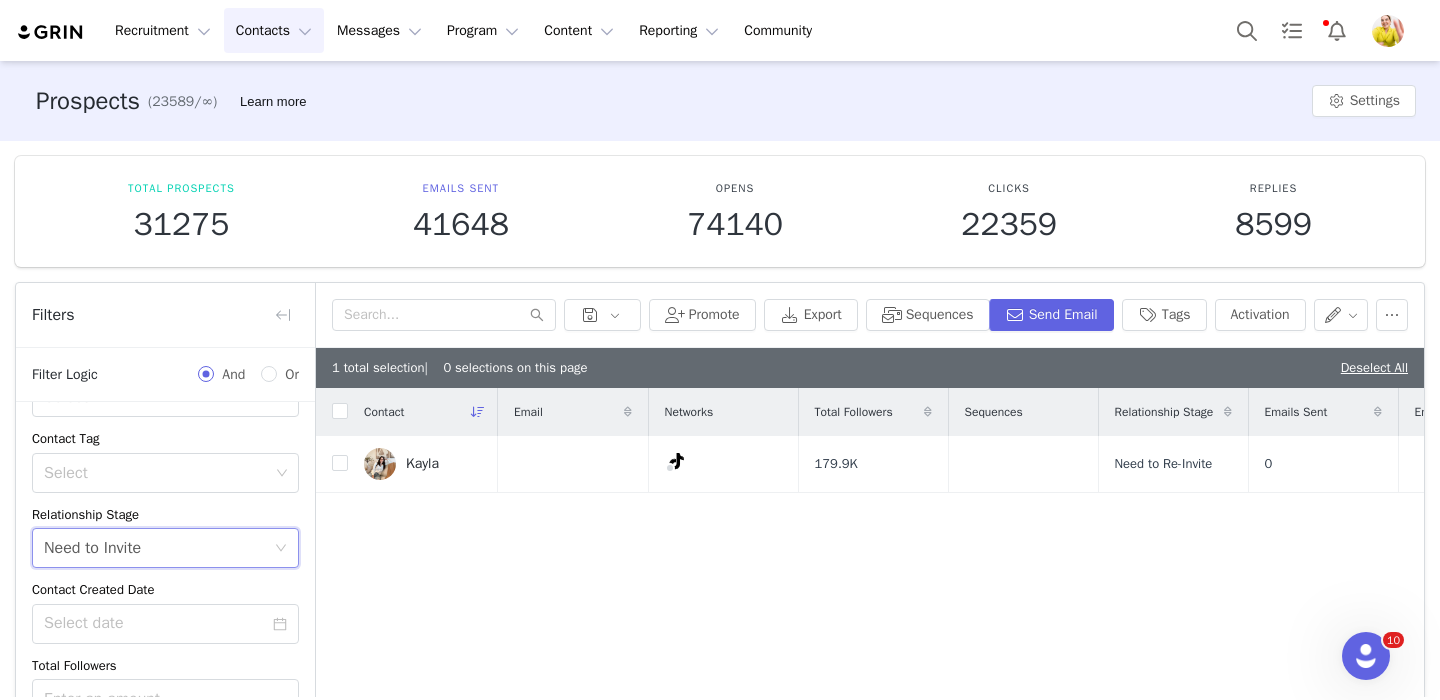 scroll, scrollTop: 283, scrollLeft: 0, axis: vertical 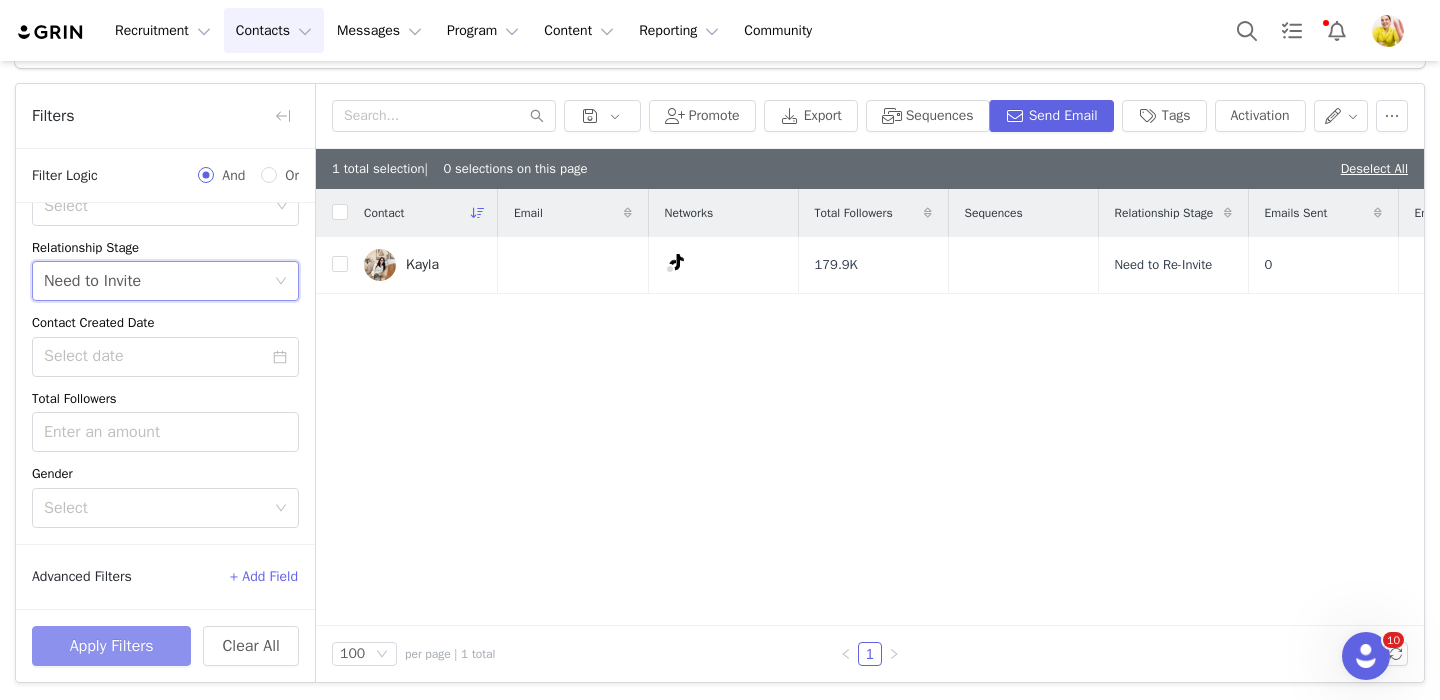 click on "Apply Filters" at bounding box center [111, 646] 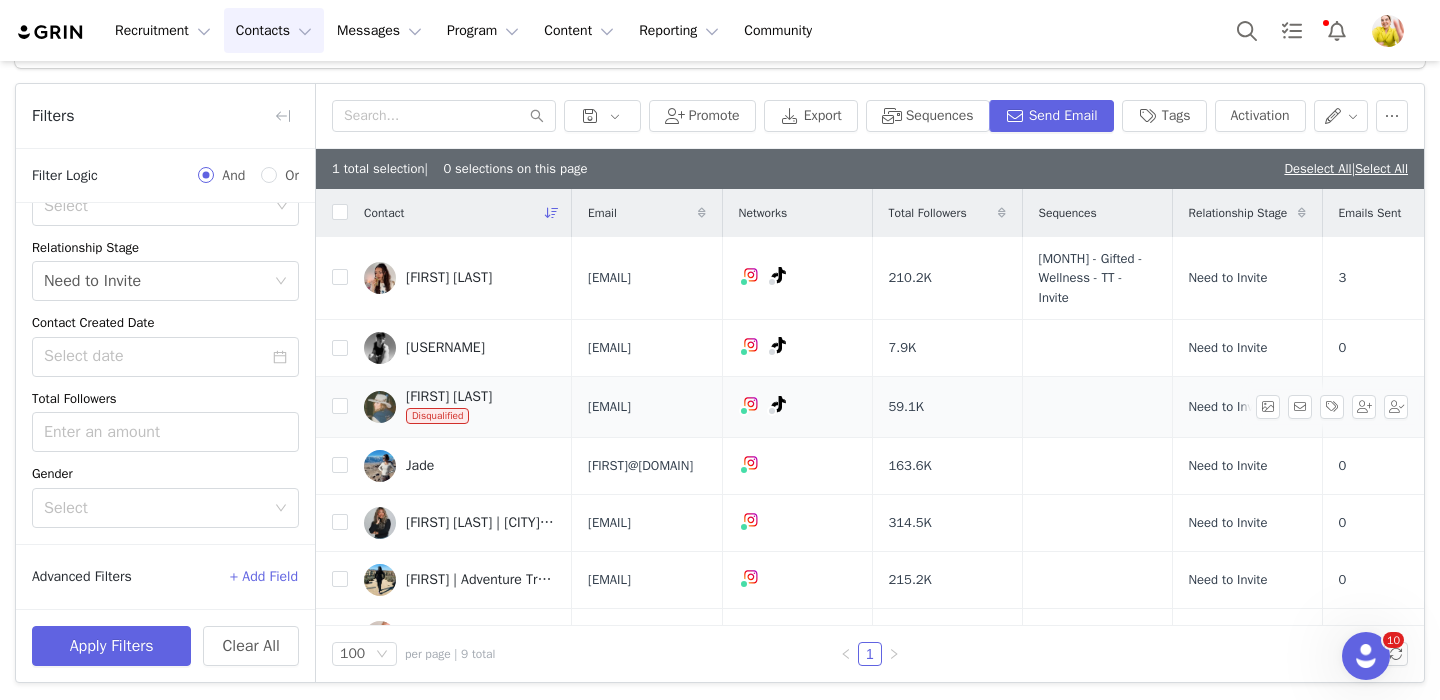 click on "Niki Newberg   Disqualified" at bounding box center [460, 407] 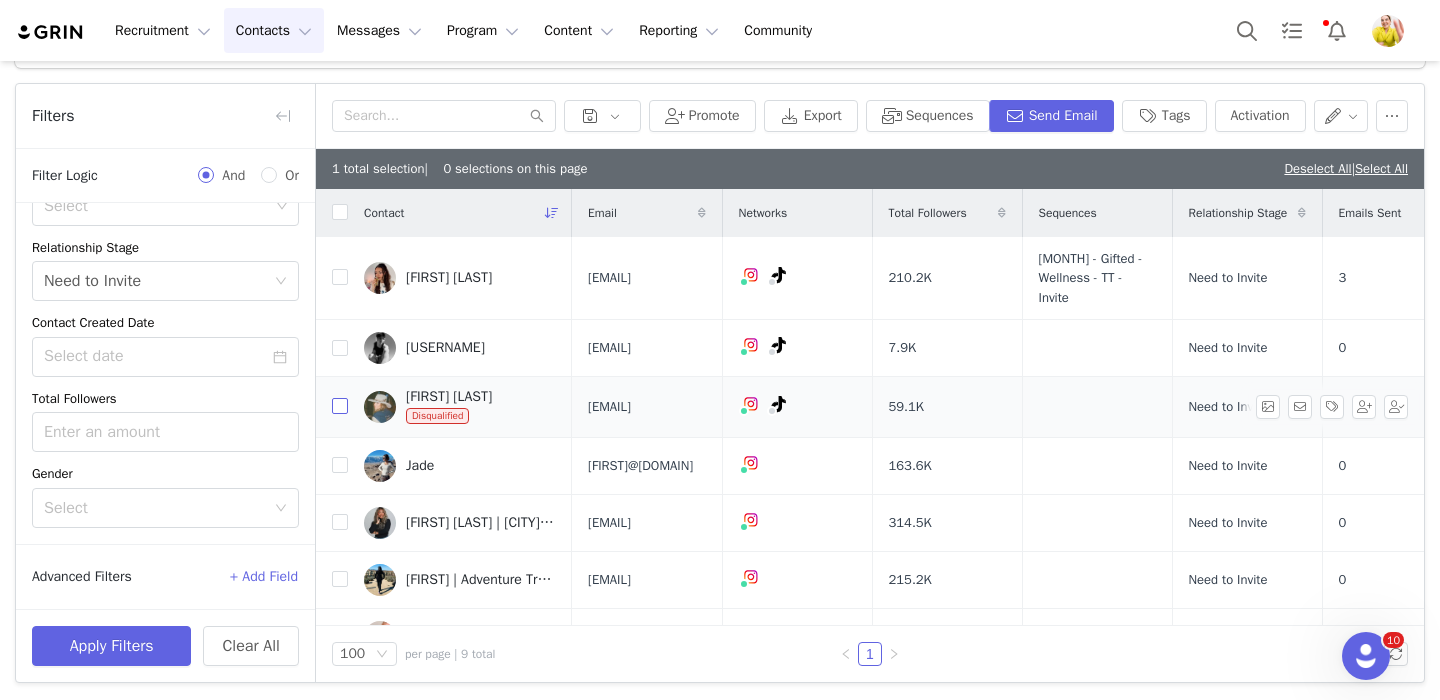 click at bounding box center [340, 406] 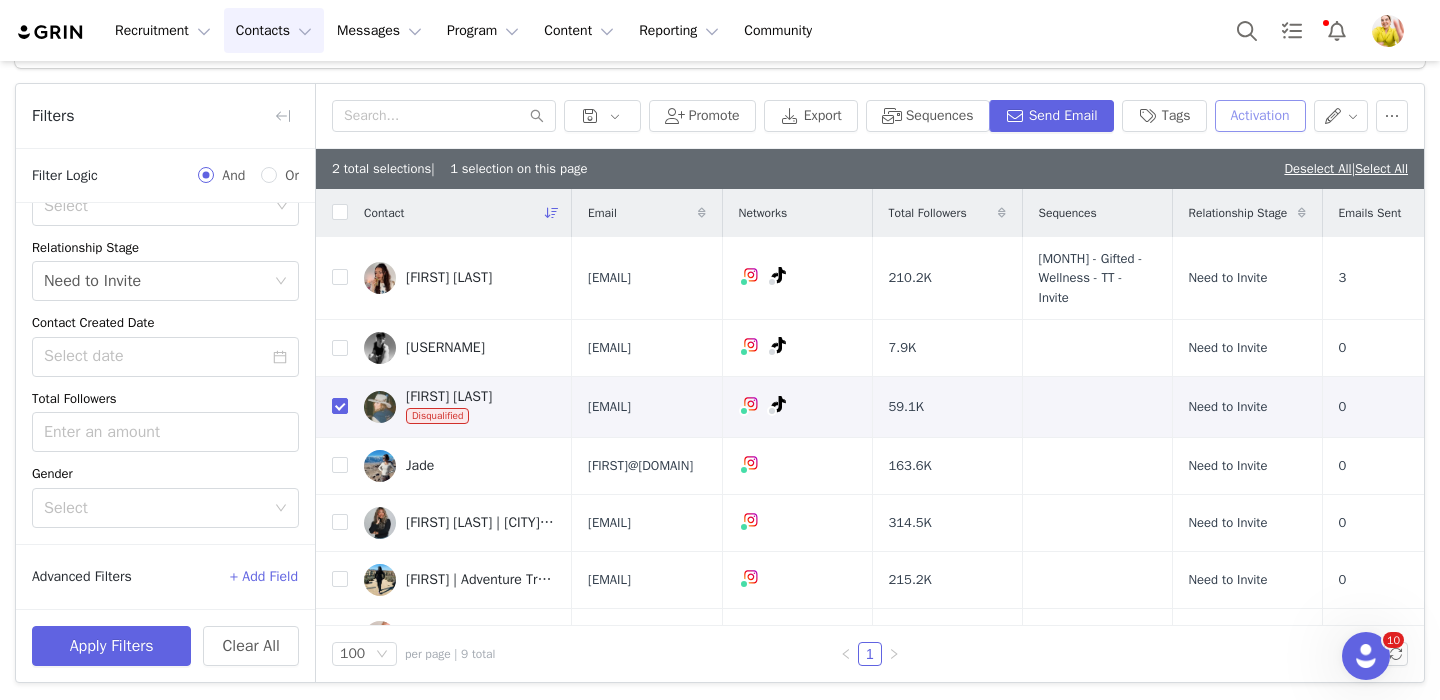 click on "Activation" at bounding box center [1260, 116] 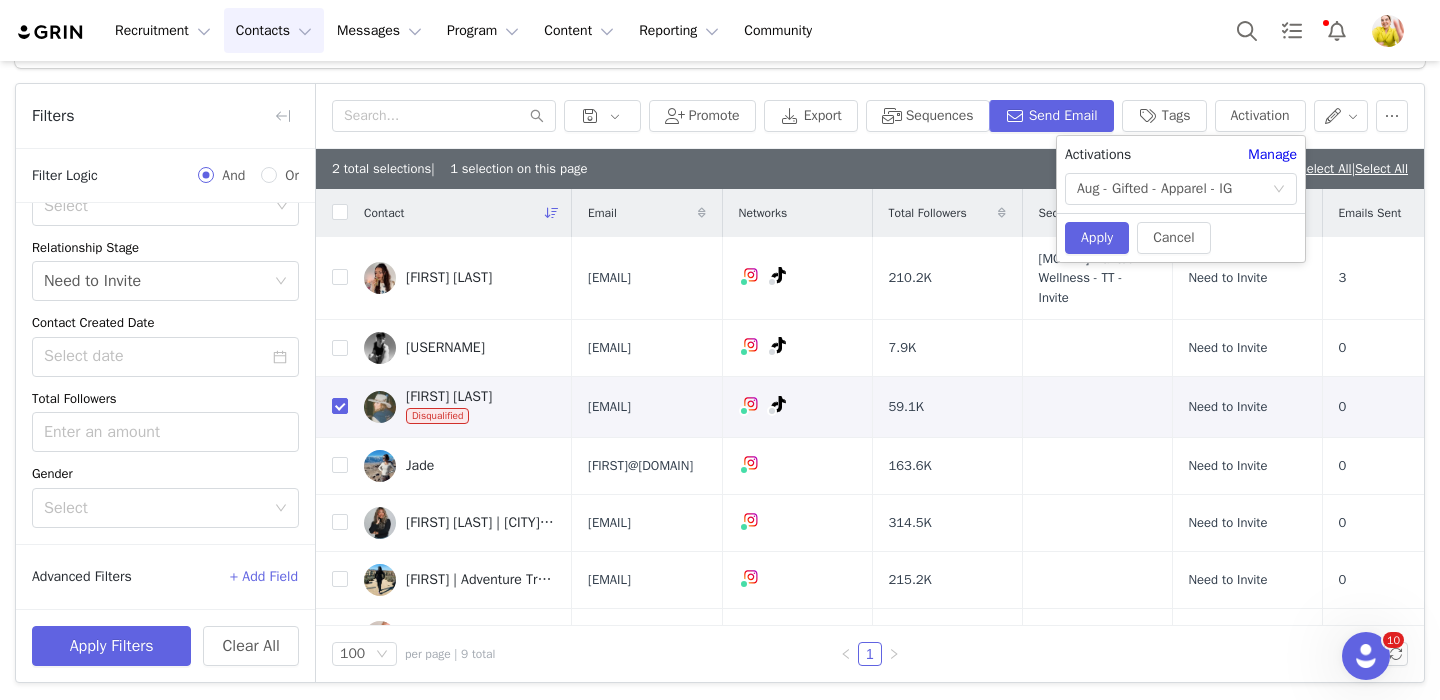 click on "Promote Export Sequences Send Email Tags Activation" at bounding box center (870, 116) 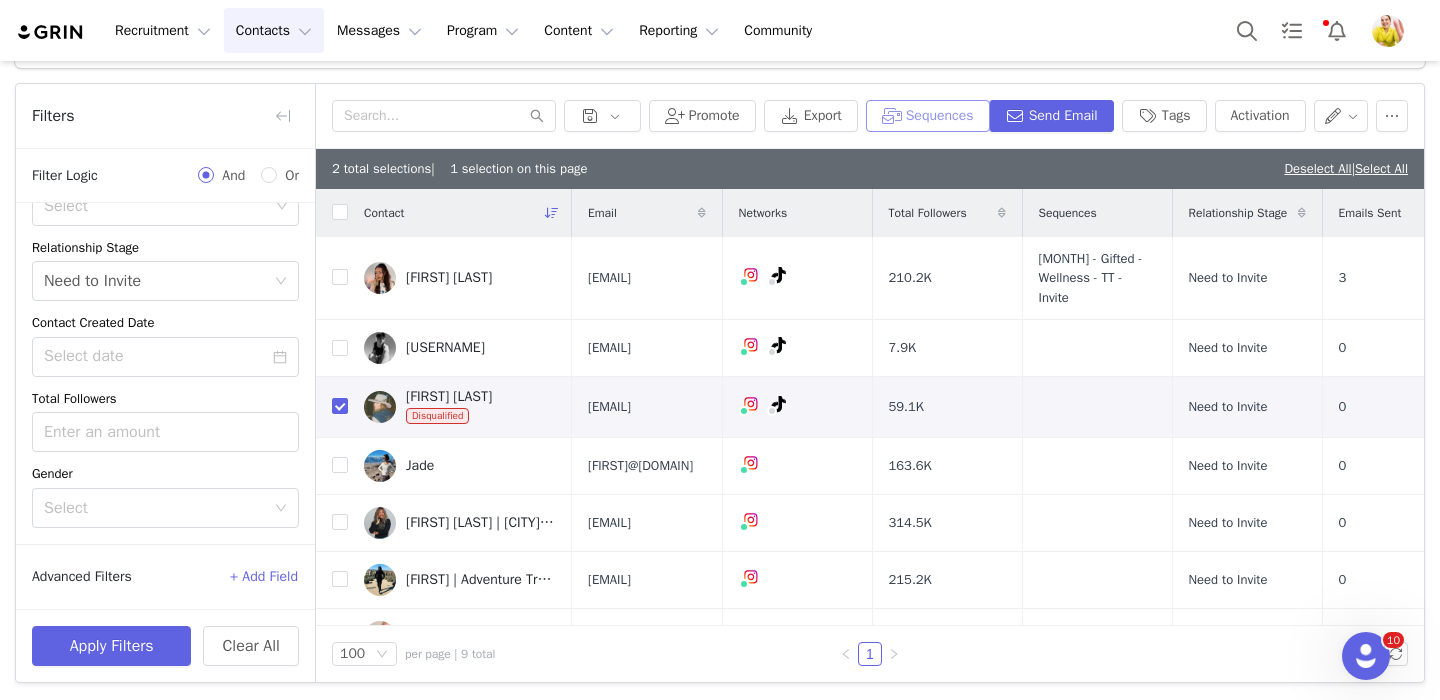 click on "Sequences" at bounding box center (928, 116) 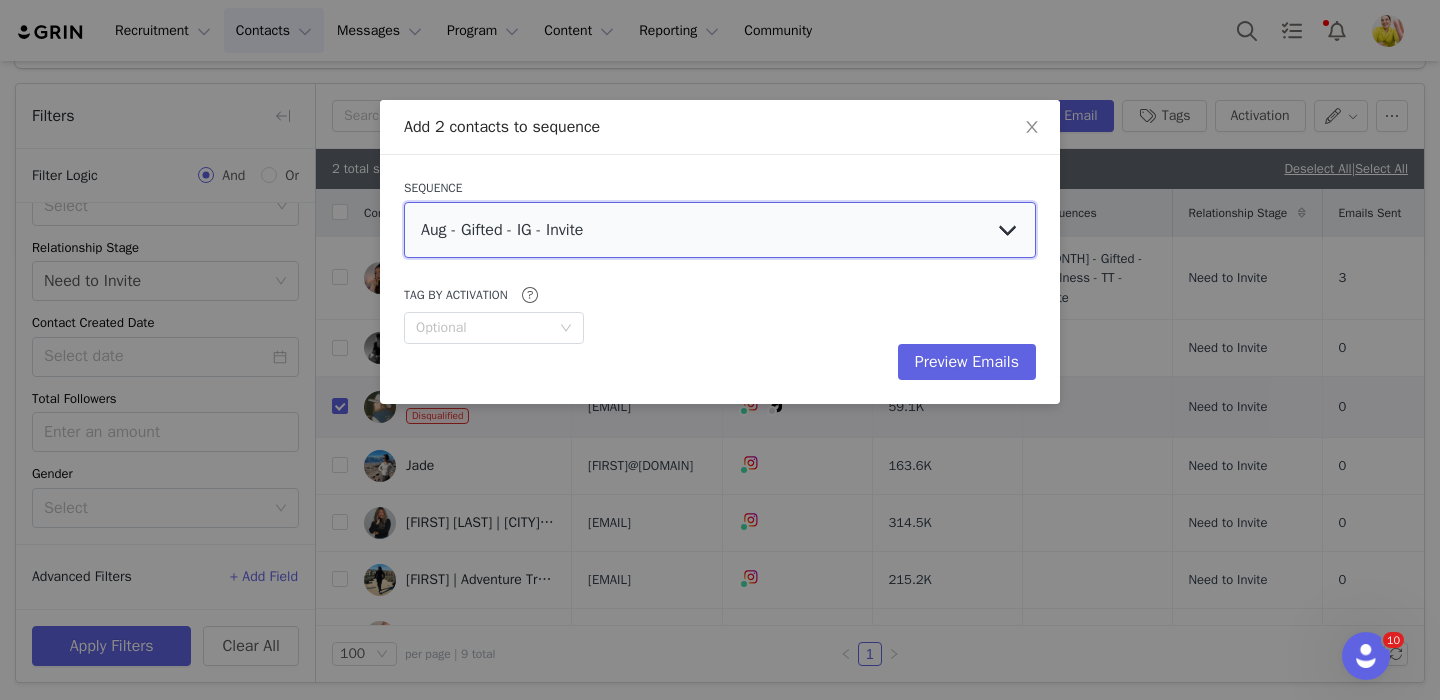click on "Aug - Gifted - TT - Invite   Aug - Gifted - IG - Invite   Aug - Gifted - IG - Re-Invite (Past Partner)   Aug - Gifted - TT - Re-Invite (Past Partner)" at bounding box center (720, 230) 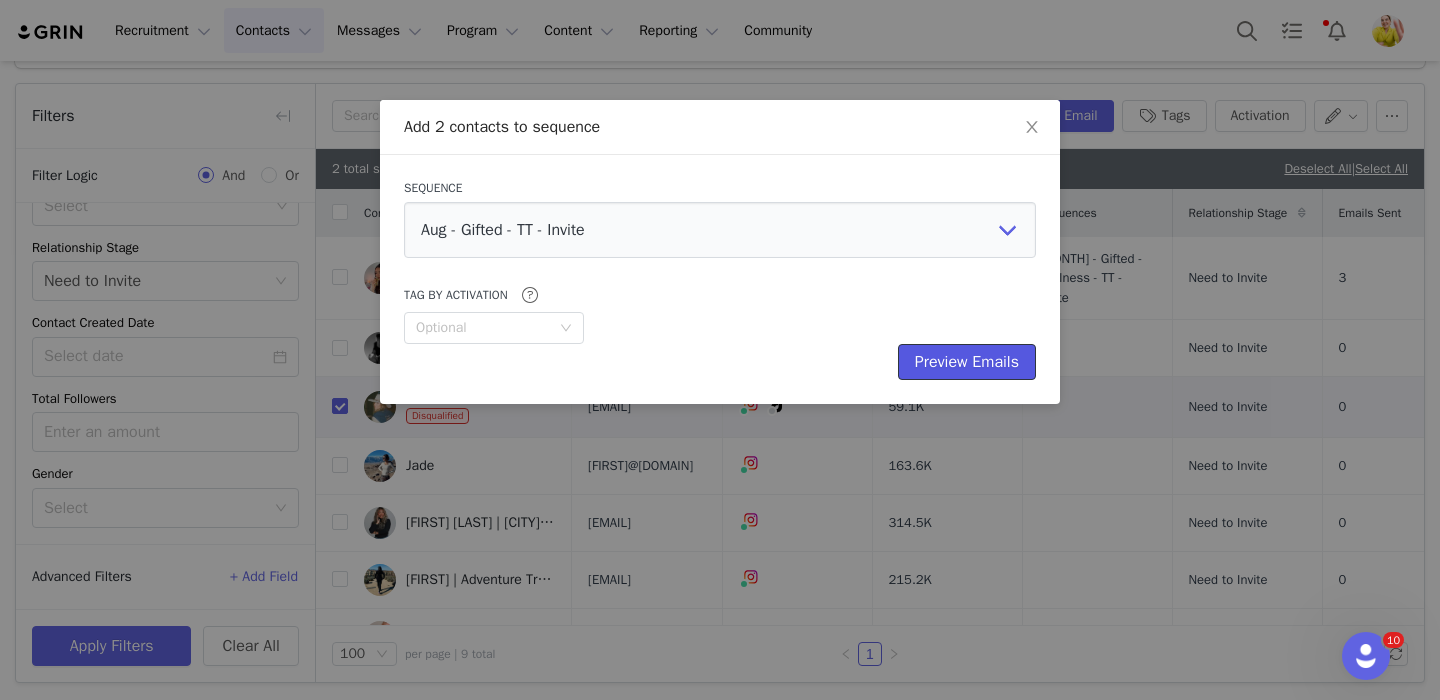click on "Preview Emails" at bounding box center [967, 362] 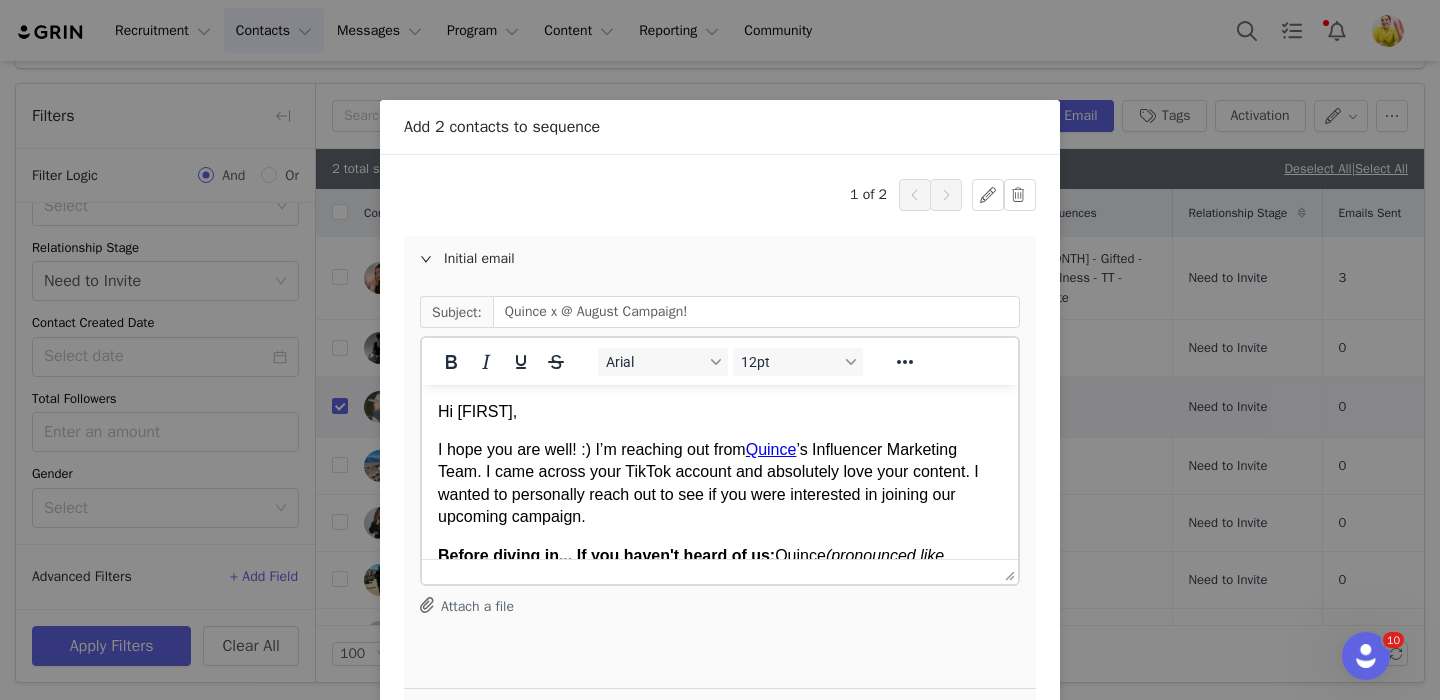 scroll, scrollTop: 0, scrollLeft: 0, axis: both 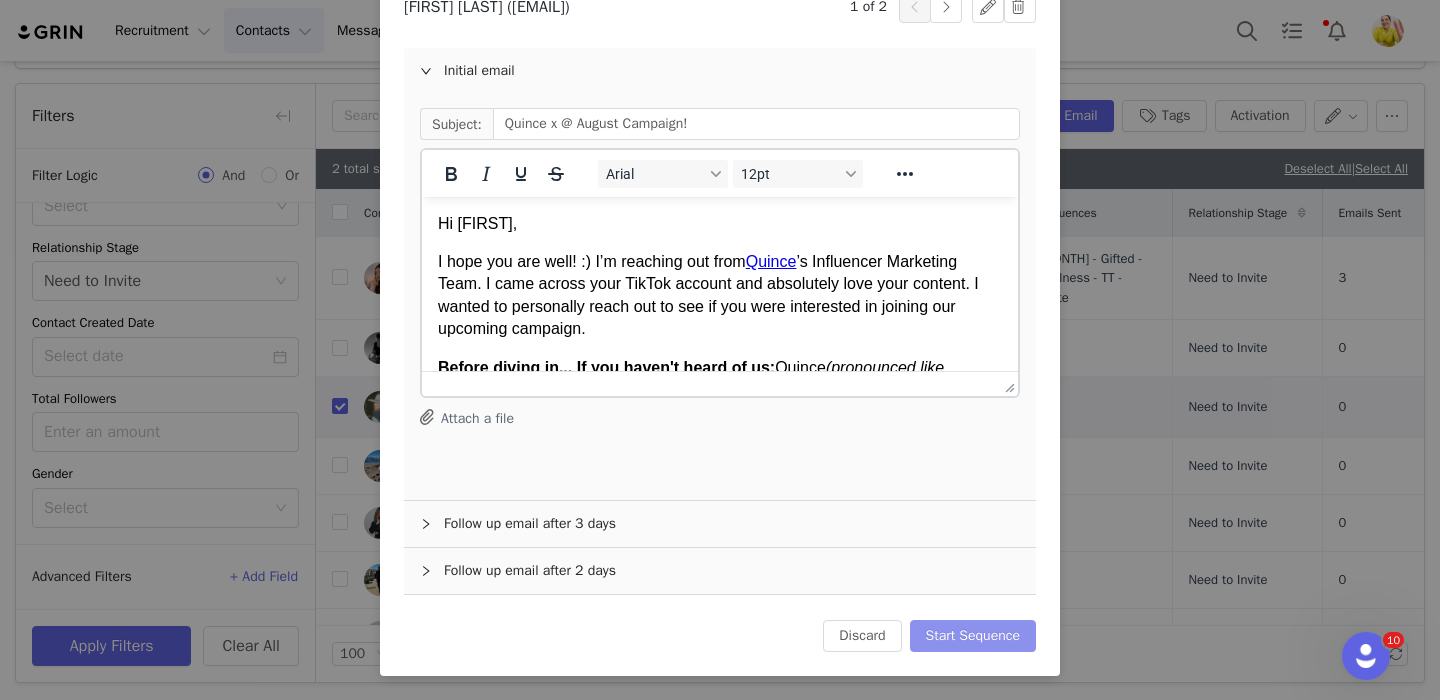 click on "Start Sequence" at bounding box center [973, 636] 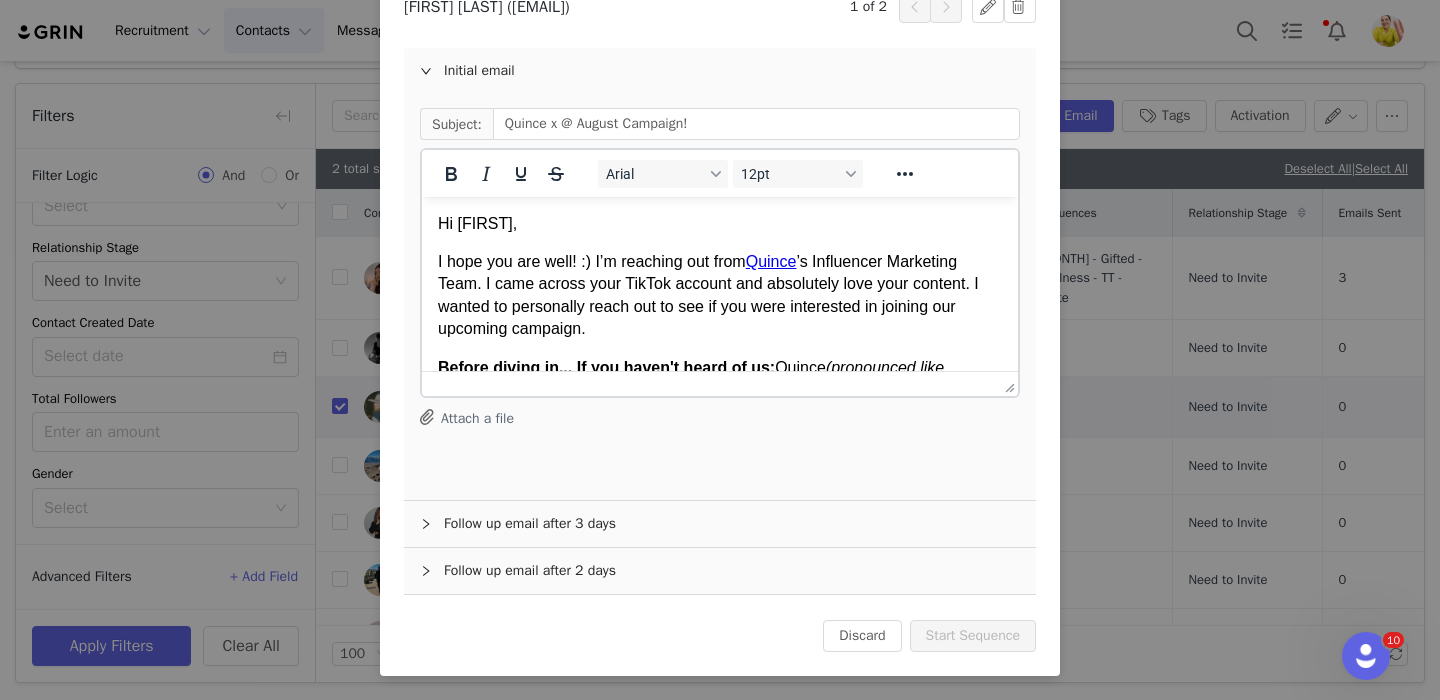 scroll, scrollTop: 0, scrollLeft: 0, axis: both 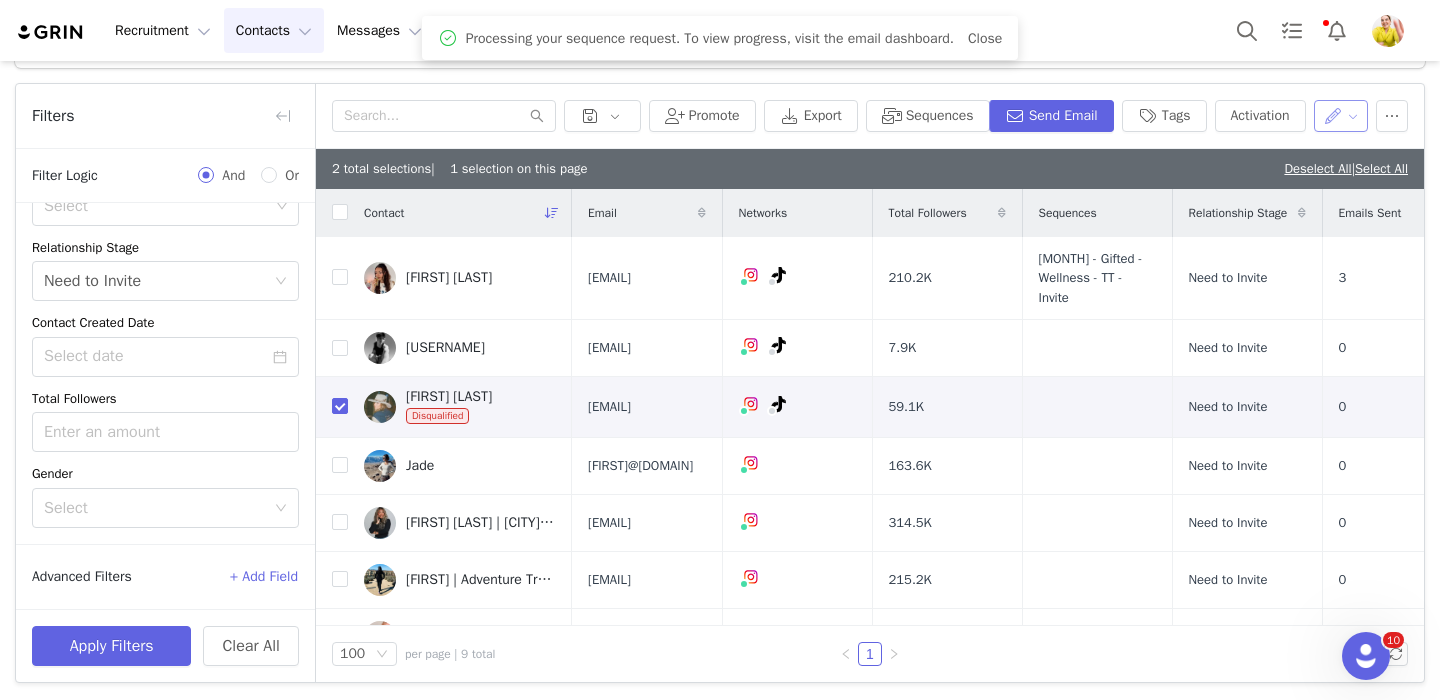 click at bounding box center (1341, 116) 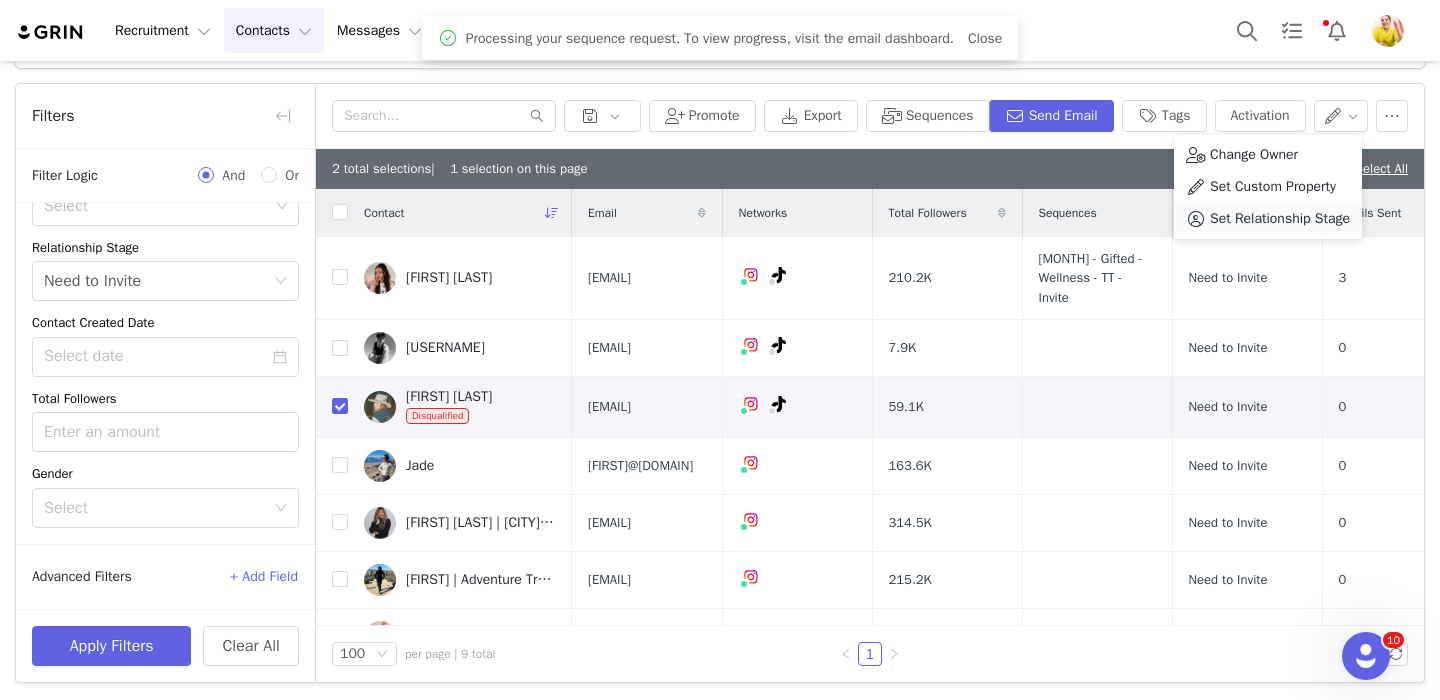 click on "Set Relationship Stage" at bounding box center [1280, 219] 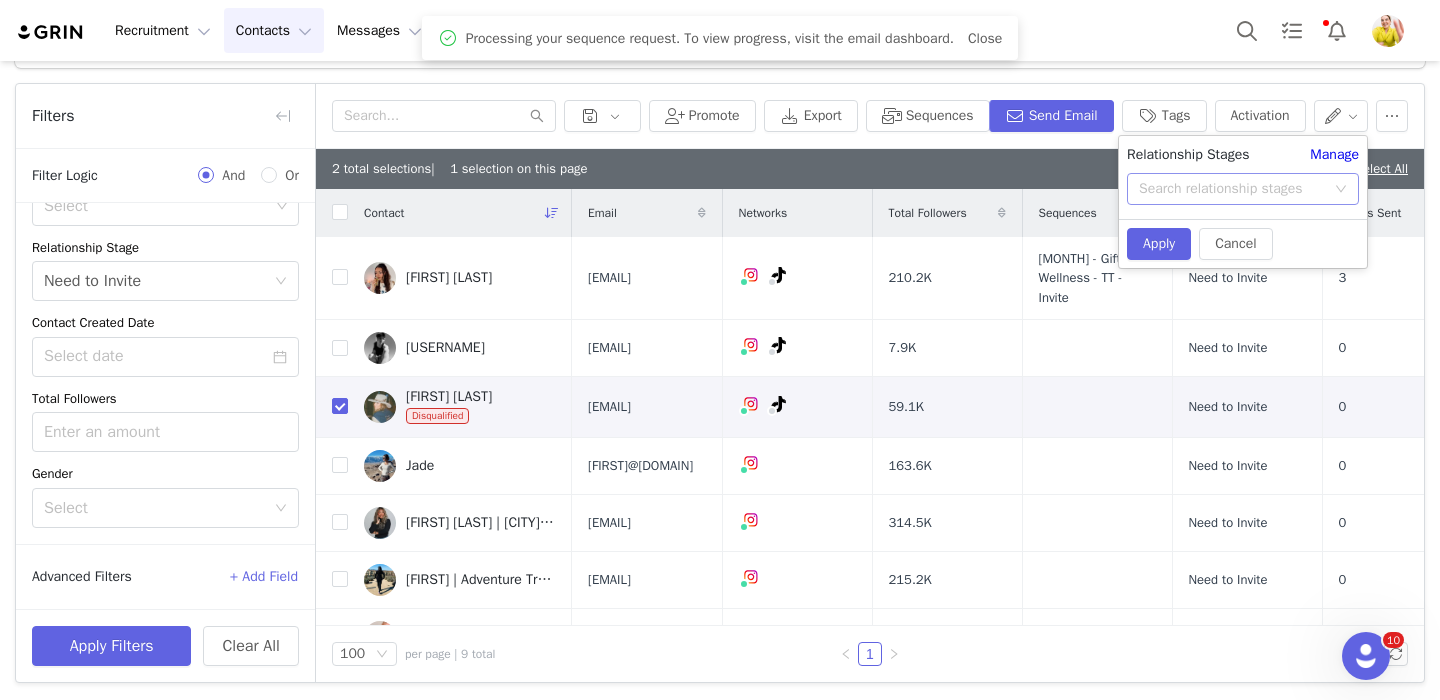 click on "Search relationship stages" at bounding box center [1232, 189] 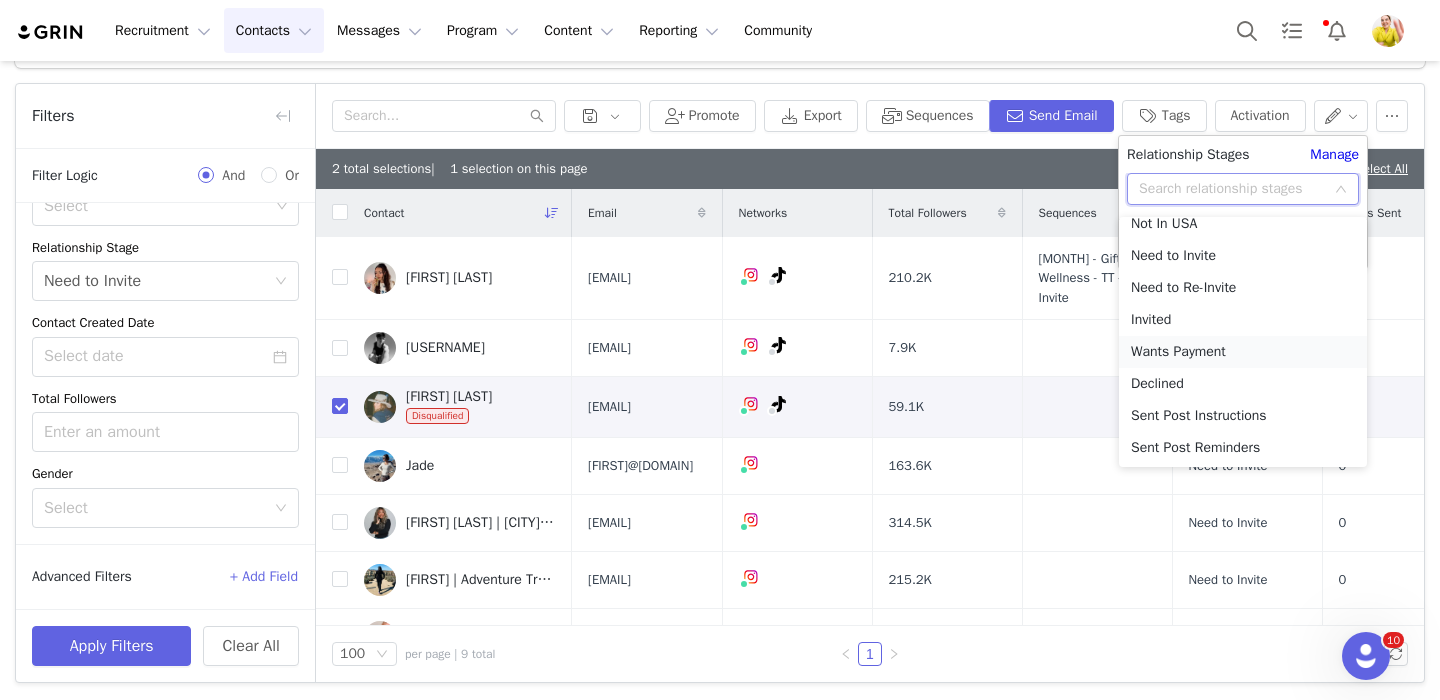 scroll, scrollTop: 24, scrollLeft: 0, axis: vertical 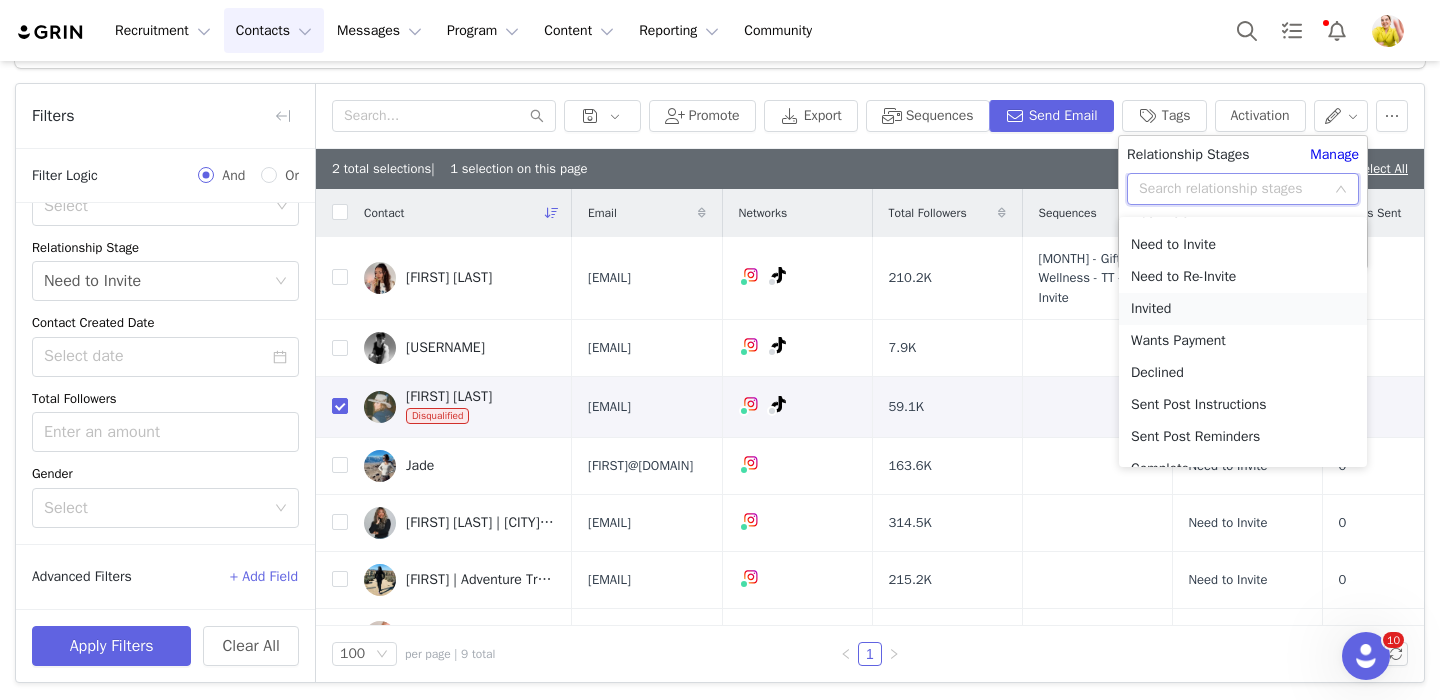 click on "Invited" at bounding box center (1243, 309) 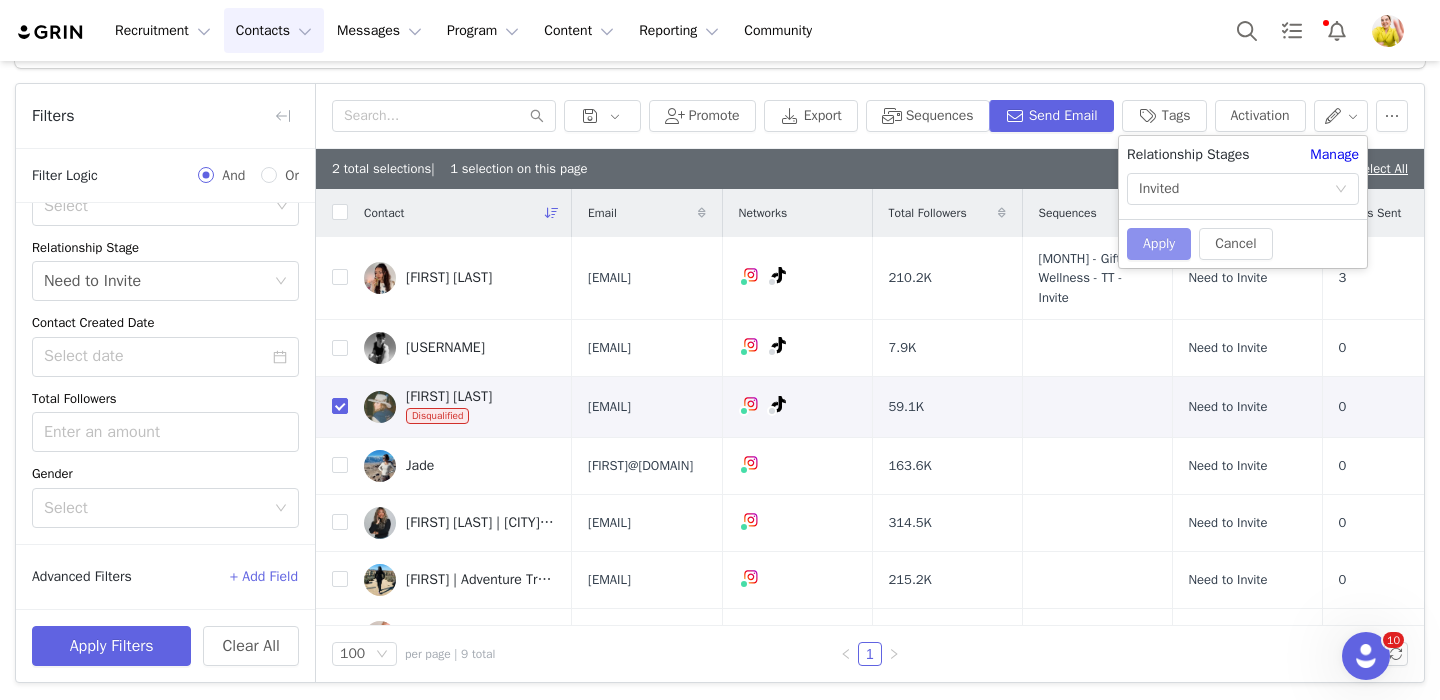 click on "Apply" at bounding box center [1159, 244] 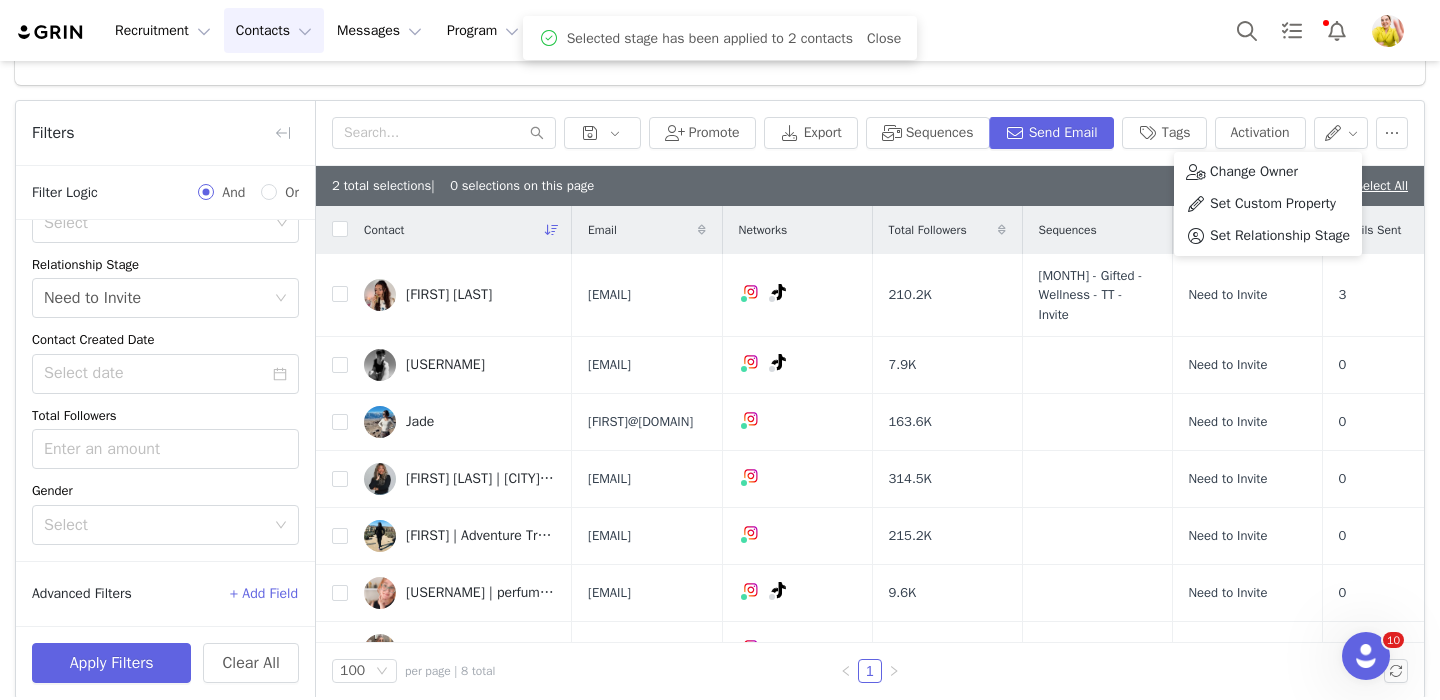 click on "2 total selections     |    0 selections on this page  Deselect All     |     Select All" at bounding box center (870, 186) 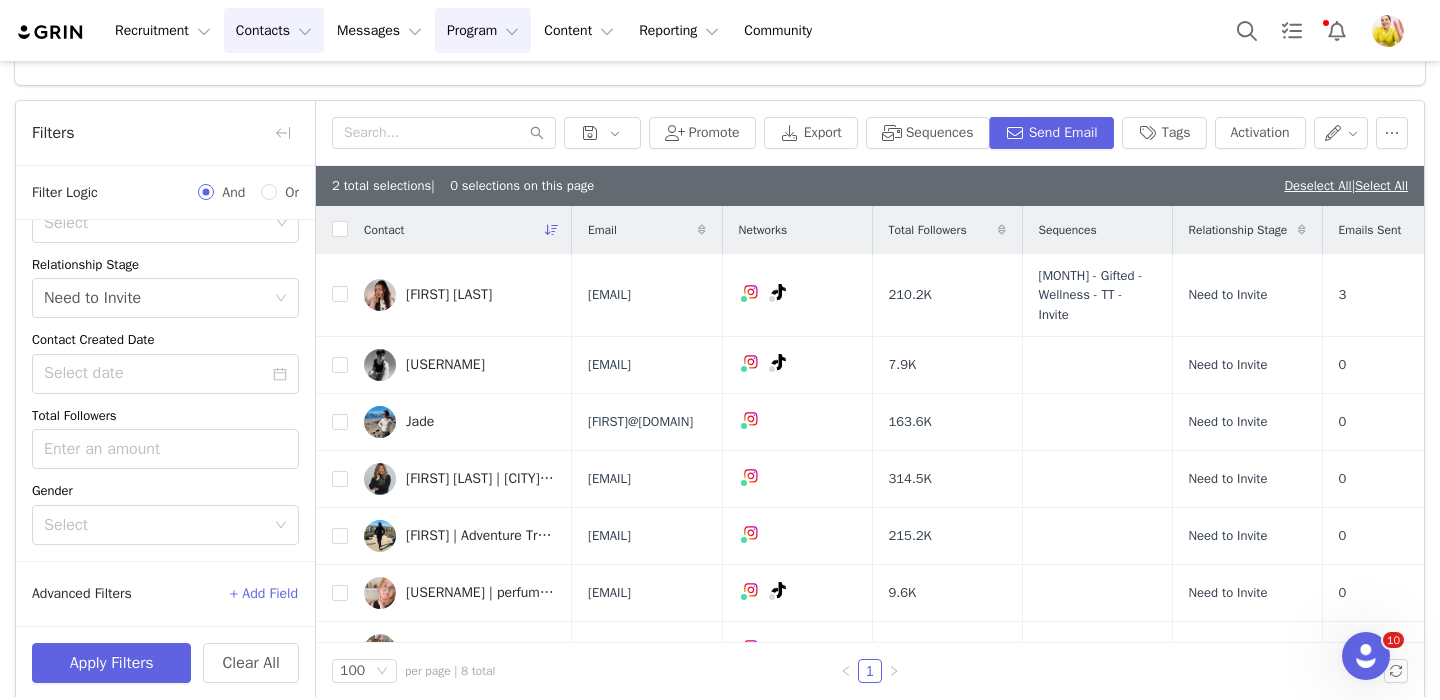click on "Program Program" at bounding box center [483, 30] 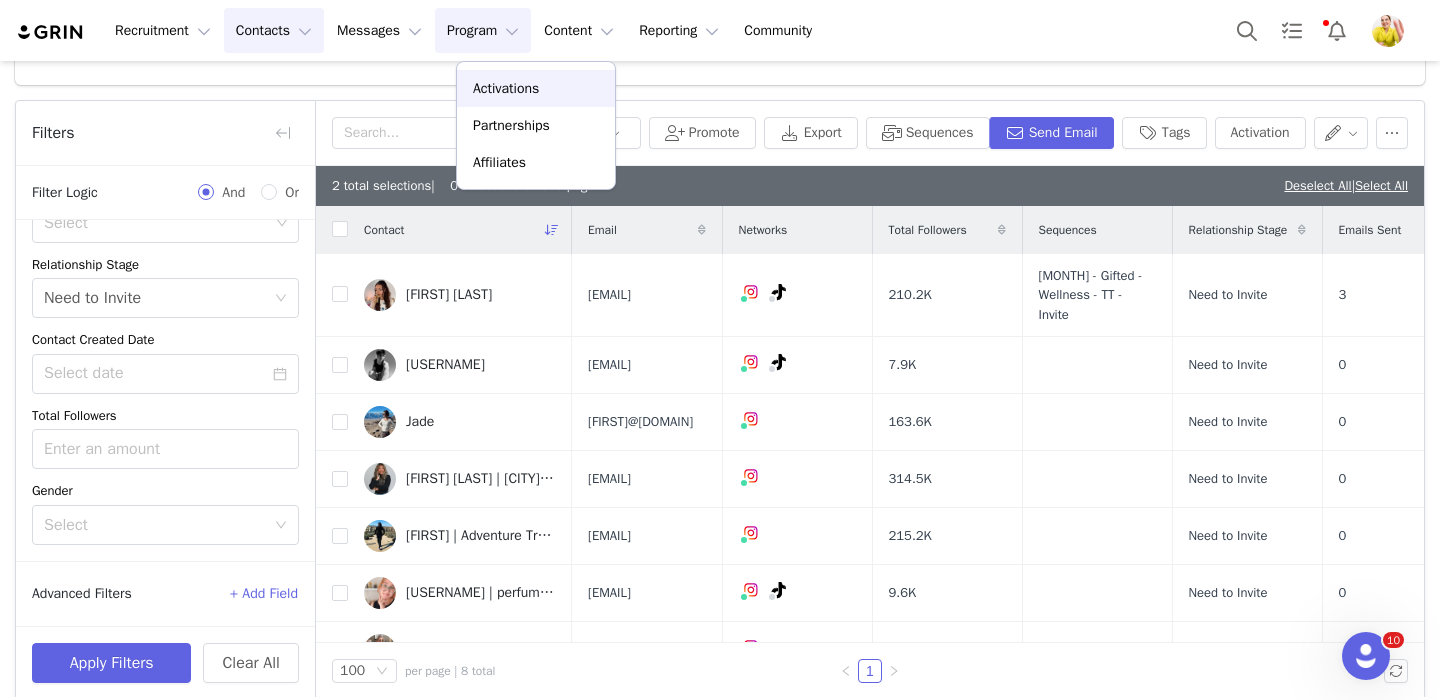 click on "Activations" at bounding box center (536, 88) 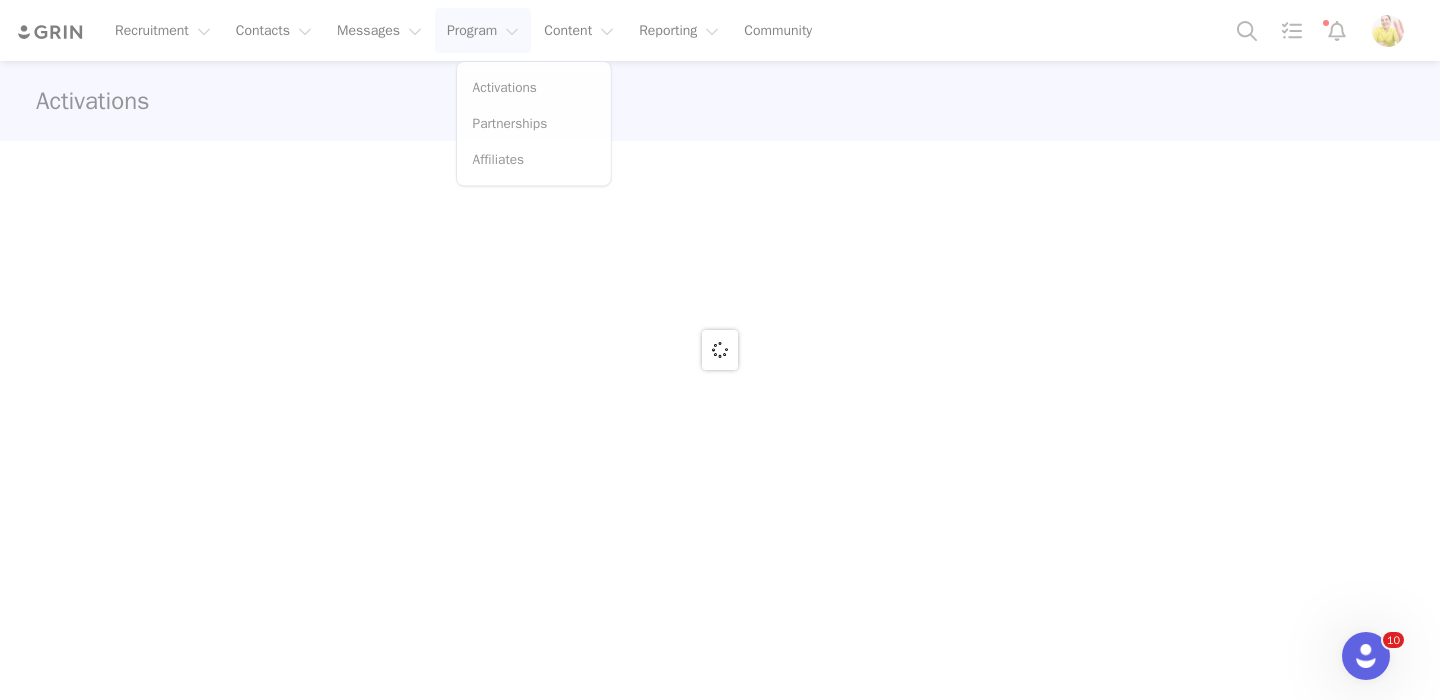 scroll, scrollTop: 0, scrollLeft: 0, axis: both 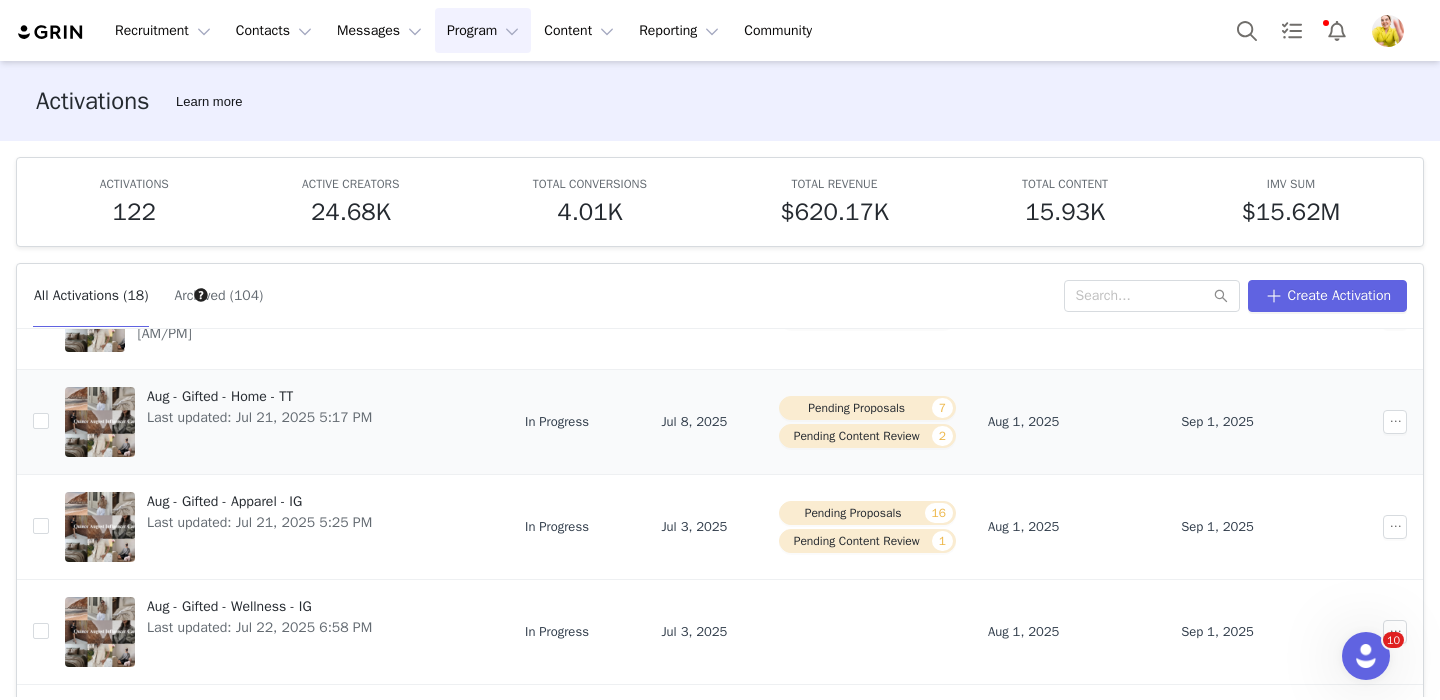 click on "Aug - Gifted - Home - TT" at bounding box center [259, 396] 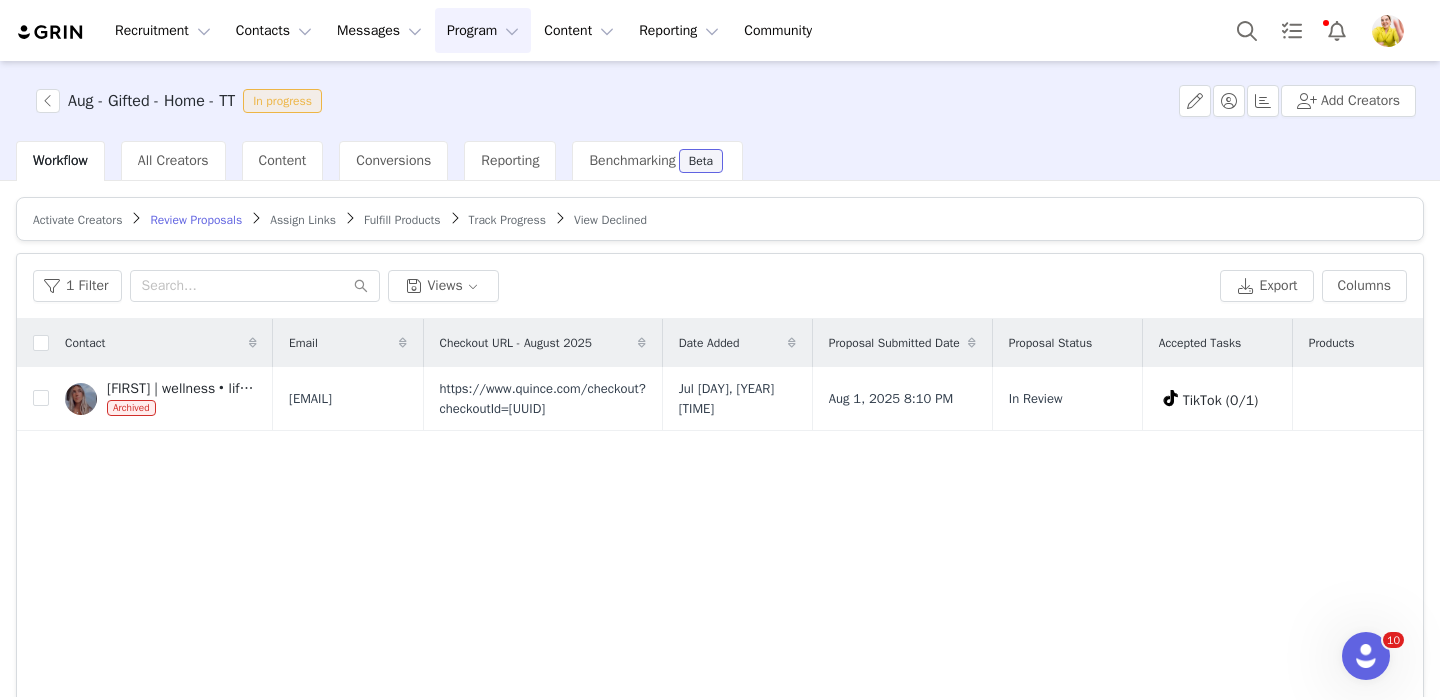 click on "Activate Creators" at bounding box center (77, 220) 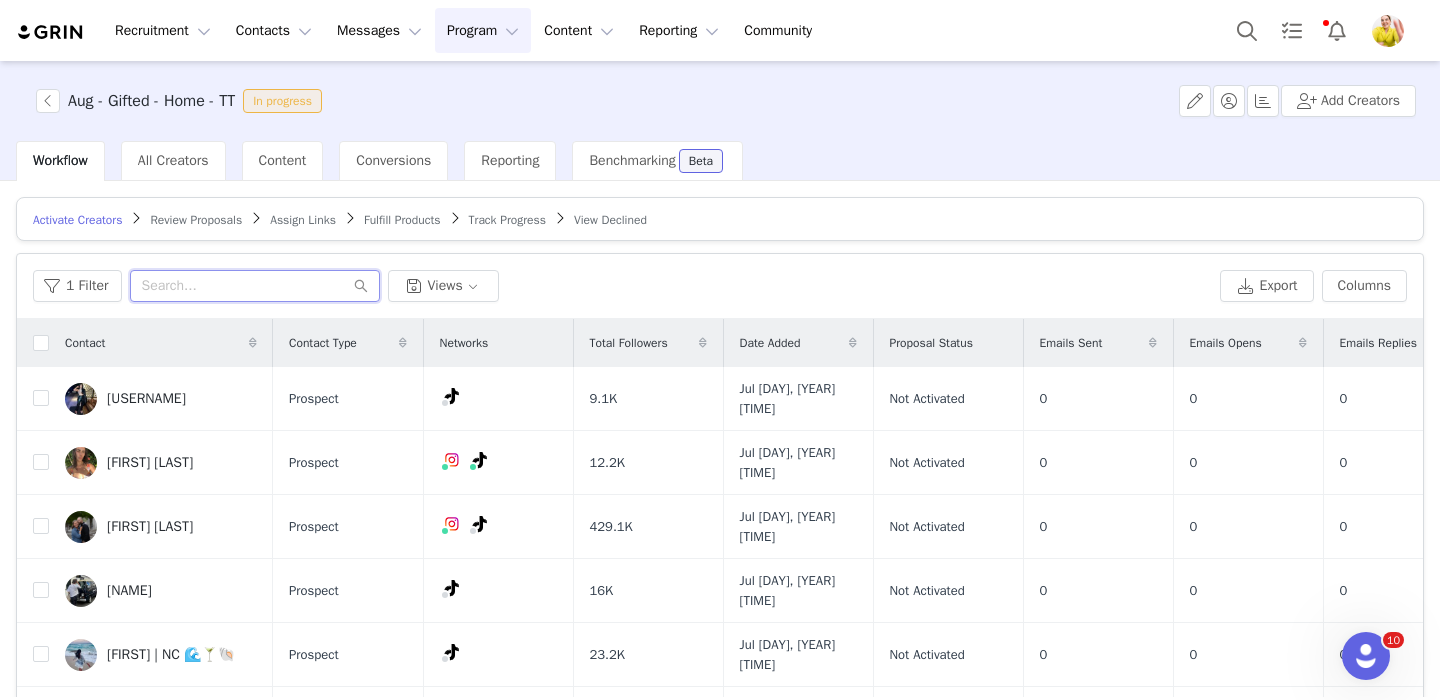 click at bounding box center [255, 286] 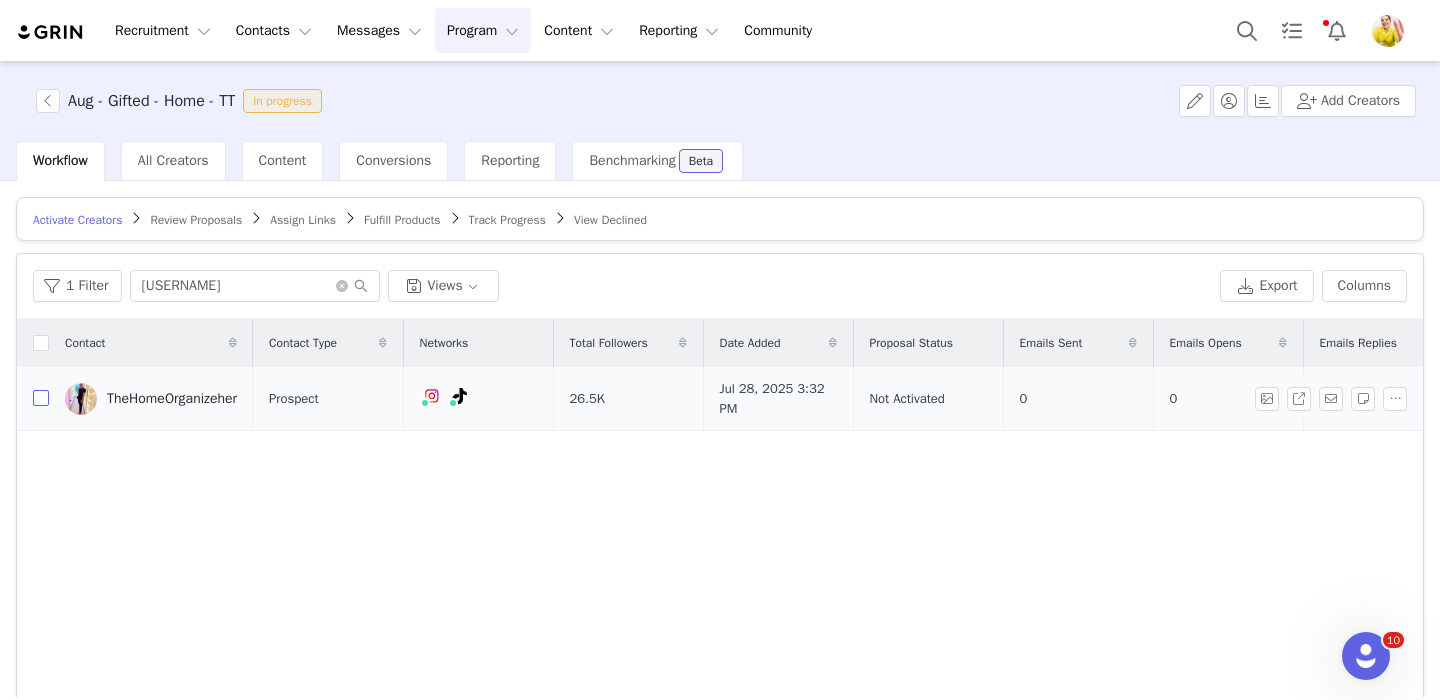 click at bounding box center (41, 398) 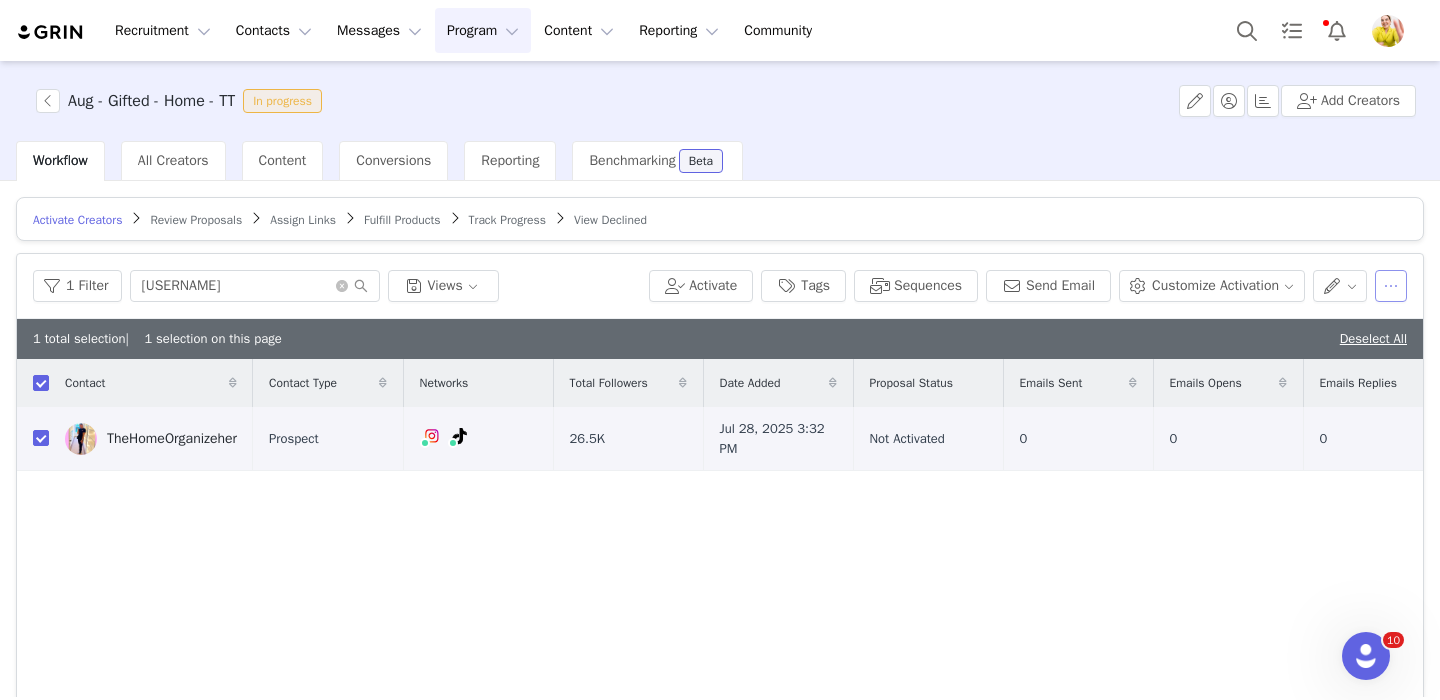 click at bounding box center [1391, 286] 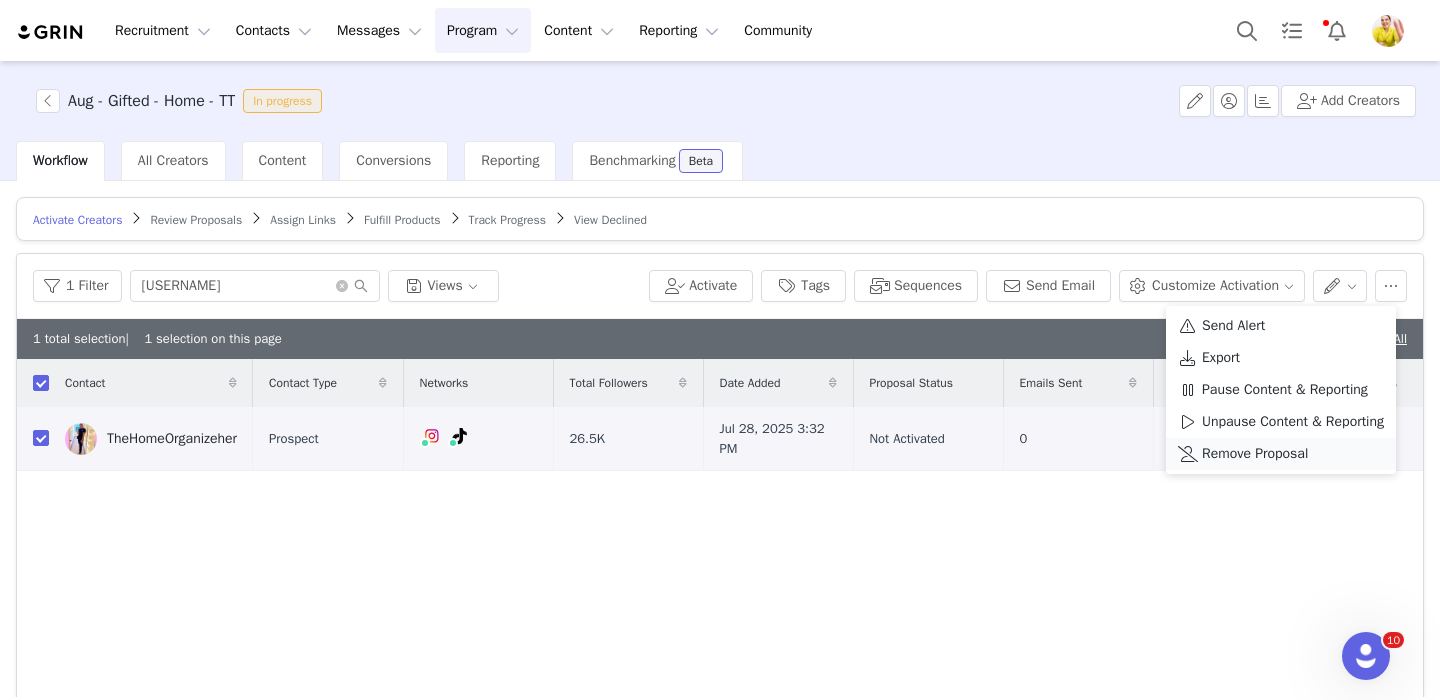 click on "Remove Proposal" at bounding box center [1255, 454] 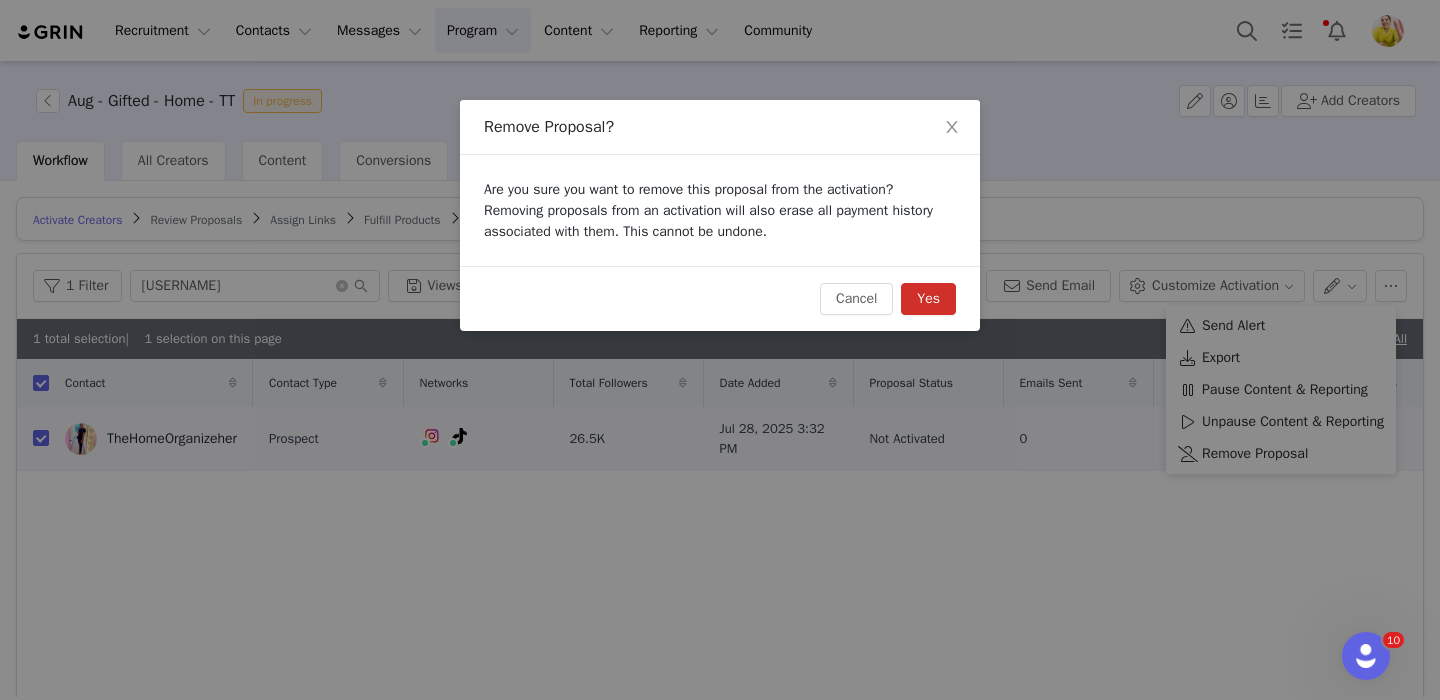 click on "Yes" at bounding box center [928, 299] 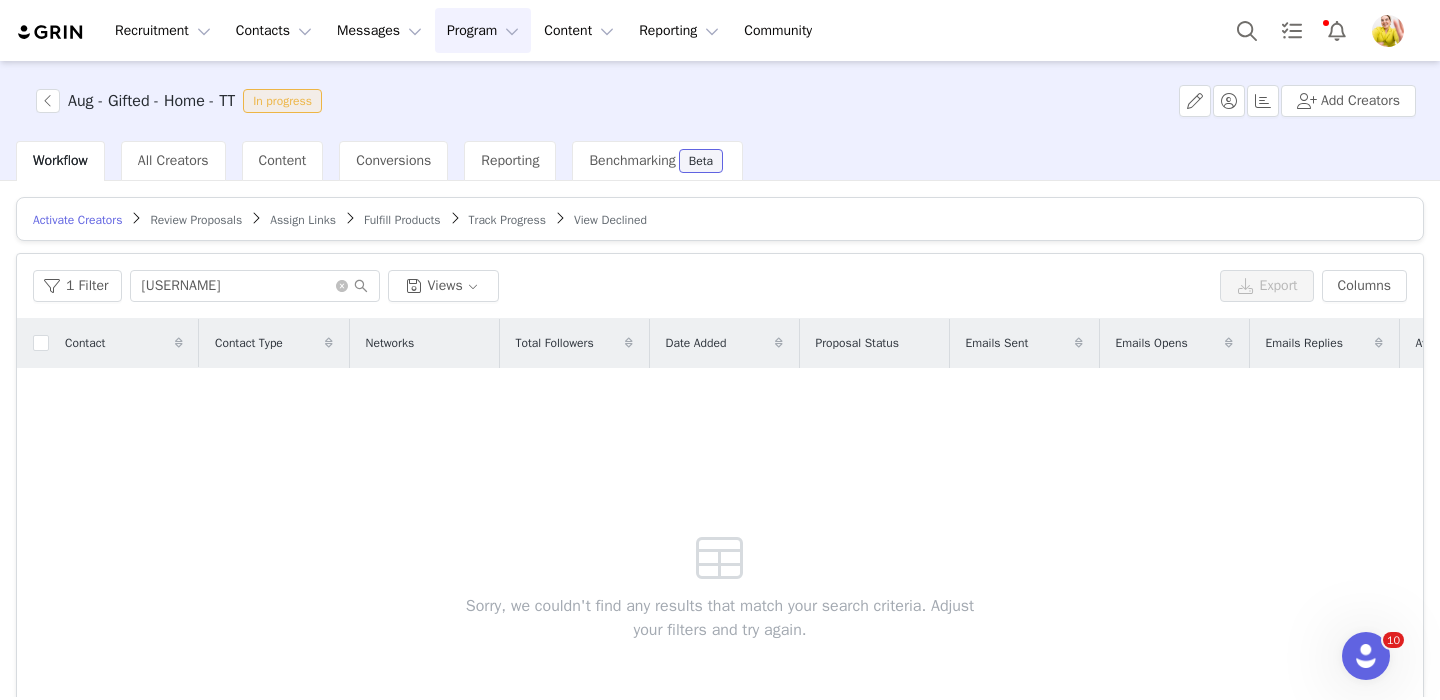 click on "Review Proposals" at bounding box center (196, 220) 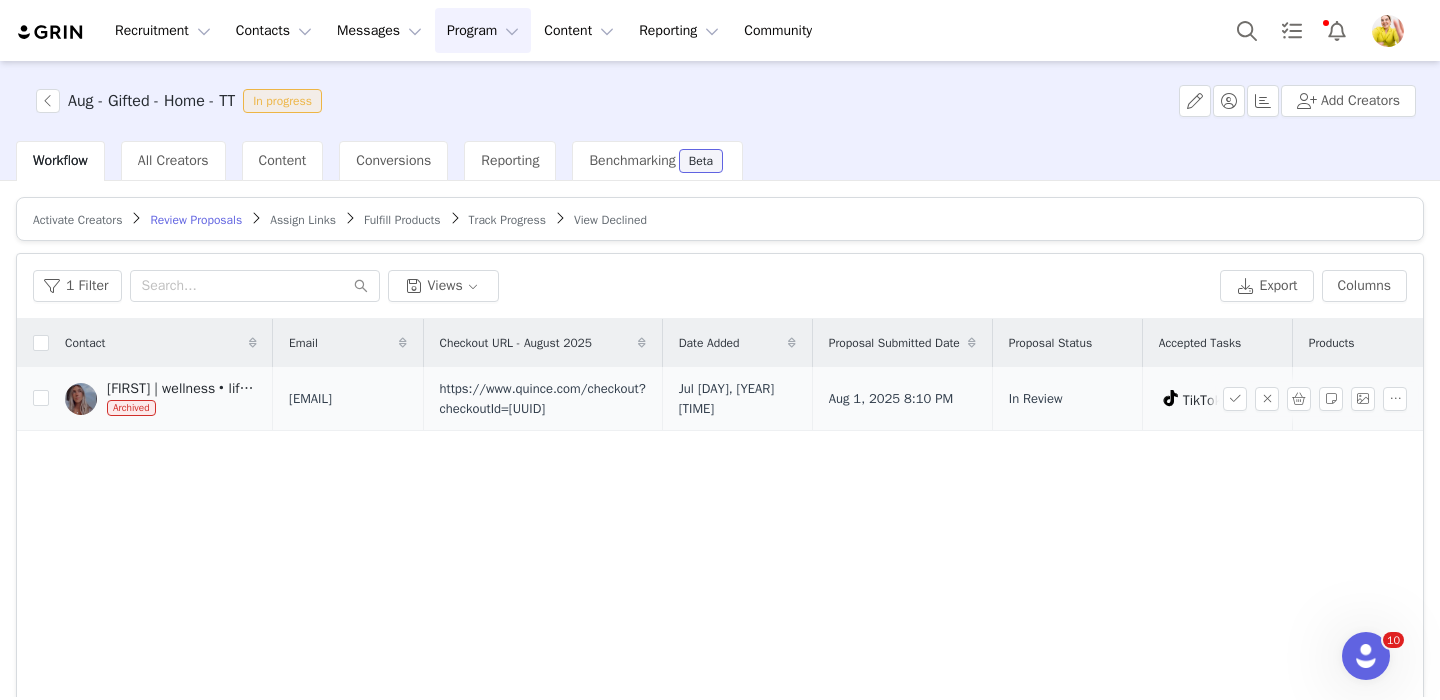 drag, startPoint x: 503, startPoint y: 384, endPoint x: 586, endPoint y: 462, distance: 113.89908 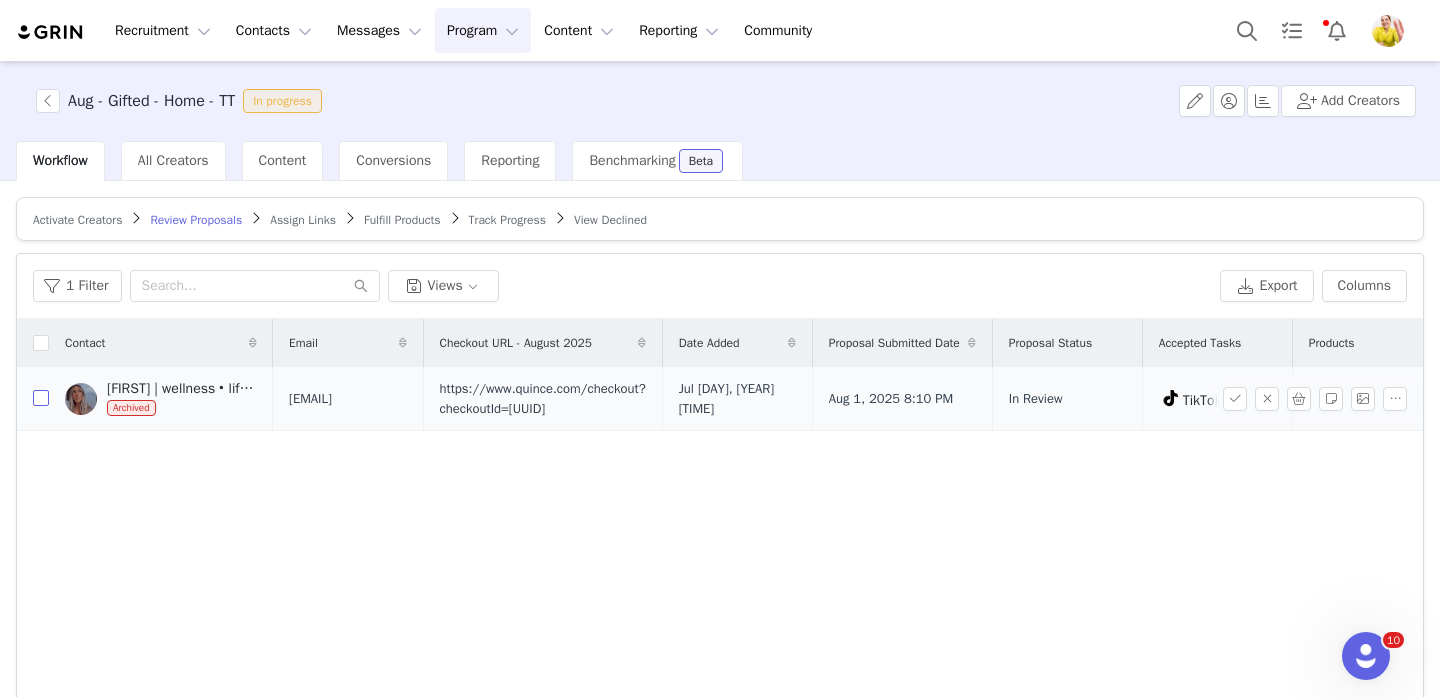 click at bounding box center [41, 398] 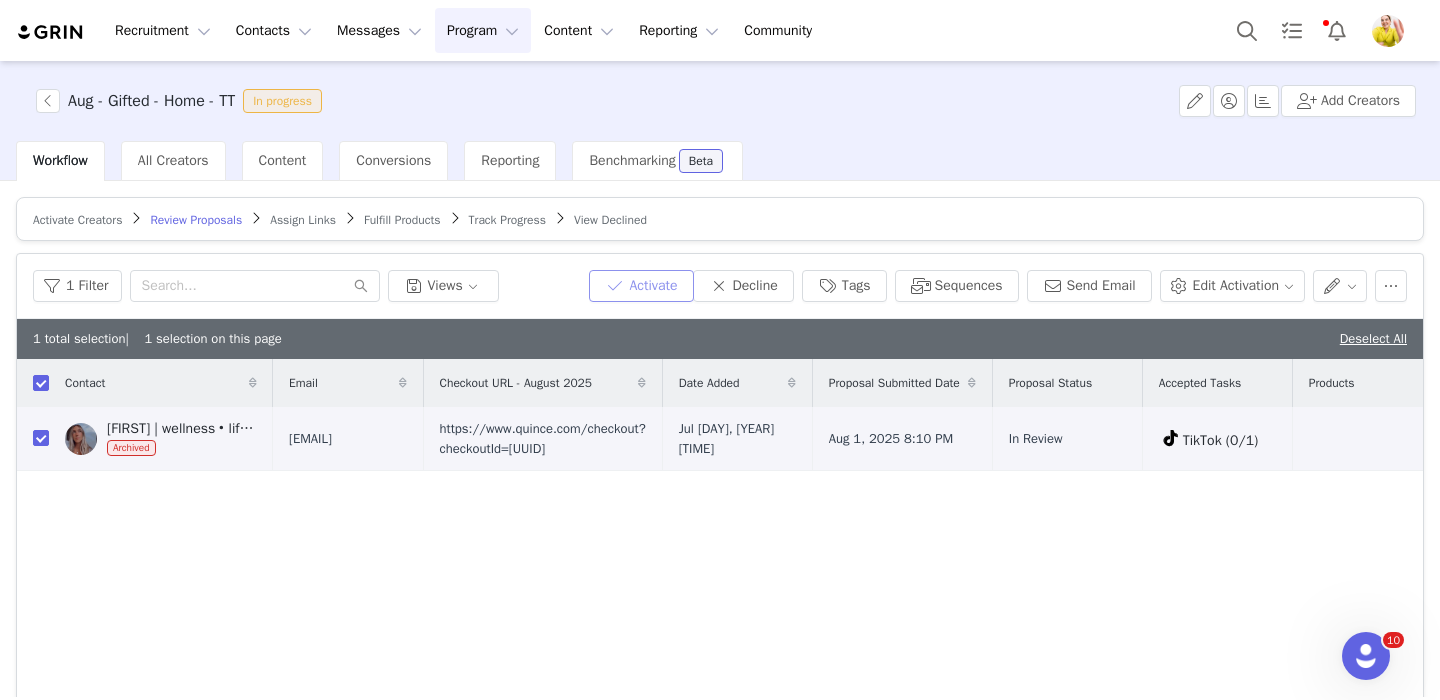 click on "Activate" at bounding box center (641, 286) 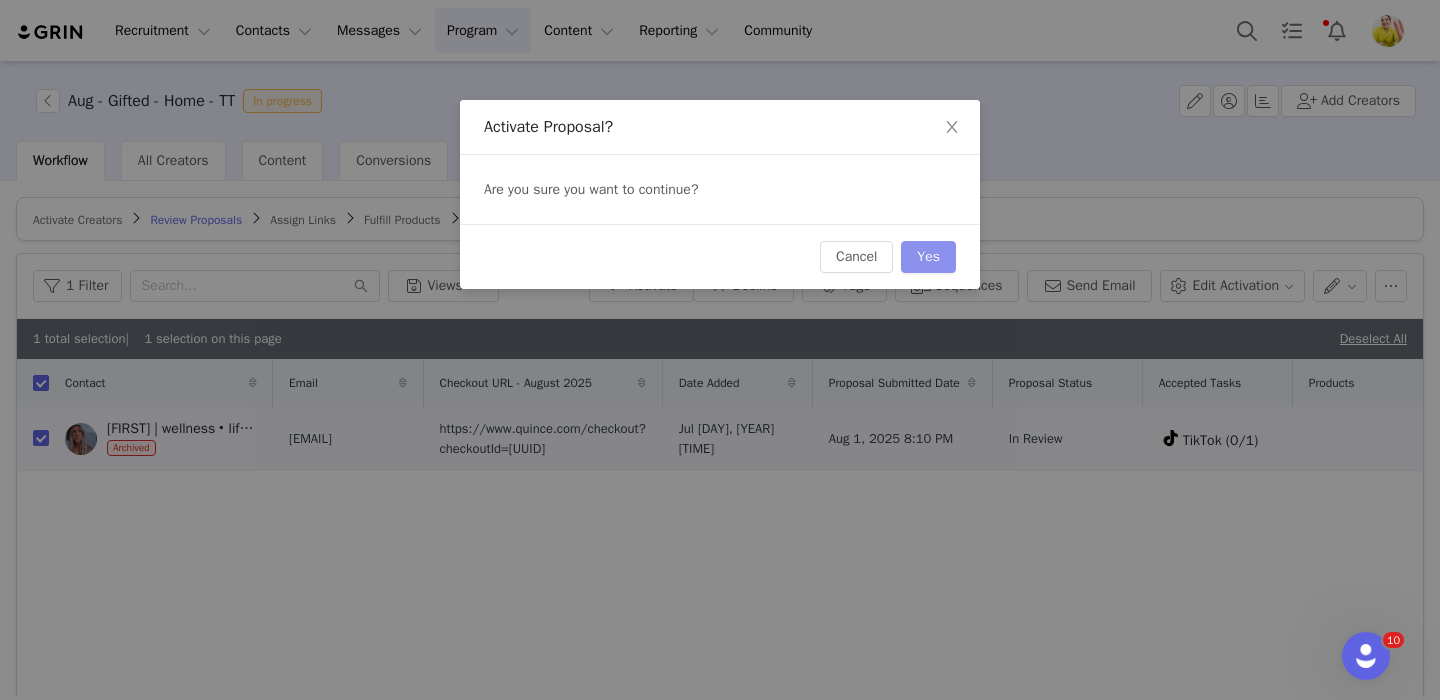 click on "Yes" at bounding box center [928, 257] 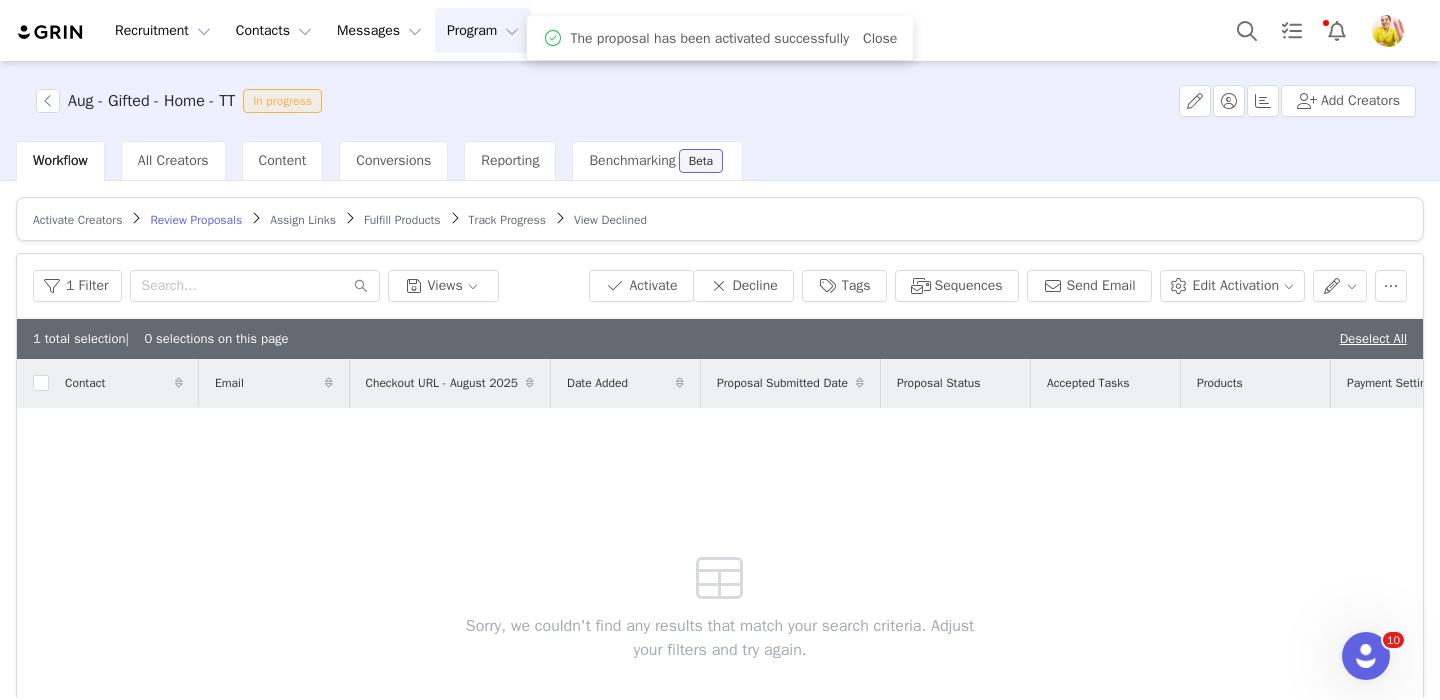 click on "Assign Links" at bounding box center [303, 220] 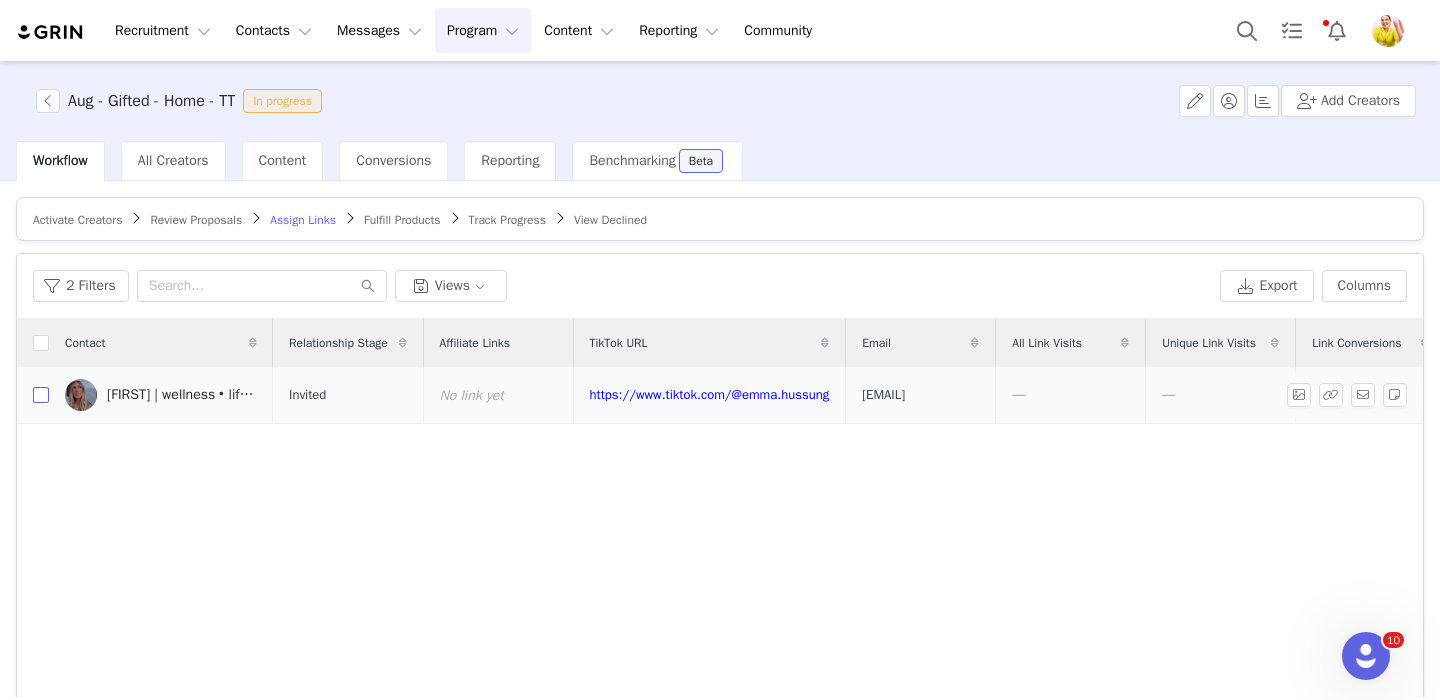 click at bounding box center [41, 395] 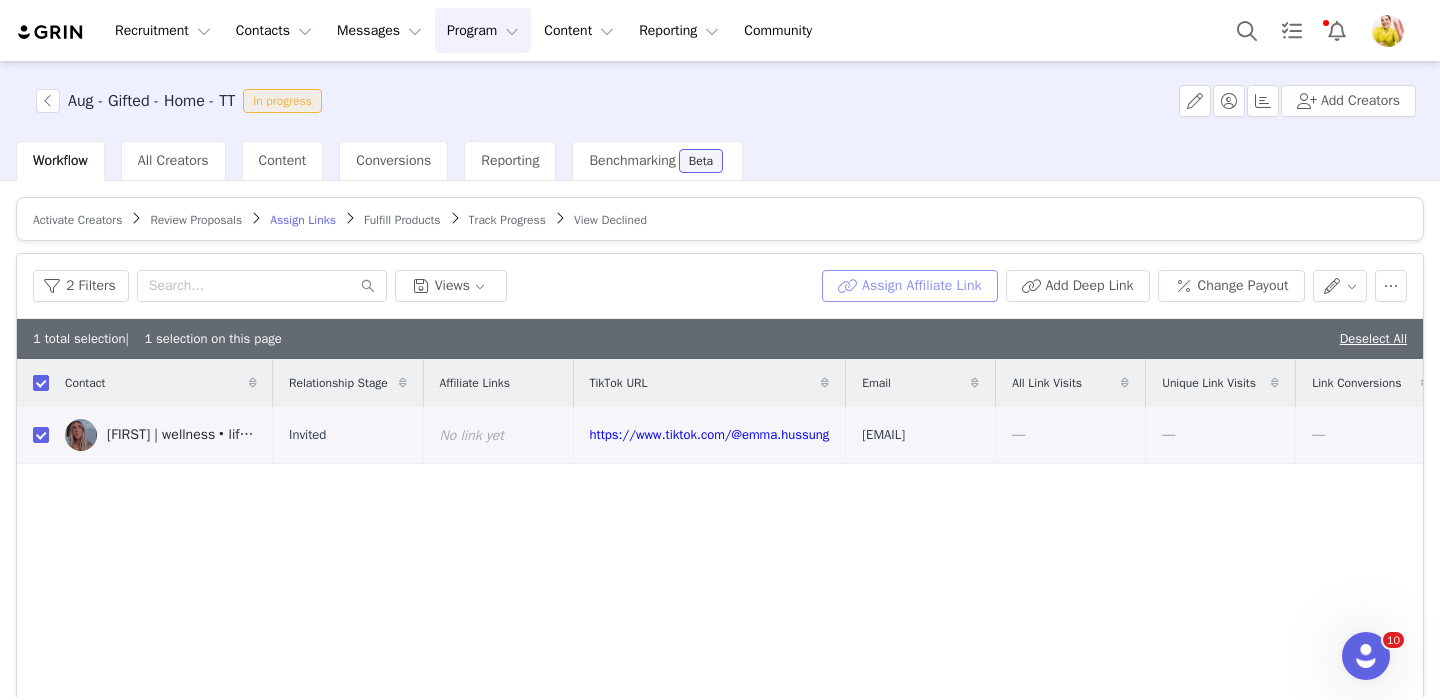 click on "Assign Affiliate Link" at bounding box center [909, 286] 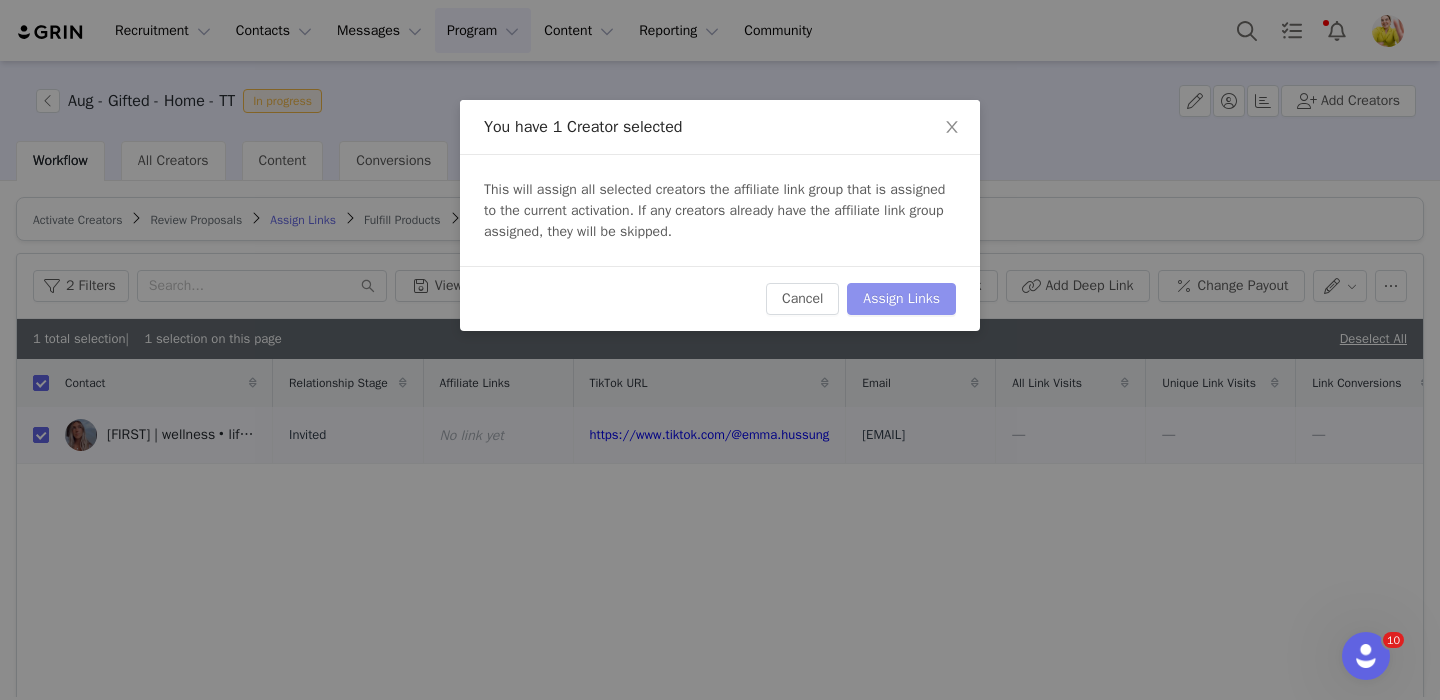 click on "Assign Links" at bounding box center (901, 299) 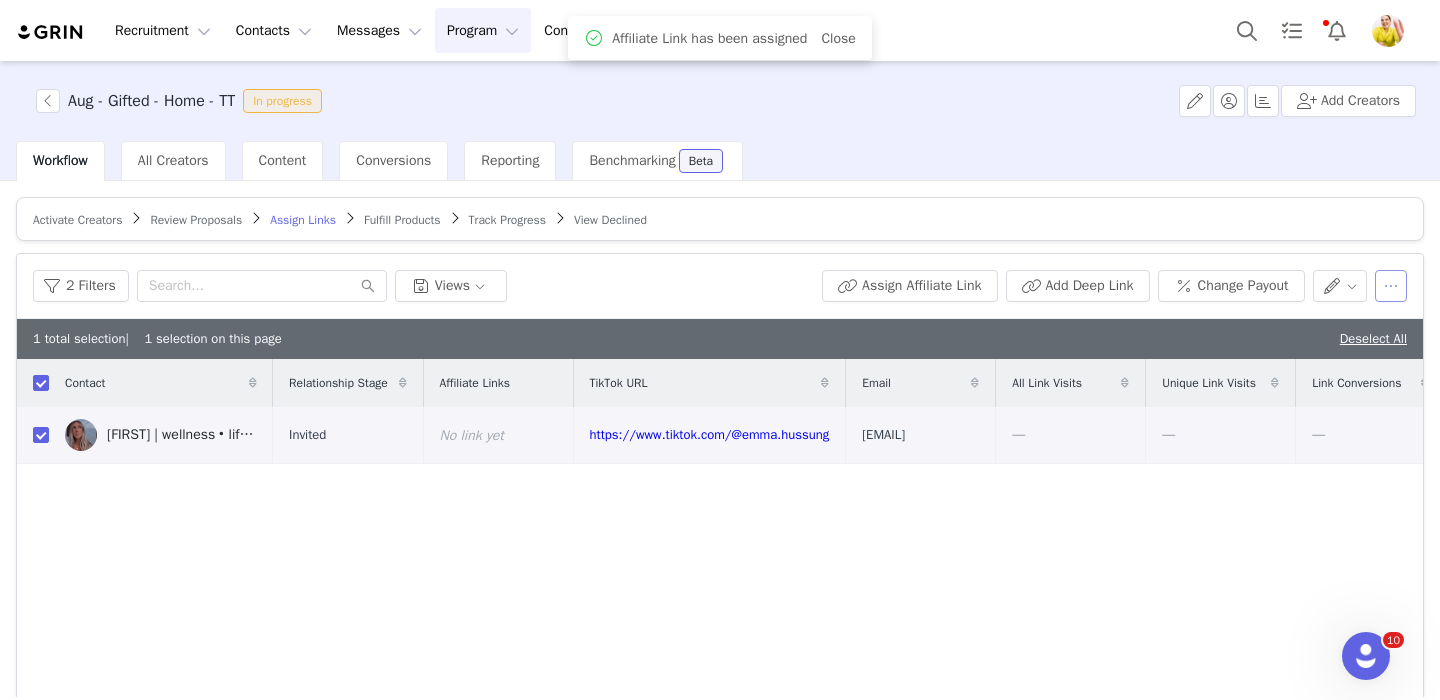 click at bounding box center [1391, 286] 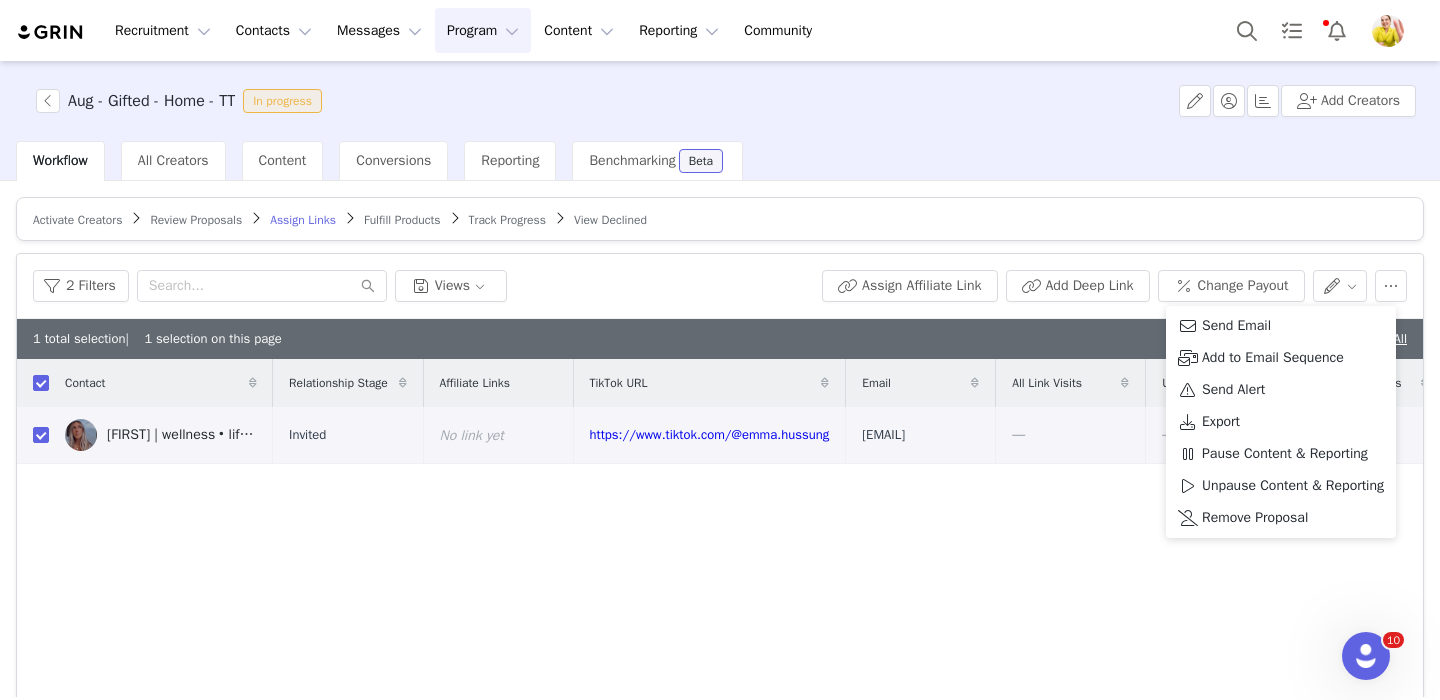 click on "Activate Creators Review Proposals Assign Links Fulfill Products Track Progress View Declined" at bounding box center [720, 219] 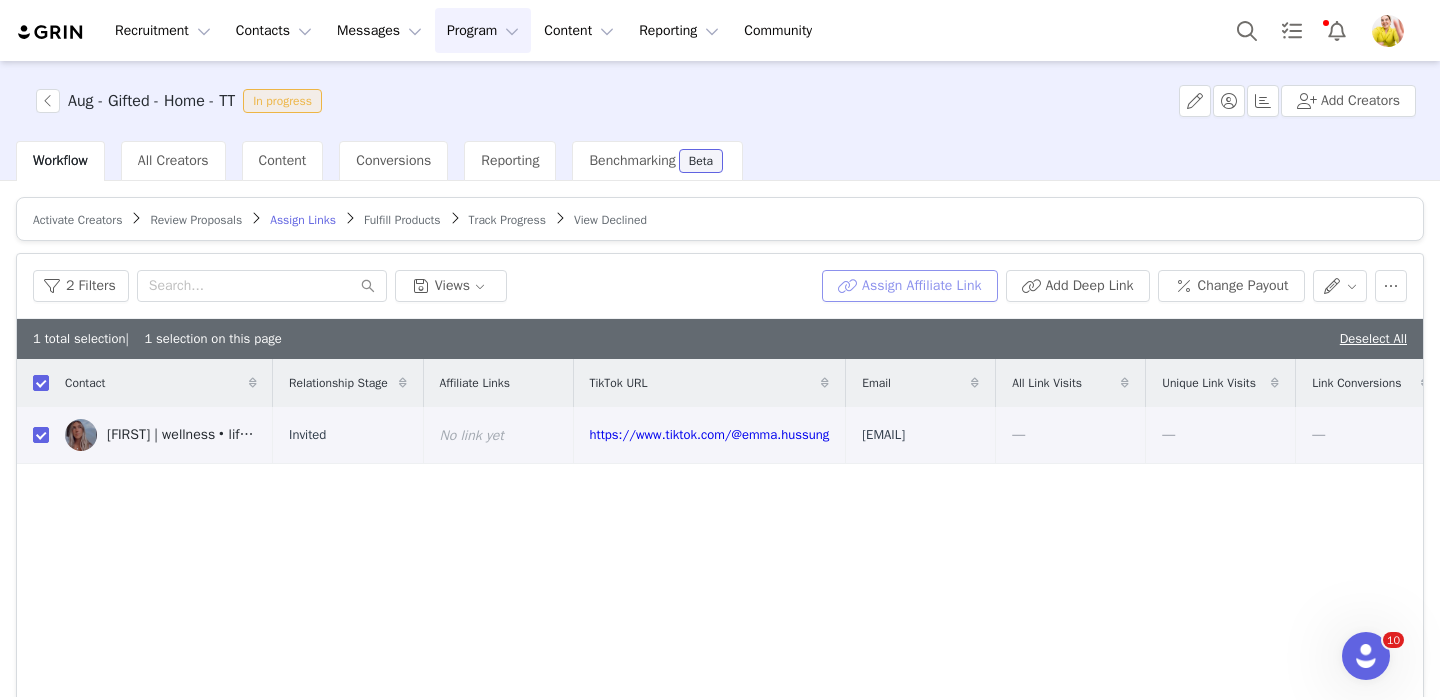 click on "Assign Affiliate Link" at bounding box center [909, 286] 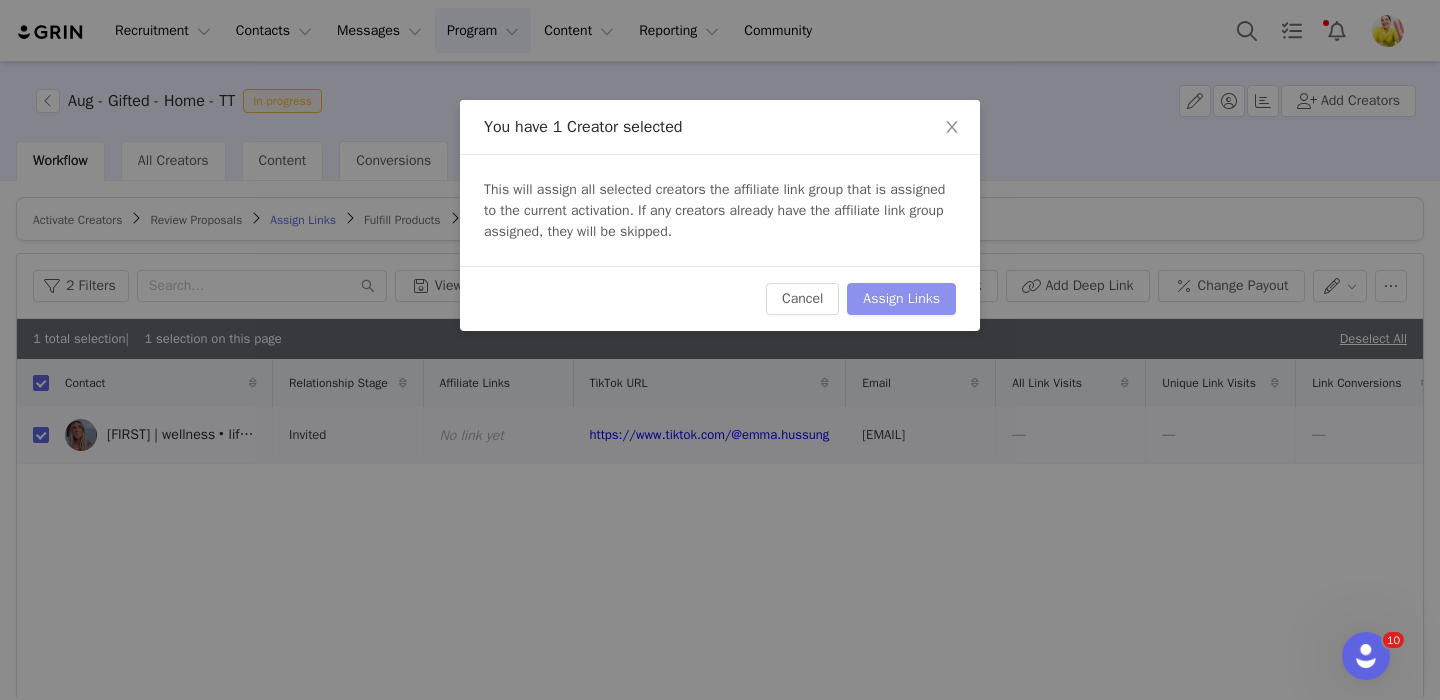 click on "Assign Links" at bounding box center [901, 299] 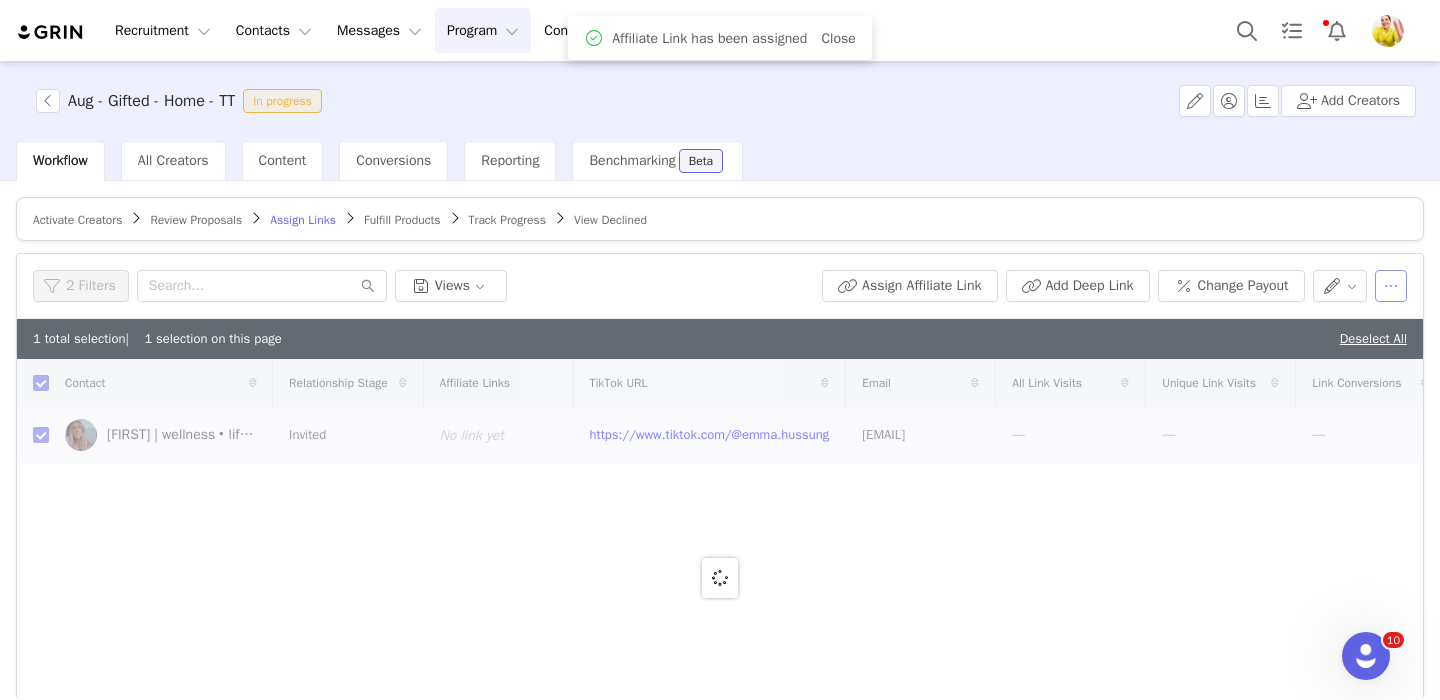 click at bounding box center [1391, 286] 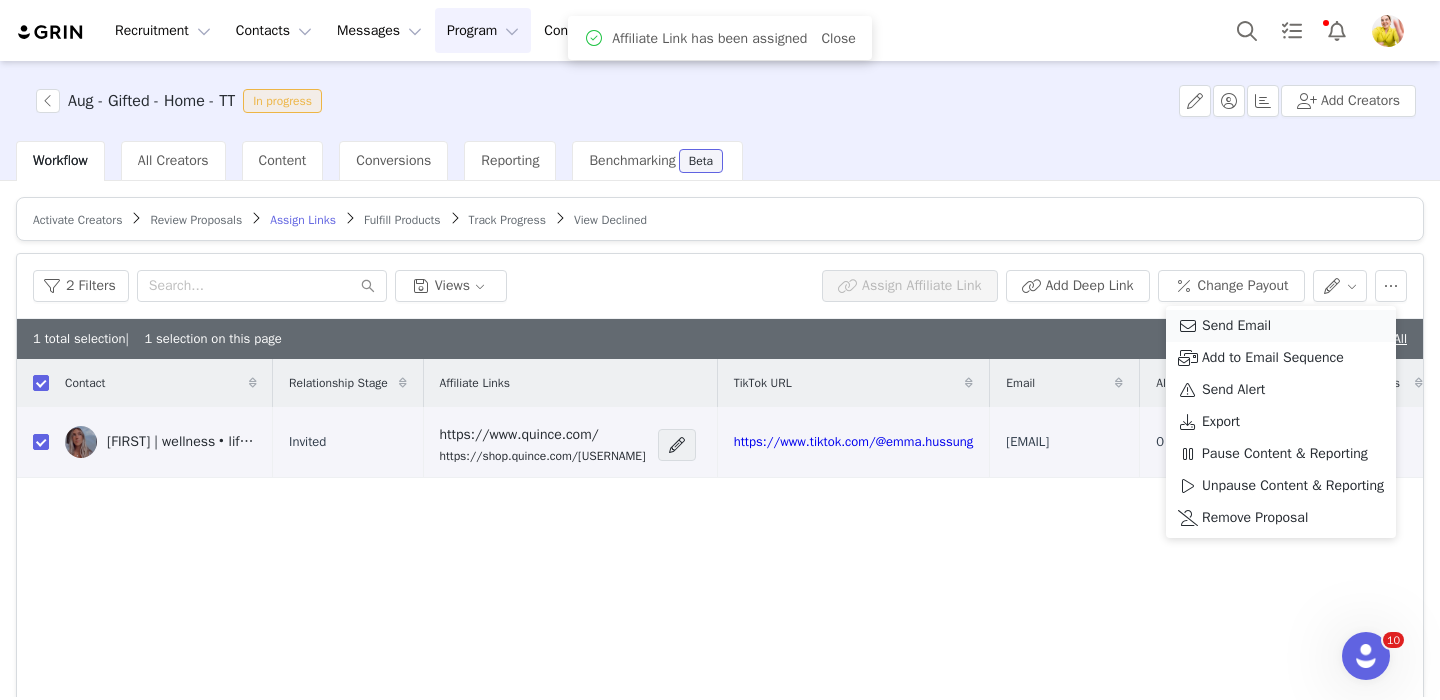 click on "Send Email" at bounding box center [1236, 326] 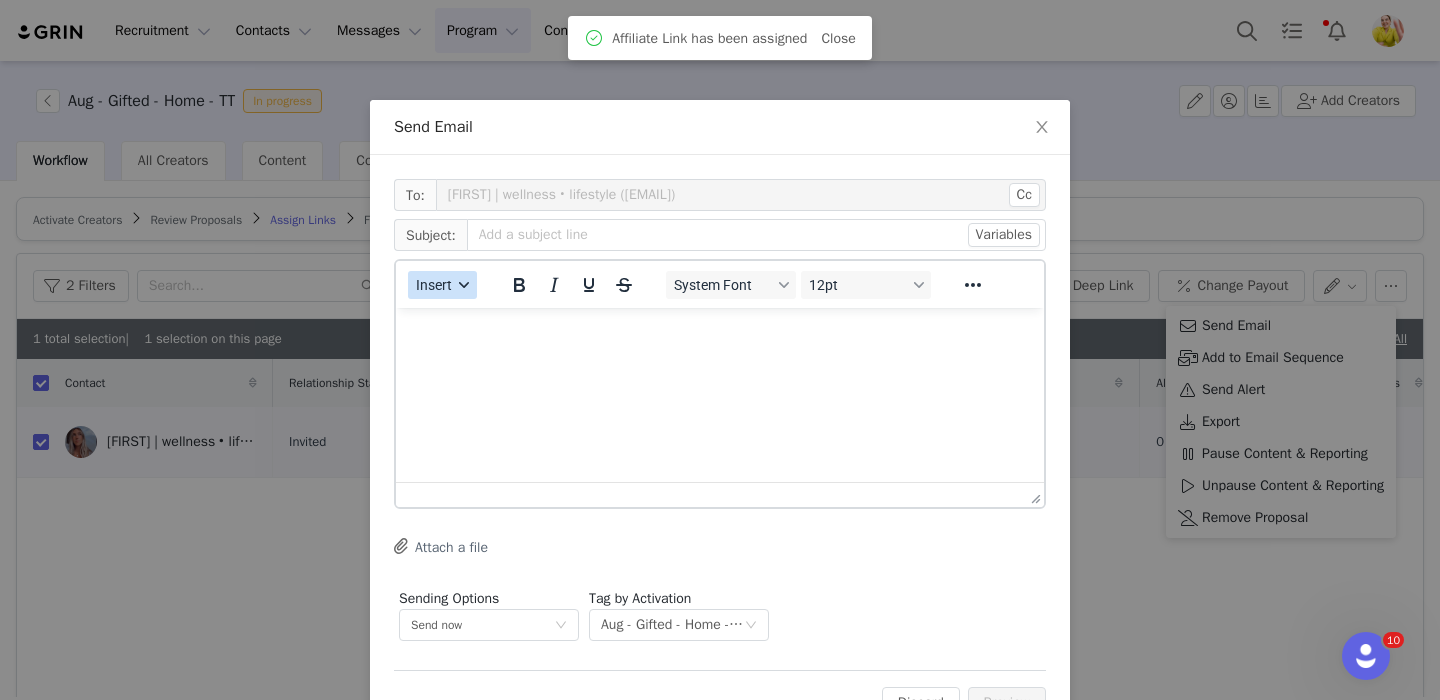 scroll, scrollTop: 0, scrollLeft: 0, axis: both 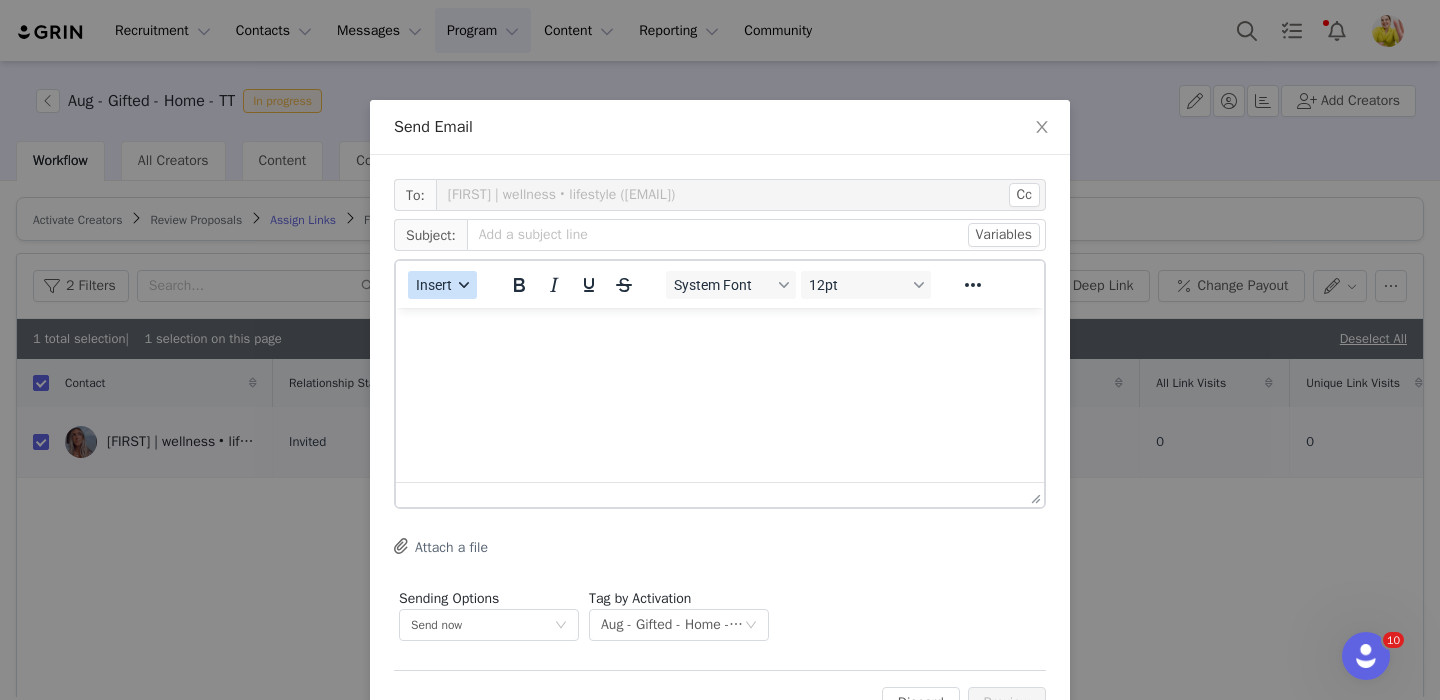 click on "Insert" at bounding box center [434, 285] 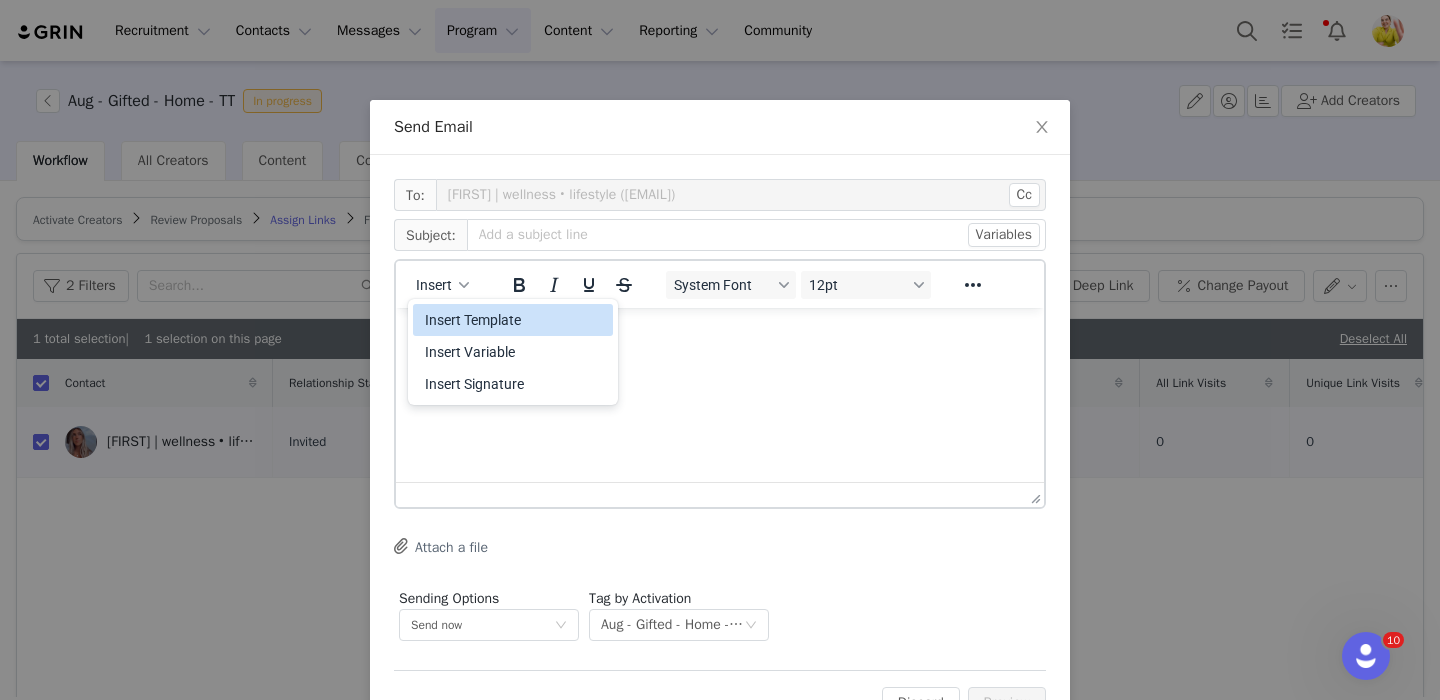 click on "Insert Template" at bounding box center (513, 320) 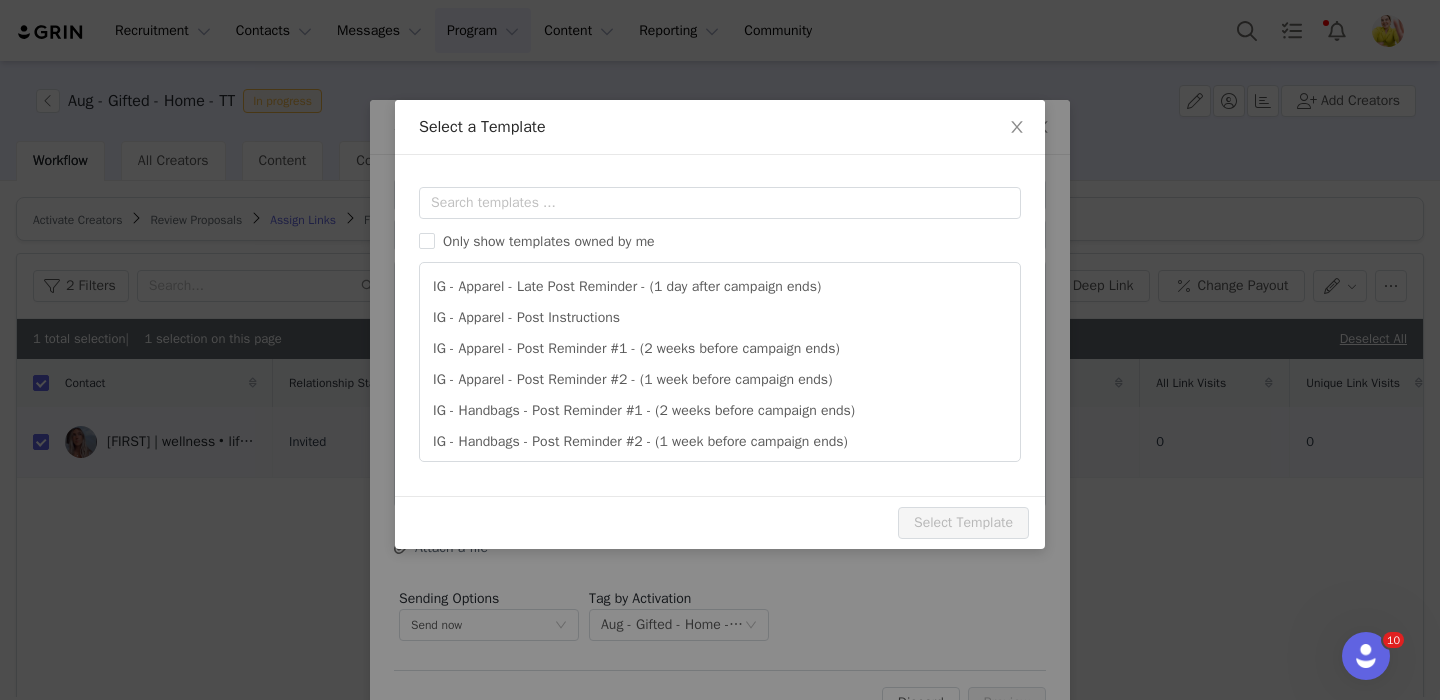 scroll, scrollTop: 0, scrollLeft: 0, axis: both 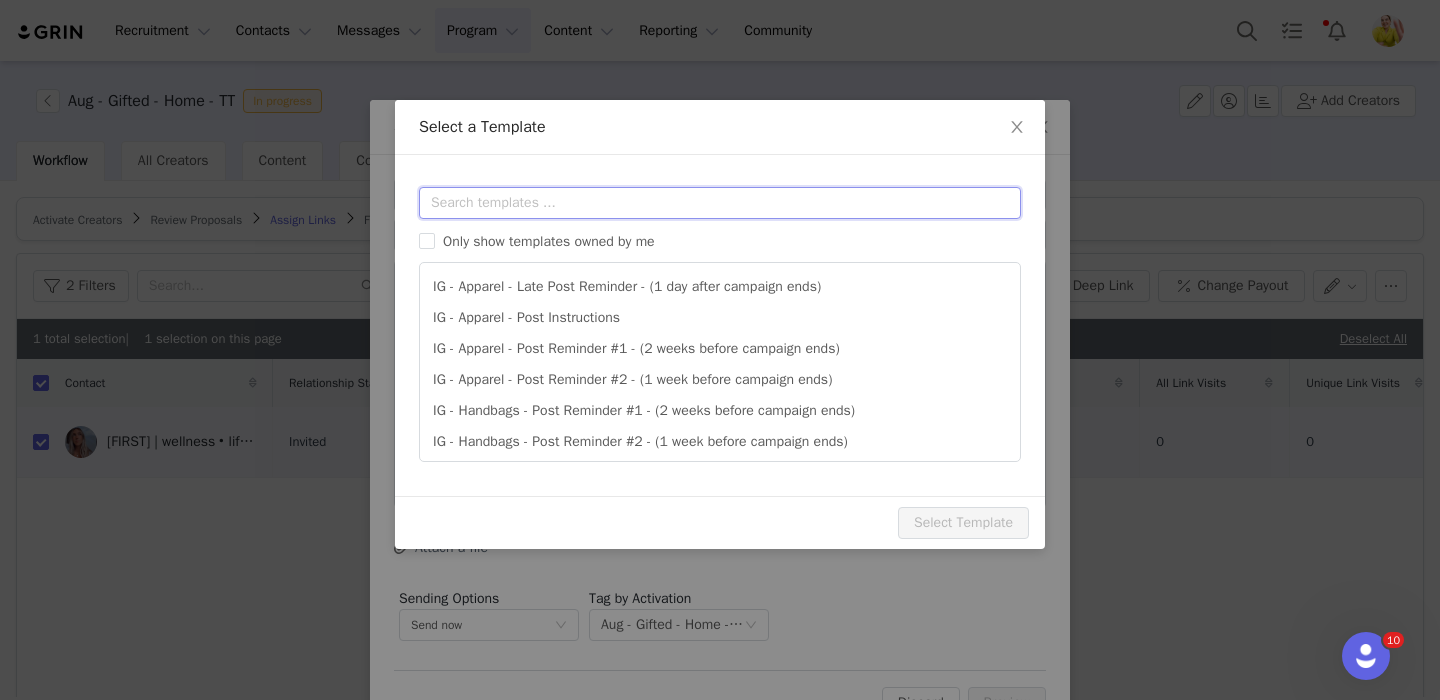 click at bounding box center (720, 203) 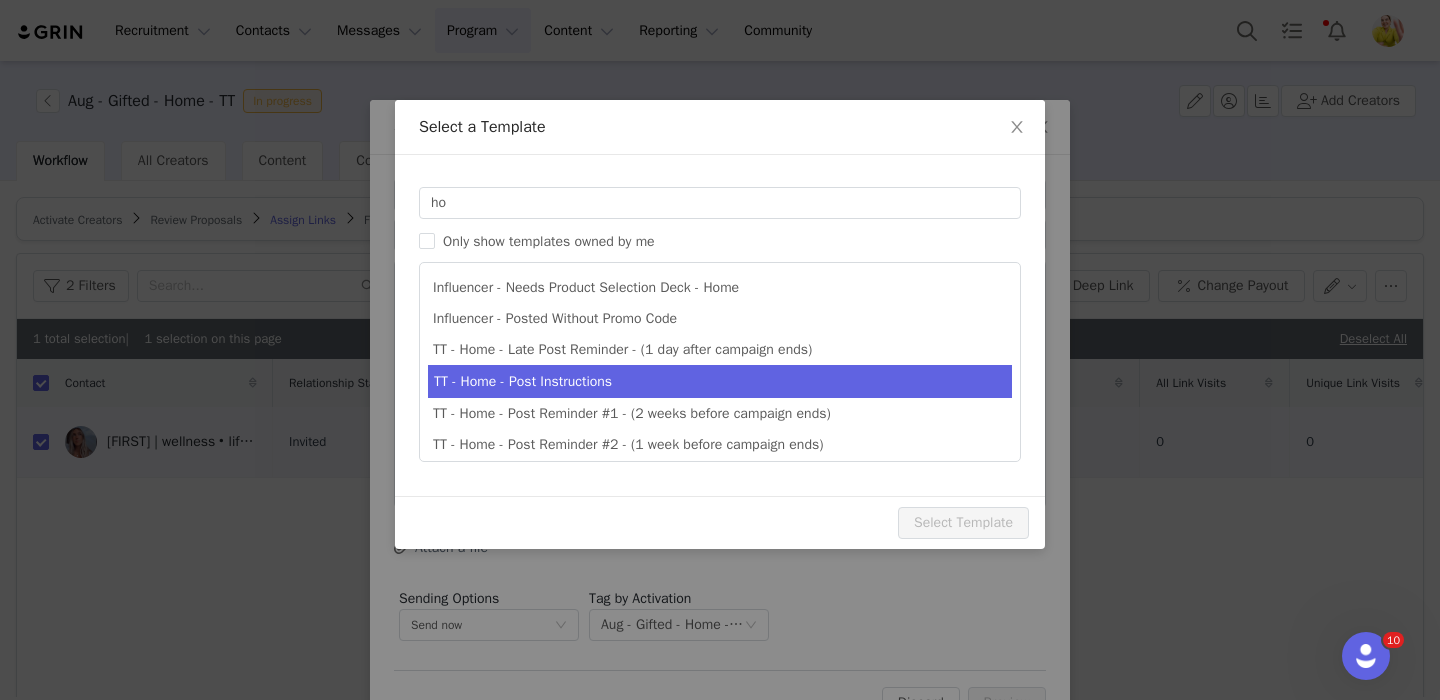 click on "TT - Home - Post Instructions" at bounding box center [720, 381] 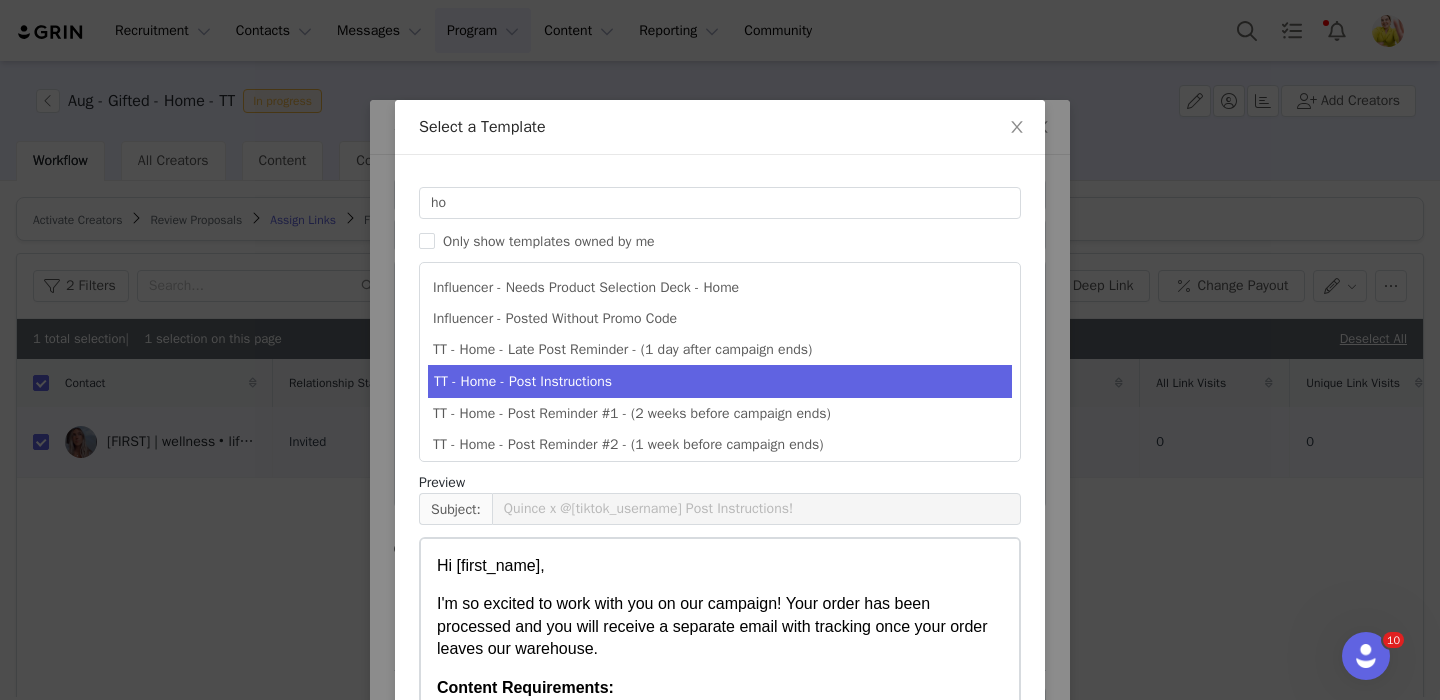 scroll, scrollTop: 188, scrollLeft: 0, axis: vertical 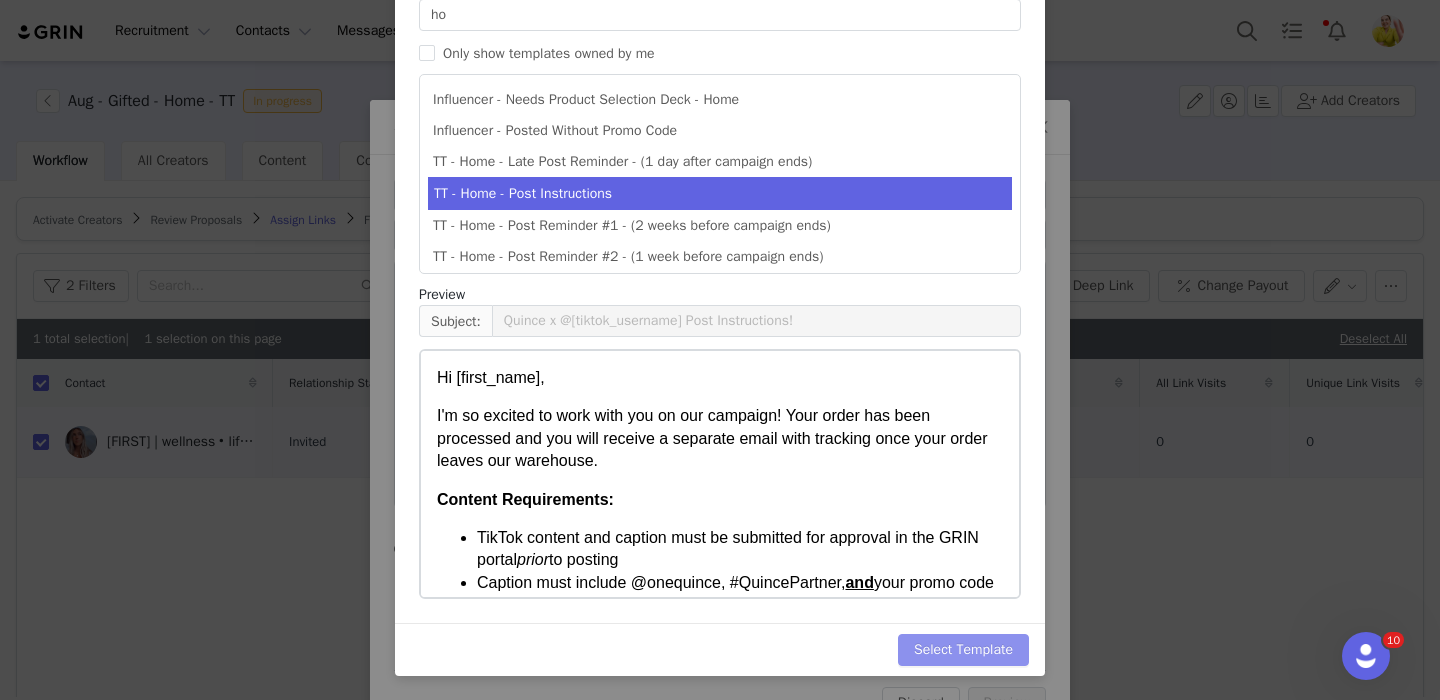 click on "Select Template" at bounding box center [963, 650] 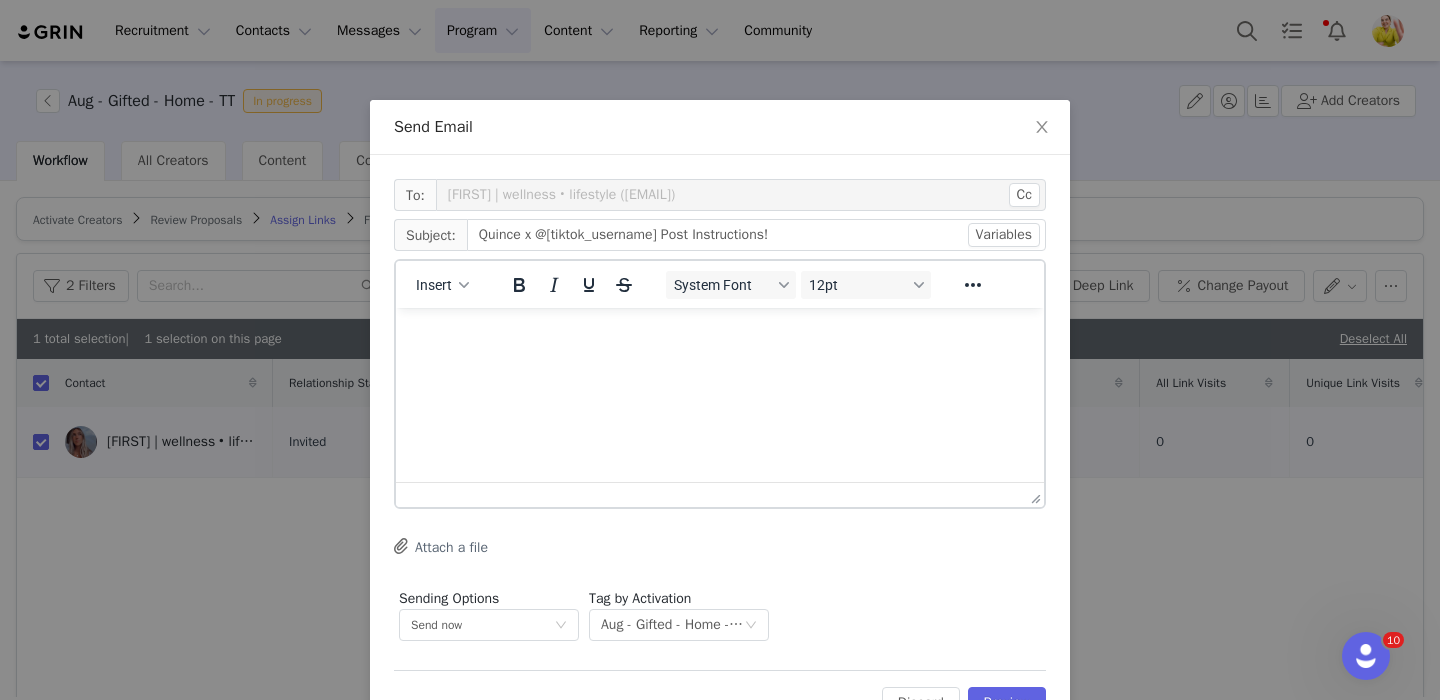scroll, scrollTop: 0, scrollLeft: 0, axis: both 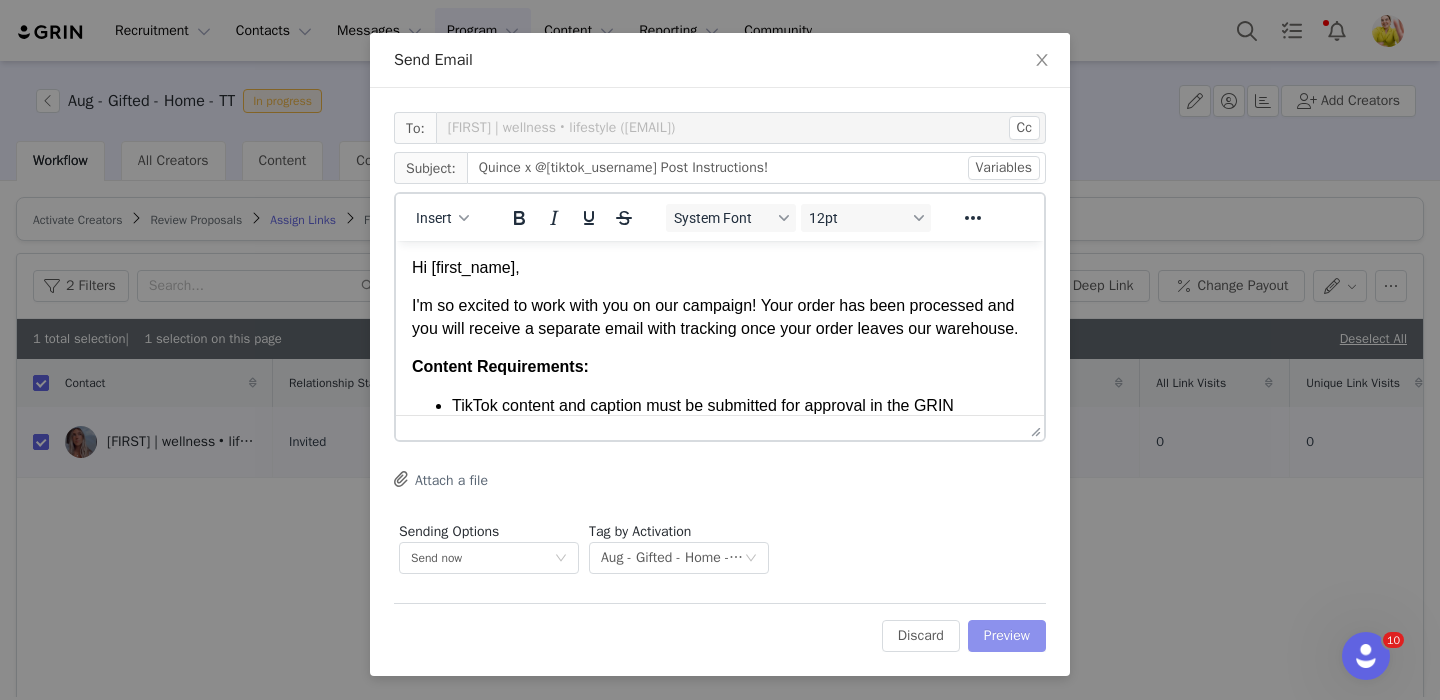 click on "Preview" at bounding box center (1007, 636) 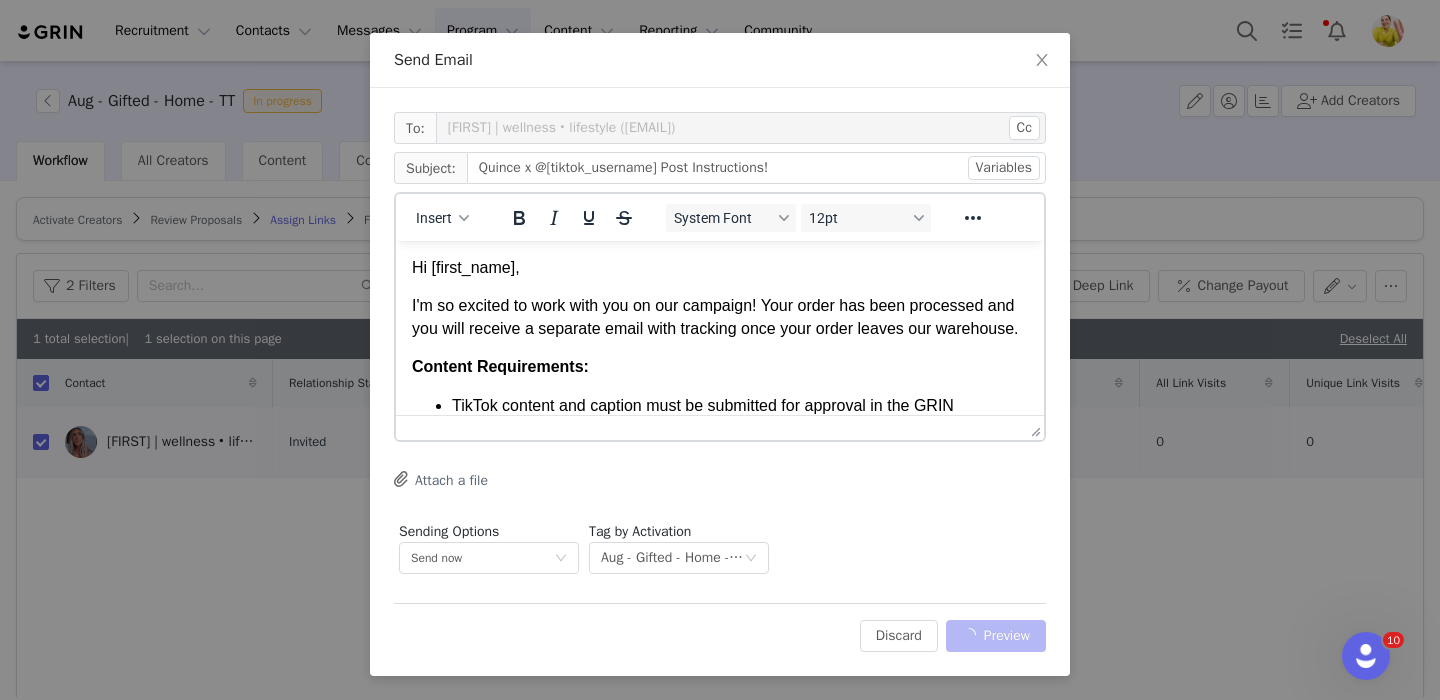 scroll, scrollTop: 0, scrollLeft: 0, axis: both 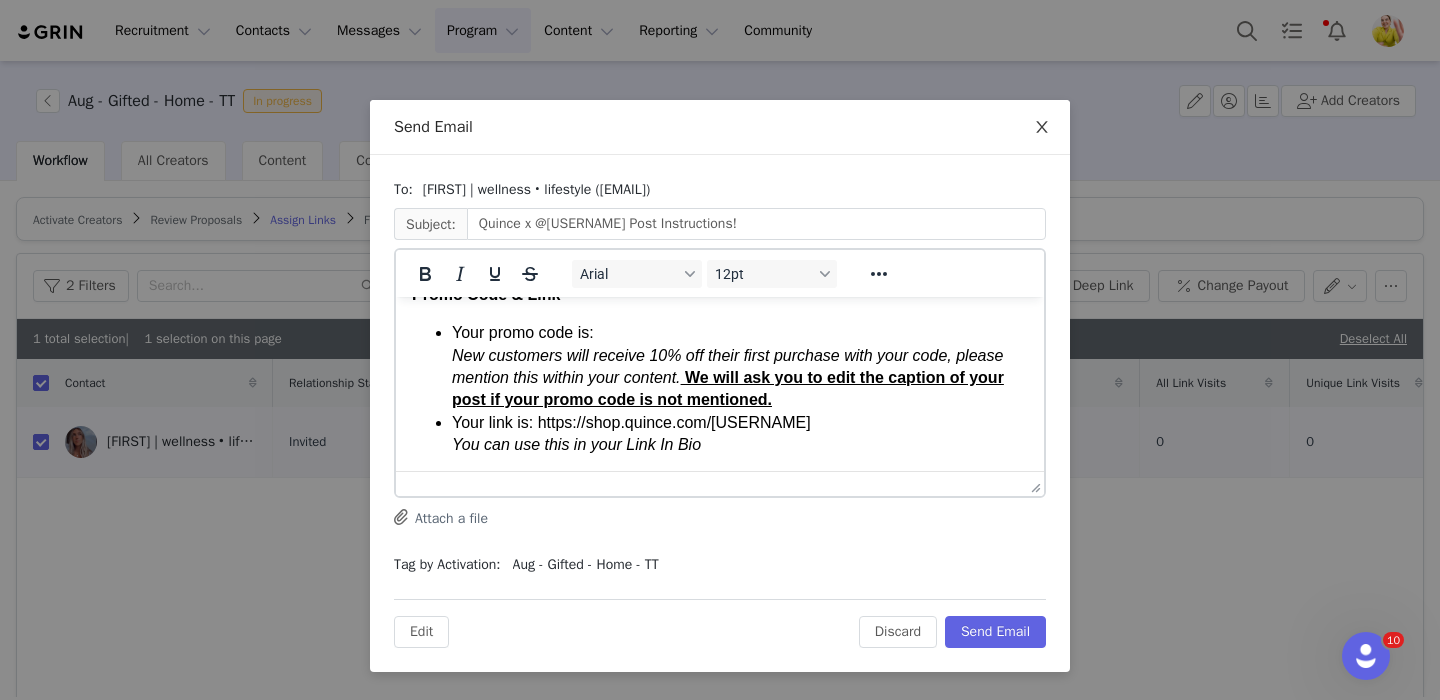click at bounding box center [1042, 128] 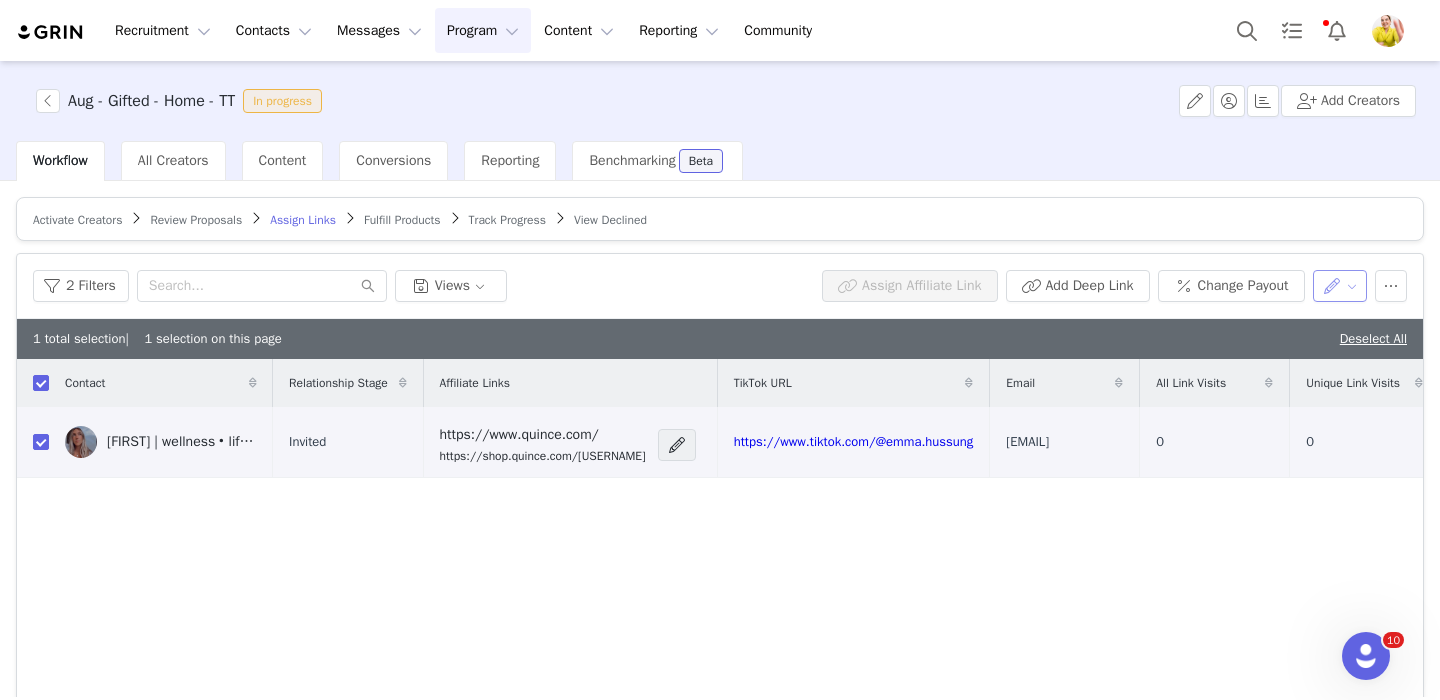 scroll, scrollTop: 0, scrollLeft: 0, axis: both 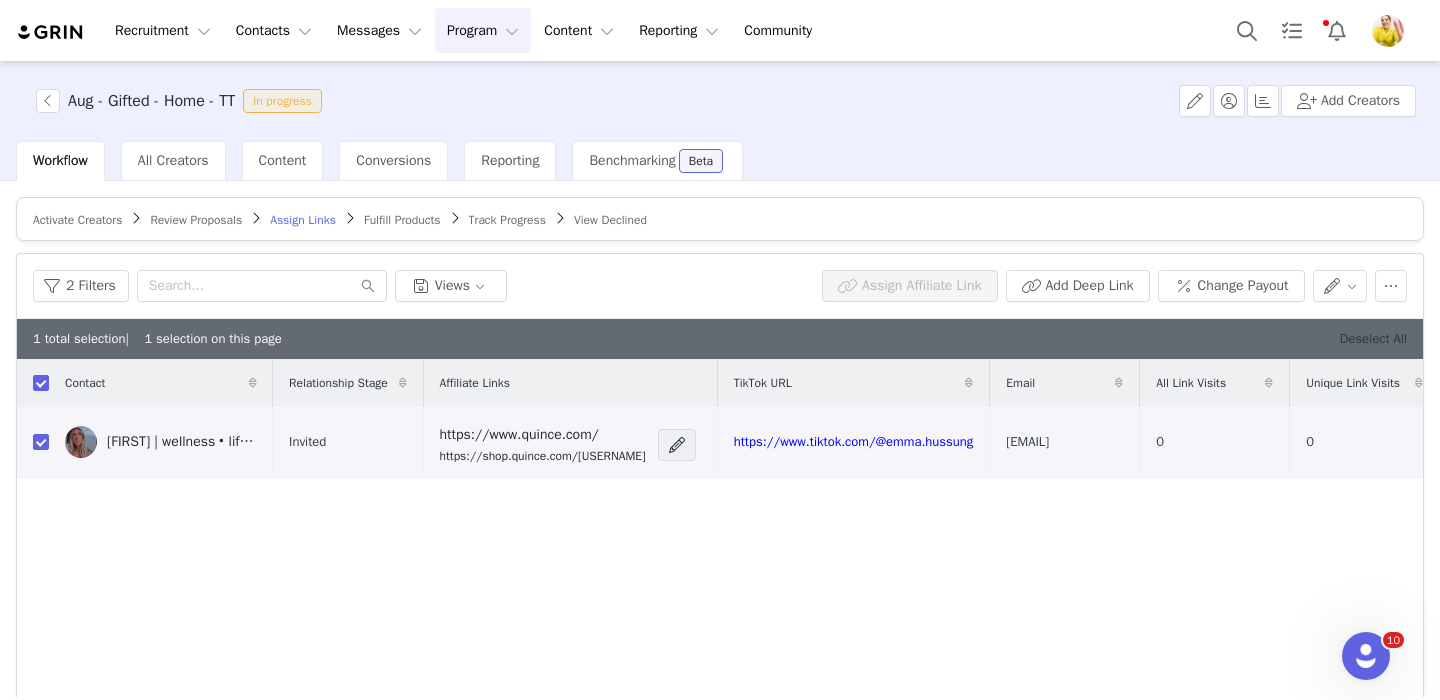 click on "Deselect All" at bounding box center [1373, 338] 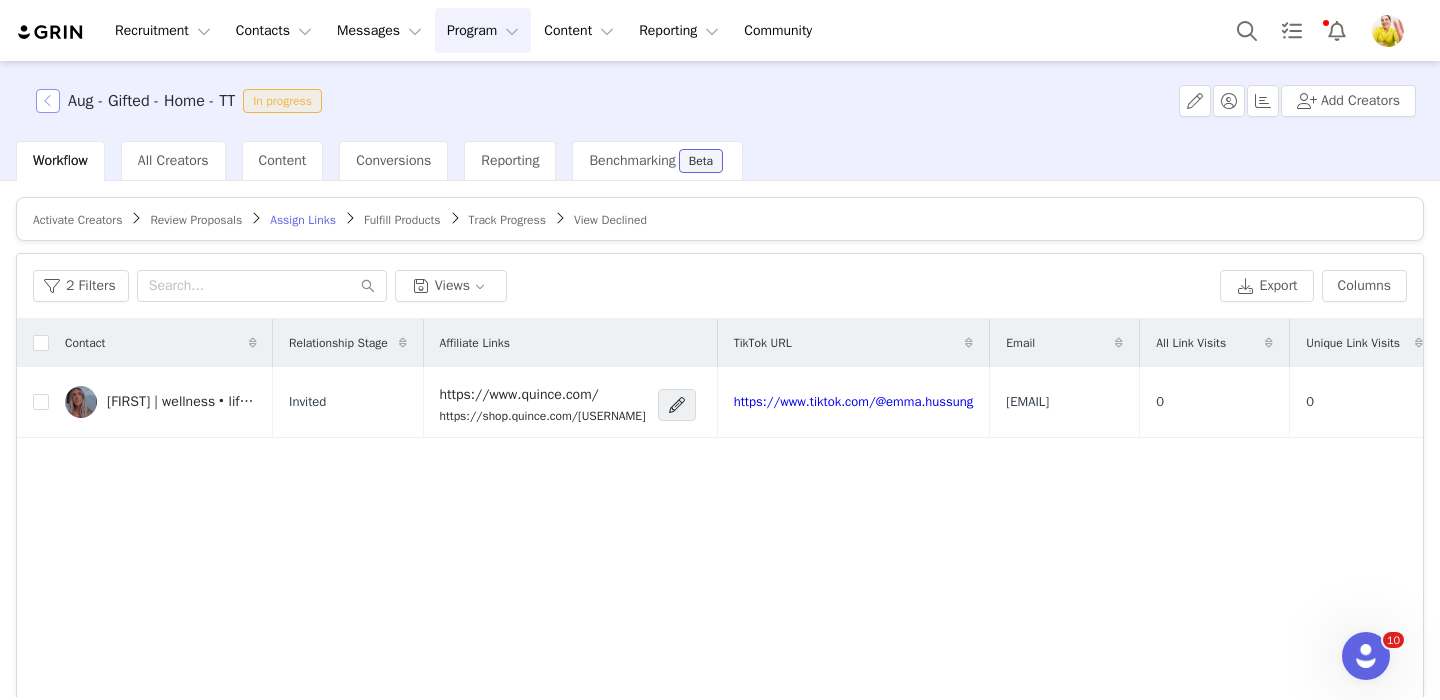 click at bounding box center (48, 101) 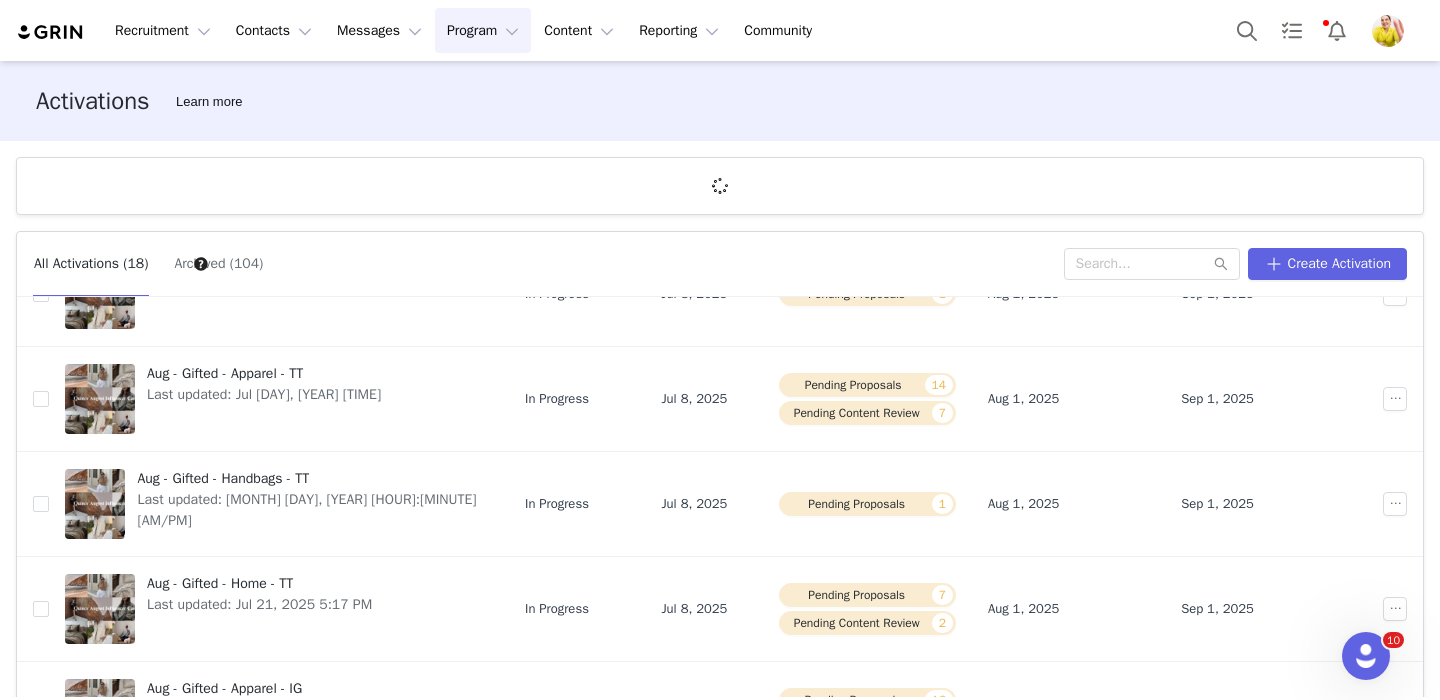 scroll, scrollTop: 318, scrollLeft: 0, axis: vertical 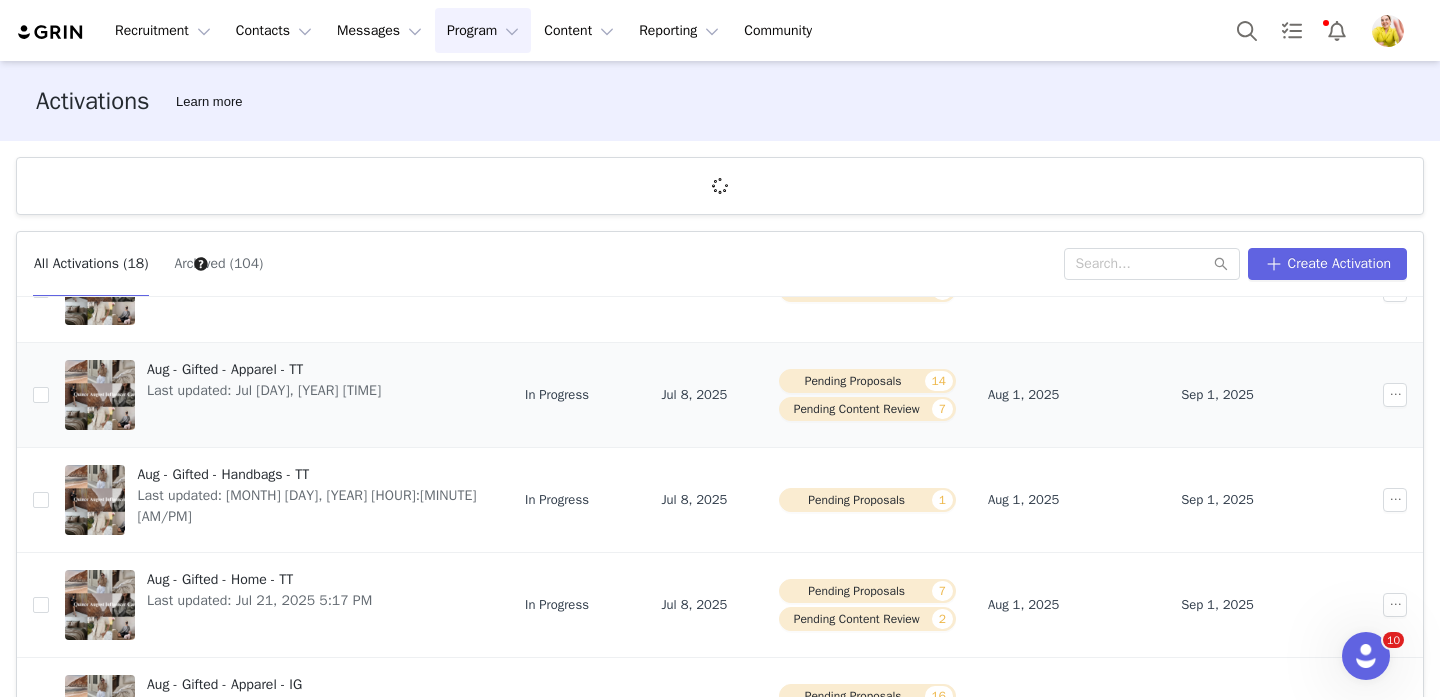 click on "Aug - Gifted - Apparel - TT" at bounding box center [264, 369] 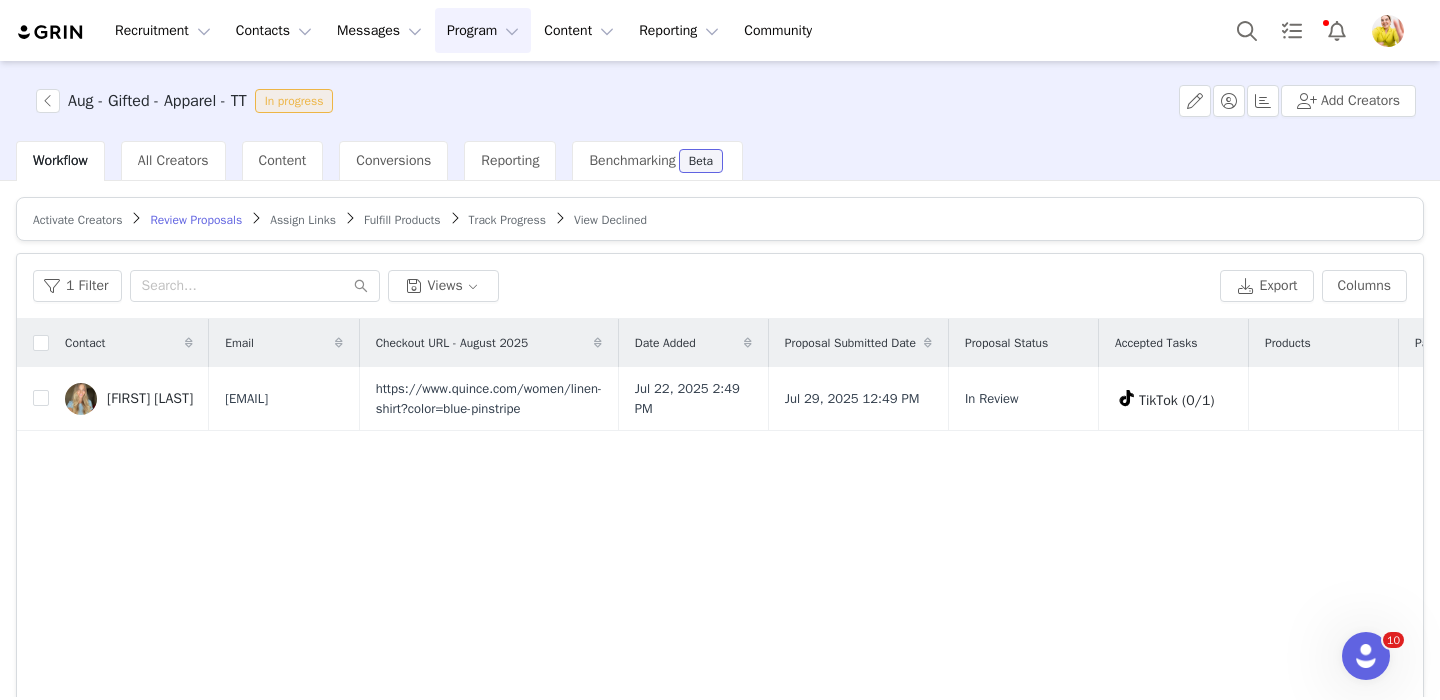 click on "Activate Creators" at bounding box center [77, 220] 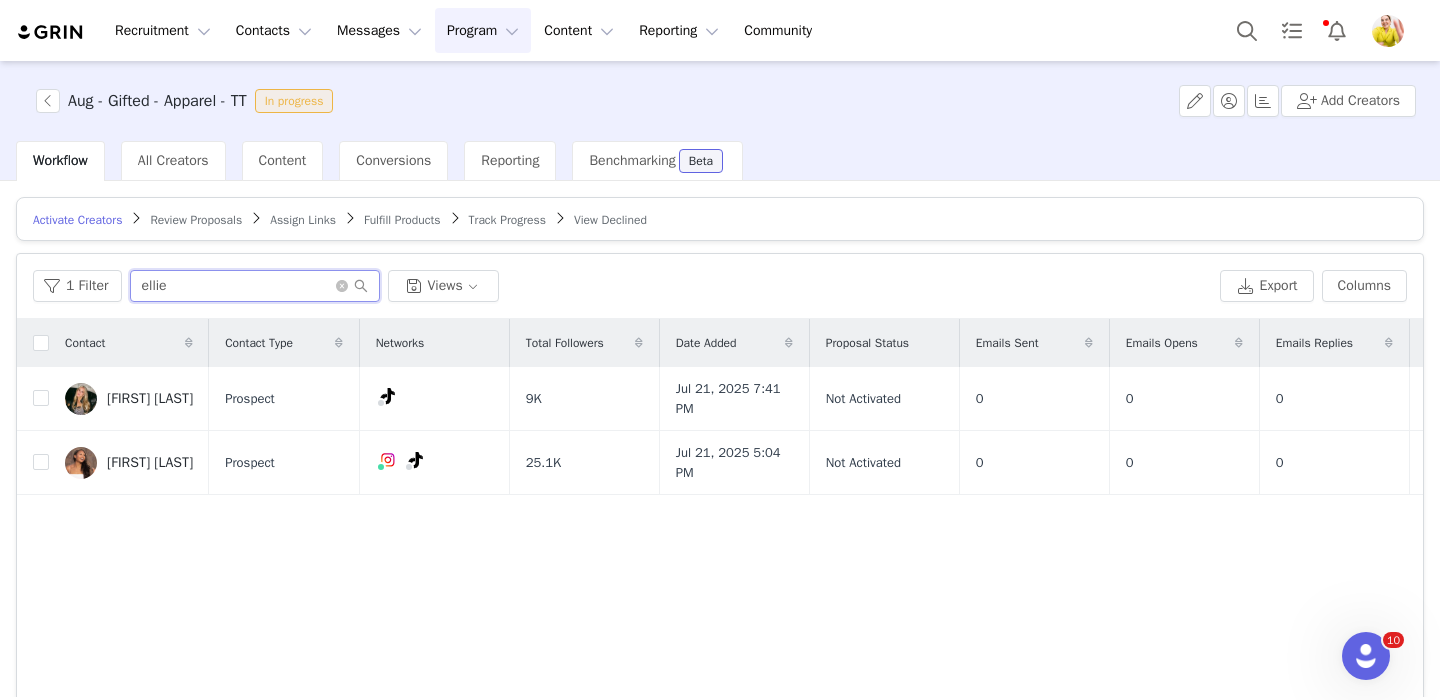 click on "ellie" at bounding box center (255, 286) 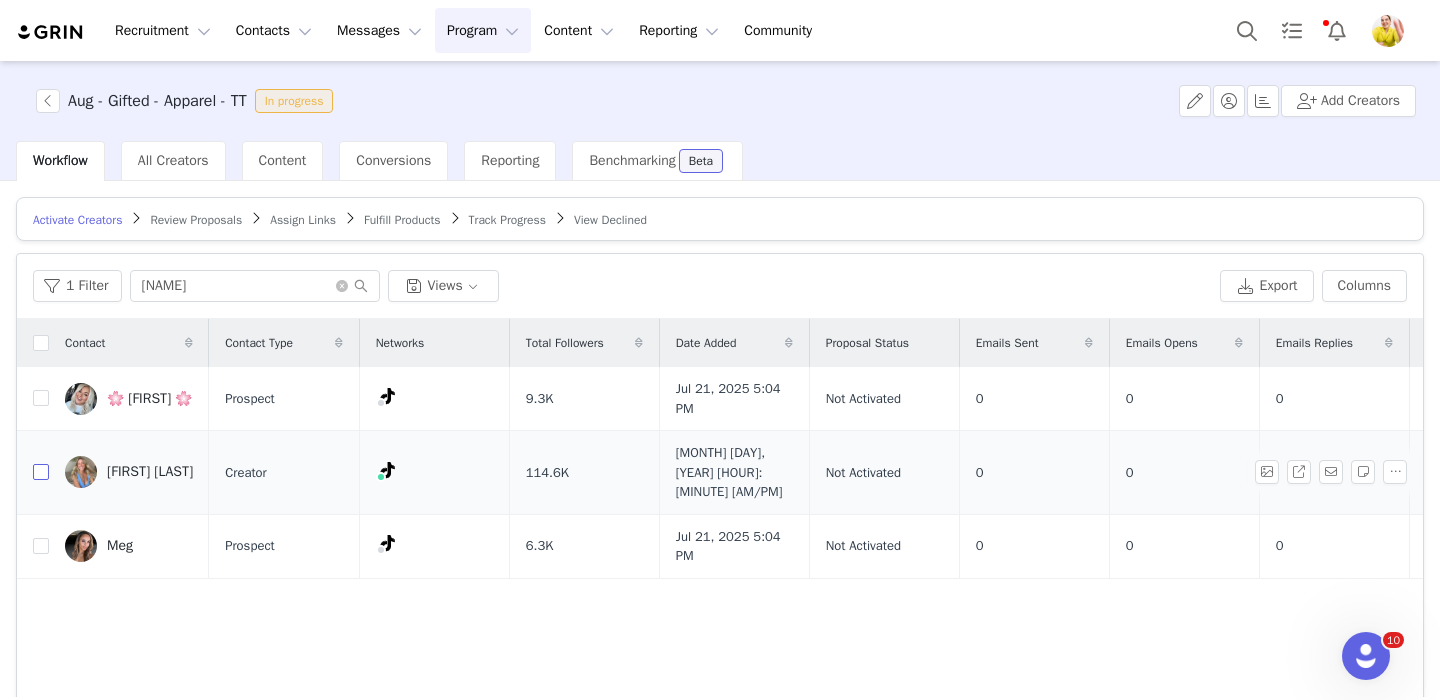 click at bounding box center (41, 472) 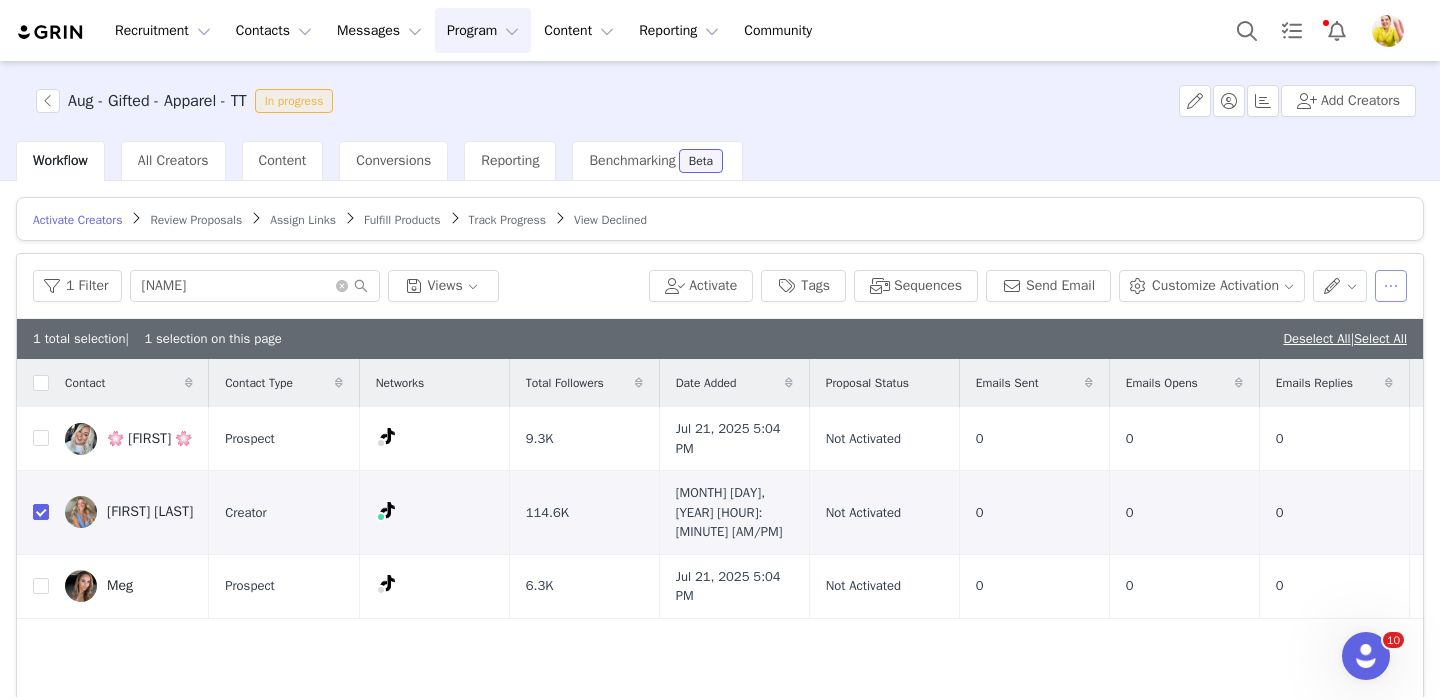 click at bounding box center (1391, 286) 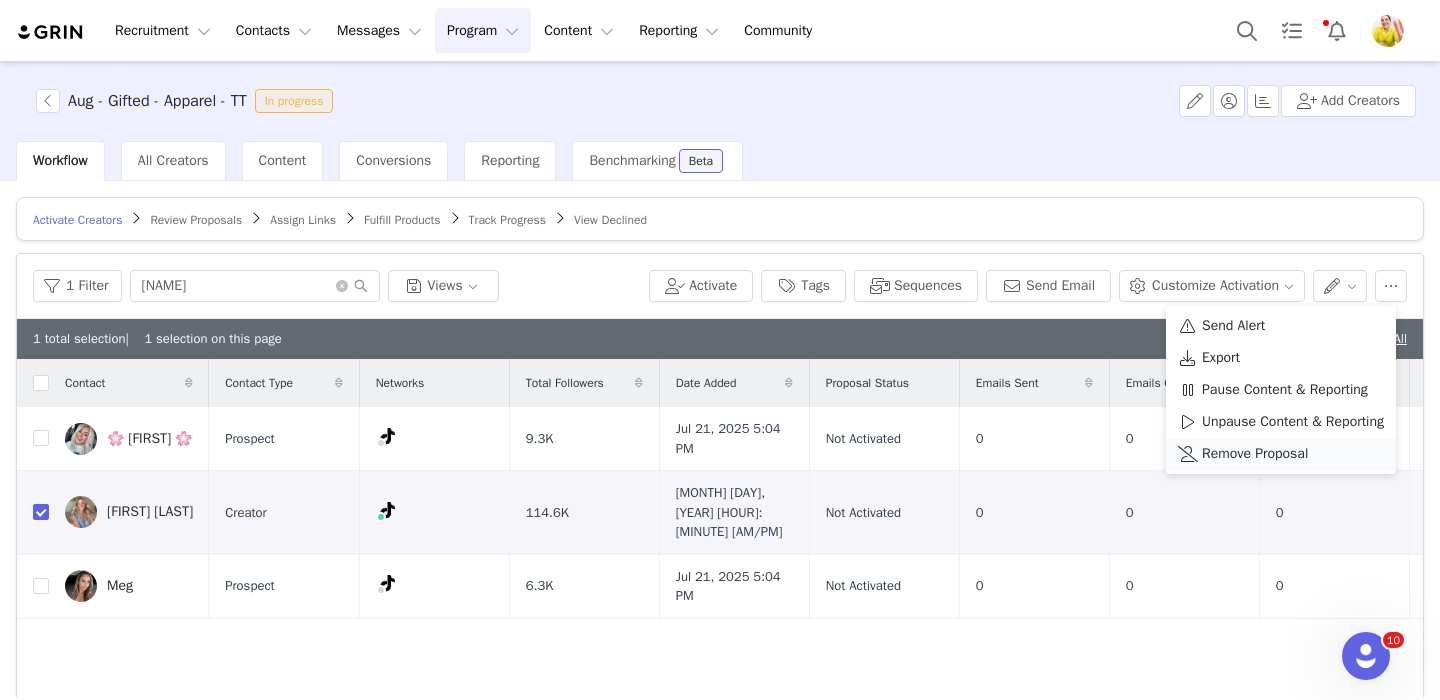 click on "Remove Proposal" at bounding box center [1255, 454] 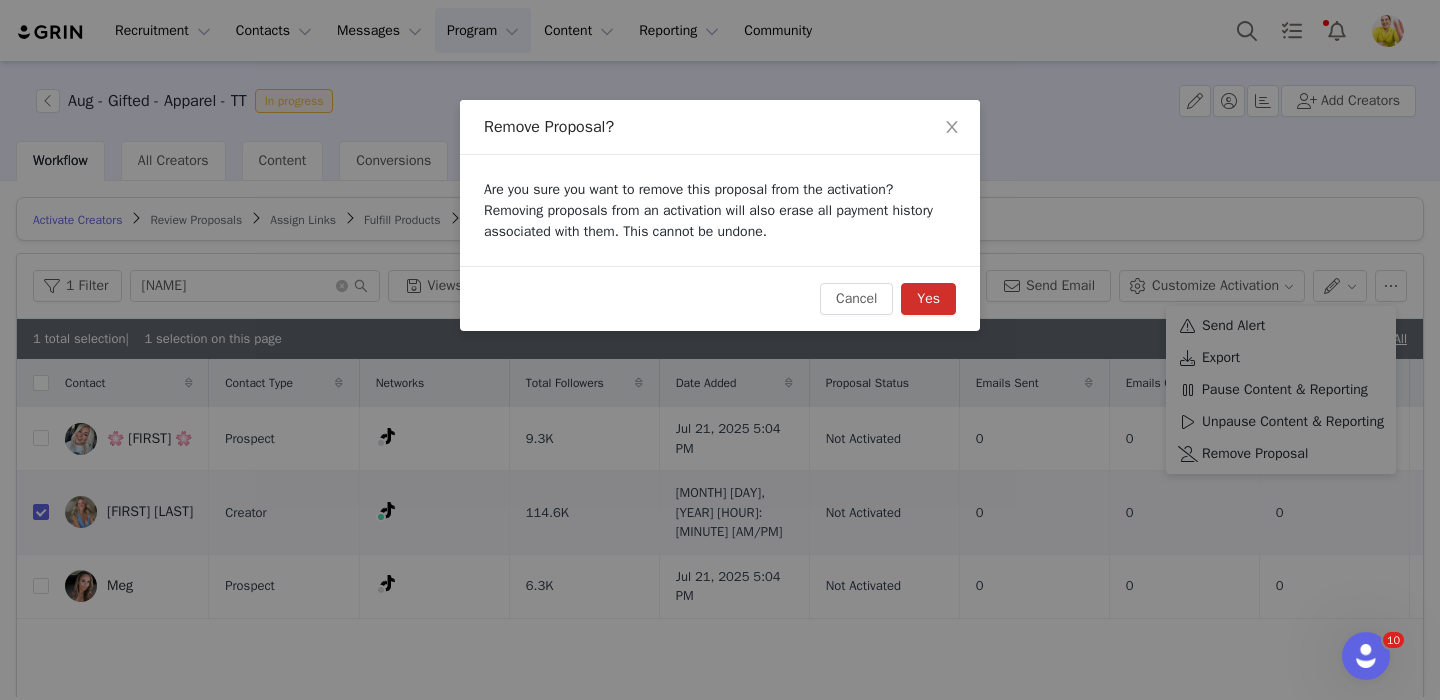 click on "Yes" at bounding box center (928, 299) 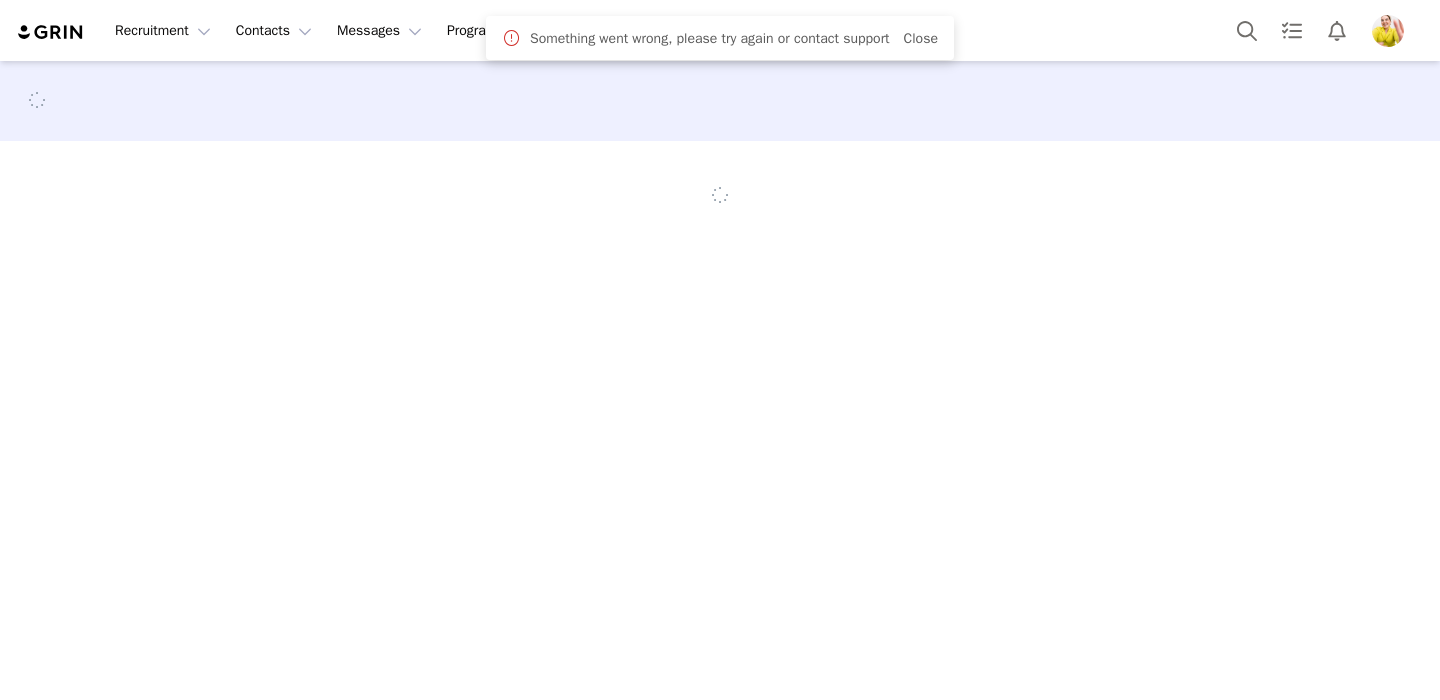scroll, scrollTop: 0, scrollLeft: 0, axis: both 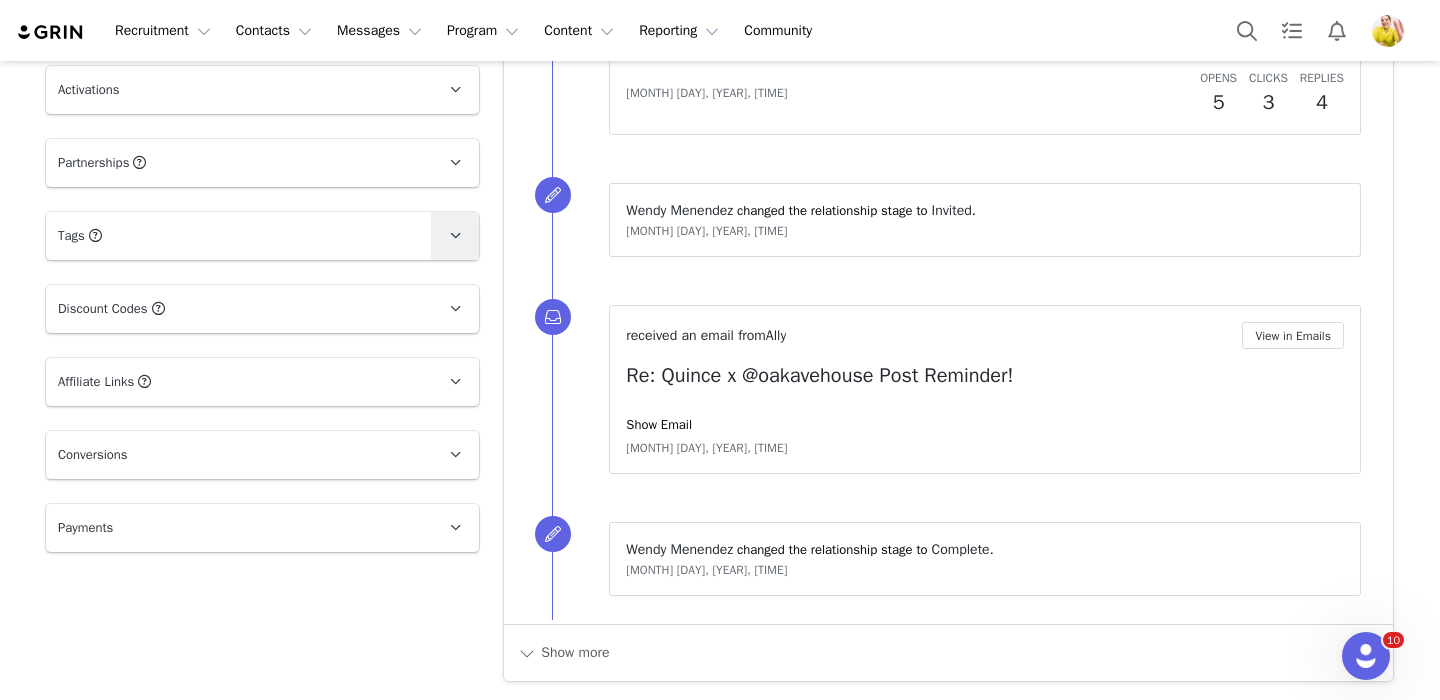 click at bounding box center [455, 236] 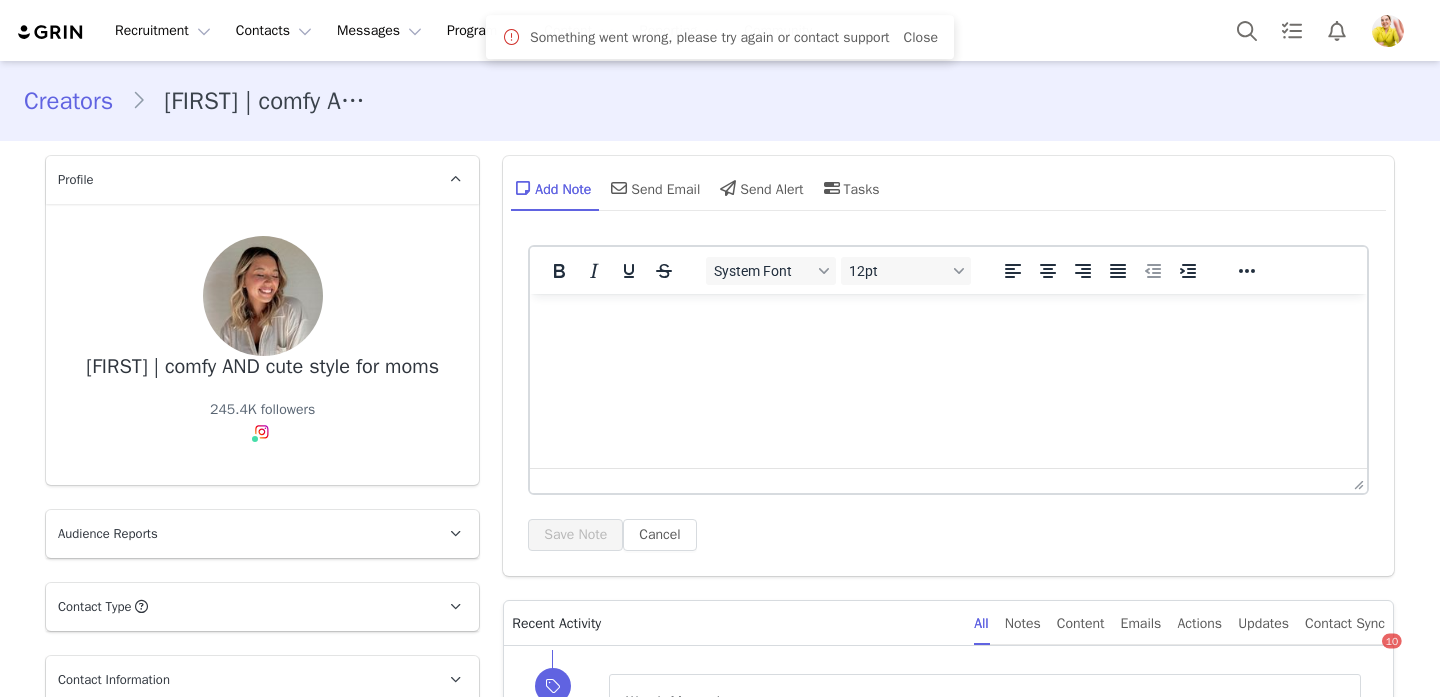 scroll, scrollTop: 0, scrollLeft: 0, axis: both 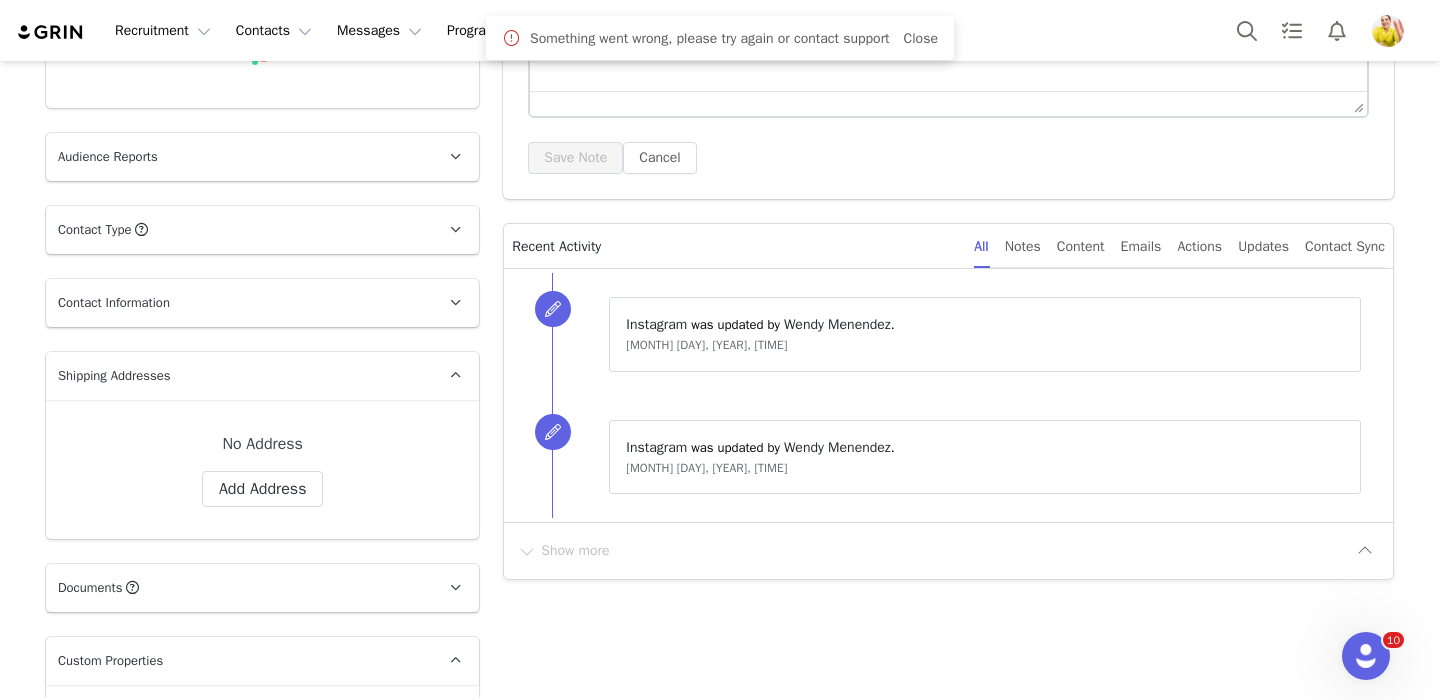 click on "Contact Information" at bounding box center [238, 303] 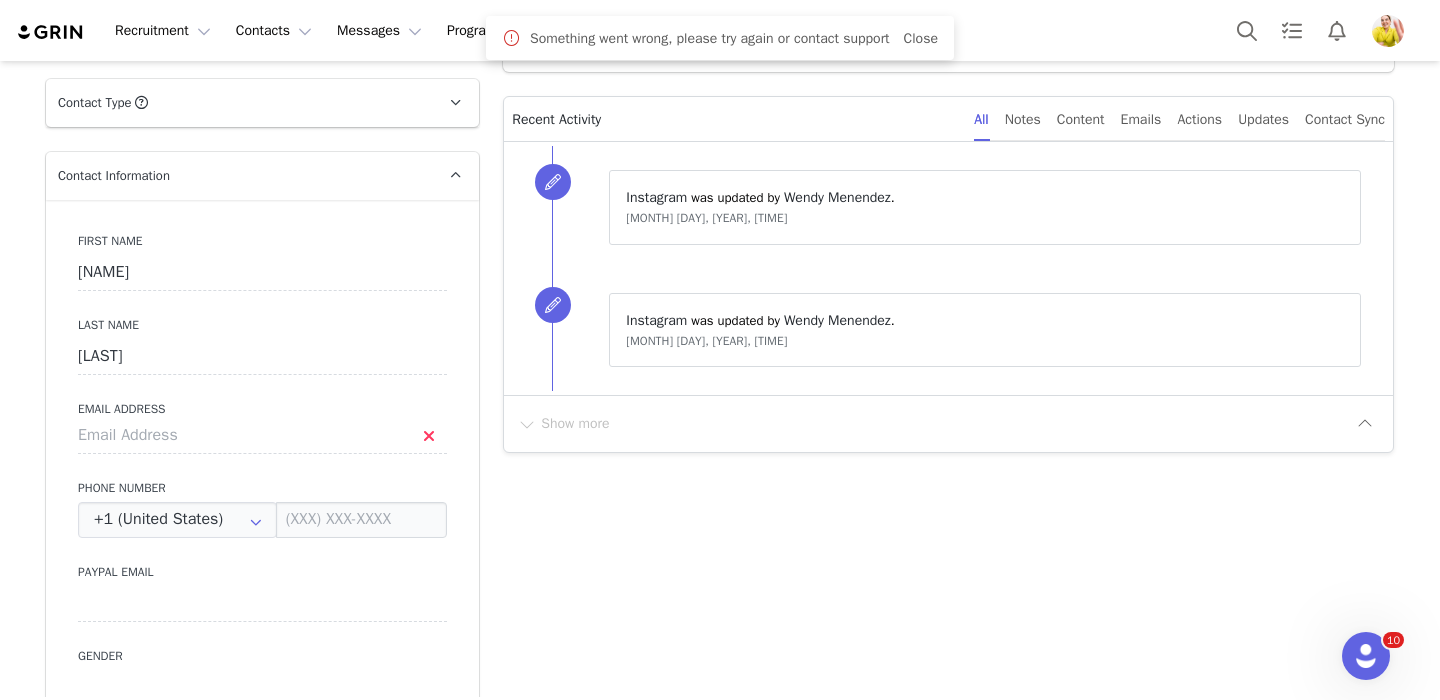 scroll, scrollTop: 505, scrollLeft: 0, axis: vertical 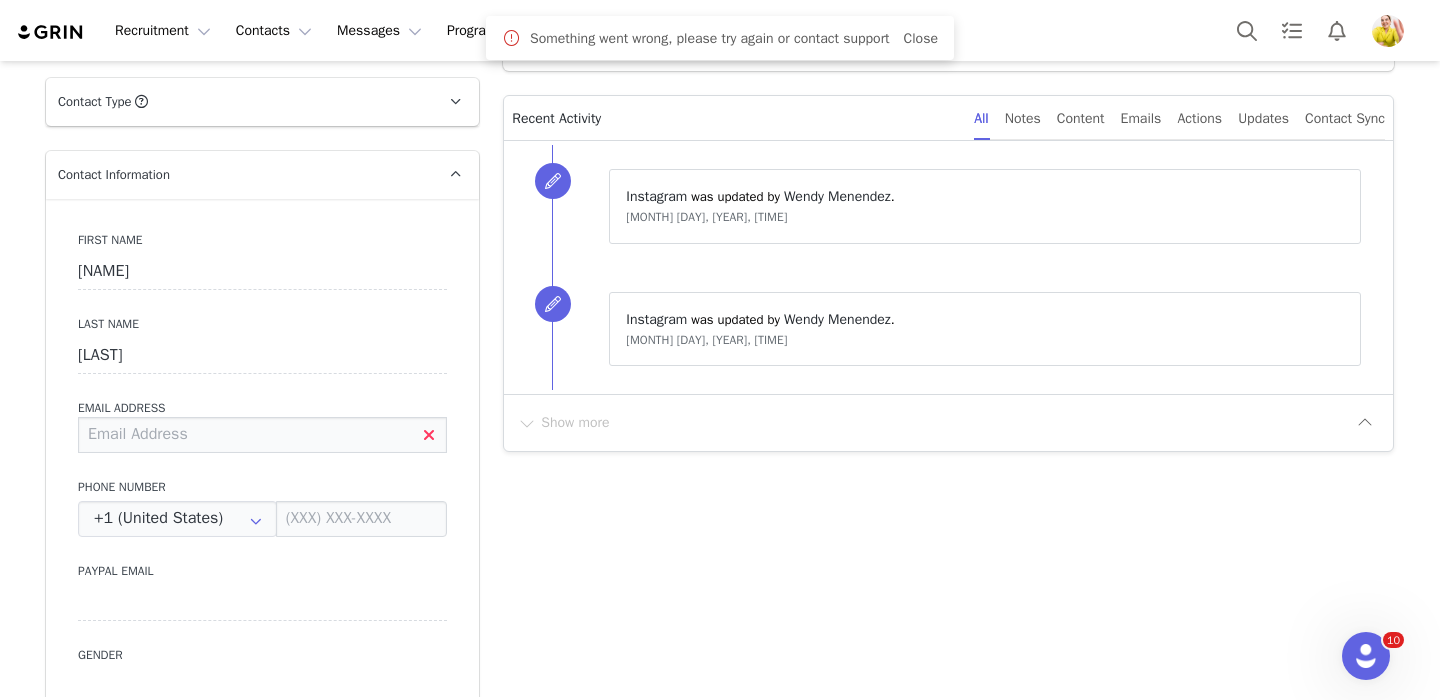 click at bounding box center (262, 435) 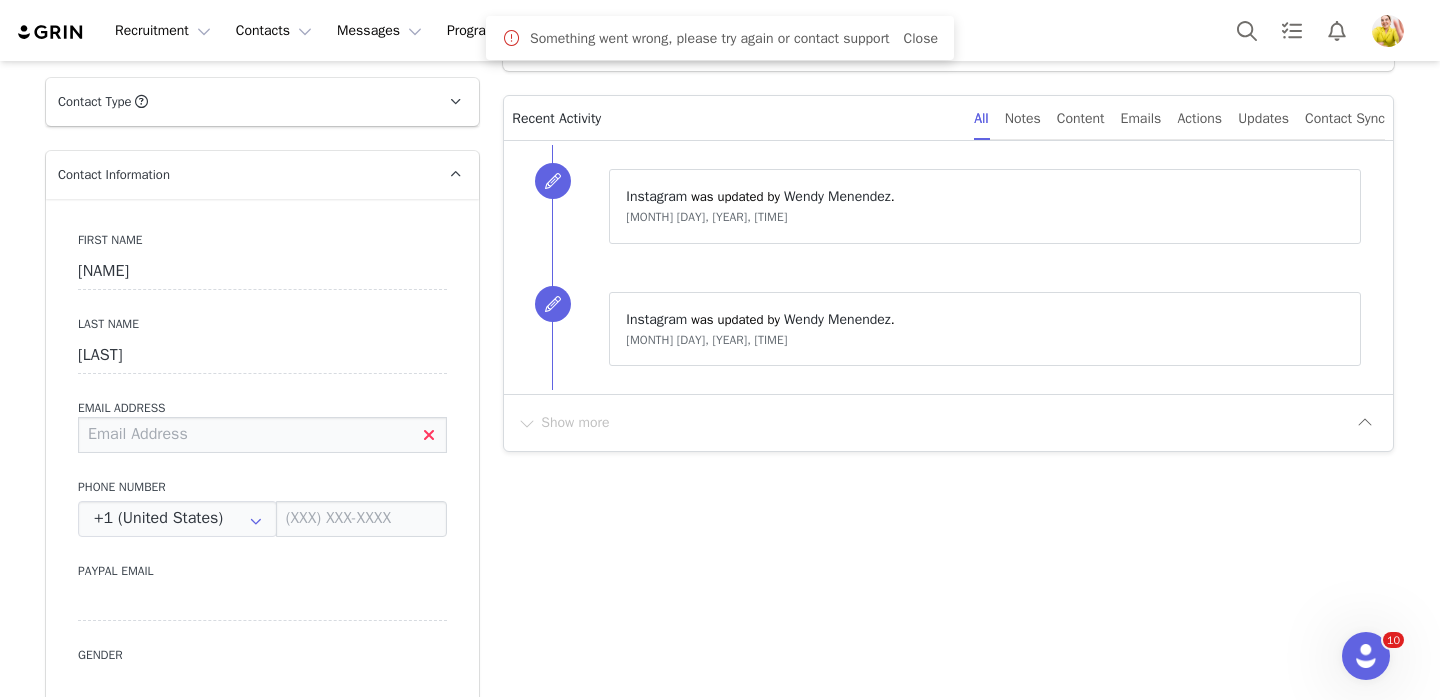 paste on "curvyfitlife22@gmail.com" 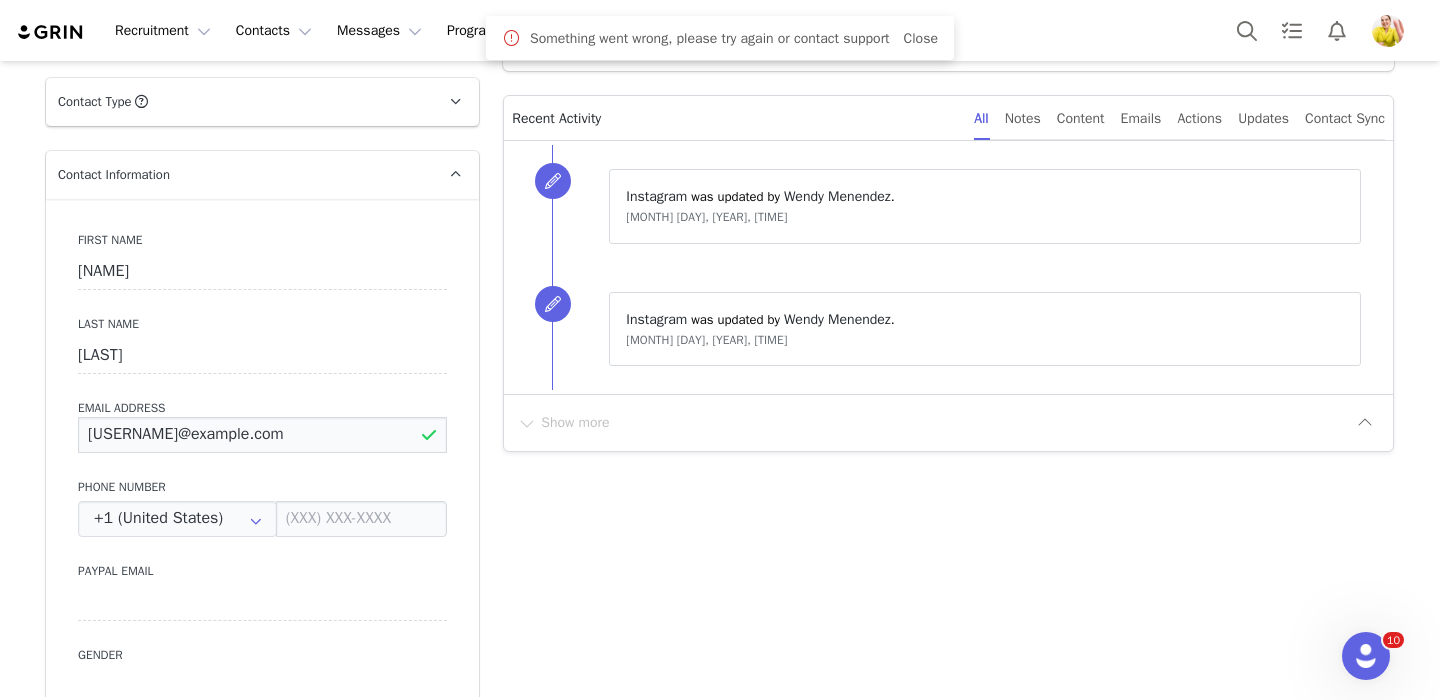 type on "curvyfitlife22@gmail.com" 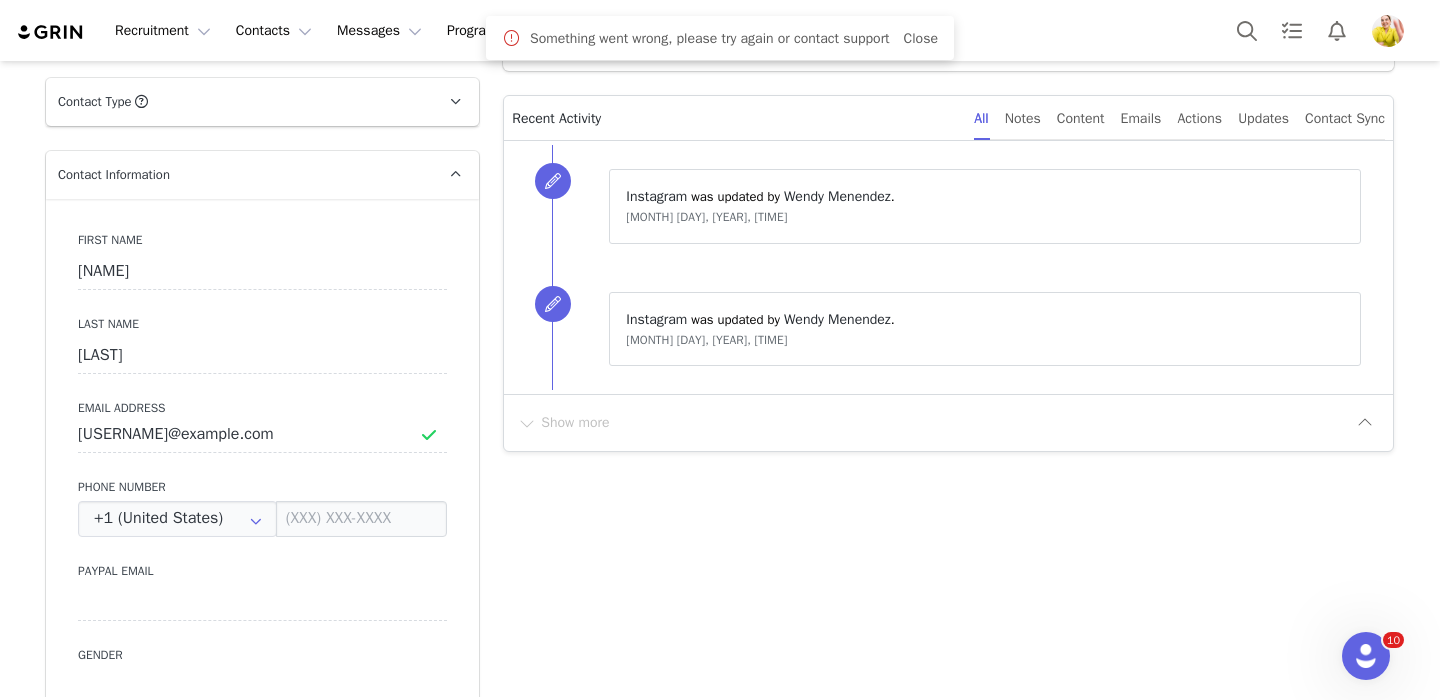click on "Email Address" at bounding box center (262, 408) 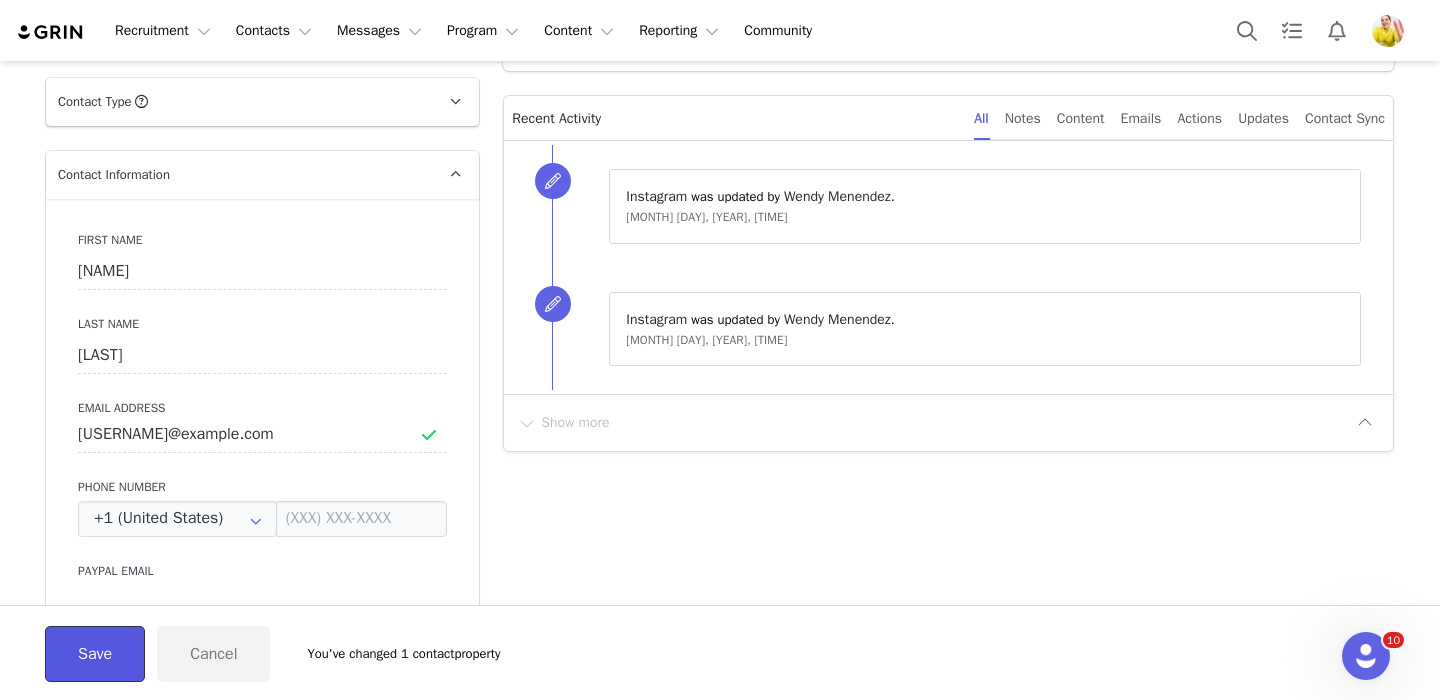 click on "Save" at bounding box center [95, 654] 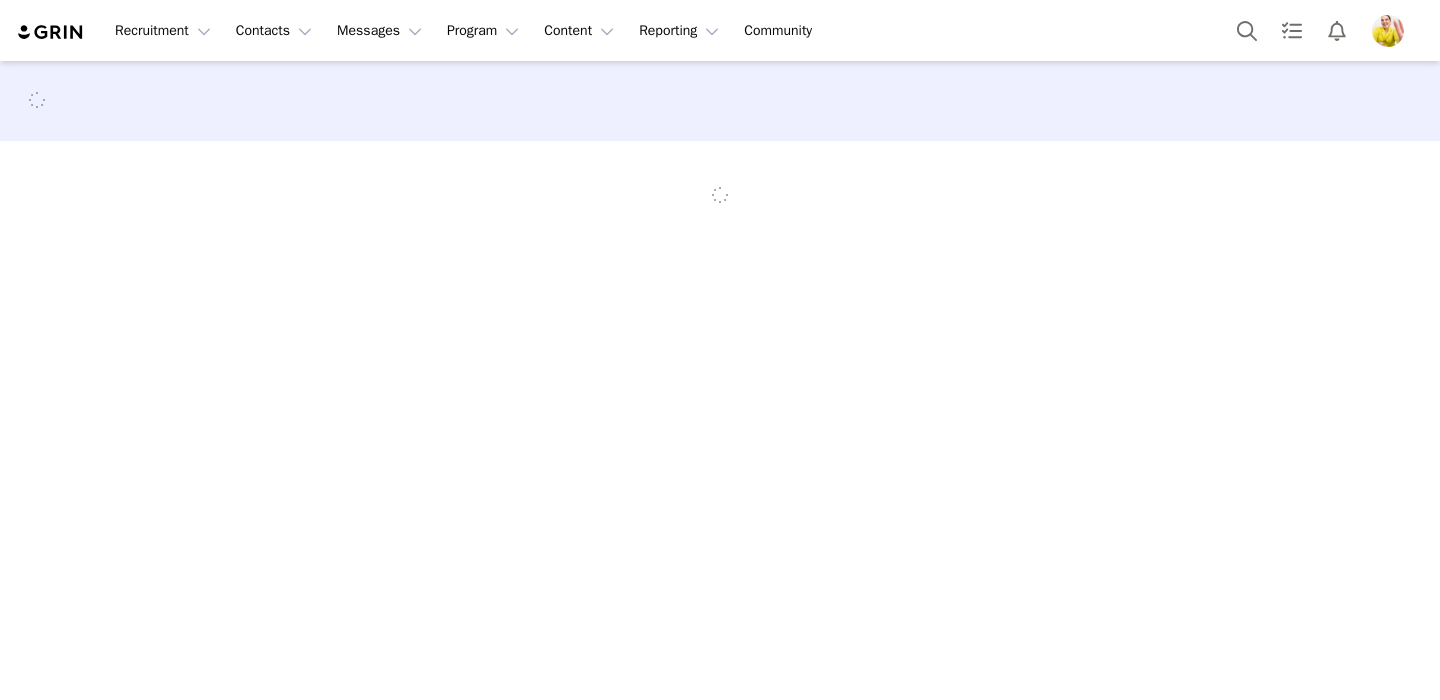 scroll, scrollTop: 0, scrollLeft: 0, axis: both 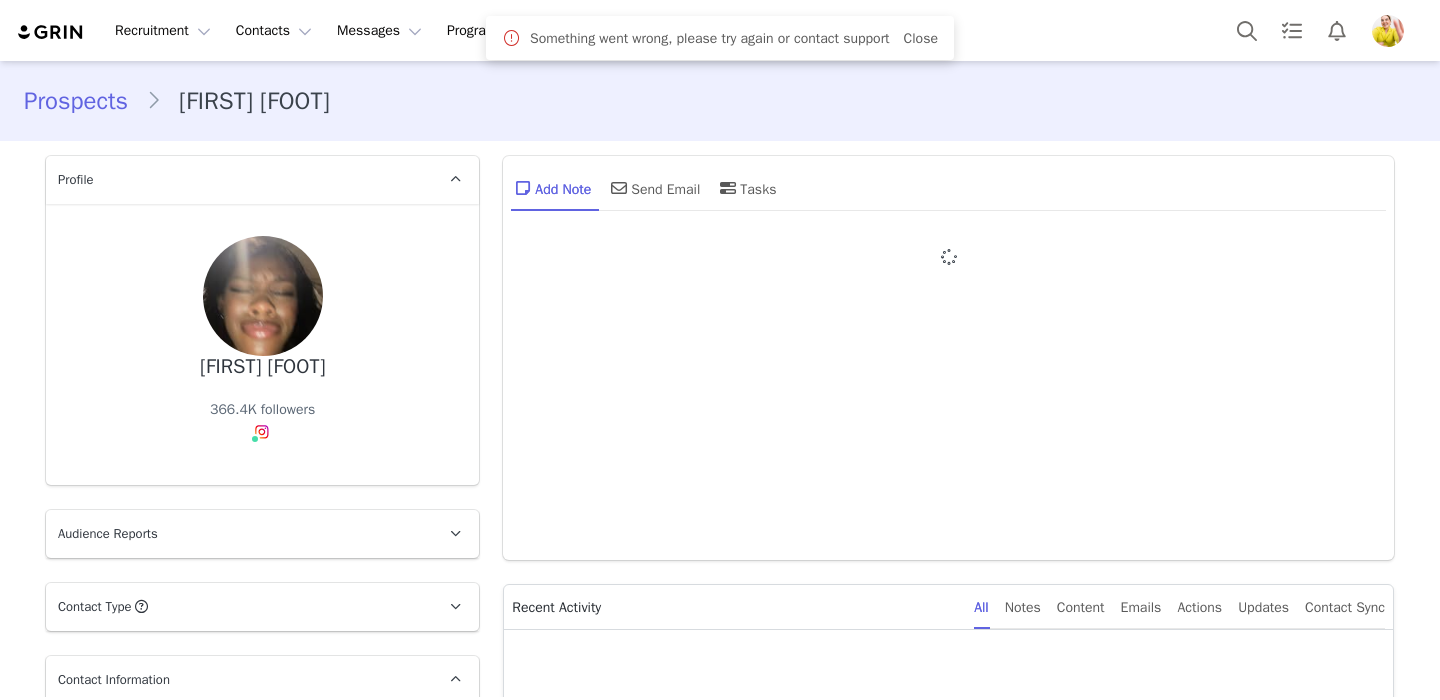 type on "+1 (United States)" 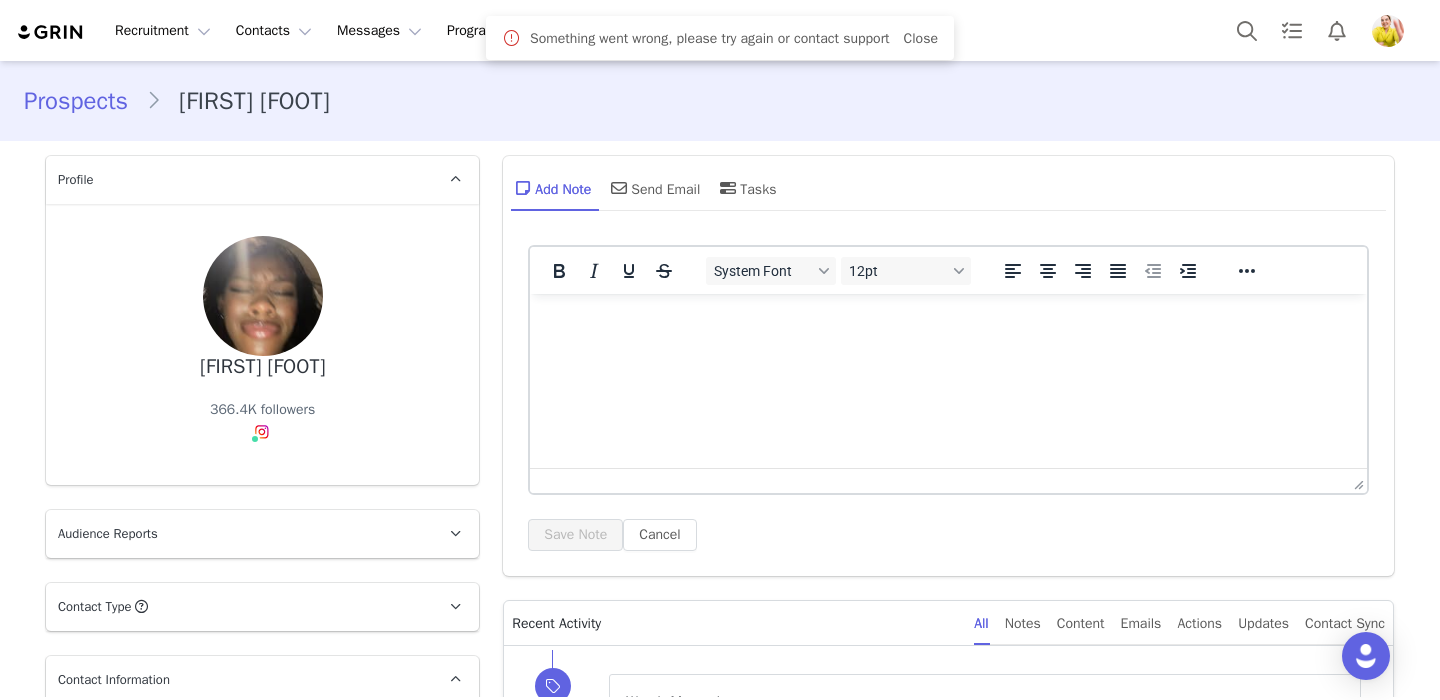 scroll, scrollTop: 371, scrollLeft: 0, axis: vertical 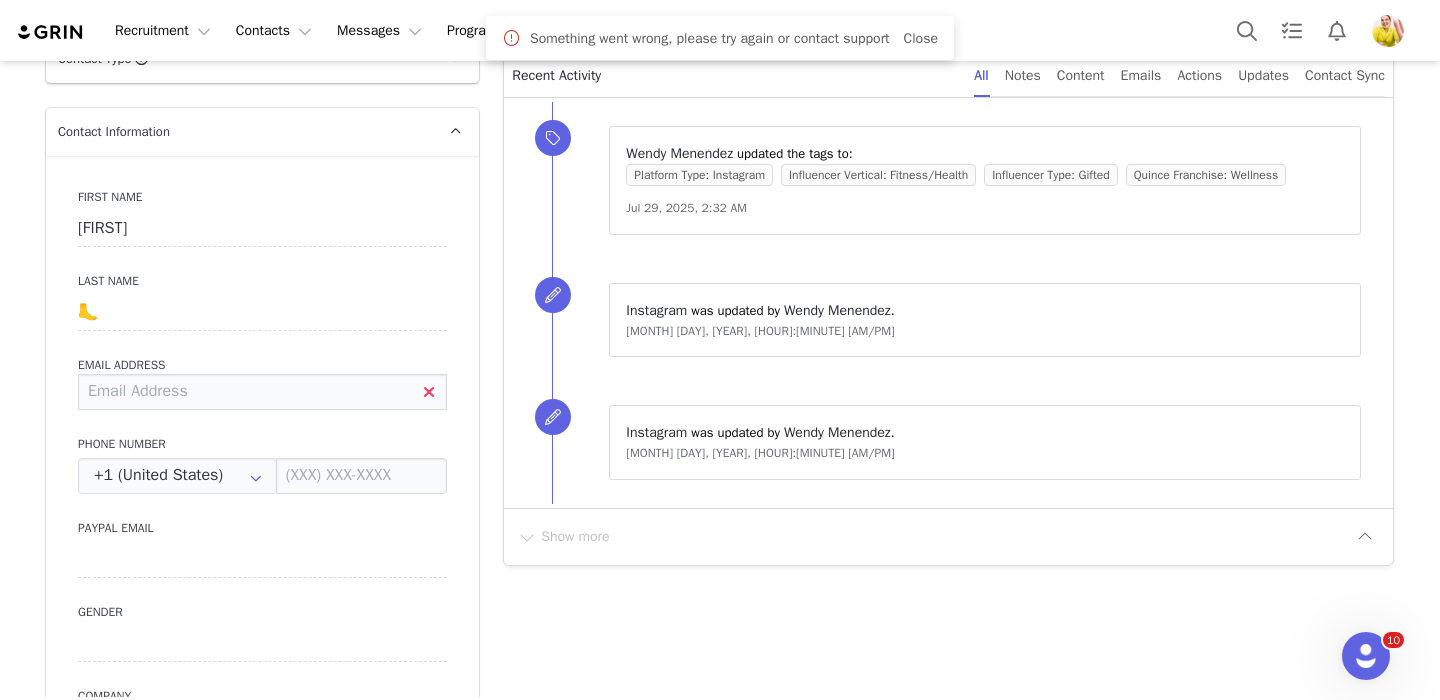 click at bounding box center (262, 392) 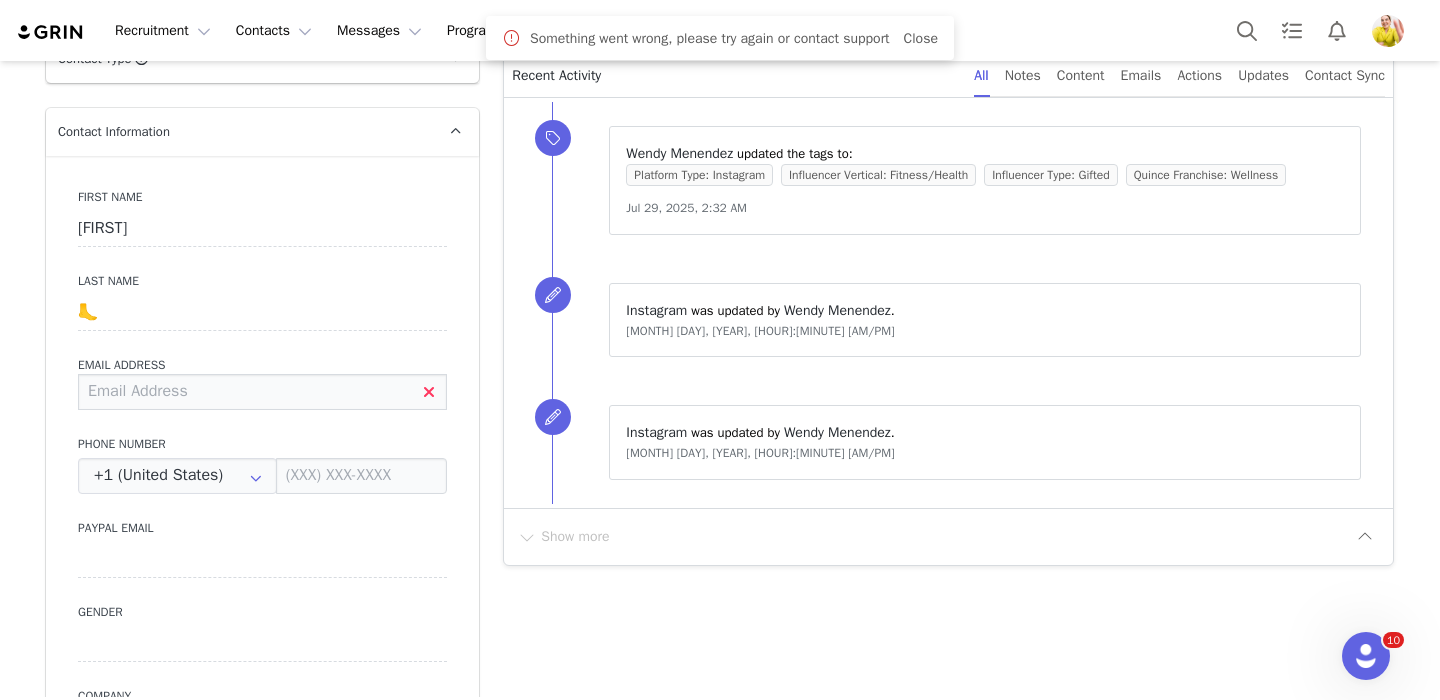 paste on "taliyah@thestation.io" 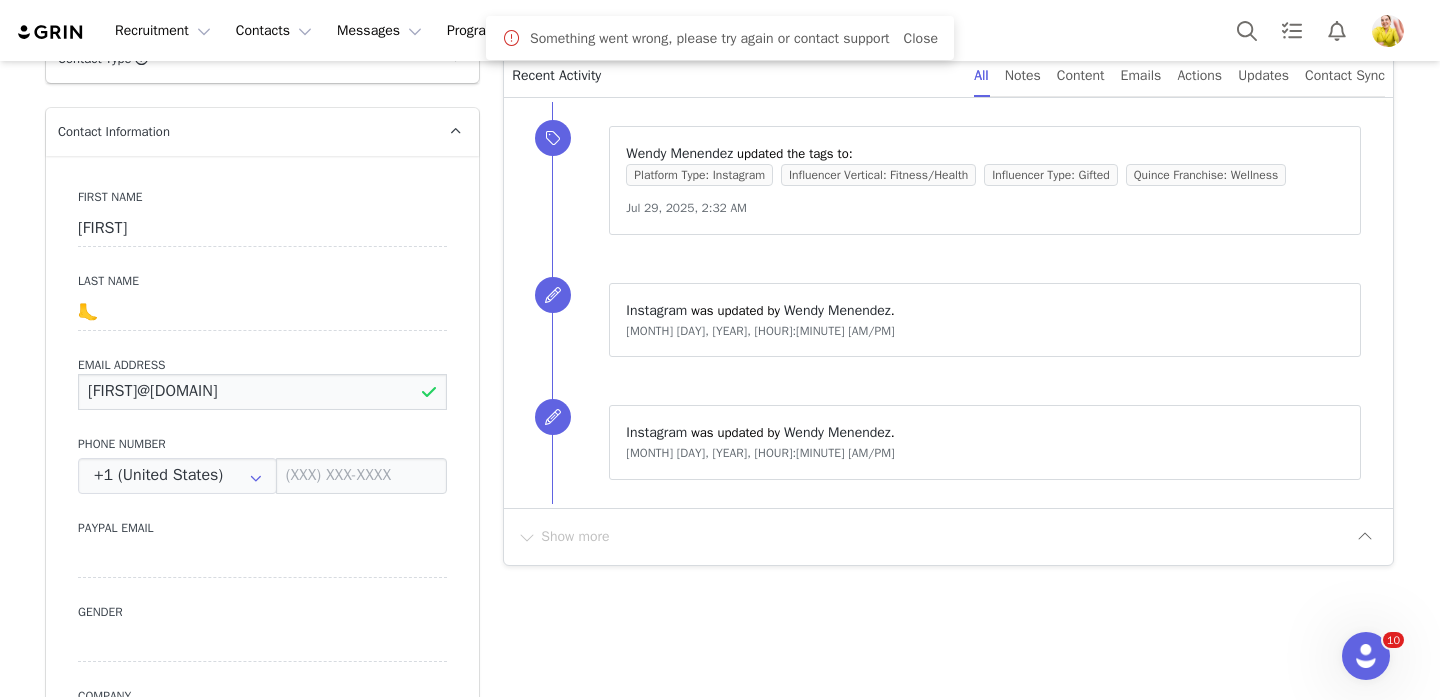 click on "taliyah@thestation.io" at bounding box center (262, 392) 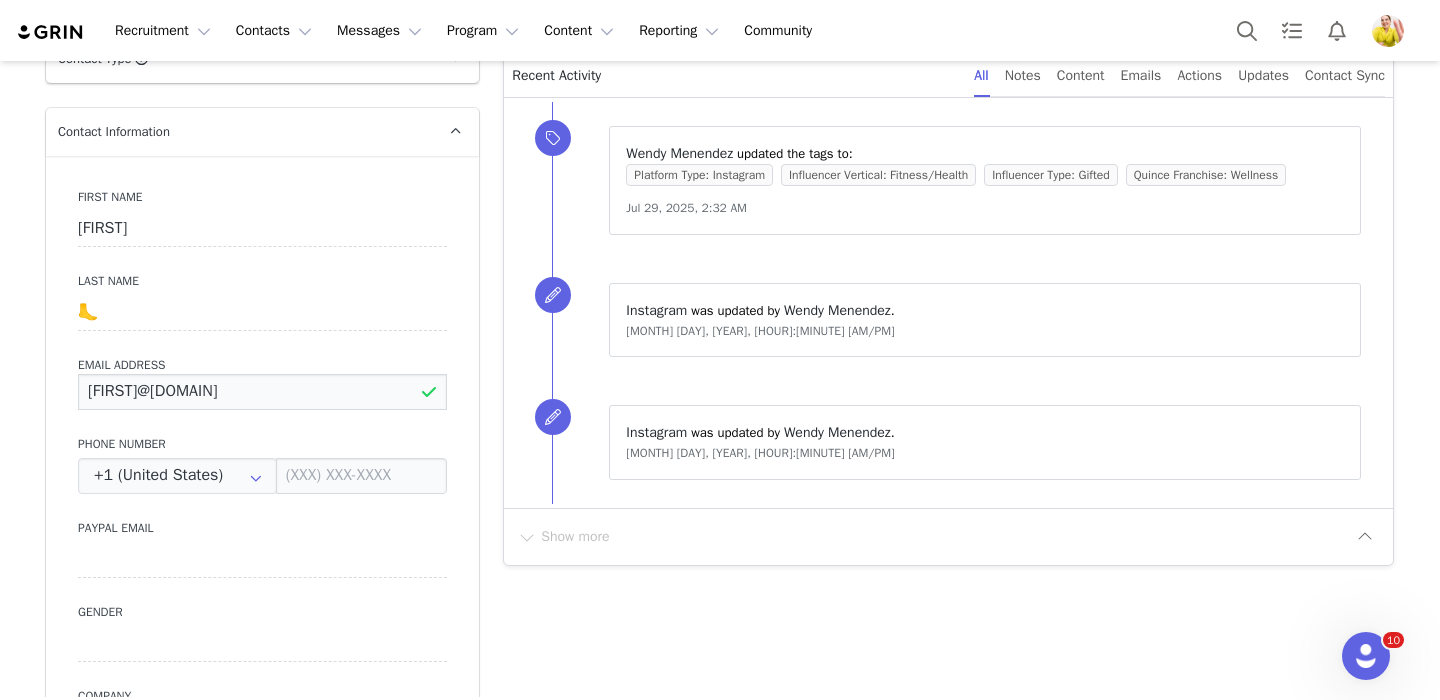 type on "taliyah@thestation.io" 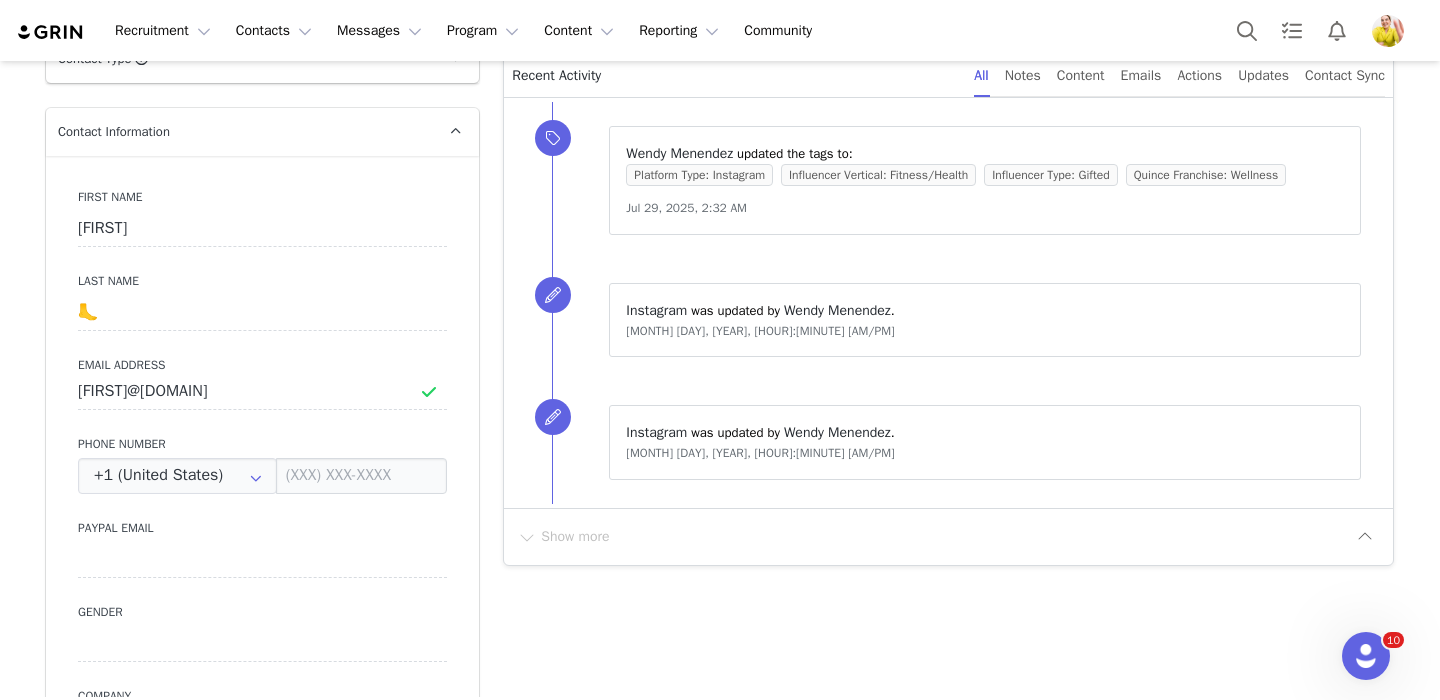 click on "First Name  Taliyah  Last Name  🦶 Email Address taliyah@thestation.io  Phone Number  +1 (United States) +93 (Afghanistan) +358 (Aland Islands) +355 (Albania) +213 (Algeria) +376 (Andorra) +244 (Angola) +1264 (Anguilla) +1268 (Antigua And Barbuda) +54 (Argentina) +374 (Armenia) +297 (Aruba) +61 (Australia) +43 (Austria) +994 (Azerbaijan) +1242 (Bahamas) +973 (Bahrain) +880 (Bangladesh) +1246 (Barbados) +375 (Belarus) +32 (Belgium) +501 (Belize) +229 (Benin) +1441 (Bermuda) +975 (Bhutan) +591 (Bolivia) +599 (Bonaire, Sint Eustatius and Saba) +387 (Bosnia And Herzegovina) +267 (Botswana) +0 (Bouvet Island) +55 (Brazil) +673 (Brunei) +359 (Bulgaria) +226 (Burkina Faso) +257 (Burundi) +855 (Cambodia) +1 (Canada) +238 (Cape Verde) +1345 (Cayman Islands) +236 (Central African Republic) +235 (Chad) +56 (Chile) +86 (China) +61 (Christmas Island) +672 (Cocos (Keeling) Islands) +57 (Colombia) +269 (Comoros) +242 (Congo) +243 (Congo, The Democratic Republic Of The) +682 (Cook Islands) +506 (Costa Rica) +385 (Croatia)" at bounding box center (262, 521) 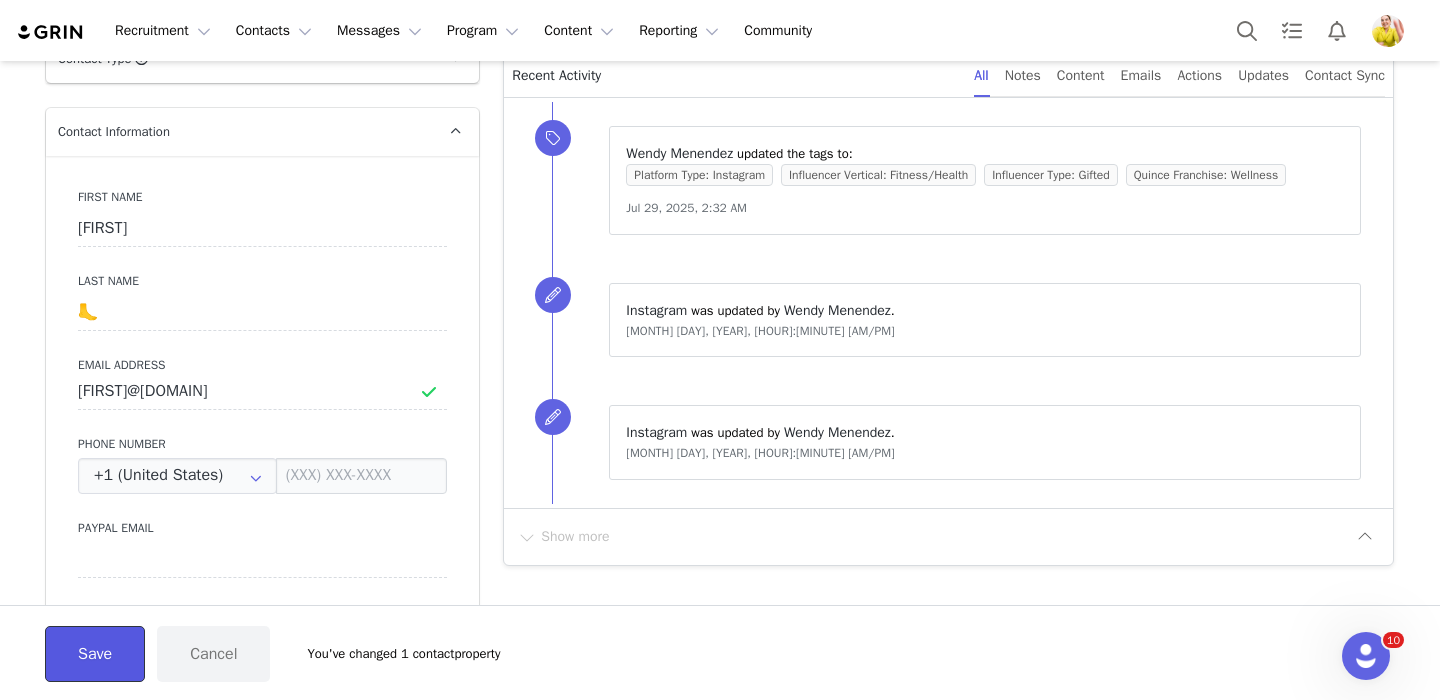 click on "Save" at bounding box center (95, 654) 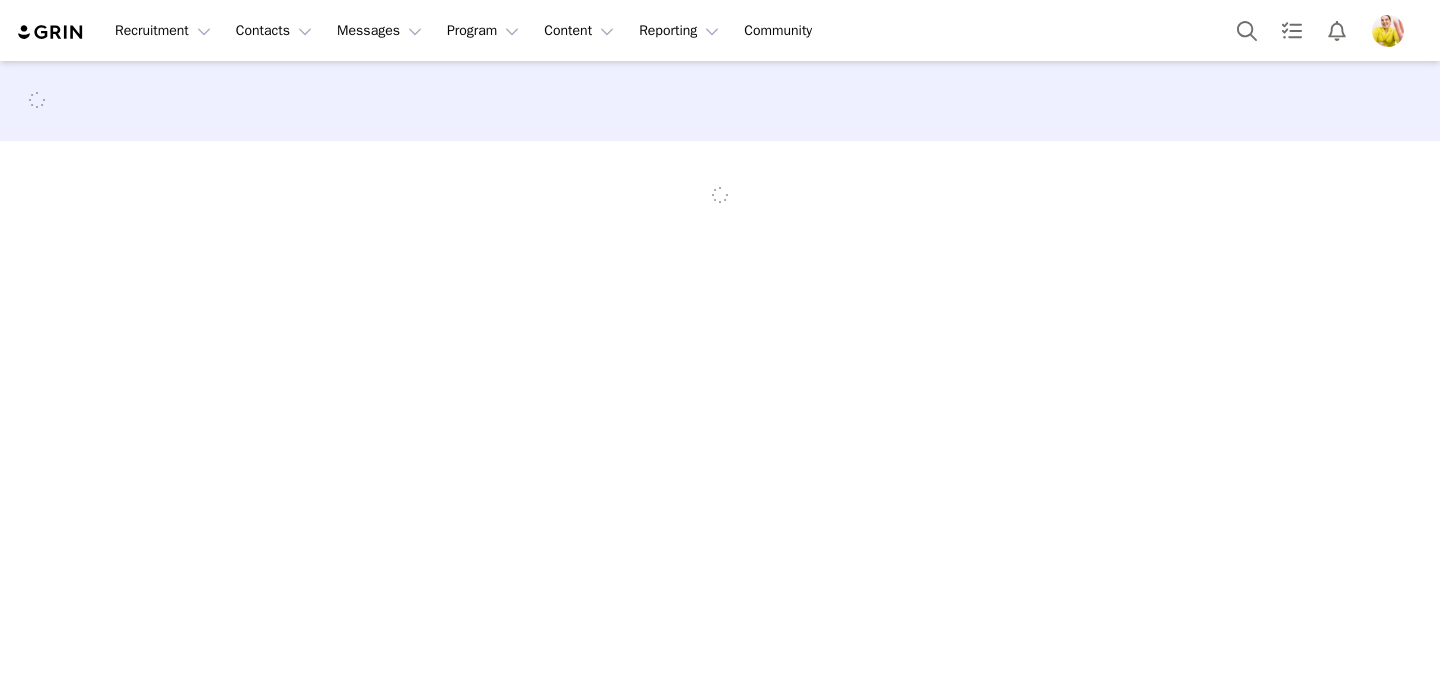 scroll, scrollTop: 0, scrollLeft: 0, axis: both 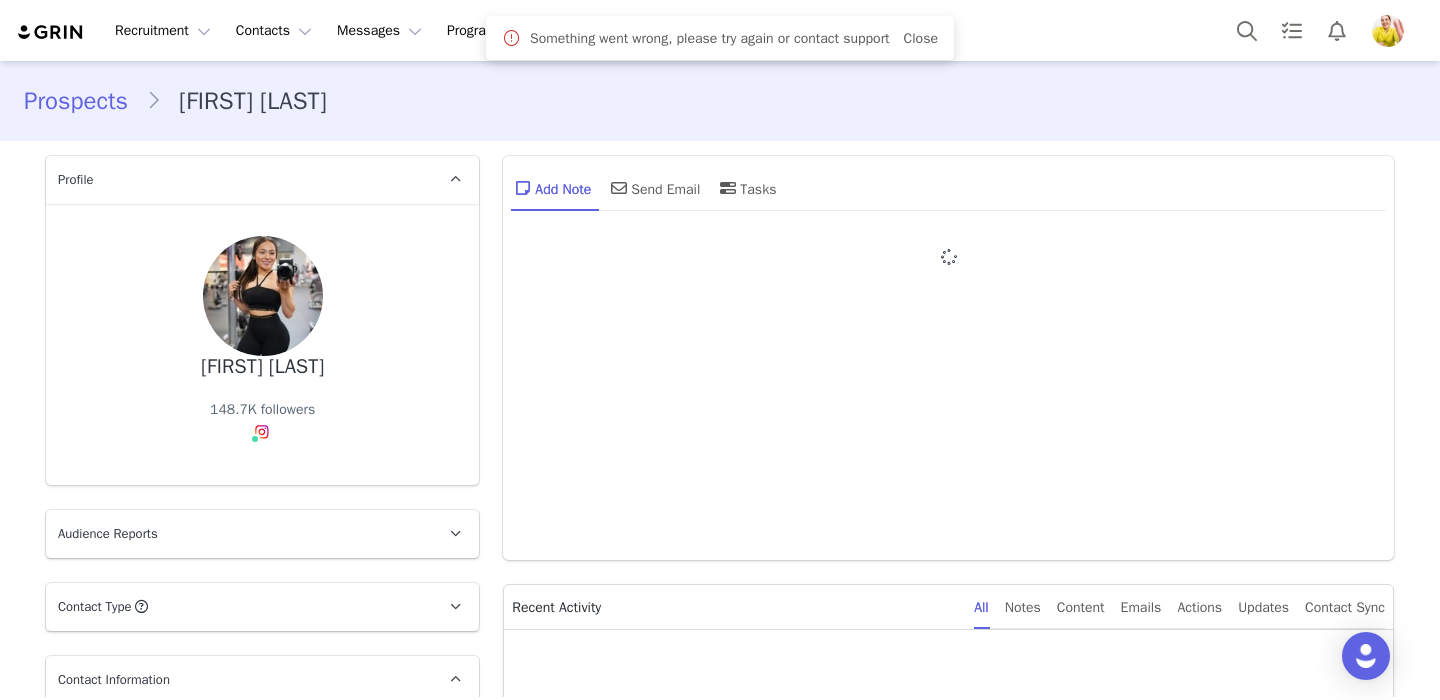 type on "+1 (United States)" 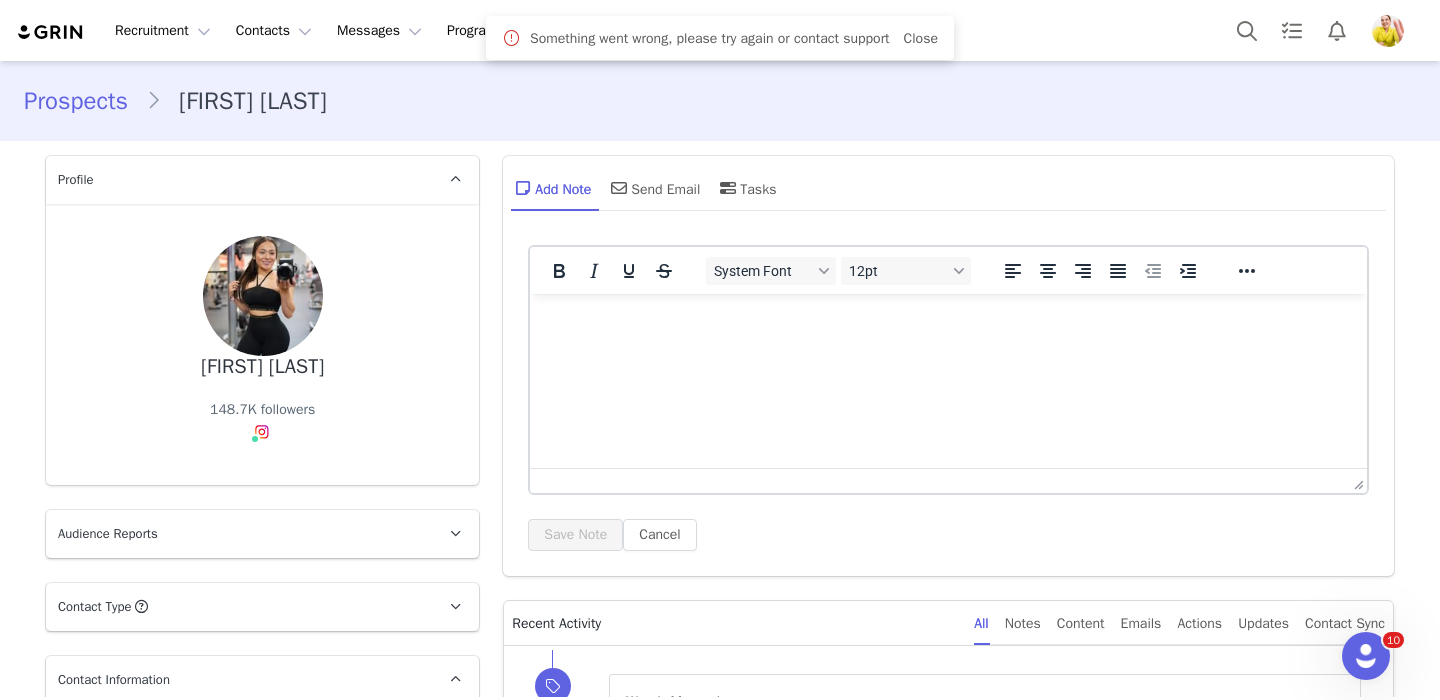 scroll, scrollTop: 0, scrollLeft: 0, axis: both 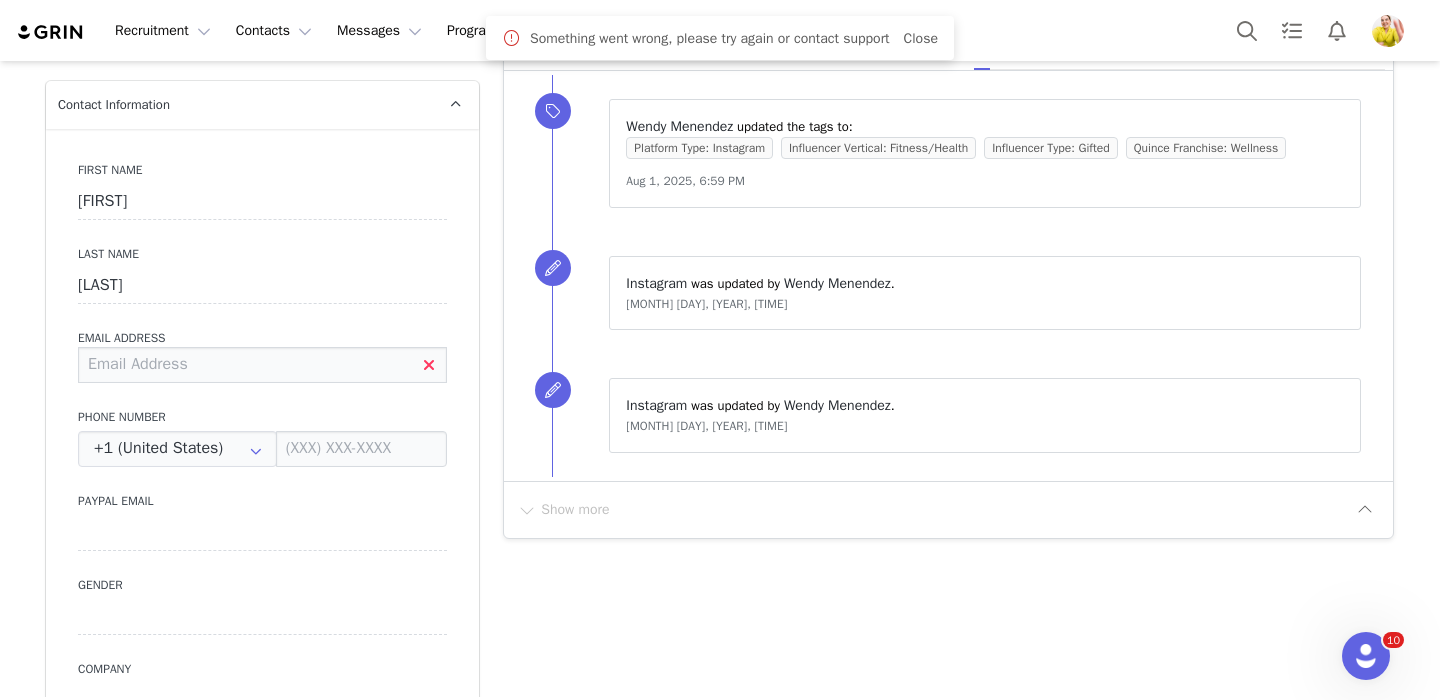 click at bounding box center [262, 365] 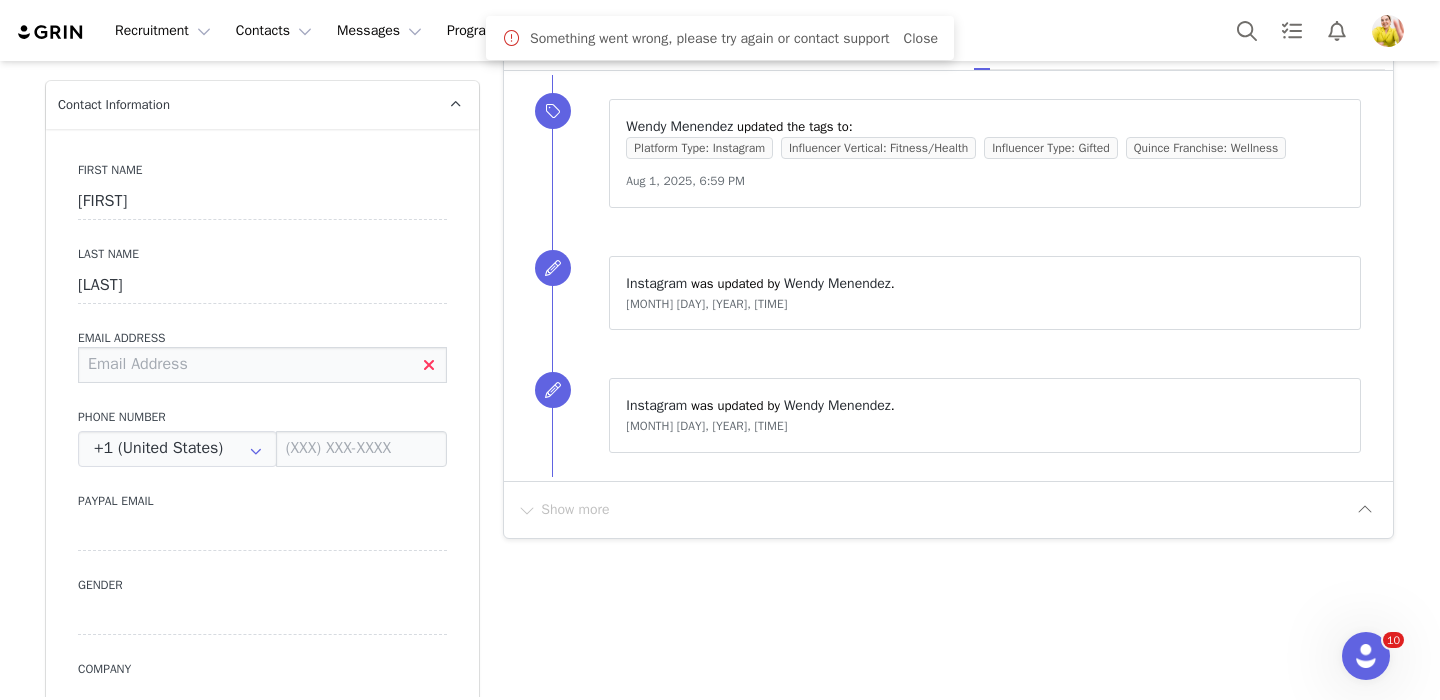 paste on "[EMAIL]" 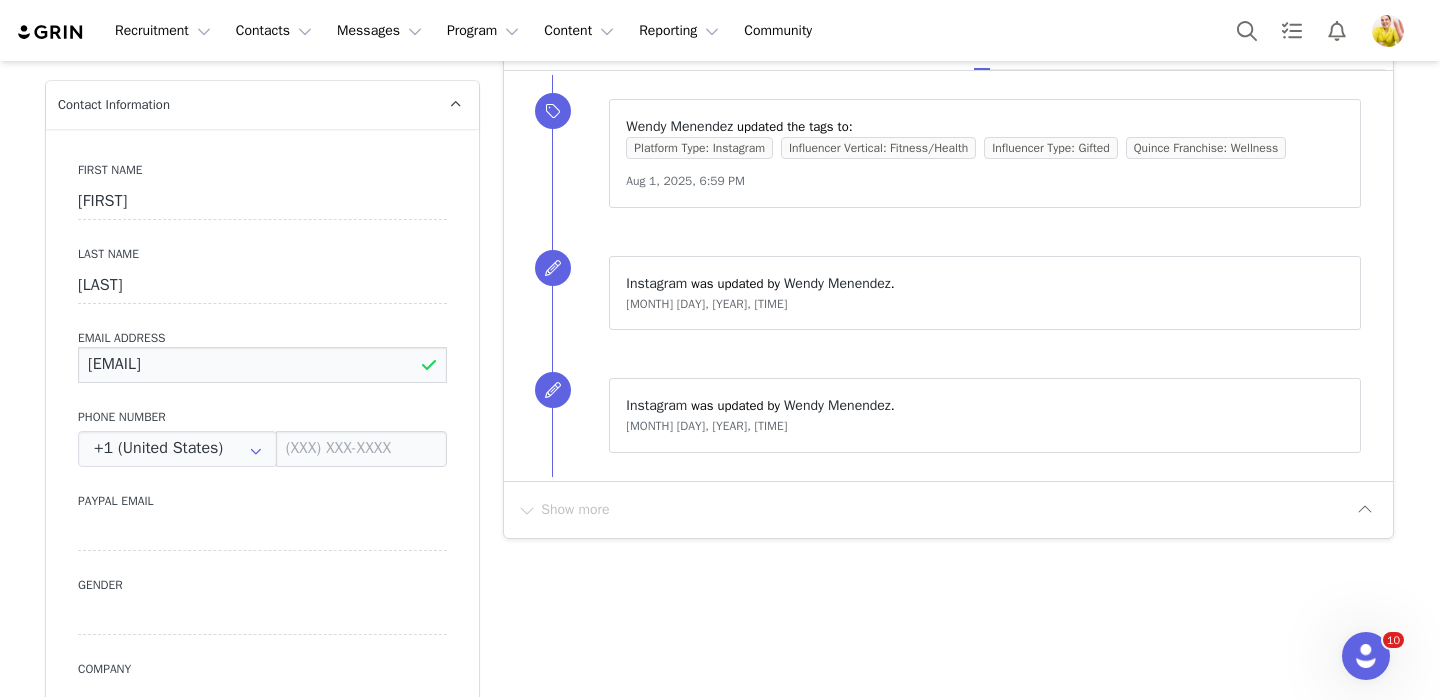 type on "[EMAIL]" 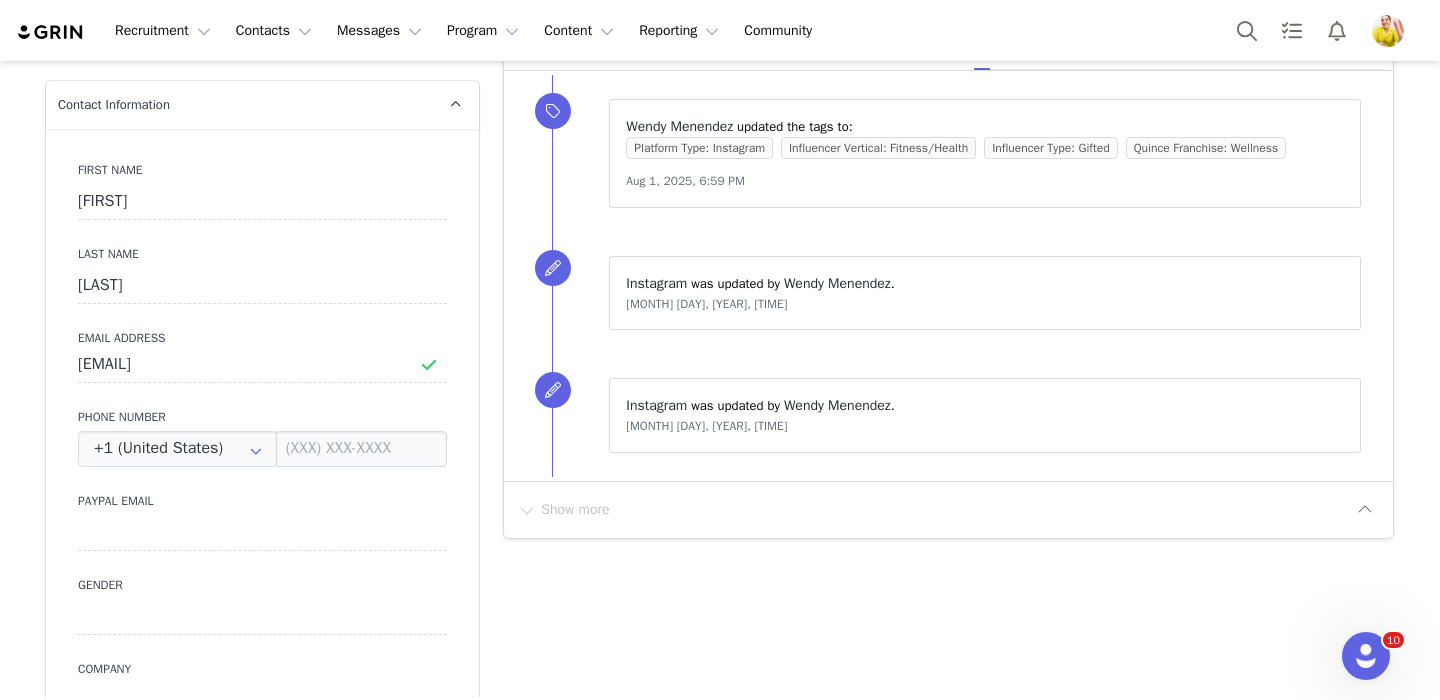 click on "First Name  [FIRST]  Last Name  [LAST] Email Address [EMAIL]  Phone Number  +1 (United States) +93 (Afghanistan) +358 (Aland Islands) +355 (Albania) +213 (Algeria) +376 (Andorra) +244 (Angola) +1264 (Anguilla) +1268 (Antigua And Barbuda) +54 (Argentina) +374 (Armenia) +297 (Aruba) +61 (Australia) +43 (Austria) +994 (Azerbaijan) +1242 (Bahamas) +973 (Bahrain) +880 (Bangladesh) +1246 (Barbados) +375 (Belarus) +32 (Belgium) +501 (Belize) +229 (Benin) +1441 (Bermuda) +975 (Bhutan) +591 (Bolivia) +599 (Bonaire, Sint Eustatius and Saba) +387 (Bosnia And Herzegovina) +267 (Botswana) +0 (Bouvet Island) +55 (Brazil) +673 (Brunei) +359 (Bulgaria) +226 (Burkina Faso) +257 (Burundi) +855 (Cambodia) +1 (Canada) +238 (Cape Verde) +1345 (Cayman Islands) +236 (Central African Republic) +235 (Chad) +56 (Chile) +86 (China) +61 (Christmas Island) +672 (Cocos (Keeling) Islands) +57 (Colombia) +269 (Comoros) +242 (Congo) +243 (Congo, The Democratic Republic Of The) +682 (Cook Islands) +506 (Costa Rica)" at bounding box center [262, 494] 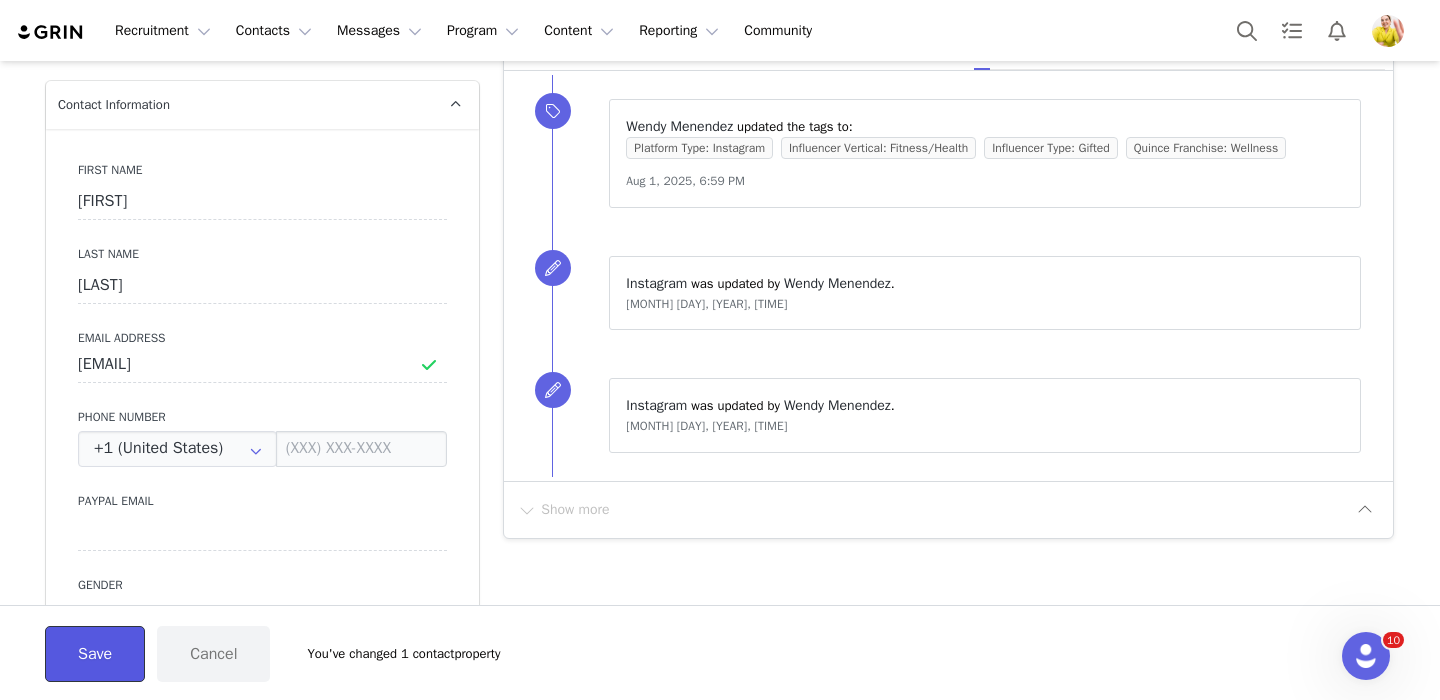 click on "Save" at bounding box center (95, 654) 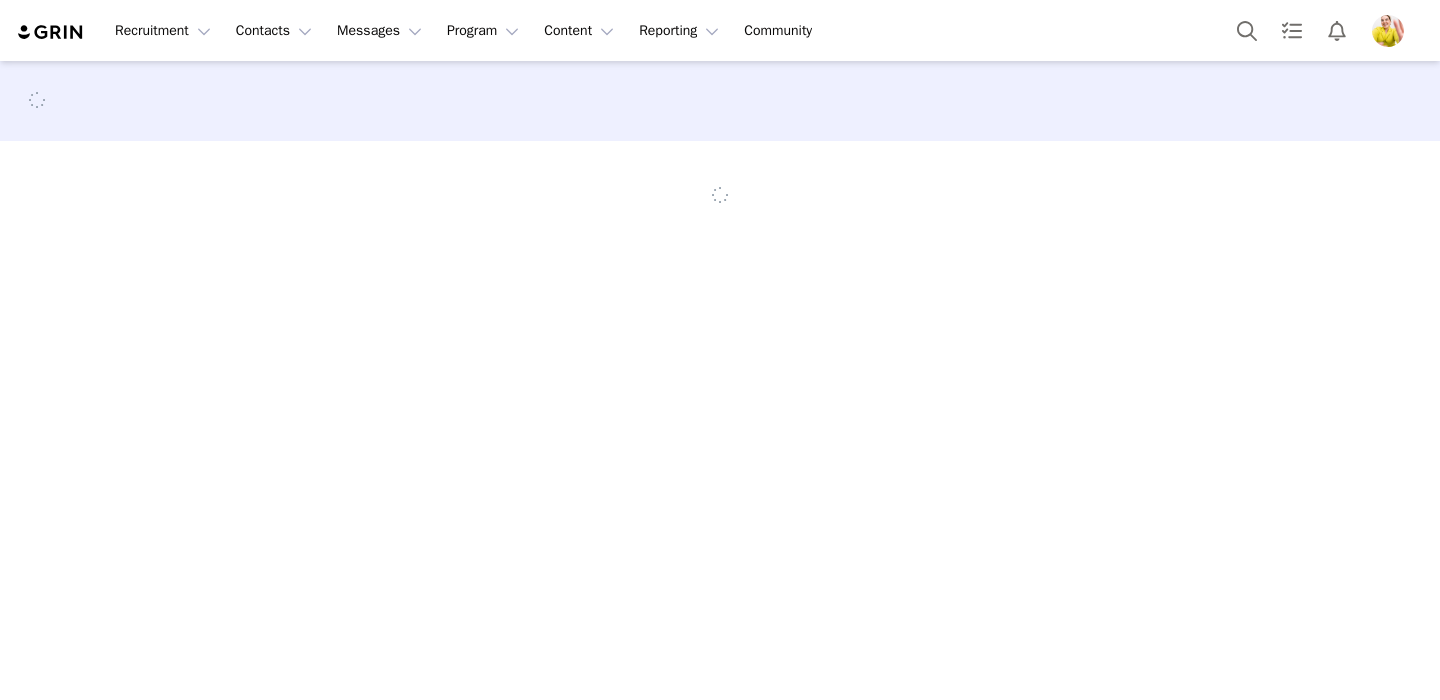 scroll, scrollTop: 0, scrollLeft: 0, axis: both 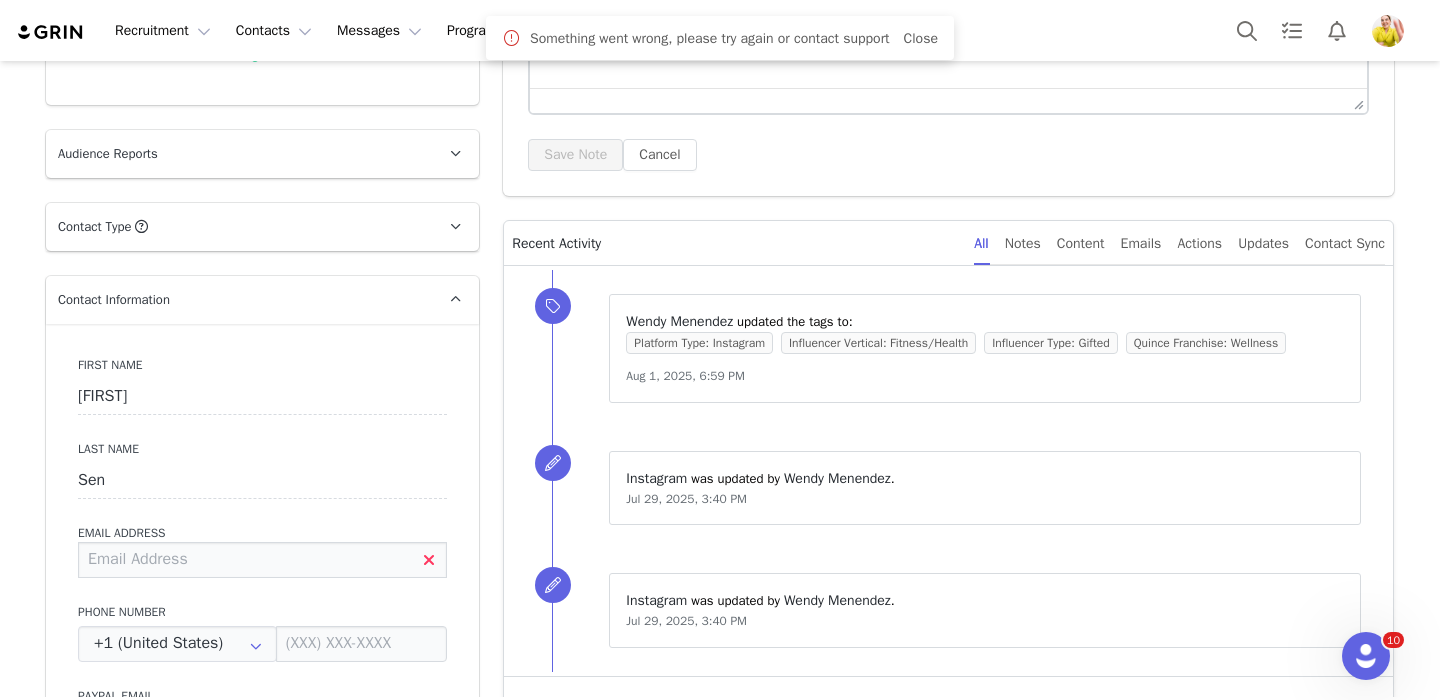 click at bounding box center (262, 560) 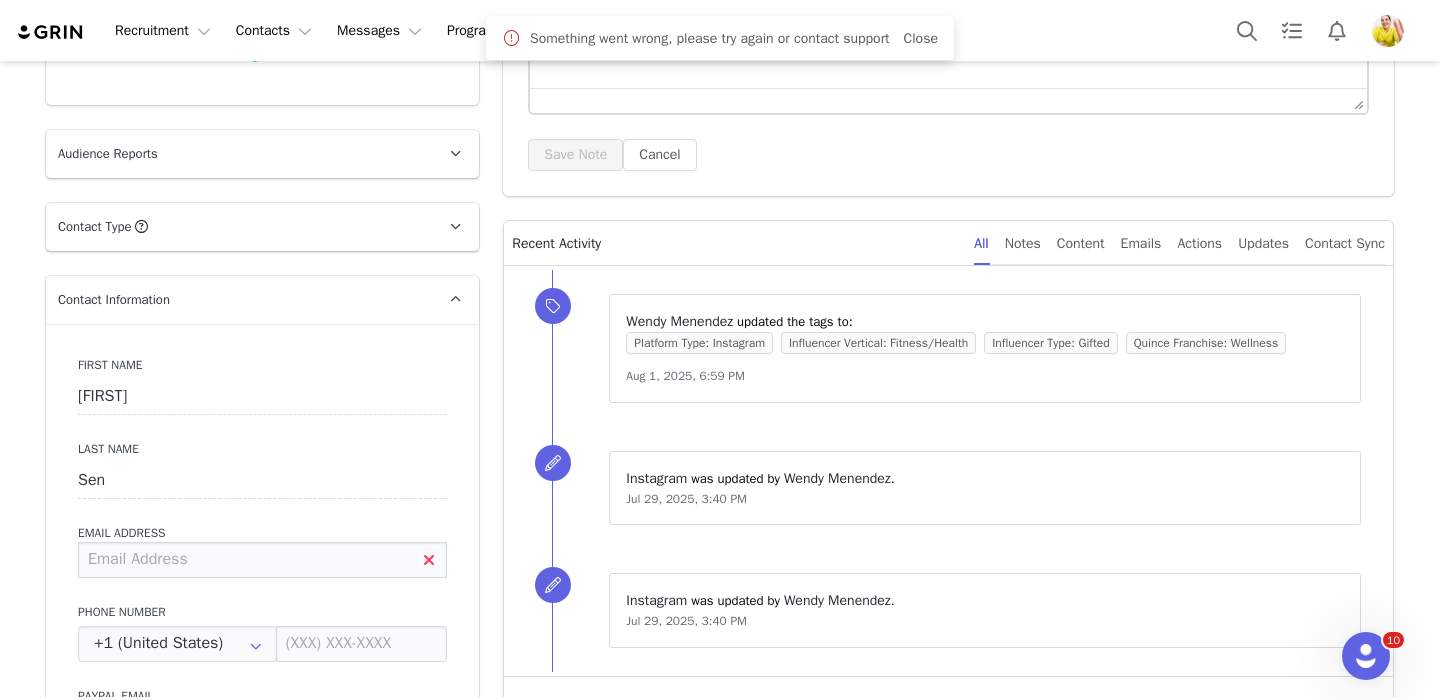 paste on "[USERNAME]@example.com" 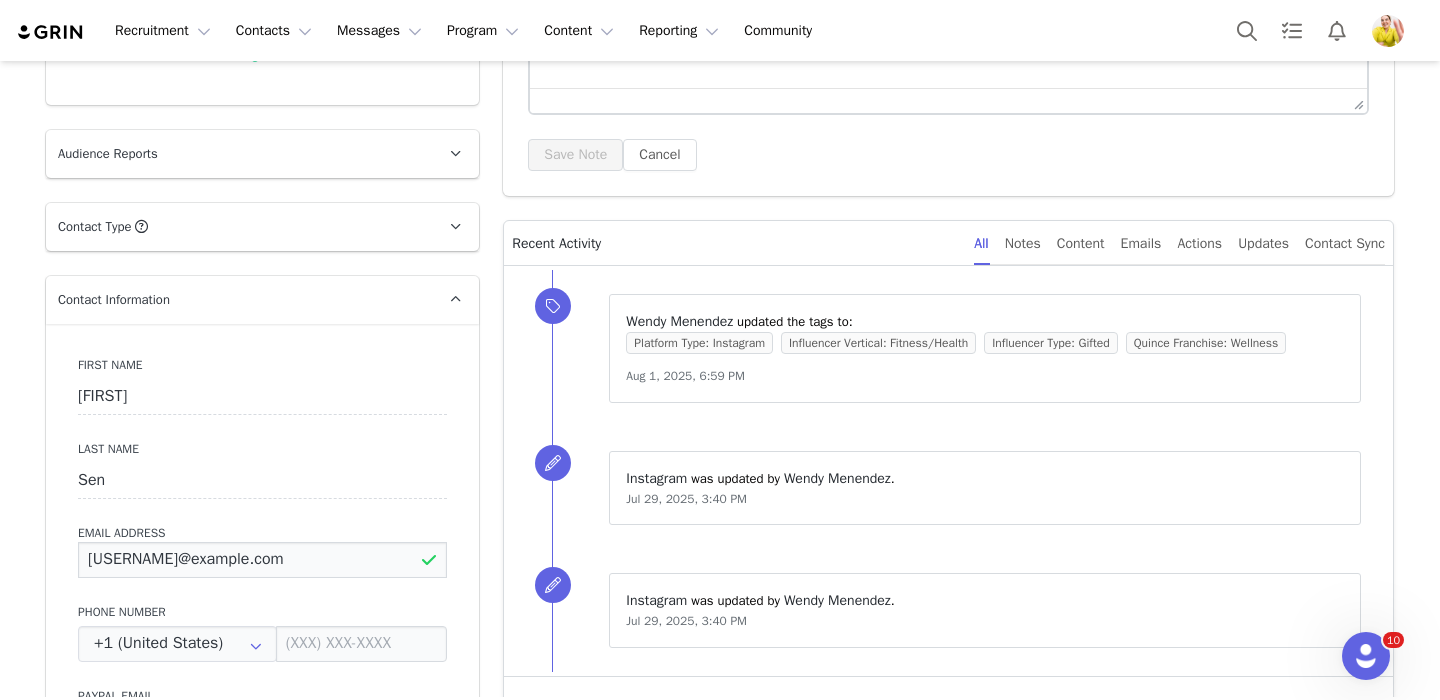 type on "[USERNAME]@example.com" 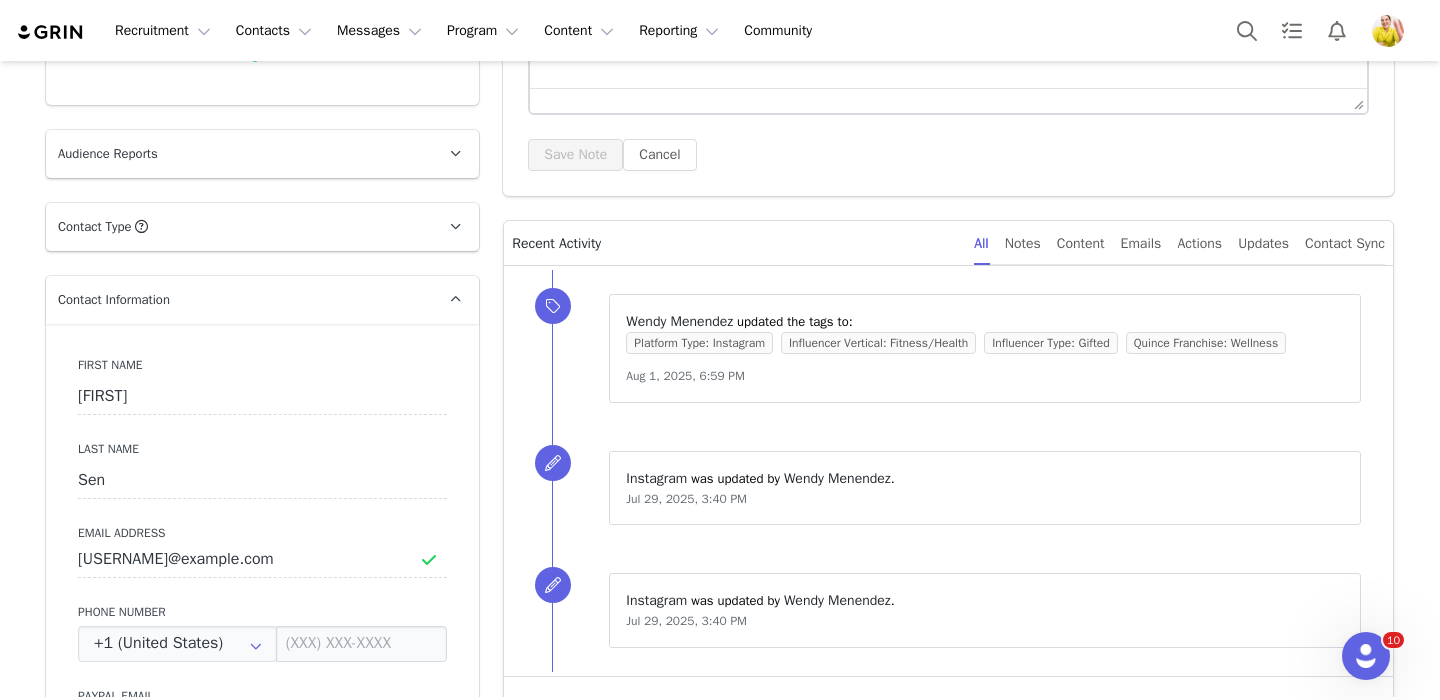 click on "First Name  [FIRST]  Last Name  [LAST] Email Address [USERNAME]@example.com  Phone Number  +1 (United States) +93 (Afghanistan) +358 (Aland Islands) +355 (Albania) +213 (Algeria) +376 (Andorra) +244 (Angola) +1264 (Anguilla) +1268 (Antigua And Barbuda) +54 (Argentina) +374 (Armenia) +297 (Aruba) +61 (Australia) +43 (Austria) +994 (Azerbaijan) +1242 (Bahamas) +973 (Bahrain) +880 (Bangladesh) +1246 (Barbados) +375 (Belarus) +32 (Belgium) +501 (Belize) +229 (Benin) +1441 (Bermuda) +975 (Bhutan) +591 (Bolivia) +599 (Bonaire, Sint Eustatius and Saba) +387 (Bosnia And Herzegovina) +267 (Botswana) +0 (Bouvet Island) +55 (Brazil) +673 (Brunei) +359 (Bulgaria) +226 (Burkina Faso) +257 (Burundi) +855 (Cambodia) +1 (Canada) +238 (Cape Verde) +1345 (Cayman Islands) +236 (Central African Republic) +235 (Chad) +56 (Chile) +86 (China) +61 (Christmas Island) +672 (Cocos (Keeling) Islands) +57 (Colombia) +269 (Comoros) +242 (Congo) +243 (Congo, The Democratic Republic Of The) +682 (Cook Islands) +506 (Costa Rica)" at bounding box center [262, 689] 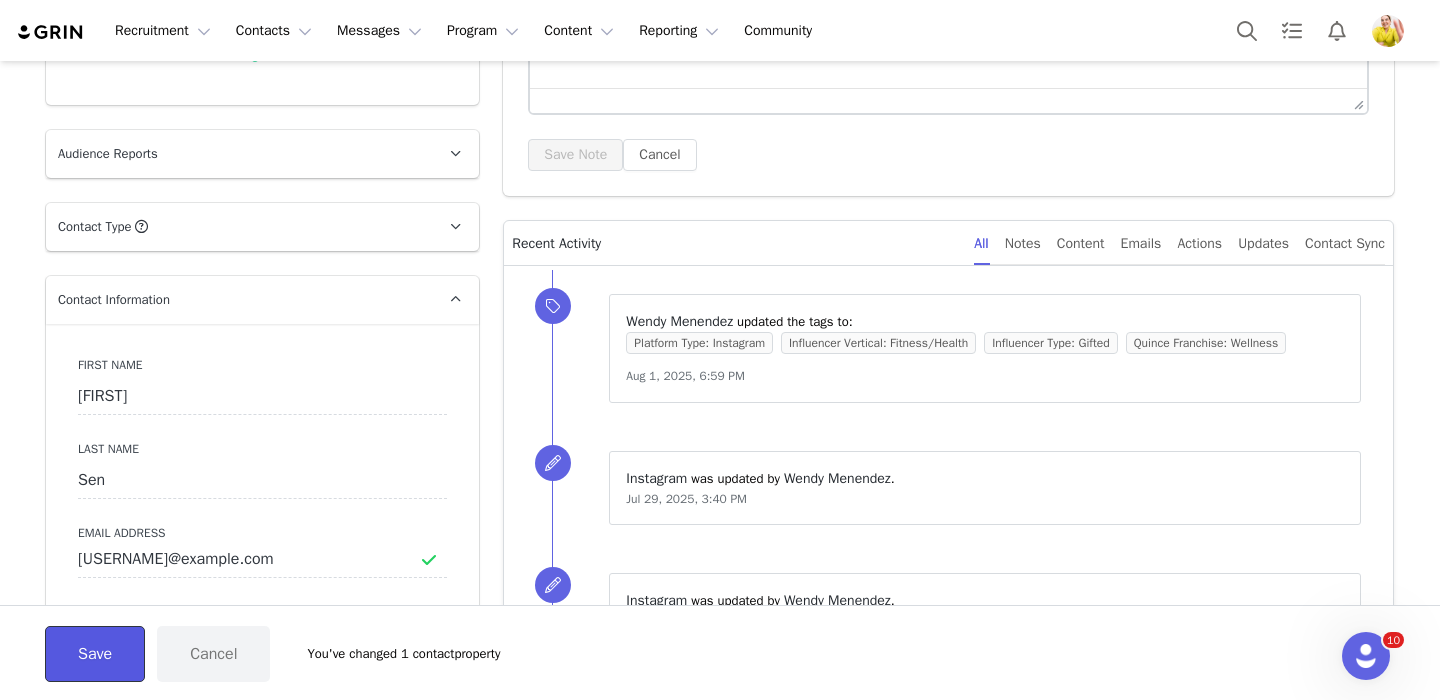 click on "Save" at bounding box center [95, 654] 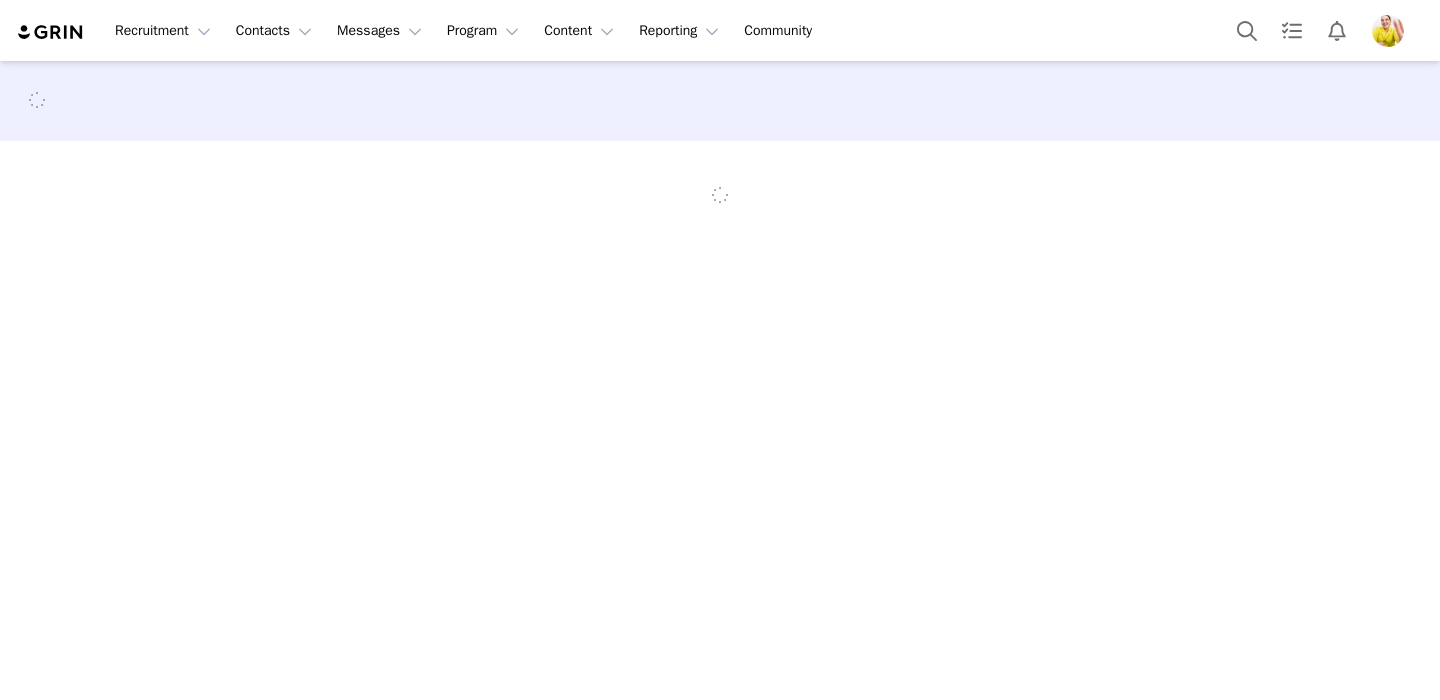 scroll, scrollTop: 0, scrollLeft: 0, axis: both 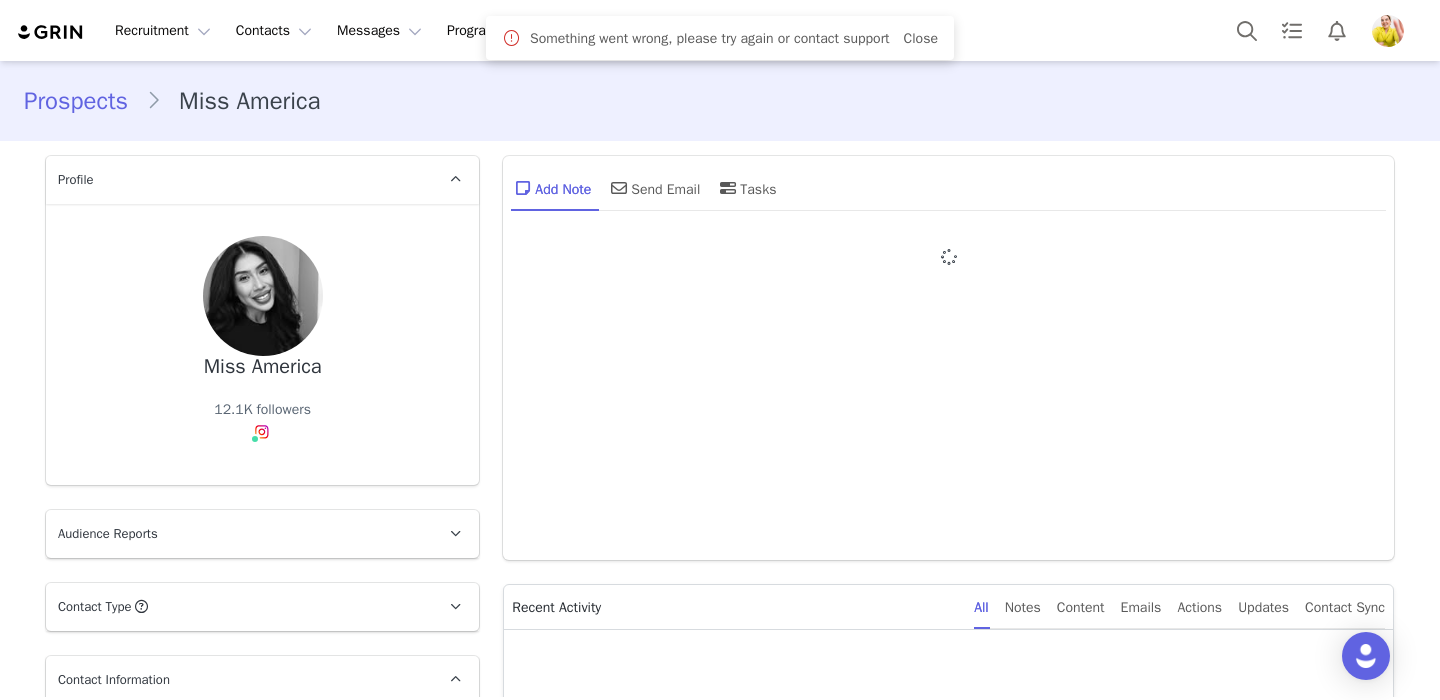 type on "+1 (United States)" 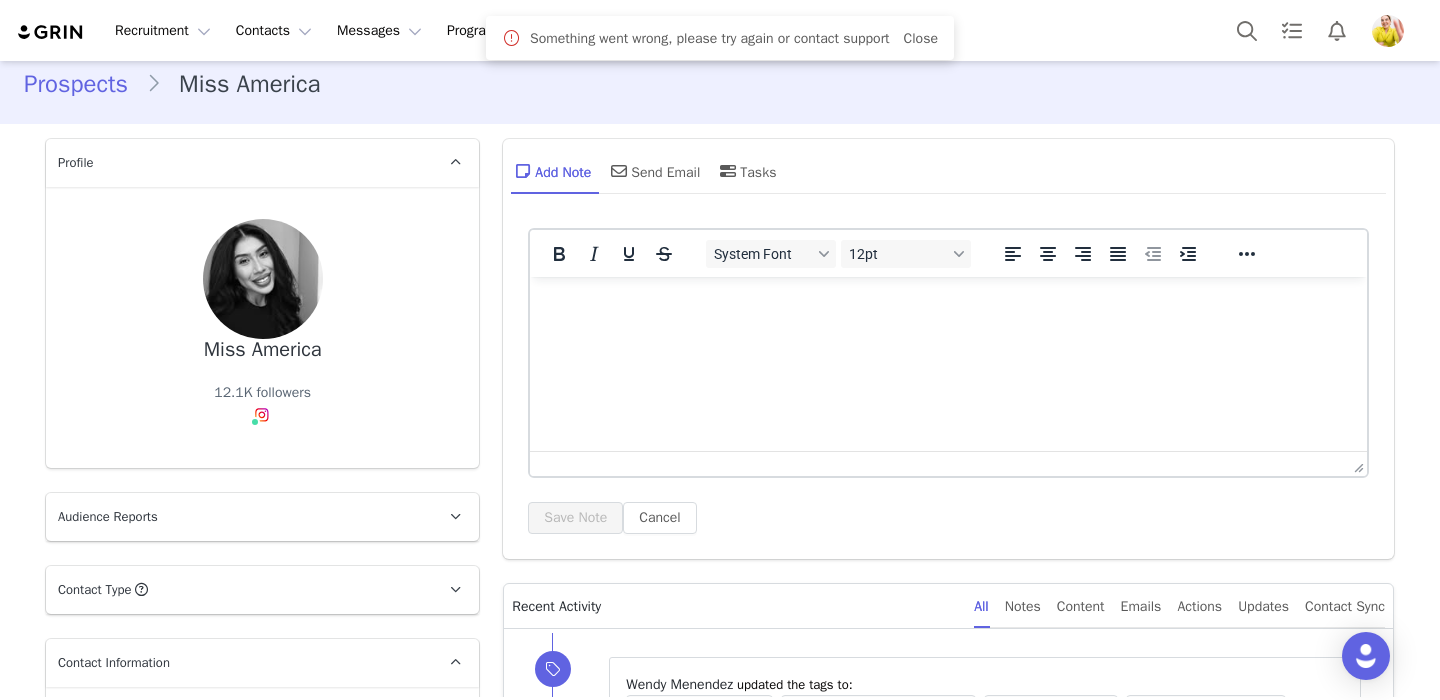 scroll, scrollTop: 174, scrollLeft: 0, axis: vertical 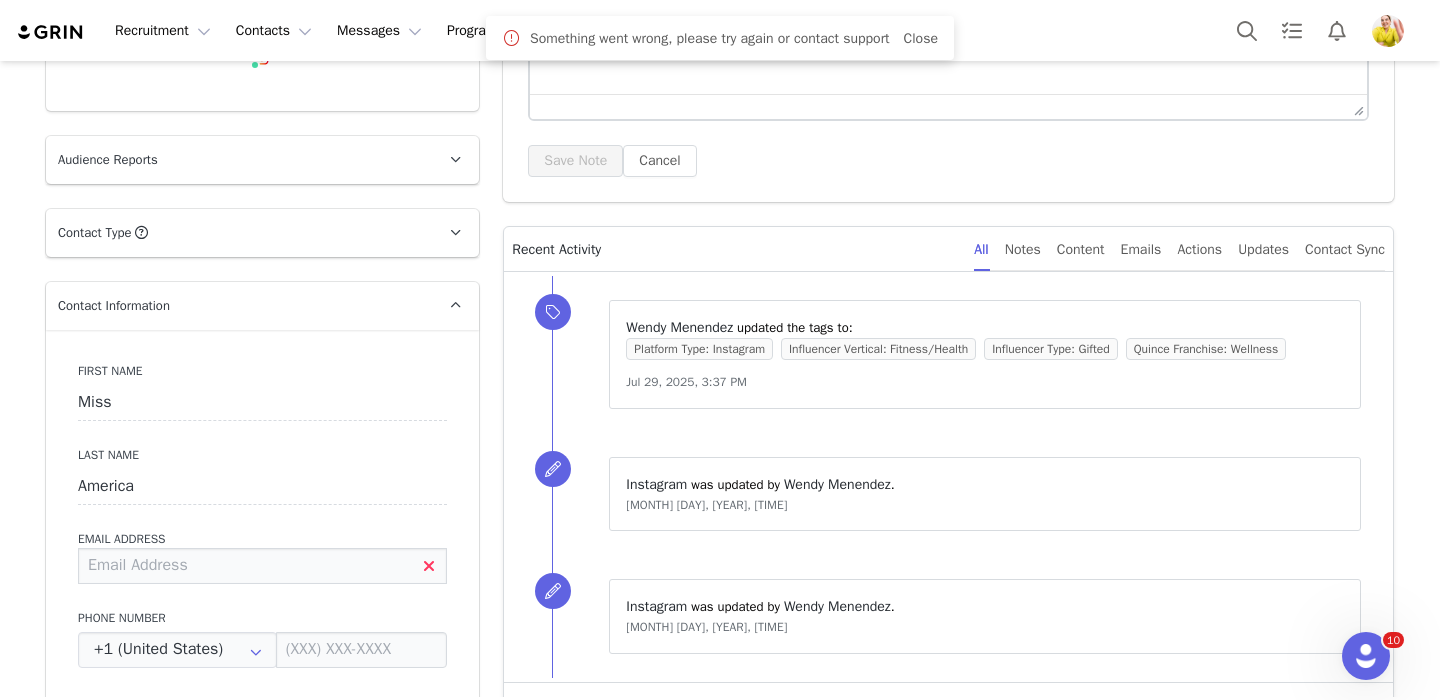 click at bounding box center [262, 566] 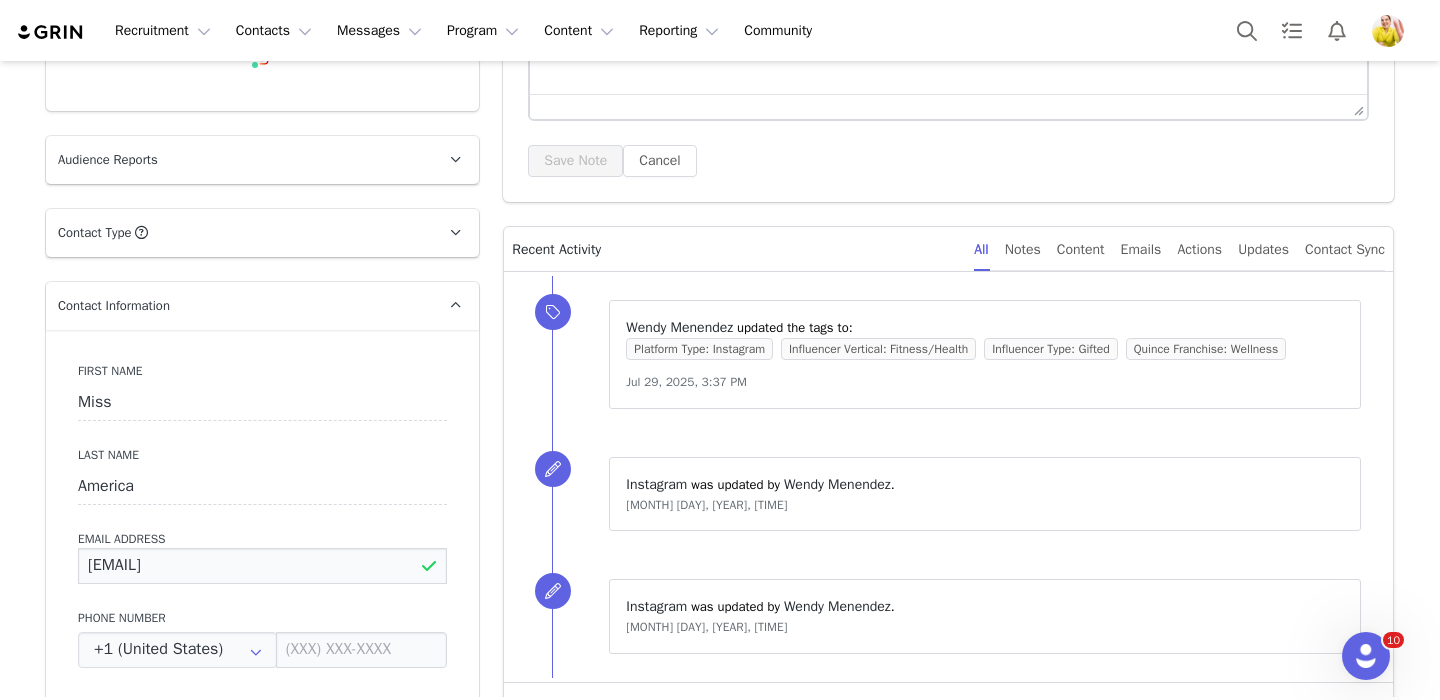 click on "[EMAIL]" at bounding box center (262, 566) 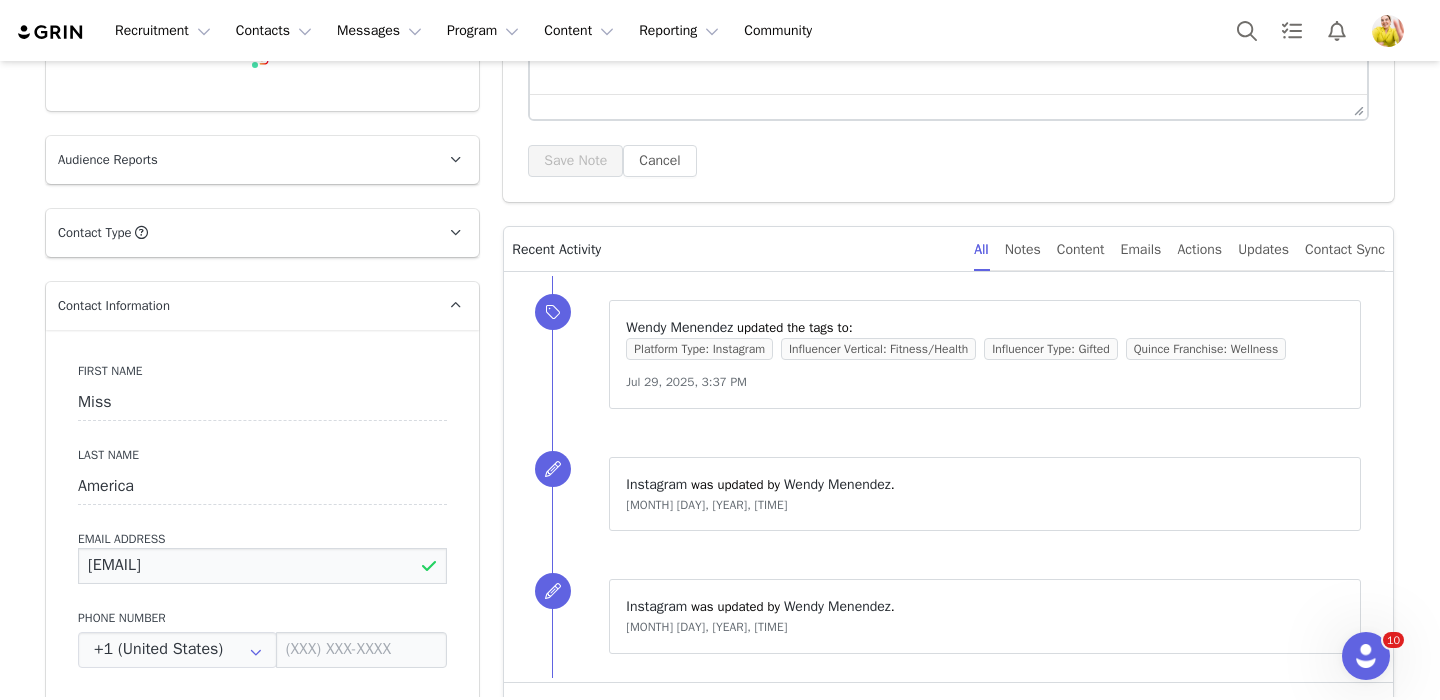 paste on "abrilleal28" 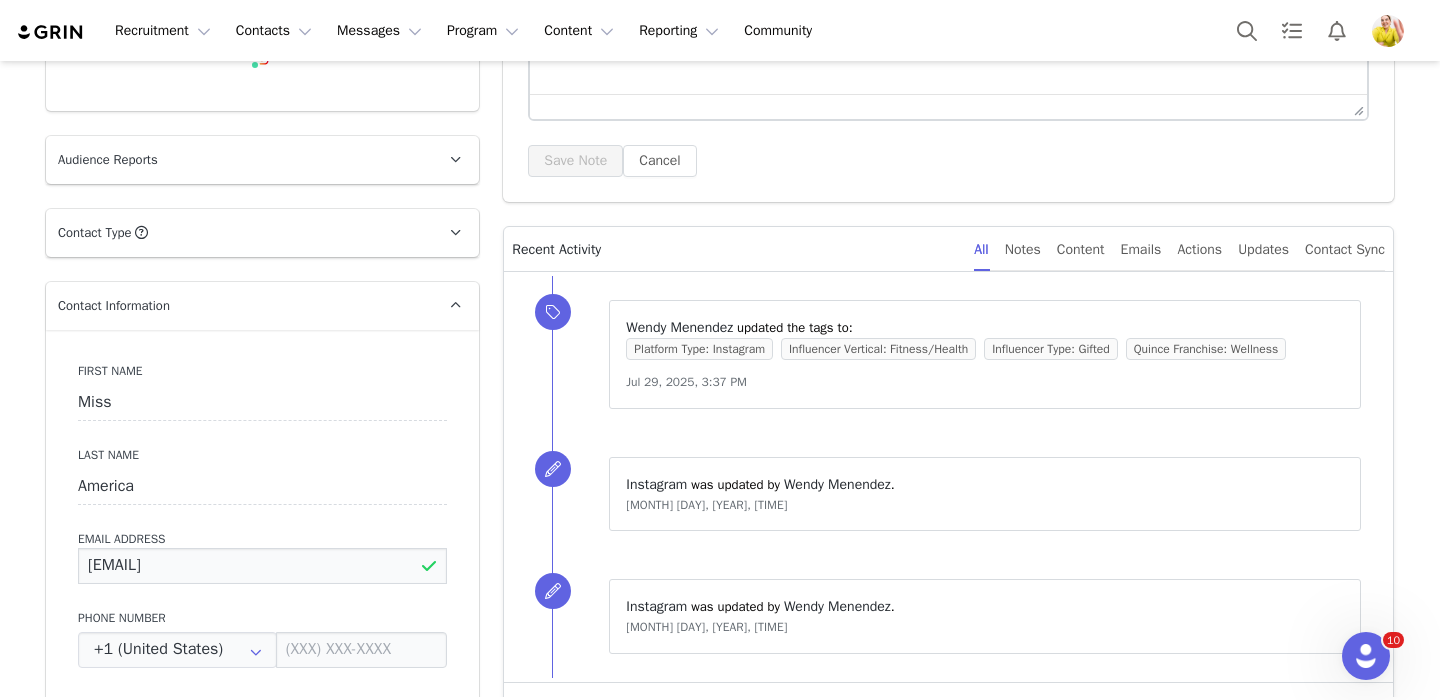 type on "abrilleal28@gmail.com" 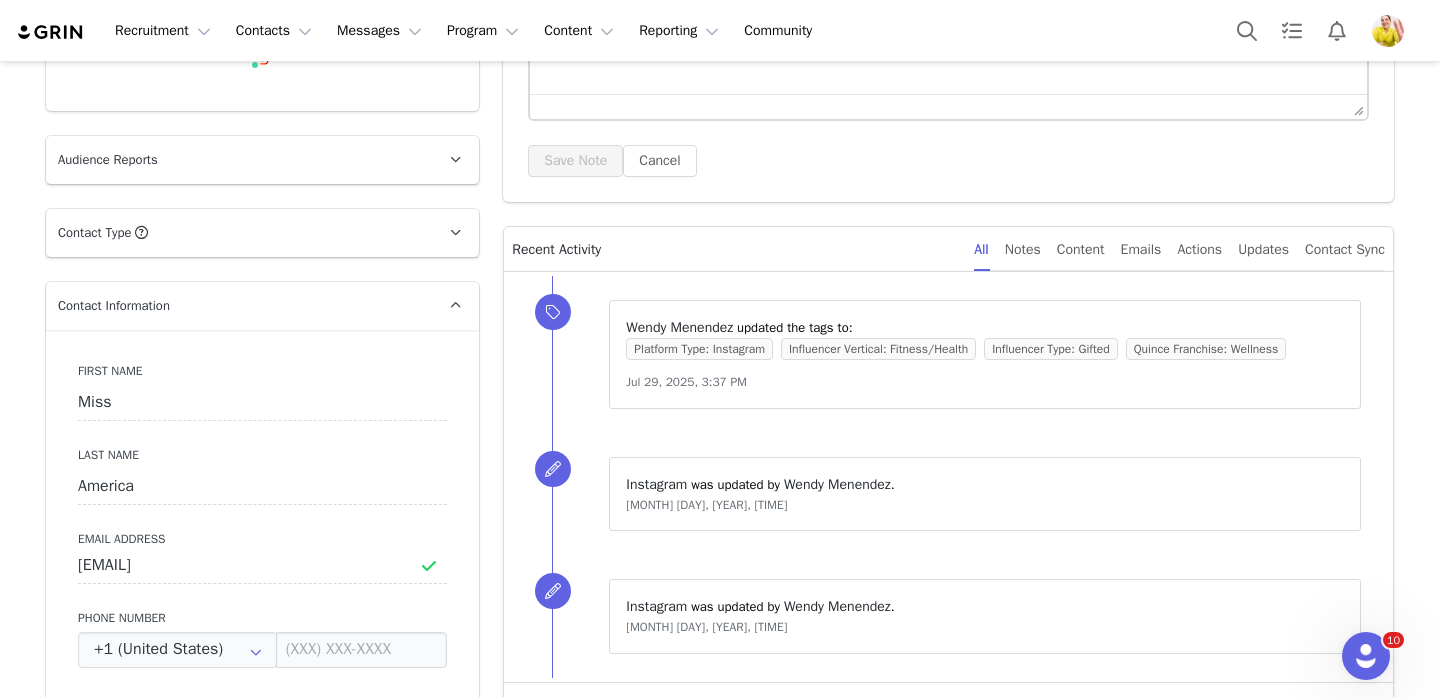 click on "First Name  Miss  Last Name  America Email Address abrilleal28@gmail.com  Phone Number  +1 (United States) +93 (Afghanistan) +358 (Aland Islands) +355 (Albania) +213 (Algeria) +376 (Andorra) +244 (Angola) +1264 (Anguilla) +1268 (Antigua And Barbuda) +54 (Argentina) +374 (Armenia) +297 (Aruba) +61 (Australia) +43 (Austria) +994 (Azerbaijan) +1242 (Bahamas) +973 (Bahrain) +880 (Bangladesh) +1246 (Barbados) +375 (Belarus) +32 (Belgium) +501 (Belize) +229 (Benin) +1441 (Bermuda) +975 (Bhutan) +591 (Bolivia) +599 (Bonaire, Sint Eustatius and Saba) +387 (Bosnia And Herzegovina) +267 (Botswana) +0 (Bouvet Island) +55 (Brazil) +673 (Brunei) +359 (Bulgaria) +226 (Burkina Faso) +257 (Burundi) +855 (Cambodia) +1 (Canada) +238 (Cape Verde) +1345 (Cayman Islands) +236 (Central African Republic) +235 (Chad) +56 (Chile) +86 (China) +61 (Christmas Island) +672 (Cocos (Keeling) Islands) +57 (Colombia) +269 (Comoros) +242 (Congo) +243 (Congo, The Democratic Republic Of The) +682 (Cook Islands) +506 (Costa Rica) +385 (Croatia)" at bounding box center (262, 695) 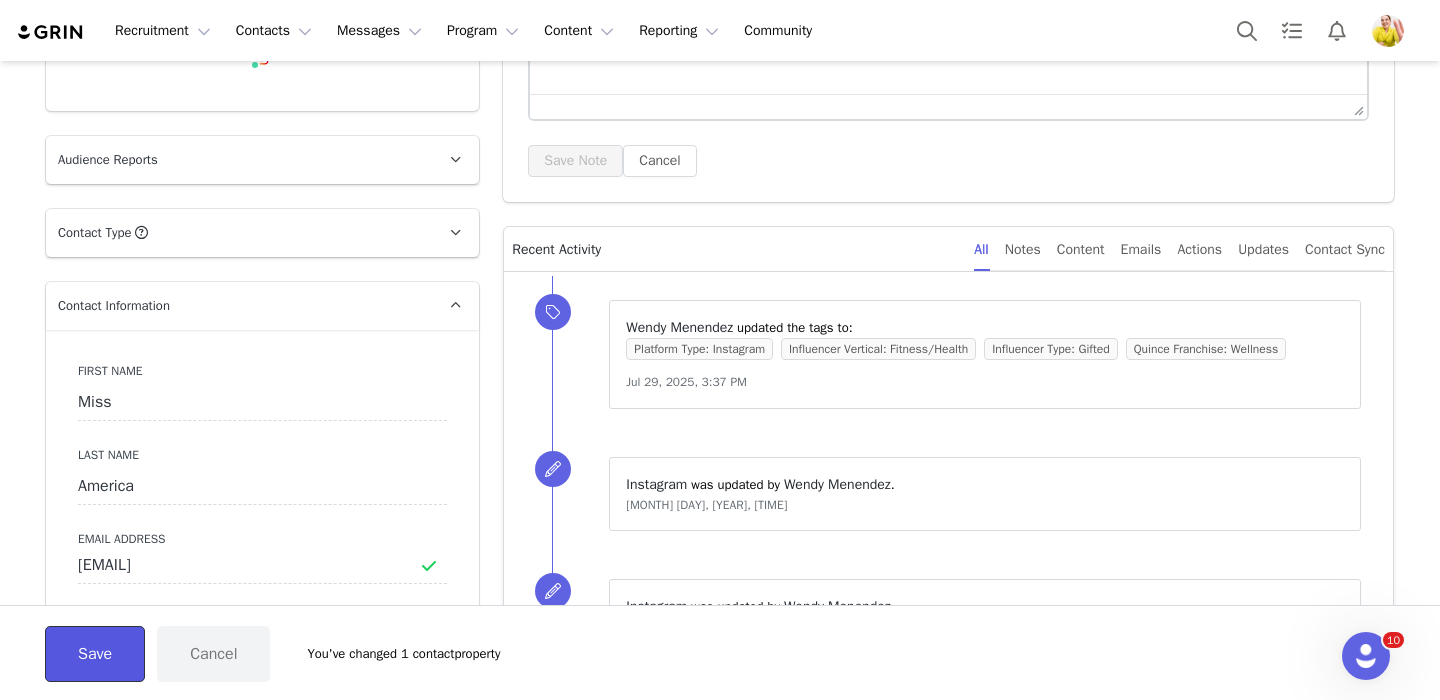 click on "Save" at bounding box center [95, 654] 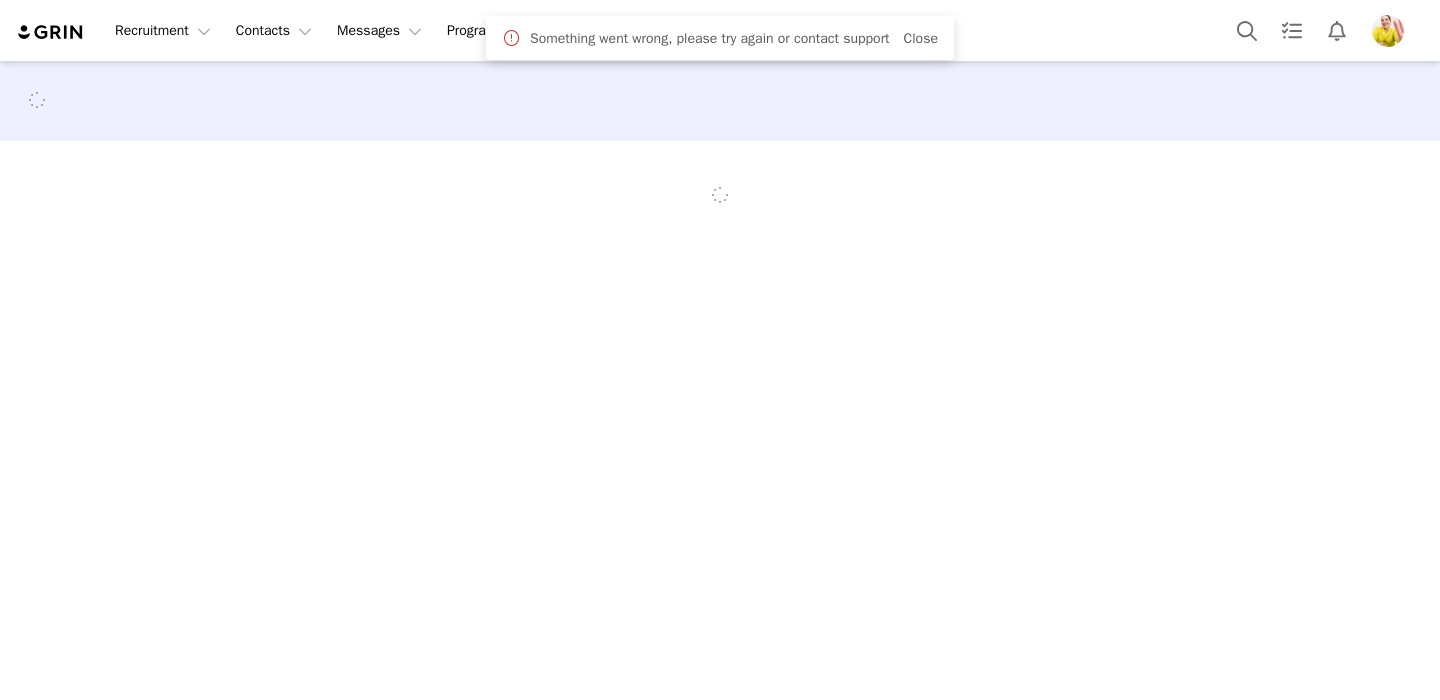 scroll, scrollTop: 0, scrollLeft: 0, axis: both 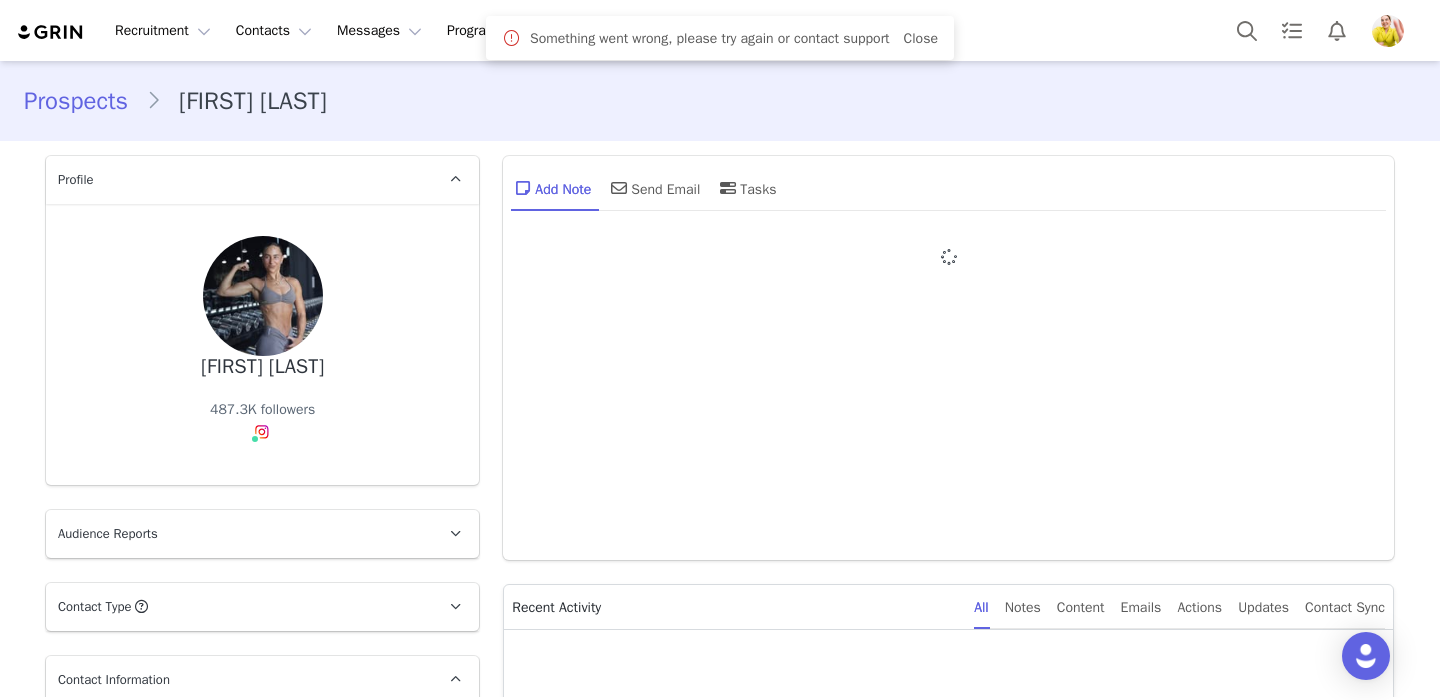 type on "+1 (United States)" 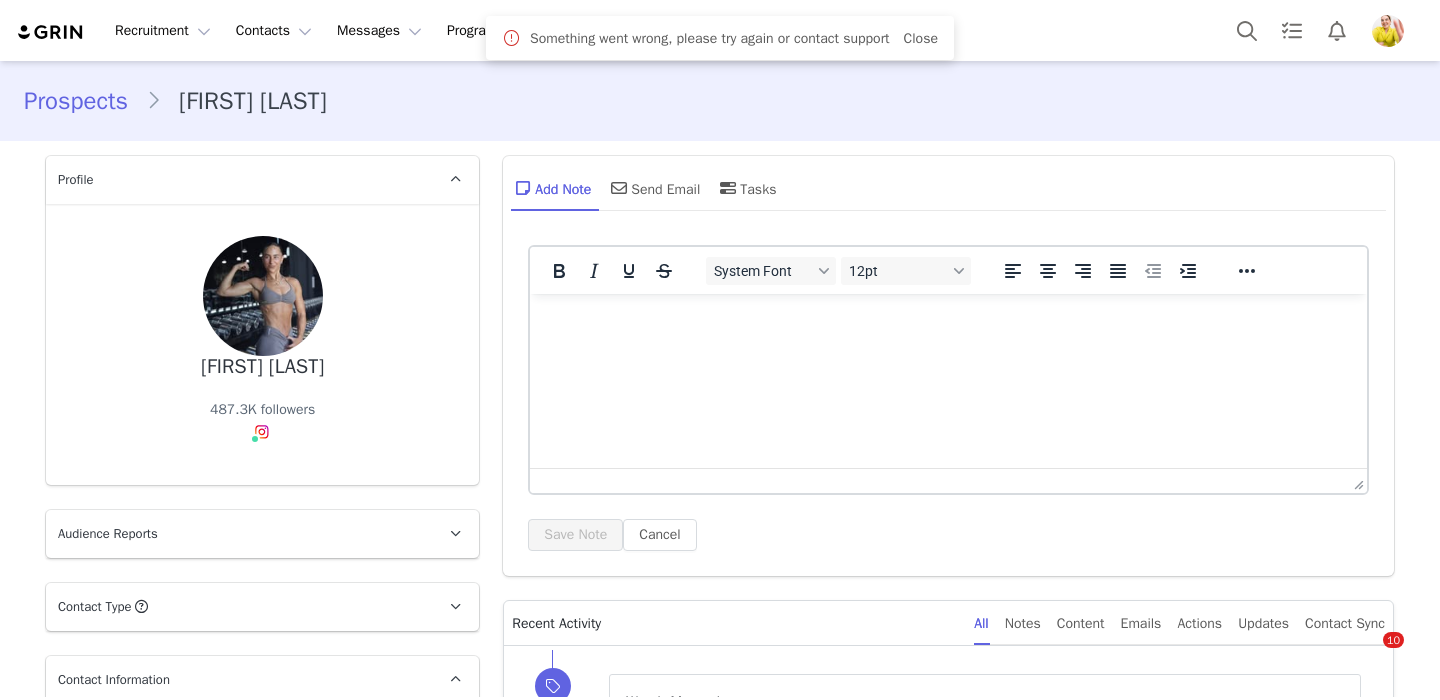 scroll, scrollTop: 0, scrollLeft: 0, axis: both 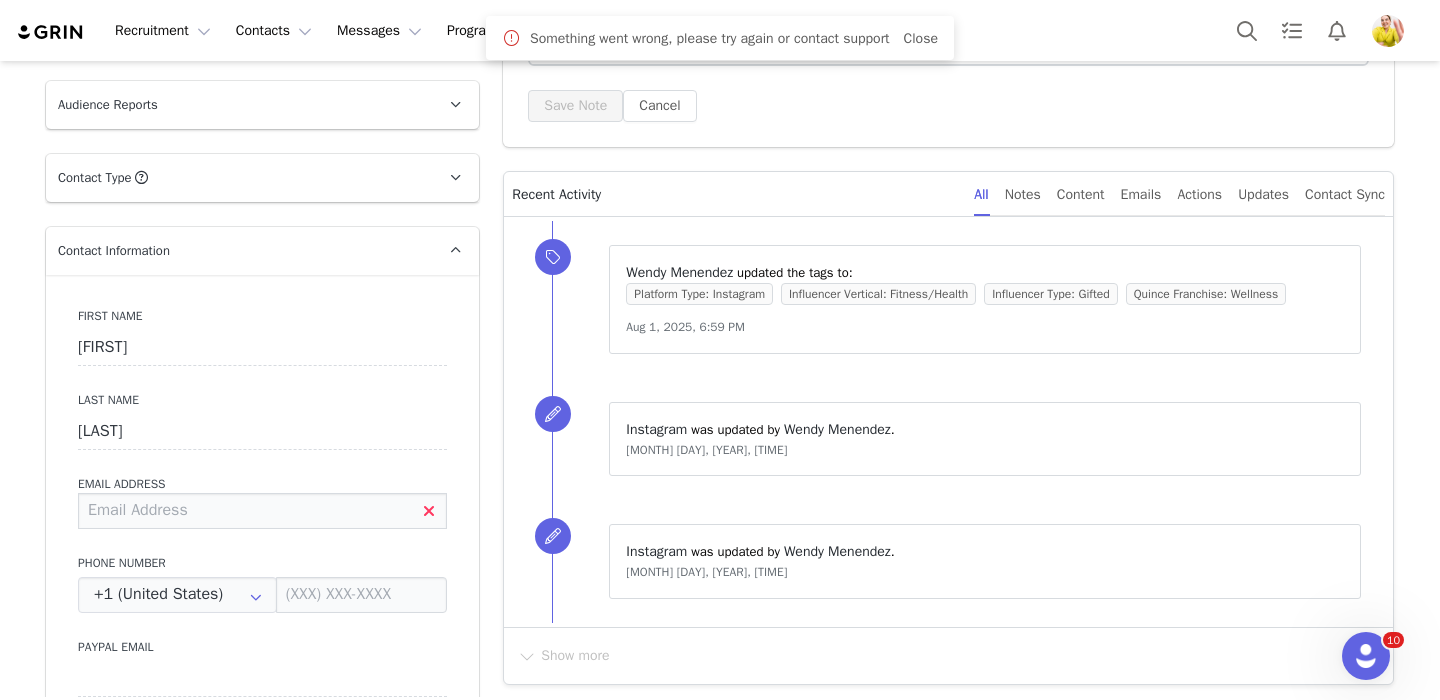 click at bounding box center (262, 511) 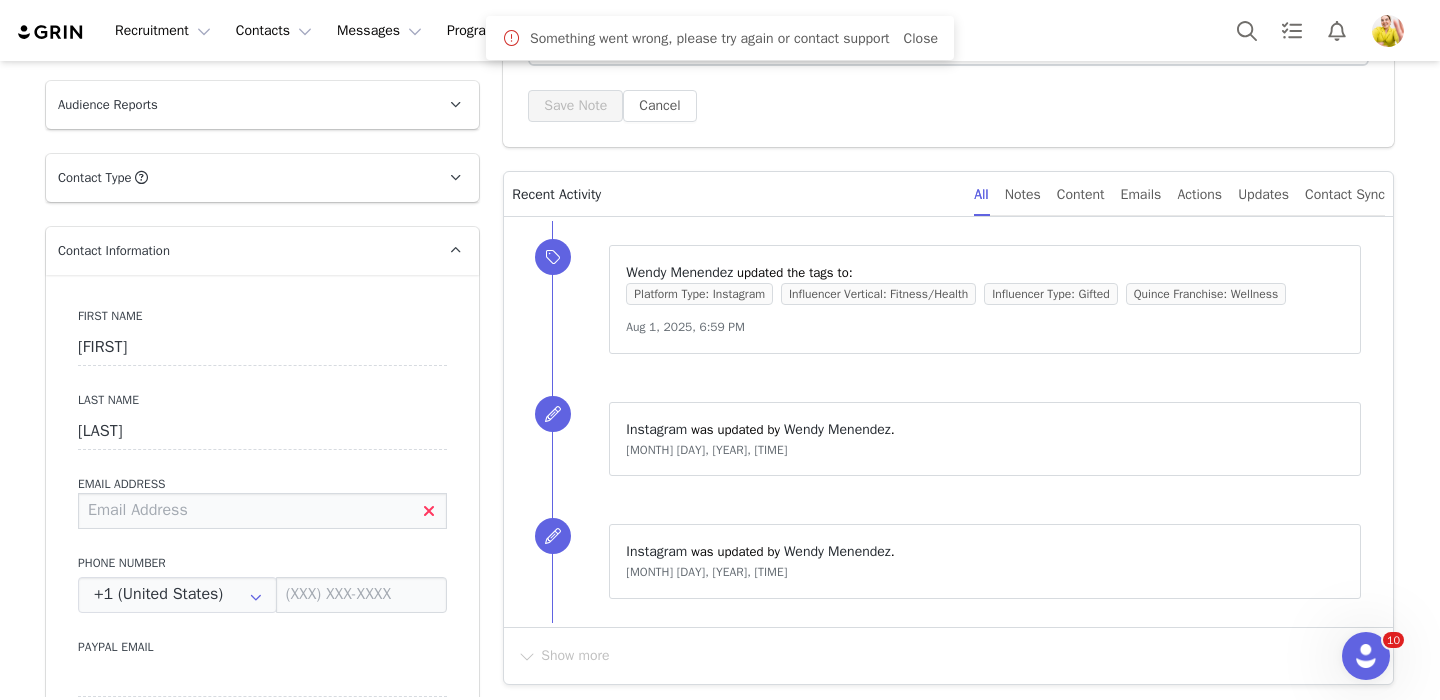 paste on "[EMAIL]" 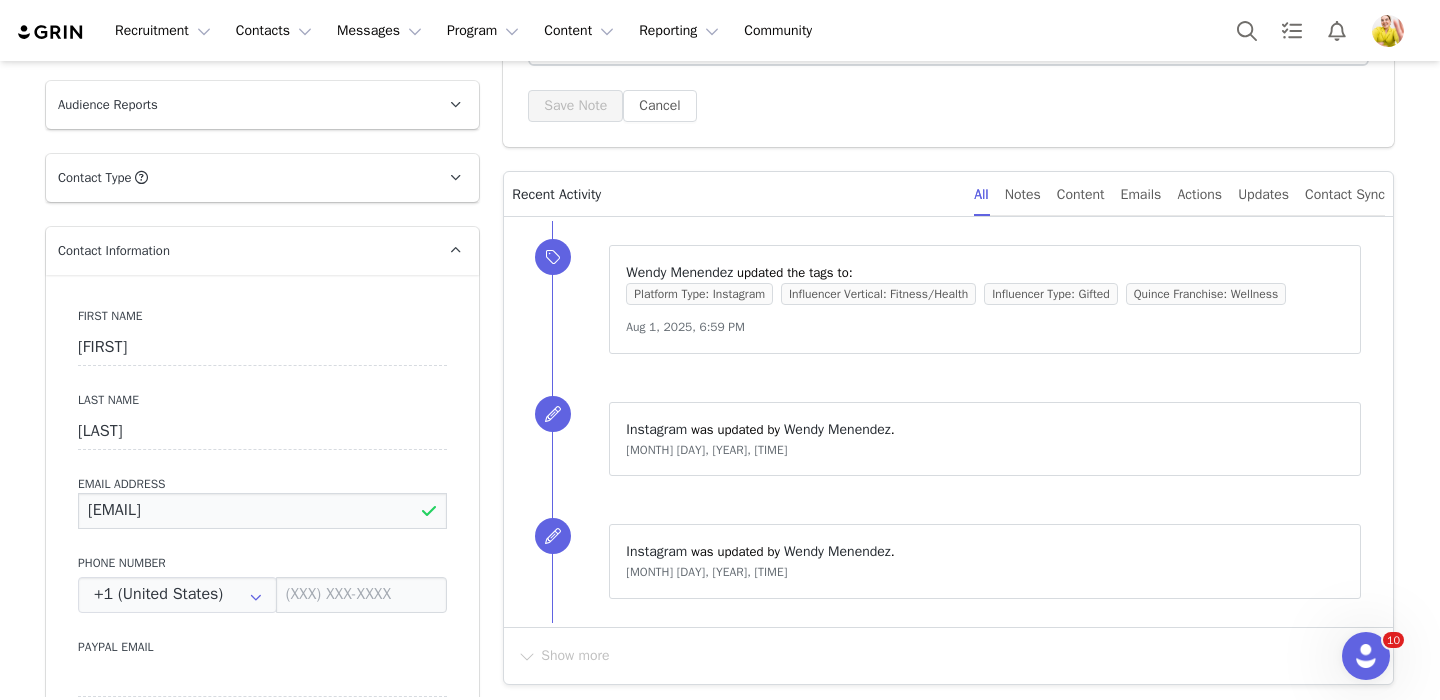type on "[EMAIL]" 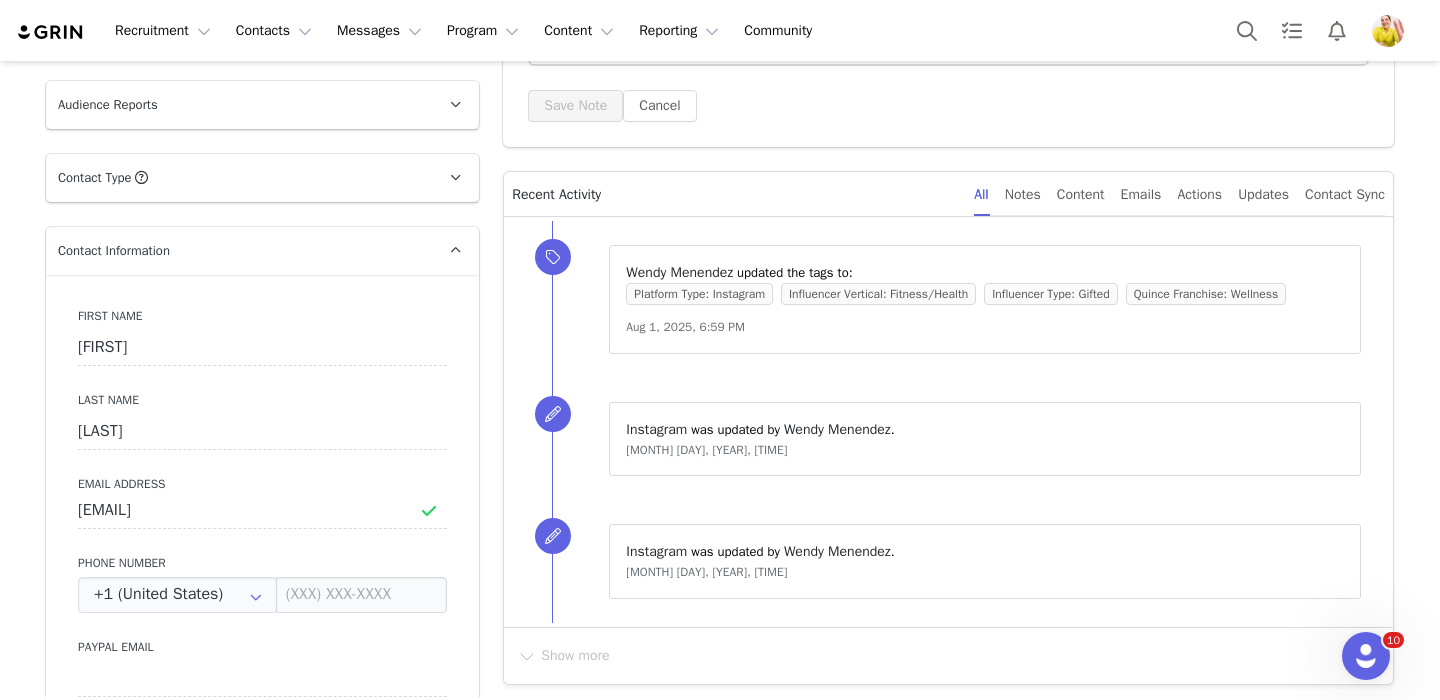click on "Phone Number  +1 (United States) +93 (Afghanistan) +358 (Aland Islands) +355 (Albania) +213 (Algeria) +376 (Andorra) +244 (Angola) +1264 (Anguilla) +1268 (Antigua And Barbuda) +54 (Argentina) +374 (Armenia) +297 (Aruba) +61 (Australia) +43 (Austria) +994 (Azerbaijan) +1242 (Bahamas) +973 (Bahrain) +880 (Bangladesh) +1246 (Barbados) +375 (Belarus) +32 (Belgium) +501 (Belize) +229 (Benin) +1441 (Bermuda) +975 (Bhutan) +591 (Bolivia) +599 (Bonaire, Sint Eustatius and Saba) +387 (Bosnia And Herzegovina) +267 (Botswana) +0 (Bouvet Island) +55 (Brazil) +673 (Brunei) +359 (Bulgaria) +226 (Burkina Faso) +257 (Burundi) +855 (Cambodia) +1 (Canada) +238 (Cape Verde) +1345 (Cayman Islands) +236 (Central African Republic) +235 (Chad) +56 (Chile) +86 (China) +61 (Christmas Island) +672 (Cocos (Keeling) Islands) +57 (Colombia) +269 (Comoros) +242 (Congo) +243 (Congo, The Democratic Republic Of The) +682 (Cook Islands) +506 (Costa Rica) +225 (Côte d'Ivoire) +385 (Croatia) +53 (Cuba) +599 (Curaçao) +357 (Cyprus) +51 (Peru)" at bounding box center (262, 583) 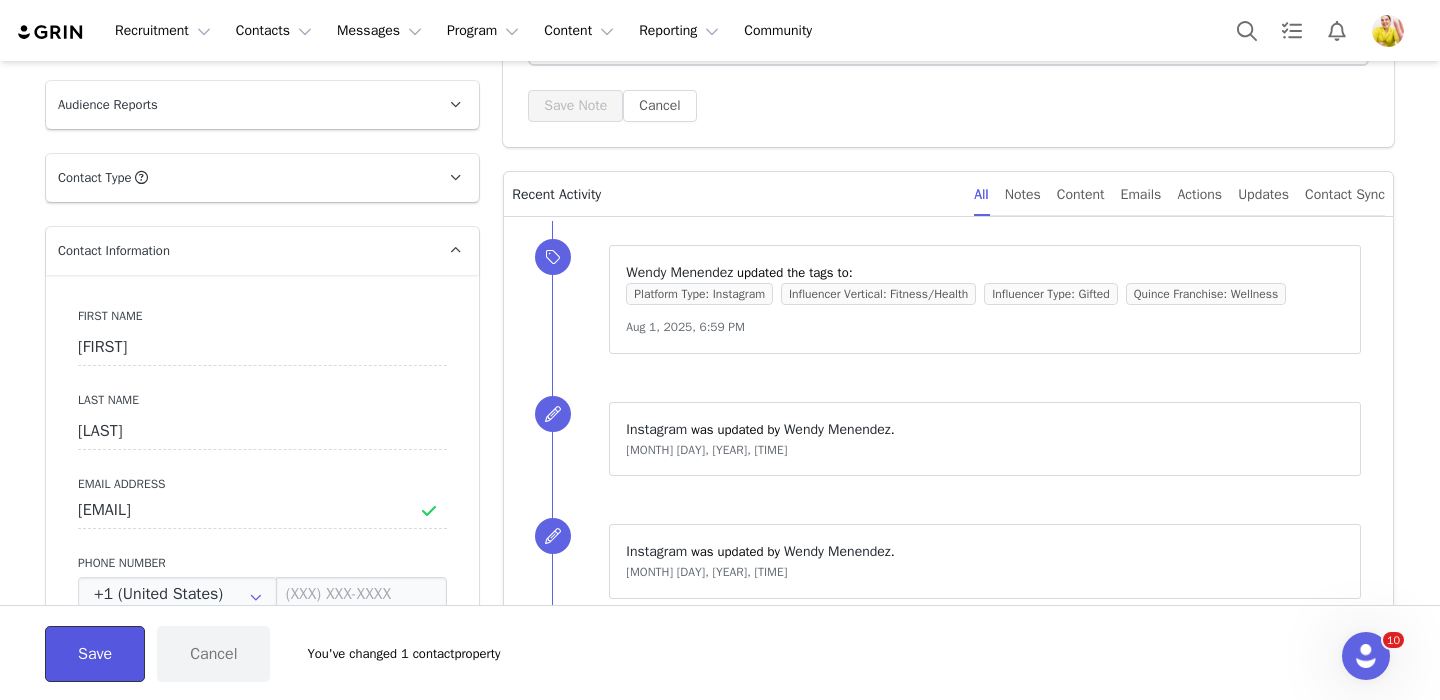 click on "Save" at bounding box center (95, 654) 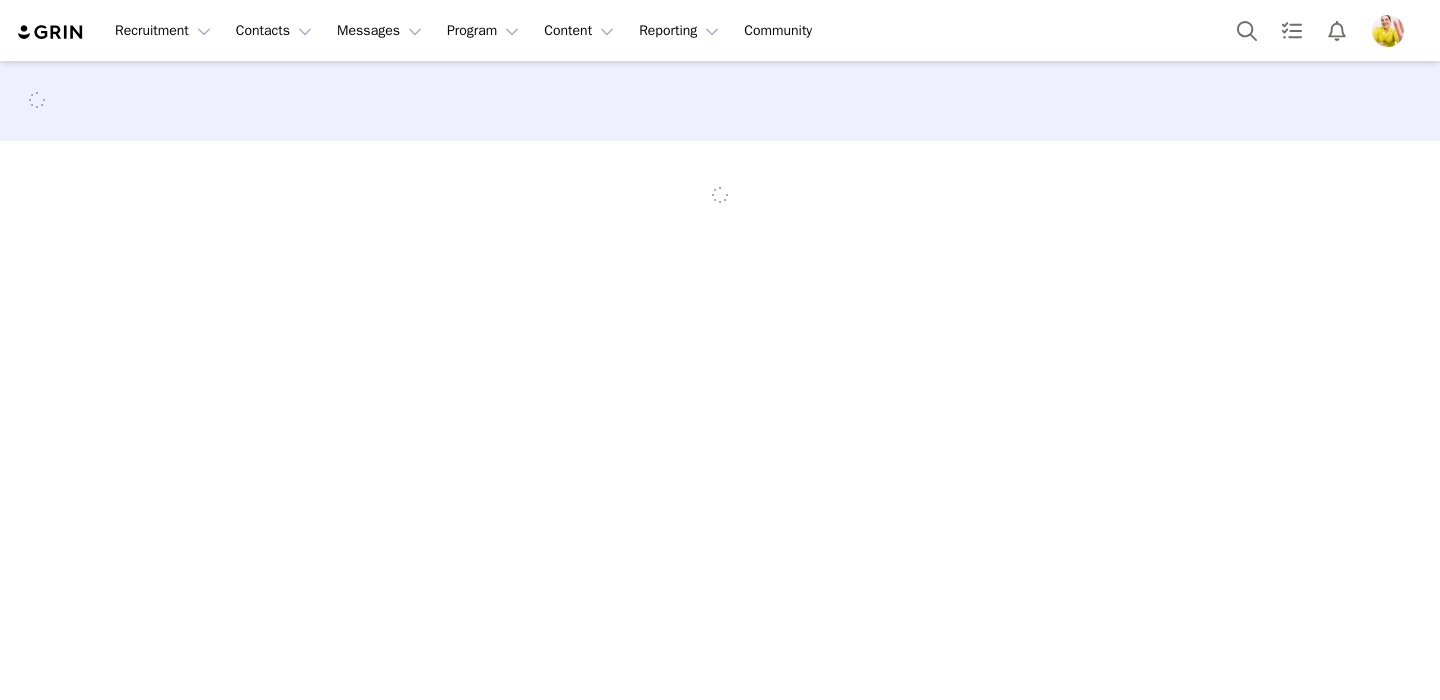 scroll, scrollTop: 0, scrollLeft: 0, axis: both 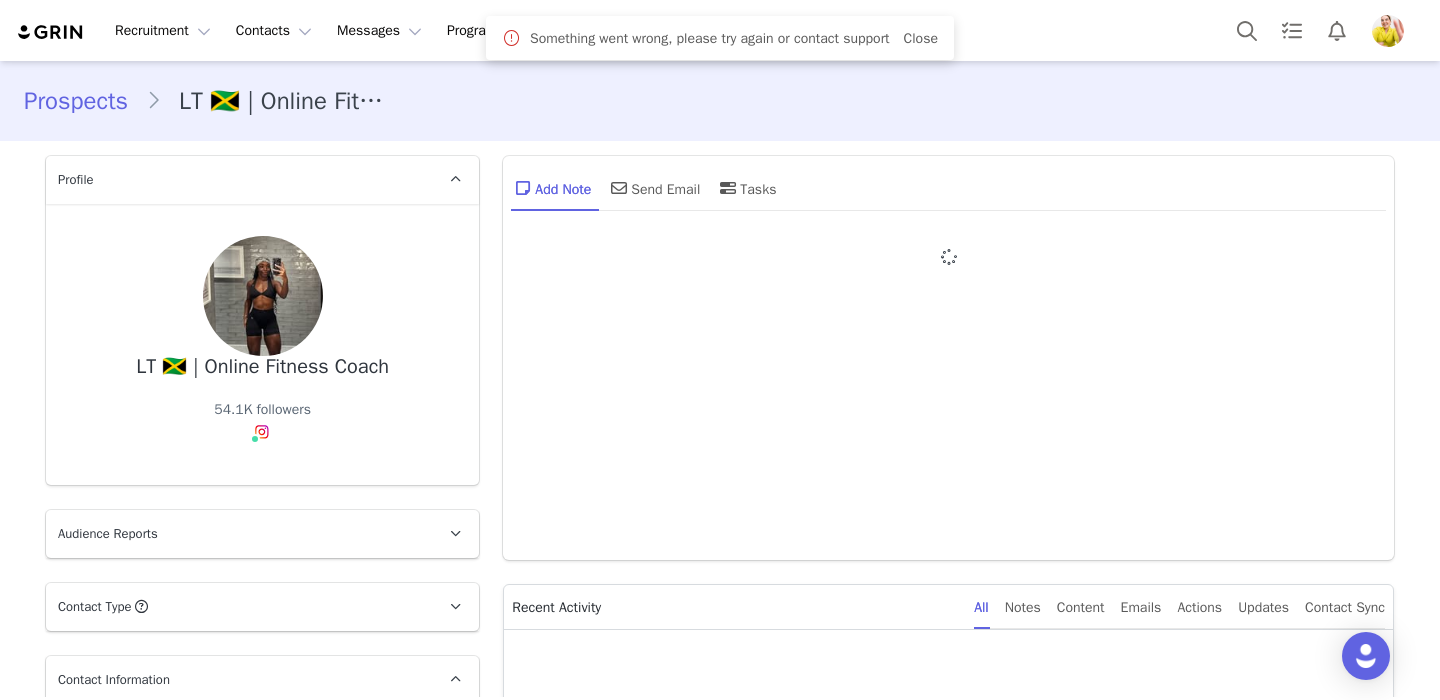 type on "+1 (United States)" 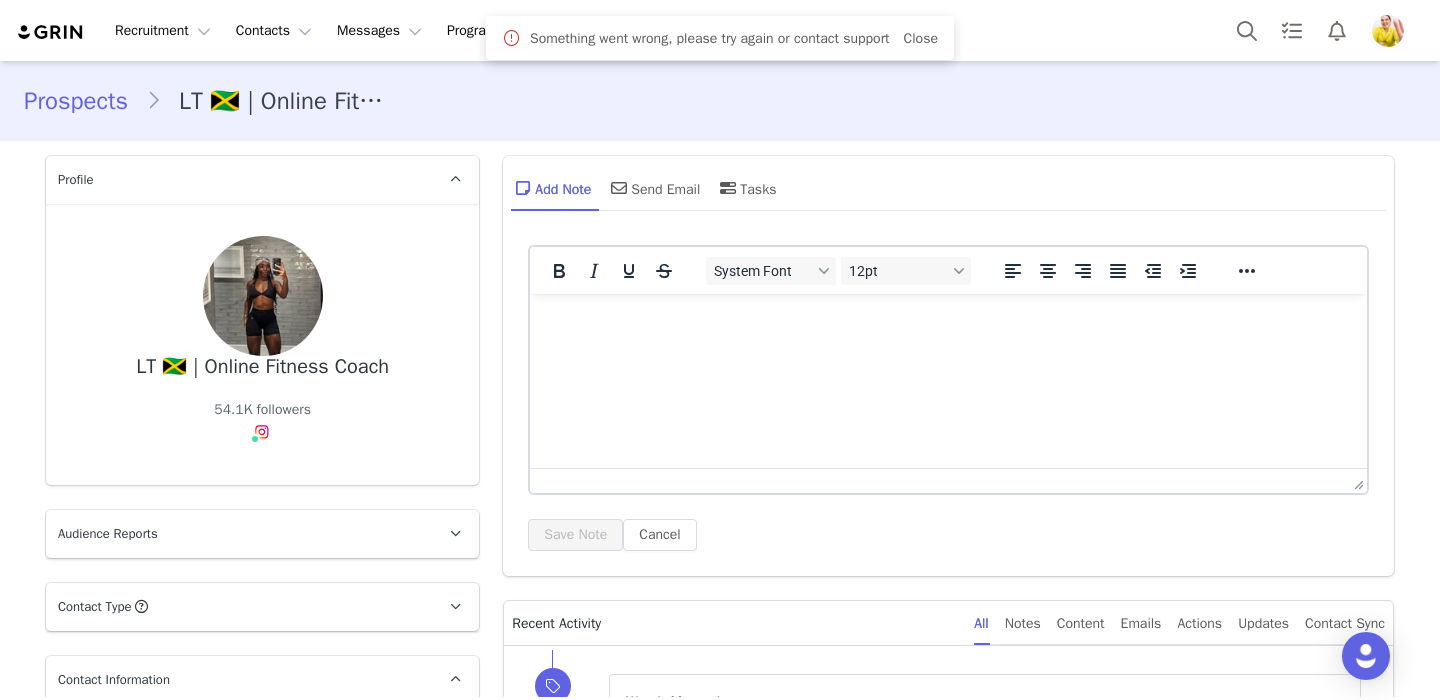 scroll, scrollTop: 0, scrollLeft: 0, axis: both 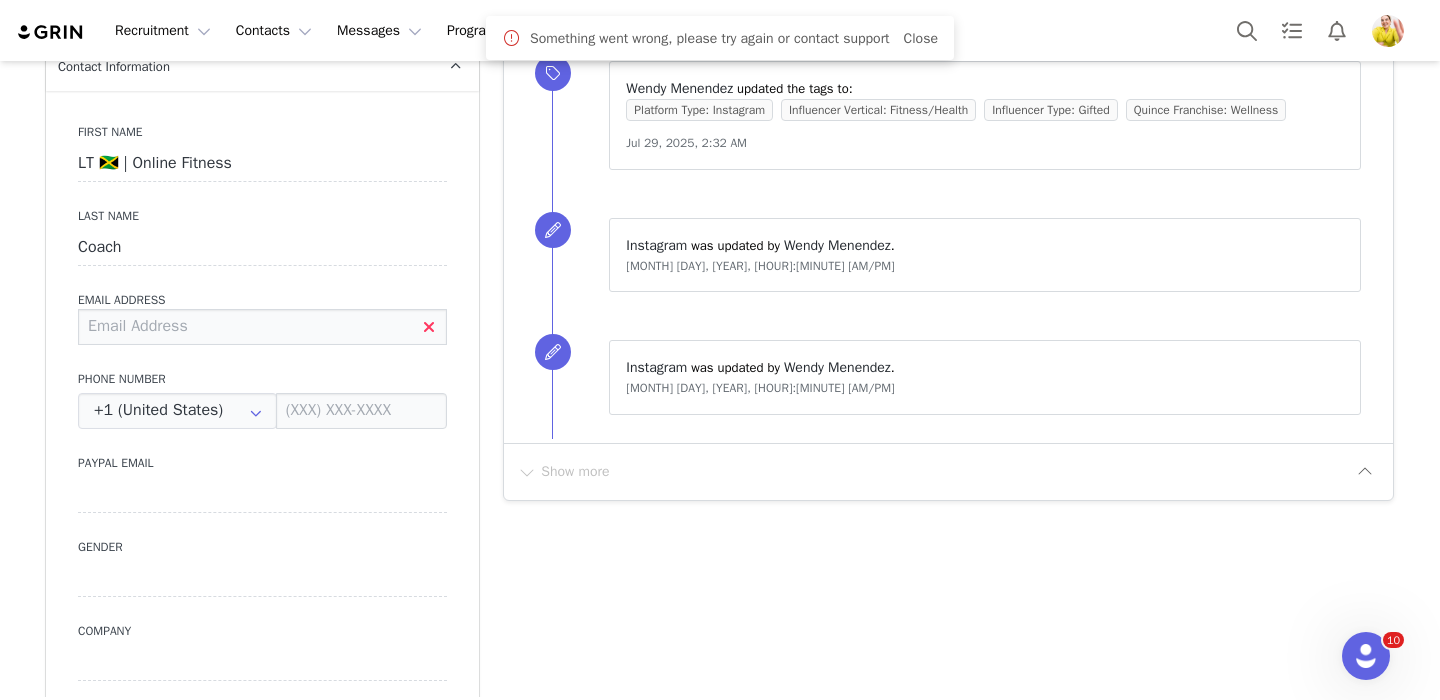 click at bounding box center (262, 327) 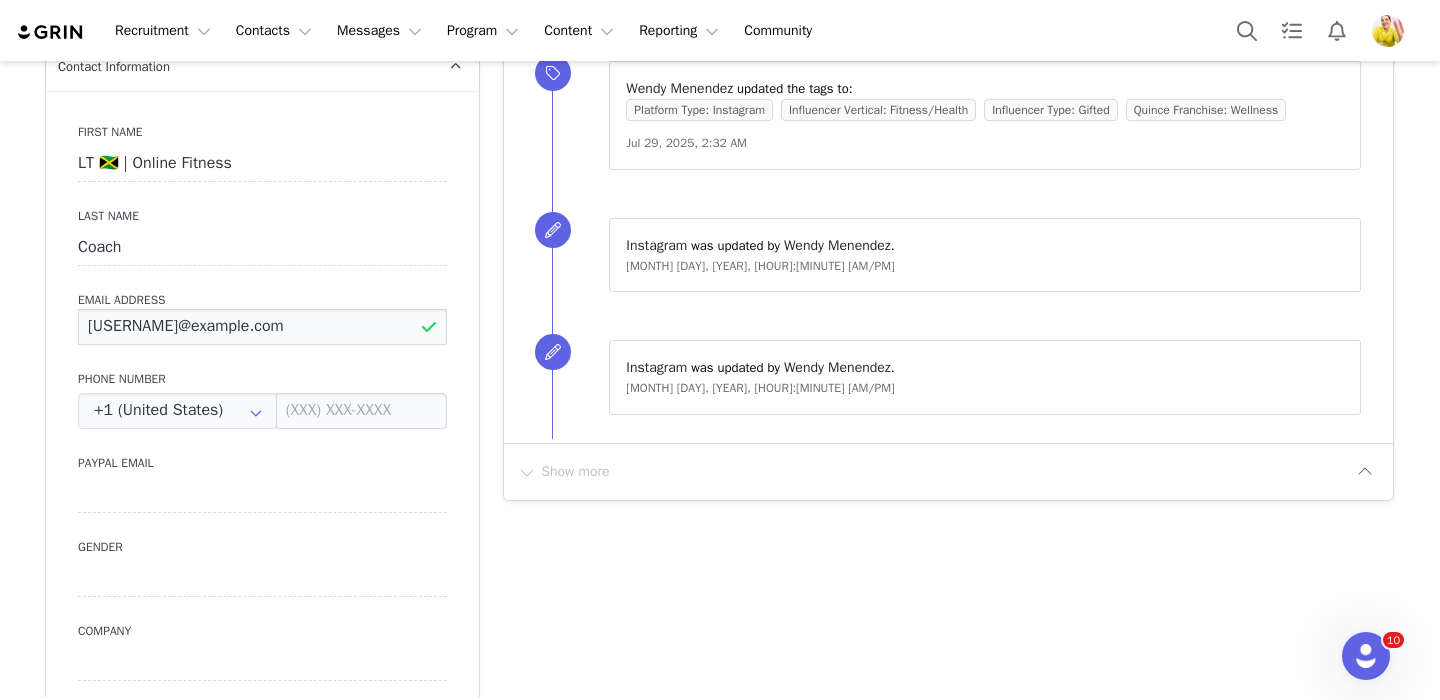 type on "fitwltanice@gmail.com" 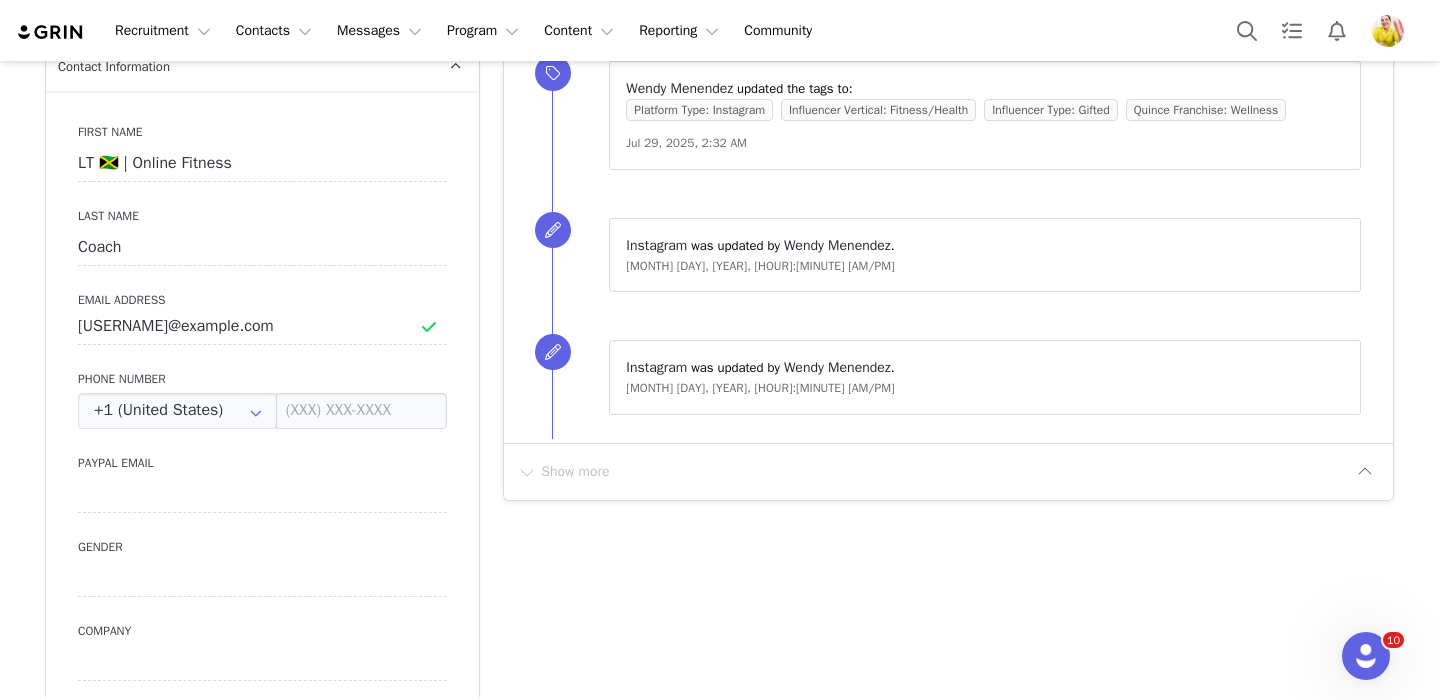 click on "First Name  LT 🇯🇲 | Online Fitness  Last Name  Coach Email Address fitwltanice@gmail.com  Phone Number  +1 (United States) +93 (Afghanistan) +358 (Aland Islands) +355 (Albania) +213 (Algeria) +376 (Andorra) +244 (Angola) +1264 (Anguilla) +1268 (Antigua And Barbuda) +54 (Argentina) +374 (Armenia) +297 (Aruba) +61 (Australia) +43 (Austria) +994 (Azerbaijan) +1242 (Bahamas) +973 (Bahrain) +880 (Bangladesh) +1246 (Barbados) +375 (Belarus) +32 (Belgium) +501 (Belize) +229 (Benin) +1441 (Bermuda) +975 (Bhutan) +591 (Bolivia) +599 (Bonaire, Sint Eustatius and Saba) +387 (Bosnia And Herzegovina) +267 (Botswana) +0 (Bouvet Island) +55 (Brazil) +673 (Brunei) +359 (Bulgaria) +226 (Burkina Faso) +257 (Burundi) +855 (Cambodia) +1 (Canada) +238 (Cape Verde) +1345 (Cayman Islands) +236 (Central African Republic) +235 (Chad) +56 (Chile) +86 (China) +61 (Christmas Island) +672 (Cocos (Keeling) Islands) +57 (Colombia) +269 (Comoros) +242 (Congo) +243 (Congo, The Democratic Republic Of The) +682 (Cook Islands) +53 (Cuba)" at bounding box center [262, 456] 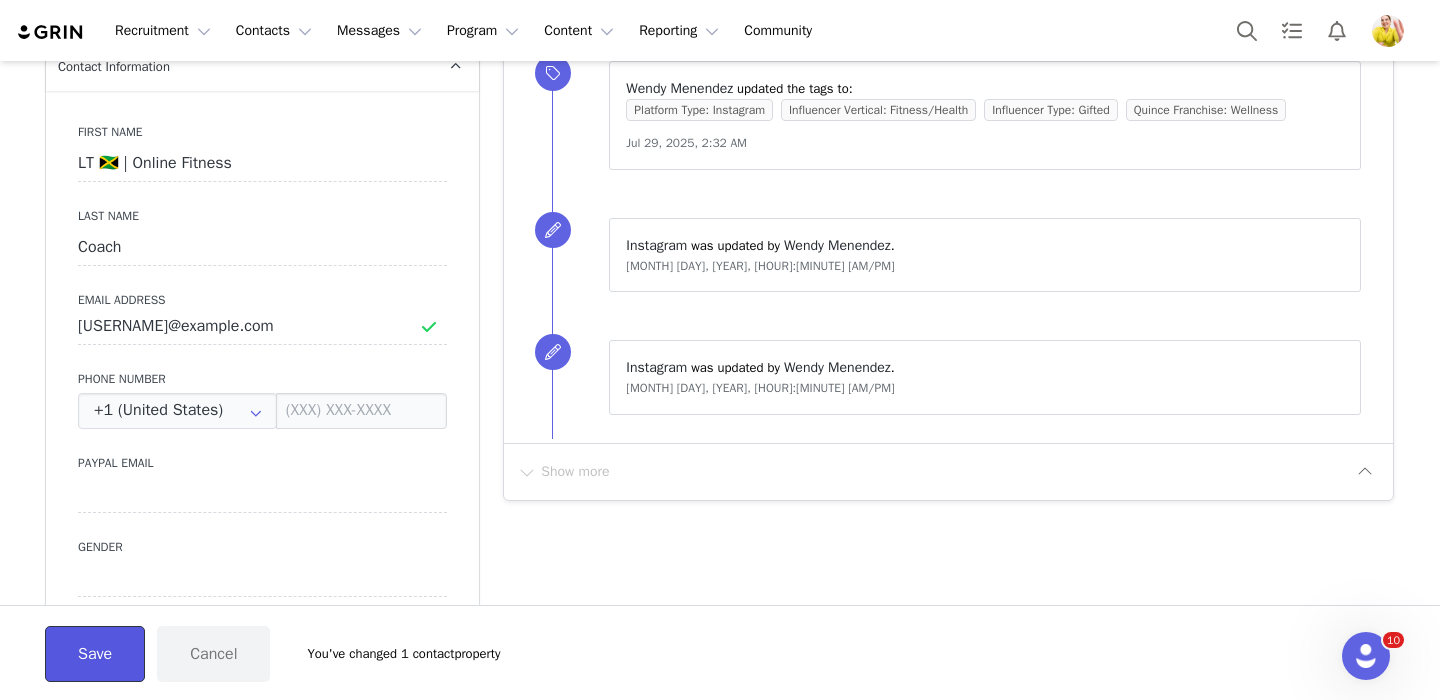 click on "Save" at bounding box center (95, 654) 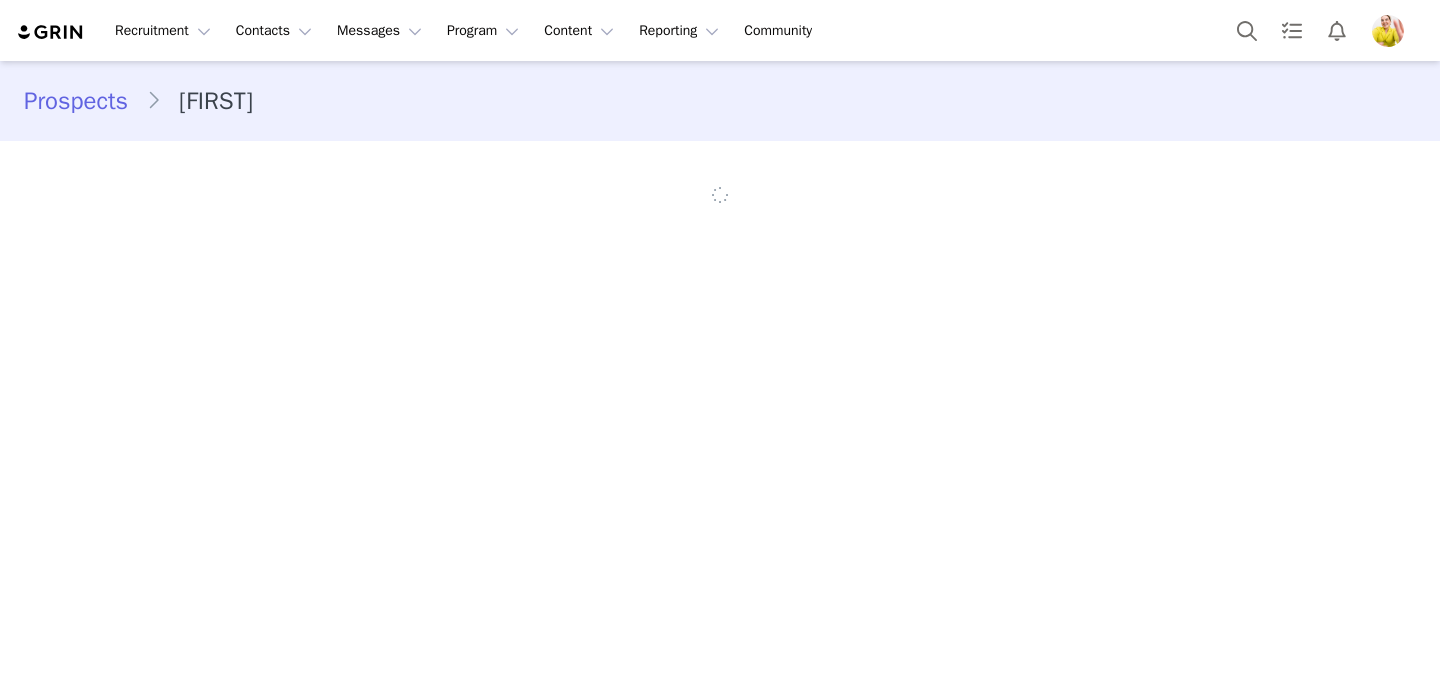 scroll, scrollTop: 0, scrollLeft: 0, axis: both 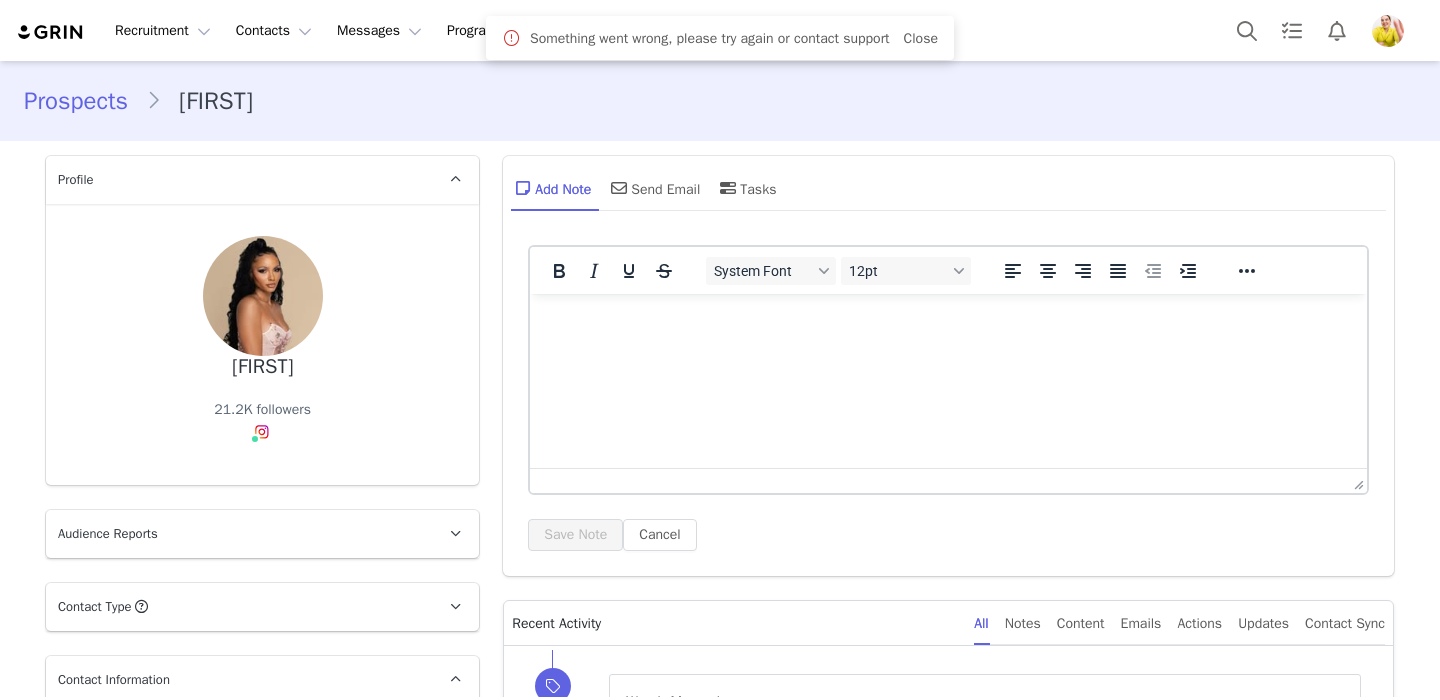 type on "+1 (United States)" 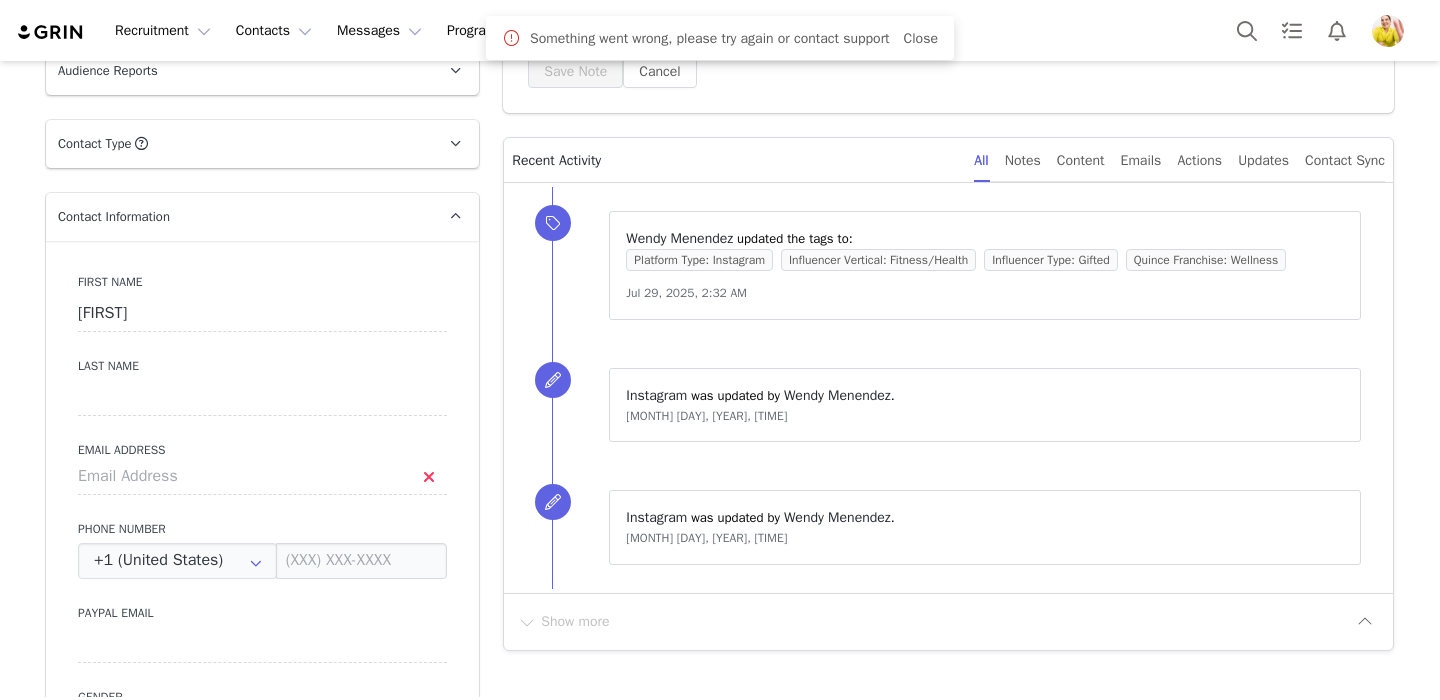 scroll, scrollTop: 0, scrollLeft: 0, axis: both 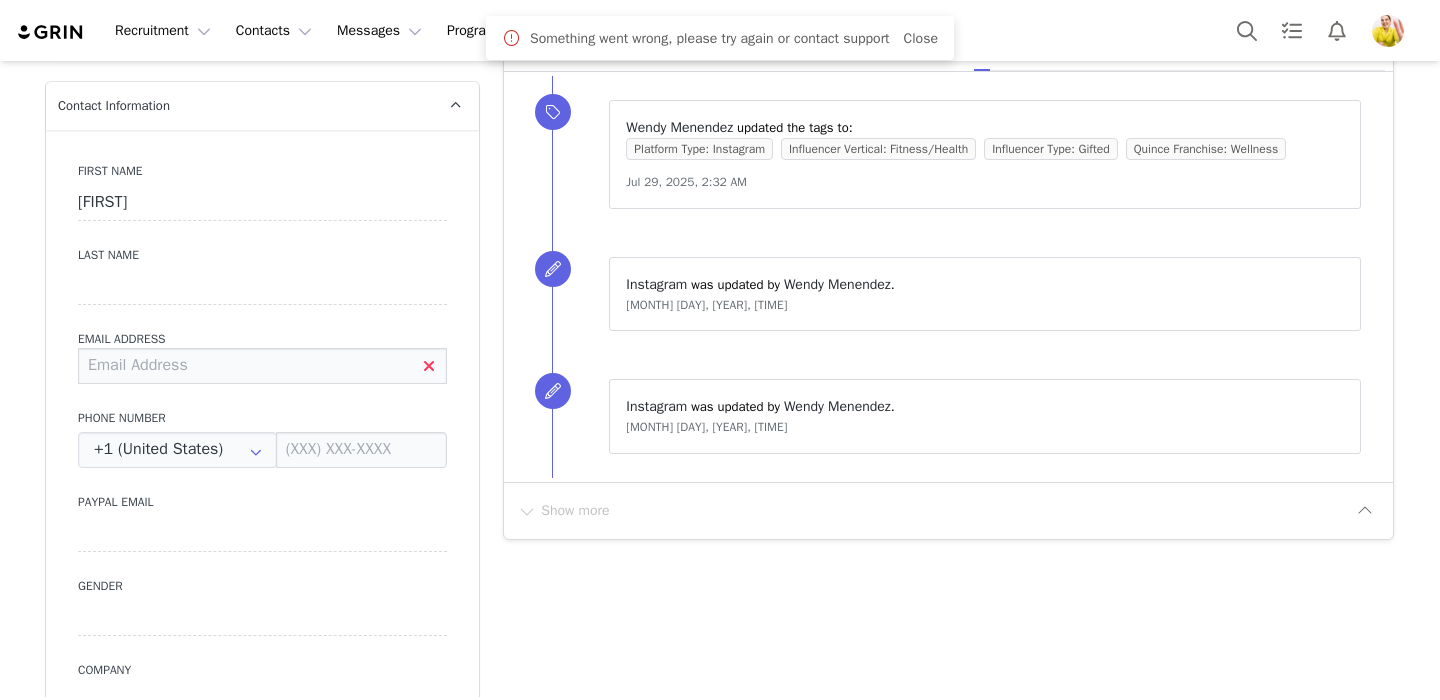click at bounding box center (262, 366) 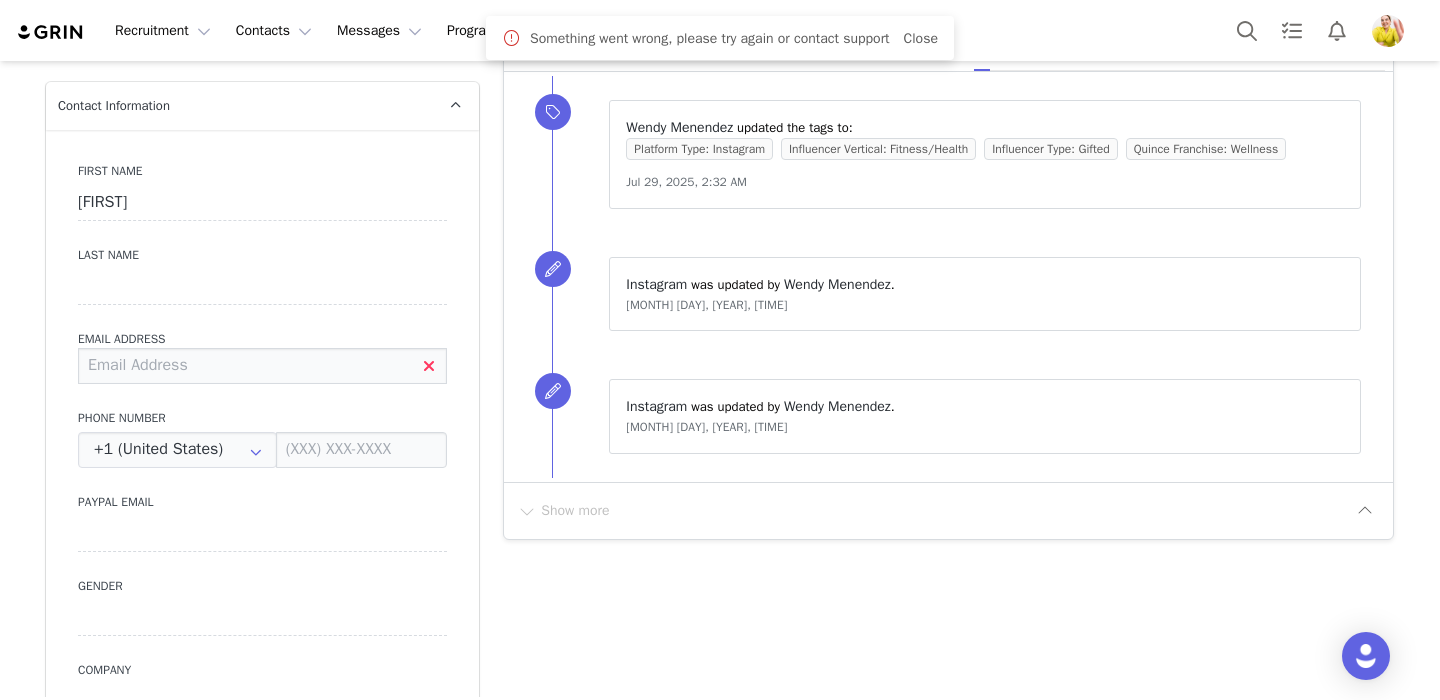 paste on "jaade.ugc@gmail.com" 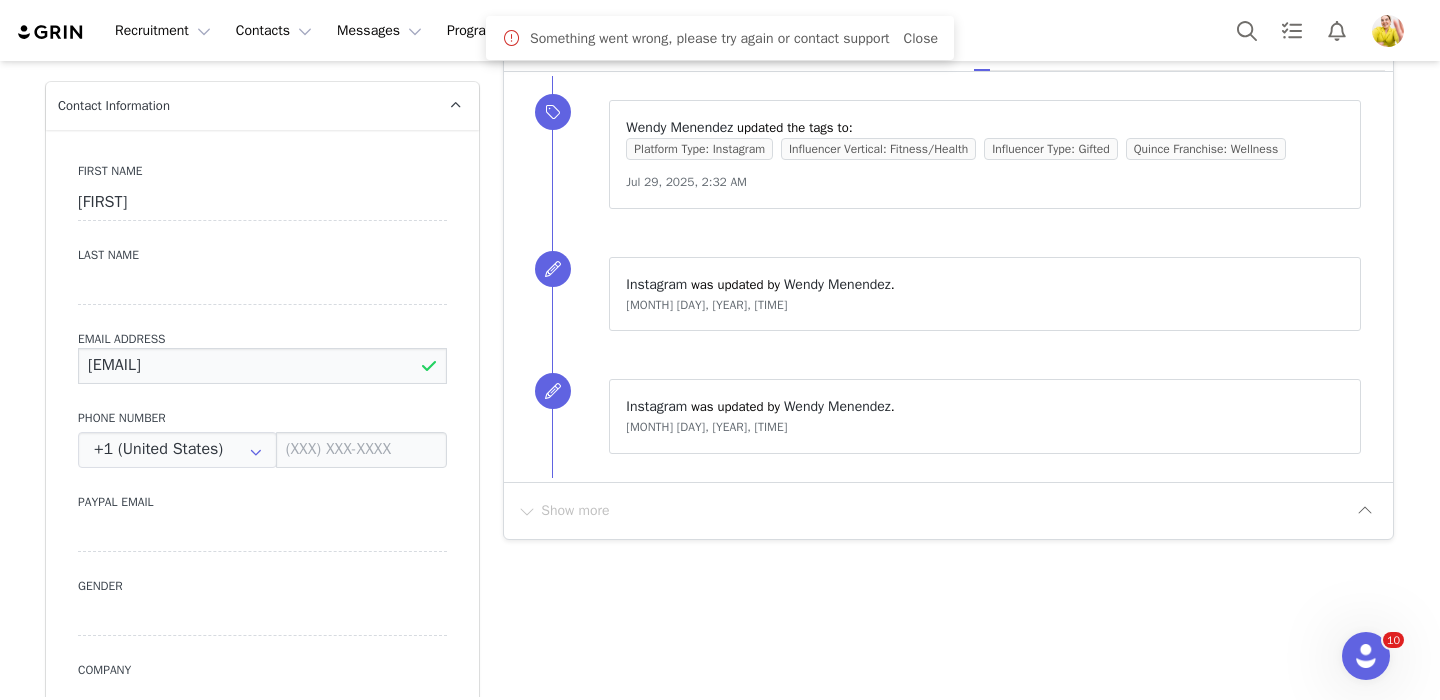 scroll, scrollTop: 0, scrollLeft: 0, axis: both 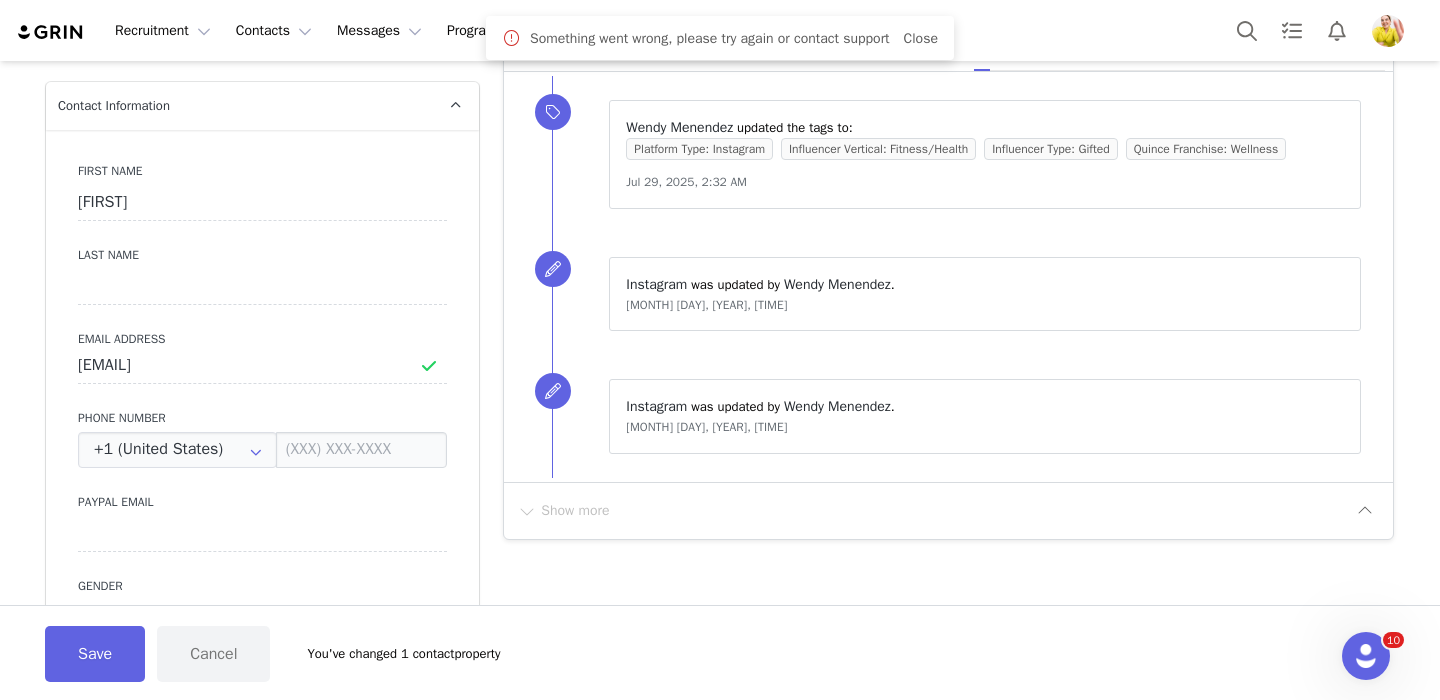 click on "First Name  liana  Last Name  Email Address jaade.ugc@gmail.com  Phone Number  +1 (United States) +93 (Afghanistan) +358 (Aland Islands) +355 (Albania) +213 (Algeria) +376 (Andorra) +244 (Angola) +1264 (Anguilla) +1268 (Antigua And Barbuda) +54 (Argentina) +374 (Armenia) +297 (Aruba) +61 (Australia) +43 (Austria) +994 (Azerbaijan) +1242 (Bahamas) +973 (Bahrain) +880 (Bangladesh) +1246 (Barbados) +375 (Belarus) +32 (Belgium) +501 (Belize) +229 (Benin) +1441 (Bermuda) +975 (Bhutan) +591 (Bolivia) +599 (Bonaire, Sint Eustatius and Saba) +387 (Bosnia And Herzegovina) +267 (Botswana) +0 (Bouvet Island) +55 (Brazil) +673 (Brunei) +359 (Bulgaria) +226 (Burkina Faso) +257 (Burundi) +855 (Cambodia) +1 (Canada) +238 (Cape Verde) +1345 (Cayman Islands) +236 (Central African Republic) +235 (Chad) +56 (Chile) +86 (China) +61 (Christmas Island) +672 (Cocos (Keeling) Islands) +57 (Colombia) +269 (Comoros) +242 (Congo) +243 (Congo, The Democratic Republic Of The) +682 (Cook Islands) +506 (Costa Rica) +225 (Côte d'Ivoire)" at bounding box center [262, 495] 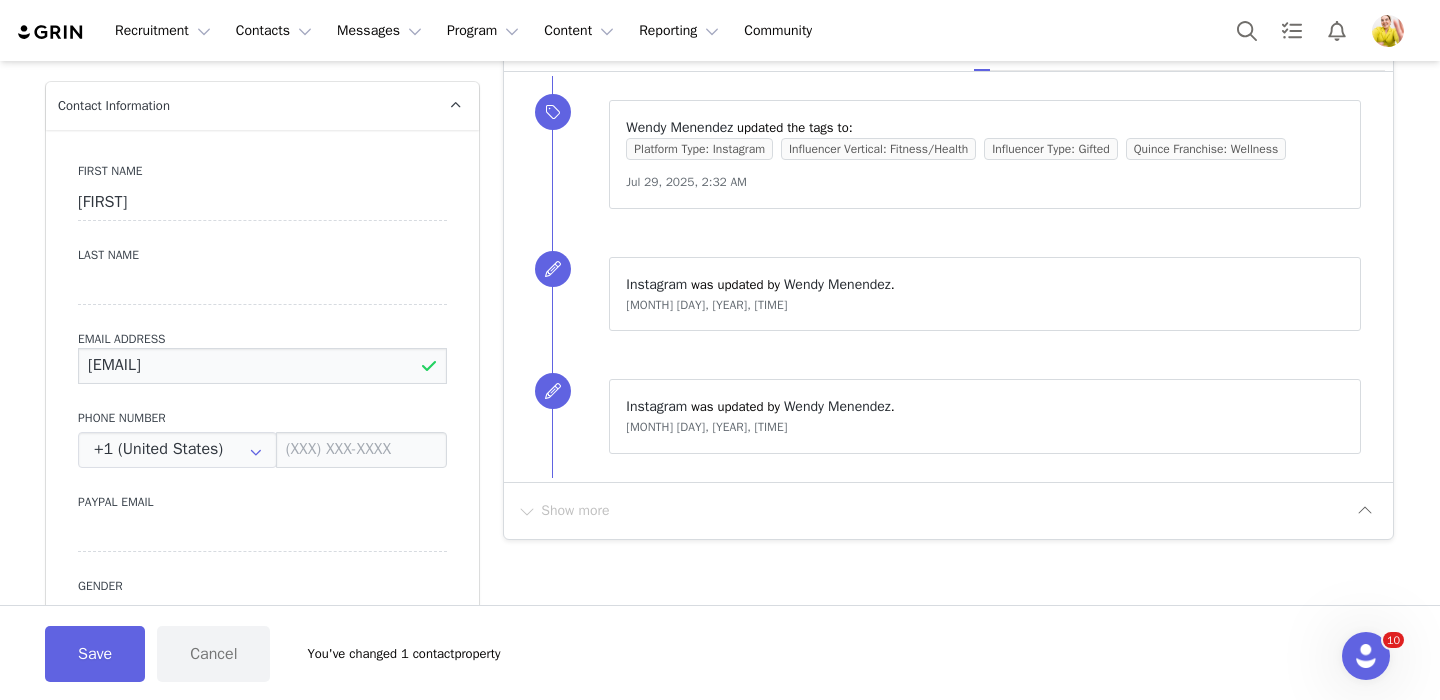 click on "jaade.ugc@gmail.com" at bounding box center (262, 366) 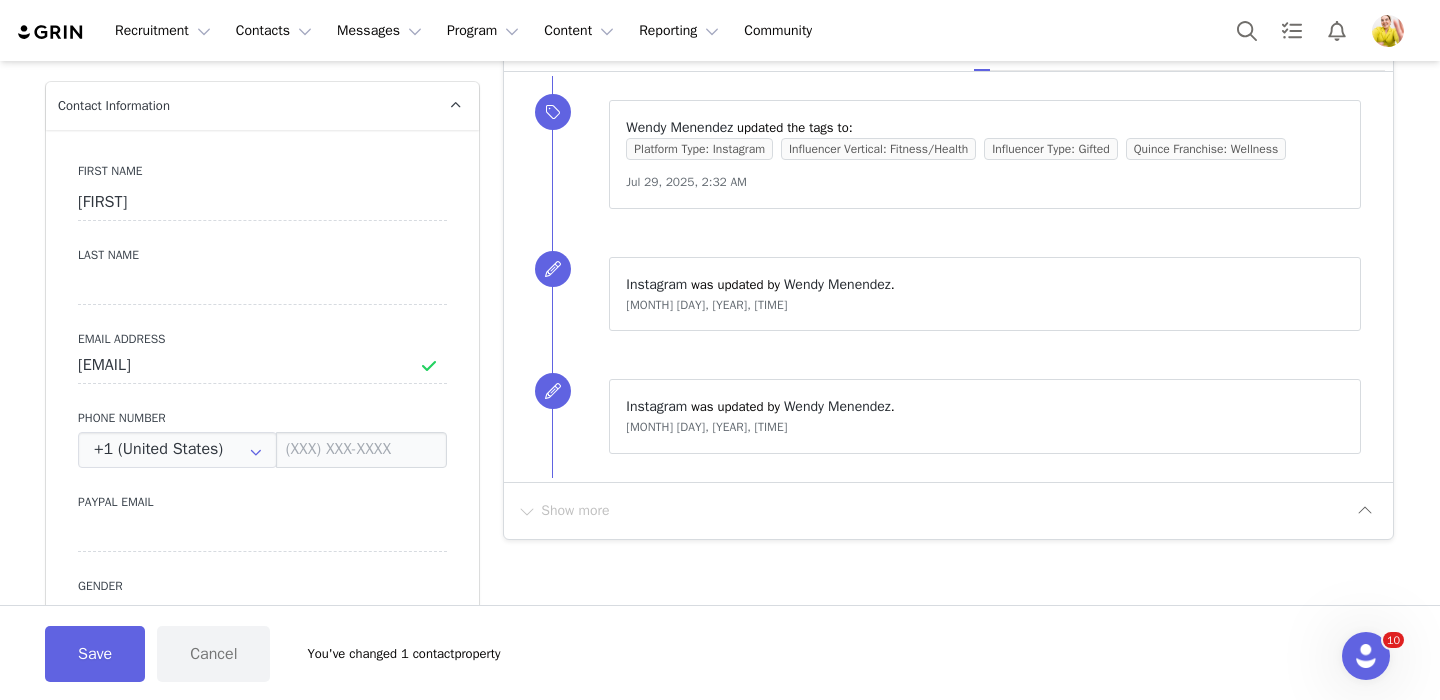 click on "Phone Number" at bounding box center [262, 418] 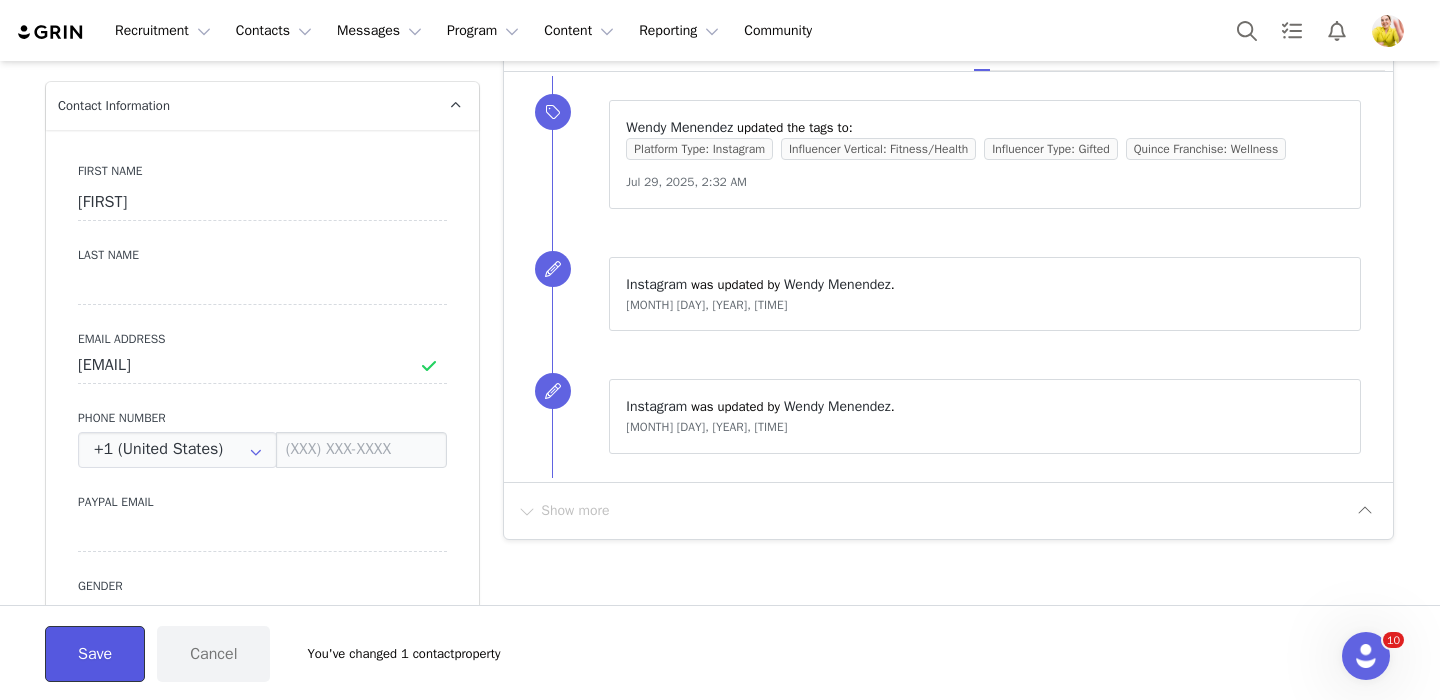 click on "Save" at bounding box center (95, 654) 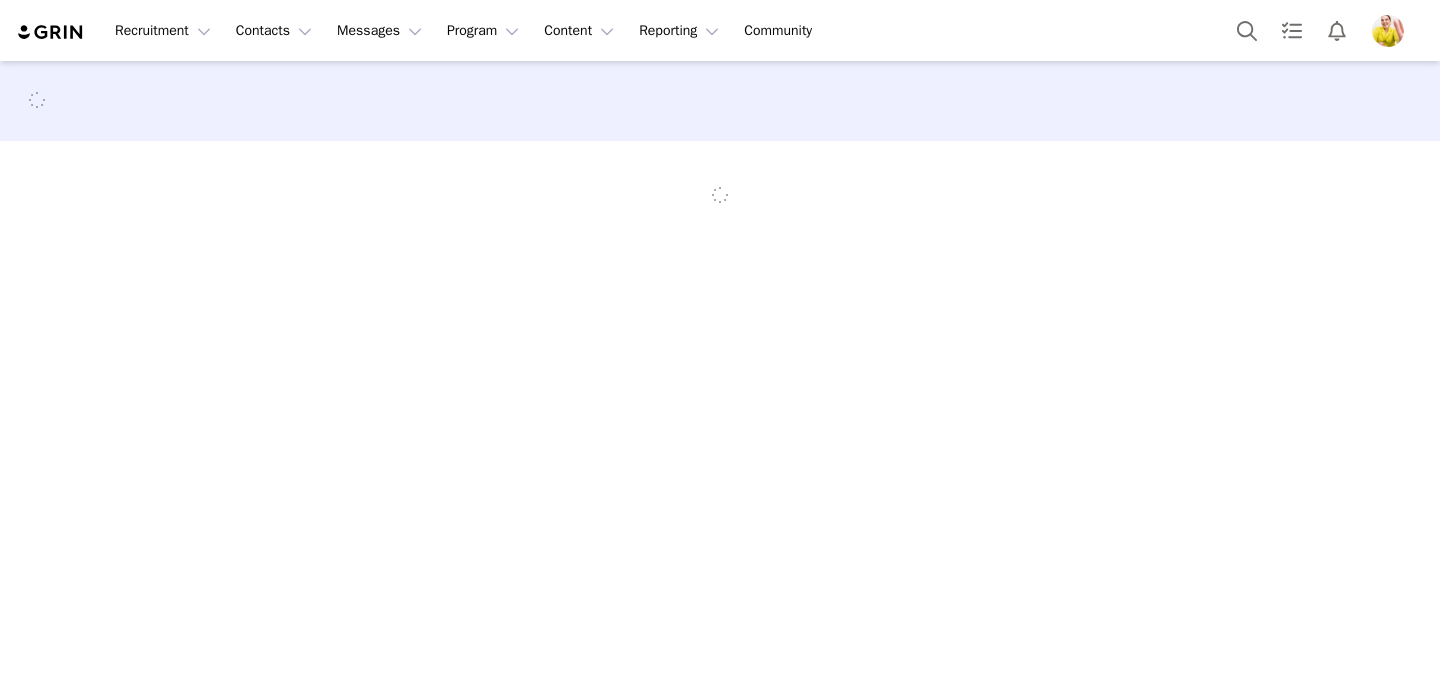 scroll, scrollTop: 0, scrollLeft: 0, axis: both 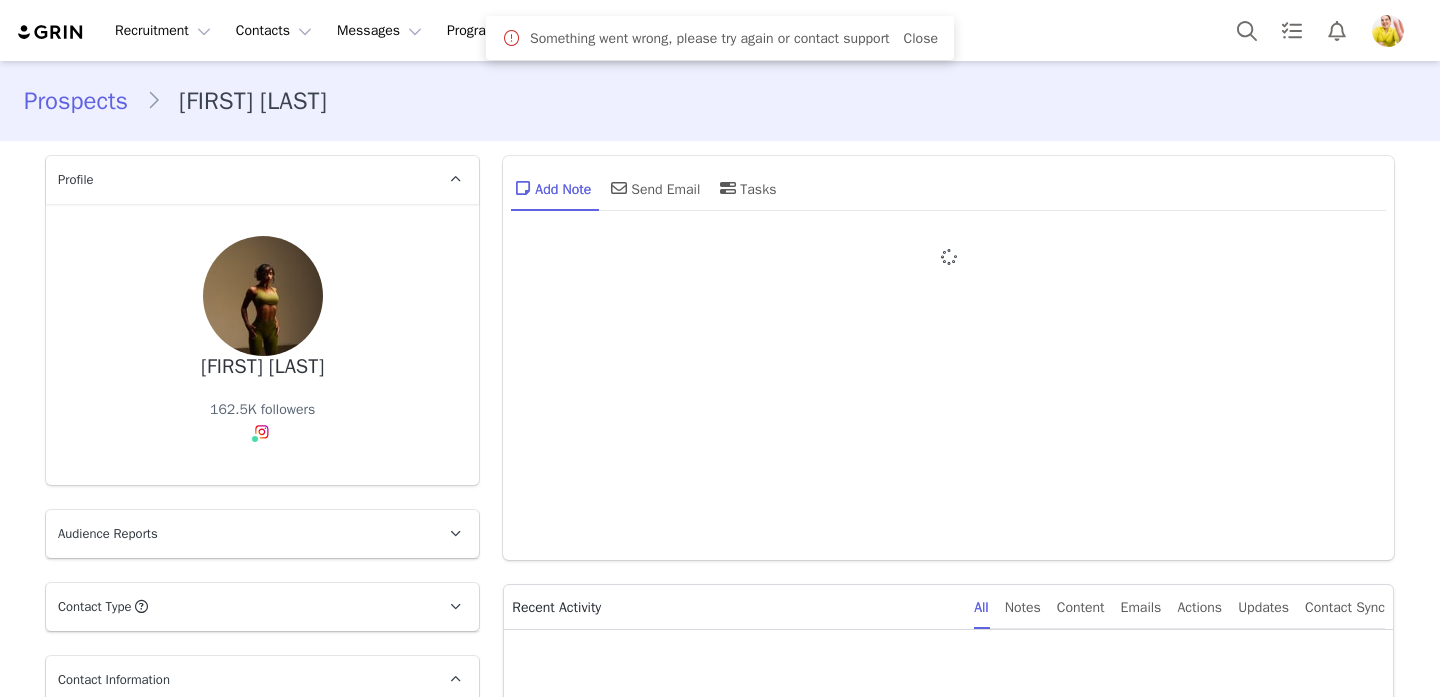 type on "+1 (United States)" 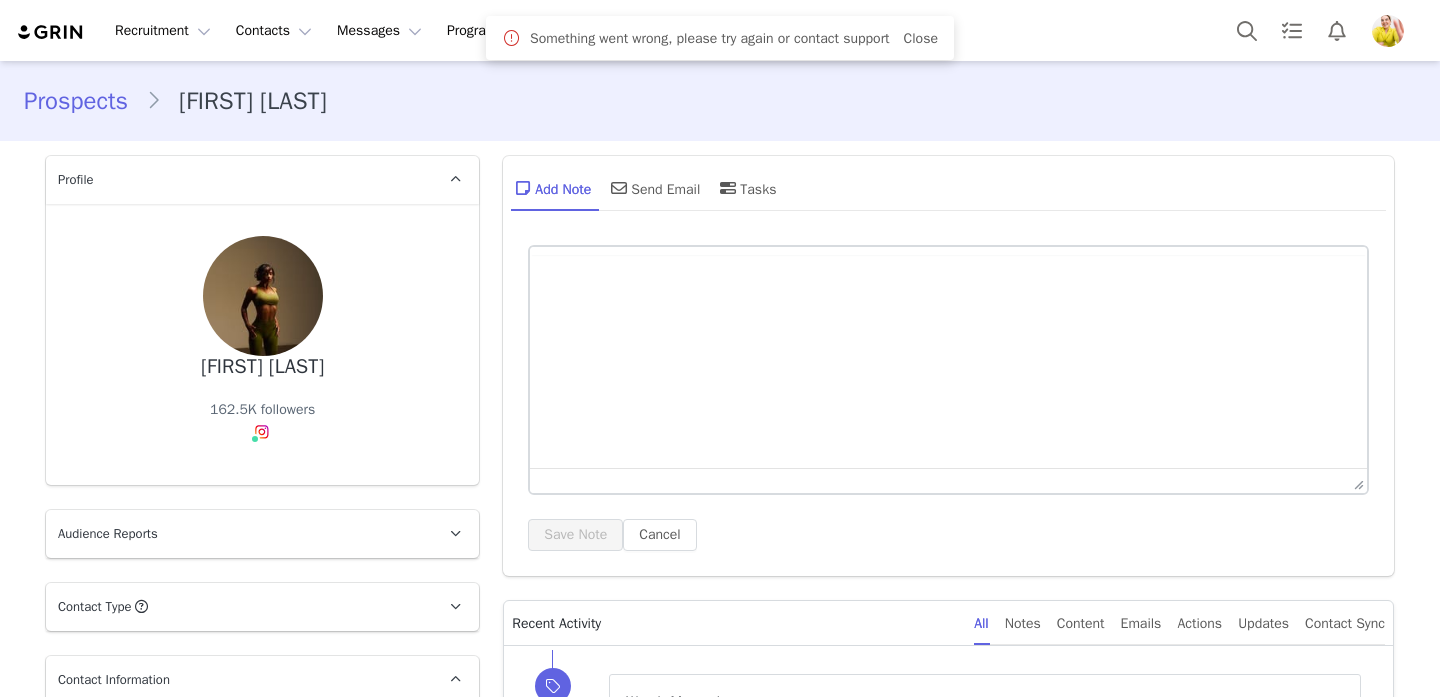 scroll, scrollTop: 0, scrollLeft: 0, axis: both 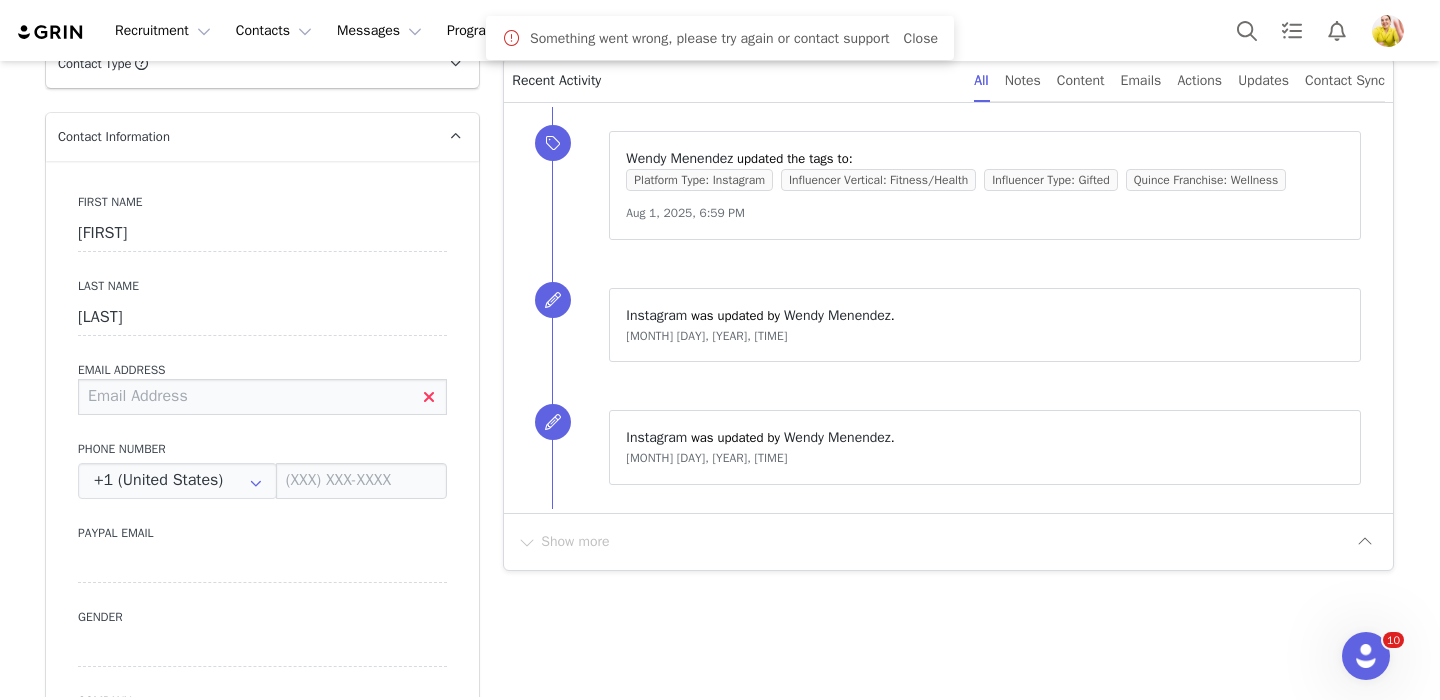 click at bounding box center (262, 397) 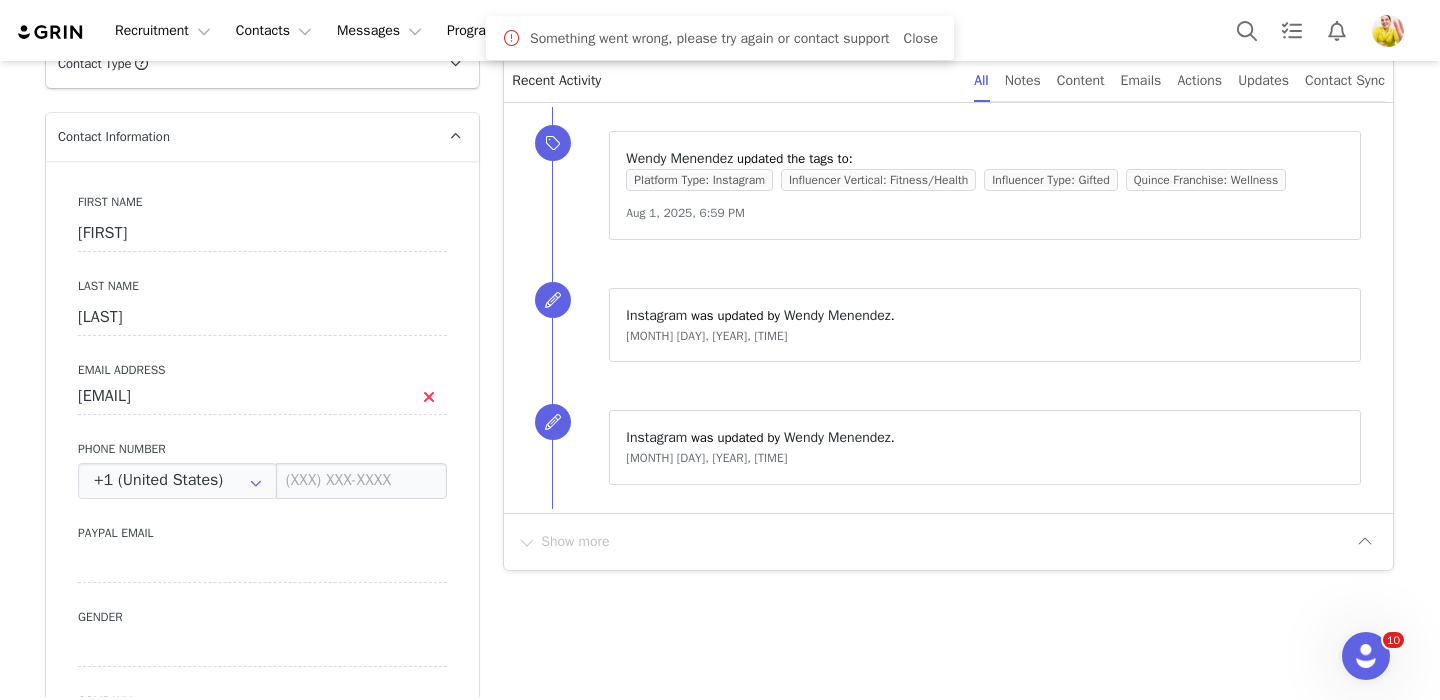 click on "First Name  Krsna  Last Name  Garr Email Address pilateswithkrsna@gmail.com  Phone Number  +1 (United States) +93 (Afghanistan) +358 (Aland Islands) +355 (Albania) +213 (Algeria) +376 (Andorra) +244 (Angola) +1264 (Anguilla) +1268 (Antigua And Barbuda) +54 (Argentina) +374 (Armenia) +297 (Aruba) +61 (Australia) +43 (Austria) +994 (Azerbaijan) +1242 (Bahamas) +973 (Bahrain) +880 (Bangladesh) +1246 (Barbados) +375 (Belarus) +32 (Belgium) +501 (Belize) +229 (Benin) +1441 (Bermuda) +975 (Bhutan) +591 (Bolivia) +599 (Bonaire, Sint Eustatius and Saba) +387 (Bosnia And Herzegovina) +267 (Botswana) +0 (Bouvet Island) +55 (Brazil) +673 (Brunei) +359 (Bulgaria) +226 (Burkina Faso) +257 (Burundi) +855 (Cambodia) +1 (Canada) +238 (Cape Verde) +1345 (Cayman Islands) +236 (Central African Republic) +235 (Chad) +56 (Chile) +86 (China) +61 (Christmas Island) +672 (Cocos (Keeling) Islands) +57 (Colombia) +269 (Comoros) +242 (Congo) +243 (Congo, The Democratic Republic Of The) +682 (Cook Islands) +506 (Costa Rica) +53 (Cuba)" at bounding box center [262, 526] 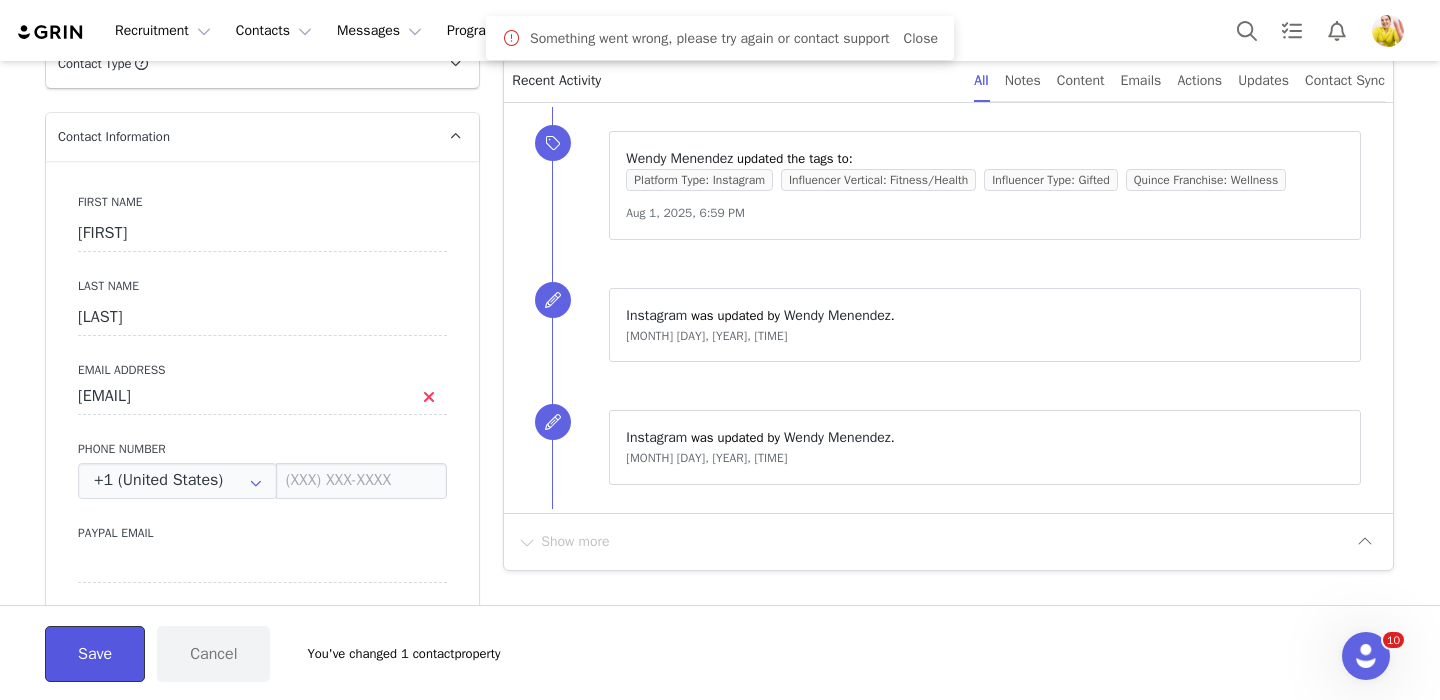 click on "Save" at bounding box center (95, 654) 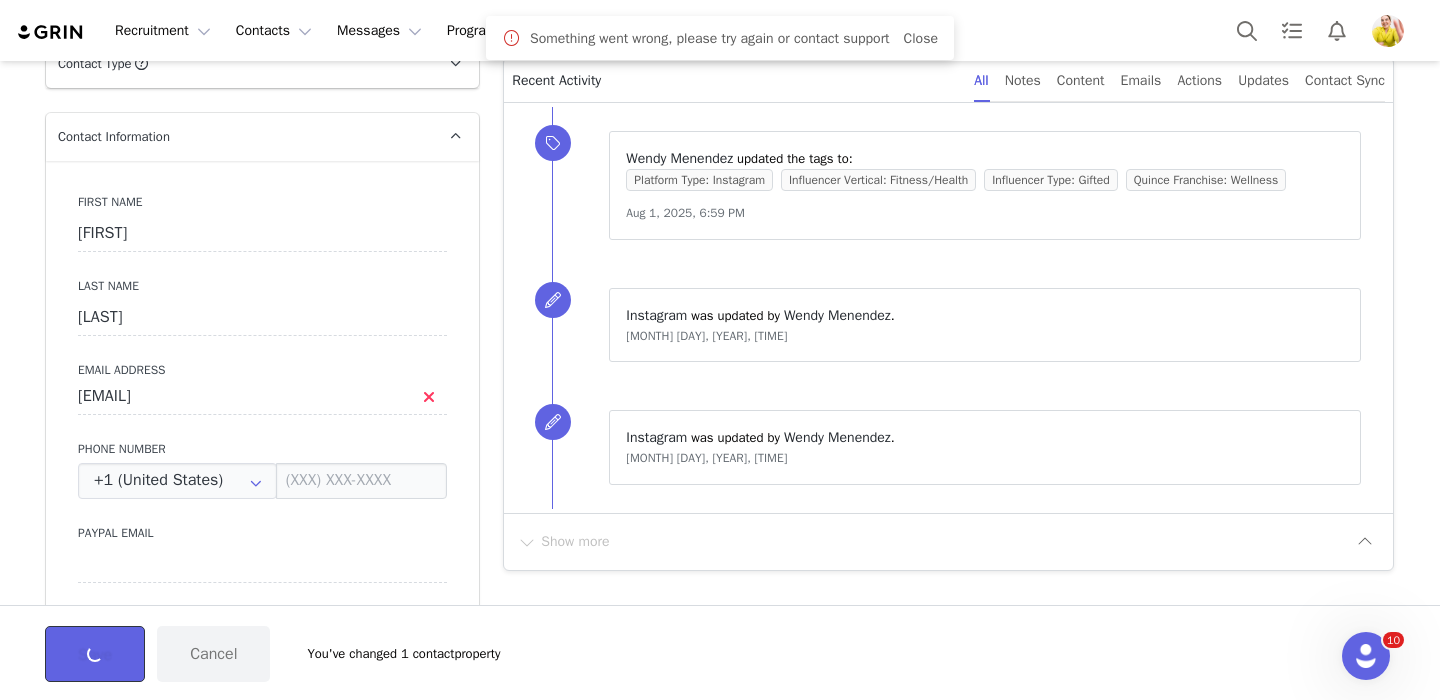 type on "pilateswithkrsna@gmail.com" 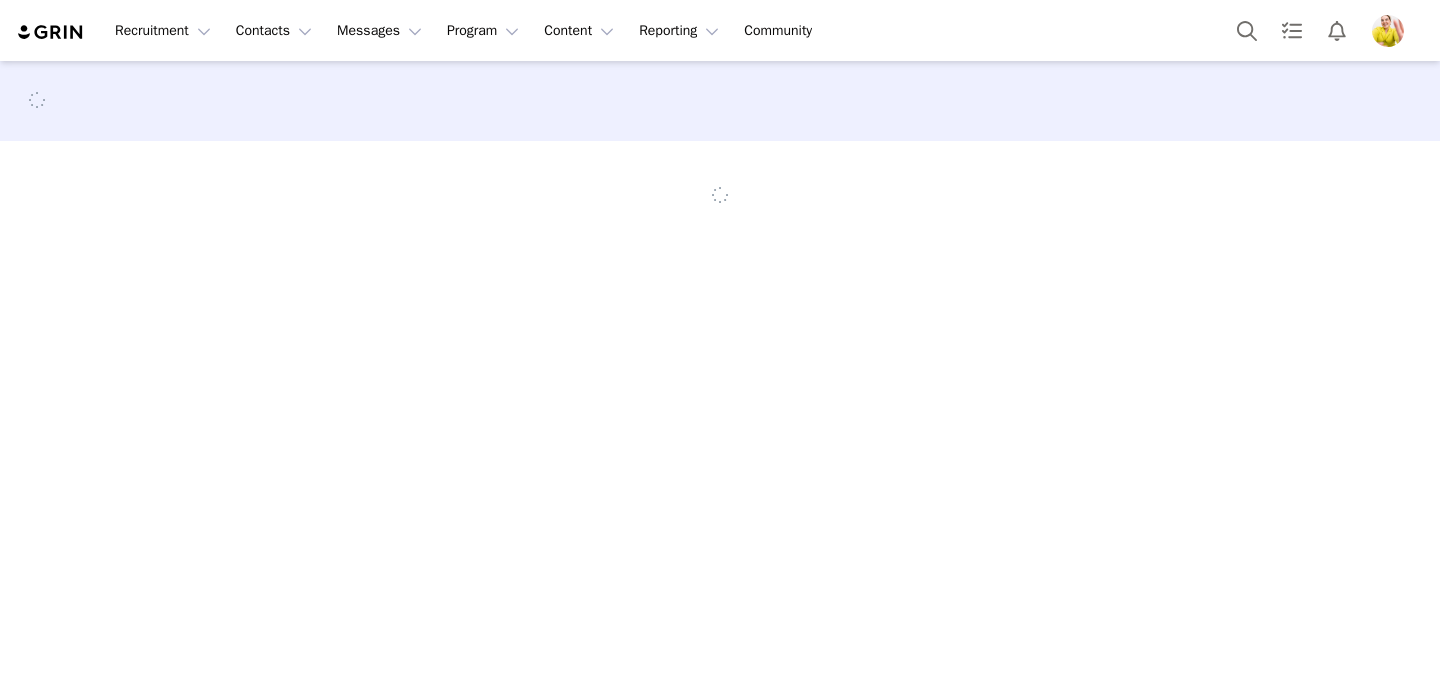 scroll, scrollTop: 0, scrollLeft: 0, axis: both 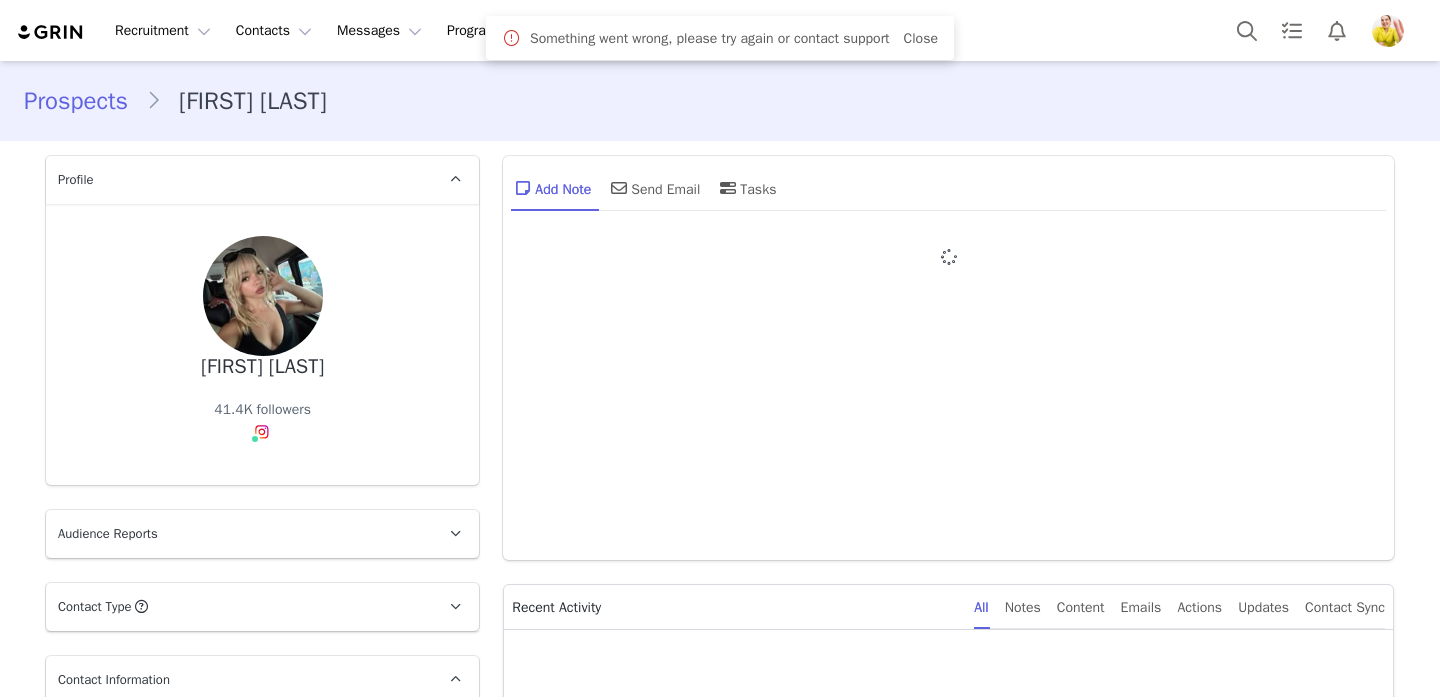 type on "+1 (United States)" 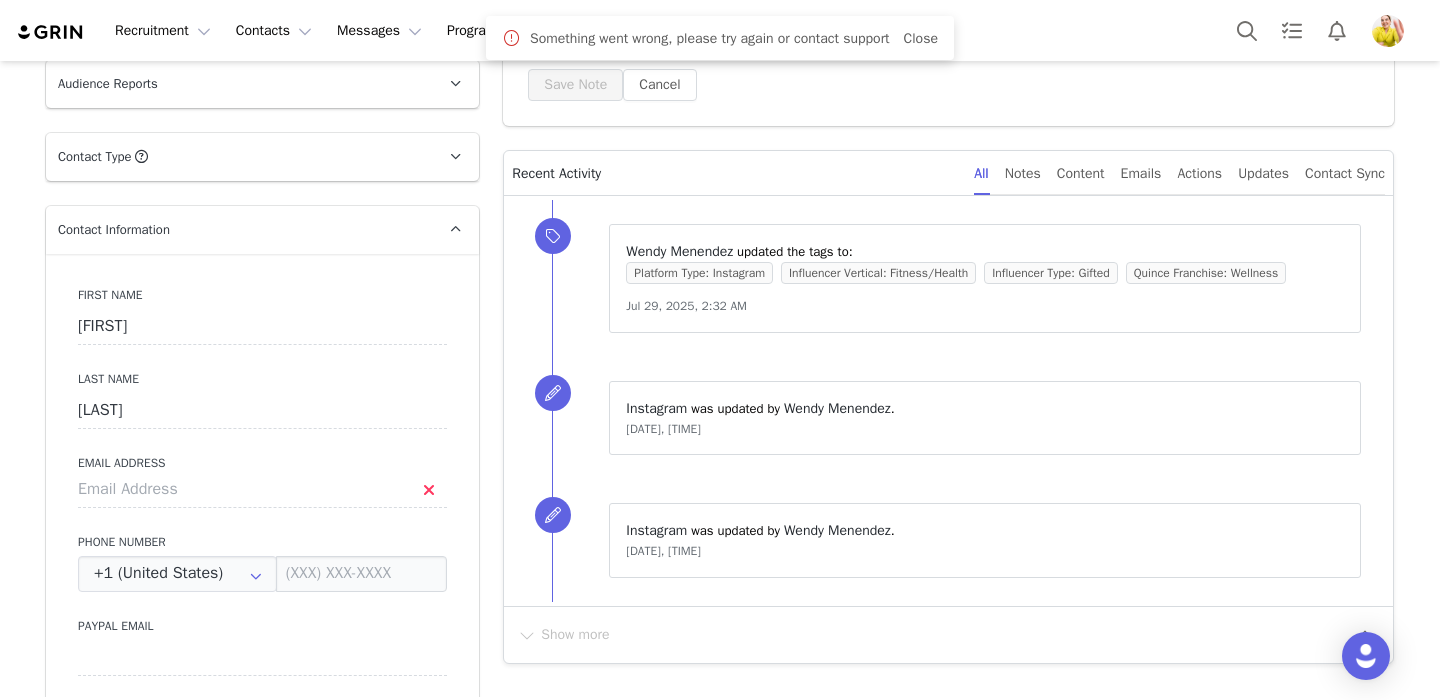 scroll, scrollTop: 0, scrollLeft: 0, axis: both 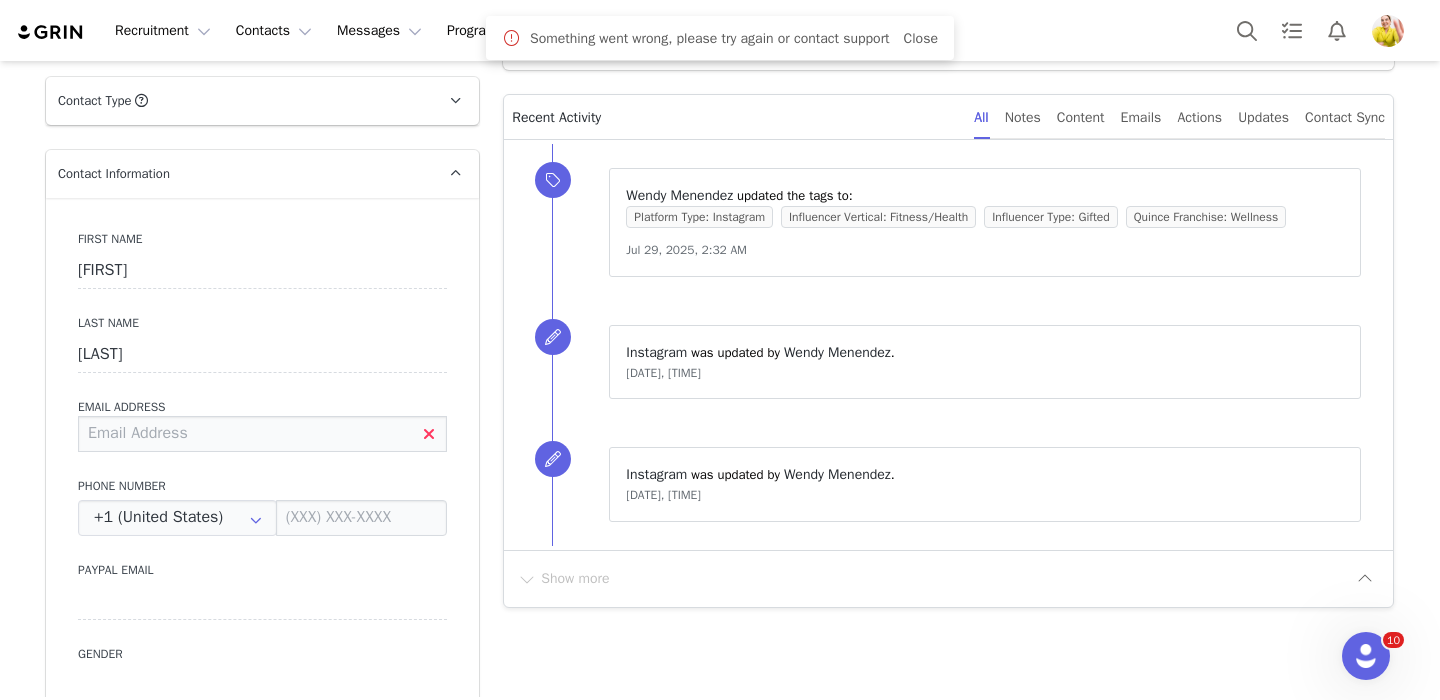 click at bounding box center [262, 434] 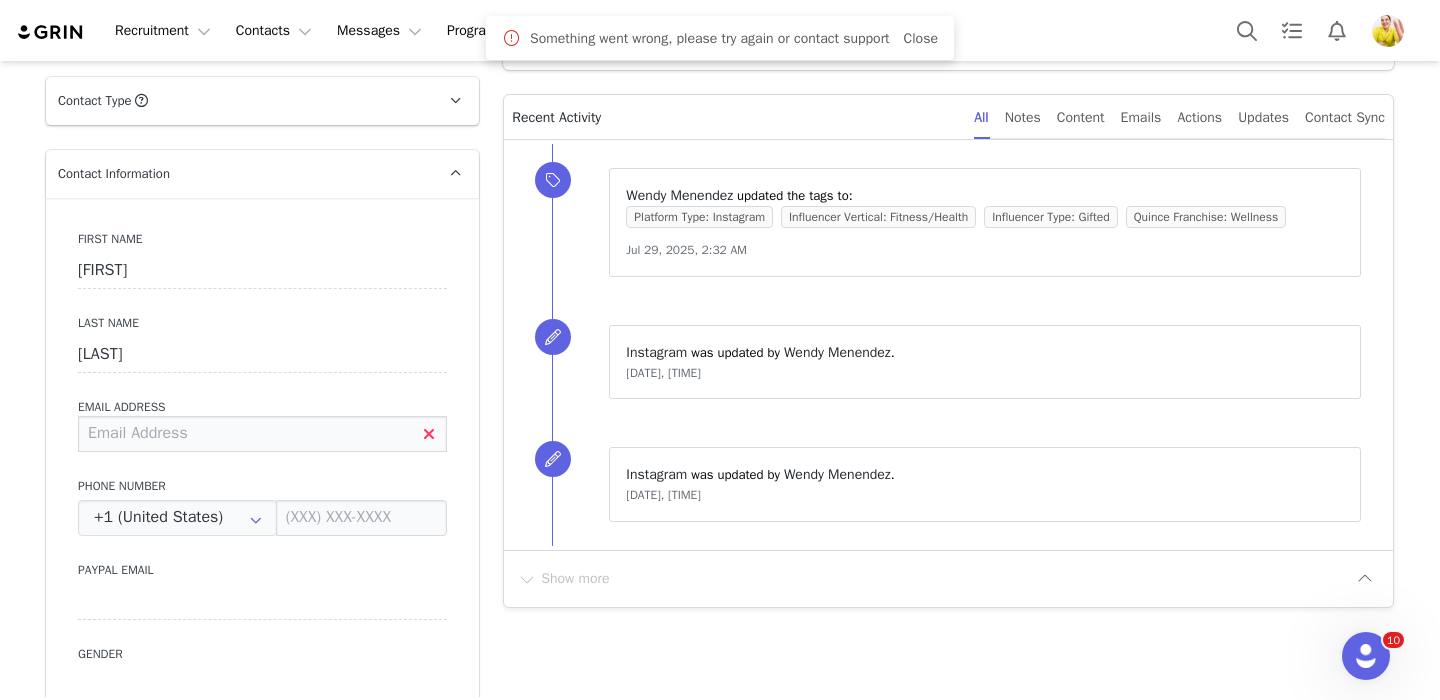 paste on "[EMAIL]" 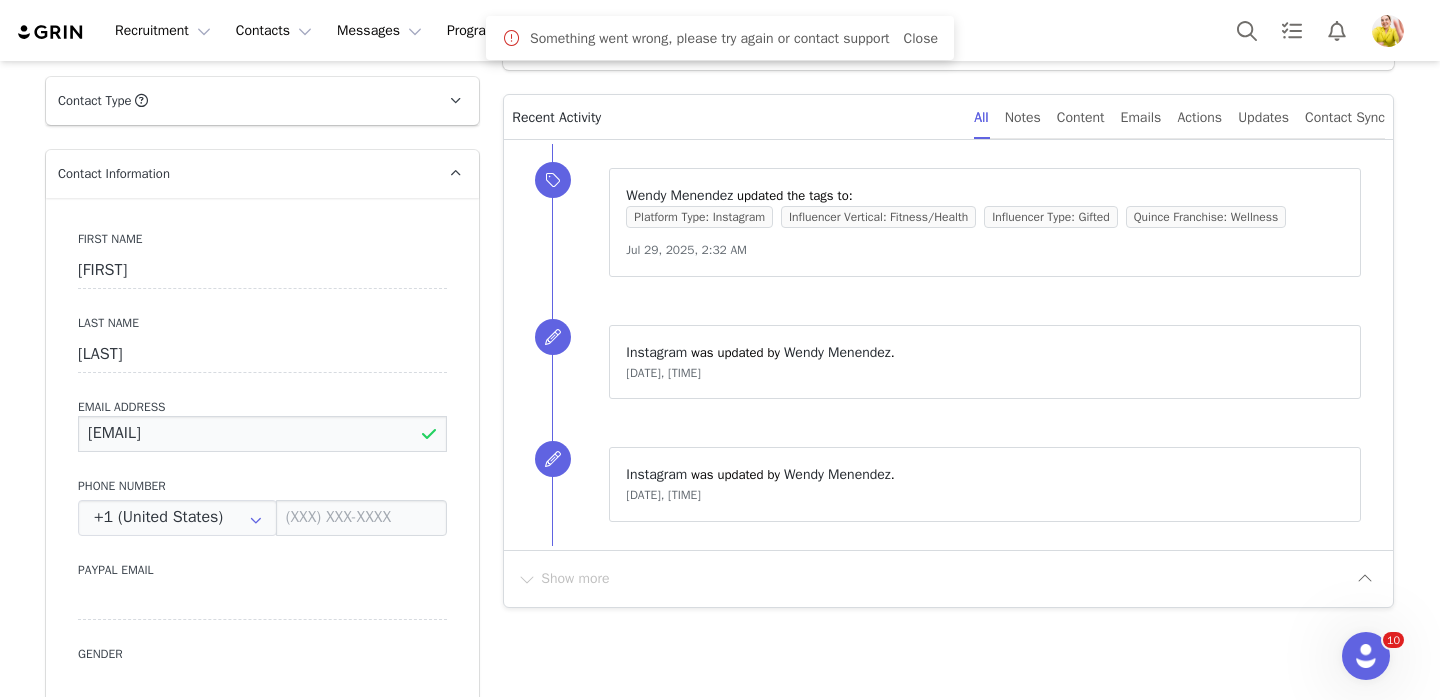 type on "[EMAIL]" 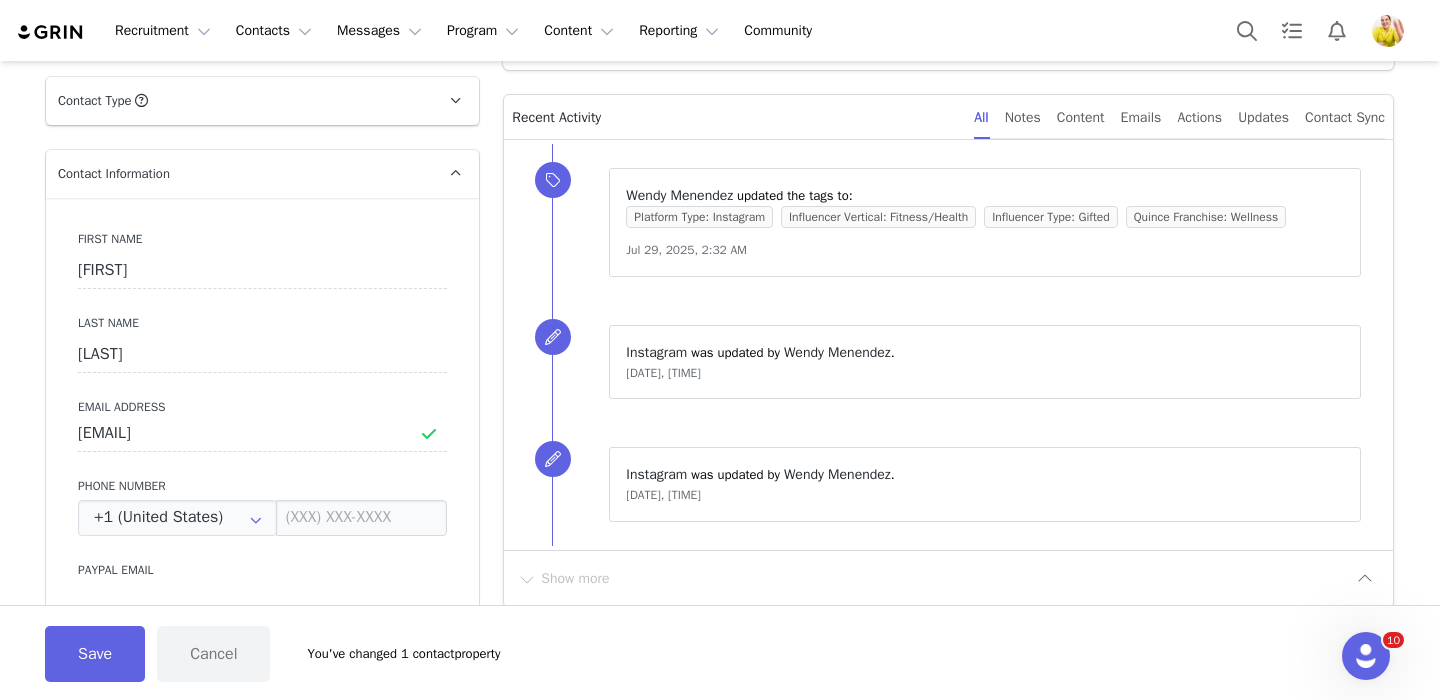 click on "First Name  [FIRST]  Last Name  [LAST] Email Address [EMAIL]  Phone Number  +1 (United States) +93 (Afghanistan) +358 (Aland Islands) +355 (Albania) +213 (Algeria) +376 (Andorra) +244 (Angola) +1264 (Anguilla) +1268 (Antigua And Barbuda) +54 (Argentina) +374 (Armenia) +297 (Aruba) +61 (Australia) +43 (Austria) +994 (Azerbaijan) +1242 (Bahamas) +973 (Bahrain) +880 (Bangladesh) +1246 (Barbados) +375 (Belarus) +32 (Belgium) +501 (Belize) +229 (Benin) +1441 (Bermuda) +975 (Bhutan) +591 (Bolivia) +599 (Bonaire, Sint Eustatius and Saba) +387 (Bosnia And Herzegovina) +267 (Botswana) +0 (Bouvet Island) +55 (Brazil) +673 (Brunei) +359 (Bulgaria) +226 (Burkina Faso) +257 (Burundi) +855 (Cambodia) +1 (Canada) +238 (Cape Verde) +1345 (Cayman Islands) +236 (Central African Republic) +235 (Chad) +56 (Chile) +86 (China) +61 (Christmas Island) +672 (Cocos (Keeling) Islands) +57 (Colombia) +269 (Comoros) +242 (Congo) +243 (Congo, The Democratic Republic Of The) +682 (Cook Islands) +506 (Costa Rica)" at bounding box center (262, 563) 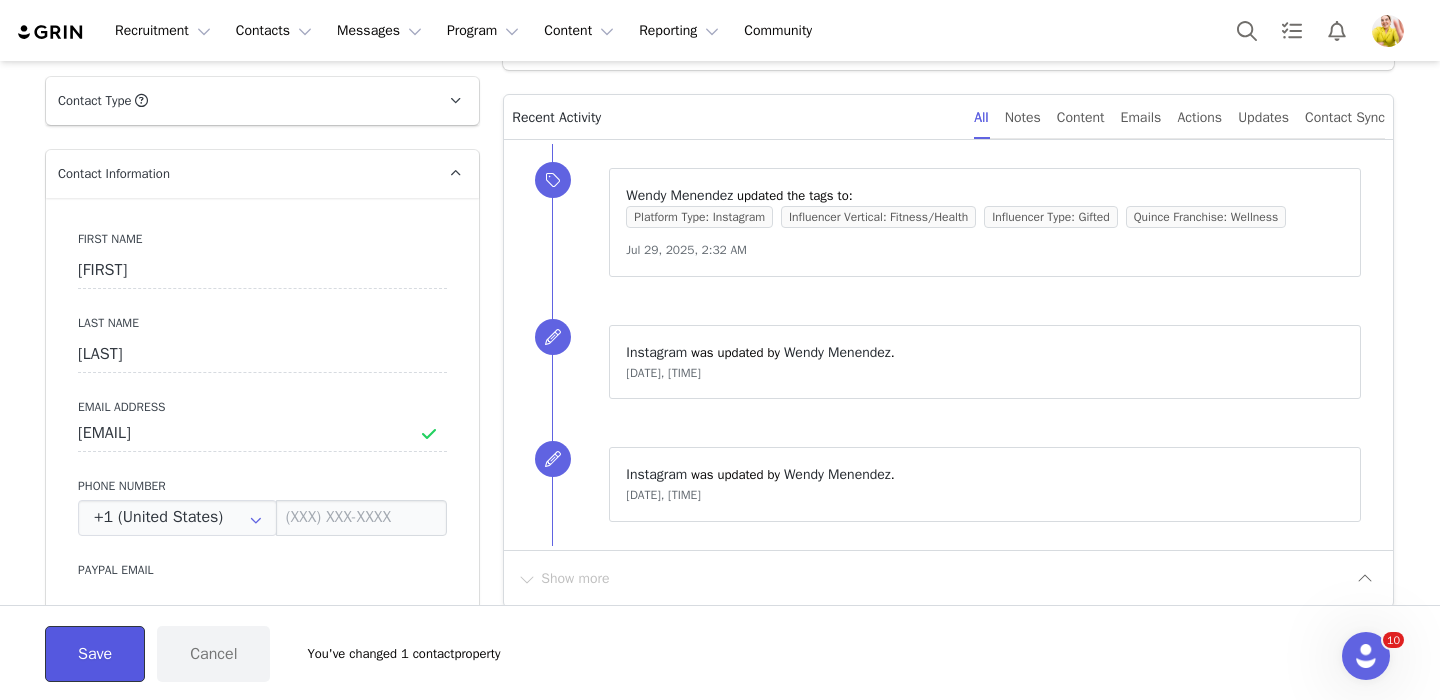 click on "Save" at bounding box center (95, 654) 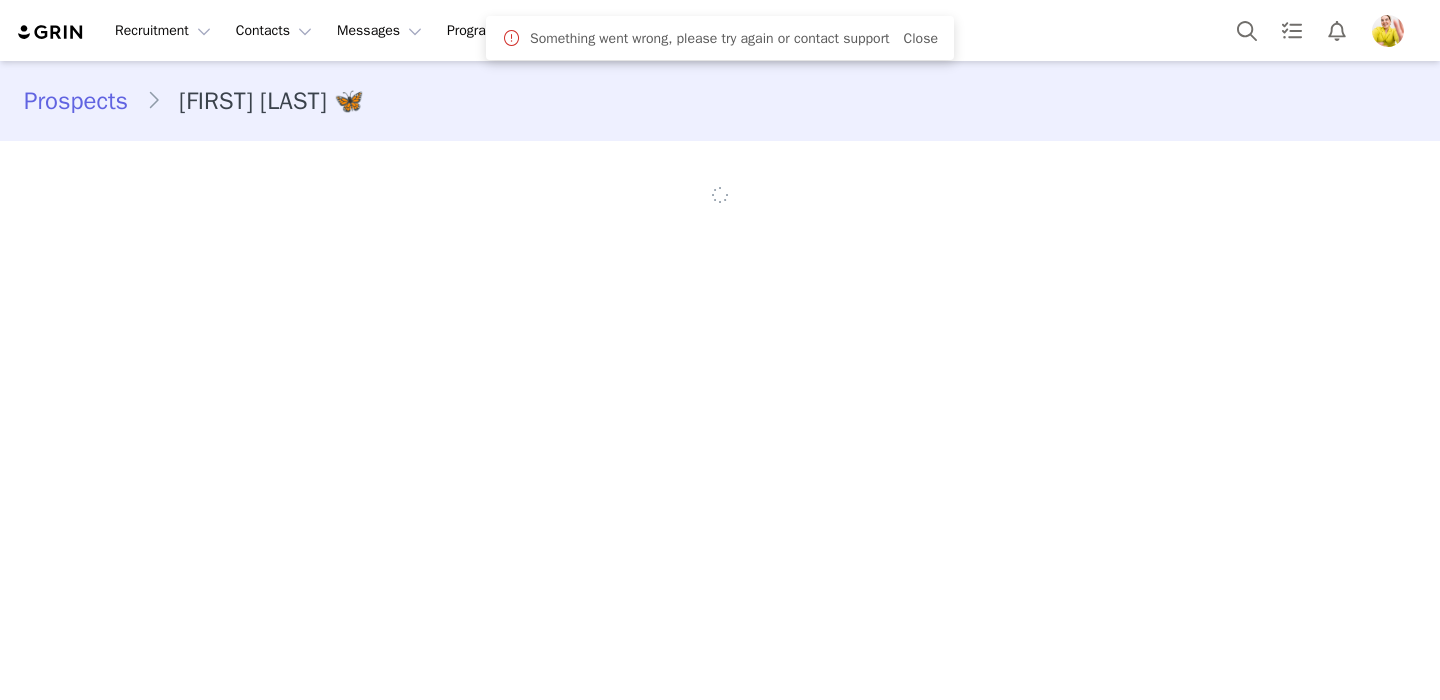 scroll, scrollTop: 0, scrollLeft: 0, axis: both 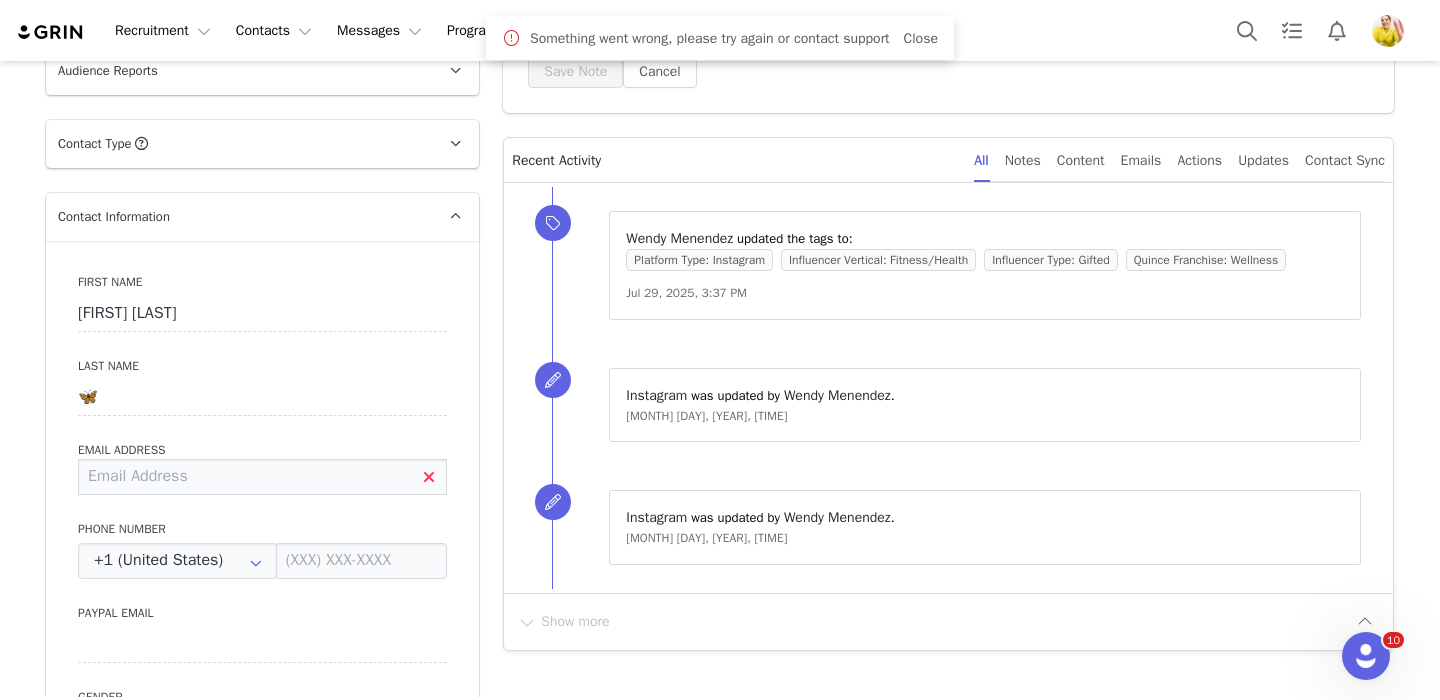 click at bounding box center [262, 477] 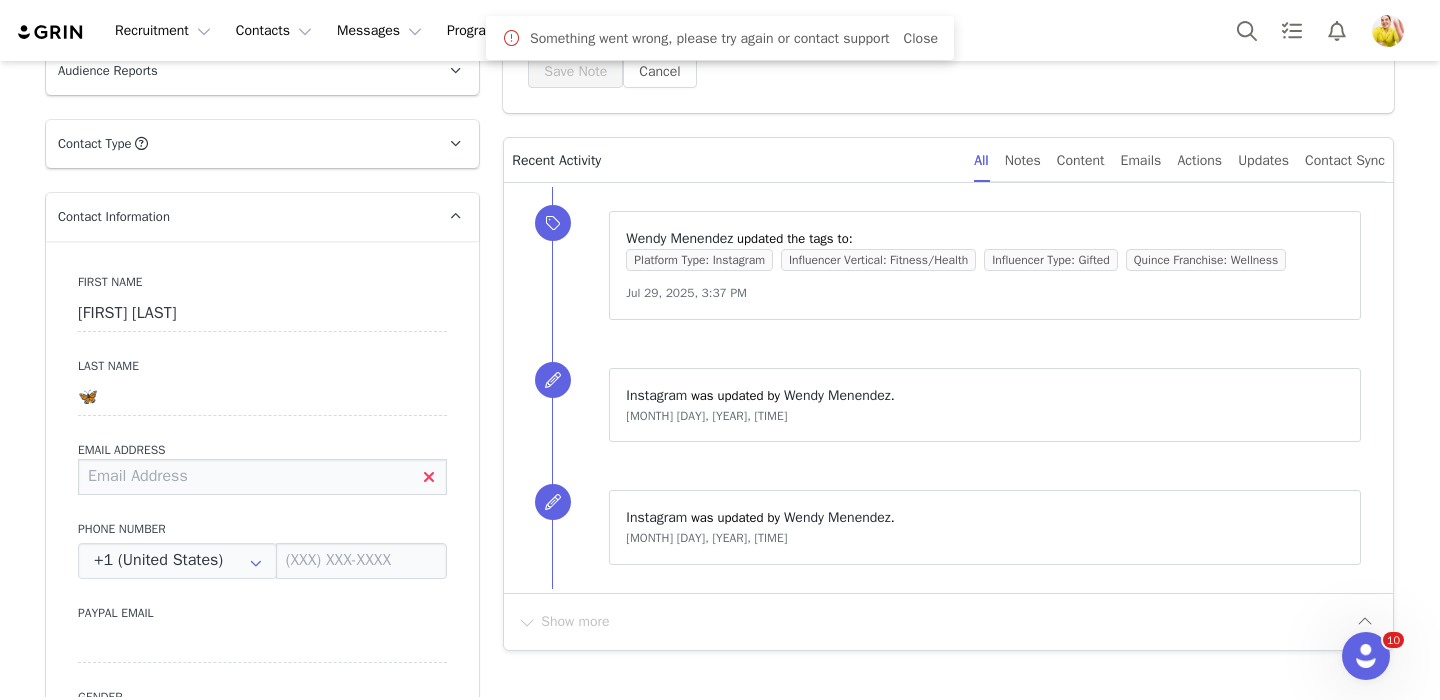 paste on "[EMAIL]" 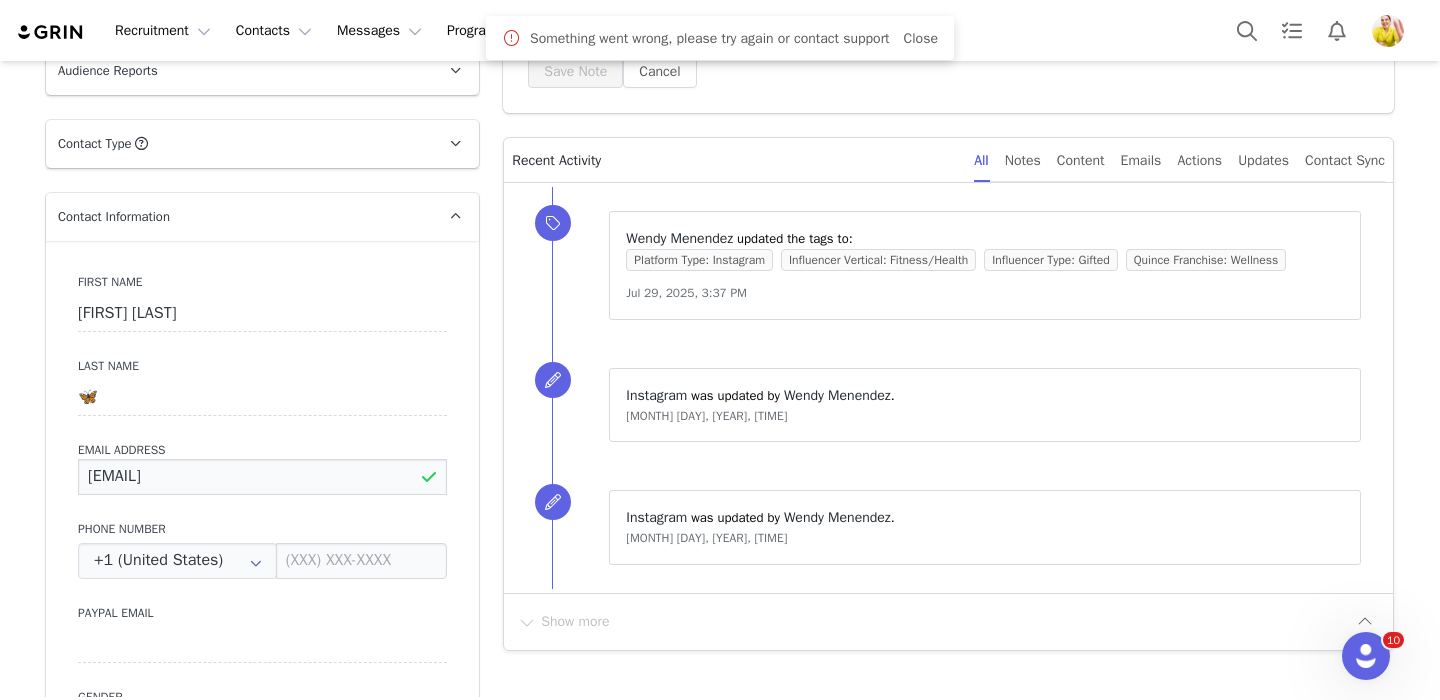 type on "kjfitnesssss@gmail.com" 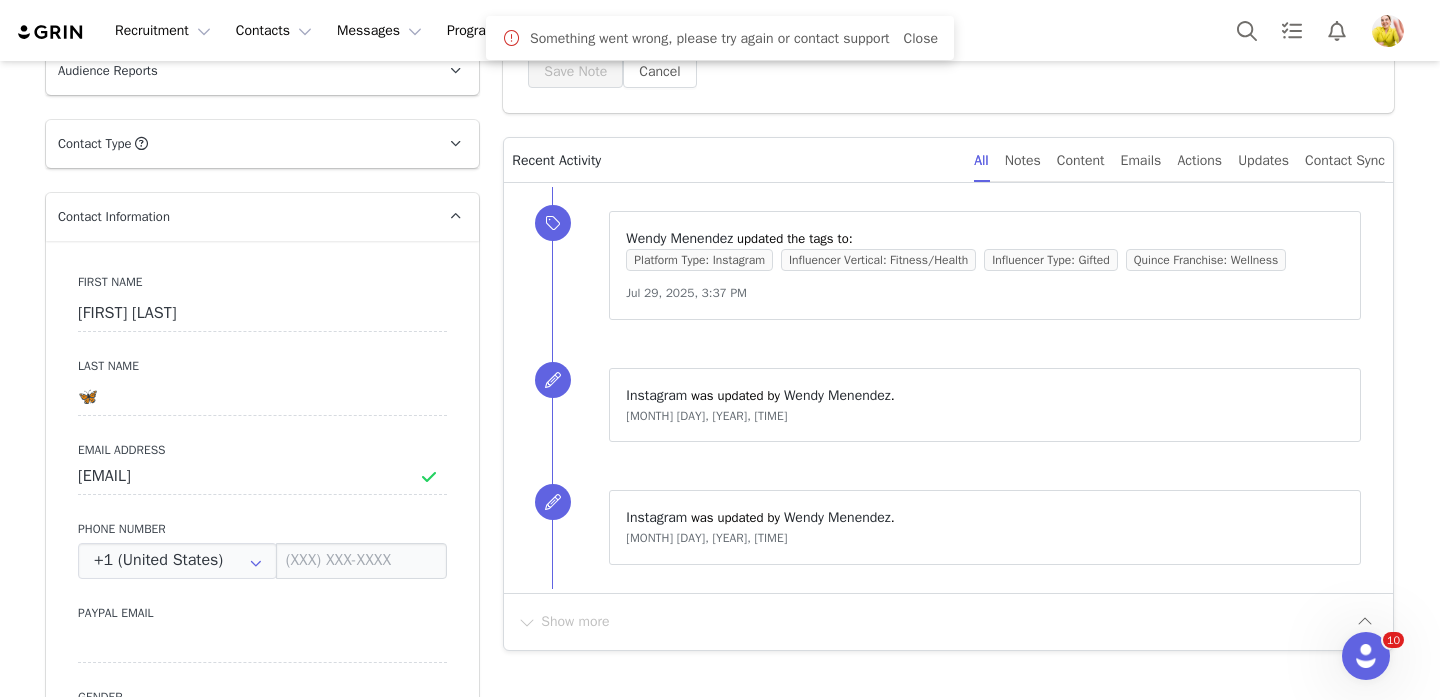 click on "First Name  Kimberly Jasmine  Last Name  🦋 Email Address kjfitnesssss@gmail.com  Phone Number  +1 (United States) +93 (Afghanistan) +358 (Aland Islands) +355 (Albania) +213 (Algeria) +376 (Andorra) +244 (Angola) +1264 (Anguilla) +1268 (Antigua And Barbuda) +54 (Argentina) +374 (Armenia) +297 (Aruba) +61 (Australia) +43 (Austria) +994 (Azerbaijan) +1242 (Bahamas) +973 (Bahrain) +880 (Bangladesh) +1246 (Barbados) +375 (Belarus) +32 (Belgium) +501 (Belize) +229 (Benin) +1441 (Bermuda) +975 (Bhutan) +591 (Bolivia) +599 (Bonaire, Sint Eustatius and Saba) +387 (Bosnia And Herzegovina) +267 (Botswana) +0 (Bouvet Island) +55 (Brazil) +673 (Brunei) +359 (Bulgaria) +226 (Burkina Faso) +257 (Burundi) +855 (Cambodia) +1 (Canada) +238 (Cape Verde) +1345 (Cayman Islands) +236 (Central African Republic) +235 (Chad) +56 (Chile) +86 (China) +61 (Christmas Island) +672 (Cocos (Keeling) Islands) +57 (Colombia) +269 (Comoros) +242 (Congo) +243 (Congo, The Democratic Republic Of The) +682 (Cook Islands) +506 (Costa Rica)" at bounding box center [262, 606] 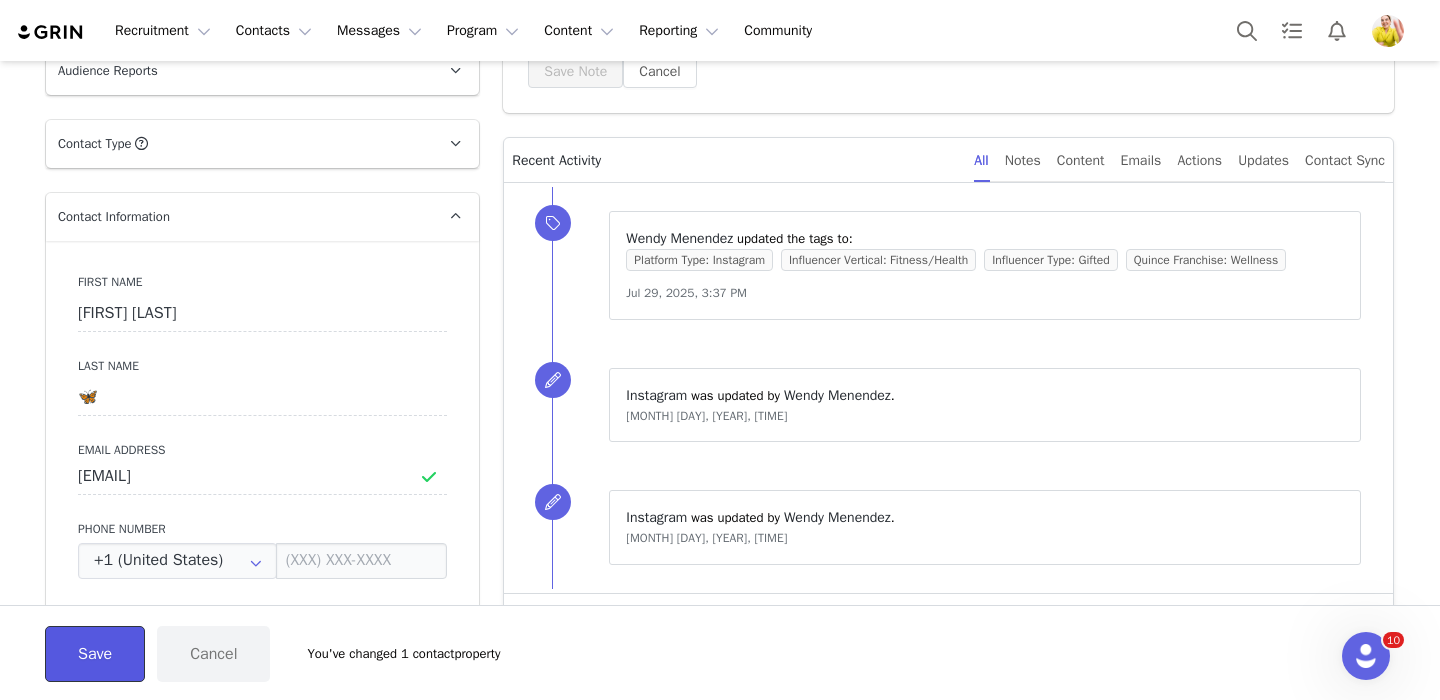 click on "Save" at bounding box center [95, 654] 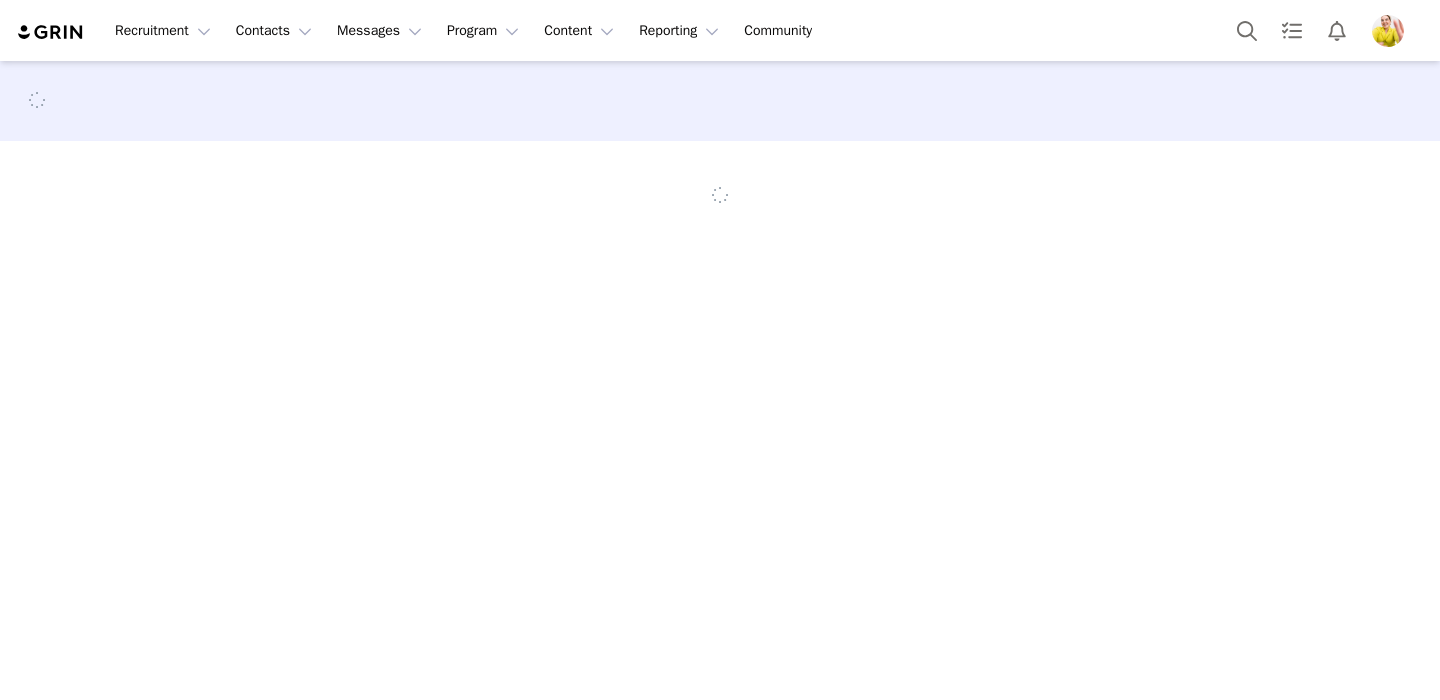scroll, scrollTop: 0, scrollLeft: 0, axis: both 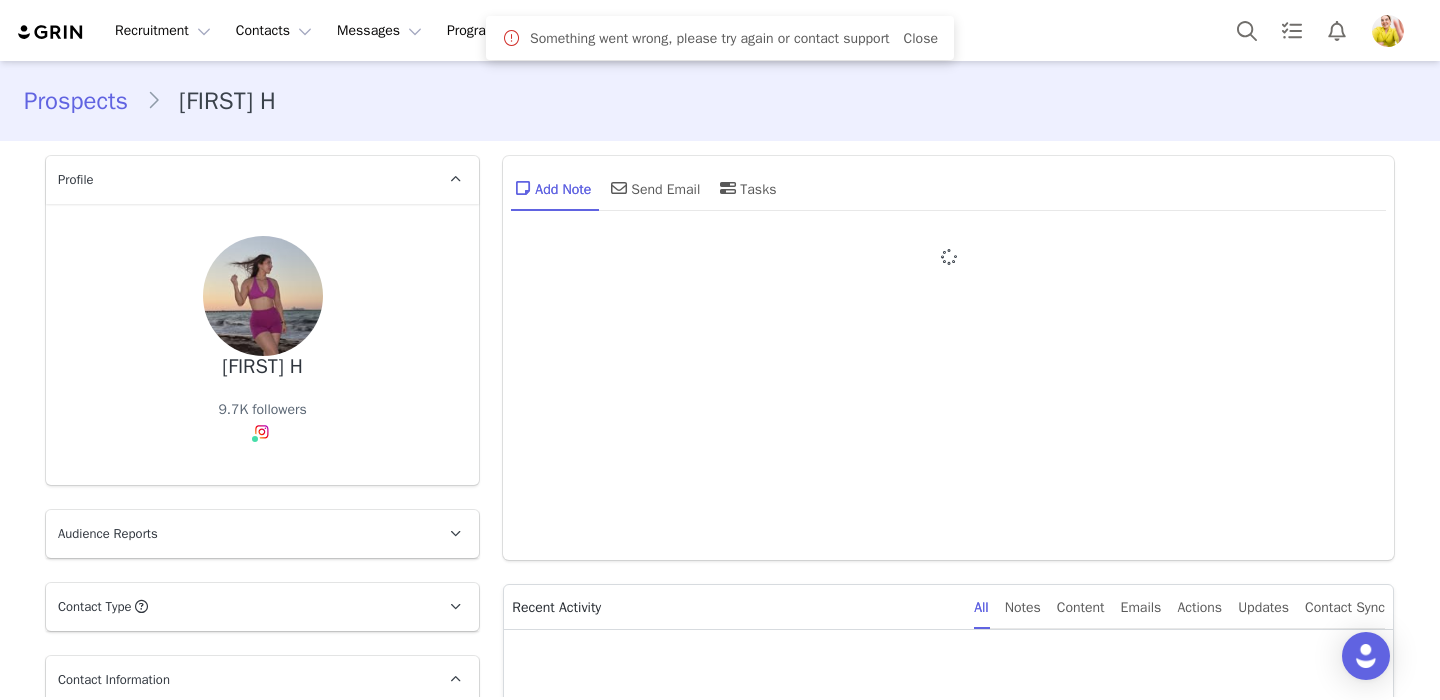 type on "+1 (United States)" 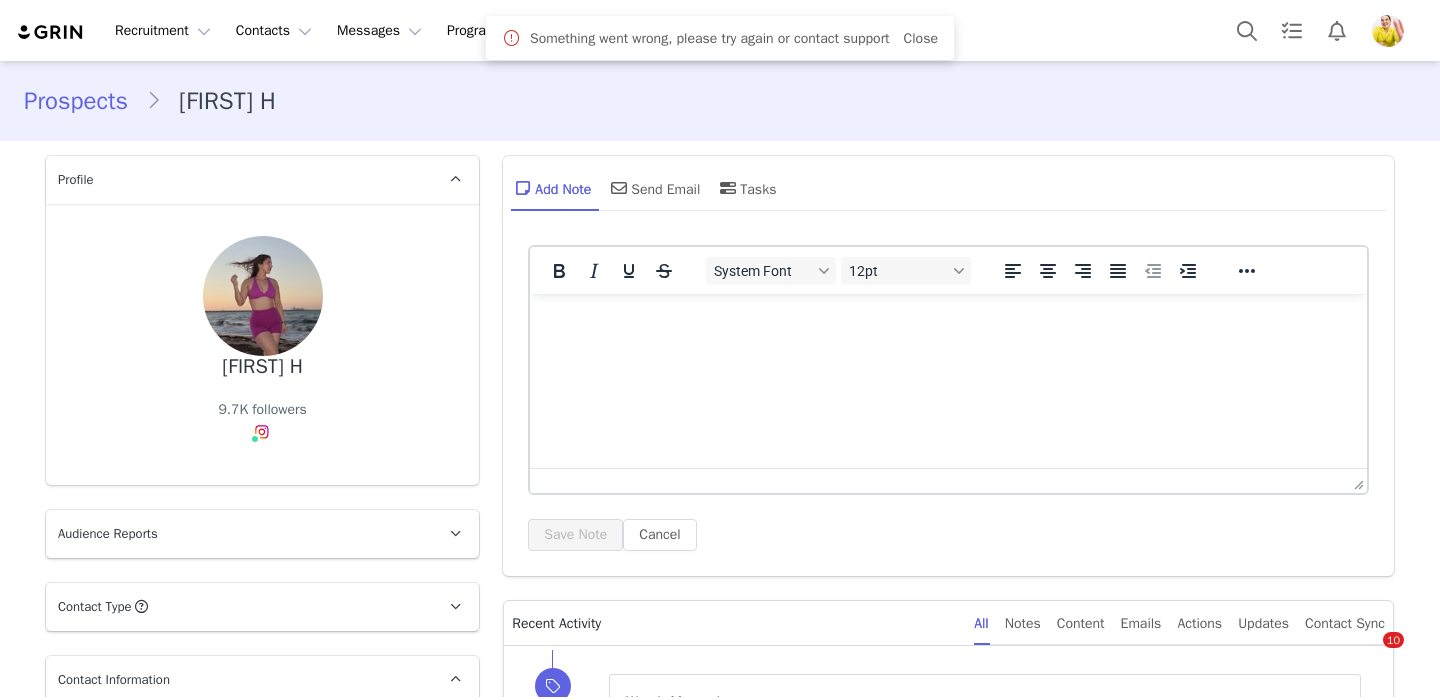 scroll, scrollTop: 260, scrollLeft: 0, axis: vertical 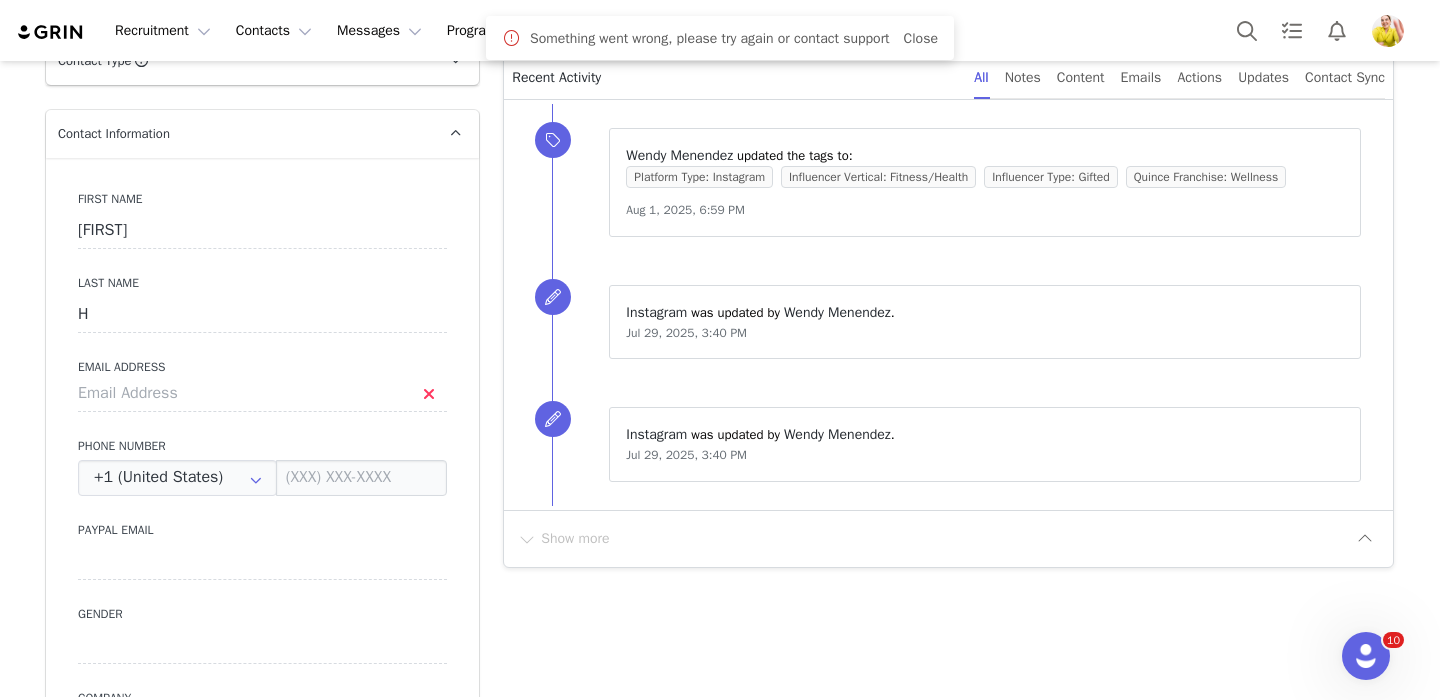 click on "First Name  KIMBERLY  Last Name  H Email Address  Phone Number  +1 (United States) +93 (Afghanistan) +358 (Aland Islands) +355 (Albania) +213 (Algeria) +376 (Andorra) +244 (Angola) +1264 (Anguilla) +1268 (Antigua And Barbuda) +54 (Argentina) +374 (Armenia) +297 (Aruba) +61 (Australia) +43 (Austria) +994 (Azerbaijan) +1242 (Bahamas) +973 (Bahrain) +880 (Bangladesh) +1246 (Barbados) +375 (Belarus) +32 (Belgium) +501 (Belize) +229 (Benin) +1441 (Bermuda) +975 (Bhutan) +591 (Bolivia) +599 (Bonaire, Sint Eustatius and Saba) +387 (Bosnia And Herzegovina) +267 (Botswana) +0 (Bouvet Island) +55 (Brazil) +673 (Brunei) +359 (Bulgaria) +226 (Burkina Faso) +257 (Burundi) +855 (Cambodia) +1 (Canada) +238 (Cape Verde) +1345 (Cayman Islands) +236 (Central African Republic) +235 (Chad) +56 (Chile) +86 (China) +61 (Christmas Island) +672 (Cocos (Keeling) Islands) +57 (Colombia) +269 (Comoros) +242 (Congo) +243 (Congo, The Democratic Republic Of The) +682 (Cook Islands) +506 (Costa Rica) +225 (Côte d'Ivoire) +385 (Croatia)" at bounding box center (262, 523) 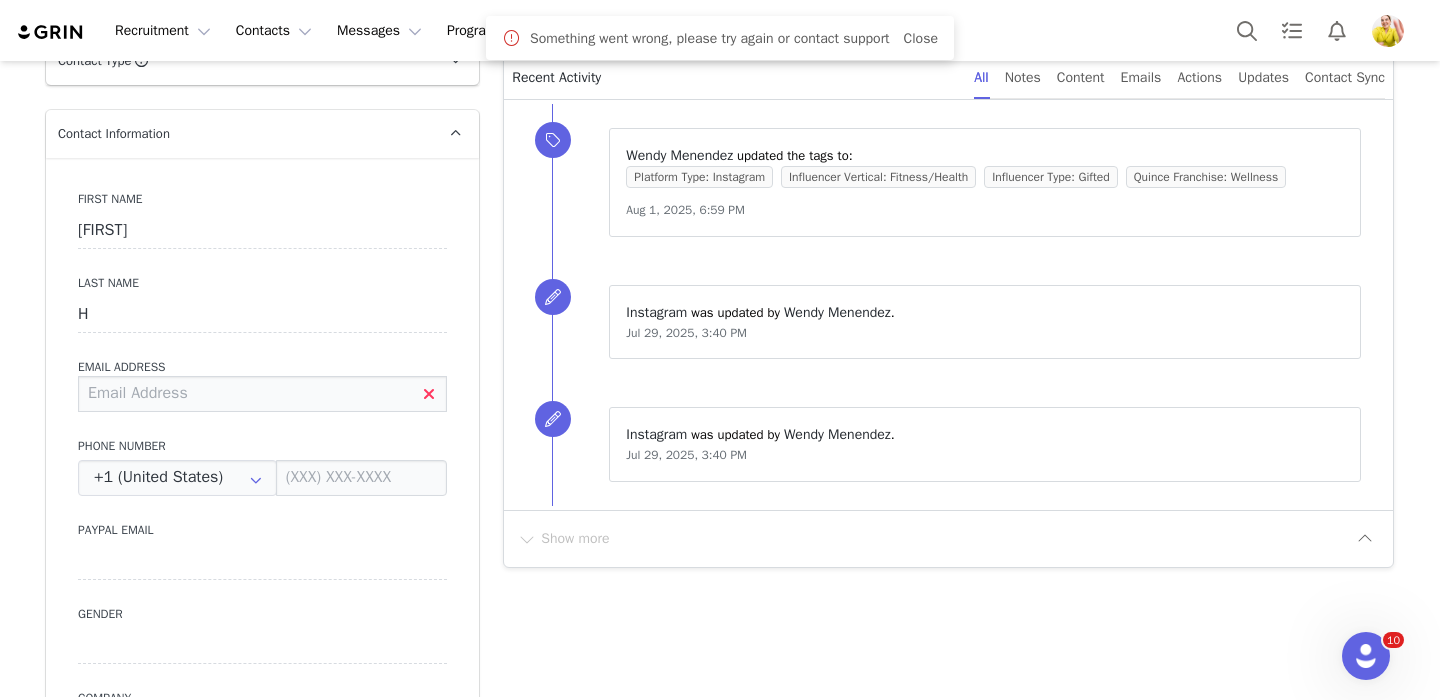 click at bounding box center [262, 394] 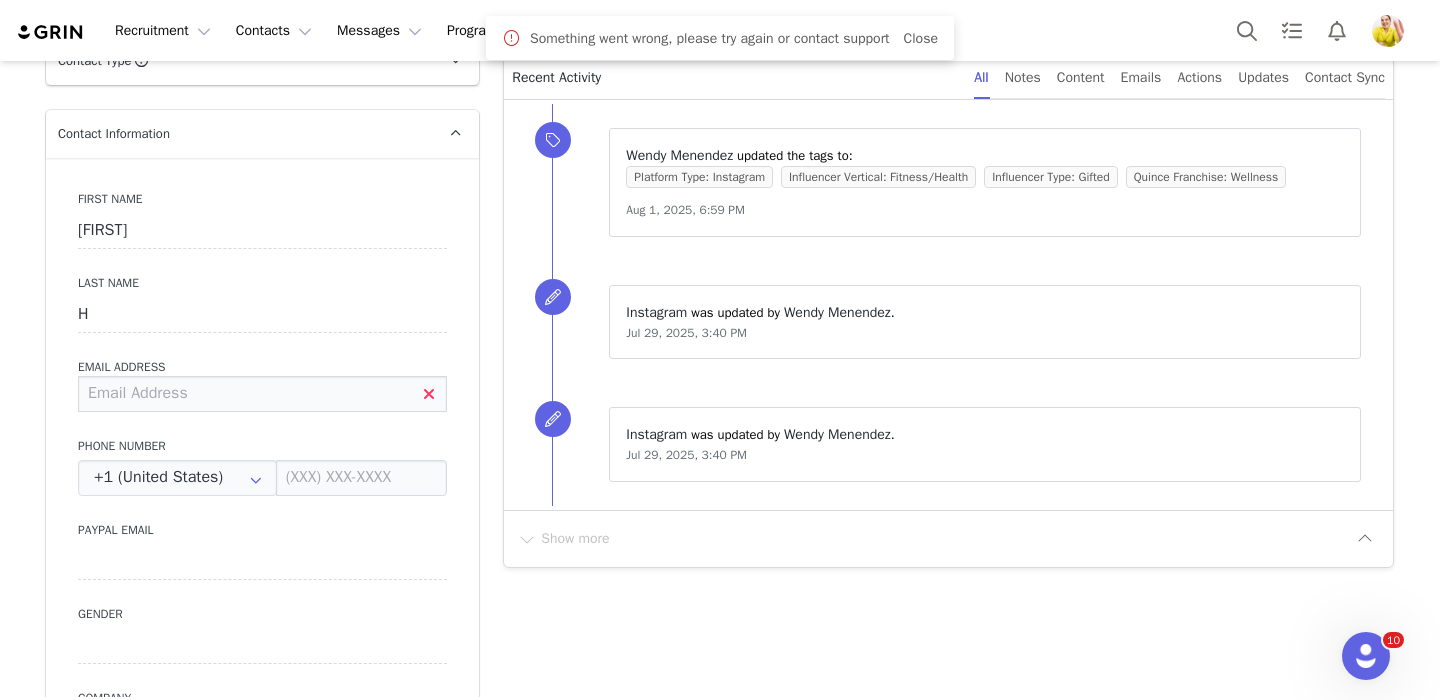 paste on "liftwithkimmy@gmail.com" 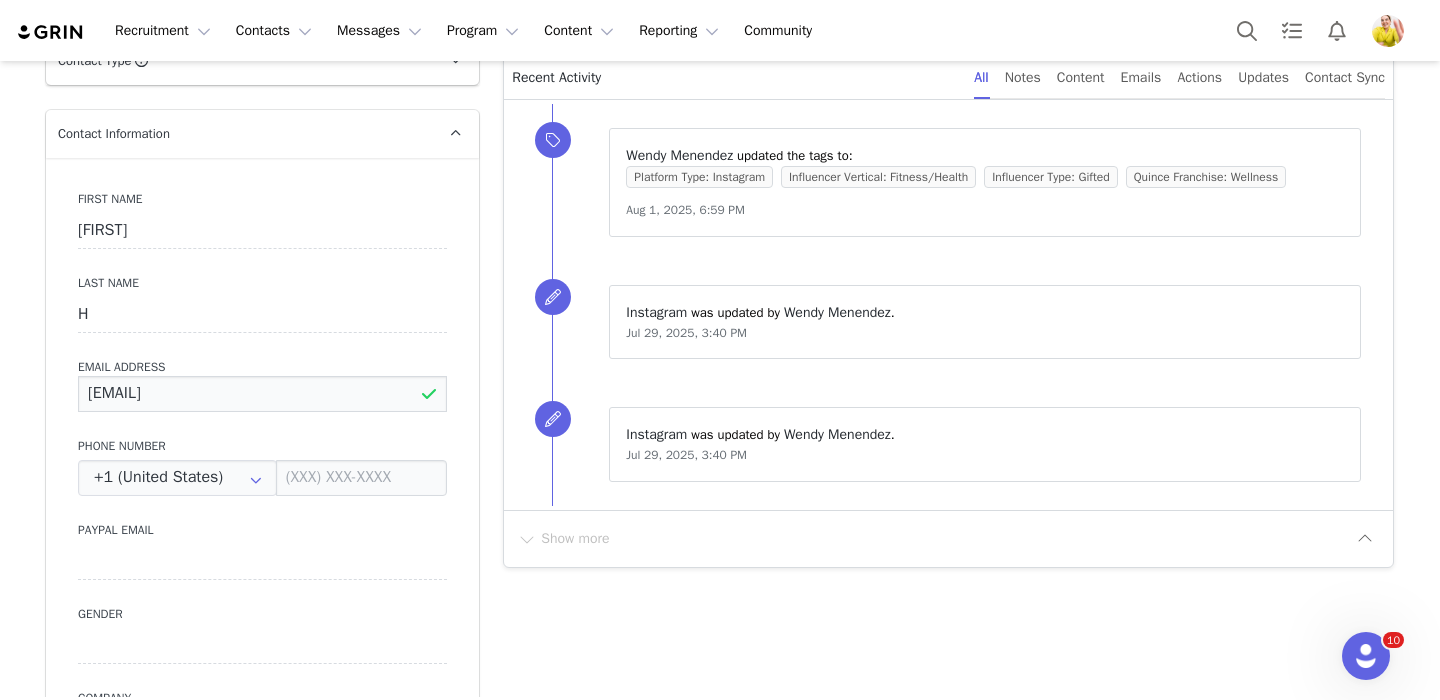type on "liftwithkimmy@gmail.com" 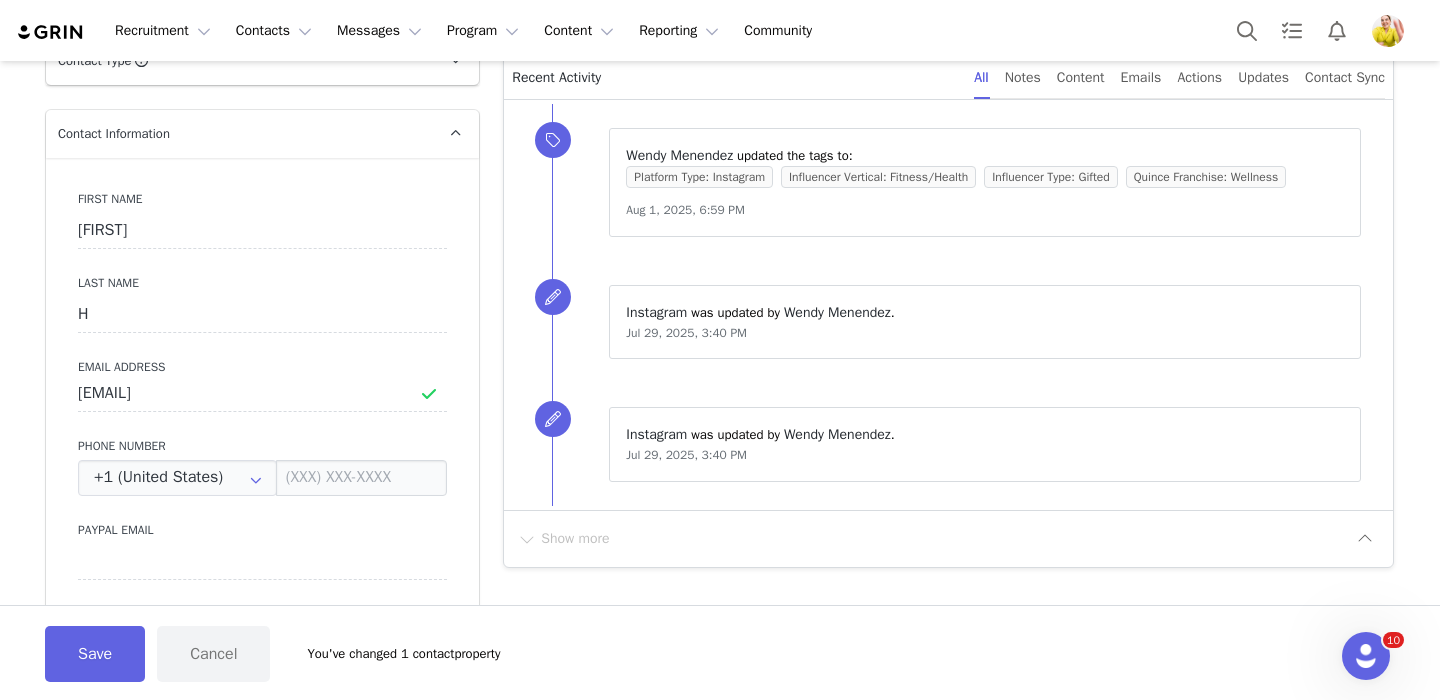 click on "First Name  KIMBERLY  Last Name  H Email Address liftwithkimmy@gmail.com  Phone Number  +1 (United States) +93 (Afghanistan) +358 (Aland Islands) +355 (Albania) +213 (Algeria) +376 (Andorra) +244 (Angola) +1264 (Anguilla) +1268 (Antigua And Barbuda) +54 (Argentina) +374 (Armenia) +297 (Aruba) +61 (Australia) +43 (Austria) +994 (Azerbaijan) +1242 (Bahamas) +973 (Bahrain) +880 (Bangladesh) +1246 (Barbados) +375 (Belarus) +32 (Belgium) +501 (Belize) +229 (Benin) +1441 (Bermuda) +975 (Bhutan) +591 (Bolivia) +599 (Bonaire, Sint Eustatius and Saba) +387 (Bosnia And Herzegovina) +267 (Botswana) +0 (Bouvet Island) +55 (Brazil) +673 (Brunei) +359 (Bulgaria) +226 (Burkina Faso) +257 (Burundi) +855 (Cambodia) +1 (Canada) +238 (Cape Verde) +1345 (Cayman Islands) +236 (Central African Republic) +235 (Chad) +56 (Chile) +86 (China) +61 (Christmas Island) +672 (Cocos (Keeling) Islands) +57 (Colombia) +269 (Comoros) +242 (Congo) +243 (Congo, The Democratic Republic Of The) +682 (Cook Islands) +506 (Costa Rica) +385 (Croatia)" at bounding box center [262, 523] 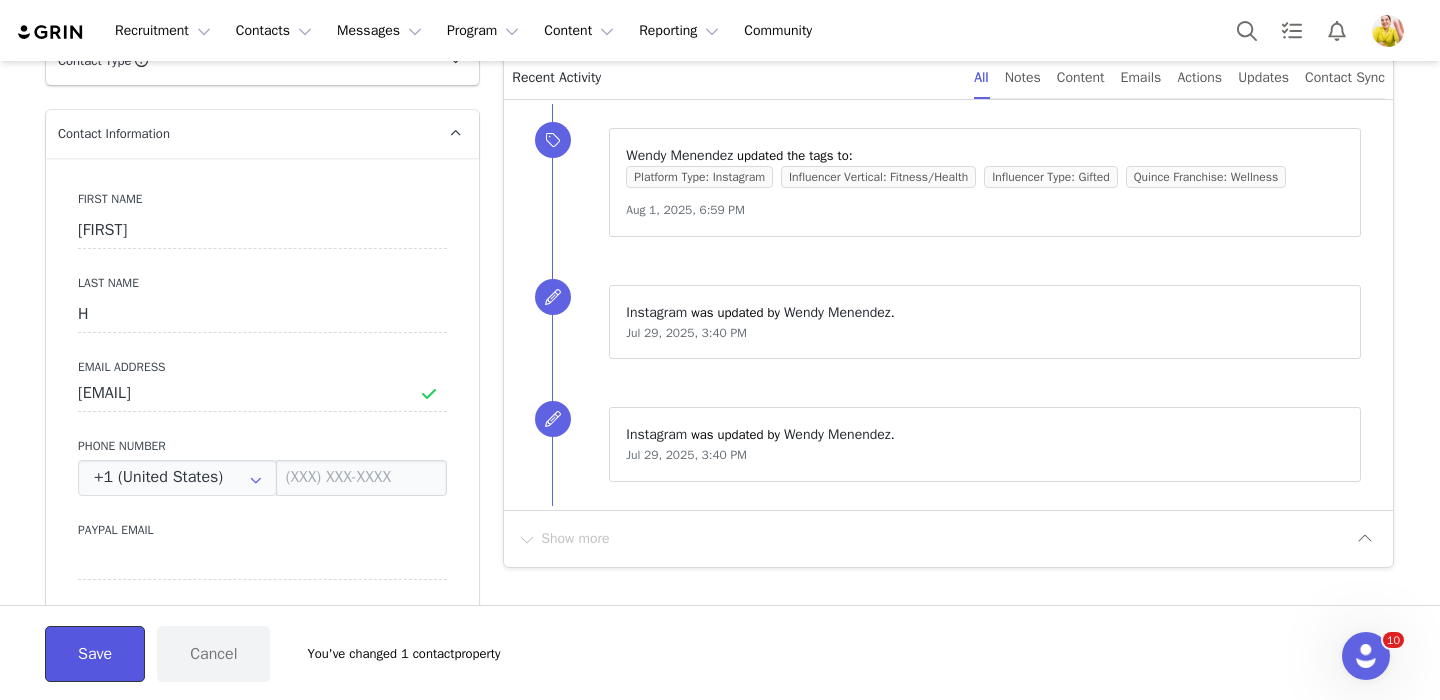 click on "Save" at bounding box center (95, 654) 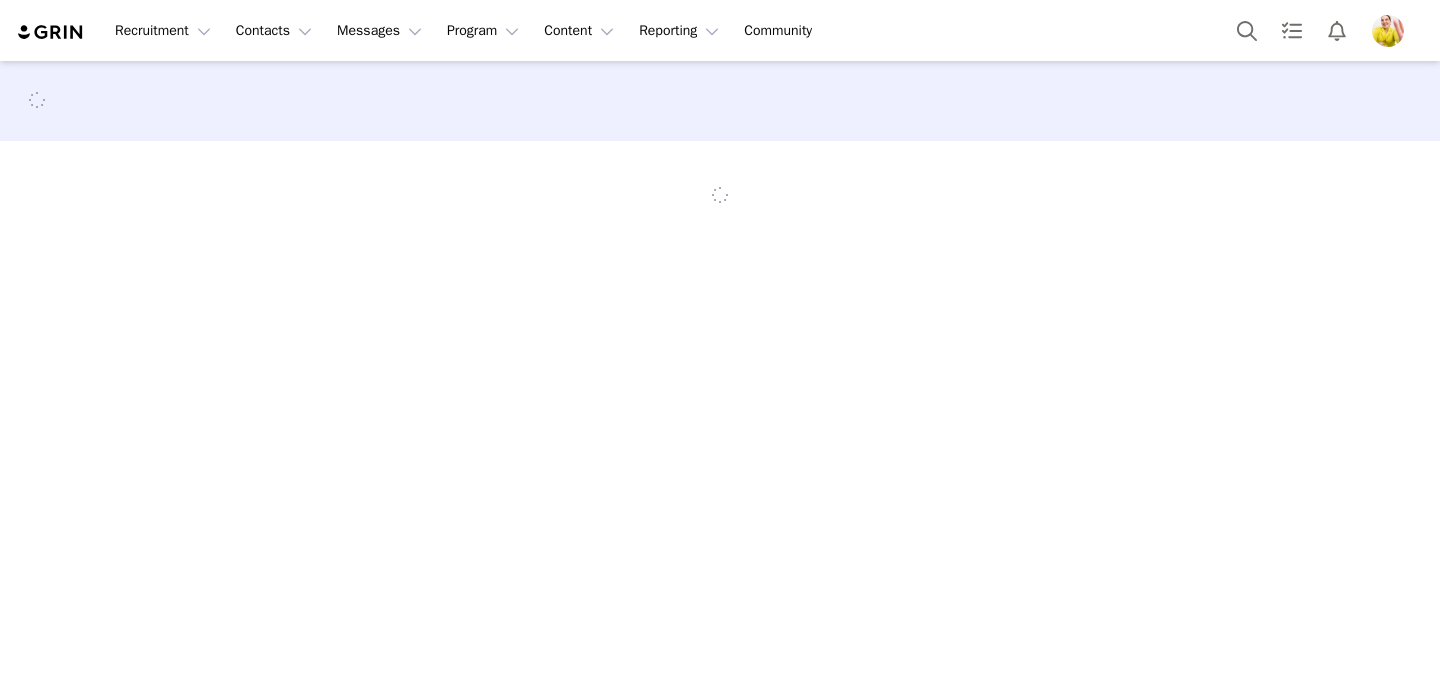 scroll, scrollTop: 0, scrollLeft: 0, axis: both 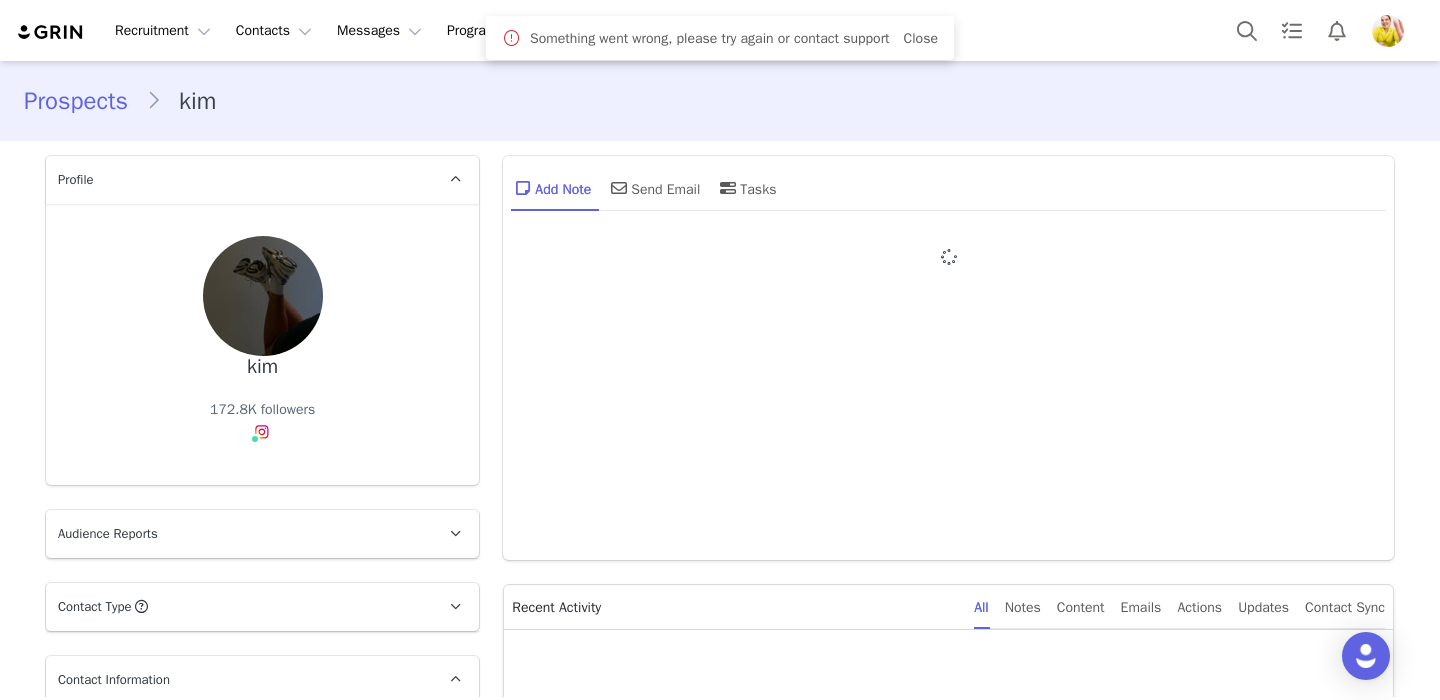 type on "+1 (United States)" 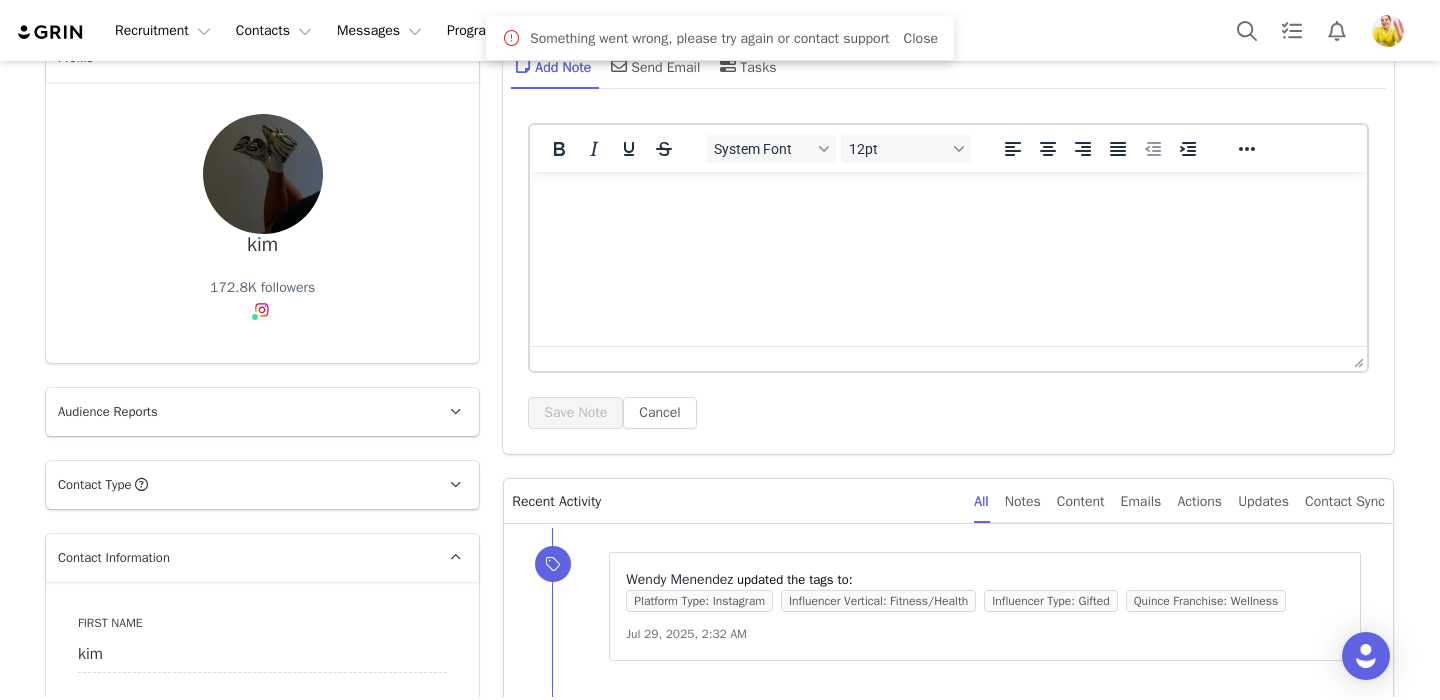 scroll, scrollTop: 0, scrollLeft: 0, axis: both 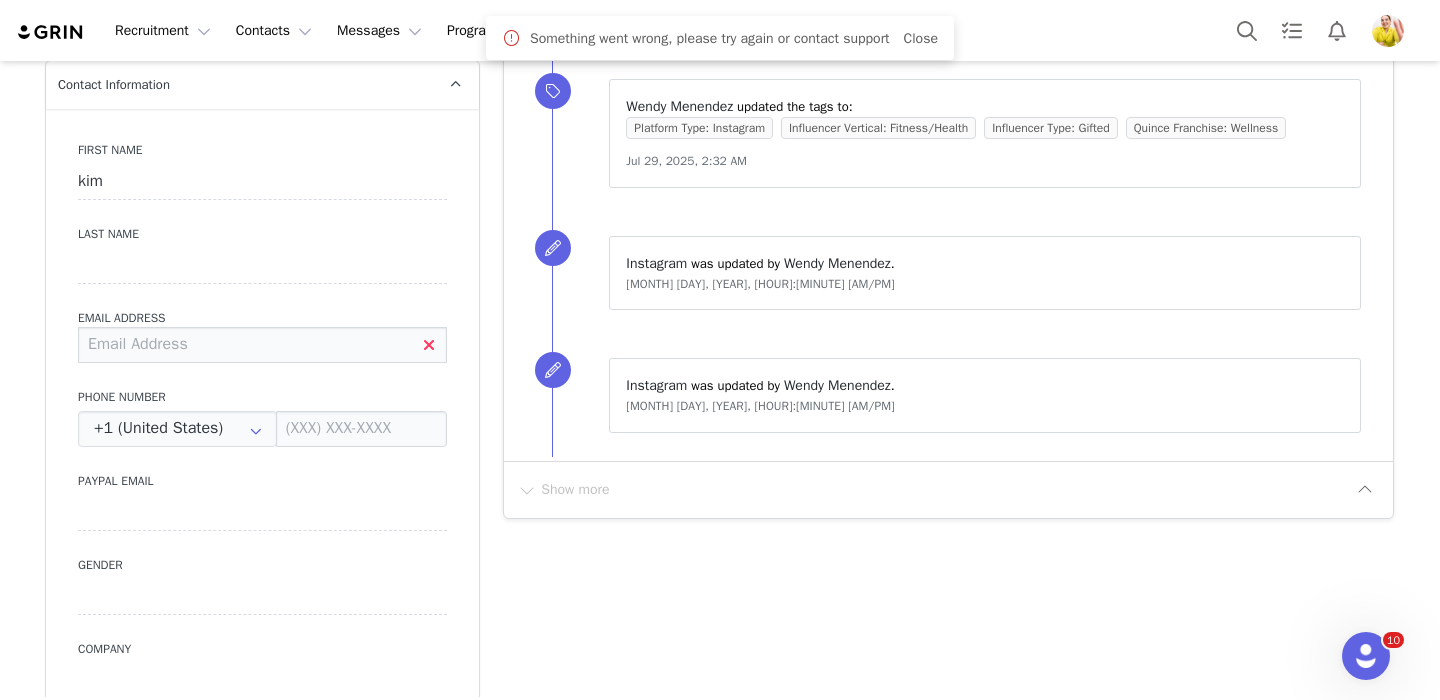 click at bounding box center [262, 345] 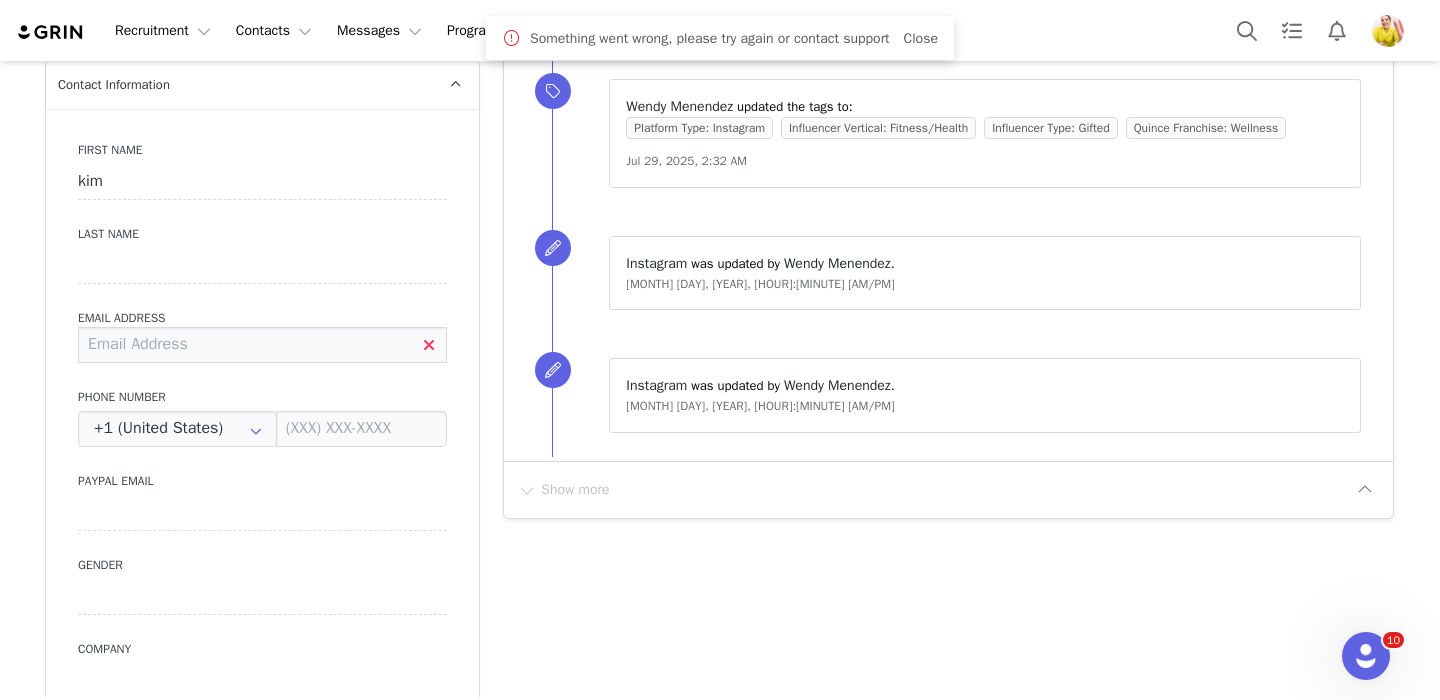 paste on "[USERNAME]@[example.com]" 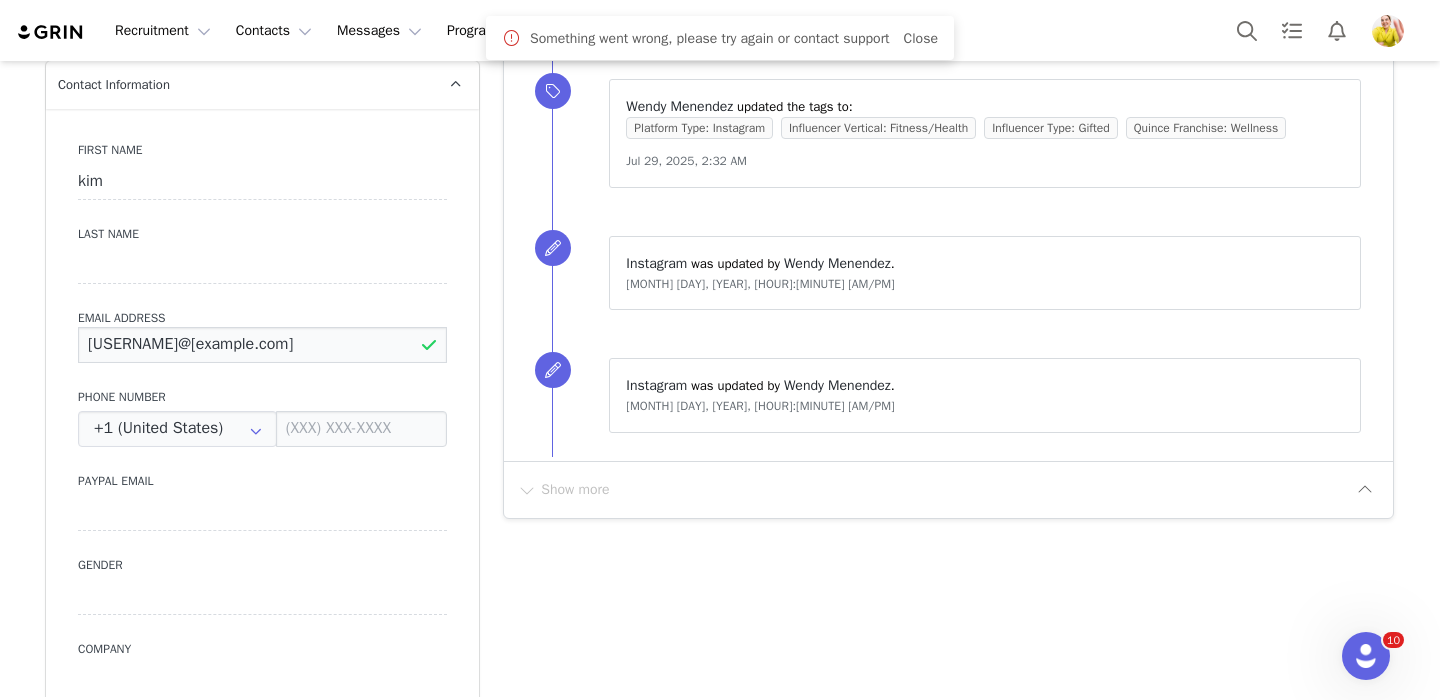 type on "[USERNAME]@[example.com]" 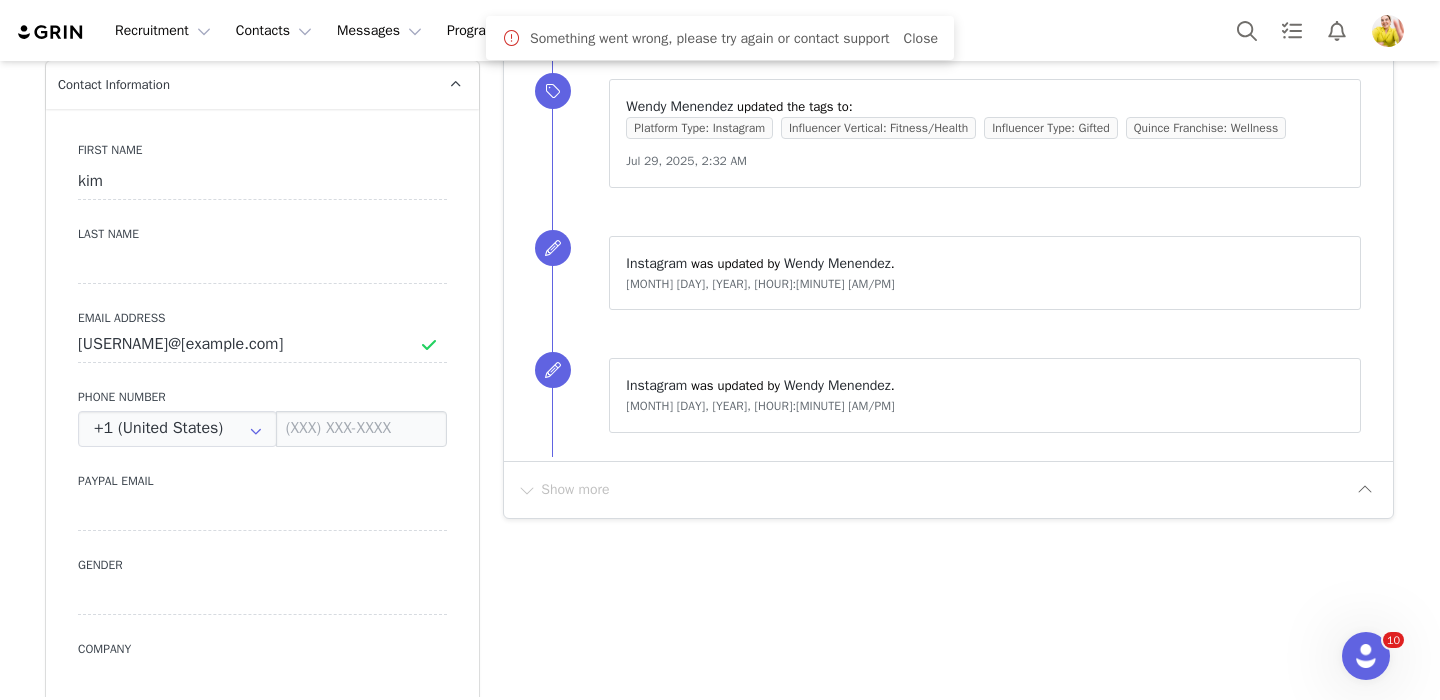 click on "First Name  [FIRST]  Last Name  [LAST]  Email Address [USERNAME]@[example.com]  Phone Number  +1 (United States) +93 (Afghanistan) +358 (Aland Islands) +355 (Albania) +213 (Algeria) +376 (Andorra) +244 (Angola) +1264 (Anguilla) +1268 (Antigua And Barbuda) +54 (Argentina) +374 (Armenia) +297 (Aruba) +61 (Australia) +43 (Austria) +994 (Azerbaijan) +1242 (Bahamas) +973 (Bahrain) +880 (Bangladesh) +1246 (Barbados) +375 (Belarus) +32 (Belgium) +501 (Belize) +229 (Benin) +1441 (Bermuda) +975 (Bhutan) +591 (Bolivia) +599 (Bonaire, Sint Eustatius and Saba) +387 (Bosnia And Herzegovina) +267 (Botswana) +0 (Bouvet Island) +55 (Brazil) +673 (Brunei) +359 (Bulgaria) +226 (Burkina Faso) +257 (Burundi) +855 (Cambodia) +1 (Canada) +238 (Cape Verde) +1345 (Cayman Islands) +236 (Central African Republic) +235 (Chad) +56 (Chile) +86 (China) +61 (Christmas Island) +672 (Cocos (Keeling) Islands) +57 (Colombia) +269 (Comoros) +242 (Congo) +243 (Congo, The Democratic Republic Of The) +682 (Cook Islands) +506 (Costa Rica) +385 (Croatia)" at bounding box center (262, 474) 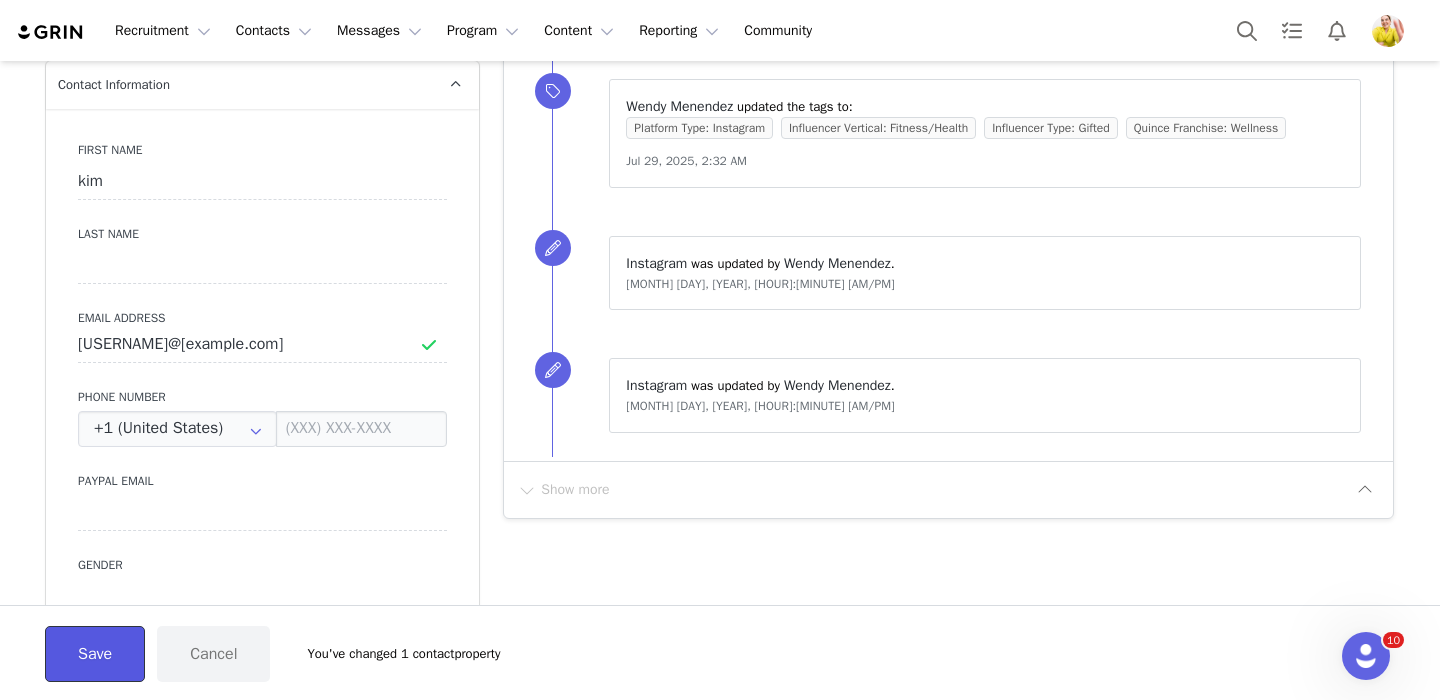 click on "Save" at bounding box center (95, 654) 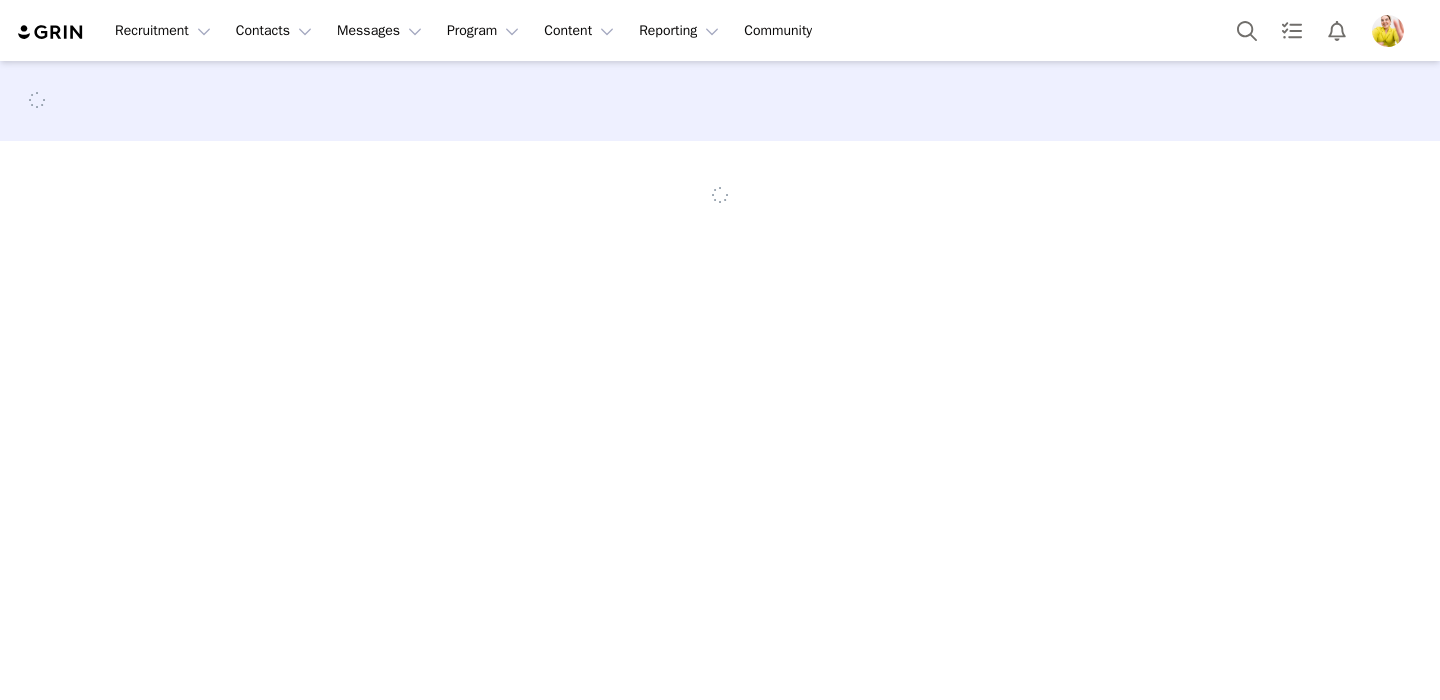 scroll, scrollTop: 0, scrollLeft: 0, axis: both 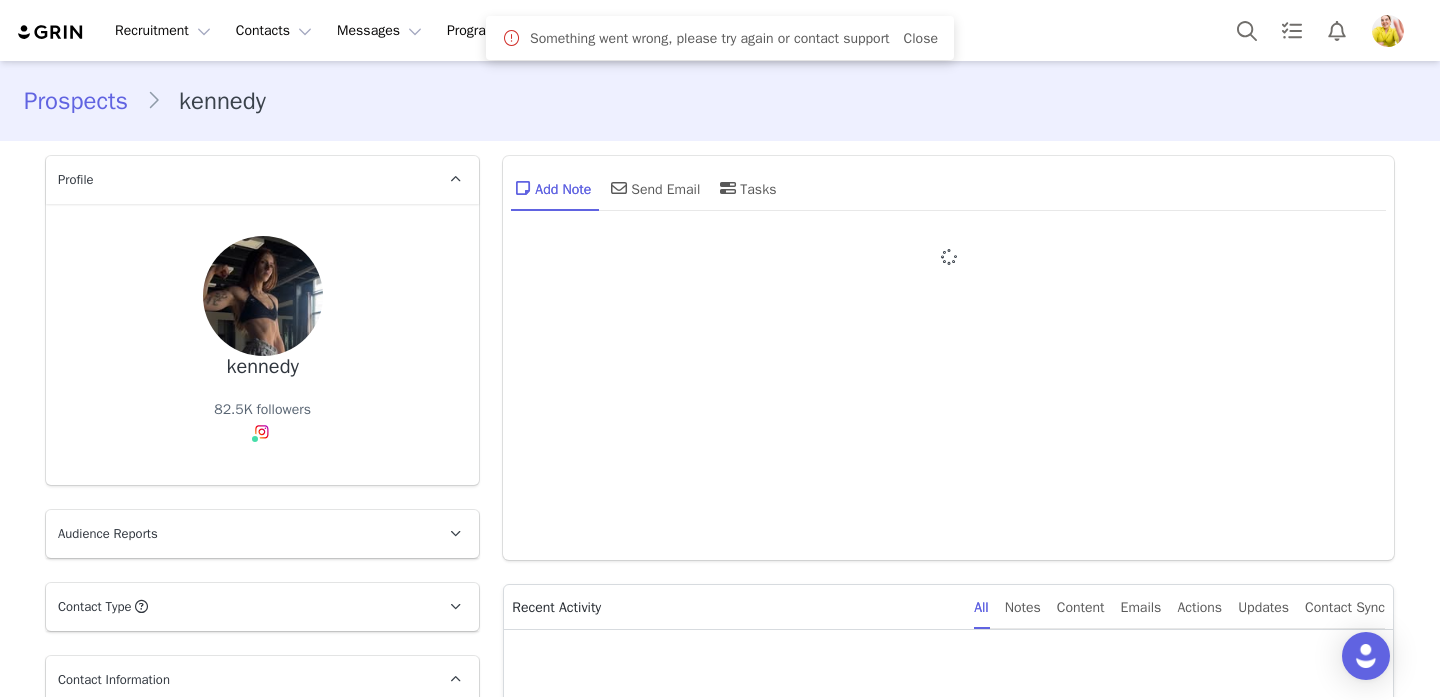 type on "+1 (United States)" 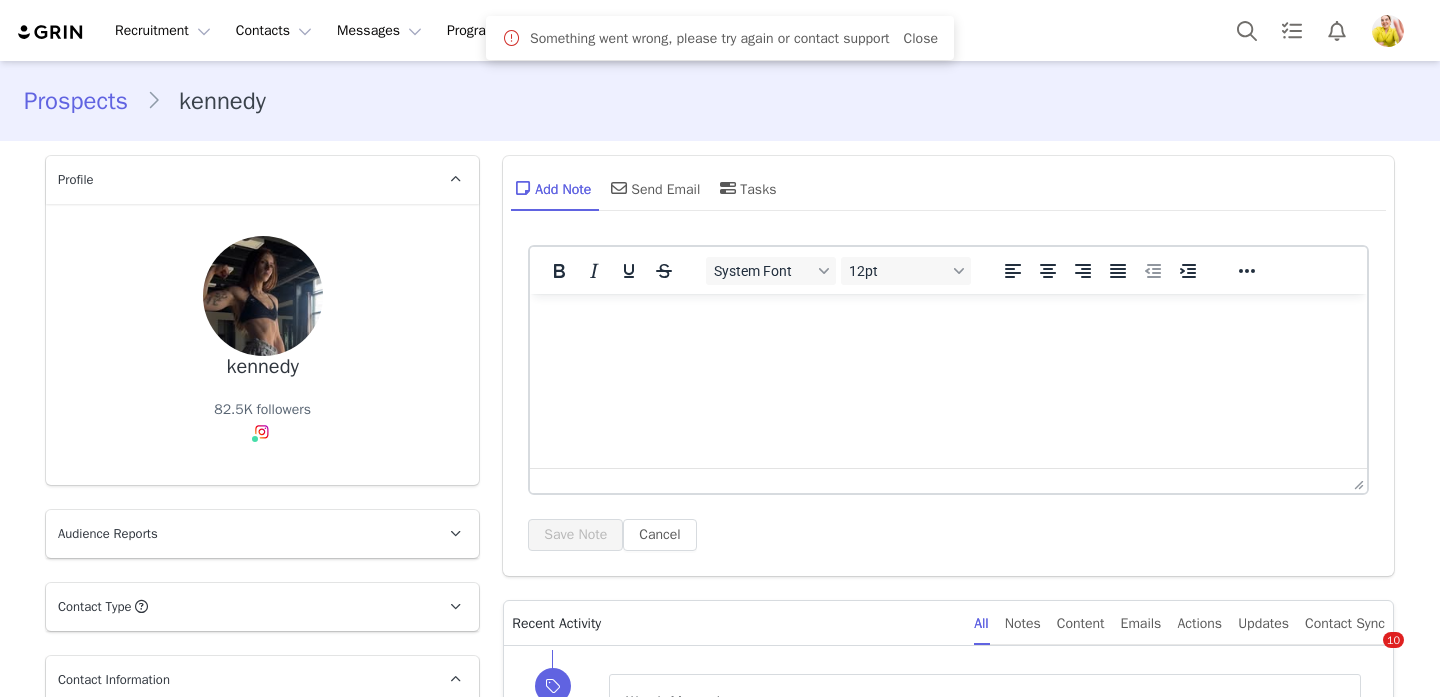 scroll, scrollTop: 510, scrollLeft: 0, axis: vertical 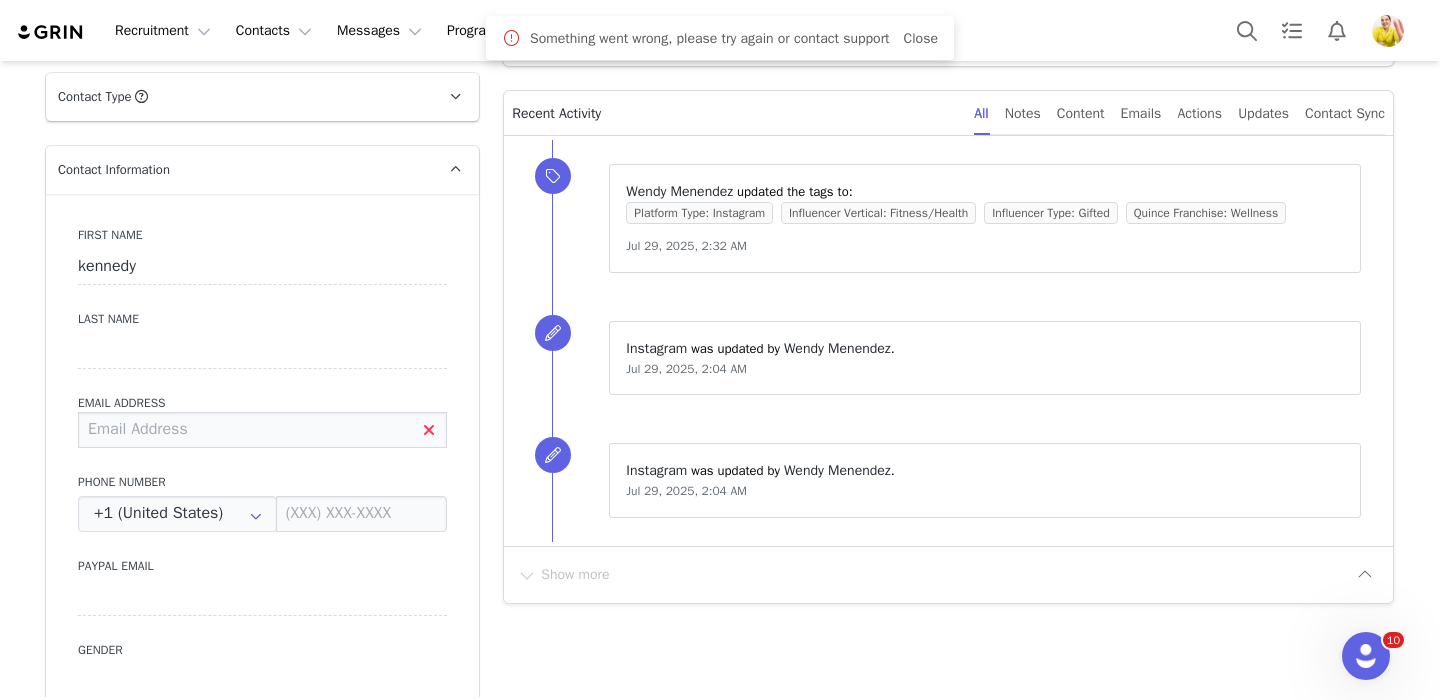 click at bounding box center (262, 430) 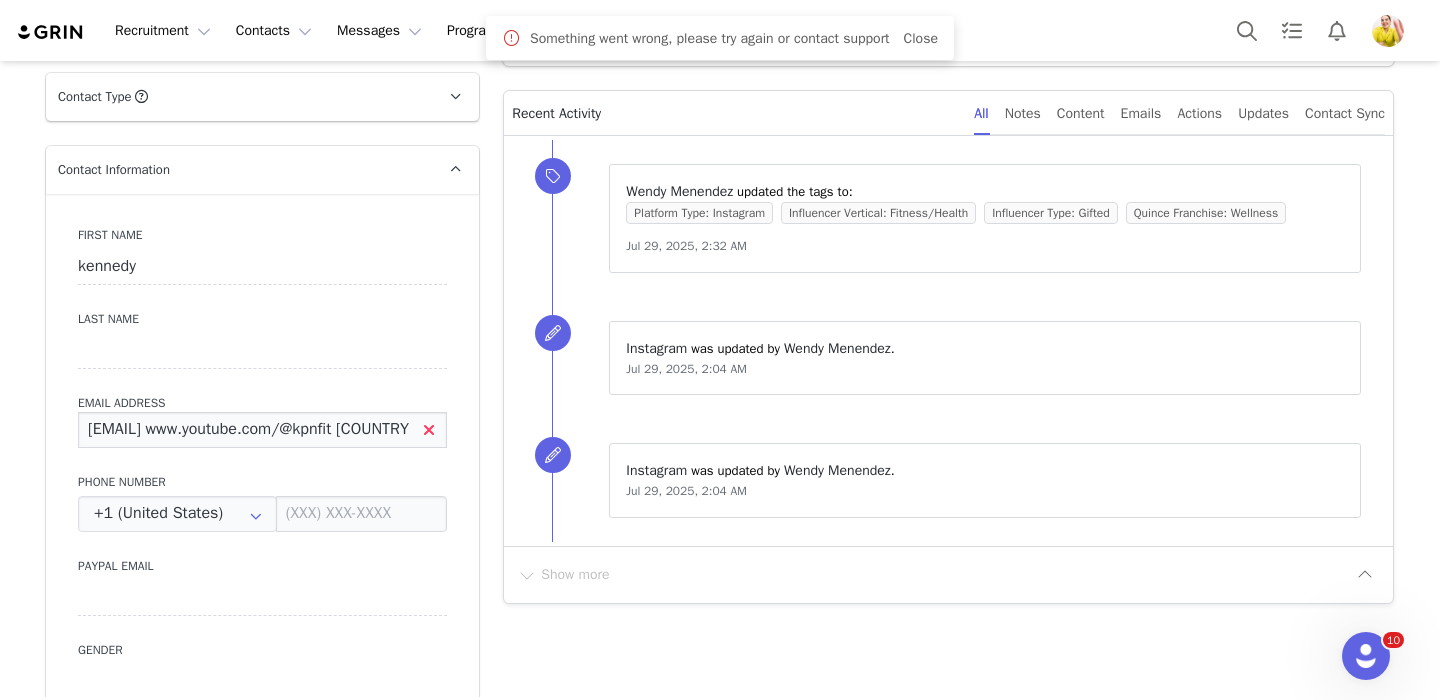 scroll, scrollTop: 0, scrollLeft: 632, axis: horizontal 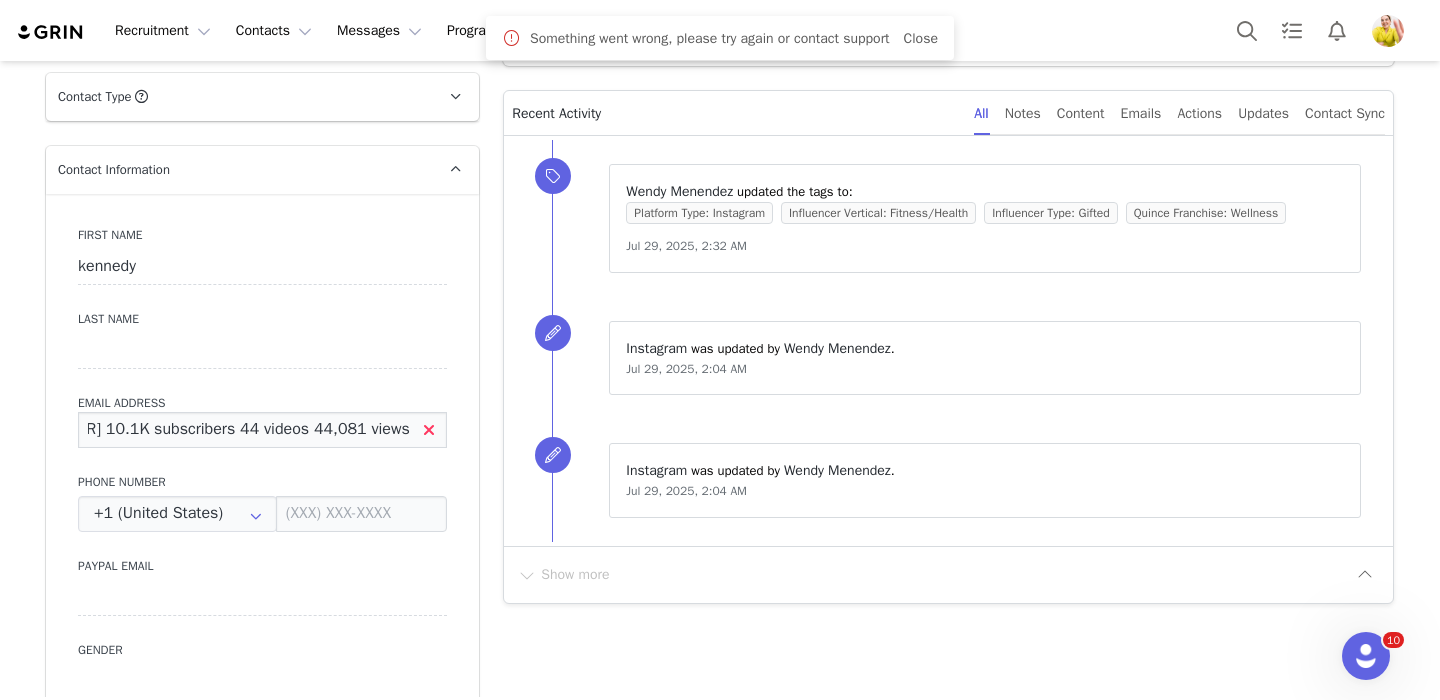drag, startPoint x: 205, startPoint y: 423, endPoint x: 490, endPoint y: 443, distance: 285.7009 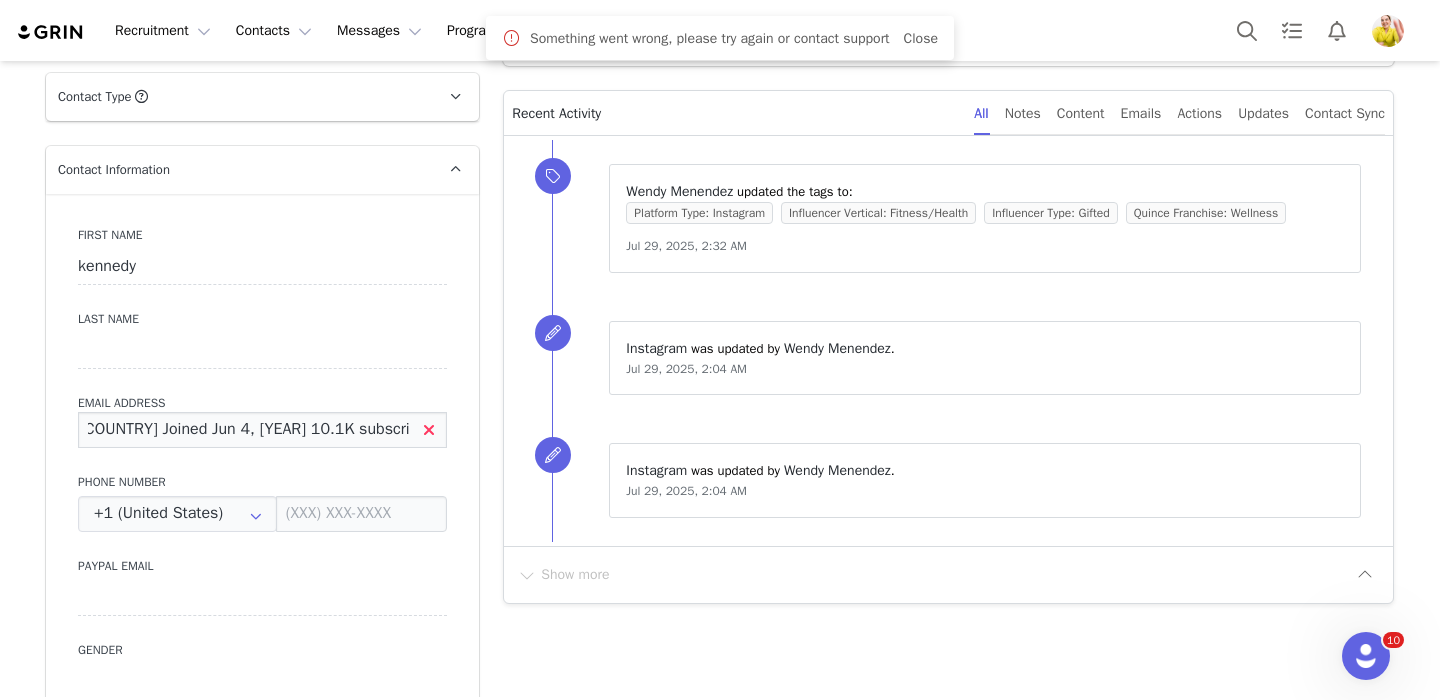 scroll, scrollTop: 0, scrollLeft: 425, axis: horizontal 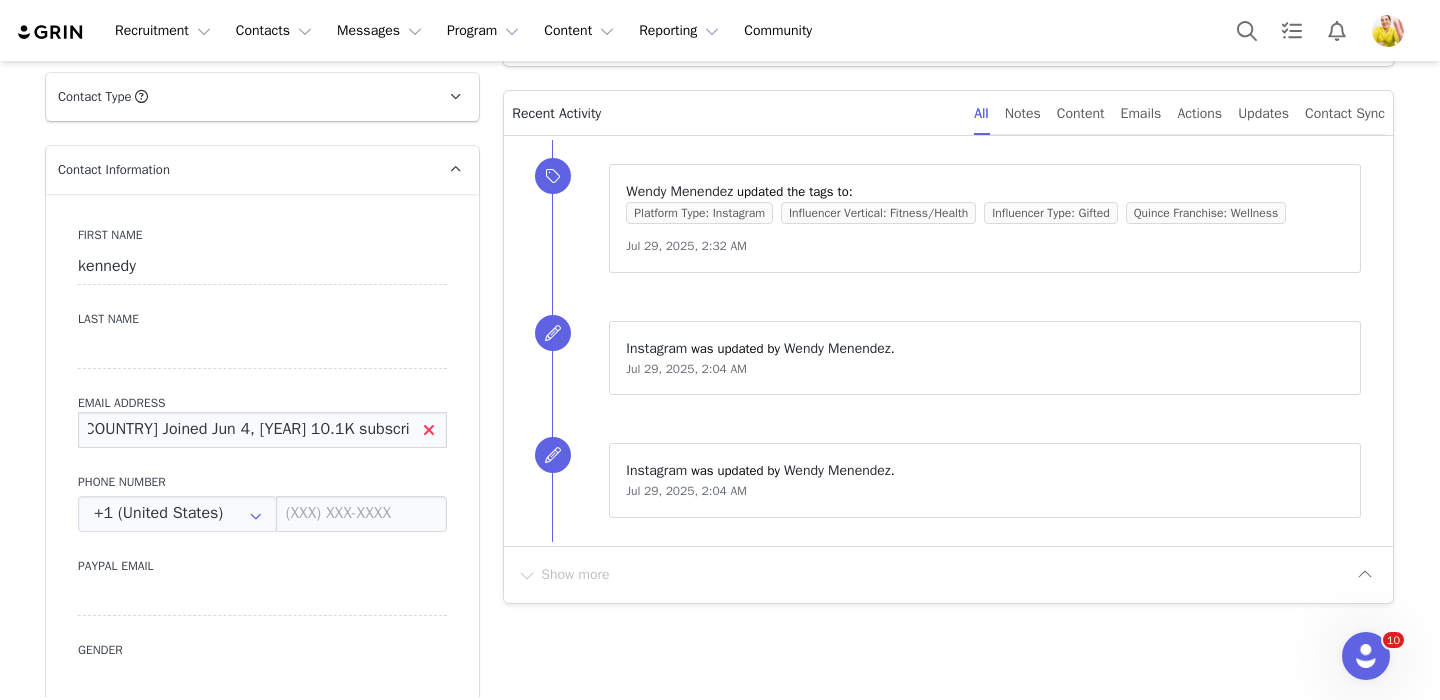 drag, startPoint x: 109, startPoint y: 423, endPoint x: 412, endPoint y: 466, distance: 306.03595 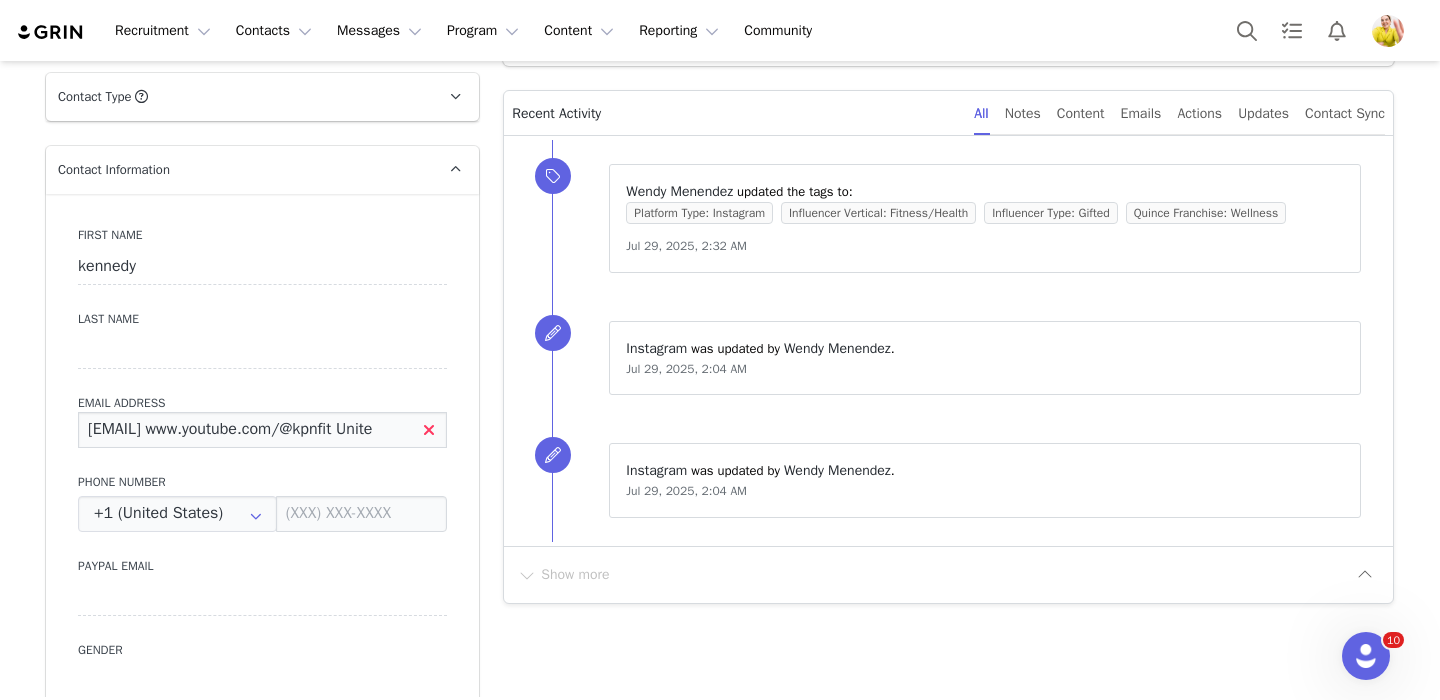 scroll, scrollTop: 0, scrollLeft: 126, axis: horizontal 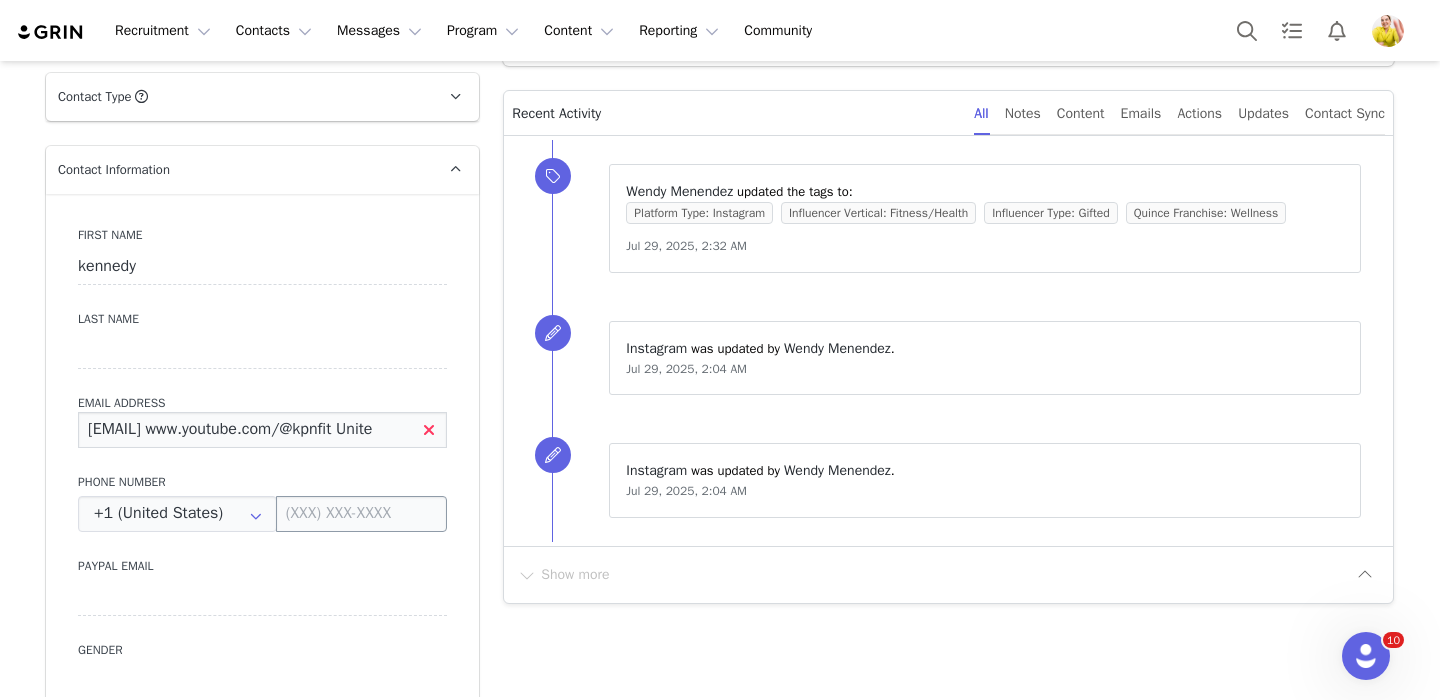 drag, startPoint x: 170, startPoint y: 430, endPoint x: 382, endPoint y: 502, distance: 223.89284 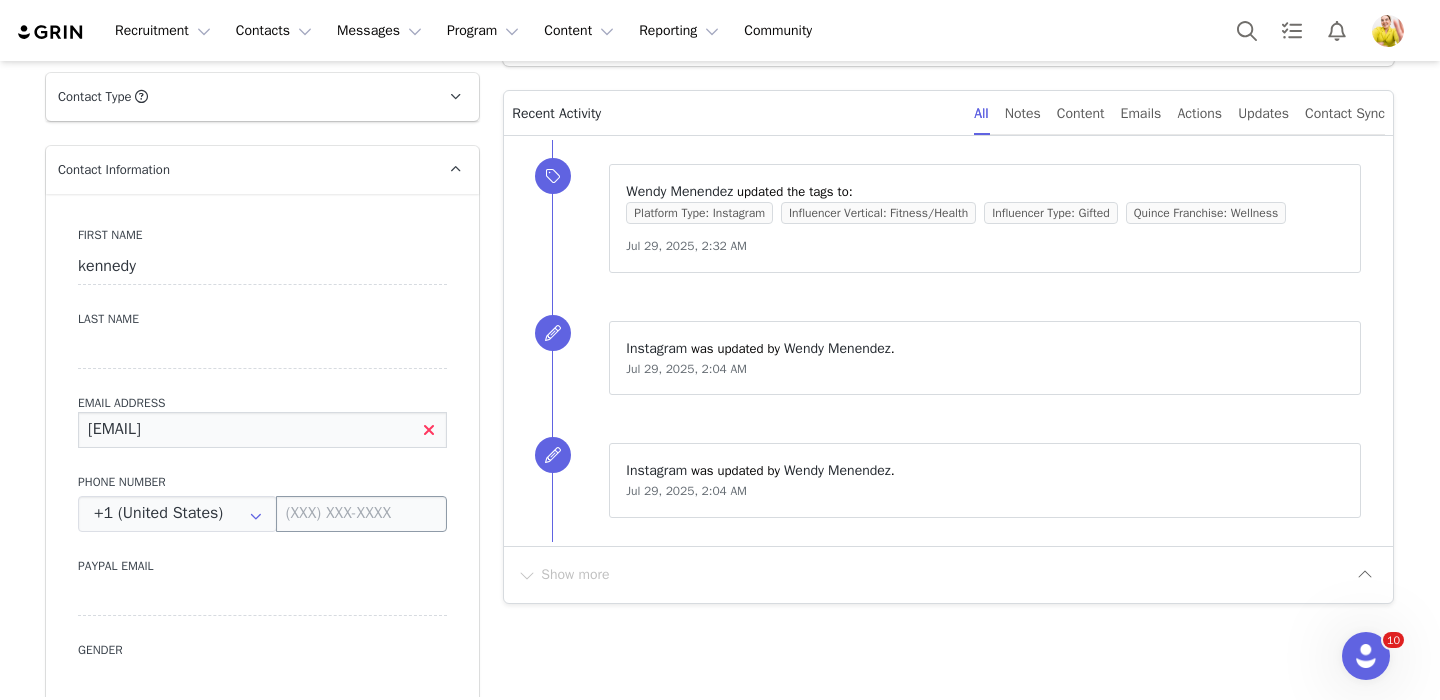 scroll, scrollTop: 0, scrollLeft: 0, axis: both 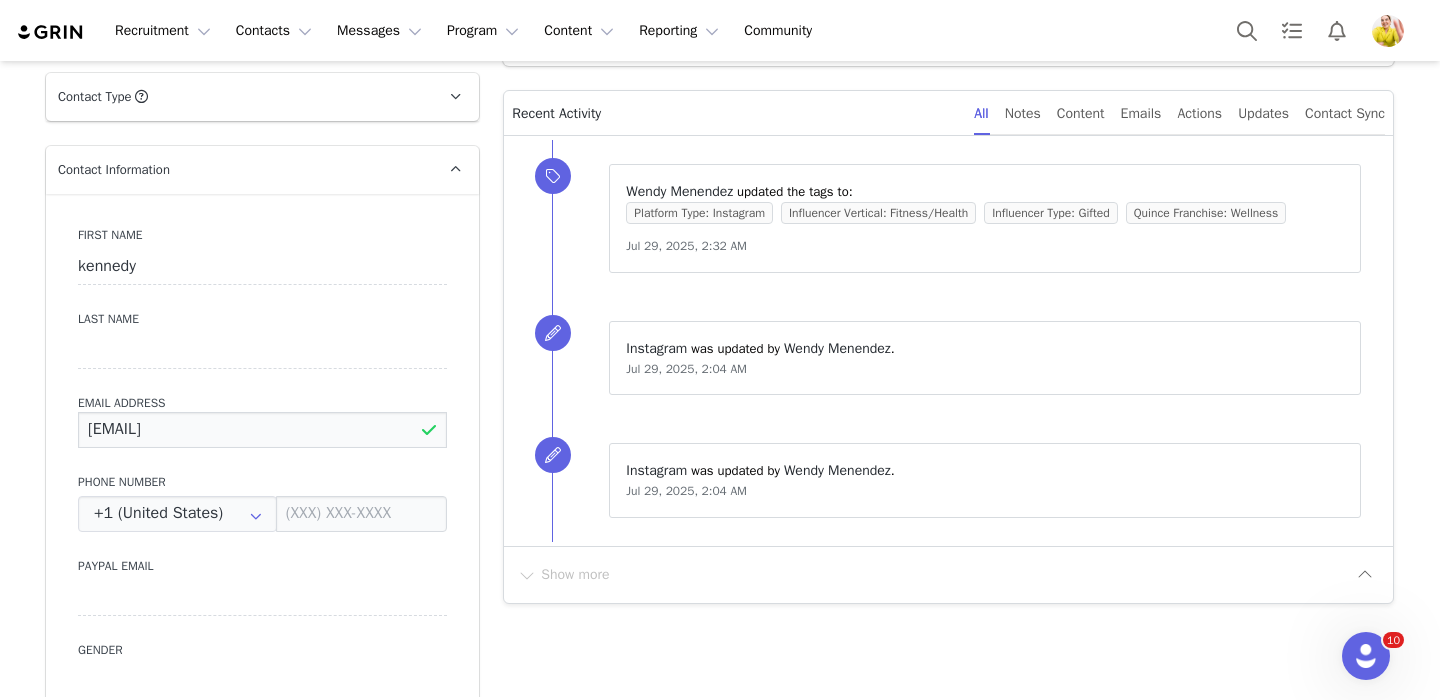 type on "[EMAIL]" 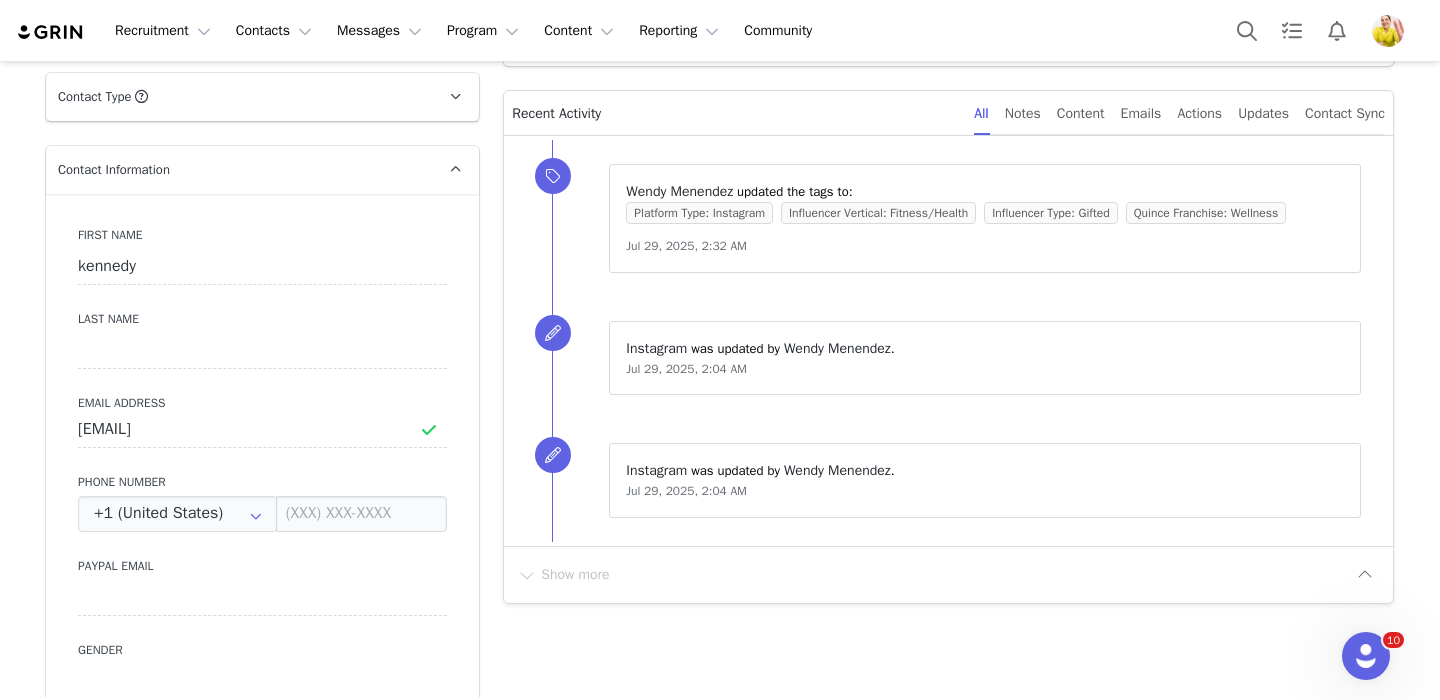 click on "First Name  [FIRST]  Last Name  Email Address [EMAIL]  Phone Number  +1 (United States) +93 (Afghanistan) +358 (Aland Islands) +355 (Albania) +213 (Algeria) +376 (Andorra) +244 (Angola) +1264 (Anguilla) +1268 (Antigua And Barbuda) +54 (Argentina) +374 (Armenia) +297 (Aruba) +61 (Australia) +43 (Austria) +994 (Azerbaijan) +1242 (Bahamas) +973 (Bahrain) +880 (Bangladesh) +1246 (Barbados) +375 (Belarus) +32 (Belgium) +501 (Belize) +229 (Benin) +1441 (Bermuda) +975 (Bhutan) +591 (Bolivia) +599 (Bonaire, Sint Eustatius and Saba) +387 (Bosnia And Herzegovina) +267 (Botswana) +0 (Bouvet Island) +55 (Brazil) +673 (Brunei) +359 (Bulgaria) +226 (Burkina Faso) +257 (Burundi) +855 (Cambodia) +1 (Canada) +238 (Cape Verde) +1345 (Cayman Islands) +236 (Central African Republic) +235 (Chad) +56 (Chile) +86 (China) +61 (Christmas Island) +672 (Cocos (Keeling) Islands) +57 (Colombia) +269 (Comoros) +242 (Congo) +243 (Congo, The Democratic Republic Of The) +682 (Cook Islands) +506 (Costa Rica) +385 (Croatia)" at bounding box center [262, 559] 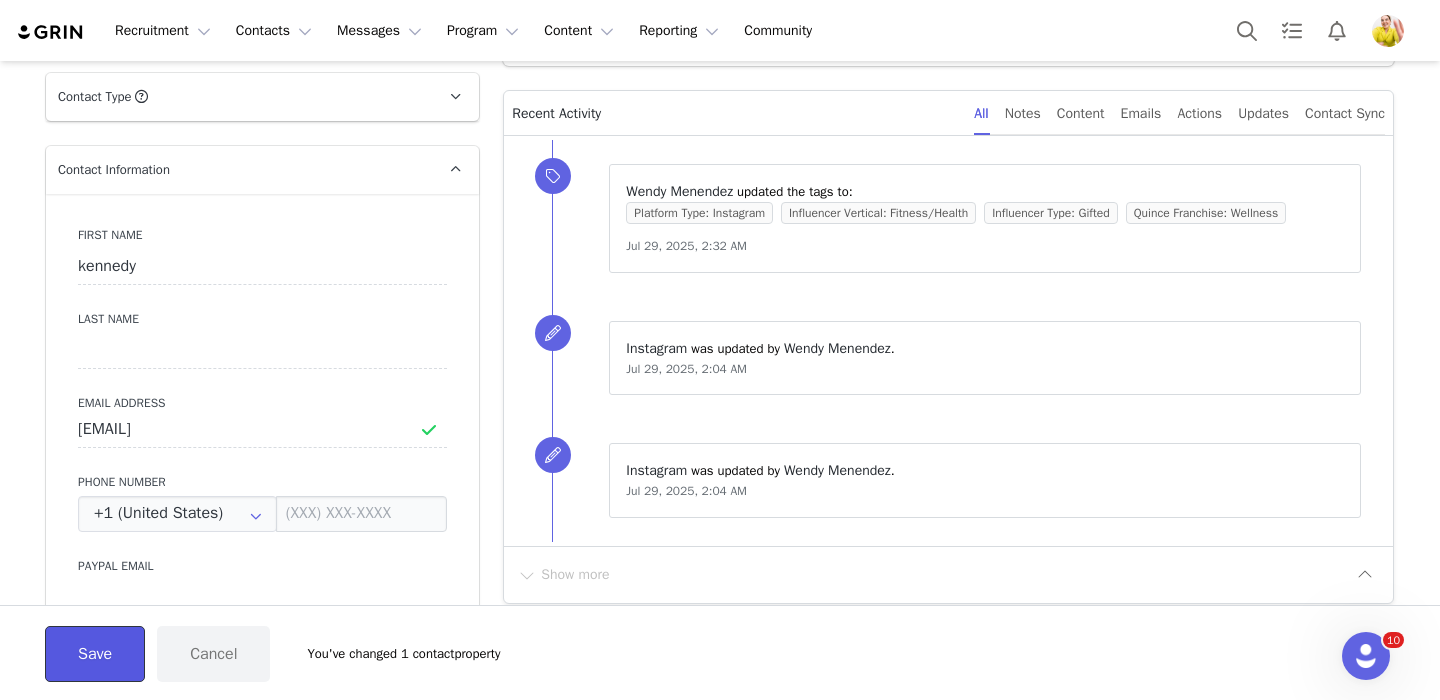 click on "Save" at bounding box center [95, 654] 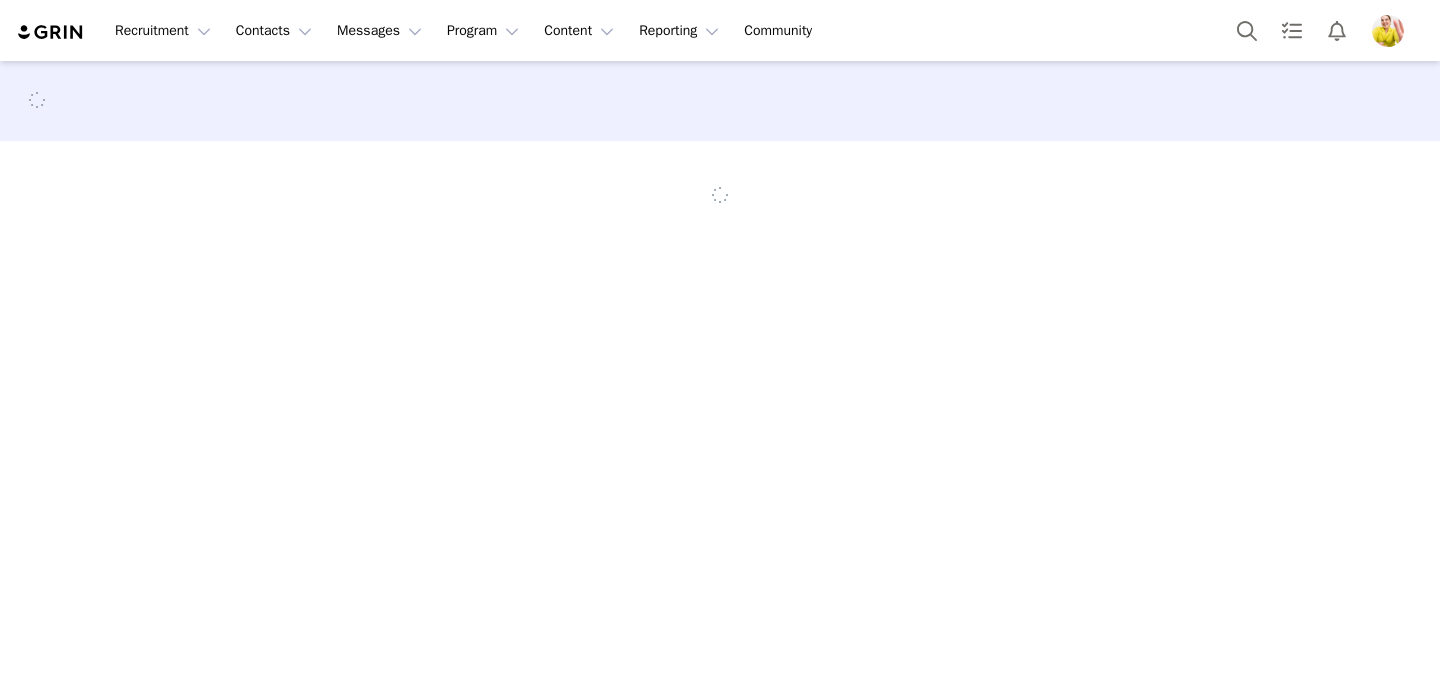 scroll, scrollTop: 0, scrollLeft: 0, axis: both 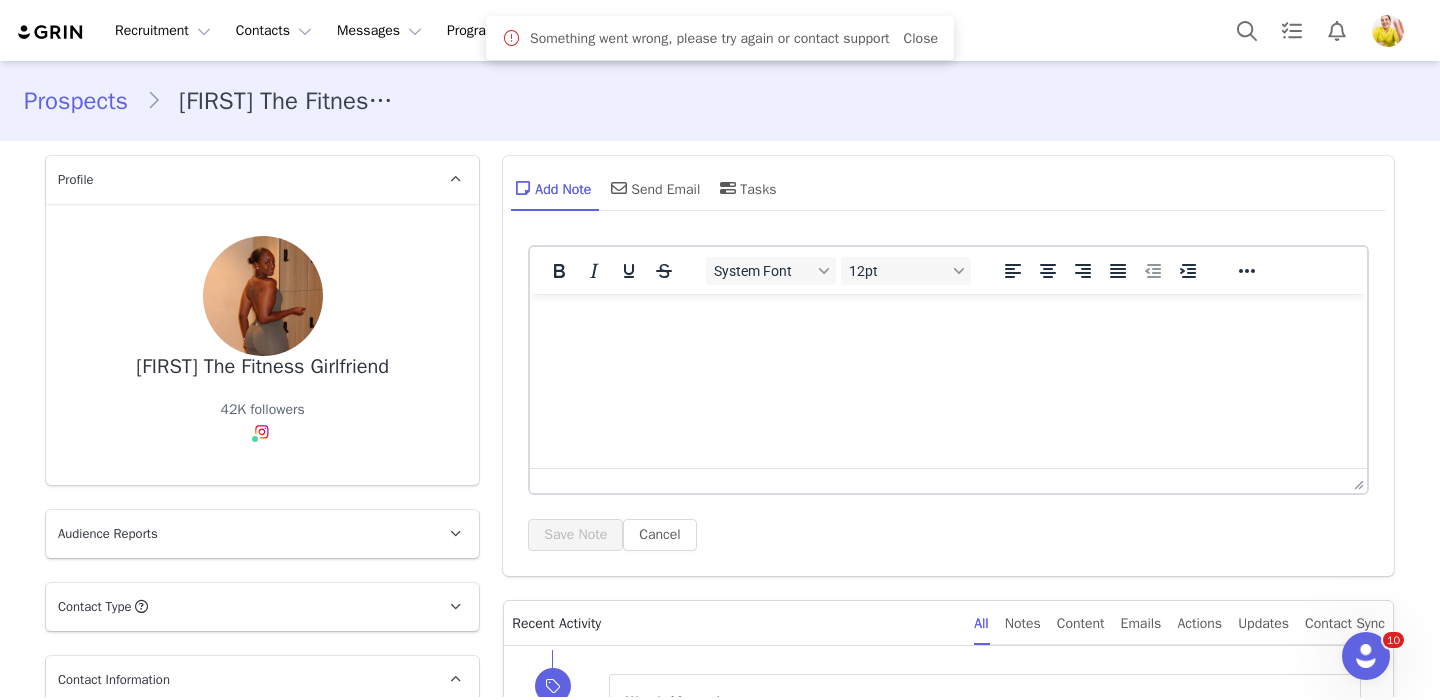 type on "+1 (United States)" 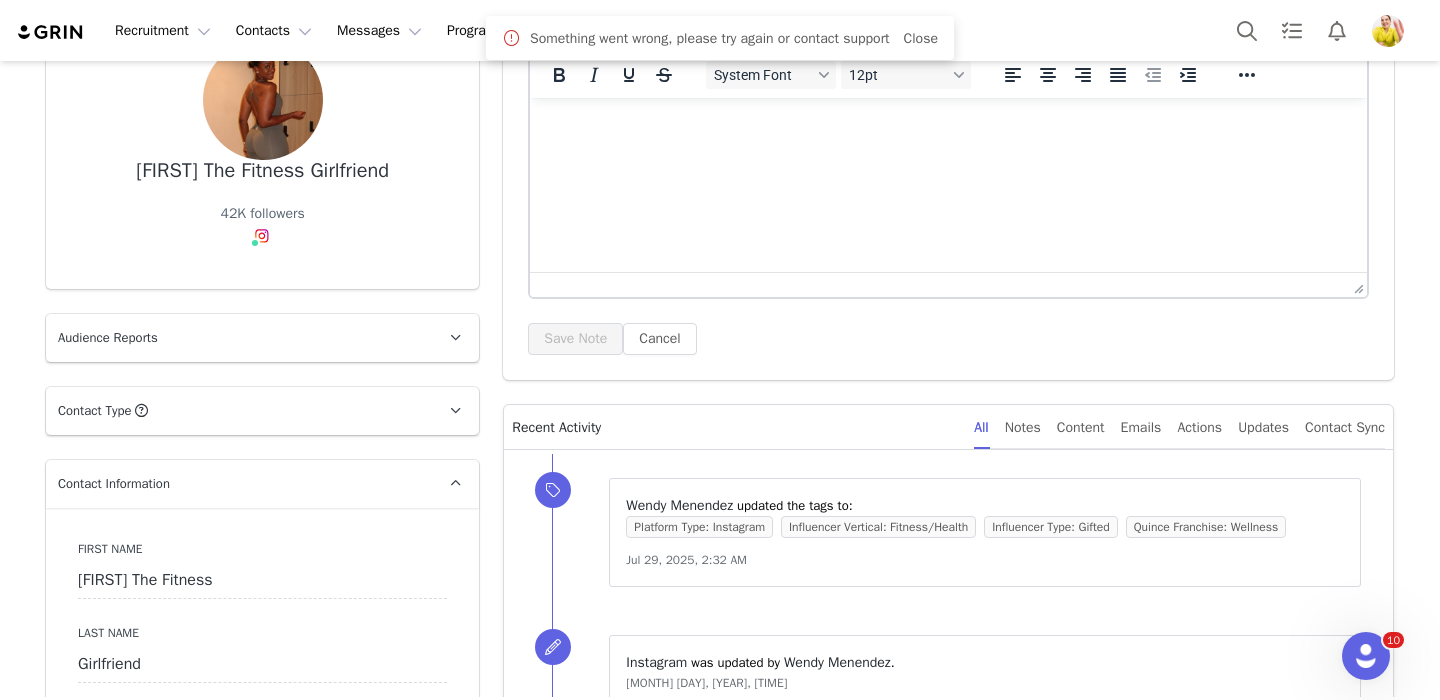 scroll, scrollTop: 0, scrollLeft: 0, axis: both 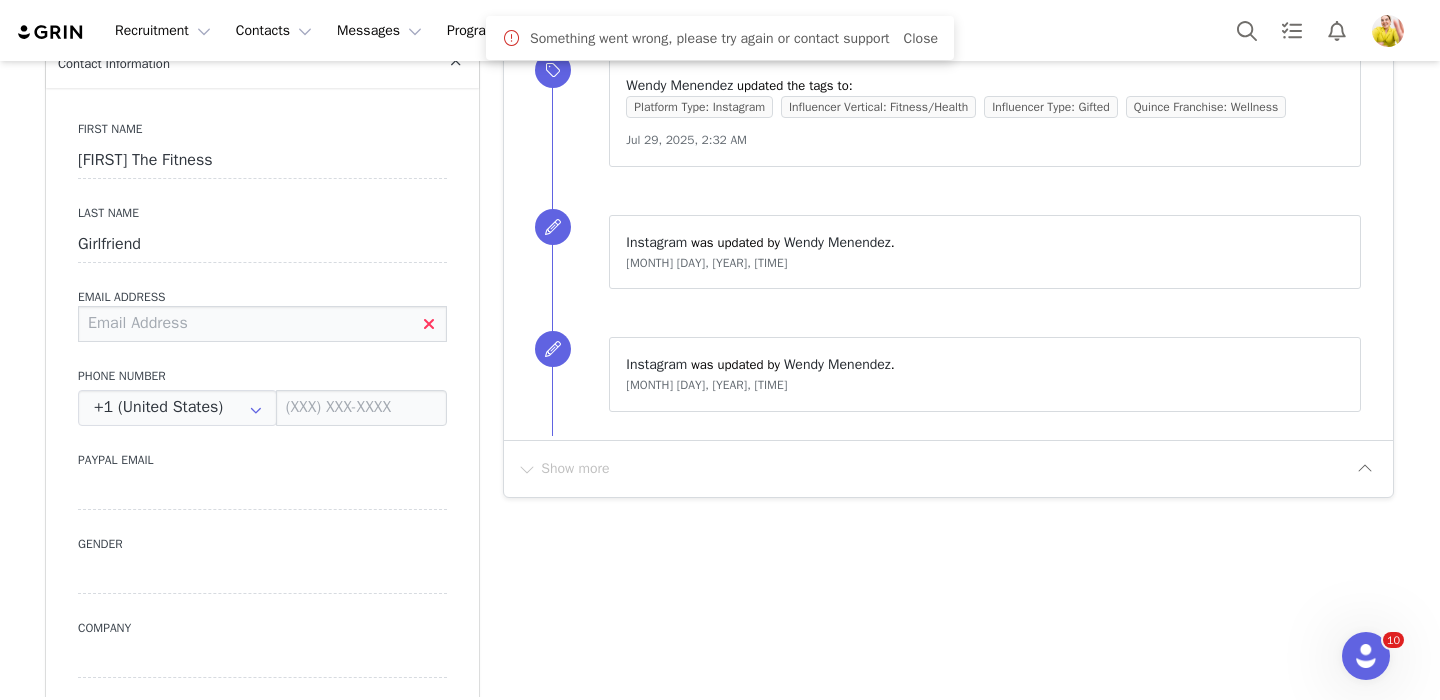 click at bounding box center (262, 324) 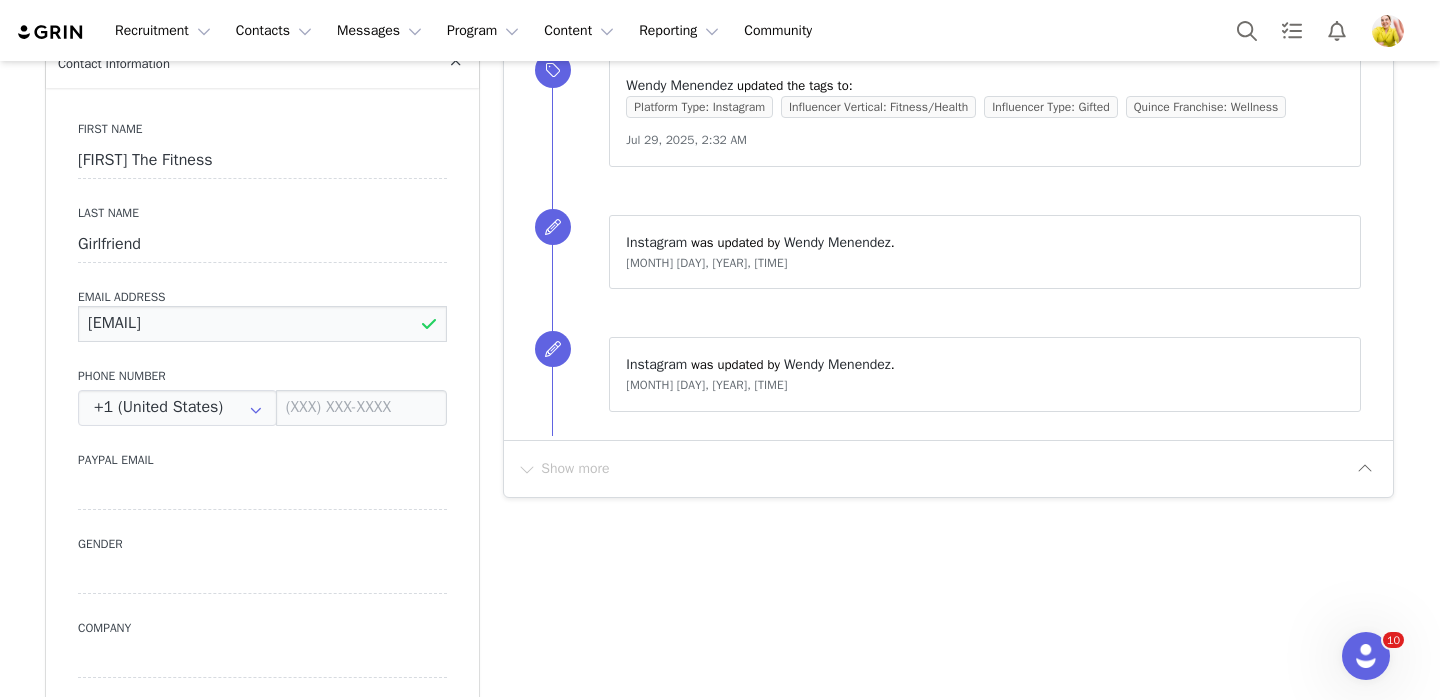 type on "kaylahealthandfitness@gmail.com" 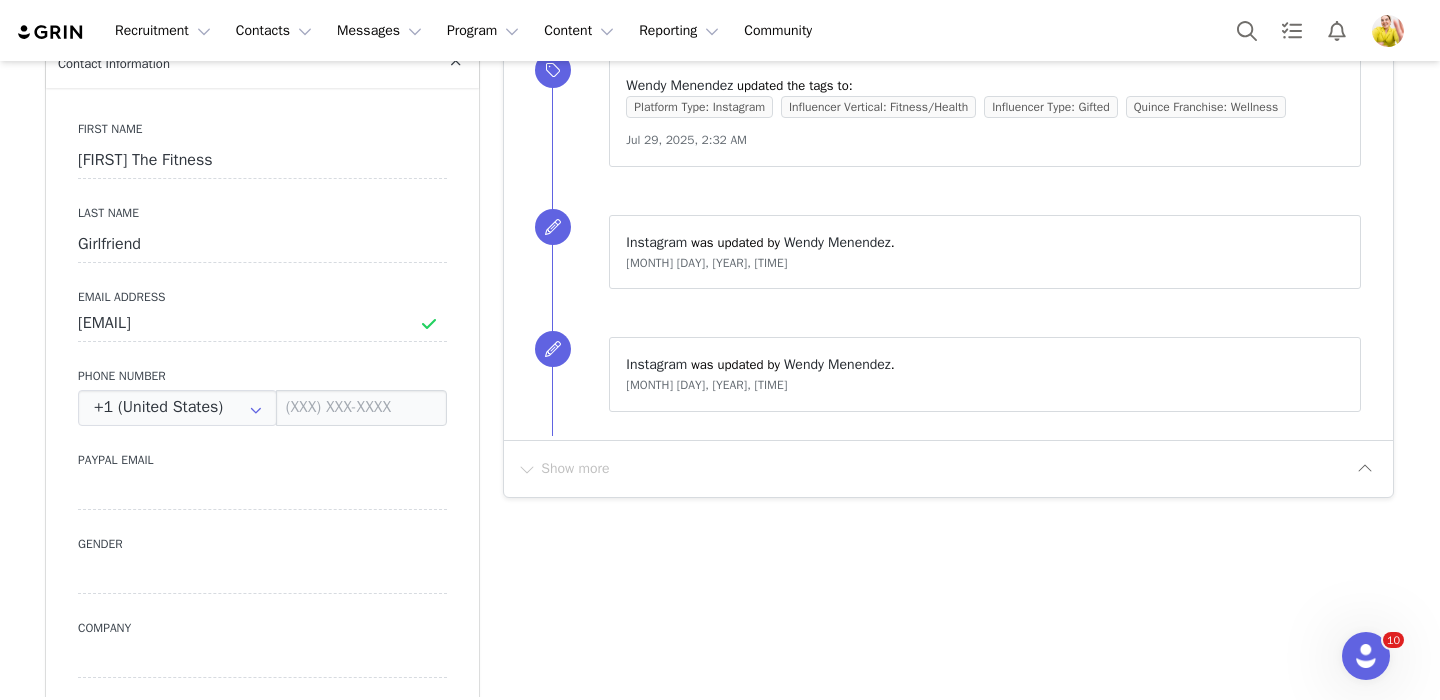 click on "Phone Number" at bounding box center [262, 376] 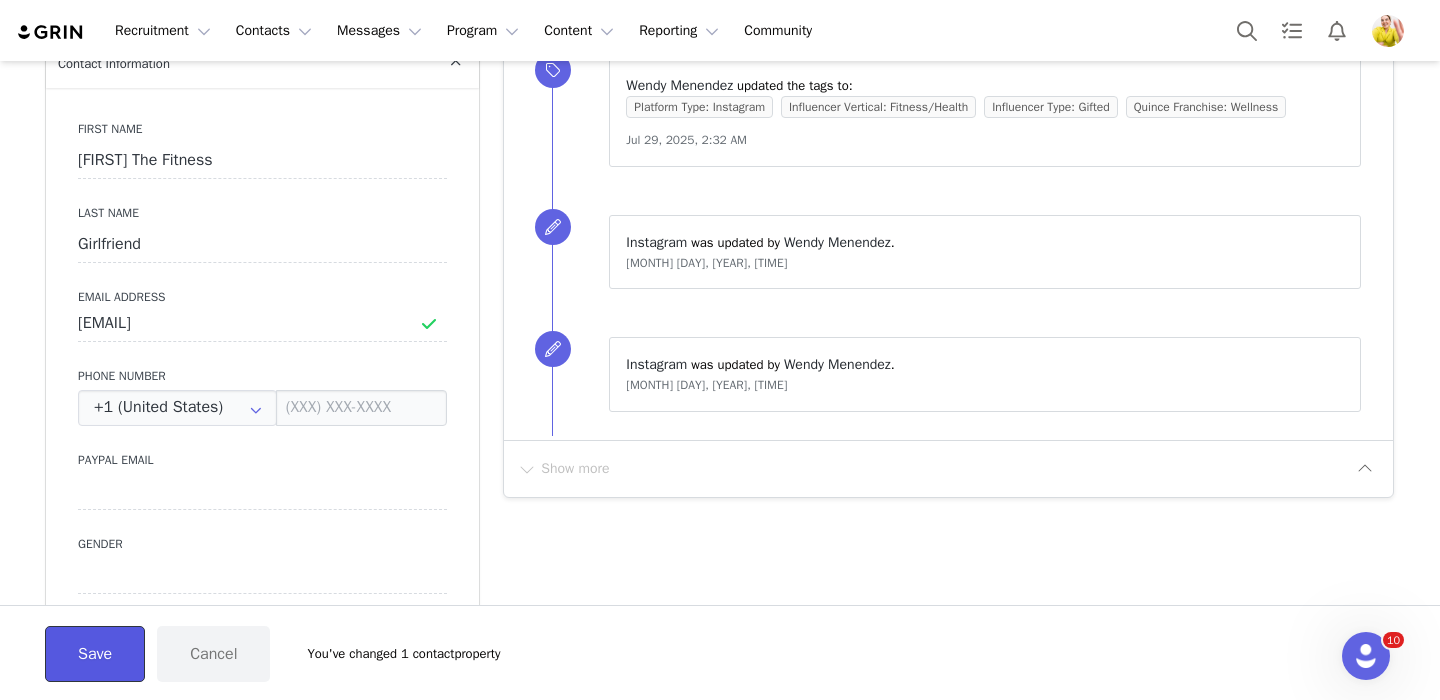 click on "Save" at bounding box center [95, 654] 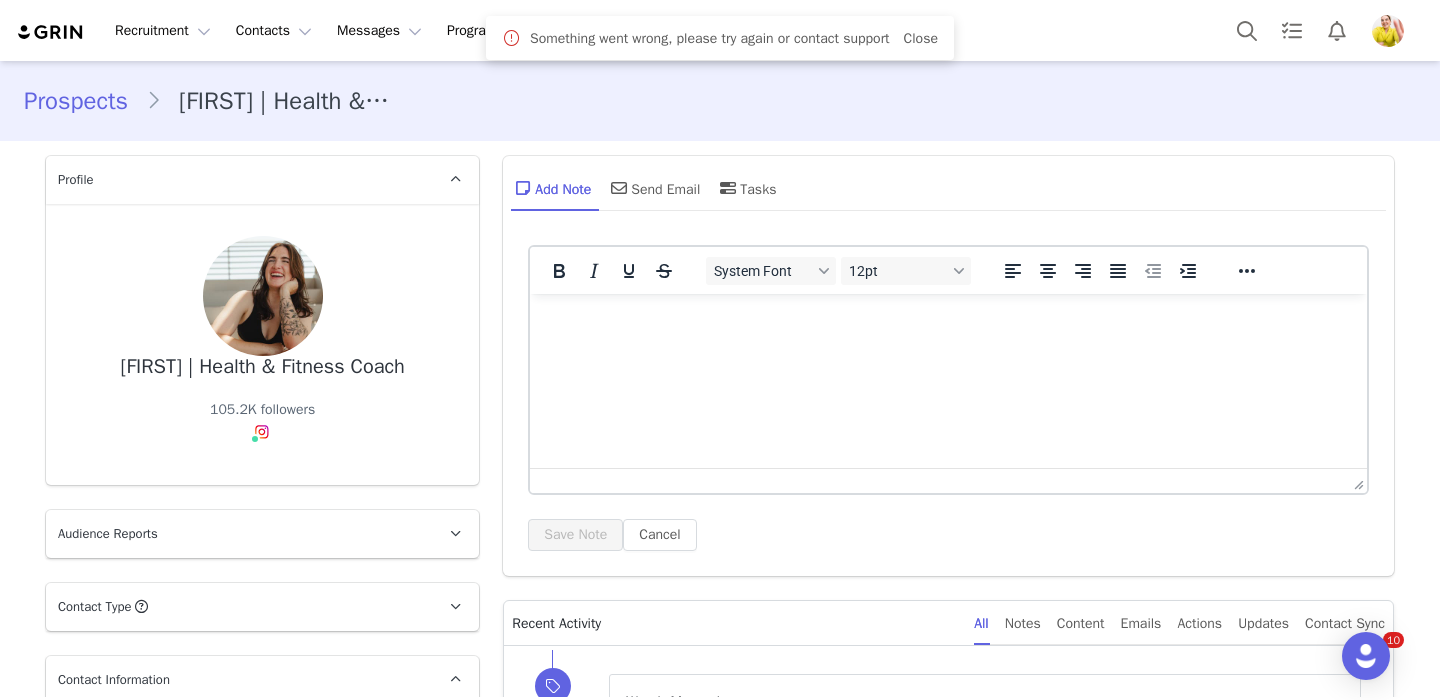 scroll, scrollTop: 0, scrollLeft: 0, axis: both 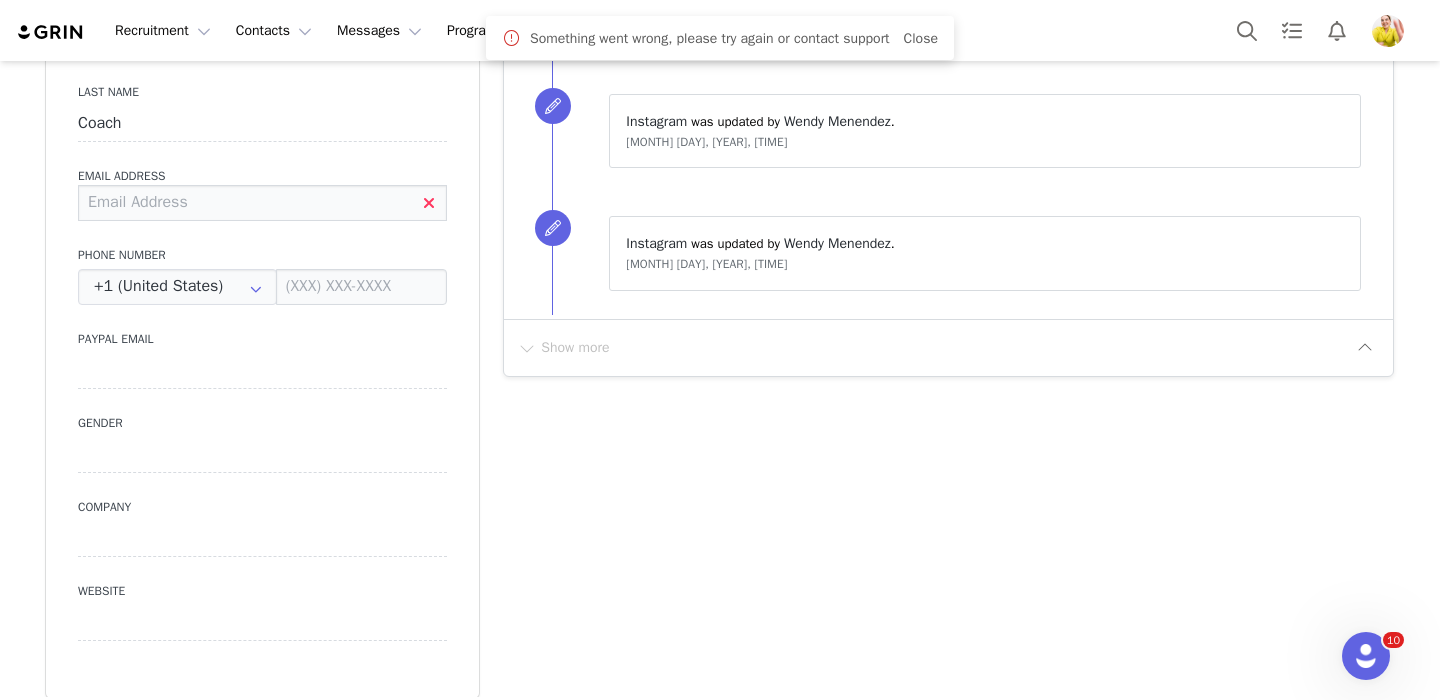 click at bounding box center [262, 203] 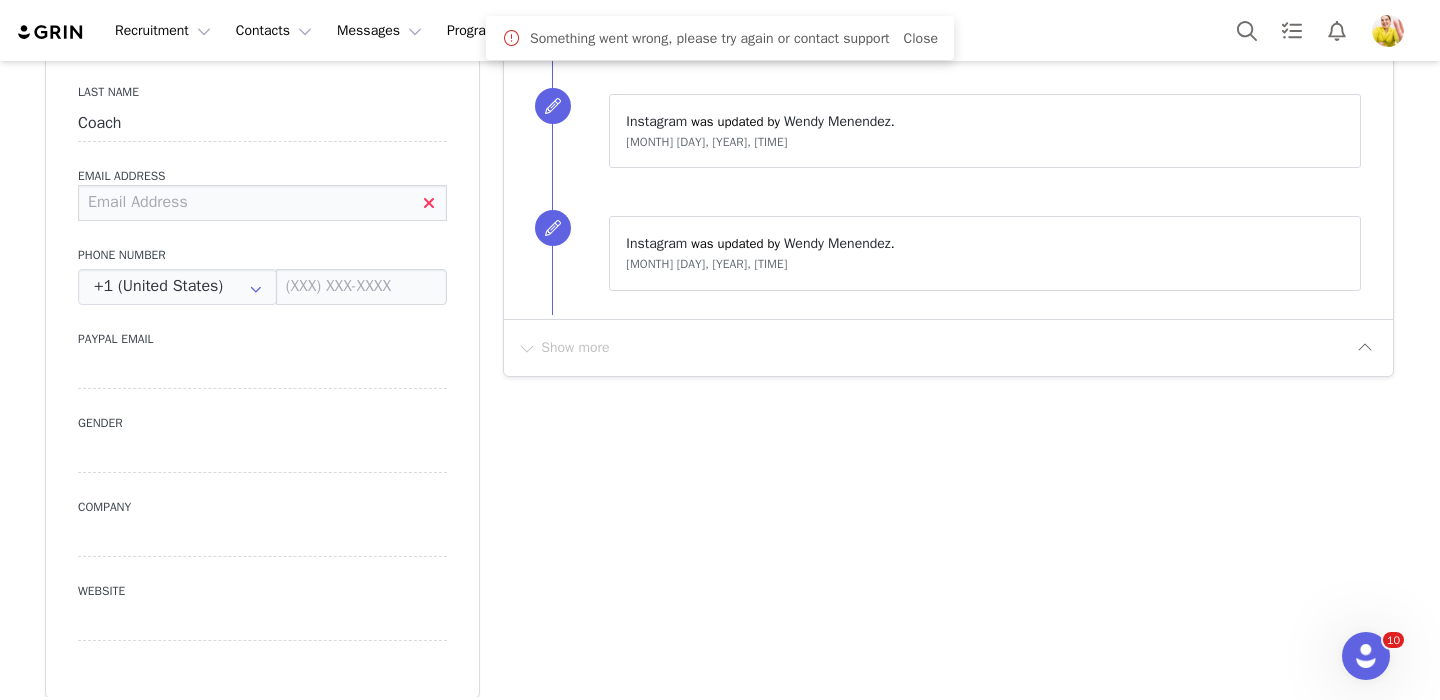 paste on "[EMAIL]" 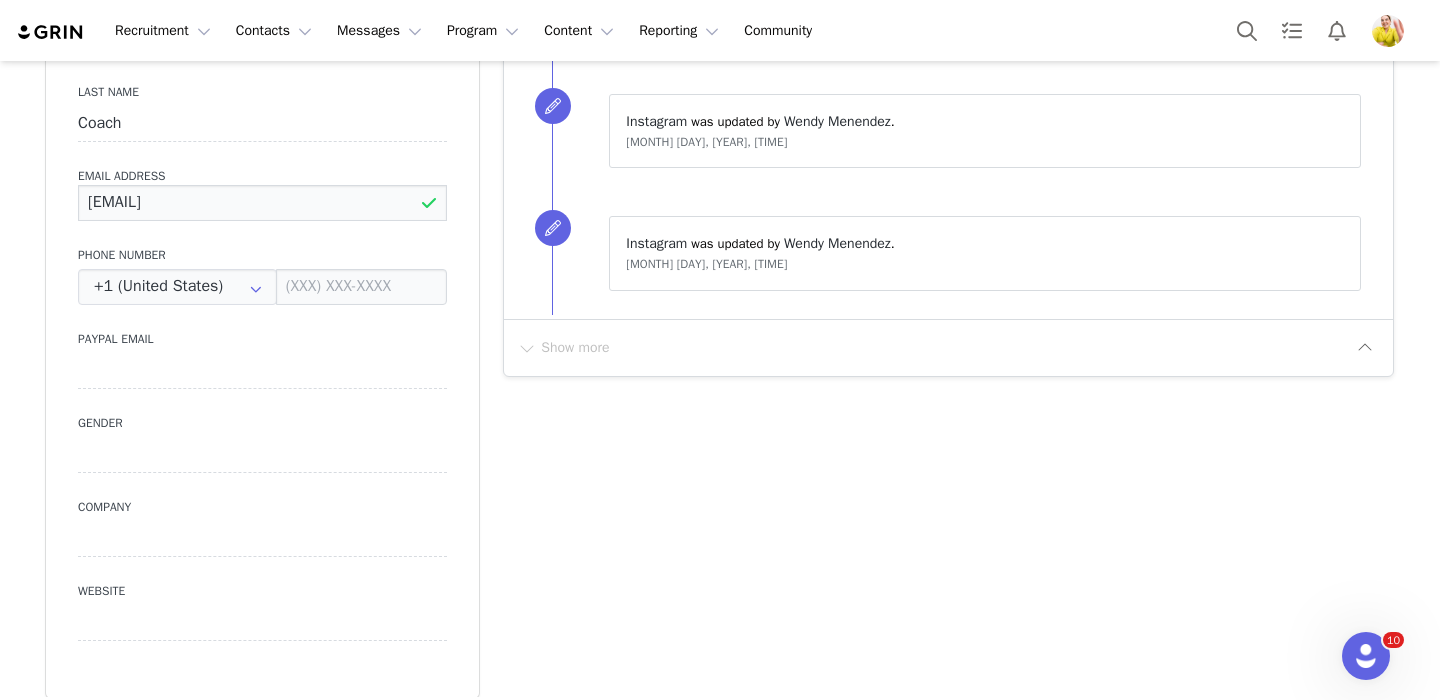 type on "[EMAIL]" 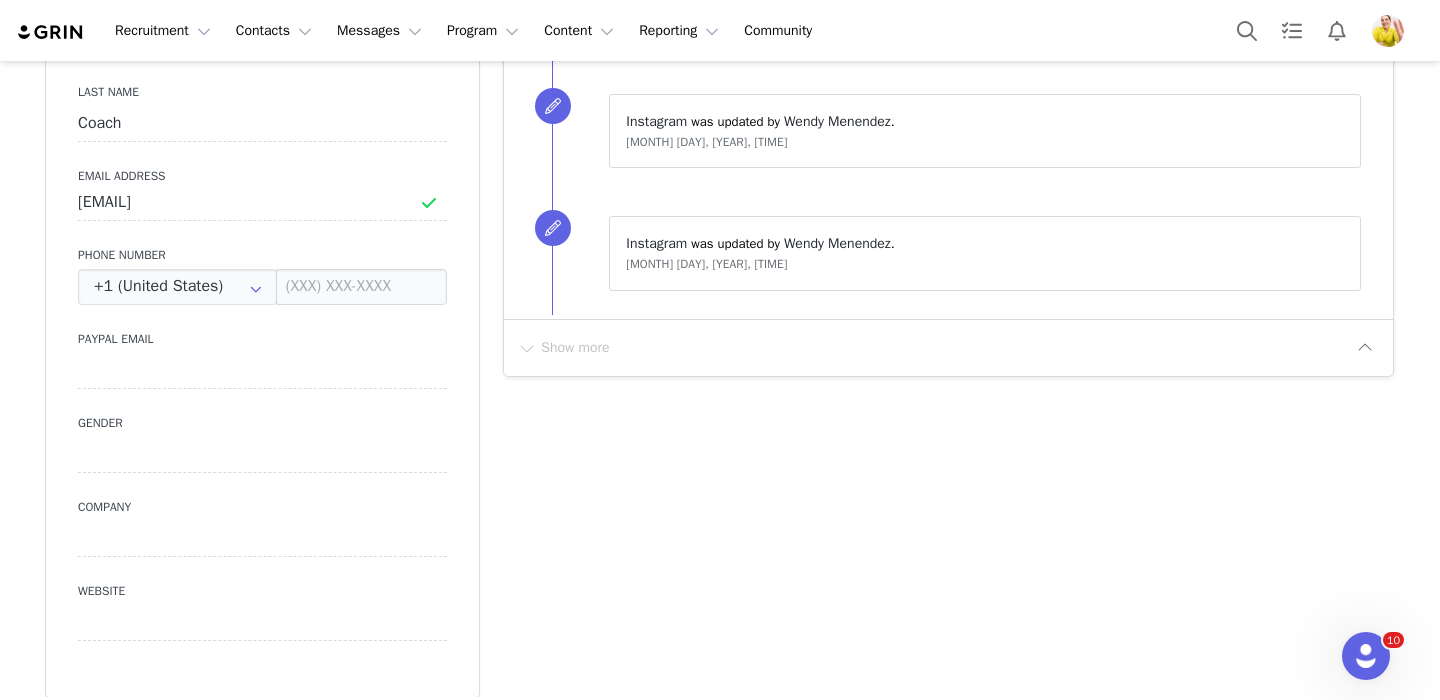 click on "First Name [FIRST] | Health & Fitness Last Name Coach Email Address [EMAIL] Phone Number +1 (United States) +93 (Afghanistan) +358 (Aland Islands) +355 (Albania) +213 (Algeria) +376 (Andorra) +244 (Angola) +1264 (Anguilla) +1268 (Antigua And Barbuda) +54 (Argentina) +374 (Armenia) +297 (Aruba) +61 (Australia) +43 (Austria) +994 (Azerbaijan) +1242 (Bahamas) +973 (Bahrain) +880 (Bangladesh) +1246 (Barbados) +375 (Belarus) +32 (Belgium) +501 (Belize) +229 (Benin) +1441 (Bermuda) +975 (Bhutan) +591 (Bolivia) +599 (Bonaire, Sint Eustatius and Saba) +387 (Bosnia And Herzegovina) +267 (Botswana) +0 (Bouvet Island) +55 (Brazil) +673 (Brunei) +359 (Bulgaria) +226 (Burkina Faso) +257 (Burundi) +855 (Cambodia) +1 (Canada) +238 (Cape Verde) +1345 (Cayman Islands) +236 (Central African Republic) +235 (Chad) +56 (Chile) +86 (China) +61 (Christmas Island) +672 (Cocos (Keeling) Islands) +57 (Colombia) +269 (Comoros) +242 (Congo) +243 (Congo, The Democratic Republic Of The) +682 (Cook Islands) +385 (Croatia)" at bounding box center [262, 332] 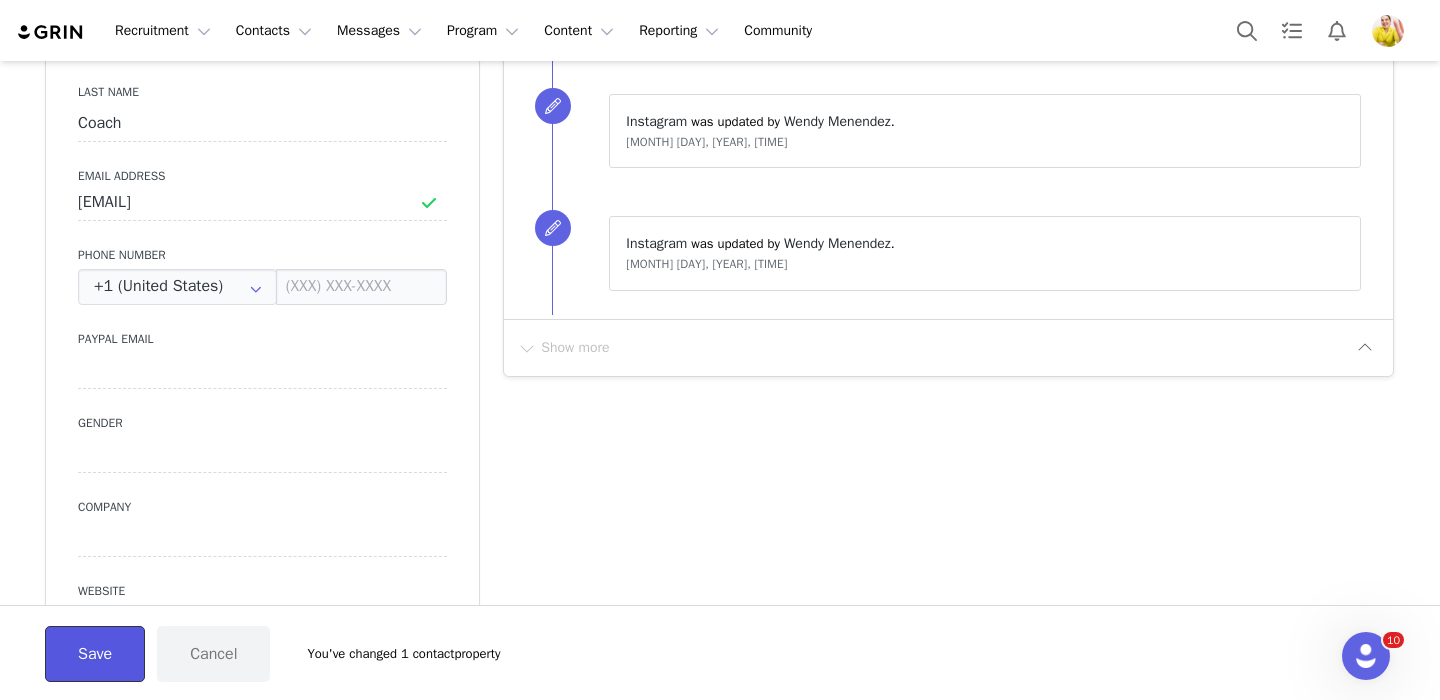 click on "Save" at bounding box center [95, 654] 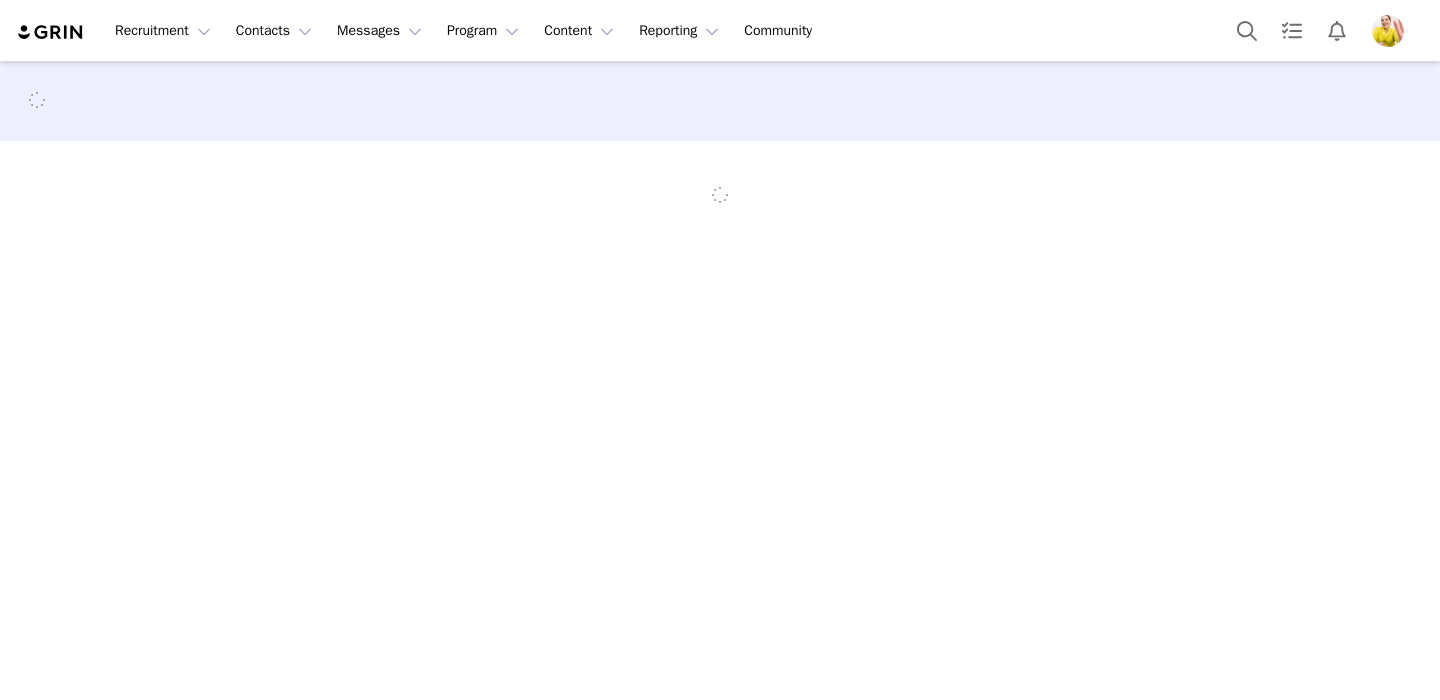scroll, scrollTop: 0, scrollLeft: 0, axis: both 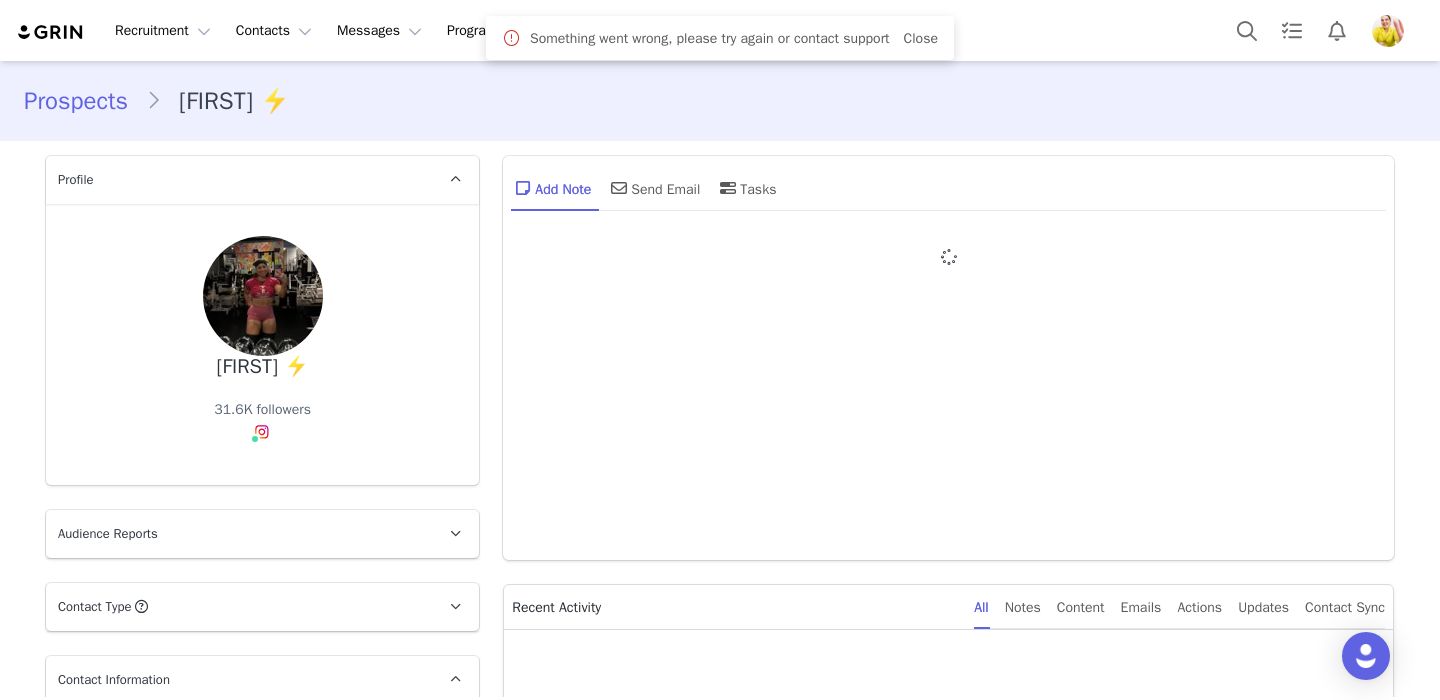 type on "+1 (United States)" 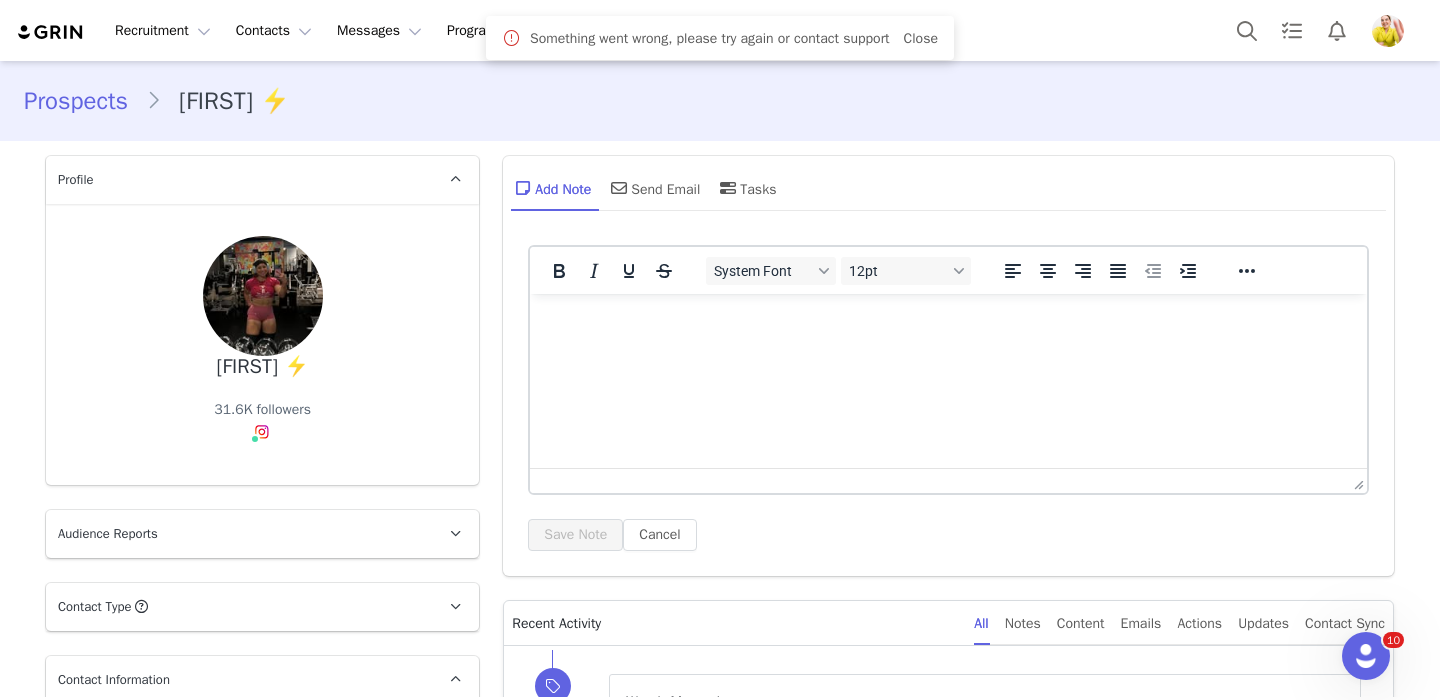 scroll, scrollTop: 0, scrollLeft: 0, axis: both 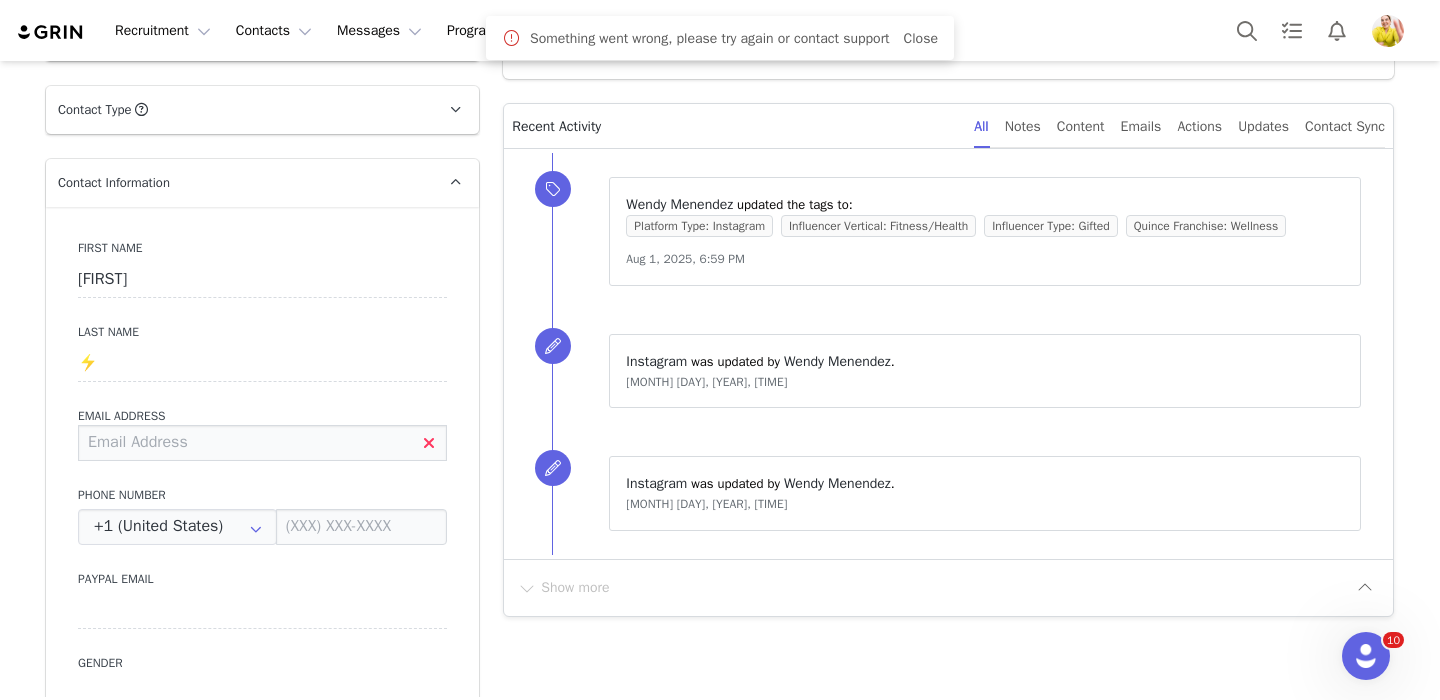 click at bounding box center (262, 443) 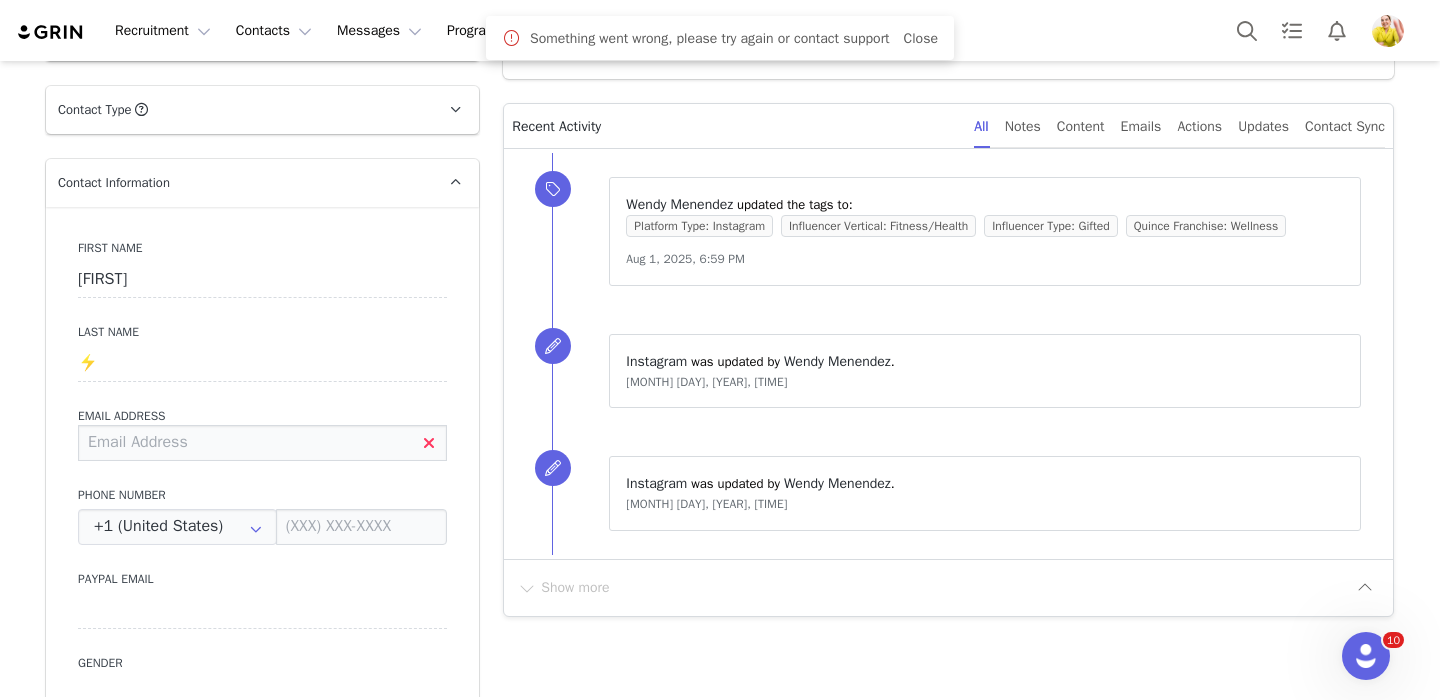 paste on "[EMAIL]" 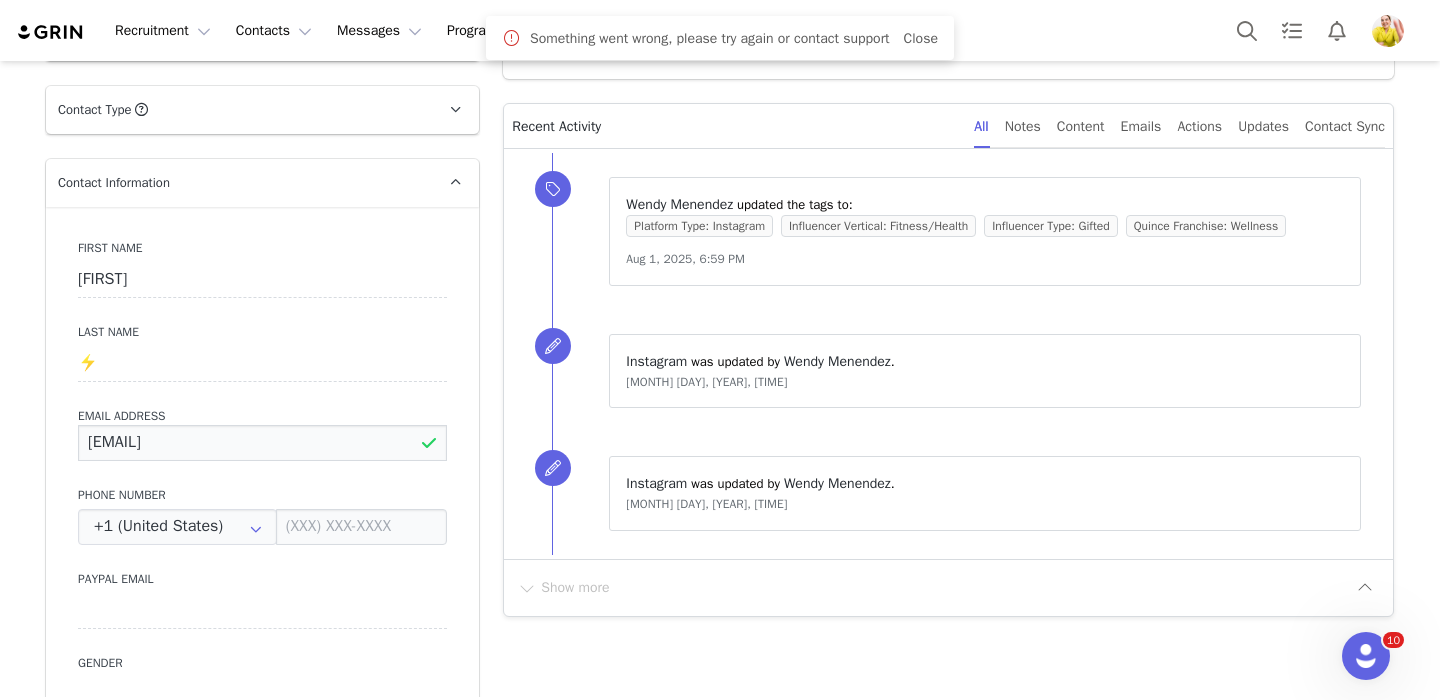 type on "[EMAIL]" 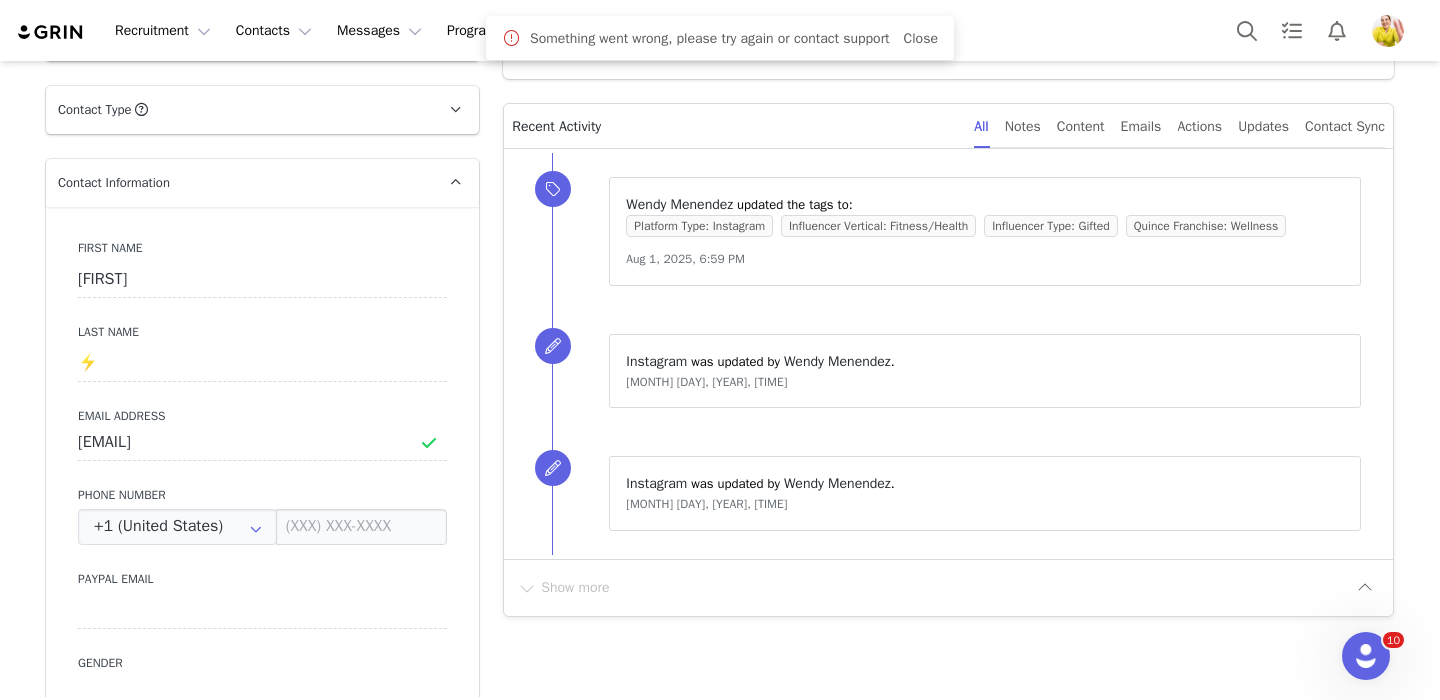 click on "First Name  [FIRST]  Last Name  ⚡️ Email Address [EMAIL]  Phone Number  +1 (United States) +93 (Afghanistan) +358 (Aland Islands) +355 (Albania) +213 (Algeria) +376 (Andorra) +244 (Angola) +1264 (Anguilla) +1268 (Antigua And Barbuda) +54 (Argentina) +374 (Armenia) +297 (Aruba) +61 (Australia) +43 (Austria) +994 (Azerbaijan) +1242 (Bahamas) +973 (Bahrain) +880 (Bangladesh) +1246 (Barbados) +375 (Belarus) +32 (Belgium) +501 (Belize) +229 (Benin) +1441 (Bermuda) +975 (Bhutan) +591 (Bolivia) +599 (Bonaire, Sint Eustatius and Saba) +387 (Bosnia And Herzegovina) +267 (Botswana) +0 (Bouvet Island) +55 (Brazil) +673 (Brunei) +359 (Bulgaria) +226 (Burkina Faso) +257 (Burundi) +855 (Cambodia) +1 (Canada) +238 (Cape Verde) +1345 (Cayman Islands) +236 (Central African Republic) +235 (Chad) +56 (Chile) +86 (China) +61 (Christmas Island) +672 (Cocos (Keeling) Islands) +57 (Colombia) +269 (Comoros) +242 (Congo) +243 (Congo, The Democratic Republic Of The) +682 (Cook Islands) +506 (Costa Rica)  Gender" at bounding box center (262, 572) 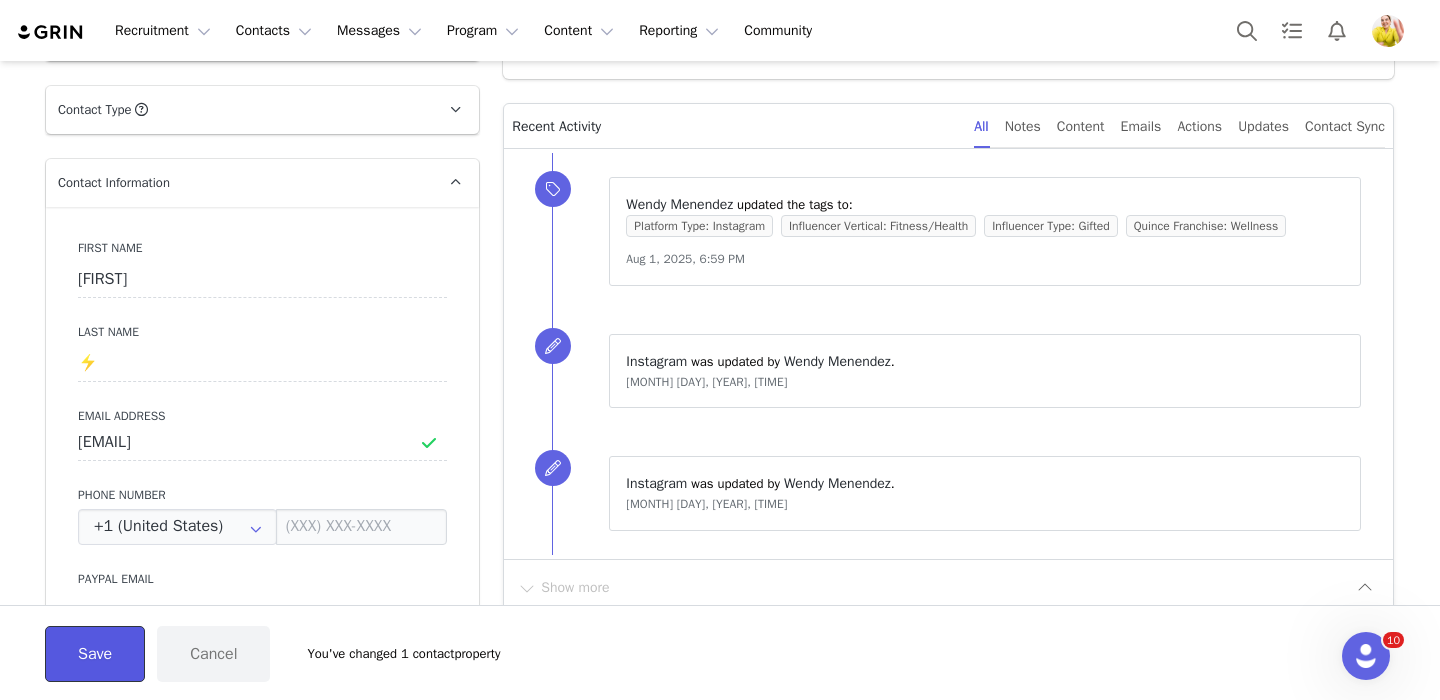 click on "Save" at bounding box center [95, 654] 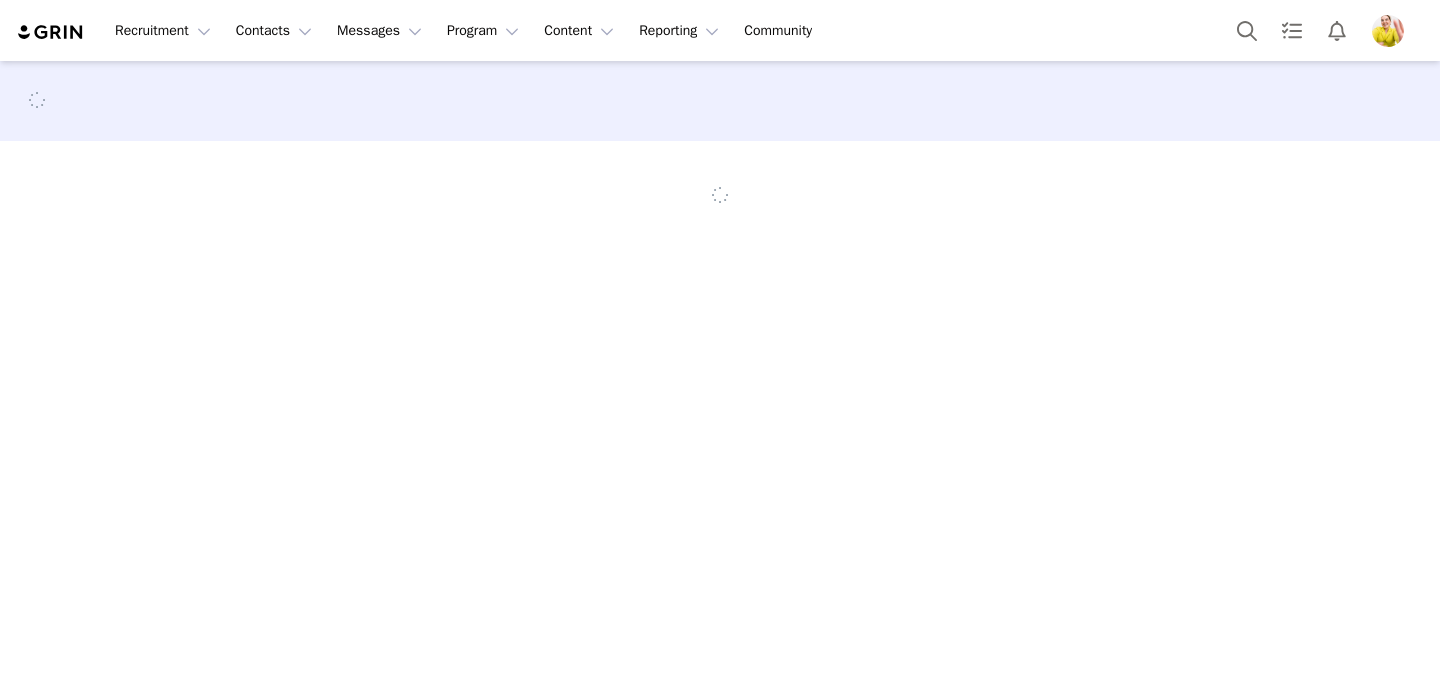 scroll, scrollTop: 0, scrollLeft: 0, axis: both 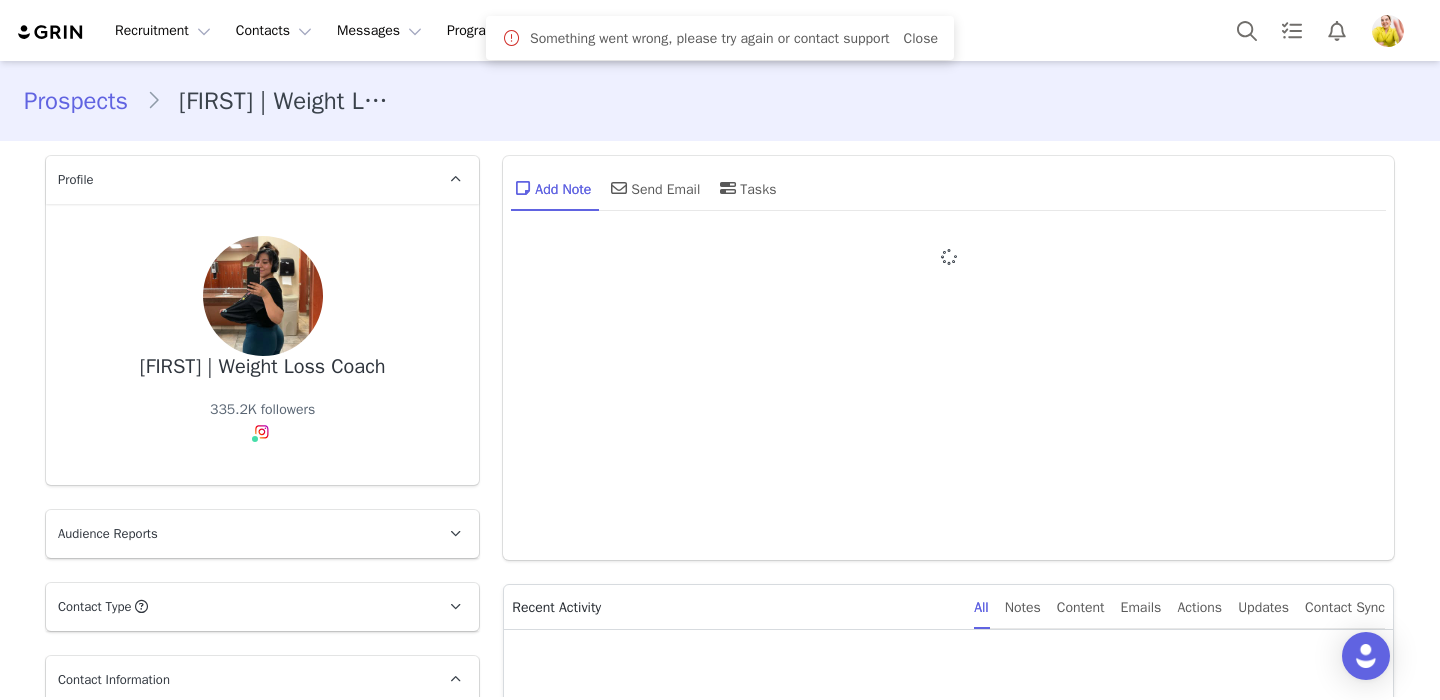 type on "+1 (United States)" 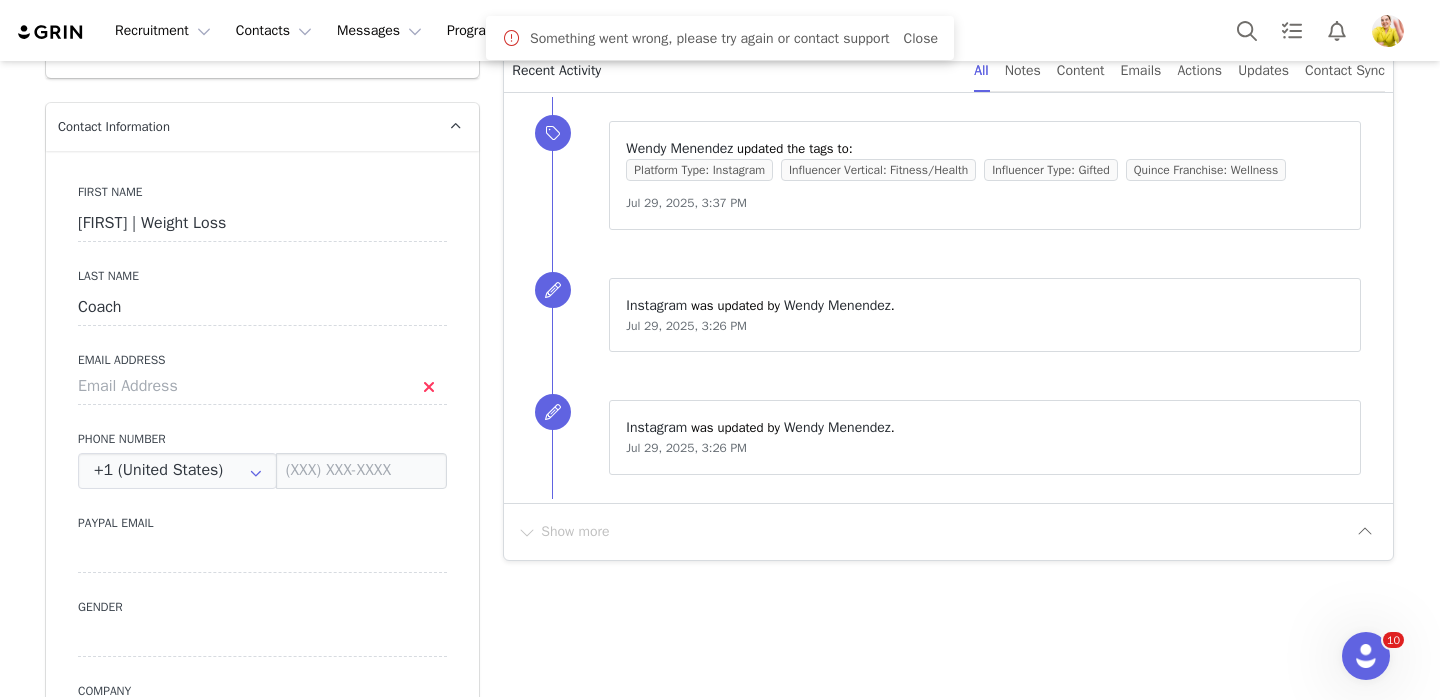 scroll, scrollTop: 0, scrollLeft: 0, axis: both 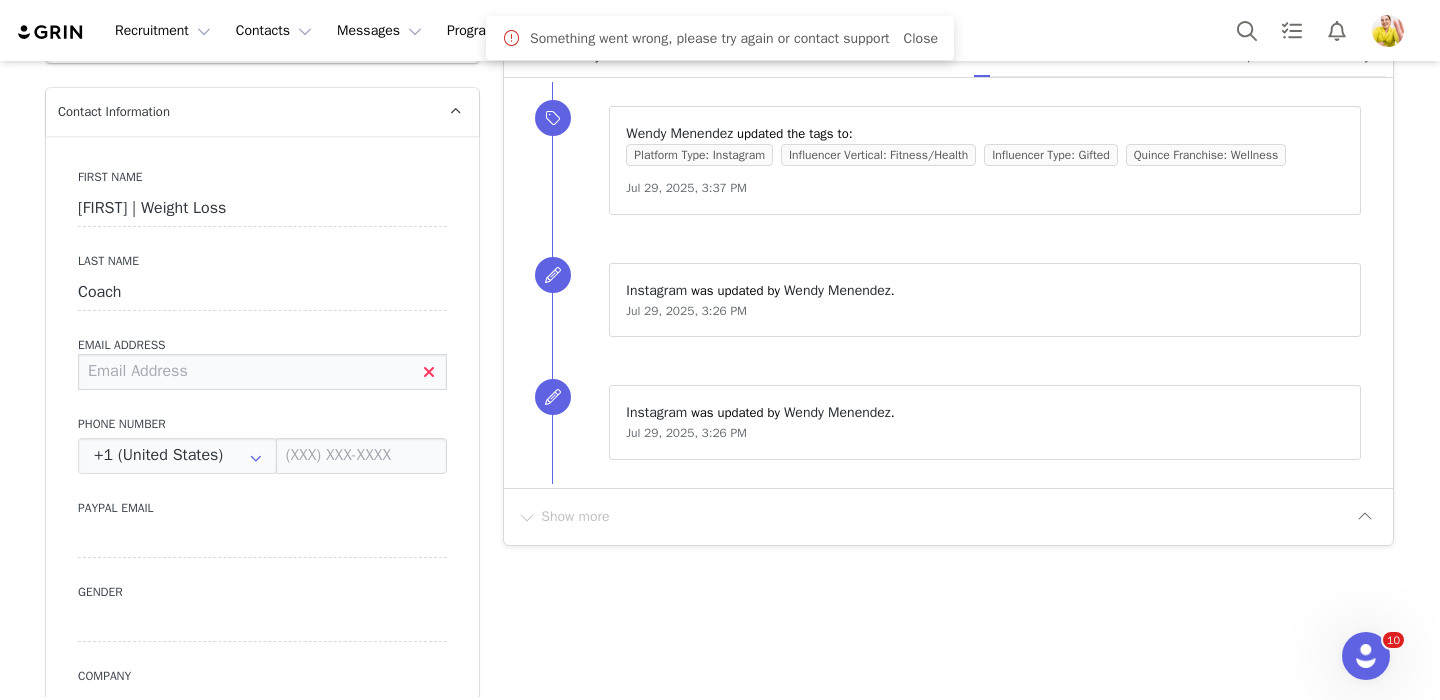 click at bounding box center (262, 372) 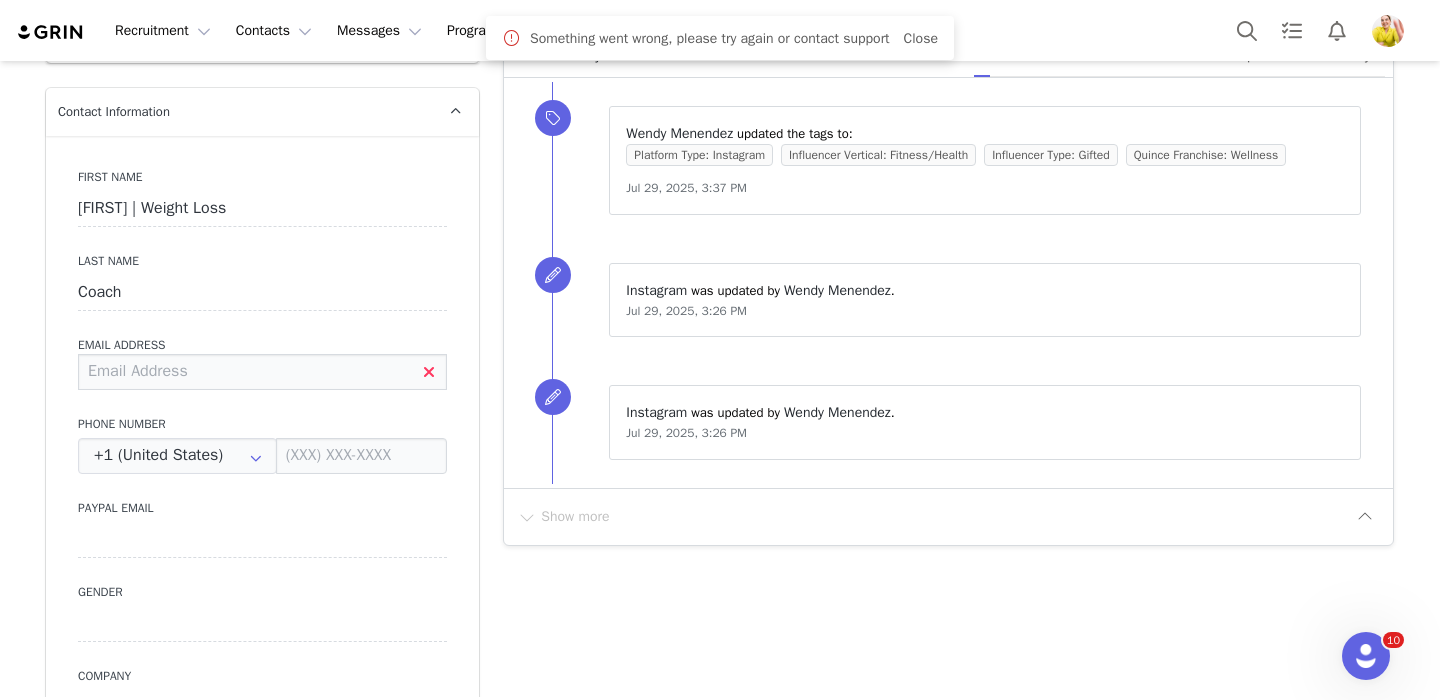 paste on "[USERNAME]@[DOMAIN]" 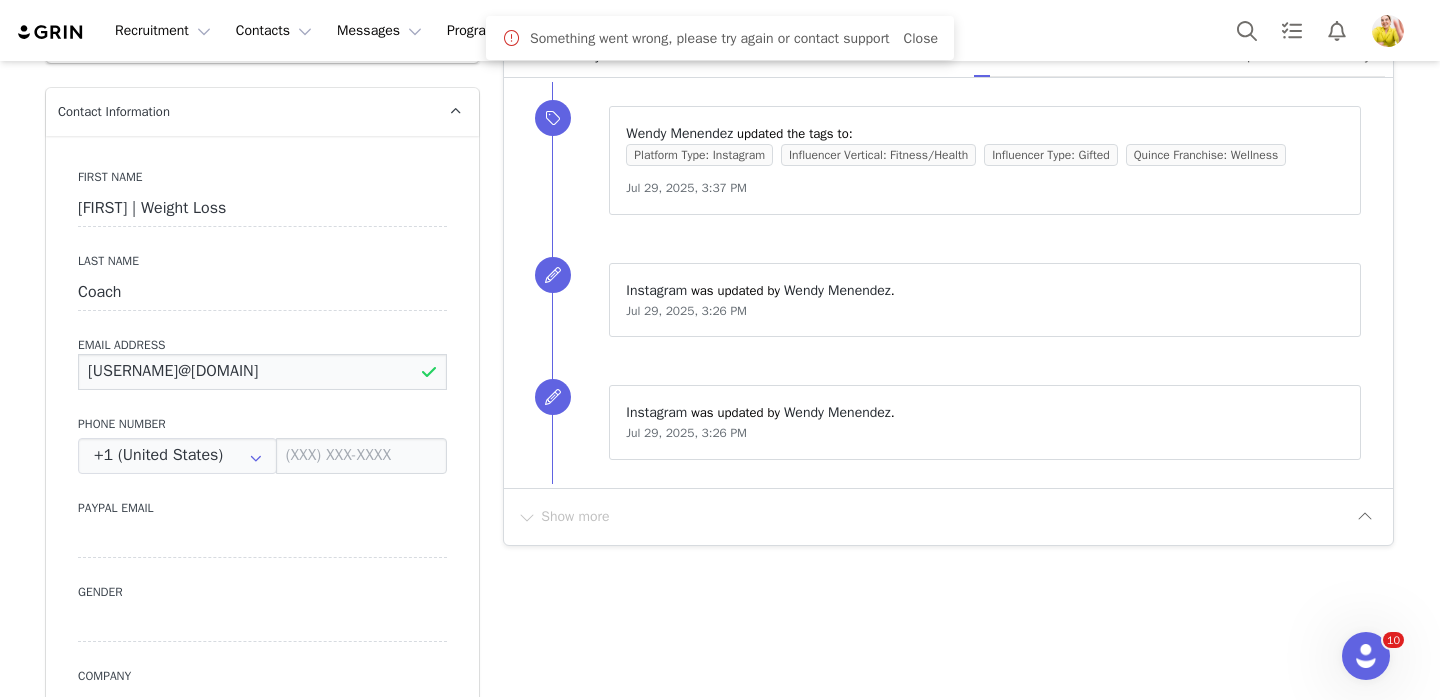 type on "[USERNAME]@[DOMAIN]" 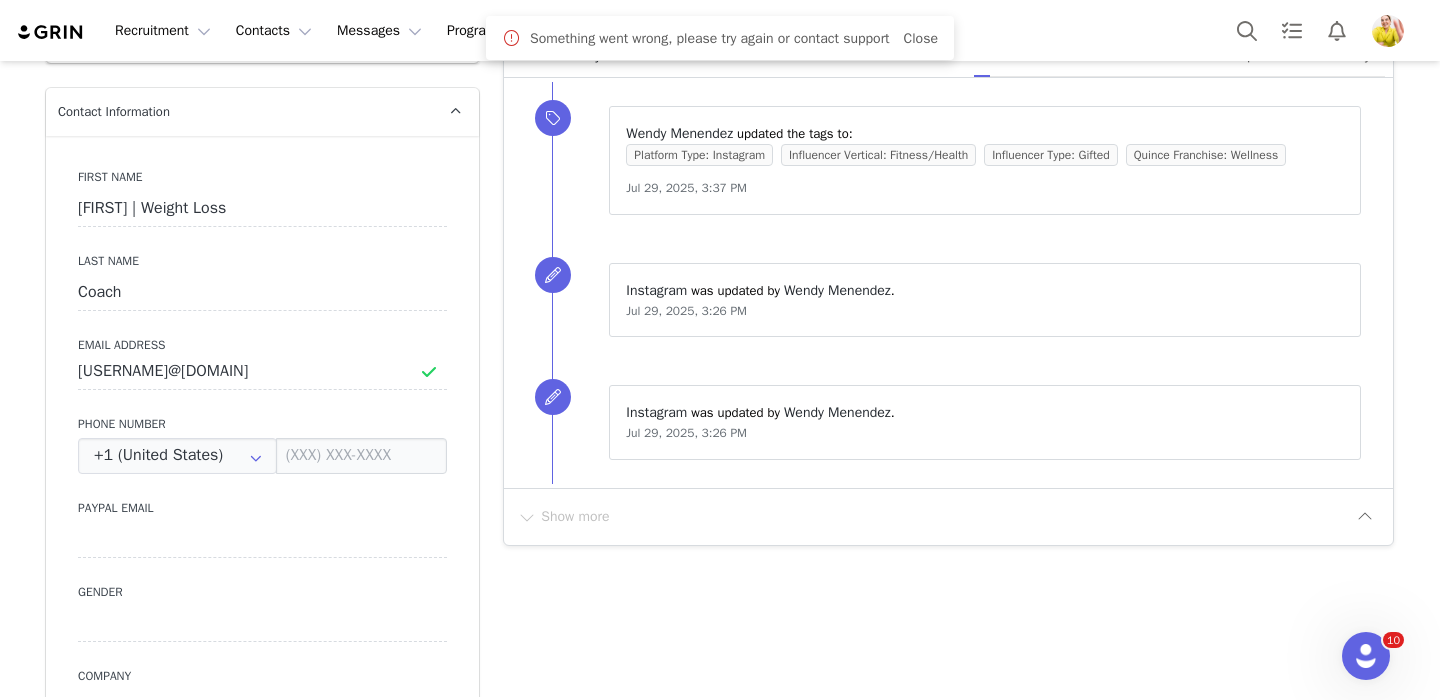 click on "Email Address" at bounding box center [262, 345] 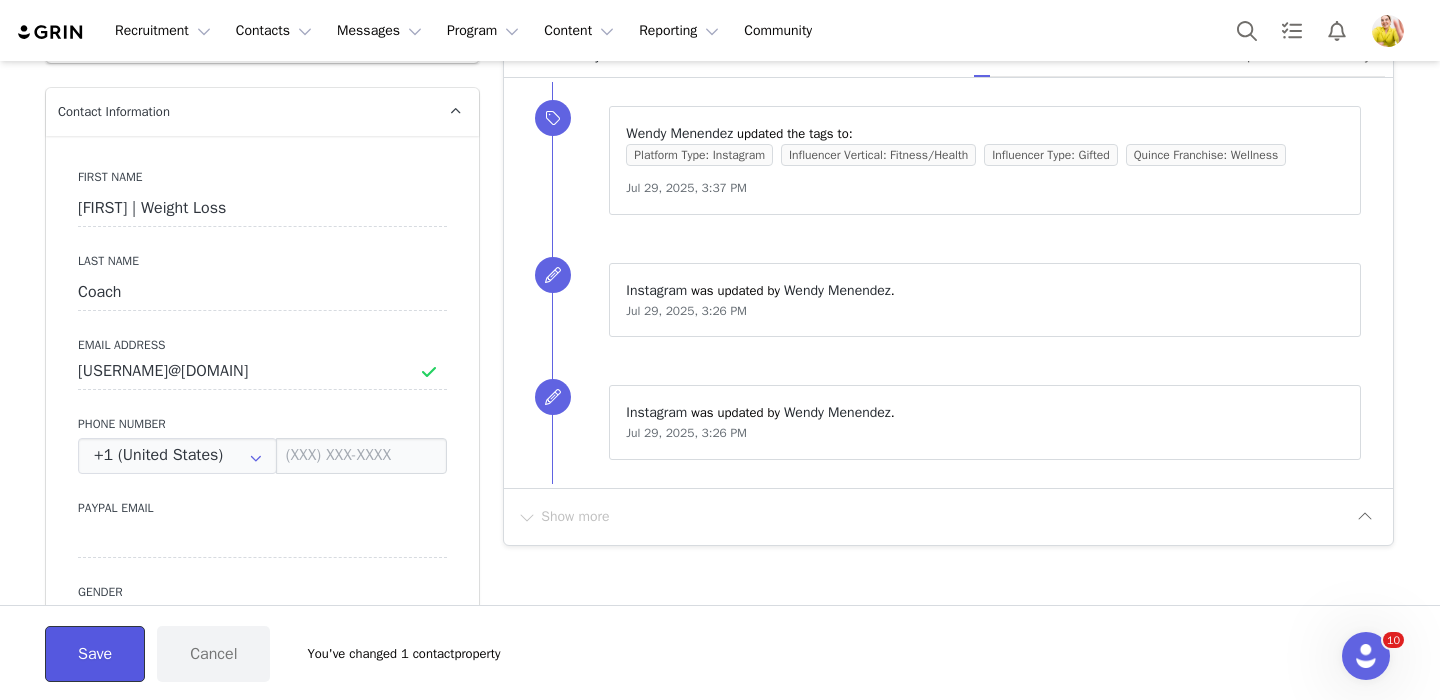 click on "Save" at bounding box center [95, 654] 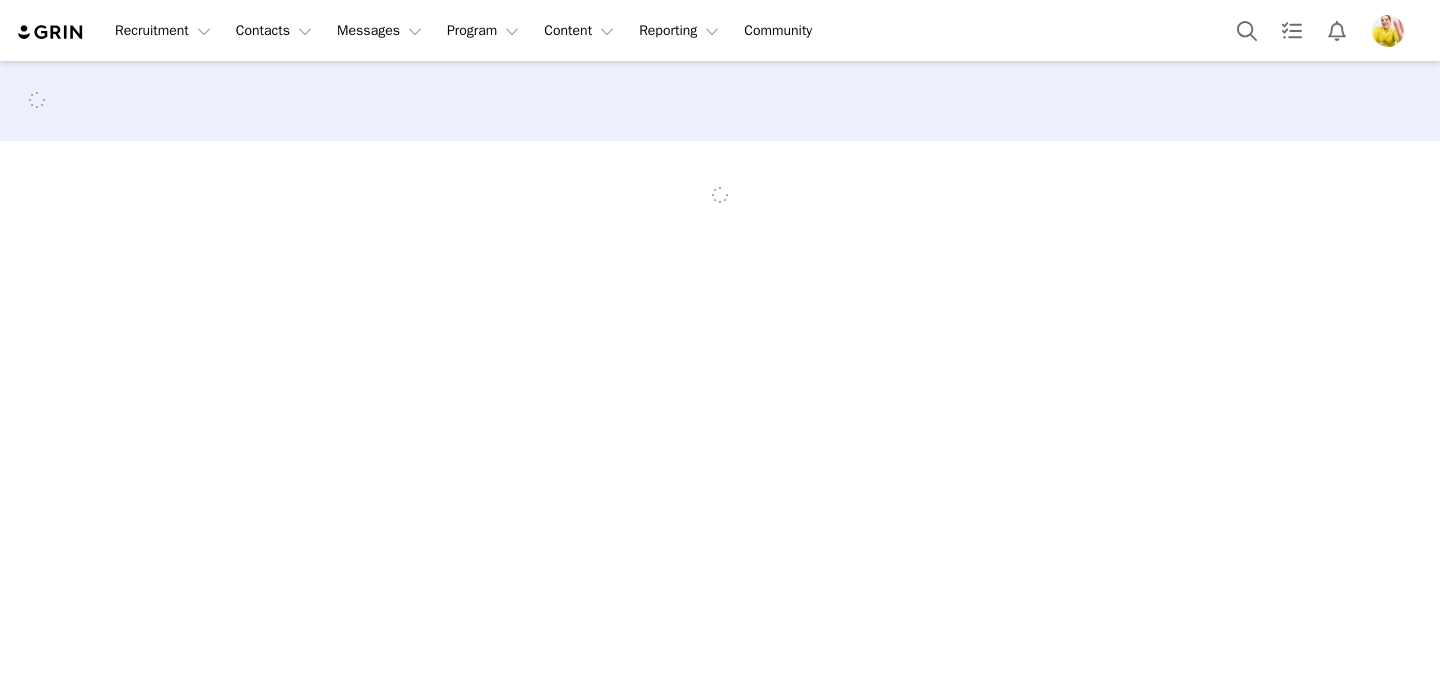 scroll, scrollTop: 0, scrollLeft: 0, axis: both 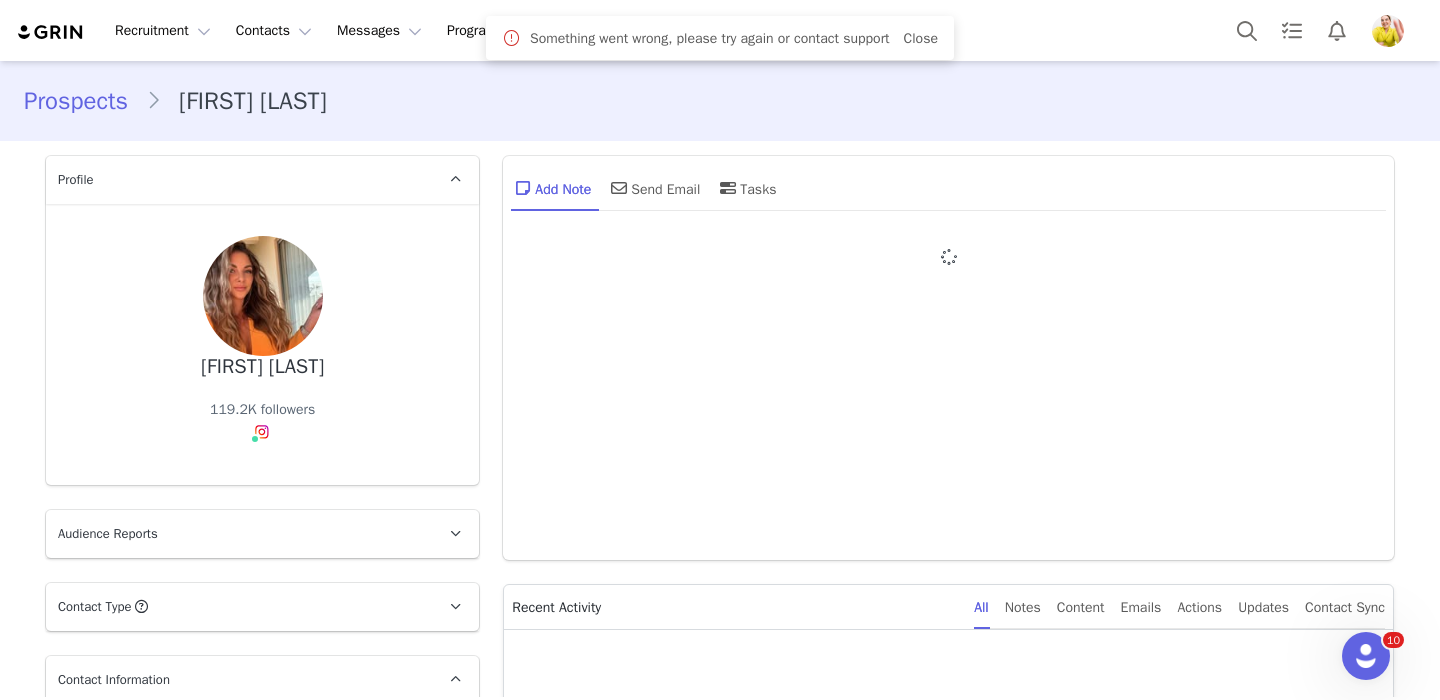 type on "+1 (United States)" 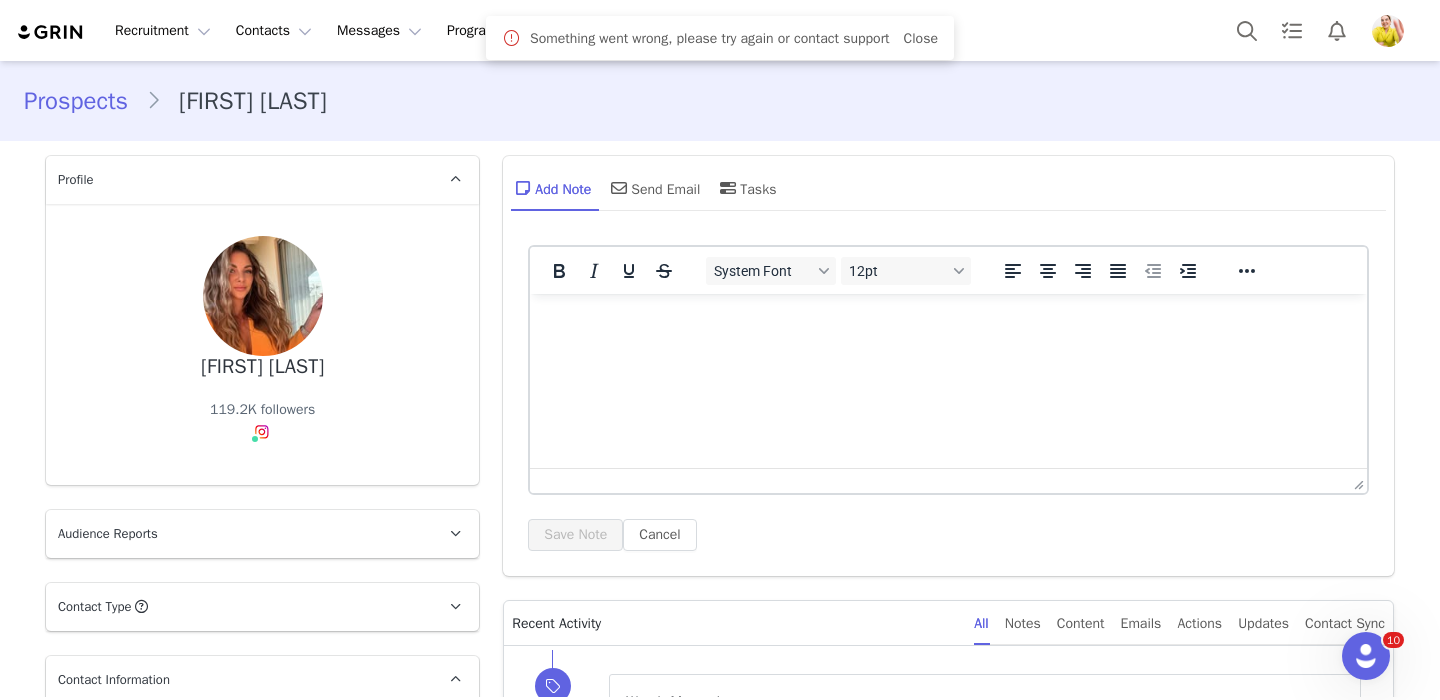 scroll, scrollTop: 0, scrollLeft: 0, axis: both 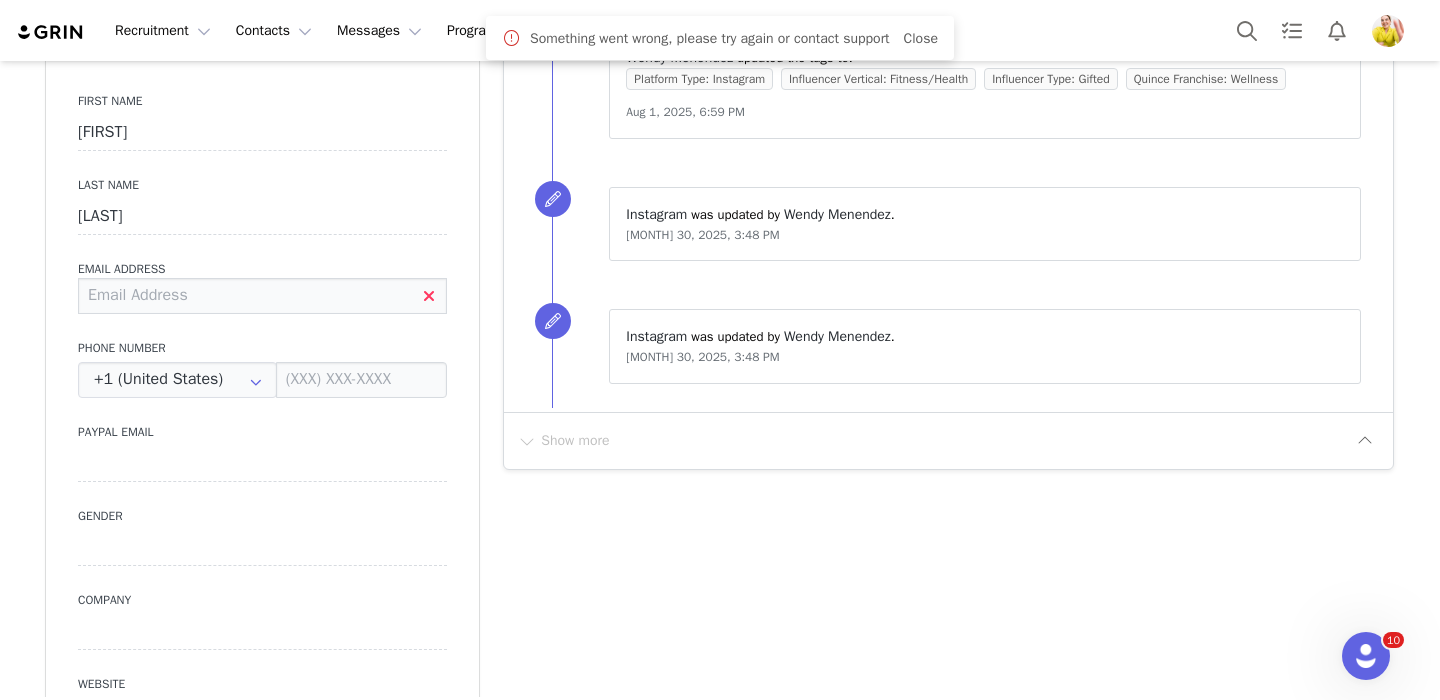 click at bounding box center [262, 296] 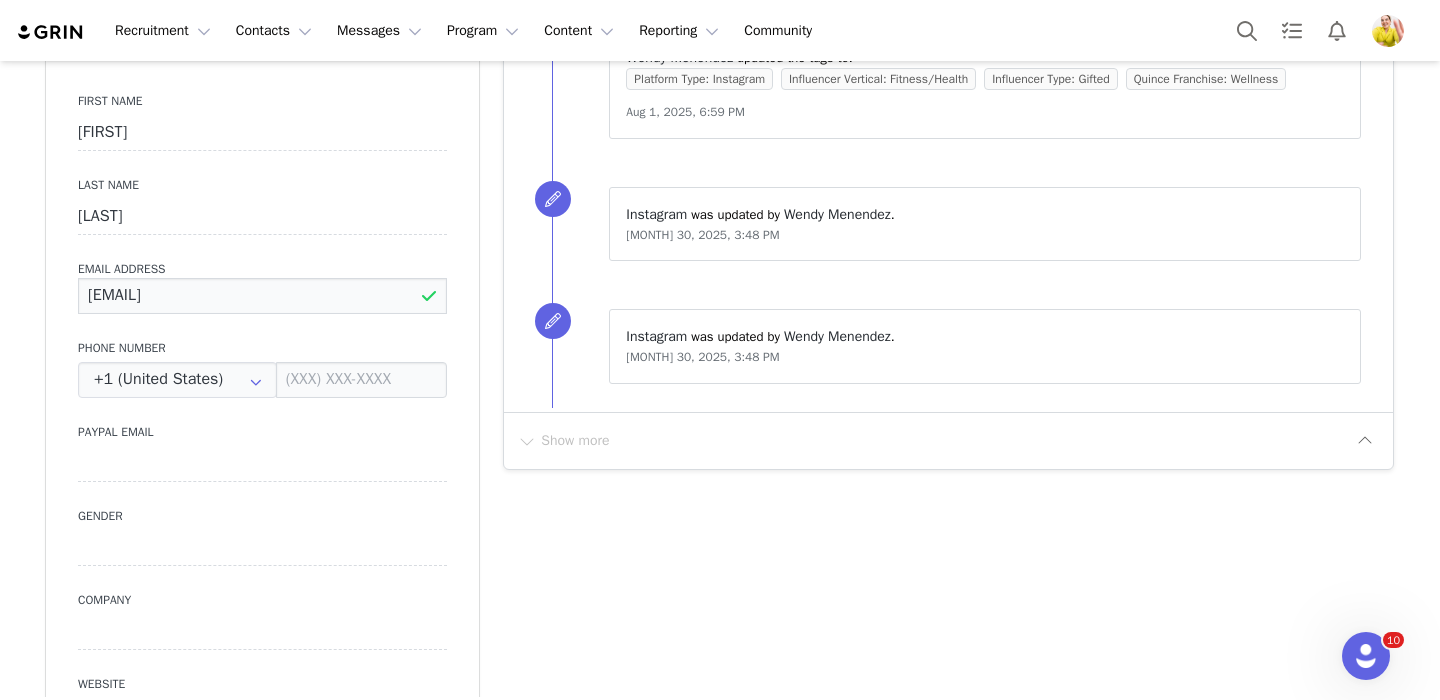type on "hellodbad@gmail.com" 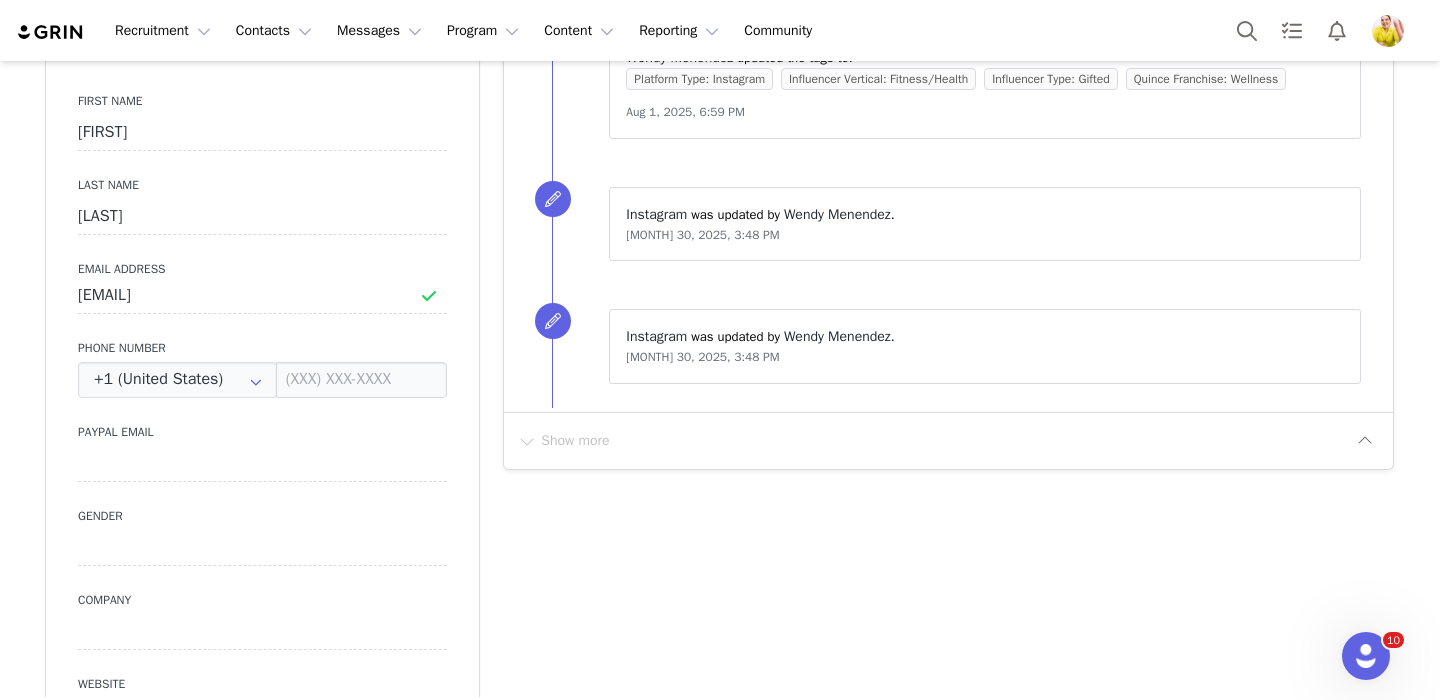 click on "First Name  Gretchen  Last Name  Clark Email Address hellodbad@gmail.com  Phone Number  +1 (United States) +93 (Afghanistan) +358 (Aland Islands) +355 (Albania) +213 (Algeria) +376 (Andorra) +244 (Angola) +1264 (Anguilla) +1268 (Antigua And Barbuda) +54 (Argentina) +374 (Armenia) +297 (Aruba) +61 (Australia) +43 (Austria) +994 (Azerbaijan) +1242 (Bahamas) +973 (Bahrain) +880 (Bangladesh) +1246 (Barbados) +375 (Belarus) +32 (Belgium) +501 (Belize) +229 (Benin) +1441 (Bermuda) +975 (Bhutan) +591 (Bolivia) +599 (Bonaire, Sint Eustatius and Saba) +387 (Bosnia And Herzegovina) +267 (Botswana) +0 (Bouvet Island) +55 (Brazil) +673 (Brunei) +359 (Bulgaria) +226 (Burkina Faso) +257 (Burundi) +855 (Cambodia) +1 (Canada) +238 (Cape Verde) +1345 (Cayman Islands) +236 (Central African Republic) +235 (Chad) +56 (Chile) +86 (China) +61 (Christmas Island) +672 (Cocos (Keeling) Islands) +57 (Colombia) +269 (Comoros) +242 (Congo) +243 (Congo, The Democratic Republic Of The) +682 (Cook Islands) +506 (Costa Rica) +385 (Croatia)" at bounding box center (262, 425) 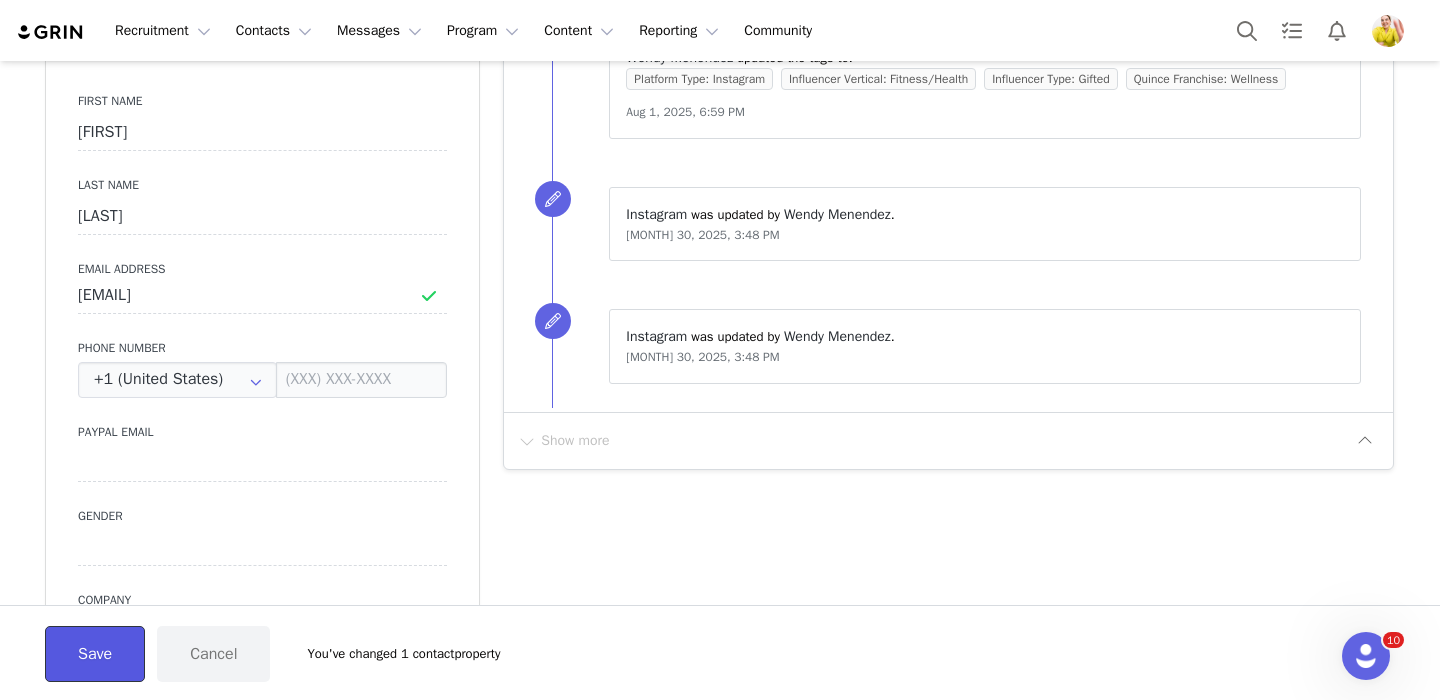 click on "Save" at bounding box center [95, 654] 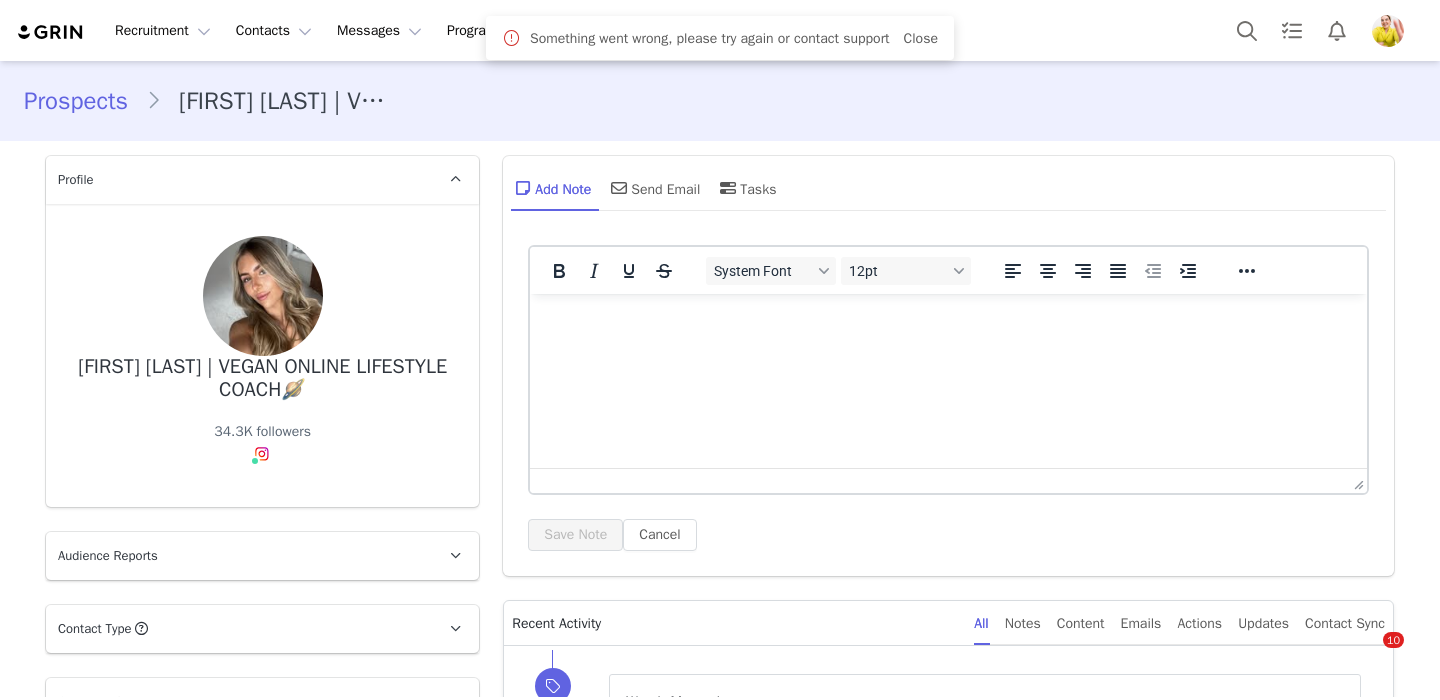 scroll, scrollTop: 0, scrollLeft: 0, axis: both 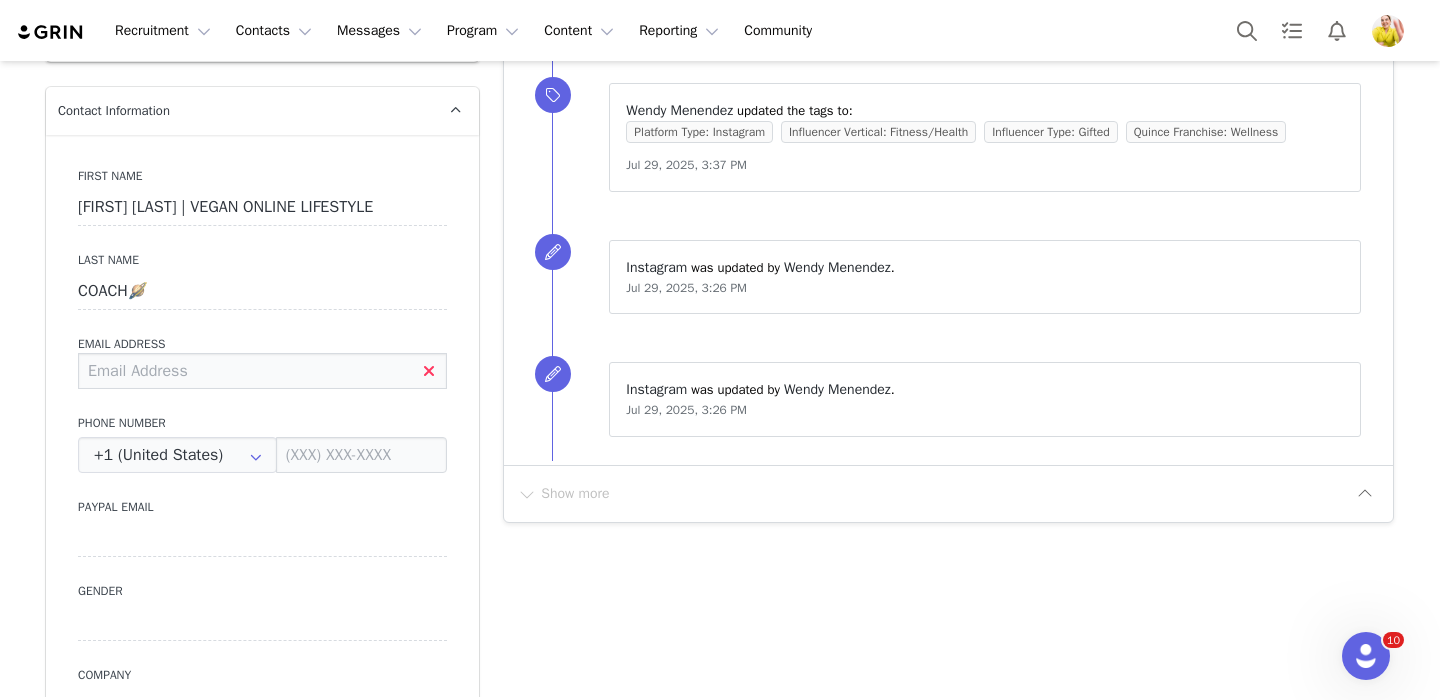 click at bounding box center (262, 371) 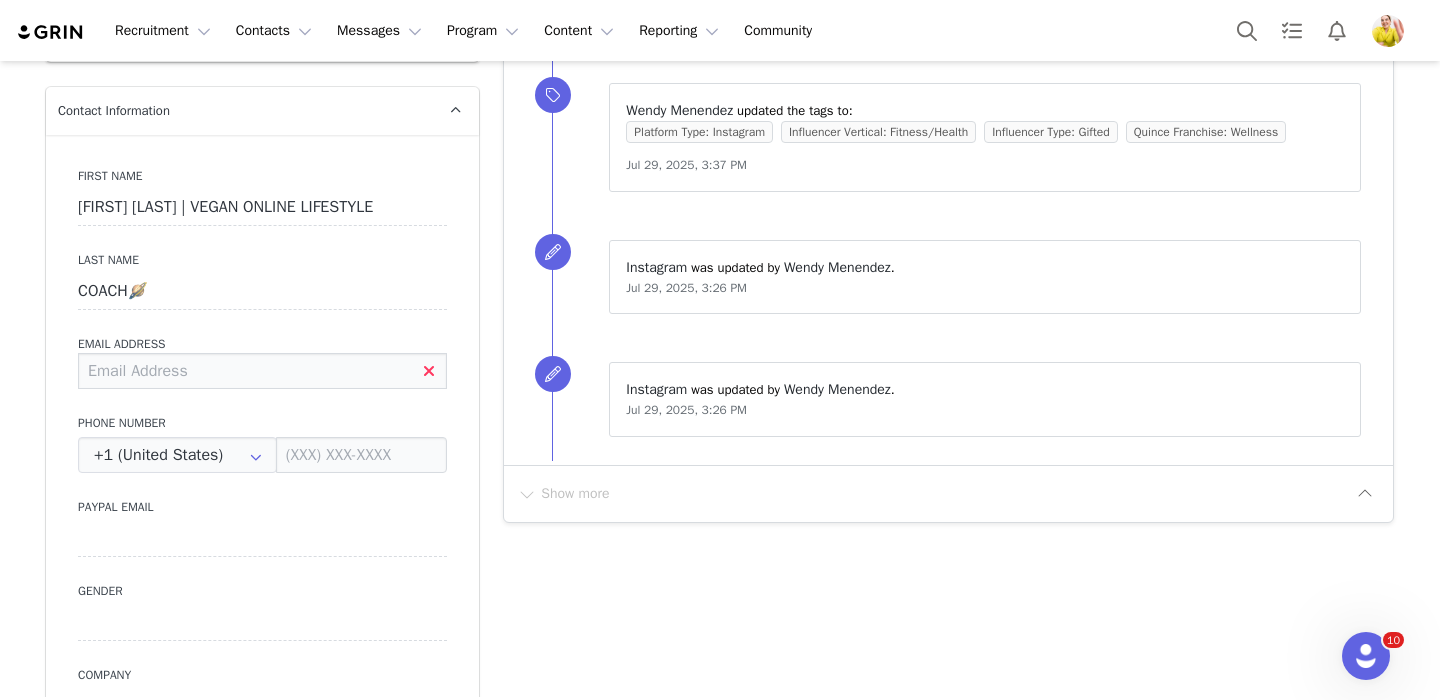 paste on "[EMAIL]" 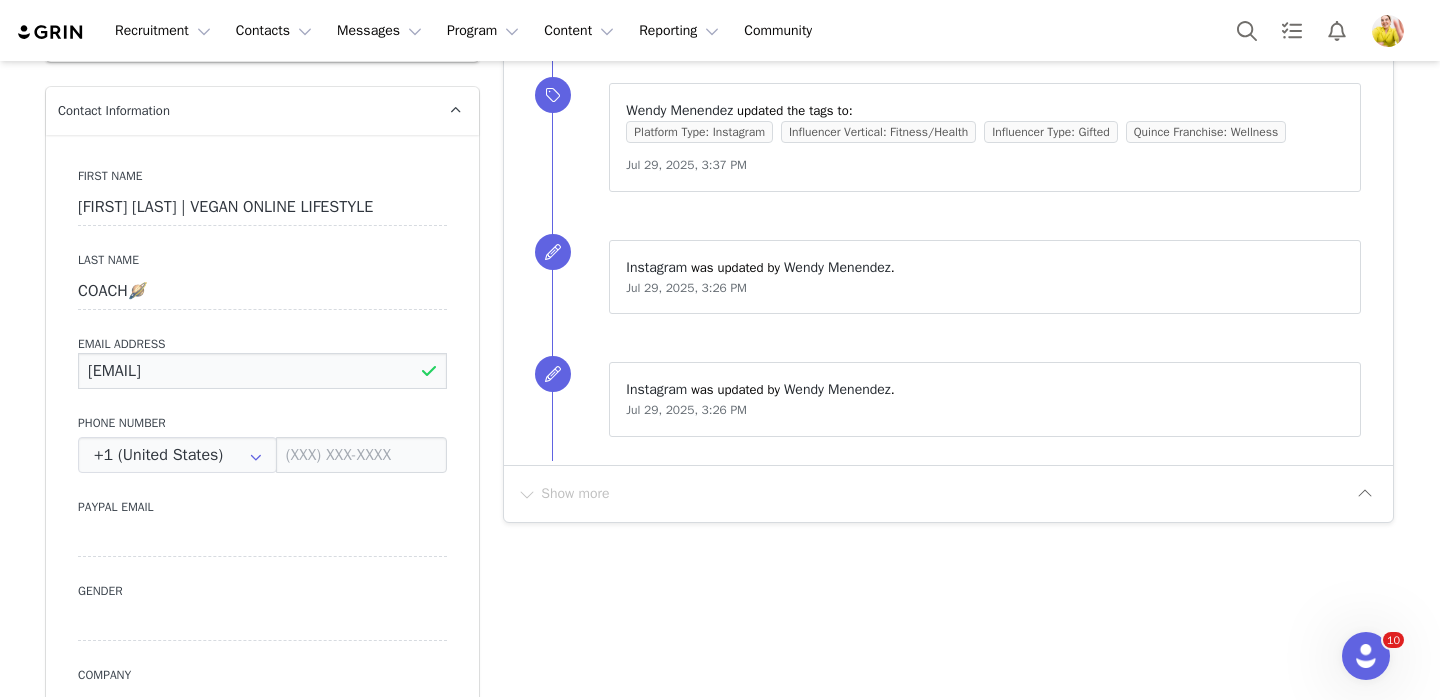 type on "[EMAIL]" 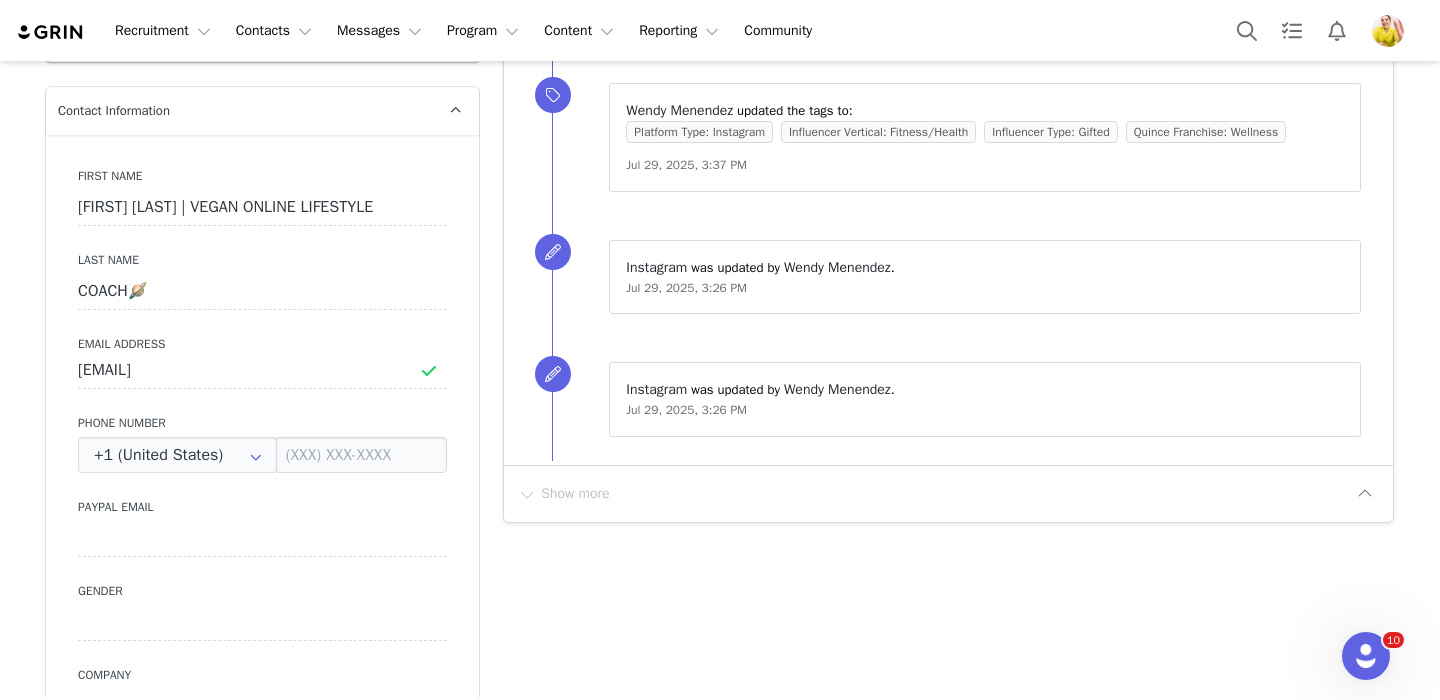 click on "First Name  [FIRST] | VEGAN ONLINE LIFESTYLE  Last Name  [LAST] COACH🪐 Email Address [EMAIL]  Phone Number  +1 (United States) +93 (Afghanistan) +358 (Aland Islands) +355 (Albania) +213 (Algeria) +376 (Andorra) +244 (Angola) +1264 (Anguilla) +1268 (Antigua And Barbuda) +54 (Argentina) +374 (Armenia) +297 (Aruba) +61 (Australia) +43 (Austria) +994 (Azerbaijan) +1242 (Bahamas) +973 (Bahrain) +880 (Bangladesh) +1246 (Barbados) +375 (Belarus) +32 (Belgium) +501 (Belize) +229 (Benin) +1441 (Bermuda) +975 (Bhutan) +591 (Bolivia) +599 (Bonaire, Sint Eustatius and Saba) +387 (Bosnia And Herzegovina) +267 (Botswana) +0 (Bouvet Island) +55 (Brazil) +673 (Brunei) +359 (Bulgaria) +226 (Burkina Faso) +257 (Burundi) +855 (Cambodia) +1 (Canada) +238 (Cape Verde) +1345 (Cayman Islands) +236 (Central African Republic) +235 (Chad) +56 (Chile) +86 (China) +61 (Christmas Island) +672 (Cocos (Keeling) Islands) +57 (Colombia) +269 (Comoros) +242 (Congo) +243 (Congo, The Democratic Republic Of The) +506 (Costa Rica)" at bounding box center (262, 500) 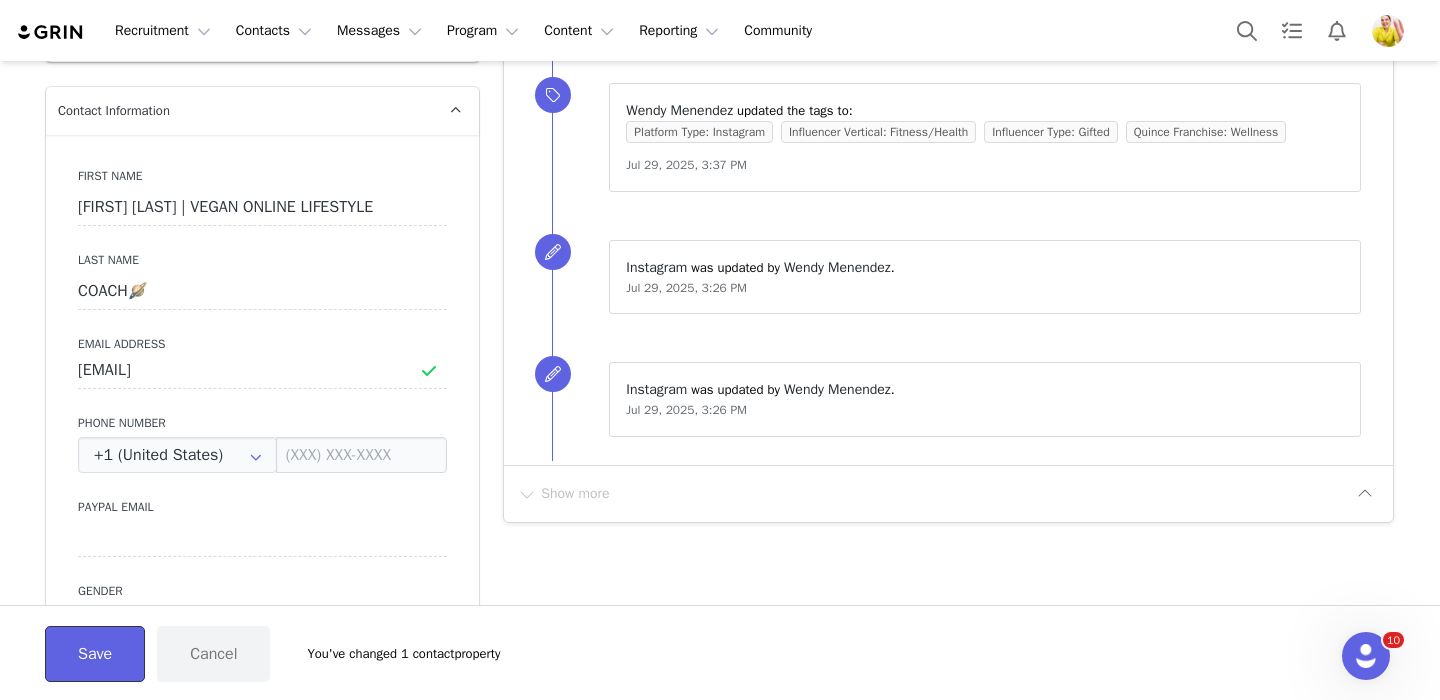 click on "Save" at bounding box center [95, 654] 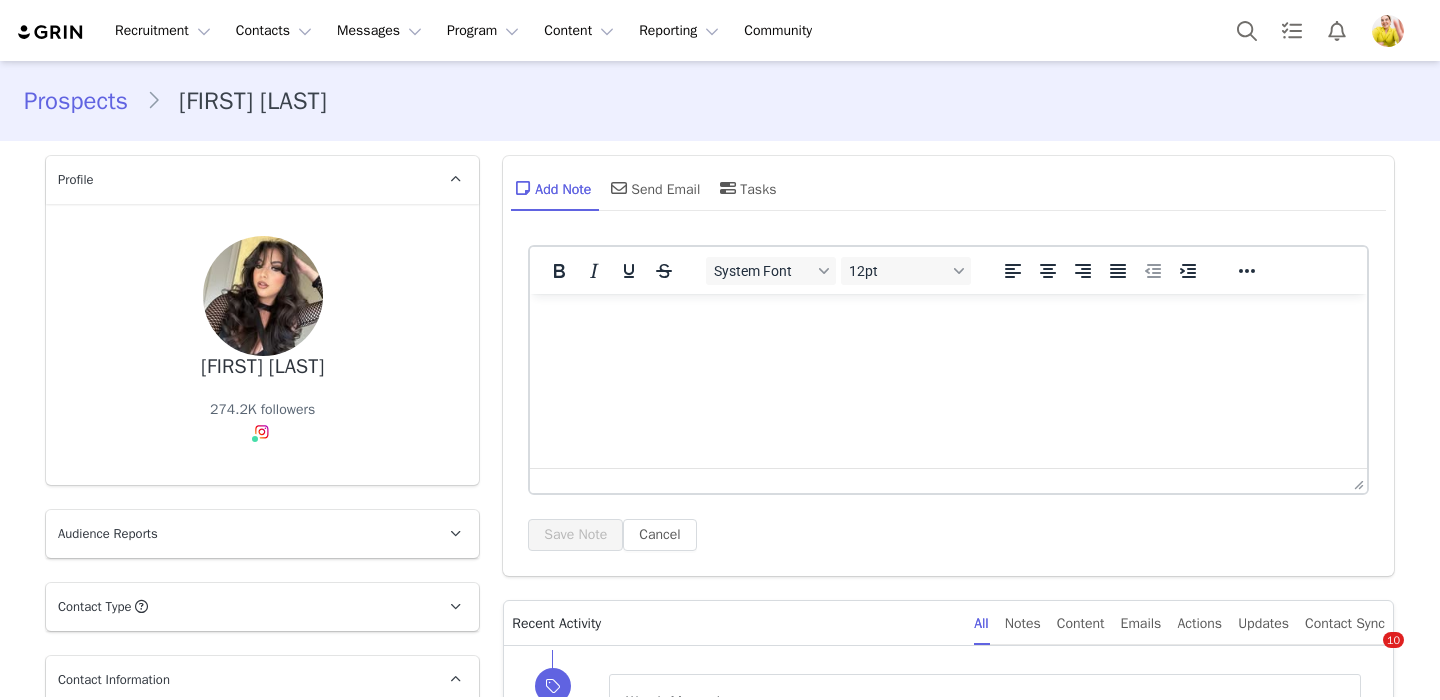scroll, scrollTop: 0, scrollLeft: 0, axis: both 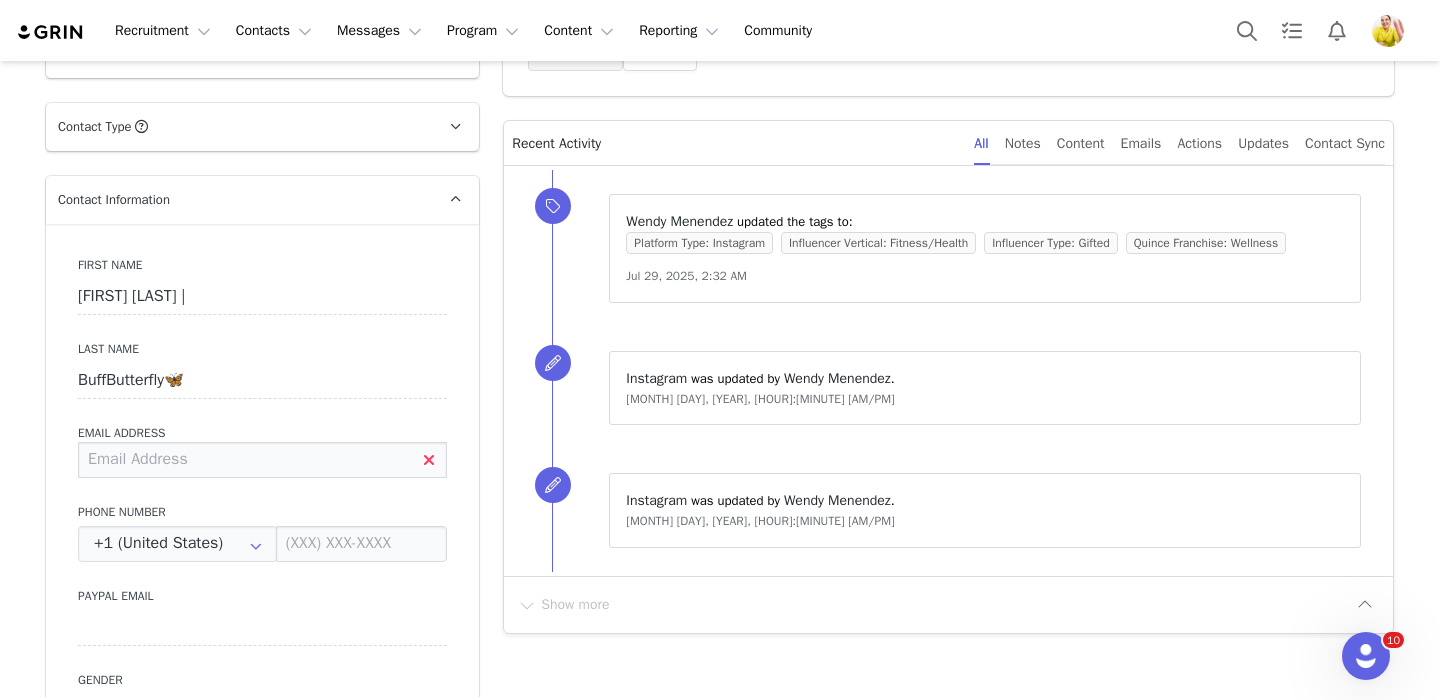 click at bounding box center [262, 460] 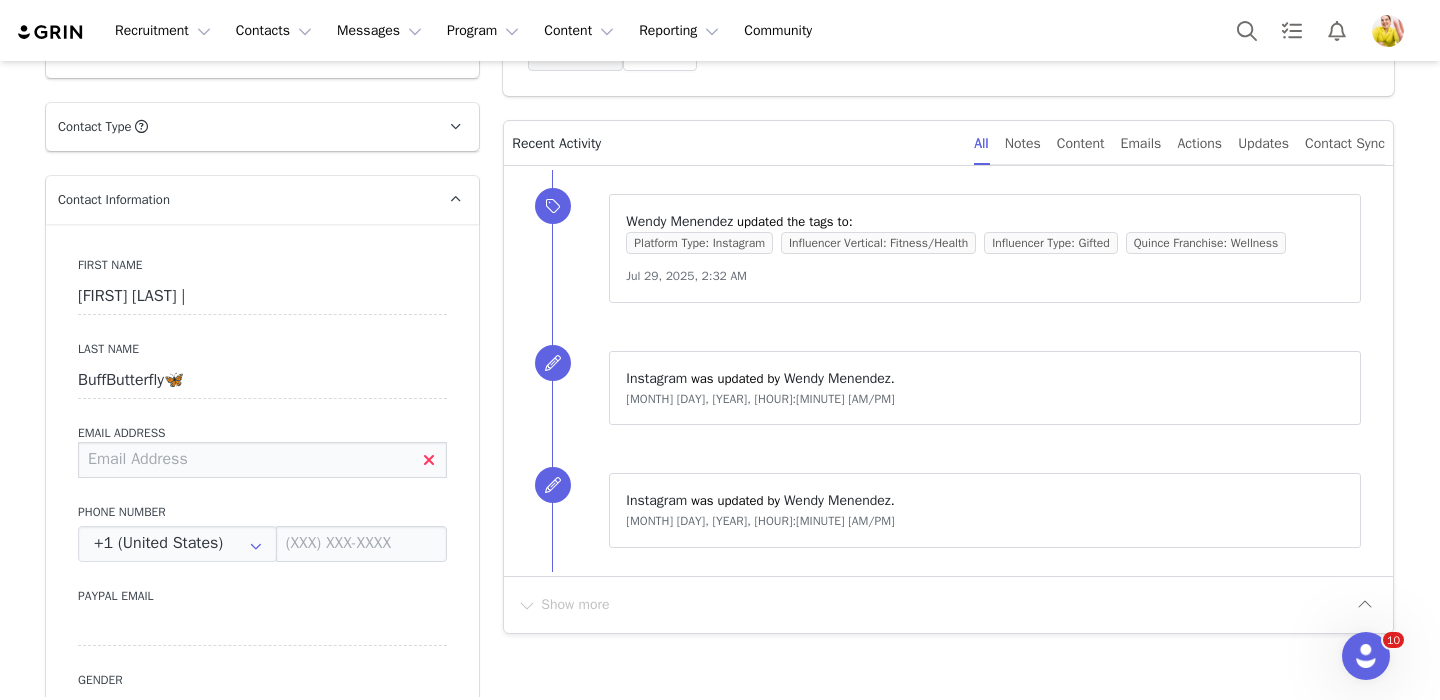 paste on "lilemilyreyes18@gmail.com" 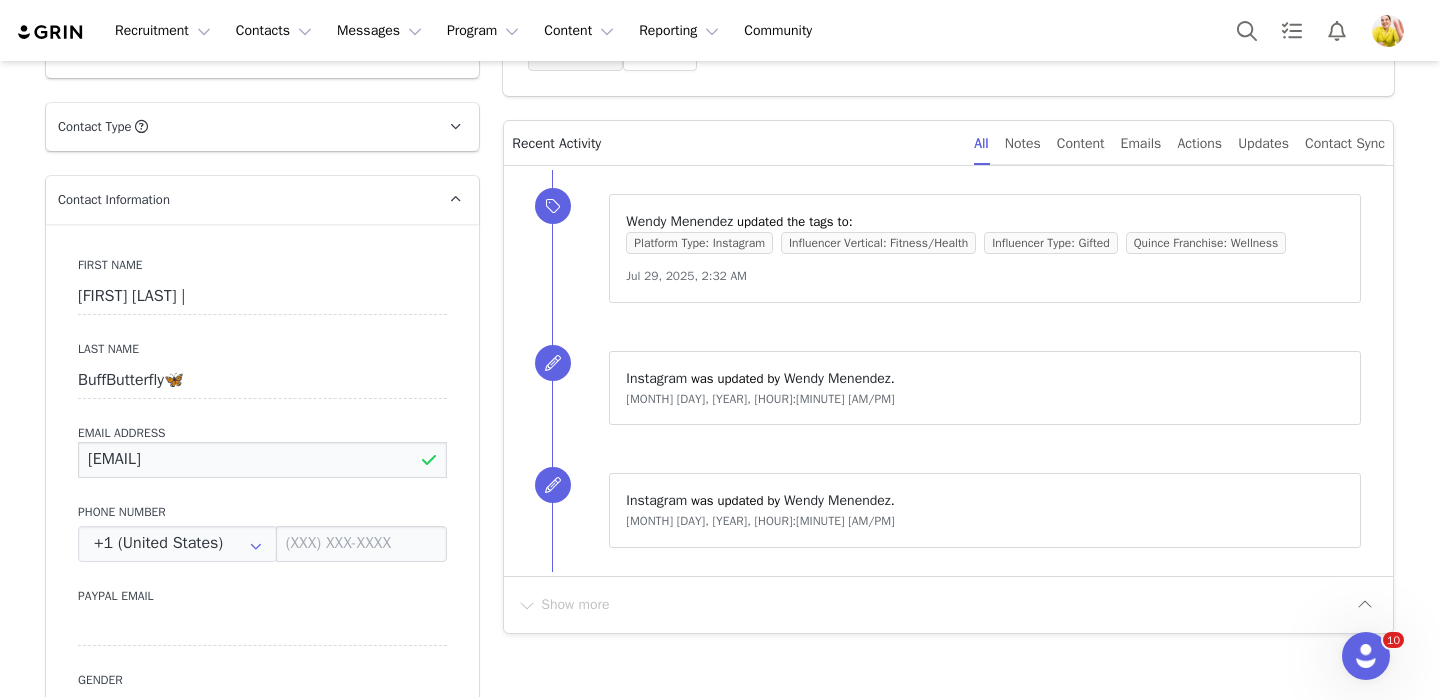 type on "lilemilyreyes18@gmail.com" 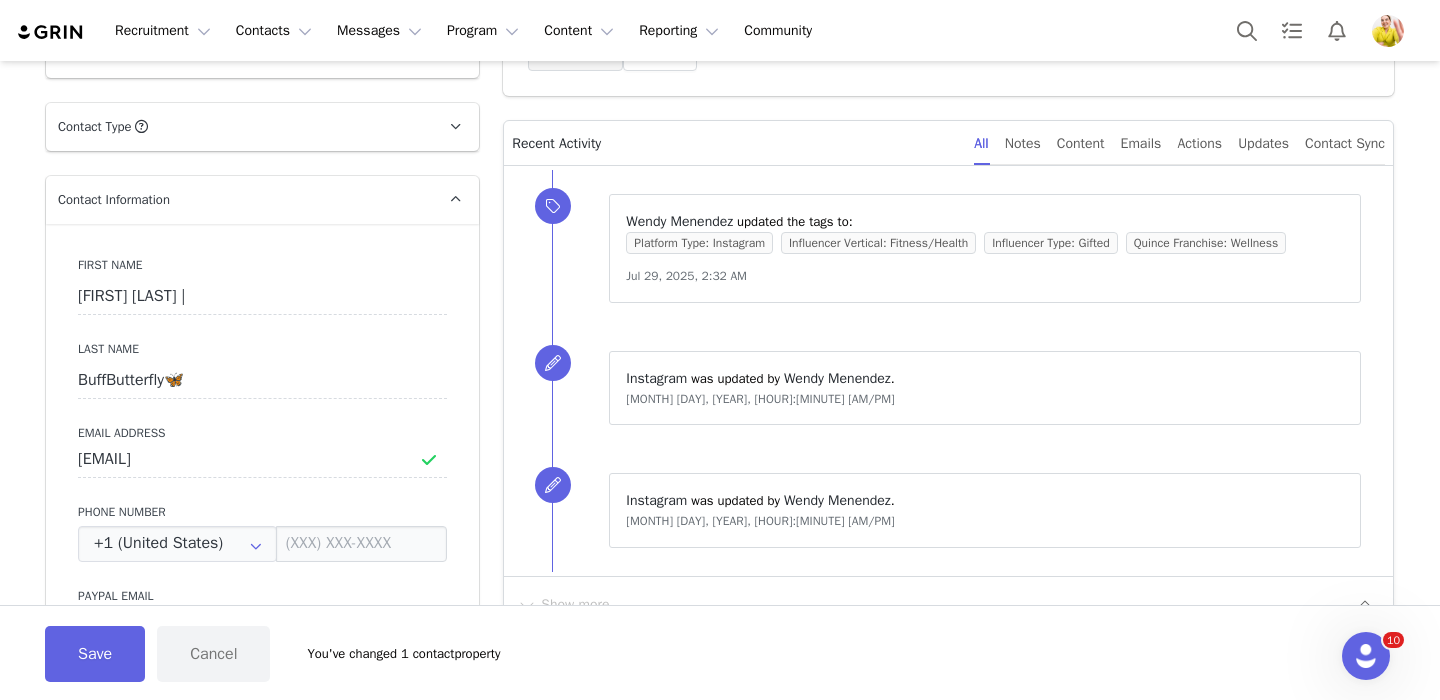 click on "First Name  Emily Reyes |  Last Name  BuffButterfly🦋 Email Address lilemilyreyes18@gmail.com  Phone Number  +1 (United States) +93 (Afghanistan) +358 (Aland Islands) +355 (Albania) +213 (Algeria) +376 (Andorra) +244 (Angola) +1264 (Anguilla) +1268 (Antigua And Barbuda) +54 (Argentina) +374 (Armenia) +297 (Aruba) +61 (Australia) +43 (Austria) +994 (Azerbaijan) +1242 (Bahamas) +973 (Bahrain) +880 (Bangladesh) +1246 (Barbados) +375 (Belarus) +32 (Belgium) +501 (Belize) +229 (Benin) +1441 (Bermuda) +975 (Bhutan) +591 (Bolivia) +599 (Bonaire, Sint Eustatius and Saba) +387 (Bosnia And Herzegovina) +267 (Botswana) +0 (Bouvet Island) +55 (Brazil) +673 (Brunei) +359 (Bulgaria) +226 (Burkina Faso) +257 (Burundi) +855 (Cambodia) +1 (Canada) +238 (Cape Verde) +1345 (Cayman Islands) +236 (Central African Republic) +235 (Chad) +56 (Chile) +86 (China) +61 (Christmas Island) +672 (Cocos (Keeling) Islands) +57 (Colombia) +269 (Comoros) +242 (Congo) +243 (Congo, The Democratic Republic Of The) +682 (Cook Islands)  Gender" at bounding box center (262, 589) 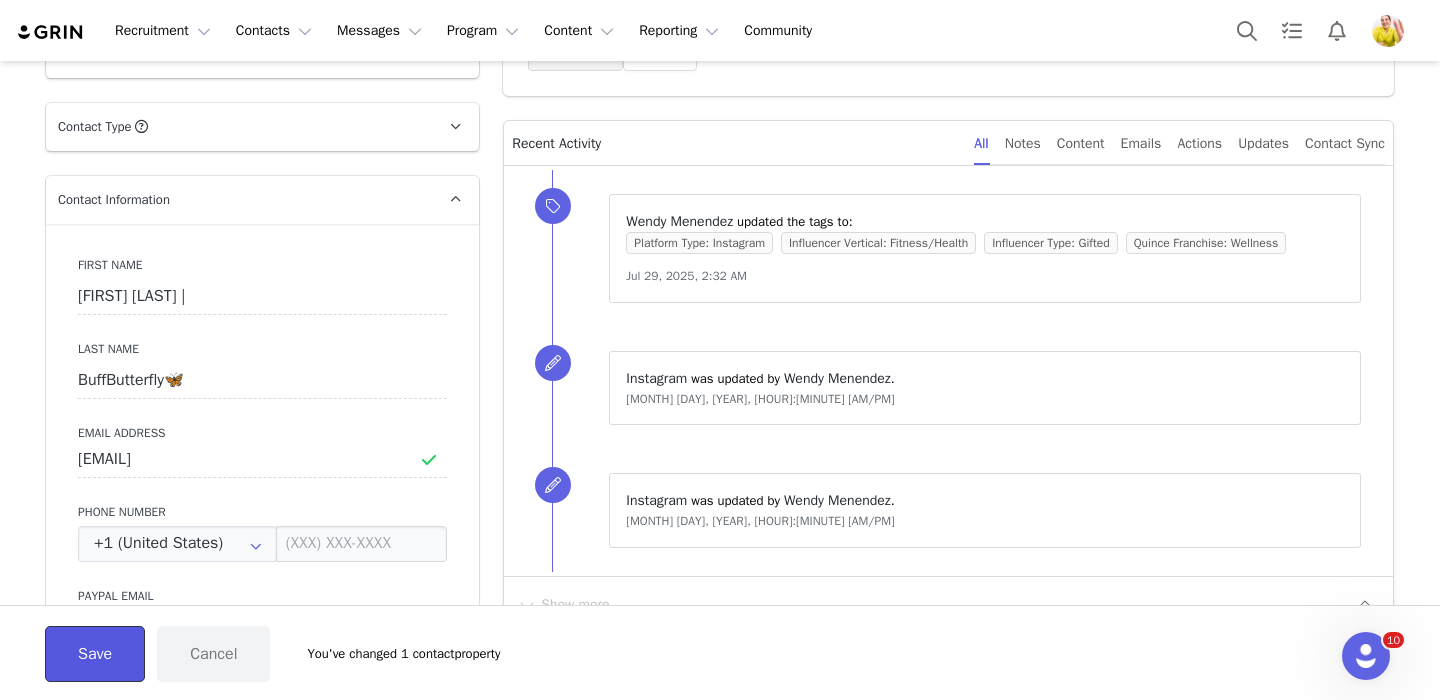 click on "Save" at bounding box center [95, 654] 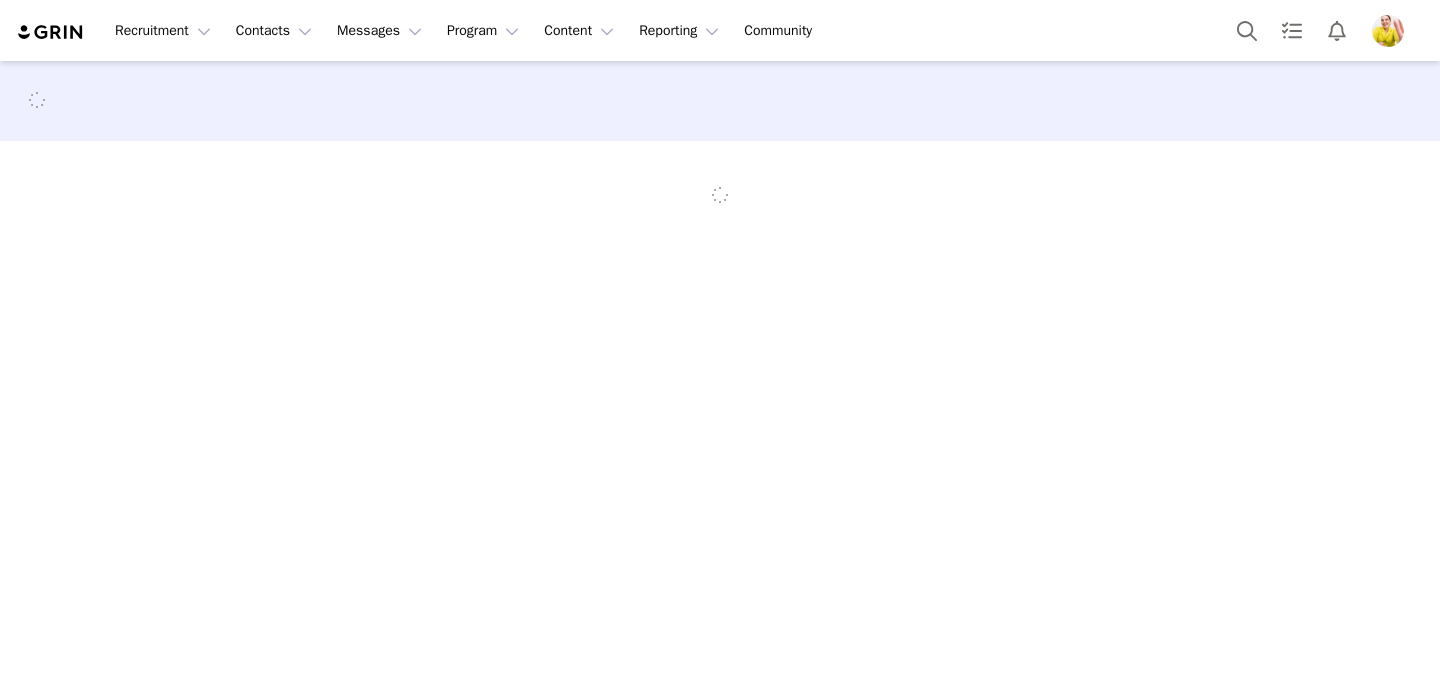 scroll, scrollTop: 0, scrollLeft: 0, axis: both 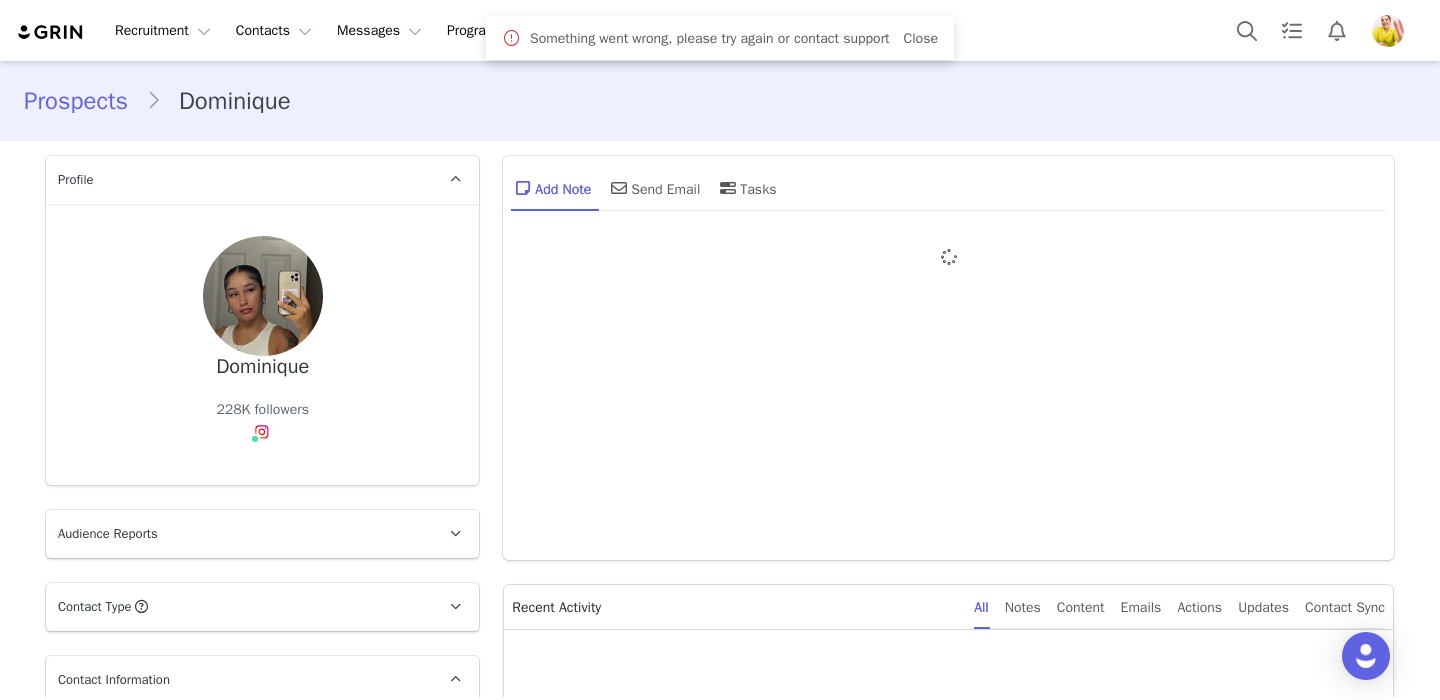 type on "+1 (United States)" 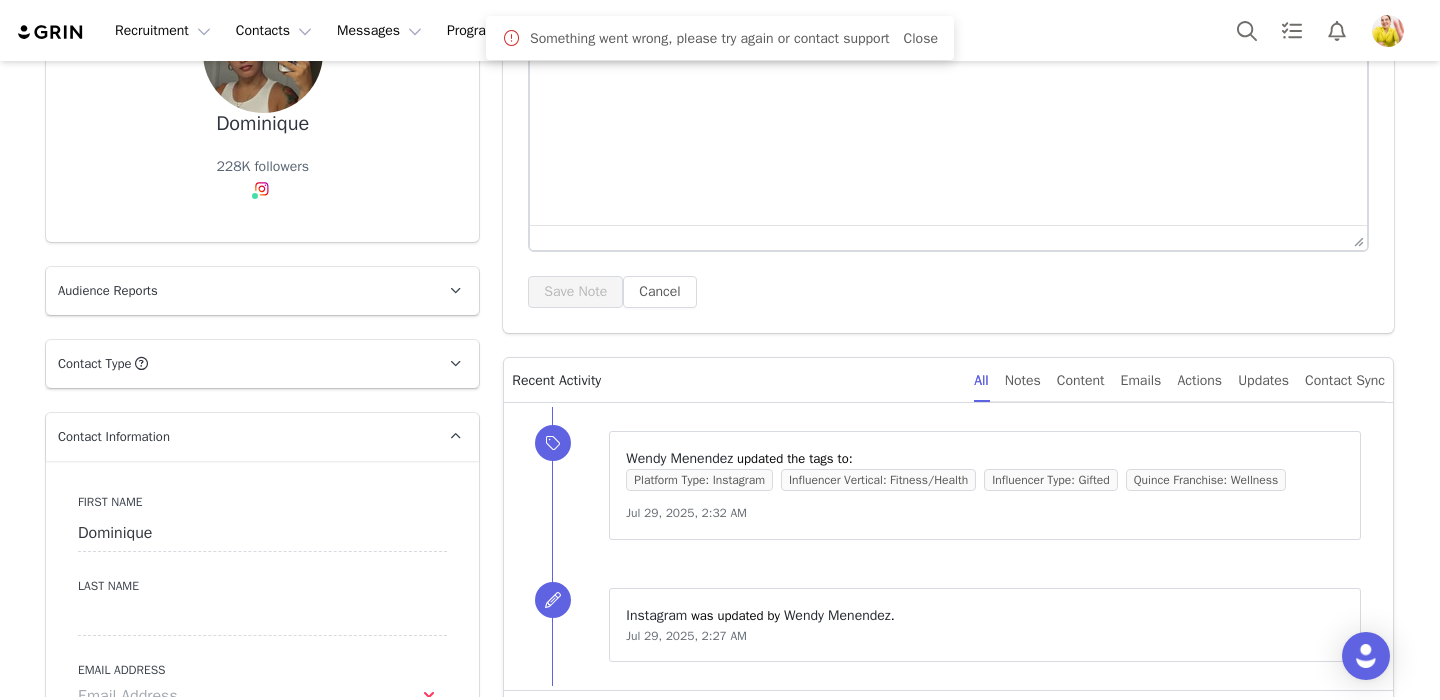 scroll, scrollTop: 0, scrollLeft: 0, axis: both 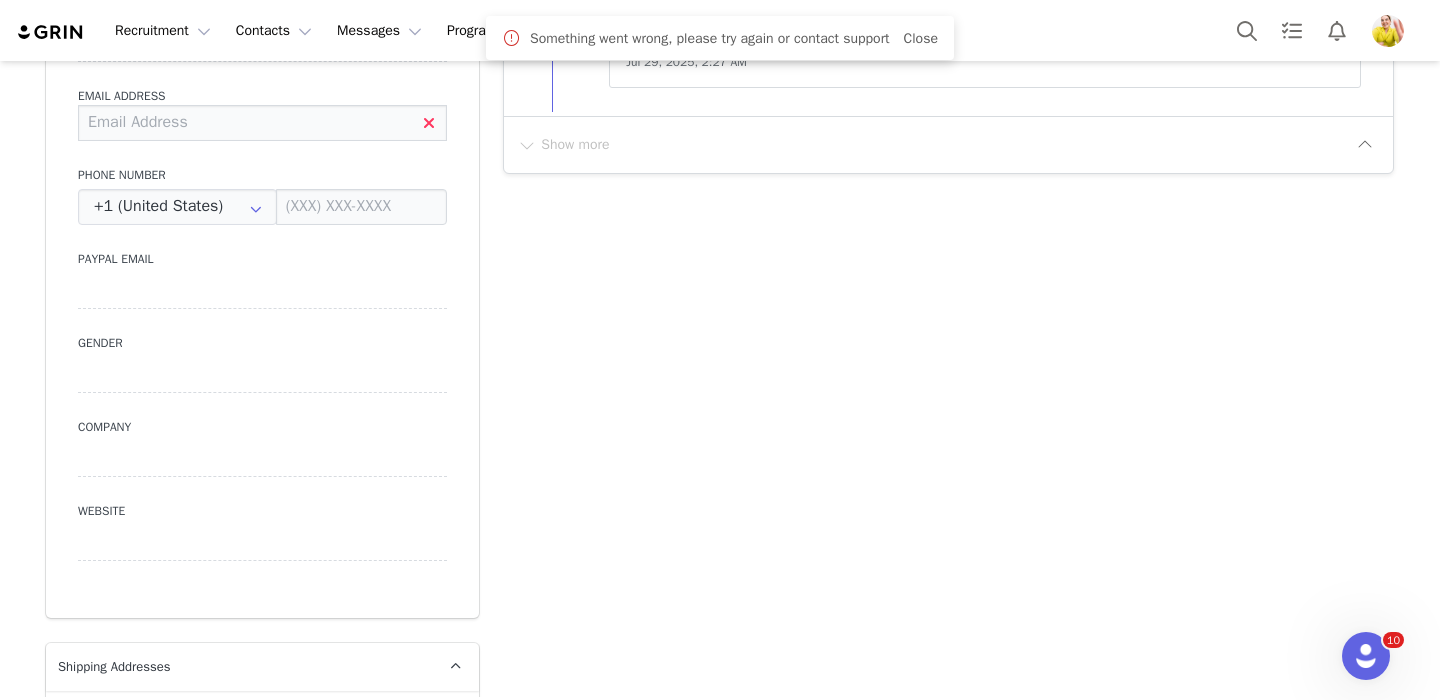 click at bounding box center [262, 123] 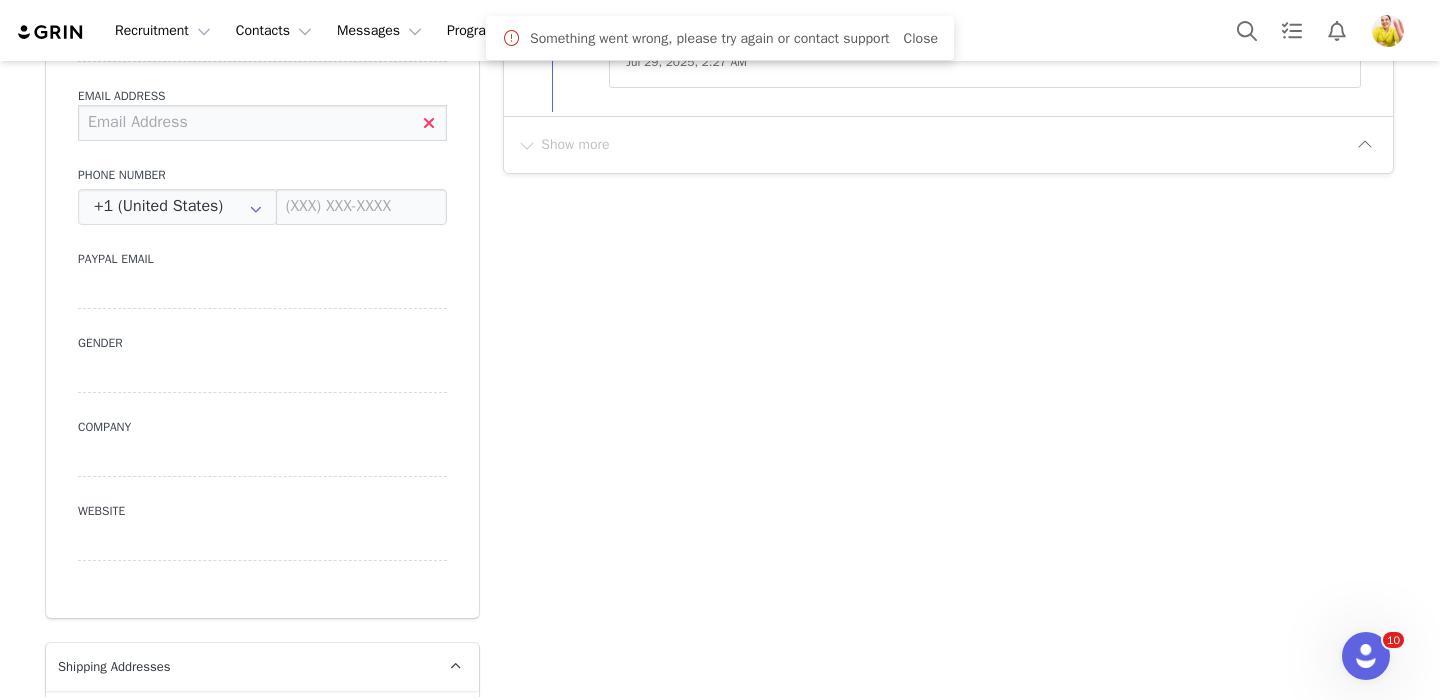 paste on "flash.fitnesss@gmail.com" 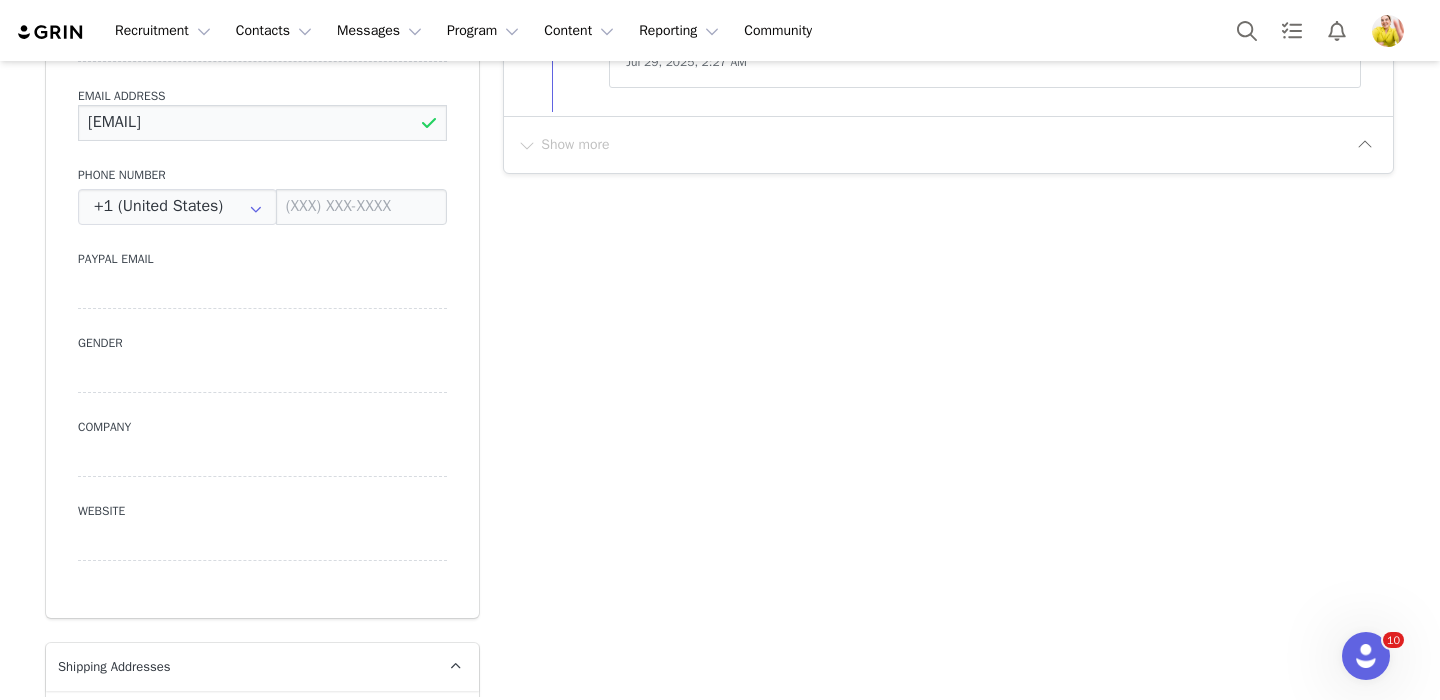 type on "flash.fitnesss@gmail.com" 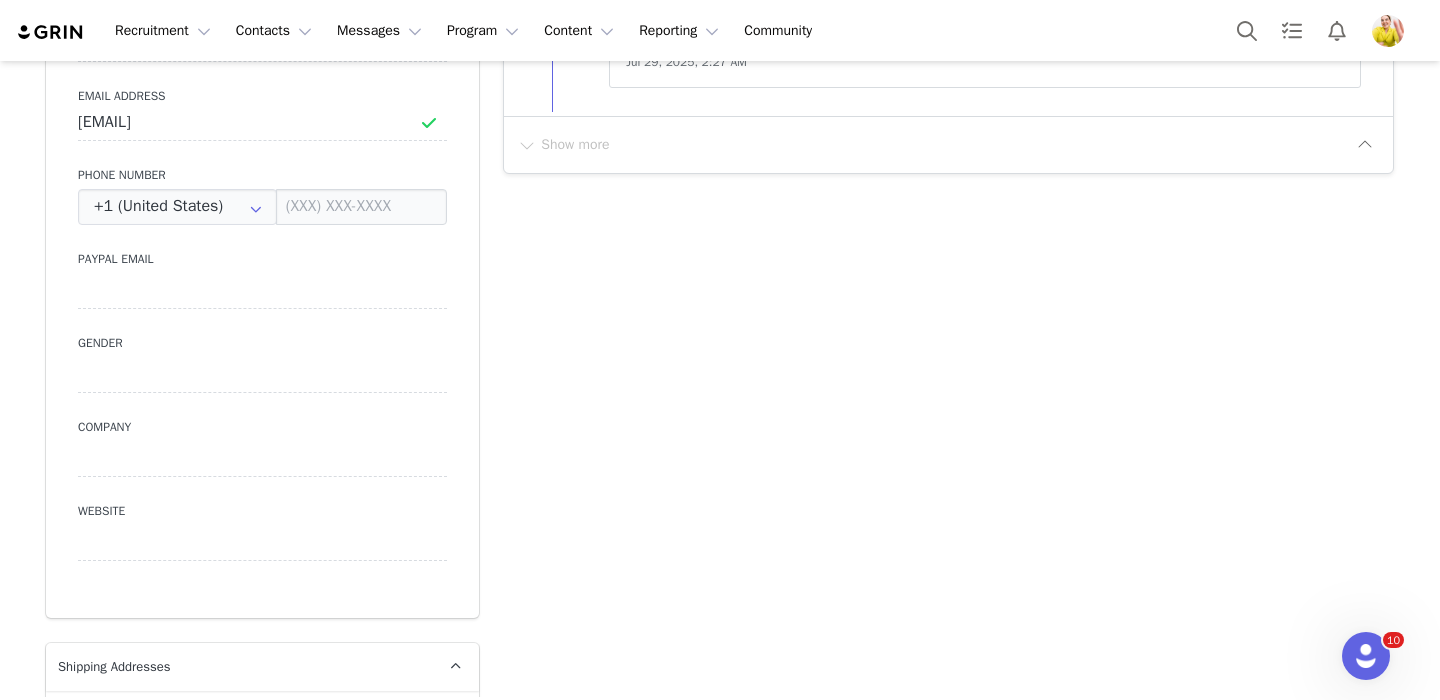 click on "Add Note   Send Email   Tasks  System Font 12pt To open the popup, press Shift+Enter To open the popup, press Shift+Enter To open the popup, press Shift+Enter To open the popup, press Shift+Enter Save Note Cancel Recent Activity All Notes Content Emails Actions Updates Contact Sync ⁨ Wendy Menendez ⁩ updated the tags to: Platform Type: Instagram Influencer Vertical: Fitness/Health Influencer Type: Gifted Quince Franchise: Wellness Jul 29, 2025, 2:32 AM ⁨ Instagram ⁩ was updated by ⁨ Wendy Menendez ⁩. Jul 29, 2025, 2:27 AM Show more" at bounding box center [948, 815] 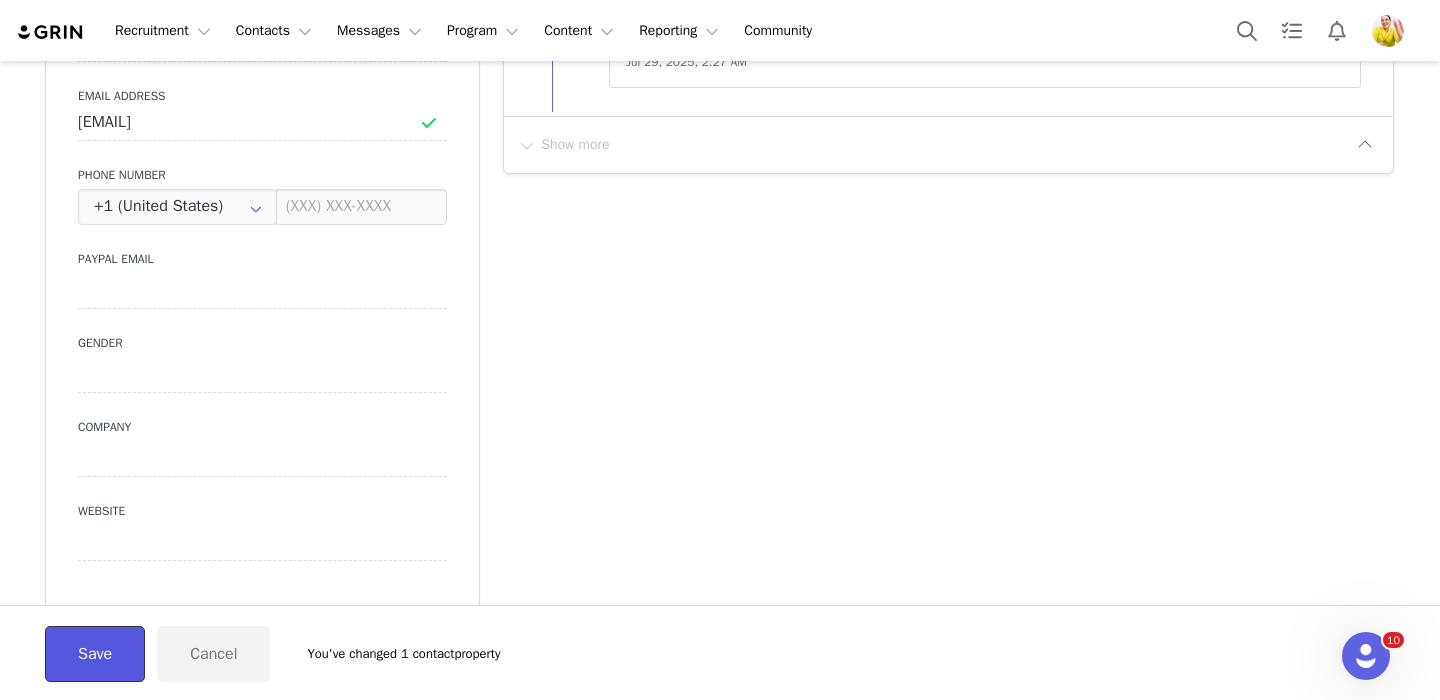 click on "Save" at bounding box center [95, 654] 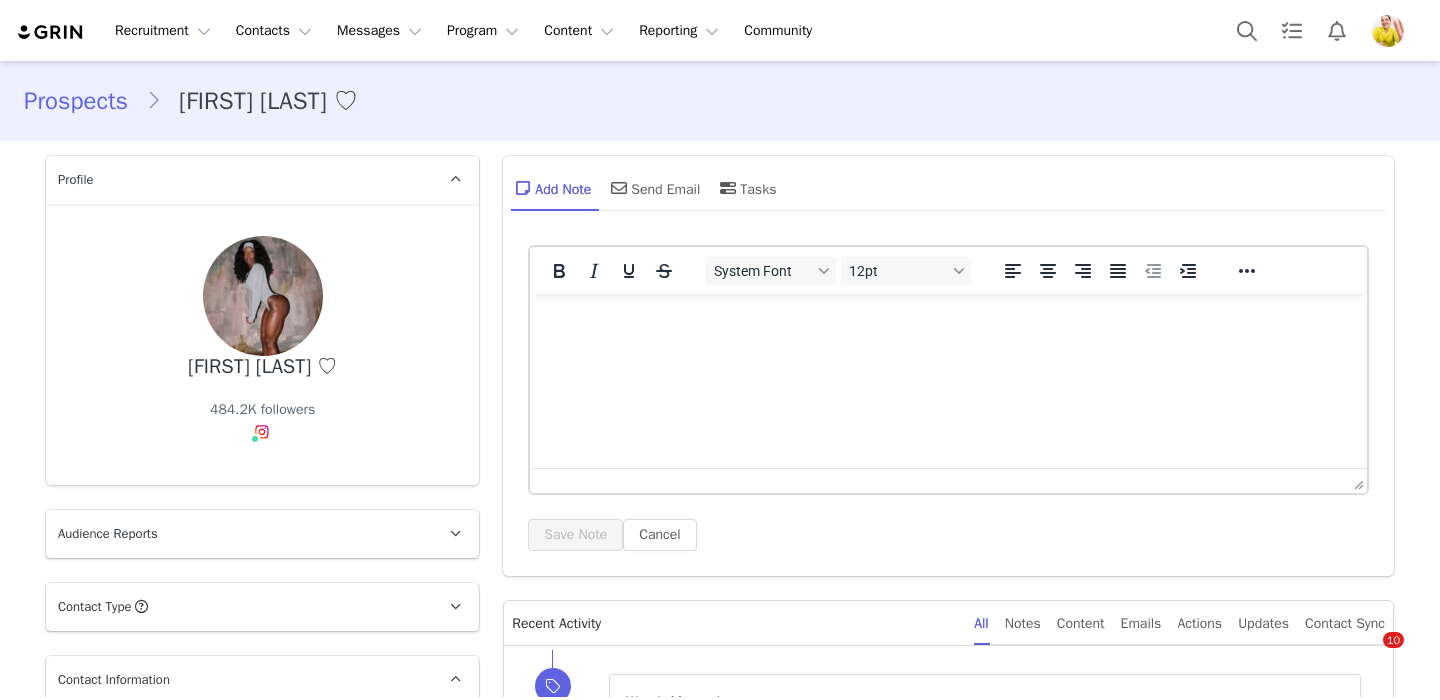 scroll, scrollTop: 0, scrollLeft: 0, axis: both 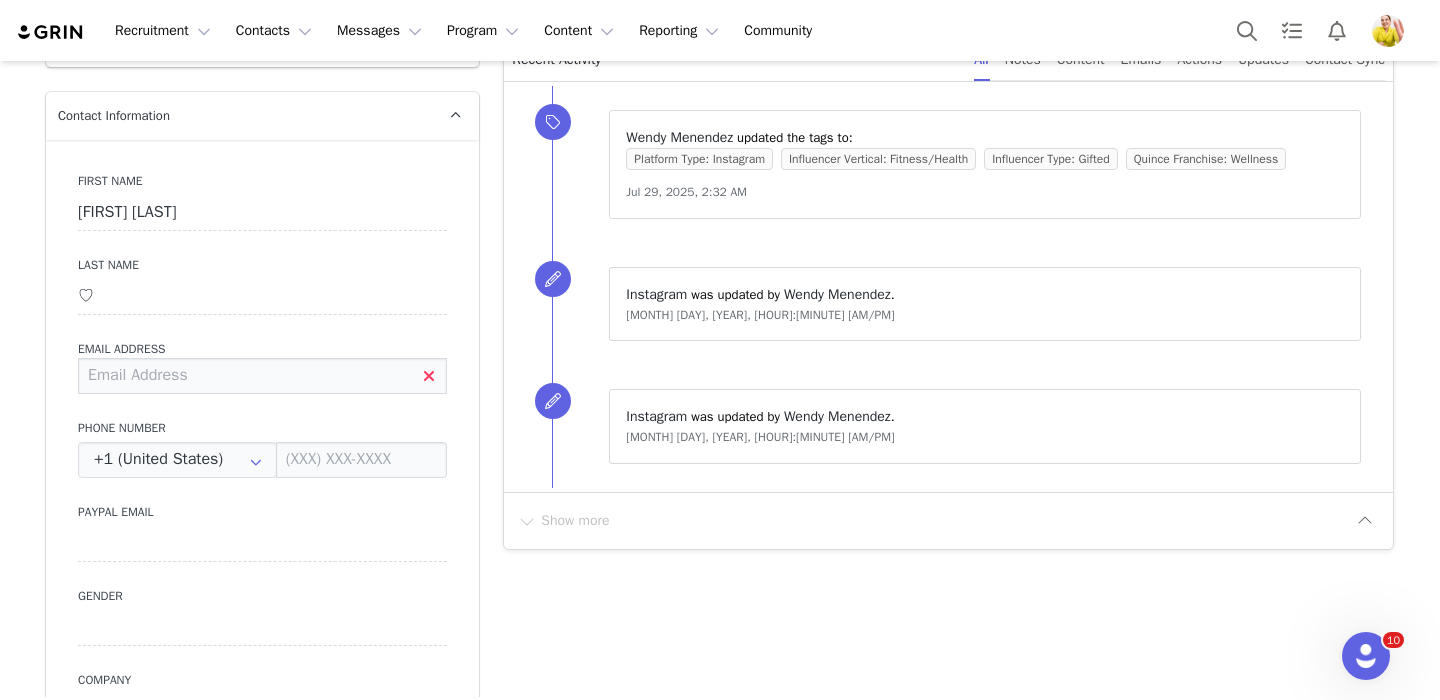 click at bounding box center (262, 376) 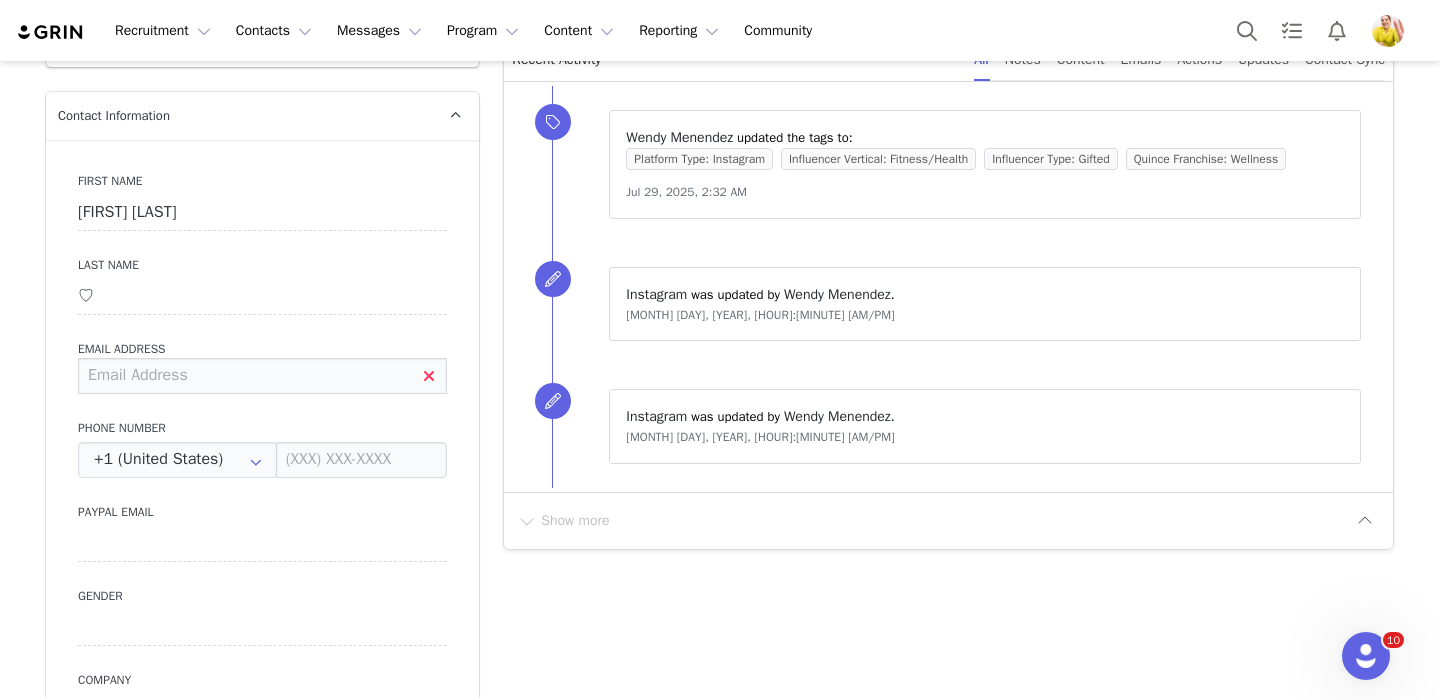 paste on "[EMAIL]" 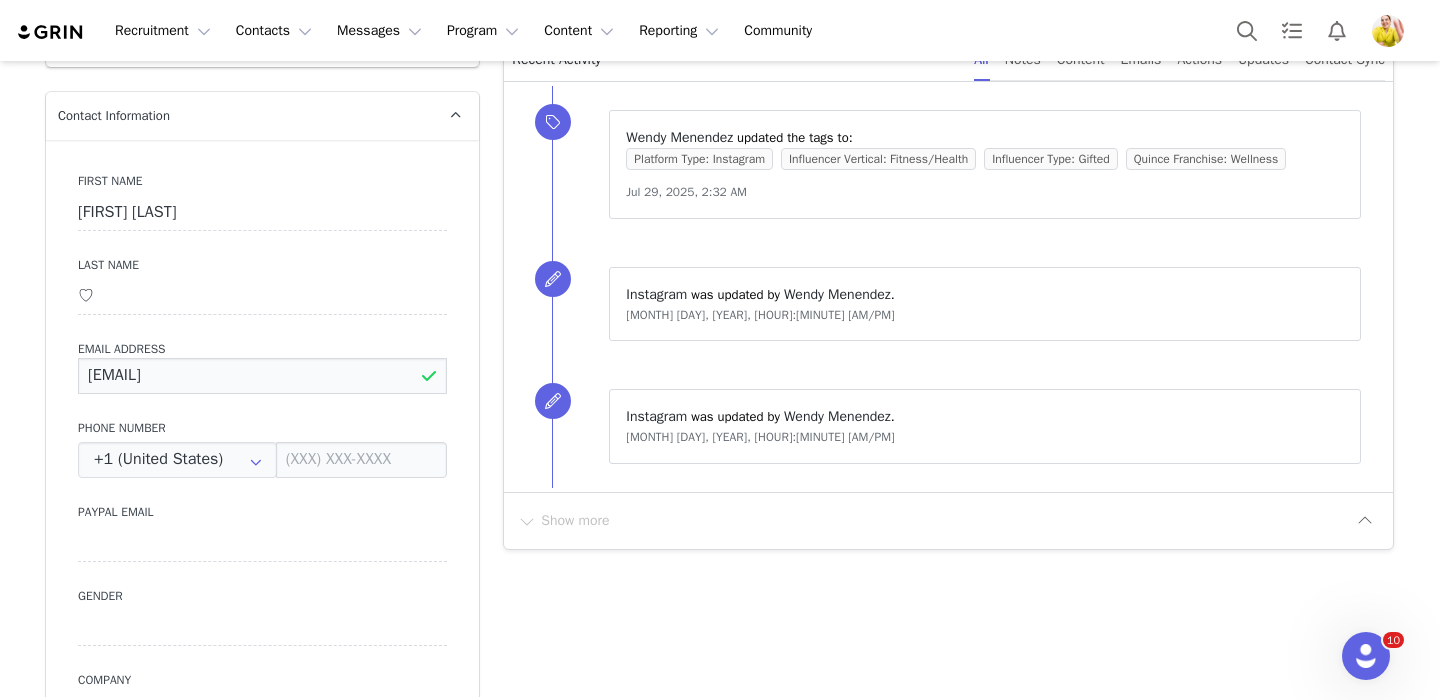 type on "[EMAIL]" 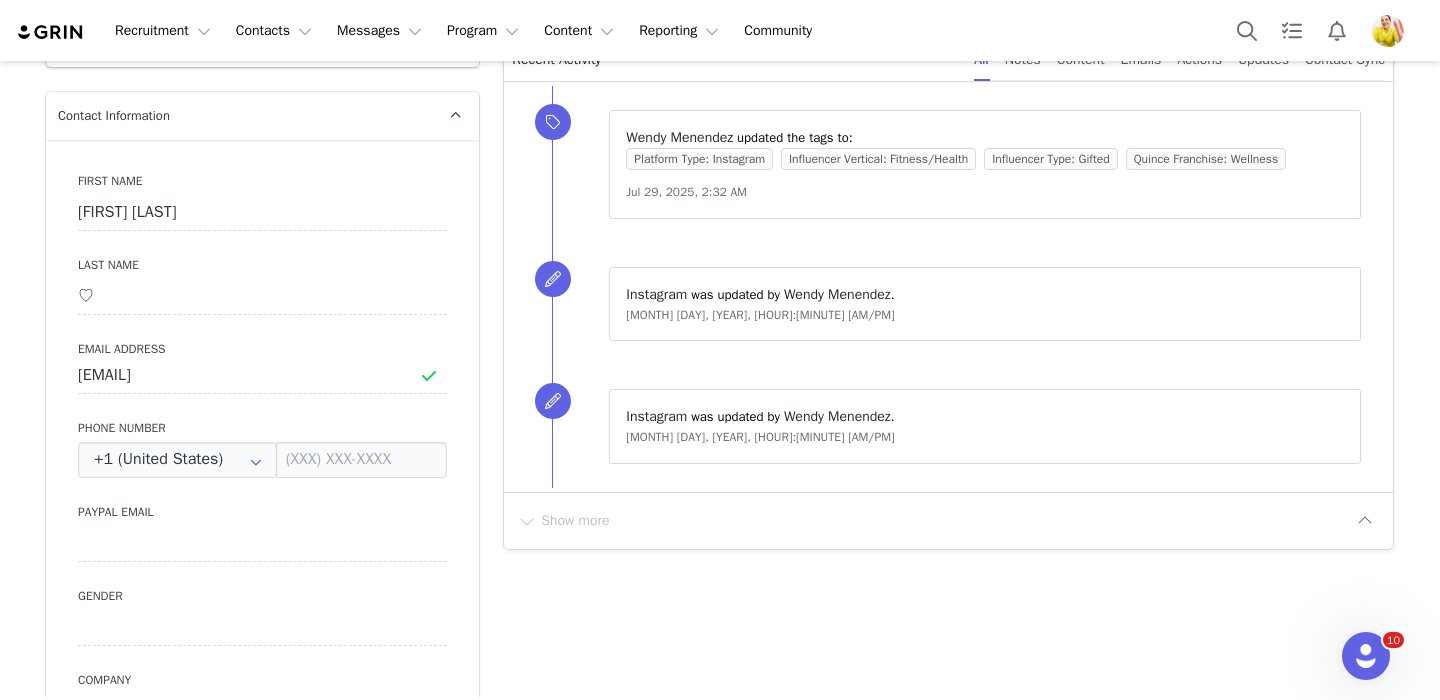 click on "First Name  [FIRST] [LAST]  Last Name  ♡ Email Address [EMAIL]  Phone Number  +1 (United States) +93 (Afghanistan) +358 (Aland Islands) +355 (Albania) +213 (Algeria) +376 (Andorra) +244 (Angola) +1264 (Anguilla) +1268 (Antigua And Barbuda) +54 (Argentina) +374 (Armenia) +297 (Aruba) +61 (Australia) +43 (Austria) +994 (Azerbaijan) +1242 (Bahamas) +973 (Bahrain) +880 (Bangladesh) +1246 (Barbados) +375 (Belarus) +32 (Belgium) +501 (Belize) +229 (Benin) +1441 (Bermuda) +975 (Bhutan) +591 (Bolivia) +599 (Bonaire, Sint Eustatius and Saba) +387 (Bosnia And Herzegovina) +267 (Botswana) +0 (Bouvet Island) +55 (Brazil) +673 (Brunei) +359 (Bulgaria) +226 (Burkina Faso) +257 (Burundi) +855 (Cambodia) +1 (Canada) +238 (Cape Verde) +1345 (Cayman Islands) +236 (Central African Republic) +235 (Chad) +56 (Chile) +86 (China) +61 (Christmas Island) +672 (Cocos (Keeling) Islands) +57 (Colombia) +269 (Comoros) +242 (Congo) +243 (Congo, The Democratic Republic Of The) +682 (Cook Islands) +506 (Costa Rica) +53 (Cuba)" at bounding box center [262, 505] 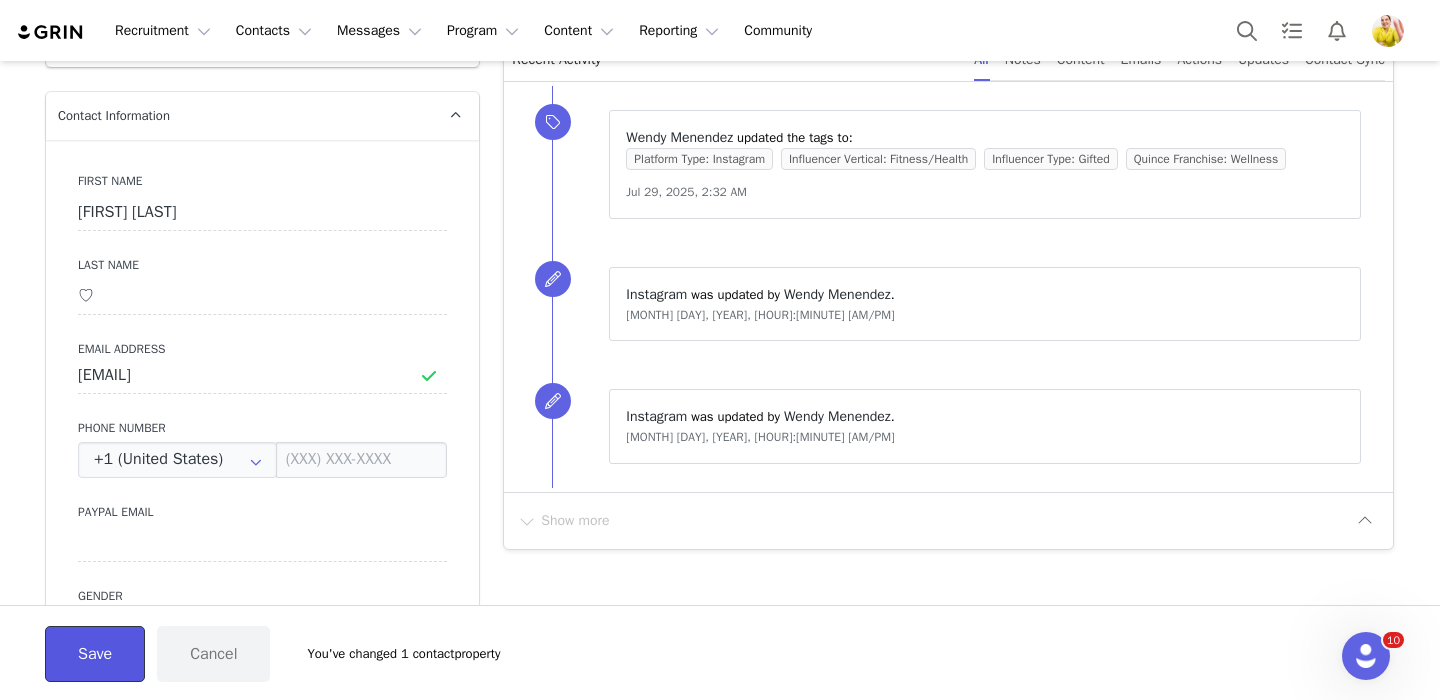 click on "Save" at bounding box center (95, 654) 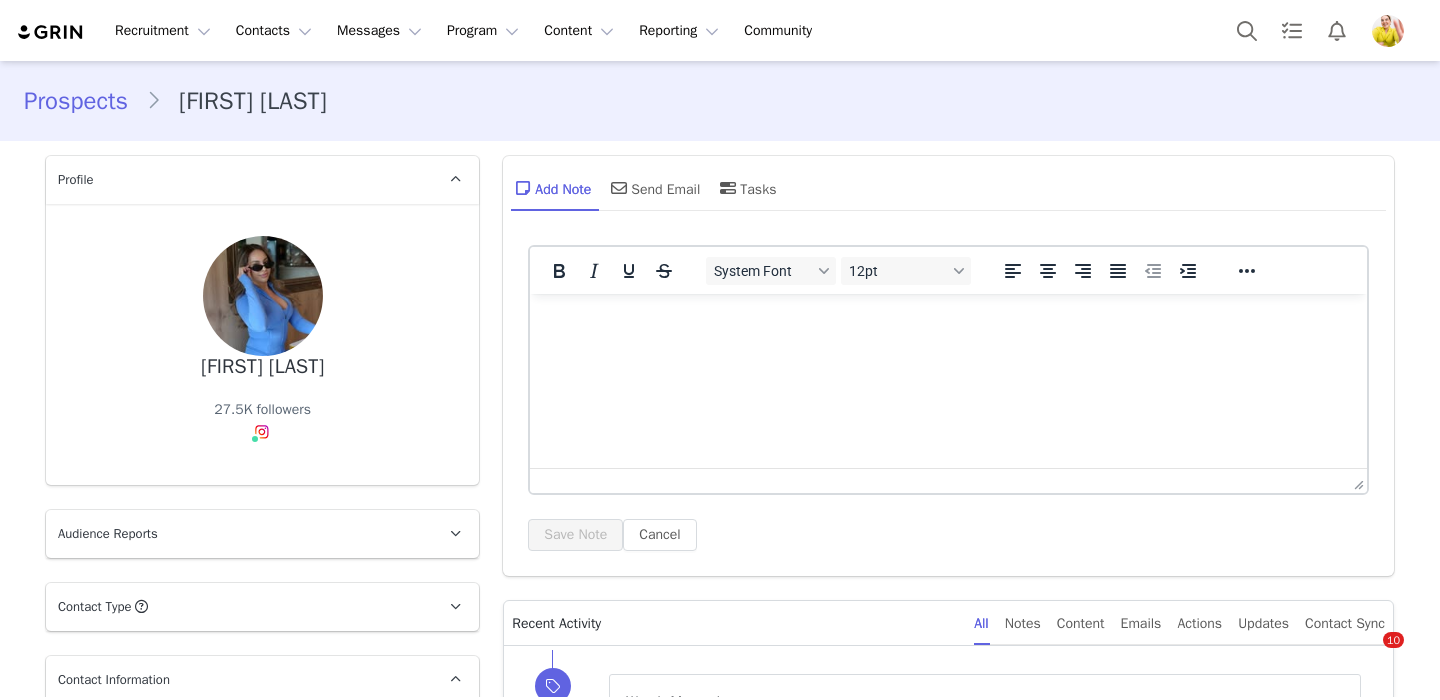 scroll, scrollTop: 0, scrollLeft: 0, axis: both 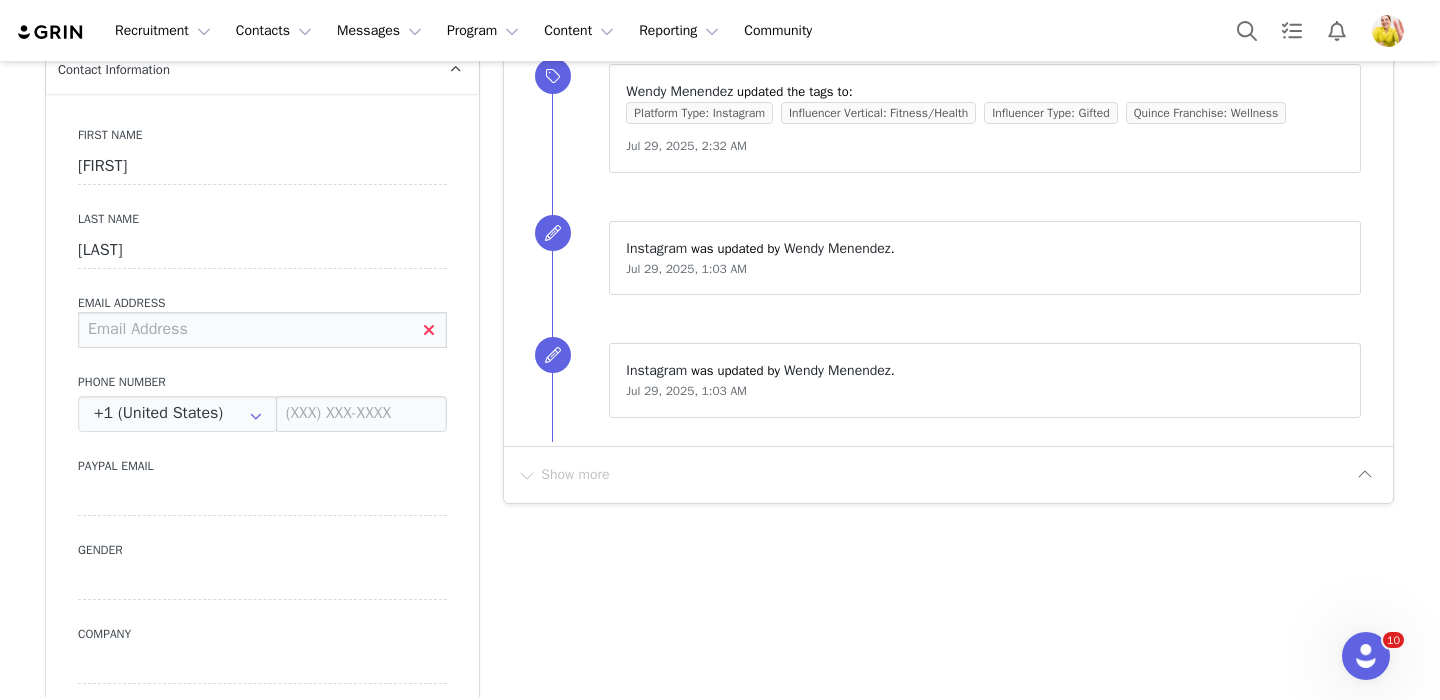 click at bounding box center (262, 330) 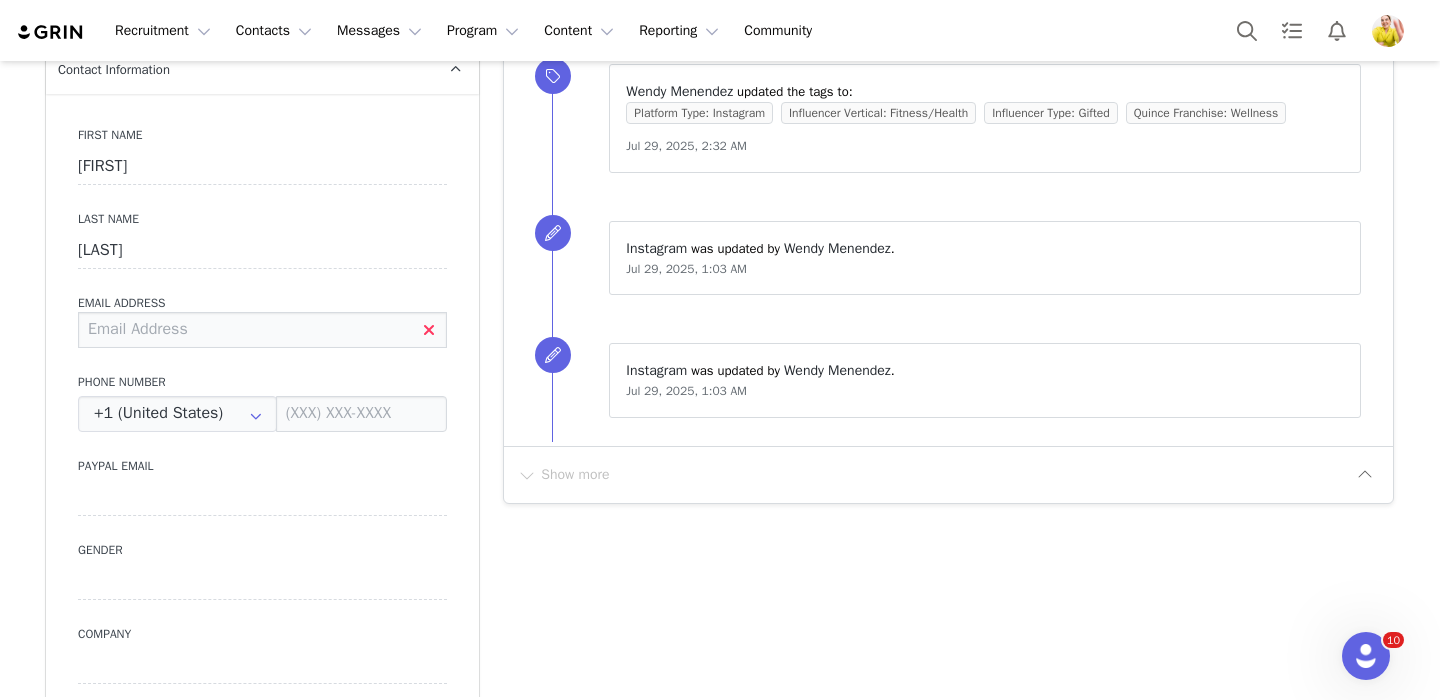 paste on "darlene.mena@yahoo.com" 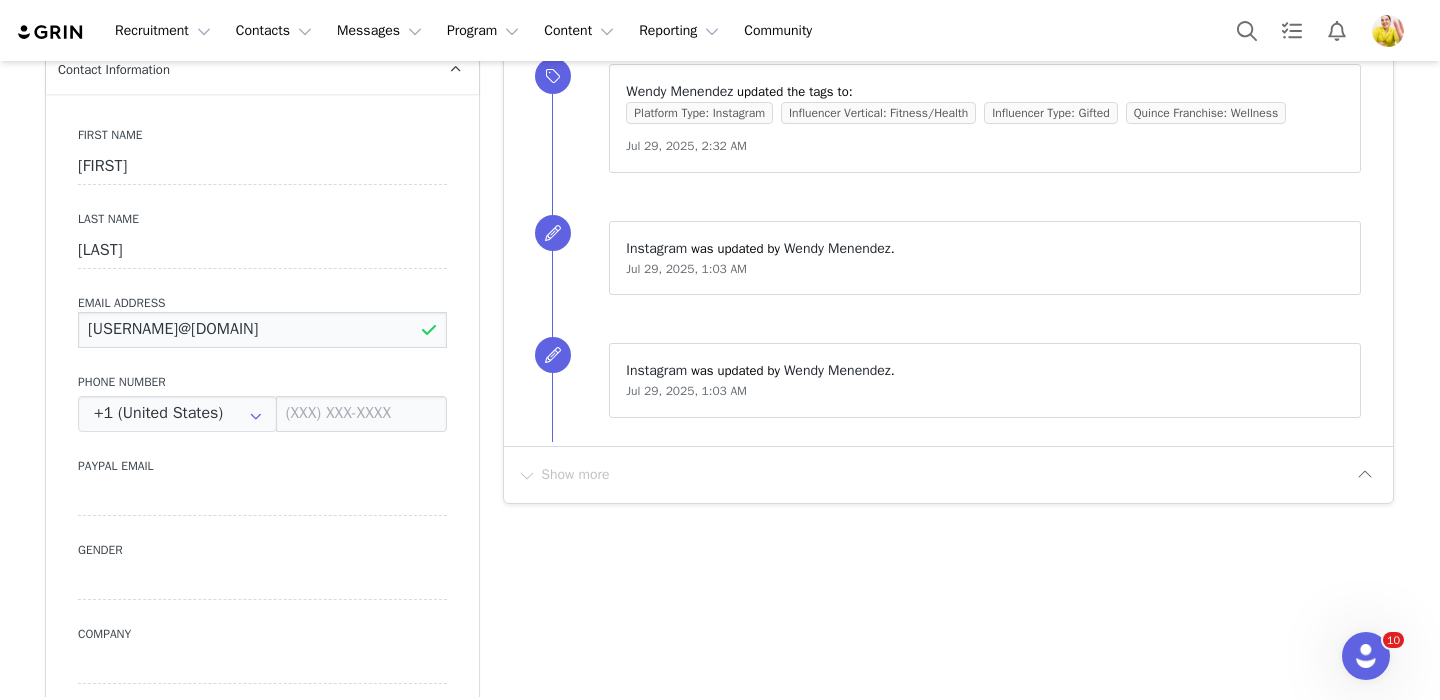 type on "darlene.mena@yahoo.com" 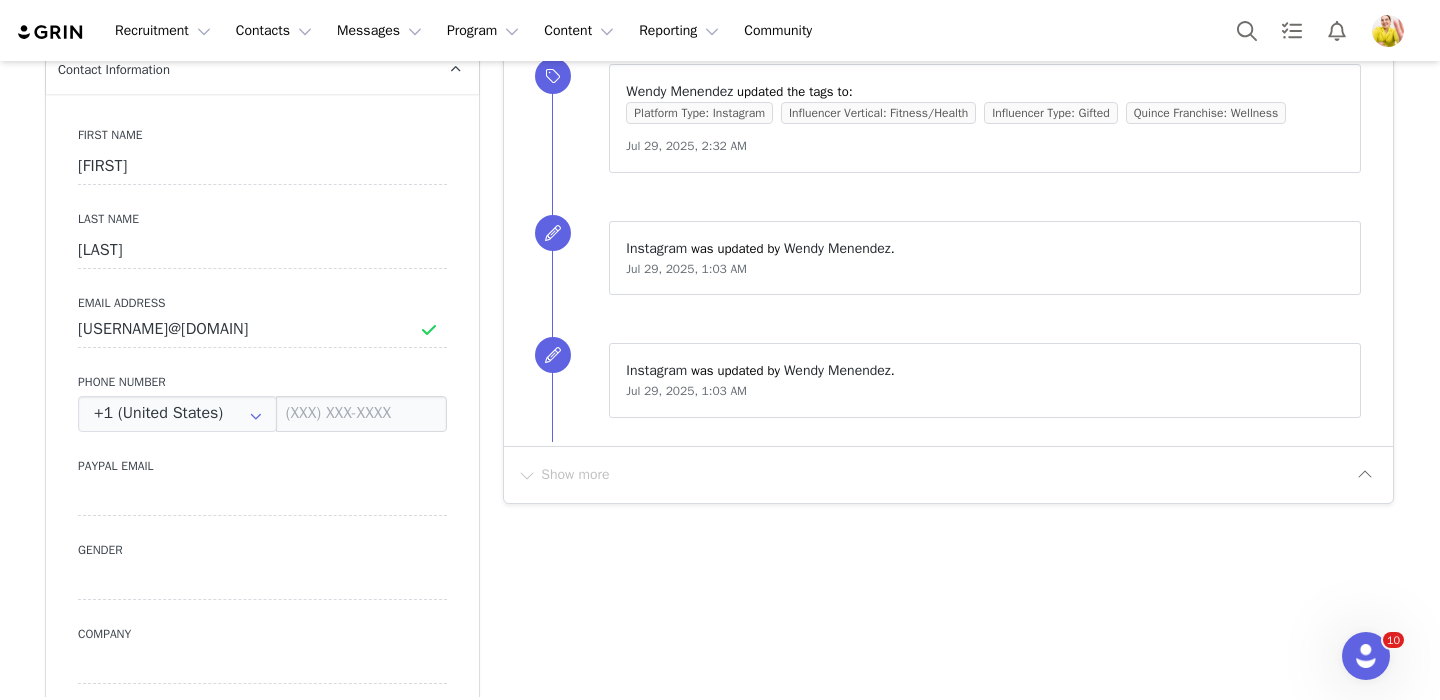 click on "First Name  Darlene  Last Name  Mena Email Address darlene.mena@yahoo.com  Phone Number  +1 (United States) +93 (Afghanistan) +358 (Aland Islands) +355 (Albania) +213 (Algeria) +376 (Andorra) +244 (Angola) +1264 (Anguilla) +1268 (Antigua And Barbuda) +54 (Argentina) +374 (Armenia) +297 (Aruba) +61 (Australia) +43 (Austria) +994 (Azerbaijan) +1242 (Bahamas) +973 (Bahrain) +880 (Bangladesh) +1246 (Barbados) +375 (Belarus) +32 (Belgium) +501 (Belize) +229 (Benin) +1441 (Bermuda) +975 (Bhutan) +591 (Bolivia) +599 (Bonaire, Sint Eustatius and Saba) +387 (Bosnia And Herzegovina) +267 (Botswana) +0 (Bouvet Island) +55 (Brazil) +673 (Brunei) +359 (Bulgaria) +226 (Burkina Faso) +257 (Burundi) +855 (Cambodia) +1 (Canada) +238 (Cape Verde) +1345 (Cayman Islands) +236 (Central African Republic) +235 (Chad) +56 (Chile) +86 (China) +61 (Christmas Island) +672 (Cocos (Keeling) Islands) +57 (Colombia) +269 (Comoros) +242 (Congo) +243 (Congo, The Democratic Republic Of The) +682 (Cook Islands) +506 (Costa Rica) +53 (Cuba)" at bounding box center (262, 459) 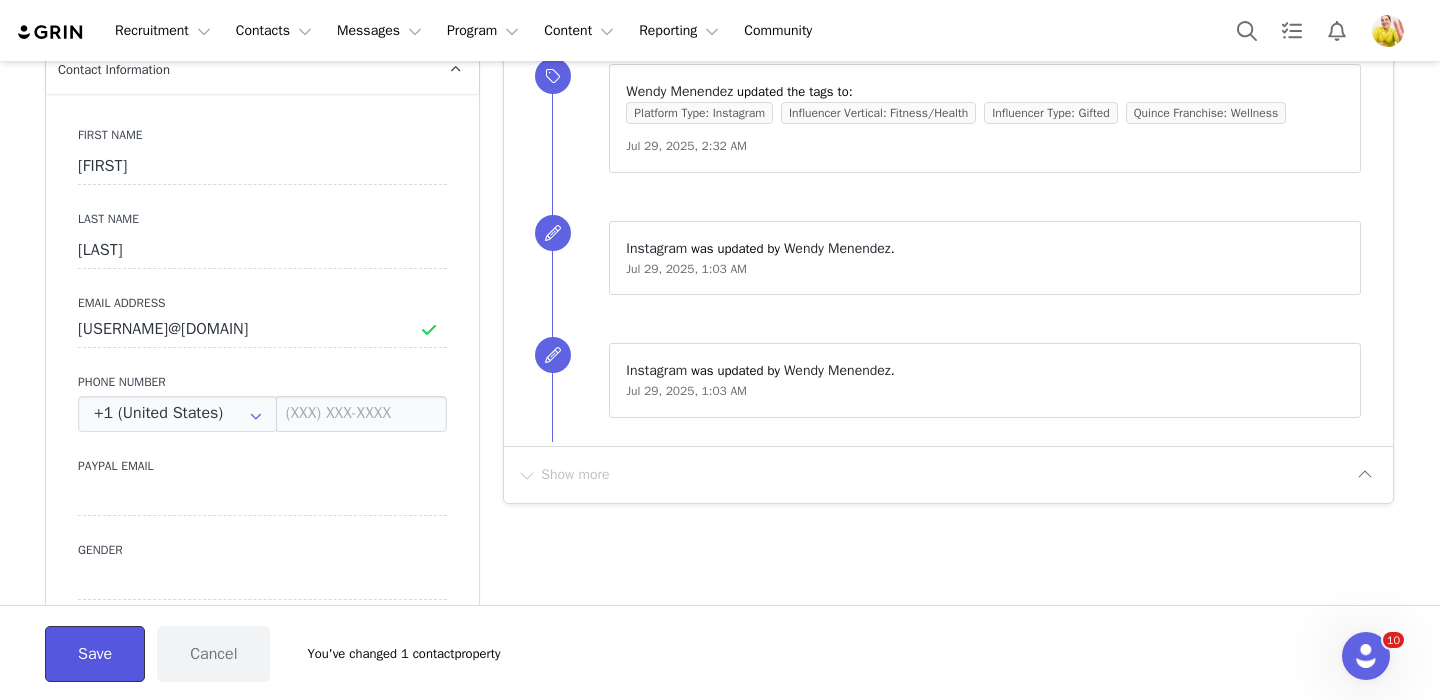 click on "Save" at bounding box center (95, 654) 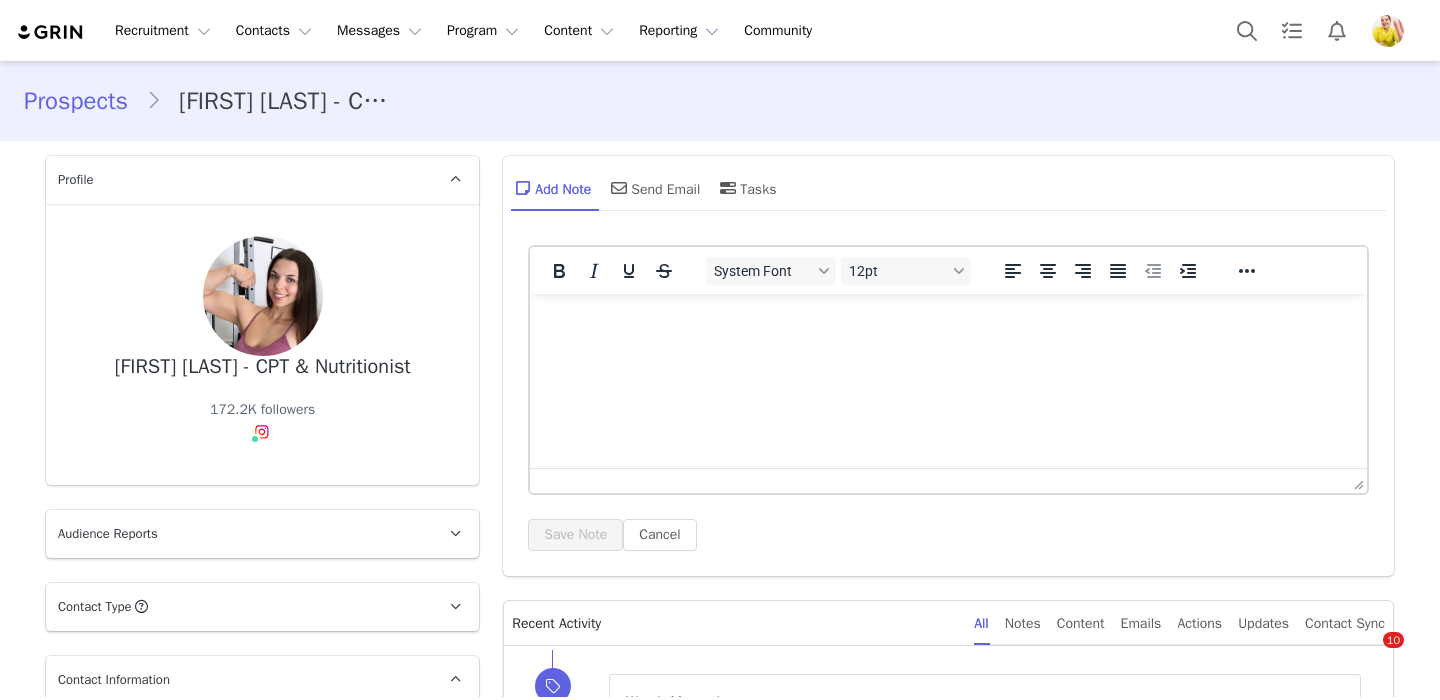 scroll, scrollTop: 0, scrollLeft: 0, axis: both 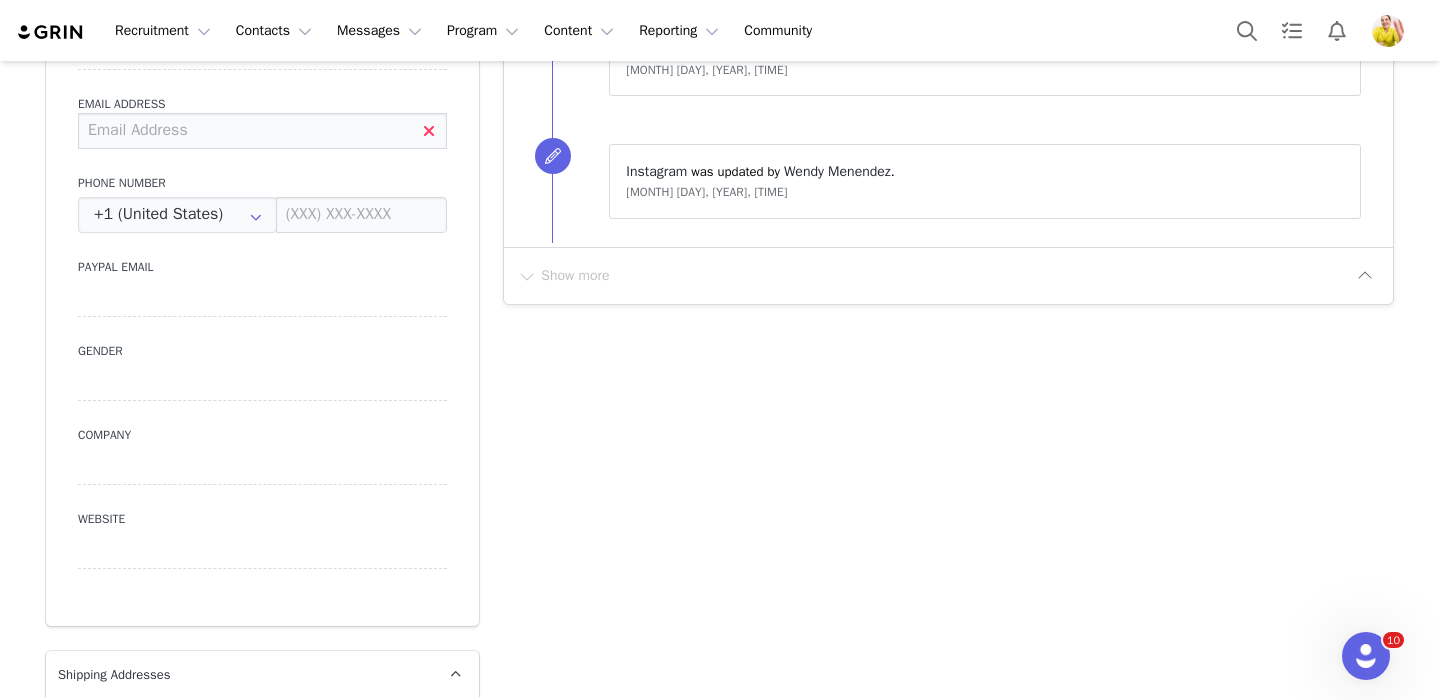 click at bounding box center (262, 131) 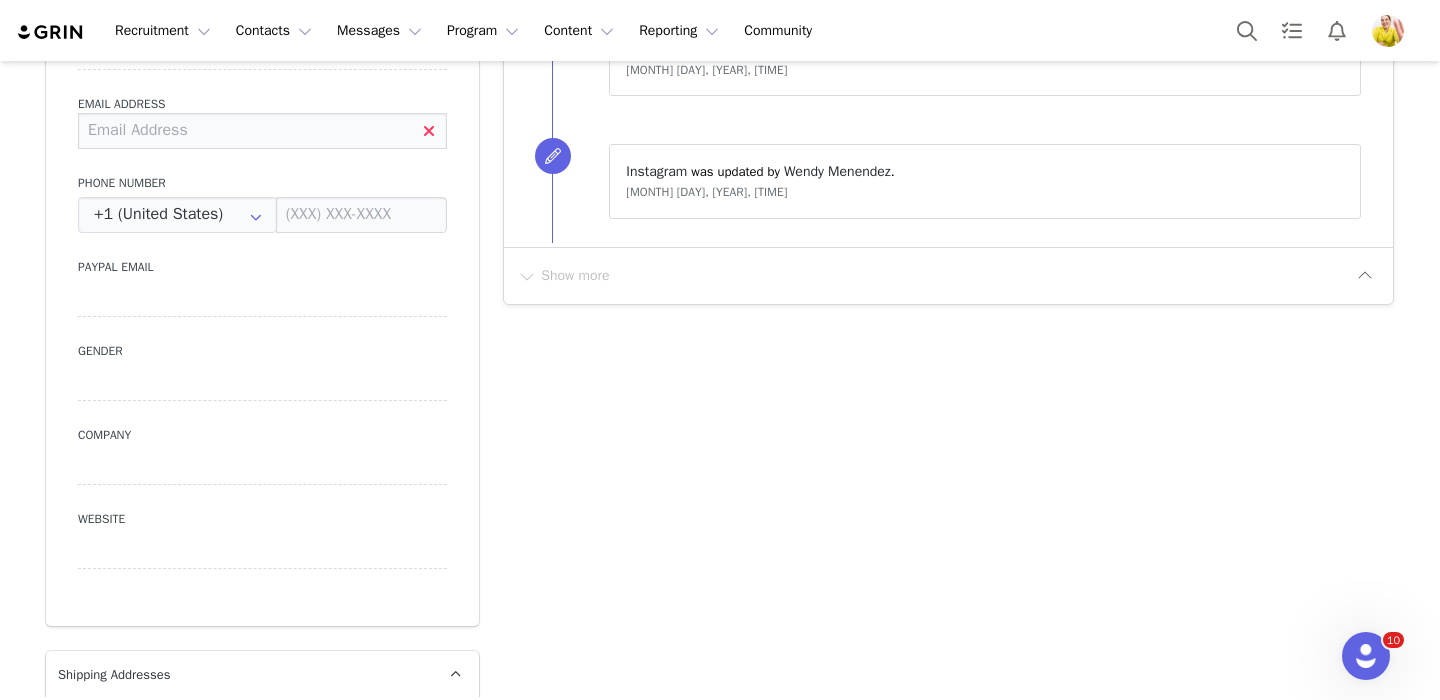 paste on "[EMAIL]" 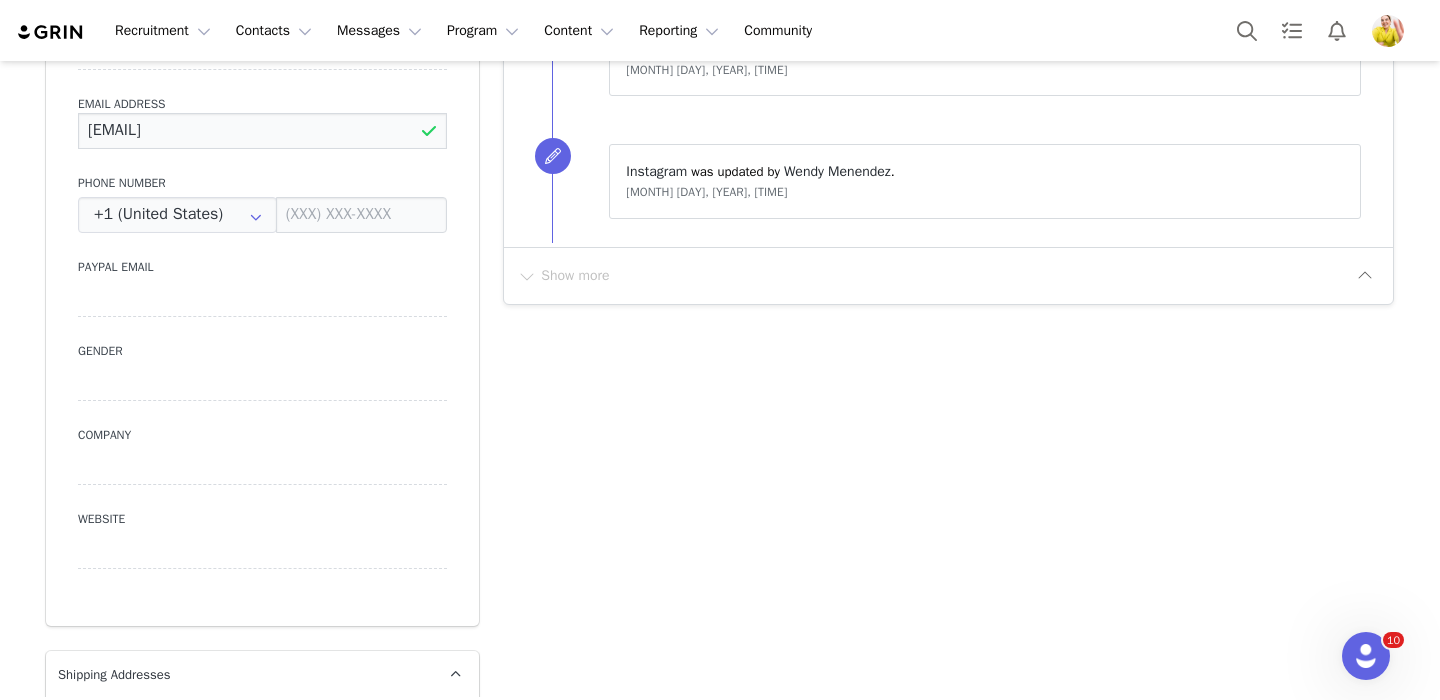 type on "[EMAIL]" 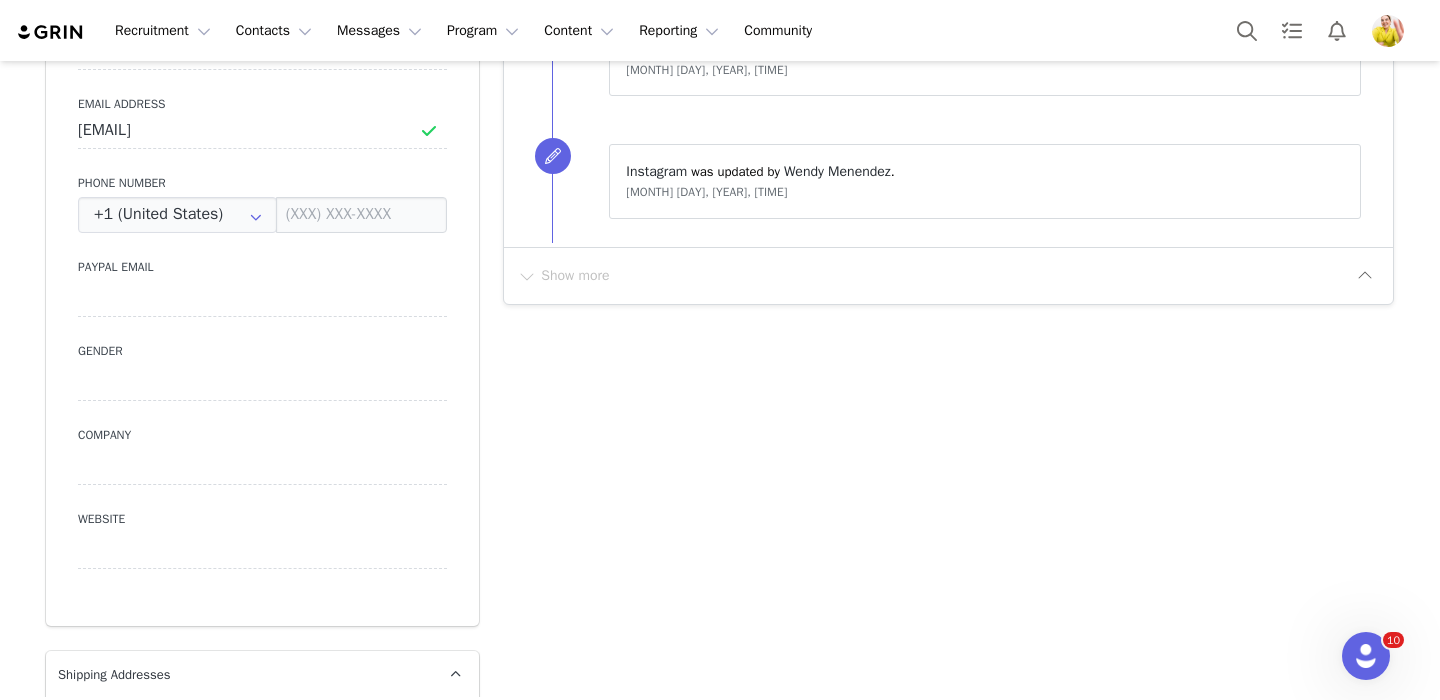 click on "First Name [FIRST] [LAST] - CPT & Last Name Nutritionist Email Address [EMAIL] Phone Number +1 (United States) +93 (Afghanistan) +358 (Aland Islands) +355 (Albania) +213 (Algeria) +376 (Andorra) +244 (Angola) +1264 (Anguilla) +1268 (Antigua And Barbuda) +54 (Argentina) +374 (Armenia) +297 (Aruba) +61 (Australia) +43 (Austria) +994 (Azerbaijan) +1242 (Bahamas) +973 (Bahrain) +880 (Bangladesh) +1246 (Barbados) +375 (Belarus) +32 (Belgium) +501 (Belize) +229 (Benin) +1441 (Bermuda) +975 (Bhutan) +591 (Bolivia) +599 (Bonaire, Sint Eustatius and Saba) +387 (Bosnia And Herzegovina) +267 (Botswana) +0 (Bouvet Island) +55 (Brazil) +673 (Brunei) +359 (Bulgaria) +226 (Burkina Faso) +257 (Burundi) +855 (Cambodia) +1 (Canada) +238 (Cape Verde) +1345 (Cayman Islands) +236 (Central African Republic) +235 (Chad) +56 (Chile) +86 (China) +61 (Christmas Island) +672 (Cocos (Keeling) Islands) +57 (Colombia) +269 (Comoros) +242 (Congo) +243 (Congo, The Democratic Republic Of The) +682 (Cook Islands) +53 (Cuba)" at bounding box center (262, 260) 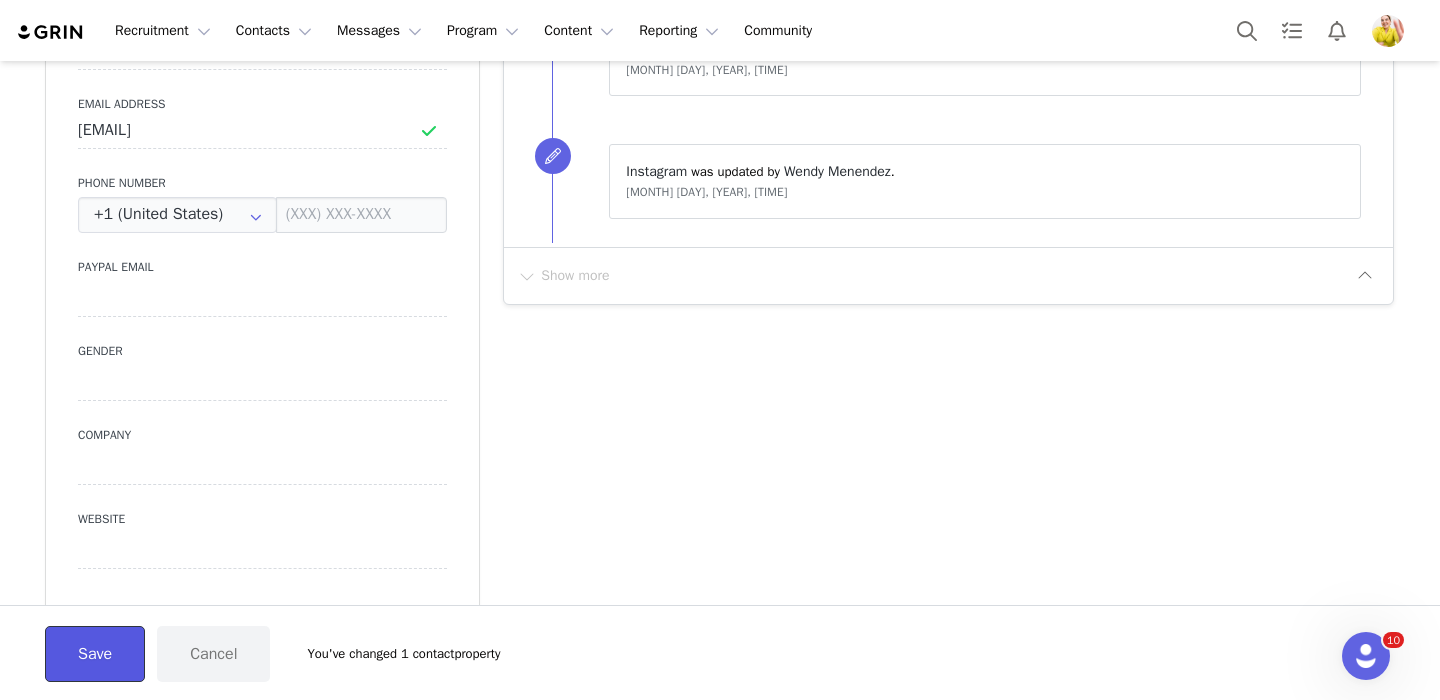 click on "Save" at bounding box center (95, 654) 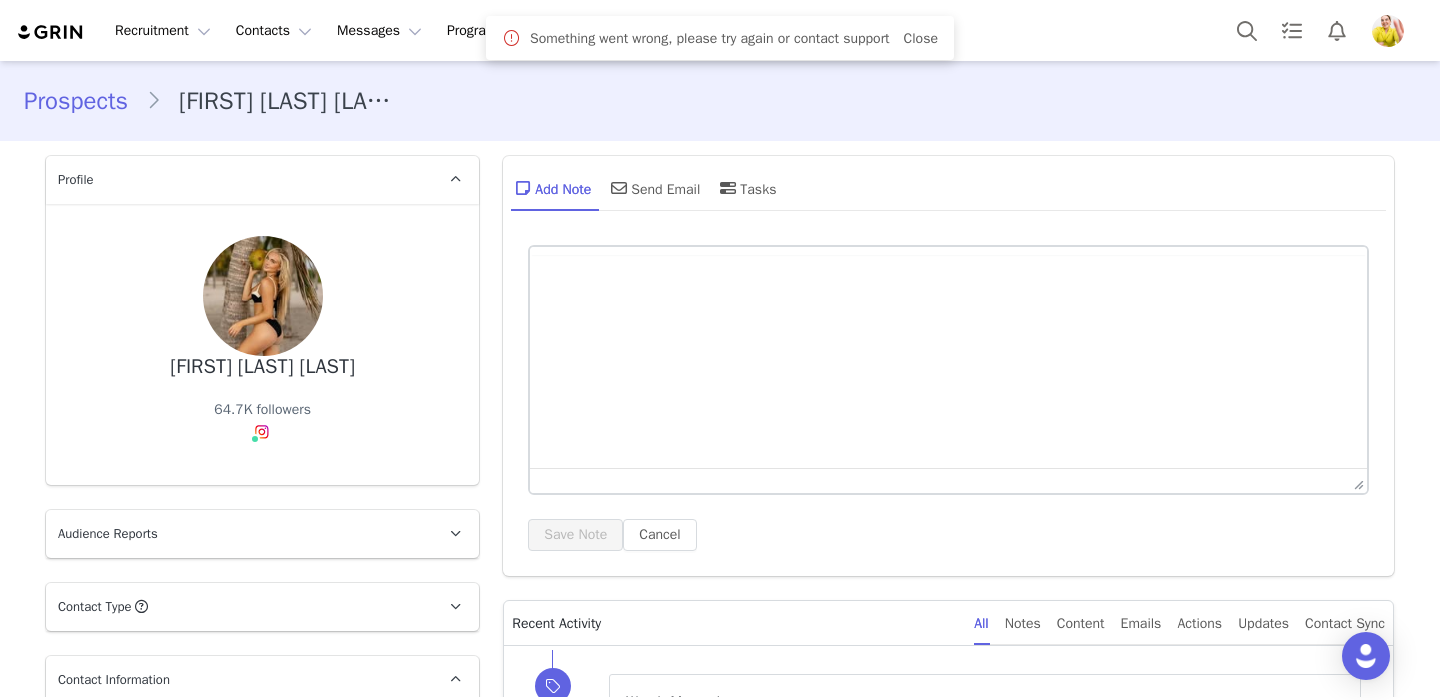 scroll, scrollTop: 0, scrollLeft: 0, axis: both 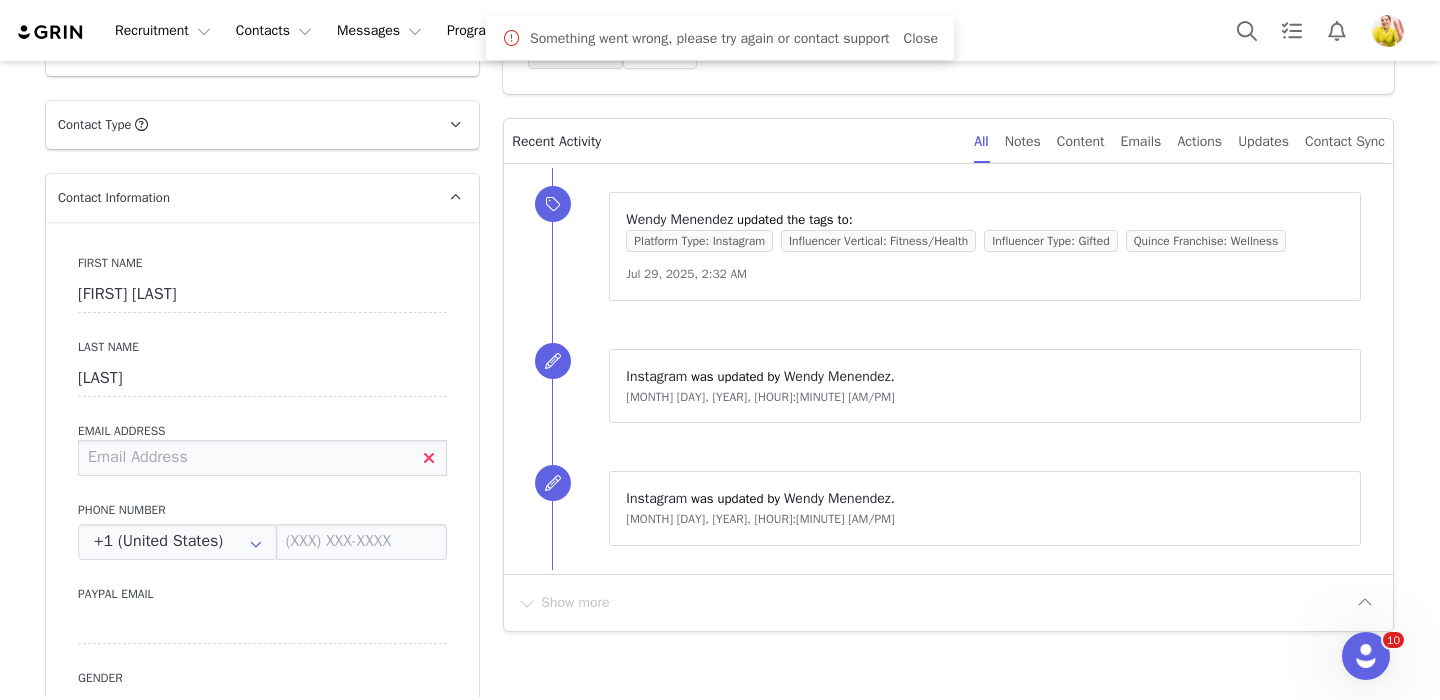 click at bounding box center (262, 458) 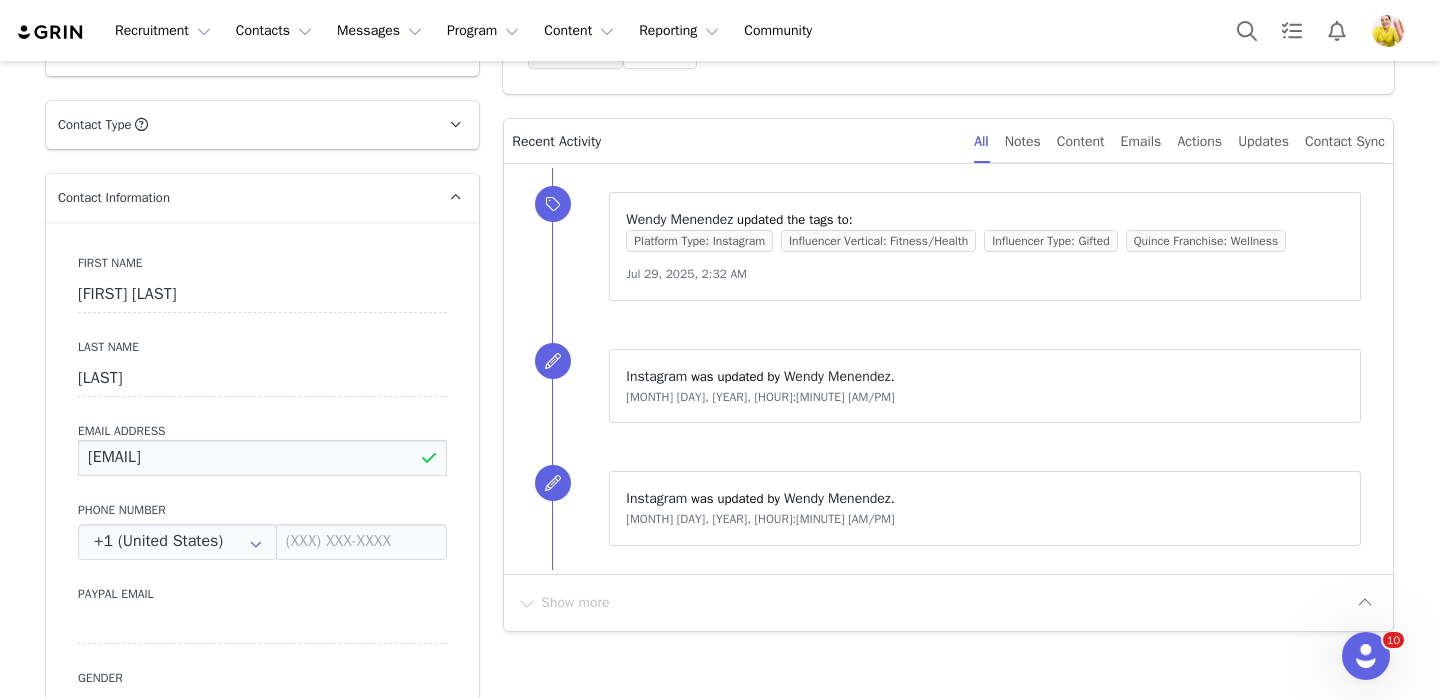 type on "cassidyhlaudano@gmail.com" 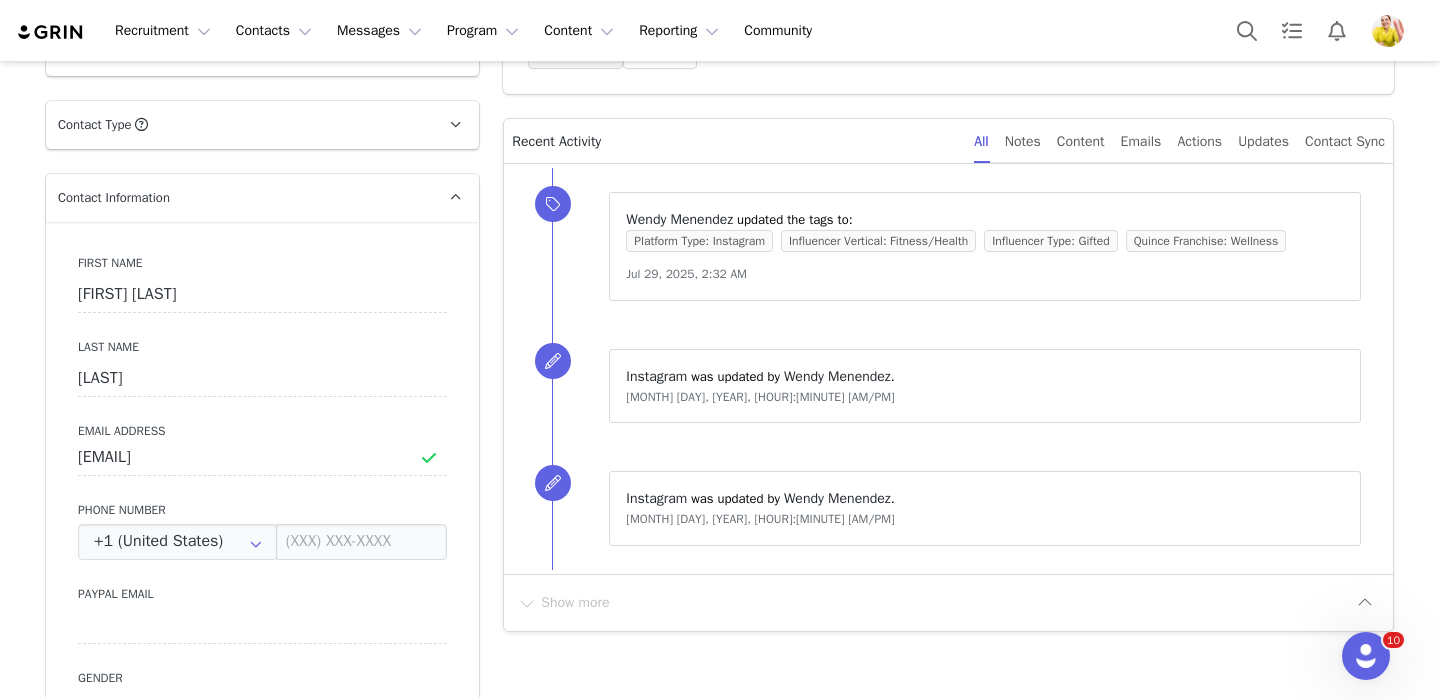 click on "First Name  Cassidy Hayden  Last Name  Laudano Email Address cassidyhlaudano@gmail.com  Phone Number  +1 (United States) +93 (Afghanistan) +358 (Aland Islands) +355 (Albania) +213 (Algeria) +376 (Andorra) +244 (Angola) +1264 (Anguilla) +1268 (Antigua And Barbuda) +54 (Argentina) +374 (Armenia) +297 (Aruba) +61 (Australia) +43 (Austria) +994 (Azerbaijan) +1242 (Bahamas) +973 (Bahrain) +880 (Bangladesh) +1246 (Barbados) +375 (Belarus) +32 (Belgium) +501 (Belize) +229 (Benin) +1441 (Bermuda) +975 (Bhutan) +591 (Bolivia) +599 (Bonaire, Sint Eustatius and Saba) +387 (Bosnia And Herzegovina) +267 (Botswana) +0 (Bouvet Island) +55 (Brazil) +673 (Brunei) +359 (Bulgaria) +226 (Burkina Faso) +257 (Burundi) +855 (Cambodia) +1 (Canada) +238 (Cape Verde) +1345 (Cayman Islands) +236 (Central African Republic) +235 (Chad) +56 (Chile) +86 (China) +61 (Christmas Island) +672 (Cocos (Keeling) Islands) +57 (Colombia) +269 (Comoros) +242 (Congo) +243 (Congo, The Democratic Republic Of The) +682 (Cook Islands) +506 (Costa Rica)" at bounding box center (262, 587) 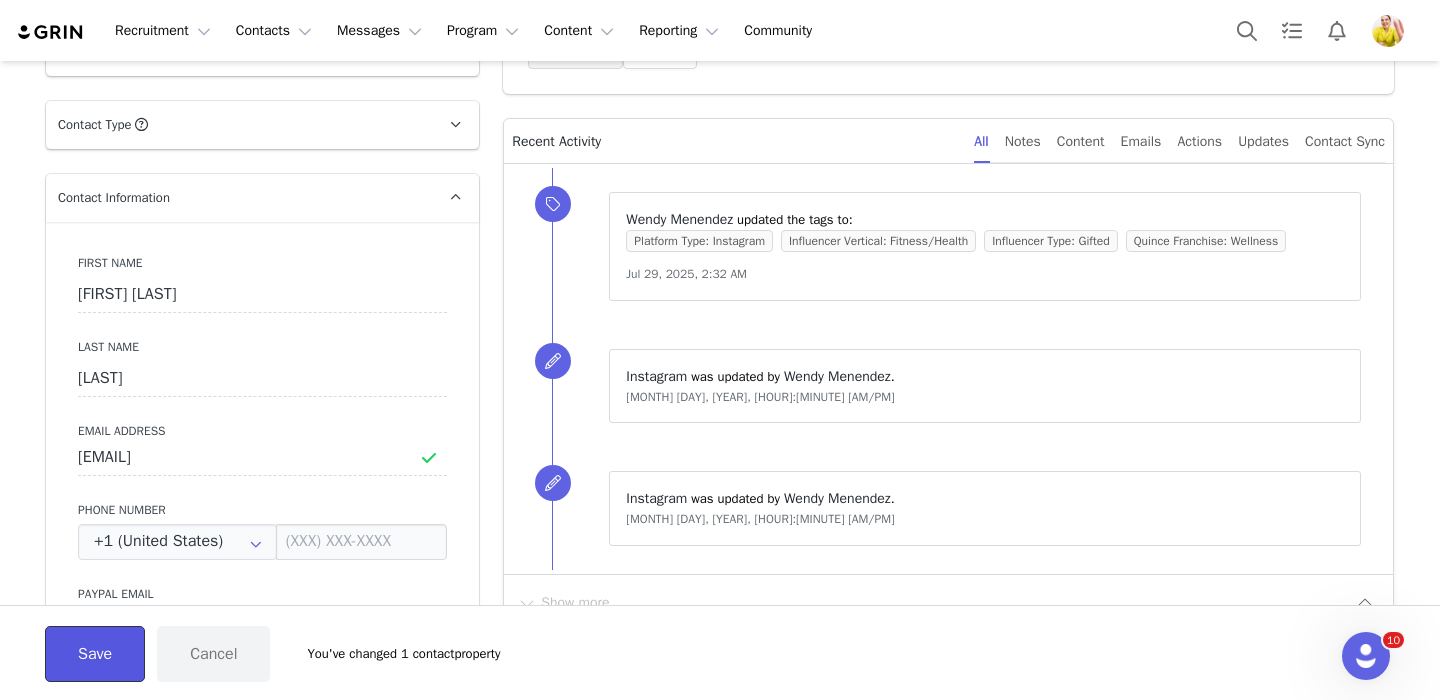 click on "Save" at bounding box center [95, 654] 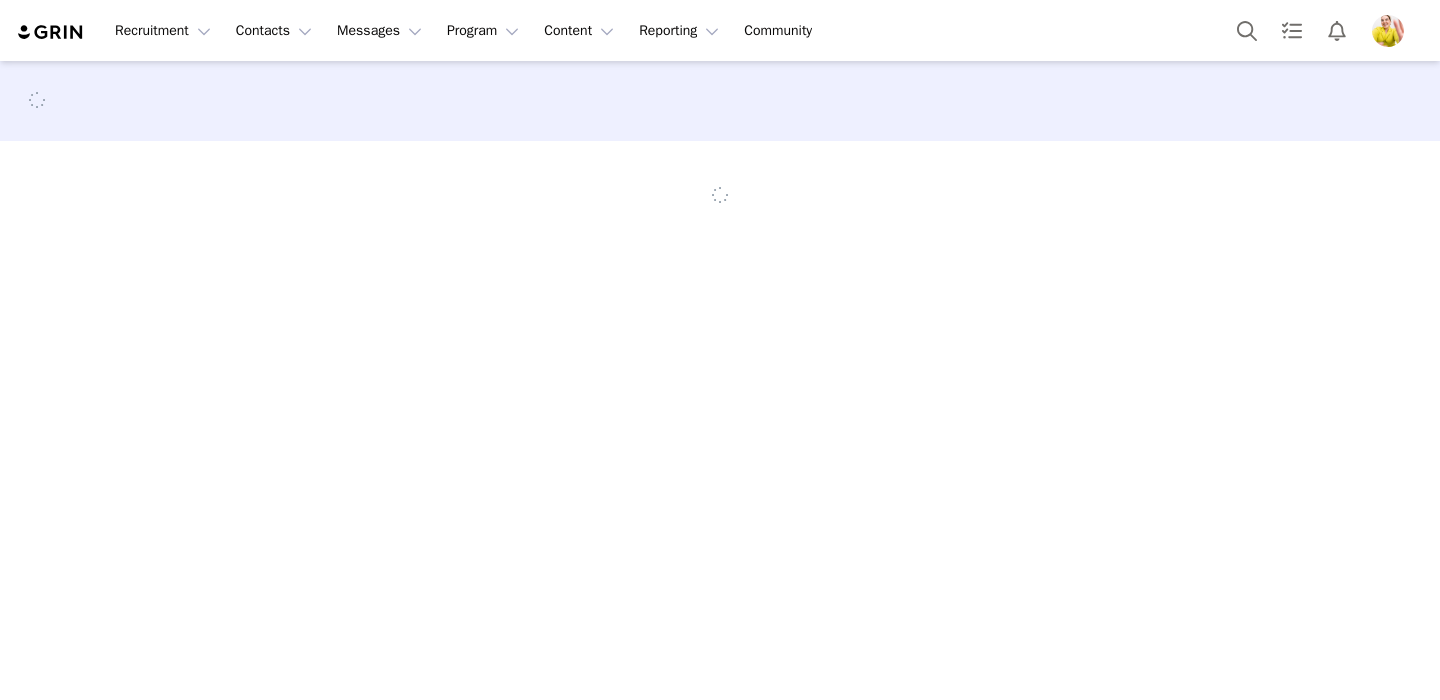 scroll, scrollTop: 0, scrollLeft: 0, axis: both 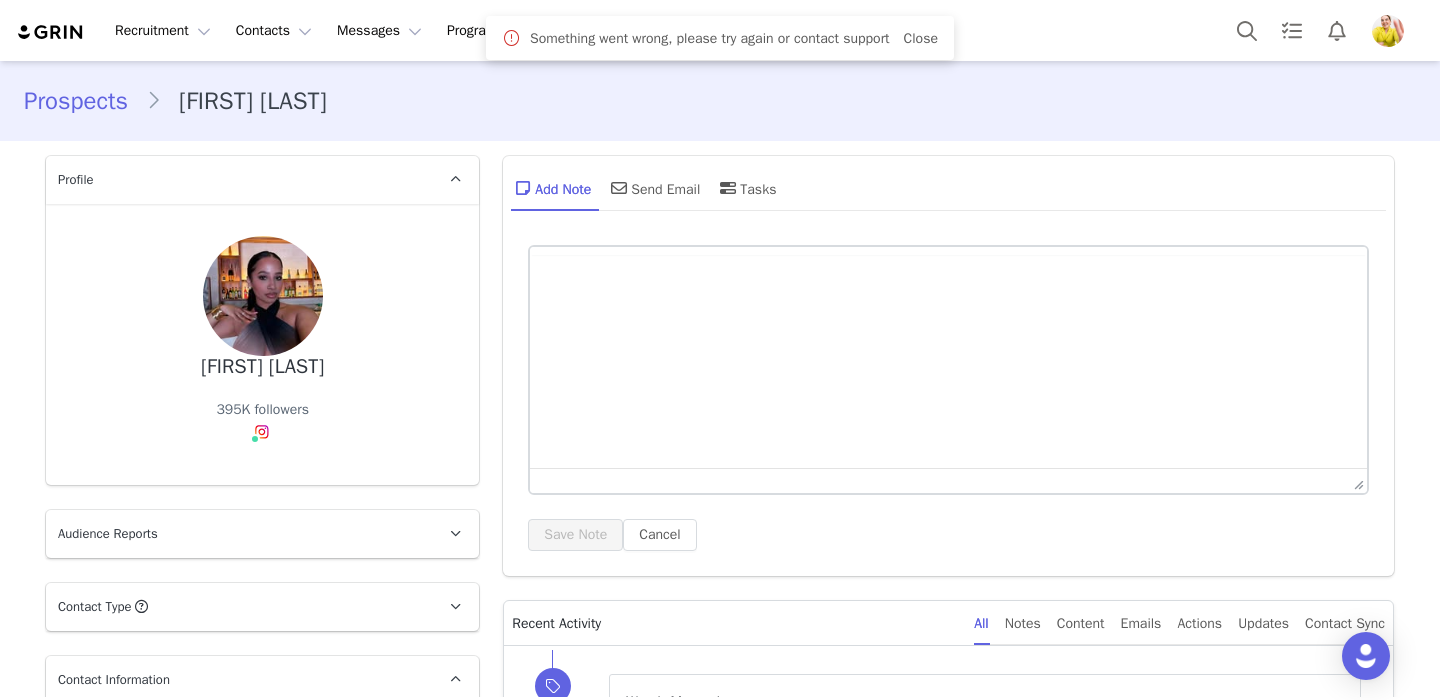 type on "+1 (United States)" 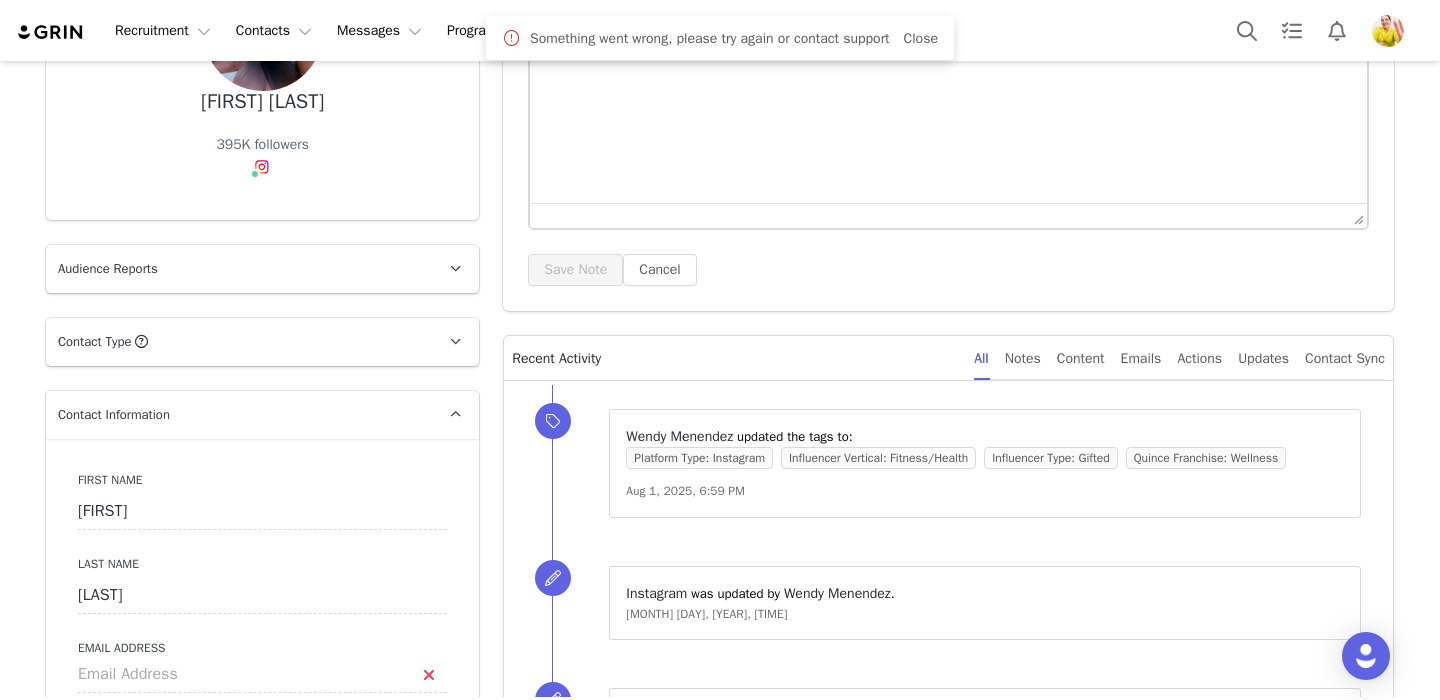 scroll, scrollTop: 400, scrollLeft: 0, axis: vertical 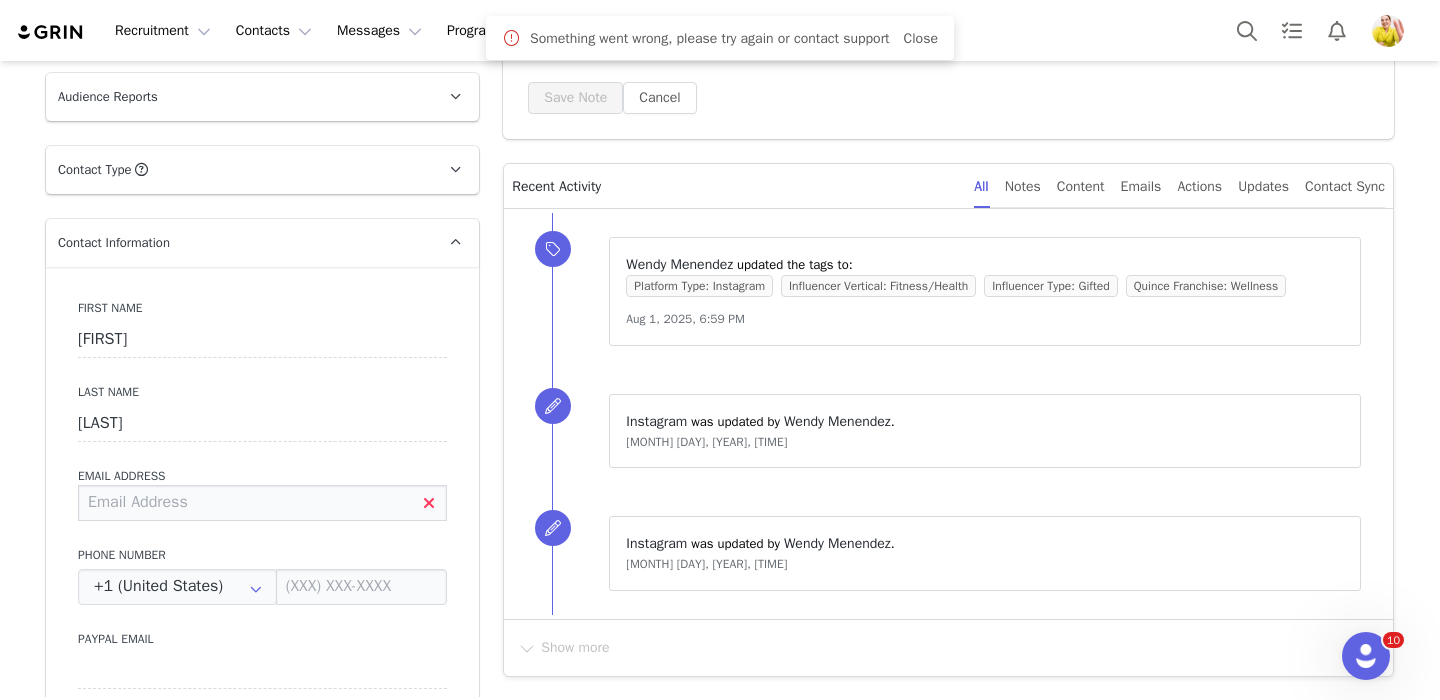 click at bounding box center (262, 503) 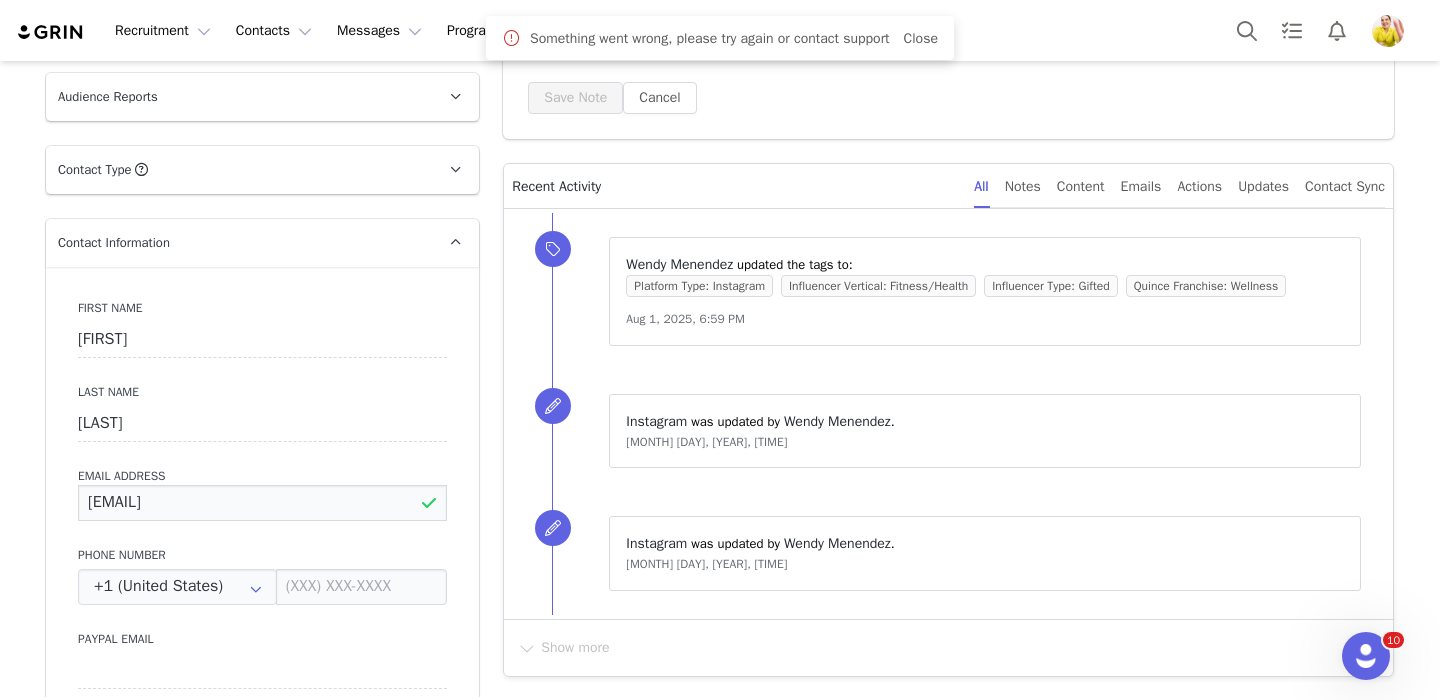 type on "Carolinecastillo2001@icloud.com" 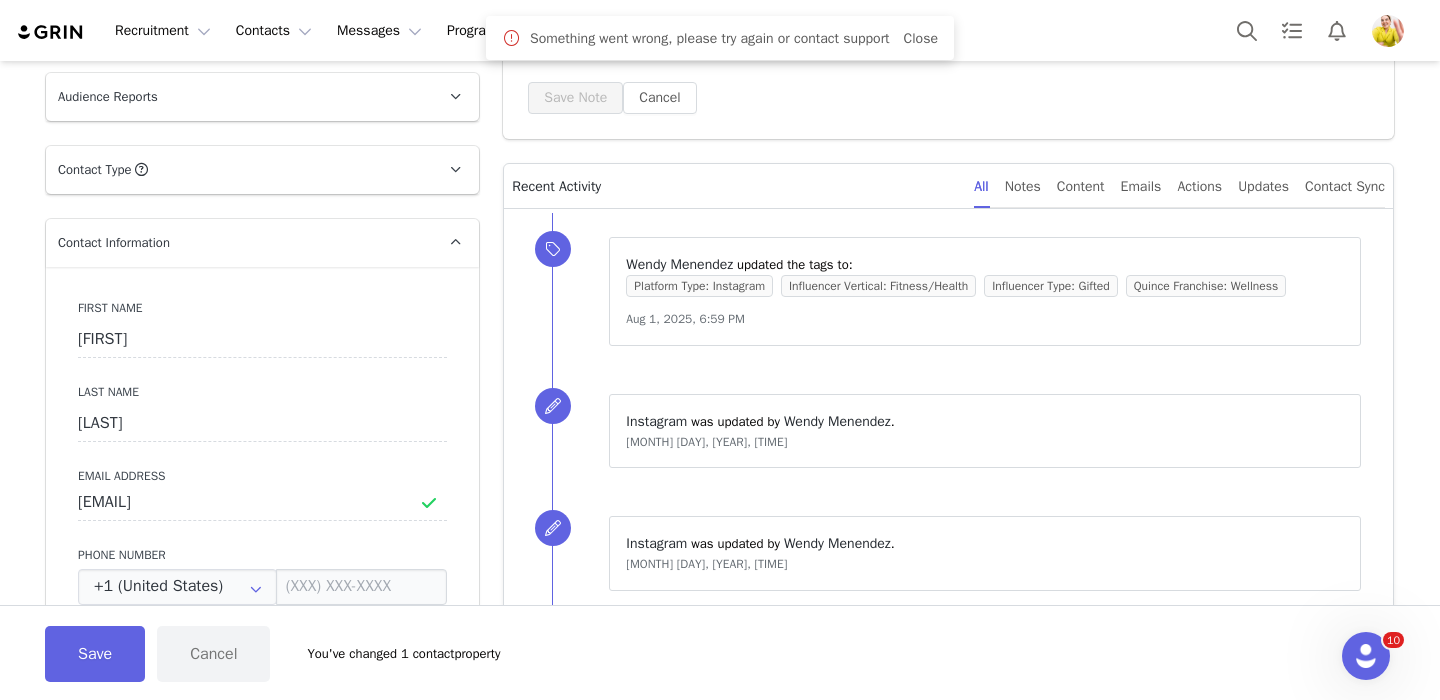 click on "First Name  Caroline  Last Name  Castillo Email Address Carolinecastillo2001@icloud.com  Phone Number  +1 (United States) +93 (Afghanistan) +358 (Aland Islands) +355 (Albania) +213 (Algeria) +376 (Andorra) +244 (Angola) +1264 (Anguilla) +1268 (Antigua And Barbuda) +54 (Argentina) +374 (Armenia) +297 (Aruba) +61 (Australia) +43 (Austria) +994 (Azerbaijan) +1242 (Bahamas) +973 (Bahrain) +880 (Bangladesh) +1246 (Barbados) +375 (Belarus) +32 (Belgium) +501 (Belize) +229 (Benin) +1441 (Bermuda) +975 (Bhutan) +591 (Bolivia) +599 (Bonaire, Sint Eustatius and Saba) +387 (Bosnia And Herzegovina) +267 (Botswana) +0 (Bouvet Island) +55 (Brazil) +673 (Brunei) +359 (Bulgaria) +226 (Burkina Faso) +257 (Burundi) +855 (Cambodia) +1 (Canada) +238 (Cape Verde) +1345 (Cayman Islands) +236 (Central African Republic) +235 (Chad) +56 (Chile) +86 (China) +61 (Christmas Island) +672 (Cocos (Keeling) Islands) +57 (Colombia) +269 (Comoros) +242 (Congo) +243 (Congo, The Democratic Republic Of The) +682 (Cook Islands) +506 (Costa Rica)" at bounding box center (262, 632) 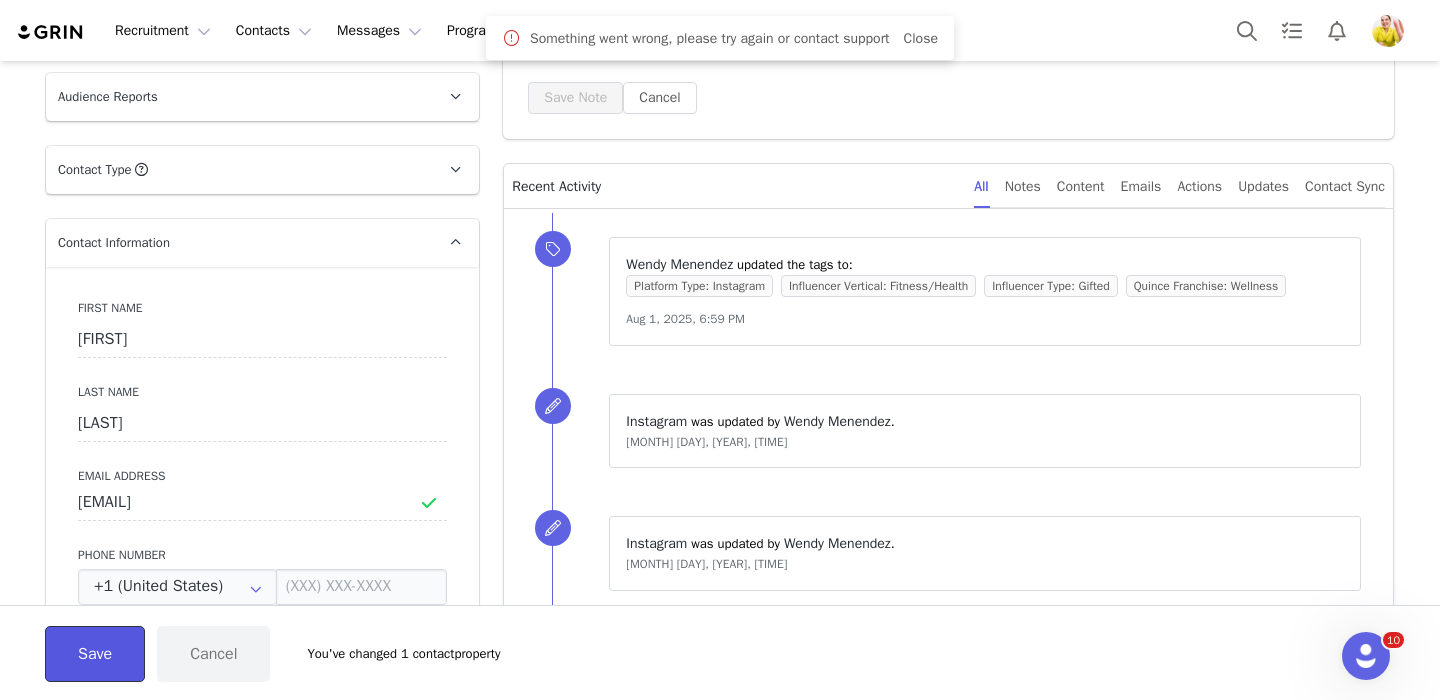 click on "Save" at bounding box center (95, 654) 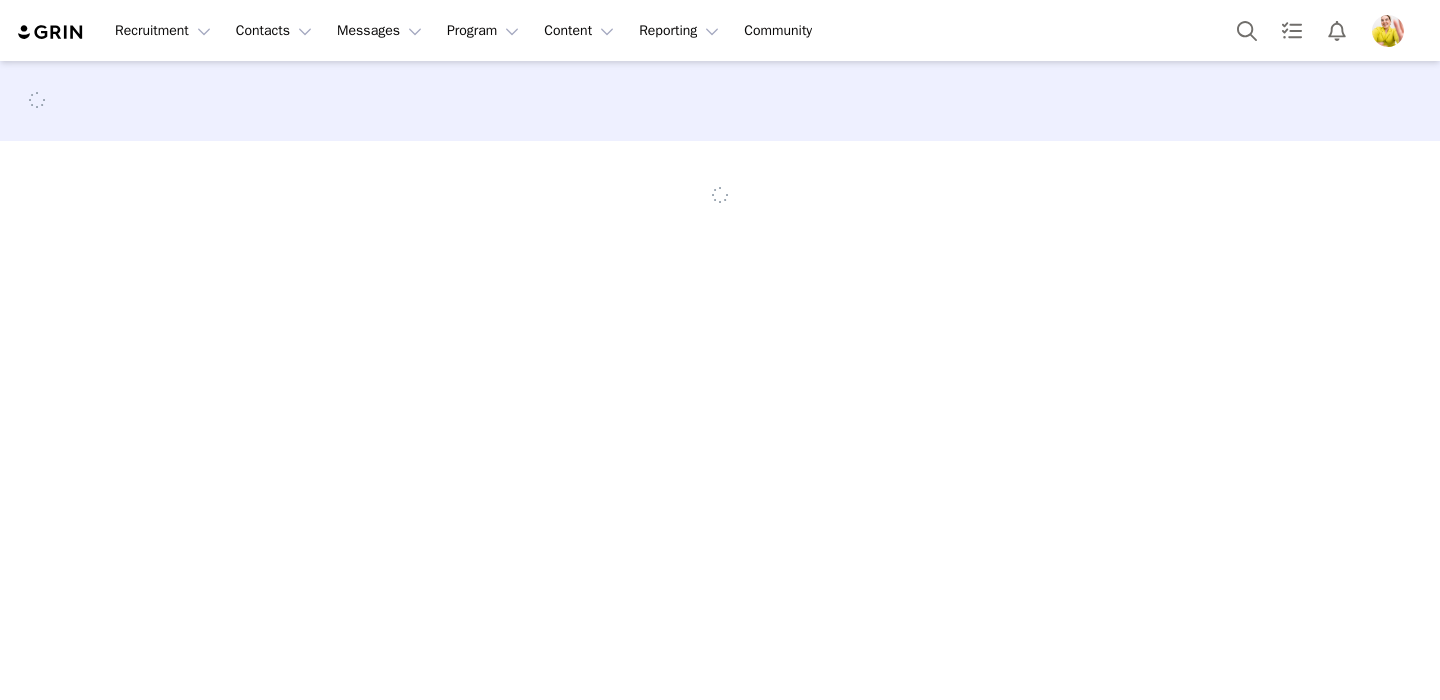 scroll, scrollTop: 0, scrollLeft: 0, axis: both 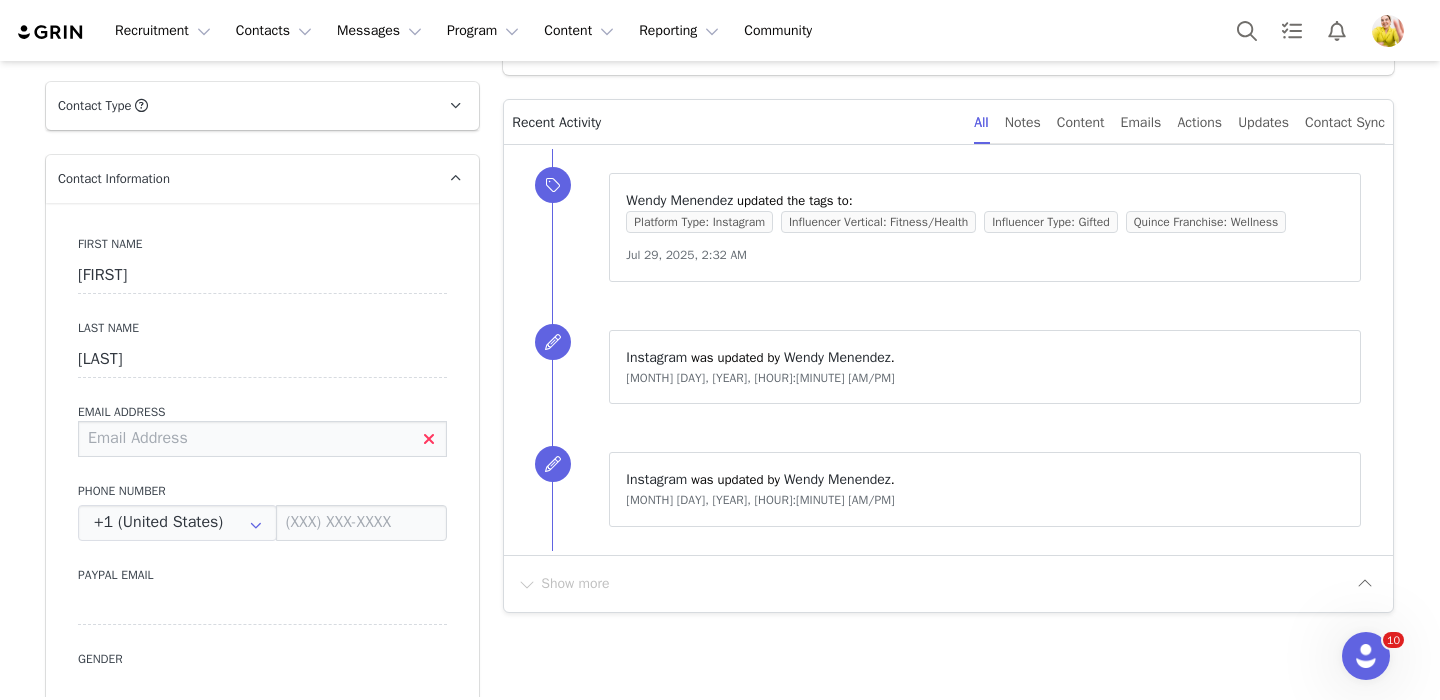 click at bounding box center [262, 439] 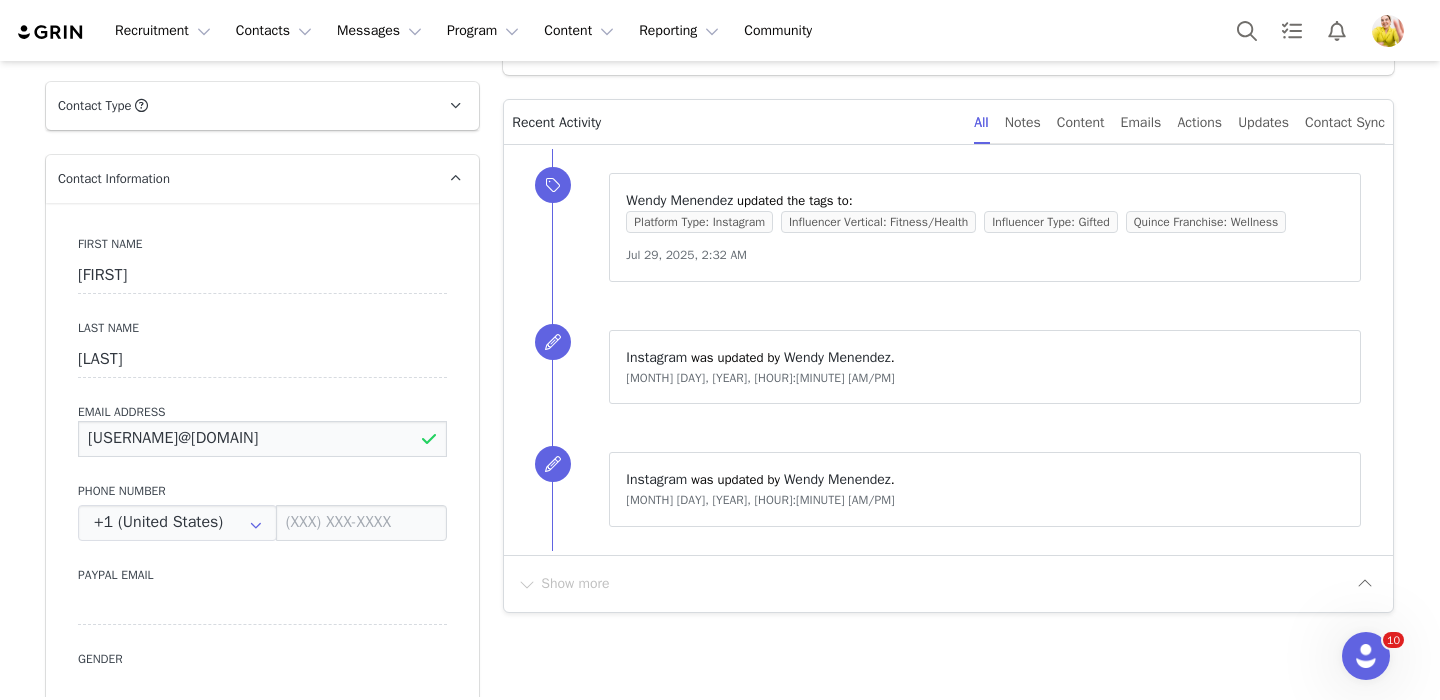 click on "Carolinecastillo2001@icloud.com" at bounding box center (262, 439) 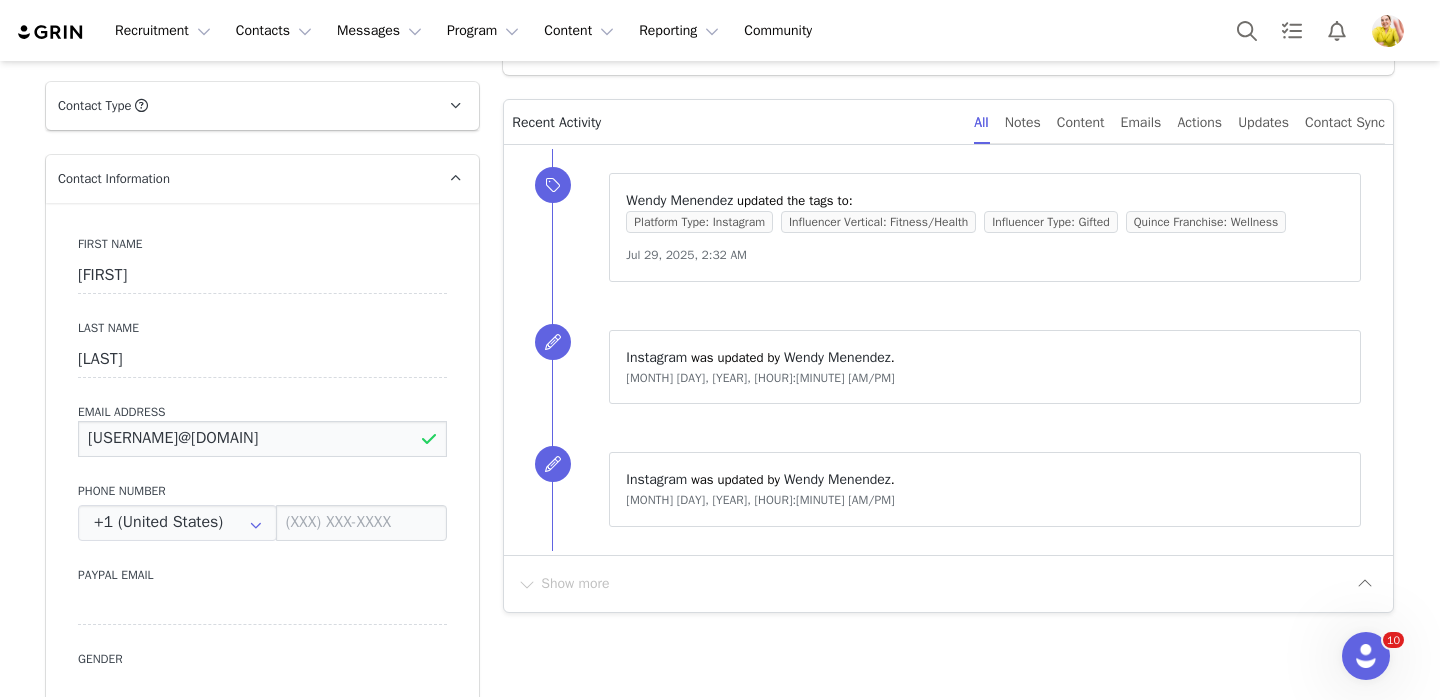 click on "Carolinecastillo2001@icloud.com" at bounding box center (262, 439) 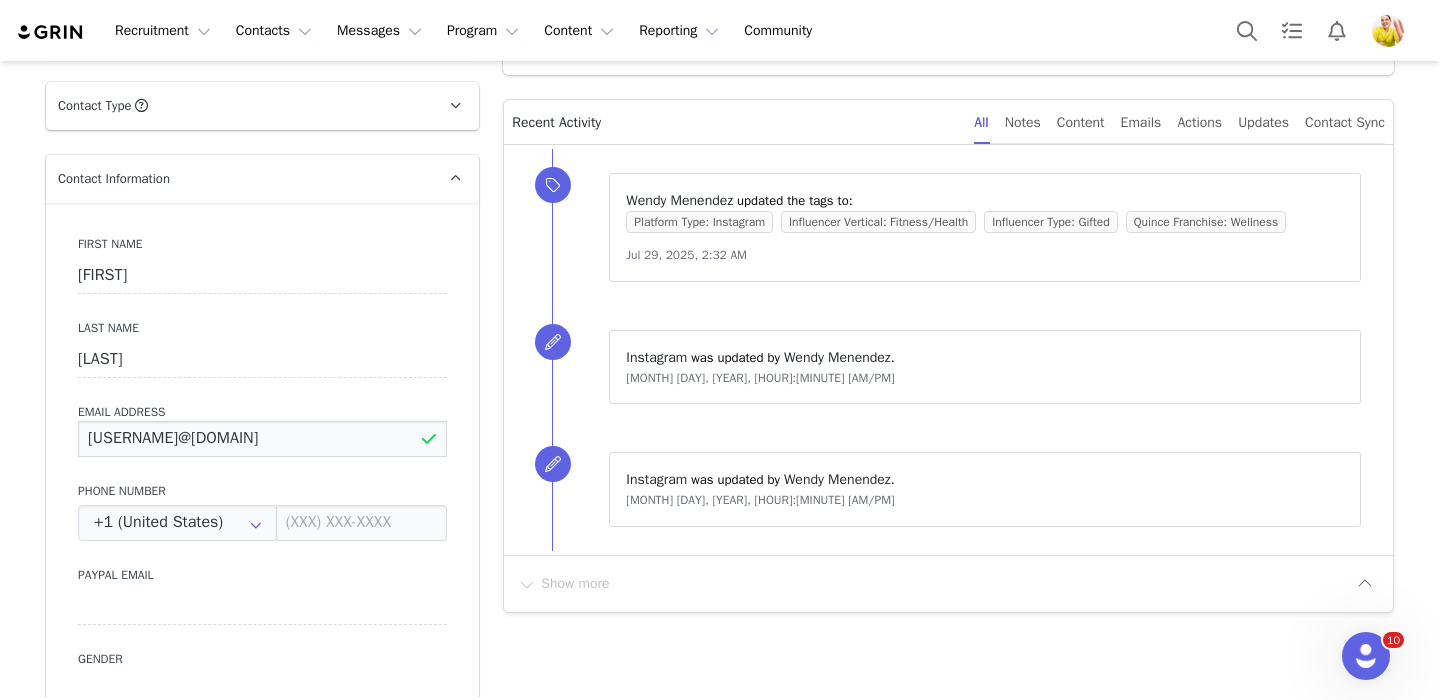 paste on "capricapricelishan@hotmail" 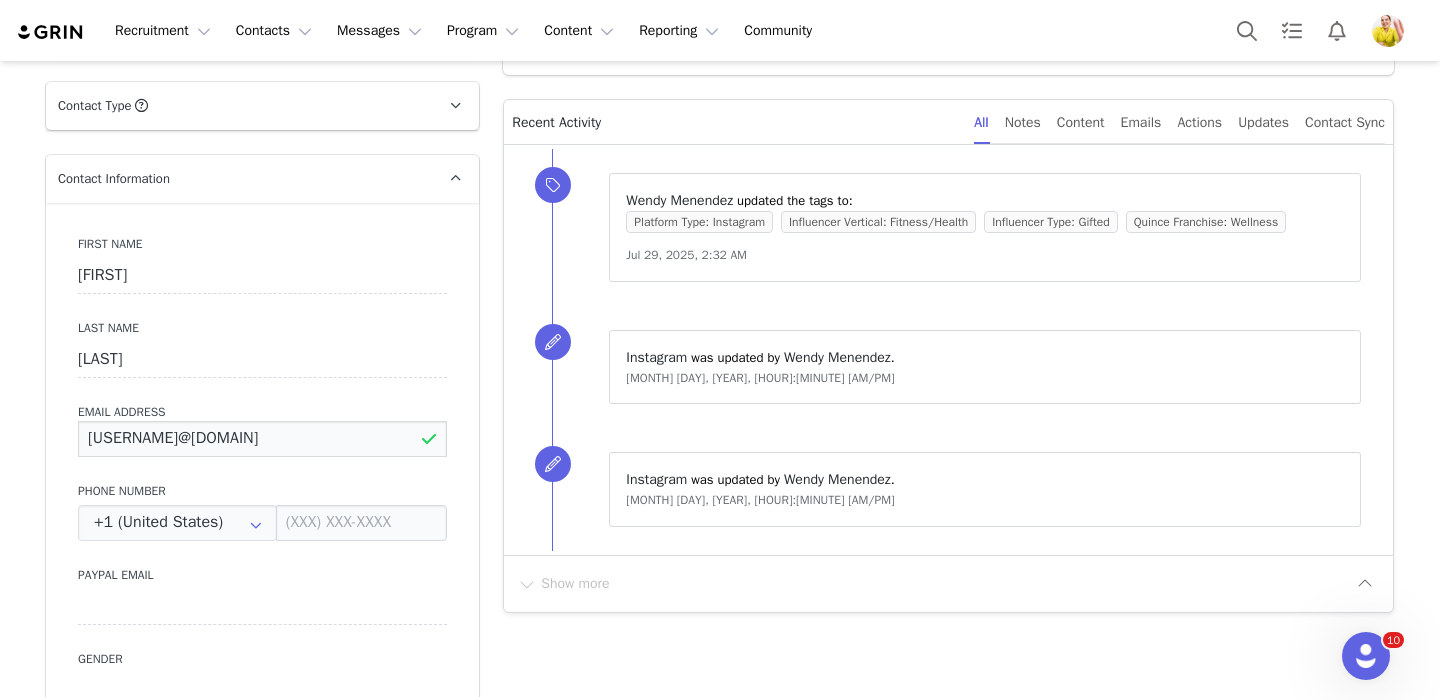 type on "capricapricelishan@hotmail.com" 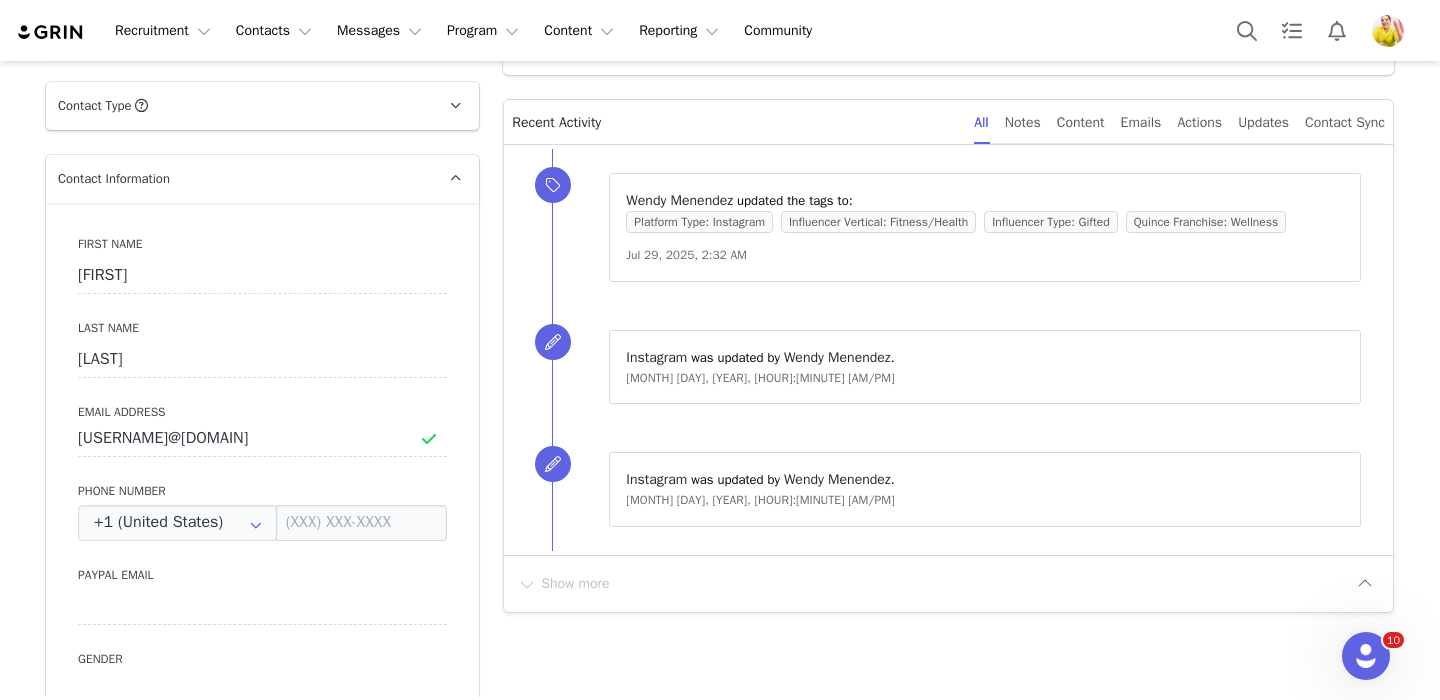 click on "First Name  Caprice  Last Name  Marsh Email Address capricapricelishan@hotmail.com  Phone Number  +1 (United States) +93 (Afghanistan) +358 (Aland Islands) +355 (Albania) +213 (Algeria) +376 (Andorra) +244 (Angola) +1264 (Anguilla) +1268 (Antigua And Barbuda) +54 (Argentina) +374 (Armenia) +297 (Aruba) +61 (Australia) +43 (Austria) +994 (Azerbaijan) +1242 (Bahamas) +973 (Bahrain) +880 (Bangladesh) +1246 (Barbados) +375 (Belarus) +32 (Belgium) +501 (Belize) +229 (Benin) +1441 (Bermuda) +975 (Bhutan) +591 (Bolivia) +599 (Bonaire, Sint Eustatius and Saba) +387 (Bosnia And Herzegovina) +267 (Botswana) +0 (Bouvet Island) +55 (Brazil) +673 (Brunei) +359 (Bulgaria) +226 (Burkina Faso) +257 (Burundi) +855 (Cambodia) +1 (Canada) +238 (Cape Verde) +1345 (Cayman Islands) +236 (Central African Republic) +235 (Chad) +56 (Chile) +86 (China) +61 (Christmas Island) +672 (Cocos (Keeling) Islands) +57 (Colombia) +269 (Comoros) +242 (Congo) +243 (Congo, The Democratic Republic Of The) +682 (Cook Islands) +506 (Costa Rica)" at bounding box center [262, 568] 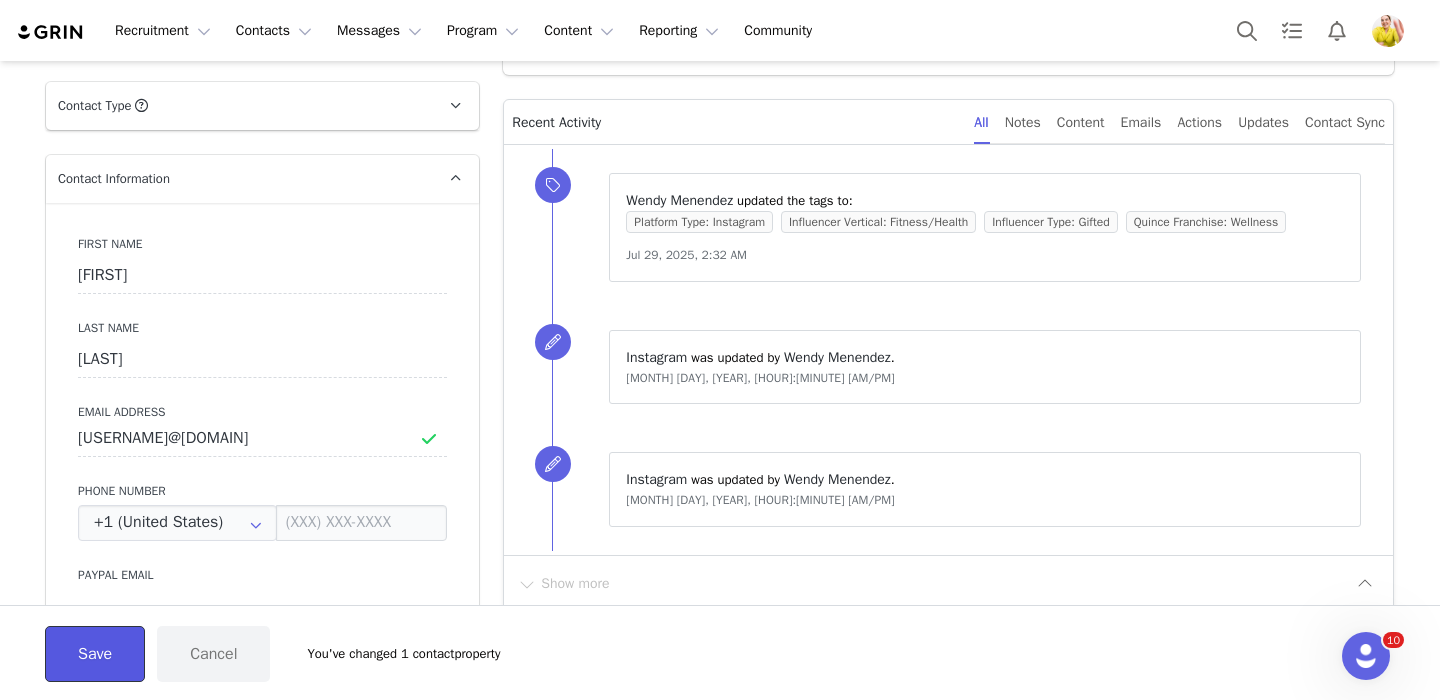 click on "Save" at bounding box center (95, 654) 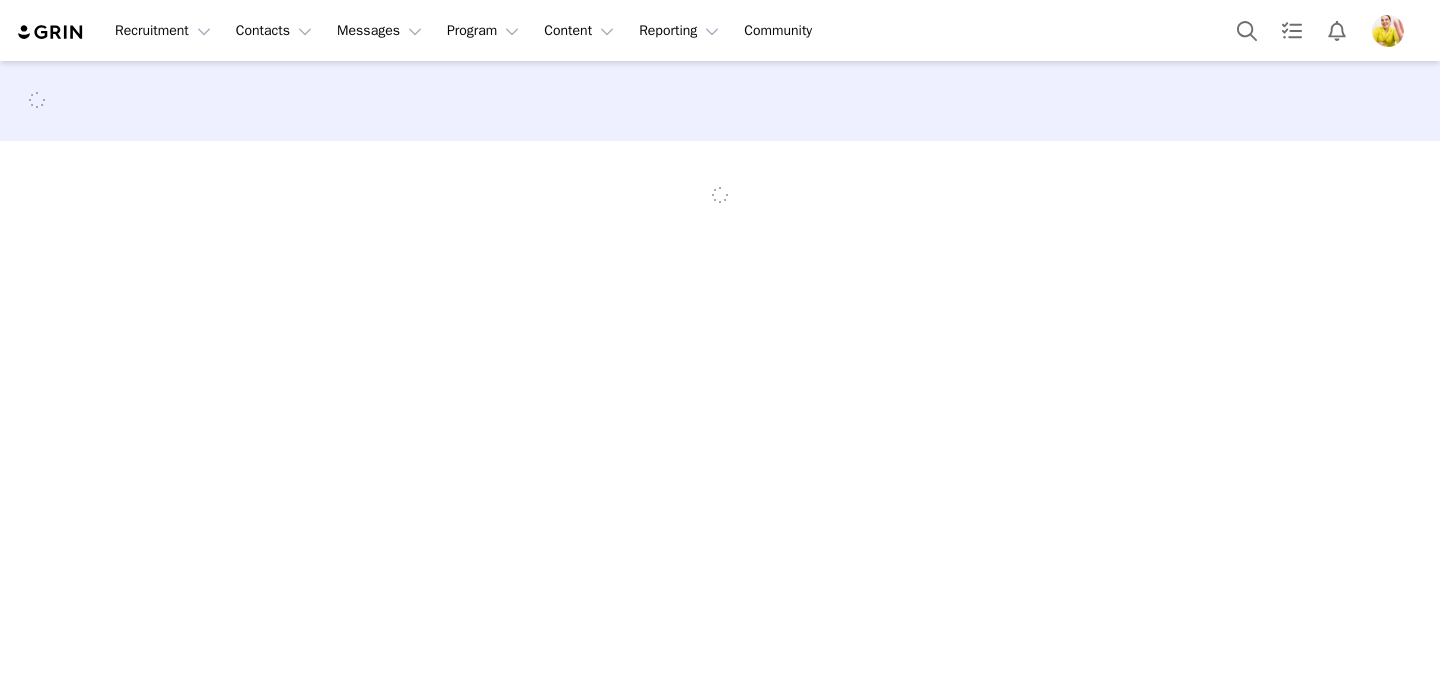 scroll, scrollTop: 0, scrollLeft: 0, axis: both 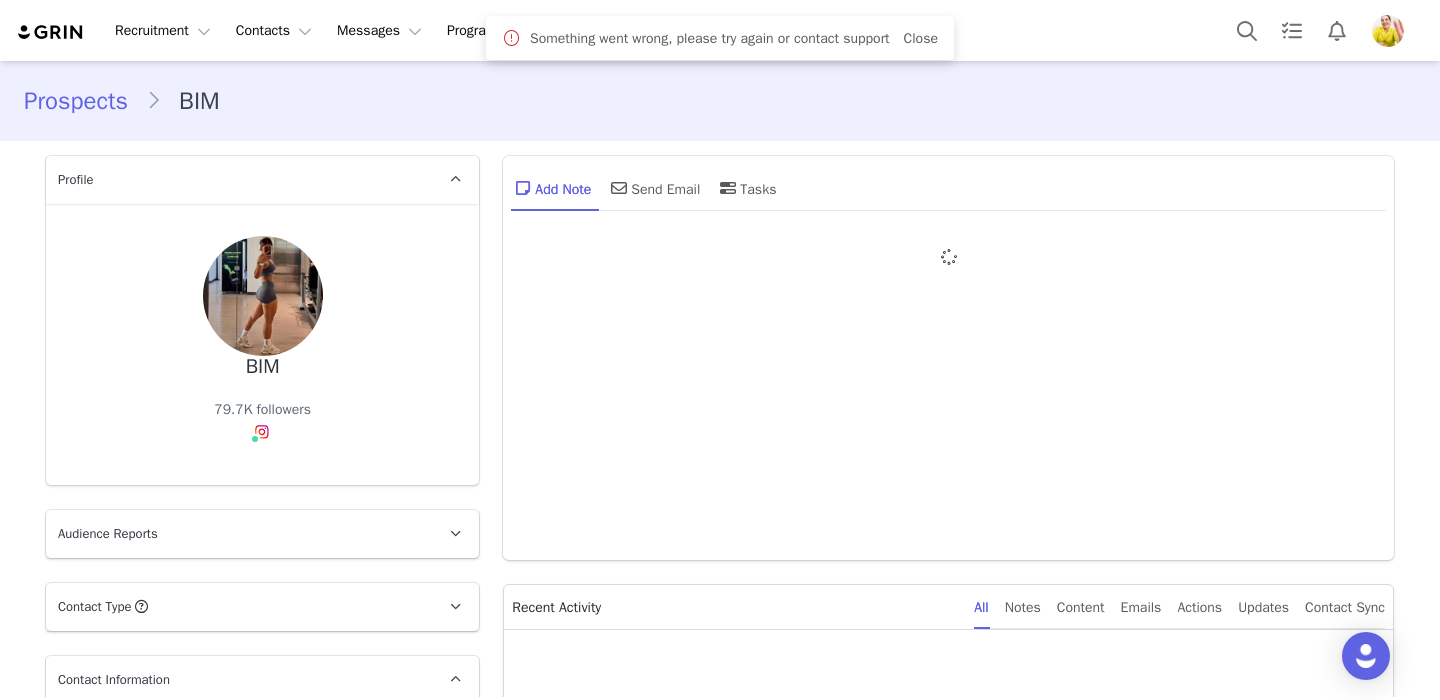 type on "+1 (United States)" 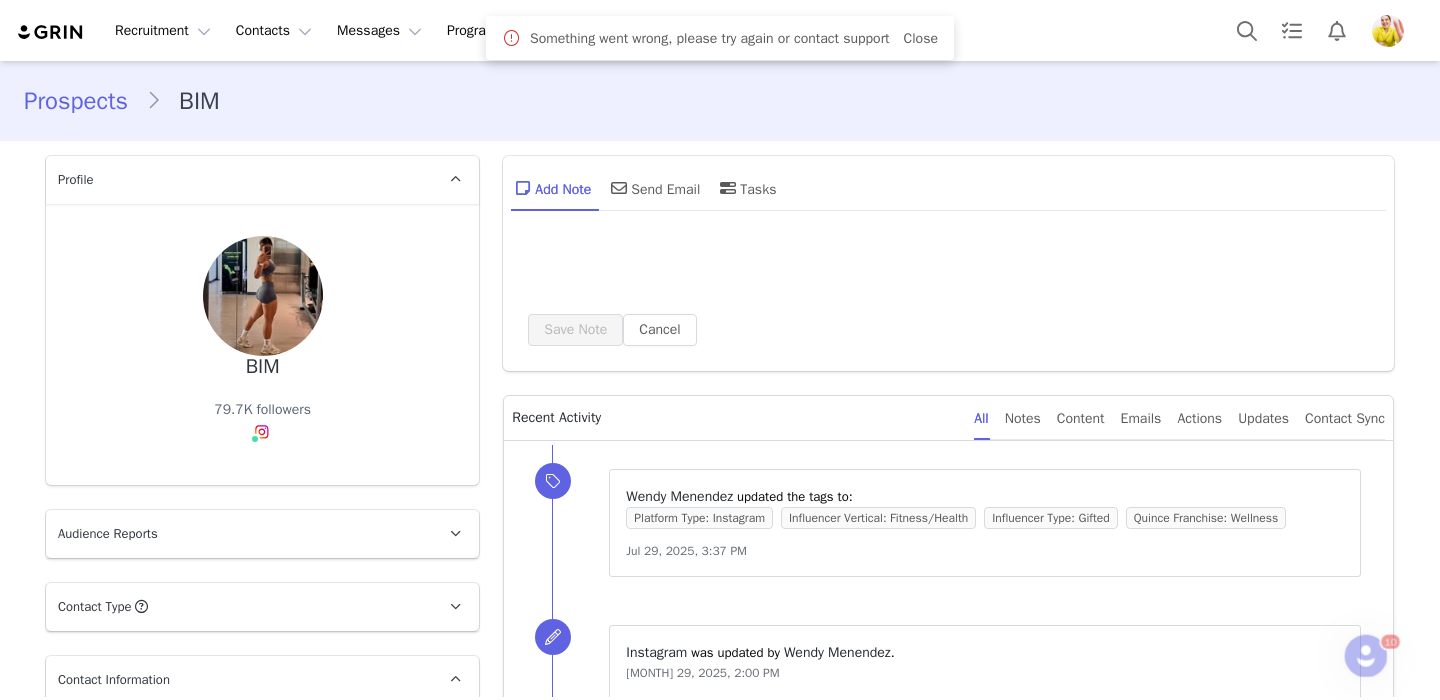 scroll, scrollTop: 0, scrollLeft: 0, axis: both 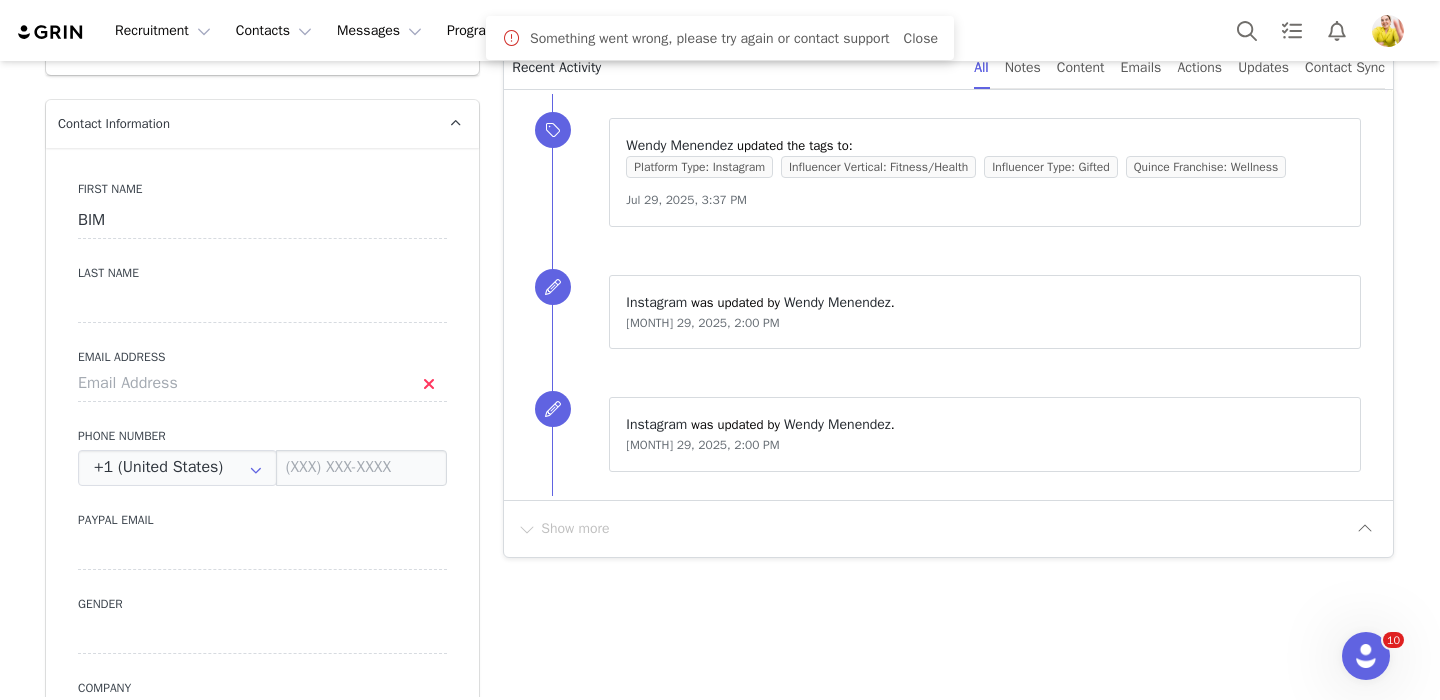 click on "First Name  [FIRST]  Last Name  [LAST]  Email Address  Phone Number  +1 (United States) +93 (Afghanistan) +358 (Aland Islands) +355 (Albania) +213 (Algeria) +376 (Andorra) +244 (Angola) +1264 (Anguilla) +1268 (Antigua And Barbuda) +54 (Argentina) +374 (Armenia) +297 (Aruba) +61 (Australia) +43 (Austria) +994 (Azerbaijan) +1242 (Bahamas) +973 (Bahrain) +880 (Bangladesh) +1246 (Barbados) +375 (Belarus) +32 (Belgium) +501 (Belize) +229 (Benin) +1441 (Bermuda) +975 (Bhutan) +591 (Bolivia) +599 (Bonaire, Sint Eustatius and Saba) +387 (Bosnia And Herzegovina) +267 (Botswana) +0 (Bouvet Island) +55 (Brazil) +673 (Brunei) +359 (Bulgaria) +226 (Burkina Faso) +257 (Burundi) +855 (Cambodia) +1 (Canada) +238 (Cape Verde) +1345 (Cayman Islands) +236 (Central African Republic) +235 (Chad) +56 (Chile) +86 (China) +61 (Christmas Island) +672 (Cocos (Keeling) Islands) +57 (Colombia) +269 (Comoros) +242 (Congo) +243 (Congo, The Democratic Republic Of The) +682 (Cook Islands) +506 (Costa Rica) +225 (Côte d'Ivoire) +385 (Croatia)  Gender" at bounding box center [262, 513] 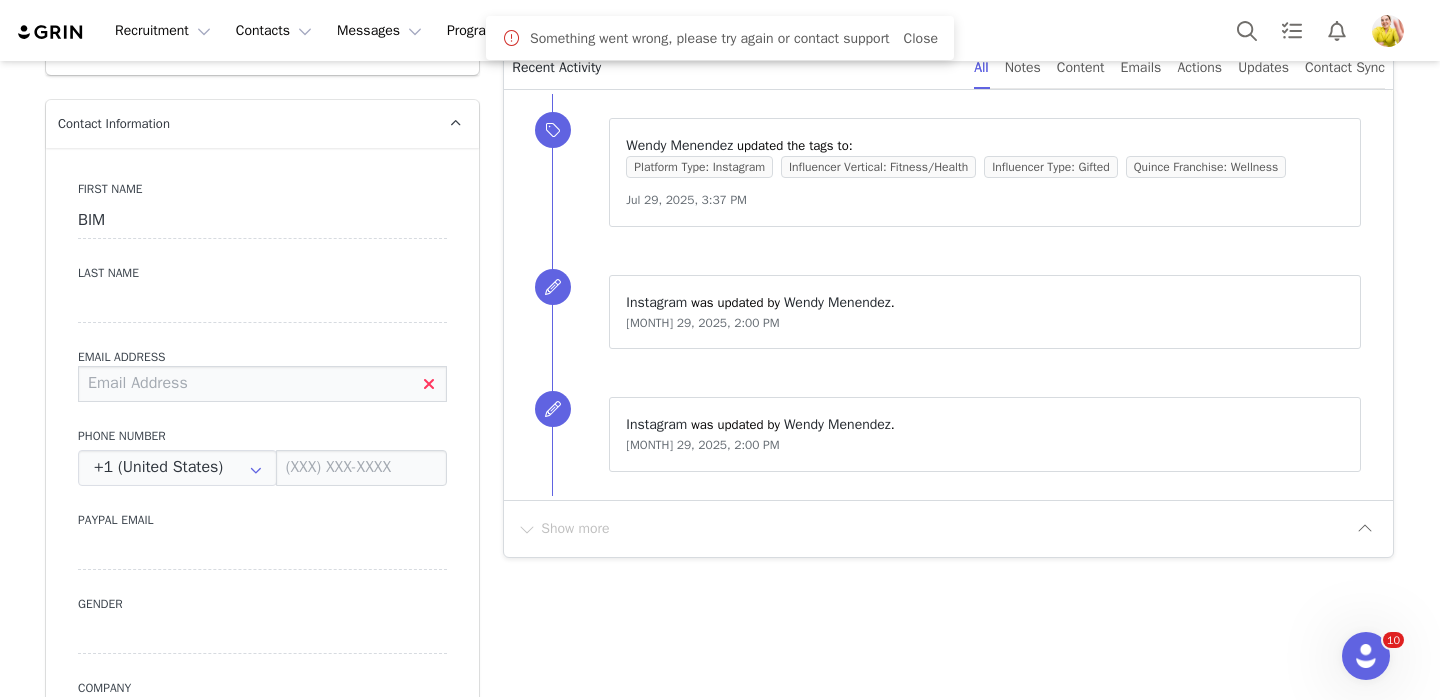 click at bounding box center (262, 384) 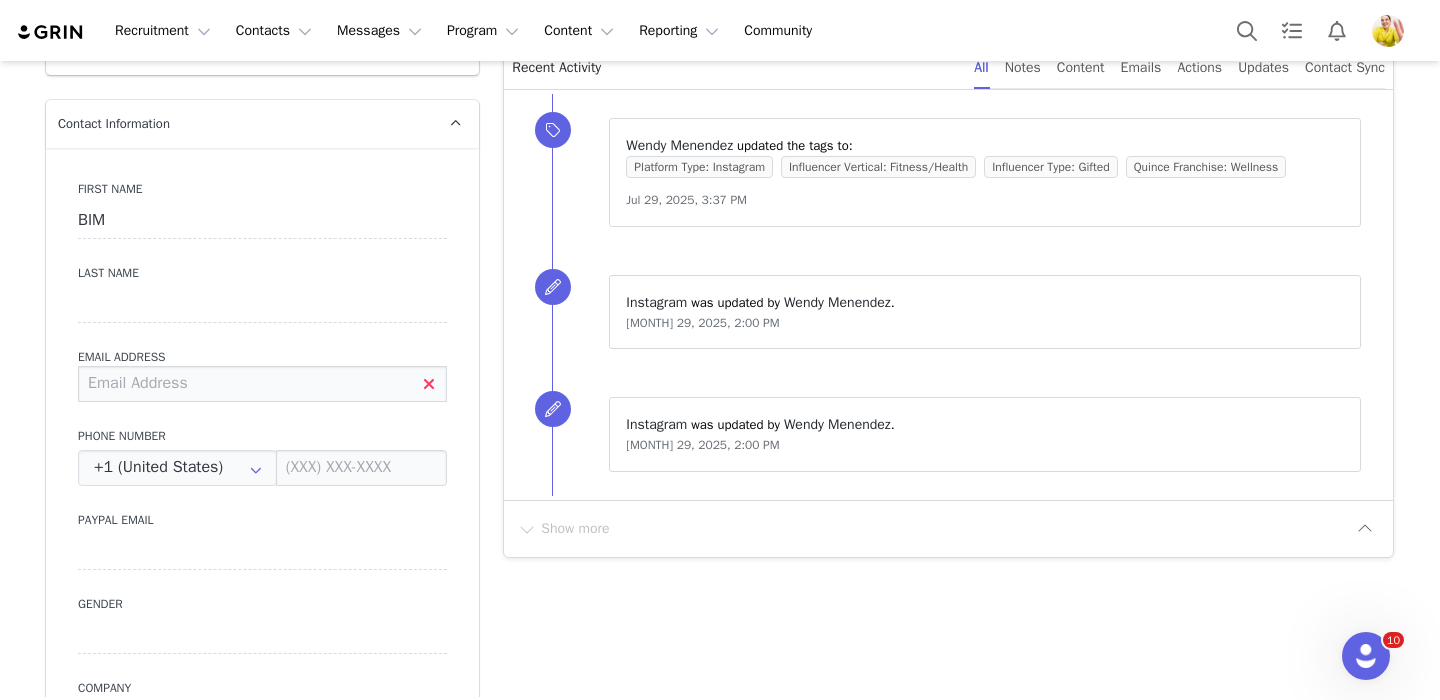 paste on "itsbimie@example.com" 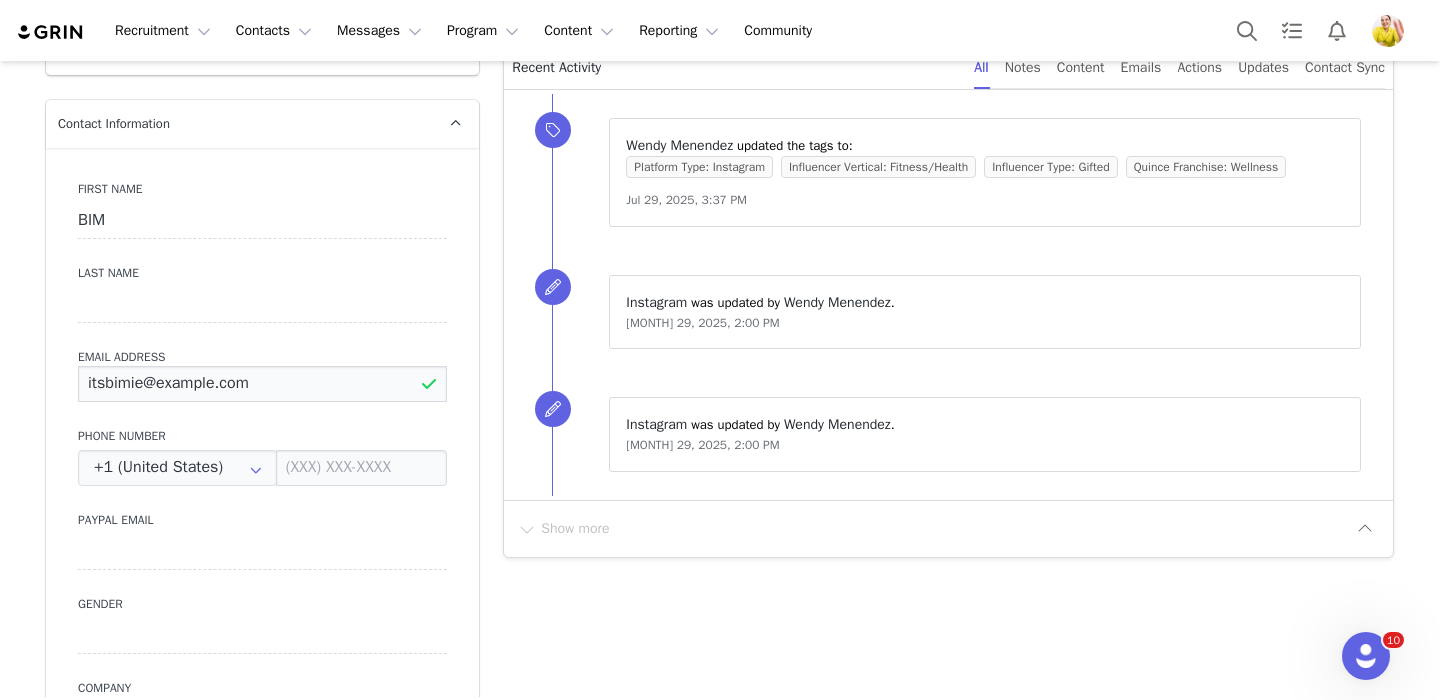 type on "itsbimie@example.com" 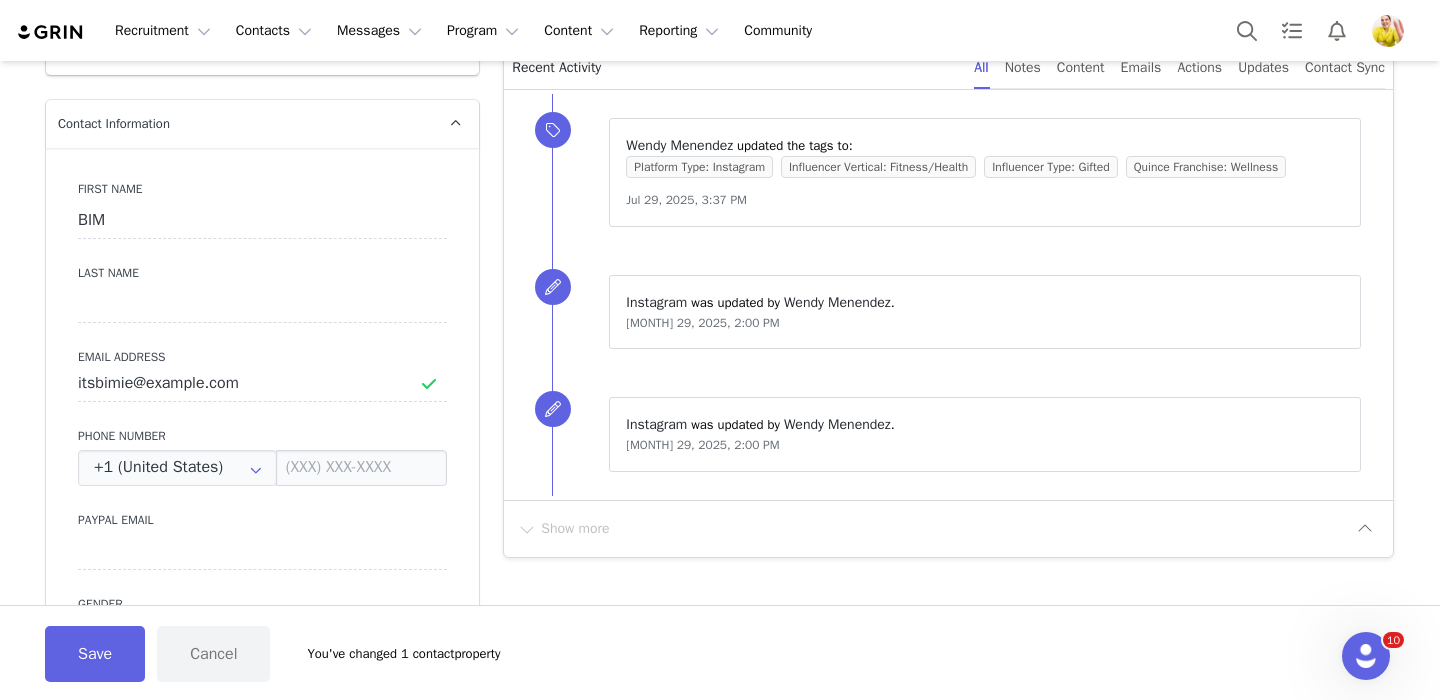 click on "First Name  [FIRST]  Last Name  [LAST]  Email Address  itsbimie@example.com  Phone Number  +1 (United States) +93 (Afghanistan) +358 (Aland Islands) +355 (Albania) +213 (Algeria) +376 (Andorra) +244 (Angola) +1264 (Anguilla) +1268 (Antigua And Barbuda) +54 (Argentina) +374 (Armenia) +297 (Aruba) +61 (Australia) +43 (Austria) +994 (Azerbaijan) +1242 (Bahamas) +973 (Bahrain) +880 (Bangladesh) +1246 (Barbados) +375 (Belarus) +32 (Belgium) +501 (Belize) +229 (Benin) +1441 (Bermuda) +975 (Bhutan) +591 (Bolivia) +599 (Bonaire, Sint Eustatius and Saba) +387 (Bosnia And Herzegovina) +267 (Botswana) +0 (Bouvet Island) +55 (Brazil) +673 (Brunei) +359 (Bulgaria) +226 (Burkina Faso) +257 (Burundi) +855 (Cambodia) +1 (Canada) +238 (Cape Verde) +1345 (Cayman Islands) +236 (Central African Republic) +235 (Chad) +56 (Chile) +86 (China) +61 (Christmas Island) +672 (Cocos (Keeling) Islands) +57 (Colombia) +269 (Comoros) +242 (Congo) +243 (Congo, The Democratic Republic Of The) +682 (Cook Islands) +506 (Costa Rica) +225 (Côte d'Ivoire)" at bounding box center [262, 513] 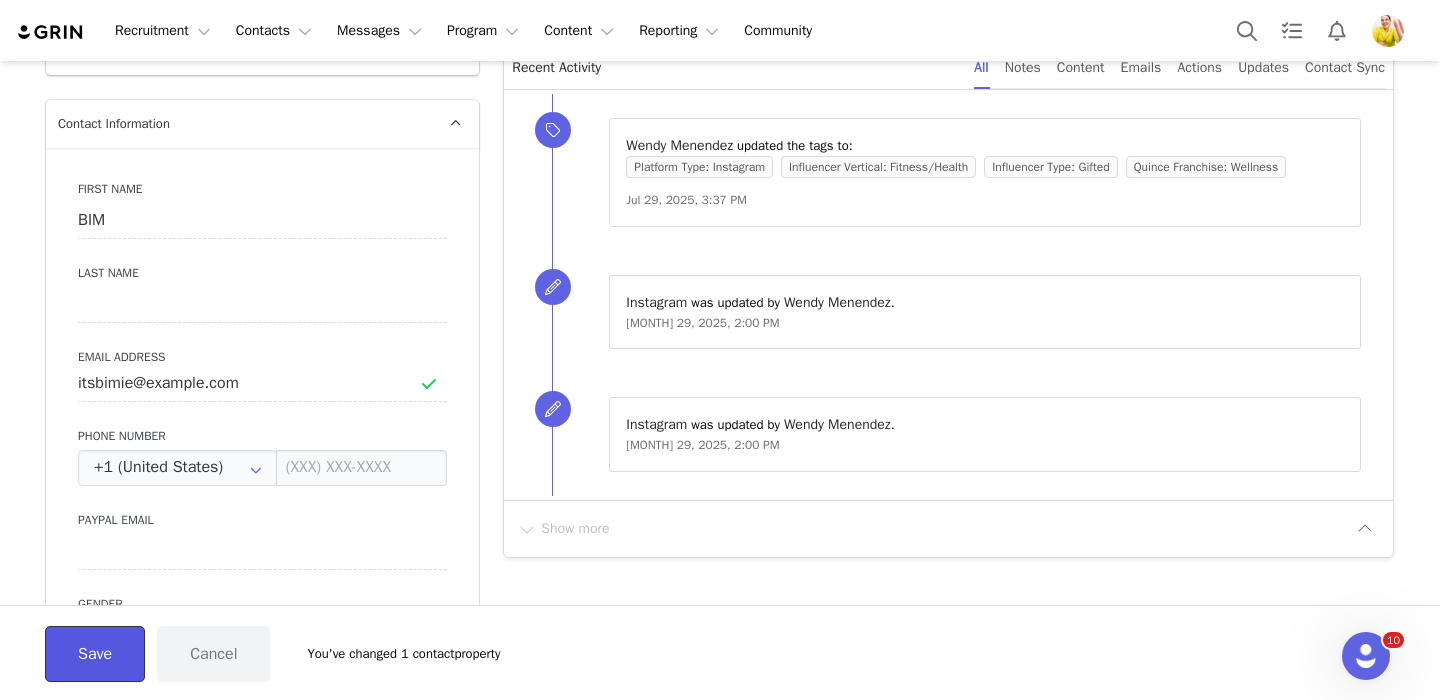 click on "Save" at bounding box center [95, 654] 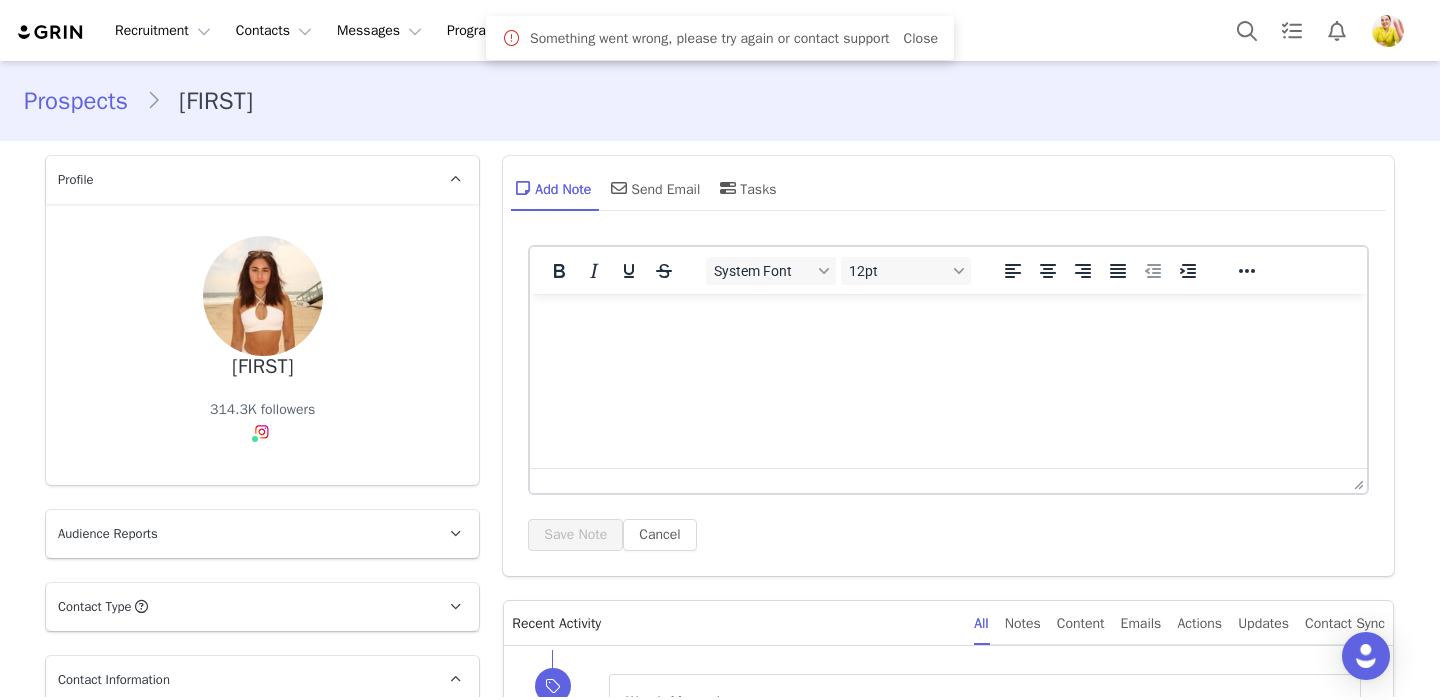 scroll, scrollTop: 0, scrollLeft: 0, axis: both 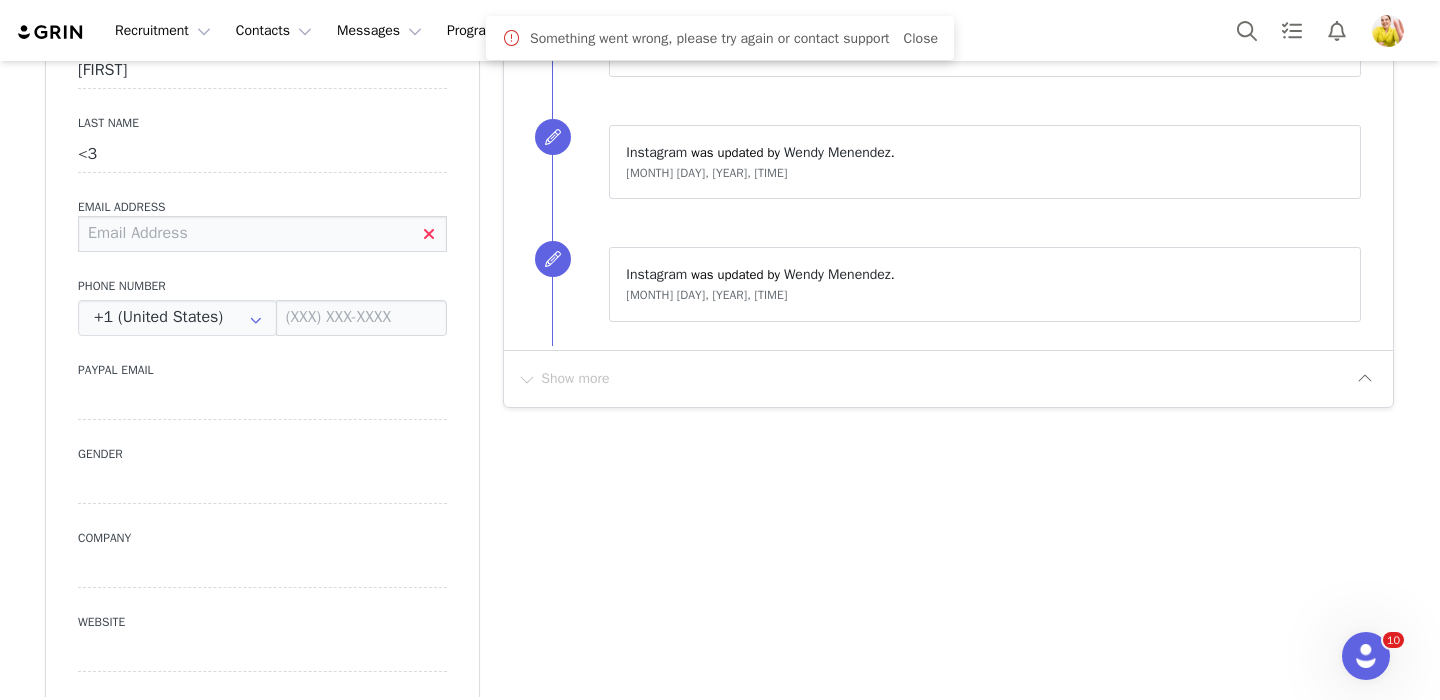 click at bounding box center [262, 234] 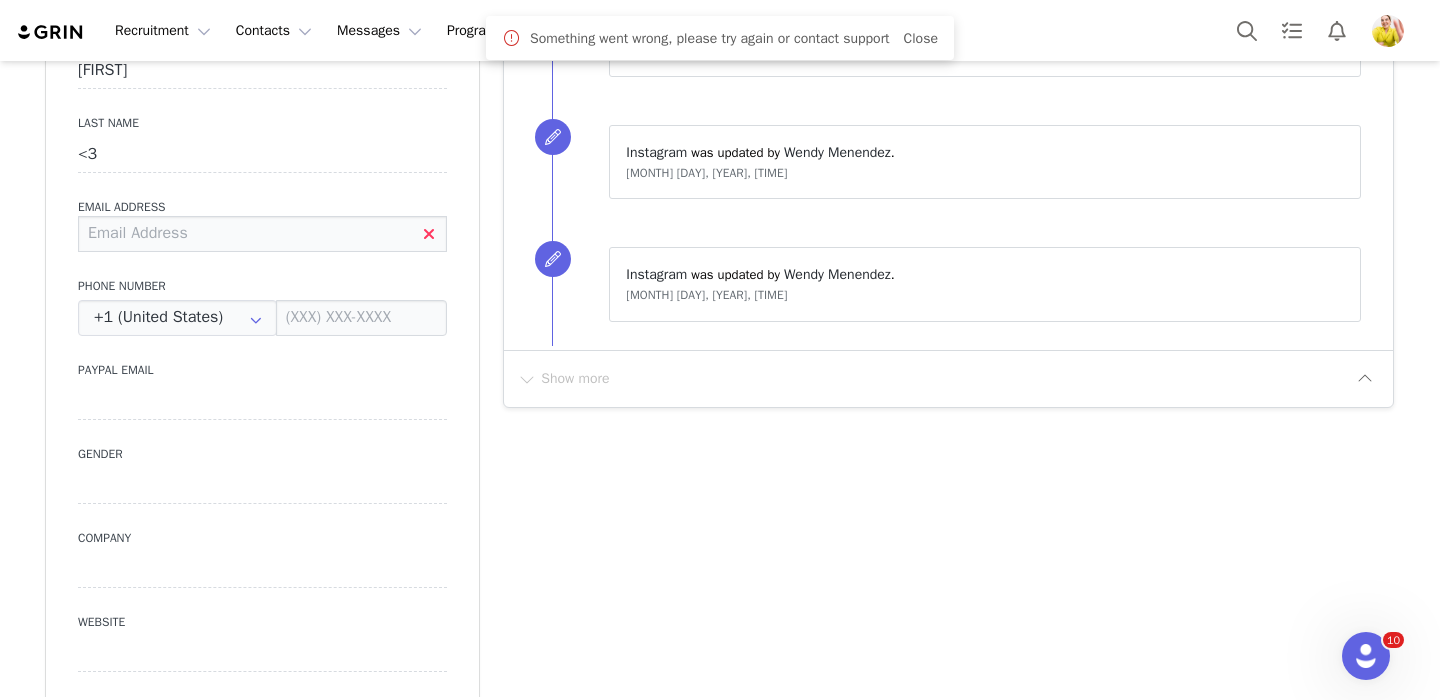 paste on "[EMAIL]" 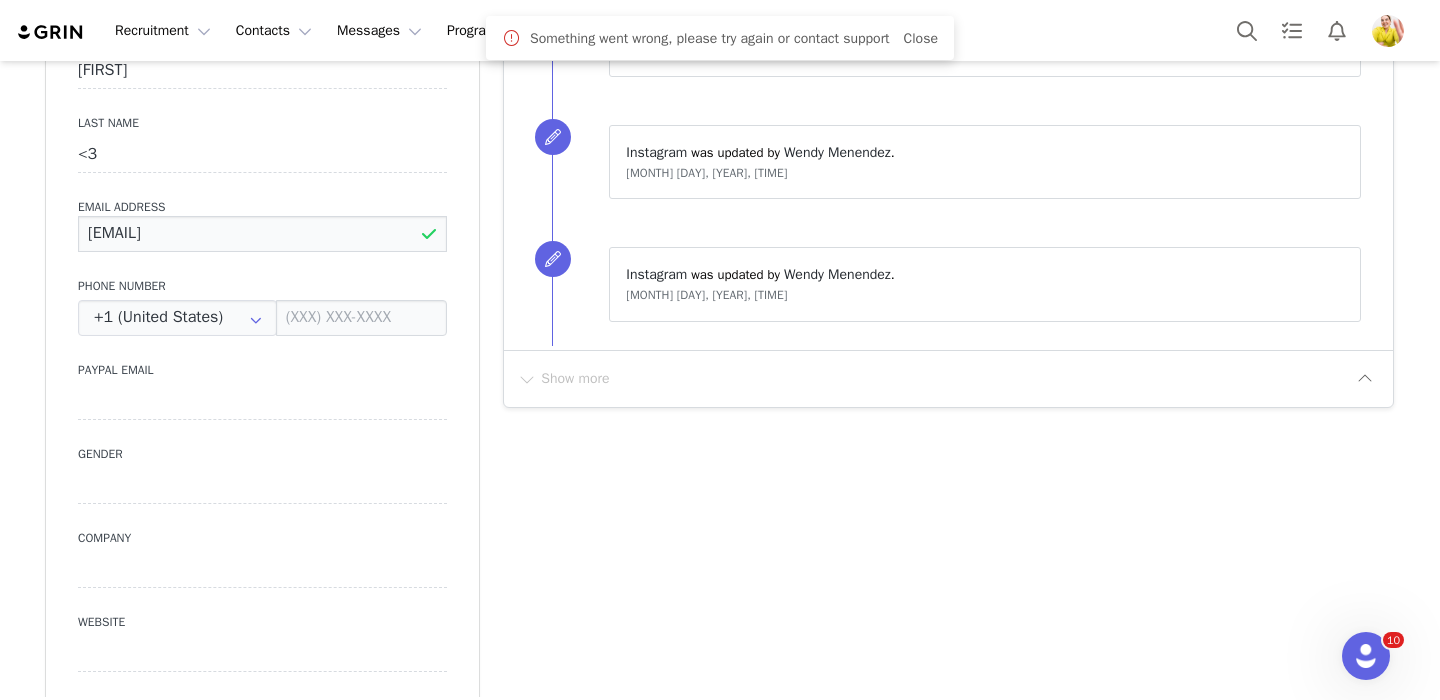 type on "[EMAIL]" 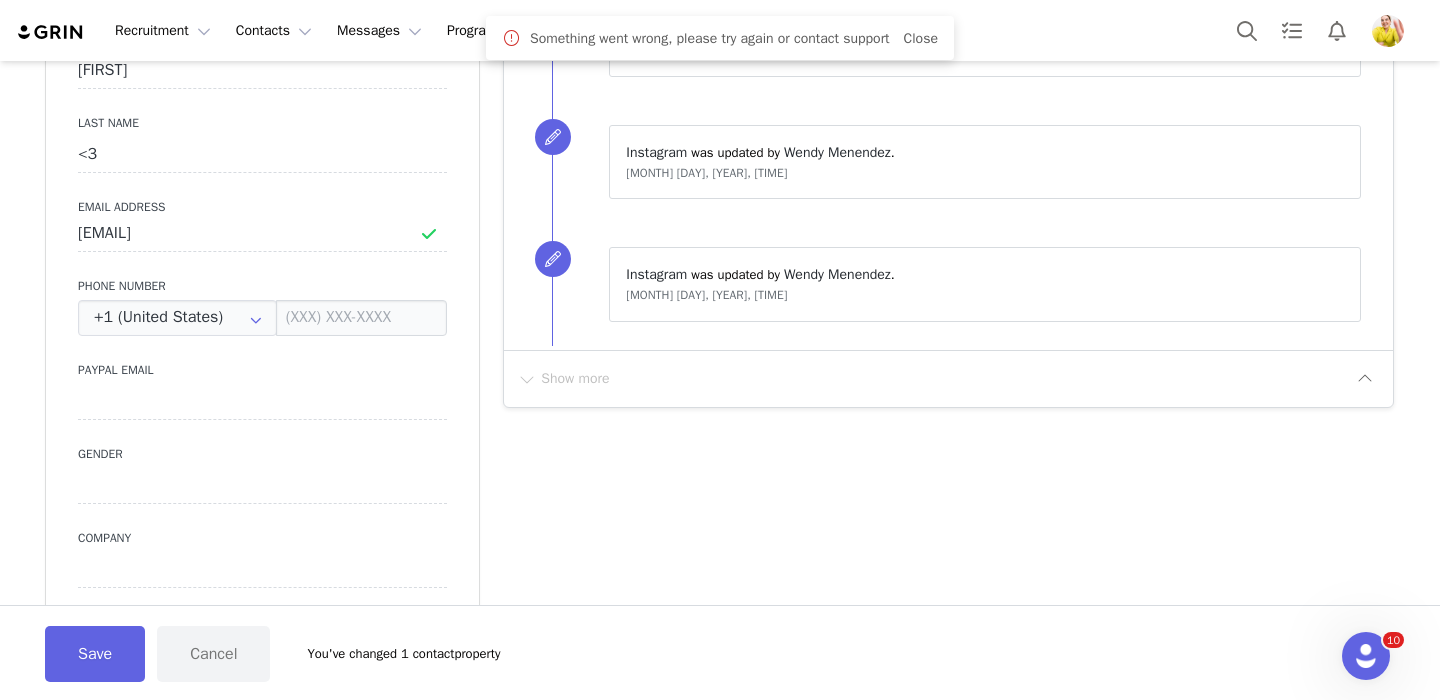 click on "First Name  [FIRST]  Last Name  [EMAIL]  Phone Number  +1 (United States) +93 (Afghanistan) +358 (Aland Islands) +355 (Albania) +213 (Algeria) +376 (Andorra) +244 (Angola) +1264 (Anguilla) +1268 (Antigua And Barbuda) +54 (Argentina) +374 (Armenia) +297 (Aruba) +61 (Australia) +43 (Austria) +994 (Azerbaijan) +1242 (Bahamas) +973 (Bahrain) +880 (Bangladesh) +1246 (Barbados) +375 (Belarus) +32 (Belgium) +501 (Belize) +229 (Benin) +1441 (Bermuda) +975 (Bhutan) +591 (Bolivia) +599 (Bonaire, Sint Eustatius and Saba) +387 (Bosnia And Herzegovina) +267 (Botswana) +0 (Bouvet Island) +55 (Brazil) +673 (Brunei) +359 (Bulgaria) +226 (Burkina Faso) +257 (Burundi) +855 (Cambodia) +1 (Canada) +238 (Cape Verde) +1345 (Cayman Islands) +236 (Central African Republic) +235 (Chad) +56 (Chile) +86 (China) +61 (Christmas Island) +672 (Cocos (Keeling) Islands) +57 (Colombia) +269 (Comoros) +242 (Congo) +243 (Congo, The Democratic Republic Of The) +682 (Cook Islands) +506 (Costa Rica) +225 (Côte d'Ivoire)" at bounding box center [262, 363] 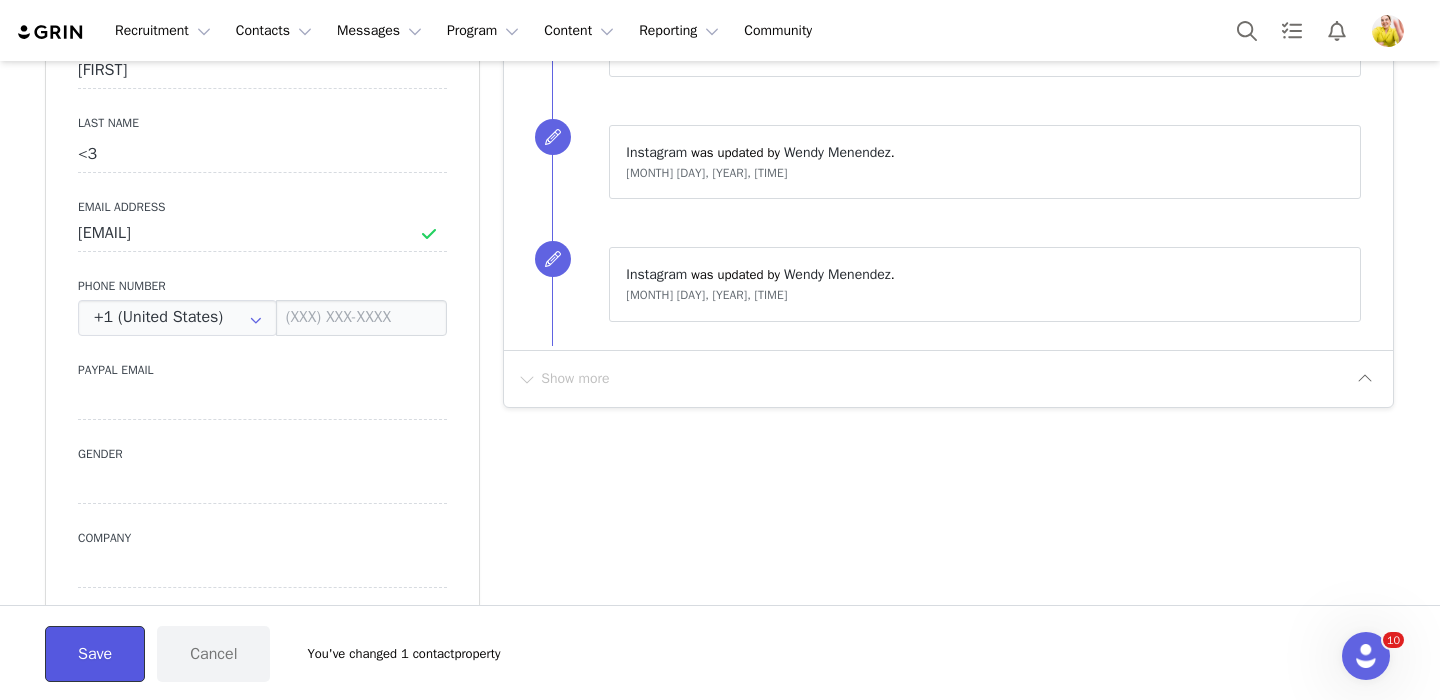 click on "Save" at bounding box center (95, 654) 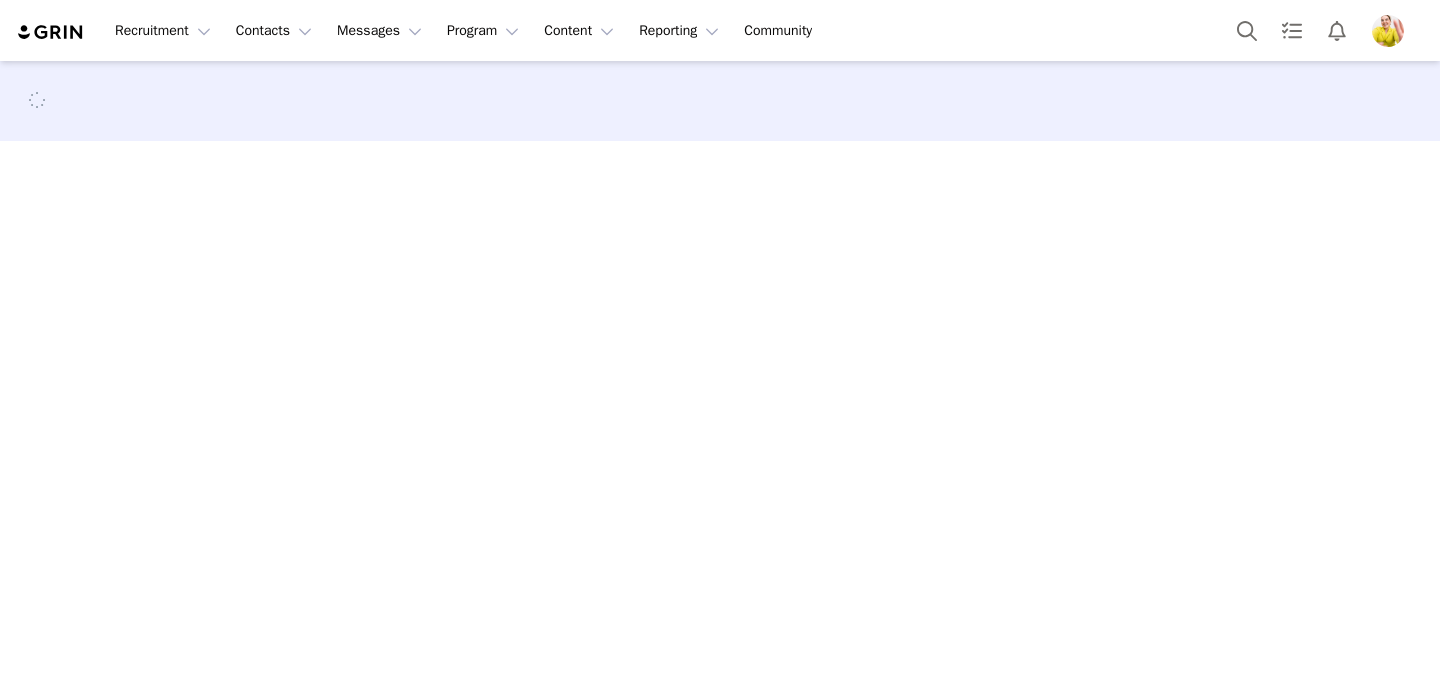 scroll, scrollTop: 0, scrollLeft: 0, axis: both 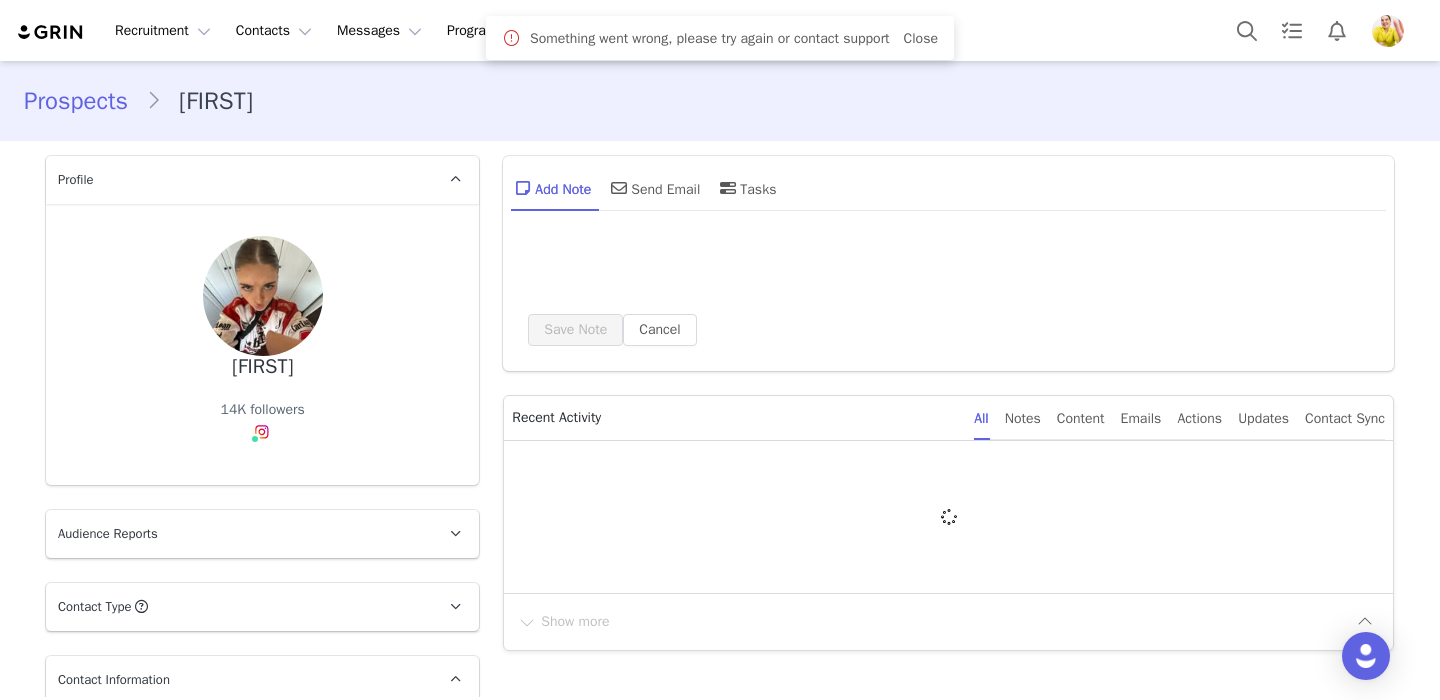 type on "+1 (United States)" 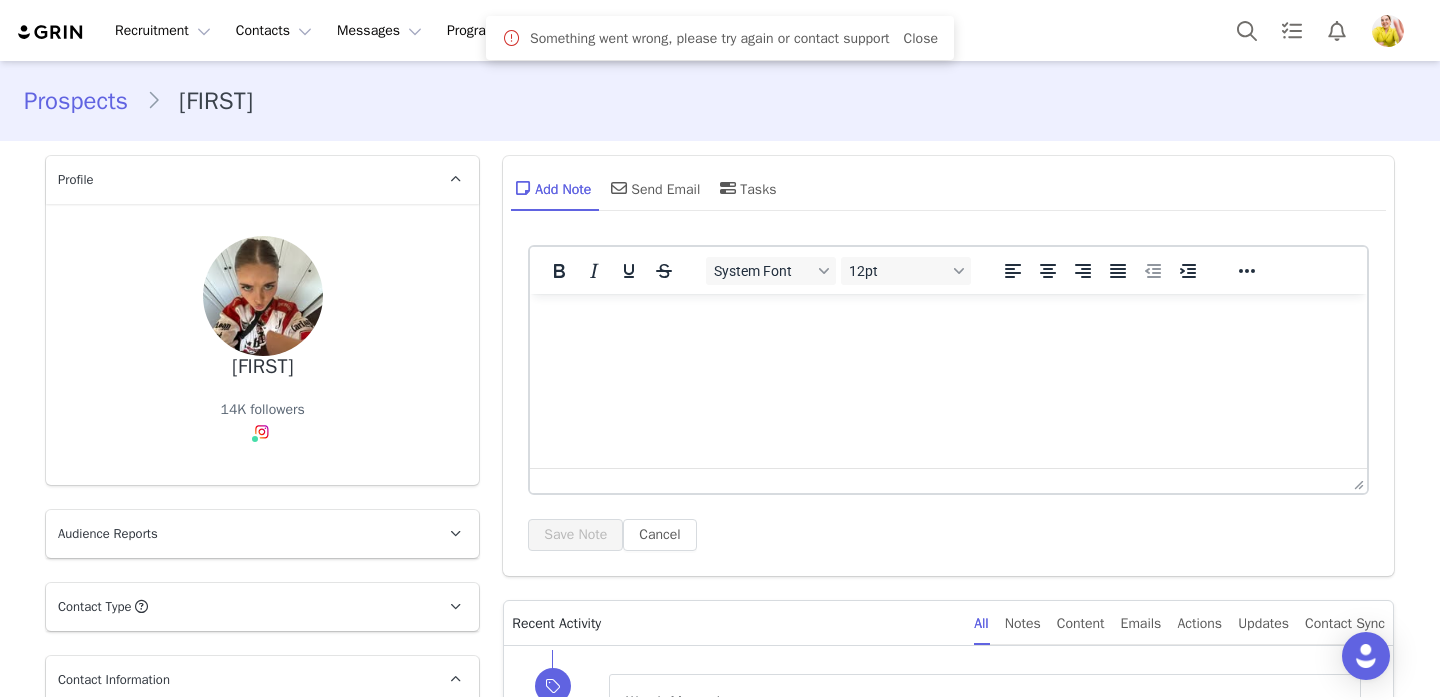 scroll, scrollTop: 0, scrollLeft: 0, axis: both 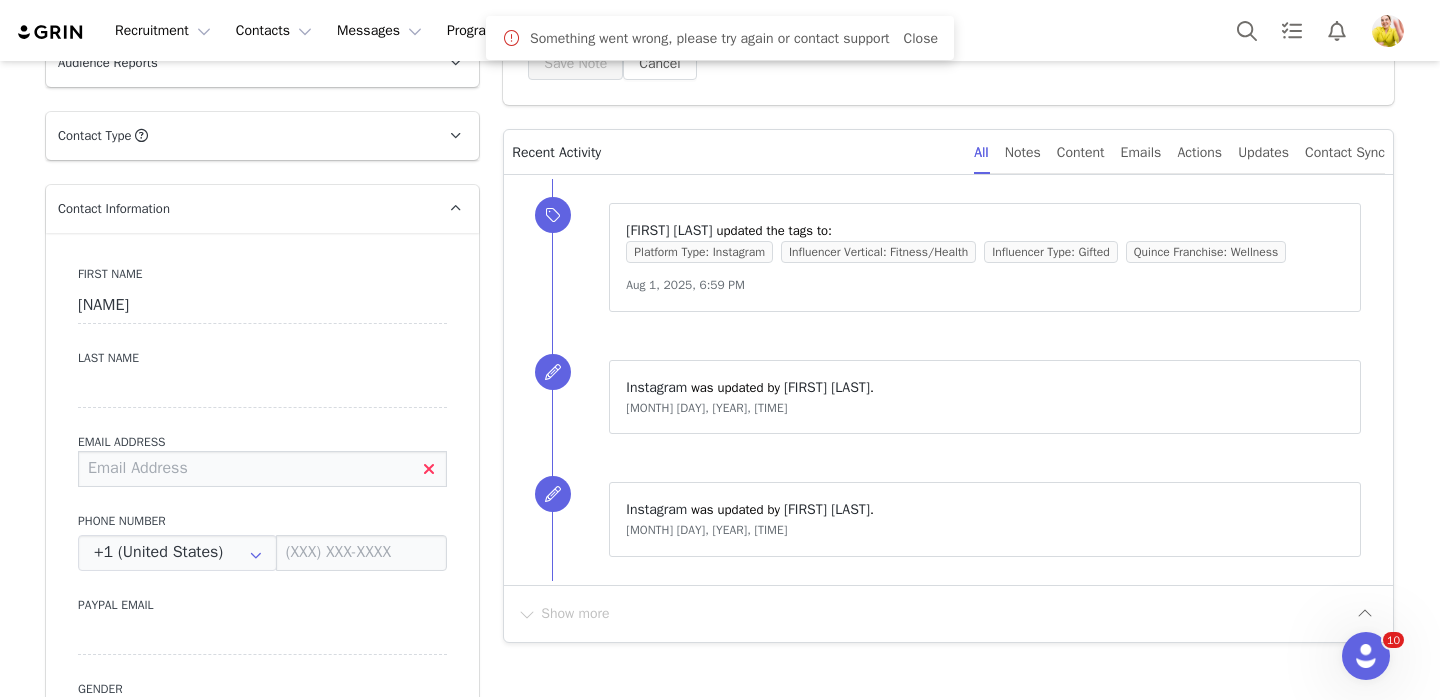 click 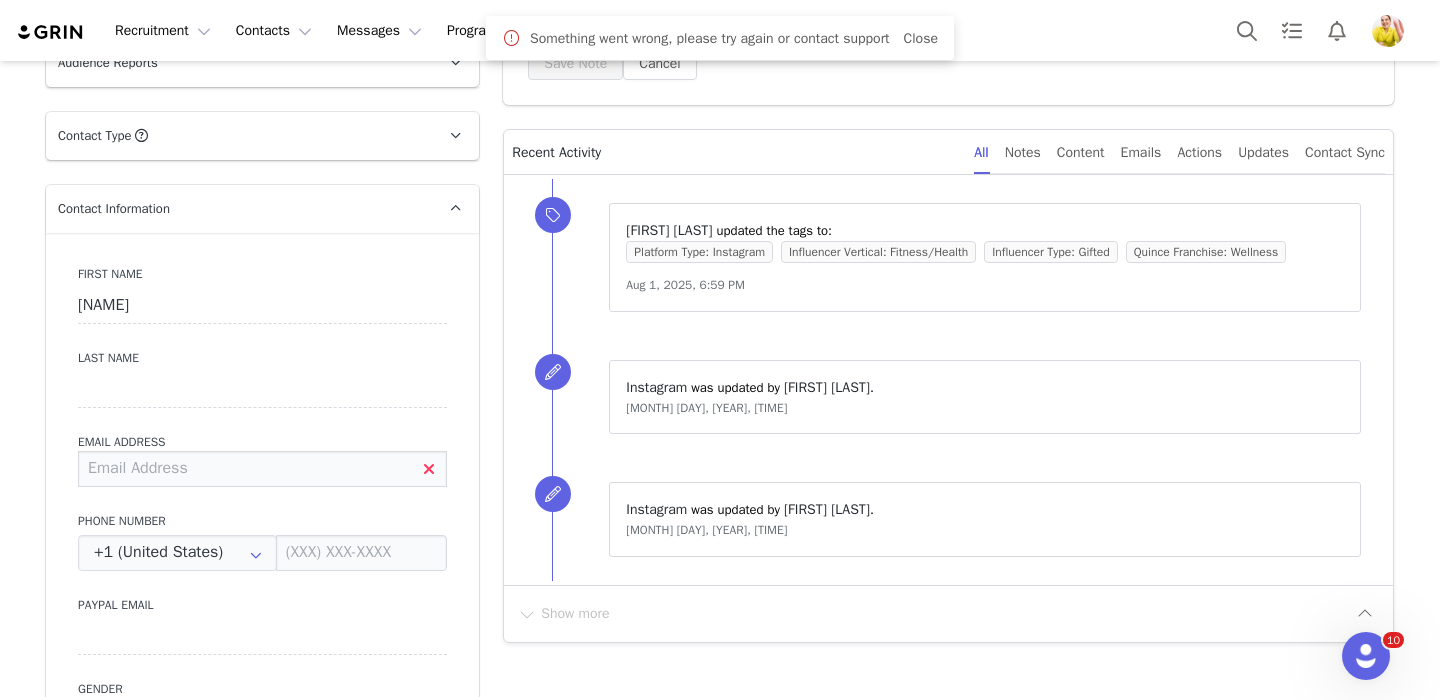 paste on "anja9oerlemans@gmail.com" 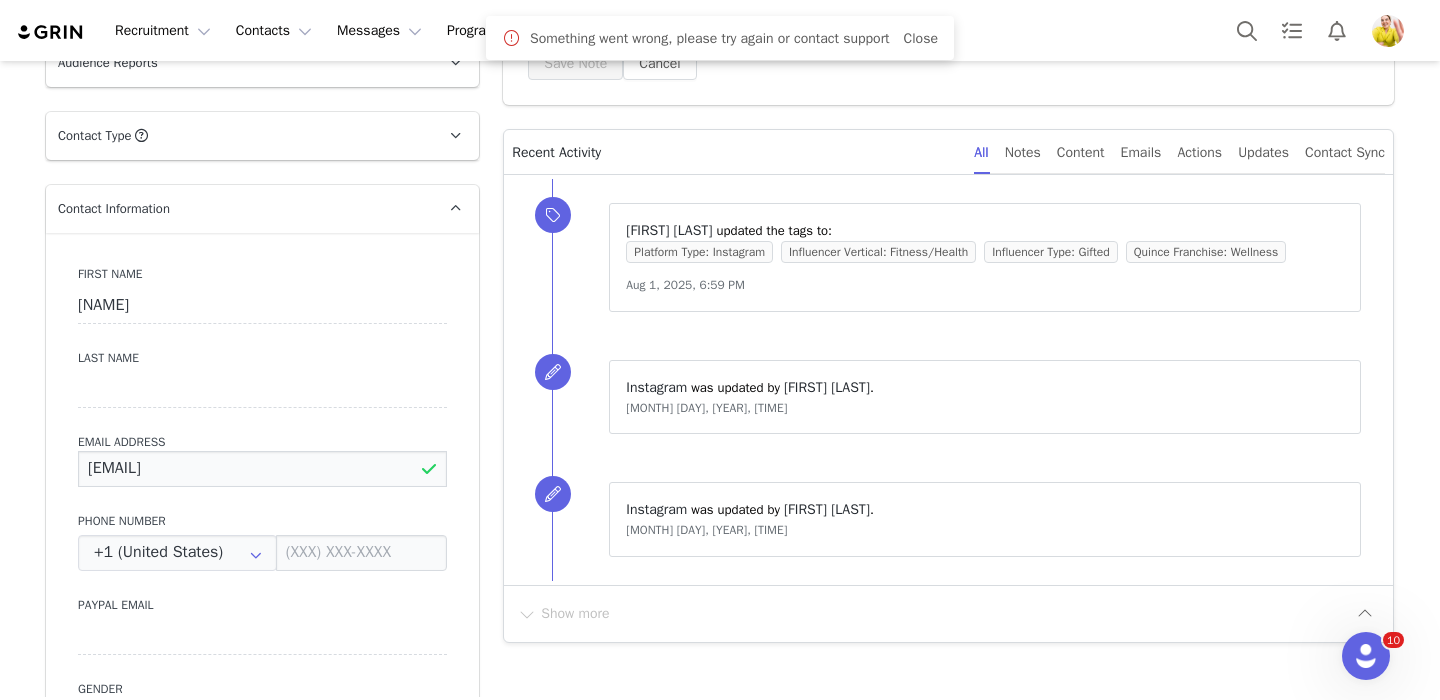 type on "anja9oerlemans@gmail.com" 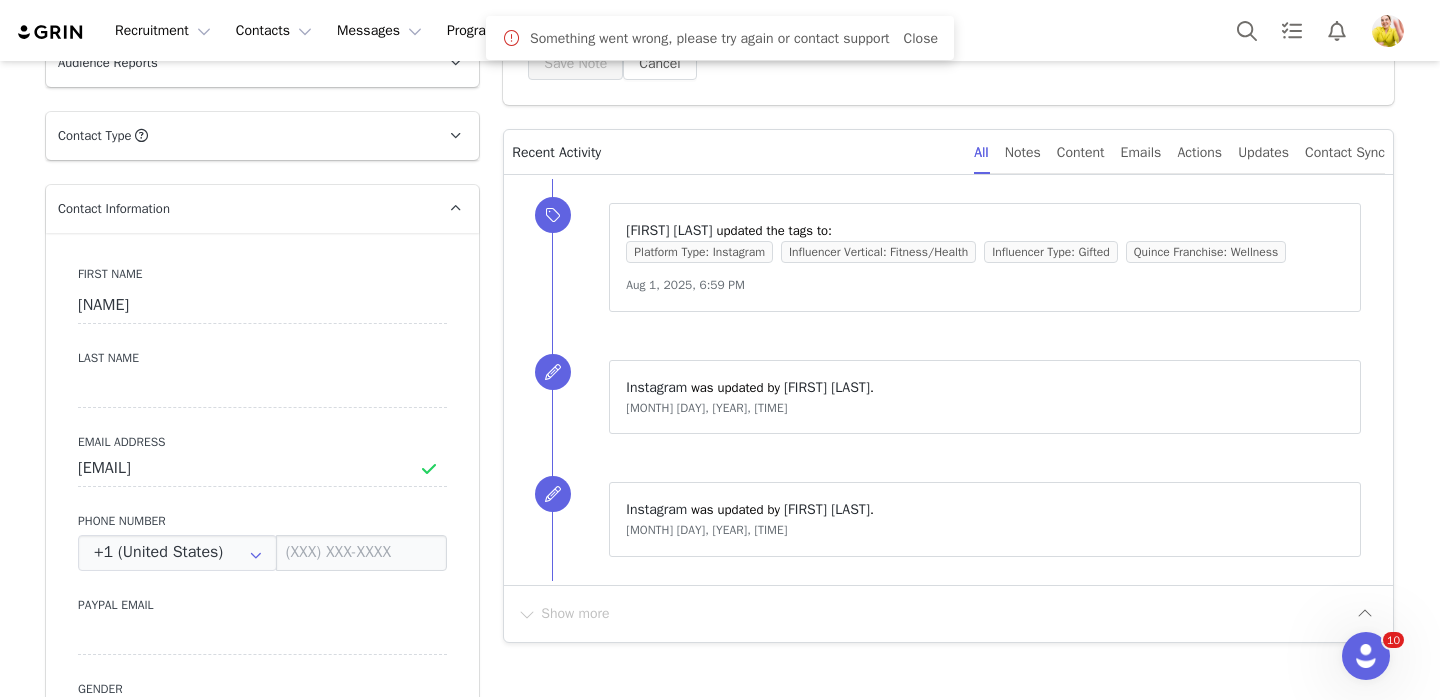 click on "First Name  ANJA  Last Name  Email Address anja9oerlemans@gmail.com  Phone Number  +1 (United States) +93 (Afghanistan) +358 (Aland Islands) +355 (Albania) +213 (Algeria) +376 (Andorra) +244 (Angola) +1264 (Anguilla) +1268 (Antigua And Barbuda) +54 (Argentina) +374 (Armenia) +297 (Aruba) +61 (Australia) +43 (Austria) +994 (Azerbaijan) +1242 (Bahamas) +973 (Bahrain) +880 (Bangladesh) +1246 (Barbados) +375 (Belarus) +32 (Belgium) +501 (Belize) +229 (Benin) +1441 (Bermuda) +975 (Bhutan) +591 (Bolivia) +599 (Bonaire, Sint Eustatius and Saba) +387 (Bosnia And Herzegovina) +267 (Botswana) +0 (Bouvet Island) +55 (Brazil) +673 (Brunei) +359 (Bulgaria) +226 (Burkina Faso) +257 (Burundi) +855 (Cambodia) +1 (Canada) +238 (Cape Verde) +1345 (Cayman Islands) +236 (Central African Republic) +235 (Chad) +56 (Chile) +86 (China) +61 (Christmas Island) +672 (Cocos (Keeling) Islands) +57 (Colombia) +269 (Comoros) +242 (Congo) +243 (Congo, The Democratic Republic Of The) +682 (Cook Islands) +506 (Costa Rica) +385 (Croatia)" 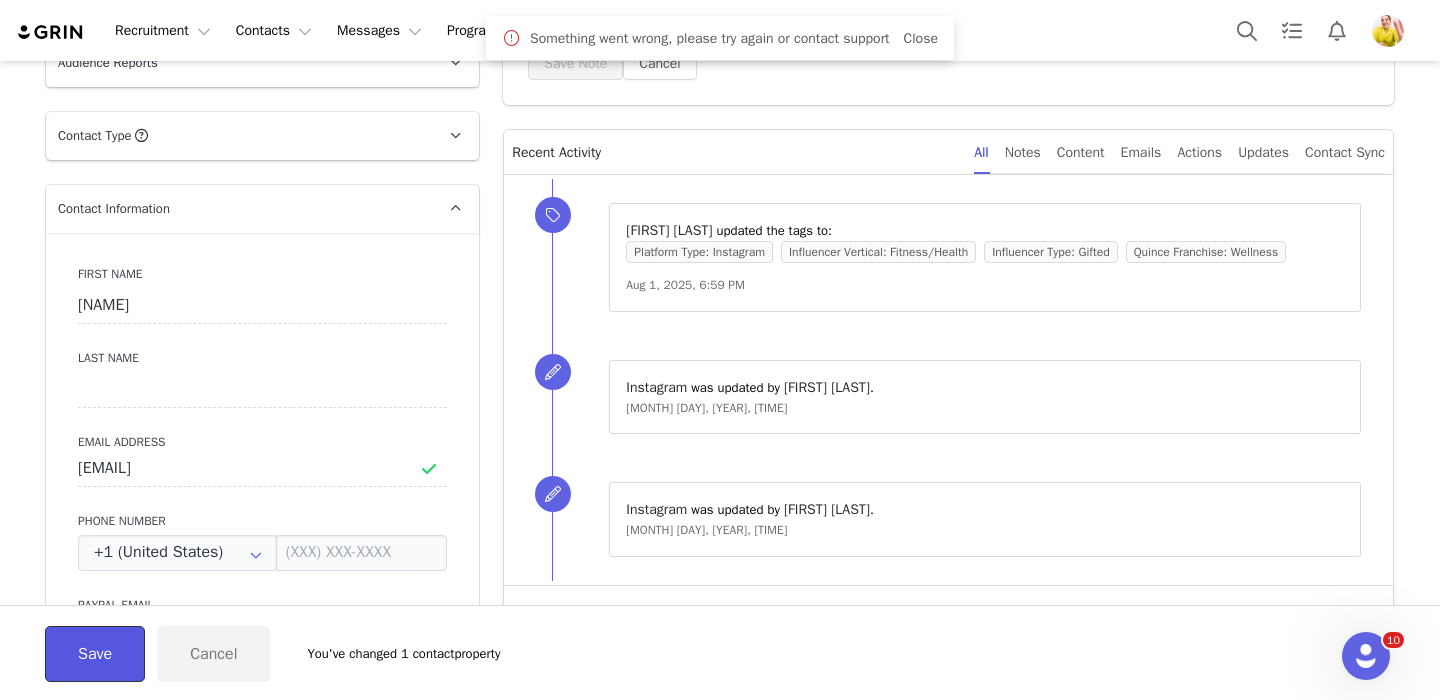 click on "Save" 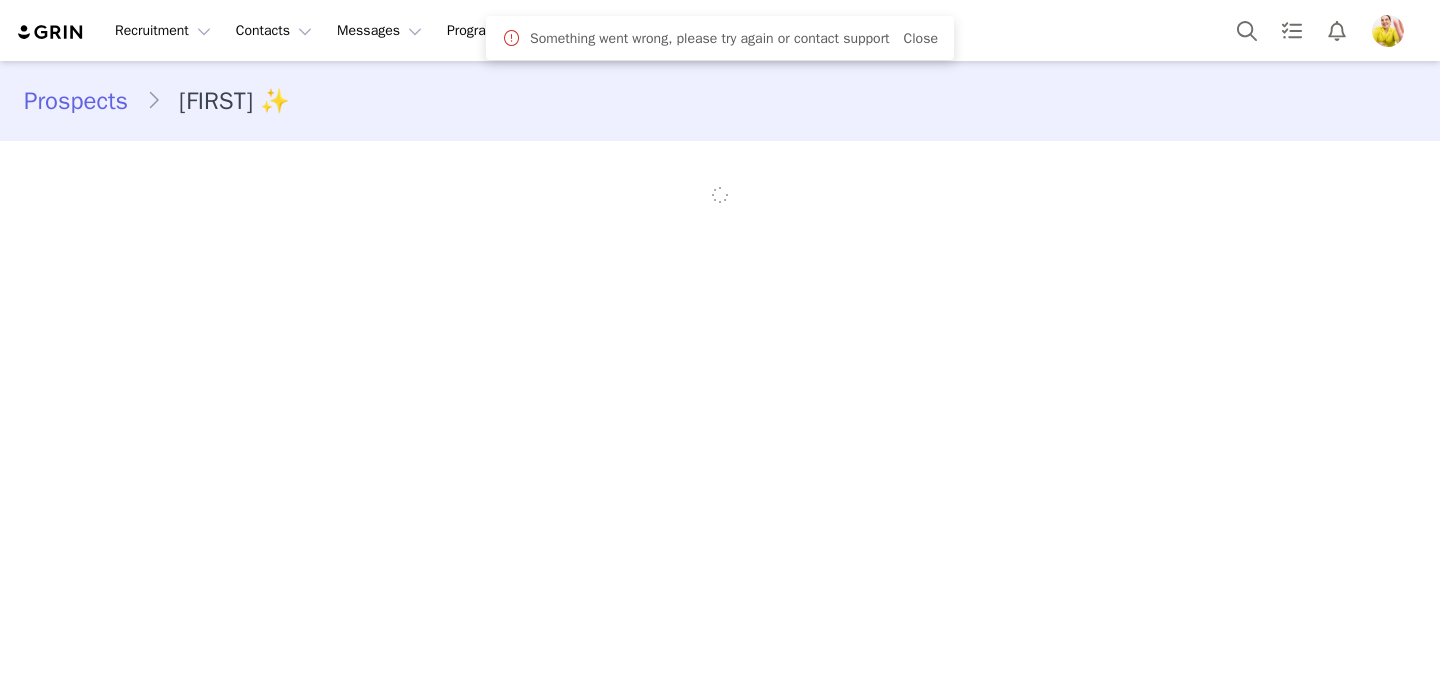 scroll, scrollTop: 0, scrollLeft: 0, axis: both 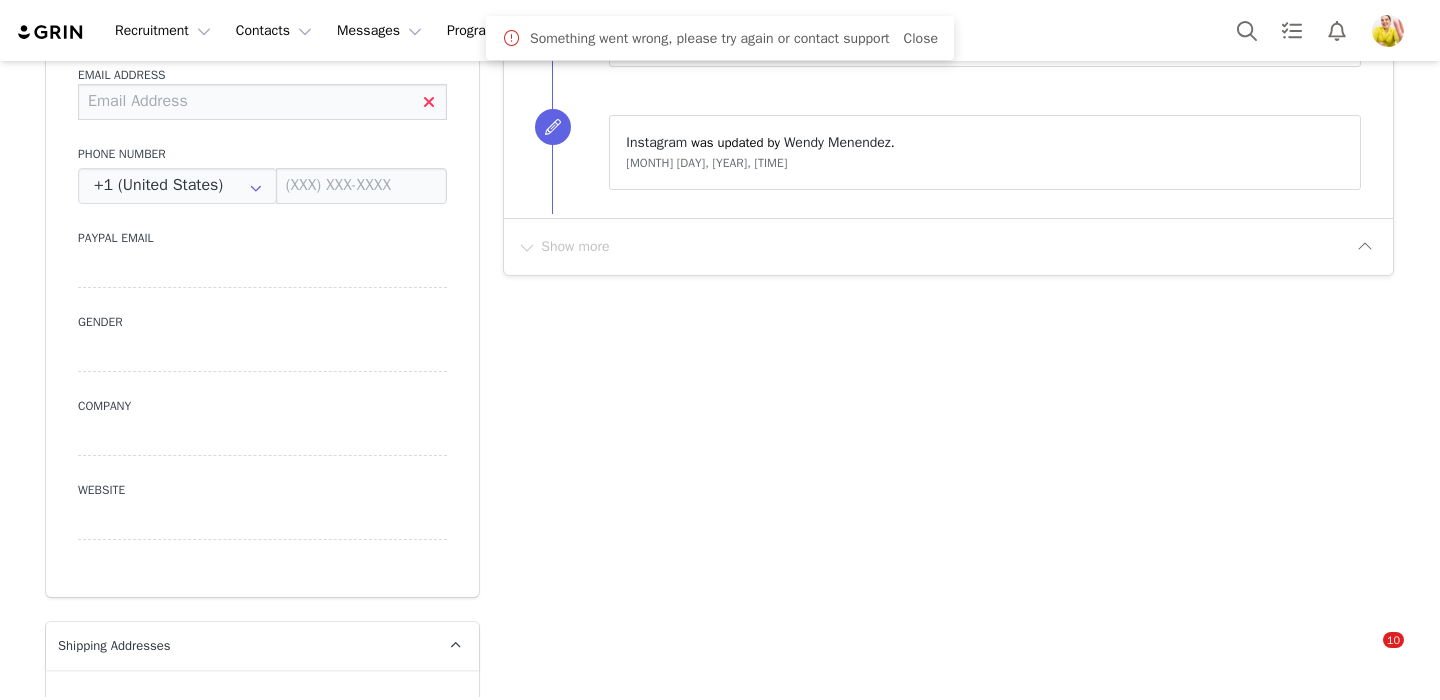 click at bounding box center [262, 102] 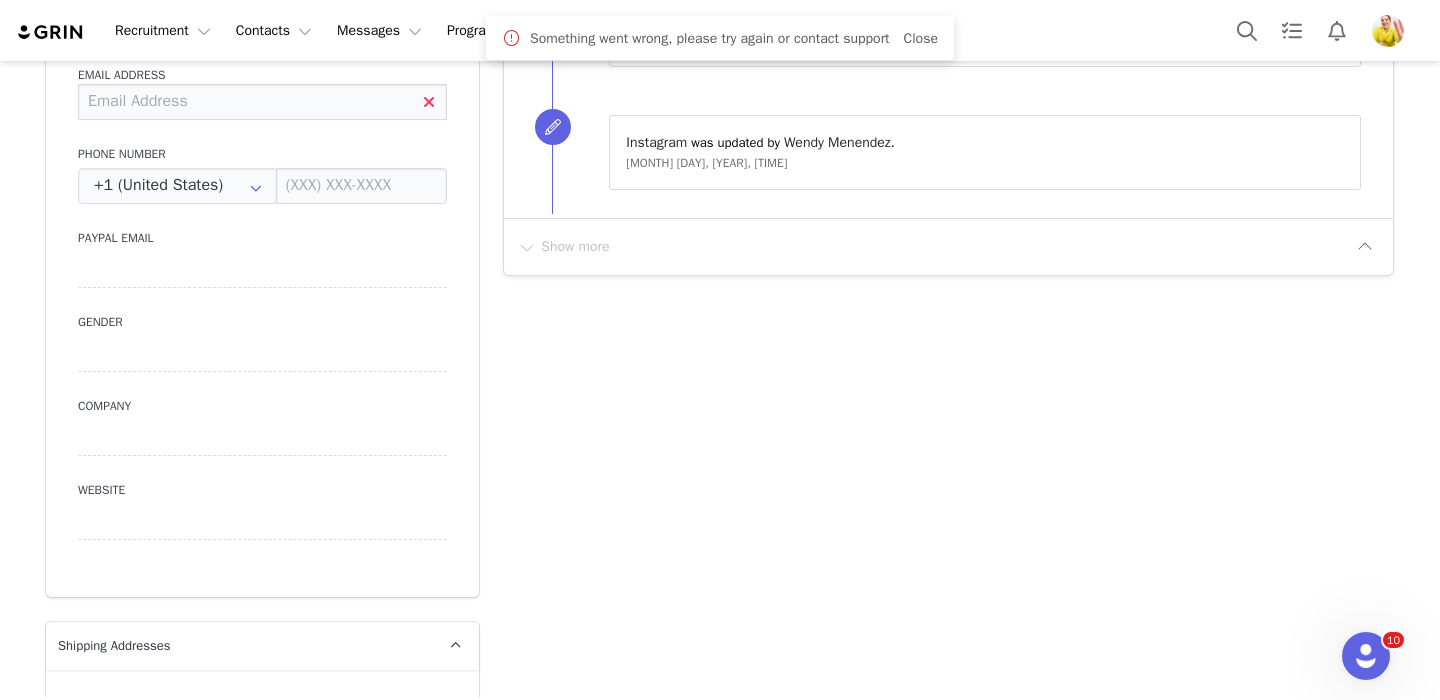 scroll, scrollTop: 0, scrollLeft: 0, axis: both 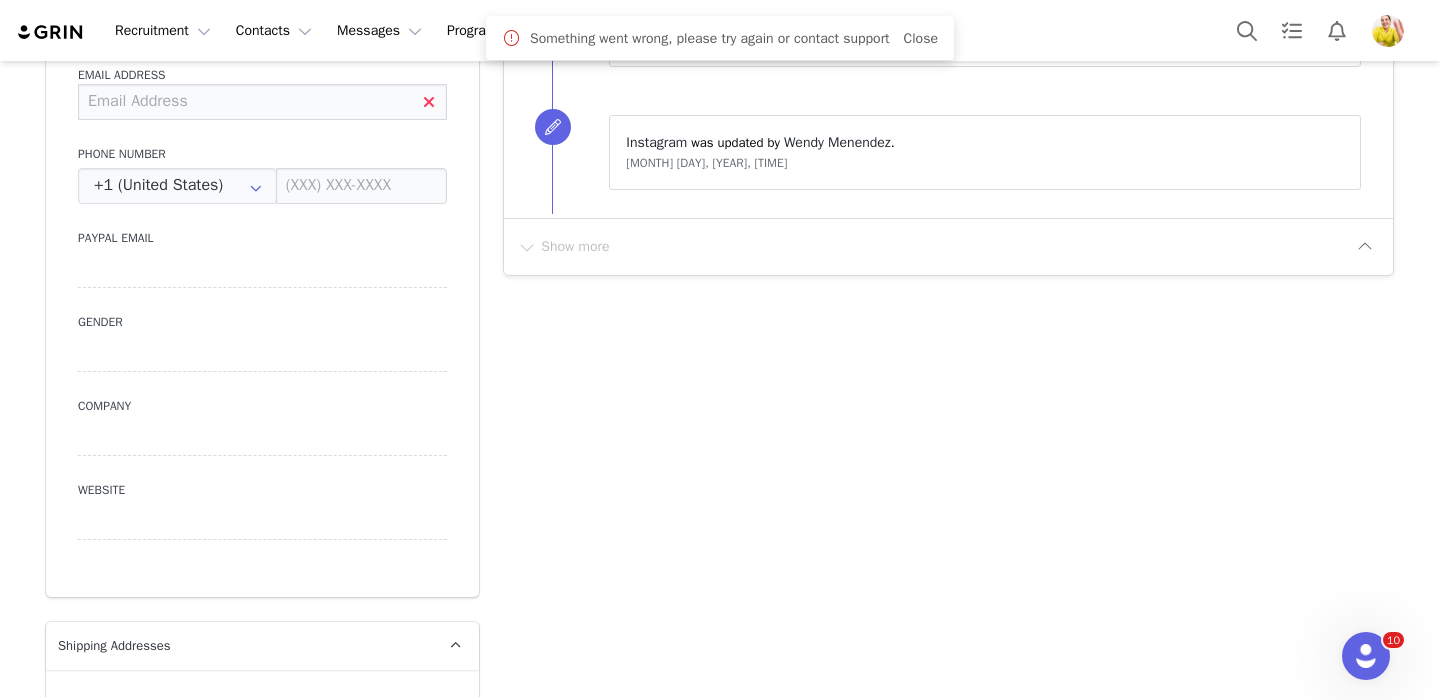 paste on "[USERNAME]@[DOMAIN]" 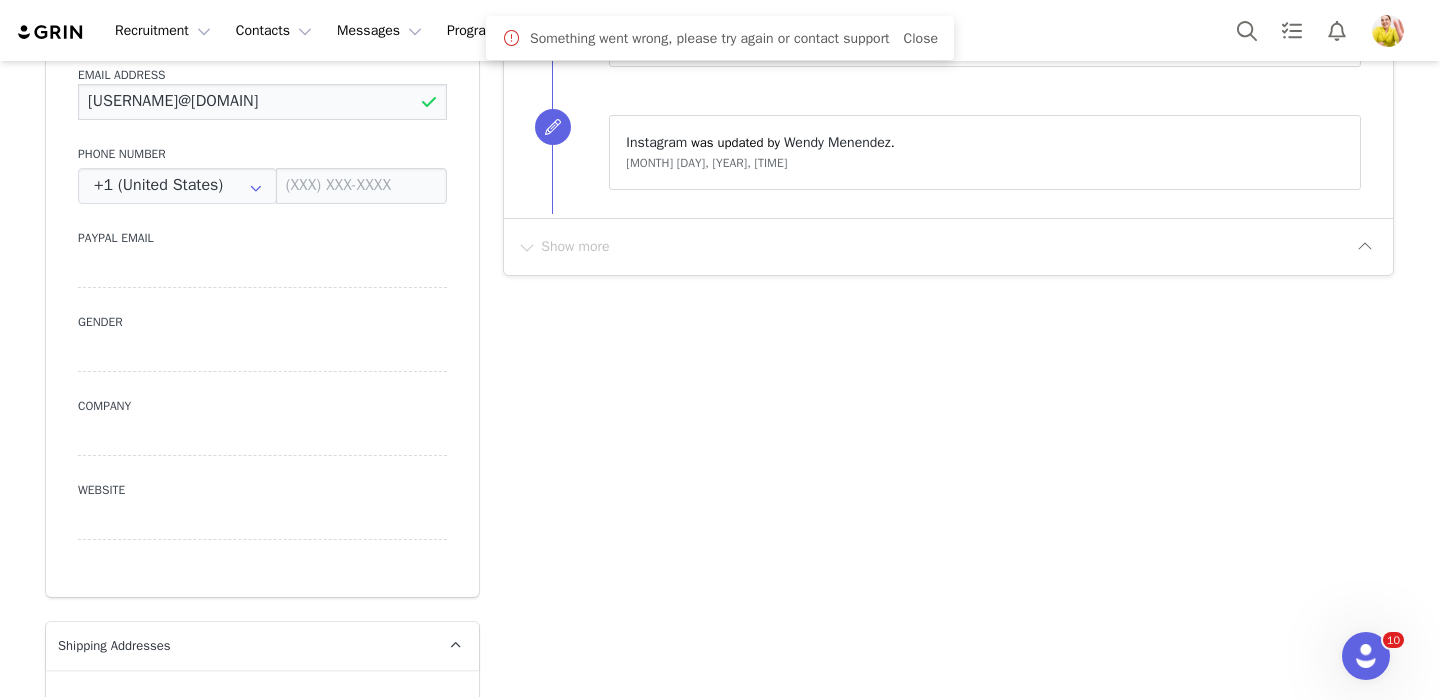 type on "[USERNAME]@[DOMAIN]" 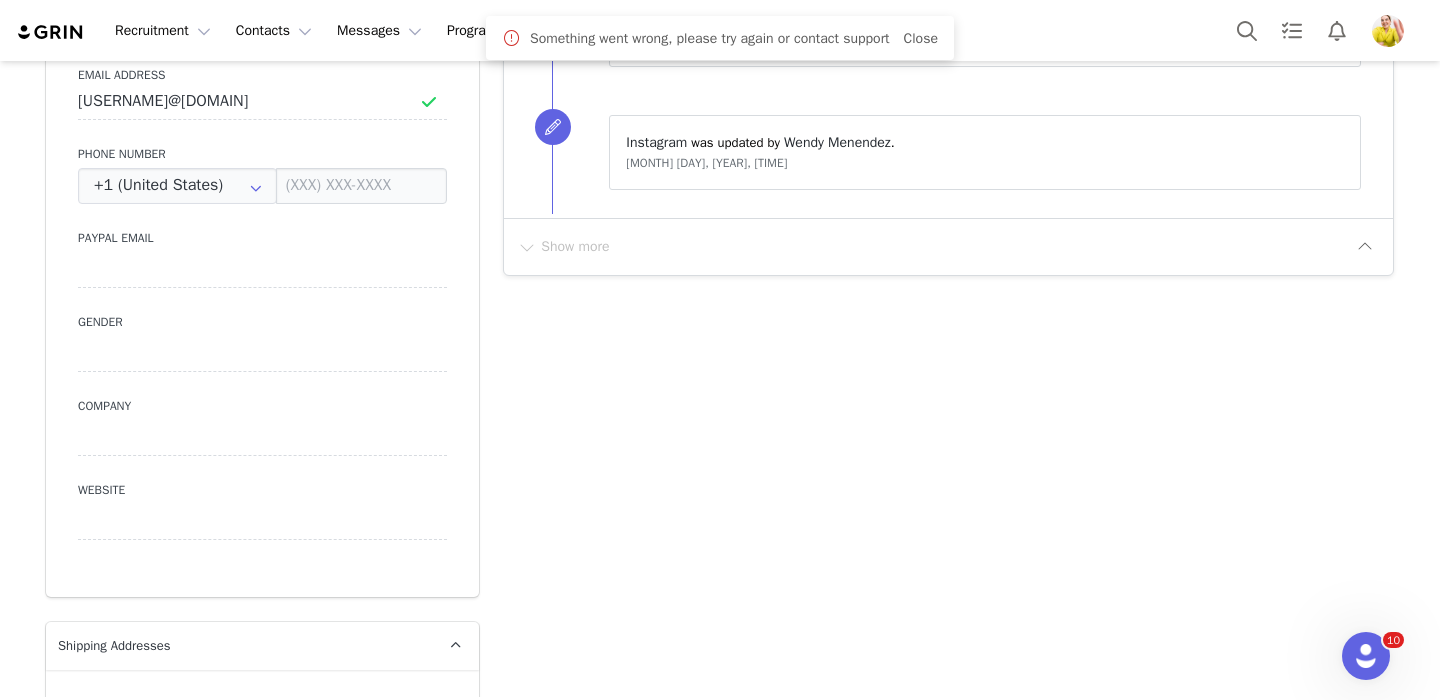 click on "First Name  [FIRST]  Last Name  ✨ Email Address [USERNAME]@[DOMAIN]  Phone Number  +1 (United States) +93 (Afghanistan) +358 (Aland Islands) +355 (Albania) +213 (Algeria) +376 (Andorra) +244 (Angola) +1264 (Anguilla) +1268 (Antigua And Barbuda) +54 (Argentina) +374 (Armenia) +297 (Aruba) +61 (Australia) +43 (Austria) +994 (Azerbaijan) +1242 (Bahamas) +973 (Bahrain) +880 (Bangladesh) +1246 (Barbados) +375 (Belarus) +32 (Belgium) +501 (Belize) +229 (Benin) +1441 (Bermuda) +975 (Bhutan) +591 (Bolivia) +599 (Bonaire, Sint Eustatius and Saba) +387 (Bosnia And Herzegovina) +267 (Botswana) +0 (Bouvet Island) +55 (Brazil) +673 (Brunei) +359 (Bulgaria) +226 (Burkina Faso) +257 (Burundi) +855 (Cambodia) +1 (Canada) +238 (Cape Verde) +1345 (Cayman Islands) +236 (Central African Republic) +235 (Chad) +56 (Chile) +86 (China) +61 (Christmas Island) +672 (Cocos (Keeling) Islands) +57 (Colombia) +269 (Comoros) +242 (Congo) +243 (Congo, The Democratic Republic Of The) +682 (Cook Islands) +506 (Costa Rica) +53 (Cuba)" at bounding box center (262, 231) 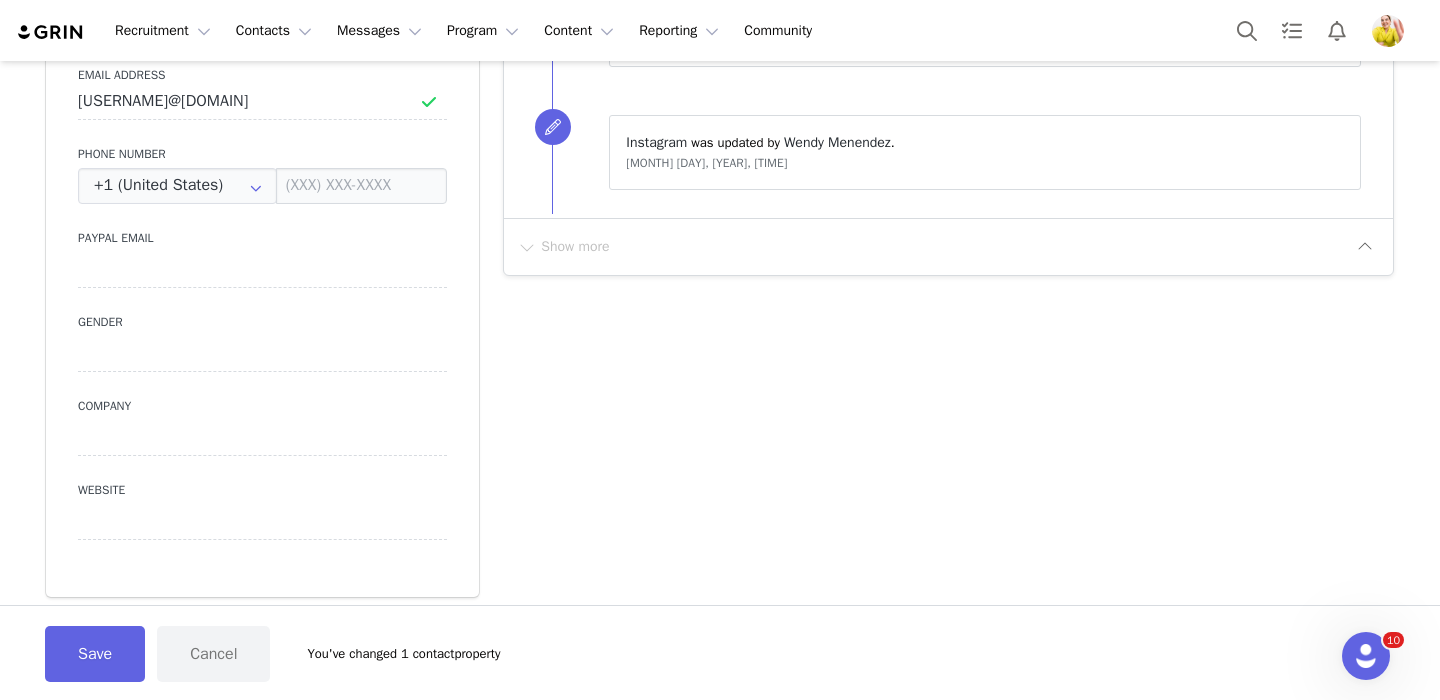 click on "Save   Cancel   You've changed 1 contact   property" at bounding box center [720, 652] 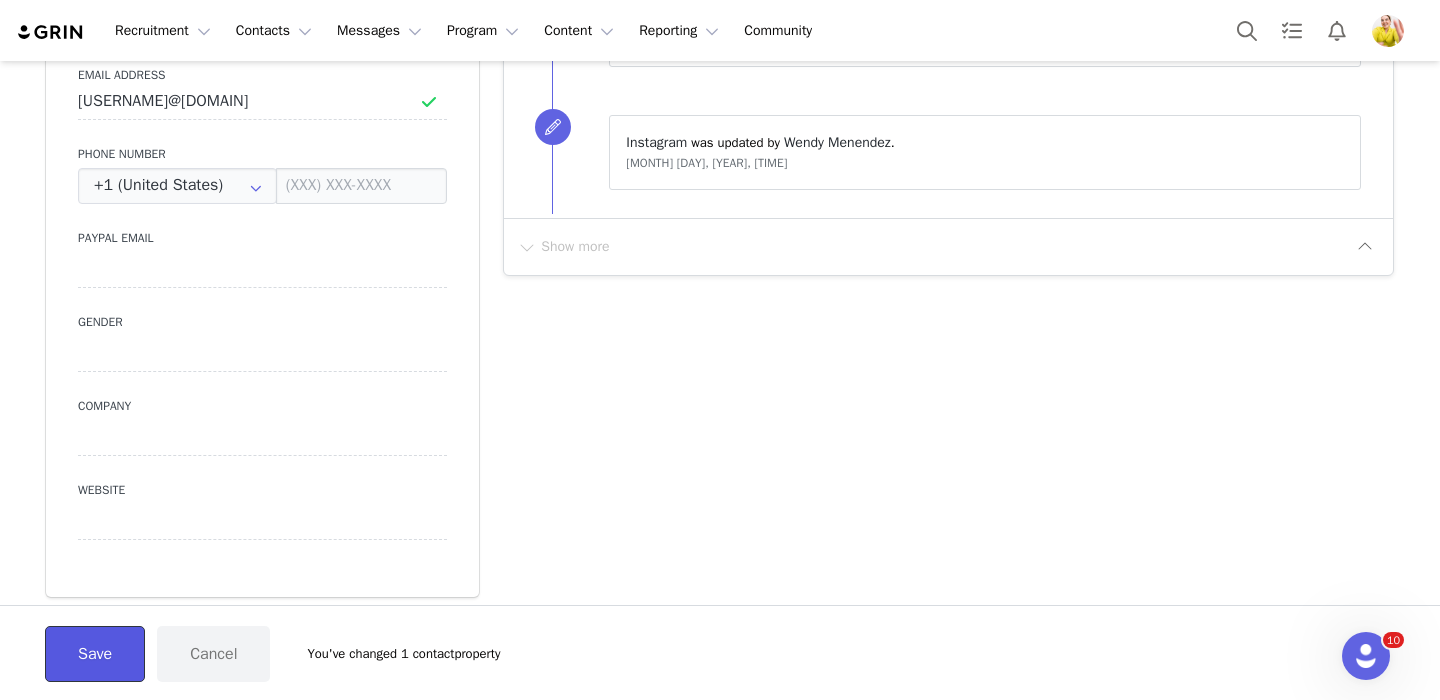 click on "Save" at bounding box center [95, 654] 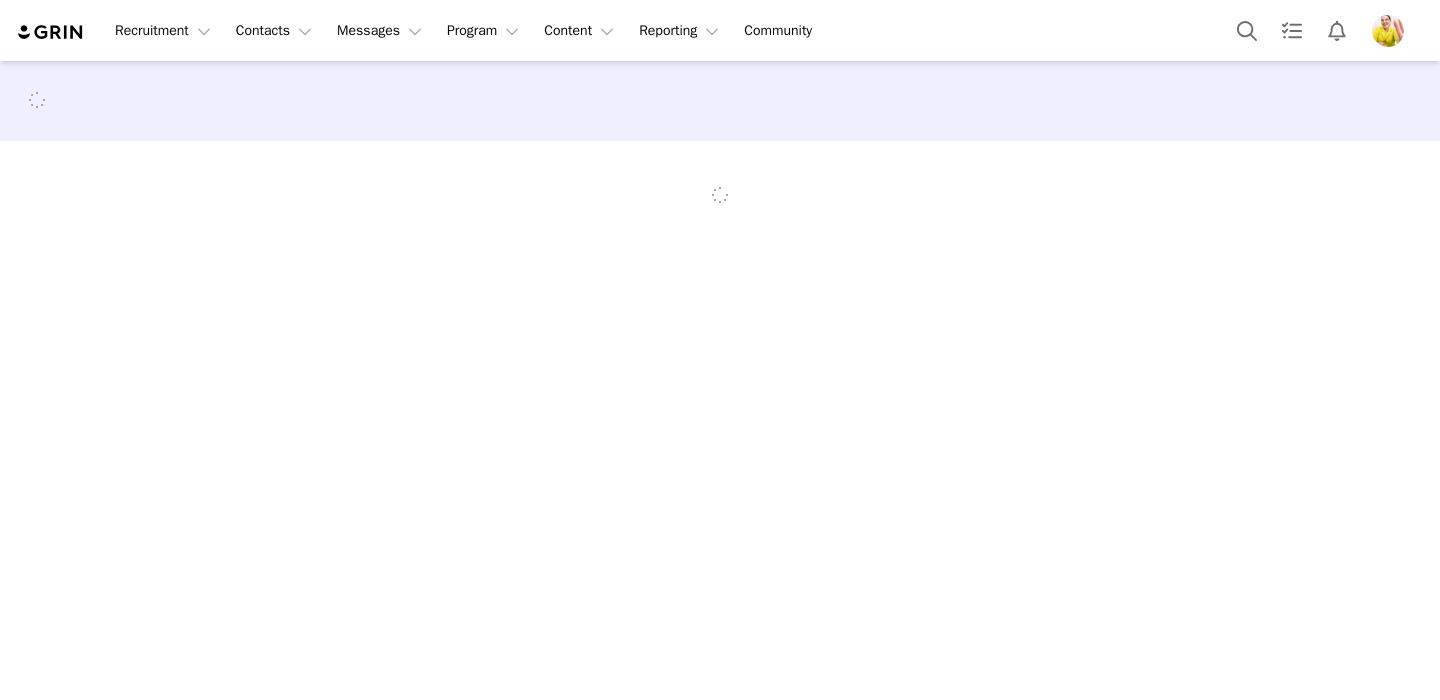 scroll, scrollTop: 0, scrollLeft: 0, axis: both 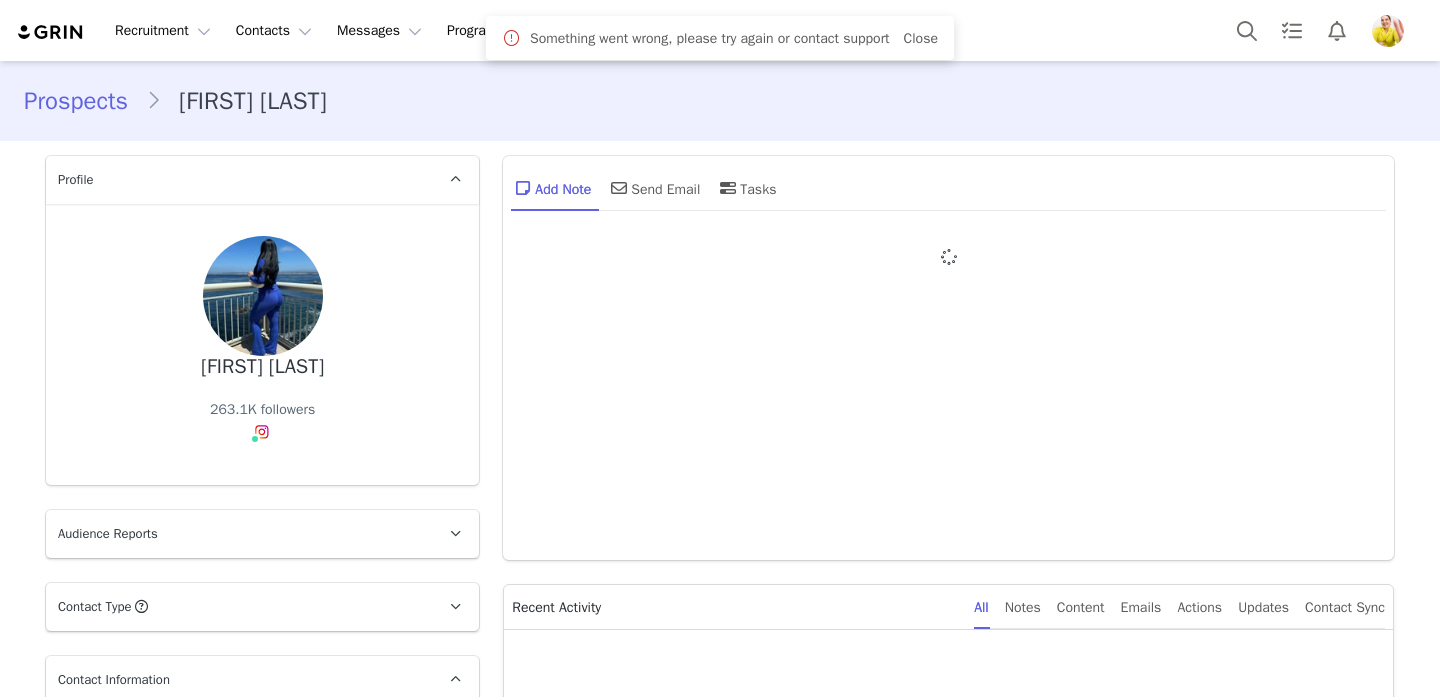 type on "+1 (United States)" 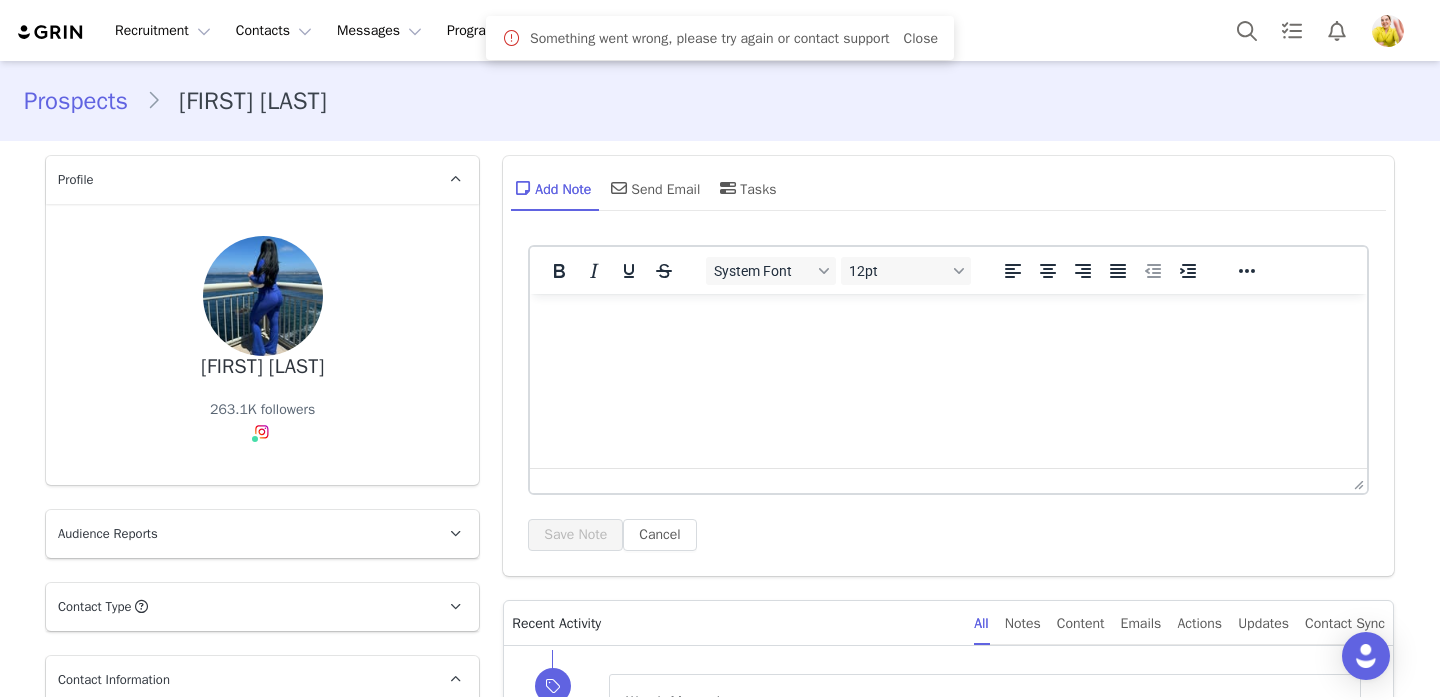 scroll, scrollTop: 0, scrollLeft: 0, axis: both 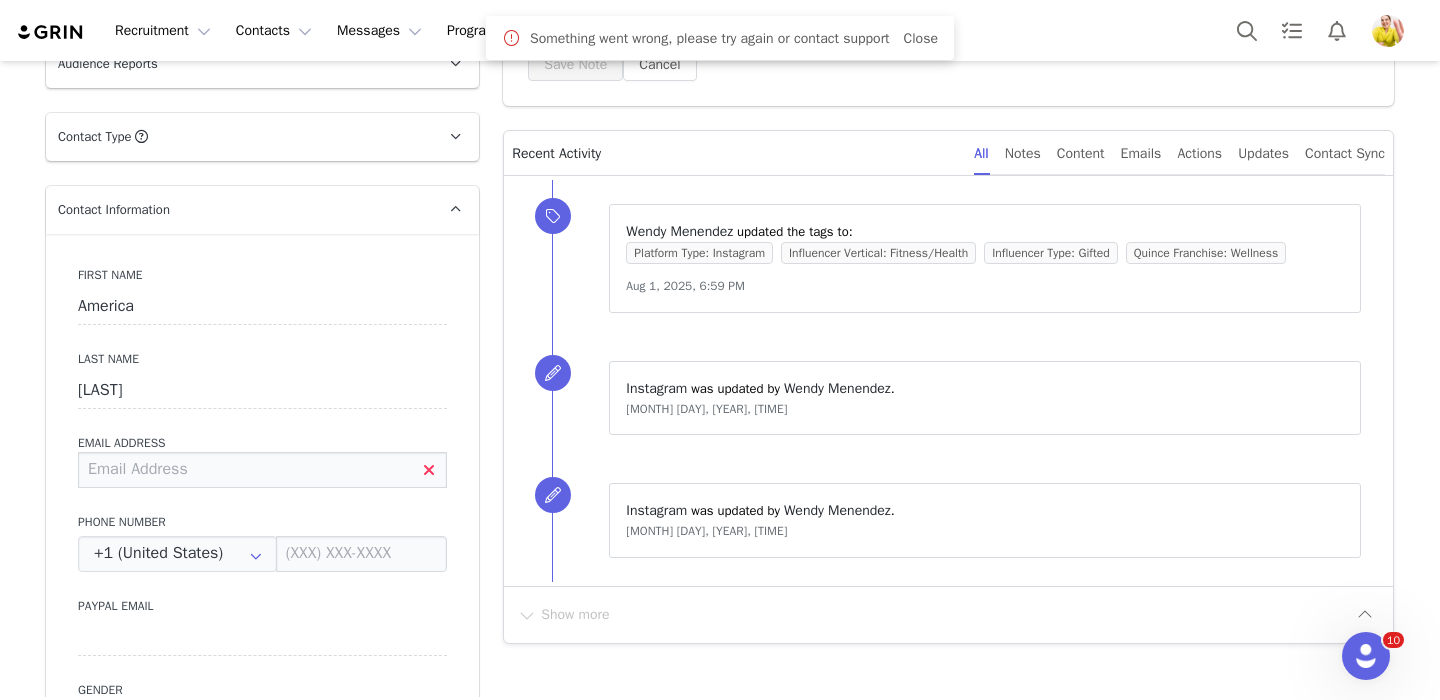 click at bounding box center [262, 470] 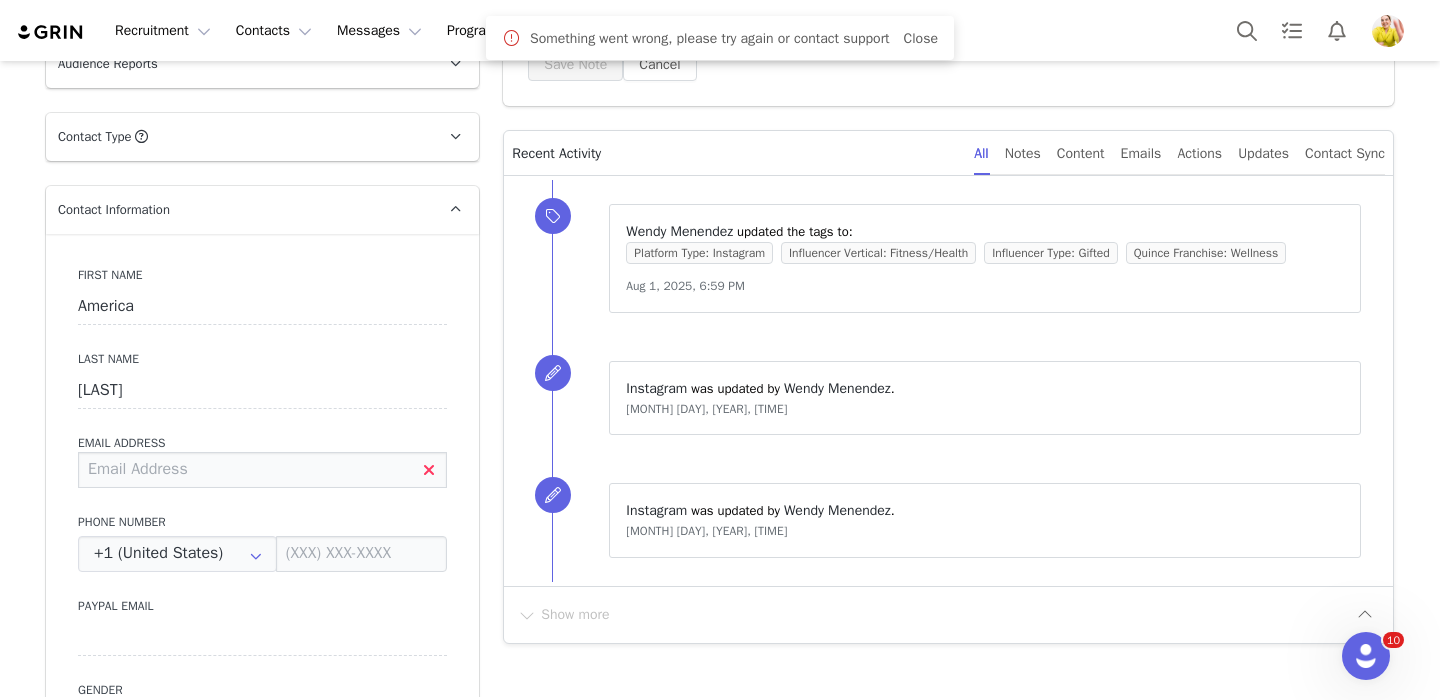 paste on "[USERNAME]@[DOMAIN]" 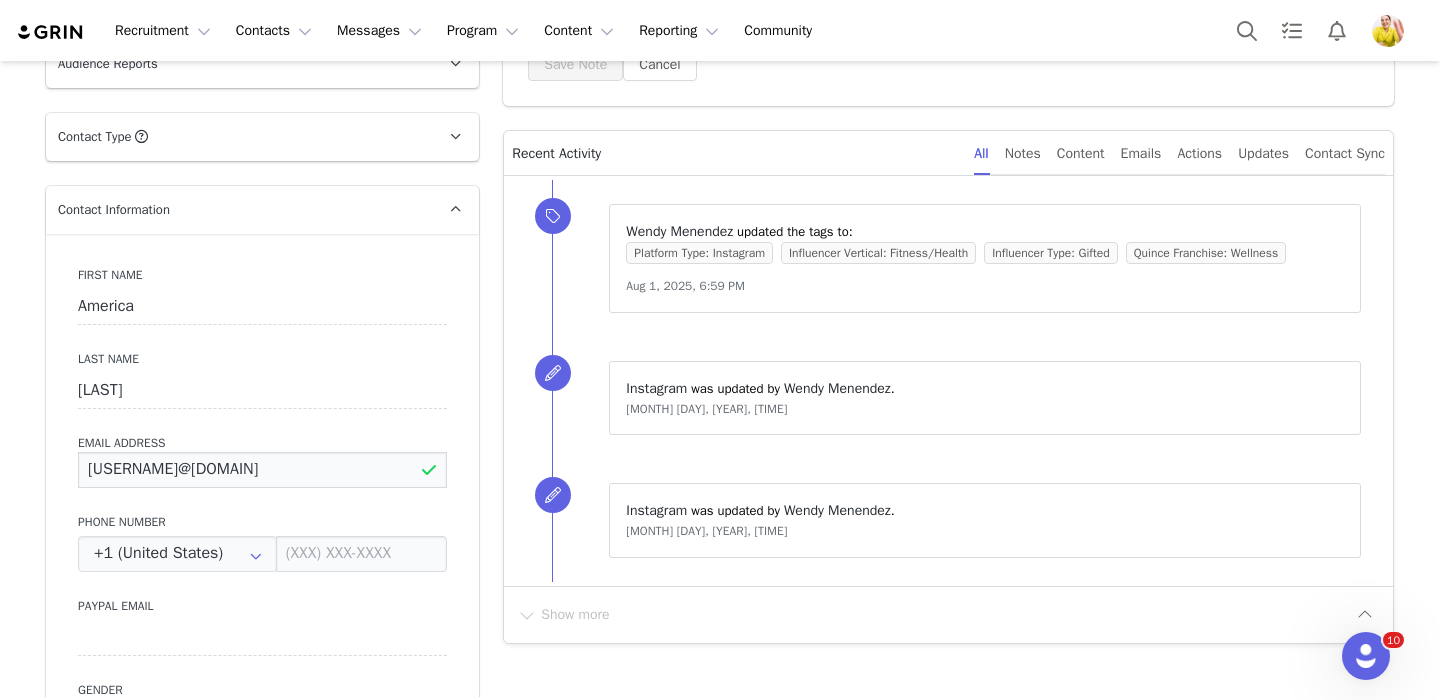type on "[USERNAME]@[DOMAIN]" 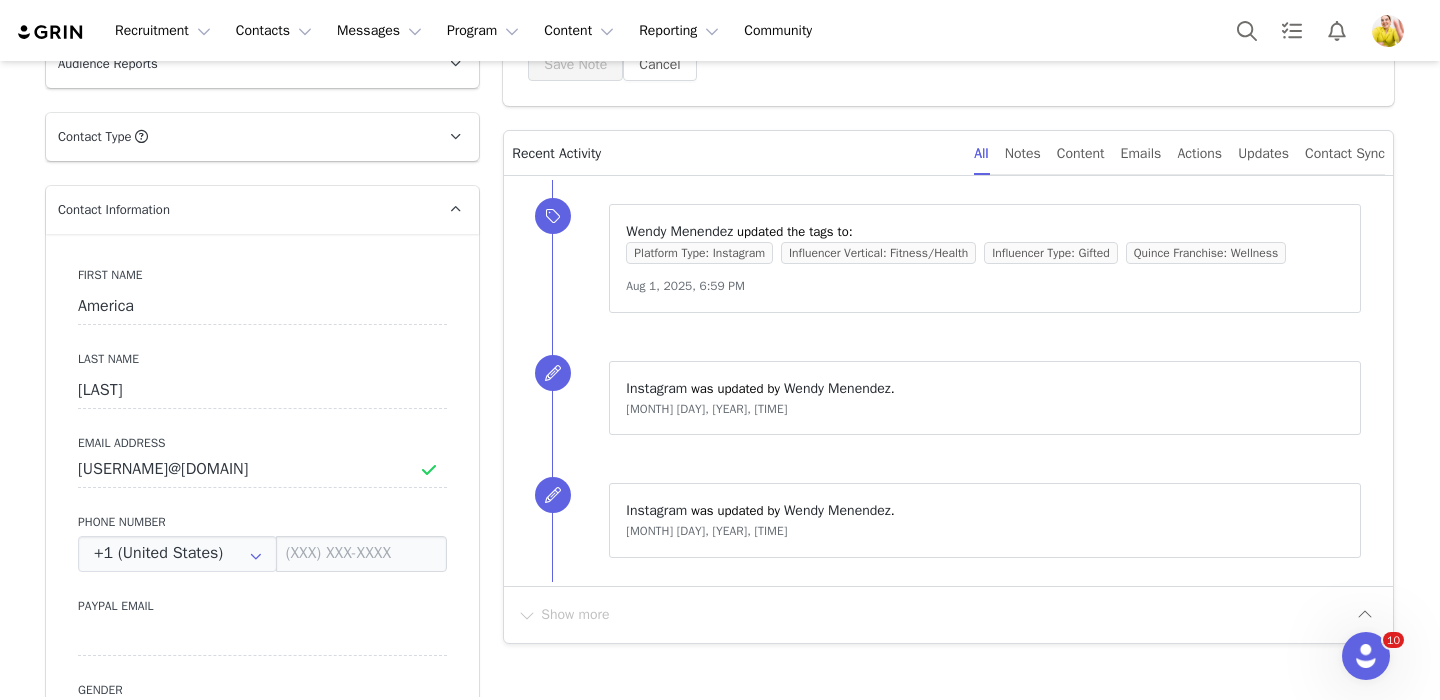 click on "Phone Number" at bounding box center (262, 522) 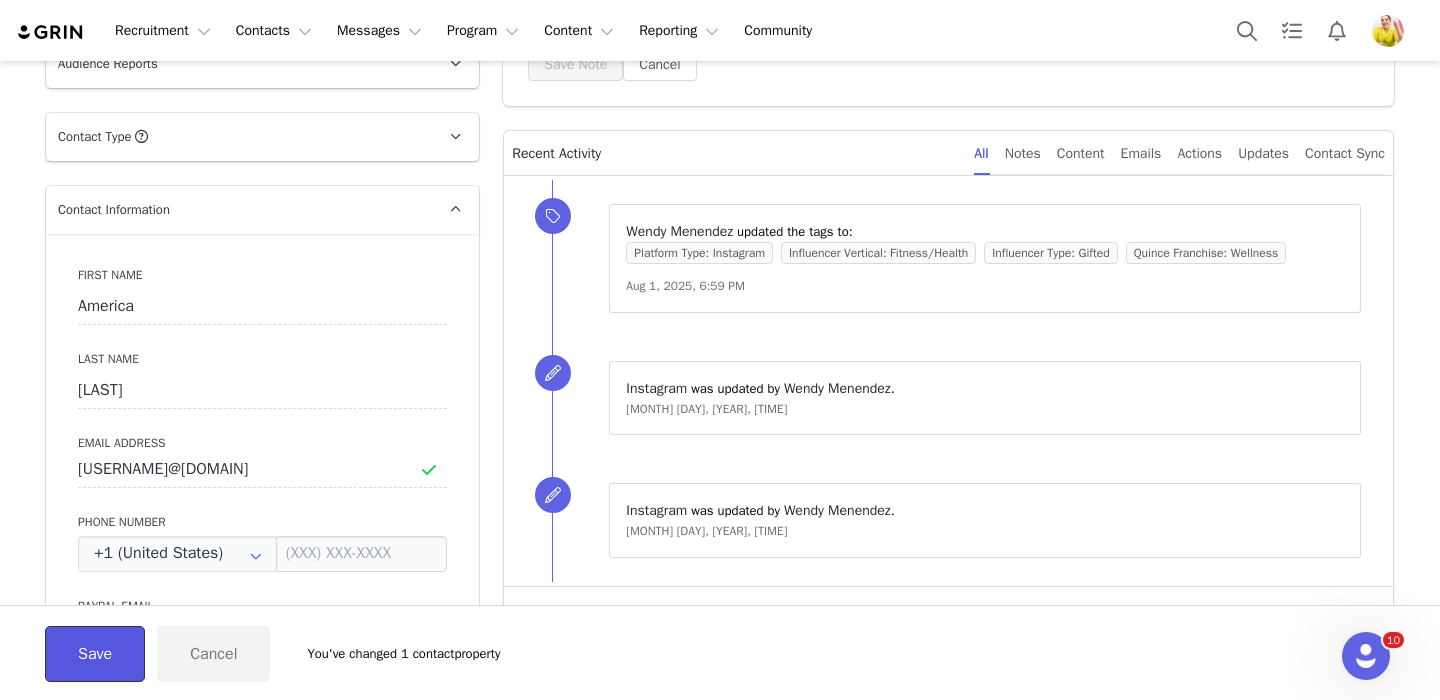click on "Save" at bounding box center (95, 654) 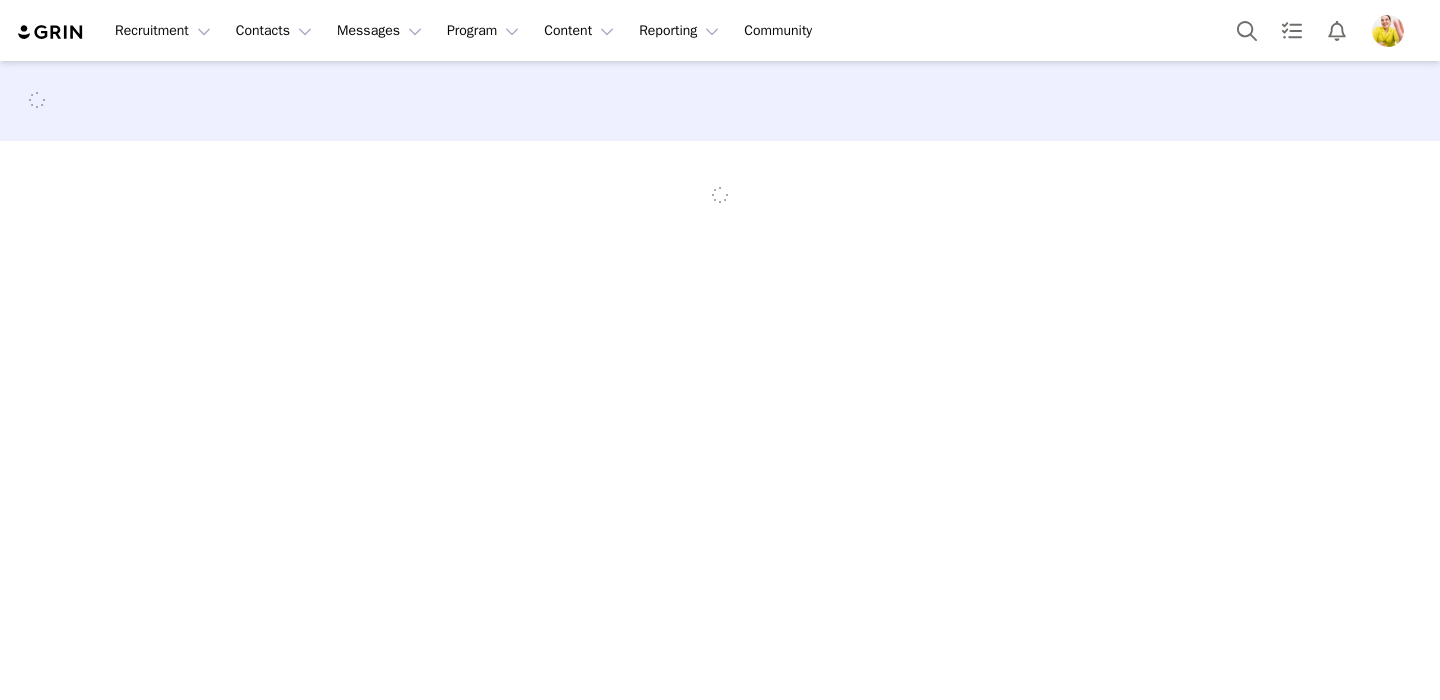 scroll, scrollTop: 0, scrollLeft: 0, axis: both 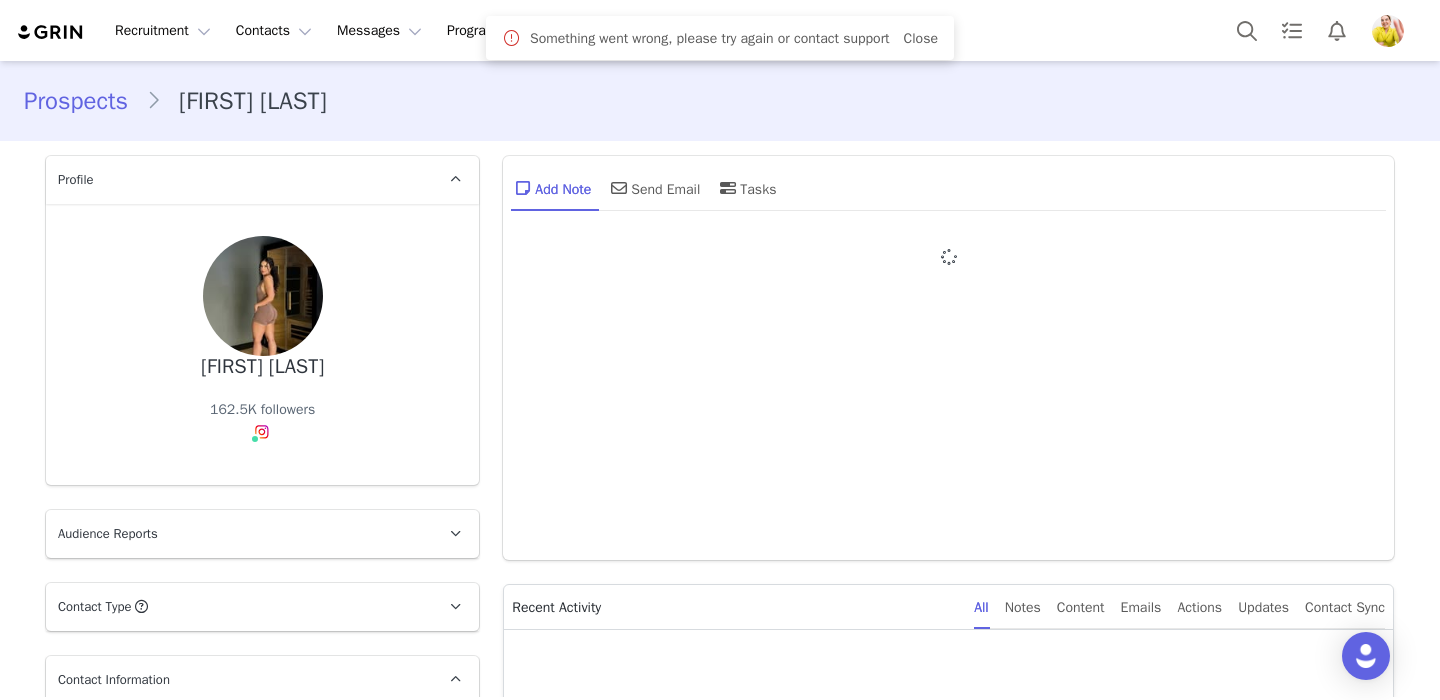 type on "+1 (United States)" 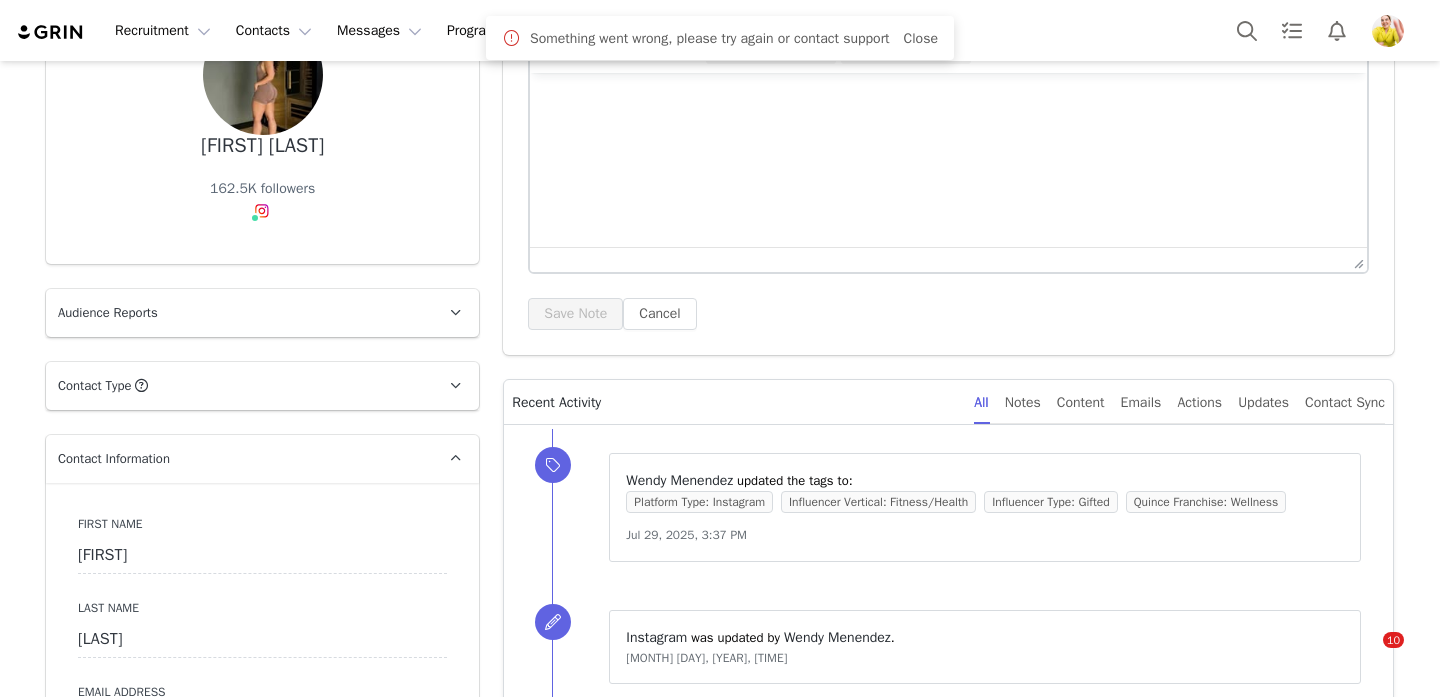 scroll, scrollTop: 337, scrollLeft: 0, axis: vertical 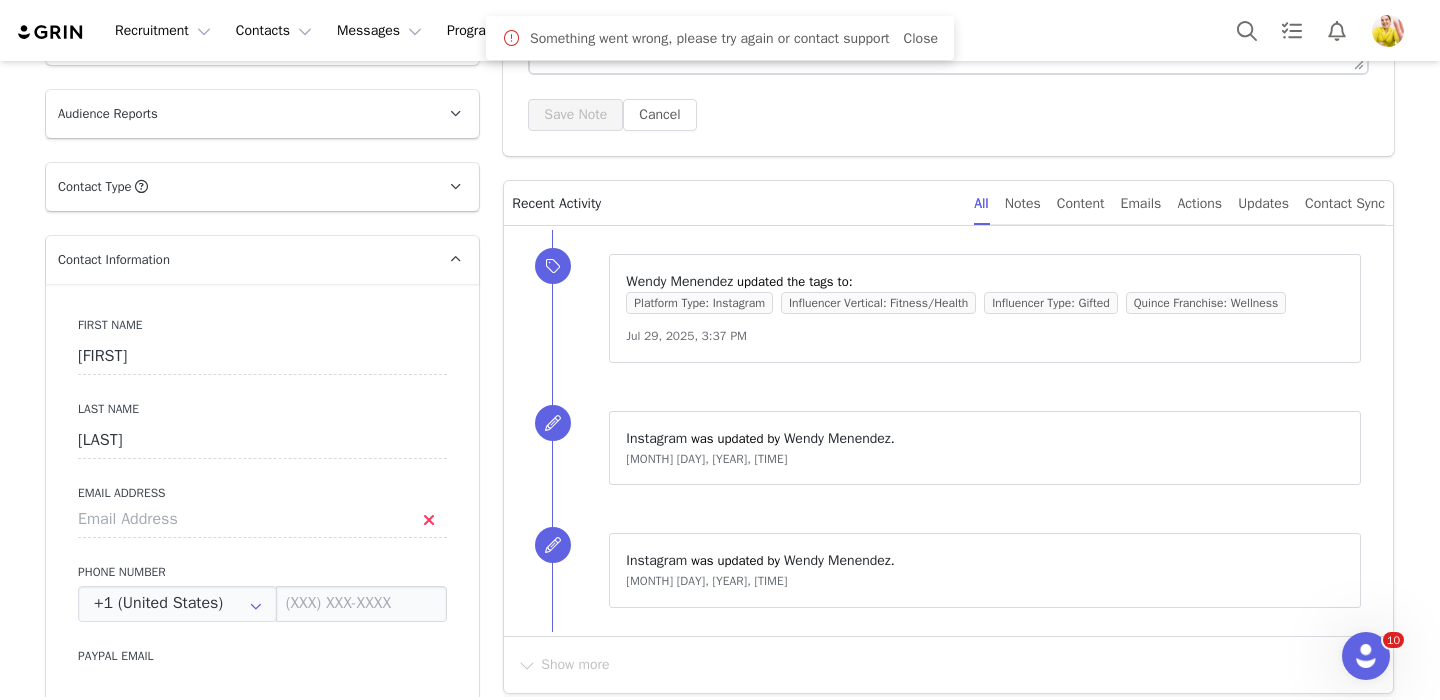 click on "First Name  [FIRST]  Last Name  [LAST] Email Address  Phone Number  +1 (United States) +93 (Afghanistan) +358 (Aland Islands) +355 (Albania) +213 (Algeria) +376 (Andorra) +244 (Angola) +1264 (Anguilla) +1268 (Antigua And Barbuda) +54 (Argentina) +374 (Armenia) +297 (Aruba) +61 (Australia) +43 (Austria) +994 (Azerbaijan) +1242 (Bahamas) +973 (Bahrain) +880 (Bangladesh) +1246 (Barbados) +375 (Belarus) +32 (Belgium) +501 (Belize) +229 (Benin) +1441 (Bermuda) +975 (Bhutan) +591 (Bolivia) +599 (Bonaire, Sint Eustatius and Saba) +387 (Bosnia And Herzegovina) +267 (Botswana) +0 (Bouvet Island) +55 (Brazil) +673 (Brunei) +359 (Bulgaria) +226 (Burkina Faso) +257 (Burundi) +855 (Cambodia) +1 (Canada) +238 (Cape Verde) +1345 (Cayman Islands) +236 (Central African Republic) +235 (Chad) +56 (Chile) +86 (China) +61 (Christmas Island) +672 (Cocos (Keeling) Islands) +57 (Colombia) +269 (Comoros) +242 (Congo) +243 (Congo, The Democratic Republic Of The) +682 (Cook Islands) +506 (Costa Rica) +225 (Côte d'Ivoire) +385 (Croatia)" at bounding box center [262, 649] 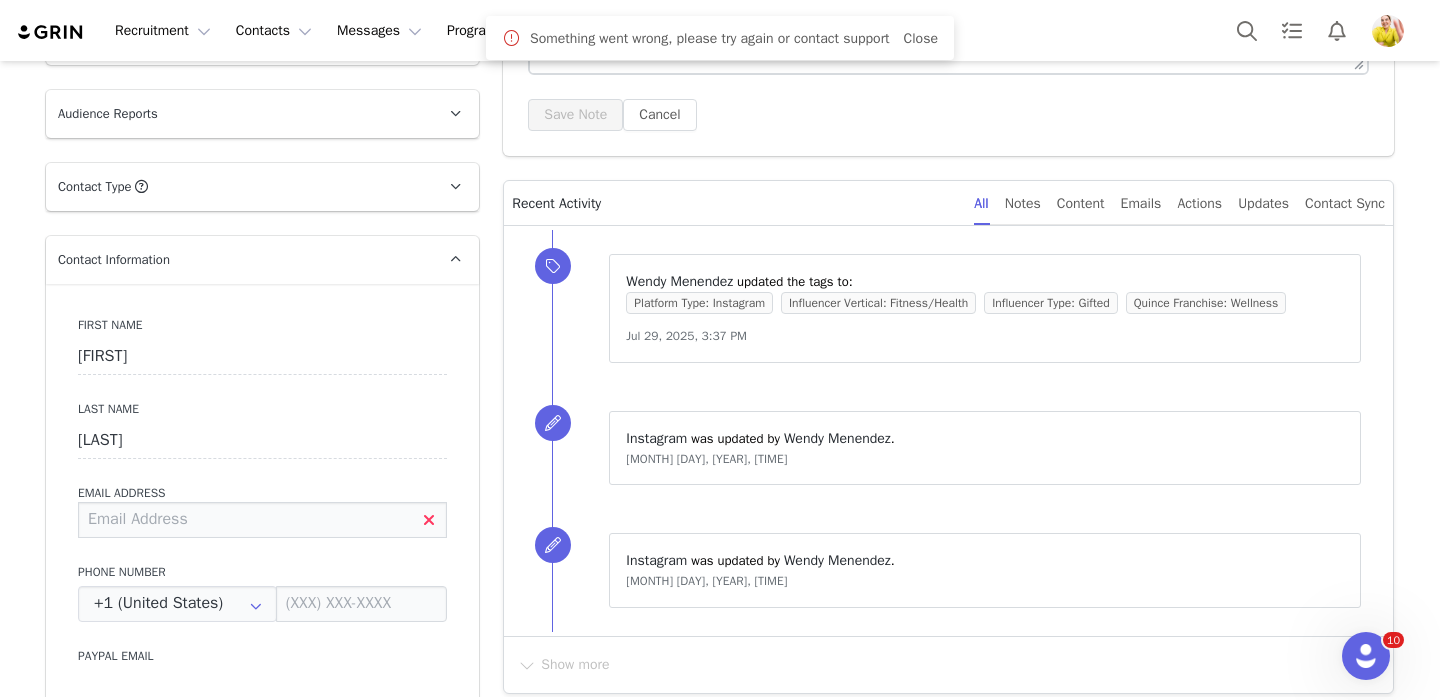 click at bounding box center [262, 520] 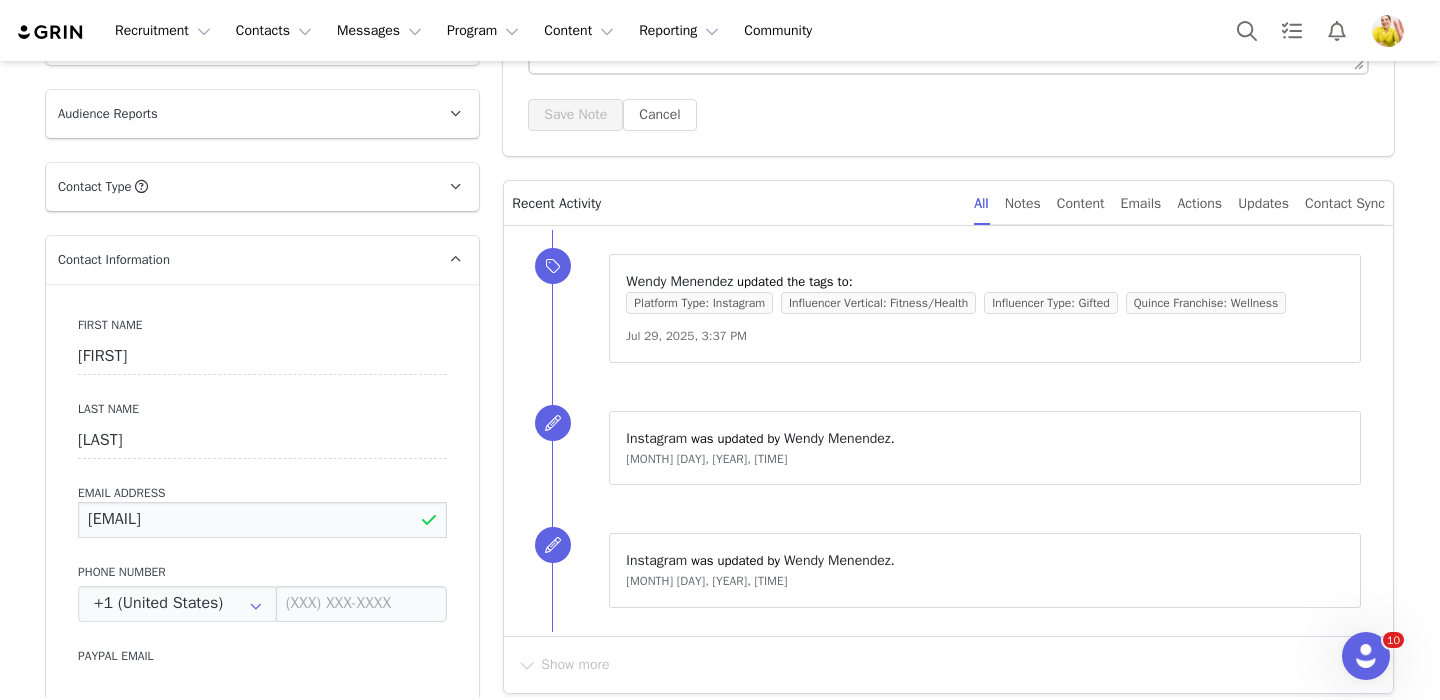 click on "[EMAIL]" at bounding box center (262, 520) 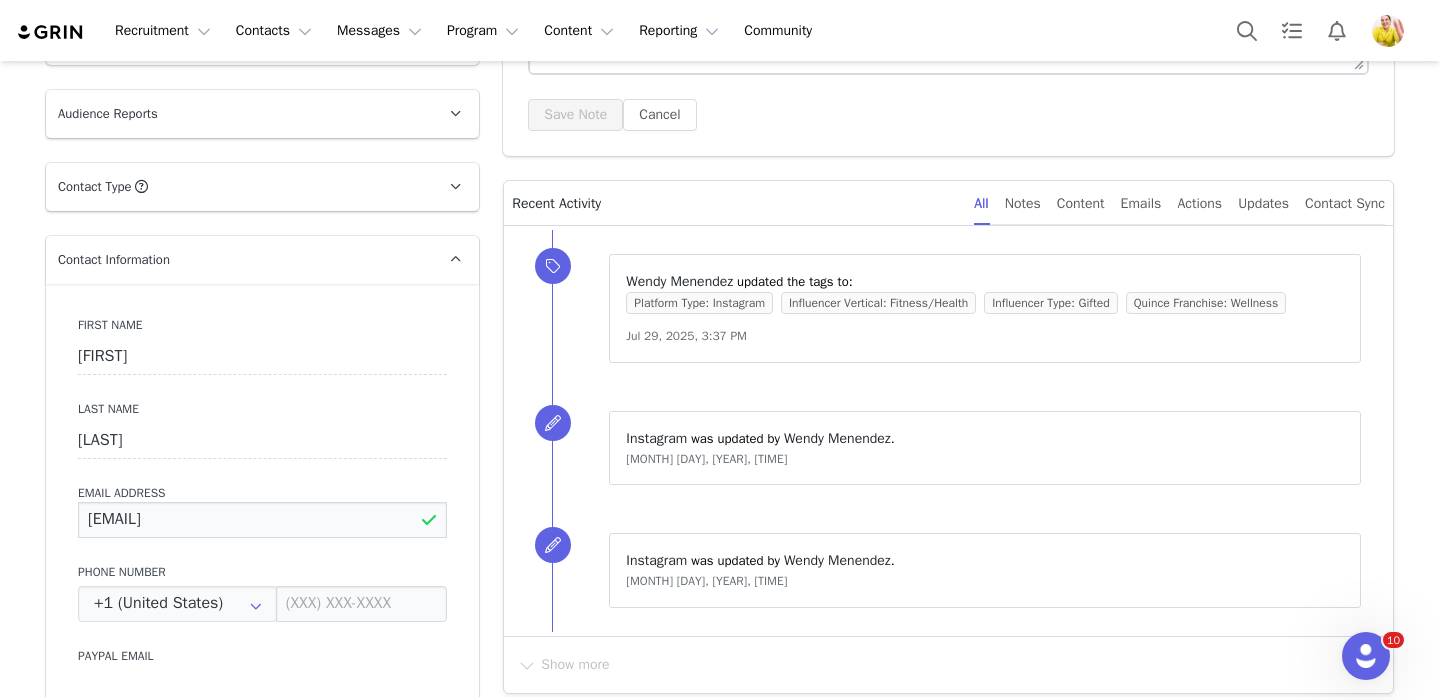 paste on "[USERNAME]" 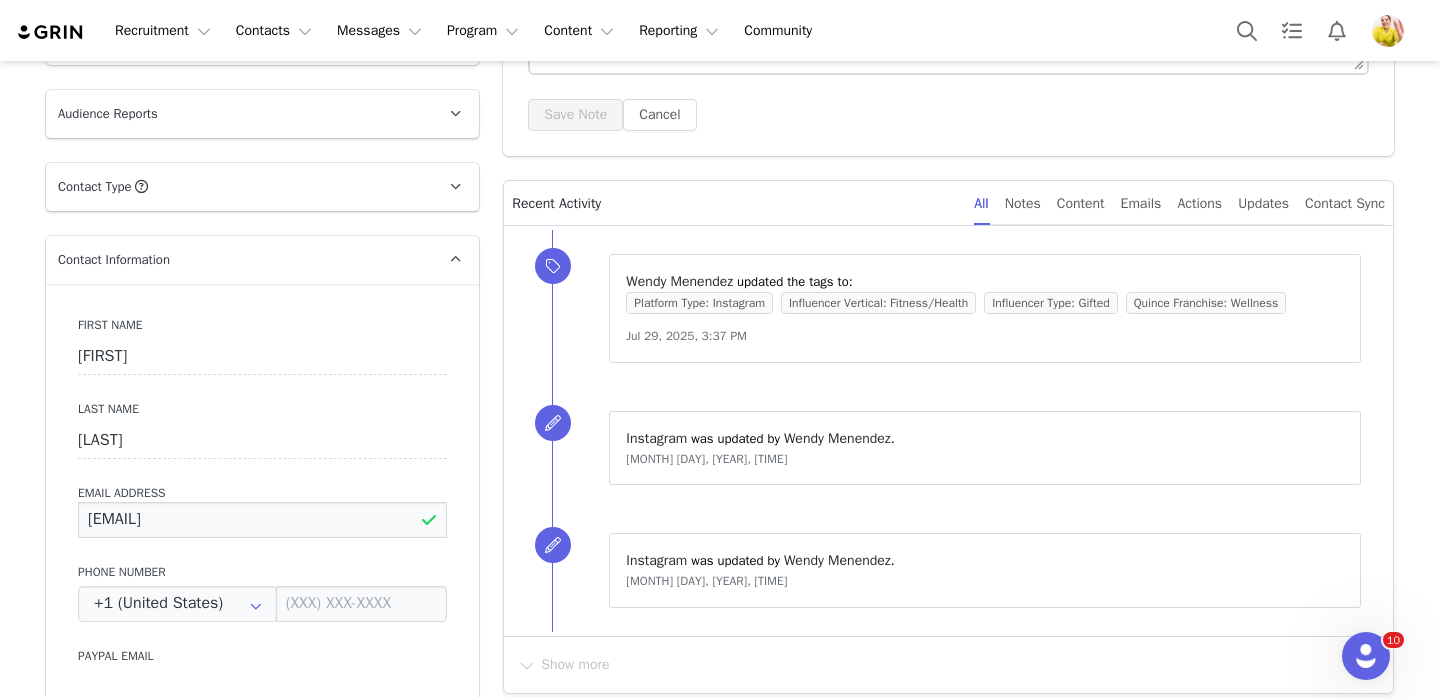type on "[EMAIL]" 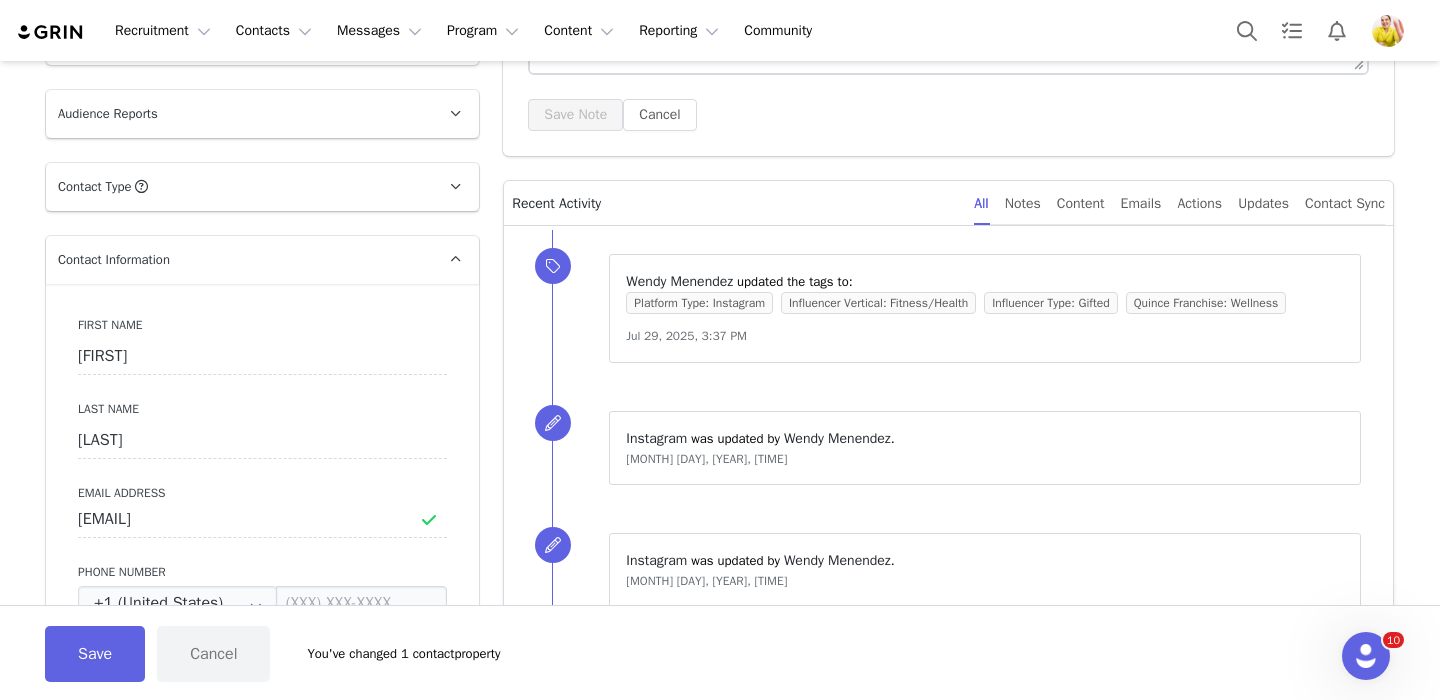 click on "First Name  [FIRST]  Last Name  [LAST] Email Address [EMAIL]  Phone Number  +1 (United States) +93 (Afghanistan) +358 (Aland Islands) +355 (Albania) +213 (Algeria) +376 (Andorra) +244 (Angola) +1264 (Anguilla) +1268 (Antigua And Barbuda) +54 (Argentina) +374 (Armenia) +297 (Aruba) +61 (Australia) +43 (Austria) +994 (Azerbaijan) +1242 (Bahamas) +973 (Bahrain) +880 (Bangladesh) +1246 (Barbados) +375 (Belarus) +32 (Belgium) +501 (Belize) +229 (Benin) +1441 (Bermuda) +975 (Bhutan) +591 (Bolivia) +599 (Bonaire, Sint Eustatius and Saba) +387 (Bosnia And Herzegovina) +267 (Botswana) +0 (Bouvet Island) +55 (Brazil) +673 (Brunei) +359 (Bulgaria) +226 (Burkina Faso) +257 (Burundi) +855 (Cambodia) +1 (Canada) +238 (Cape Verde) +1345 (Cayman Islands) +236 (Central African Republic) +235 (Chad) +56 (Chile) +86 (China) +61 (Christmas Island) +672 (Cocos (Keeling) Islands) +57 (Colombia) +269 (Comoros) +242 (Congo) +243 (Congo, The Democratic Republic Of The) +682 (Cook Islands) +506 (Costa Rica) +385 (Croatia)" at bounding box center [262, 649] 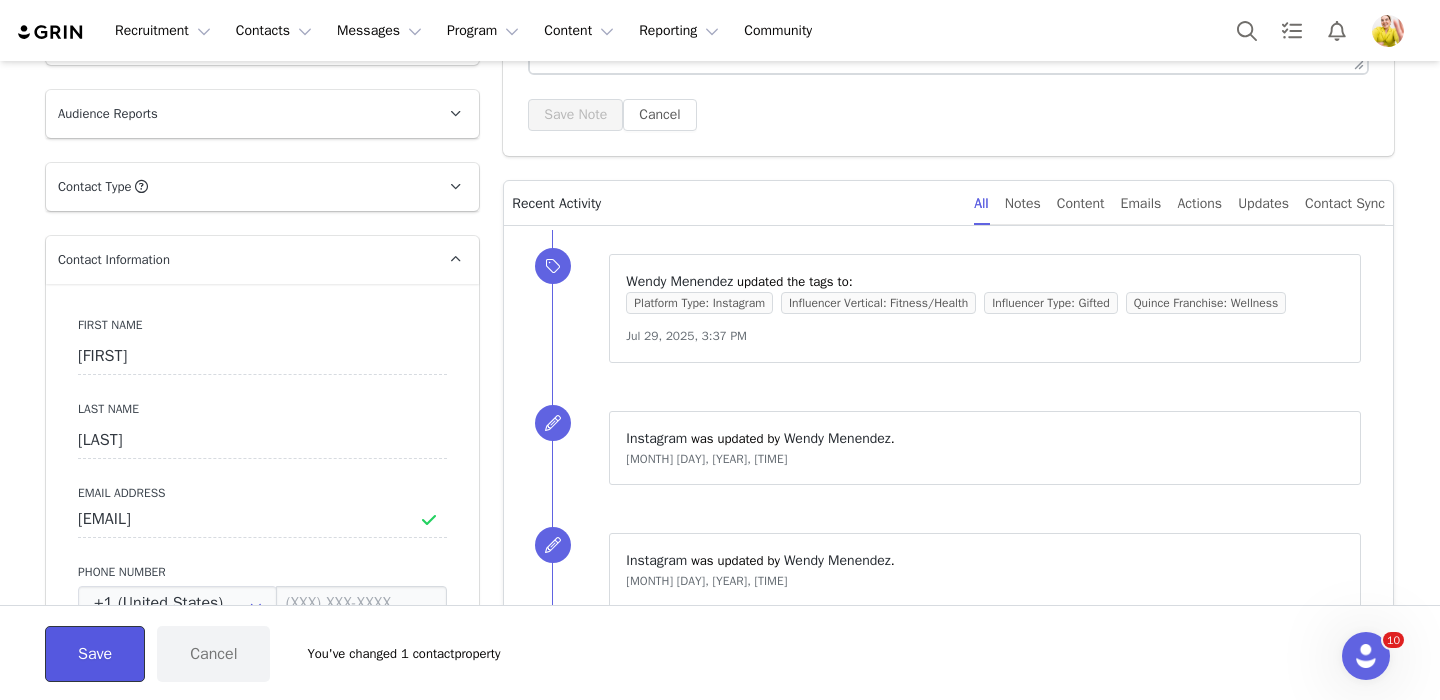 click on "Save" at bounding box center (95, 654) 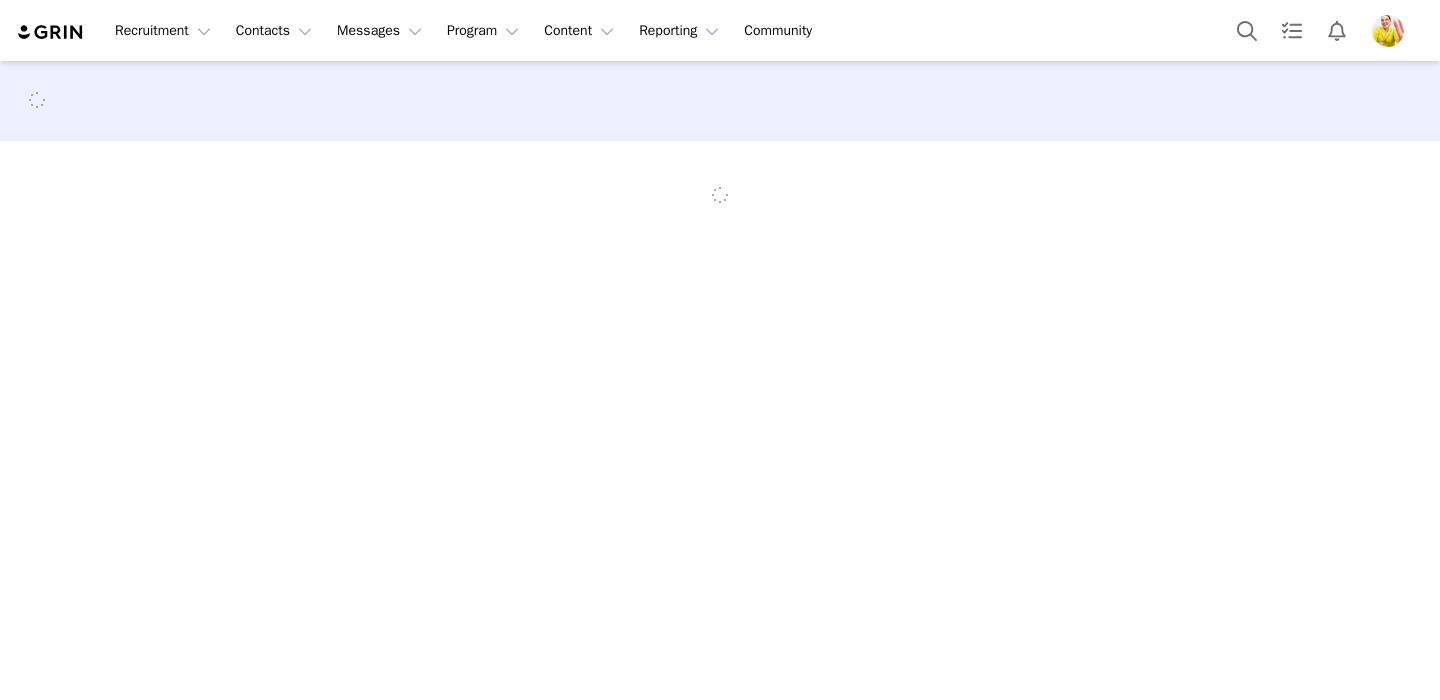 scroll, scrollTop: 0, scrollLeft: 0, axis: both 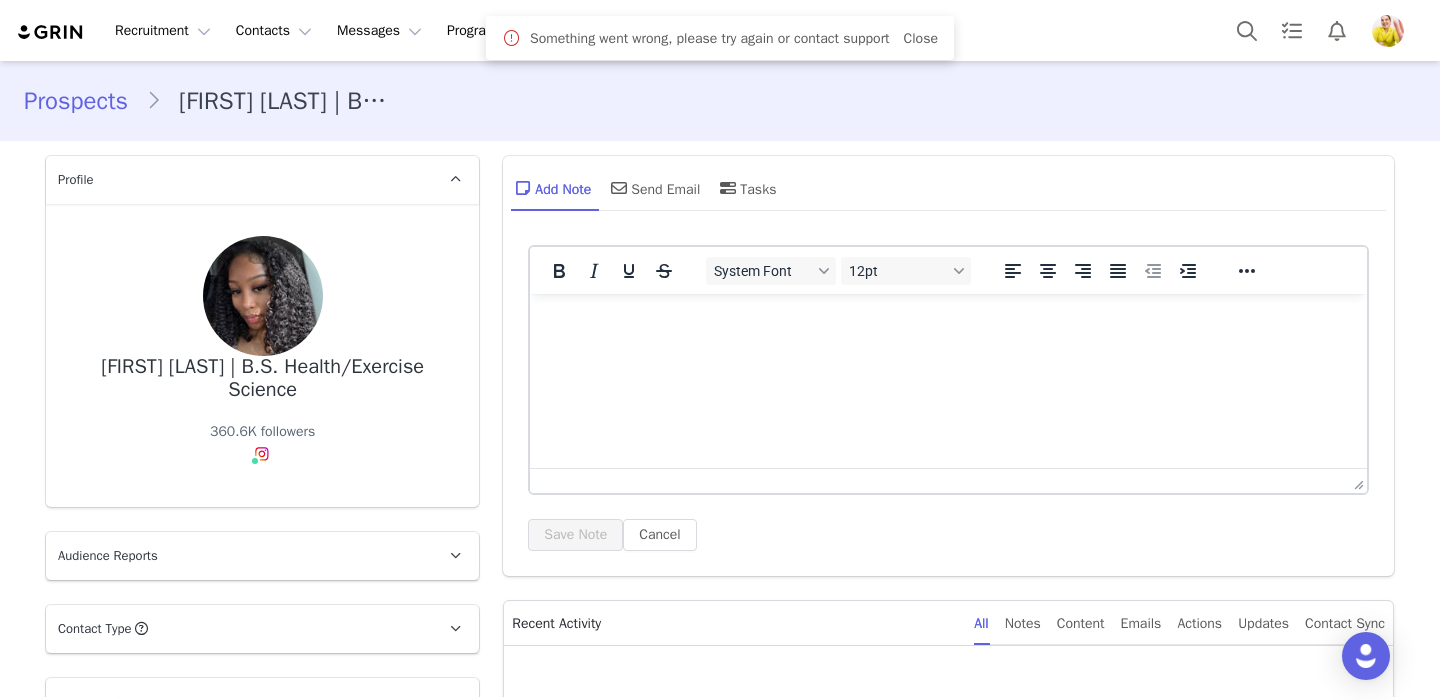 type on "+1 (United States)" 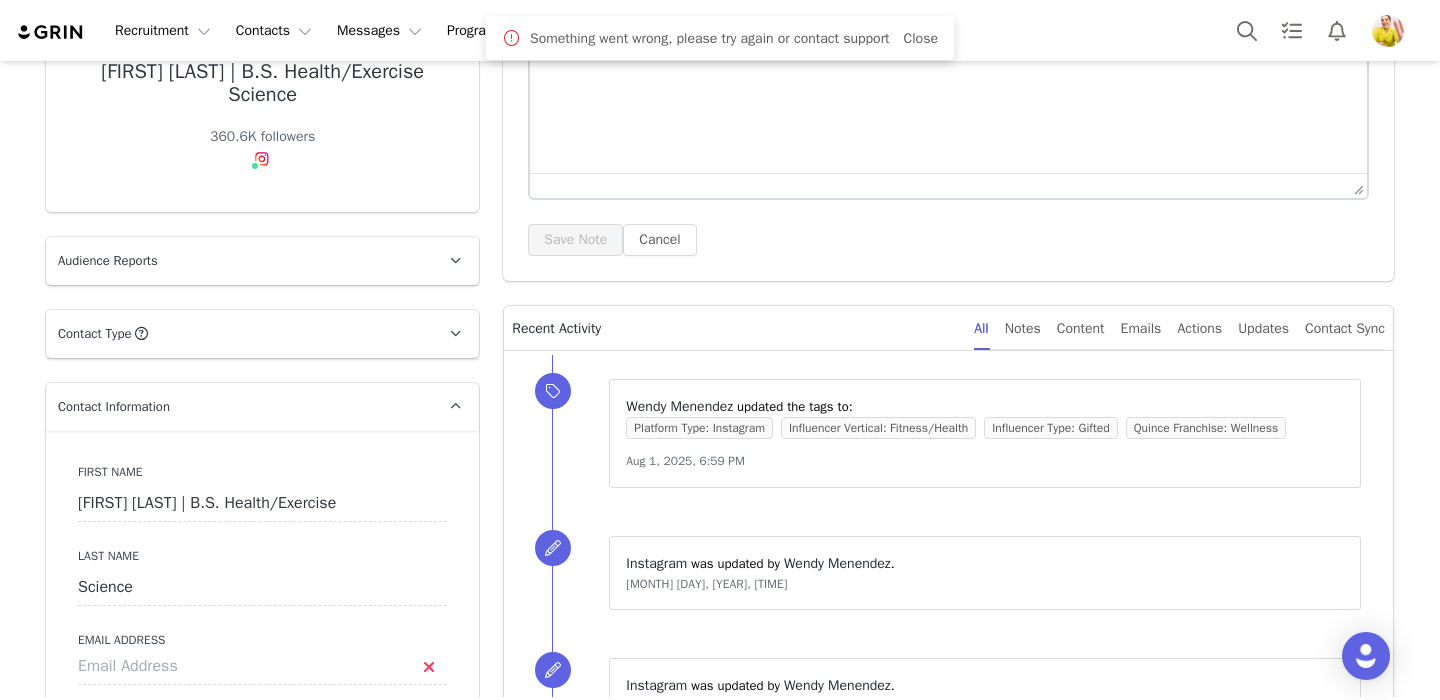 scroll, scrollTop: 0, scrollLeft: 0, axis: both 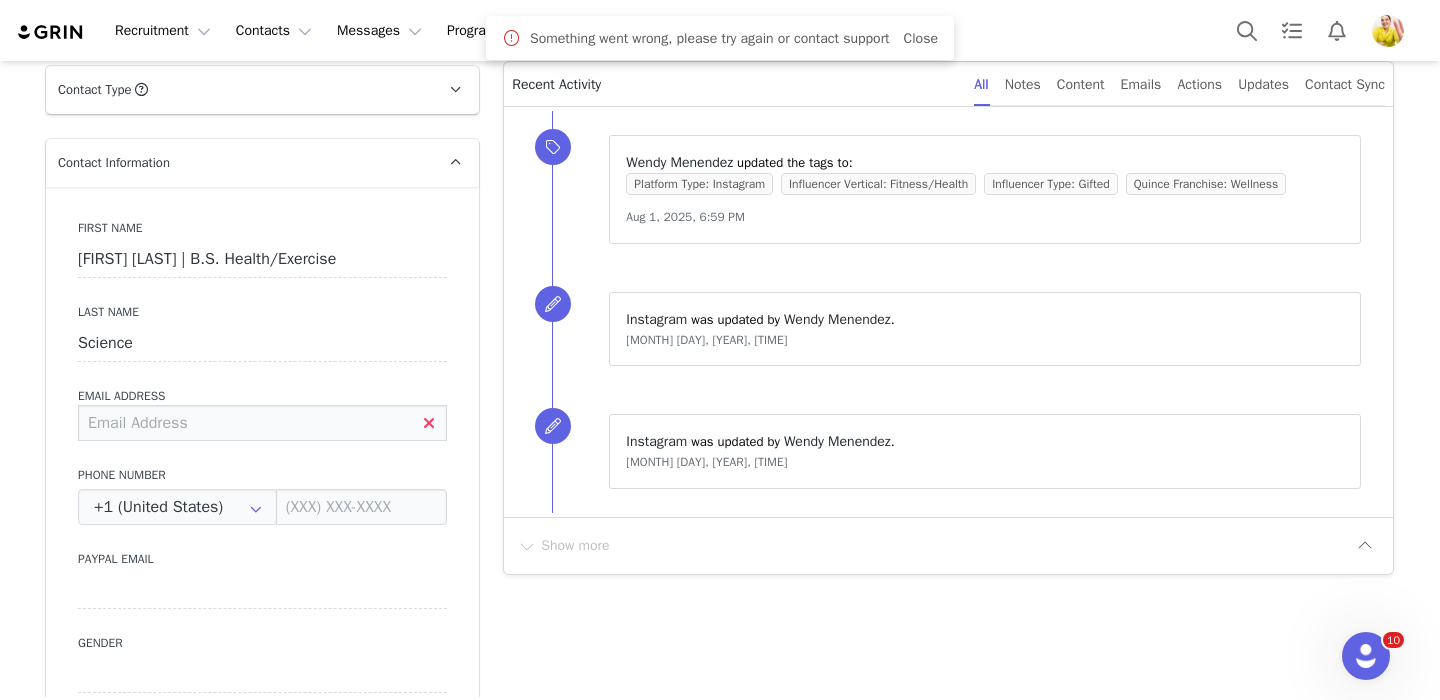 click at bounding box center (262, 423) 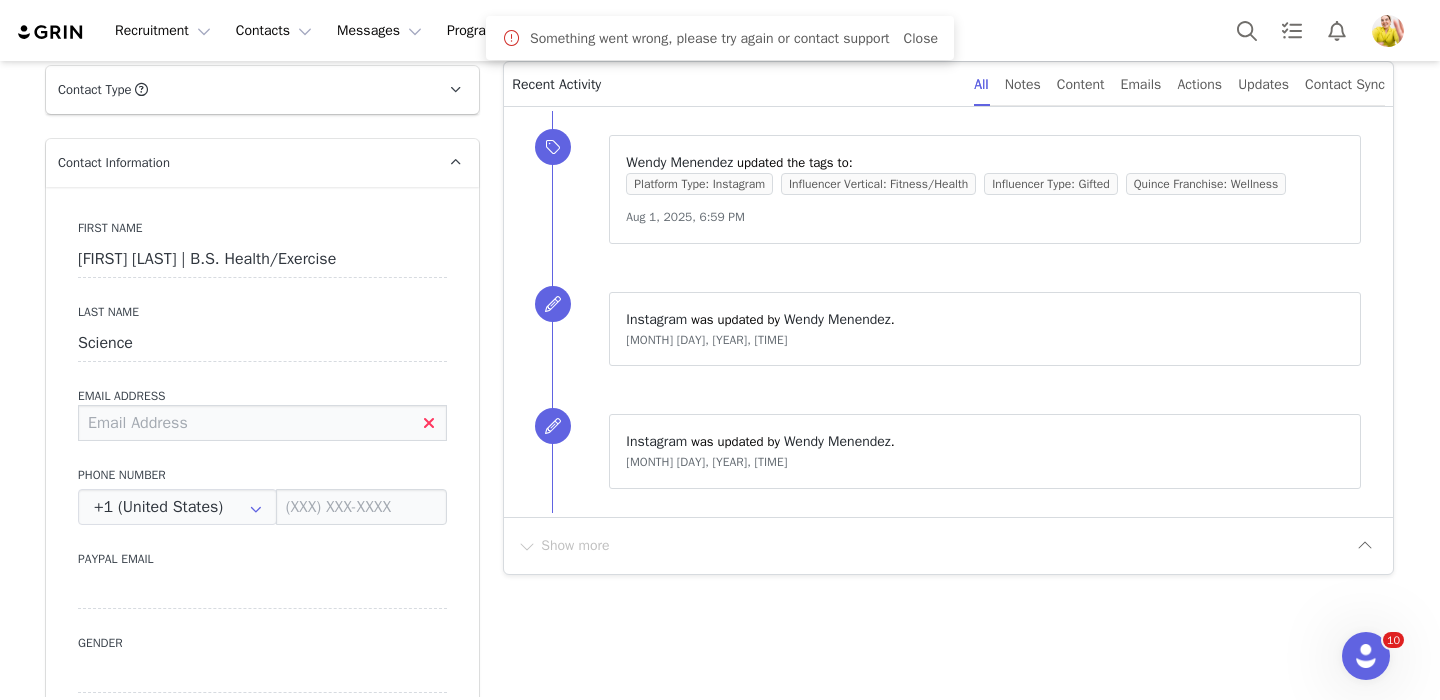 paste on "urbvnfit@gmail.com" 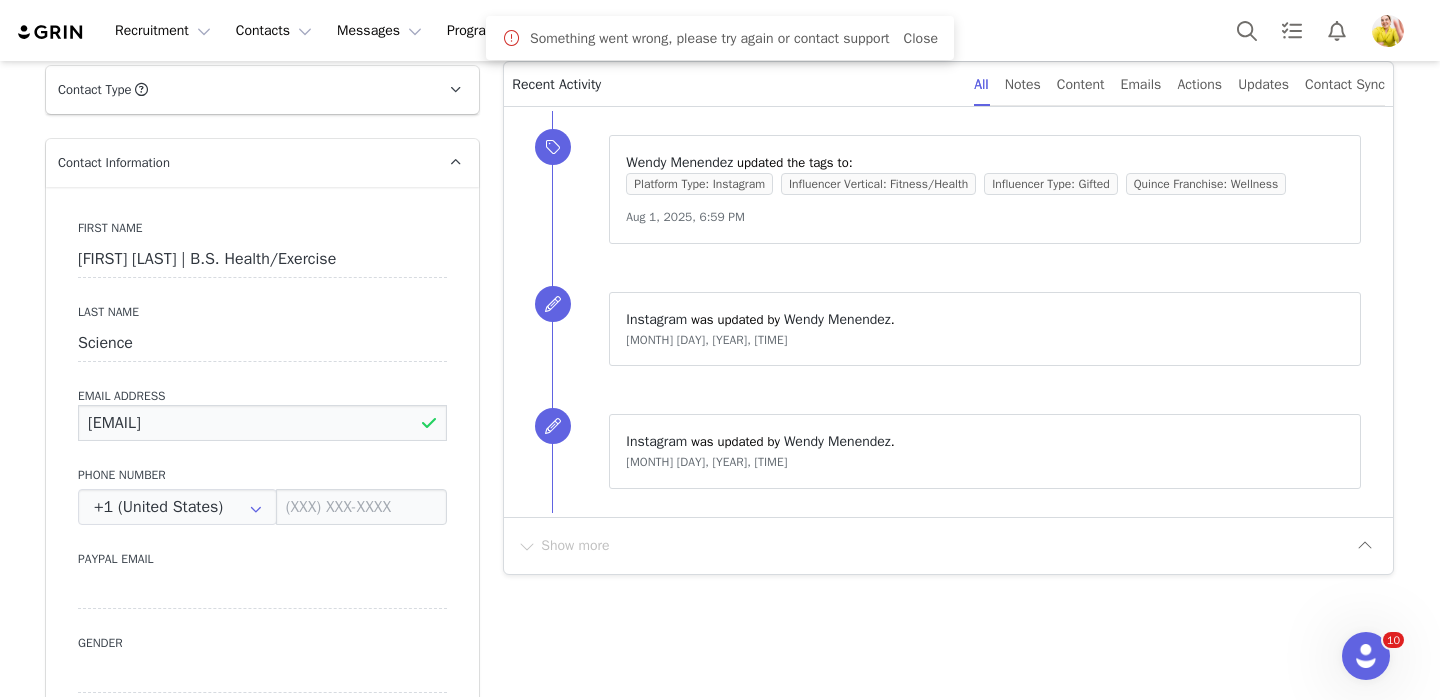 type on "urbvnfit@gmail.com" 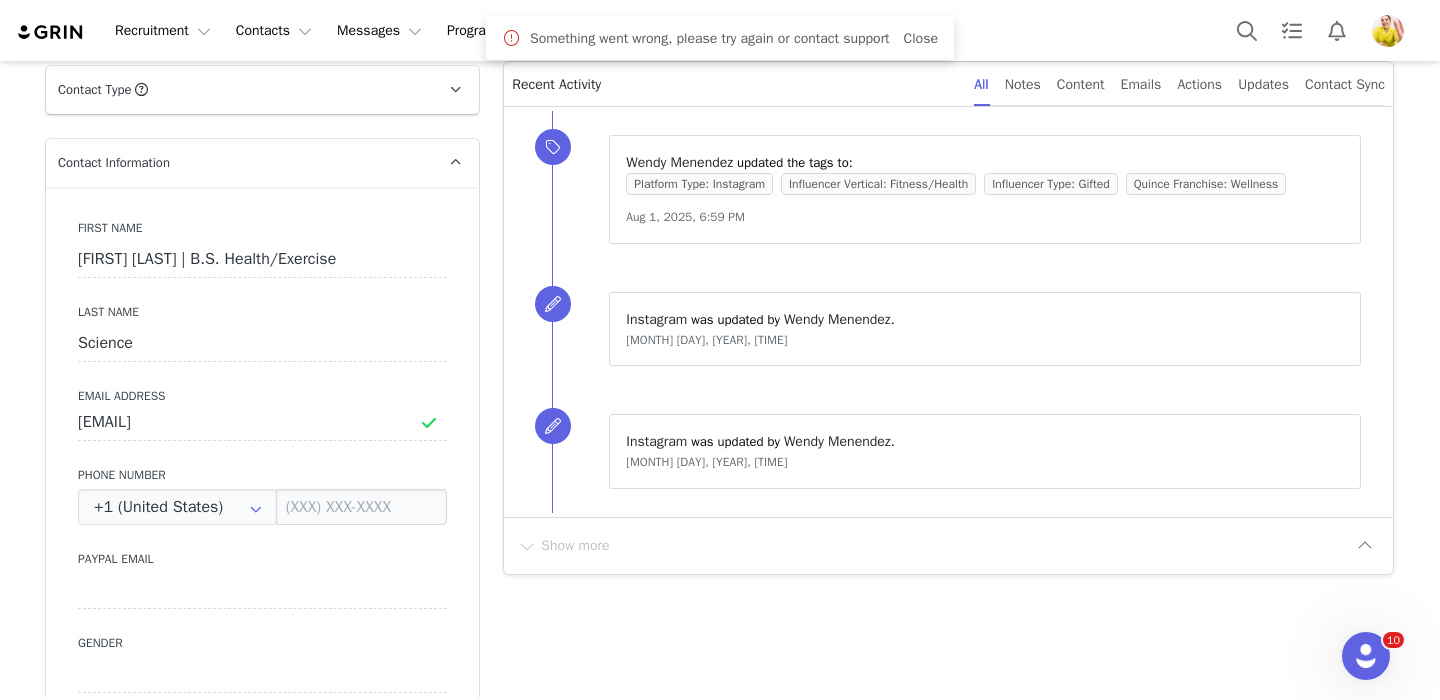 click on "First Name  Alexis Moton | B.S. Health/Exercise  Last Name  Science Email Address urbvnfit@gmail.com  Phone Number  +1 (United States) +93 (Afghanistan) +358 (Aland Islands) +355 (Albania) +213 (Algeria) +376 (Andorra) +244 (Angola) +1264 (Anguilla) +1268 (Antigua And Barbuda) +54 (Argentina) +374 (Armenia) +297 (Aruba) +61 (Australia) +43 (Austria) +994 (Azerbaijan) +1242 (Bahamas) +973 (Bahrain) +880 (Bangladesh) +1246 (Barbados) +375 (Belarus) +32 (Belgium) +501 (Belize) +229 (Benin) +1441 (Bermuda) +975 (Bhutan) +591 (Bolivia) +599 (Bonaire, Sint Eustatius and Saba) +387 (Bosnia And Herzegovina) +267 (Botswana) +0 (Bouvet Island) +55 (Brazil) +673 (Brunei) +359 (Bulgaria) +226 (Burkina Faso) +257 (Burundi) +855 (Cambodia) +1 (Canada) +238 (Cape Verde) +1345 (Cayman Islands) +236 (Central African Republic) +235 (Chad) +56 (Chile) +86 (China) +61 (Christmas Island) +672 (Cocos (Keeling) Islands) +57 (Colombia) +269 (Comoros) +242 (Congo) +243 (Congo, The Democratic Republic Of The) +682 (Cook Islands)" at bounding box center [262, 552] 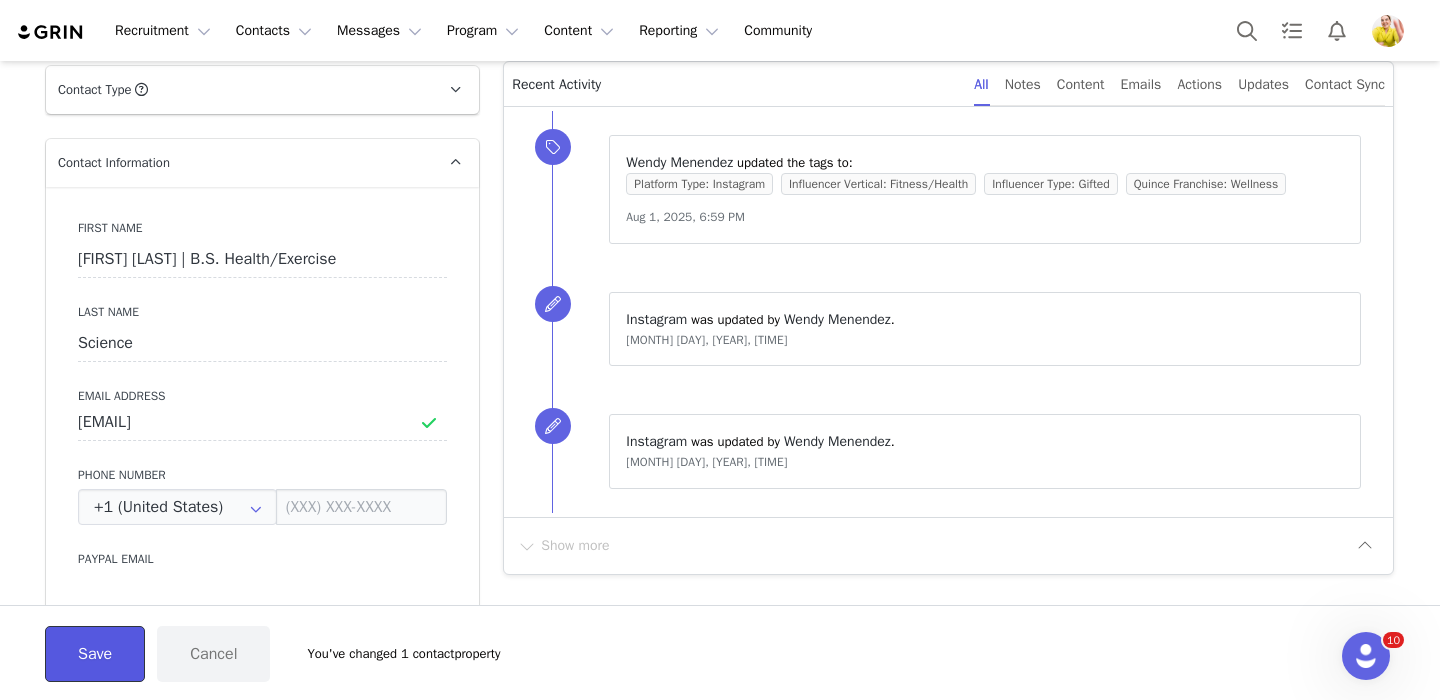 click on "Save" at bounding box center (95, 654) 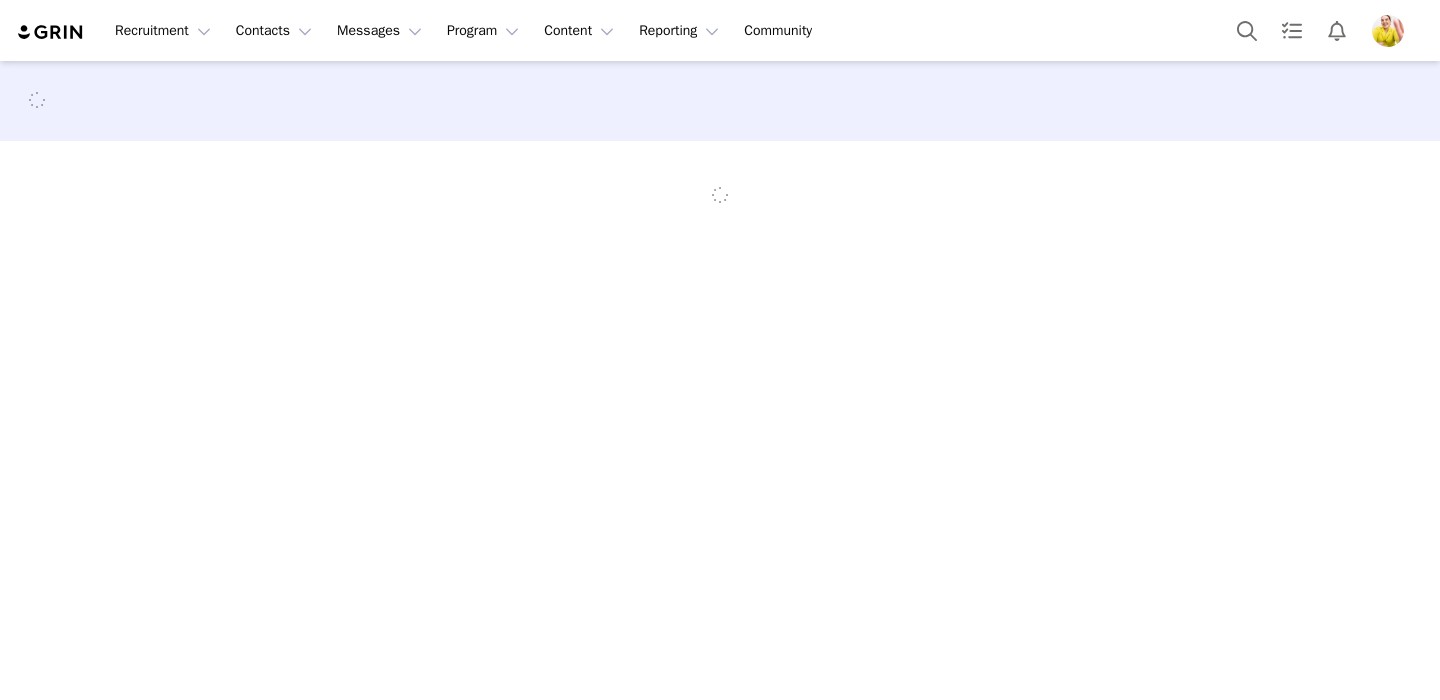 scroll, scrollTop: 0, scrollLeft: 0, axis: both 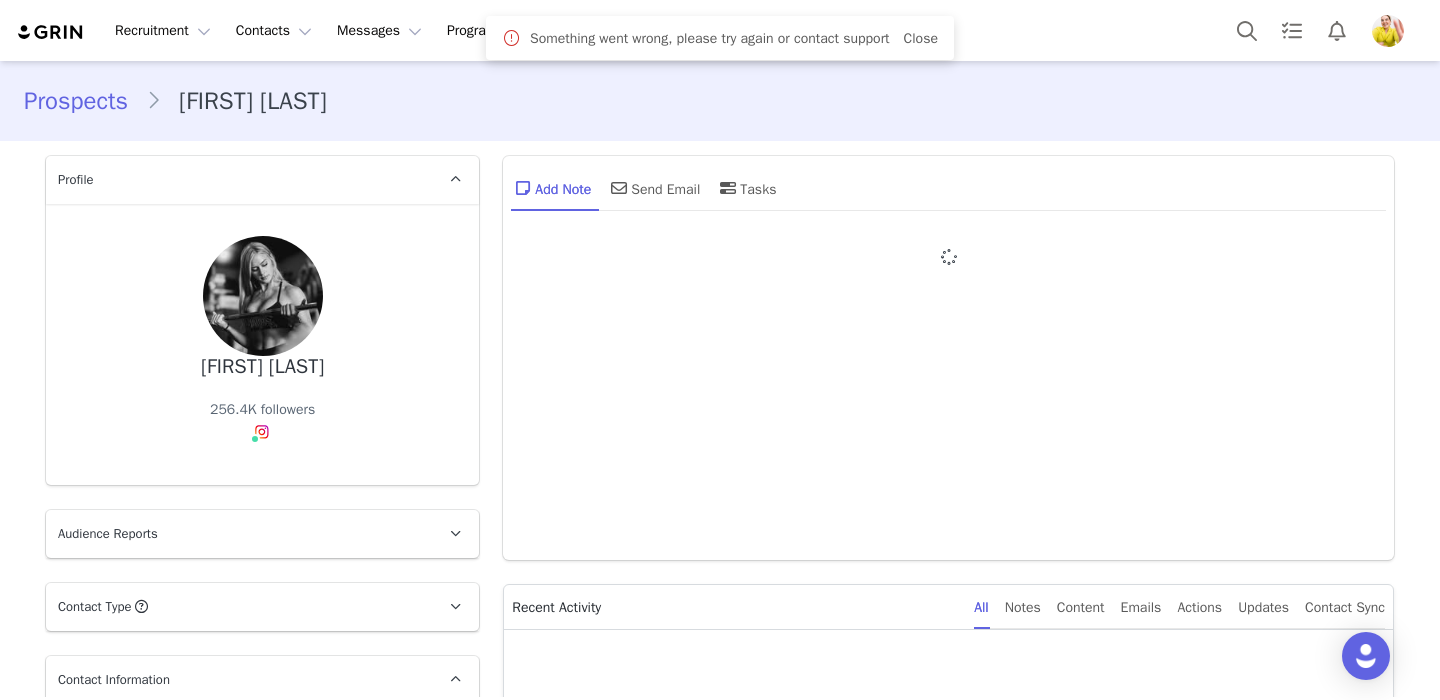 type on "+1 (United States)" 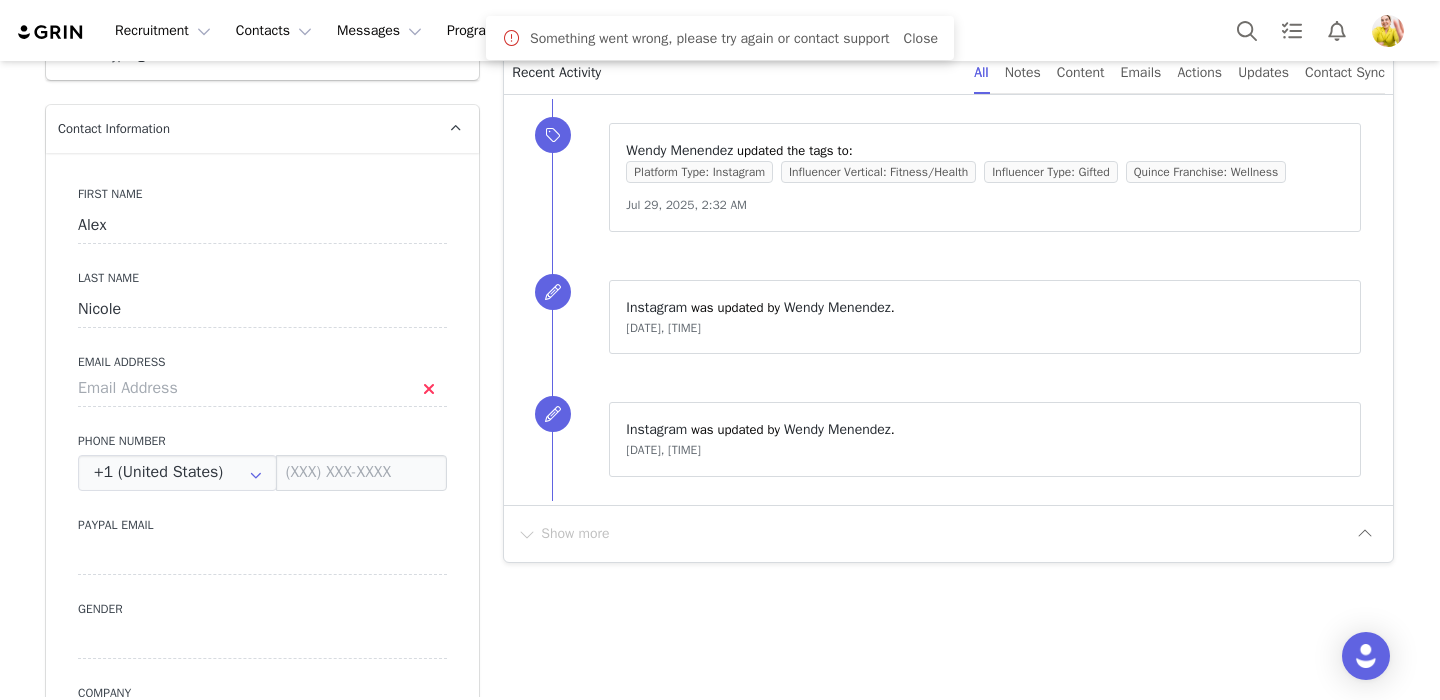 scroll, scrollTop: 0, scrollLeft: 0, axis: both 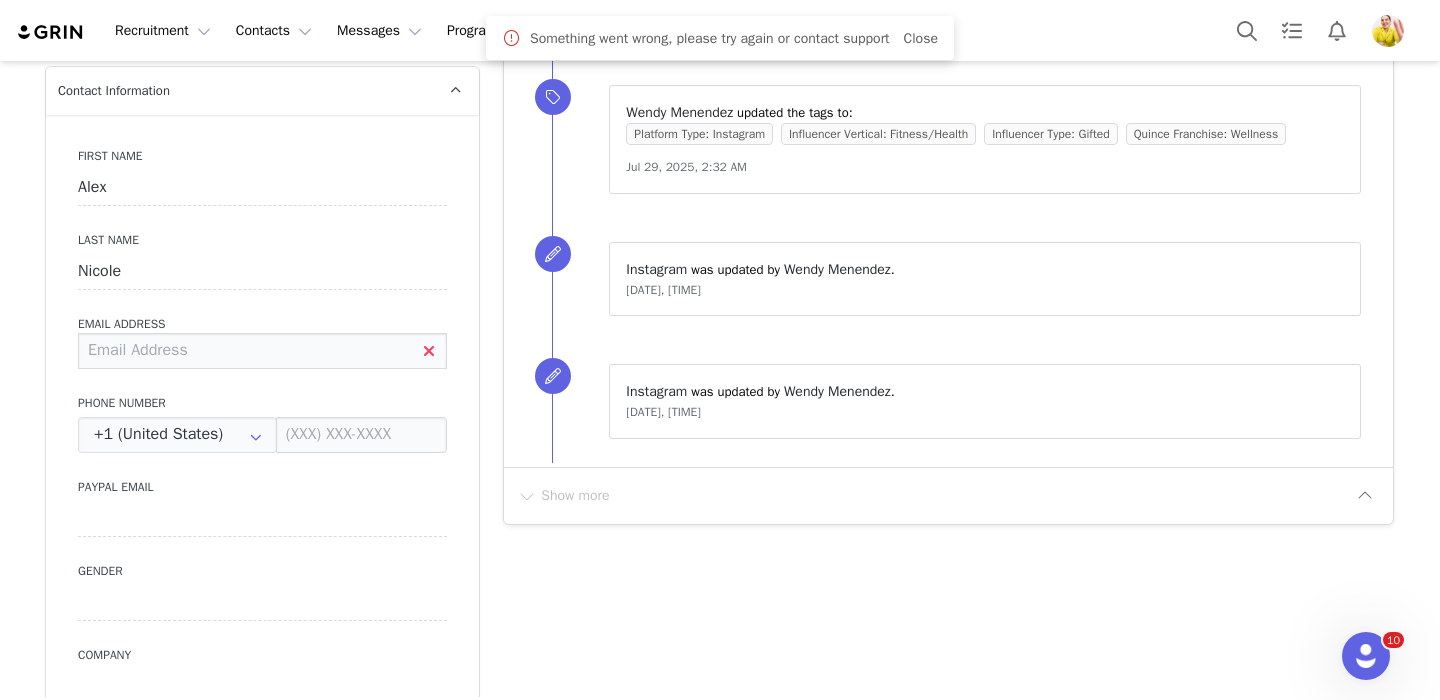 click at bounding box center [262, 351] 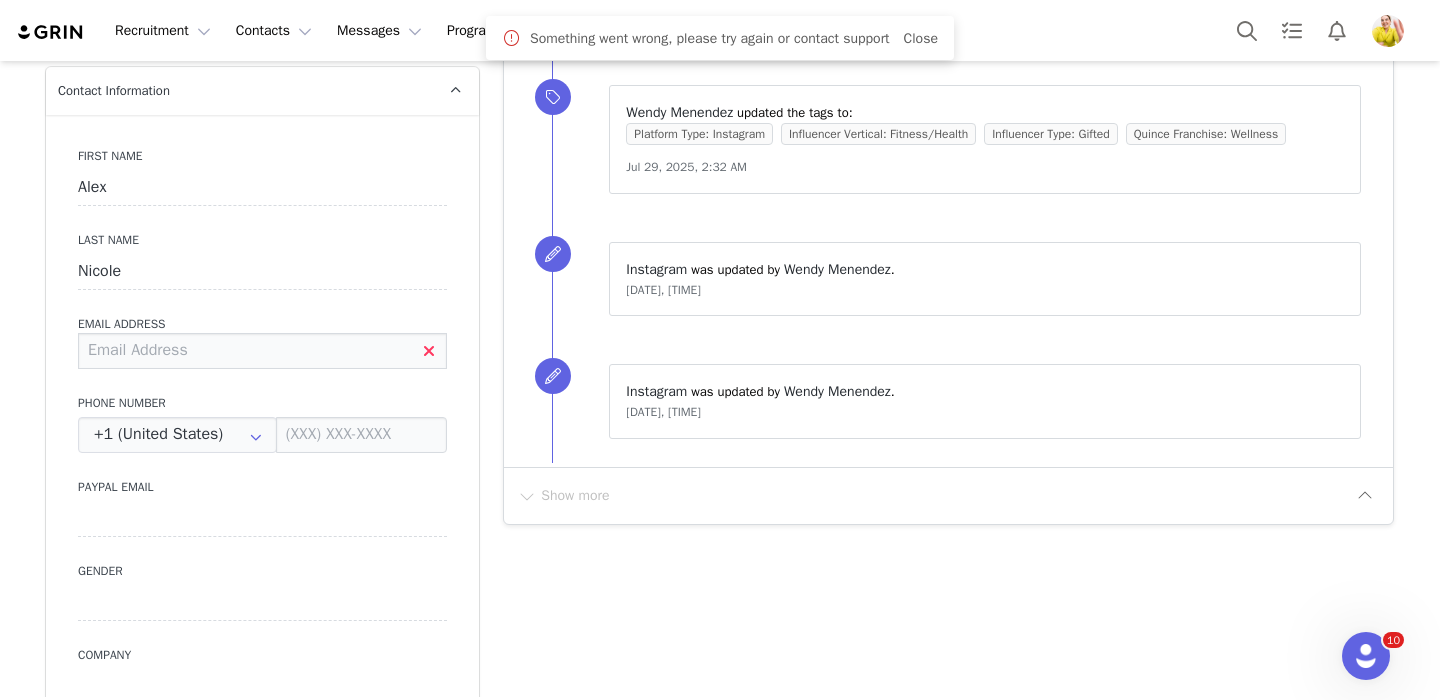 paste on "[EMAIL]" 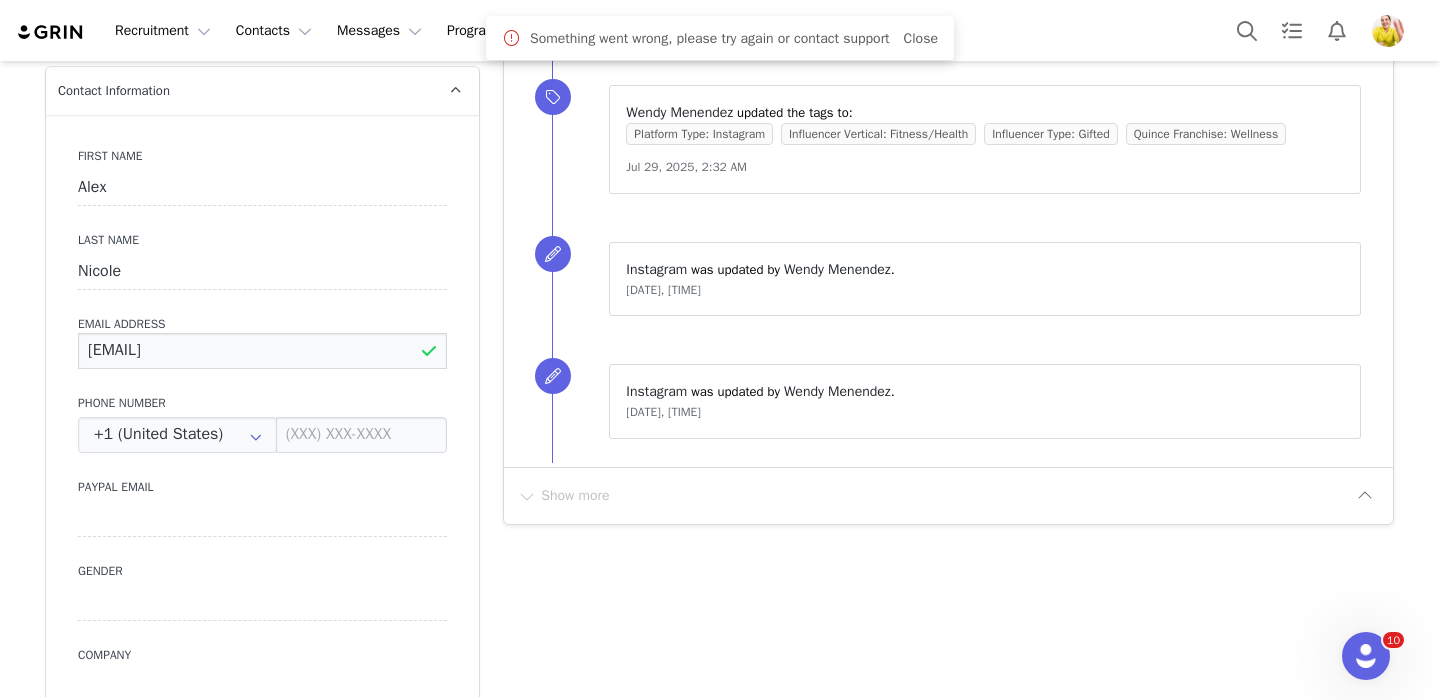 type on "[EMAIL]" 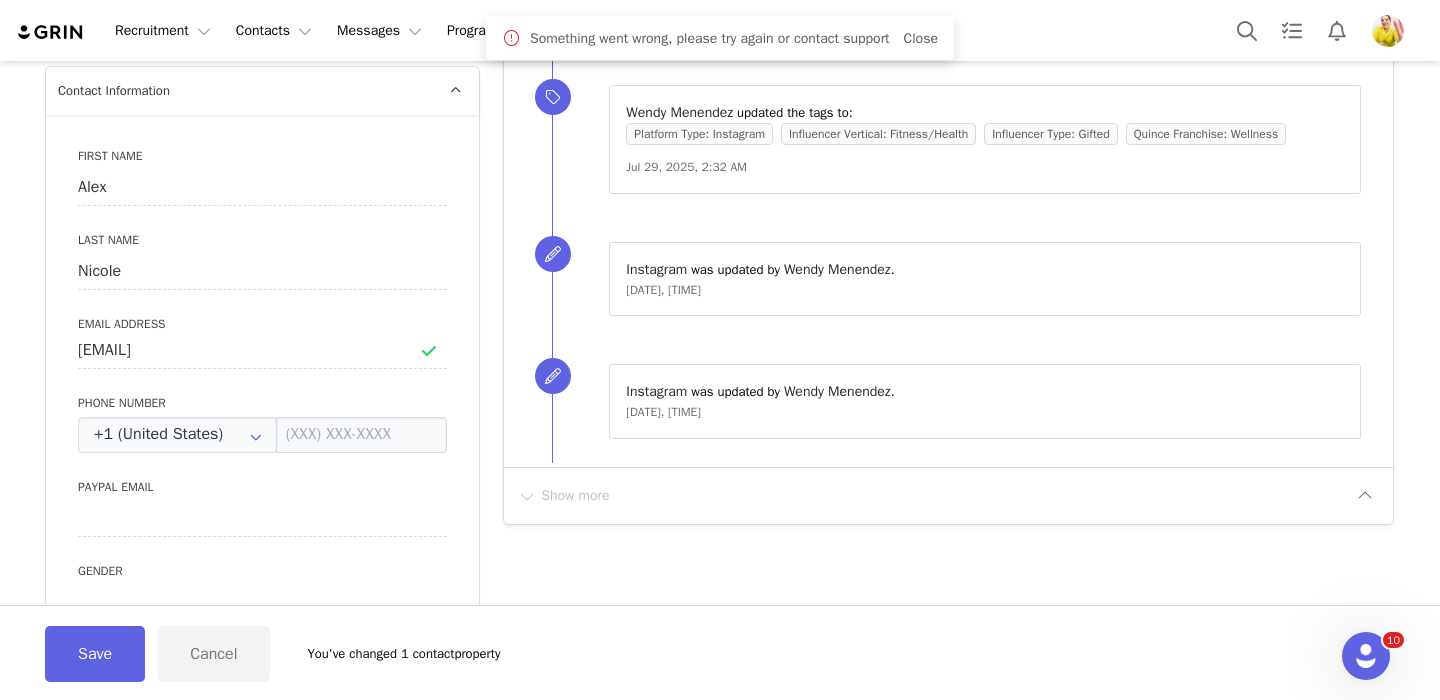 click on "First Name  [FIRST]  Last Name  [LAST] Email Address [EMAIL]  Phone Number  +1 (United States) +93 (Afghanistan) +358 (Aland Islands) +355 (Albania) +213 (Algeria) +376 (Andorra) +244 (Angola) +1264 (Anguilla) +1268 (Antigua And Barbuda) +54 (Argentina) +374 (Armenia) +297 (Aruba) +61 (Australia) +43 (Austria) +994 (Azerbaijan) +1242 (Bahamas) +973 (Bahrain) +880 (Bangladesh) +1246 (Barbados) +375 (Belarus) +32 (Belgium) +501 (Belize) +229 (Benin) +1441 (Bermuda) +975 (Bhutan) +591 (Bolivia) +599 (Bonaire, Sint Eustatius and Saba) +387 (Bosnia And Herzegovina) +267 (Botswana) +0 (Bouvet Island) +55 (Brazil) +673 (Brunei) +359 (Bulgaria) +226 (Burkina Faso) +257 (Burundi) +855 (Cambodia) +1 (Canada) +238 (Cape Verde) +1345 (Cayman Islands) +236 (Central African Republic) +235 (Chad) +56 (Chile) +86 (China) +61 (Christmas Island) +672 (Cocos (Keeling) Islands) +57 (Colombia) +269 (Comoros) +242 (Congo) +243 (Congo, The Democratic Republic Of The) +682 (Cook Islands) +506 (Costa Rica) +385 (Croatia)" at bounding box center (262, 480) 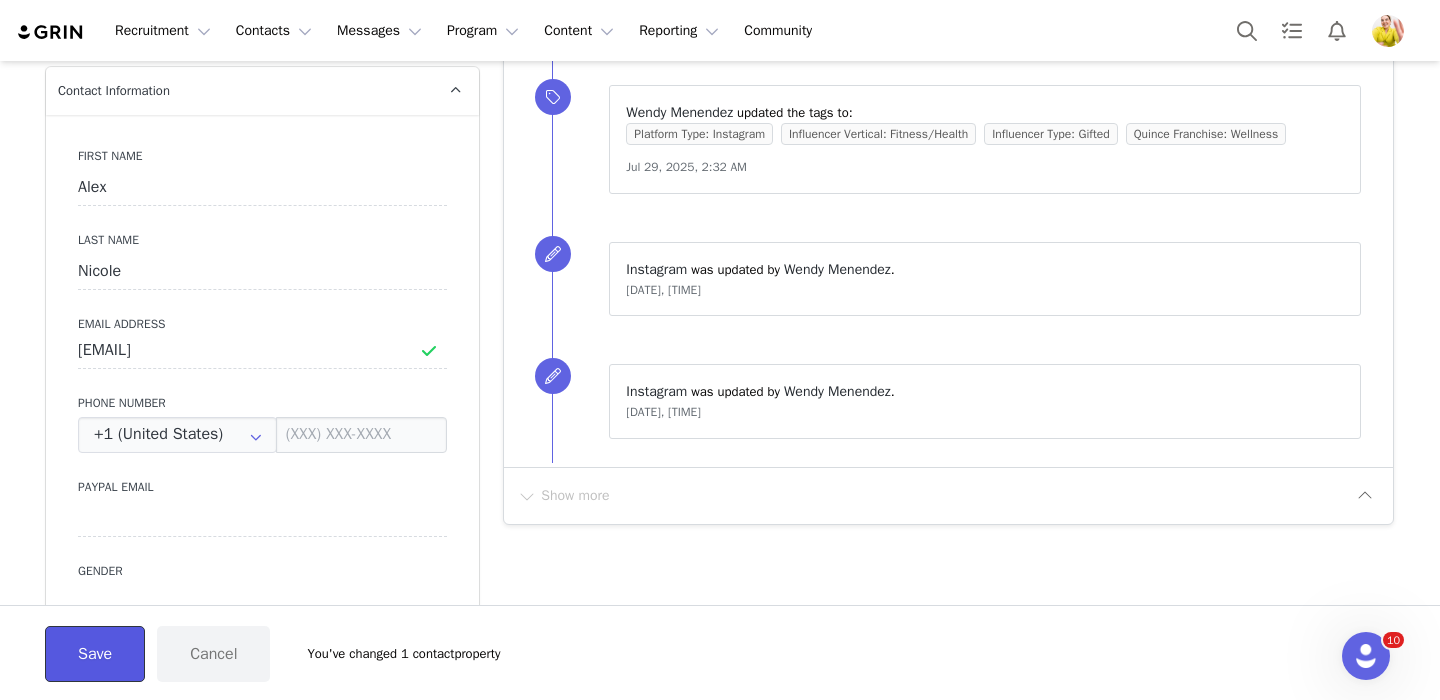 click on "Save" at bounding box center (95, 654) 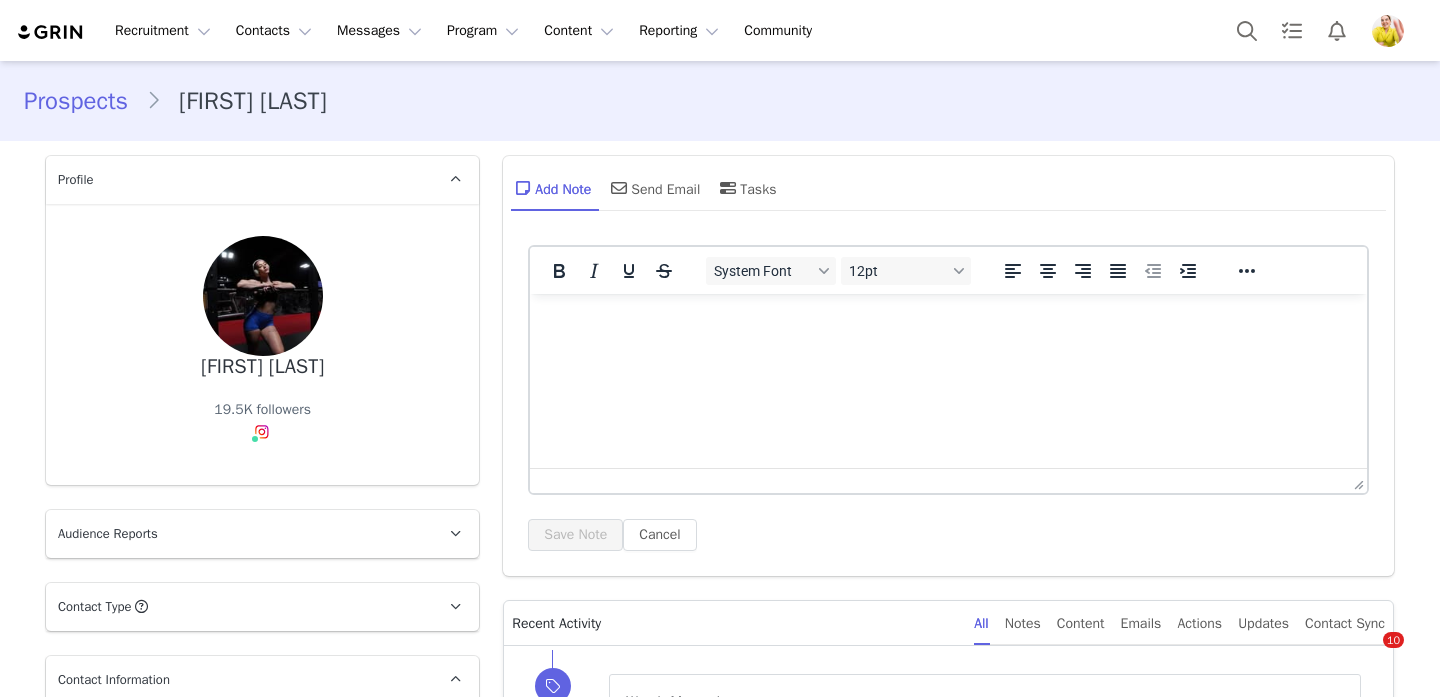 scroll, scrollTop: 0, scrollLeft: 0, axis: both 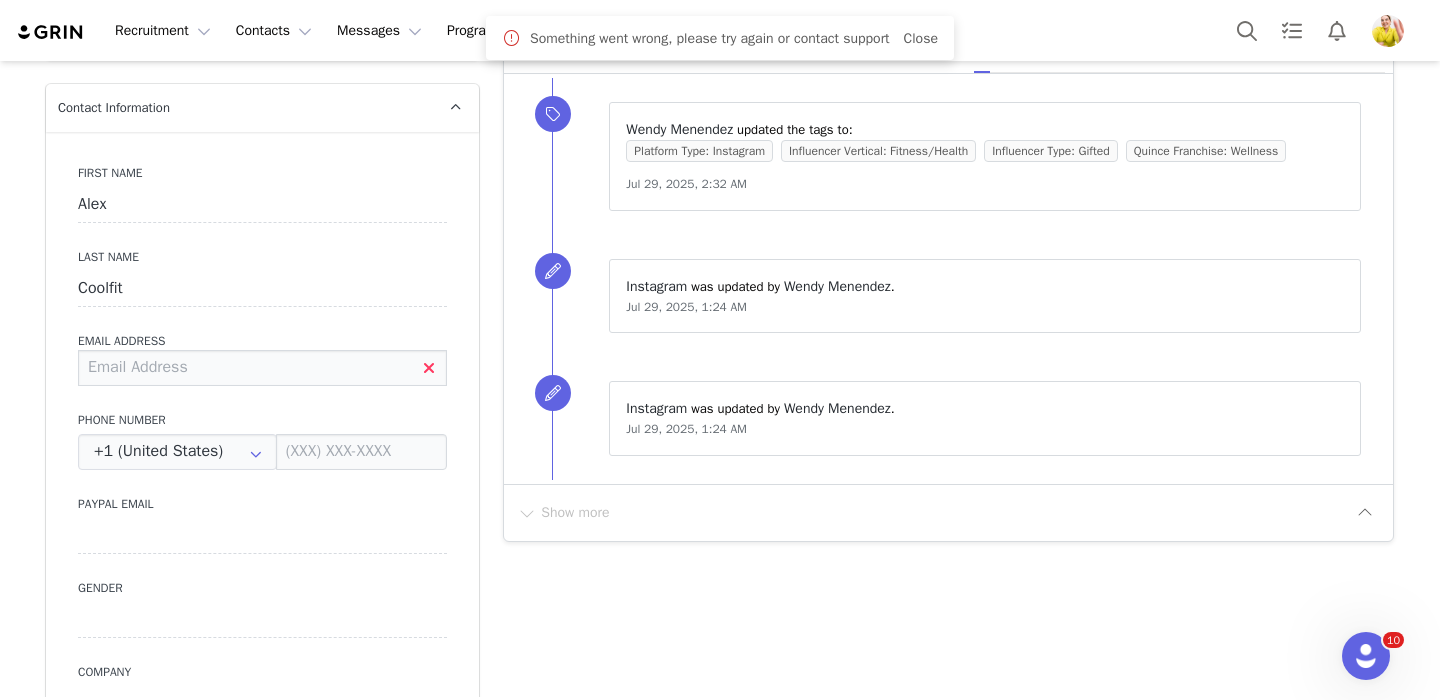 click at bounding box center [262, 368] 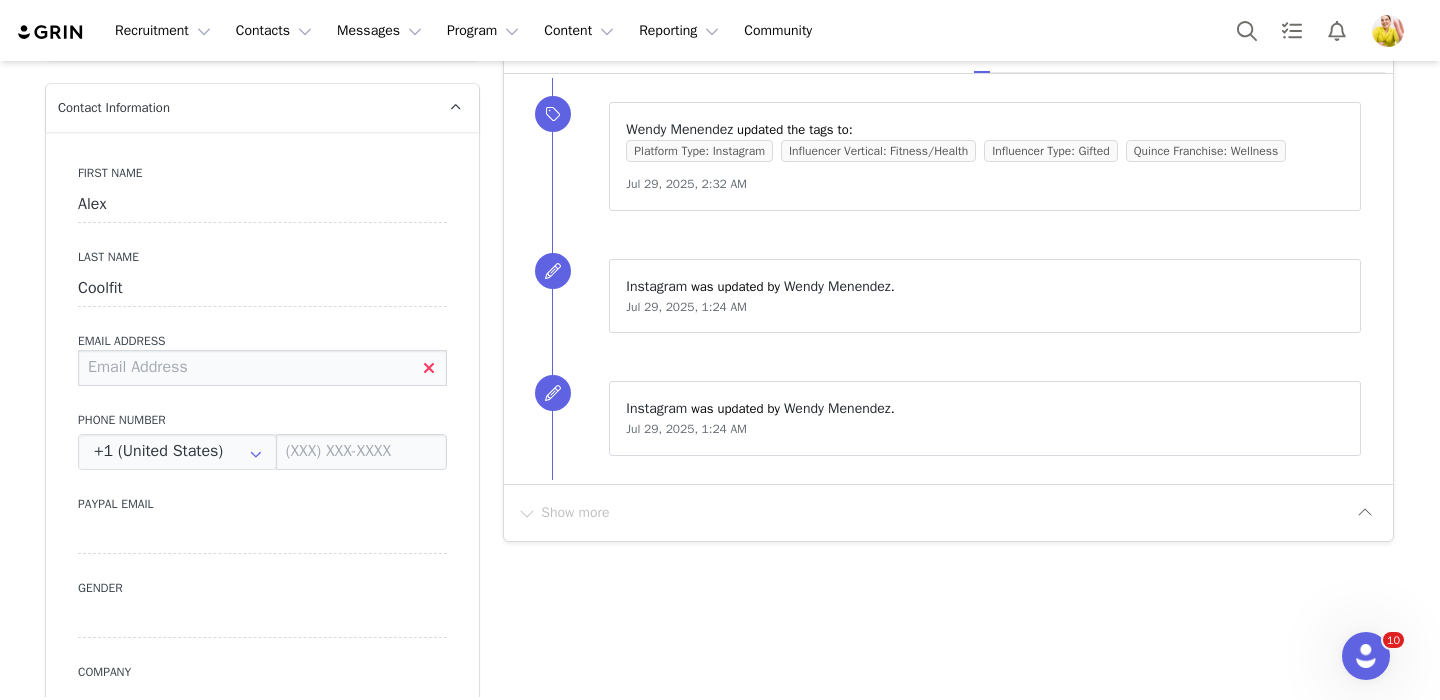 paste on "alexcooleyfitness@gmail.com" 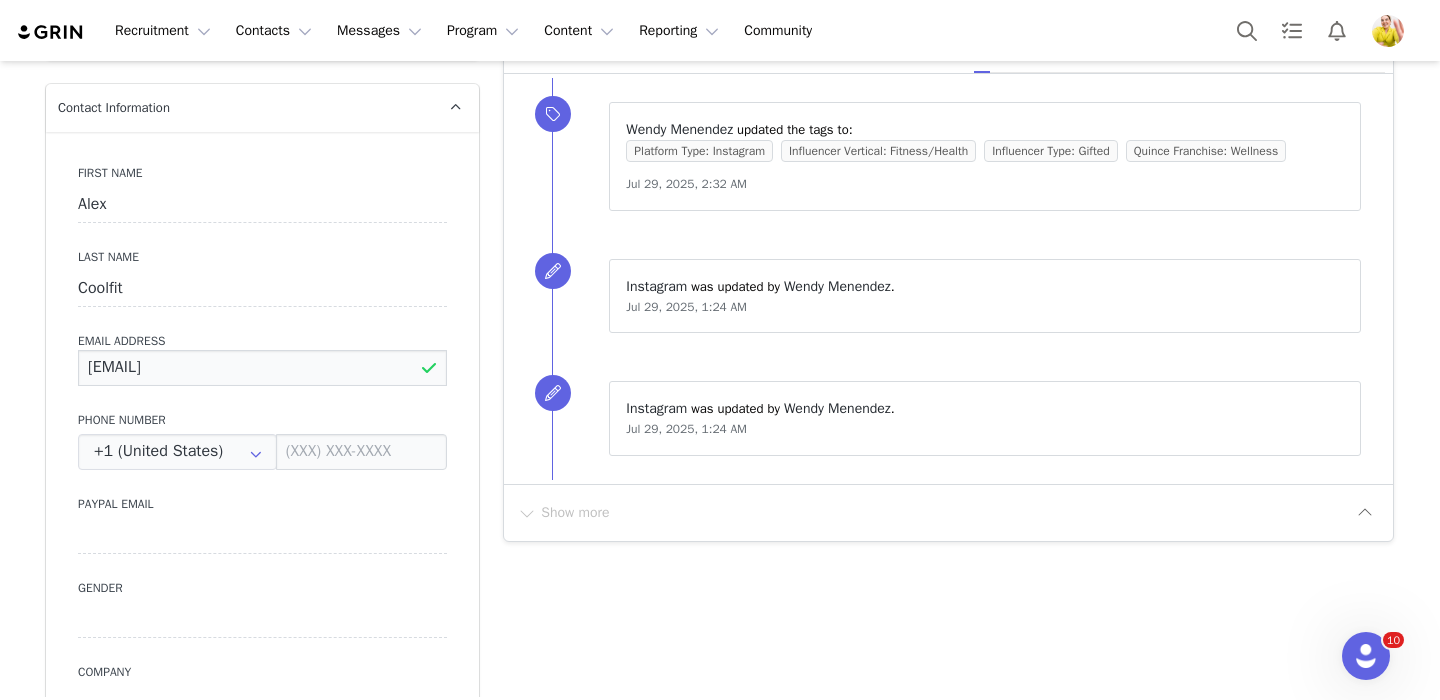 type on "alexcooleyfitness@gmail.com" 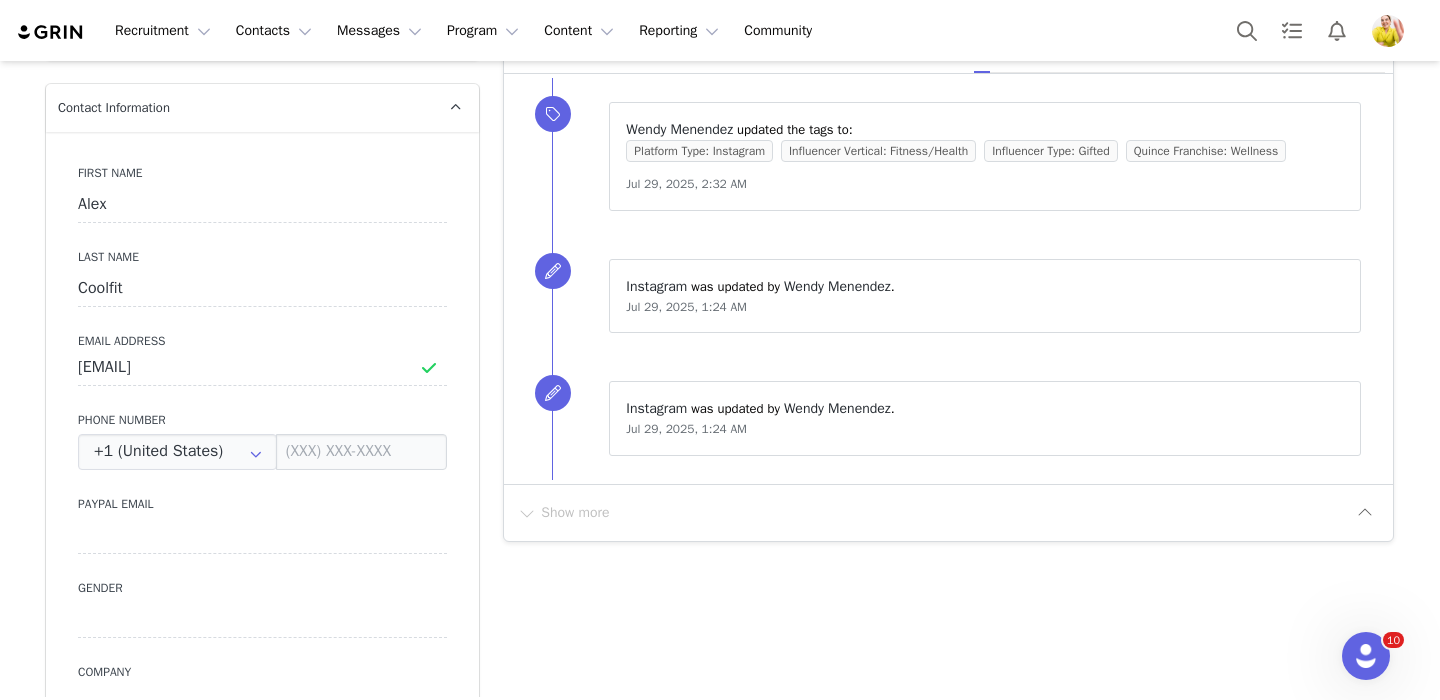 click on "Phone Number" at bounding box center [262, 420] 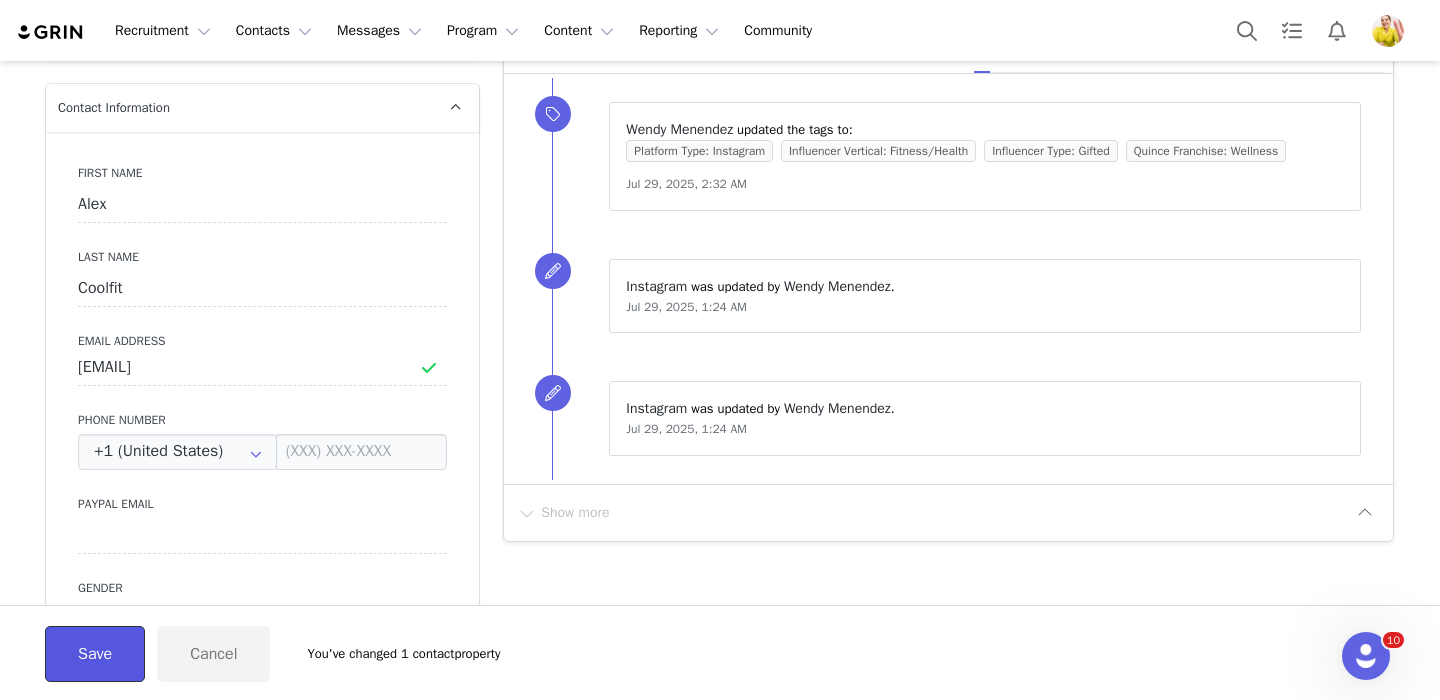 click on "Save" at bounding box center [95, 654] 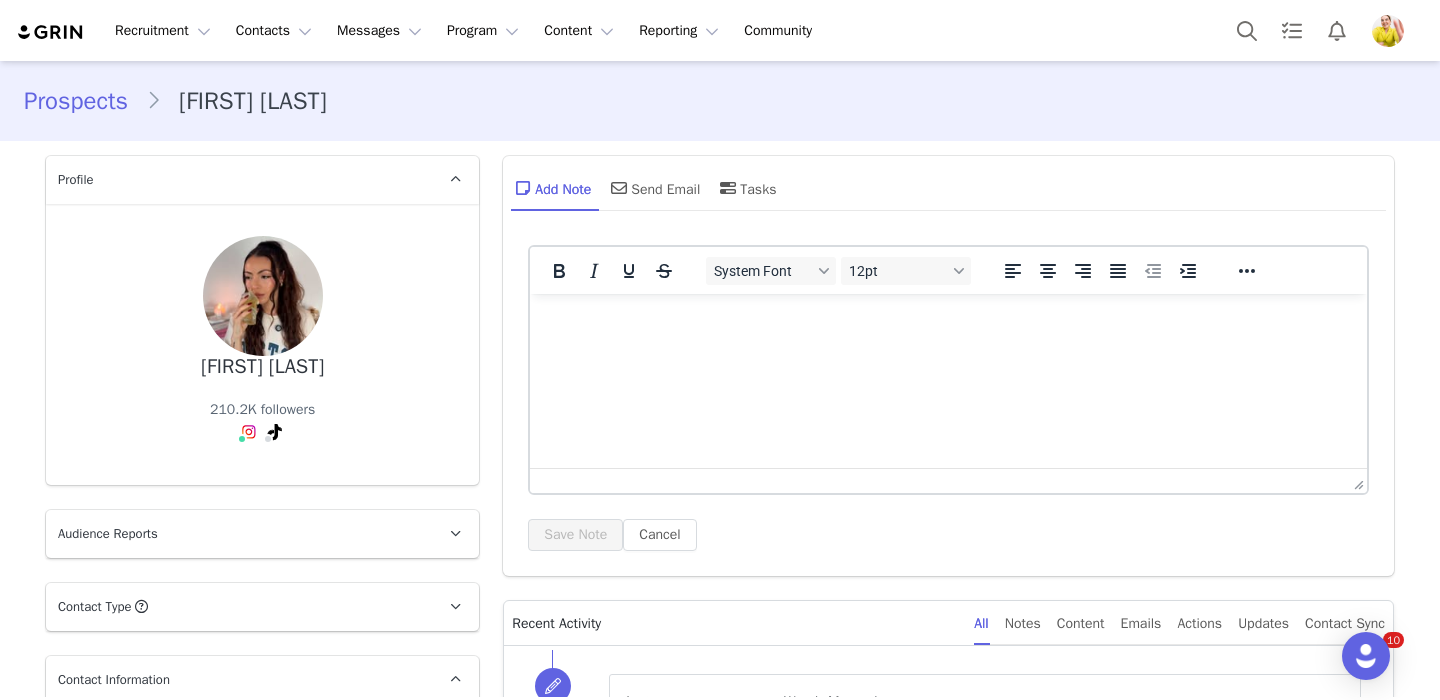 scroll, scrollTop: 0, scrollLeft: 0, axis: both 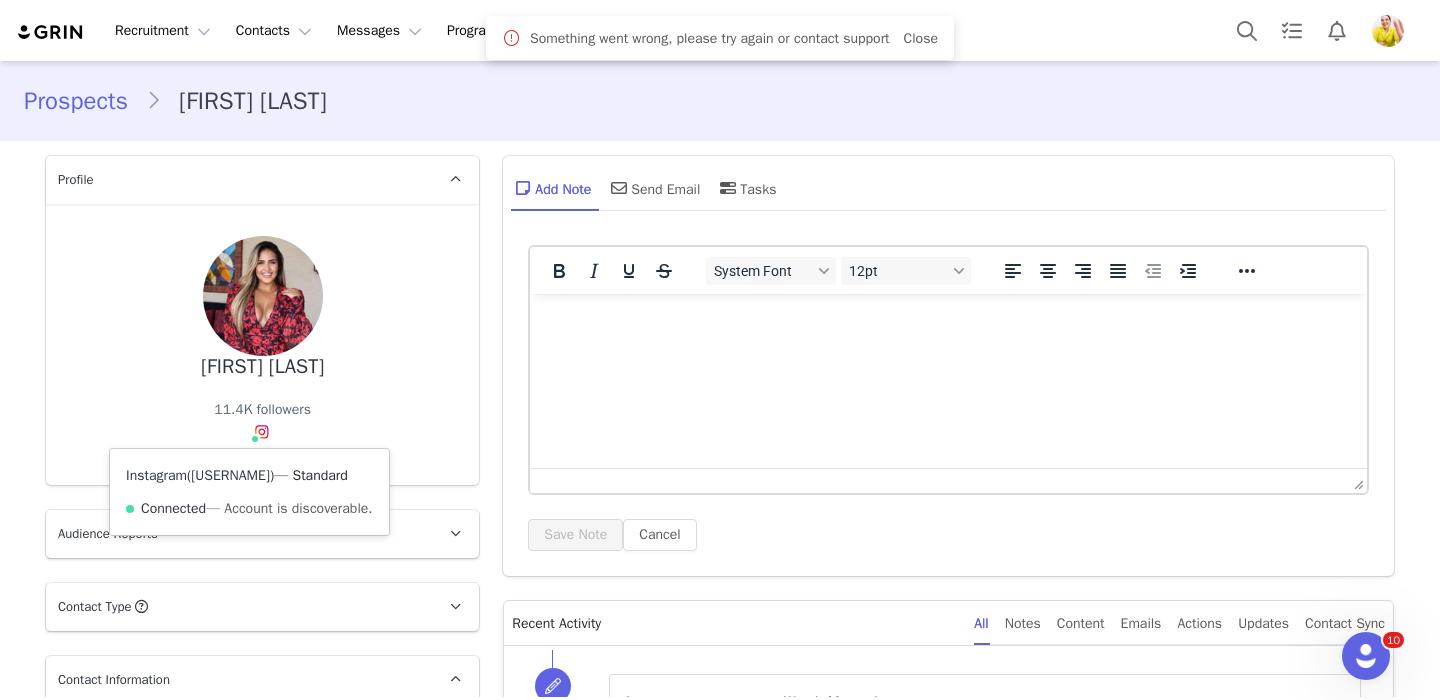 click on "@adrialysss" at bounding box center [230, 475] 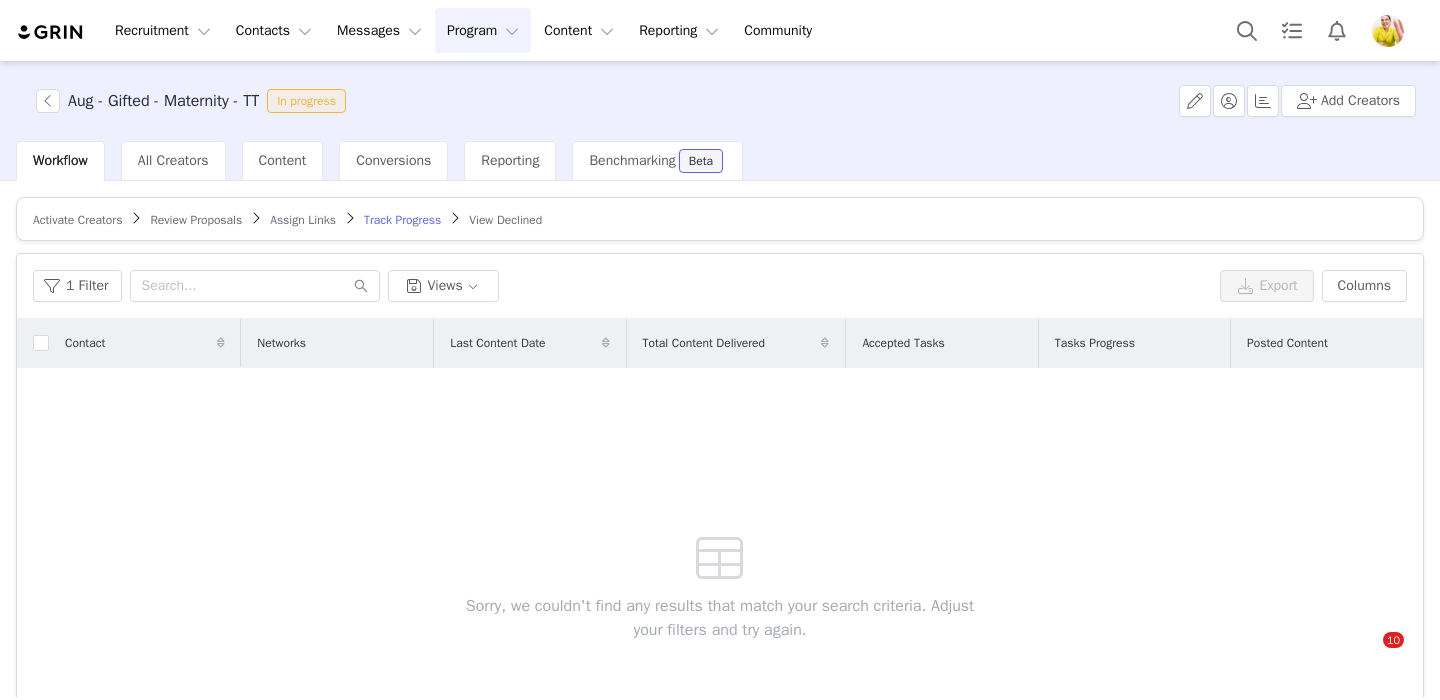 scroll, scrollTop: 0, scrollLeft: 0, axis: both 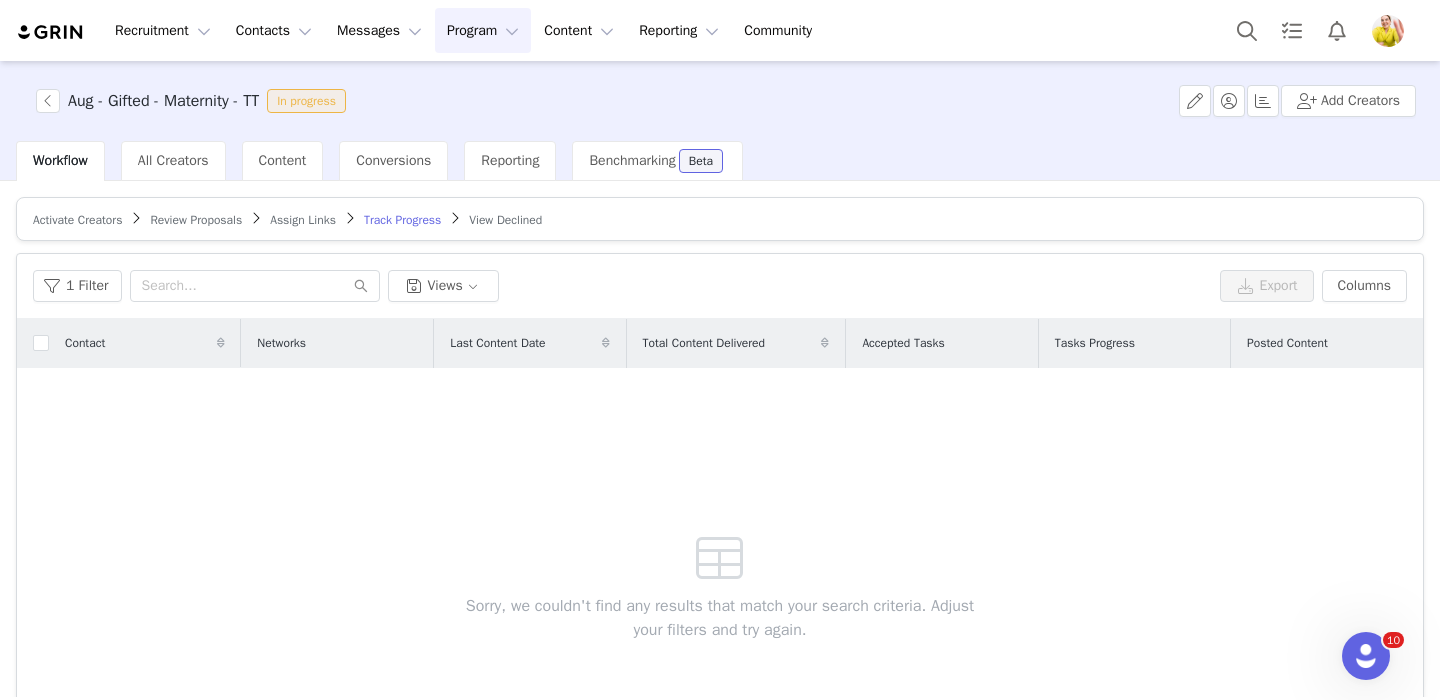 click on "Review Proposals" at bounding box center [196, 220] 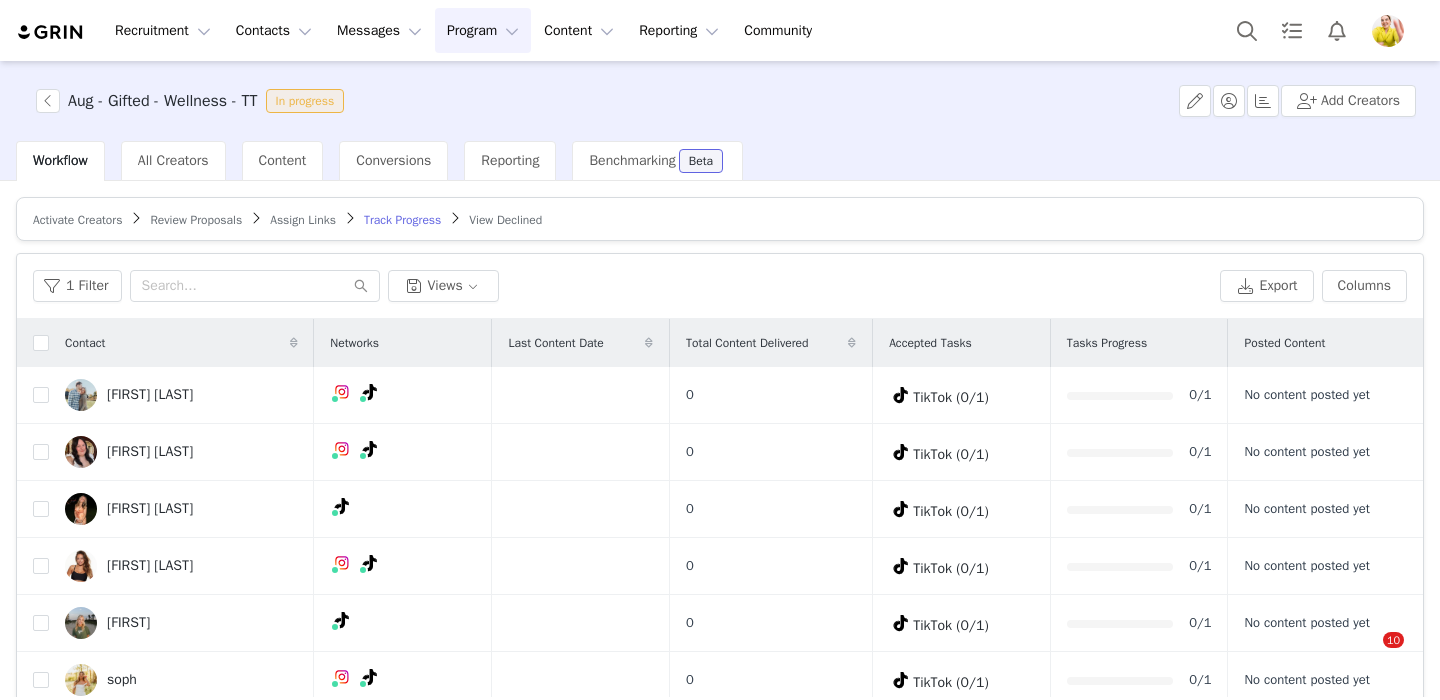scroll, scrollTop: 0, scrollLeft: 0, axis: both 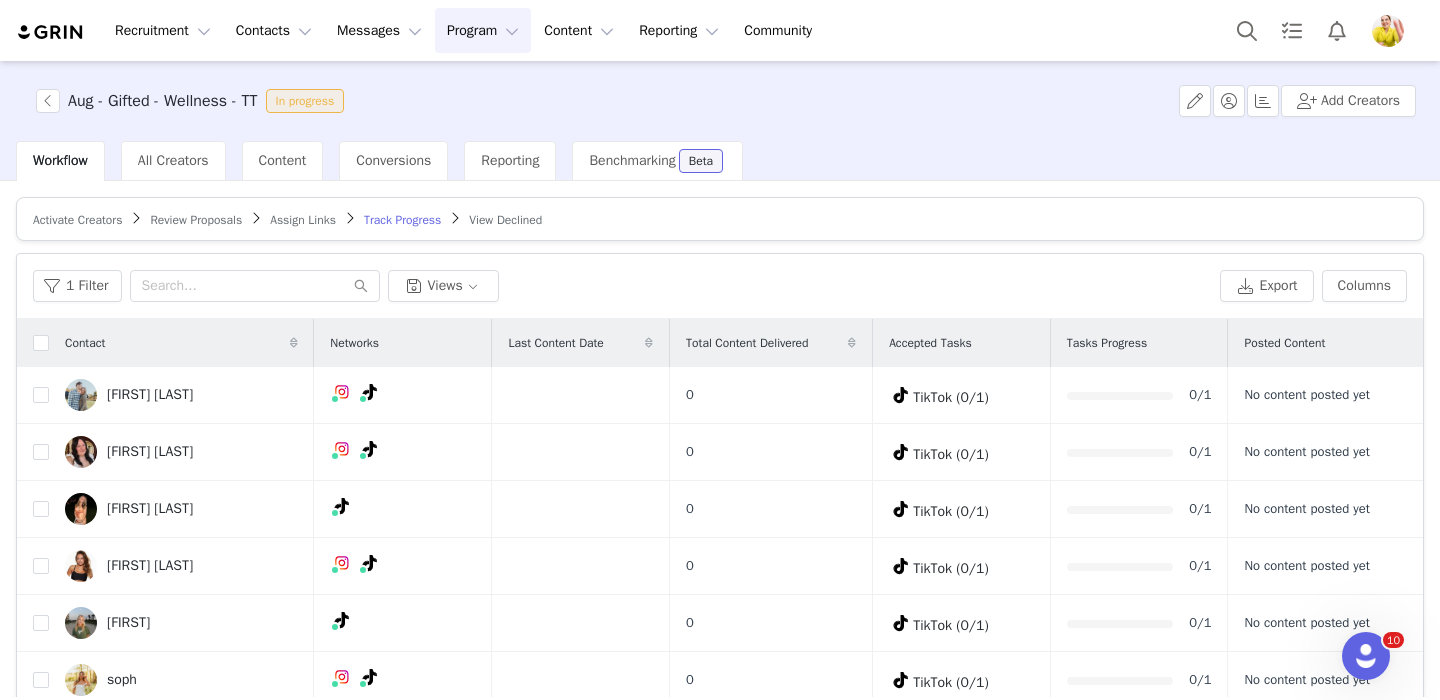 click on "Review Proposals" at bounding box center [196, 220] 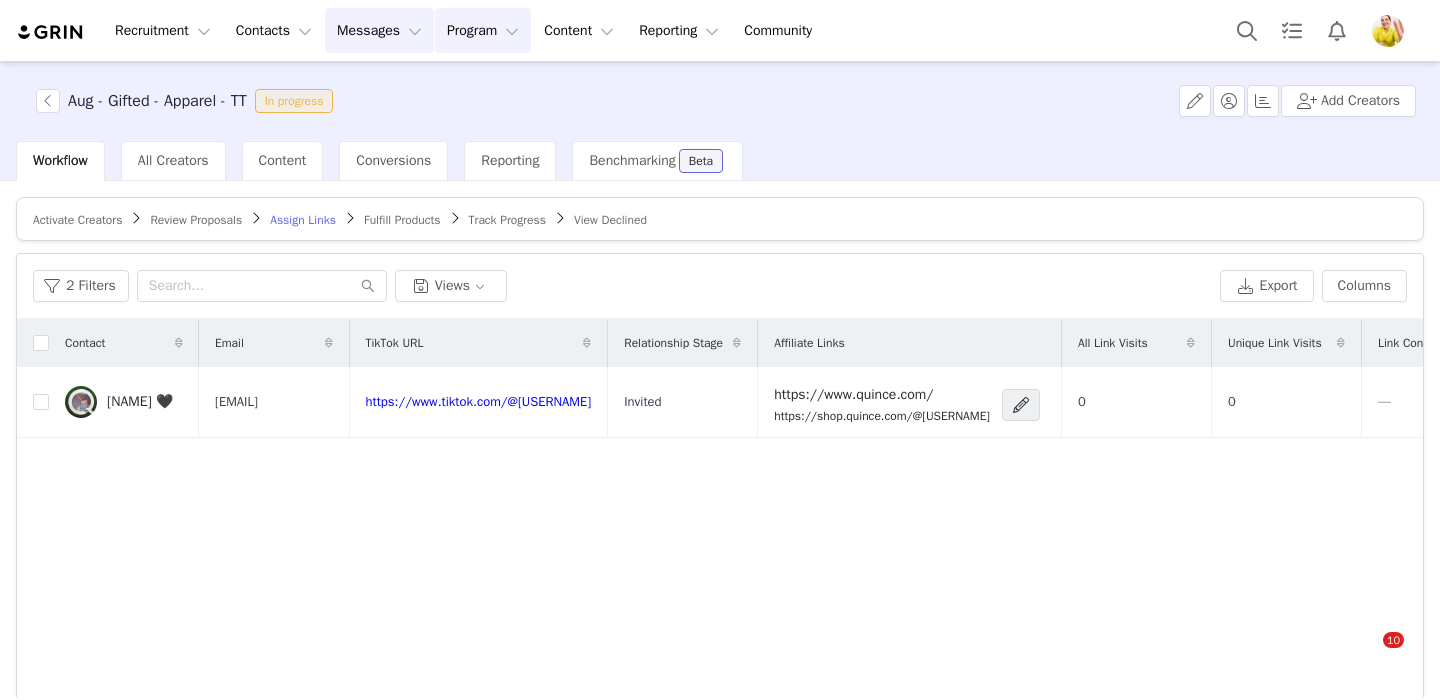 scroll, scrollTop: 0, scrollLeft: 0, axis: both 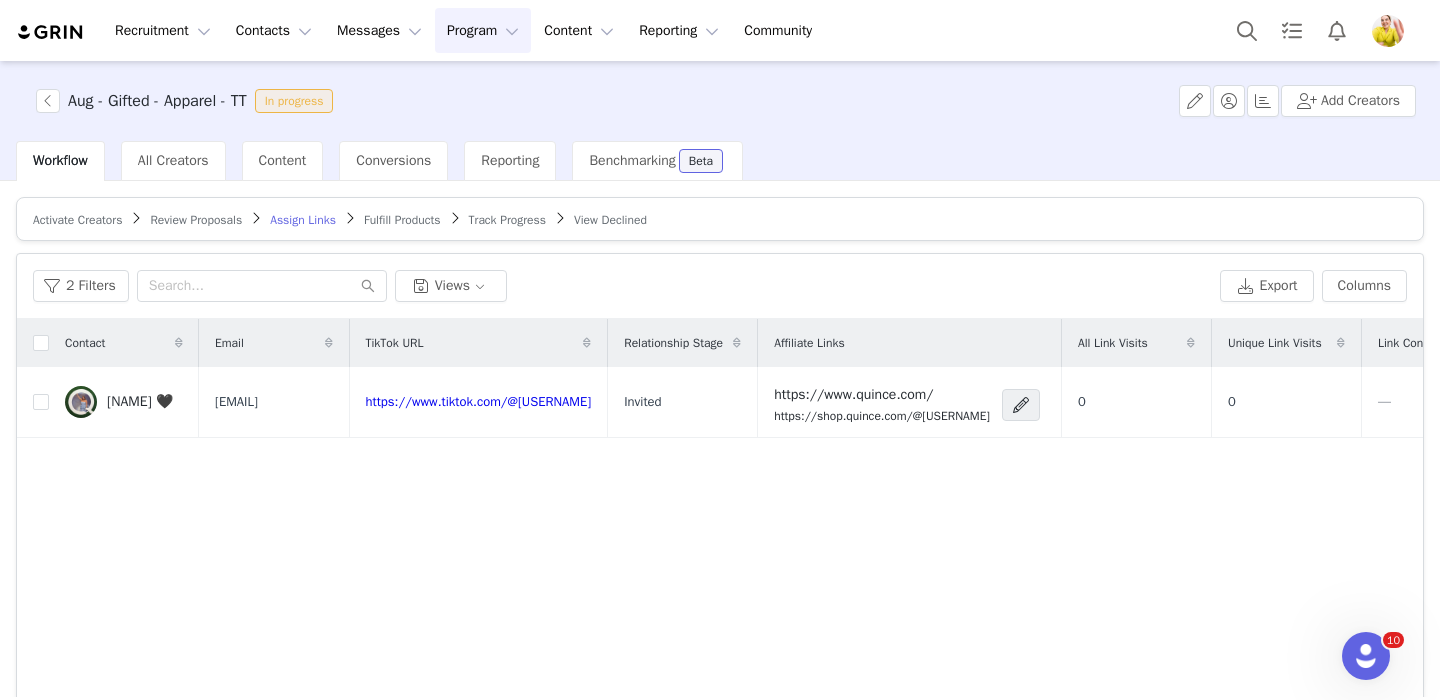 click on "Review Proposals" at bounding box center [196, 220] 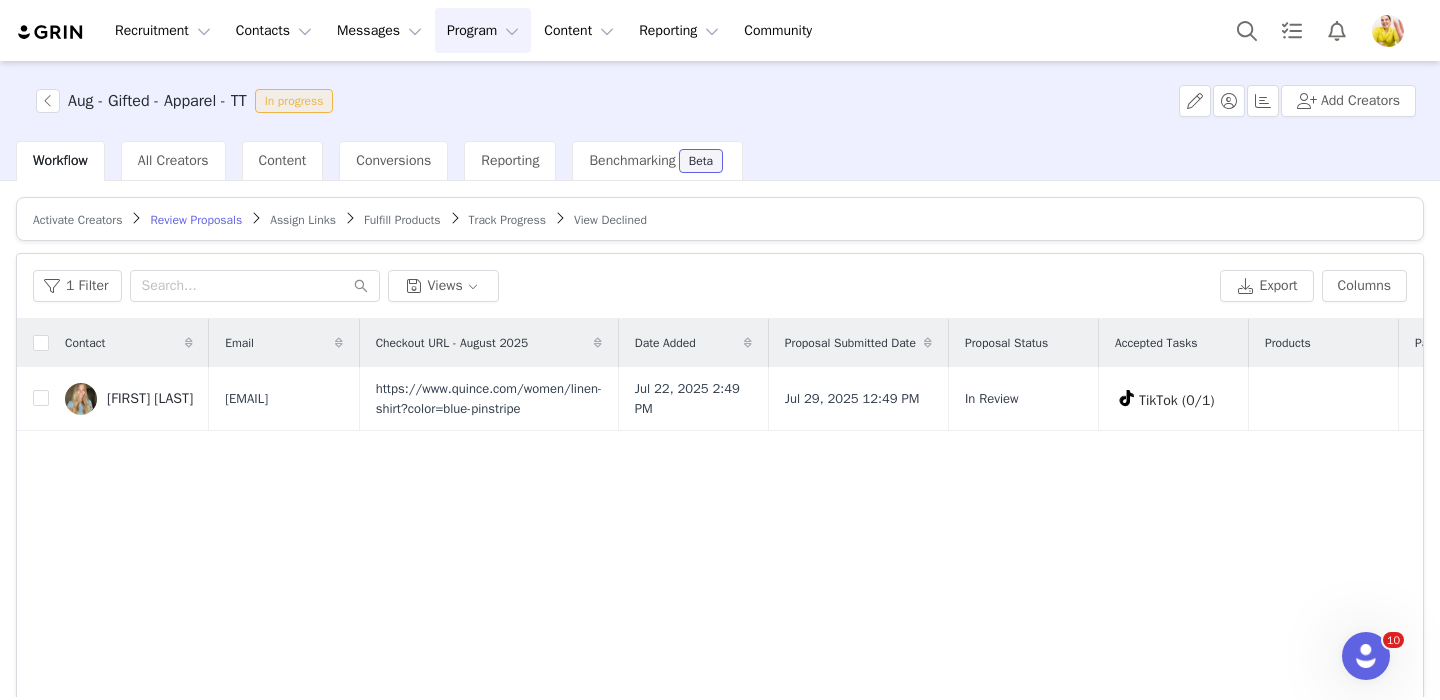 click on "Assign Links" at bounding box center [303, 220] 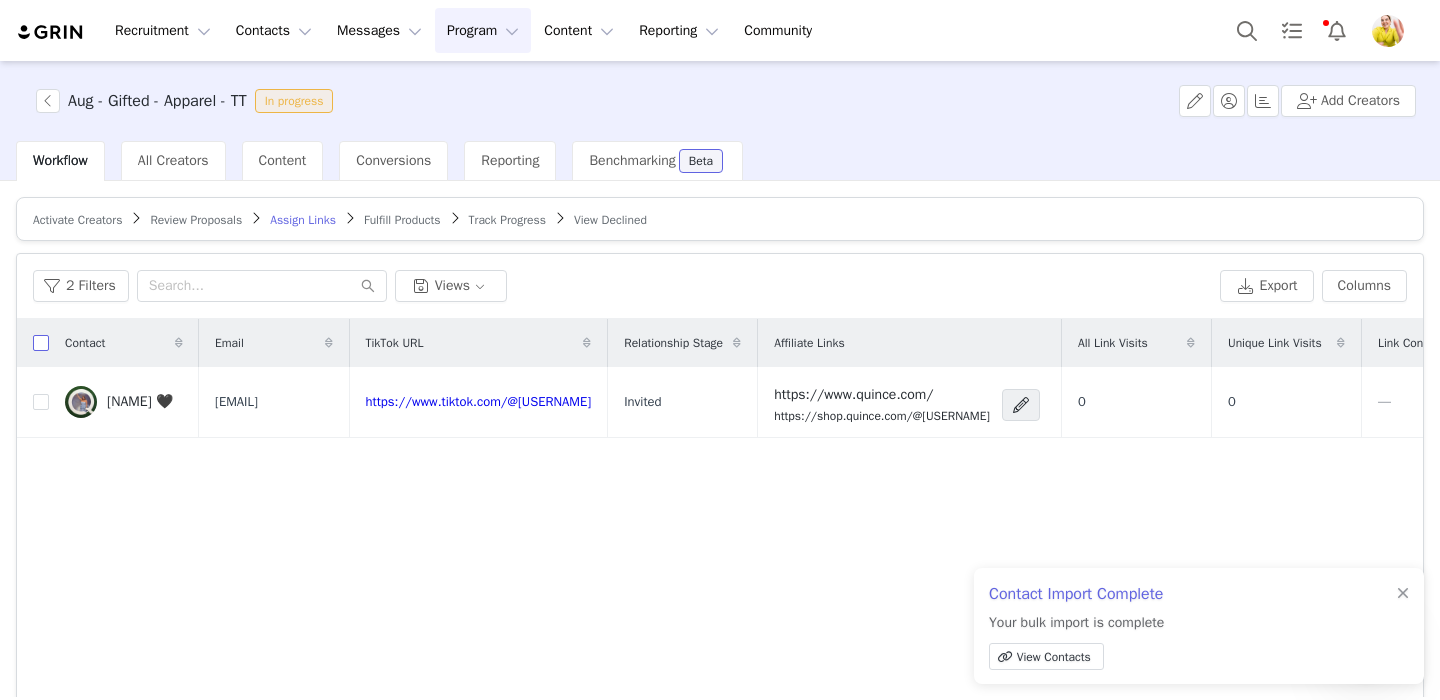 click at bounding box center [41, 343] 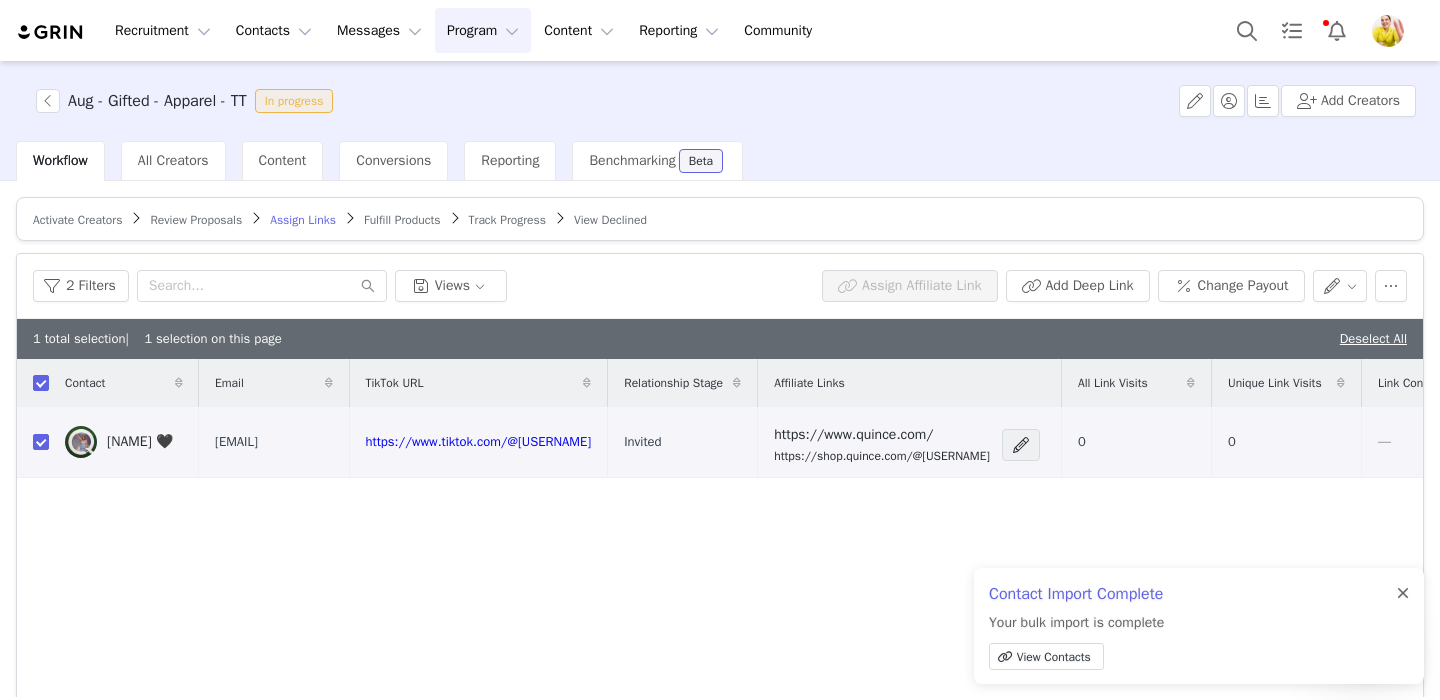 click at bounding box center [1403, 594] 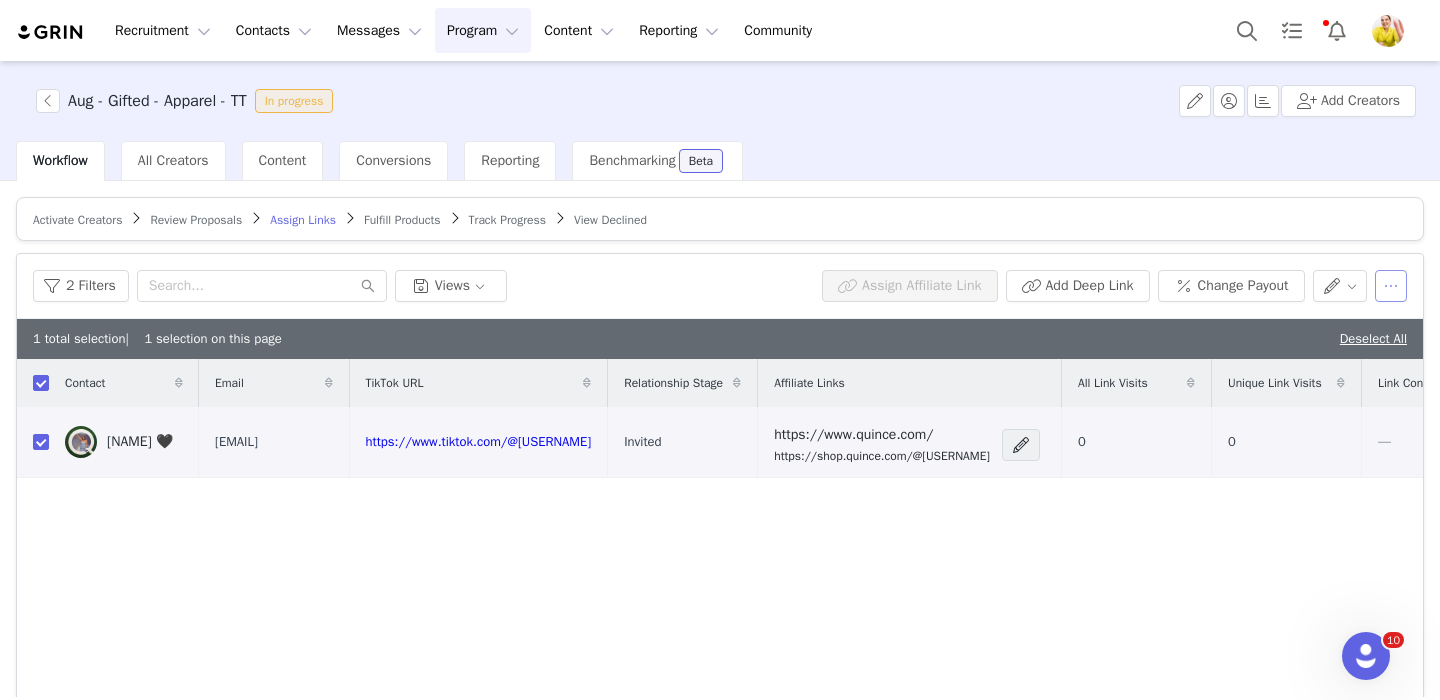 click at bounding box center (1391, 286) 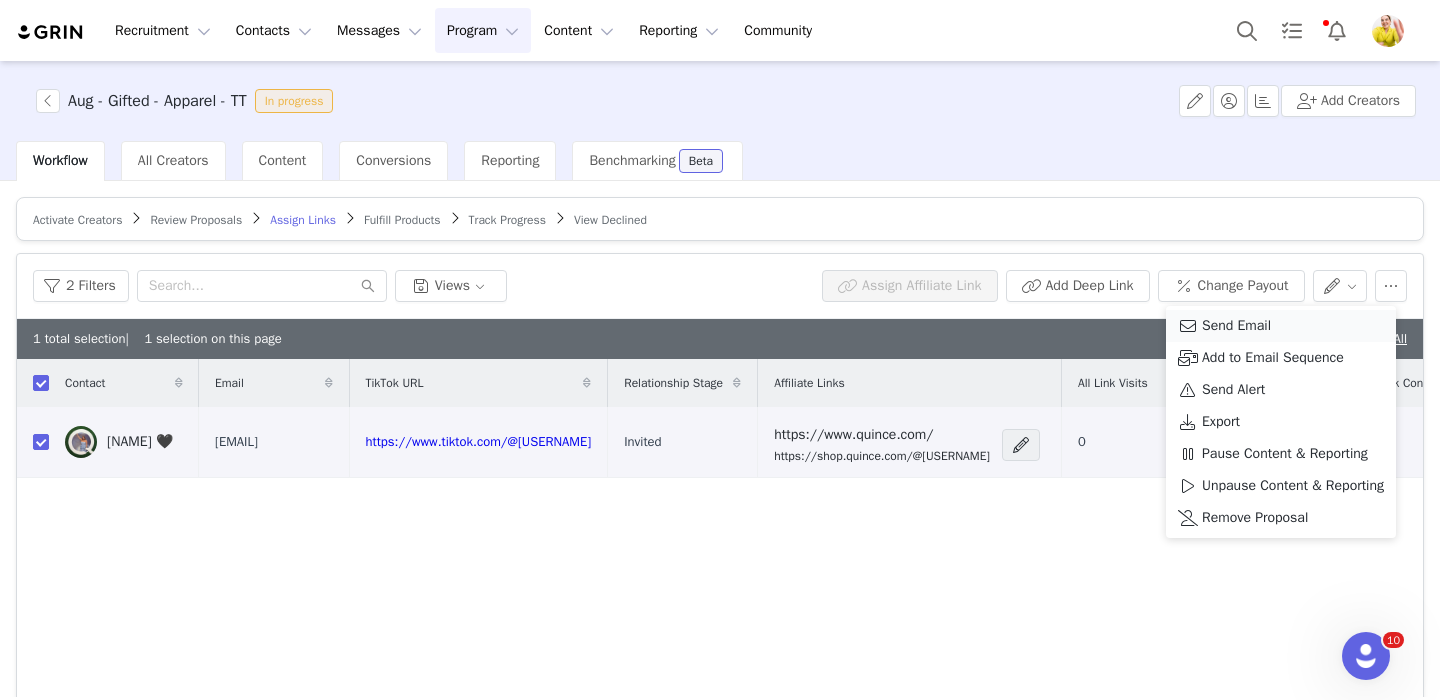 click on "Send Email" at bounding box center (1236, 326) 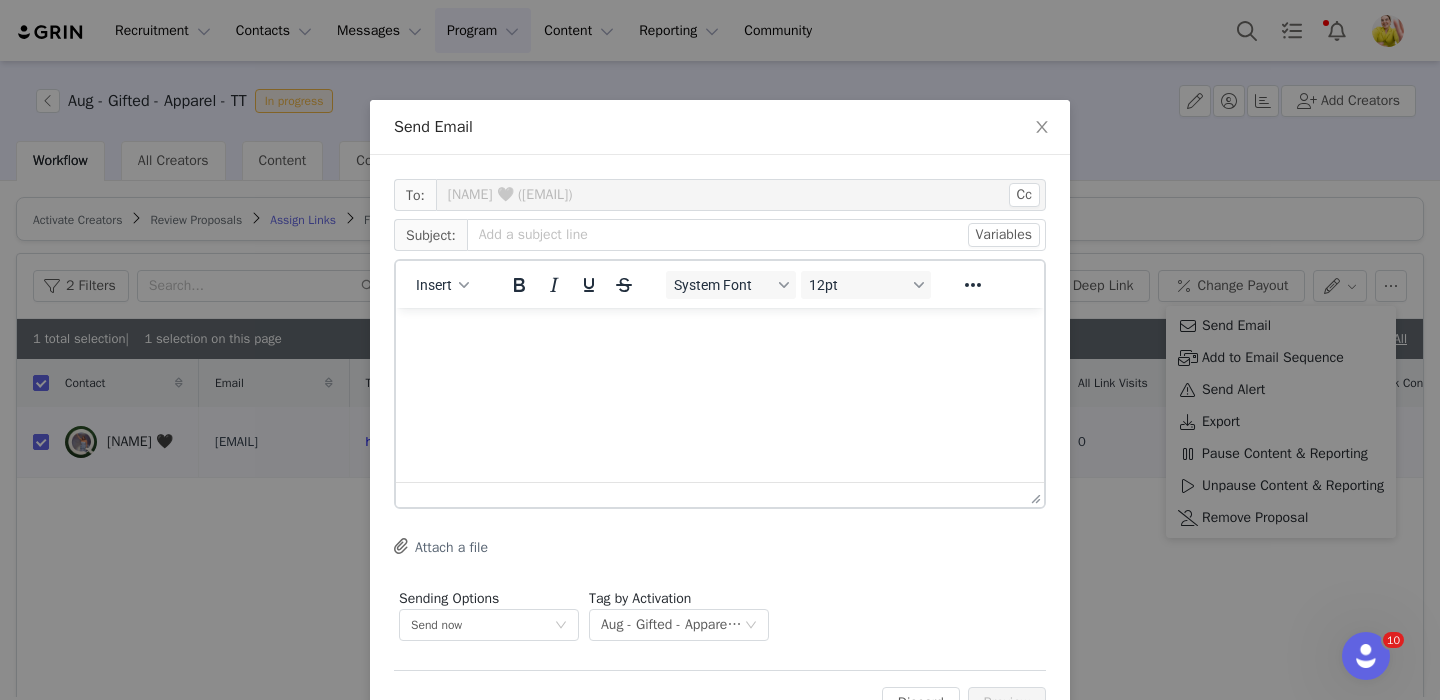 scroll, scrollTop: 0, scrollLeft: 0, axis: both 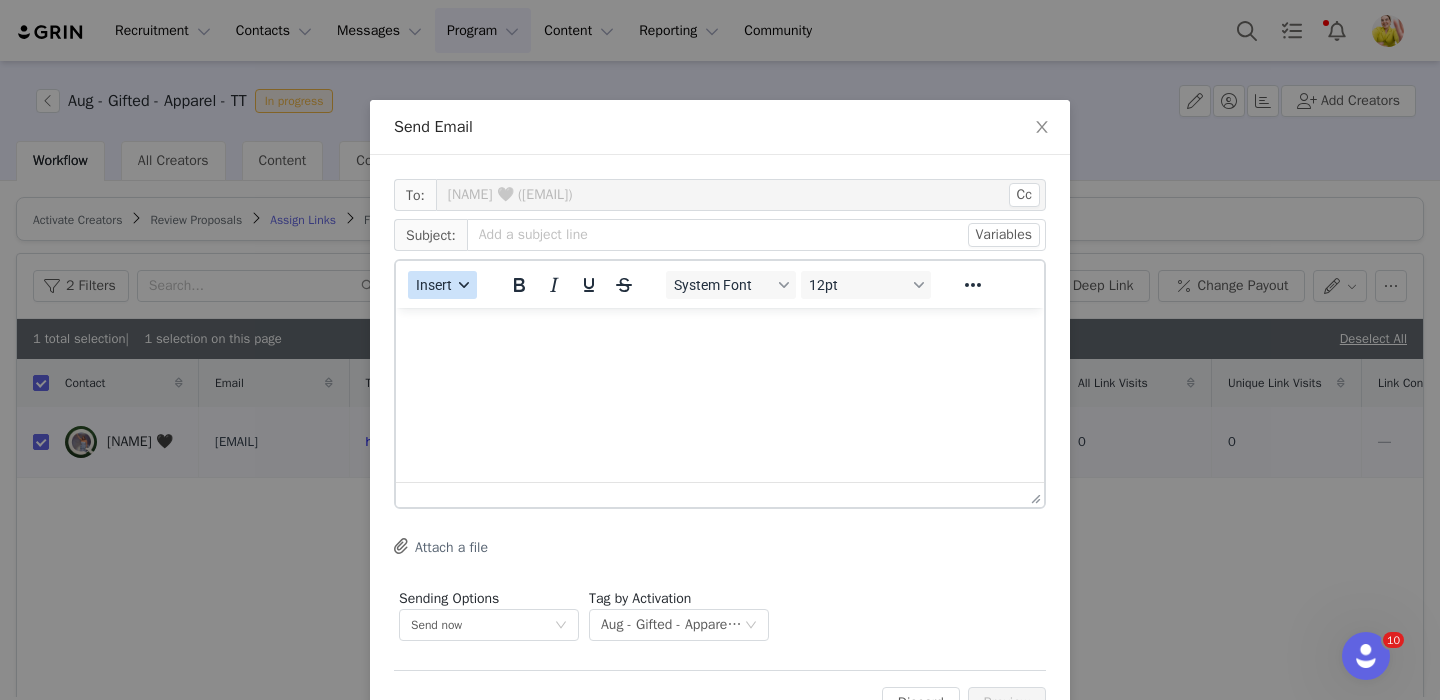 click on "Insert" at bounding box center (434, 285) 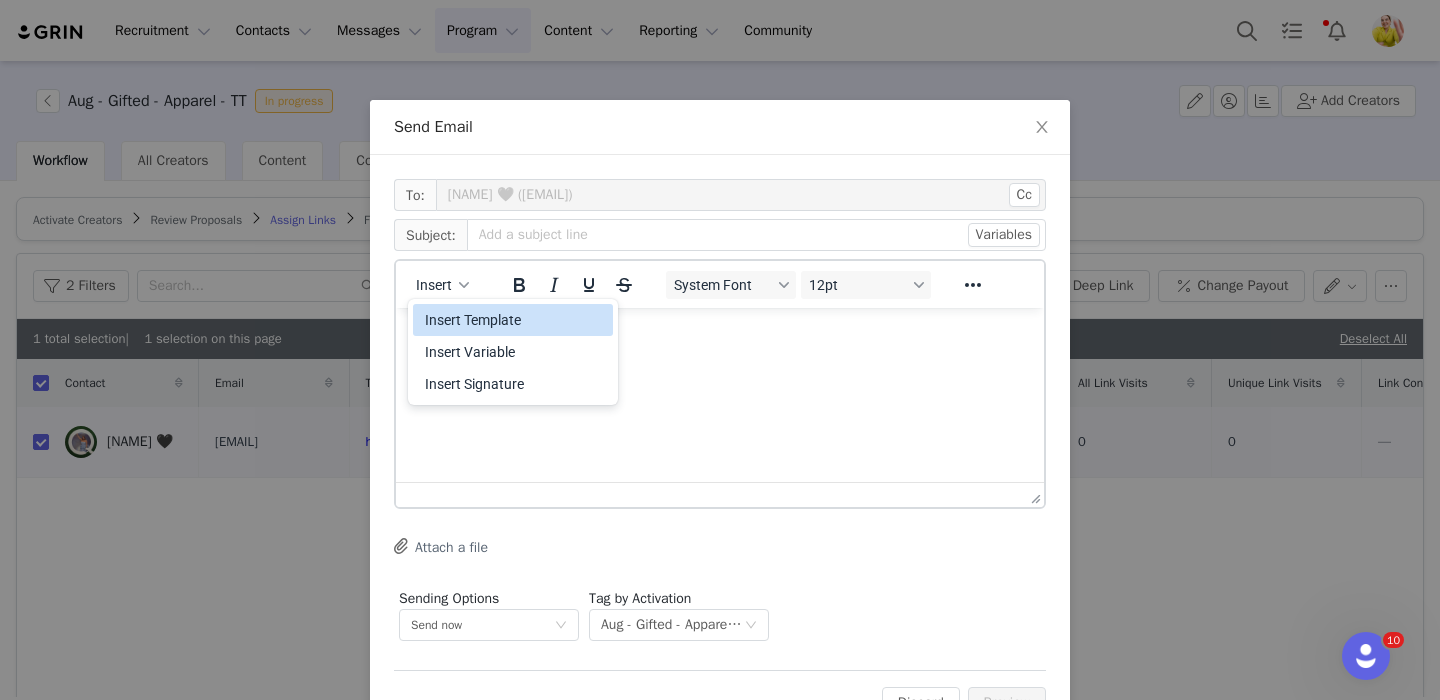 click on "Insert Template" at bounding box center (515, 320) 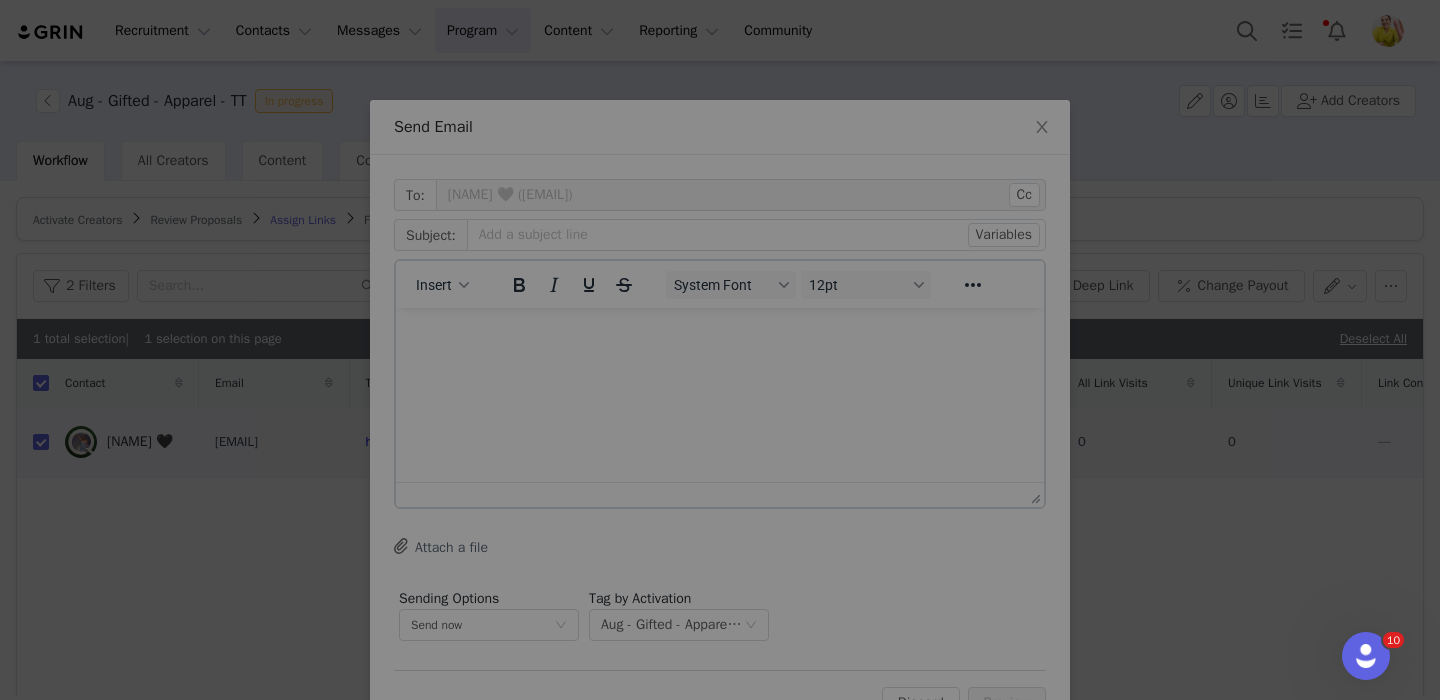 scroll, scrollTop: 0, scrollLeft: 0, axis: both 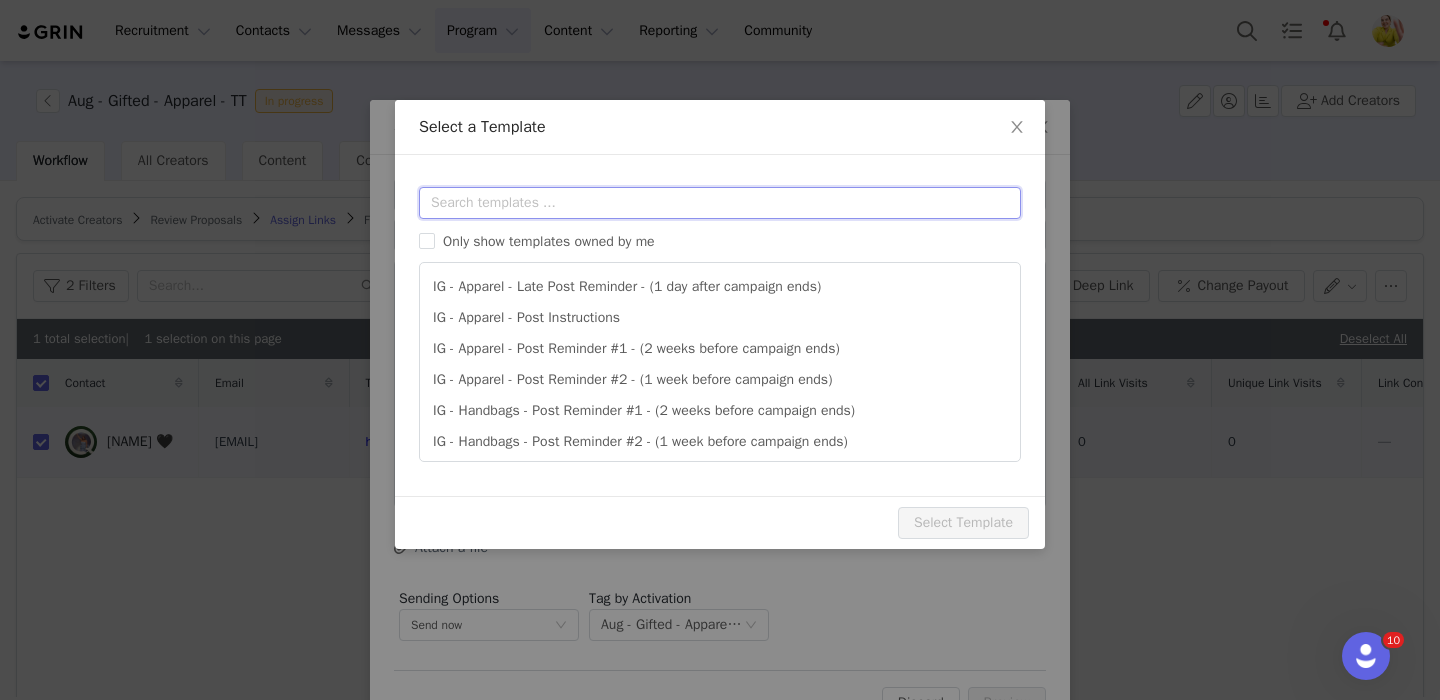 click at bounding box center [720, 203] 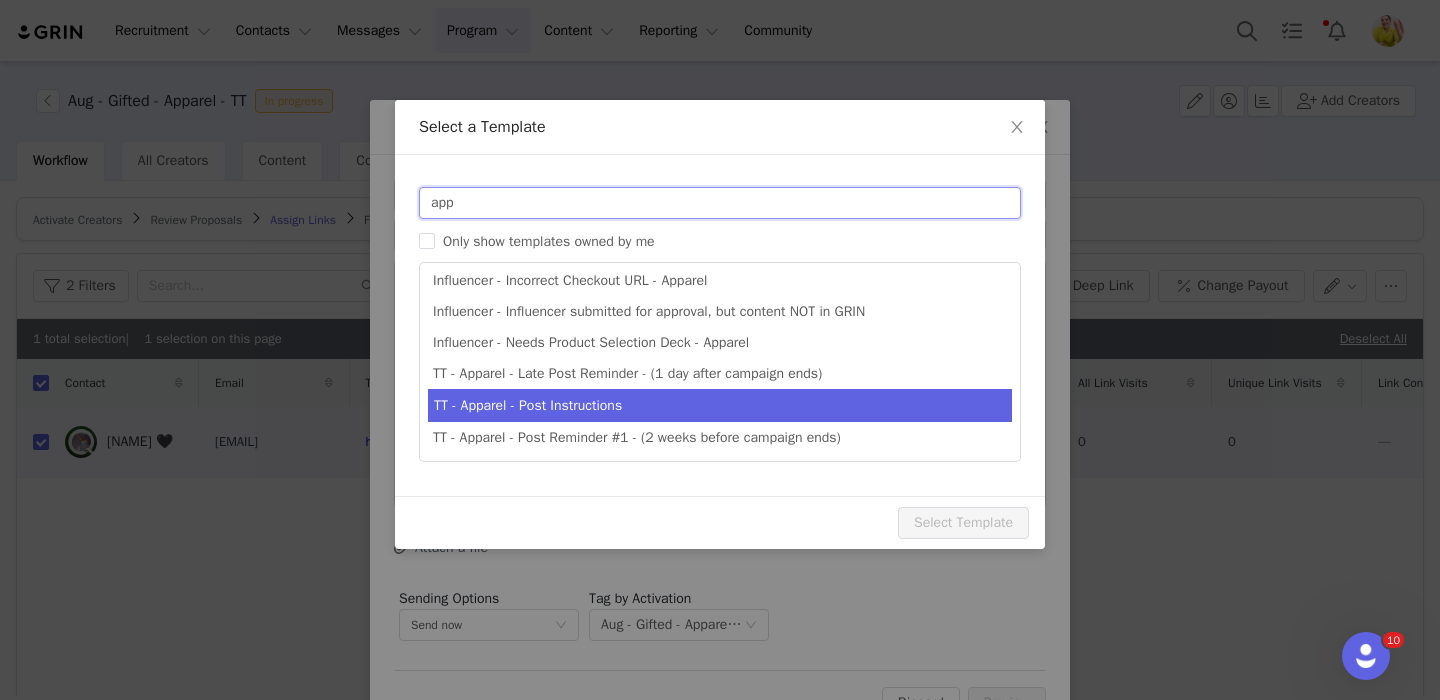 type on "app" 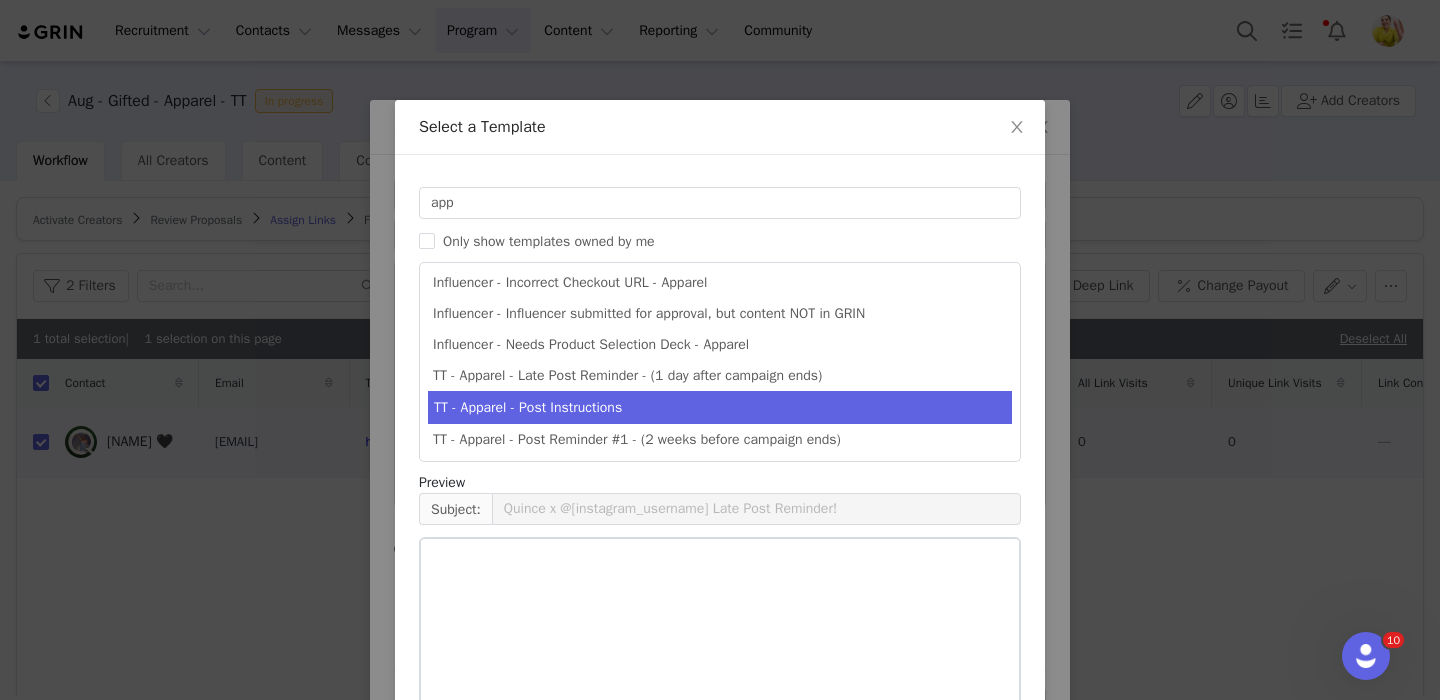 click on "TT - Apparel - Post Instructions" at bounding box center (720, 407) 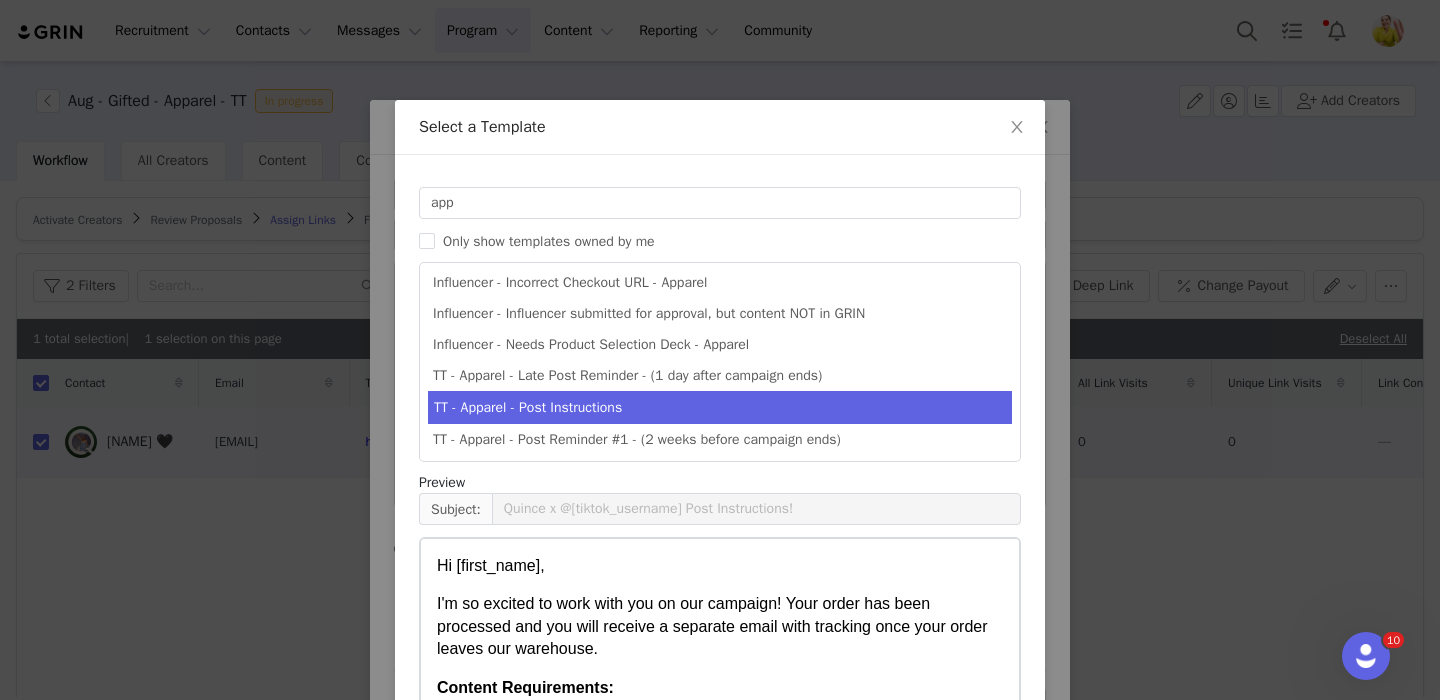scroll, scrollTop: 130, scrollLeft: 0, axis: vertical 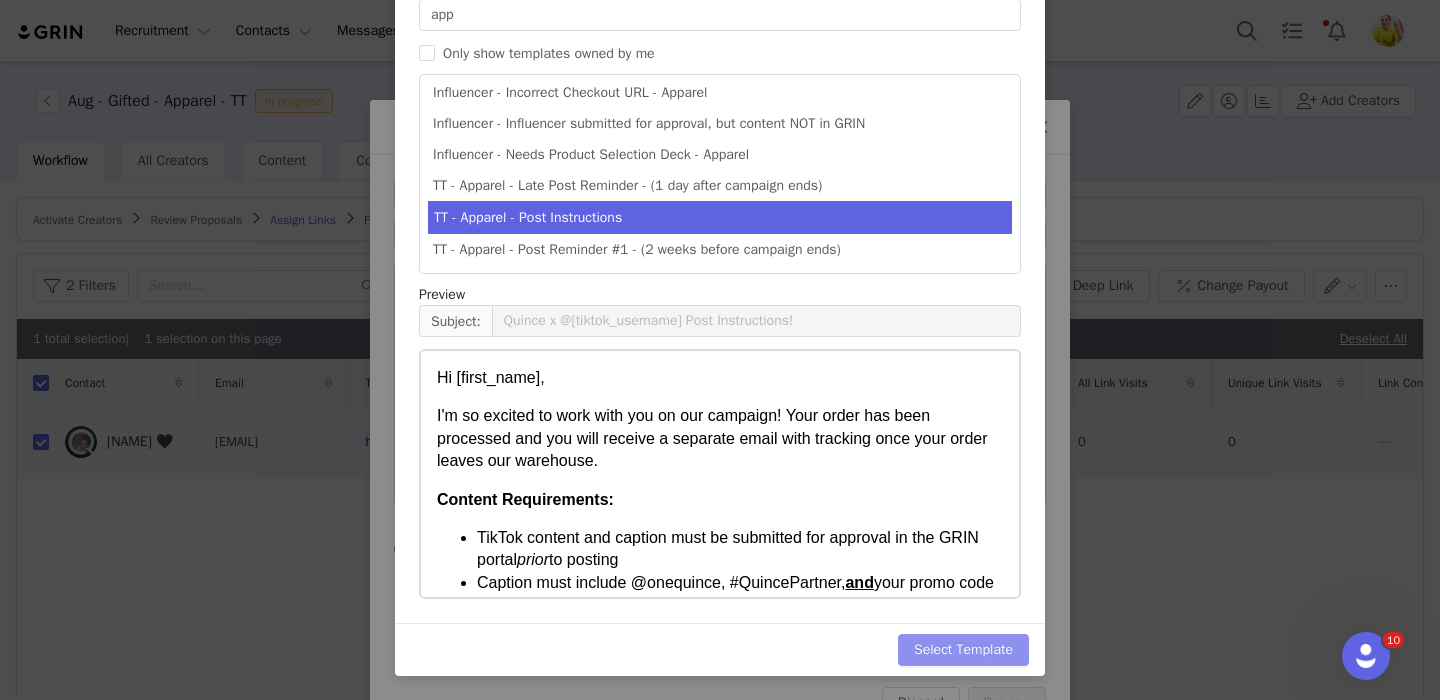 click on "Select Template" at bounding box center [963, 650] 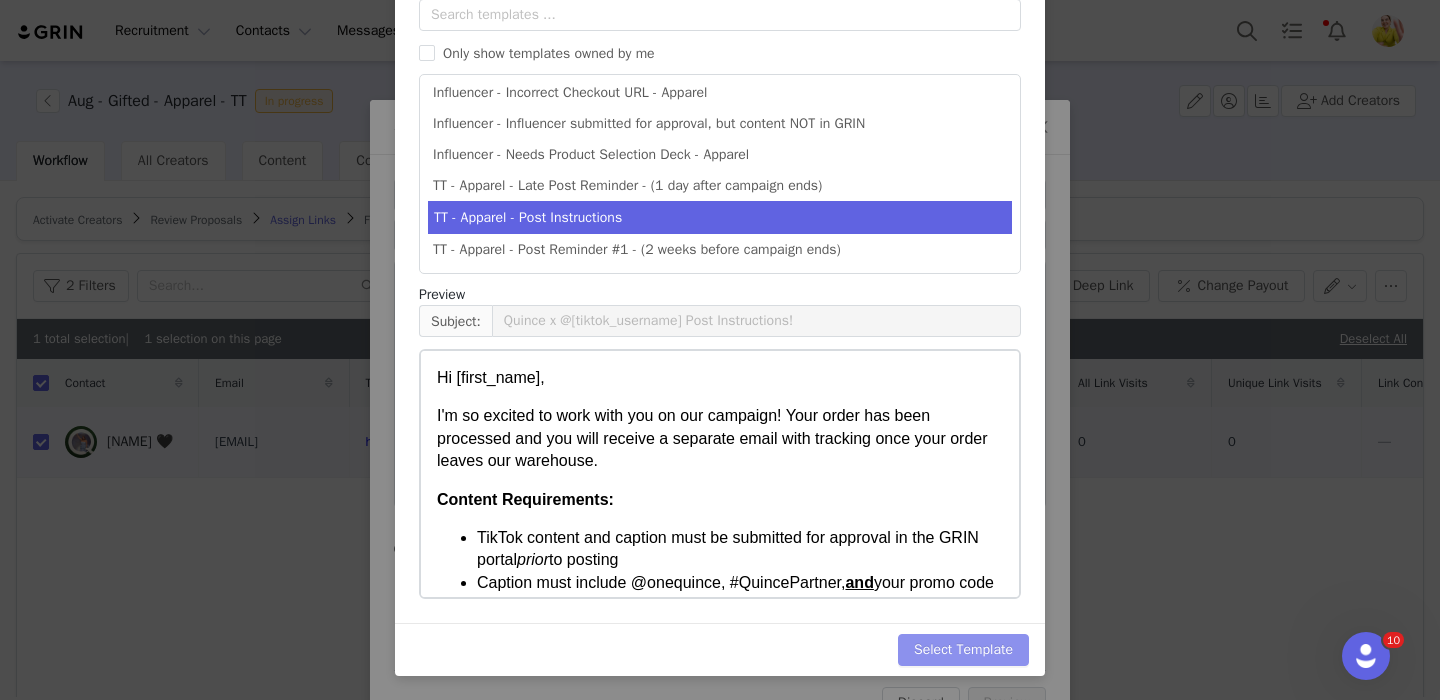 scroll, scrollTop: 0, scrollLeft: 0, axis: both 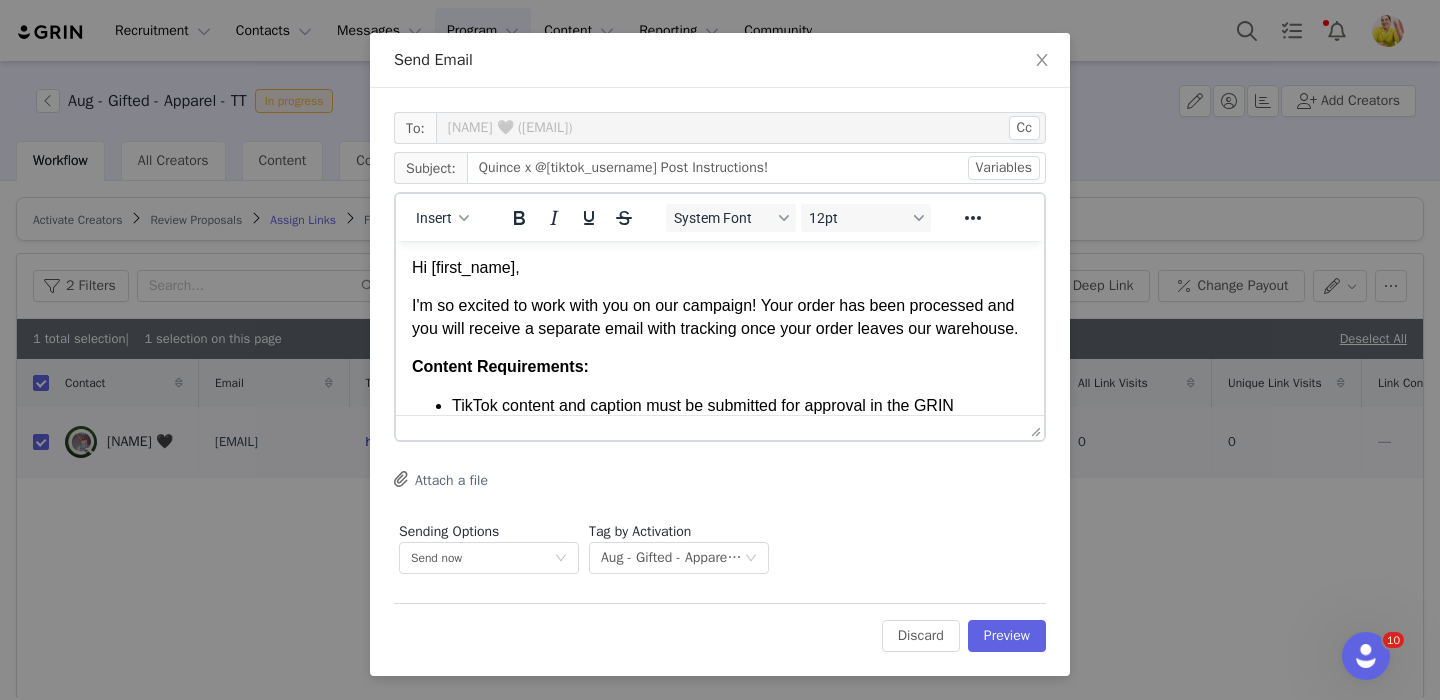 click on "Edit     Discard Preview" at bounding box center [720, 627] 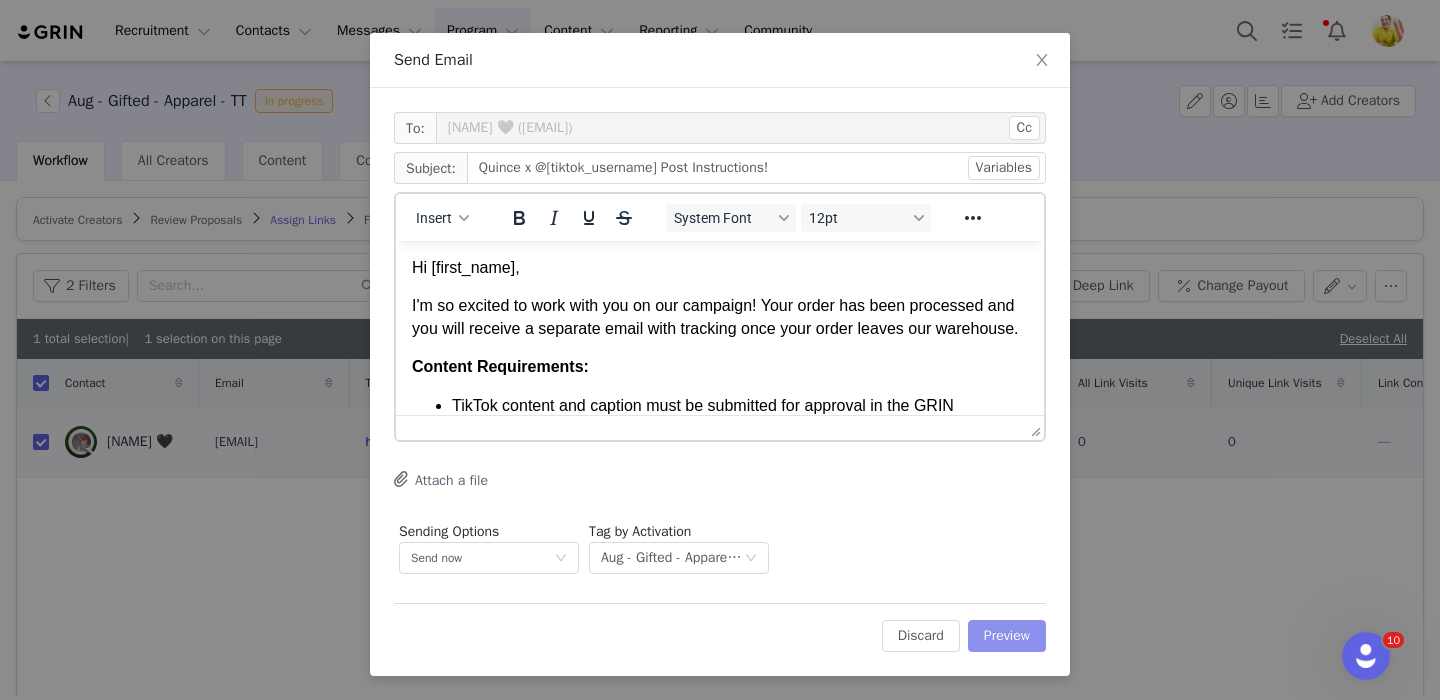 click on "Preview" at bounding box center [1007, 636] 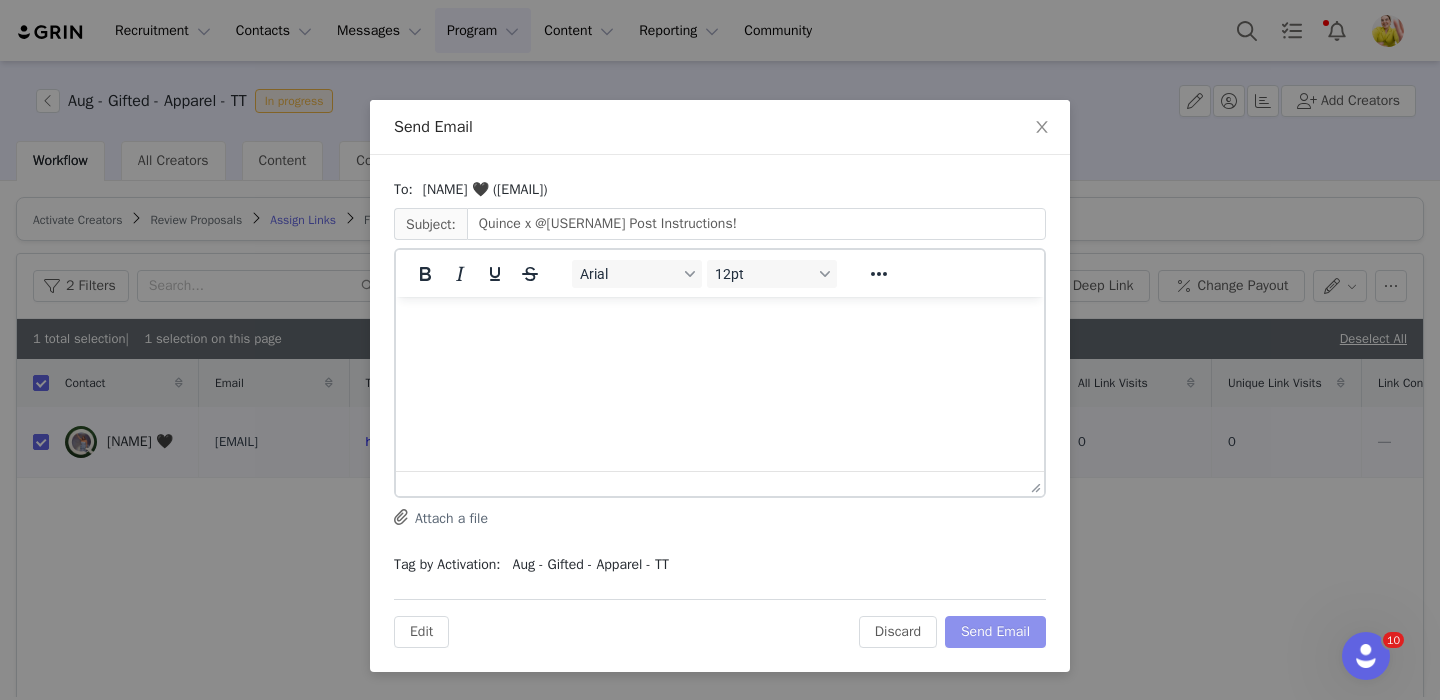 scroll, scrollTop: 0, scrollLeft: 0, axis: both 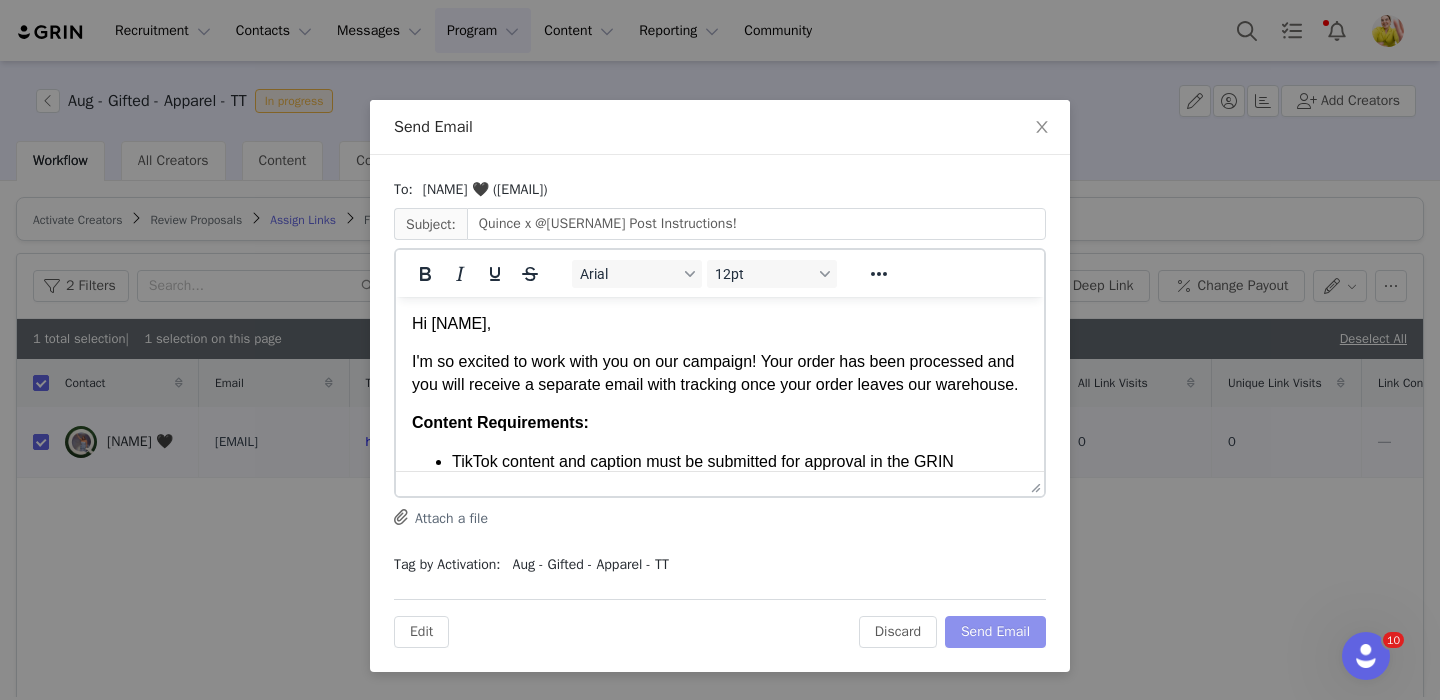 click on "Send Email" at bounding box center (995, 632) 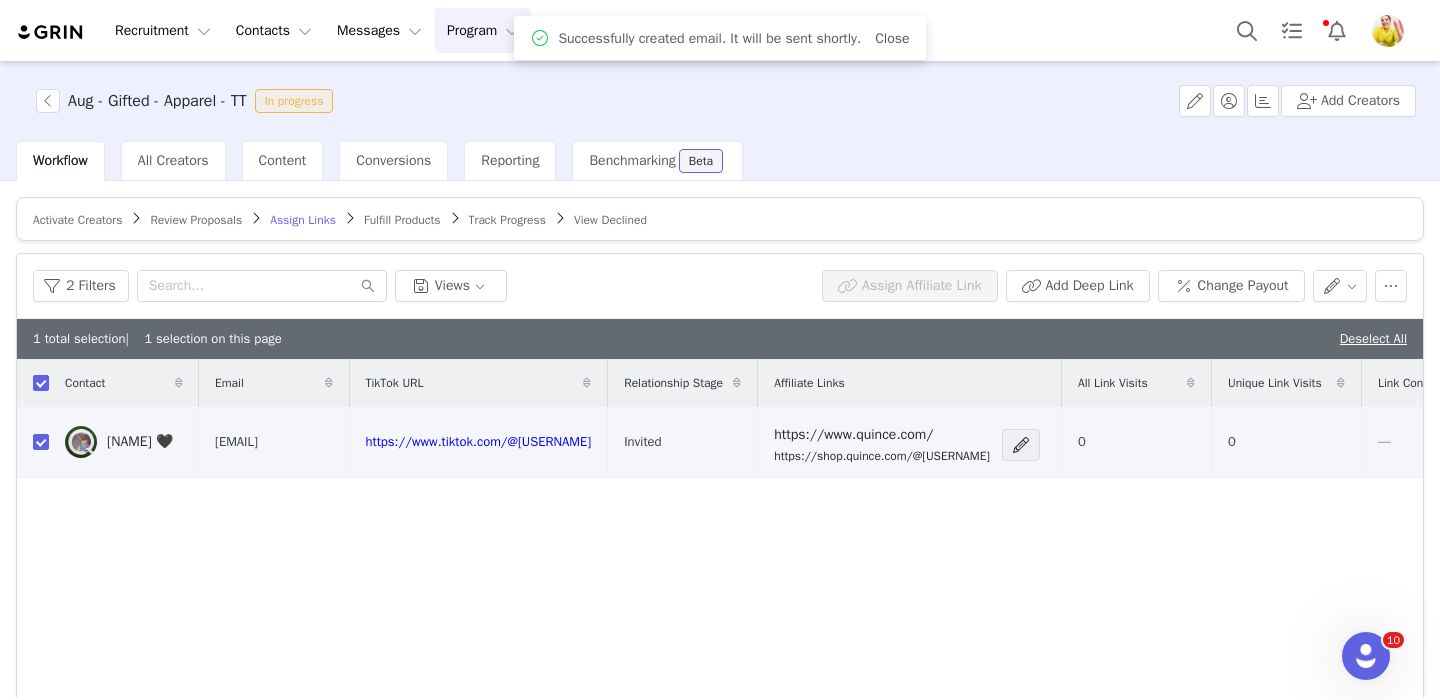 scroll, scrollTop: 0, scrollLeft: 0, axis: both 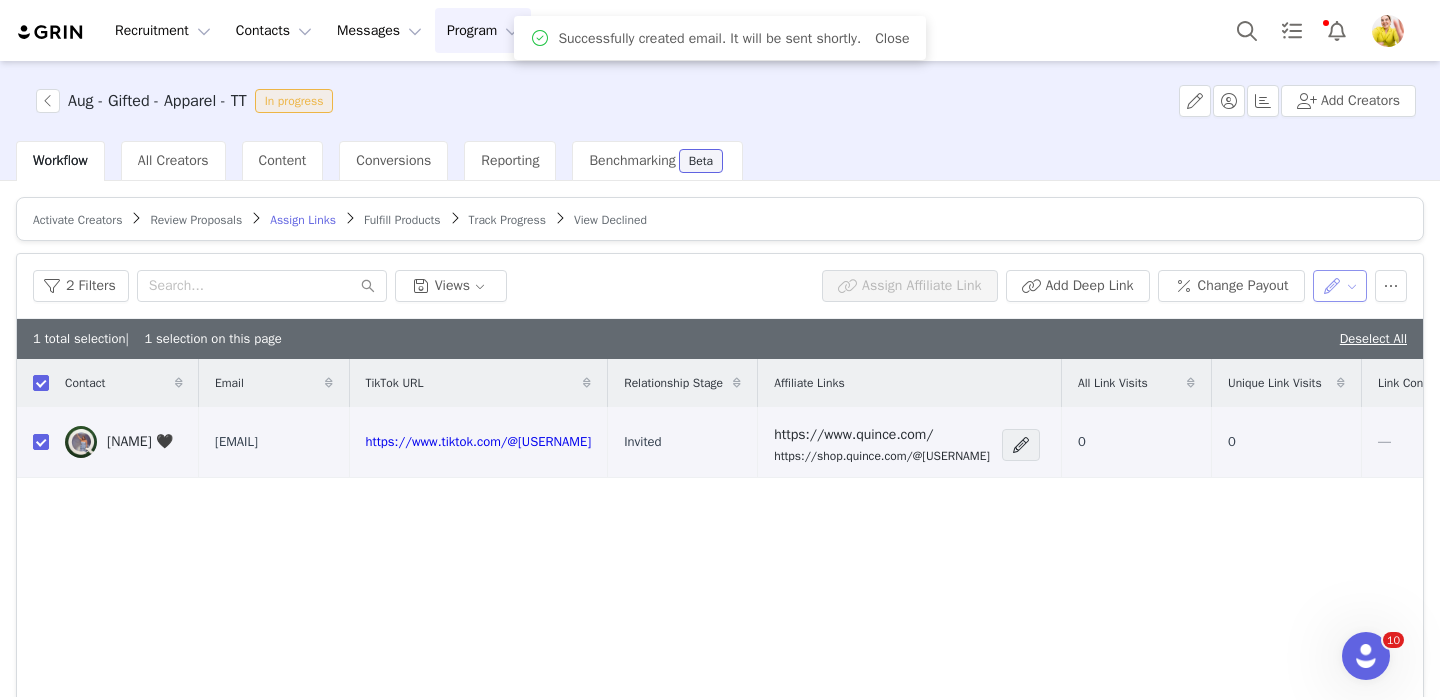 click at bounding box center [1340, 286] 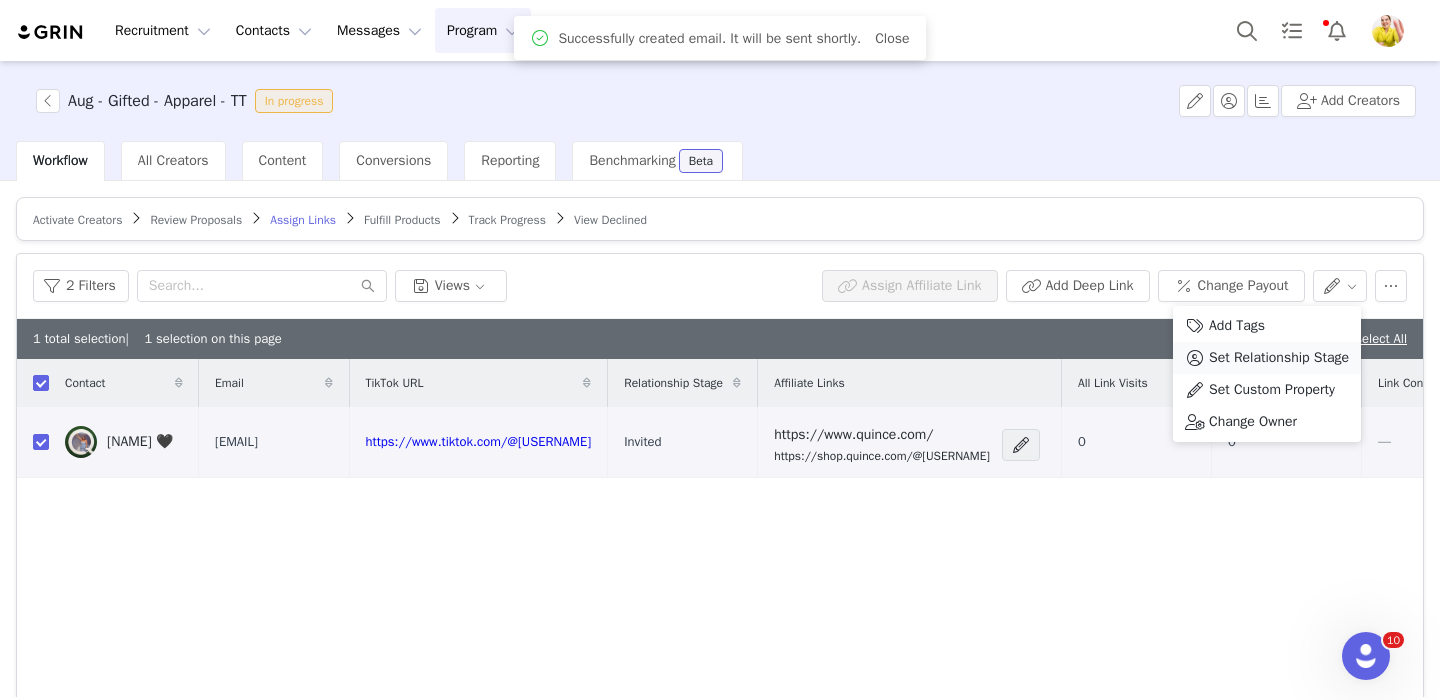 click on "Set Relationship Stage" at bounding box center (1279, 358) 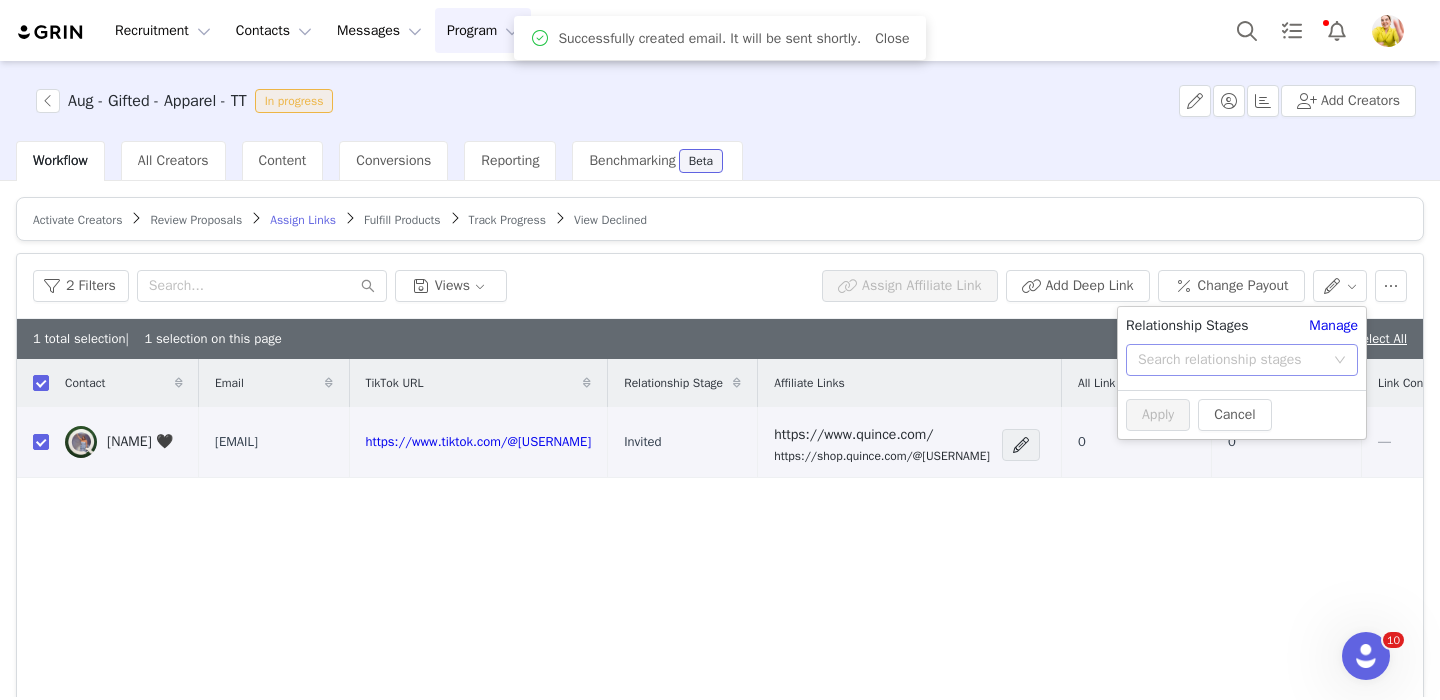 click on "Search relationship stages" at bounding box center [1231, 360] 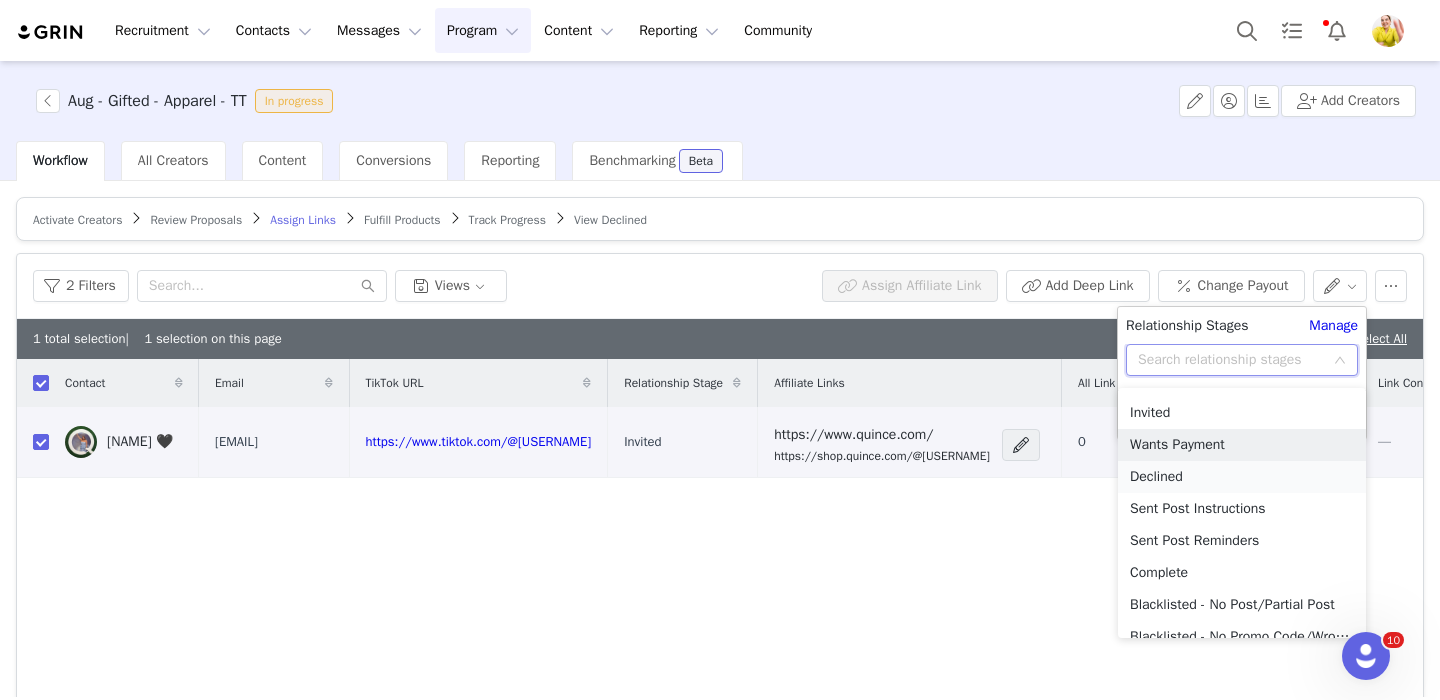 scroll, scrollTop: 101, scrollLeft: 0, axis: vertical 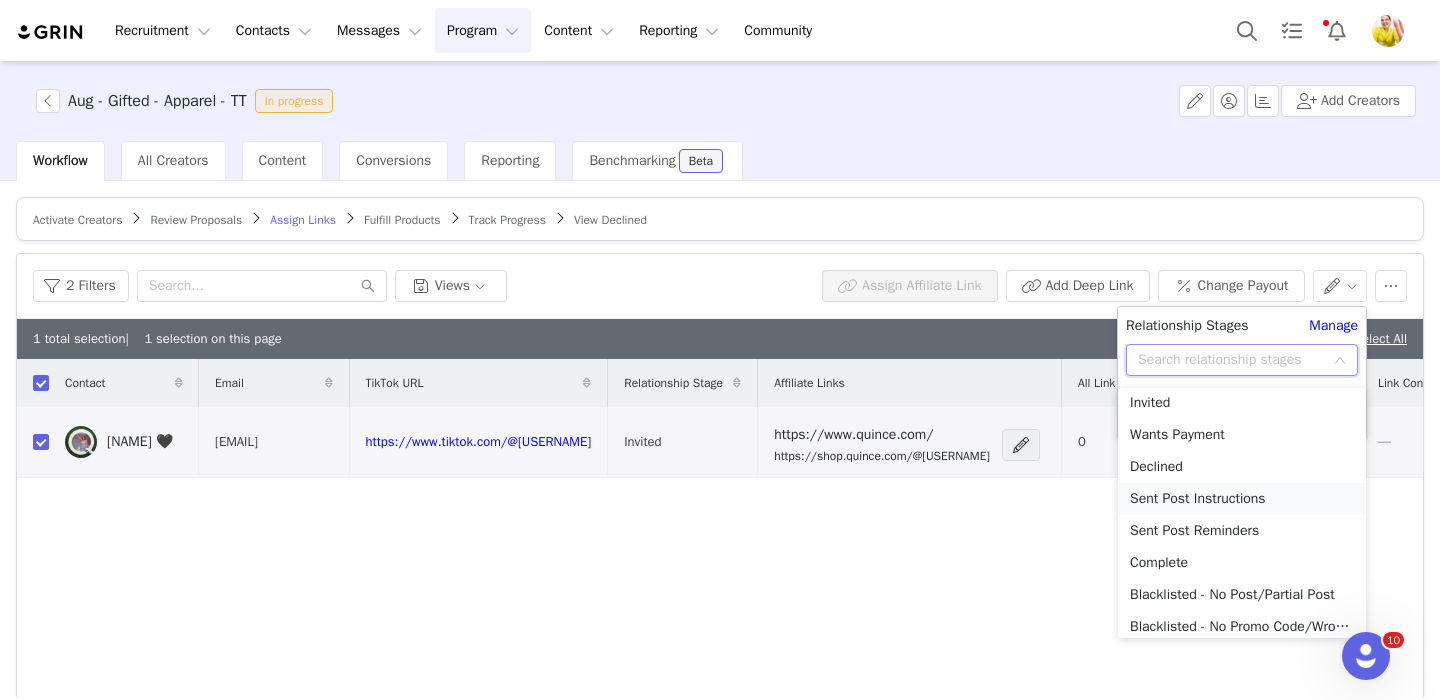 click on "Sent Post Instructions" at bounding box center [1242, 499] 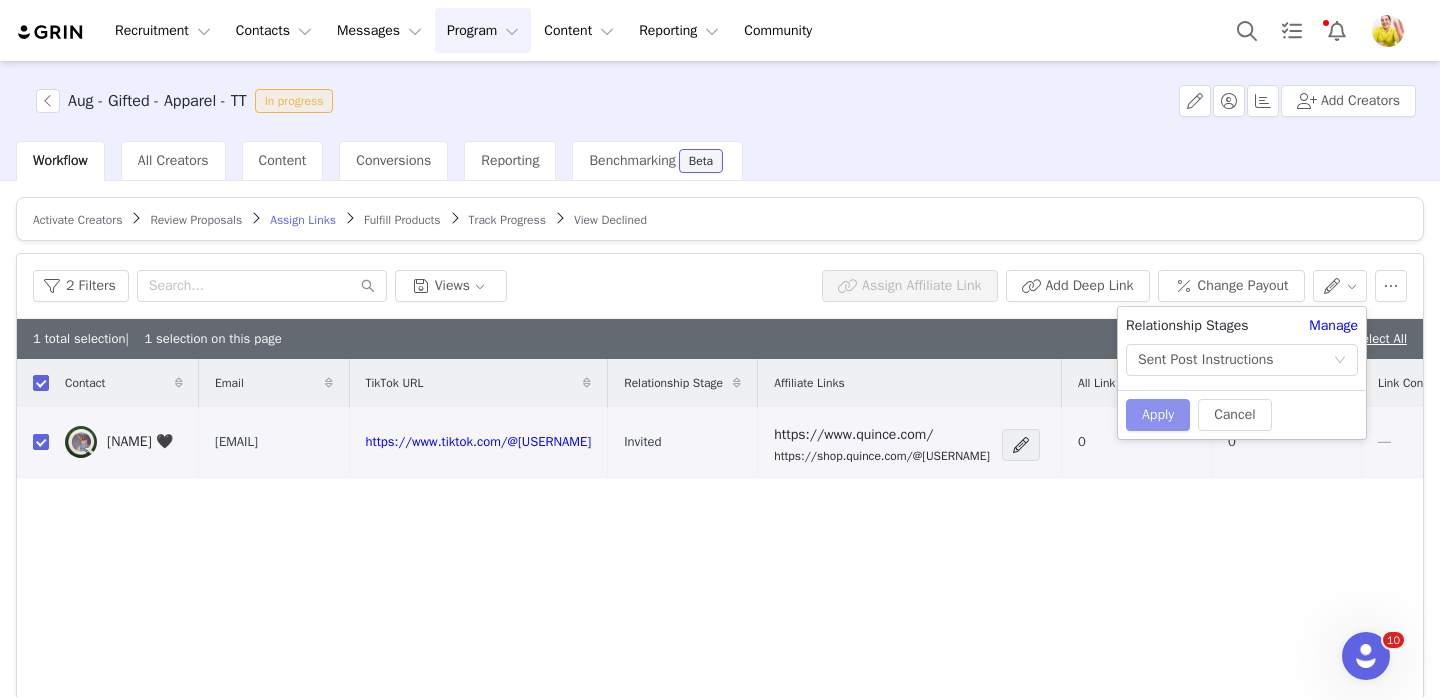 click on "Apply" at bounding box center [1158, 415] 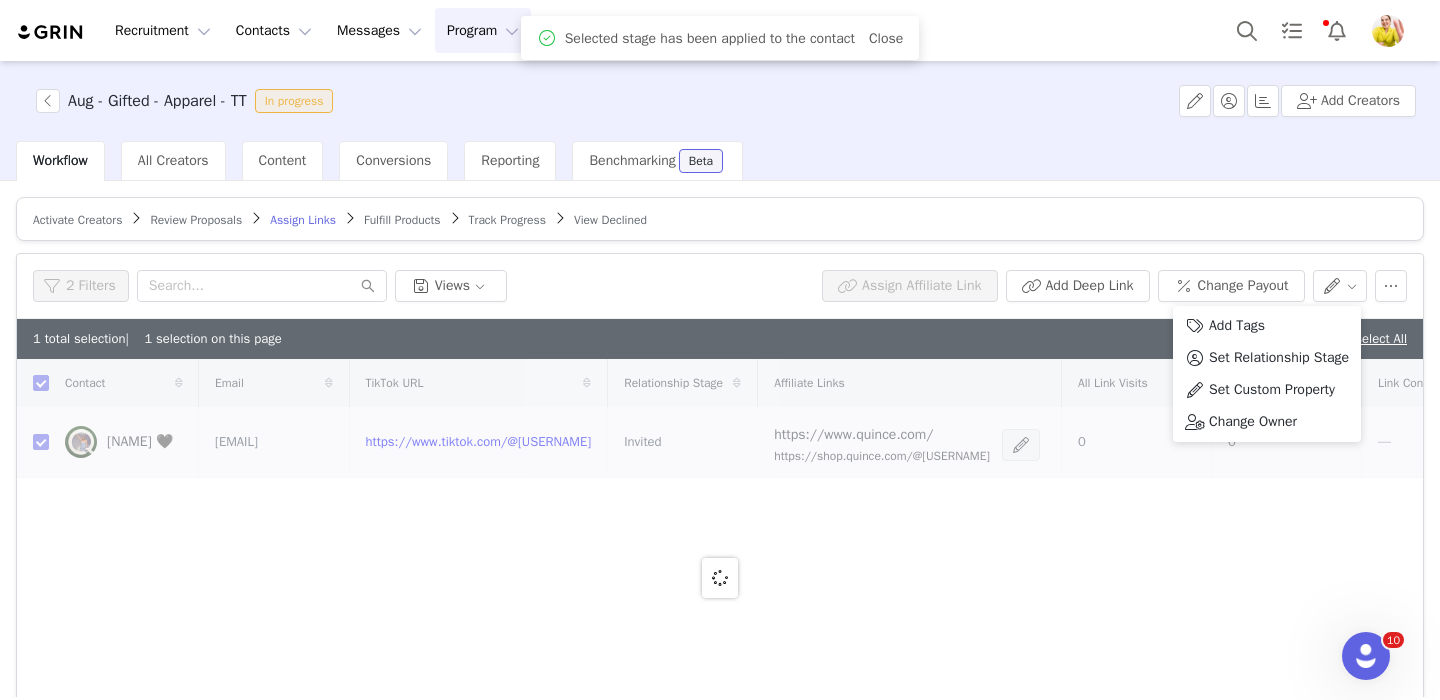 checkbox on "false" 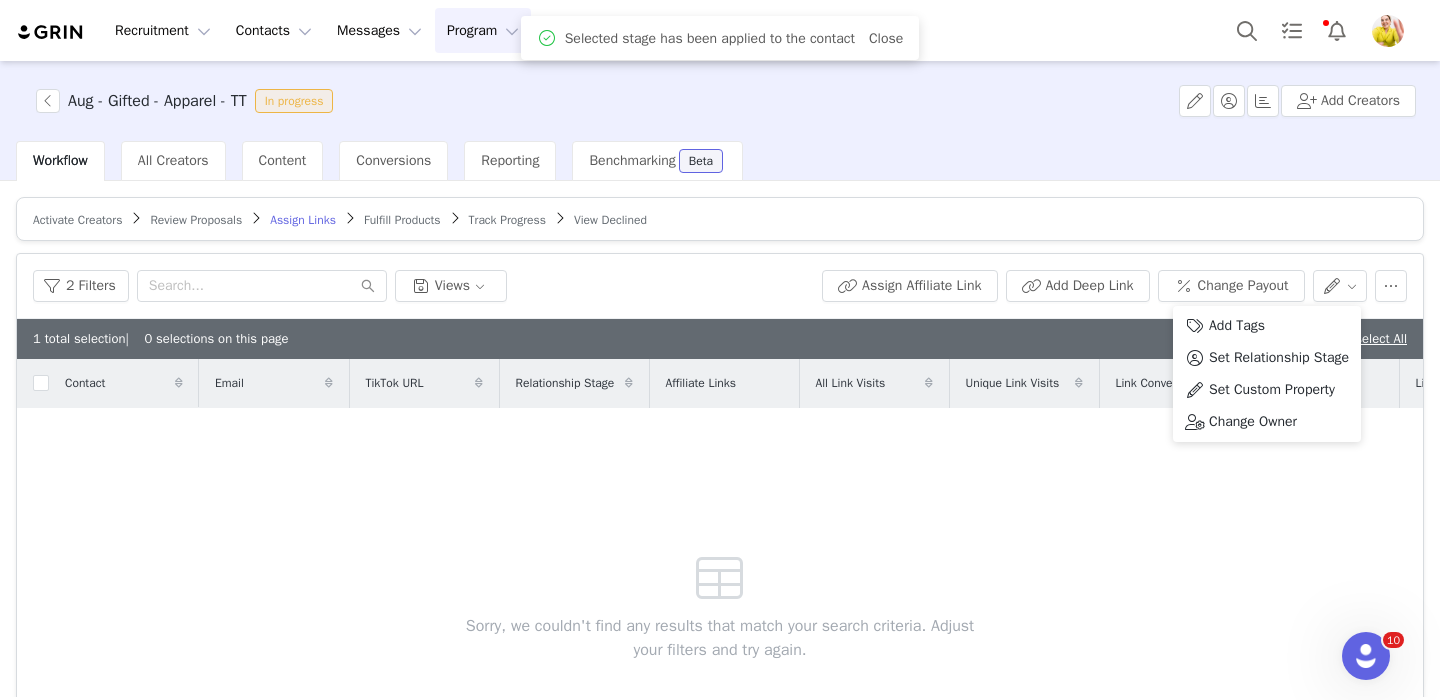 click on "Review Proposals" at bounding box center (196, 219) 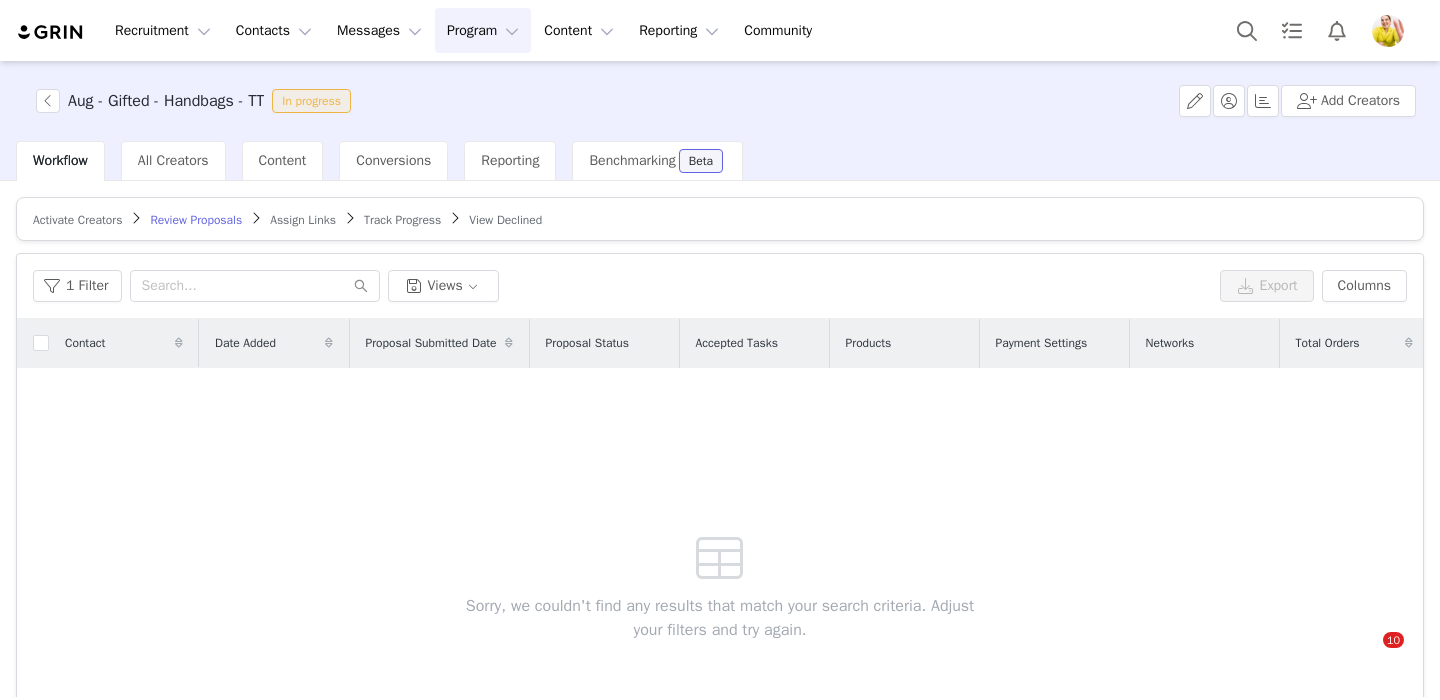scroll, scrollTop: 0, scrollLeft: 0, axis: both 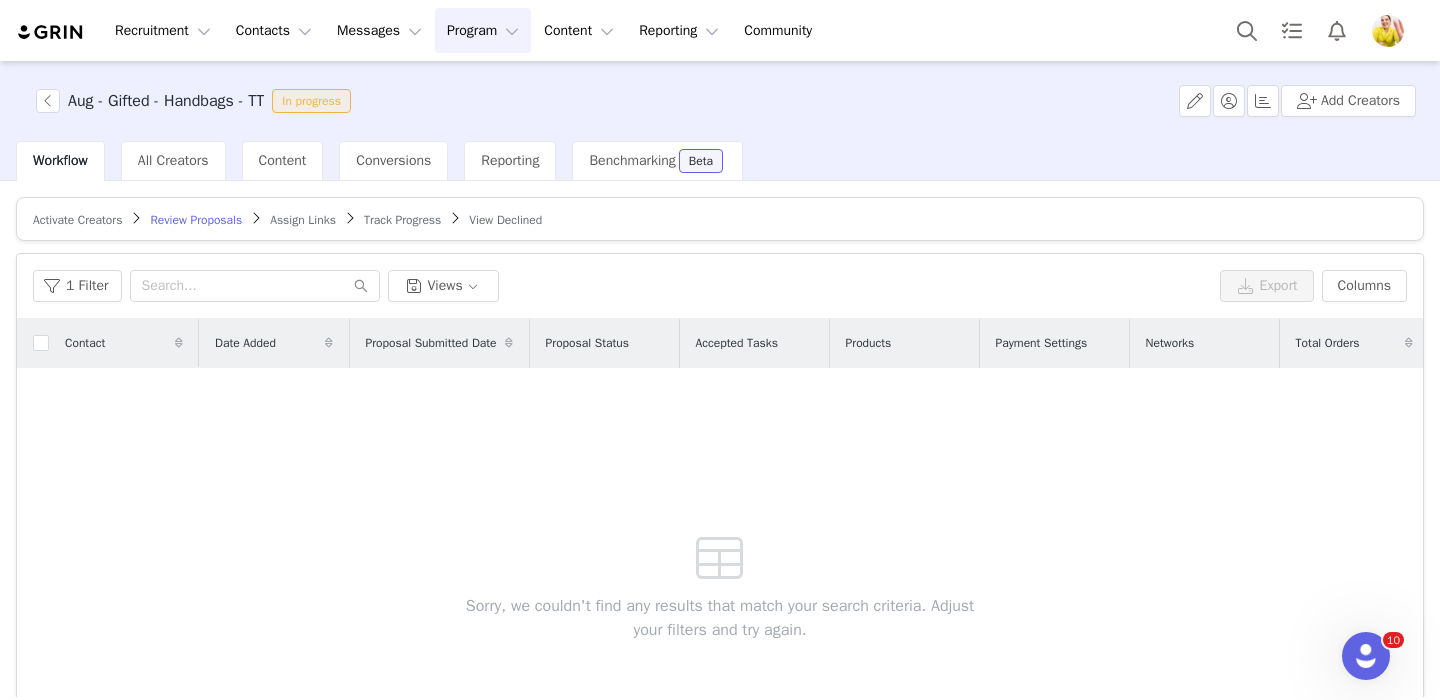 click on "Assign Links" at bounding box center [303, 220] 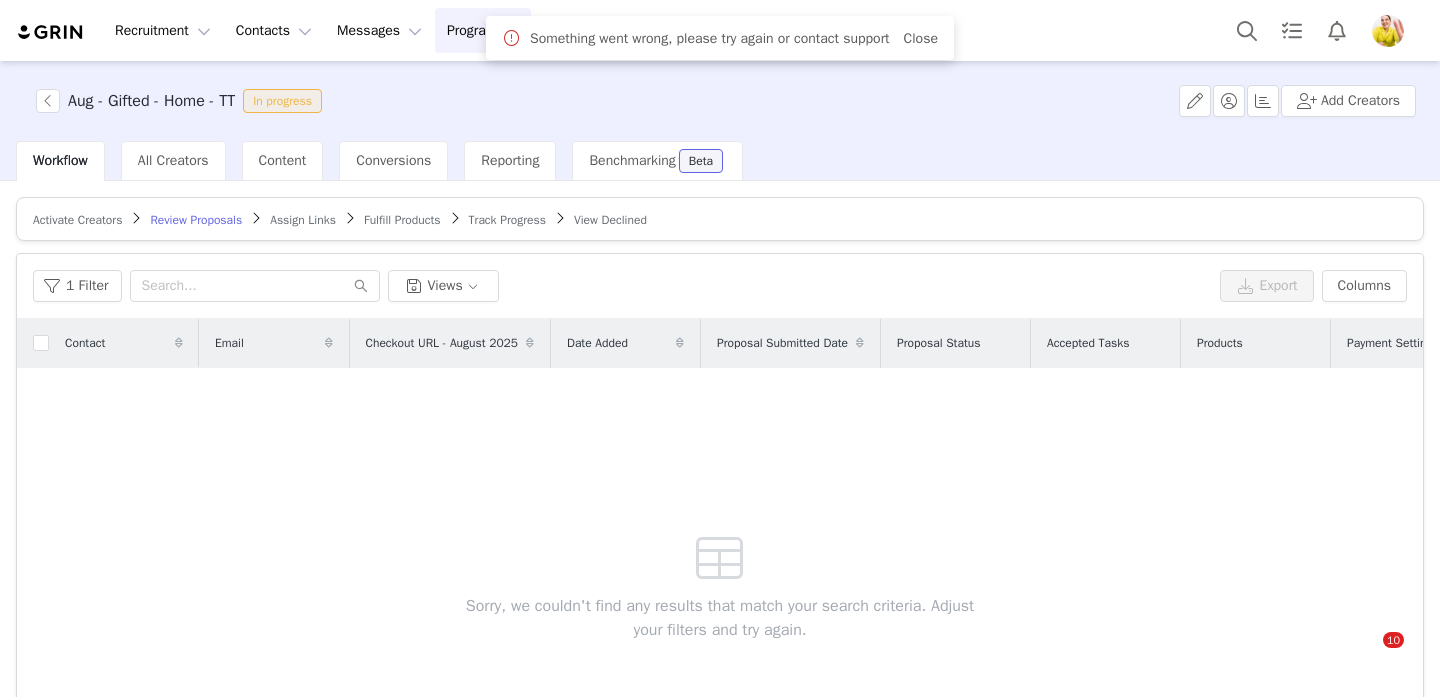 scroll, scrollTop: 0, scrollLeft: 0, axis: both 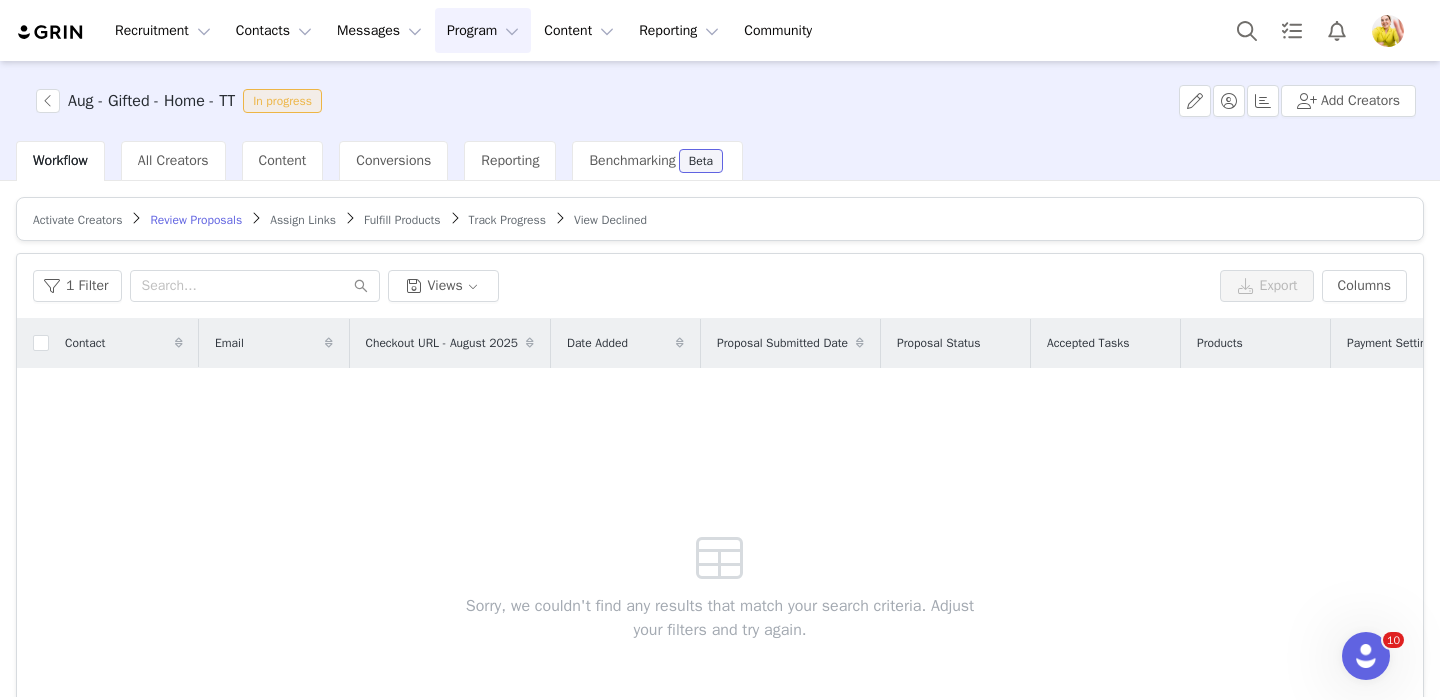 click on "Assign Links" at bounding box center (303, 220) 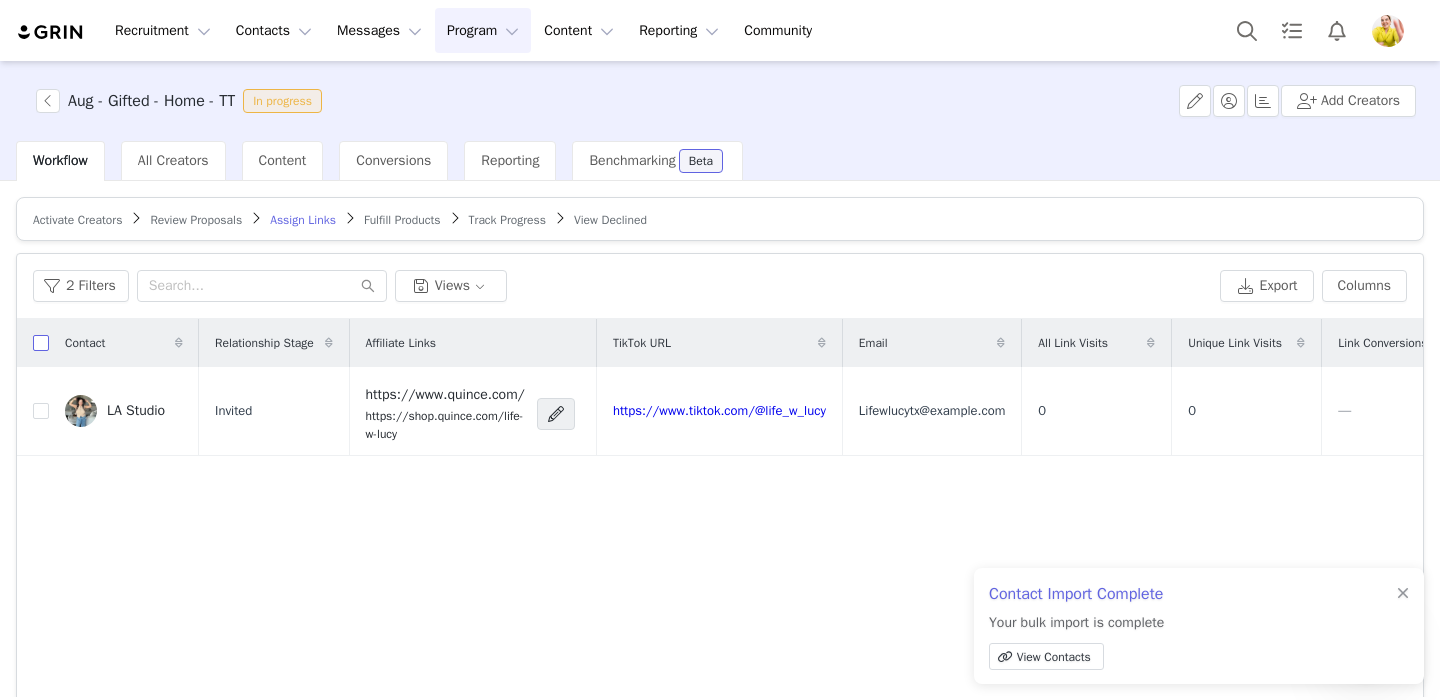 click at bounding box center (41, 343) 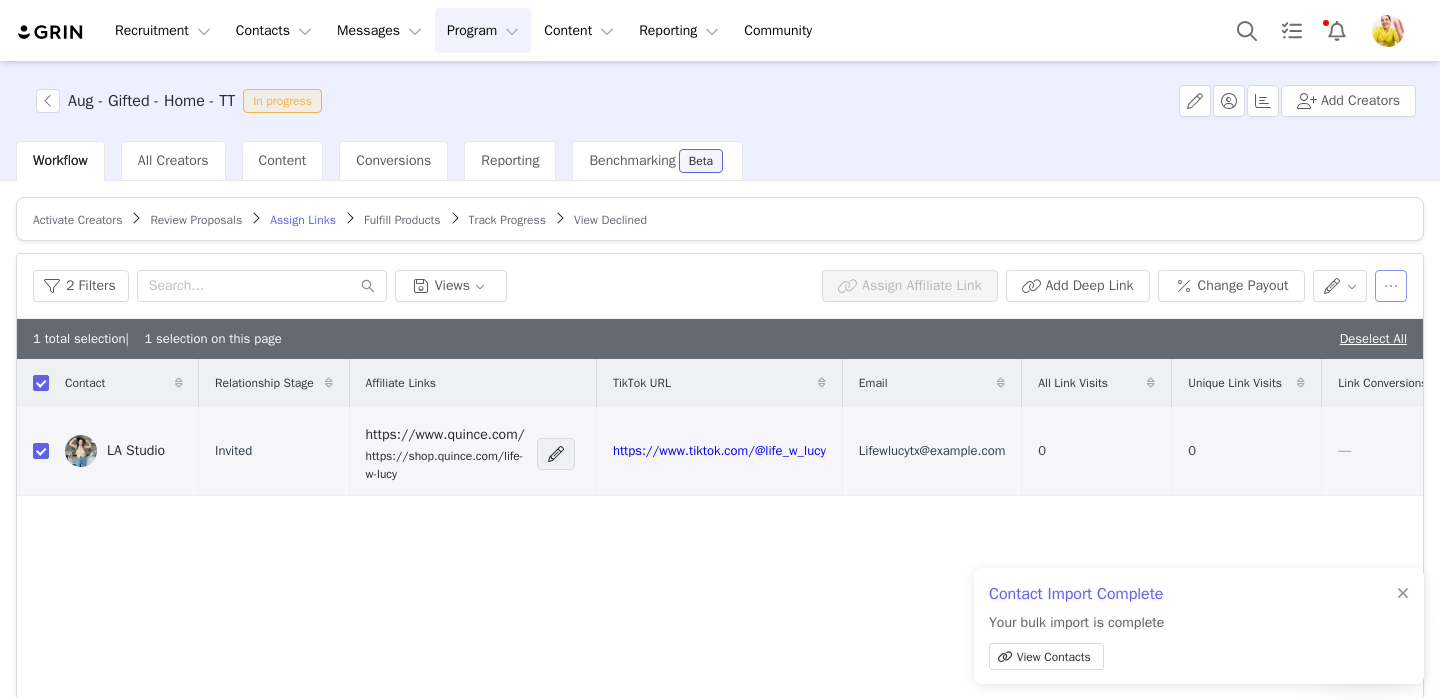 click at bounding box center [1391, 286] 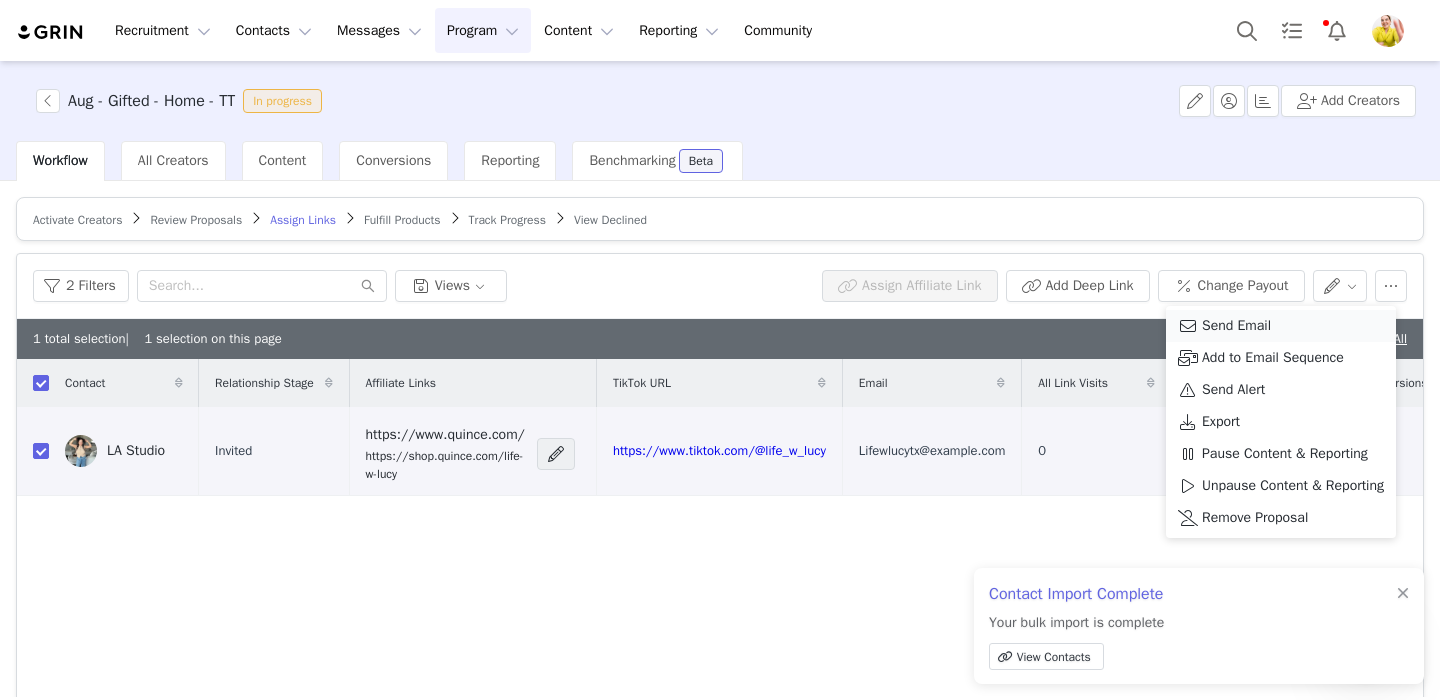 click on "Send Email" at bounding box center (1236, 326) 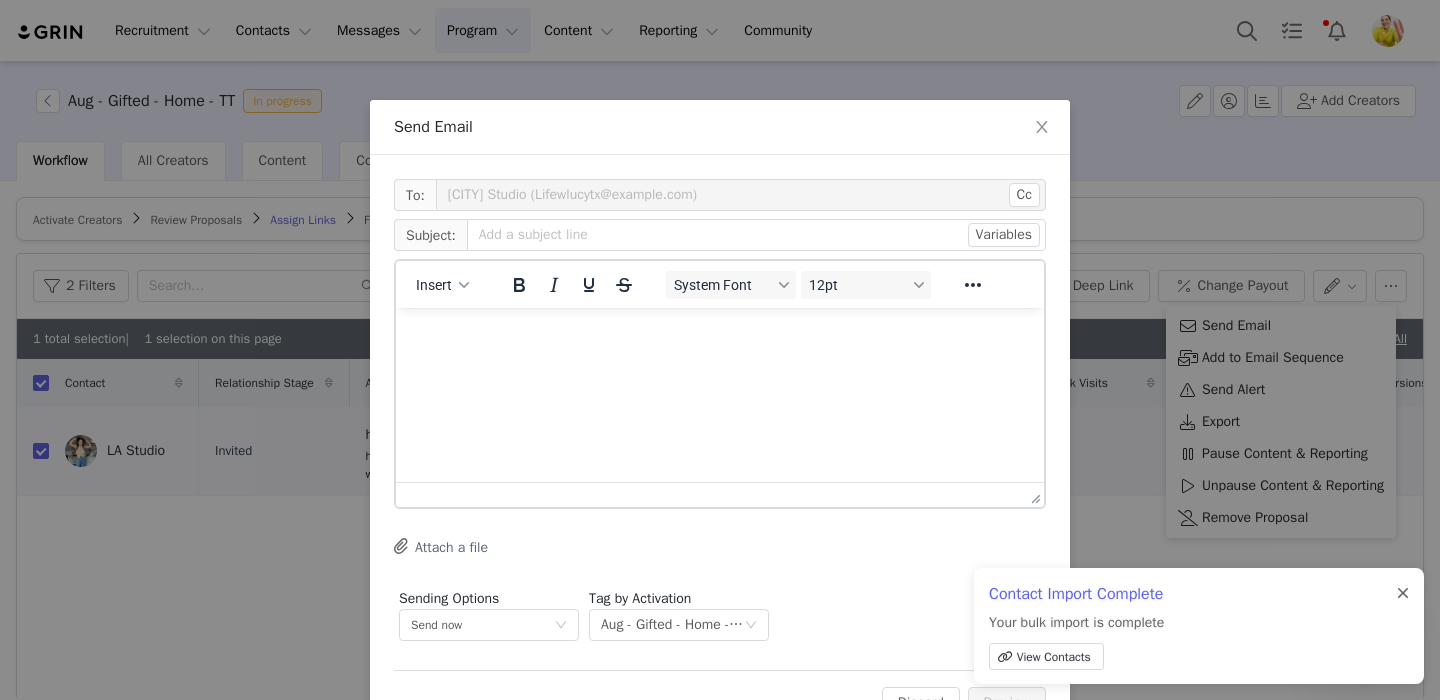 scroll, scrollTop: 0, scrollLeft: 0, axis: both 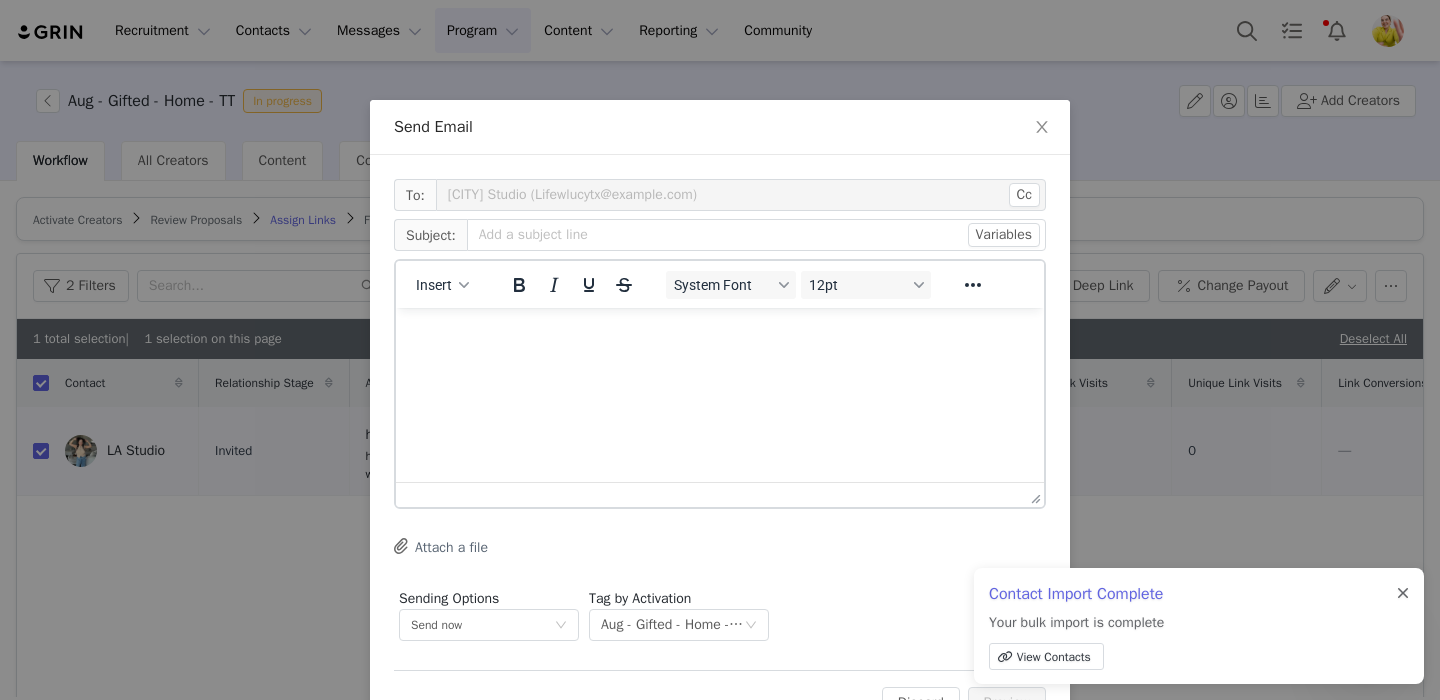 click at bounding box center (1403, 594) 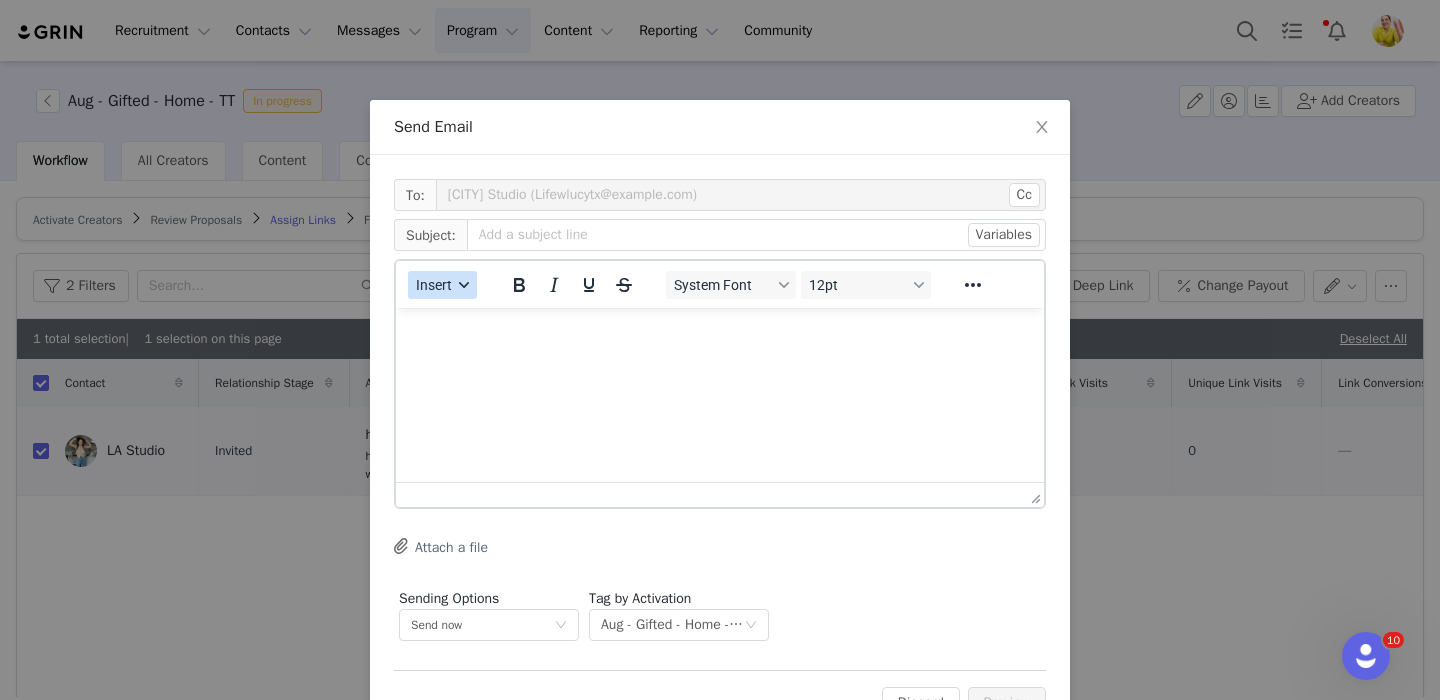 click on "Insert" at bounding box center (442, 285) 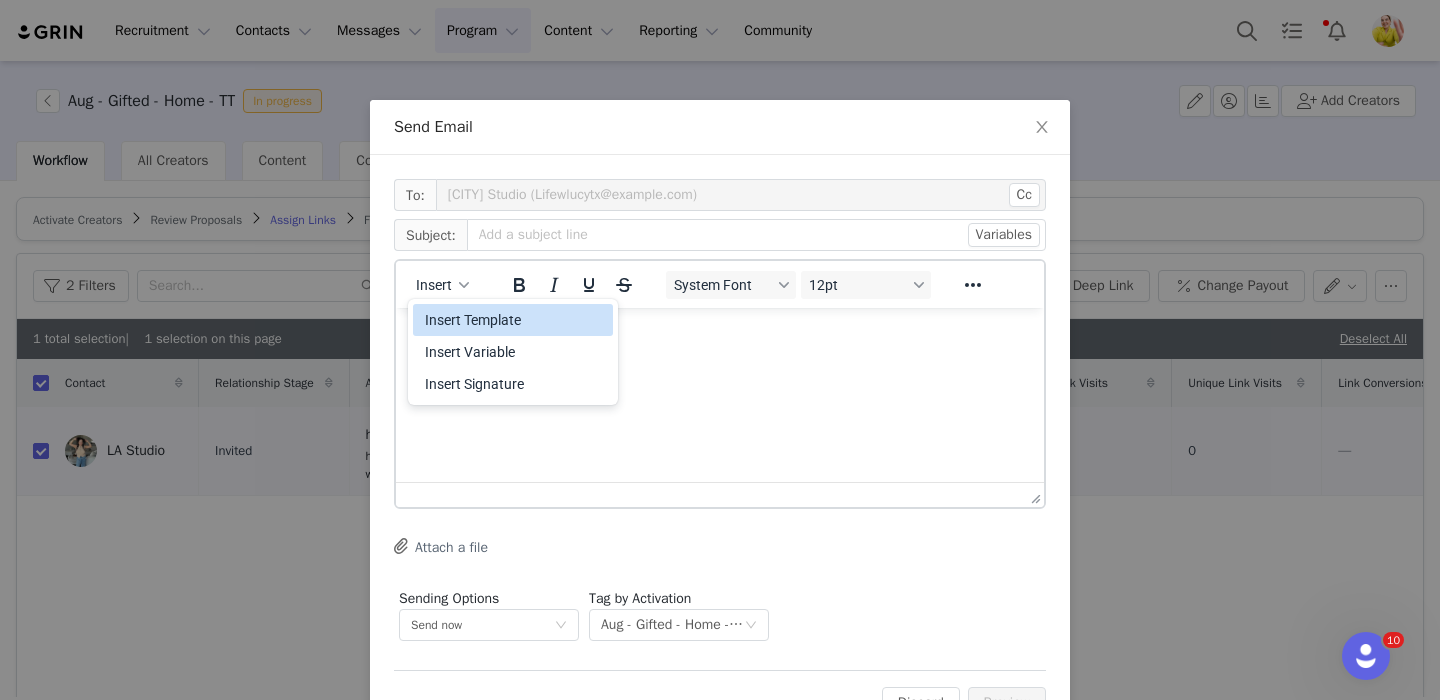 click on "Insert Template" at bounding box center [515, 320] 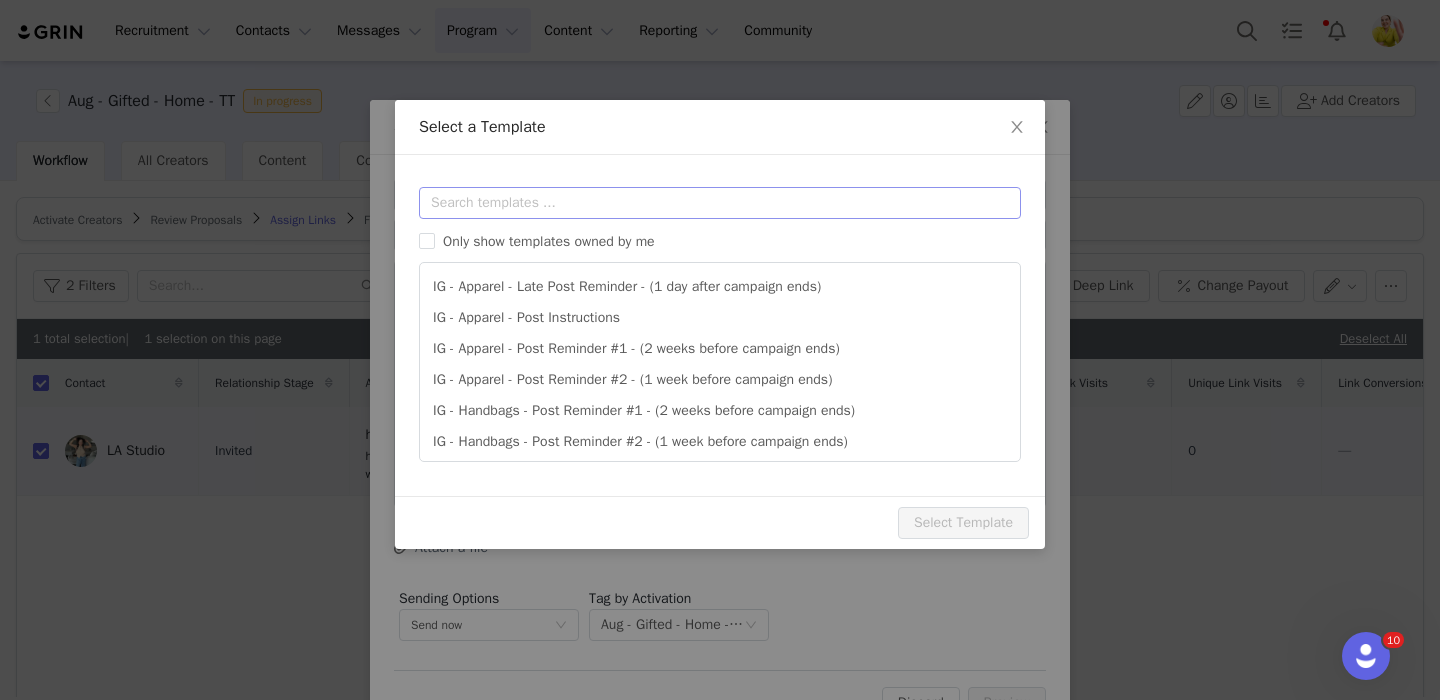 scroll, scrollTop: 0, scrollLeft: 0, axis: both 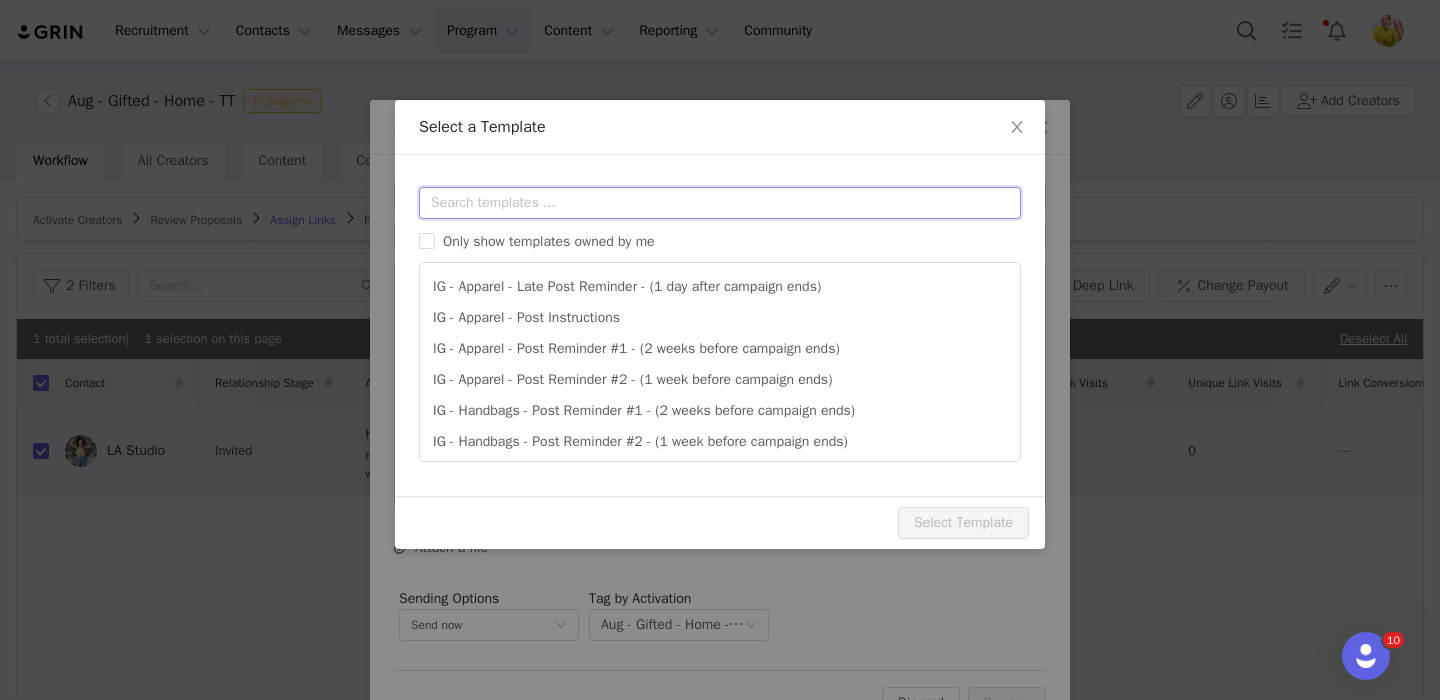 click at bounding box center [720, 203] 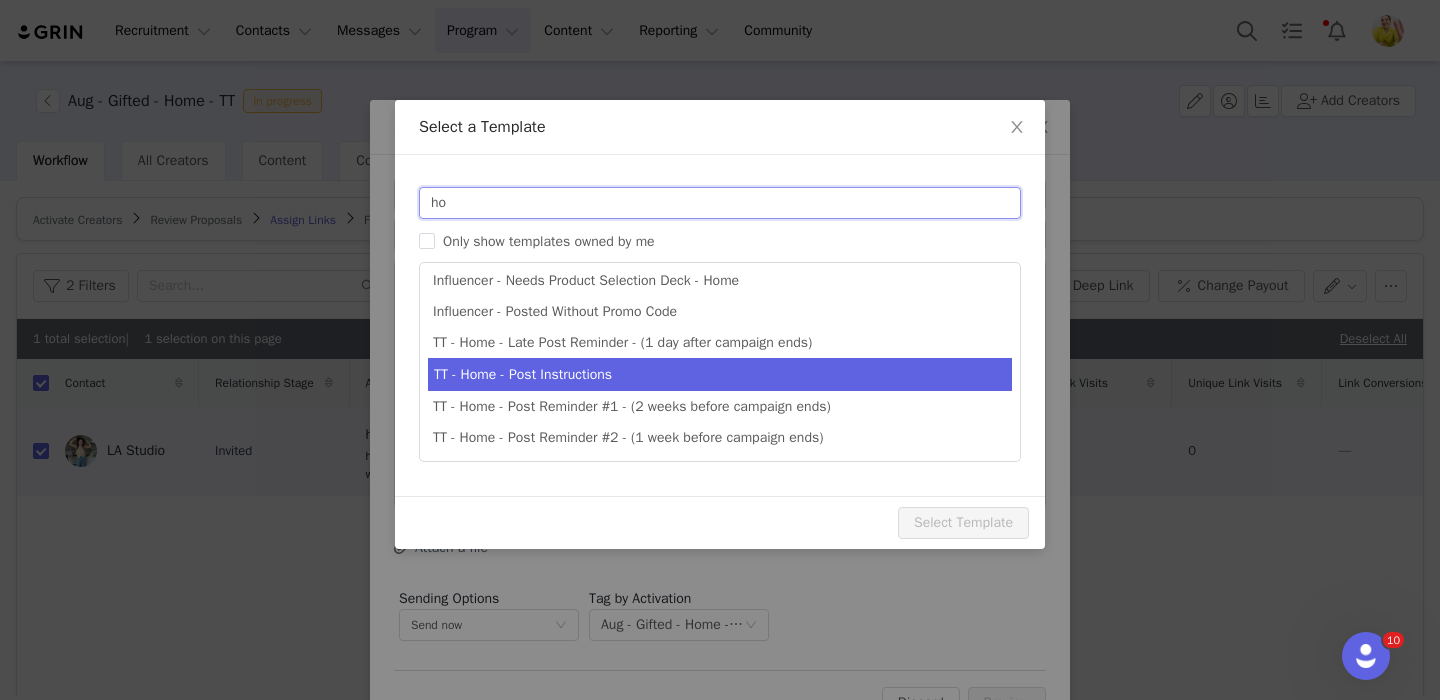 type on "ho" 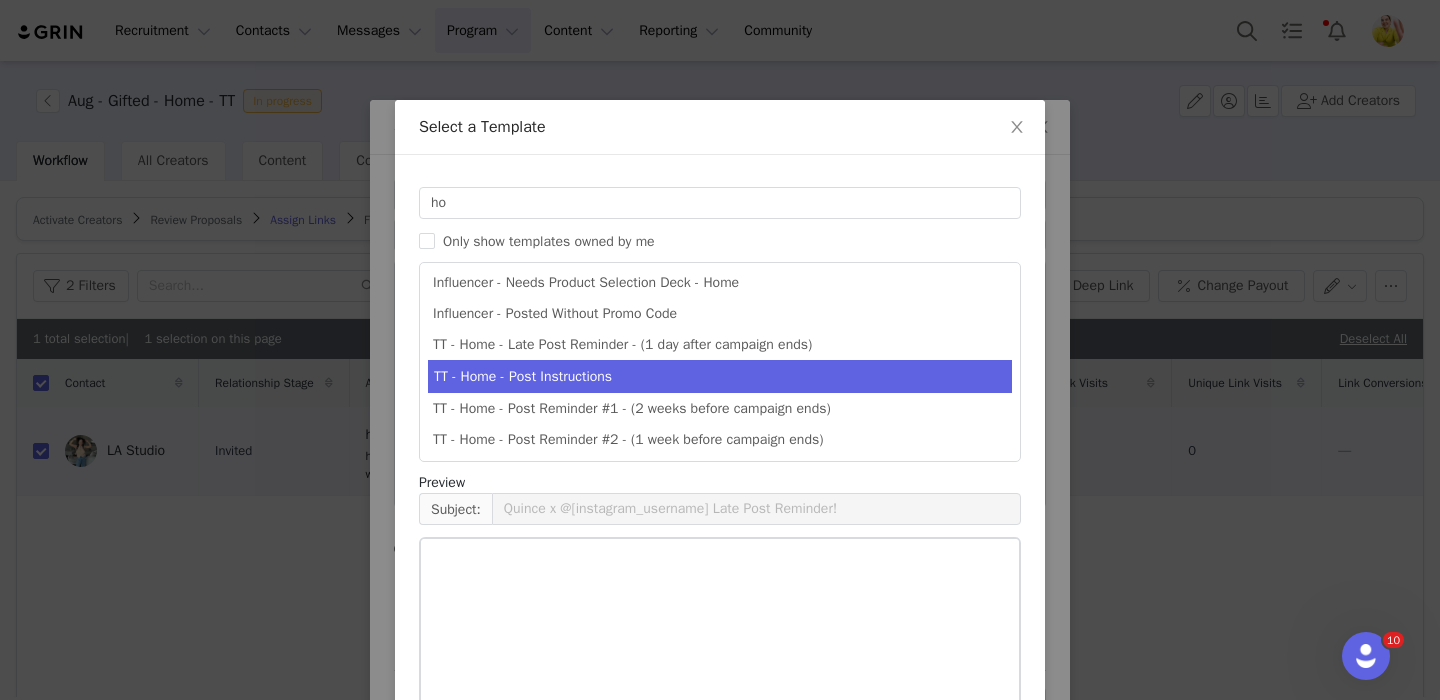 click on "TT - Home - Post Instructions" at bounding box center (720, 376) 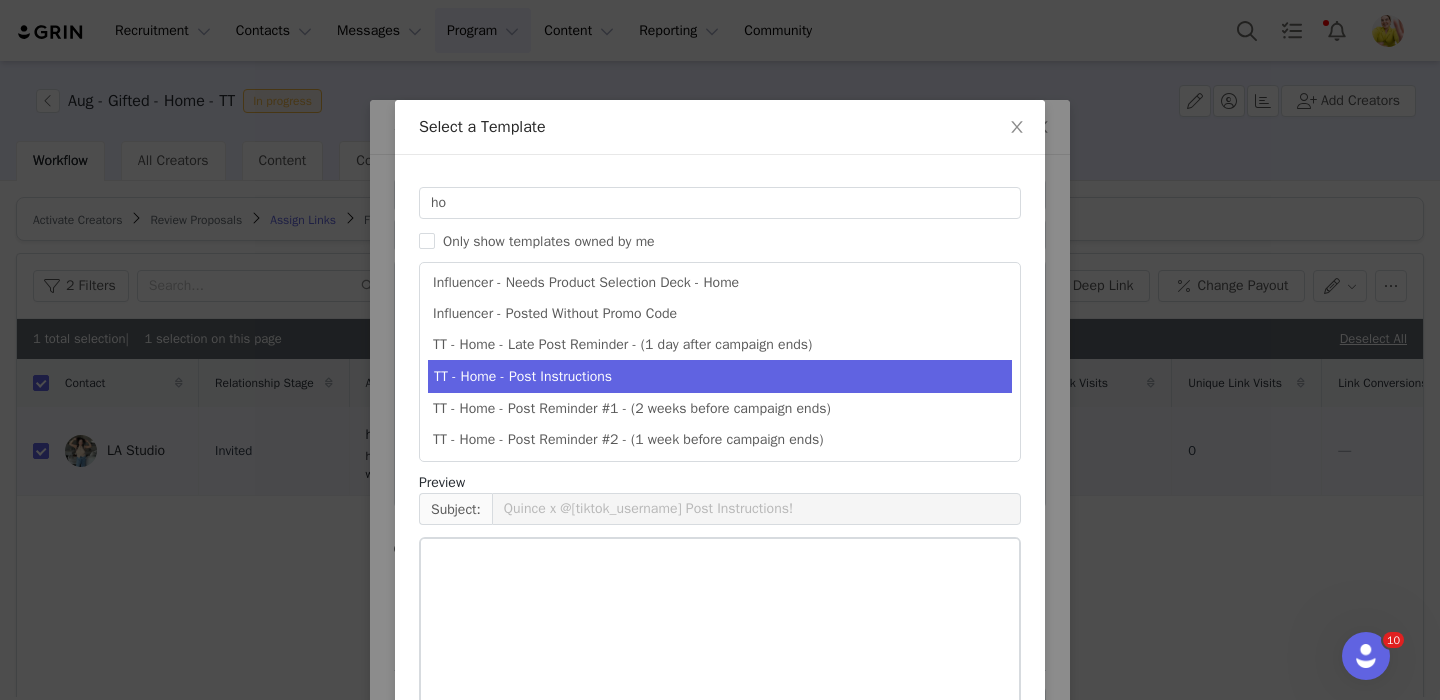 scroll, scrollTop: 192, scrollLeft: 0, axis: vertical 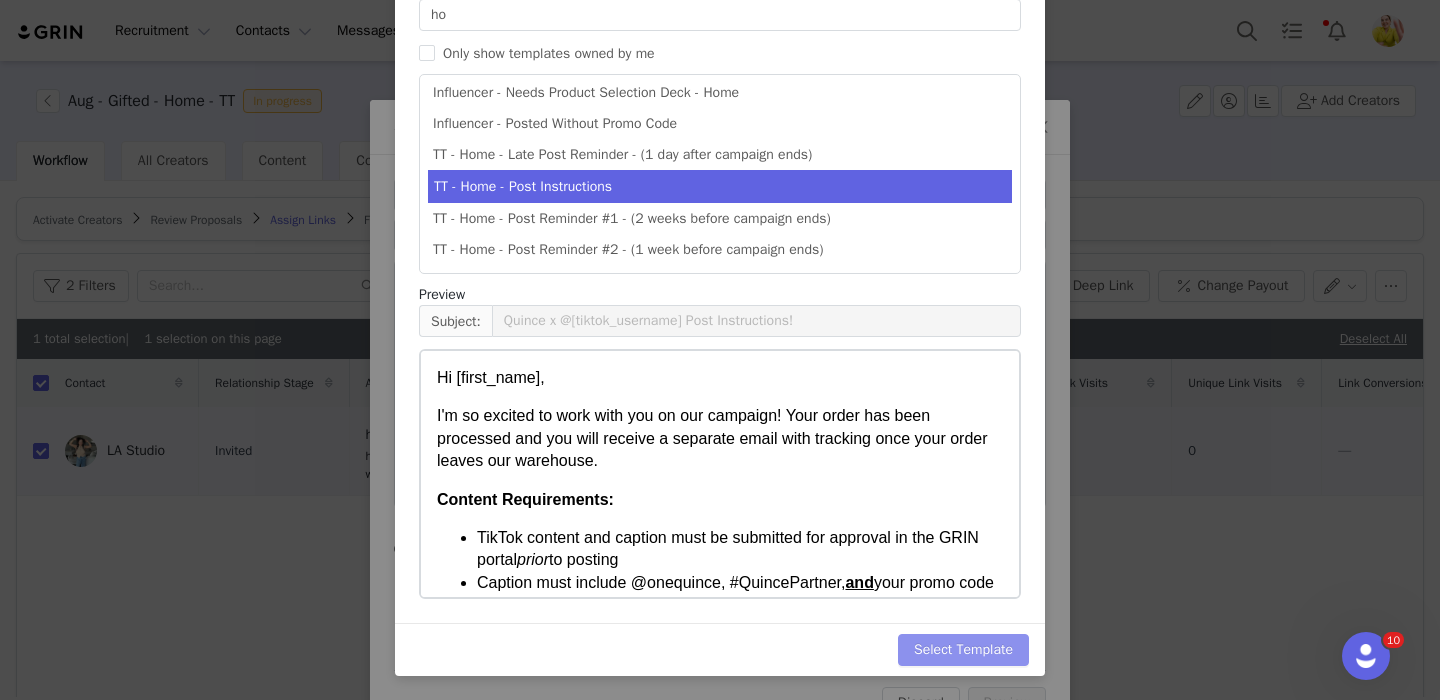 click on "Select Template" at bounding box center (963, 650) 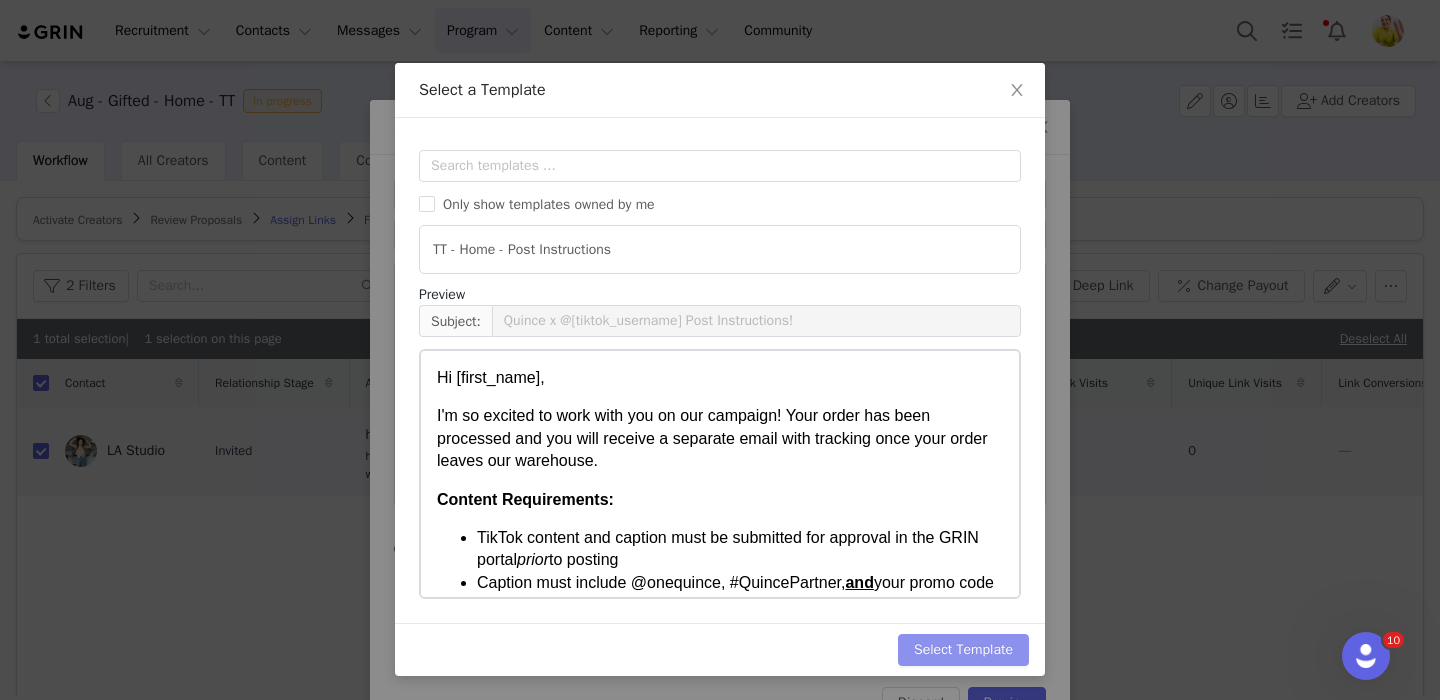 scroll, scrollTop: 0, scrollLeft: 0, axis: both 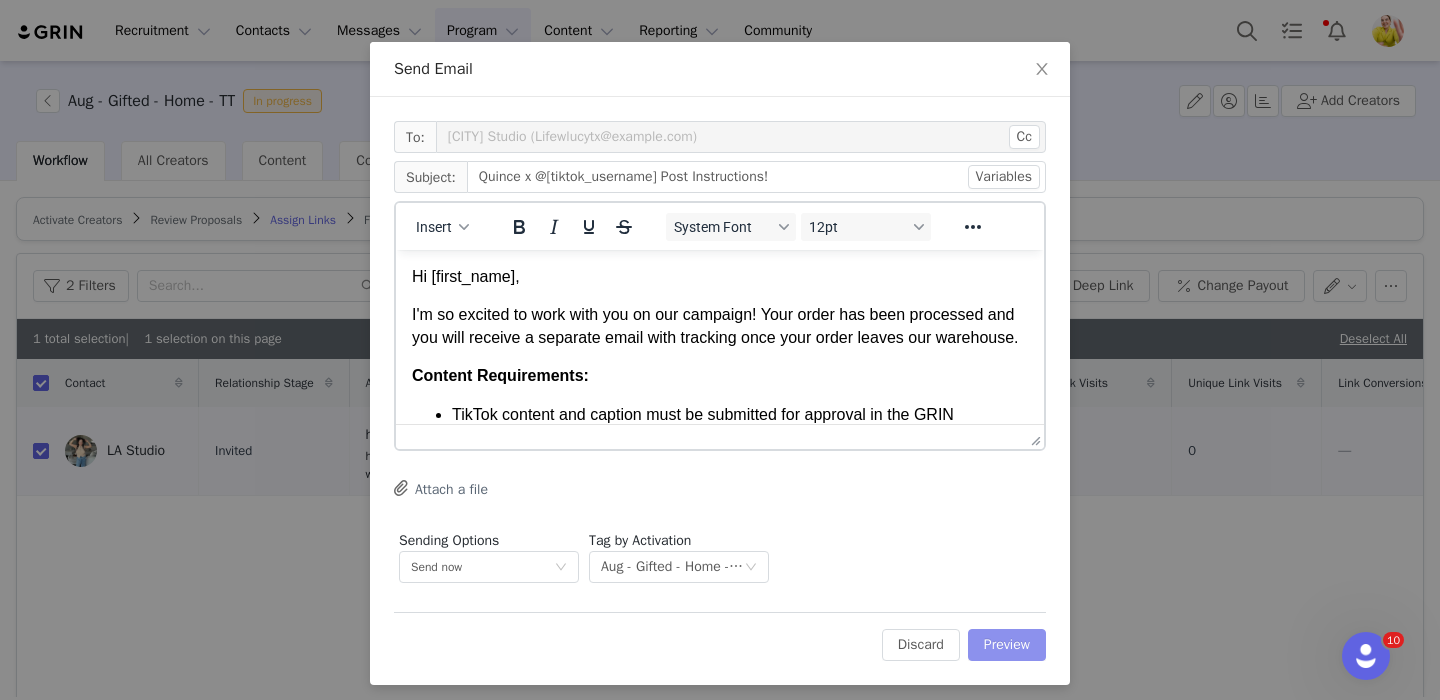 click on "Preview" at bounding box center [1007, 645] 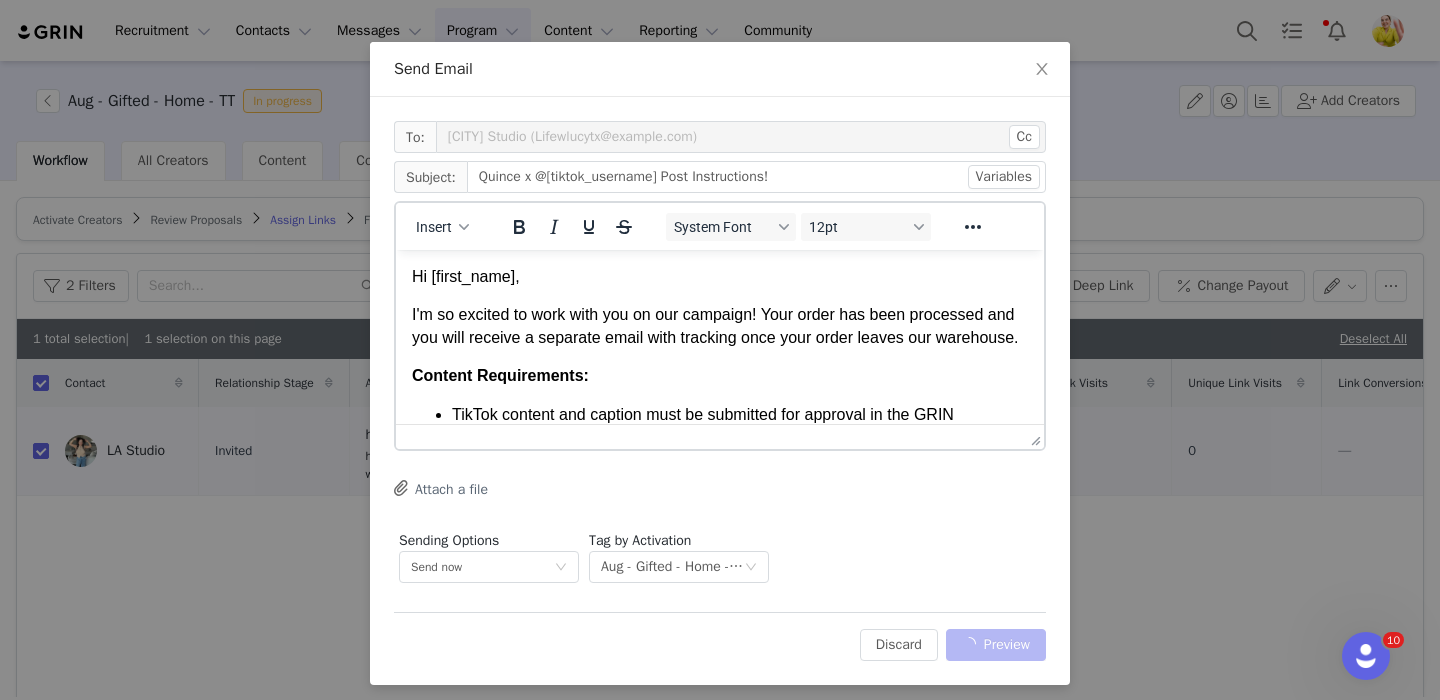 scroll, scrollTop: 0, scrollLeft: 0, axis: both 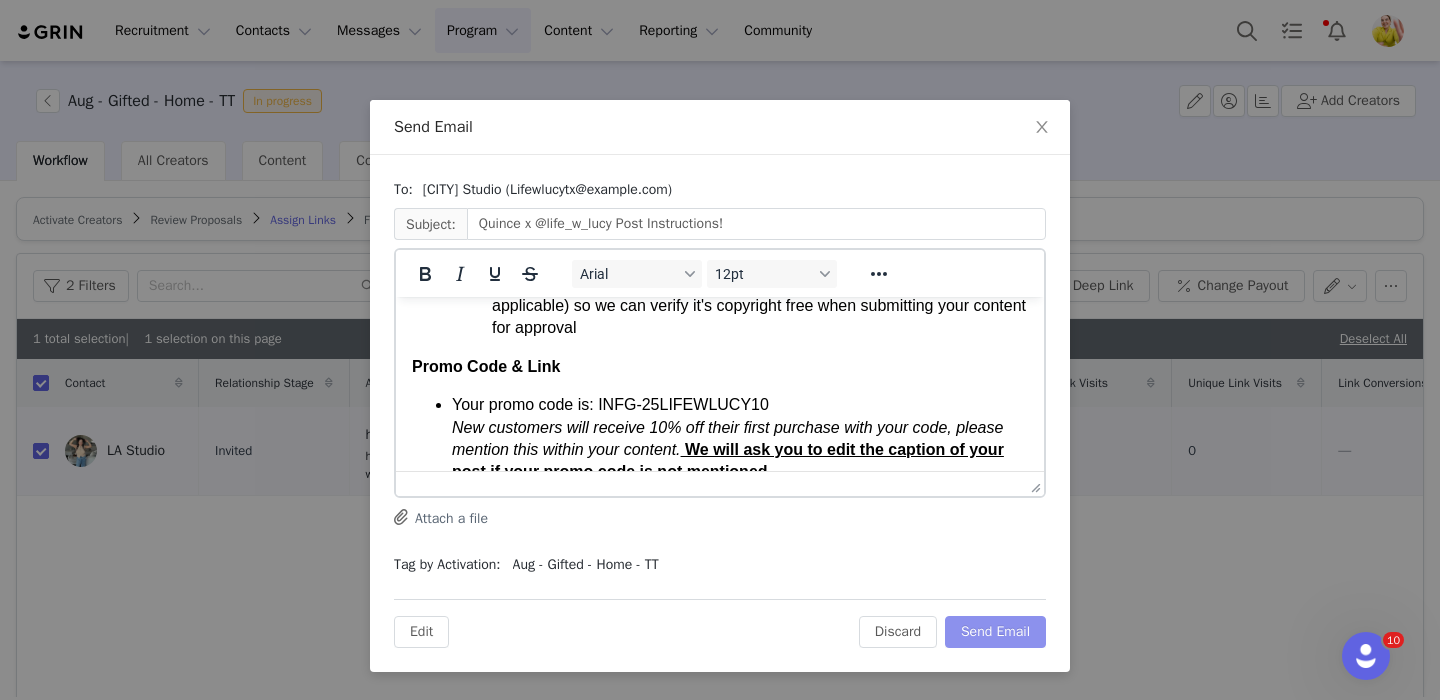click on "Send Email" at bounding box center (995, 632) 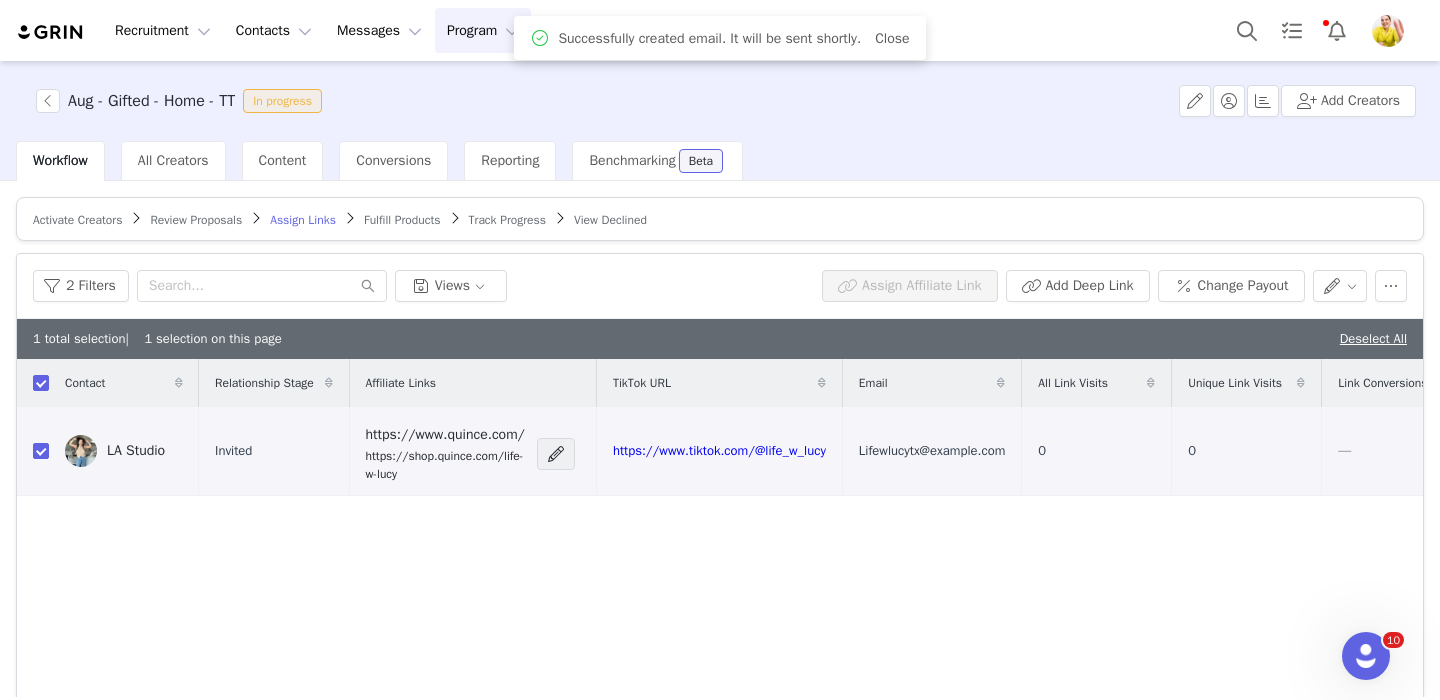 scroll, scrollTop: 0, scrollLeft: 0, axis: both 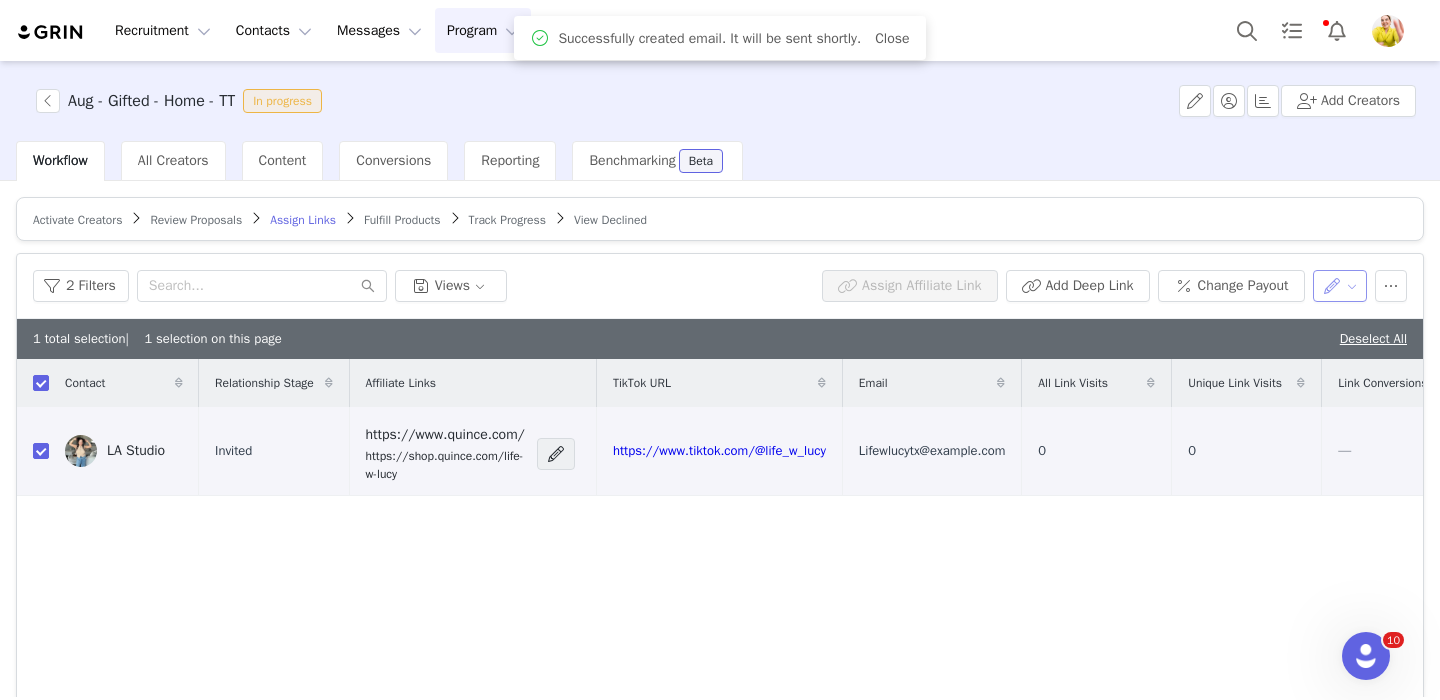 click at bounding box center (1340, 286) 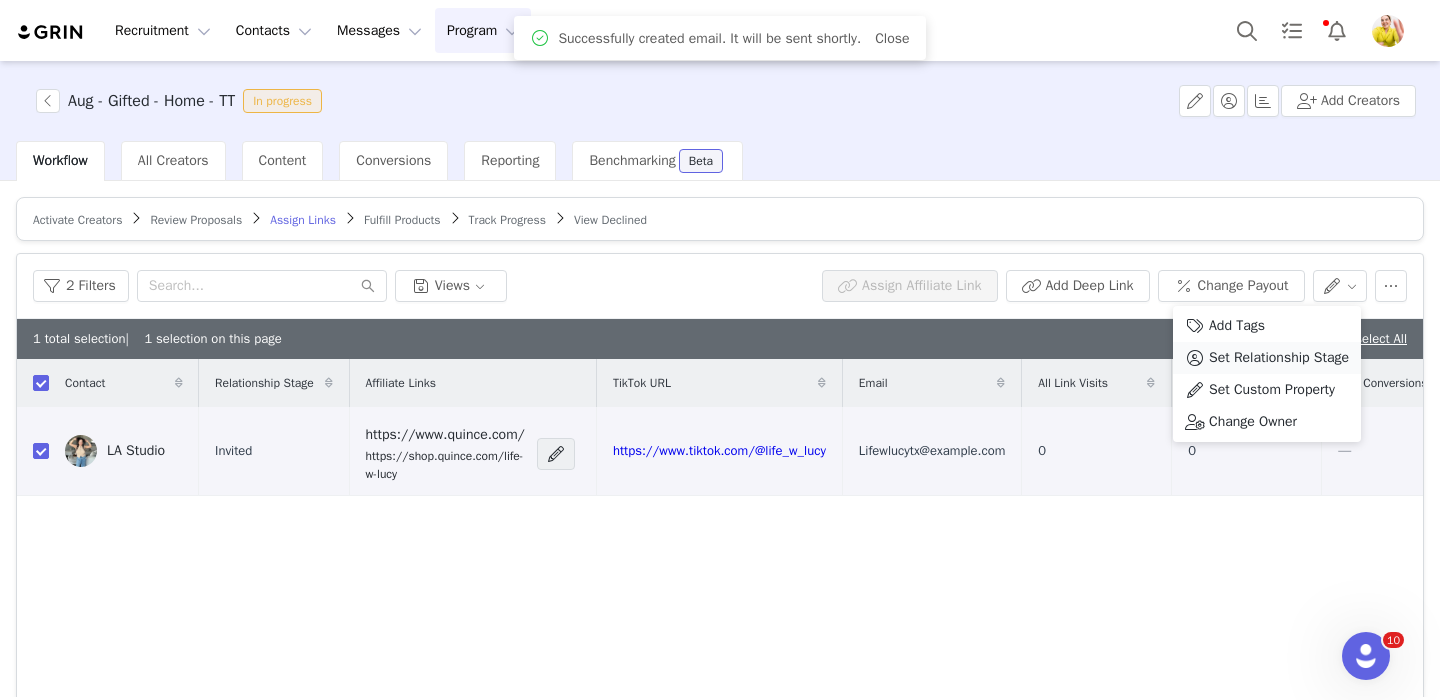 click on "Set Relationship Stage" at bounding box center [1279, 358] 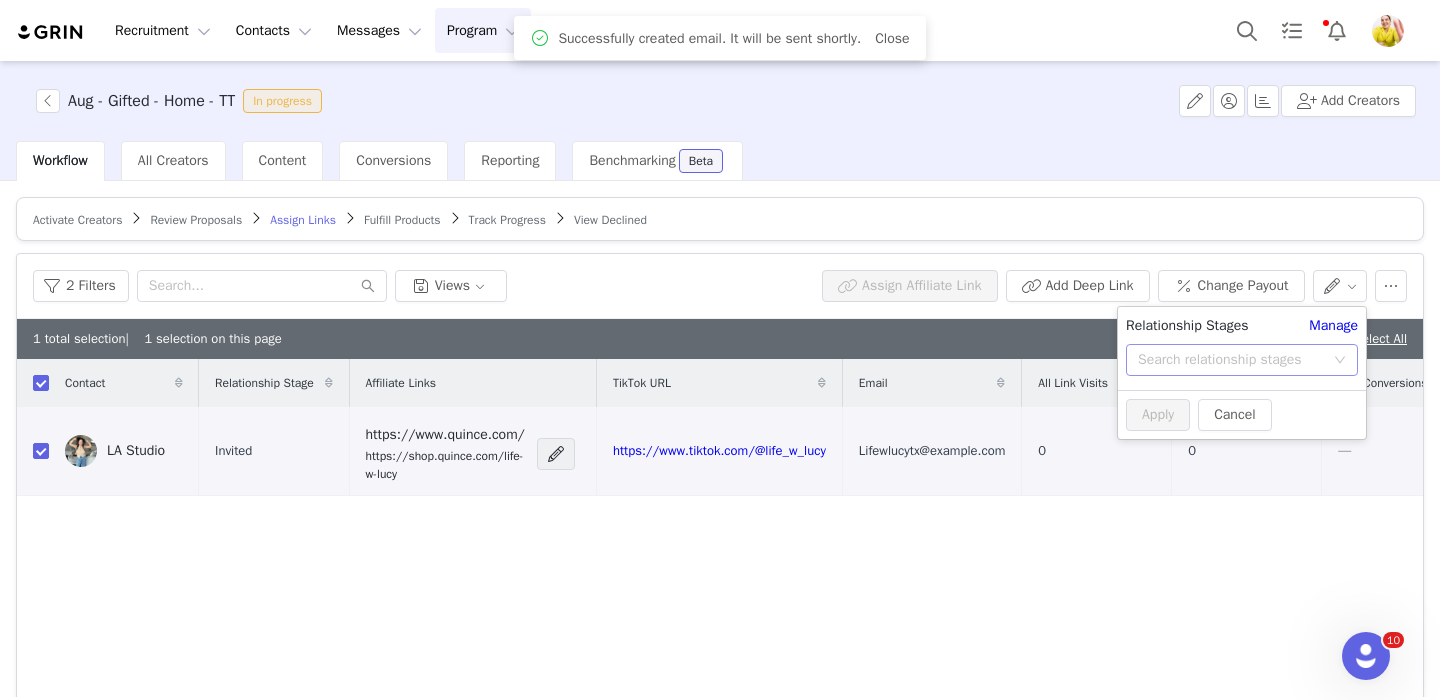 drag, startPoint x: 1248, startPoint y: 358, endPoint x: 1233, endPoint y: 359, distance: 15.033297 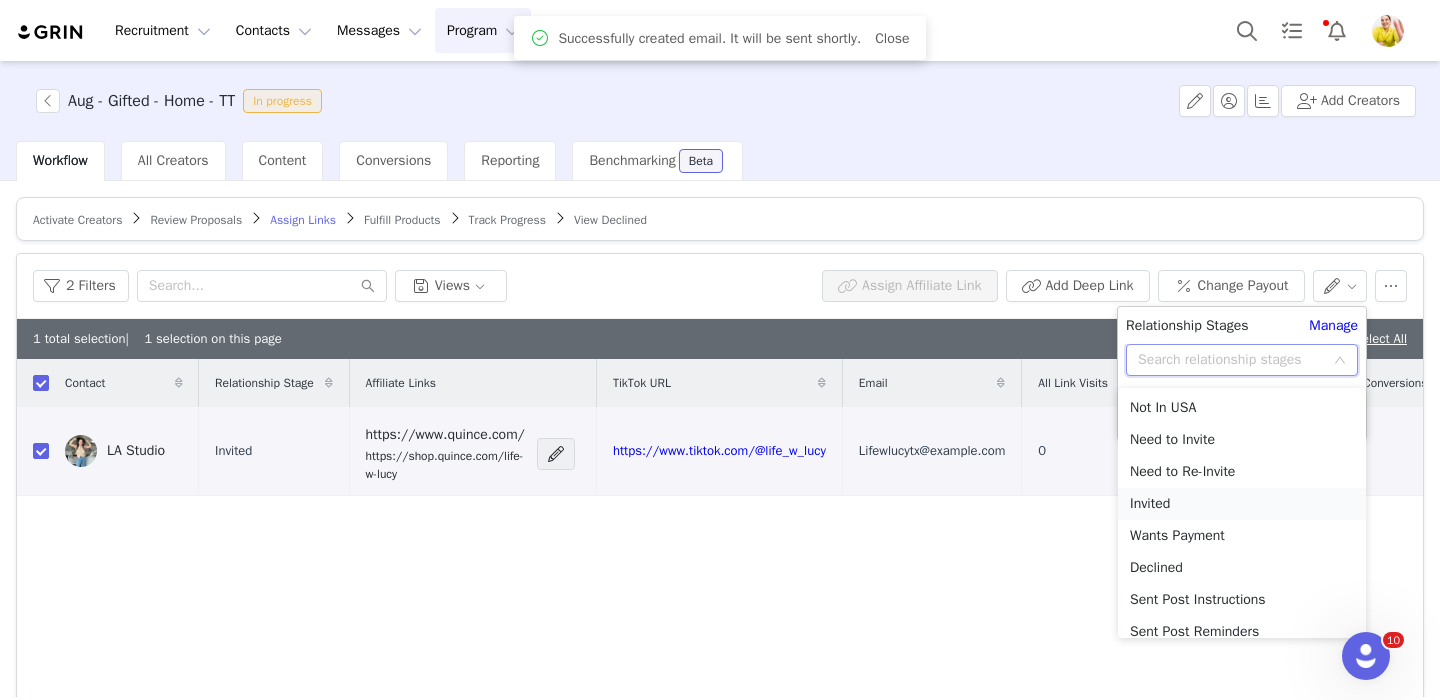 scroll, scrollTop: 82, scrollLeft: 0, axis: vertical 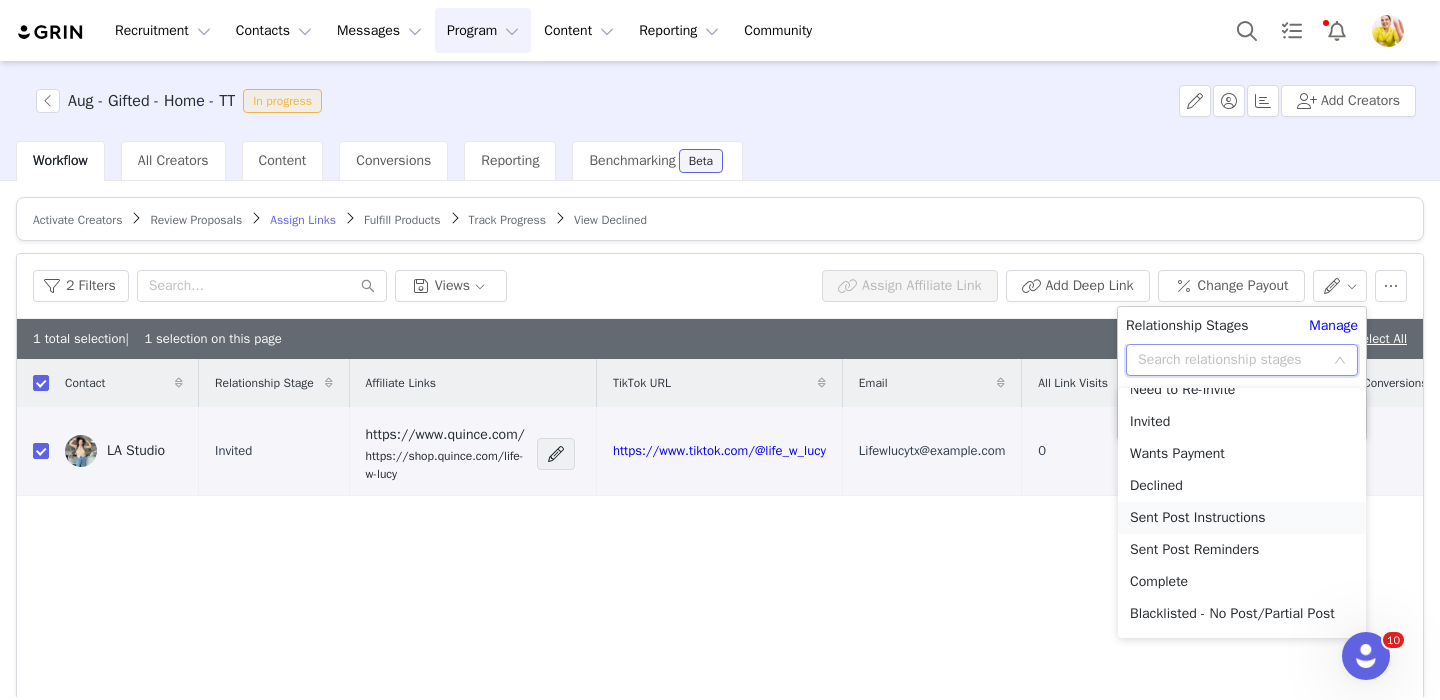 click on "Sent Post Instructions" at bounding box center [1242, 518] 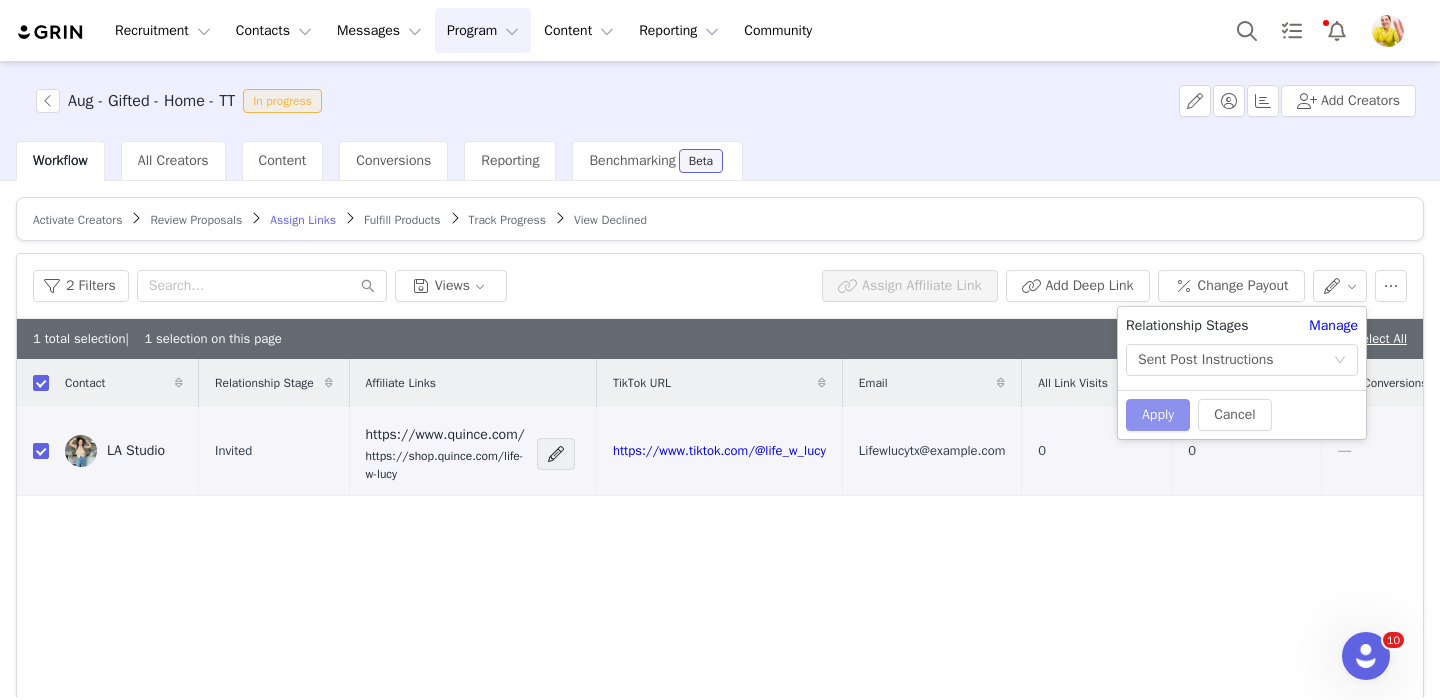 click on "Apply" at bounding box center [1158, 415] 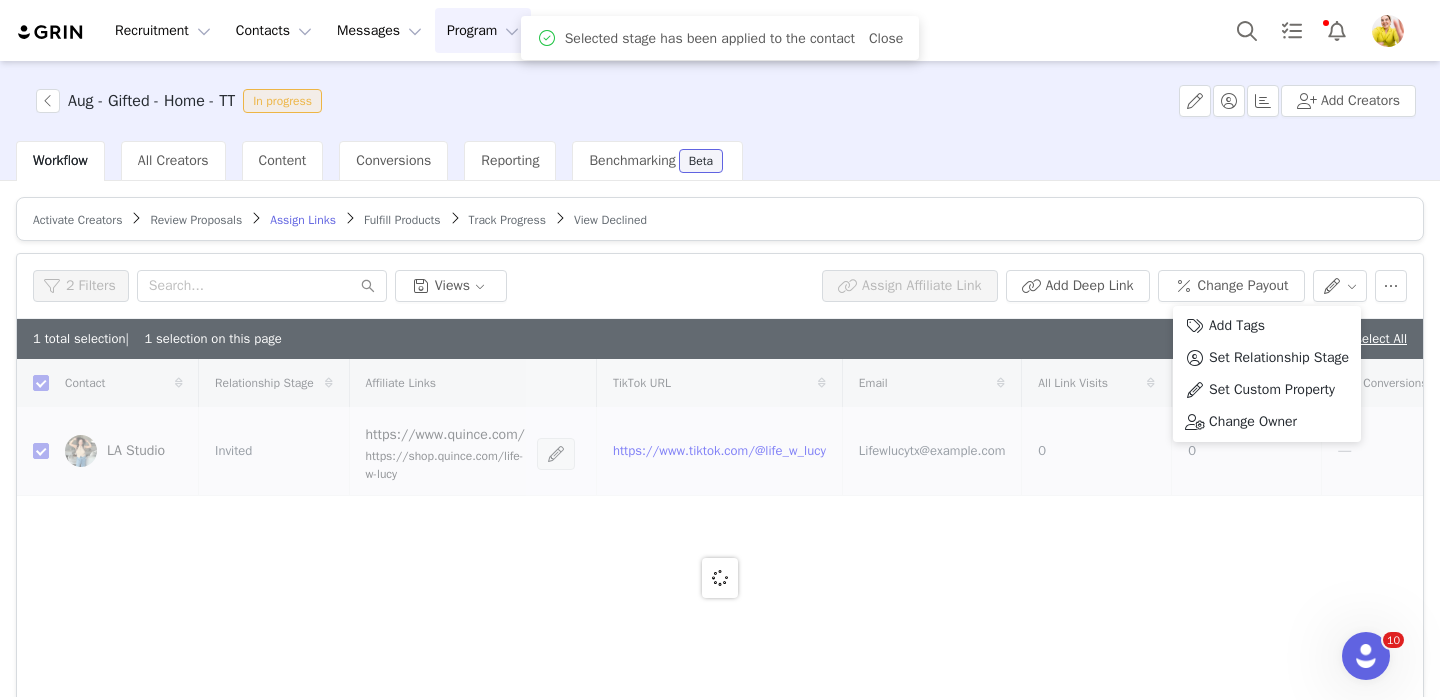 checkbox on "false" 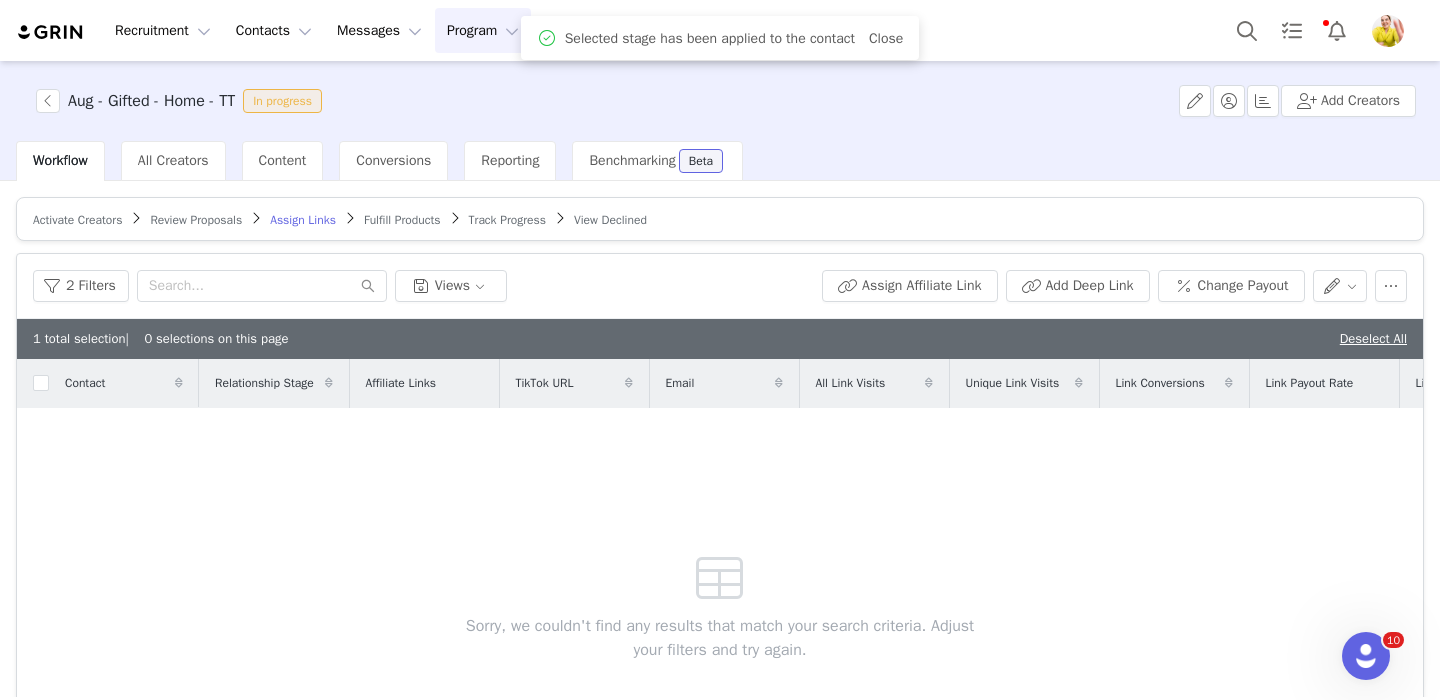click on "Review Proposals" at bounding box center (196, 220) 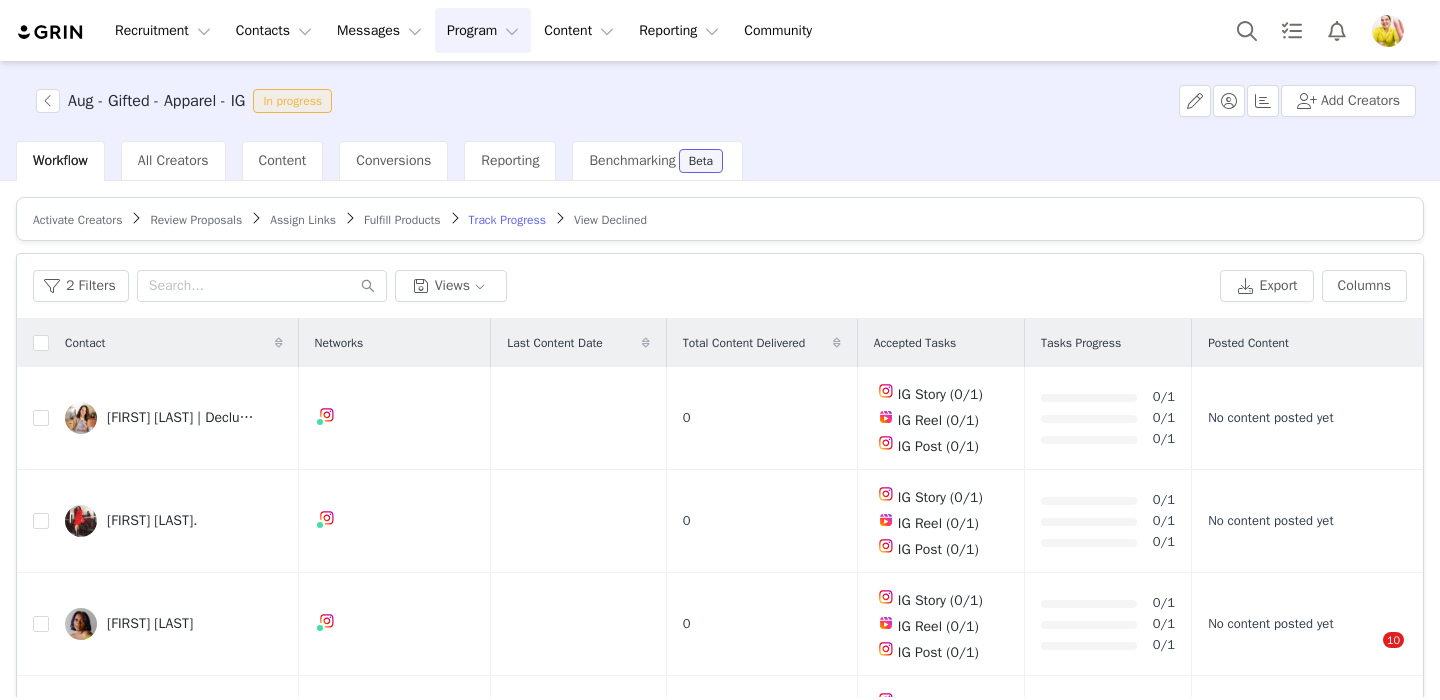 scroll, scrollTop: 0, scrollLeft: 0, axis: both 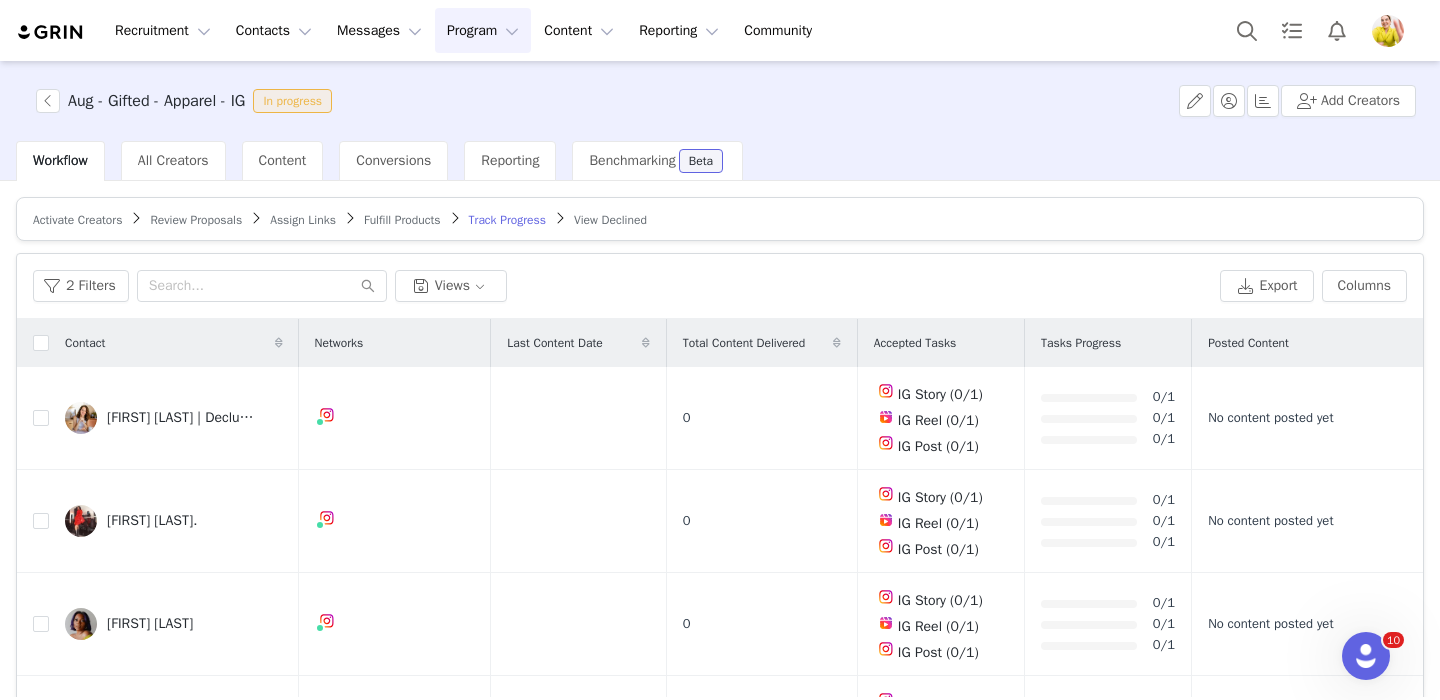 click on "Review Proposals" at bounding box center [196, 220] 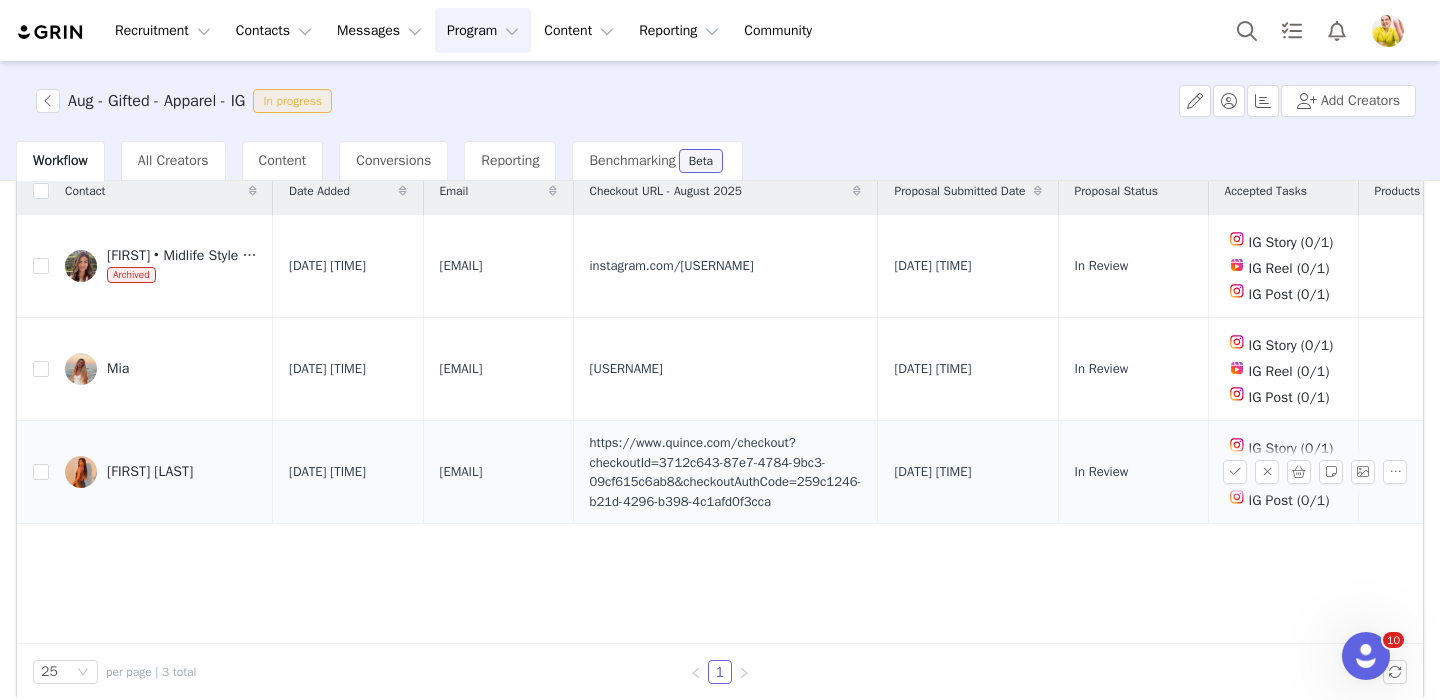 scroll, scrollTop: 0, scrollLeft: 0, axis: both 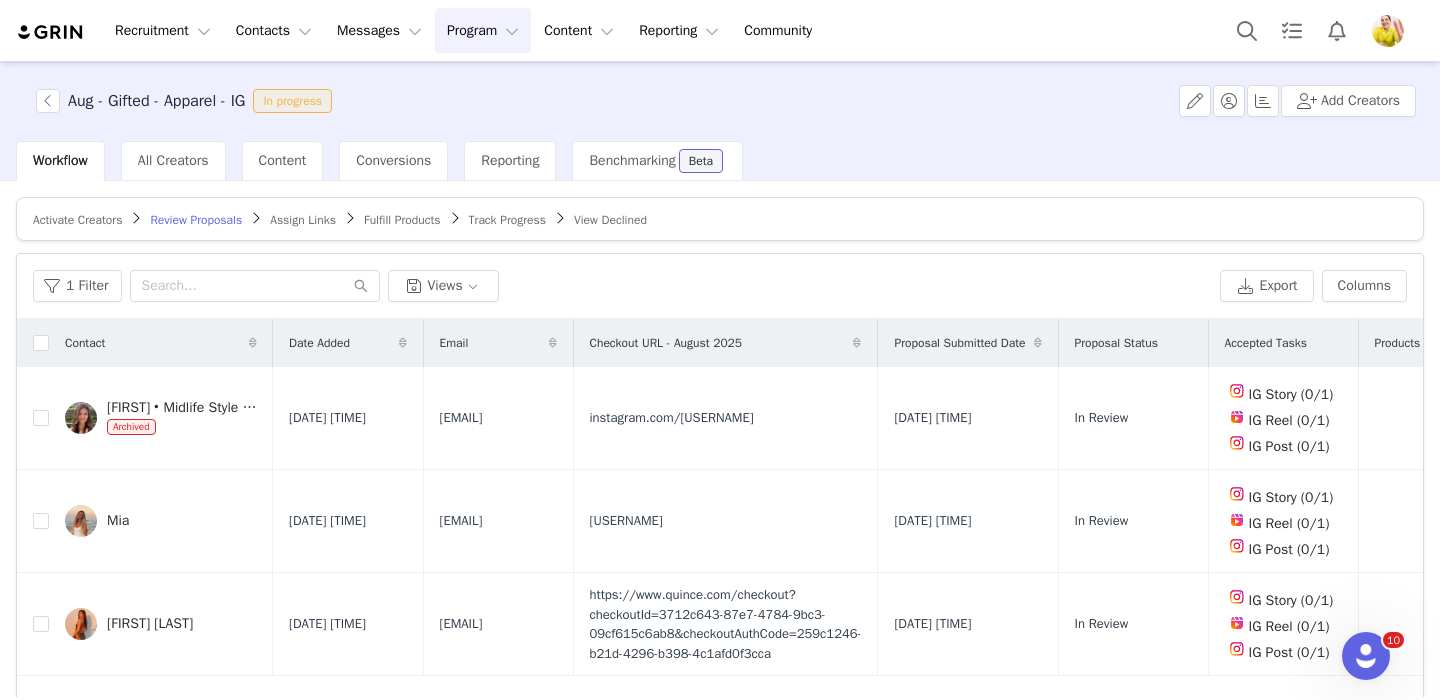 click on "Assign Links" at bounding box center [303, 220] 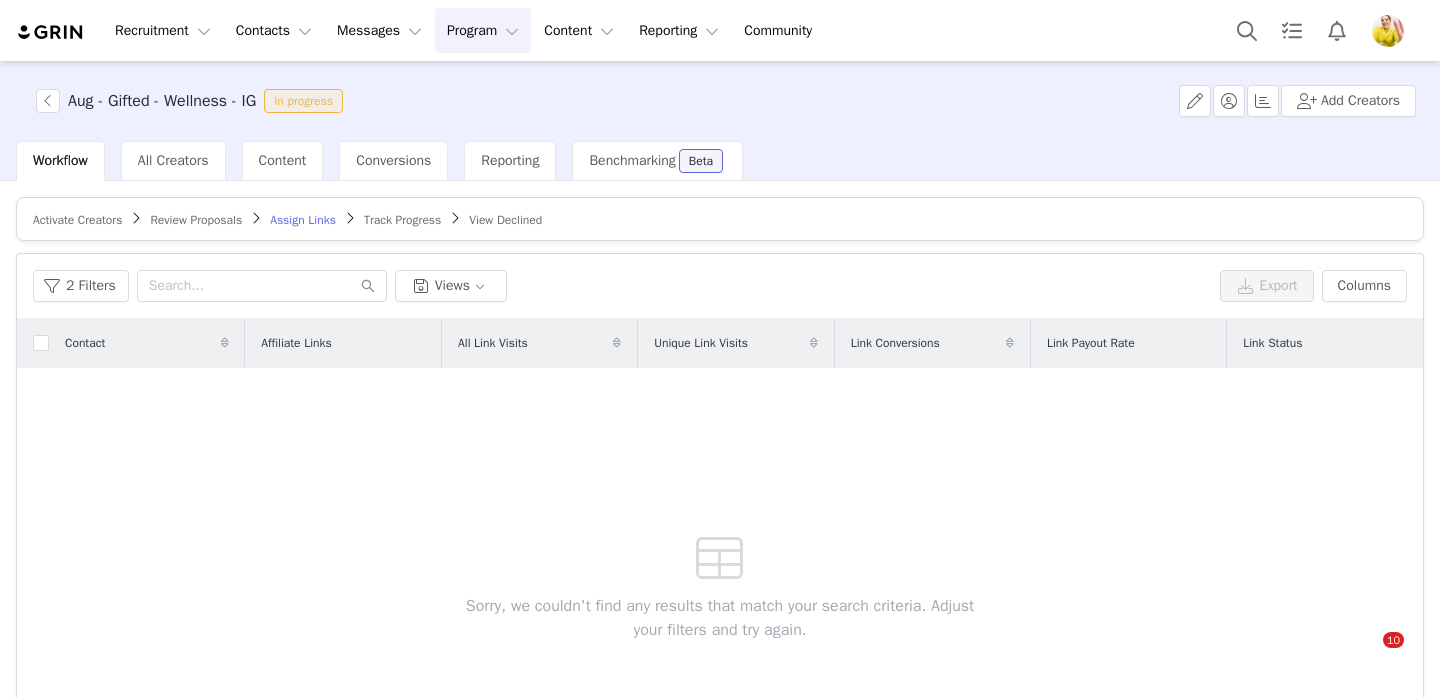 scroll, scrollTop: 0, scrollLeft: 0, axis: both 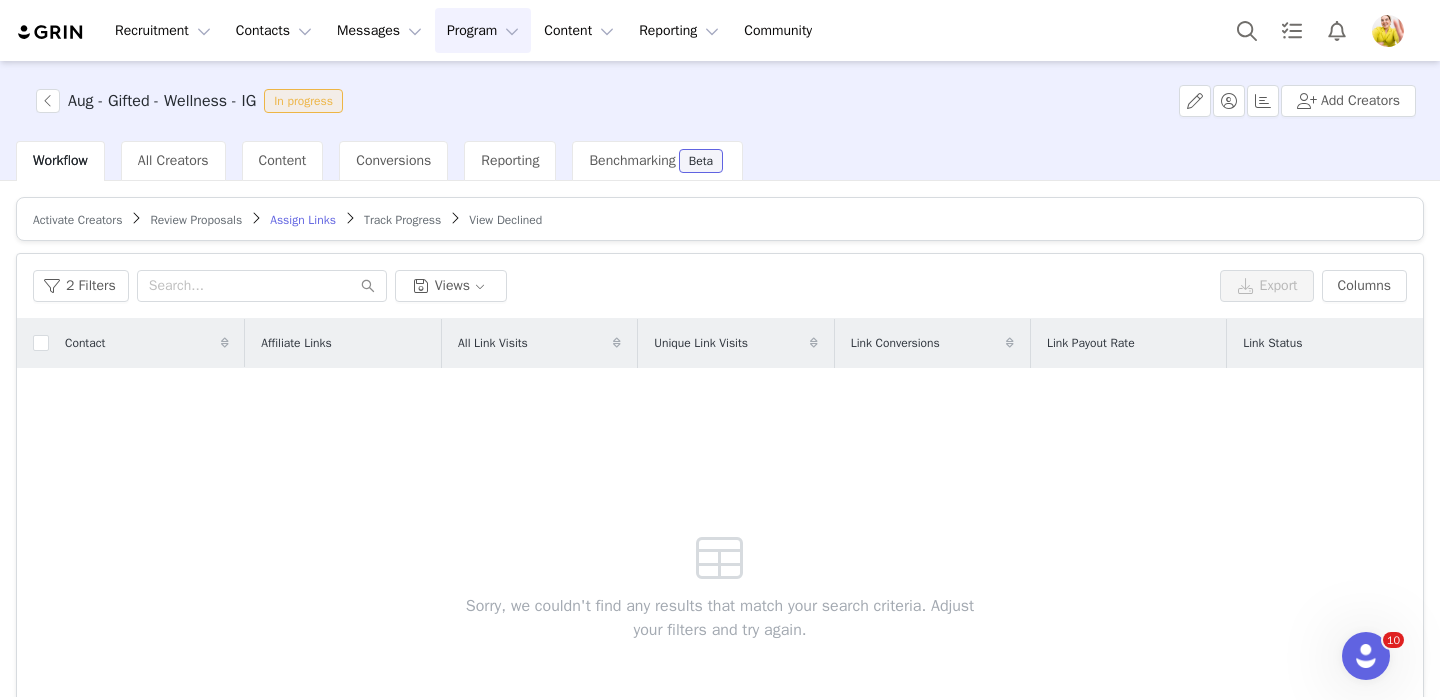 click on "Review Proposals" at bounding box center (196, 220) 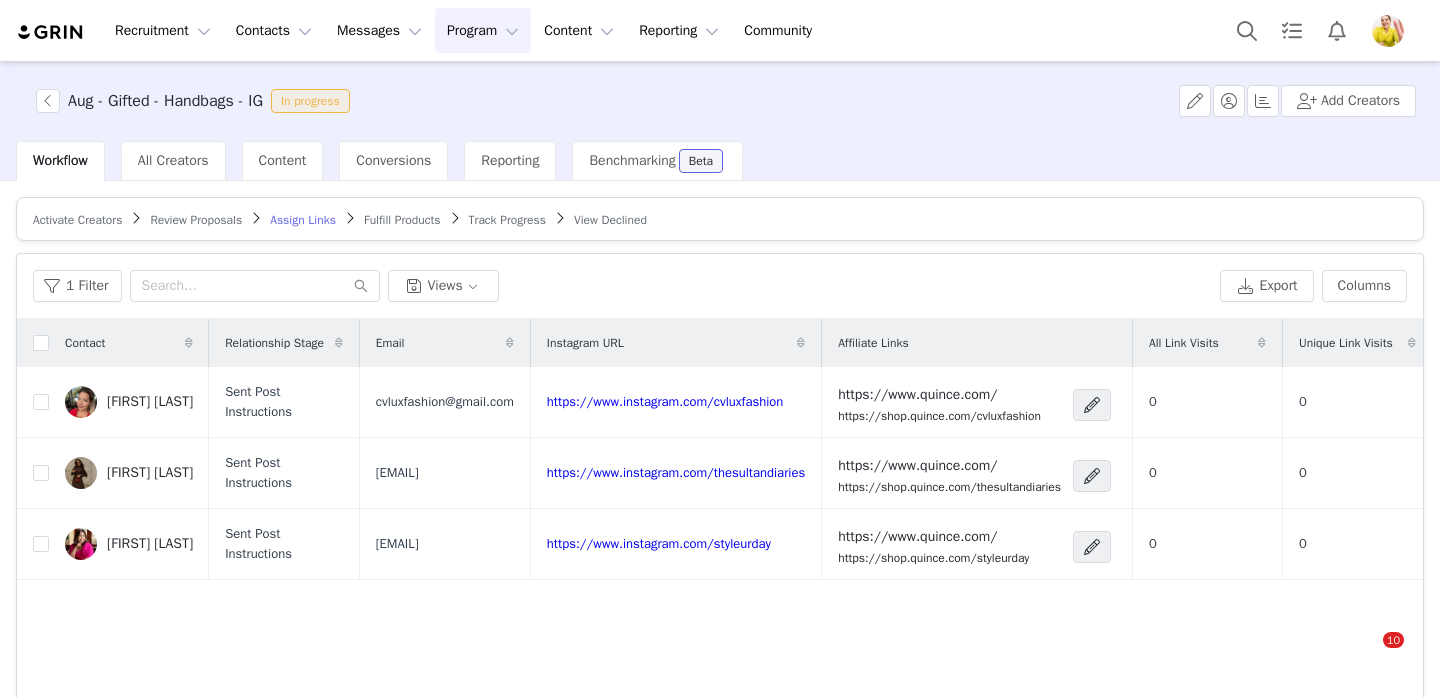 scroll, scrollTop: 0, scrollLeft: 0, axis: both 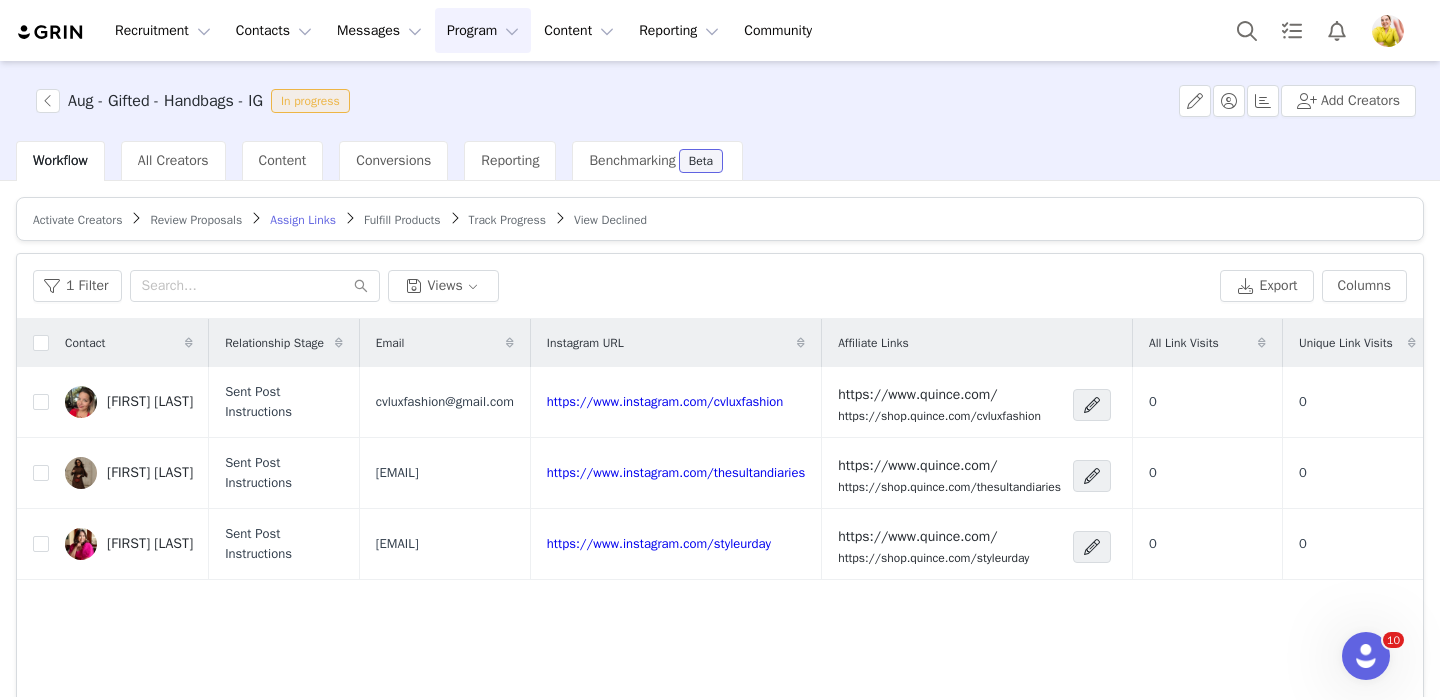 click on "Review Proposals" at bounding box center [196, 220] 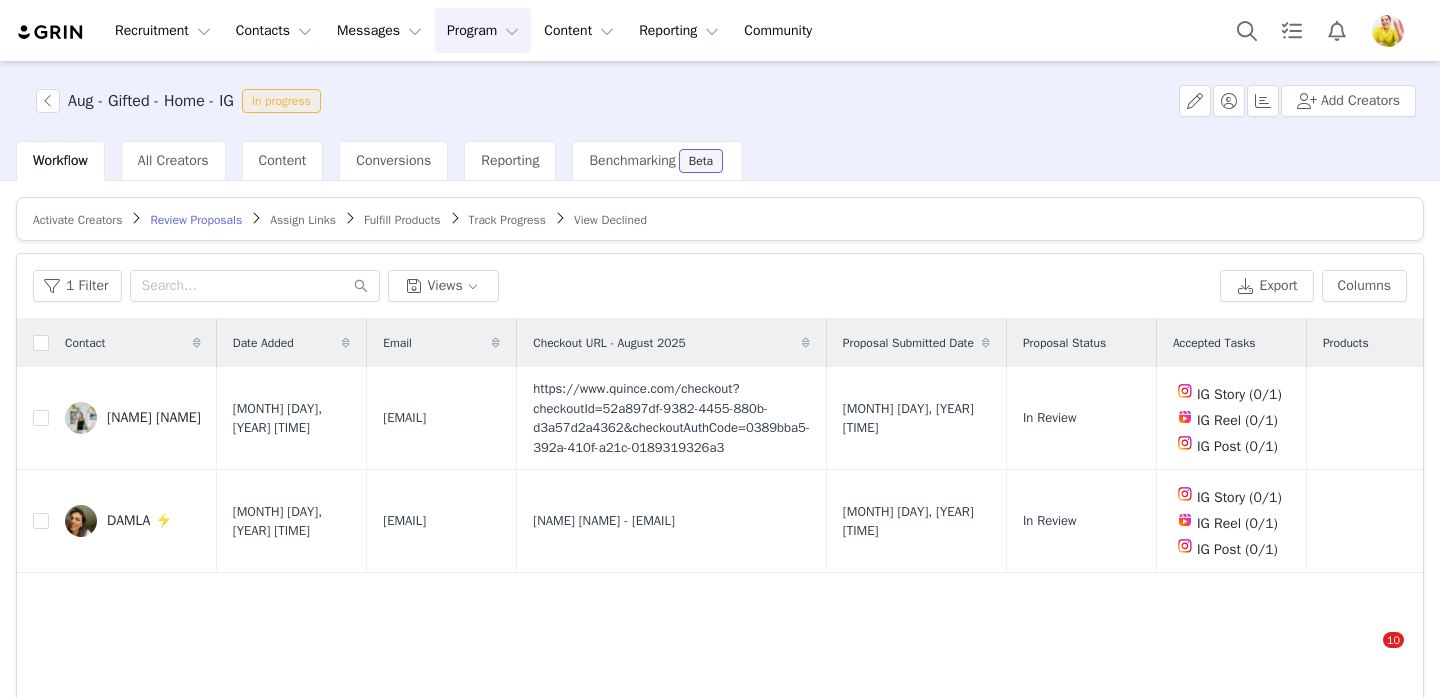 scroll, scrollTop: 0, scrollLeft: 0, axis: both 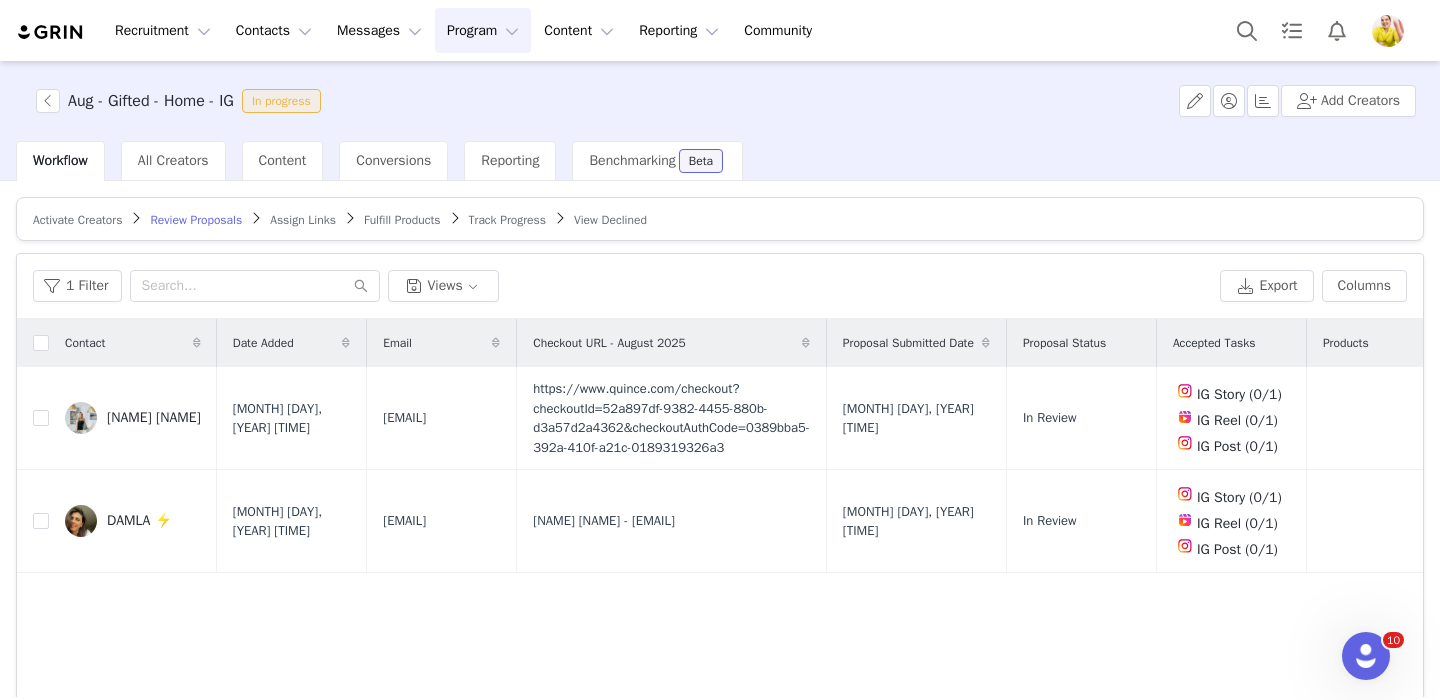 click on "Assign Links" at bounding box center [303, 220] 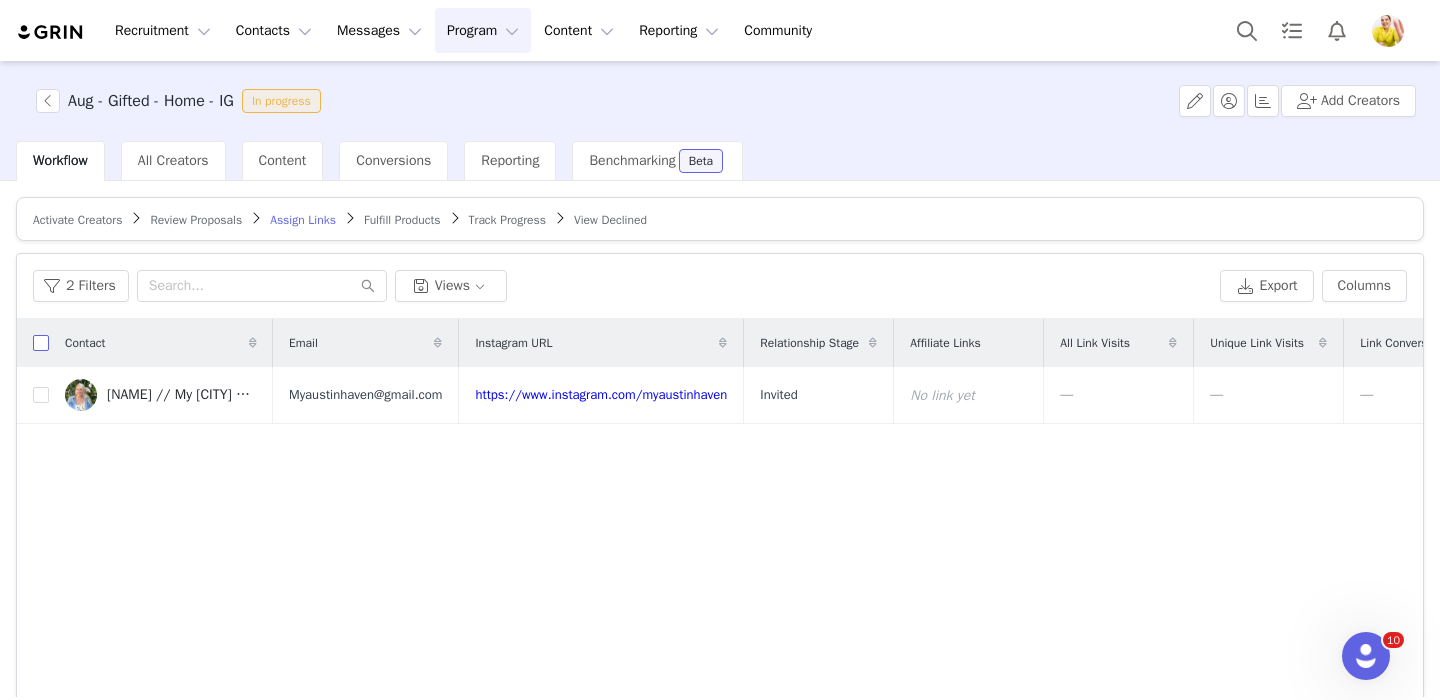 click at bounding box center [41, 343] 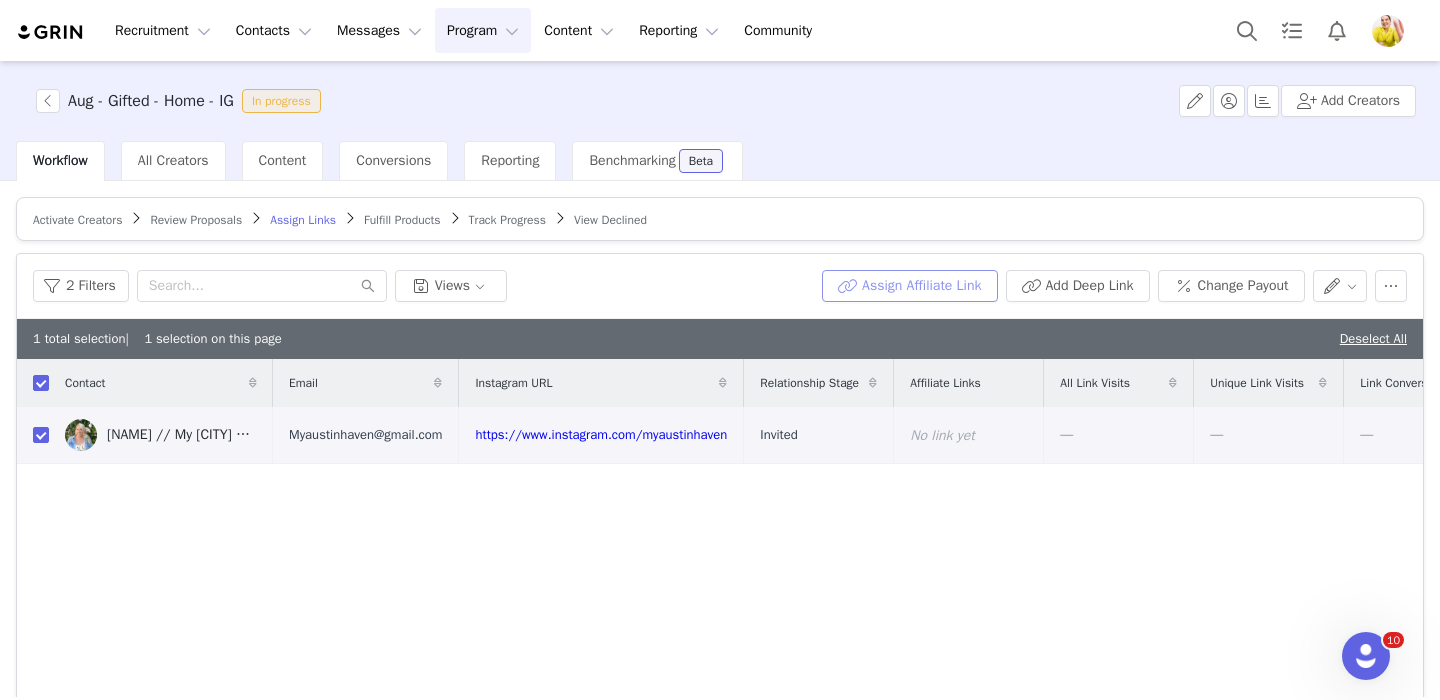 click on "Assign Affiliate Link" at bounding box center [909, 286] 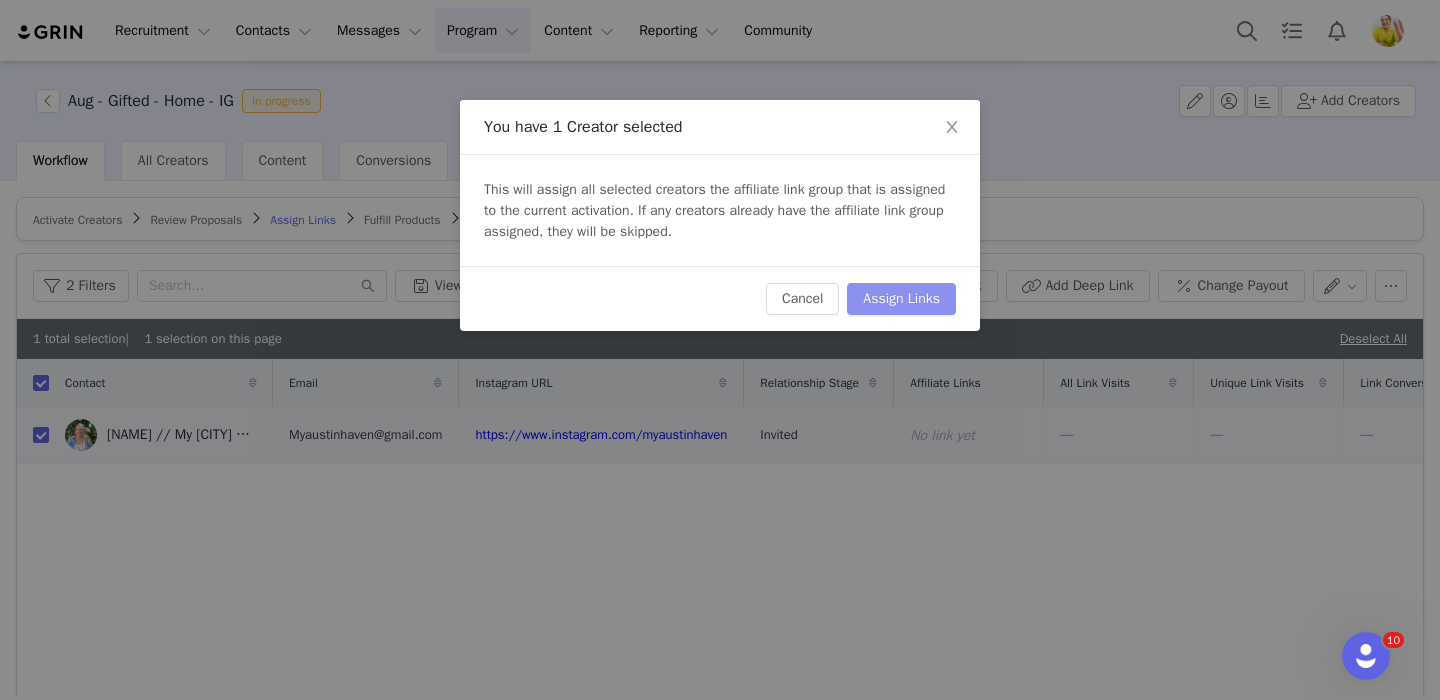click on "Assign Links" at bounding box center [901, 299] 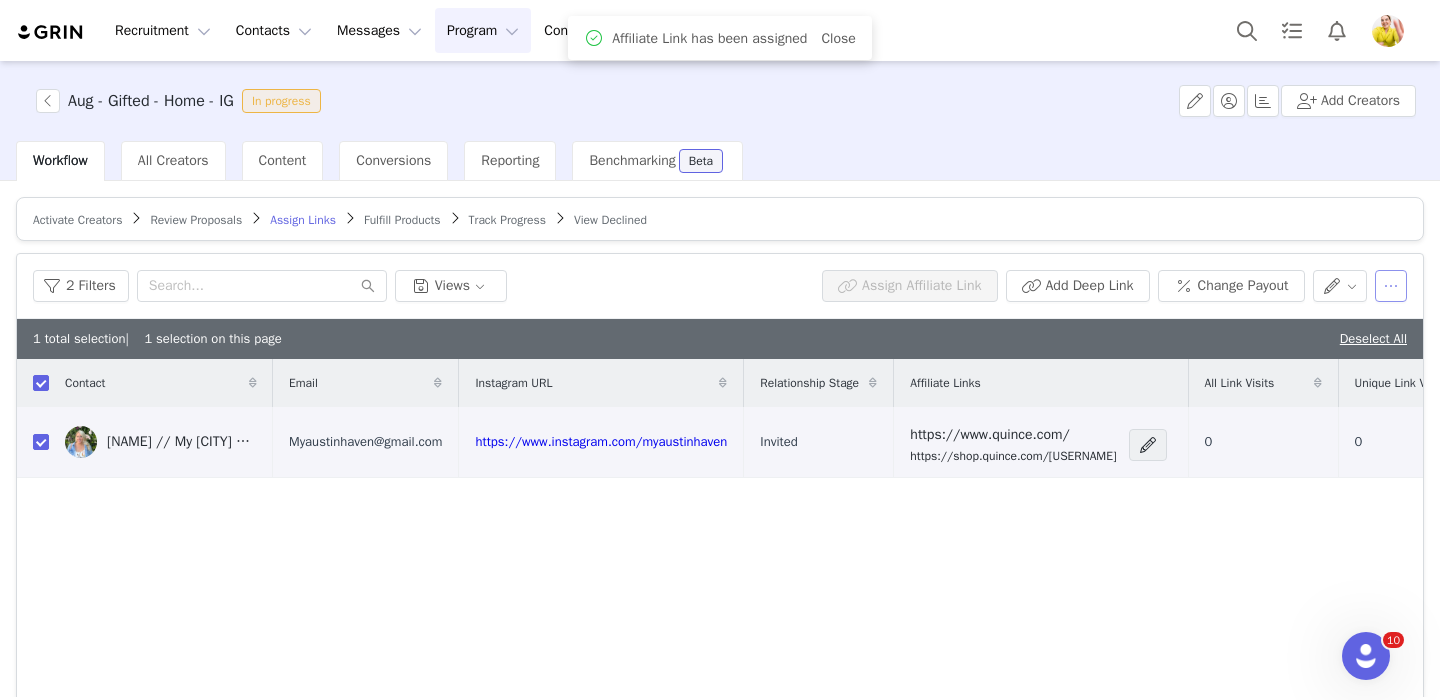 click at bounding box center [1391, 286] 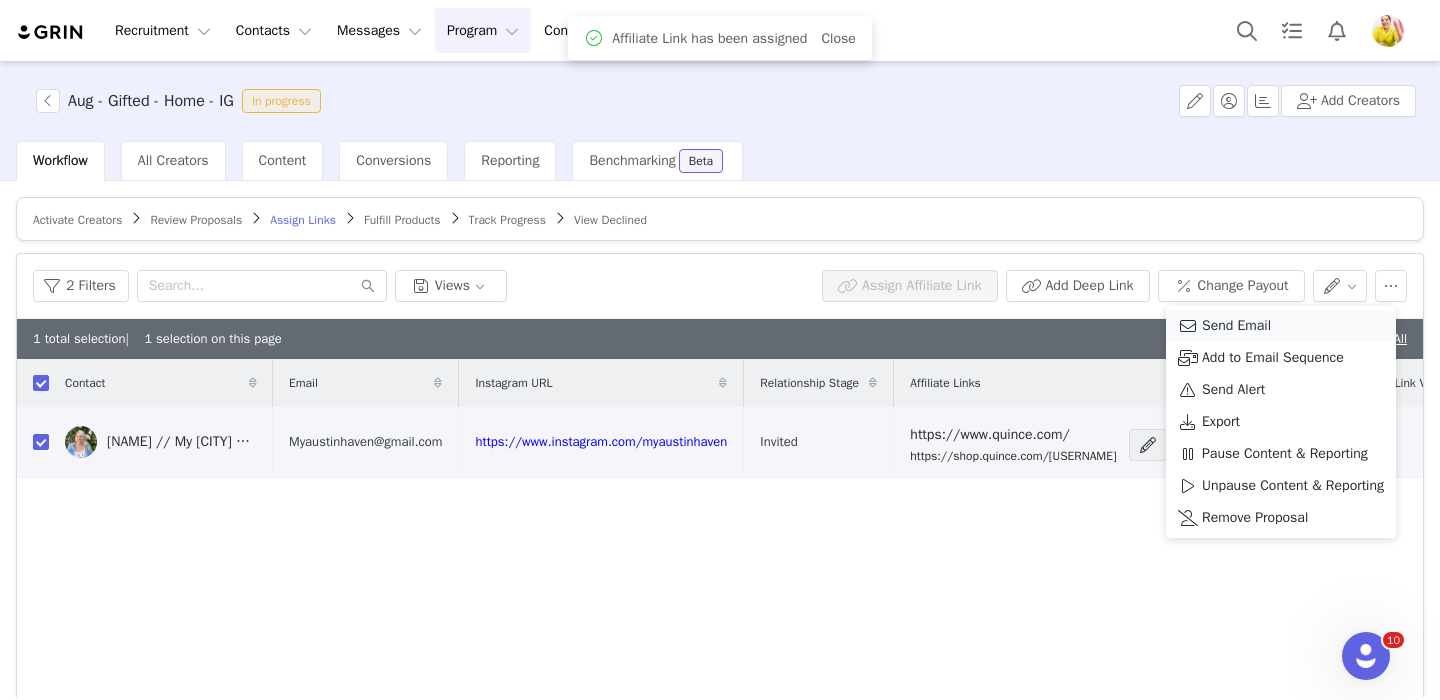 click at bounding box center [1188, 326] 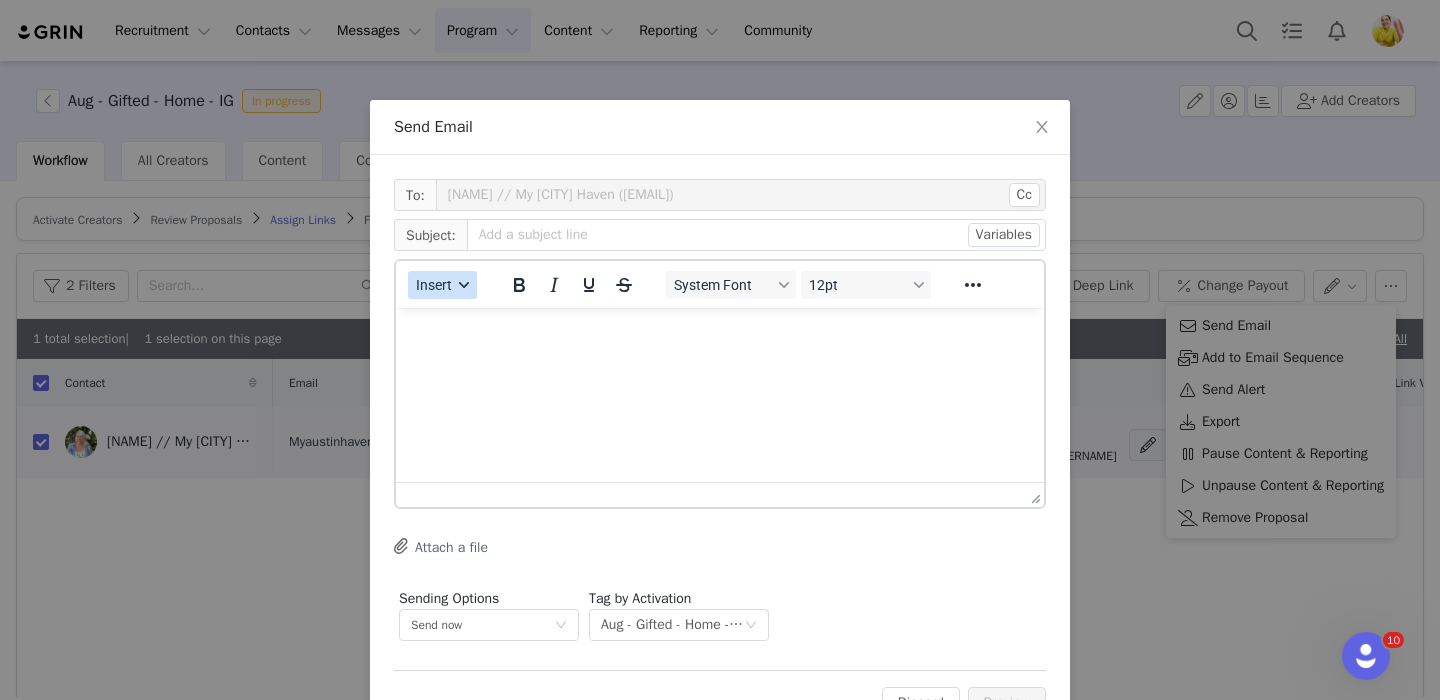 scroll, scrollTop: 0, scrollLeft: 0, axis: both 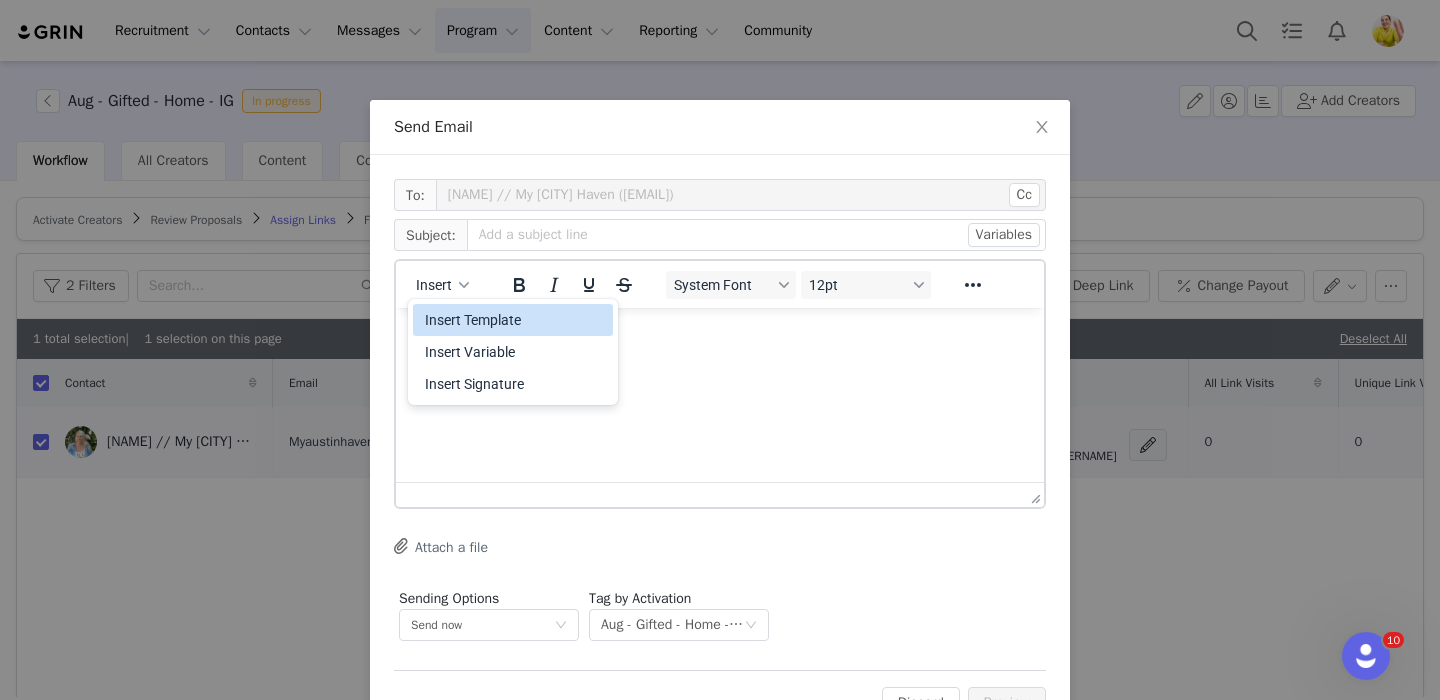 click on "Insert Template" at bounding box center (515, 320) 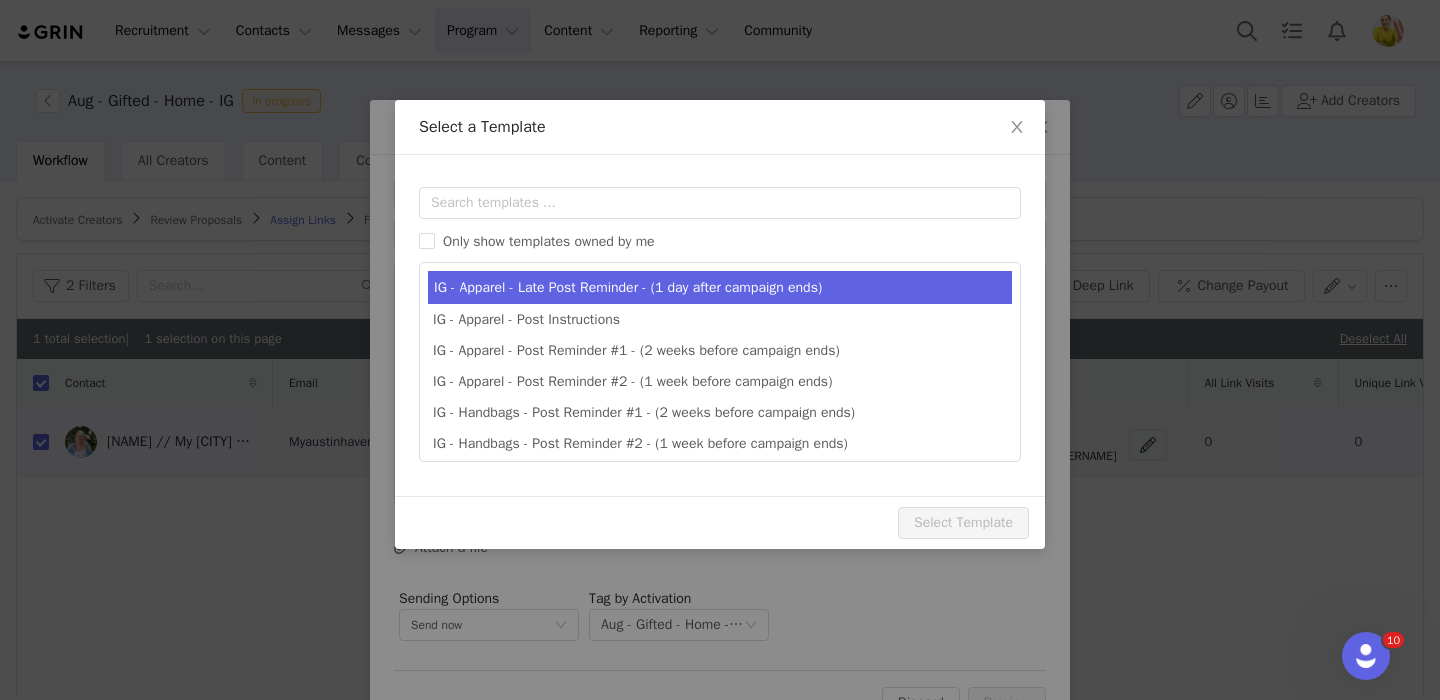scroll, scrollTop: 0, scrollLeft: 0, axis: both 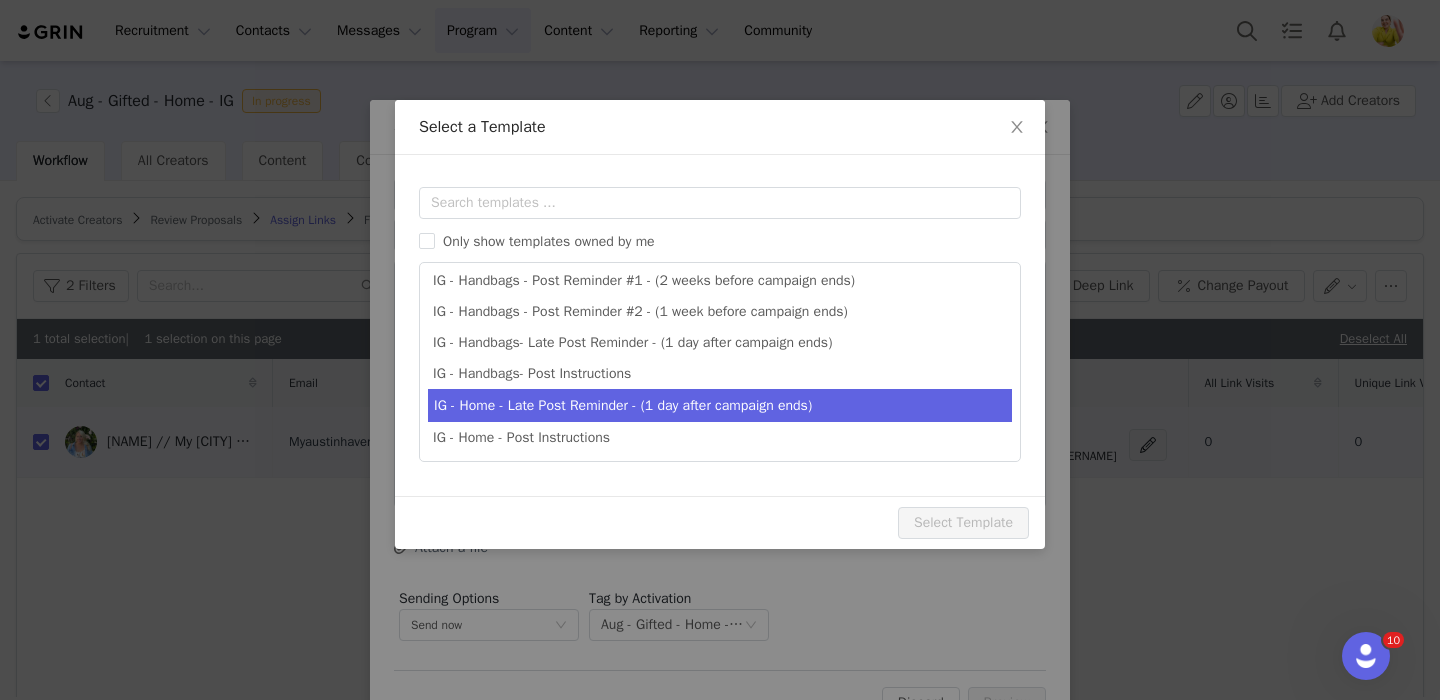 click on "IG - Home - Late Post Reminder - (1 day after campaign ends)" at bounding box center [720, 405] 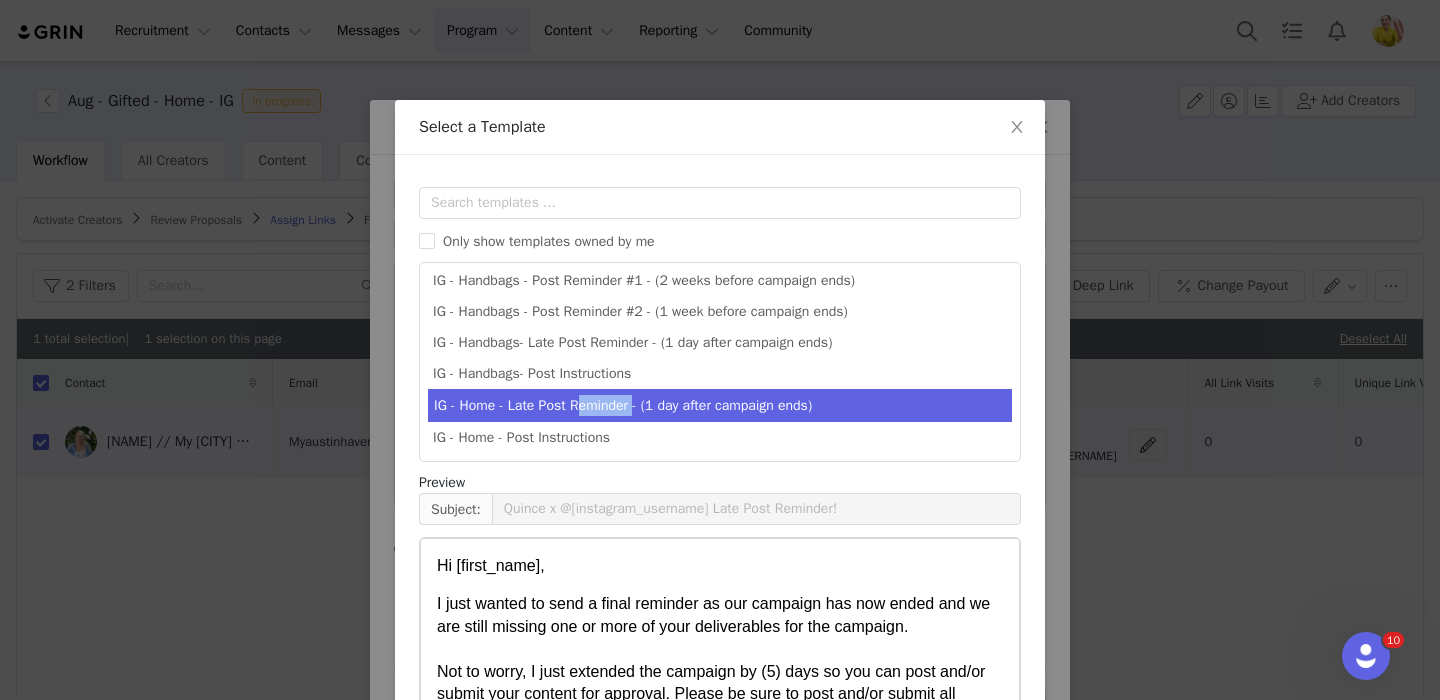 click on "IG - Home - Late Post Reminder - (1 day after campaign ends)" at bounding box center [720, 405] 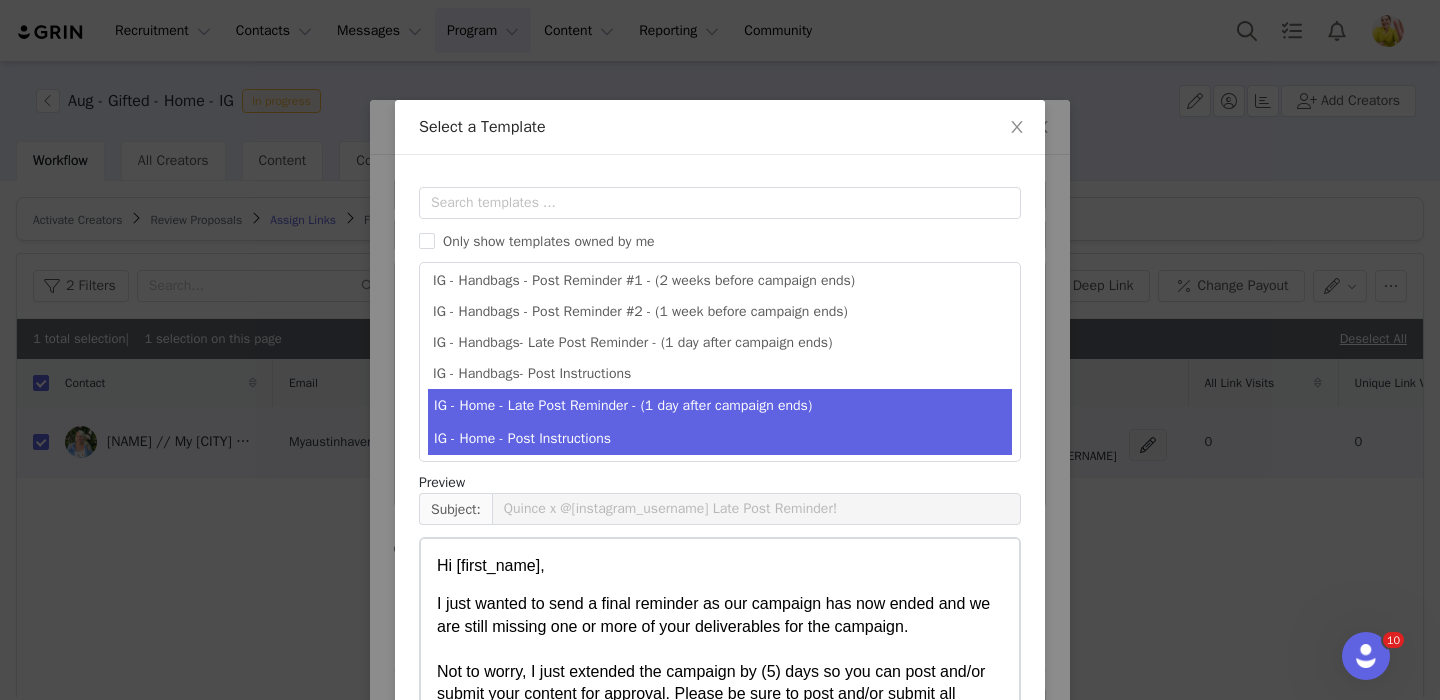 click on "IG - Home - Post Instructions" at bounding box center [720, 438] 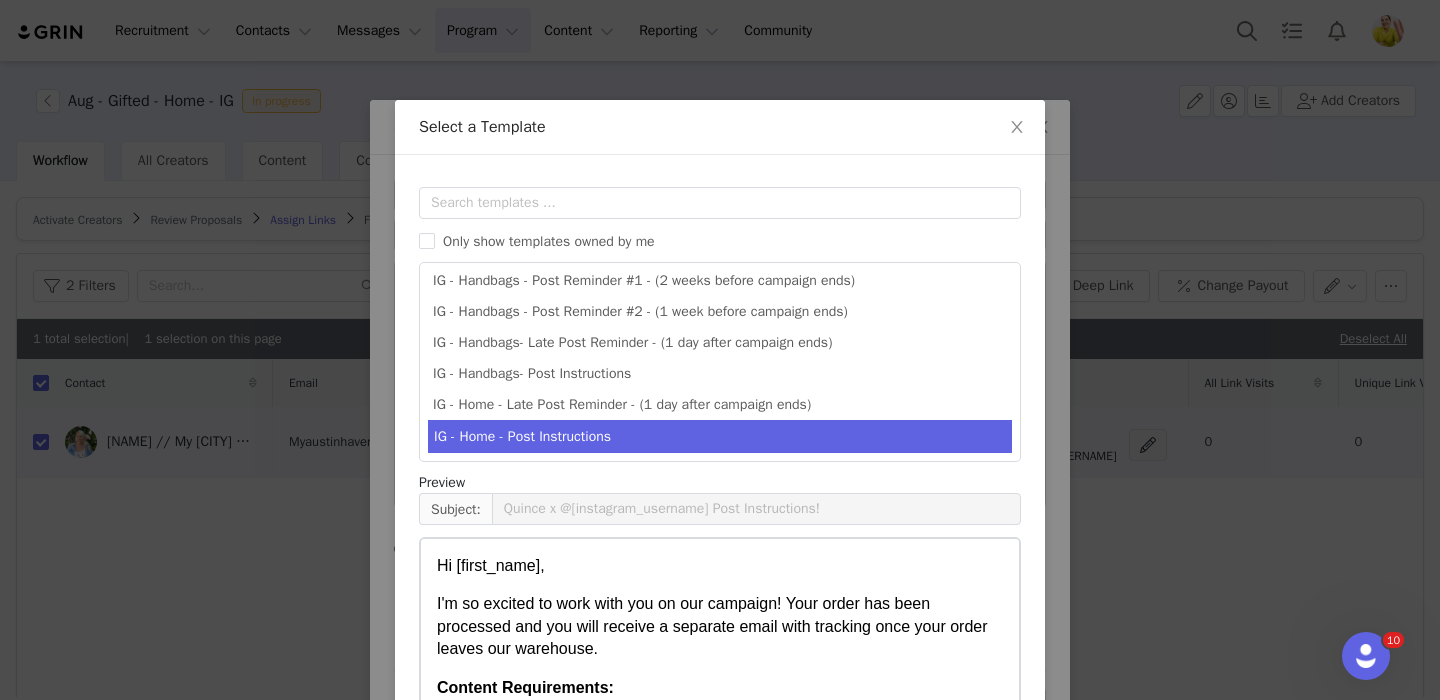 scroll, scrollTop: 188, scrollLeft: 0, axis: vertical 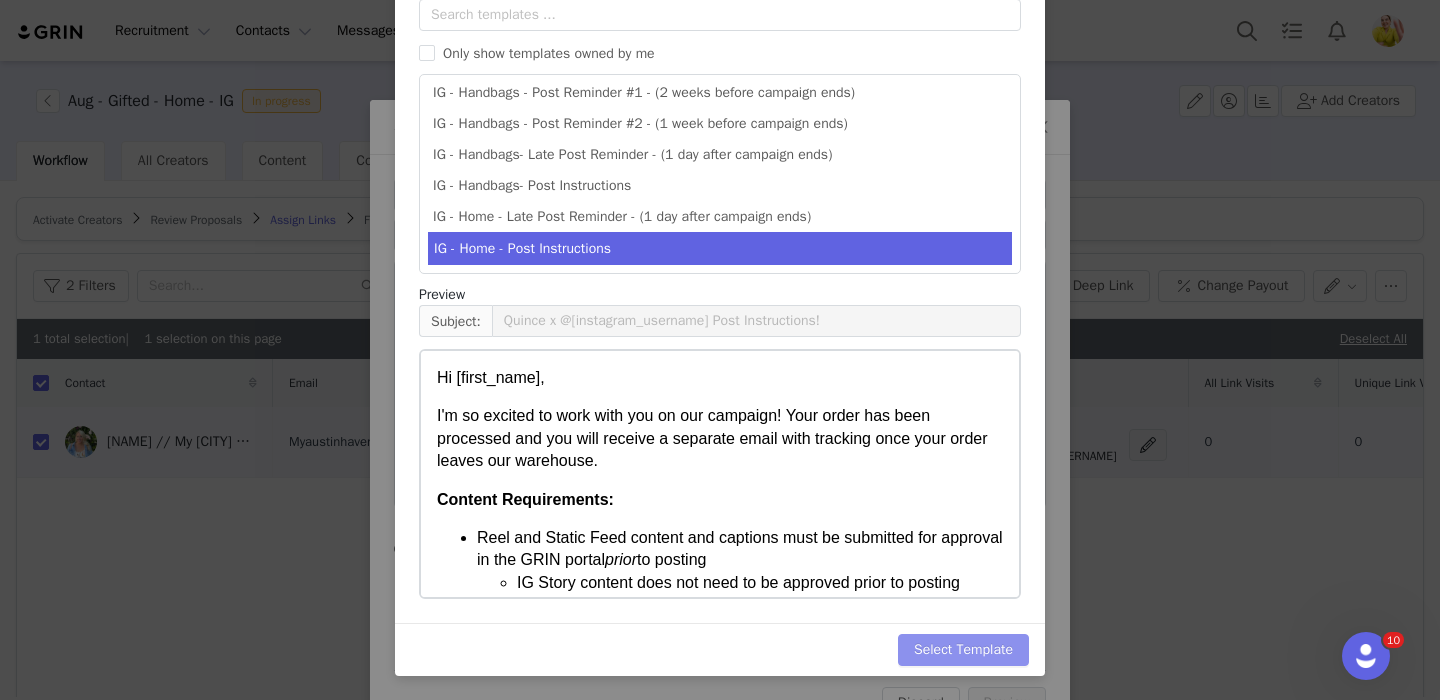 click on "Select Template" at bounding box center (963, 650) 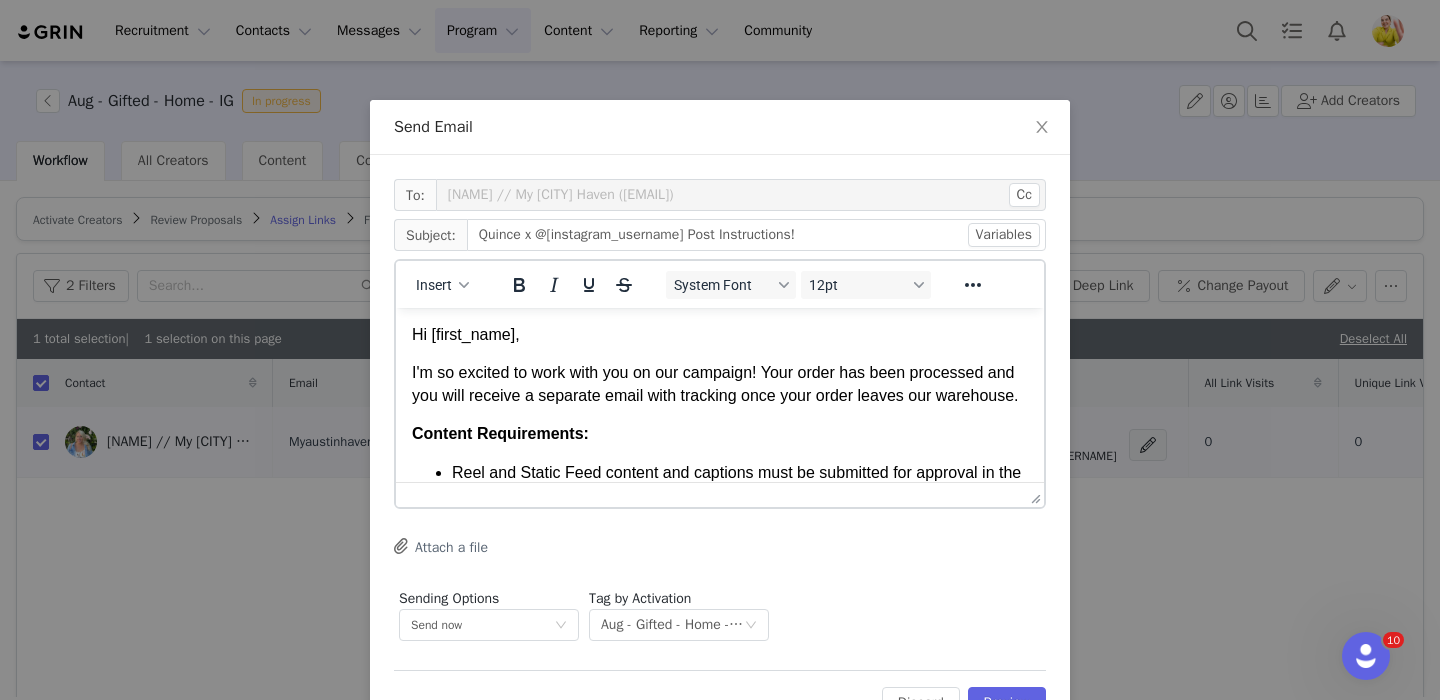 scroll, scrollTop: 0, scrollLeft: 0, axis: both 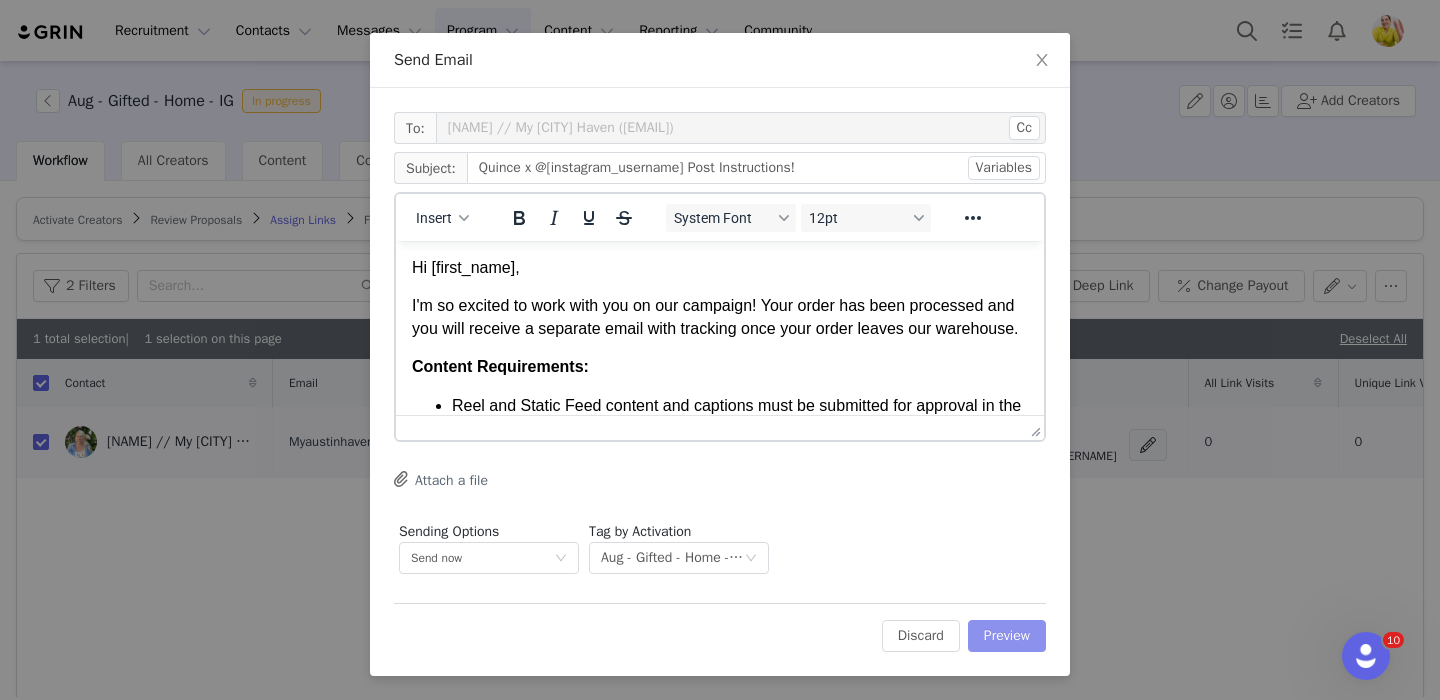 click on "Preview" at bounding box center [1007, 636] 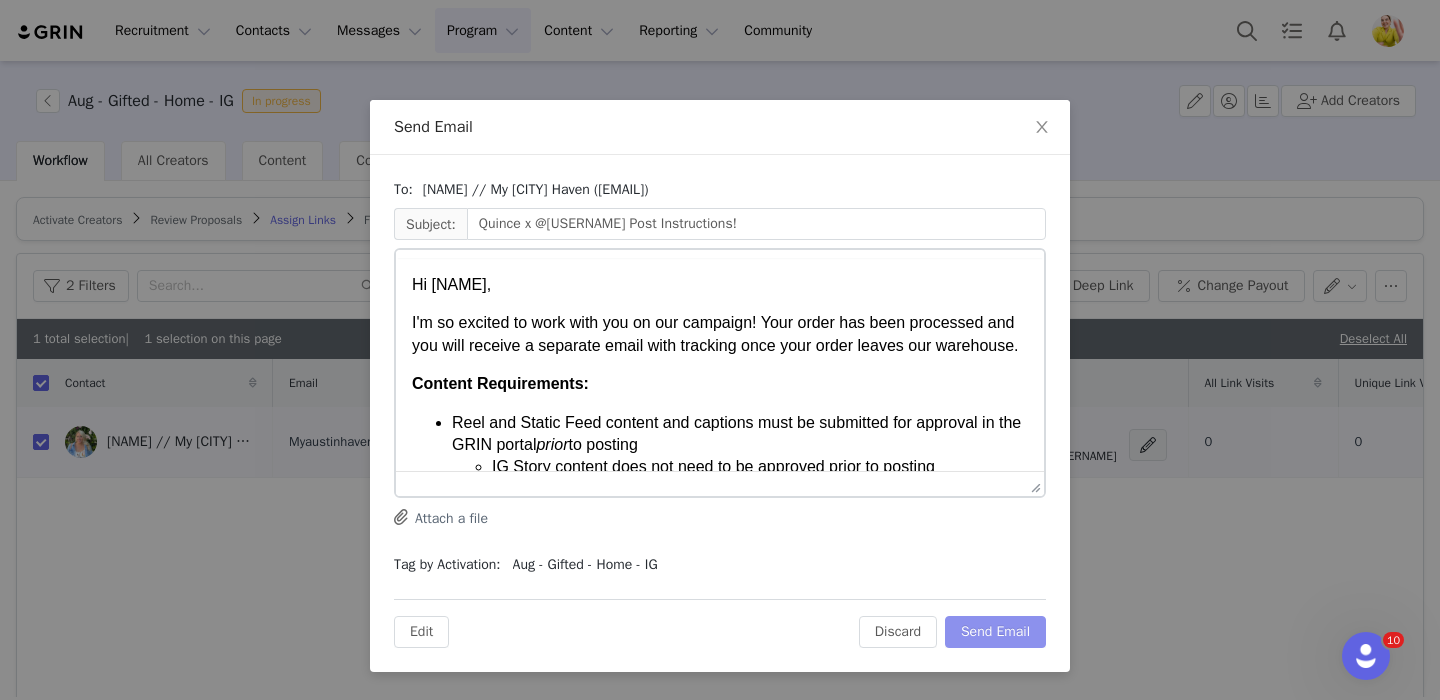 scroll, scrollTop: 0, scrollLeft: 0, axis: both 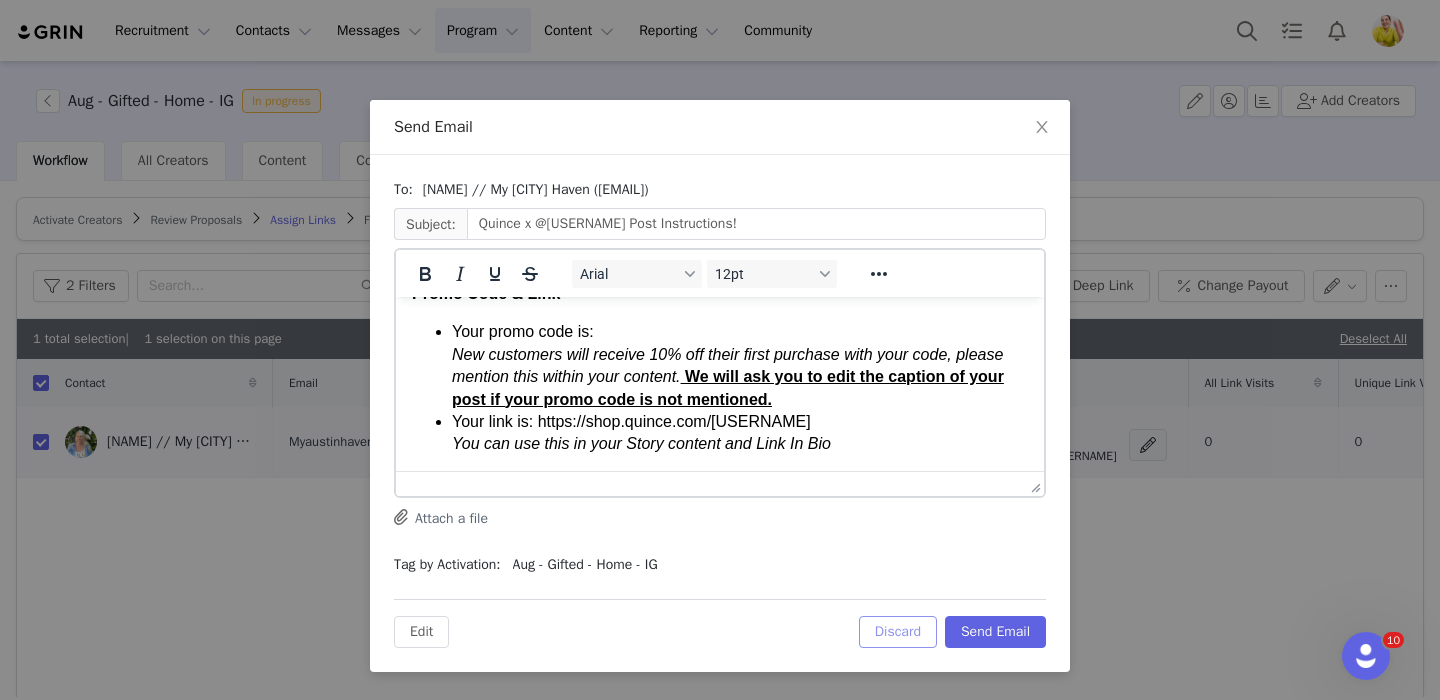 click on "Discard" at bounding box center (898, 632) 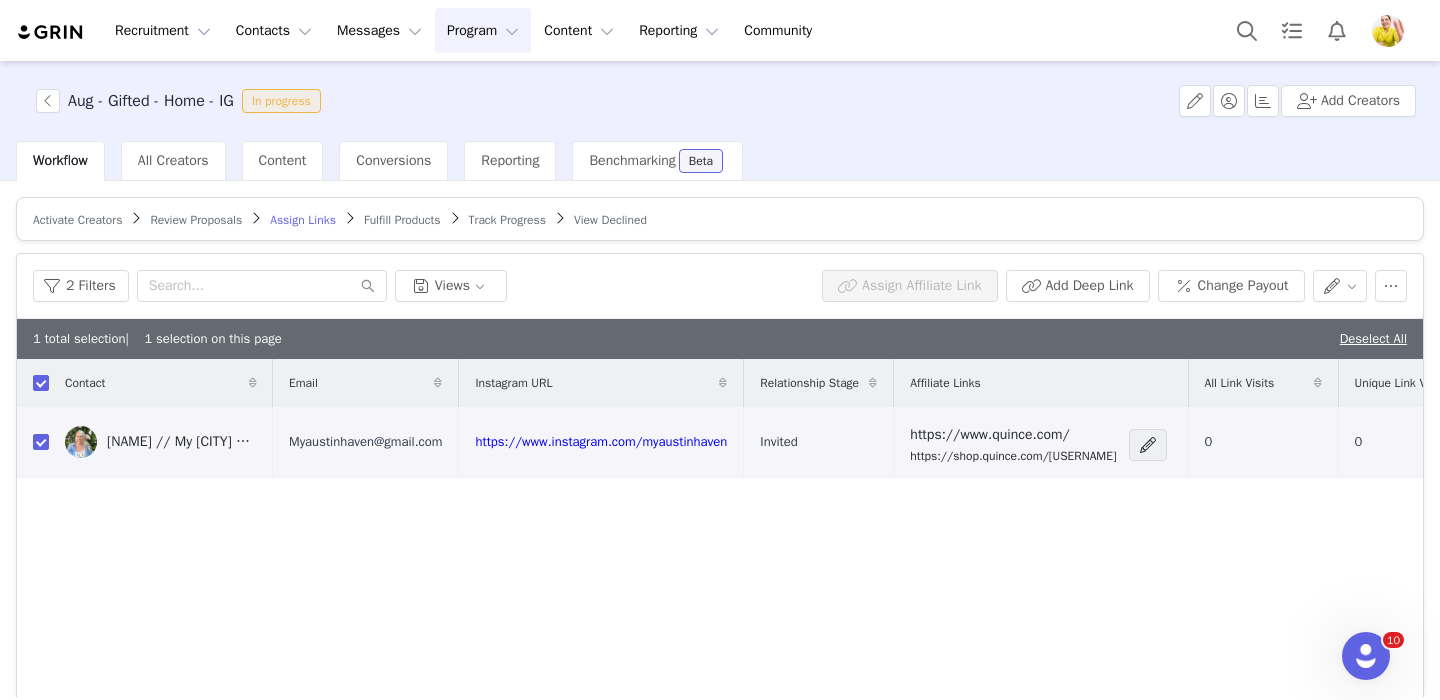 scroll, scrollTop: 0, scrollLeft: 0, axis: both 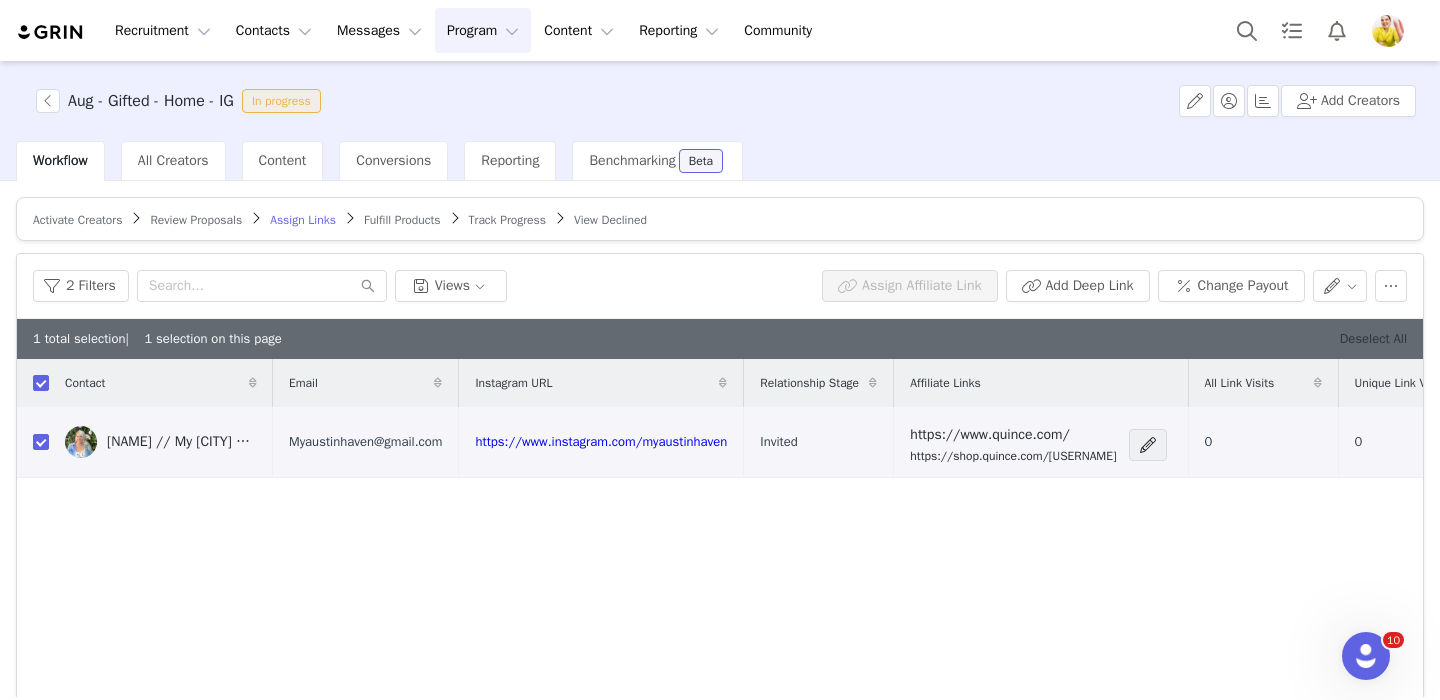 click on "Deselect All" at bounding box center (1373, 338) 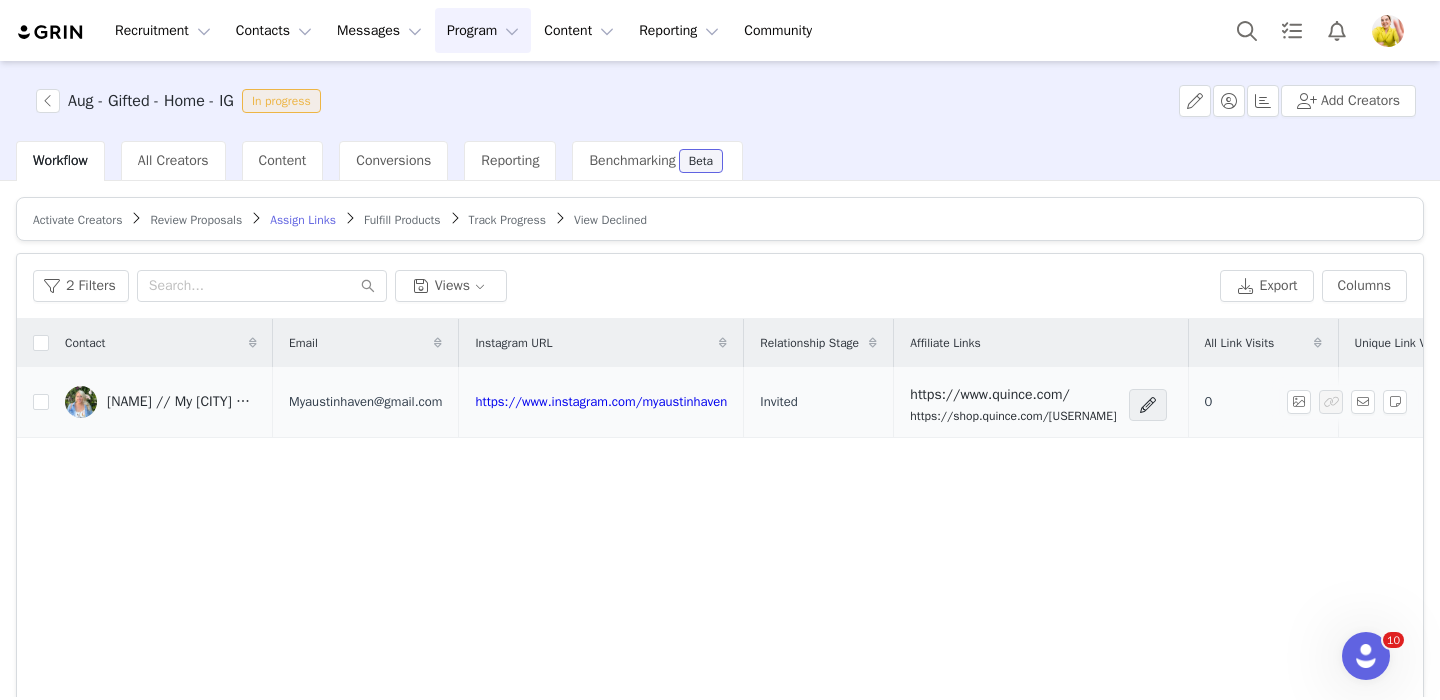 click on "Myaustinhaven@gmail.com" at bounding box center [365, 402] 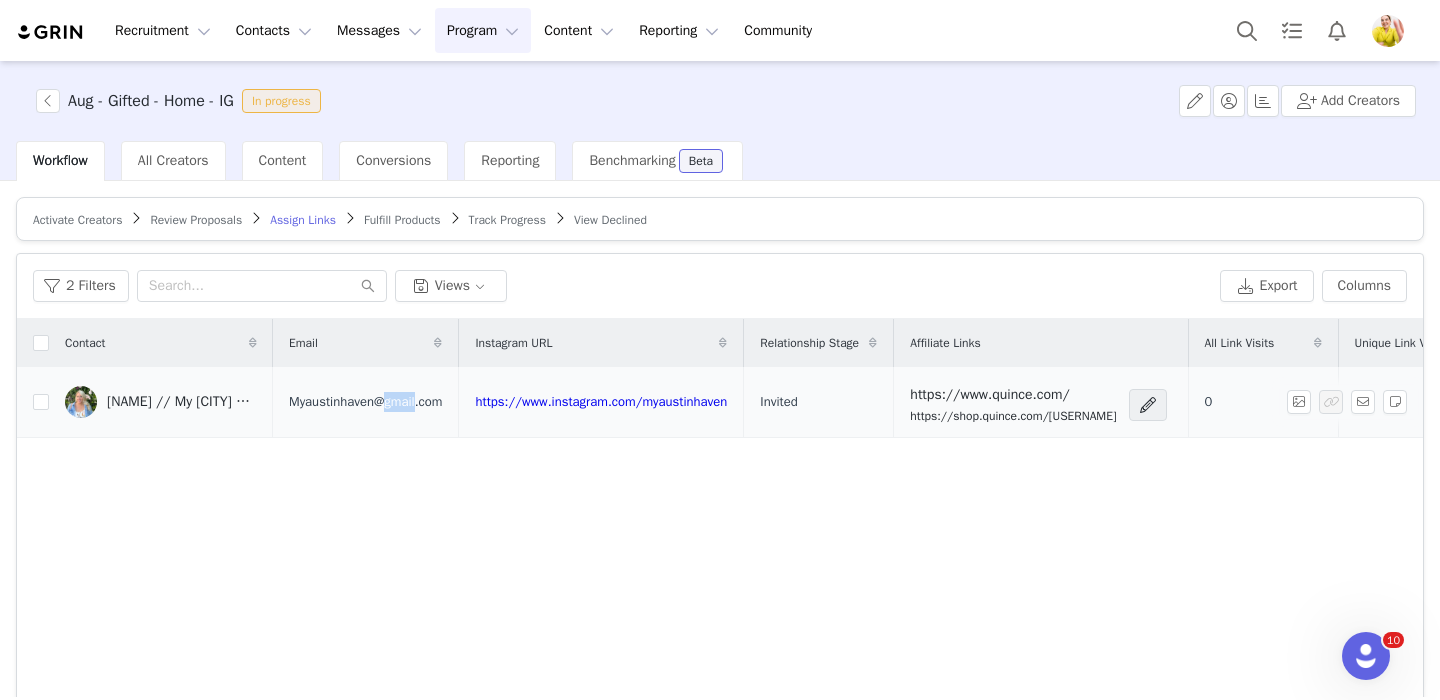 click on "Myaustinhaven@gmail.com" at bounding box center (365, 402) 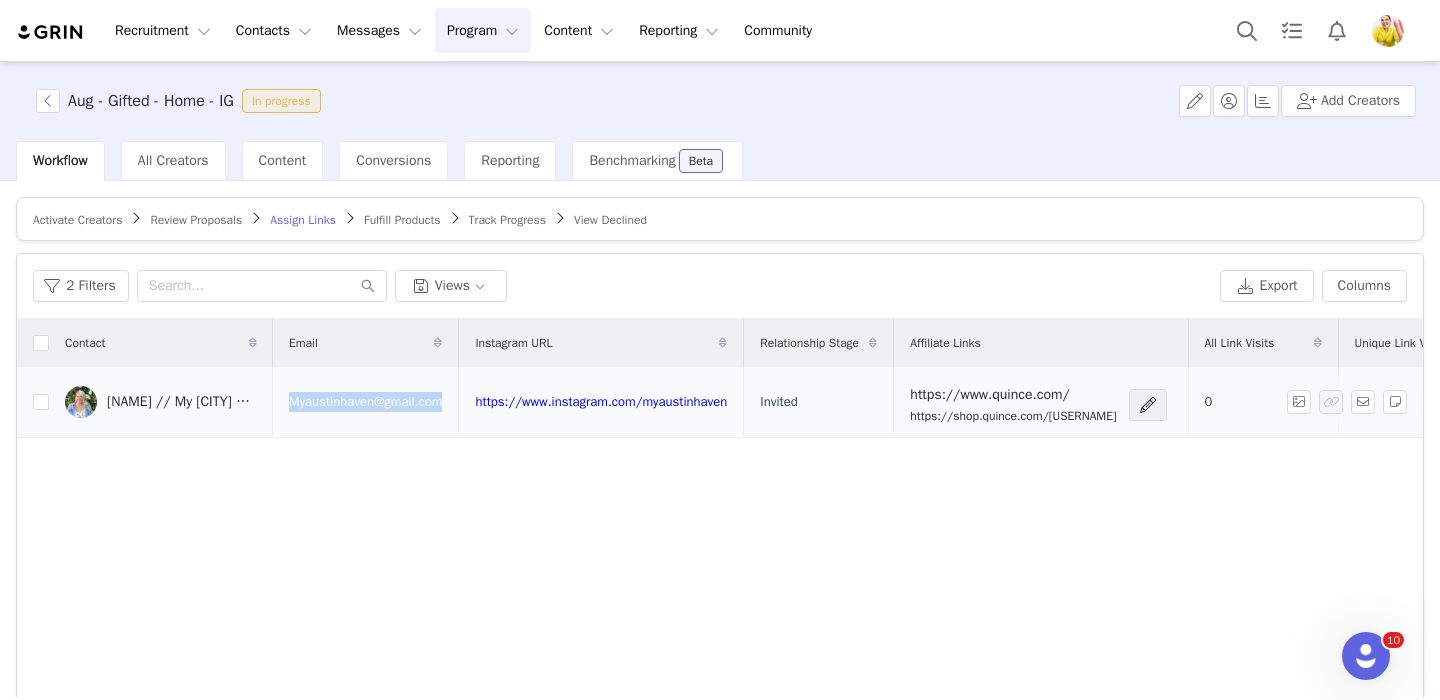 click on "Myaustinhaven@gmail.com" at bounding box center [365, 402] 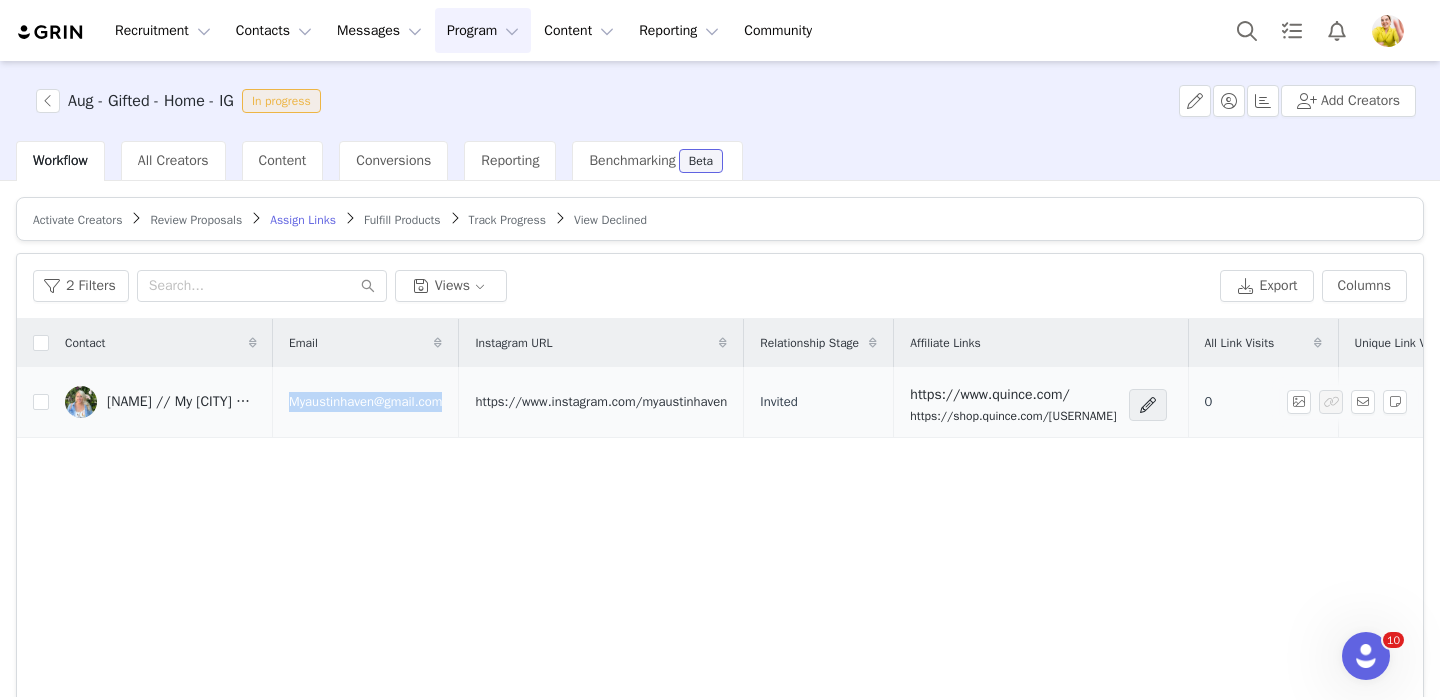 copy on "https://www.instagram.com/myaustinhaven" 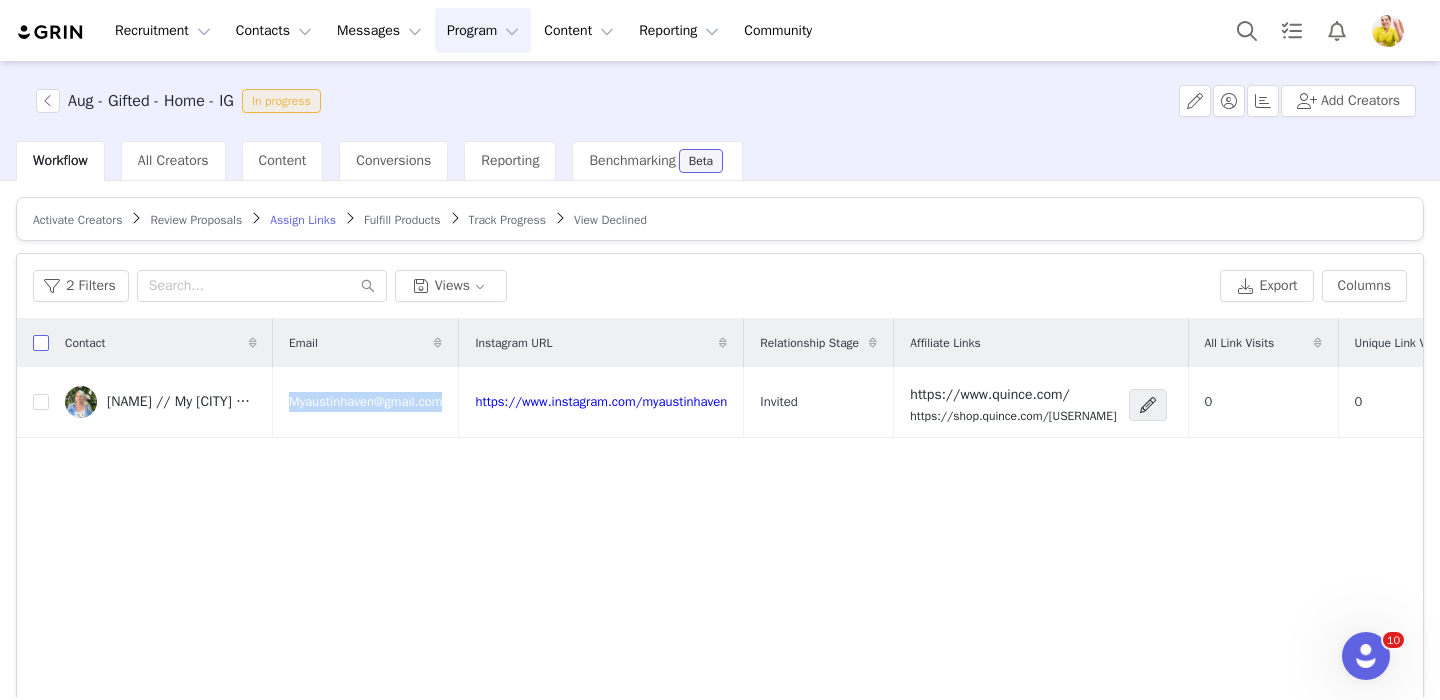 click at bounding box center [41, 343] 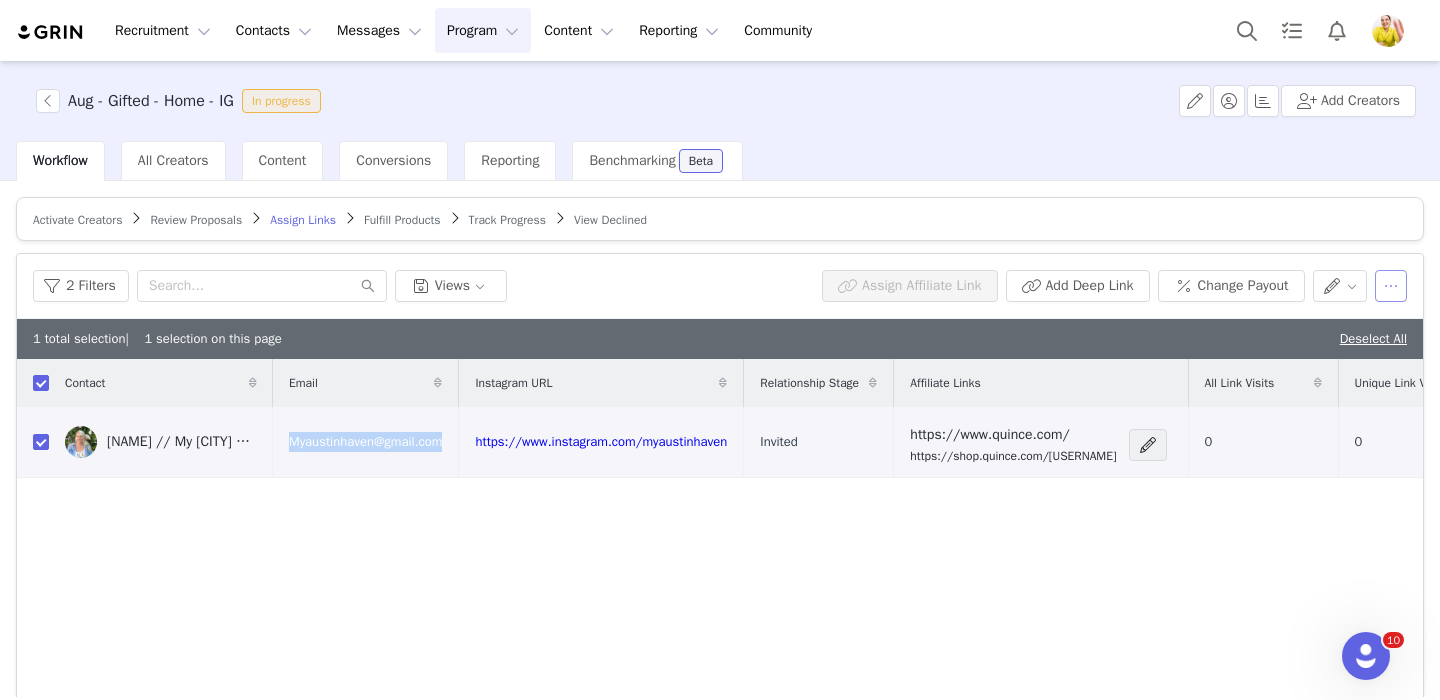 click at bounding box center (1391, 286) 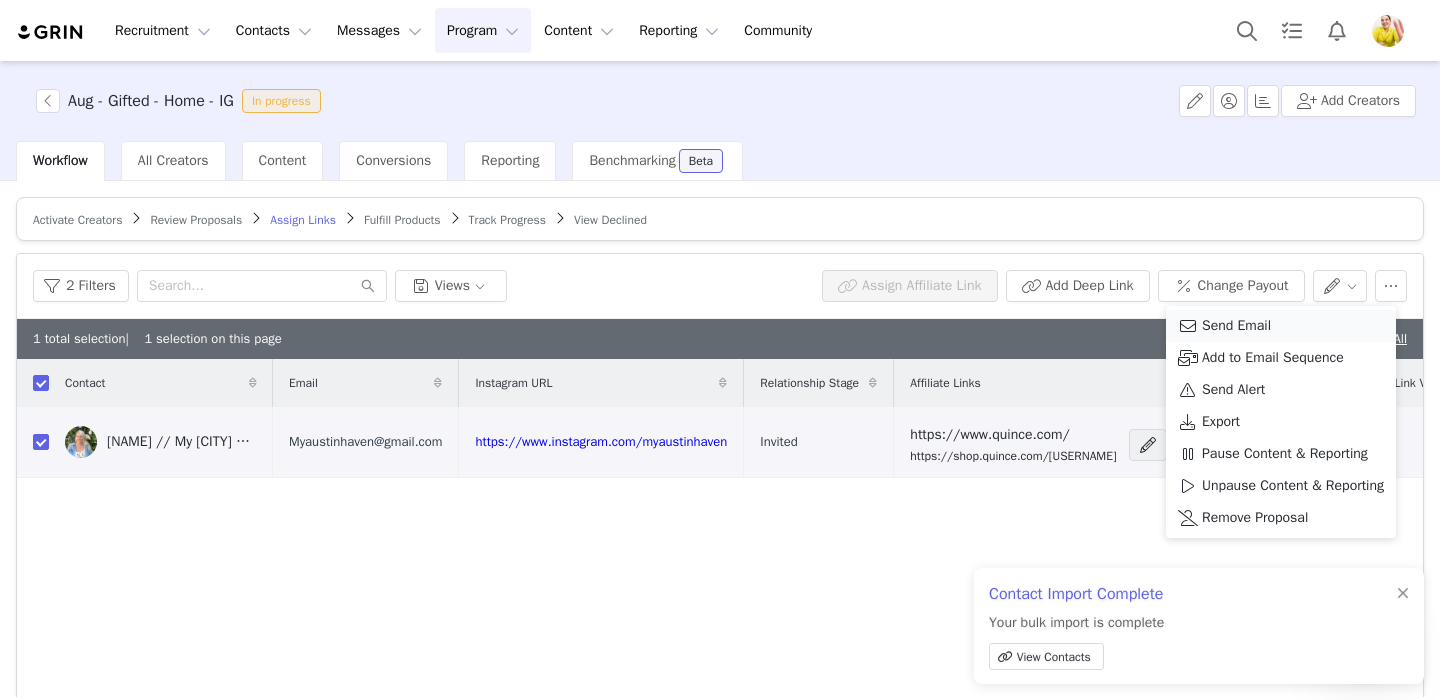 click on "Send Email" at bounding box center (1236, 326) 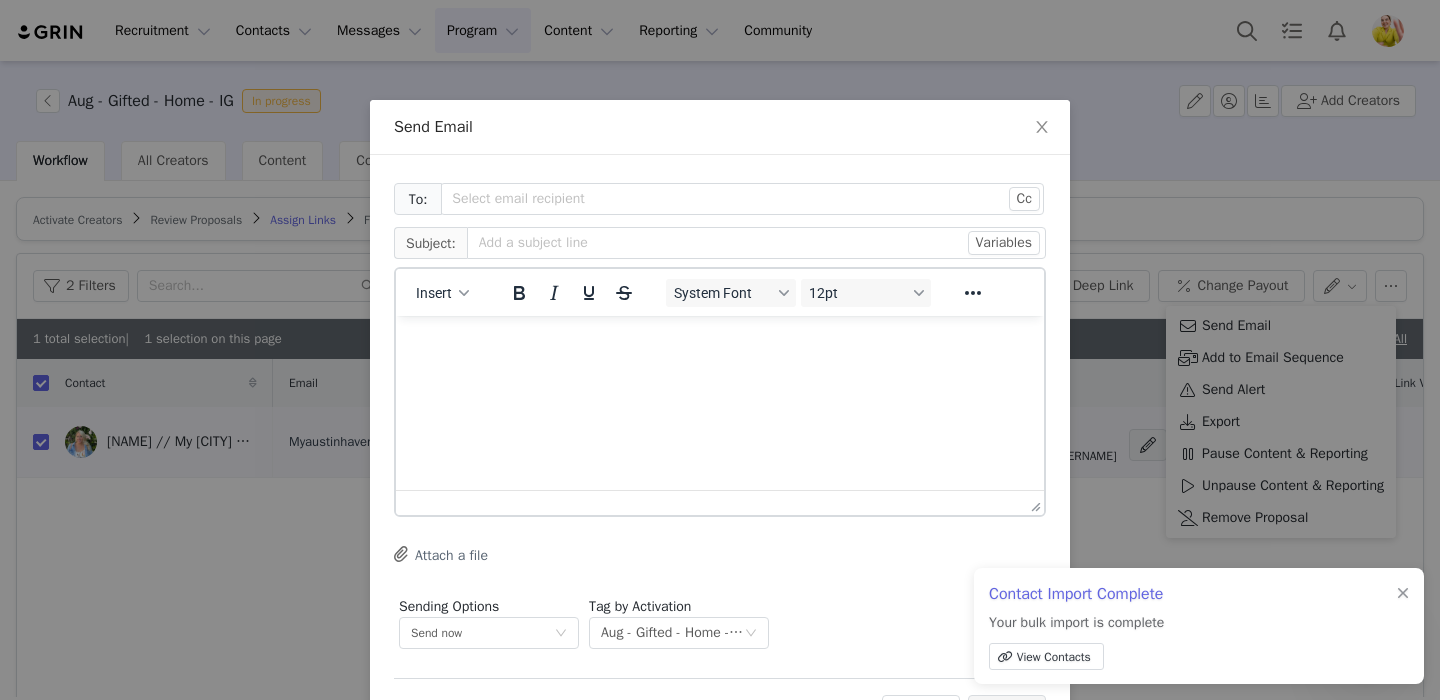 scroll, scrollTop: 0, scrollLeft: 0, axis: both 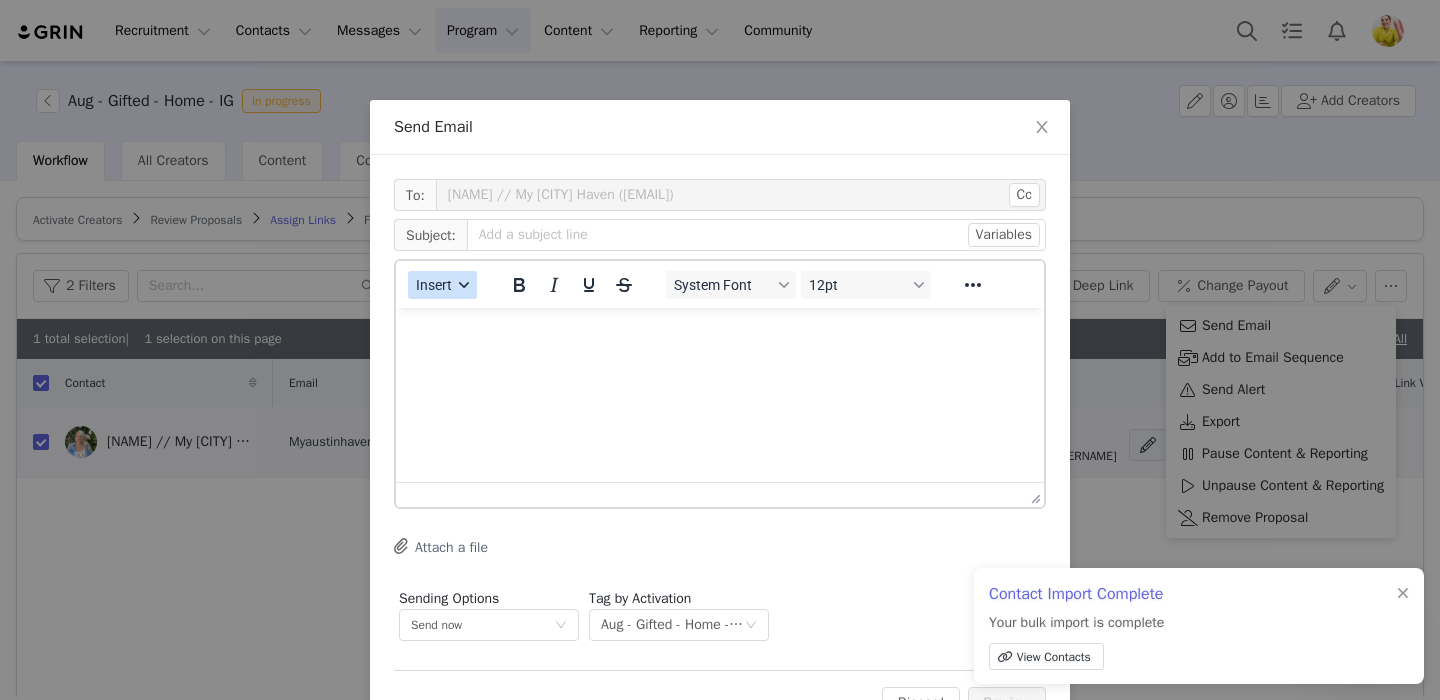 click on "Insert" at bounding box center (434, 285) 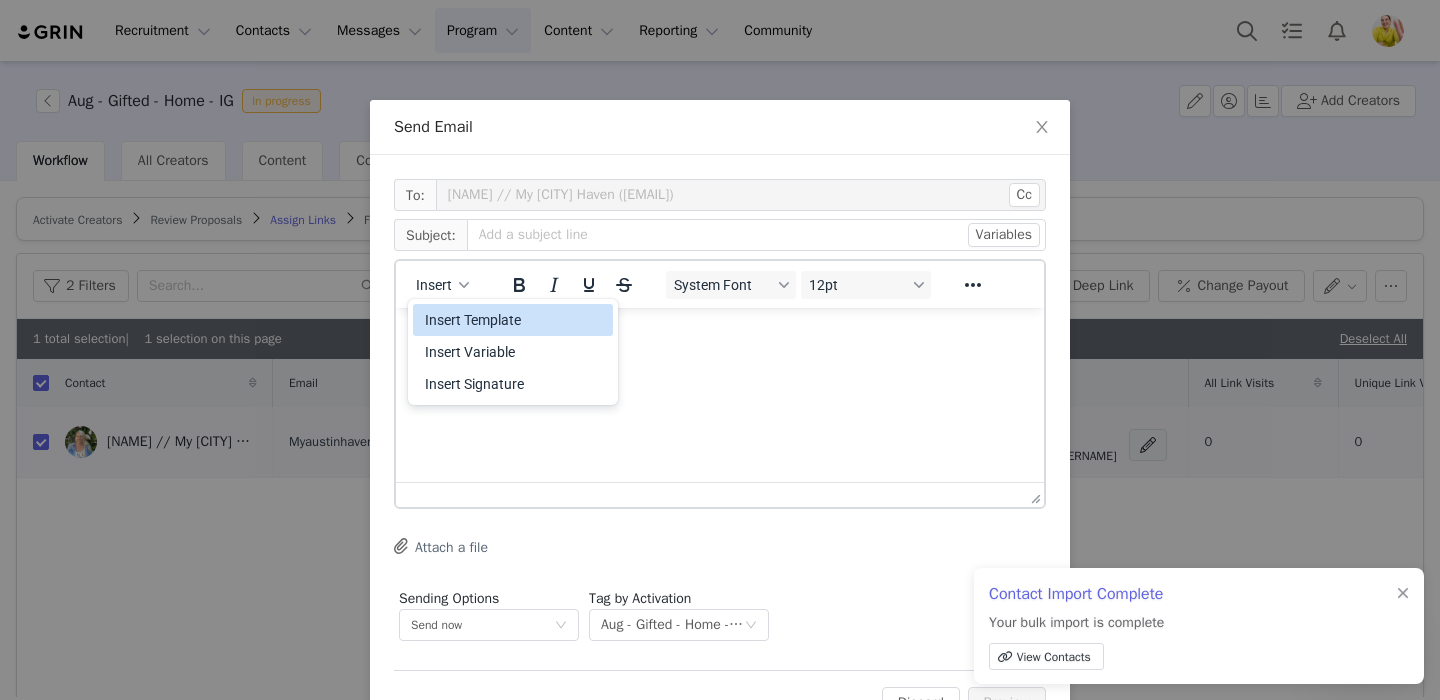 click on "Insert Template" at bounding box center [515, 320] 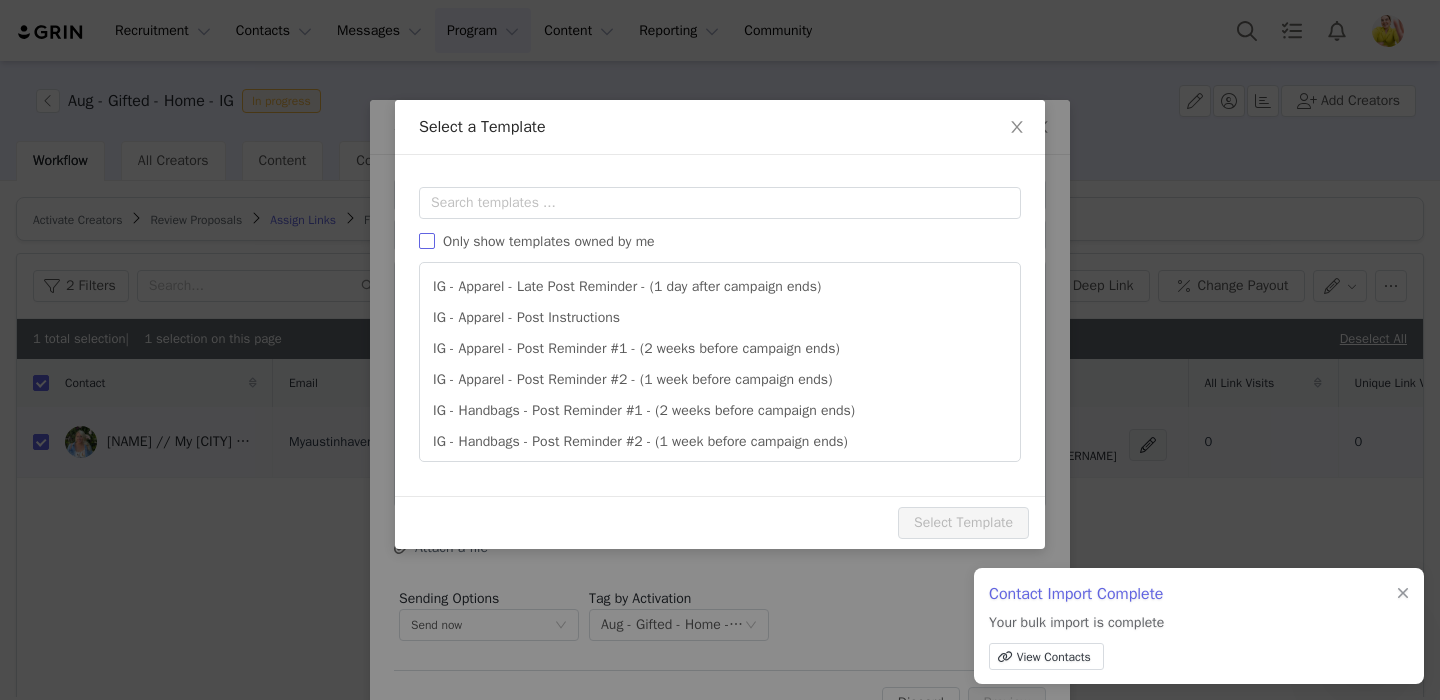 scroll, scrollTop: 0, scrollLeft: 0, axis: both 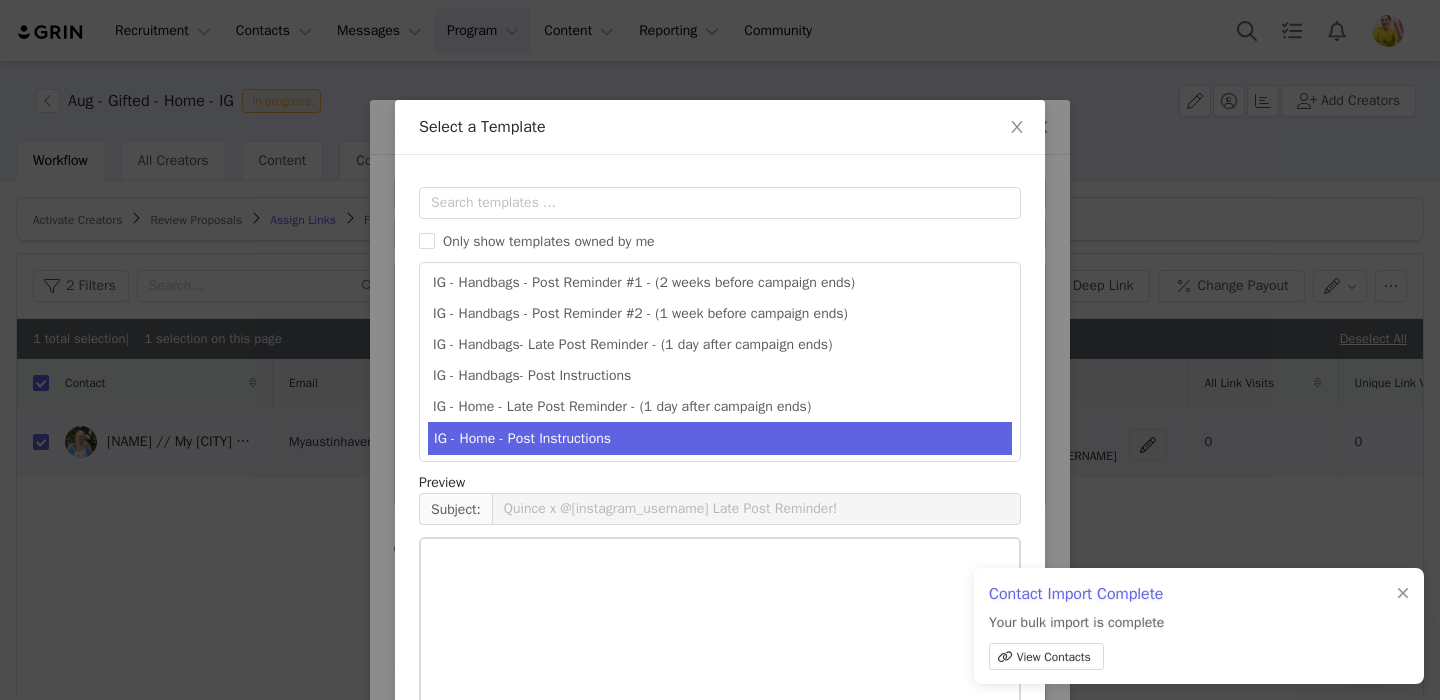click on "IG - Home - Post Instructions" at bounding box center [720, 438] 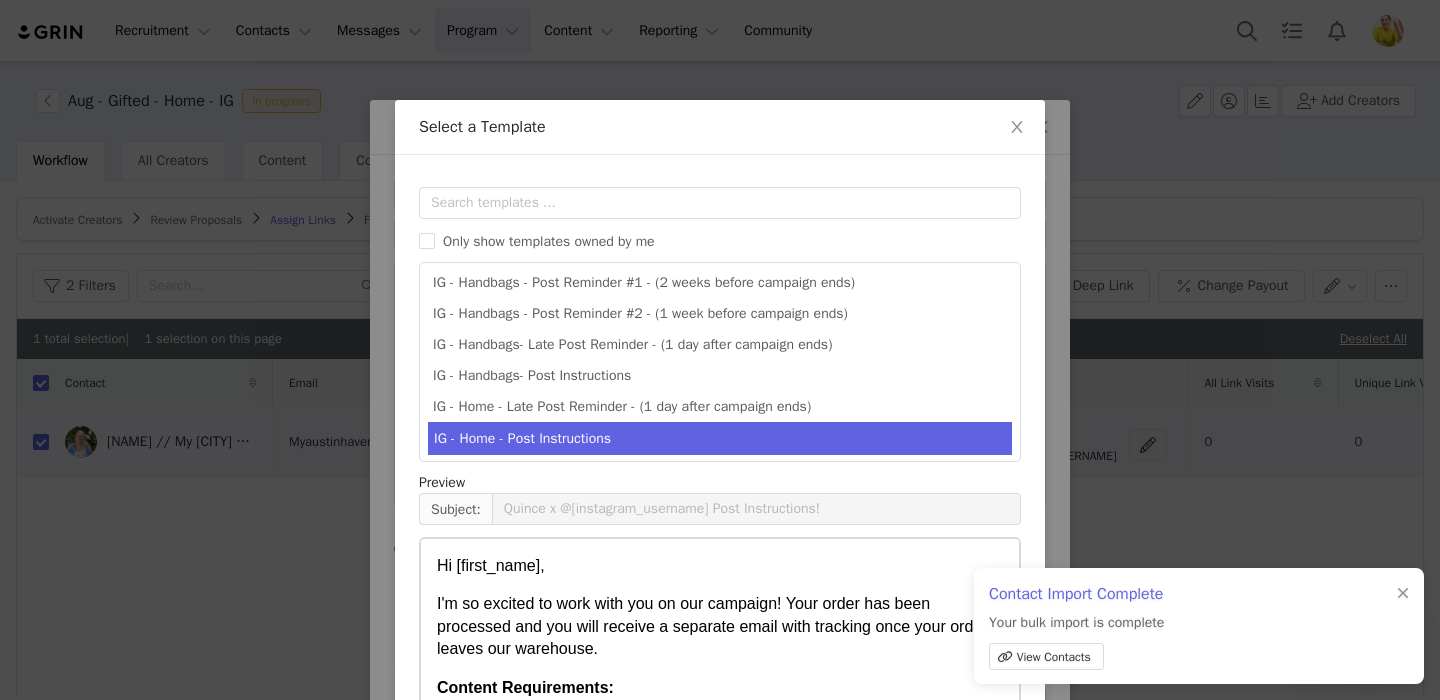 scroll, scrollTop: 130, scrollLeft: 0, axis: vertical 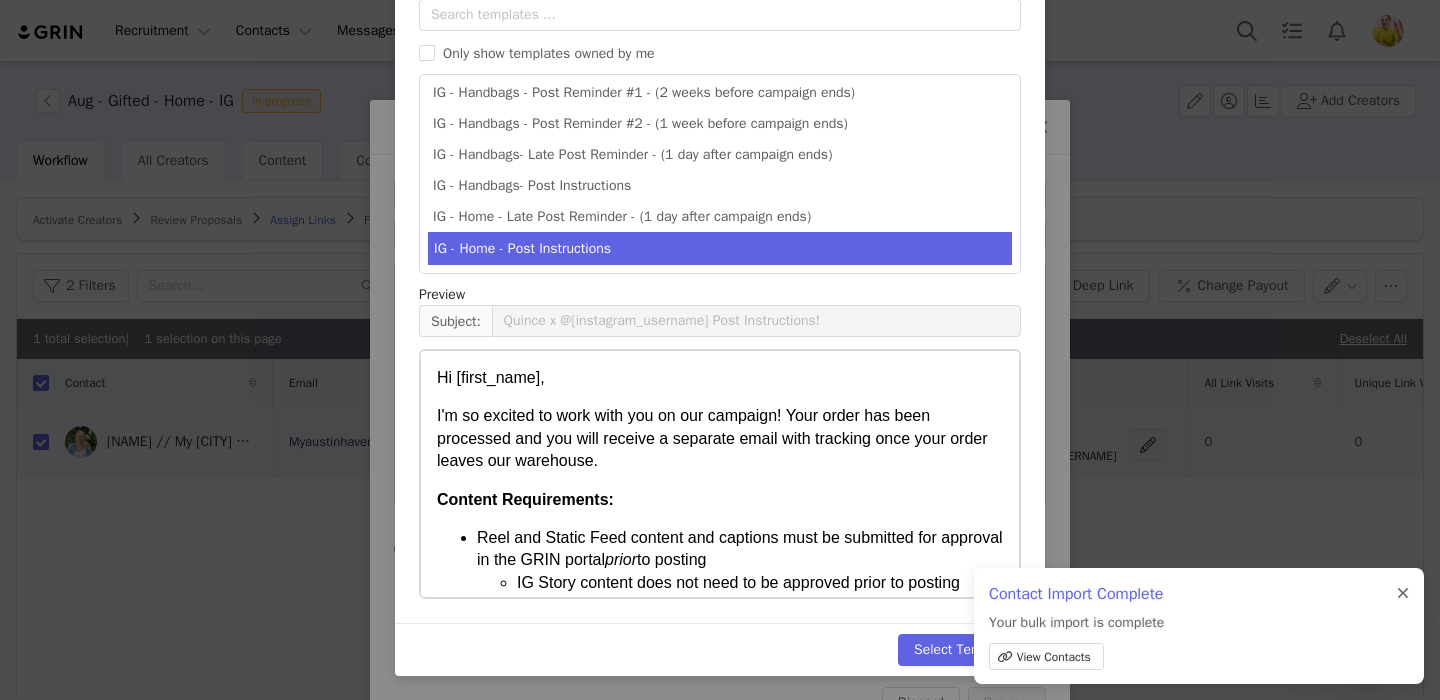 click at bounding box center [1403, 594] 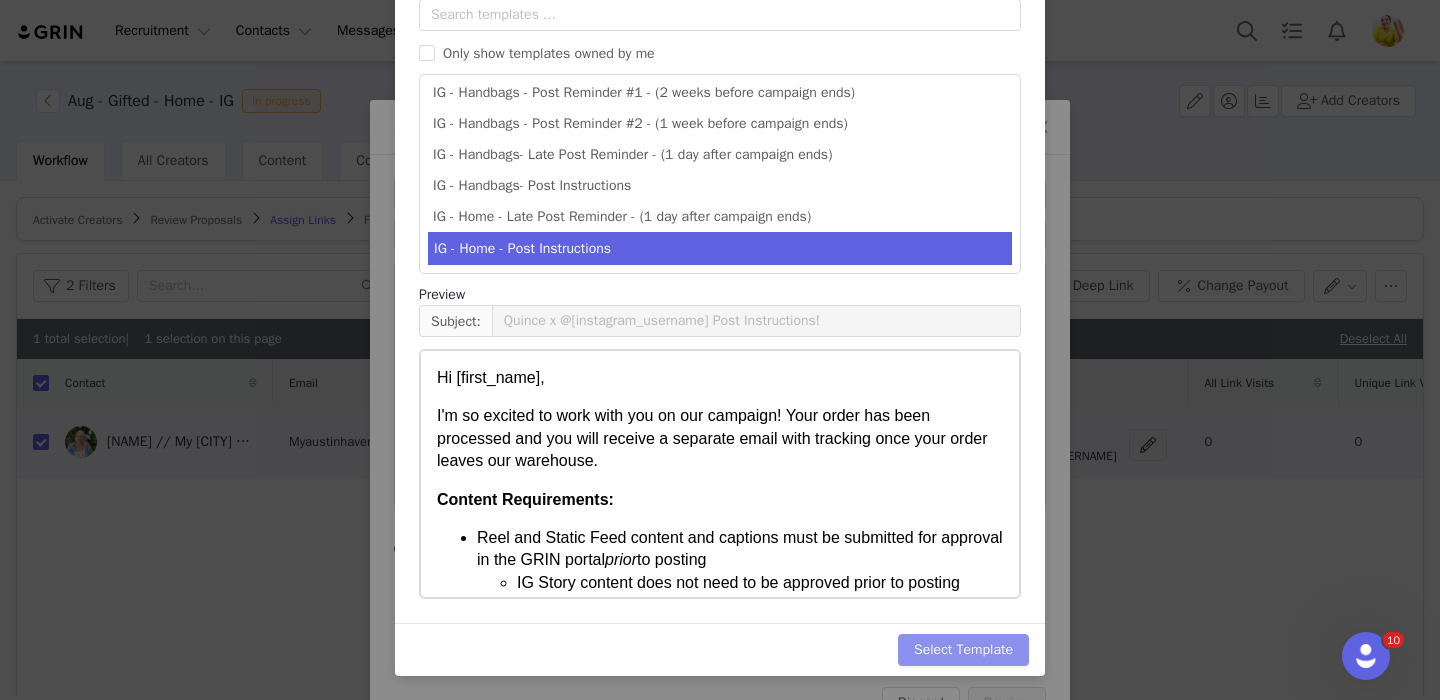 click on "Select Template" at bounding box center [963, 650] 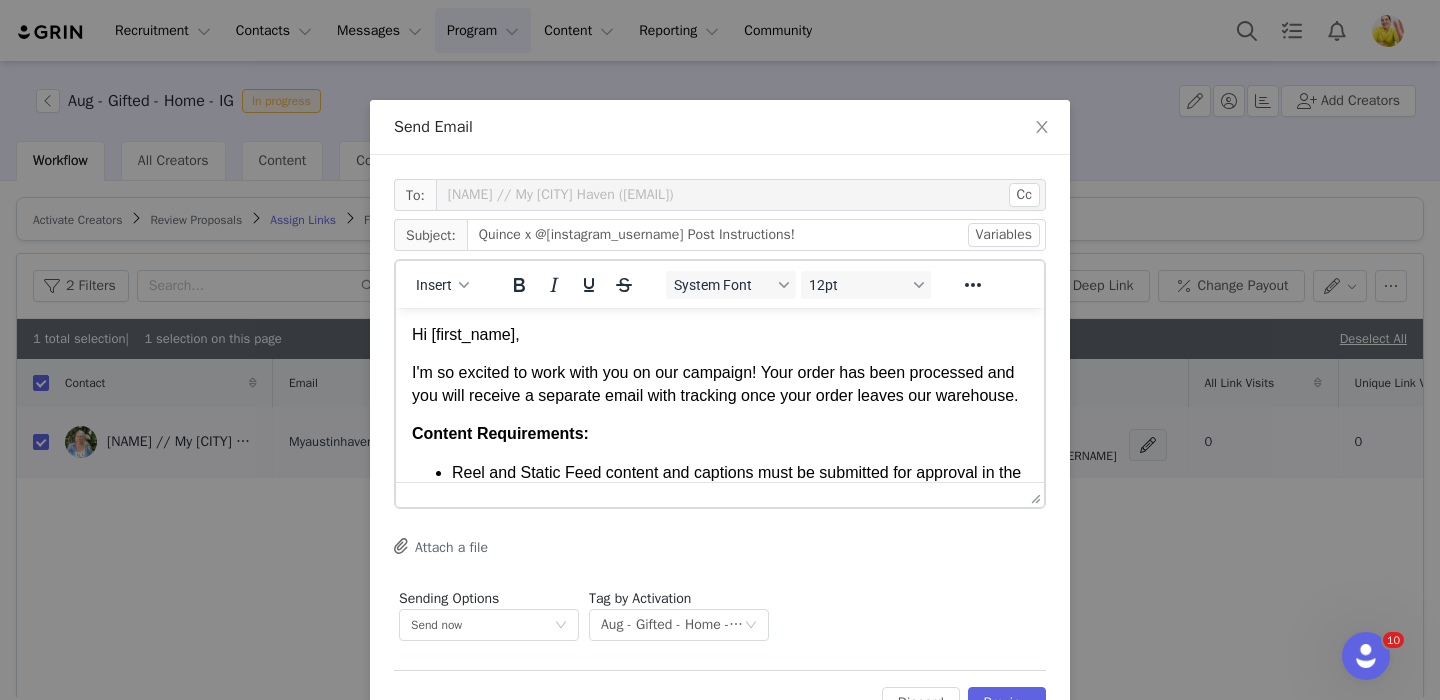 scroll, scrollTop: 0, scrollLeft: 0, axis: both 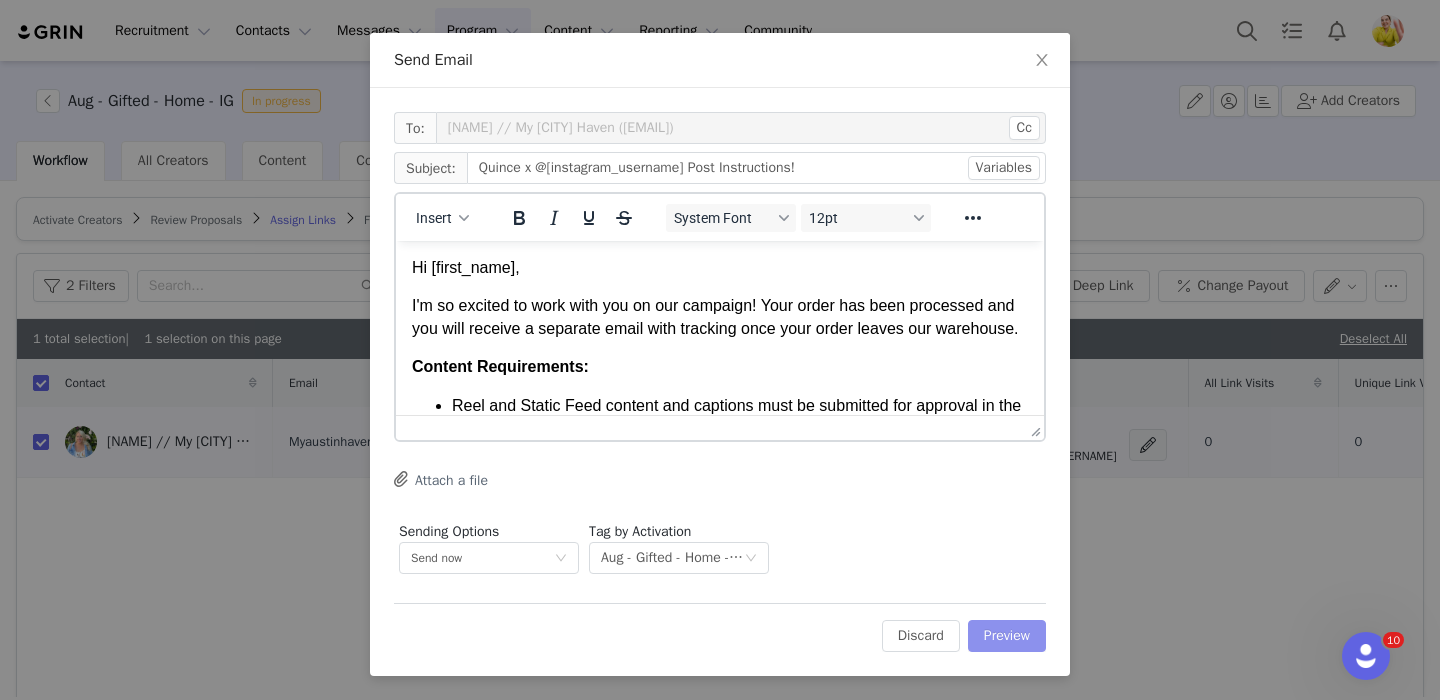 click on "Preview" at bounding box center [1007, 636] 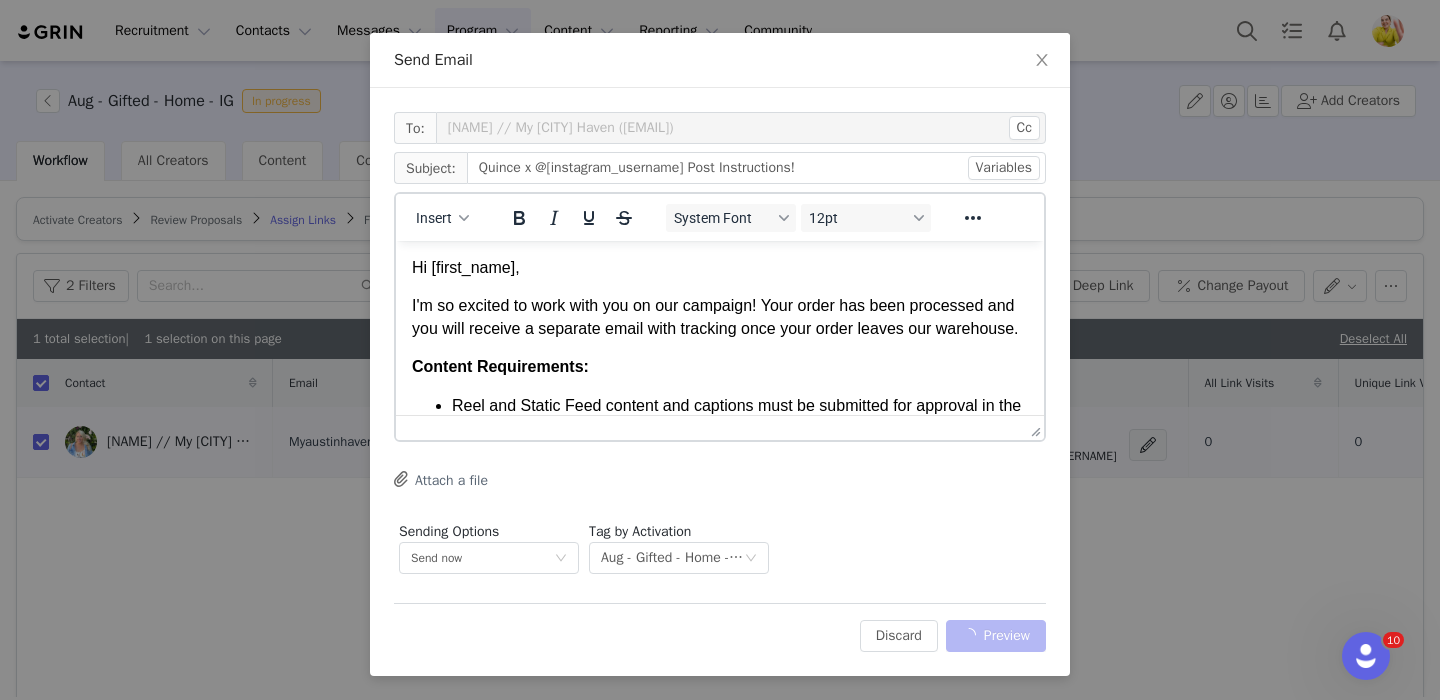 scroll, scrollTop: 0, scrollLeft: 0, axis: both 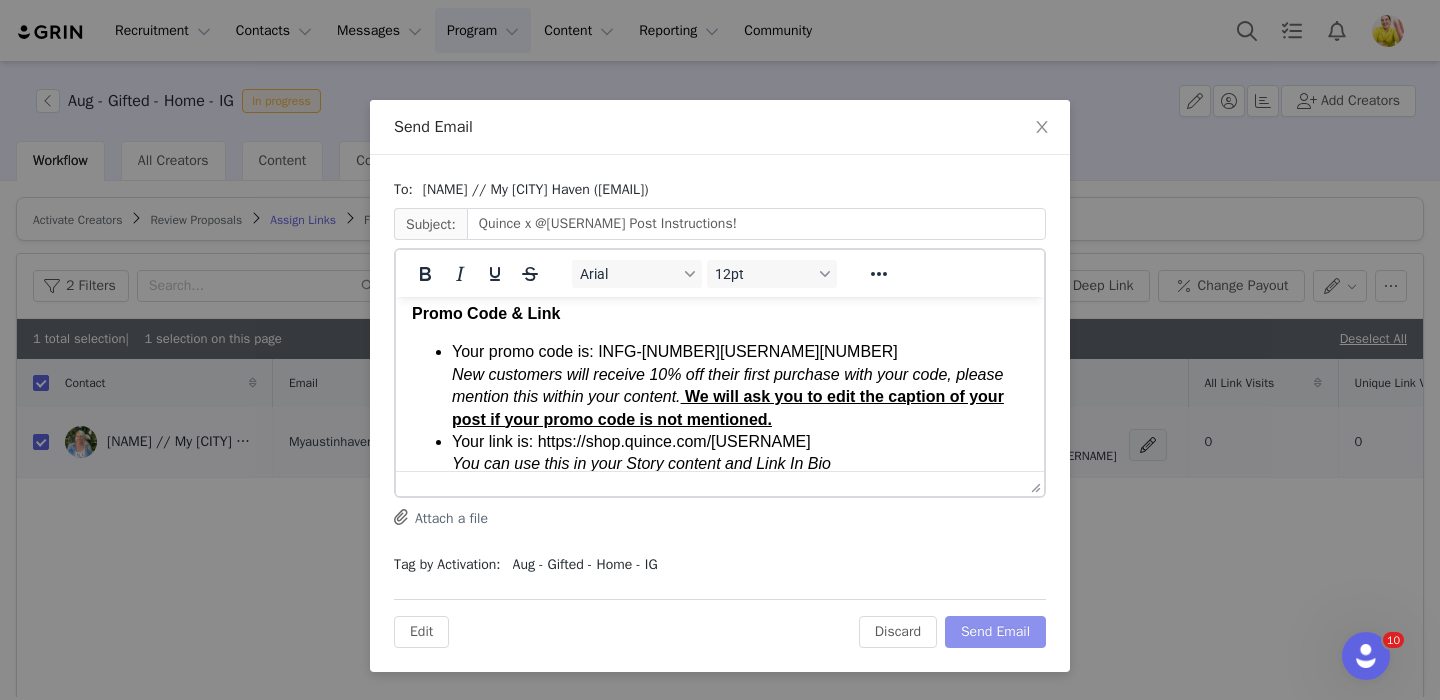click on "Send Email" at bounding box center [995, 632] 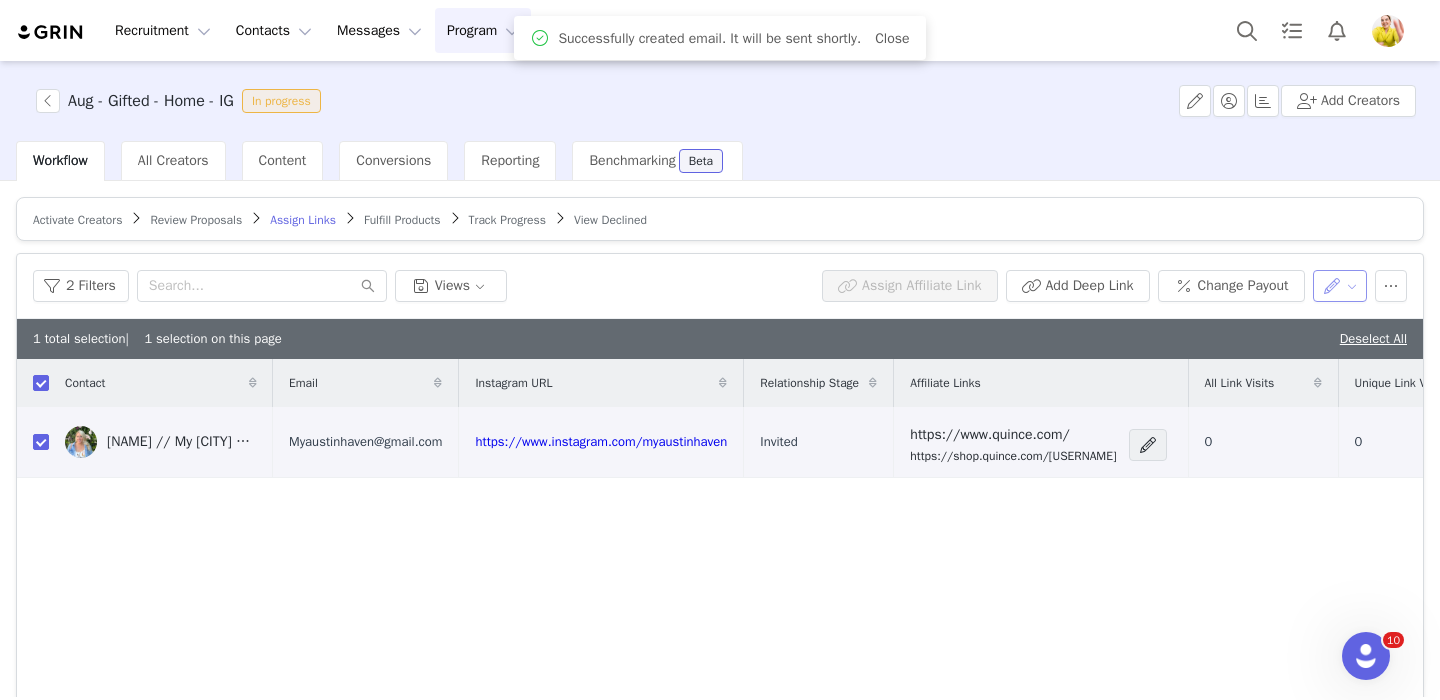 scroll, scrollTop: 0, scrollLeft: 0, axis: both 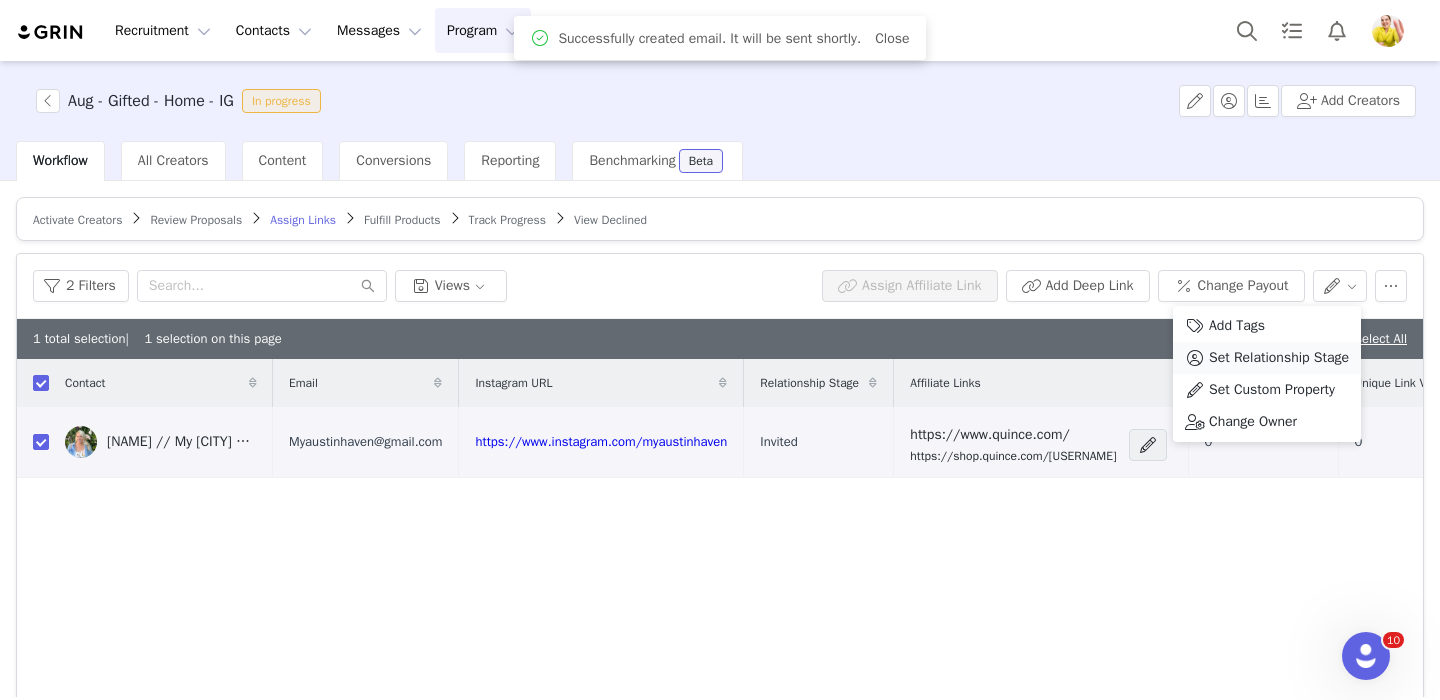 click on "Set Relationship Stage" at bounding box center [1279, 358] 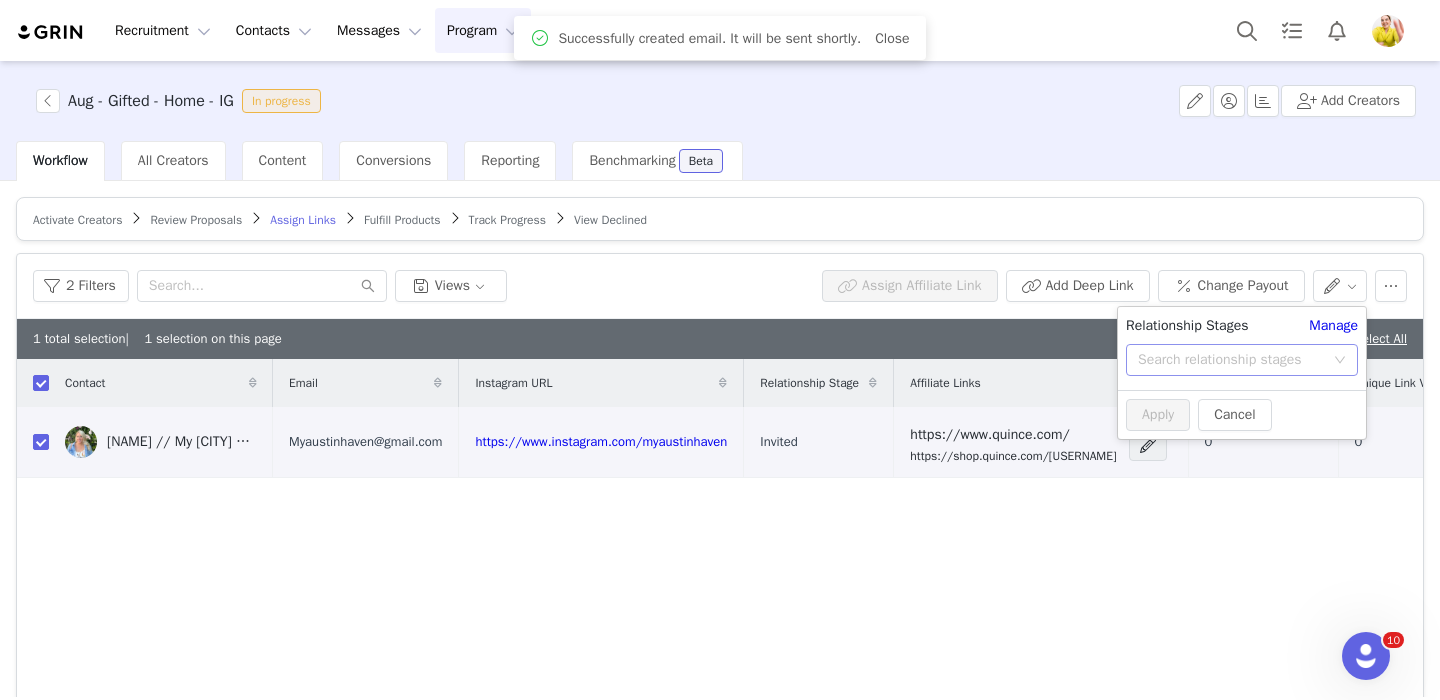 click on "Search relationship stages" at bounding box center [1231, 360] 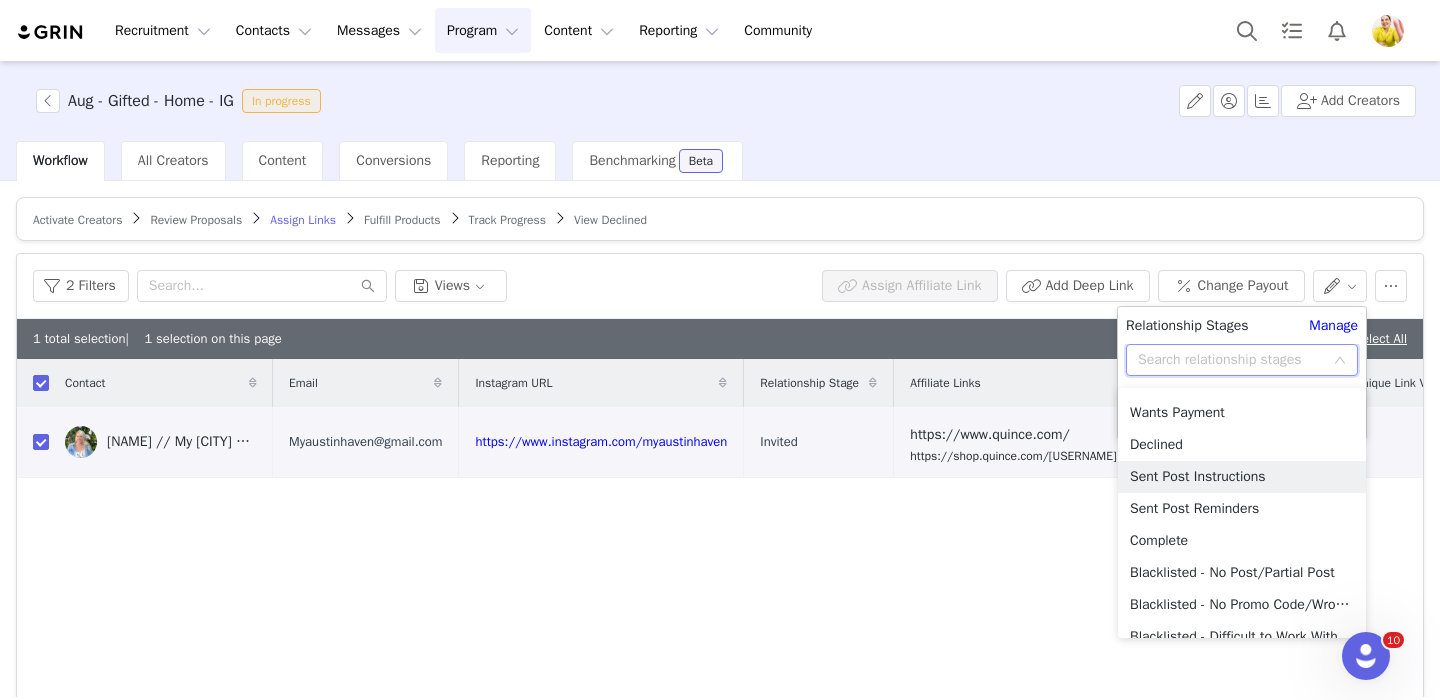 scroll, scrollTop: 125, scrollLeft: 0, axis: vertical 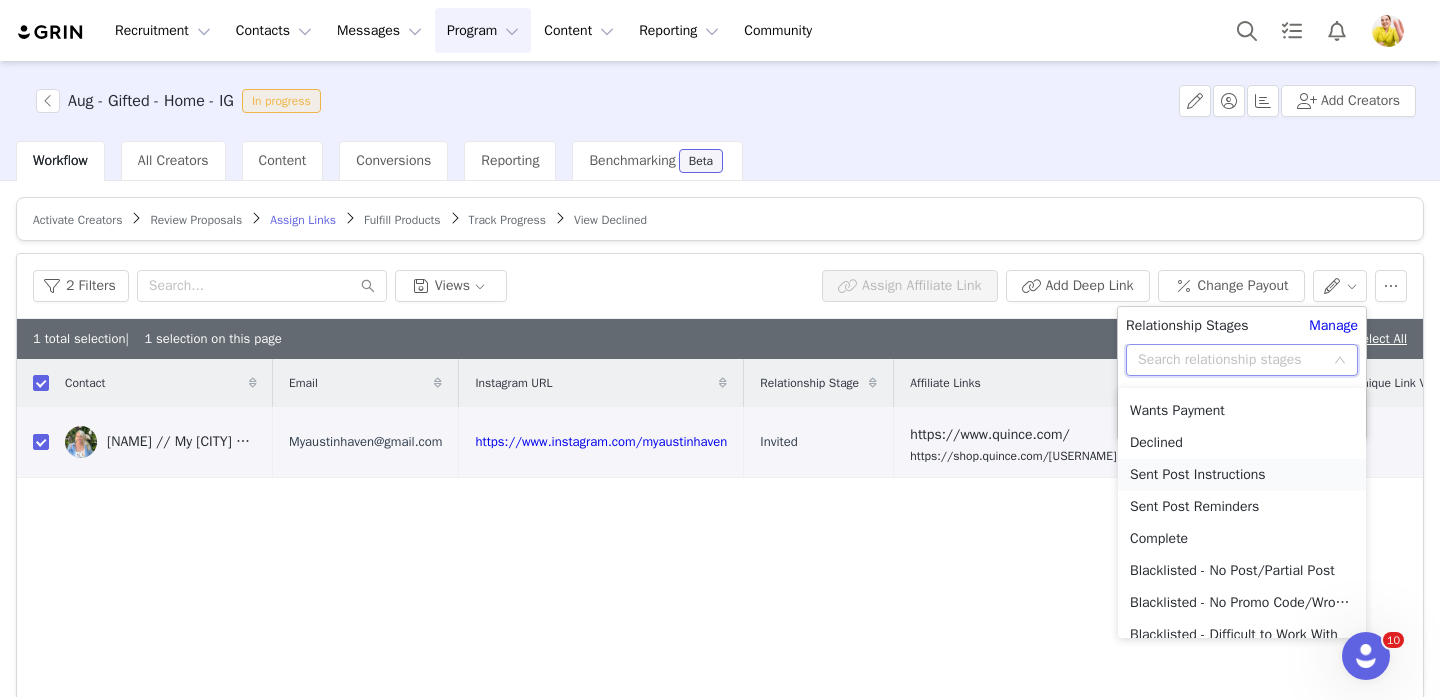 click on "Sent Post Instructions" at bounding box center [1242, 475] 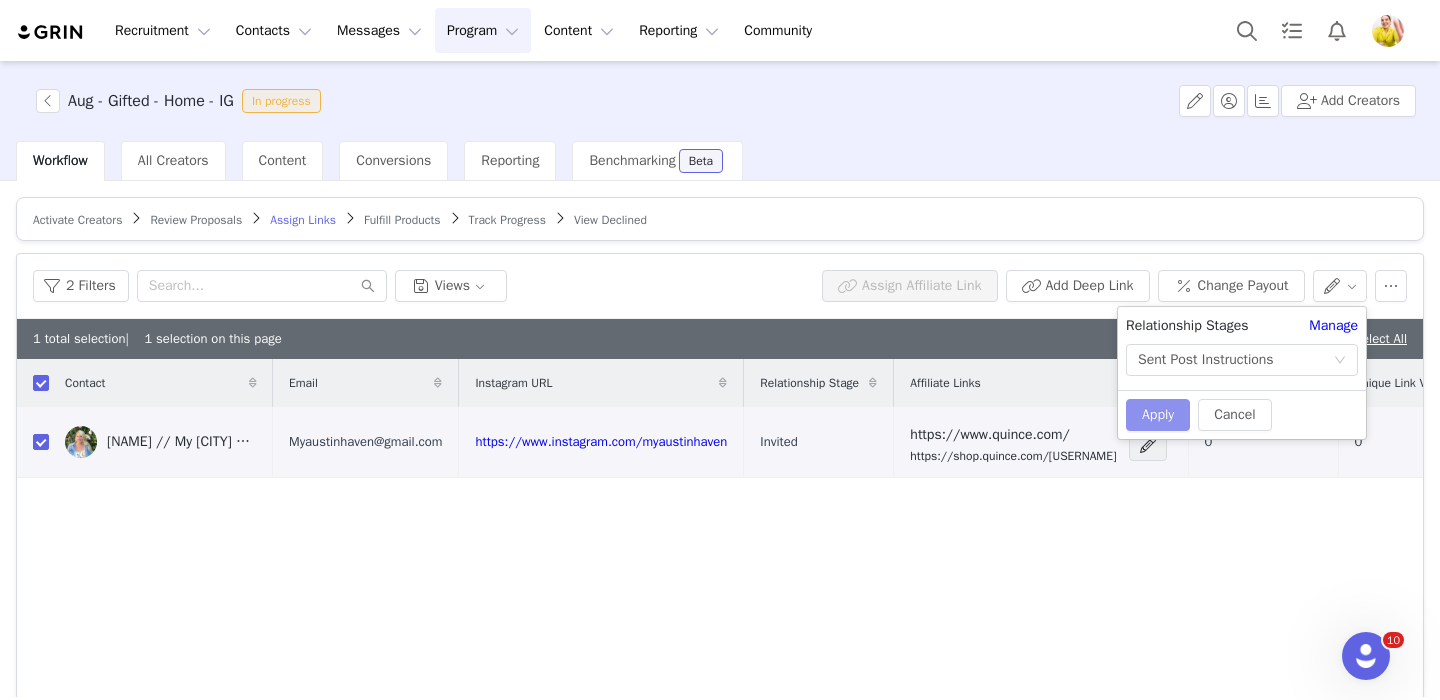 click on "Apply" at bounding box center (1158, 415) 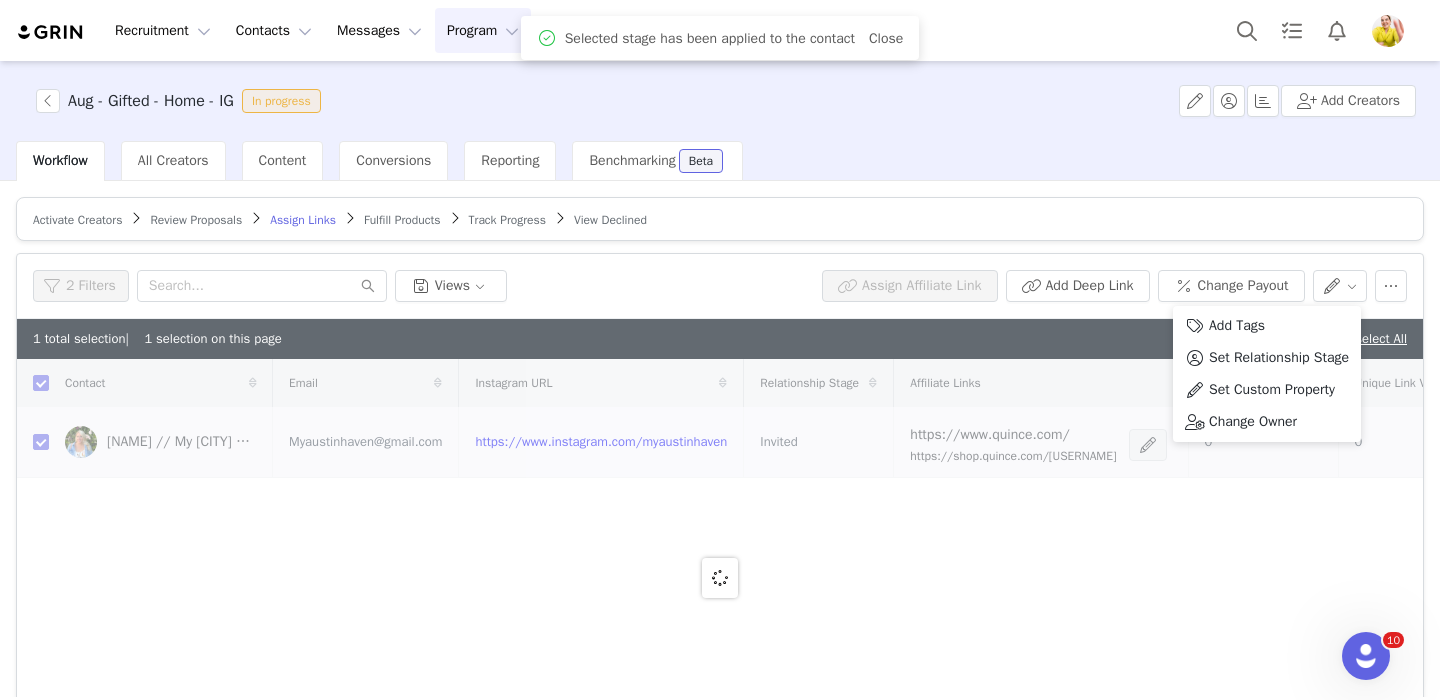 checkbox on "false" 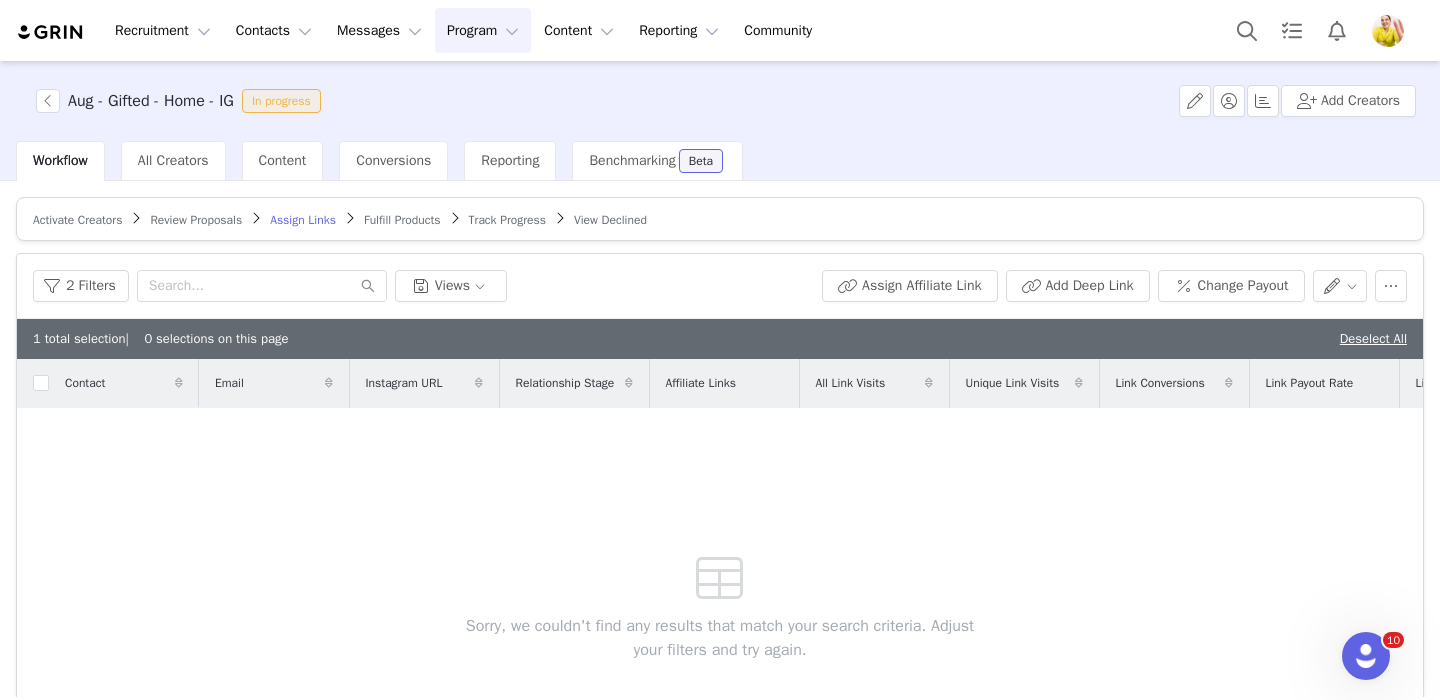 click on "Review Proposals" at bounding box center (196, 220) 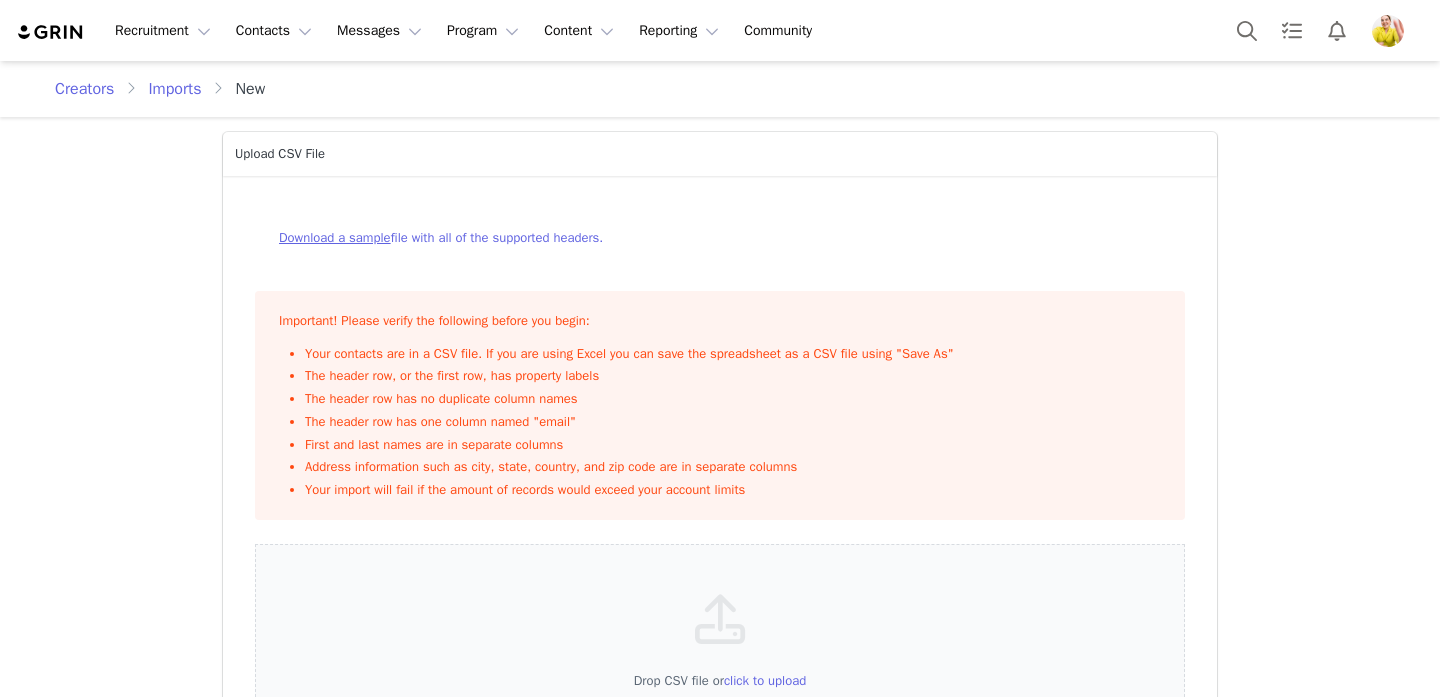 scroll, scrollTop: 0, scrollLeft: 0, axis: both 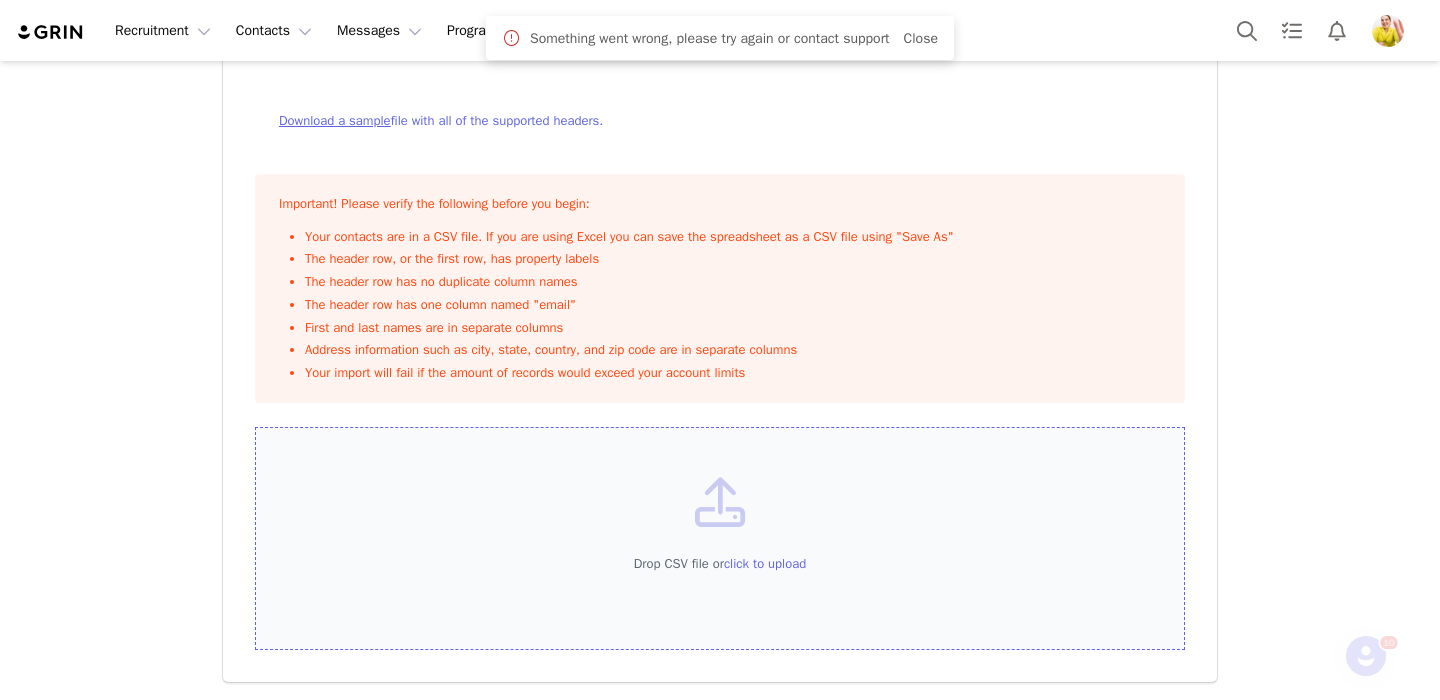 click on "Drop CSV file or  click to upload" at bounding box center [720, 564] 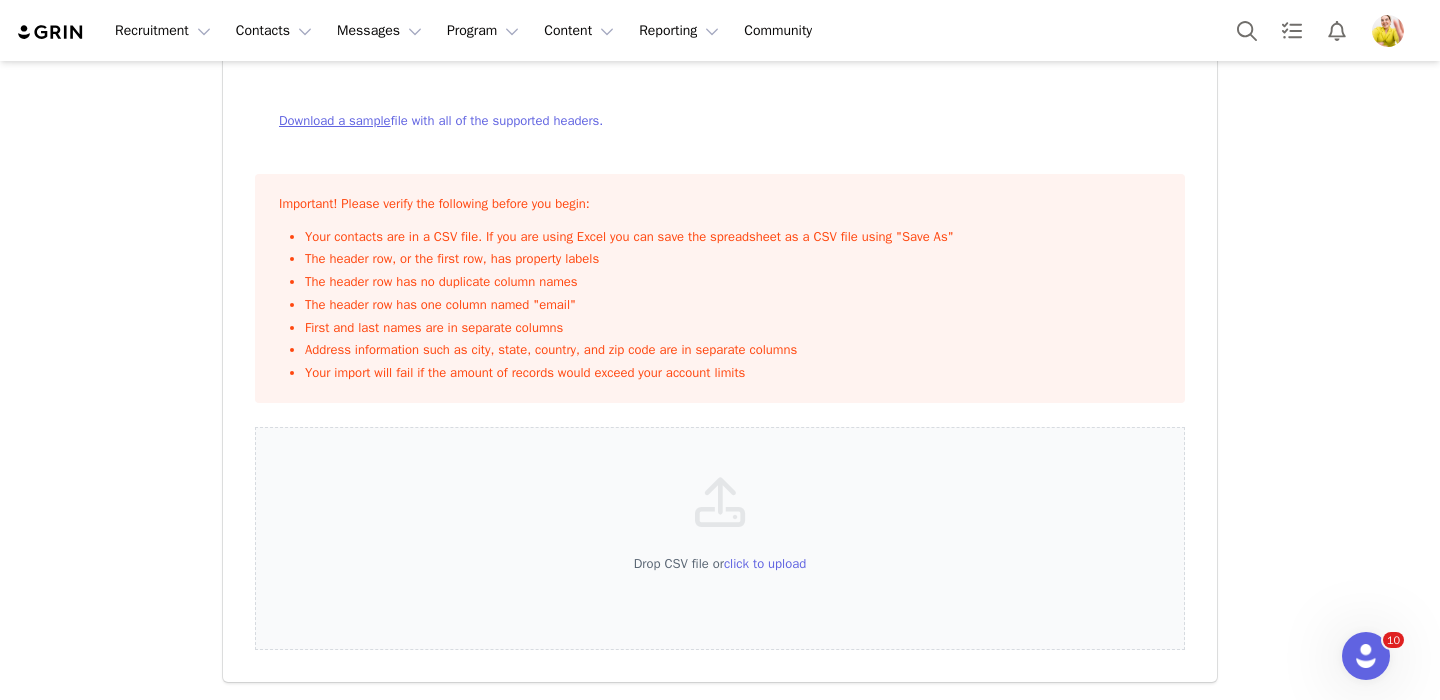 scroll, scrollTop: 0, scrollLeft: 0, axis: both 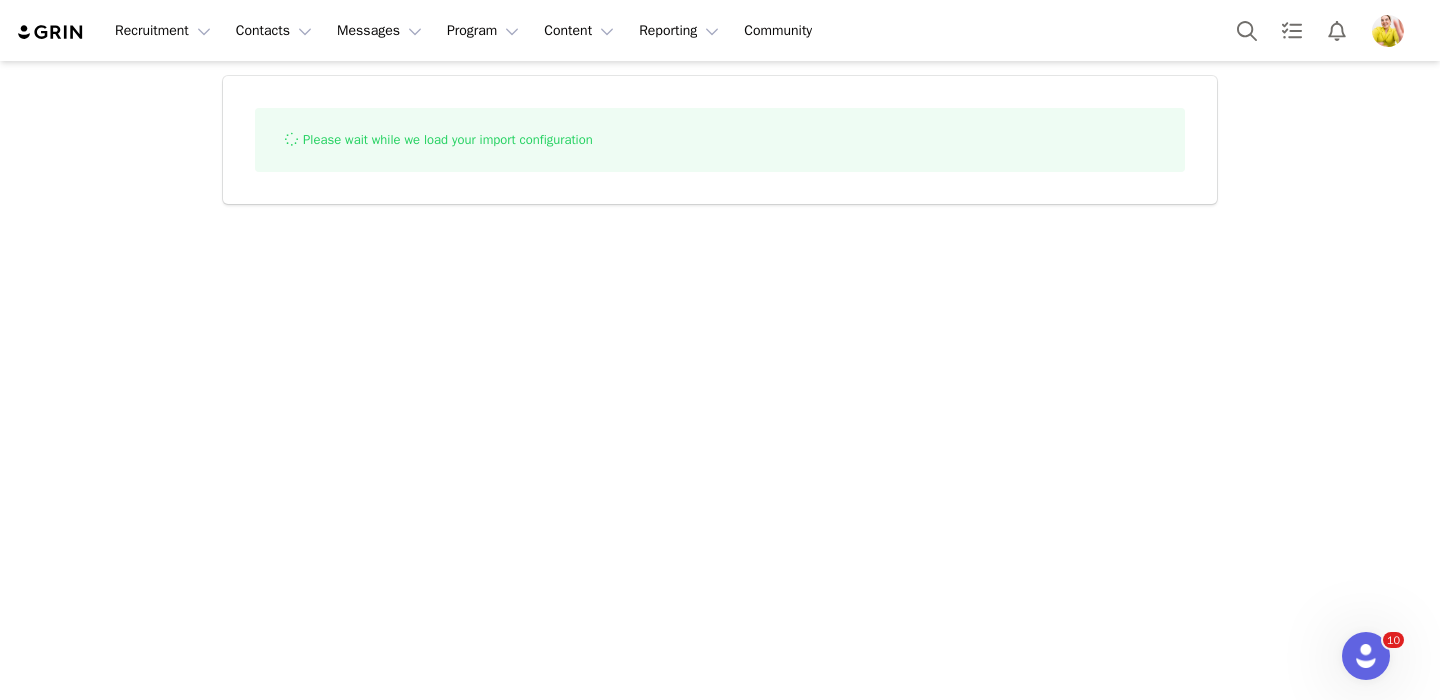 select on "influencer" 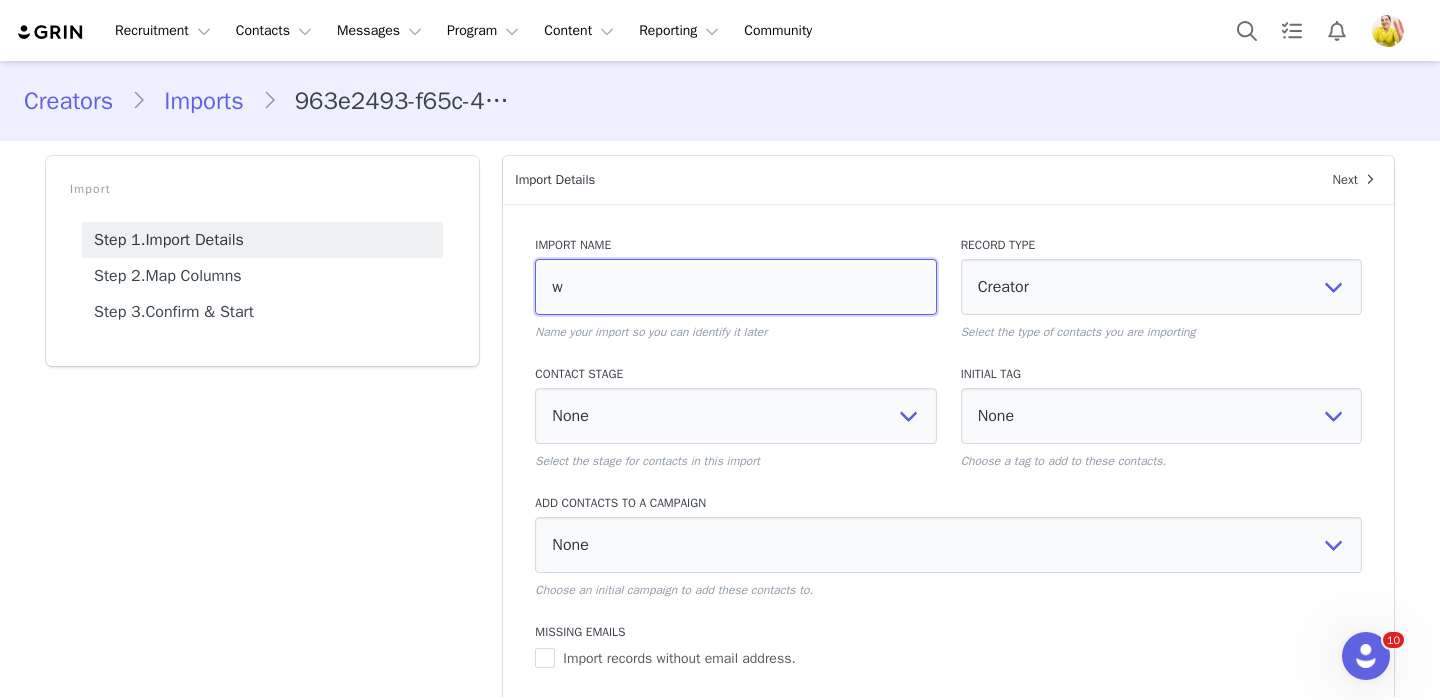 drag, startPoint x: 901, startPoint y: 301, endPoint x: 894, endPoint y: 198, distance: 103.23759 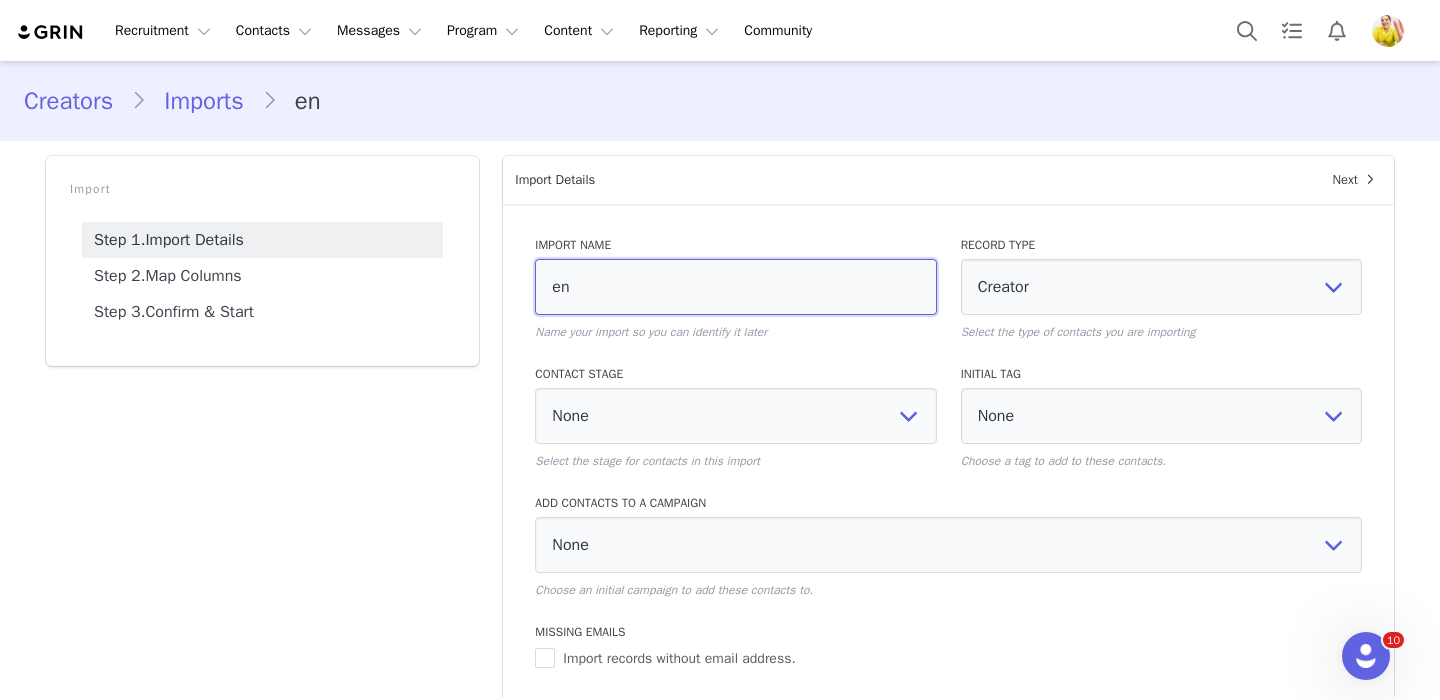 type on "e" 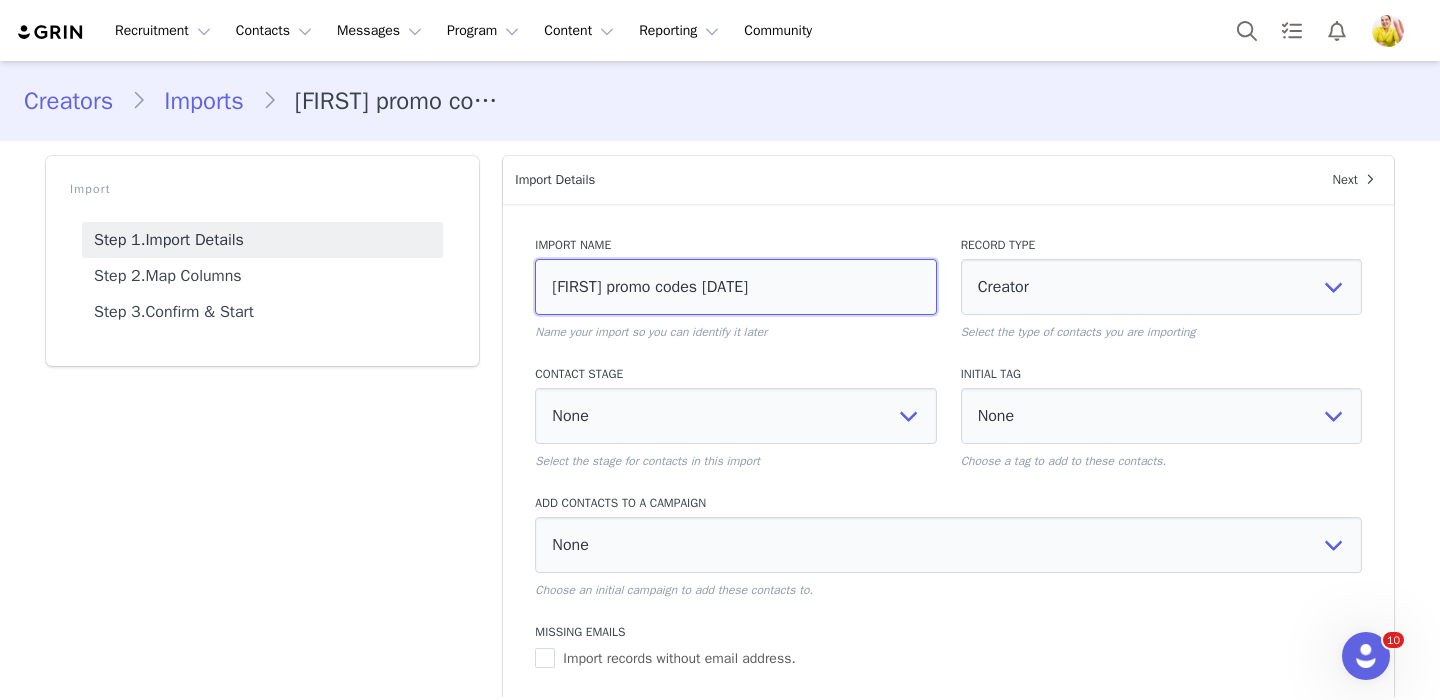 type on "wendy promo codes 8/1/2" 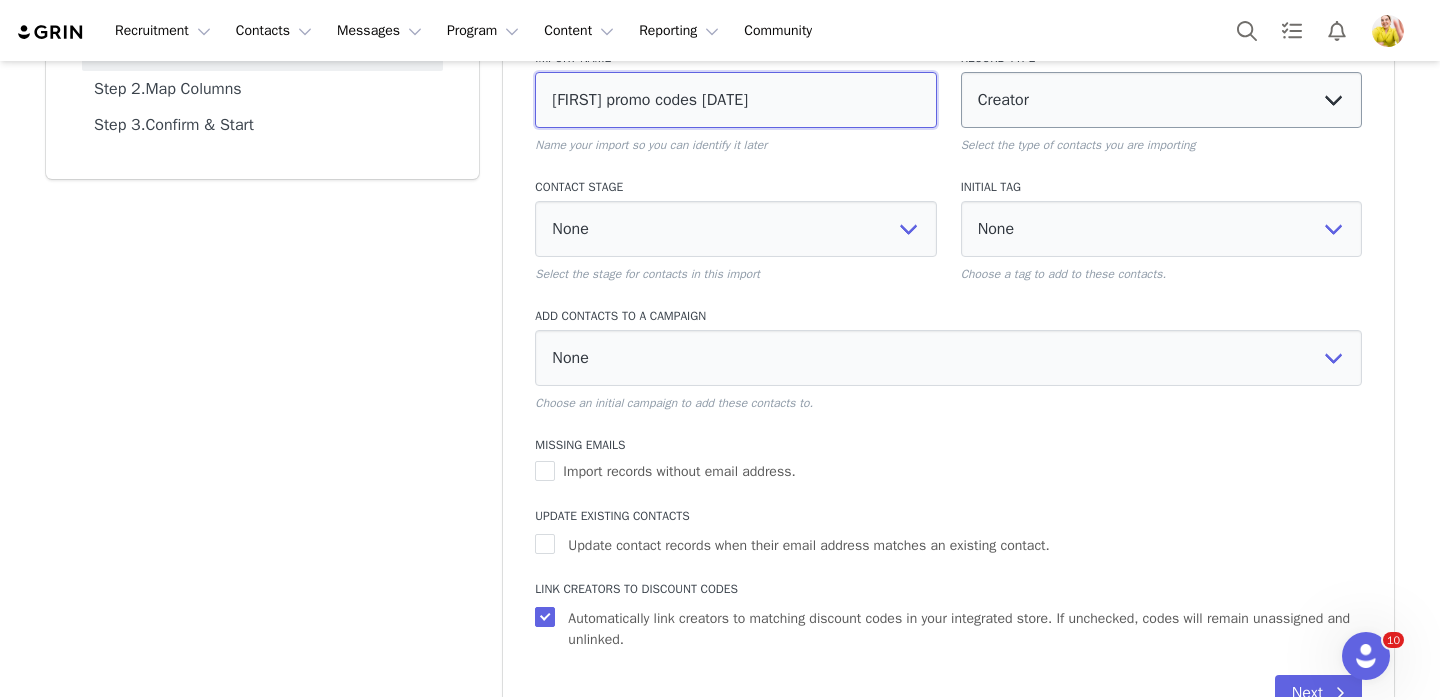 scroll, scrollTop: 248, scrollLeft: 0, axis: vertical 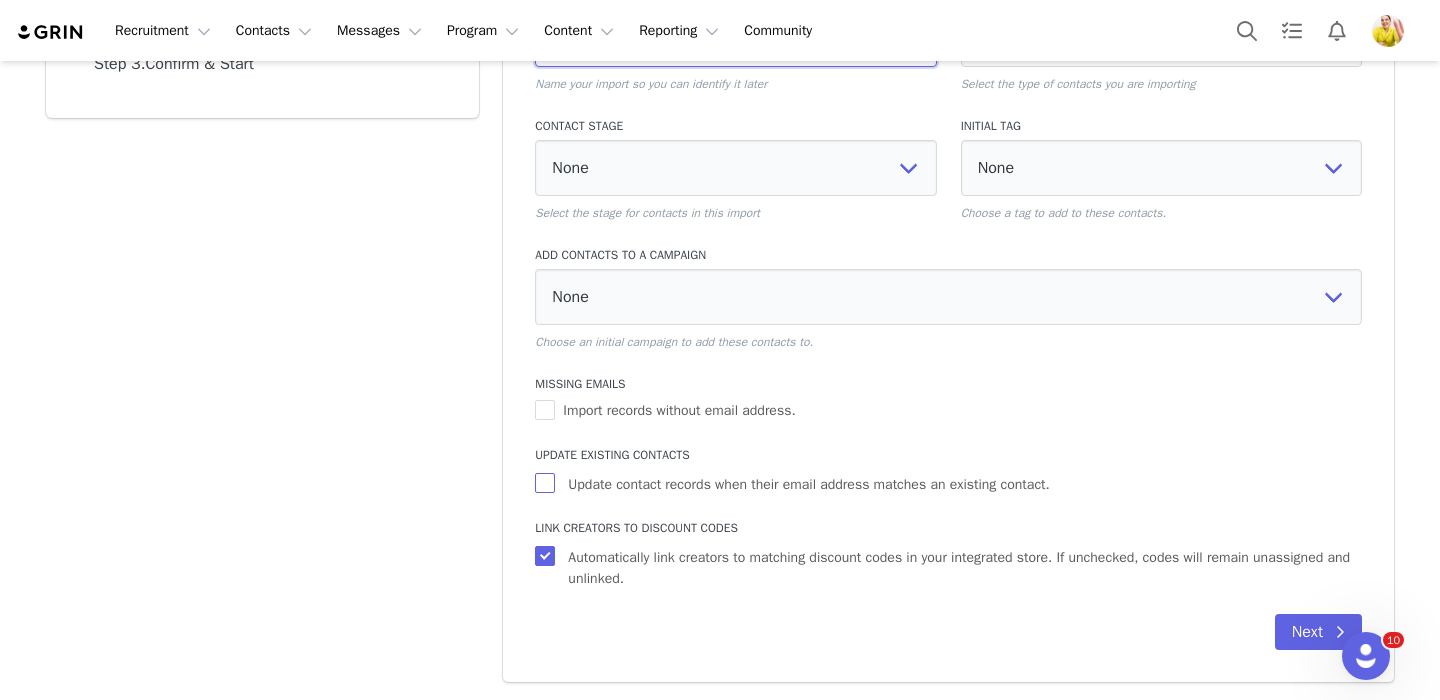 type on "wendy promo codes 8/1/25" 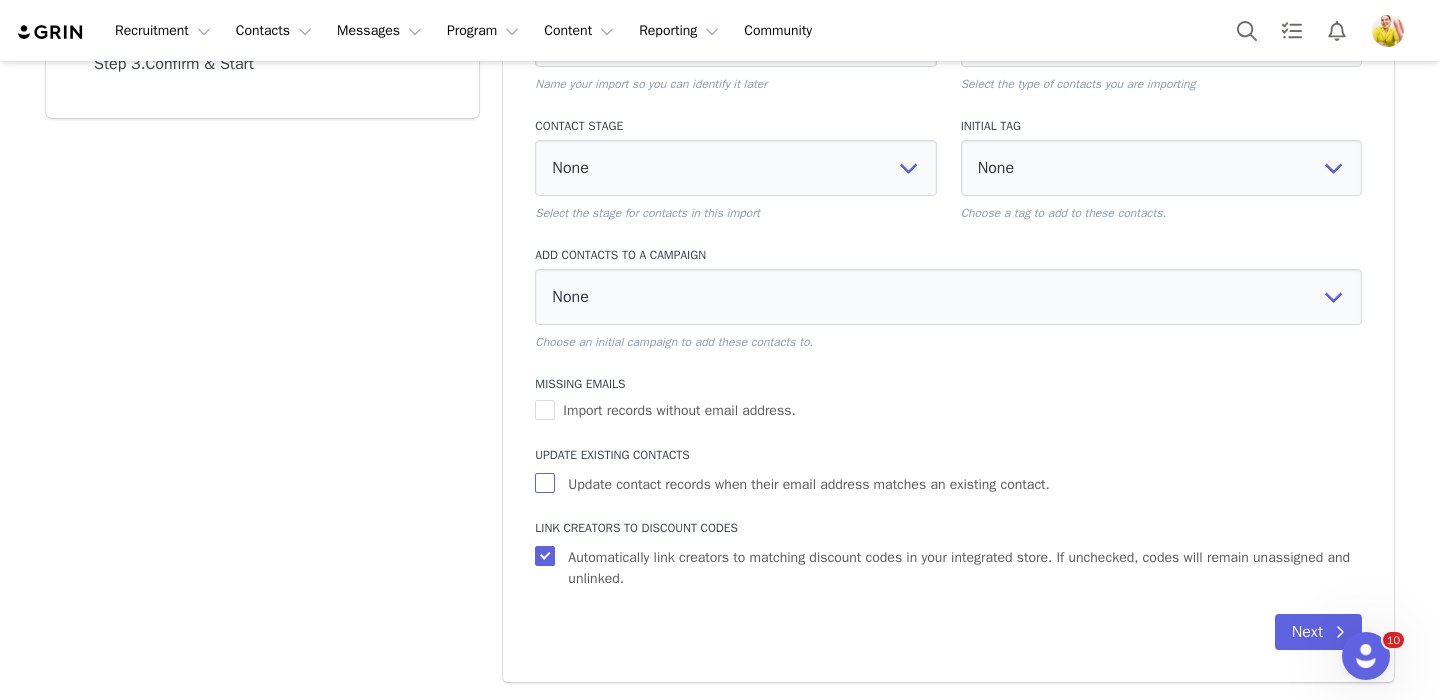 click on "Update contact records when their email address matches an existing contact." at bounding box center [808, 484] 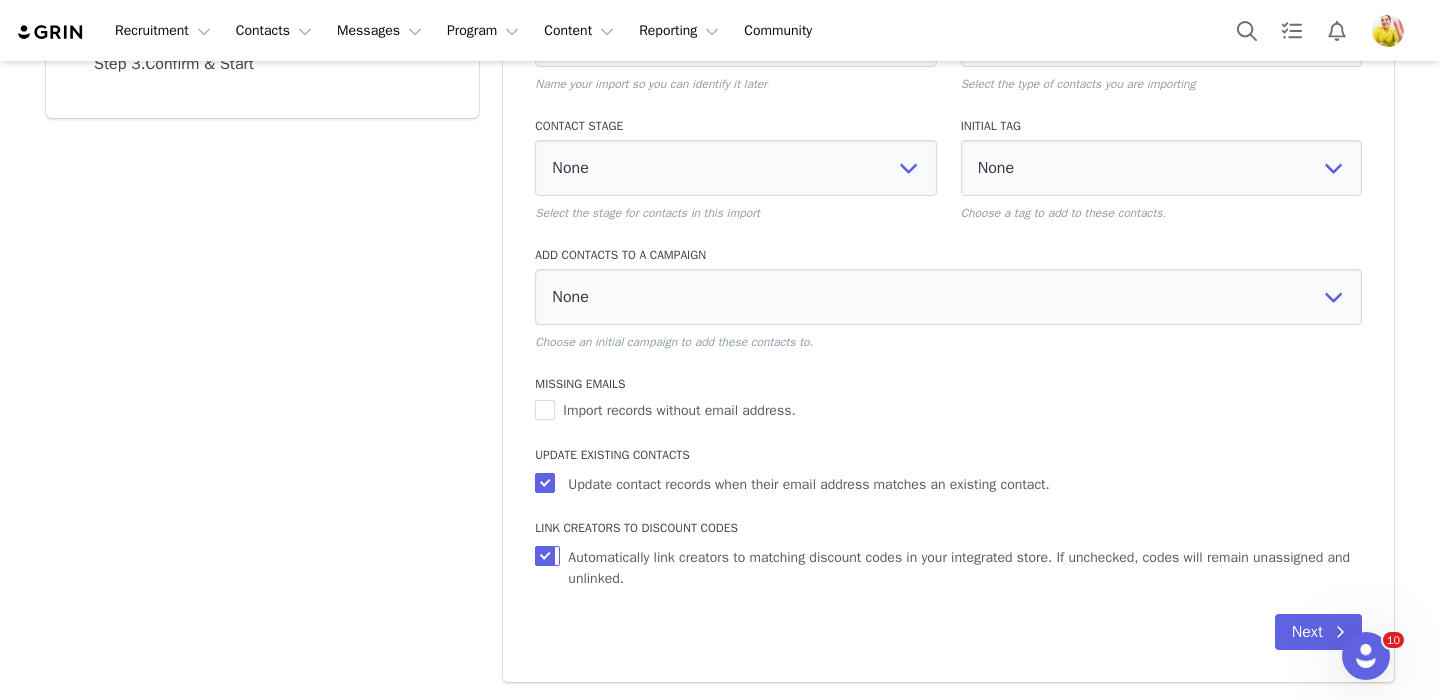 click on "Automatically link creators to matching discount codes in your integrated store. If unchecked, codes will remain unassigned and unlinked." at bounding box center [961, 568] 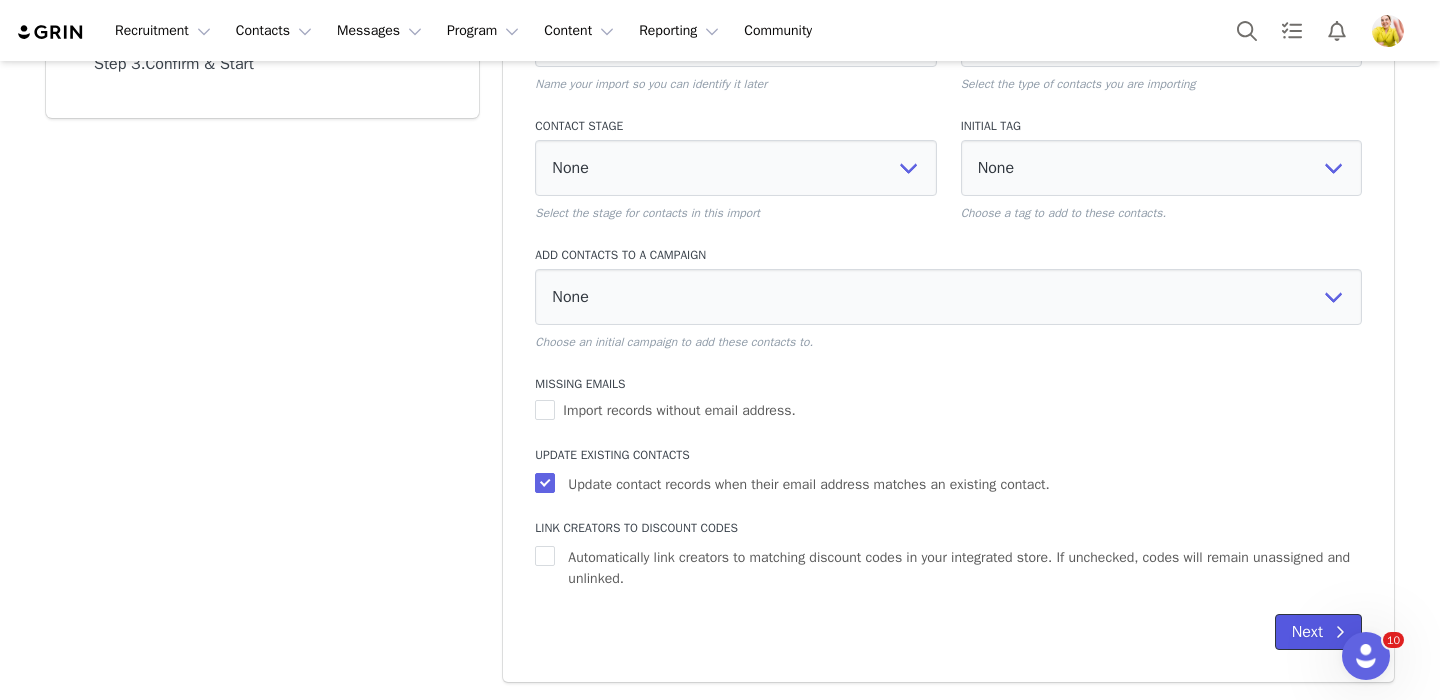click on "Next" at bounding box center [1318, 632] 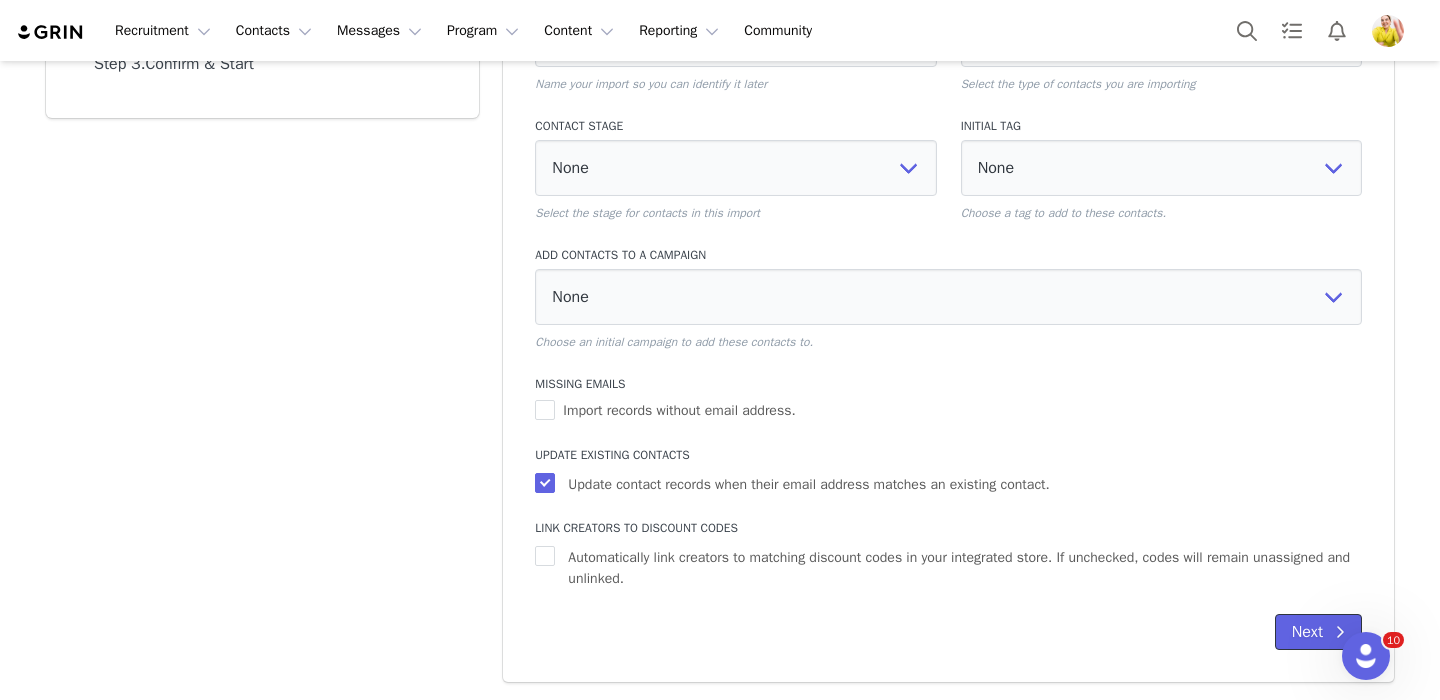 select 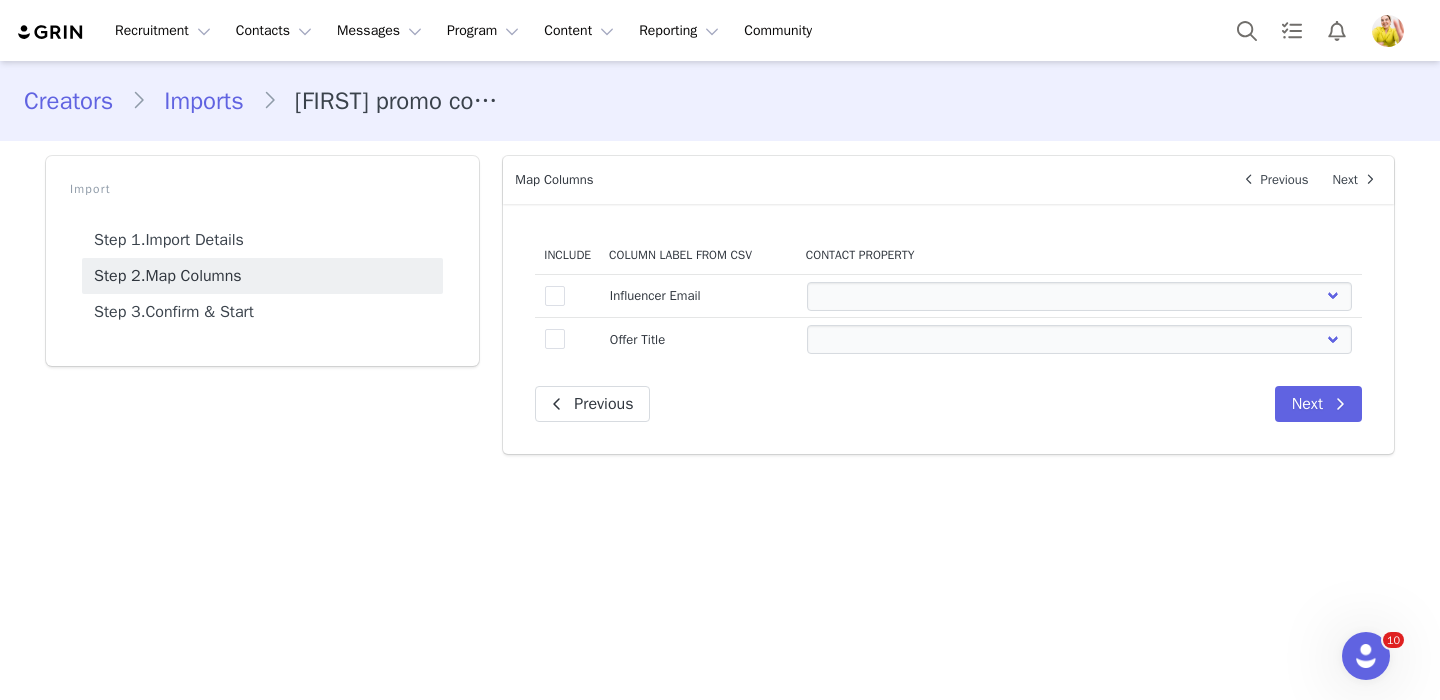 scroll, scrollTop: 0, scrollLeft: 0, axis: both 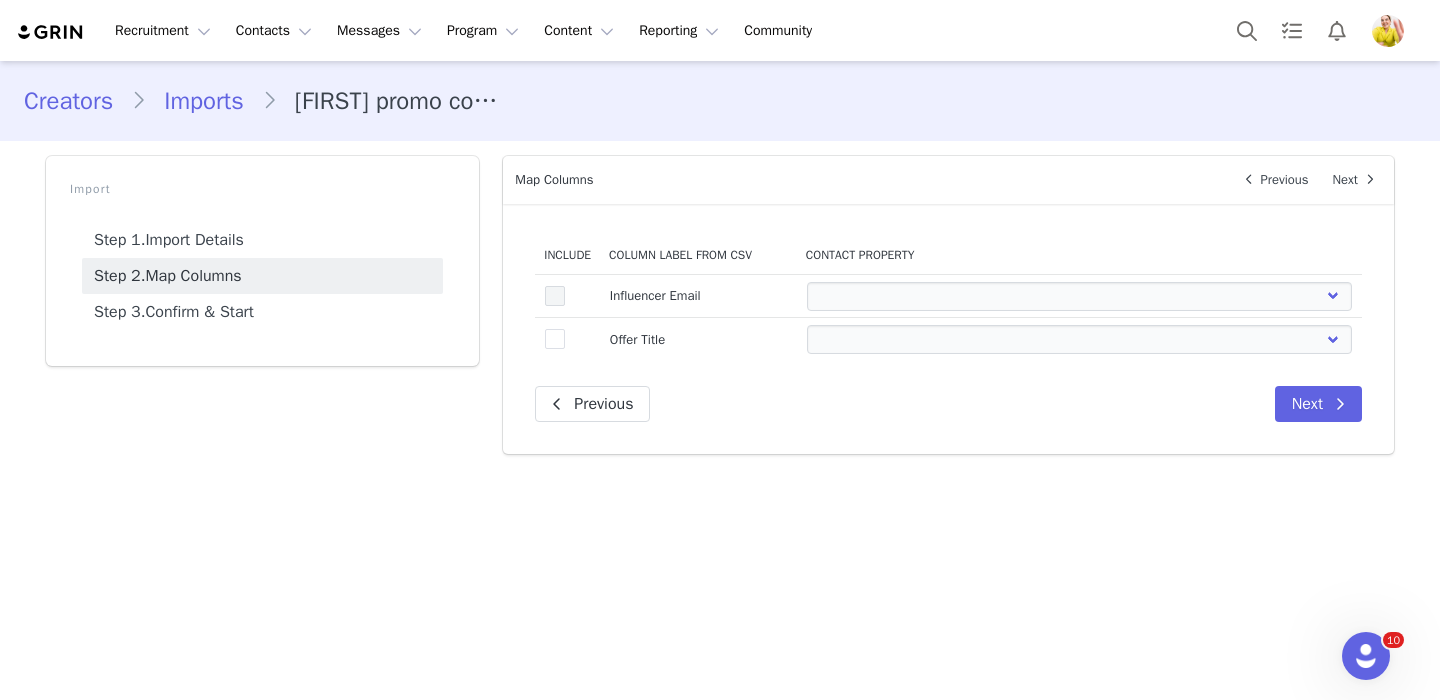 click at bounding box center (555, 296) 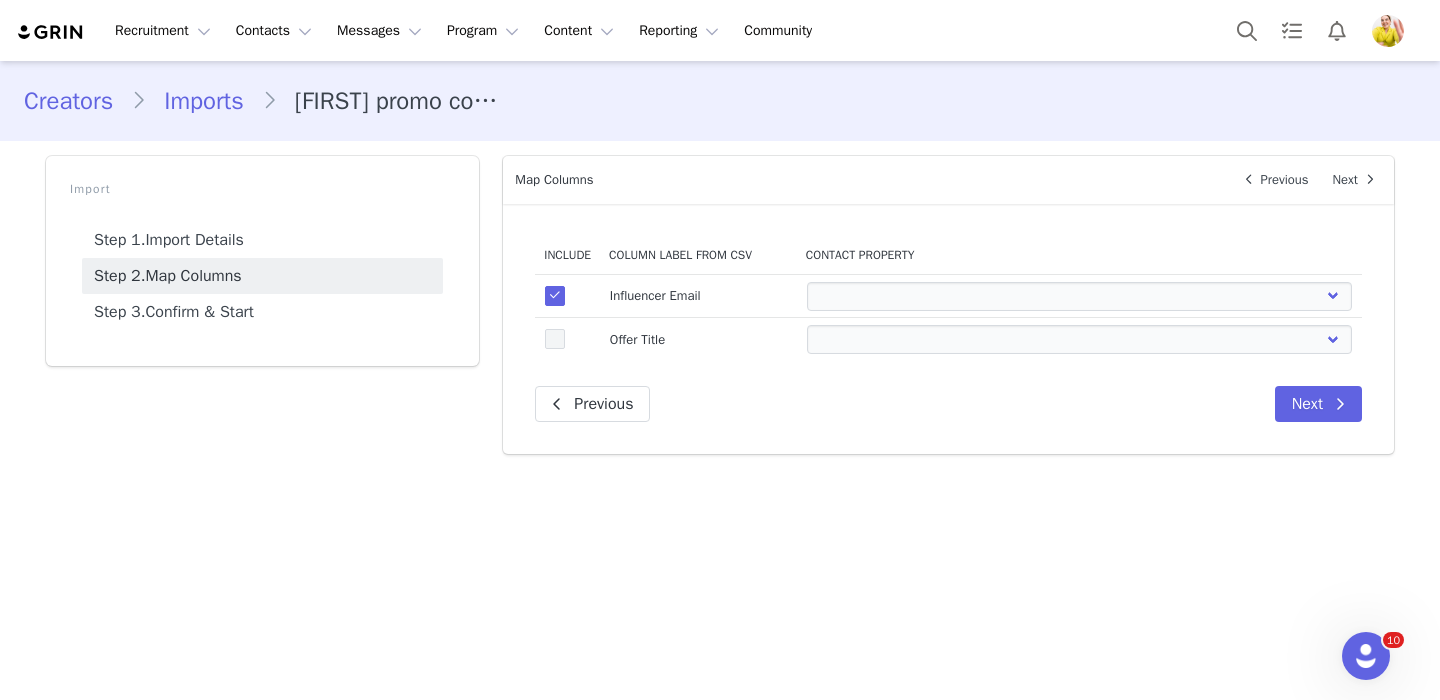 click at bounding box center (555, 339) 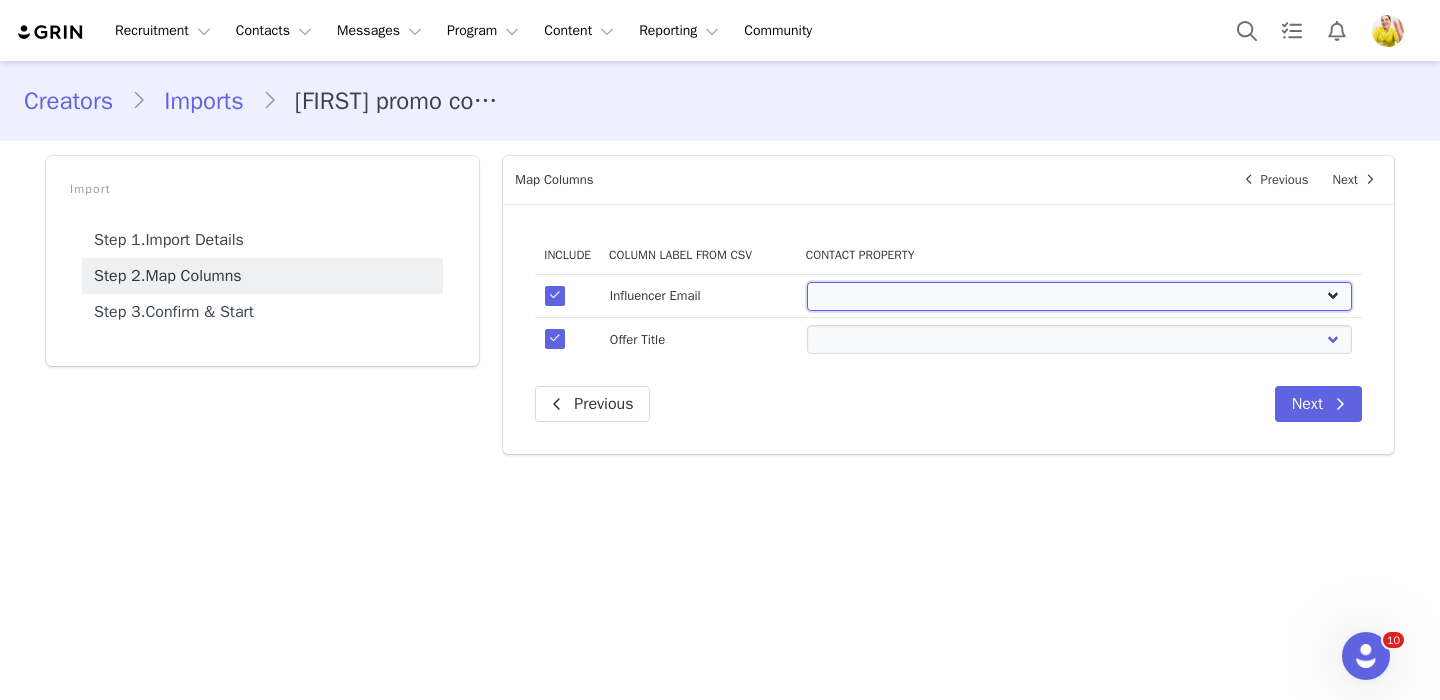 click on "First Name   Last Name   Email   PayPal Email   Gender   Language   Phone Country Code   Phone Number   Company   Street   Street 2   City   State   Zip   Country   Website URL   Instagram URL   YouTube URL   Twitter URL   Facebook URL   TikTok URL   Twitch URL   Pinterest URL   Promo Code - 2025   Checkout URL - July 2025   Checkout URL - August 2025   Quince (Shopify): 2025 - TikTok - Gifted - Influencer Promo Code   Quince (Shopify): 2025 - Instagram - Gifted - Influencer Promo Code   Quince (Shopify): 2025 - Paid - Influencer Promo Code   Quince (Shopify): Test Codes - 2025" at bounding box center (1080, 296) 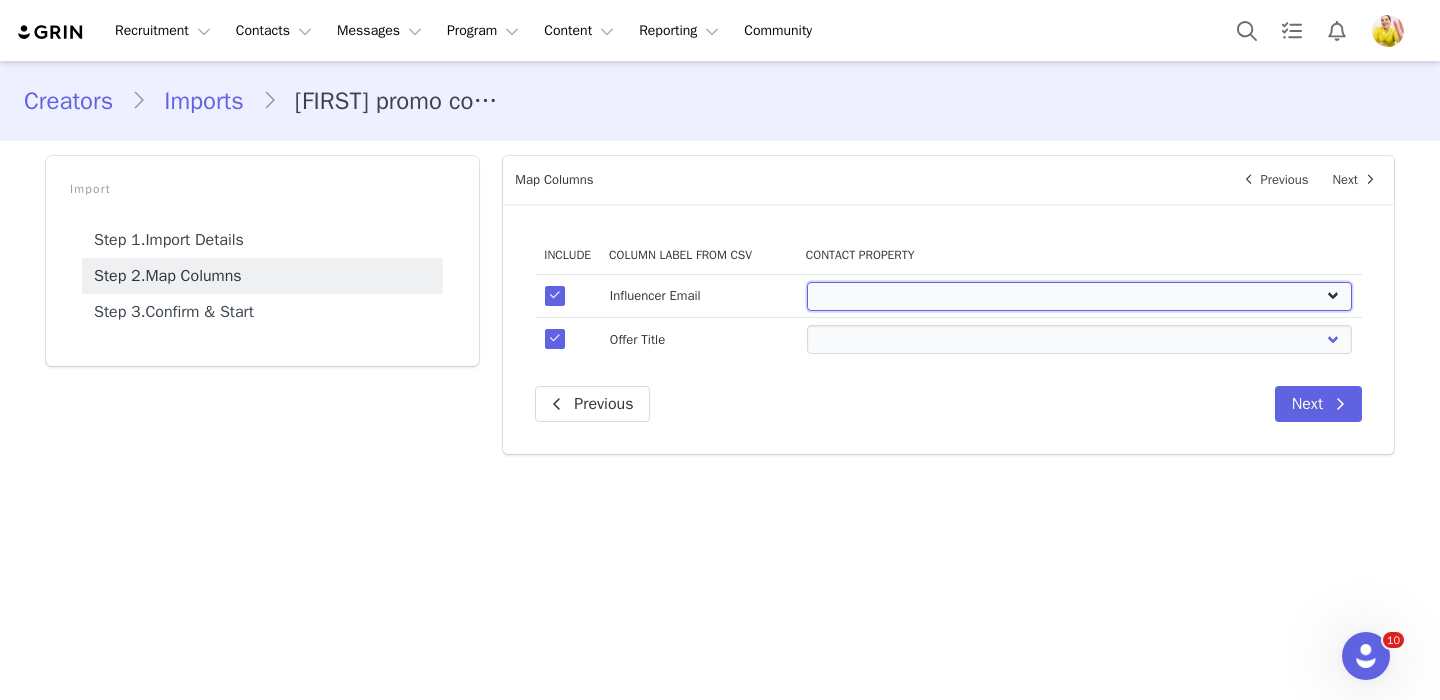 select on "email" 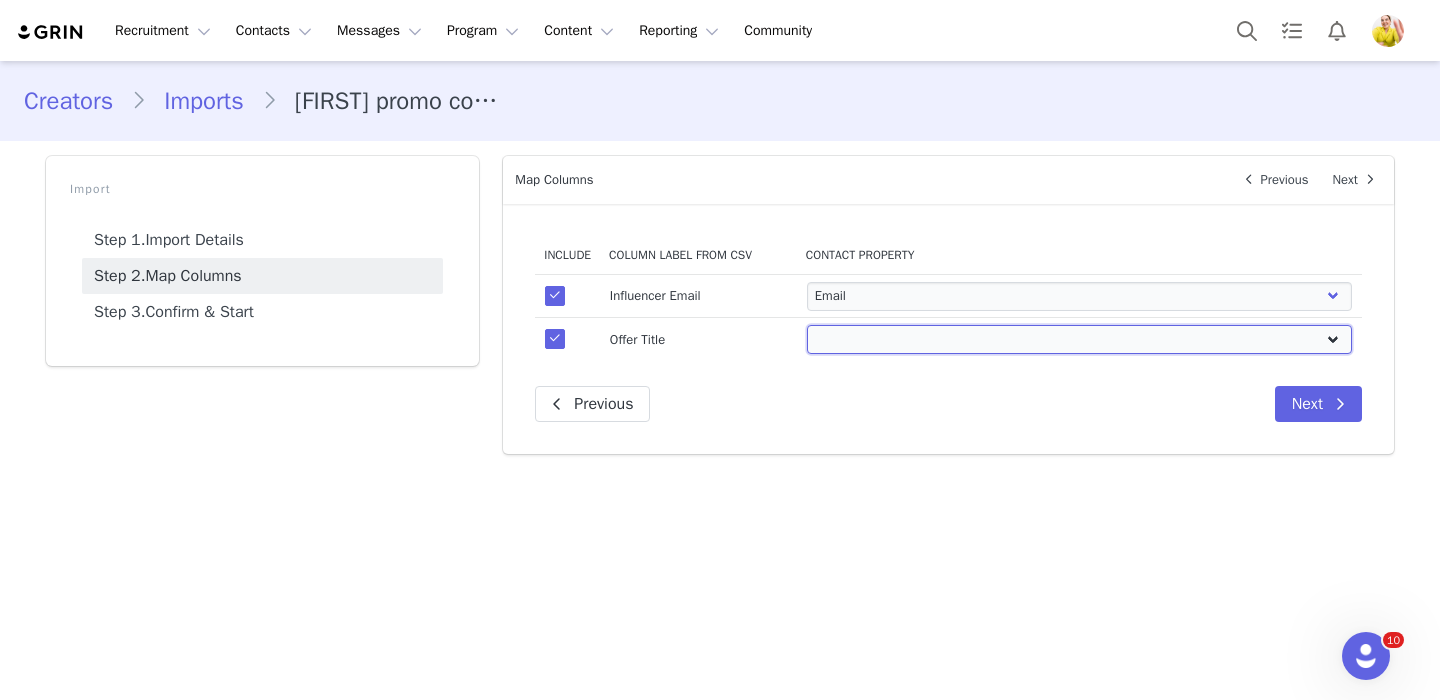 drag, startPoint x: 858, startPoint y: 292, endPoint x: 878, endPoint y: 332, distance: 44.72136 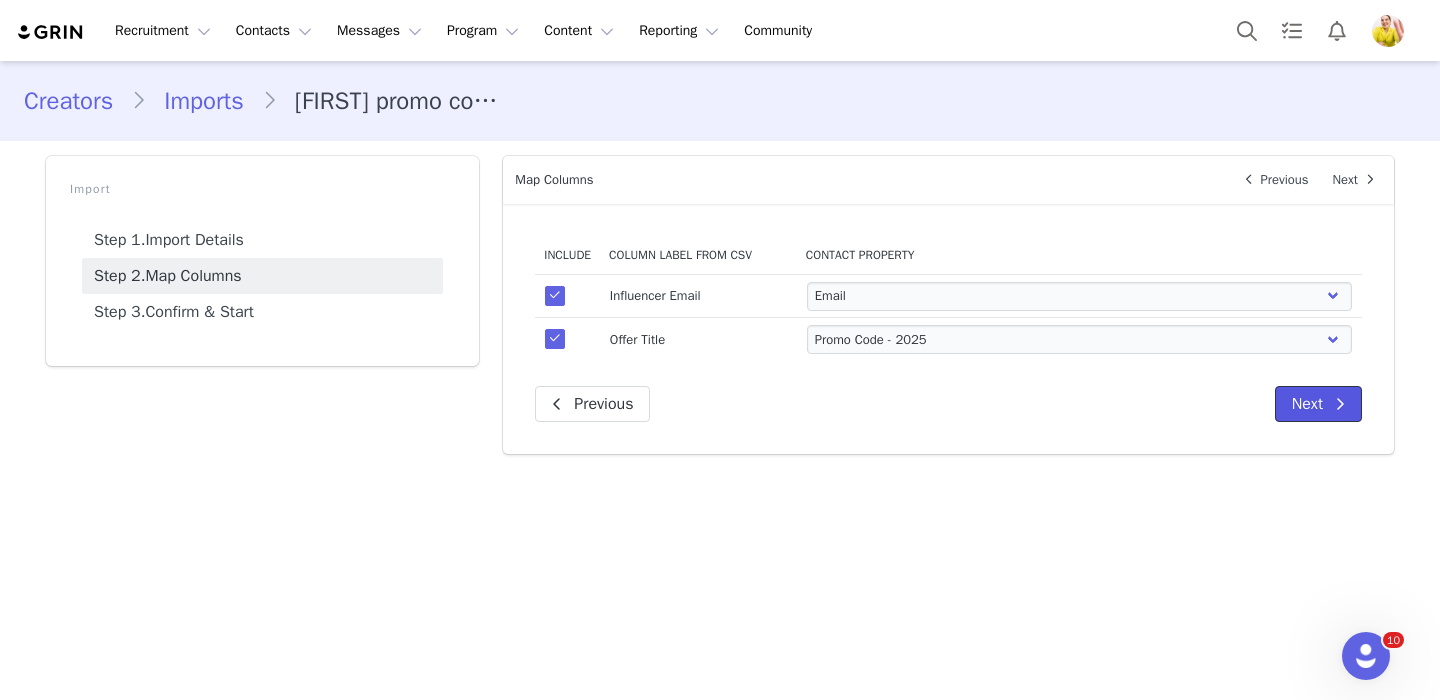 click on "Next" at bounding box center (1318, 404) 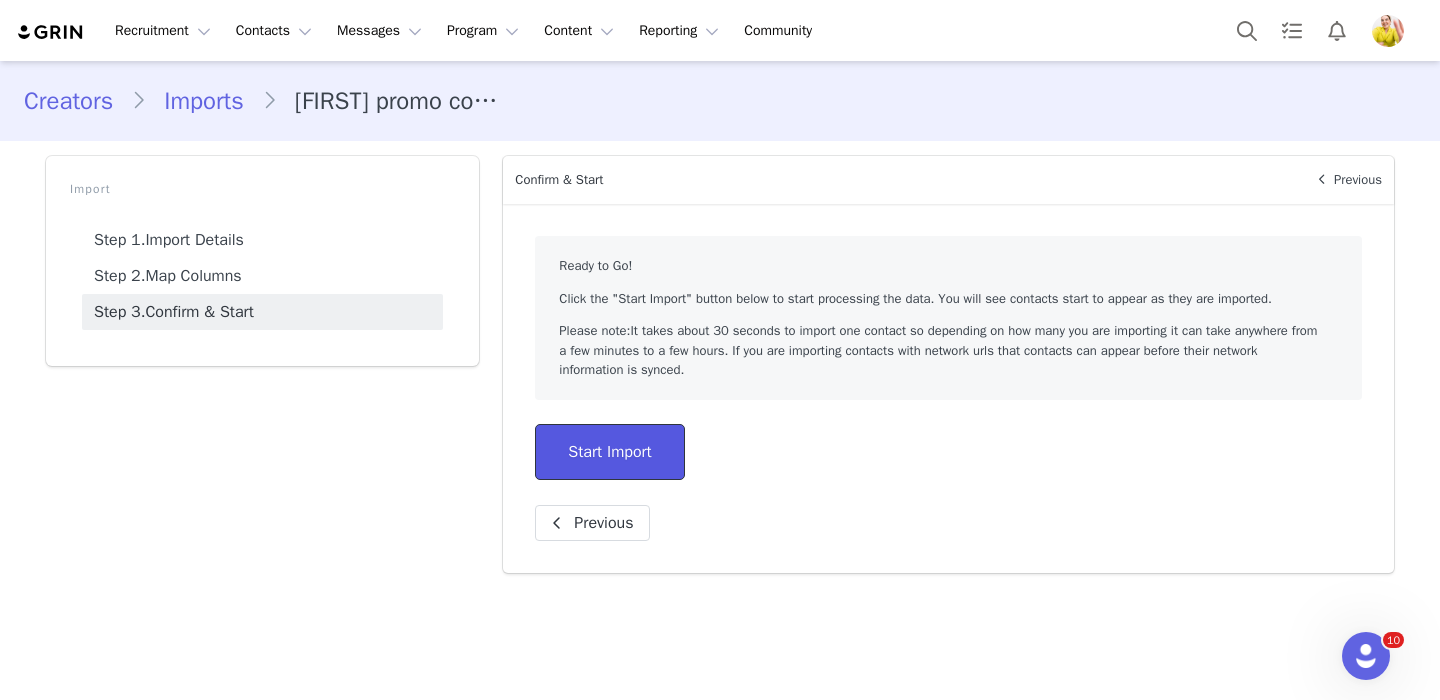 click on "Start Import" at bounding box center (609, 452) 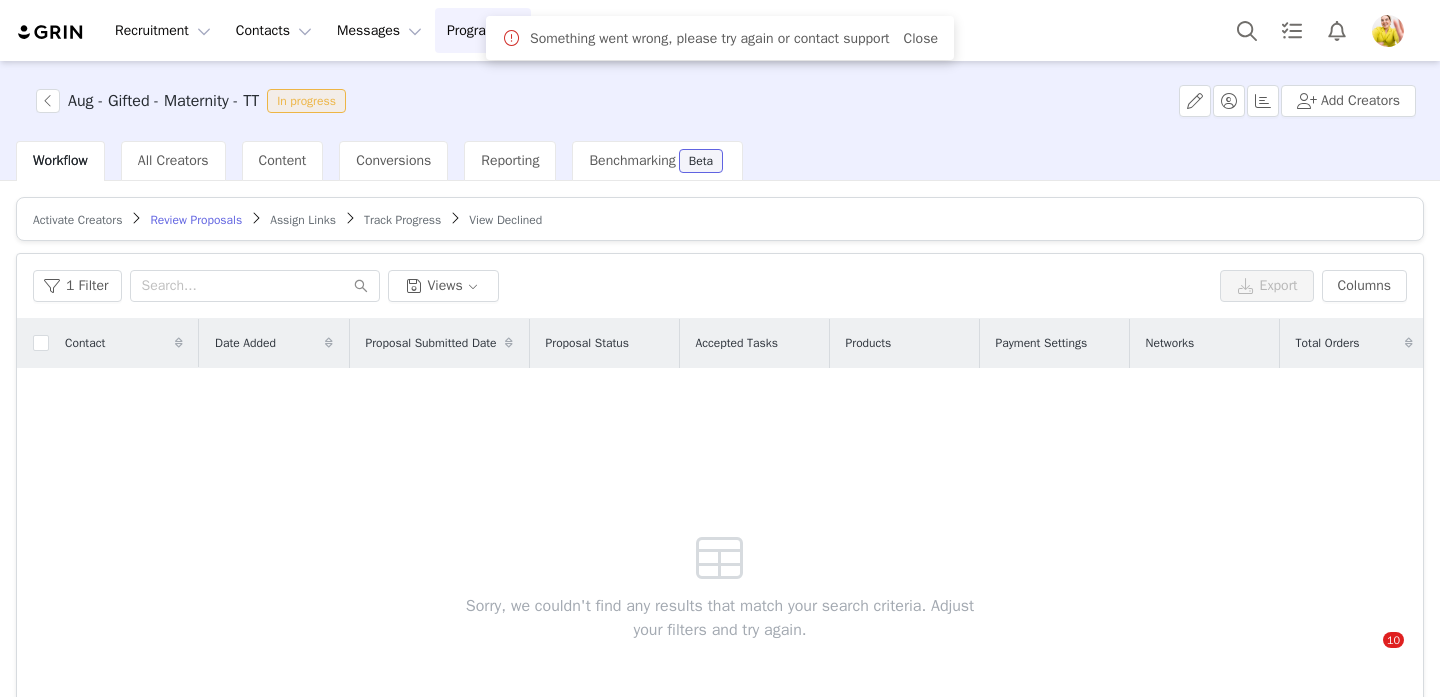 scroll, scrollTop: 0, scrollLeft: 0, axis: both 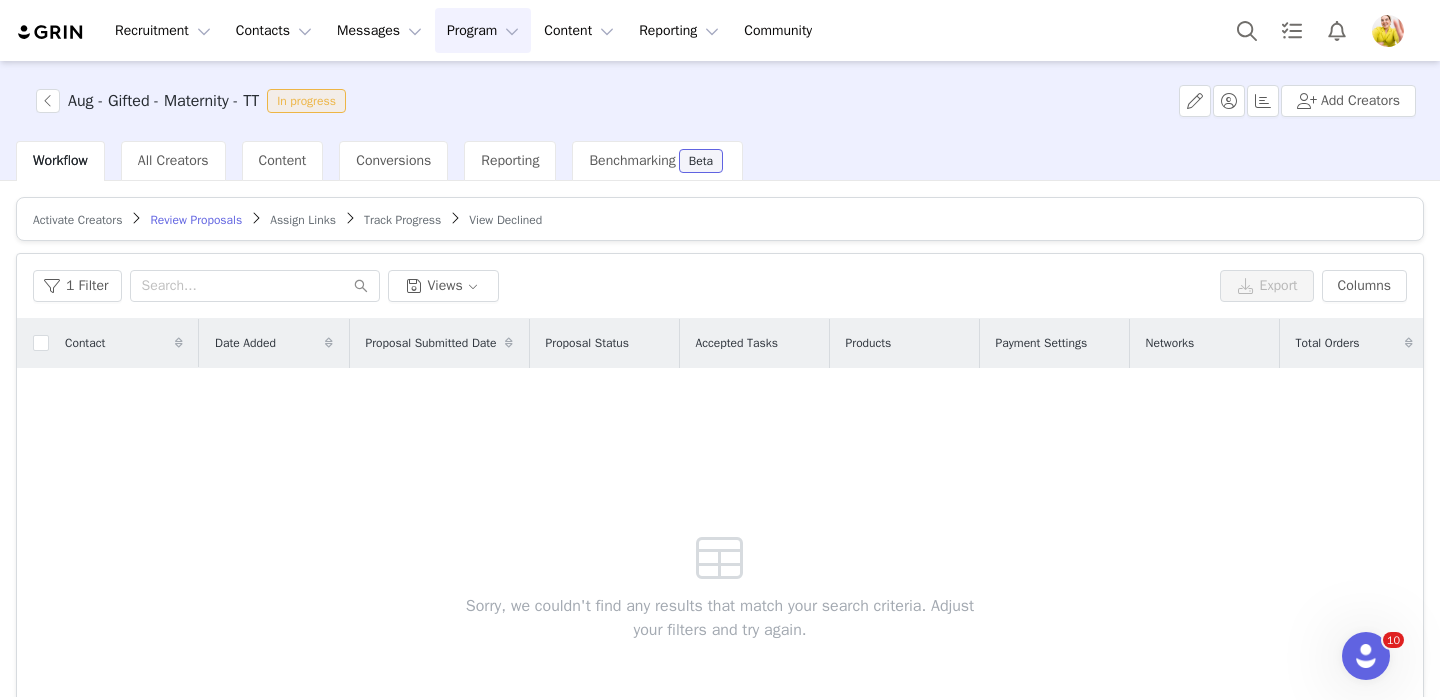 click on "Assign Links" at bounding box center [303, 220] 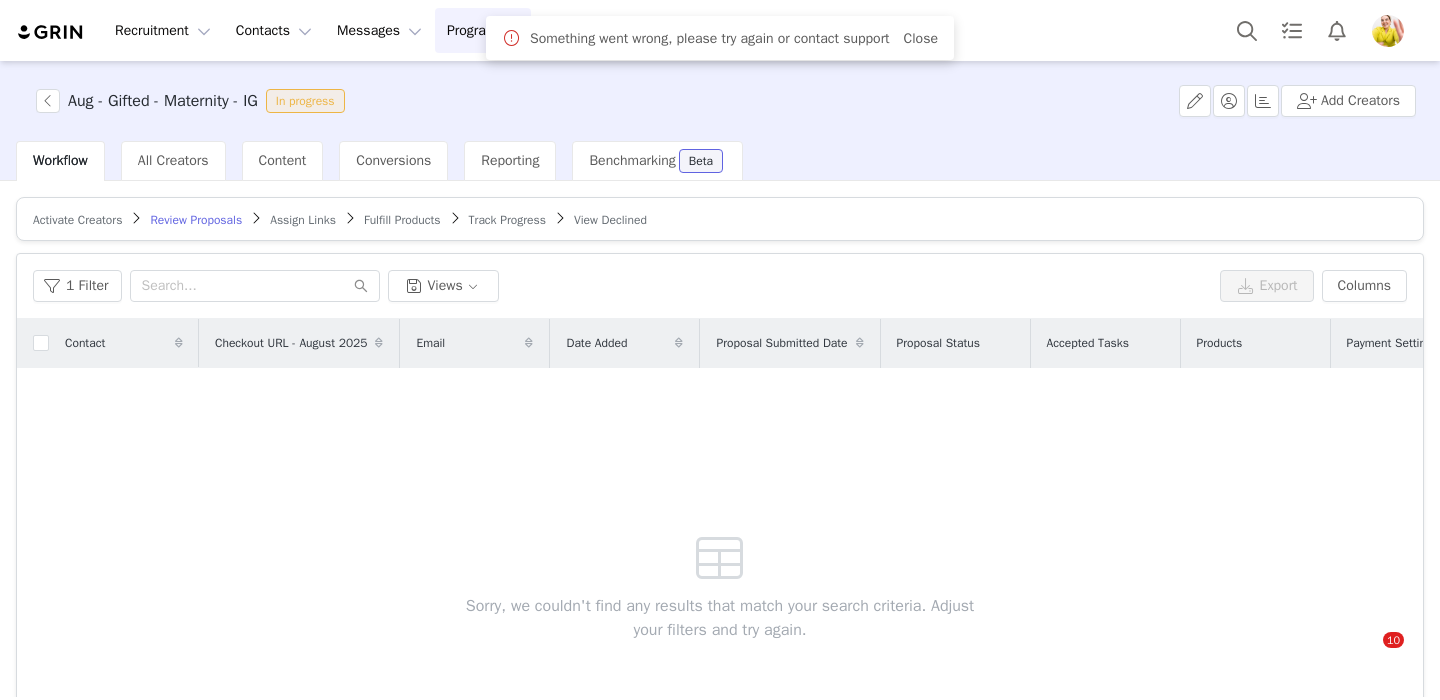 scroll, scrollTop: 0, scrollLeft: 0, axis: both 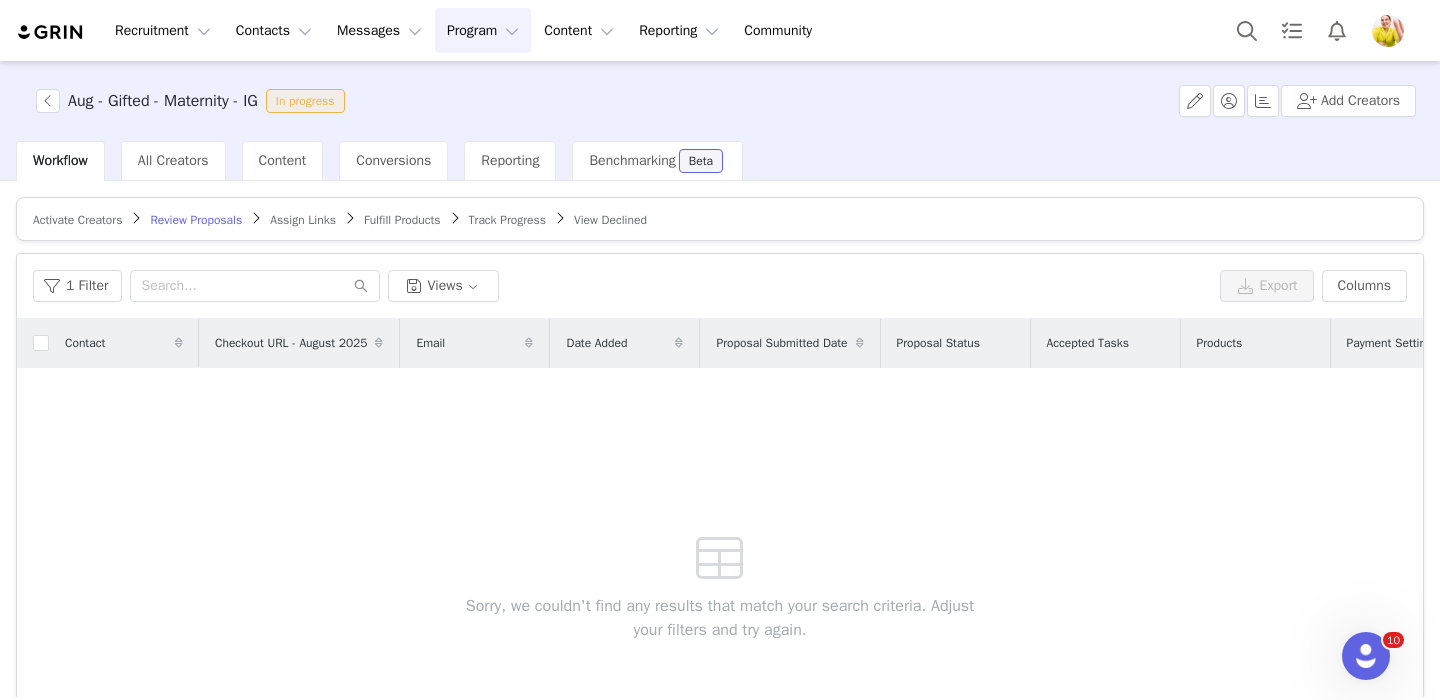 click on "Assign Links" at bounding box center (303, 220) 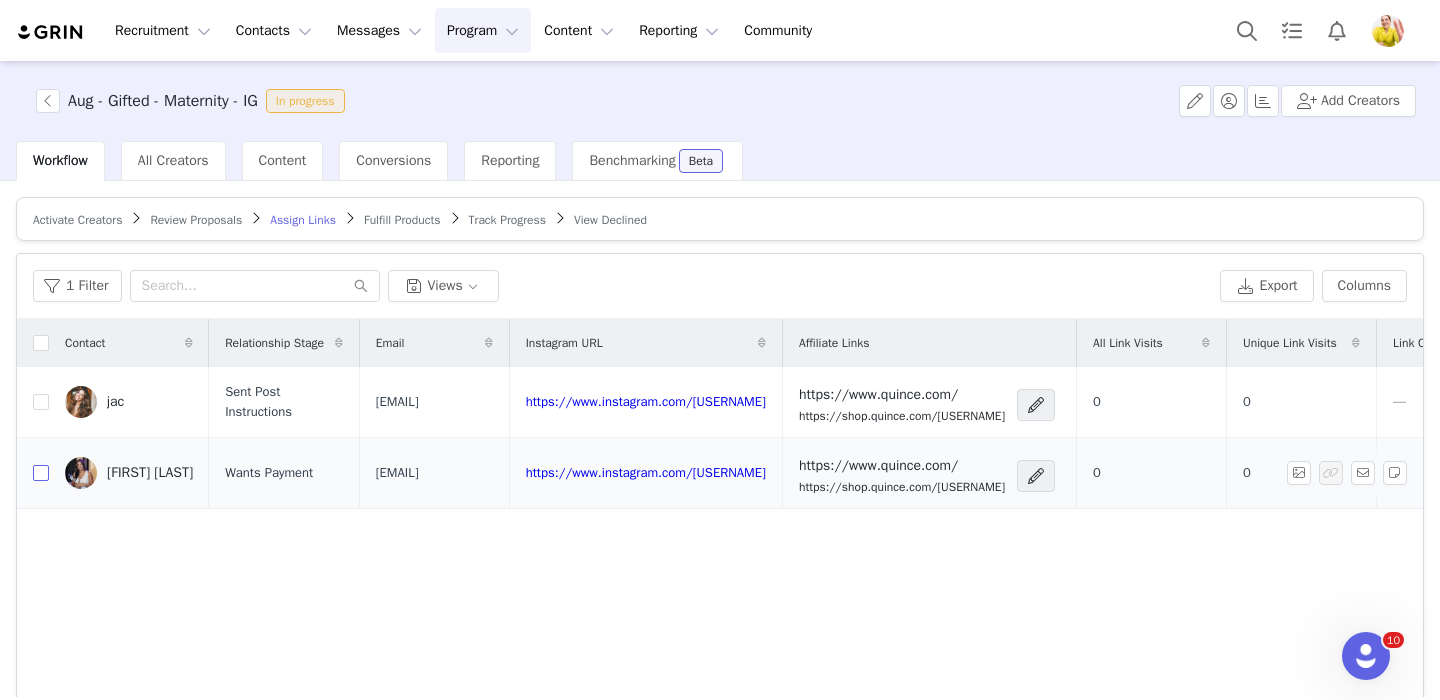click at bounding box center [41, 473] 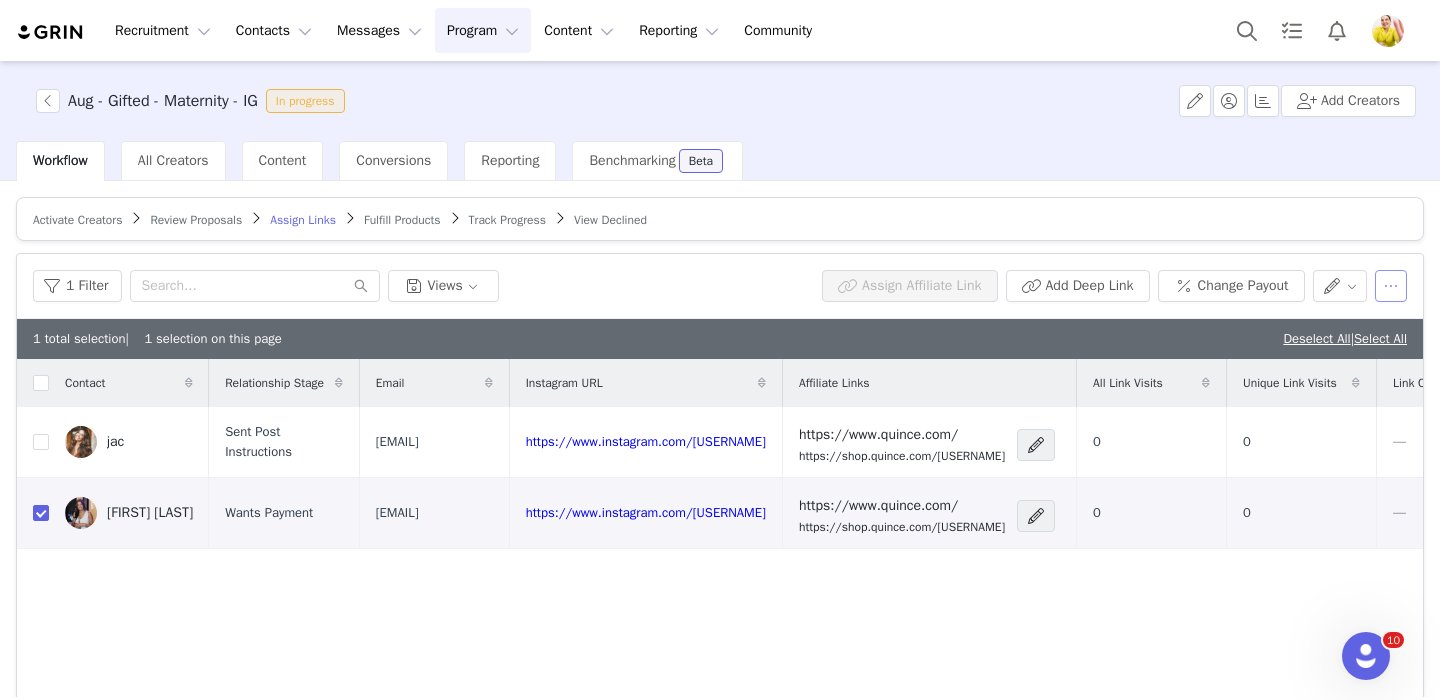 click at bounding box center (1391, 286) 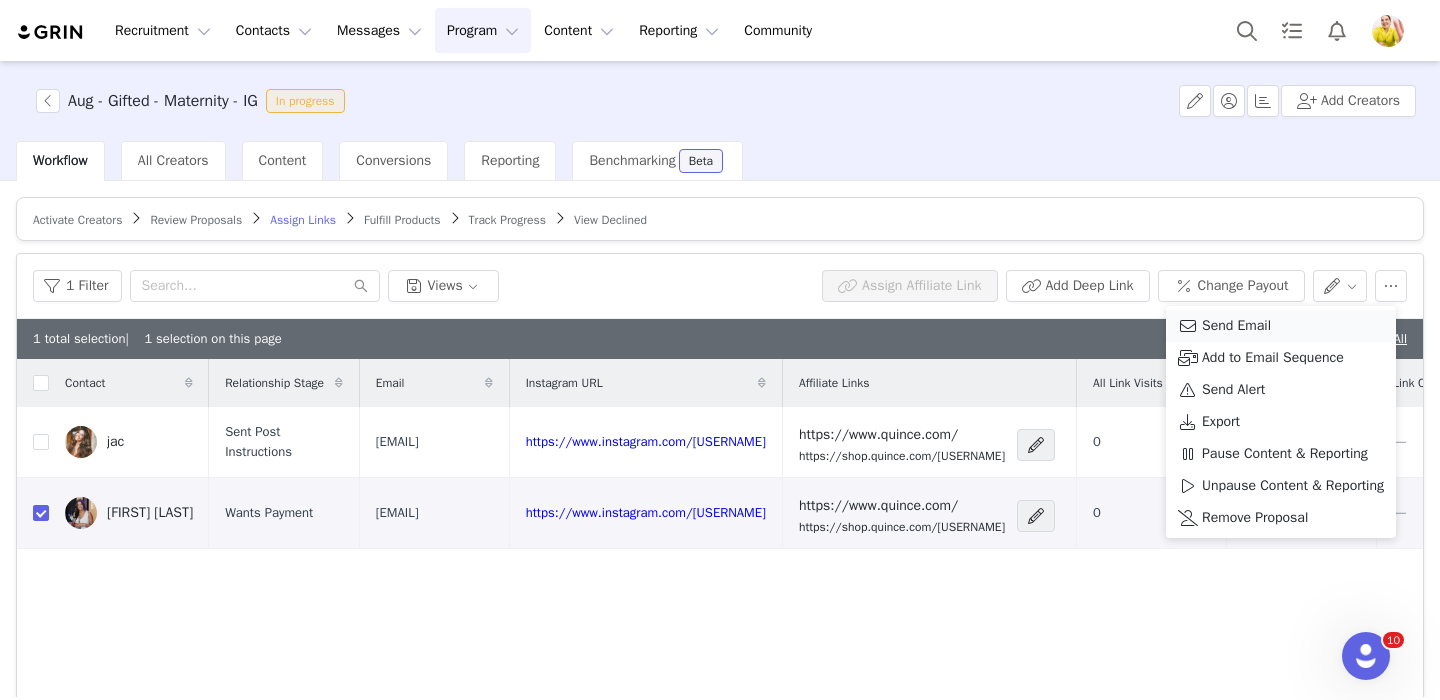 click on "Send Email" at bounding box center (1236, 326) 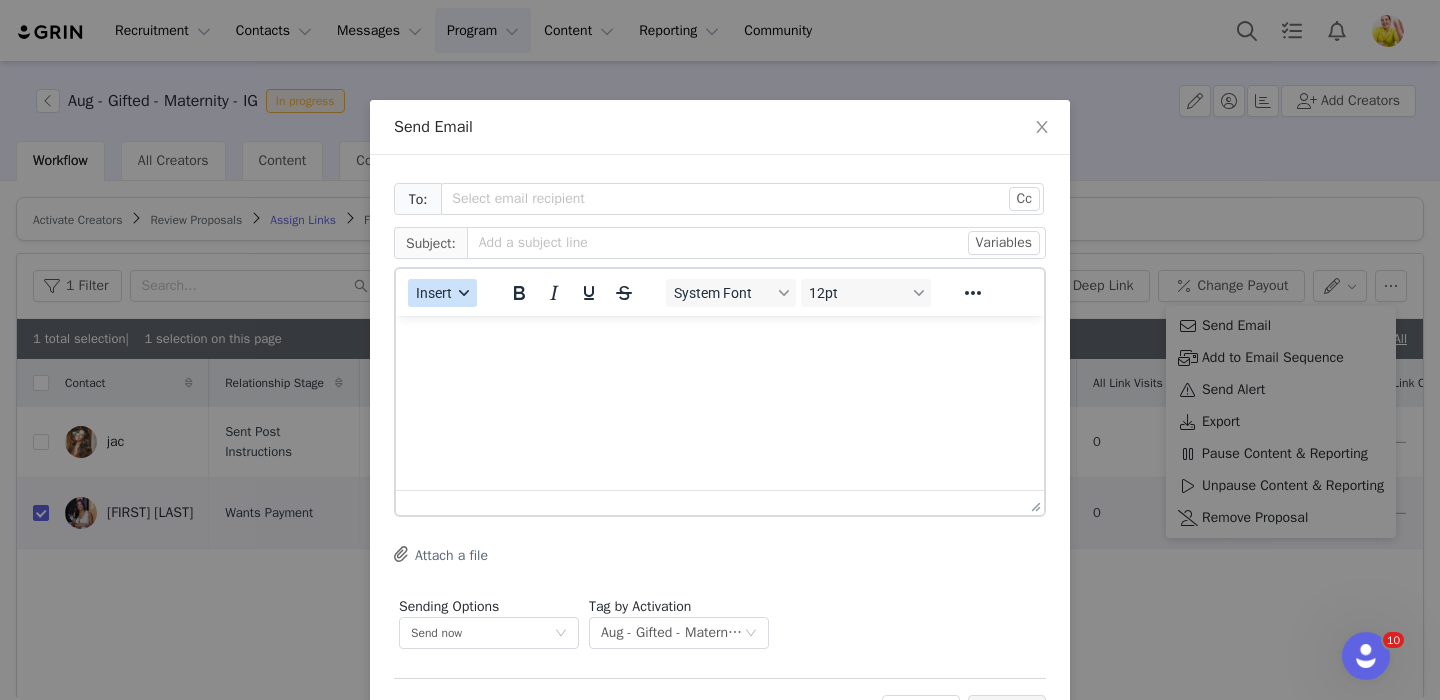 scroll, scrollTop: 0, scrollLeft: 0, axis: both 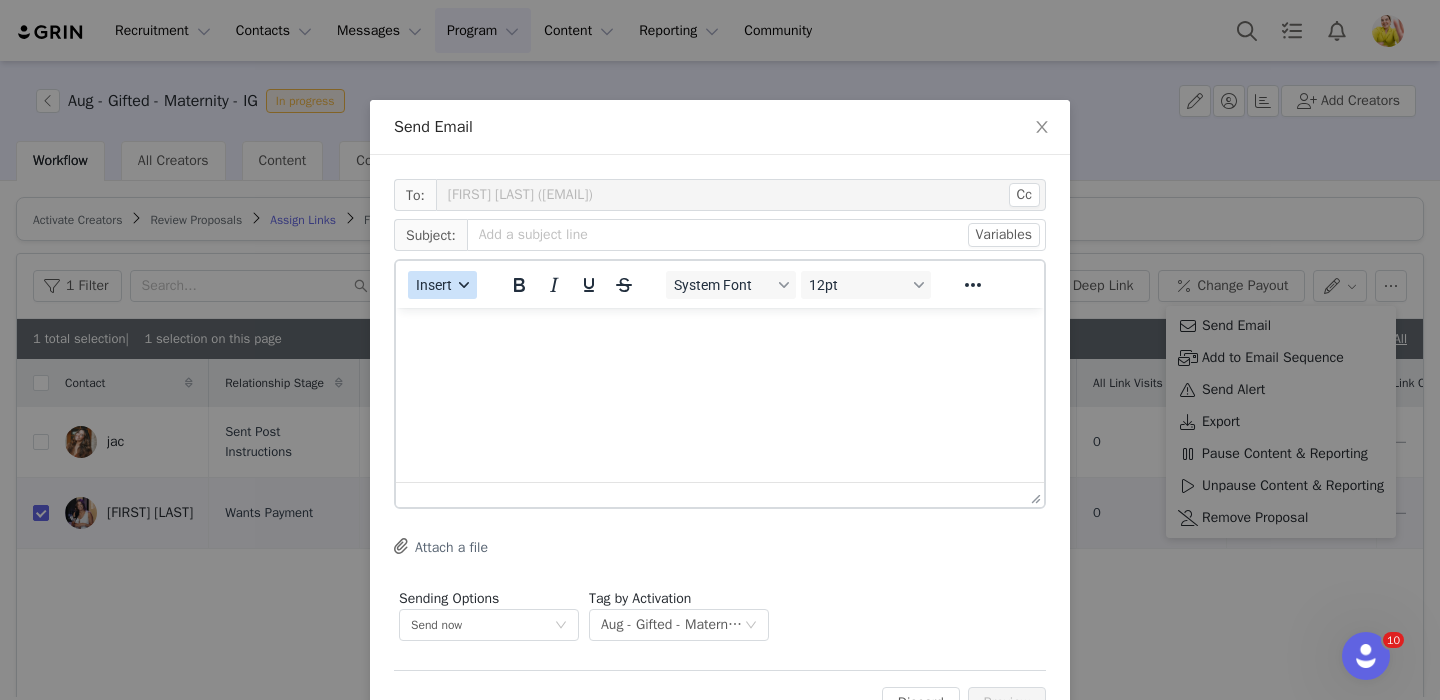 click on "Insert" at bounding box center [434, 285] 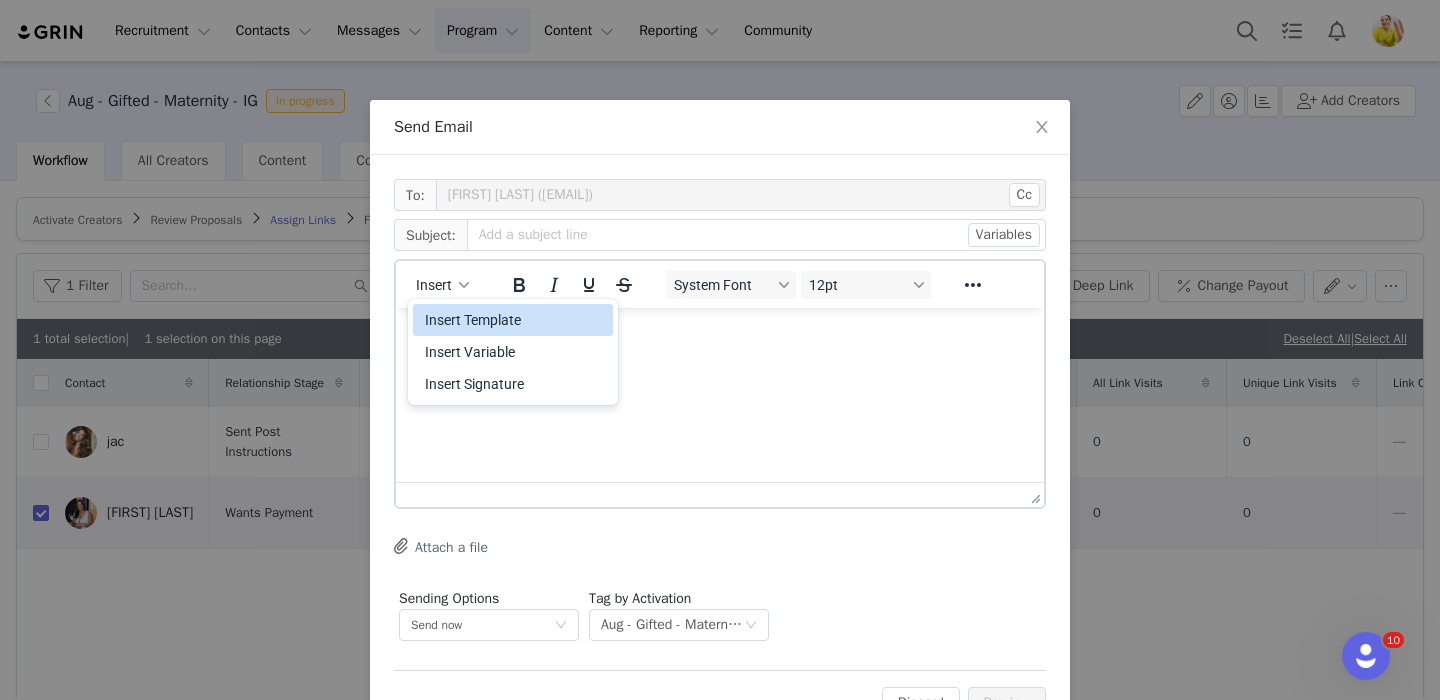 click on "Insert Template" at bounding box center [515, 320] 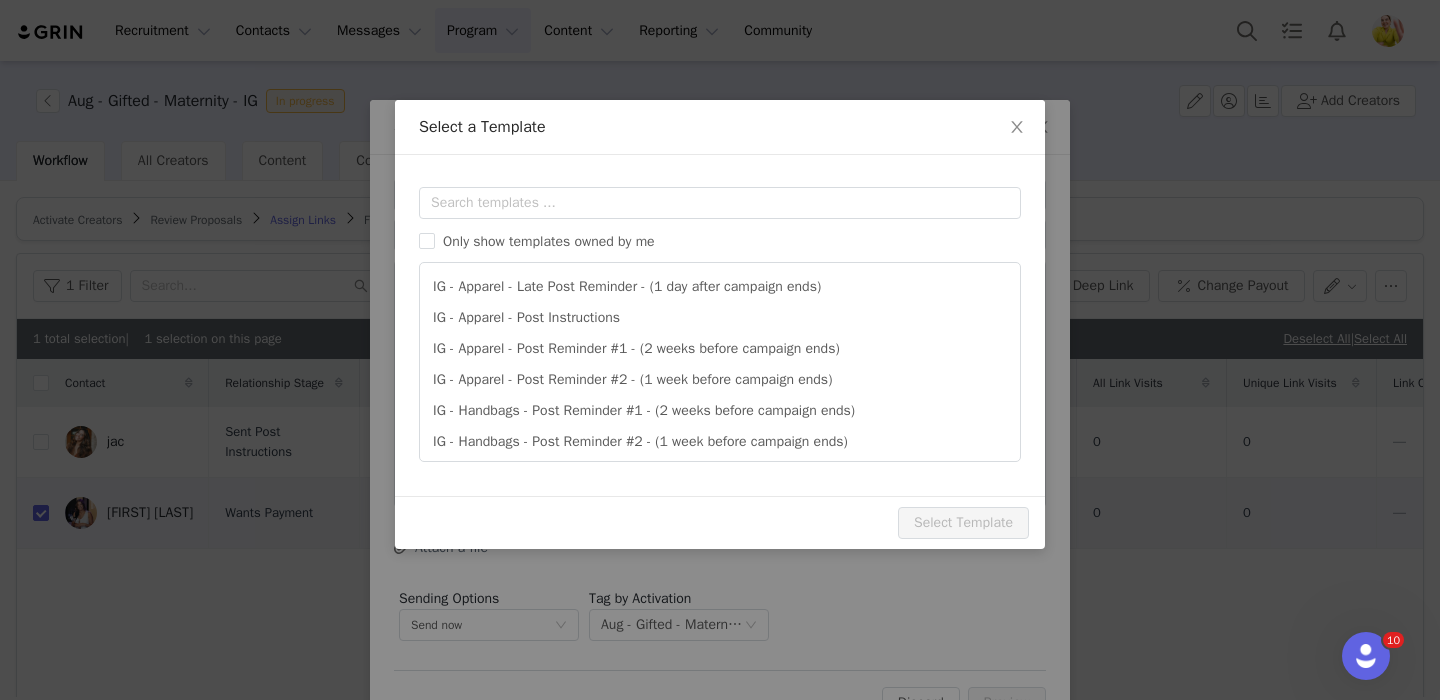 scroll, scrollTop: 0, scrollLeft: 0, axis: both 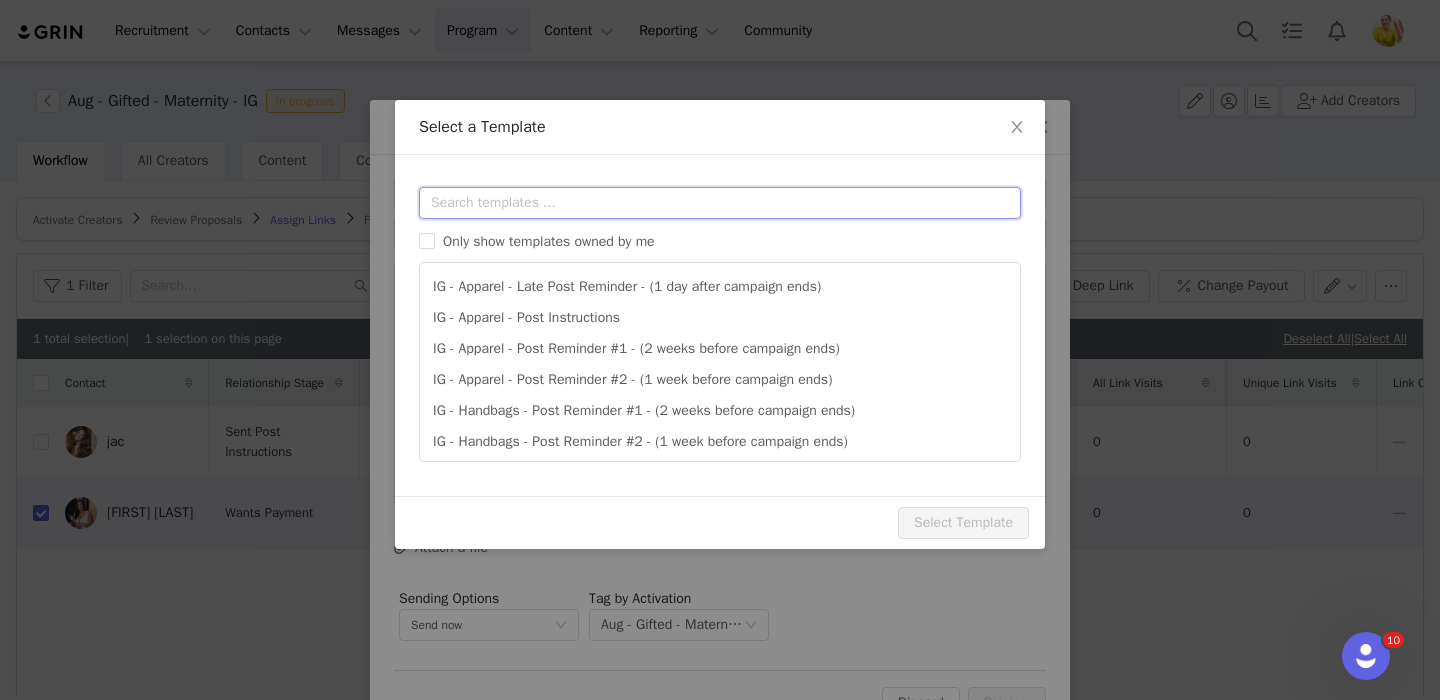 click at bounding box center (720, 203) 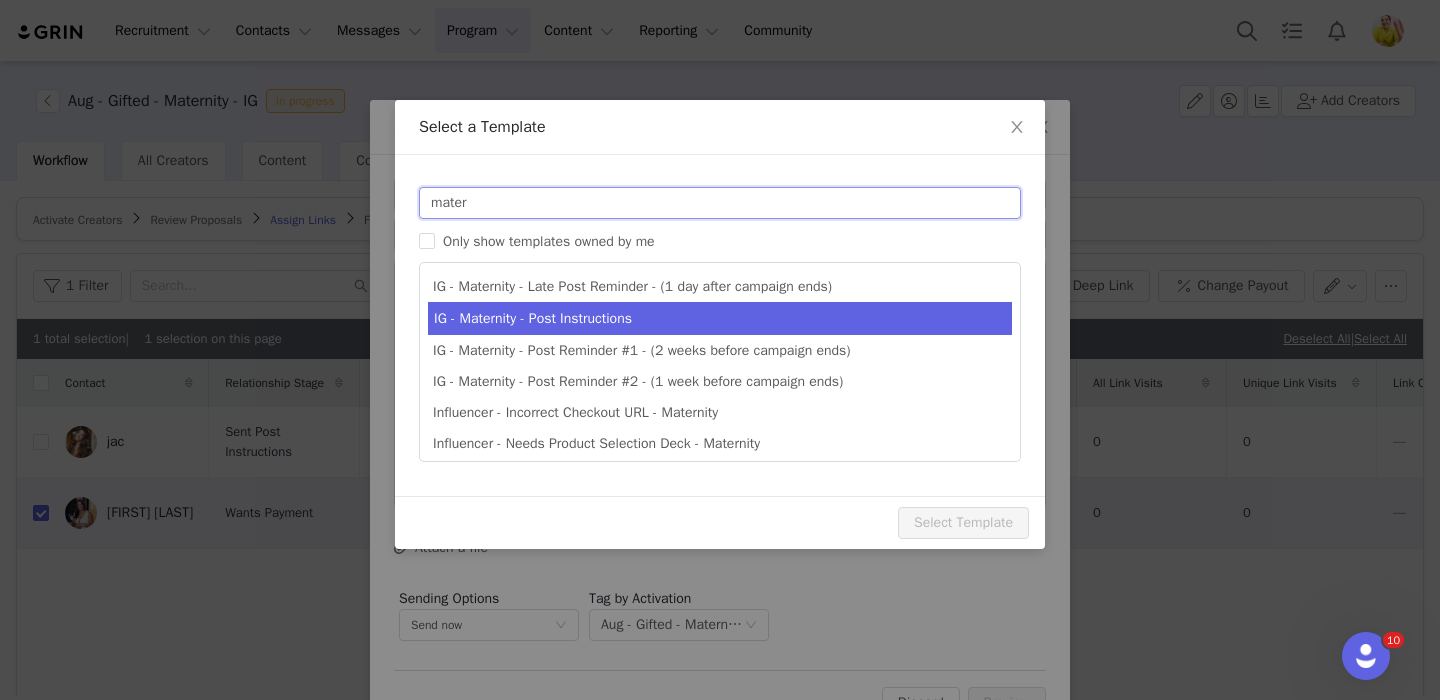 type on "mater" 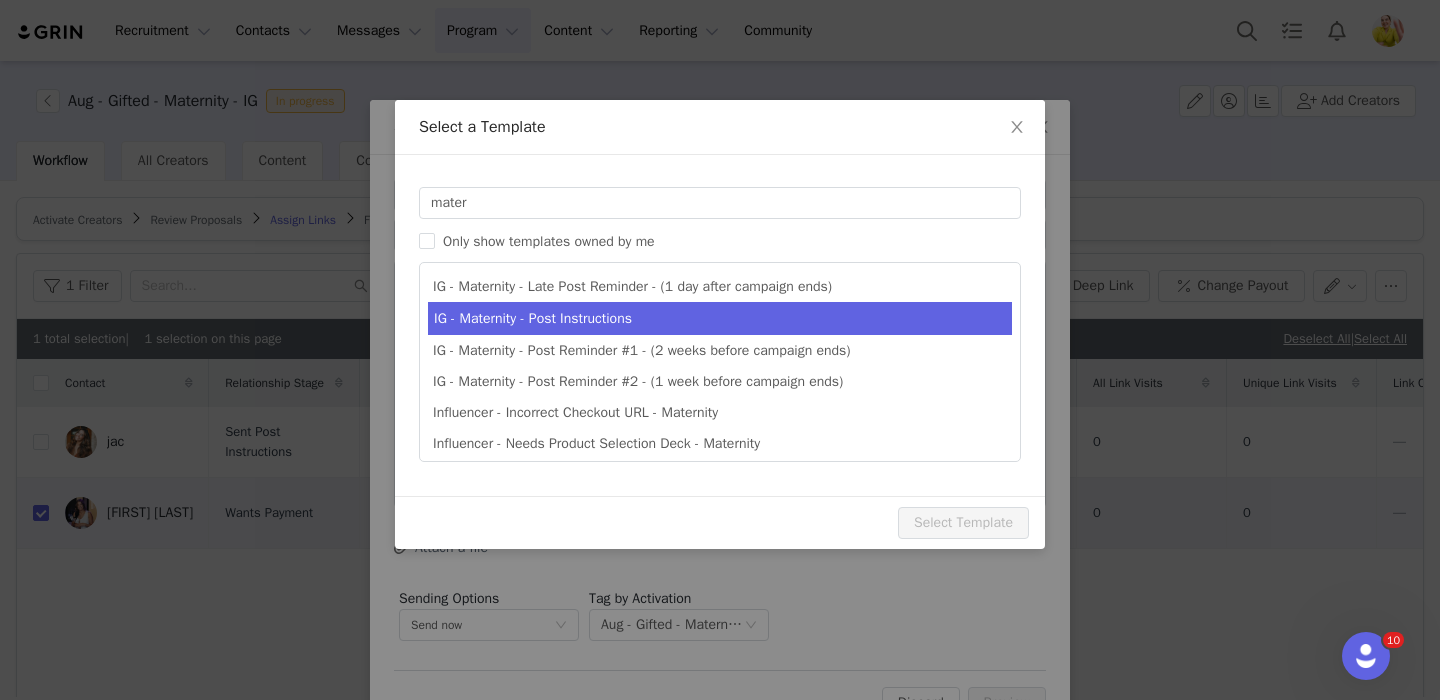 click on "IG - Maternity - Post Instructions" at bounding box center [720, 318] 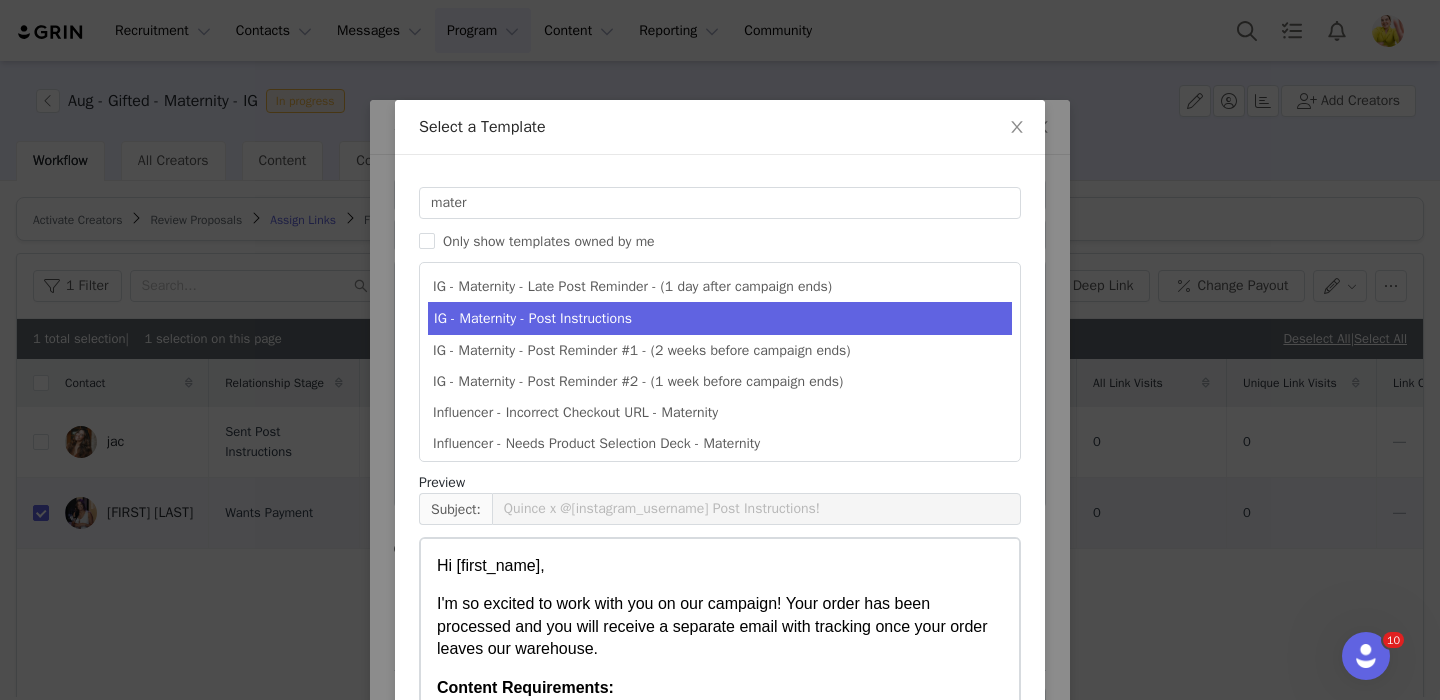 scroll, scrollTop: 188, scrollLeft: 0, axis: vertical 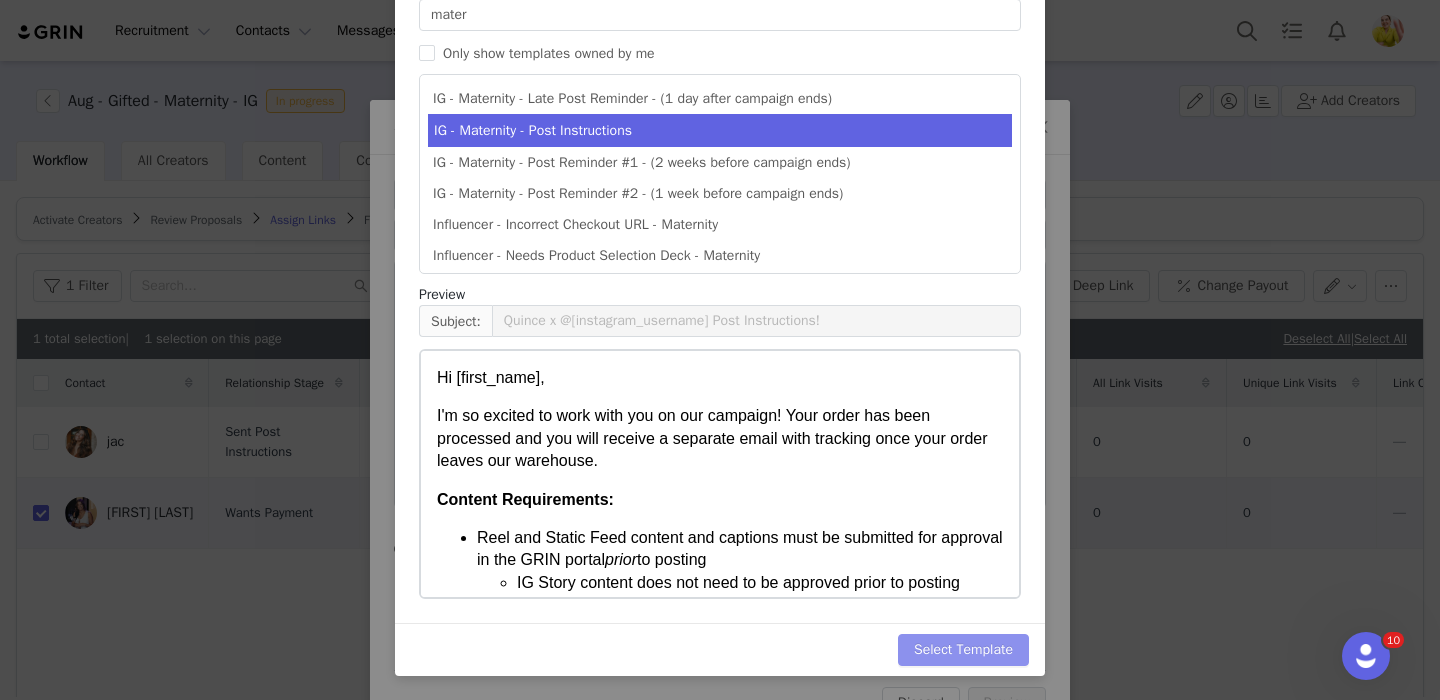 click on "Select Template" at bounding box center (963, 650) 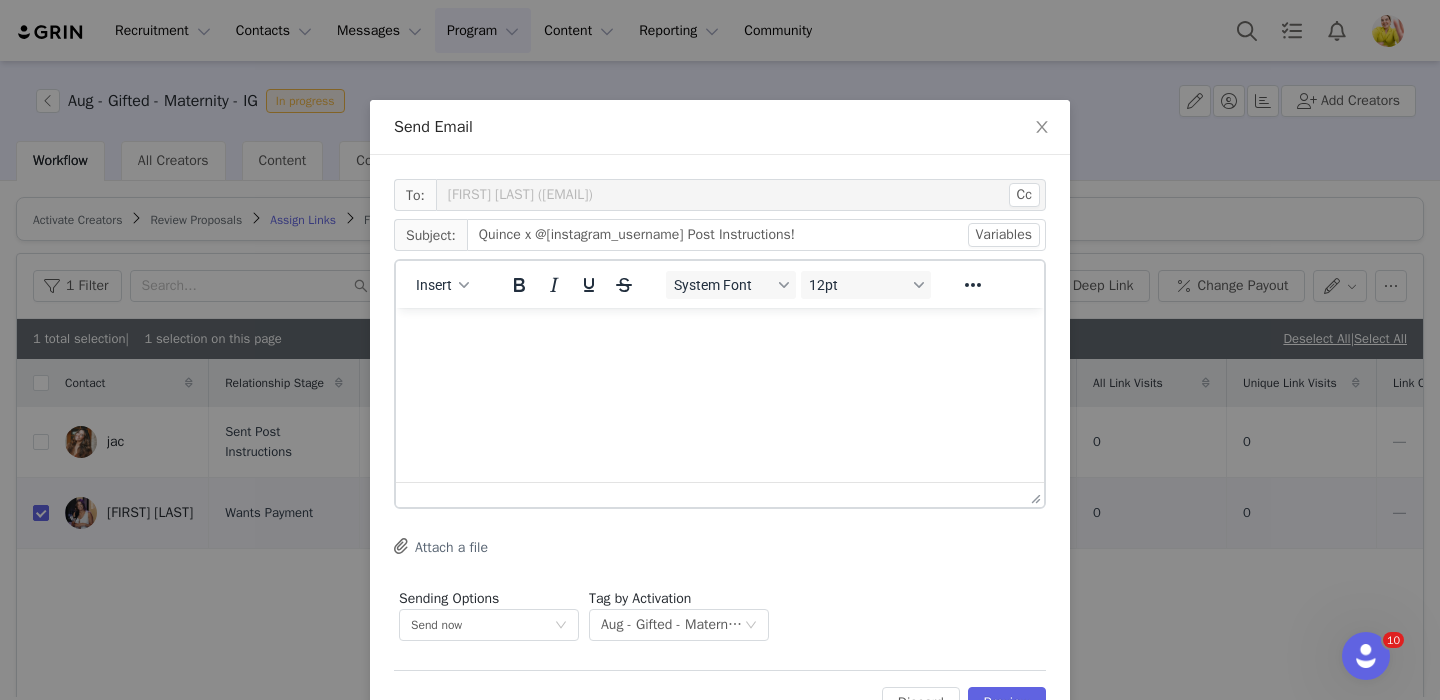 scroll, scrollTop: 0, scrollLeft: 0, axis: both 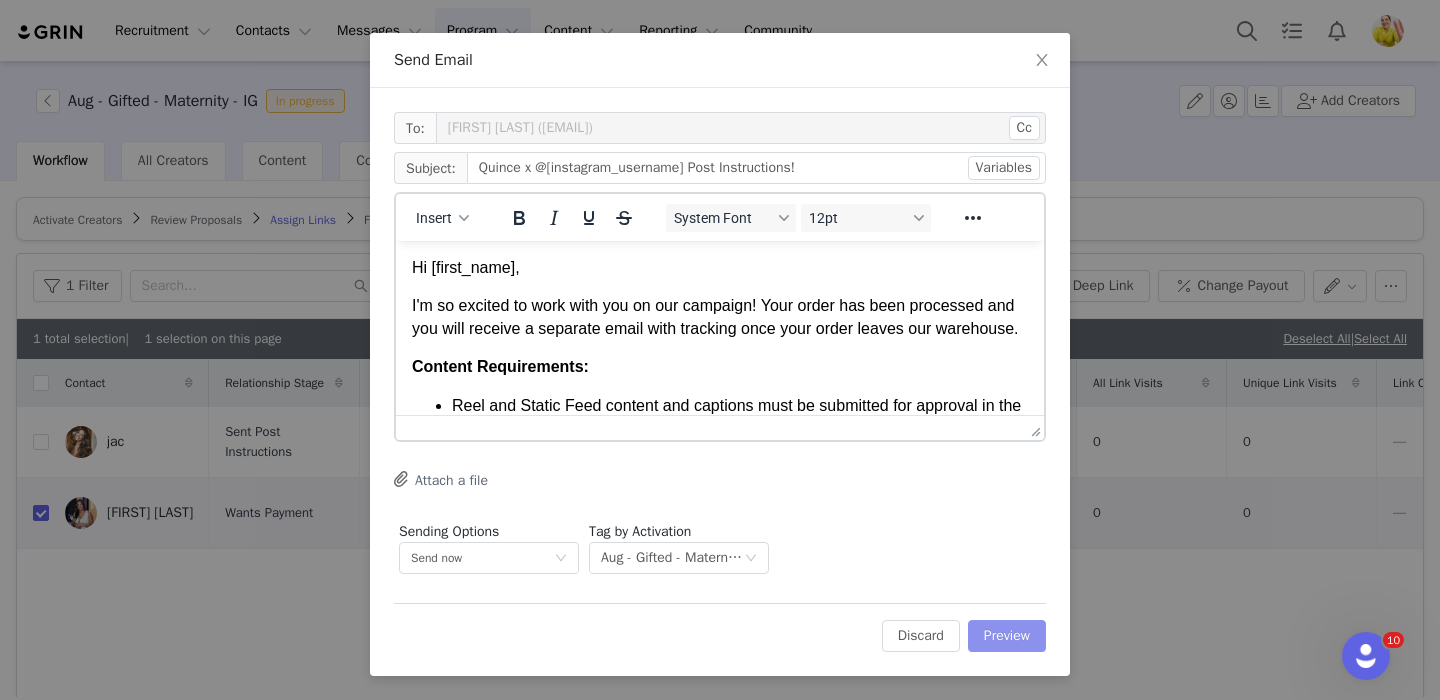 click on "Preview" at bounding box center [1007, 636] 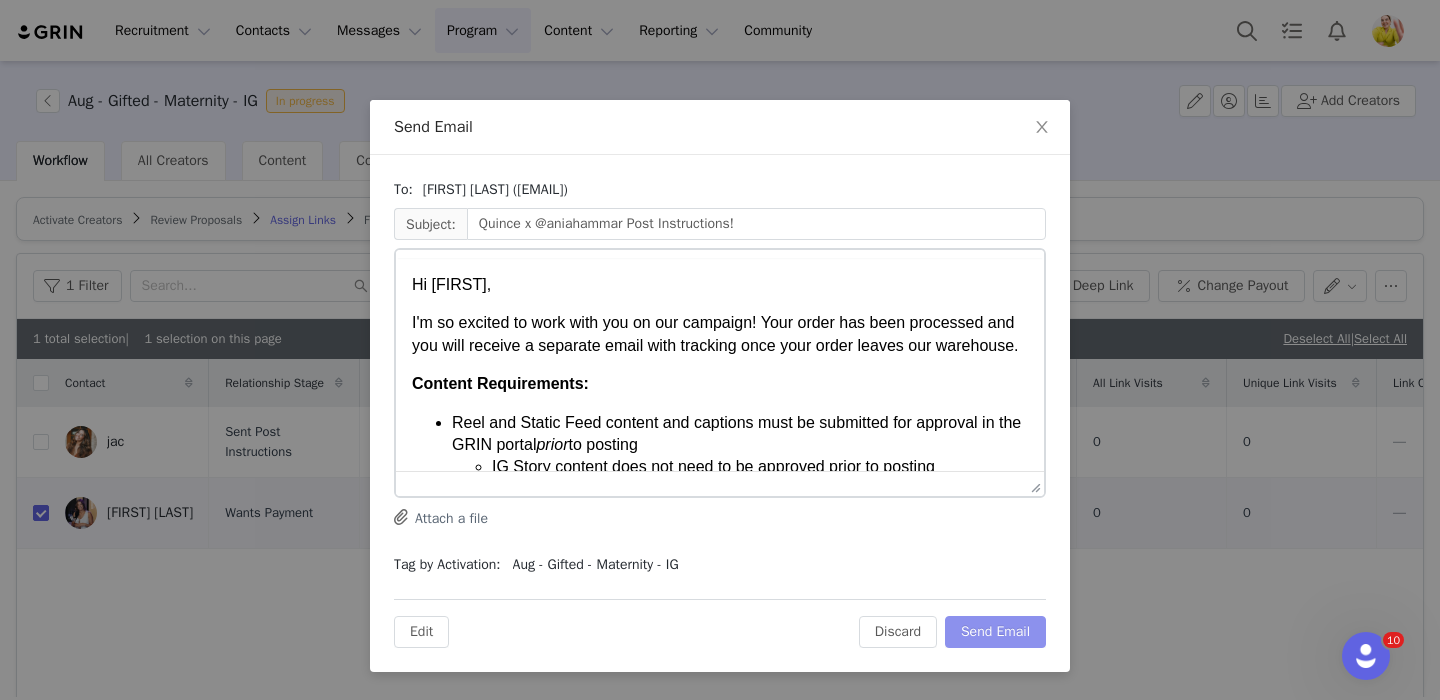 scroll, scrollTop: 0, scrollLeft: 0, axis: both 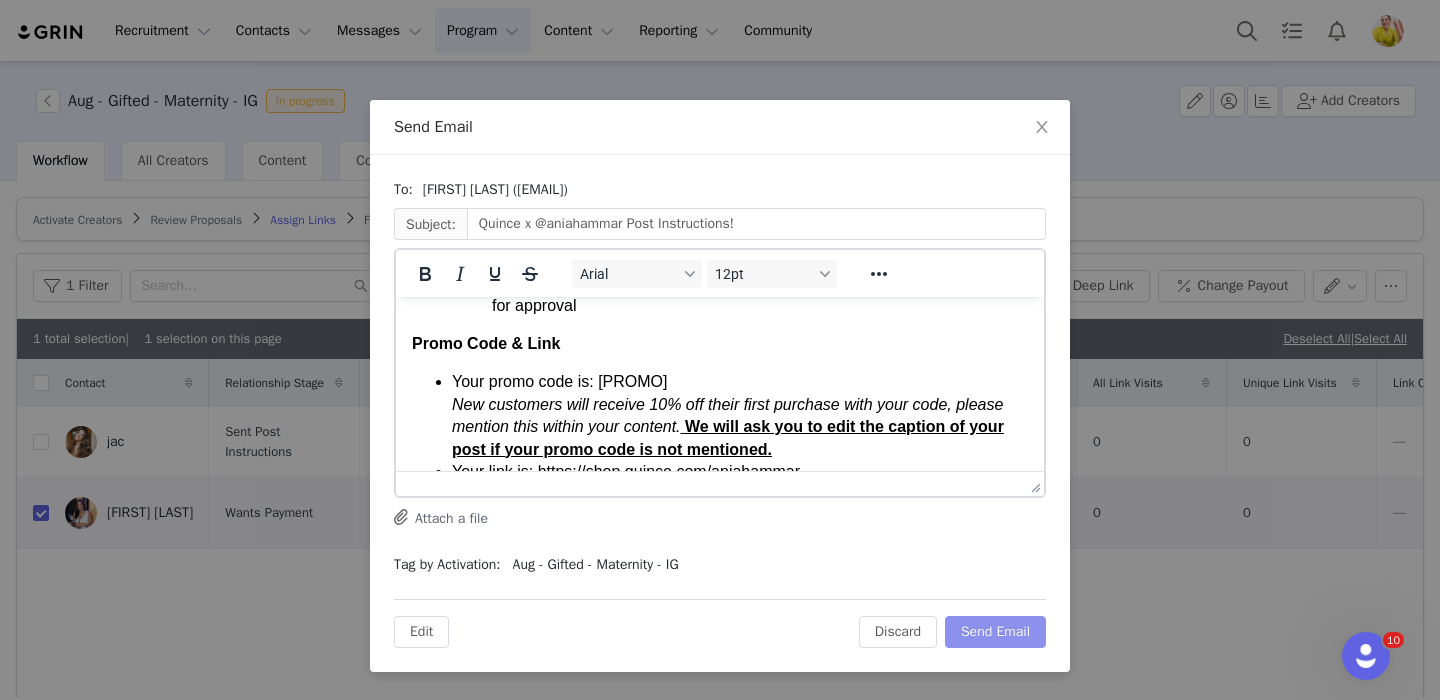 click on "Send Email" at bounding box center [995, 632] 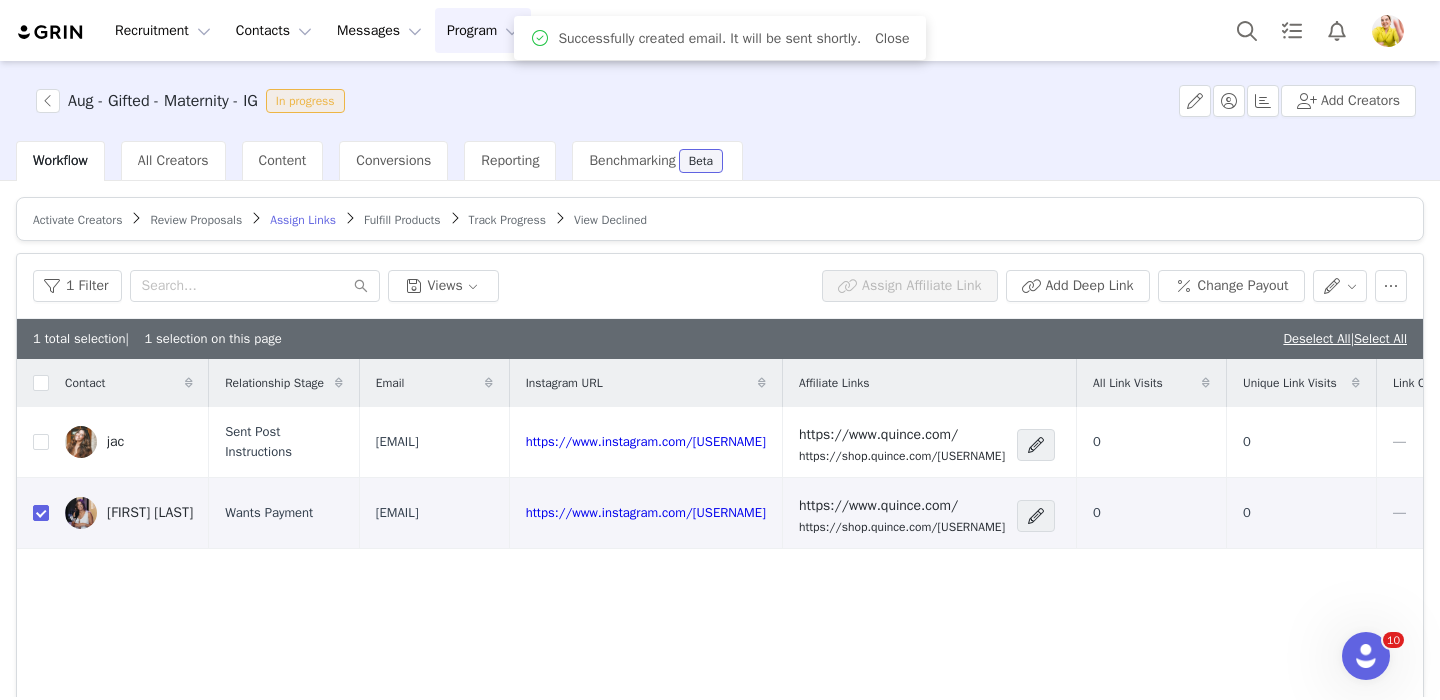 scroll, scrollTop: 0, scrollLeft: 0, axis: both 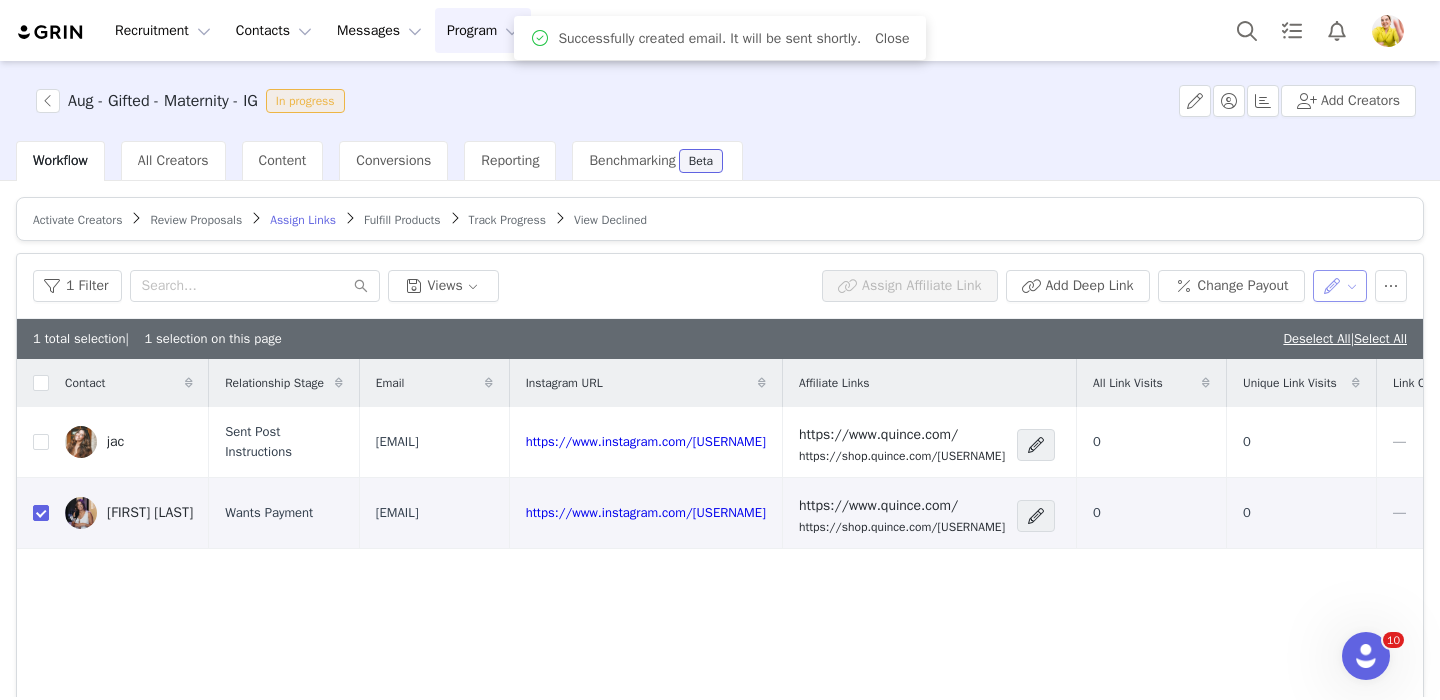 click at bounding box center (1340, 286) 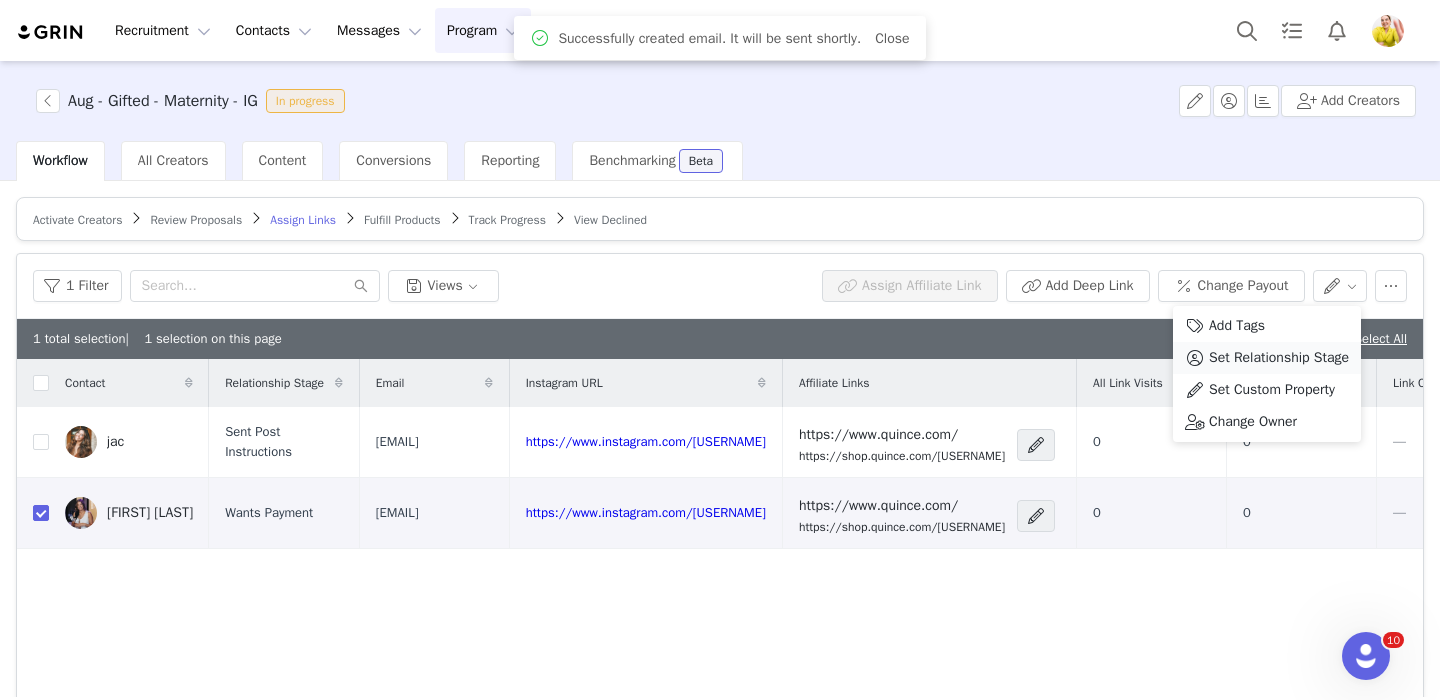click on "Set Relationship Stage" at bounding box center [1279, 358] 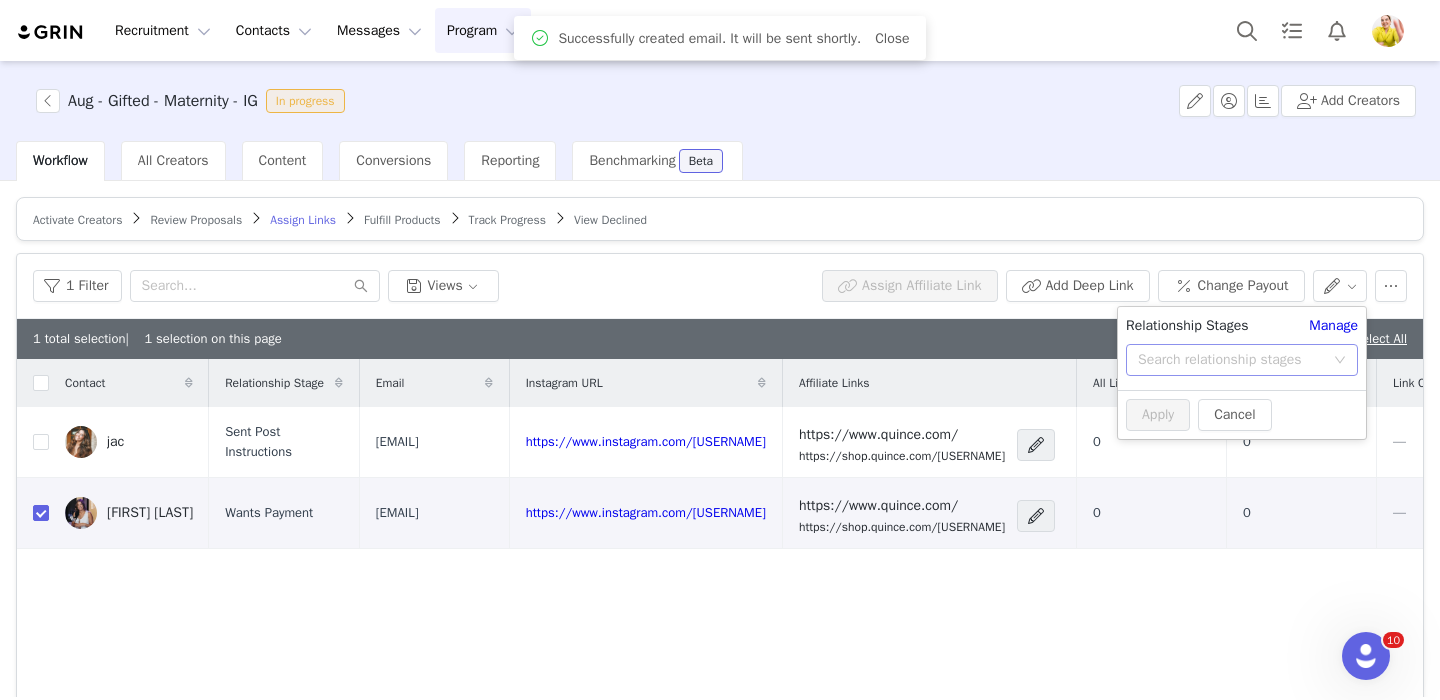 click on "Search relationship stages" at bounding box center [1231, 360] 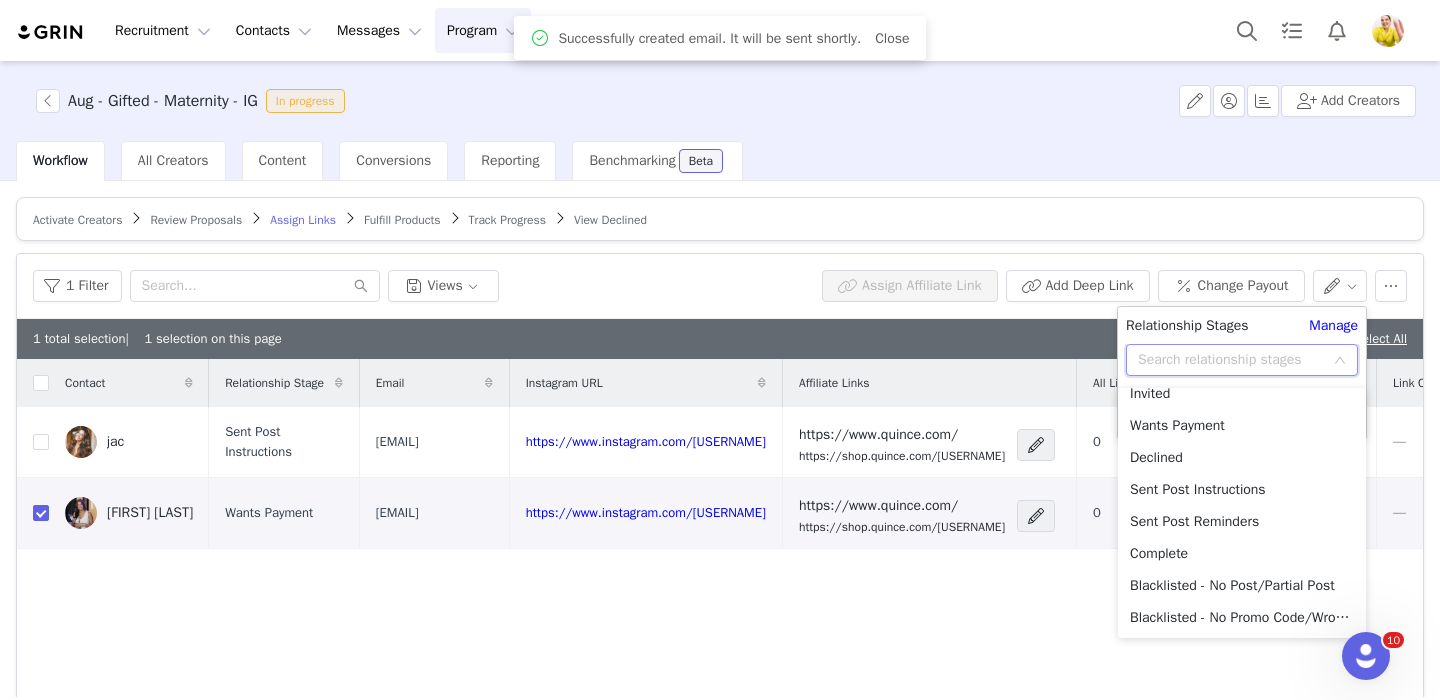 scroll, scrollTop: 112, scrollLeft: 0, axis: vertical 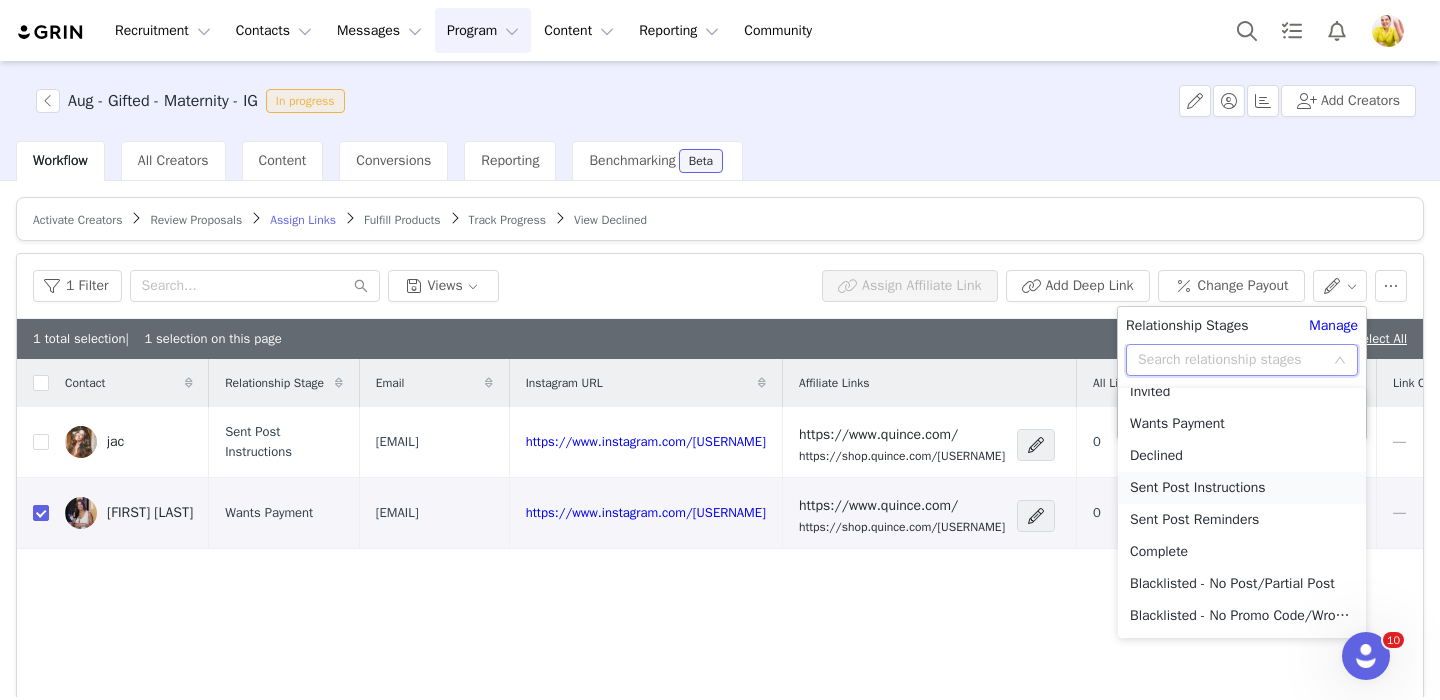 click on "Sent Post Instructions" at bounding box center (1242, 488) 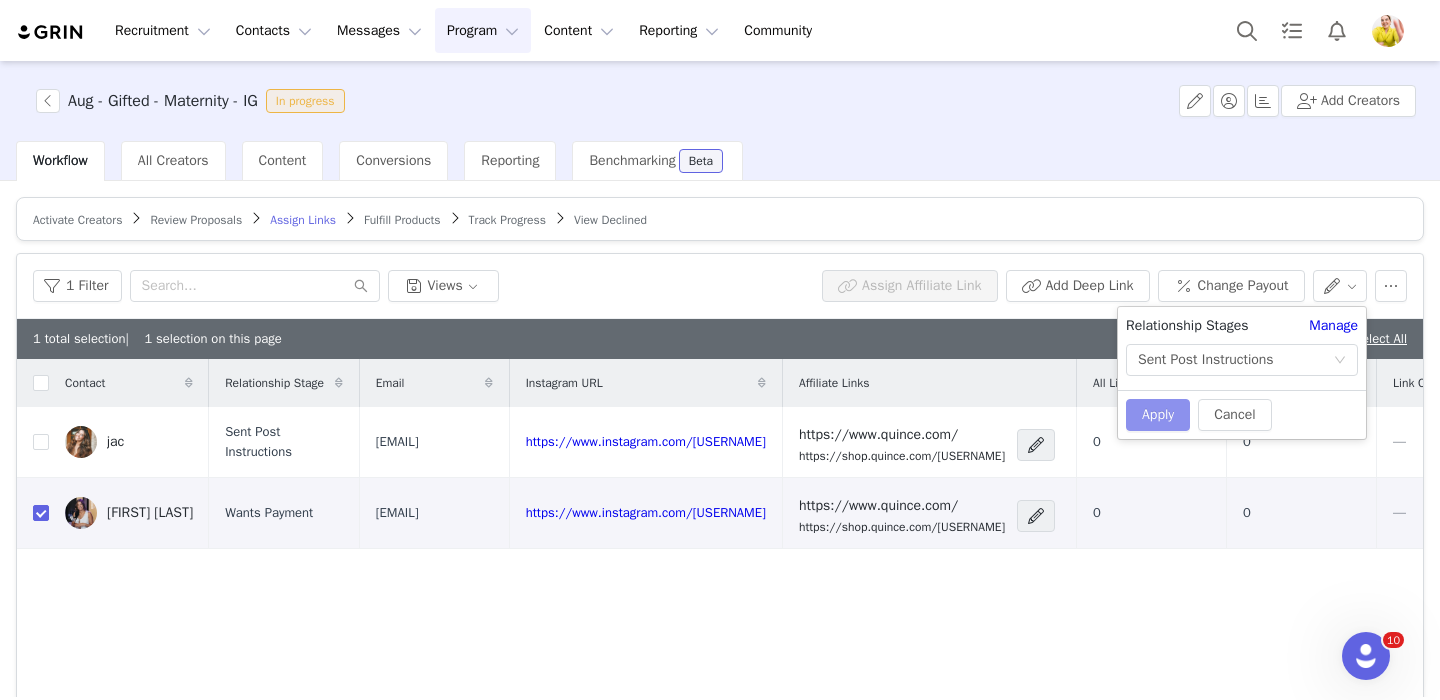 click on "Apply" at bounding box center (1158, 415) 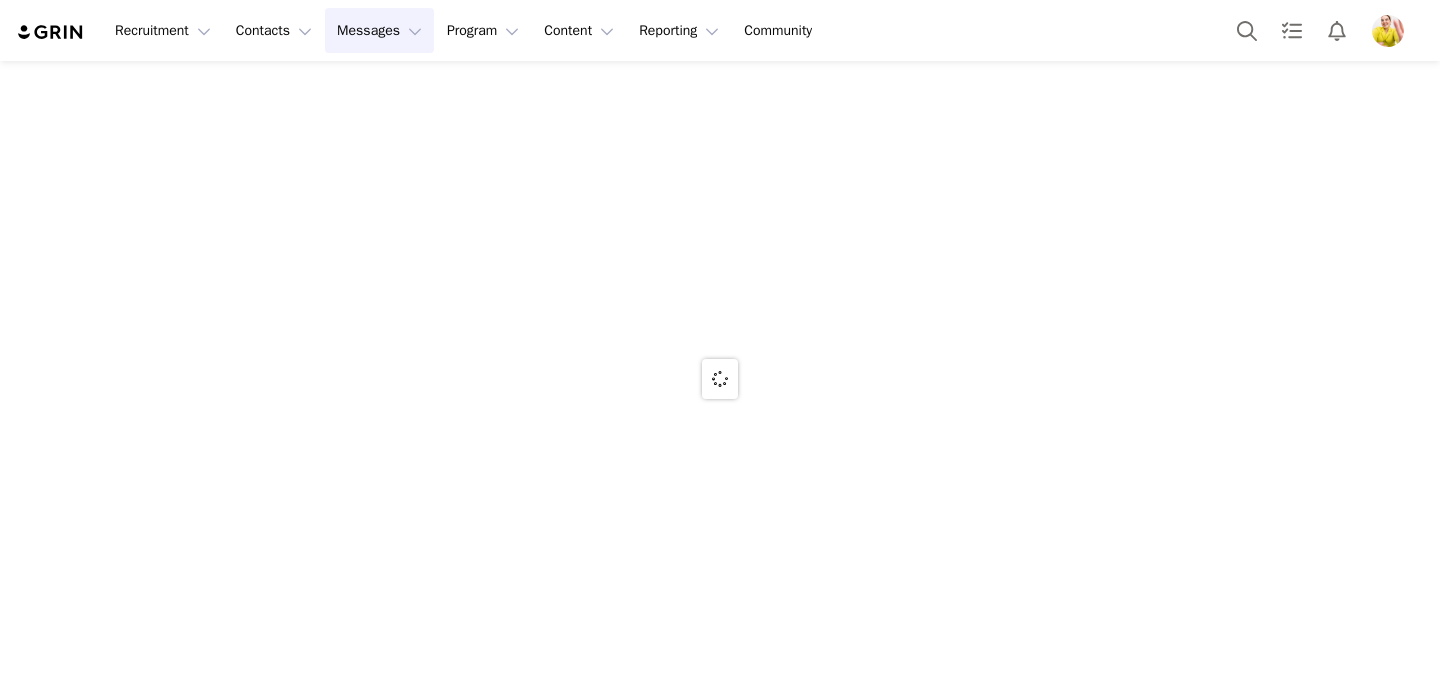 scroll, scrollTop: 0, scrollLeft: 0, axis: both 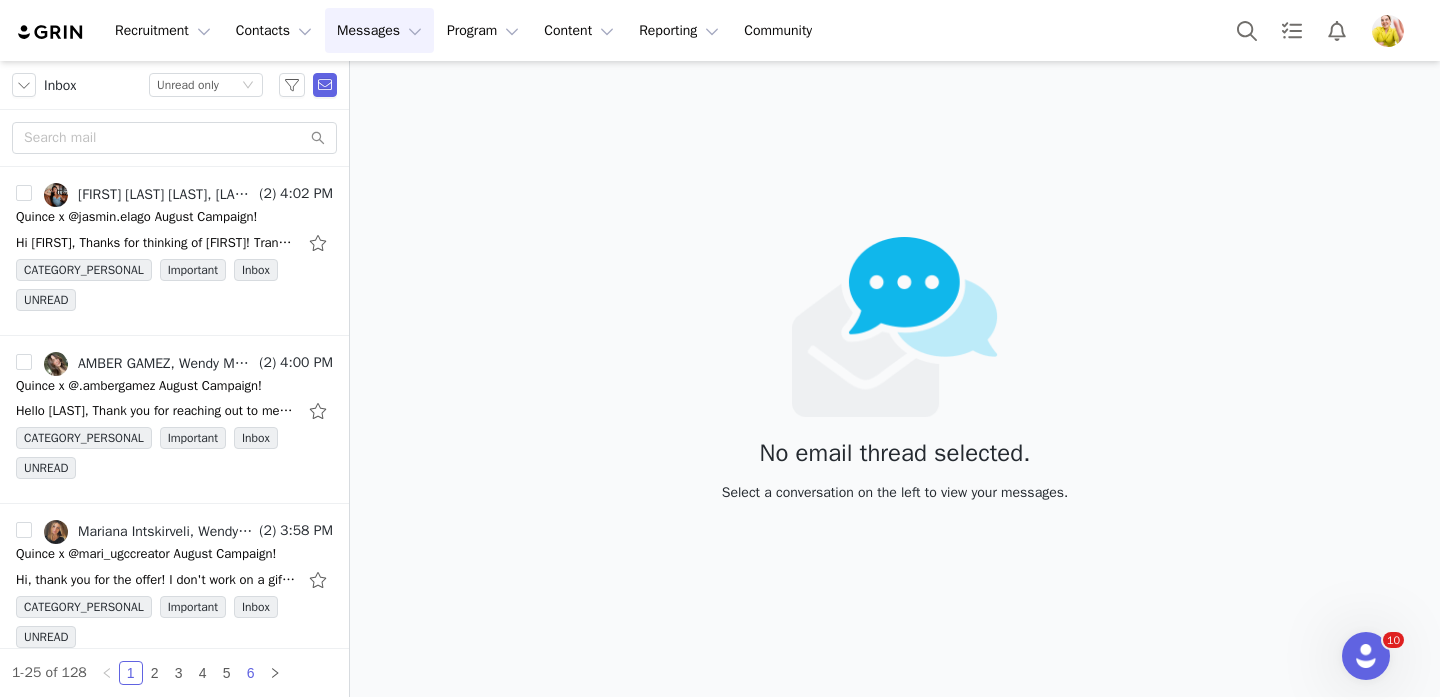 click on "6" at bounding box center (251, 673) 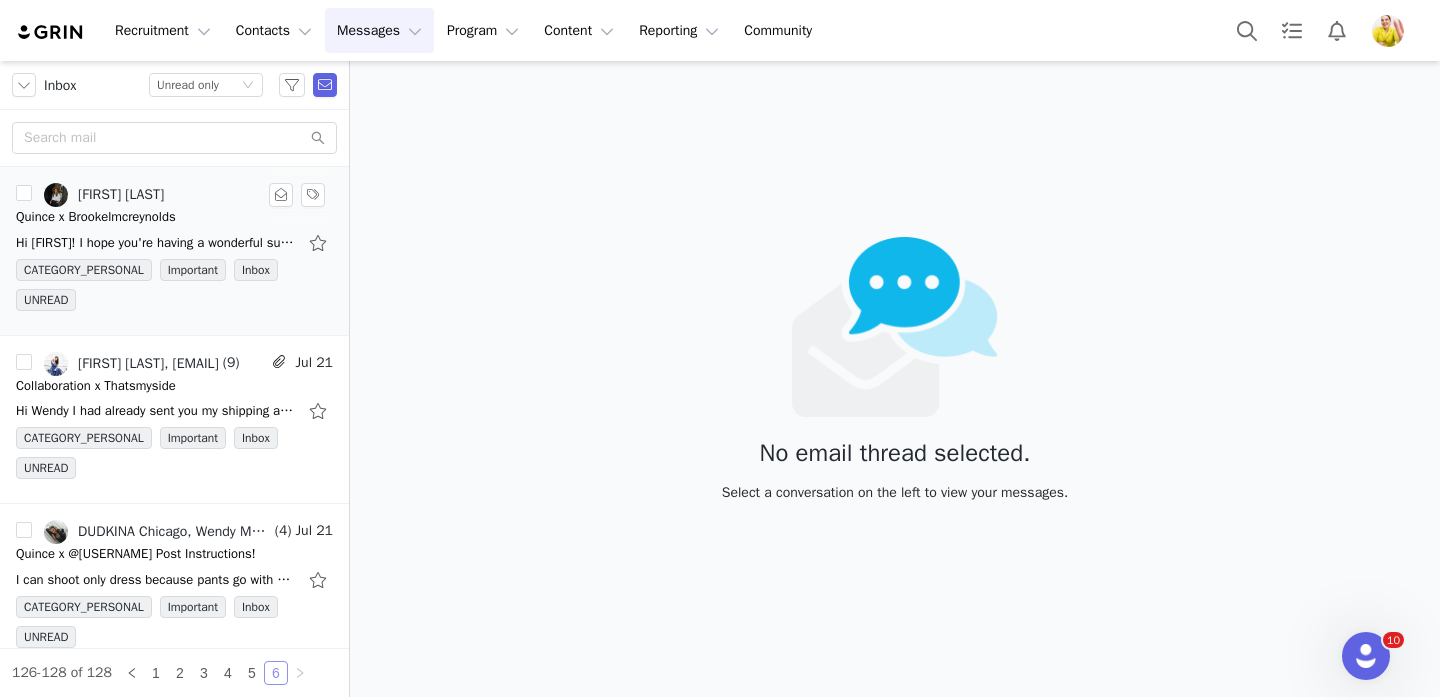 scroll, scrollTop: 24, scrollLeft: 0, axis: vertical 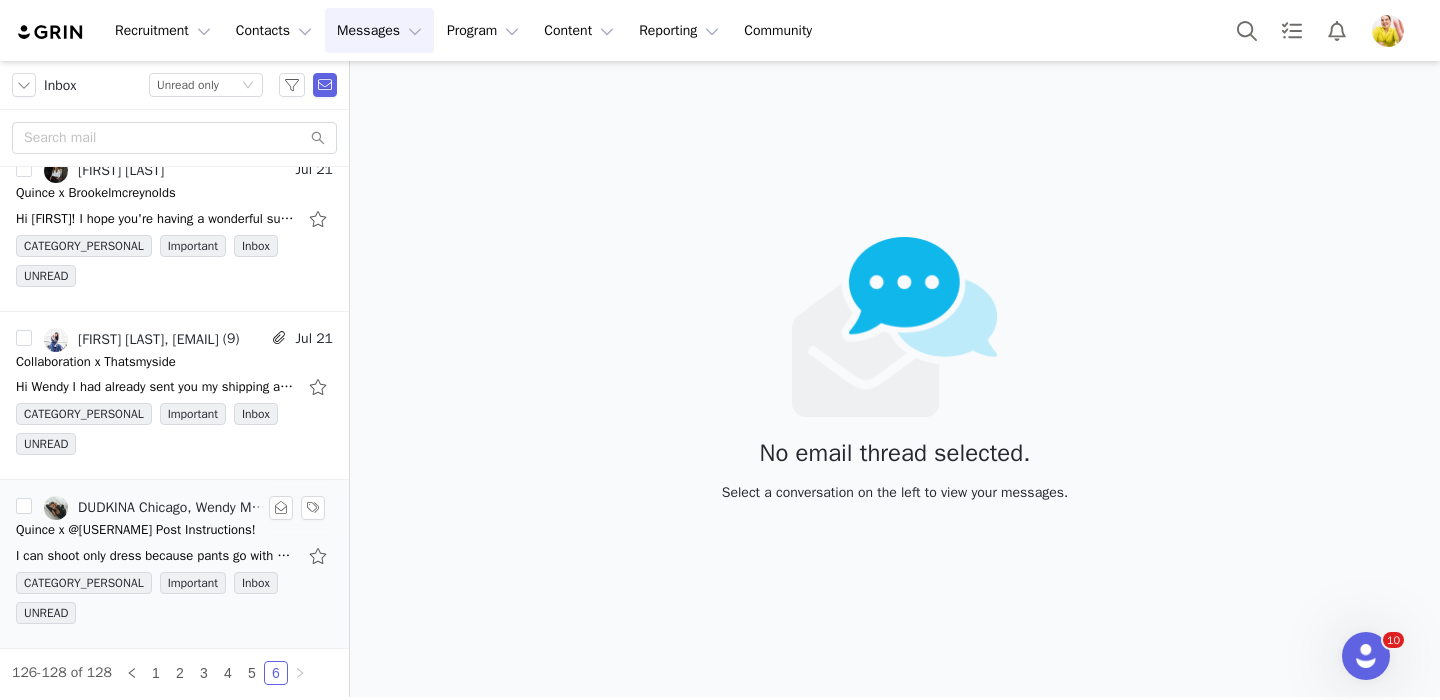 click on "I can shoot only dress because pants go with shirt I ordered. I think S would be good fit [FIRST] [LAST] Content Creator & UGC Specialist 📍 [CITY] based | Available Worldwide 📧 collaboration.[EMAIL]" at bounding box center (156, 556) 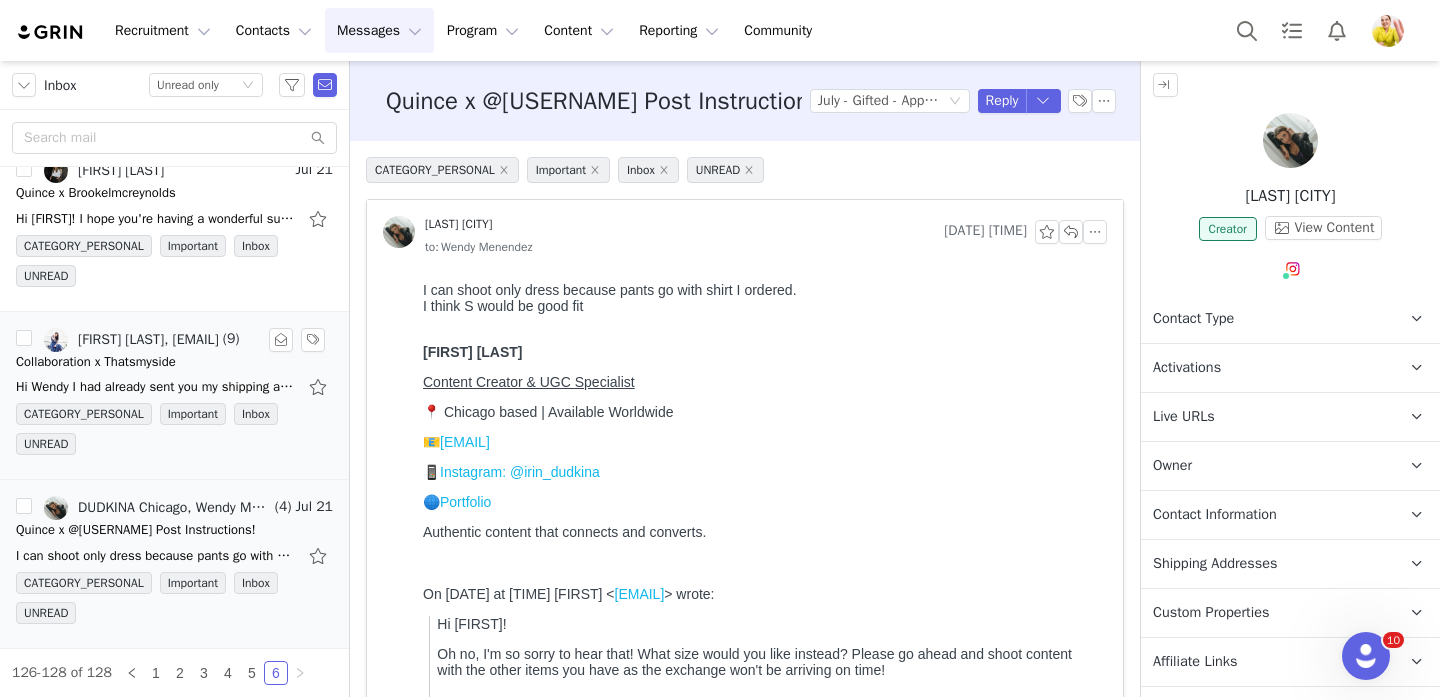 scroll, scrollTop: 0, scrollLeft: 0, axis: both 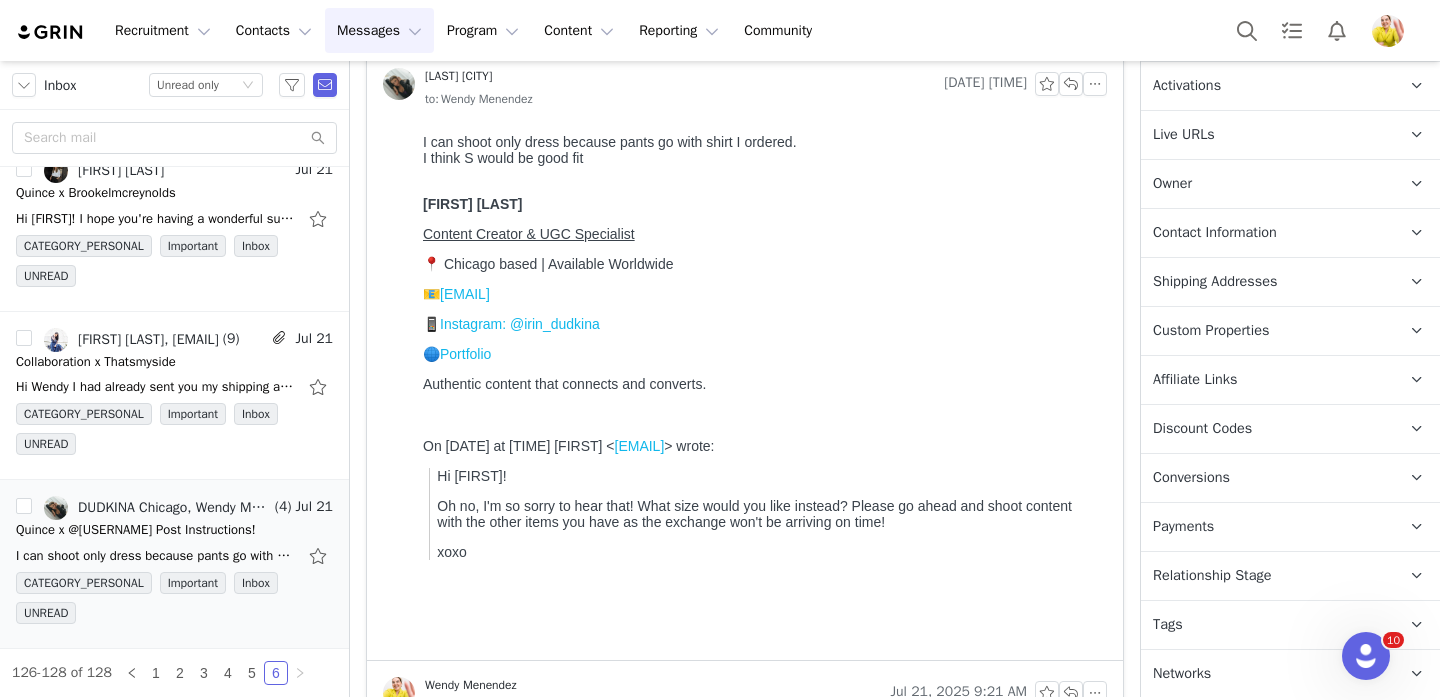 click on "Relationship Stage  Use relationship stages to move contacts through a logical sequence, from unaware of your brand to loyal ambassador" at bounding box center (1266, 576) 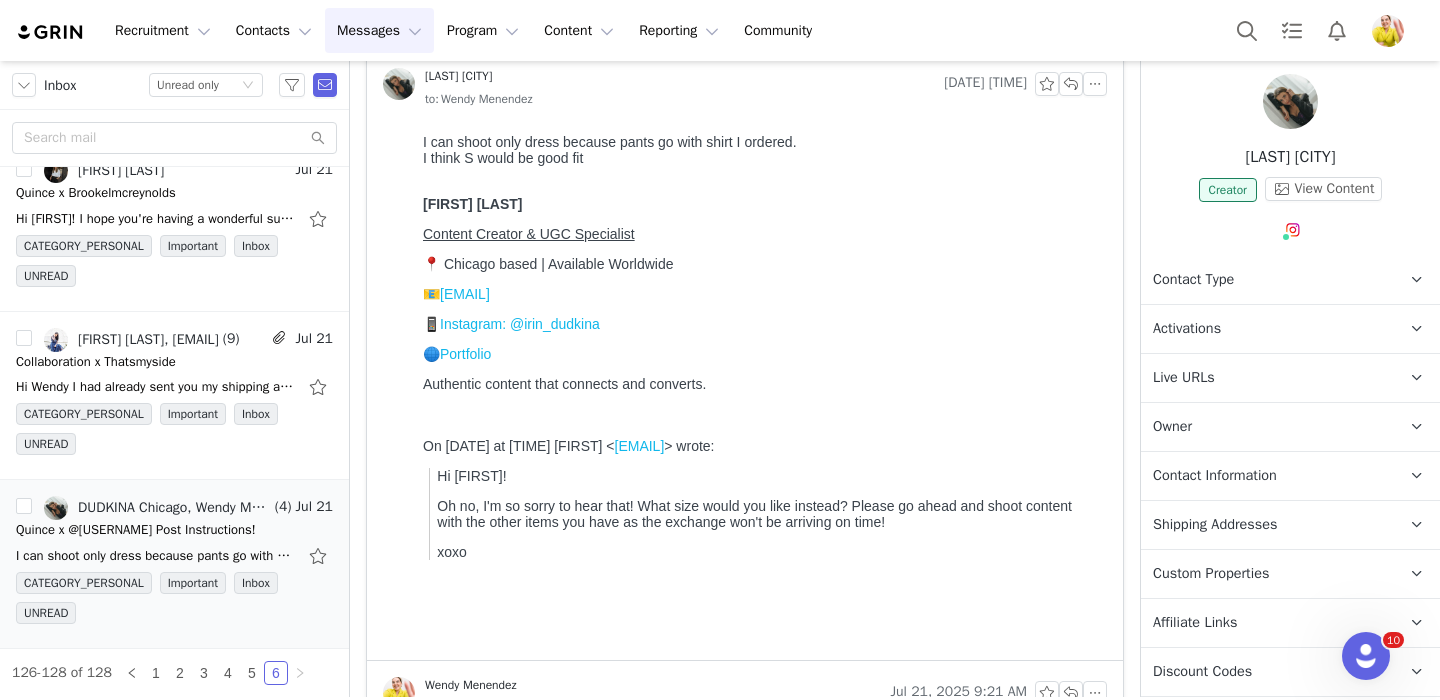 scroll, scrollTop: 0, scrollLeft: 0, axis: both 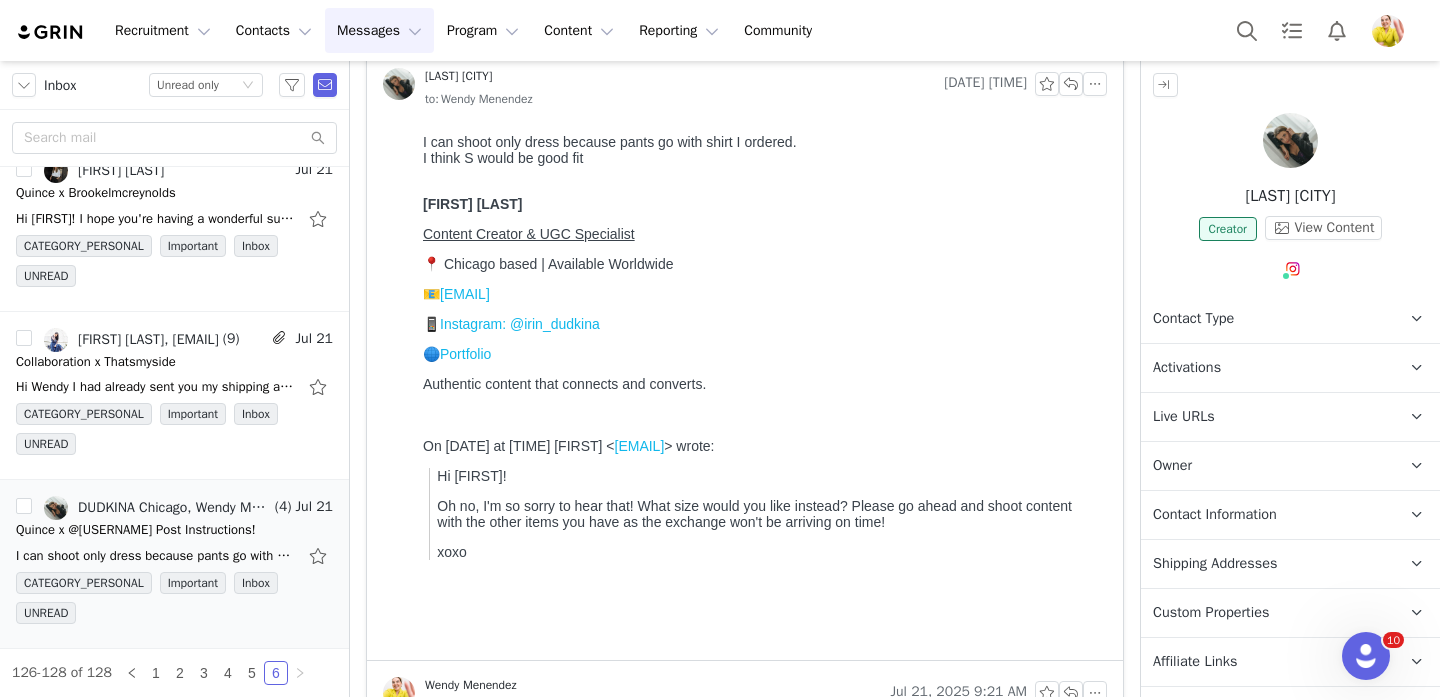 click on "Activations" at bounding box center (1266, 368) 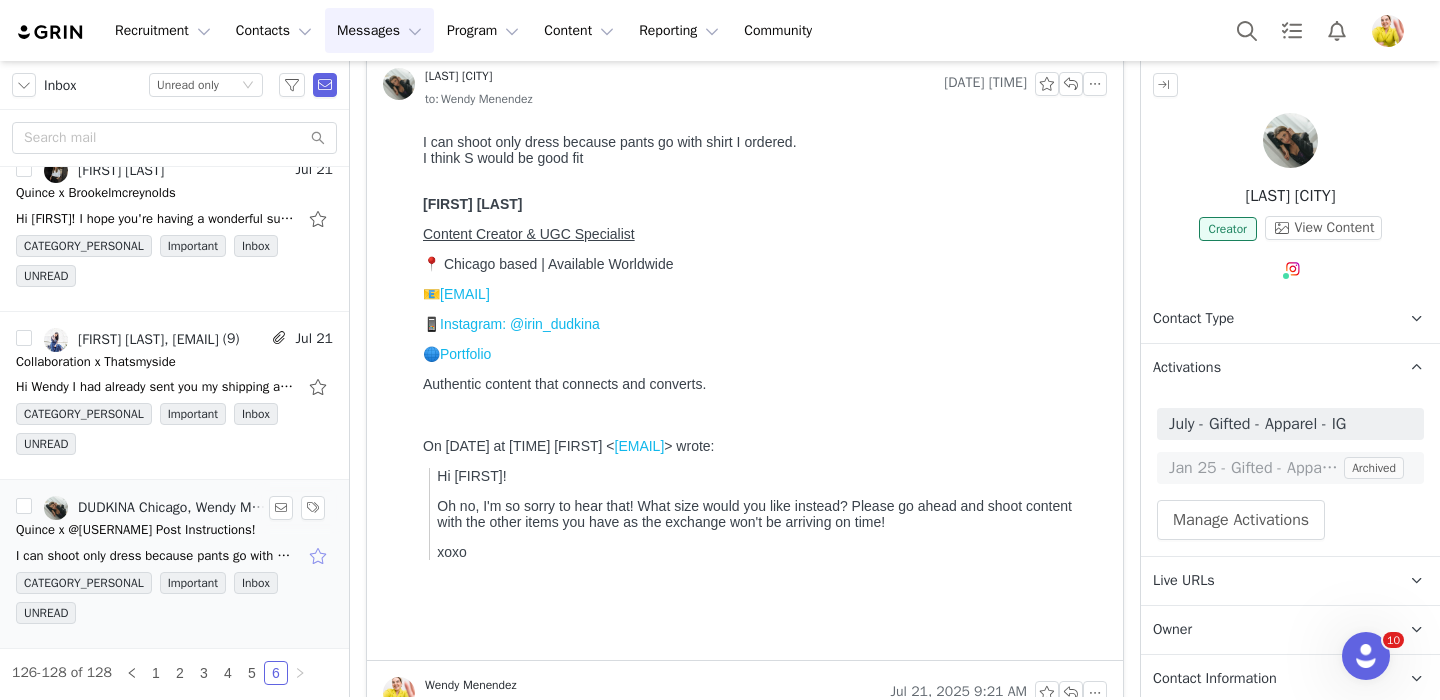 click at bounding box center [320, 556] 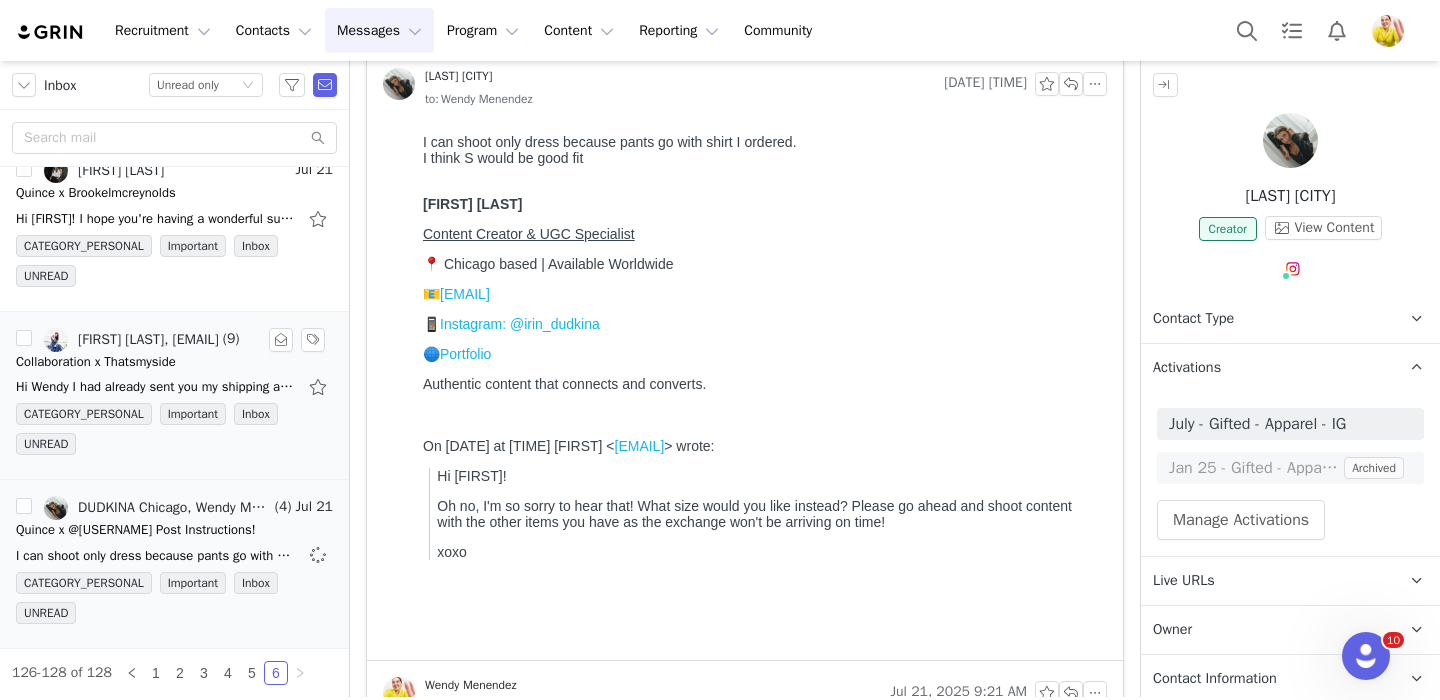 click on "Hi Wendy I had already sent you my shipping address details. The link you sent is the checkout form. It's asking me to pay. Do I have to make the payment for the collaboration? Looking forward to" at bounding box center [156, 387] 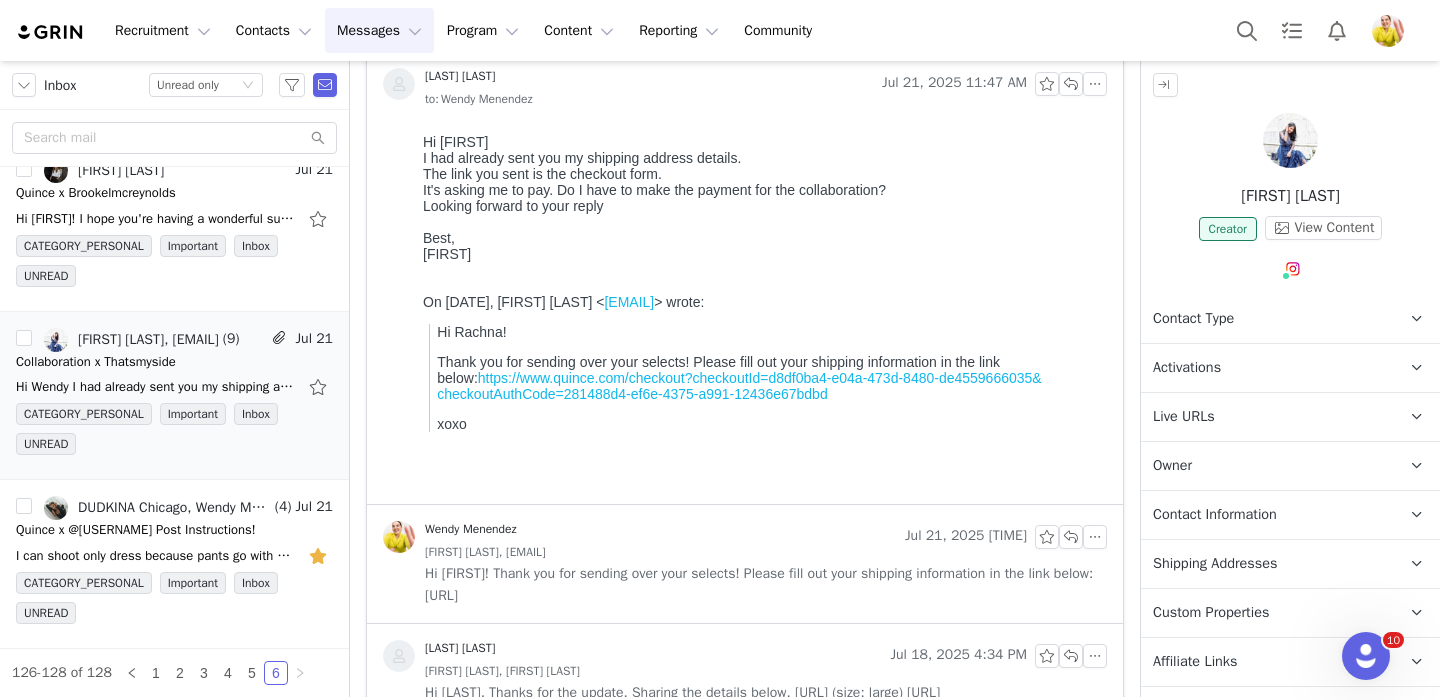 scroll, scrollTop: 0, scrollLeft: 0, axis: both 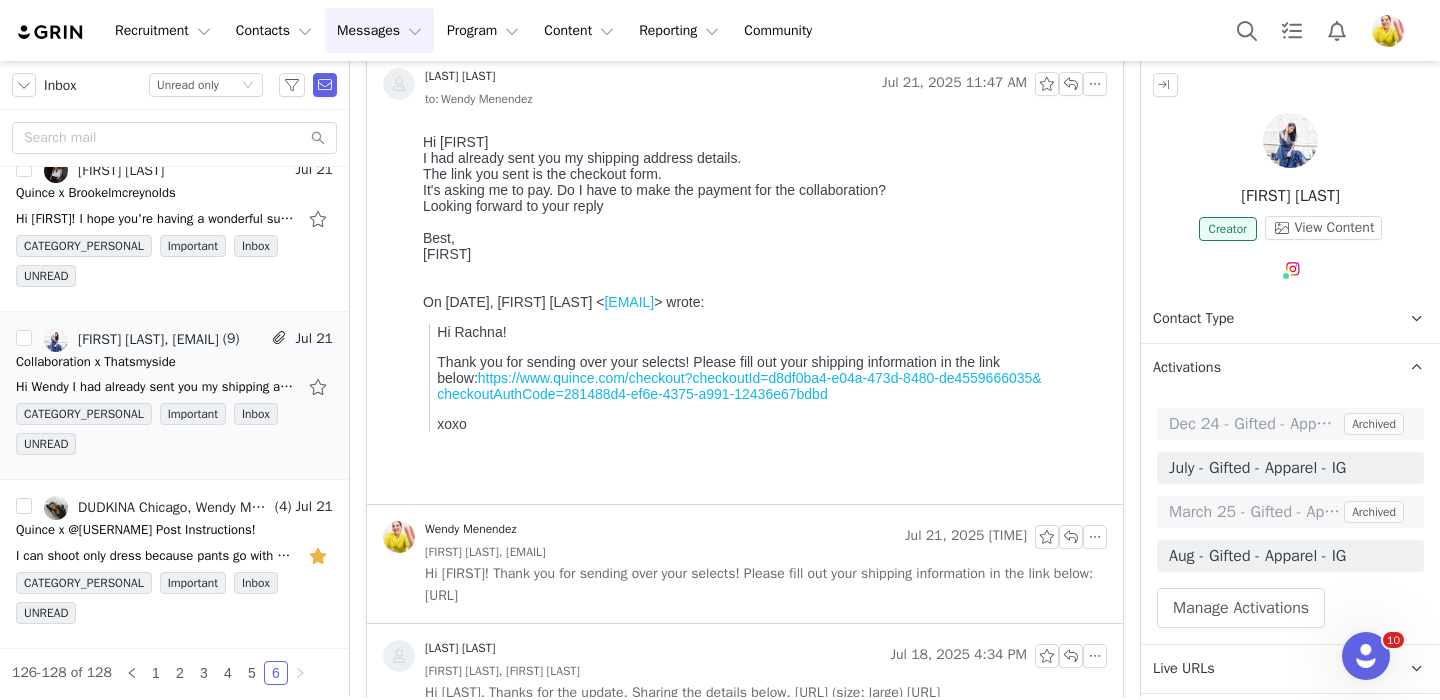 click on "Activations" at bounding box center (1266, 368) 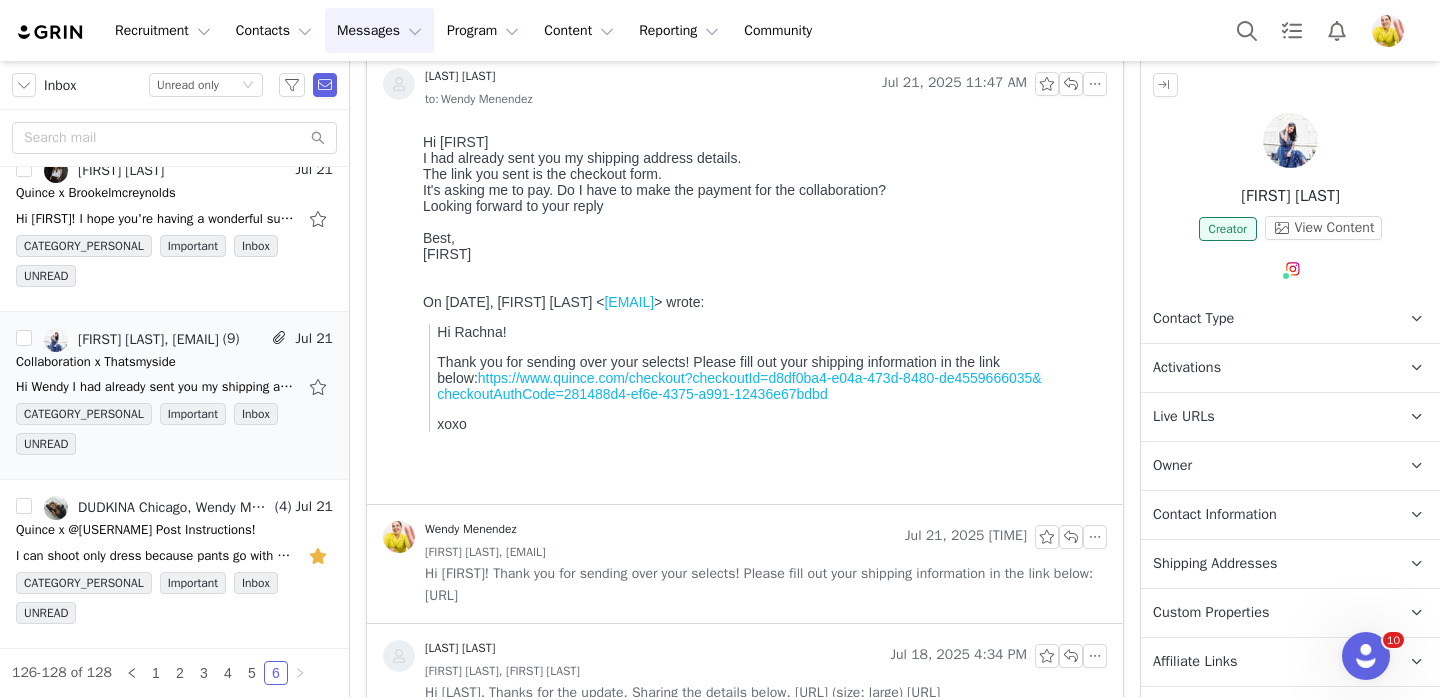 scroll, scrollTop: 282, scrollLeft: 0, axis: vertical 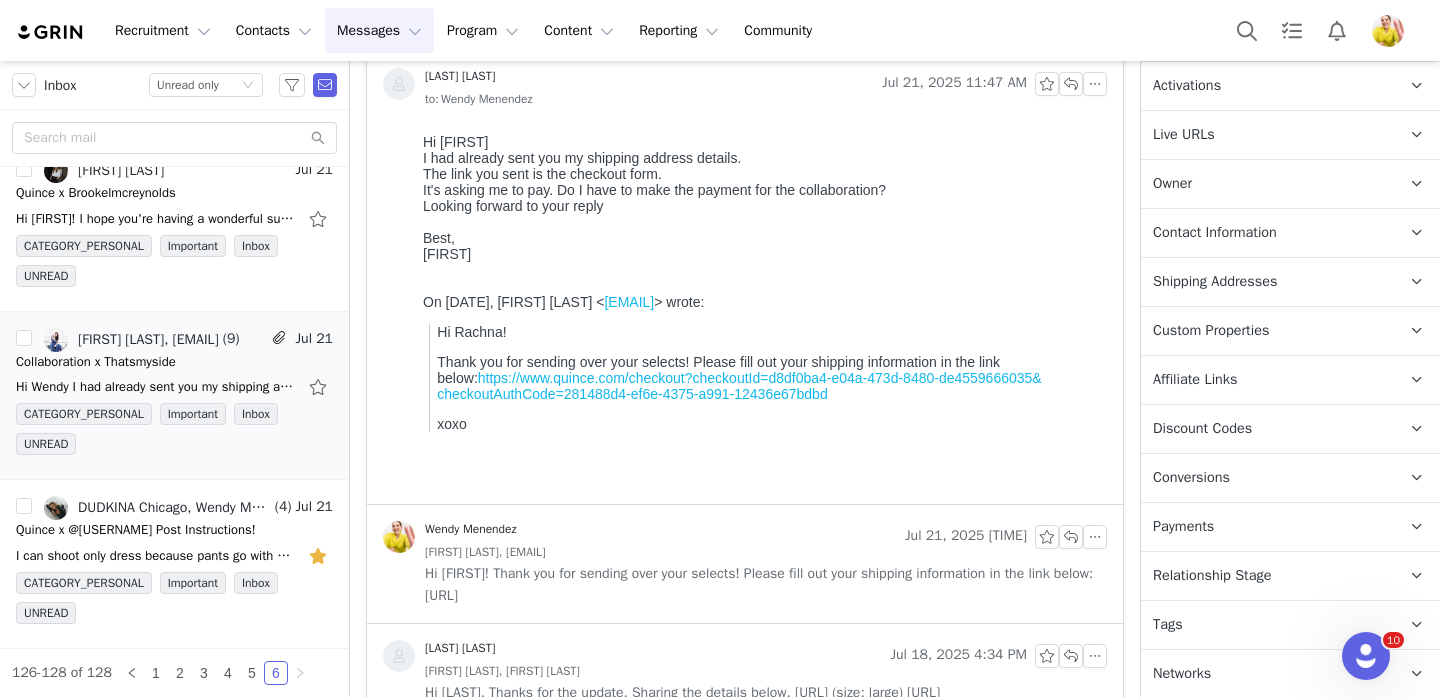 click on "Relationship Stage" at bounding box center (1212, 576) 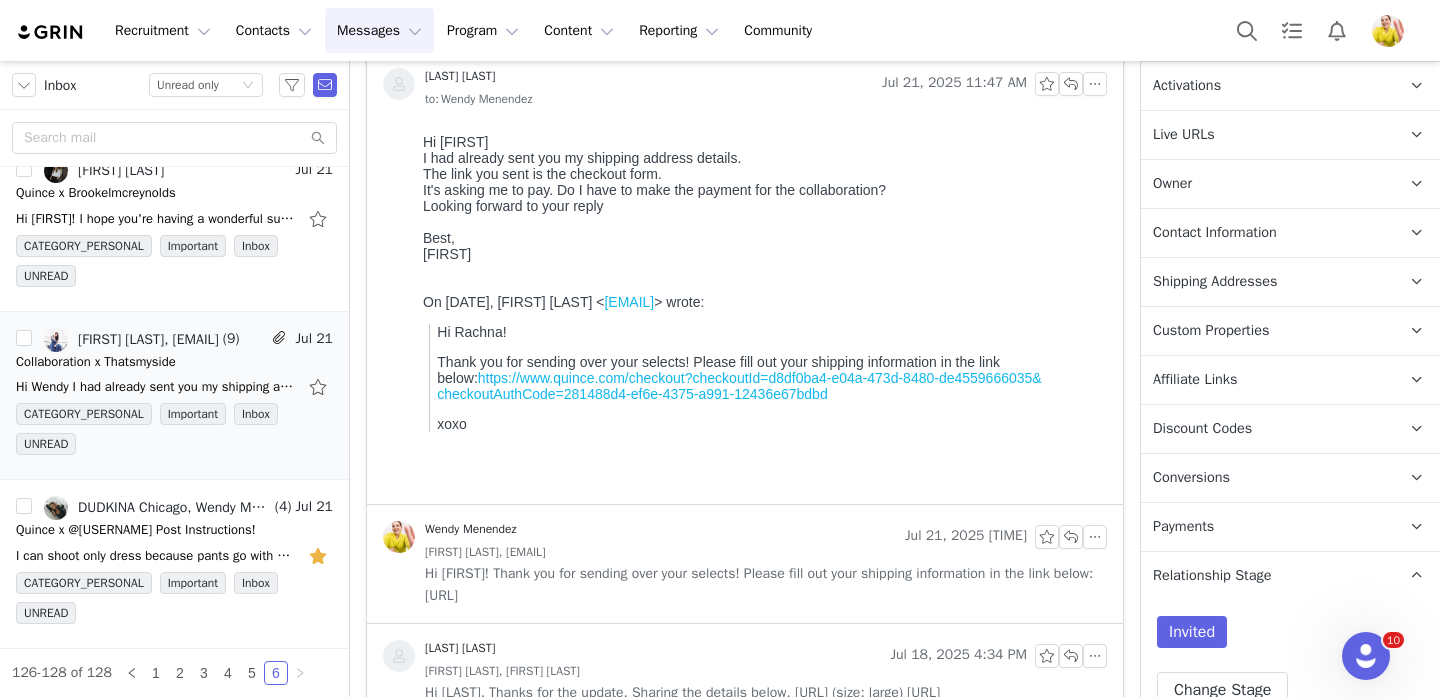 click on "[URL]" at bounding box center (739, 386) 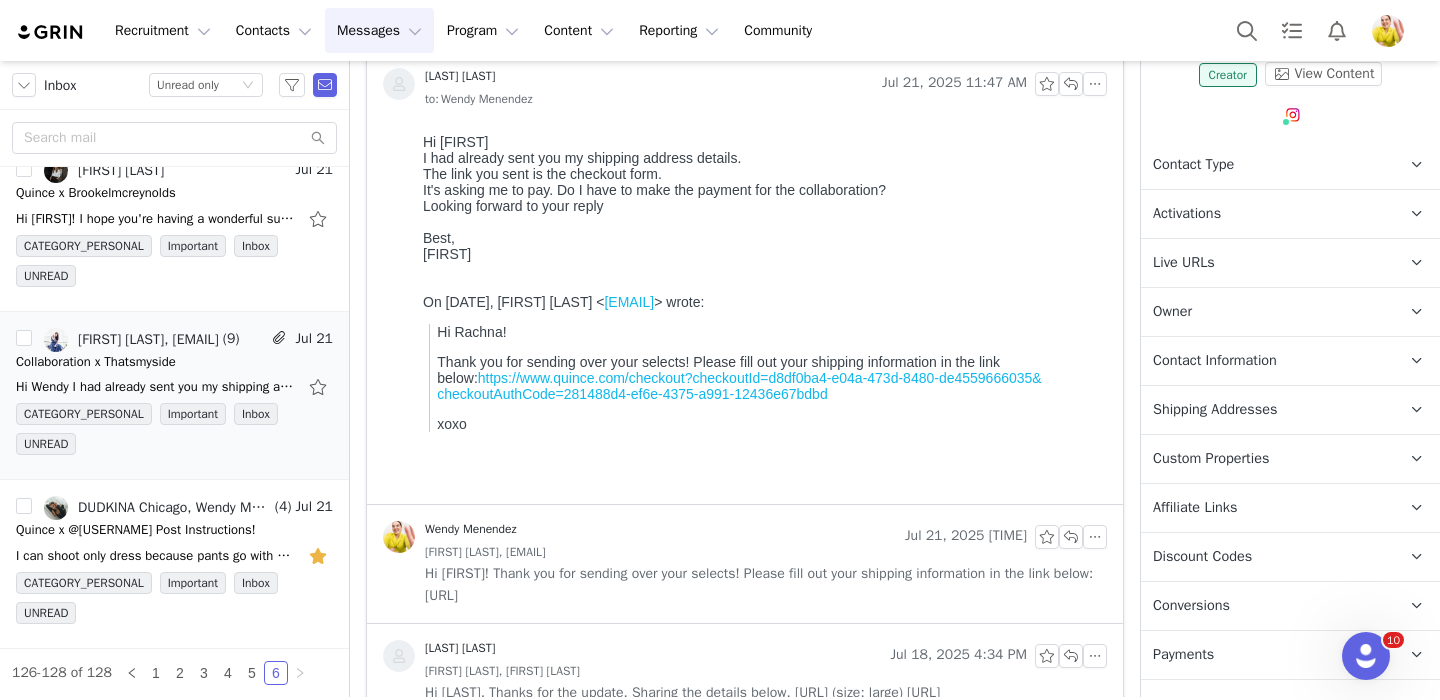 scroll, scrollTop: 0, scrollLeft: 0, axis: both 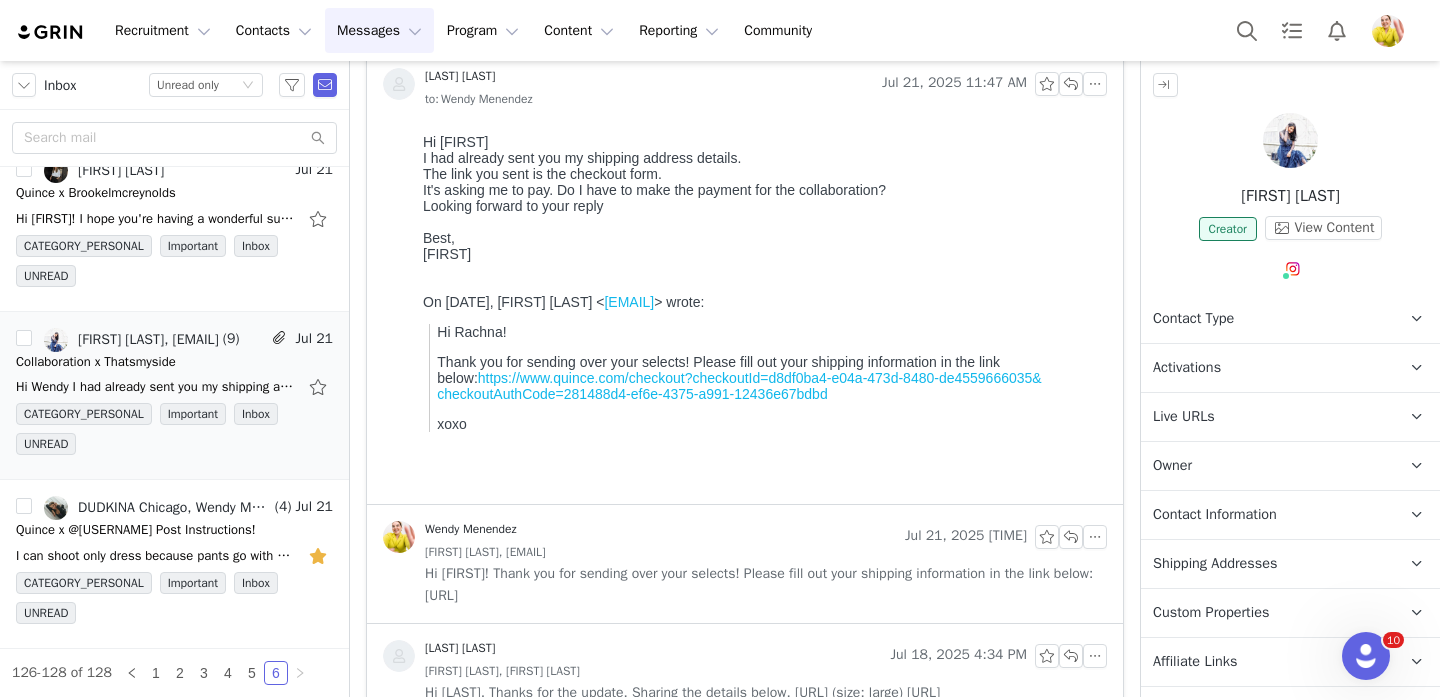 click on "Activations" at bounding box center [1187, 368] 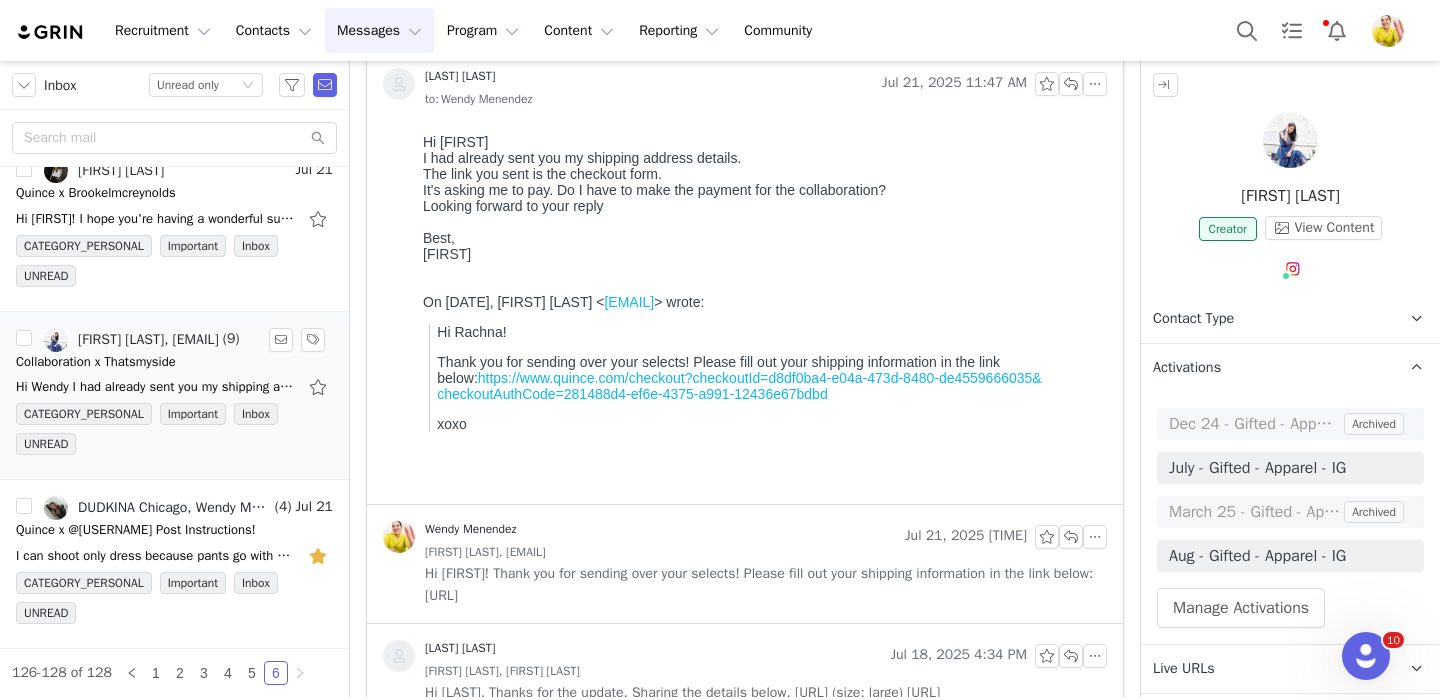 scroll, scrollTop: 0, scrollLeft: 0, axis: both 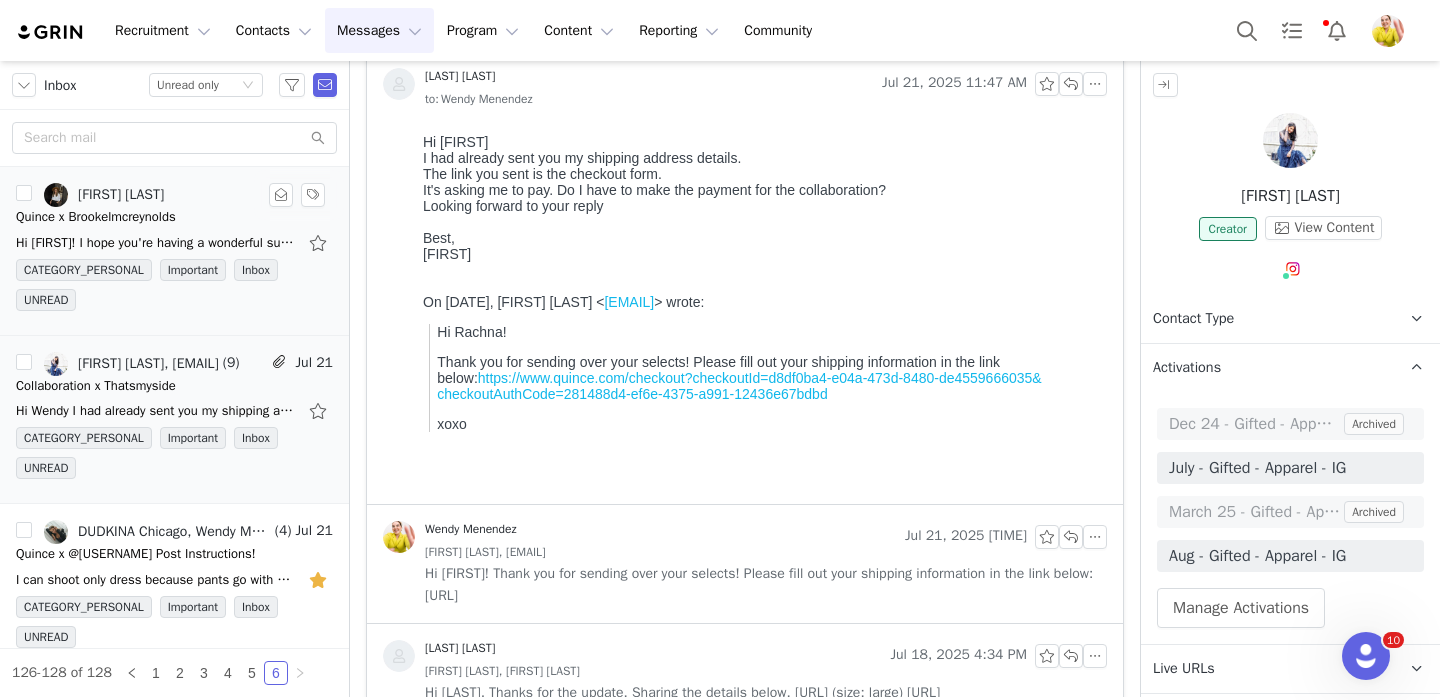 click on "CATEGORY_PERSONAL   Important   Inbox   UNREAD" at bounding box center (174, 289) 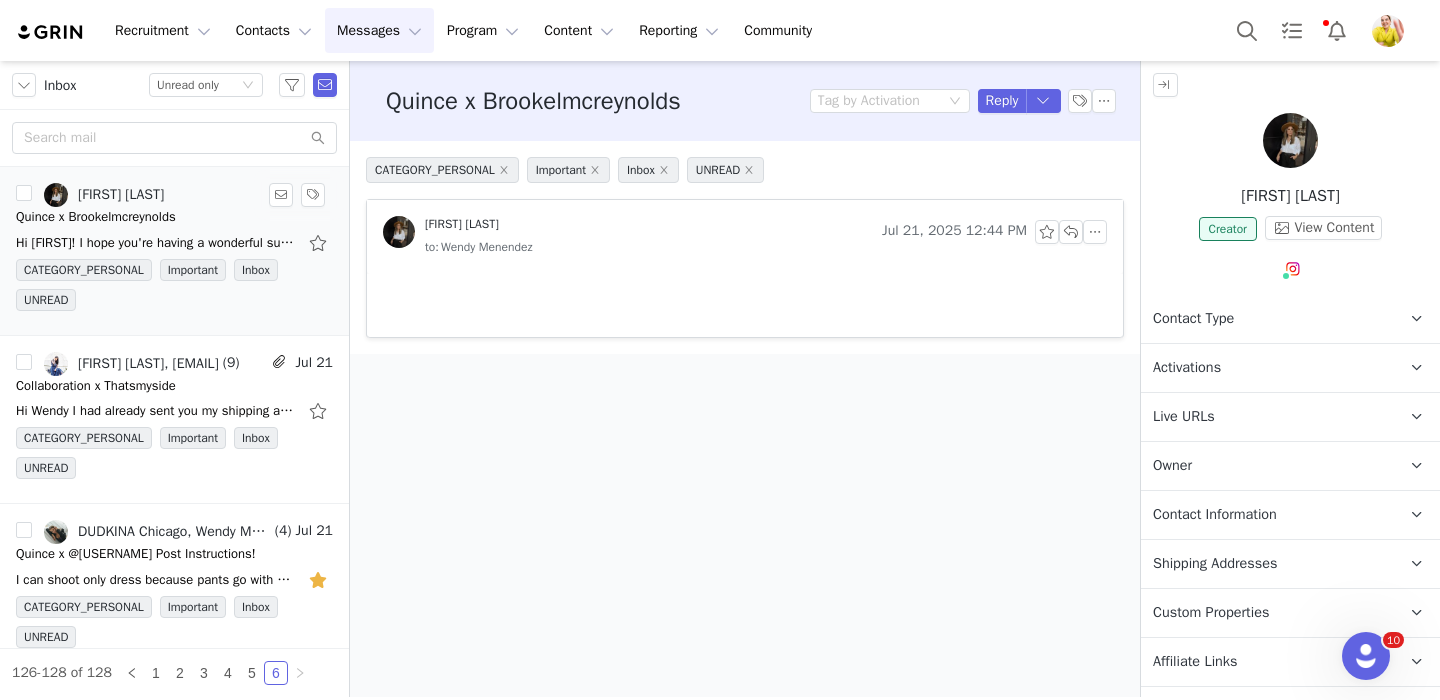 scroll, scrollTop: 0, scrollLeft: 0, axis: both 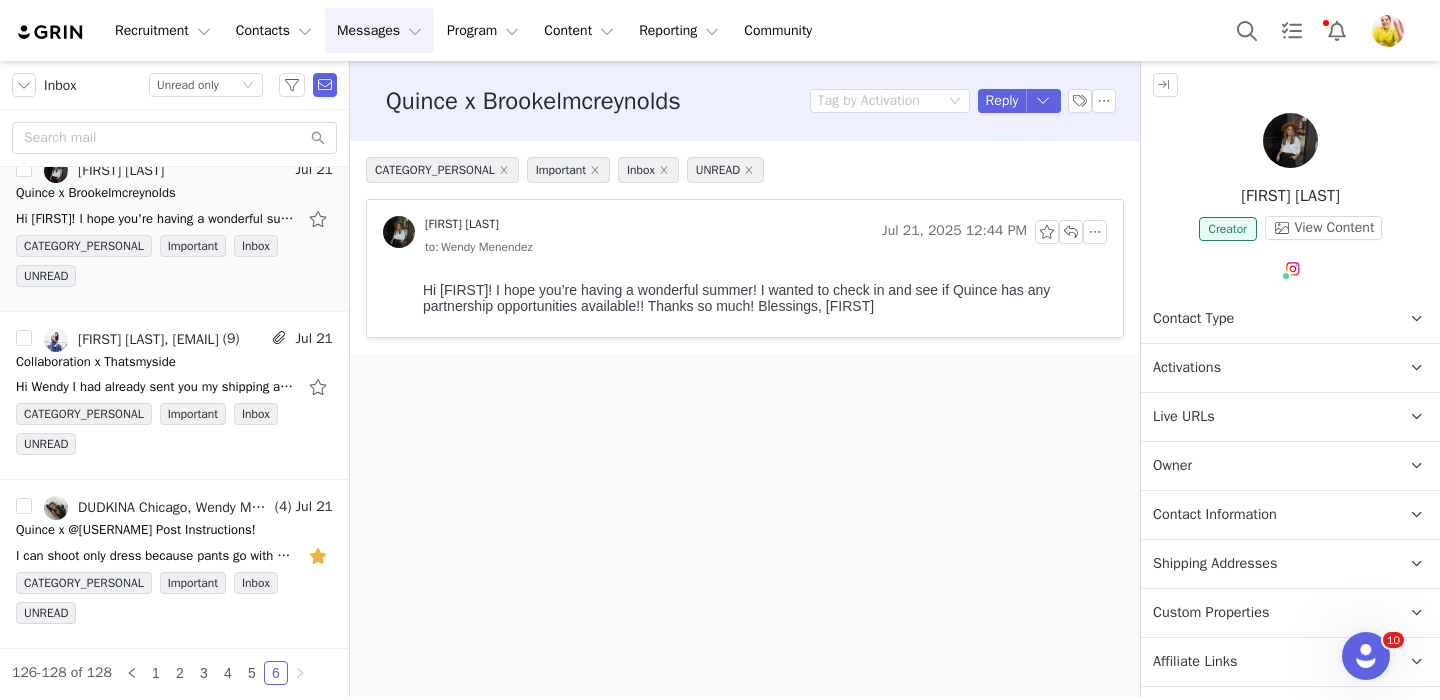click on "Activations" at bounding box center [1266, 368] 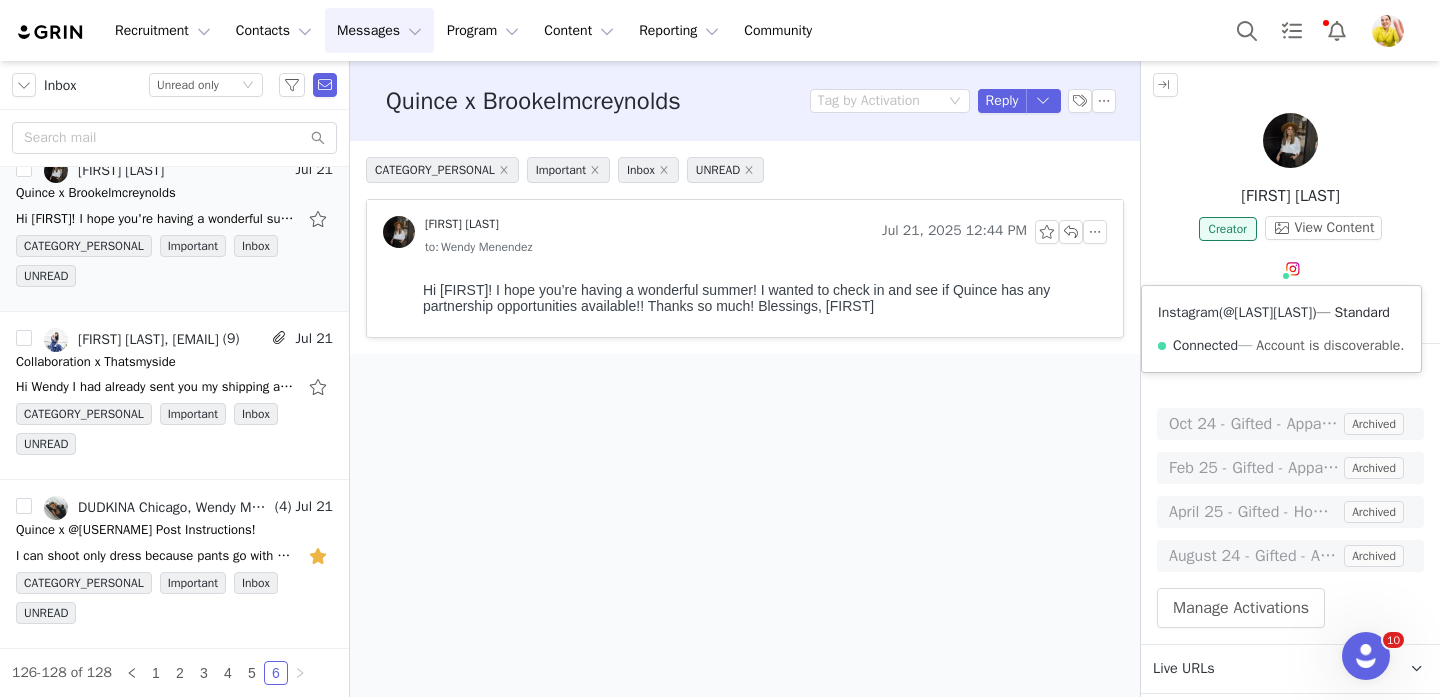 click on "@[LAST][LAST]" at bounding box center (1267, 312) 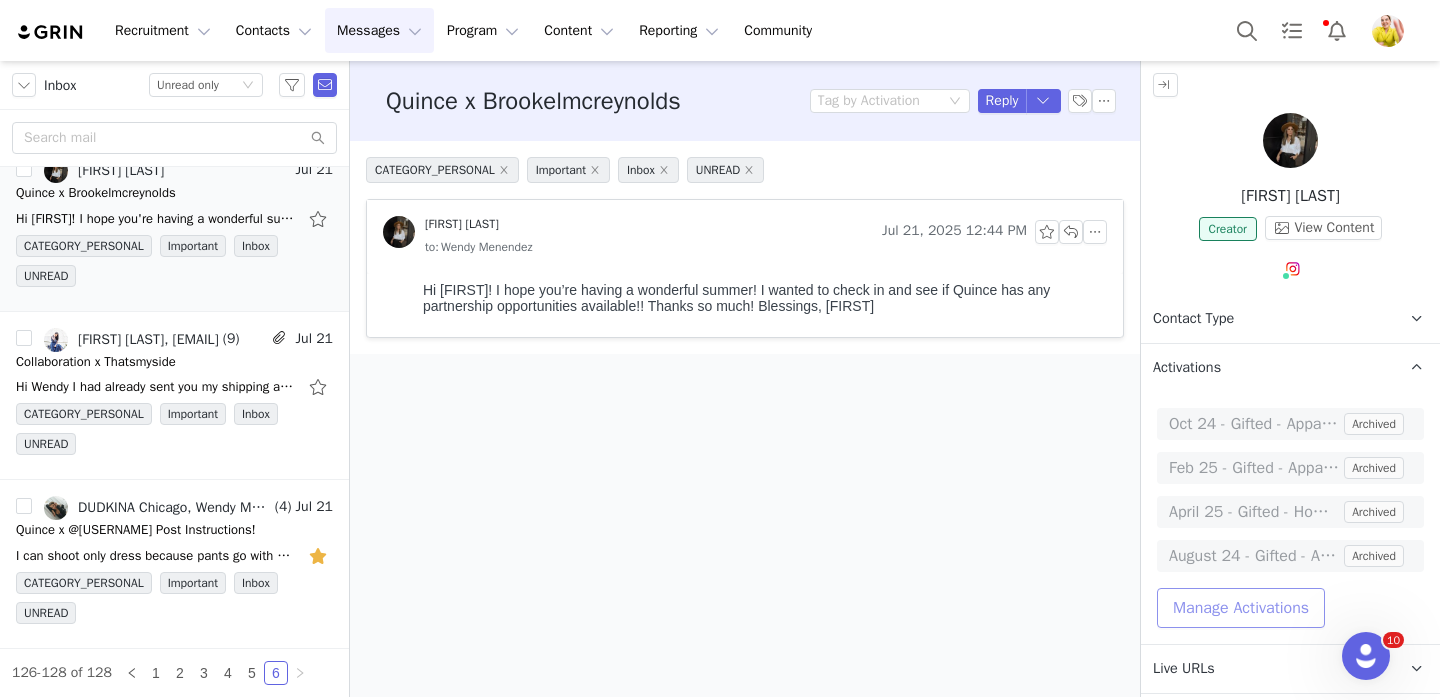 click on "Manage Activations" at bounding box center (1241, 608) 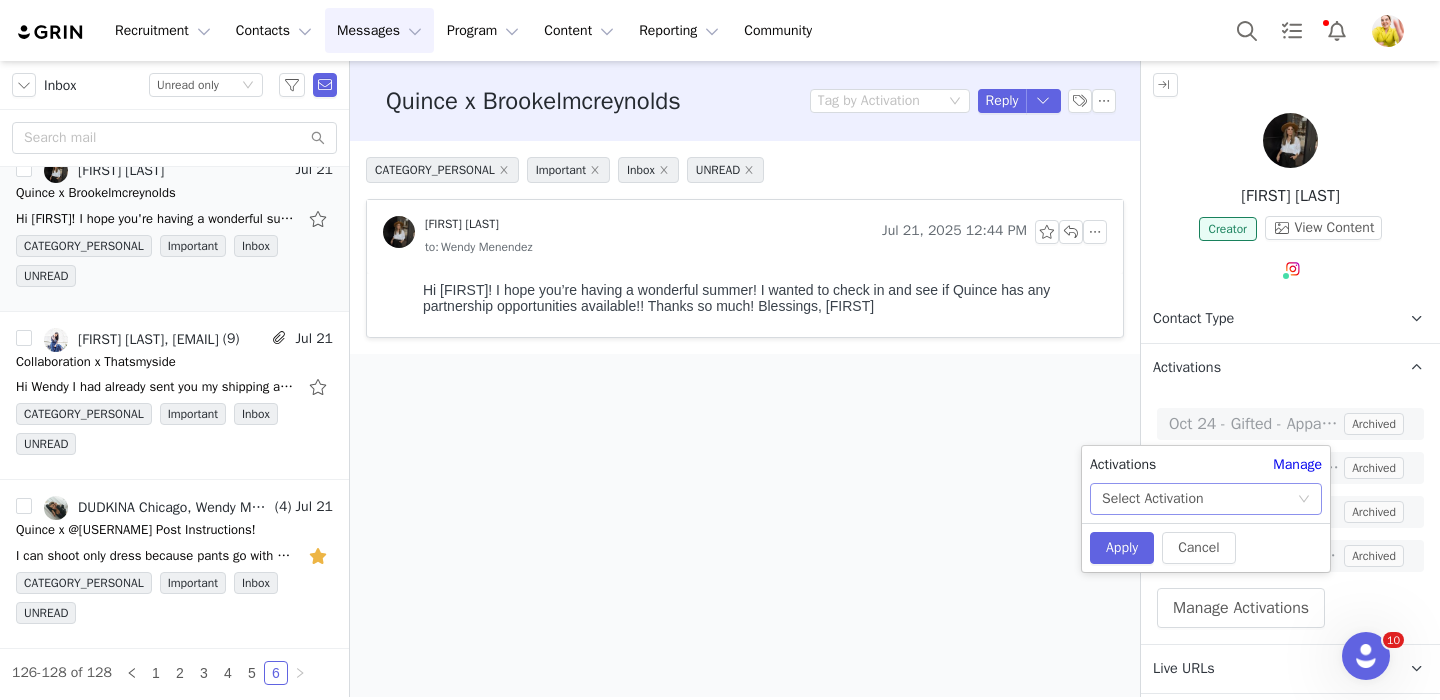 click on "Select Activation" at bounding box center (1199, 499) 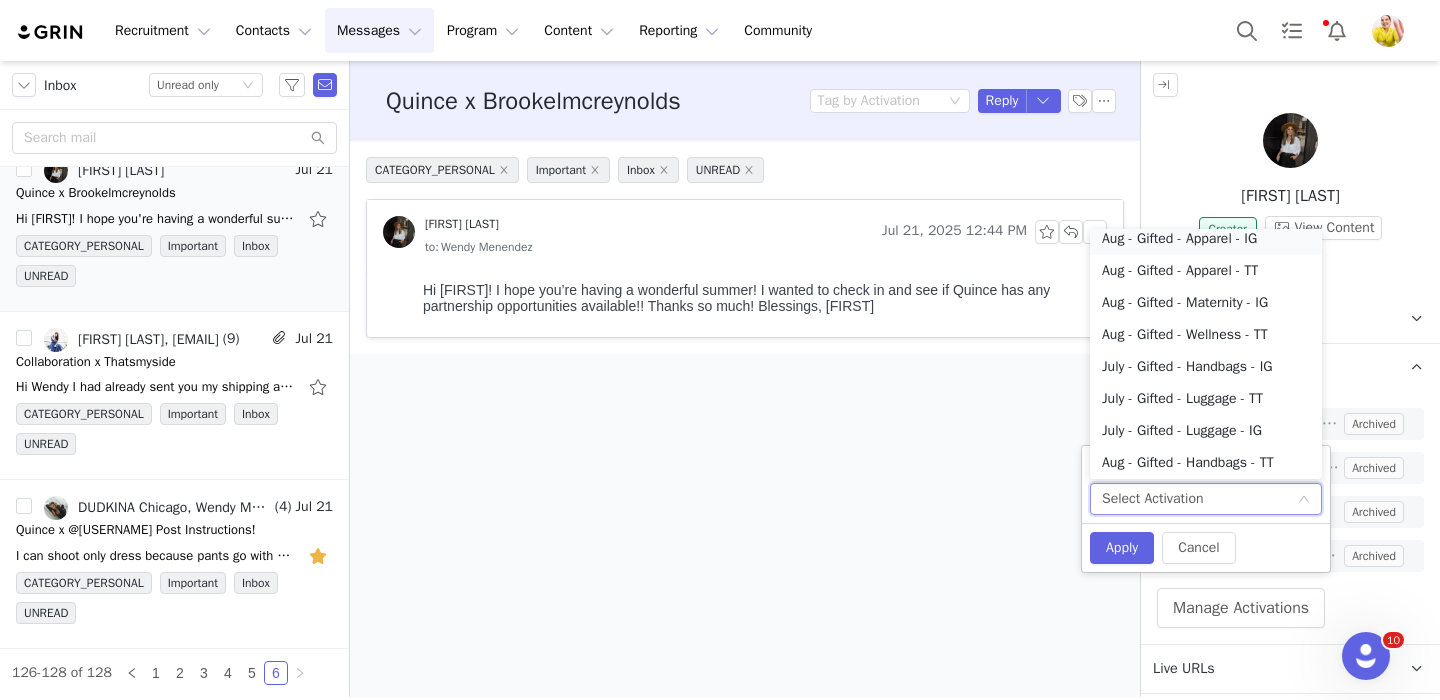 scroll, scrollTop: 4, scrollLeft: 0, axis: vertical 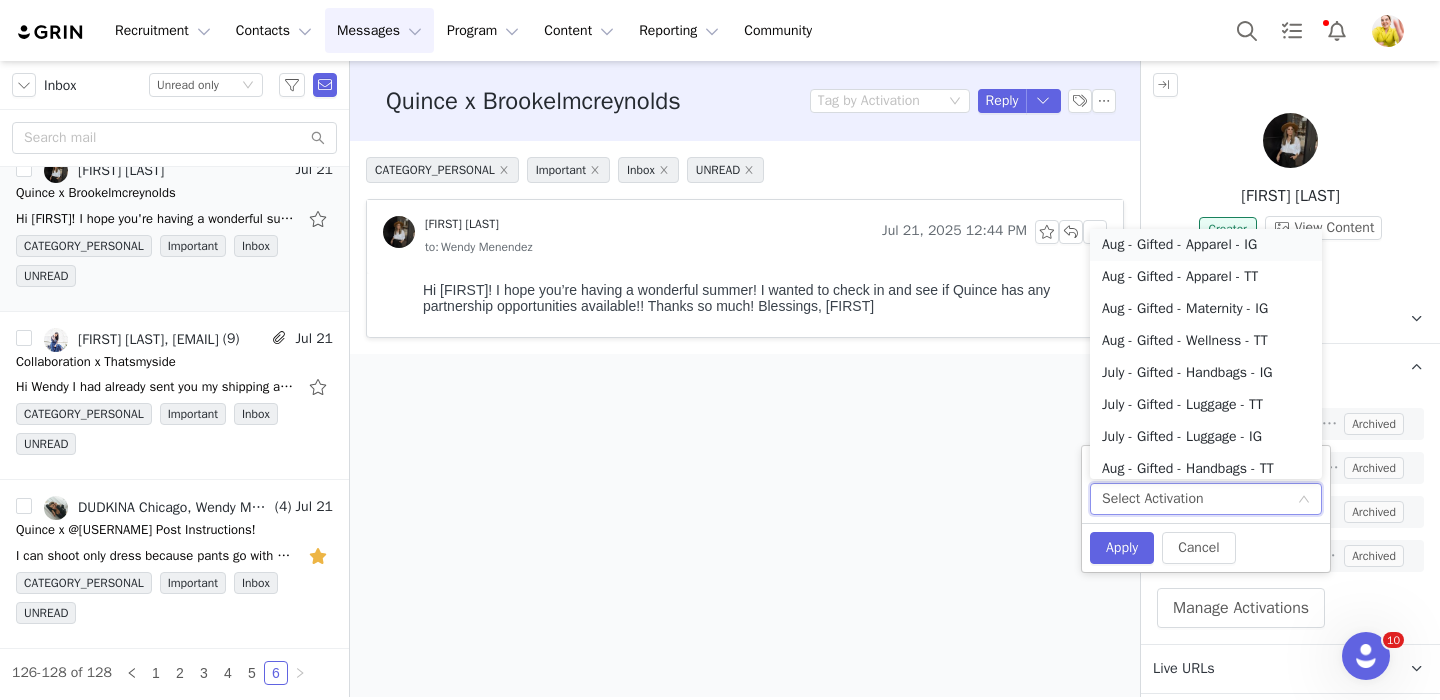 click on "Aug - Gifted - Apparel - IG" at bounding box center (1206, 245) 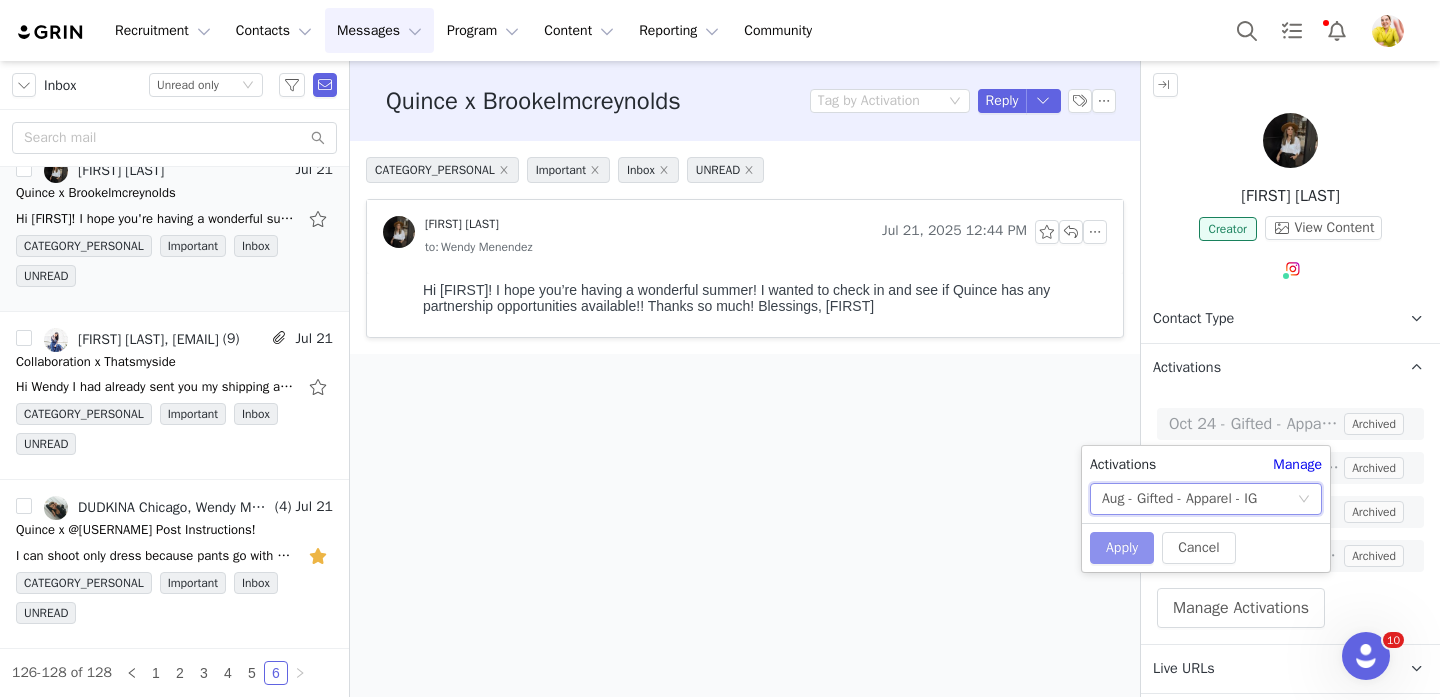 click on "Apply" at bounding box center [1122, 548] 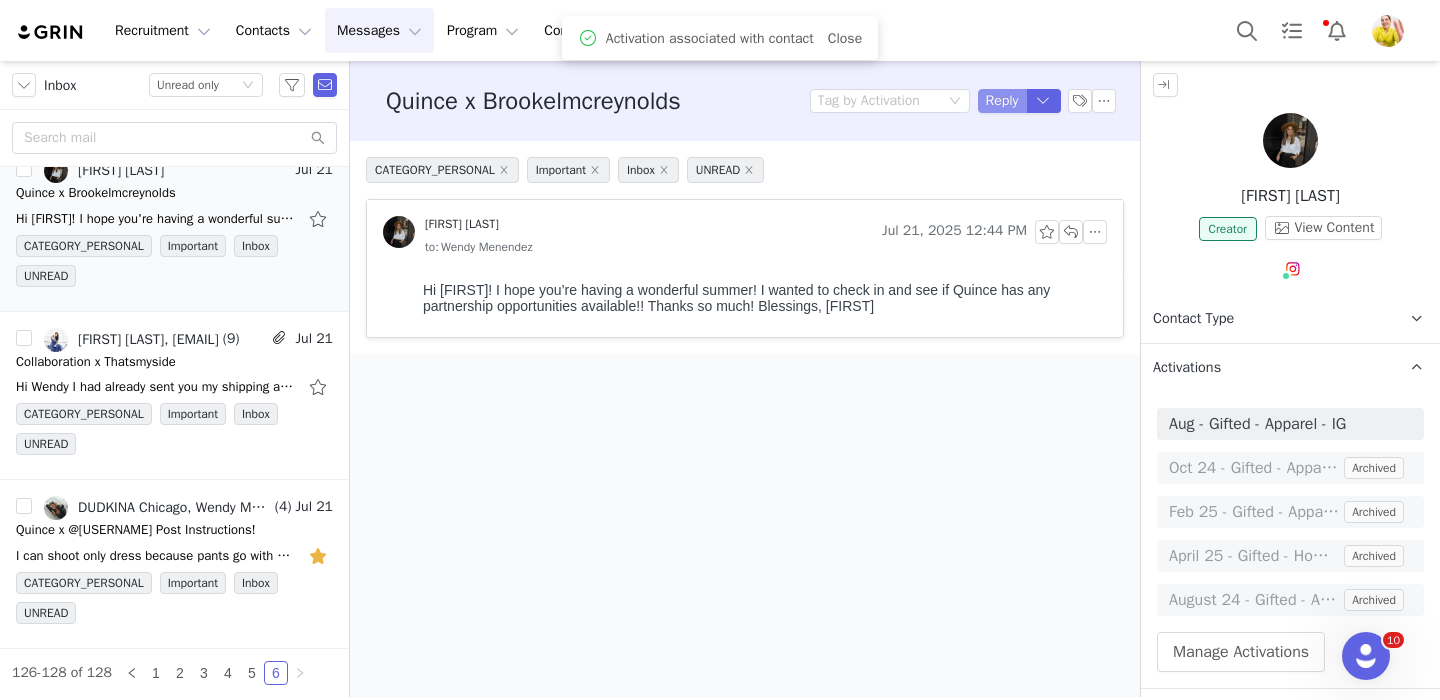 click on "Reply" at bounding box center (1002, 101) 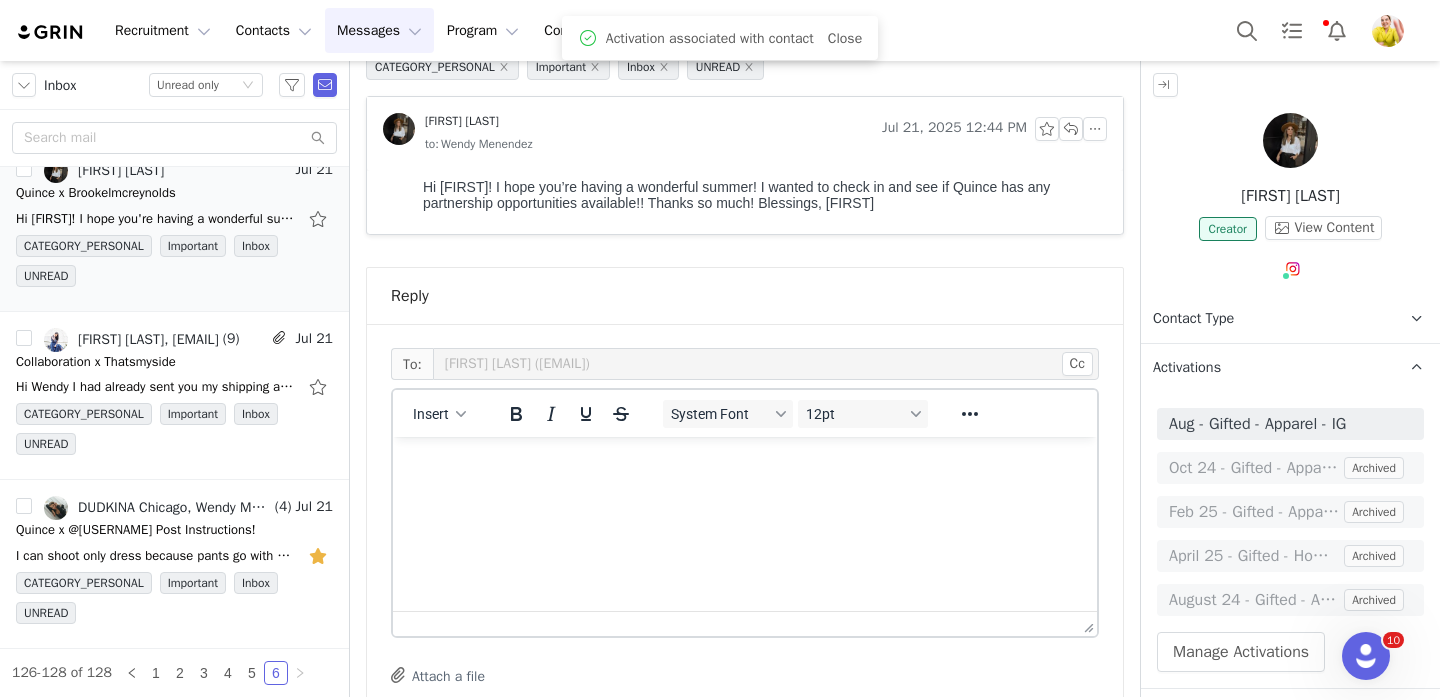 scroll, scrollTop: 295, scrollLeft: 0, axis: vertical 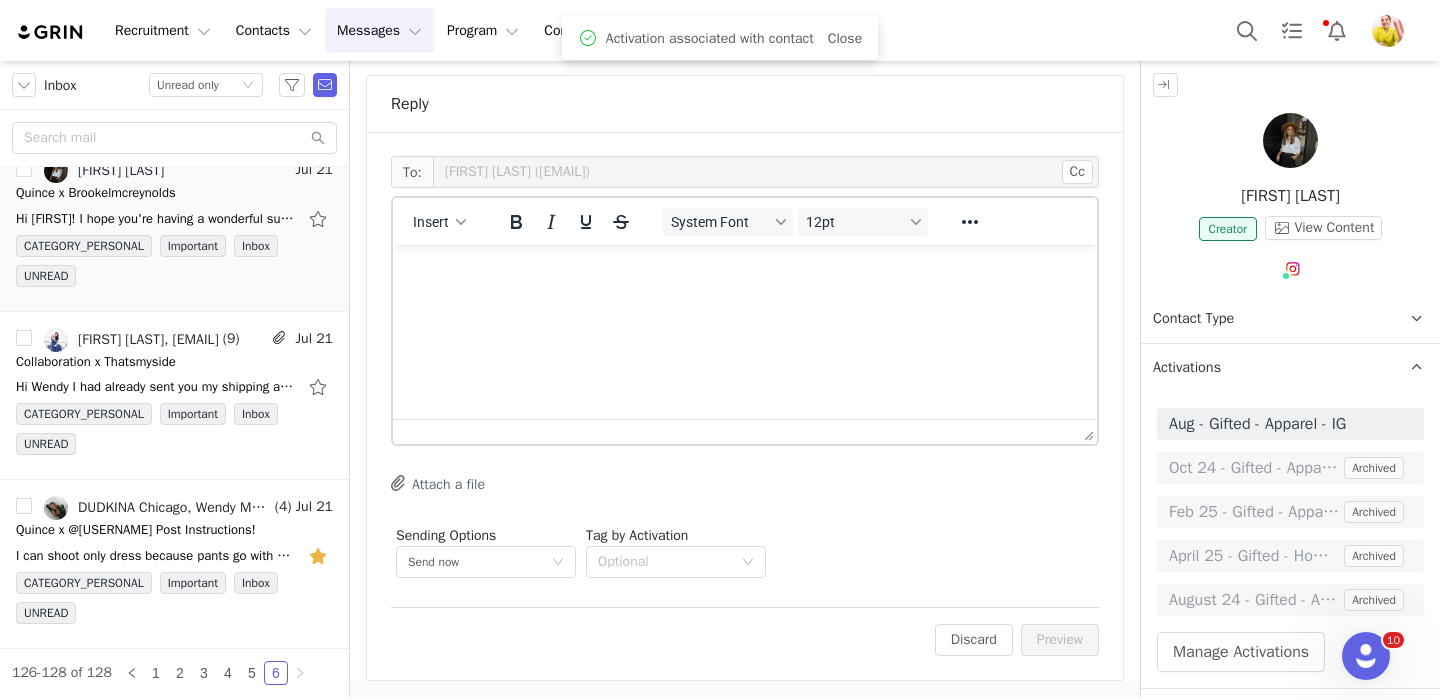 click at bounding box center [745, 272] 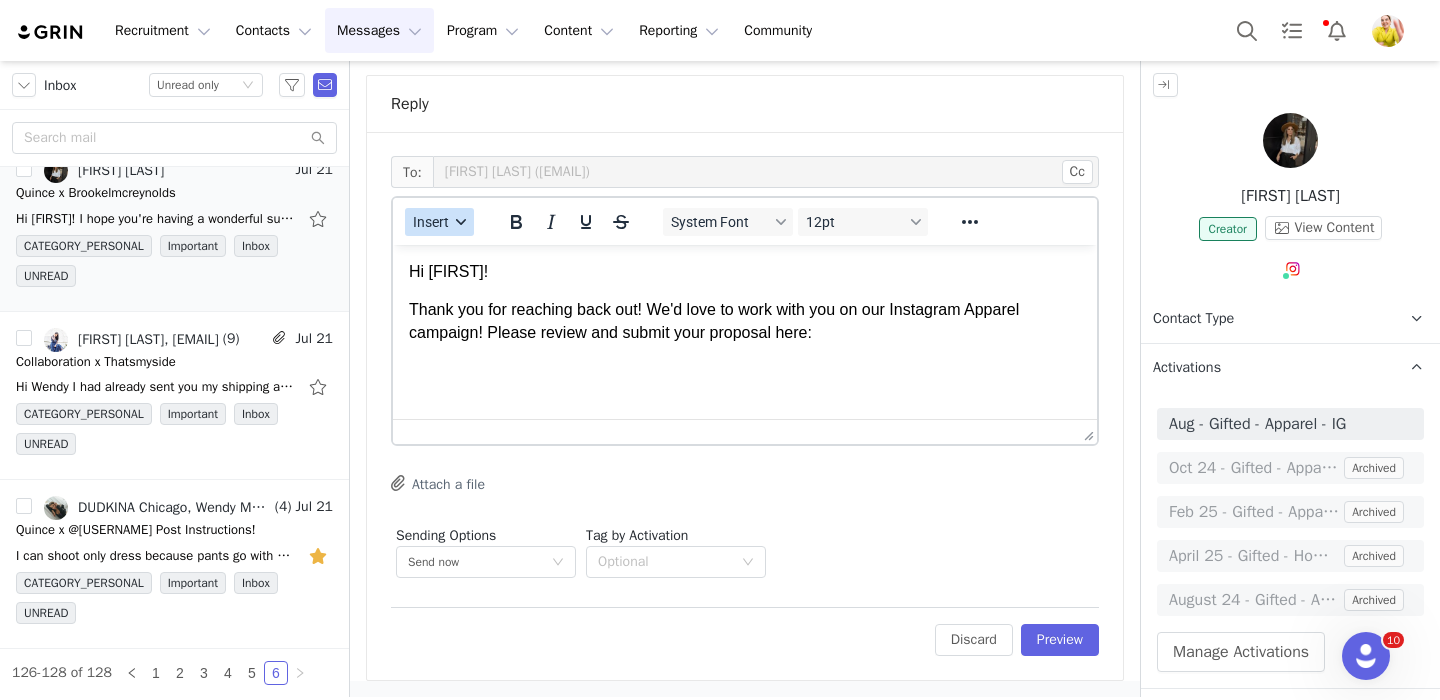 click on "Insert" at bounding box center (431, 222) 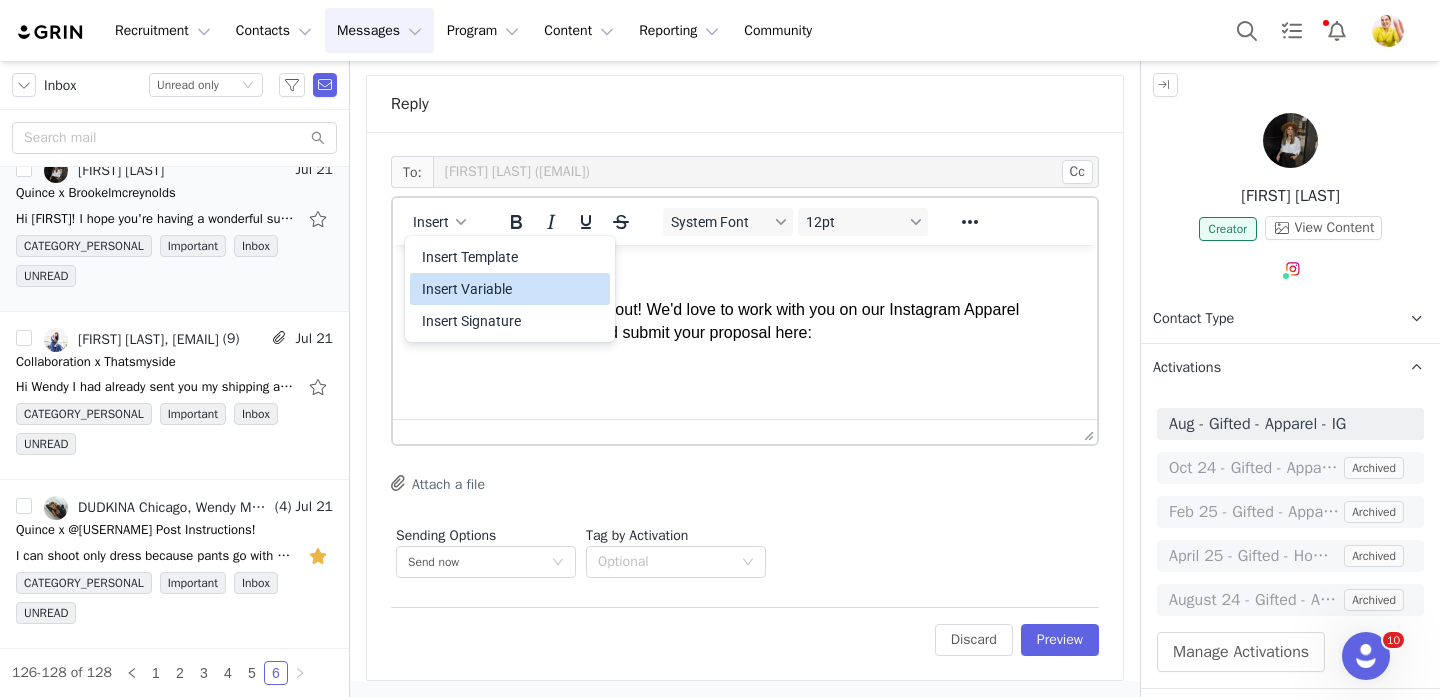 drag, startPoint x: 507, startPoint y: 306, endPoint x: 511, endPoint y: 295, distance: 11.7046995 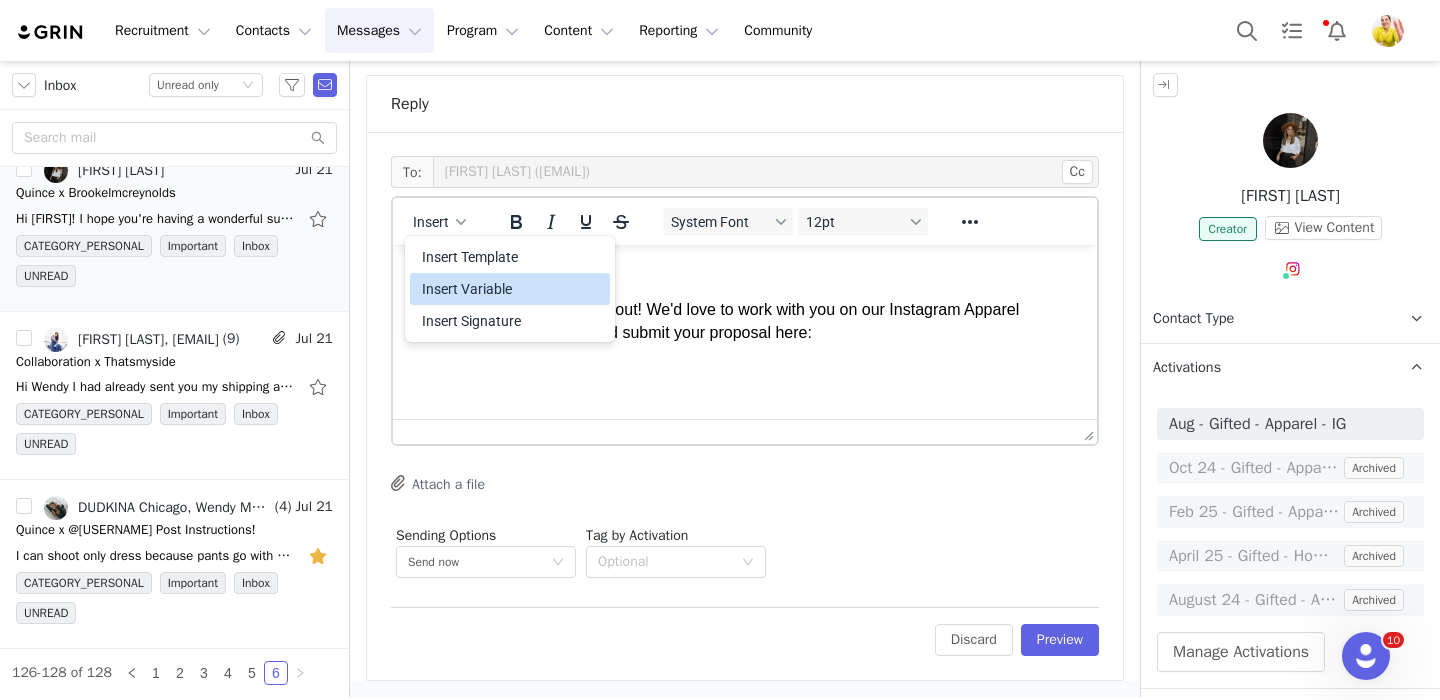 click on "Insert Template Insert Variable Insert Signature" at bounding box center [510, 289] 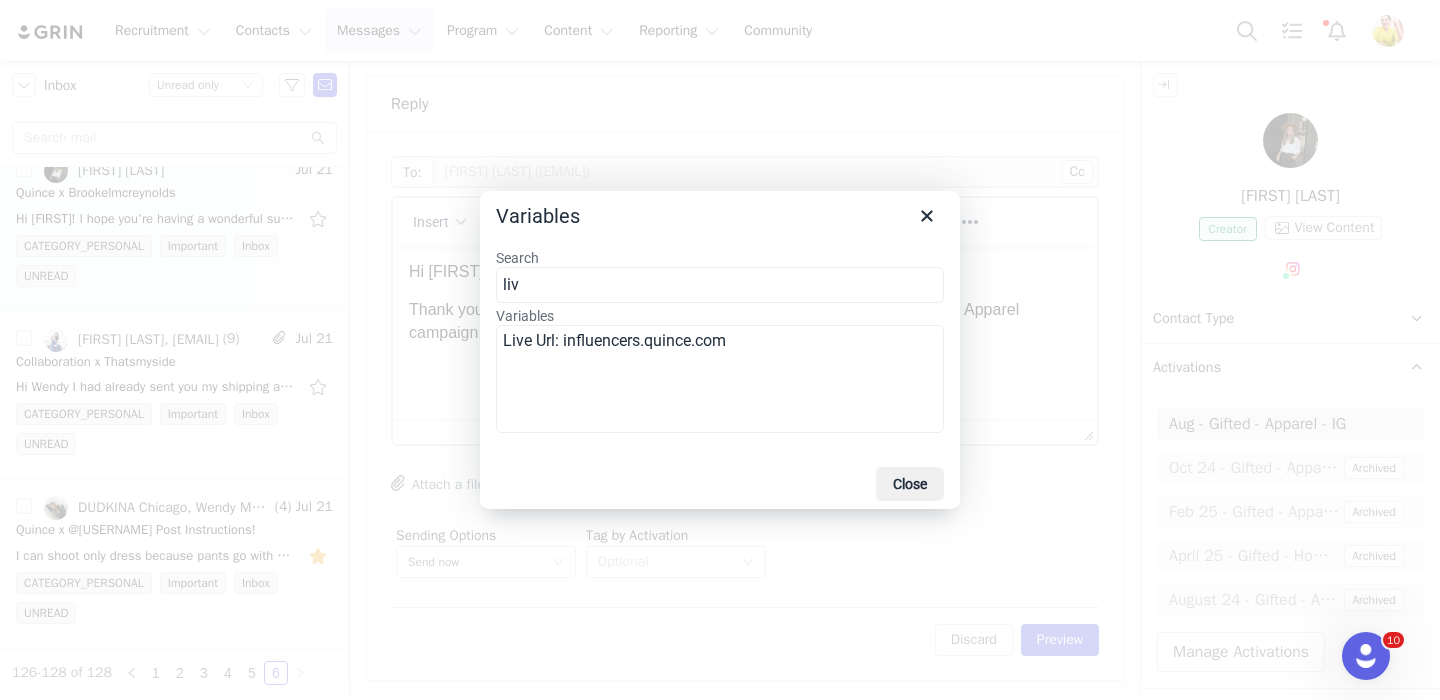type on "liv" 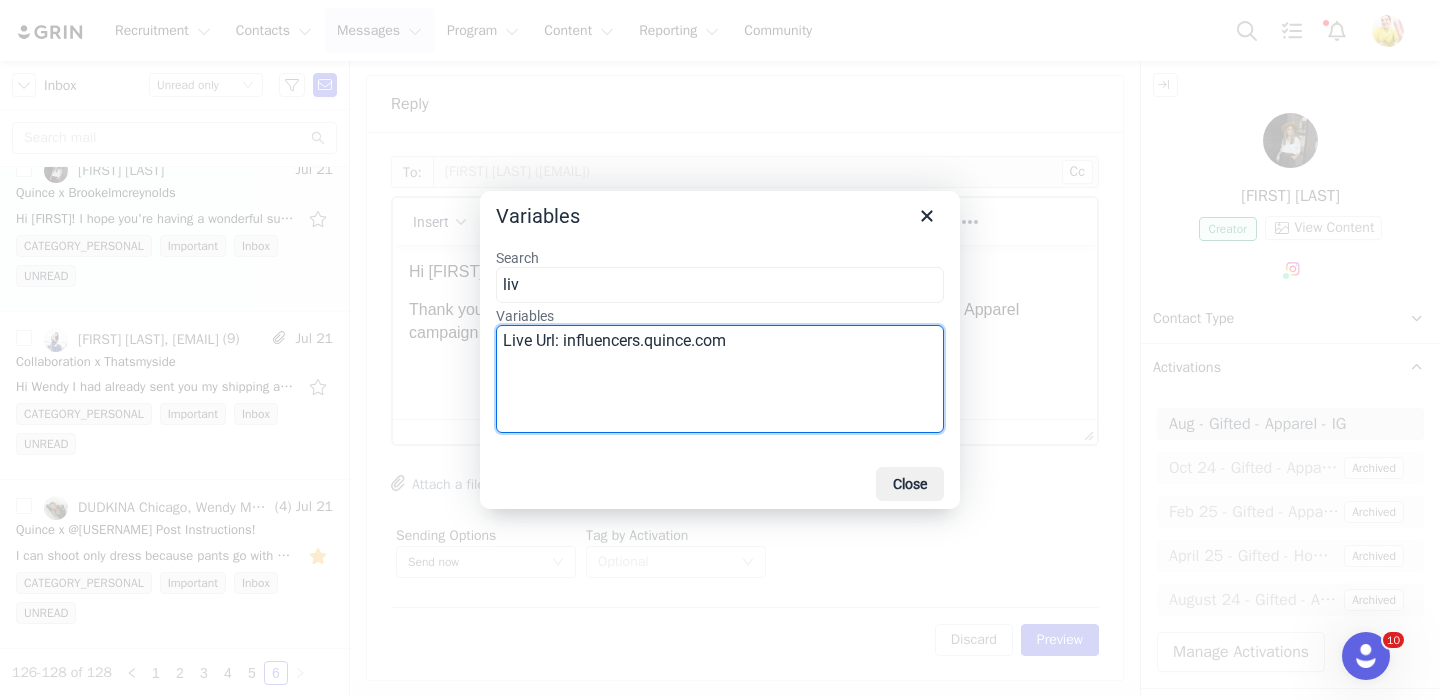 drag, startPoint x: 604, startPoint y: 338, endPoint x: 208, endPoint y: 93, distance: 465.6619 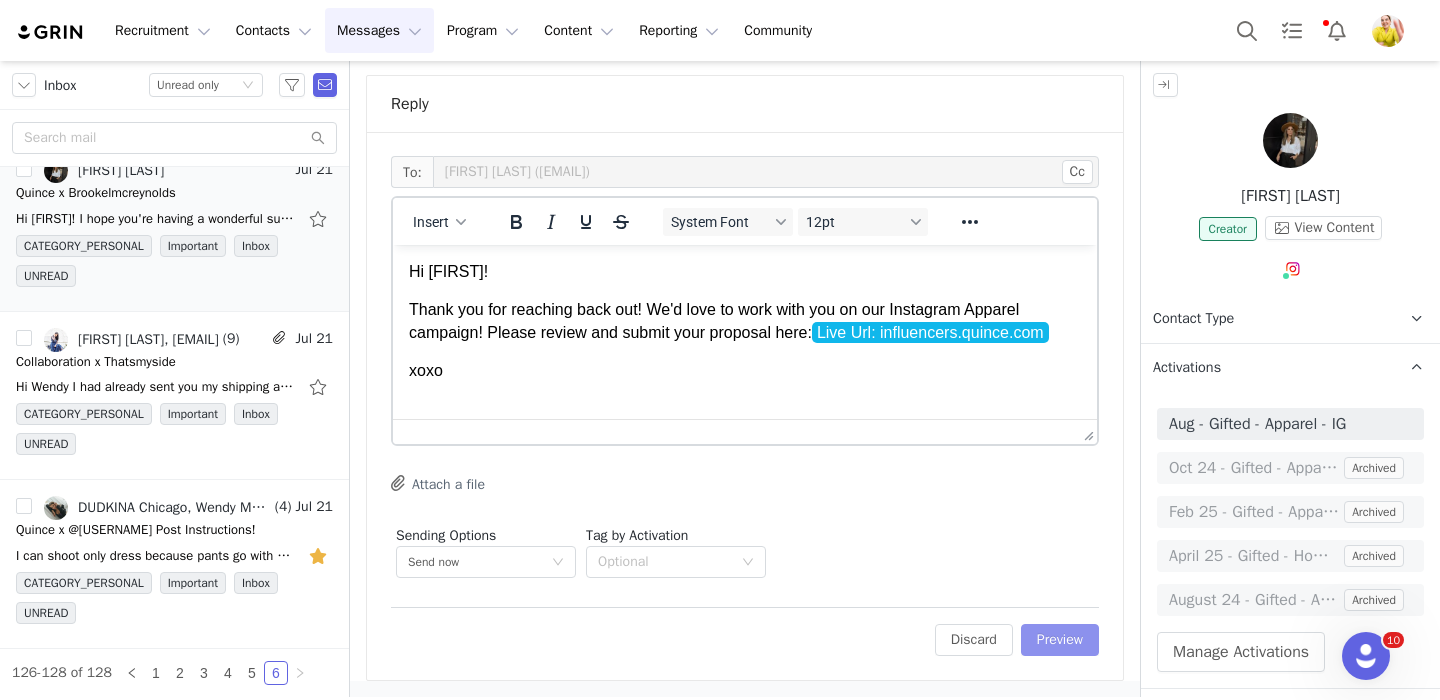 click on "Preview" at bounding box center [1060, 640] 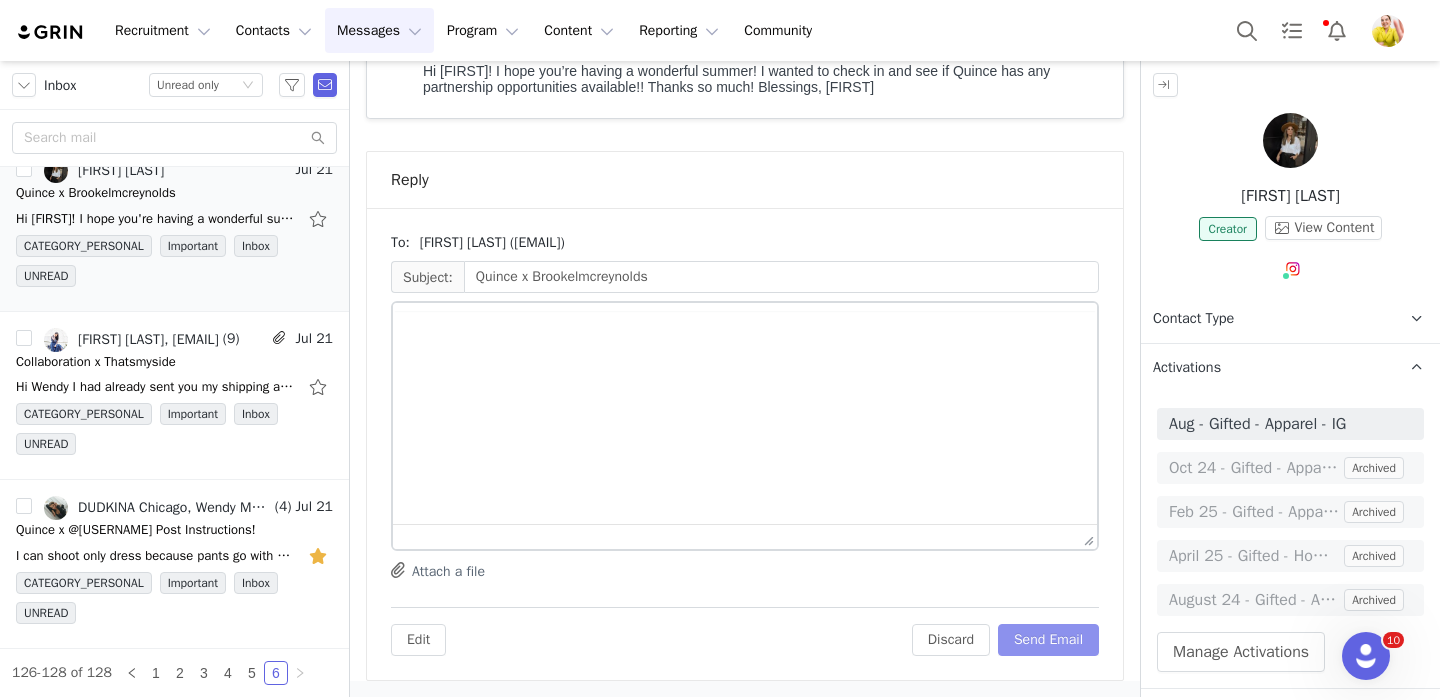 scroll, scrollTop: 219, scrollLeft: 0, axis: vertical 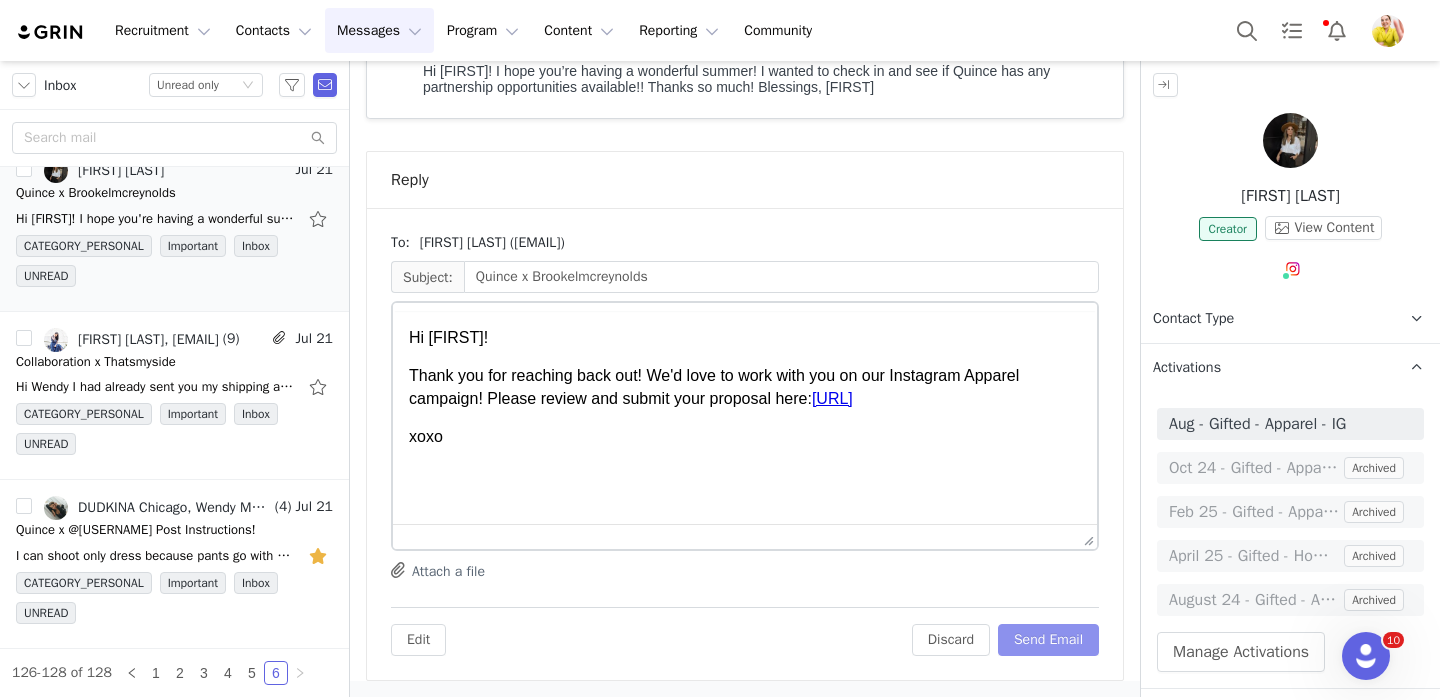 click on "Send Email" at bounding box center (1048, 640) 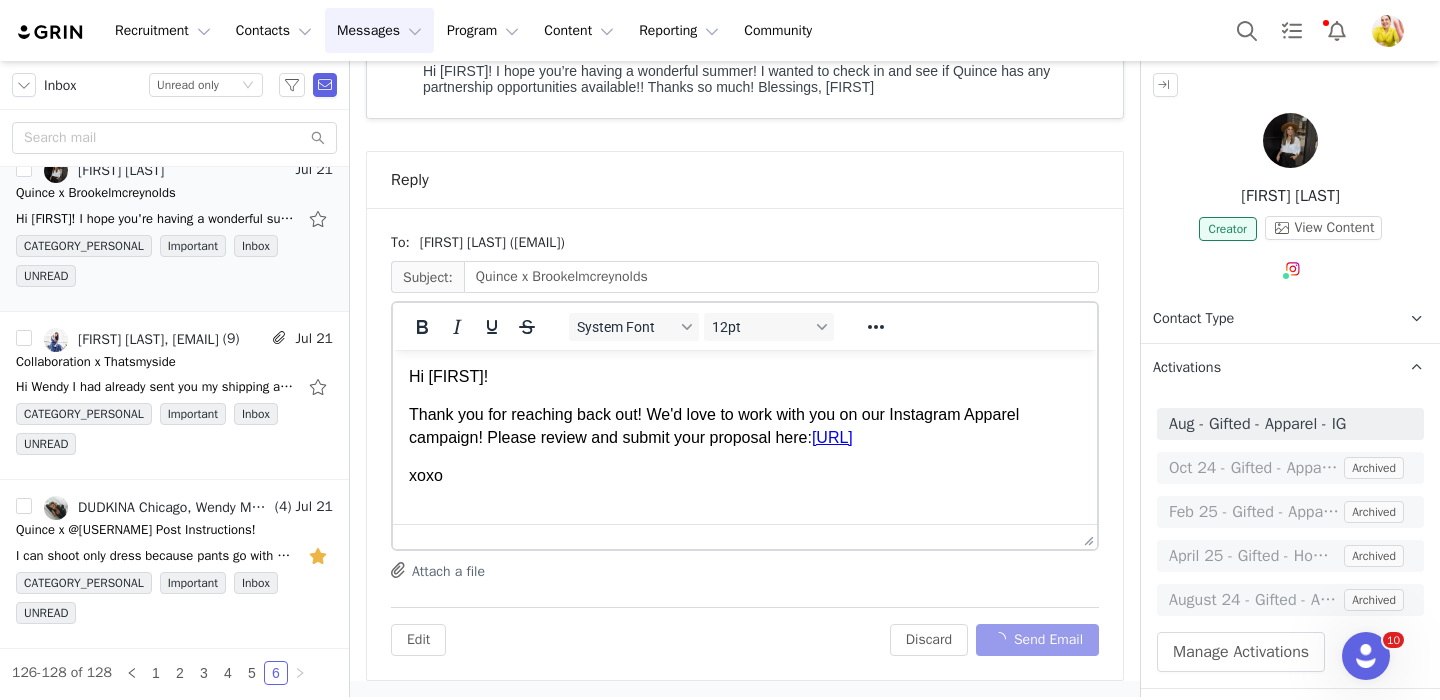 scroll, scrollTop: 0, scrollLeft: 0, axis: both 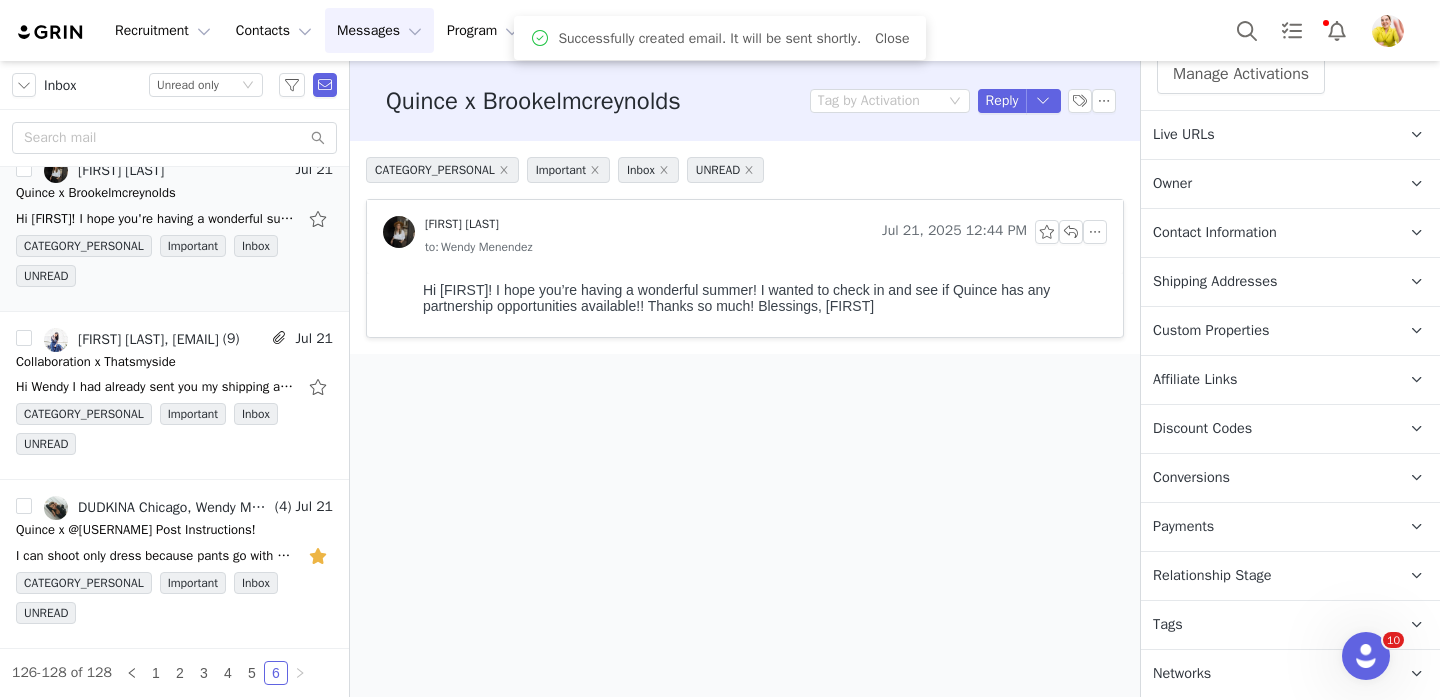 click on "Relationship Stage" at bounding box center [1212, 576] 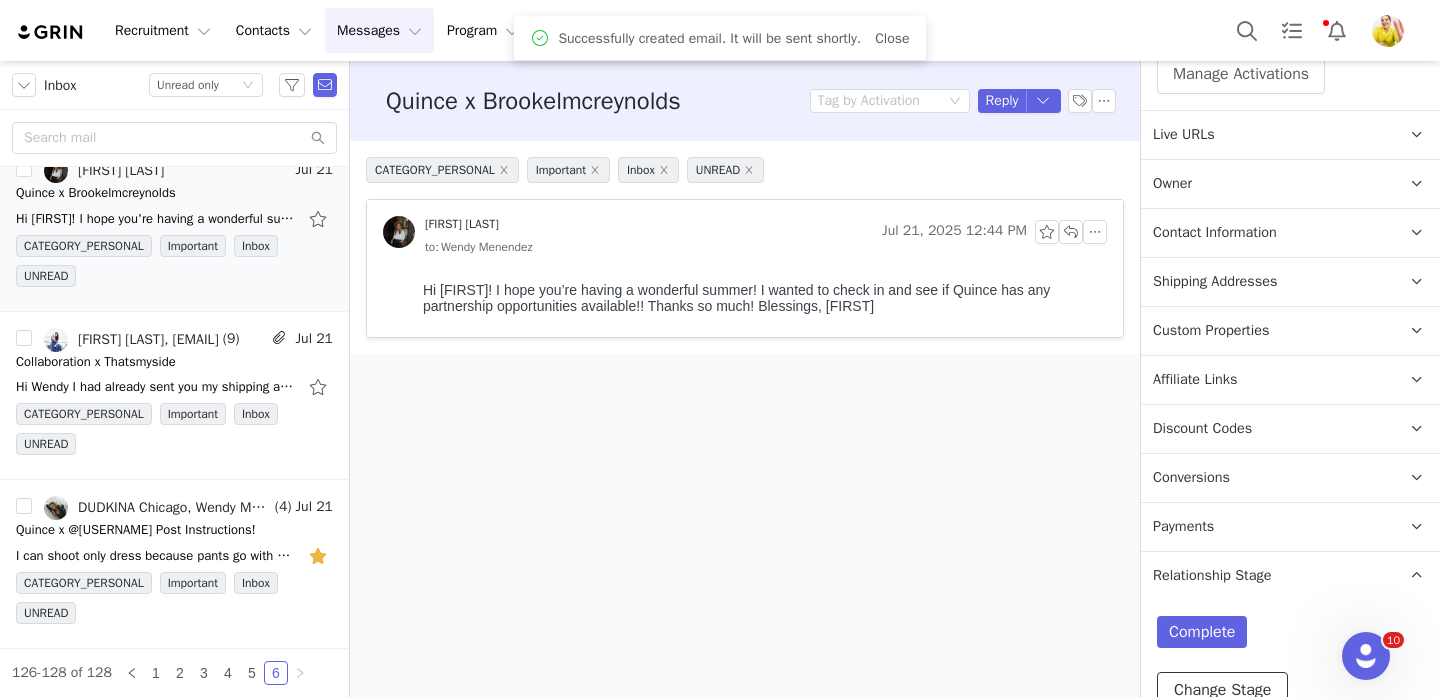 click on "Change Stage" at bounding box center [1222, 690] 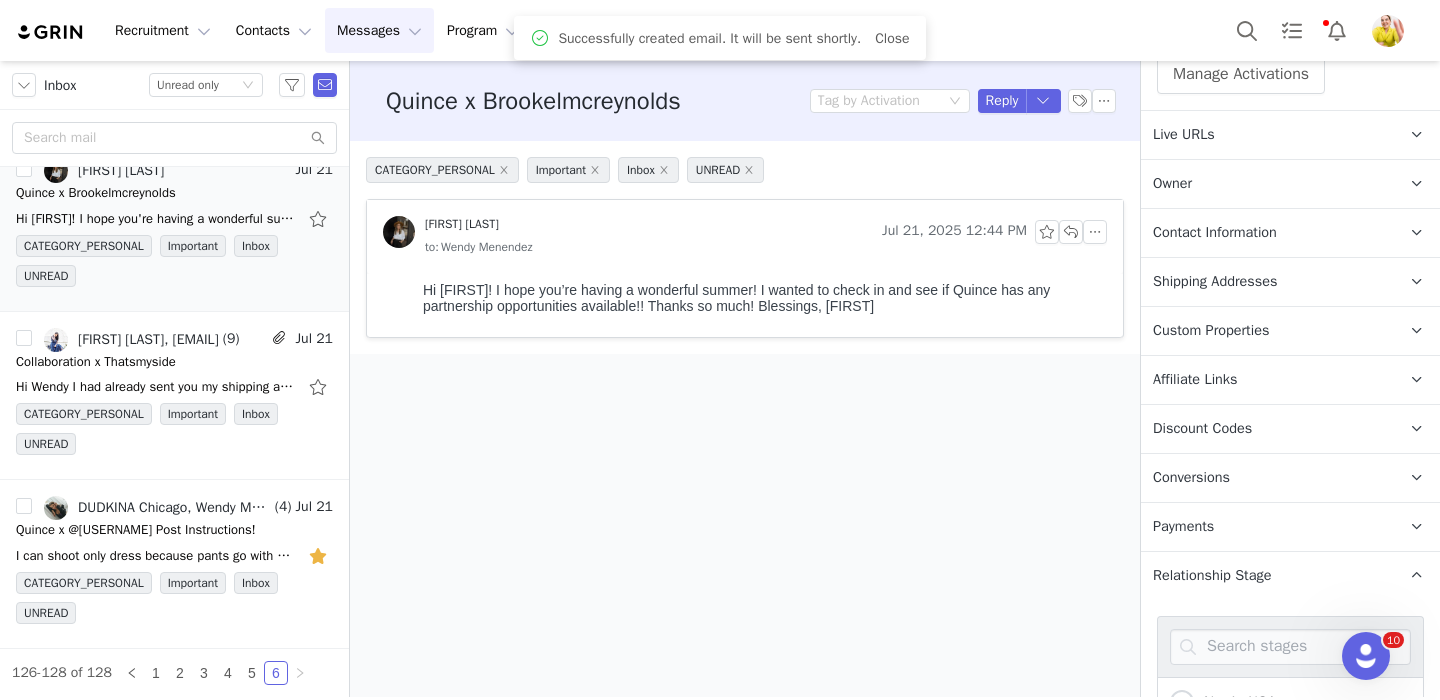 scroll, scrollTop: 1042, scrollLeft: 0, axis: vertical 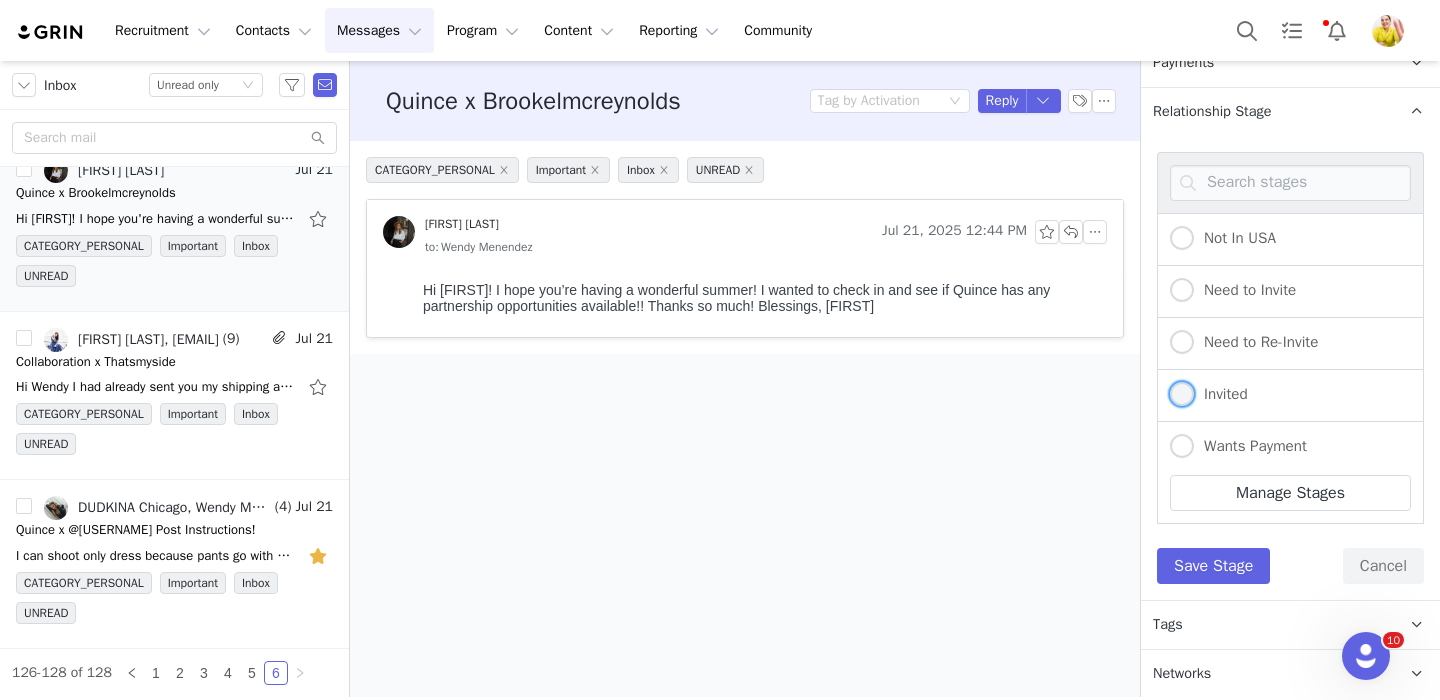 click on "Invited" at bounding box center (1221, 394) 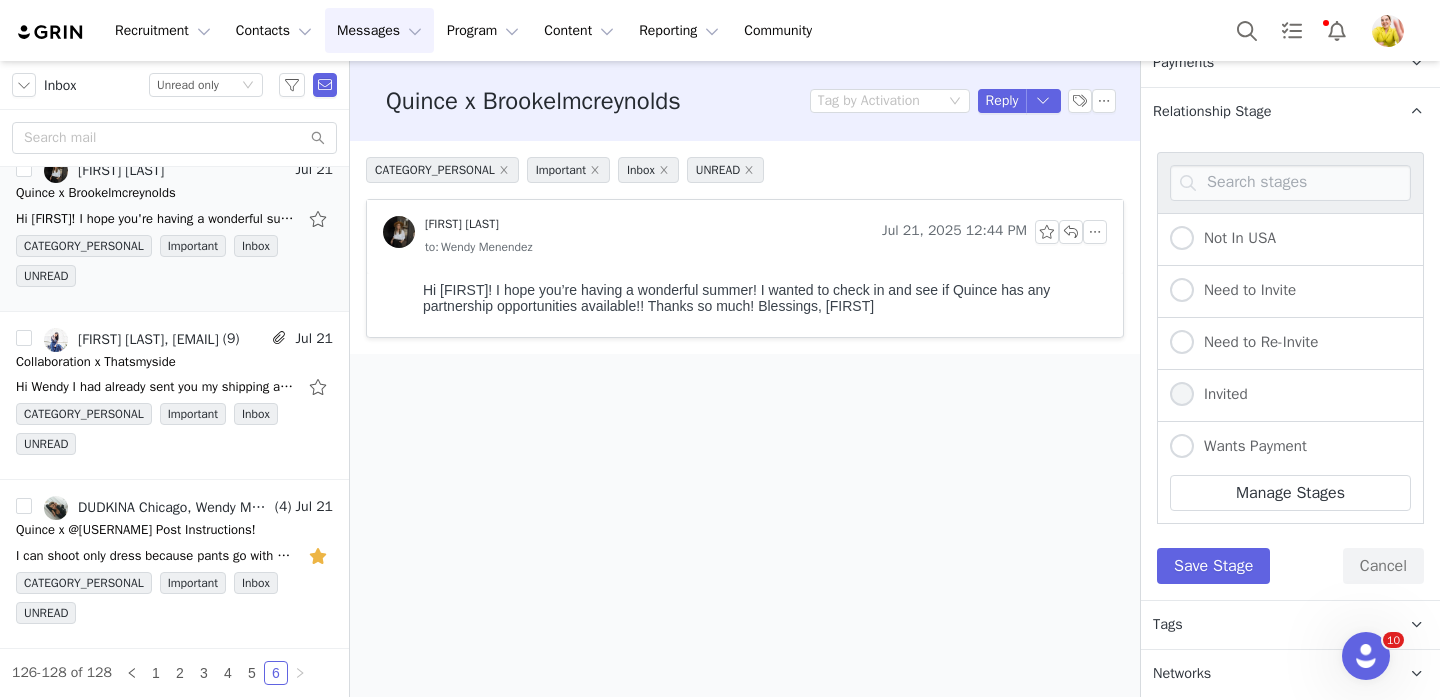 click on "Invited" at bounding box center [1182, 395] 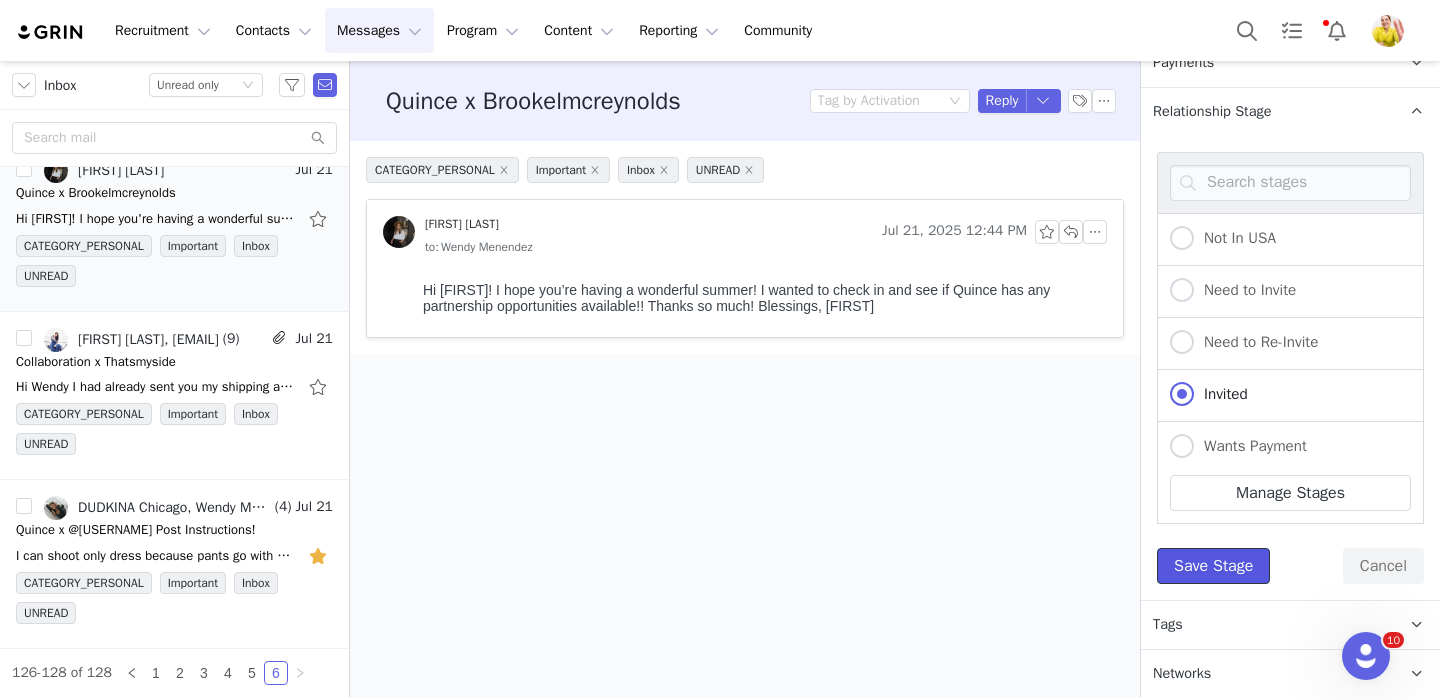 click on "Save Stage" at bounding box center (1213, 566) 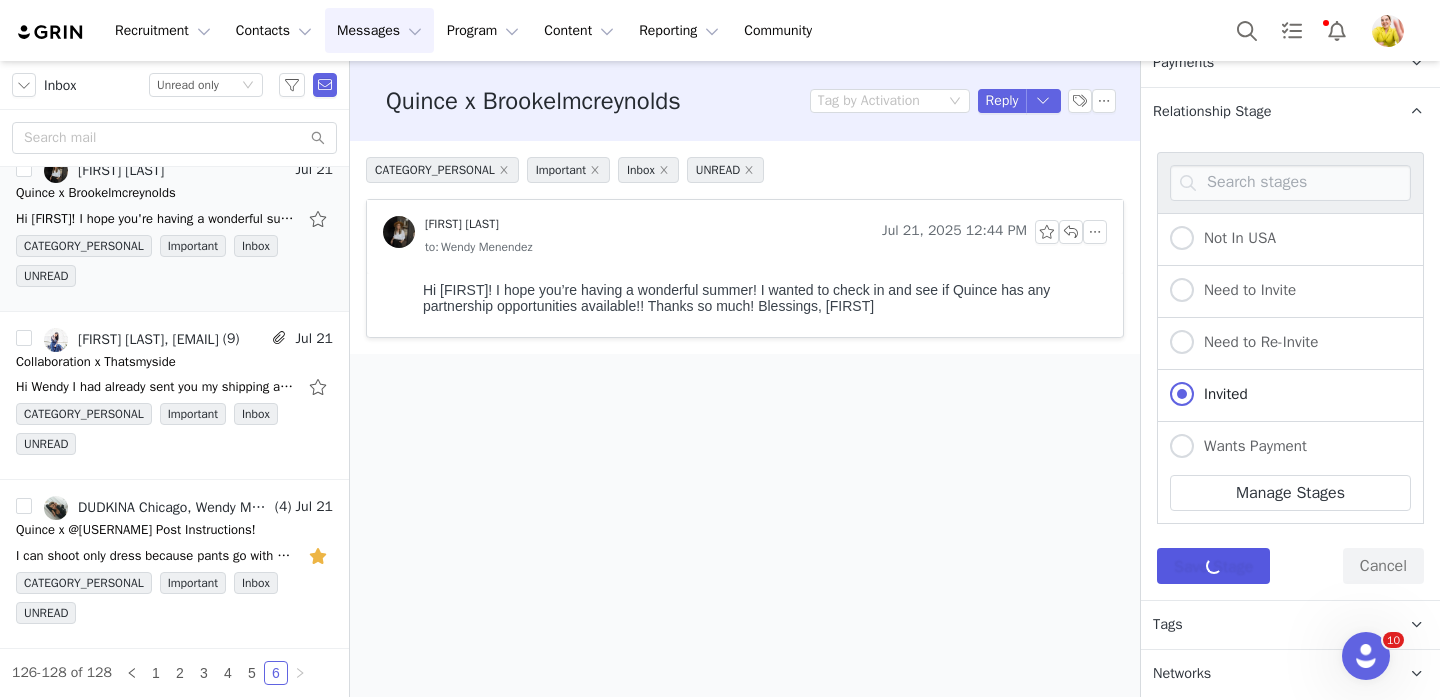 scroll, scrollTop: 702, scrollLeft: 0, axis: vertical 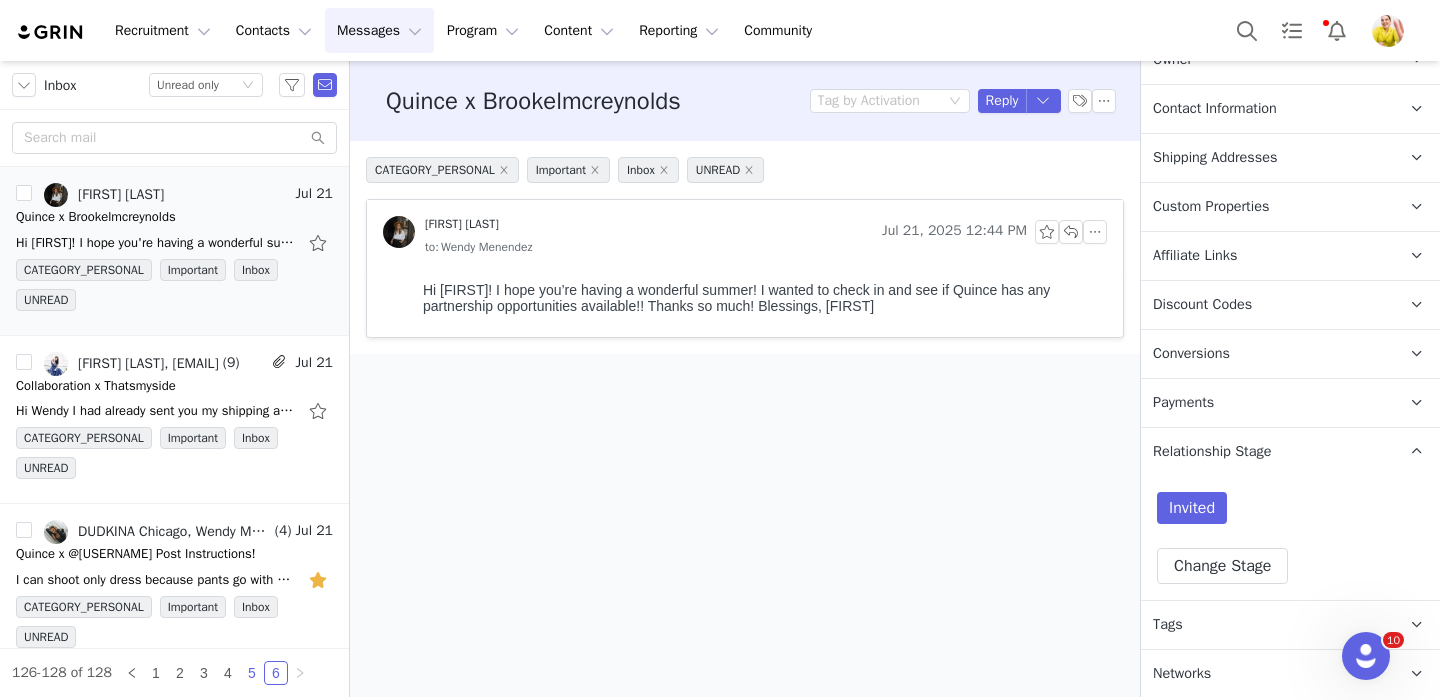 click on "5" at bounding box center [252, 673] 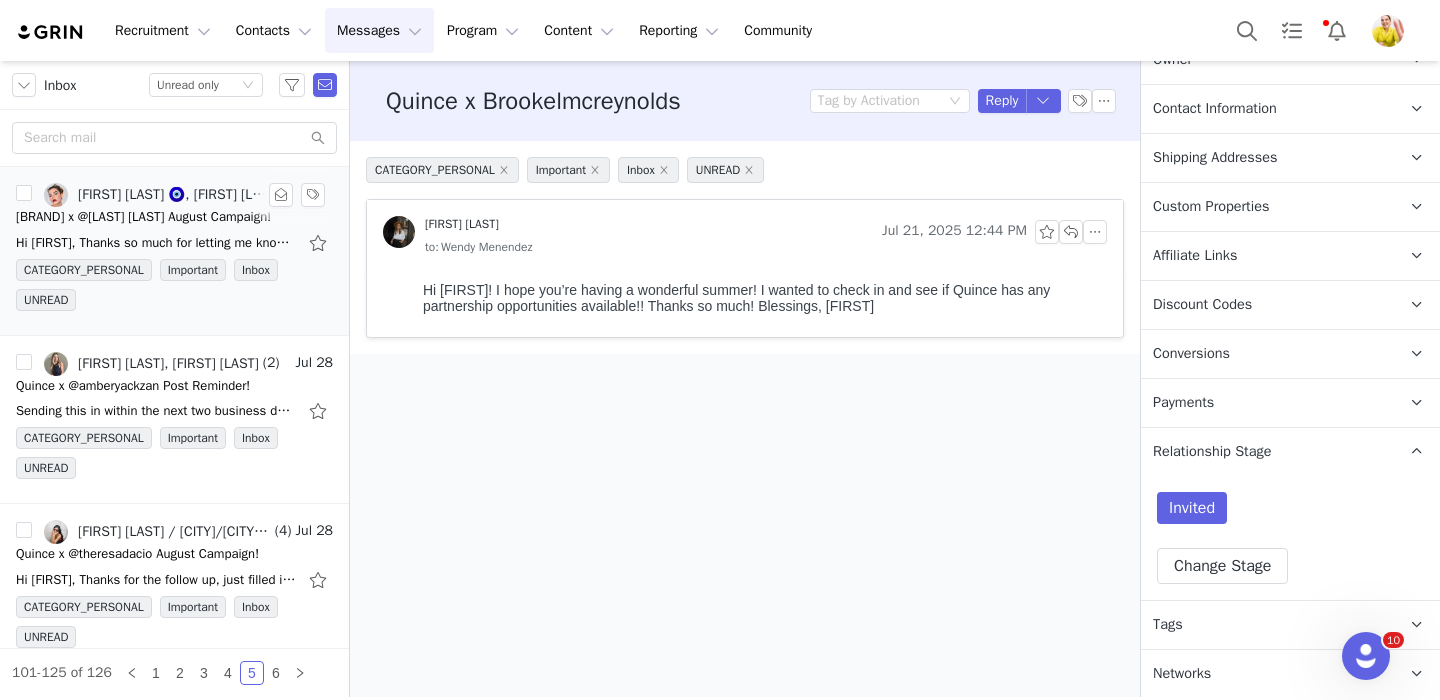click on "CATEGORY_PERSONAL   Important   Inbox   UNREAD" at bounding box center [174, 289] 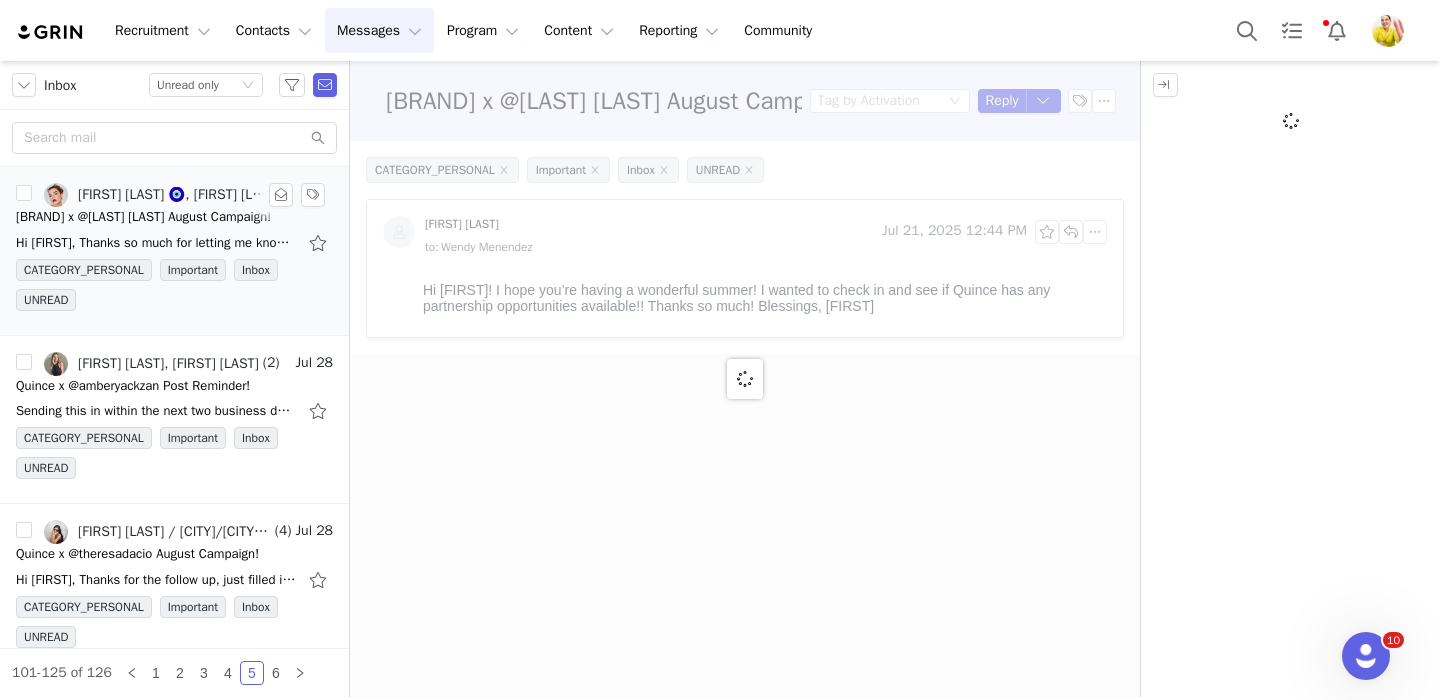 scroll, scrollTop: 0, scrollLeft: 0, axis: both 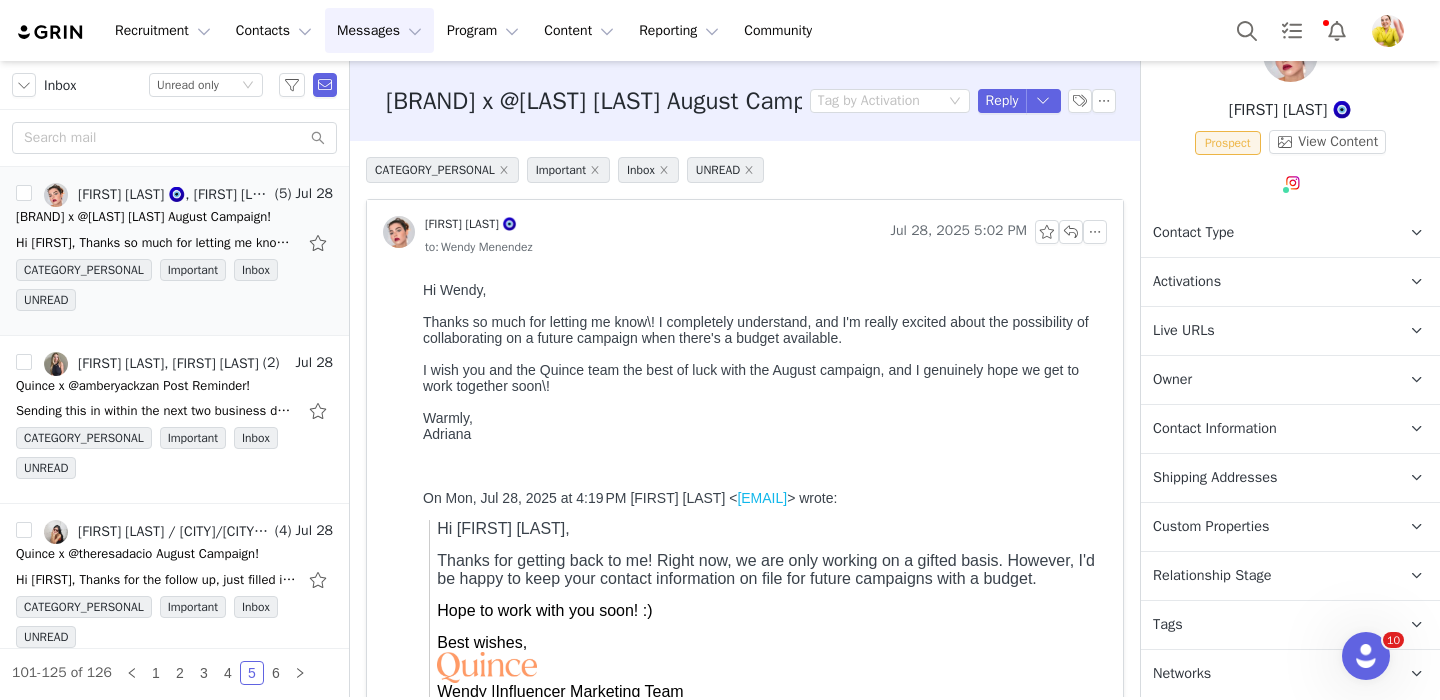 click on "Relationship Stage" at bounding box center (1212, 576) 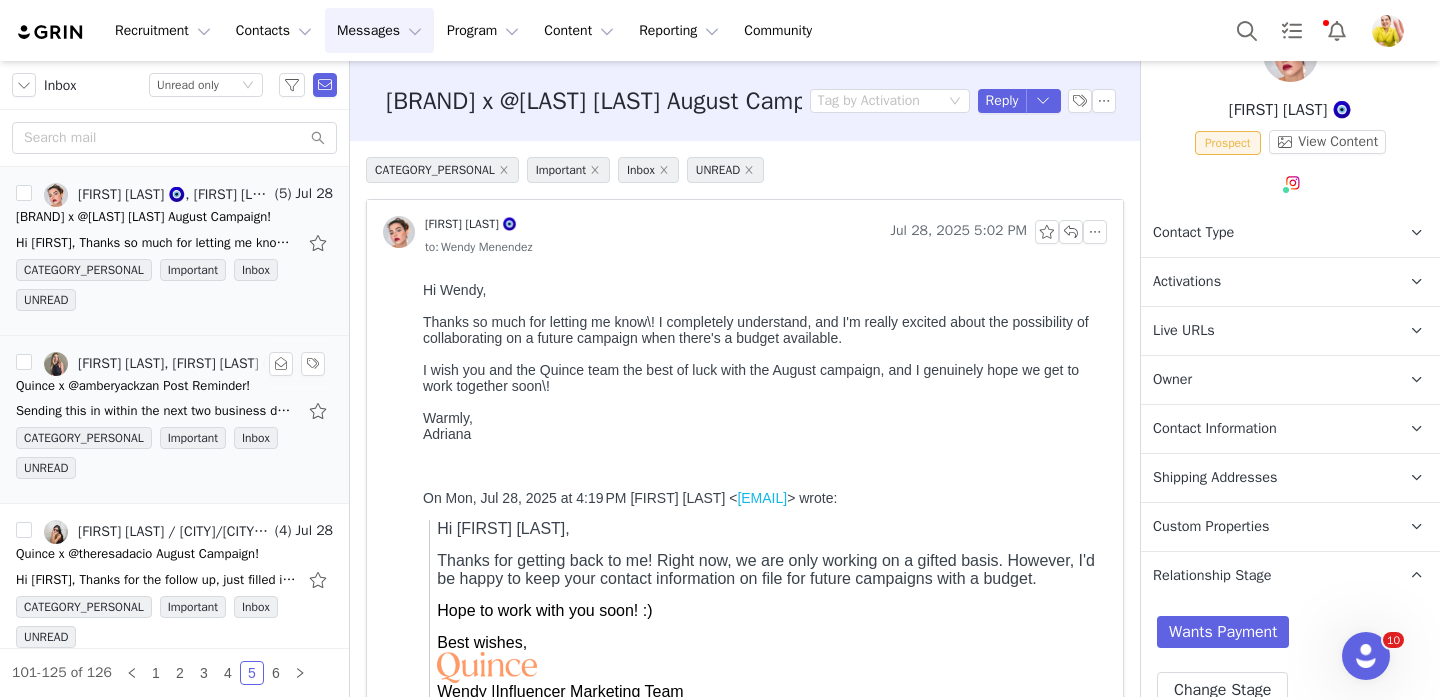 click on "Sending this in within the next two business days! Sorry for the delay! I just moved across the country and have been trying to get settled. On Mon, Jul 21, 2025 at 4:10 PM Wendy Menendez <wendy@" at bounding box center [174, 411] 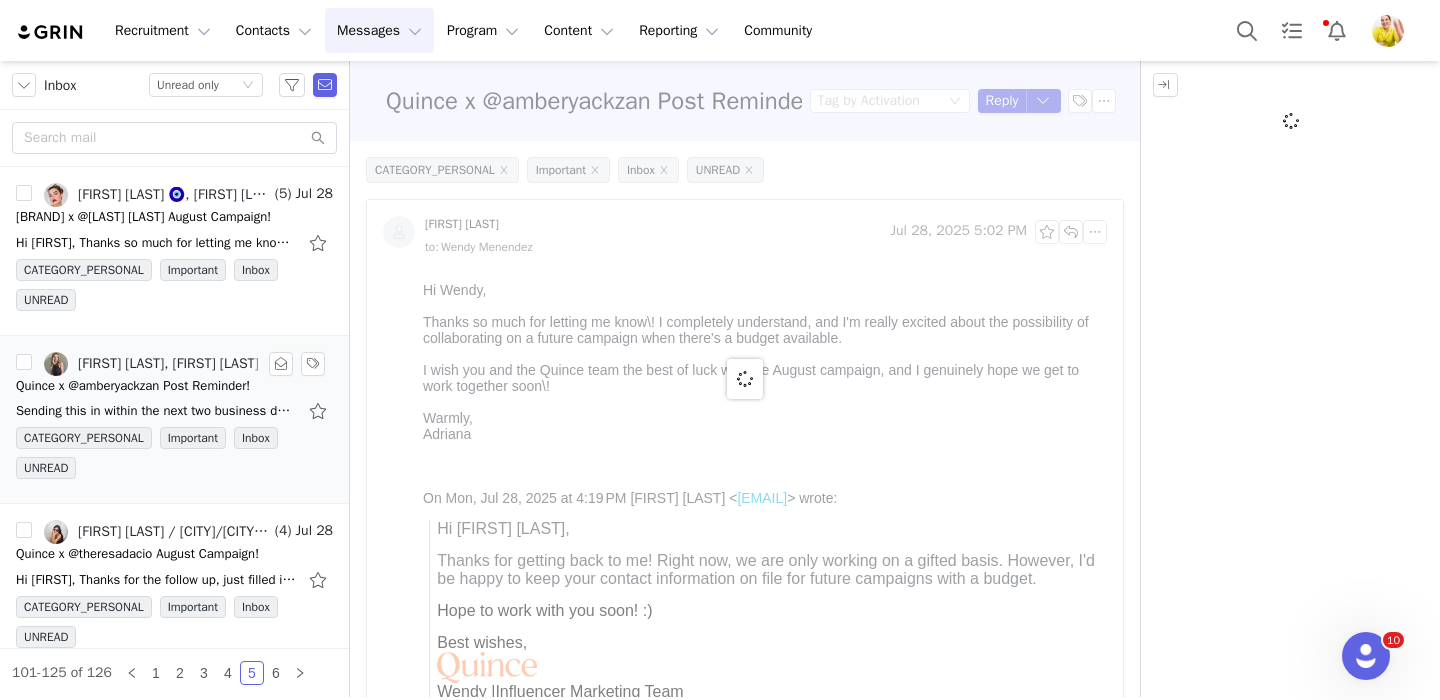 scroll, scrollTop: 0, scrollLeft: 0, axis: both 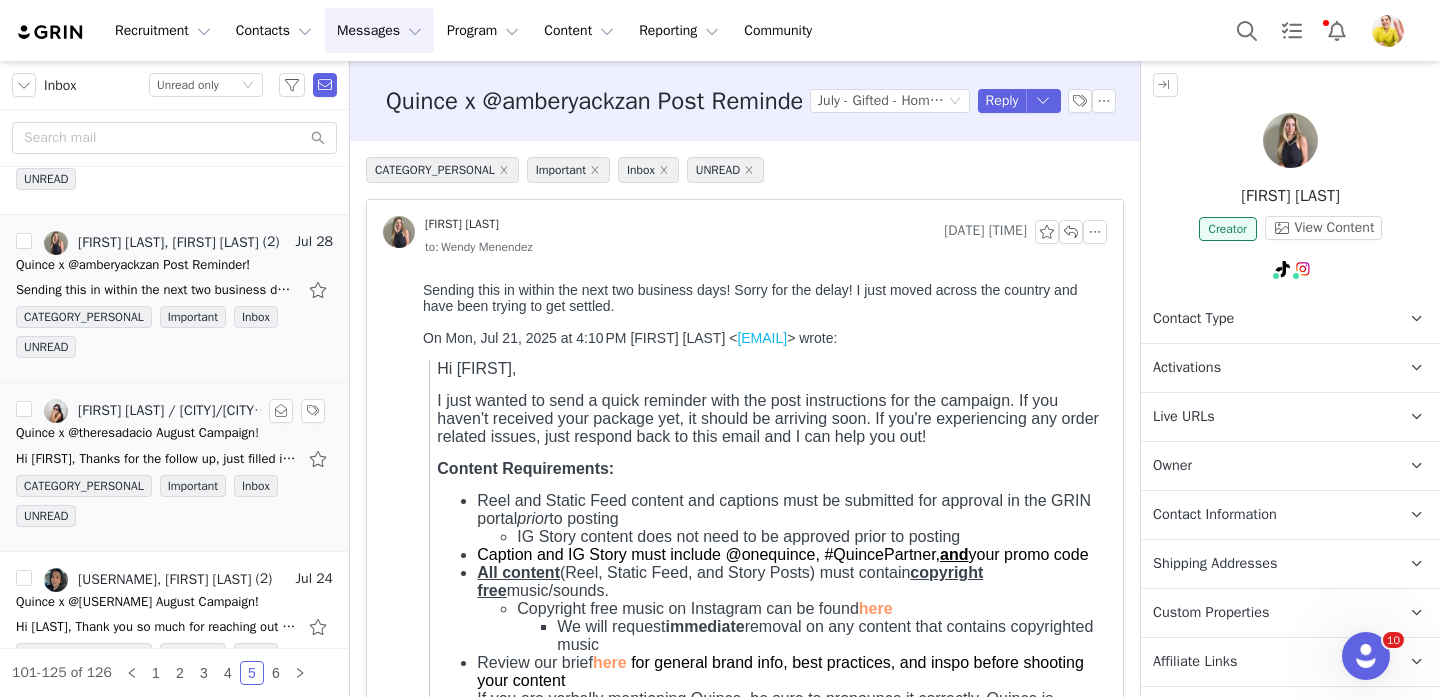click on "Quince x @theresadacio August Campaign!" at bounding box center (137, 433) 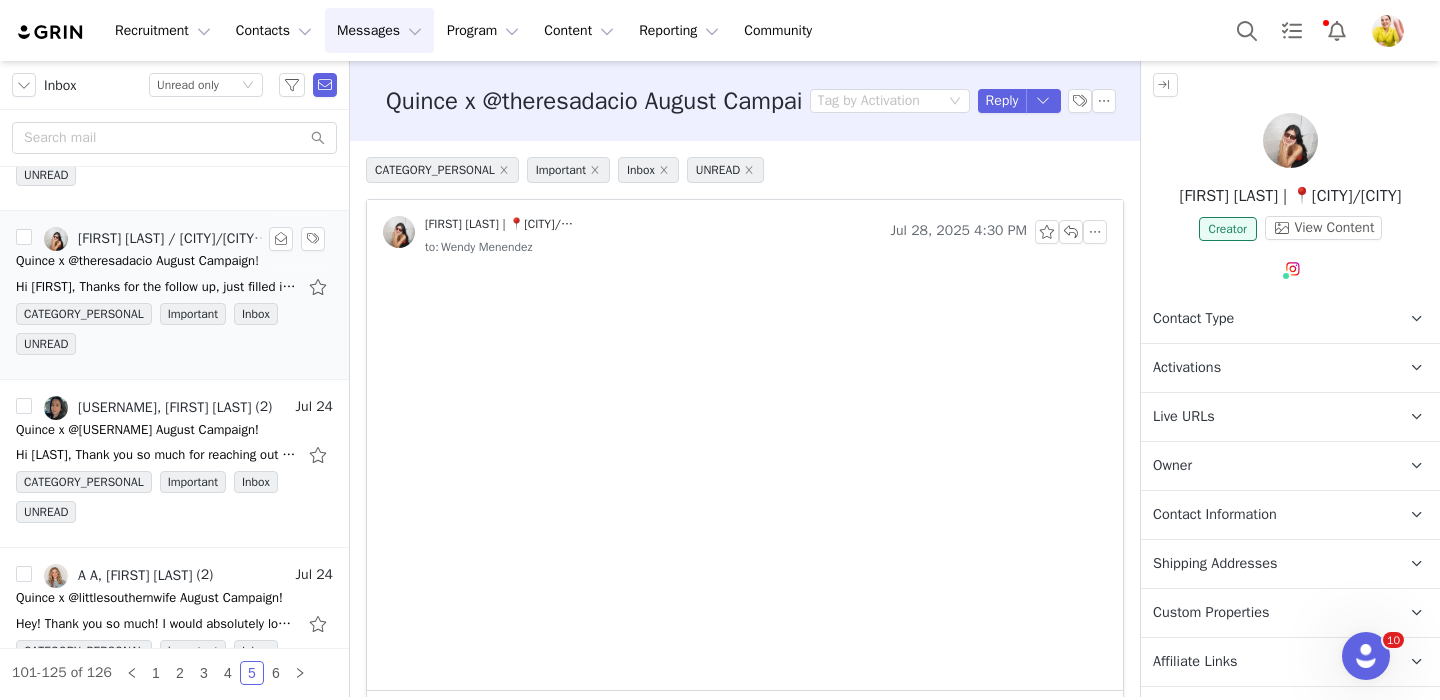 scroll, scrollTop: 297, scrollLeft: 0, axis: vertical 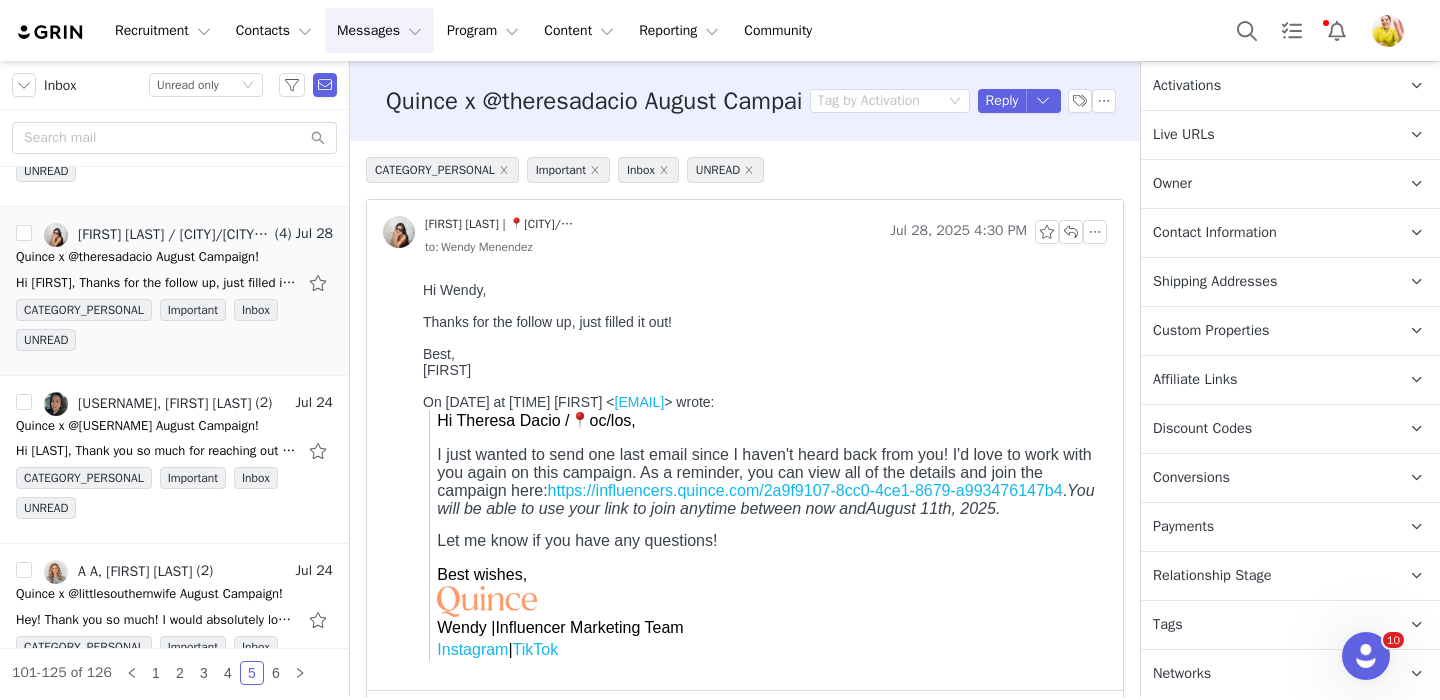 click on "Relationship Stage  Use relationship stages to move contacts through a logical sequence, from unaware of your brand to loyal ambassador" at bounding box center [1266, 576] 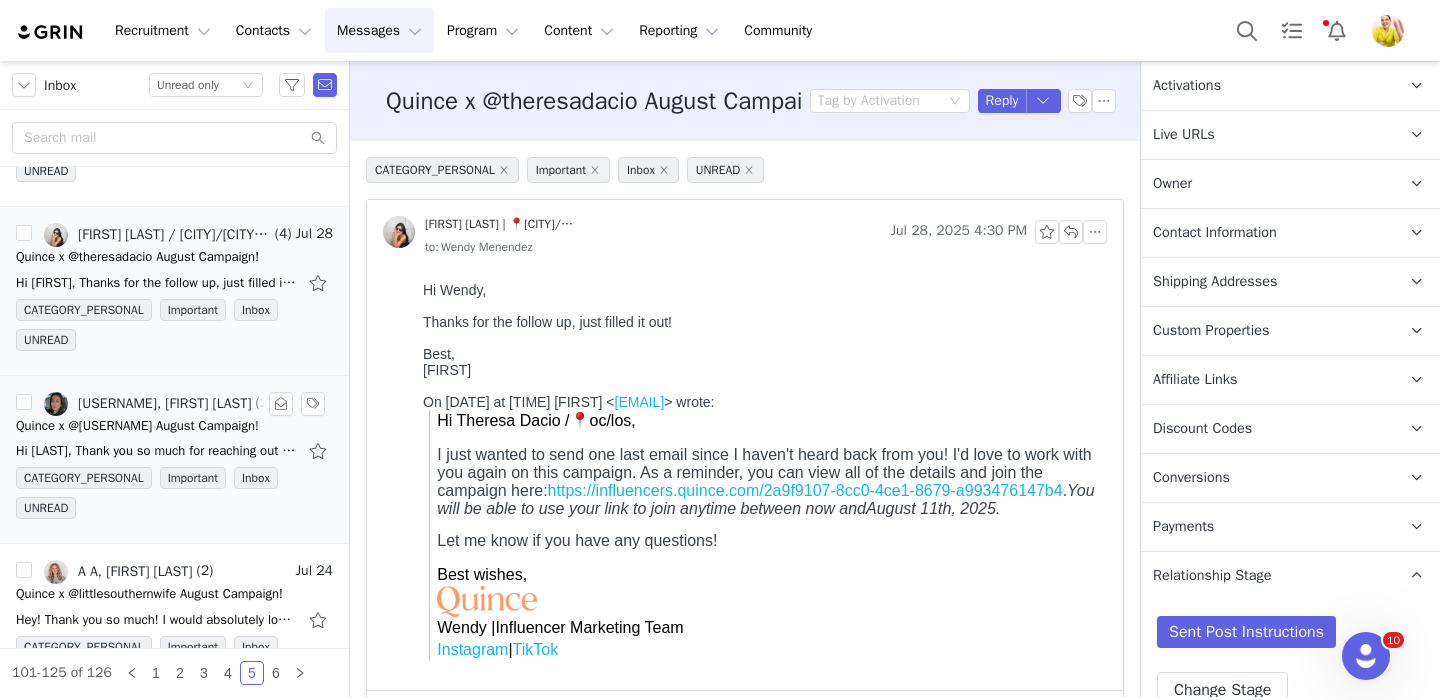 click on "CATEGORY_PERSONAL   Important   Inbox   UNREAD" at bounding box center [174, 497] 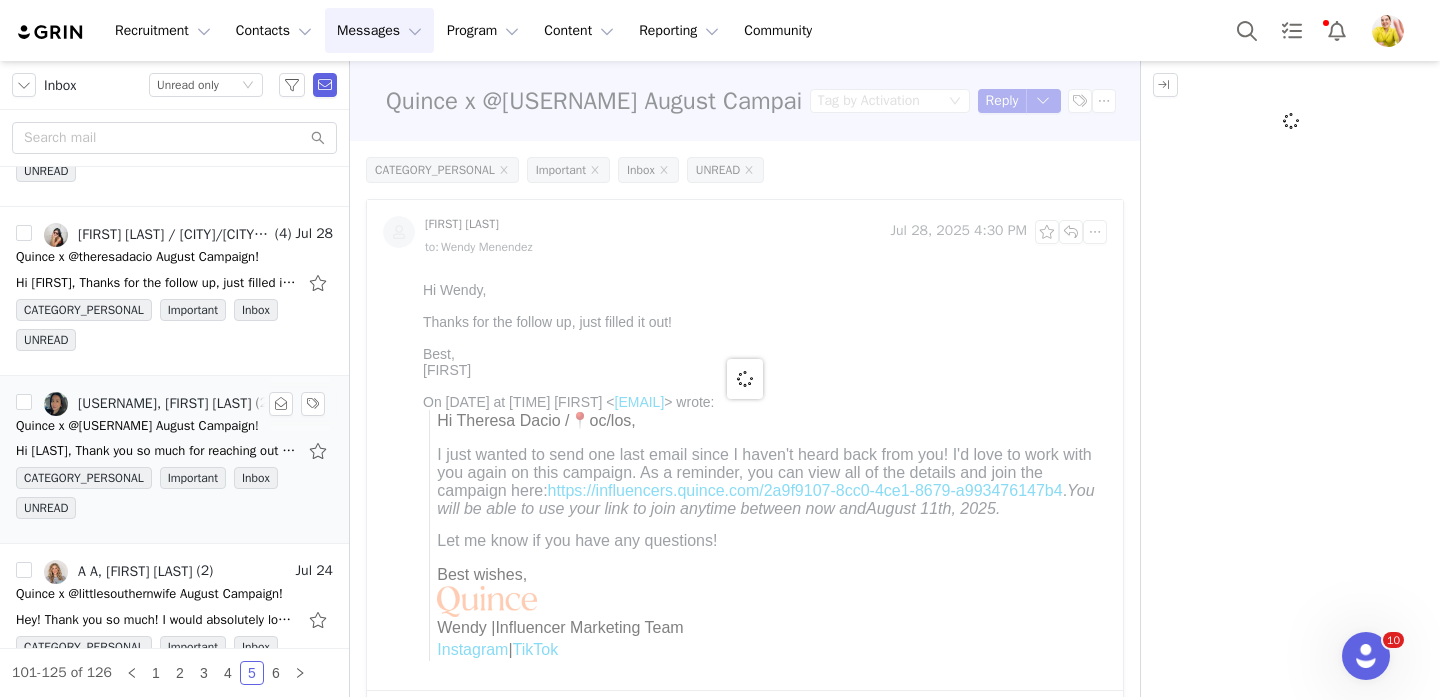 scroll, scrollTop: 0, scrollLeft: 0, axis: both 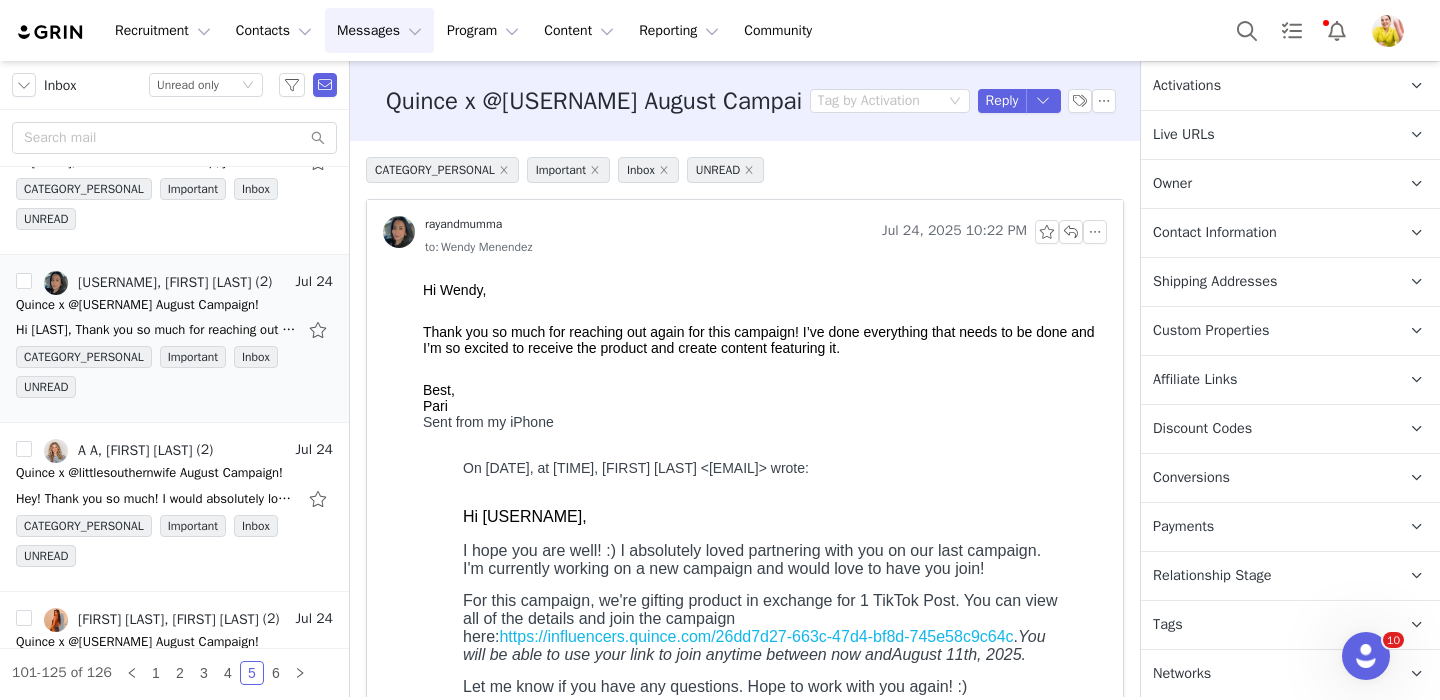 click on "Relationship Stage" at bounding box center [1212, 576] 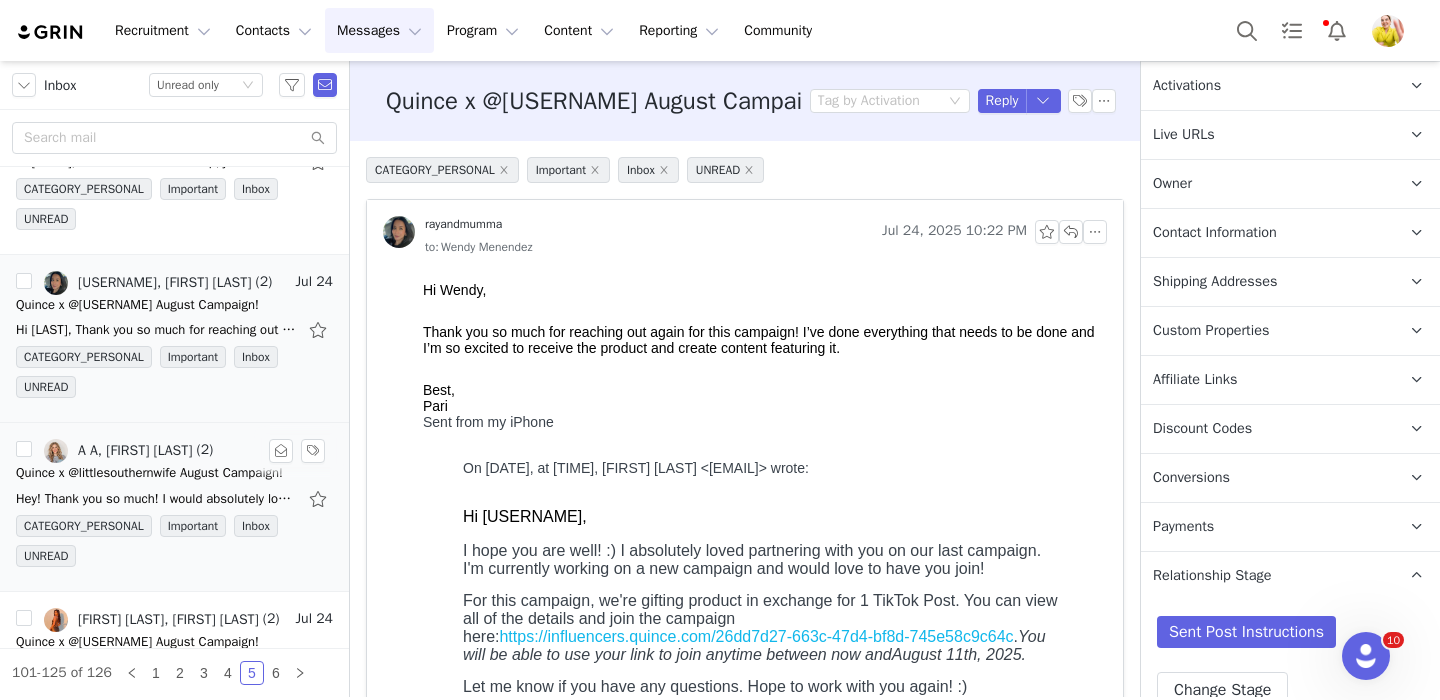 click on "Hey! Thank you so much! I would absolutely love that. I filled everything out. Please let me know if you need any more information moving forward. Amanda Scott From: Wendy Menendez <wendy@onequince." at bounding box center [156, 499] 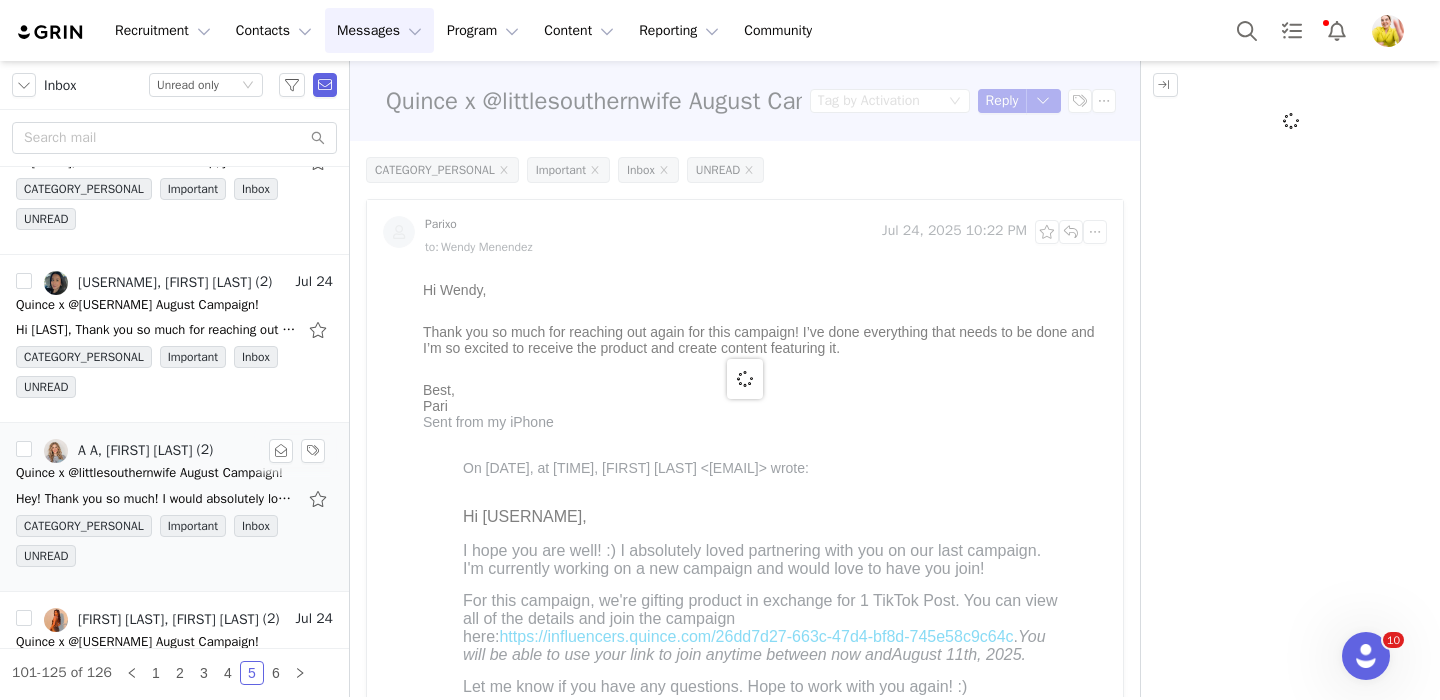 scroll, scrollTop: 0, scrollLeft: 0, axis: both 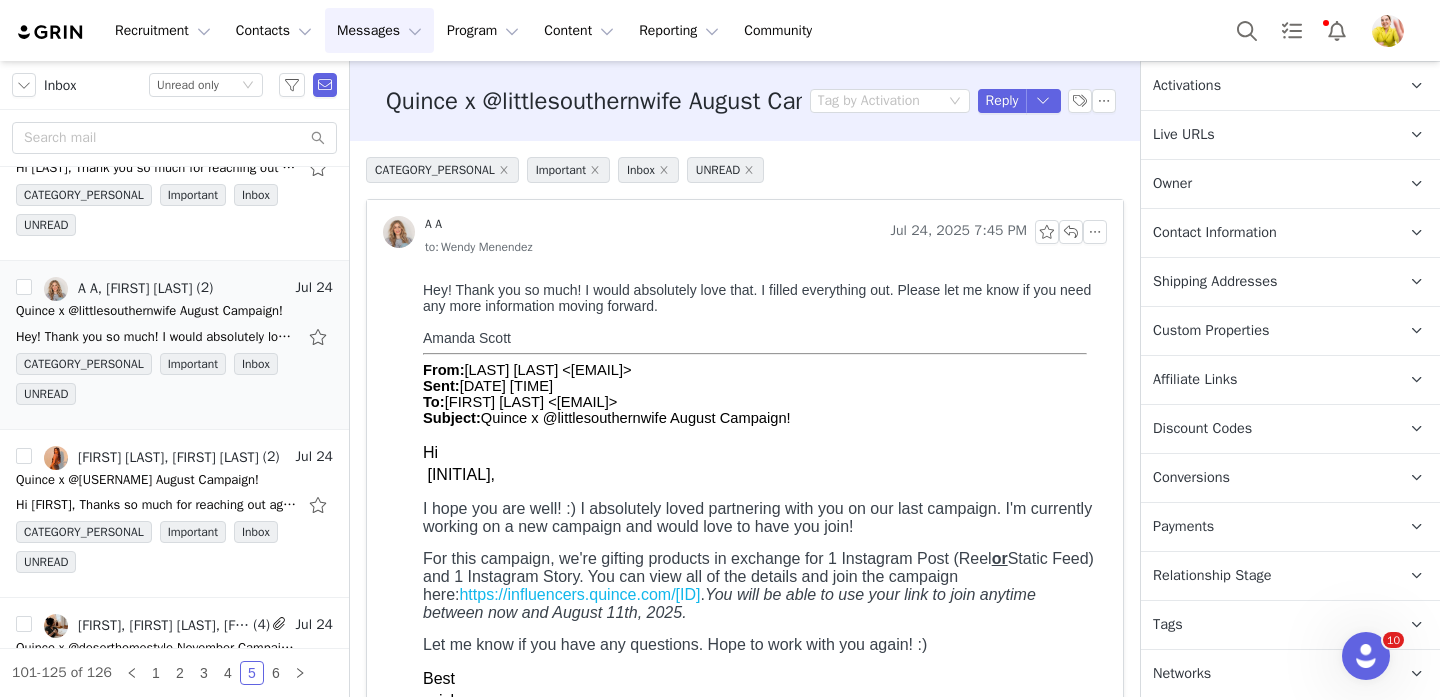click on "Relationship Stage  Use relationship stages to move contacts through a logical sequence, from unaware of your brand to loyal ambassador" at bounding box center (1266, 576) 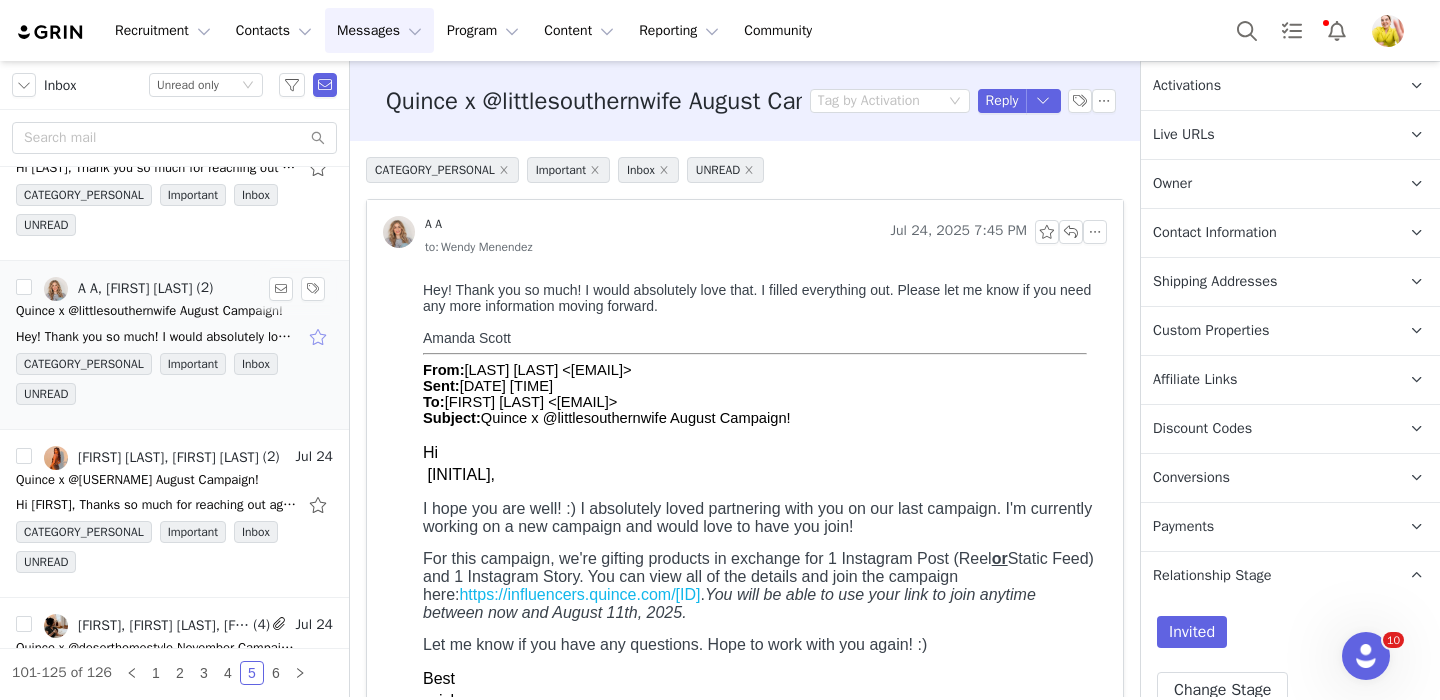 click at bounding box center (320, 337) 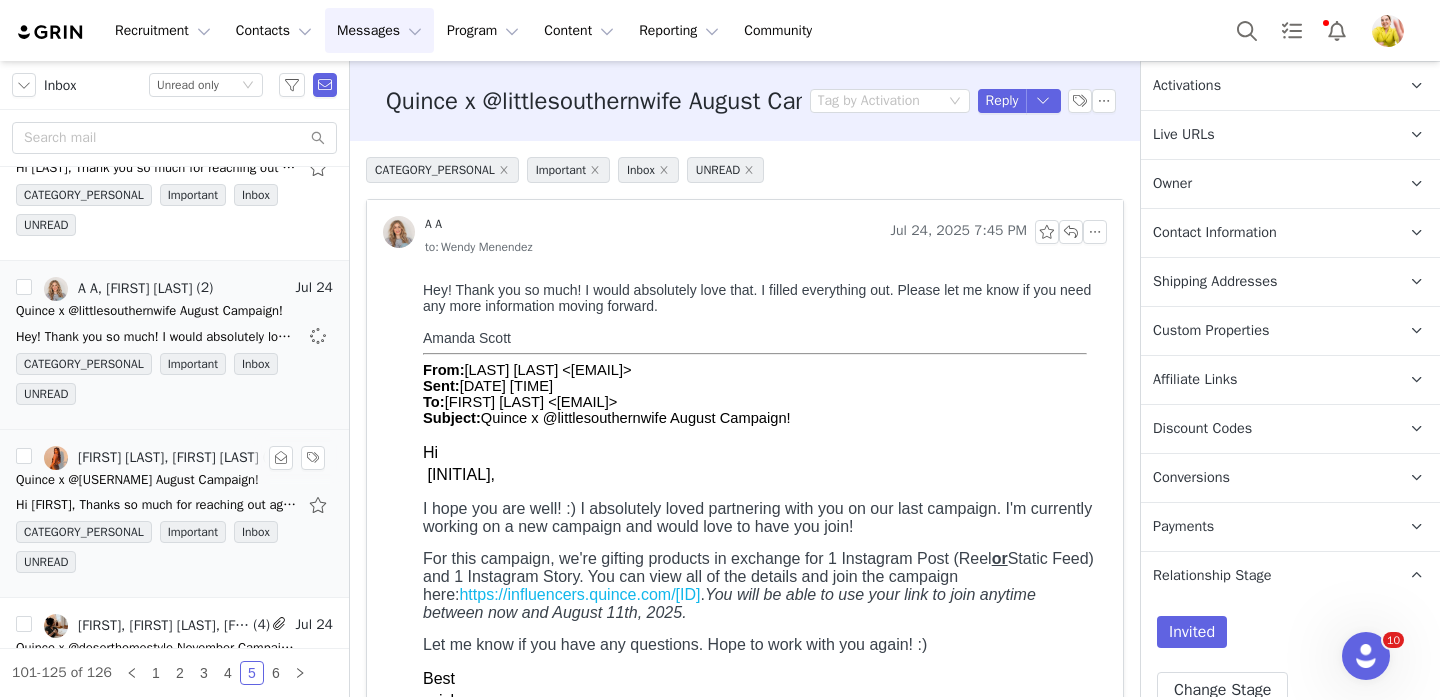 click on "Hi Wendy, Thanks so much for reaching out again! Just completed the form. Looking forward to collabing with you on this campaign. Best, Emme On Wed, Jul 23, 2025 at 10:32 AM Wendy Menendez <wendy@" at bounding box center (156, 505) 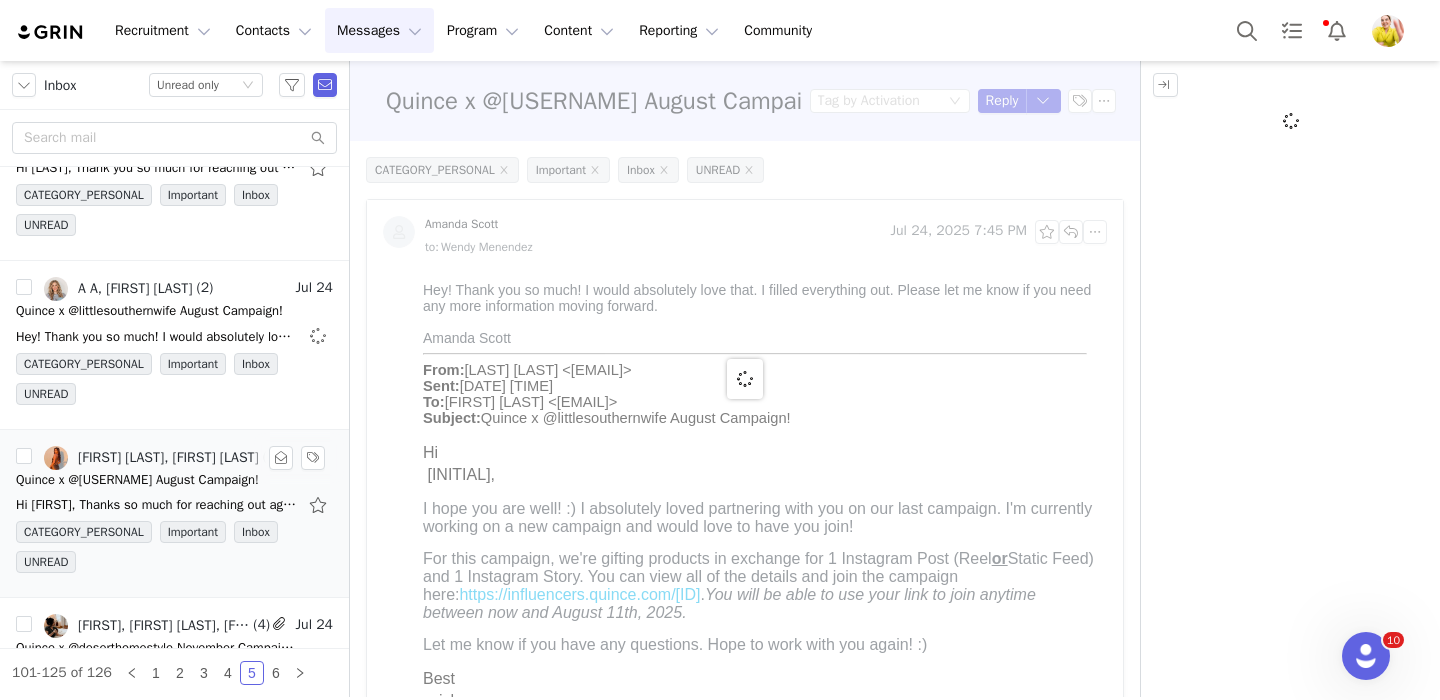 scroll, scrollTop: 0, scrollLeft: 0, axis: both 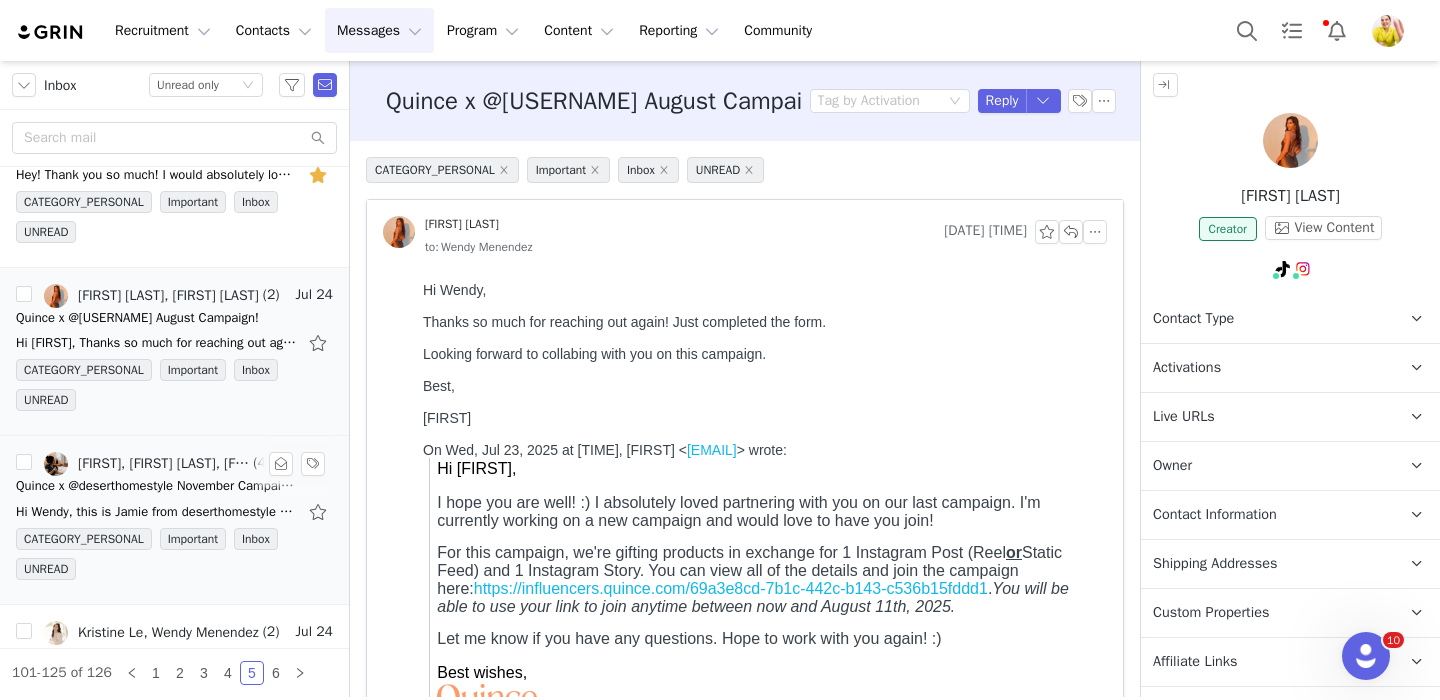 click on "Hi Wendy, this is Jamie from deserthomestyle we spoke last year. I wanted to reach out to see if any new collaborations are open? Would love to style some gorgeous chairs near my fire pit area. The" at bounding box center [156, 512] 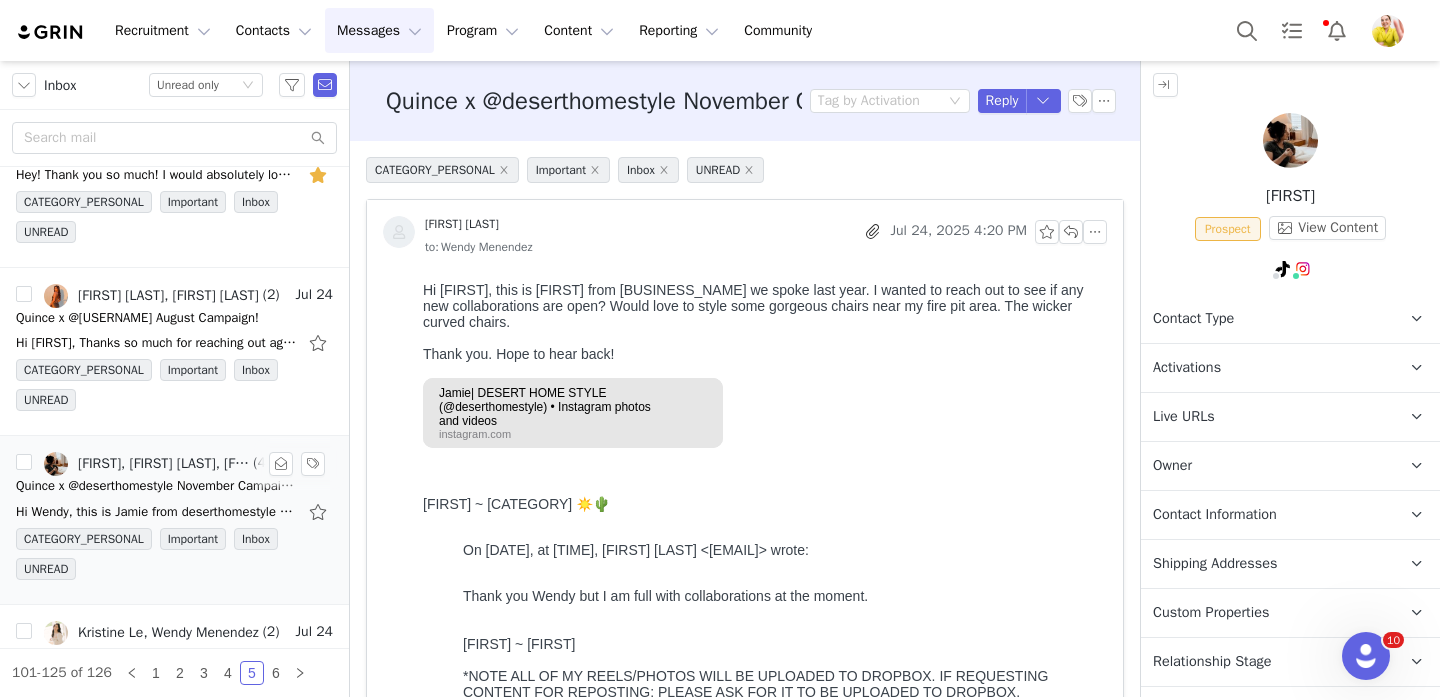 scroll, scrollTop: 0, scrollLeft: 0, axis: both 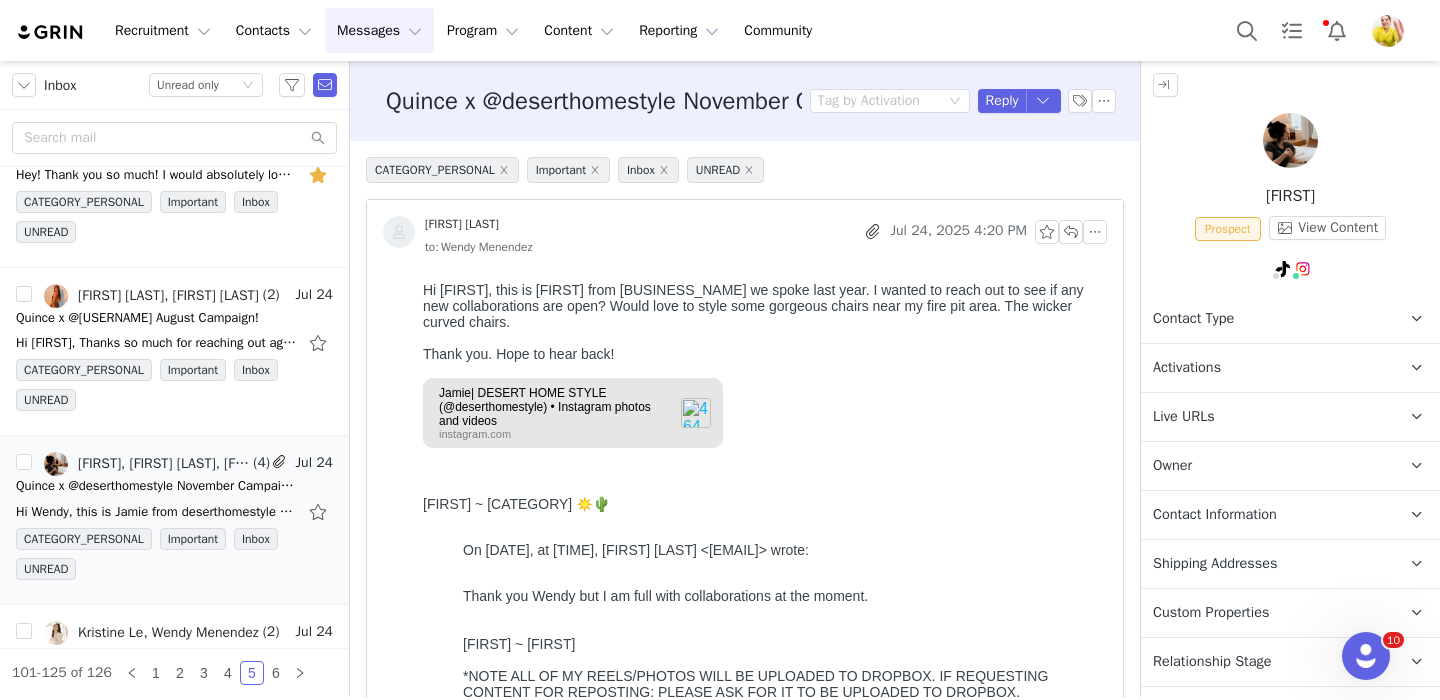 click on "Activations" at bounding box center (1187, 368) 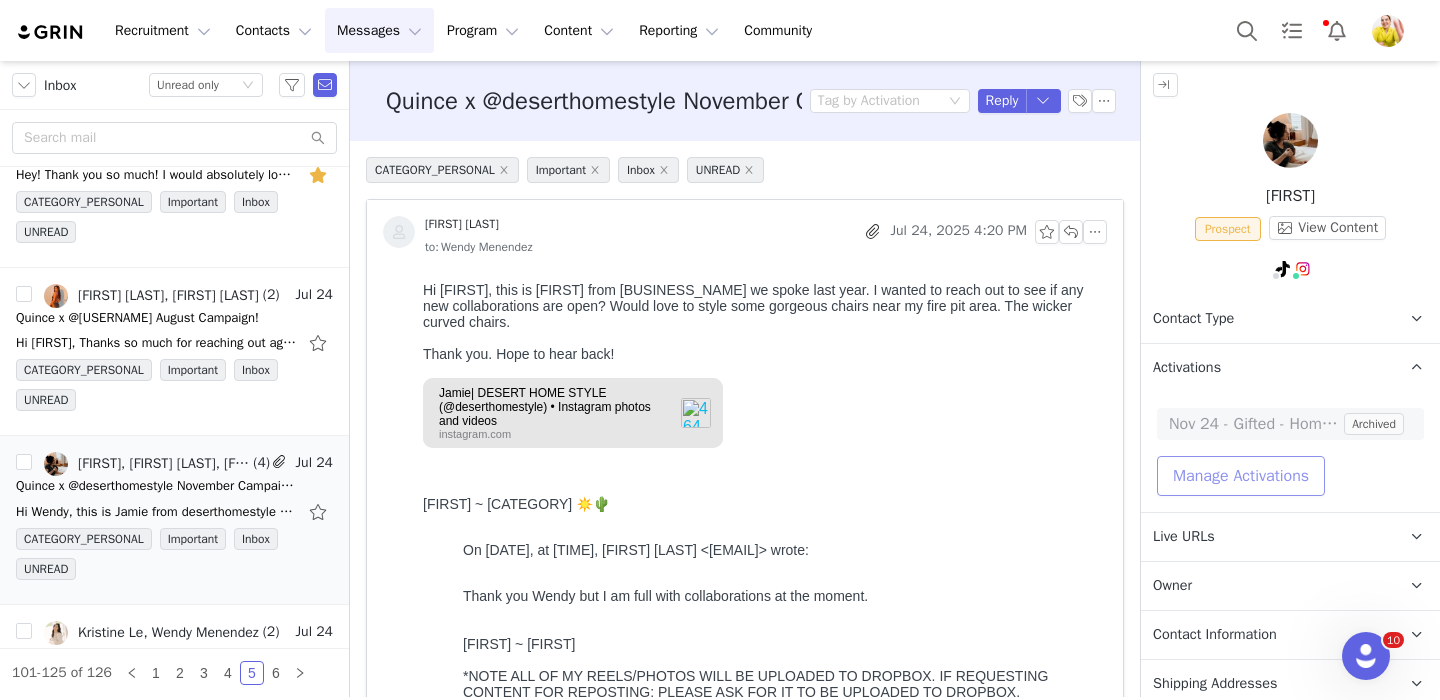 click on "Manage Activations" at bounding box center (1241, 476) 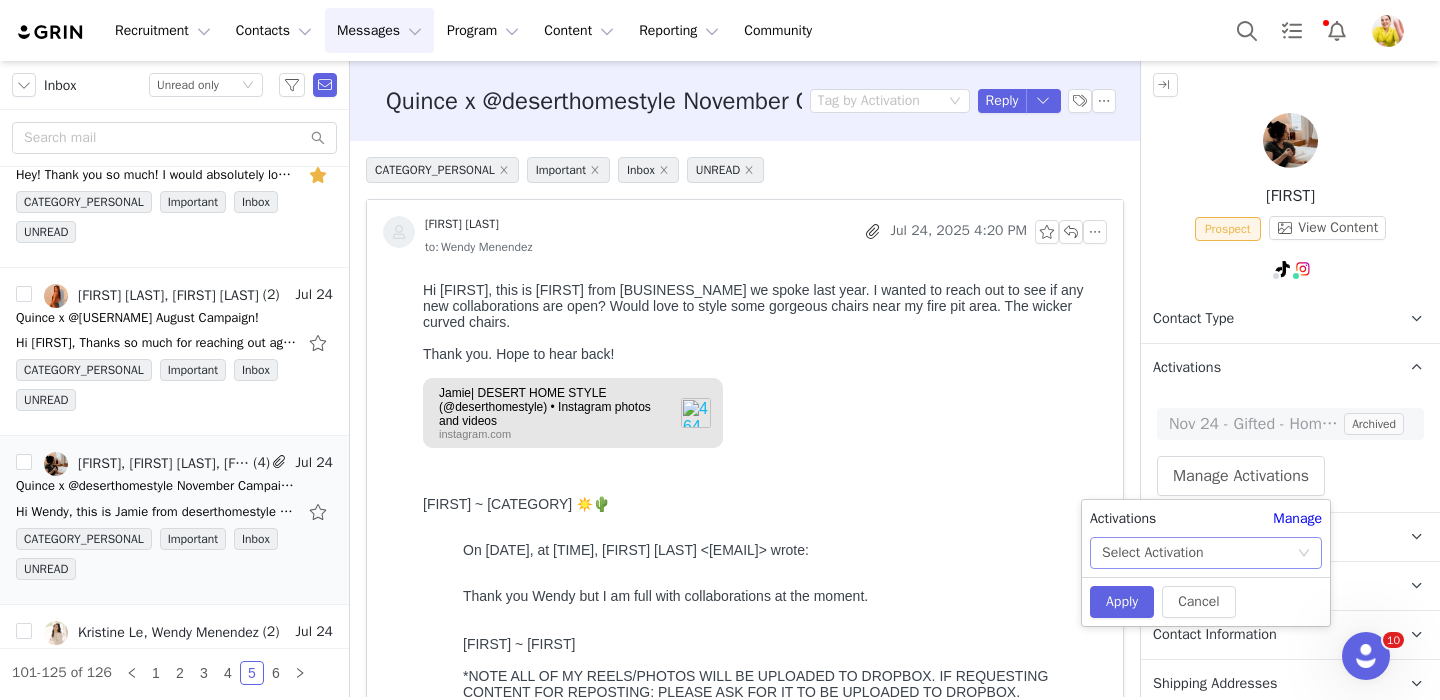 click on "Select Activation" at bounding box center [1152, 553] 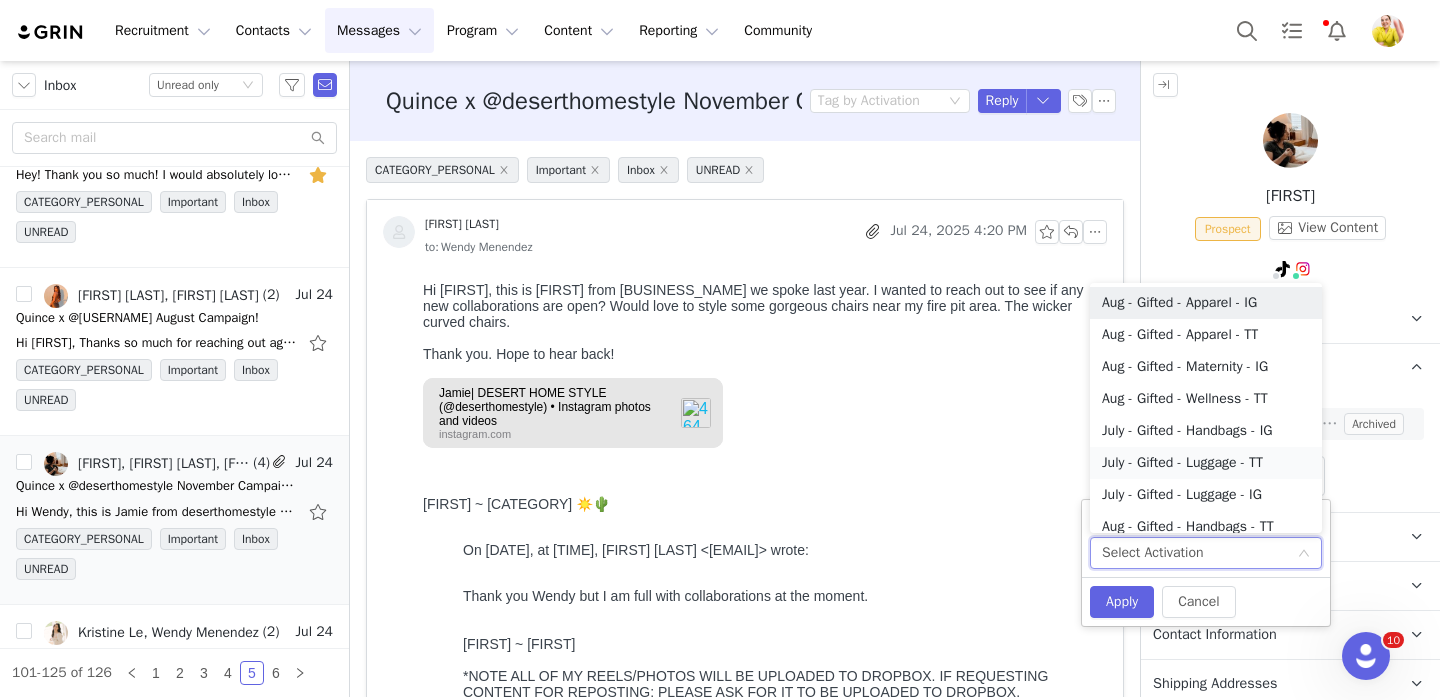 scroll, scrollTop: 10, scrollLeft: 0, axis: vertical 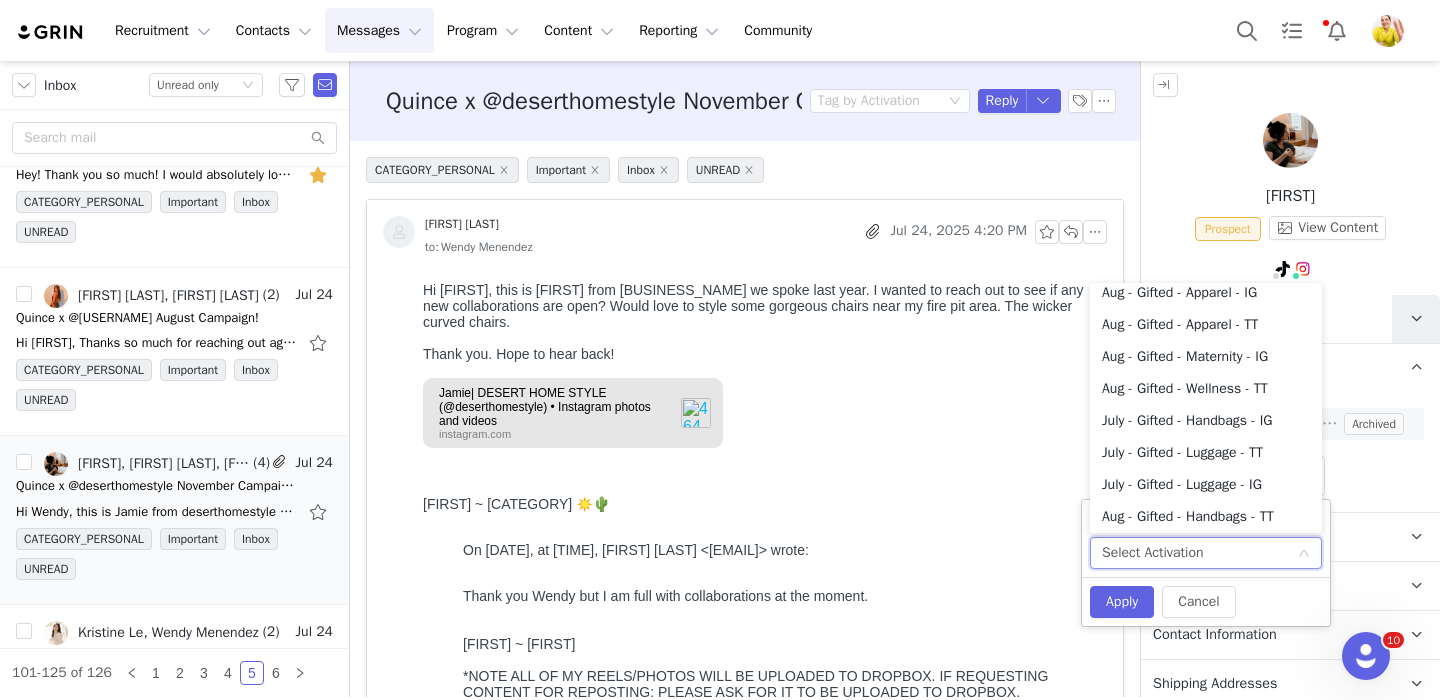 click at bounding box center (1416, 319) 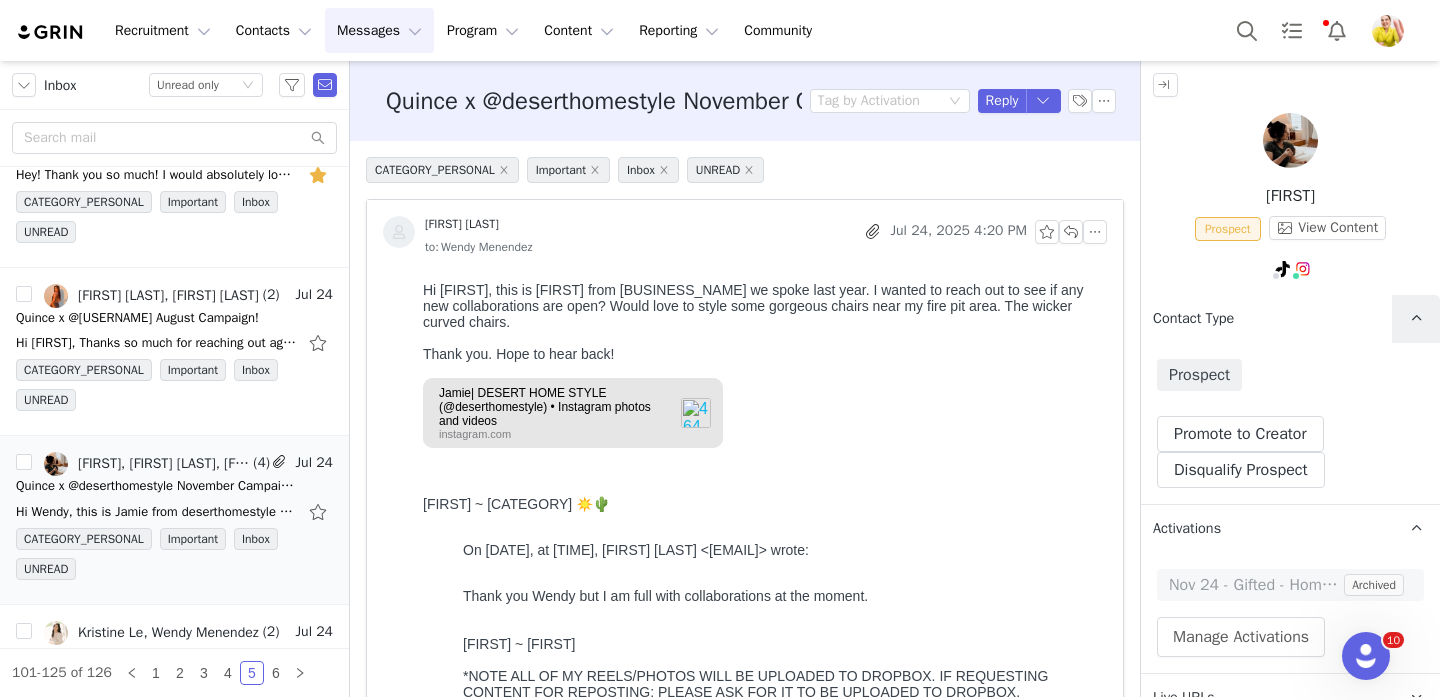 click at bounding box center (1416, 319) 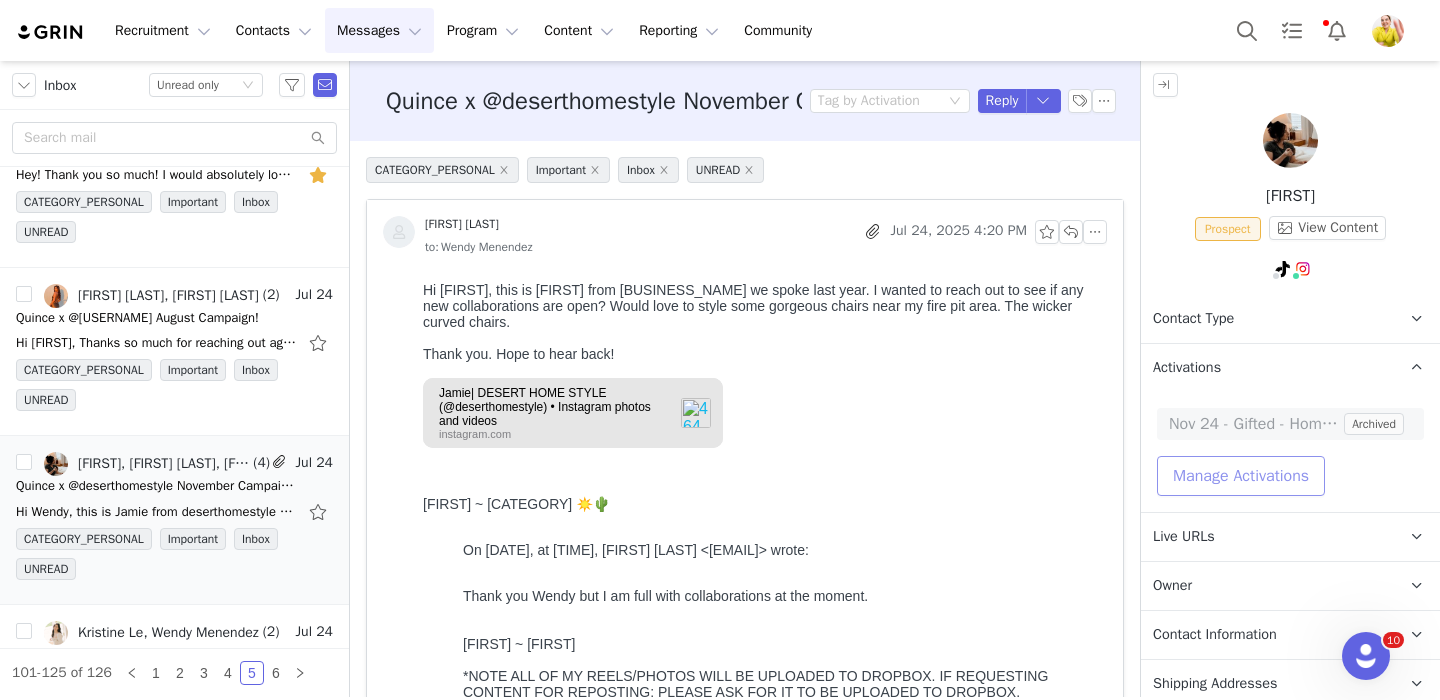 click on "Manage Activations" at bounding box center (1241, 476) 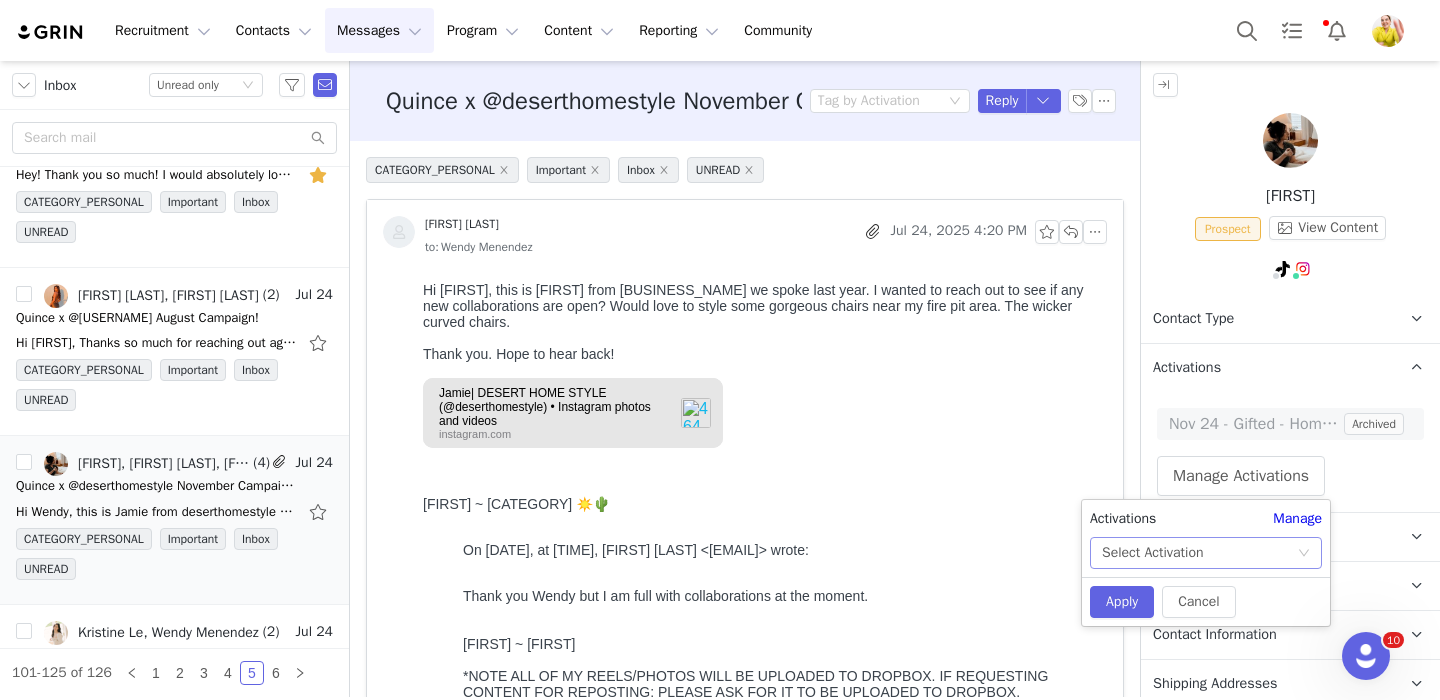 click on "Select Activation" at bounding box center (1152, 553) 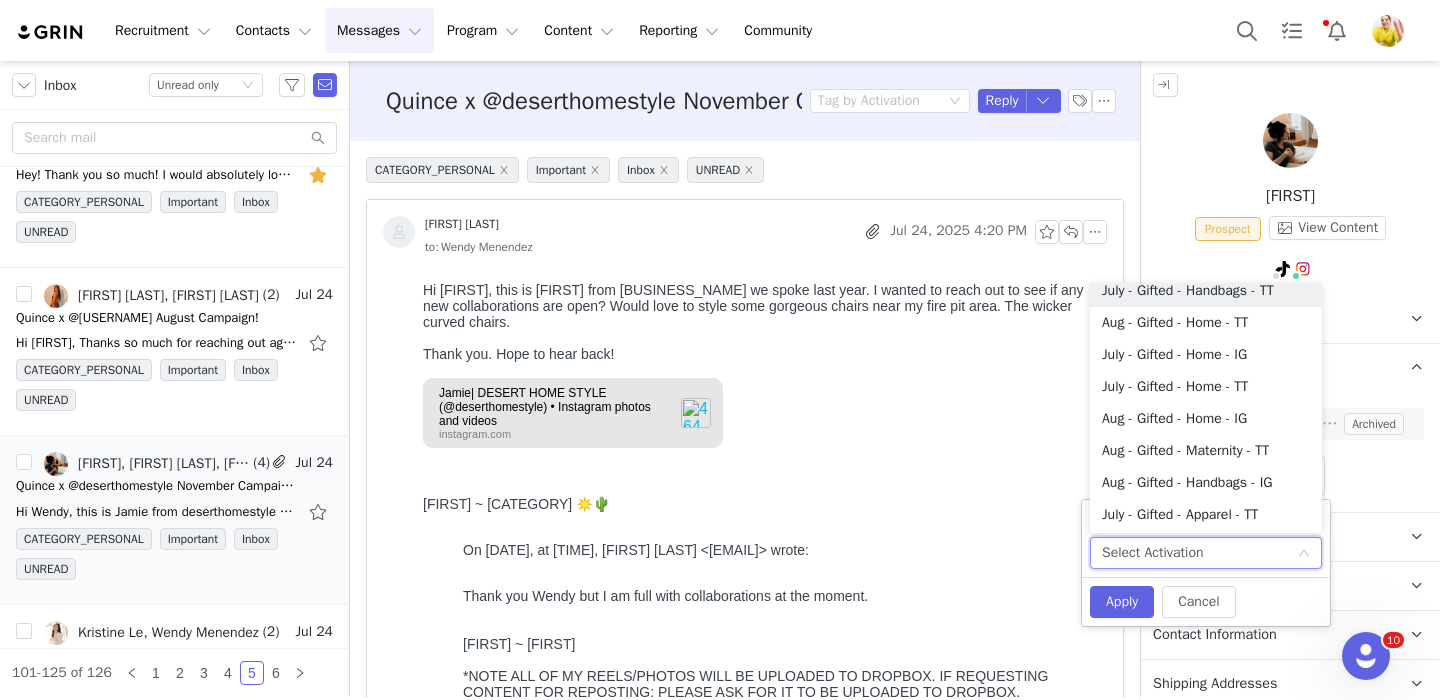 scroll, scrollTop: 334, scrollLeft: 0, axis: vertical 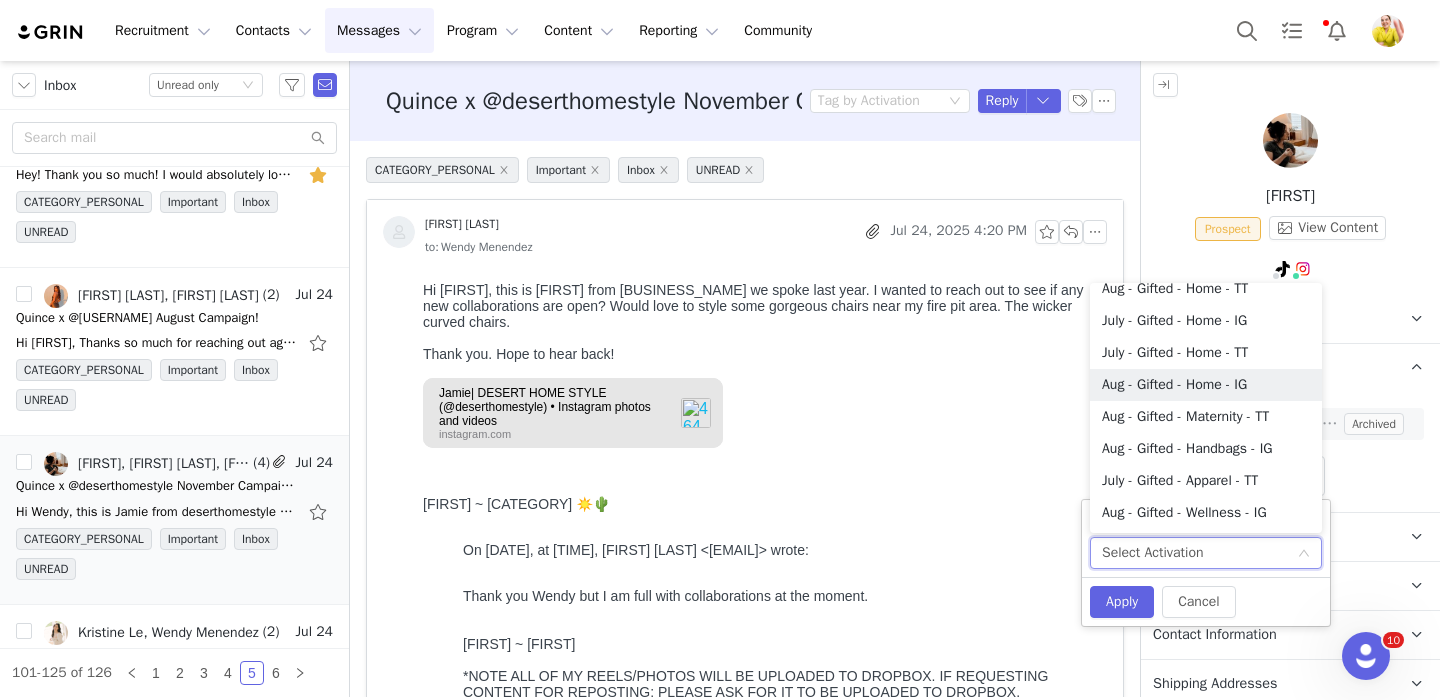 click on "Aug - Gifted - Home - IG" at bounding box center [1206, 385] 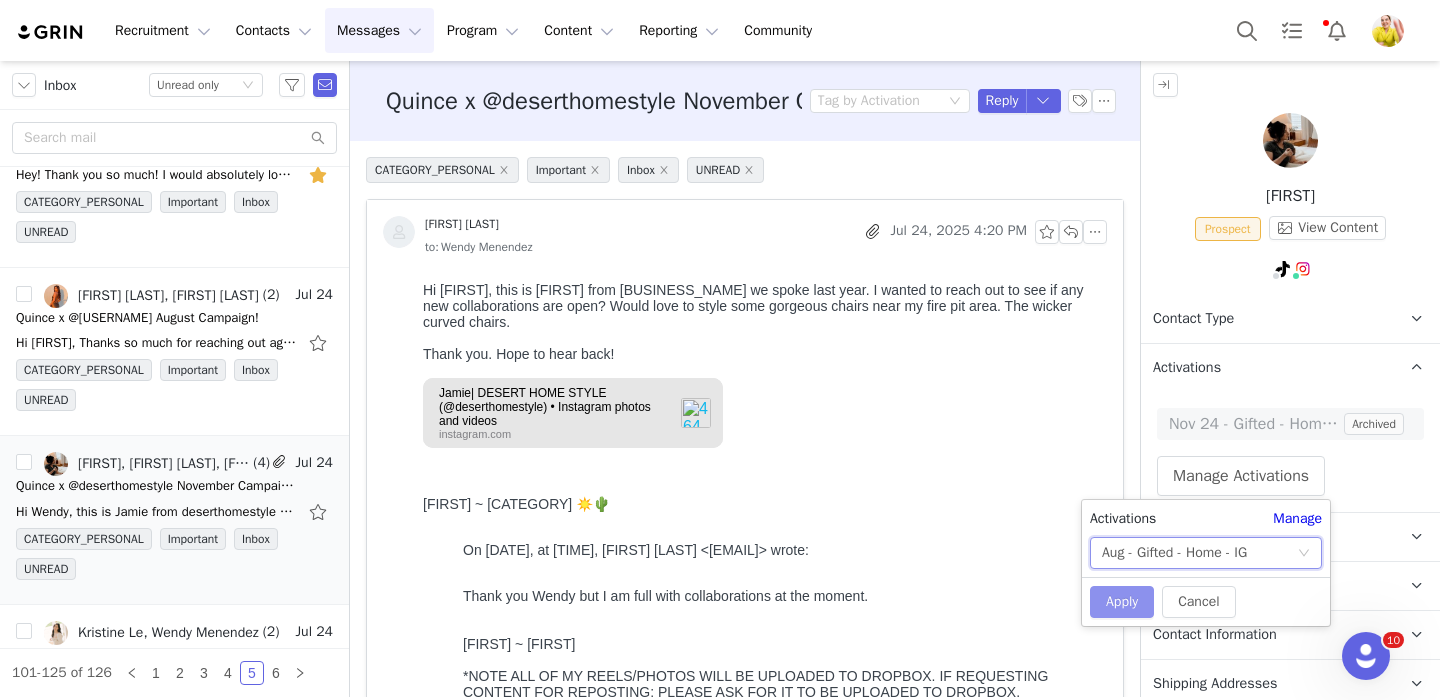click on "Apply" at bounding box center [1122, 602] 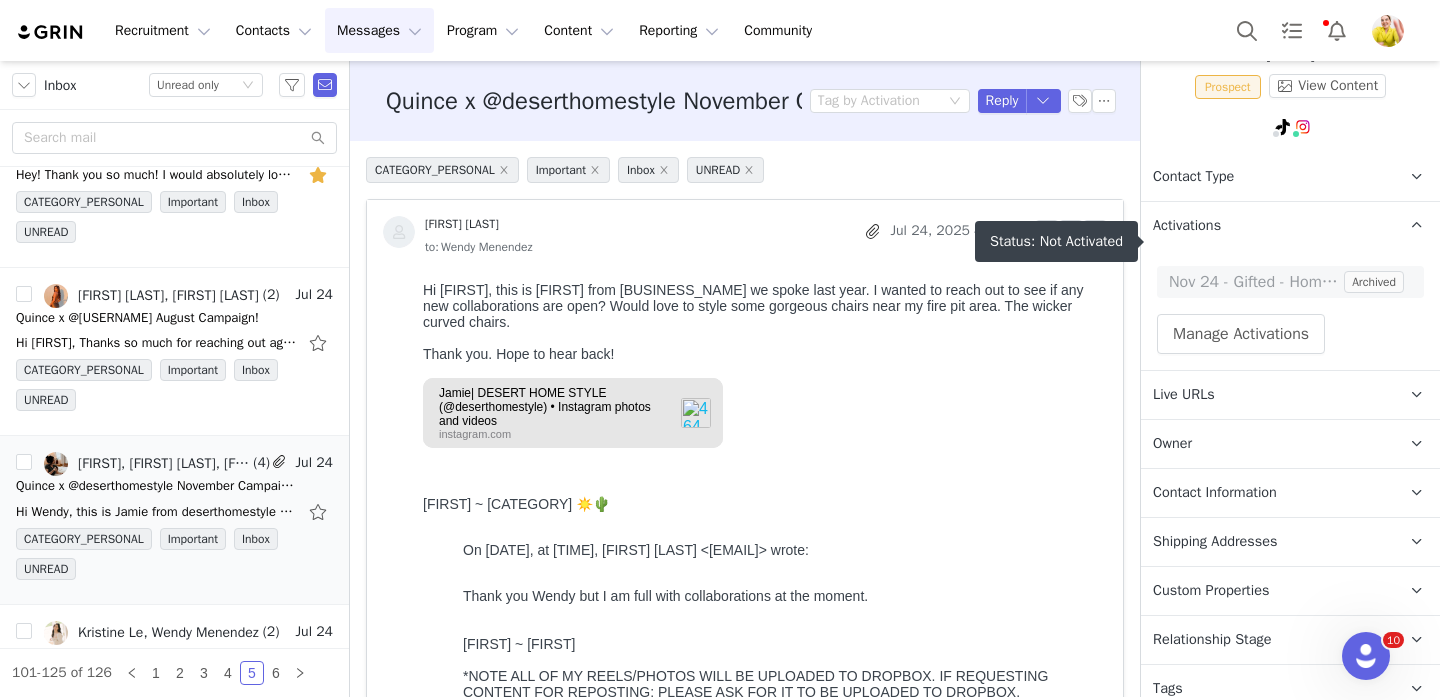 scroll, scrollTop: 206, scrollLeft: 0, axis: vertical 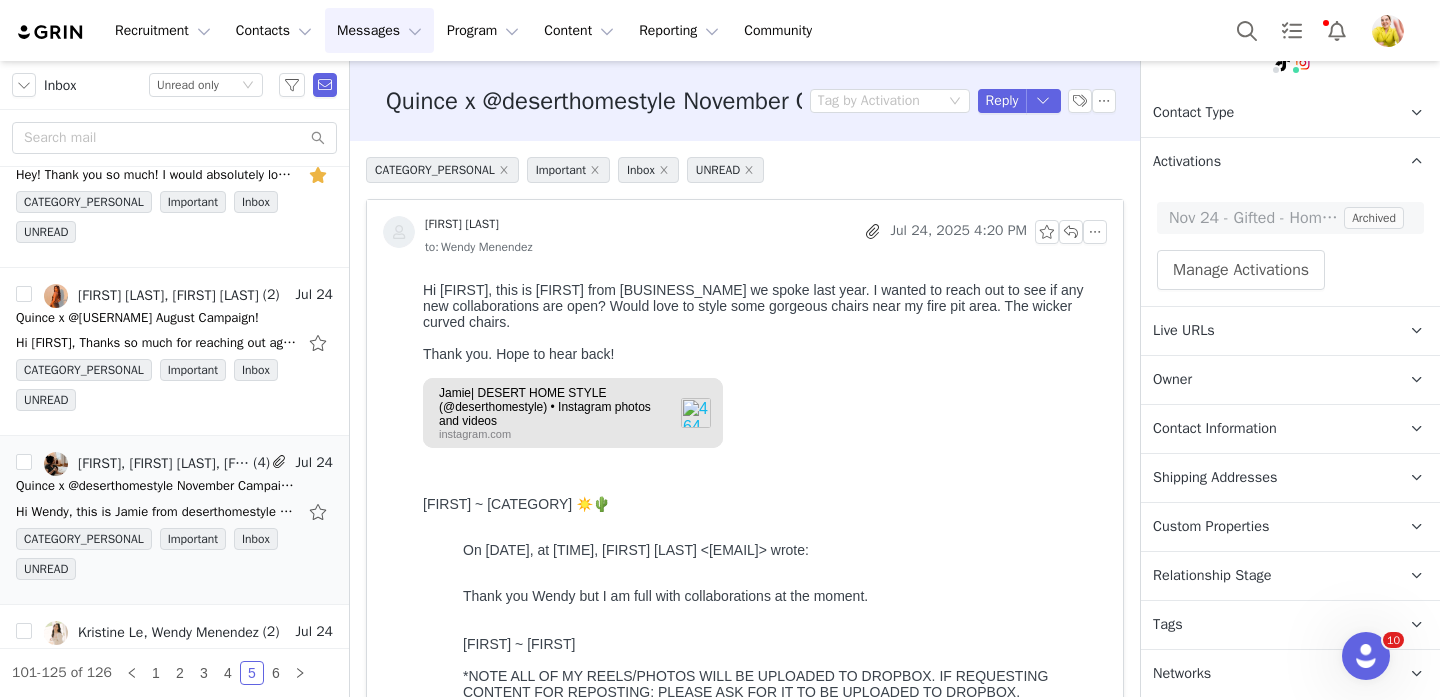 click on "Relationship Stage" at bounding box center (1212, 576) 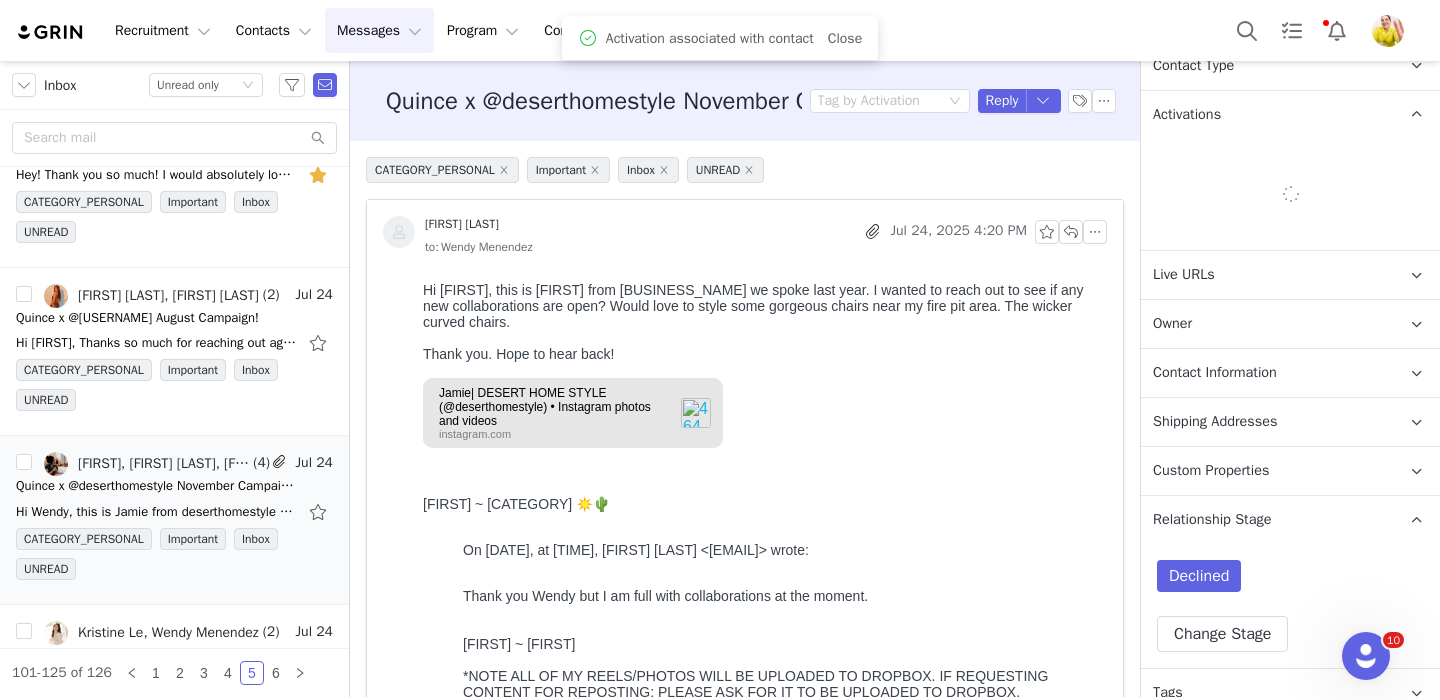scroll, scrollTop: 288, scrollLeft: 0, axis: vertical 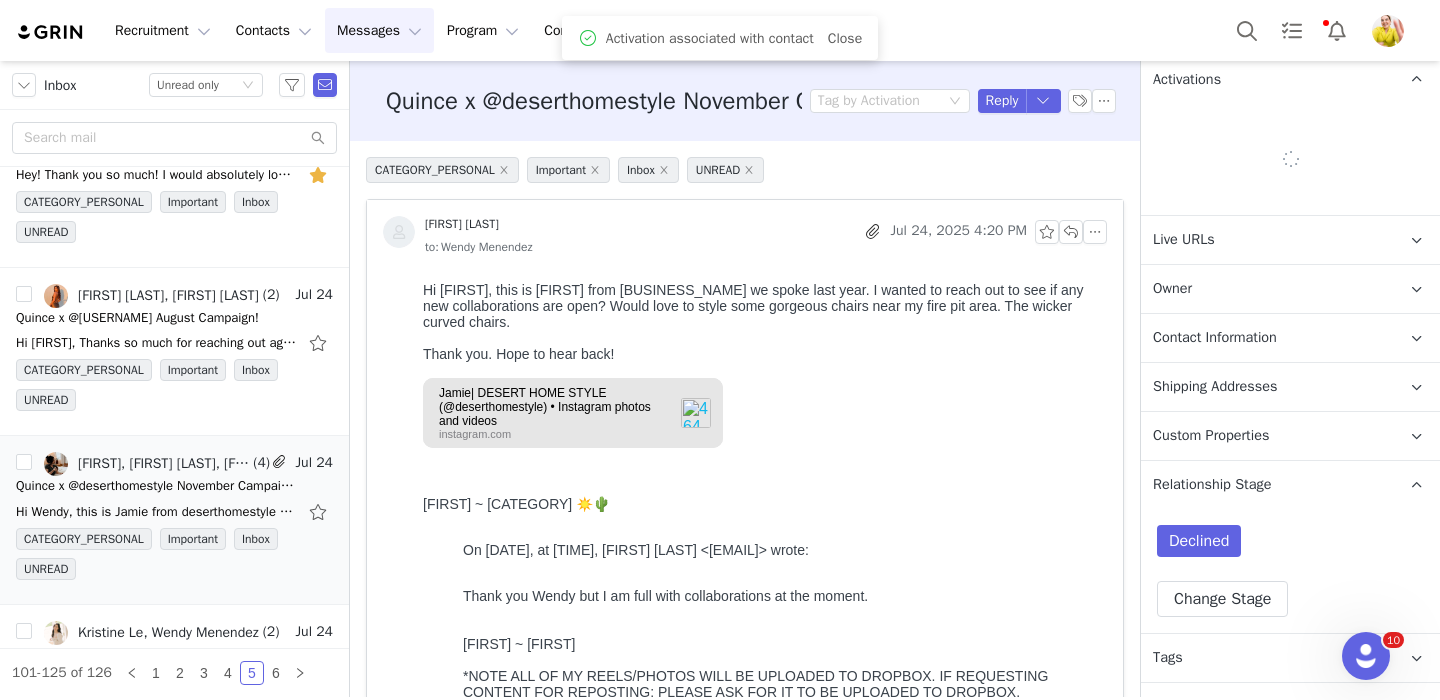 click on "Declined" at bounding box center (1199, 541) 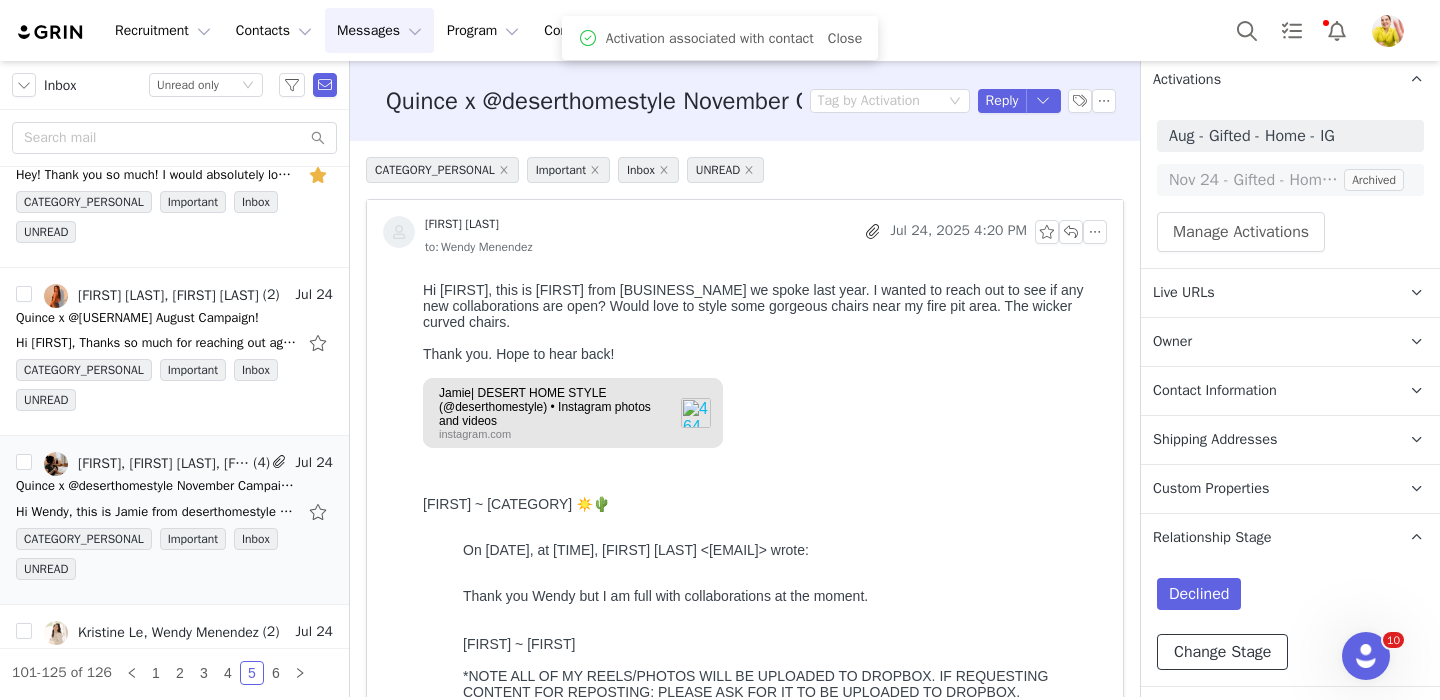 click on "Change Stage" at bounding box center (1222, 652) 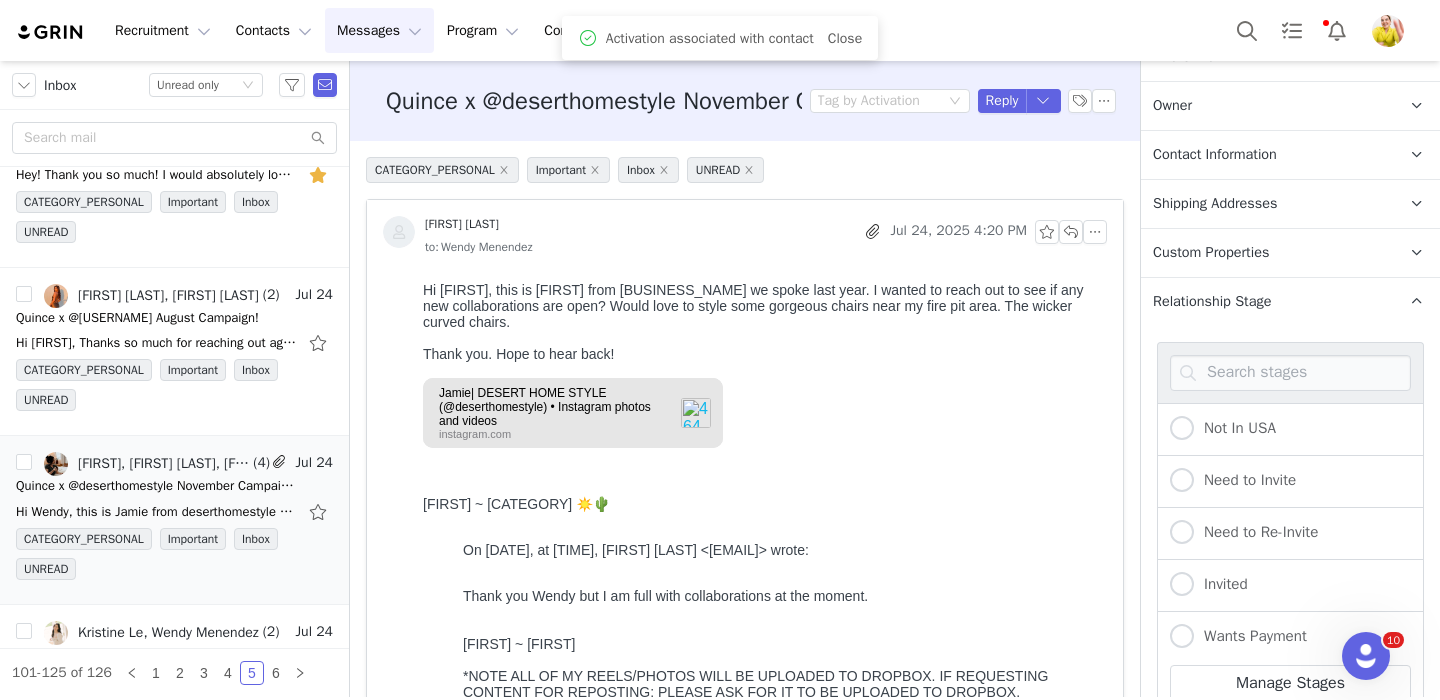 scroll, scrollTop: 714, scrollLeft: 0, axis: vertical 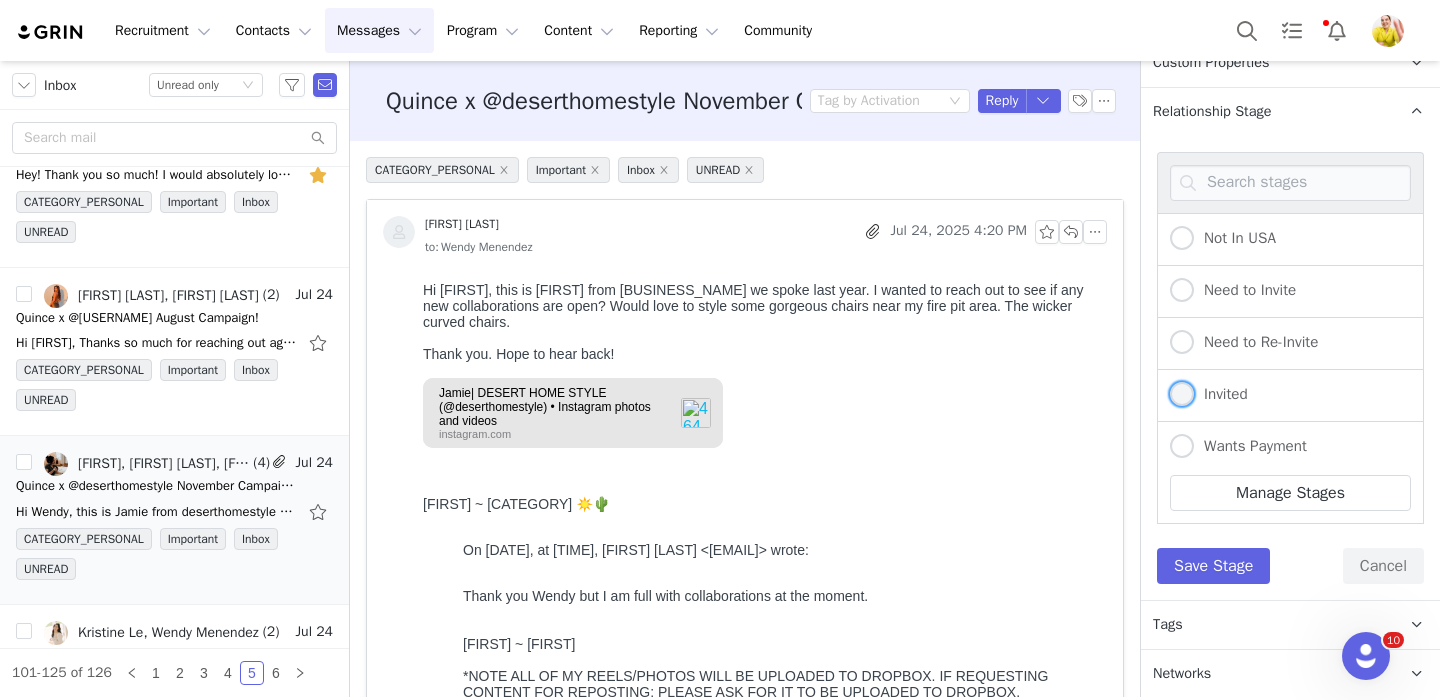 click on "Invited" at bounding box center [1221, 394] 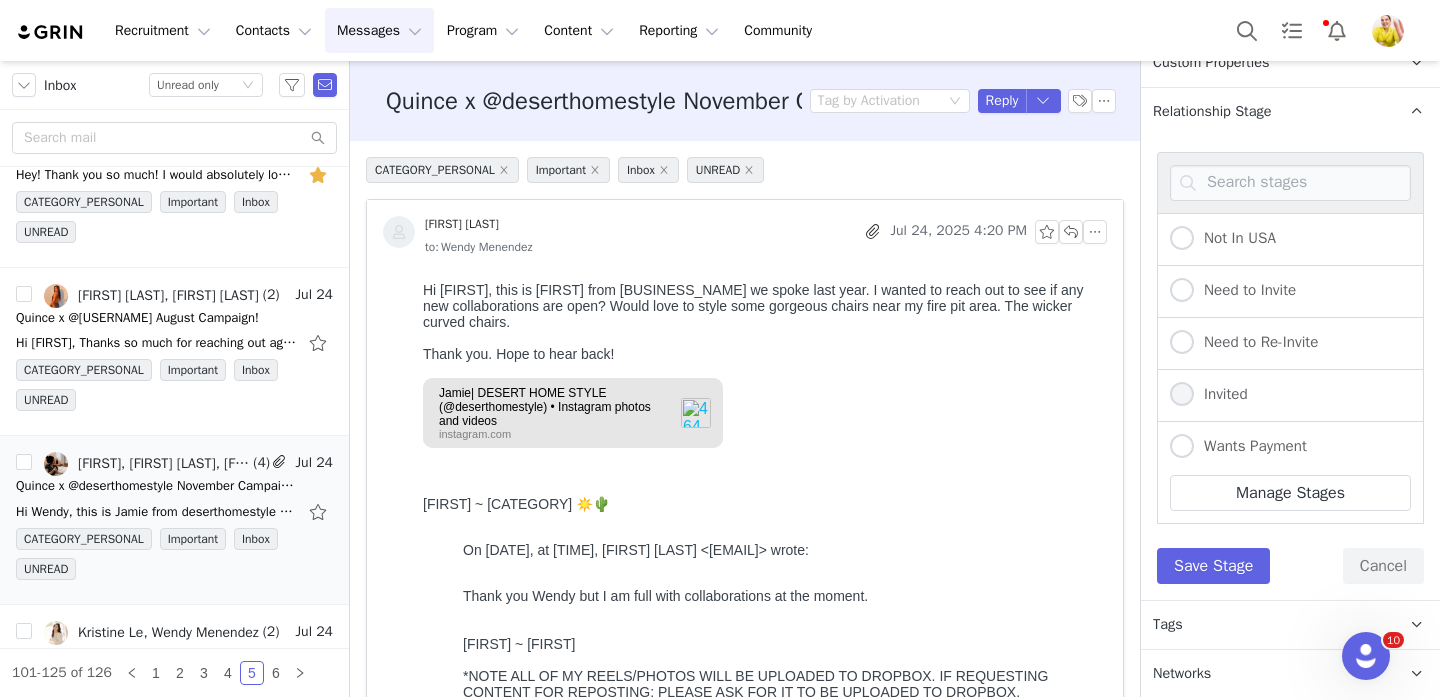 click on "Invited" at bounding box center [1182, 395] 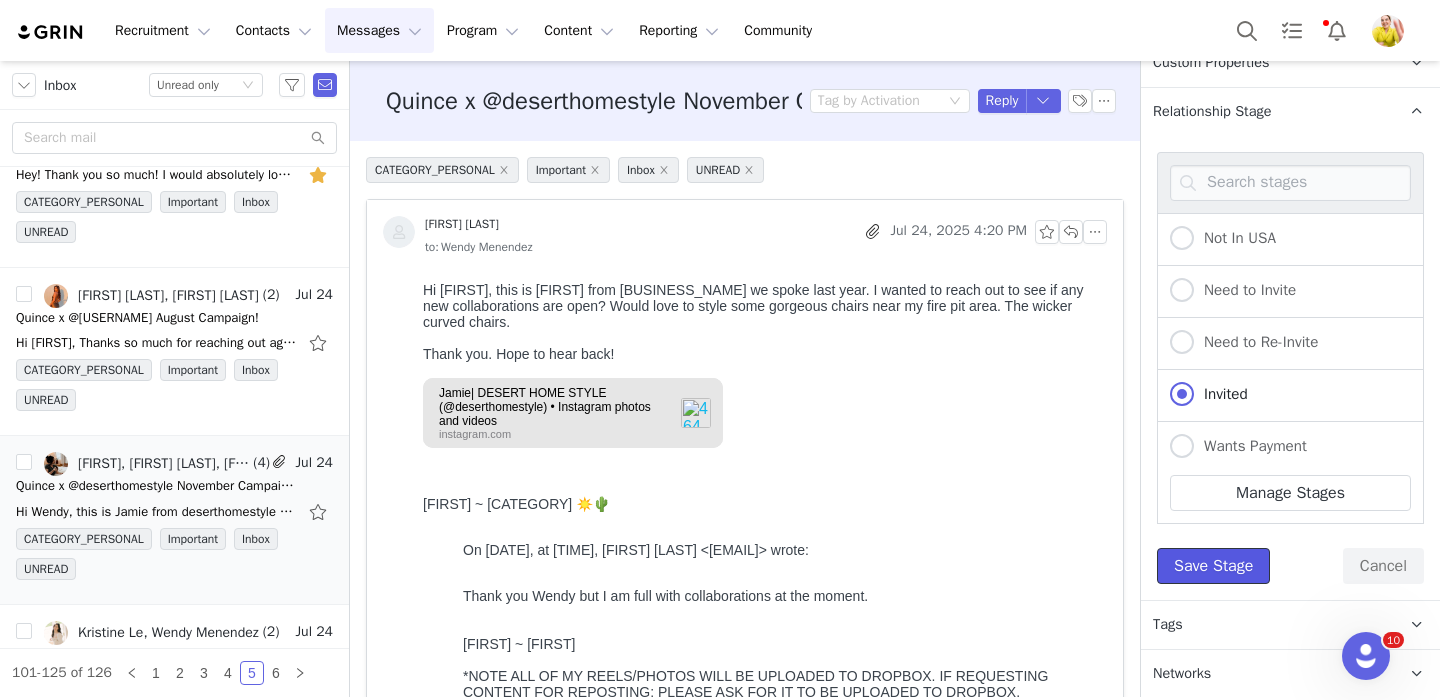 click on "Save Stage" at bounding box center (1213, 566) 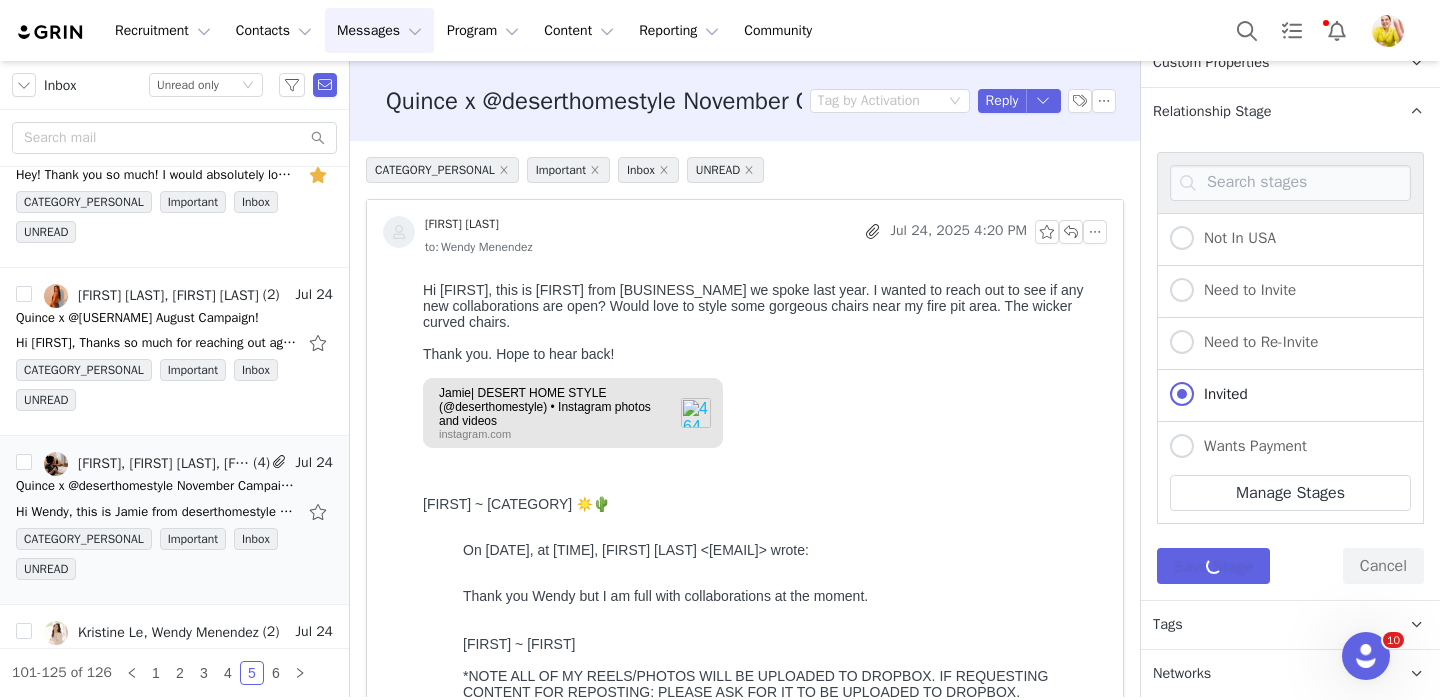scroll, scrollTop: 374, scrollLeft: 0, axis: vertical 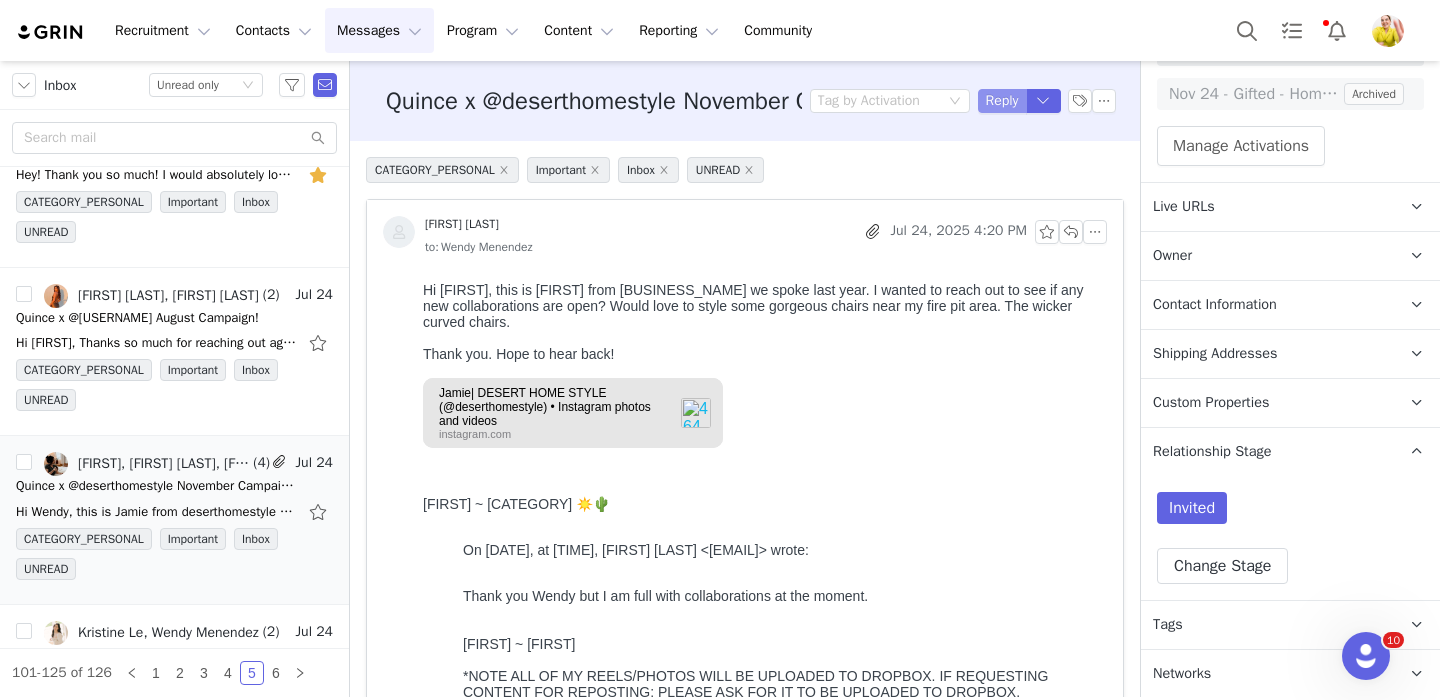 click on "Reply" at bounding box center (1002, 101) 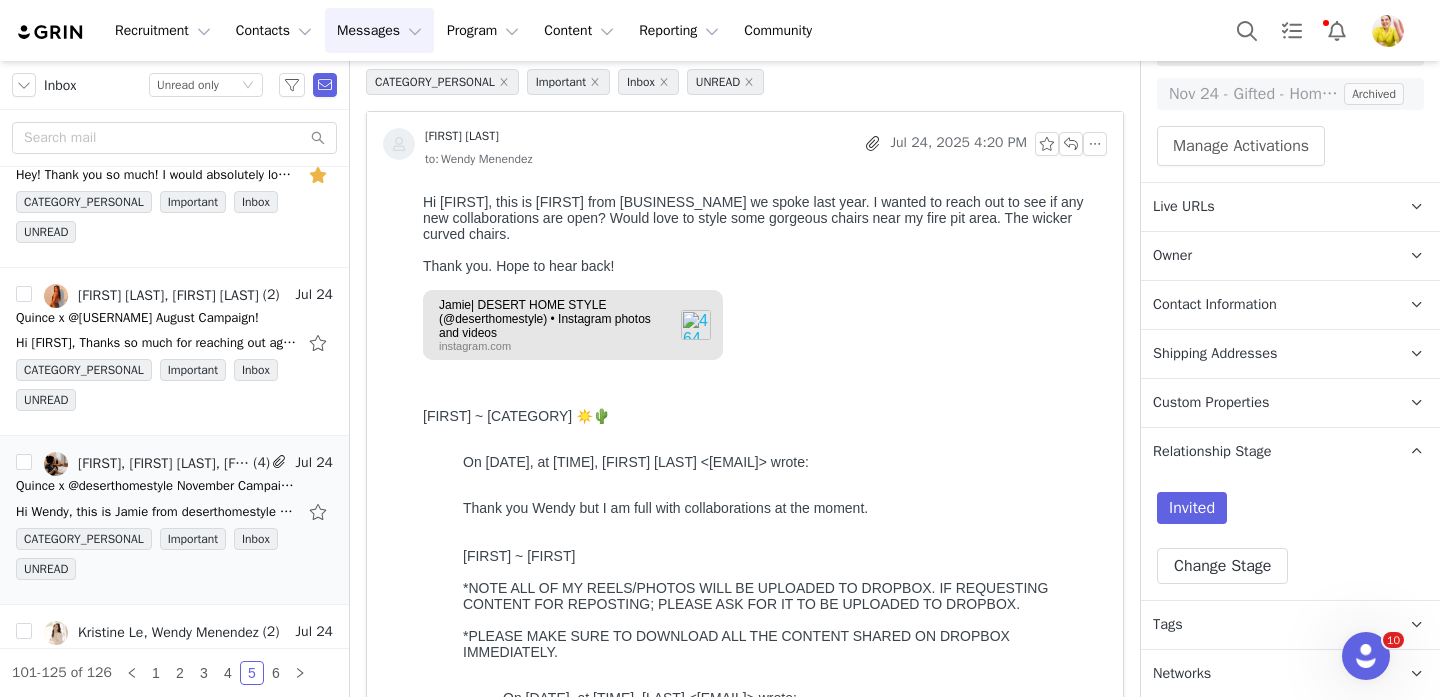 scroll, scrollTop: 916, scrollLeft: 0, axis: vertical 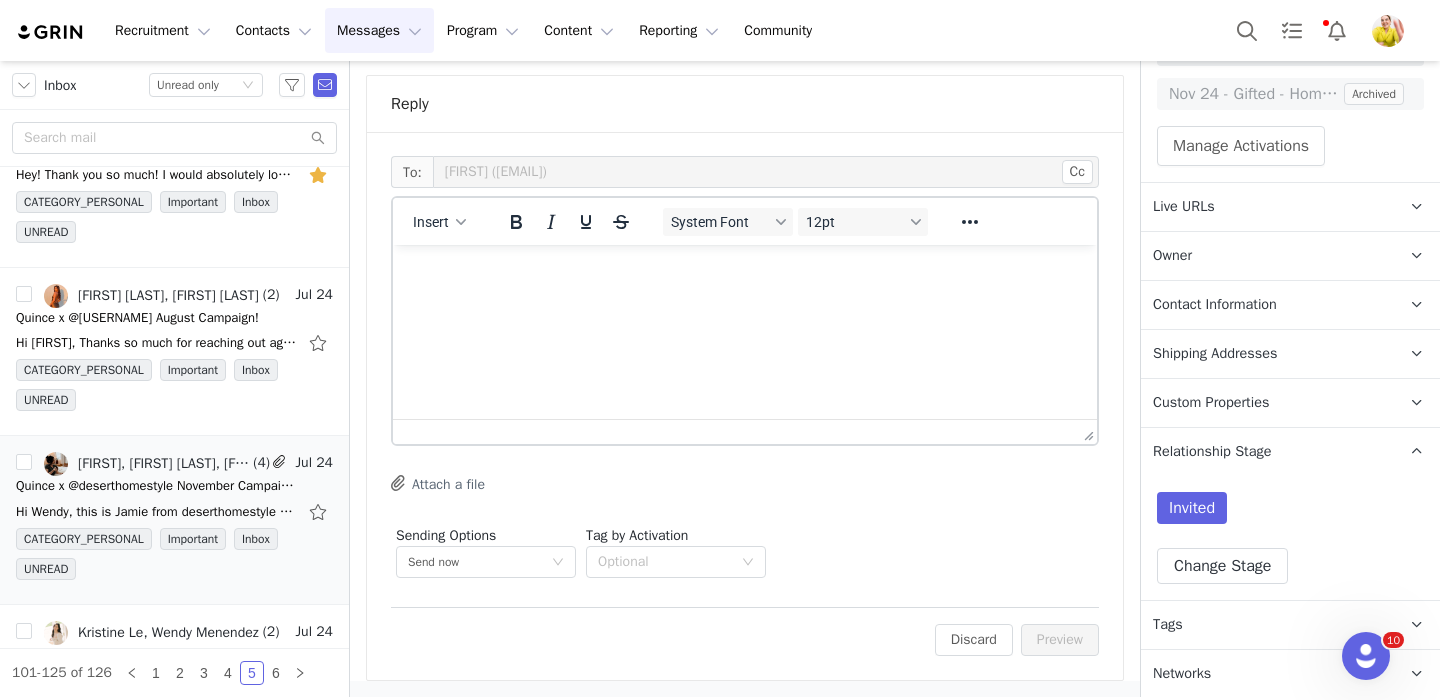 click at bounding box center [745, 272] 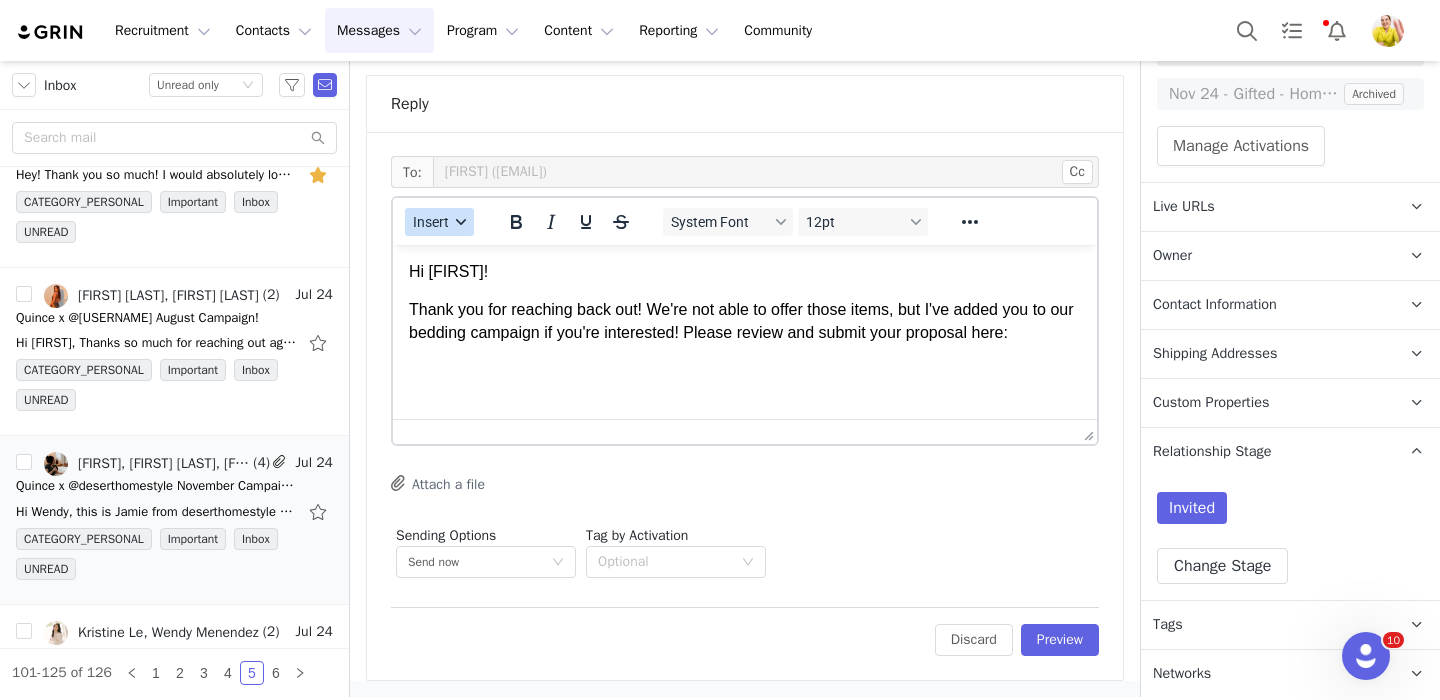 click on "Insert" at bounding box center [431, 222] 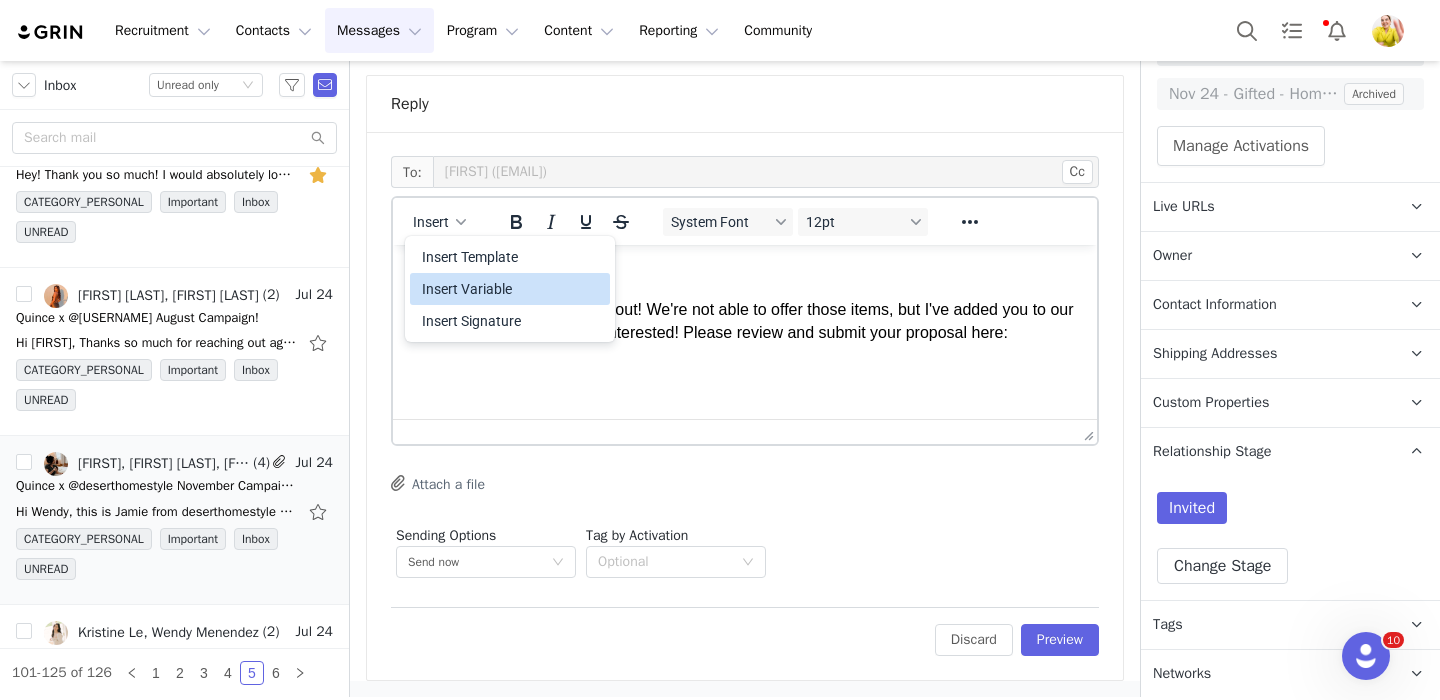click on "Insert Variable" at bounding box center [512, 289] 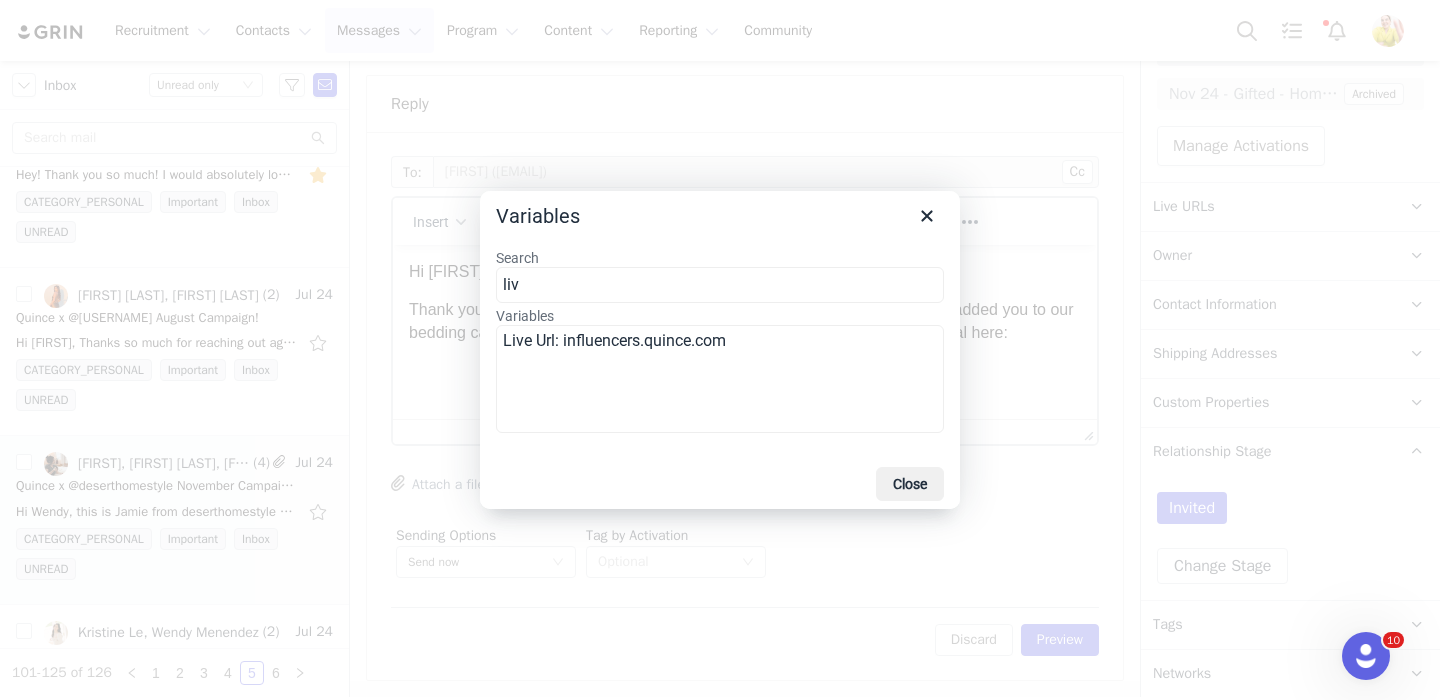 type on "liv" 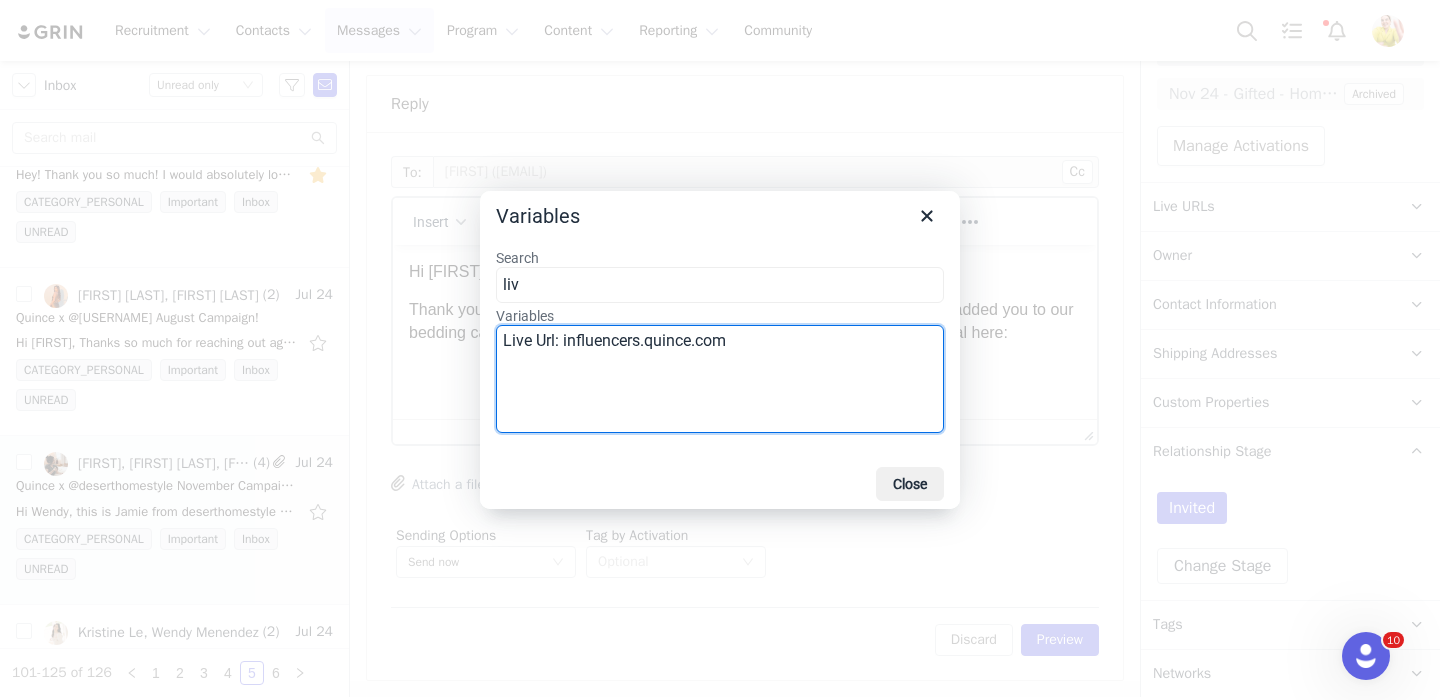drag, startPoint x: 537, startPoint y: 338, endPoint x: 142, endPoint y: 91, distance: 465.86908 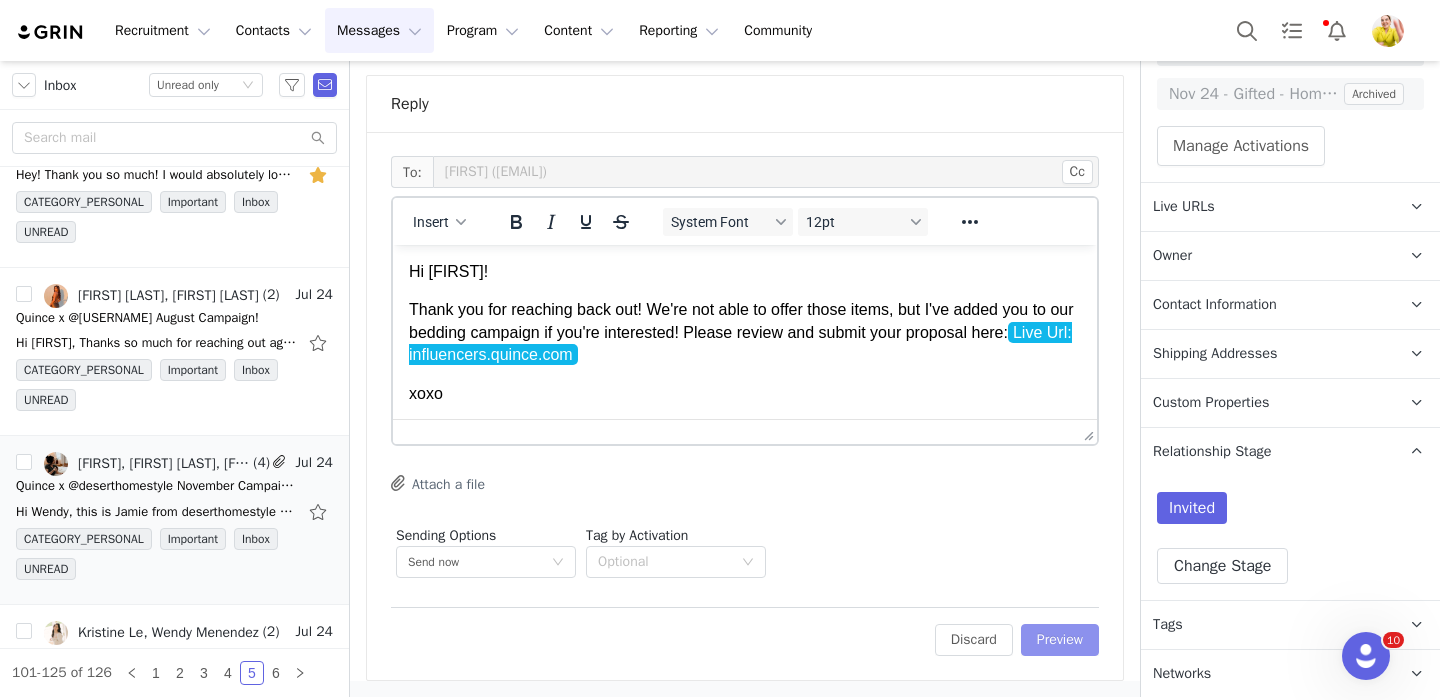 click on "Preview" at bounding box center (1060, 640) 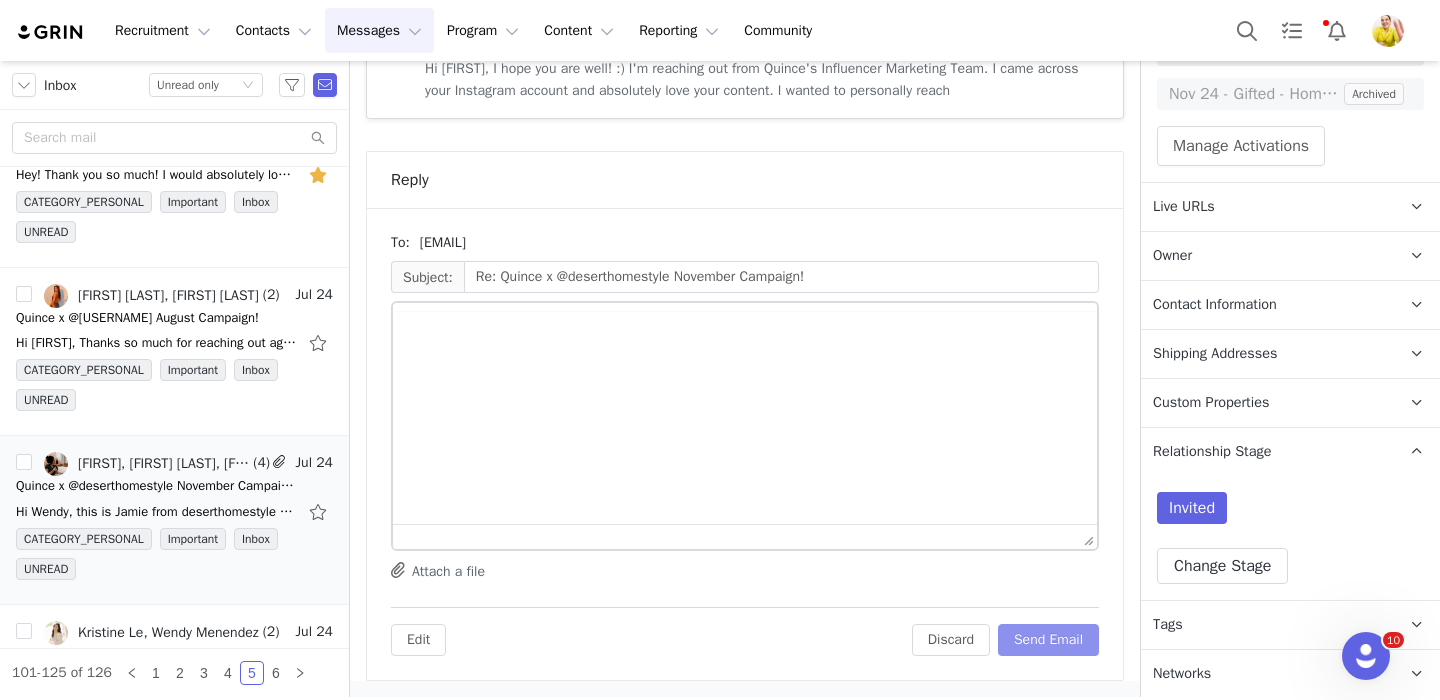 scroll, scrollTop: 1491, scrollLeft: 0, axis: vertical 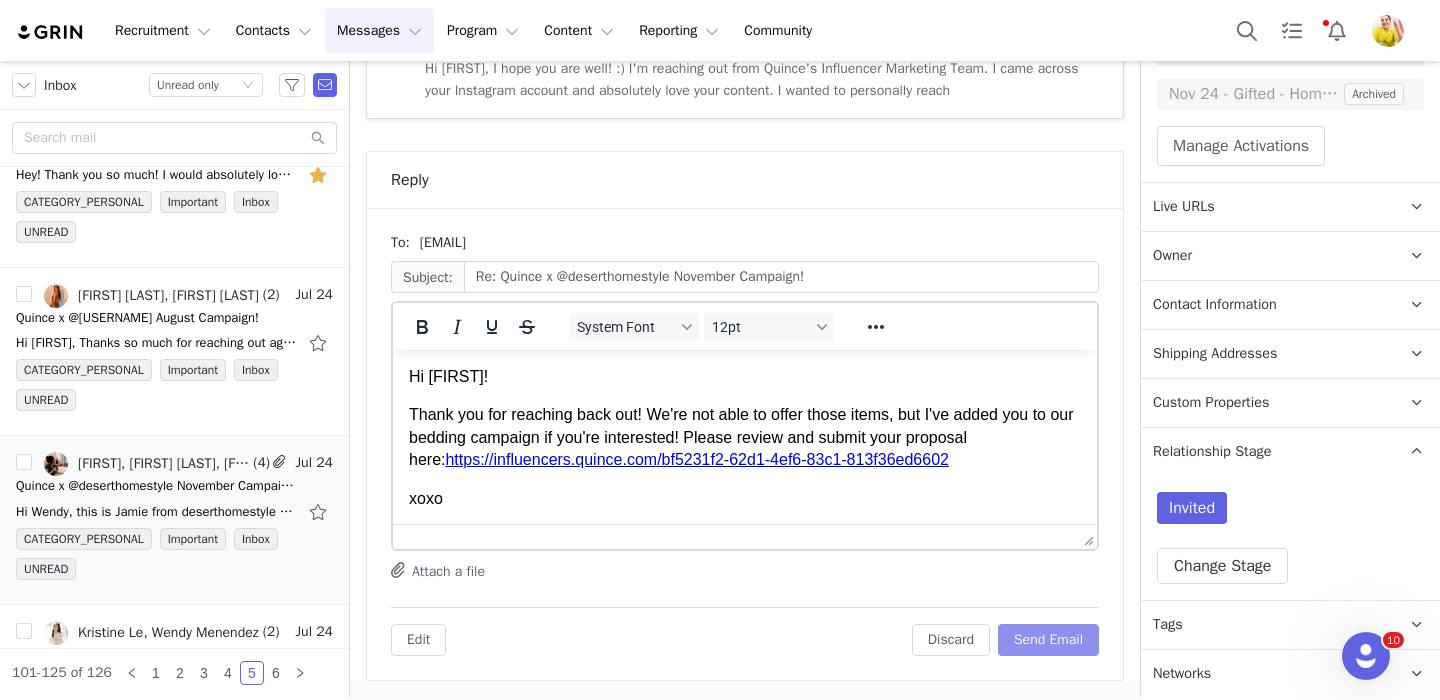 click on "Send Email" at bounding box center [1048, 640] 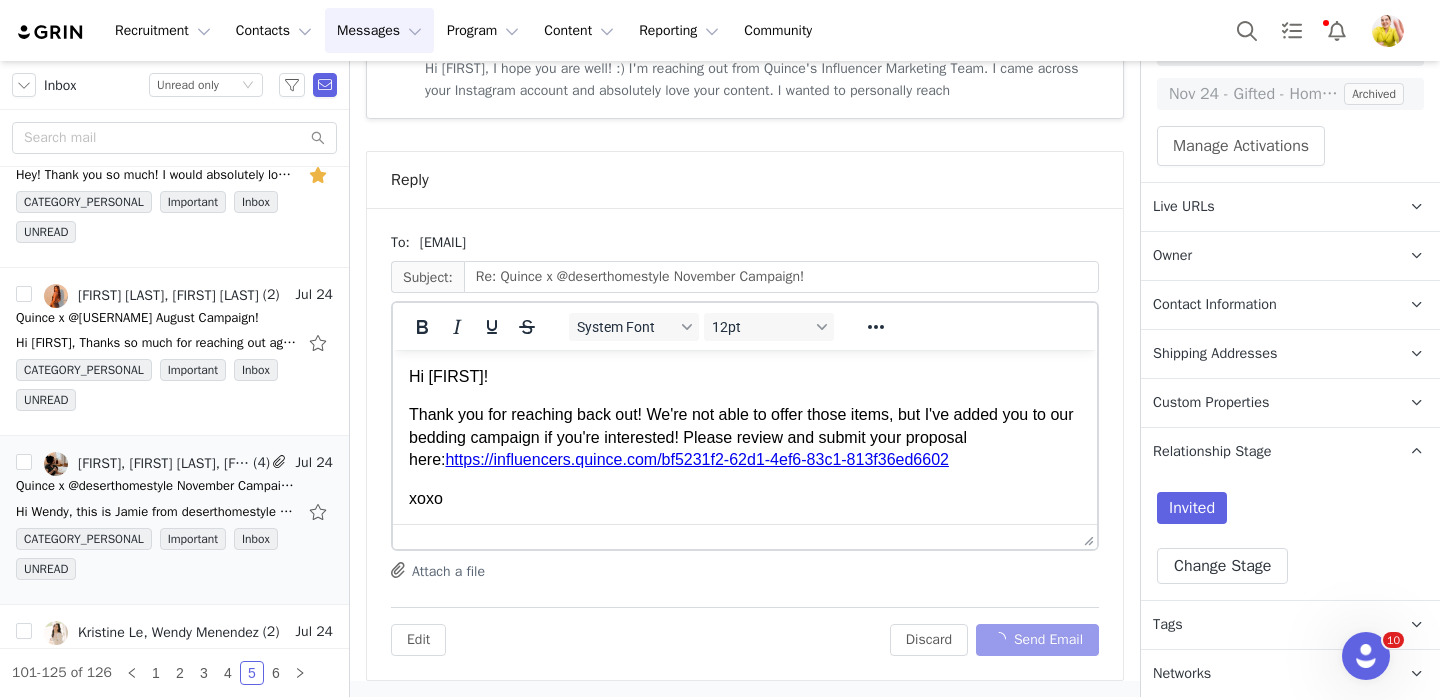 scroll, scrollTop: 929, scrollLeft: 0, axis: vertical 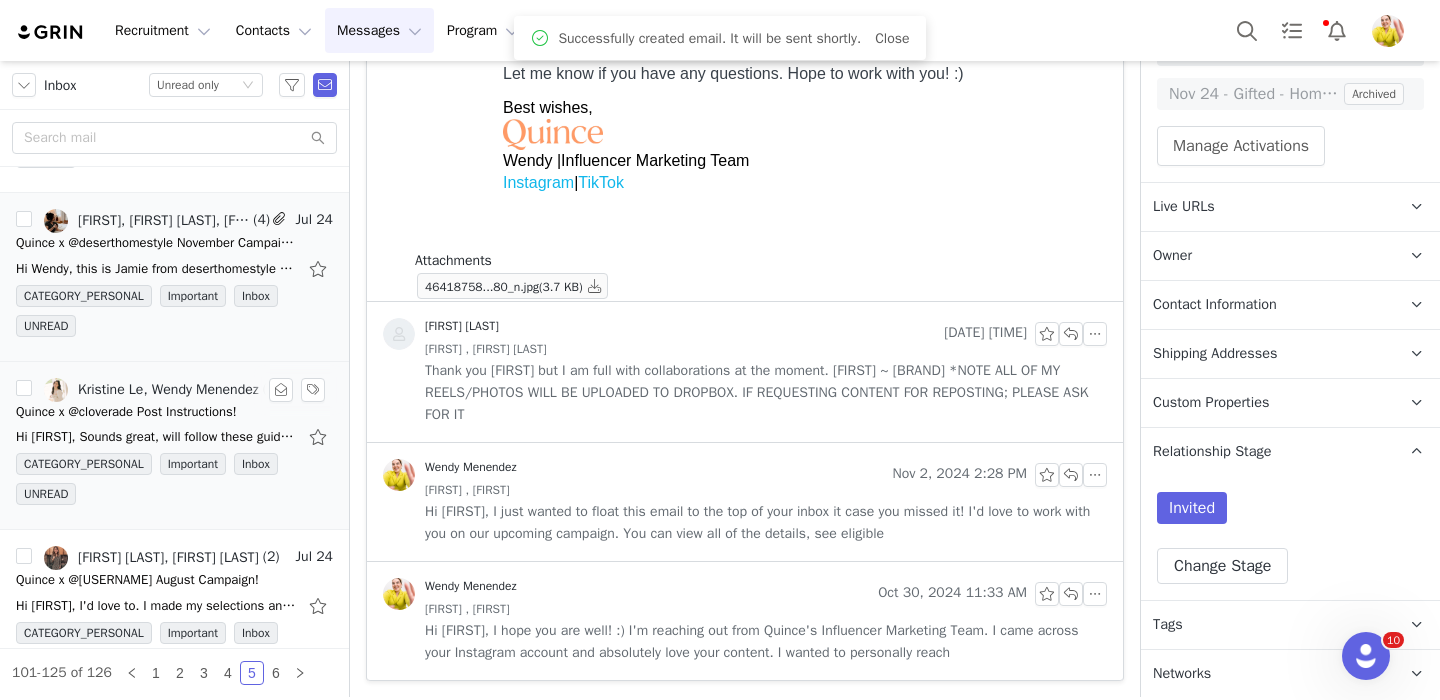 click on "Quince x @cloverade Post Instructions!" at bounding box center (126, 412) 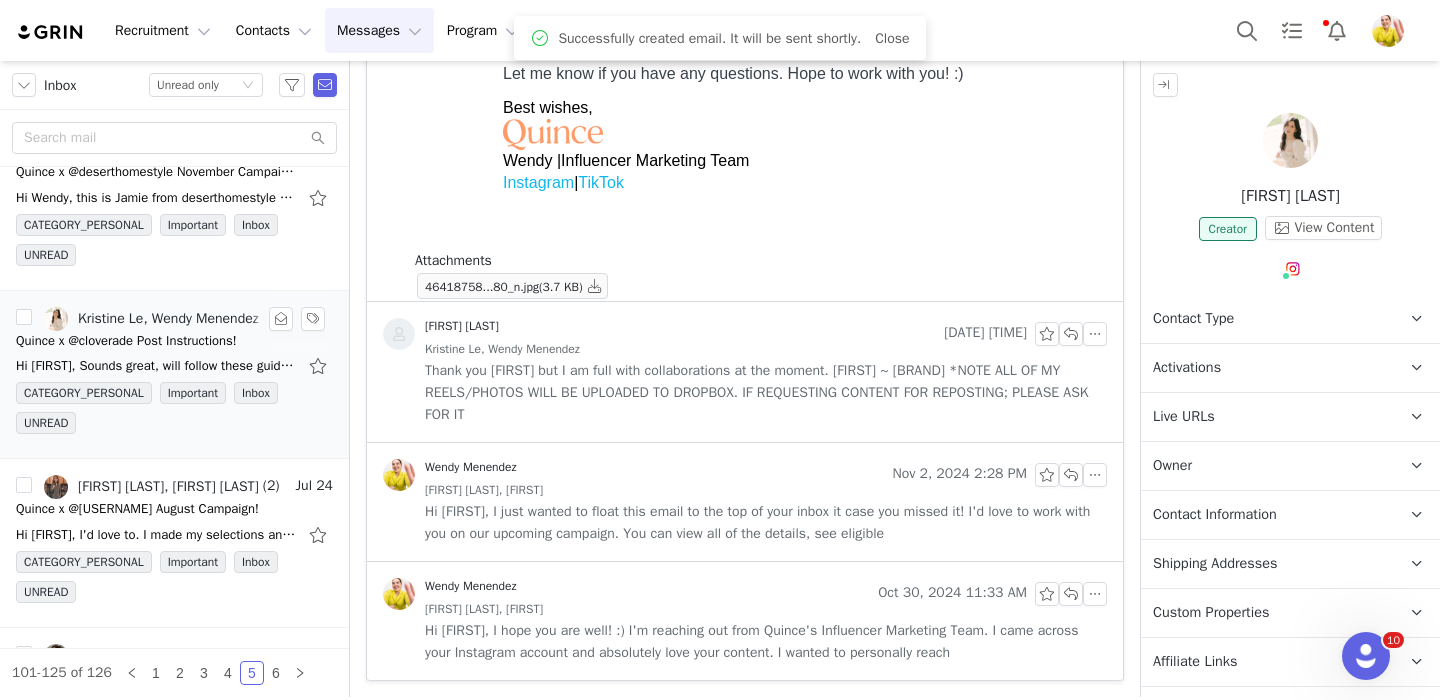 scroll, scrollTop: 1127, scrollLeft: 0, axis: vertical 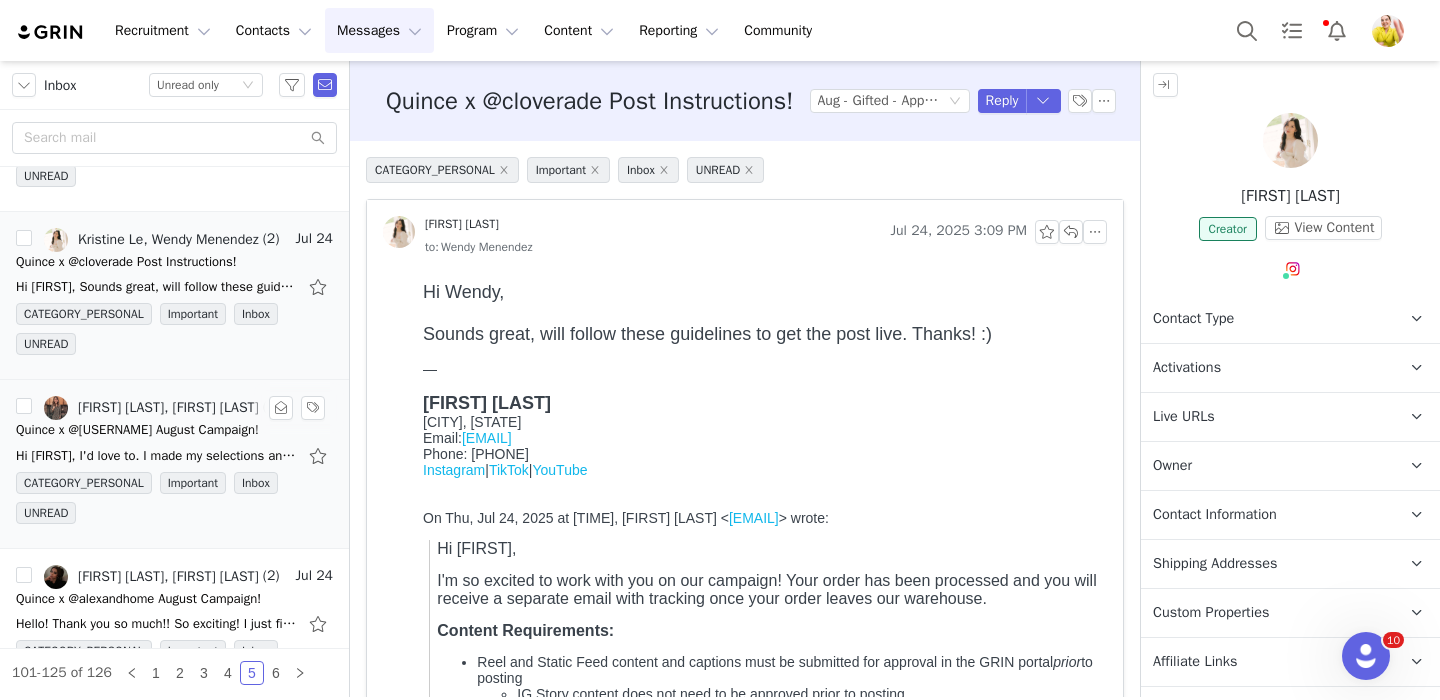 click on "Quince x @marissawearsanoutfit August Campaign!" at bounding box center (137, 430) 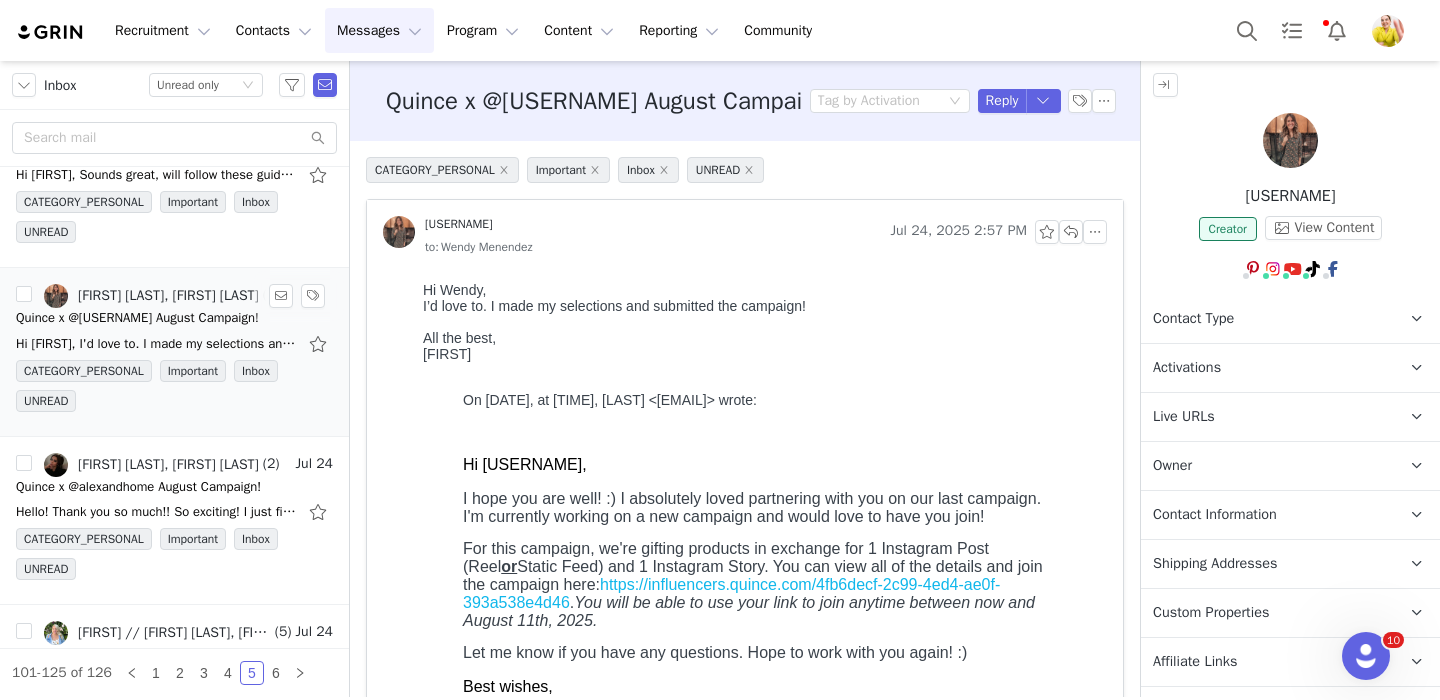 scroll, scrollTop: 0, scrollLeft: 0, axis: both 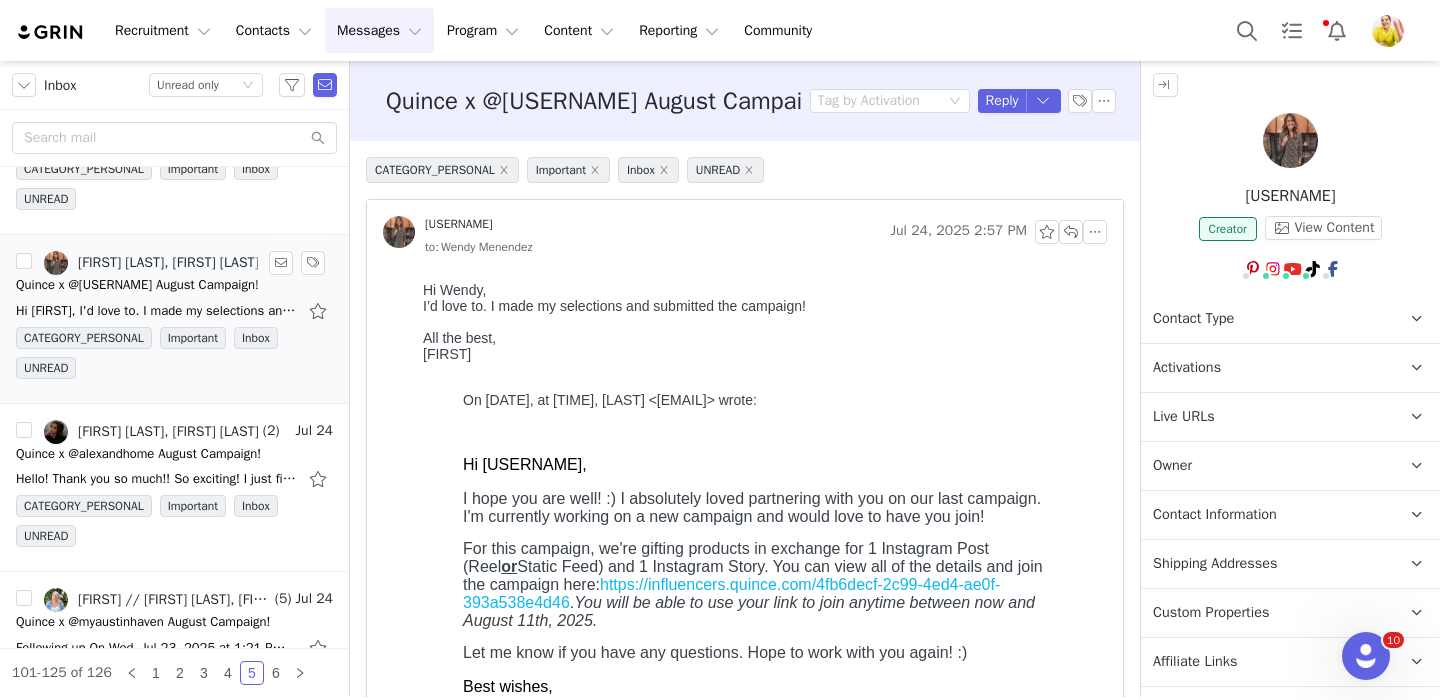 click on "[FIRST] [LAST], [FIRST] [LAST]" at bounding box center (151, 432) 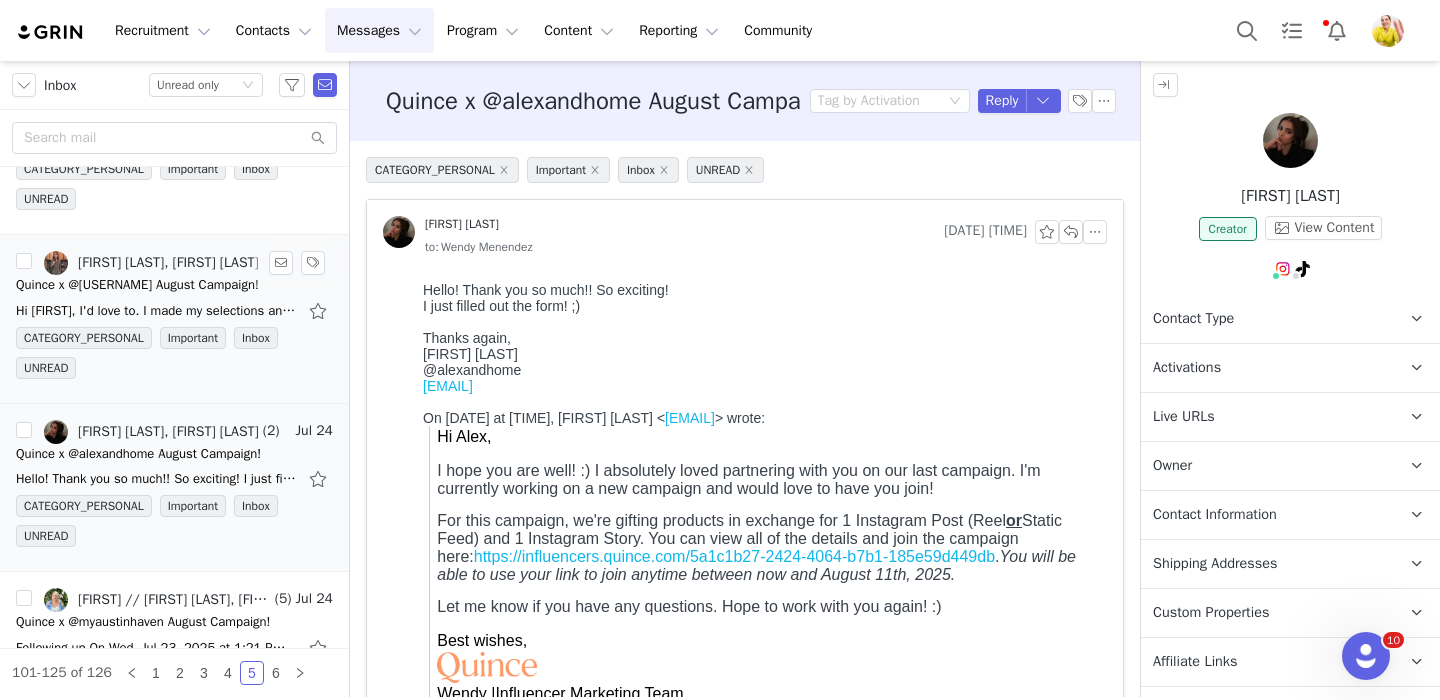 scroll, scrollTop: 0, scrollLeft: 0, axis: both 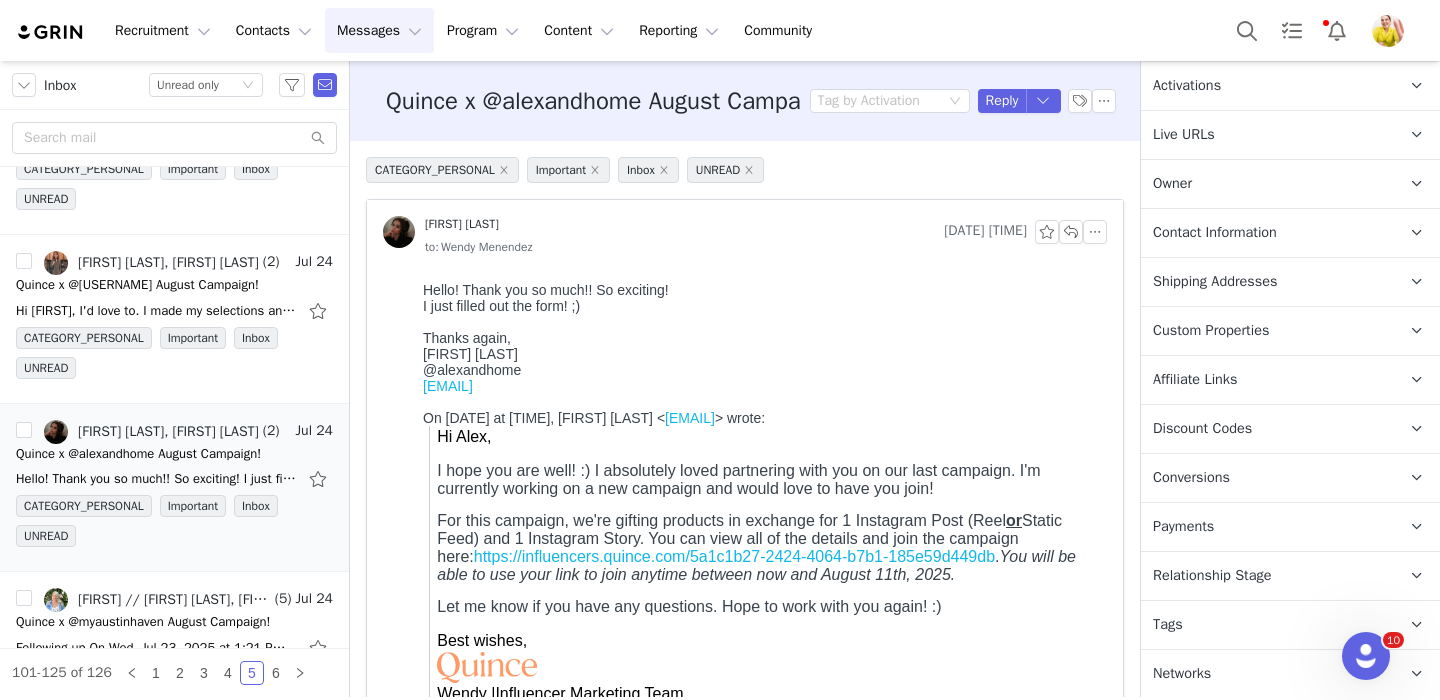 click on "Relationship Stage  Use relationship stages to move contacts through a logical sequence, from unaware of your brand to loyal ambassador" at bounding box center (1266, 576) 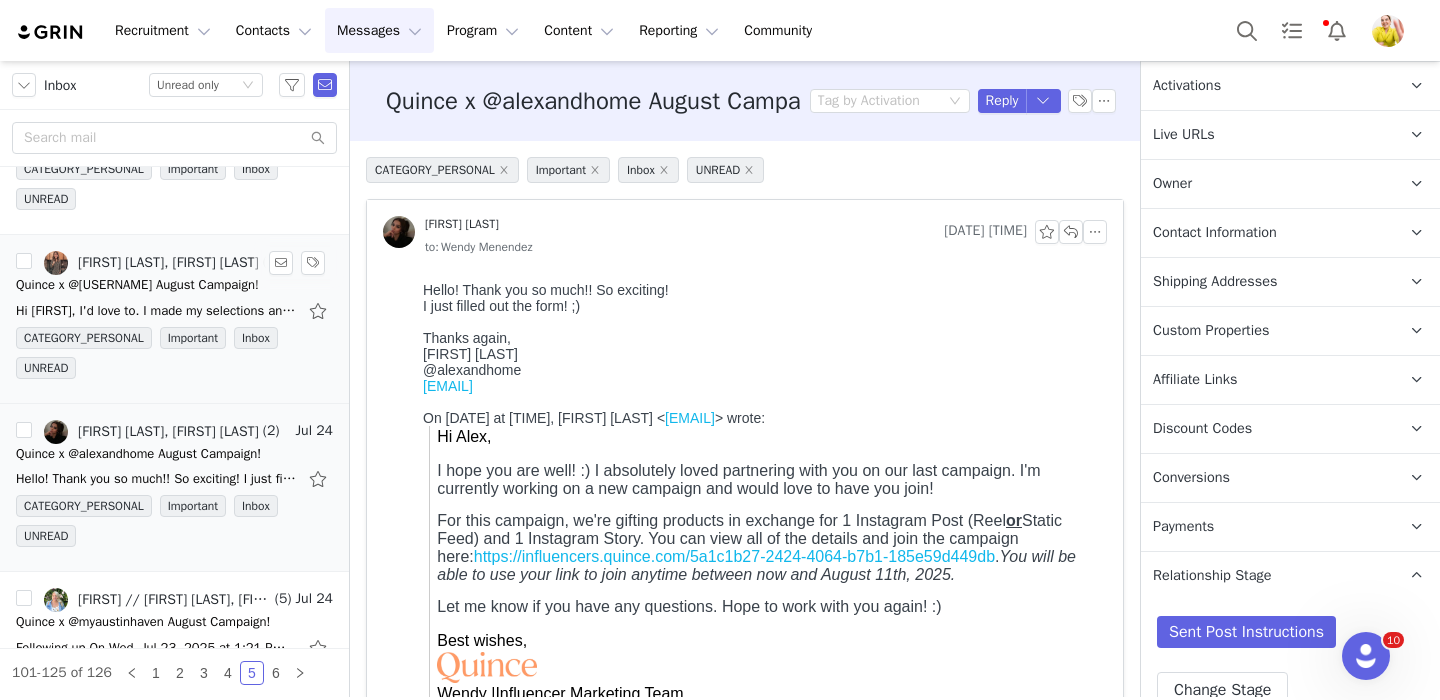 click on "CATEGORY_PERSONAL   Important   Inbox   UNREAD" at bounding box center (174, 357) 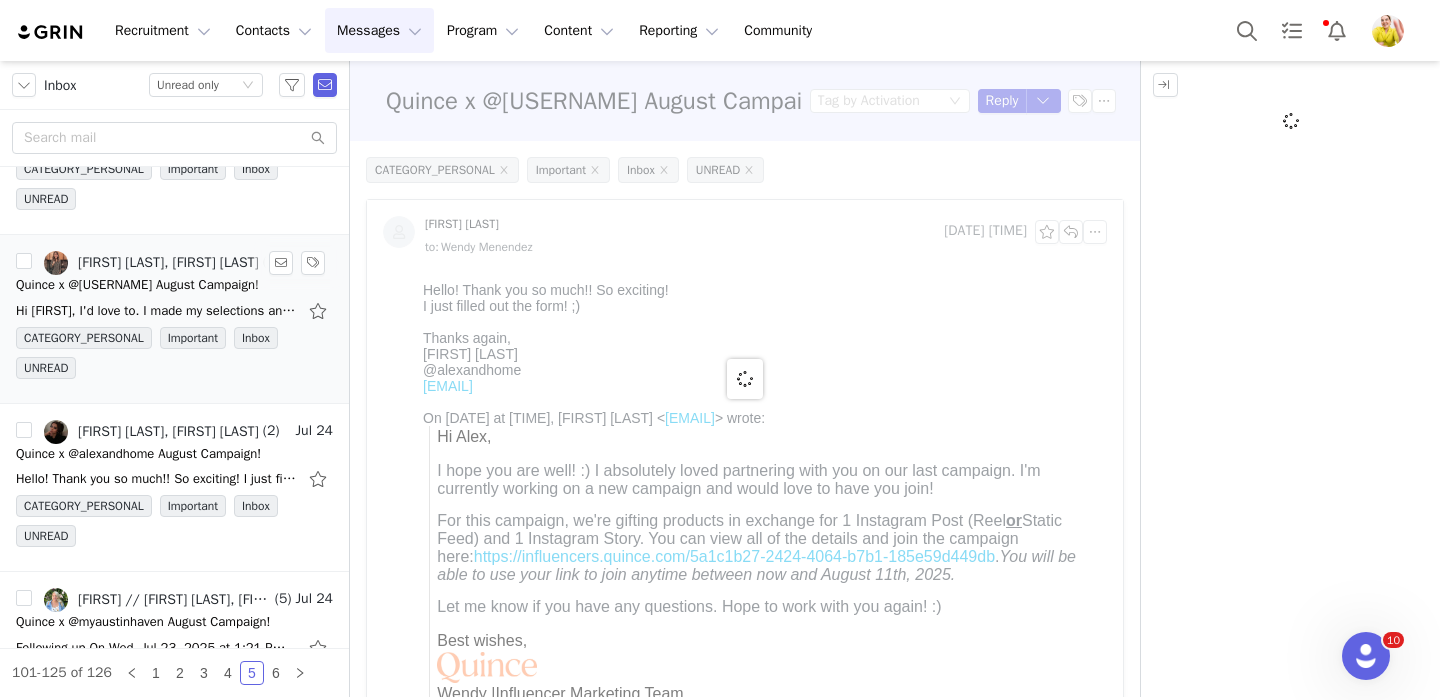 scroll, scrollTop: 0, scrollLeft: 0, axis: both 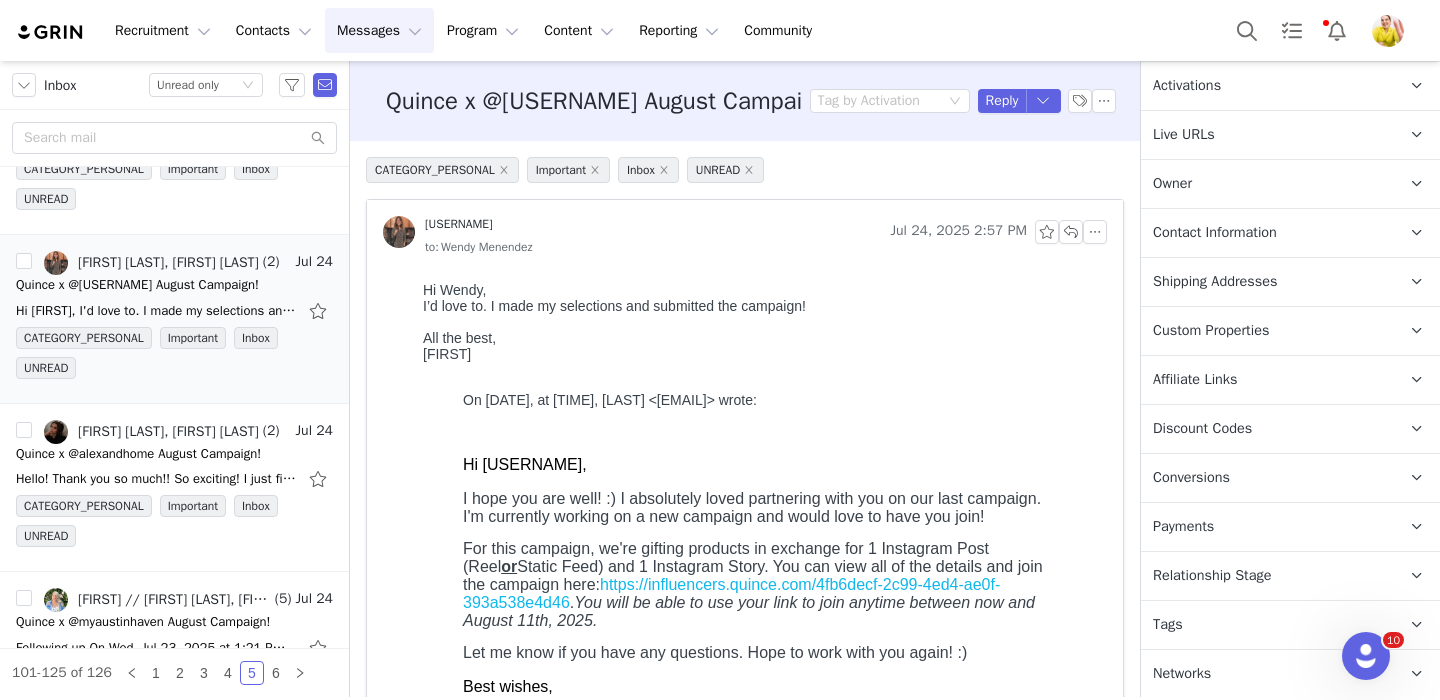 click on "Relationship Stage" at bounding box center [1212, 576] 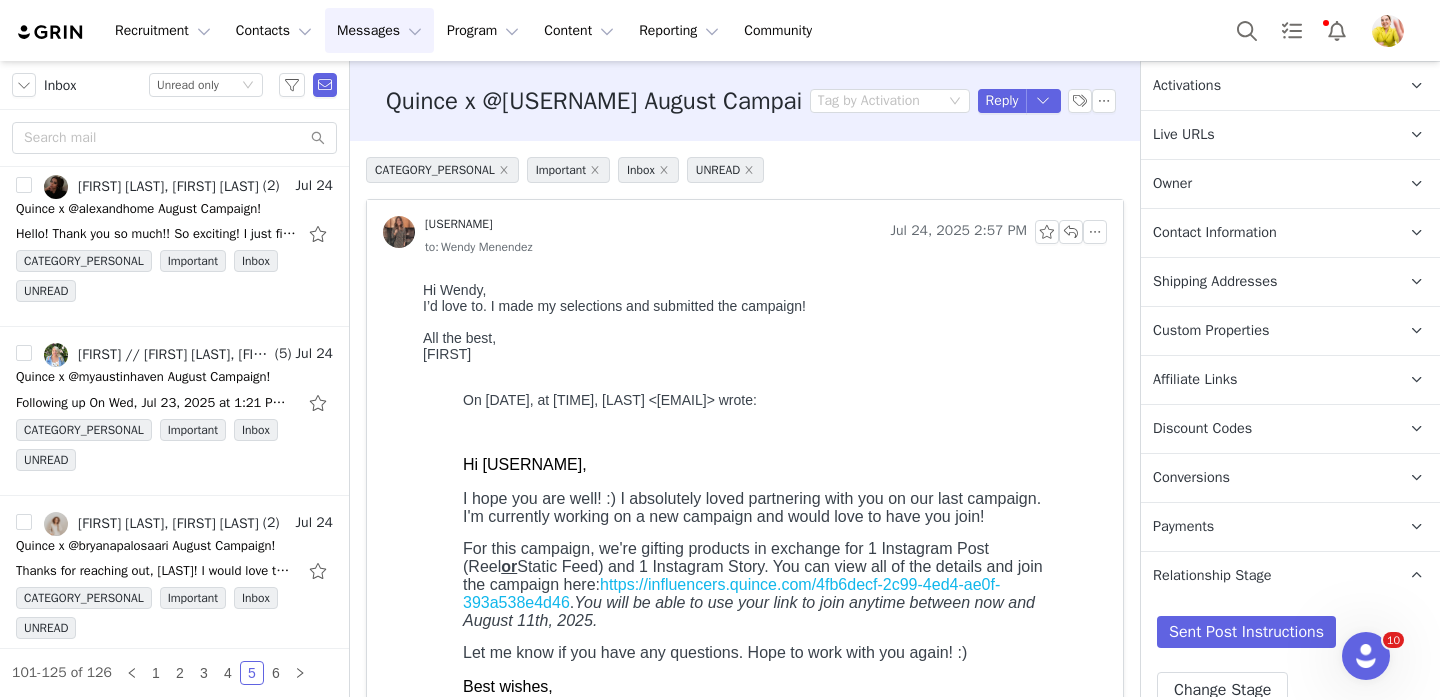 scroll, scrollTop: 1538, scrollLeft: 0, axis: vertical 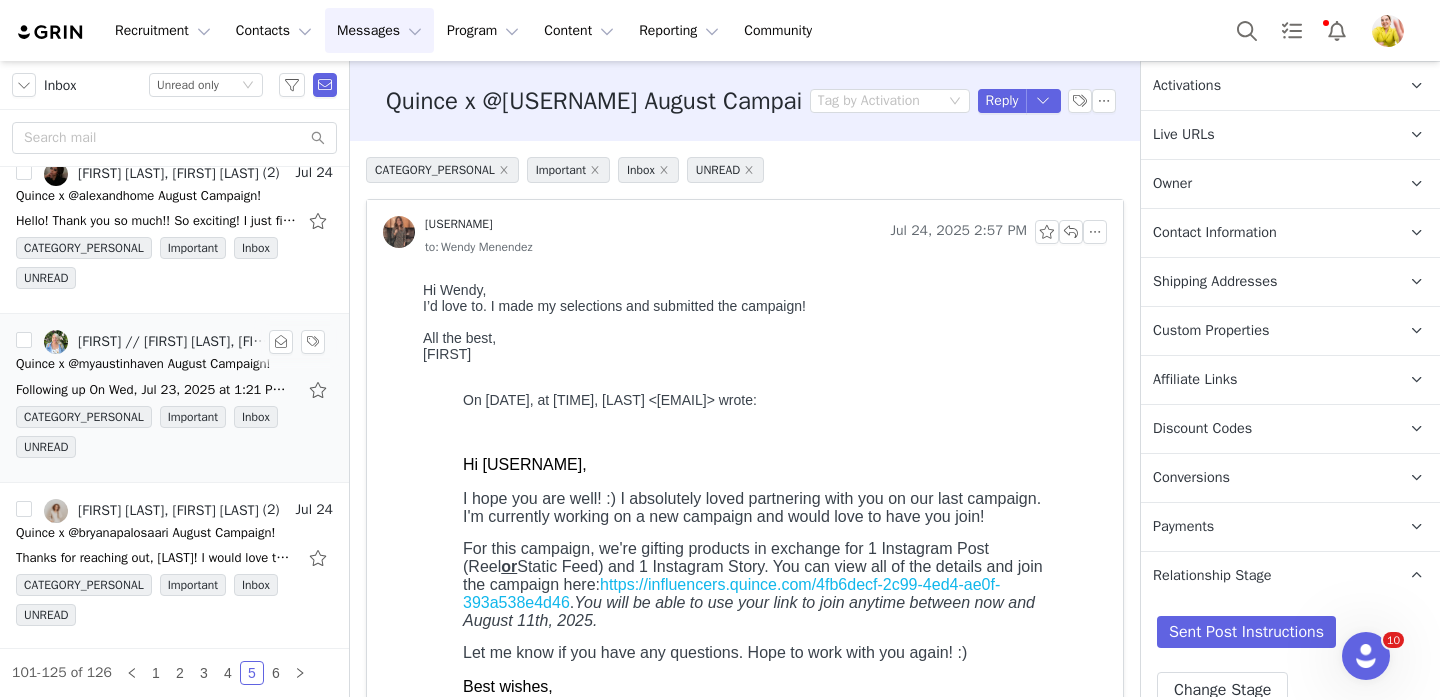click on "Following up On Wed, Jul 23, 2025 at 1:21 PM Jennifer Valtierra <myaustinhaven@gmail.com> wrote: Are you willing to be flexible on products sent? I have over 300K followers and 2.8 million views" at bounding box center (156, 390) 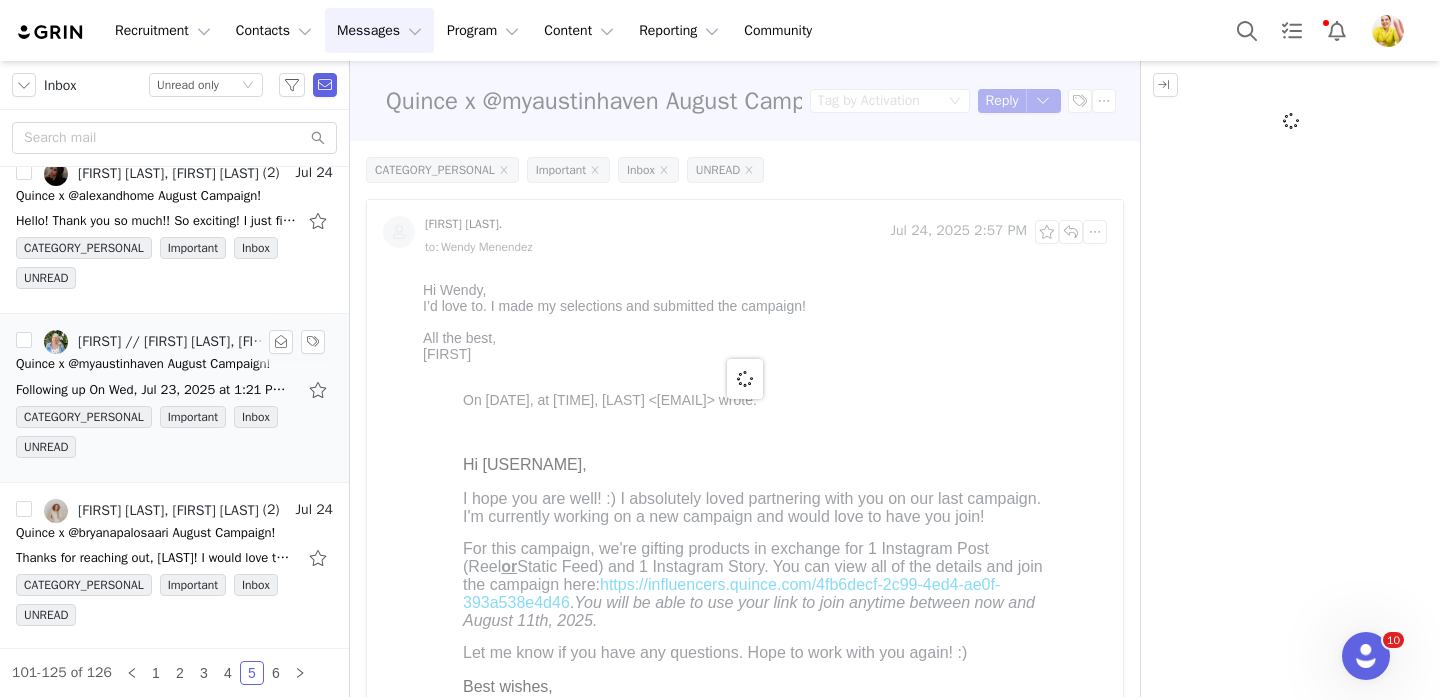 scroll, scrollTop: 0, scrollLeft: 0, axis: both 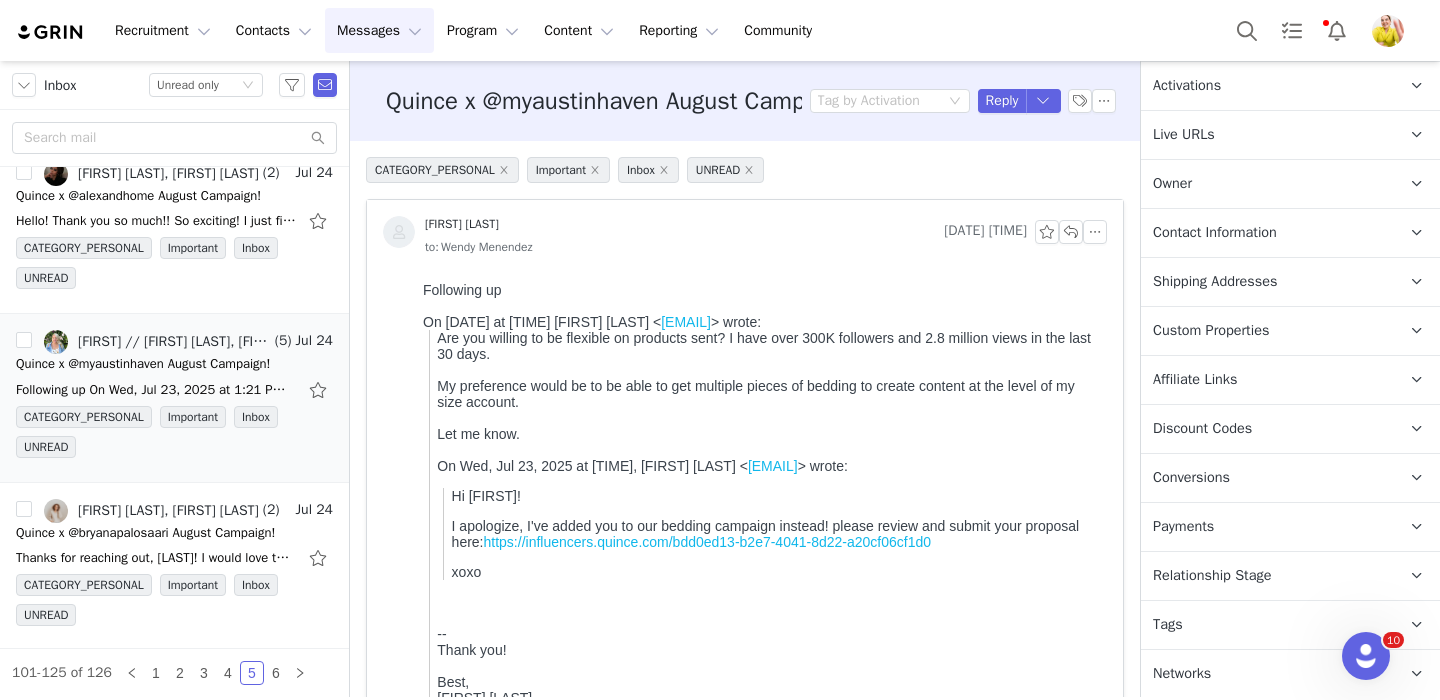 click on "Relationship Stage" at bounding box center [1212, 576] 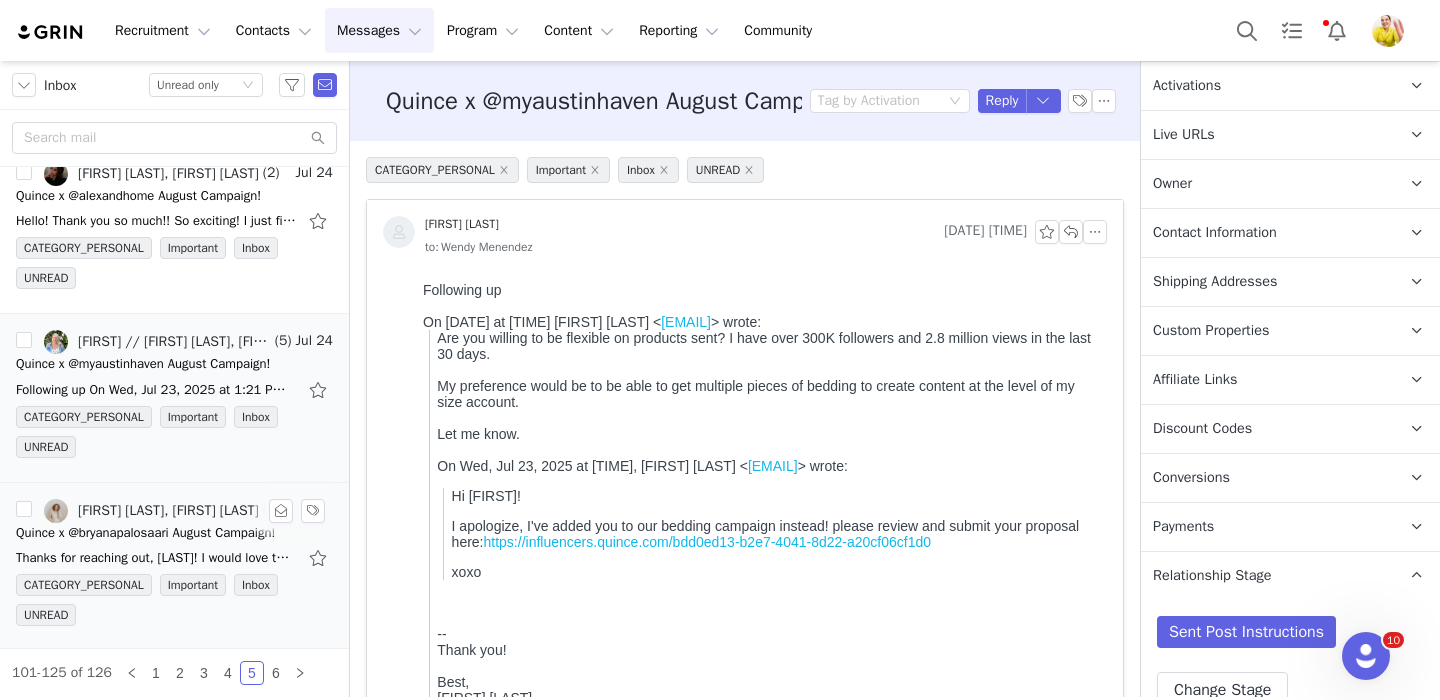 click on "Thanks for reaching out, Wendy! I would love to do another collaboration with Quince. I applied for the campaign! Thanks again, Bryana On Wed, Jul 23, 2025 at 1:30 PM Wendy Menendez <wendy@onequince" at bounding box center (174, 558) 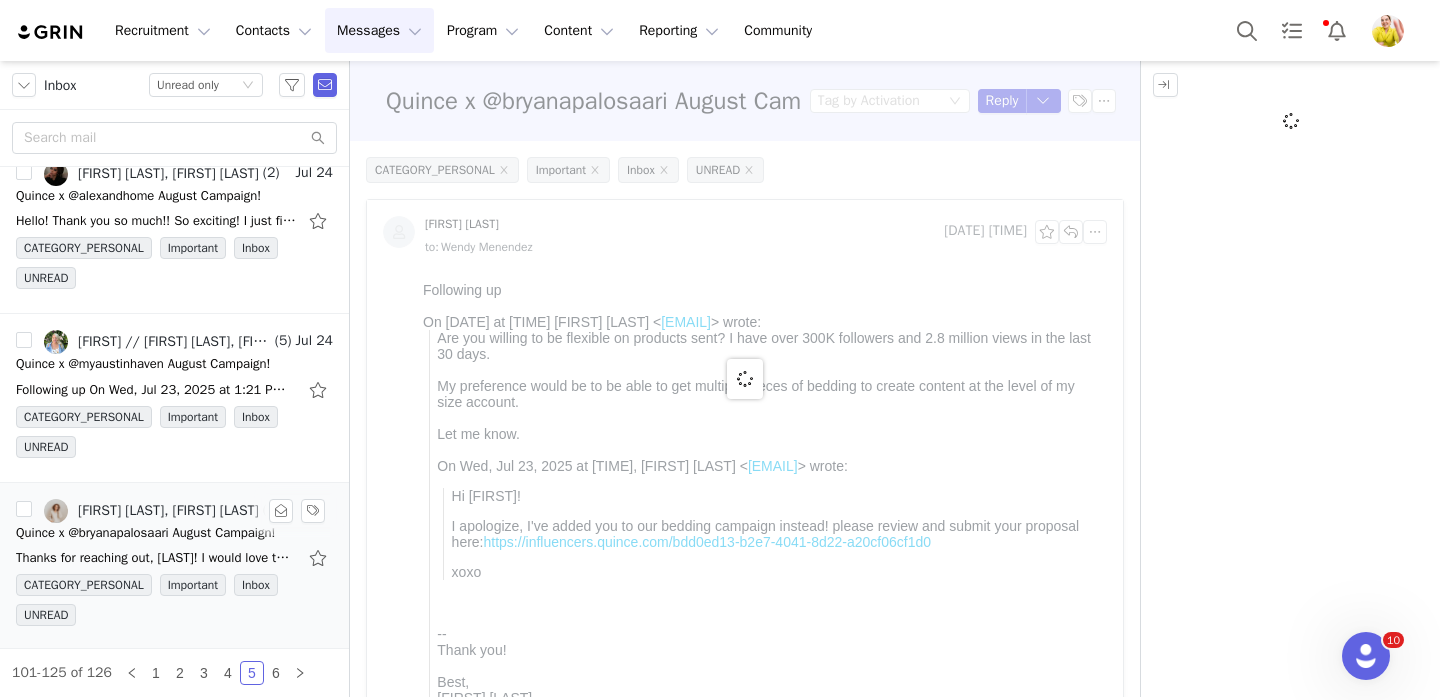 scroll, scrollTop: 0, scrollLeft: 0, axis: both 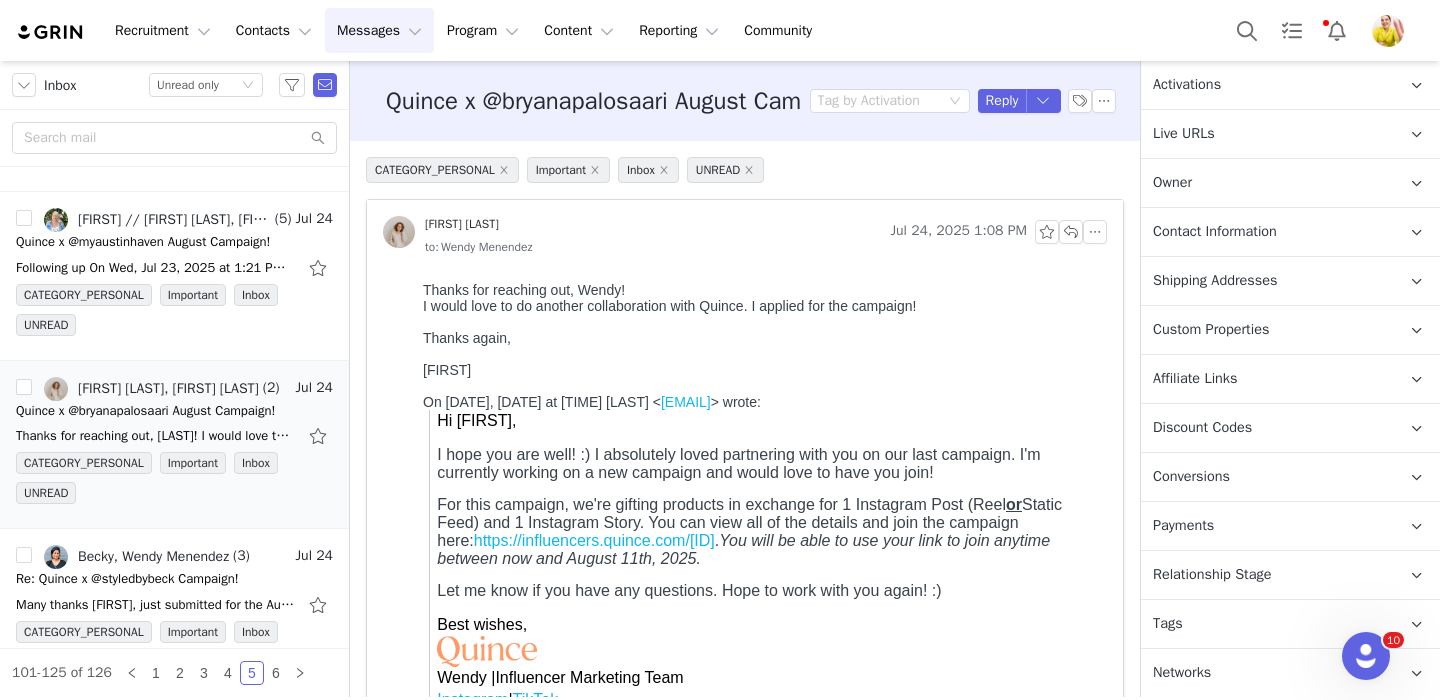 click on "Relationship Stage  Use relationship stages to move contacts through a logical sequence, from unaware of your brand to loyal ambassador" at bounding box center (1266, 575) 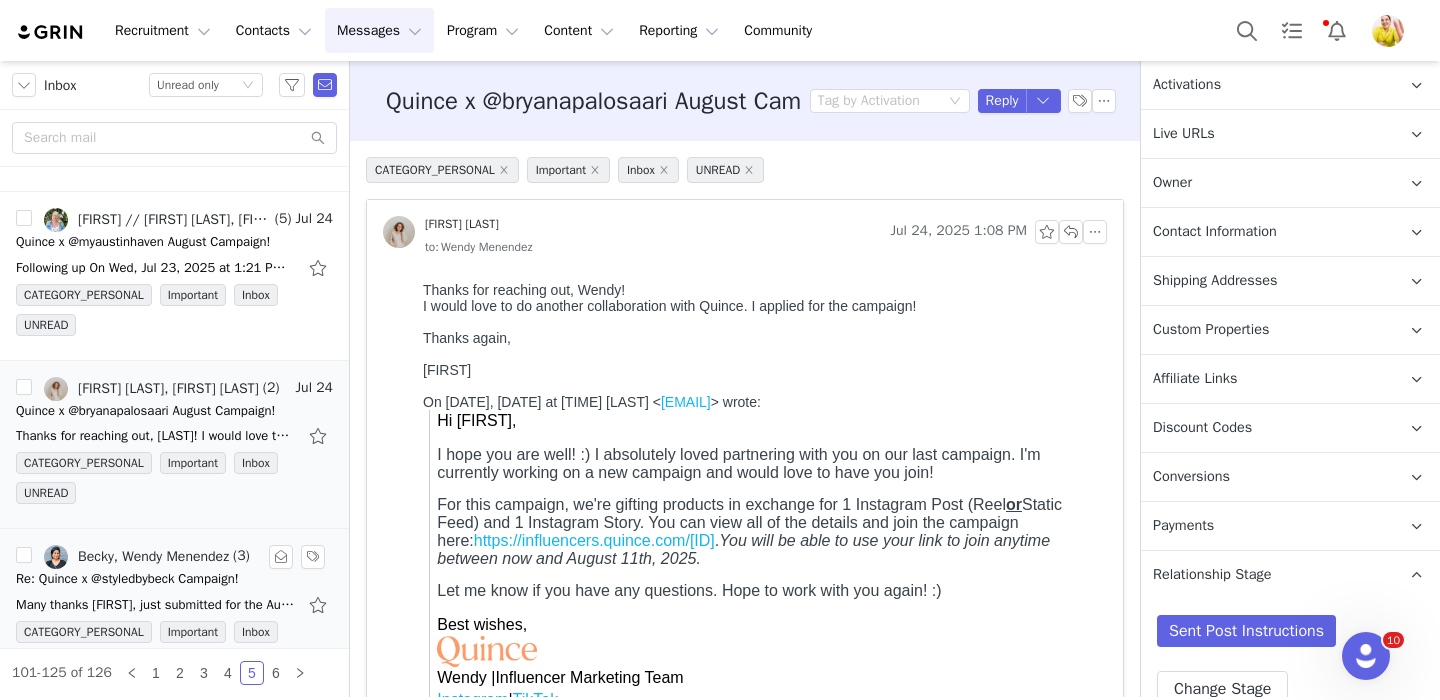 click on "Re: Quince x @styledbybeck Campaign!" at bounding box center [127, 579] 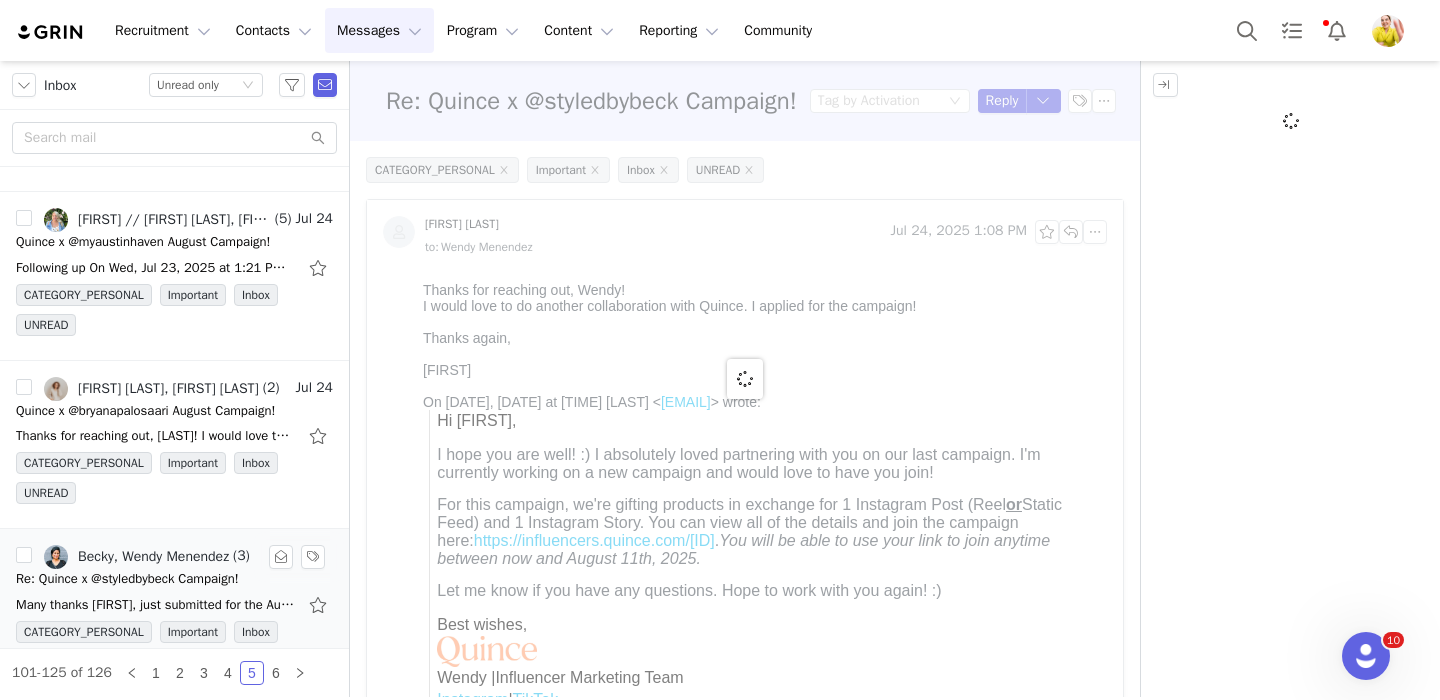 scroll, scrollTop: 0, scrollLeft: 0, axis: both 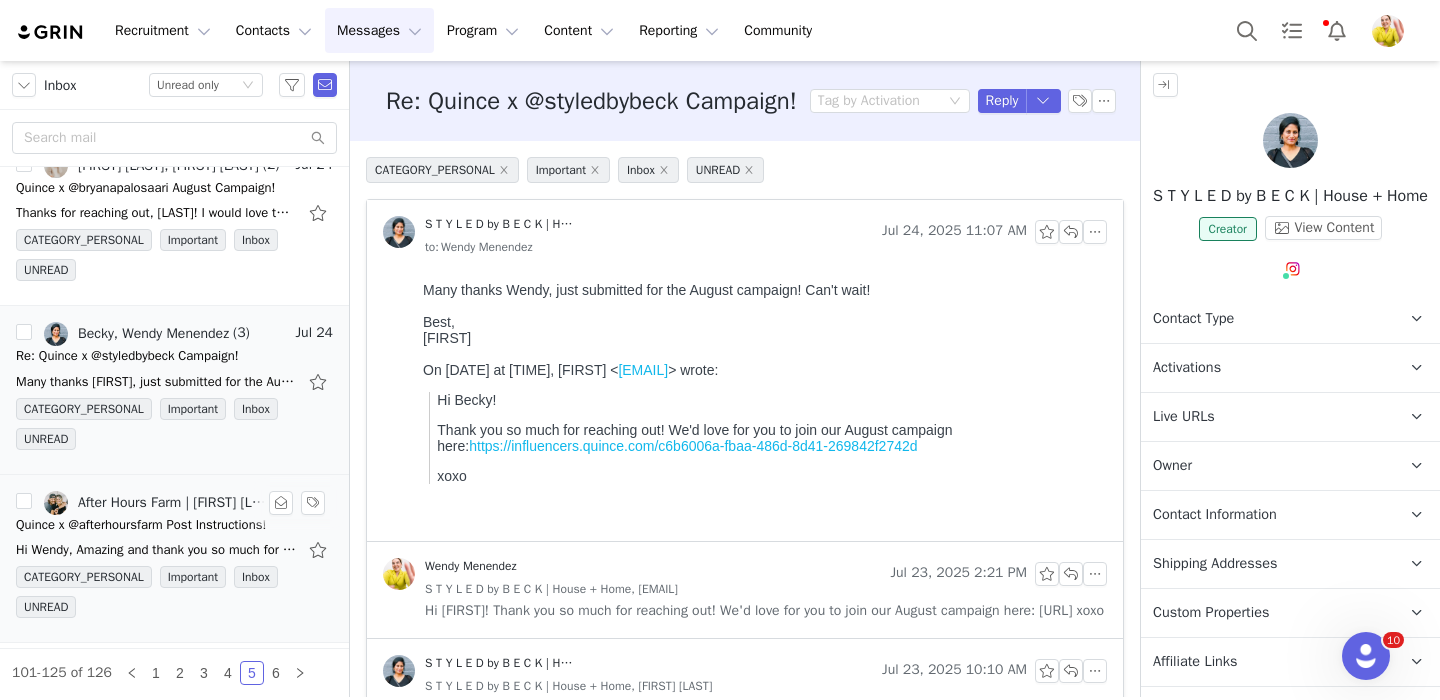 click on "After Hours Farm | Samantha Kilgore, Wendy Menendez" at bounding box center (157, 503) 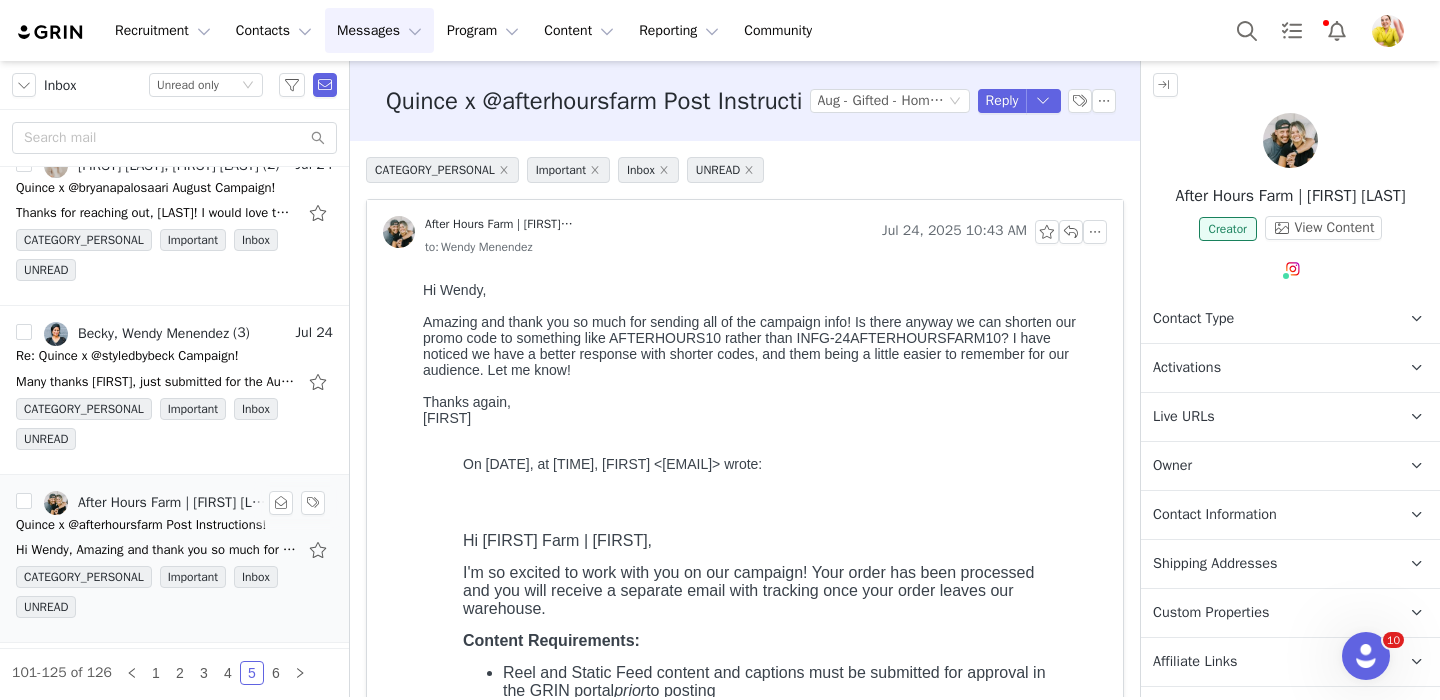 scroll, scrollTop: 0, scrollLeft: 0, axis: both 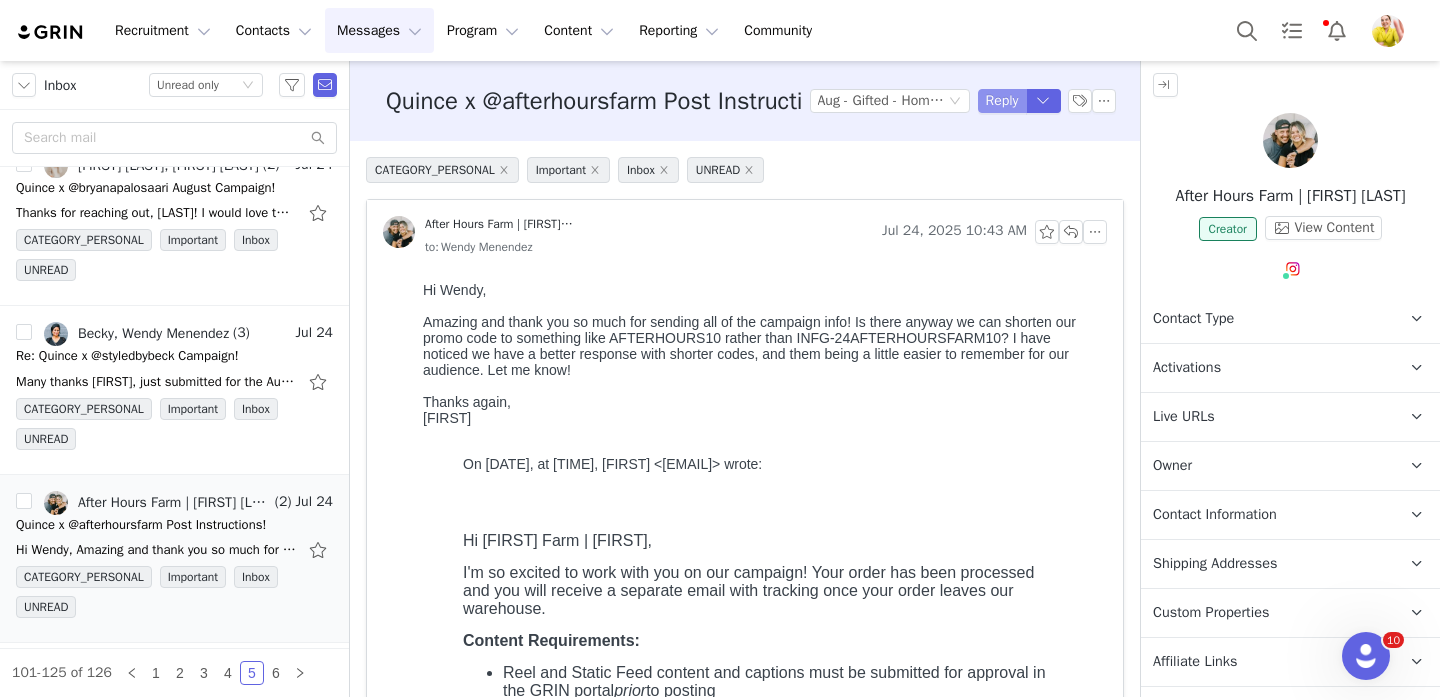click on "Reply" at bounding box center [1002, 101] 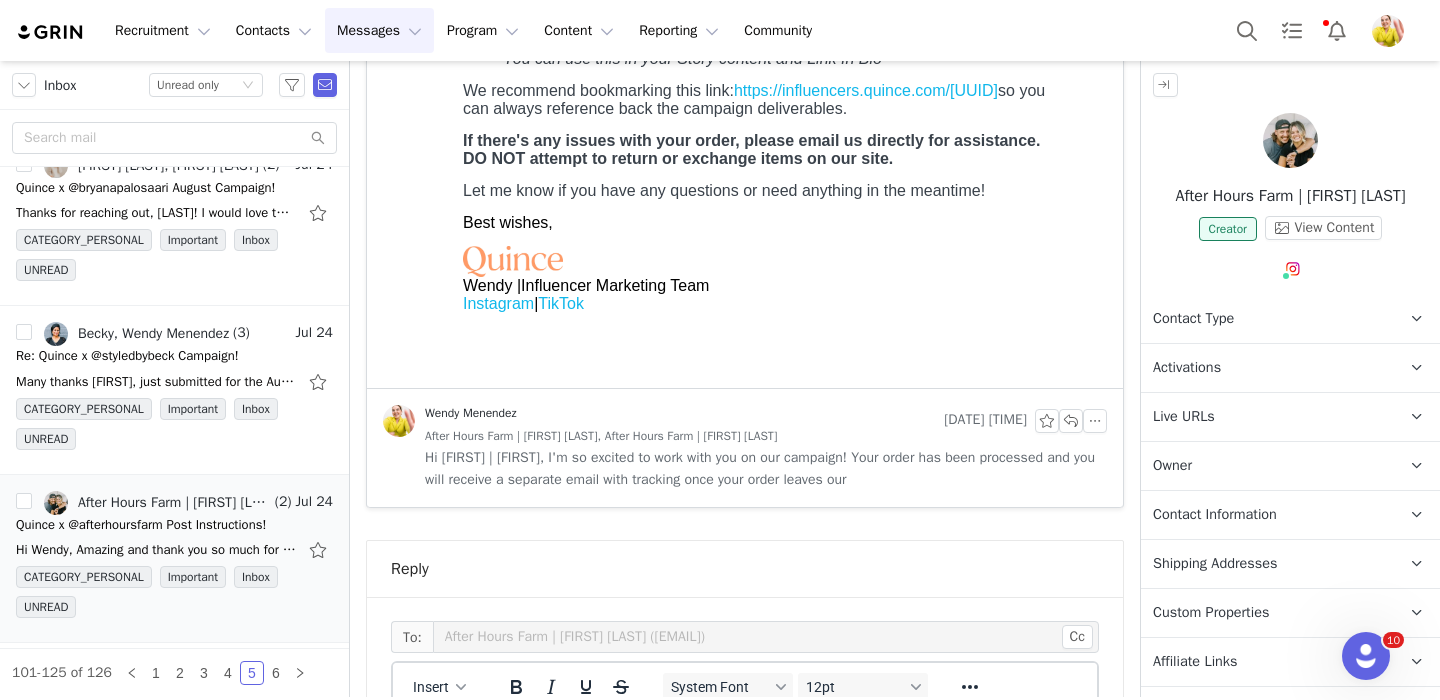 scroll 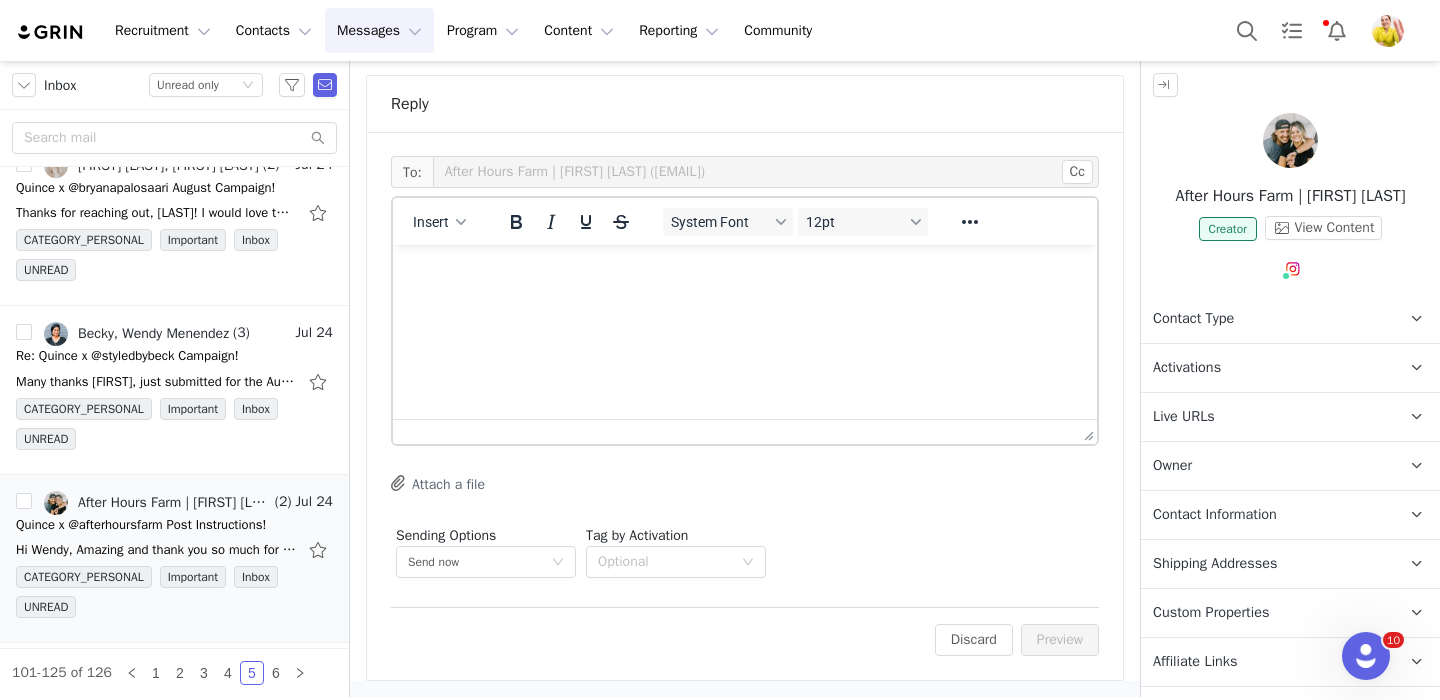 click at bounding box center (745, 272) 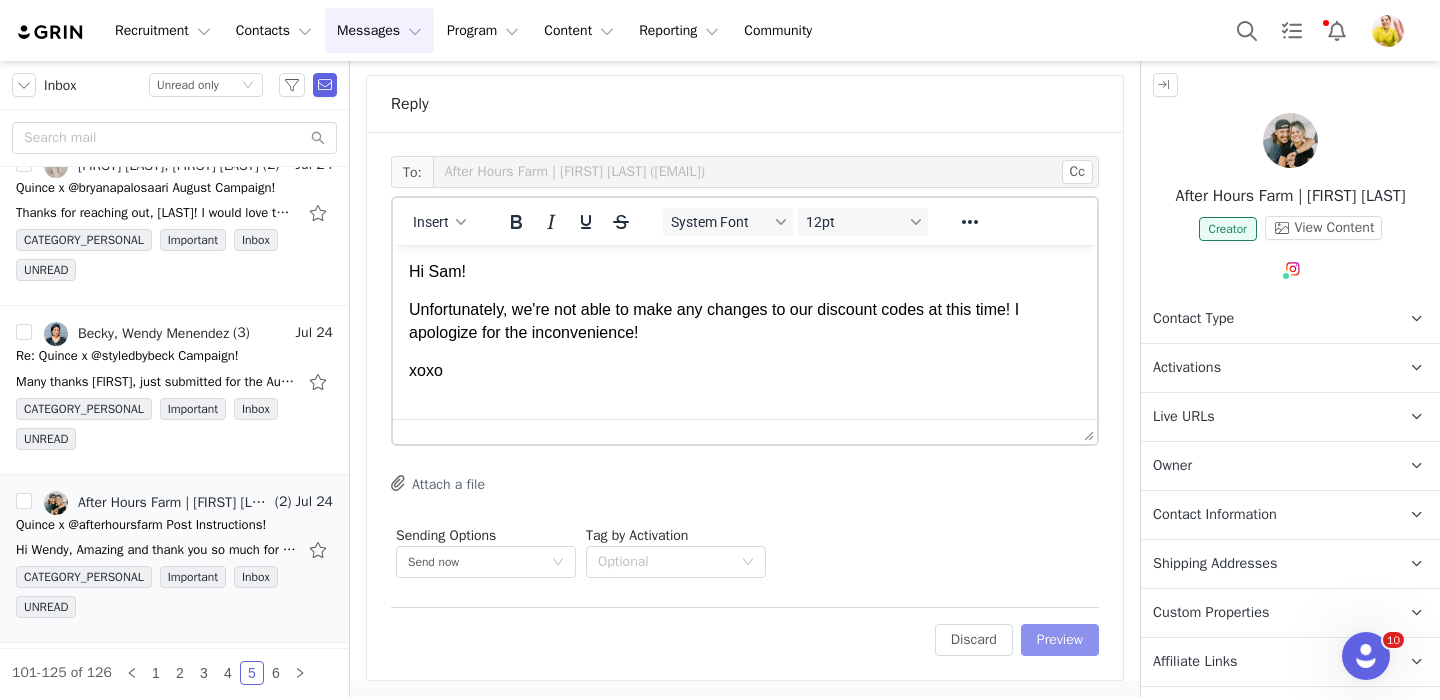 click on "Preview" at bounding box center (1060, 640) 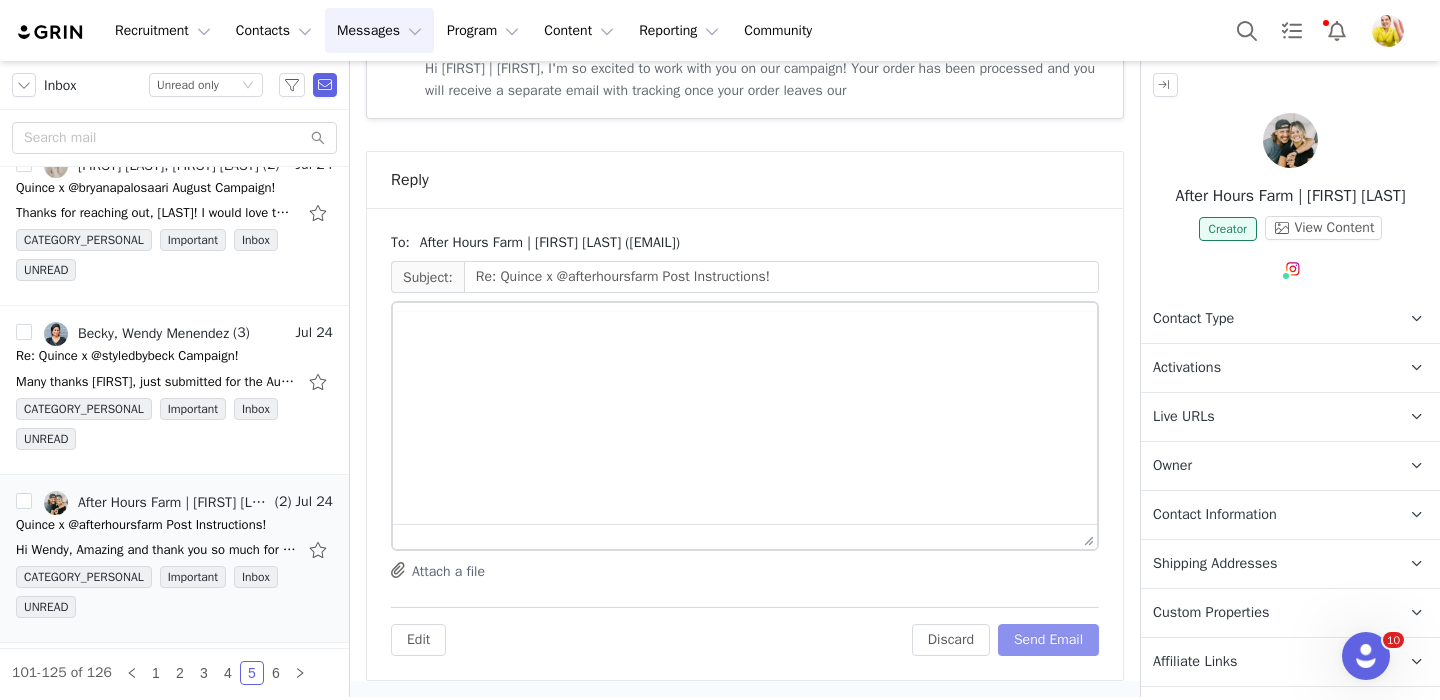 scroll, scrollTop: 1481, scrollLeft: 0, axis: vertical 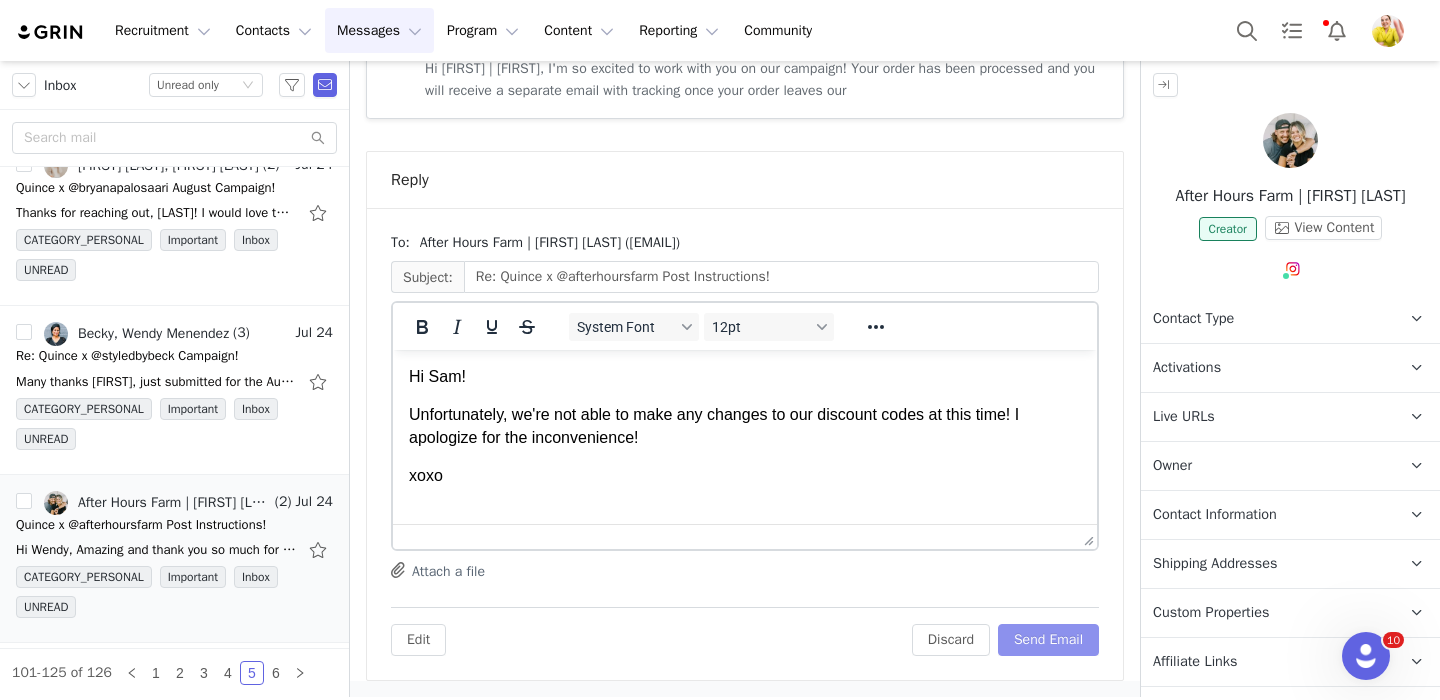 click on "Send Email" at bounding box center (1048, 640) 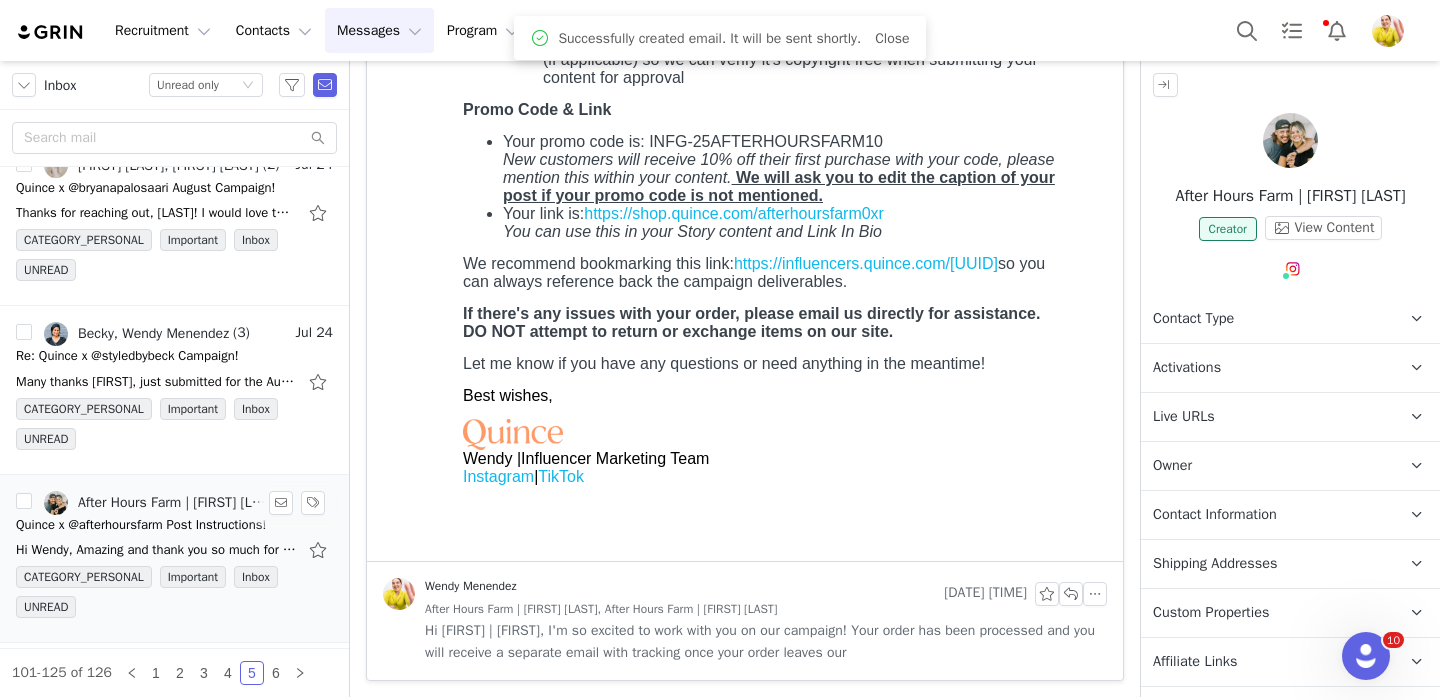 scroll, scrollTop: 919, scrollLeft: 0, axis: vertical 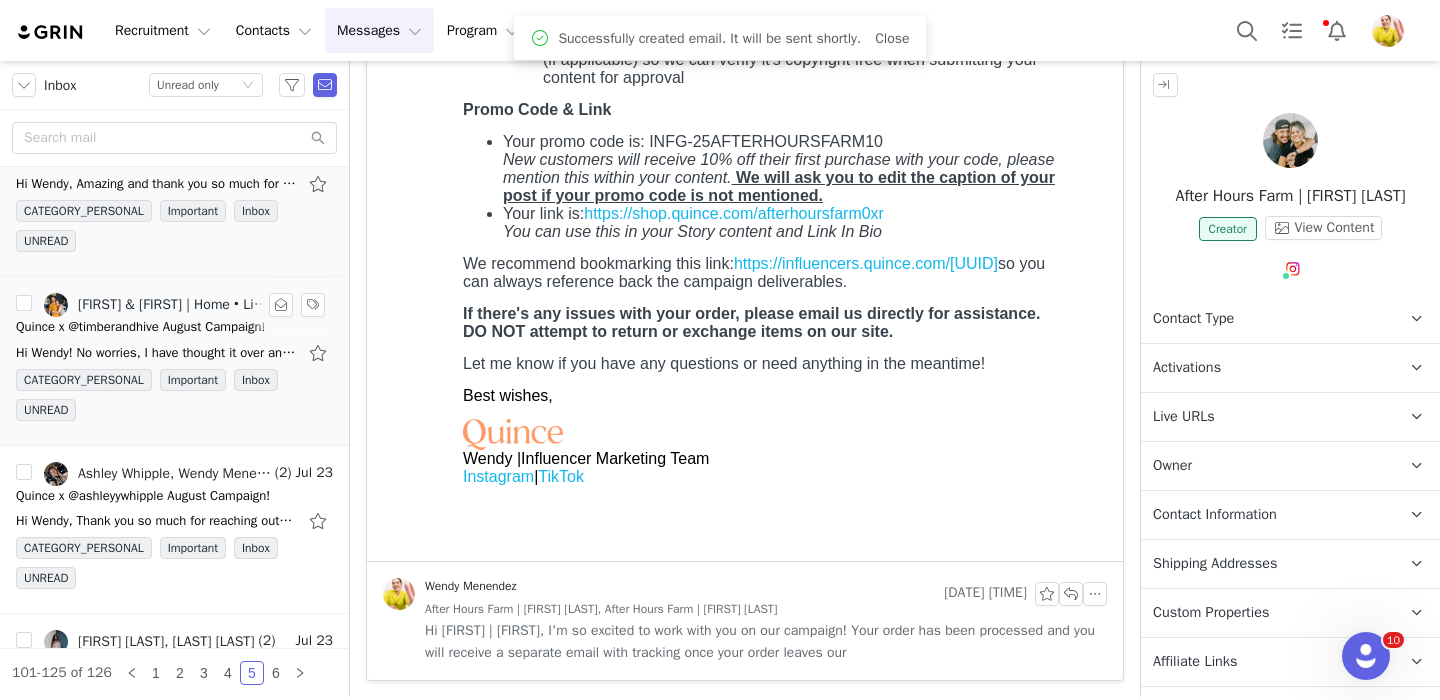click on "CATEGORY_PERSONAL   Important   Inbox   UNREAD" at bounding box center [174, 399] 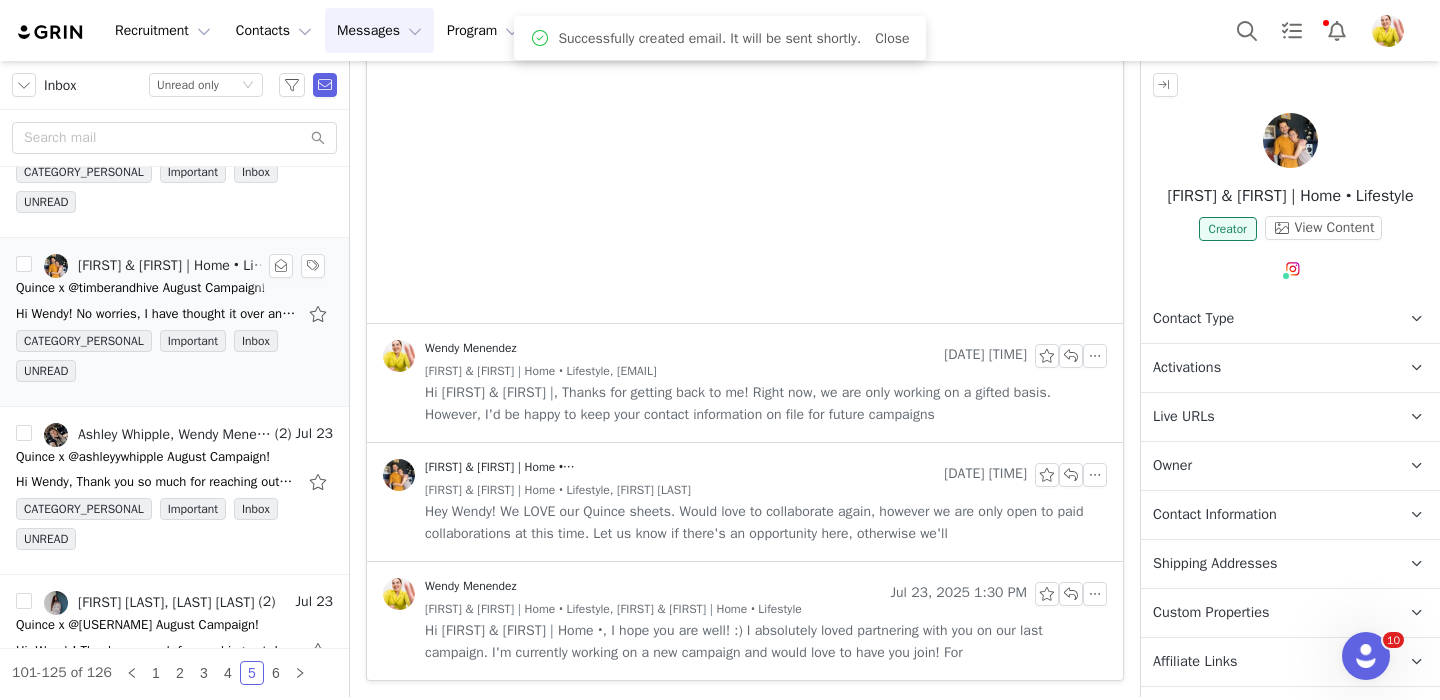 scroll, scrollTop: 2316, scrollLeft: 0, axis: vertical 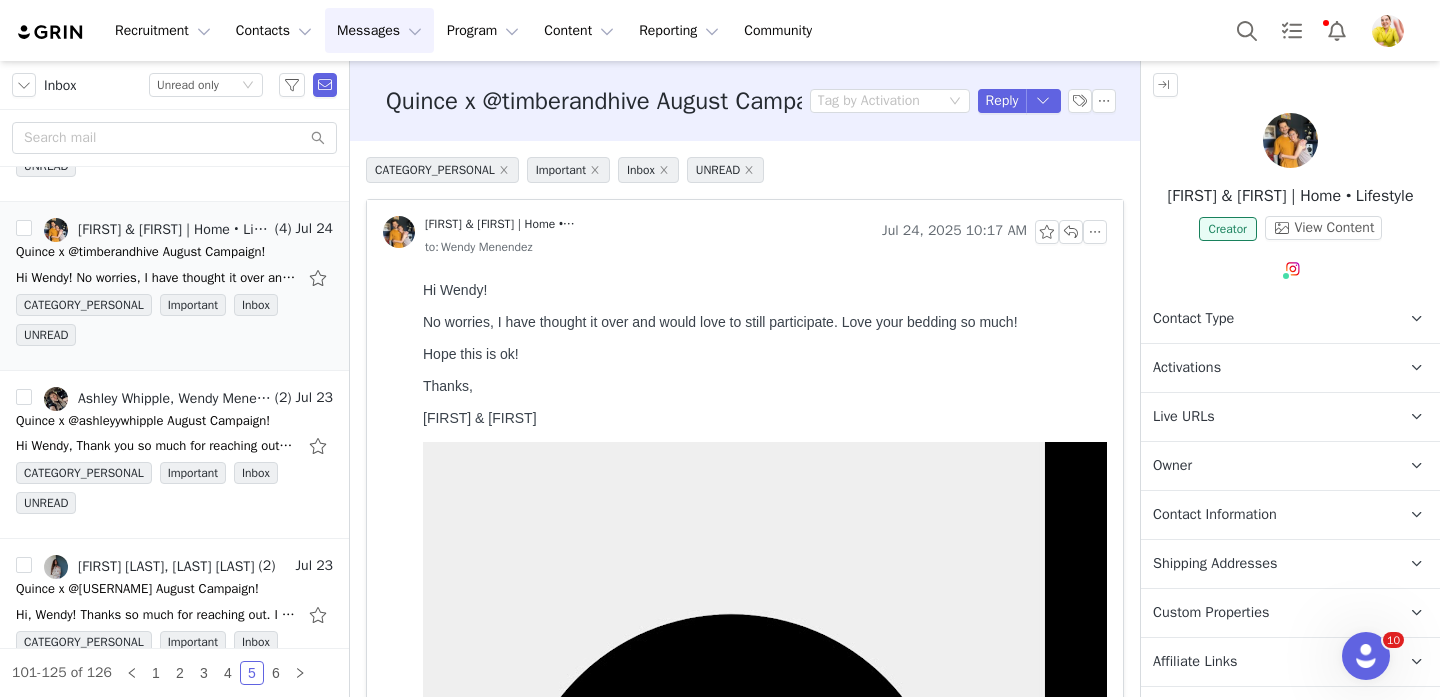 click on "Activations" at bounding box center (1266, 368) 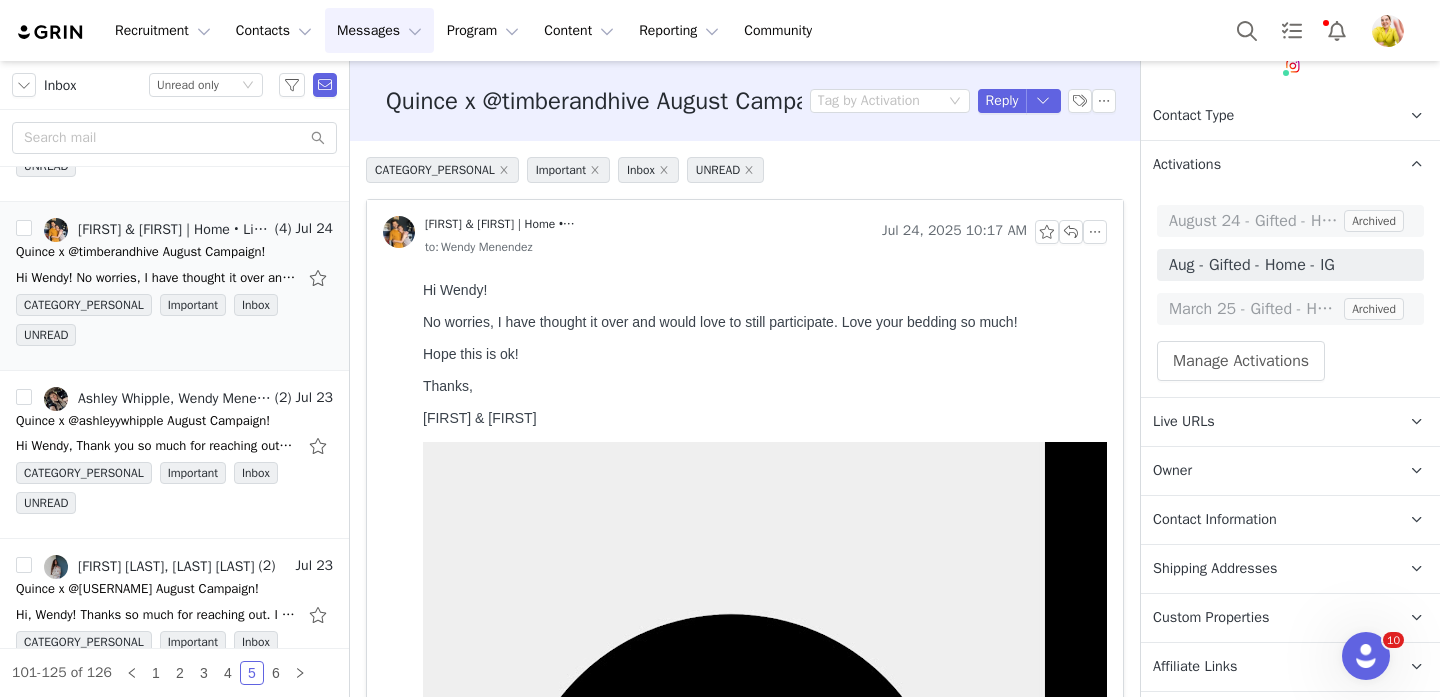 scroll, scrollTop: 490, scrollLeft: 0, axis: vertical 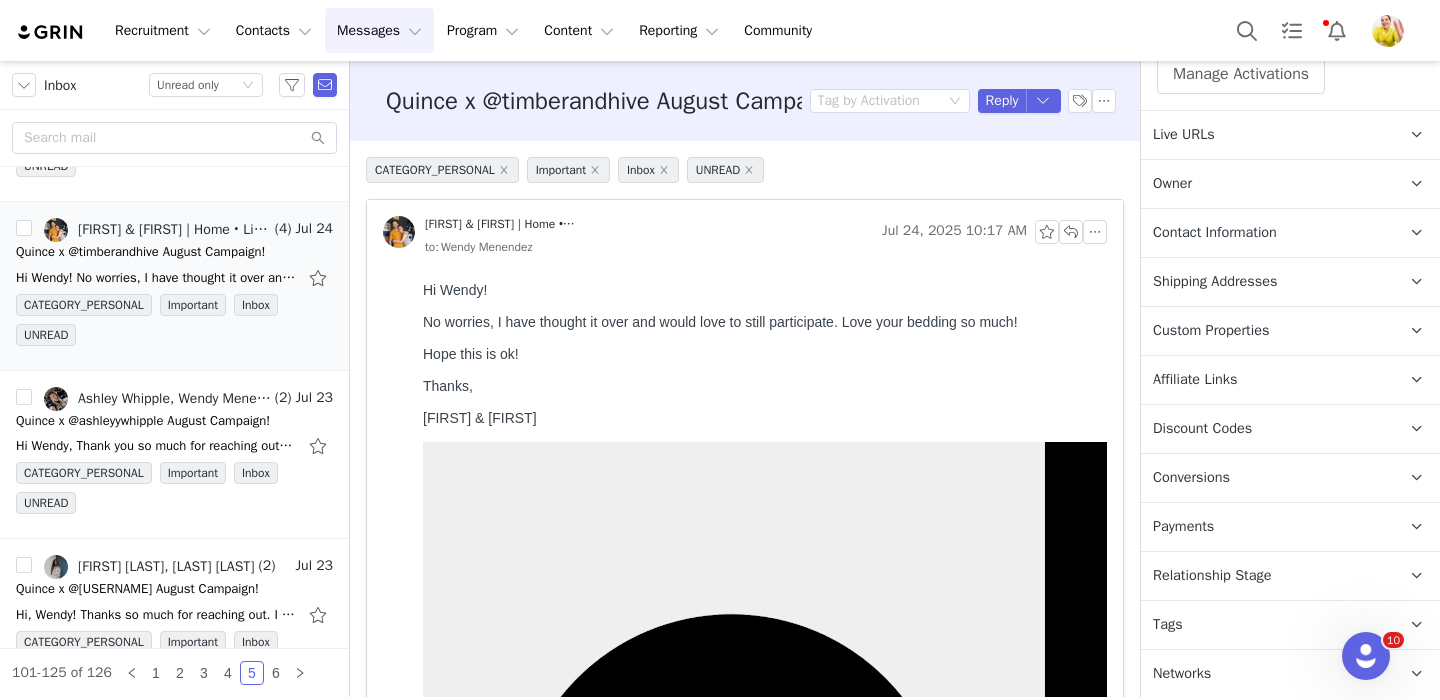 click on "Relationship Stage" at bounding box center (1212, 576) 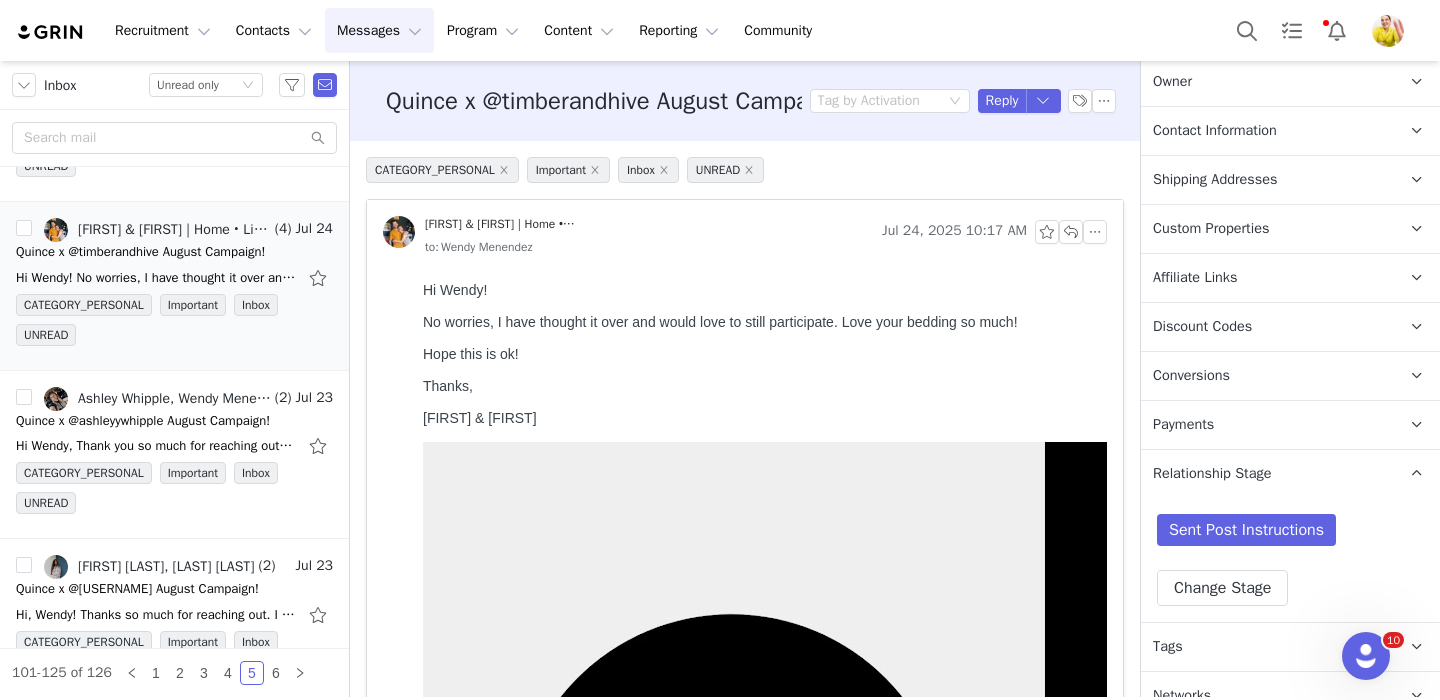 scroll, scrollTop: 600, scrollLeft: 0, axis: vertical 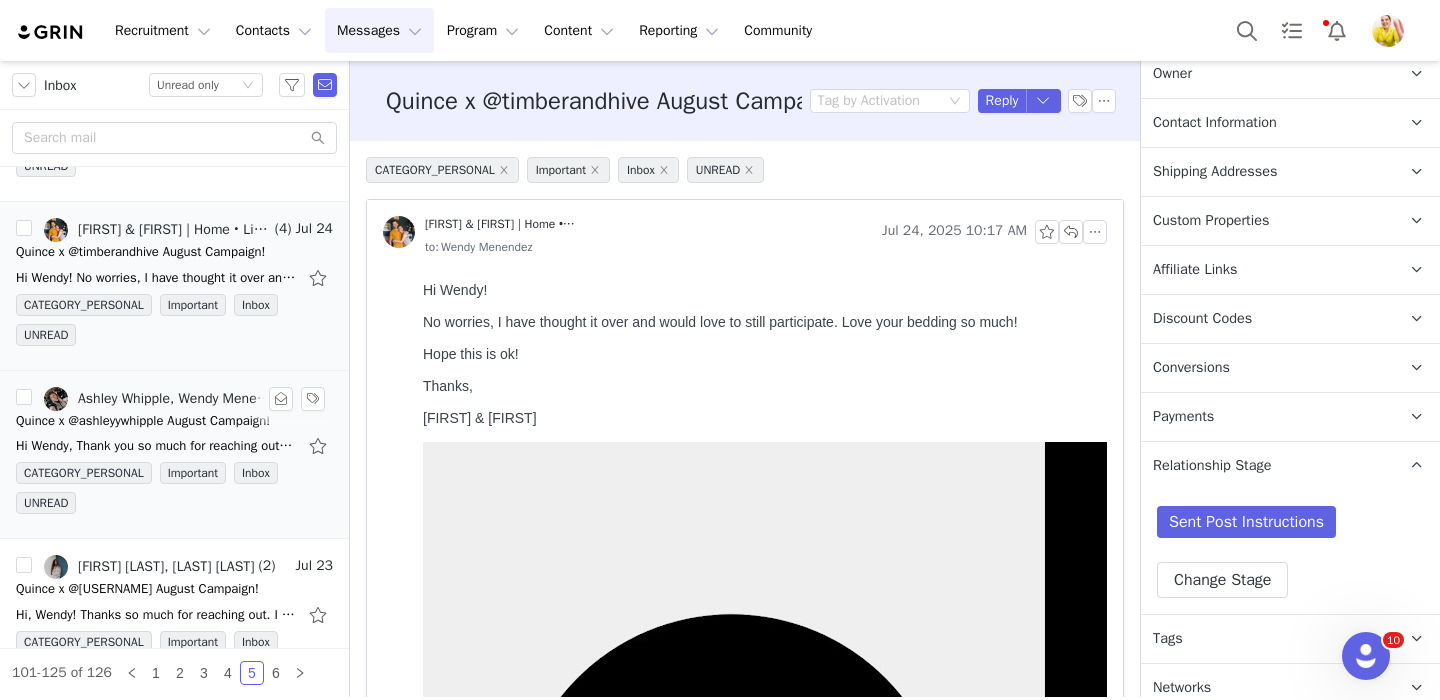 click on "Hi Wendy, Thank you so much for reaching out to Ashley and considering her for this opportunity! Ashley recently signed with Grail Talent, and I'll be managing her collaborations moving forward -" at bounding box center [156, 446] 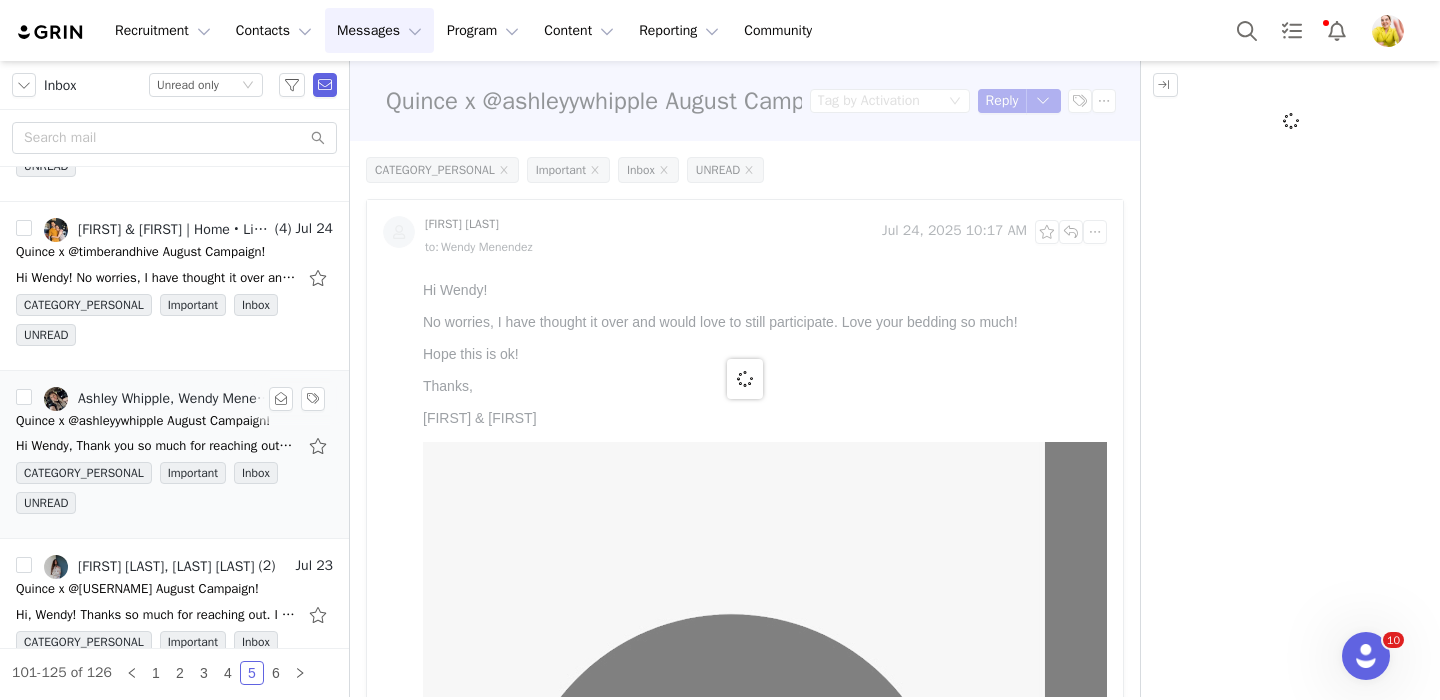 scroll, scrollTop: 0, scrollLeft: 0, axis: both 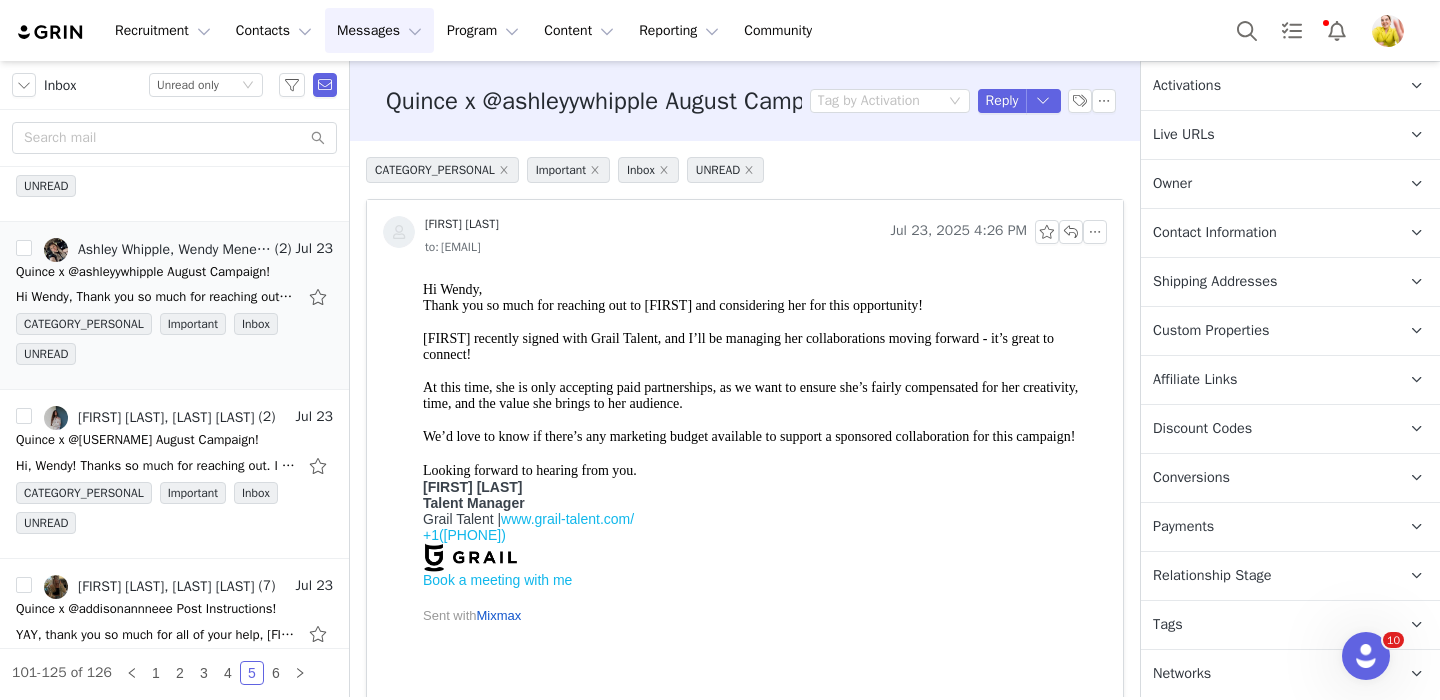 click on "Relationship Stage" at bounding box center (1212, 576) 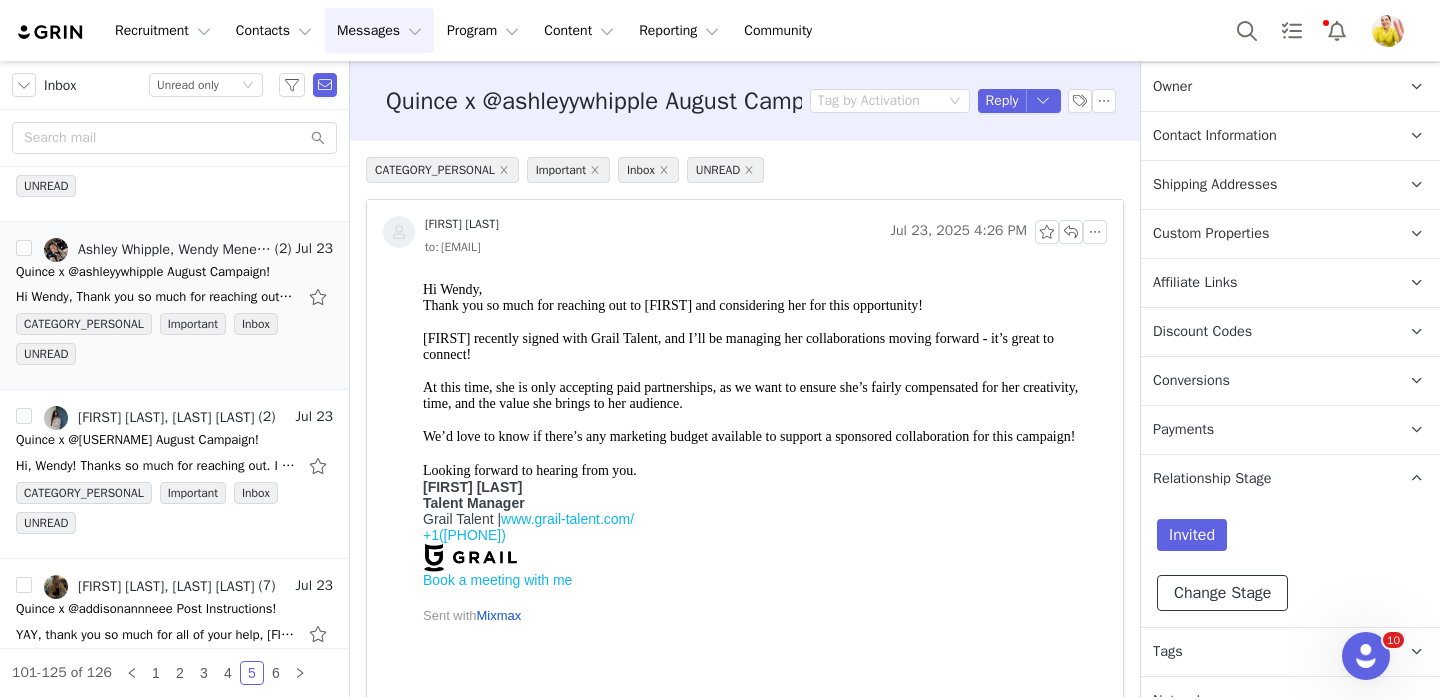 click on "Change Stage" at bounding box center [1222, 593] 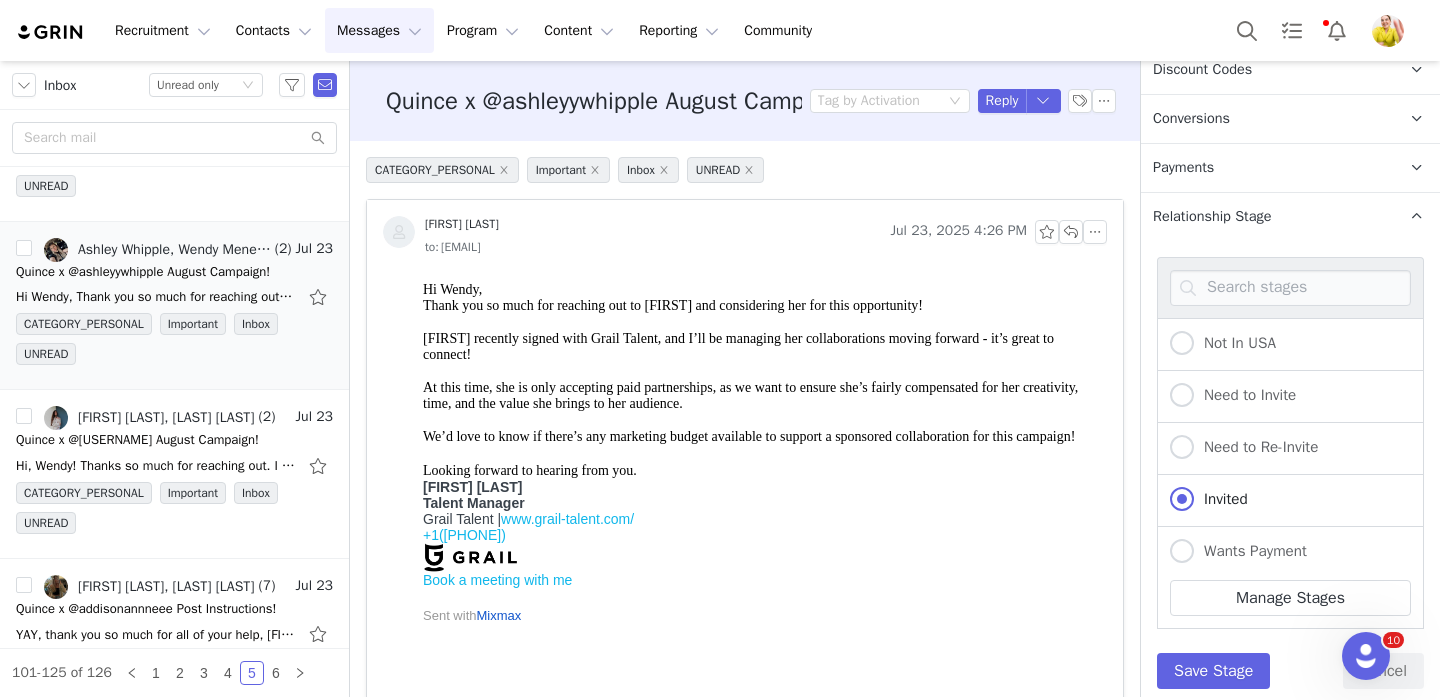 scroll, scrollTop: 746, scrollLeft: 0, axis: vertical 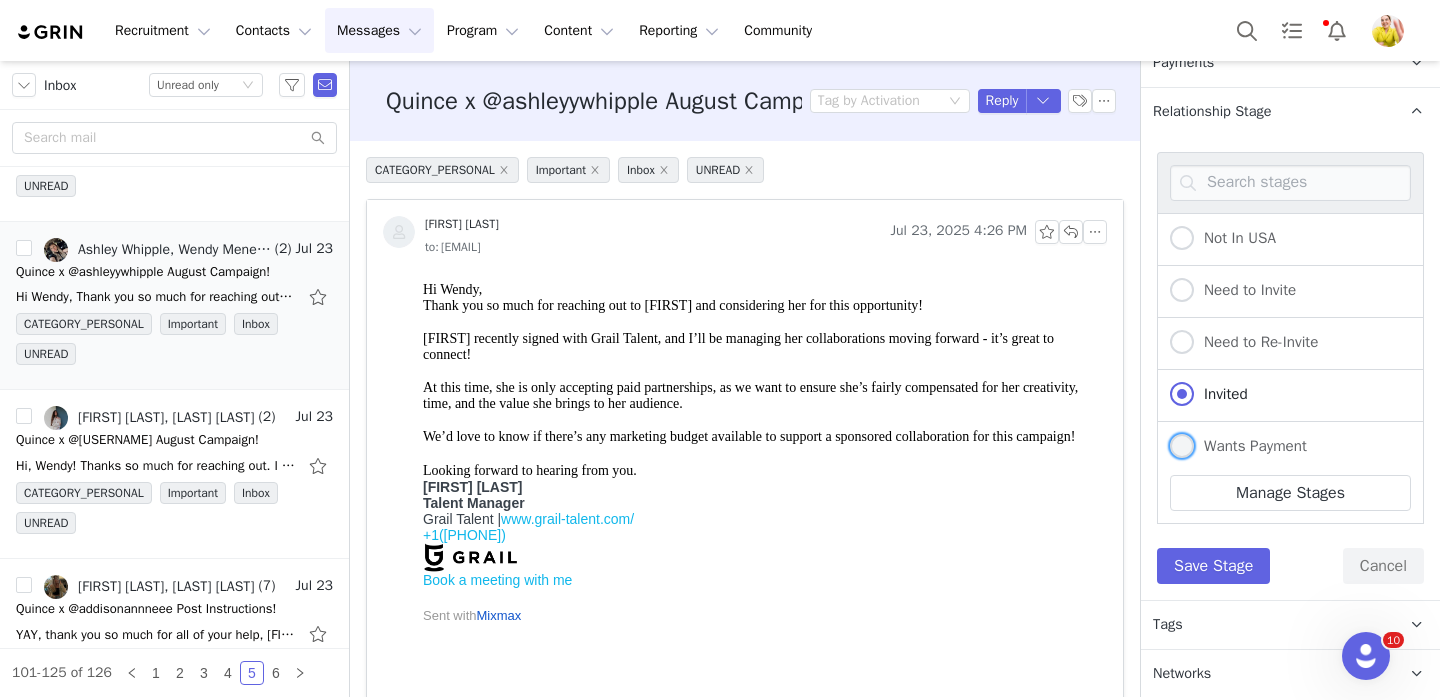 click on "Wants Payment" at bounding box center [1250, 446] 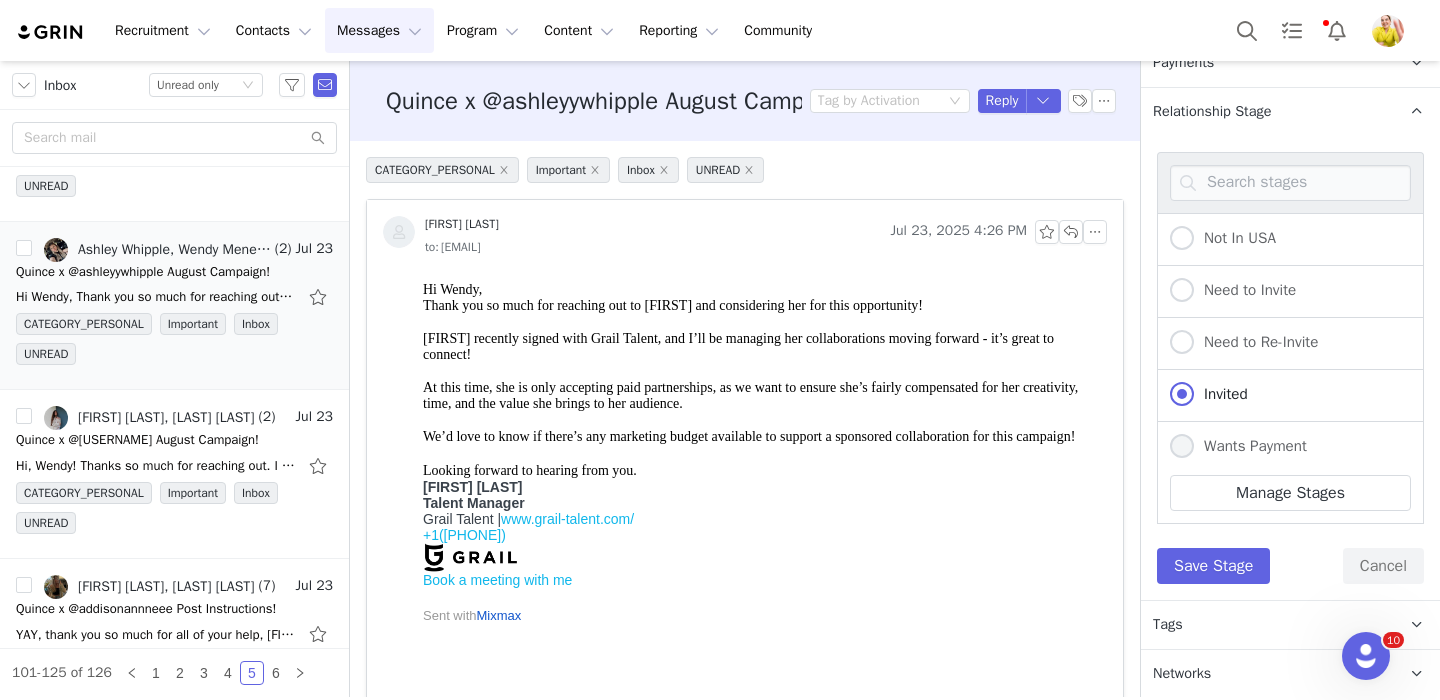 click on "Wants Payment" at bounding box center (1182, 447) 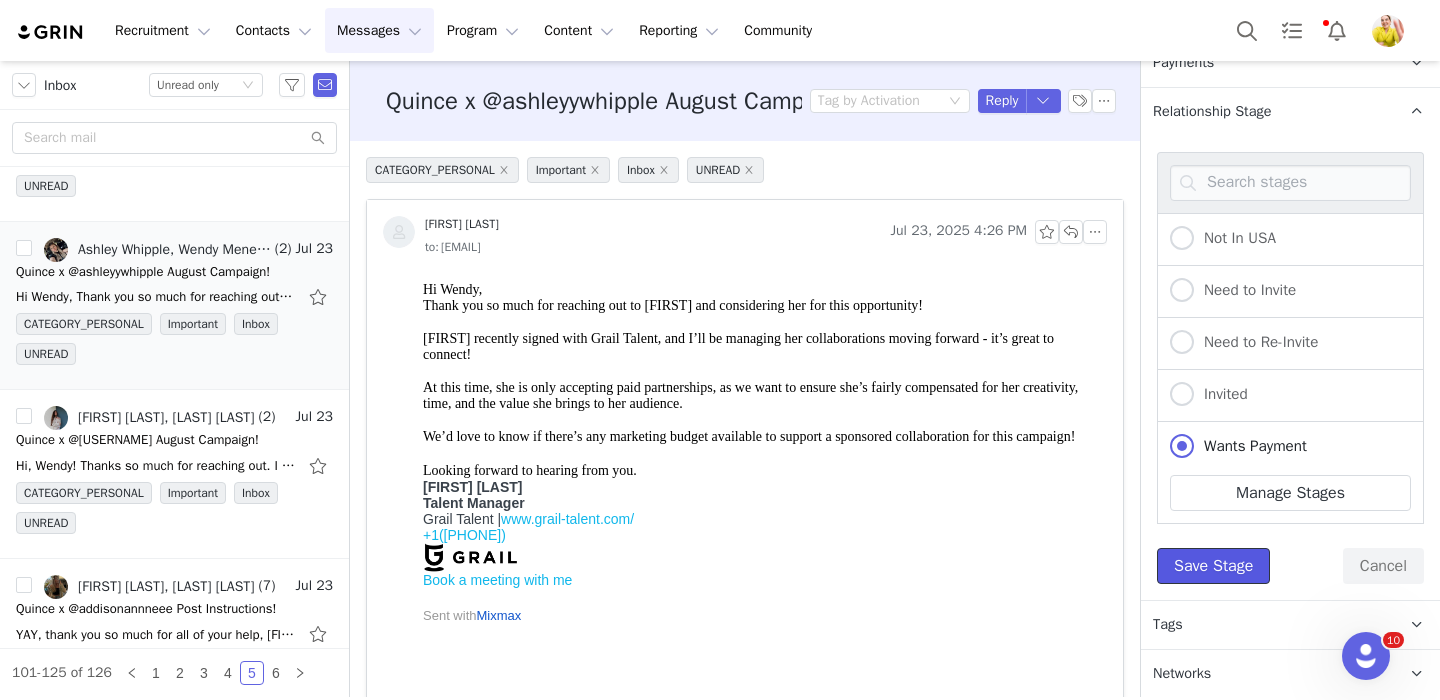 click on "Save Stage" at bounding box center [1213, 566] 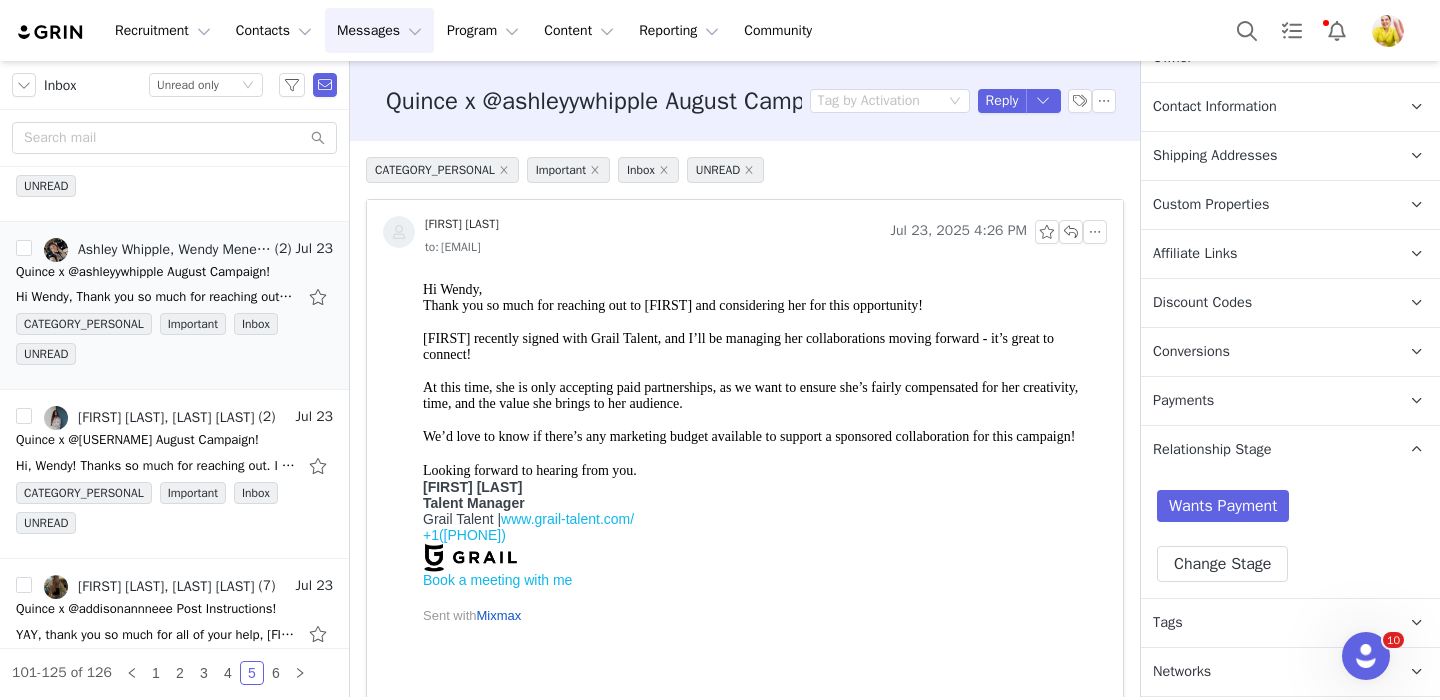 scroll, scrollTop: 406, scrollLeft: 0, axis: vertical 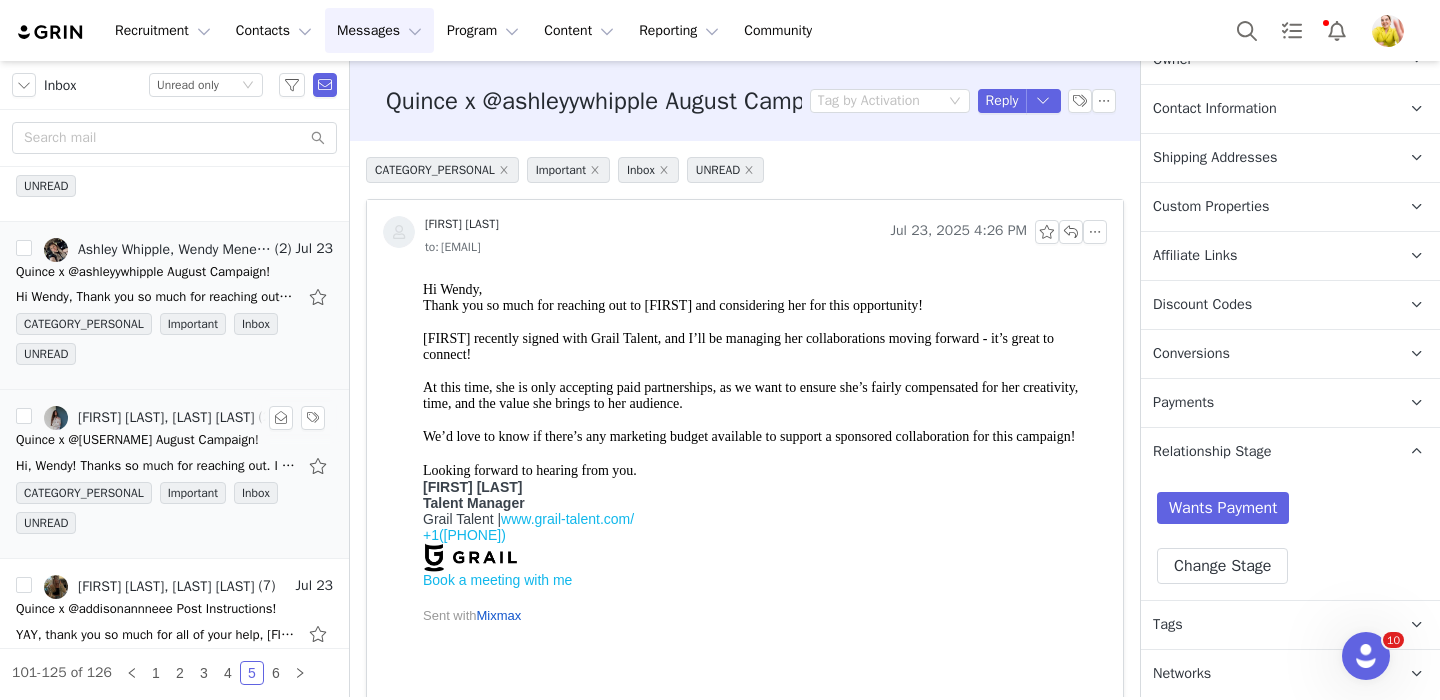 click on "Quince x @kathrynkoterba August Campaign!" at bounding box center (137, 440) 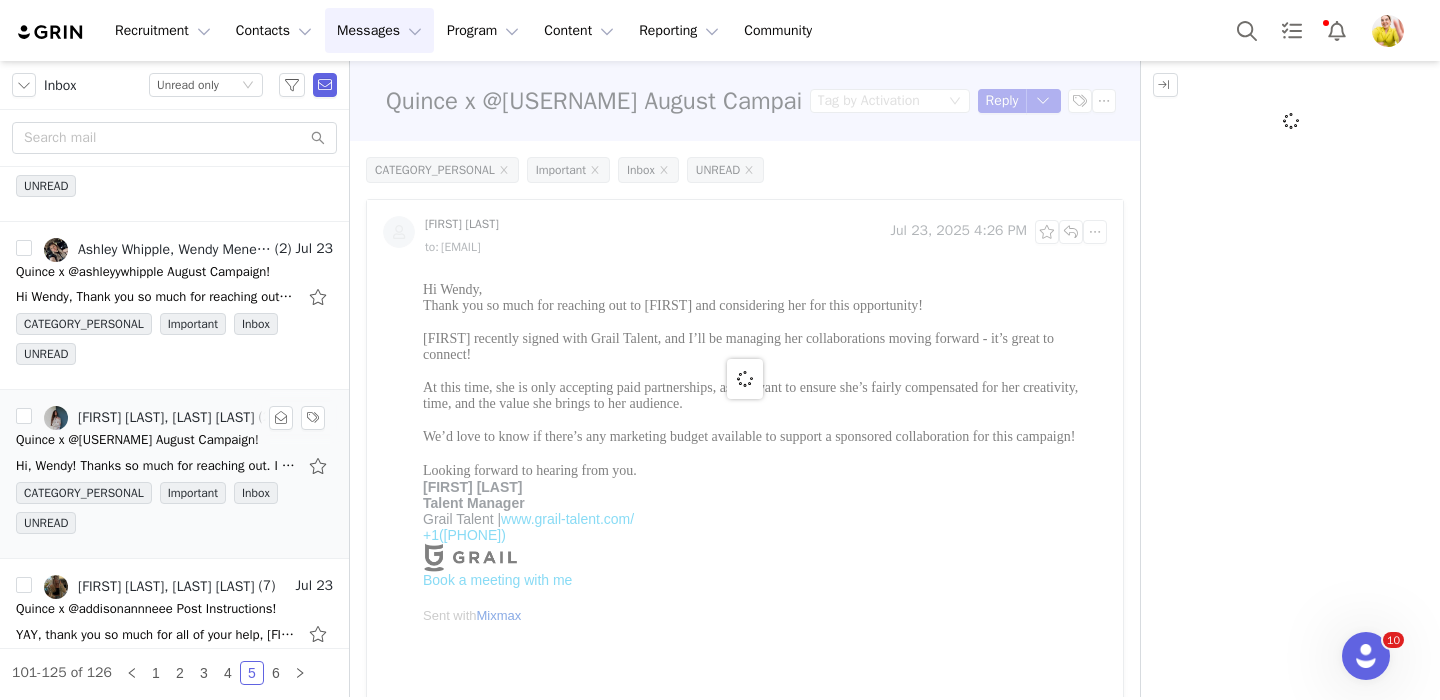 scroll, scrollTop: 0, scrollLeft: 0, axis: both 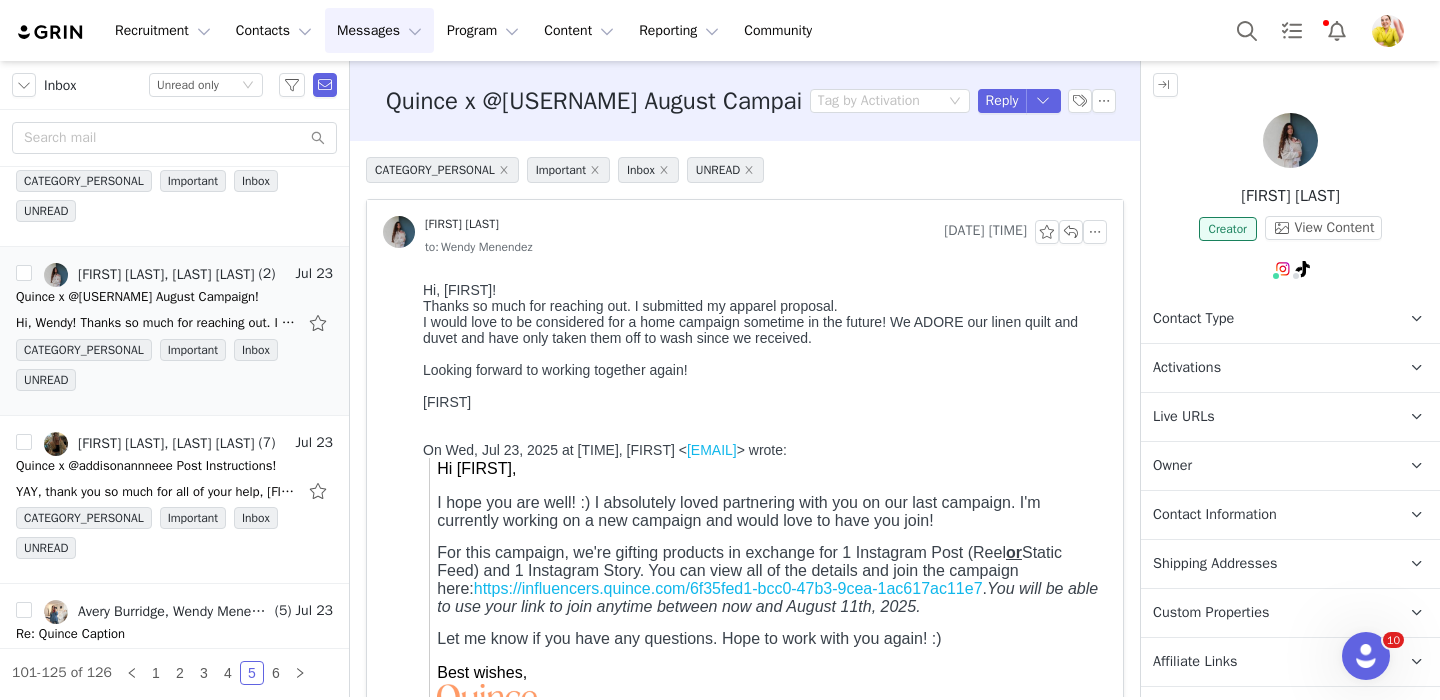 click on "Activations" at bounding box center (1187, 368) 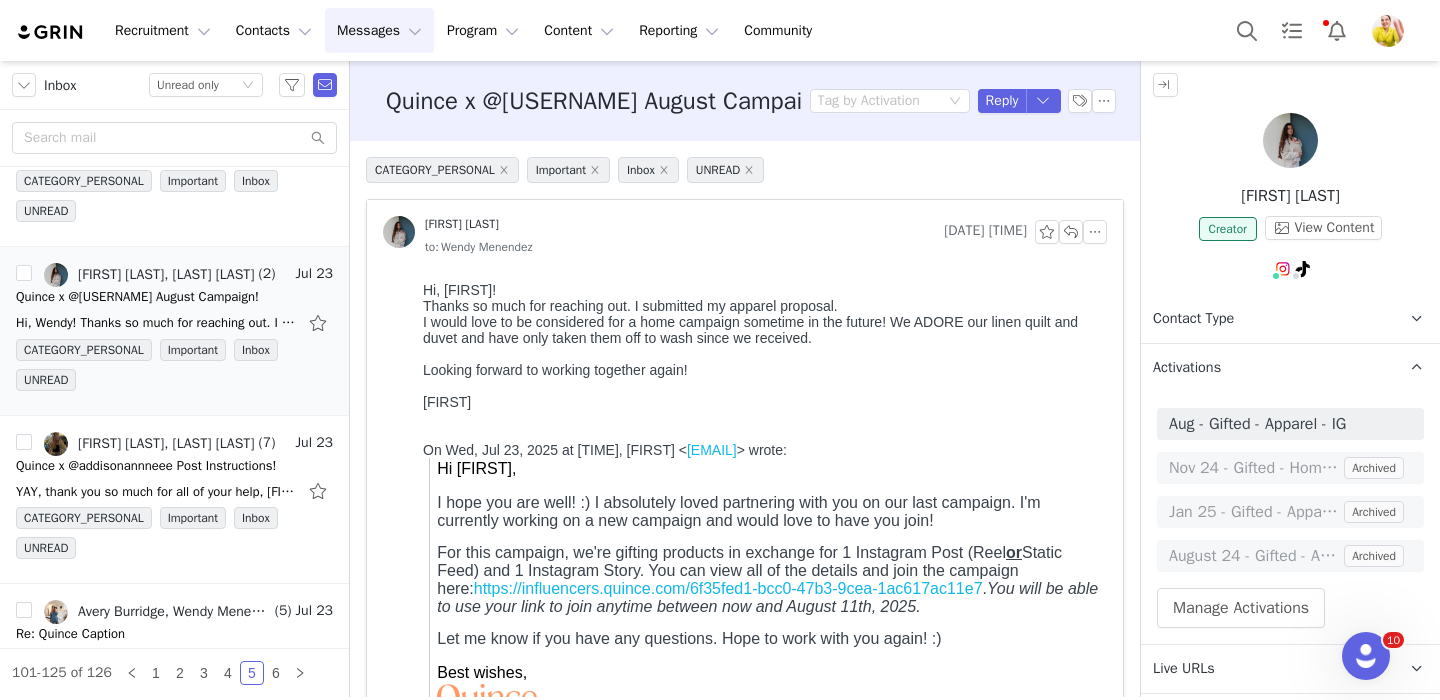 click on "Activations" at bounding box center [1187, 368] 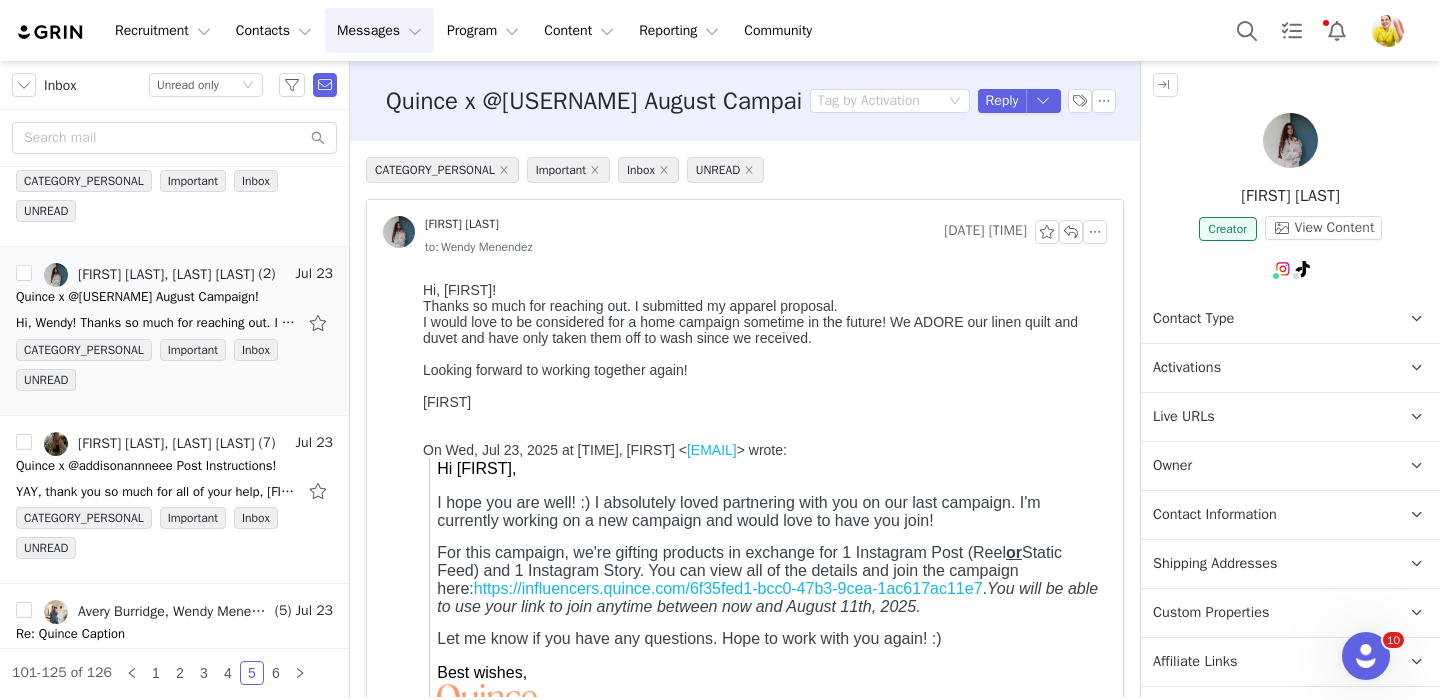 scroll, scrollTop: 282, scrollLeft: 0, axis: vertical 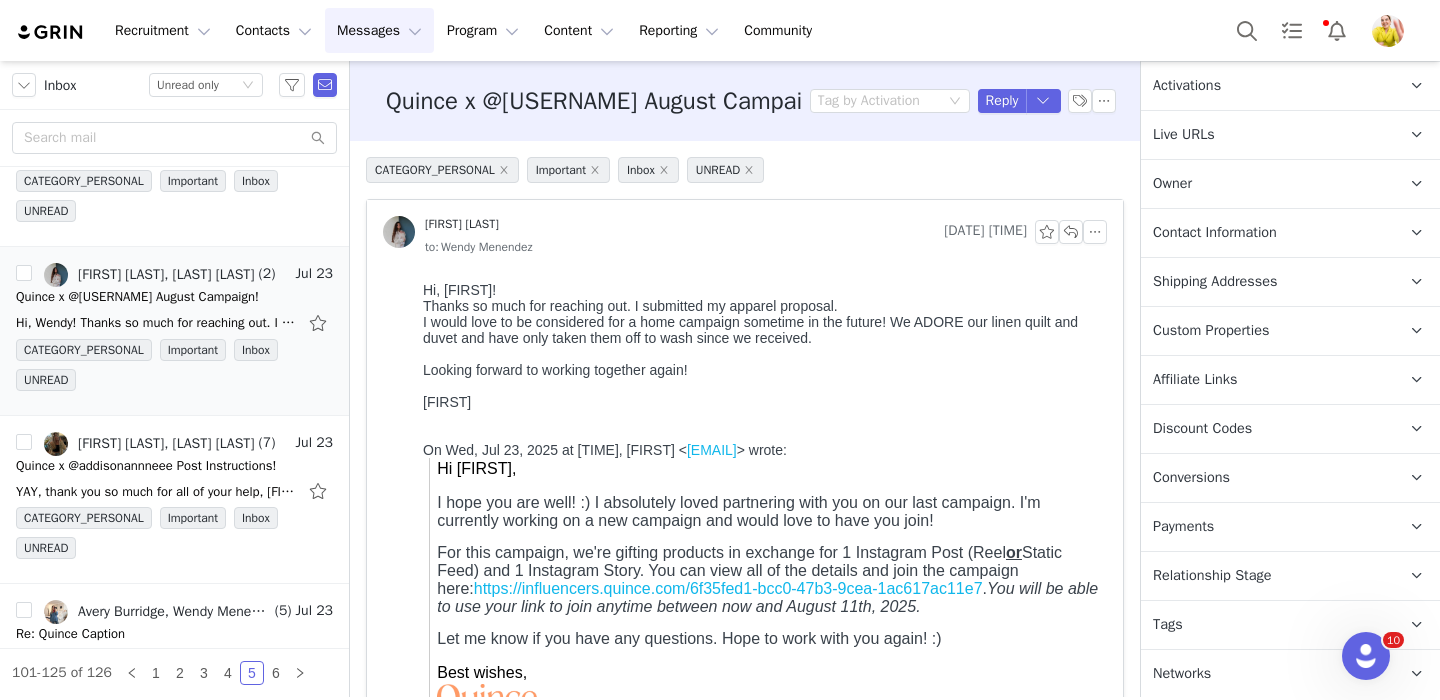 click on "Relationship Stage" at bounding box center (1212, 576) 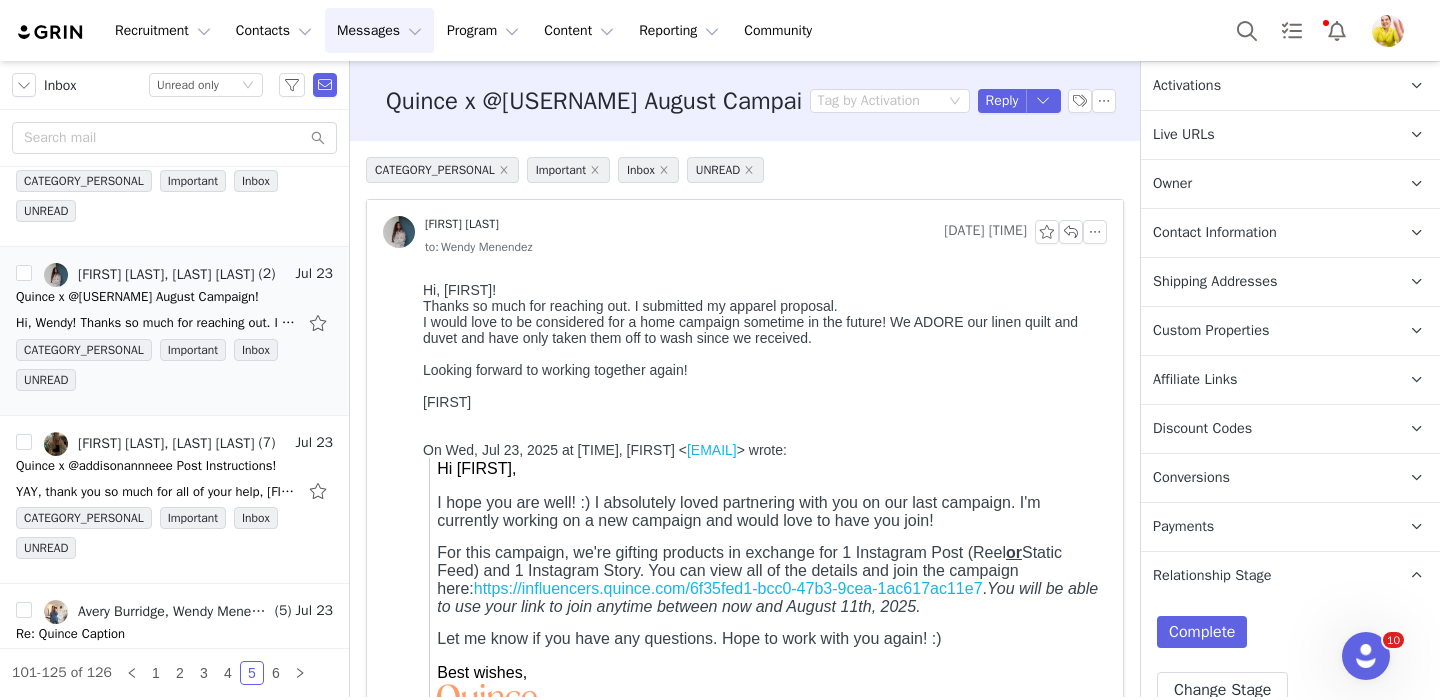 scroll, scrollTop: 0, scrollLeft: 0, axis: both 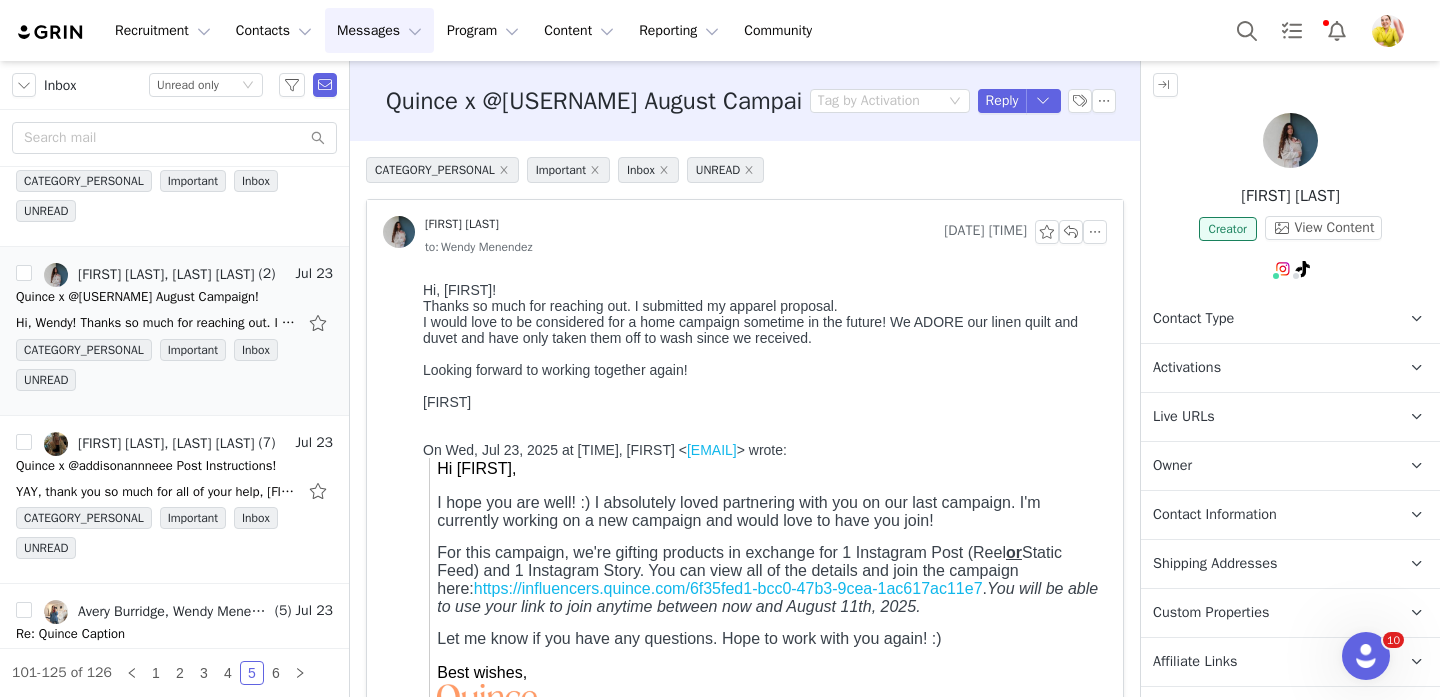 click on "Activations" at bounding box center [1266, 368] 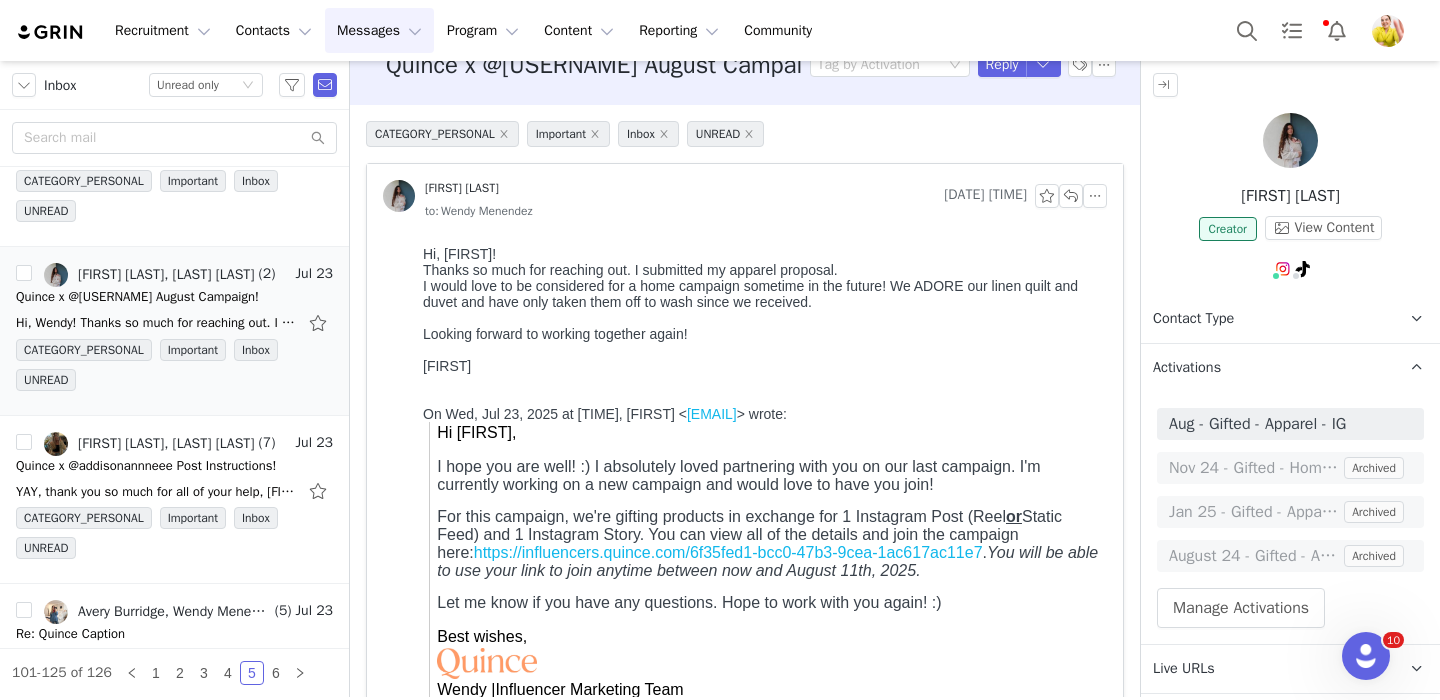 scroll, scrollTop: 0, scrollLeft: 0, axis: both 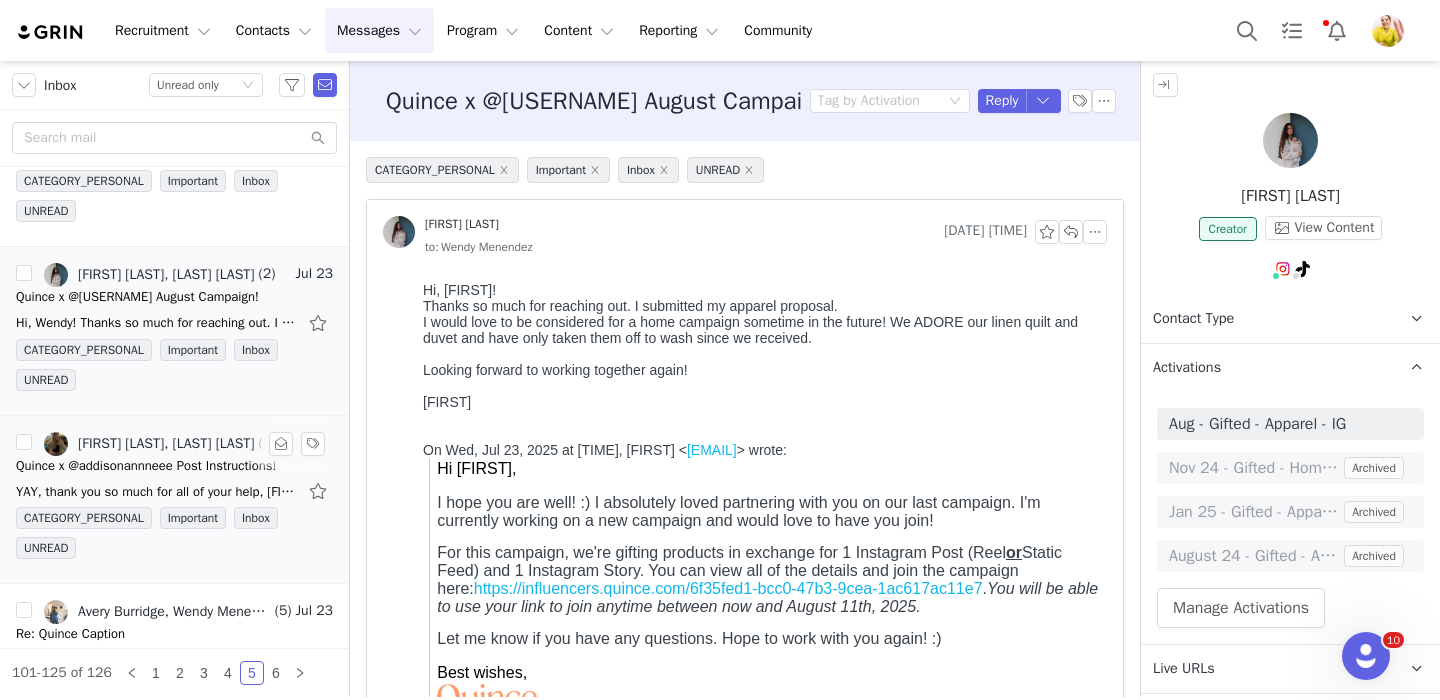 click on "YAY, thank you so much for all of your help, Wendy! Love working with you guys always! Addison On Wednesday, July 23, 2025, Wendy Menendez <wendy@onequince.com> wrote: Hi Addison! Your content" at bounding box center [156, 492] 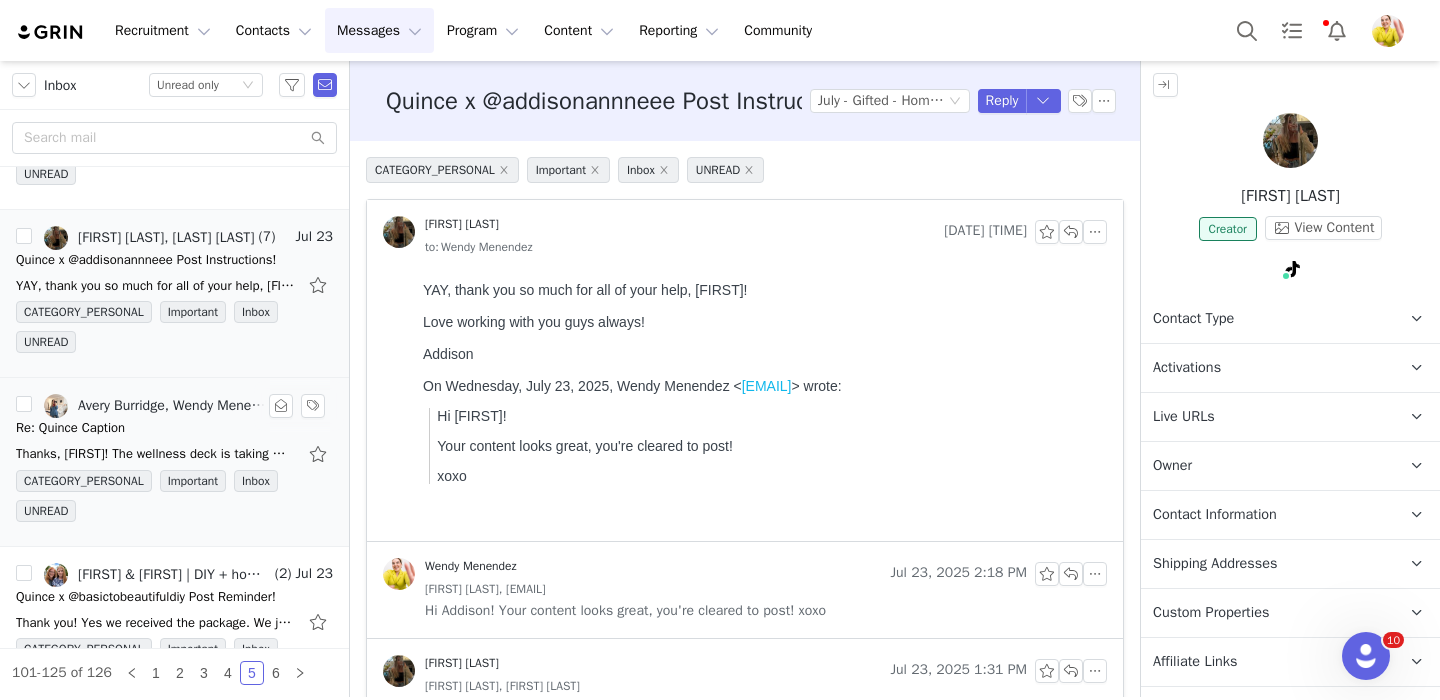 click on "Re: Quince Caption" at bounding box center [174, 428] 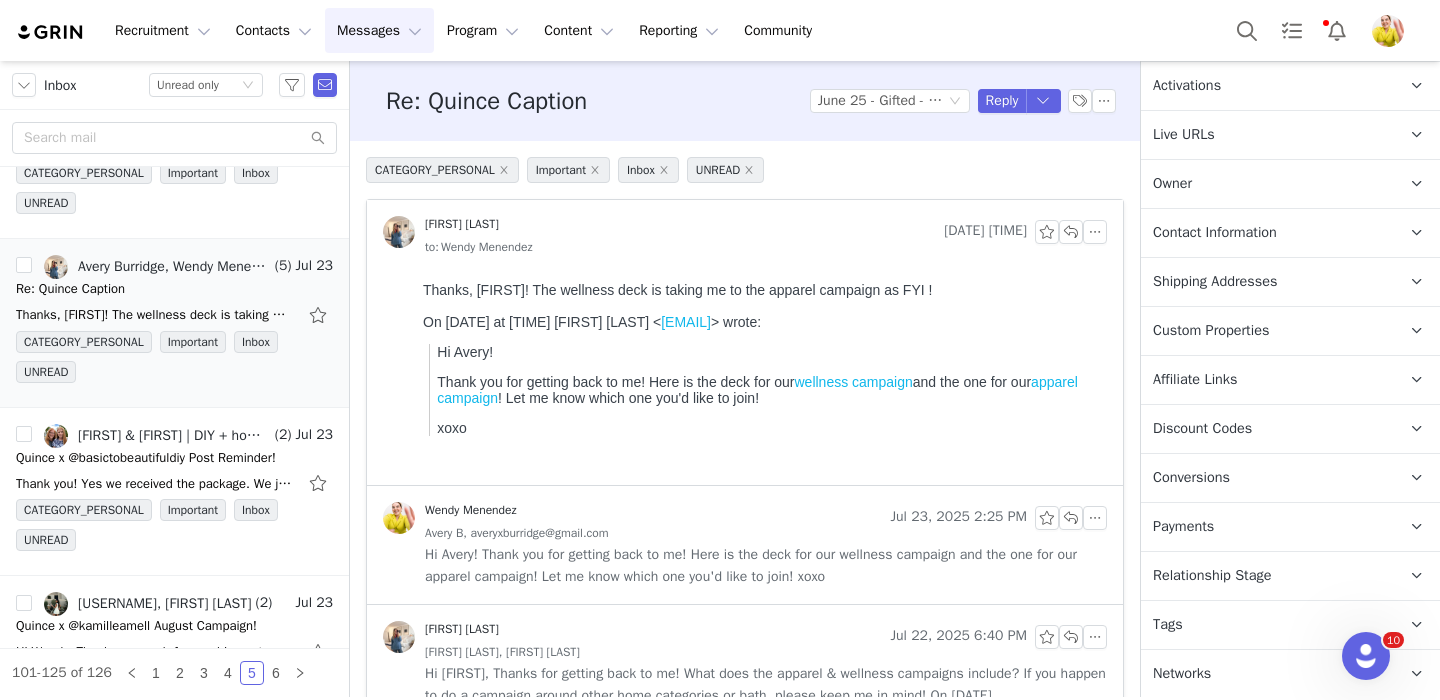 click on "Relationship Stage  Use relationship stages to move contacts through a logical sequence, from unaware of your brand to loyal ambassador" at bounding box center [1266, 576] 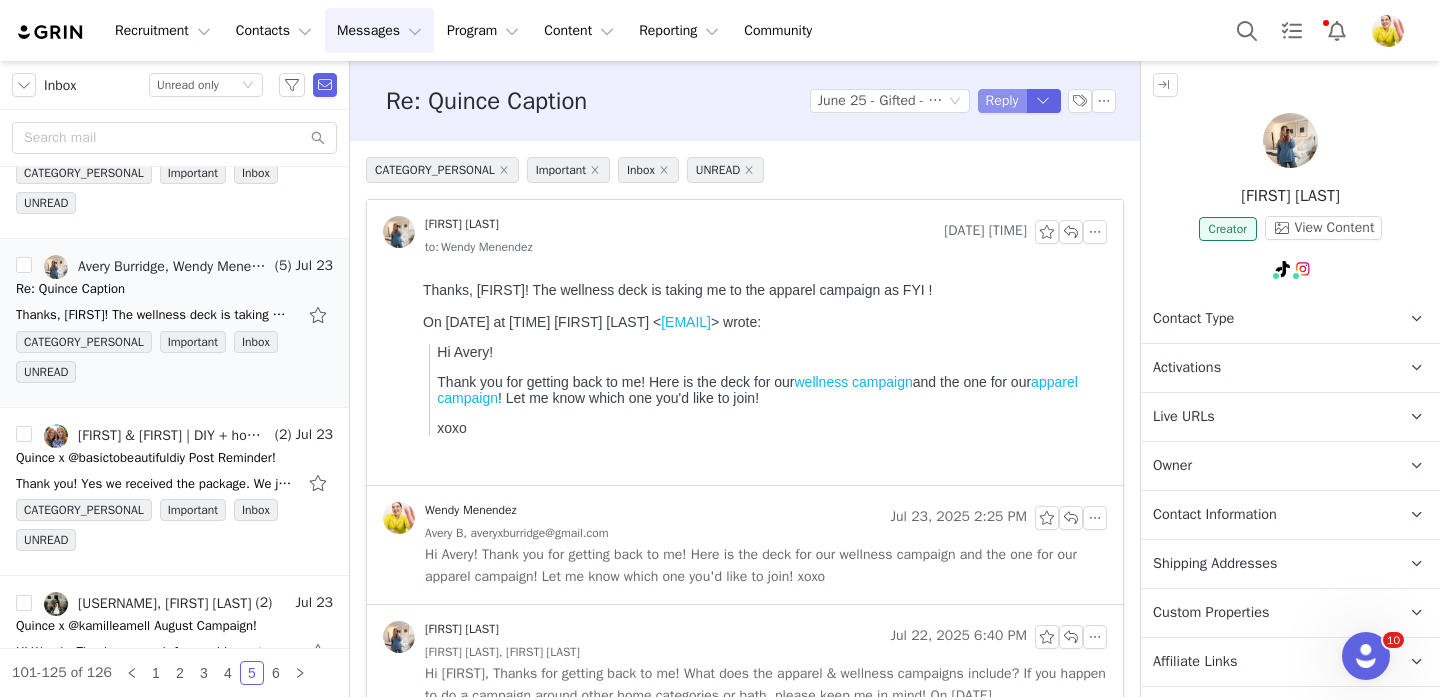 click on "Reply" at bounding box center (1002, 101) 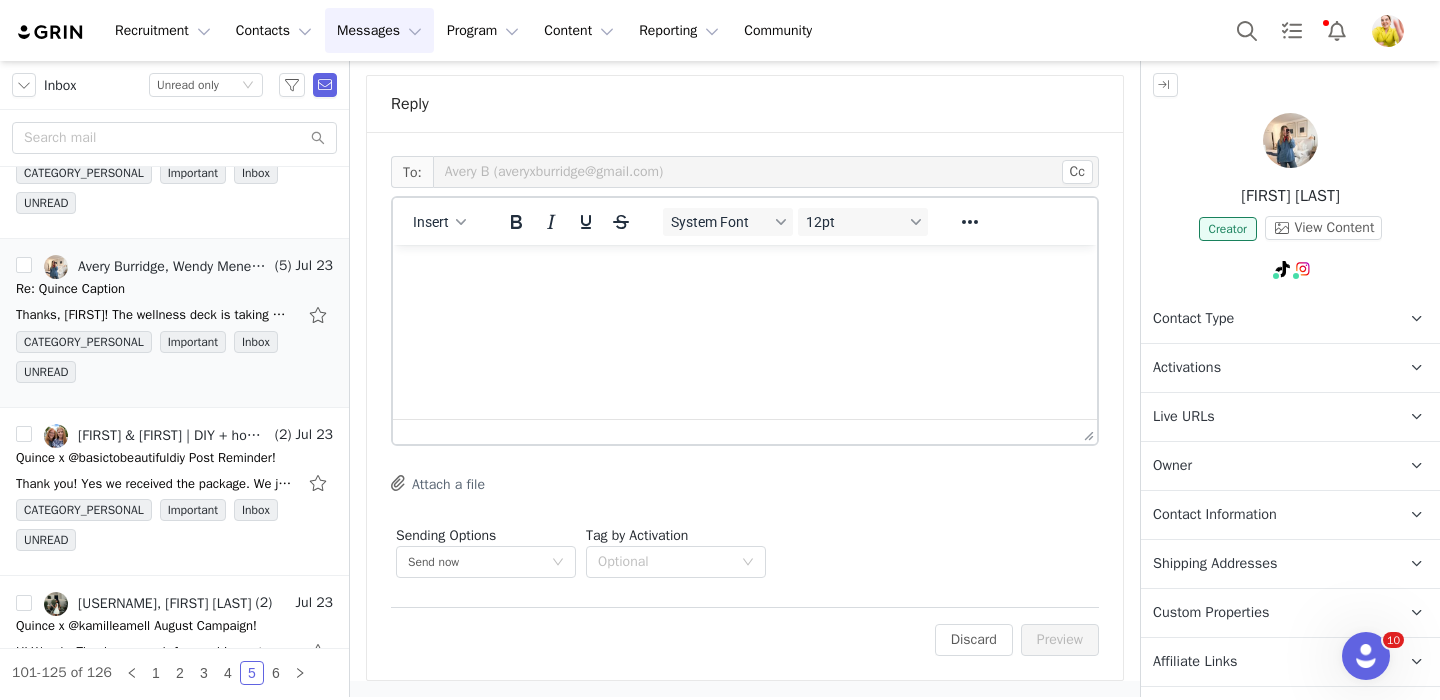 click at bounding box center (745, 272) 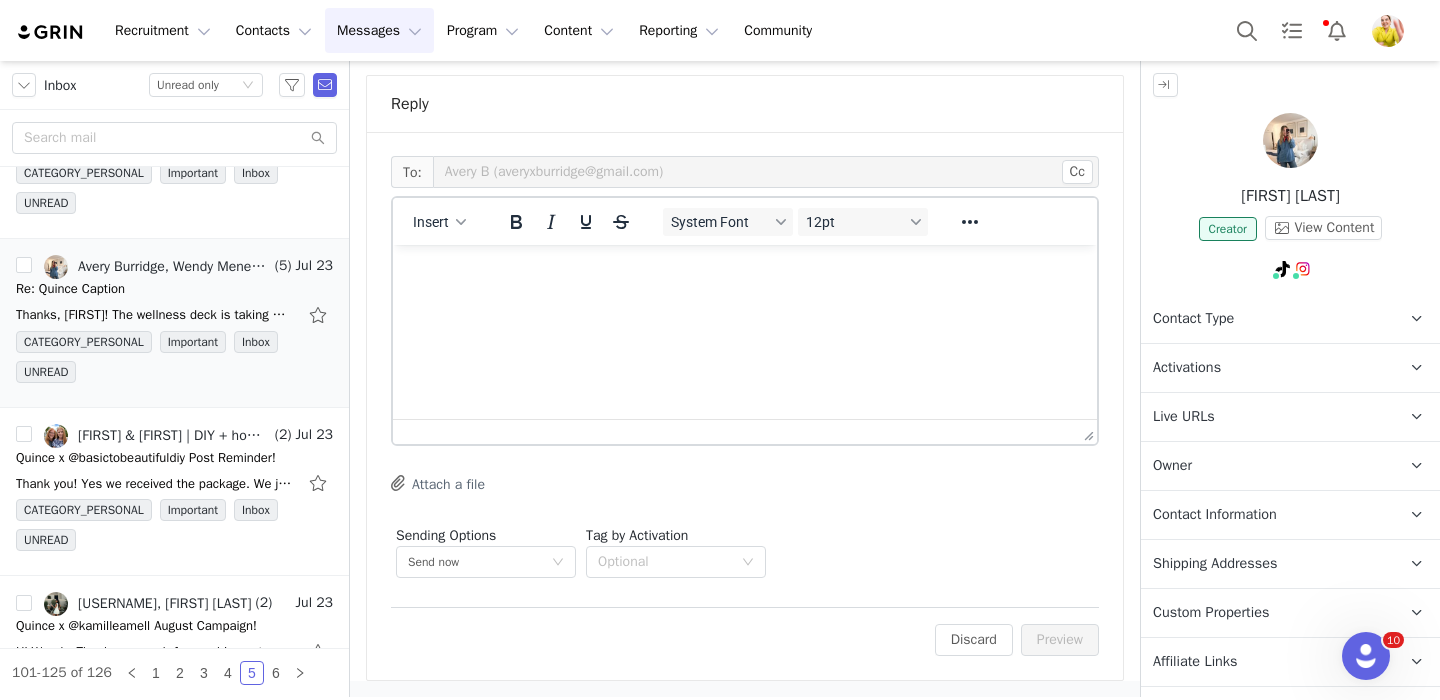 type 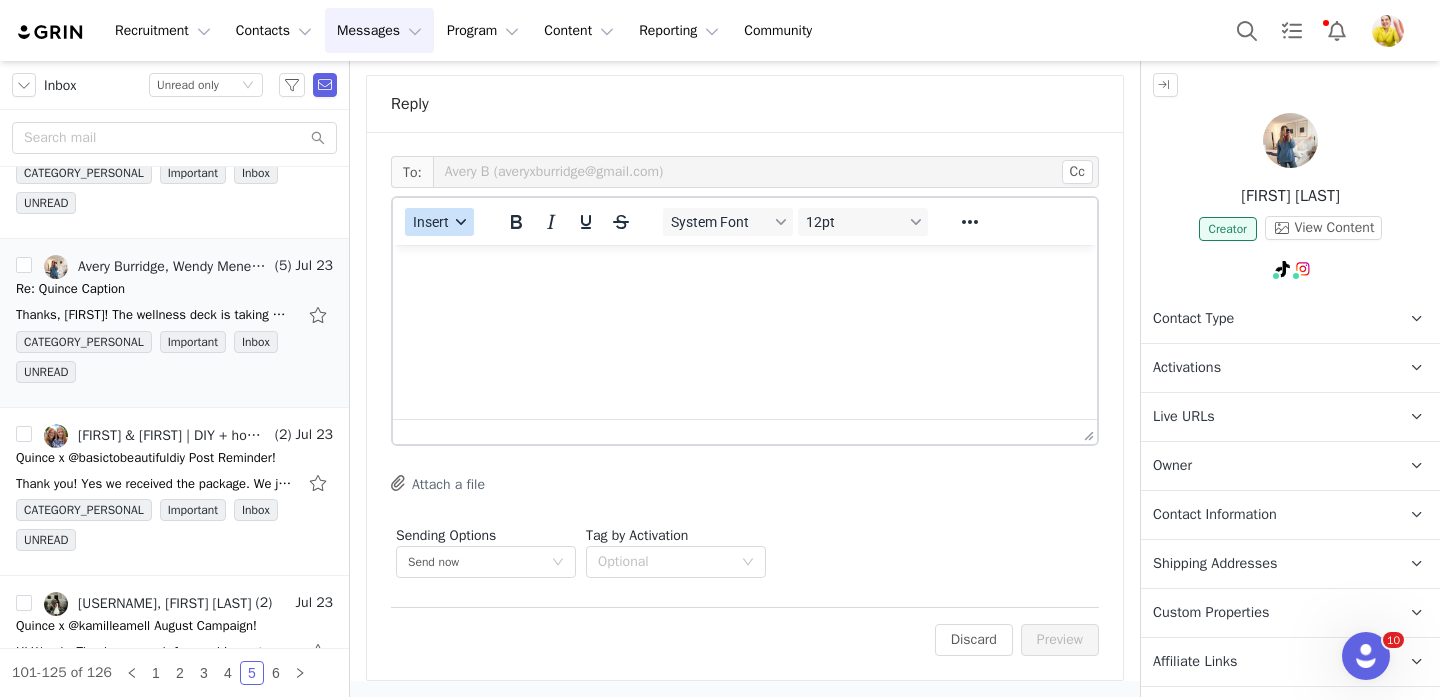 click on "Insert" at bounding box center (431, 222) 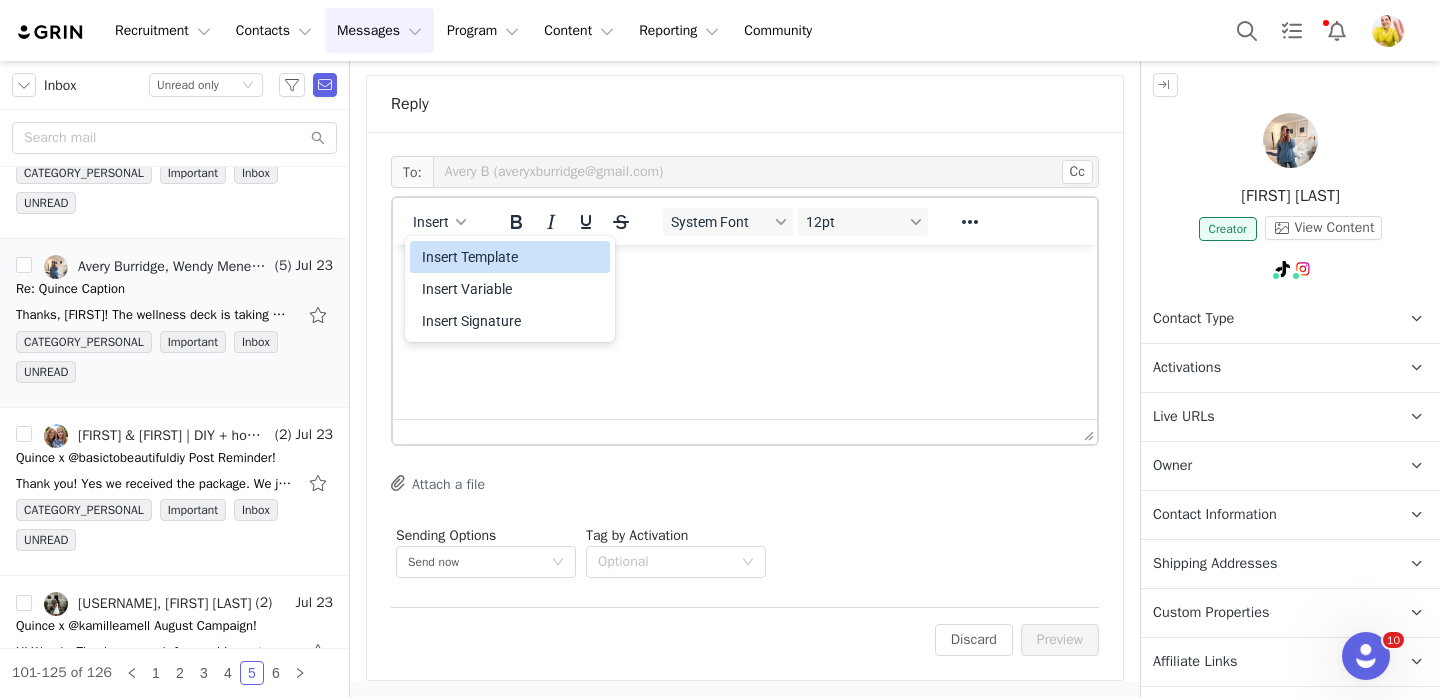 drag, startPoint x: 500, startPoint y: 272, endPoint x: 522, endPoint y: 249, distance: 31.827662 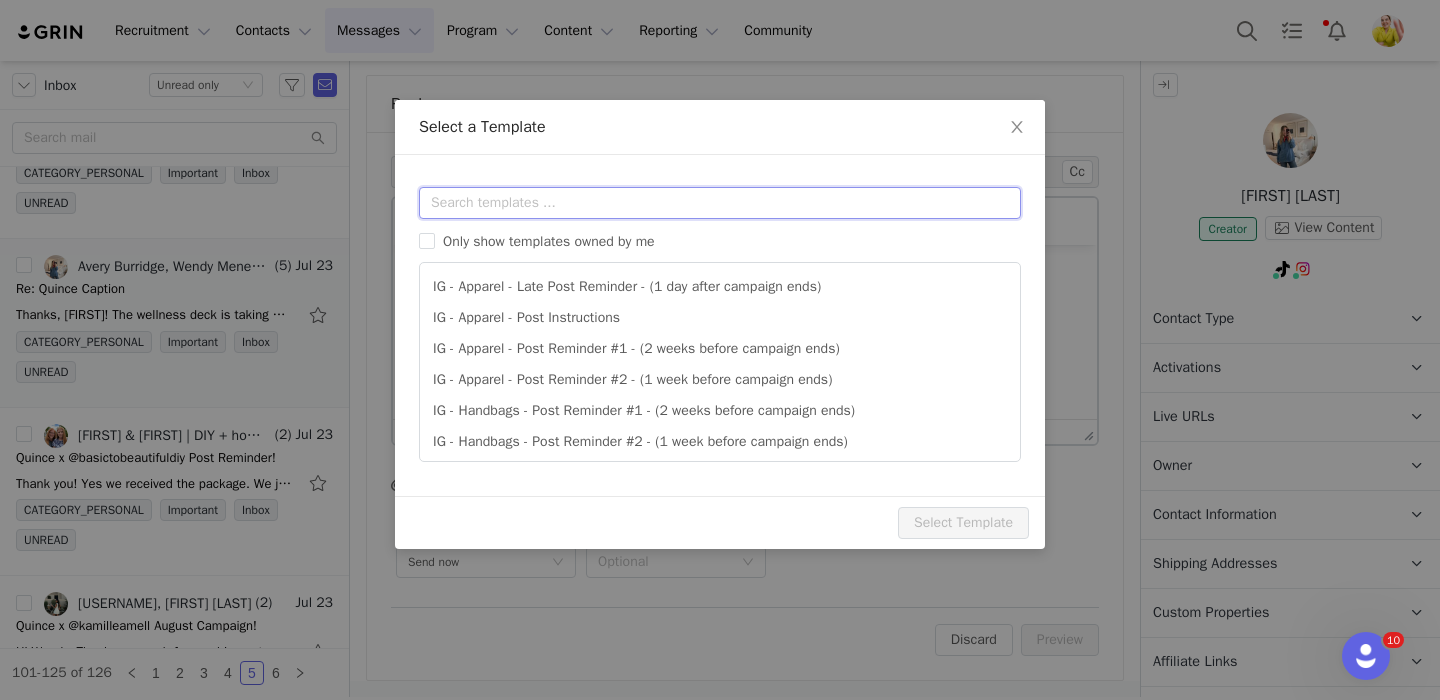 click at bounding box center [720, 203] 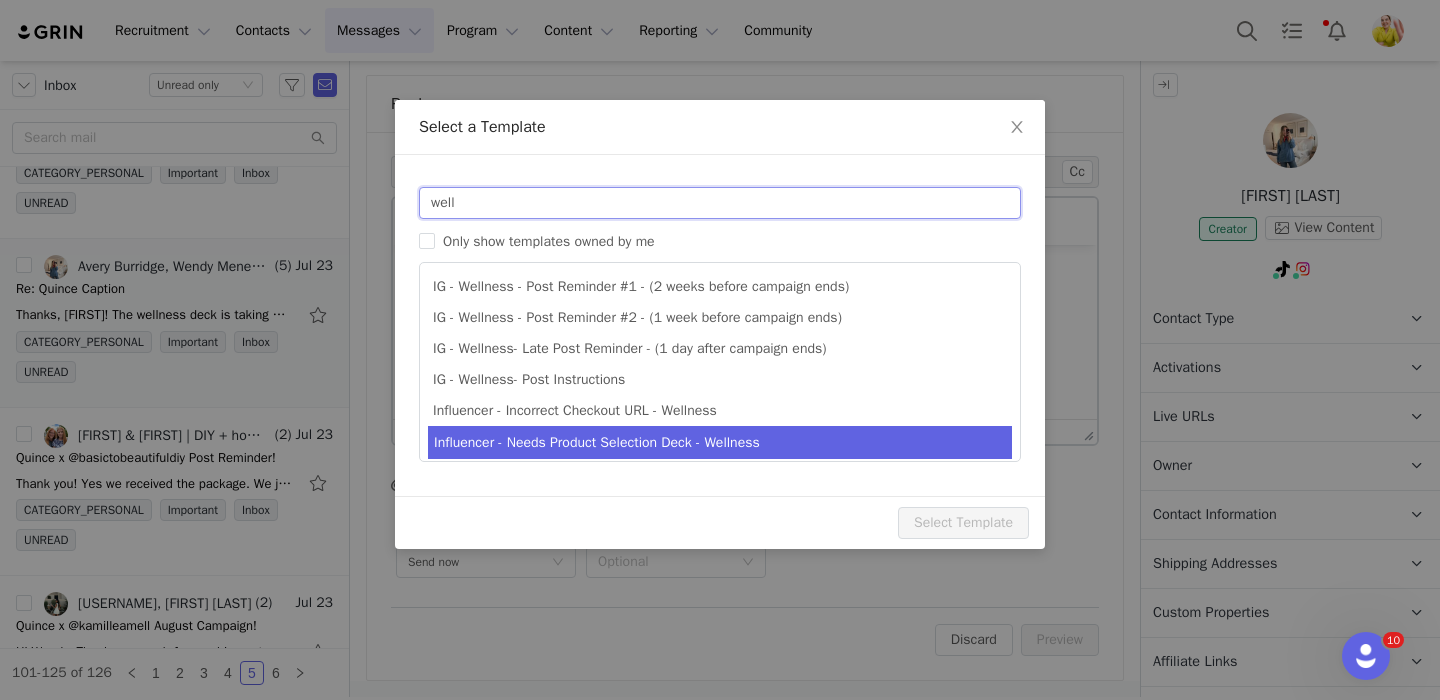 type on "well" 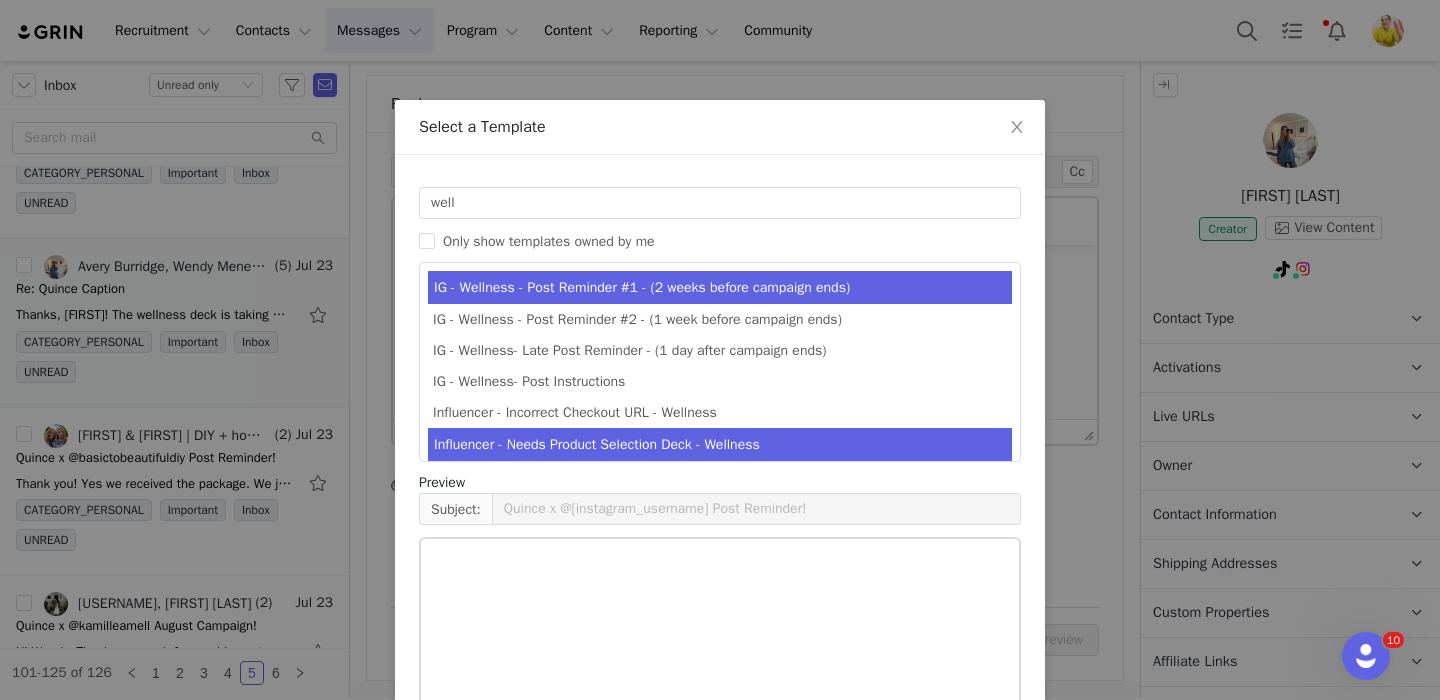 click on "Influencer - Needs Product Selection Deck - Wellness" at bounding box center [720, 444] 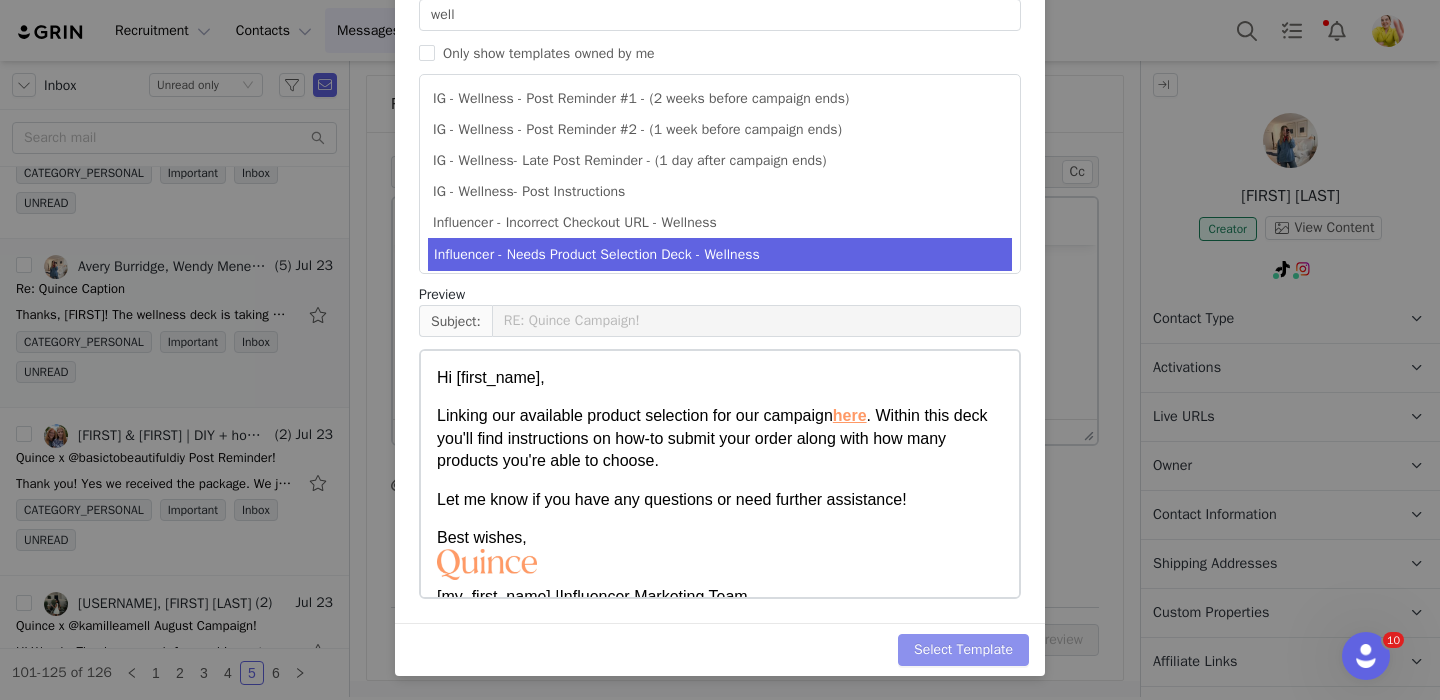 click on "Select Template" at bounding box center [963, 650] 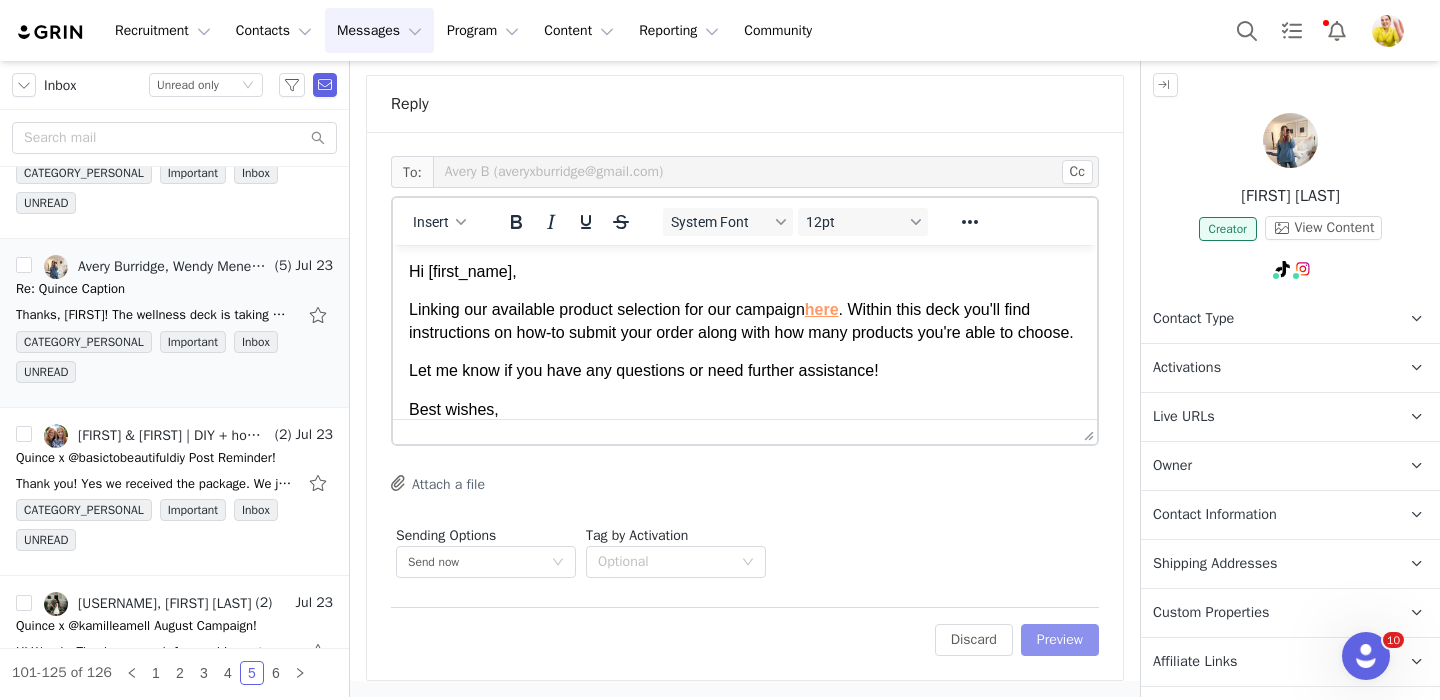 click on "Preview" at bounding box center (1060, 640) 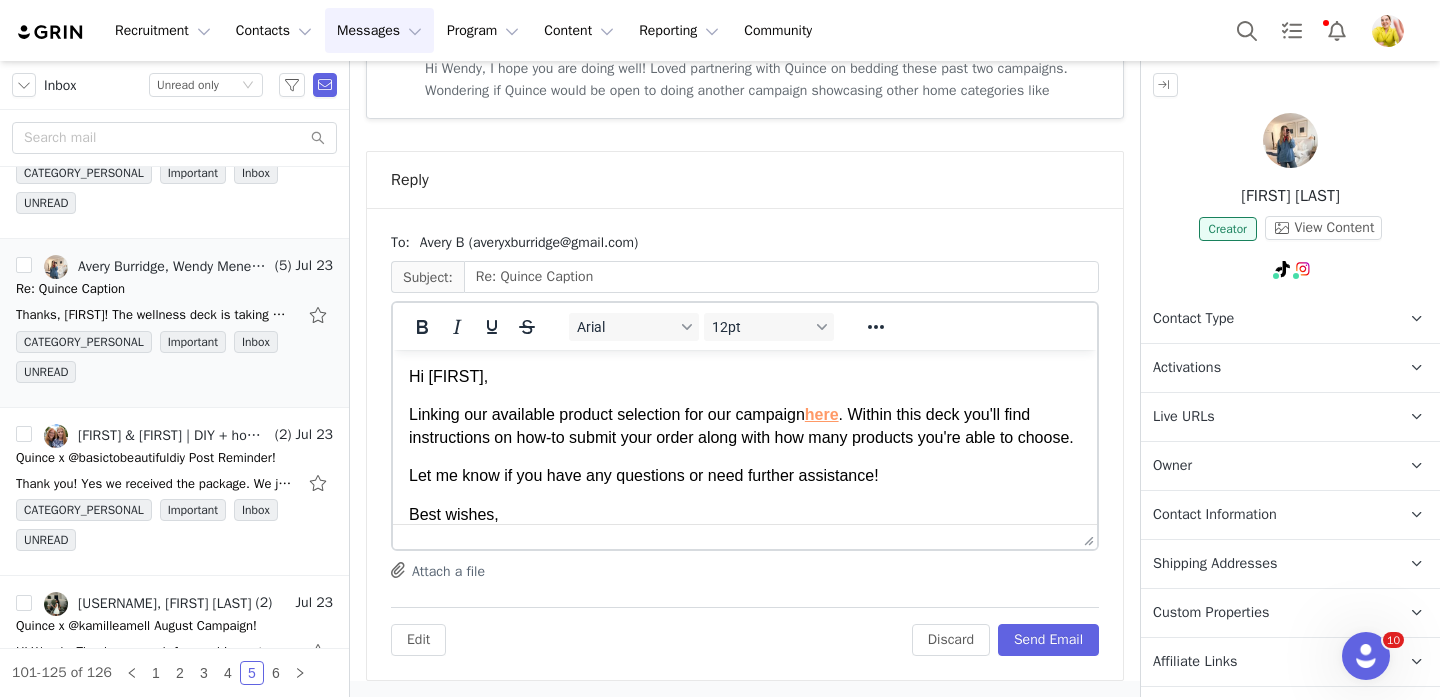 click on "Linking our available product selection for our campaign  here . Within this deck you'll find instructions on how-to submit your order along with how many products you're able to choose." at bounding box center [741, 425] 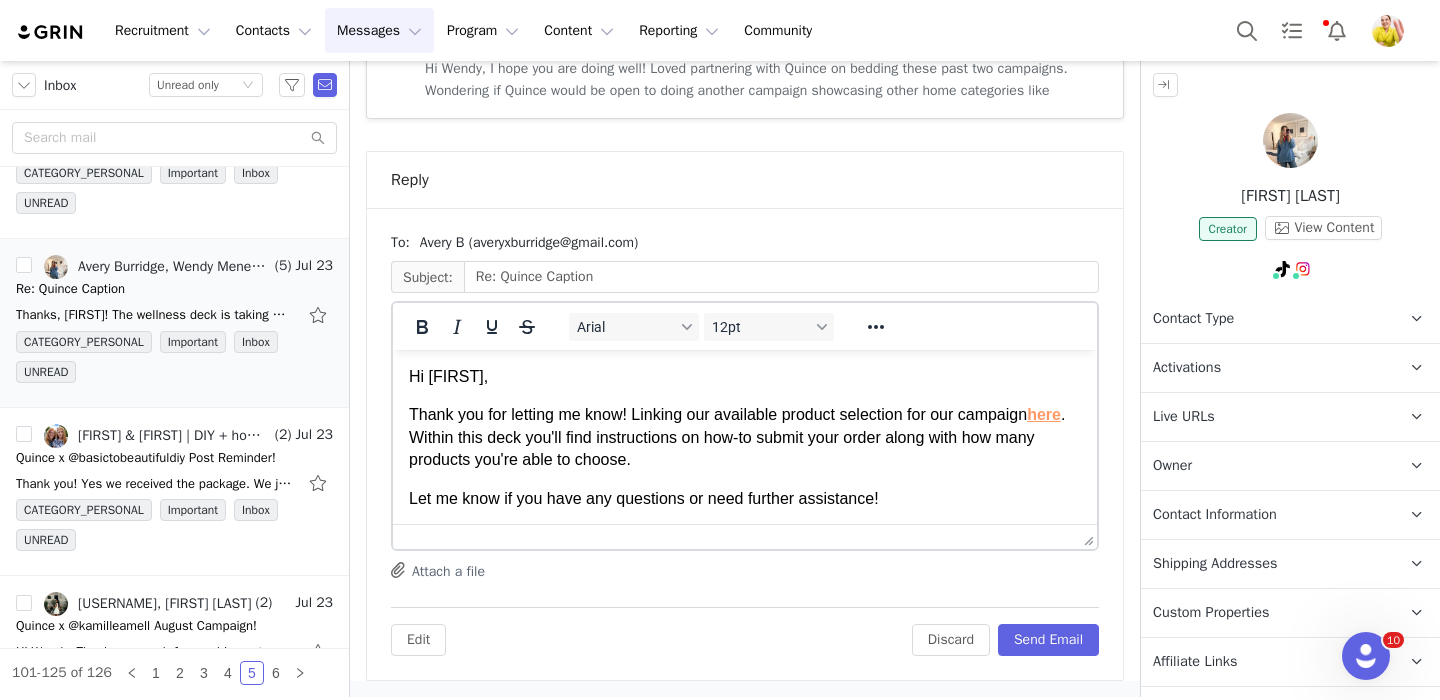click on "Thank you for letting me know! Linking our available product selection for our campaign  here . Within this deck you'll find instructions on how-to submit your order along with how many products you're able to choose." at bounding box center [737, 437] 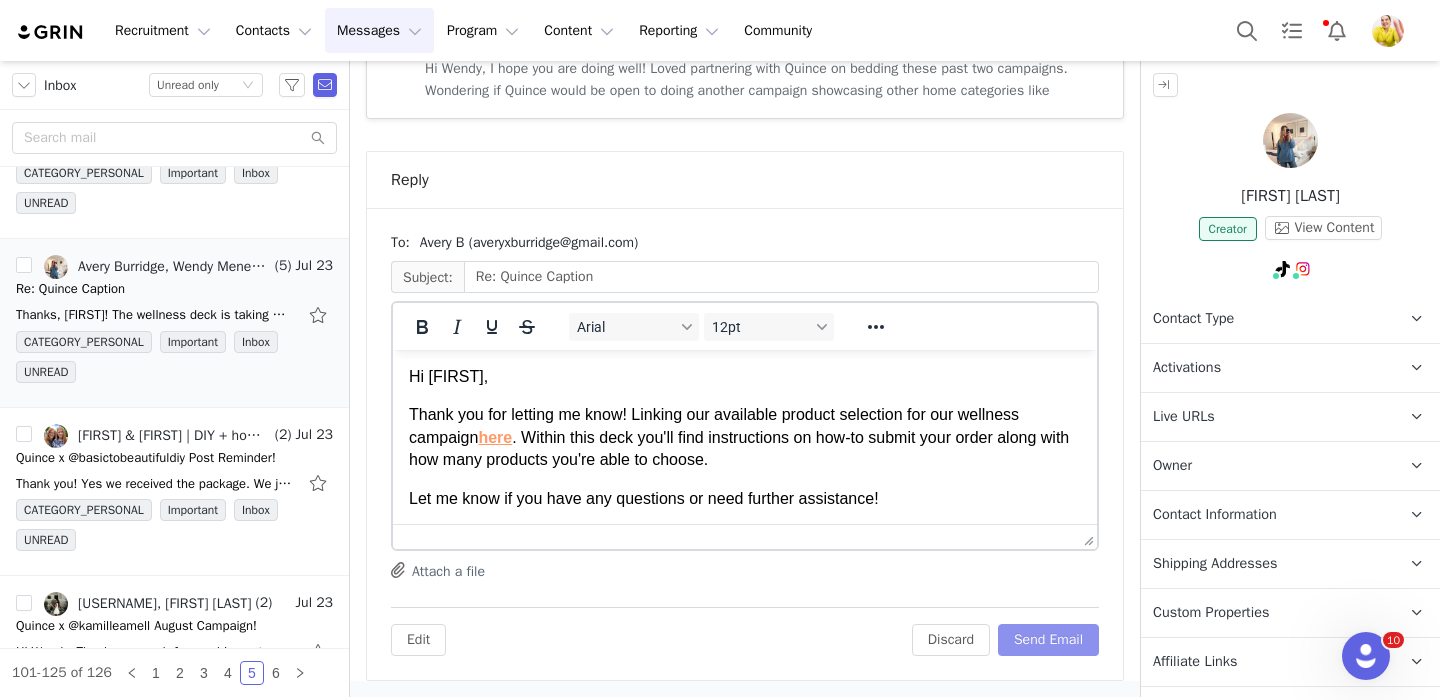 click on "Send Email" at bounding box center (1048, 640) 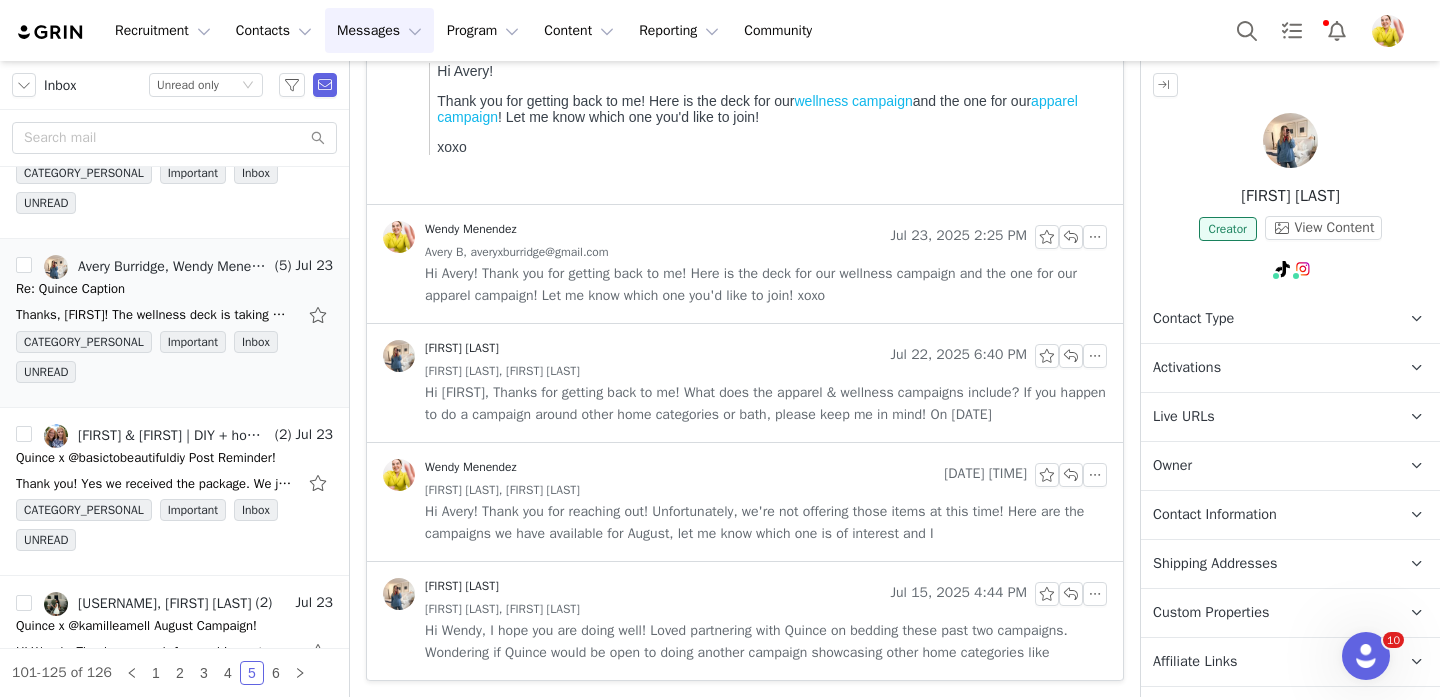 scroll, scrollTop: 281, scrollLeft: 0, axis: vertical 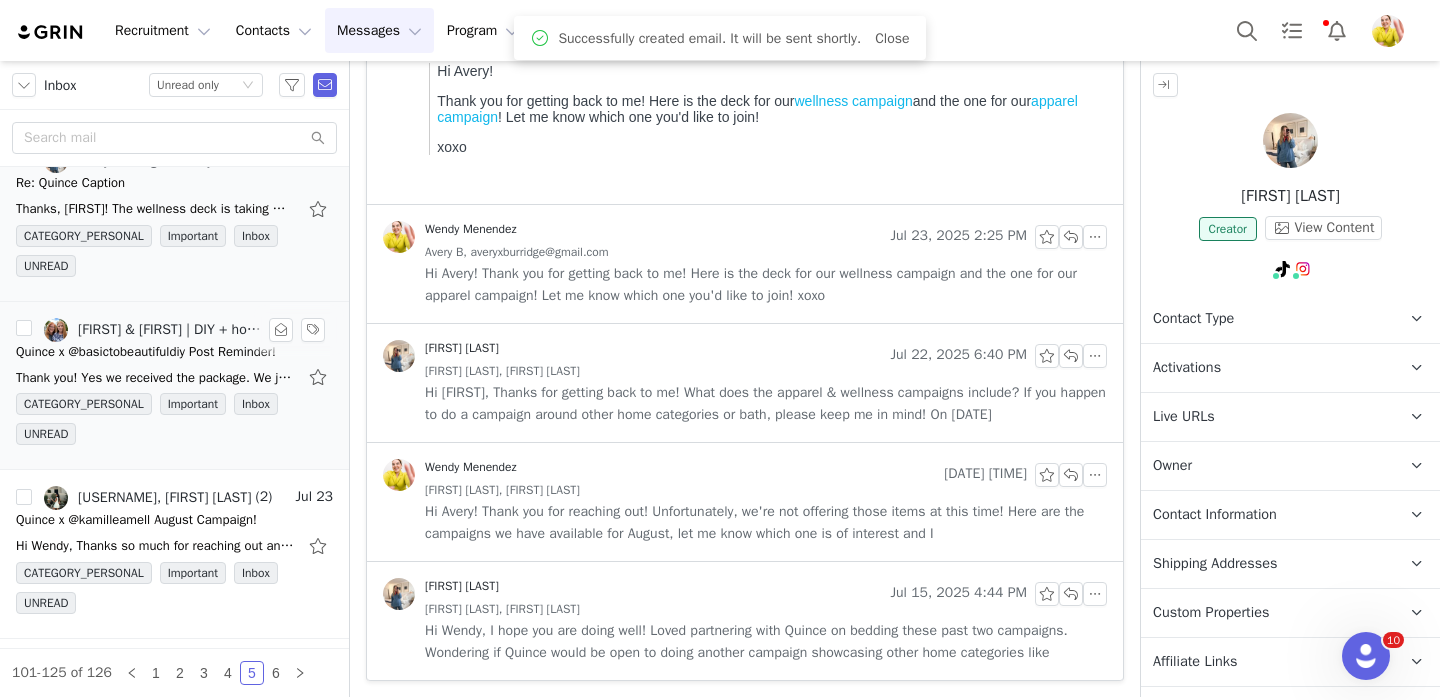 click on "Thank you! Yes we received the package. We just got home from vacation late Monday night. And are leaving tomorrow for the beach. Is it ok if we post next week? Michelle Baker BasictobeautifulDIY @" at bounding box center [174, 377] 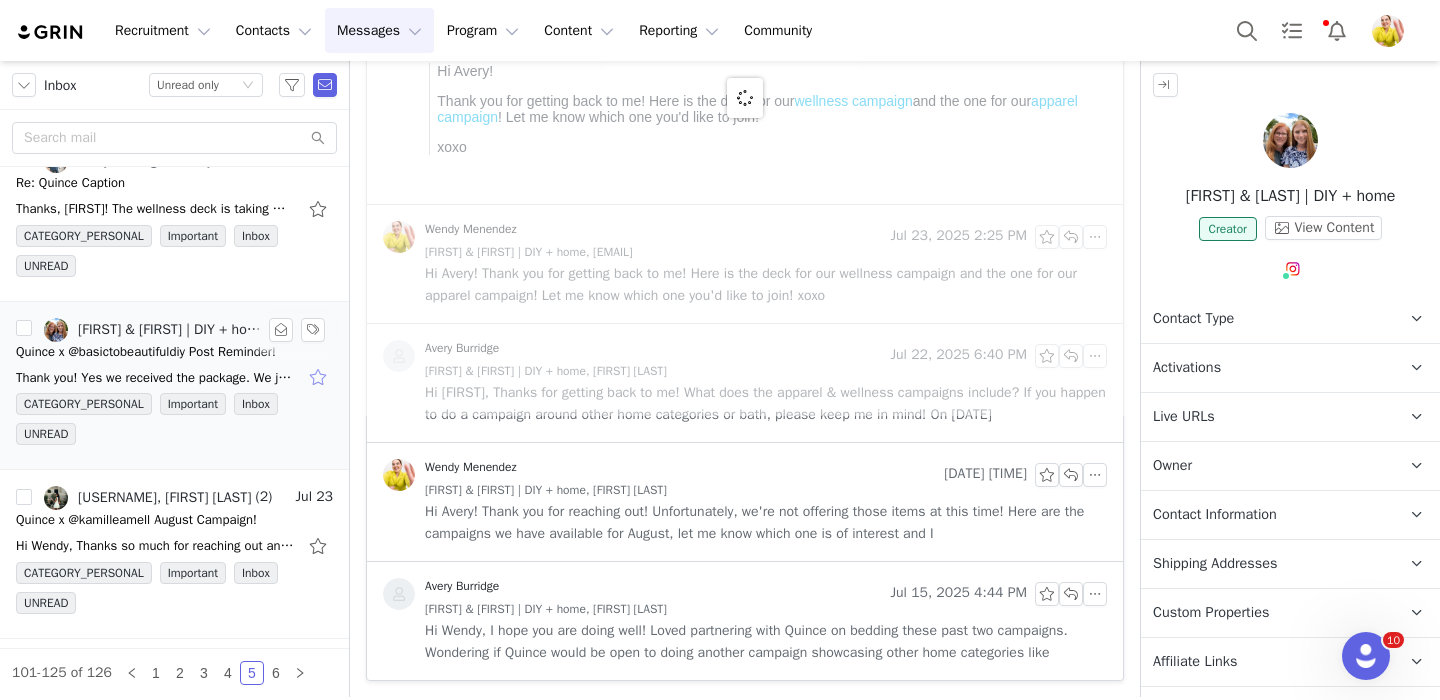 scroll, scrollTop: 0, scrollLeft: 0, axis: both 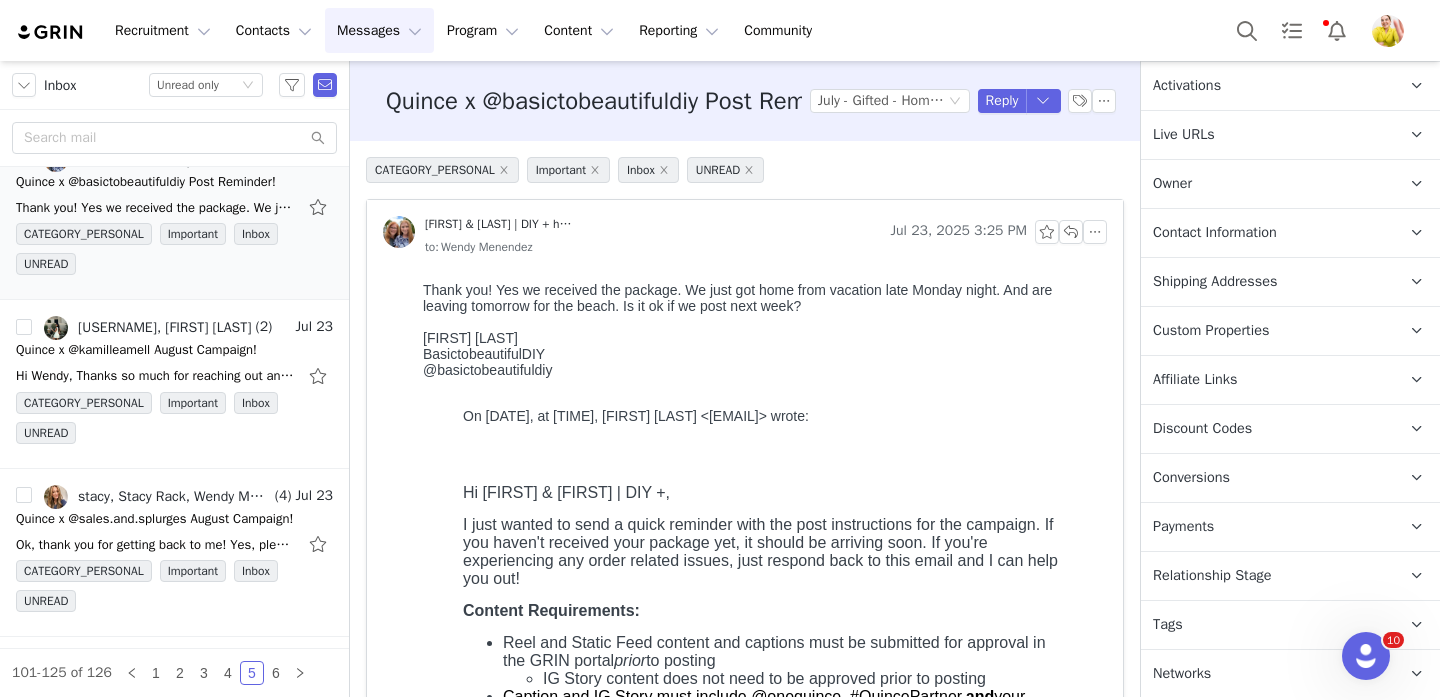 click on "Relationship Stage  Use relationship stages to move contacts through a logical sequence, from unaware of your brand to loyal ambassador" at bounding box center (1266, 576) 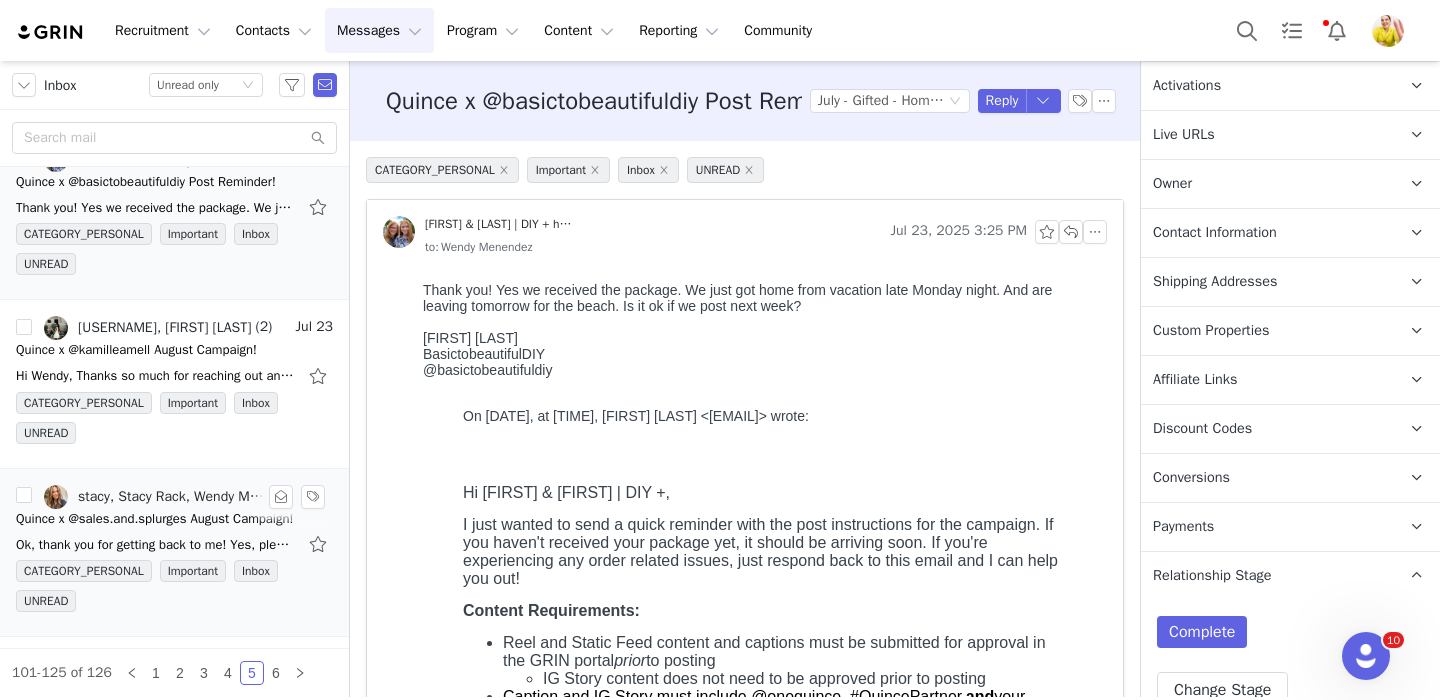 click on "Ok, thank you for getting back to me! Yes, please keep my contact. Thanks, Stacy On Wed, Jul 23, 2025 at 1:14 PM Wendy Menendez <wendy@onequince.com> wrote: Hi stacy, Thanks for getting back to" at bounding box center (156, 545) 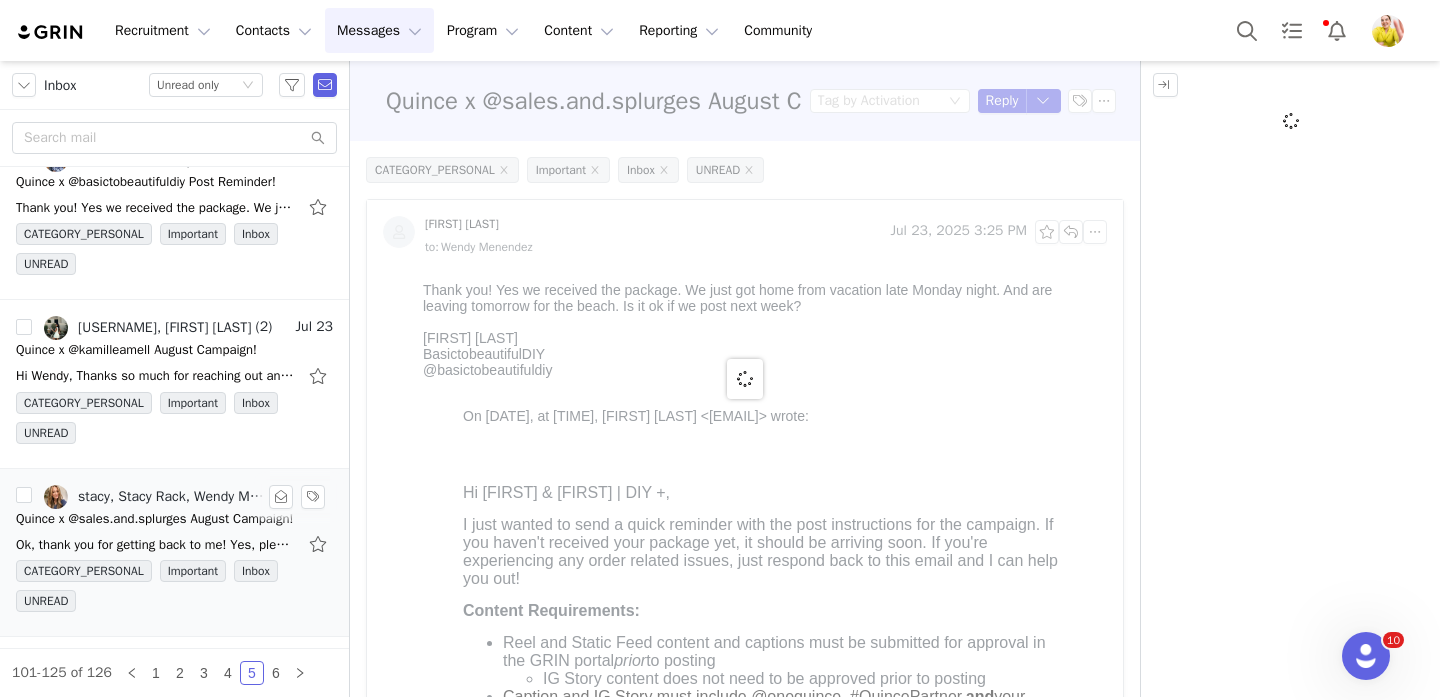 scroll, scrollTop: 0, scrollLeft: 0, axis: both 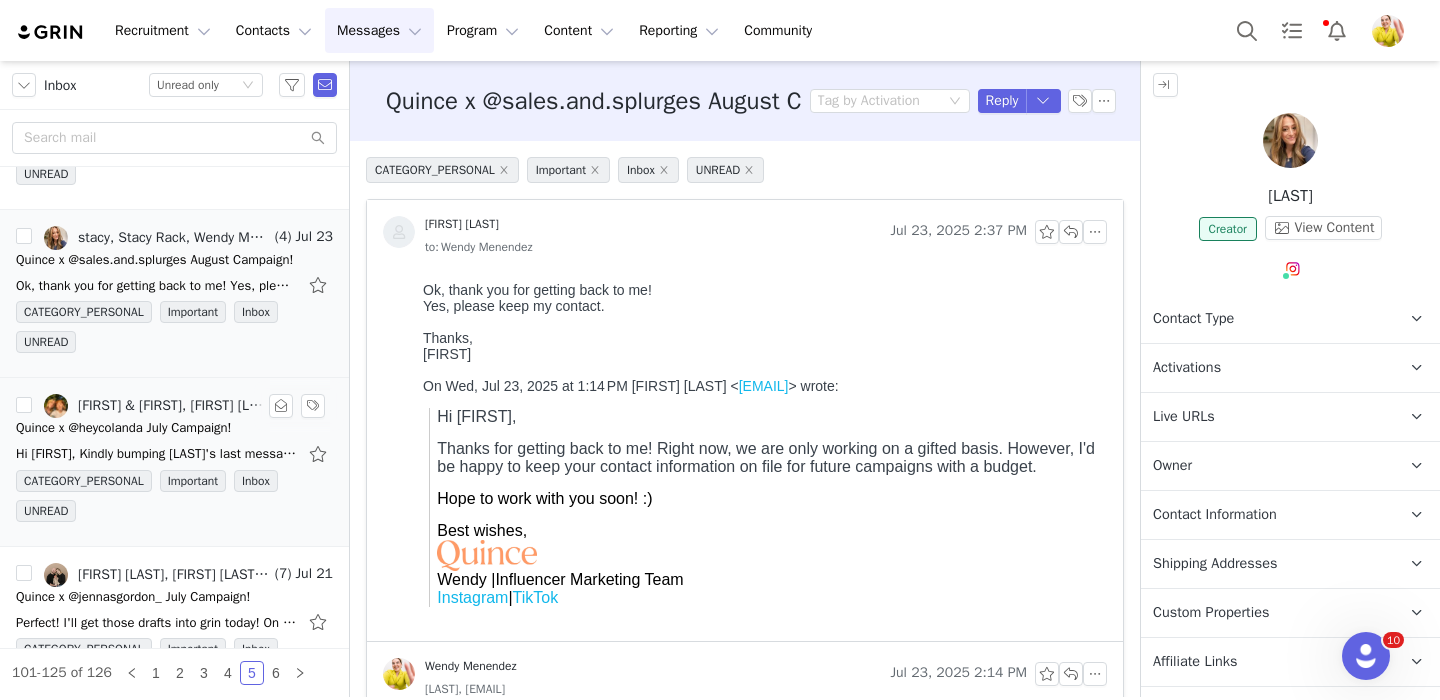 click on "Quince x @heycolanda July Campaign!" at bounding box center (124, 428) 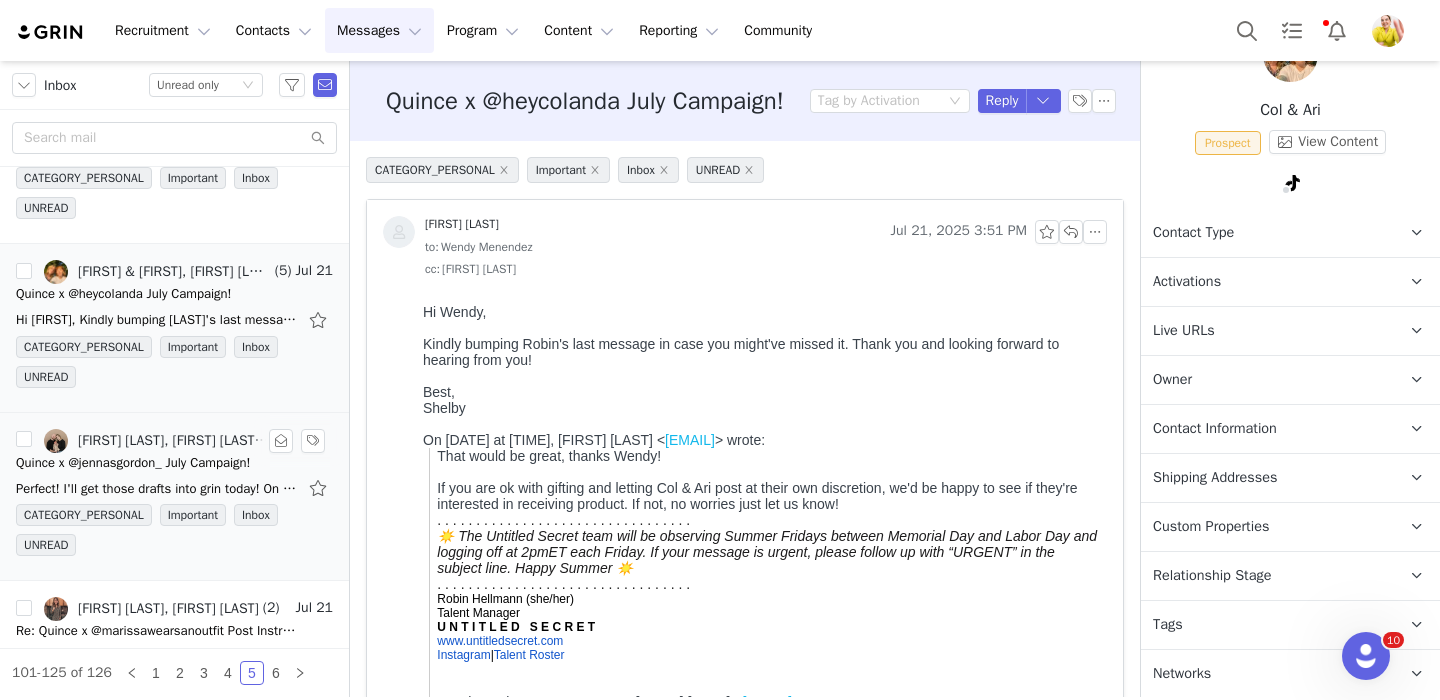 click on "CATEGORY_PERSONAL   Important   Inbox   UNREAD" at bounding box center (174, 534) 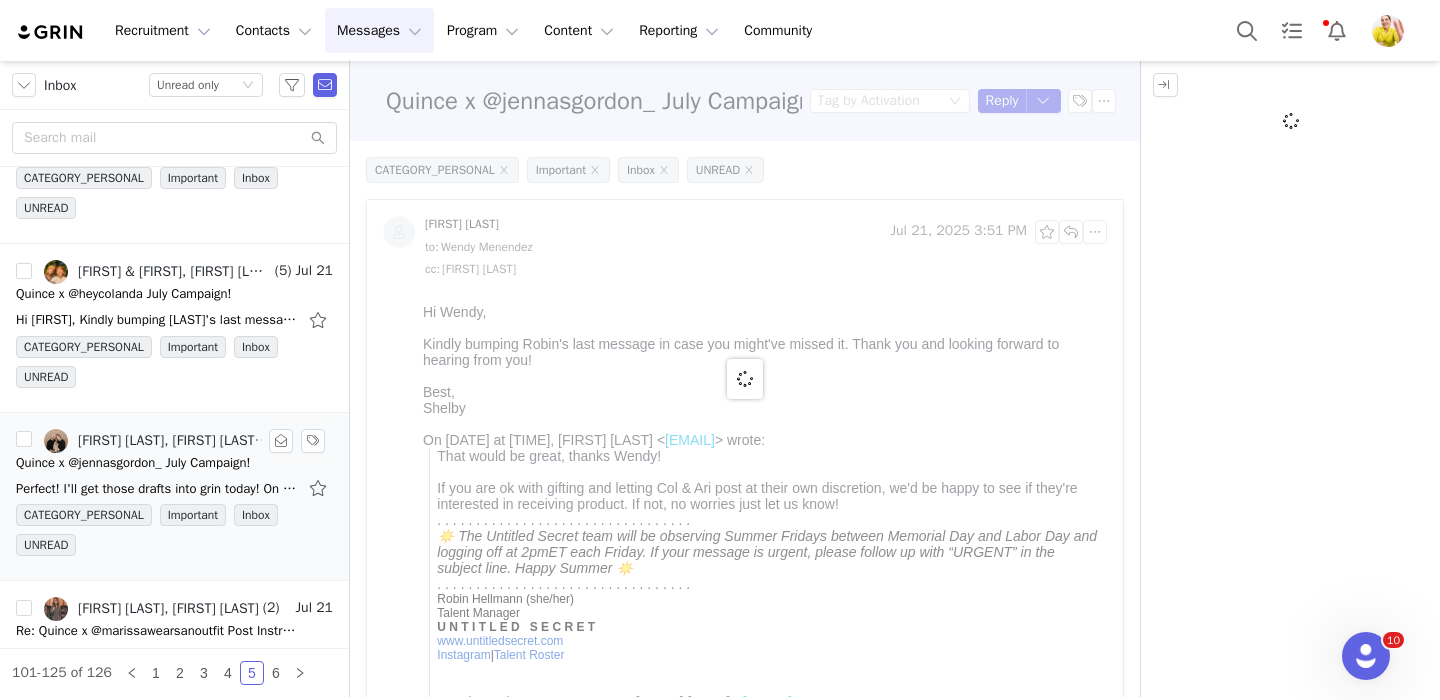 scroll, scrollTop: 0, scrollLeft: 0, axis: both 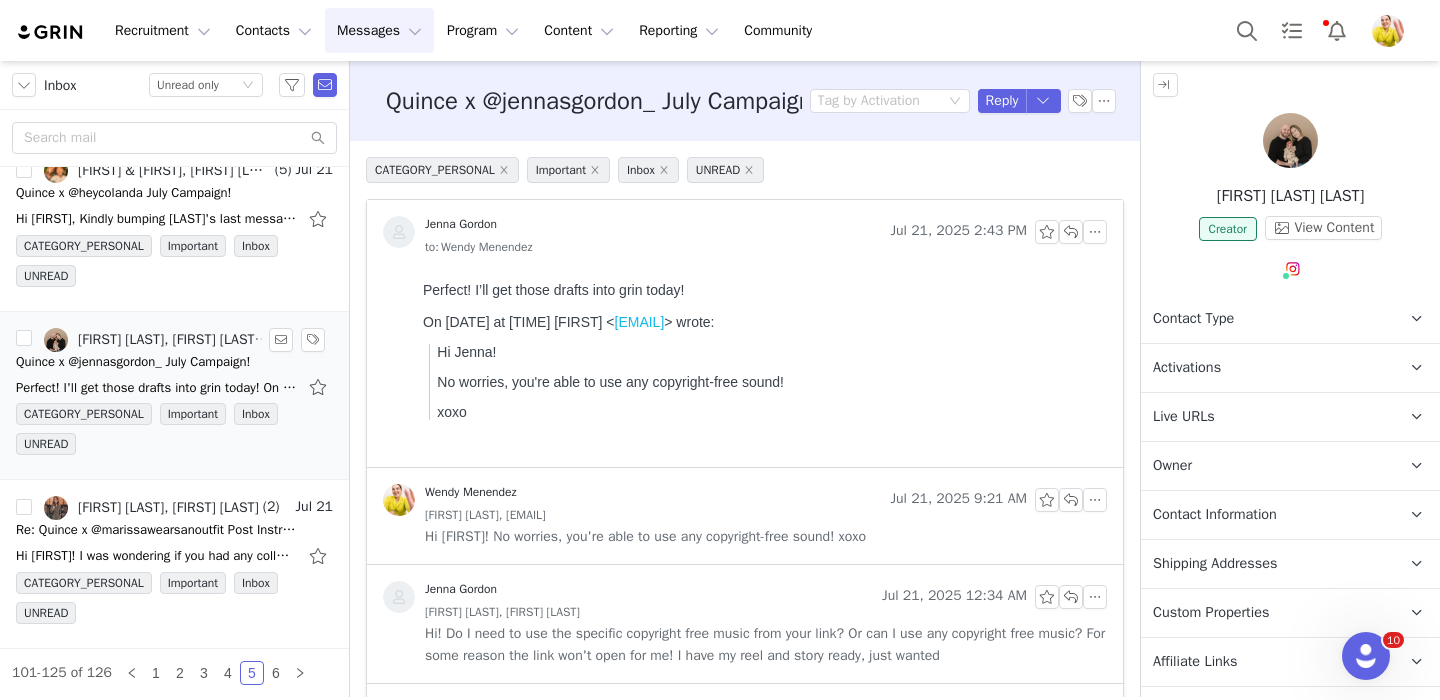 click on "Re: Quince x @marissawearsanoutfit Post Instructions!" at bounding box center (156, 530) 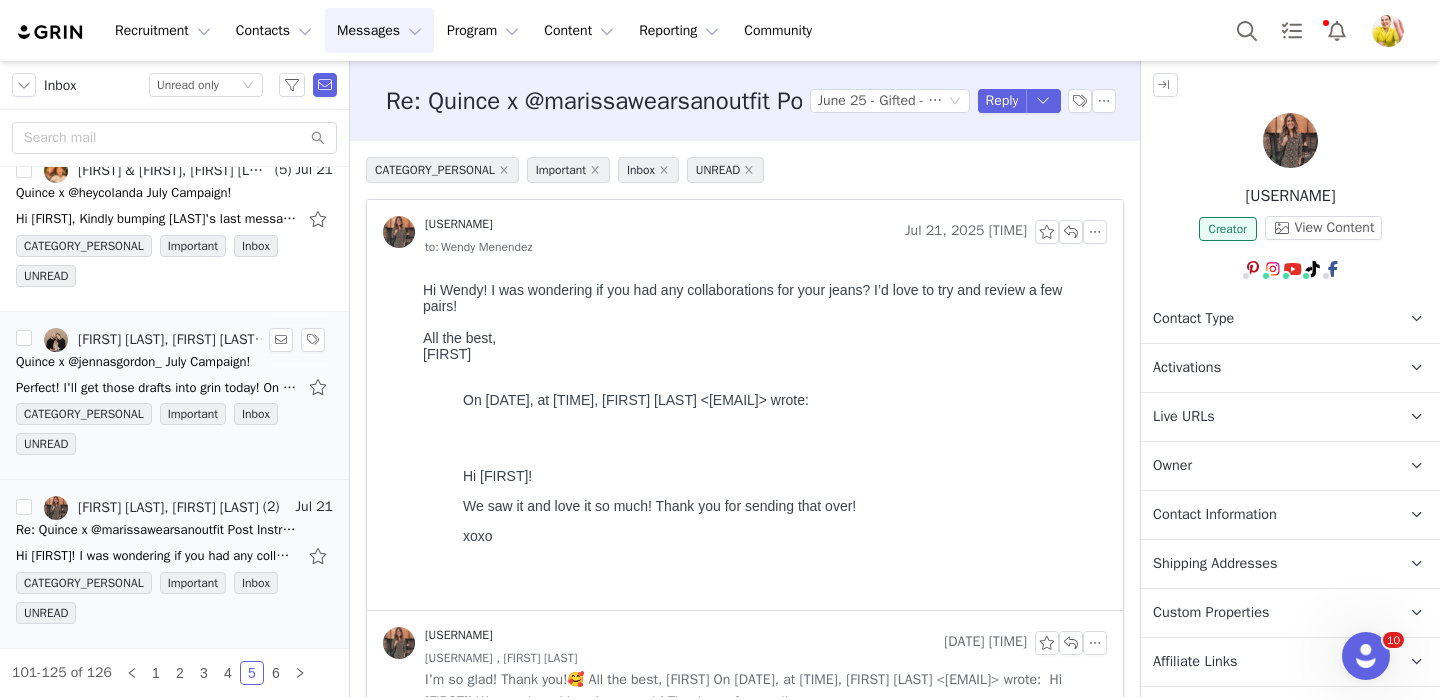 scroll, scrollTop: 0, scrollLeft: 0, axis: both 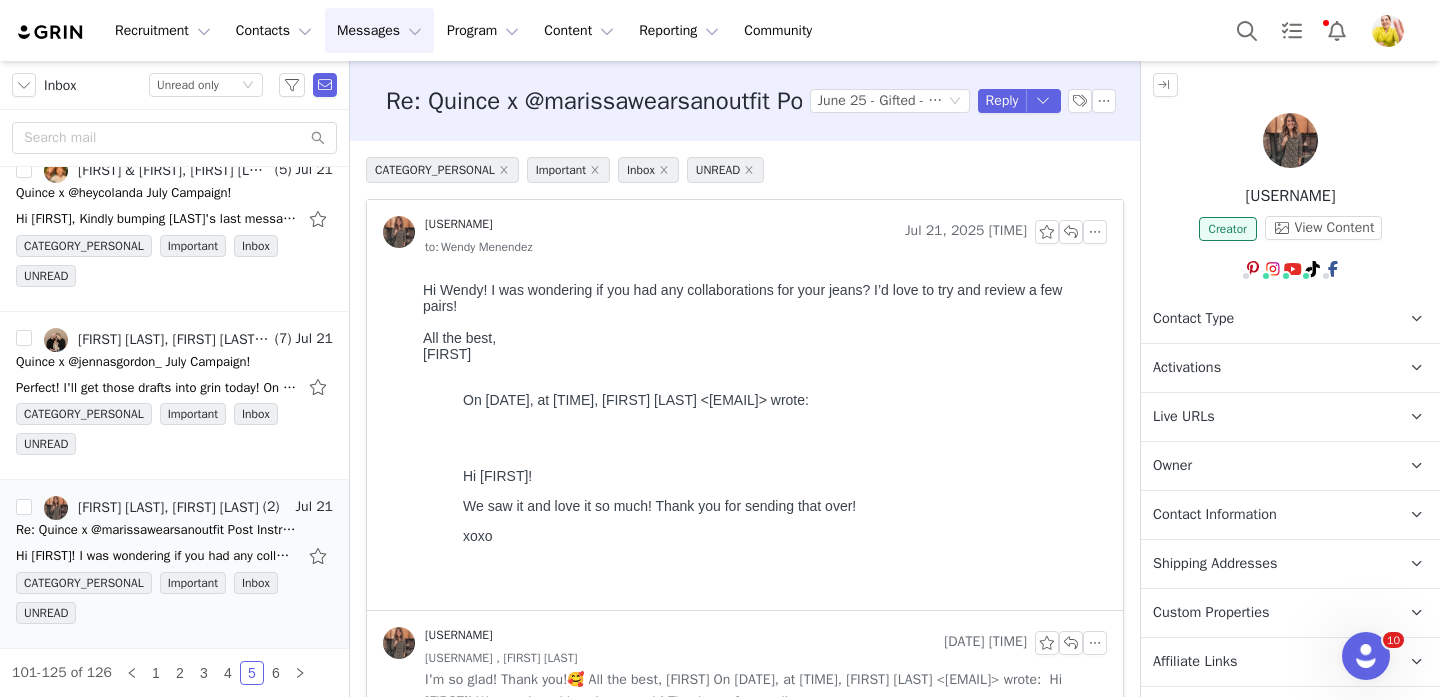 click on "Activations" at bounding box center [1266, 368] 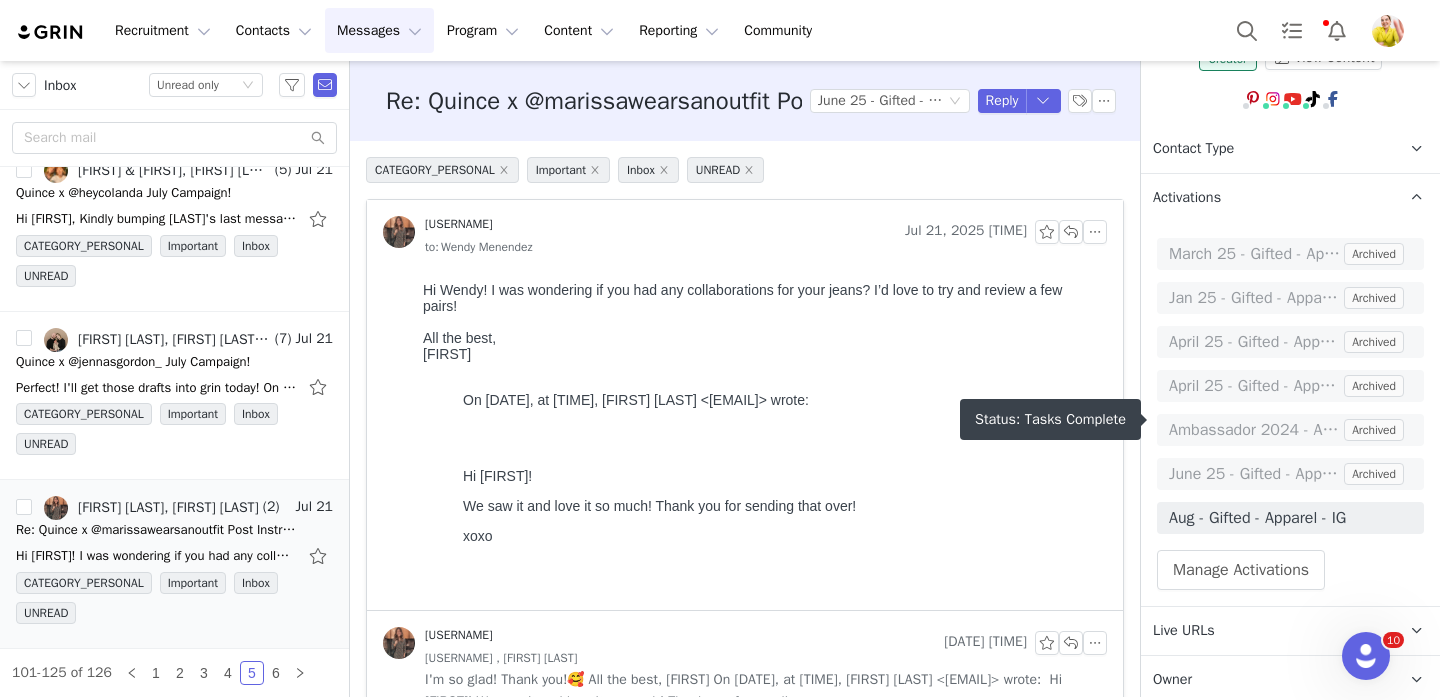 scroll, scrollTop: 666, scrollLeft: 0, axis: vertical 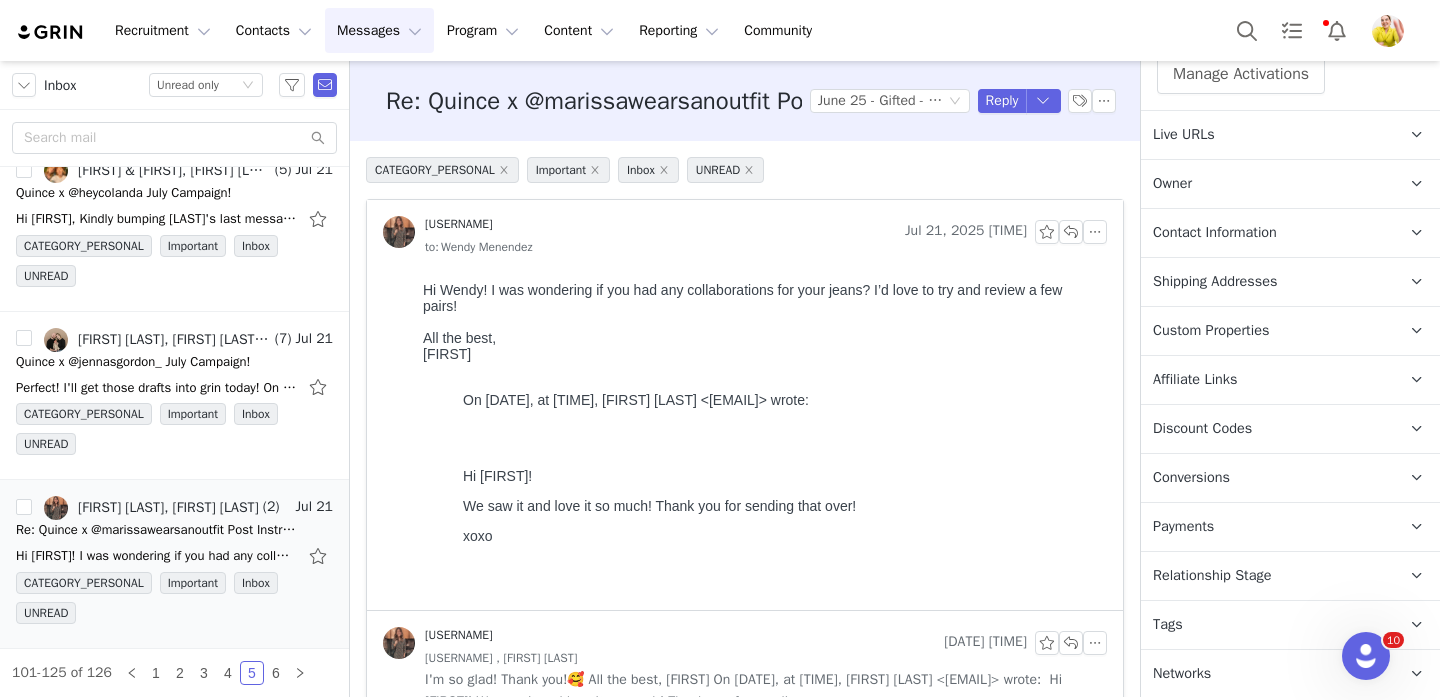 click on "Relationship Stage" at bounding box center (1212, 576) 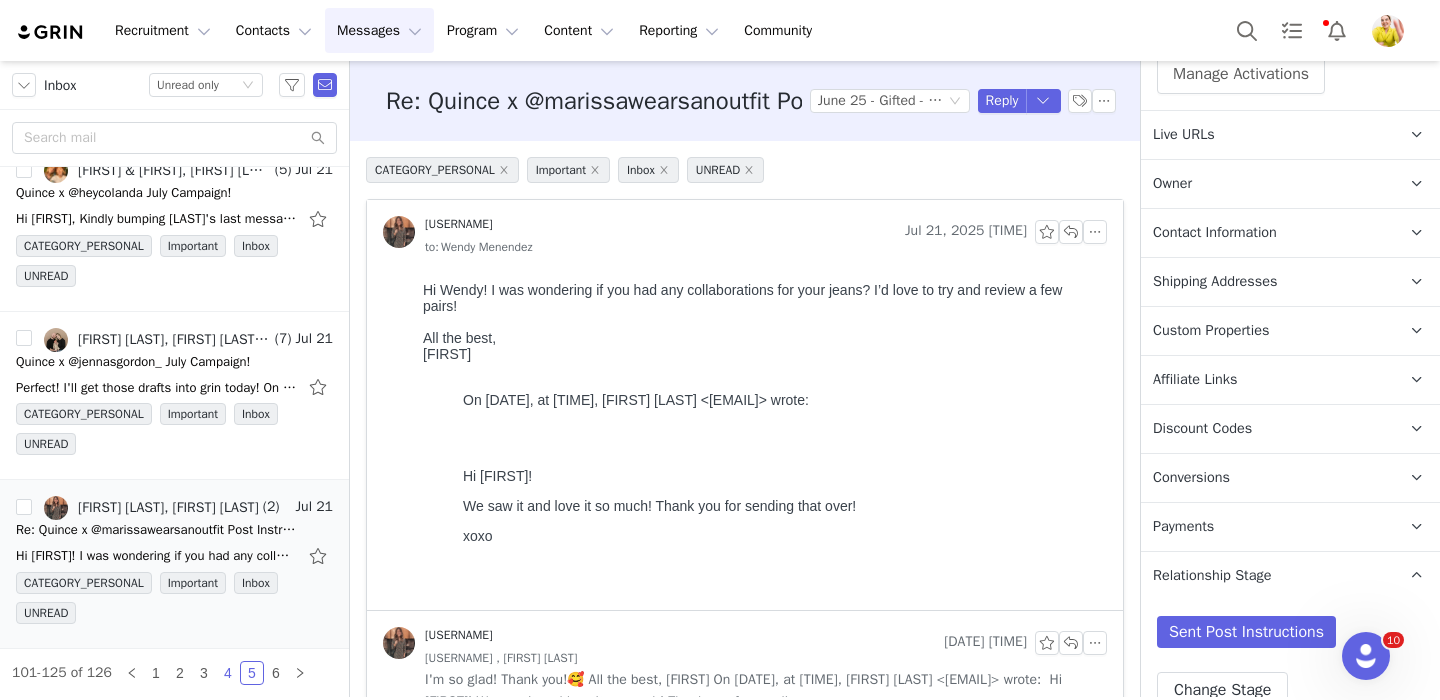 click on "4" at bounding box center [228, 673] 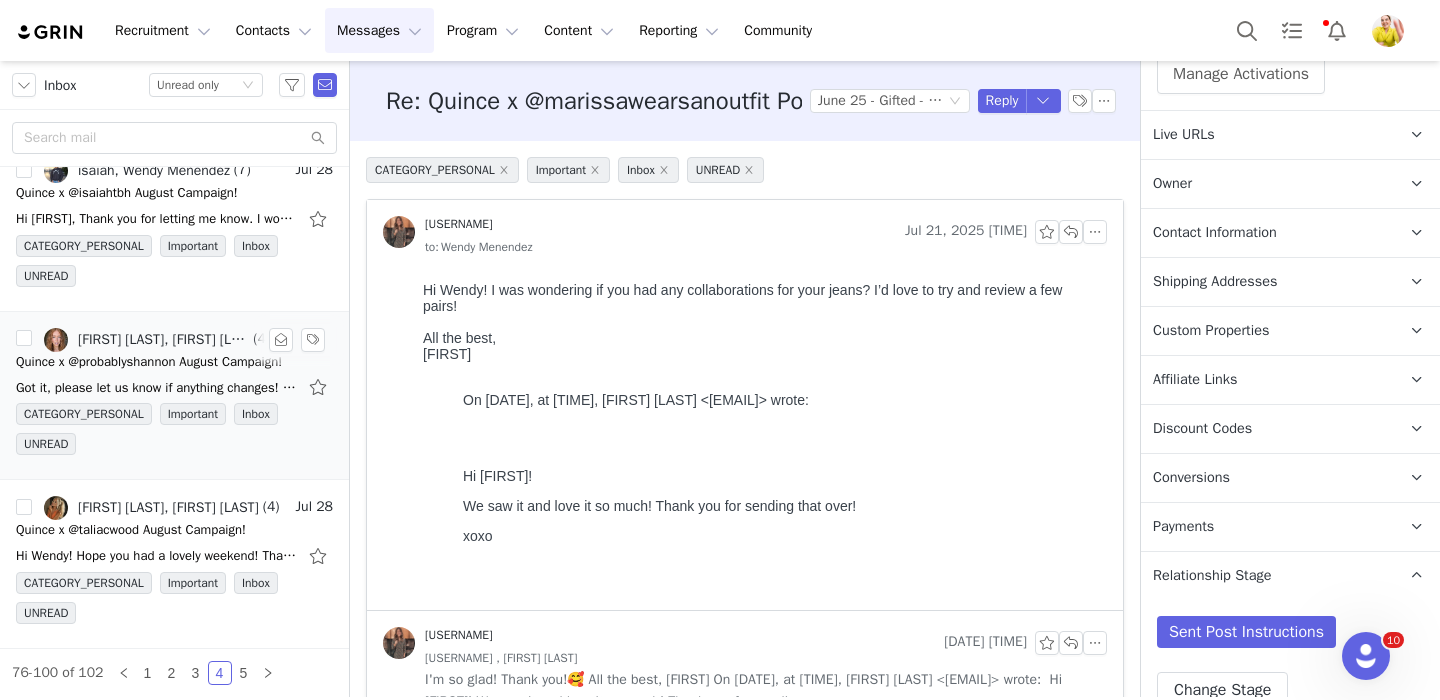 click on "Got it, please let us know if anything changes! Zoe Berman Agent | Digital Email: zberman@gersh.com 41 Madison Avenue, 28th Floor New York, NY 10010 O: 212-997-1818 | M: 914-400-3447 From: Wendy" at bounding box center [156, 388] 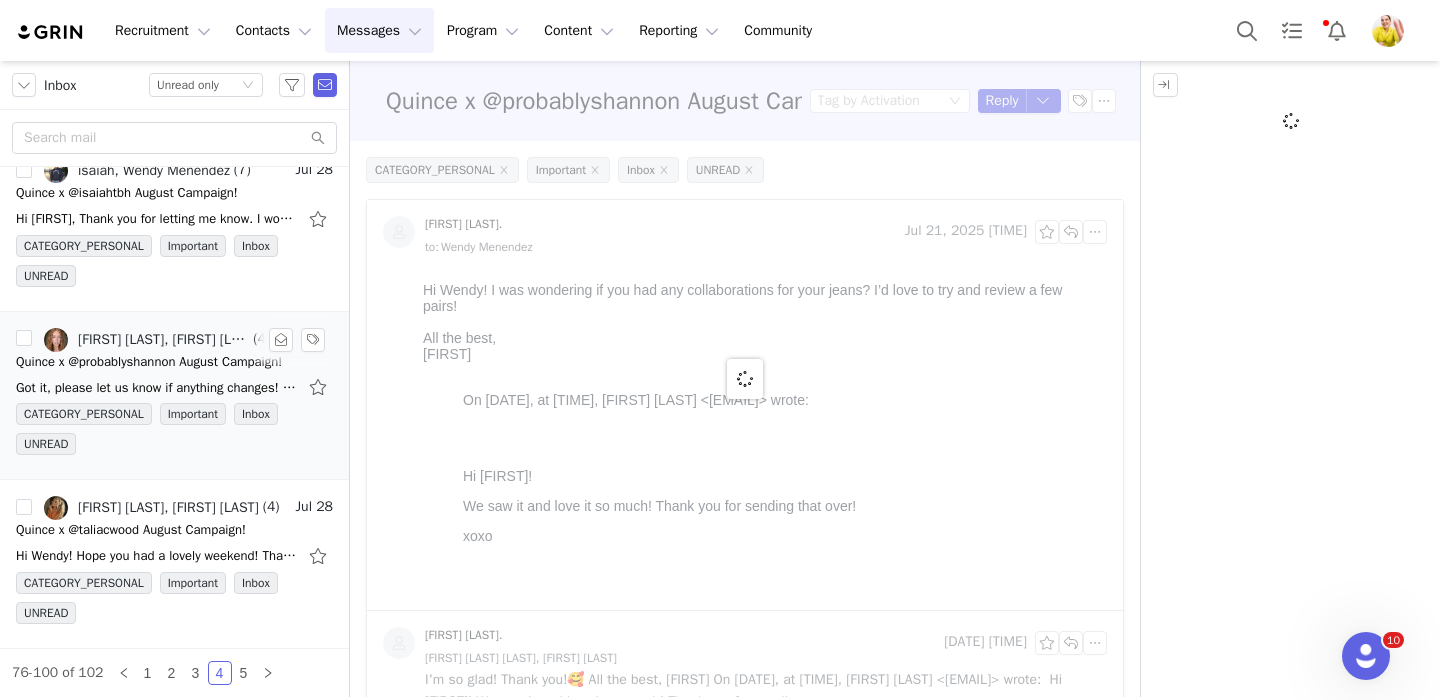 scroll, scrollTop: 0, scrollLeft: 0, axis: both 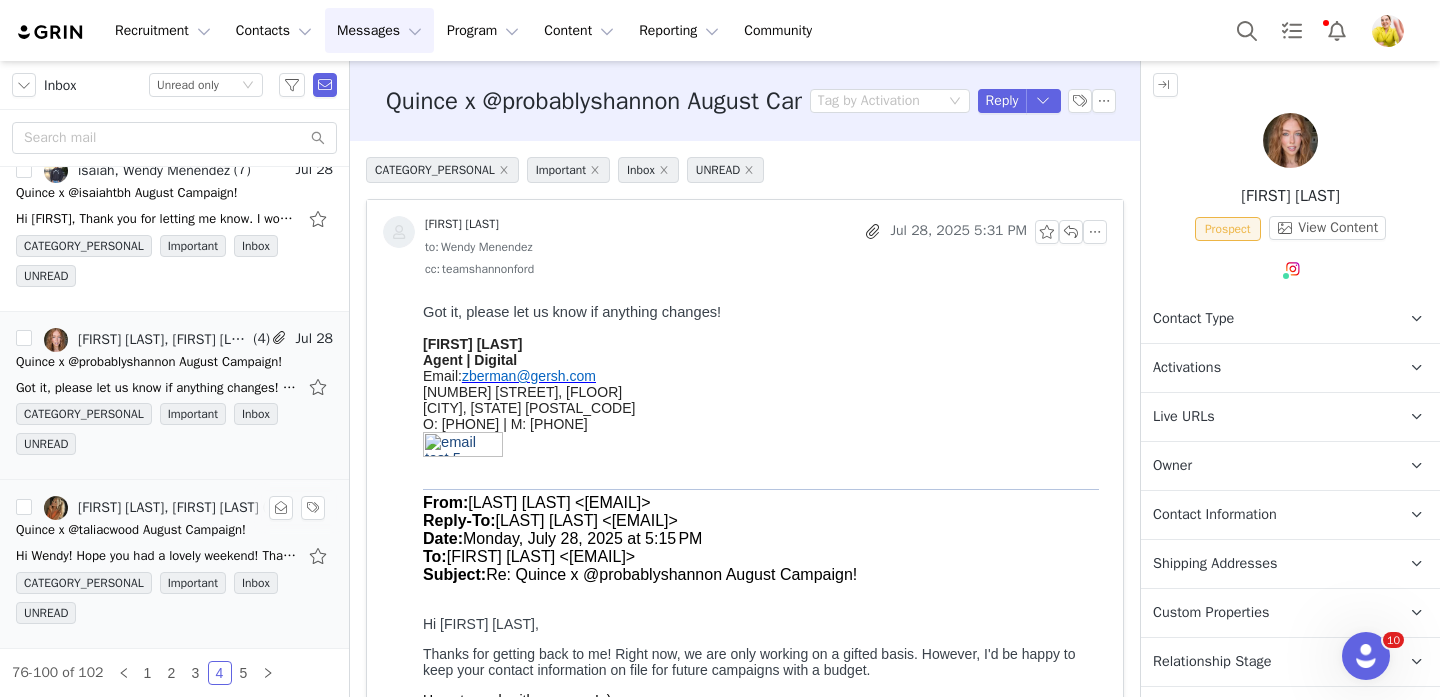 click on "Hi Wendy! Hope you had a lovely weekend! Thanks so much for following up here and my apologies for the delay. I was moving apartments this past weekend! I just reviewed the August campaign and" at bounding box center (156, 556) 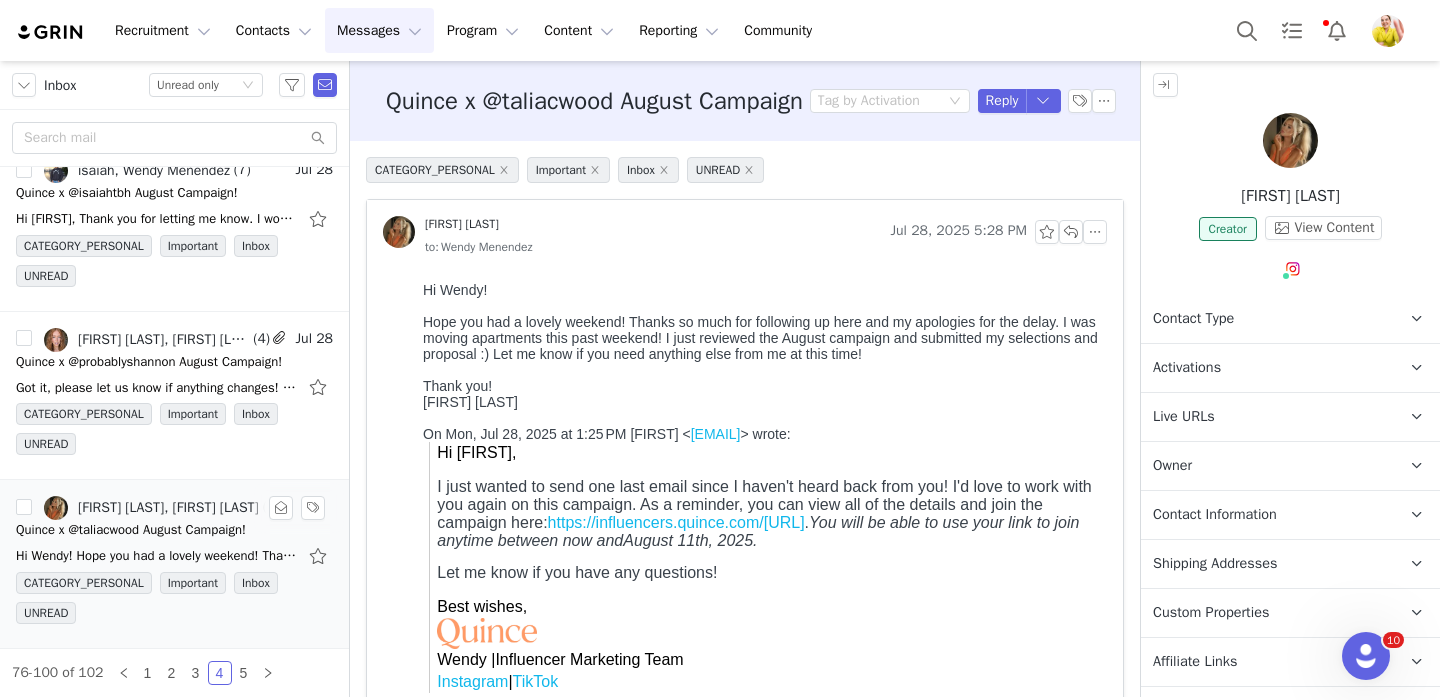 scroll, scrollTop: 0, scrollLeft: 0, axis: both 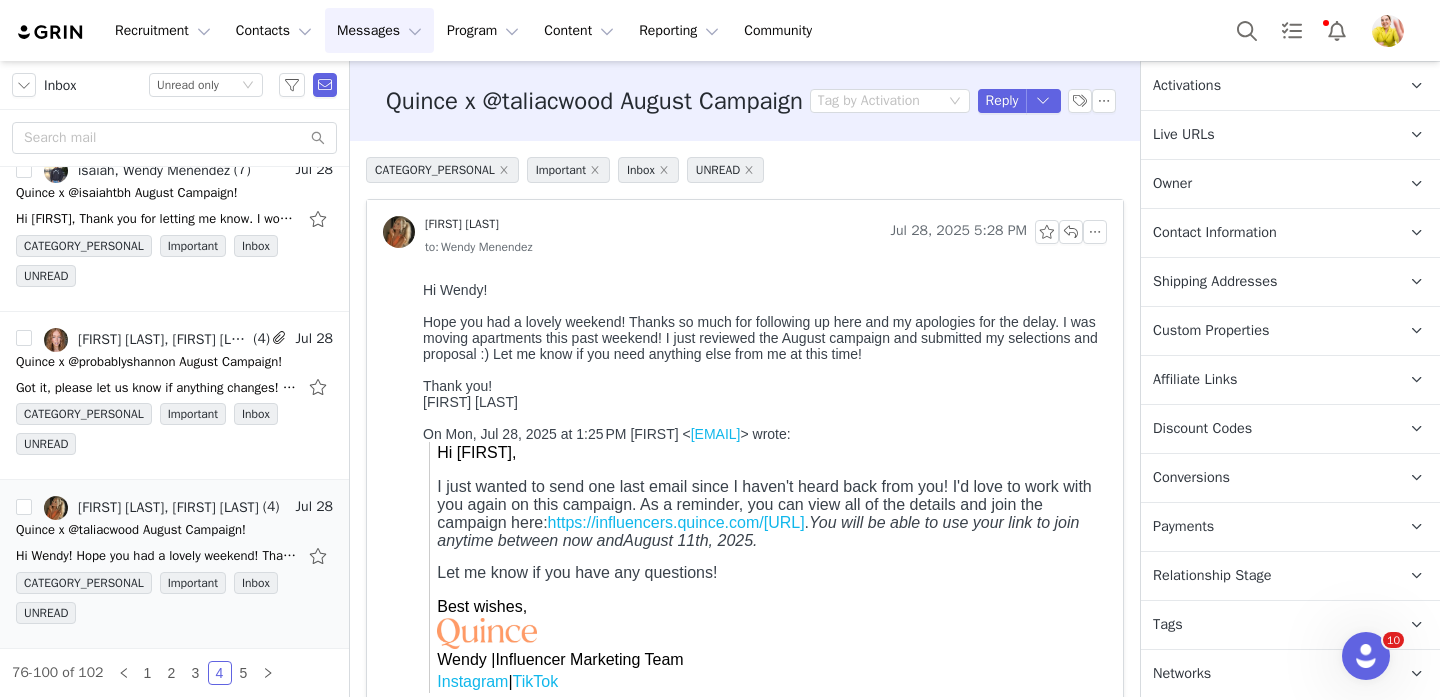 click on "Relationship Stage" at bounding box center (1212, 576) 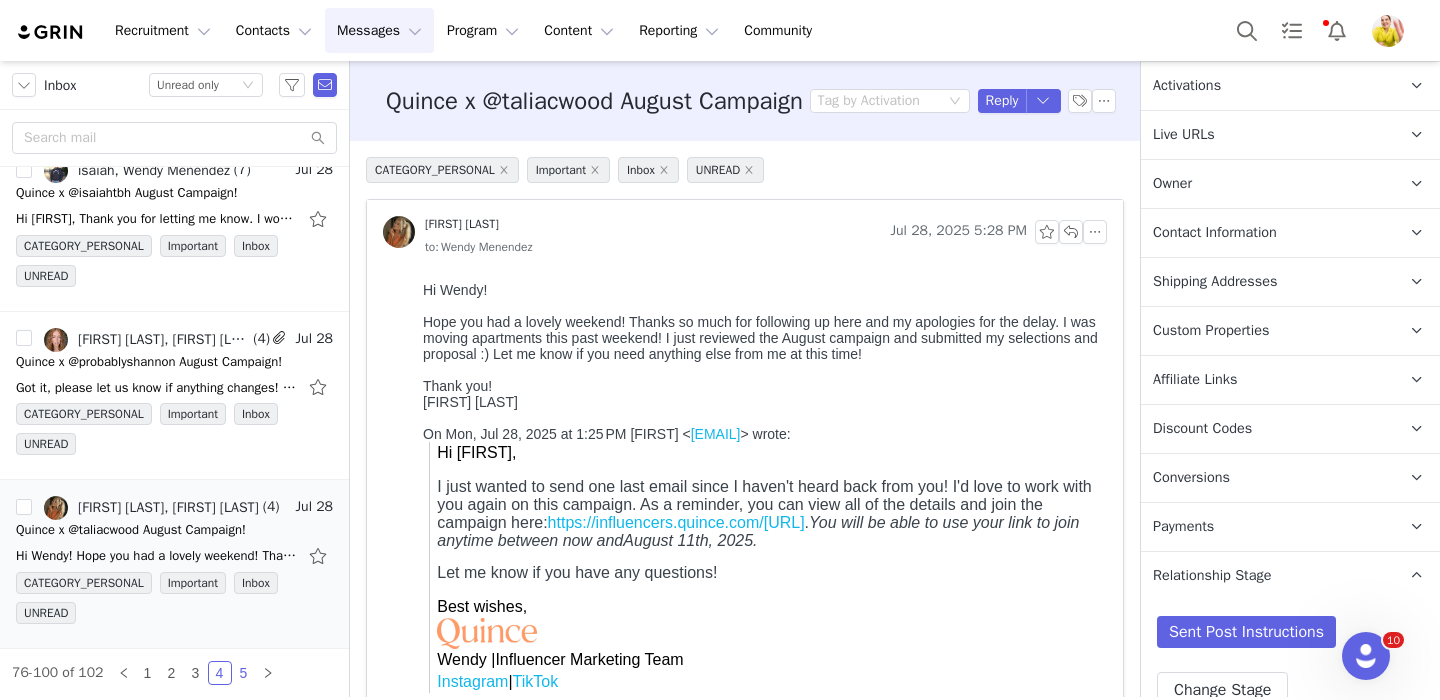 click on "5" at bounding box center [244, 673] 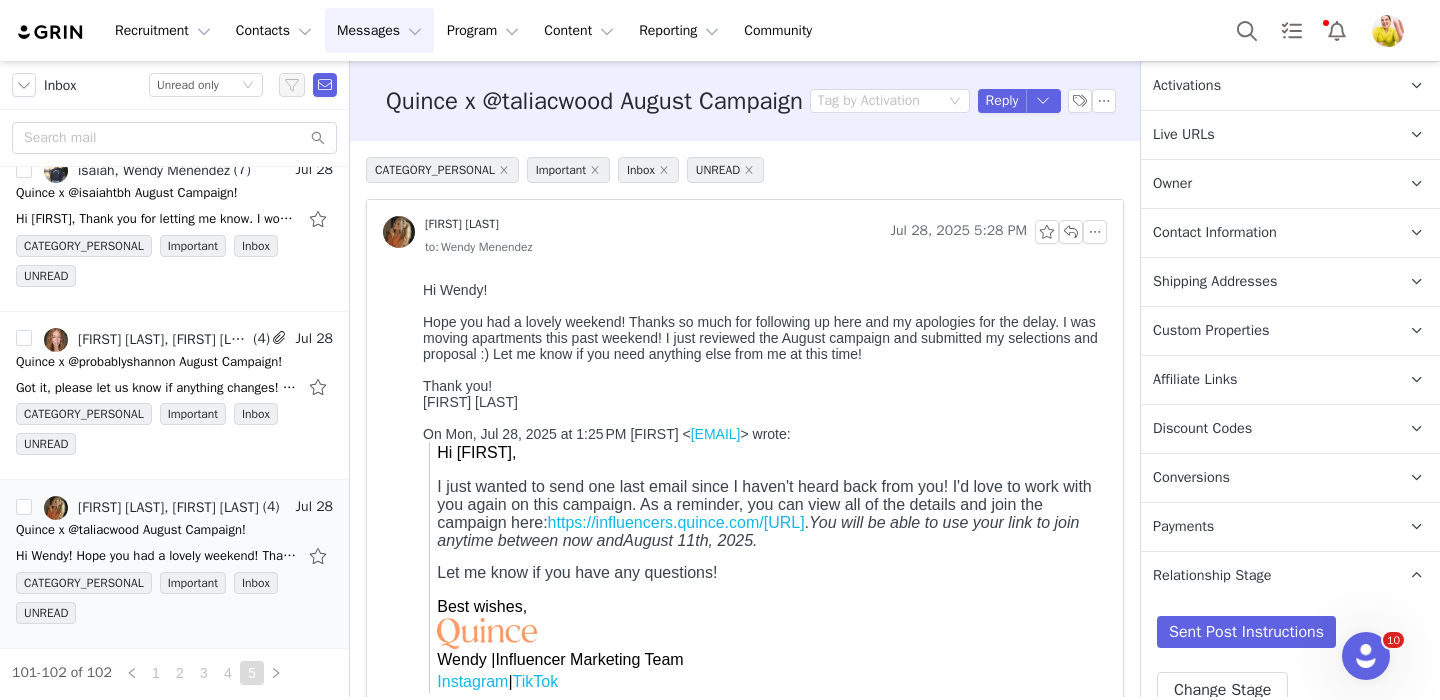 scroll, scrollTop: 0, scrollLeft: 0, axis: both 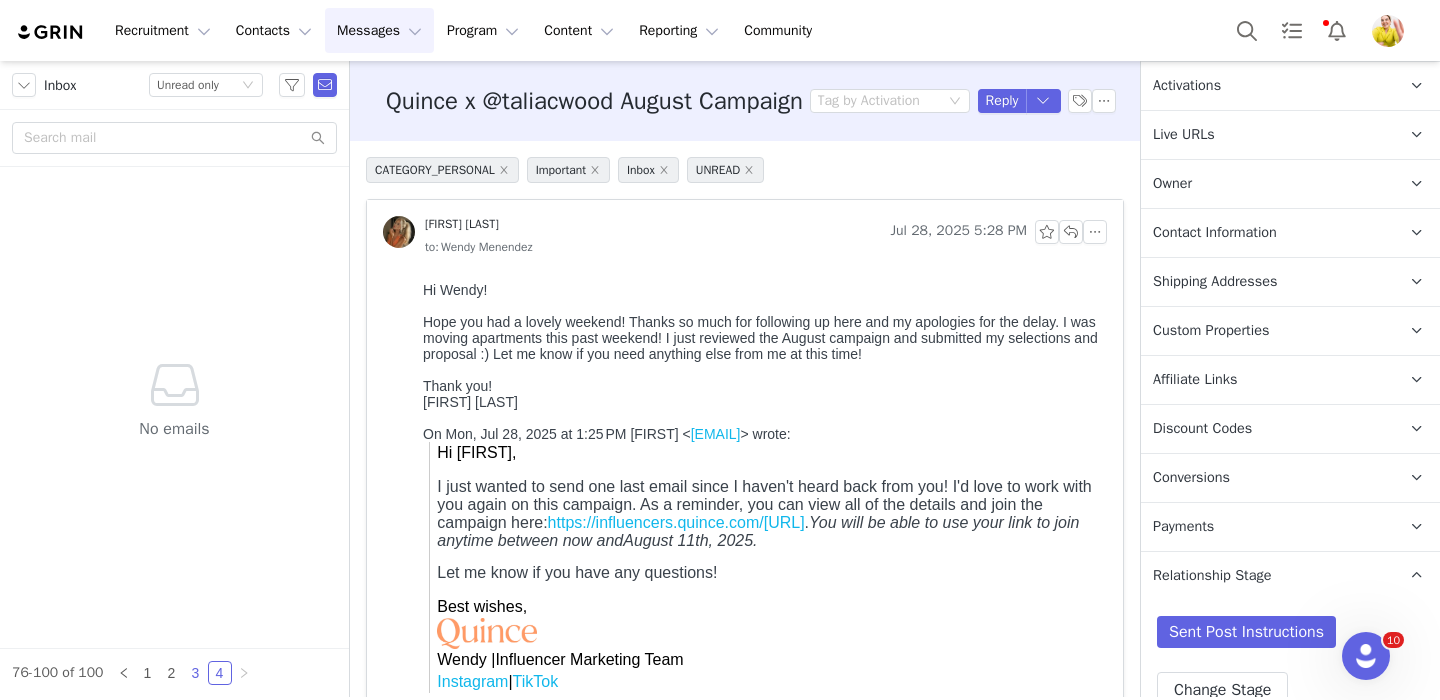 click on "3" at bounding box center (196, 673) 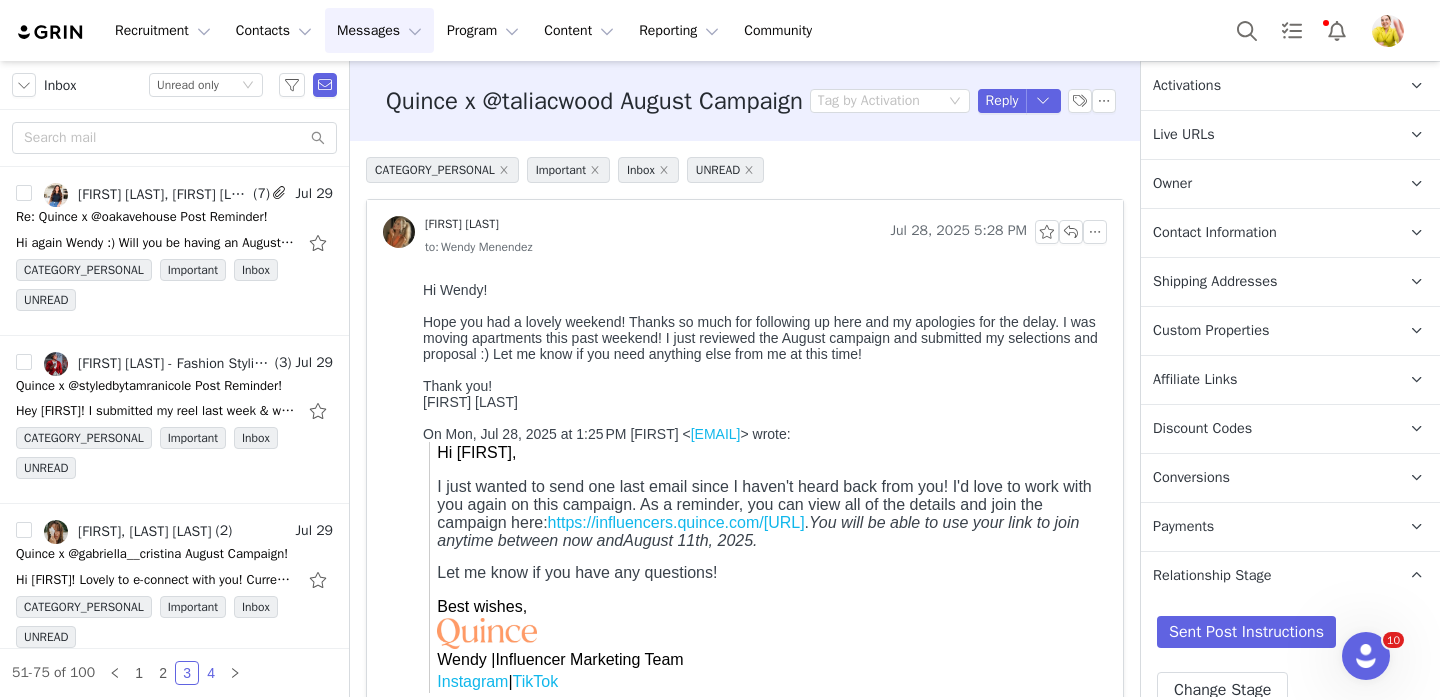 click on "4" at bounding box center (211, 673) 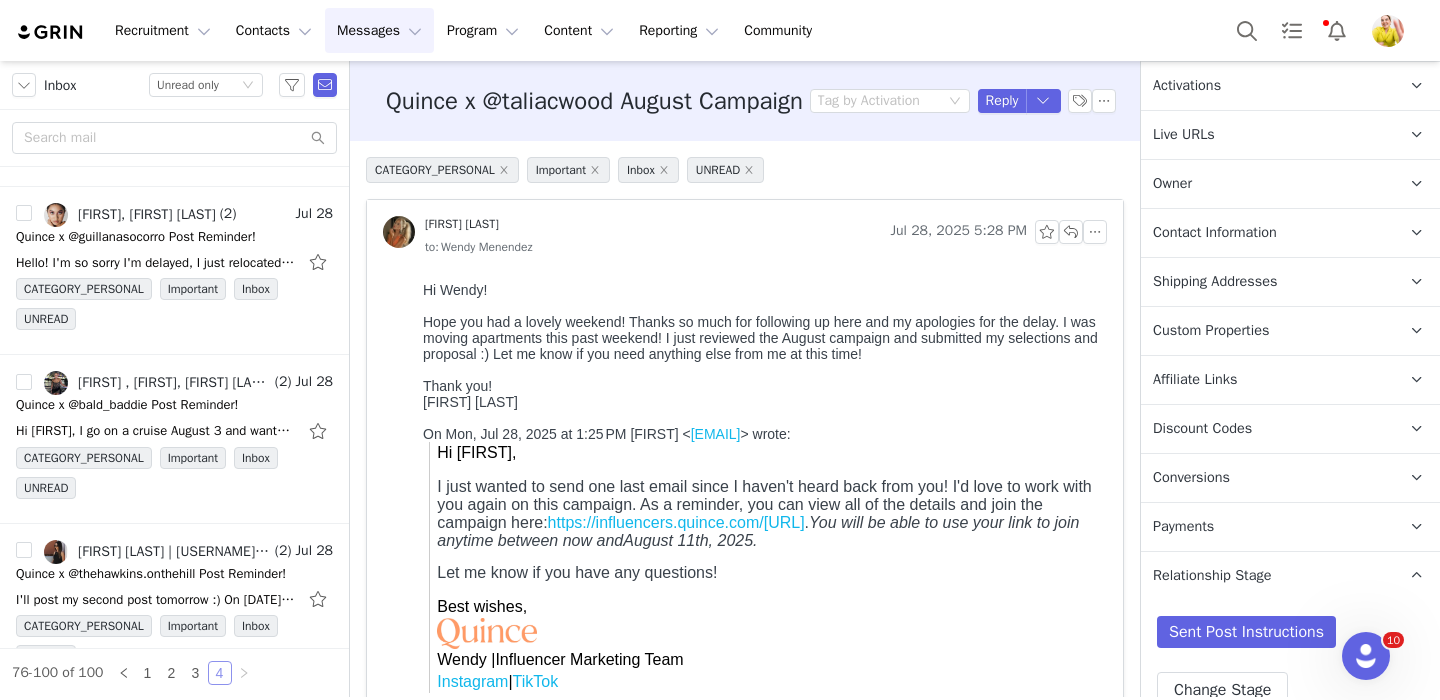 scroll, scrollTop: 3731, scrollLeft: 0, axis: vertical 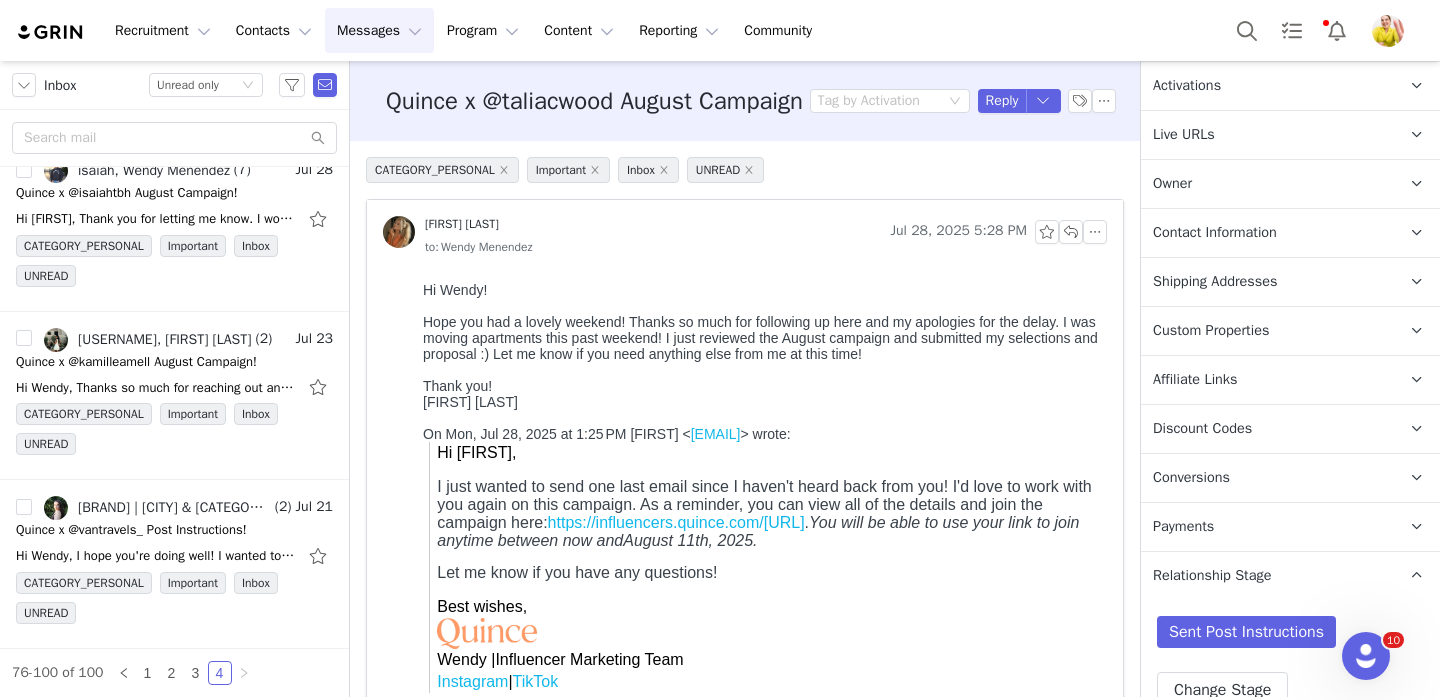 click on "Hi Wendy, I hope you're doing well! I wanted to check in and ask. What do I receive when someone uses my discount code? I'd love to understand the commission structure or any incentives tied to" at bounding box center [174, 556] 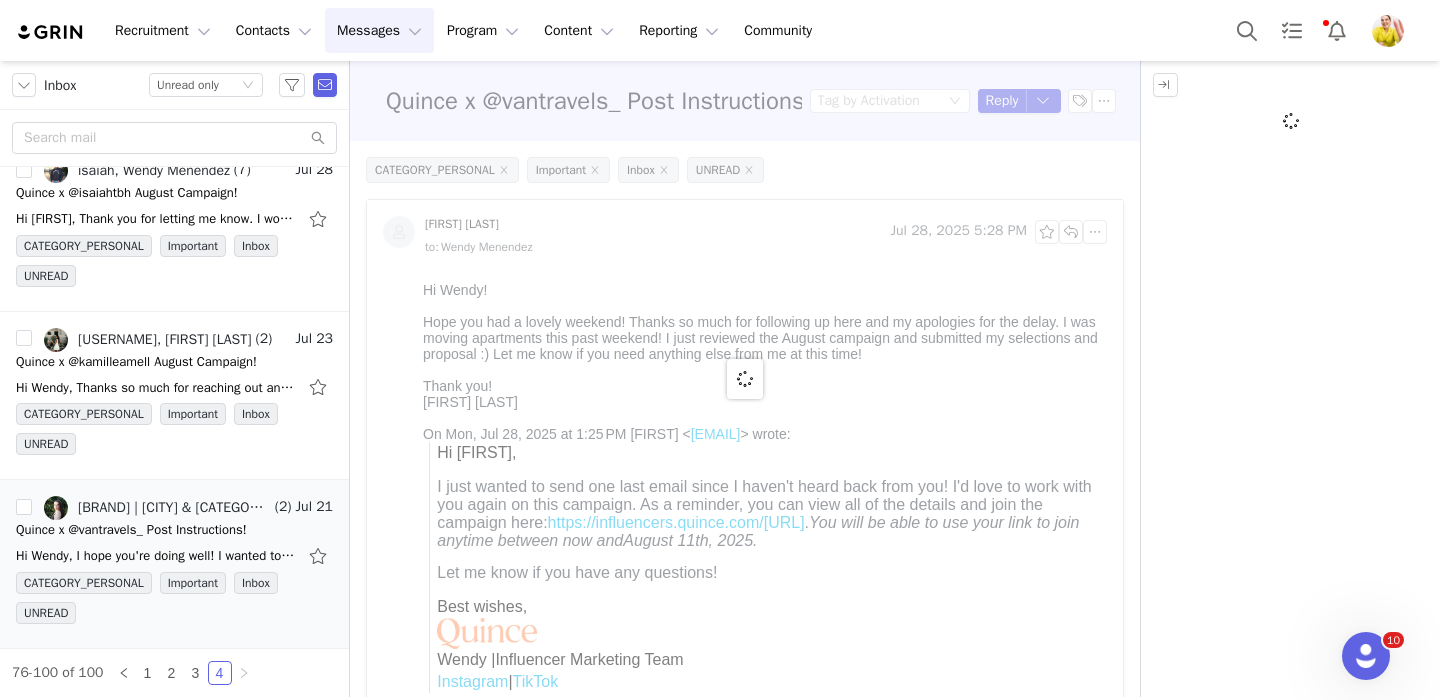 scroll, scrollTop: 0, scrollLeft: 0, axis: both 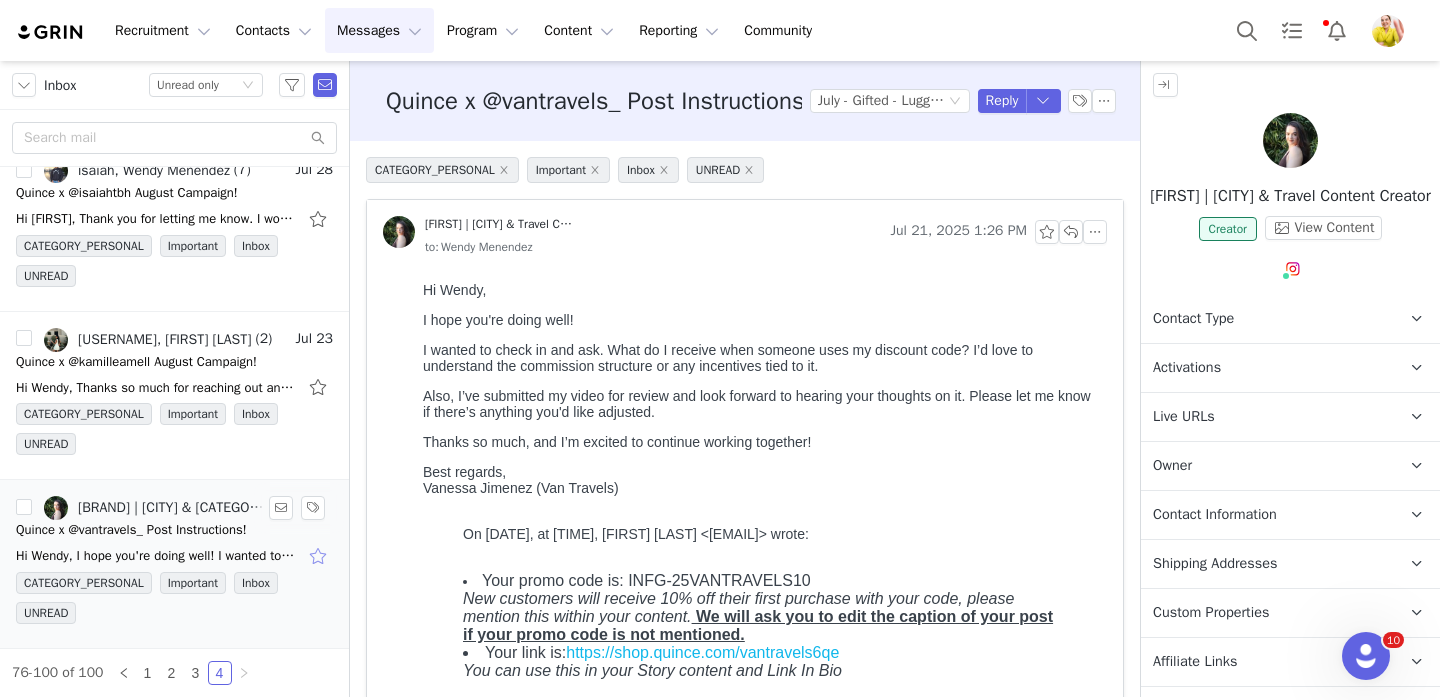 click at bounding box center (320, 556) 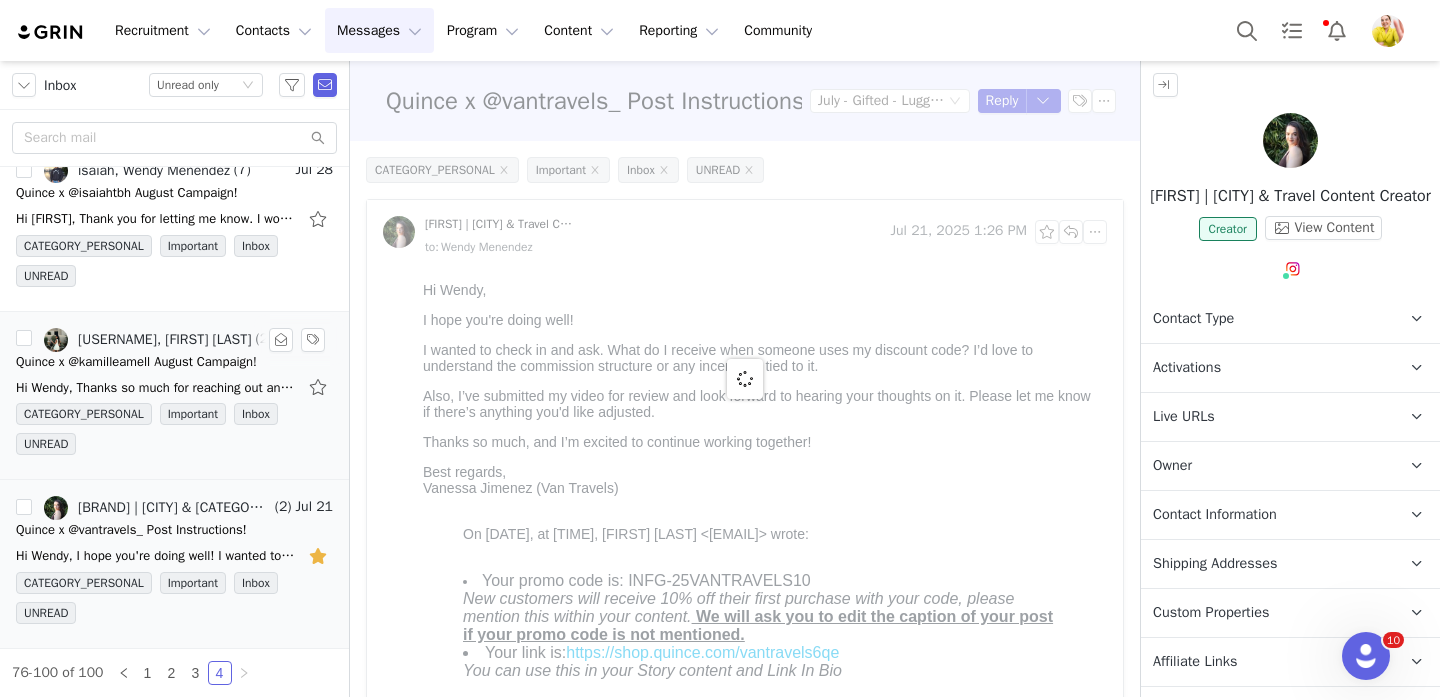 click on "CATEGORY_PERSONAL   Important   Inbox   UNREAD" at bounding box center (174, 433) 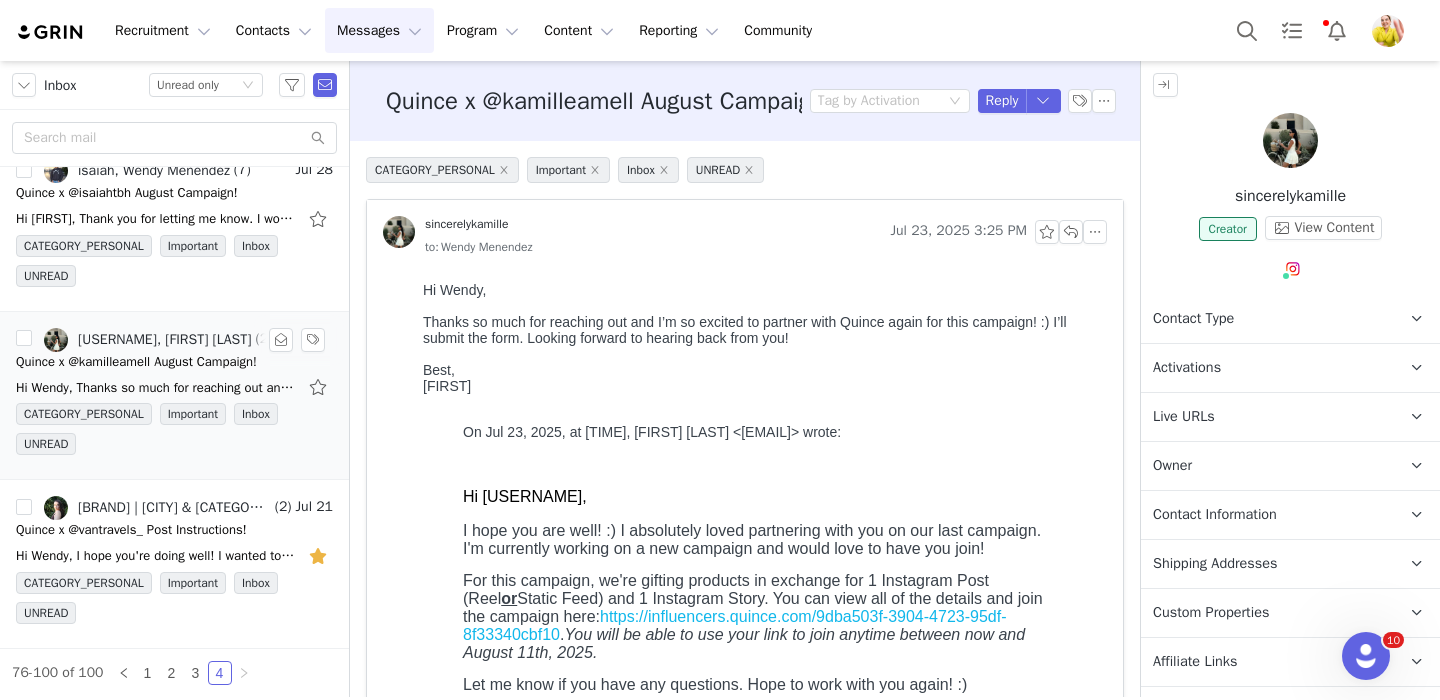 scroll, scrollTop: 0, scrollLeft: 0, axis: both 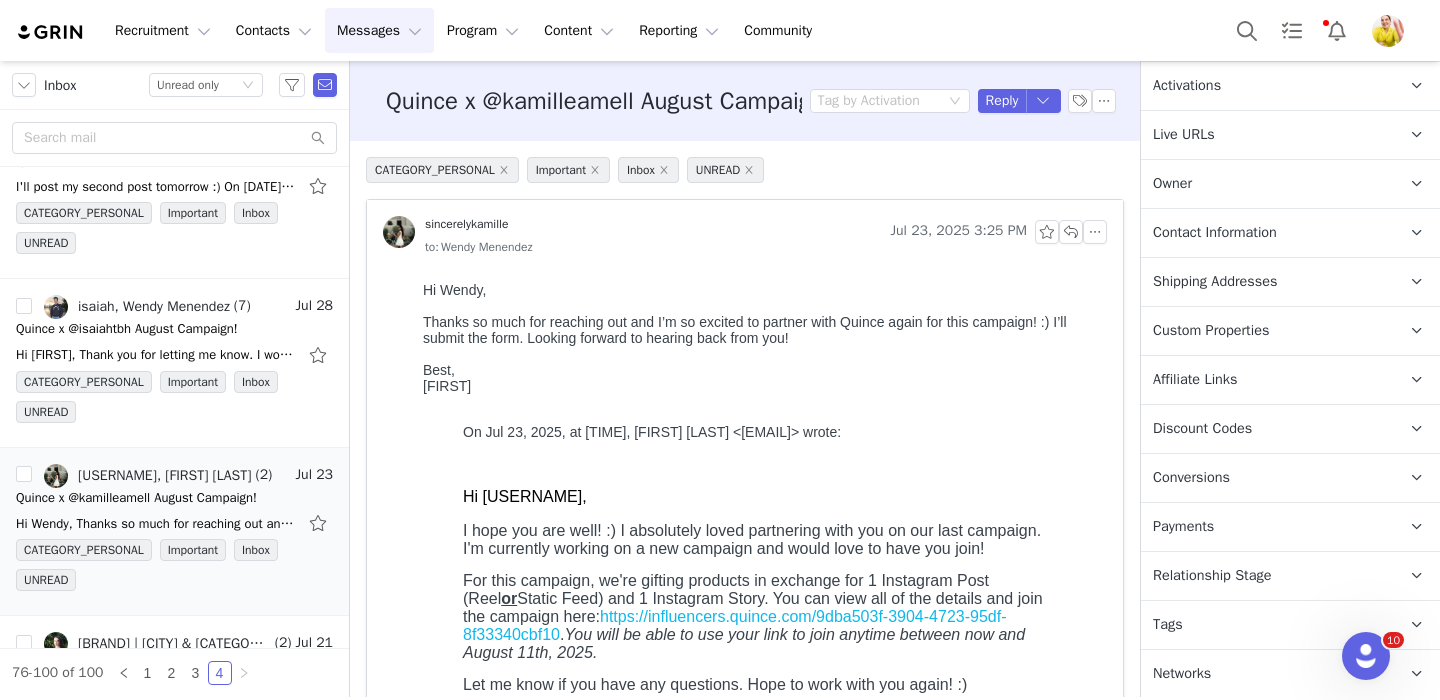 click on "Relationship Stage" at bounding box center [1212, 576] 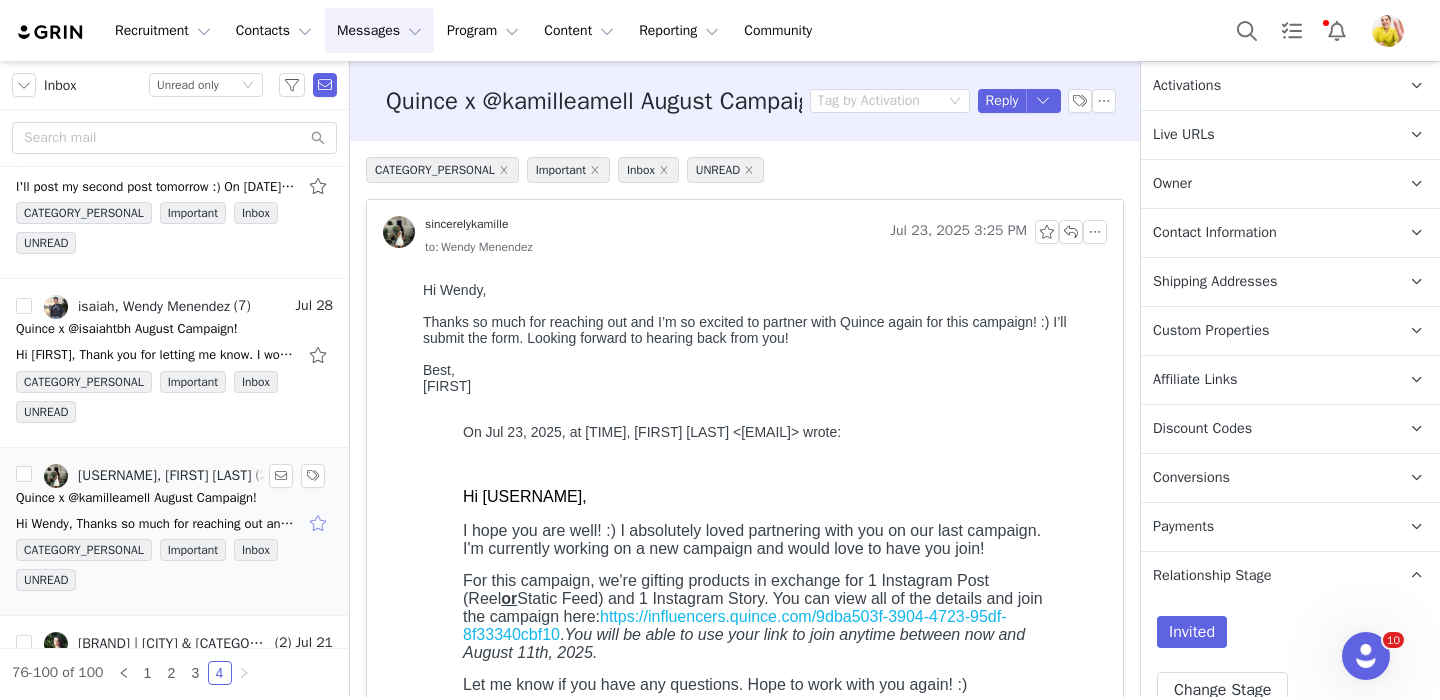 click at bounding box center (320, 523) 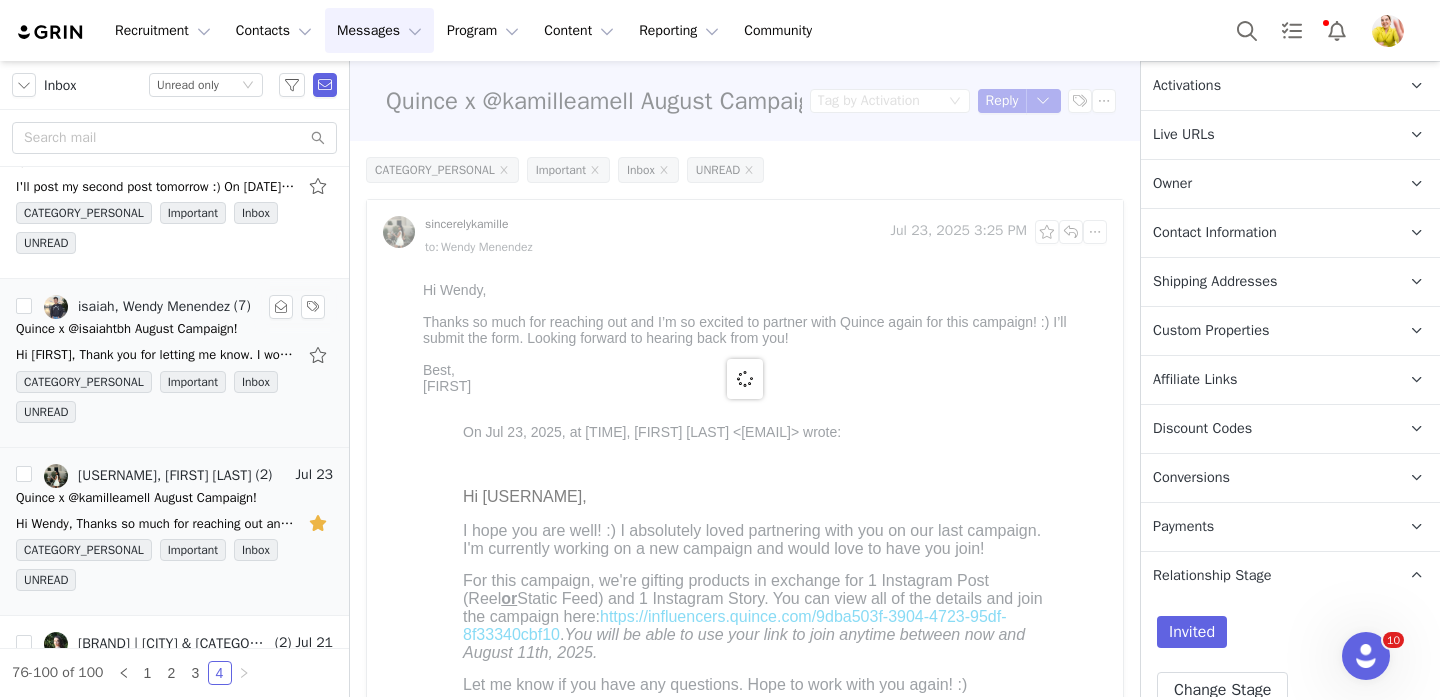 click on "CATEGORY_PERSONAL   Important   Inbox   UNREAD" at bounding box center (174, 401) 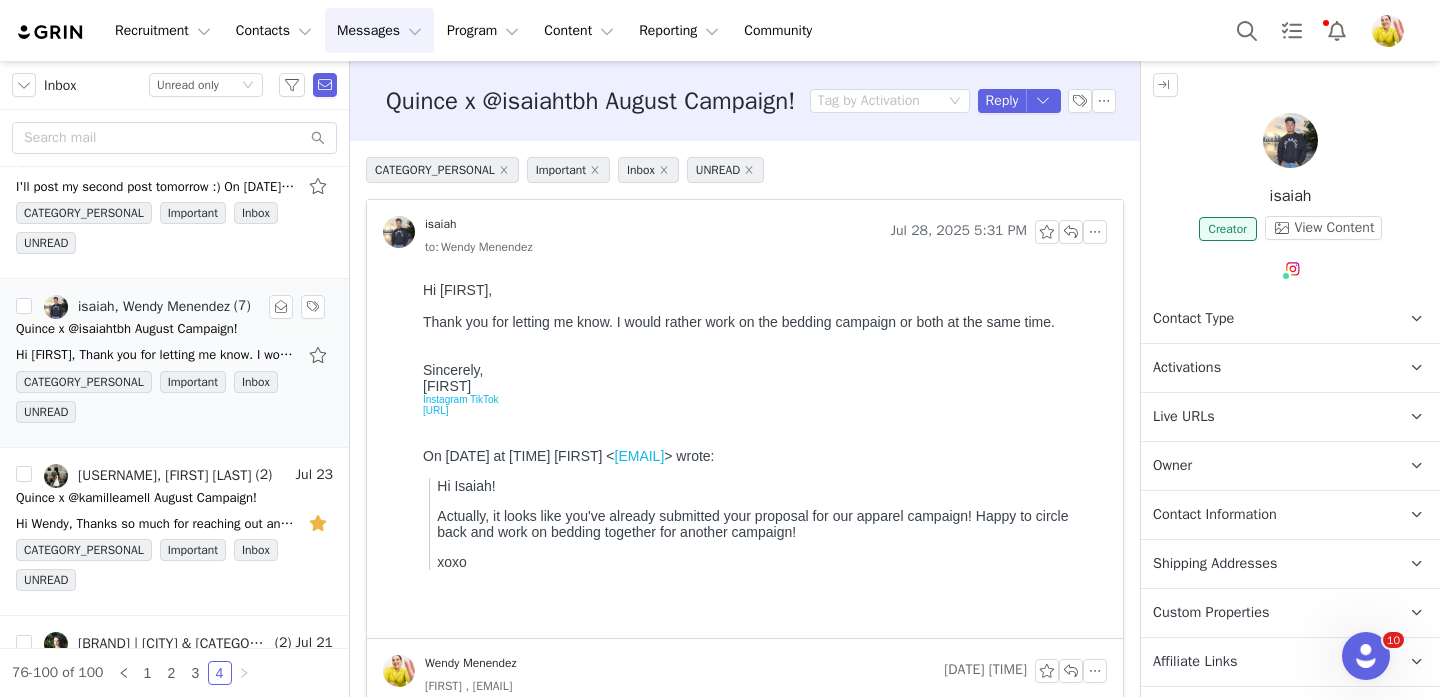 scroll, scrollTop: 0, scrollLeft: 0, axis: both 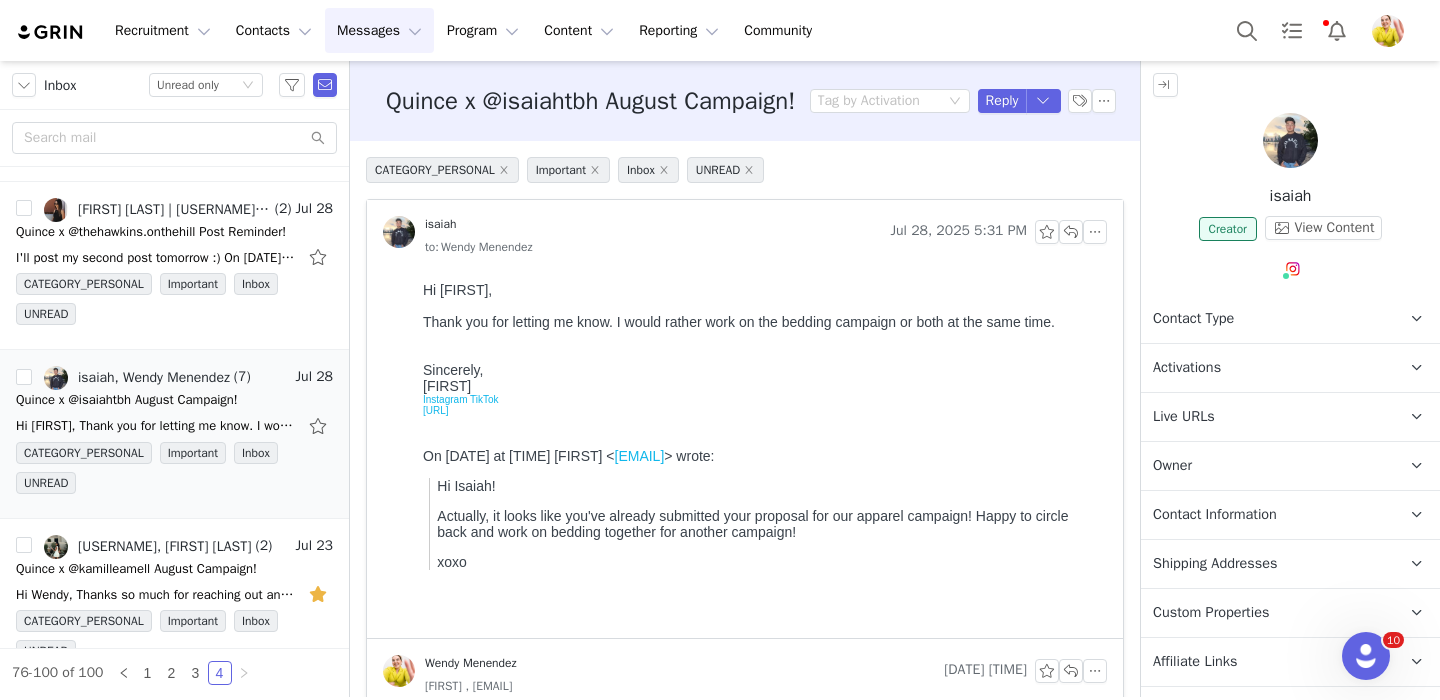 click on "Activations" at bounding box center [1187, 368] 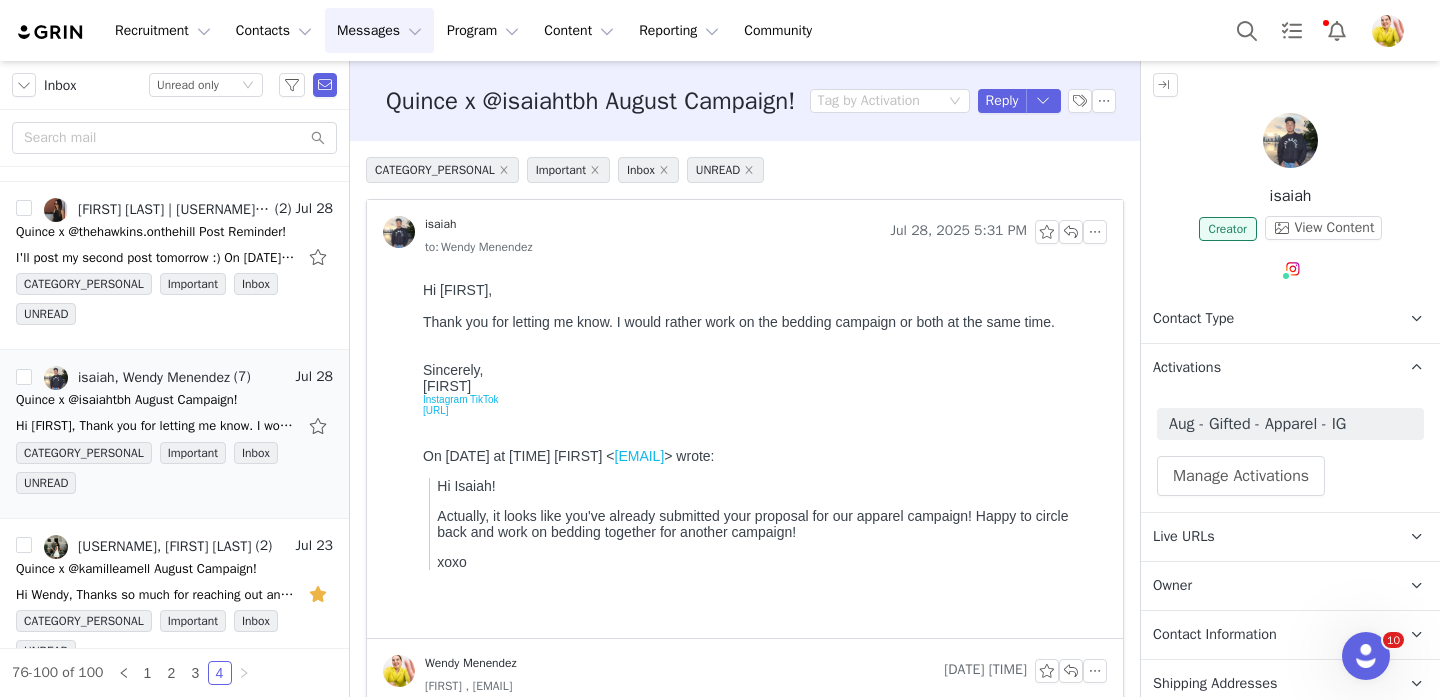 scroll, scrollTop: 402, scrollLeft: 0, axis: vertical 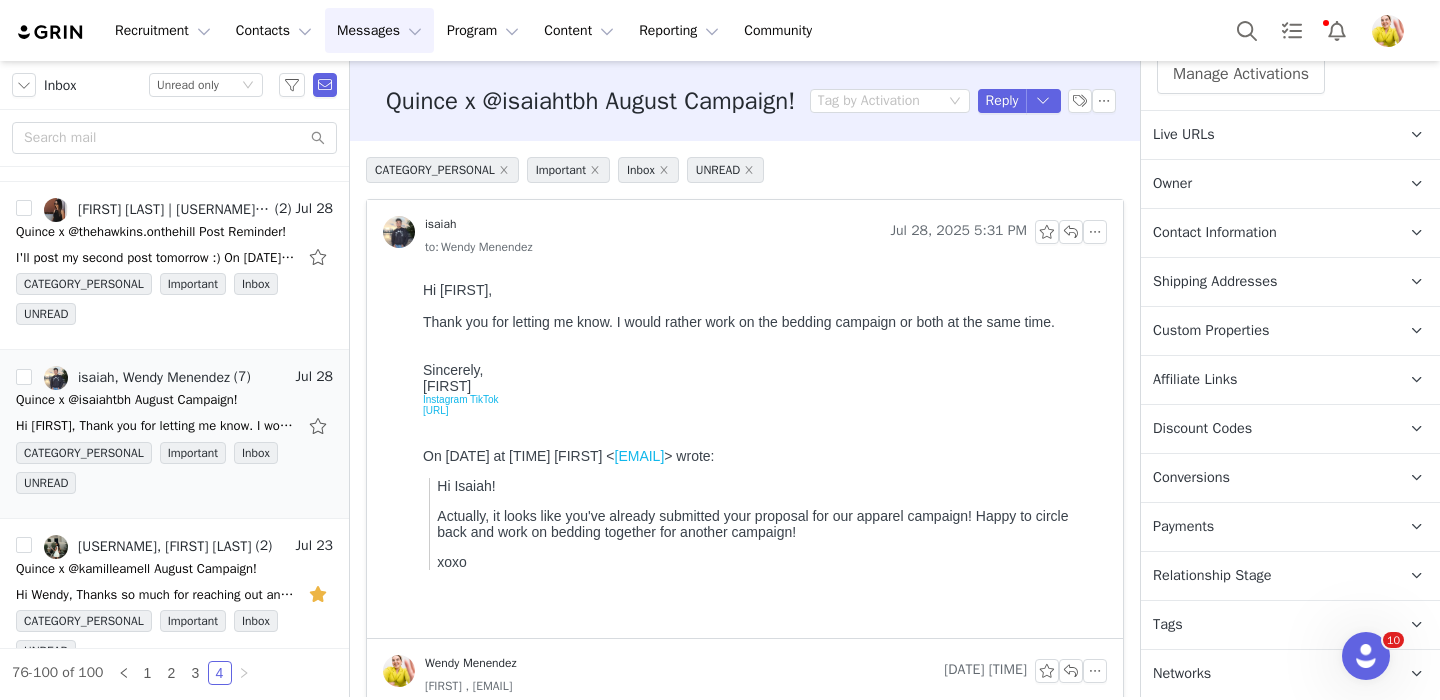 click on "Relationship Stage  Use relationship stages to move contacts through a logical sequence, from unaware of your brand to loyal ambassador" at bounding box center [1266, 576] 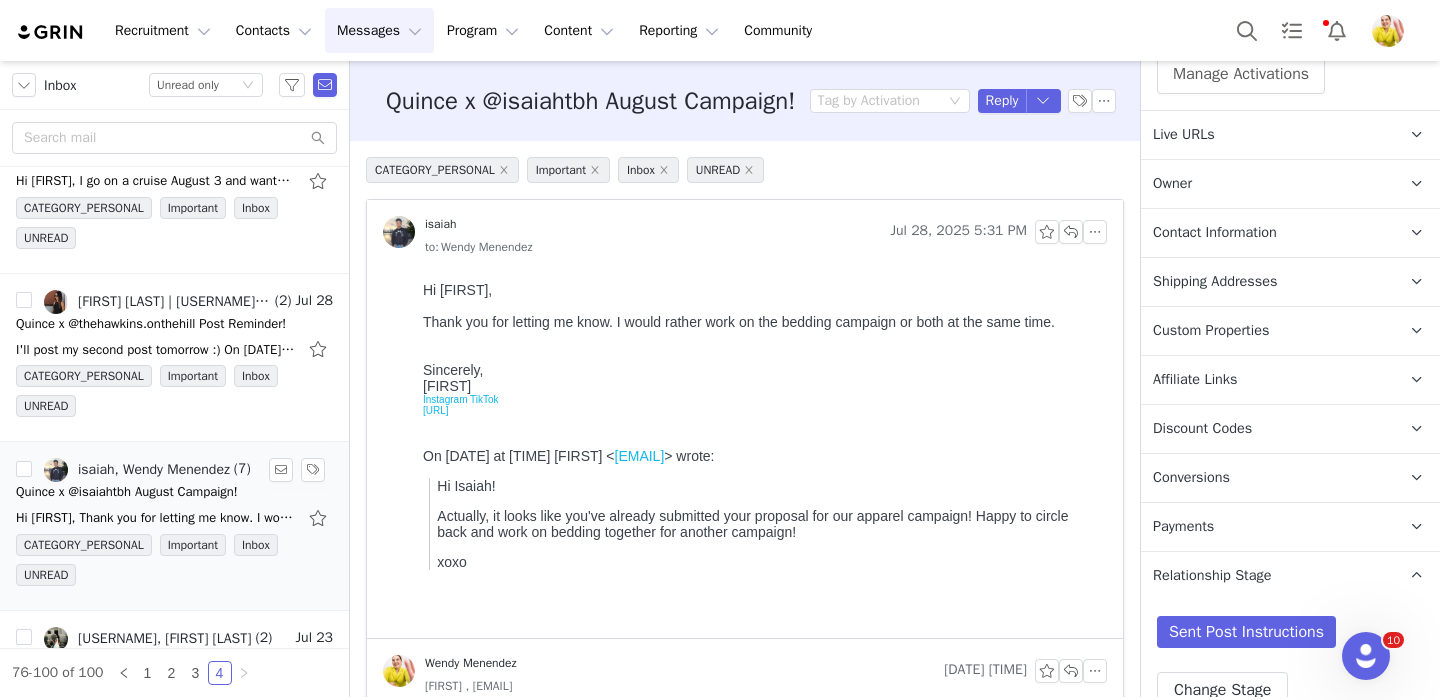 scroll, scrollTop: 3435, scrollLeft: 0, axis: vertical 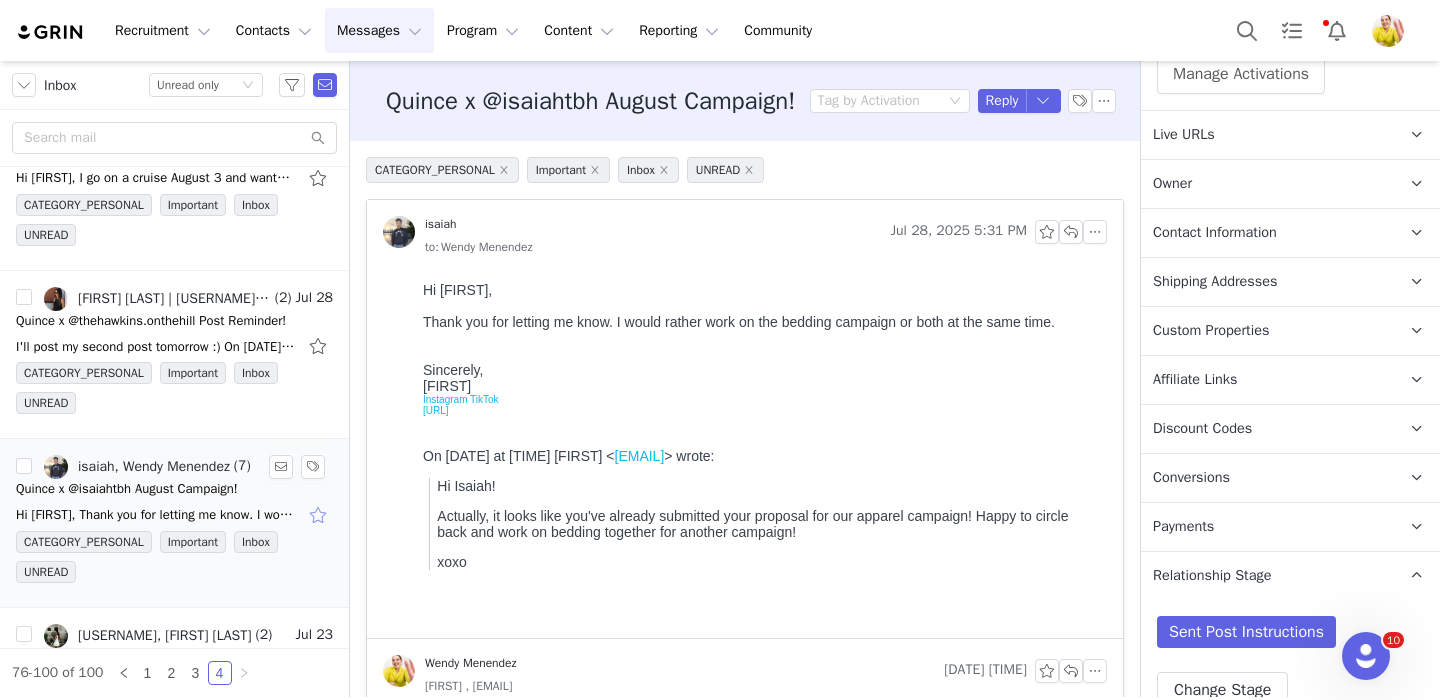 click at bounding box center [320, 515] 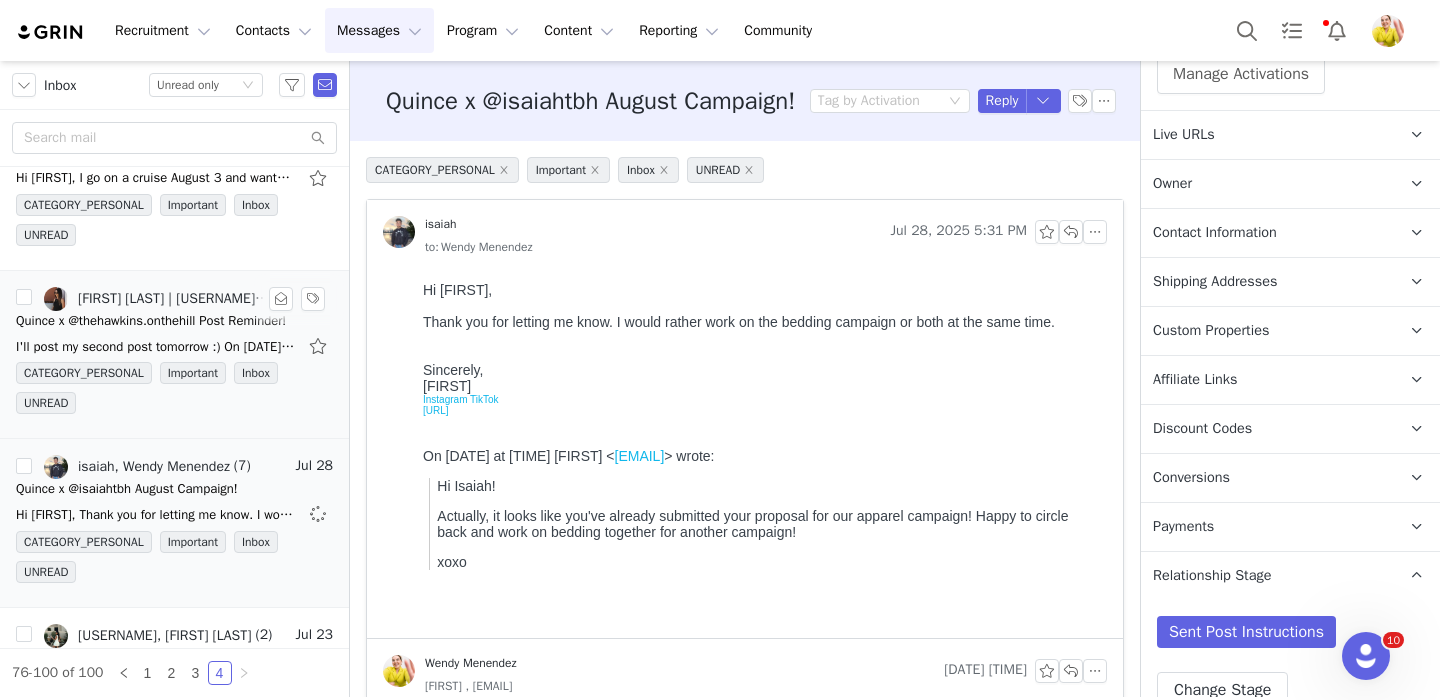 click on "I'll post my second post tomorrow :) On Mon, Jul 28, 2025 at 4:34 PM Wendy Menendez <wendy@onequince.com> wrote: Hi Haley Hawkins |, I just wanted to send a quick reminder as we're" at bounding box center [156, 347] 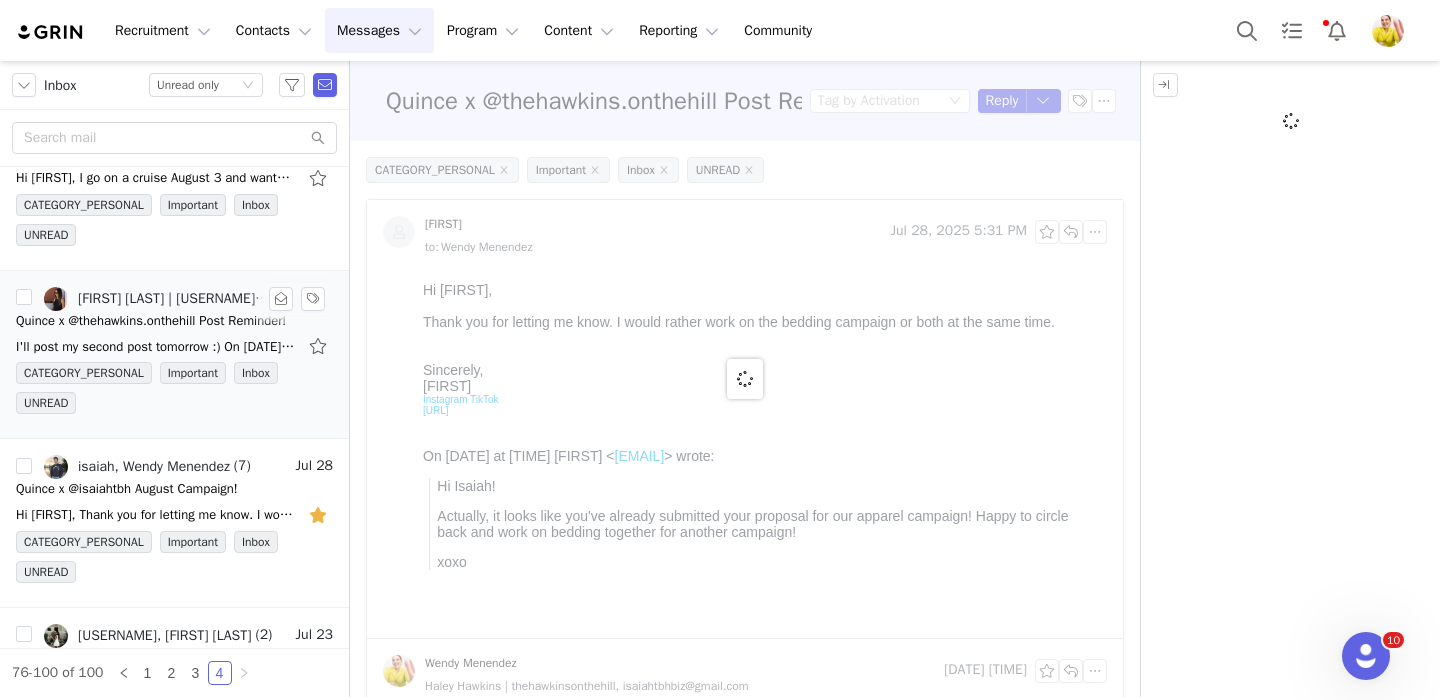 scroll, scrollTop: 0, scrollLeft: 0, axis: both 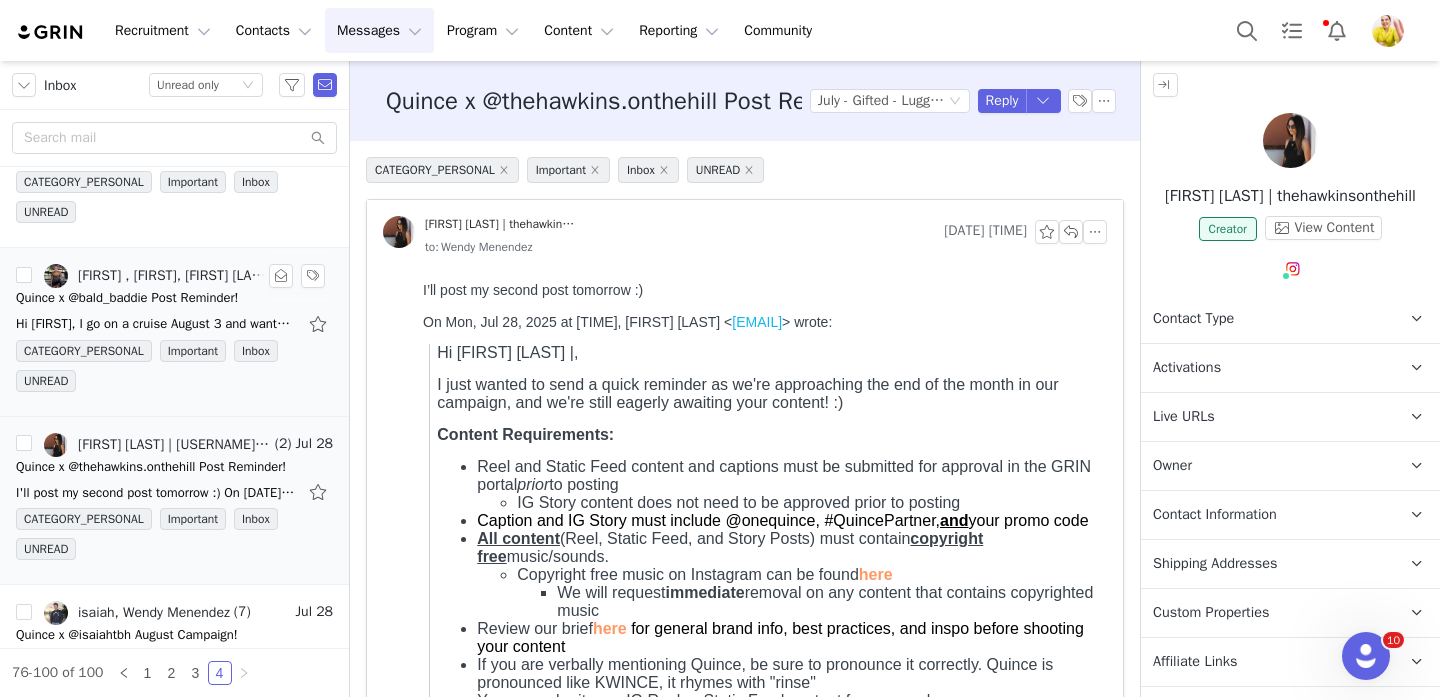 click on "Hi Wendy, I go on a cruise August 3 and wanted to make a video with the suitcase then is that OK? Thanks, Morgan Instagram: Bald_baddie TikTok: Bald_baddie2.0 On Mon, Jul 28, 2025 at 17:34 Wendy" at bounding box center [156, 324] 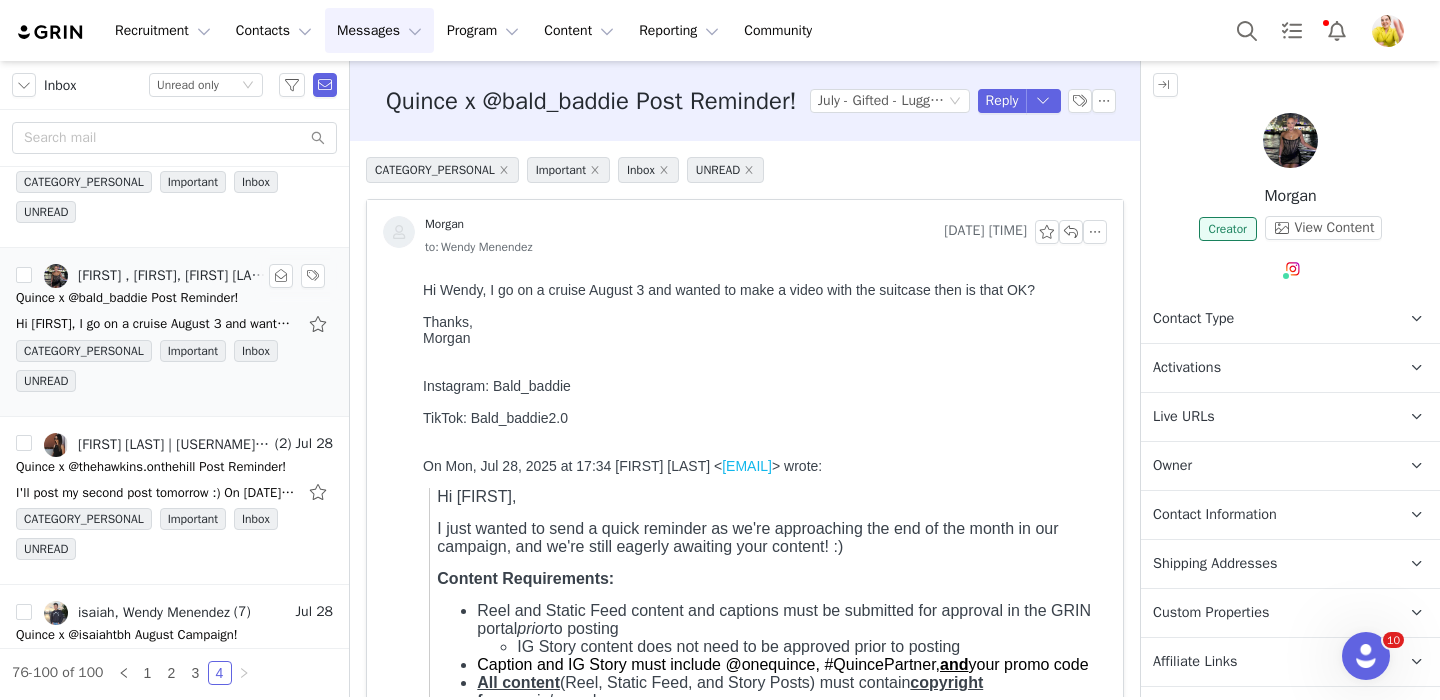 scroll, scrollTop: 0, scrollLeft: 0, axis: both 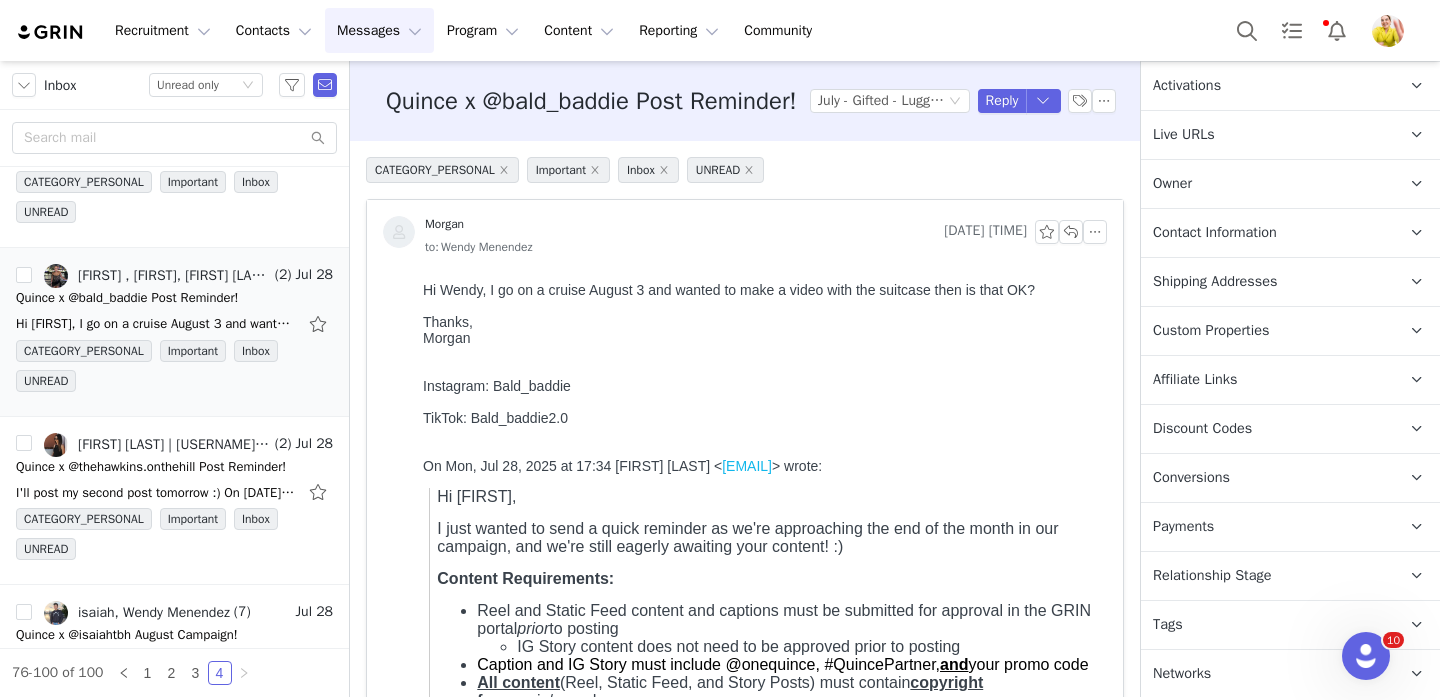 click on "Relationship Stage  Use relationship stages to move contacts through a logical sequence, from unaware of your brand to loyal ambassador" at bounding box center [1266, 576] 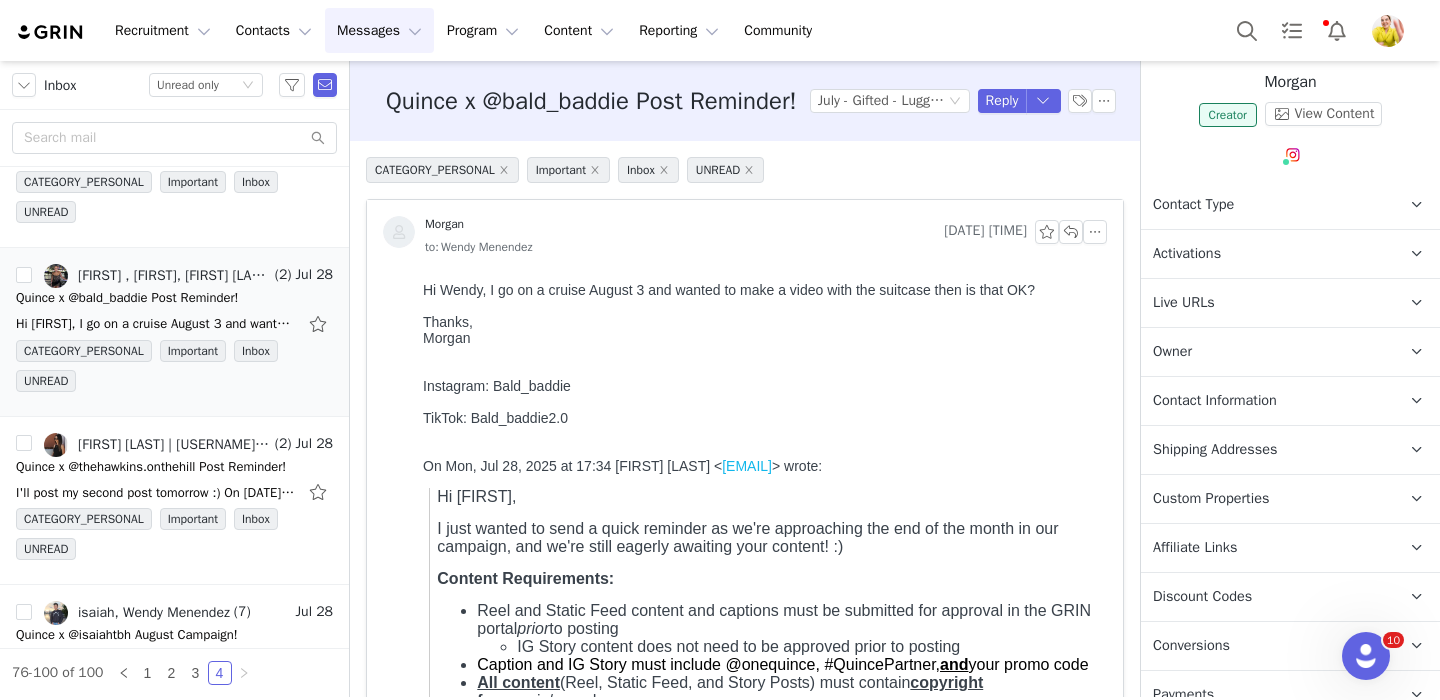 scroll, scrollTop: 0, scrollLeft: 0, axis: both 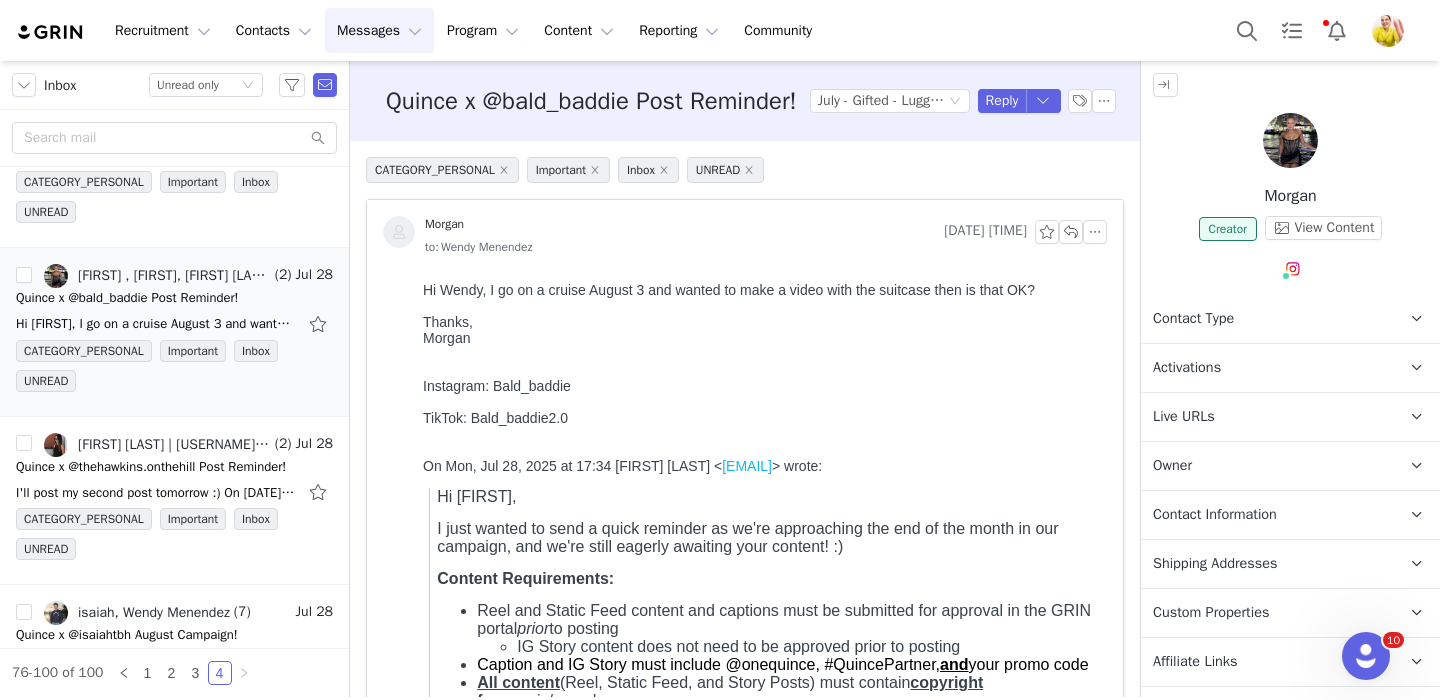 click on "Activations" at bounding box center [1266, 368] 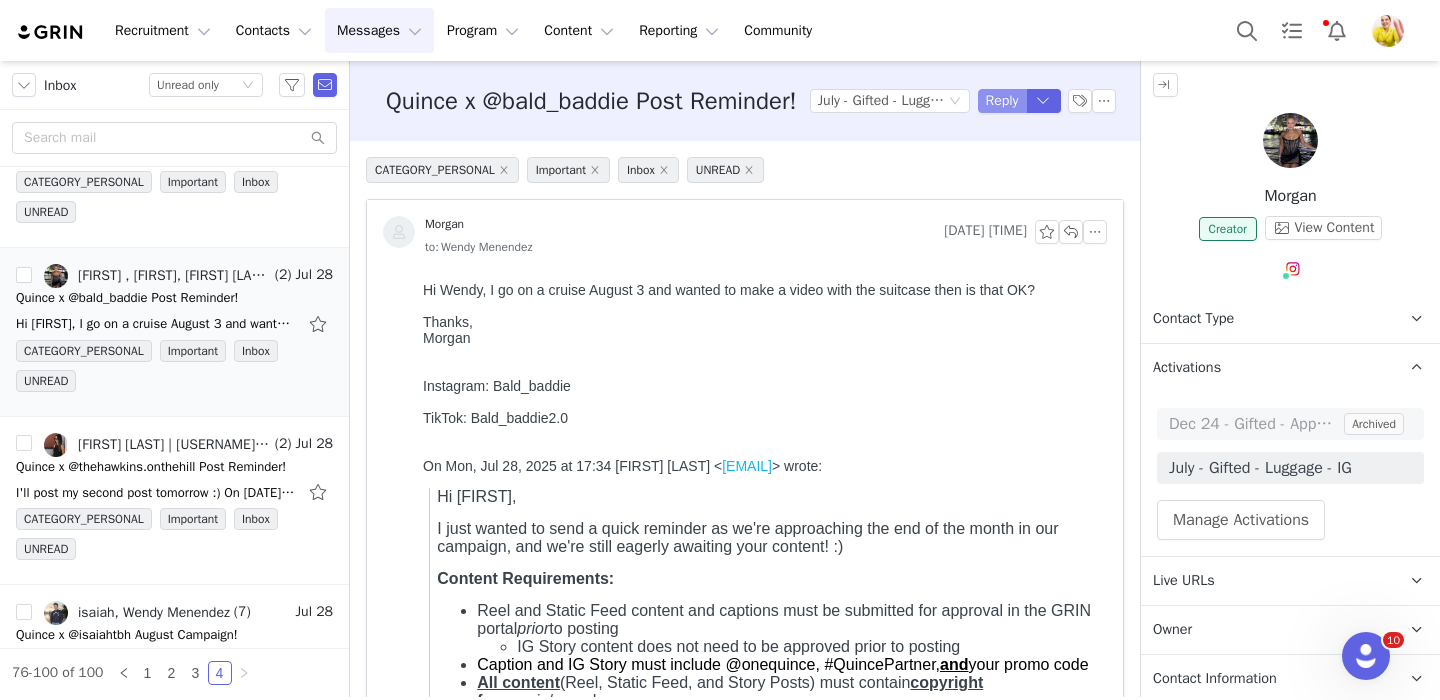 click on "Reply" at bounding box center [1002, 101] 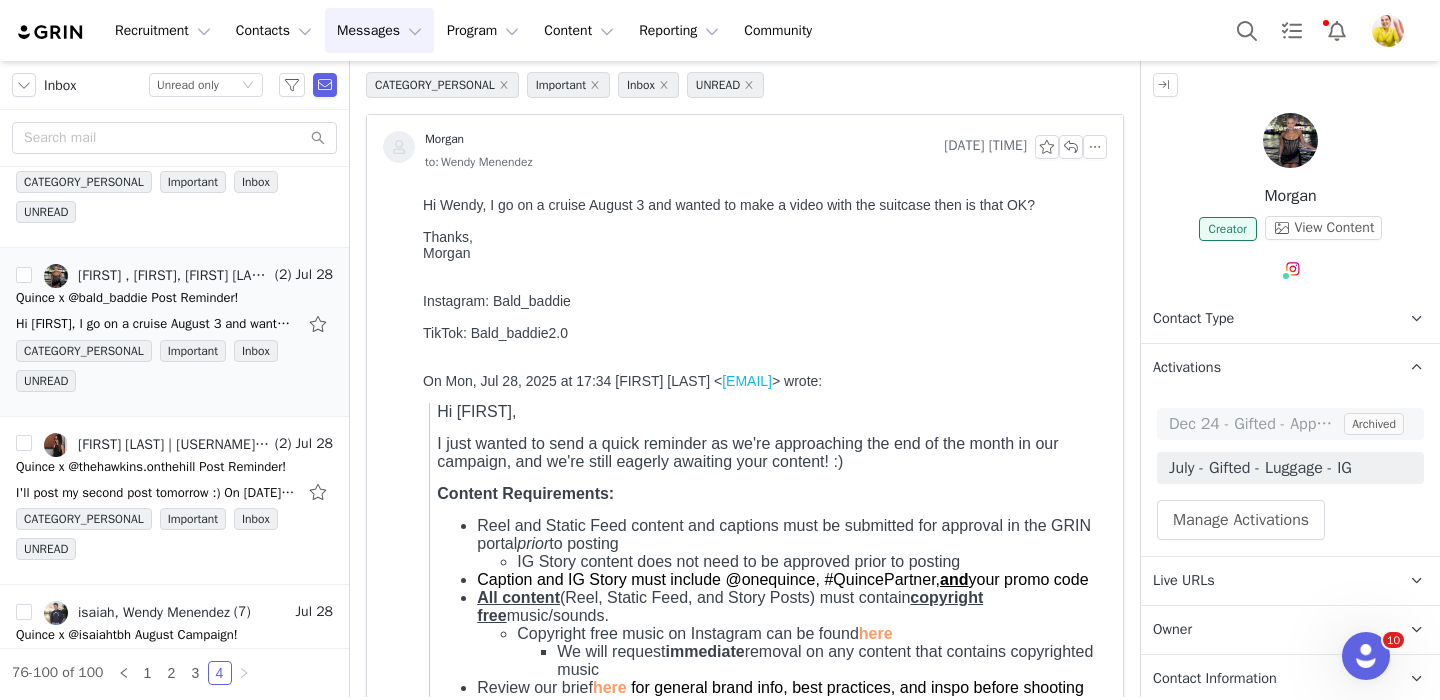 scroll, scrollTop: 459, scrollLeft: 0, axis: vertical 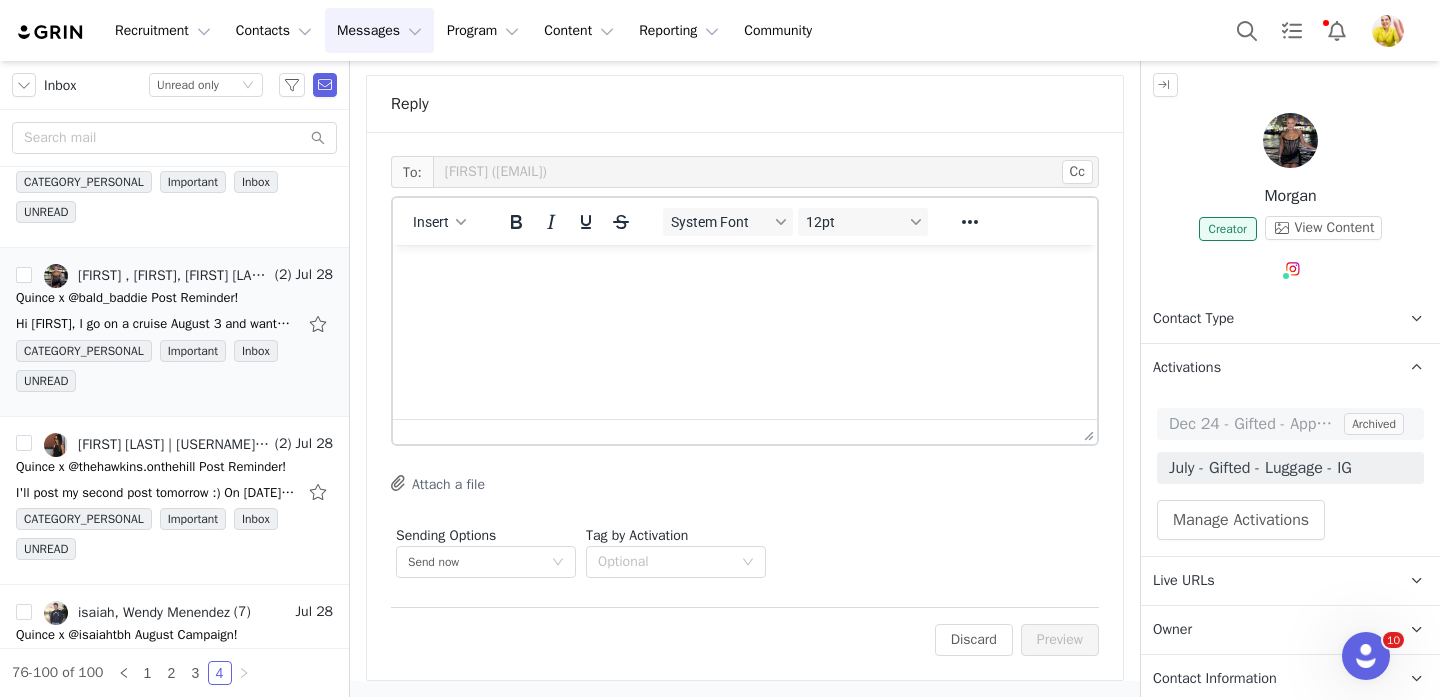 click at bounding box center [745, 272] 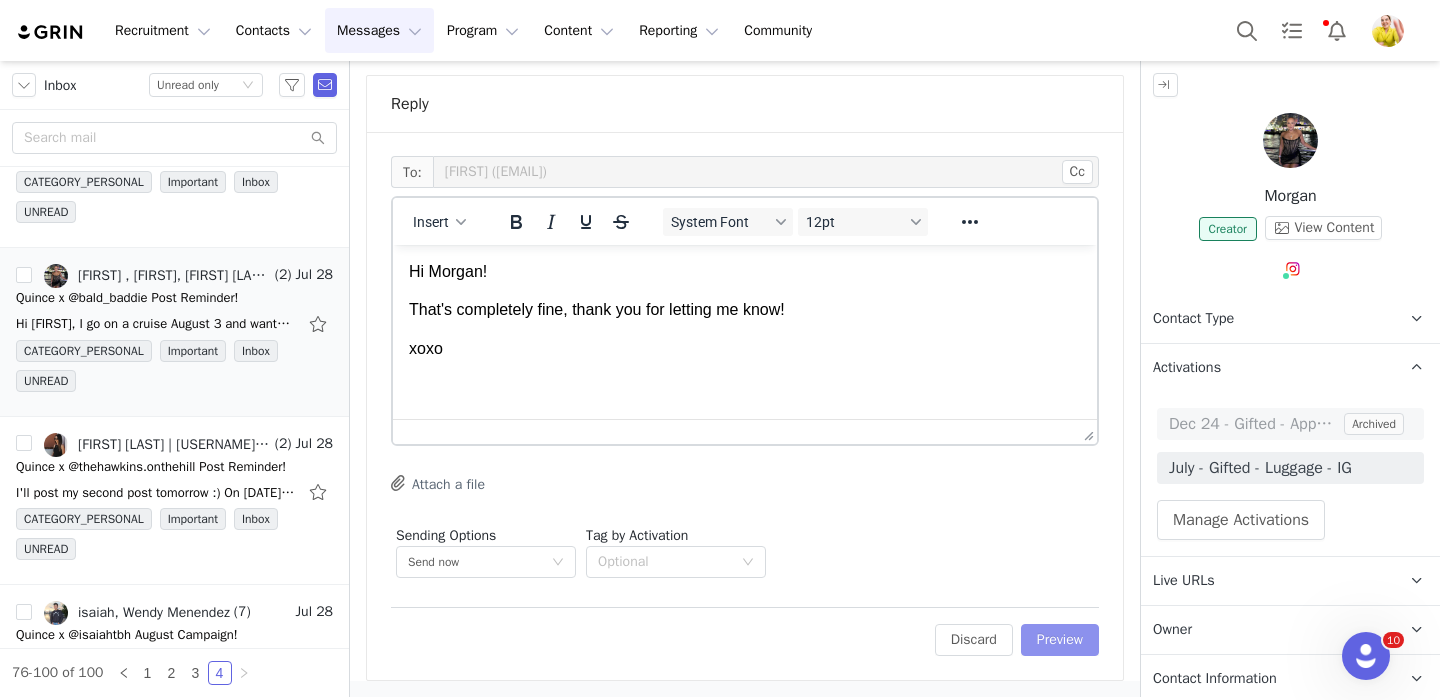 click on "Preview" at bounding box center (1060, 640) 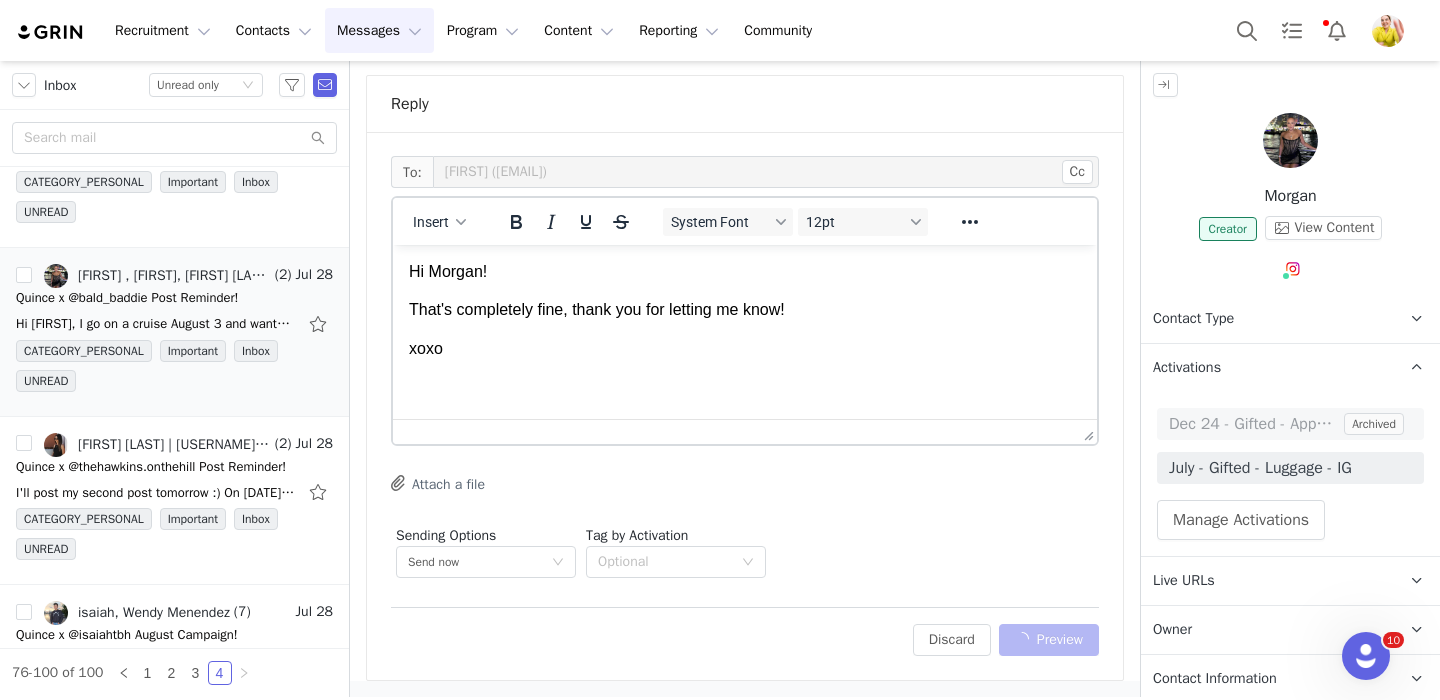 scroll, scrollTop: 1436, scrollLeft: 0, axis: vertical 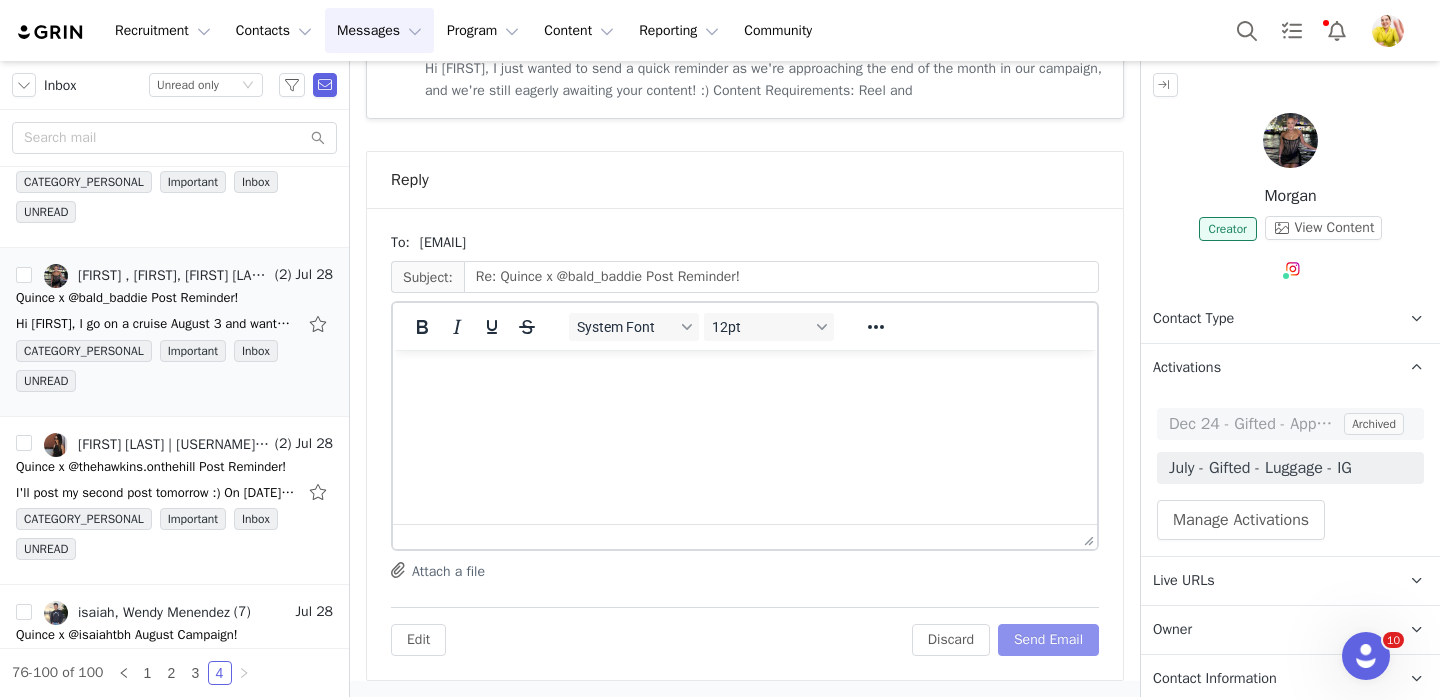 click on "Send Email" at bounding box center (1048, 640) 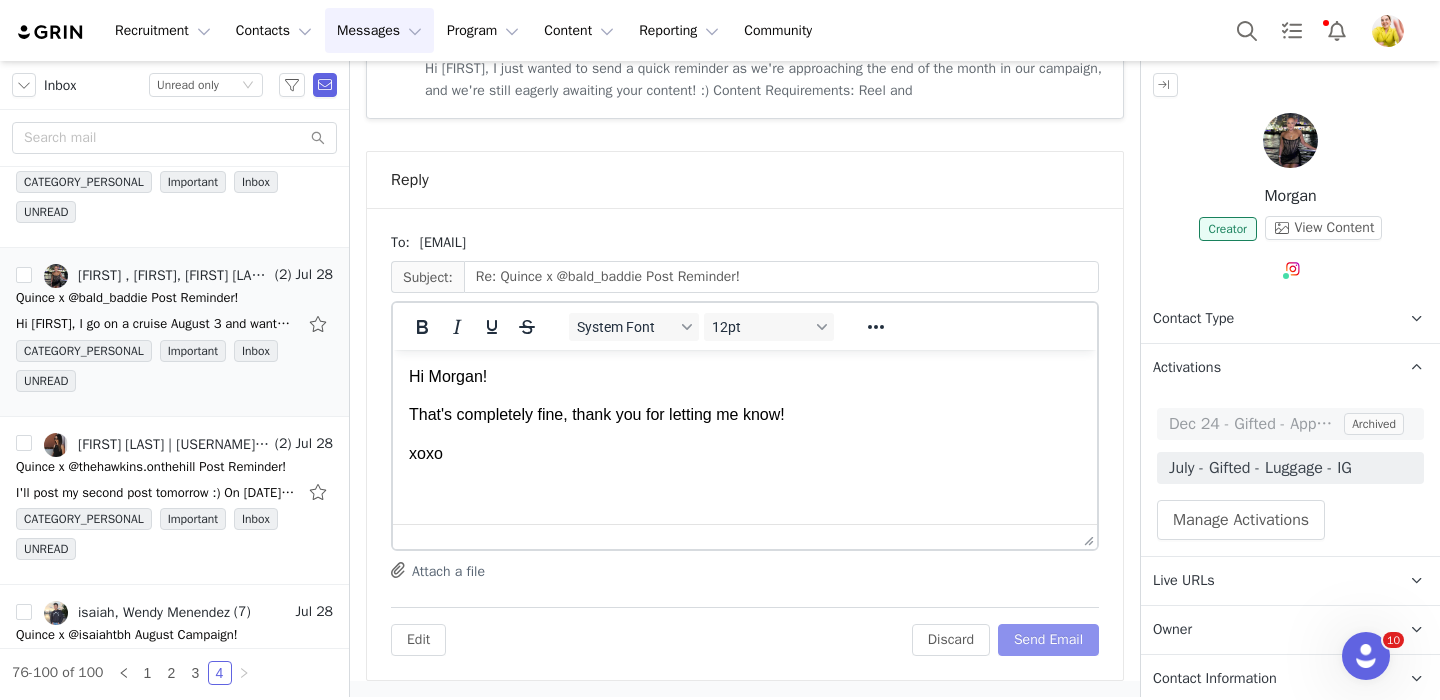 scroll, scrollTop: 0, scrollLeft: 0, axis: both 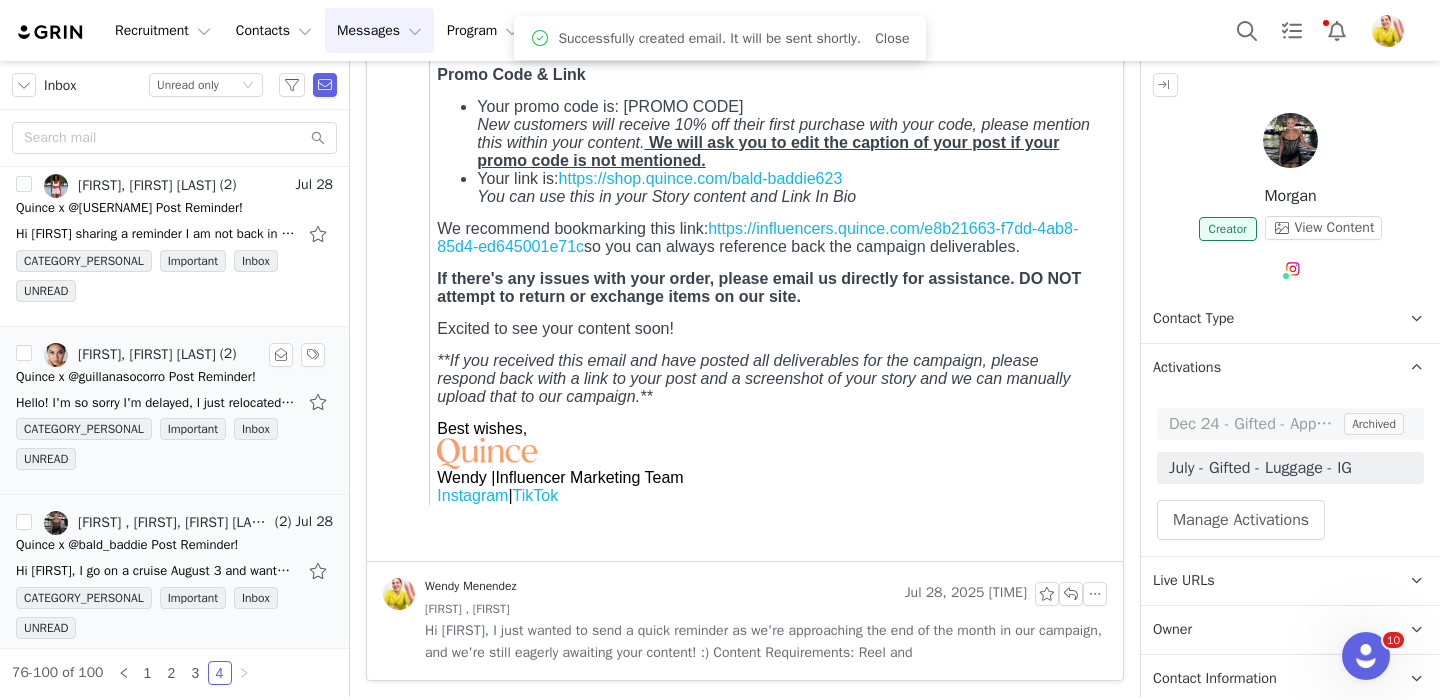 click on "Hello! I'm so sorry I'm delayed, I just relocated to a new city so I haven't gotten time to make content. My parents are driving down my bags with my Quince clothes for content tonight. I" at bounding box center [174, 402] 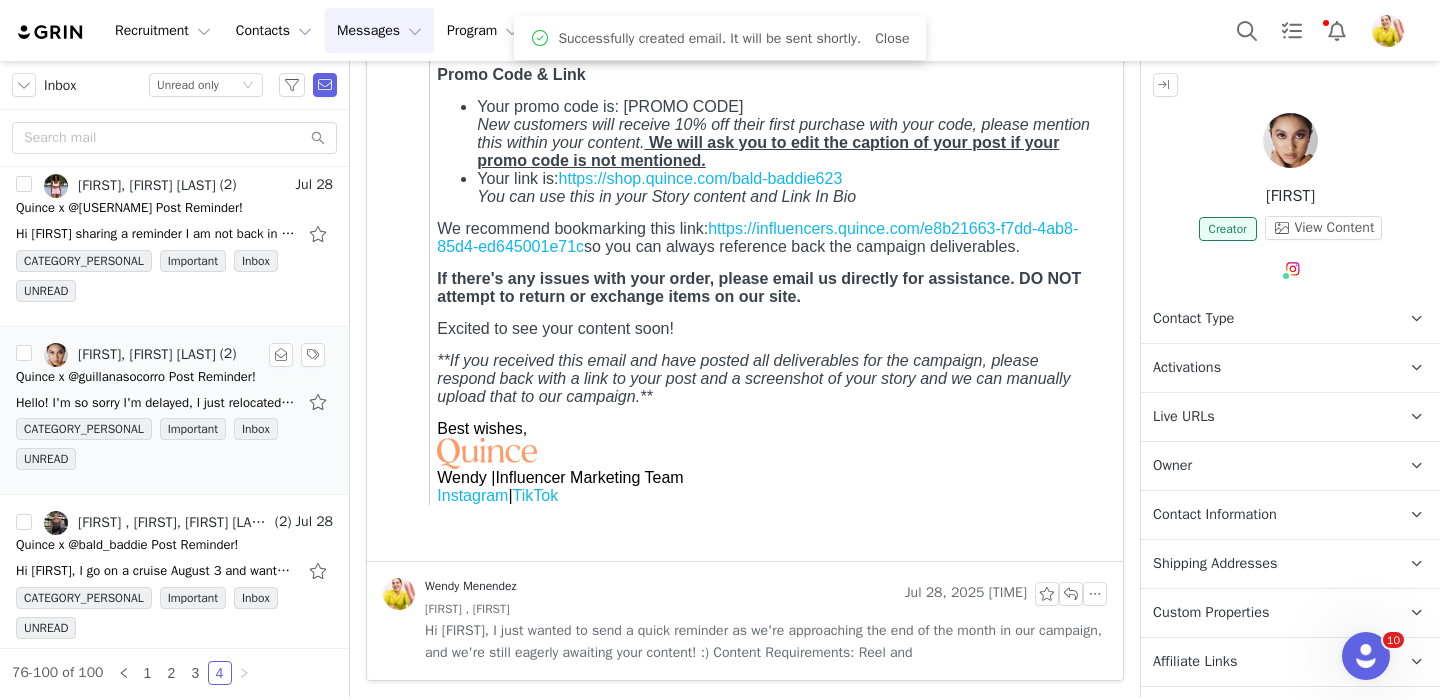 scroll, scrollTop: 0, scrollLeft: 0, axis: both 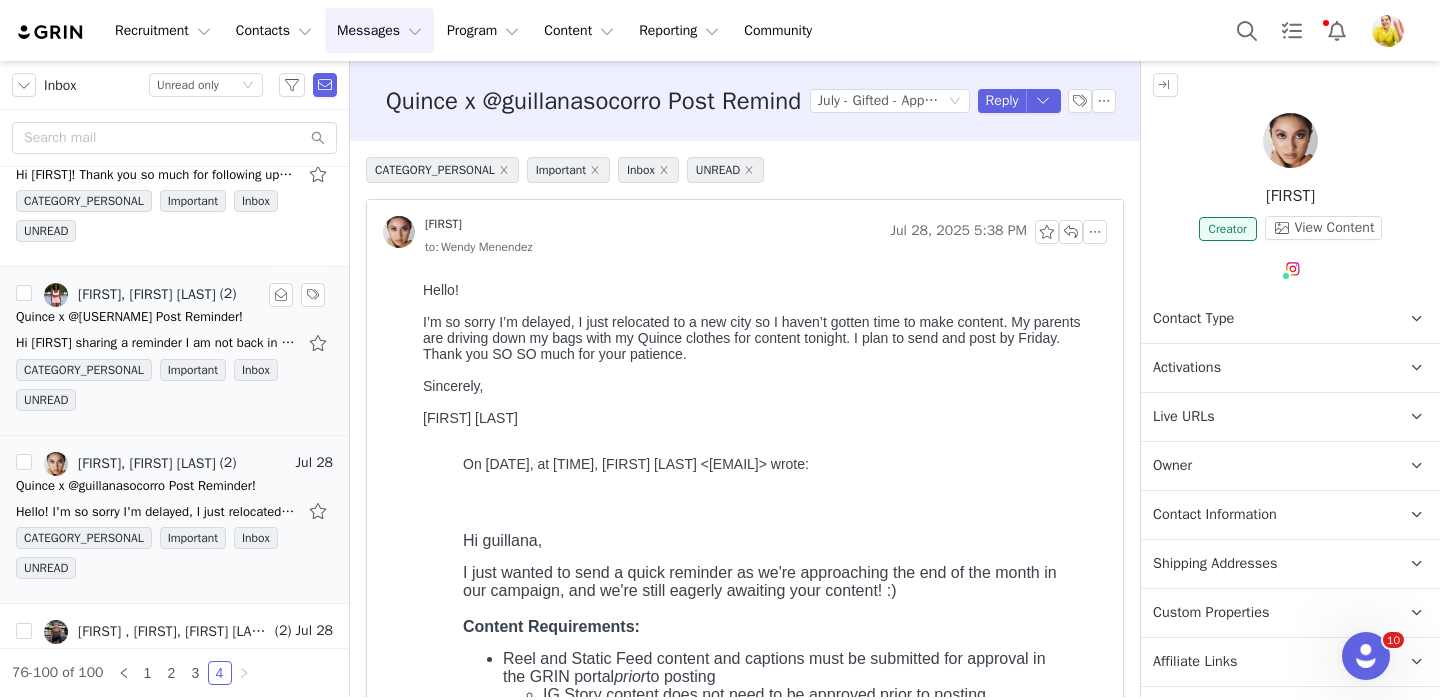 click on "CATEGORY_PERSONAL   Important   Inbox   UNREAD" at bounding box center [174, 389] 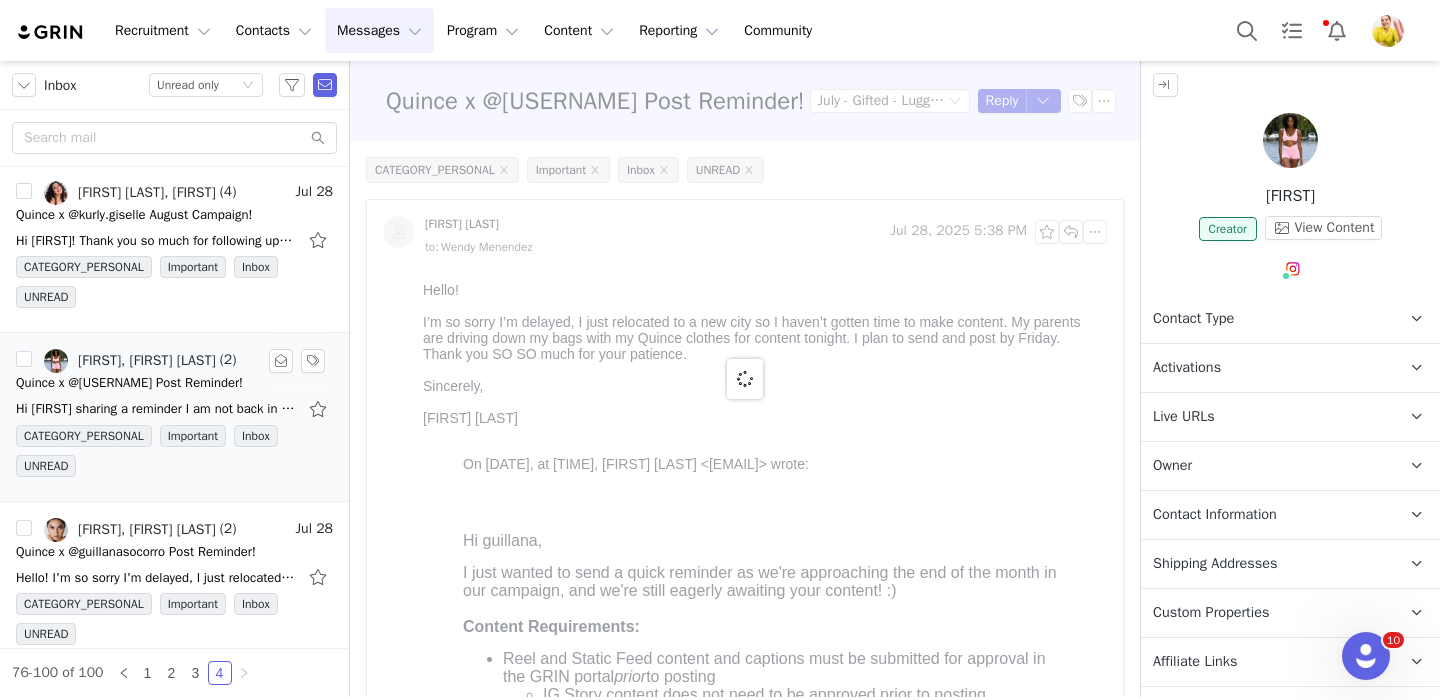 scroll, scrollTop: 2841, scrollLeft: 0, axis: vertical 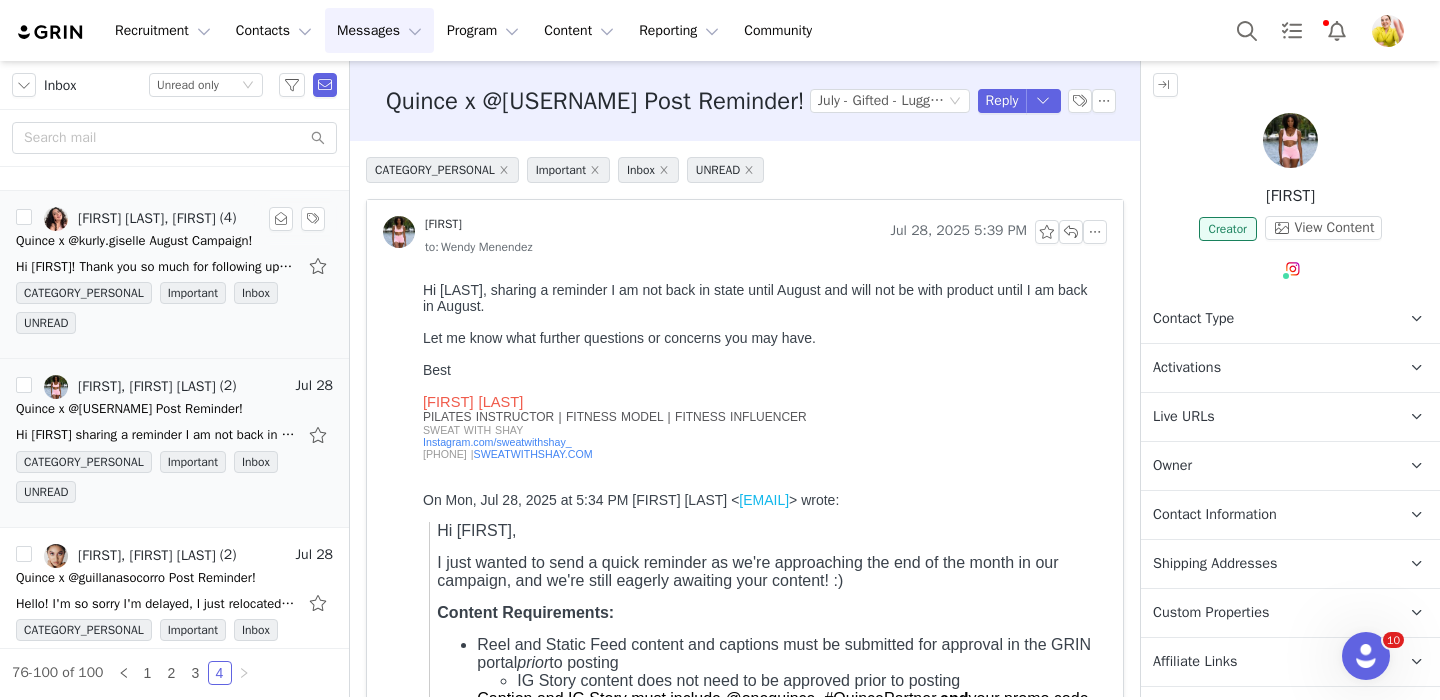 click on "Quince x @kurly.giselle August Campaign!" at bounding box center (134, 241) 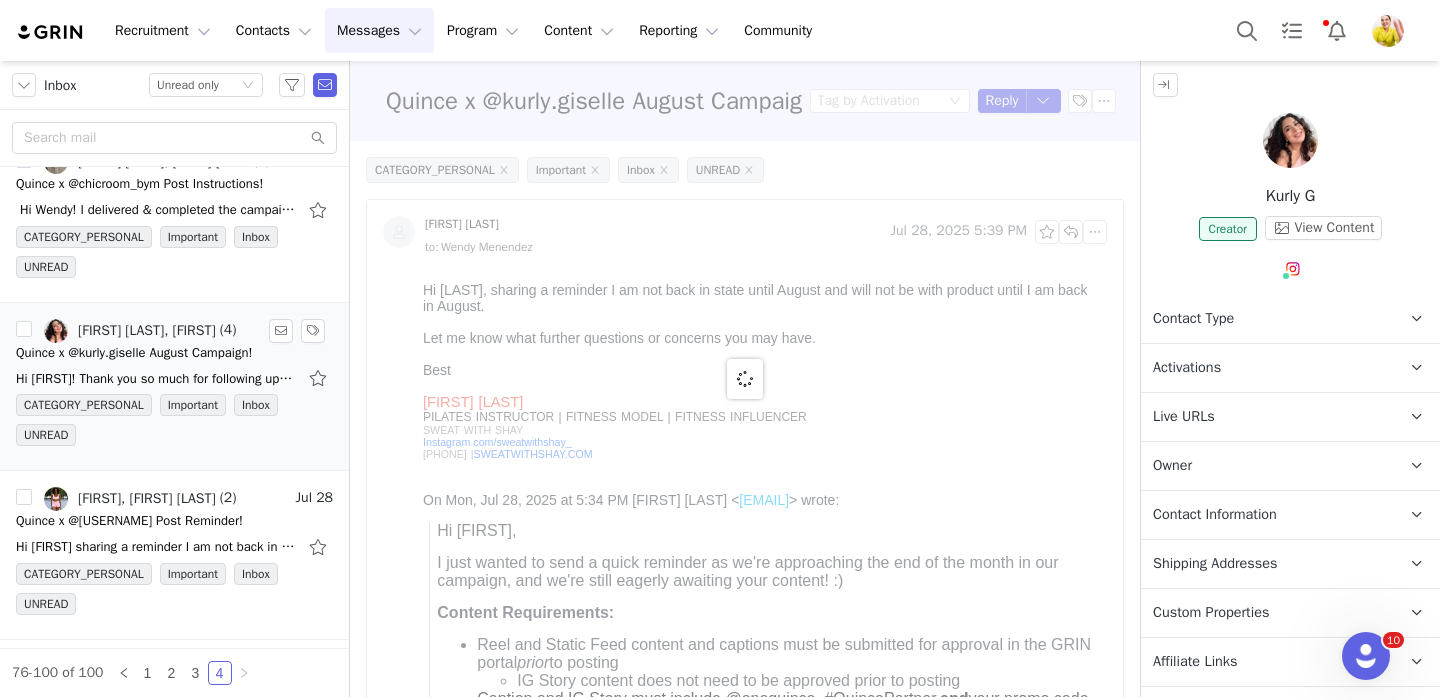 scroll, scrollTop: 2721, scrollLeft: 0, axis: vertical 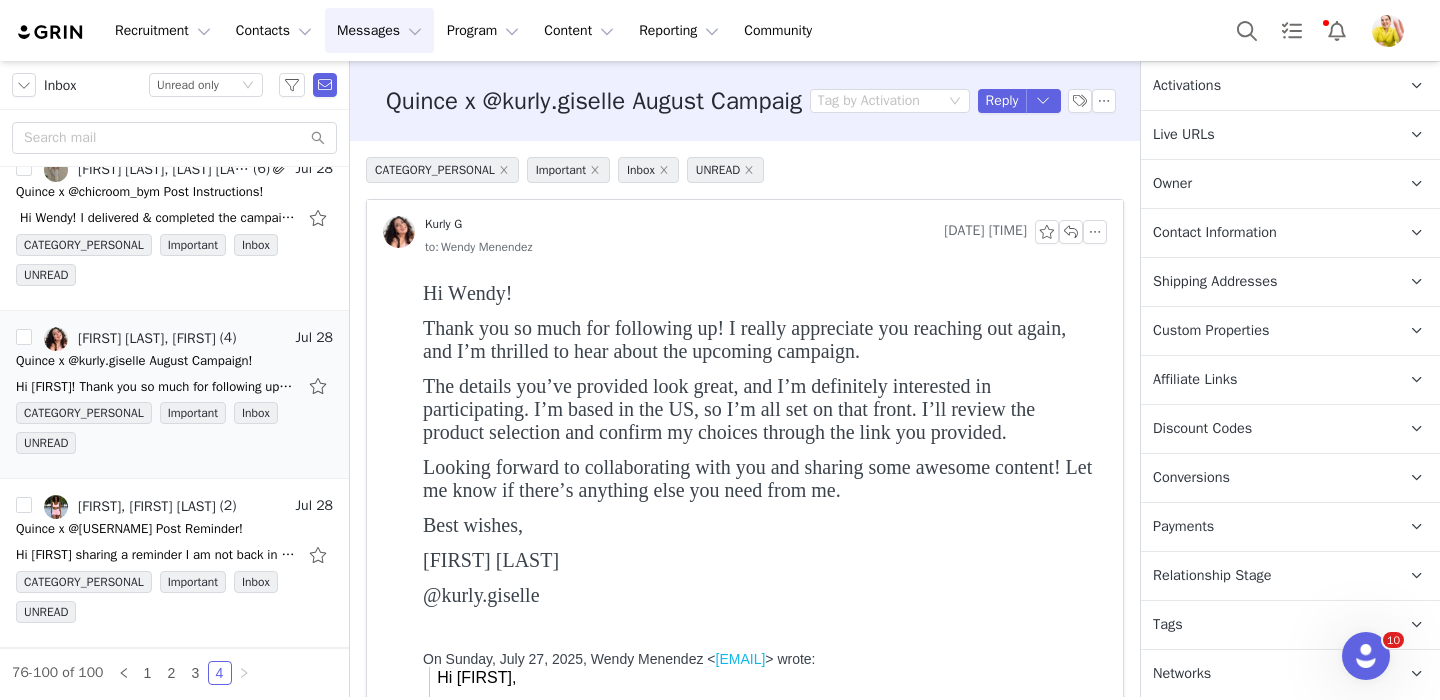 click on "Relationship Stage" at bounding box center [1212, 576] 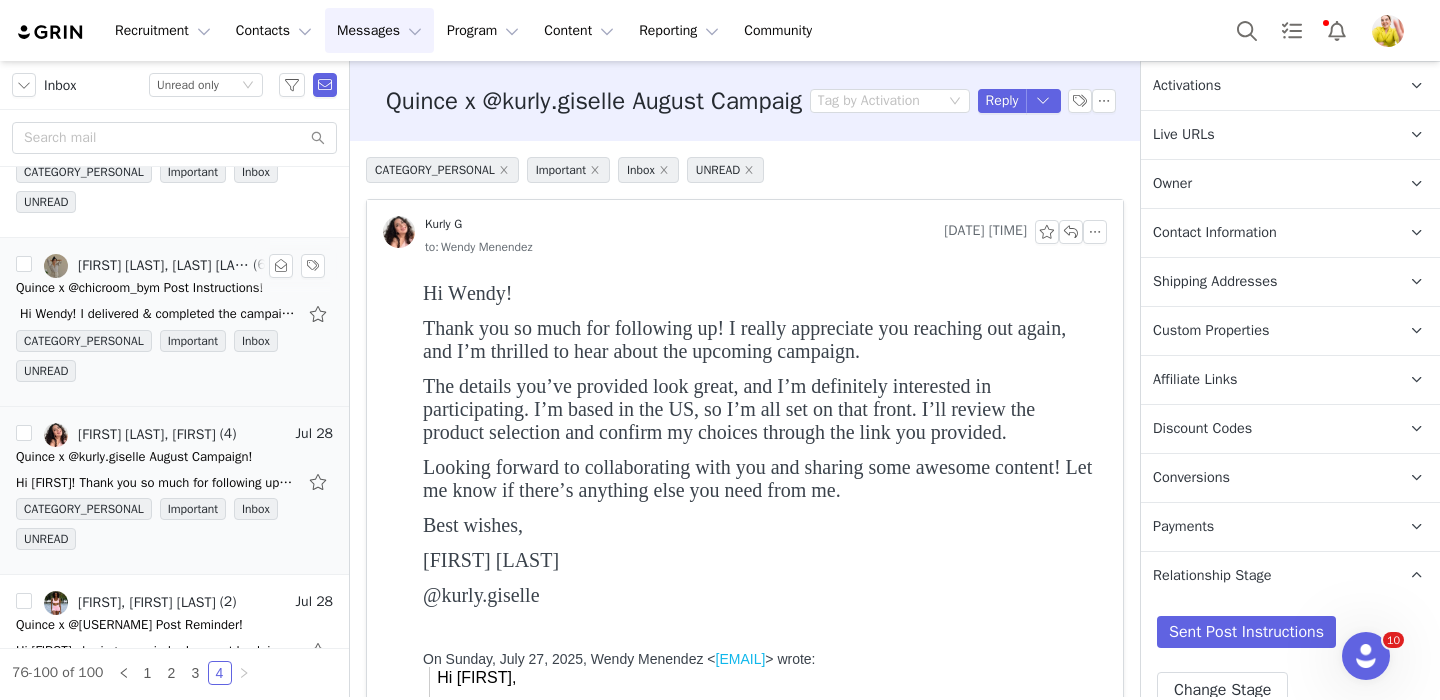 scroll, scrollTop: 2612, scrollLeft: 0, axis: vertical 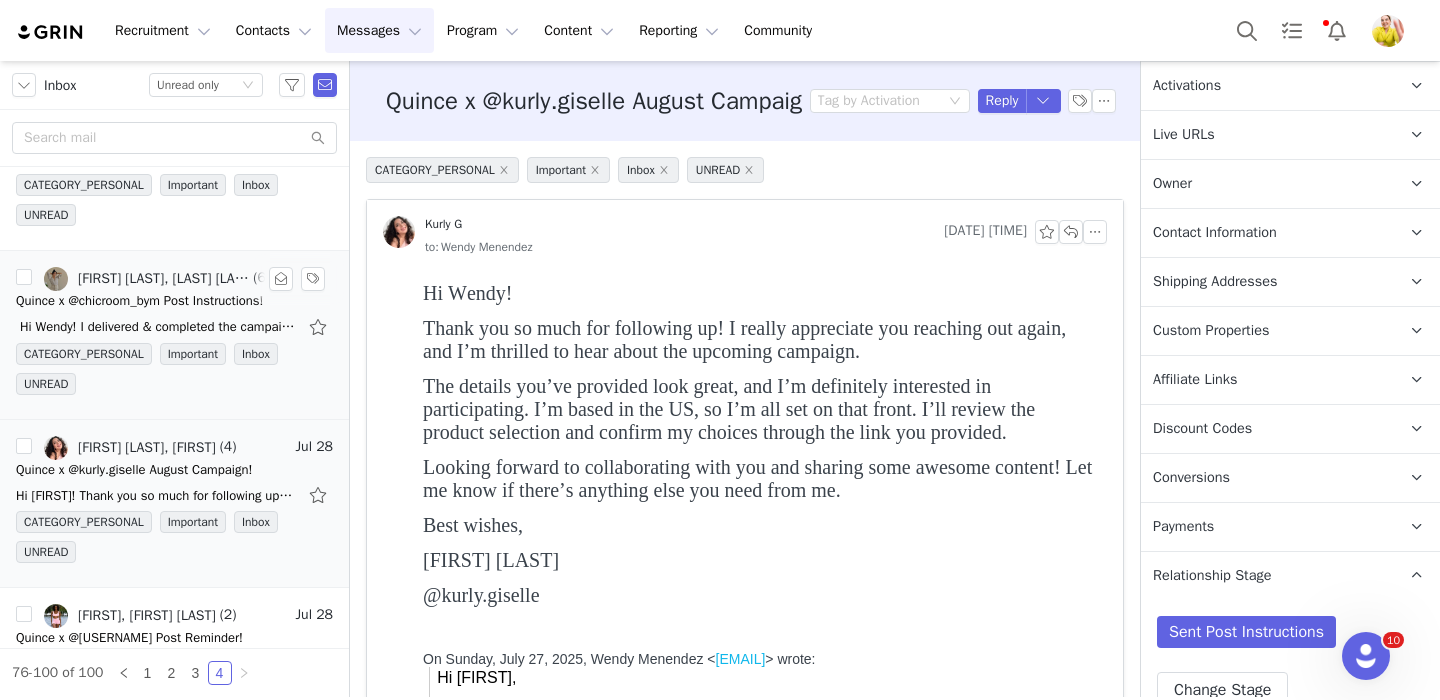 click on "Quince x @chicroom_bym Post Instructions!" at bounding box center [139, 301] 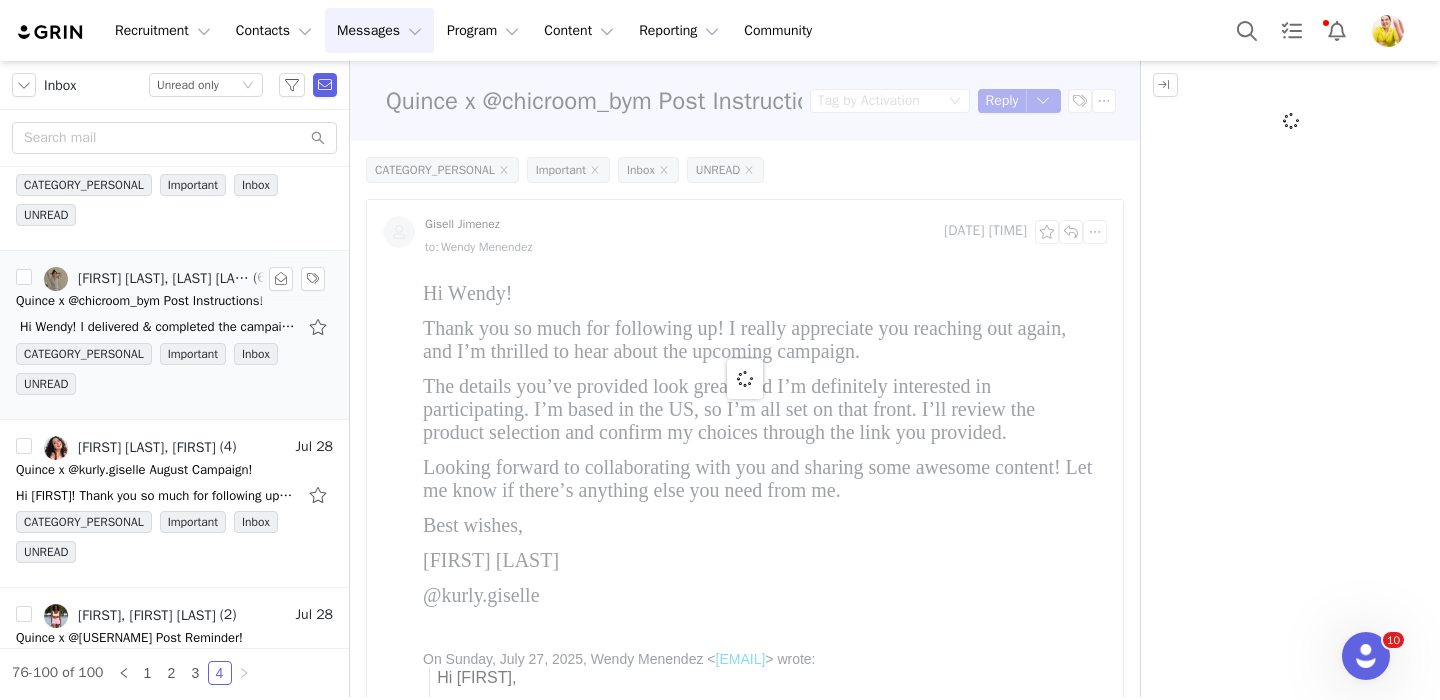 scroll, scrollTop: 0, scrollLeft: 0, axis: both 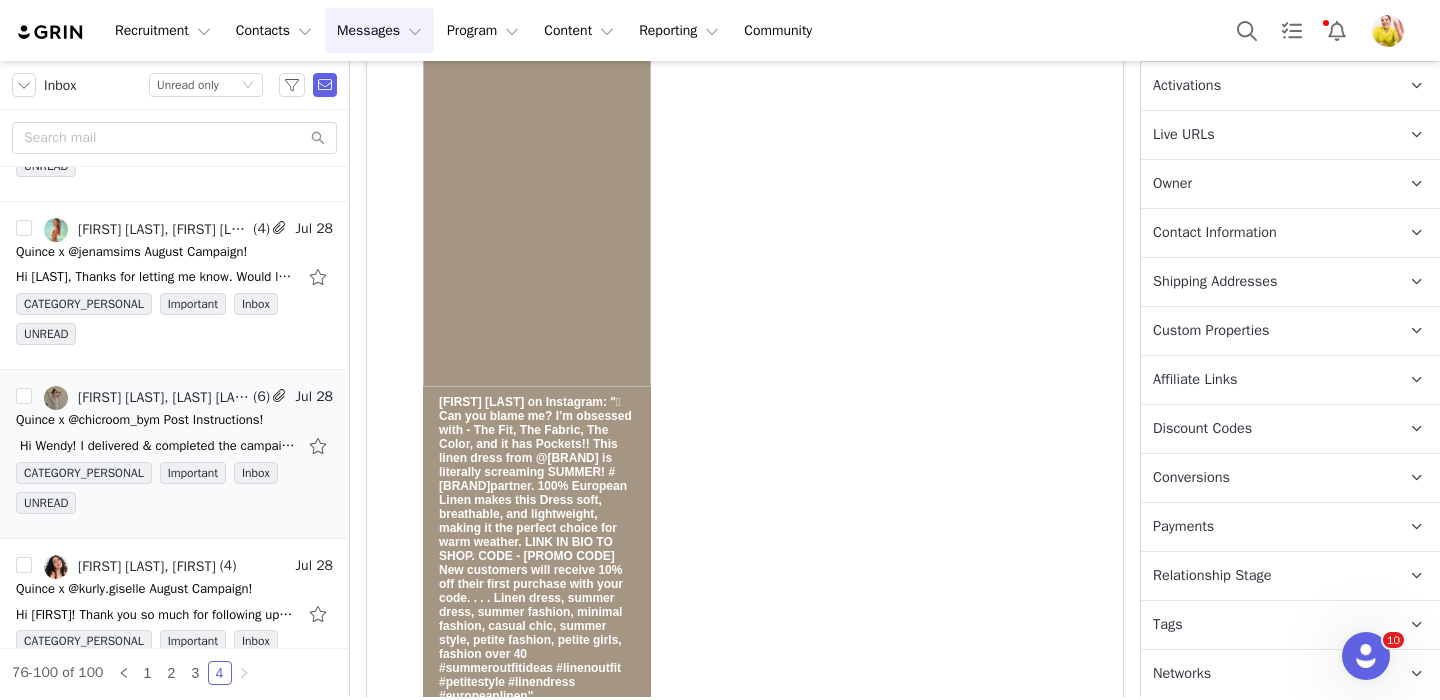click on "Relationship Stage  Use relationship stages to move contacts through a logical sequence, from unaware of your brand to loyal ambassador" at bounding box center (1266, 576) 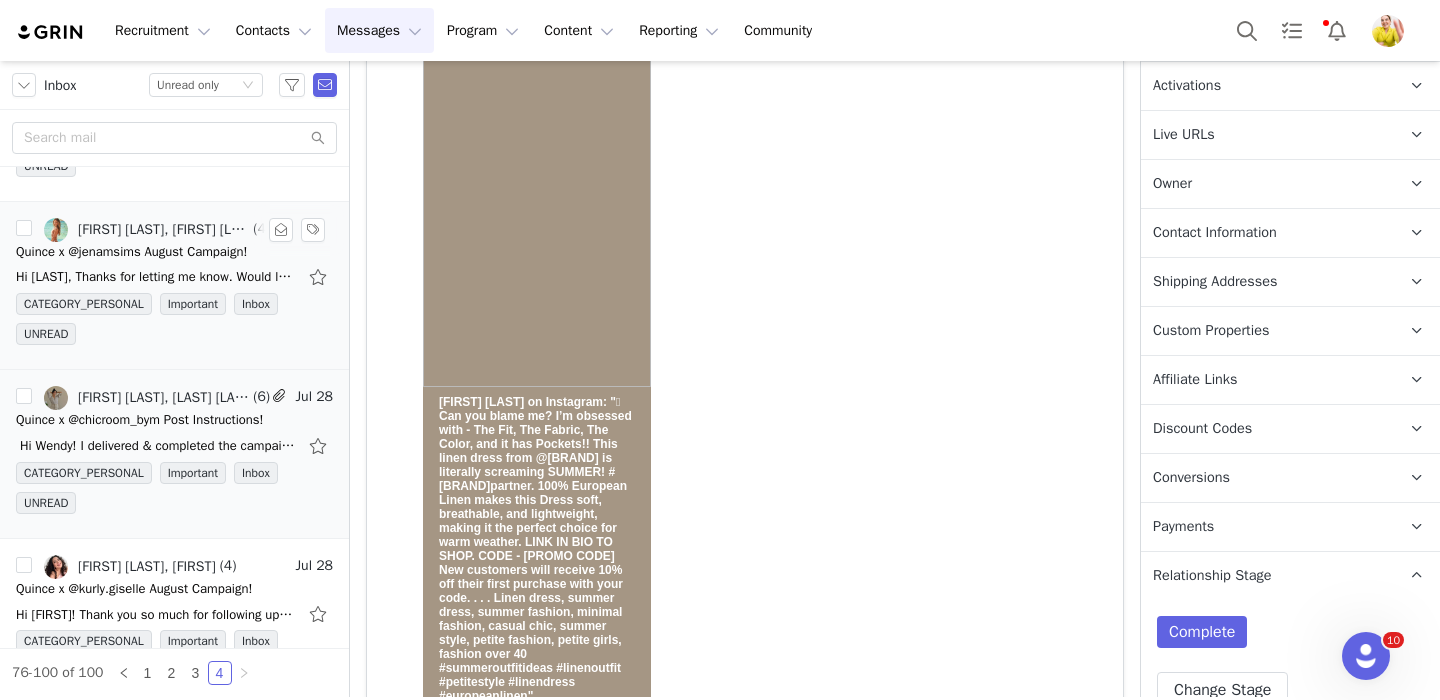 click on "Quince x @jenamsims August Campaign!" at bounding box center [131, 252] 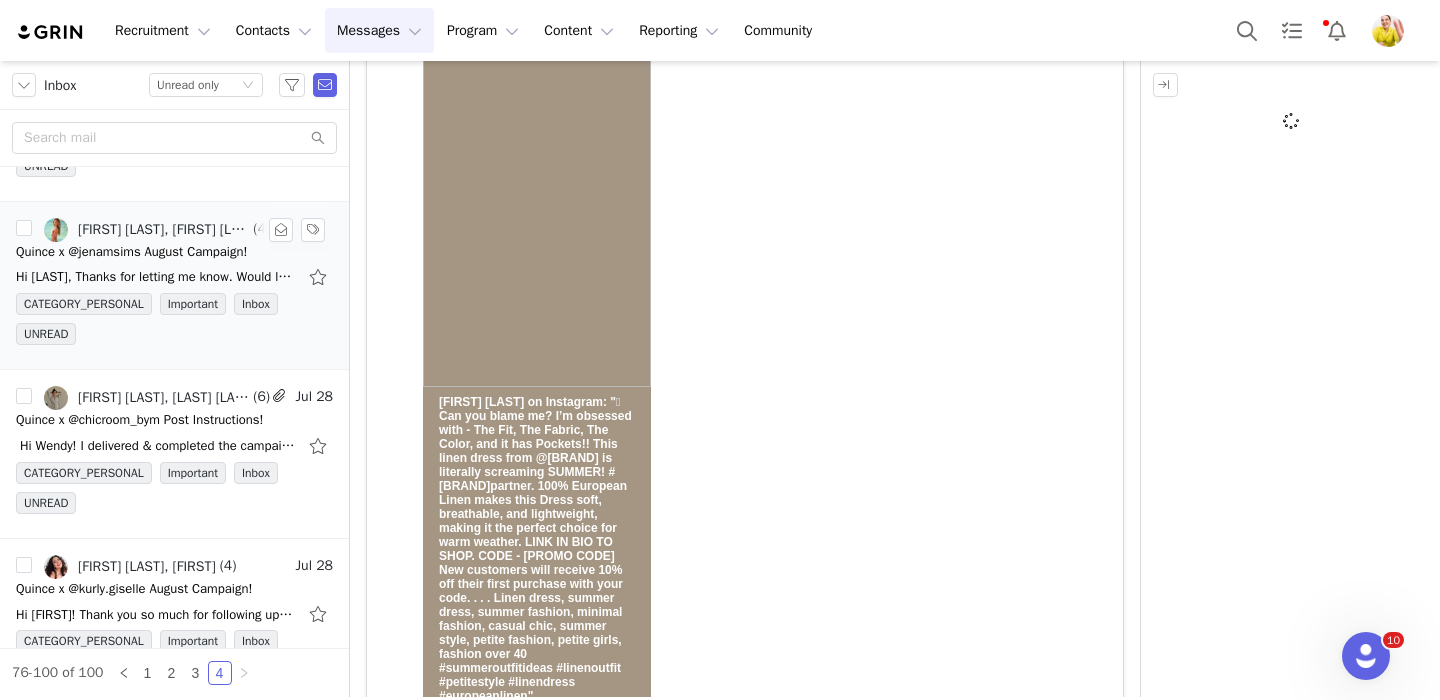scroll, scrollTop: 0, scrollLeft: 0, axis: both 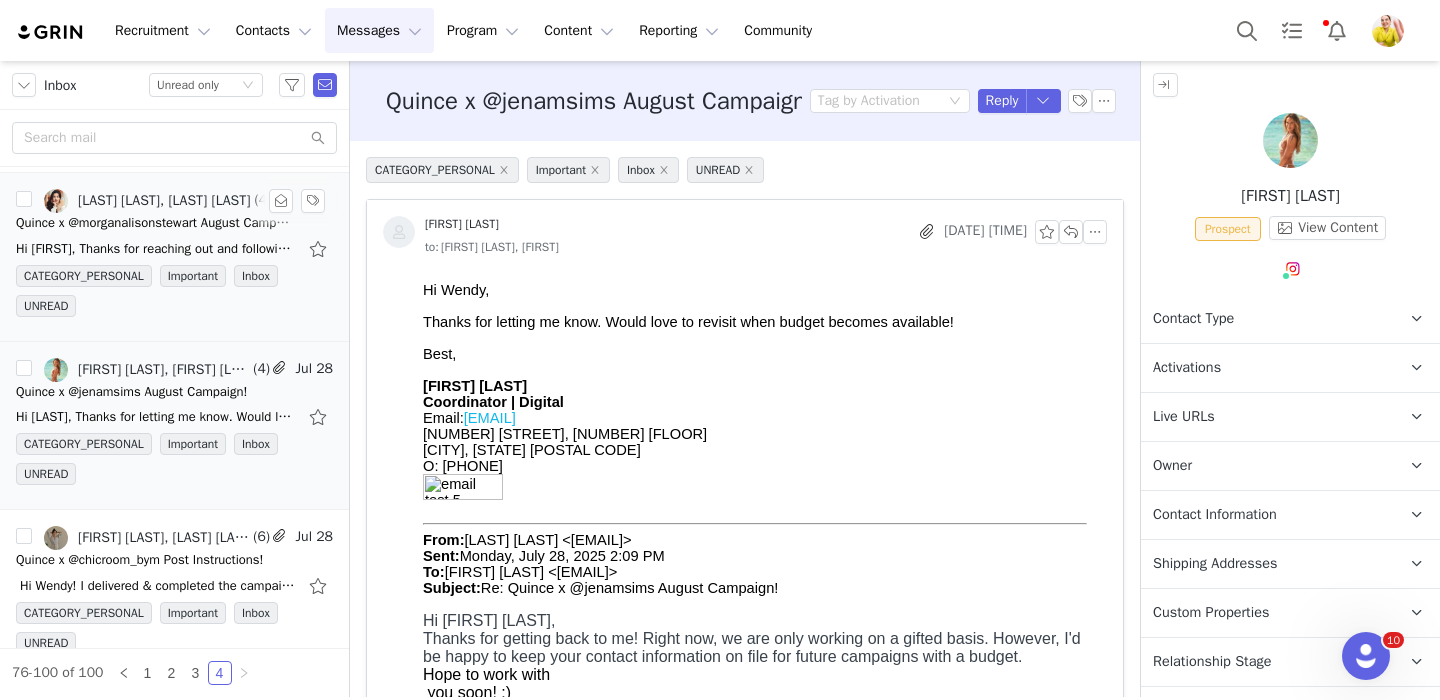 click on "Hi Wendy, Thanks for reaching out and following up! The month of August is a bit packed for me.. can we revisit this another month? On Sun, Jul 27, 2025 at 5:21 PM Wendy Menendez <wendy@onequince." at bounding box center (156, 249) 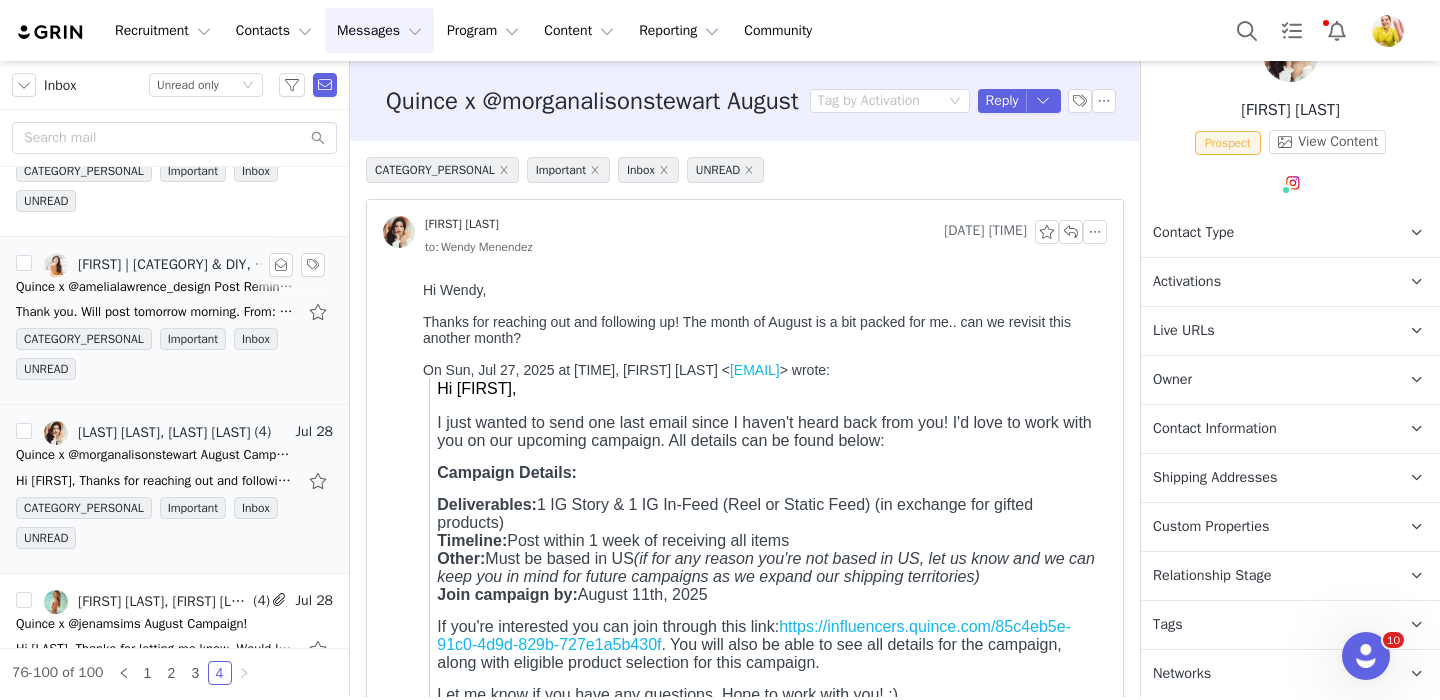 click on "Thank you. Will post tomorrow morning. From: Wendy Menendez <wendy@onequince.com> Date: Monday, July 28, 2025 at 12:00 PM To: amy amelialawrence.com <amy@amelialawrence.com> Subject: Re:" at bounding box center [156, 312] 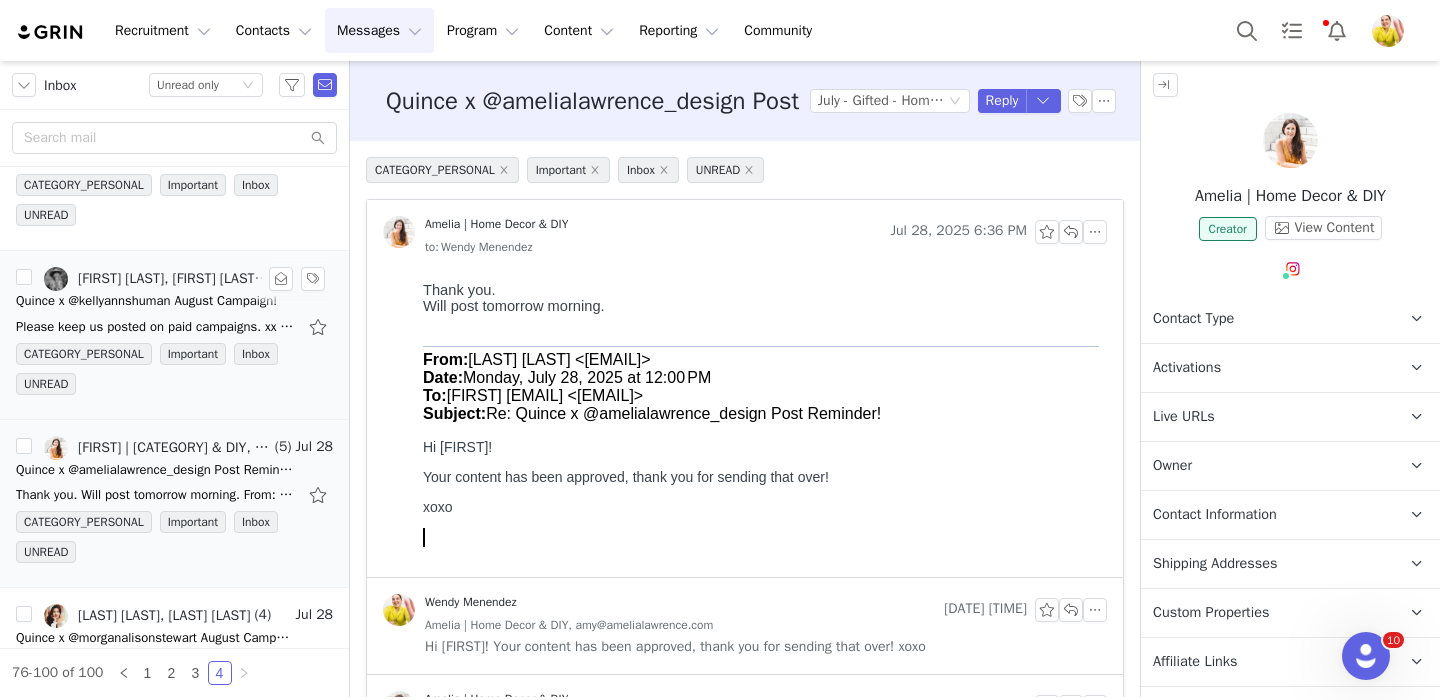 click on "Please keep us posted on paid campaigns. xx ᐧ On Mon, Jul 28, 2025 at 5:09 PM Wendy Menendez <wendy@onequince.com> wrote: Hi KELLY ANN, Thanks for getting back to me! Right now, we are only" at bounding box center [174, 327] 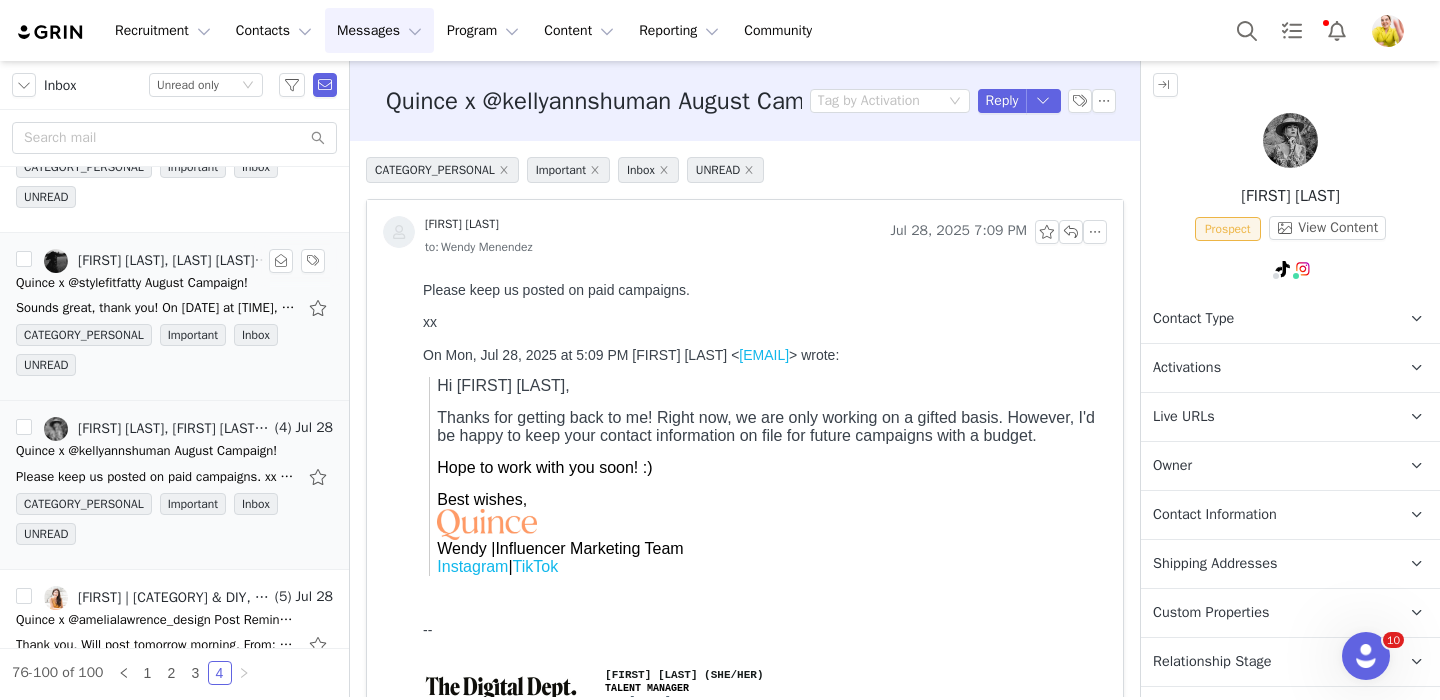 click on "Sounds great, thank you! On Mon, Jul 28, 2025 at 2:06 PM Wendy Menendez <wendy@onequince.com> wrote: Hi Fatima, Thanks for getting back to me! Right now, we are only working on a gifted basis." at bounding box center (156, 308) 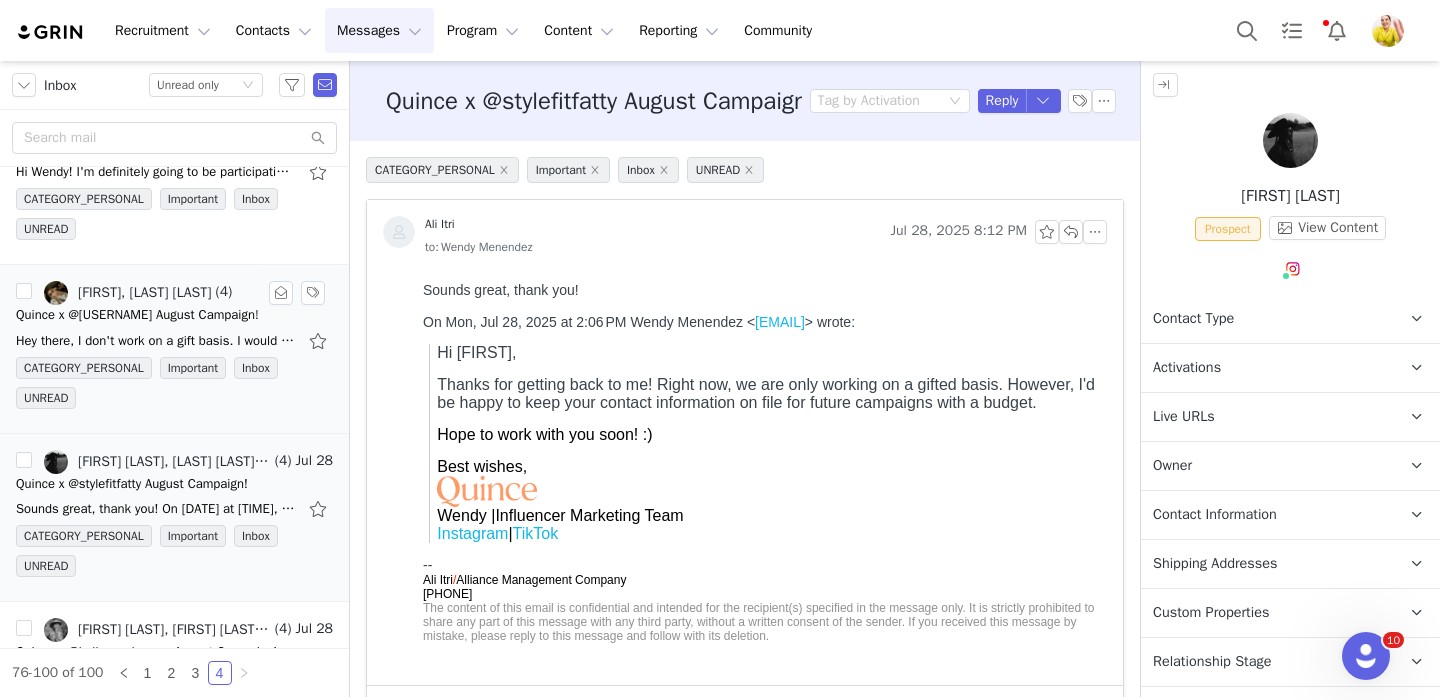 click on "Quince x @johannasmarsh August Campaign!" at bounding box center (137, 315) 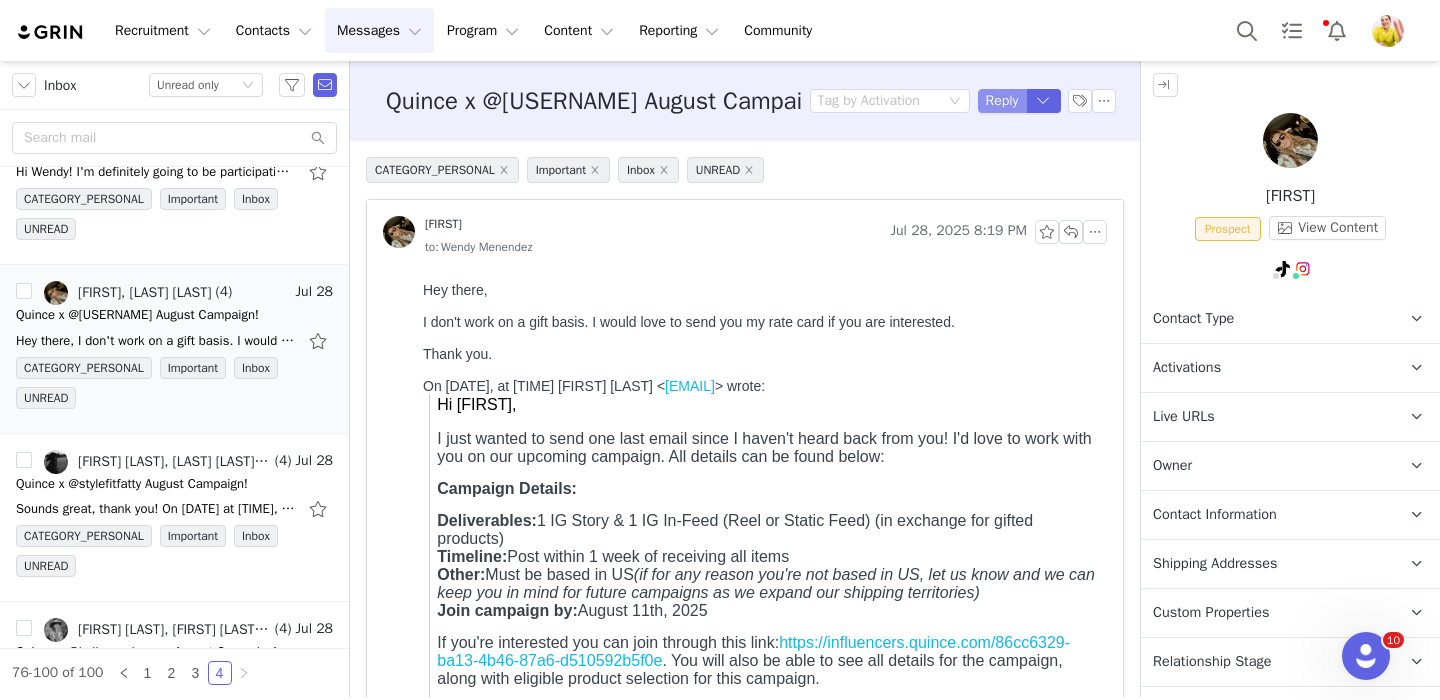 click on "Reply" at bounding box center [1002, 101] 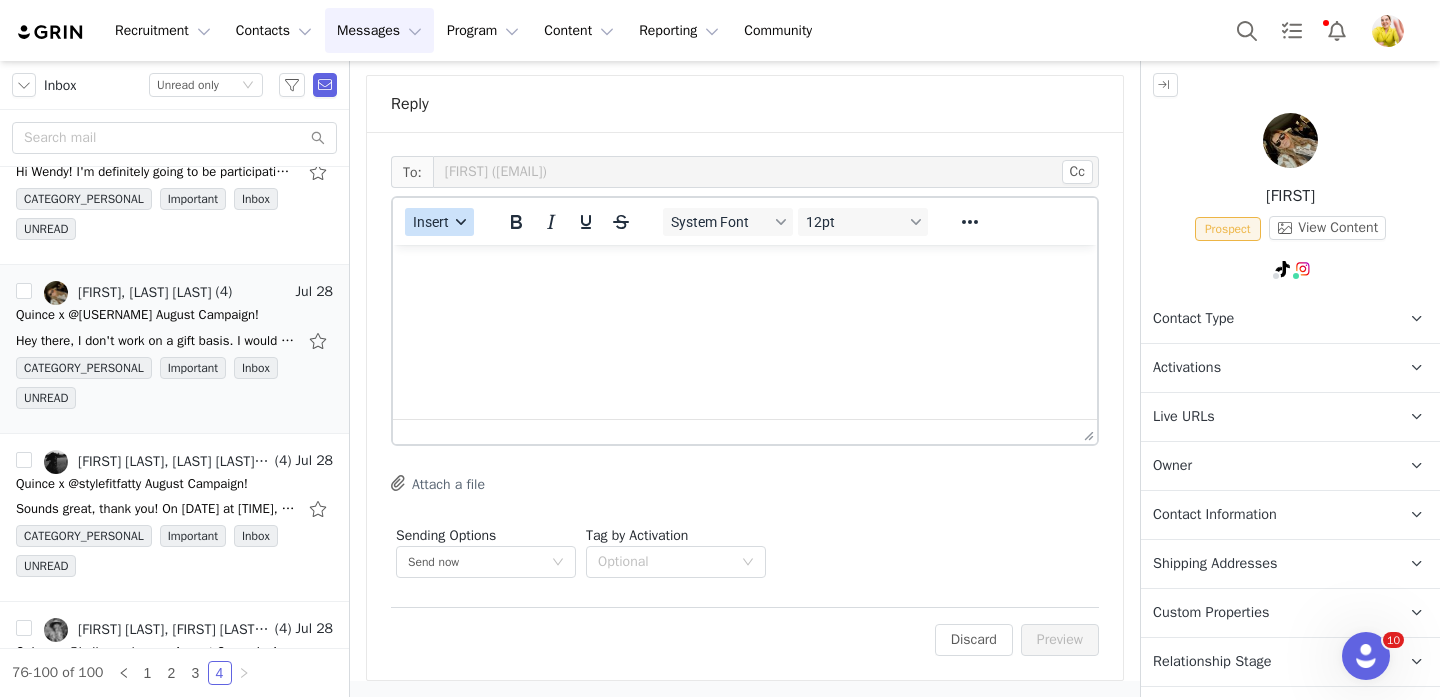 click on "Insert" at bounding box center (431, 222) 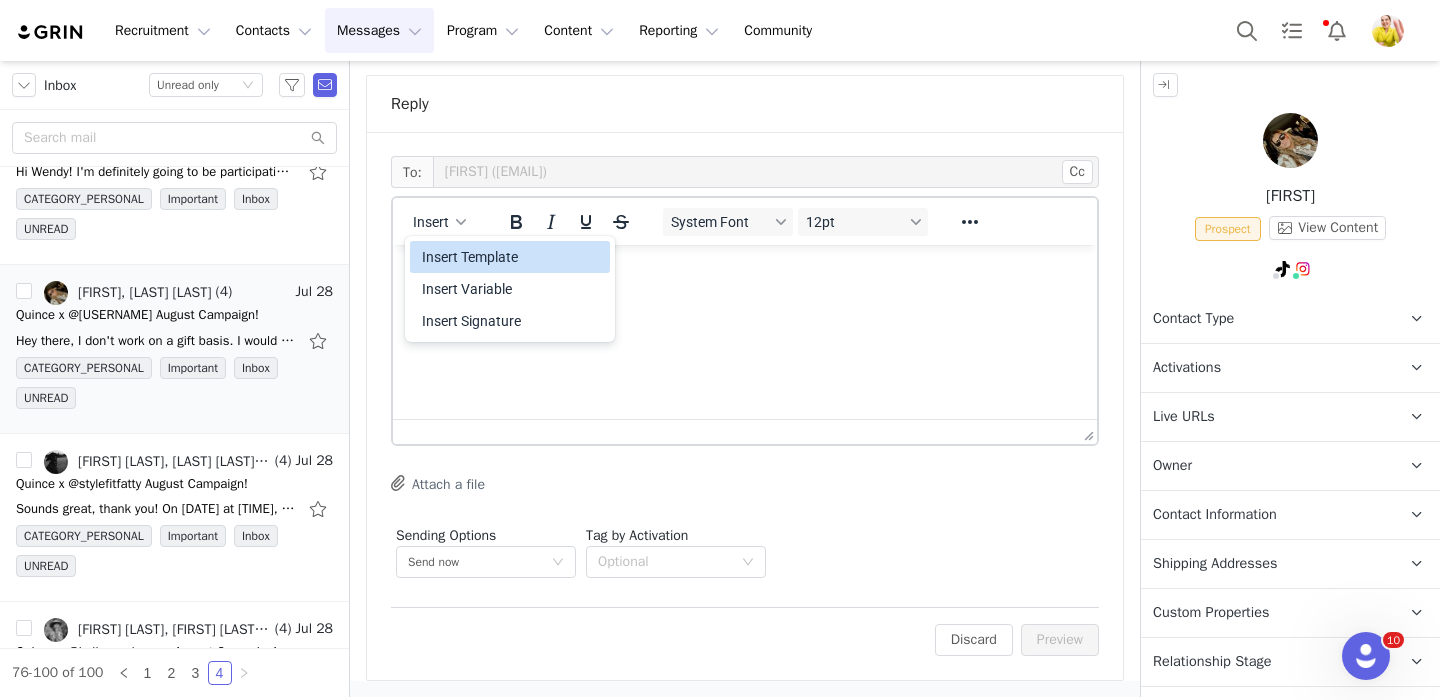 click on "Insert Template" at bounding box center [512, 257] 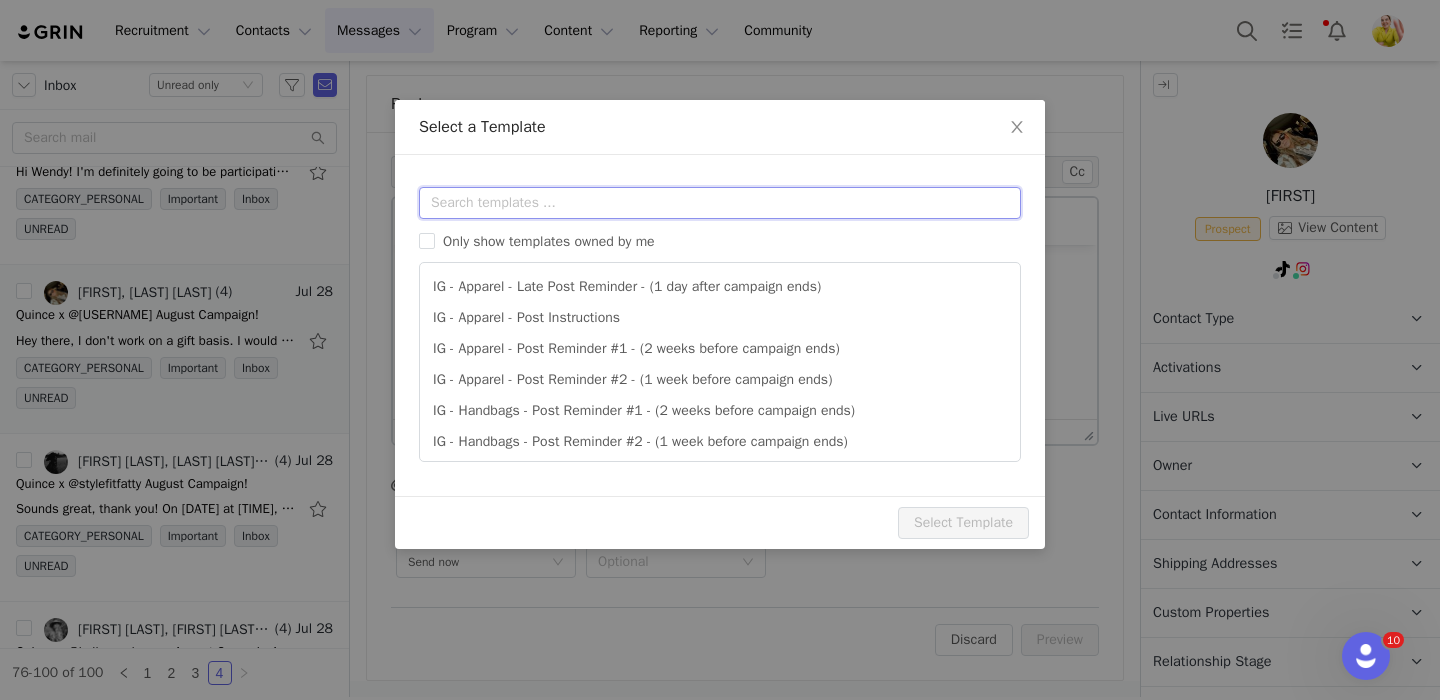 click at bounding box center [720, 203] 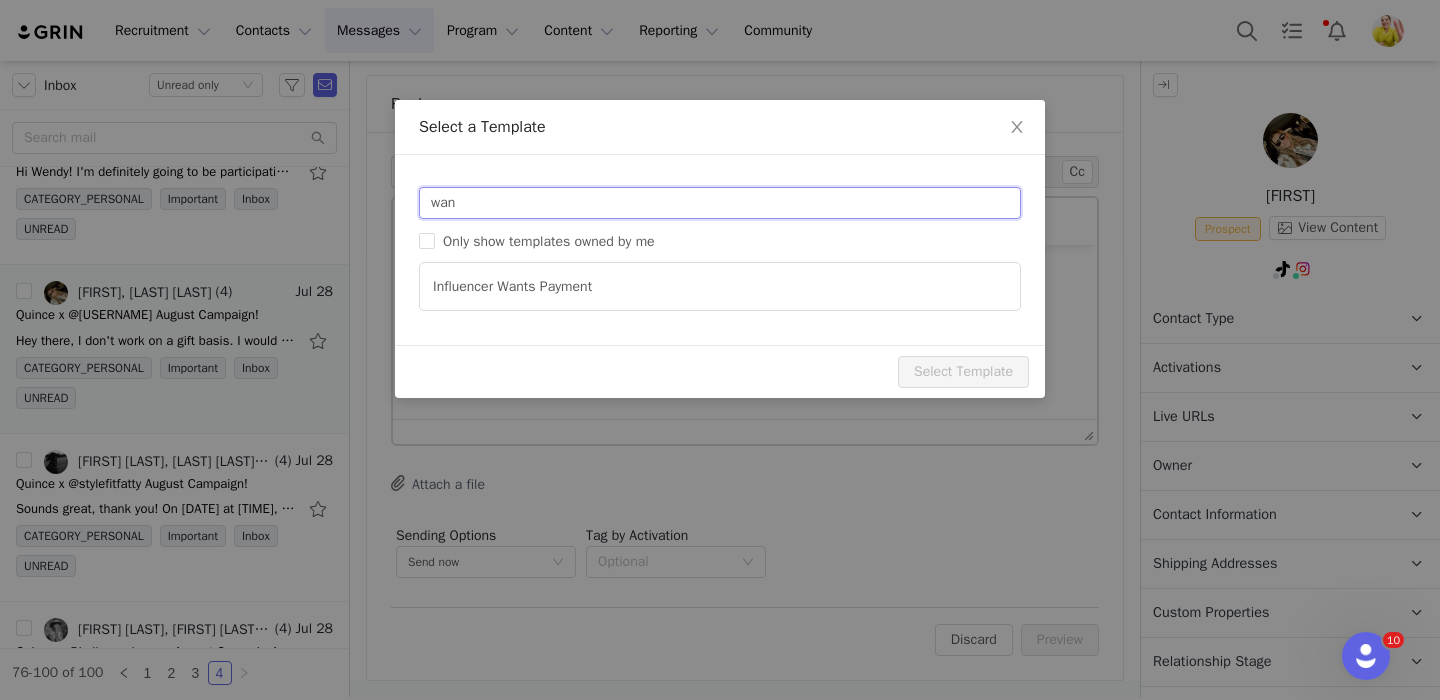 type on "wan" 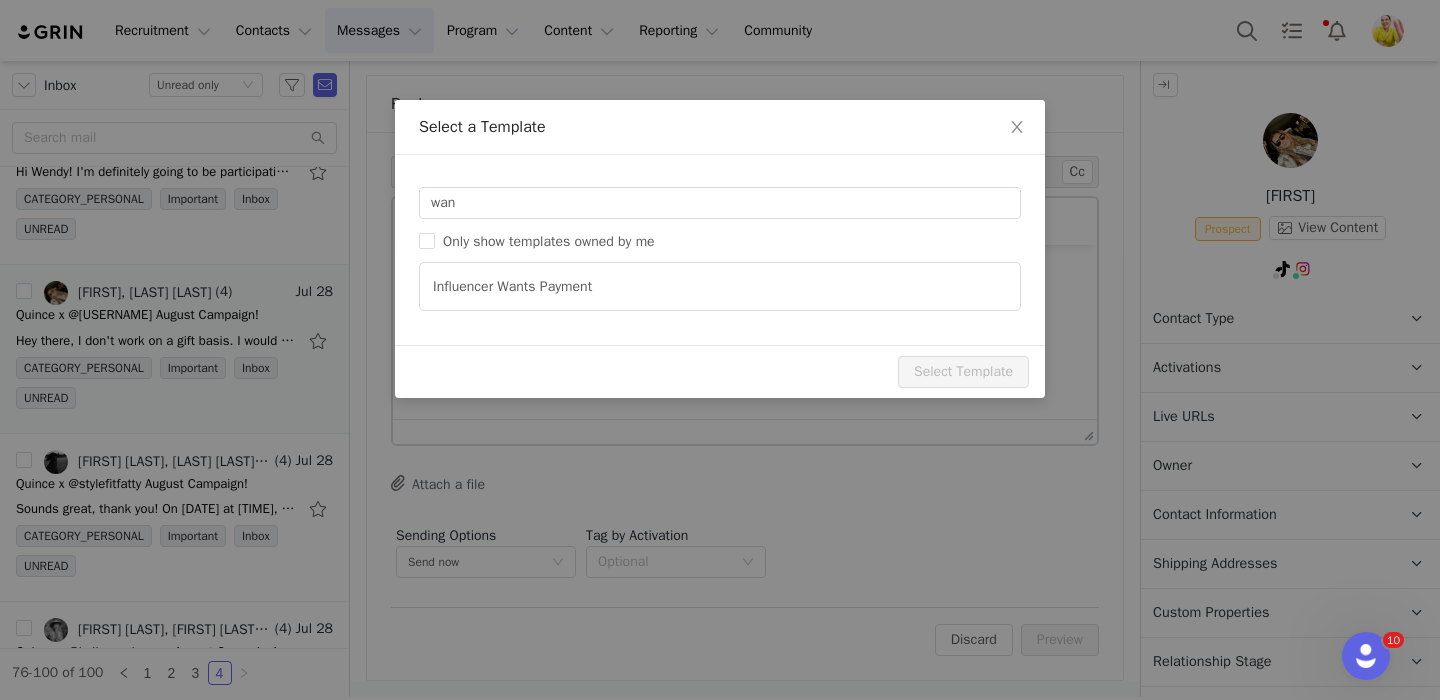 type on "RE: Quince Campaign!" 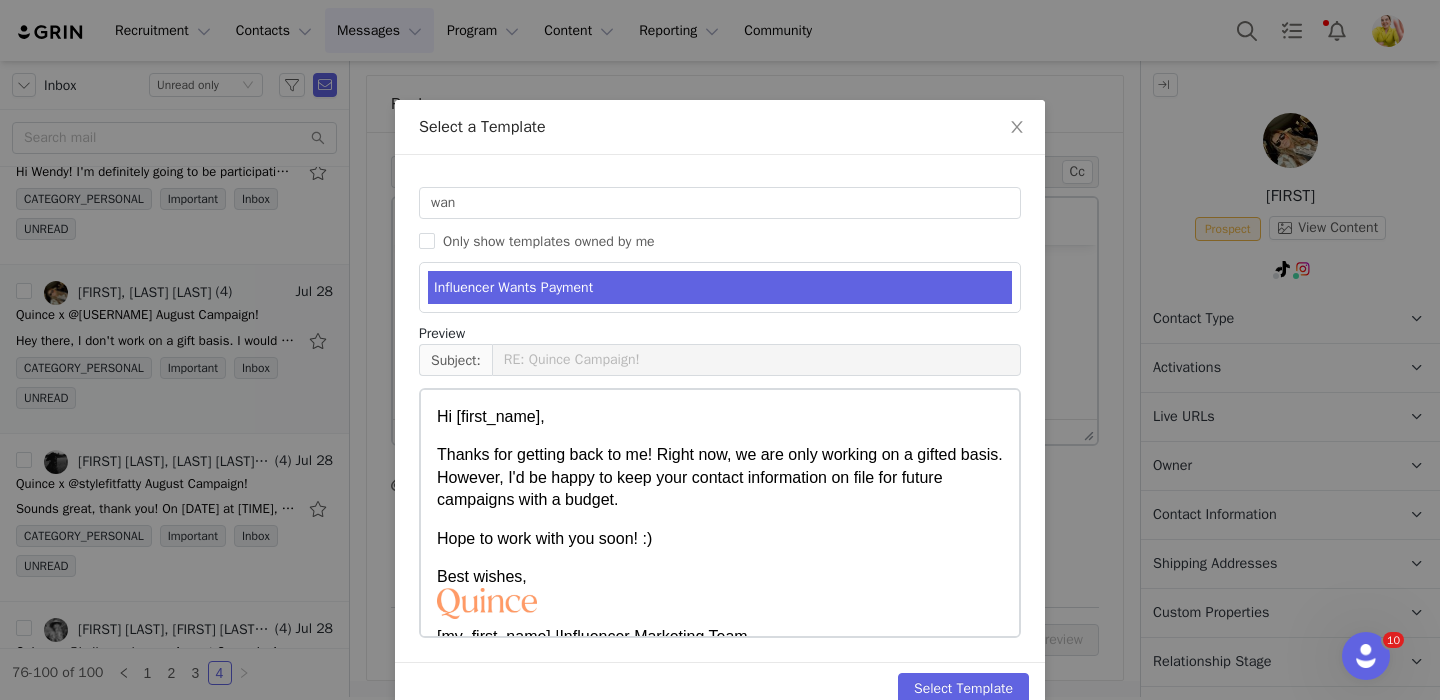 click on "Influencer Wants Payment" at bounding box center (720, 287) 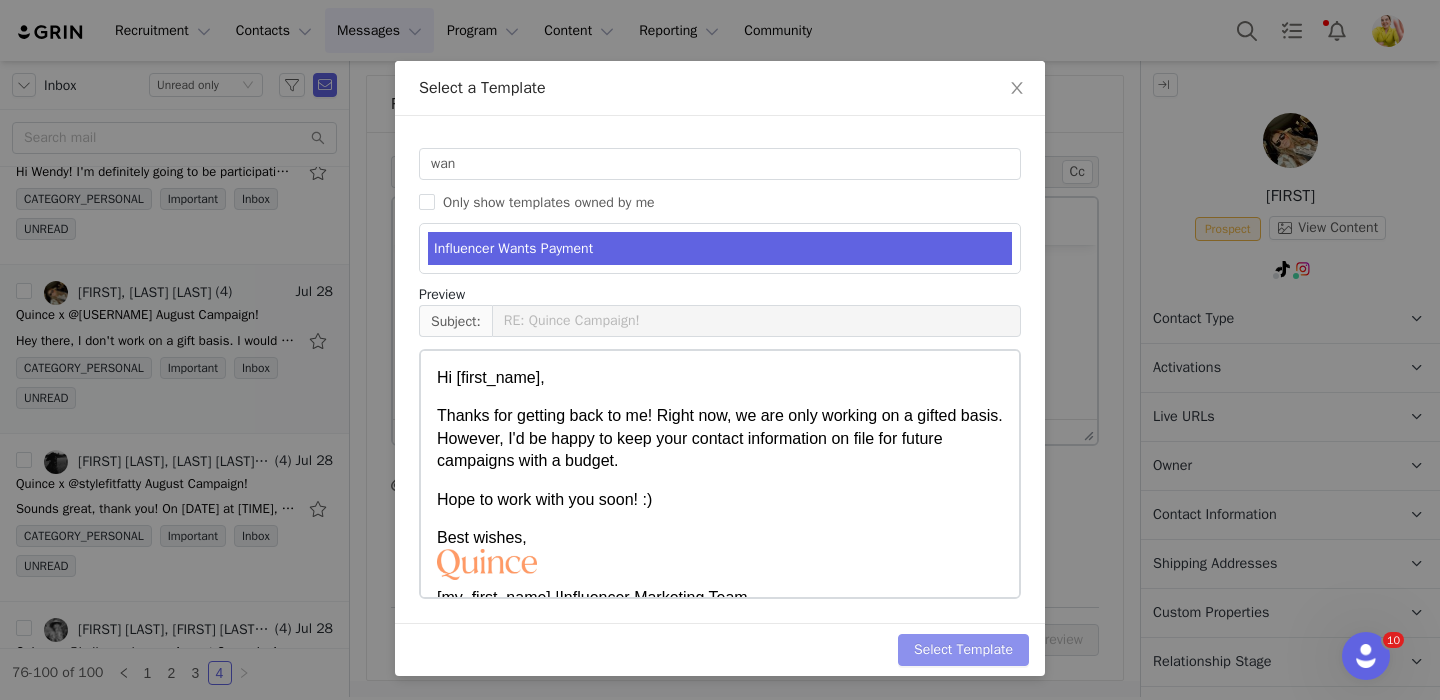 click on "Select Template" at bounding box center [963, 650] 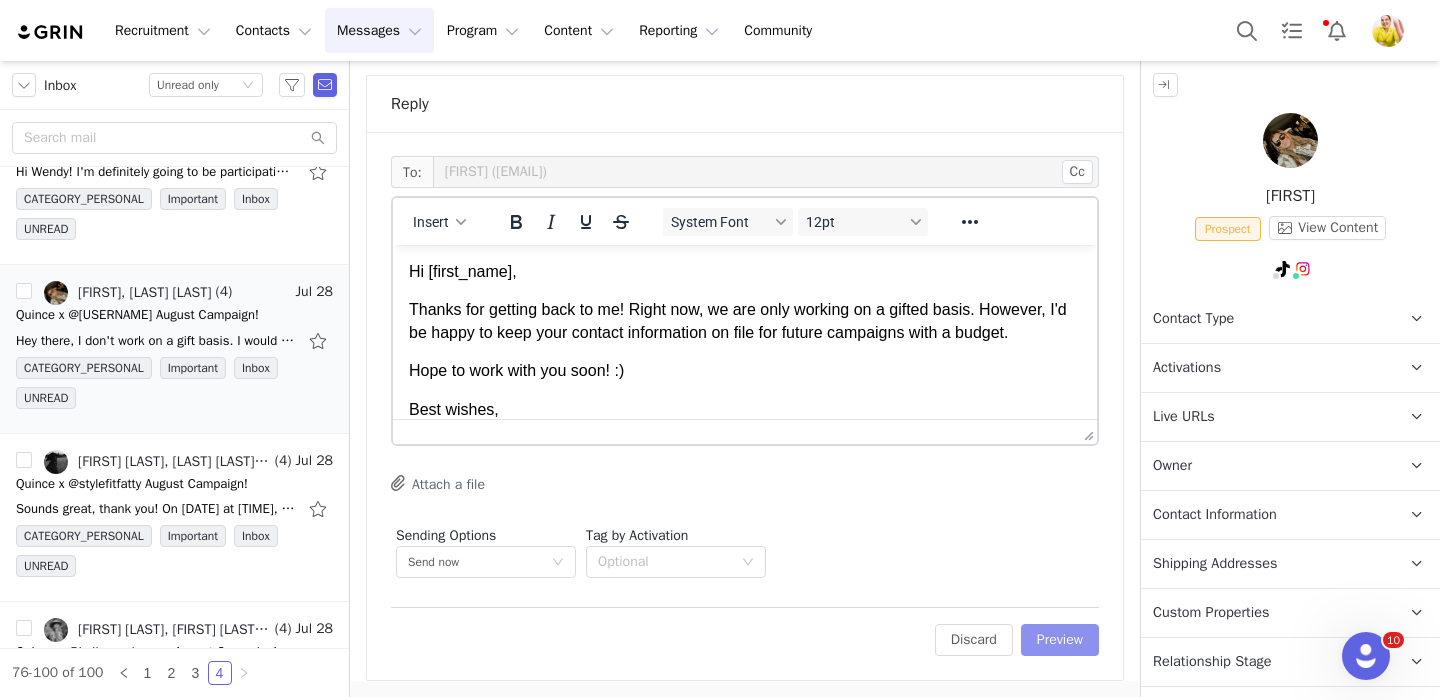 click on "Preview" at bounding box center (1060, 640) 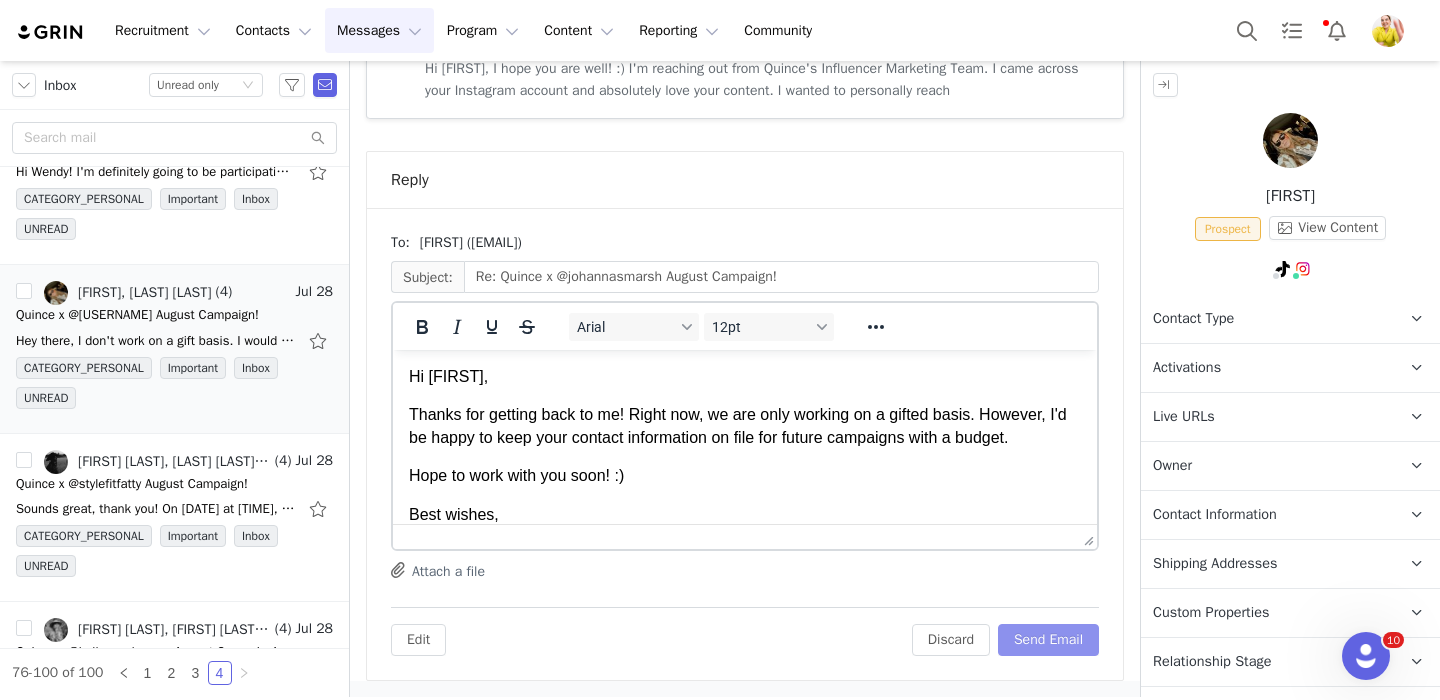 click on "Send Email" at bounding box center [1048, 640] 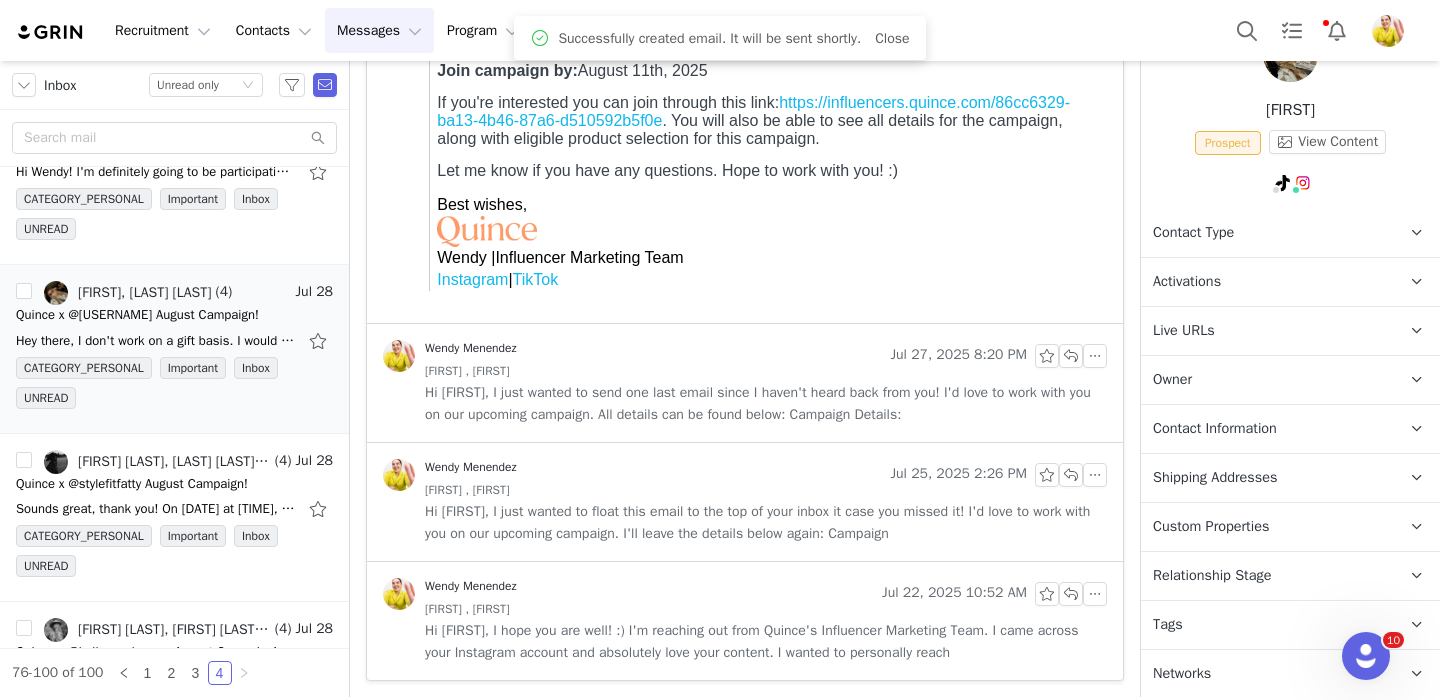 click on "Relationship Stage" at bounding box center [1212, 576] 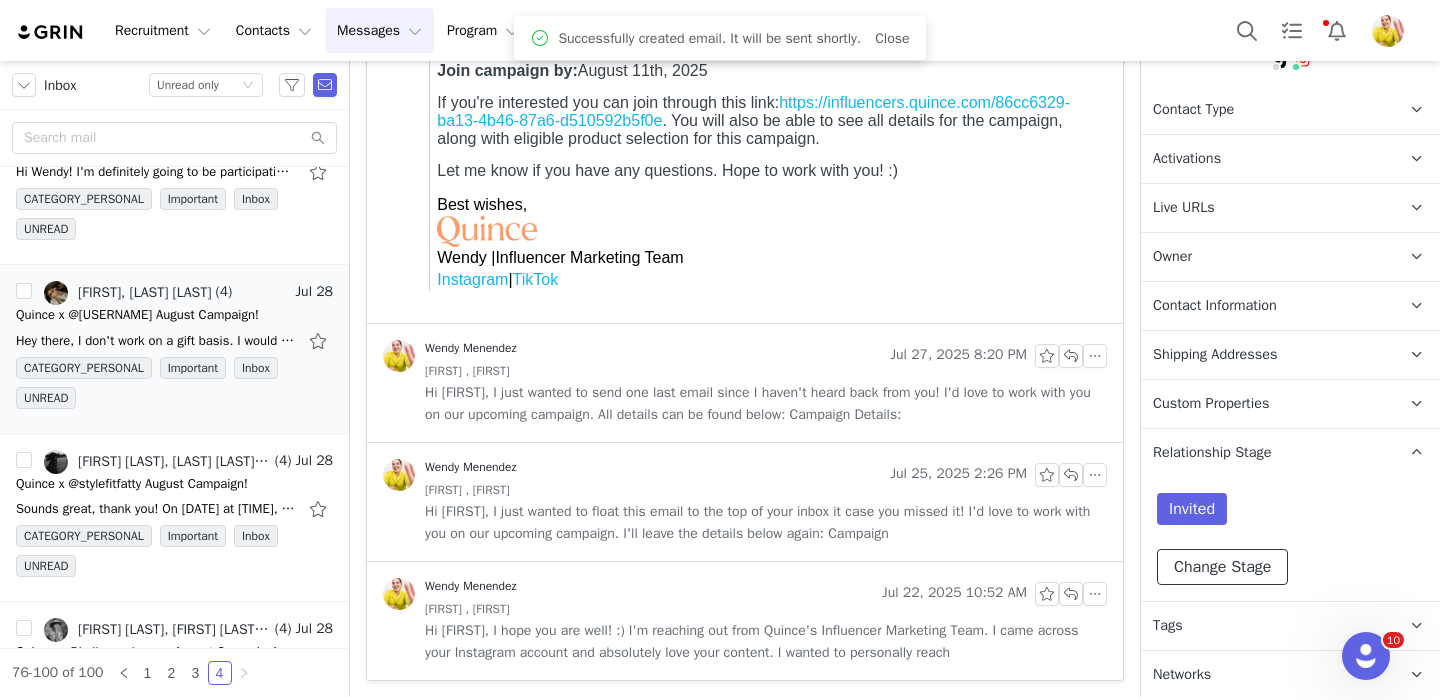 click on "Change Stage" at bounding box center (1222, 567) 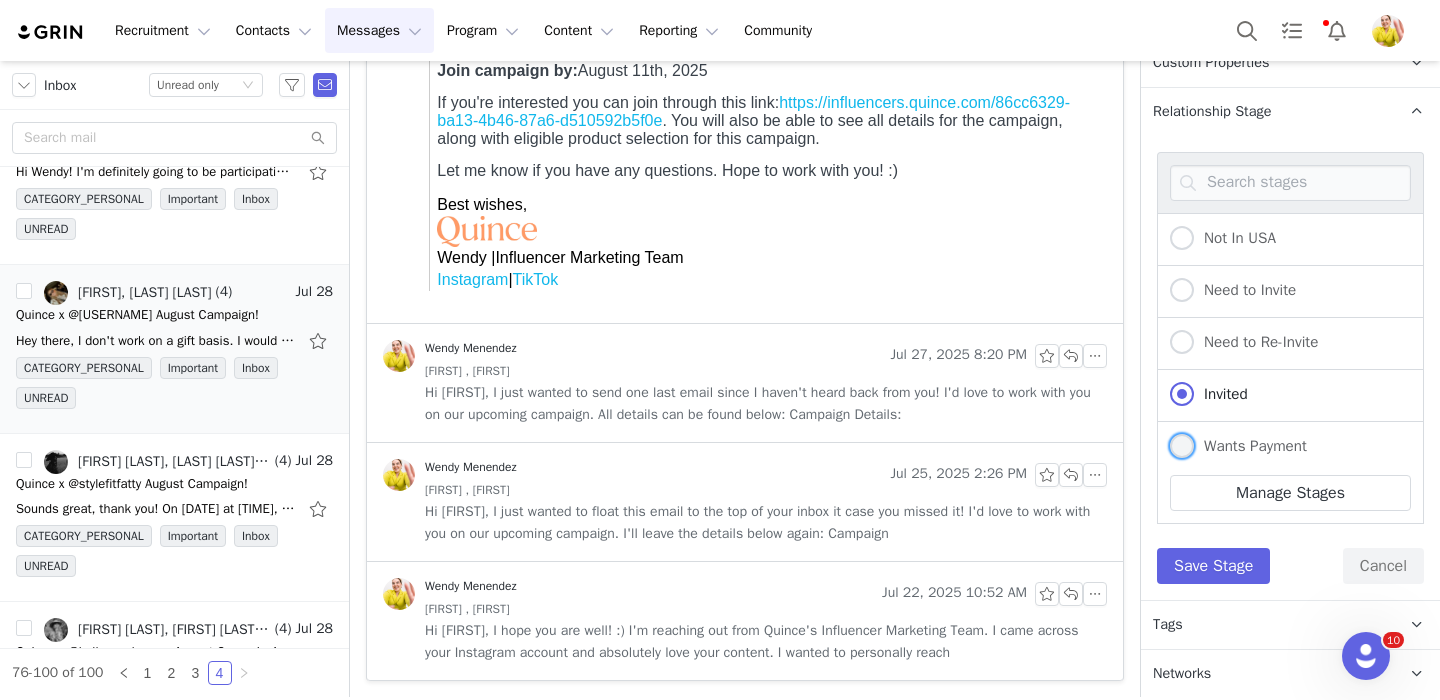 click on "Wants Payment" at bounding box center [1238, 447] 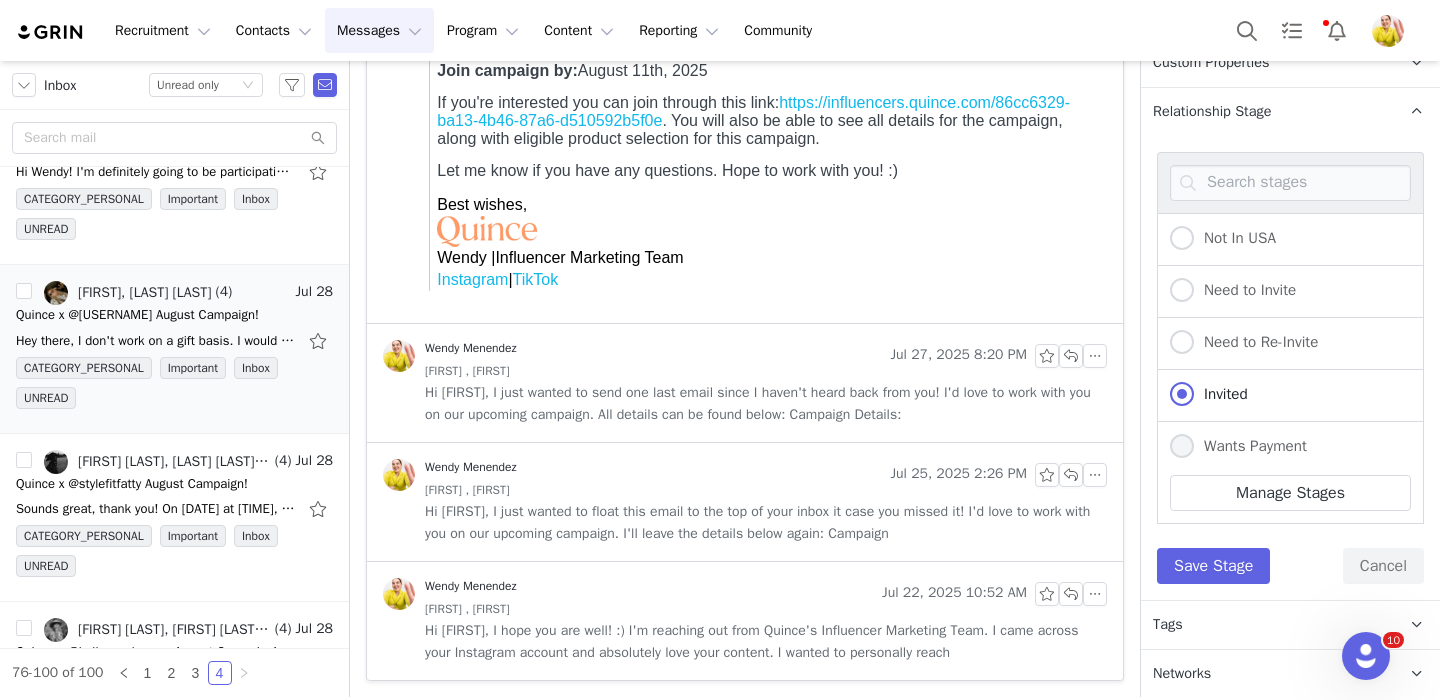 click on "Wants Payment" at bounding box center [1182, 447] 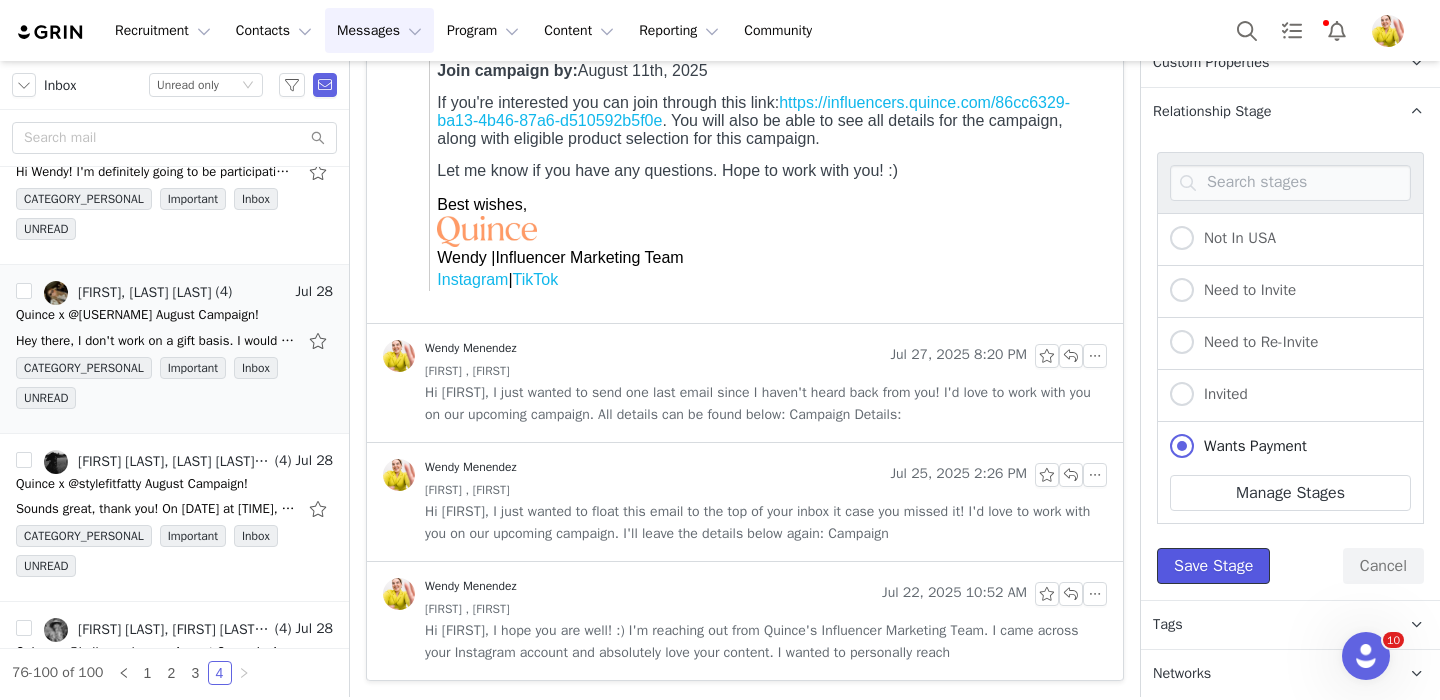 click on "Save Stage" at bounding box center [1213, 566] 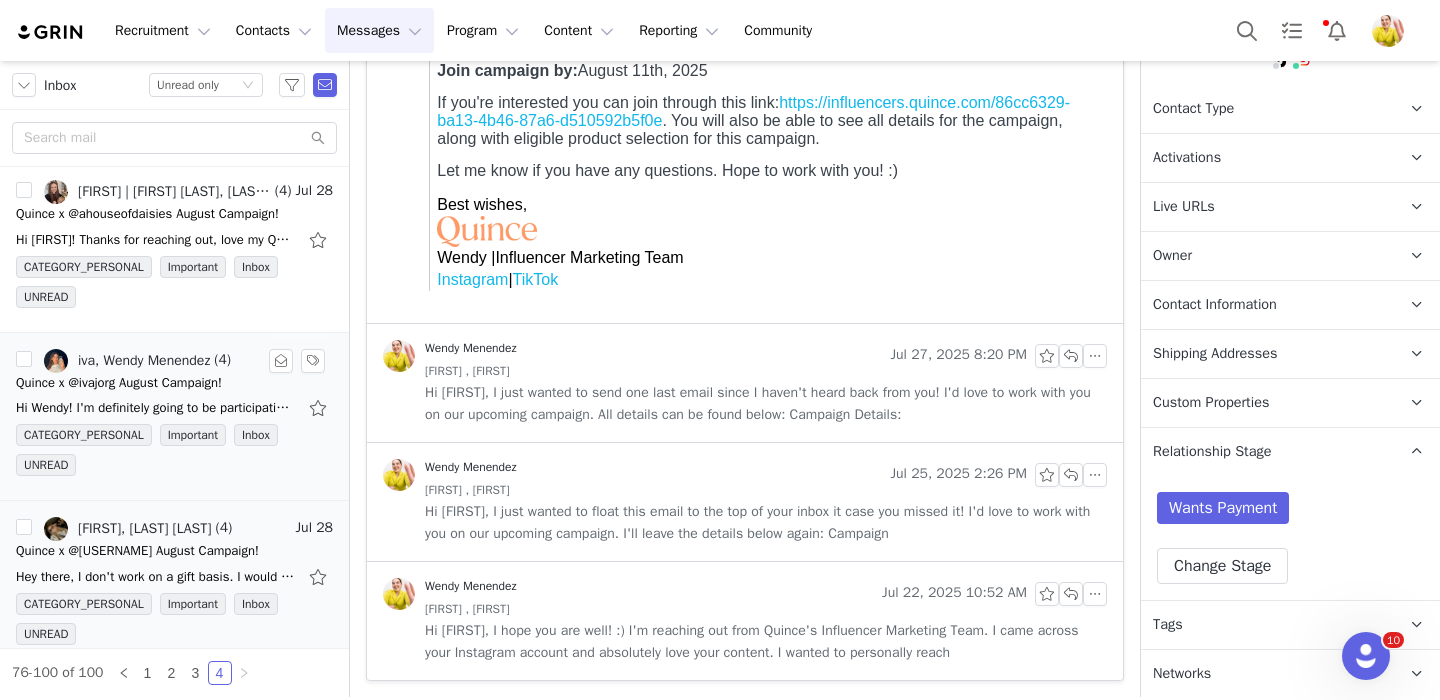 click on "Hi Wendy! I'm definitely going to be participating. :) I'm just on a family vacation at the moment so haven't had a chance to browse through the selects. Ivana Jorgensen || 702.577.7786 @" at bounding box center [174, 408] 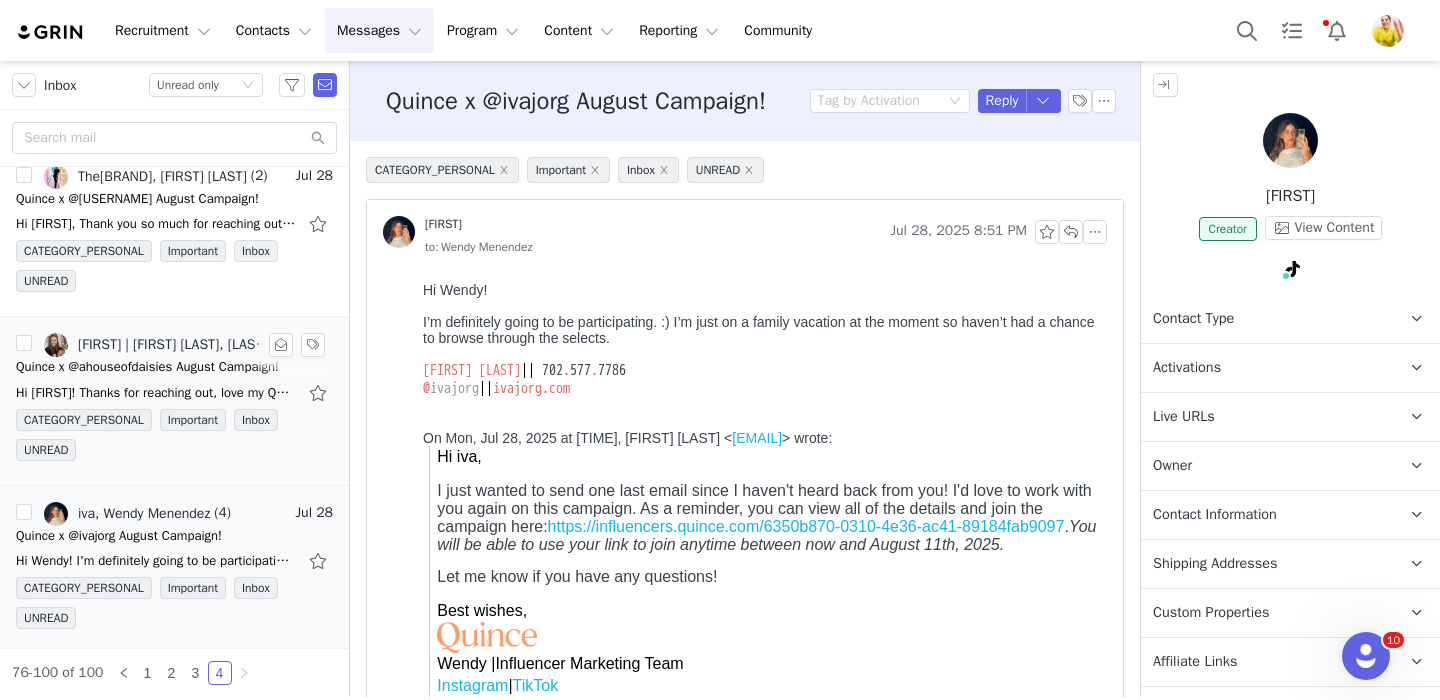 click on "Quince x @ahouseofdaisies August Campaign!" at bounding box center [147, 367] 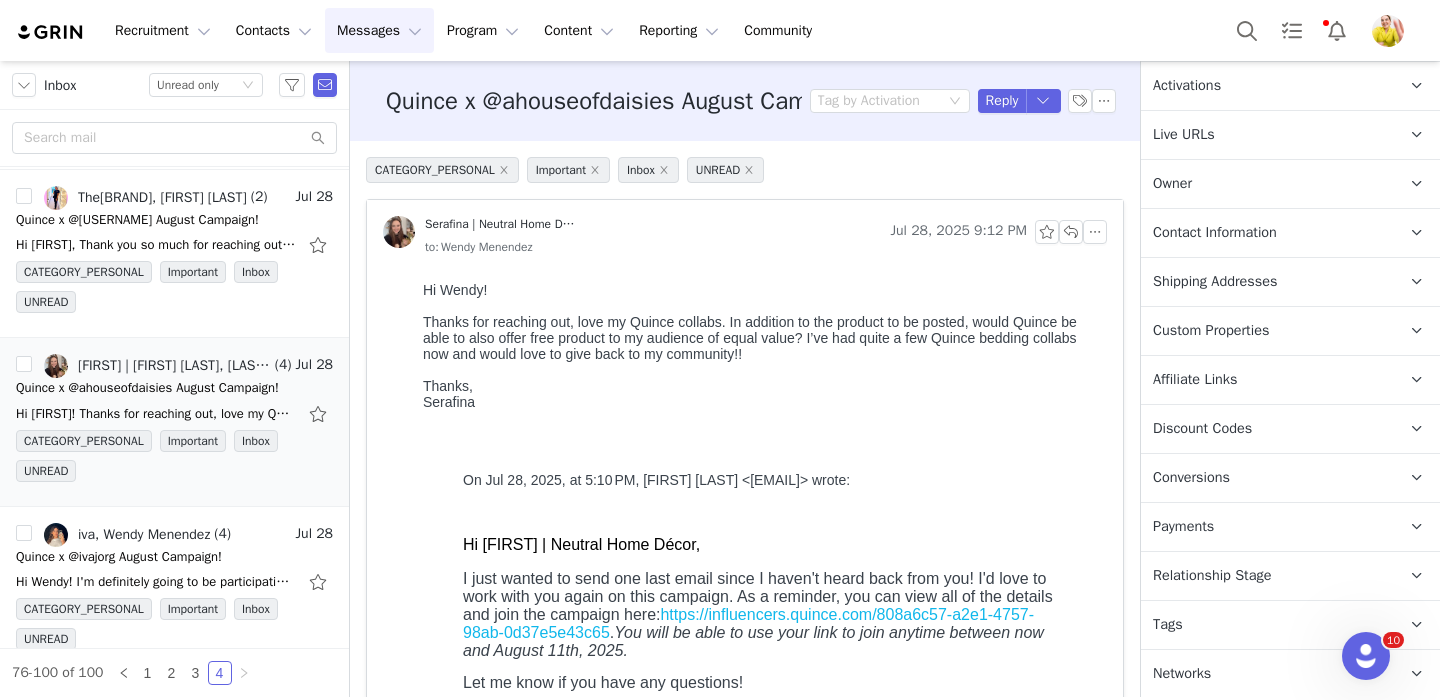 click on "Relationship Stage  Use relationship stages to move contacts through a logical sequence, from unaware of your brand to loyal ambassador" at bounding box center (1266, 576) 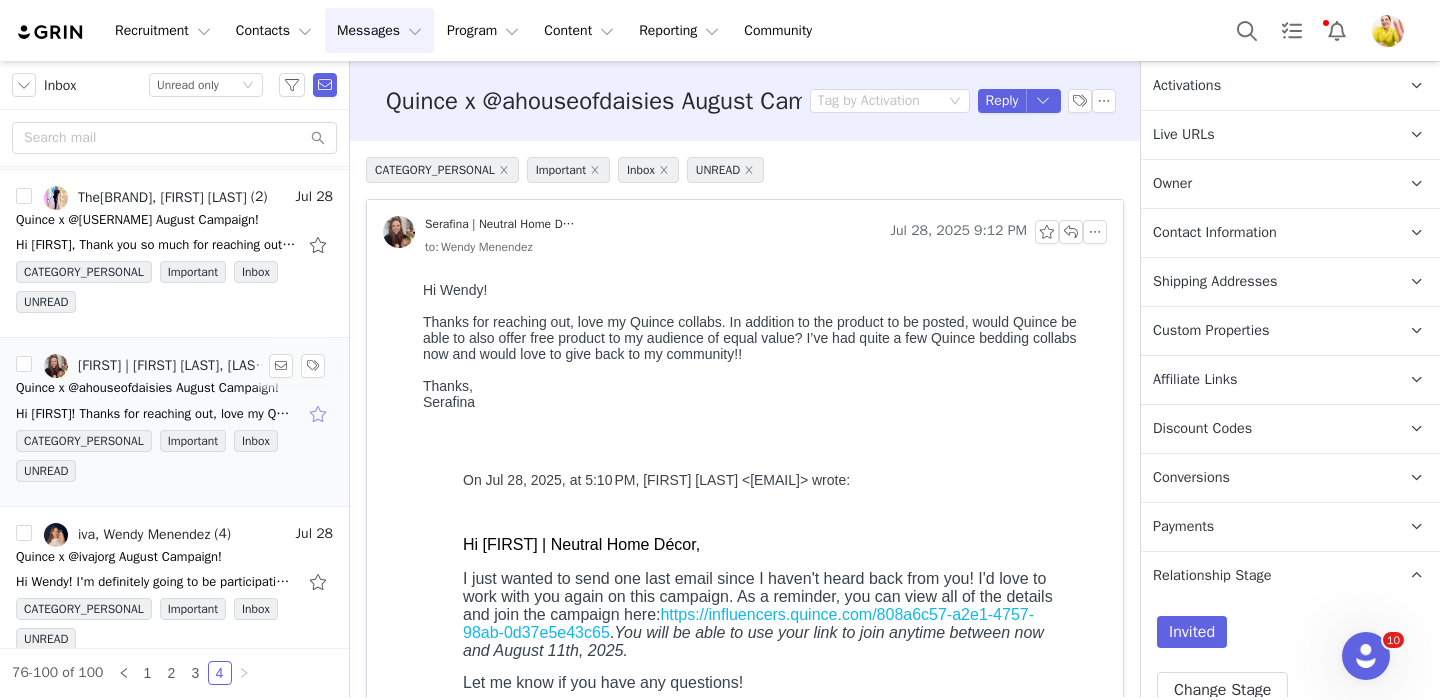 click at bounding box center (320, 414) 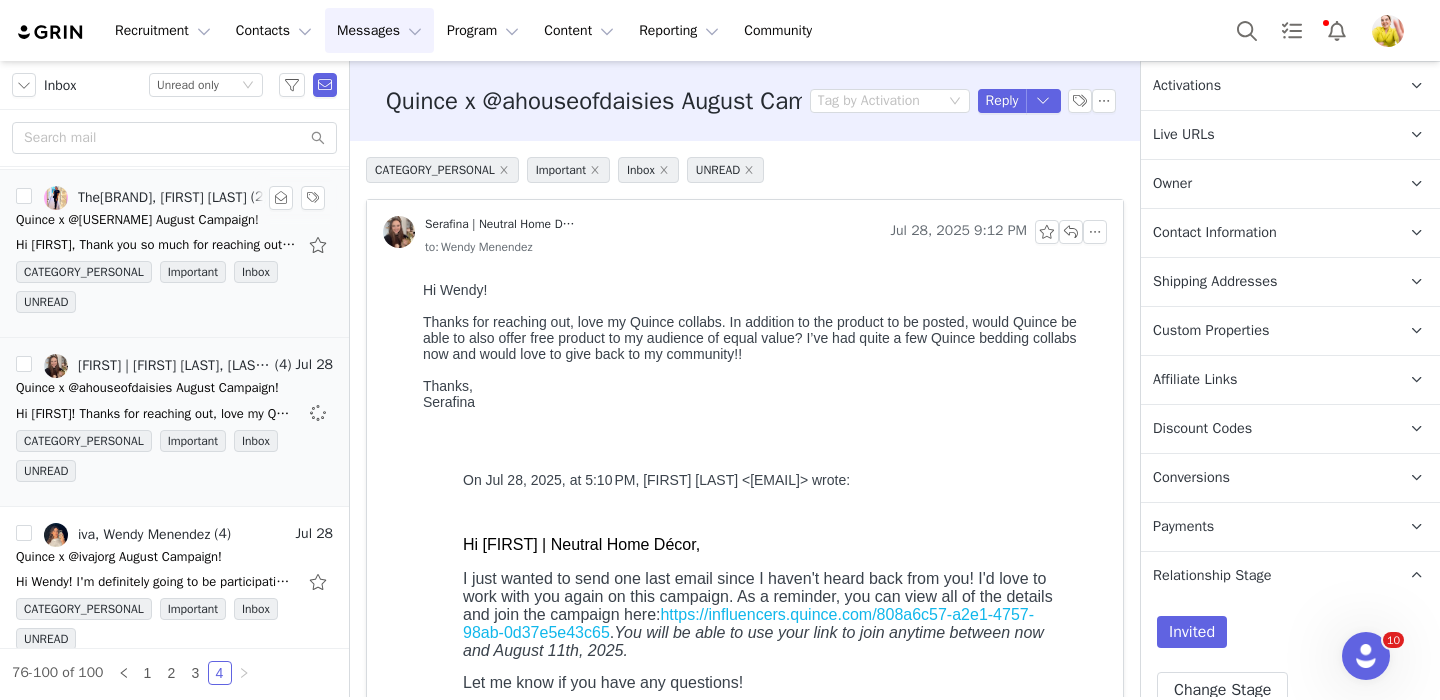 click on "Hi Wendy, Thank you so much for reaching out. Unfortunately I already work with cozy earth. But let me know if there is a different campaign perhaps sending sweaters and i can do tutorials on how easy" at bounding box center (156, 245) 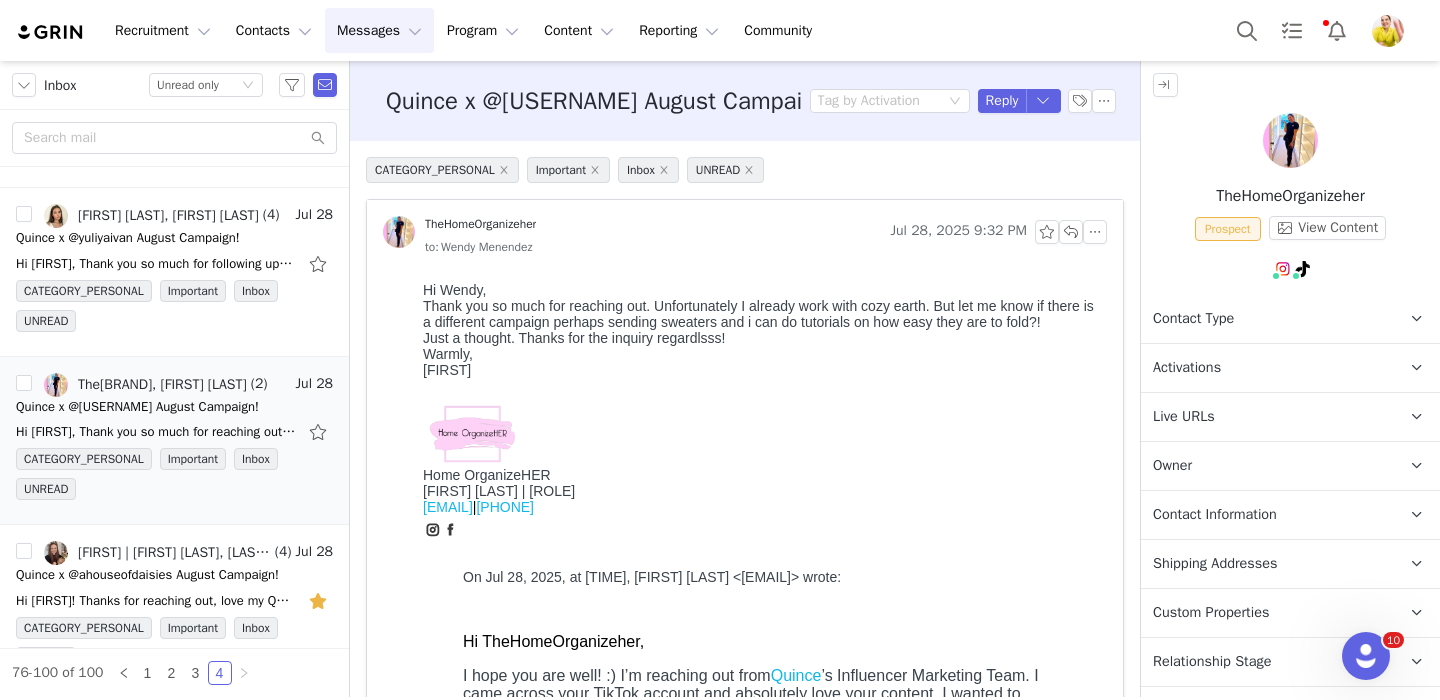 click on "Activations" at bounding box center [1187, 368] 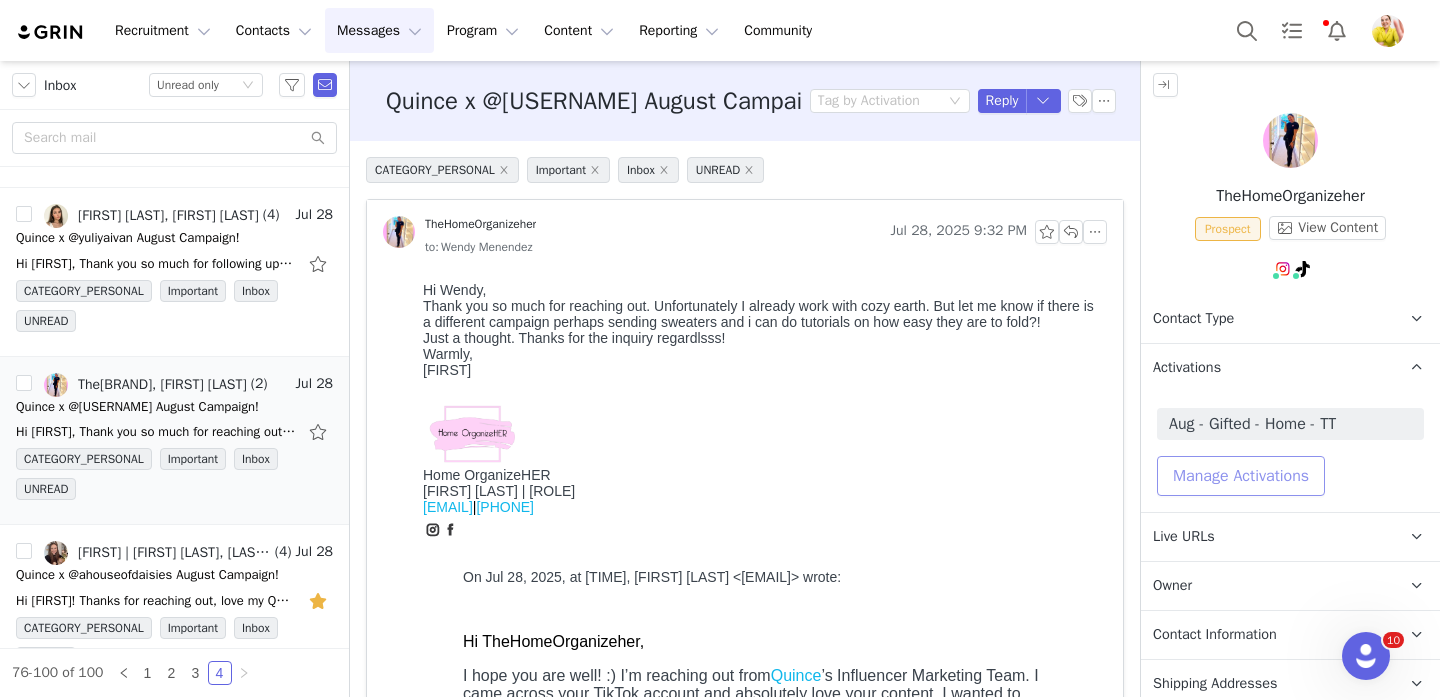 click on "Manage Activations" at bounding box center (1241, 476) 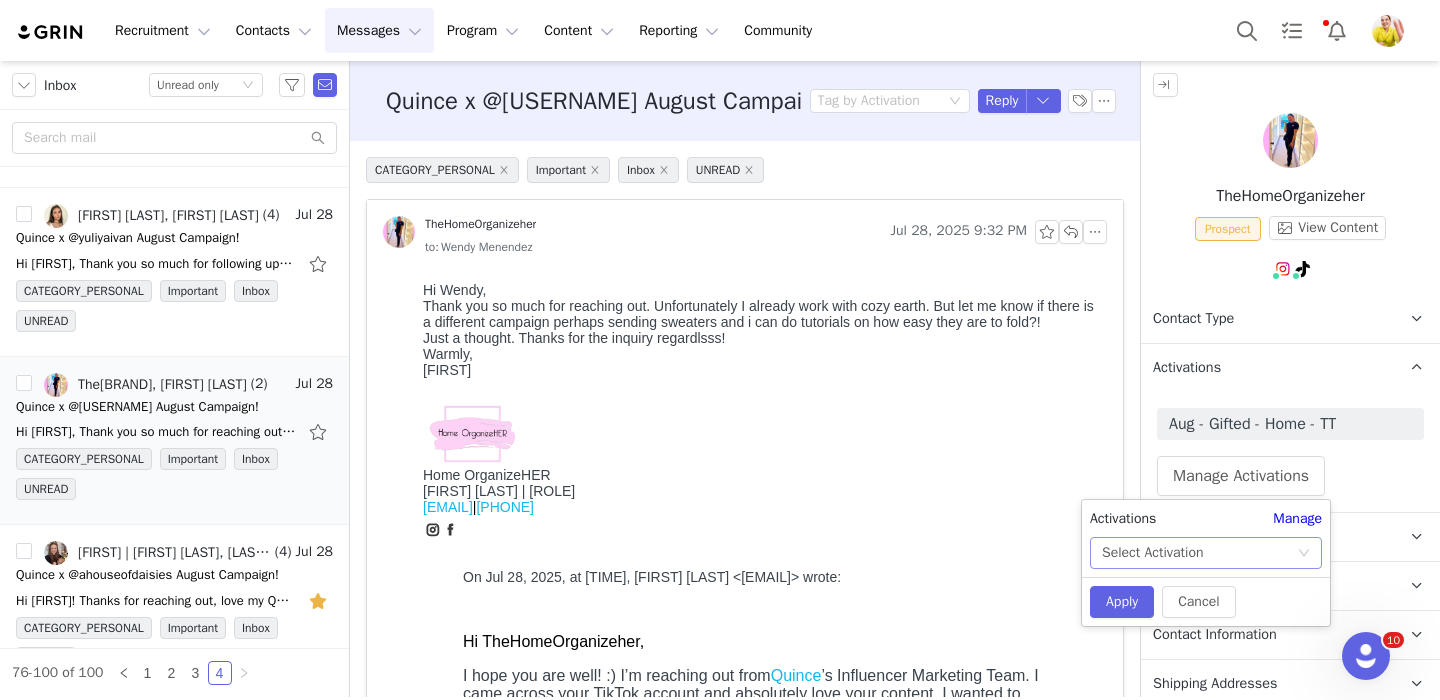 click on "Select Activation" at bounding box center (1152, 553) 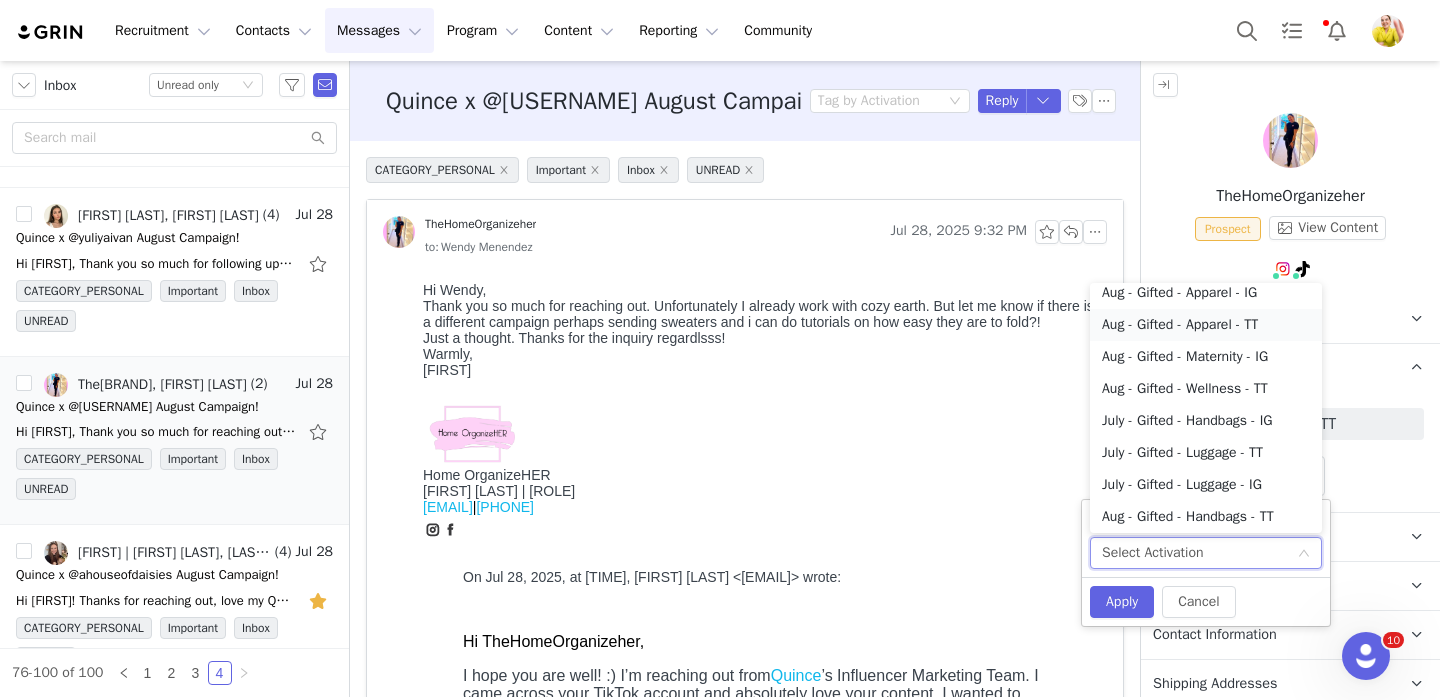 click on "Aug - Gifted - Apparel - TT" at bounding box center (1206, 325) 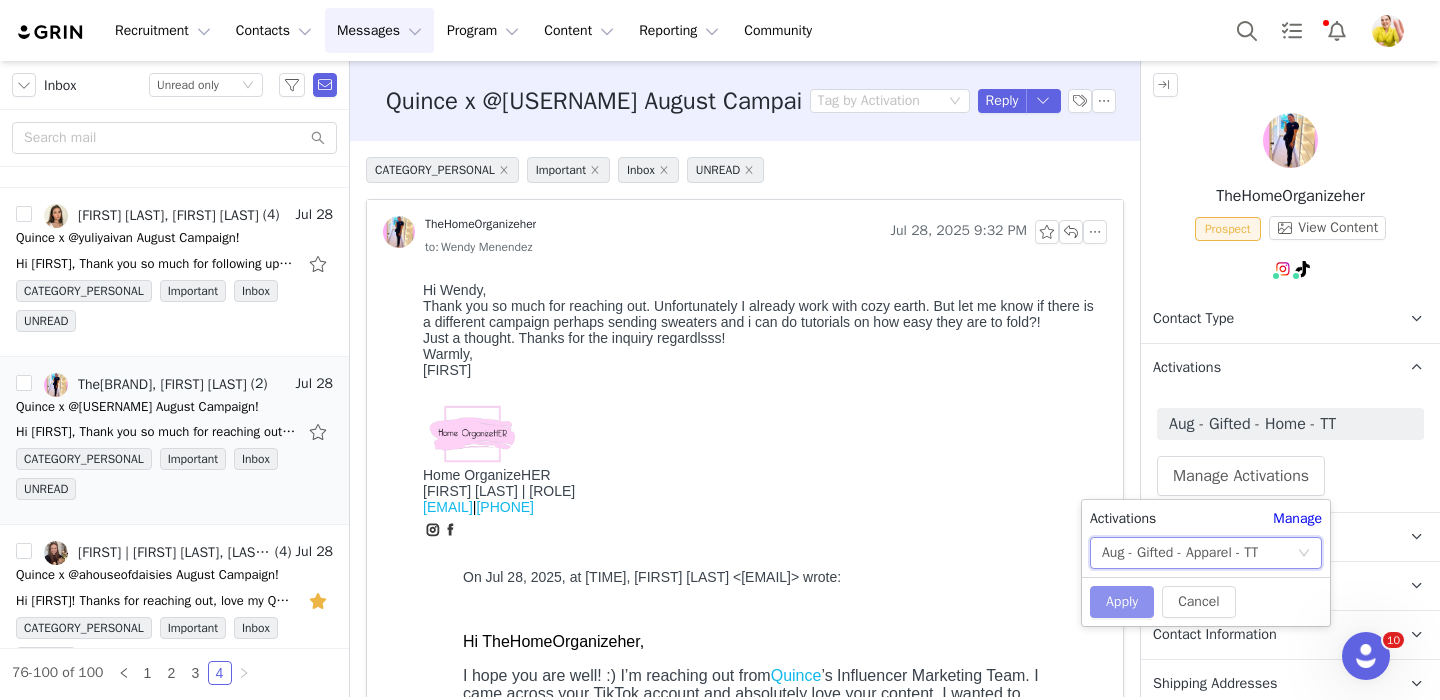 click on "Apply" at bounding box center (1122, 602) 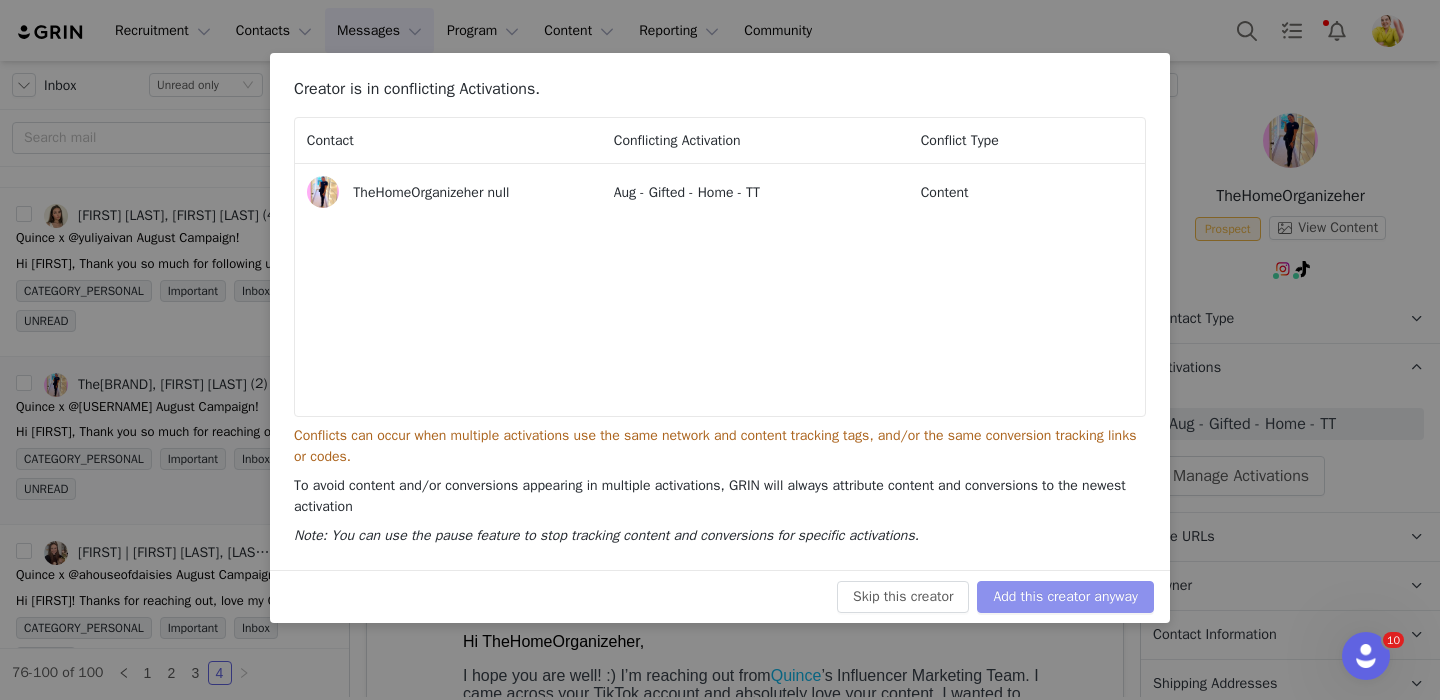 click on "Add this creator anyway" at bounding box center (1065, 597) 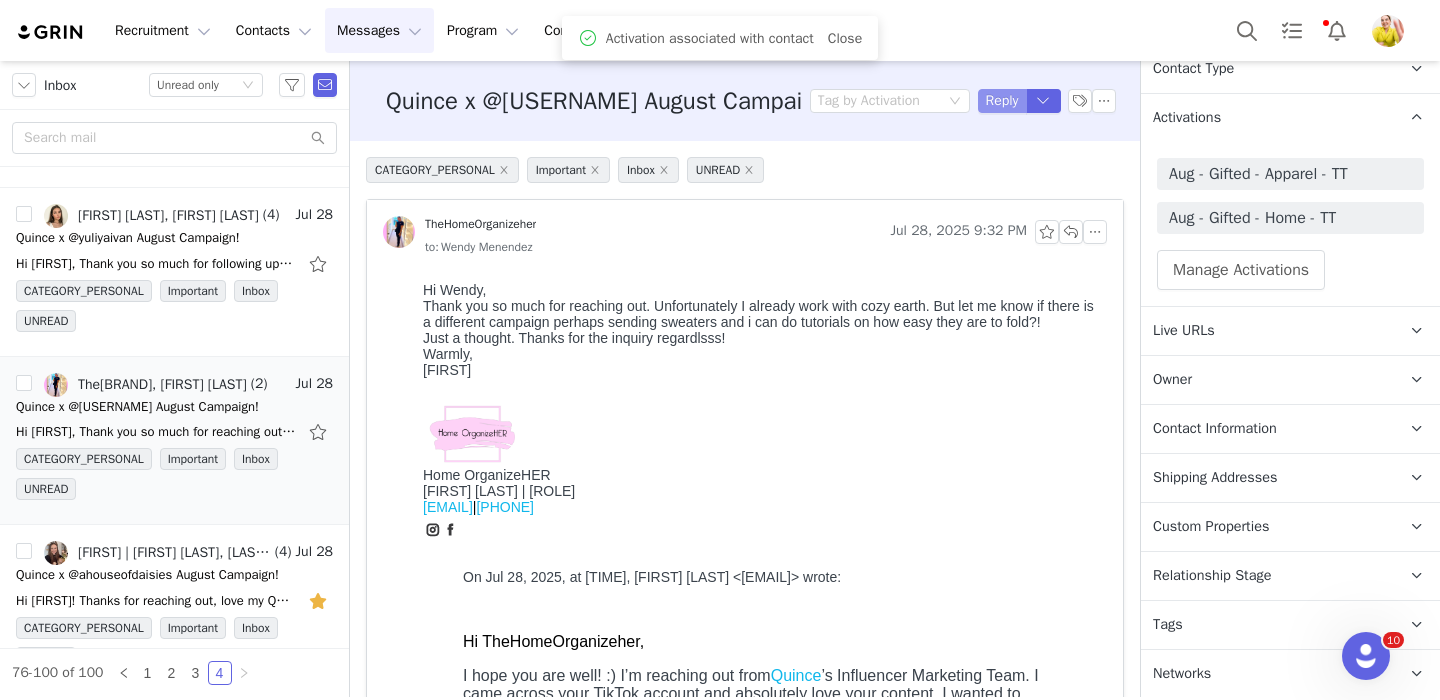 click on "Reply" at bounding box center (1002, 101) 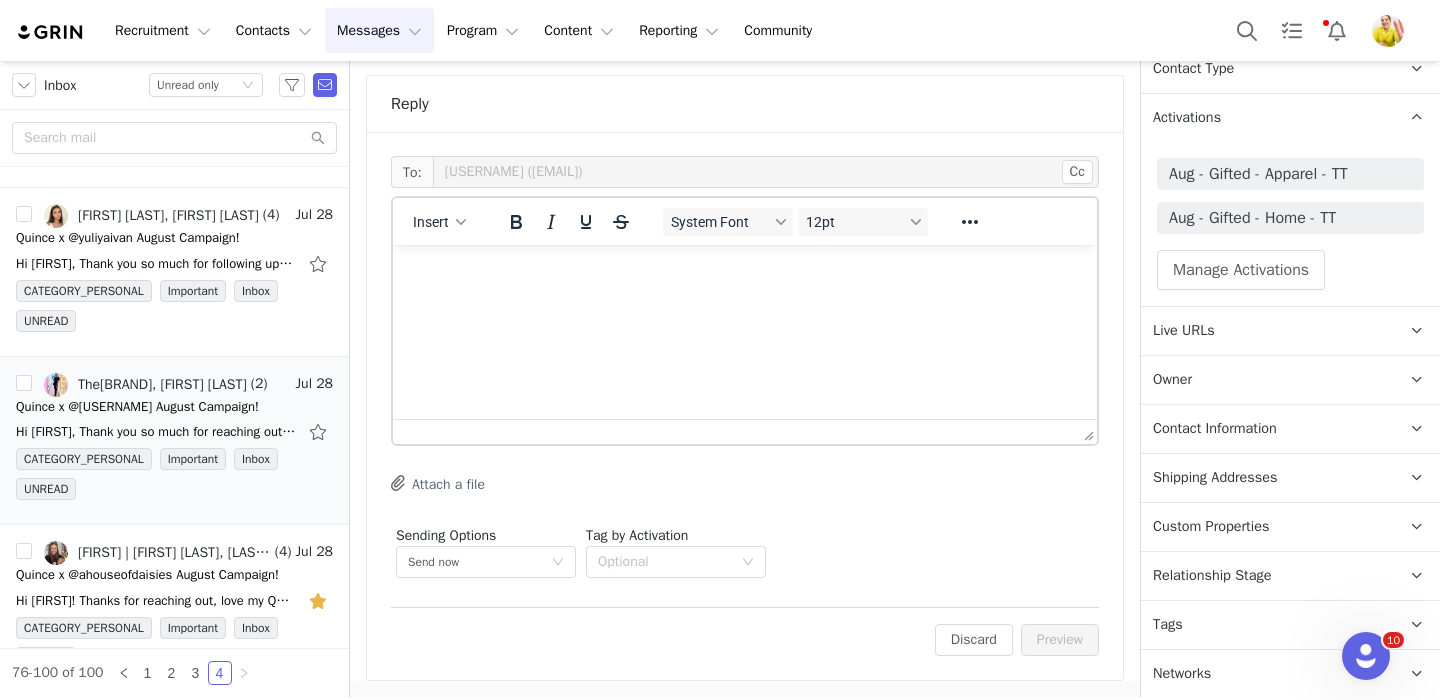 click at bounding box center (745, 272) 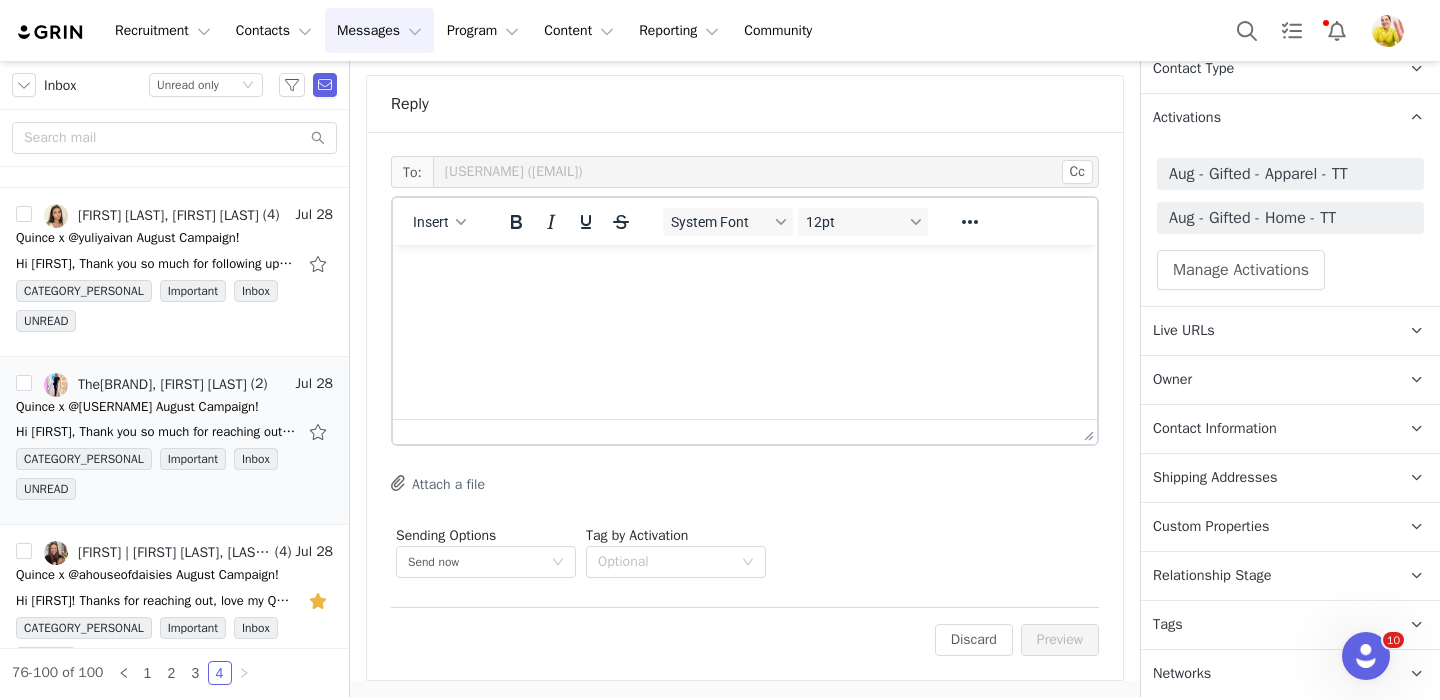 type 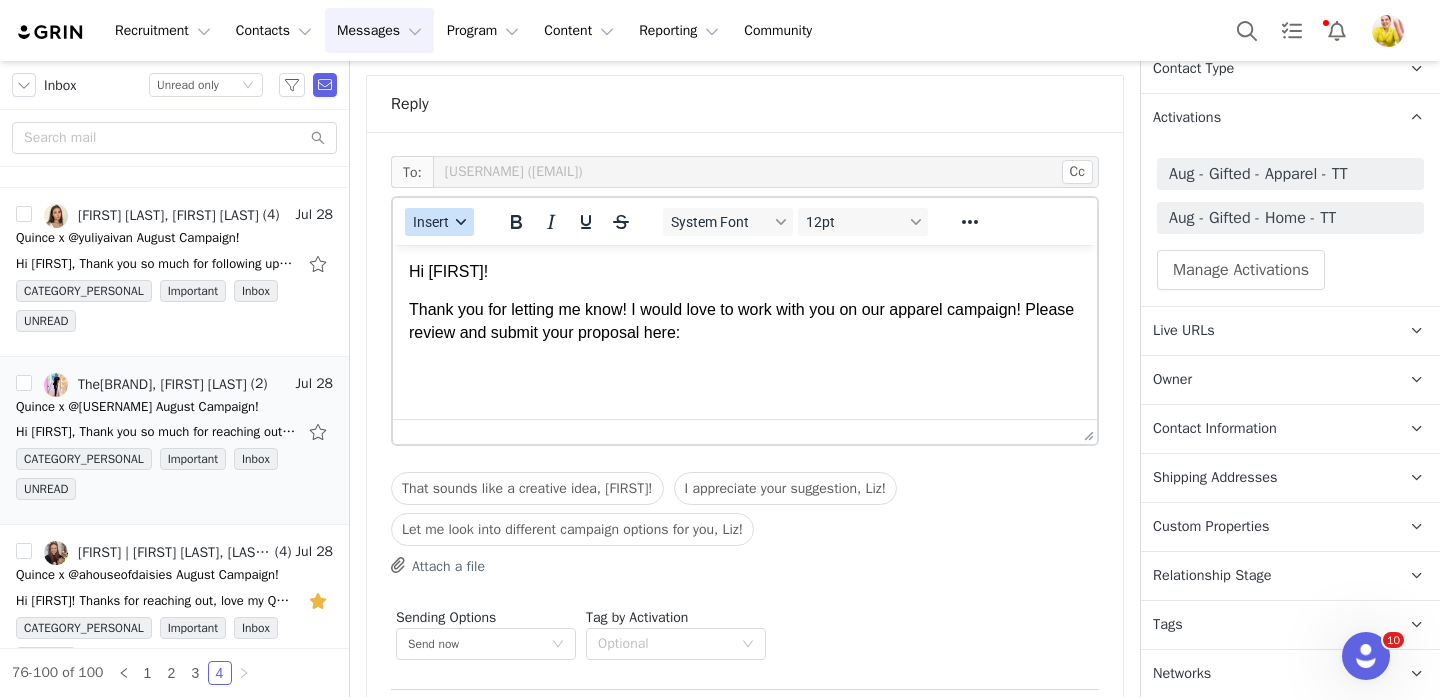 click on "Insert" at bounding box center [431, 222] 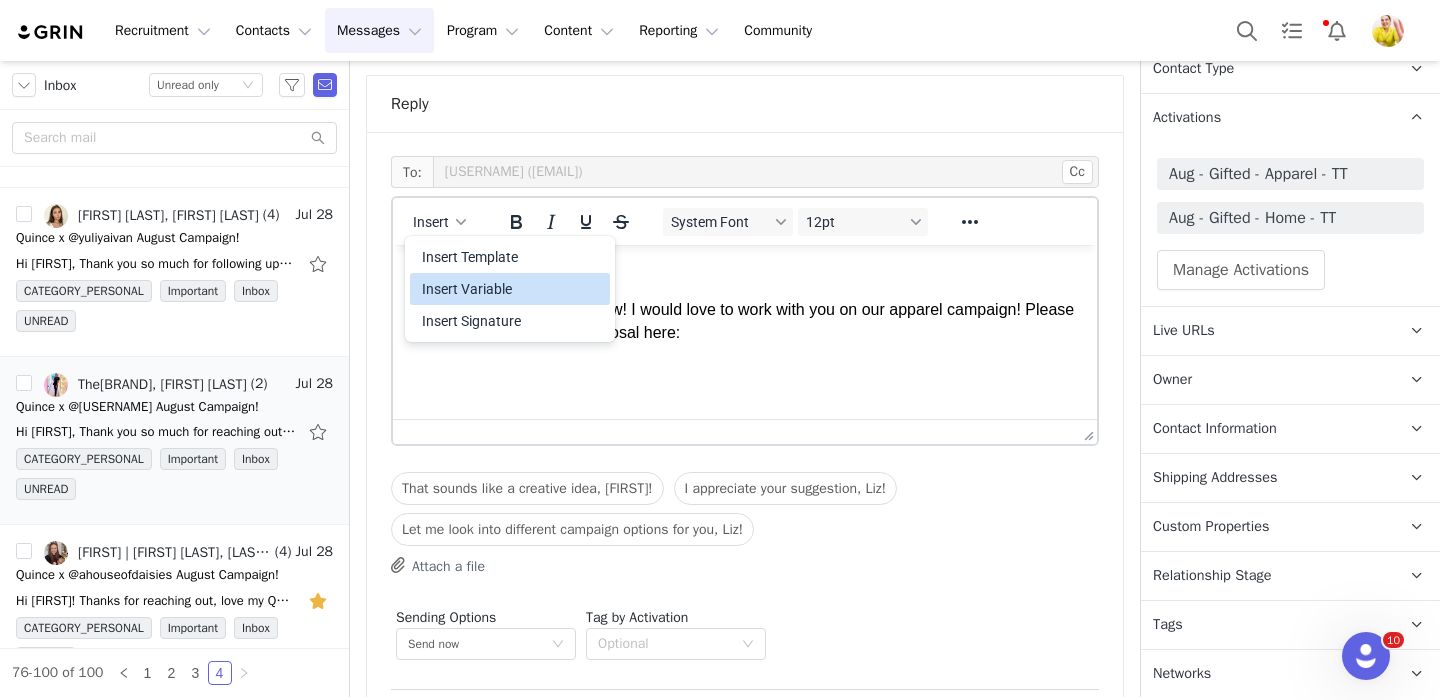 click on "Insert Variable" at bounding box center (512, 289) 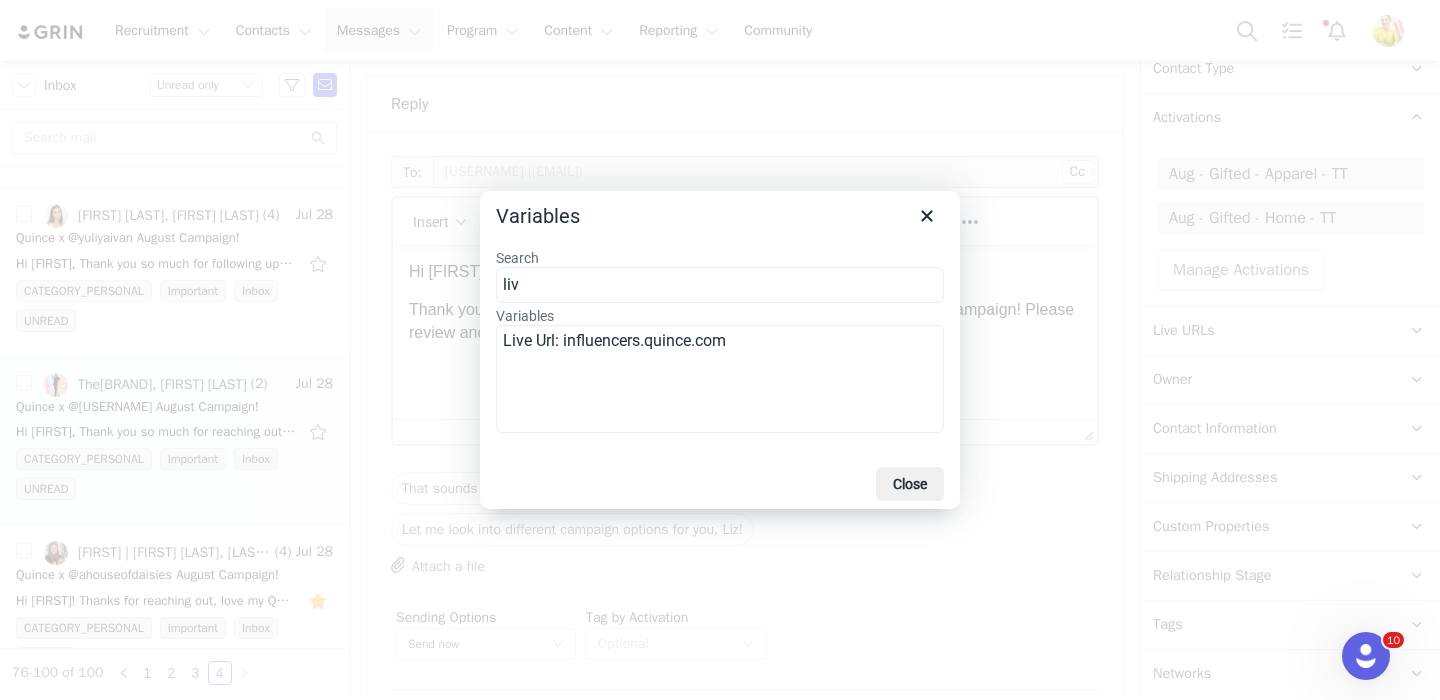 type on "liv" 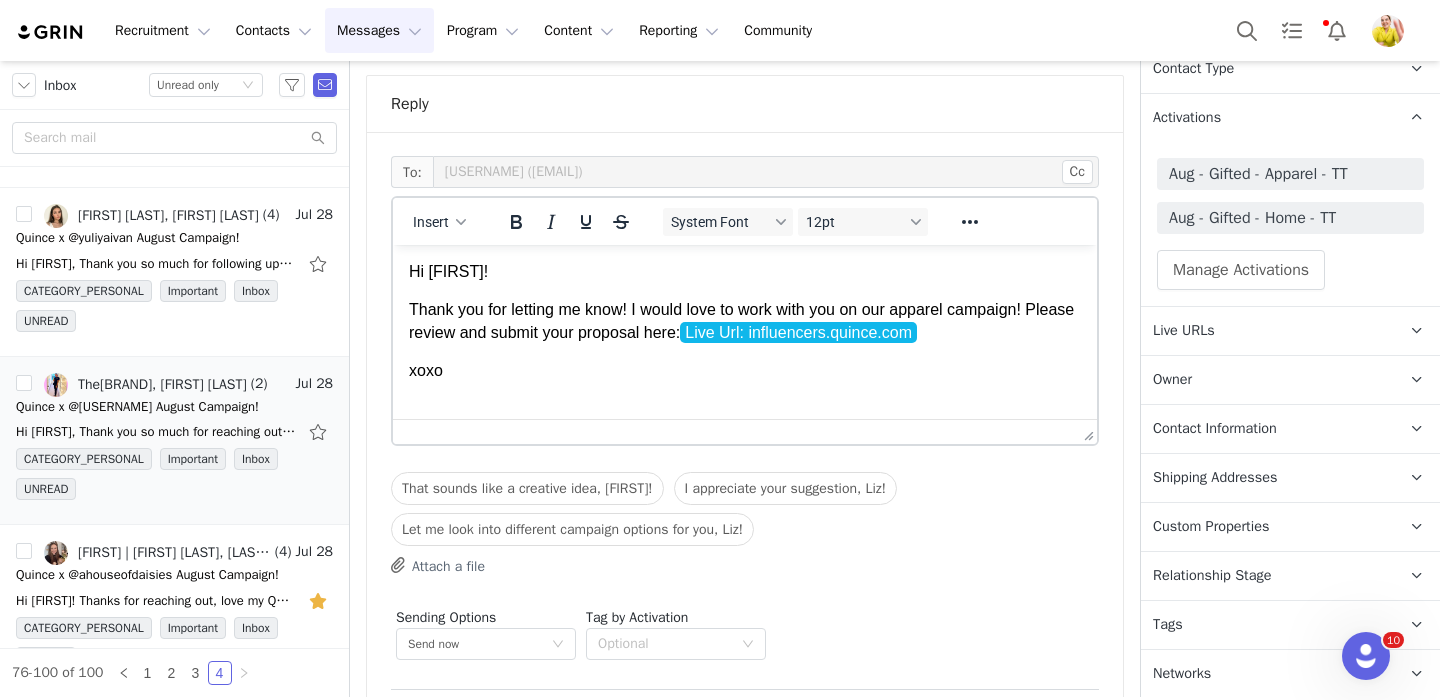 scroll, scrollTop: 1397, scrollLeft: 0, axis: vertical 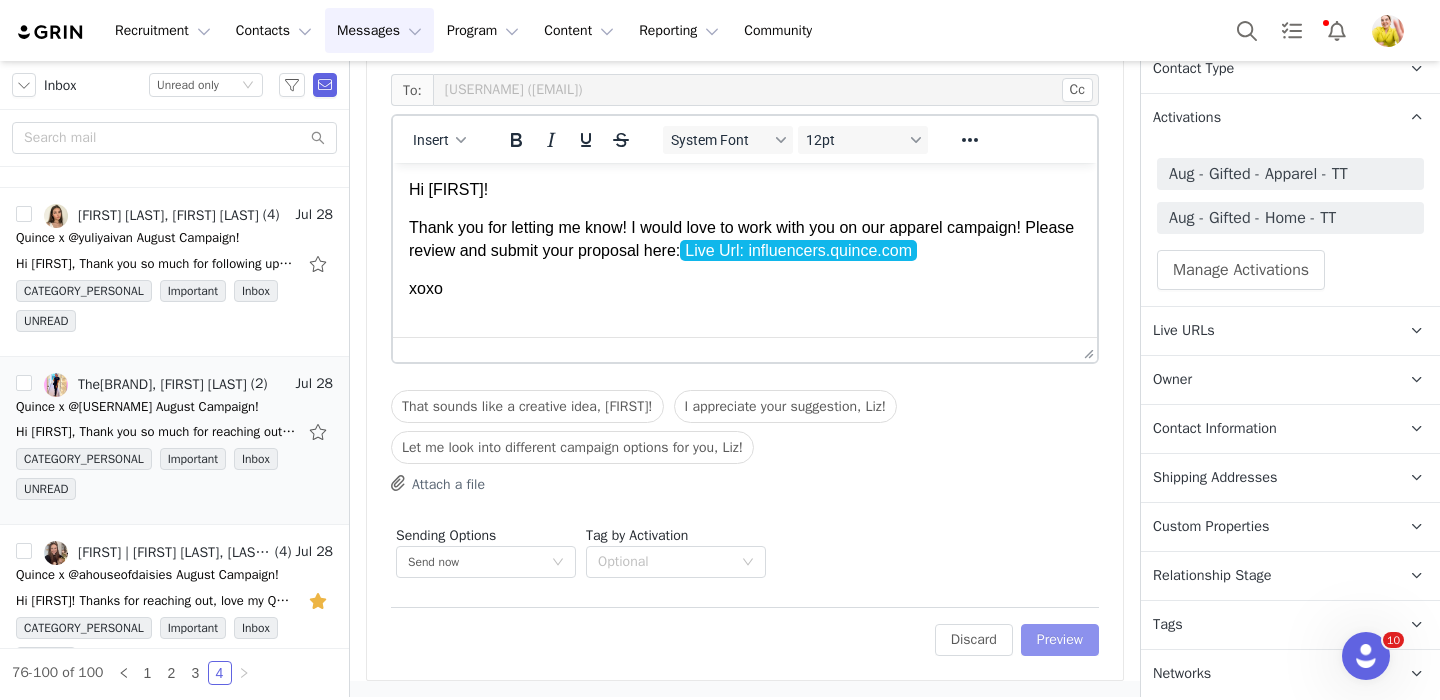click on "Preview" at bounding box center [1060, 640] 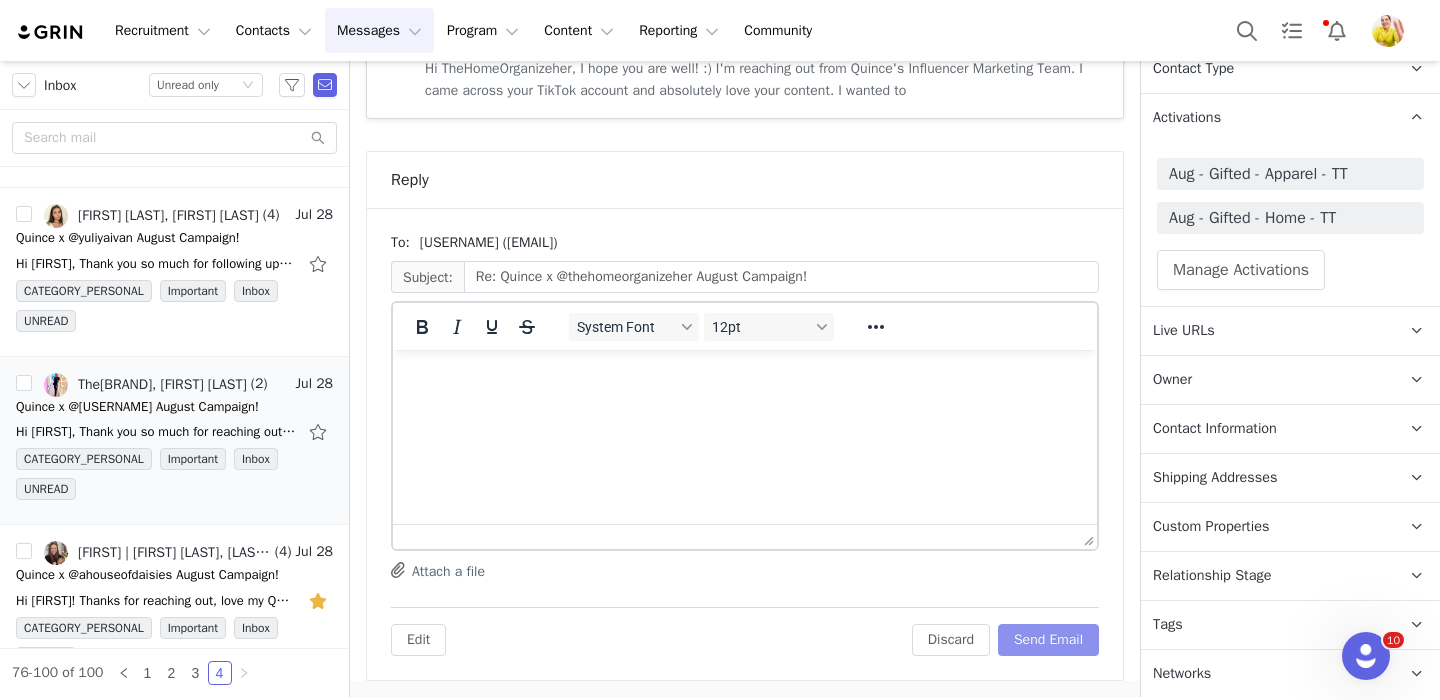 scroll, scrollTop: 1239, scrollLeft: 0, axis: vertical 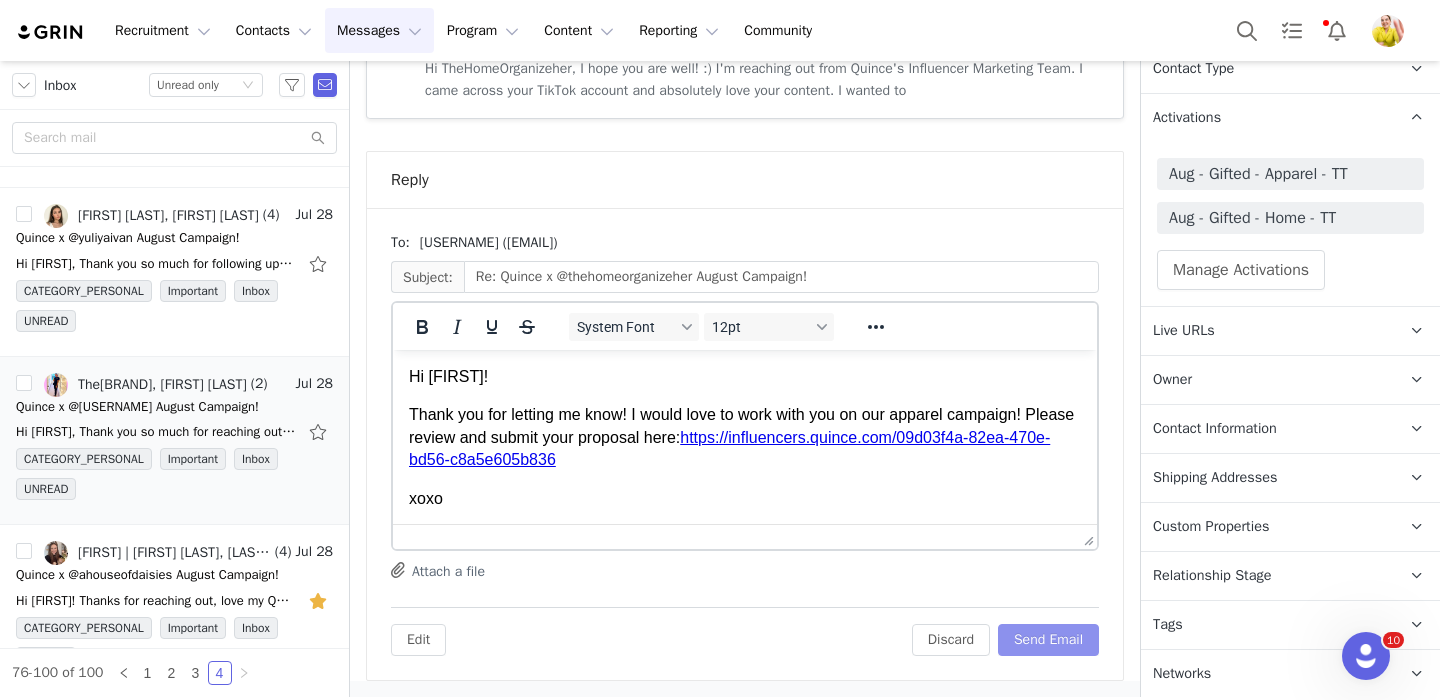 click on "Send Email" at bounding box center [1048, 640] 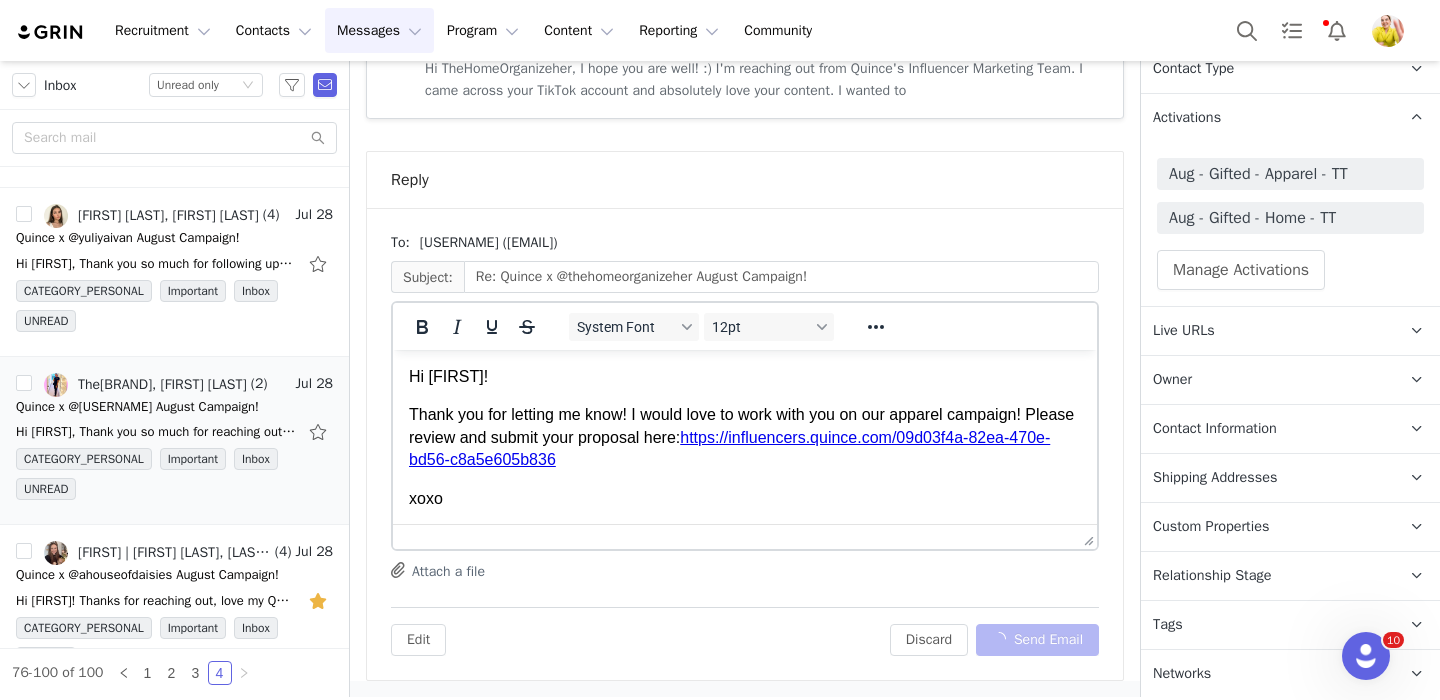 scroll, scrollTop: 677, scrollLeft: 0, axis: vertical 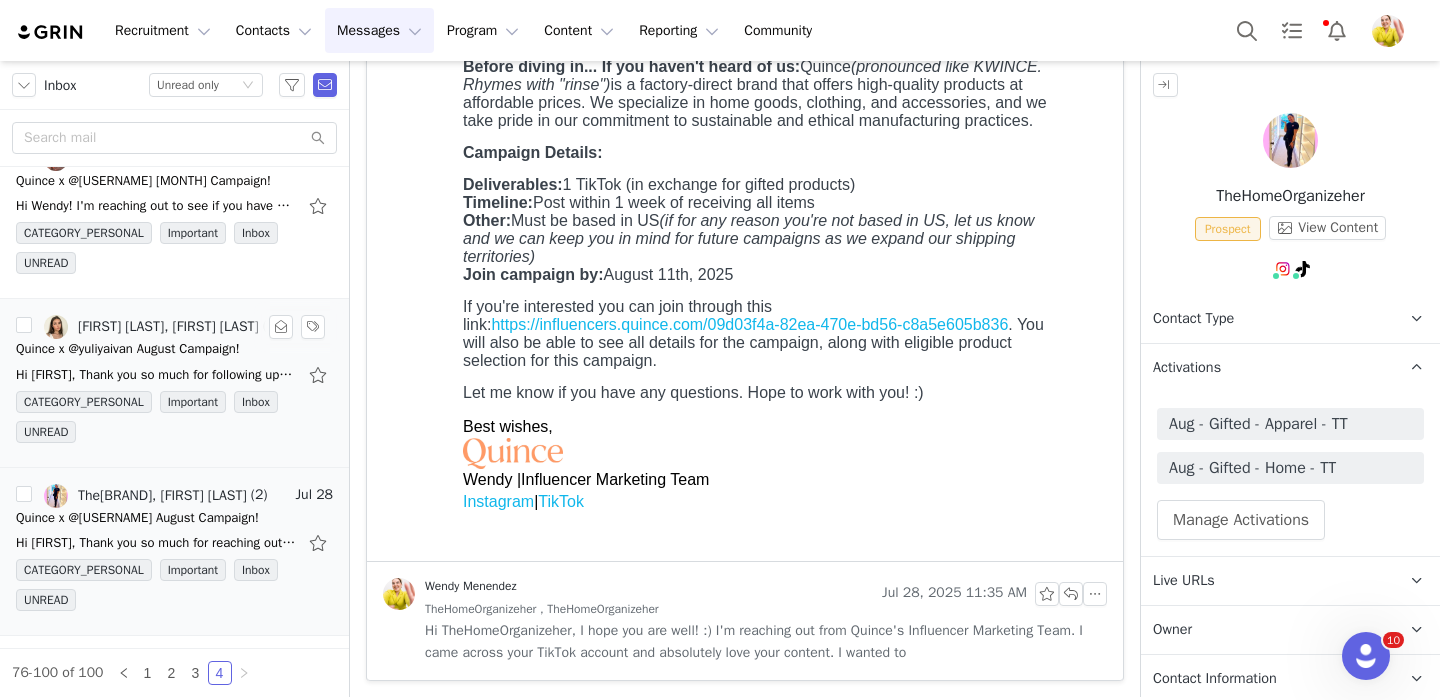 click on "Hi Wendy, Thank you so much for following up again! I am interested in joining the campaign; however, I'm waiting for re-stock of colors in the Italian Suede Slouchy Shoulder Bag. I'll keep" at bounding box center (174, 375) 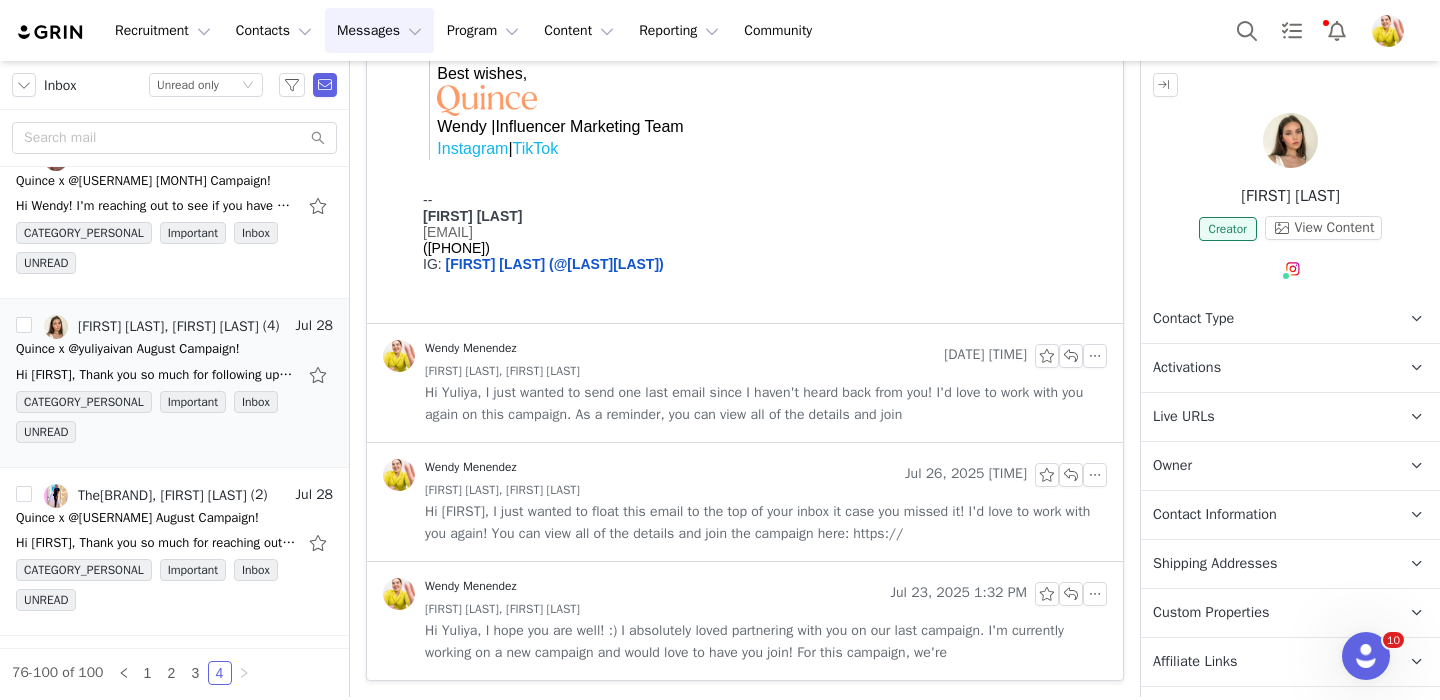 scroll, scrollTop: 0, scrollLeft: 0, axis: both 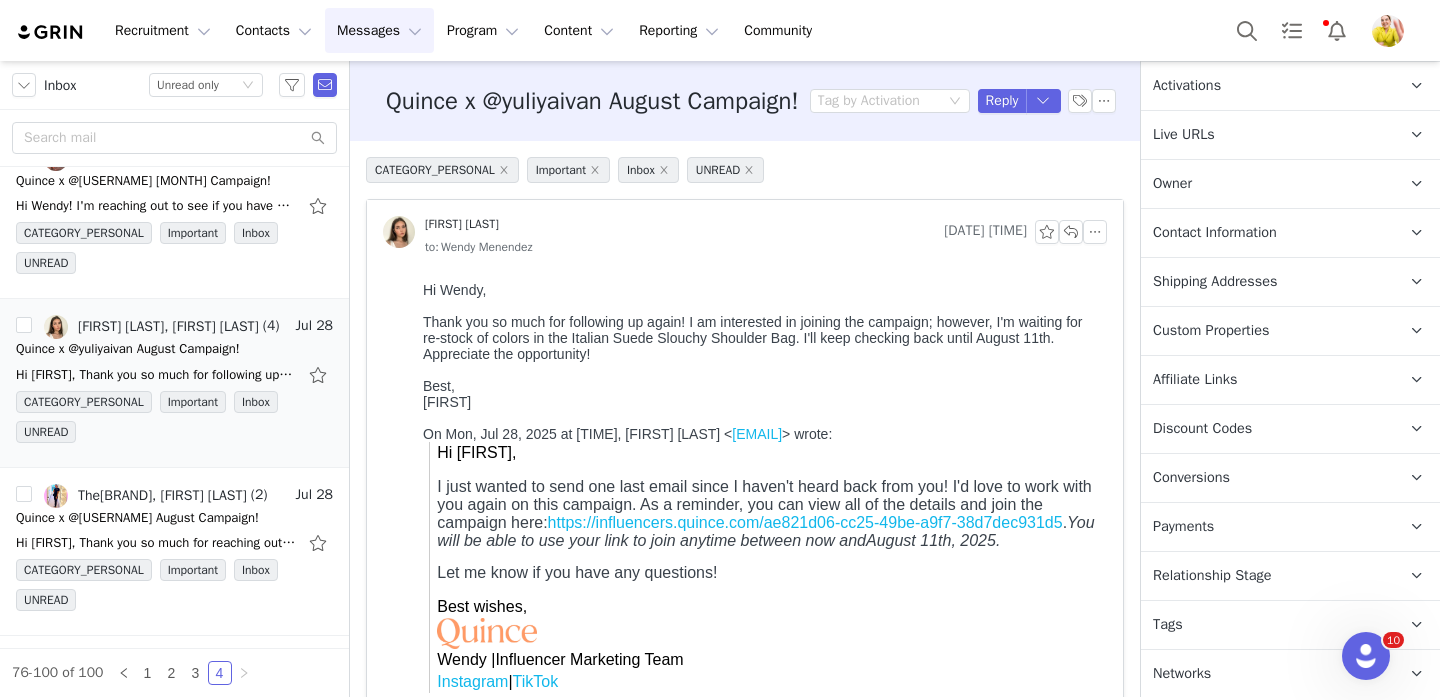 click on "Relationship Stage" at bounding box center (1212, 576) 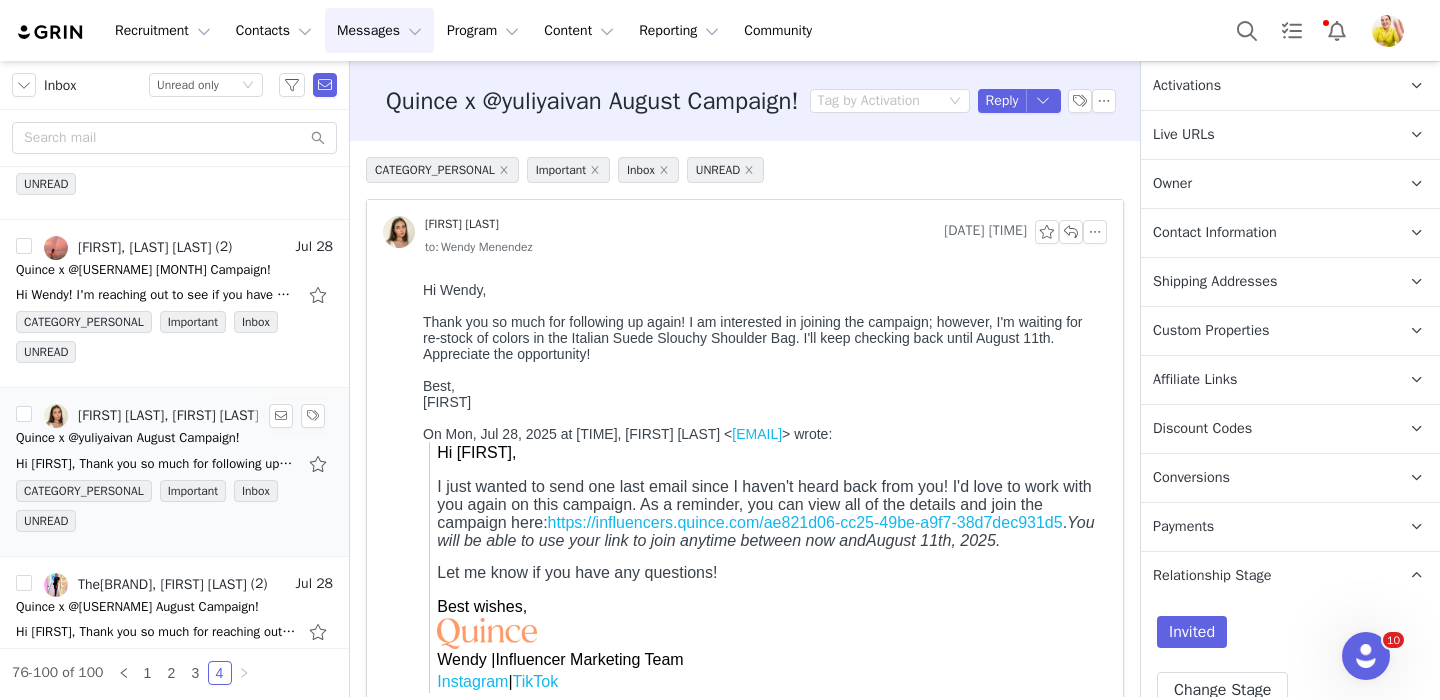 scroll, scrollTop: 737, scrollLeft: 0, axis: vertical 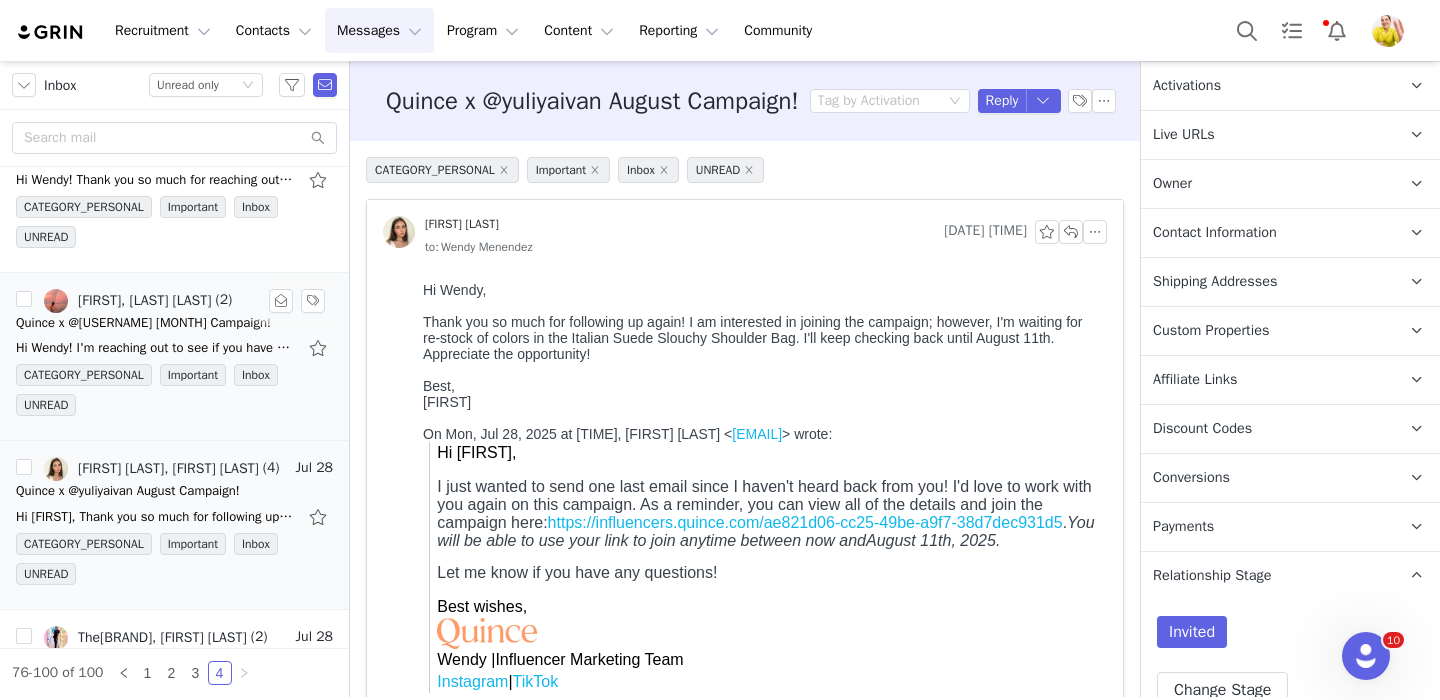 click on "CATEGORY_PERSONAL   Important   Inbox   UNREAD" at bounding box center (174, 394) 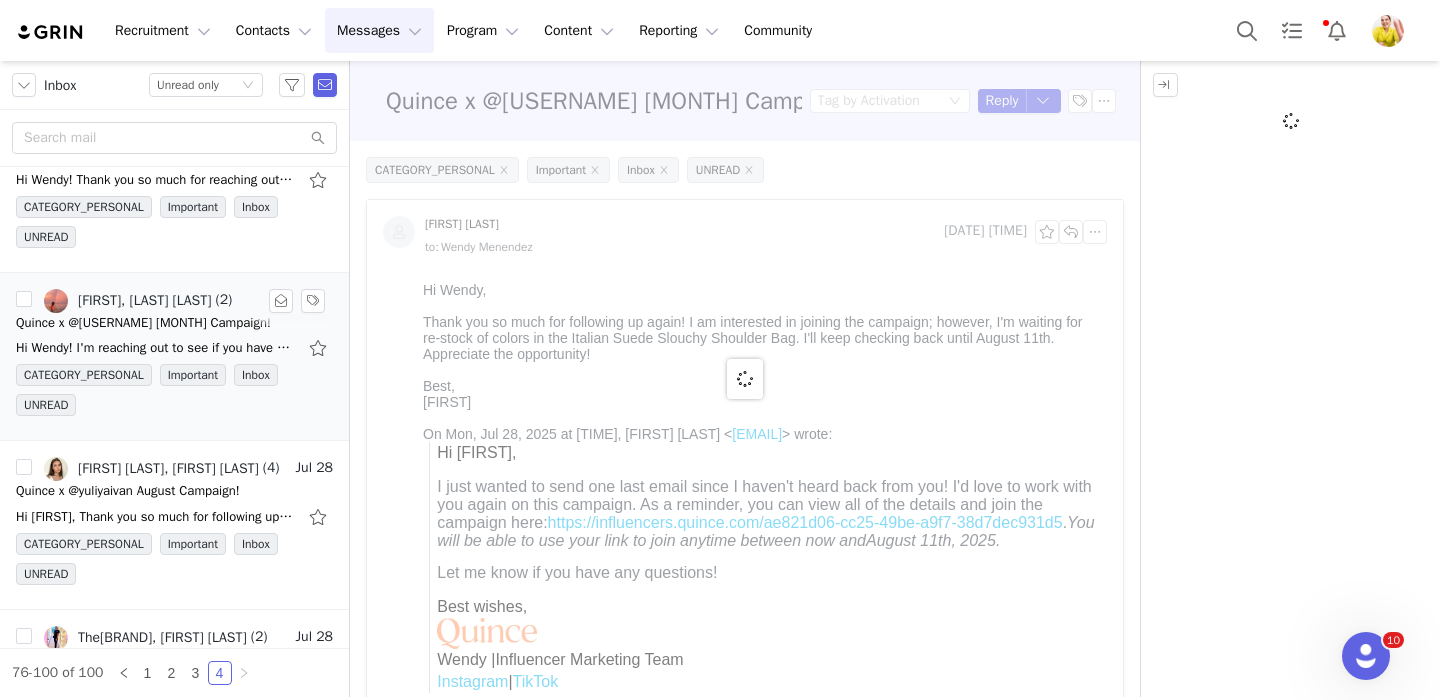 scroll, scrollTop: 0, scrollLeft: 0, axis: both 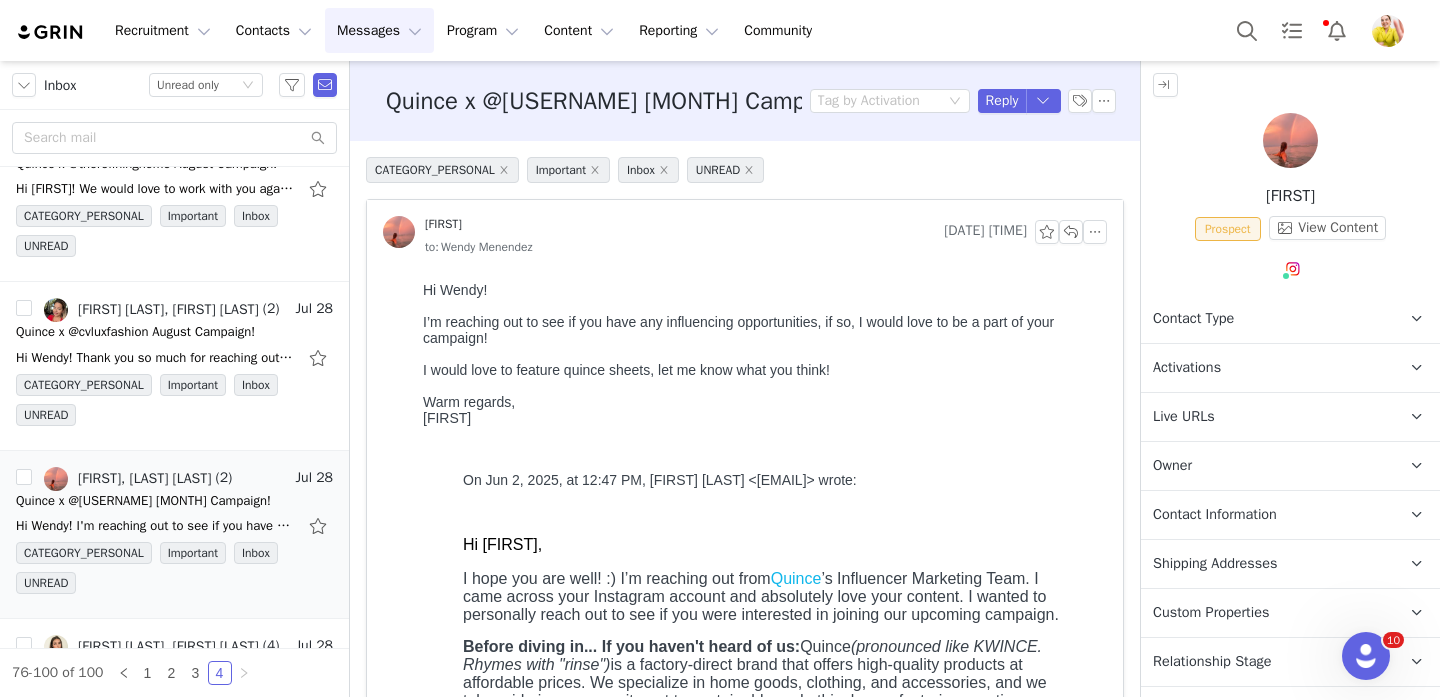 click on "Activations" at bounding box center [1266, 368] 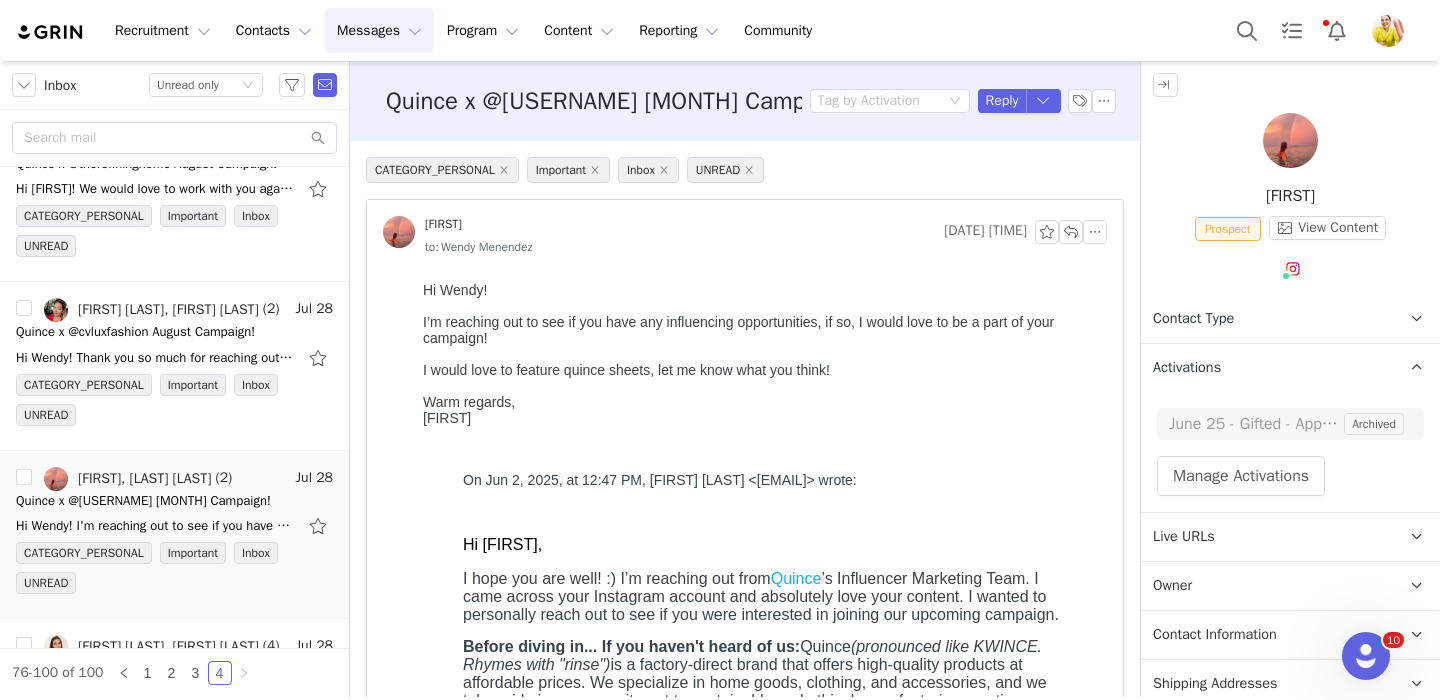 scroll, scrollTop: 206, scrollLeft: 0, axis: vertical 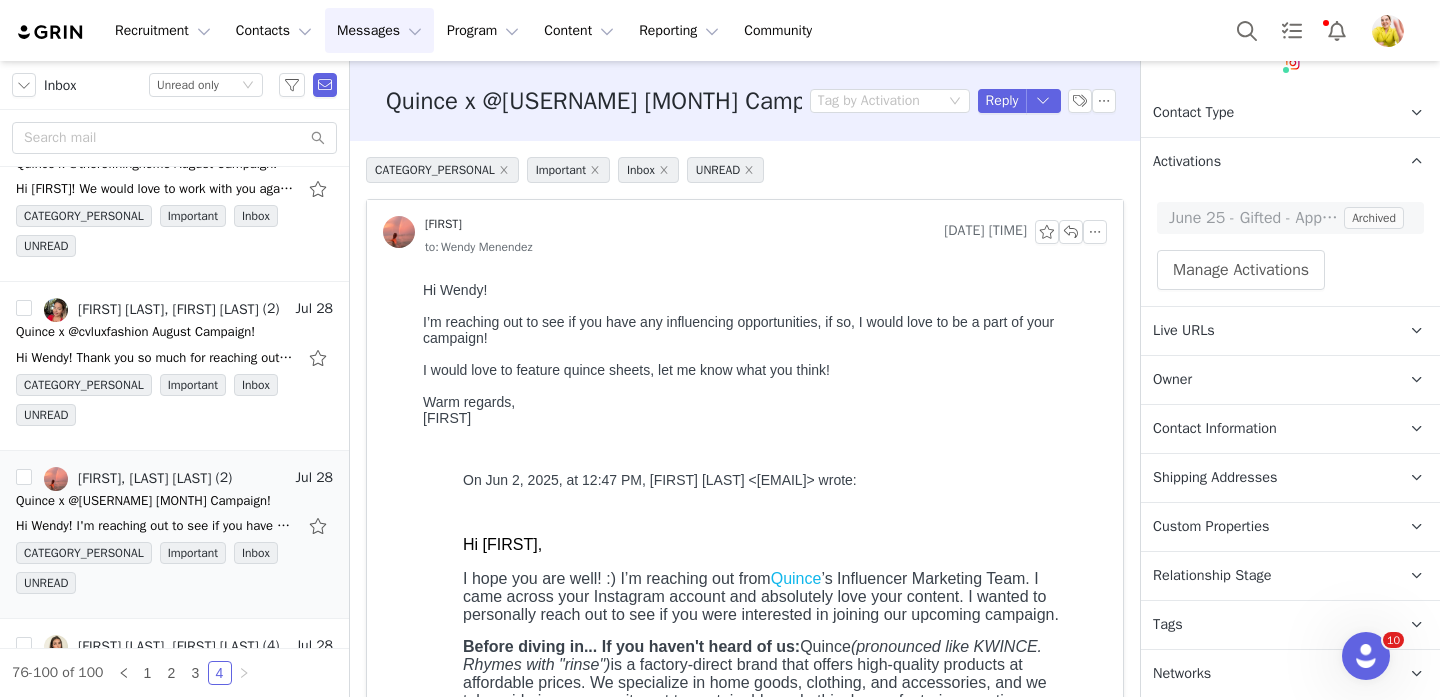 click on "Relationship Stage  Use relationship stages to move contacts through a logical sequence, from unaware of your brand to loyal ambassador" at bounding box center (1266, 576) 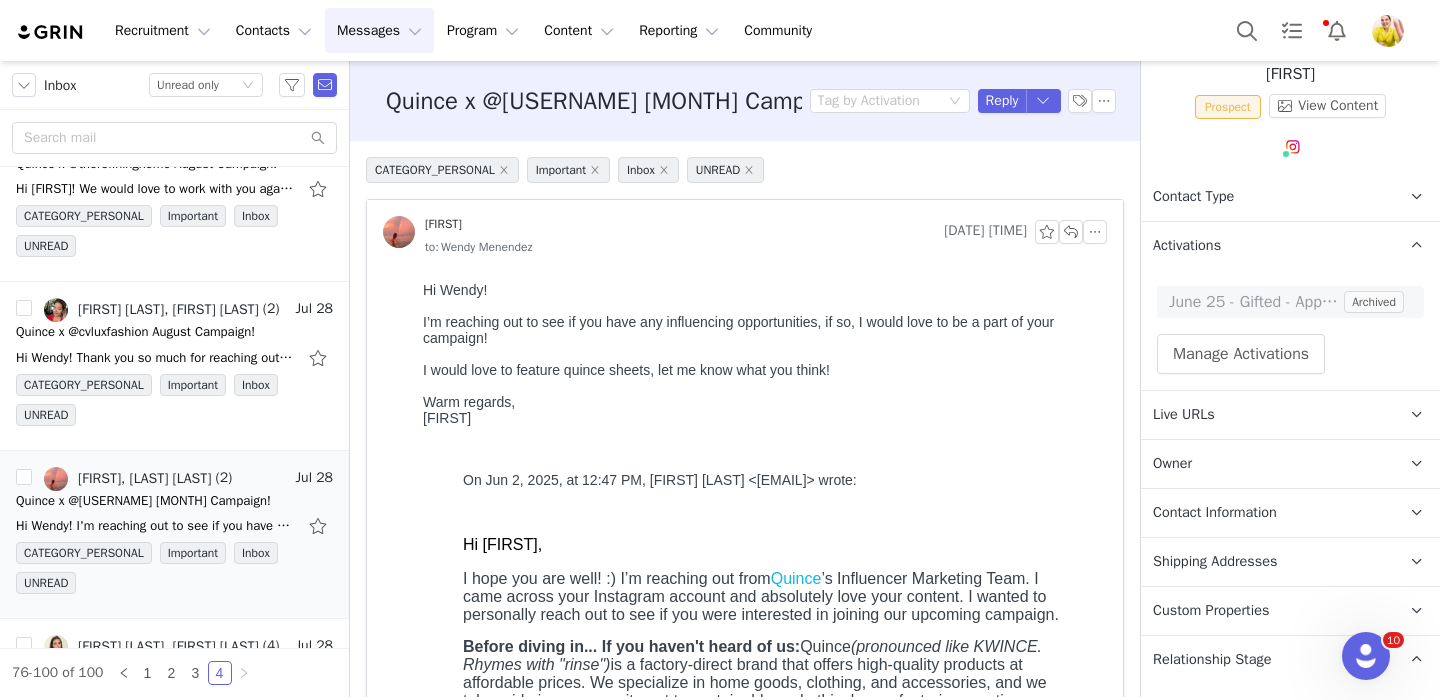 scroll, scrollTop: 0, scrollLeft: 0, axis: both 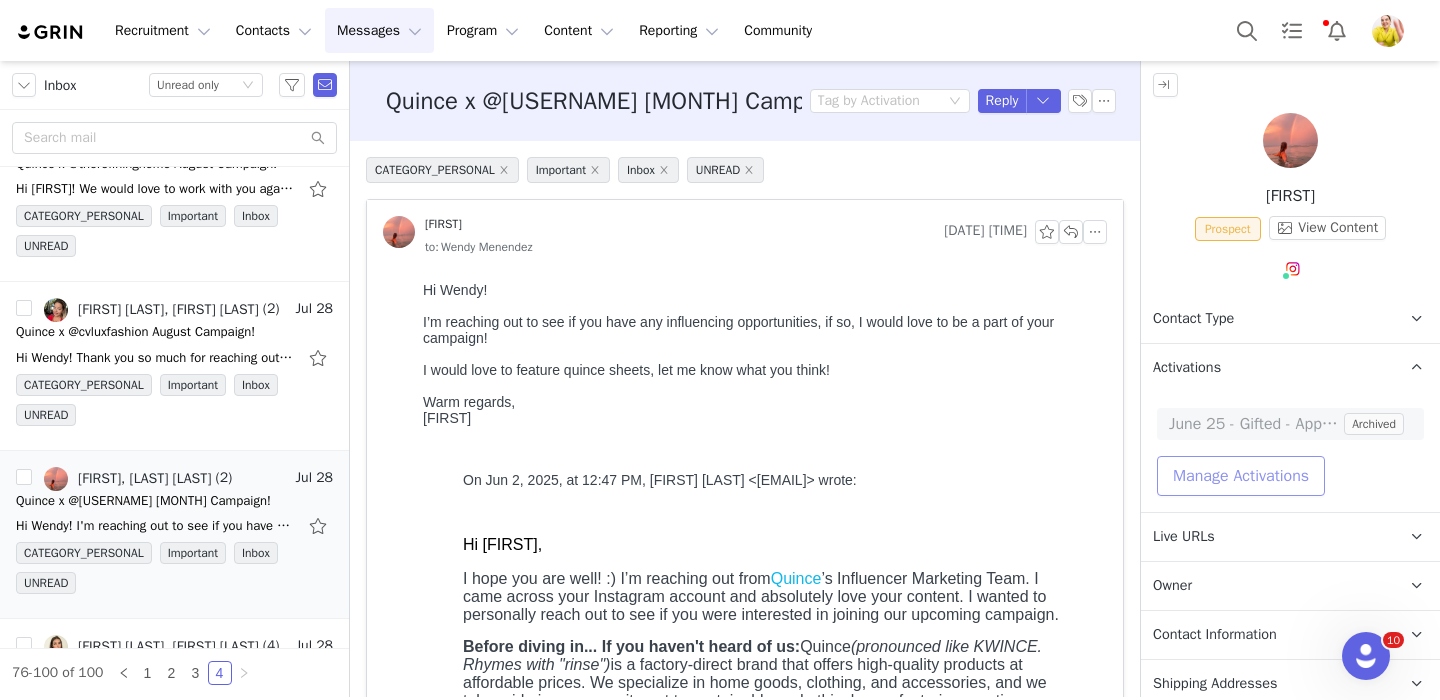click on "Manage Activations" at bounding box center (1241, 476) 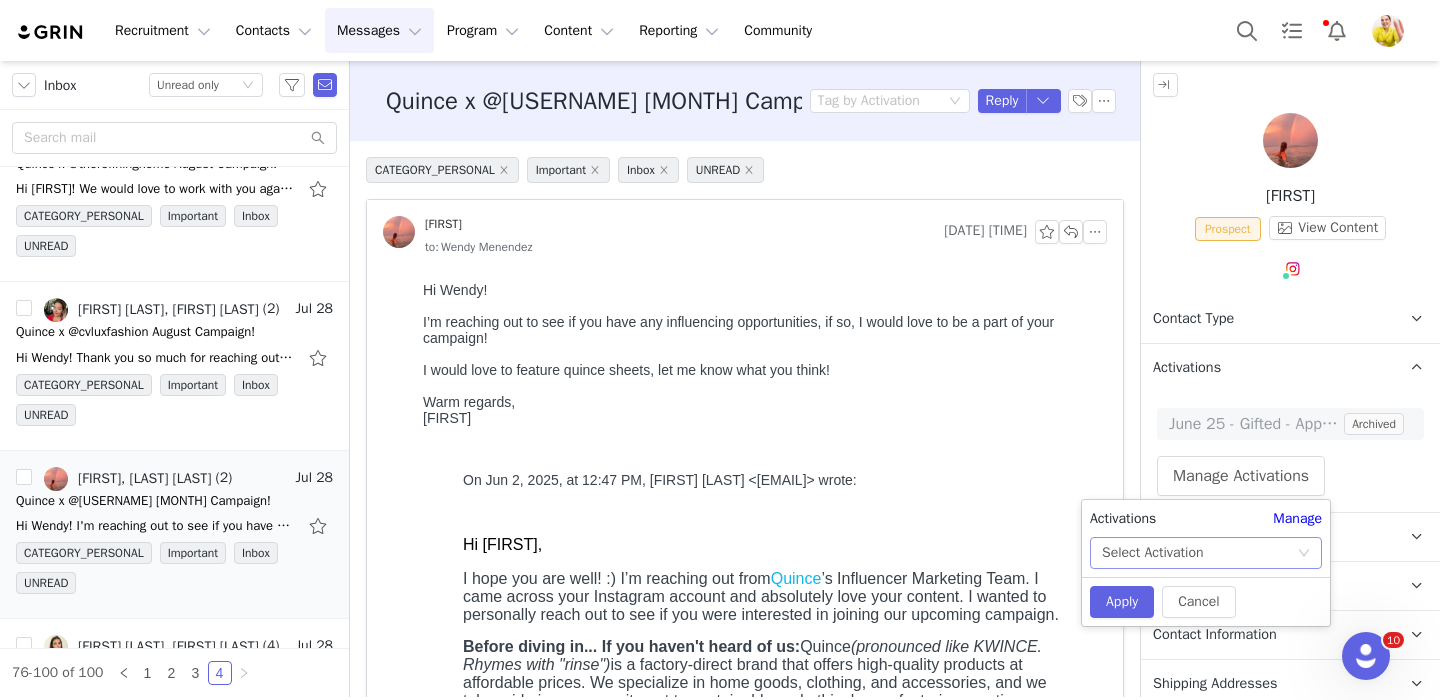 click on "Select Activation" at bounding box center [1199, 553] 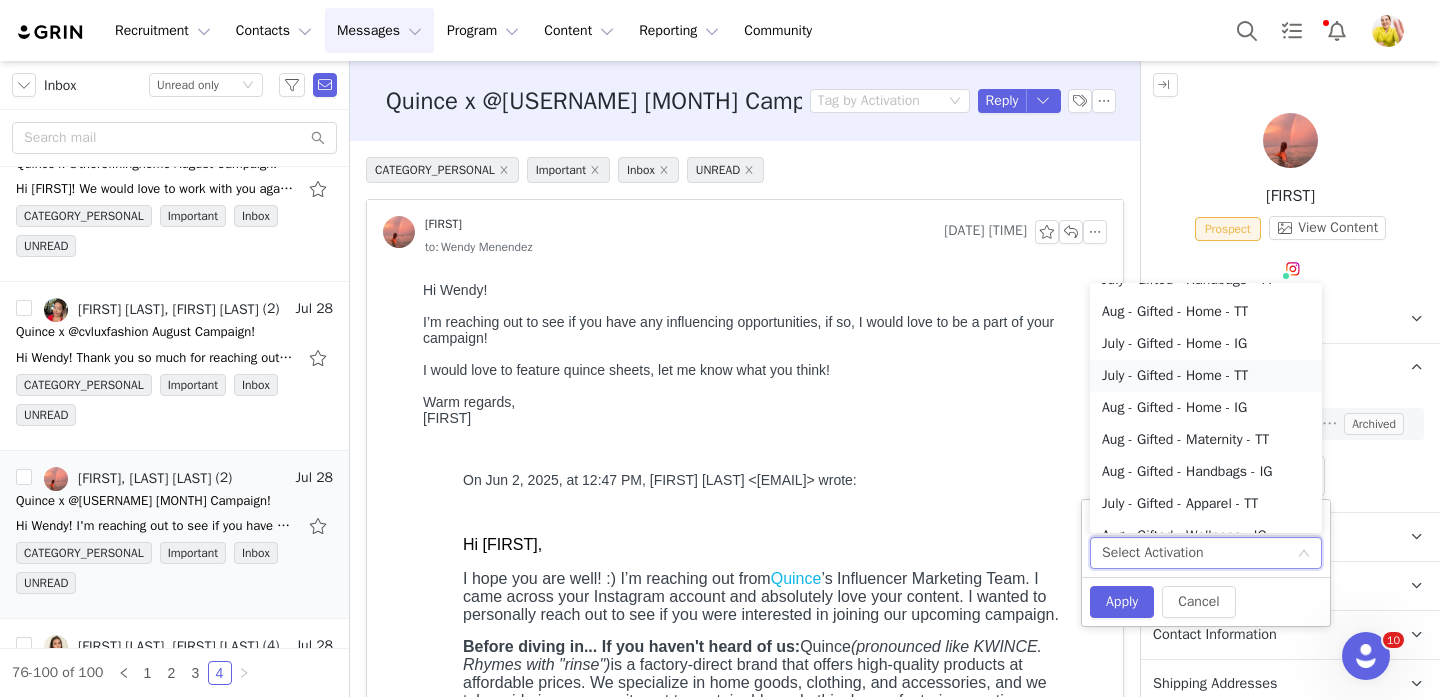 scroll, scrollTop: 320, scrollLeft: 0, axis: vertical 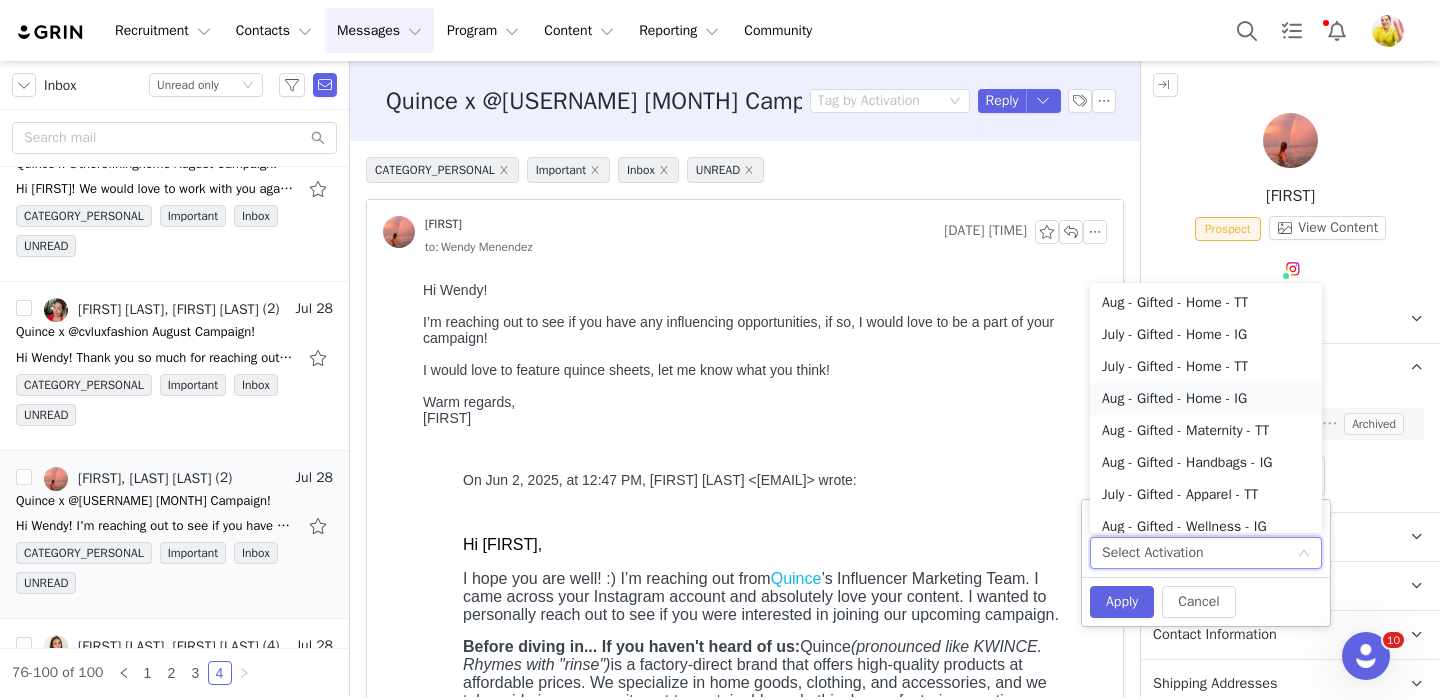 click on "Aug - Gifted - Home - IG" at bounding box center [1206, 399] 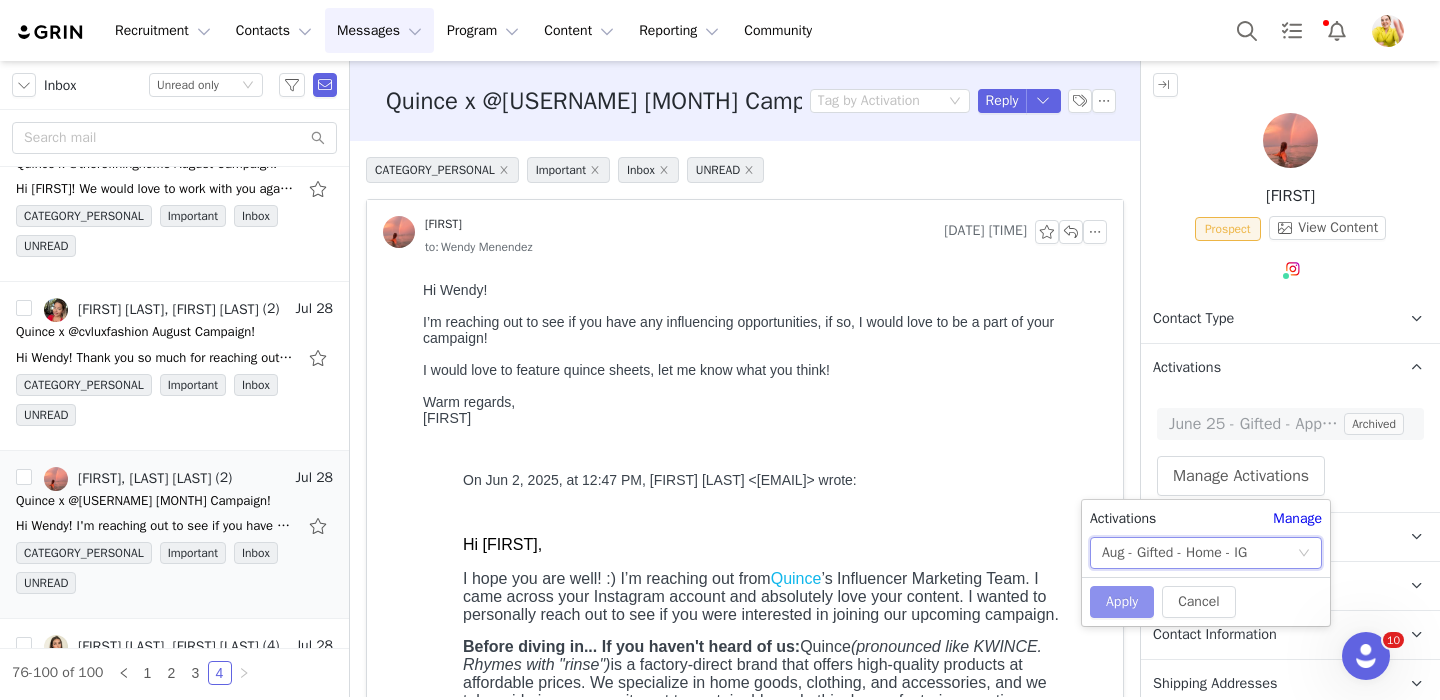 click on "Apply" at bounding box center (1122, 602) 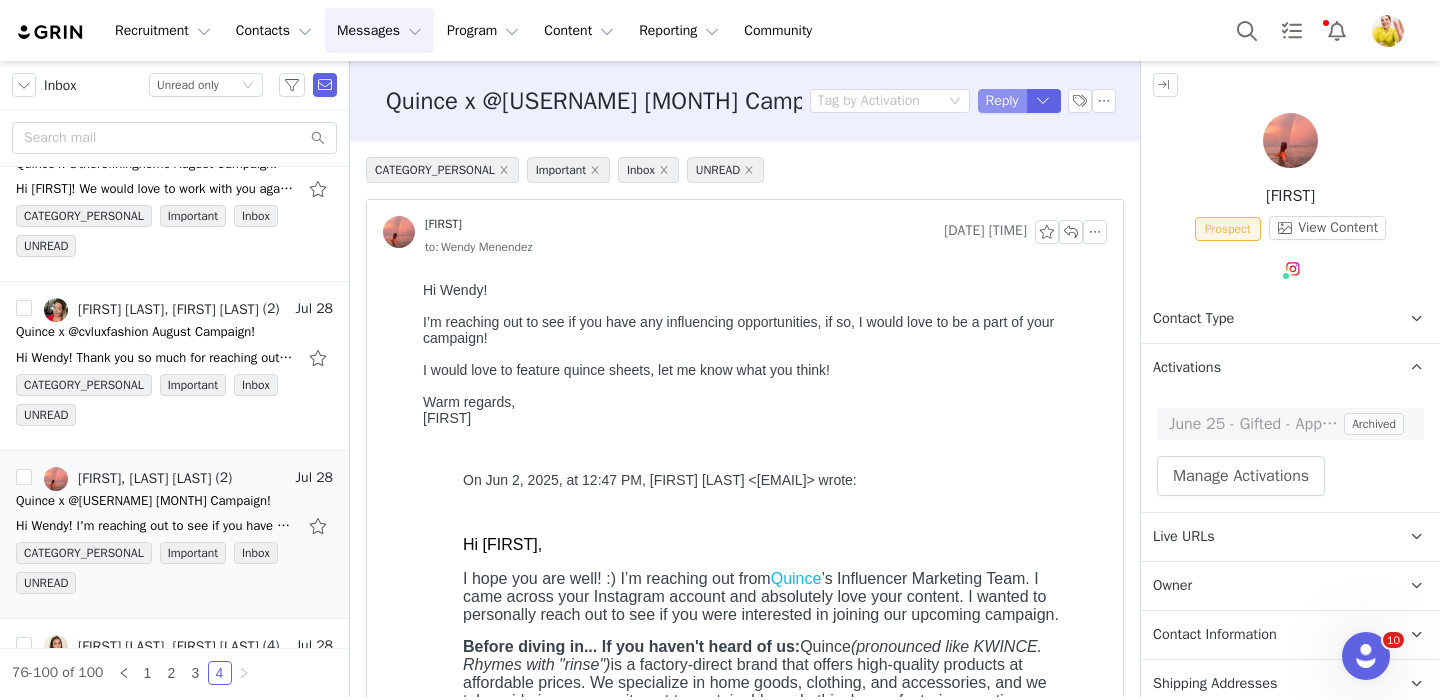 click on "Reply" at bounding box center [1002, 101] 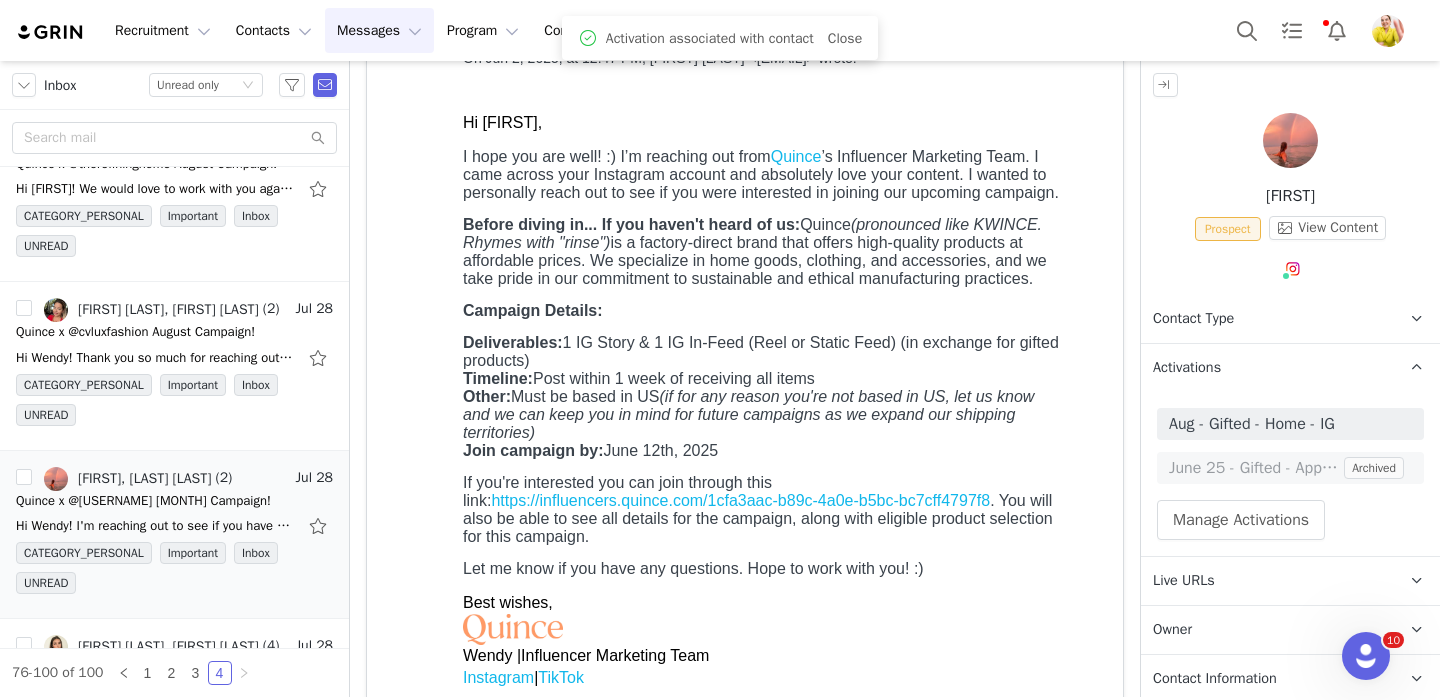 scroll, scrollTop: 994, scrollLeft: 0, axis: vertical 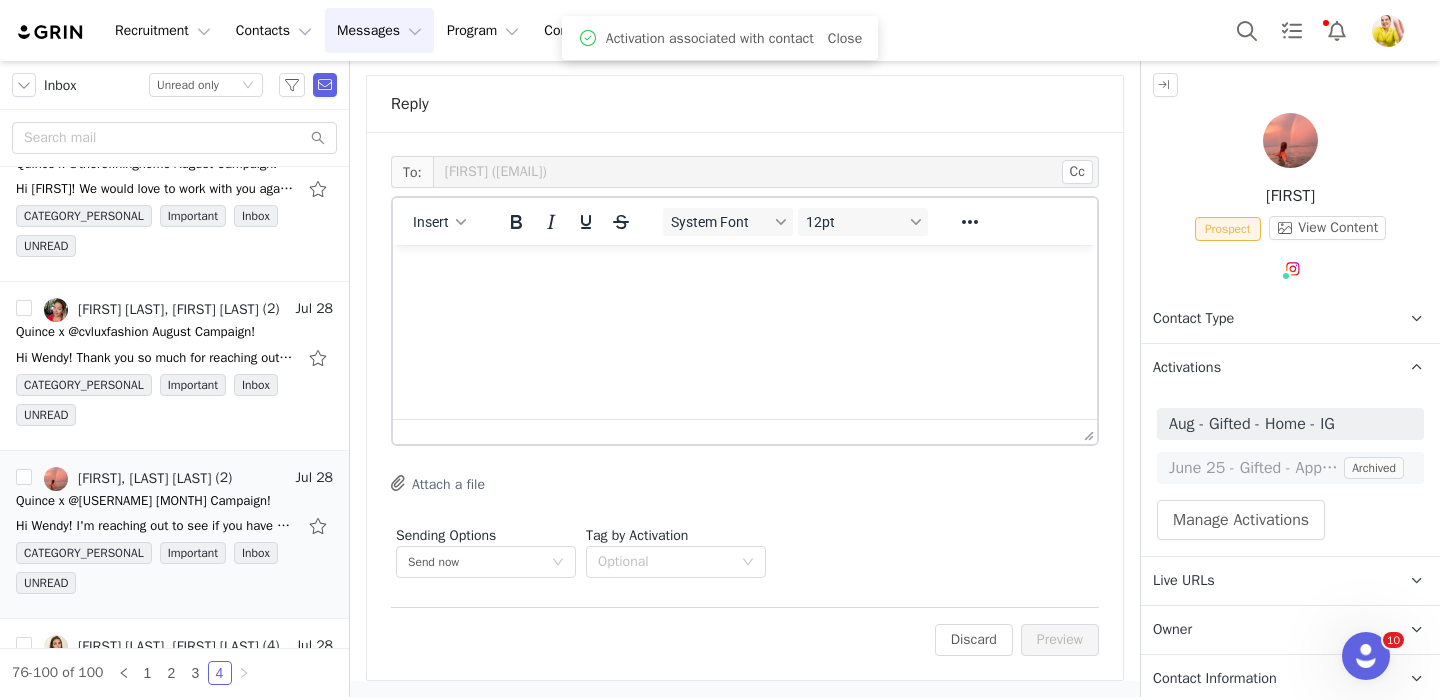 click at bounding box center (745, 272) 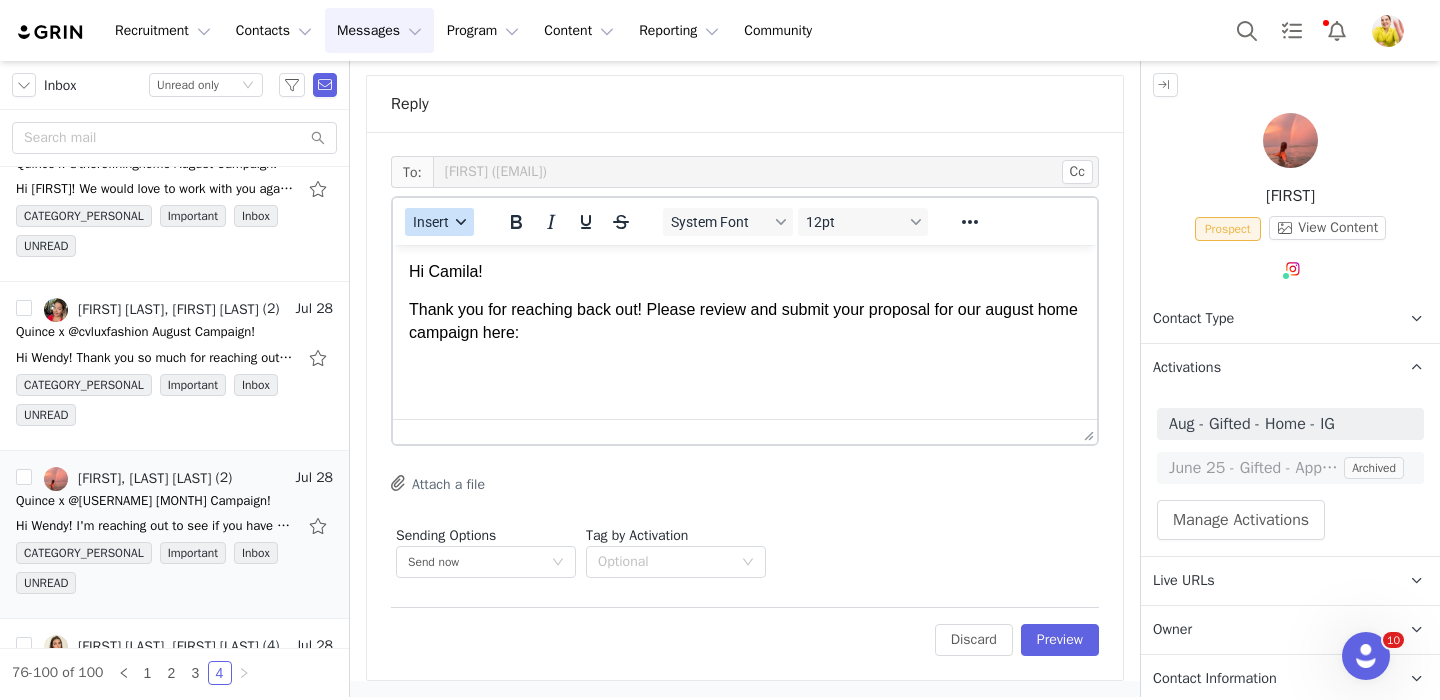 click on "Insert" at bounding box center (431, 222) 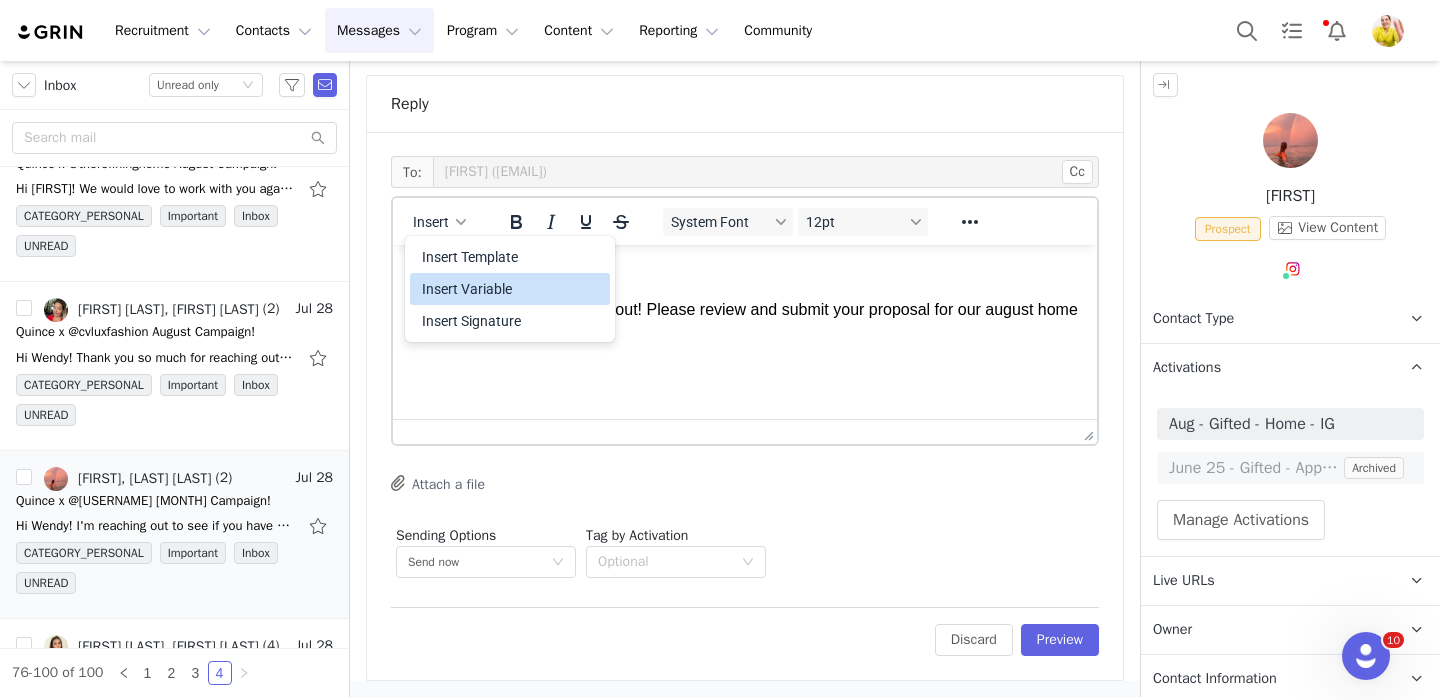 click on "Insert Variable" at bounding box center (512, 289) 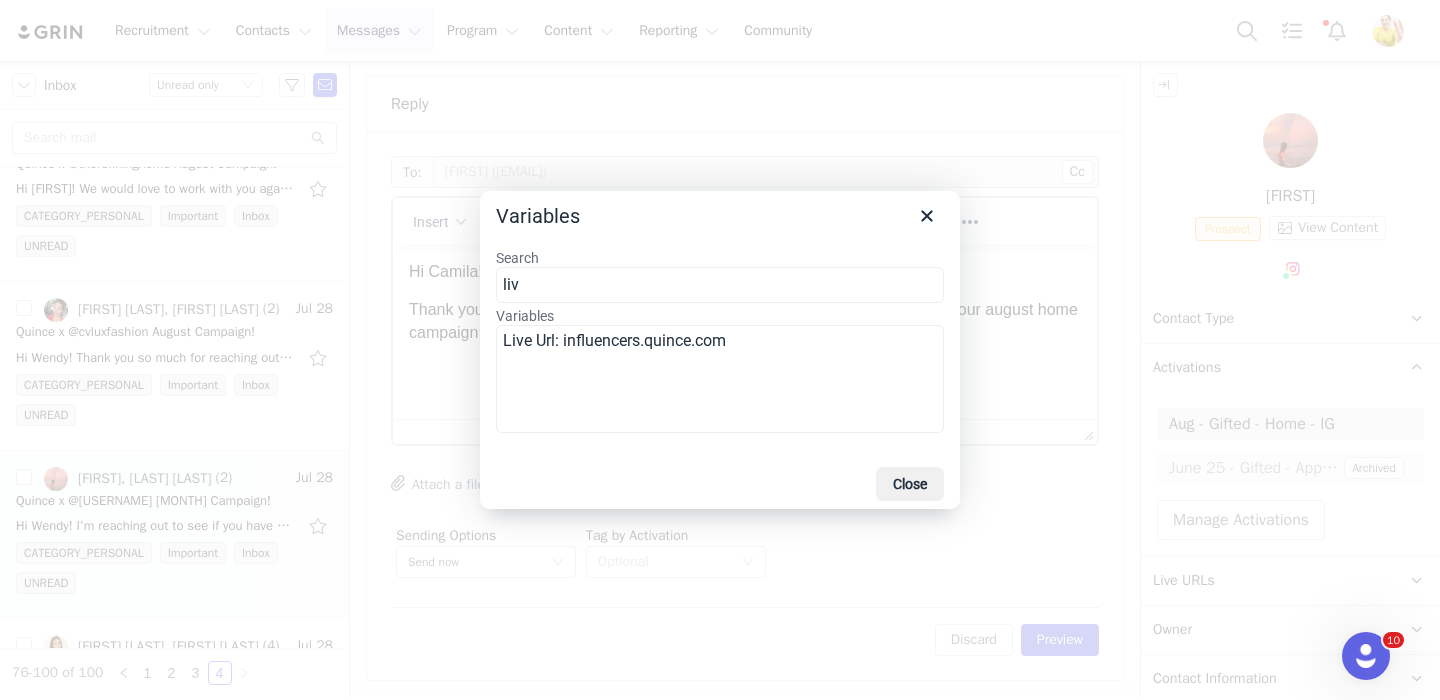type on "liv" 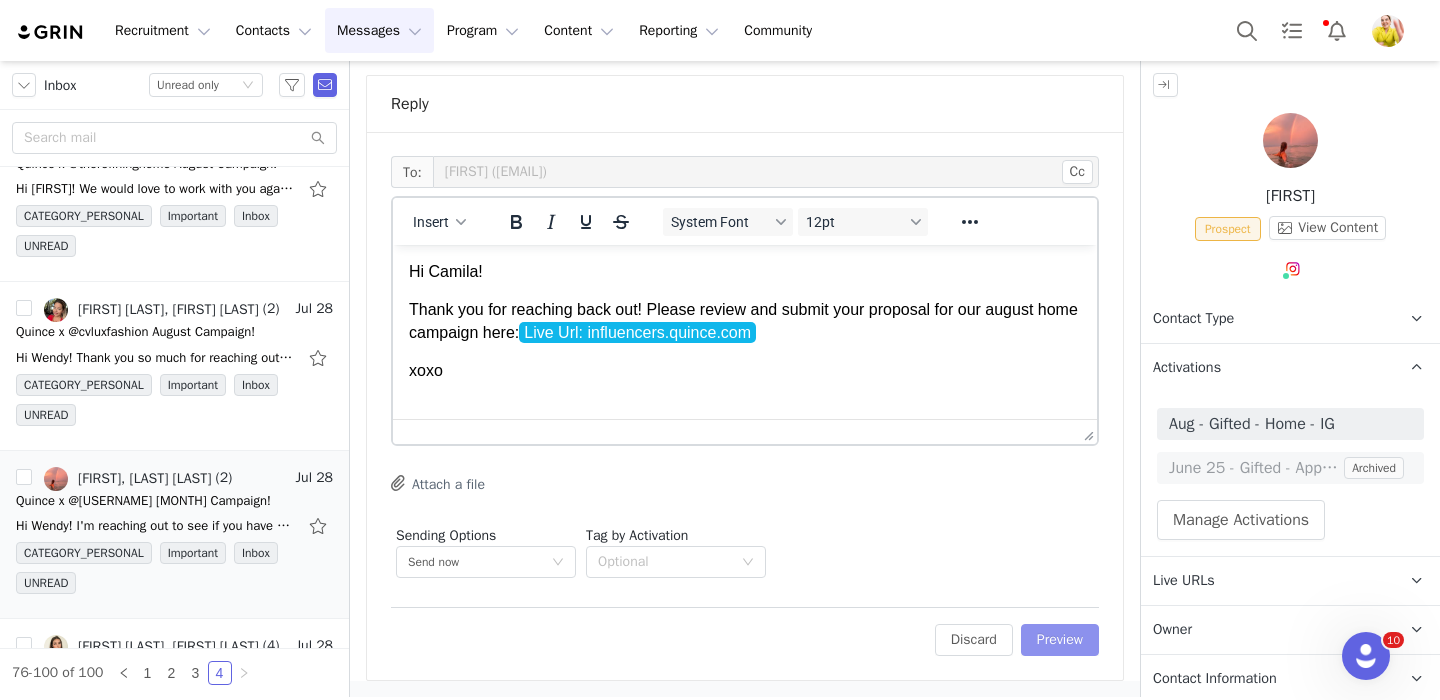 click on "Preview" at bounding box center [1060, 640] 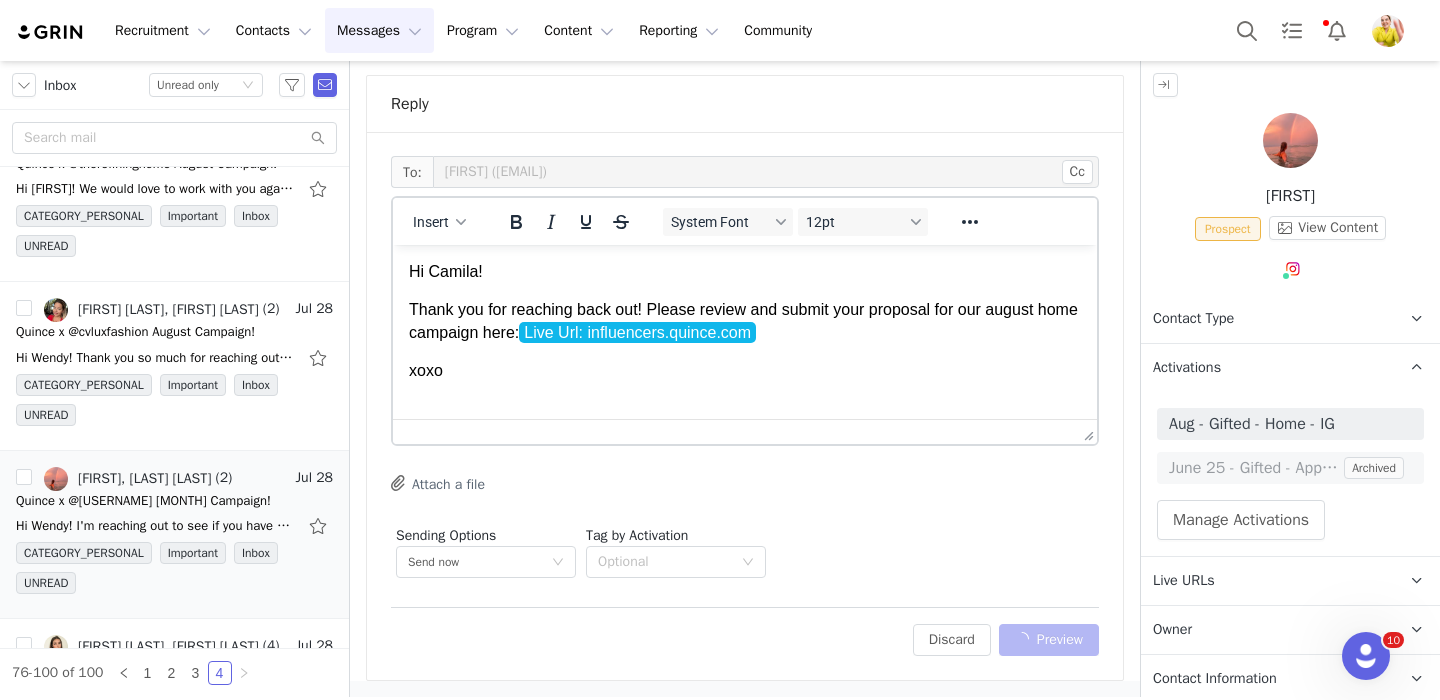 scroll, scrollTop: 1160, scrollLeft: 0, axis: vertical 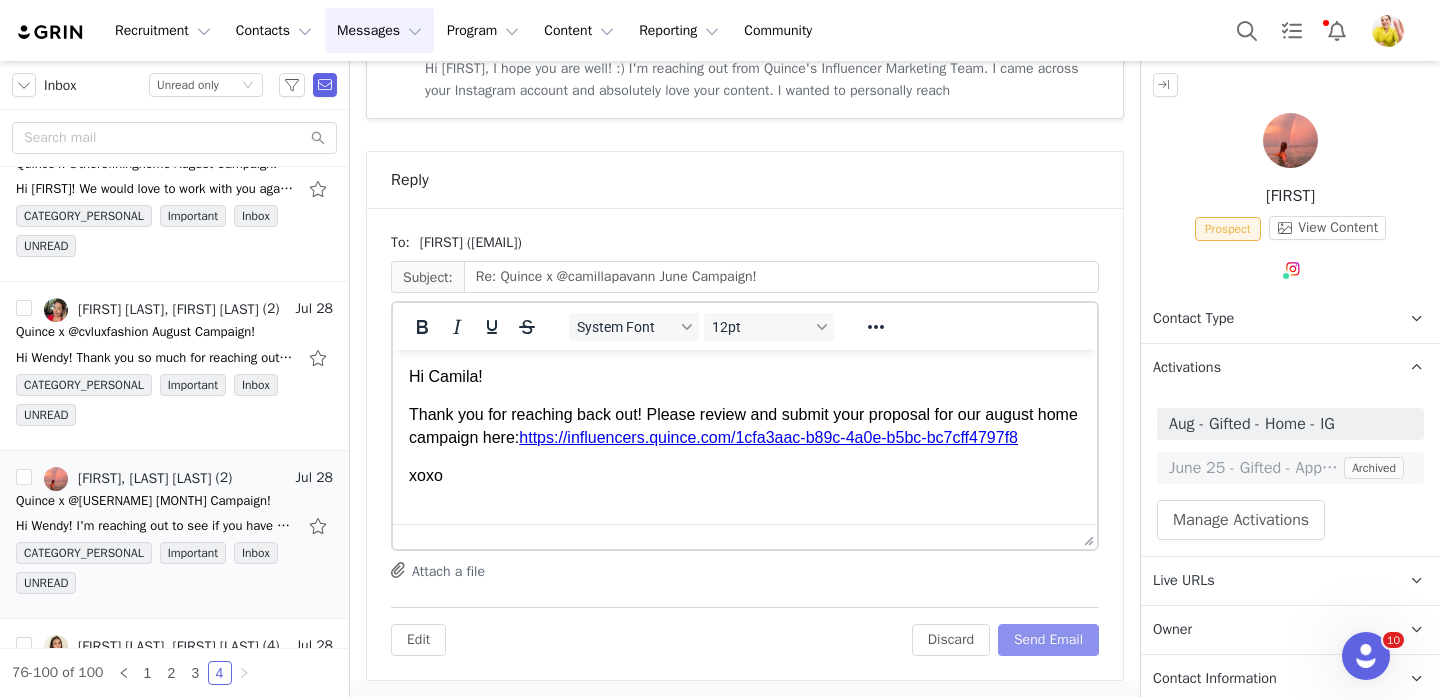 click on "Send Email" at bounding box center [1048, 640] 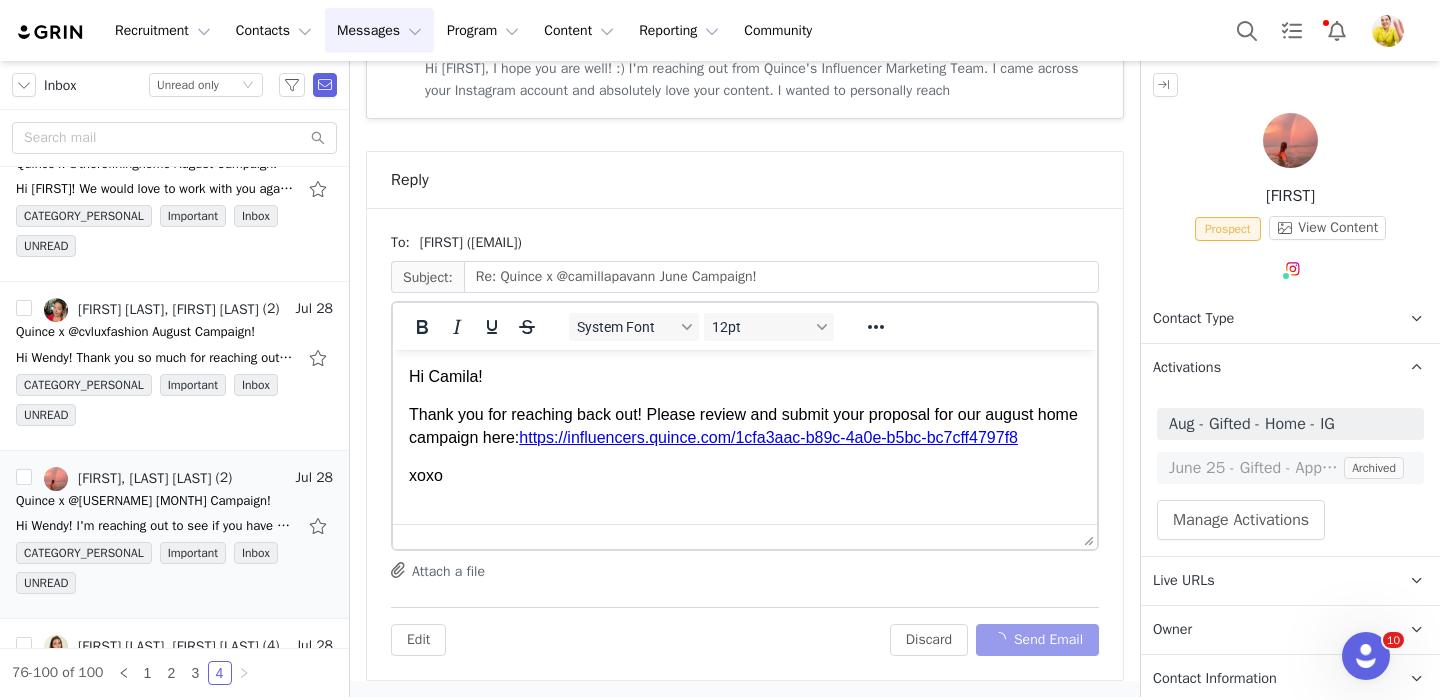scroll, scrollTop: 598, scrollLeft: 0, axis: vertical 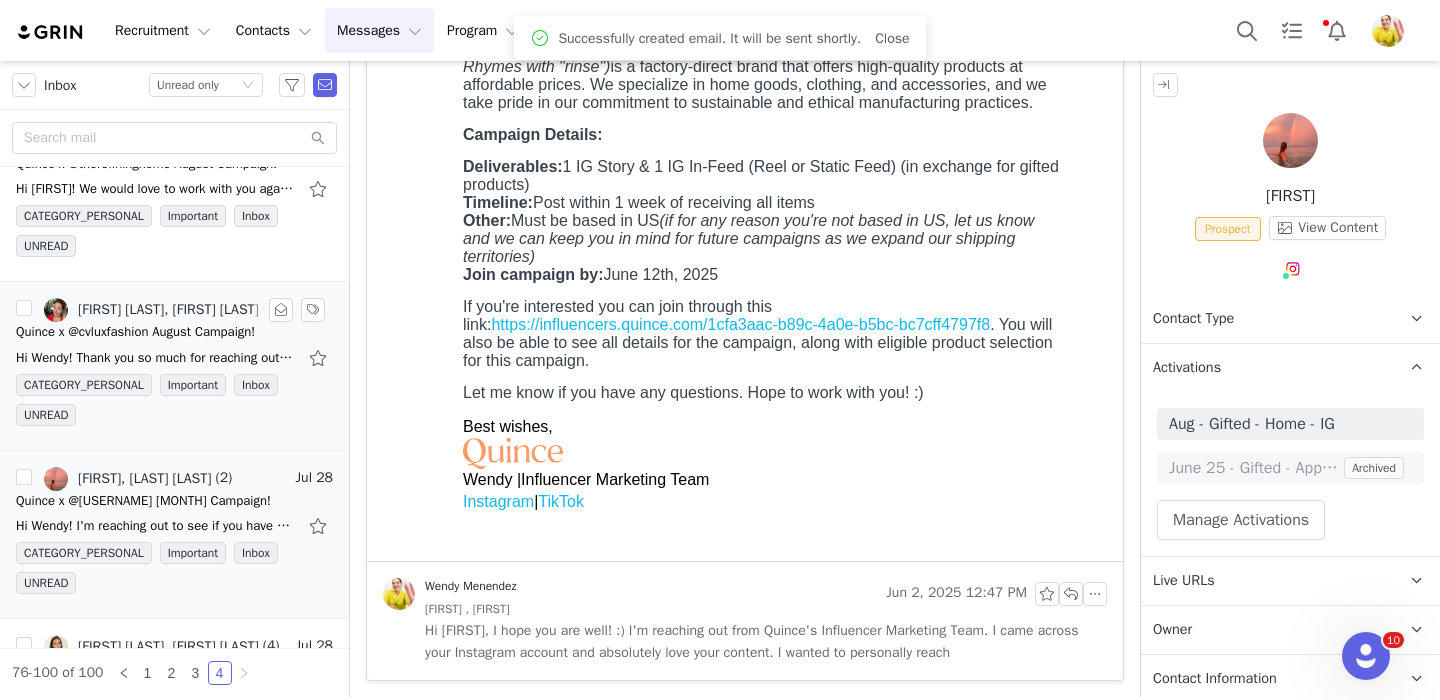 click on "Hi Wendy! Thank you so much for reaching out, I'm genuinely so excited about the opportunity to work with Quince! I've just submitted my proposal through the link provided and can't wait to" at bounding box center [156, 358] 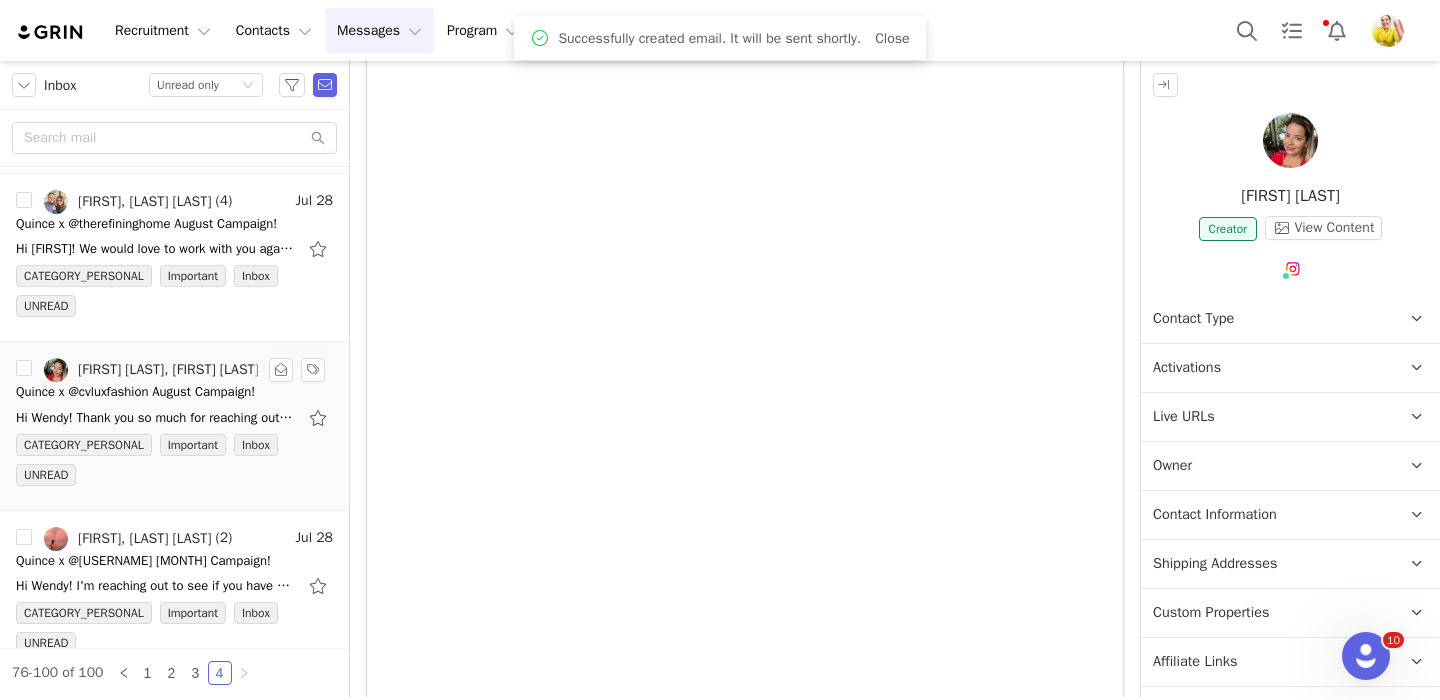 scroll, scrollTop: 430, scrollLeft: 0, axis: vertical 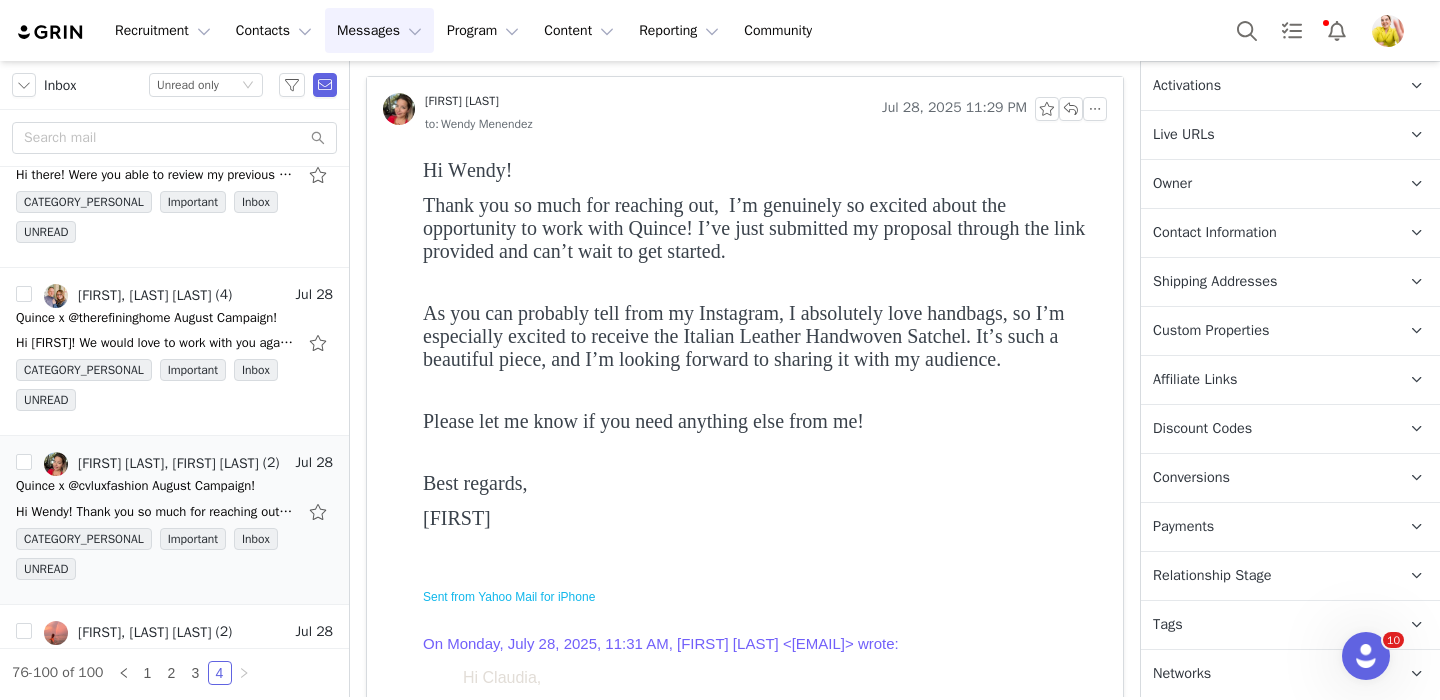 click on "Relationship Stage  Use relationship stages to move contacts through a logical sequence, from unaware of your brand to loyal ambassador" at bounding box center (1266, 576) 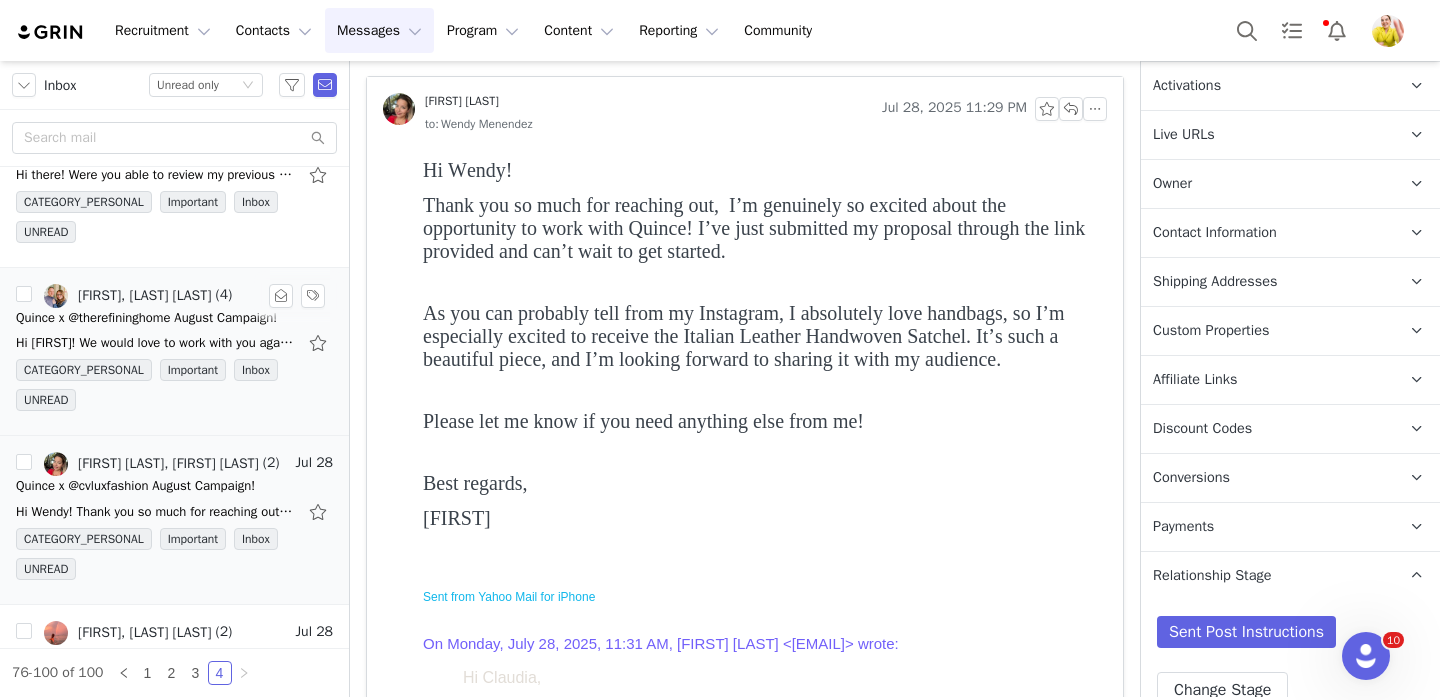 click on "Hi Wendy! We would love to work with you again. I will check out the link tomorrow evening when I get back in town. I hope you are having a great summer 🥰. Joleen On Mon, Jul 28, 2025 at 11:25 AM Wendy" at bounding box center [174, 343] 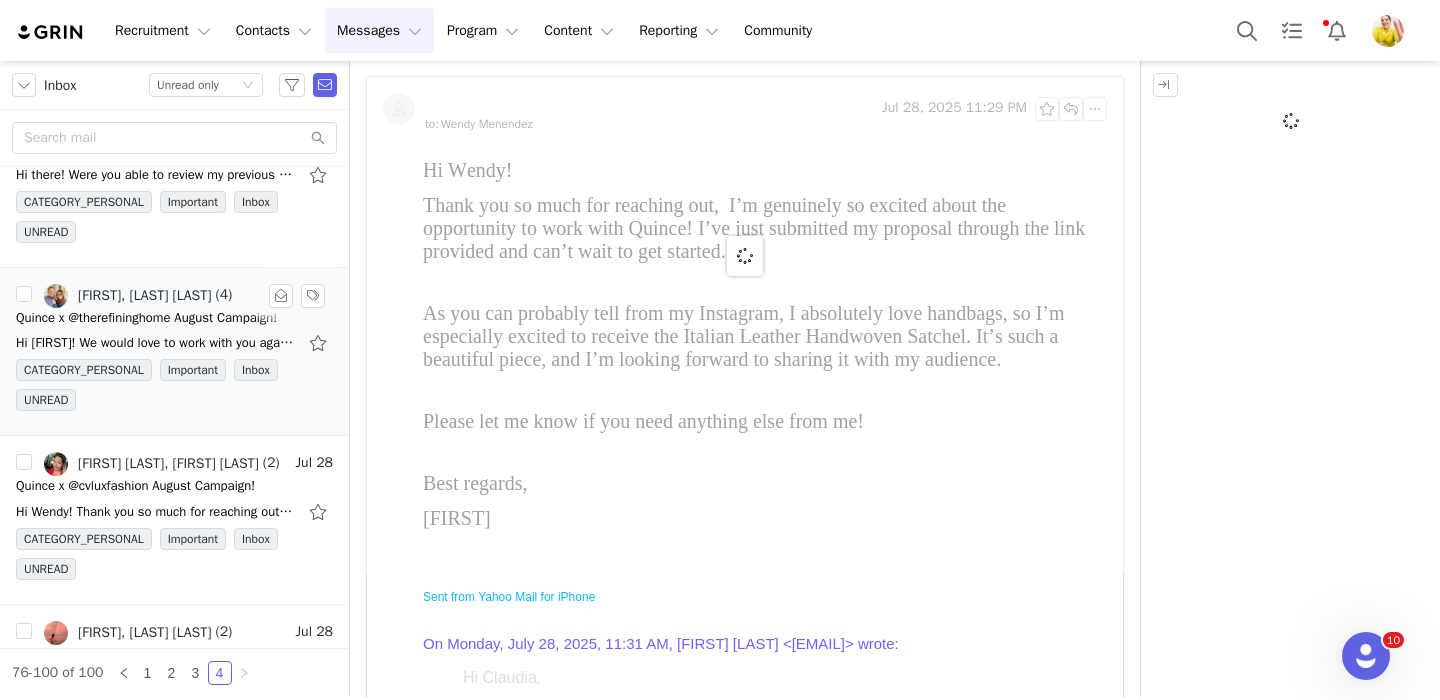 scroll, scrollTop: 0, scrollLeft: 0, axis: both 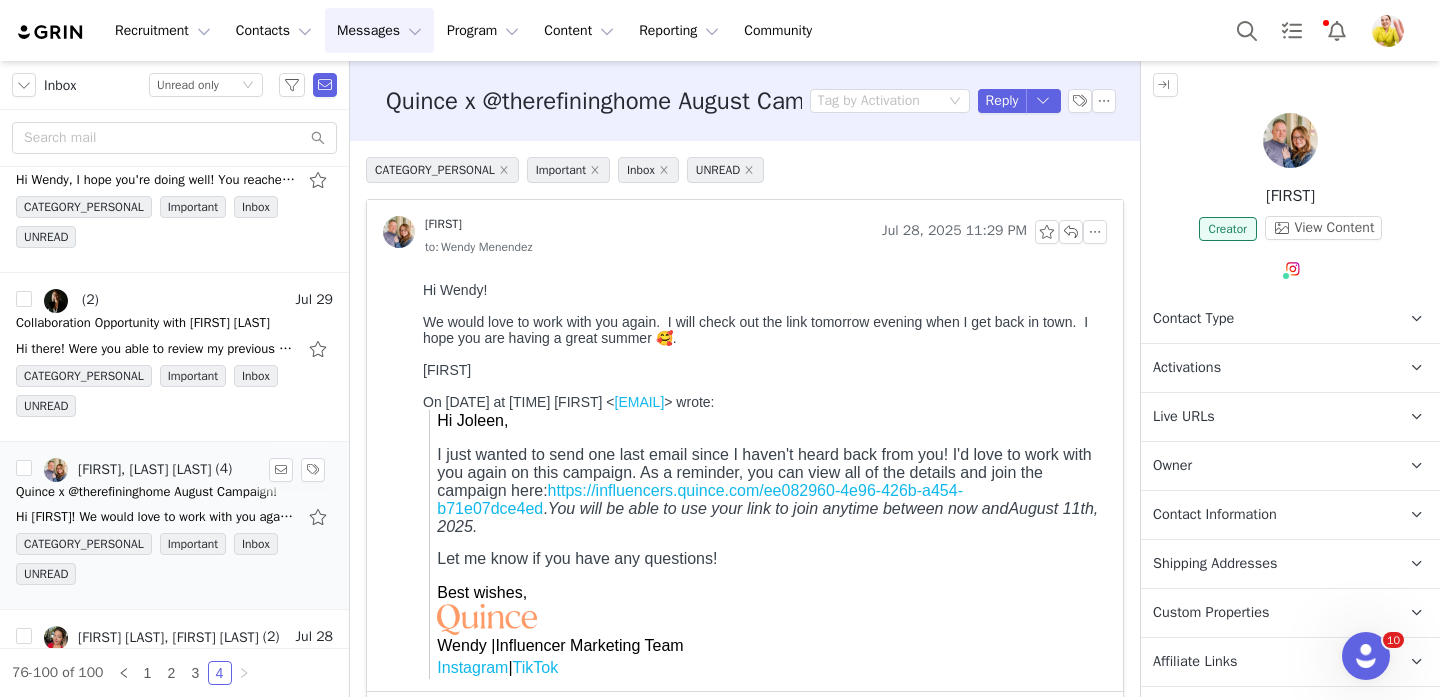click on "Collaboration Opportunity with Lindsay Stewart" at bounding box center (143, 323) 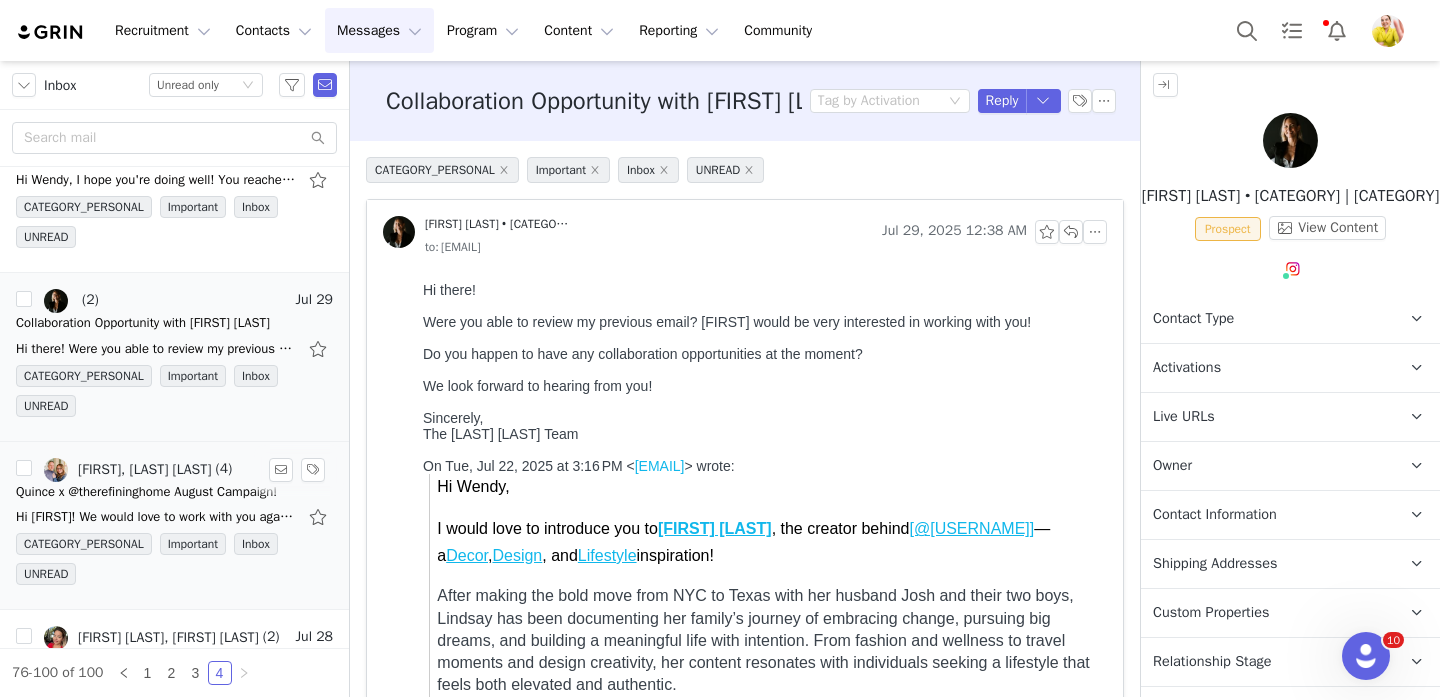 scroll, scrollTop: 0, scrollLeft: 0, axis: both 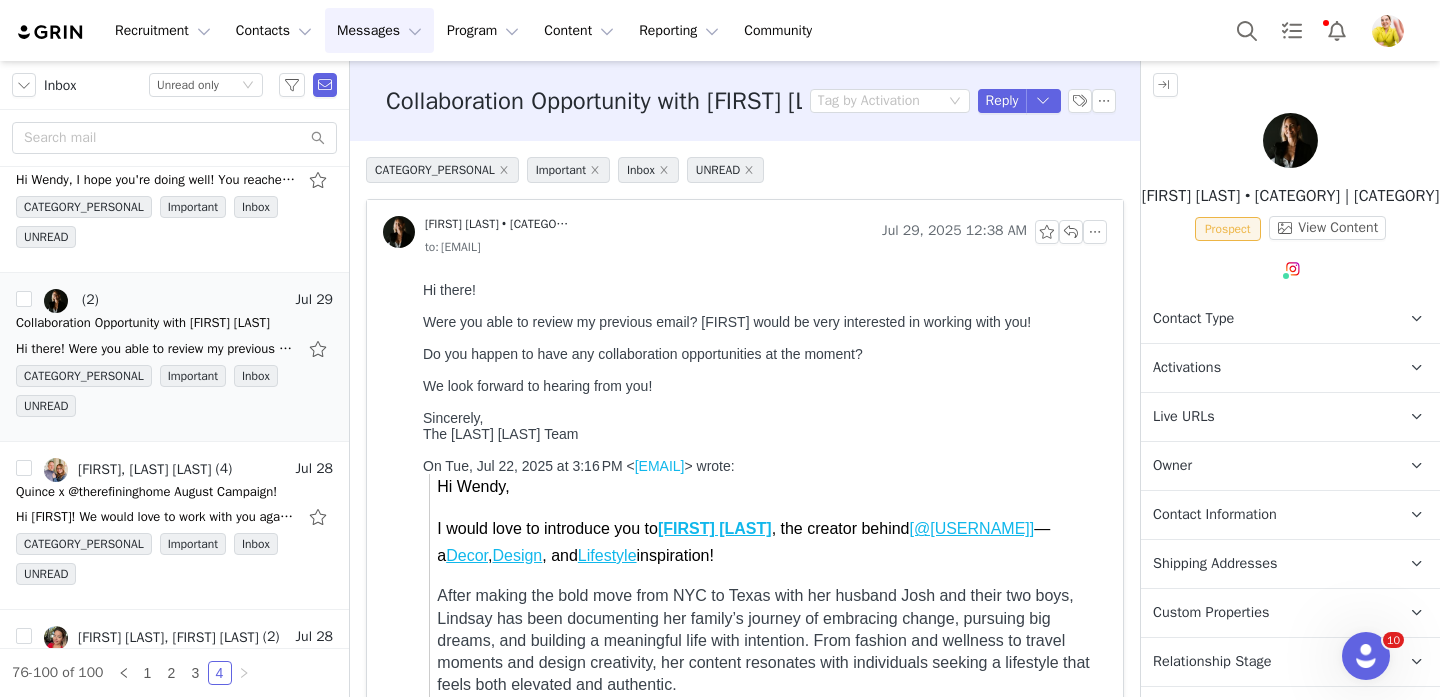 click on "Activations" at bounding box center (1266, 368) 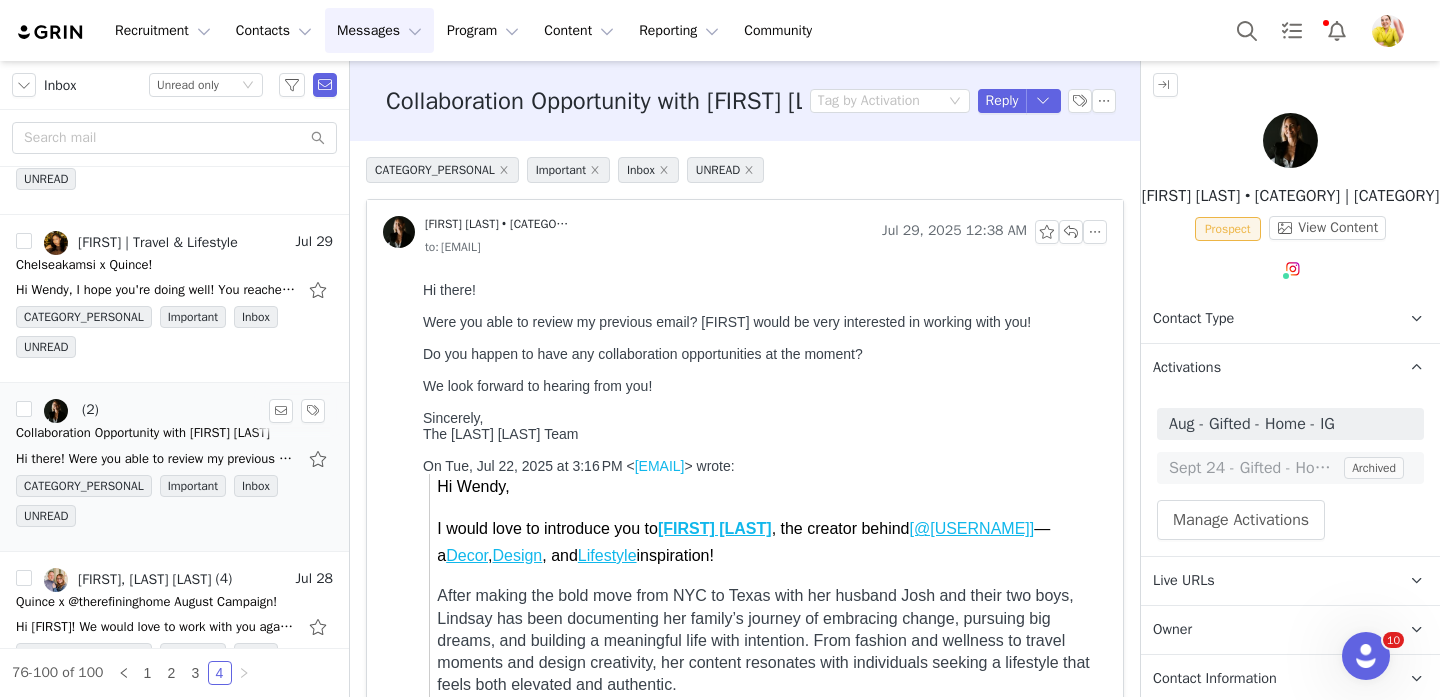 scroll, scrollTop: 109, scrollLeft: 0, axis: vertical 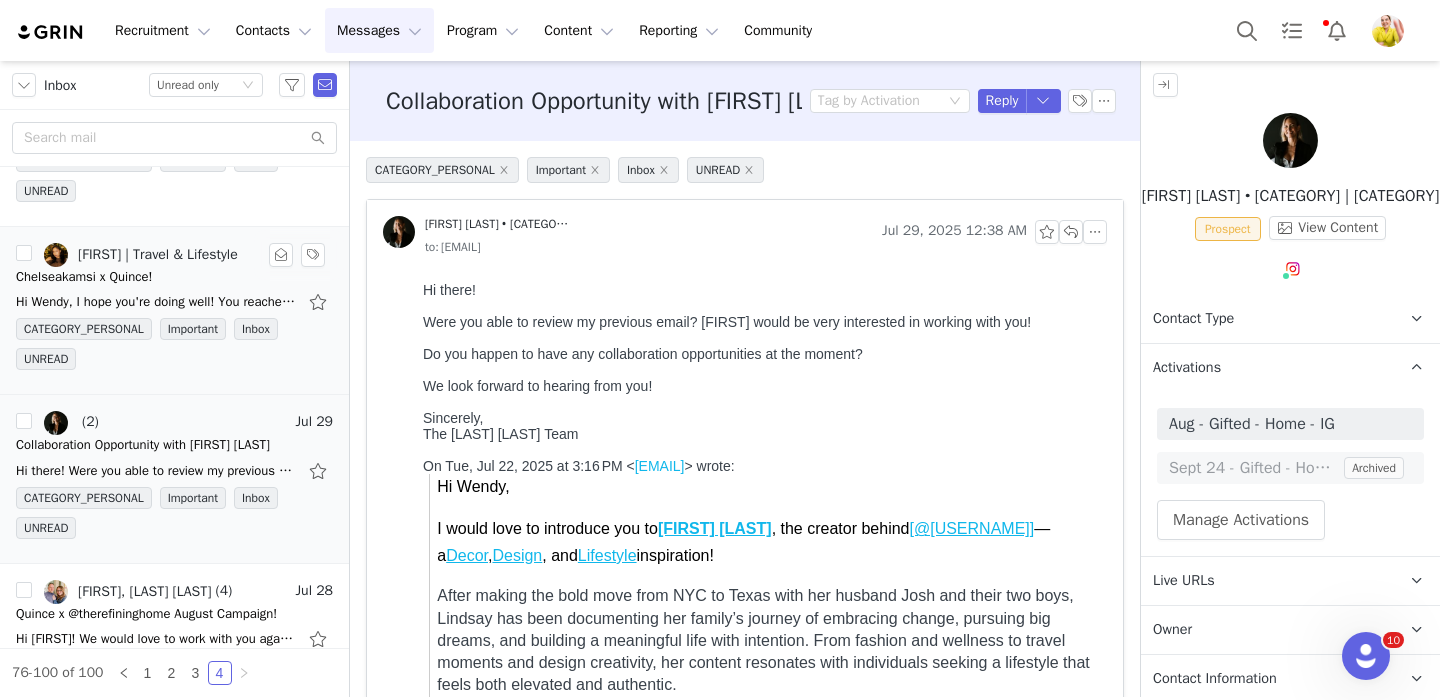 click on "Hi Wendy, I hope you're doing well! You reached out a couple of months ago, and while the timing wasn't quite right then, I'm now excited to reconnect with a proposal that I believe aligns" at bounding box center [174, 302] 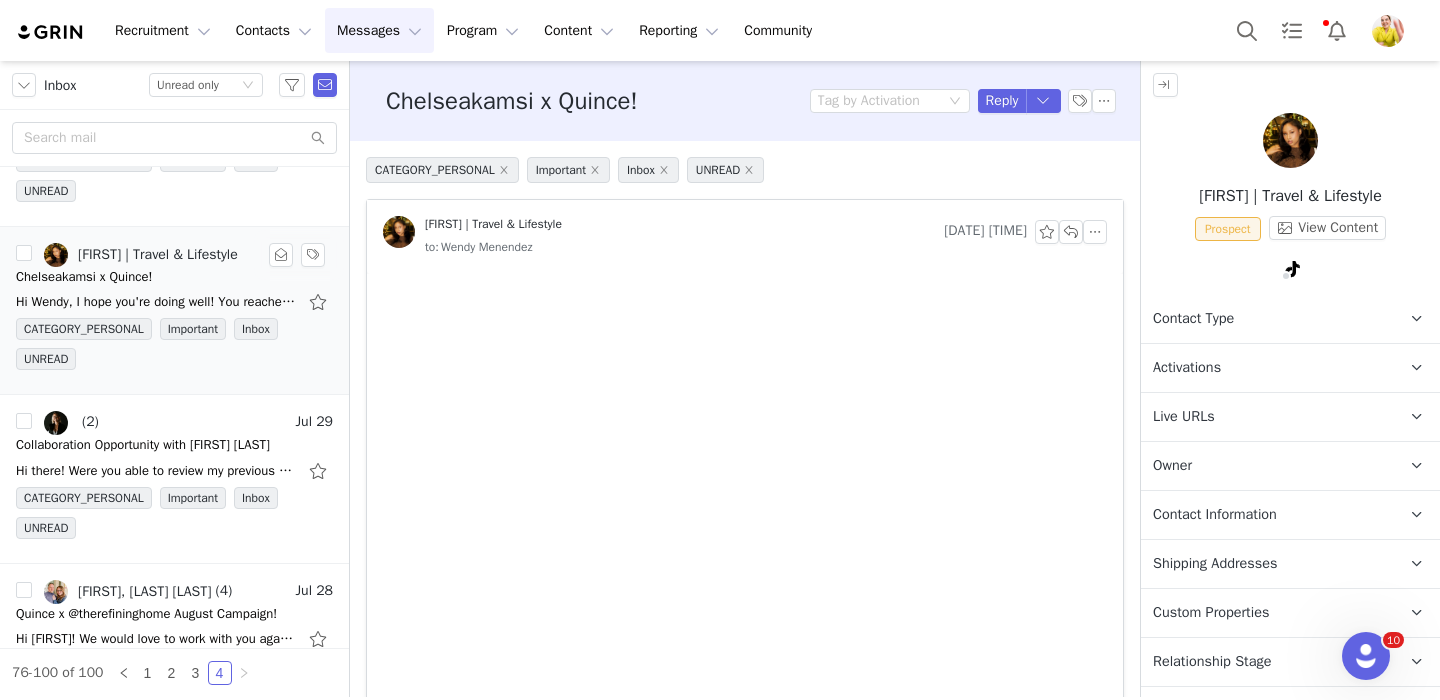 scroll, scrollTop: 0, scrollLeft: 0, axis: both 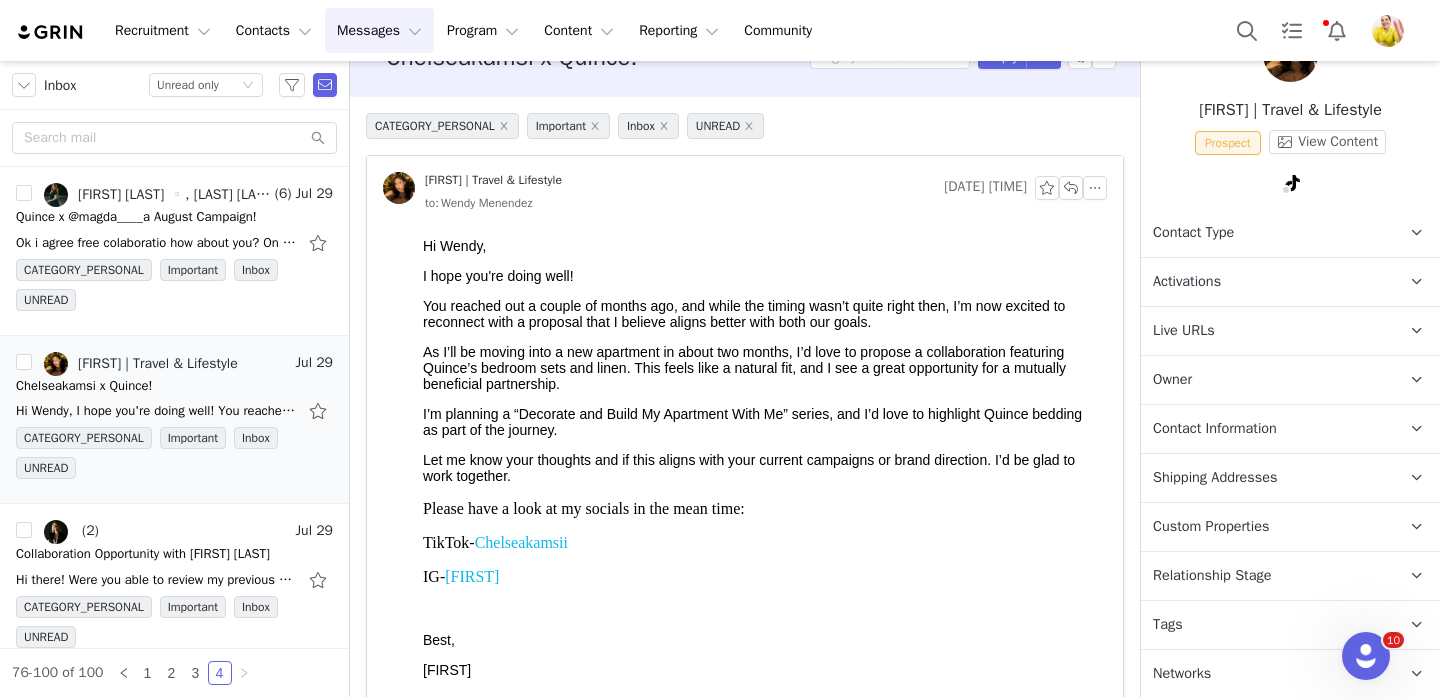 click on "Relationship Stage" at bounding box center [1212, 576] 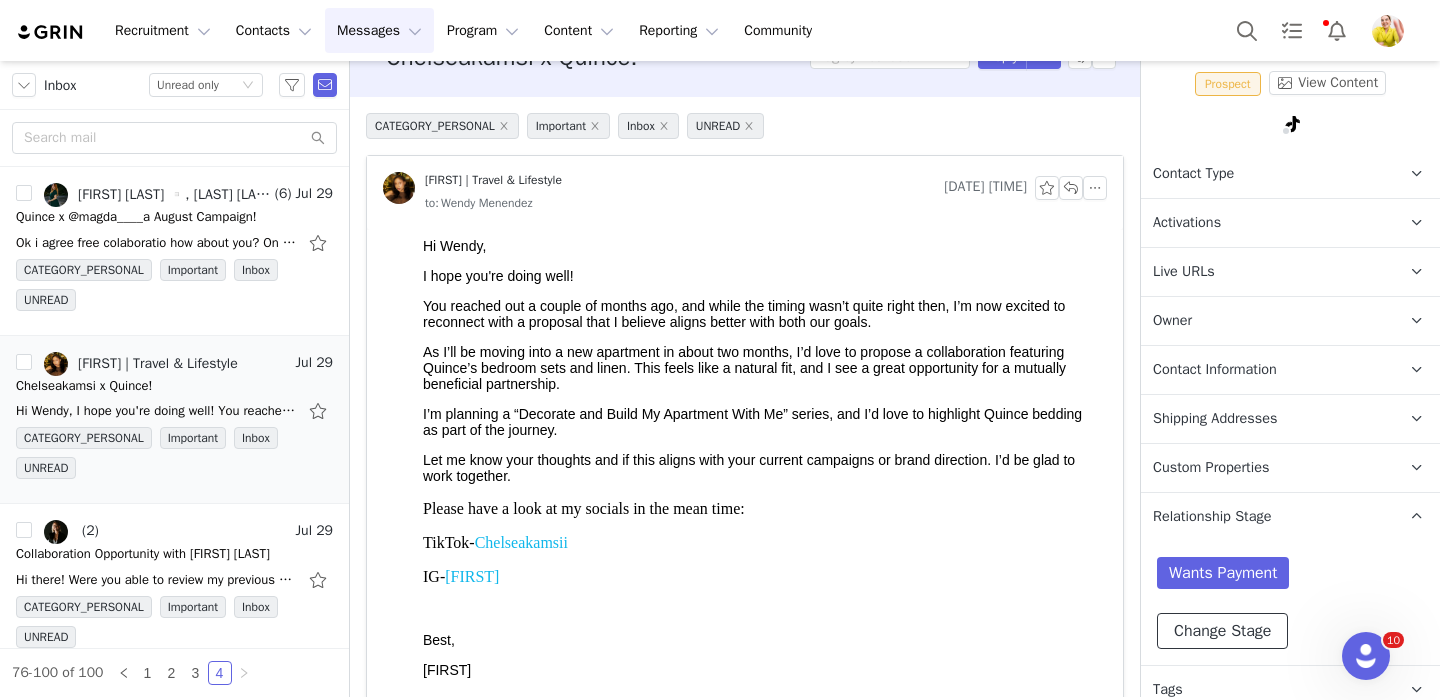 click on "Change Stage" at bounding box center (1222, 631) 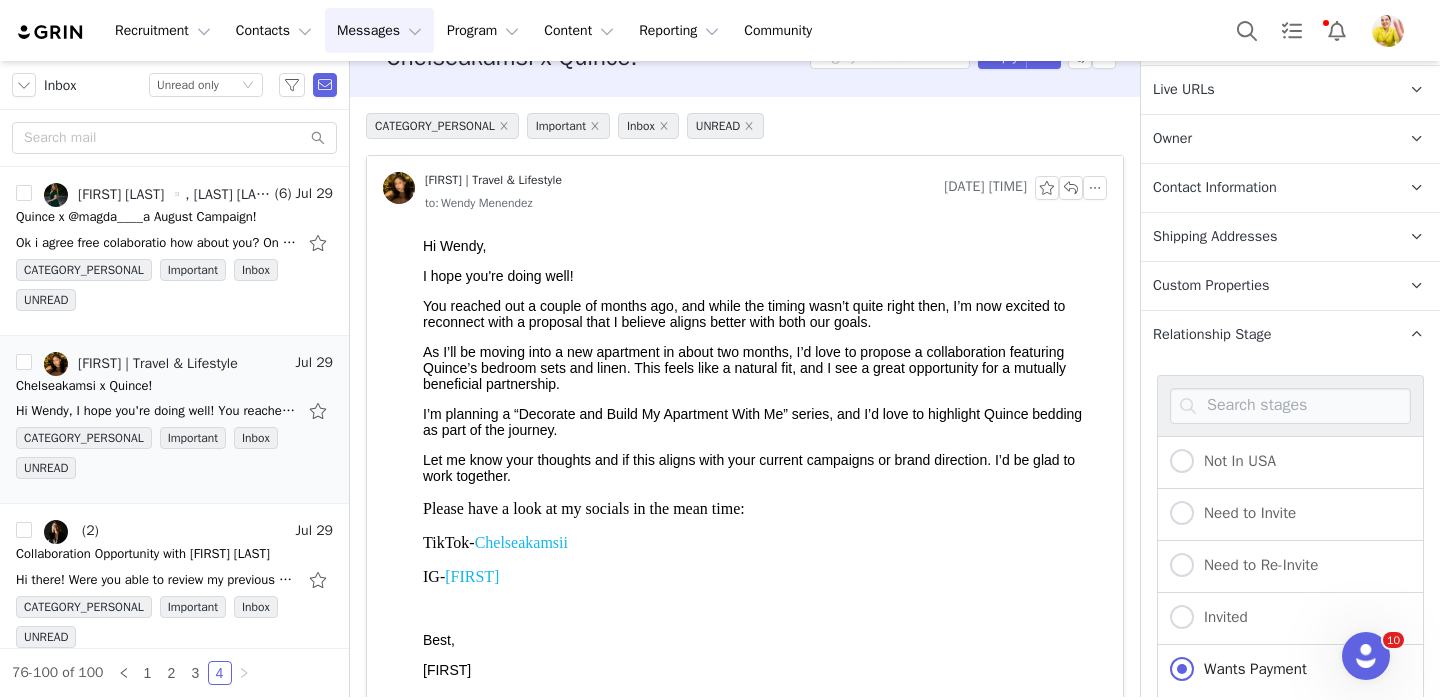 scroll, scrollTop: 550, scrollLeft: 0, axis: vertical 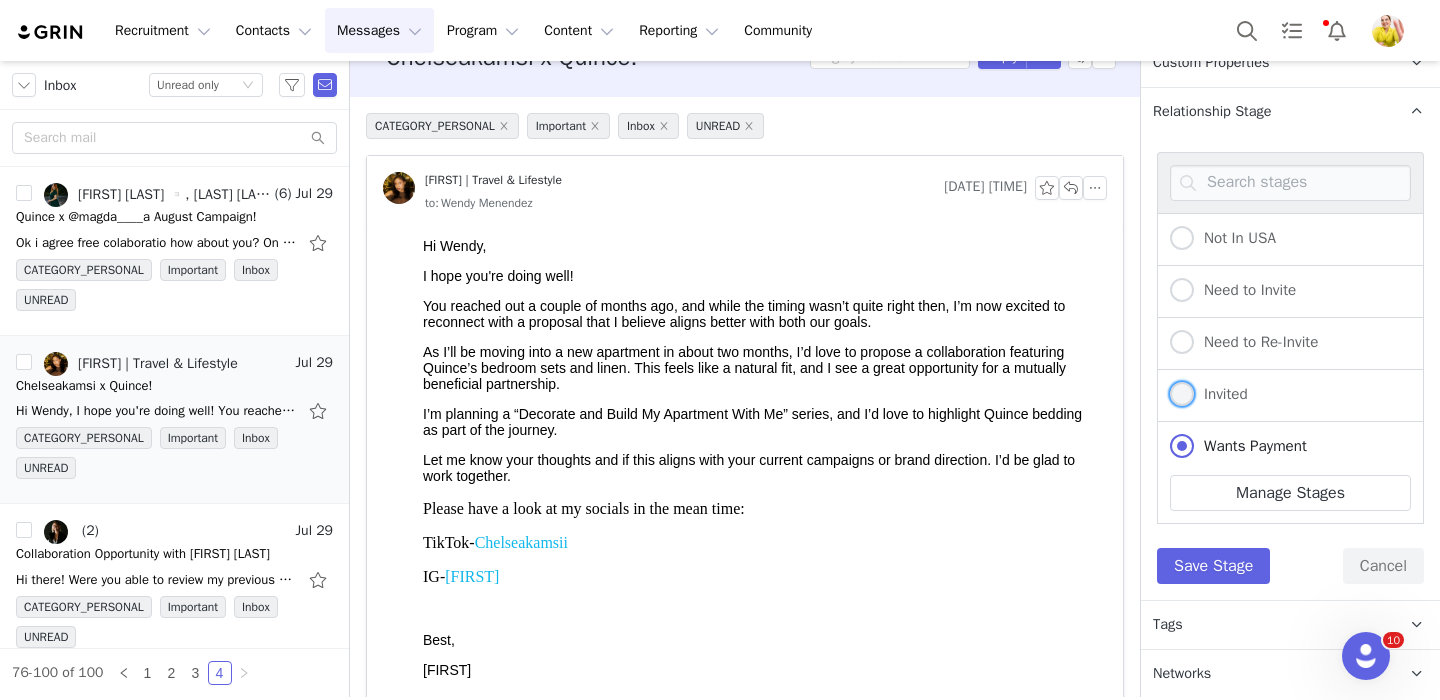 click on "Invited" at bounding box center (1221, 394) 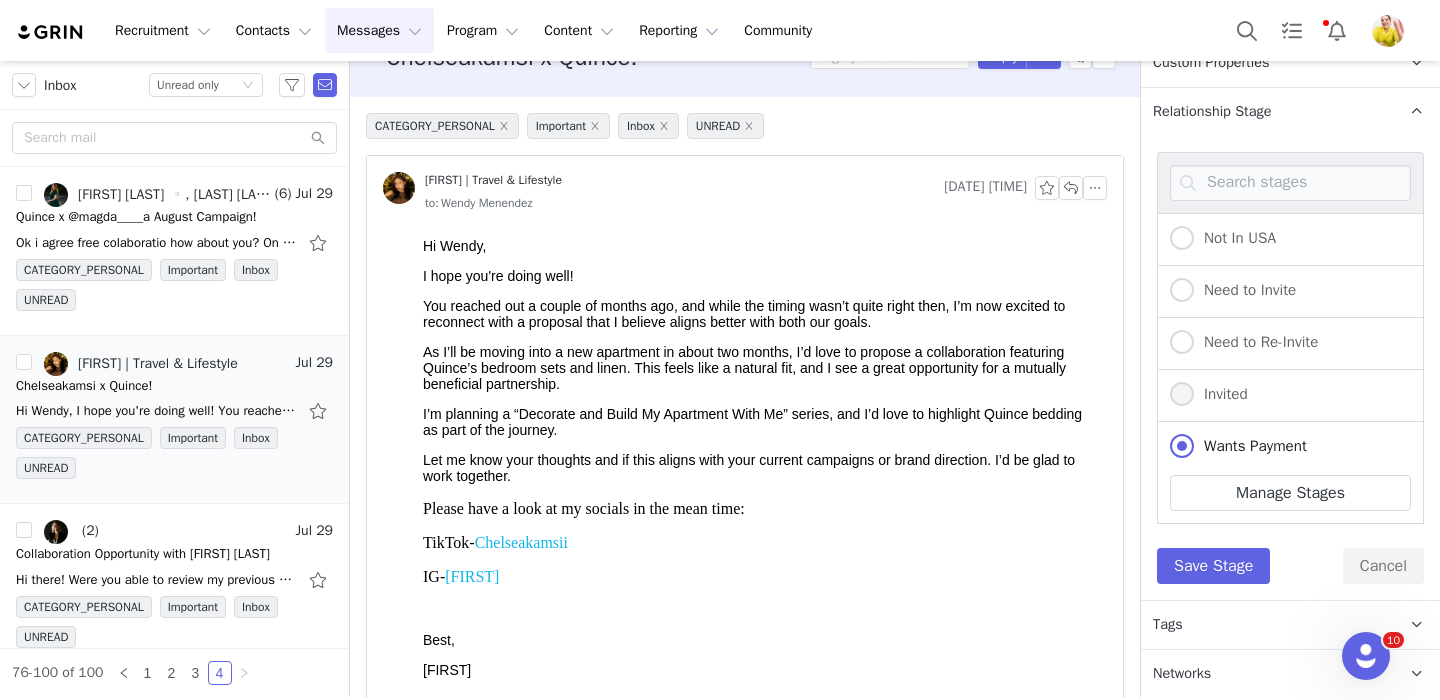 click on "Invited" at bounding box center (1182, 395) 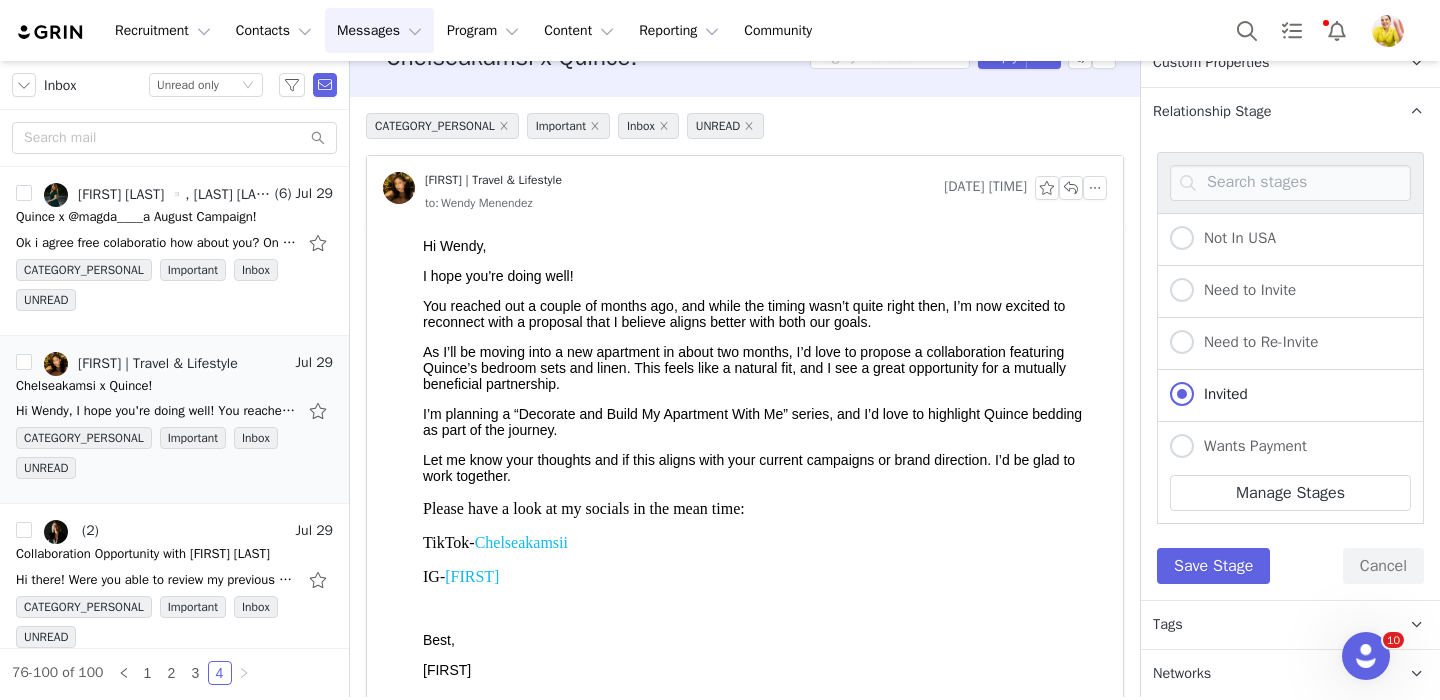radio on "true" 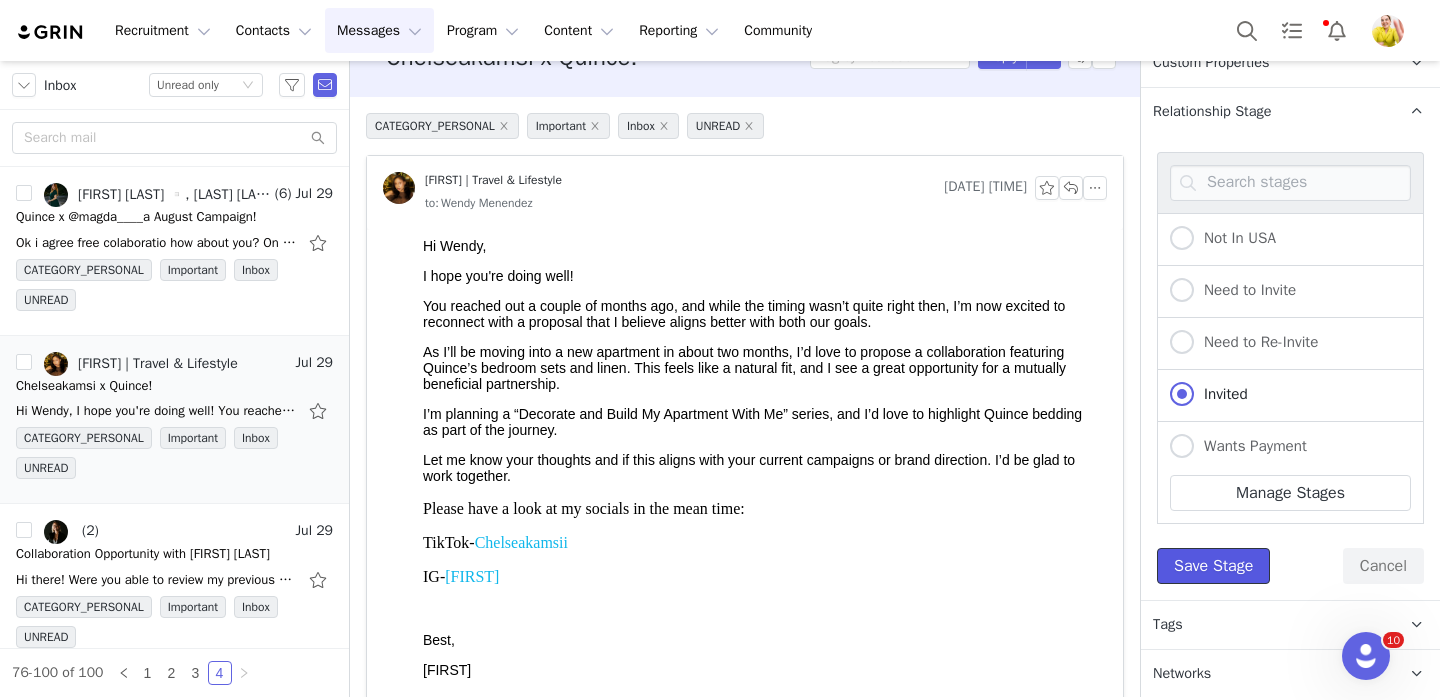 click on "Save Stage" at bounding box center [1213, 566] 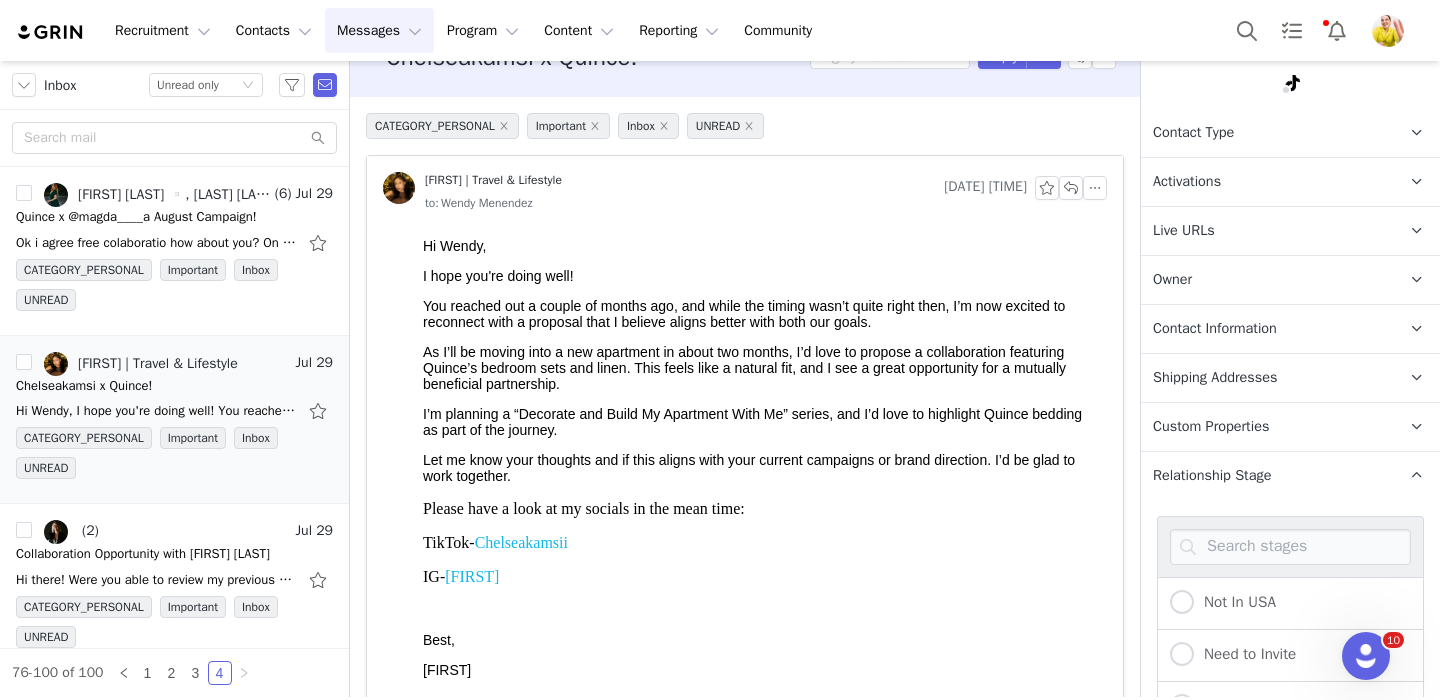 scroll, scrollTop: 21, scrollLeft: 0, axis: vertical 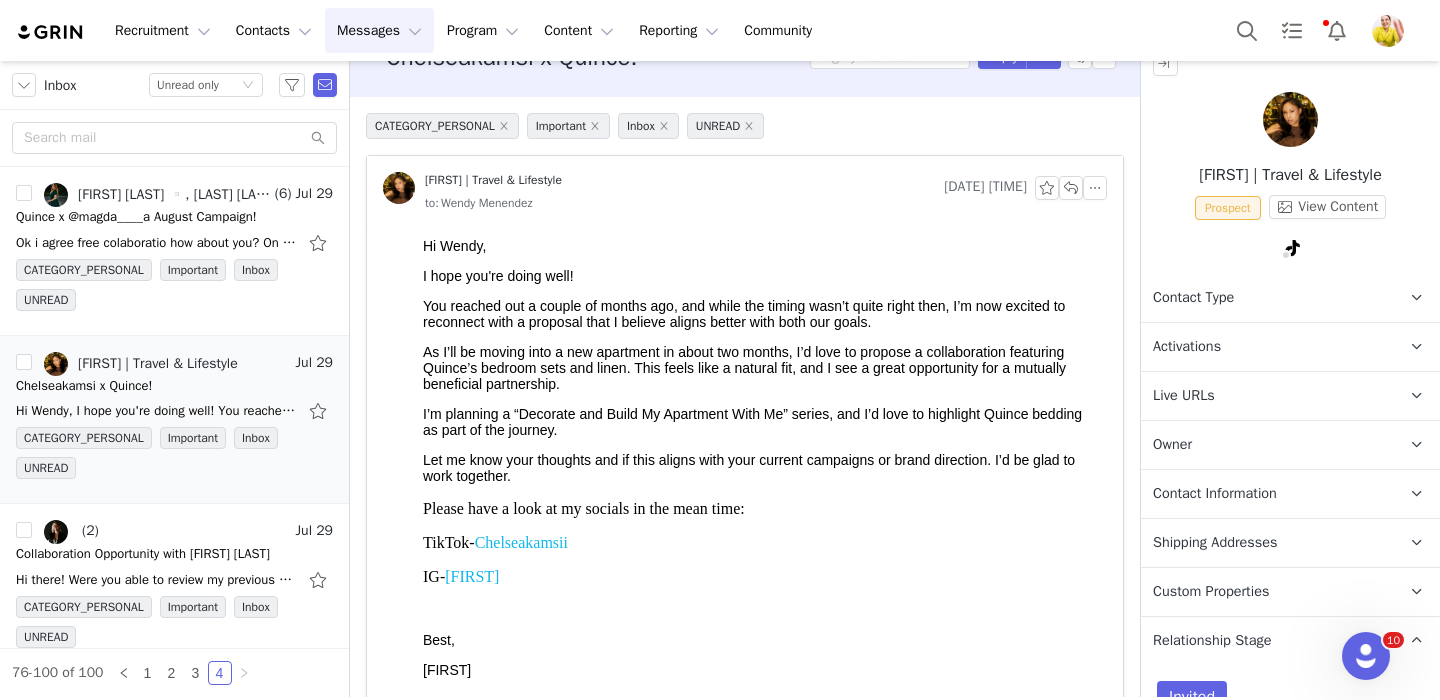 click on "Activations" at bounding box center (1266, 347) 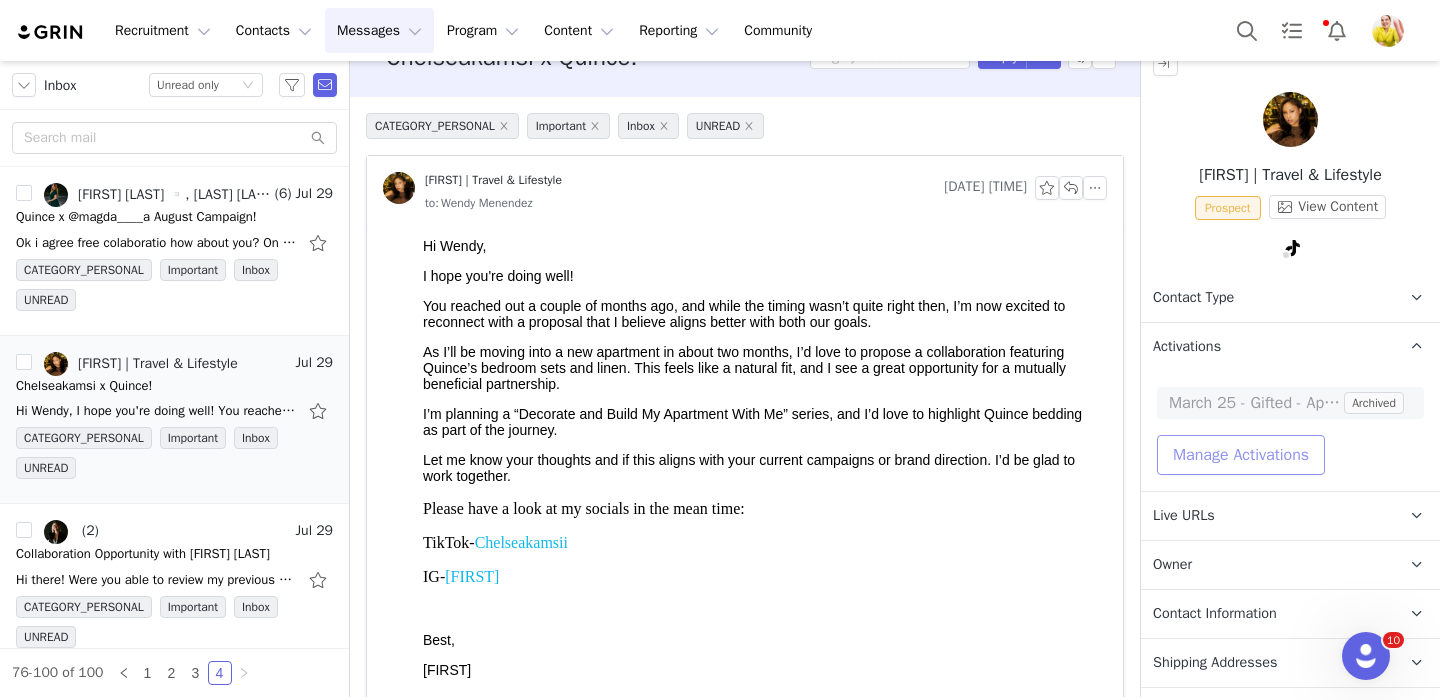click on "Manage Activations" at bounding box center [1241, 455] 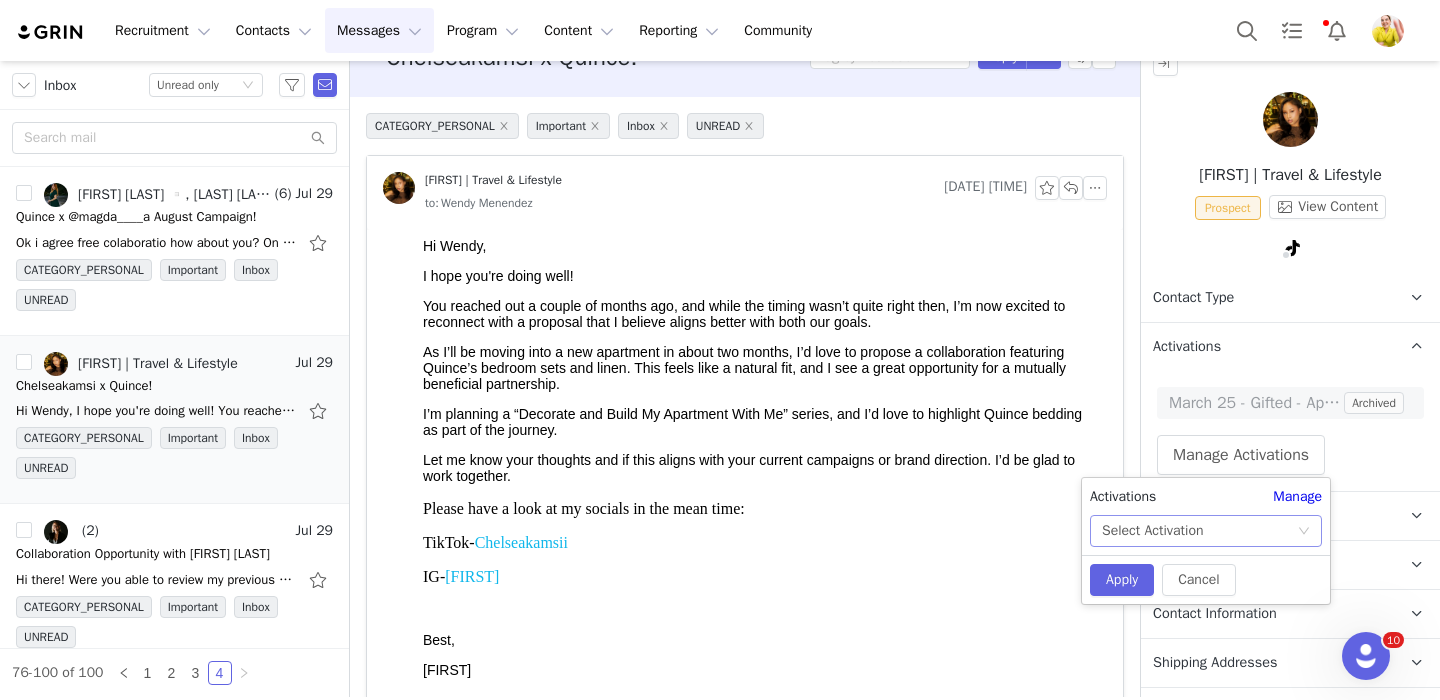 click on "Select Activation" at bounding box center [1199, 531] 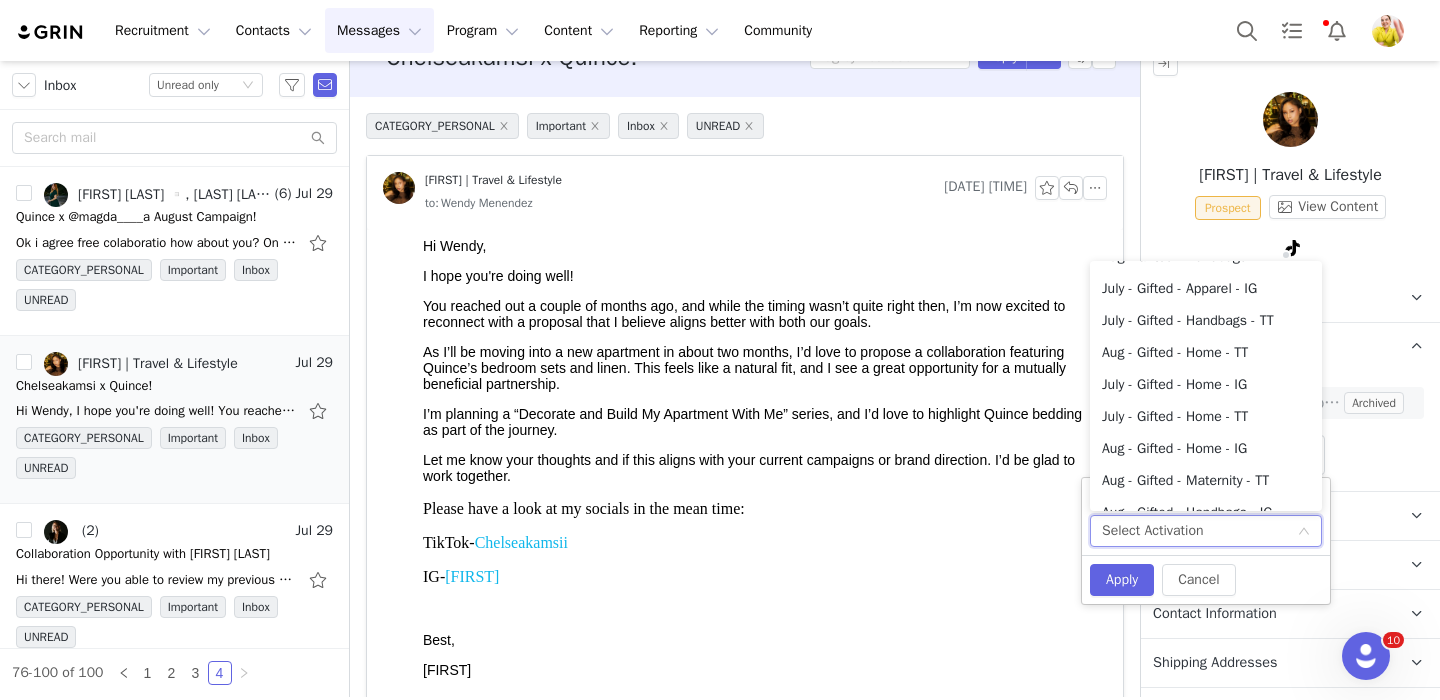 scroll, scrollTop: 255, scrollLeft: 0, axis: vertical 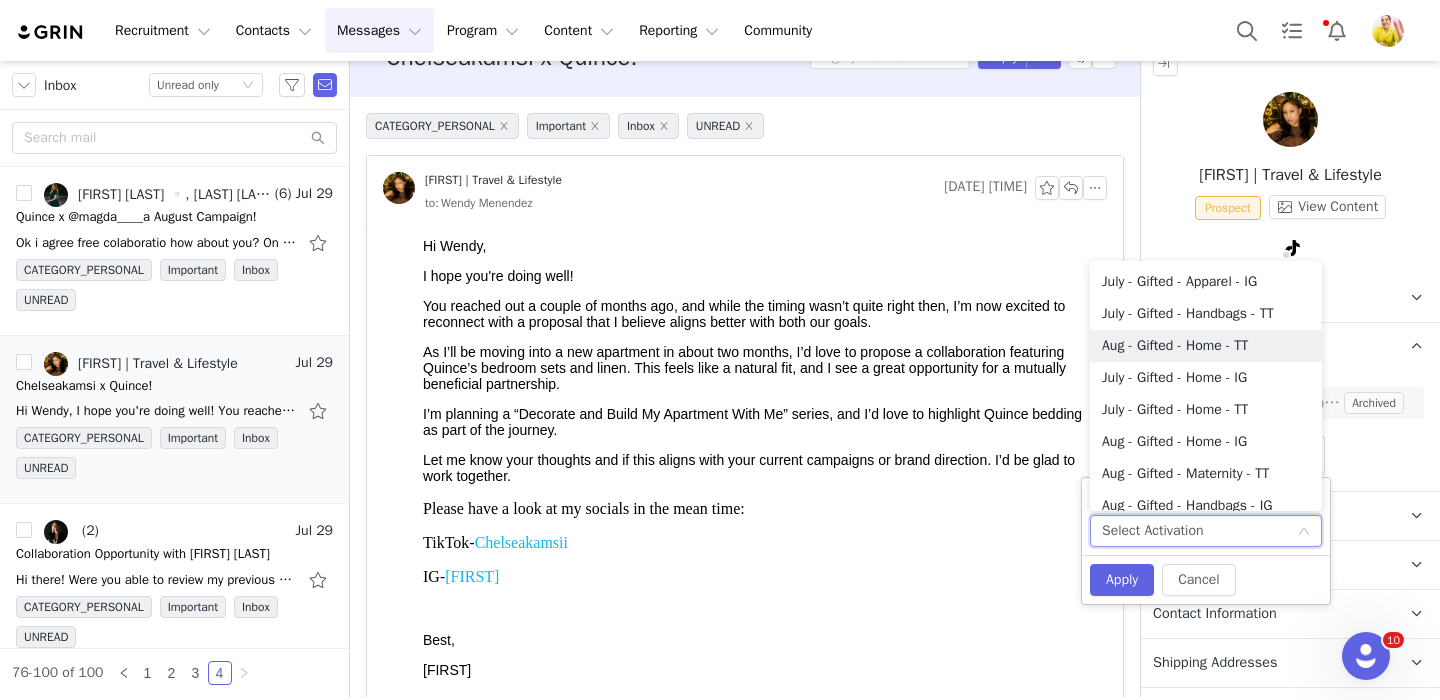 click on "Aug - Gifted - Home - TT" at bounding box center (1206, 346) 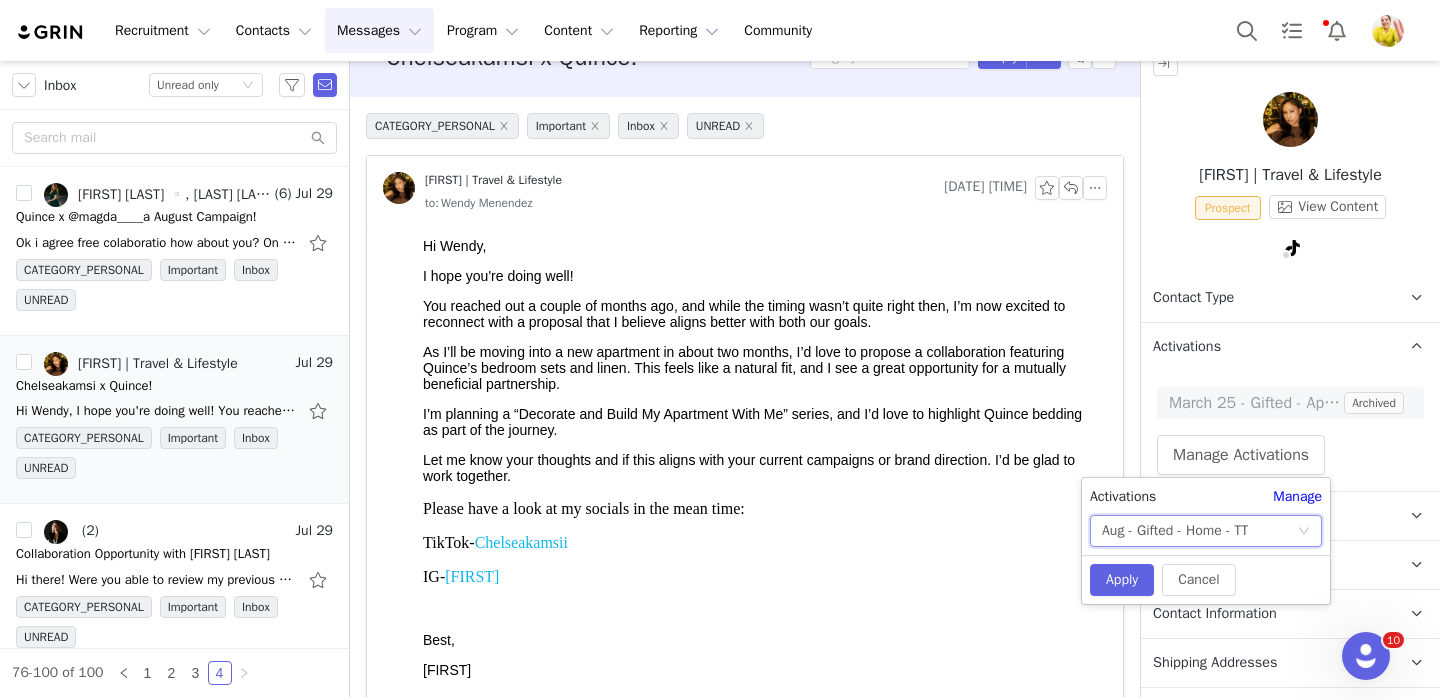click on "Cancel Apply" at bounding box center (1206, 579) 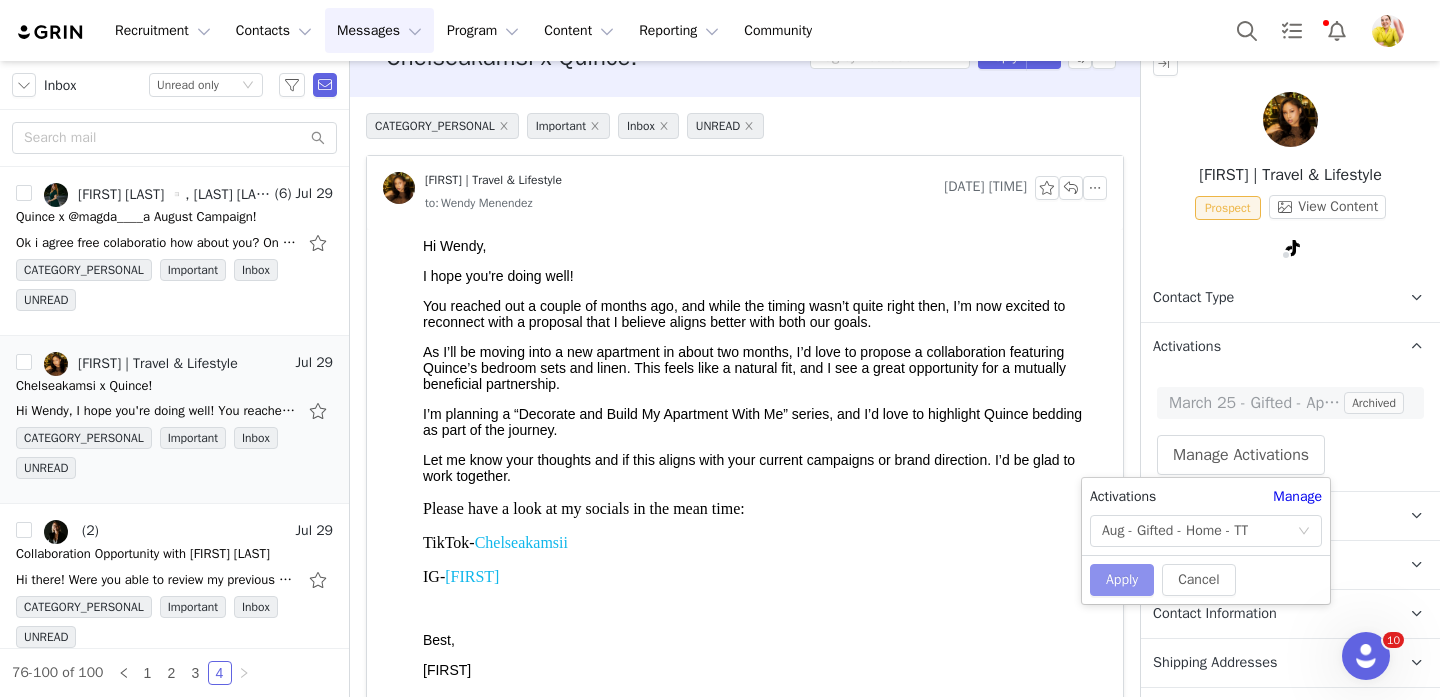 click on "Apply" at bounding box center (1122, 580) 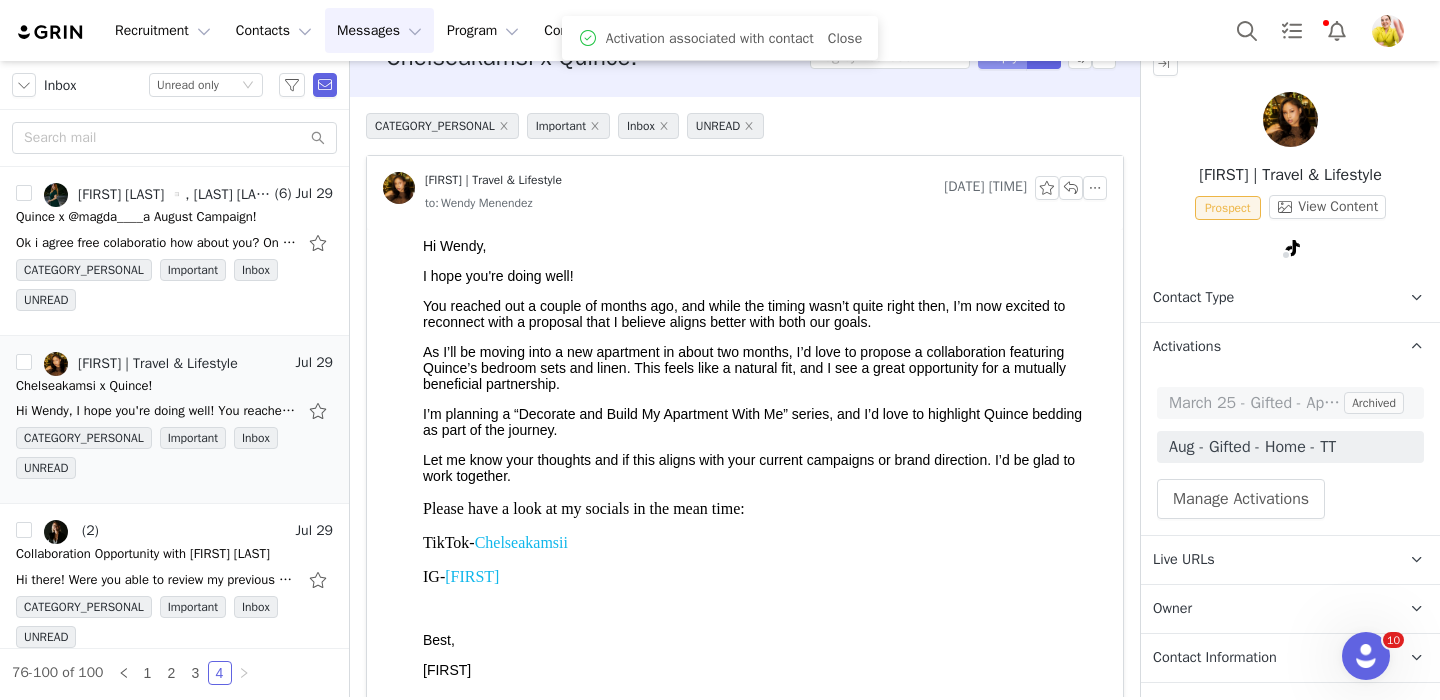 click on "Reply" at bounding box center [1002, 57] 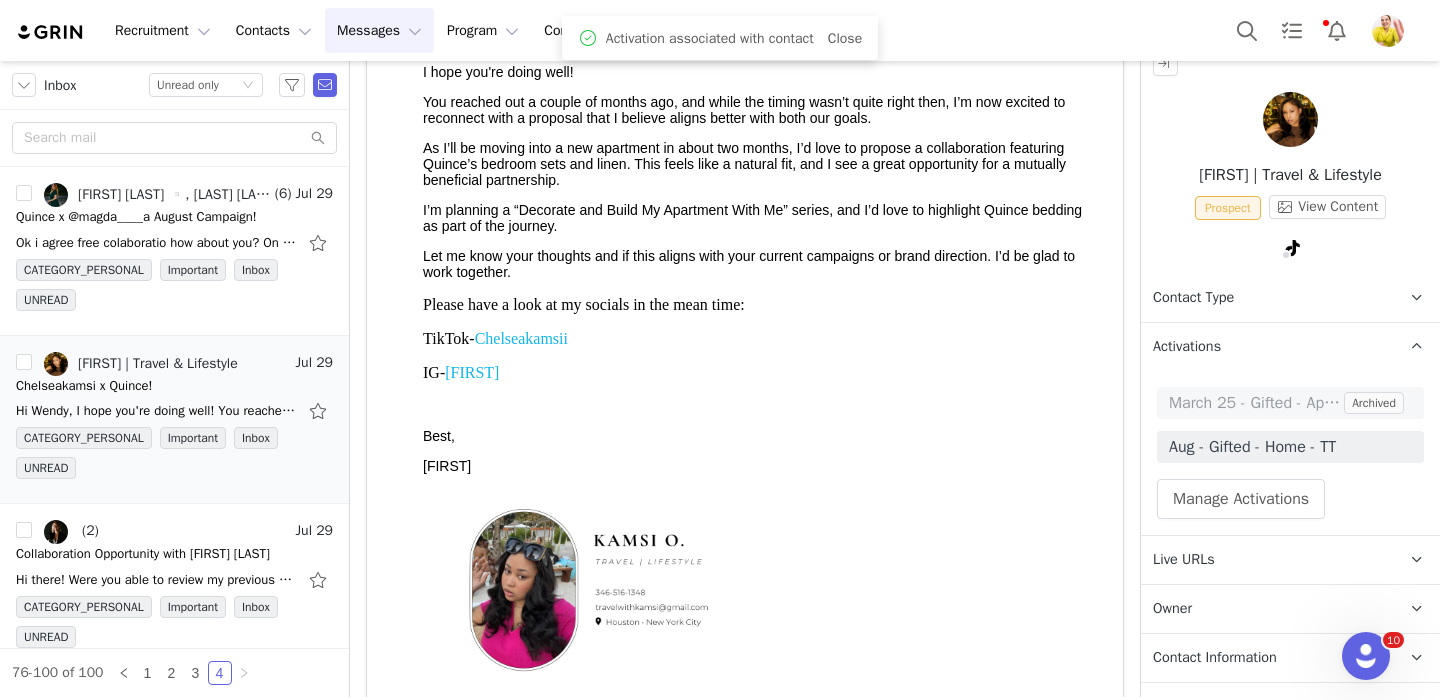 scroll, scrollTop: 749, scrollLeft: 0, axis: vertical 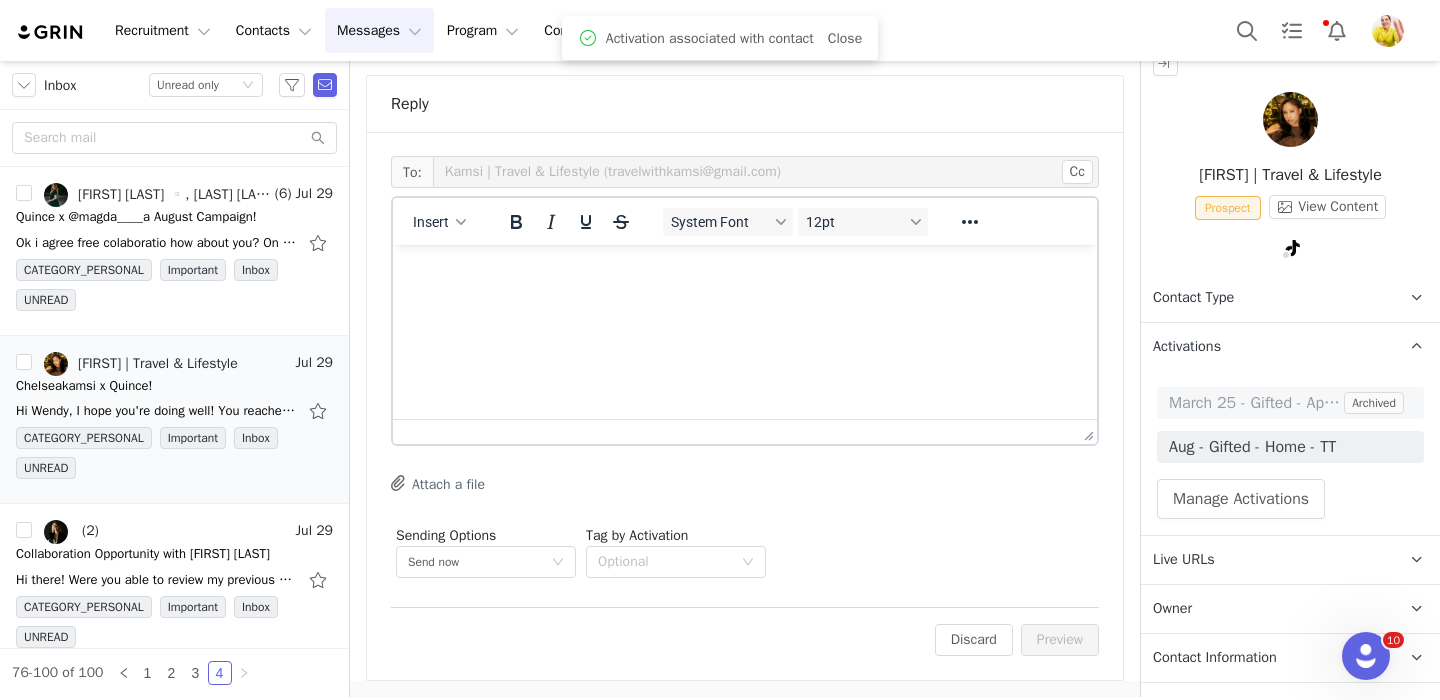 click at bounding box center [745, 272] 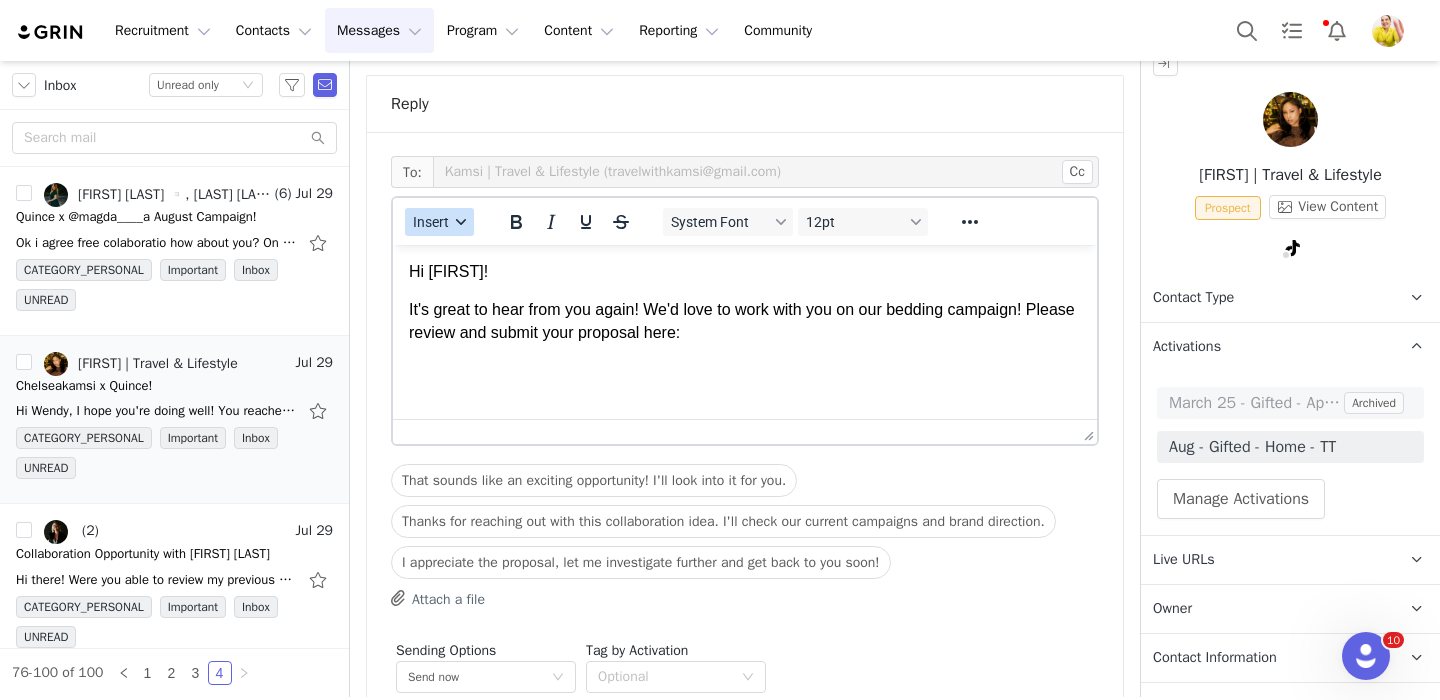 click on "Insert" at bounding box center (431, 222) 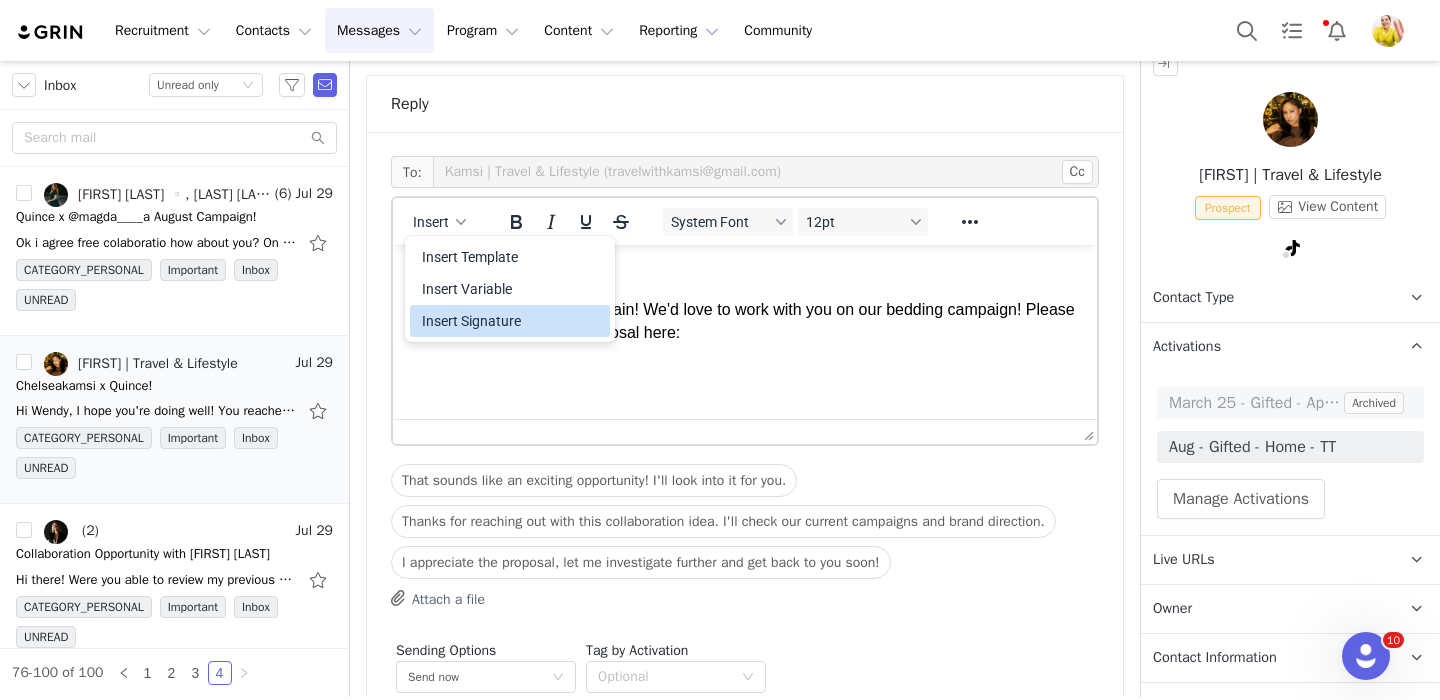 click on "Insert Signature" at bounding box center [512, 321] 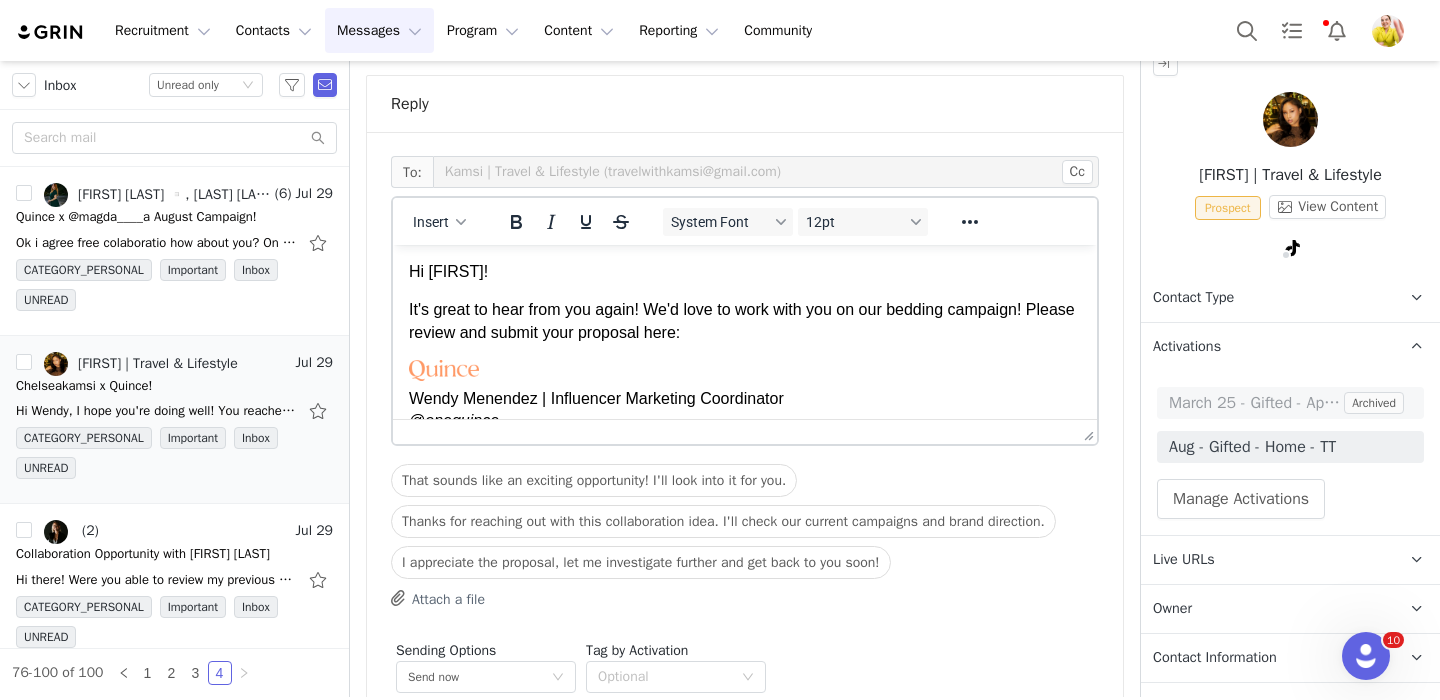 scroll, scrollTop: 11, scrollLeft: 0, axis: vertical 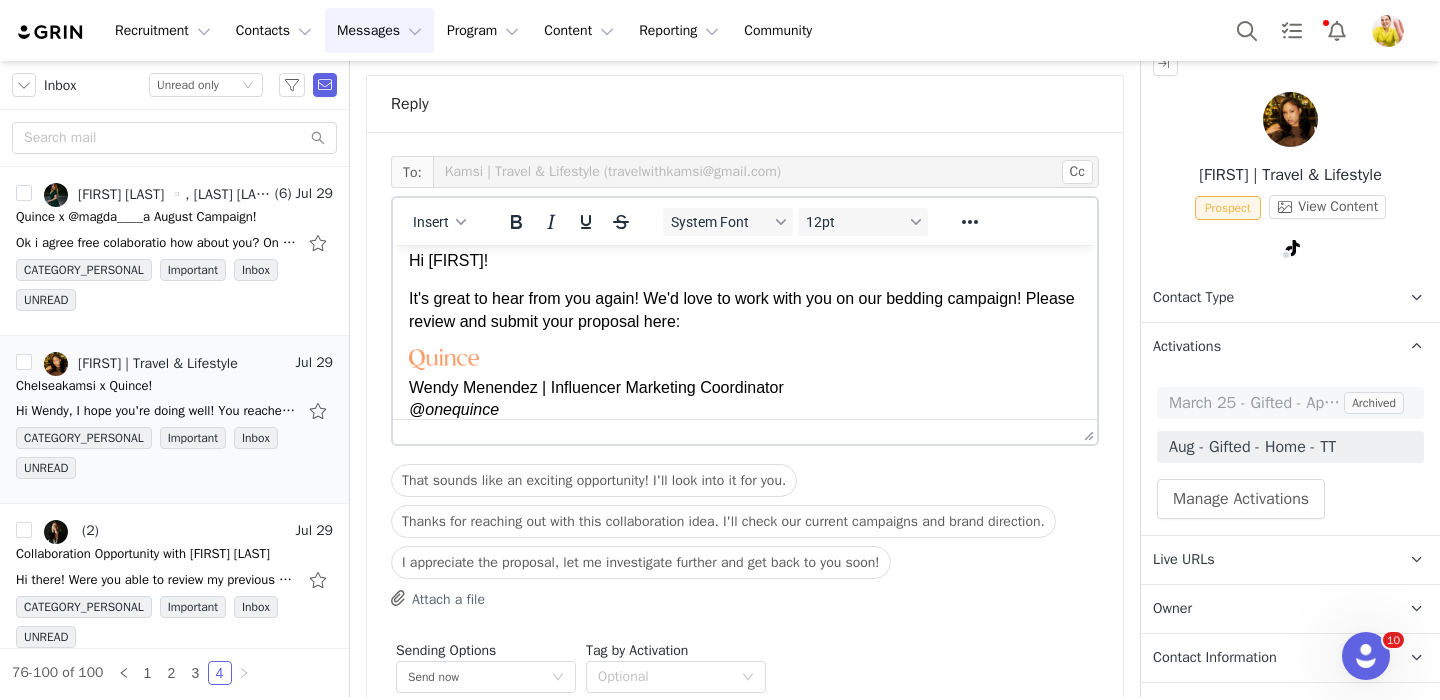 click on "It's great to hear from you again! We'd love to work with you on our bedding campaign! Please review and submit your proposal here:" at bounding box center (745, 310) 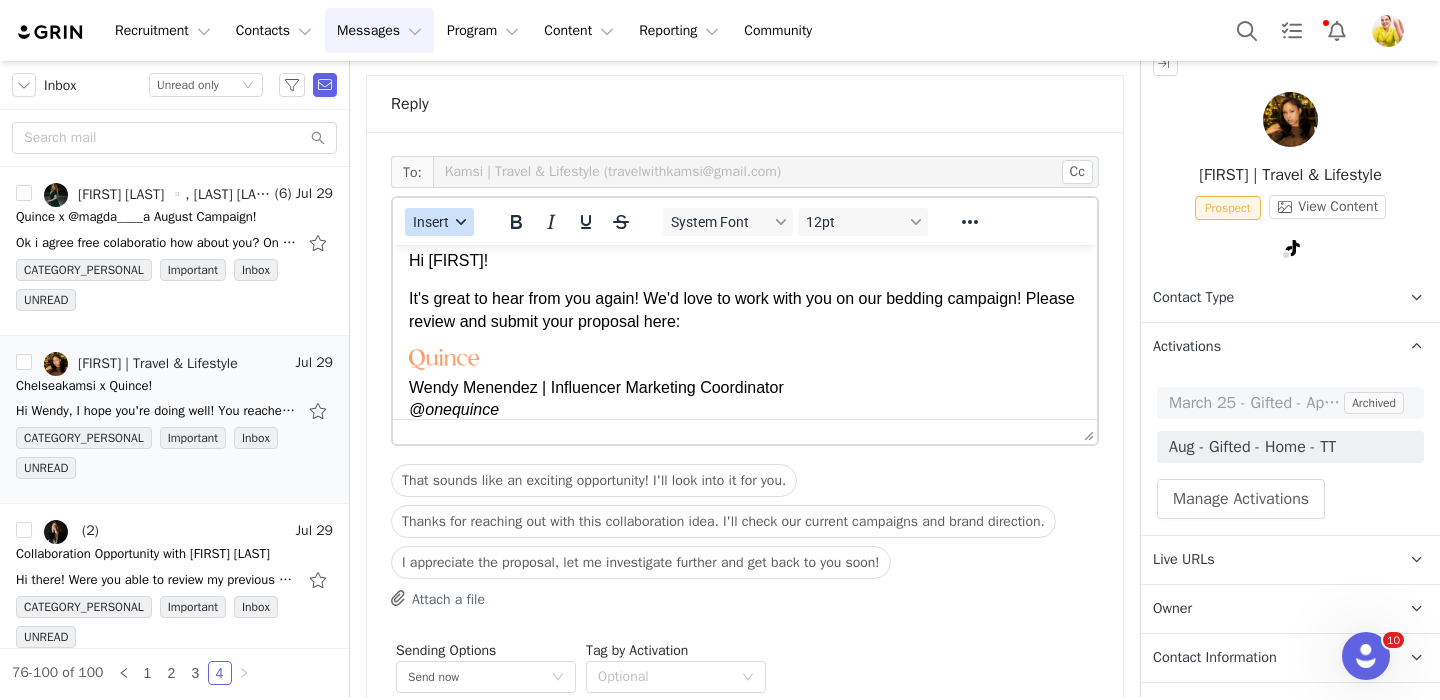 click on "Insert" at bounding box center (439, 222) 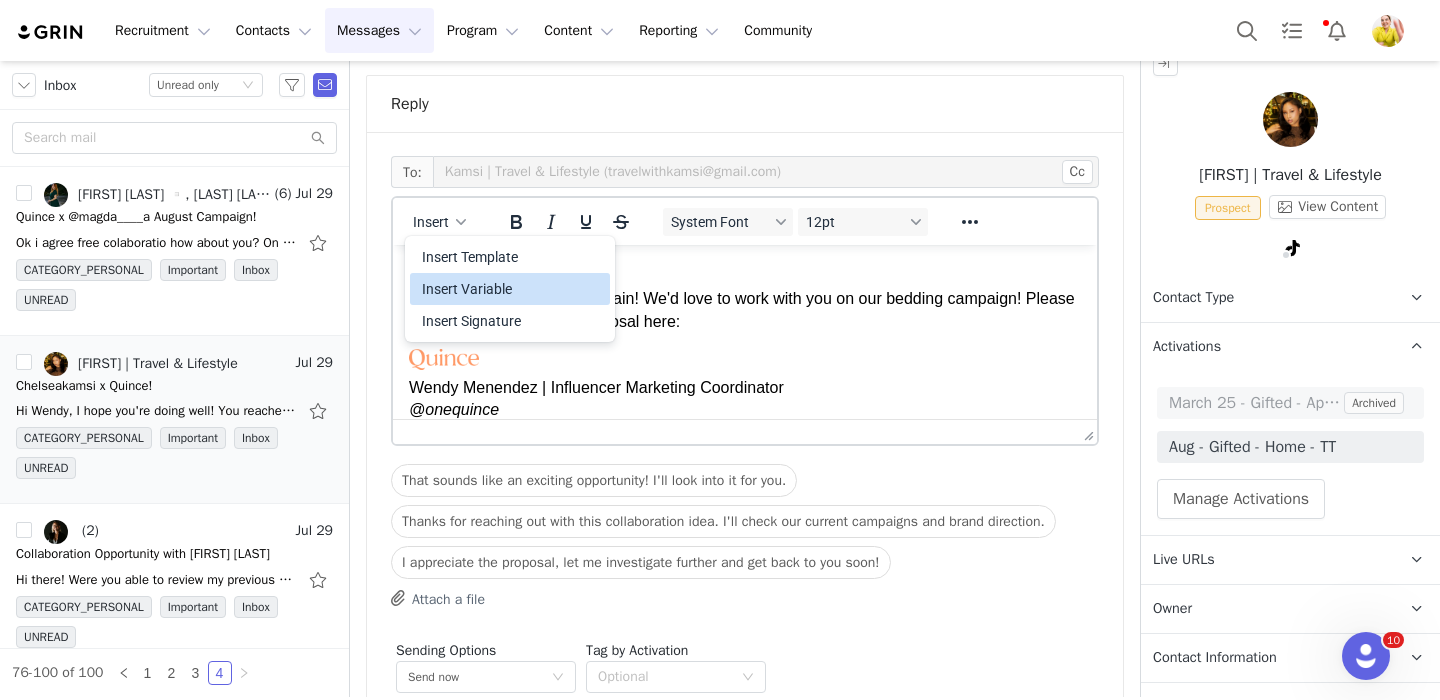 click on "Insert Variable" at bounding box center [512, 289] 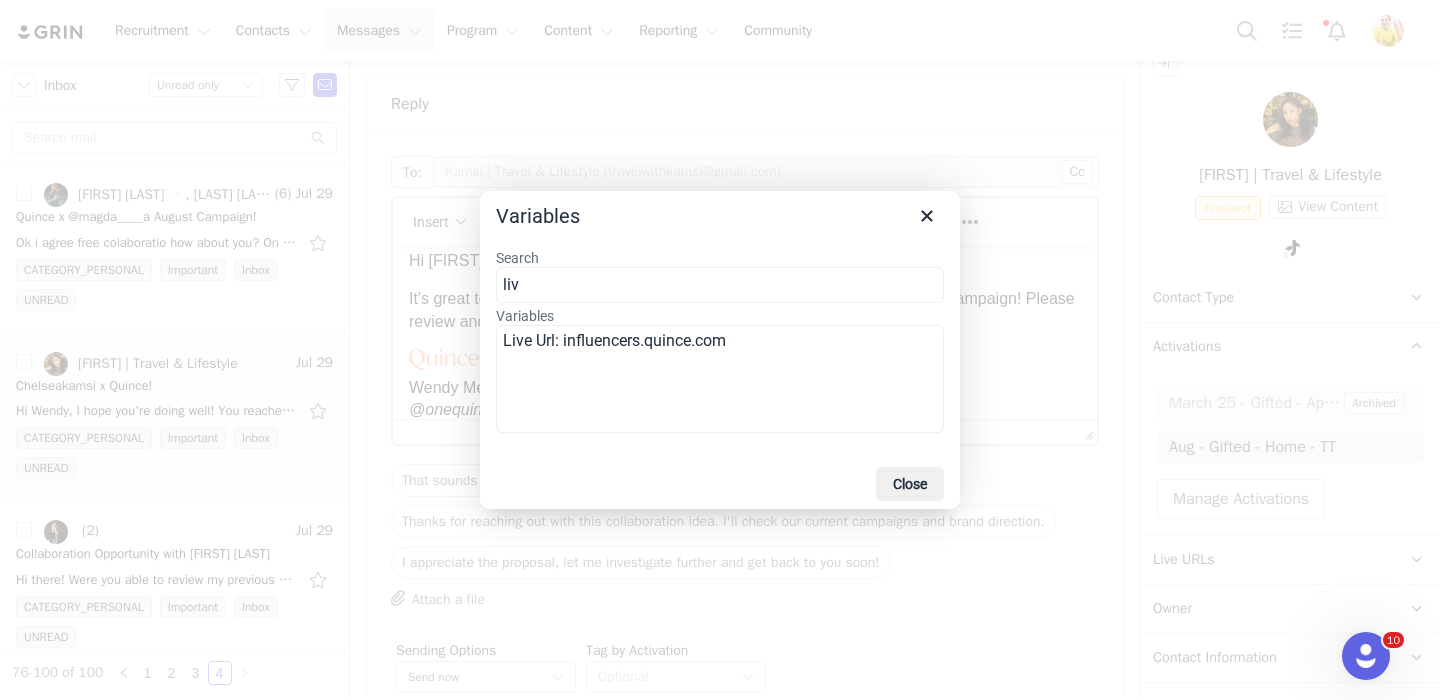 type on "liv" 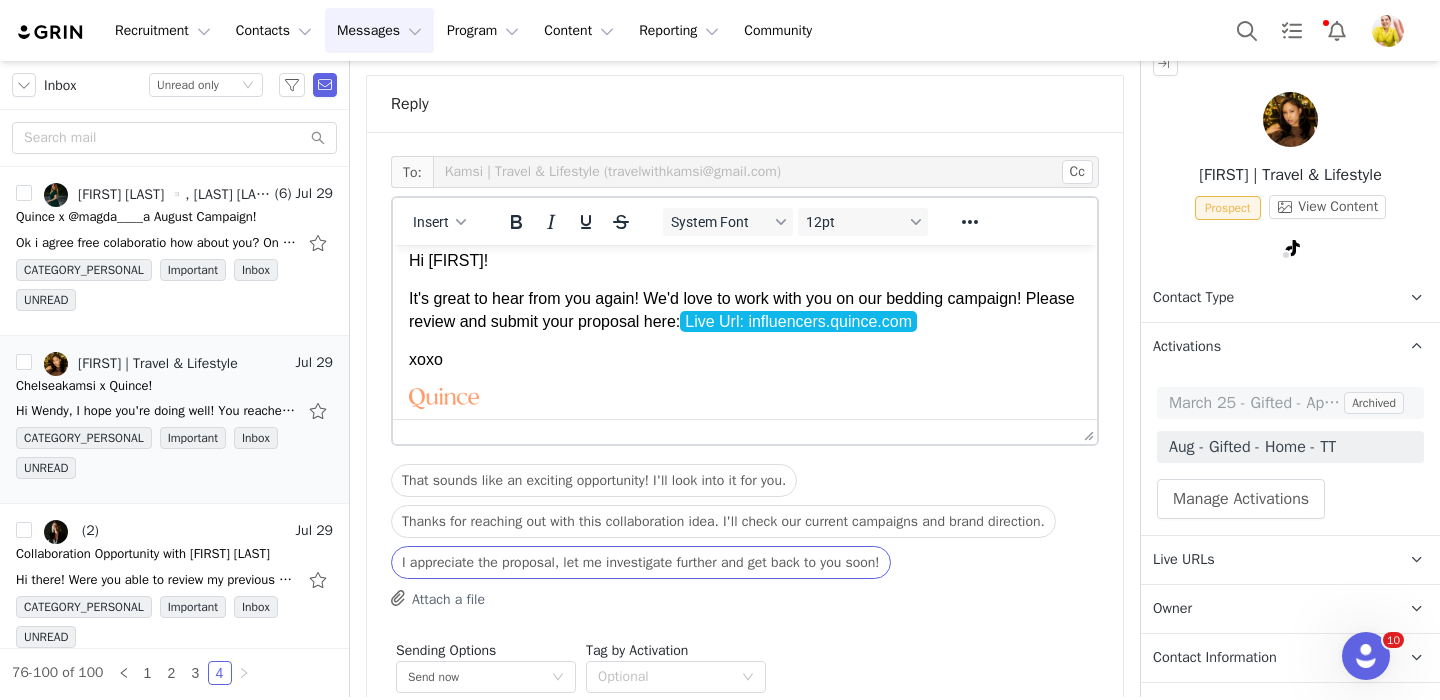 scroll, scrollTop: 1051, scrollLeft: 0, axis: vertical 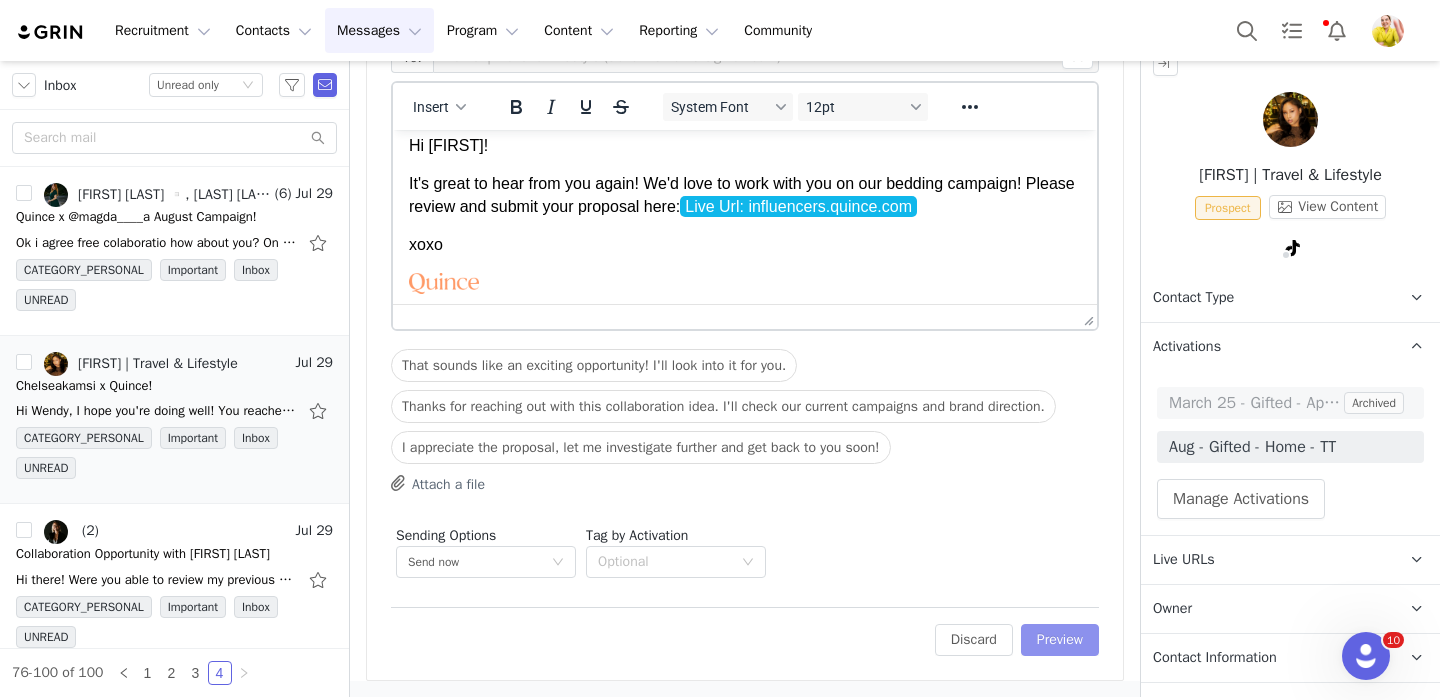 click on "Preview" at bounding box center (1060, 640) 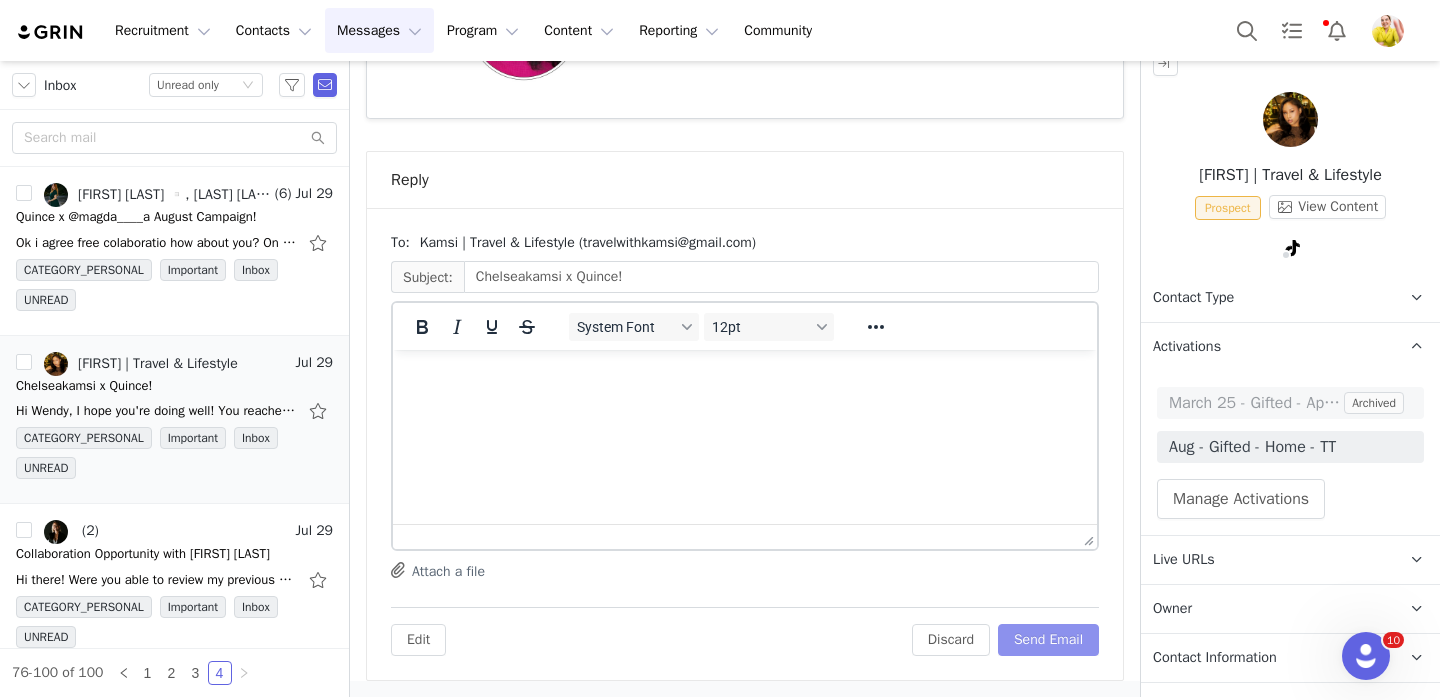 scroll, scrollTop: 839, scrollLeft: 0, axis: vertical 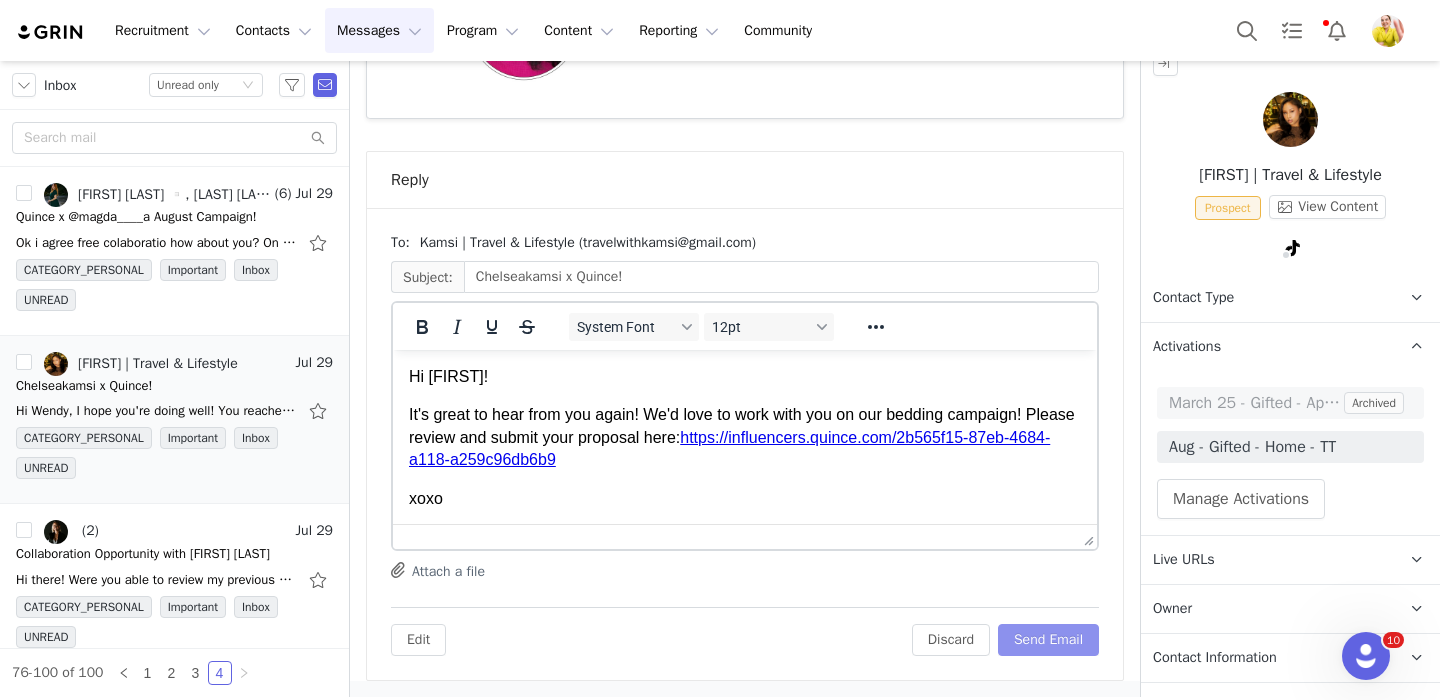 click on "Send Email" at bounding box center [1048, 640] 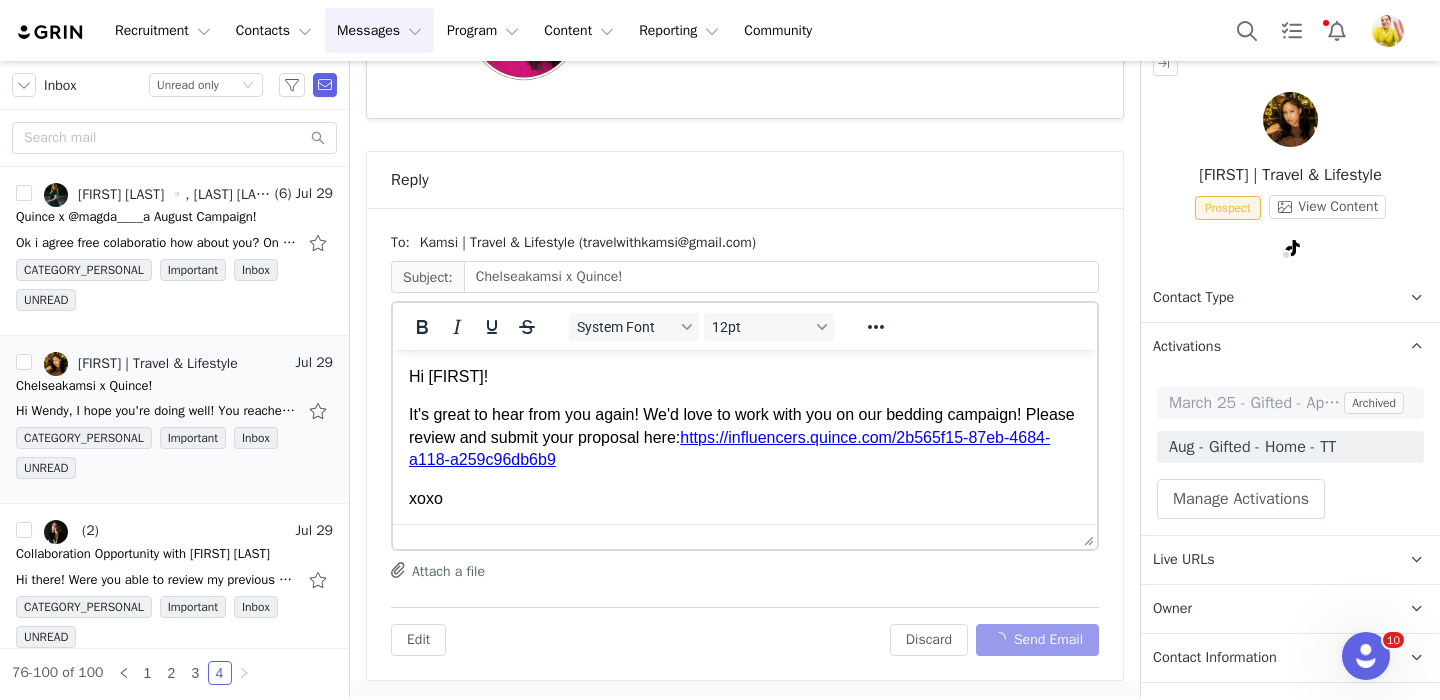 scroll, scrollTop: 277, scrollLeft: 0, axis: vertical 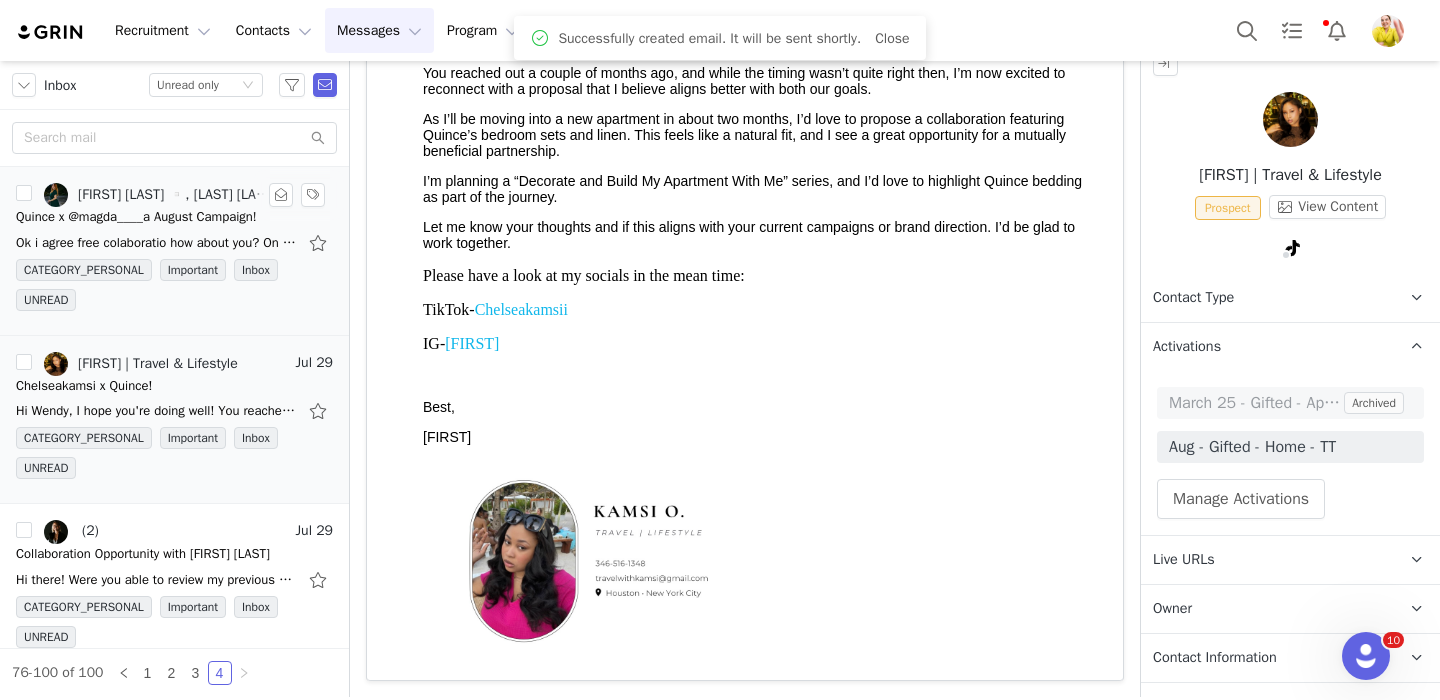 click on "CATEGORY_PERSONAL   Important   Inbox   UNREAD" at bounding box center (174, 289) 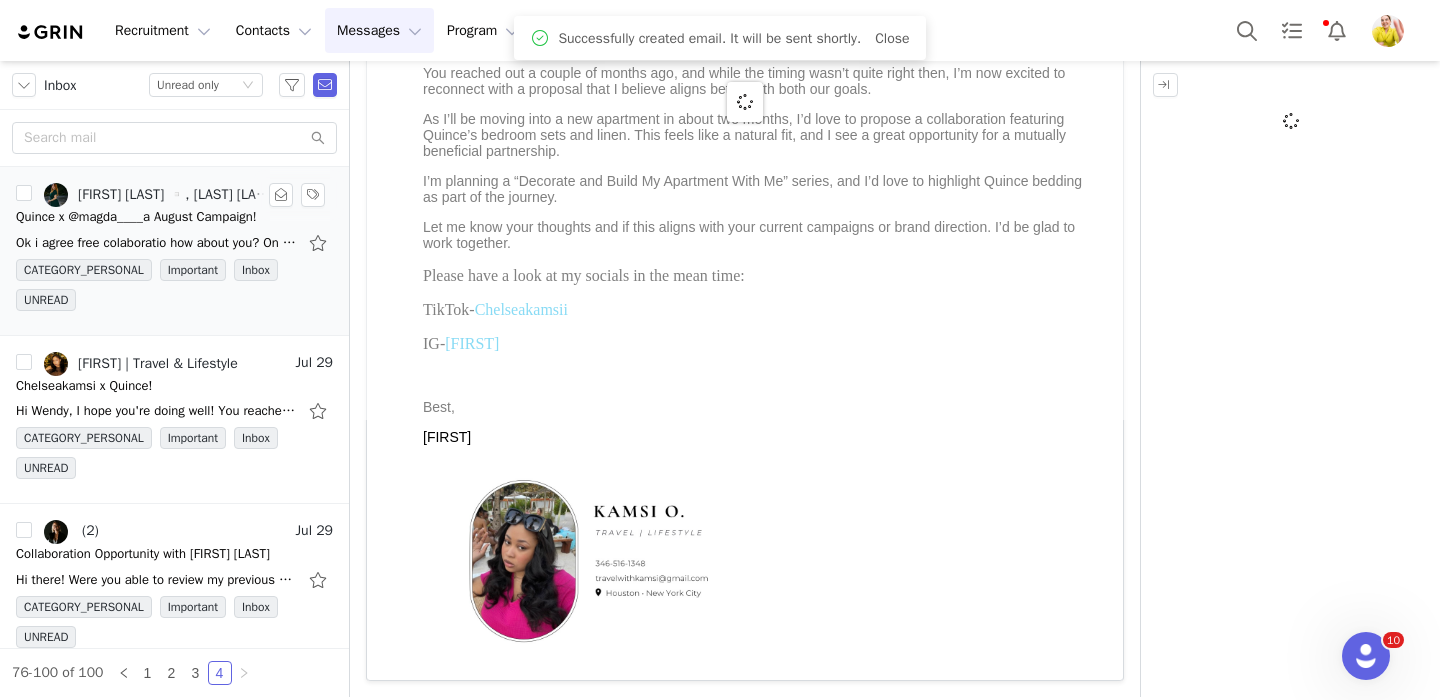 scroll, scrollTop: 0, scrollLeft: 0, axis: both 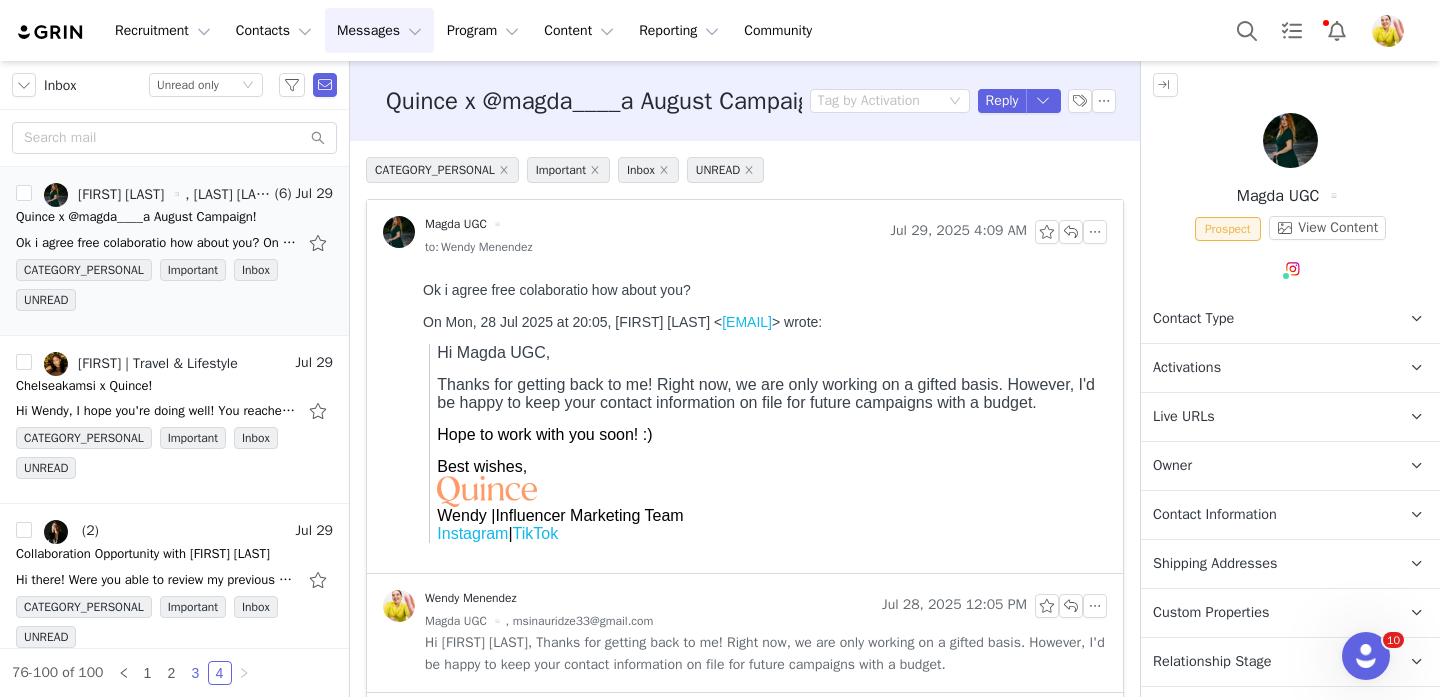 click on "3" at bounding box center (196, 673) 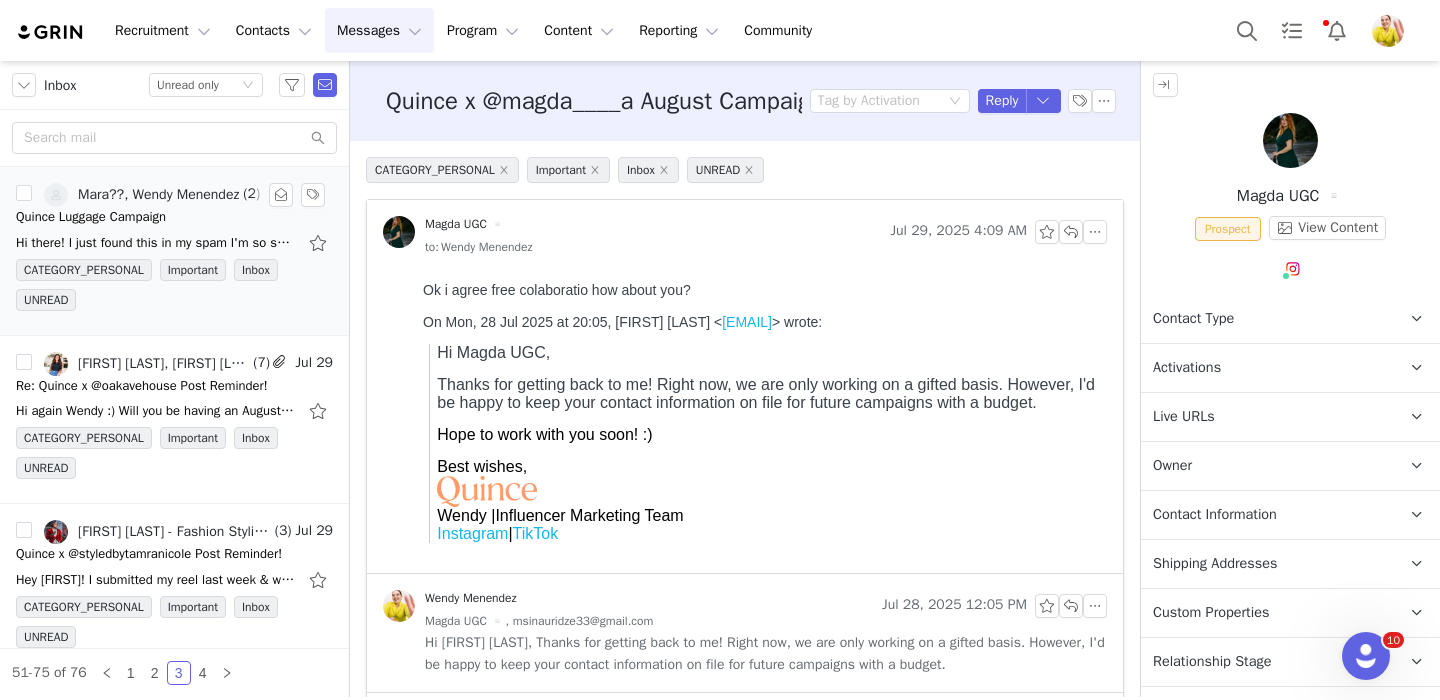 click on "CATEGORY_PERSONAL   Important   Inbox   UNREAD" at bounding box center [174, 289] 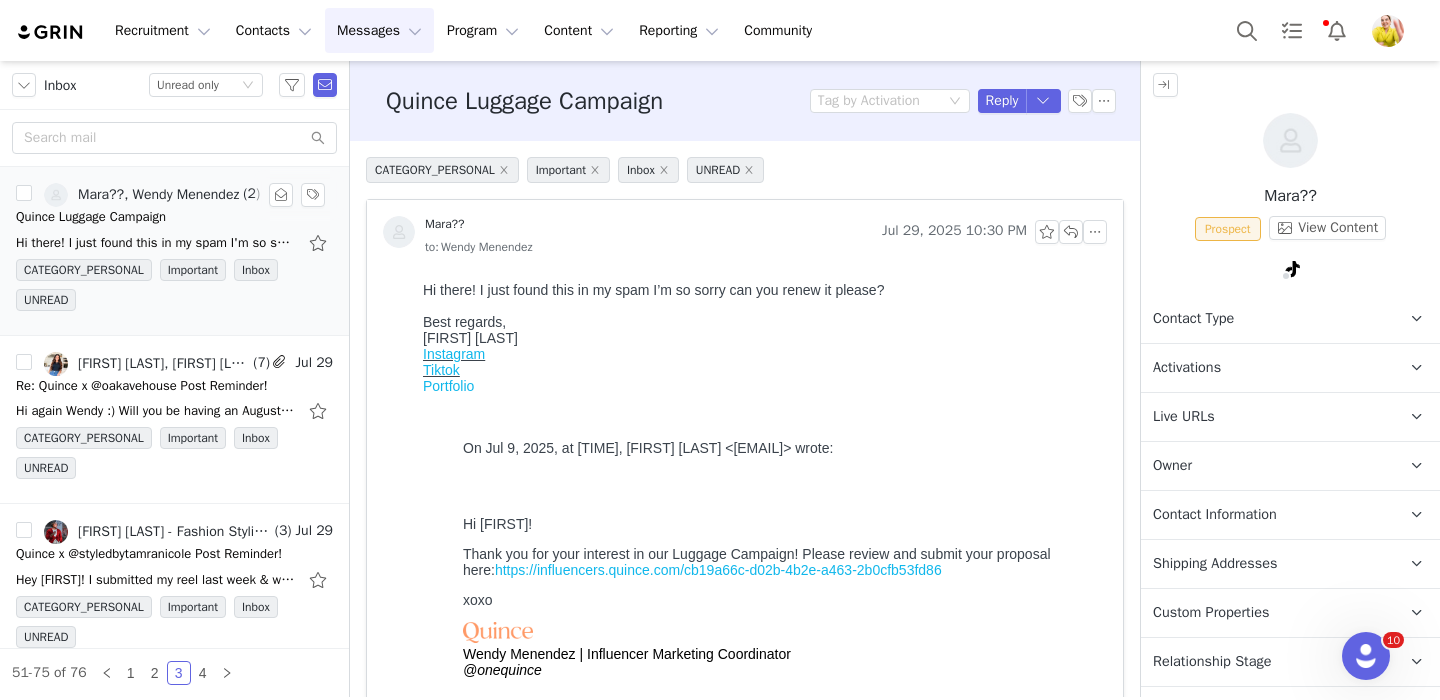 scroll, scrollTop: 0, scrollLeft: 0, axis: both 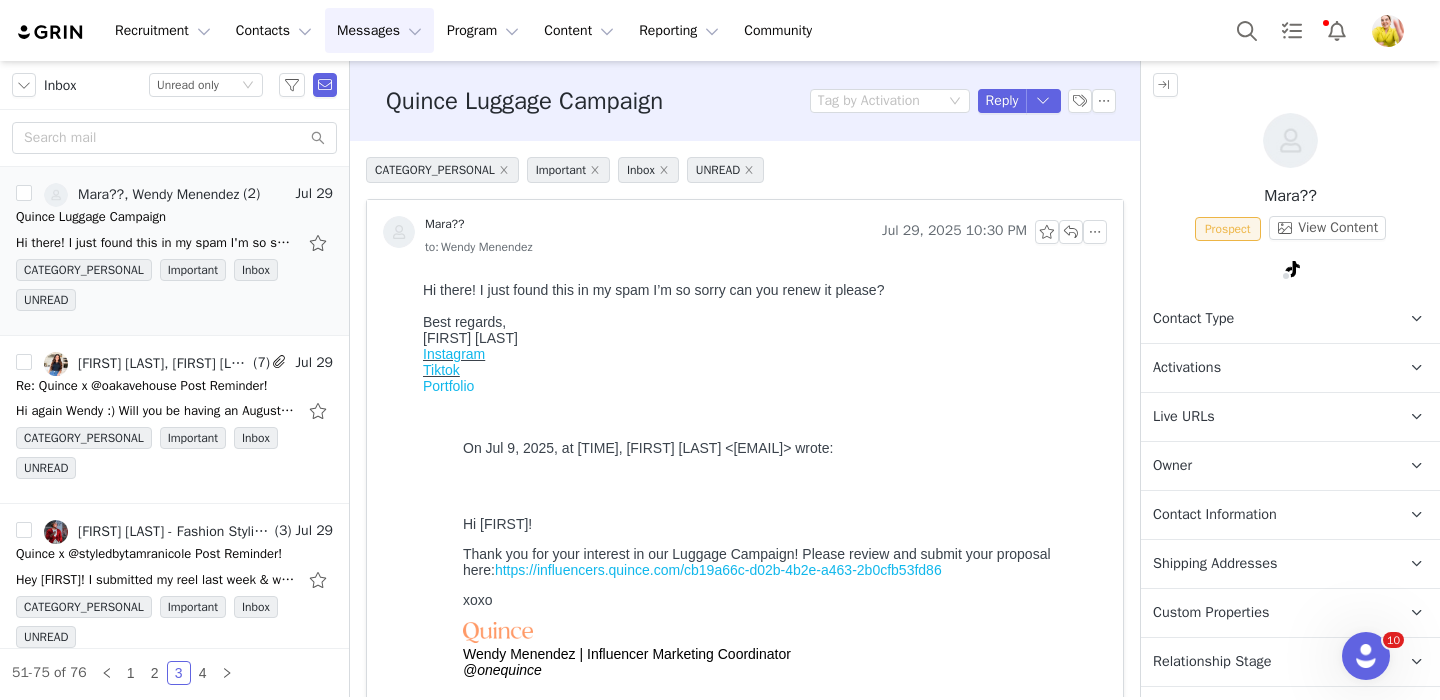 click on "Activations" at bounding box center [1266, 368] 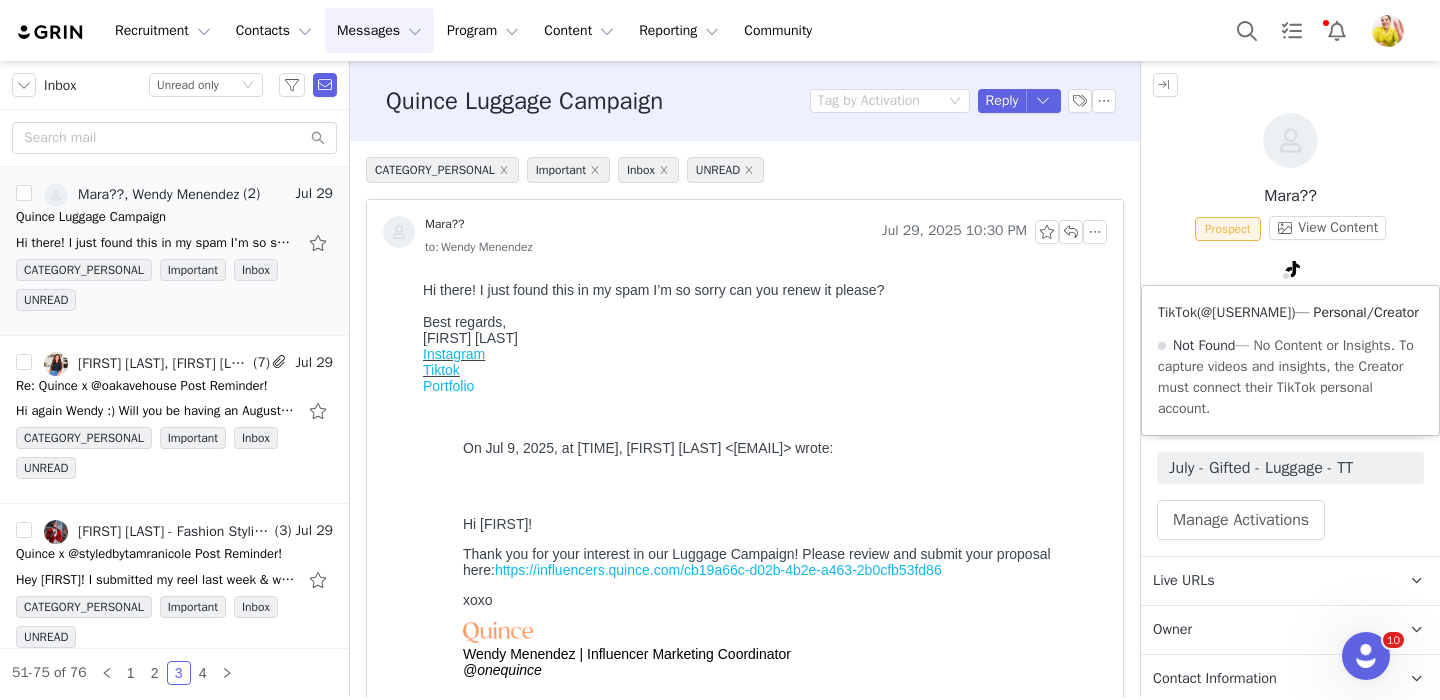 click on "@alexxmara" at bounding box center [1246, 312] 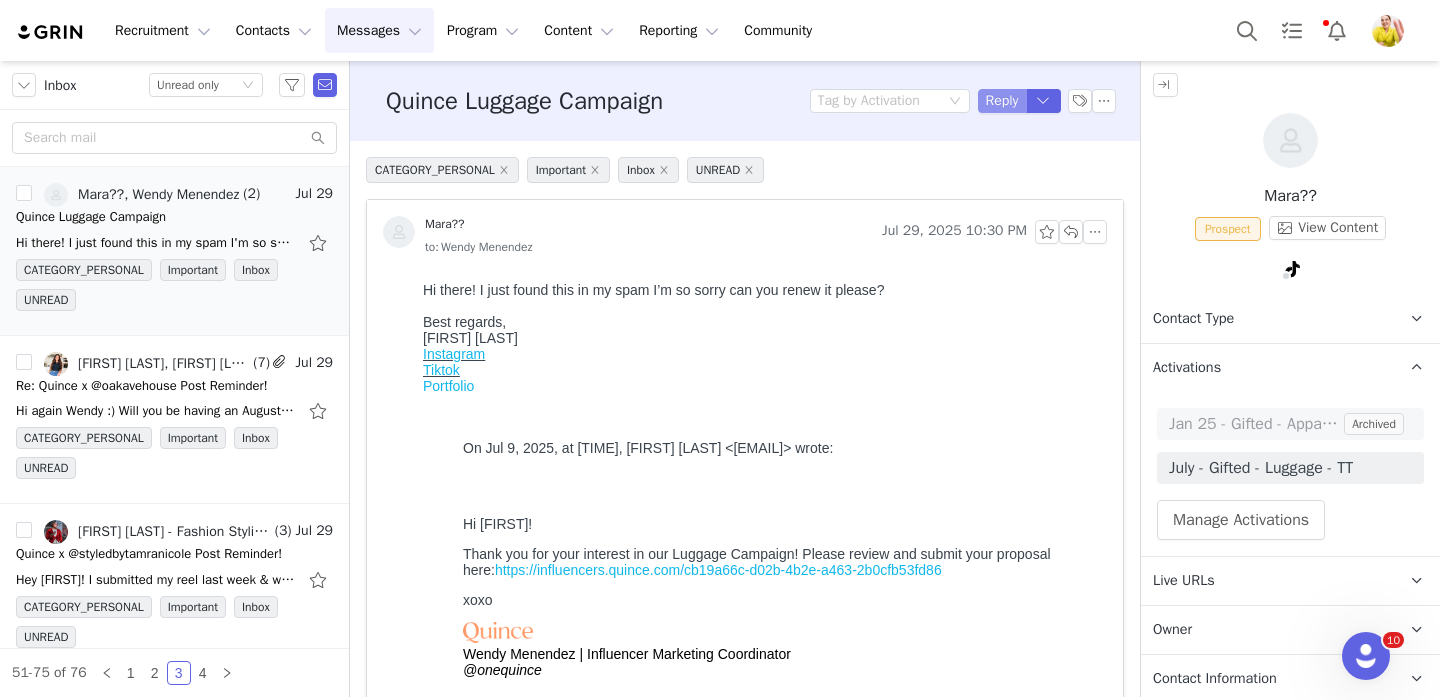 click on "Reply" at bounding box center (1002, 101) 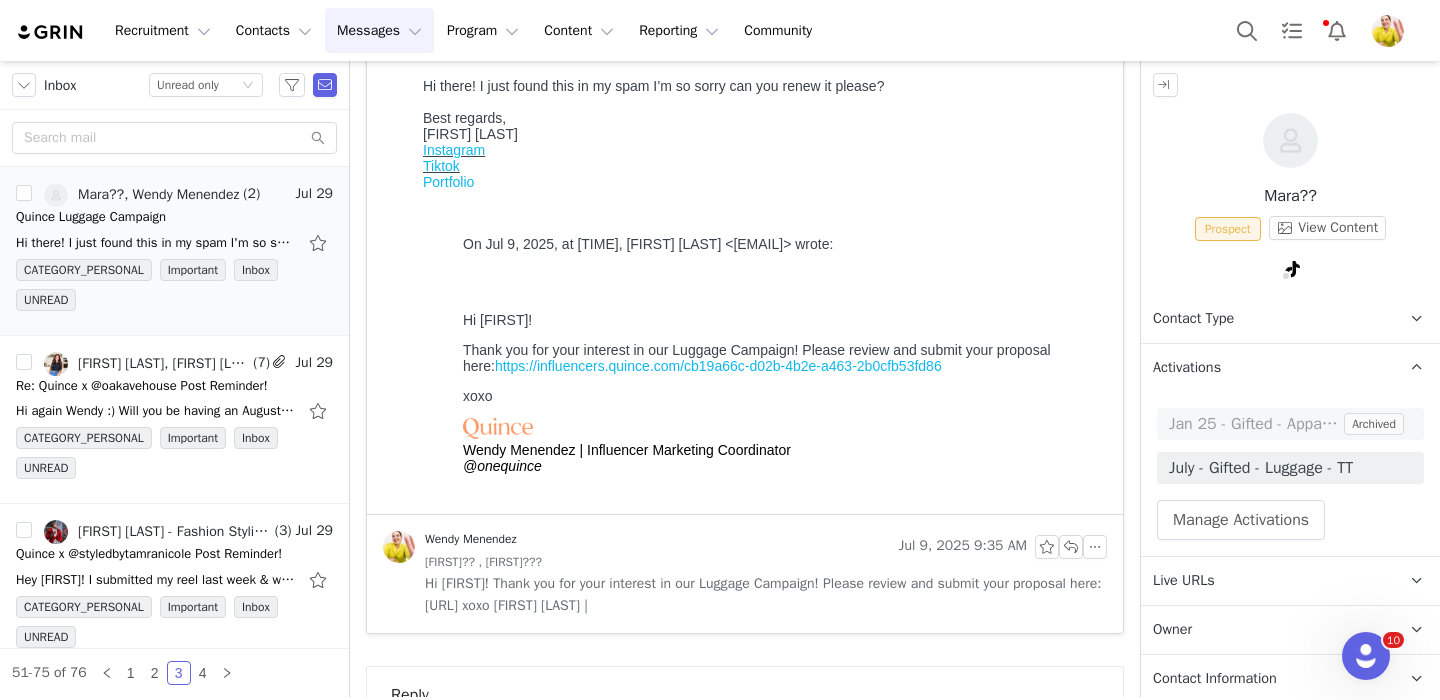 scroll, scrollTop: 436, scrollLeft: 0, axis: vertical 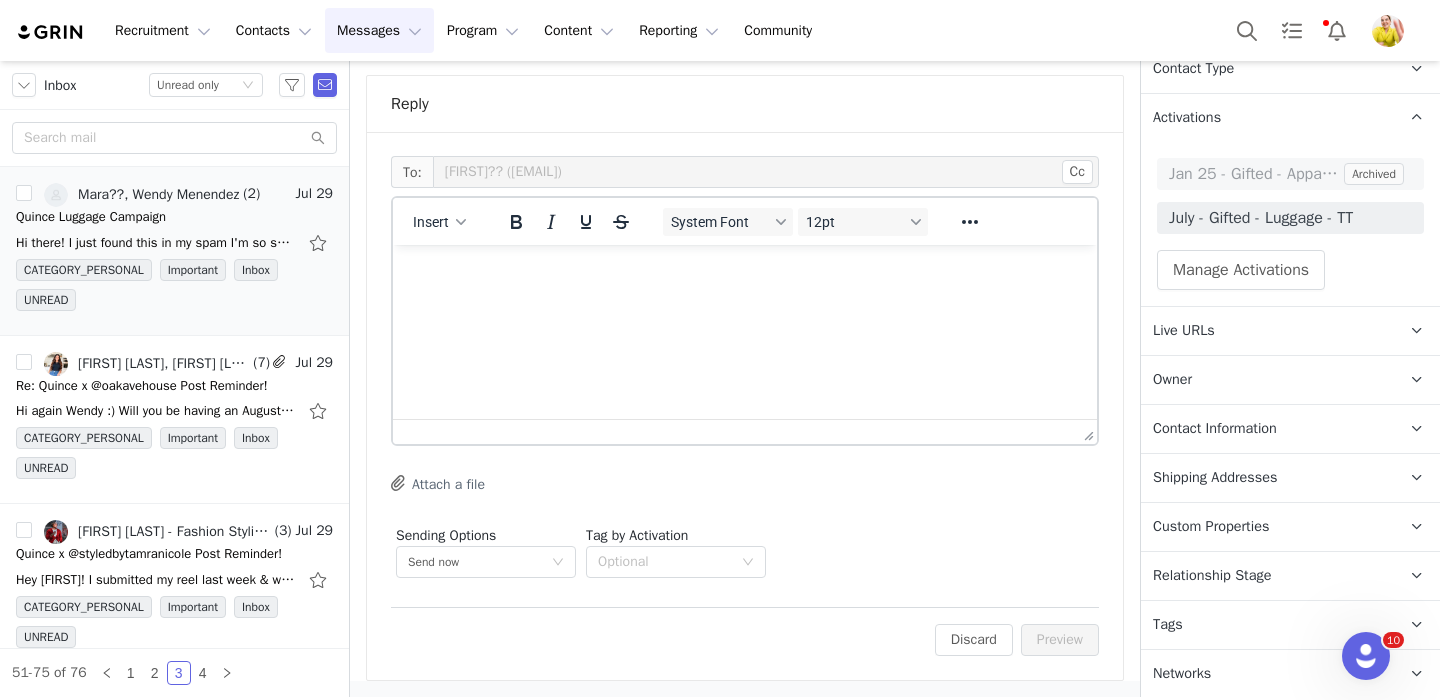 click on "Relationship Stage  Use relationship stages to move contacts through a logical sequence, from unaware of your brand to loyal ambassador" at bounding box center [1266, 576] 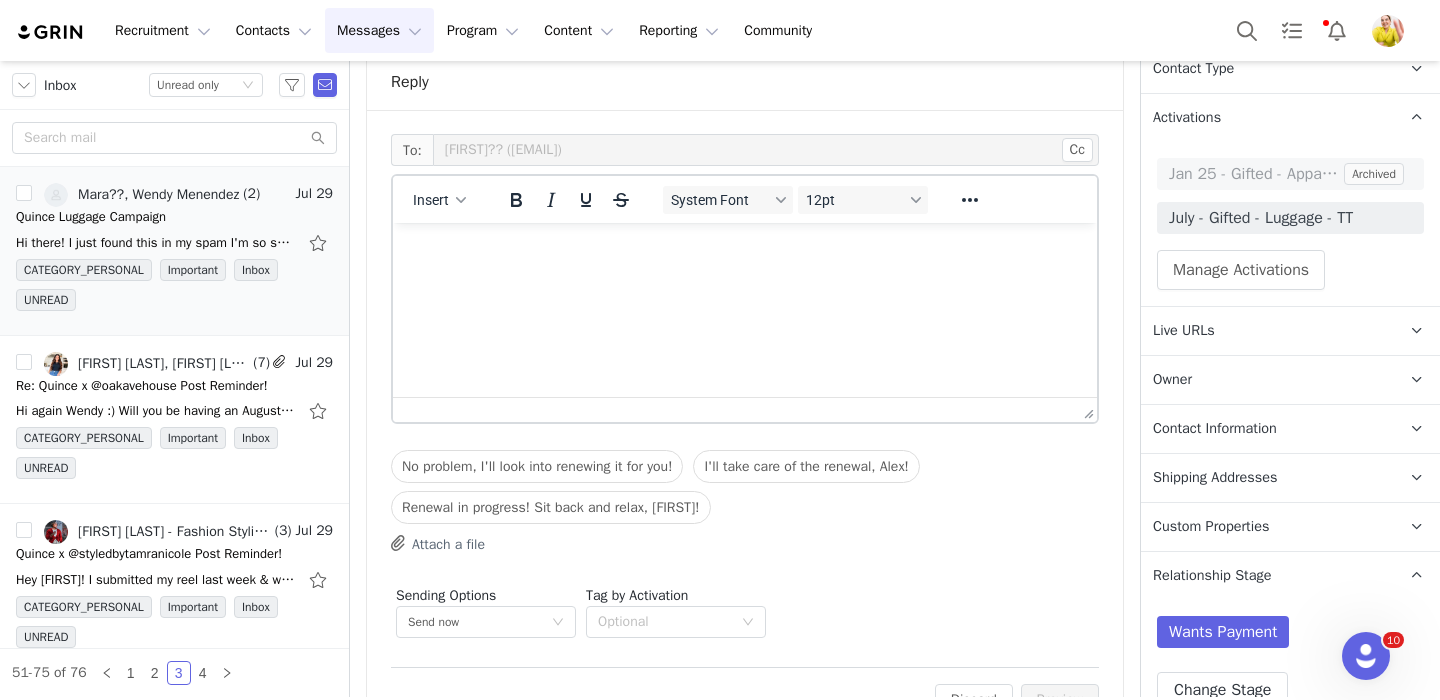 click at bounding box center [745, 250] 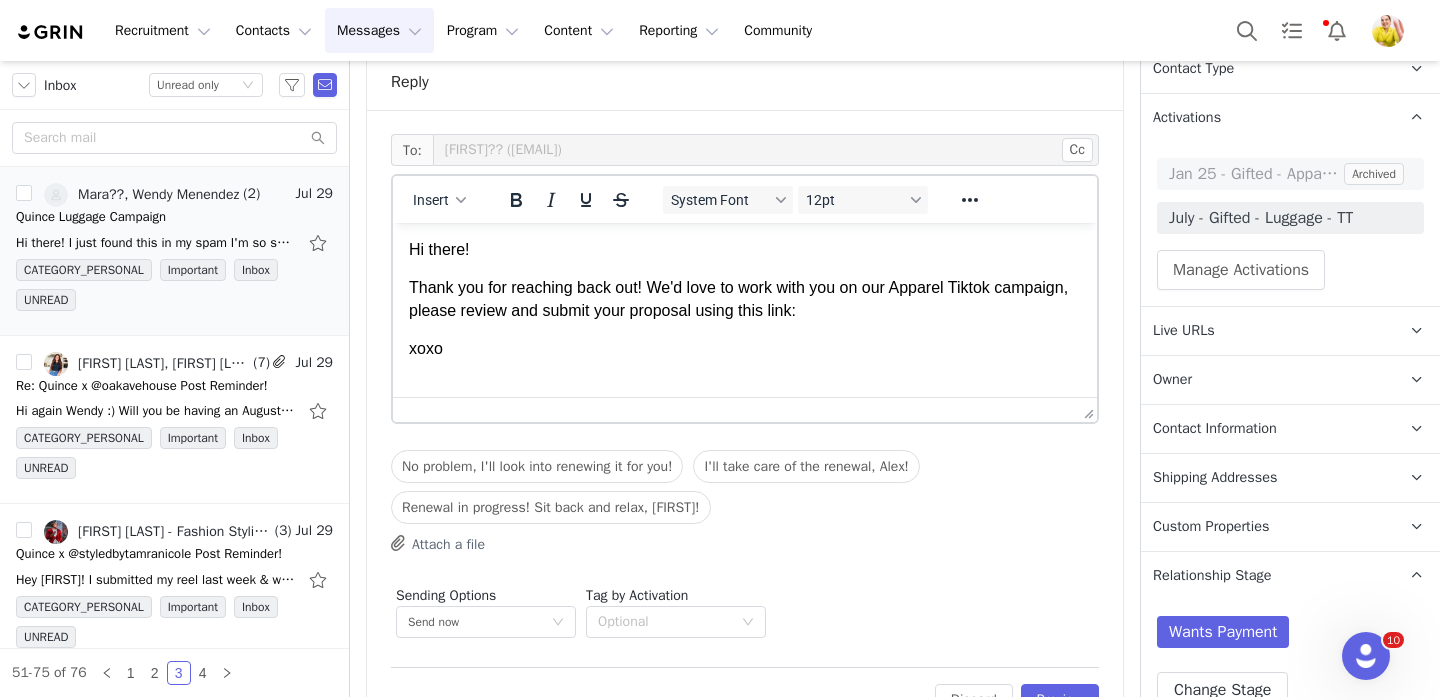 click on "Thank you for reaching back out! We'd love to work with you on our Apparel Tiktok campaign, please review and submit your proposal using this link:" at bounding box center [745, 299] 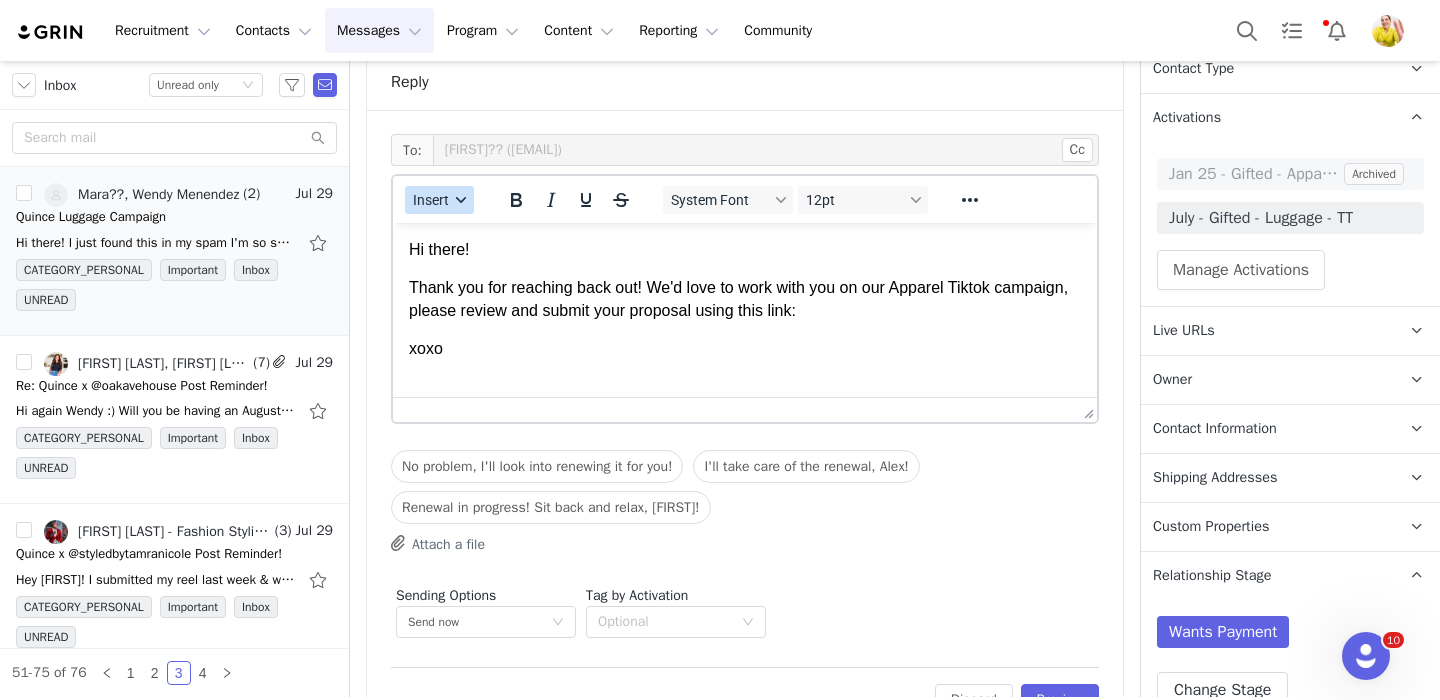 click on "Insert" at bounding box center (439, 200) 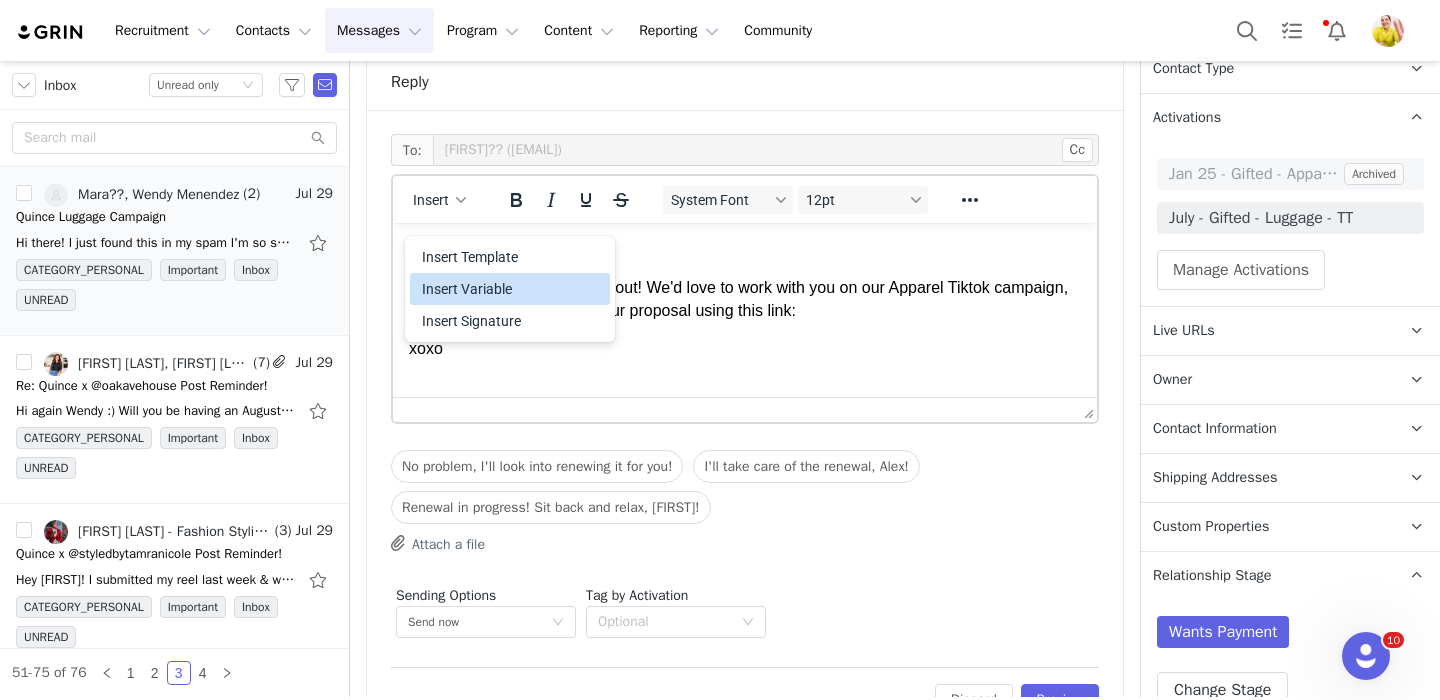 click on "Insert Variable" at bounding box center [512, 289] 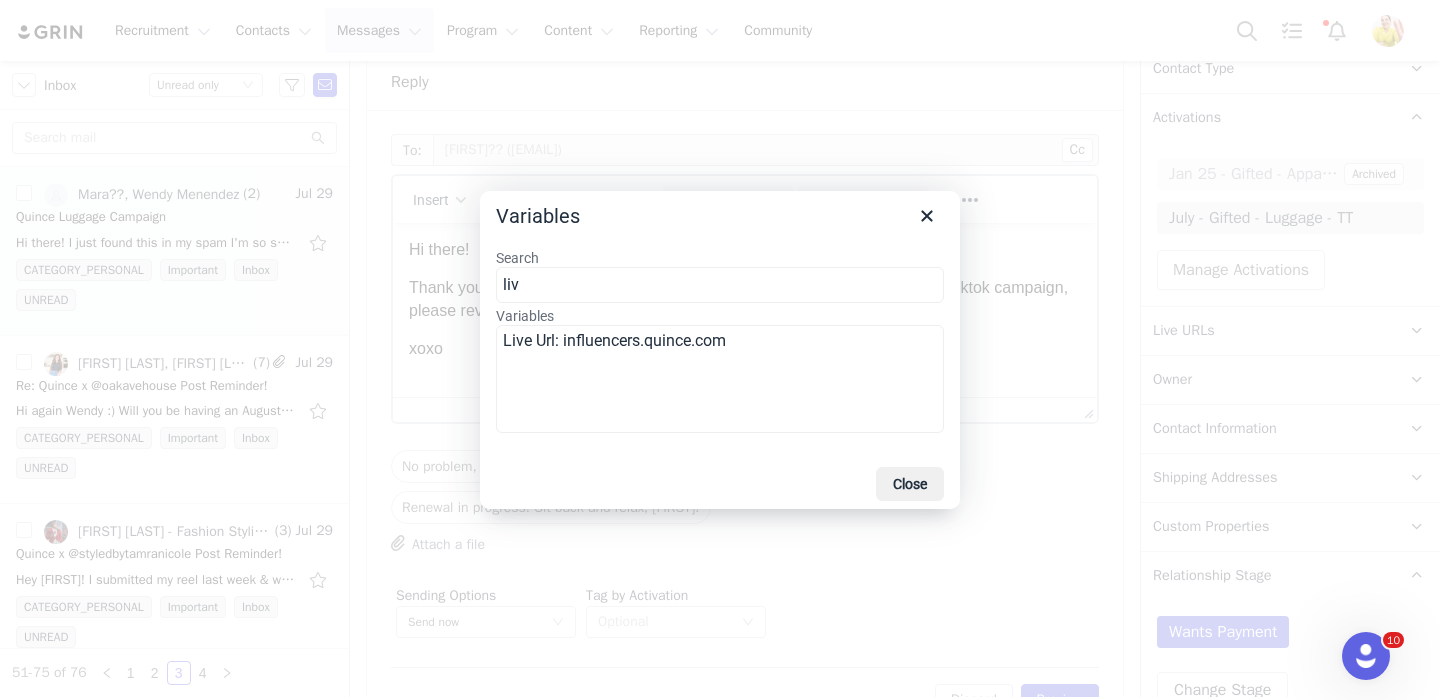 type on "liv" 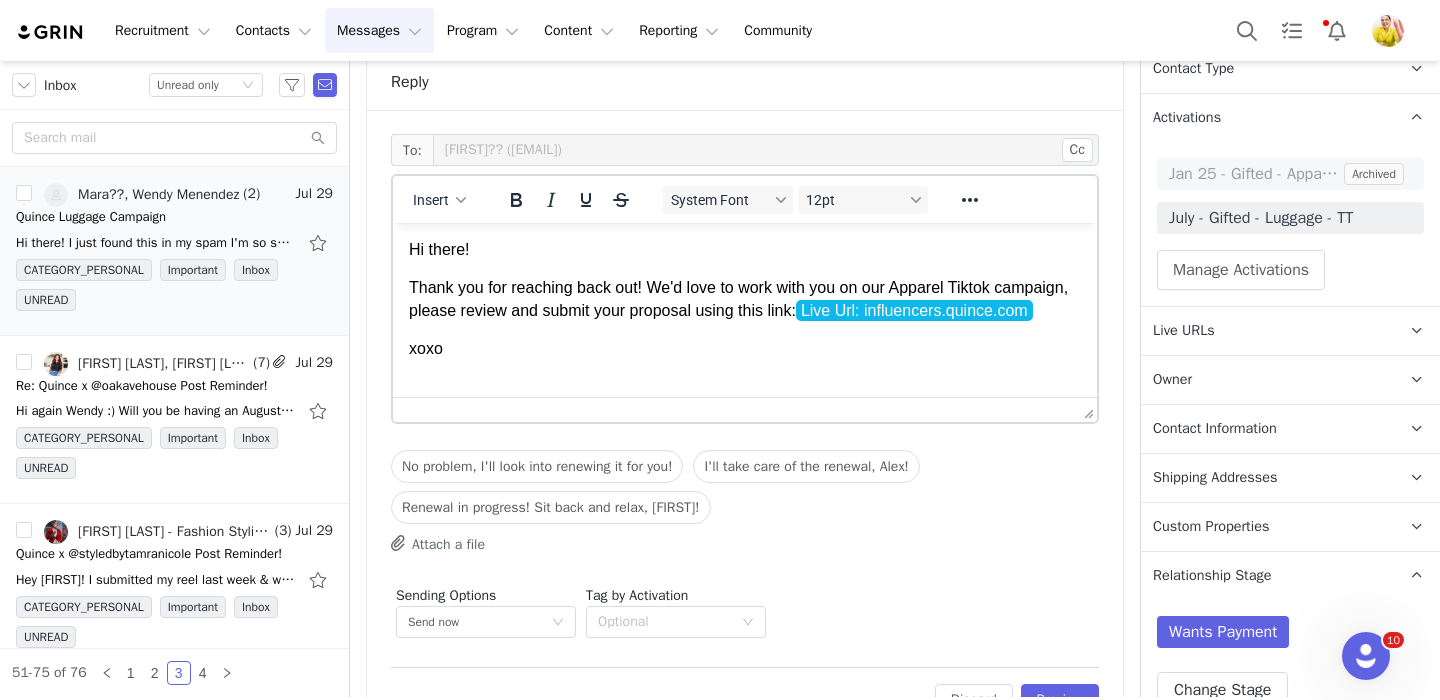 scroll, scrollTop: 899, scrollLeft: 0, axis: vertical 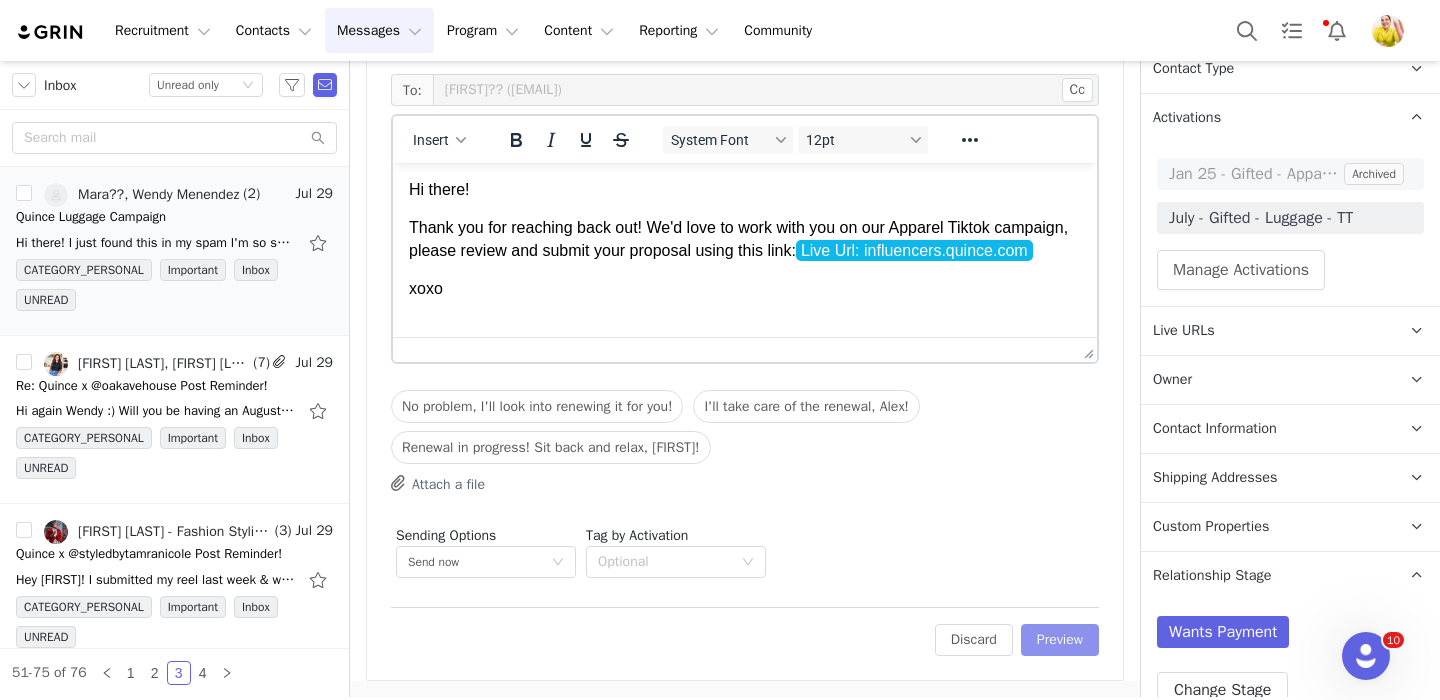 click on "Preview" at bounding box center (1060, 640) 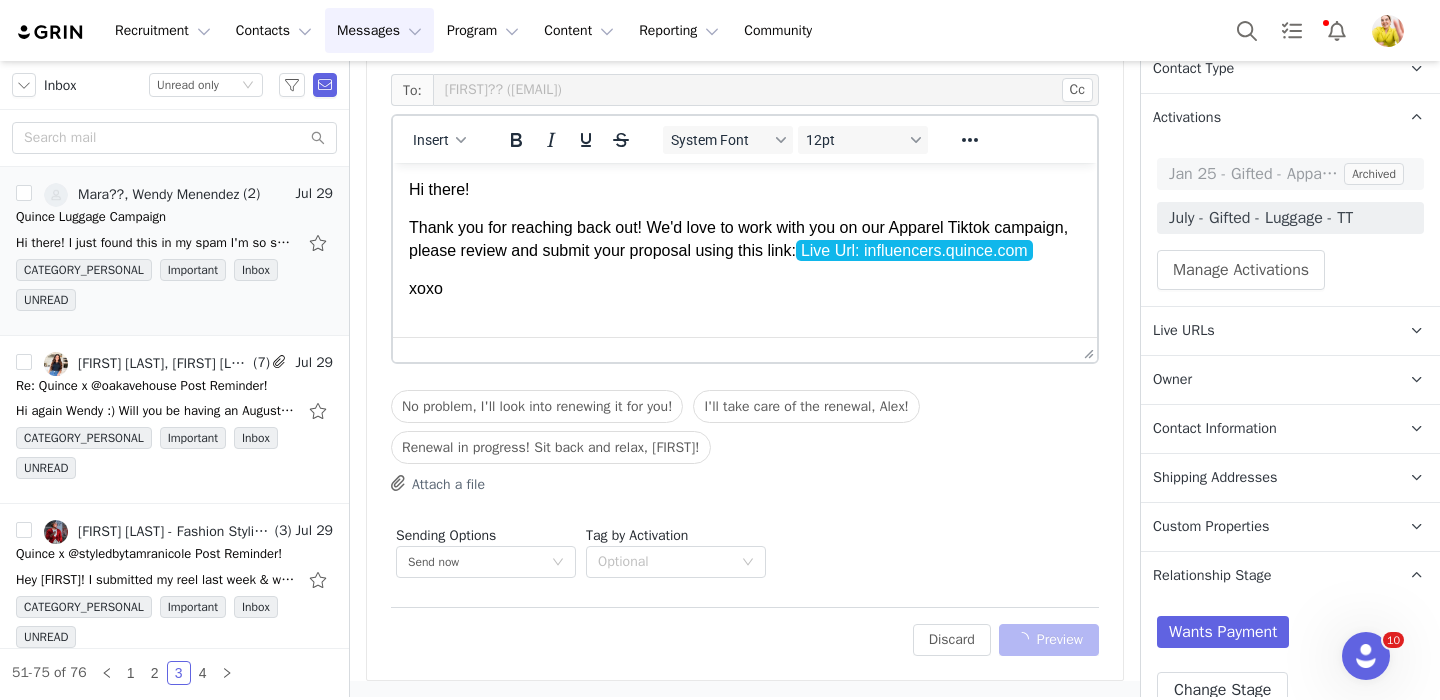 scroll, scrollTop: 741, scrollLeft: 0, axis: vertical 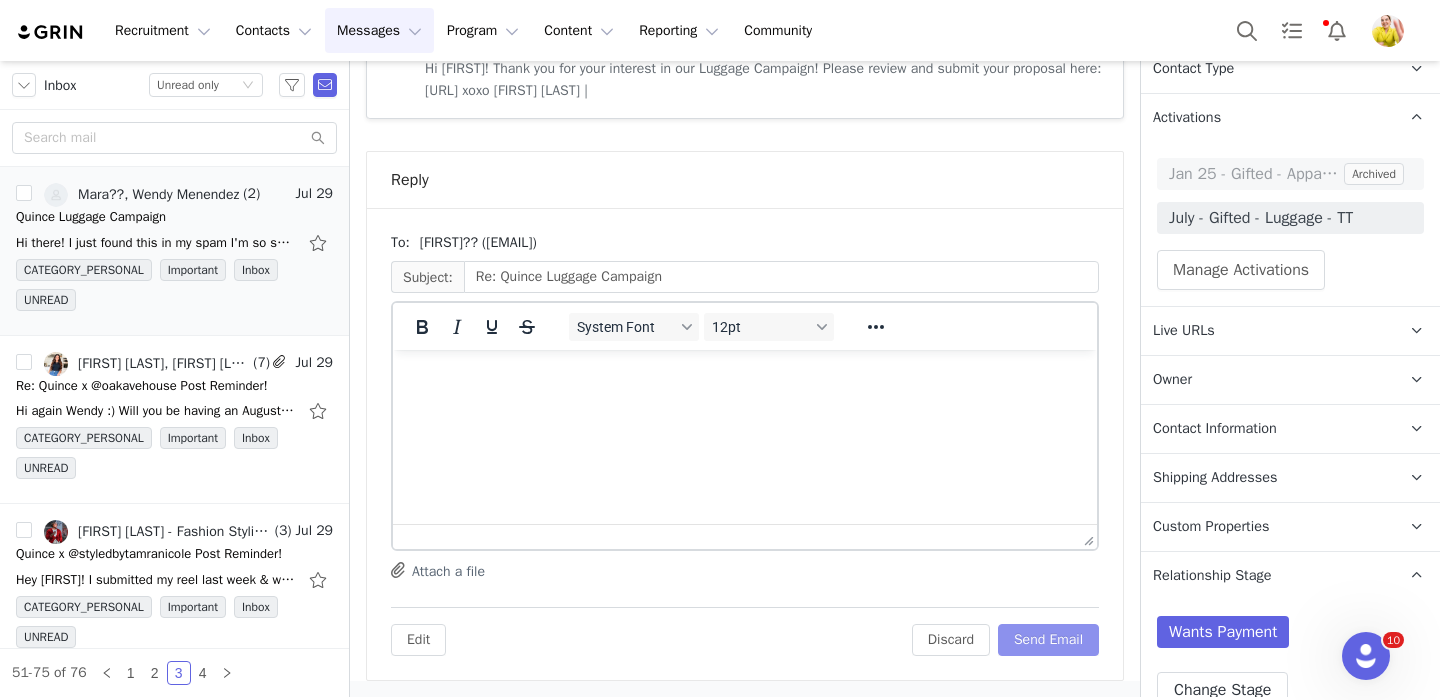 click on "Send Email" at bounding box center [1048, 640] 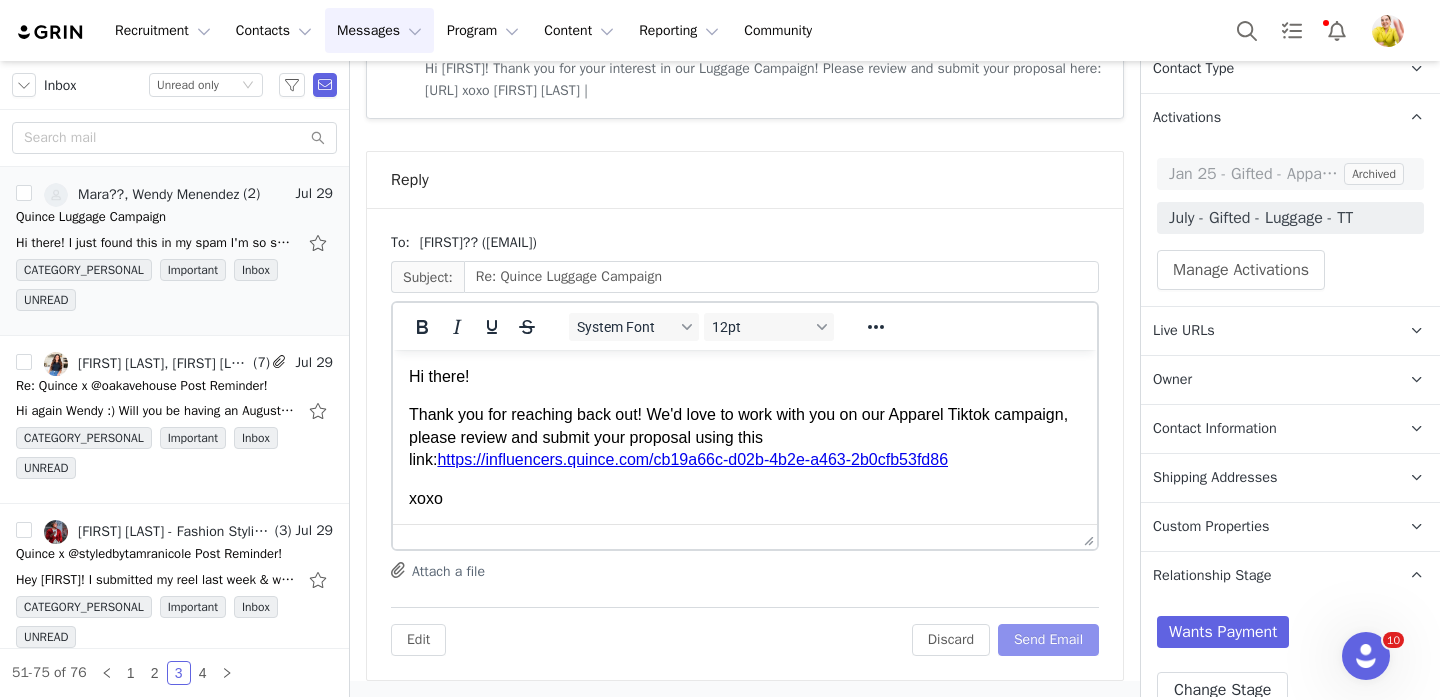 scroll, scrollTop: 0, scrollLeft: 0, axis: both 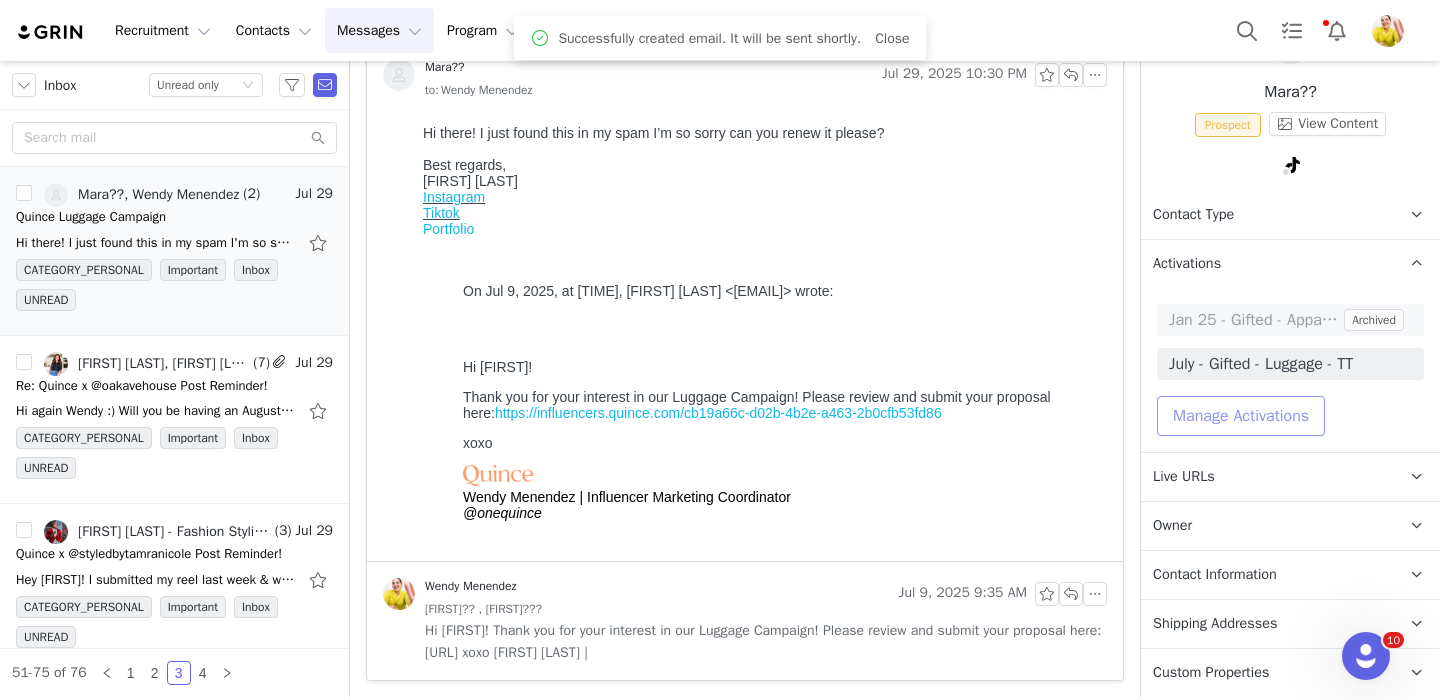 click on "Manage Activations" at bounding box center (1241, 416) 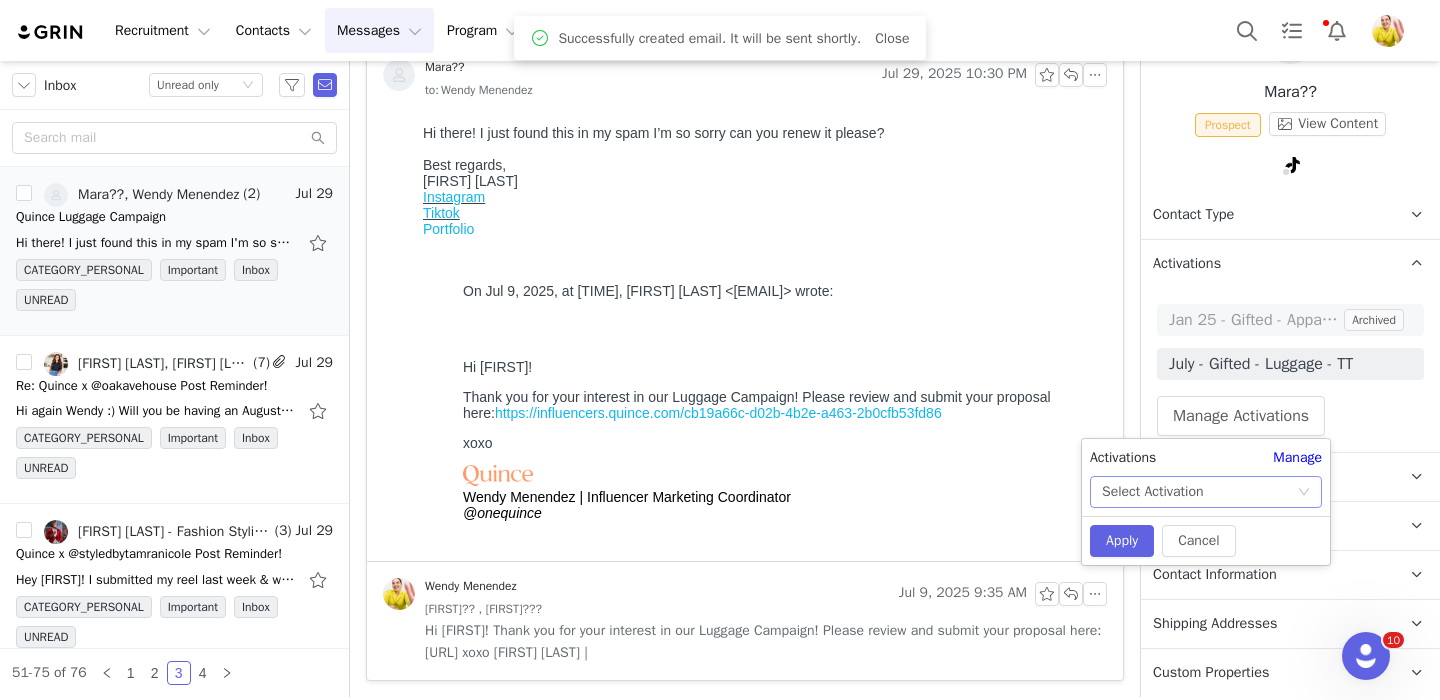 click on "Select Activation" at bounding box center [1199, 492] 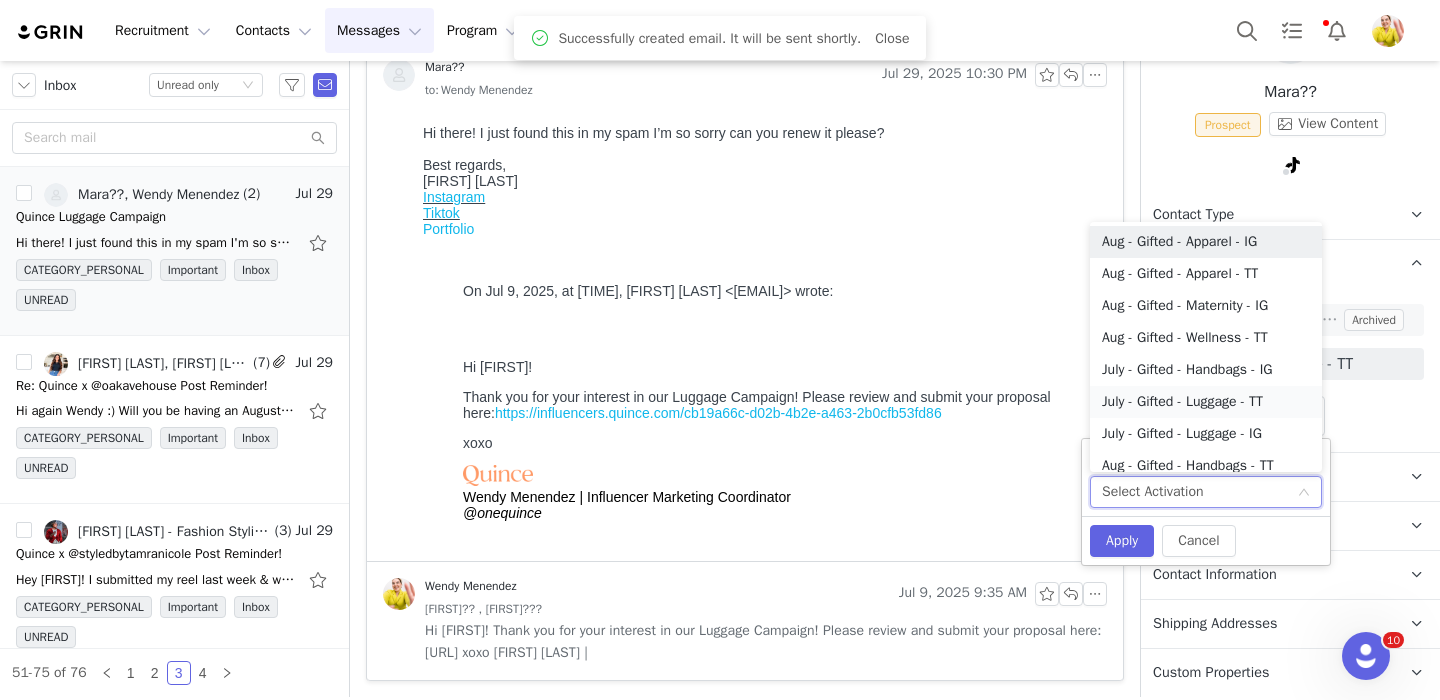 scroll, scrollTop: 10, scrollLeft: 0, axis: vertical 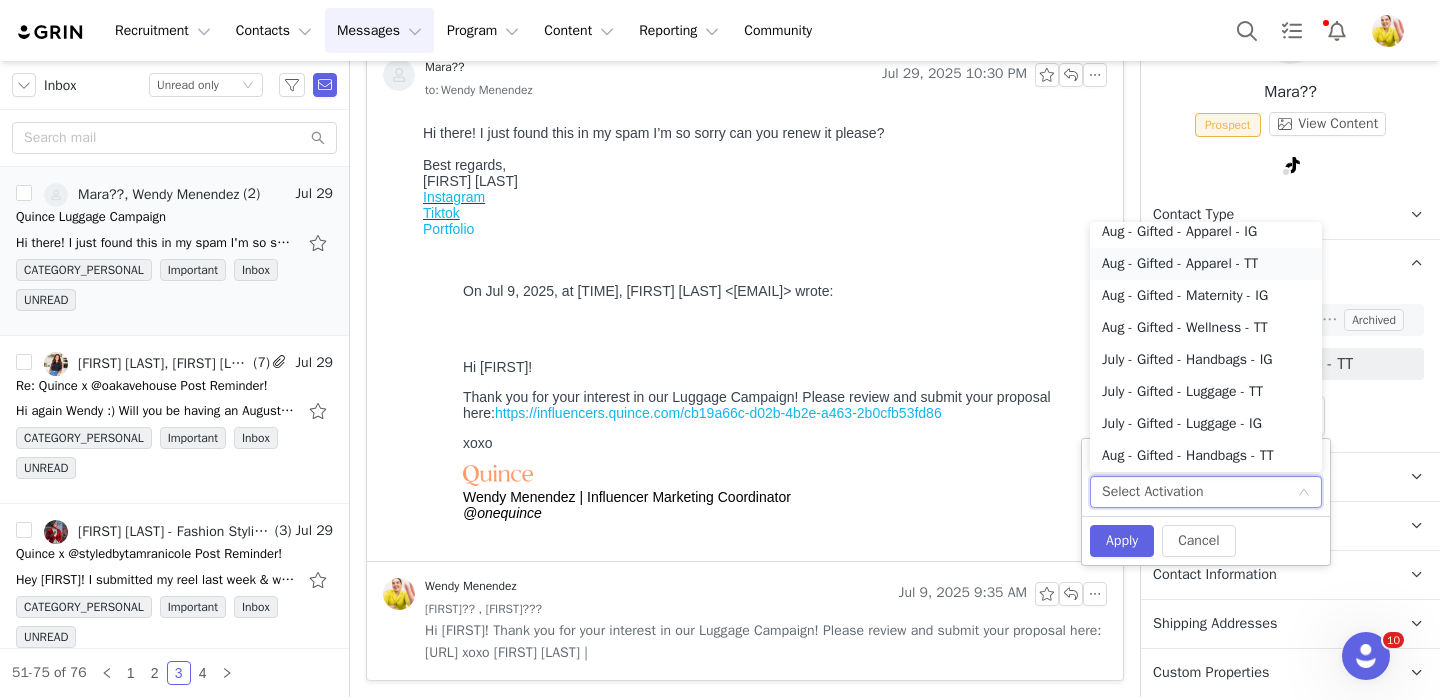 click on "Aug - Gifted - Apparel - TT" at bounding box center [1206, 264] 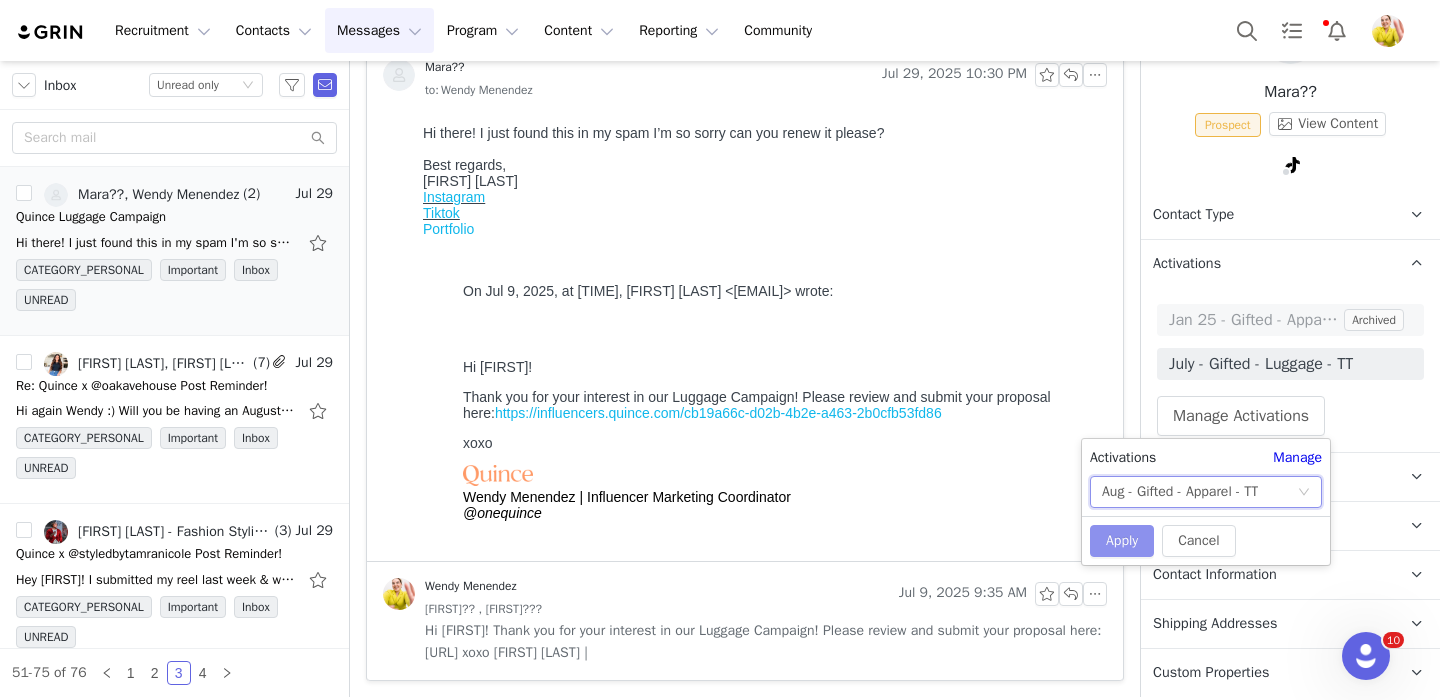 click on "Apply" at bounding box center [1122, 541] 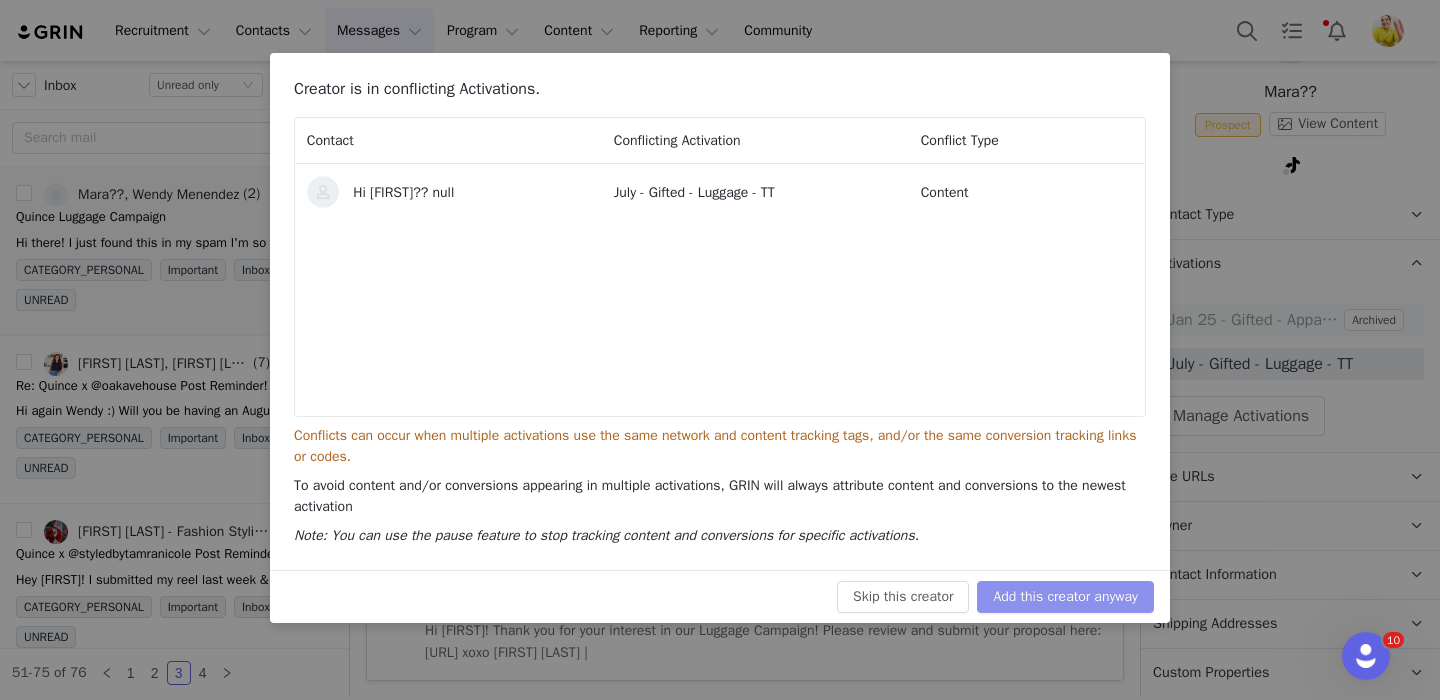 click on "Add this creator anyway" at bounding box center (1065, 597) 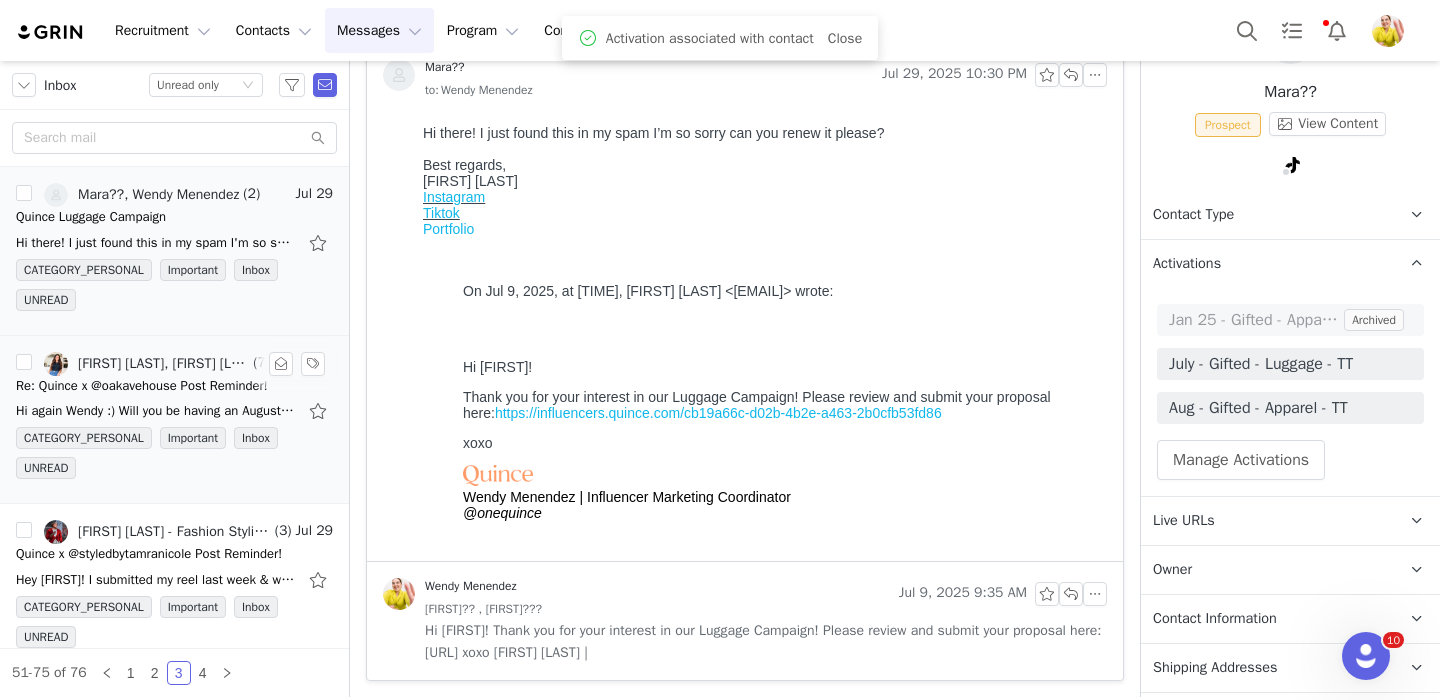 click on "Hi again Wendy :) Will you be having an August campaign? Since July is nearly over and I haven't heard back regarding the selections, I figured I'd ask about any upcoming campaigns. Would love" at bounding box center (156, 411) 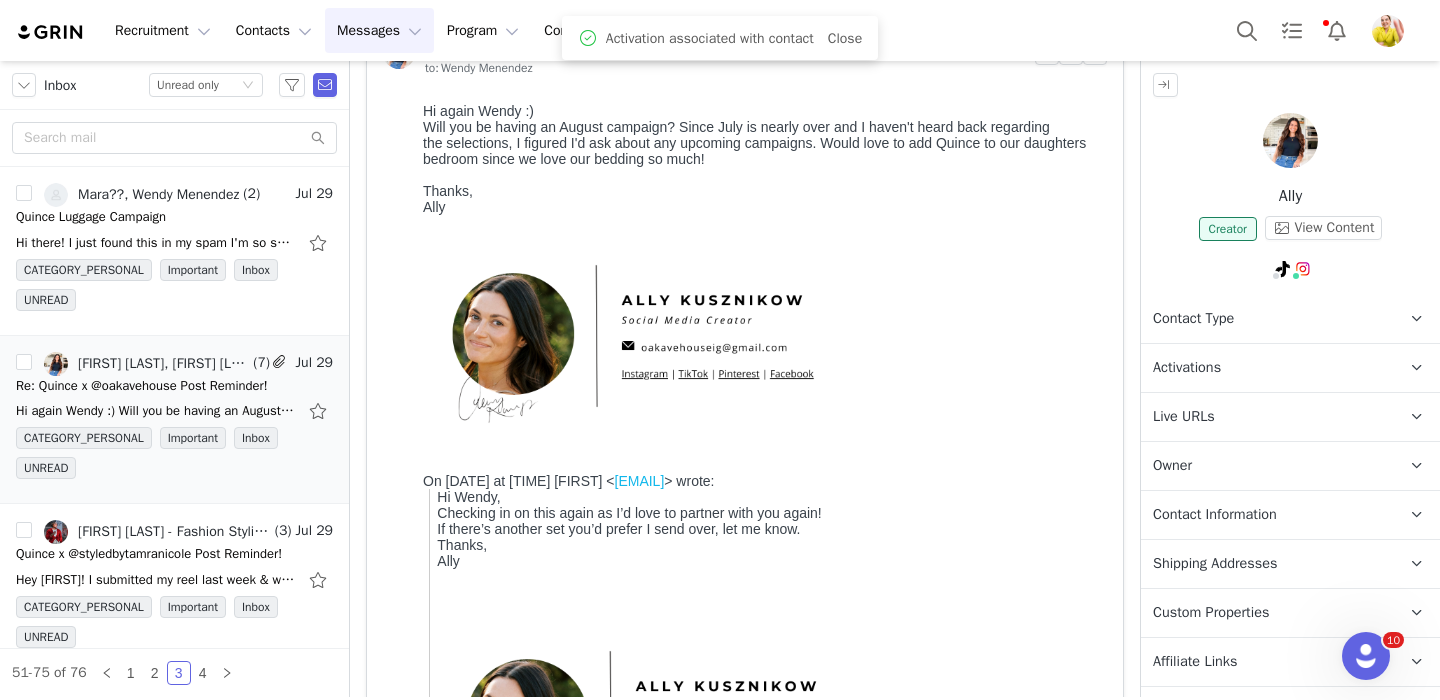 scroll, scrollTop: 0, scrollLeft: 0, axis: both 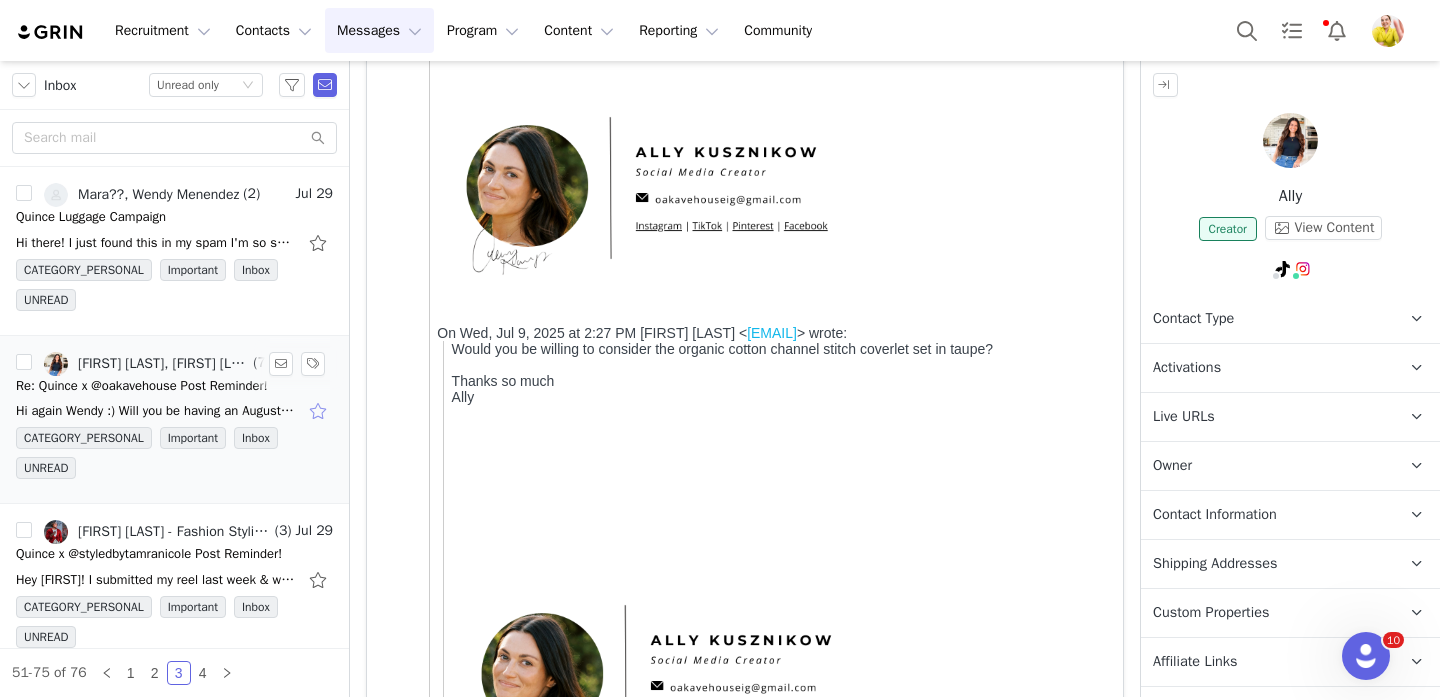click at bounding box center (320, 411) 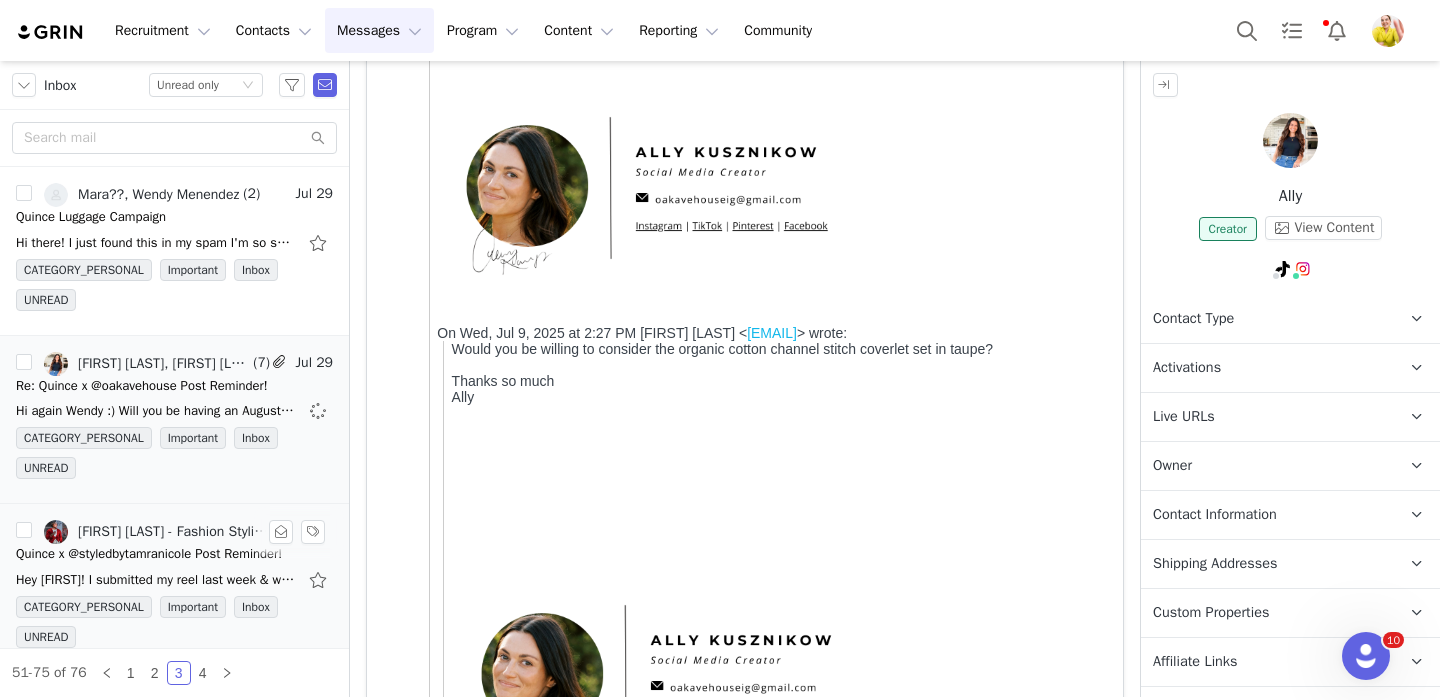 click on "Hey [FIRST]! I submitted my reel last week & wanted to confirm that you received it. It's showing in review from my phone but I see nothing when I log in from my computer. Could you please double" at bounding box center (156, 580) 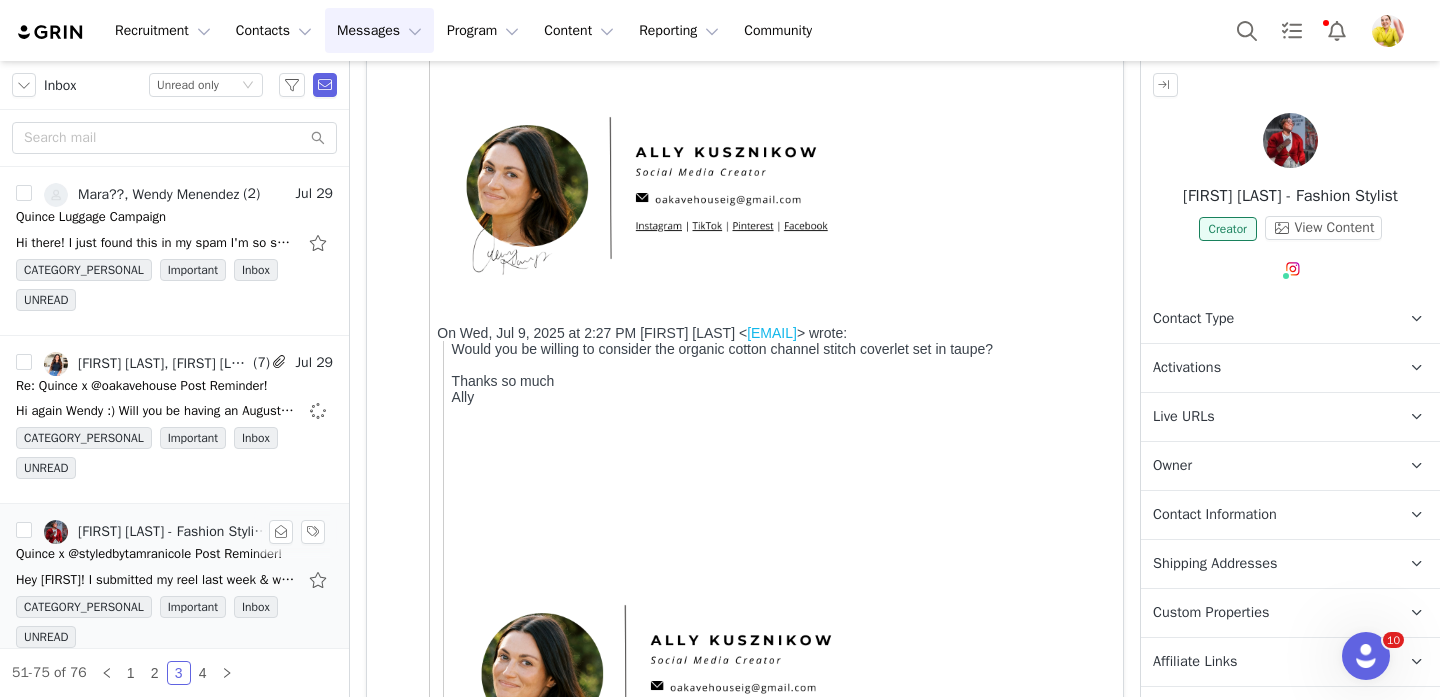 scroll, scrollTop: 157, scrollLeft: 0, axis: vertical 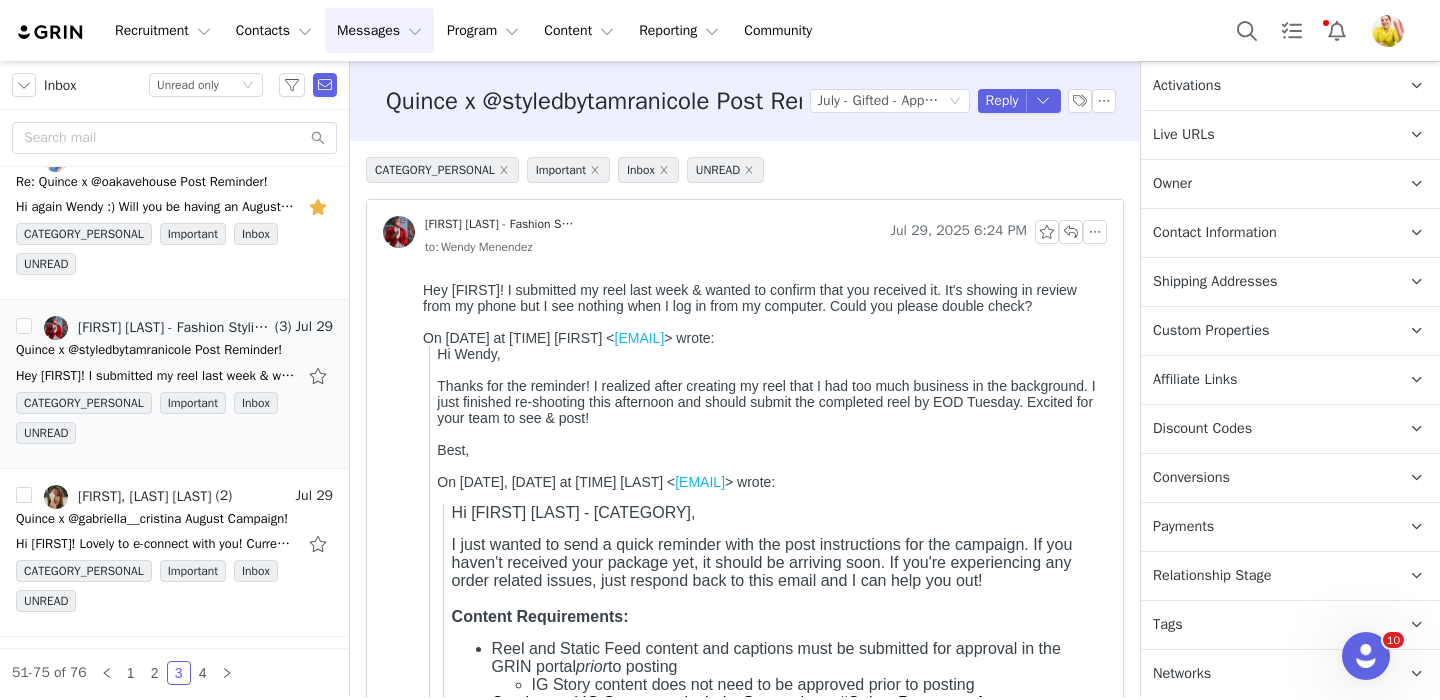 click on "Relationship Stage" at bounding box center (1212, 576) 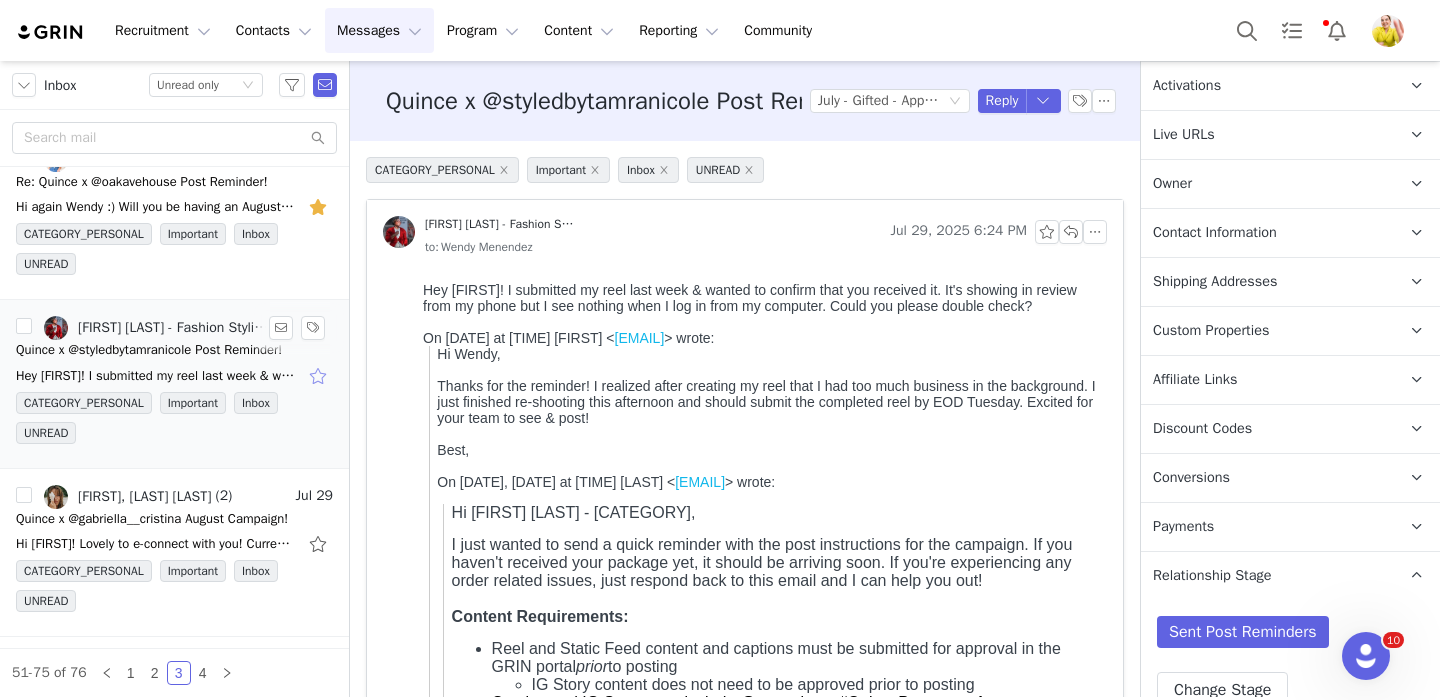 click at bounding box center (320, 376) 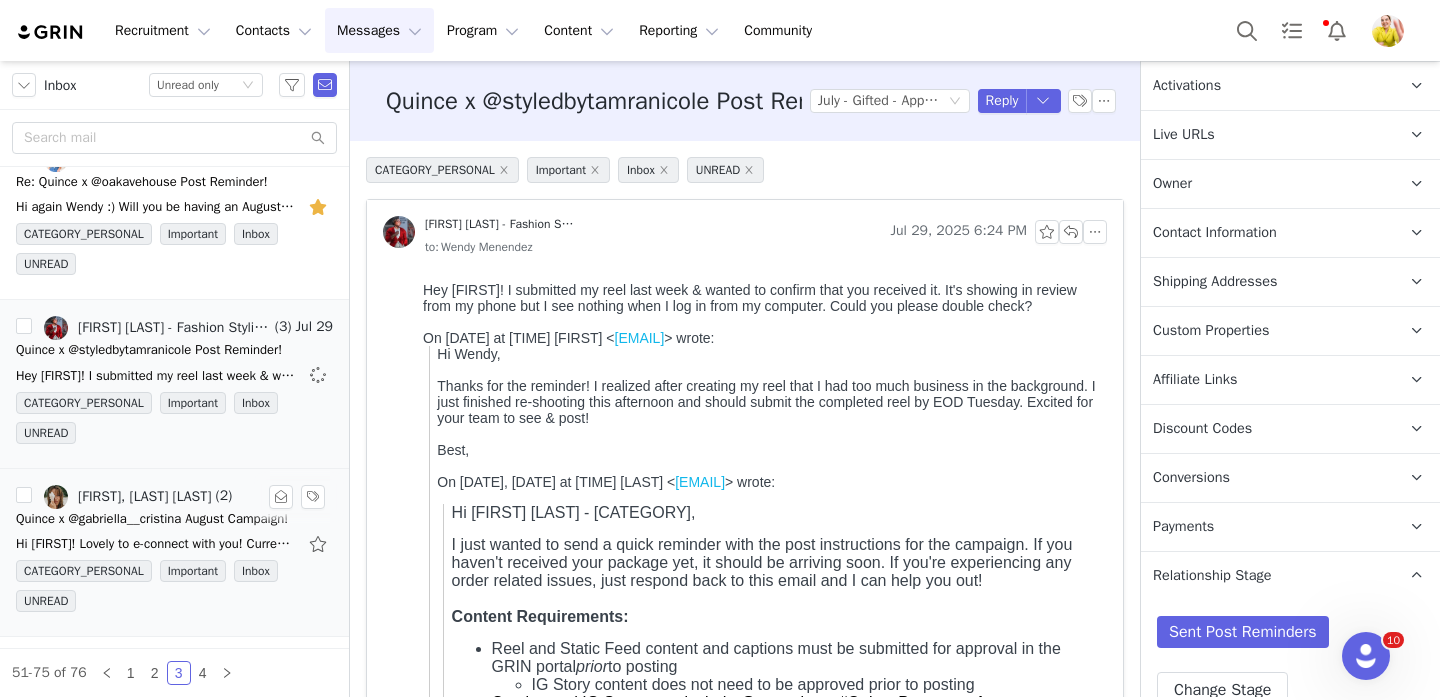 click on "Quince x @gabriella__cristina August Campaign!" at bounding box center [152, 519] 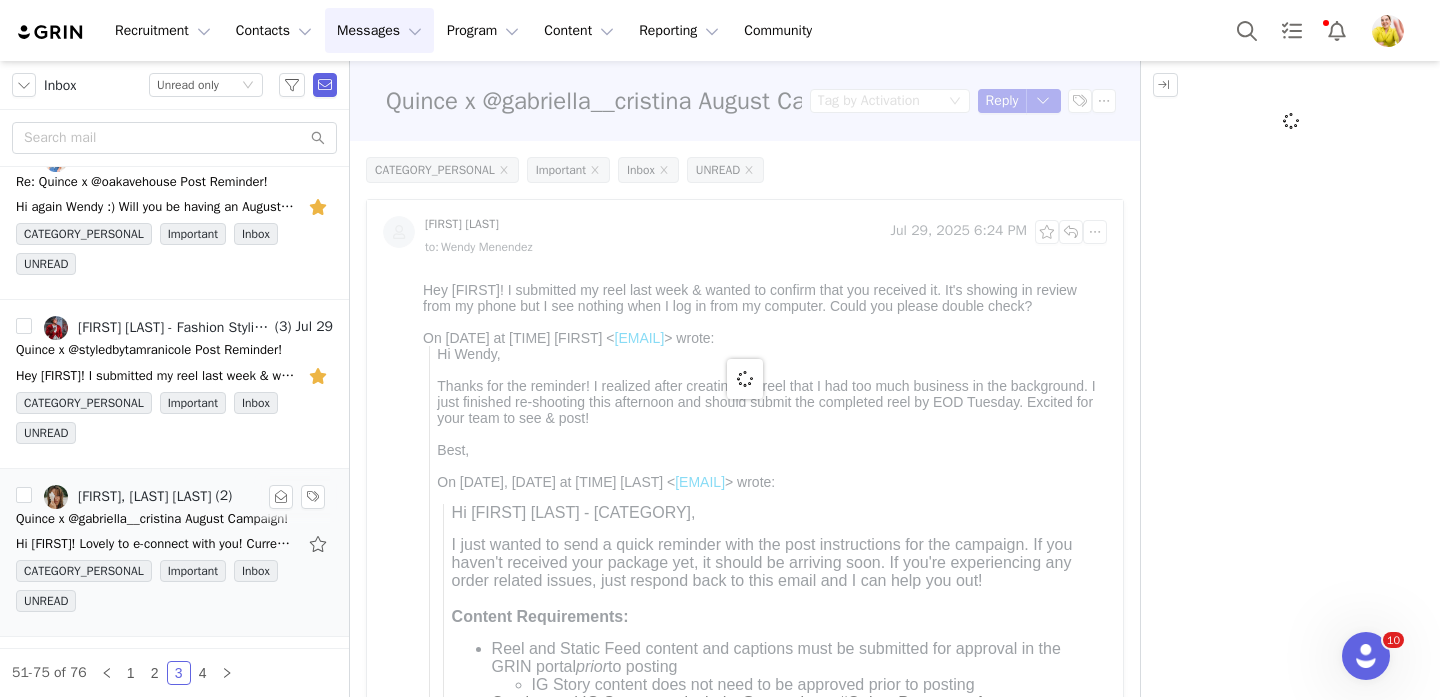 scroll, scrollTop: 0, scrollLeft: 0, axis: both 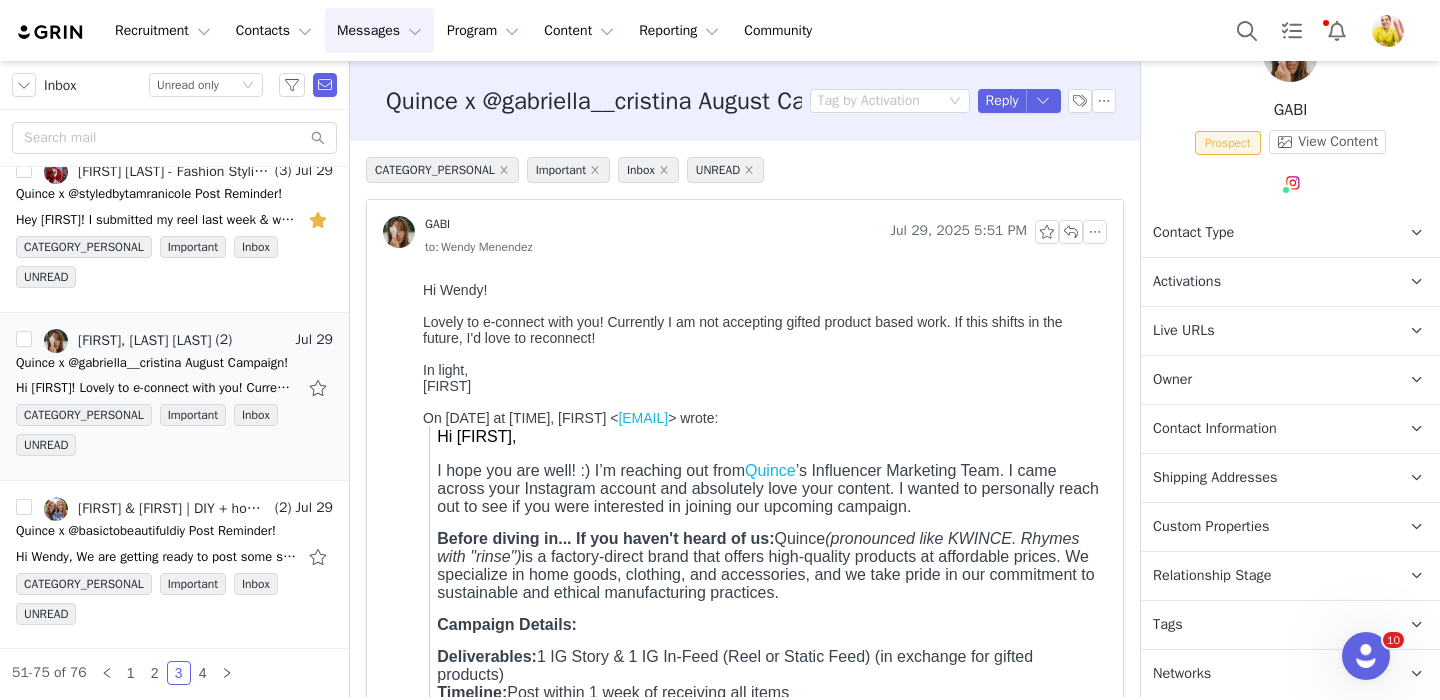 click on "Relationship Stage" at bounding box center [1212, 576] 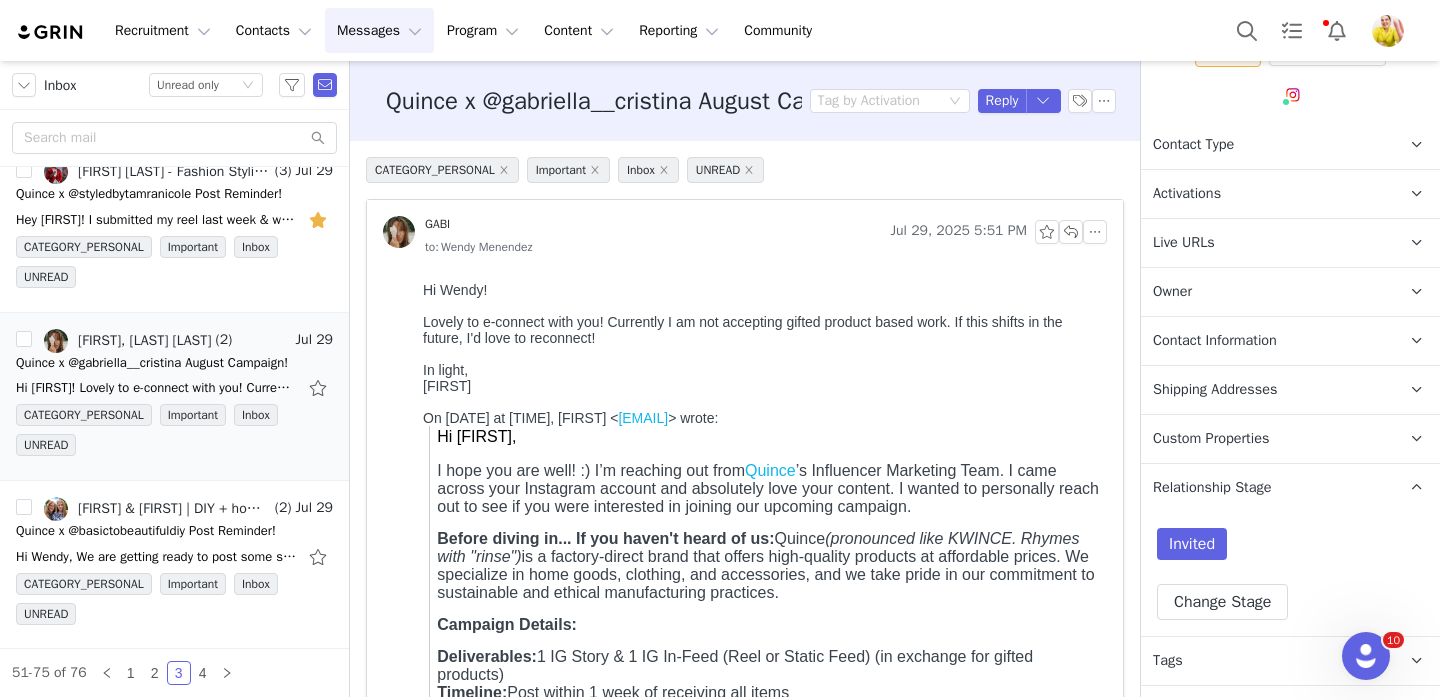scroll, scrollTop: 196, scrollLeft: 0, axis: vertical 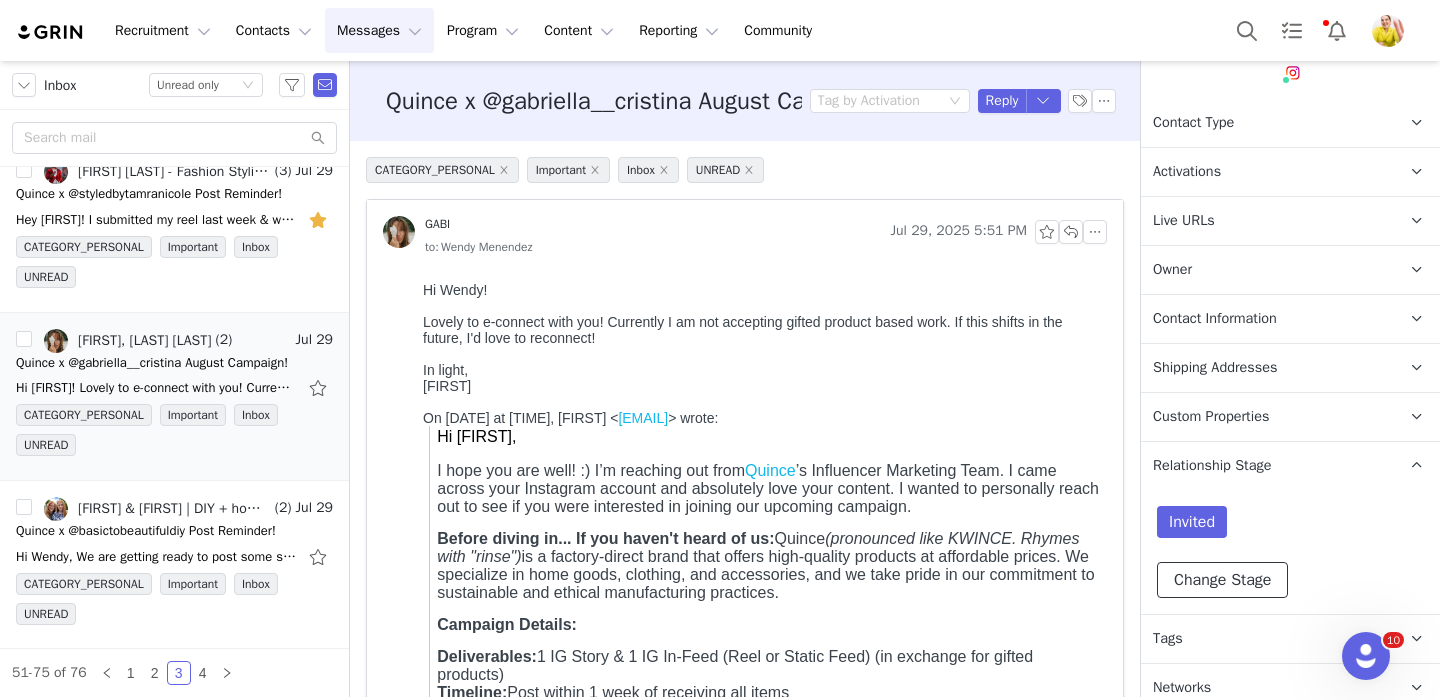 click on "Change Stage" at bounding box center (1222, 580) 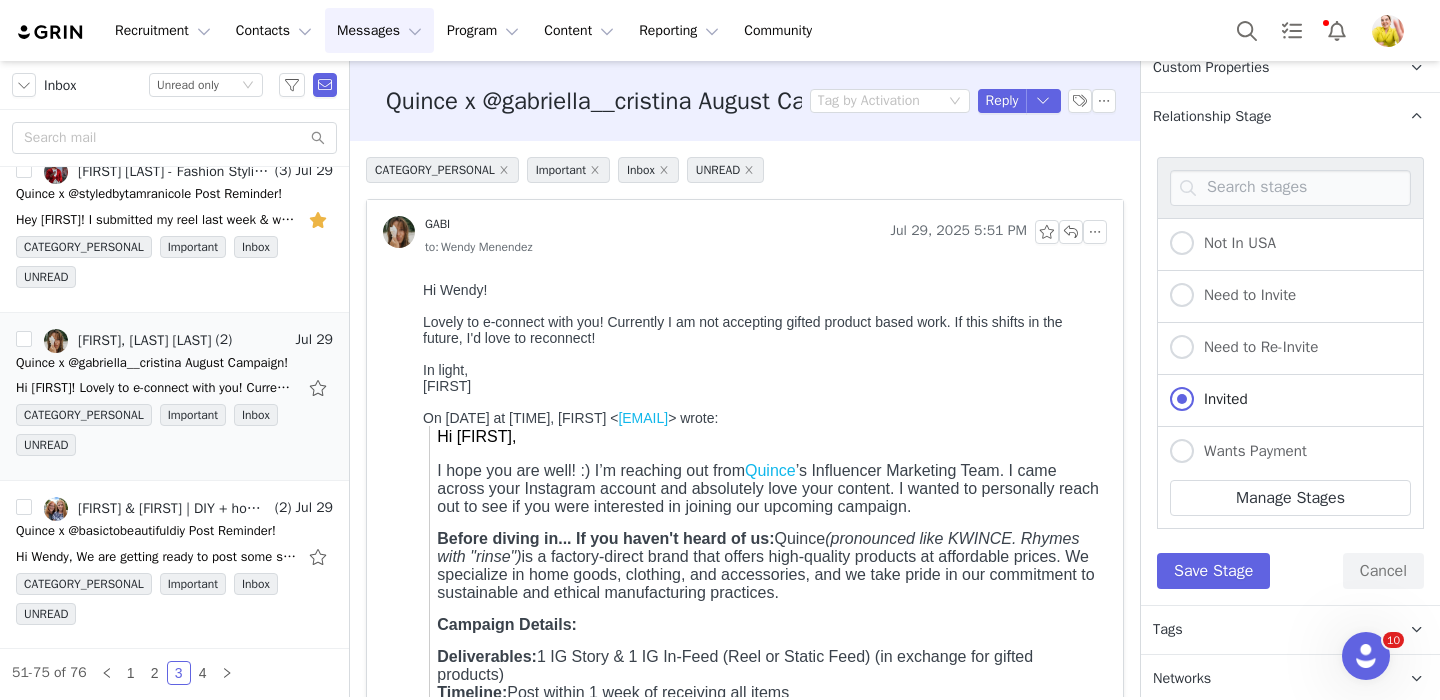 scroll, scrollTop: 550, scrollLeft: 0, axis: vertical 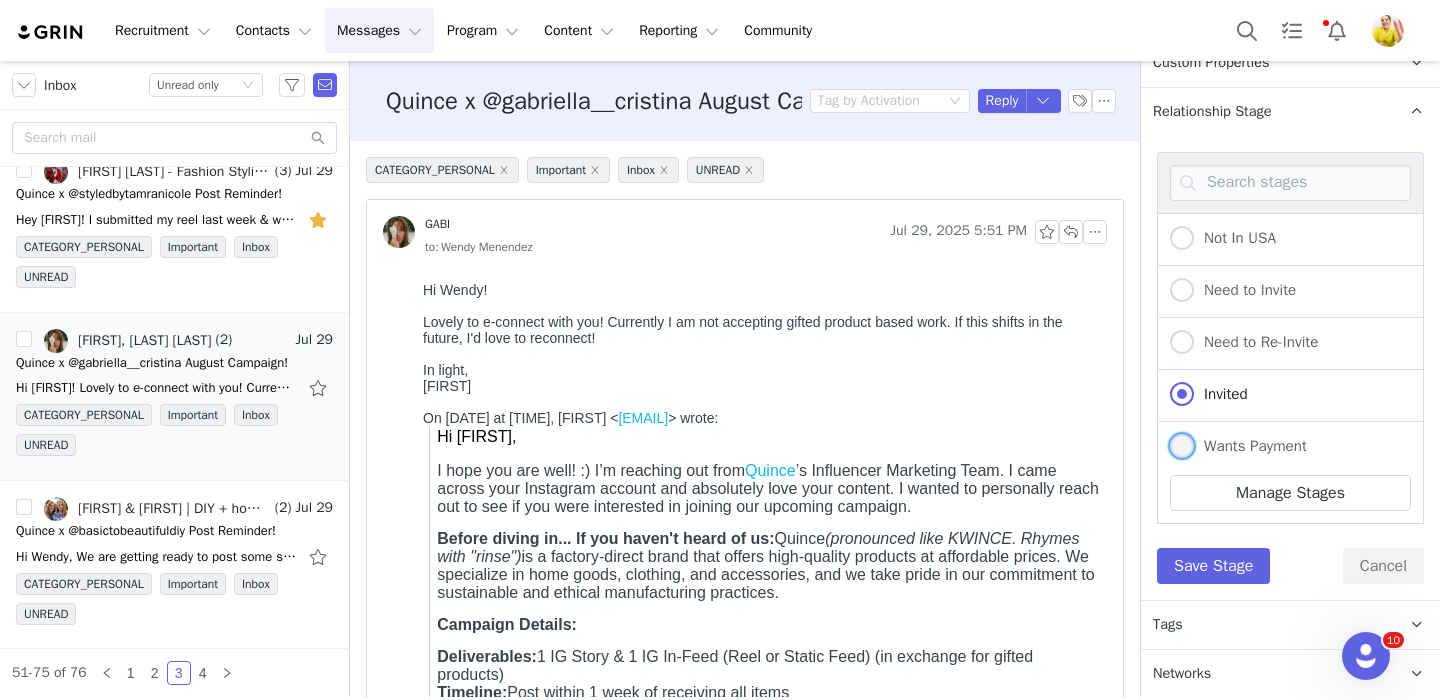 click on "Wants Payment" at bounding box center (1250, 446) 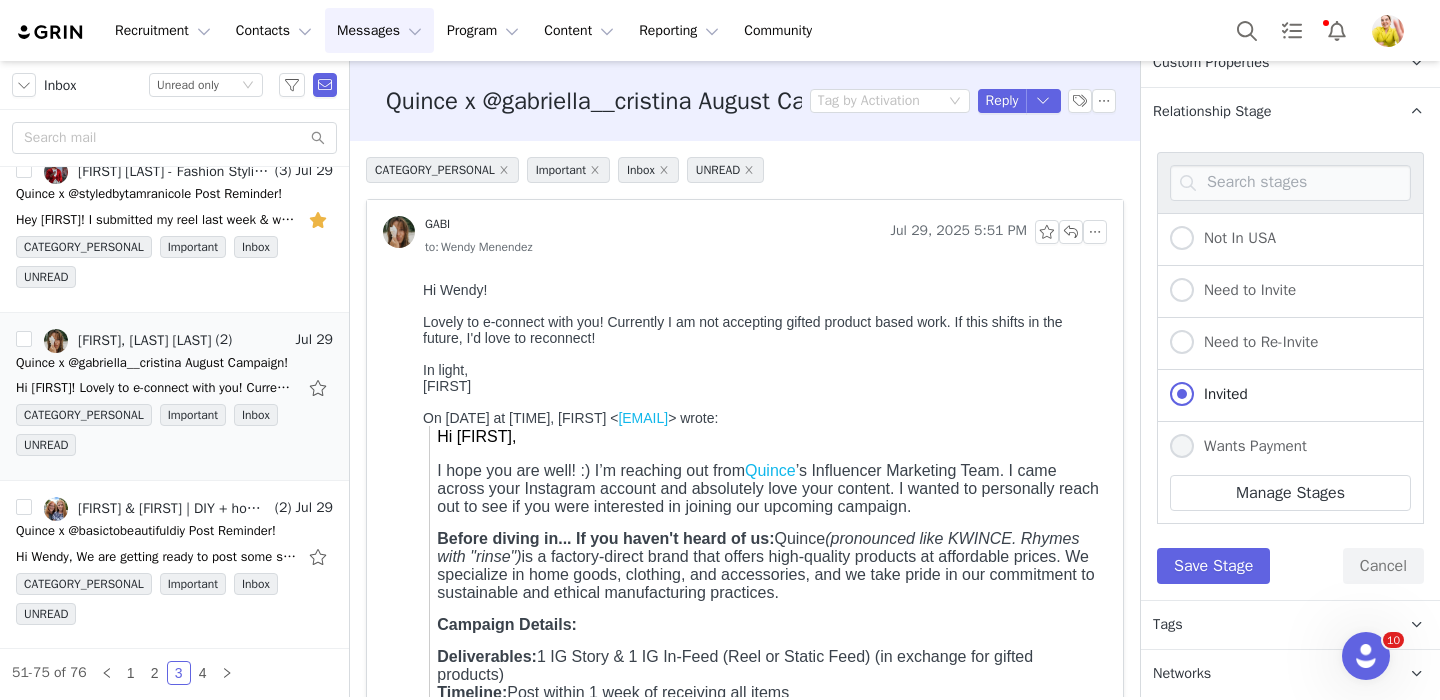 click on "Wants Payment" at bounding box center (1182, 447) 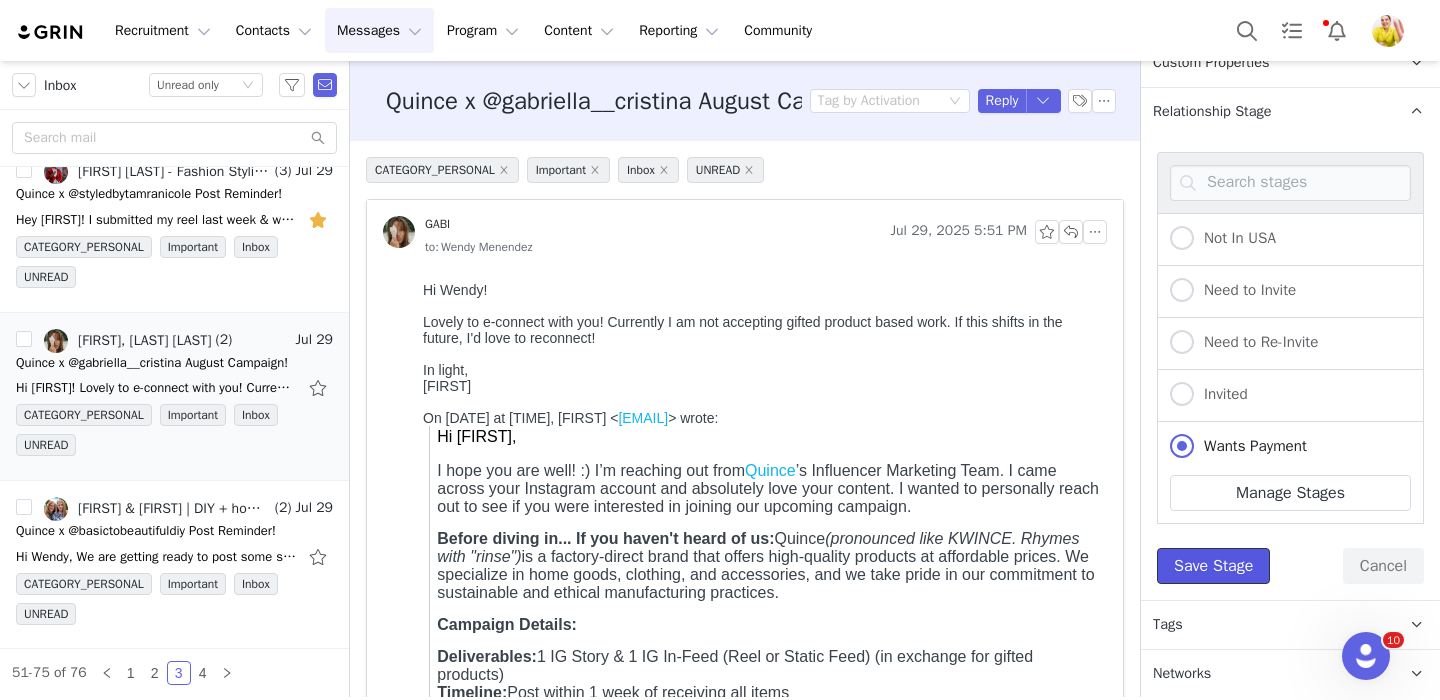 click on "Save Stage" at bounding box center (1213, 566) 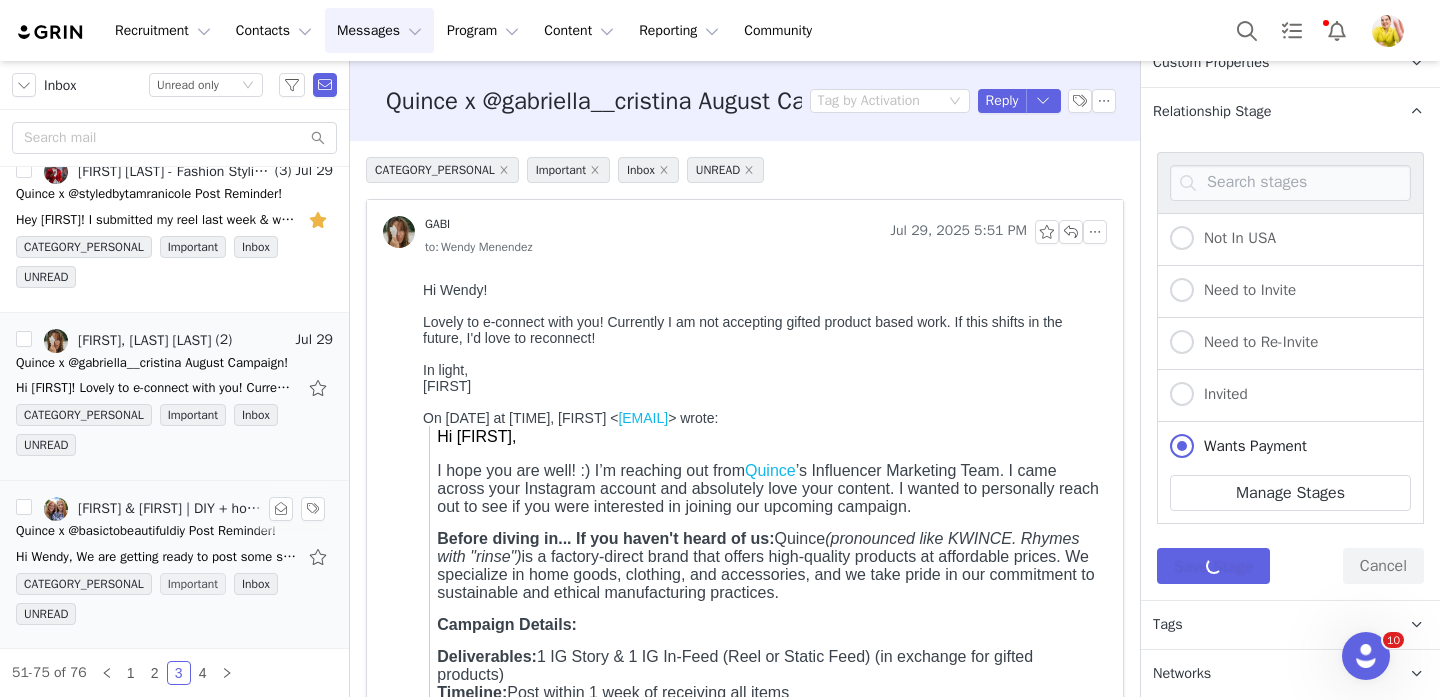 scroll, scrollTop: 210, scrollLeft: 0, axis: vertical 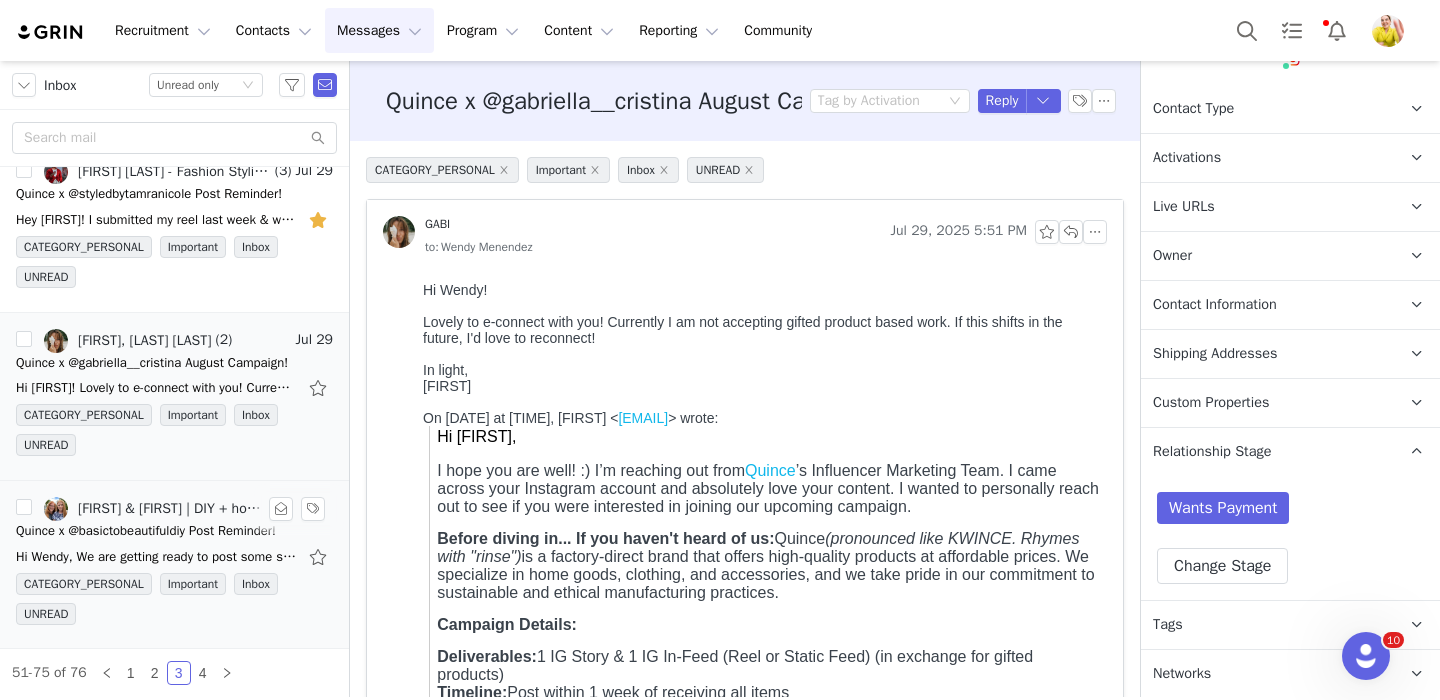 click on "Hi Wendy, We are getting ready to post some stories and as I was unboxing the quilt I realized it didn't come with shams. I didn't realize I had to order those separately. Is that an issue? Or" at bounding box center (174, 557) 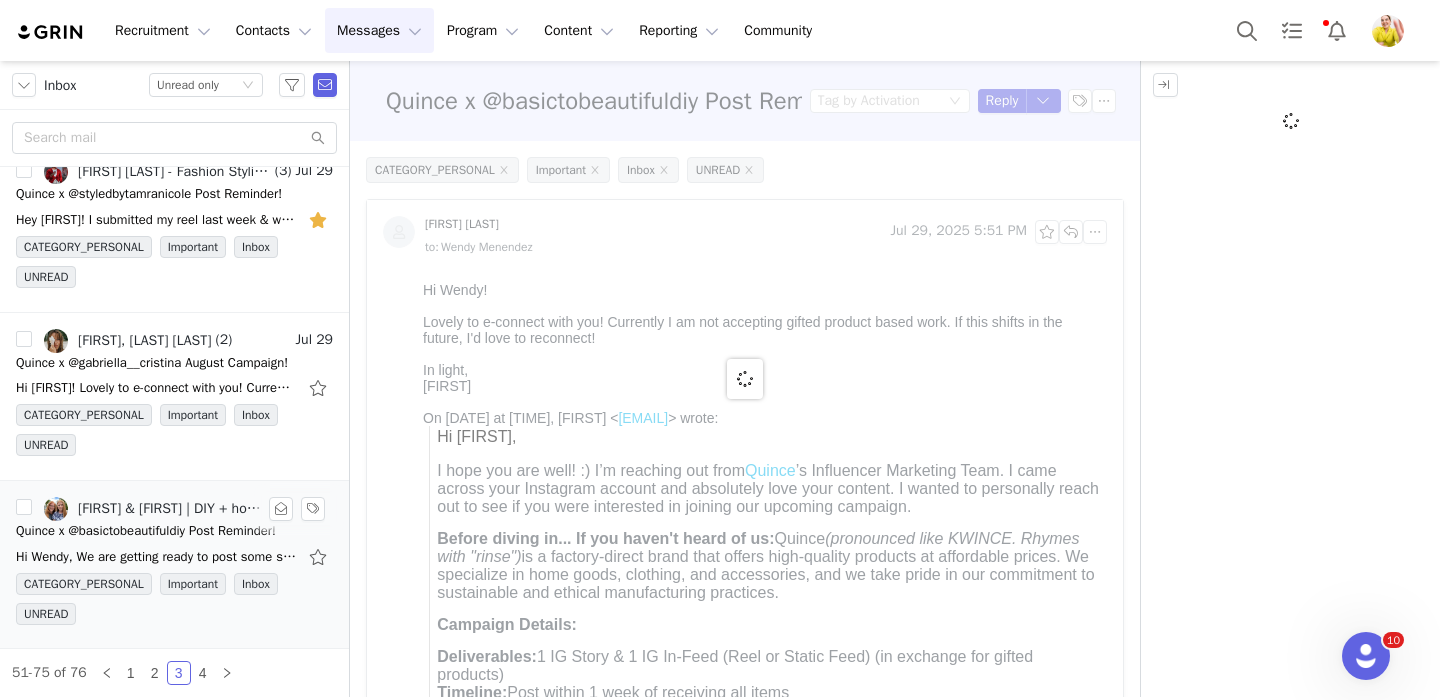 scroll, scrollTop: 0, scrollLeft: 0, axis: both 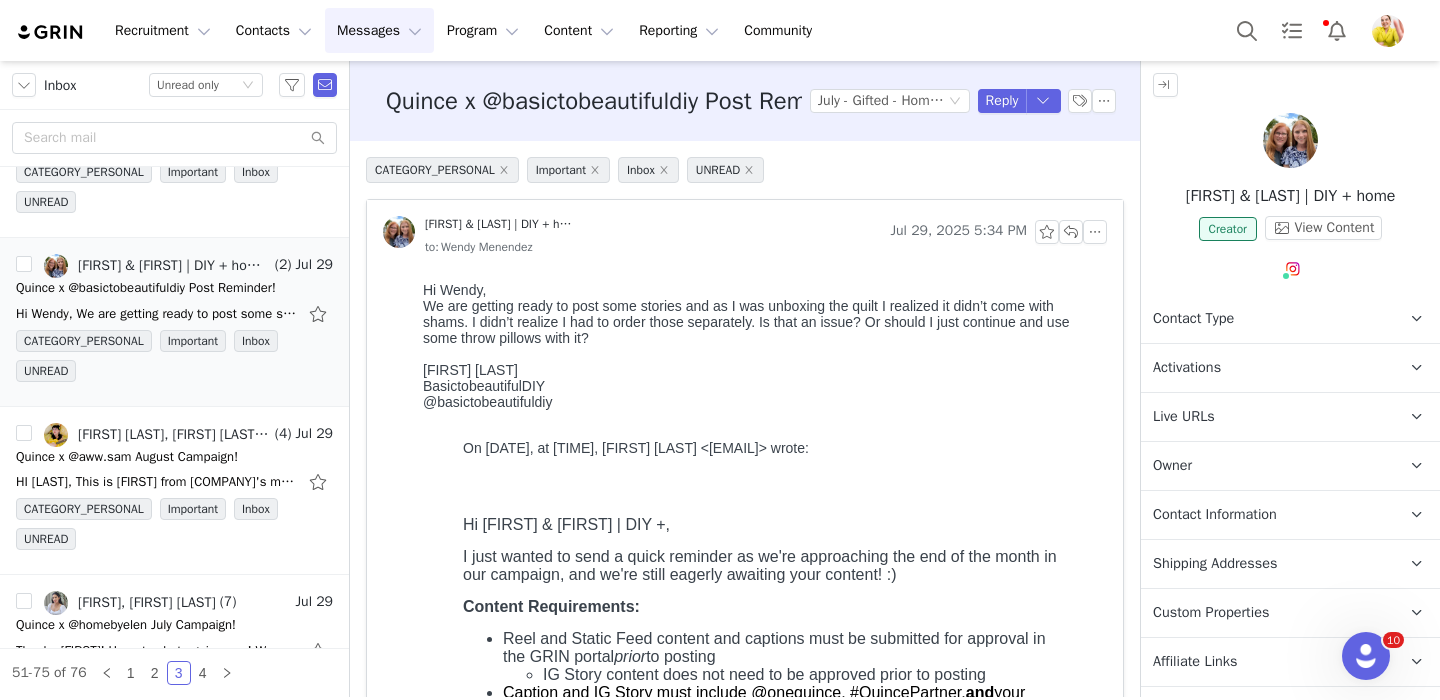 drag, startPoint x: 836, startPoint y: 323, endPoint x: 868, endPoint y: 368, distance: 55.21775 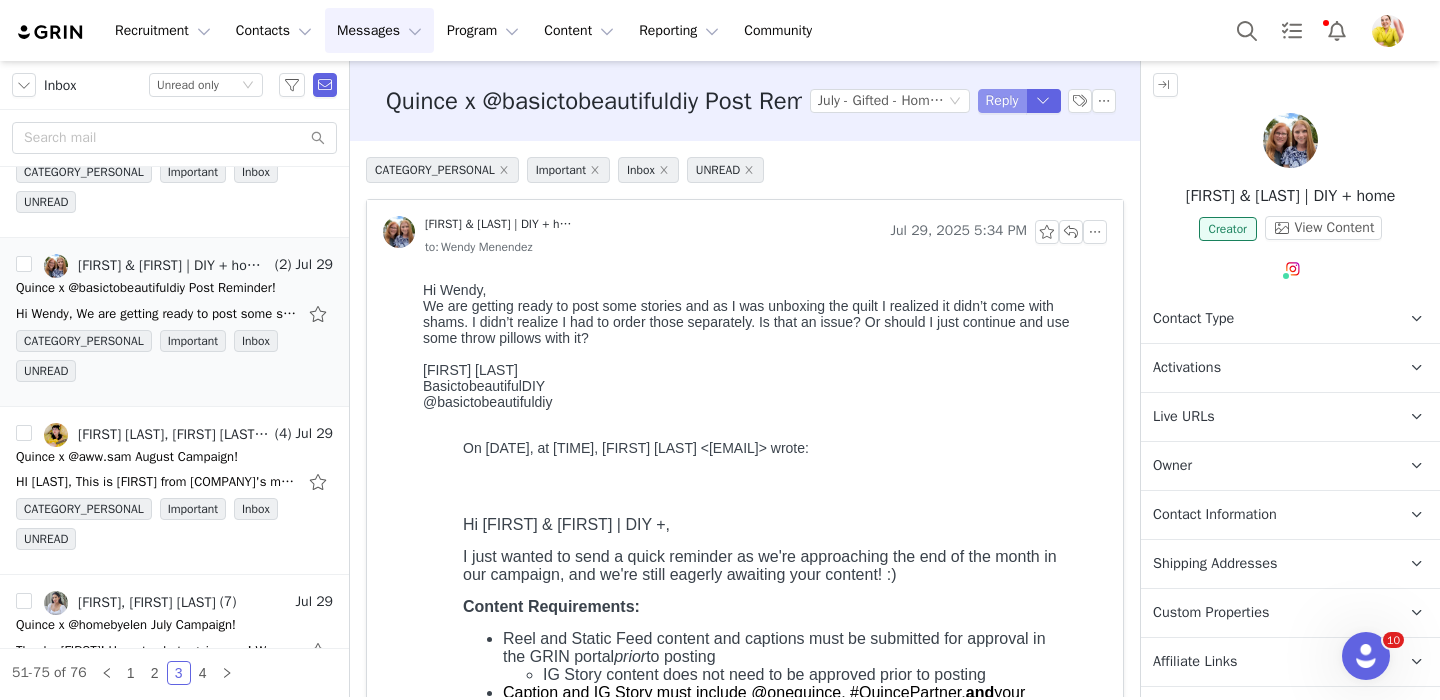 click on "Reply" at bounding box center [1002, 101] 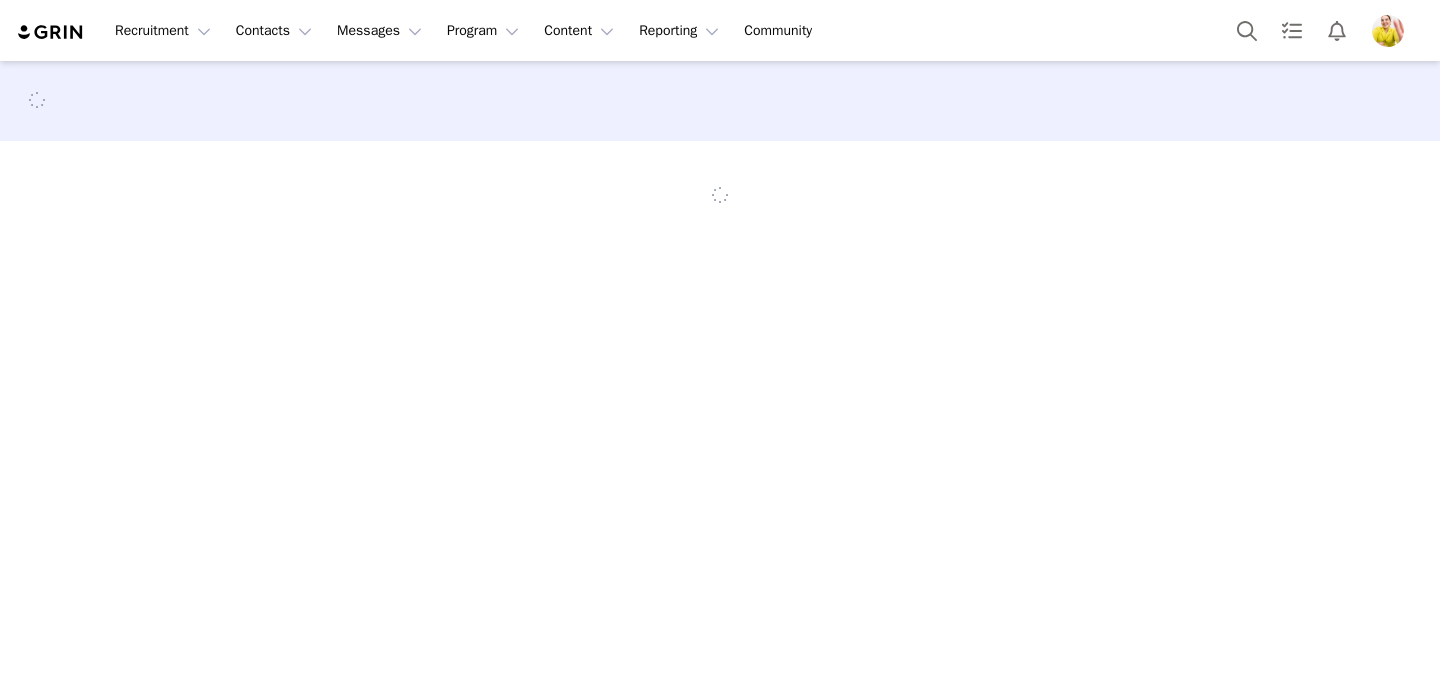 scroll, scrollTop: 0, scrollLeft: 0, axis: both 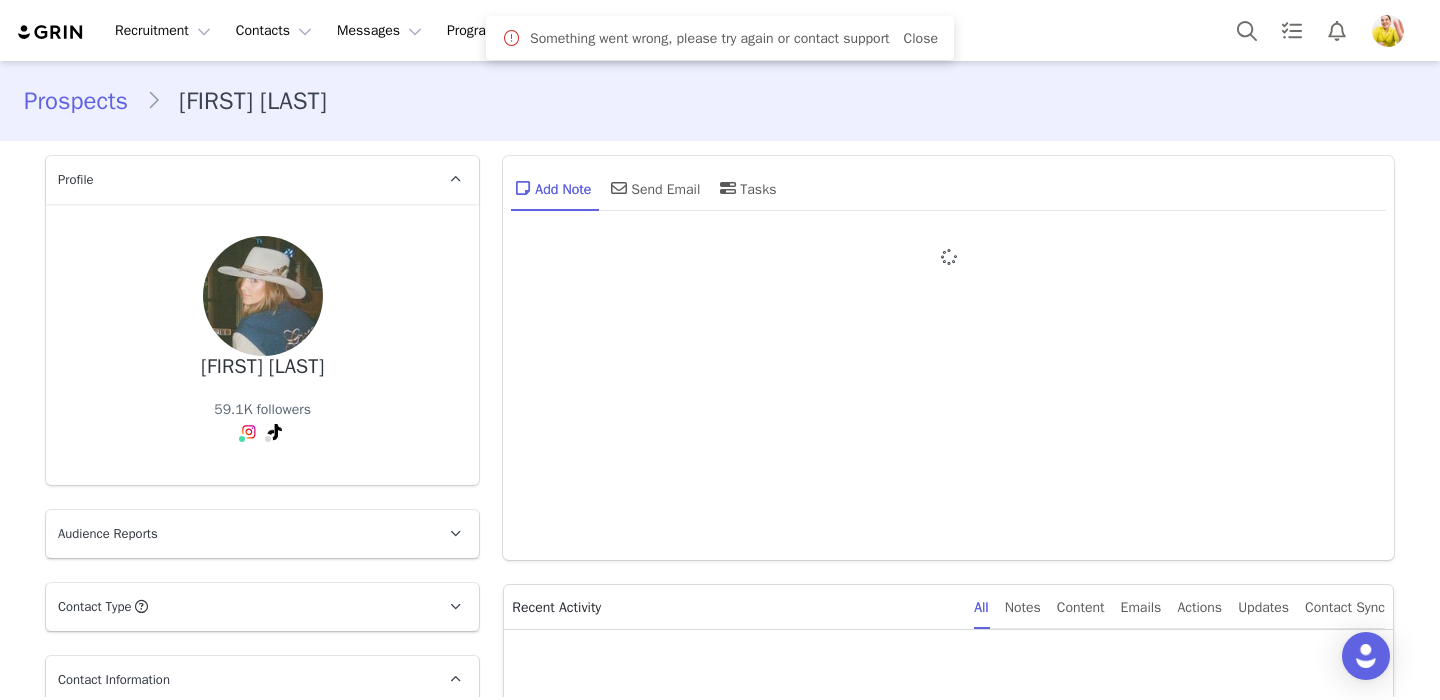type on "+1 (United States)" 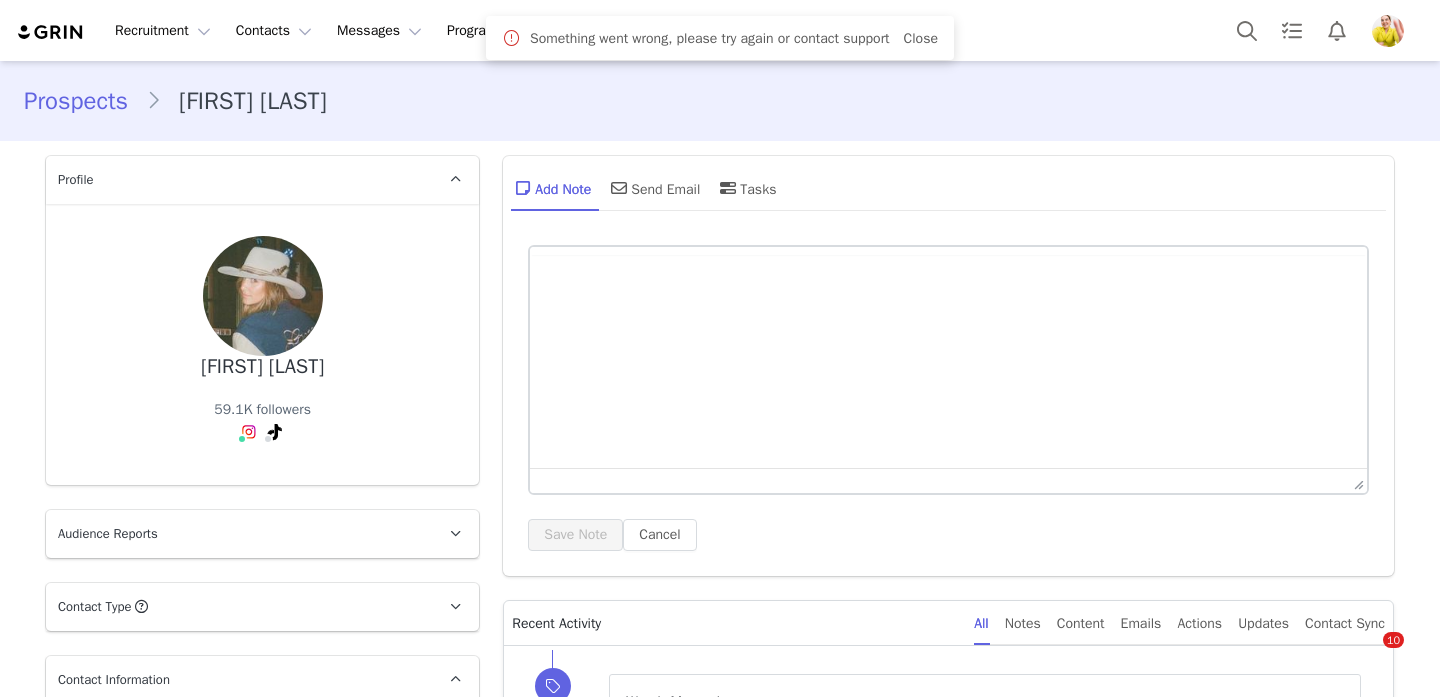 scroll, scrollTop: 256, scrollLeft: 0, axis: vertical 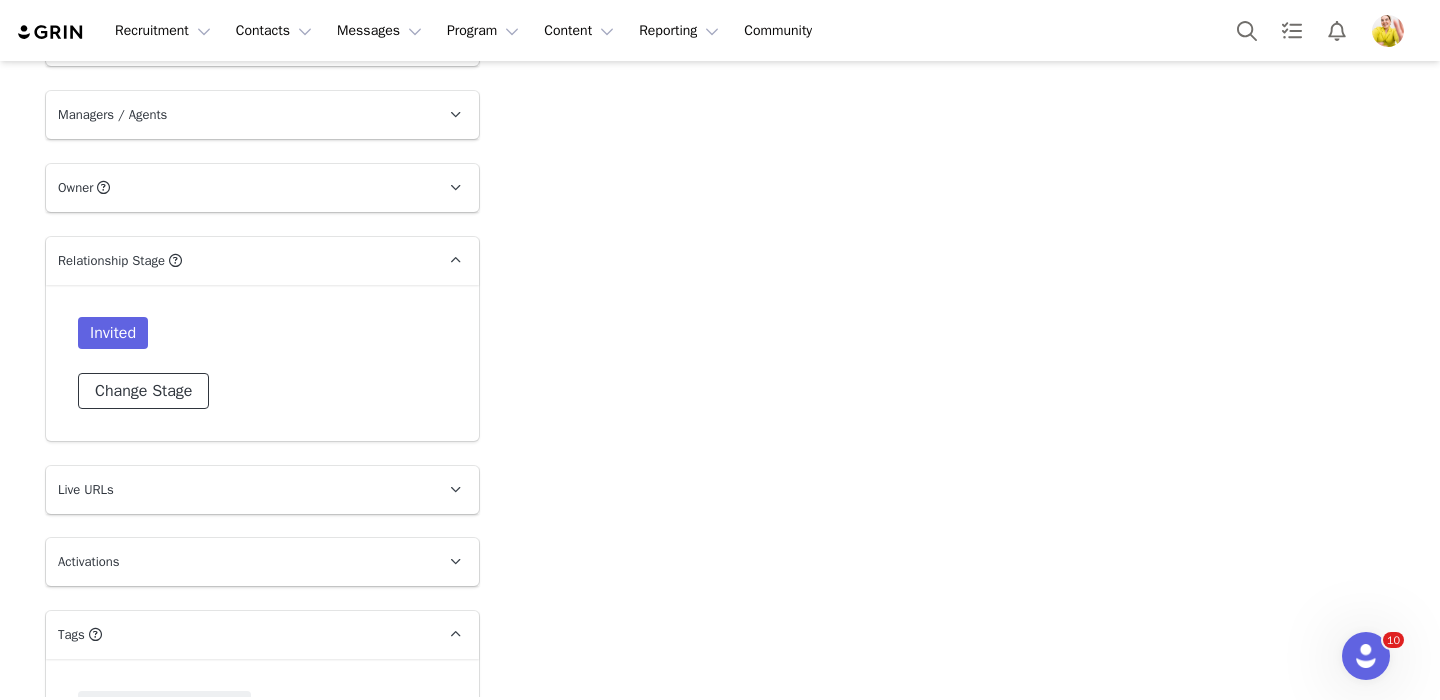 click on "Change Stage" at bounding box center [143, 391] 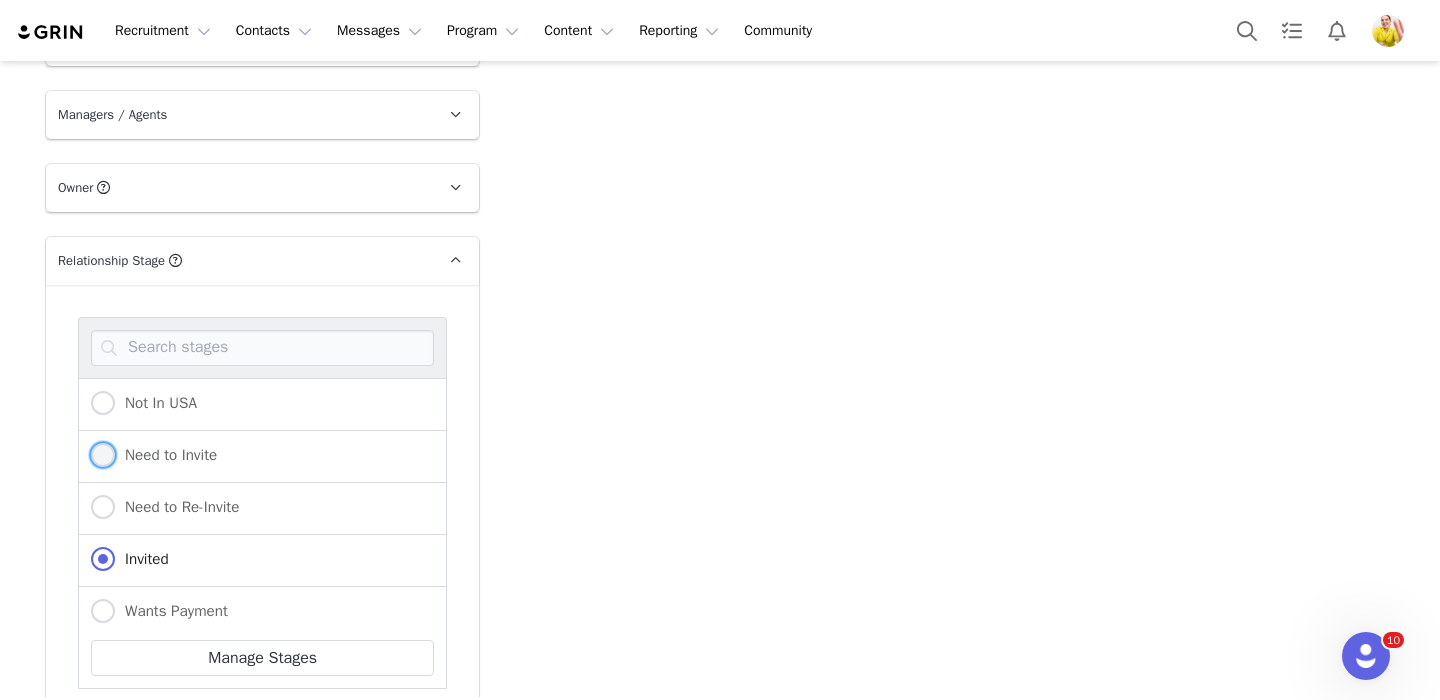 click on "Need to Invite" at bounding box center (166, 455) 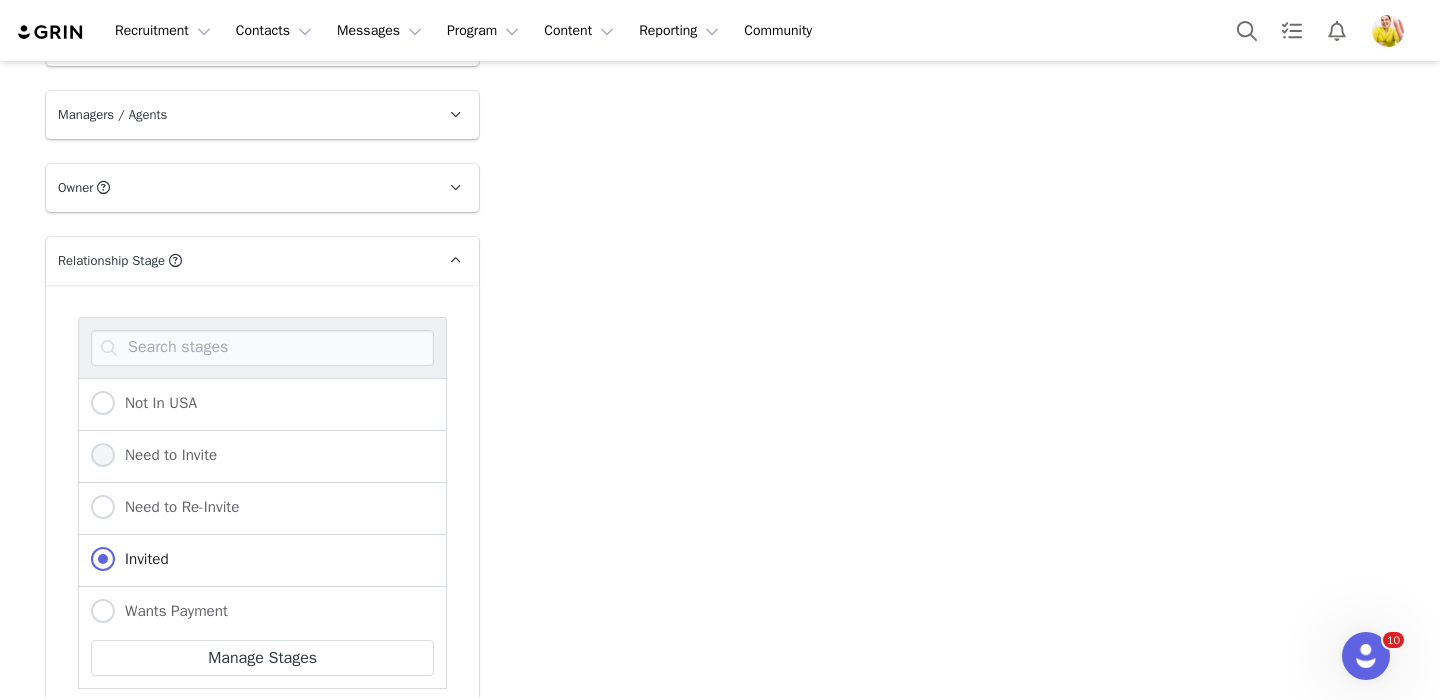 click on "Need to Invite" at bounding box center [103, 456] 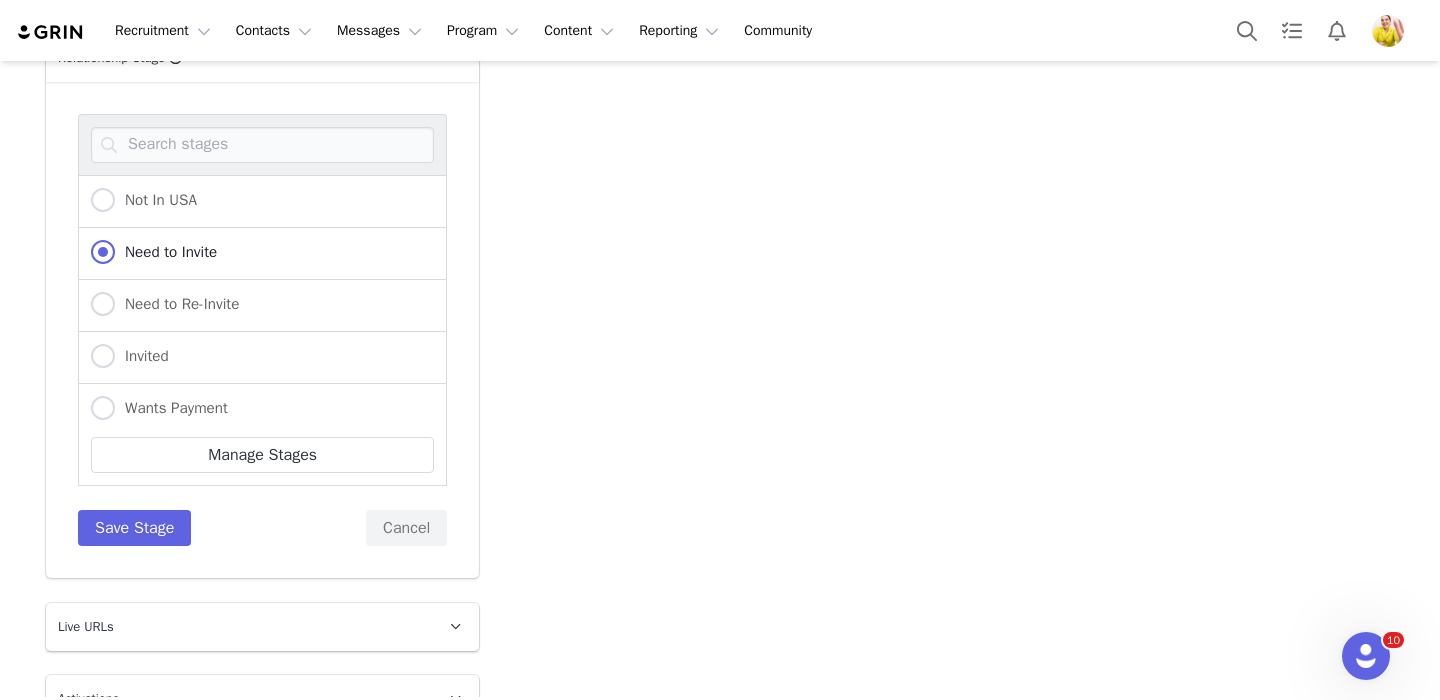 scroll, scrollTop: 2455, scrollLeft: 0, axis: vertical 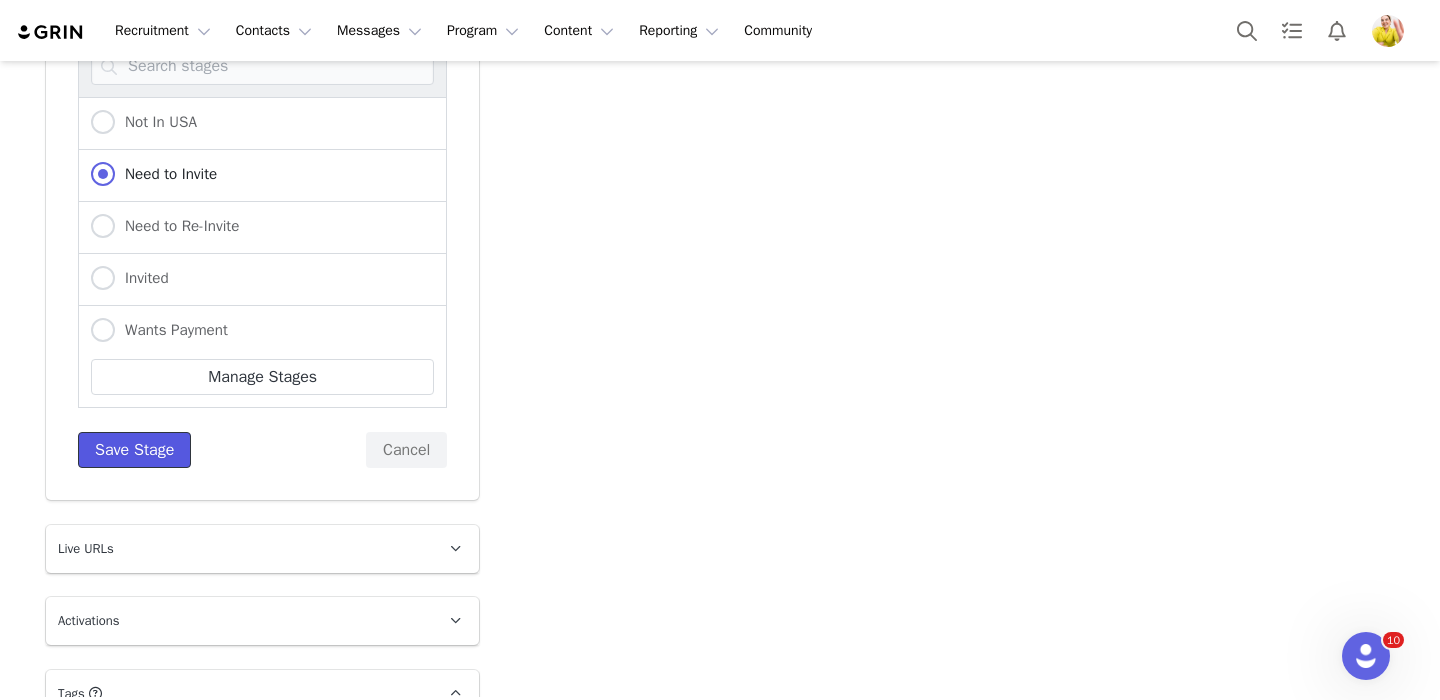 click on "Save Stage" at bounding box center (134, 450) 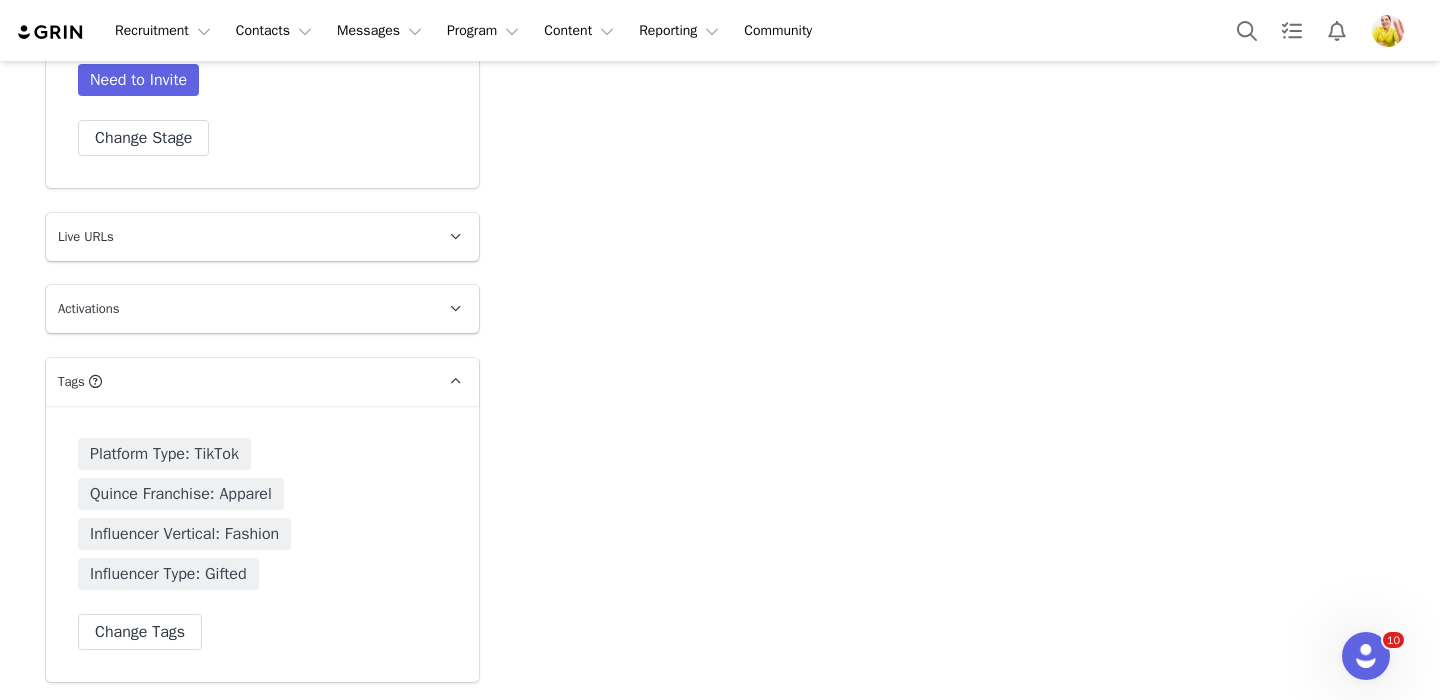 scroll, scrollTop: 2425, scrollLeft: 0, axis: vertical 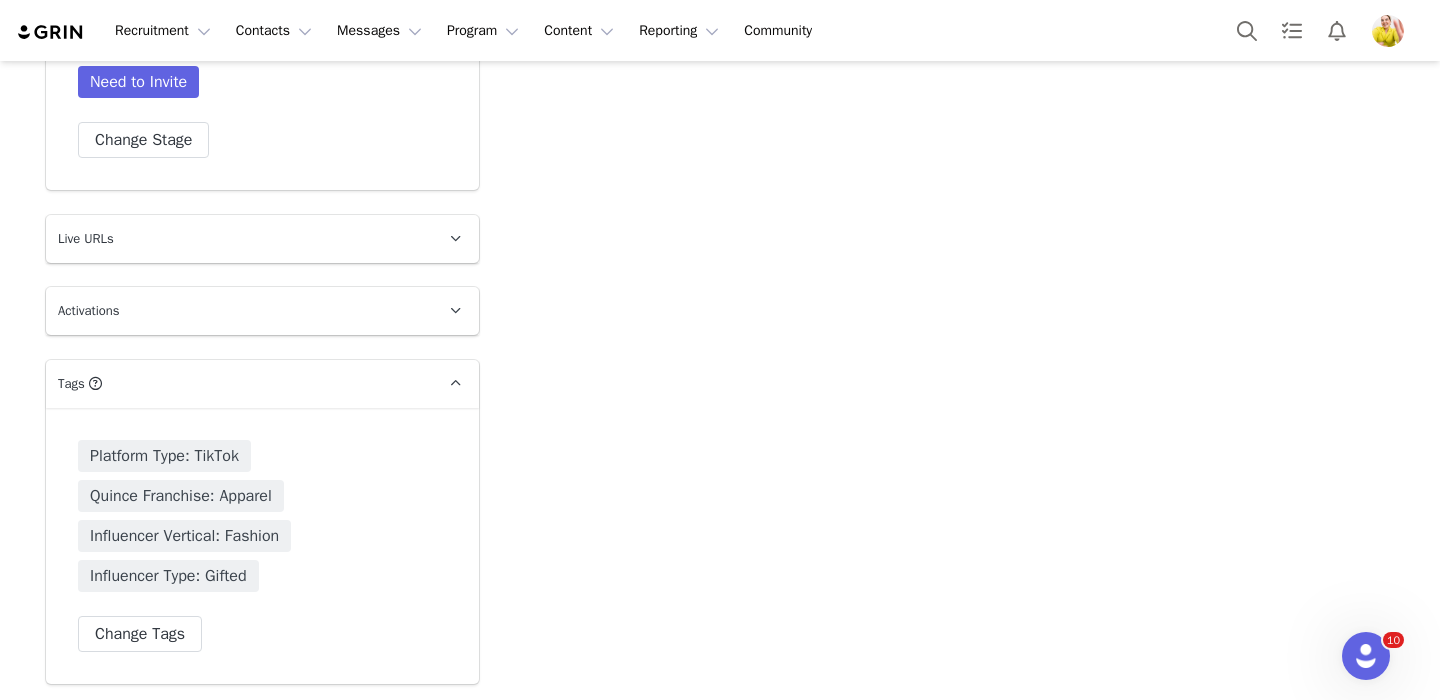 click on "Activations" at bounding box center (238, 311) 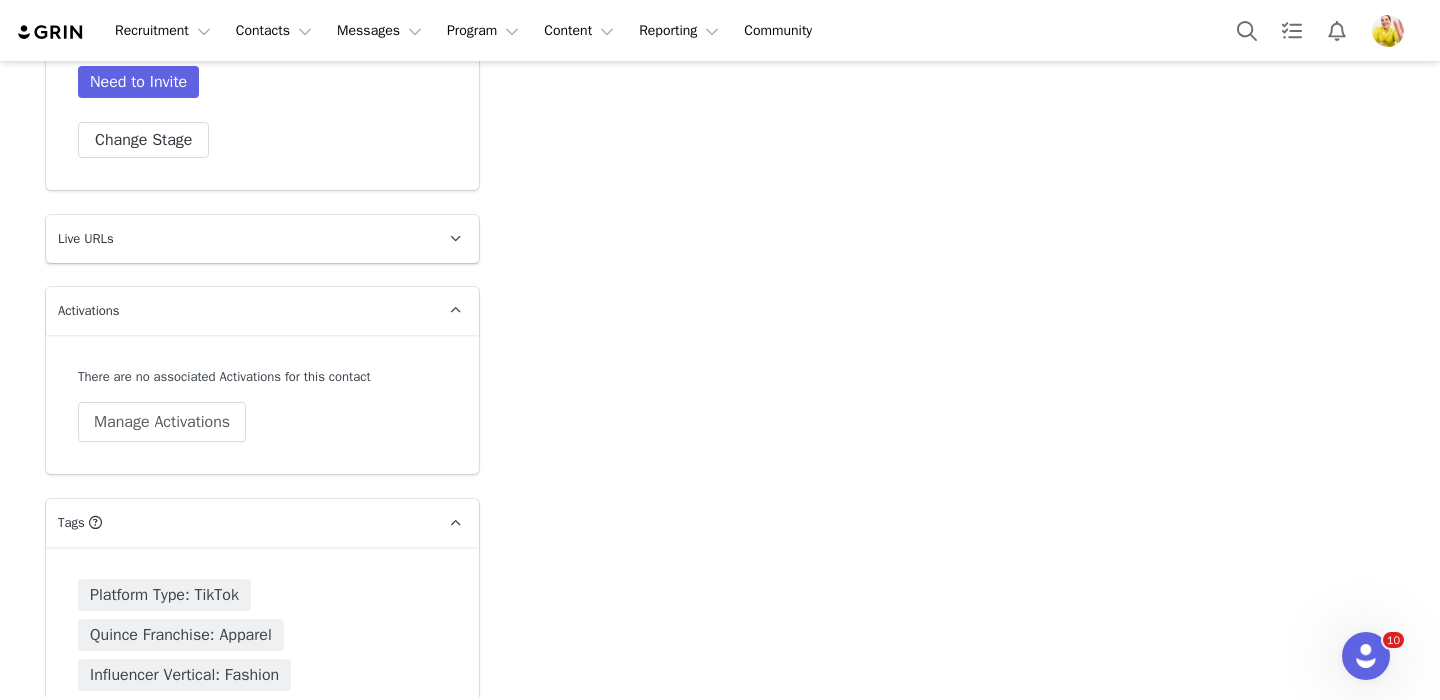 scroll, scrollTop: 2564, scrollLeft: 0, axis: vertical 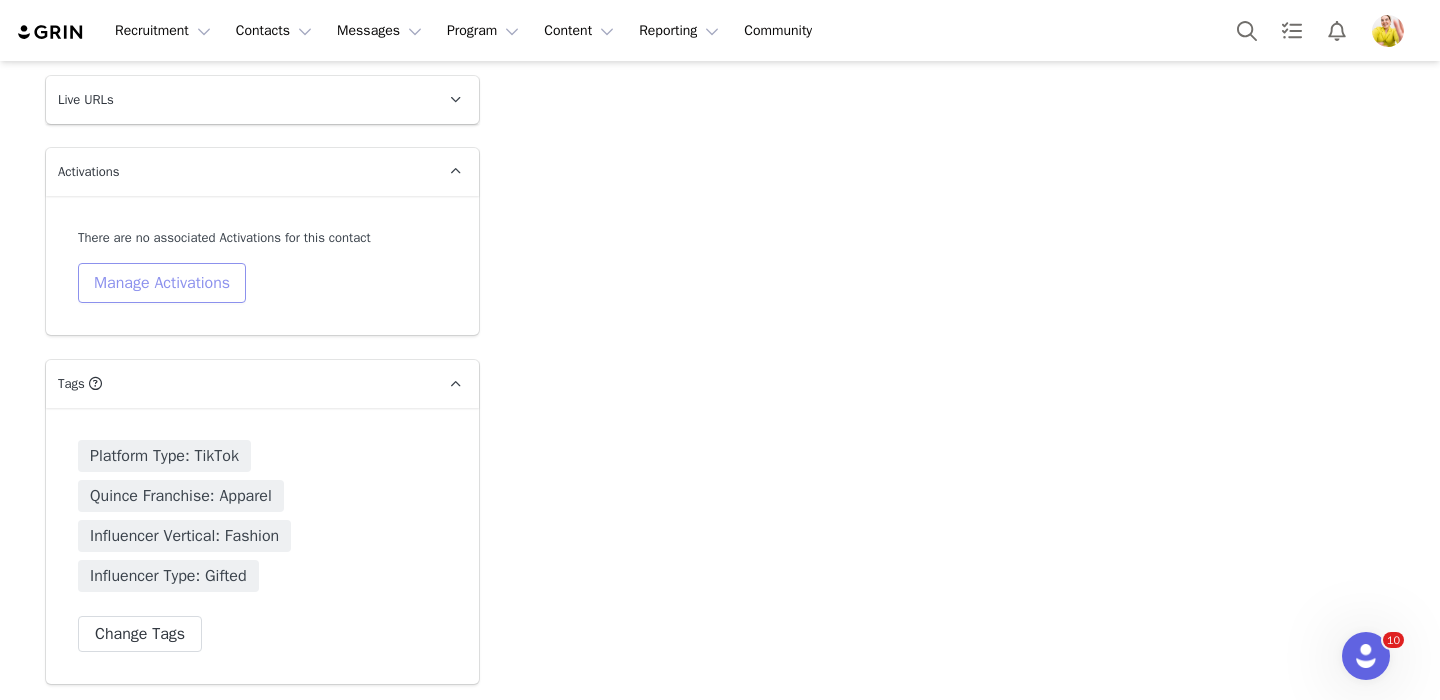 click on "Manage Activations" at bounding box center (162, 283) 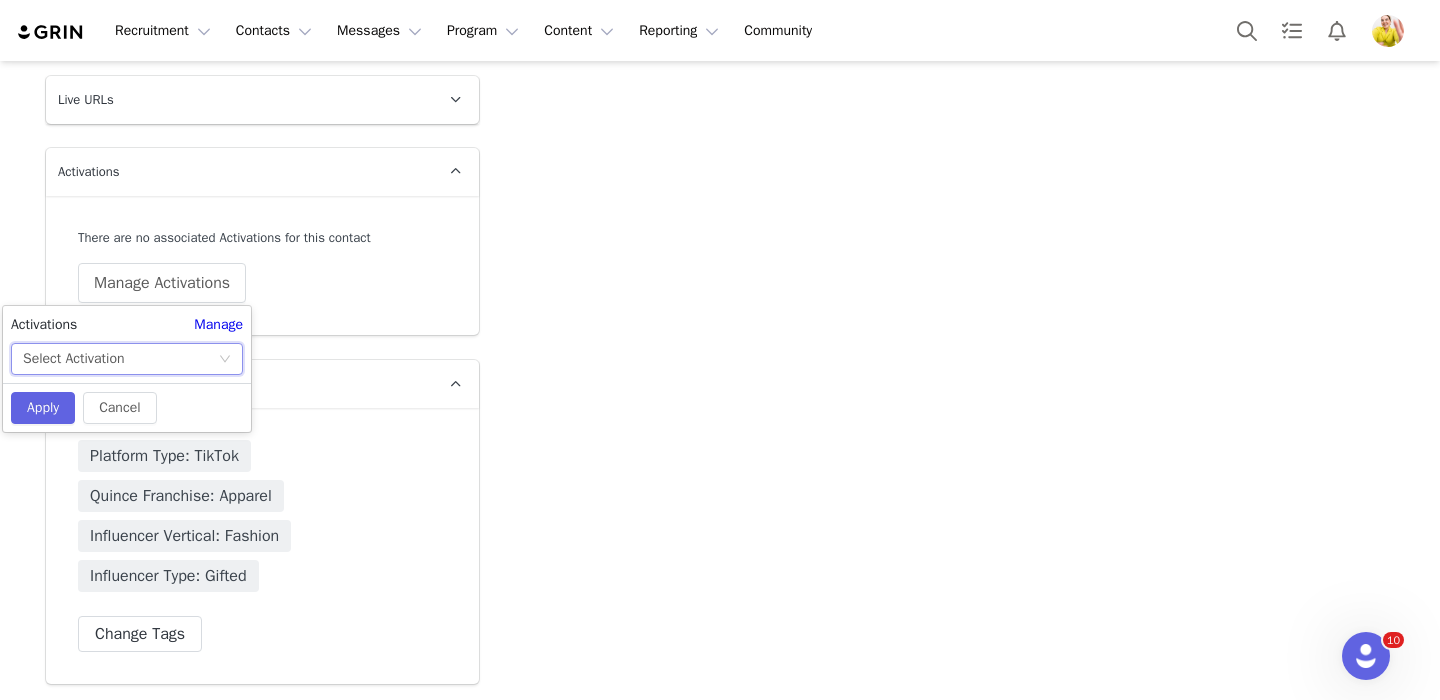 click on "Select Activation" at bounding box center [120, 359] 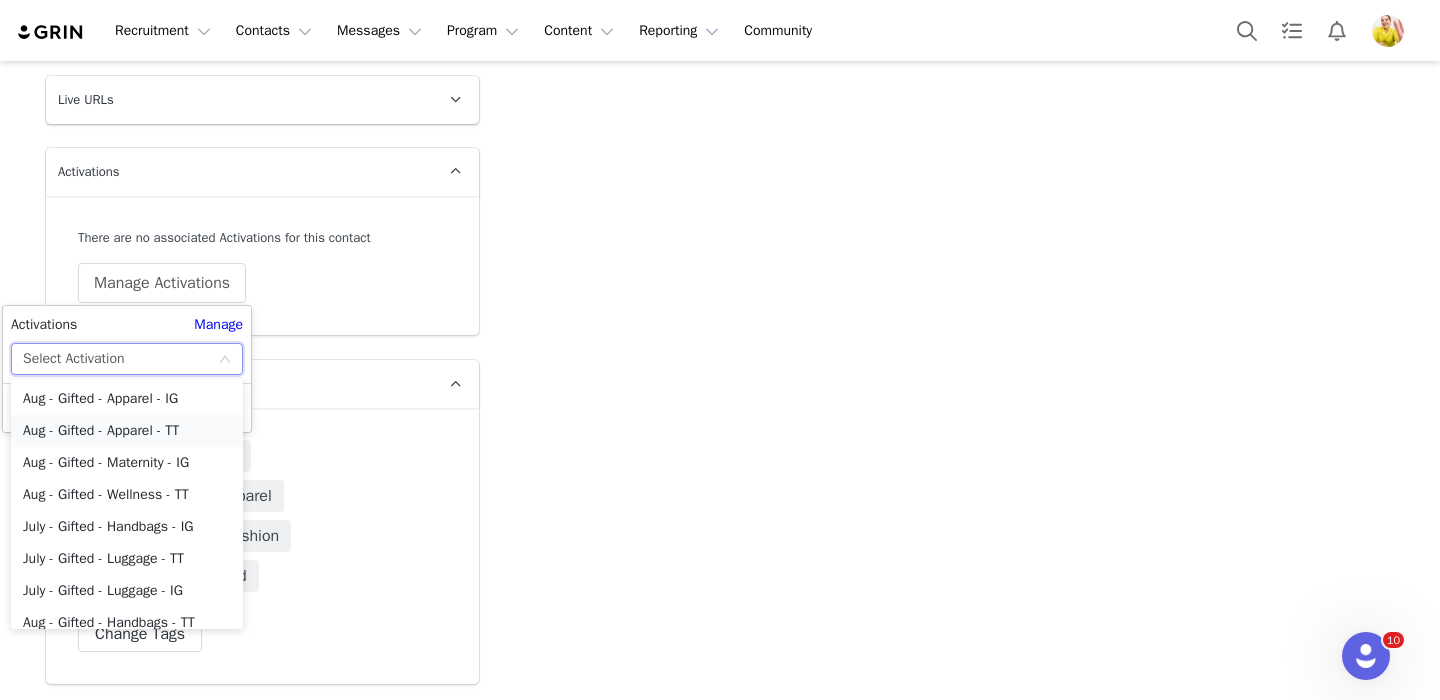 click on "Aug - Gifted - Apparel - TT" at bounding box center (127, 431) 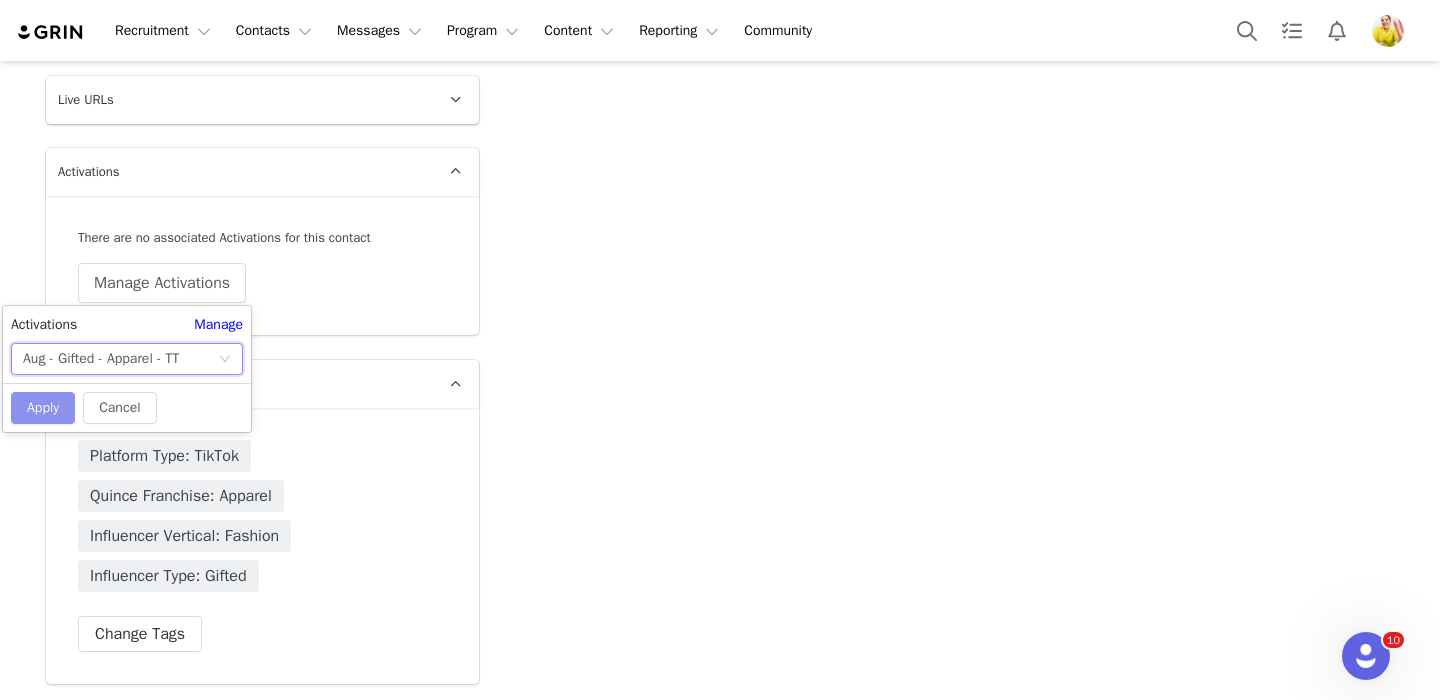 click on "Apply" at bounding box center [43, 408] 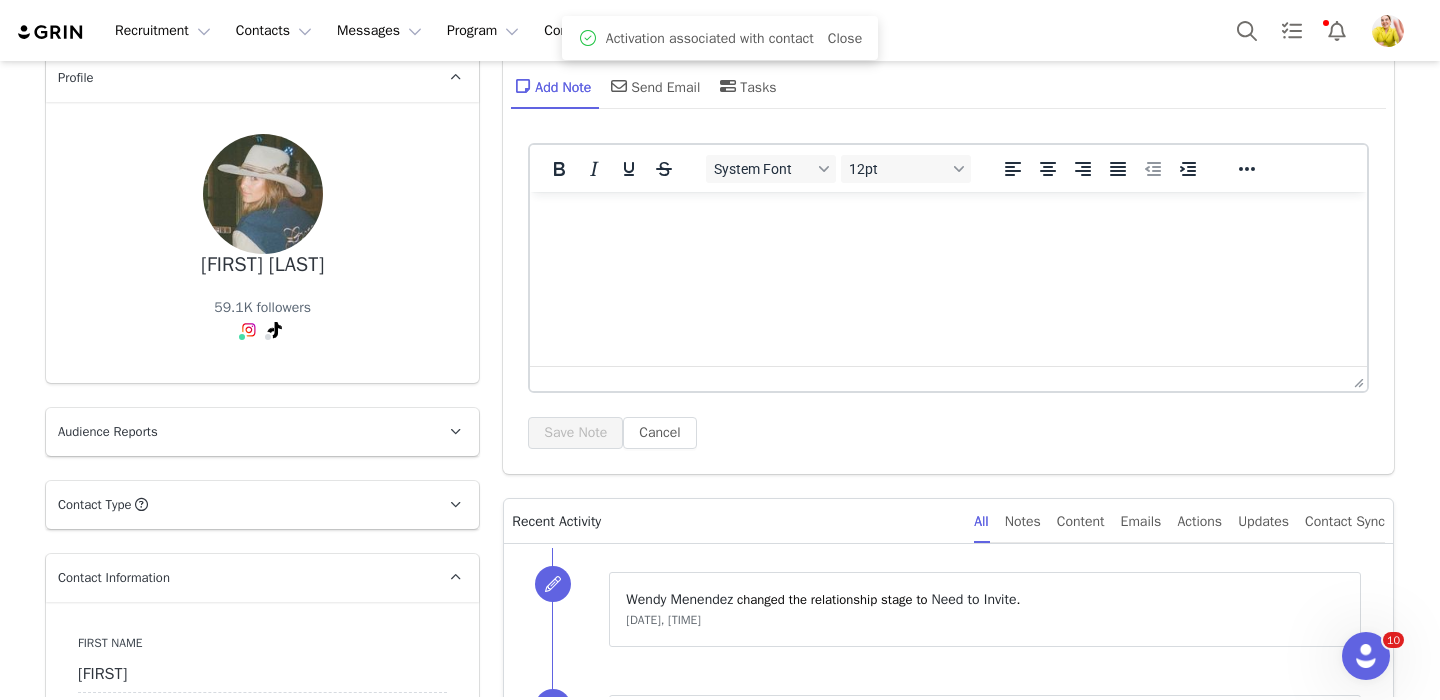 scroll, scrollTop: 106, scrollLeft: 0, axis: vertical 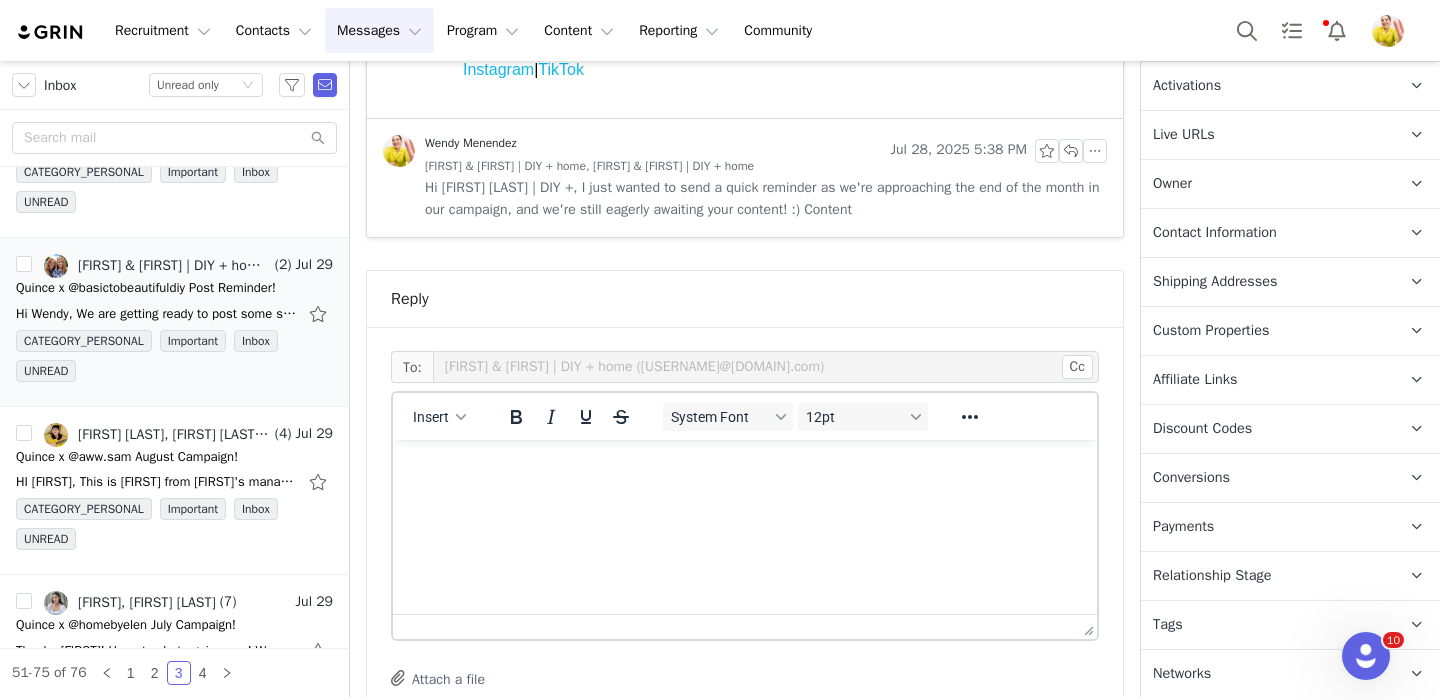 click on "Relationship Stage  Use relationship stages to move contacts through a logical sequence, from unaware of your brand to loyal ambassador" at bounding box center (1266, 576) 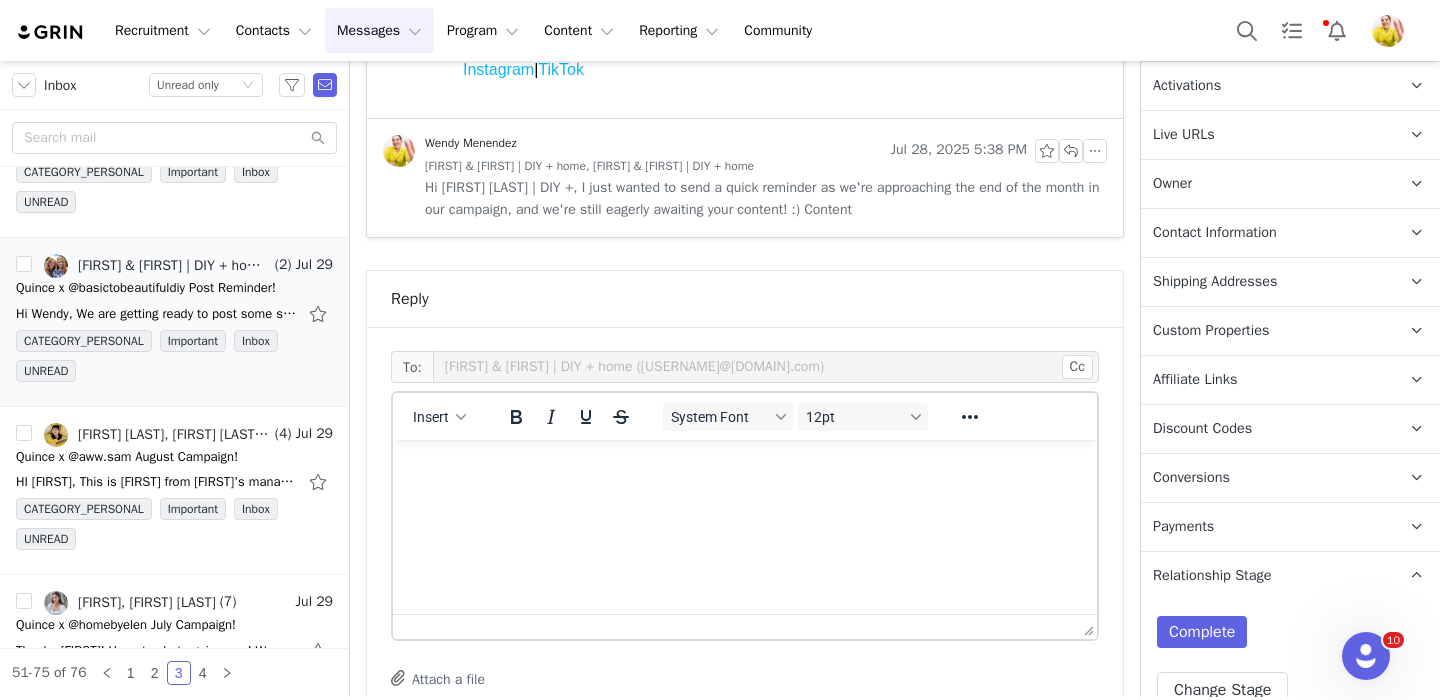 click at bounding box center [745, 467] 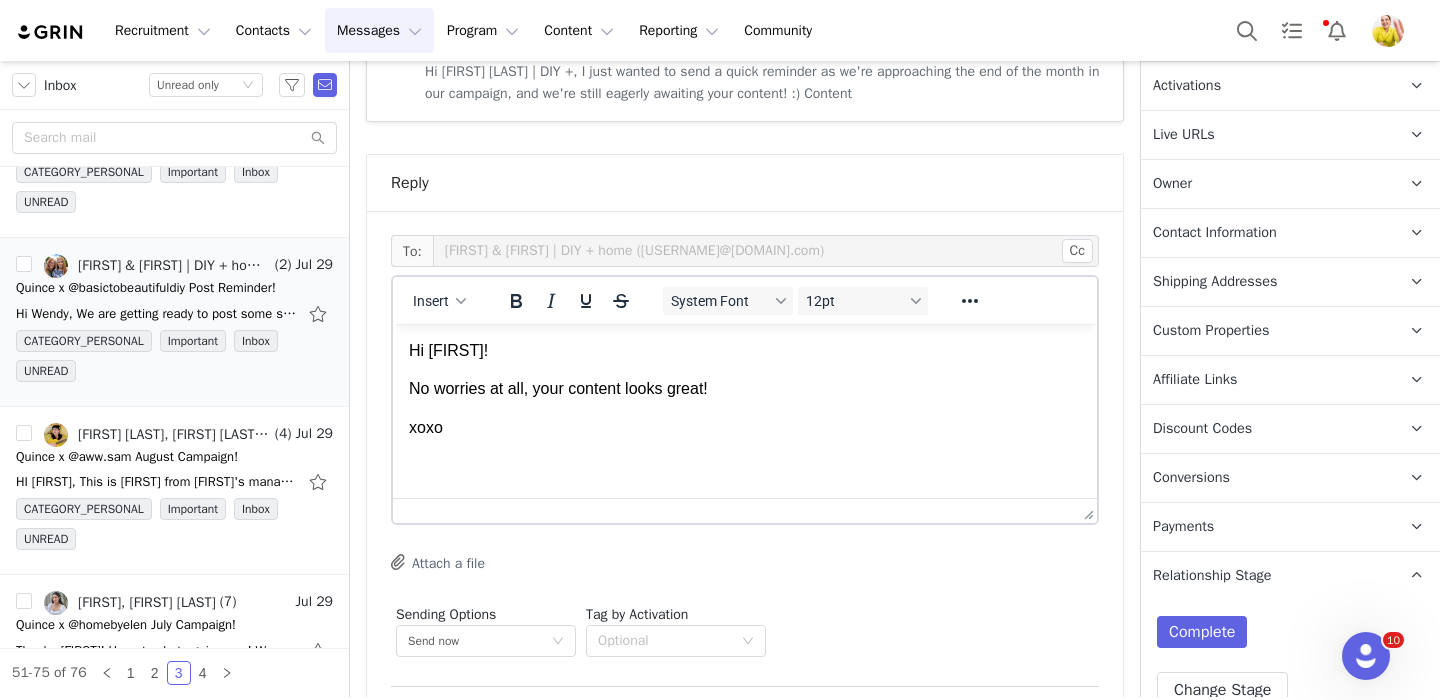 scroll, scrollTop: 1591, scrollLeft: 0, axis: vertical 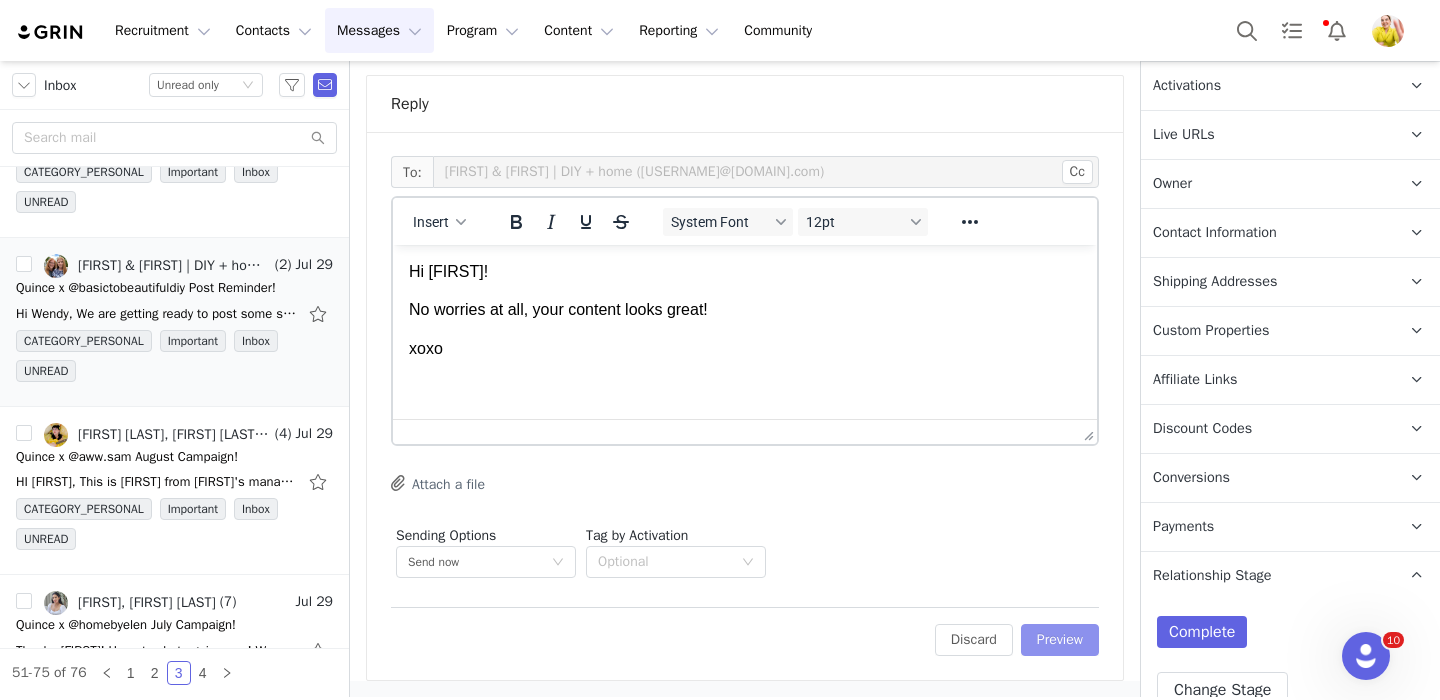 click on "Preview" at bounding box center (1060, 640) 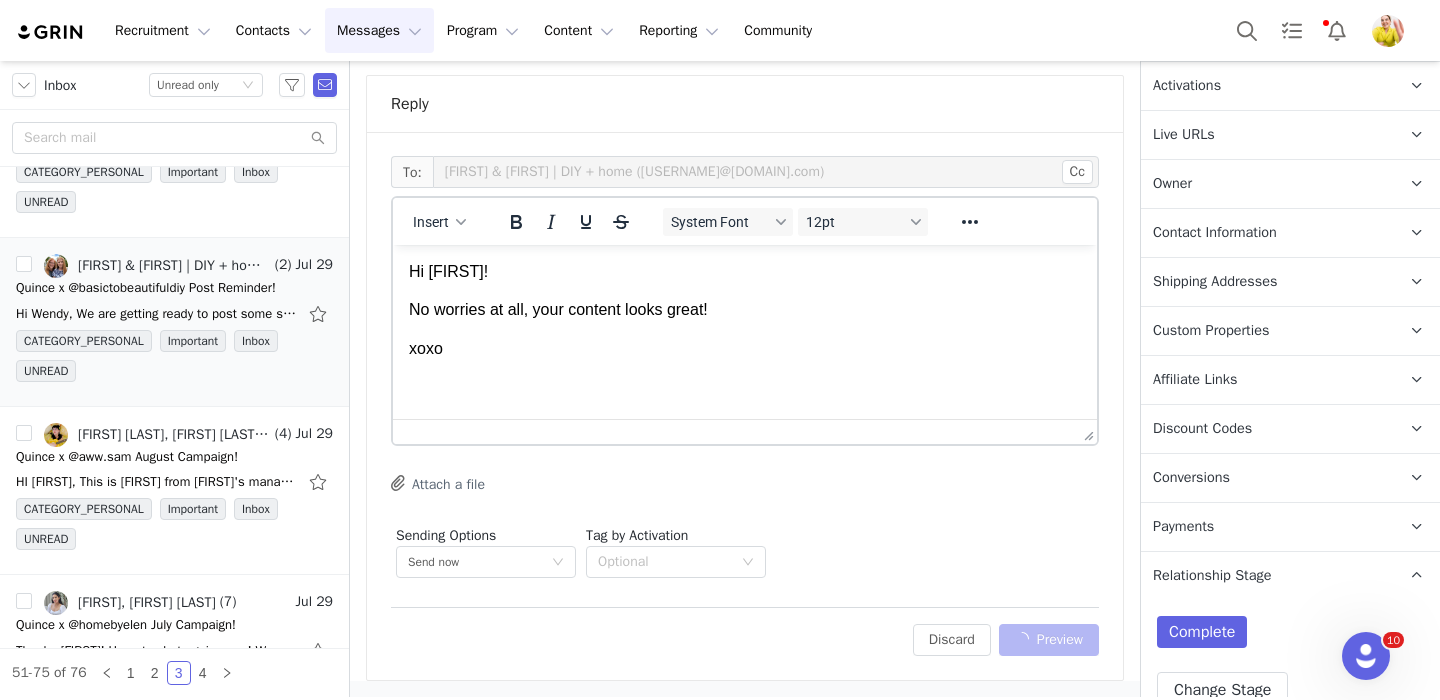 scroll, scrollTop: 1515, scrollLeft: 0, axis: vertical 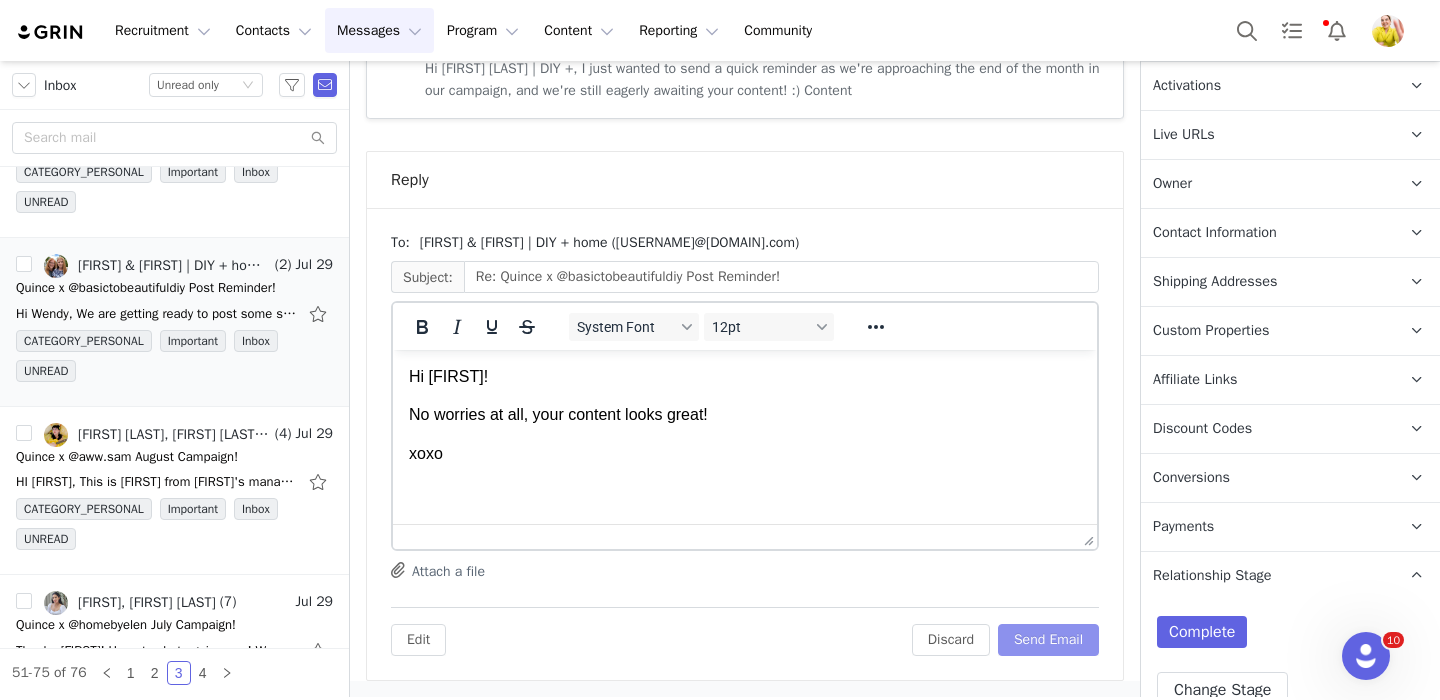 click on "Send Email" at bounding box center (1048, 640) 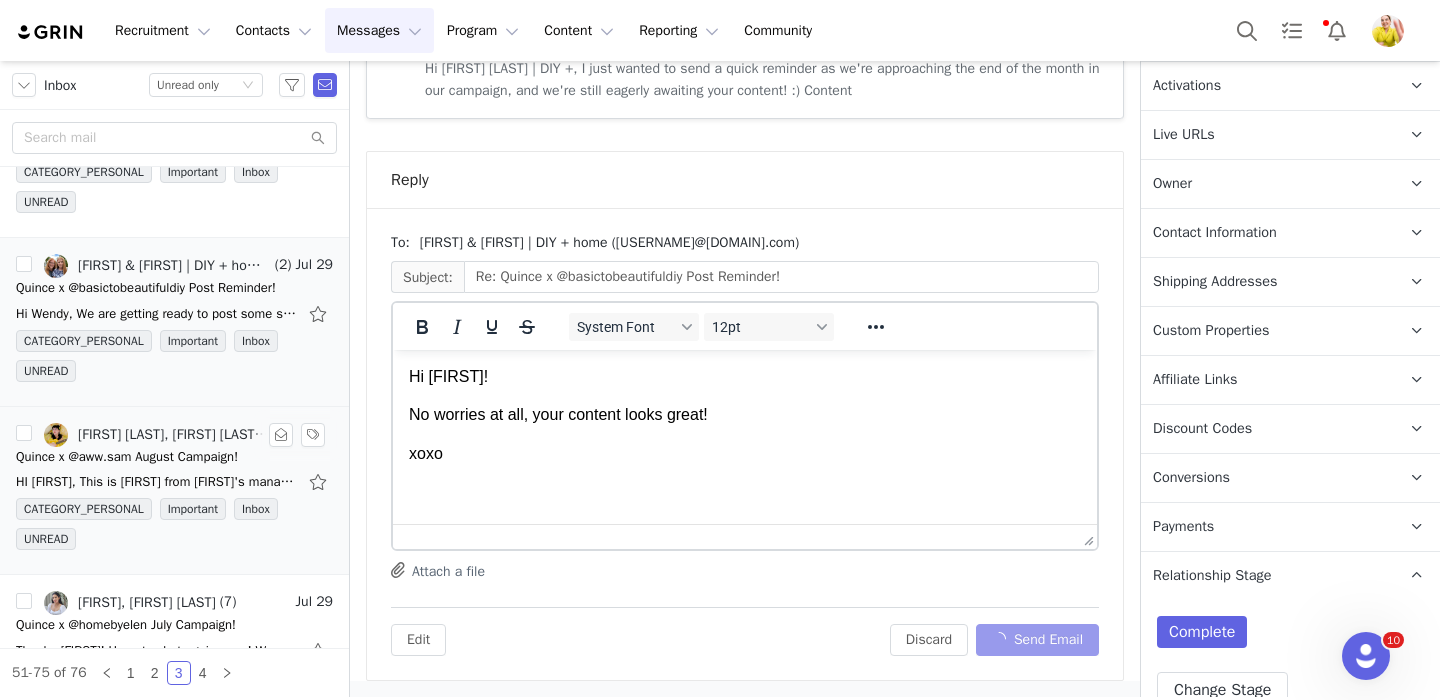scroll, scrollTop: 953, scrollLeft: 0, axis: vertical 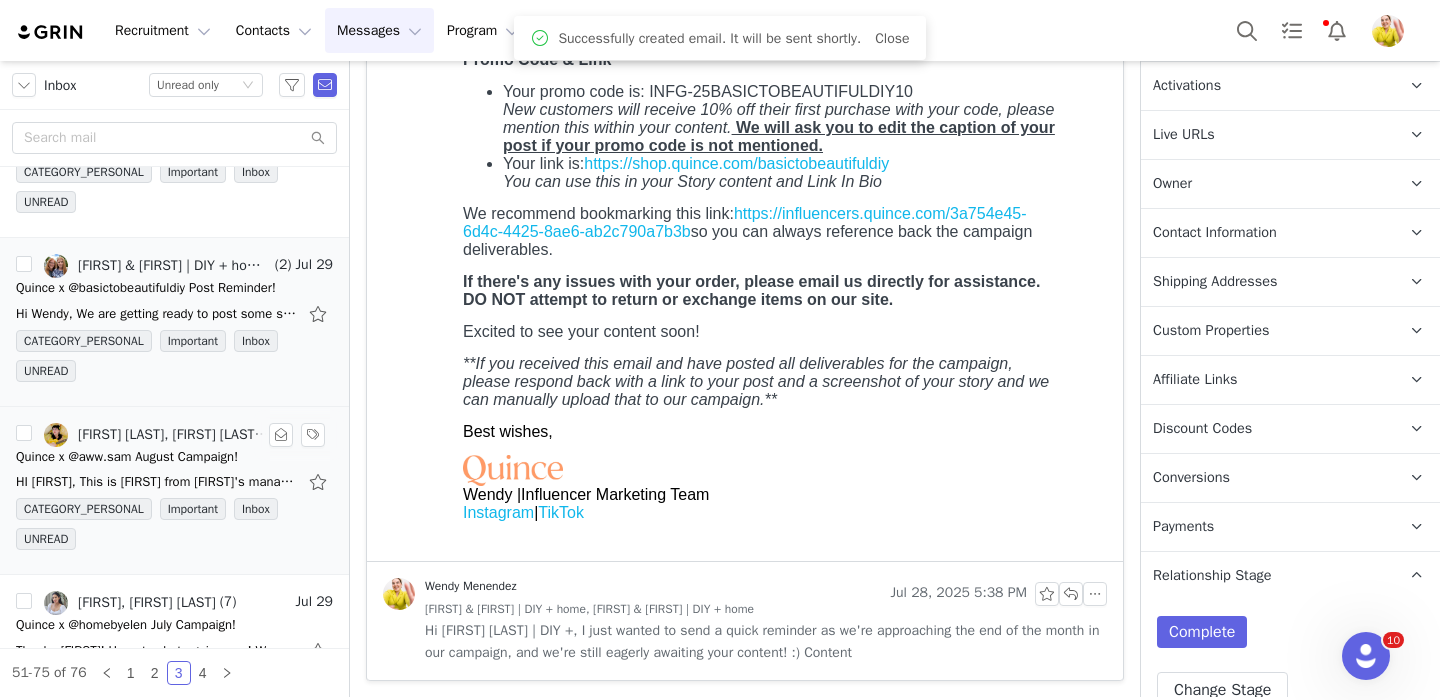 click on "HI [FIRST], This is [FIRST] from [FIRST]'s management team - it's great to be in touch! Is the brand looking to partner in a paid capacity this quarter? [FIRST] could create some beautiful content for the" at bounding box center [174, 482] 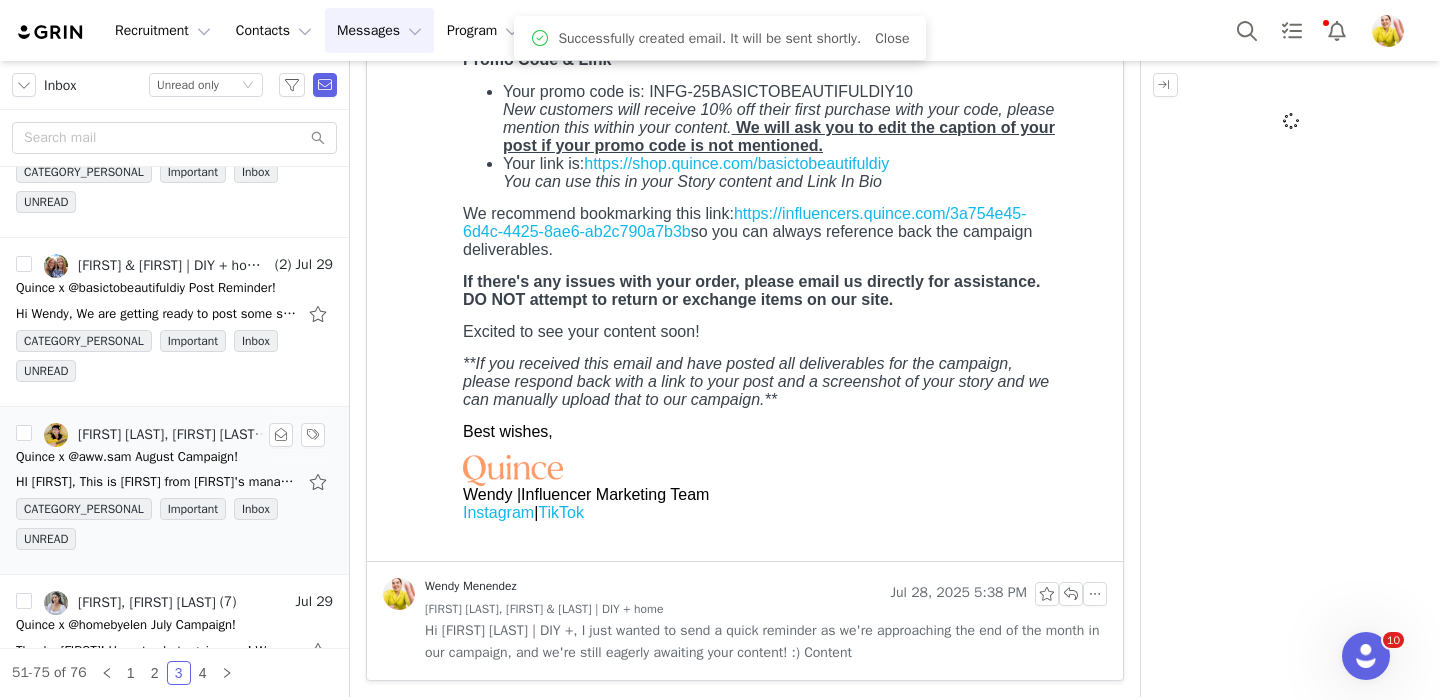 scroll, scrollTop: 0, scrollLeft: 0, axis: both 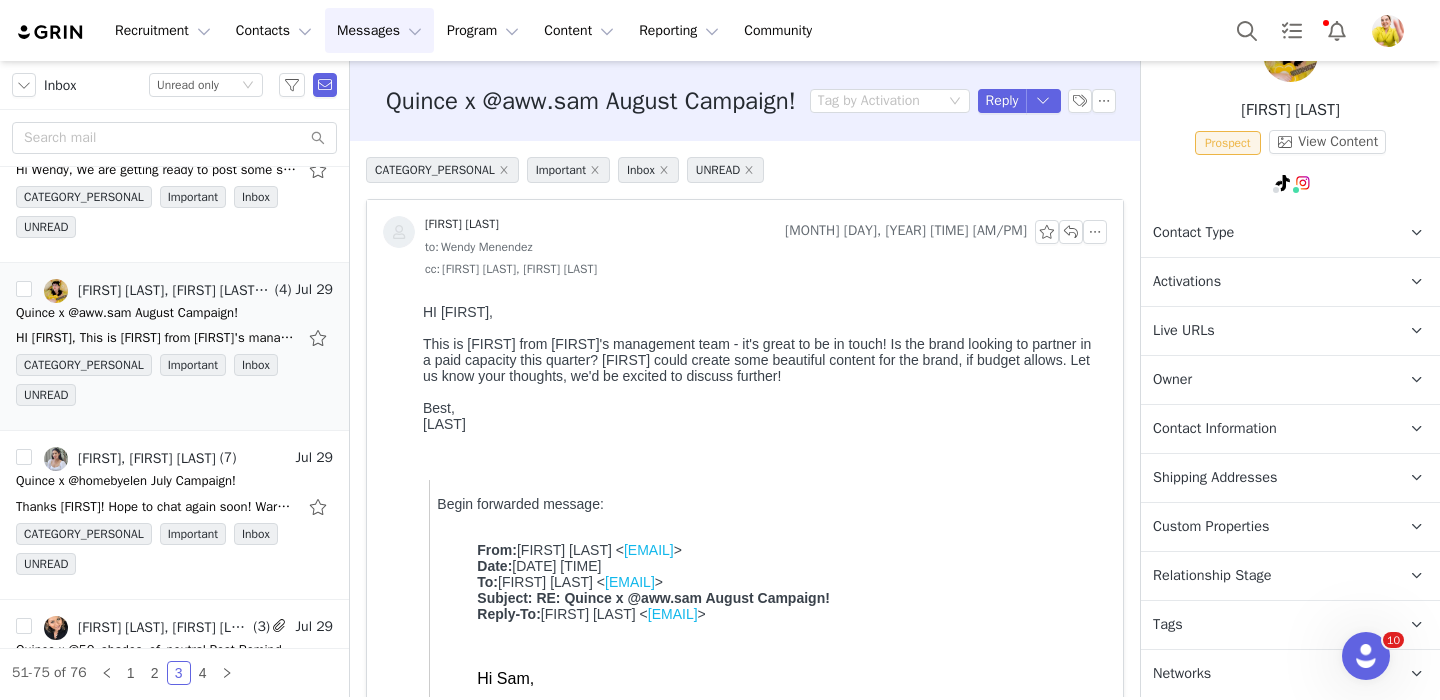 click on "Relationship Stage" at bounding box center (1212, 576) 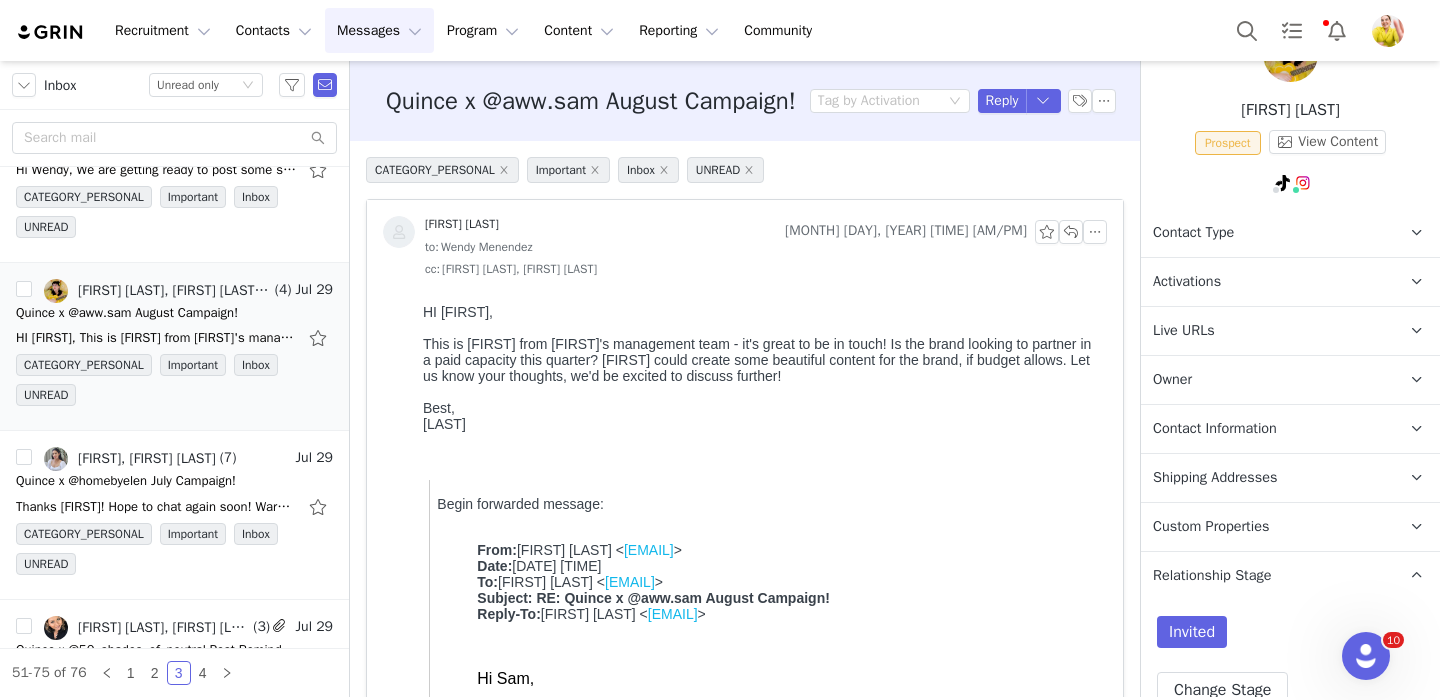 scroll, scrollTop: 175, scrollLeft: 0, axis: vertical 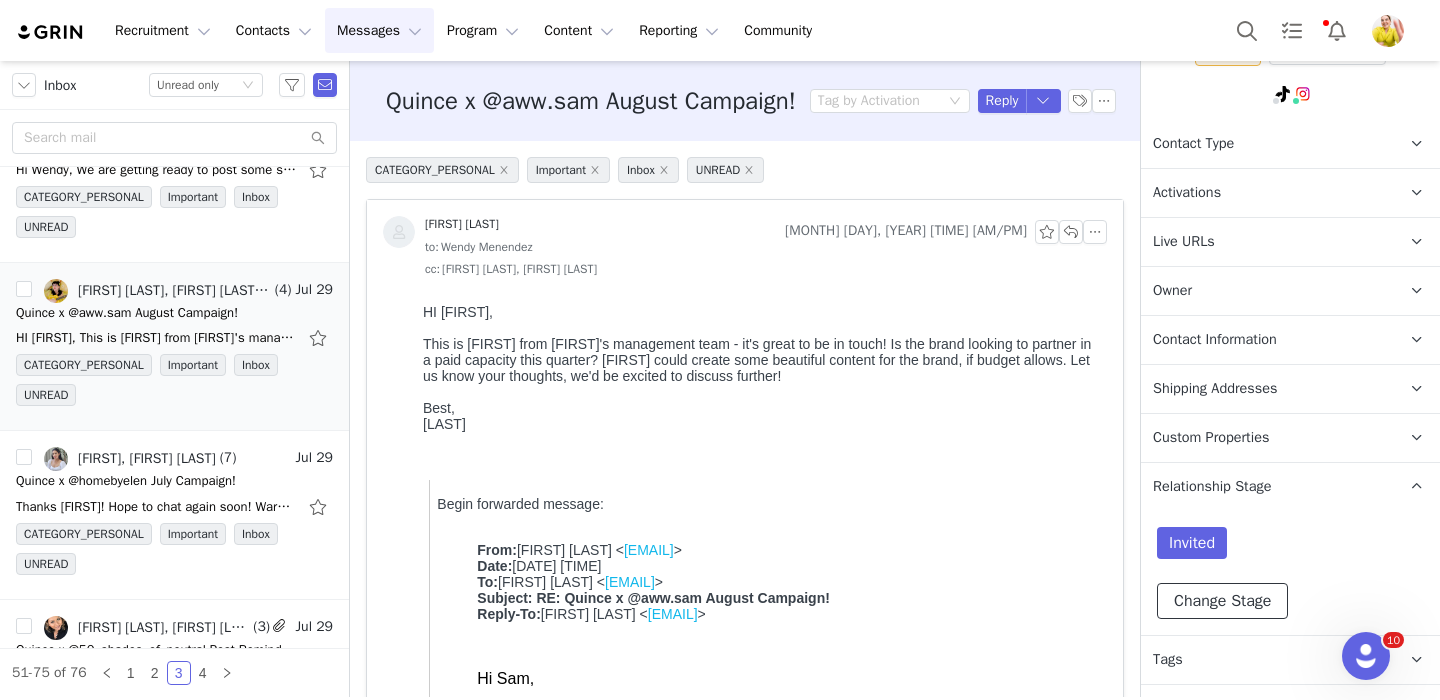 click on "Change Stage" at bounding box center [1222, 601] 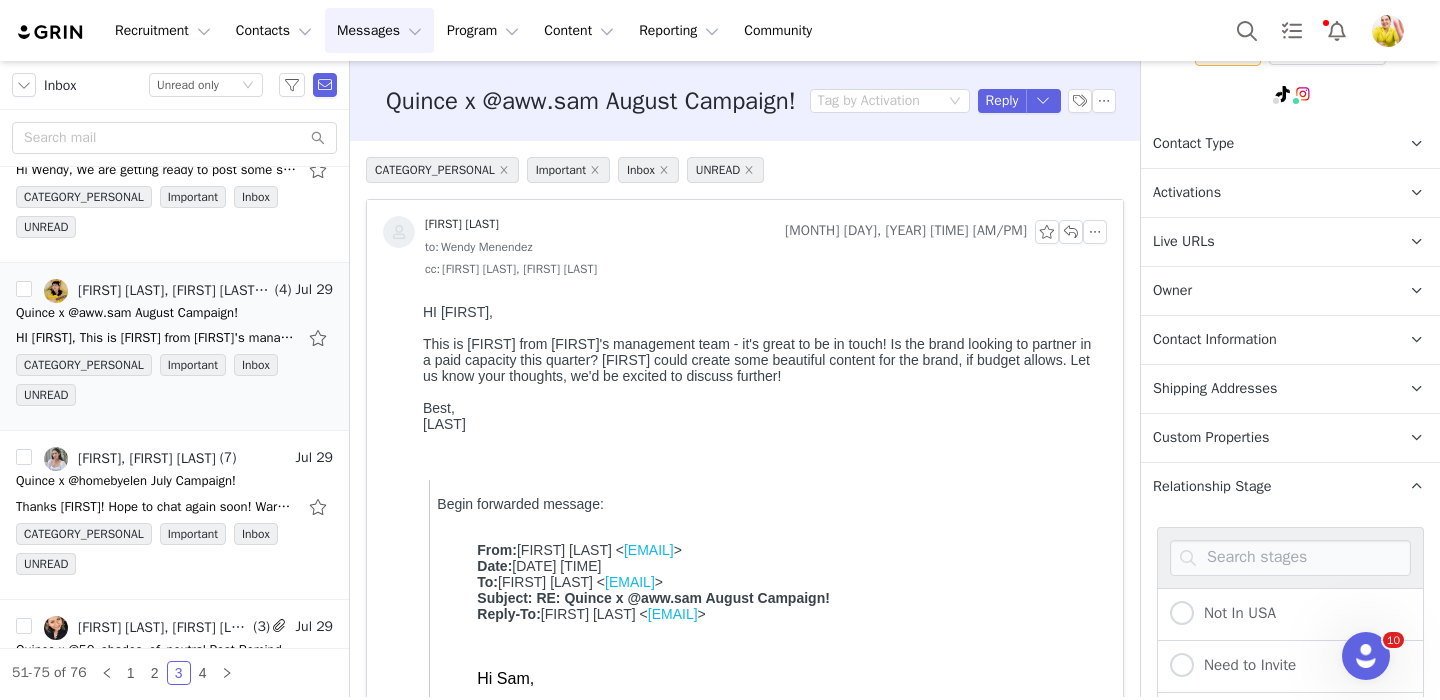 scroll, scrollTop: 550, scrollLeft: 0, axis: vertical 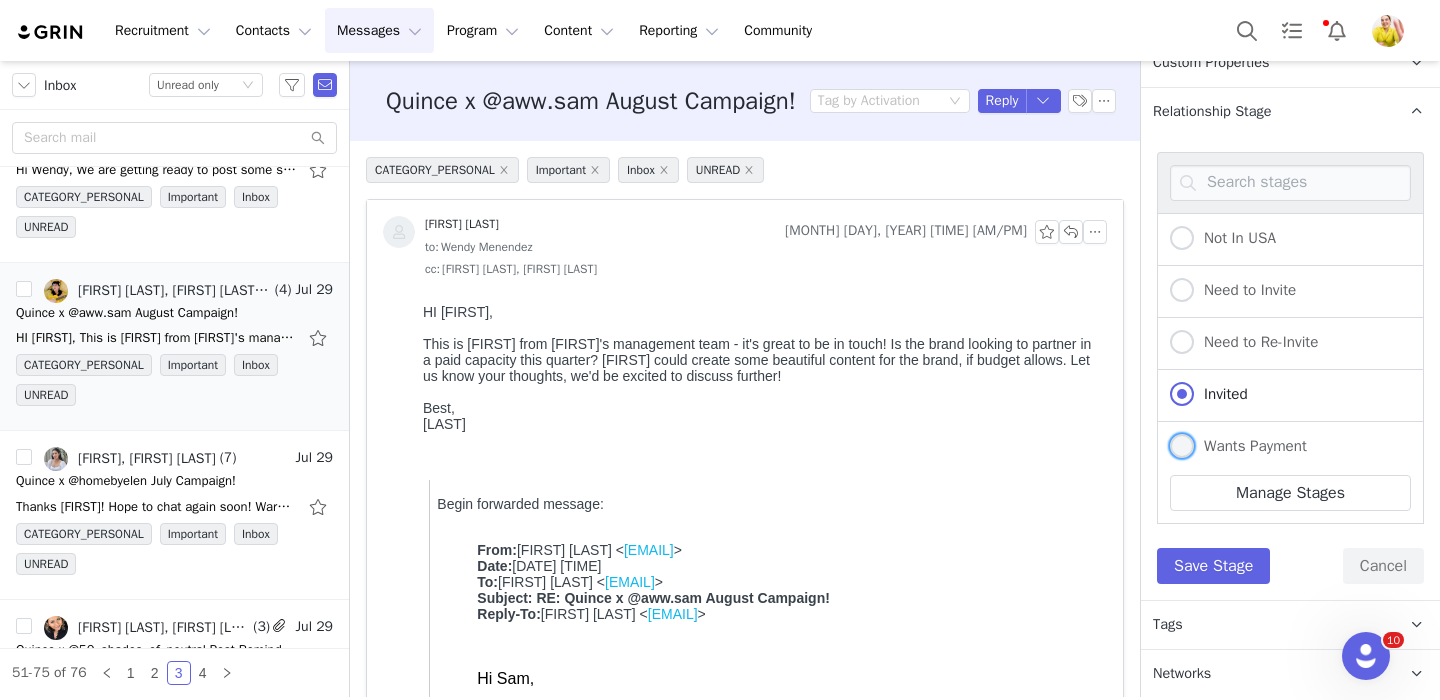 click on "Wants Payment" at bounding box center (1250, 446) 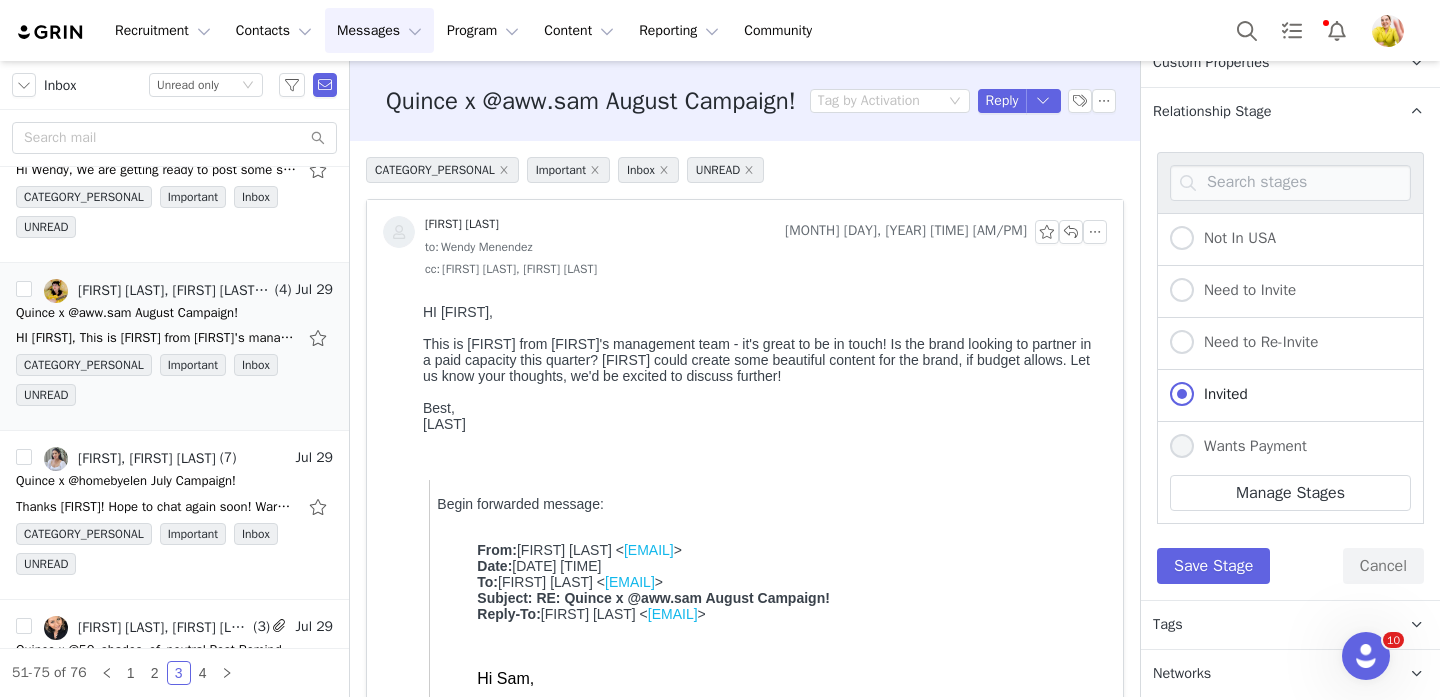 click on "Wants Payment" at bounding box center (1182, 447) 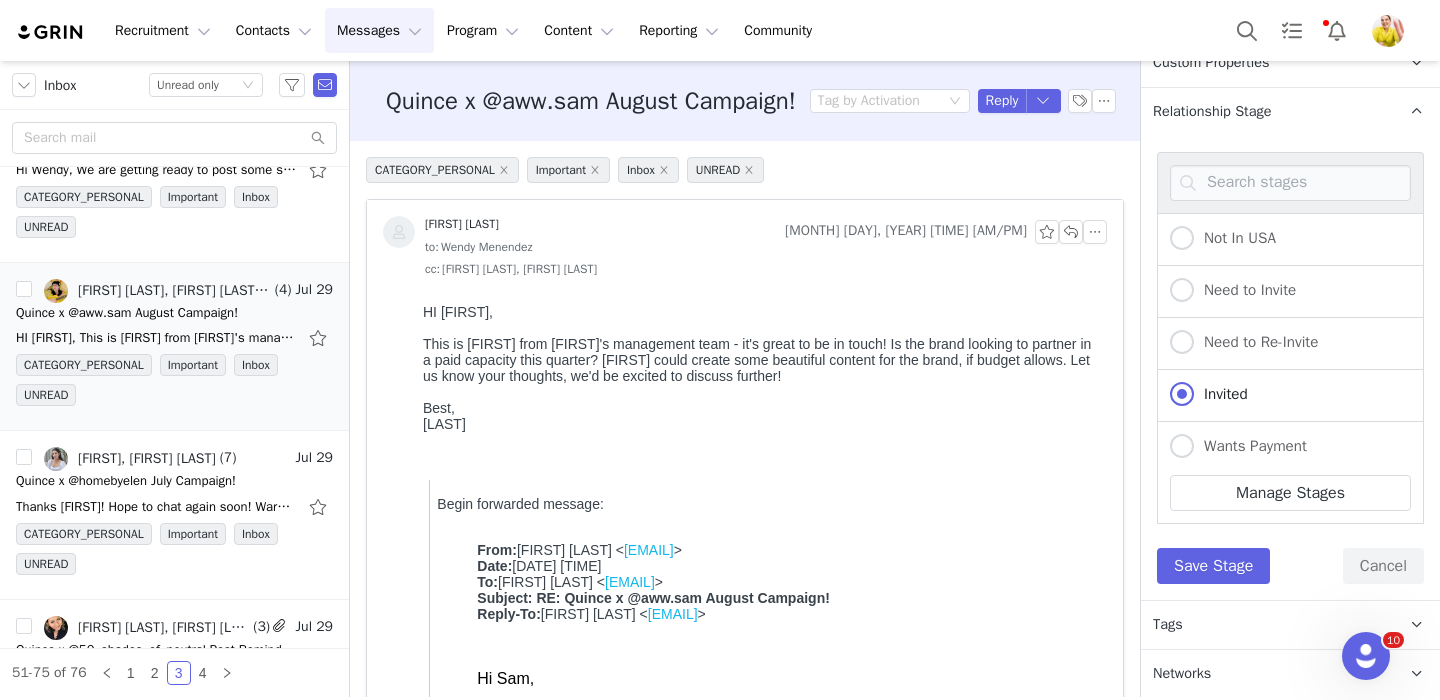 radio on "false" 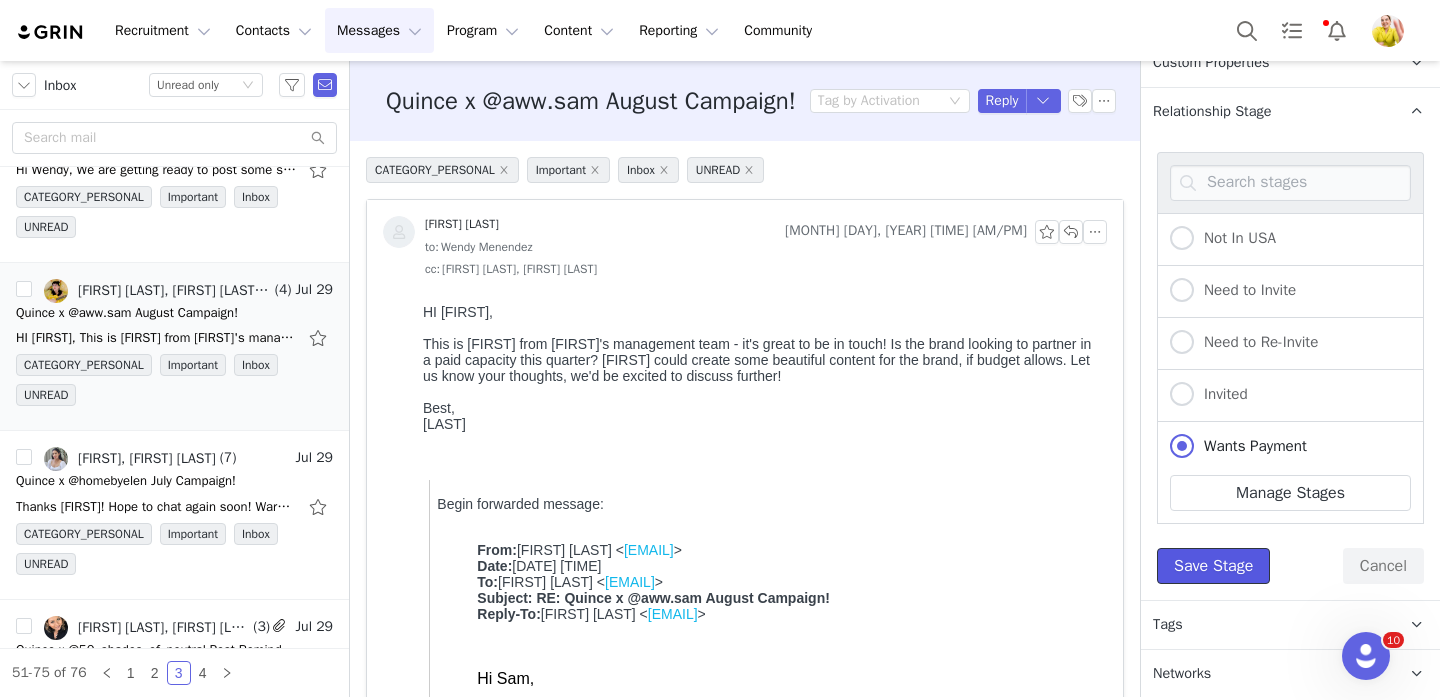 click on "Save Stage" at bounding box center [1213, 566] 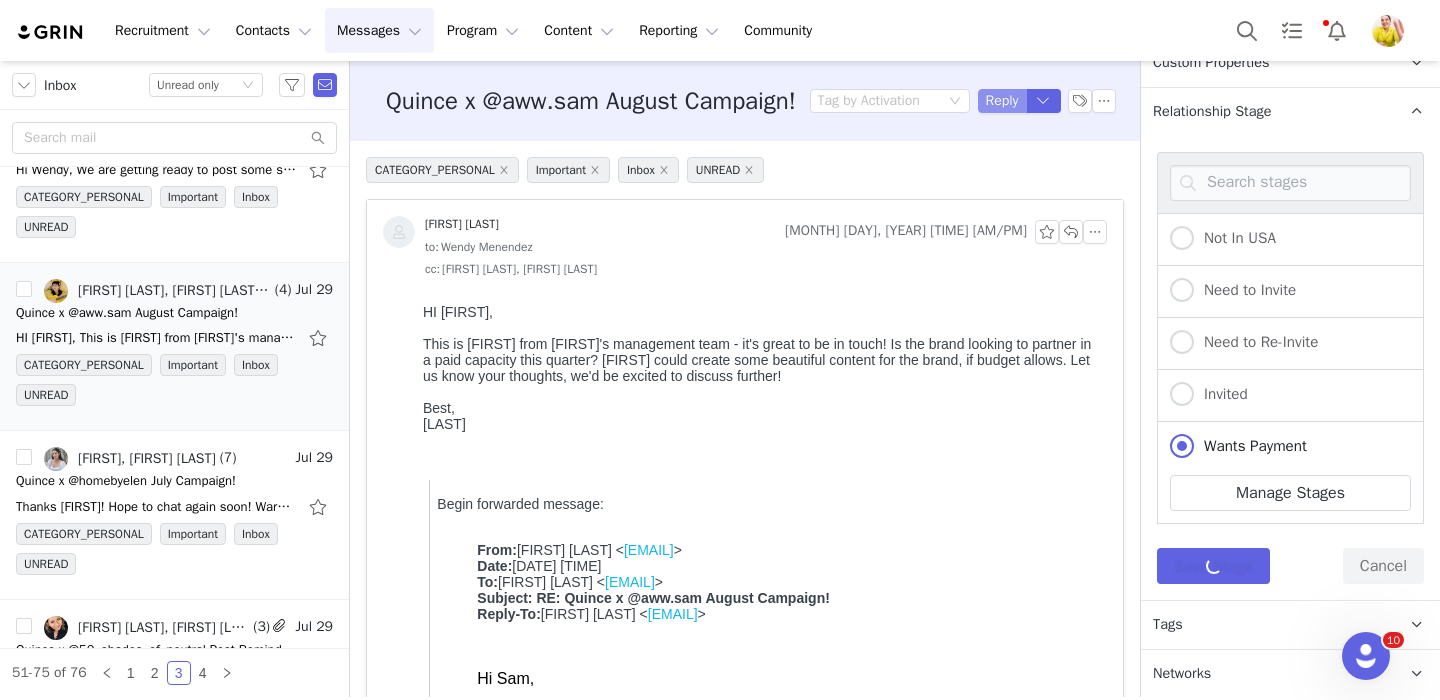 scroll, scrollTop: 210, scrollLeft: 0, axis: vertical 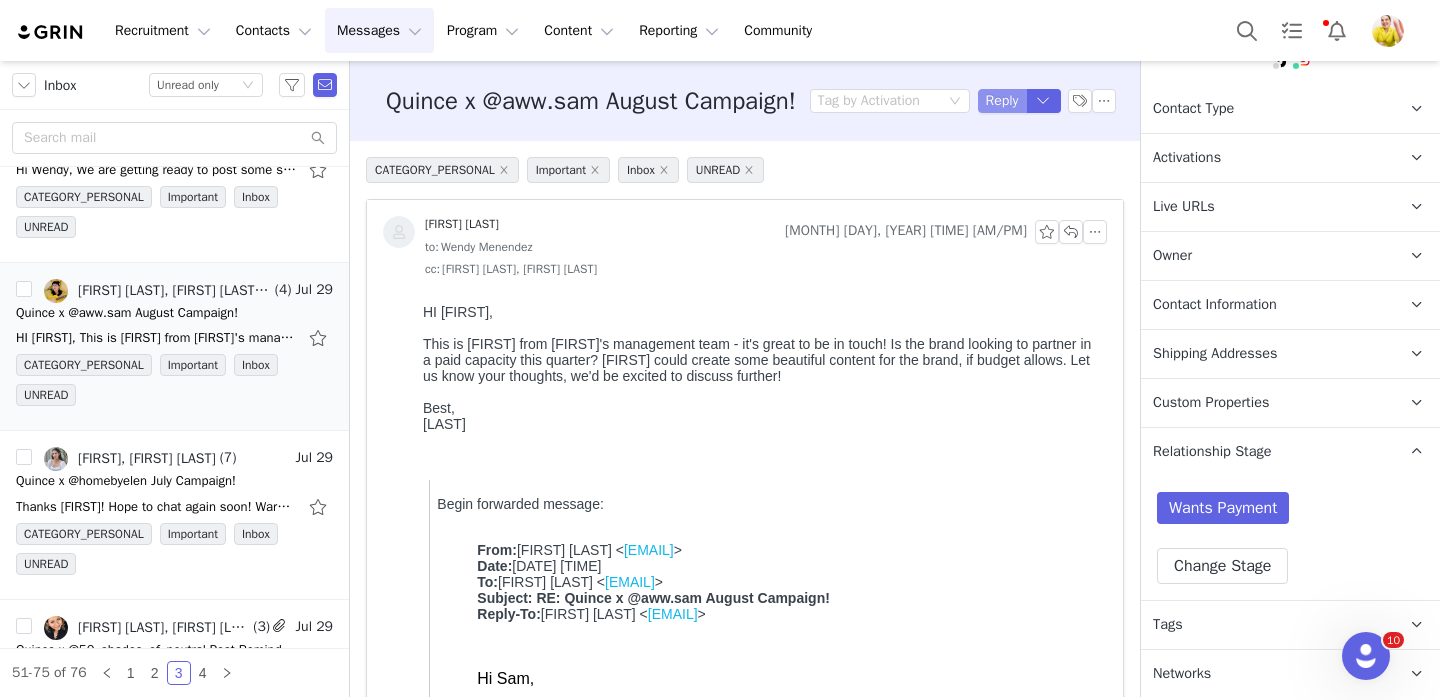 click on "Reply" at bounding box center [1002, 101] 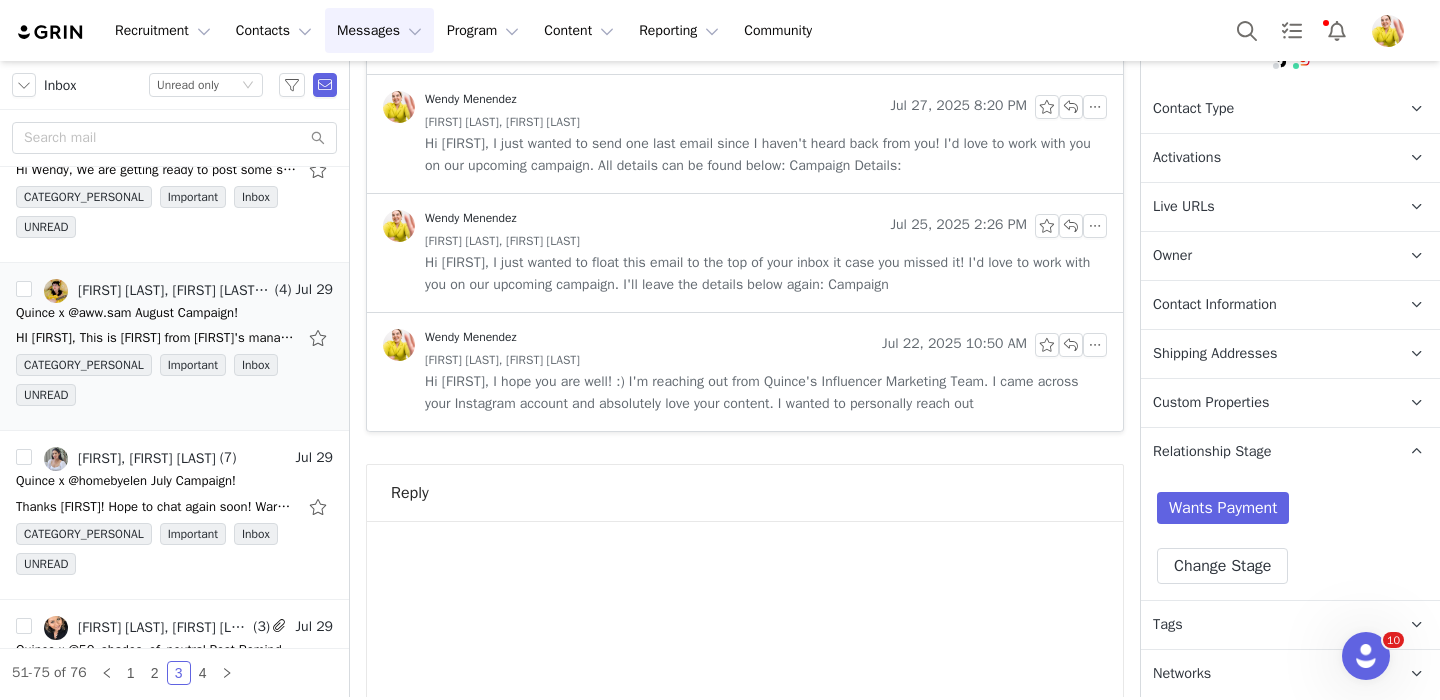 scroll, scrollTop: 1702, scrollLeft: 0, axis: vertical 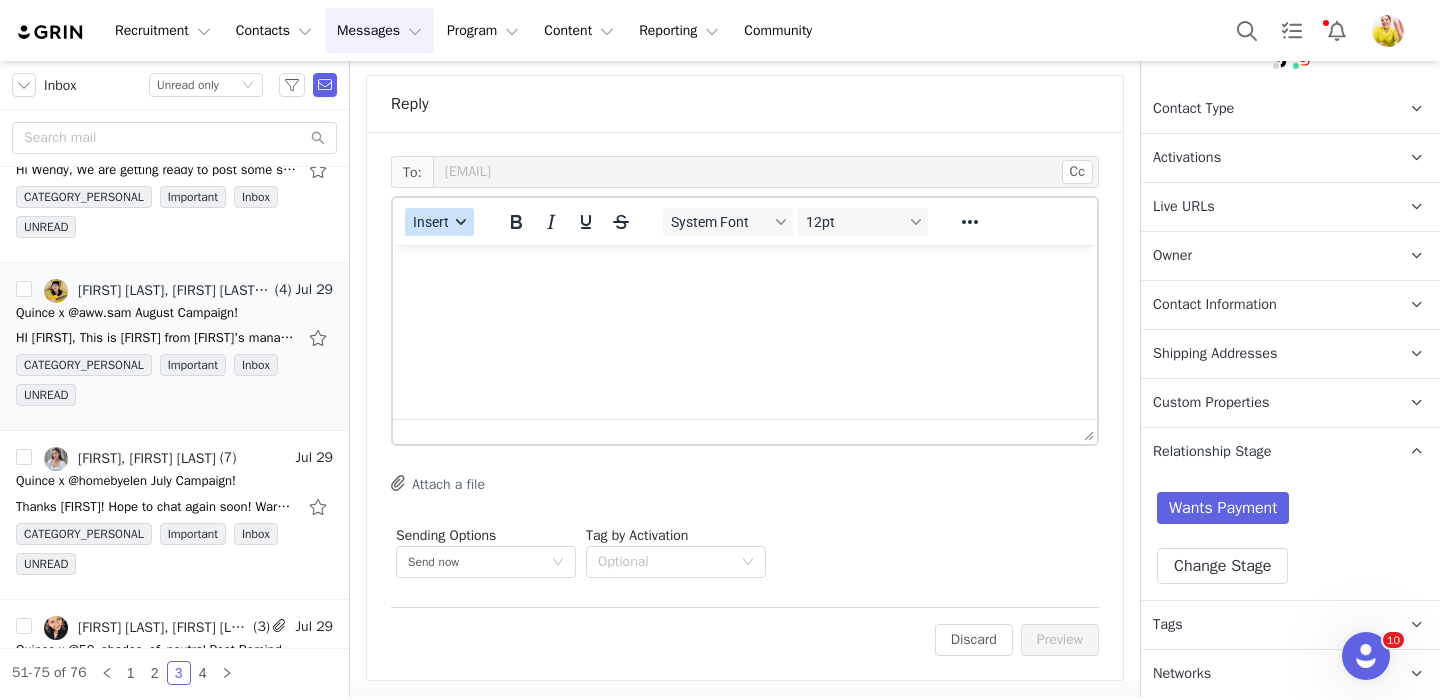 click on "Insert" at bounding box center (439, 222) 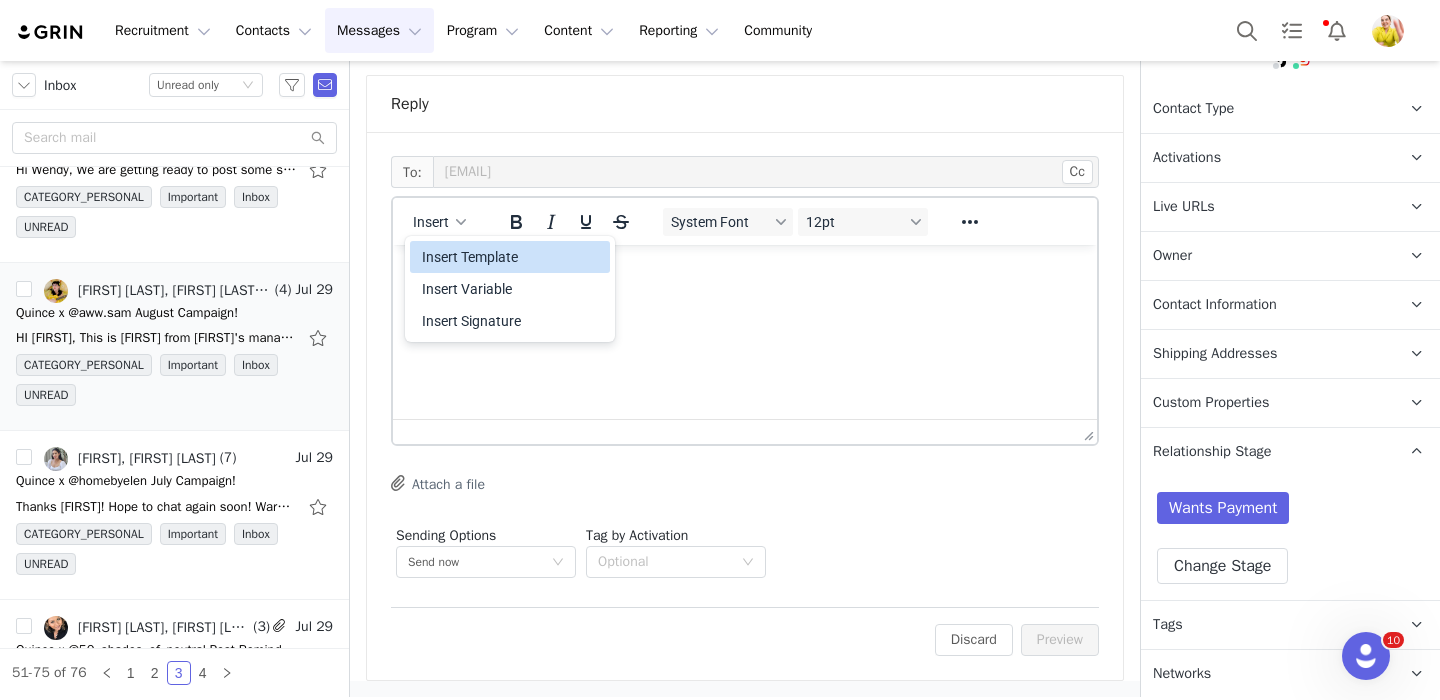 click on "Insert Template" at bounding box center (512, 257) 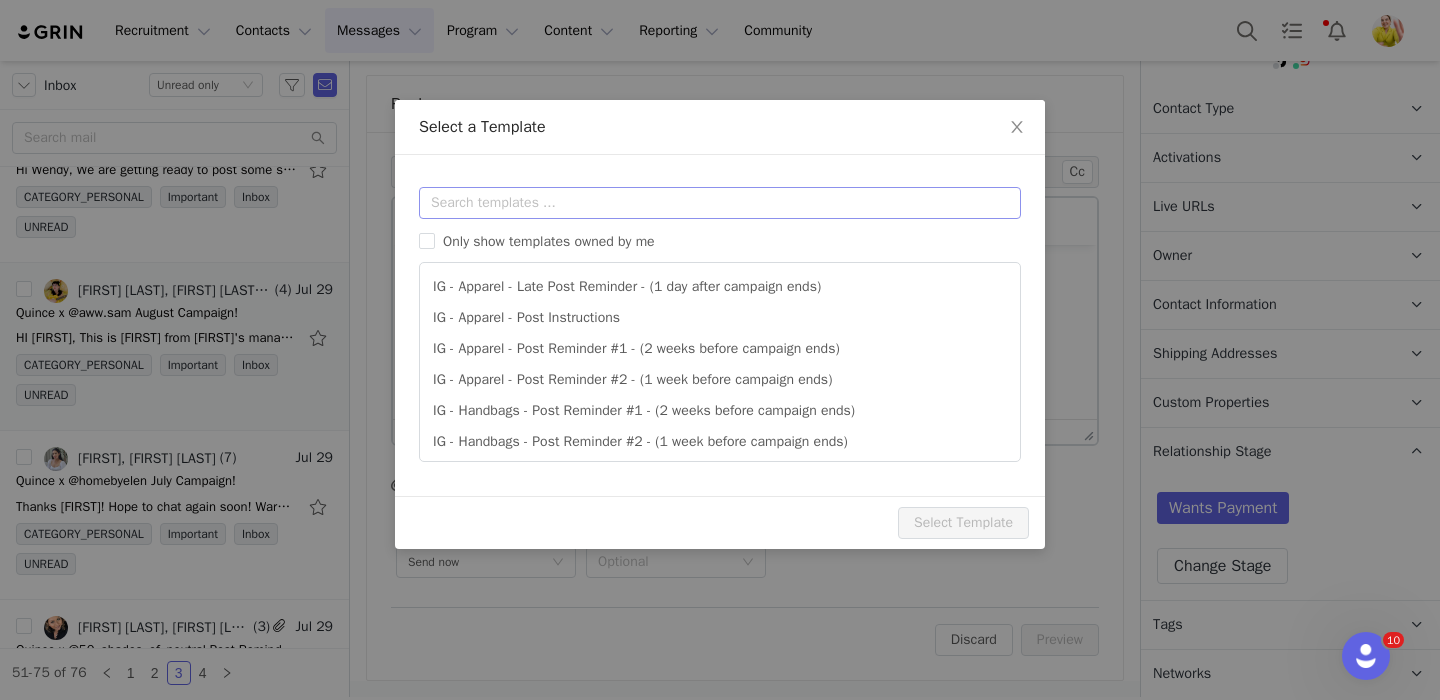 scroll, scrollTop: 0, scrollLeft: 0, axis: both 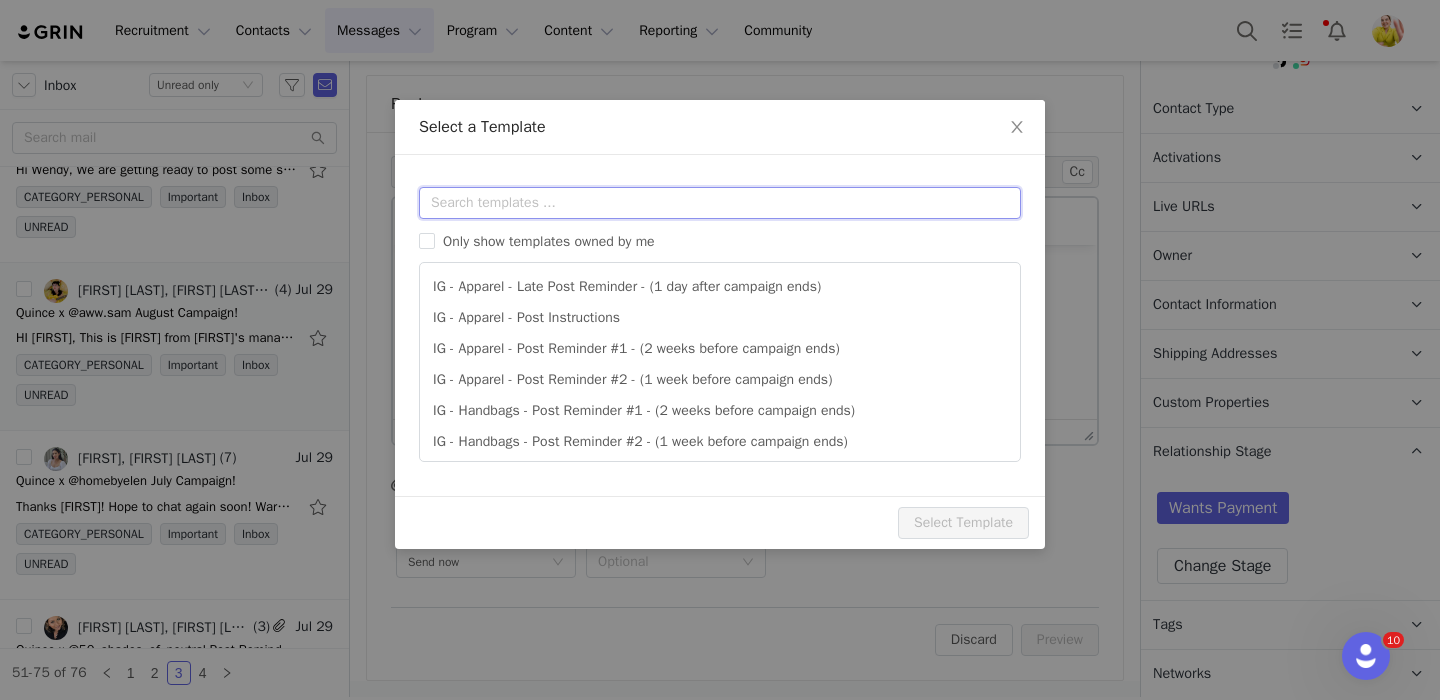 click at bounding box center (720, 203) 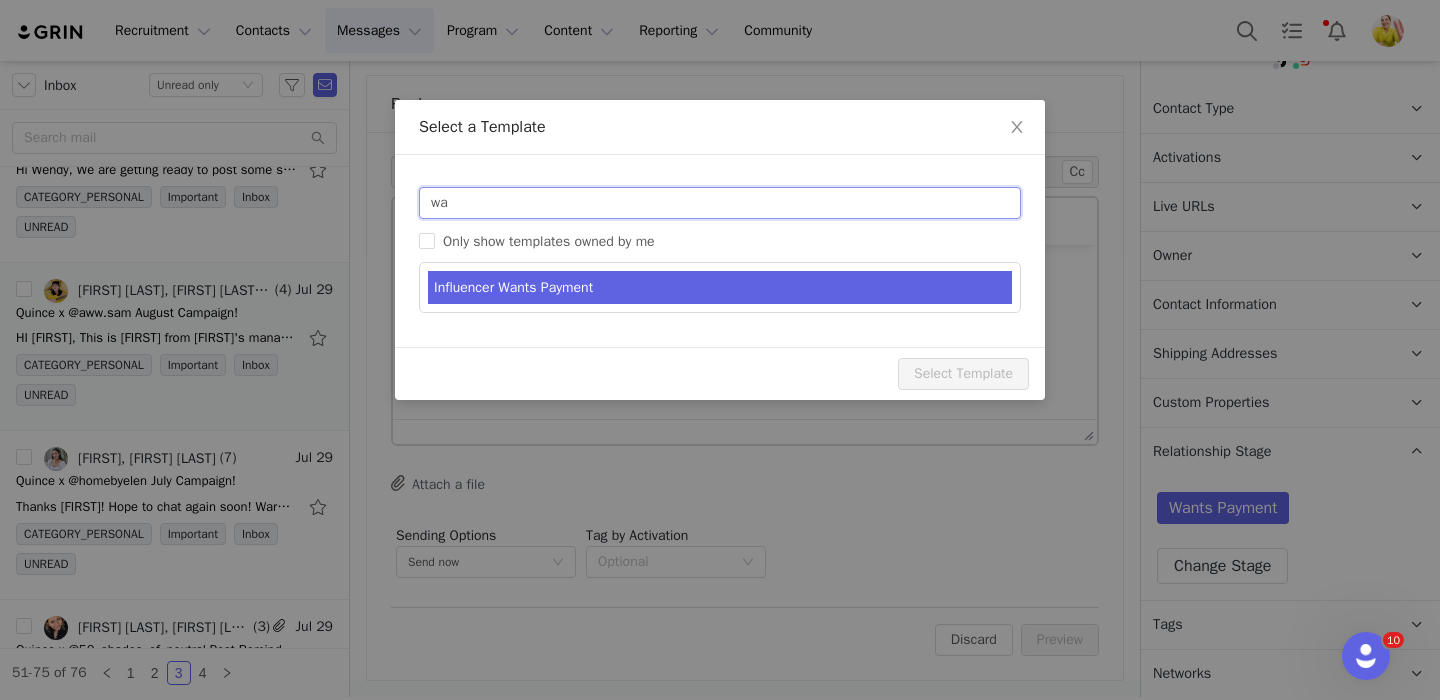 type on "wa" 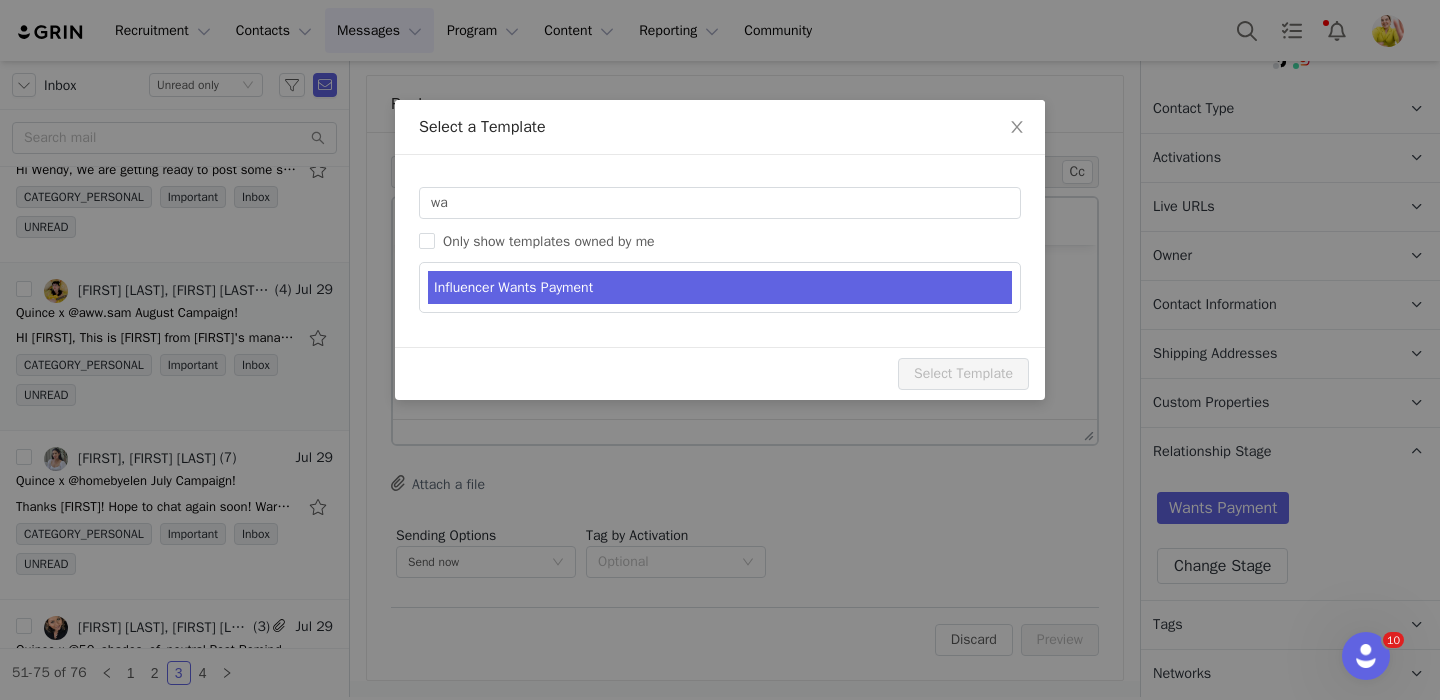 type on "RE: Quince Campaign!" 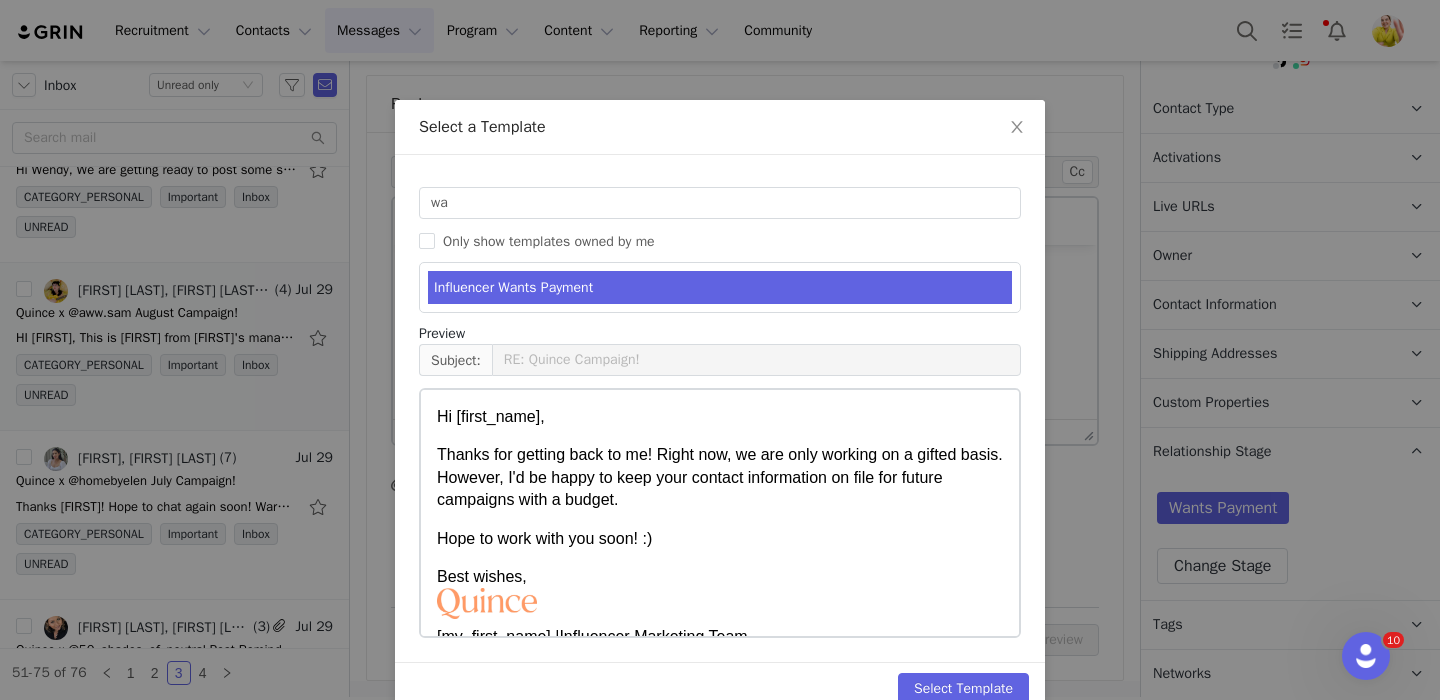 click on "Influencer Wants Payment" at bounding box center (720, 287) 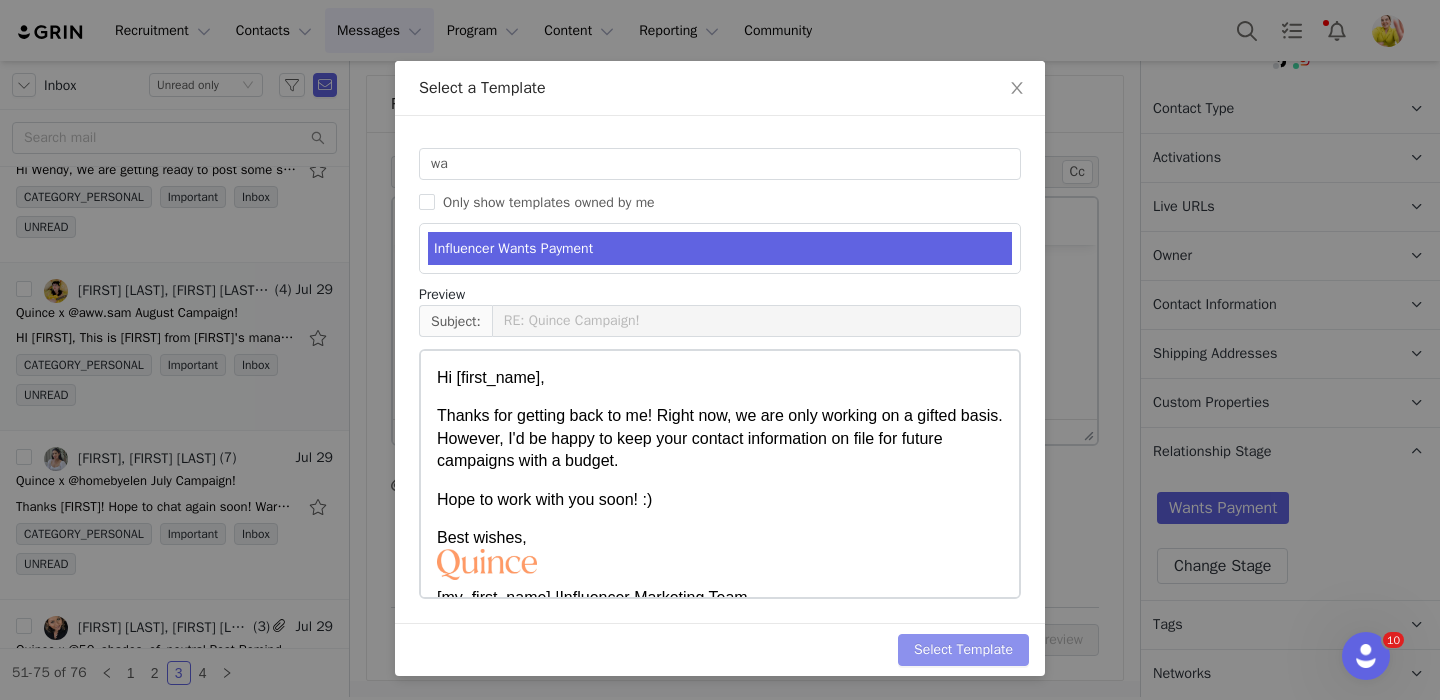 click on "Select Template" at bounding box center (963, 650) 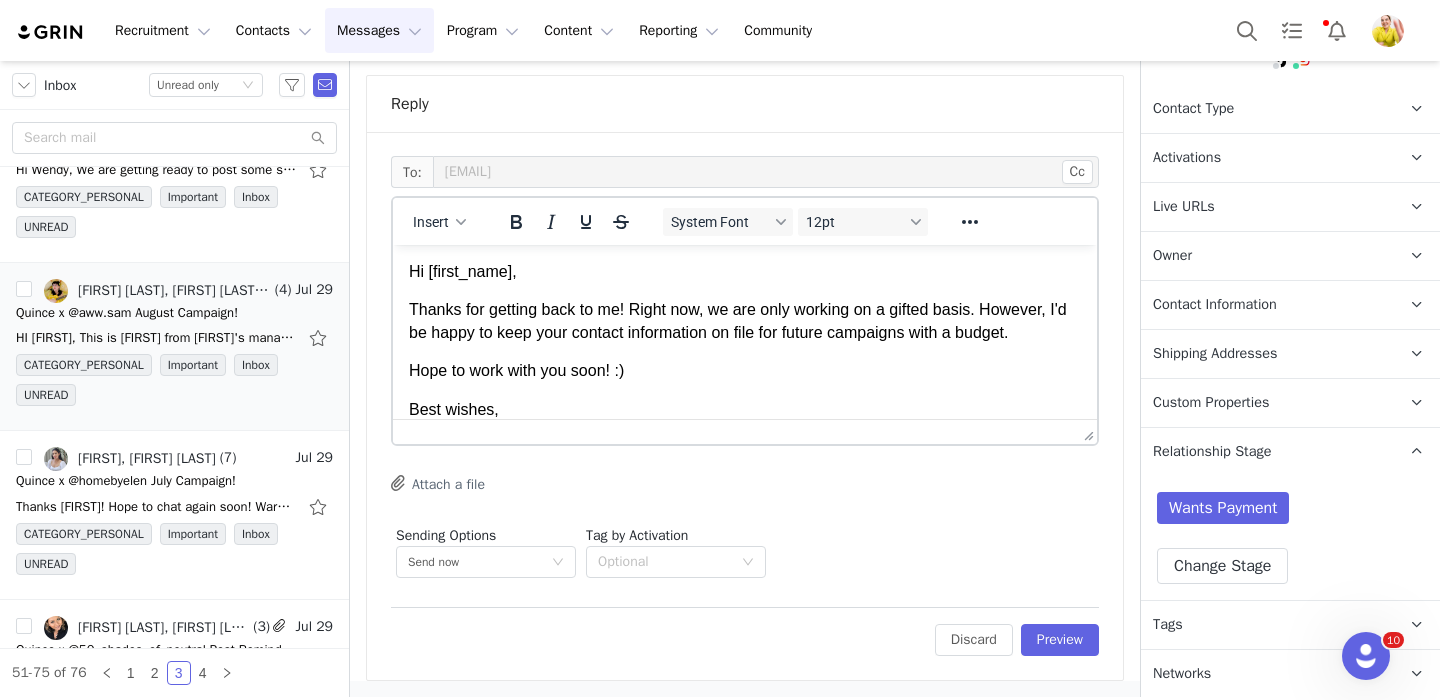 scroll, scrollTop: 0, scrollLeft: 0, axis: both 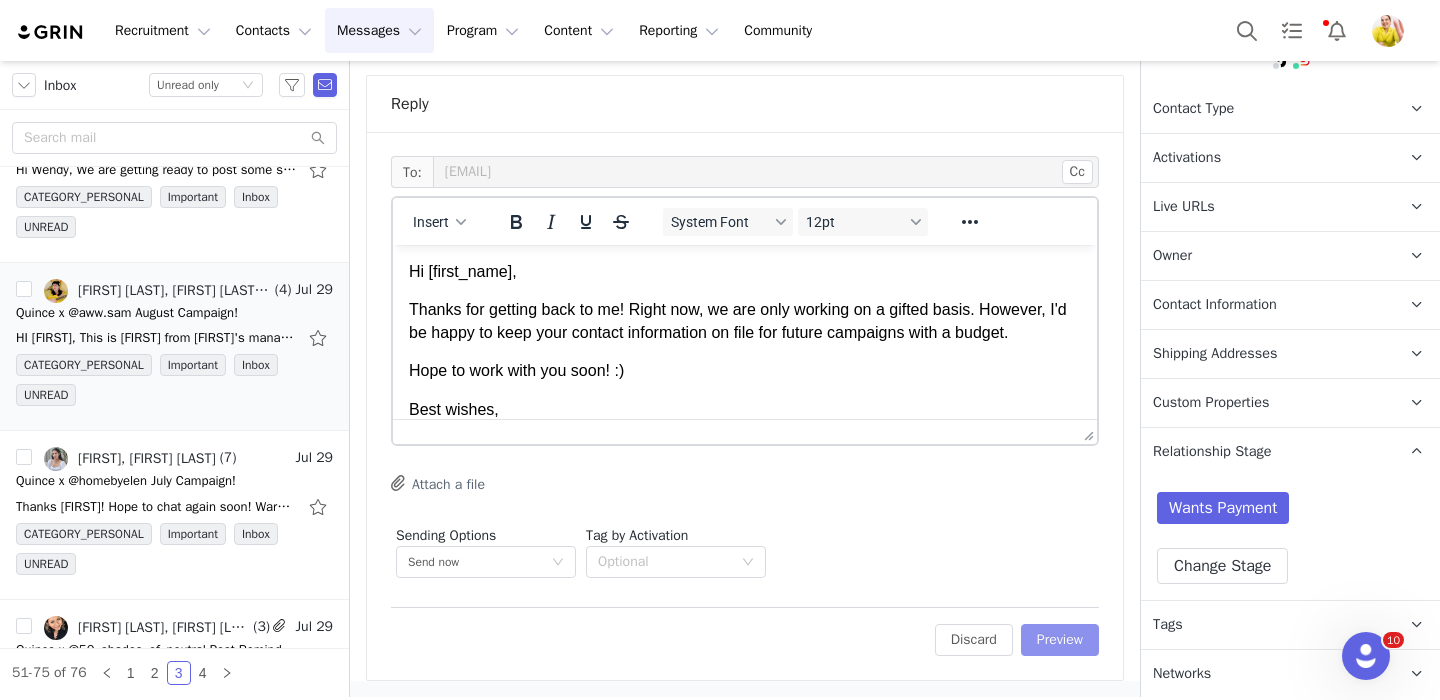 click on "Preview" at bounding box center (1060, 640) 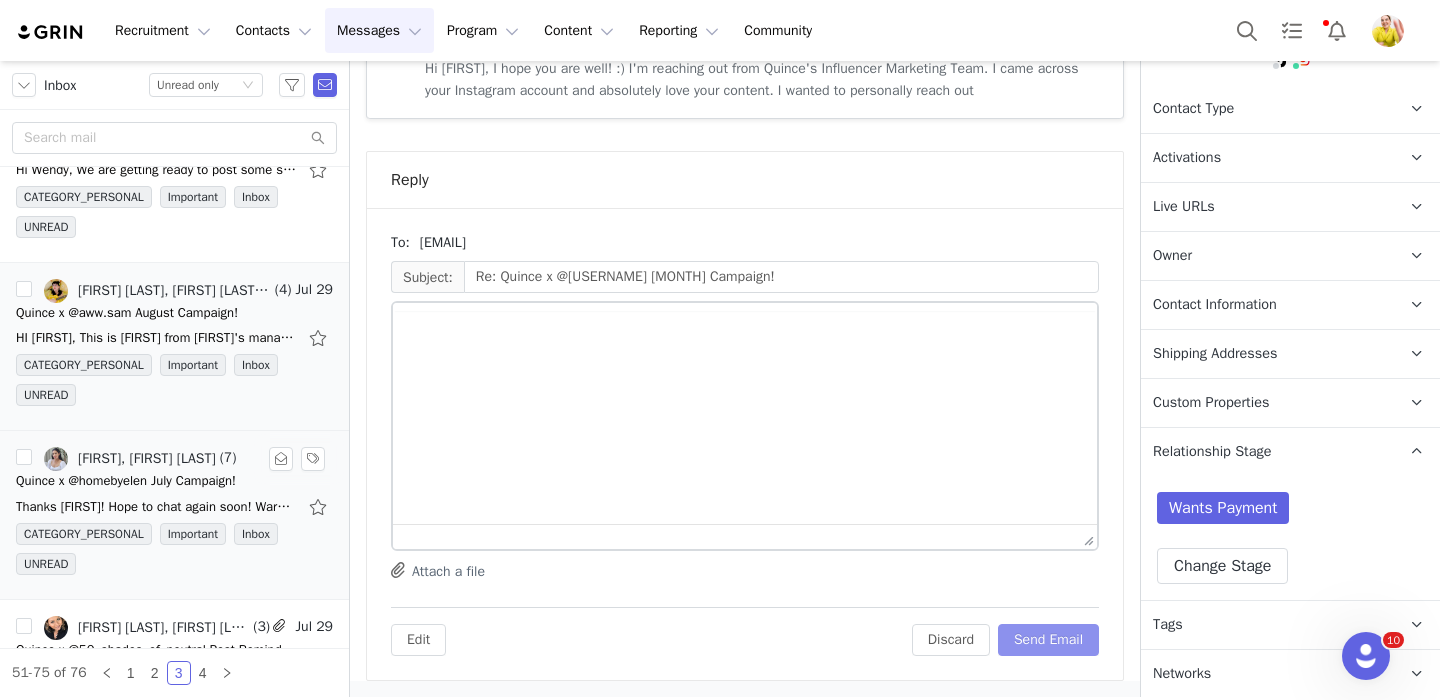 scroll, scrollTop: 1626, scrollLeft: 0, axis: vertical 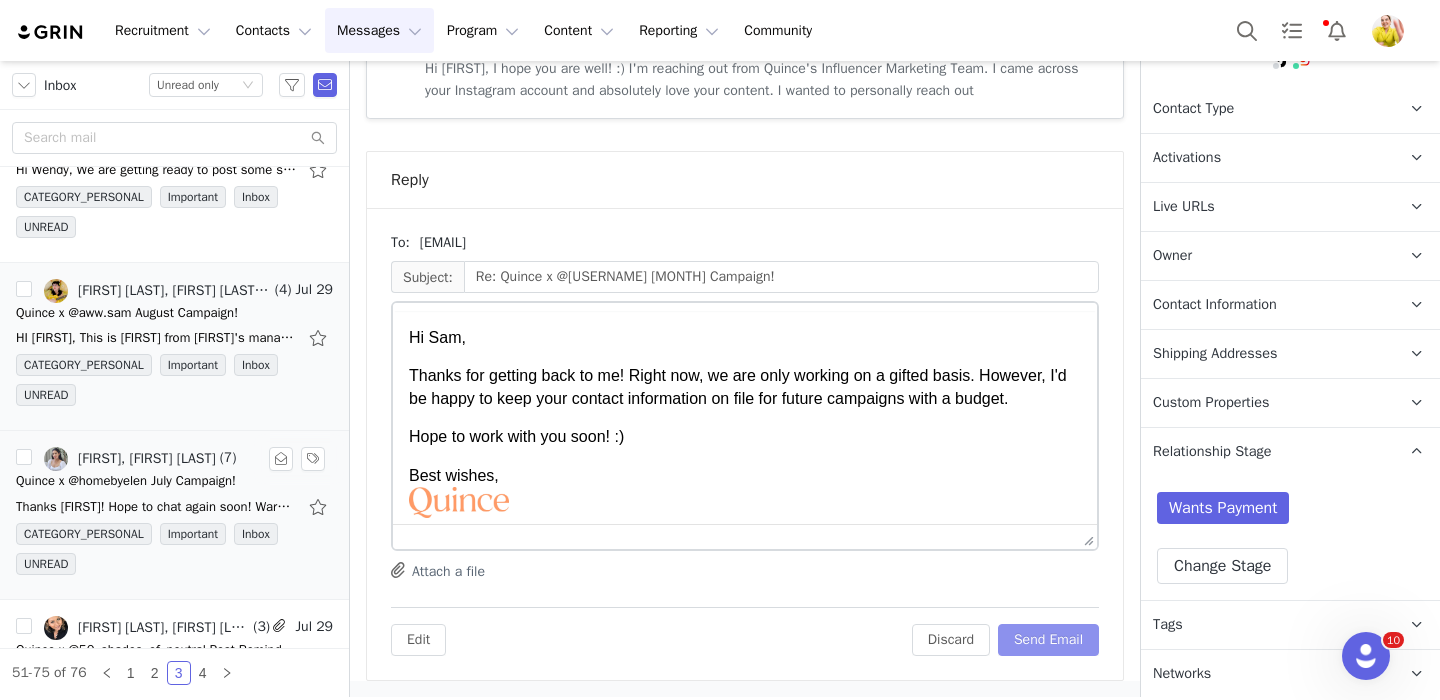 click on "Send Email" at bounding box center (1048, 640) 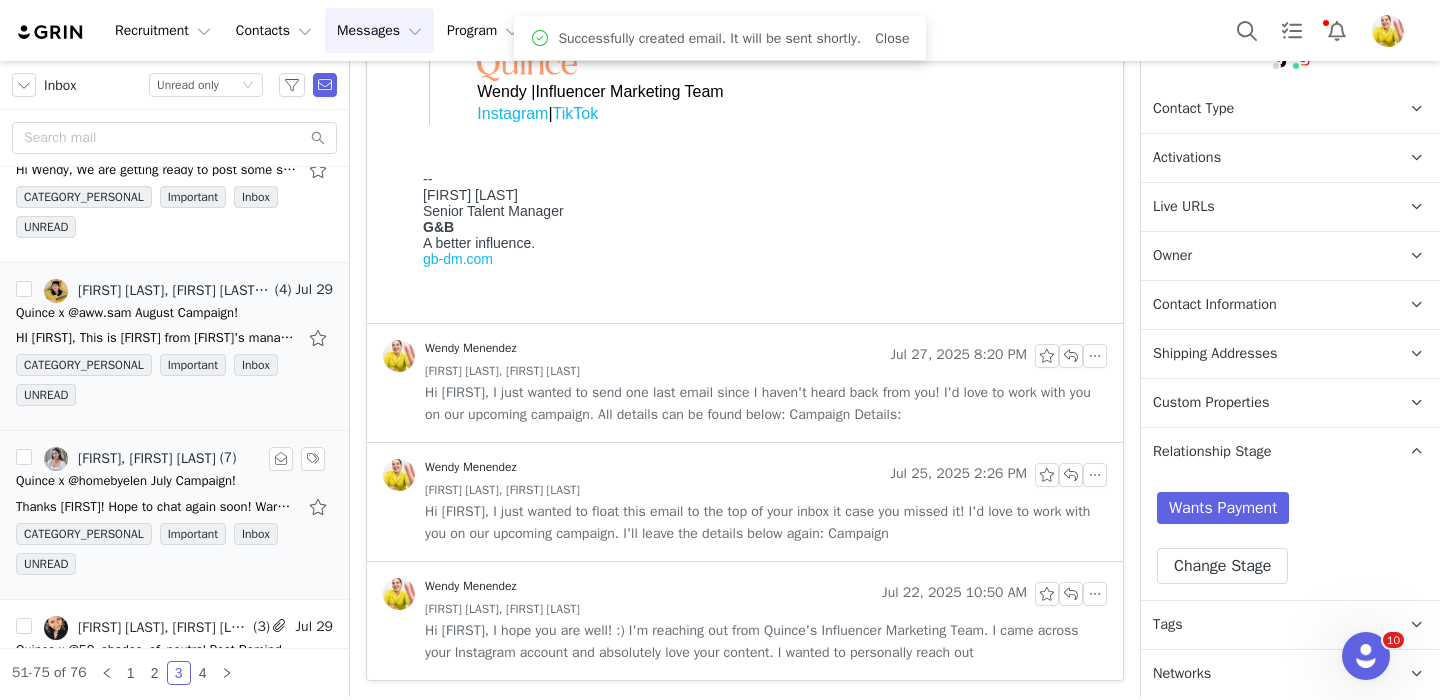 scroll, scrollTop: 1064, scrollLeft: 0, axis: vertical 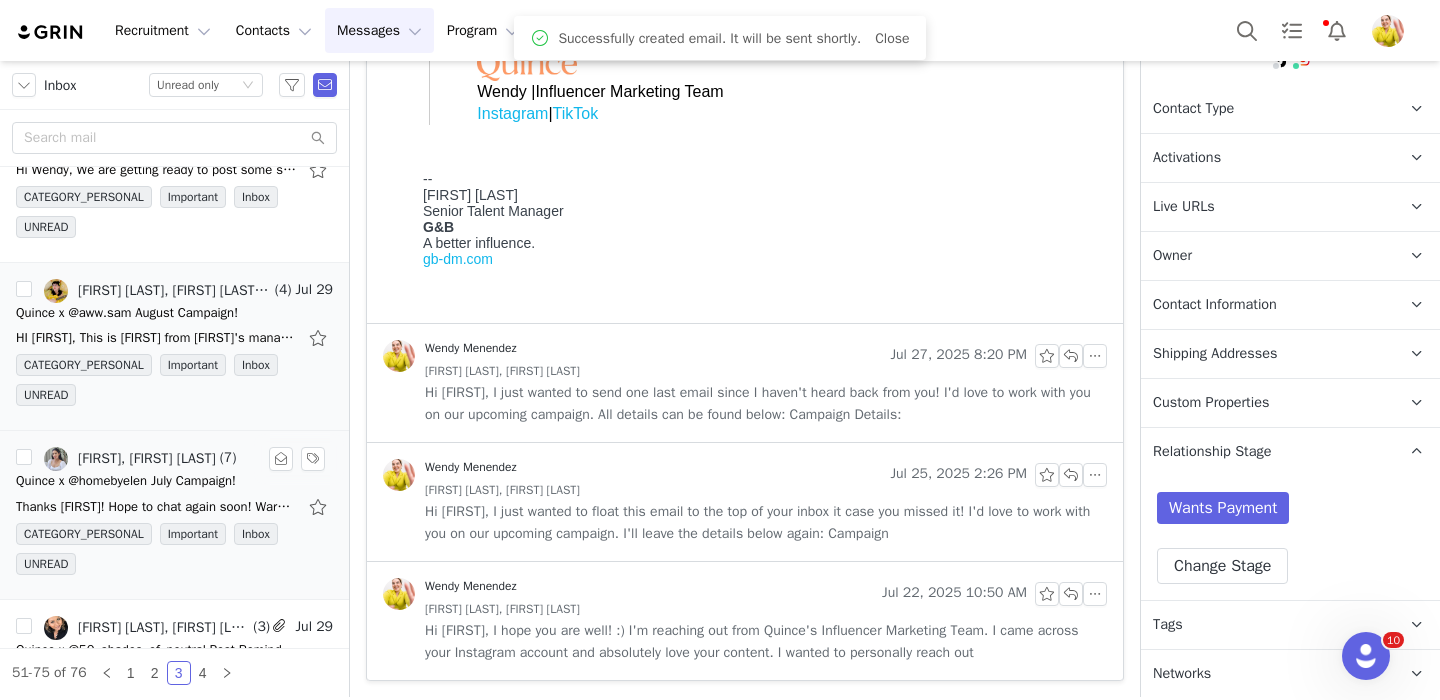 click on "Thanks [FIRST]! Hope to chat again soon! Warmly, [FIRST] On [DAY_OF_WEEK], [MONTH] [DAY], [YEAR] at [TIME] [AM/PM] [FIRST] [LAST] <[EMAIL]> wrote: Hi [FIRST], Thanks for getting back to me! Right now, we are only" at bounding box center [156, 507] 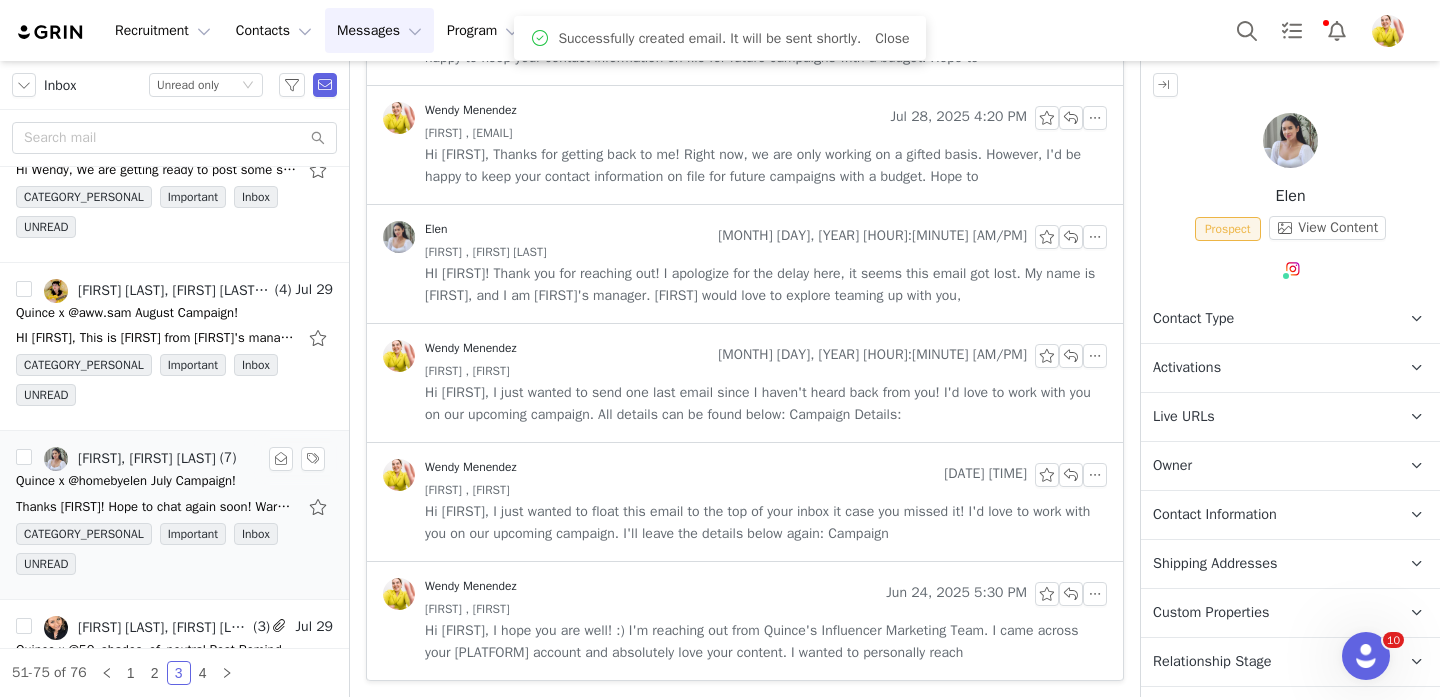 scroll, scrollTop: 903, scrollLeft: 0, axis: vertical 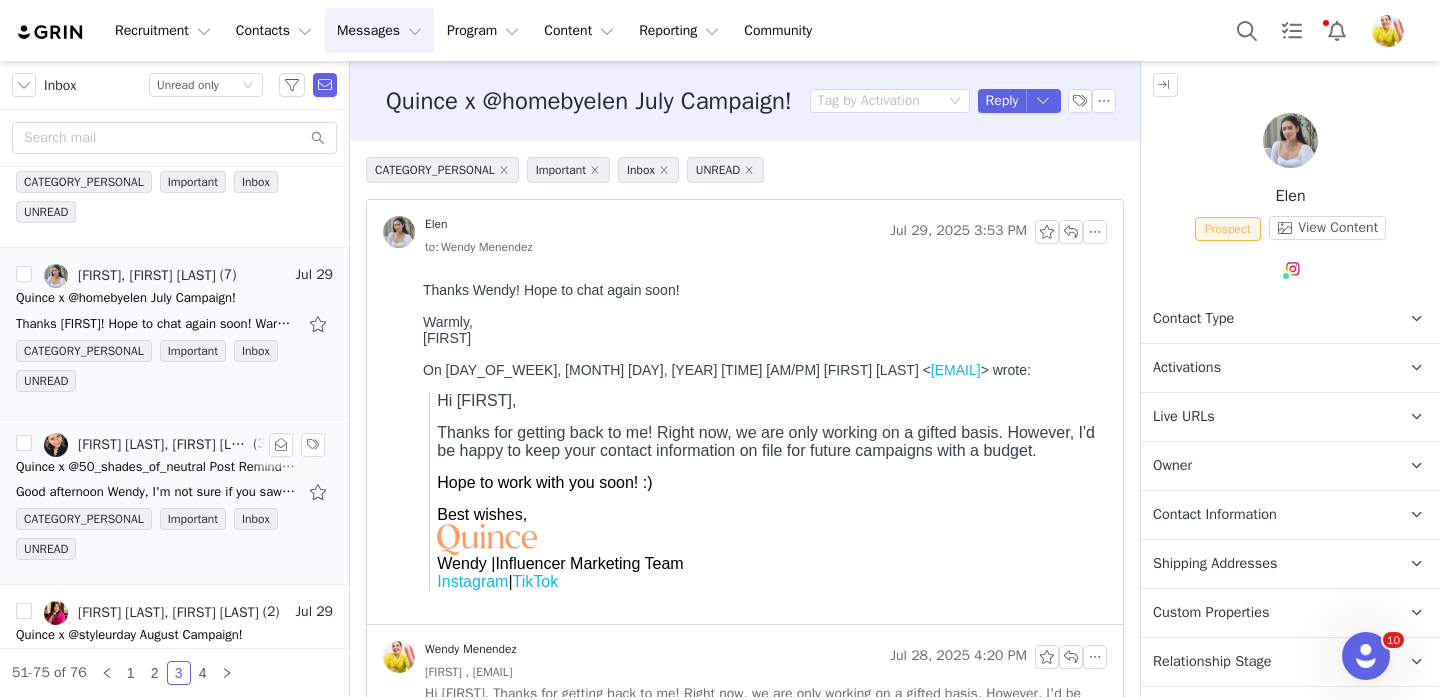 click on "Quince x @50_shades_of_neutral Post Reminder!" at bounding box center [156, 467] 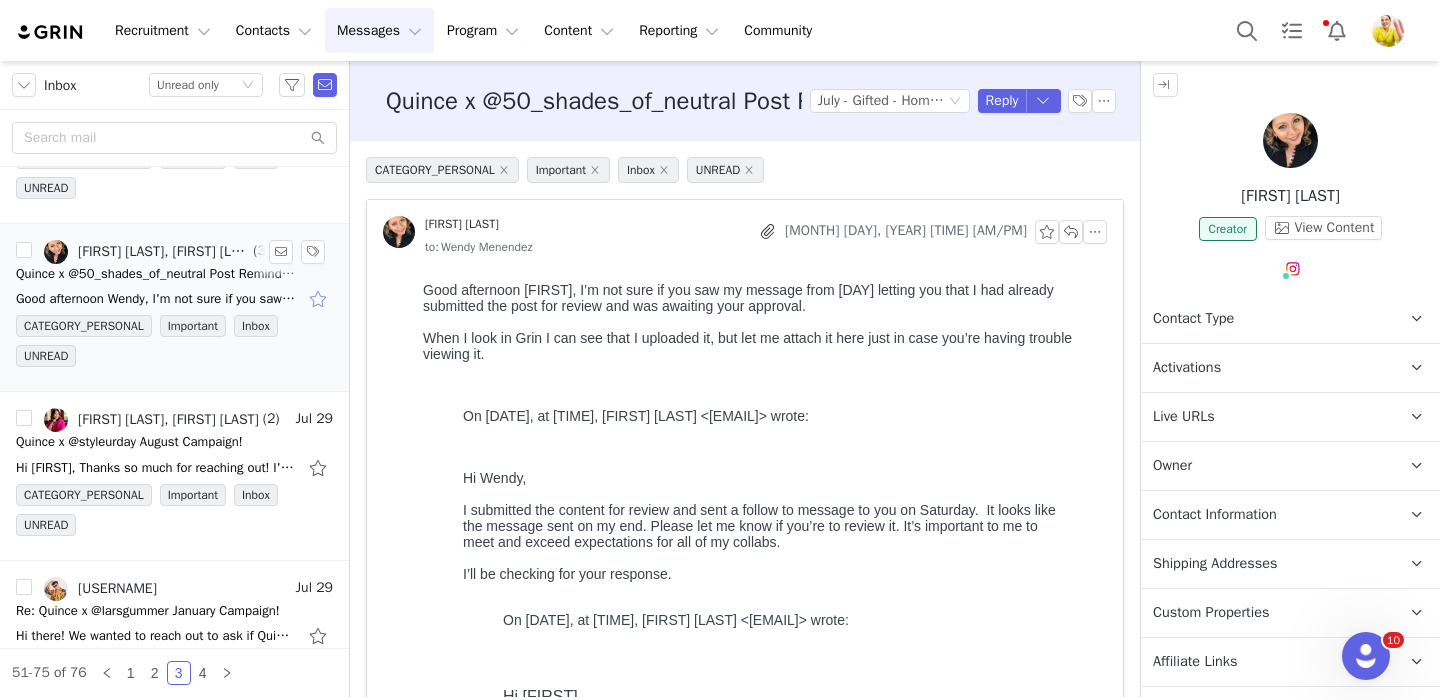 click at bounding box center (320, 299) 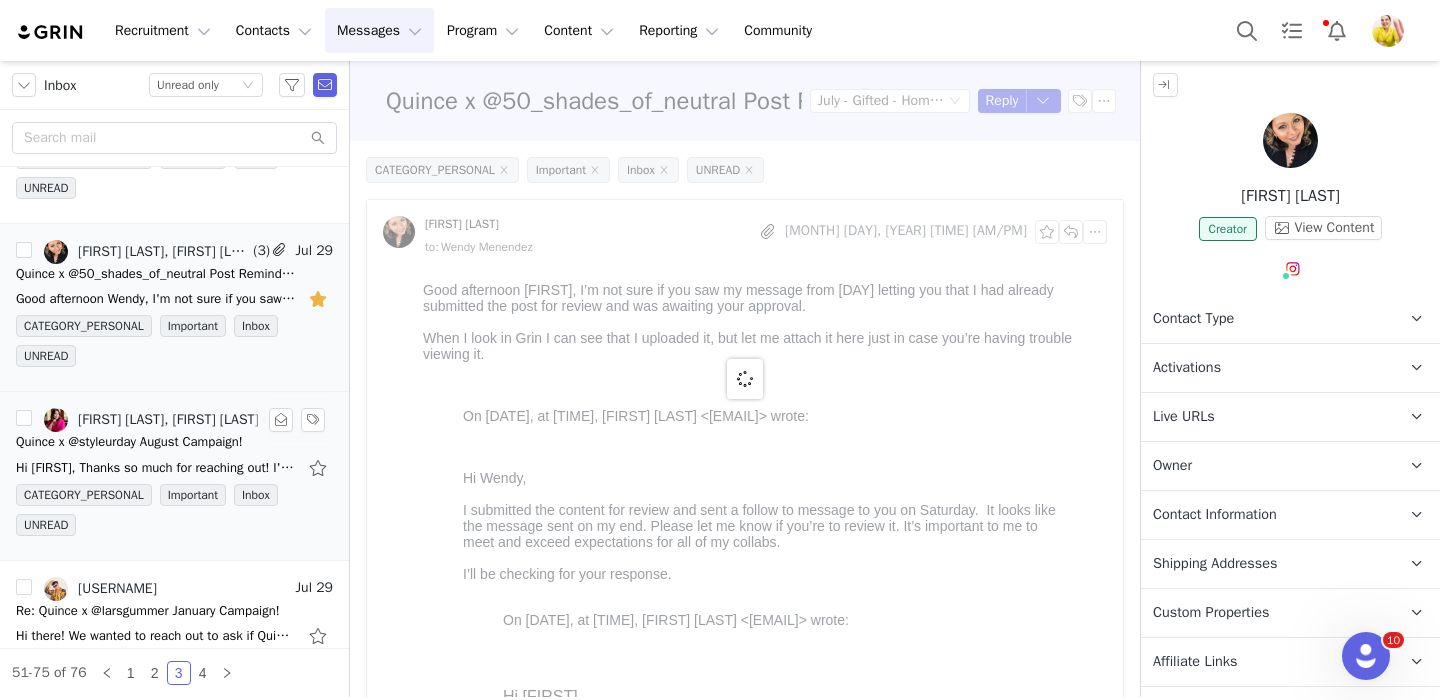 click on "Quince x @styleurday August Campaign!" at bounding box center (129, 442) 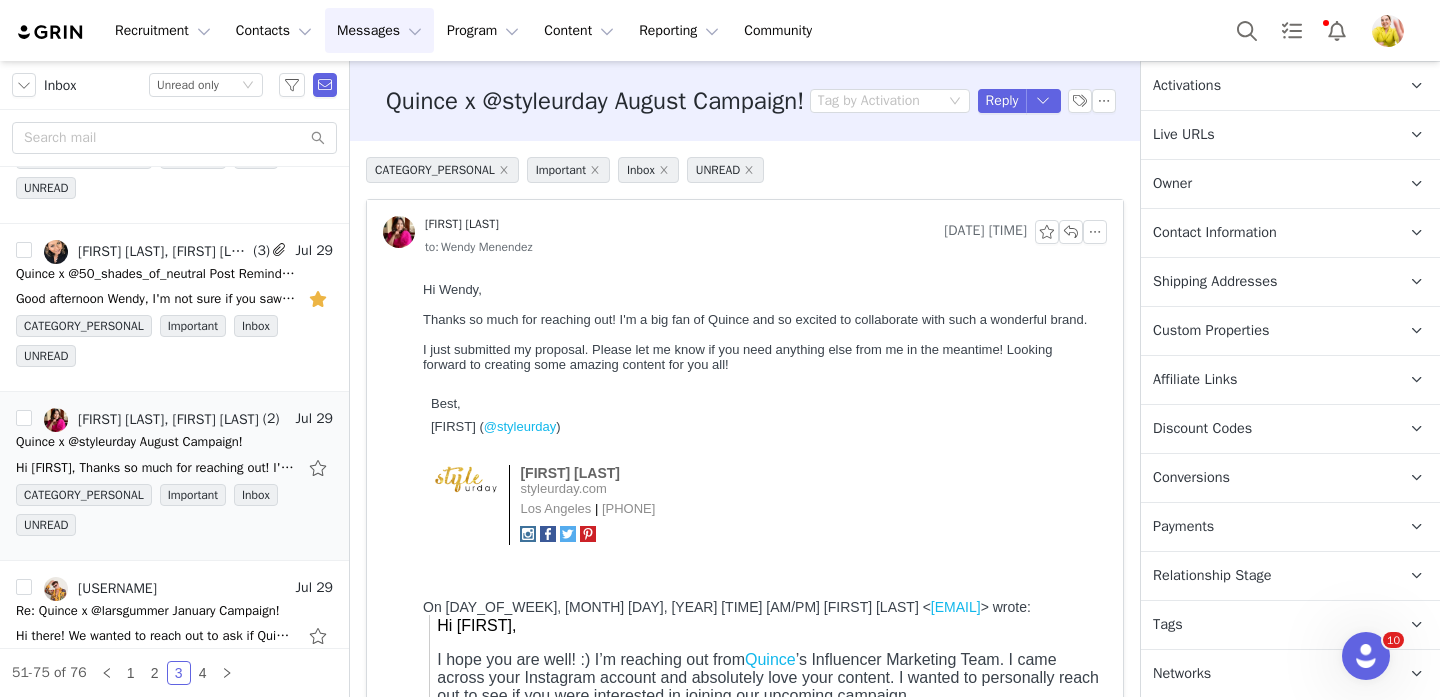 click on "Relationship Stage" at bounding box center (1212, 576) 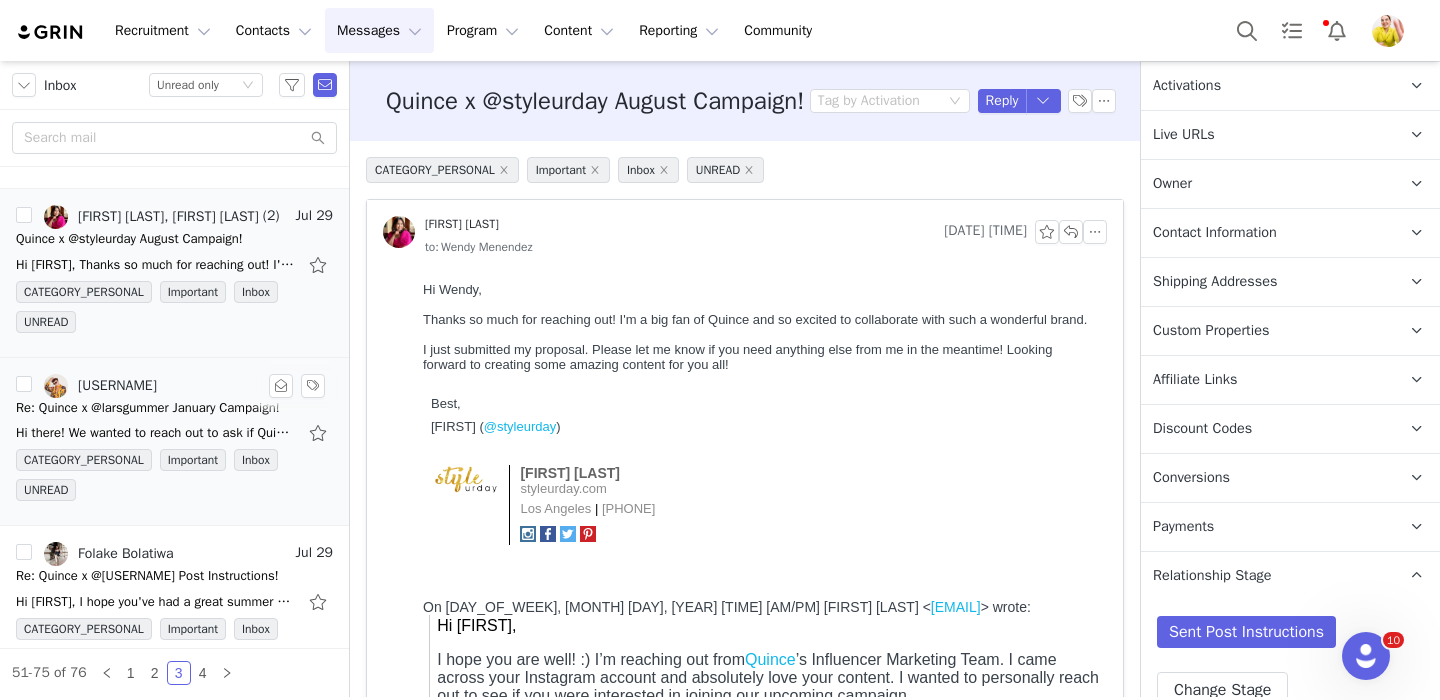 click on "Re: Quince x @larsgummer January Campaign!" at bounding box center (148, 408) 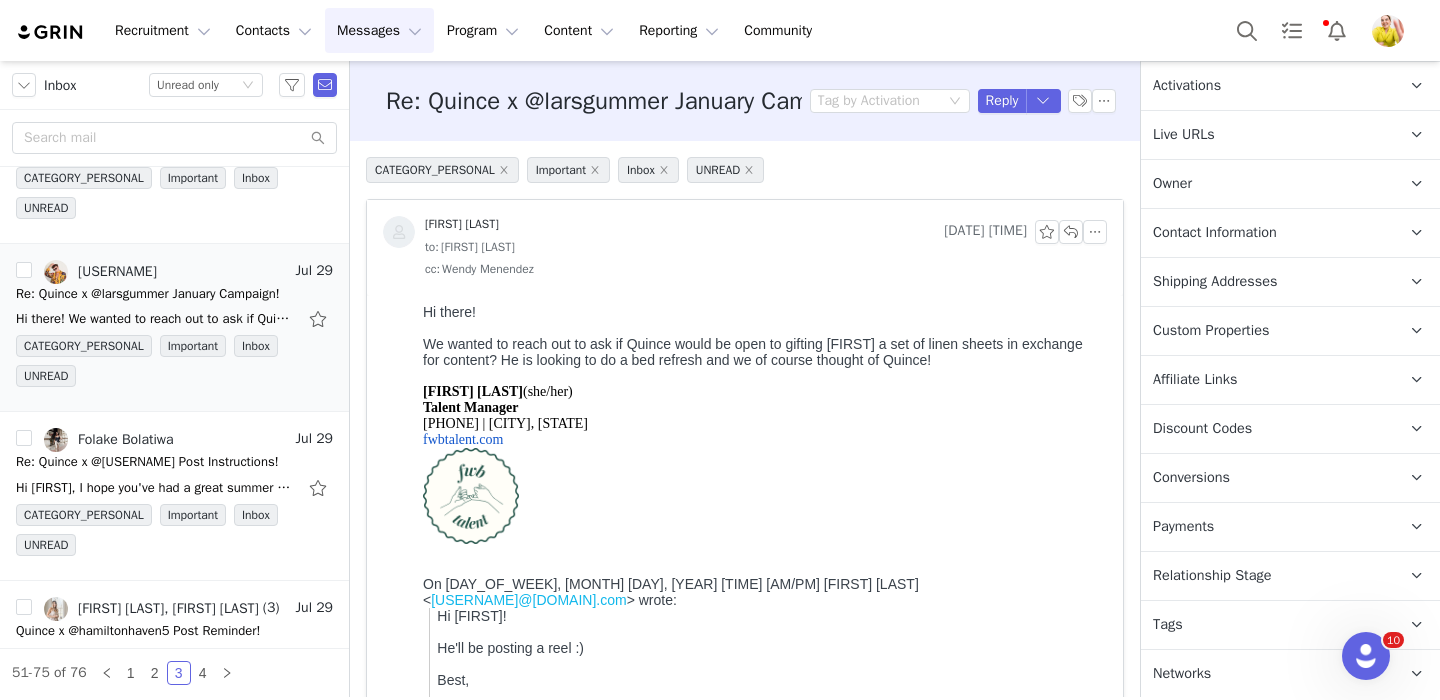 click on "Tags  Keep track of your contacts by assigning them tags. You can then filter your contacts by tag." at bounding box center [1266, 625] 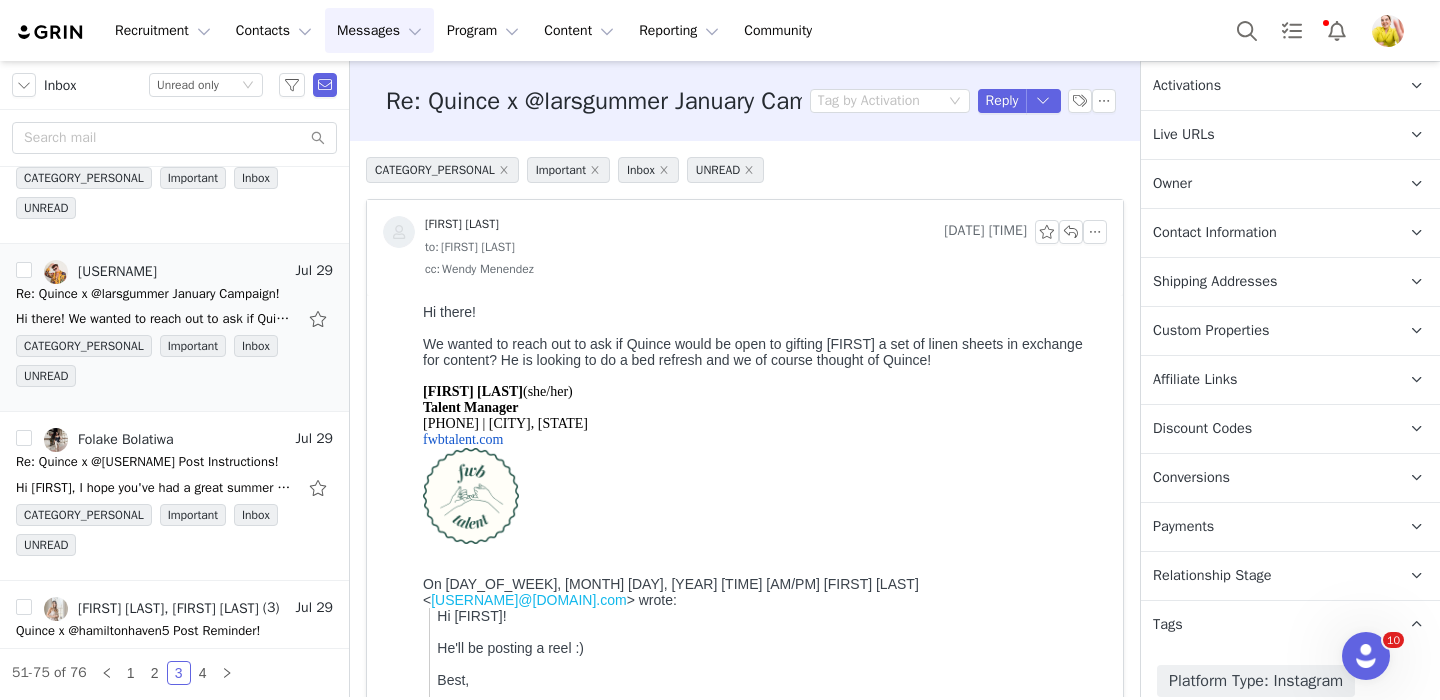click on "Relationship Stage  Use relationship stages to move contacts through a logical sequence, from unaware of your brand to loyal ambassador" at bounding box center (1266, 576) 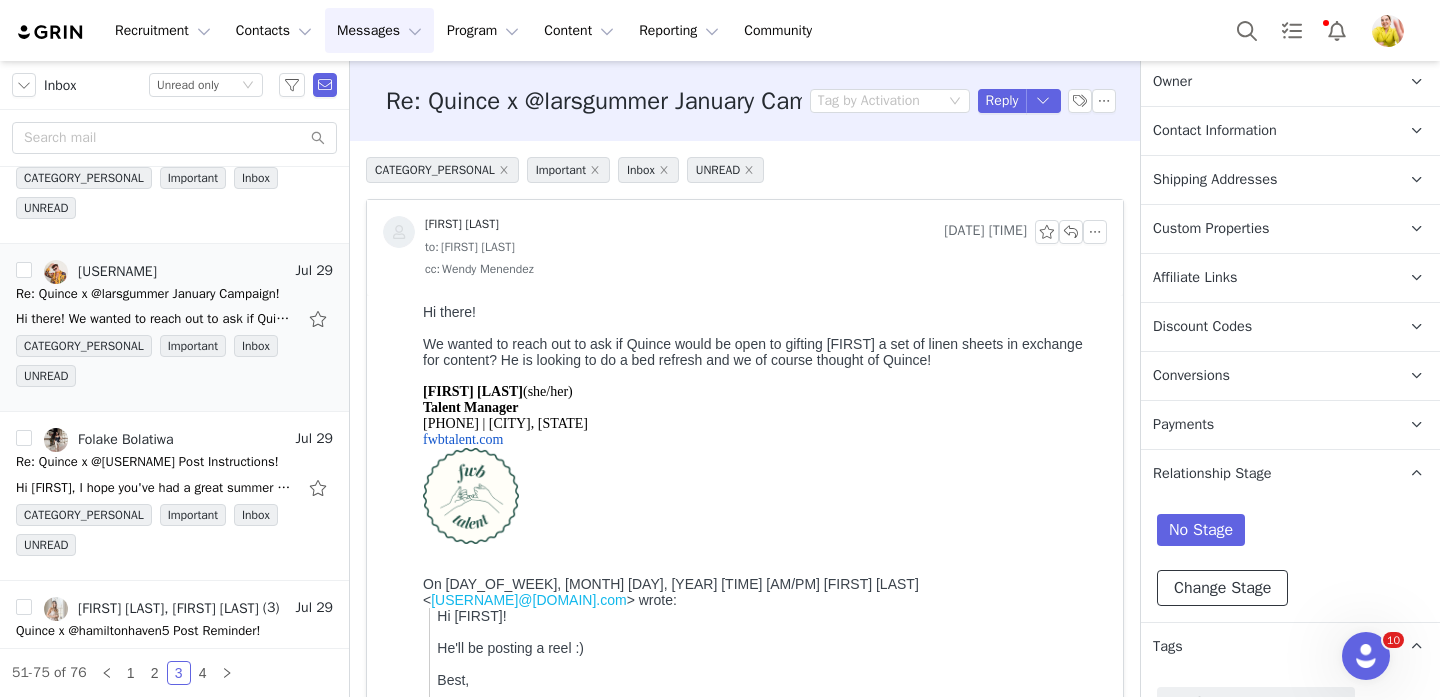 click on "Change Stage" at bounding box center [1222, 588] 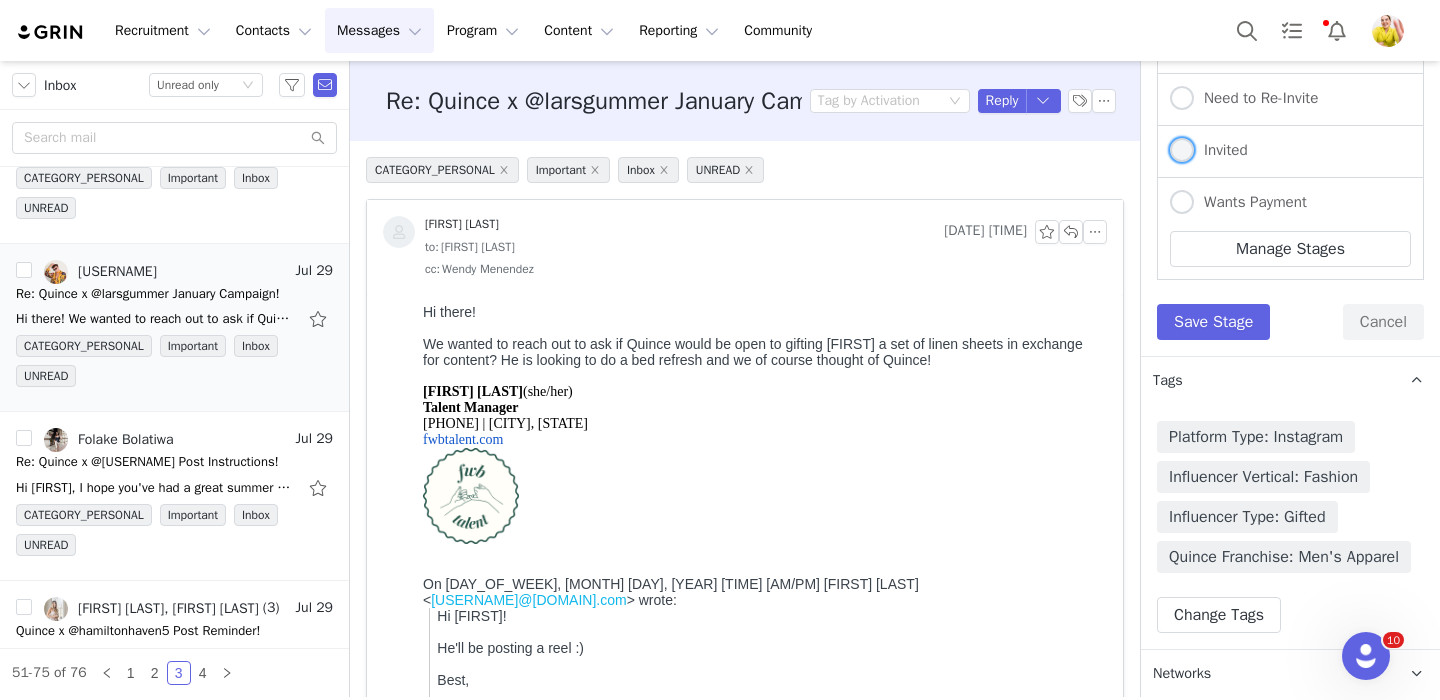 click on "Invited" at bounding box center [1209, 151] 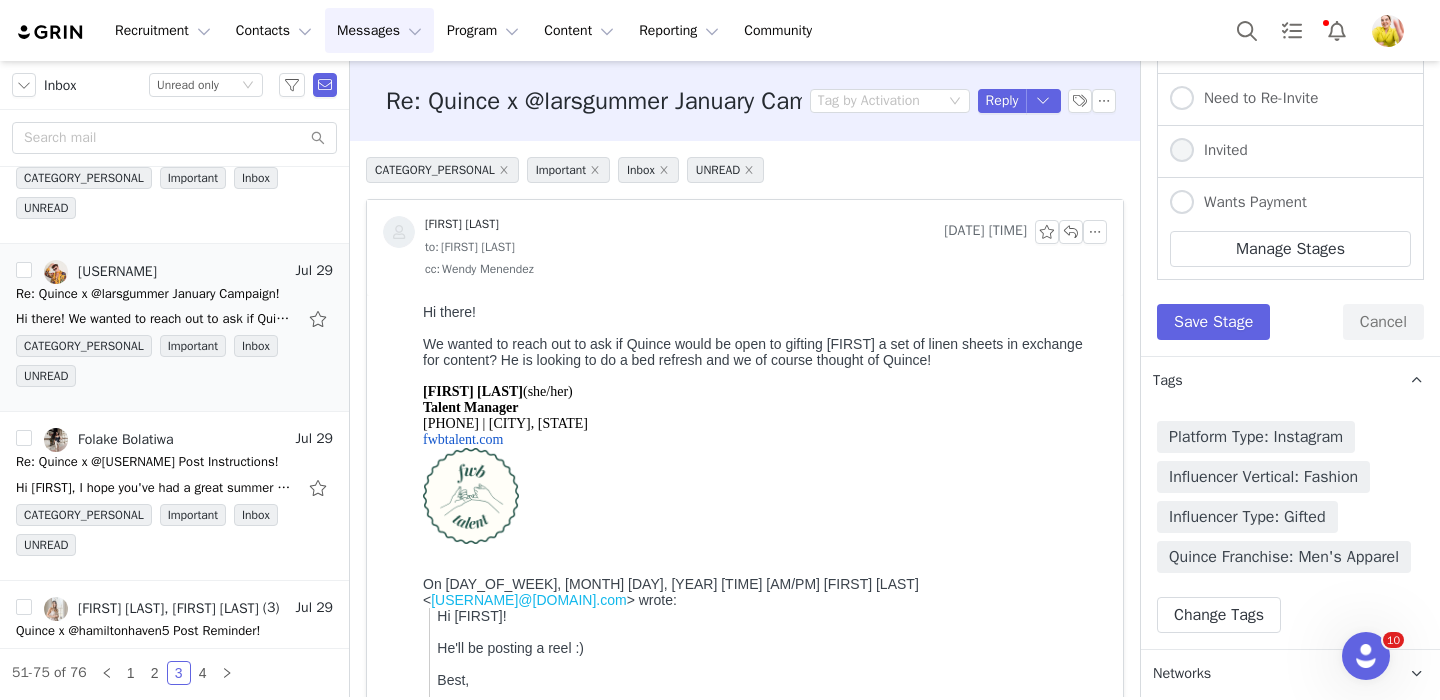 click on "Invited" at bounding box center [1182, 151] 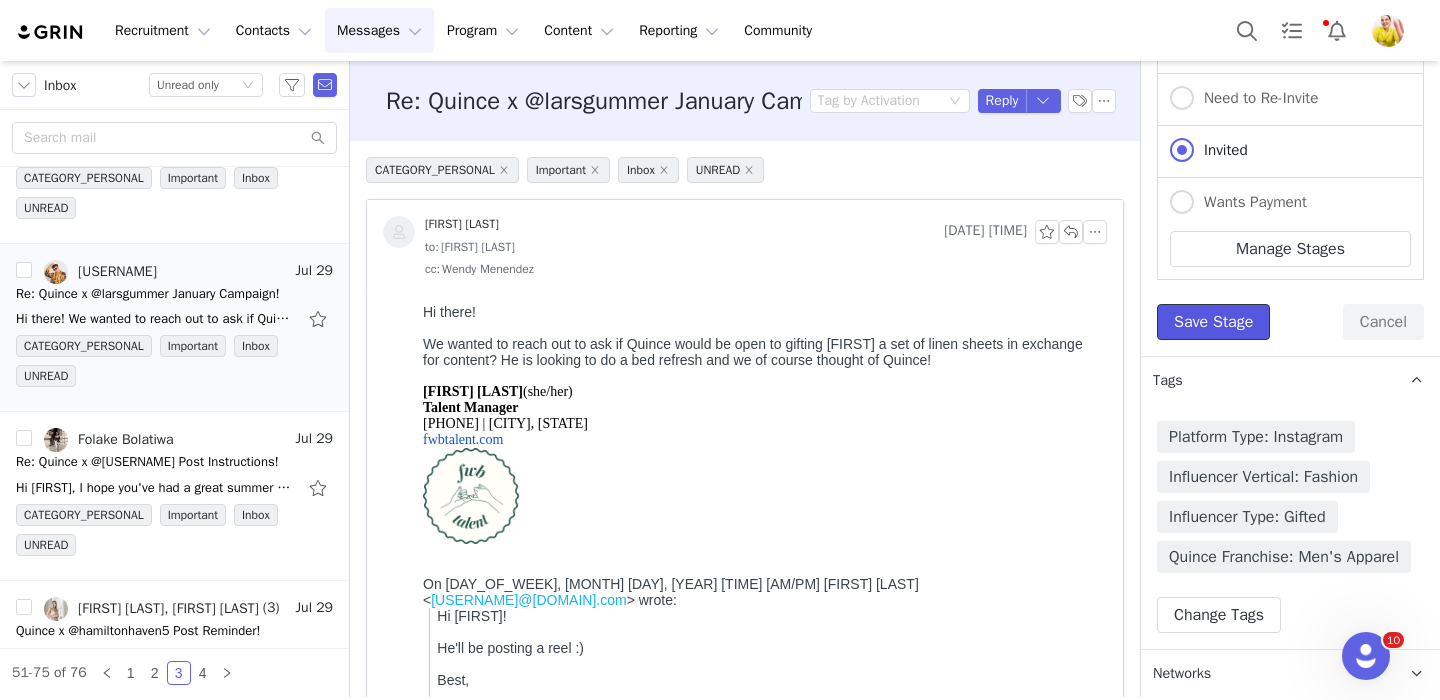 click on "Save Stage" at bounding box center (1213, 322) 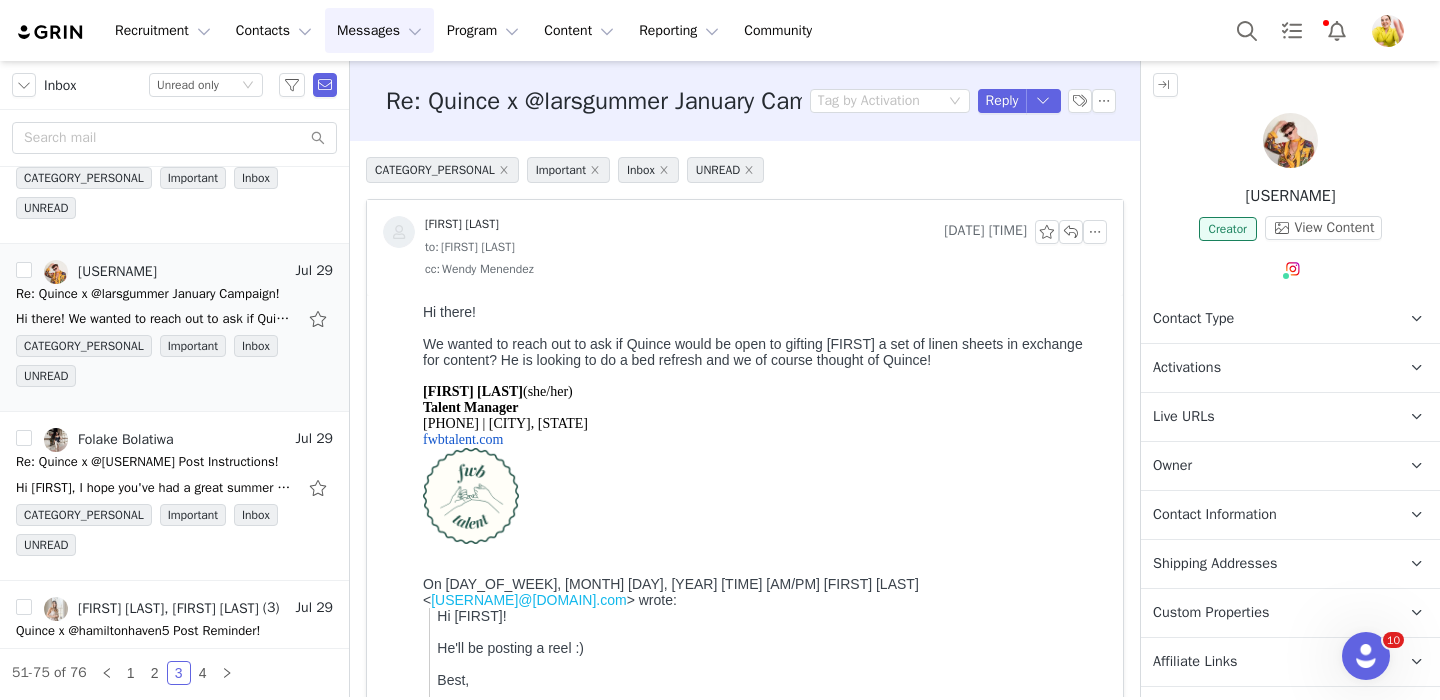 click on "Activations" at bounding box center [1266, 368] 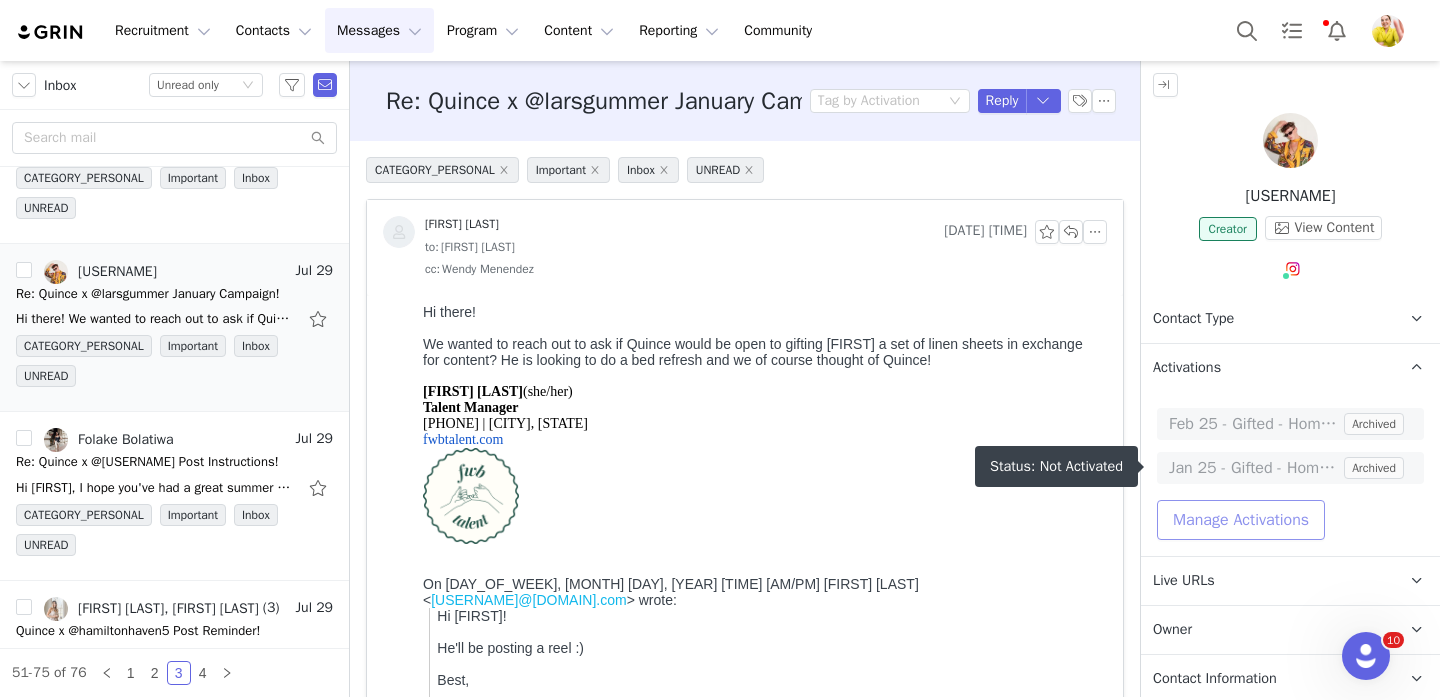 click on "Manage Activations" at bounding box center [1241, 520] 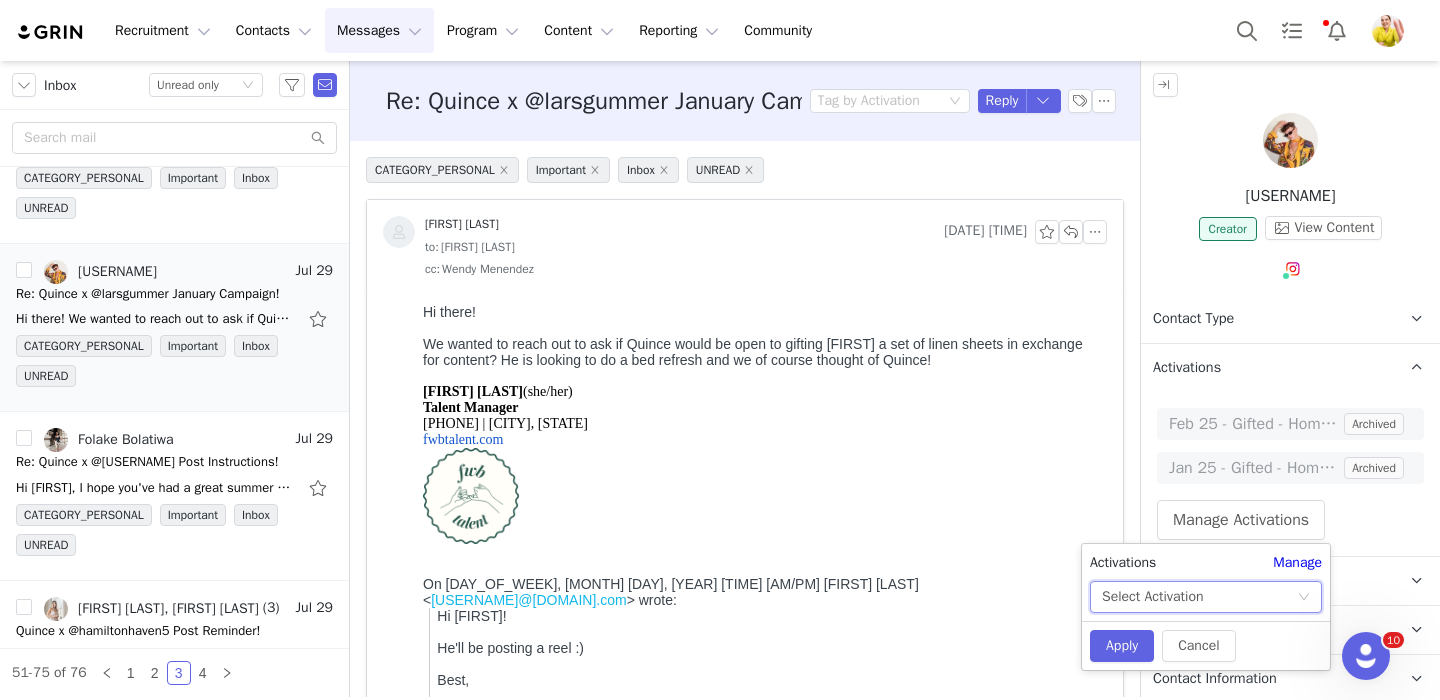 click on "Select Activation" at bounding box center [1199, 597] 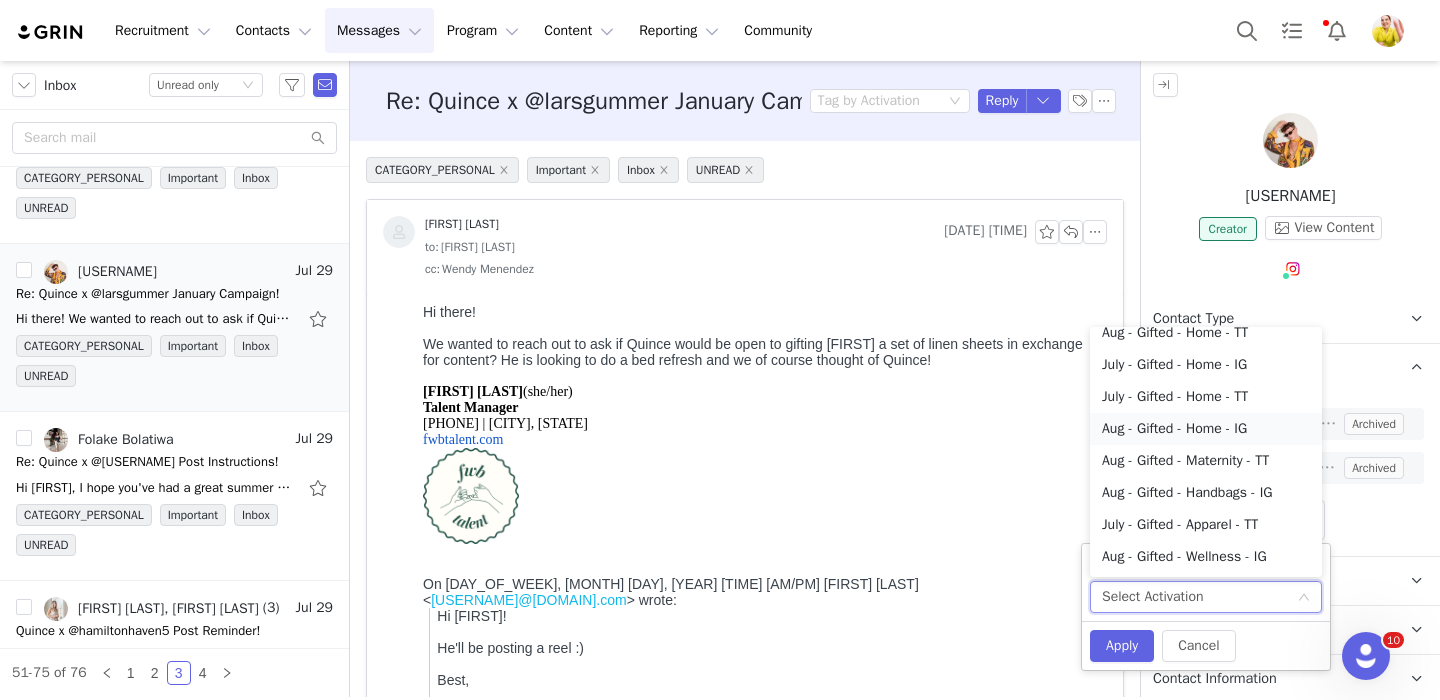 click on "Aug - Gifted - Home - IG" at bounding box center (1206, 429) 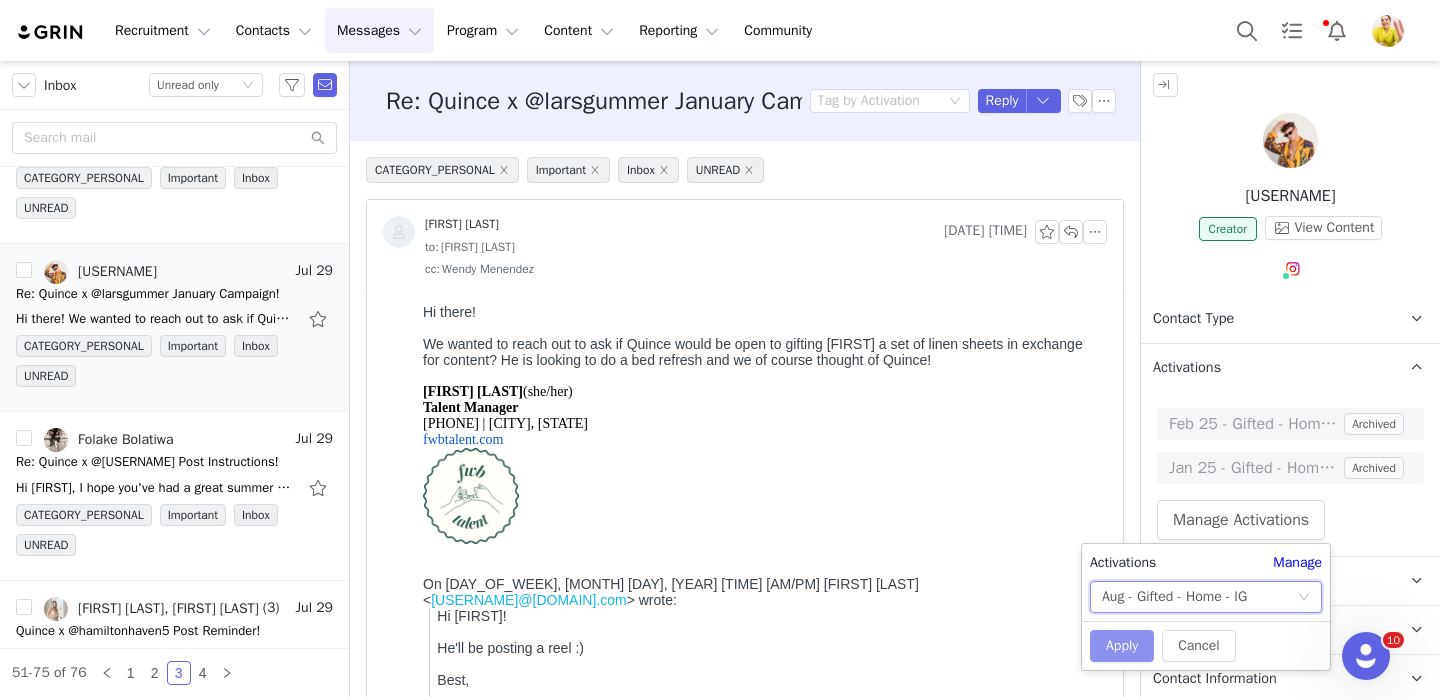 click on "Apply" at bounding box center (1122, 646) 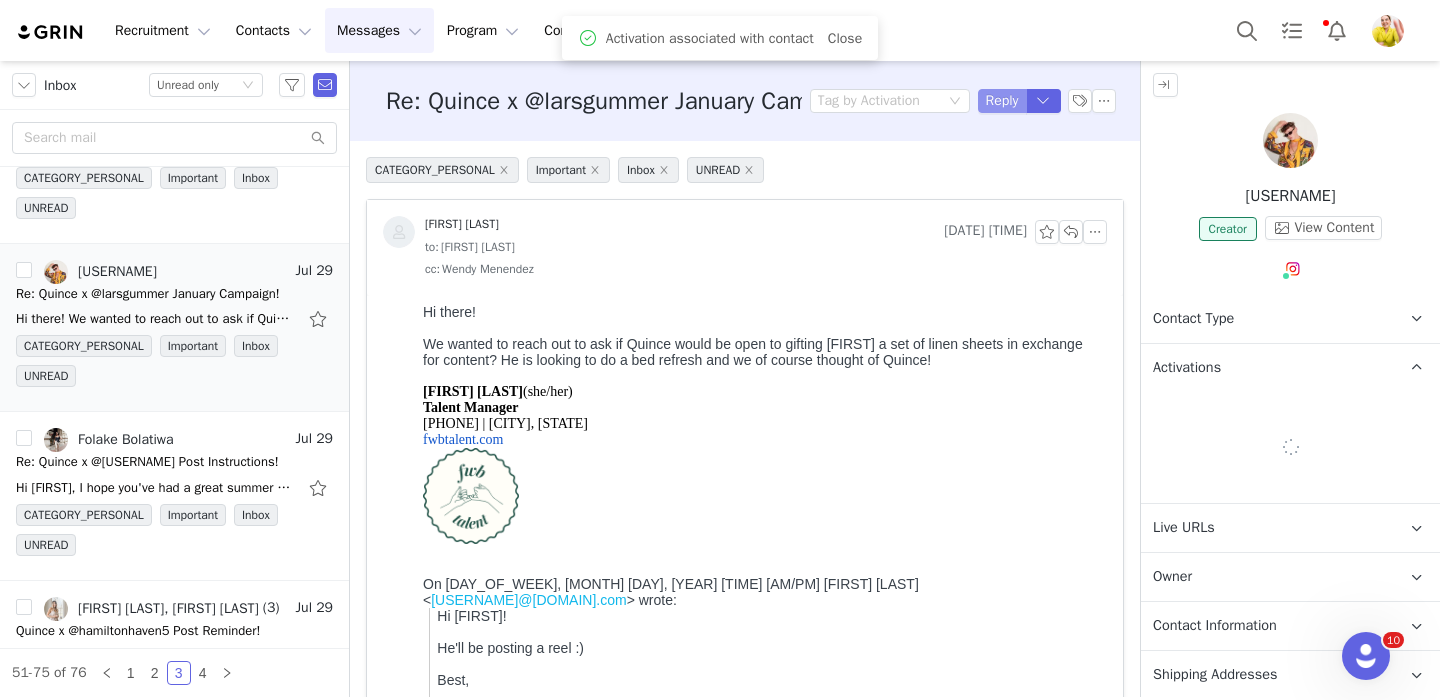 click on "Reply" at bounding box center (1002, 101) 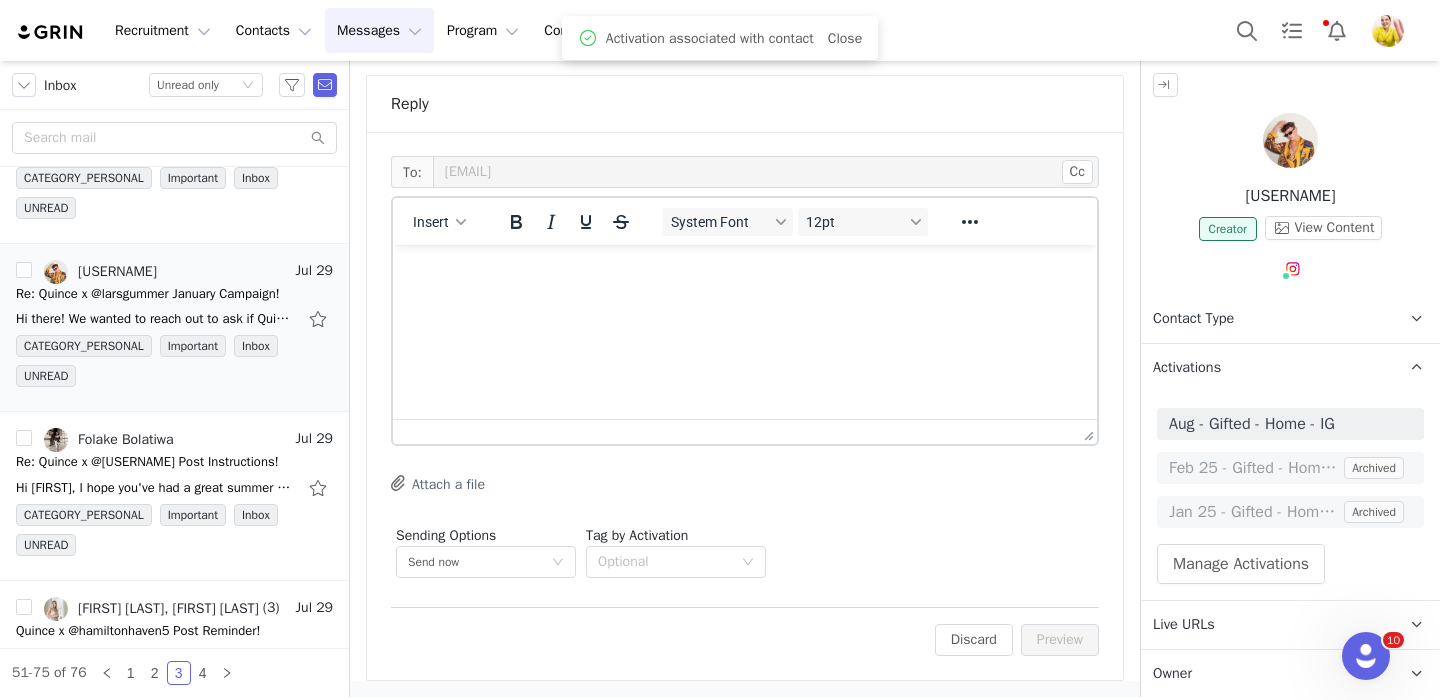 click at bounding box center (745, 272) 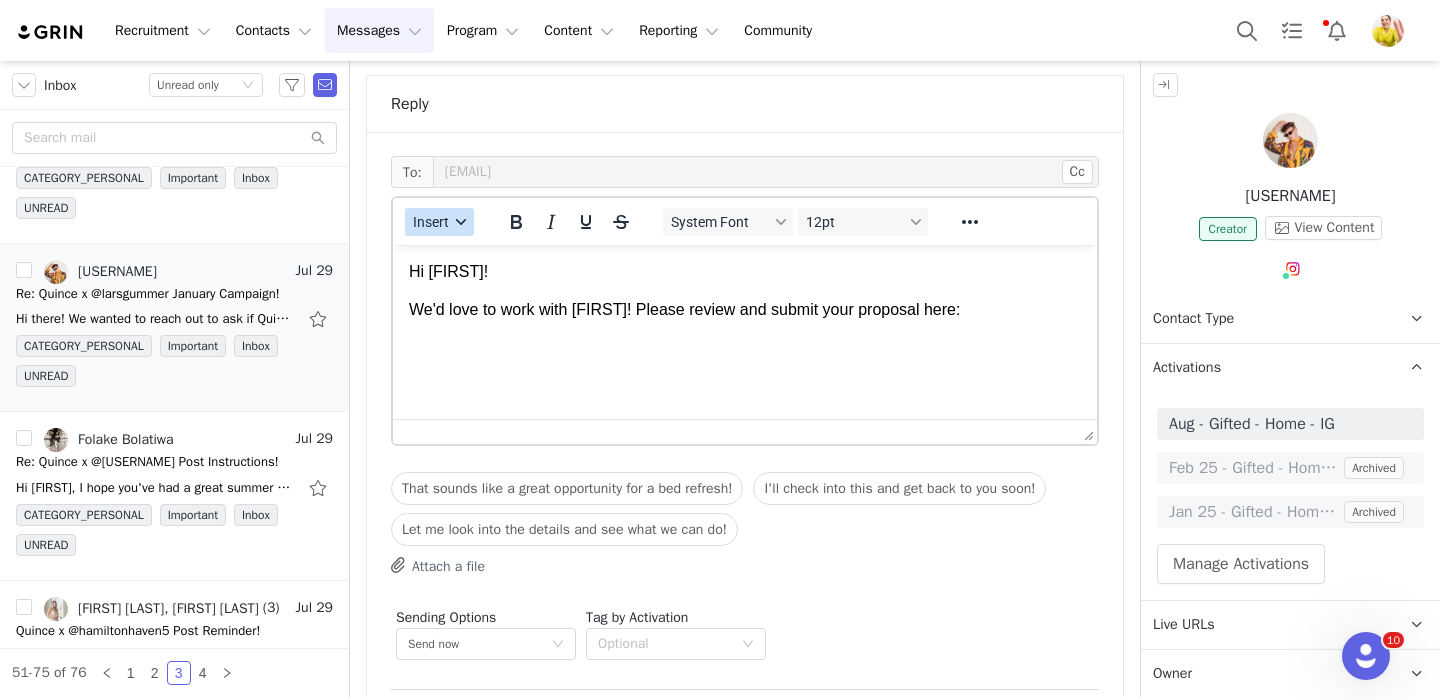 click on "Insert" at bounding box center (431, 222) 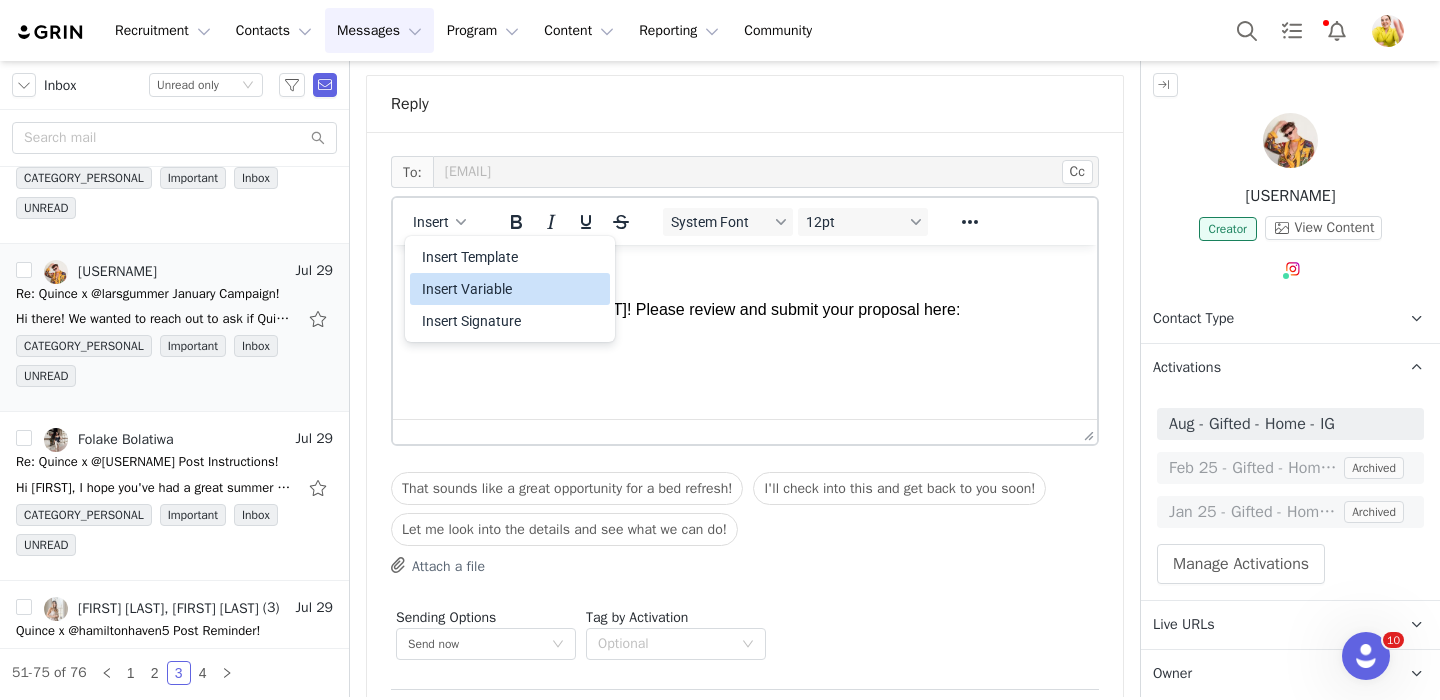click on "Insert Variable" at bounding box center [512, 289] 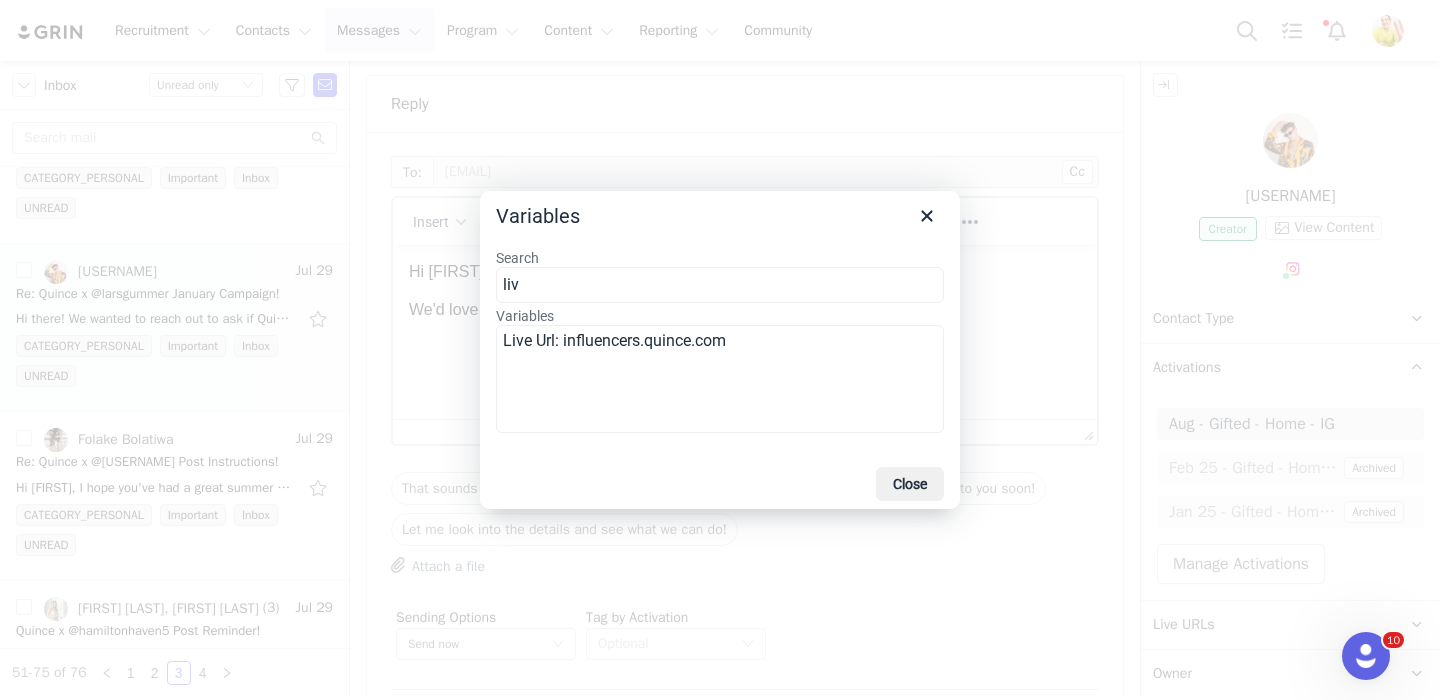 type on "liv" 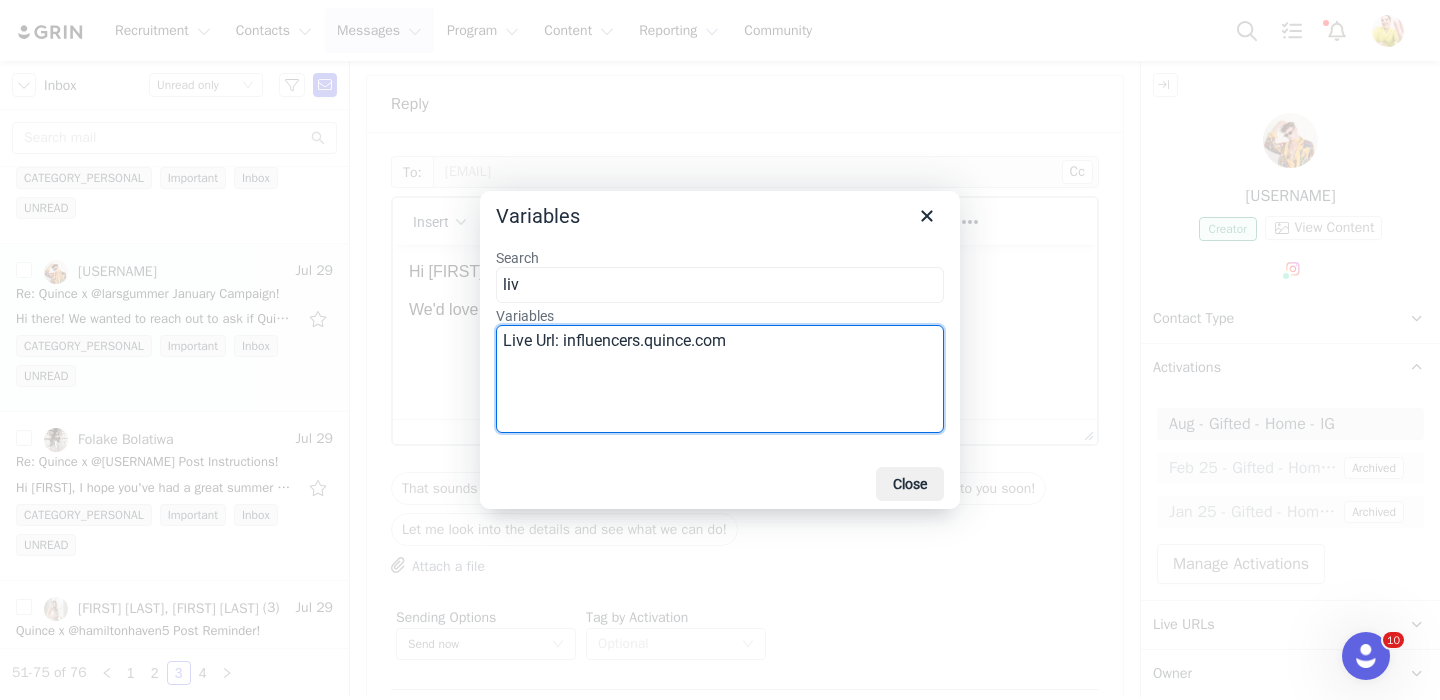 drag, startPoint x: 568, startPoint y: 348, endPoint x: 175, endPoint y: 102, distance: 463.6432 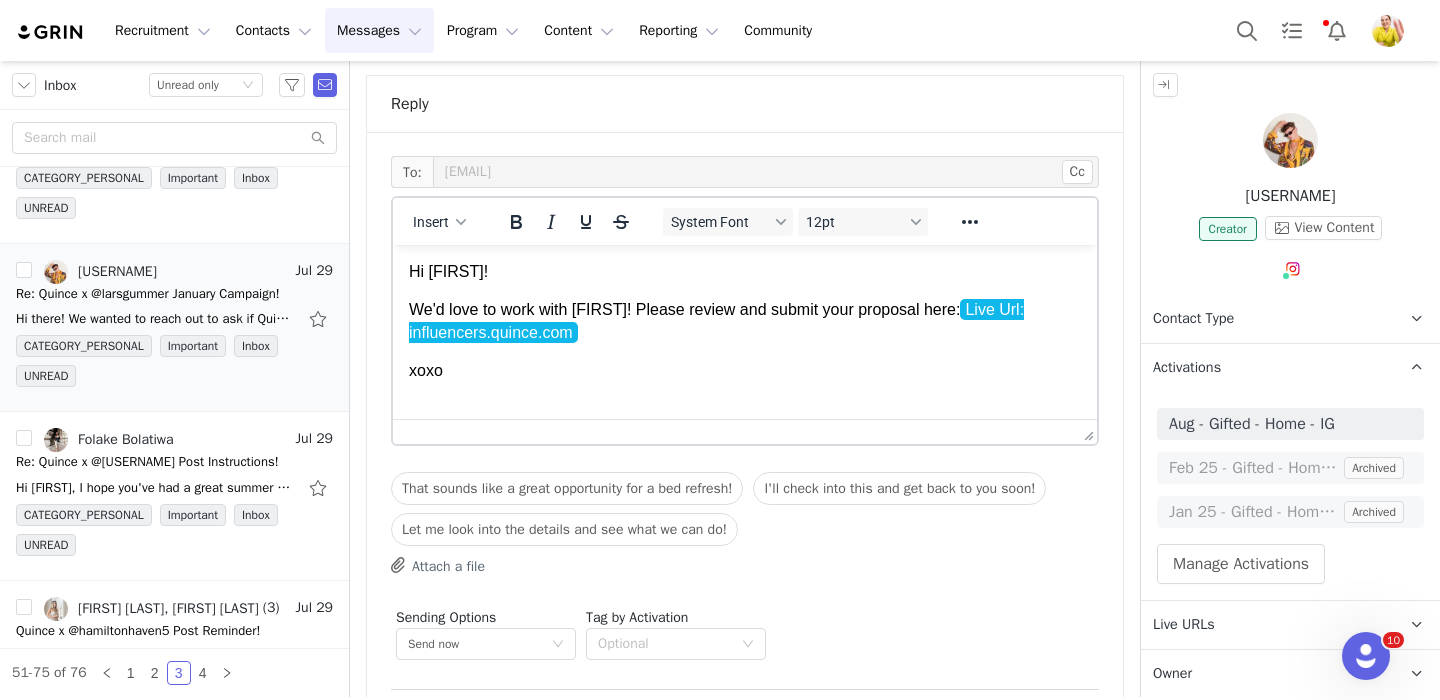 click on "We'd love to work with [FIRST]! Please review and submit your proposal here: Live Url: influencers.quince.com" at bounding box center (745, 321) 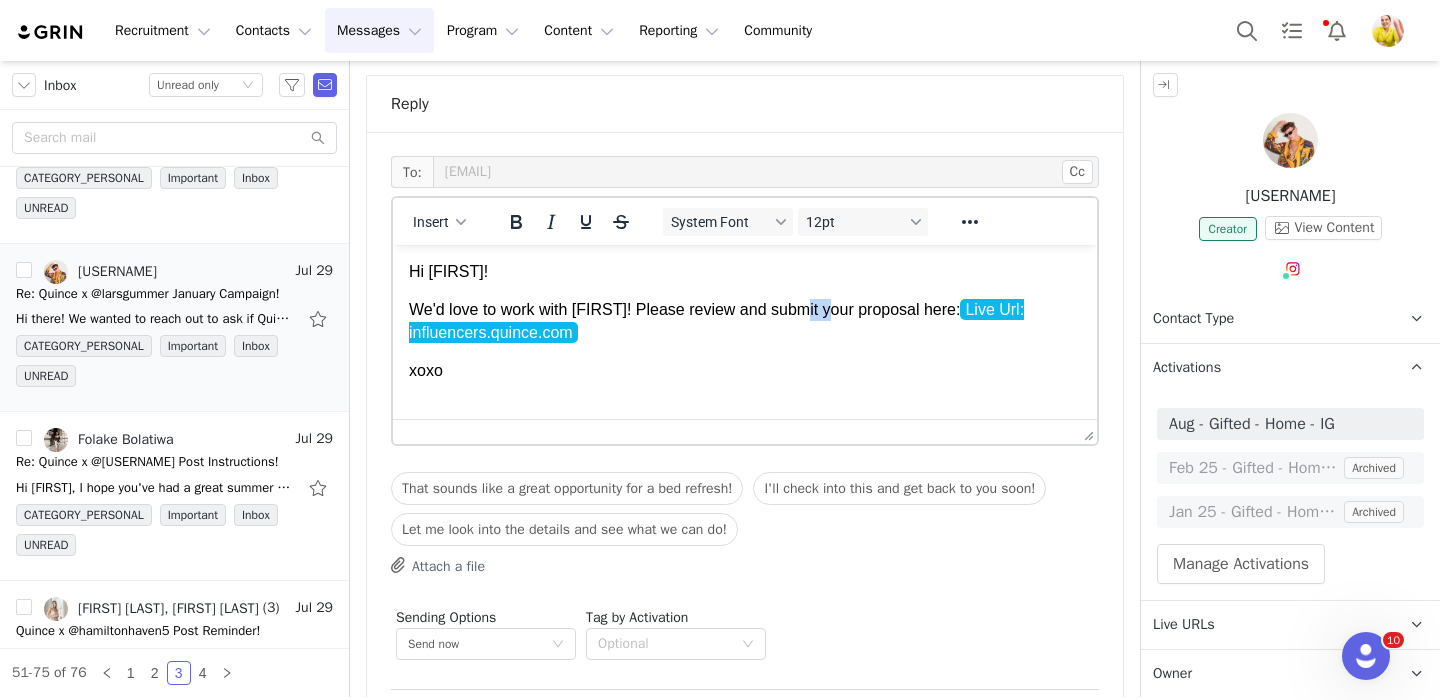 click on "We'd love to work with [FIRST]! Please review and submit your proposal here: Live Url: influencers.quince.com" at bounding box center [745, 321] 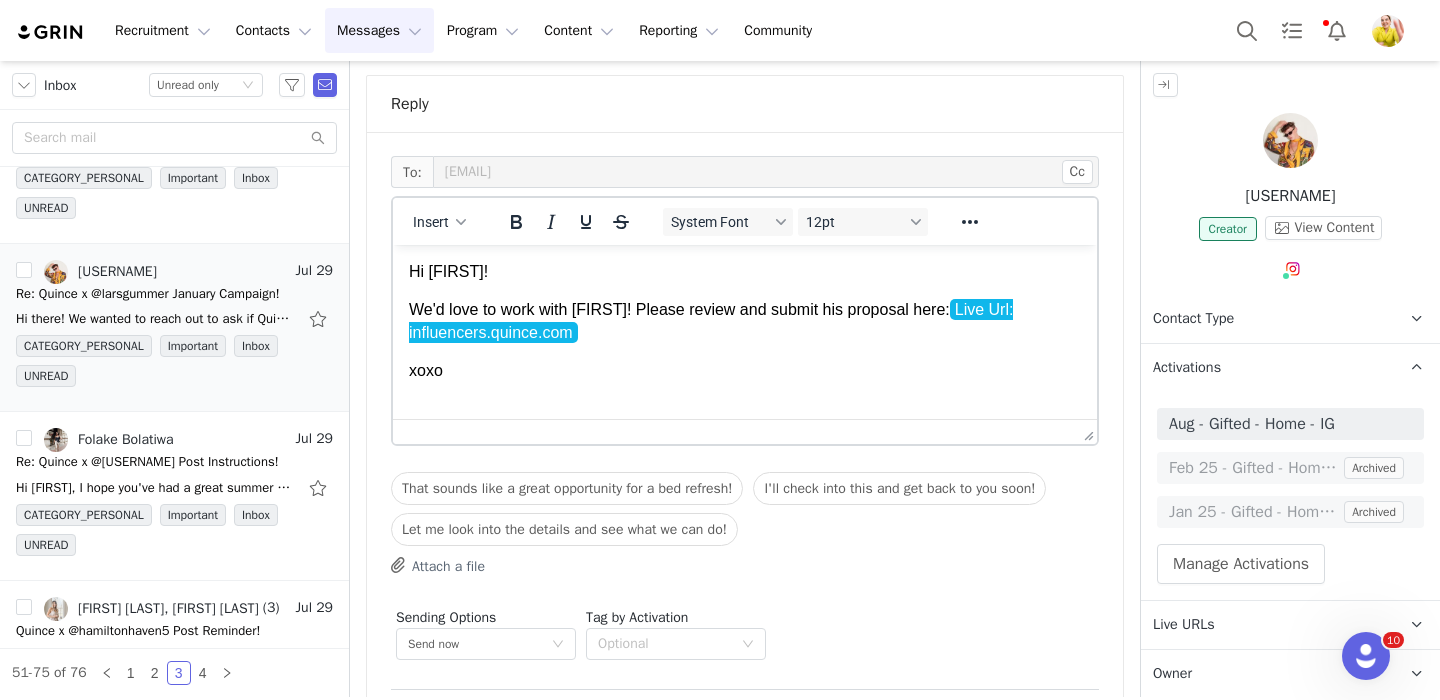 scroll, scrollTop: 1253, scrollLeft: 0, axis: vertical 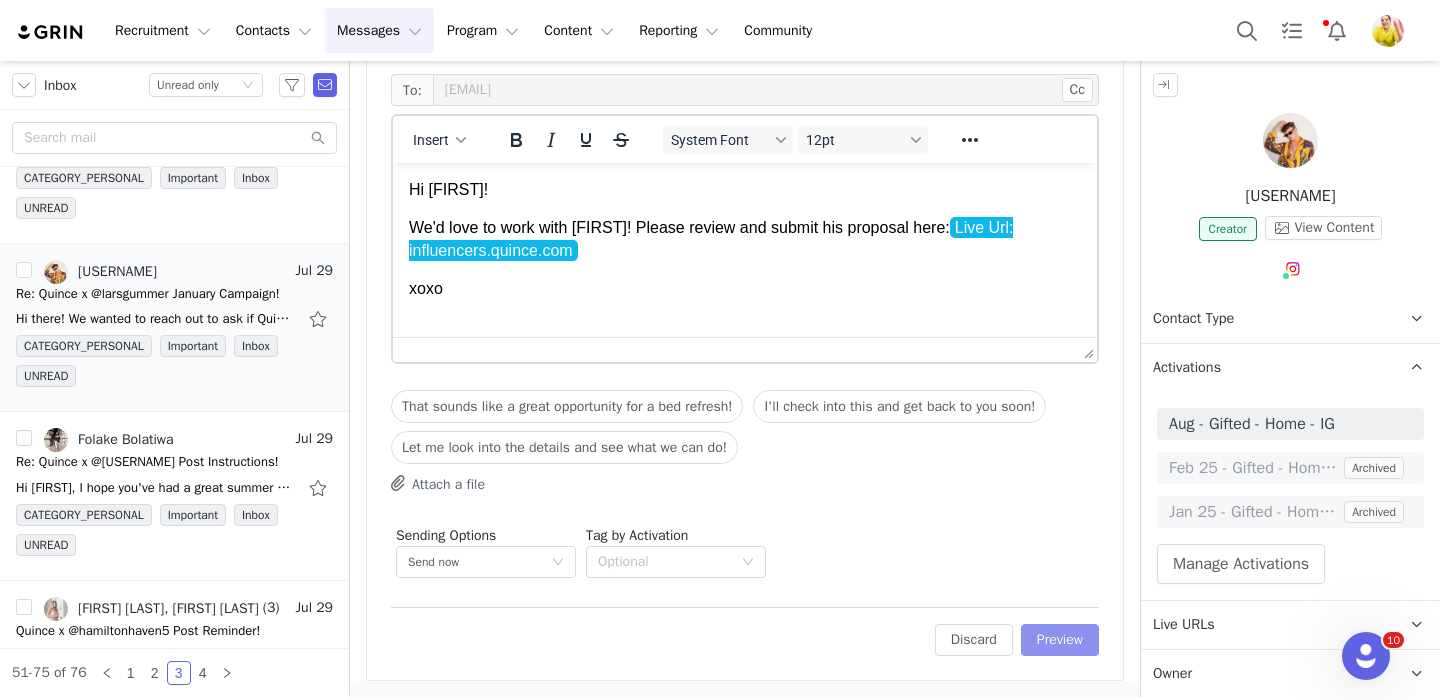 click on "Preview" at bounding box center (1060, 640) 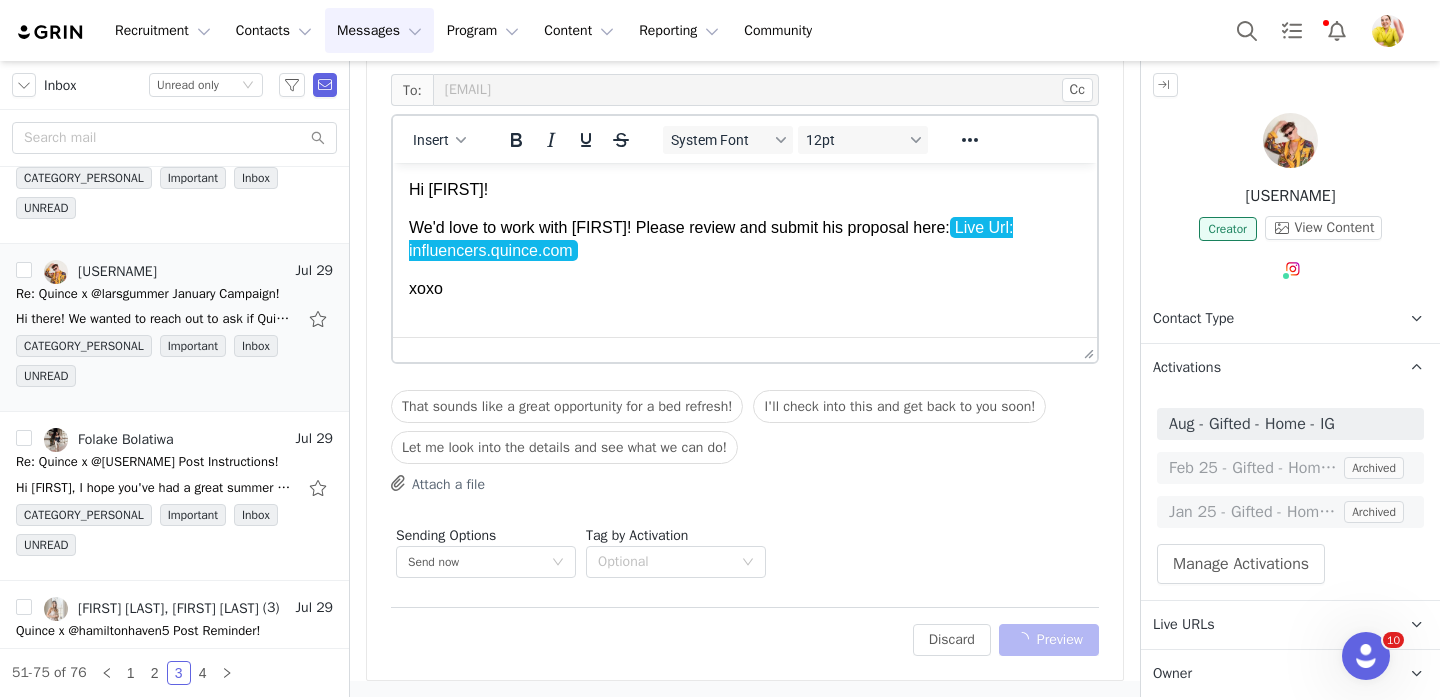 scroll, scrollTop: 1095, scrollLeft: 0, axis: vertical 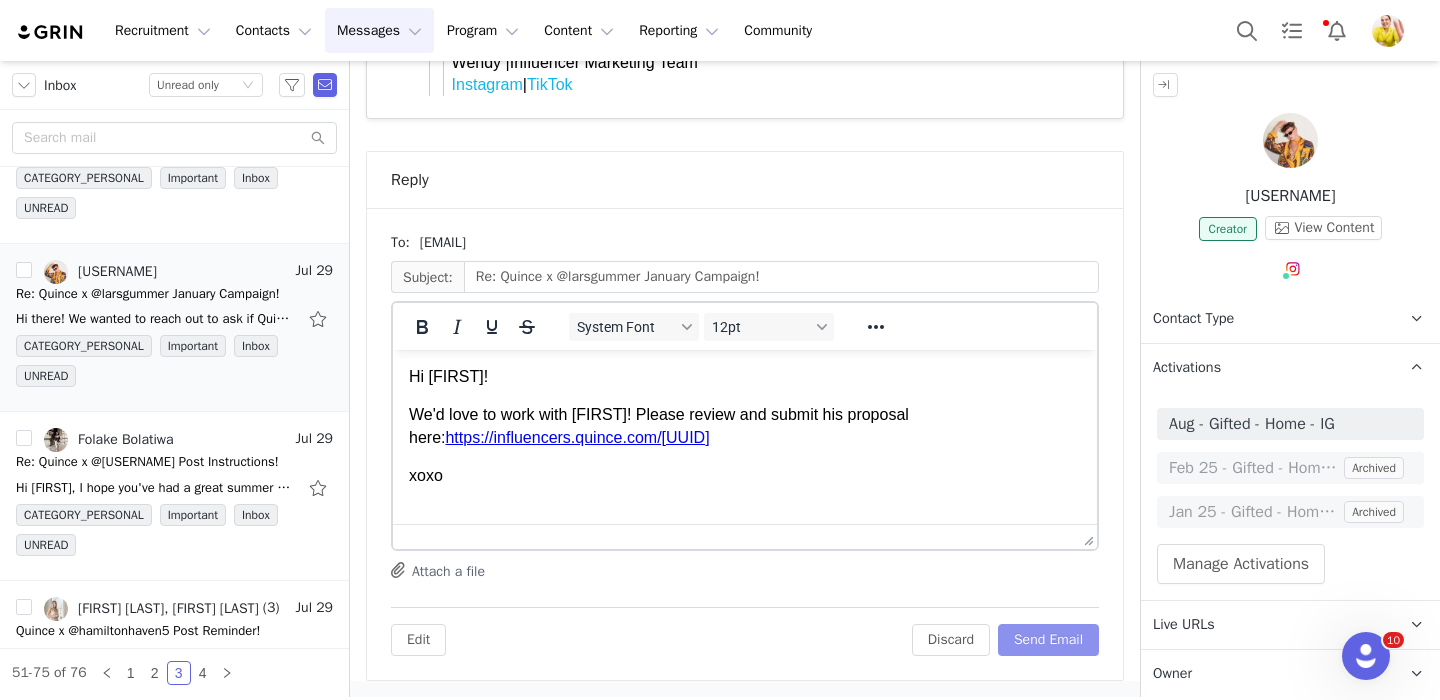 click on "Send Email" at bounding box center (1048, 640) 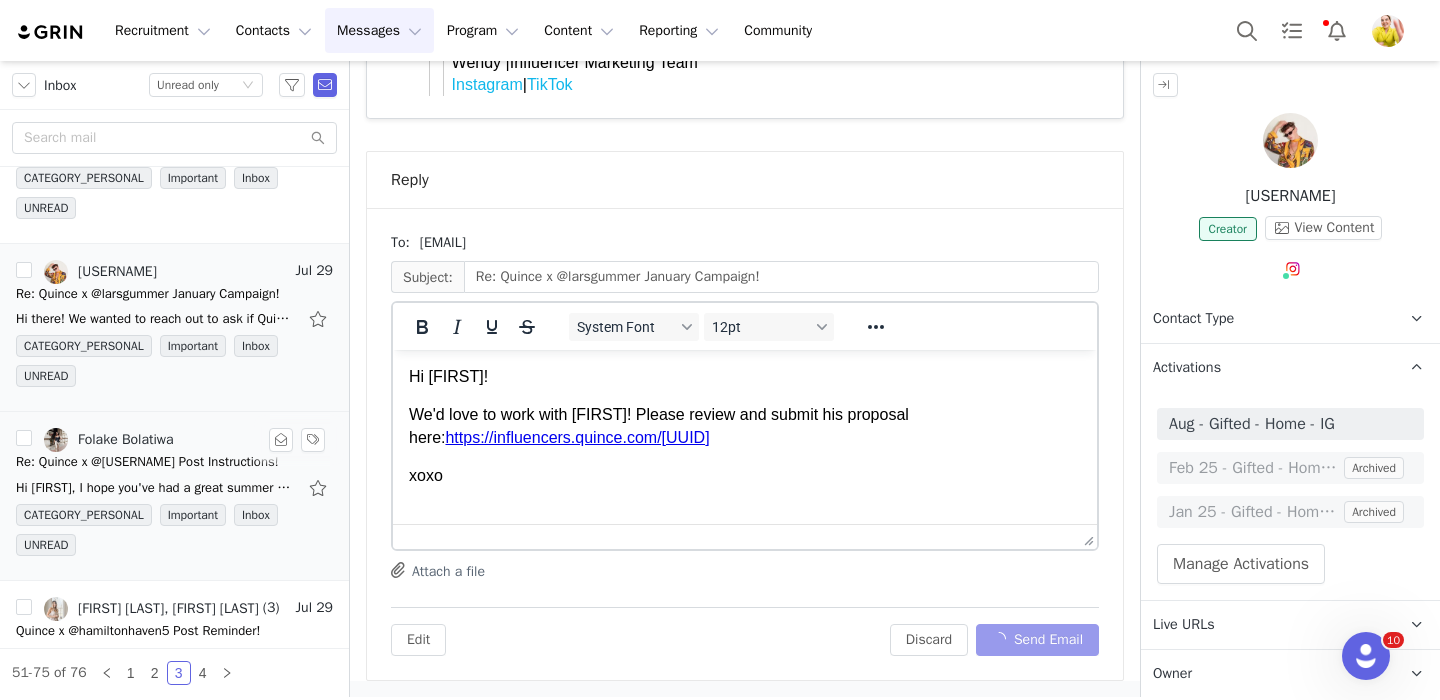 scroll, scrollTop: 533, scrollLeft: 0, axis: vertical 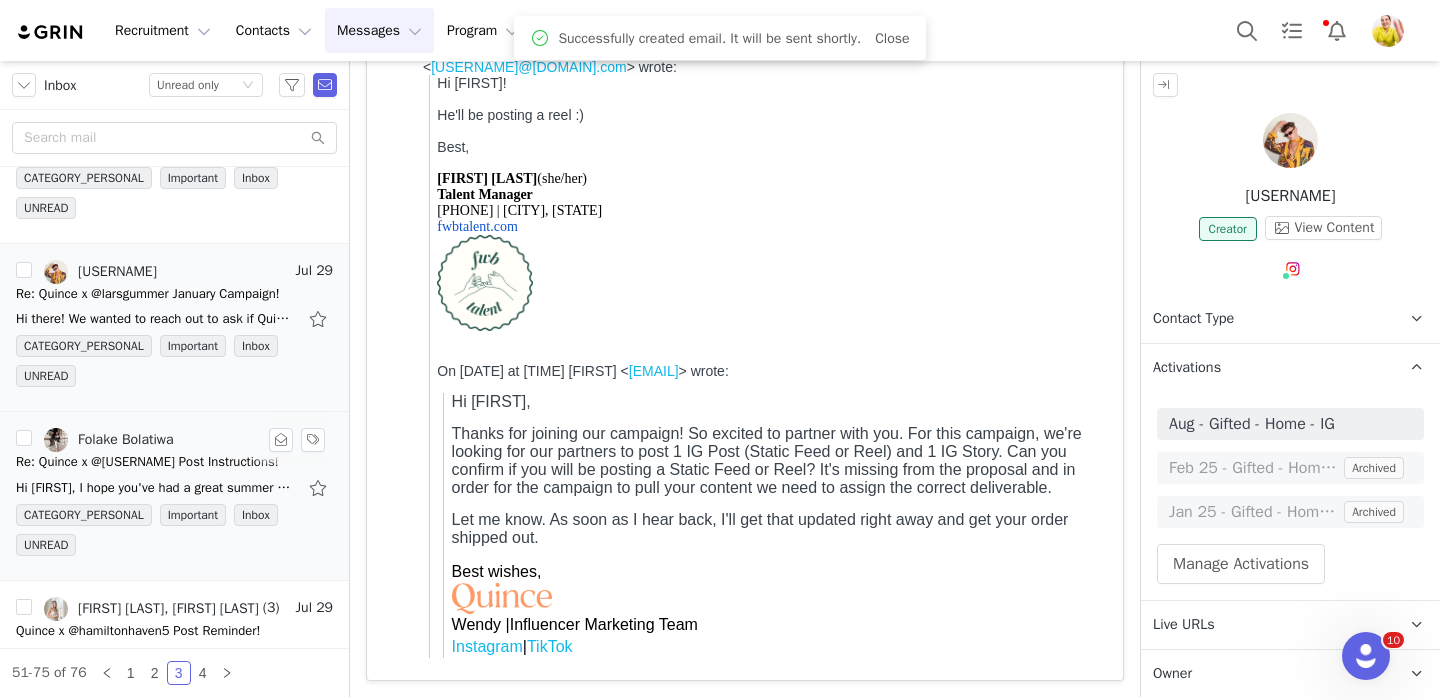 click on "Re: Quince x @[USERNAME] Post Instructions!" at bounding box center [147, 462] 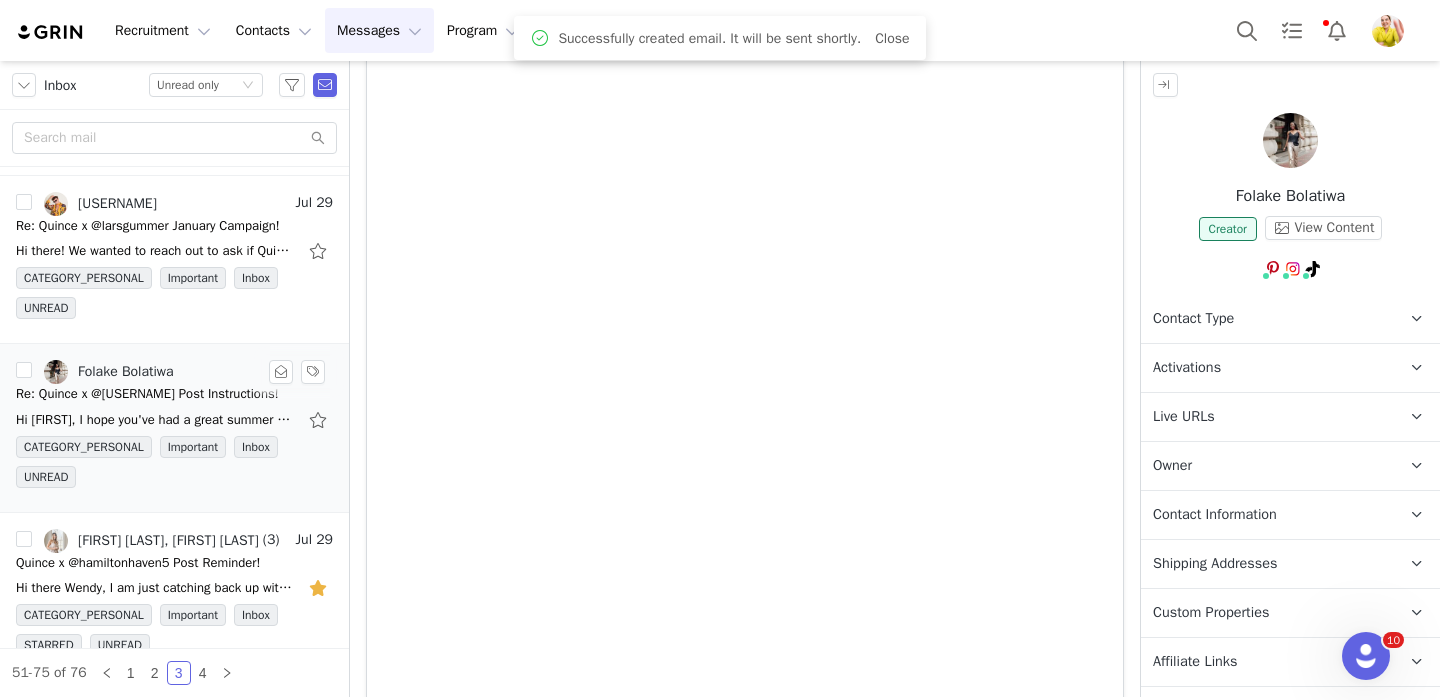 scroll, scrollTop: 1604, scrollLeft: 0, axis: vertical 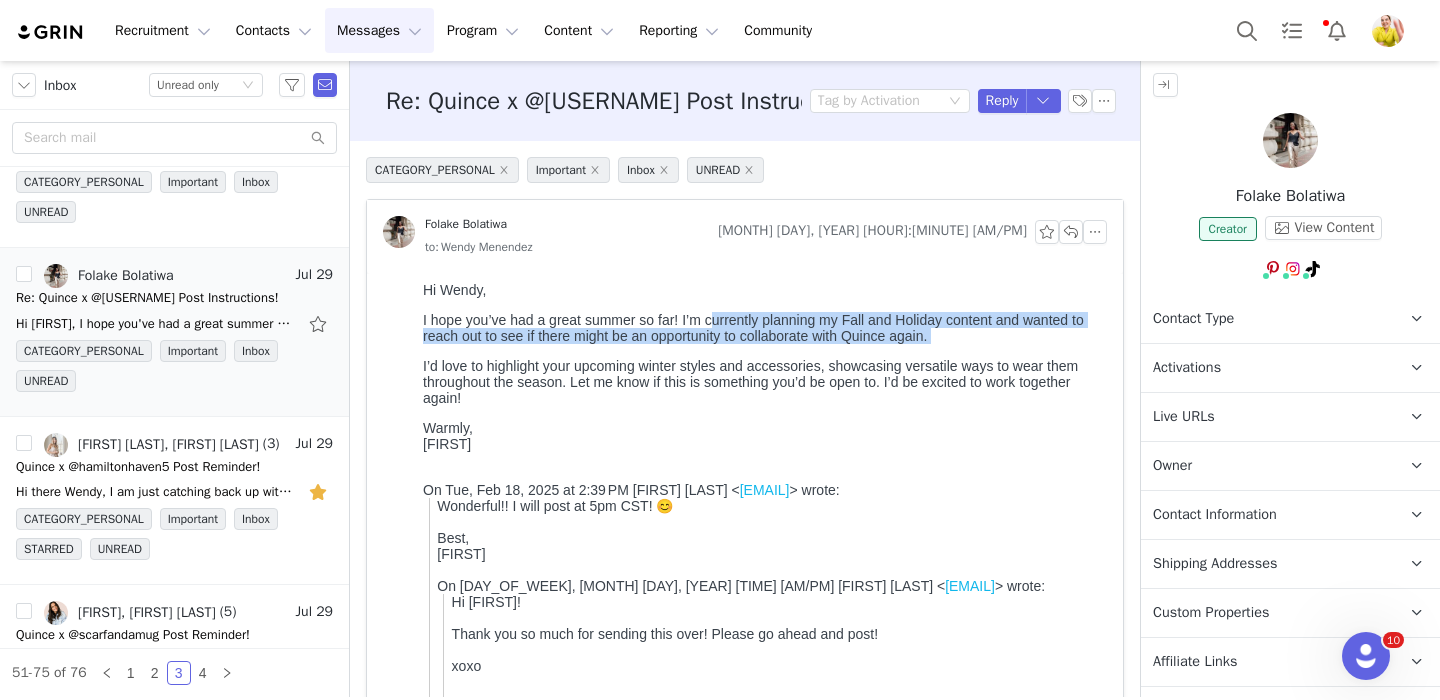drag, startPoint x: 715, startPoint y: 325, endPoint x: 713, endPoint y: 355, distance: 30.066593 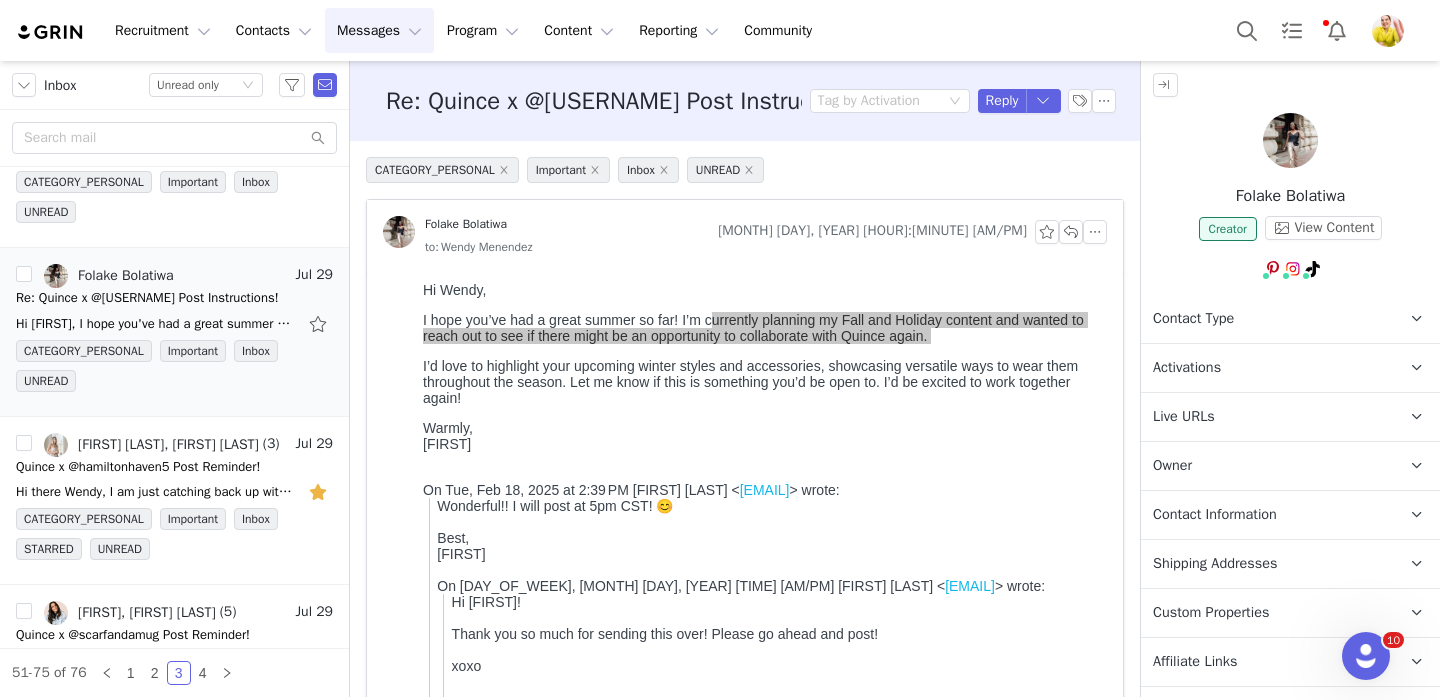 click on "Activations" at bounding box center [1266, 368] 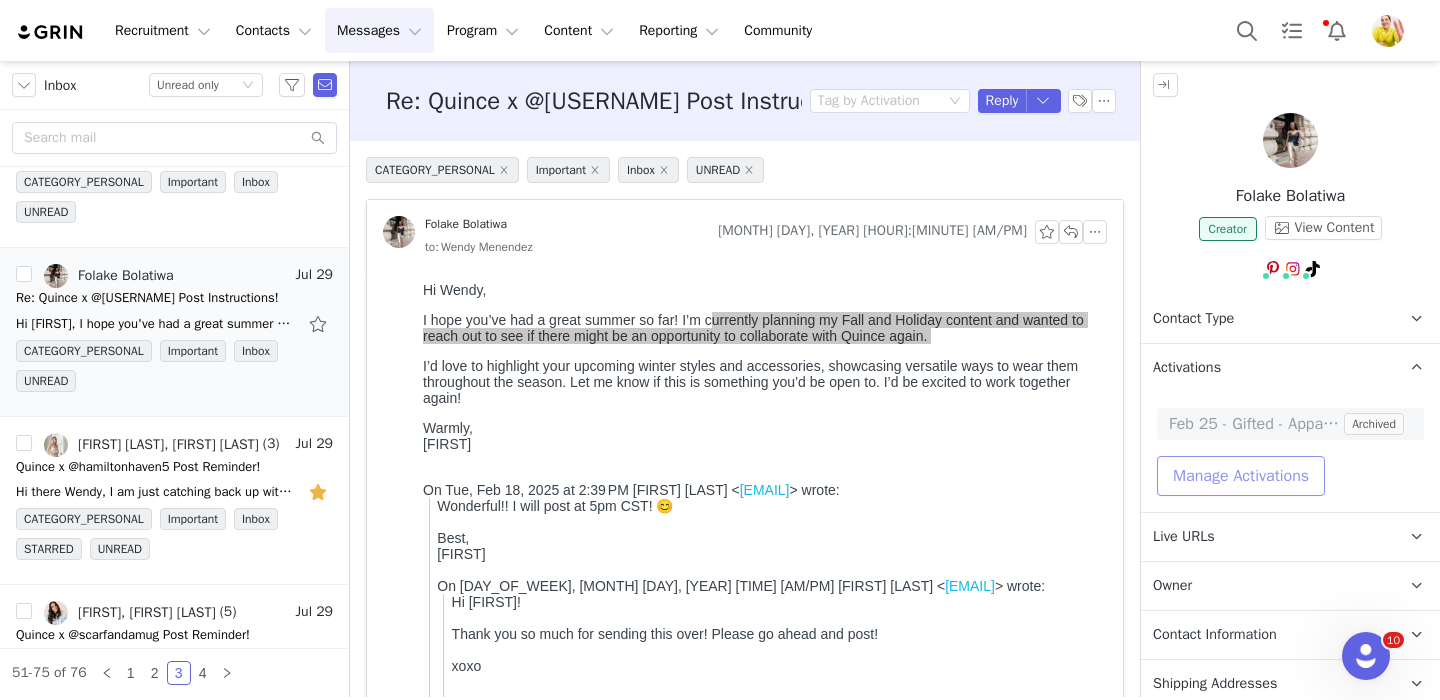 click on "Manage Activations" at bounding box center [1241, 476] 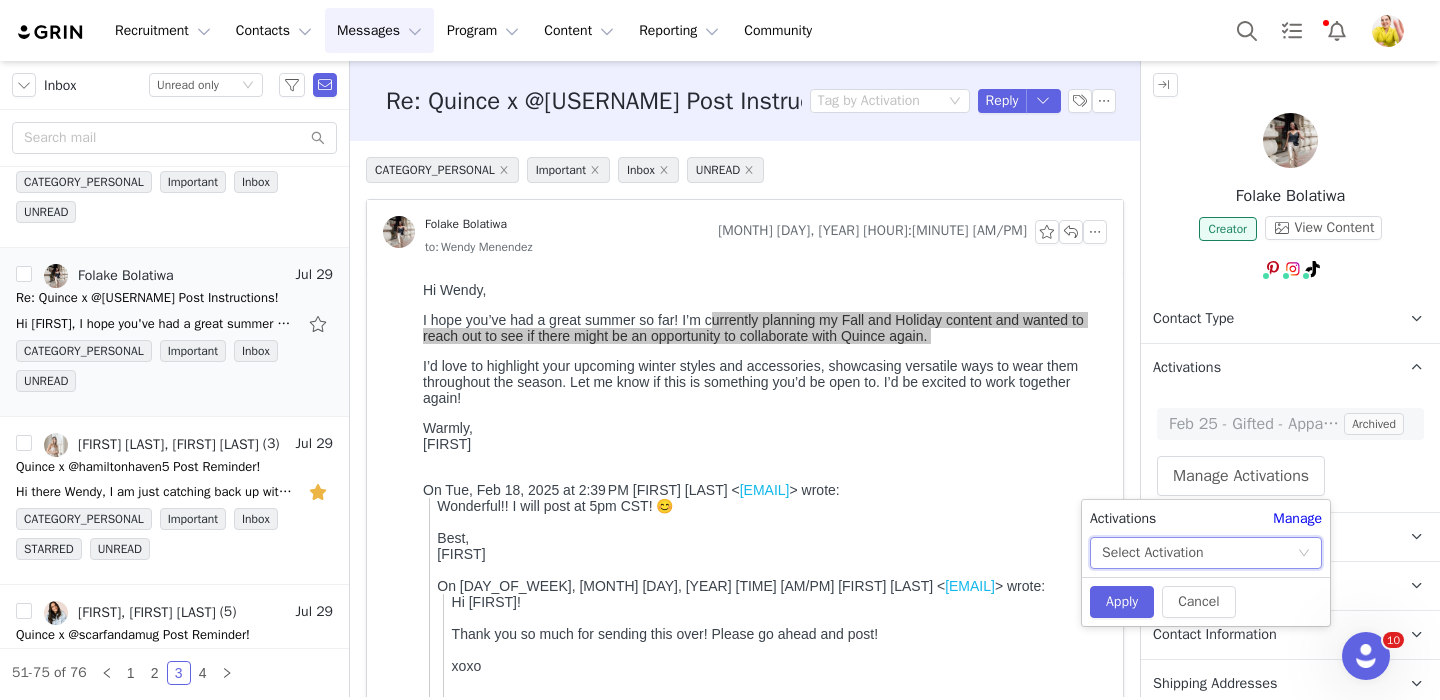 click on "Select Activation" at bounding box center (1199, 553) 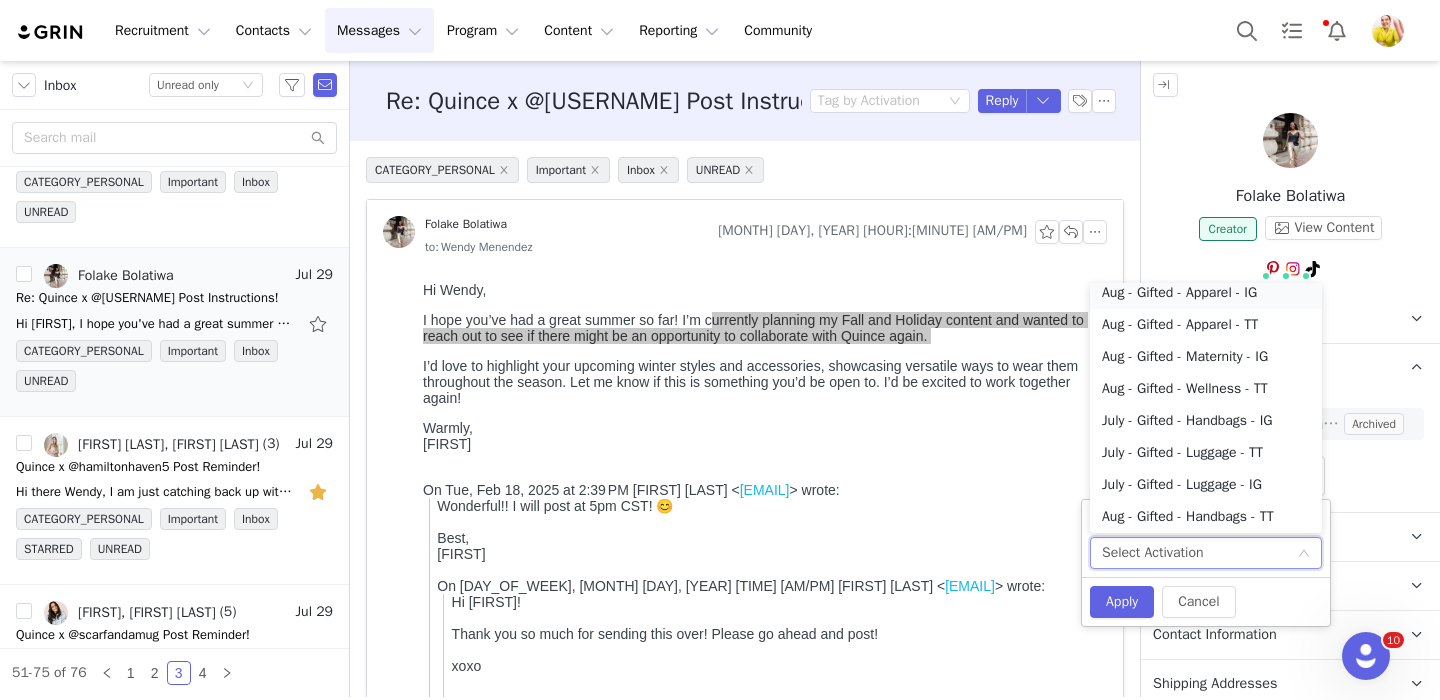 scroll, scrollTop: 4, scrollLeft: 0, axis: vertical 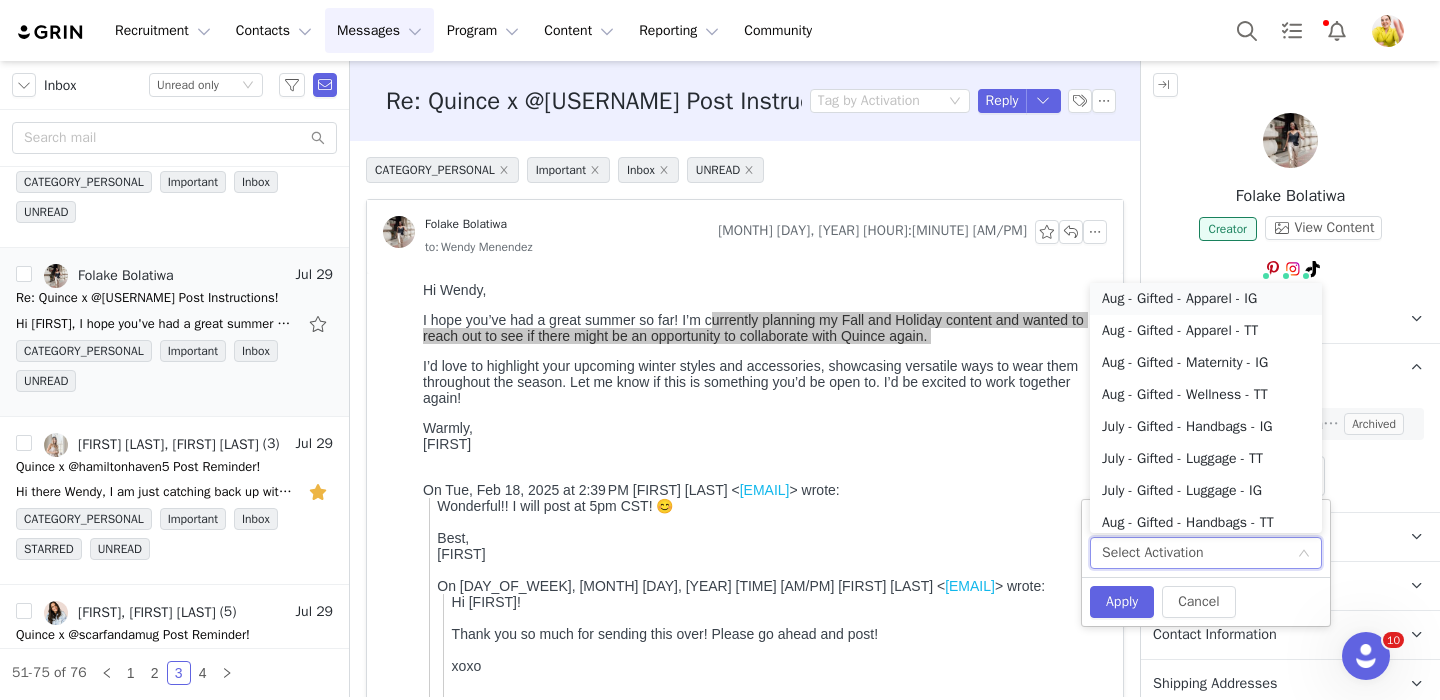 click on "Aug - Gifted - Apparel - IG" at bounding box center [1206, 299] 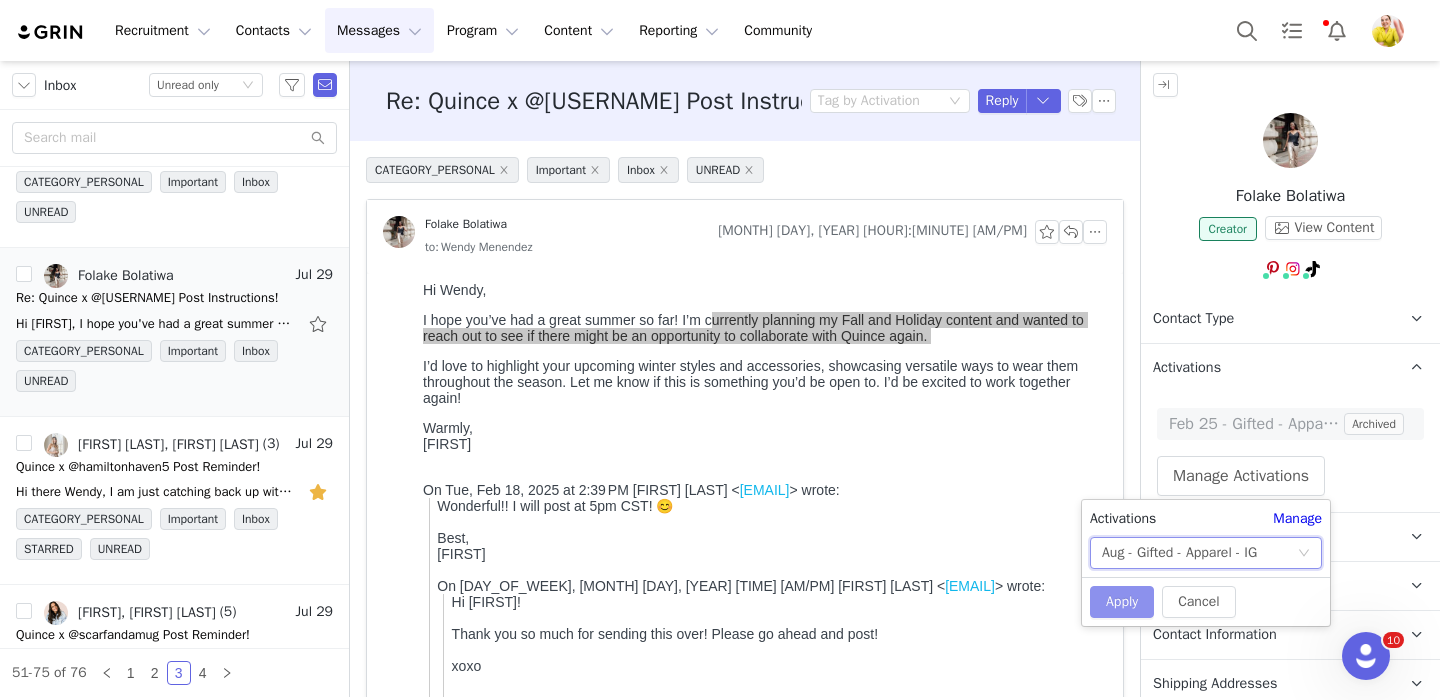 click on "Apply" at bounding box center [1122, 602] 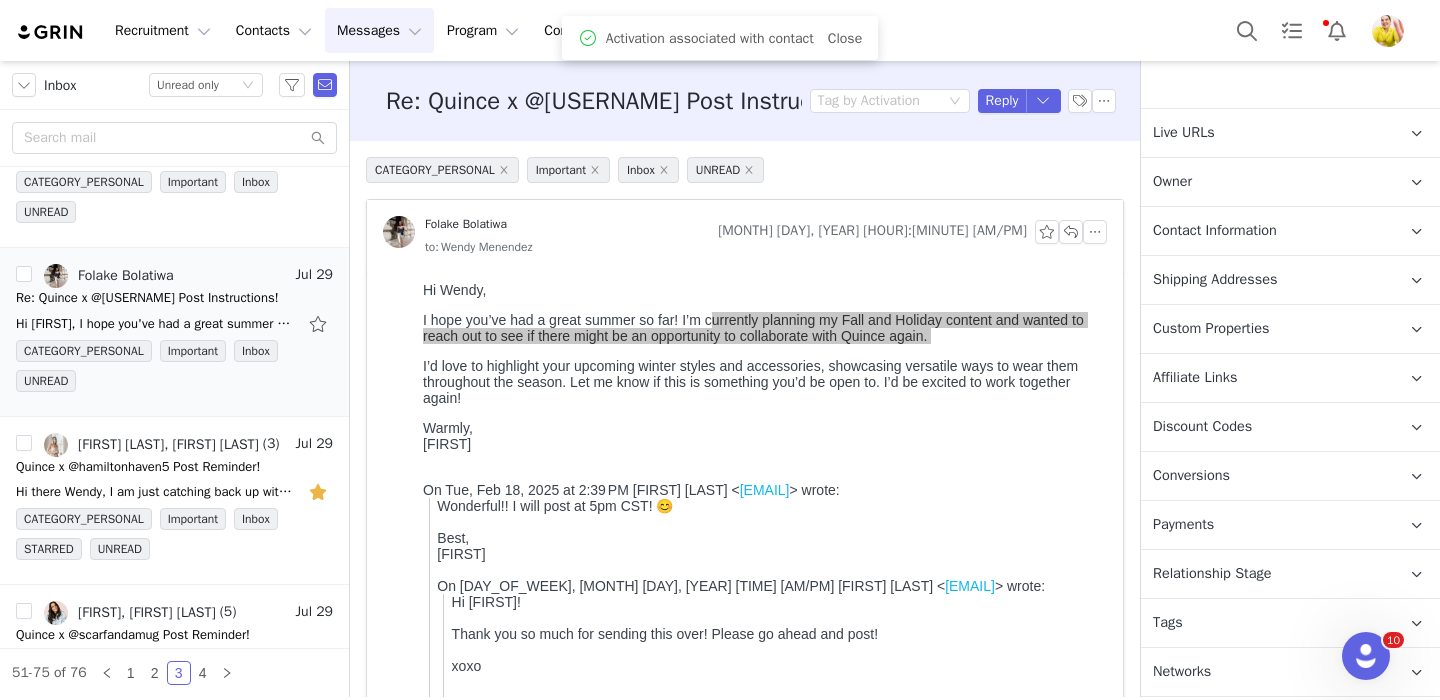 click on "Relationship Stage" at bounding box center [1212, 574] 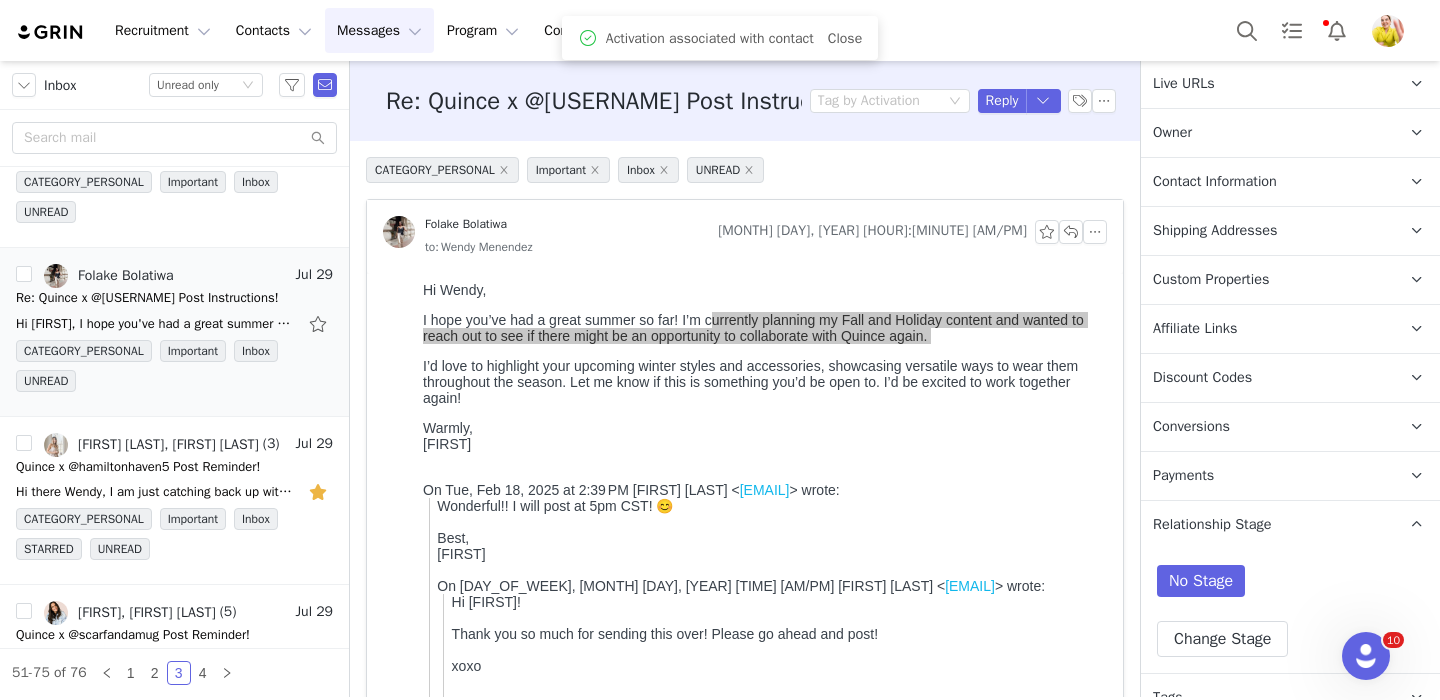 scroll, scrollTop: 493, scrollLeft: 0, axis: vertical 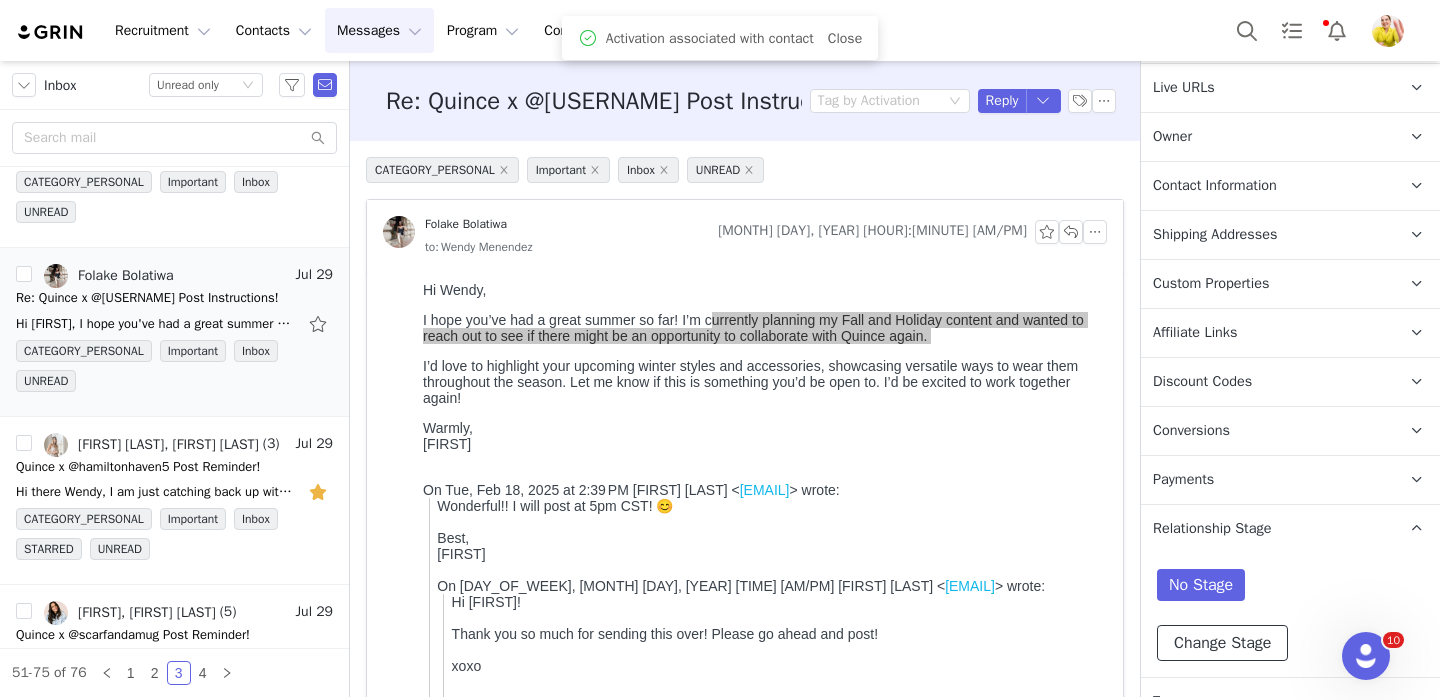 click on "Change Stage" at bounding box center [1222, 643] 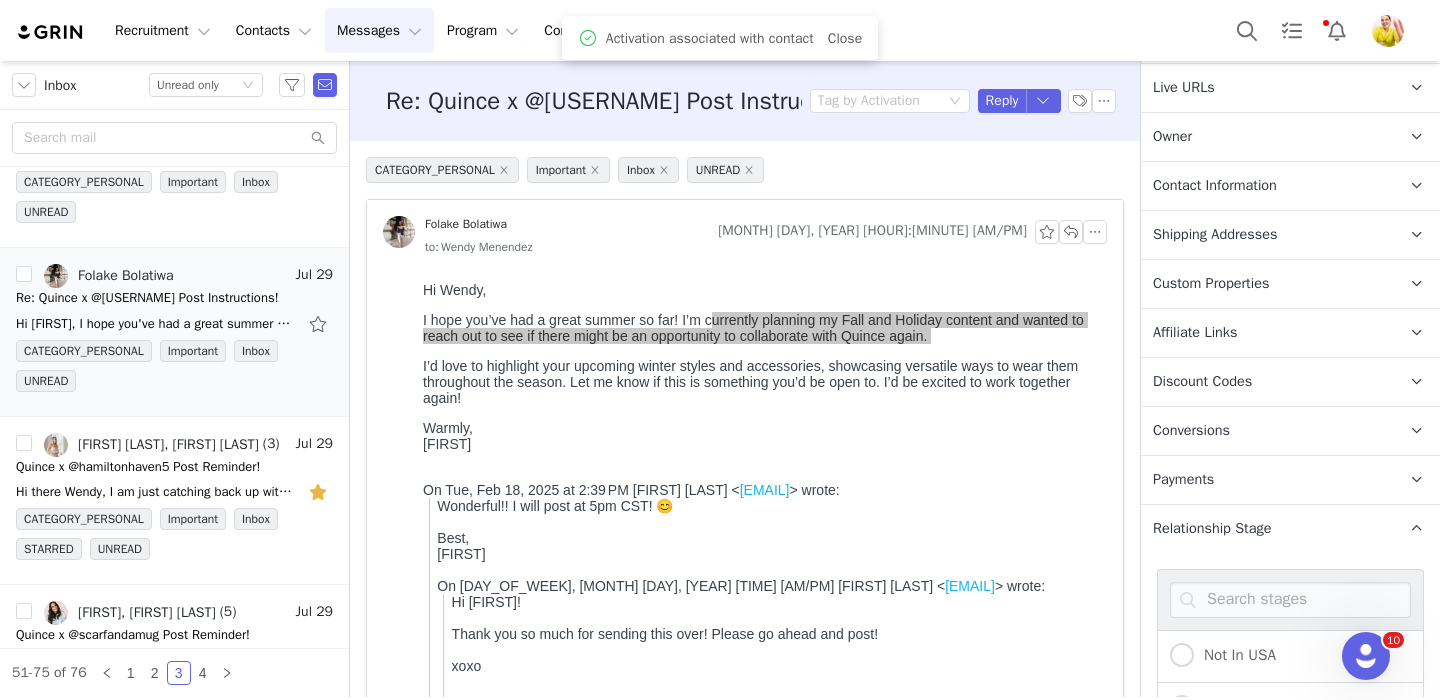 scroll, scrollTop: 910, scrollLeft: 0, axis: vertical 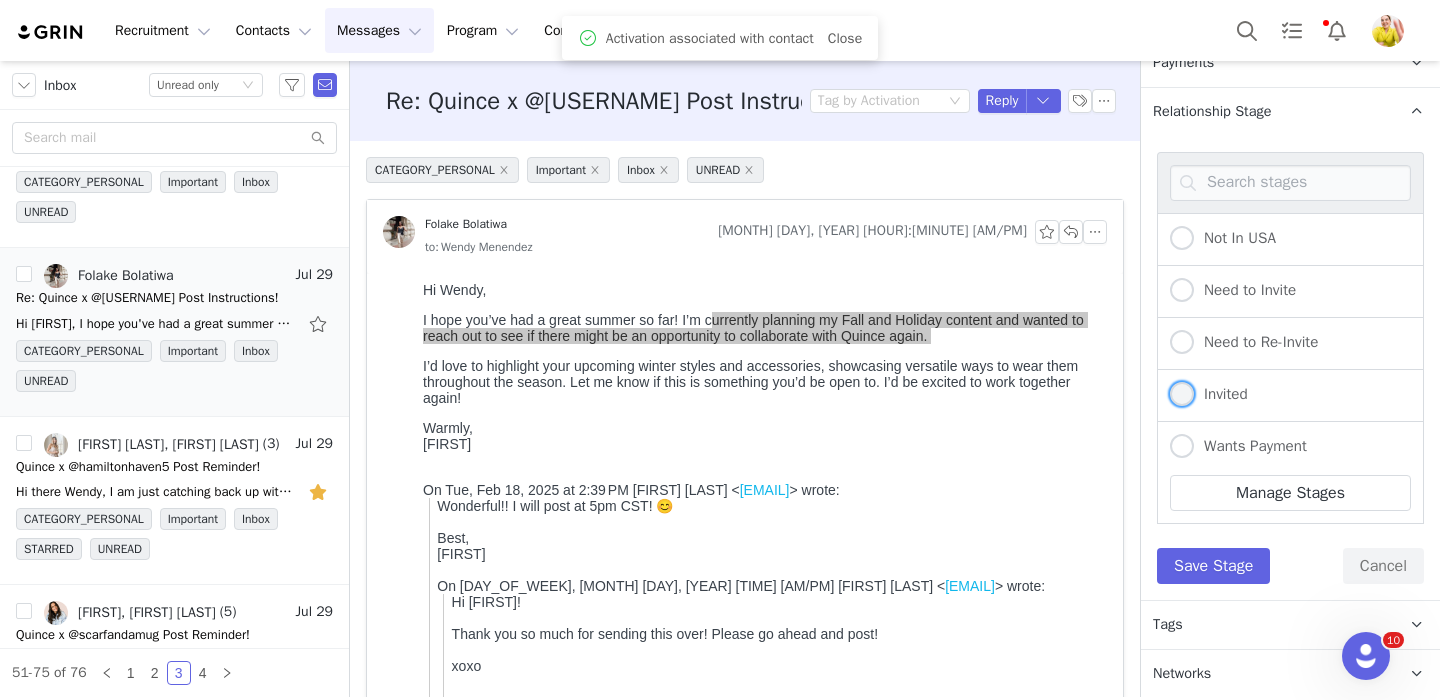 click on "Invited" at bounding box center [1221, 394] 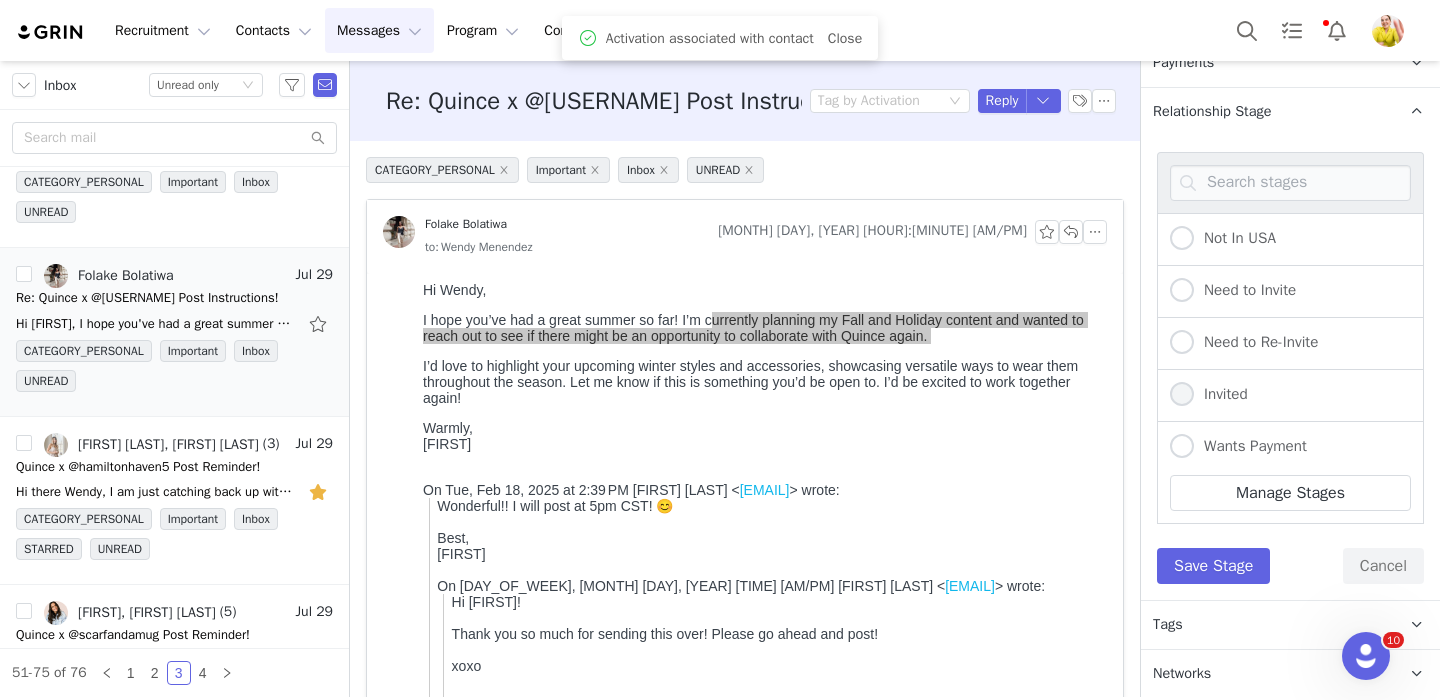click on "Invited" at bounding box center [1182, 395] 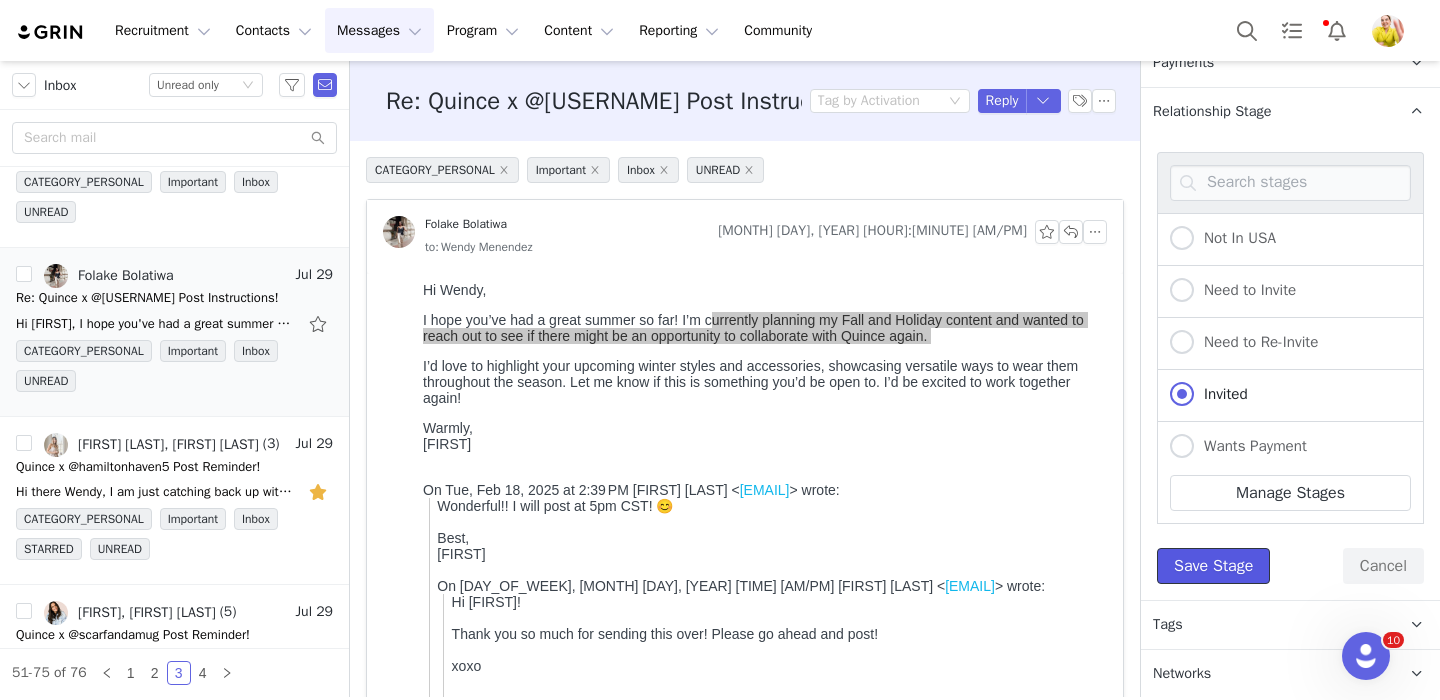 click on "Save Stage" at bounding box center (1213, 566) 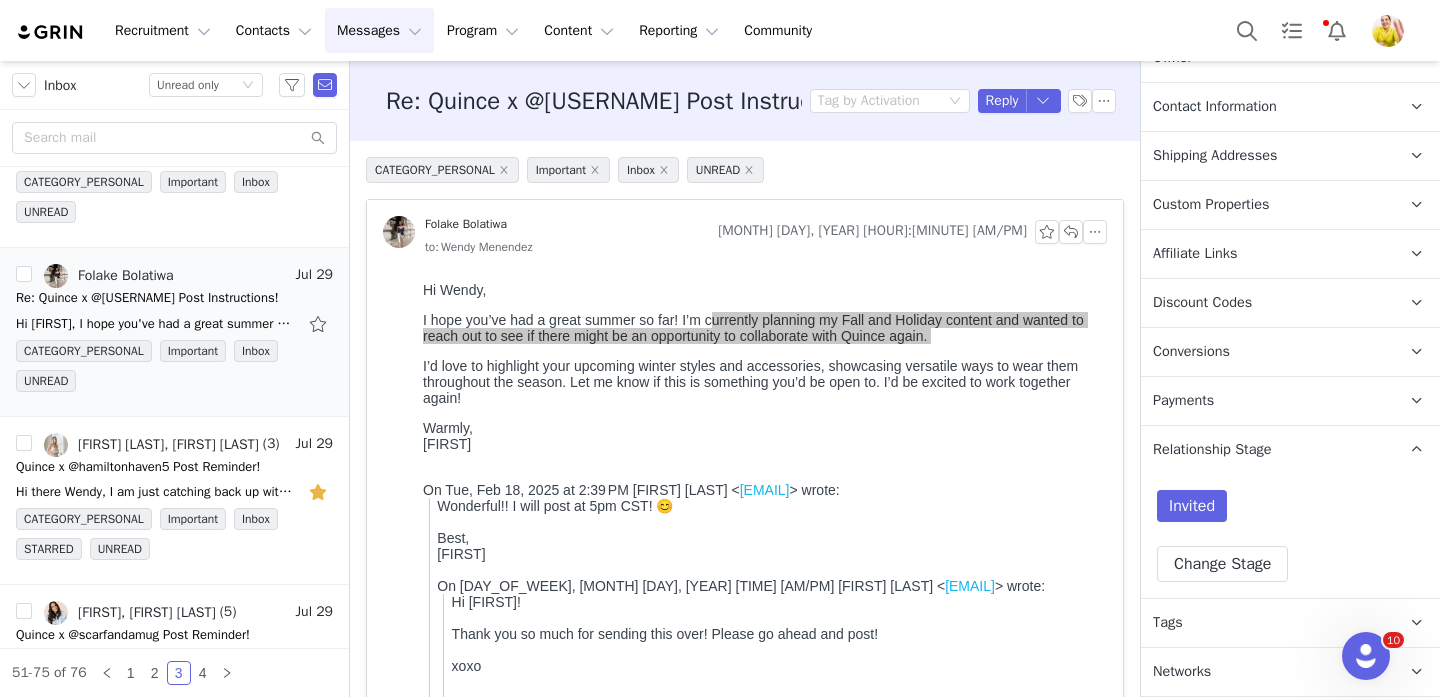 scroll, scrollTop: 570, scrollLeft: 0, axis: vertical 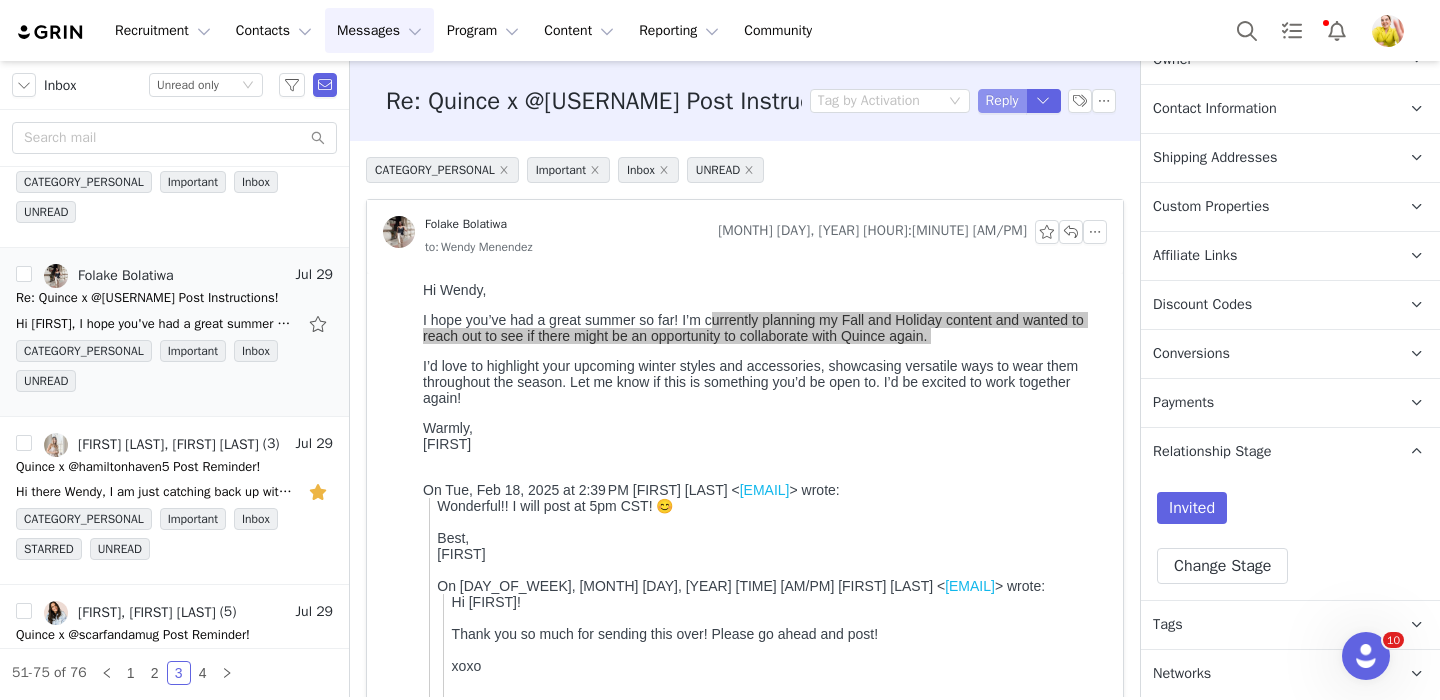 click on "Reply" at bounding box center (1002, 101) 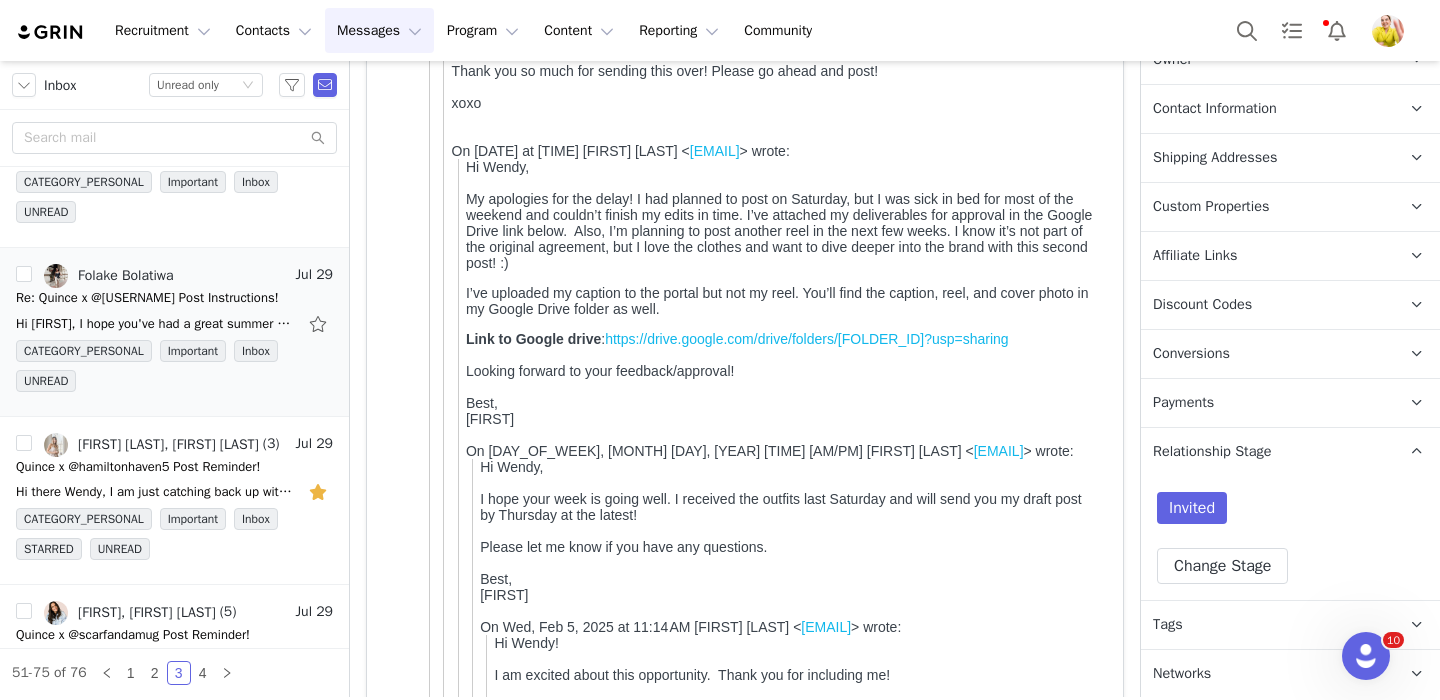scroll, scrollTop: 0, scrollLeft: 0, axis: both 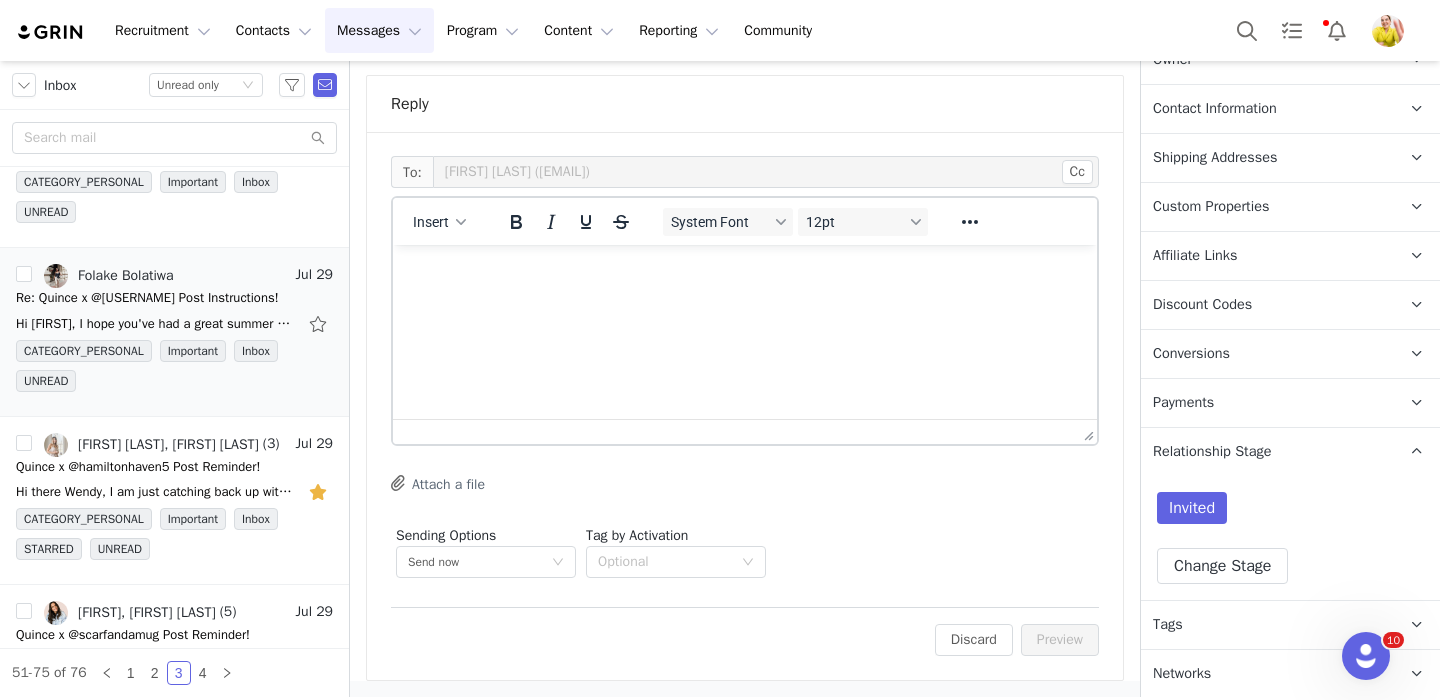 click at bounding box center [745, 272] 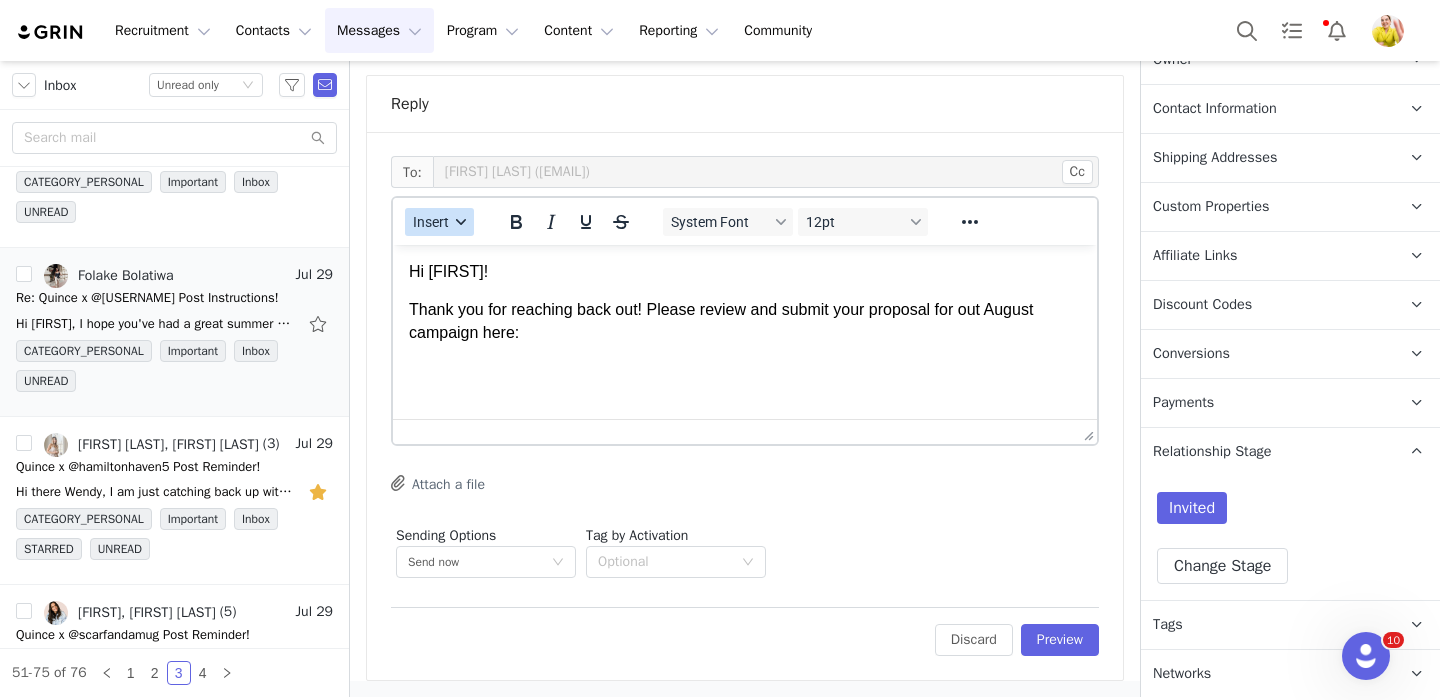 click on "Insert" at bounding box center [431, 222] 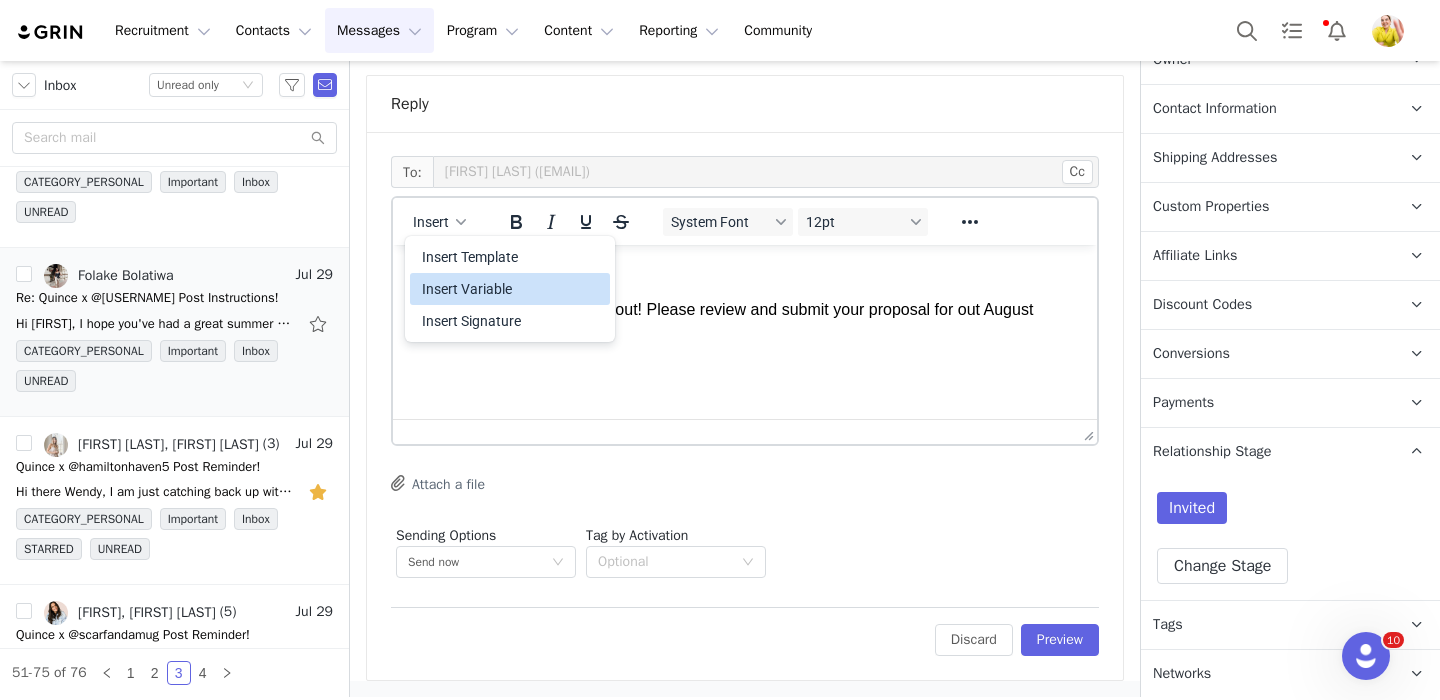 click on "Insert Variable" at bounding box center [512, 289] 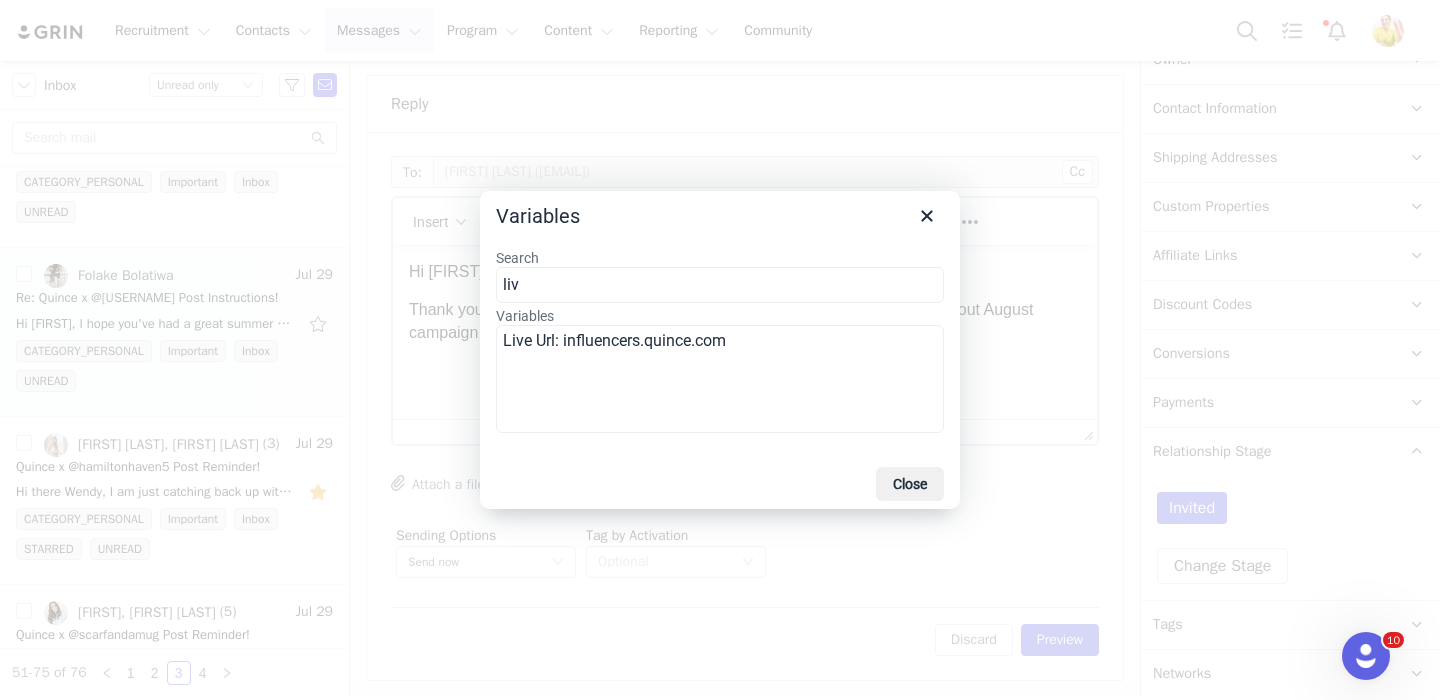 type on "liv" 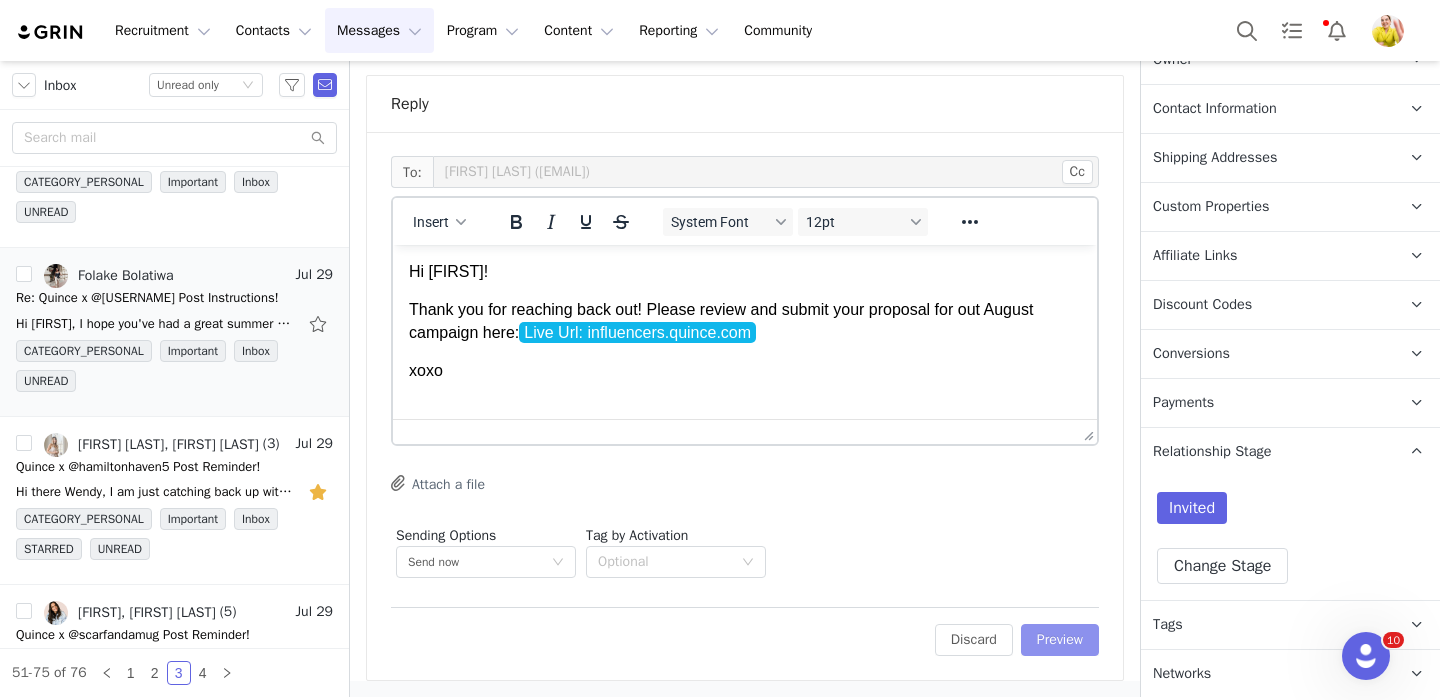 click on "Preview" at bounding box center [1060, 640] 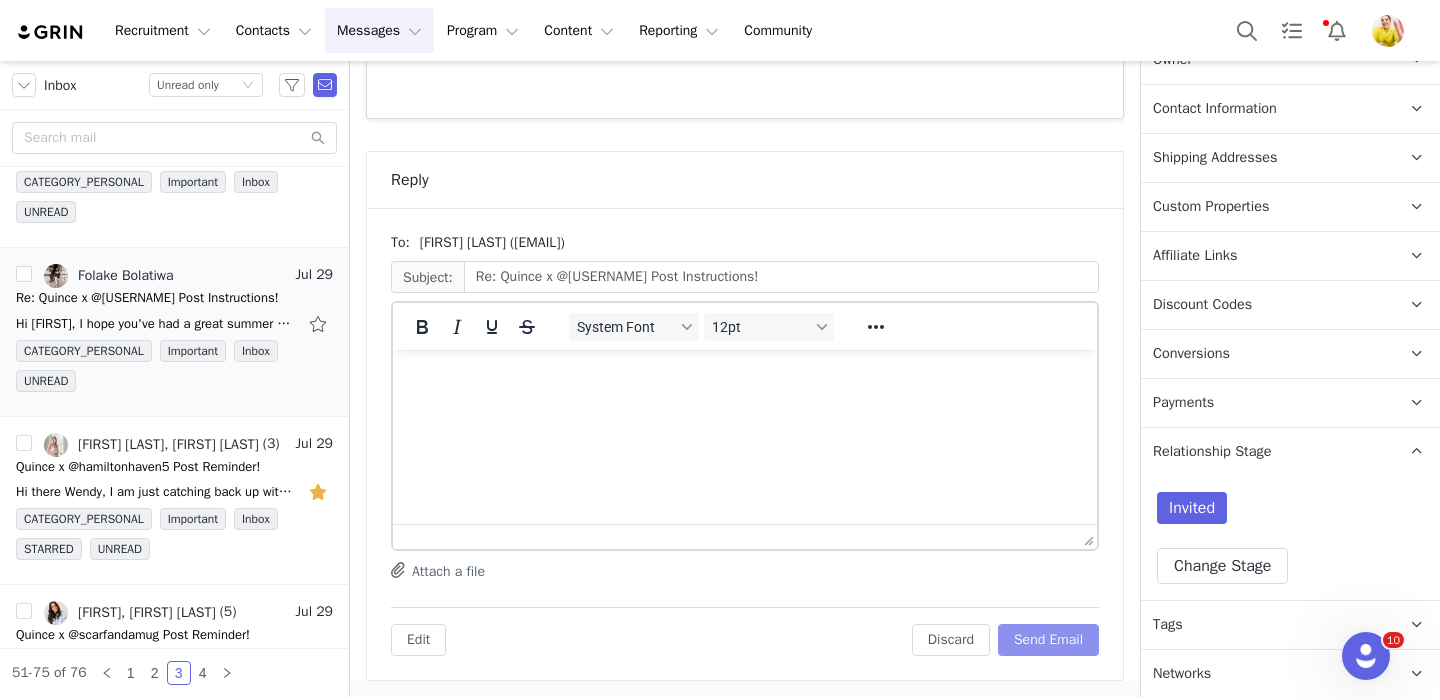 scroll, scrollTop: 2735, scrollLeft: 0, axis: vertical 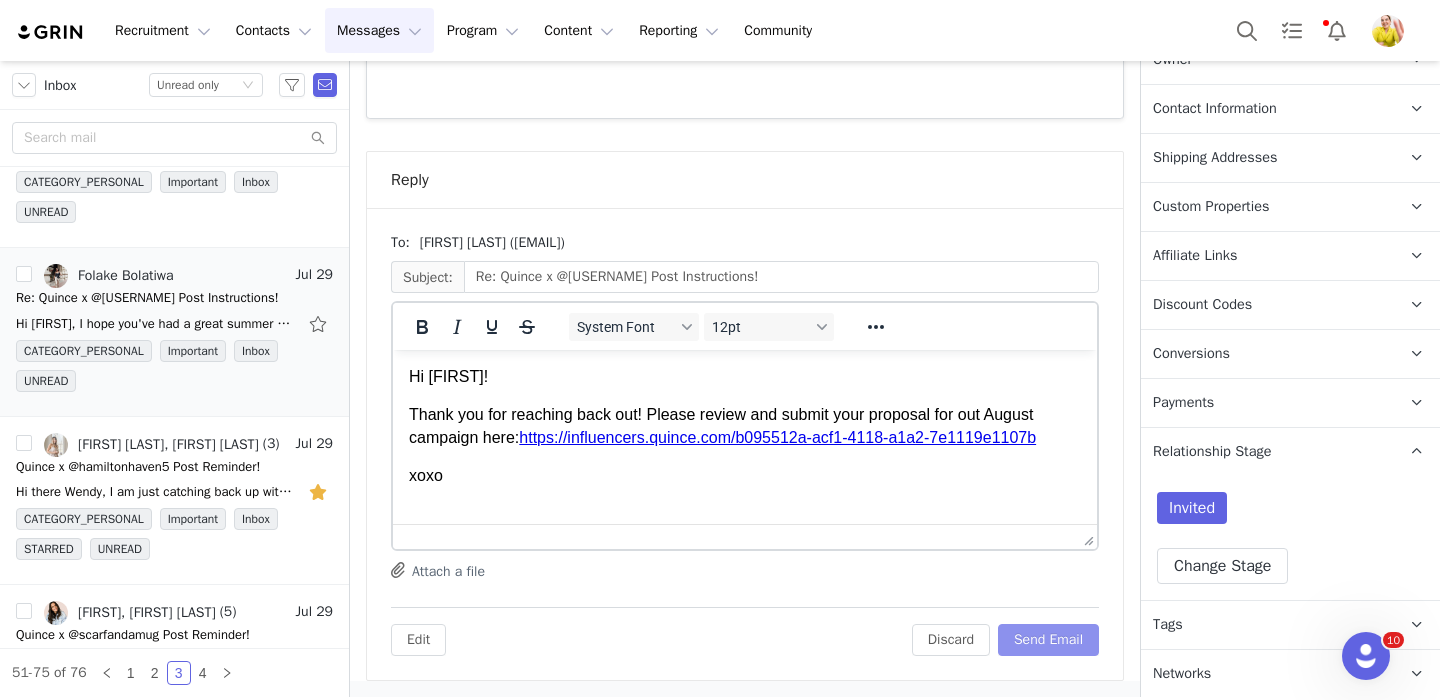 click on "Send Email" at bounding box center (1048, 640) 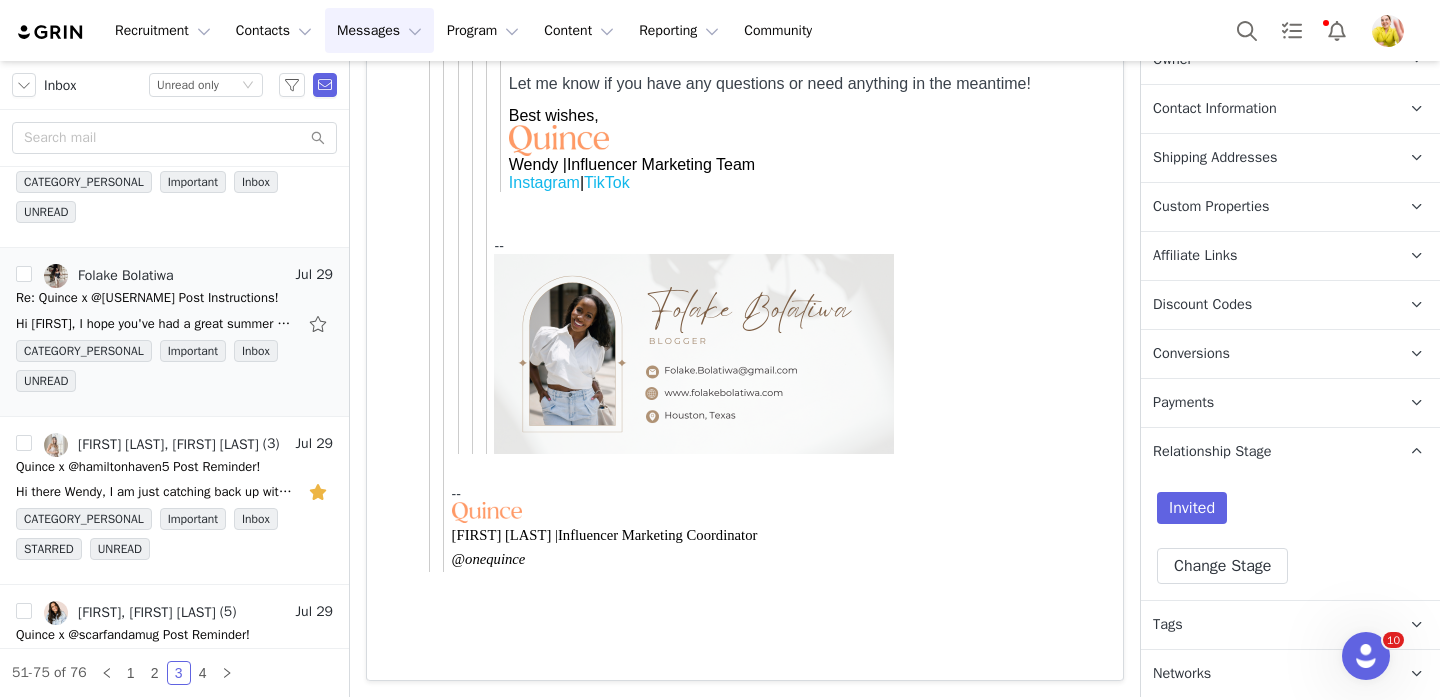 scroll, scrollTop: 2173, scrollLeft: 0, axis: vertical 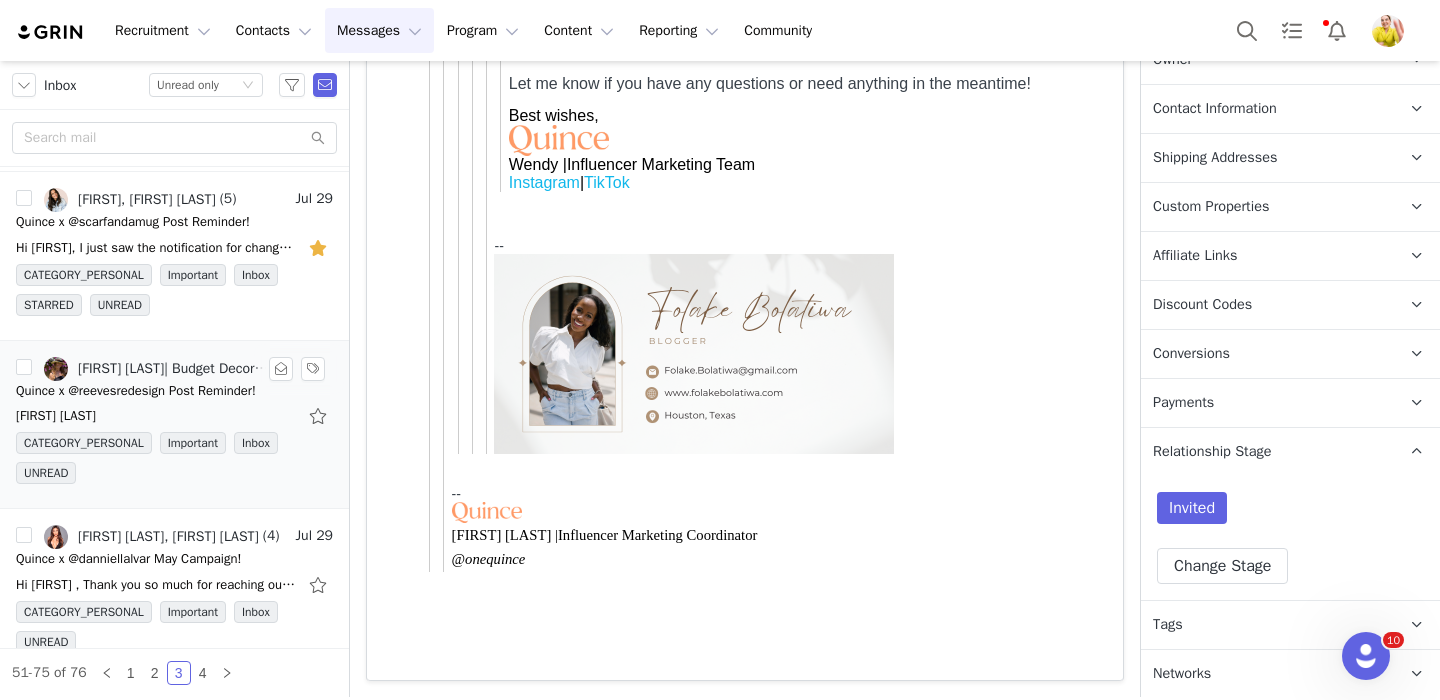 click on "[FIRST] [LAST]" at bounding box center [56, 416] 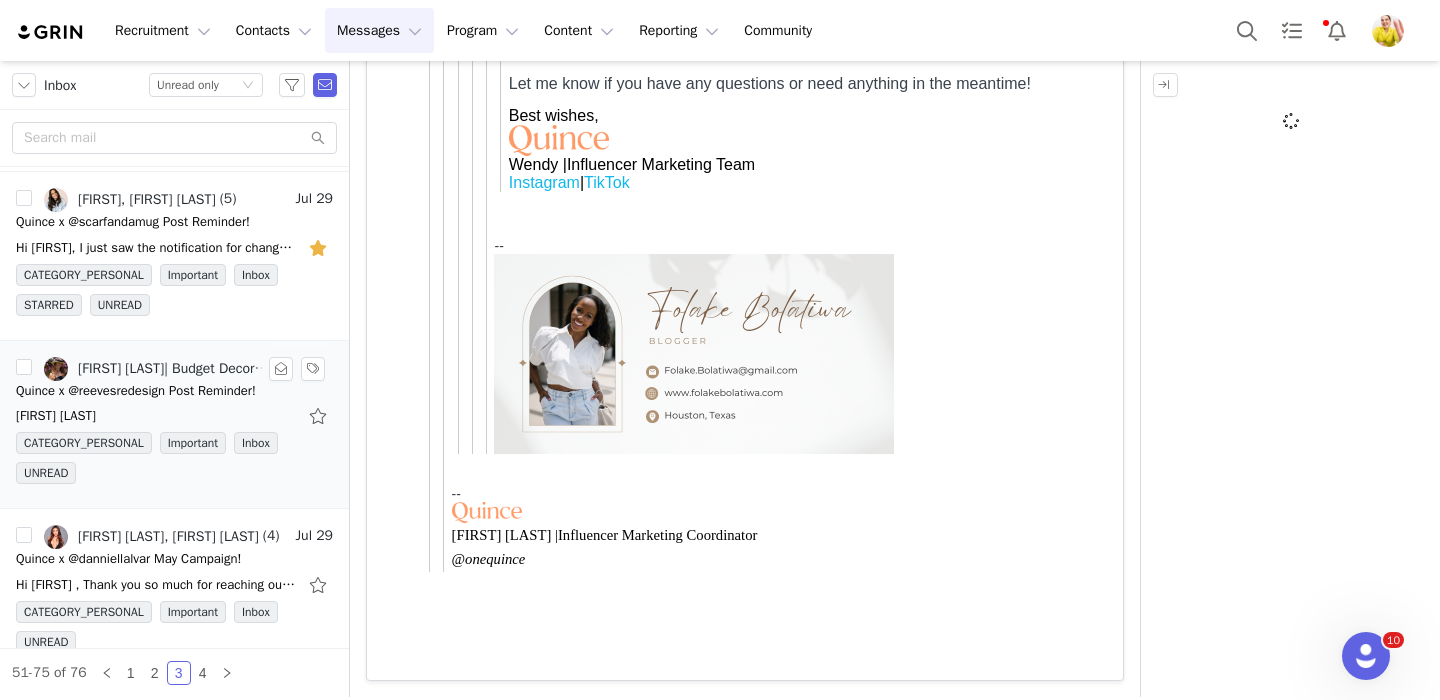 scroll, scrollTop: 0, scrollLeft: 0, axis: both 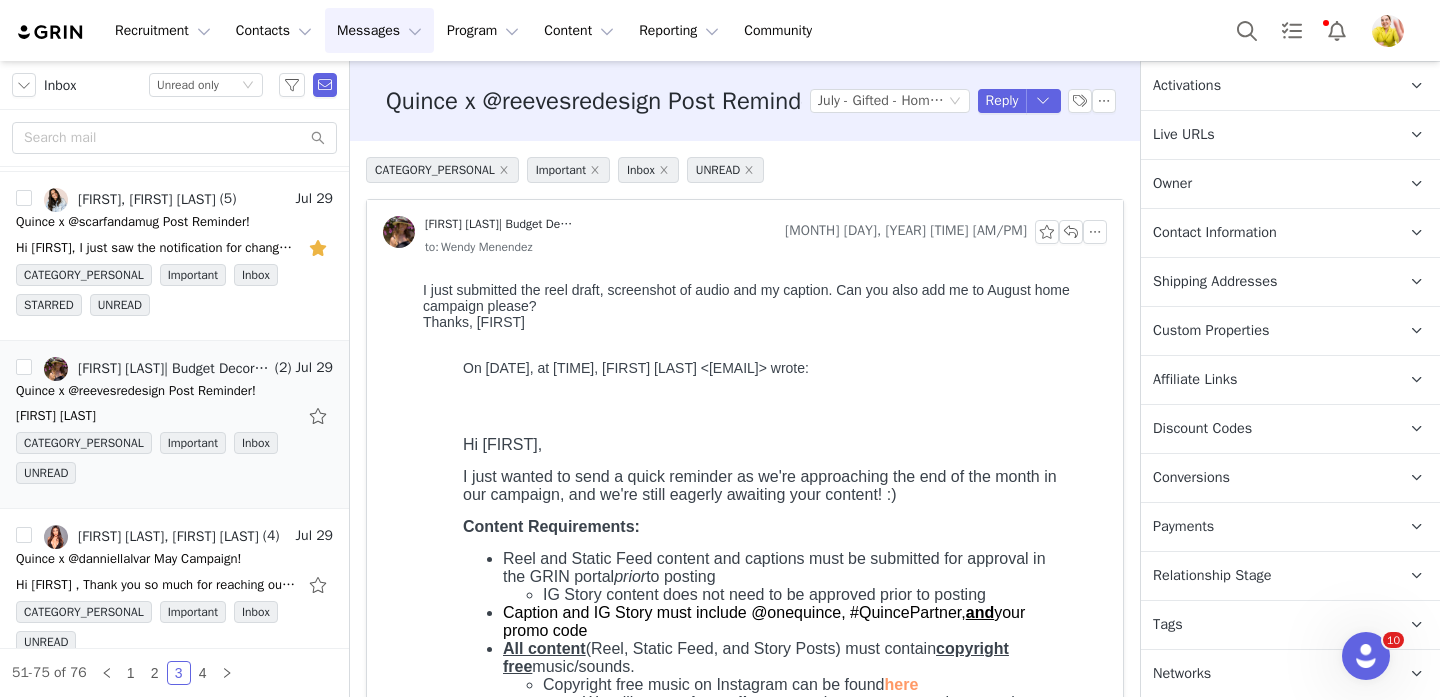 click on "Relationship Stage  Use relationship stages to move contacts through a logical sequence, from unaware of your brand to loyal ambassador" at bounding box center [1266, 576] 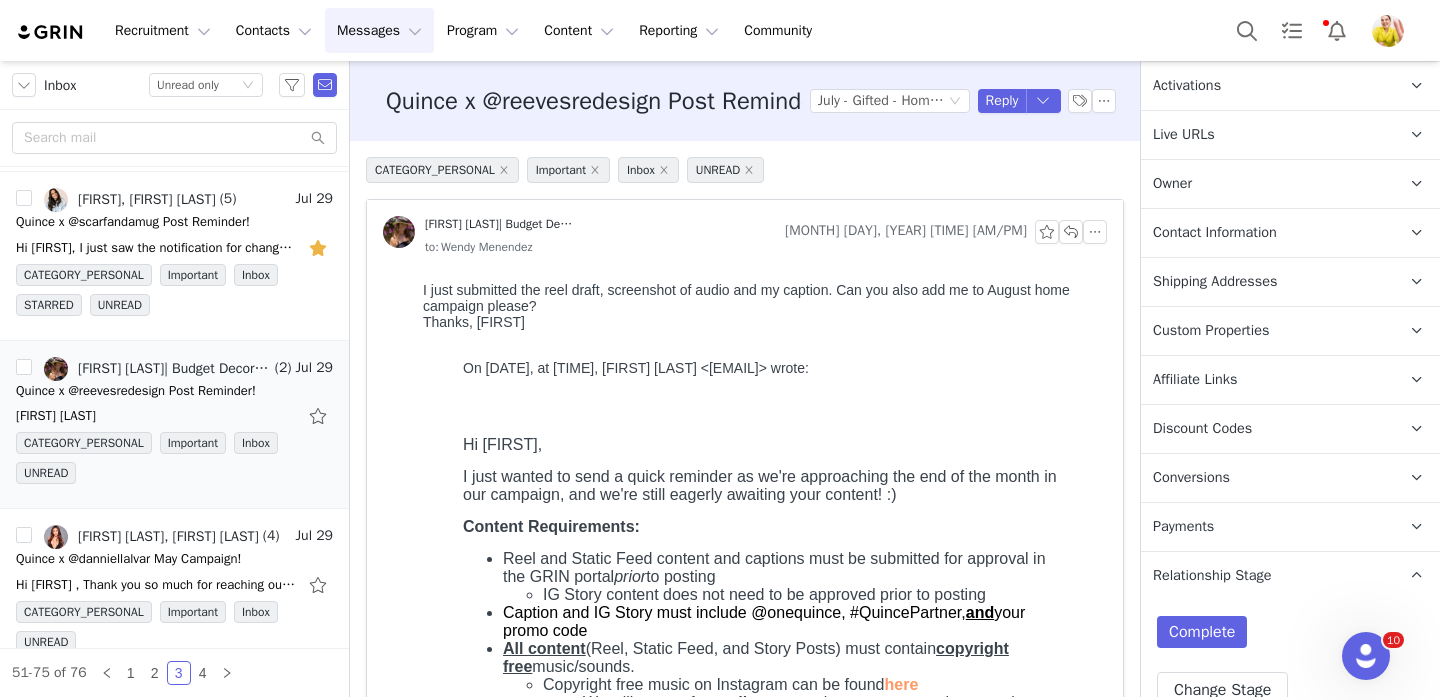 scroll, scrollTop: 0, scrollLeft: 0, axis: both 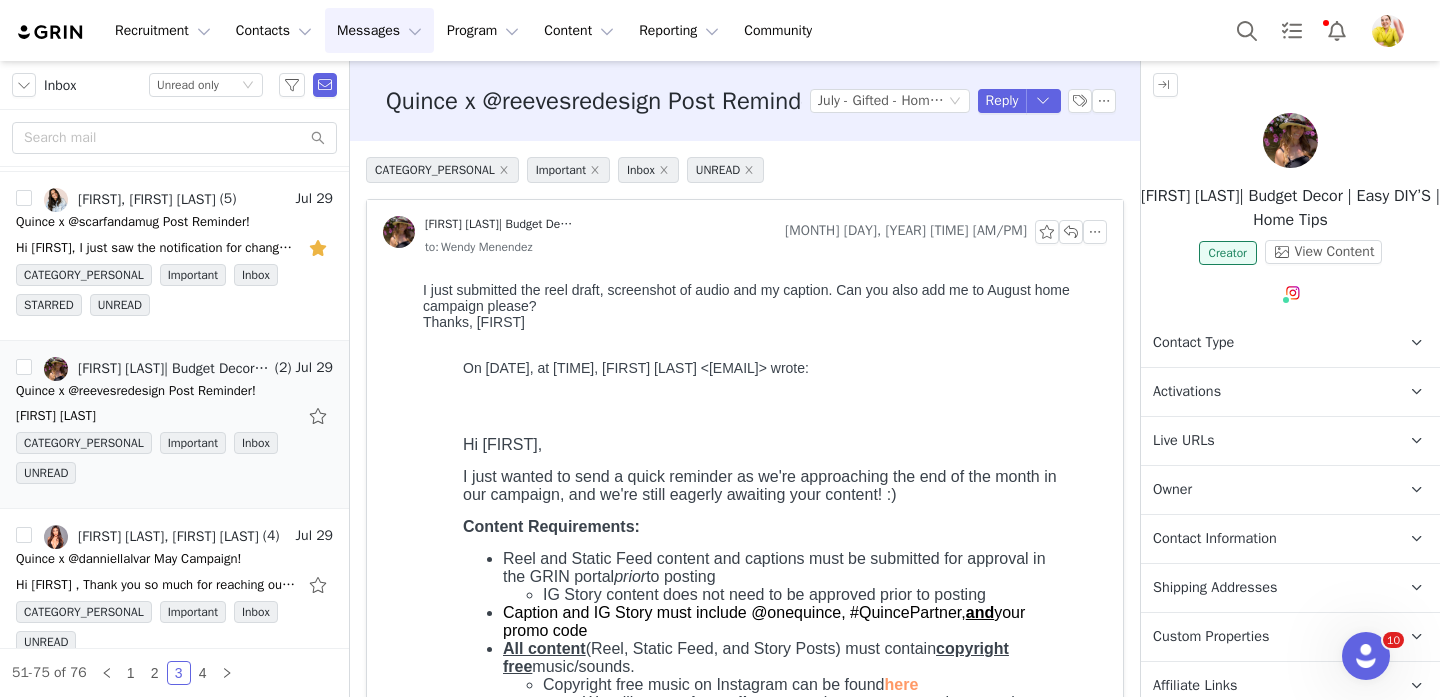 click on "Activations" at bounding box center (1266, 392) 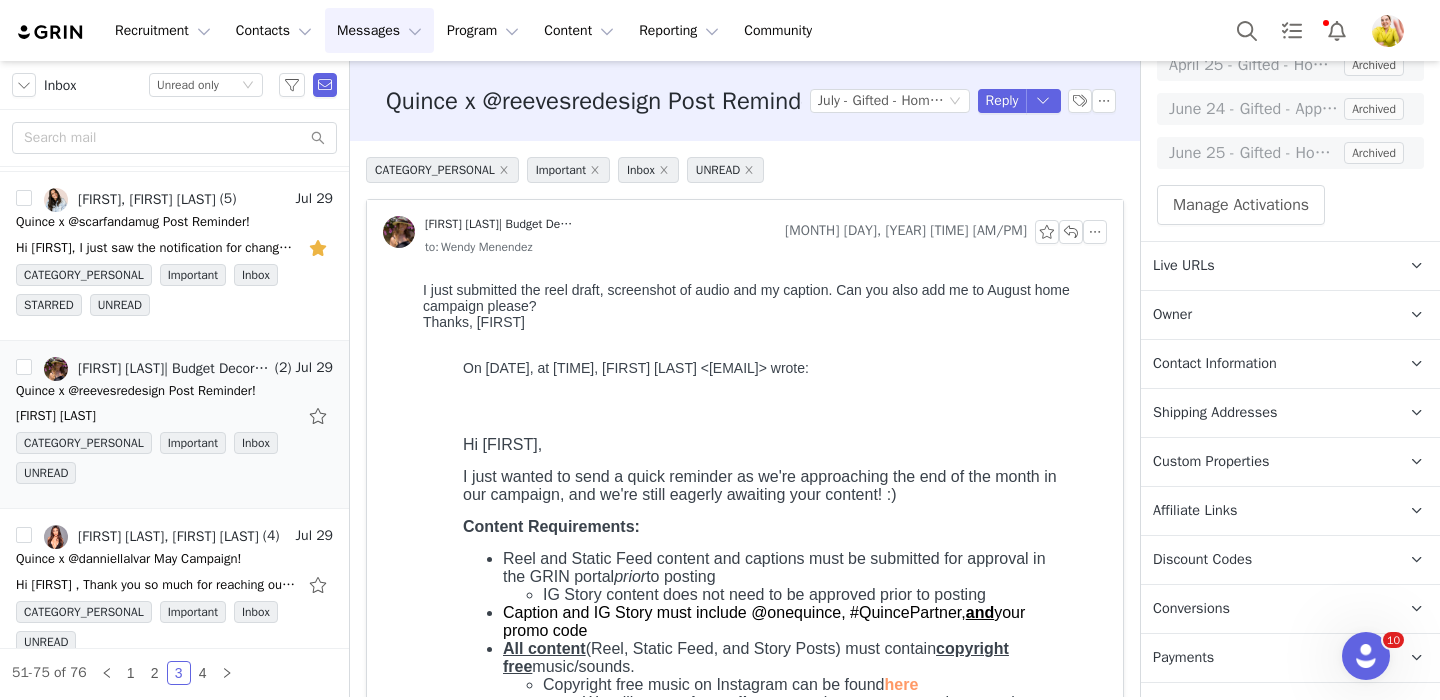 scroll, scrollTop: 858, scrollLeft: 0, axis: vertical 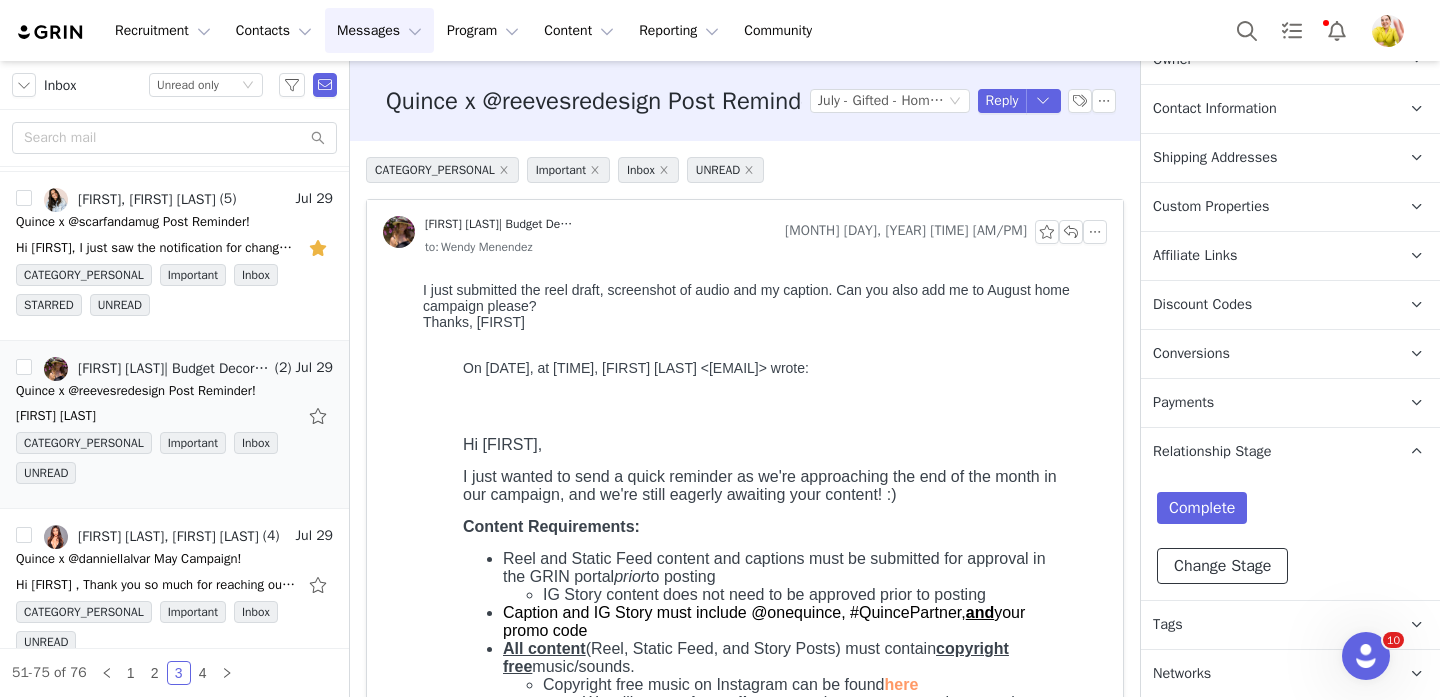 click on "Change Stage" at bounding box center (1222, 566) 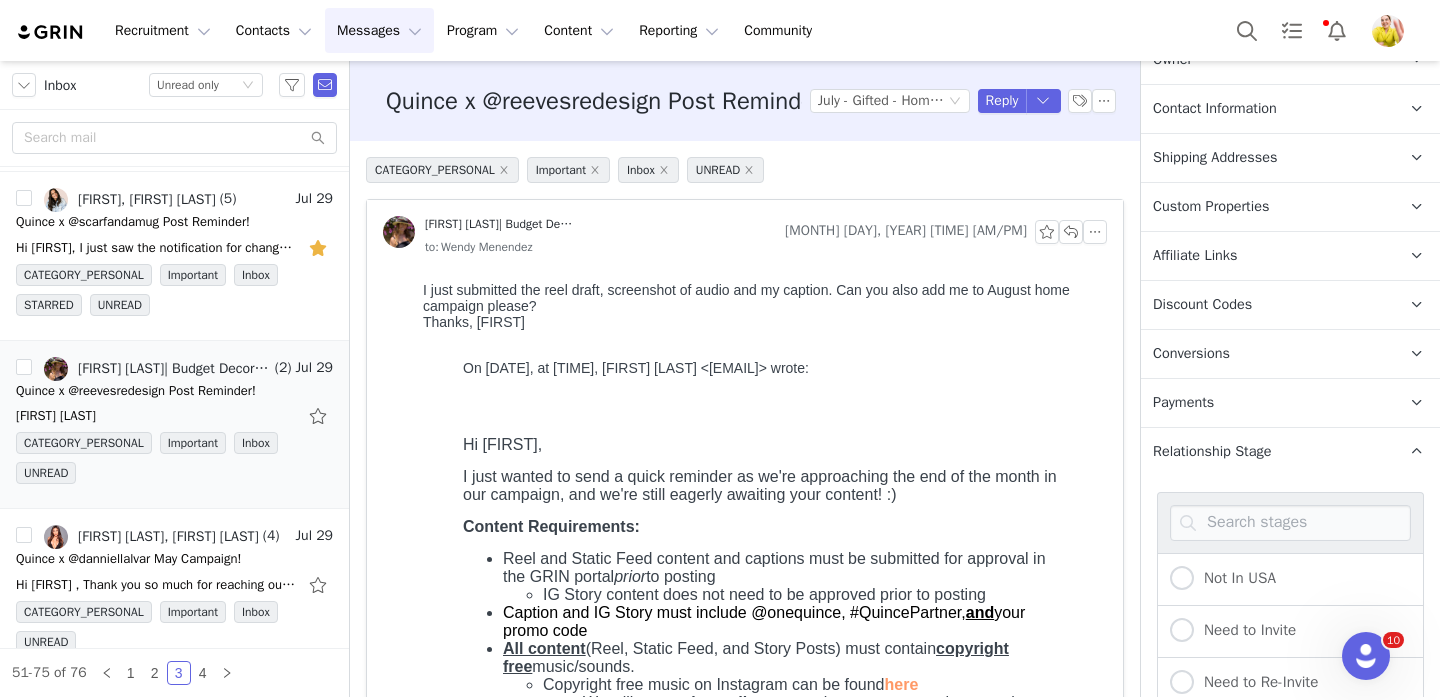 scroll, scrollTop: 1198, scrollLeft: 0, axis: vertical 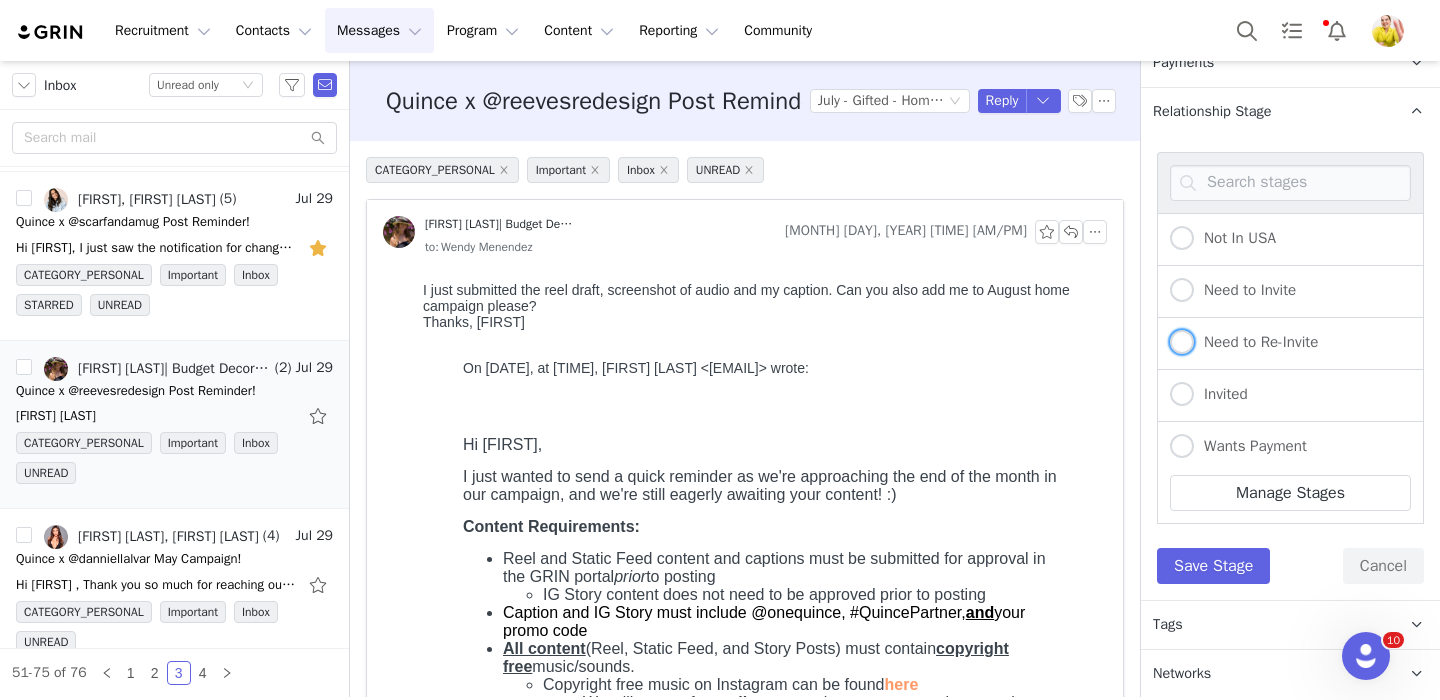 click on "Need to Re-Invite" at bounding box center [1256, 342] 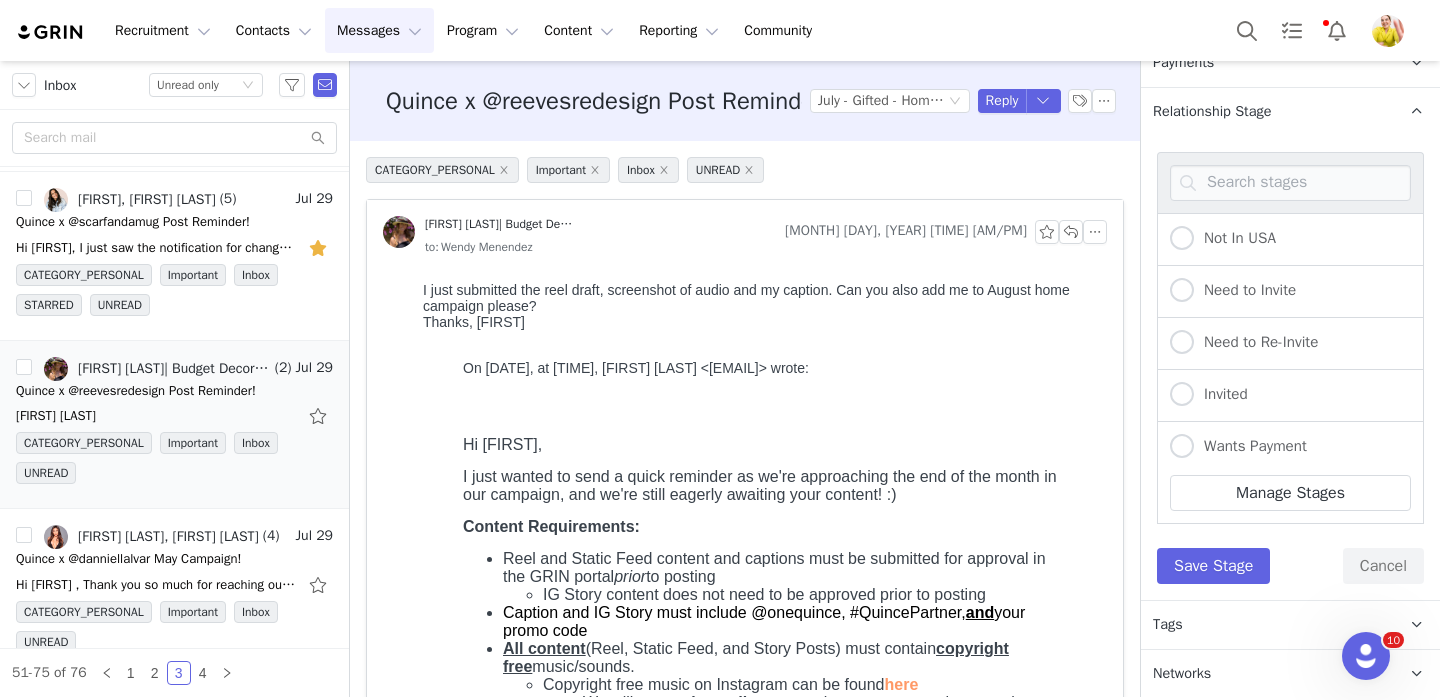 click on "Need to Re-Invite" at bounding box center (1182, 343) 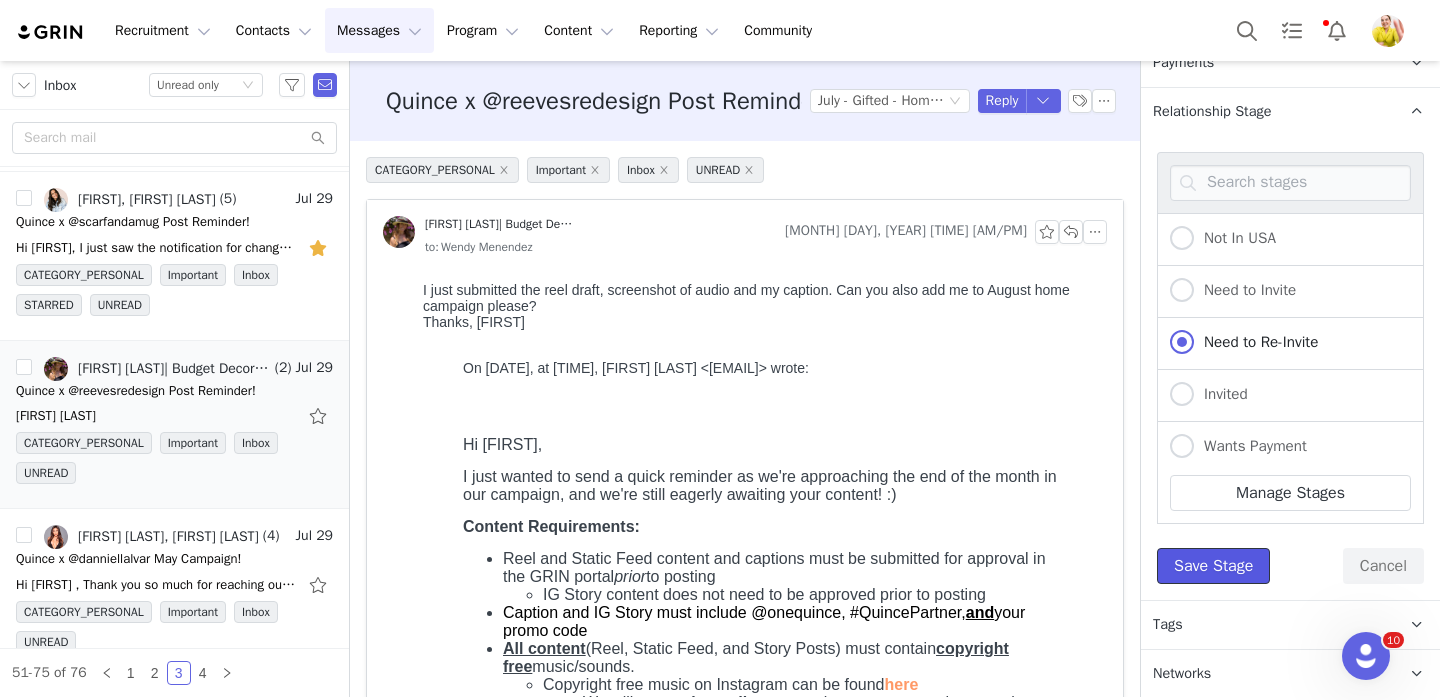 click on "Save Stage" at bounding box center (1213, 566) 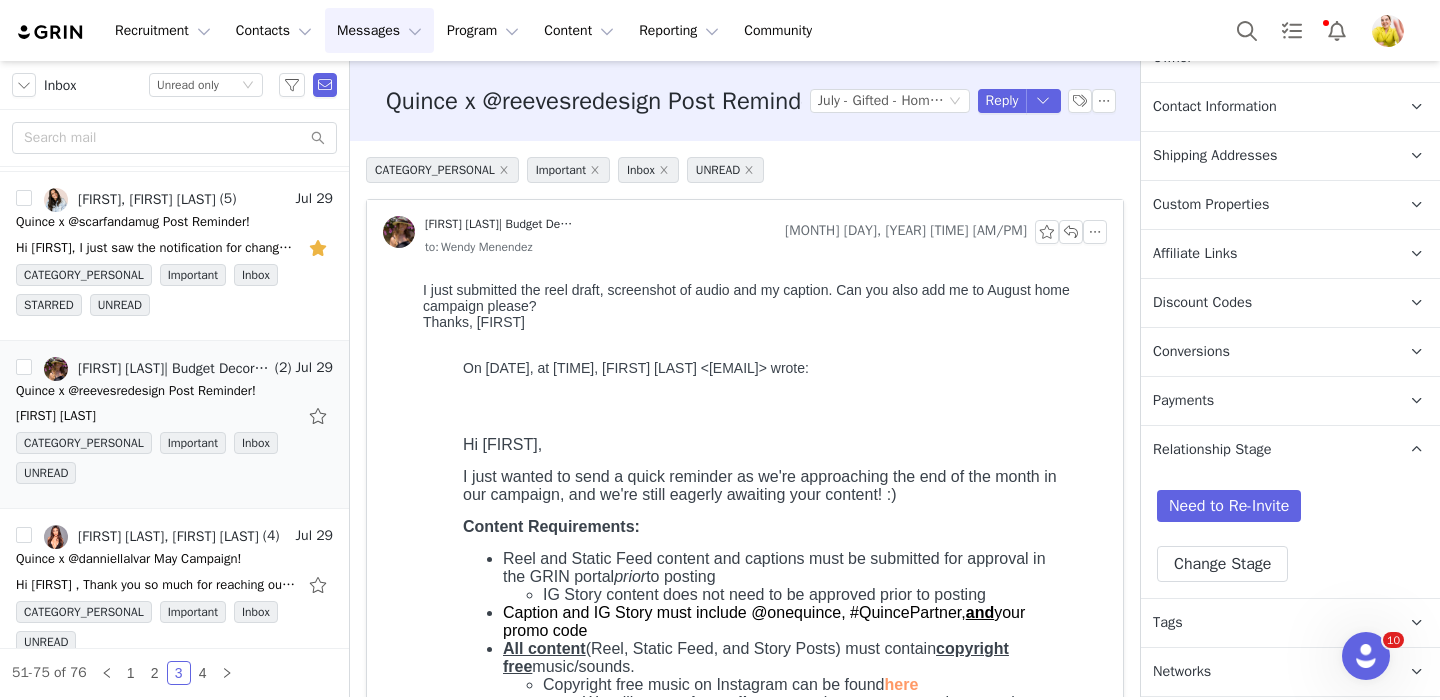 scroll, scrollTop: 858, scrollLeft: 0, axis: vertical 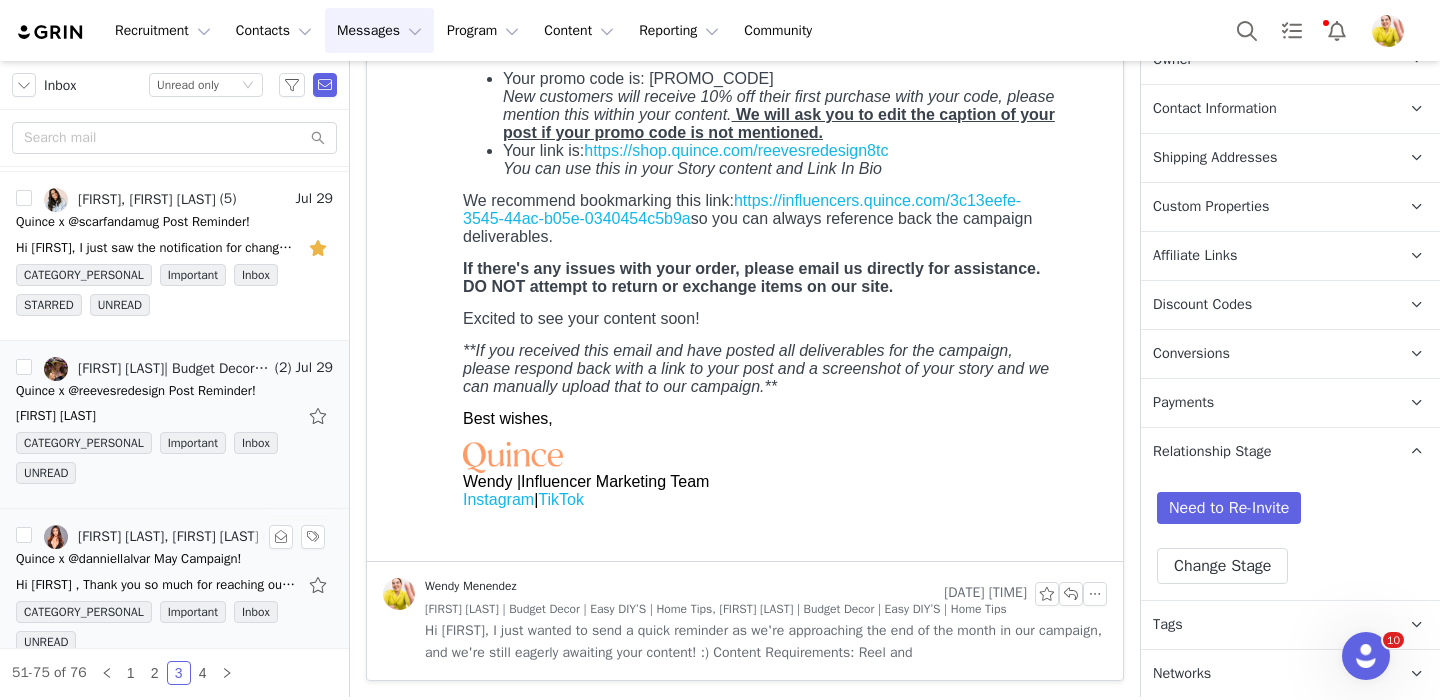click on "Quince x @danniellalvar May Campaign!" at bounding box center [128, 559] 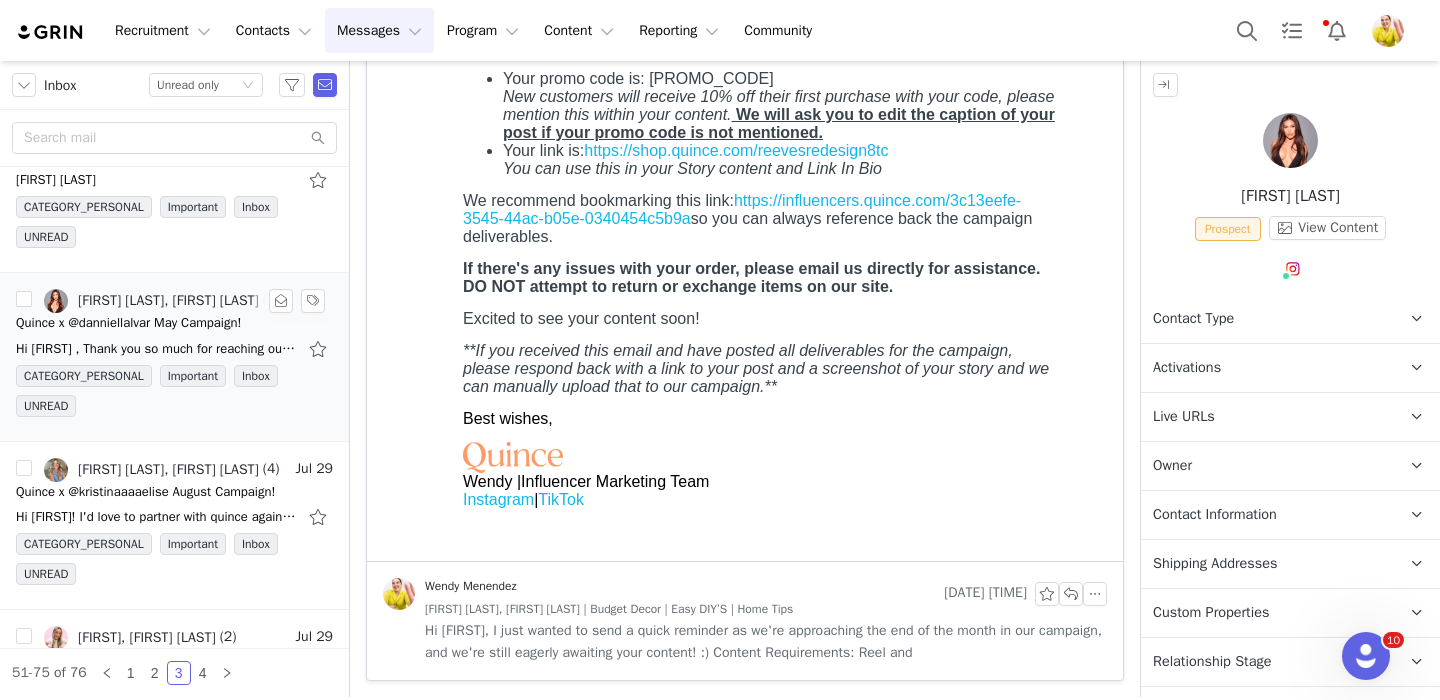 scroll, scrollTop: 2258, scrollLeft: 0, axis: vertical 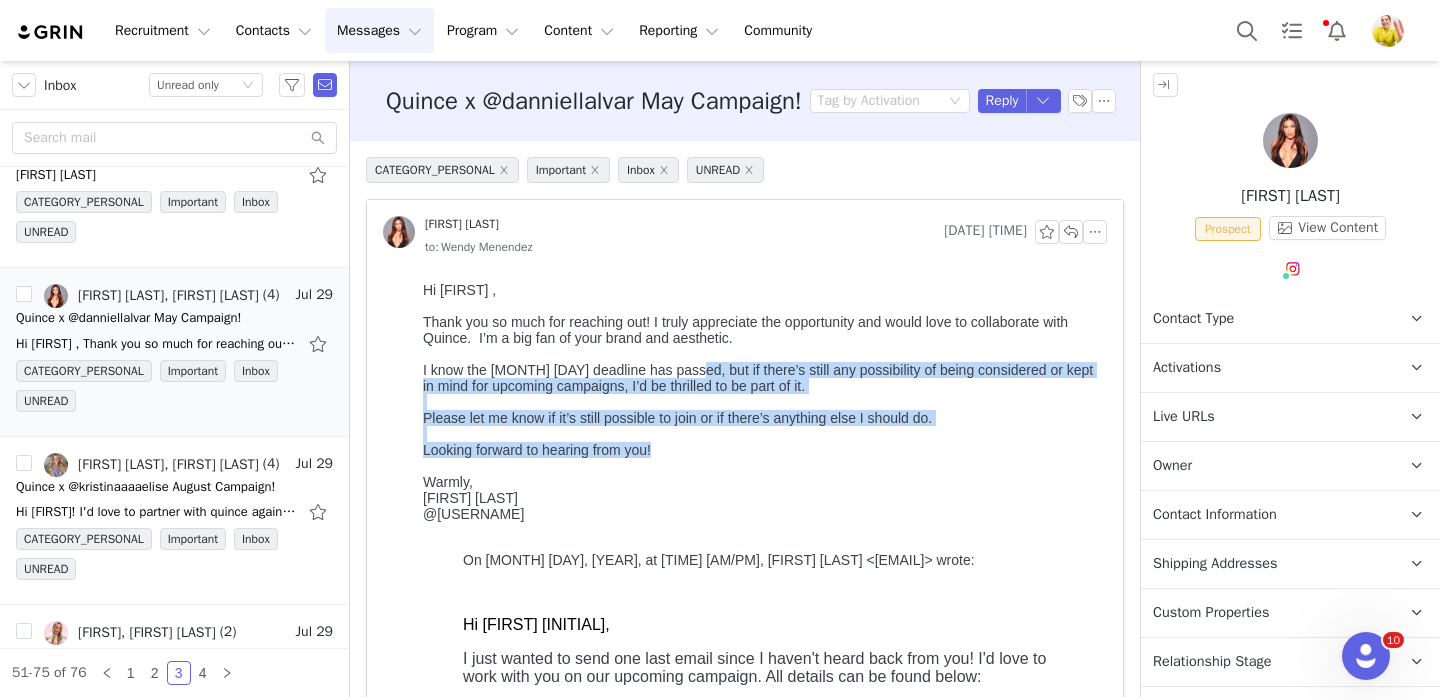 drag, startPoint x: 695, startPoint y: 380, endPoint x: 695, endPoint y: 456, distance: 76 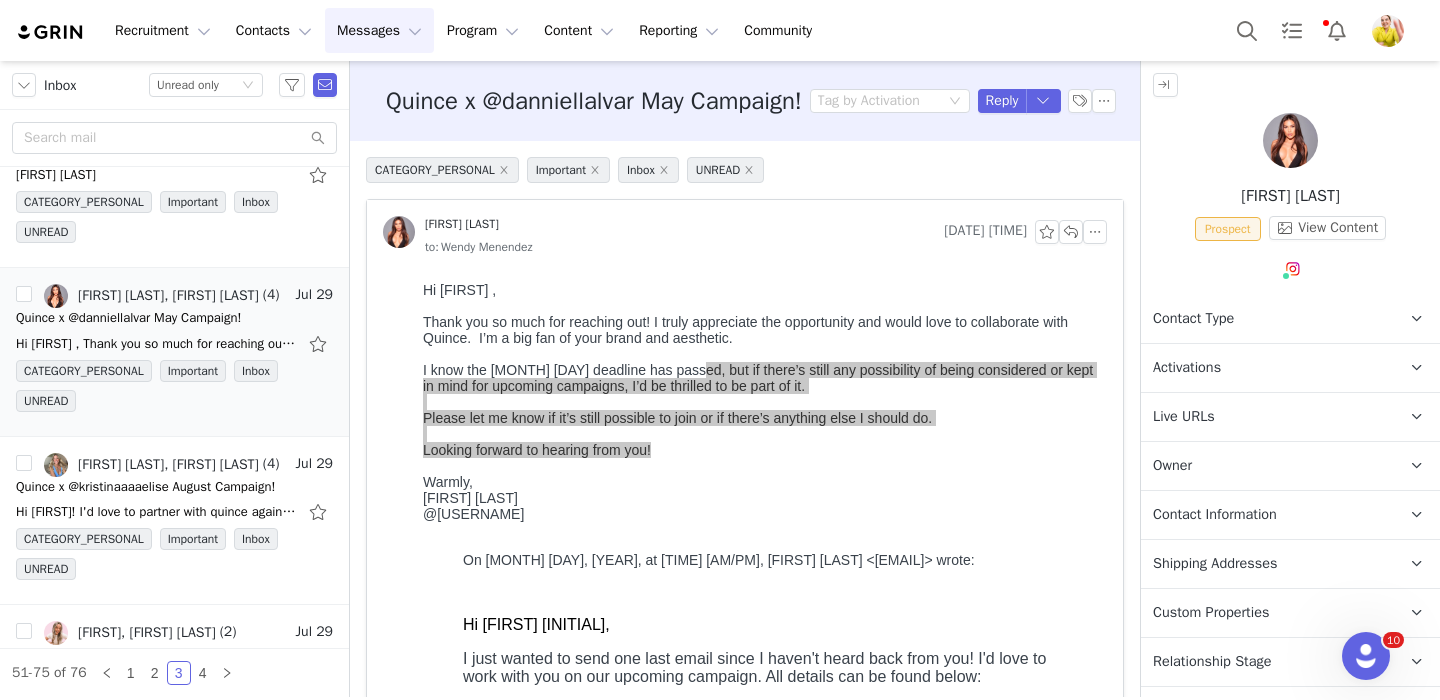 click on "Activations" at bounding box center (1266, 368) 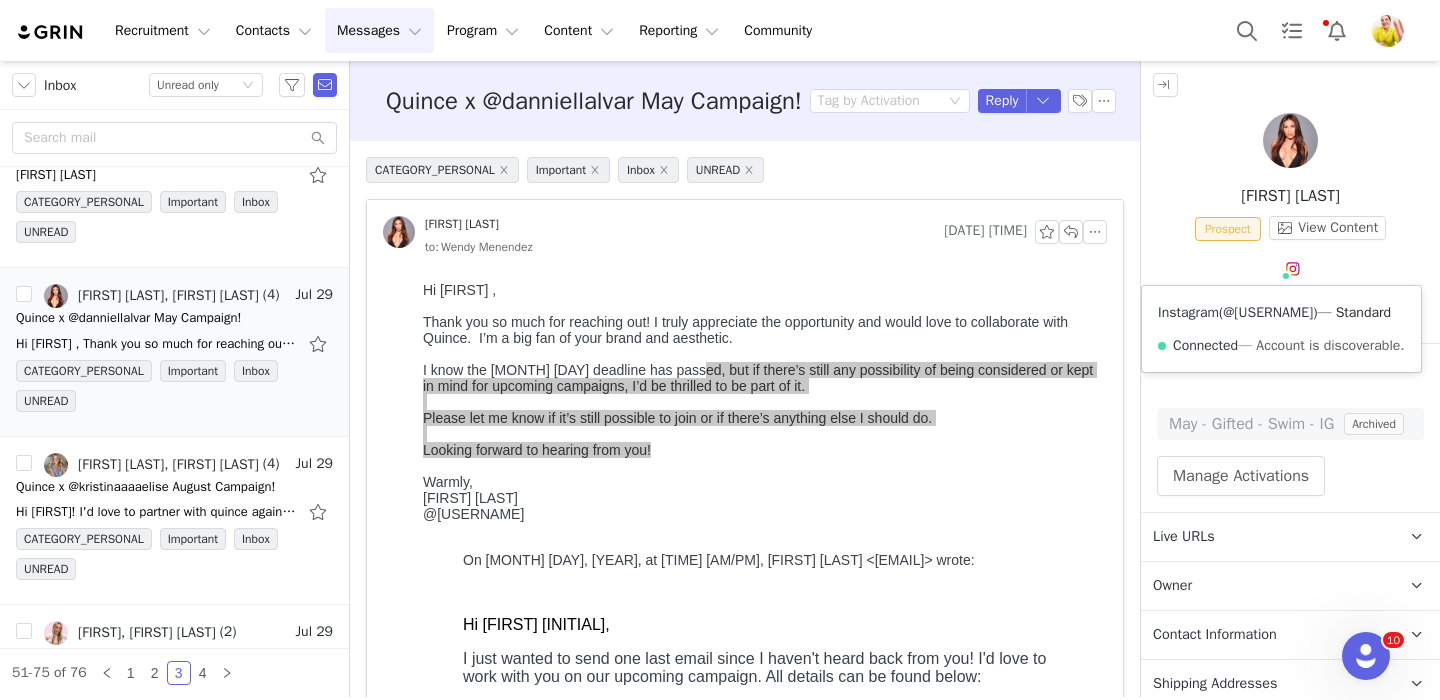 click on "@[USERNAME]" at bounding box center [1268, 312] 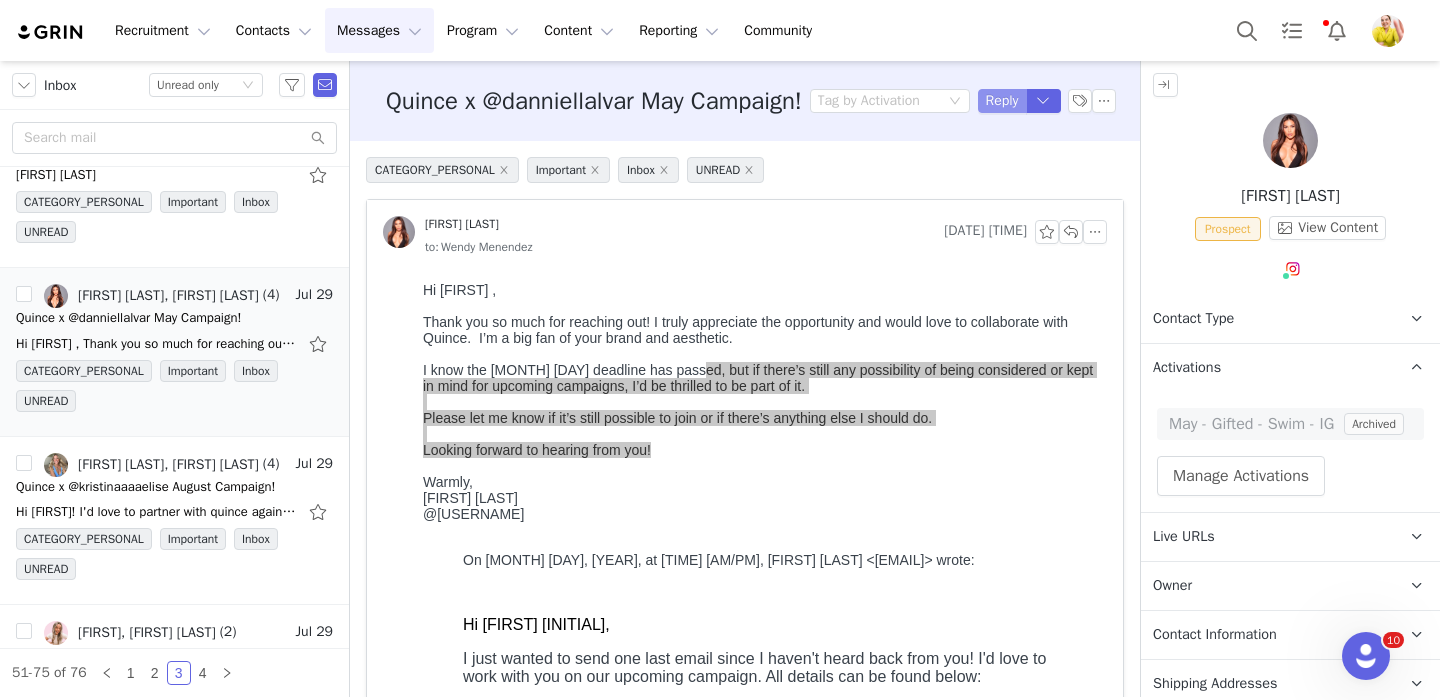 click on "Reply" at bounding box center (1002, 101) 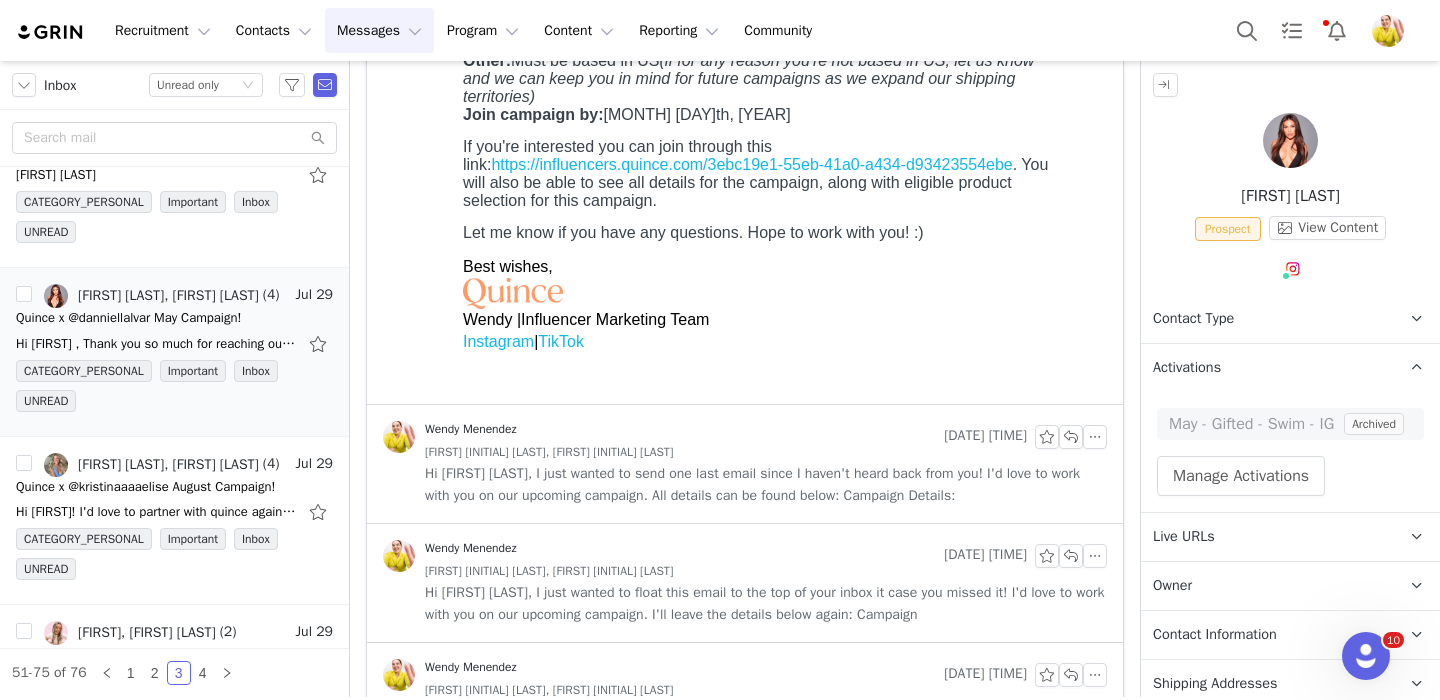 scroll, scrollTop: 0, scrollLeft: 0, axis: both 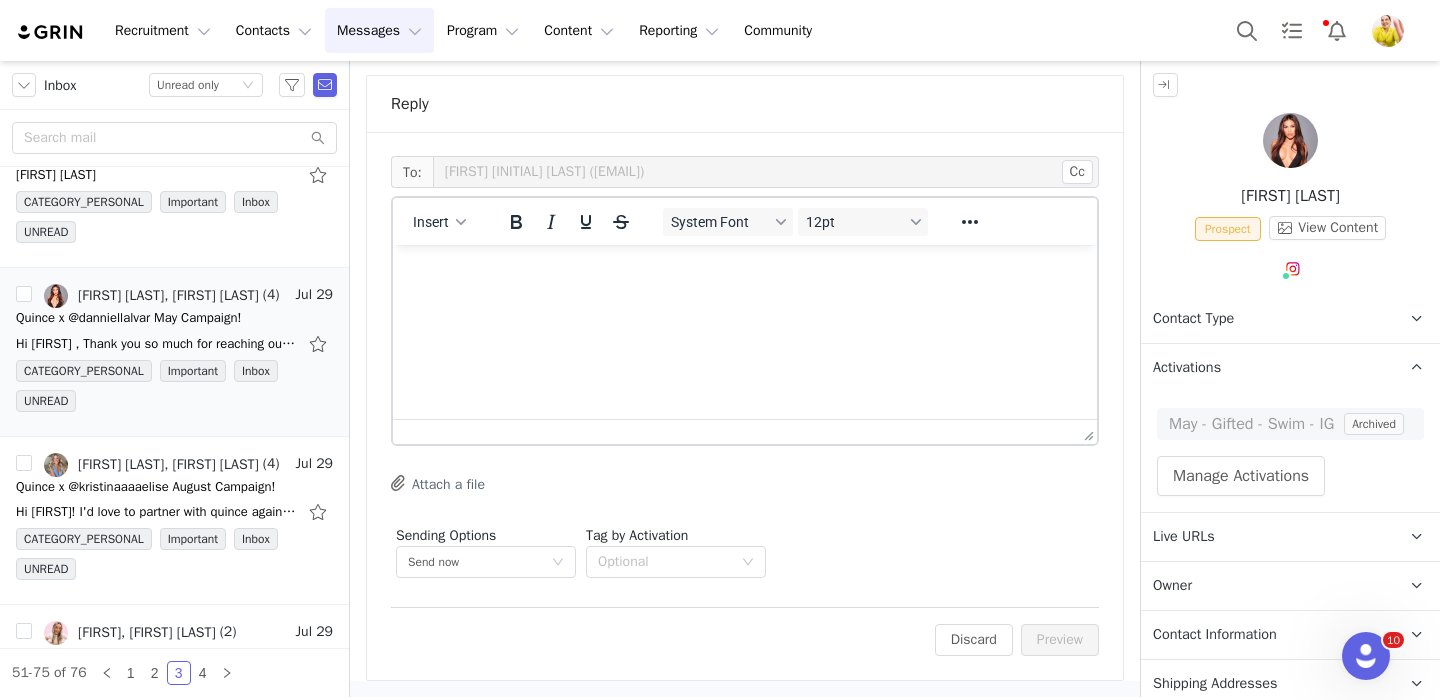 click at bounding box center [745, 272] 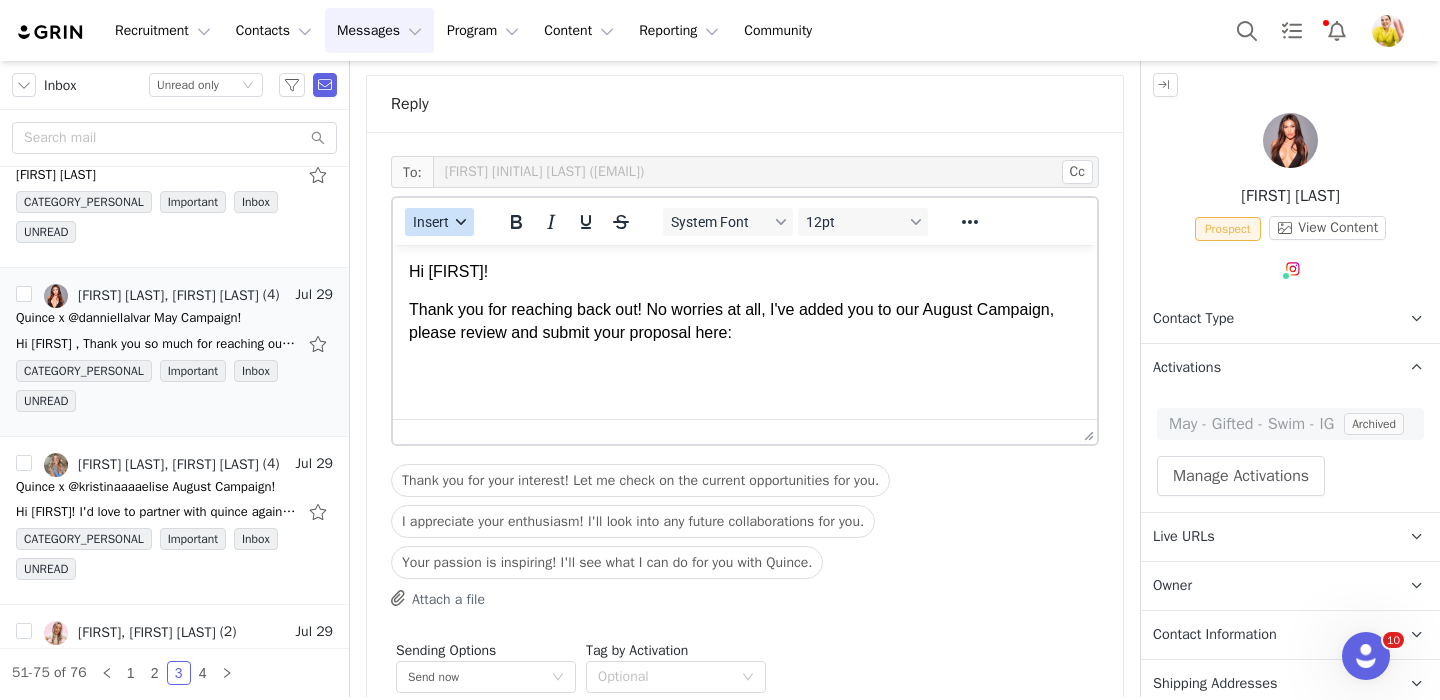 click on "Insert" at bounding box center [431, 222] 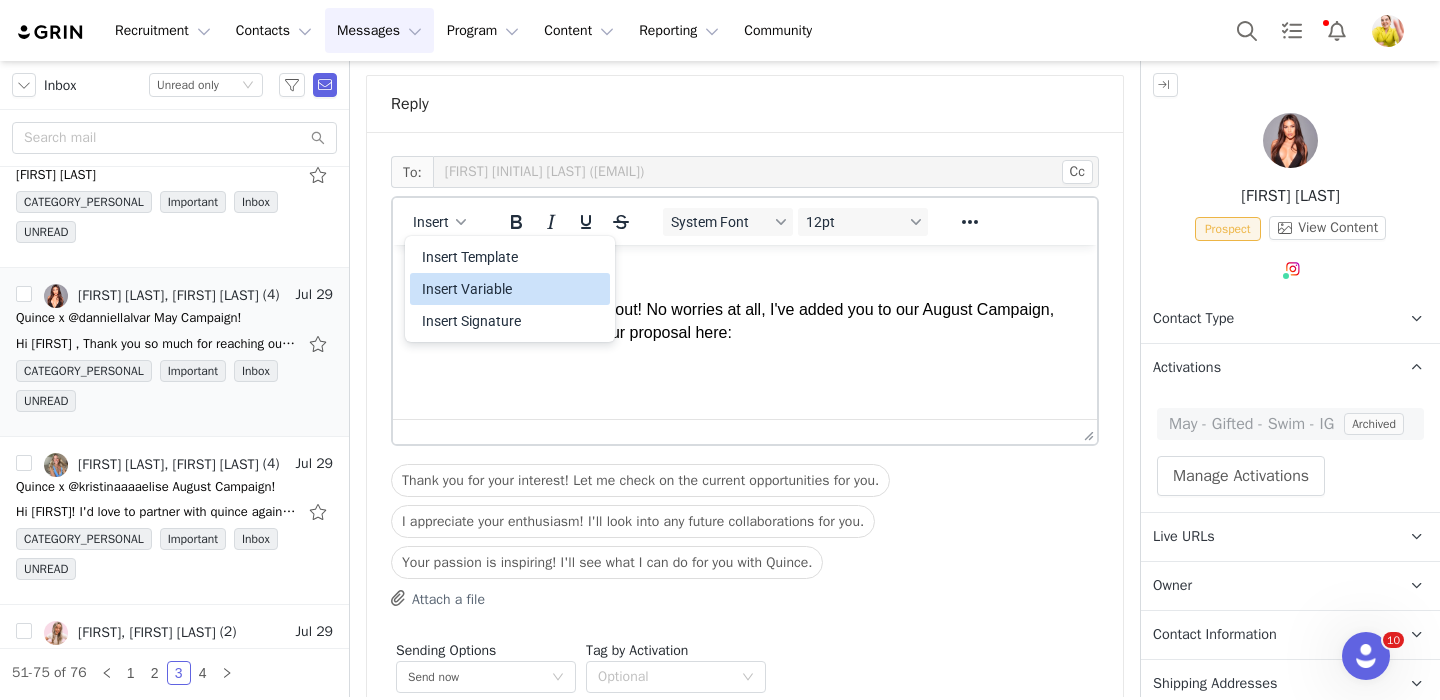 click on "Insert Variable" at bounding box center [512, 289] 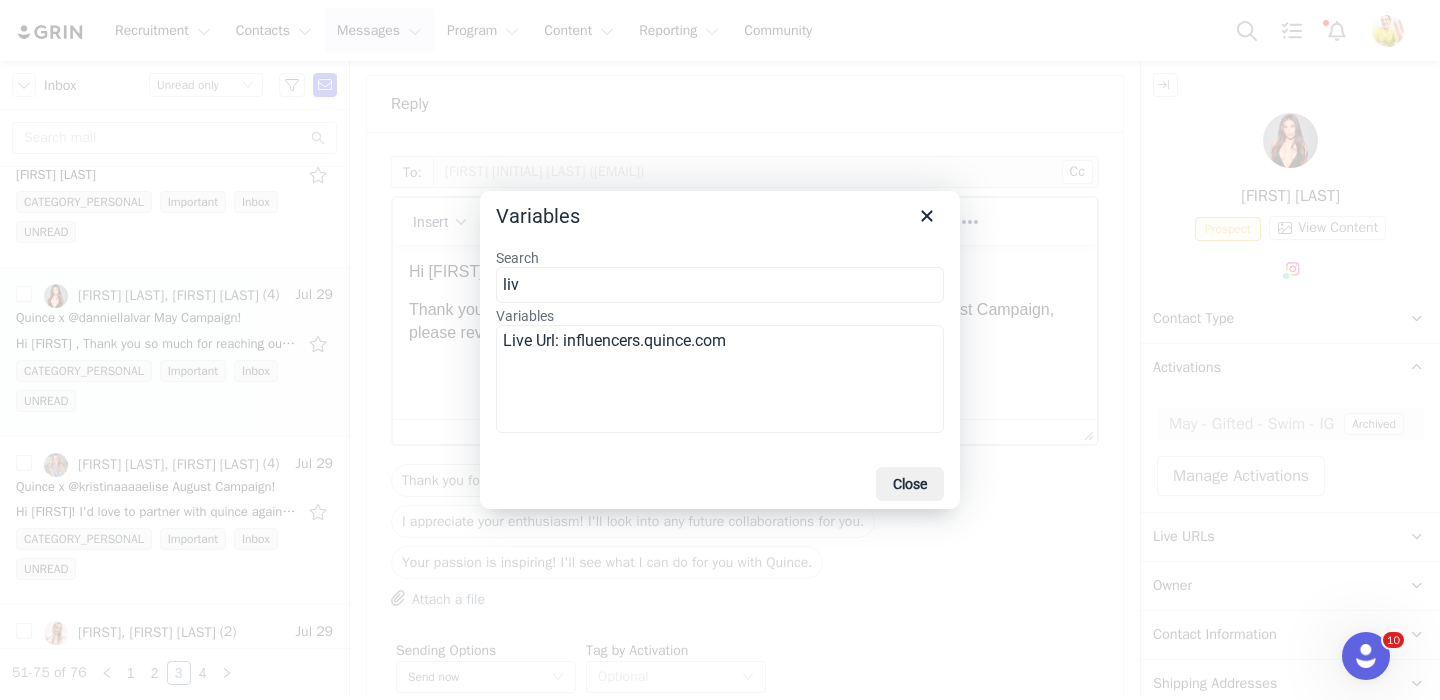 type on "liv" 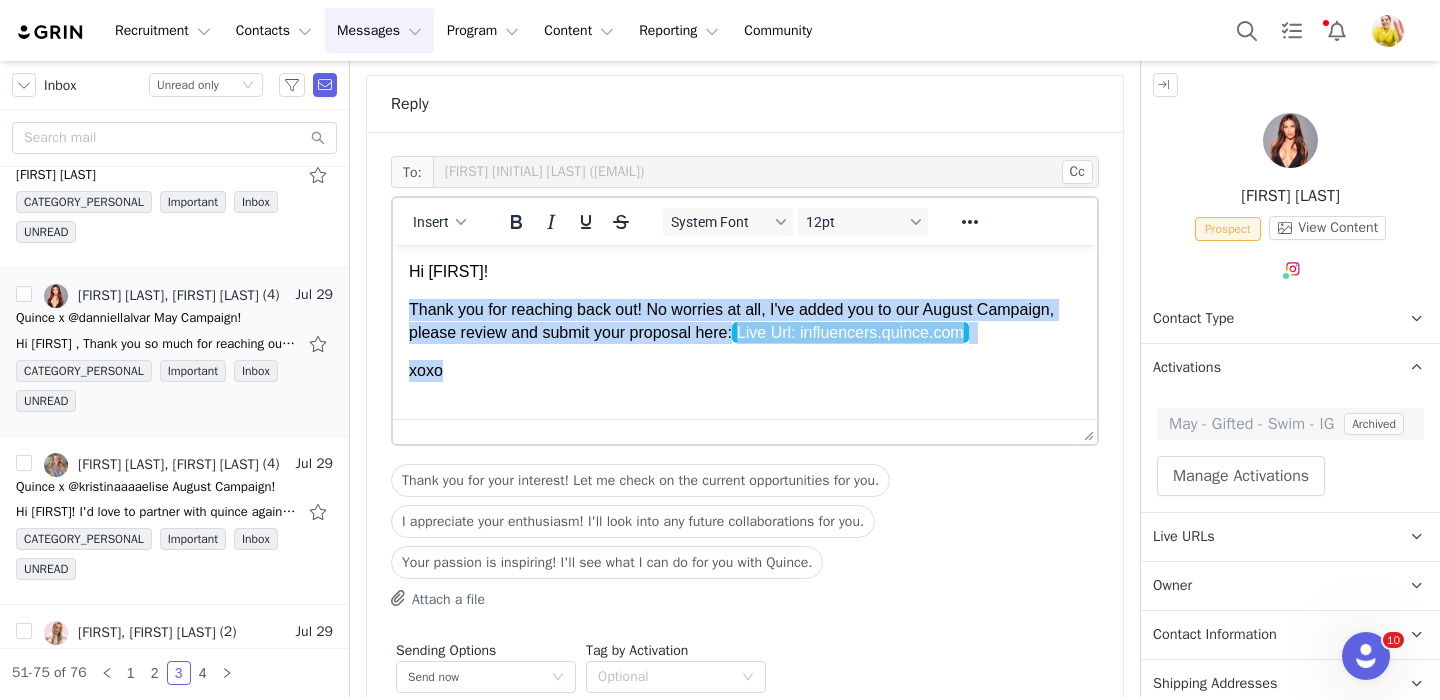 drag, startPoint x: 480, startPoint y: 364, endPoint x: 408, endPoint y: 319, distance: 84.90583 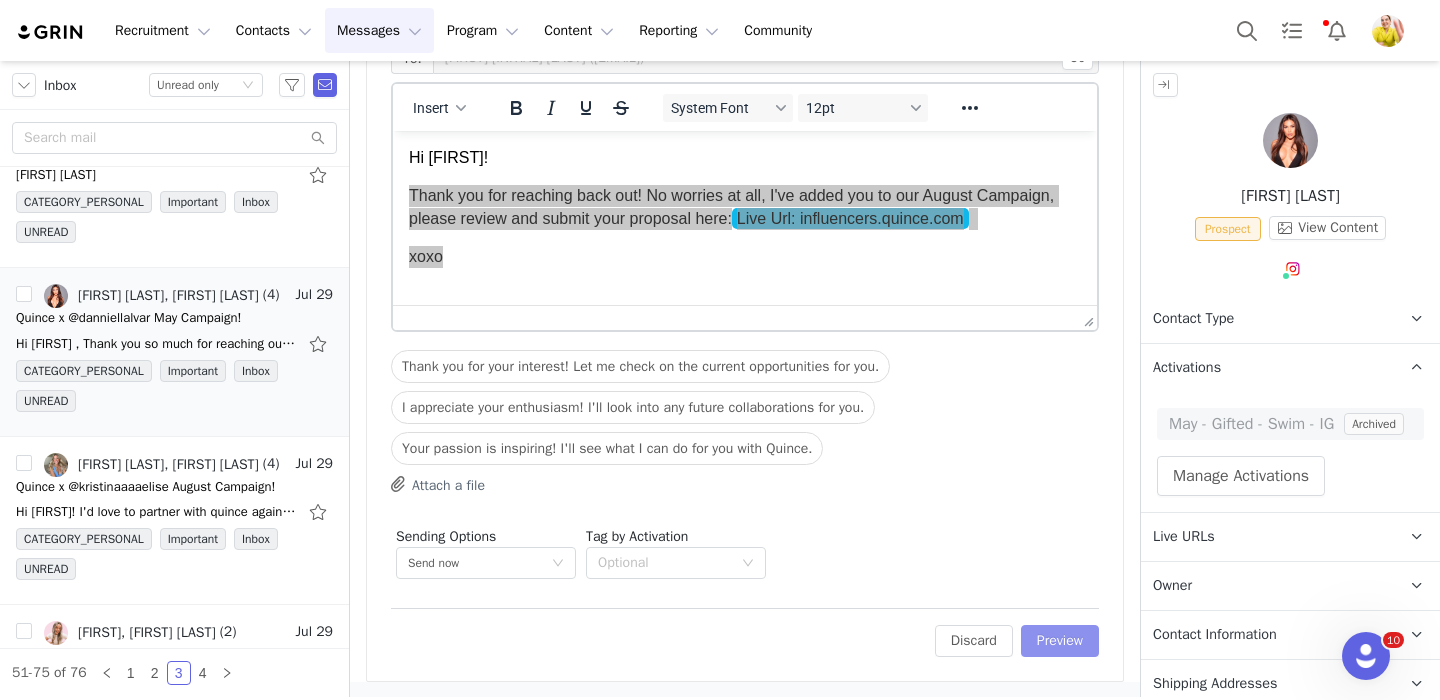 click on "Preview" at bounding box center [1060, 641] 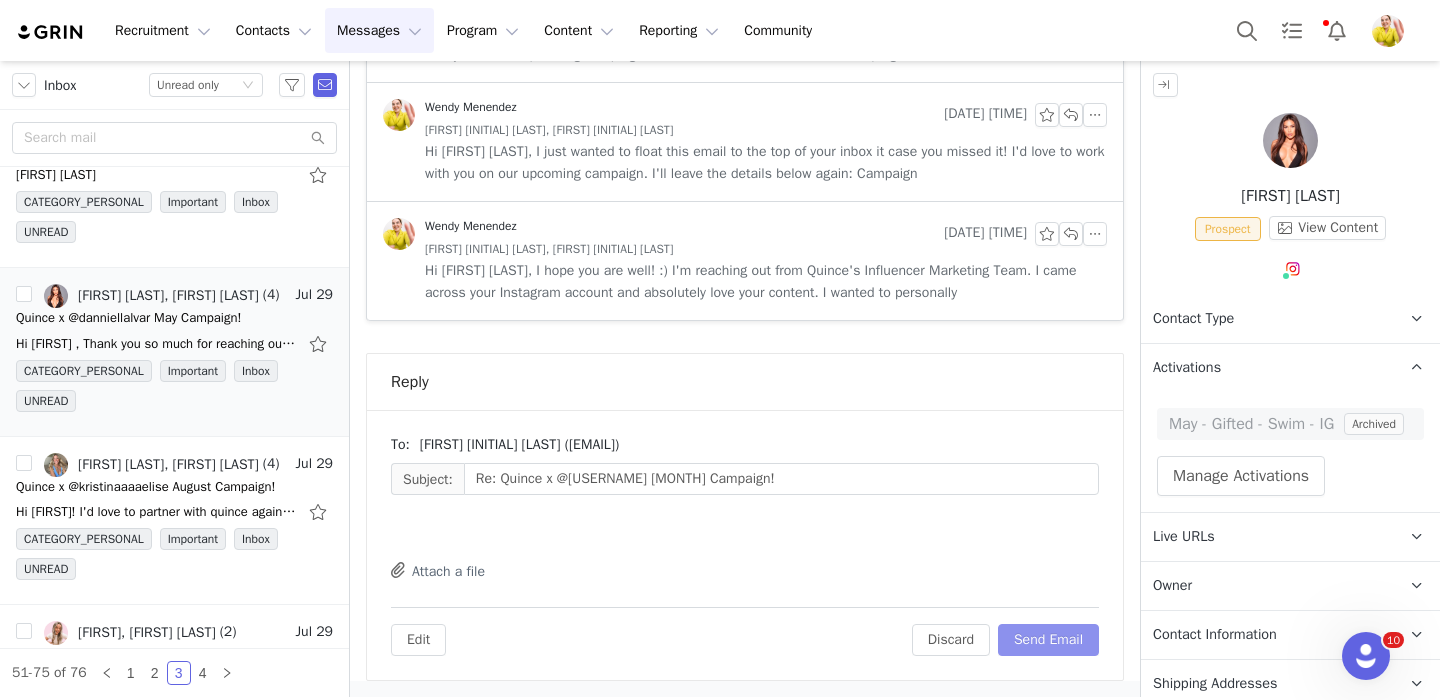 scroll, scrollTop: 1376, scrollLeft: 0, axis: vertical 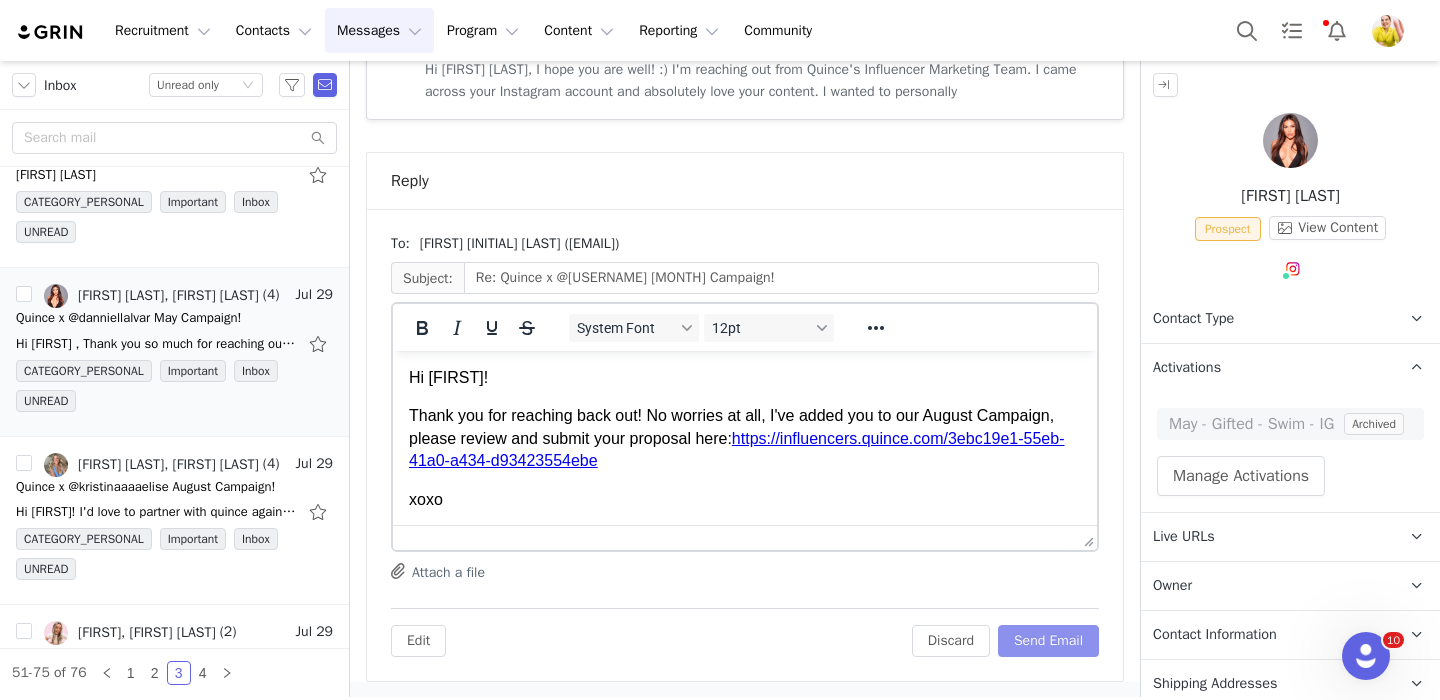 click on "Send Email" at bounding box center [1048, 641] 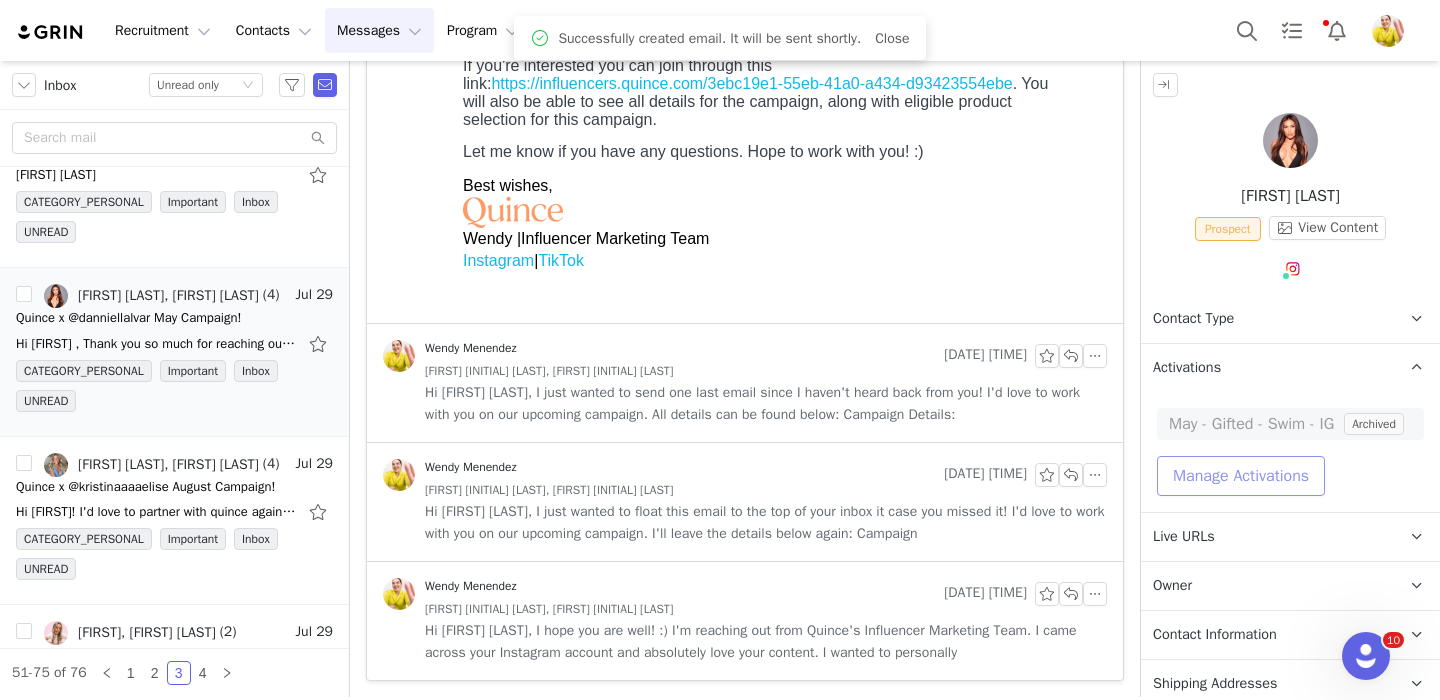 scroll, scrollTop: 815, scrollLeft: 0, axis: vertical 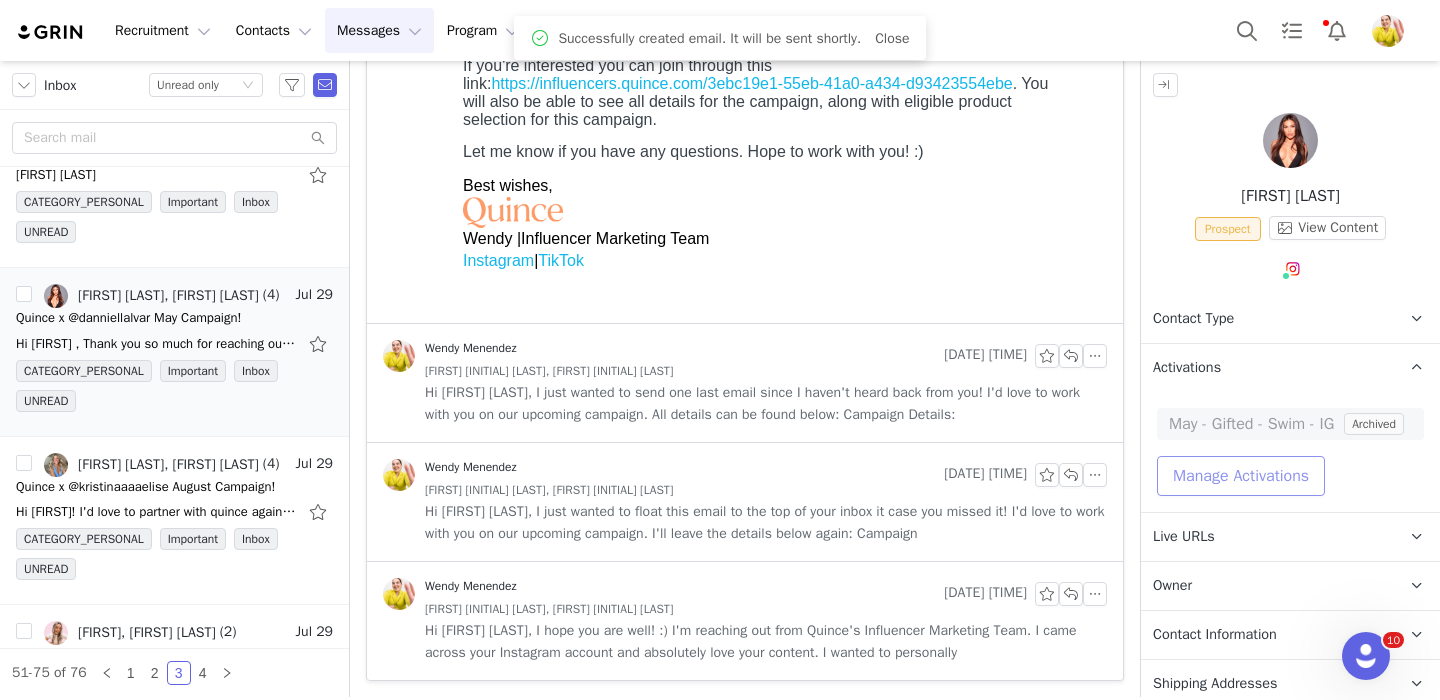 click on "Manage Activations" at bounding box center (1241, 476) 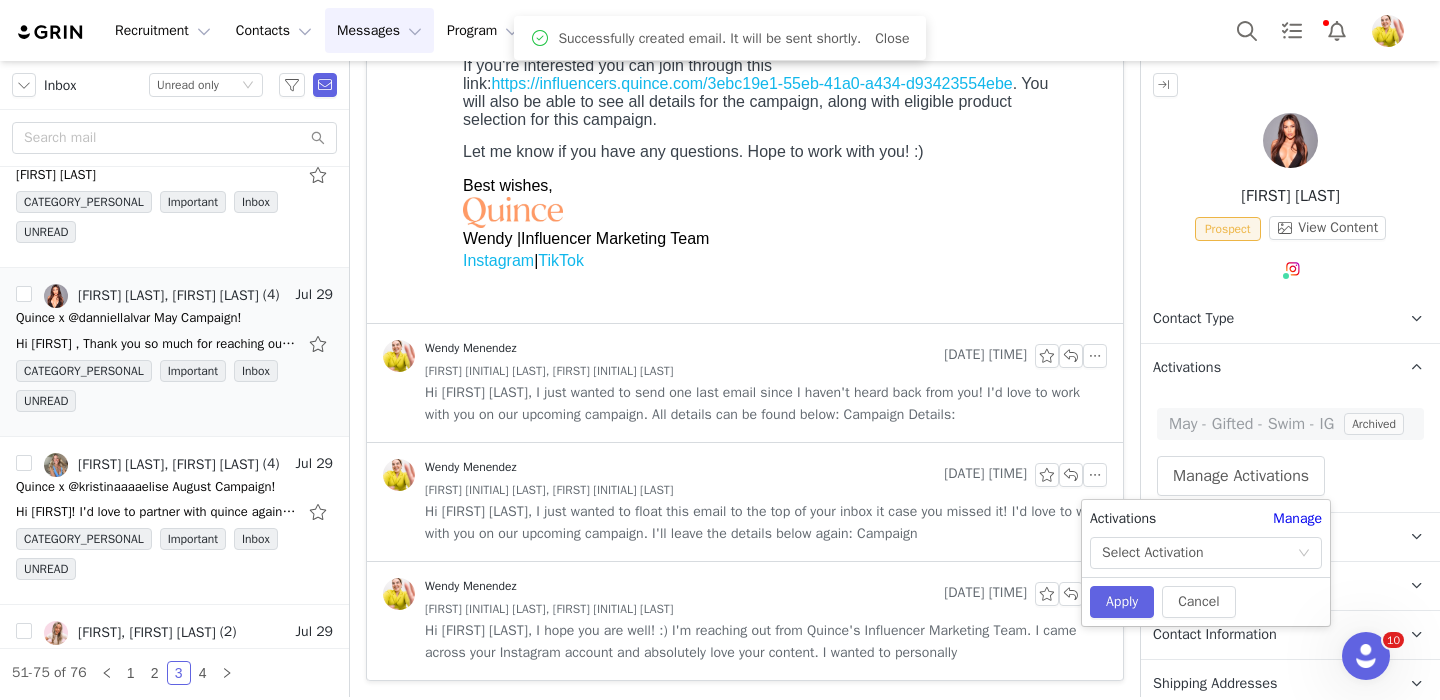 click on "Select Activation" at bounding box center (1152, 553) 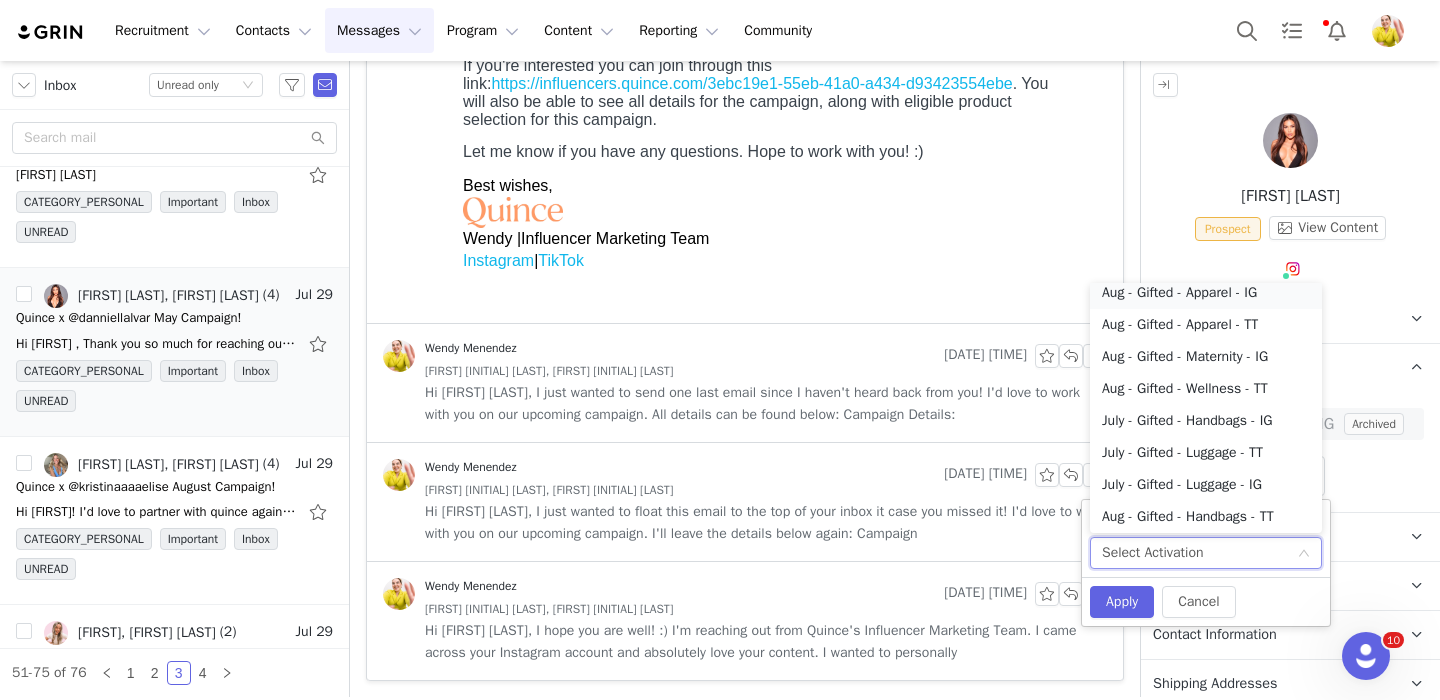 scroll, scrollTop: 4, scrollLeft: 0, axis: vertical 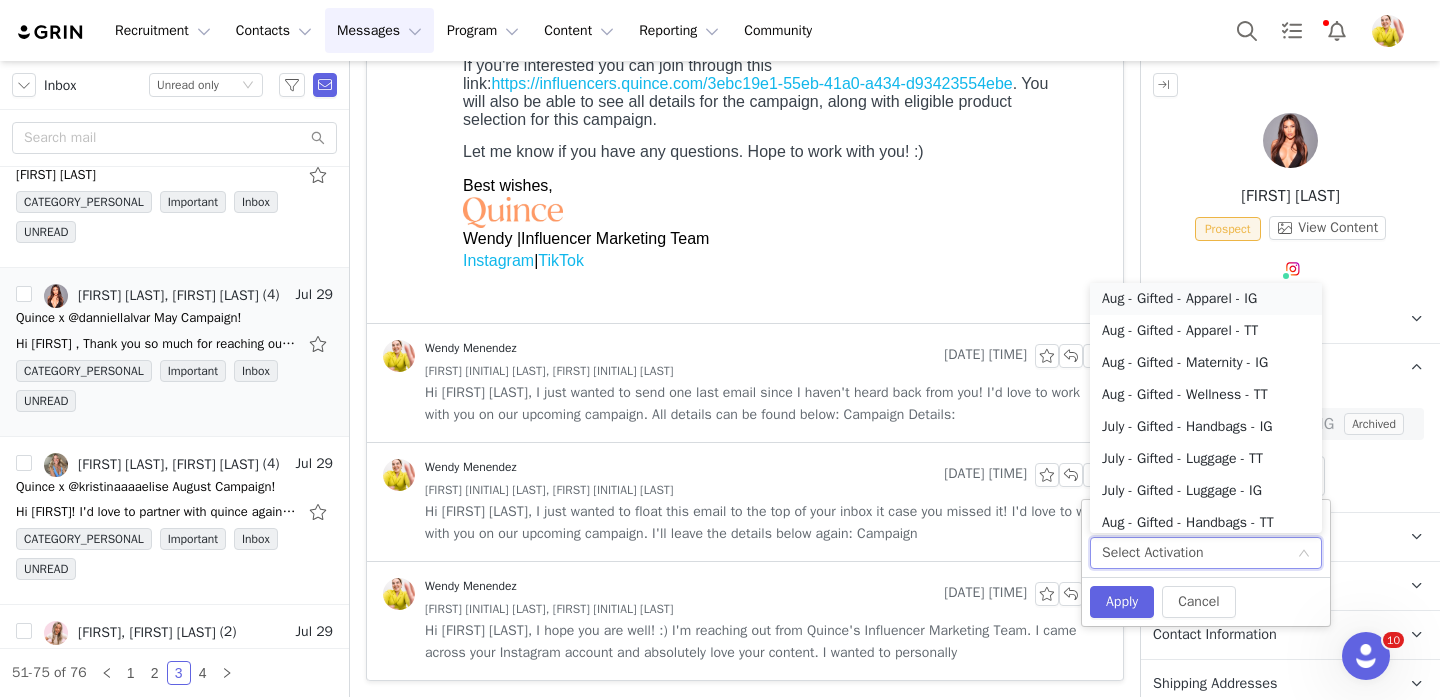 click on "Aug - Gifted - Apparel - IG" at bounding box center [1206, 299] 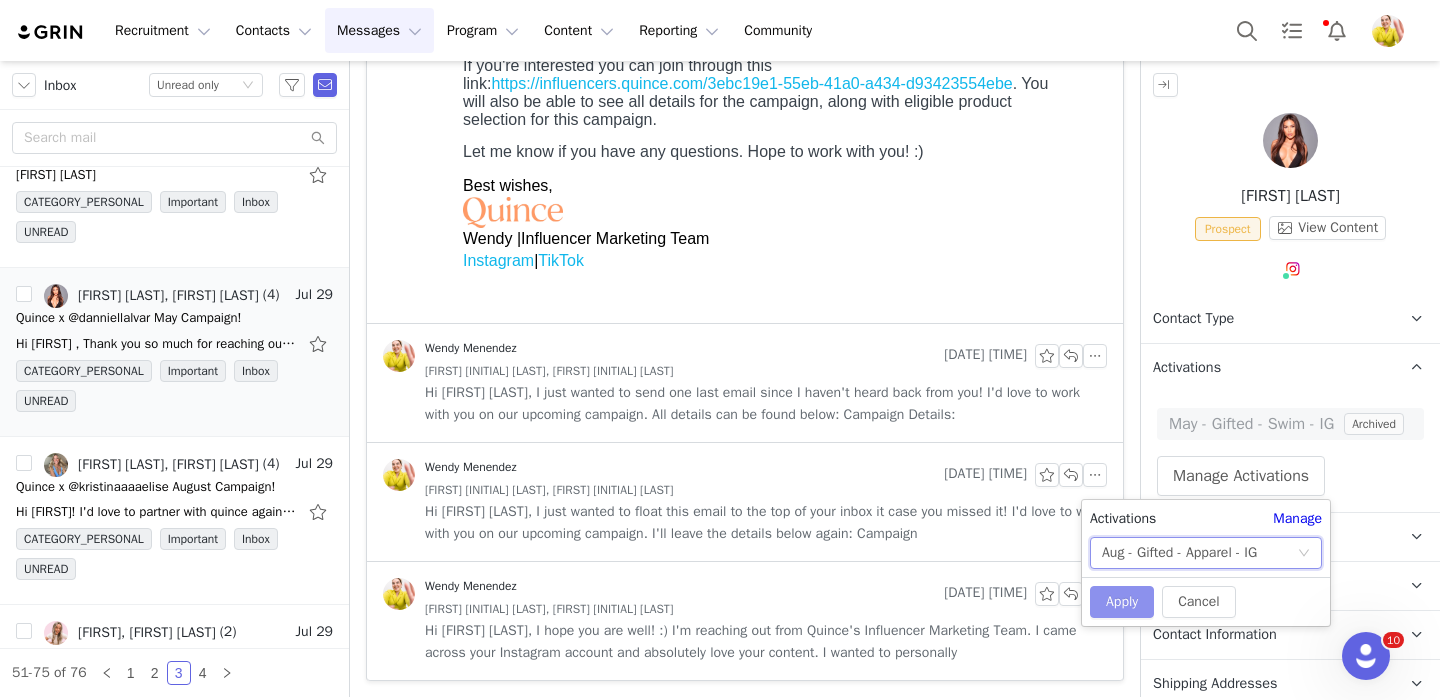 click on "Apply" at bounding box center (1122, 602) 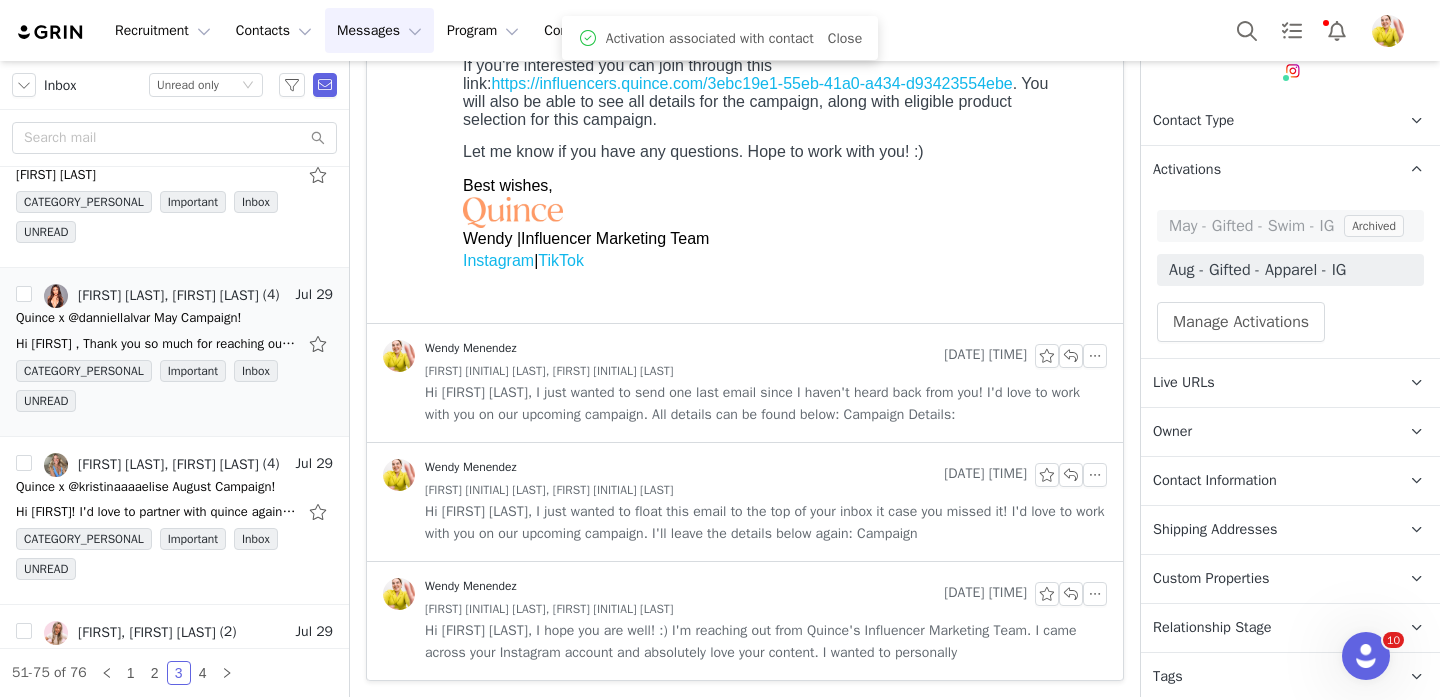 scroll, scrollTop: 206, scrollLeft: 0, axis: vertical 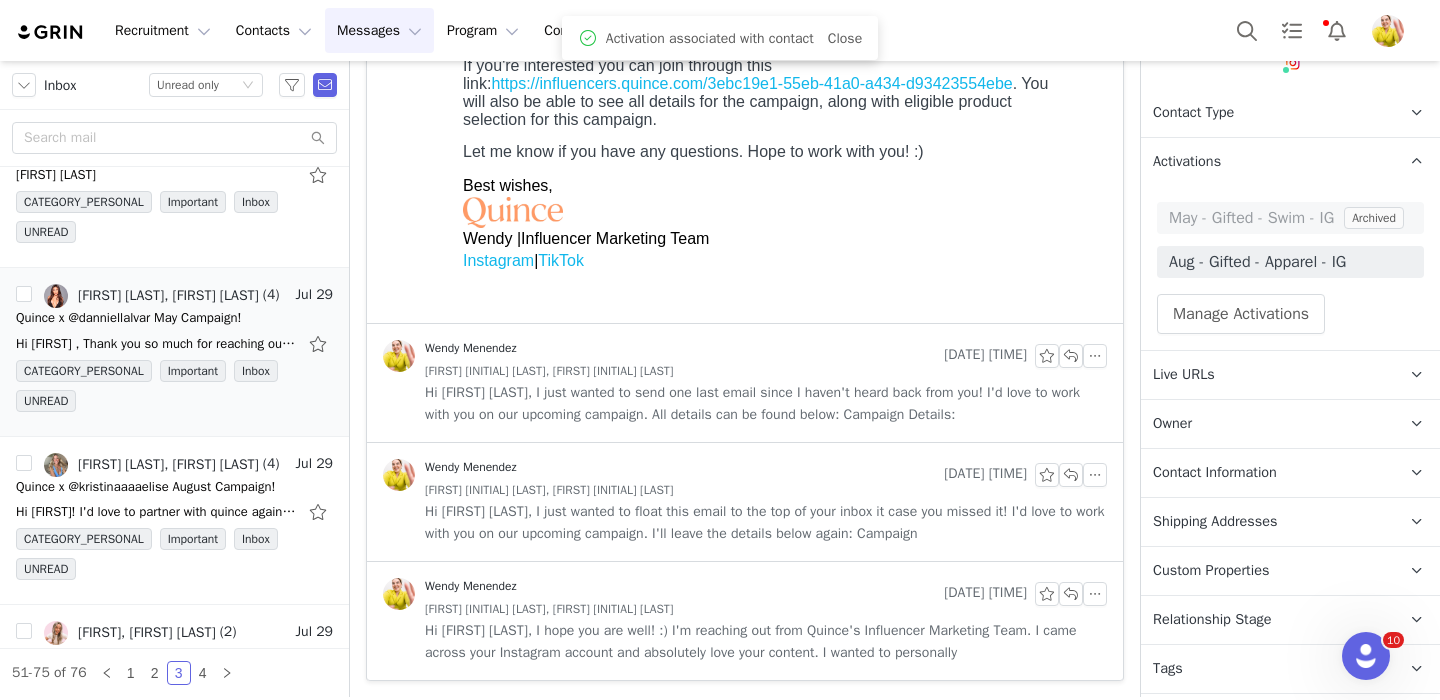 click on "Custom Properties" at bounding box center [1266, 571] 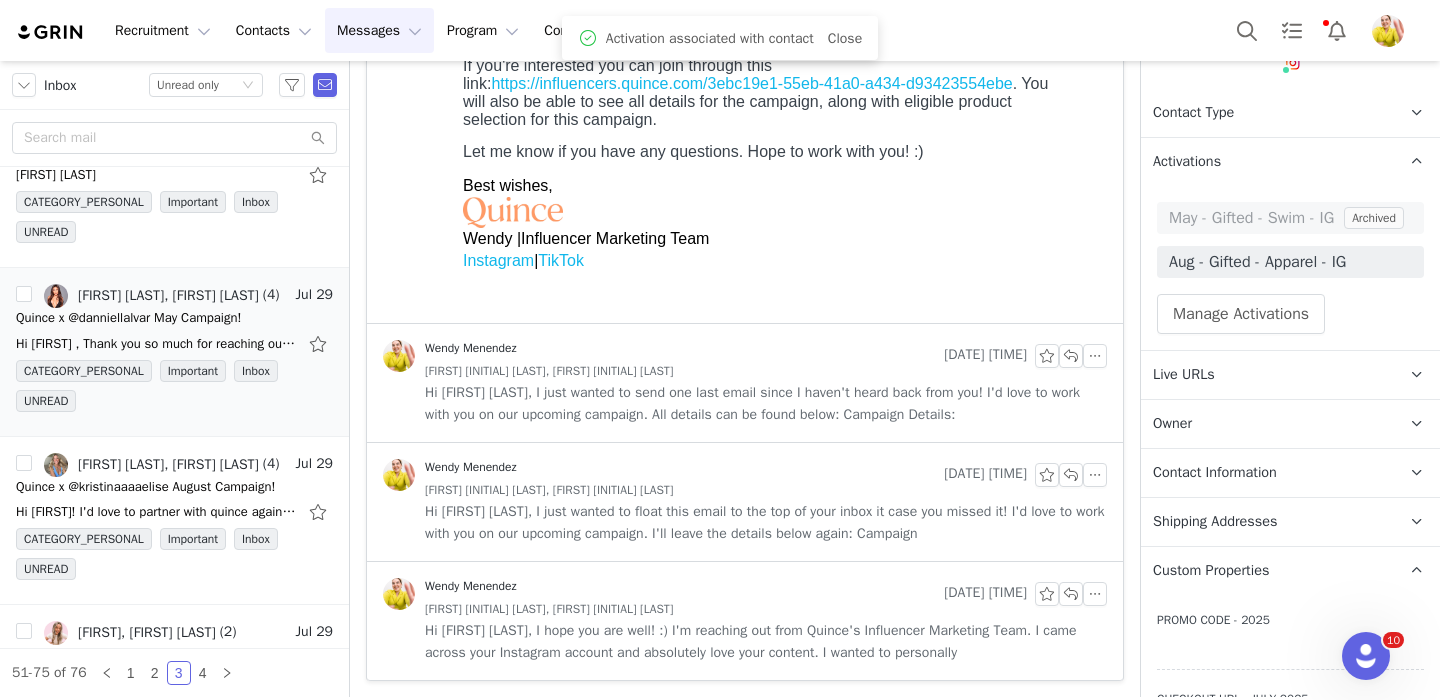 click on "Custom Properties" at bounding box center (1266, 571) 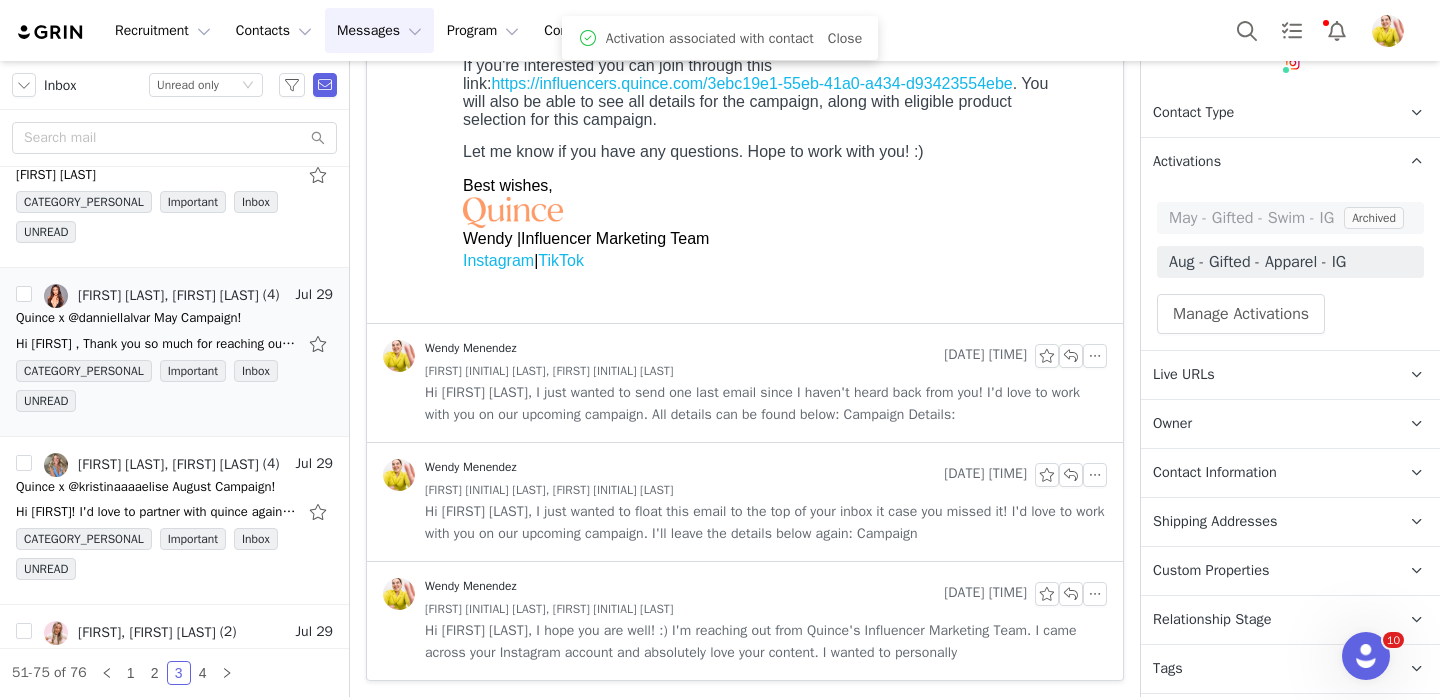 click on "Relationship Stage" at bounding box center (1212, 620) 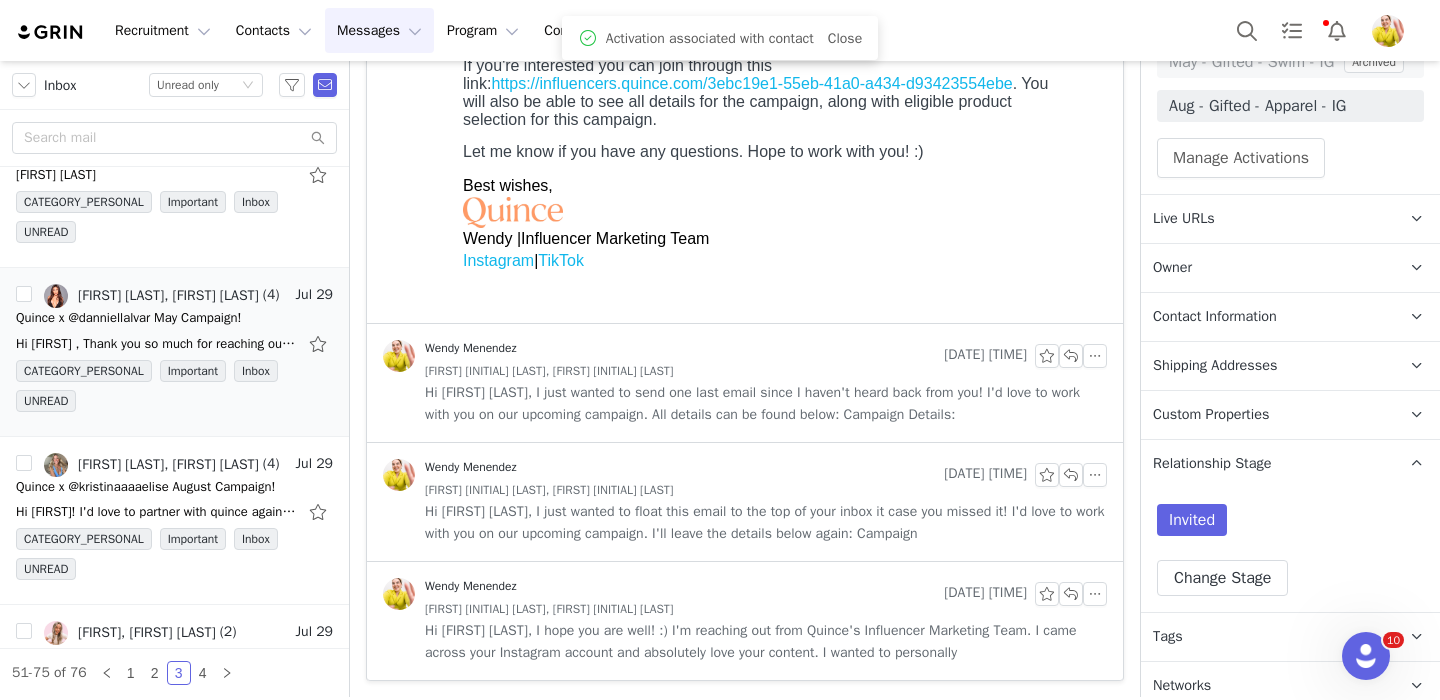 scroll, scrollTop: 374, scrollLeft: 0, axis: vertical 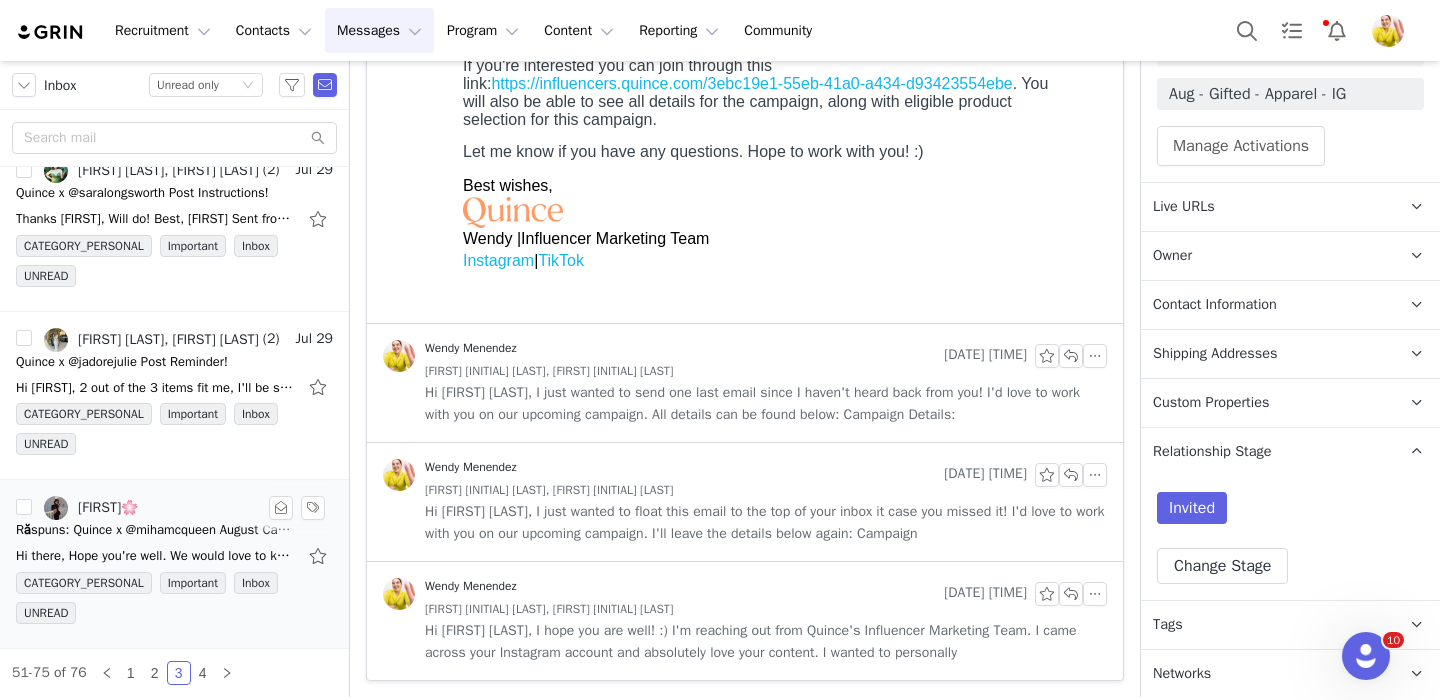 click on "Răspuns: Quince x @mihamcqueen August Campaign!" at bounding box center (156, 530) 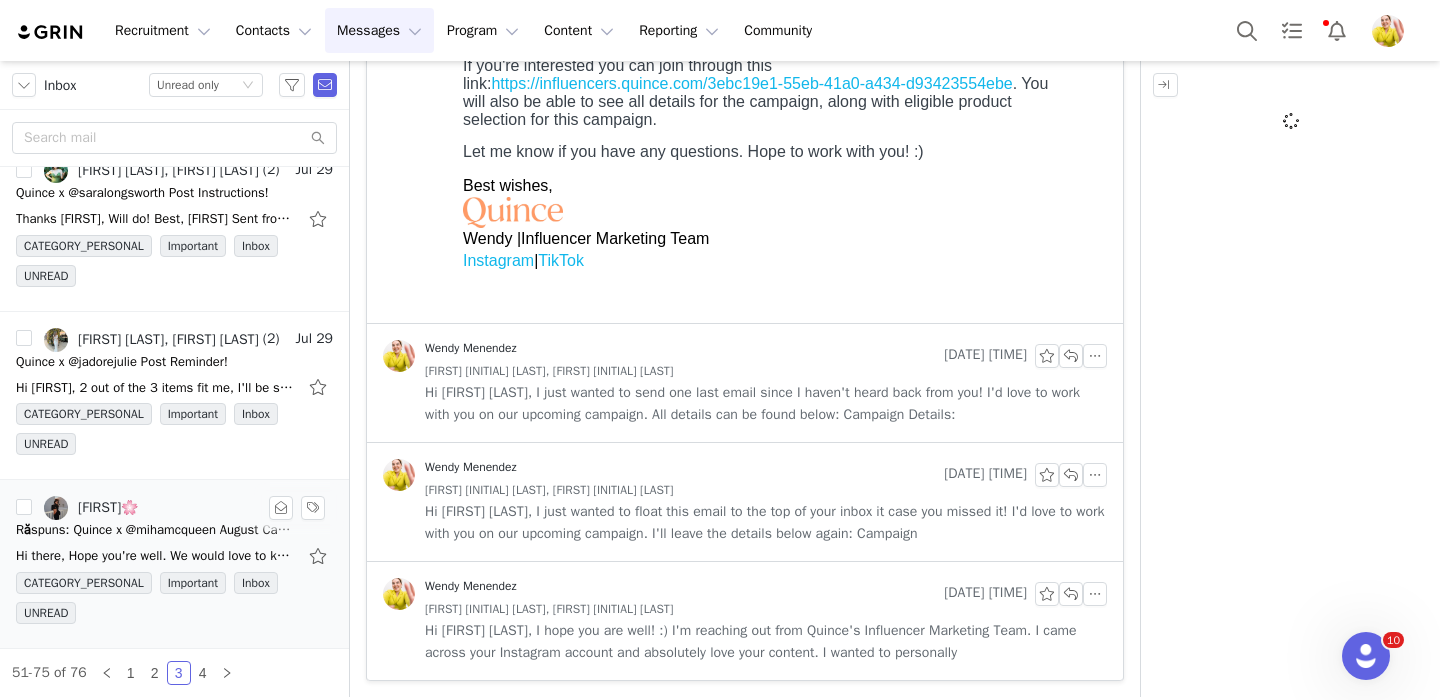 scroll, scrollTop: 0, scrollLeft: 0, axis: both 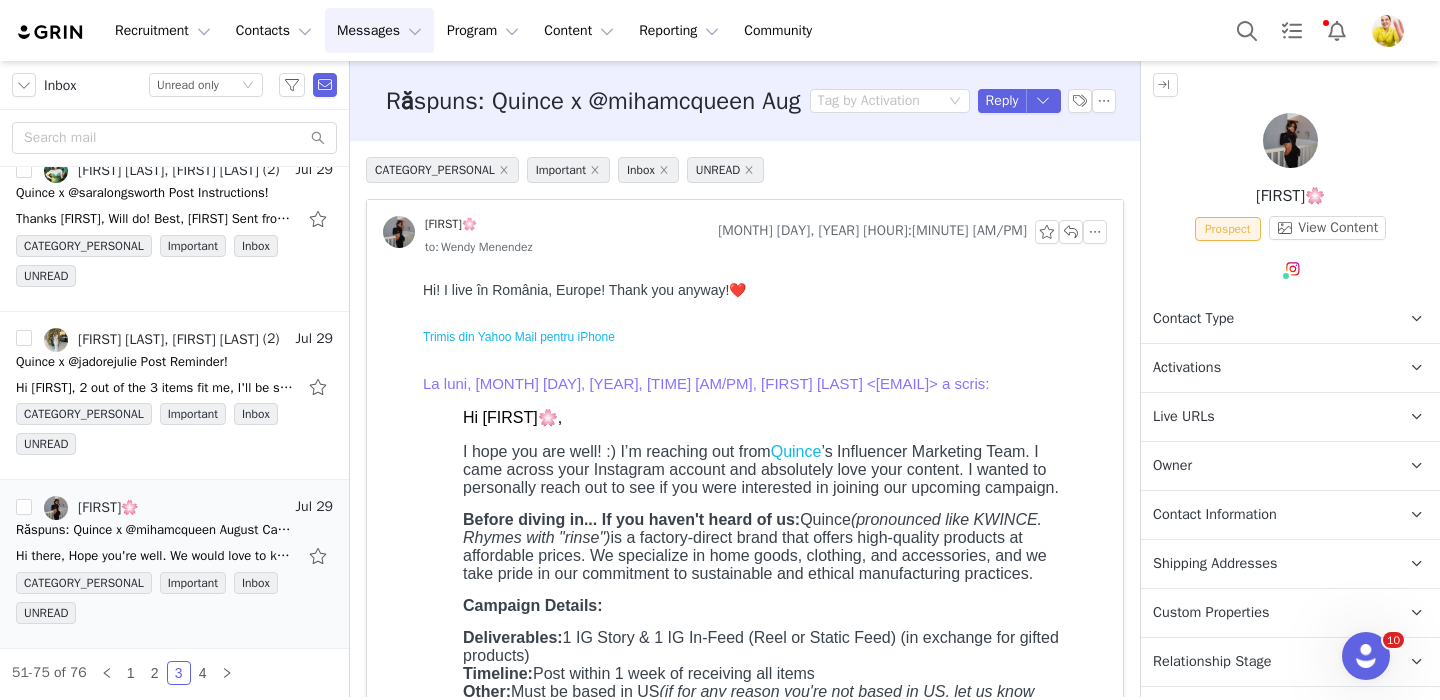 click on "Contact Type  Contact type can be Creator, Prospect, Application, or Manager." at bounding box center (1266, 319) 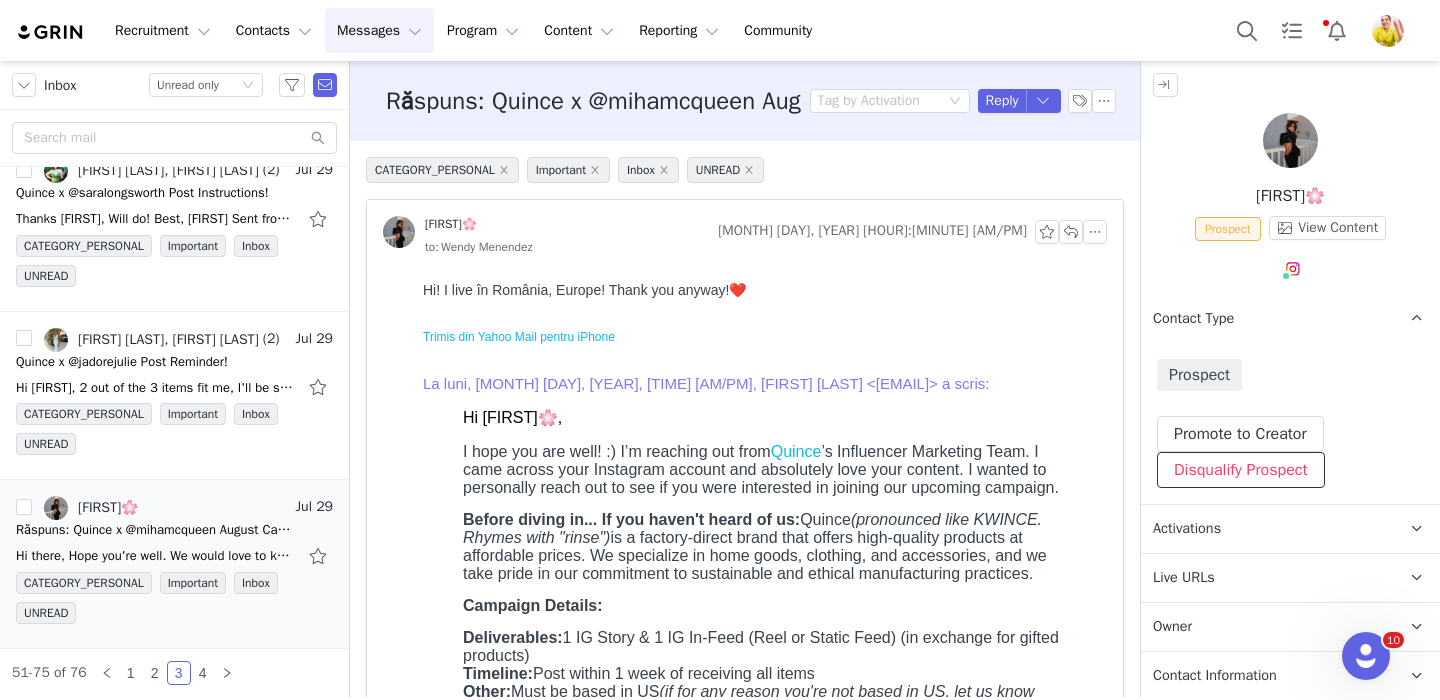 click on "Disqualify Prospect" at bounding box center [1241, 470] 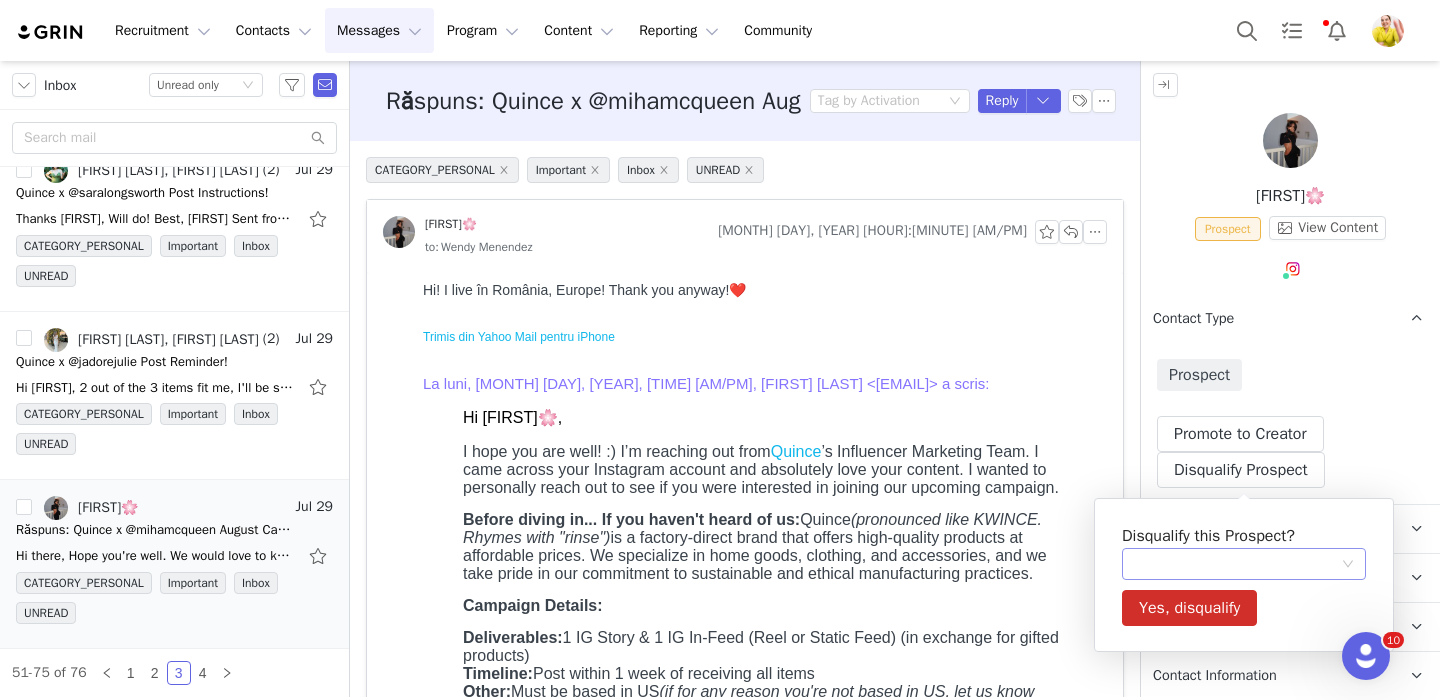 click at bounding box center (1237, 564) 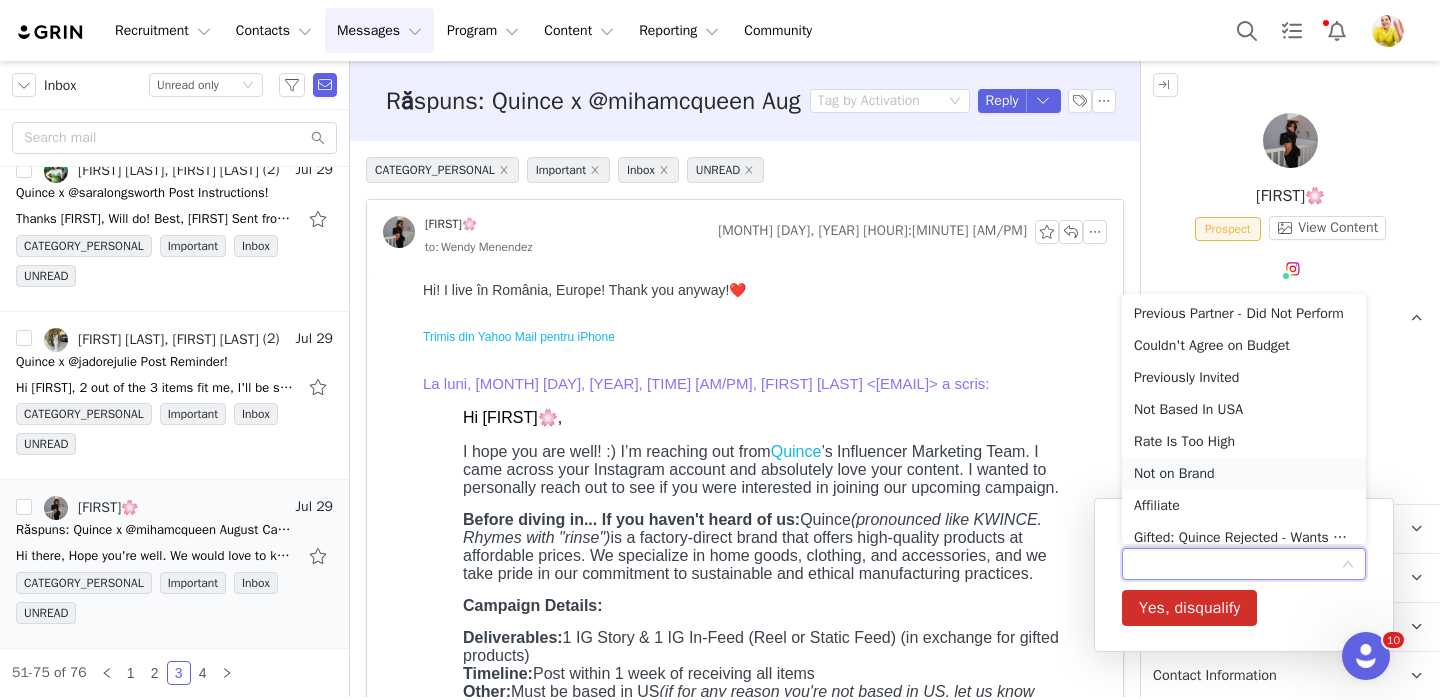 scroll, scrollTop: 10, scrollLeft: 0, axis: vertical 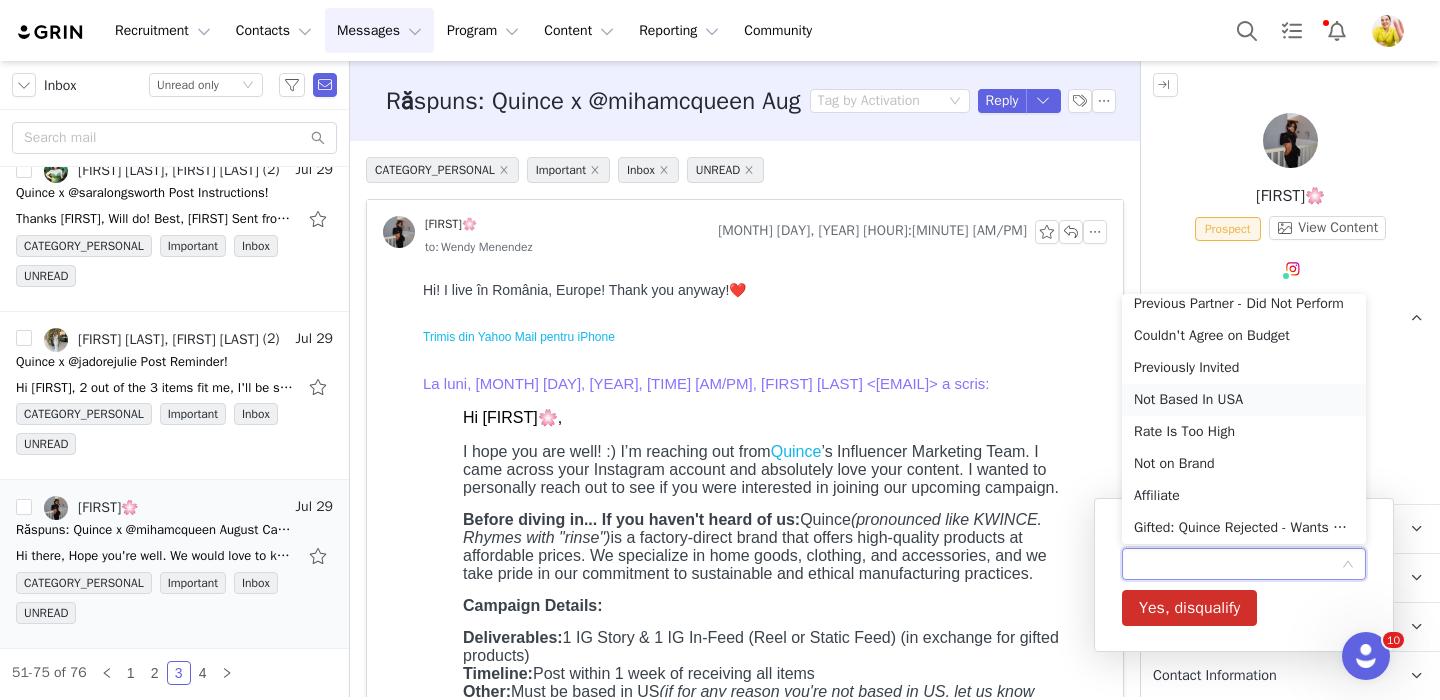 click on "Not Based In USA" at bounding box center [1244, 400] 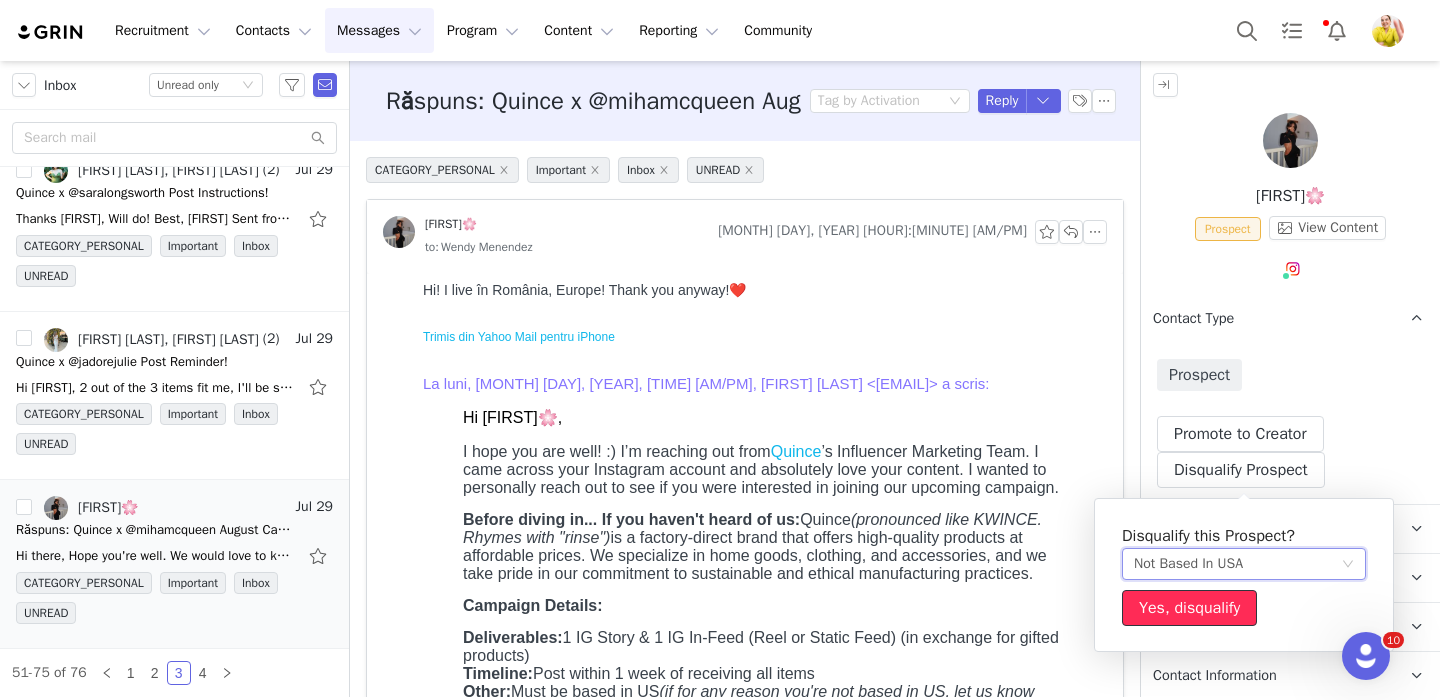 click on "Yes, disqualify" at bounding box center (1189, 608) 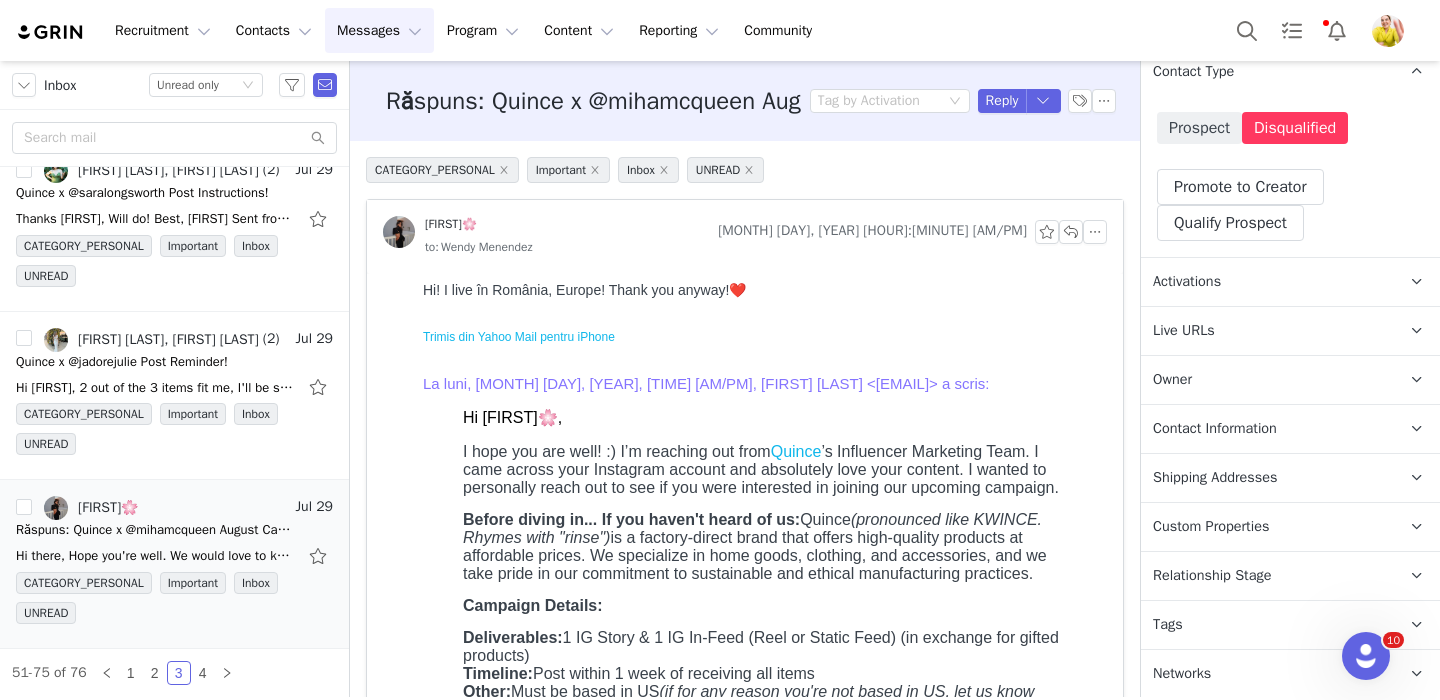 click on "Relationship Stage" at bounding box center [1212, 576] 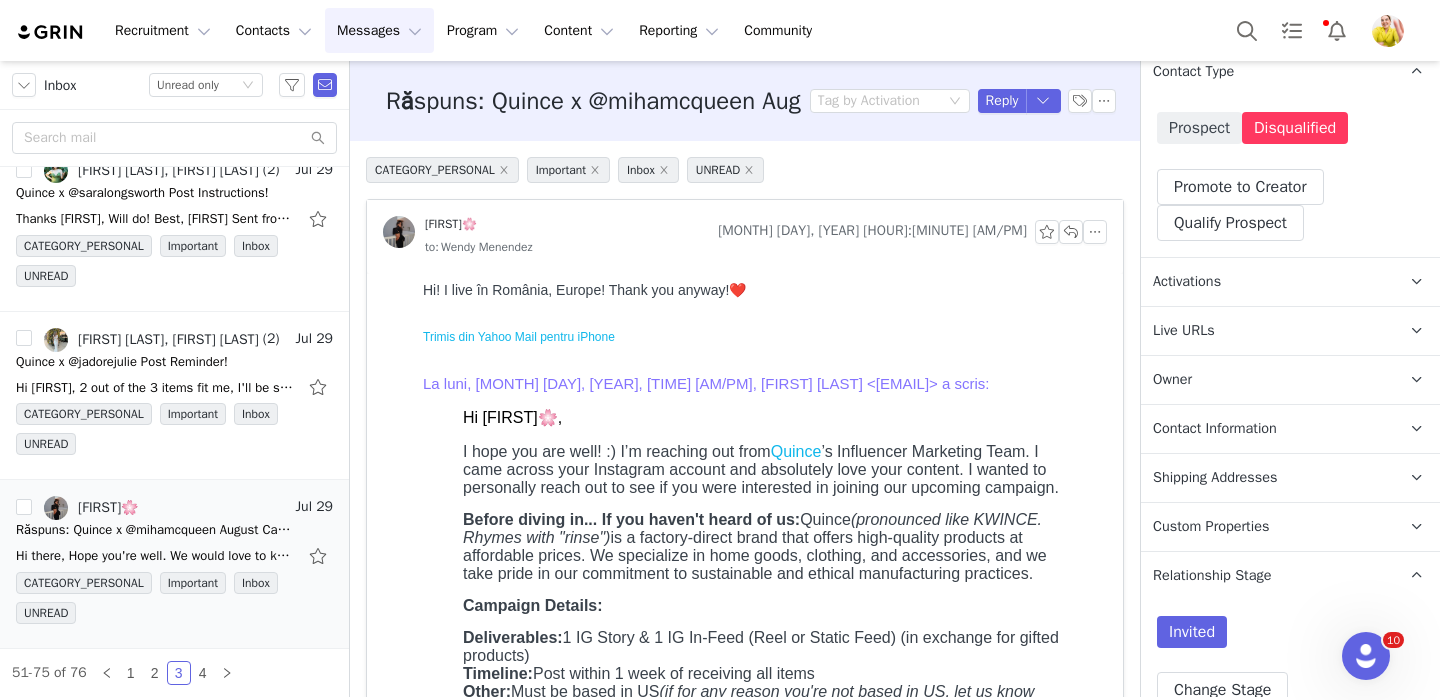 scroll, scrollTop: 321, scrollLeft: 0, axis: vertical 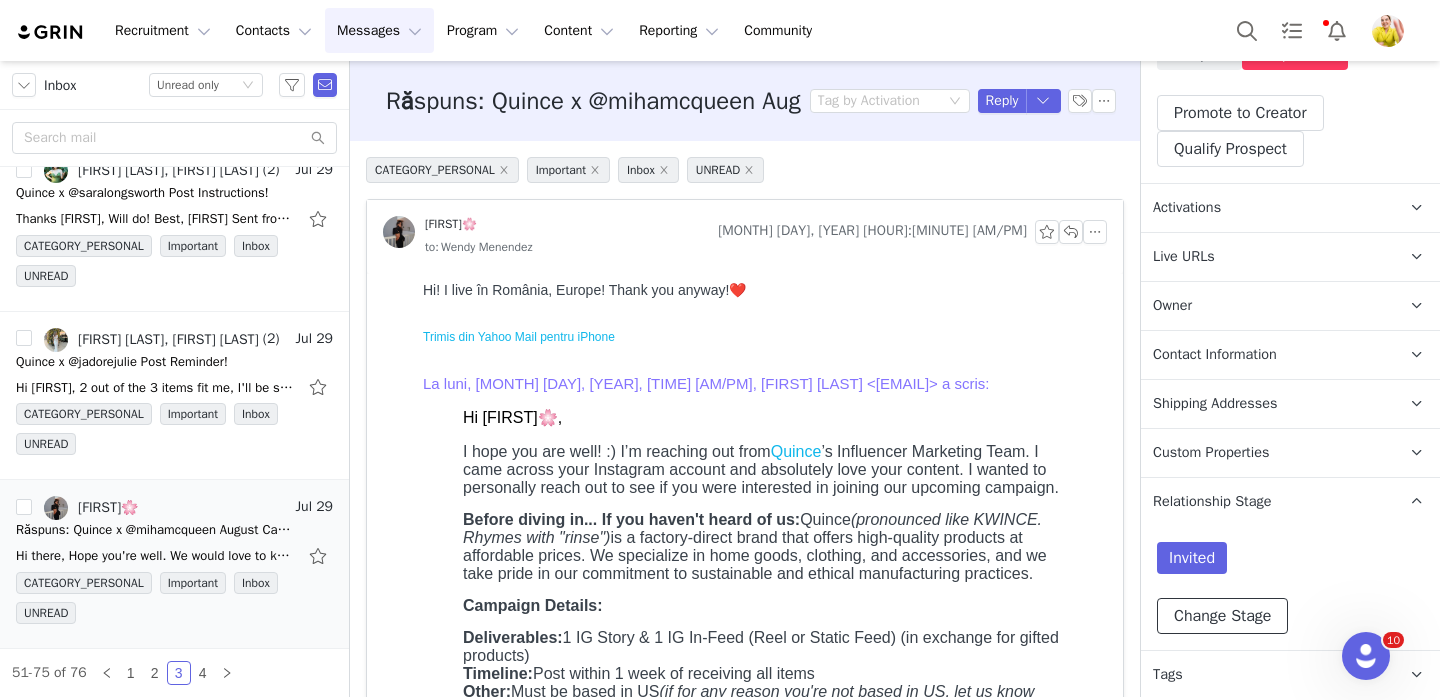 click on "Change Stage" at bounding box center [1222, 616] 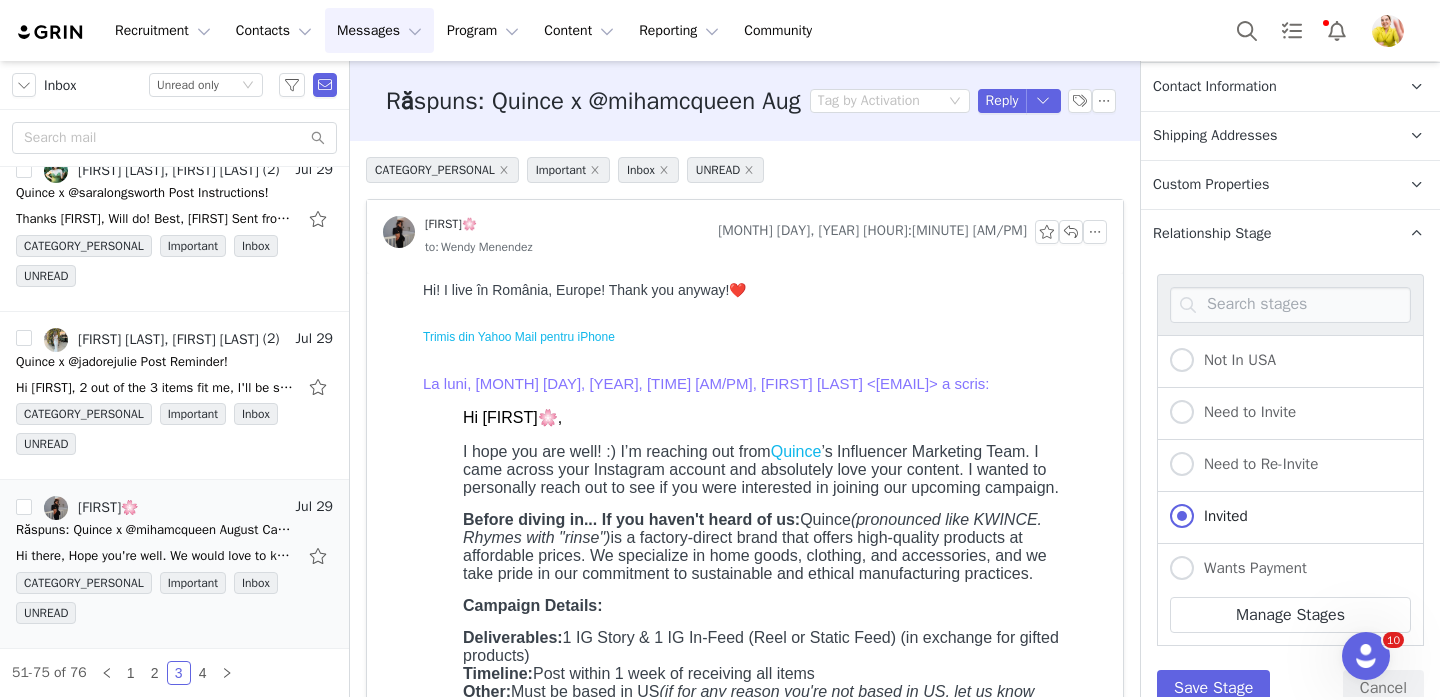 scroll, scrollTop: 711, scrollLeft: 0, axis: vertical 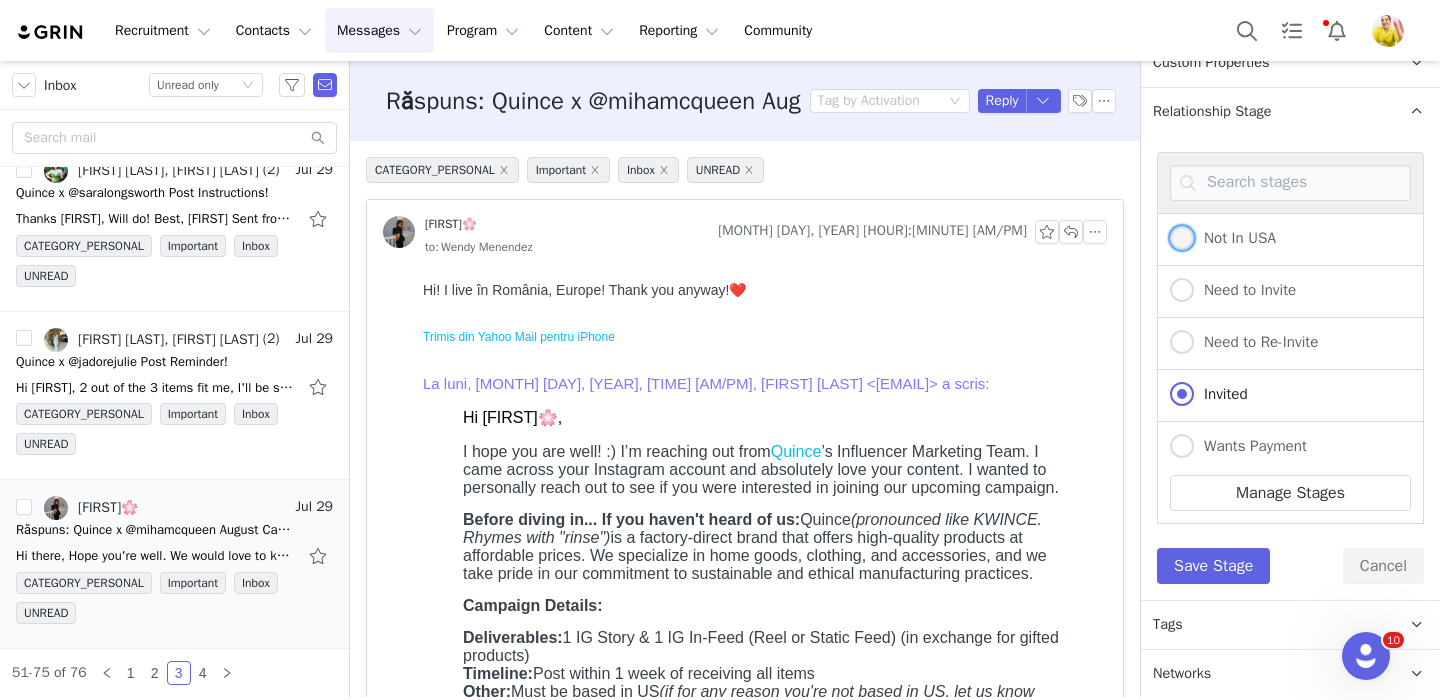 click on "Not In USA" at bounding box center (1235, 238) 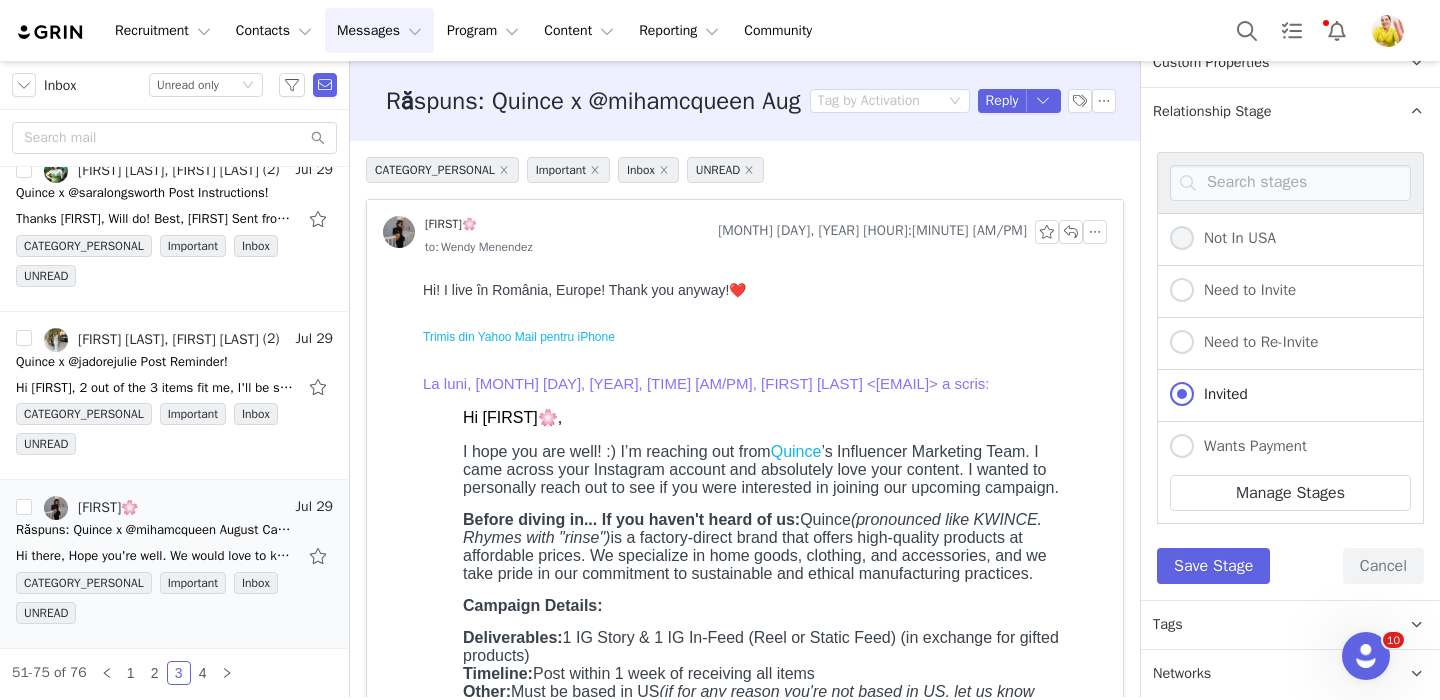 click on "Not In USA" at bounding box center [1182, 239] 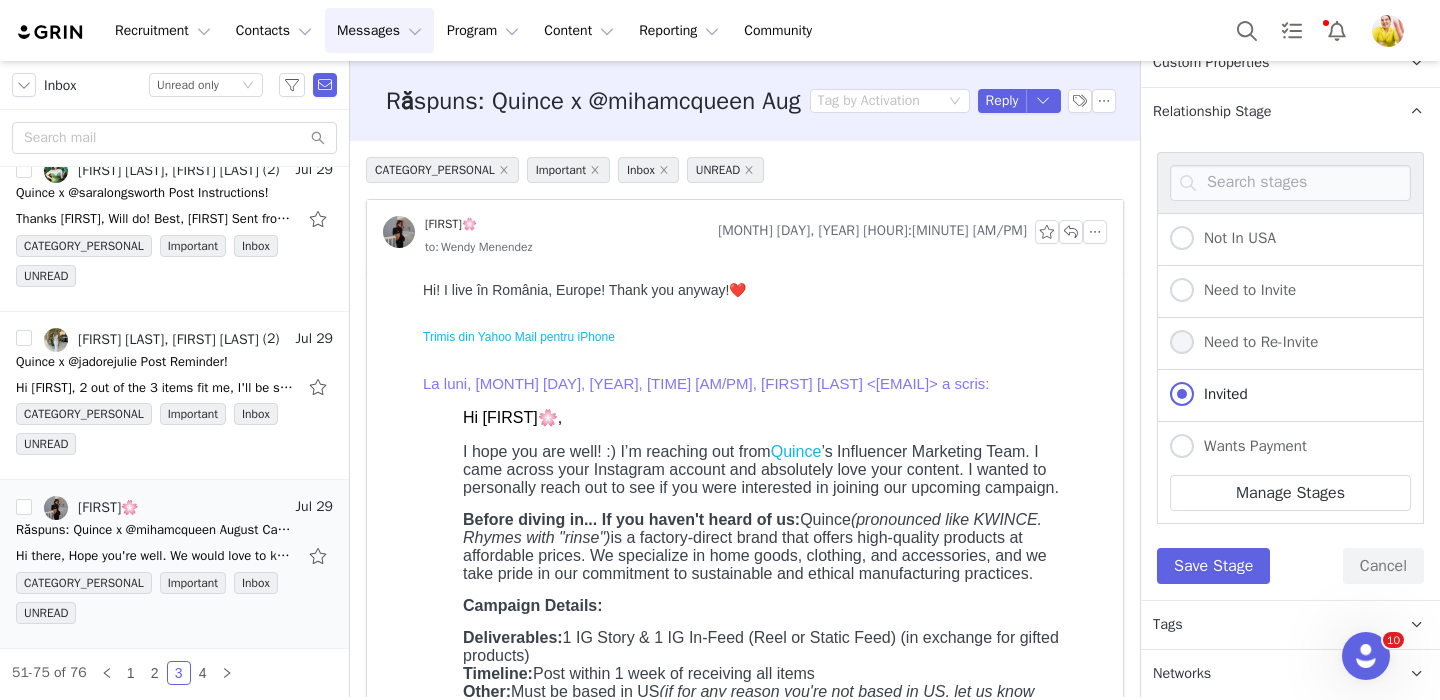 radio on "true" 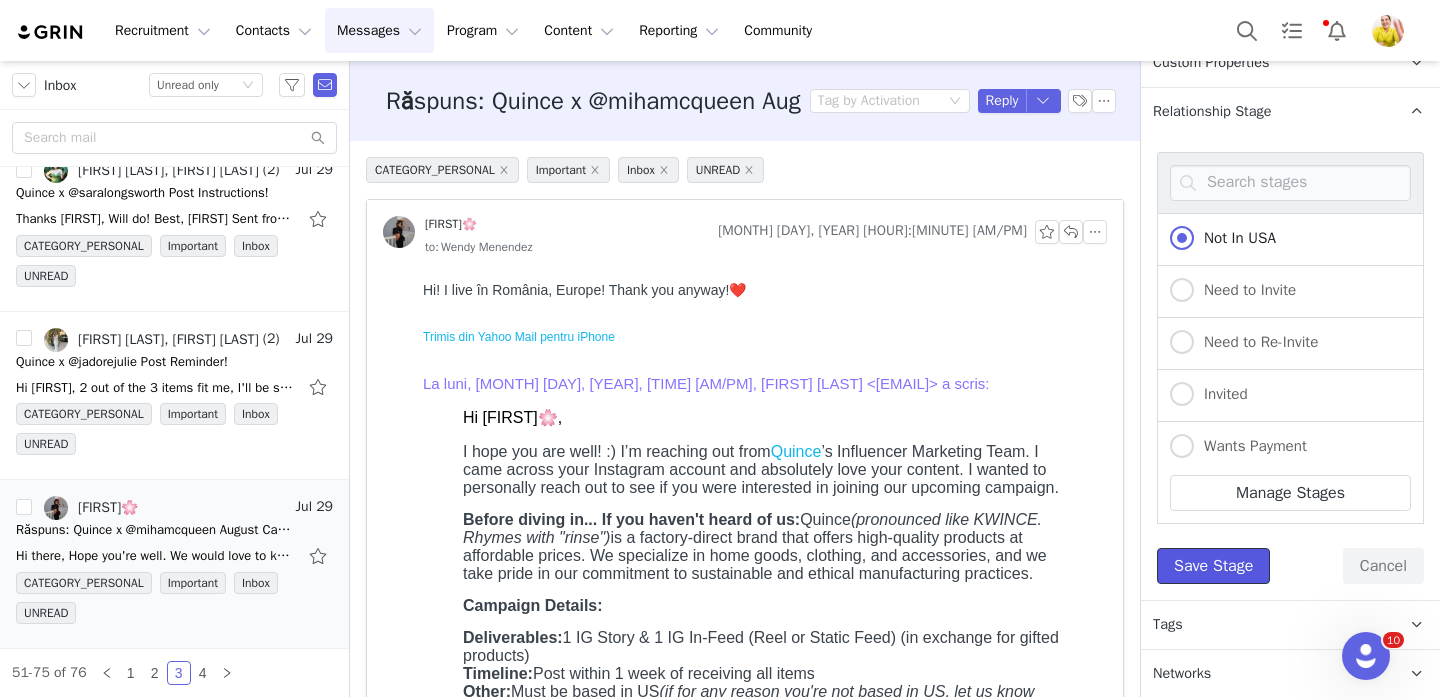 click on "Save Stage" at bounding box center (1213, 566) 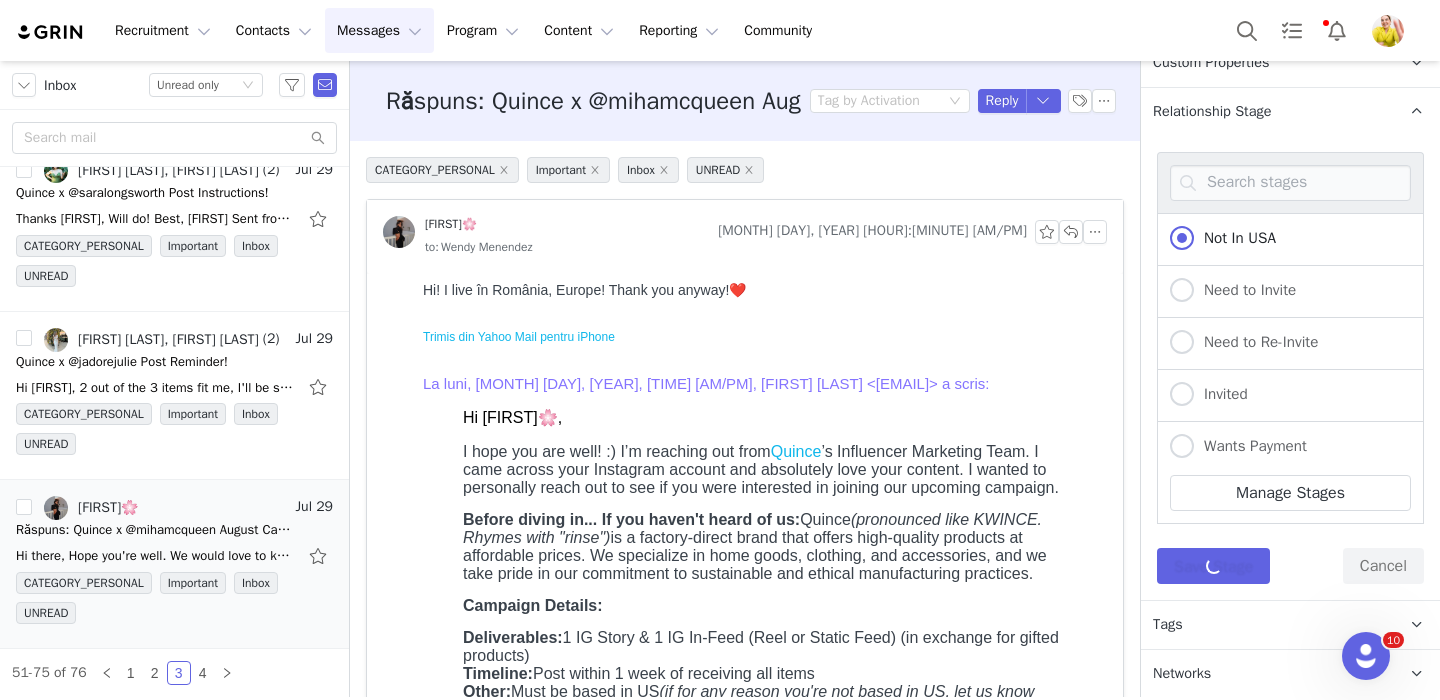 scroll, scrollTop: 371, scrollLeft: 0, axis: vertical 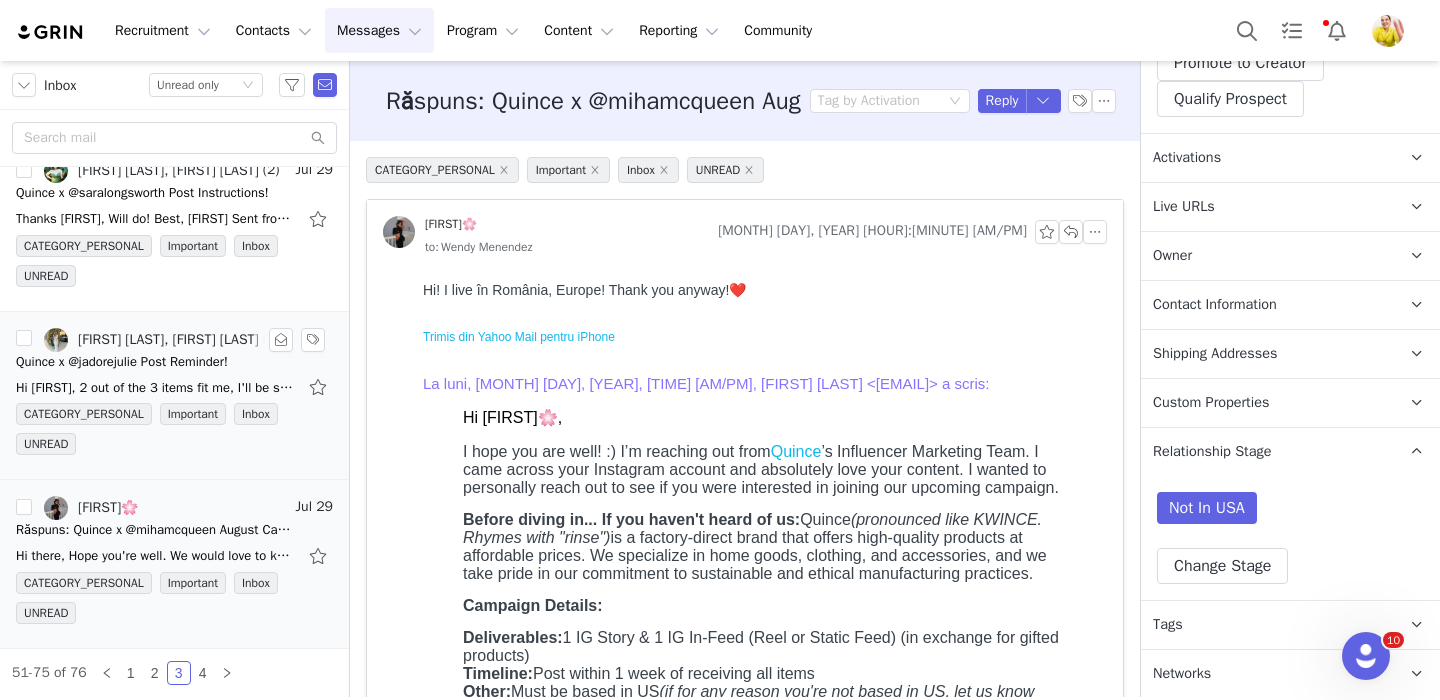 click on "CATEGORY_PERSONAL   Important   Inbox   UNREAD" at bounding box center [174, 433] 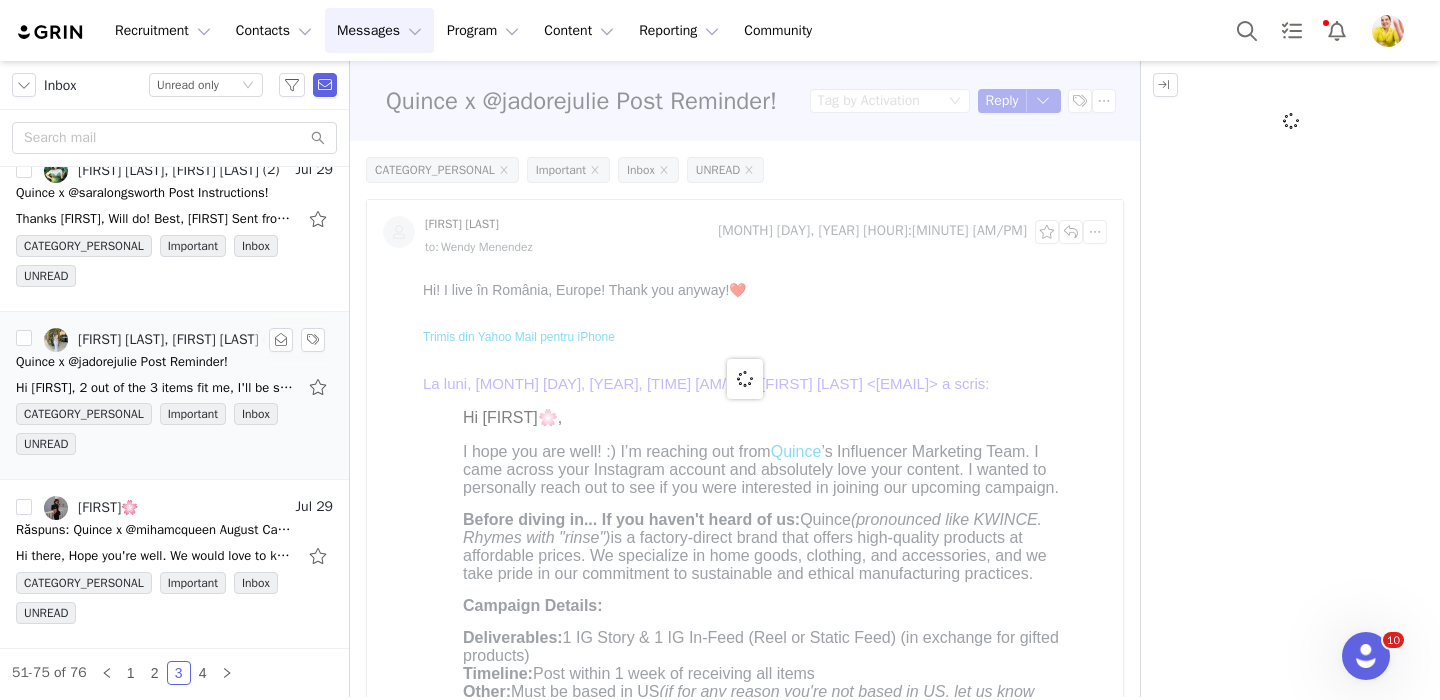 scroll, scrollTop: 0, scrollLeft: 0, axis: both 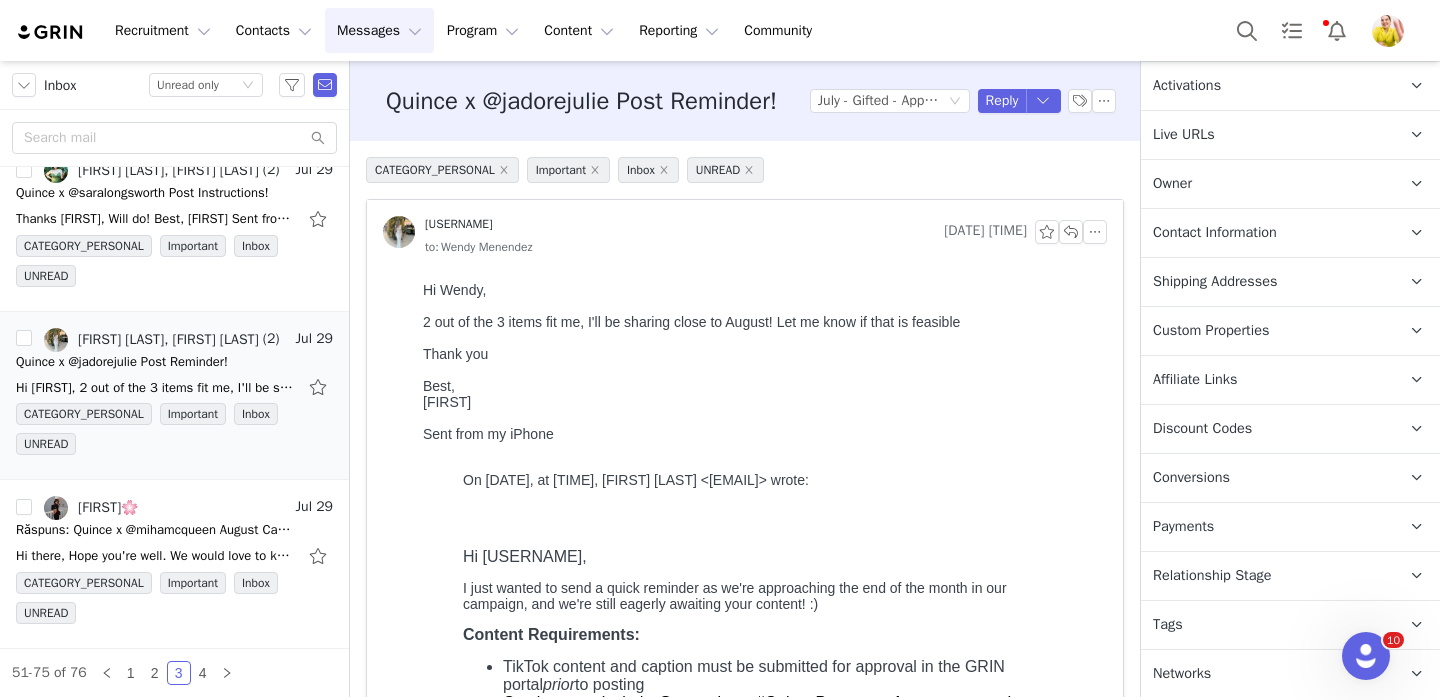 click on "Relationship Stage" at bounding box center [1212, 576] 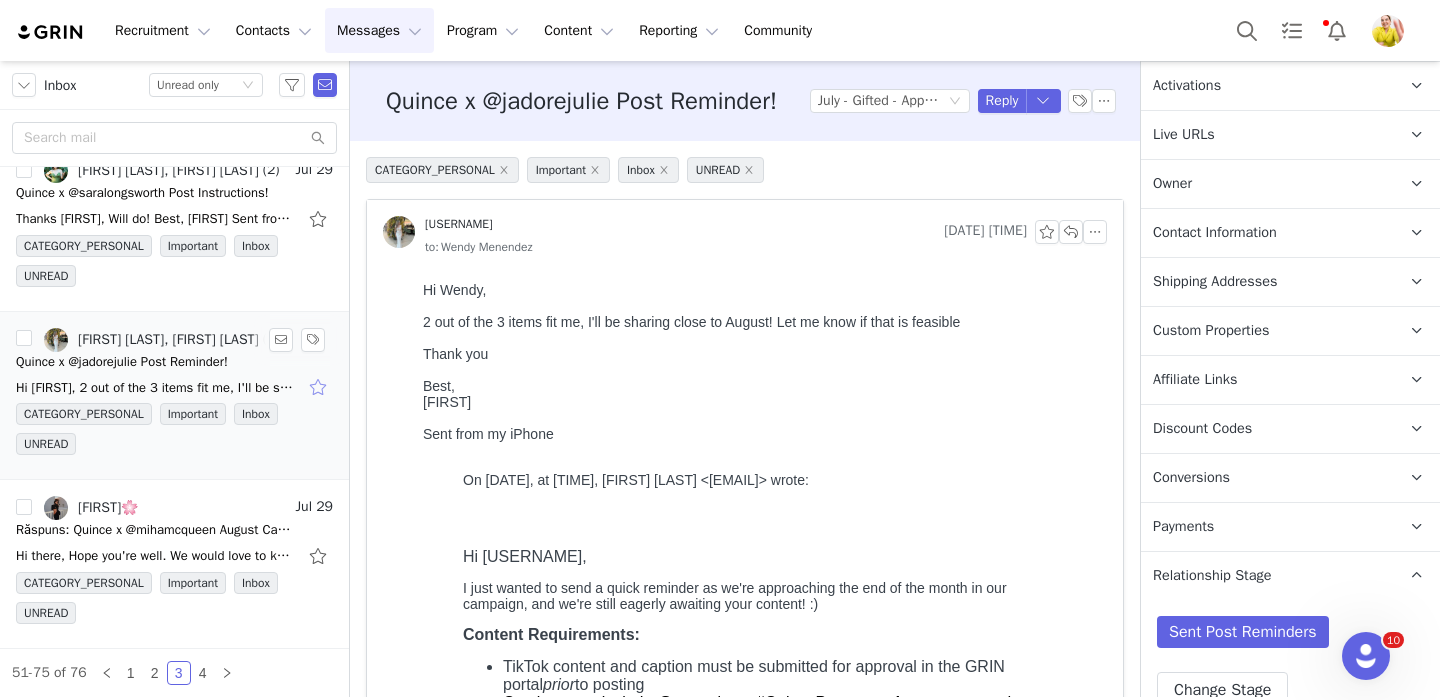 click at bounding box center (320, 387) 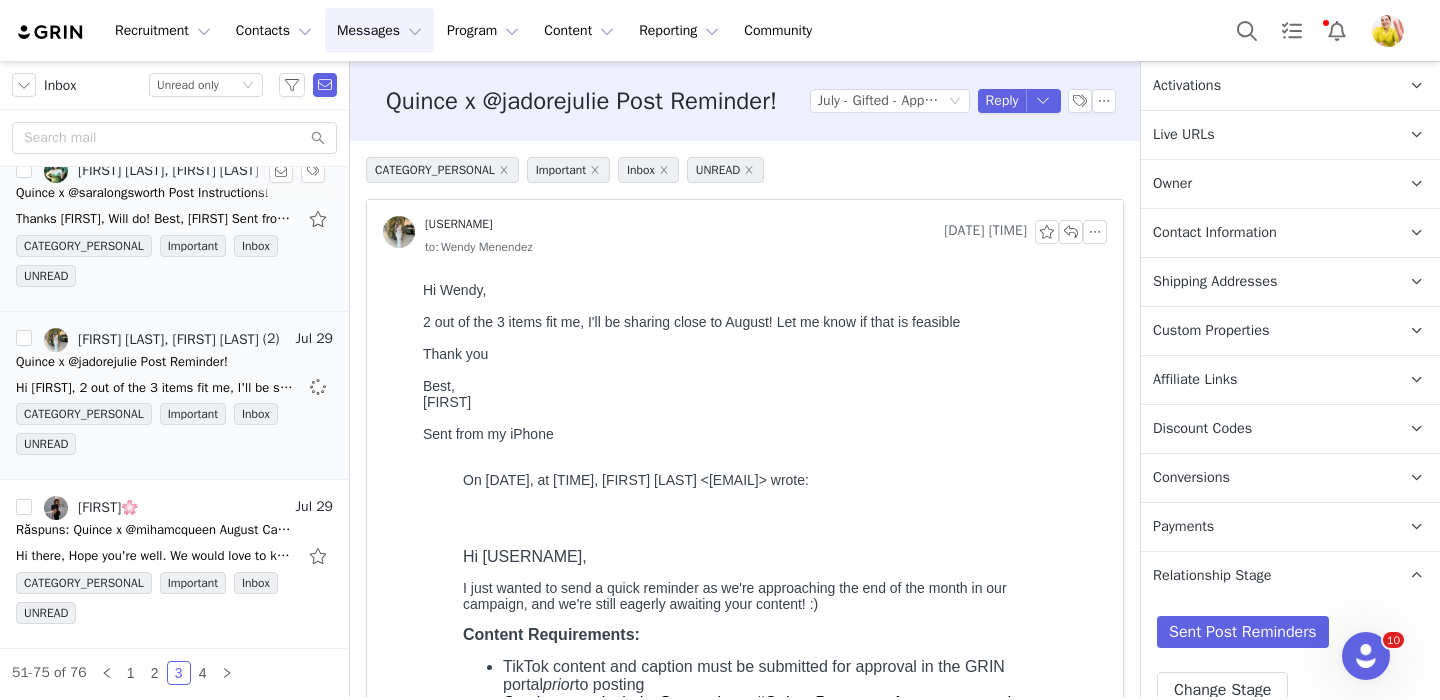click on "CATEGORY_PERSONAL   Important   Inbox   UNREAD" at bounding box center [174, 265] 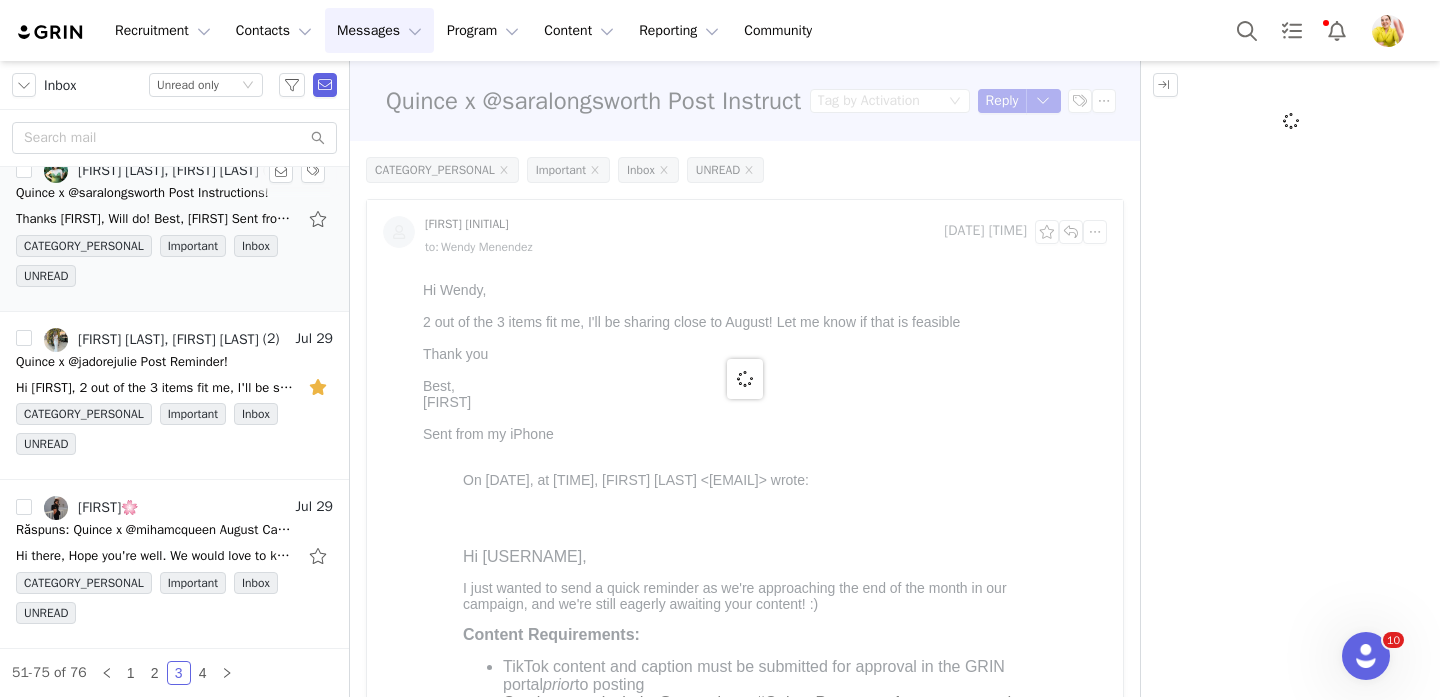 scroll, scrollTop: 0, scrollLeft: 0, axis: both 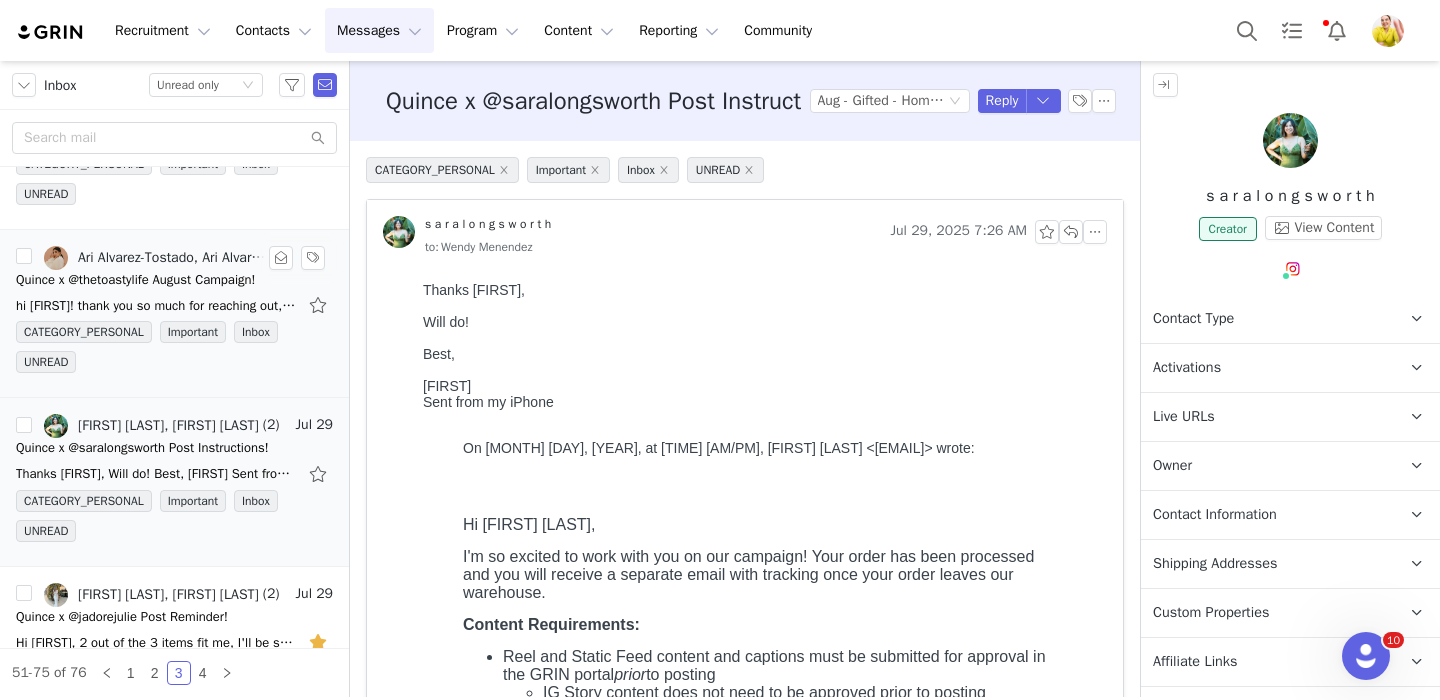 click on "hi [FIRST]! thank you so much for reaching out, i'm a huge Quince fan, would love to know more about the campaign unfortunately the link isn't working for me. if there's something else I can" at bounding box center (156, 306) 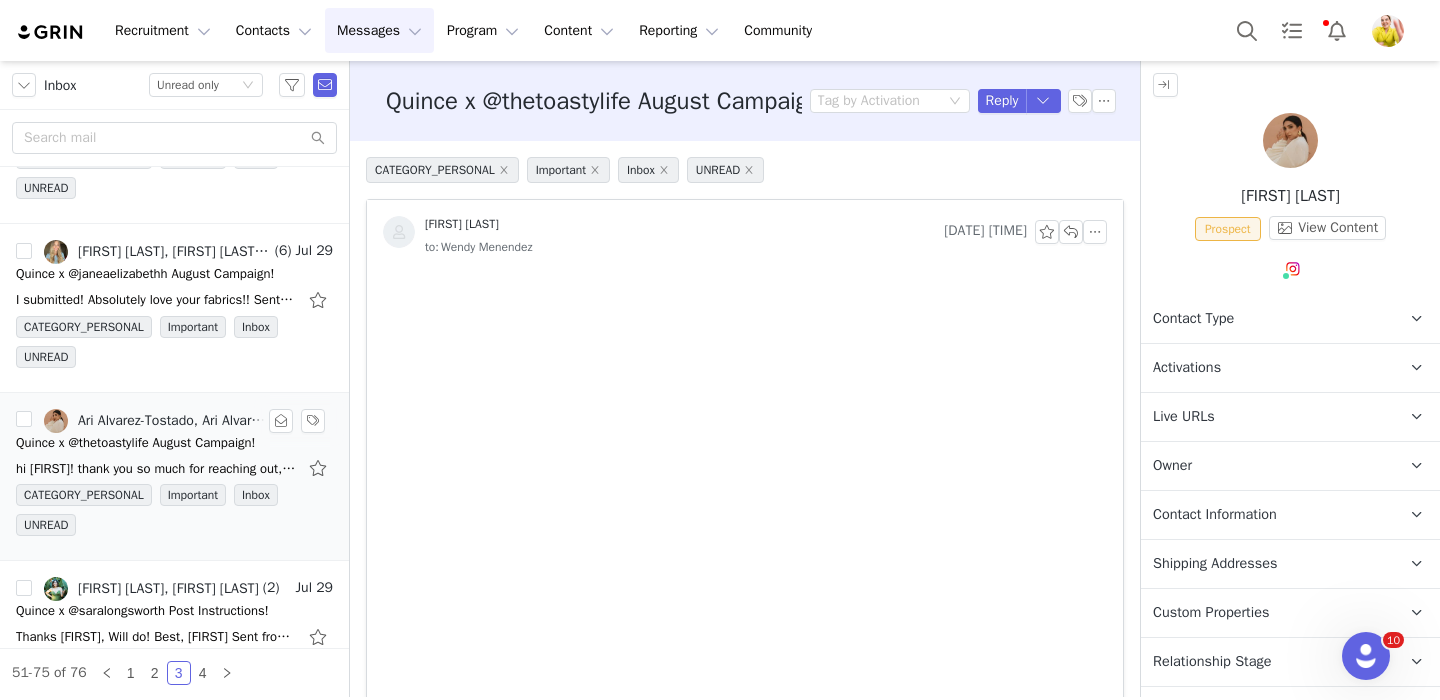 scroll, scrollTop: 3283, scrollLeft: 0, axis: vertical 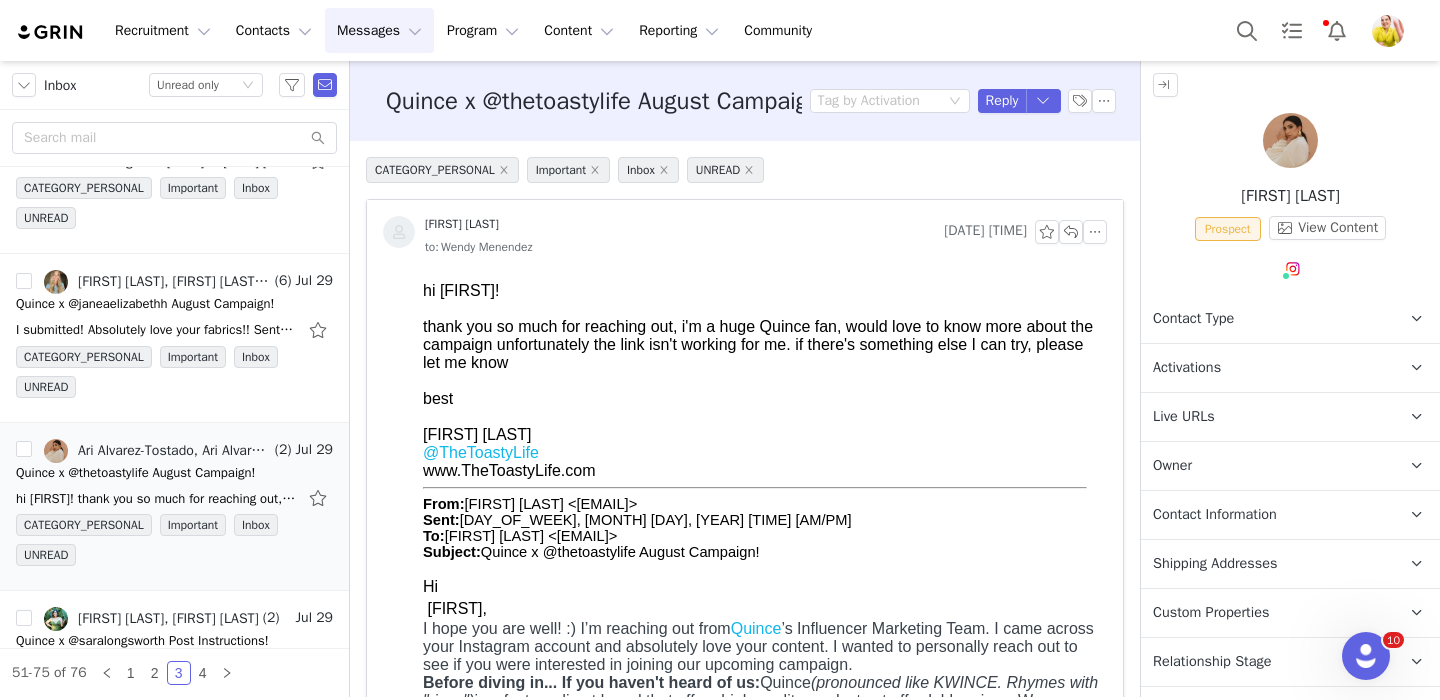 click on "Activations" at bounding box center [1266, 368] 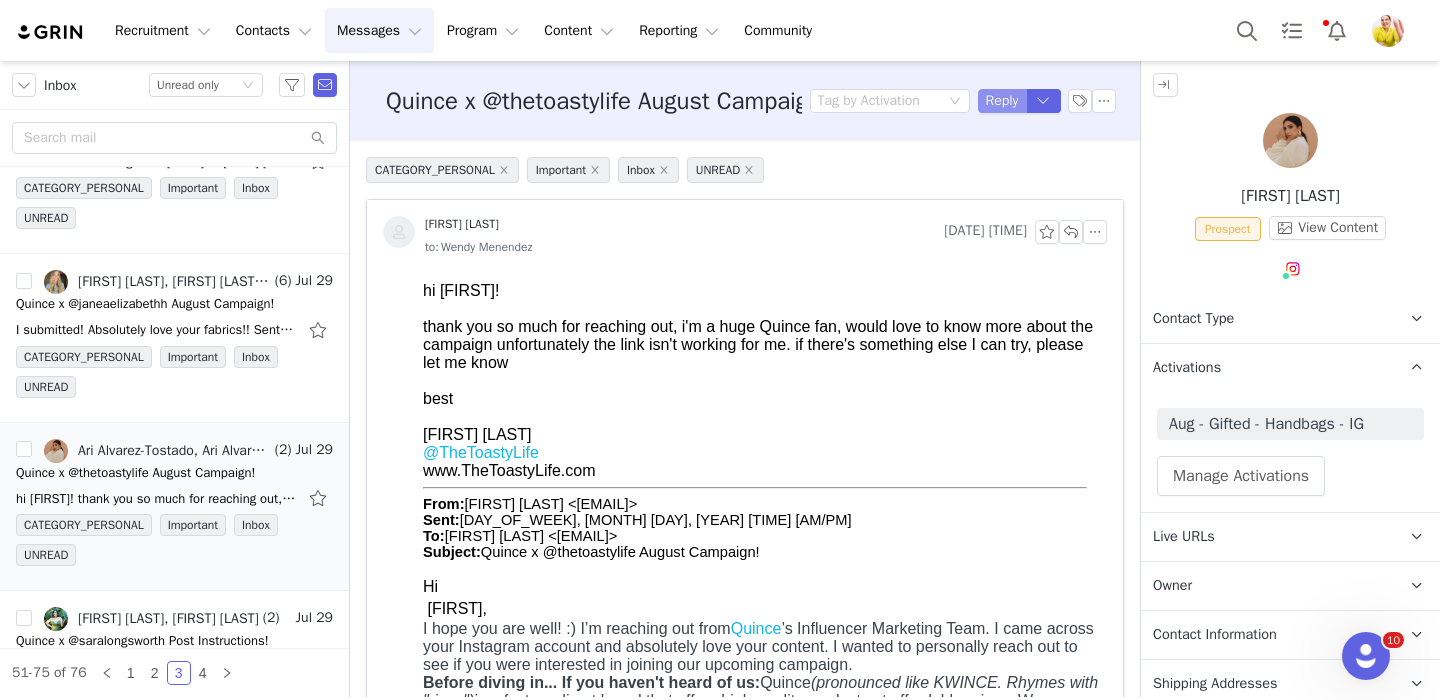 click on "Reply" at bounding box center (1002, 101) 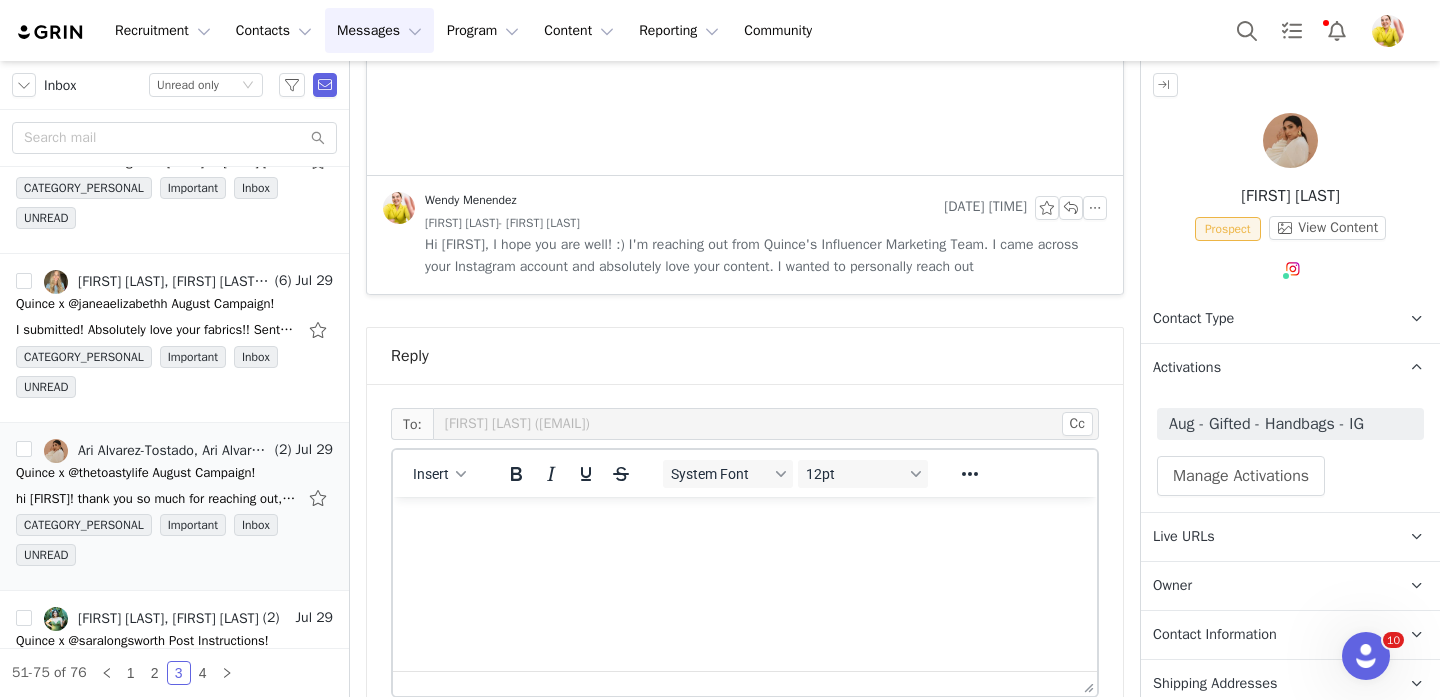 scroll, scrollTop: 0, scrollLeft: 0, axis: both 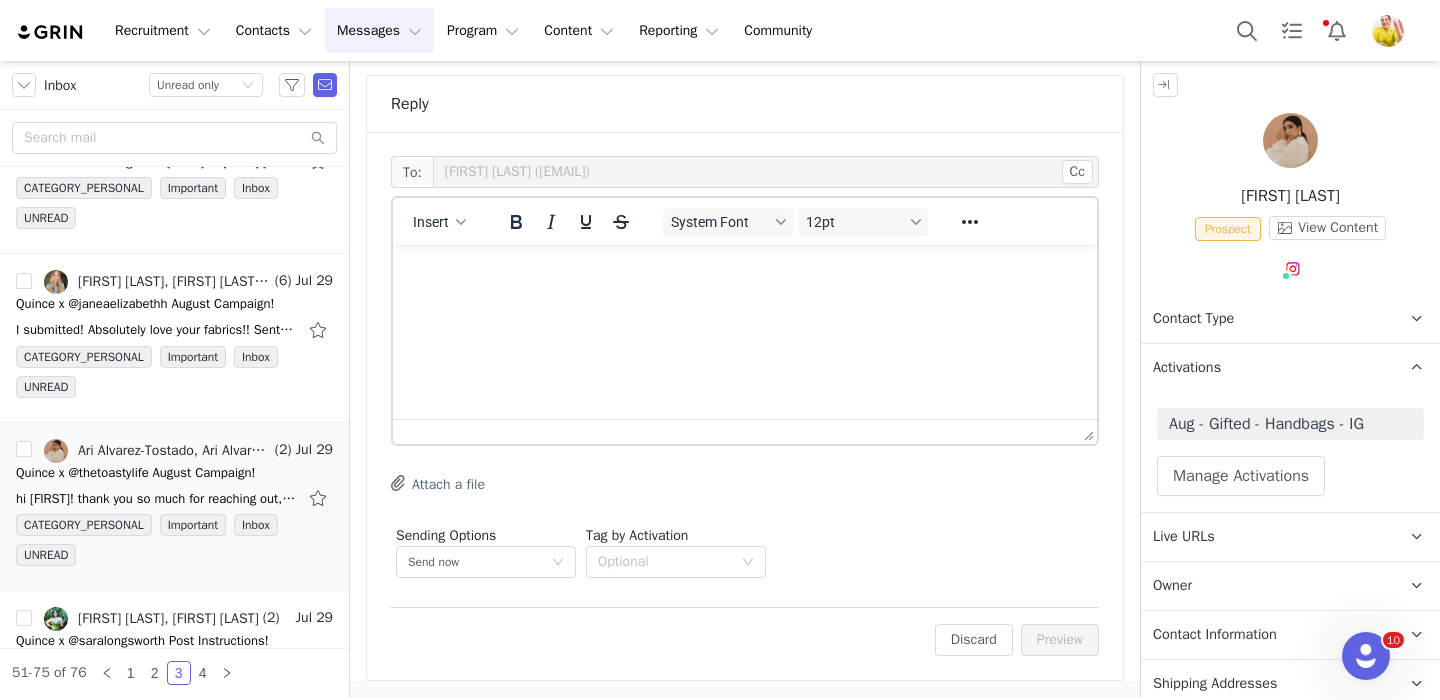 click at bounding box center [745, 272] 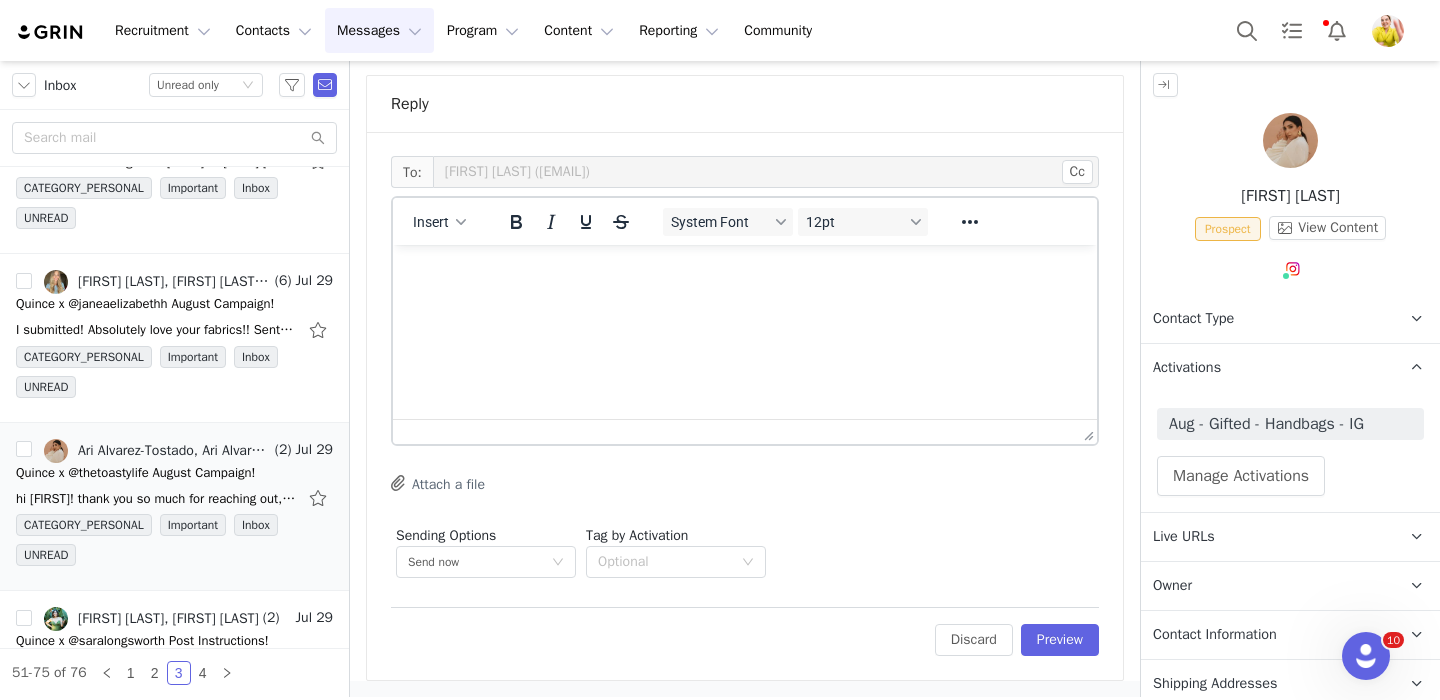 type 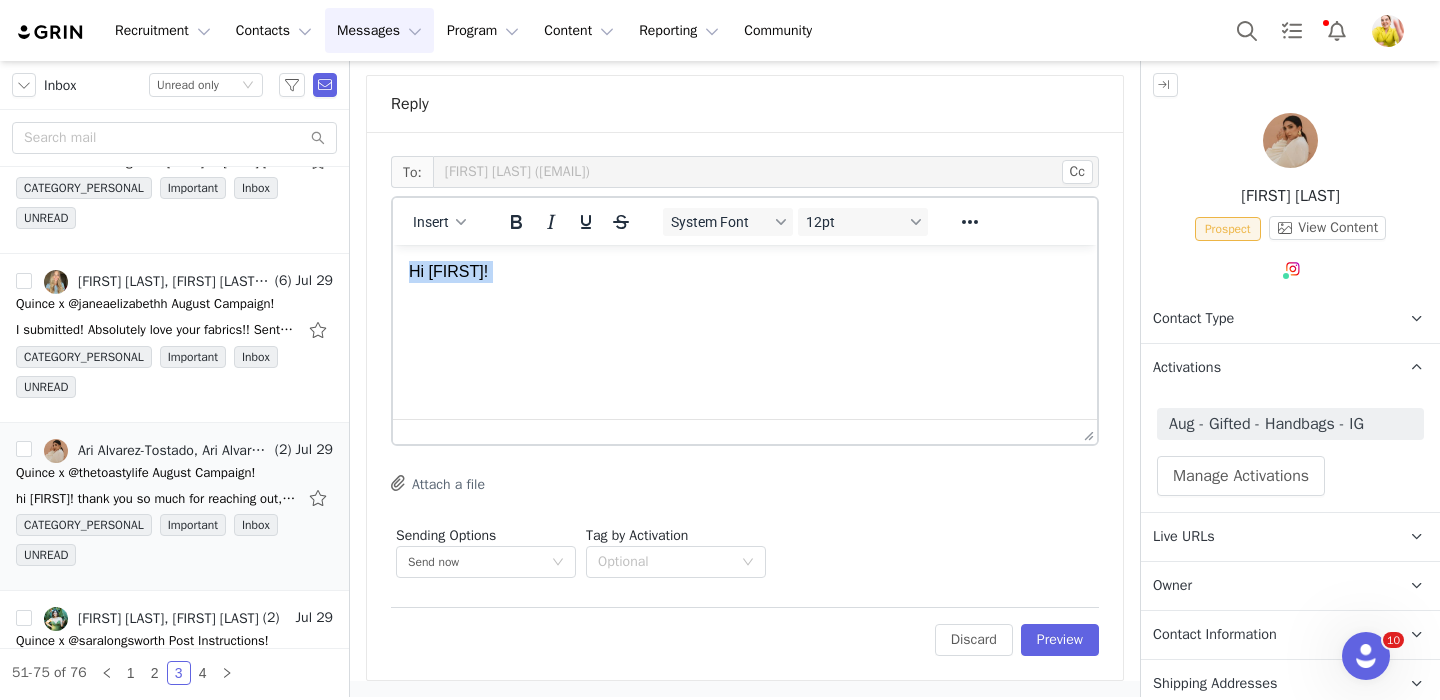 drag, startPoint x: 424, startPoint y: 305, endPoint x: 393, endPoint y: 279, distance: 40.459858 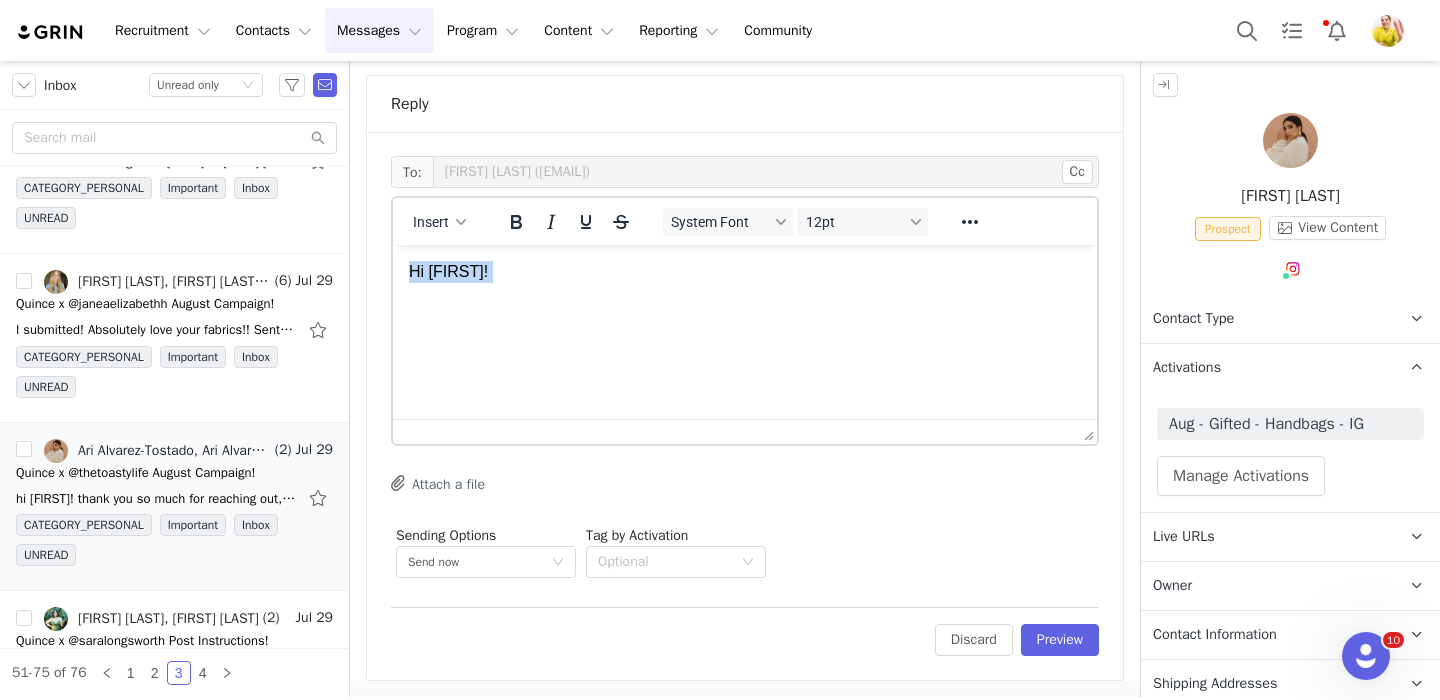 click on "Hi [FIRST]!" at bounding box center [745, 291] 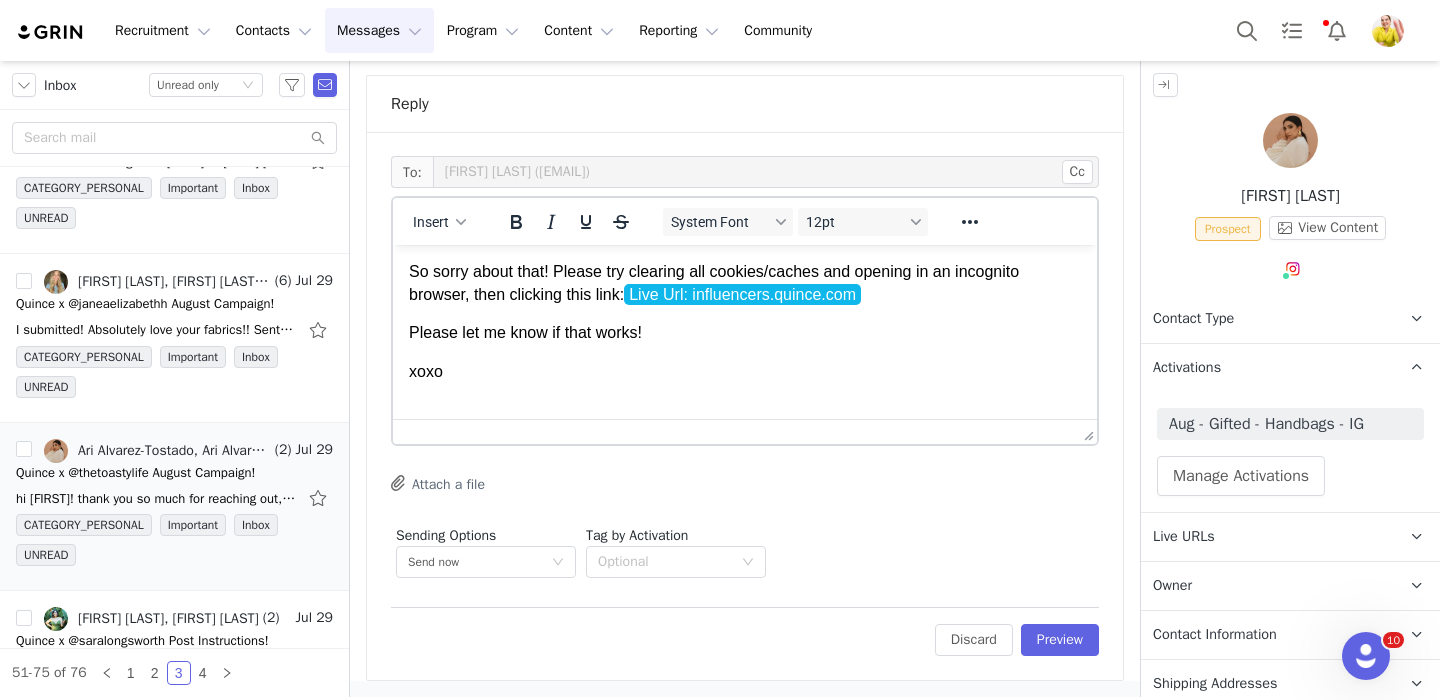 scroll, scrollTop: 0, scrollLeft: 0, axis: both 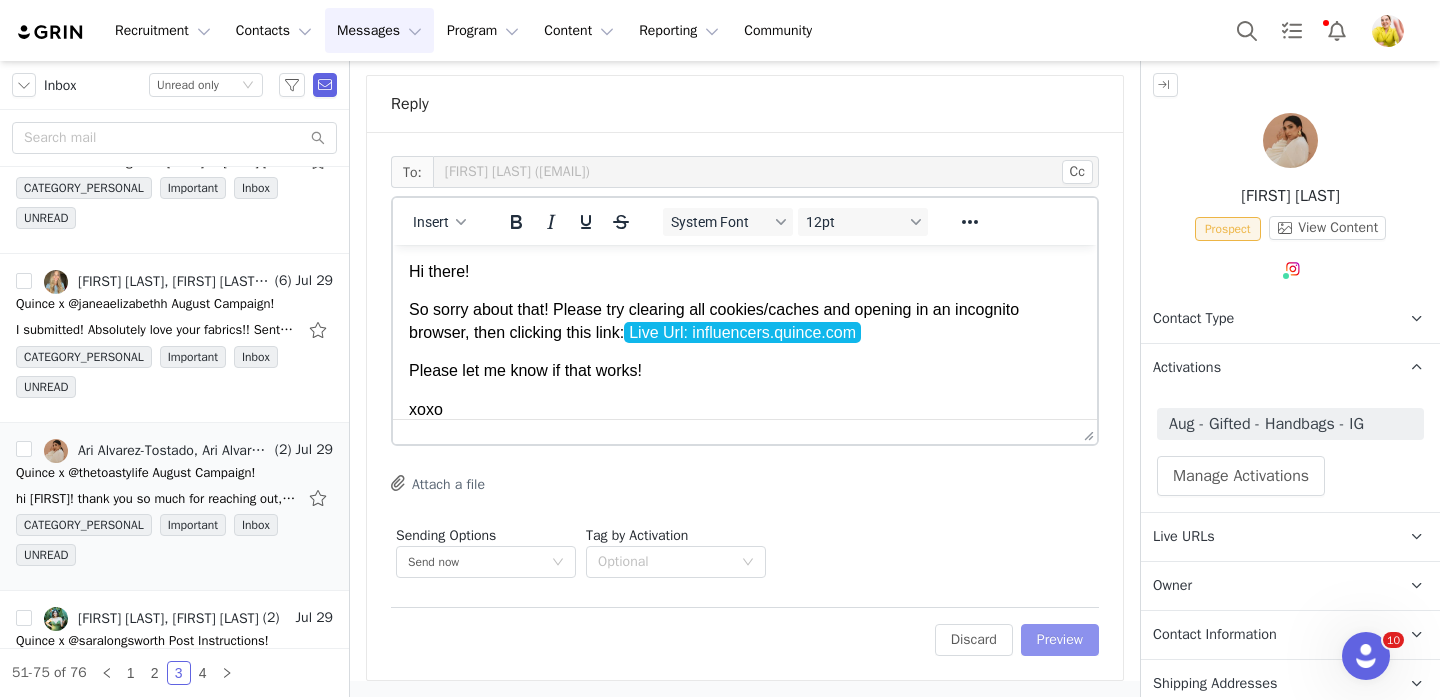 click on "Preview" at bounding box center (1060, 640) 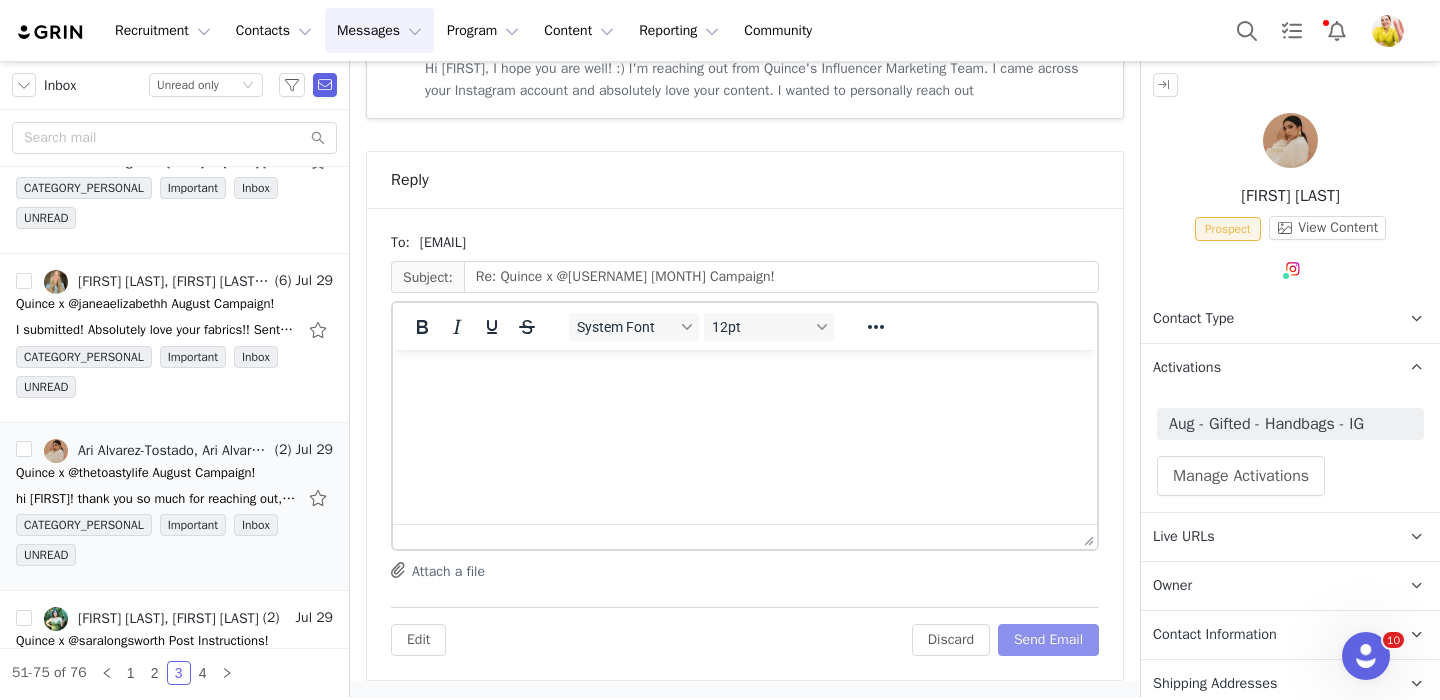 scroll, scrollTop: 1218, scrollLeft: 0, axis: vertical 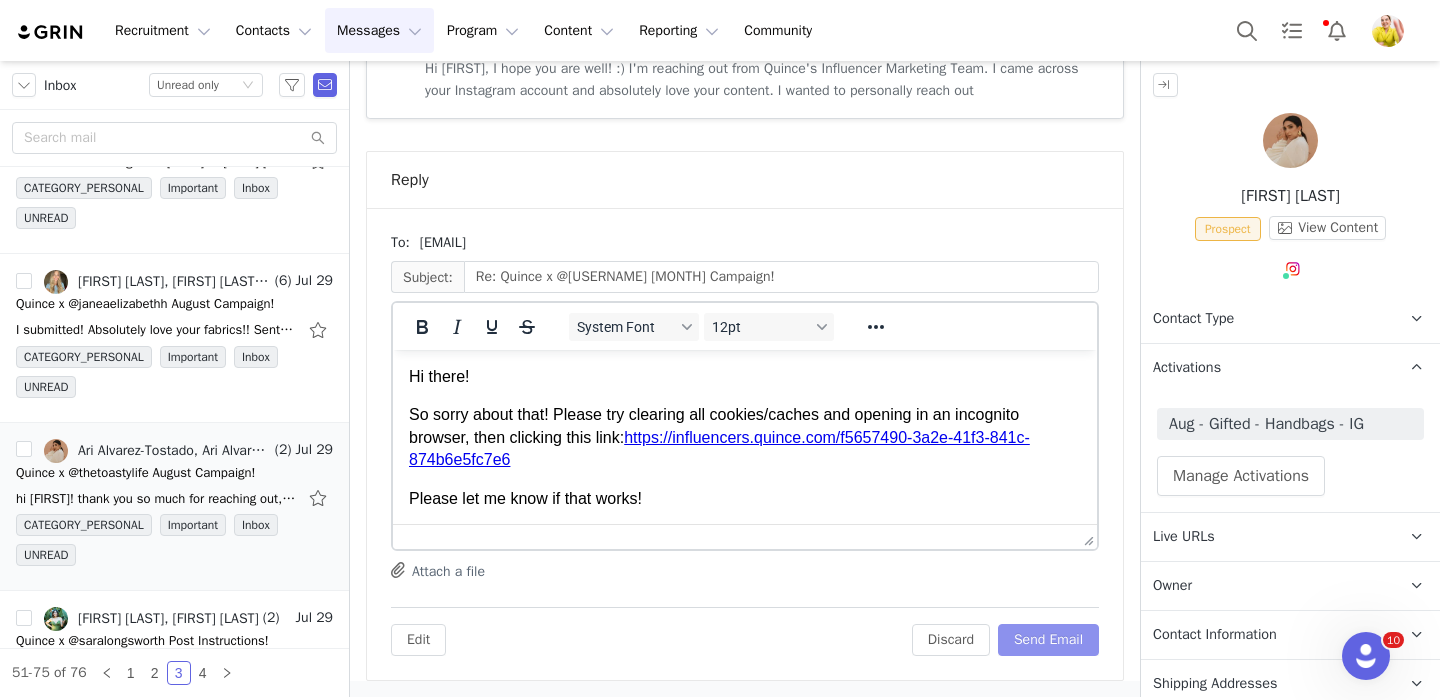 click on "Send Email" at bounding box center [1048, 640] 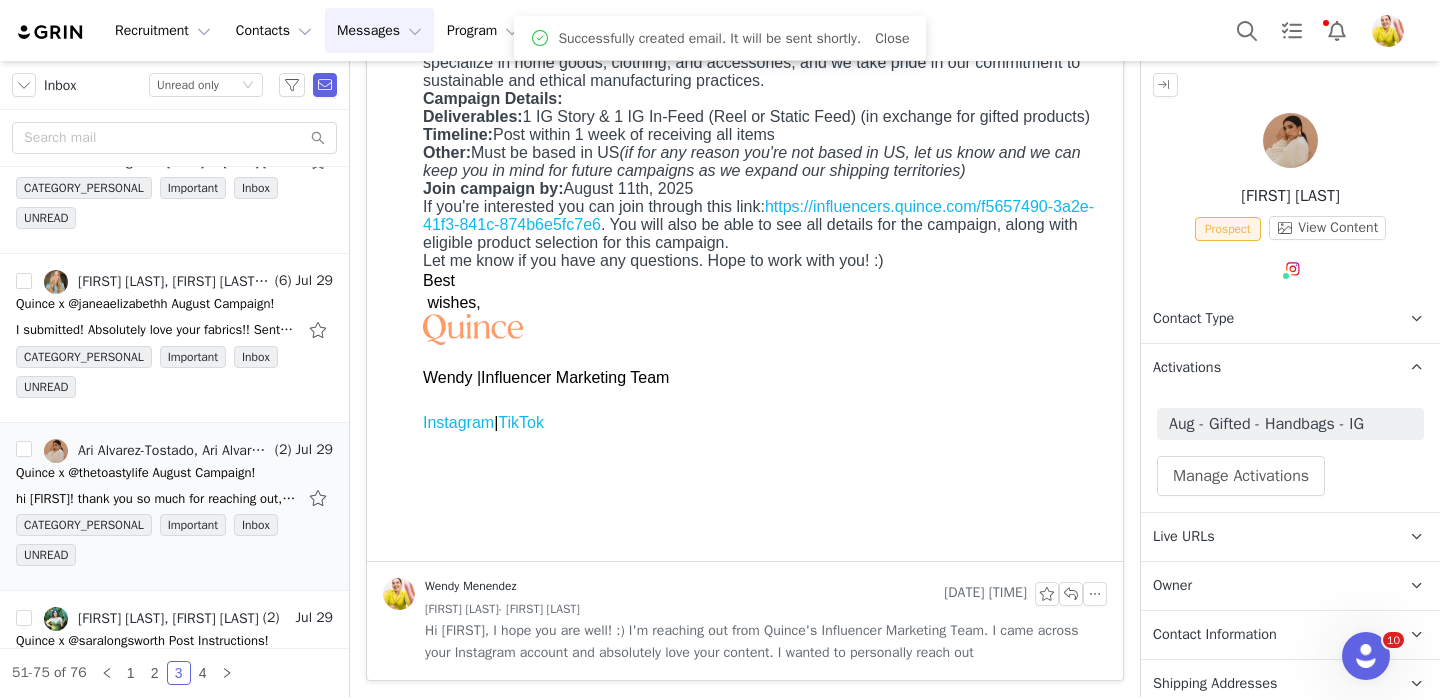 scroll, scrollTop: 656, scrollLeft: 0, axis: vertical 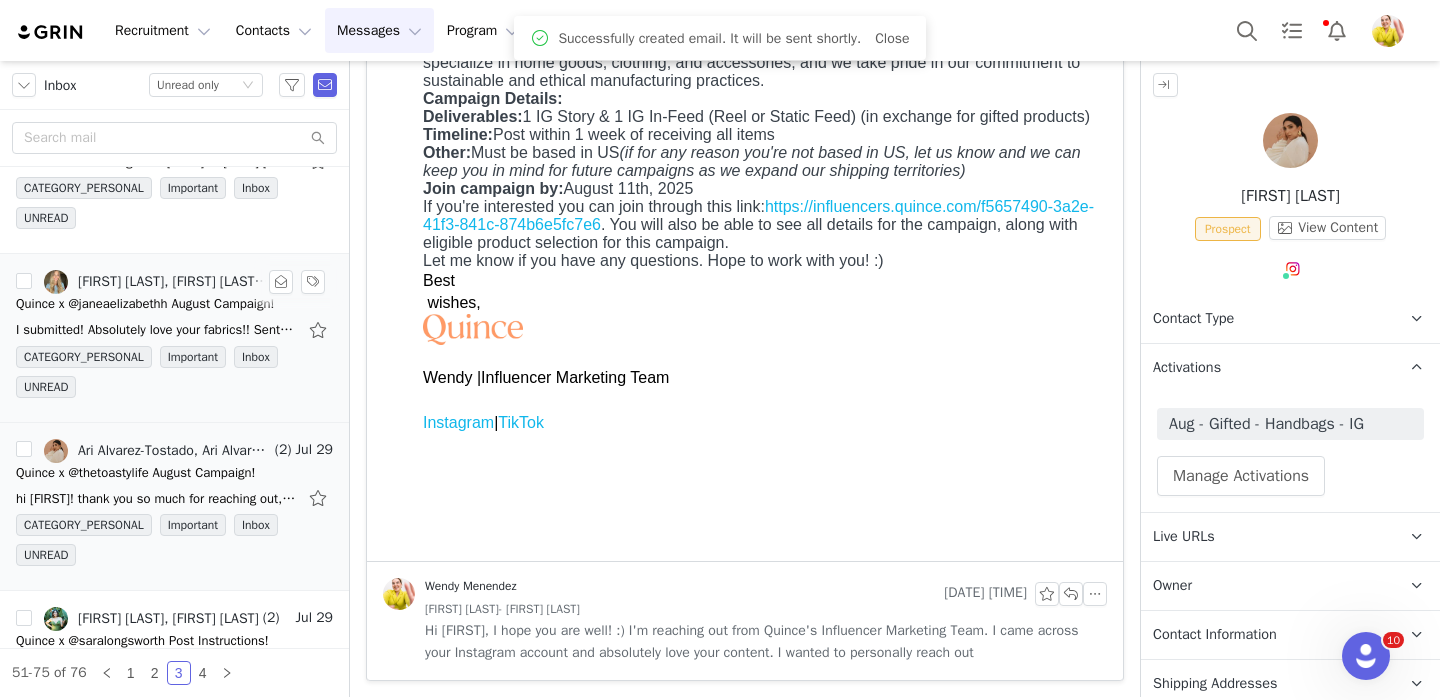 click on "CATEGORY_PERSONAL   Important   Inbox   UNREAD" at bounding box center (174, 376) 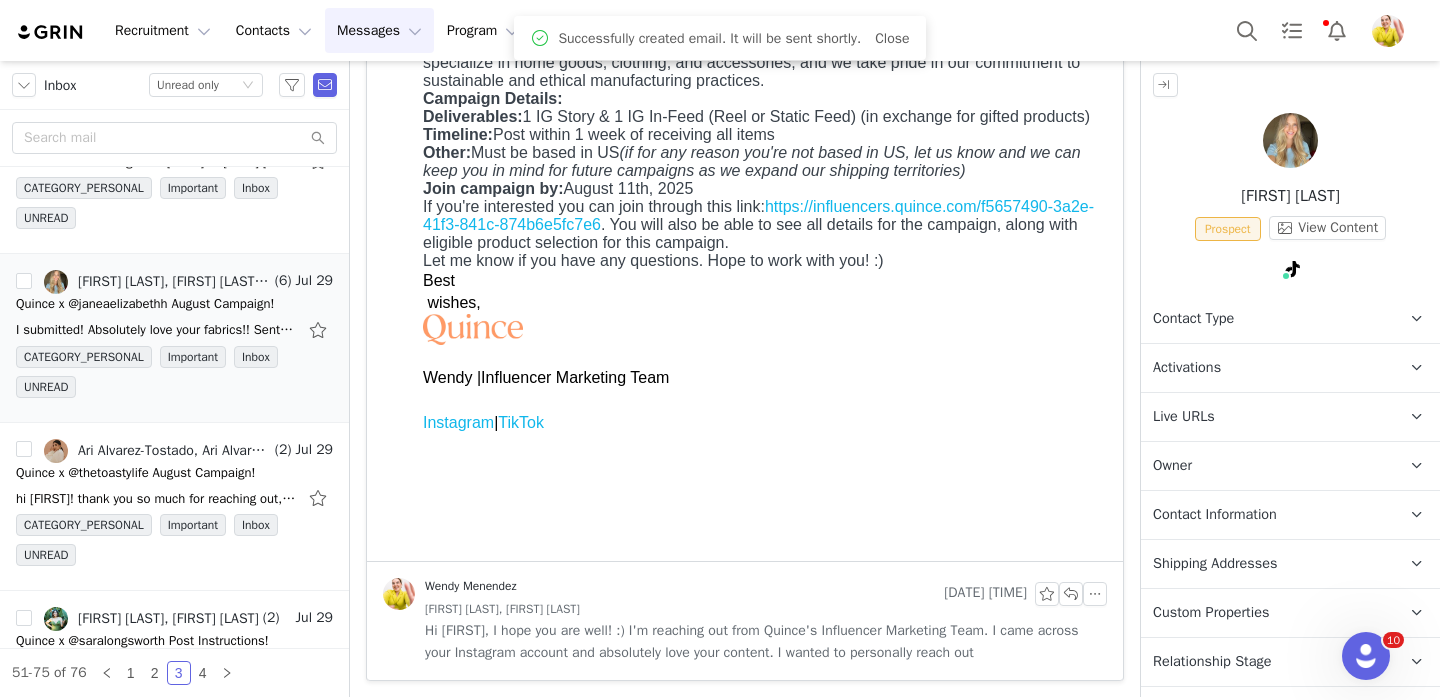 scroll, scrollTop: 642, scrollLeft: 0, axis: vertical 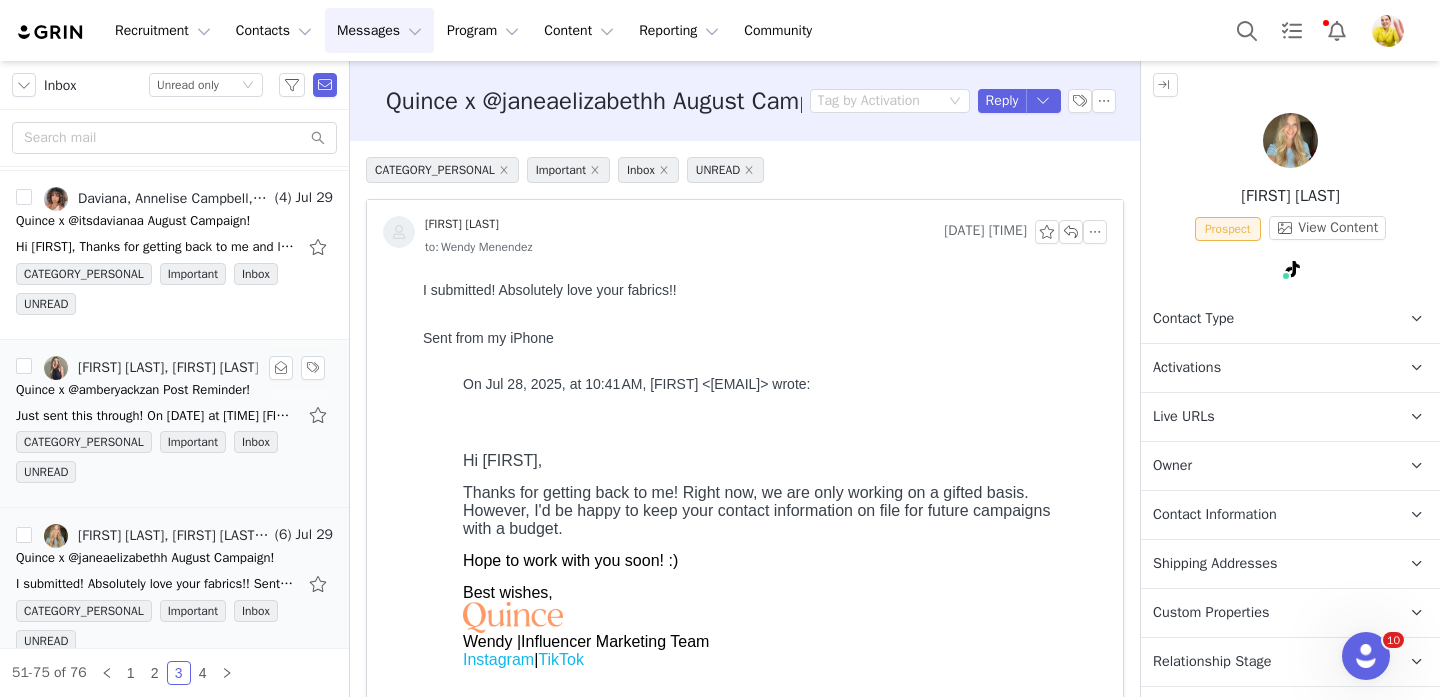 click on "Just sent this through! On [DATE] at [TIME] [FIRST] [LAST] <[EMAIL]> wrote: Hi [FIRST], I just wanted to send a quick reminder as we're approaching the end of the month" at bounding box center (174, 415) 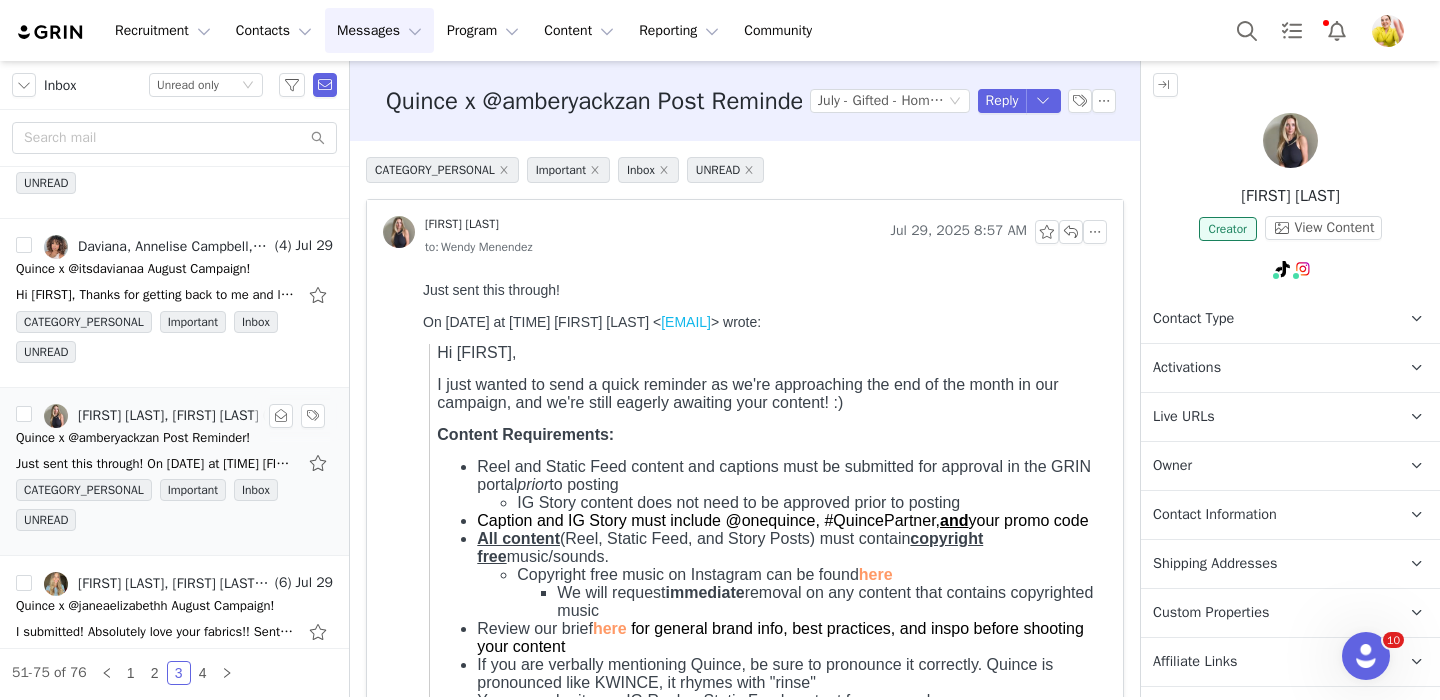 scroll, scrollTop: 0, scrollLeft: 0, axis: both 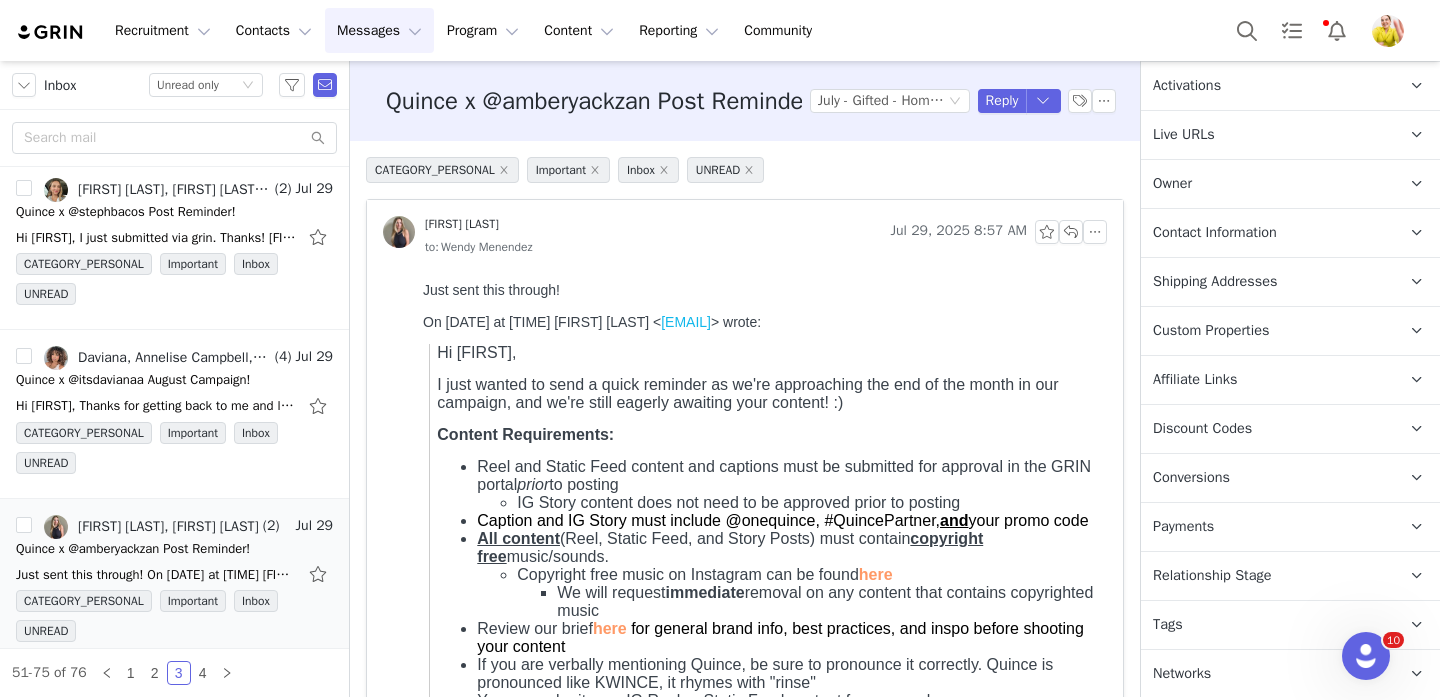 click on "Relationship Stage  Use relationship stages to move contacts through a logical sequence, from unaware of your brand to loyal ambassador" at bounding box center [1266, 576] 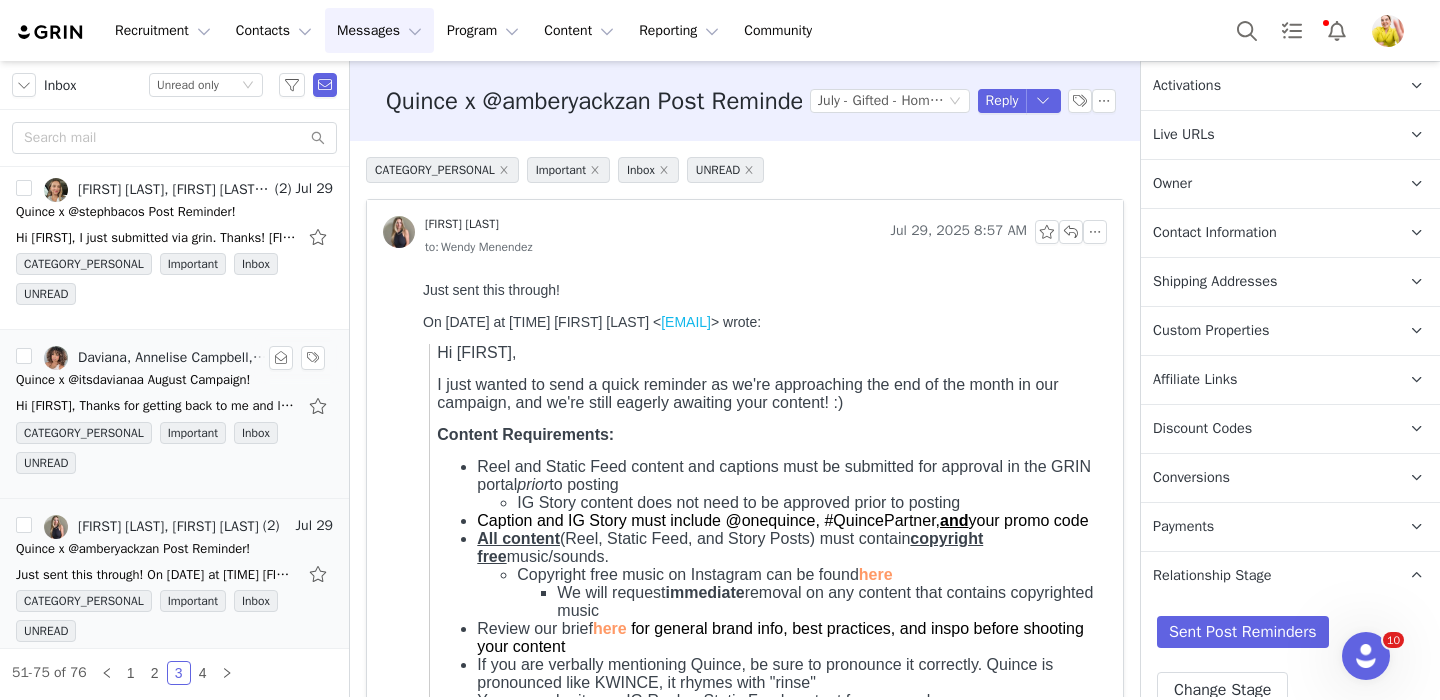 click on "Hi [FIRST], Thanks for getting back to me and letting me know! I hope to work you in the future. Best, [FIRST] ᐧ On [DAY_OF_WEEK], [MONTH] [DAY], [YEAR] at [TIME] [AM/PM] [FIRST] [LAST] <[EMAIL]> wrote: Hi" at bounding box center [174, 406] 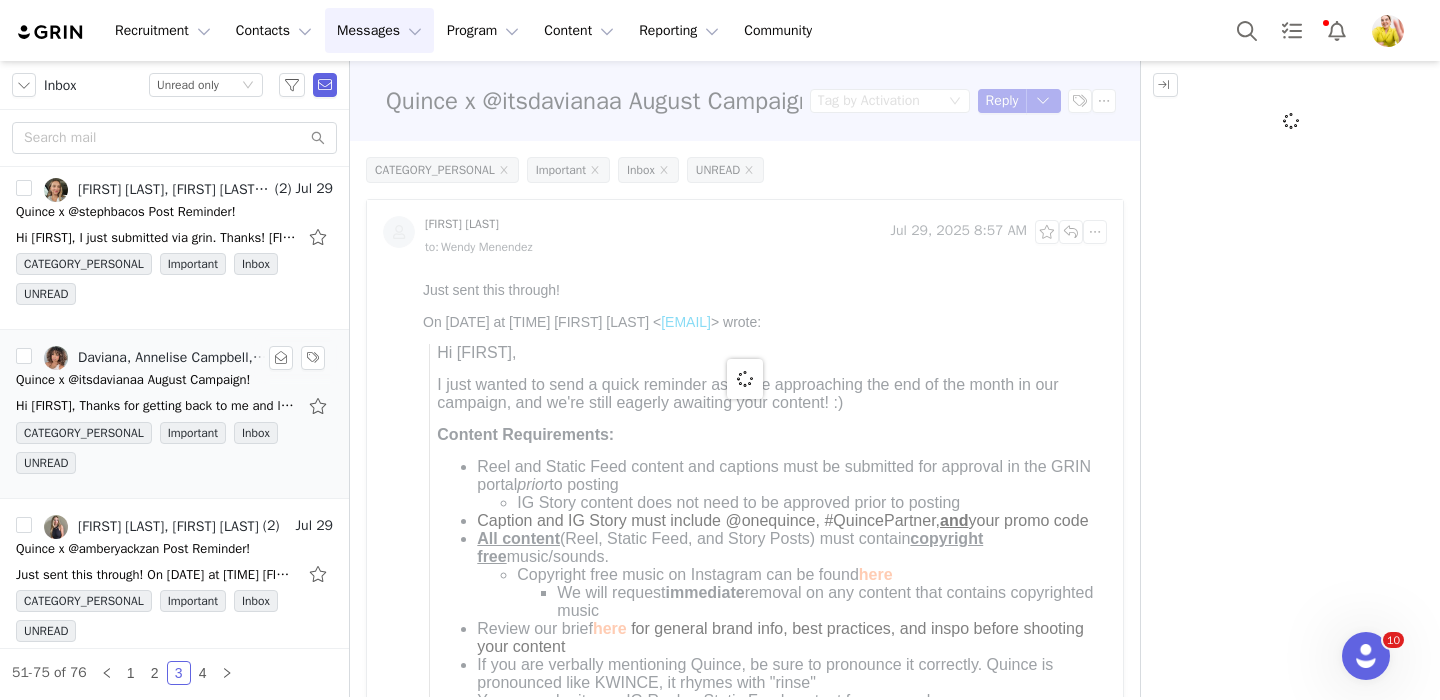 scroll, scrollTop: 0, scrollLeft: 0, axis: both 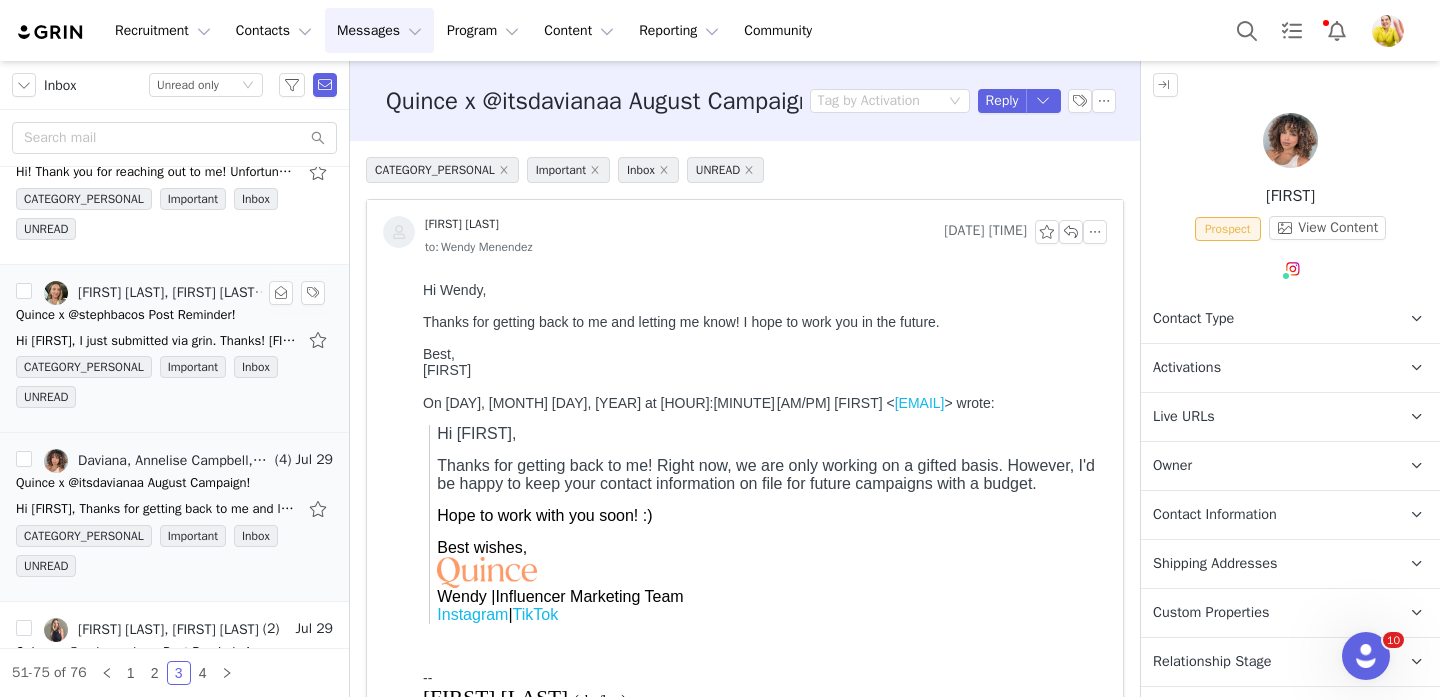 click on "CATEGORY_PERSONAL   Important   Inbox   UNREAD" at bounding box center (174, 386) 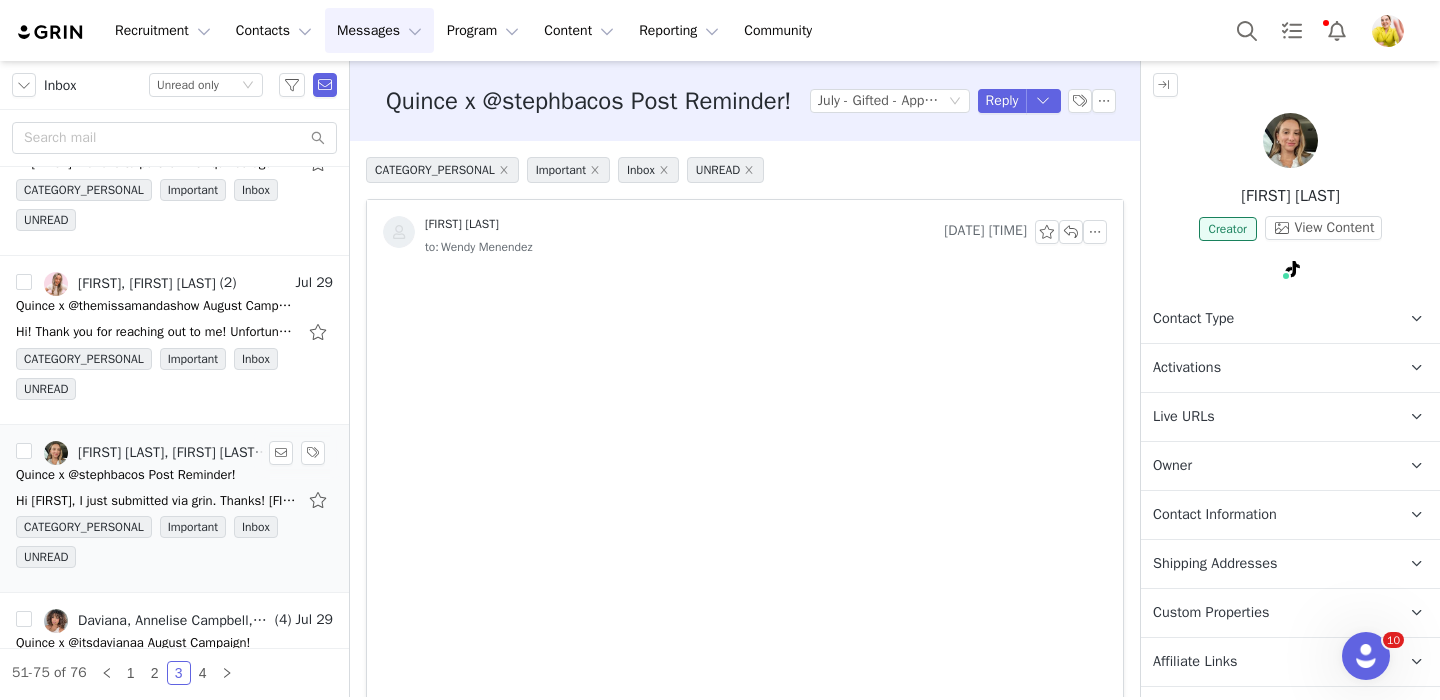 scroll, scrollTop: 2542, scrollLeft: 0, axis: vertical 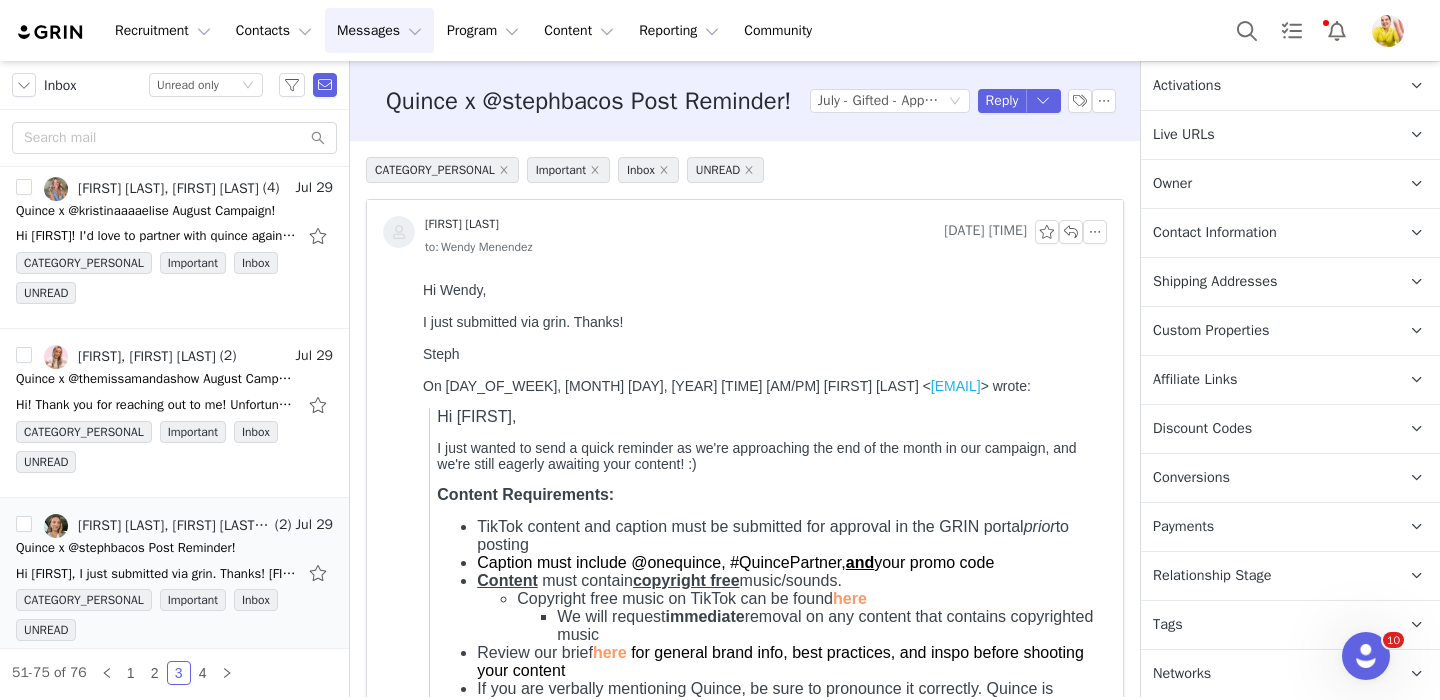 click on "Relationship Stage" at bounding box center [1212, 576] 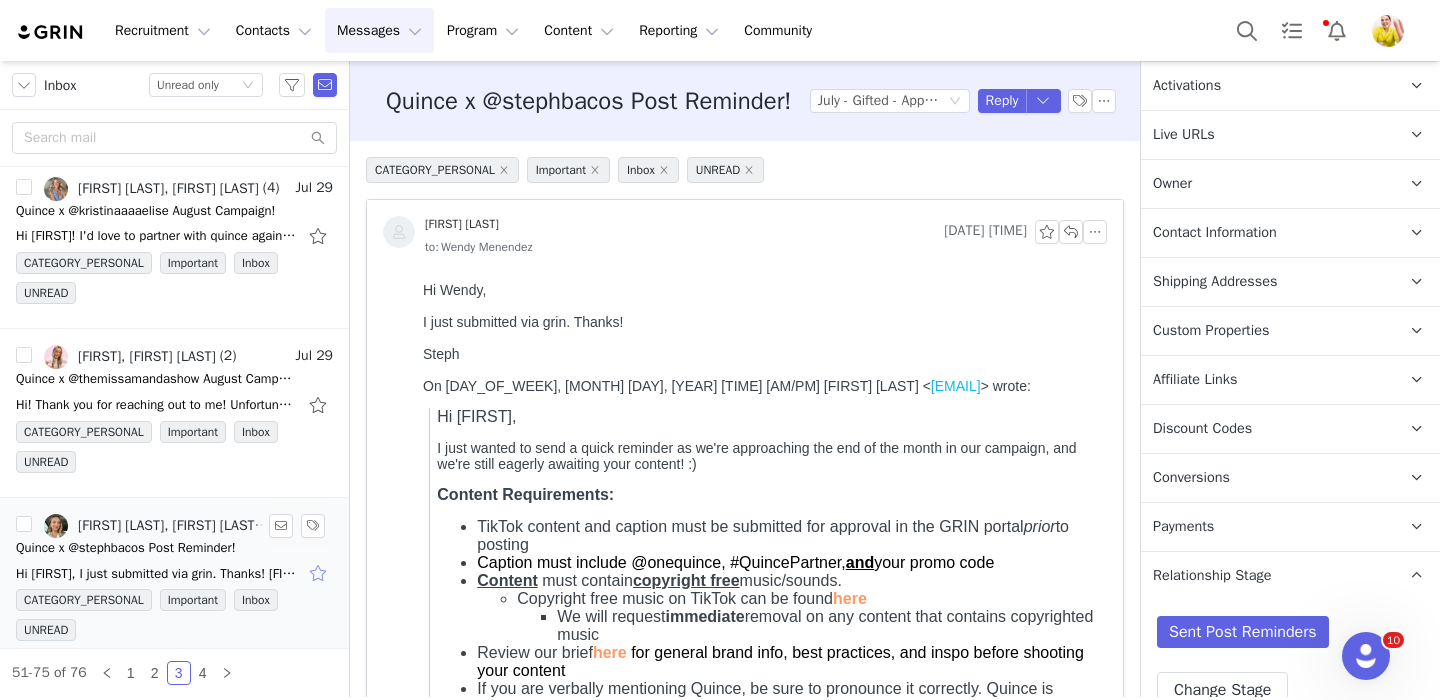 click at bounding box center [320, 573] 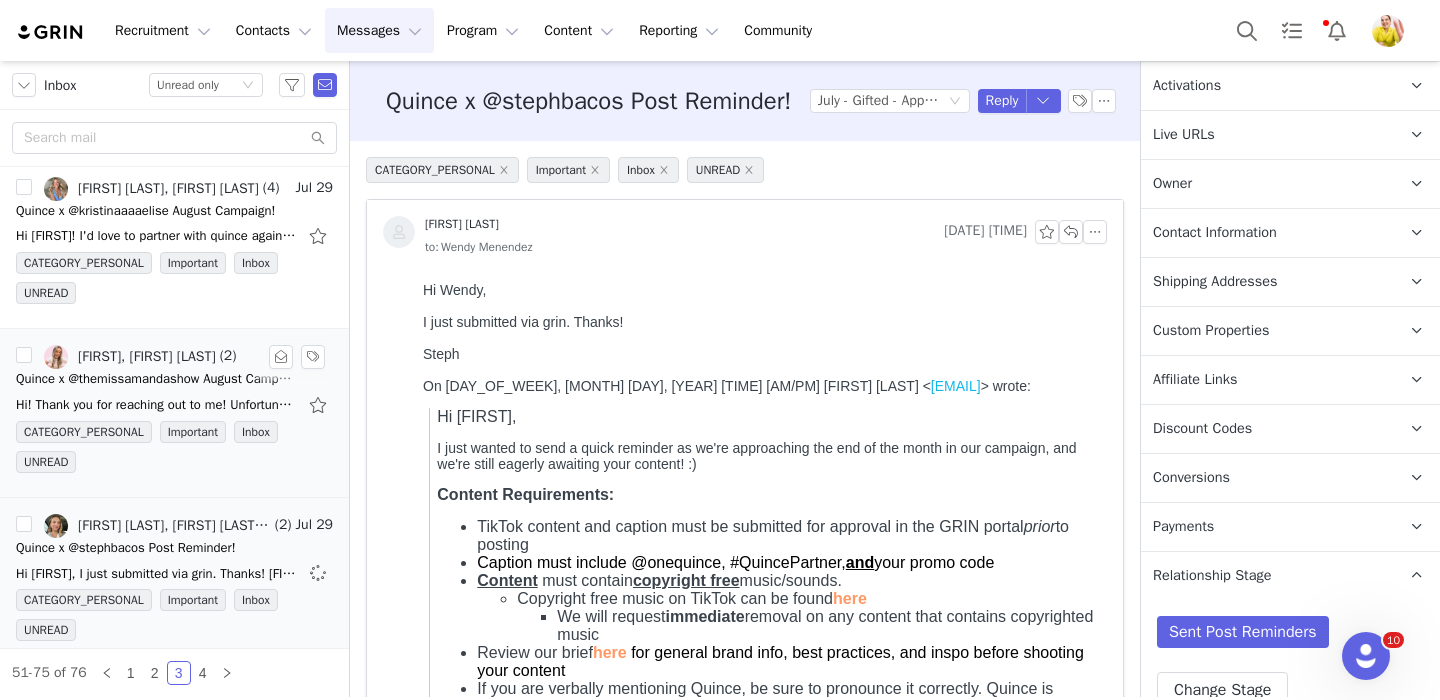 click on "Hi! Thank you for reaching out to me! Unfortunately at this time, I will have to kindly decline your offer. [FIRST] On [DAY], [MONTH] [DAY], [YEAR] at [HOUR]:[MINUTE] [AM/PM] [FIRST] <[EMAIL]> wrote: Hi" at bounding box center (156, 405) 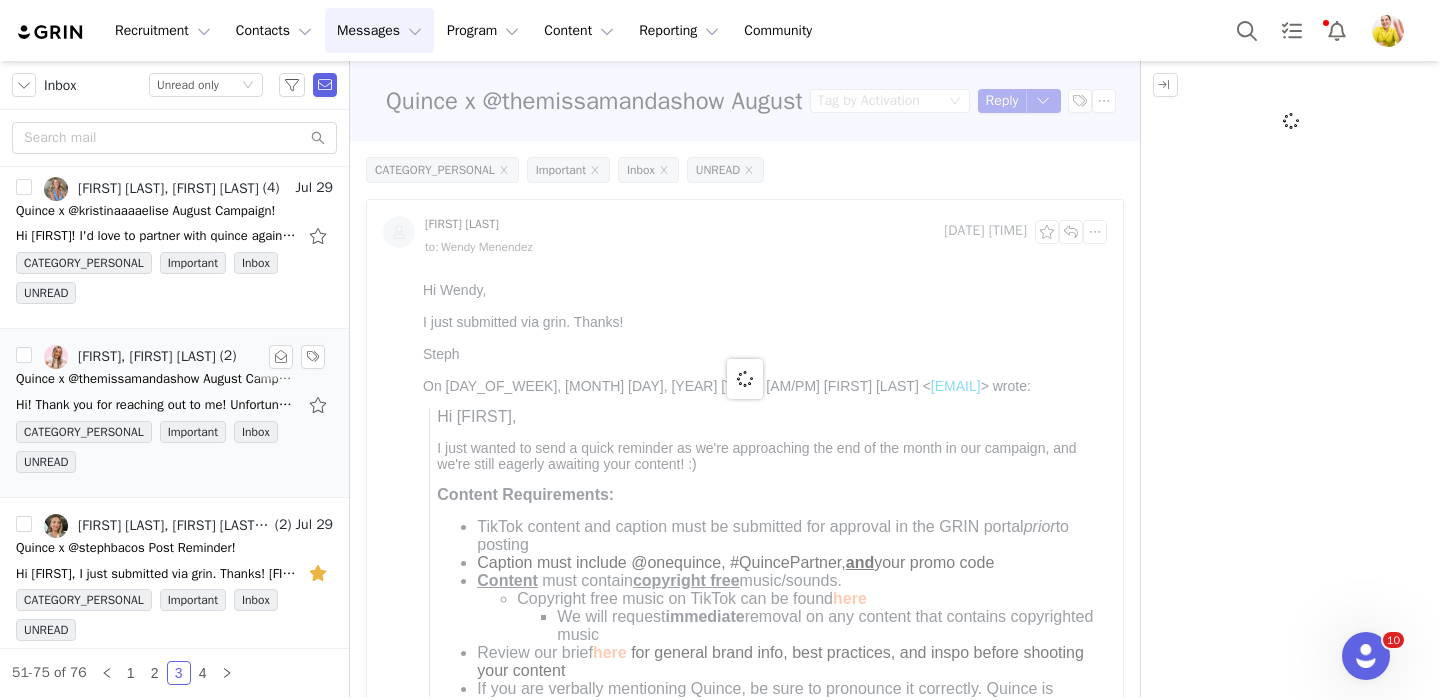 scroll, scrollTop: 0, scrollLeft: 0, axis: both 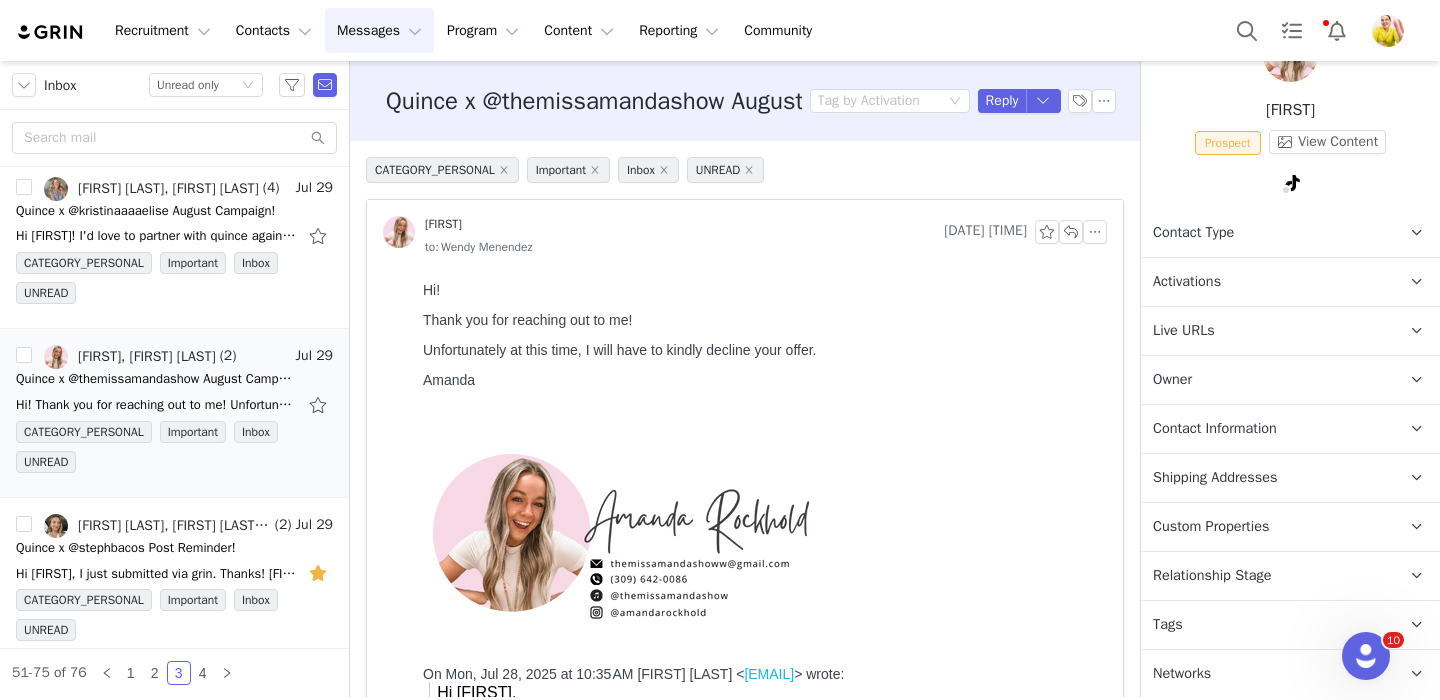 click on "Relationship Stage" at bounding box center [1212, 576] 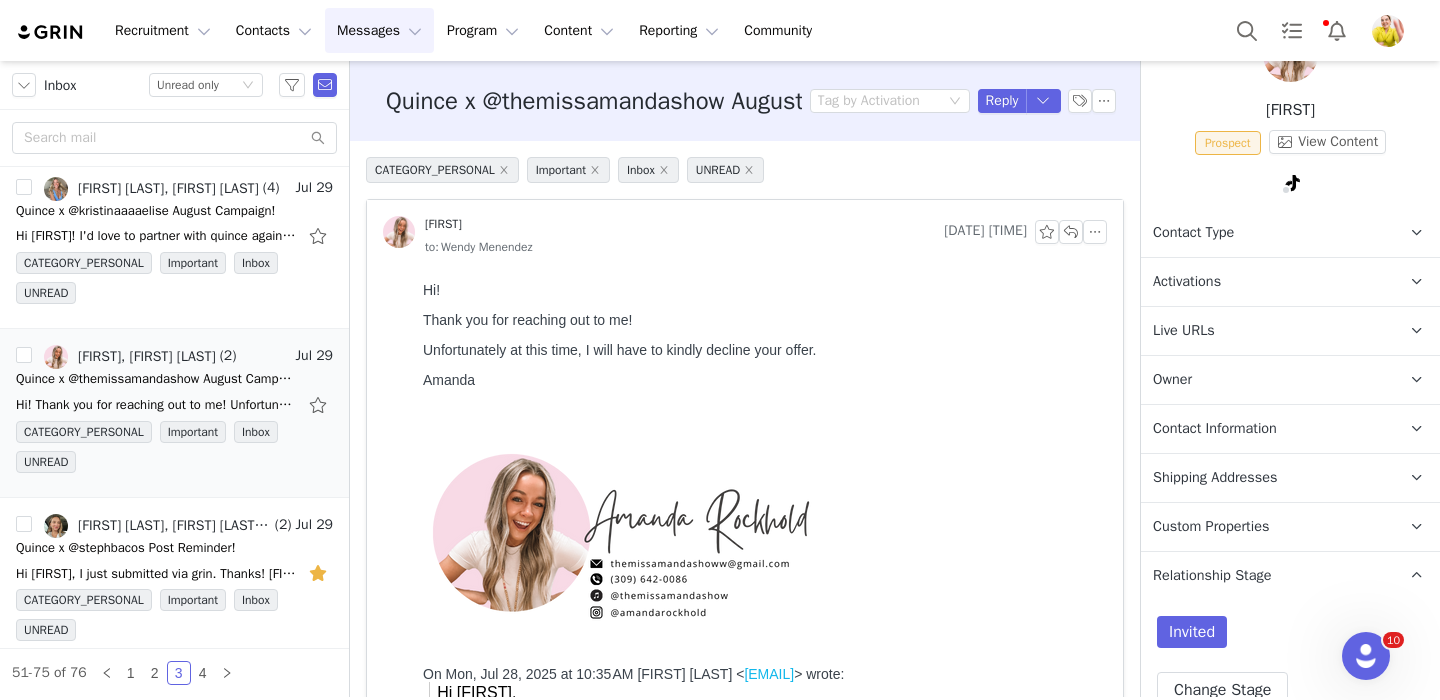 scroll, scrollTop: 210, scrollLeft: 0, axis: vertical 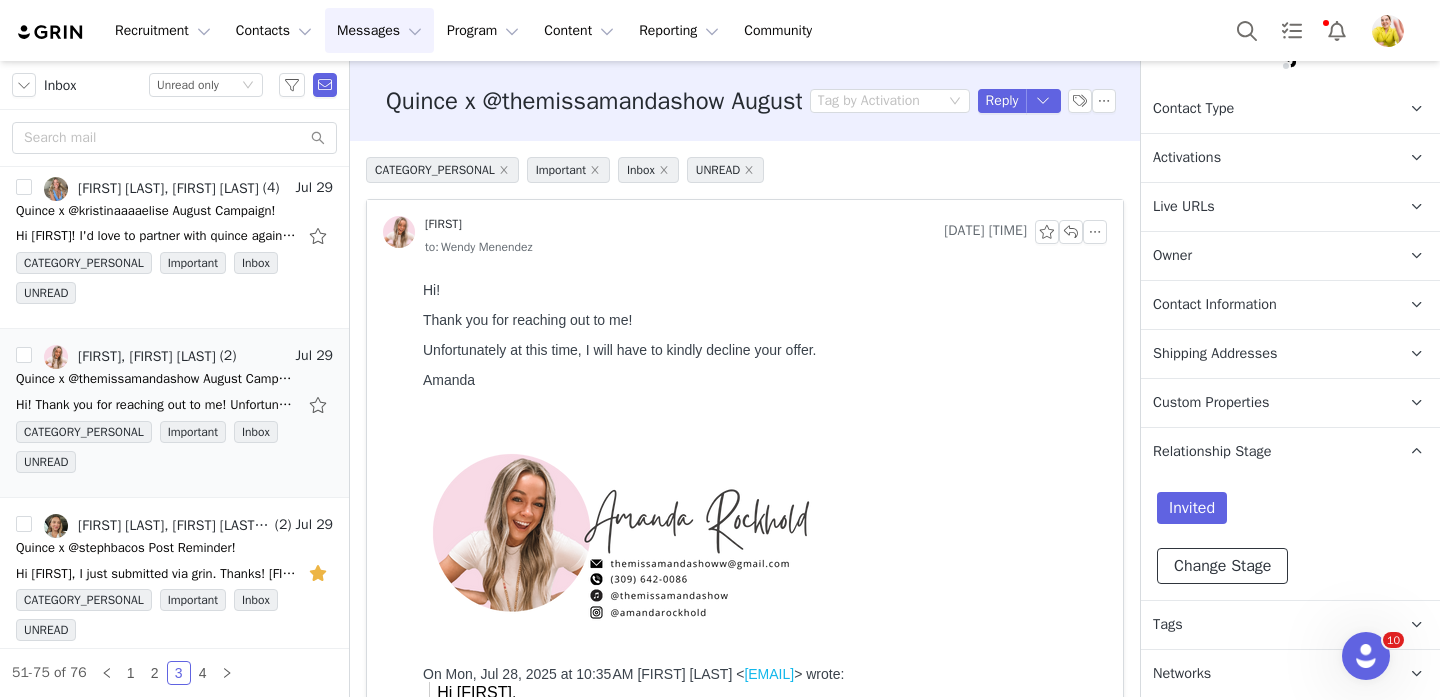 click on "Change Stage" at bounding box center [1222, 566] 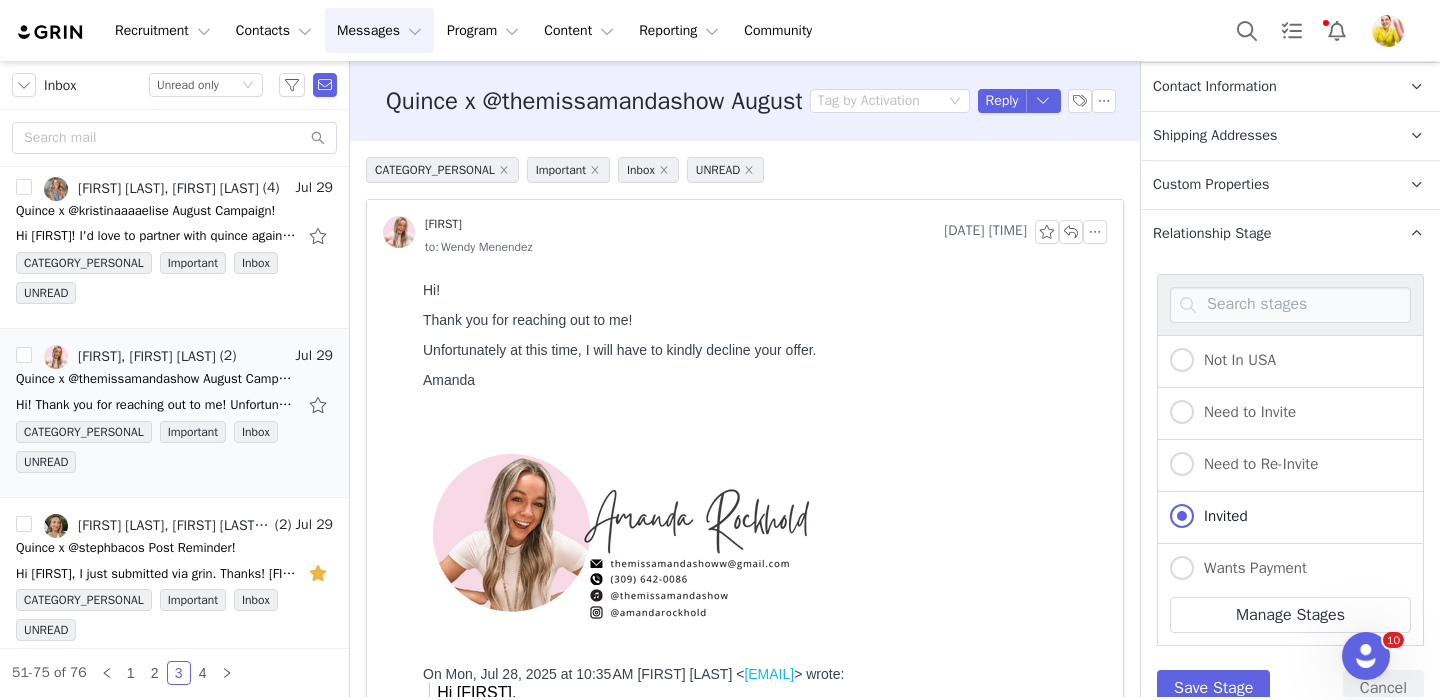 scroll, scrollTop: 550, scrollLeft: 0, axis: vertical 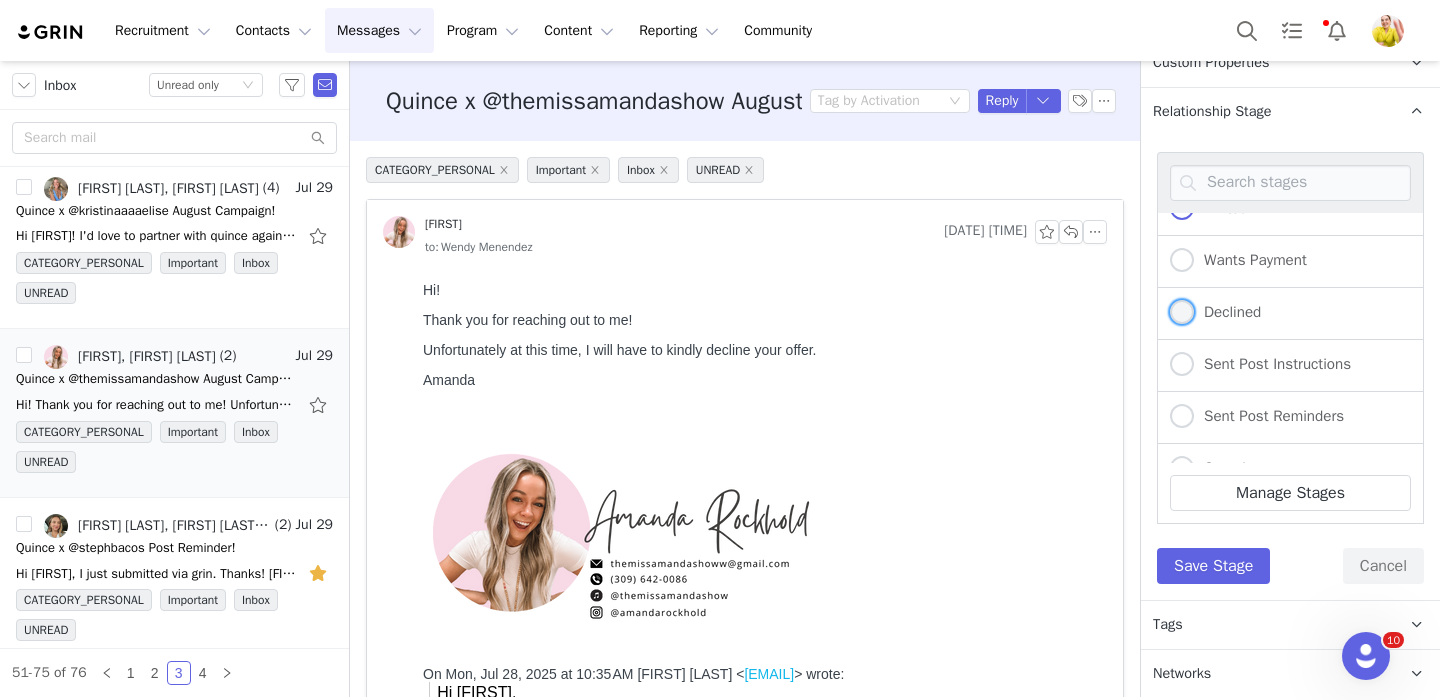 click on "Declined" at bounding box center [1227, 312] 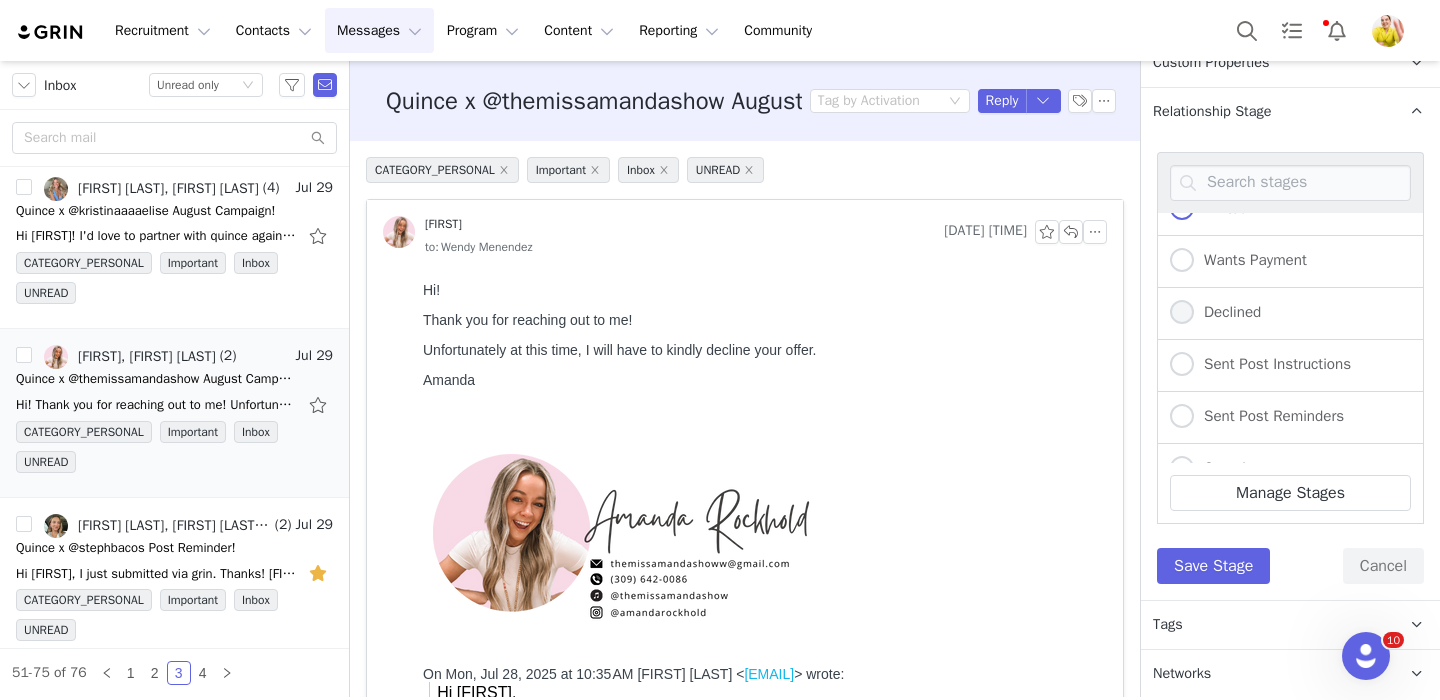 click on "Declined" at bounding box center [1182, 313] 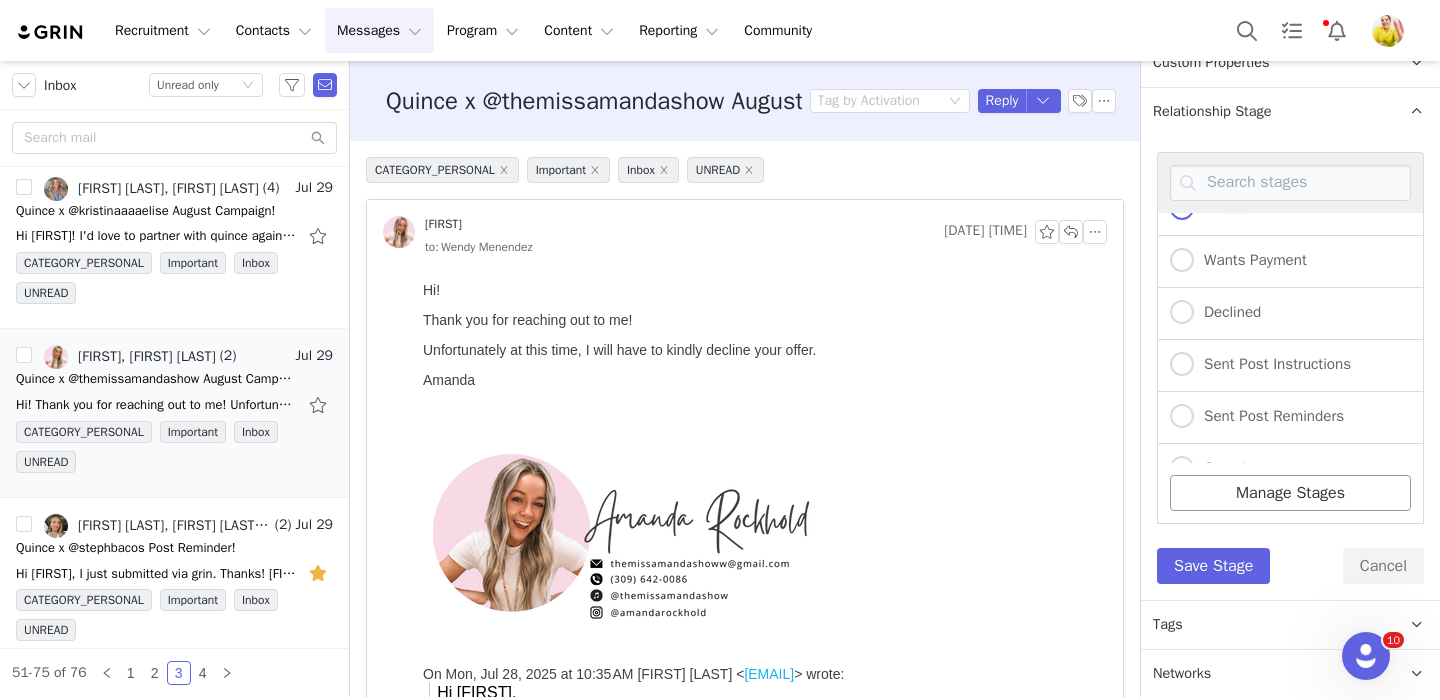 radio on "false" 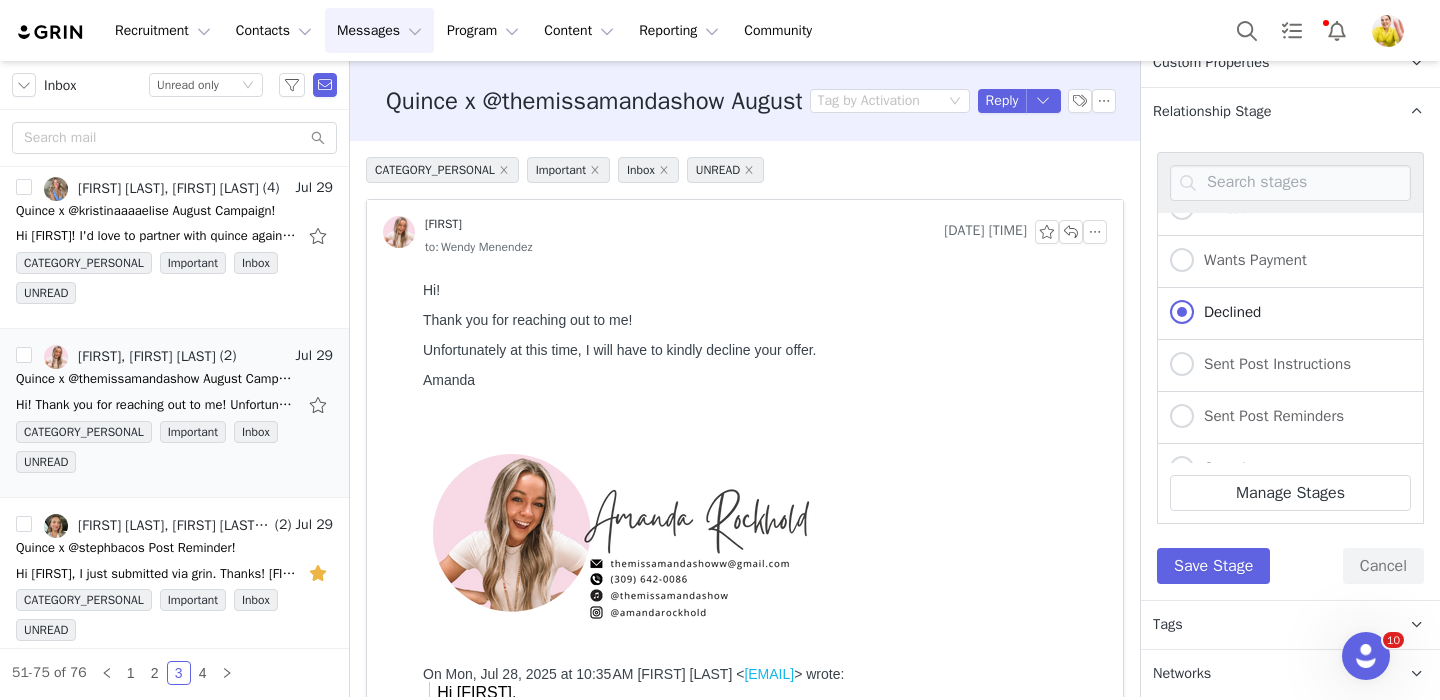 click on "Not In USA   Need to Invite   Need to Re-Invite   Invited   Wants Payment   Declined   Sent Post Instructions   Sent Post Reminders   Complete   Blacklisted - No Post/Partial Post   Blacklisted - No Promo Code/Wrong Promo Code   Blacklisted - Difficult to Work With   Do Not Outreach To   Manage Stages   Save Stage  Cancel" at bounding box center (1290, 368) 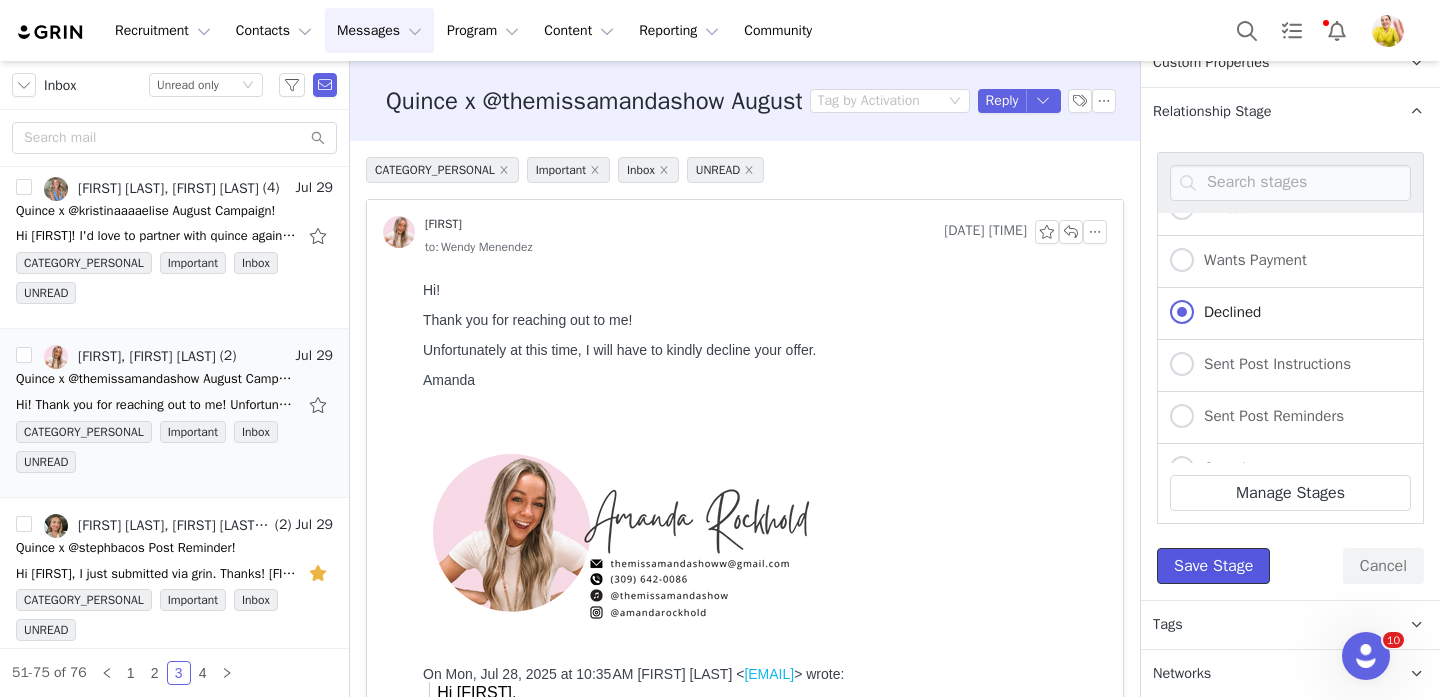 click on "Save Stage" at bounding box center [1213, 566] 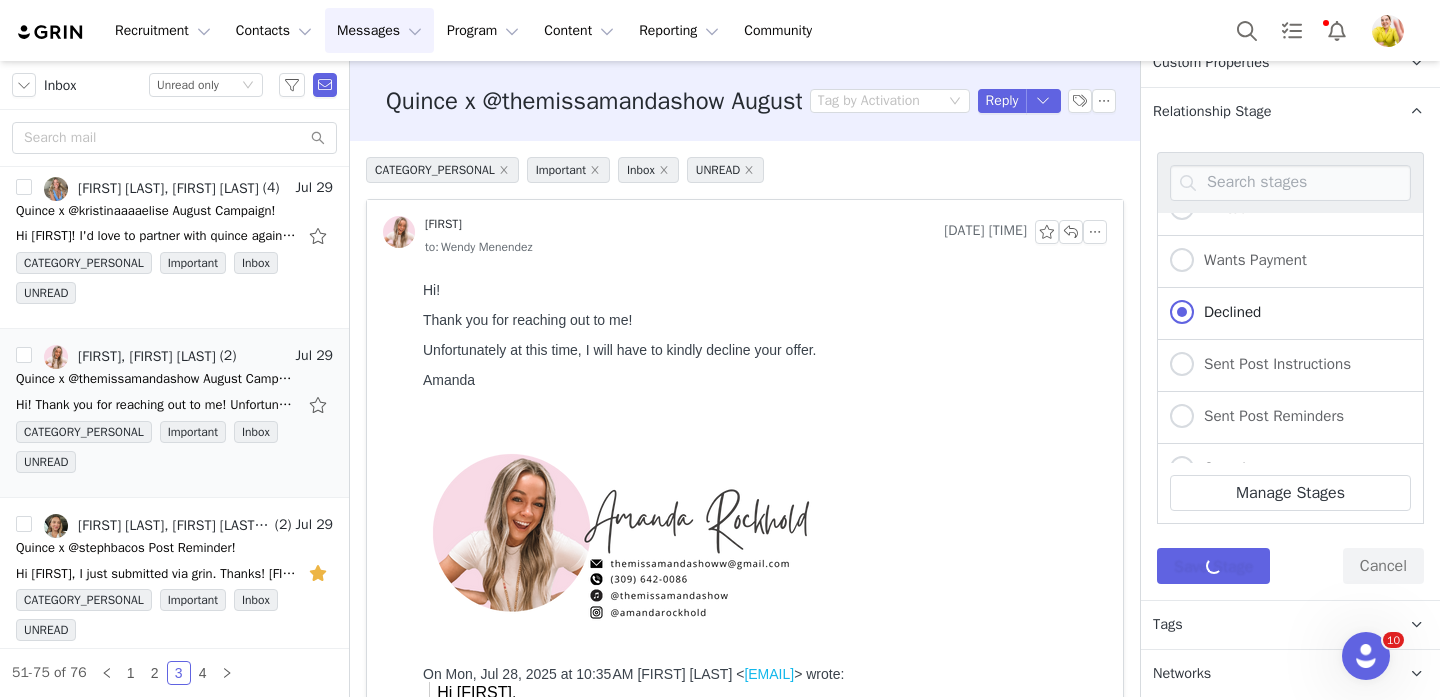 scroll, scrollTop: 210, scrollLeft: 0, axis: vertical 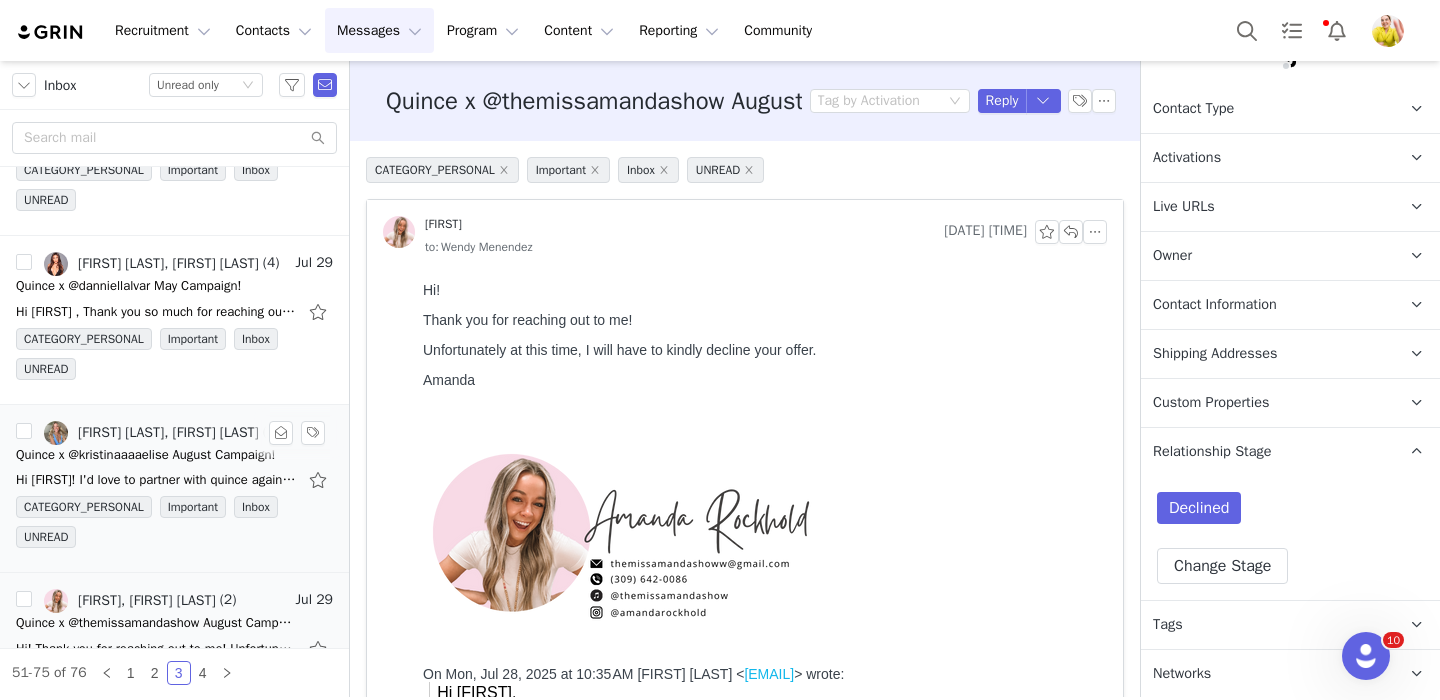 click on "Quince x @kristinaaaaelise August Campaign!" at bounding box center [145, 455] 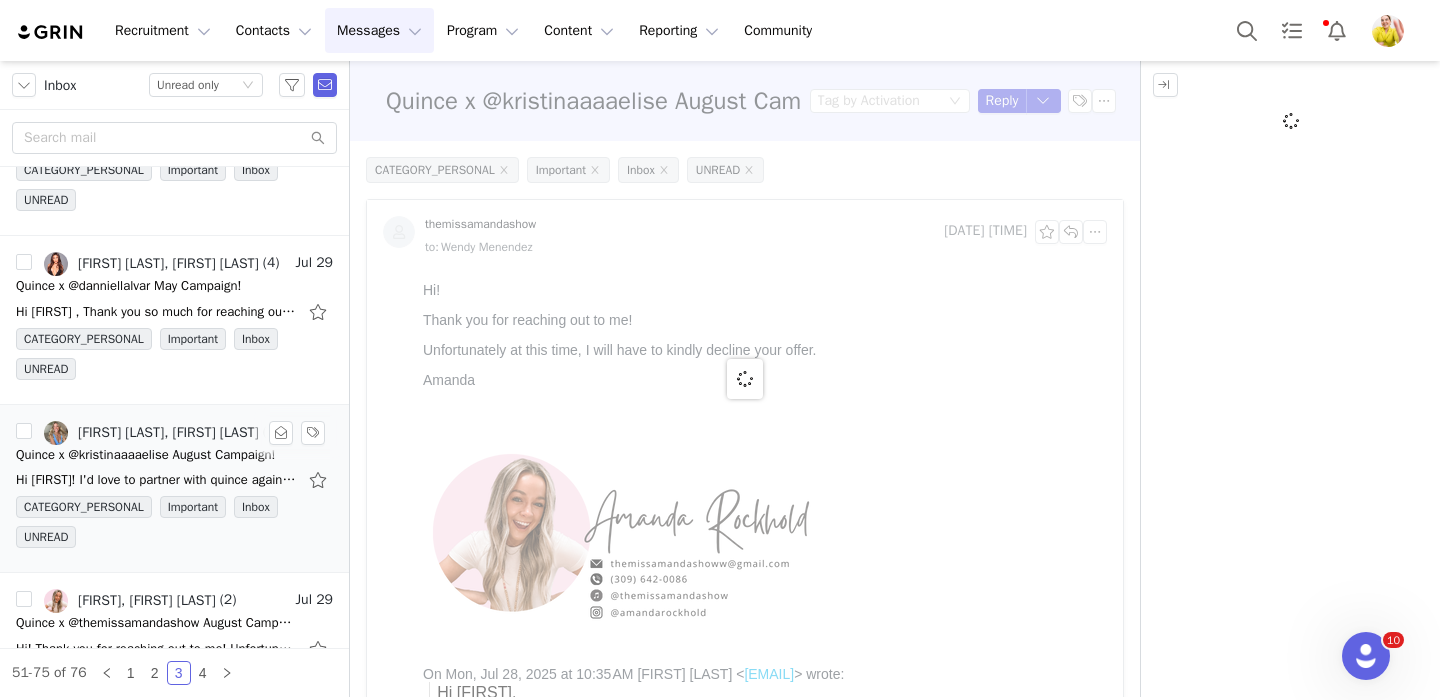 scroll, scrollTop: 0, scrollLeft: 0, axis: both 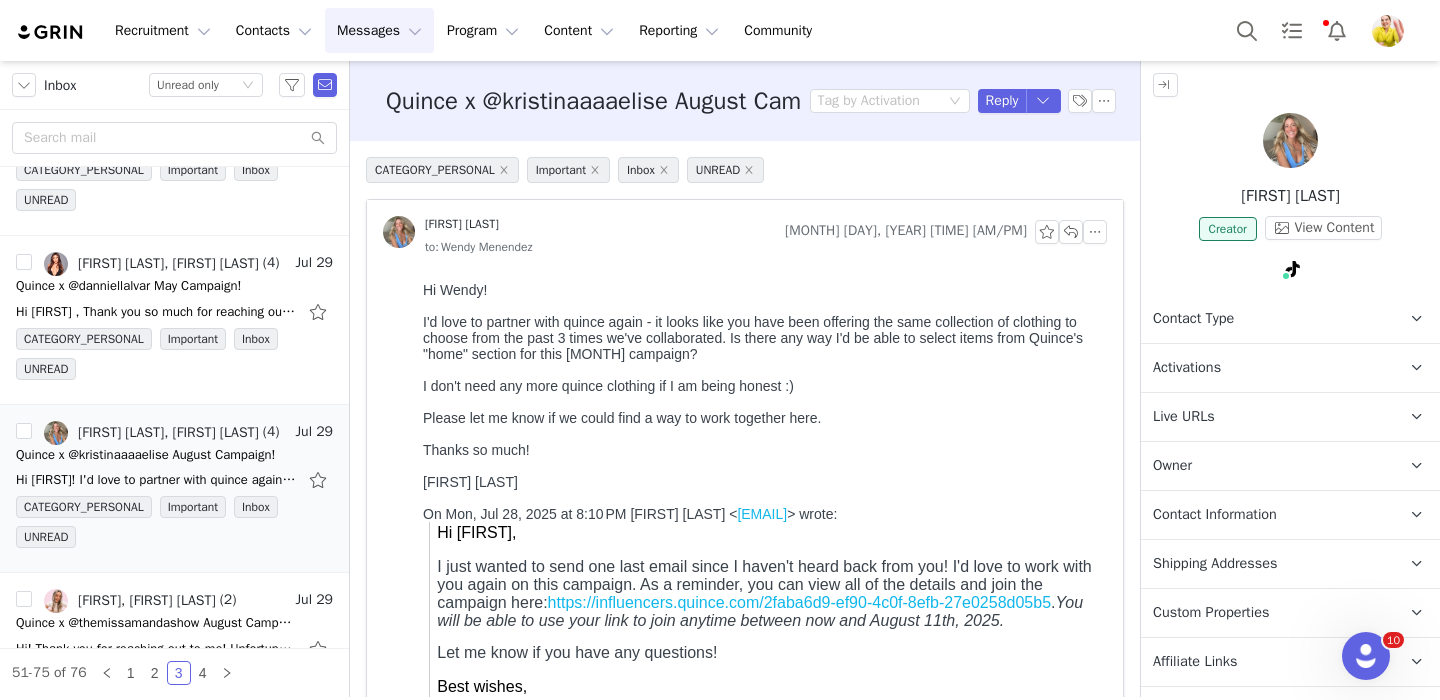 click on "Activations" at bounding box center (1187, 368) 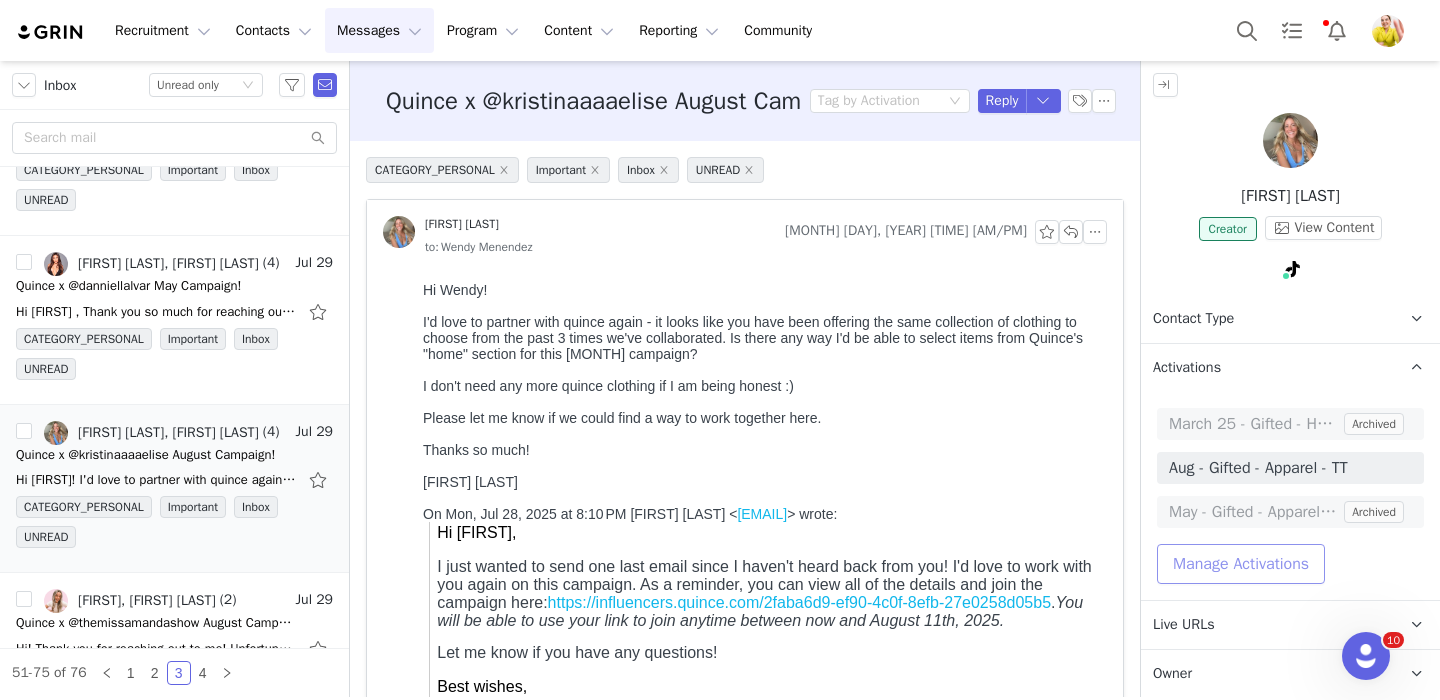 click on "Manage Activations" at bounding box center (1241, 564) 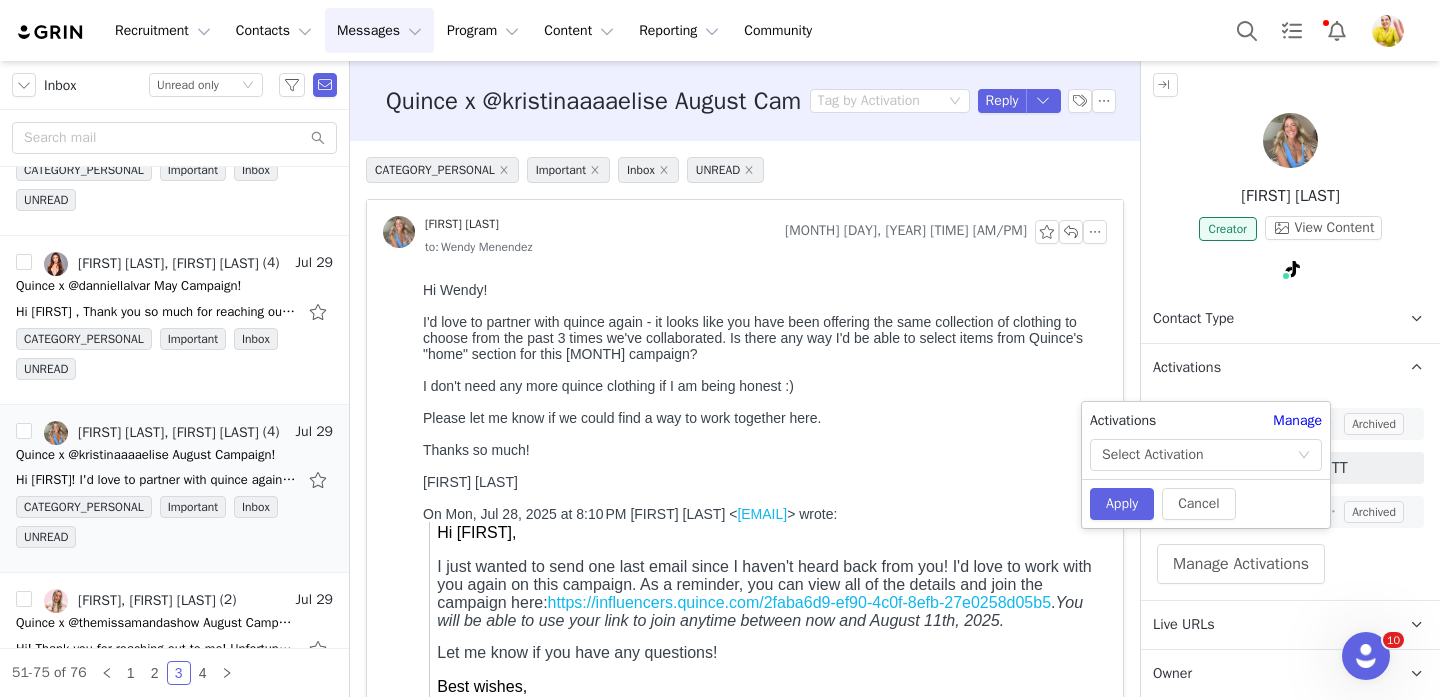 click on "Activations     Manage Select Activation Cancel Apply" at bounding box center (1206, 465) 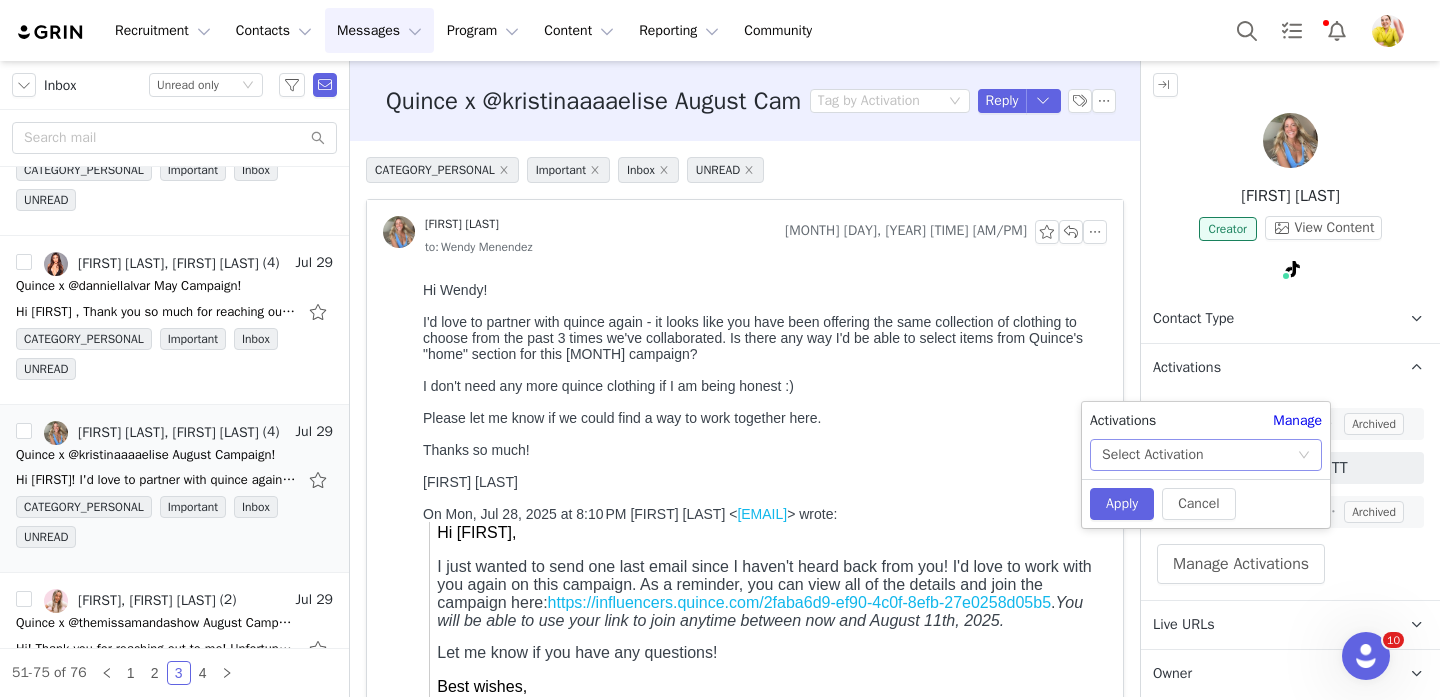 click on "Select Activation" at bounding box center [1199, 455] 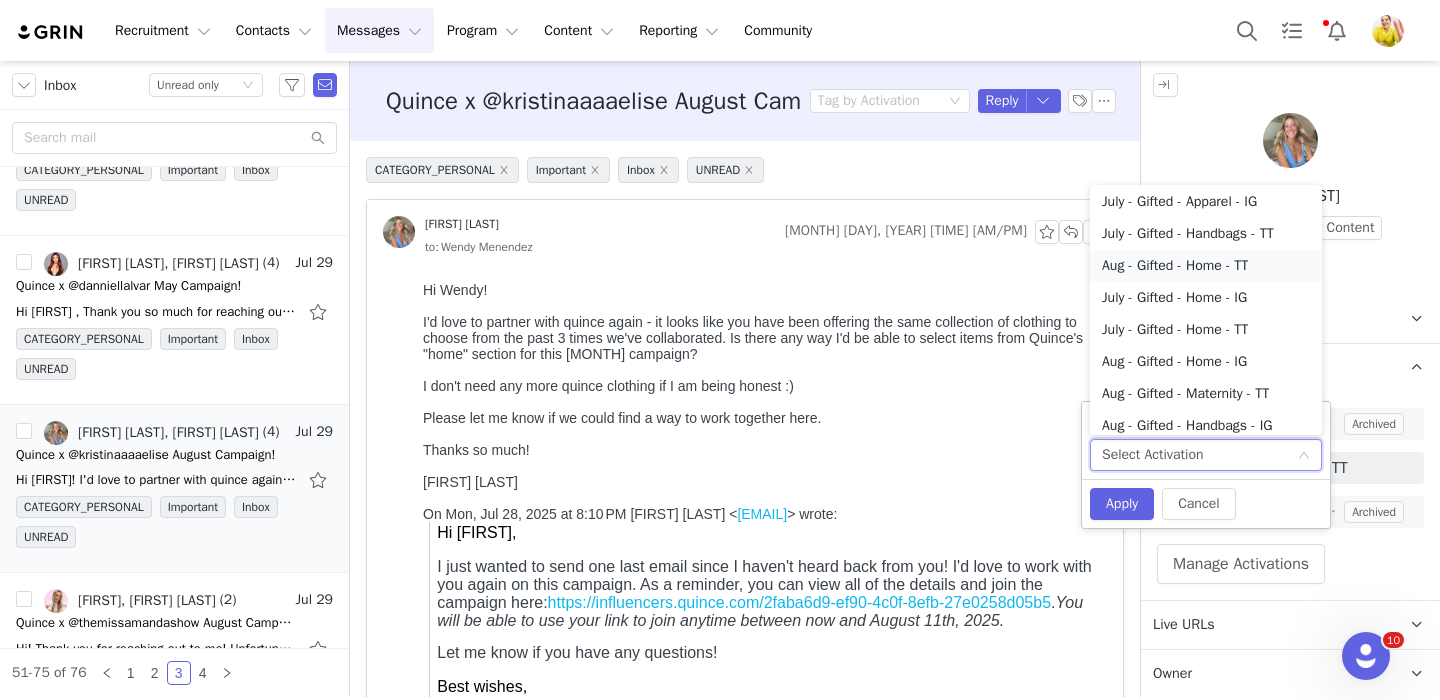 click on "Aug - Gifted - Home - TT" at bounding box center [1206, 266] 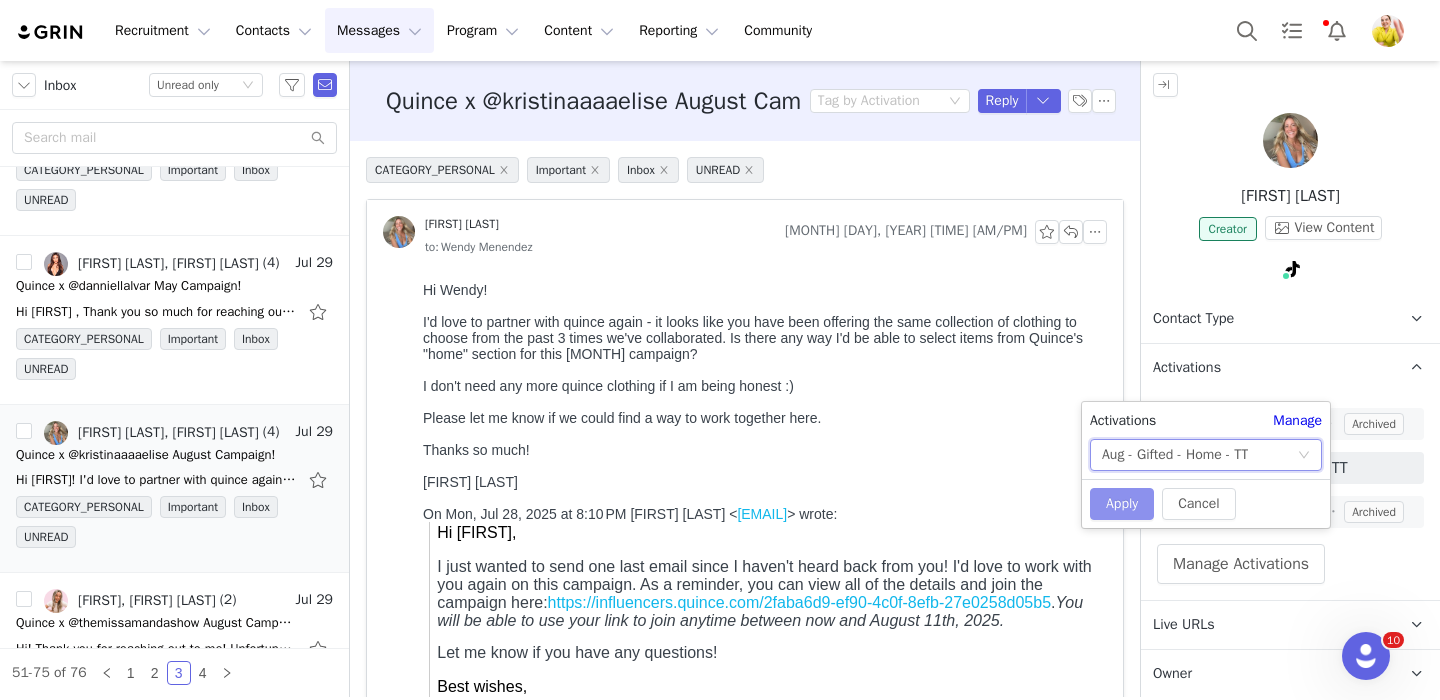 click on "Apply" at bounding box center (1122, 504) 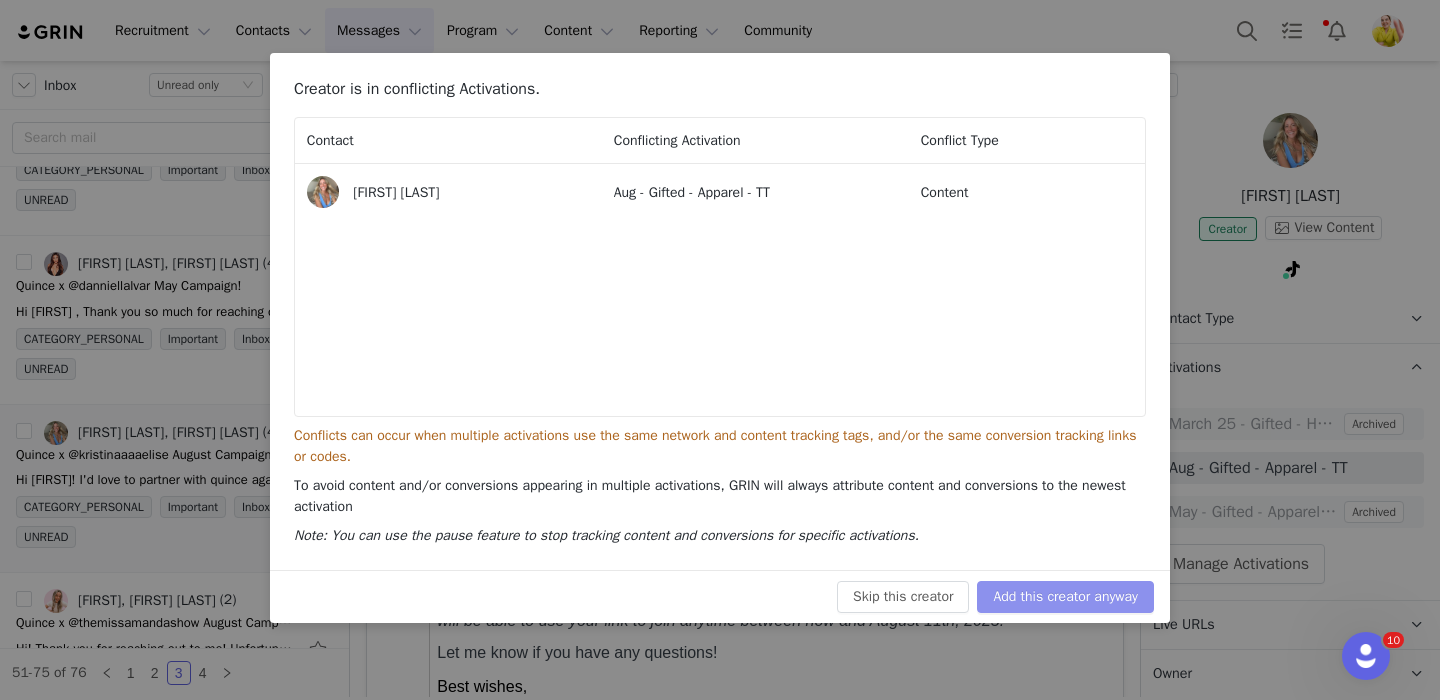click on "Add this creator anyway" at bounding box center [1065, 597] 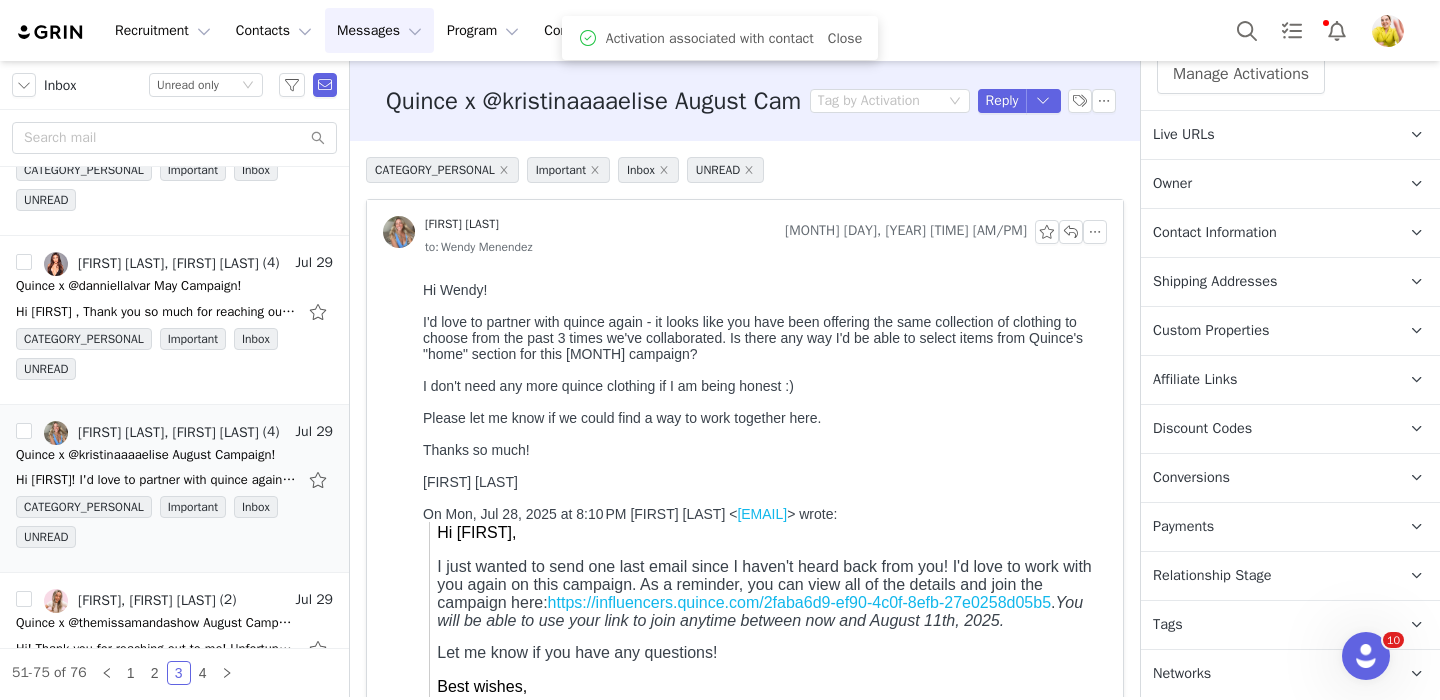 click on "Relationship Stage" at bounding box center (1212, 576) 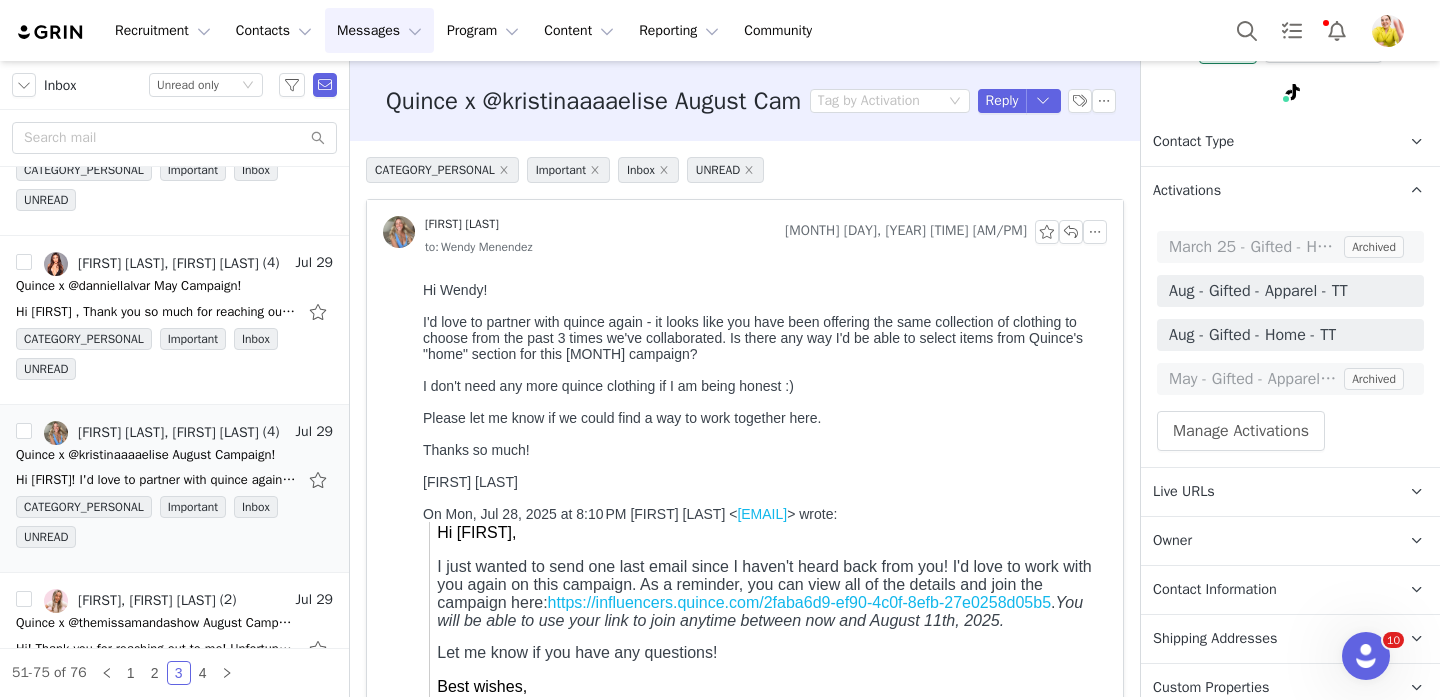 scroll, scrollTop: 0, scrollLeft: 0, axis: both 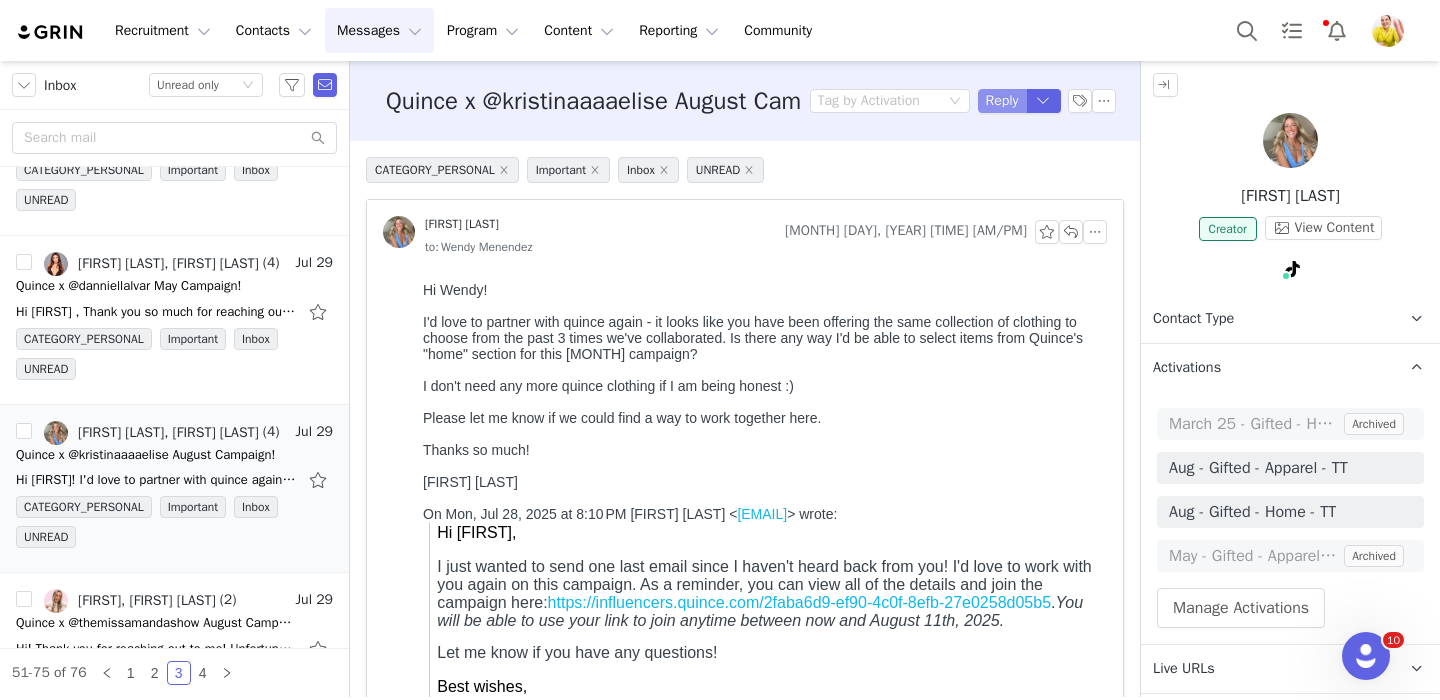click on "Reply" at bounding box center [1002, 101] 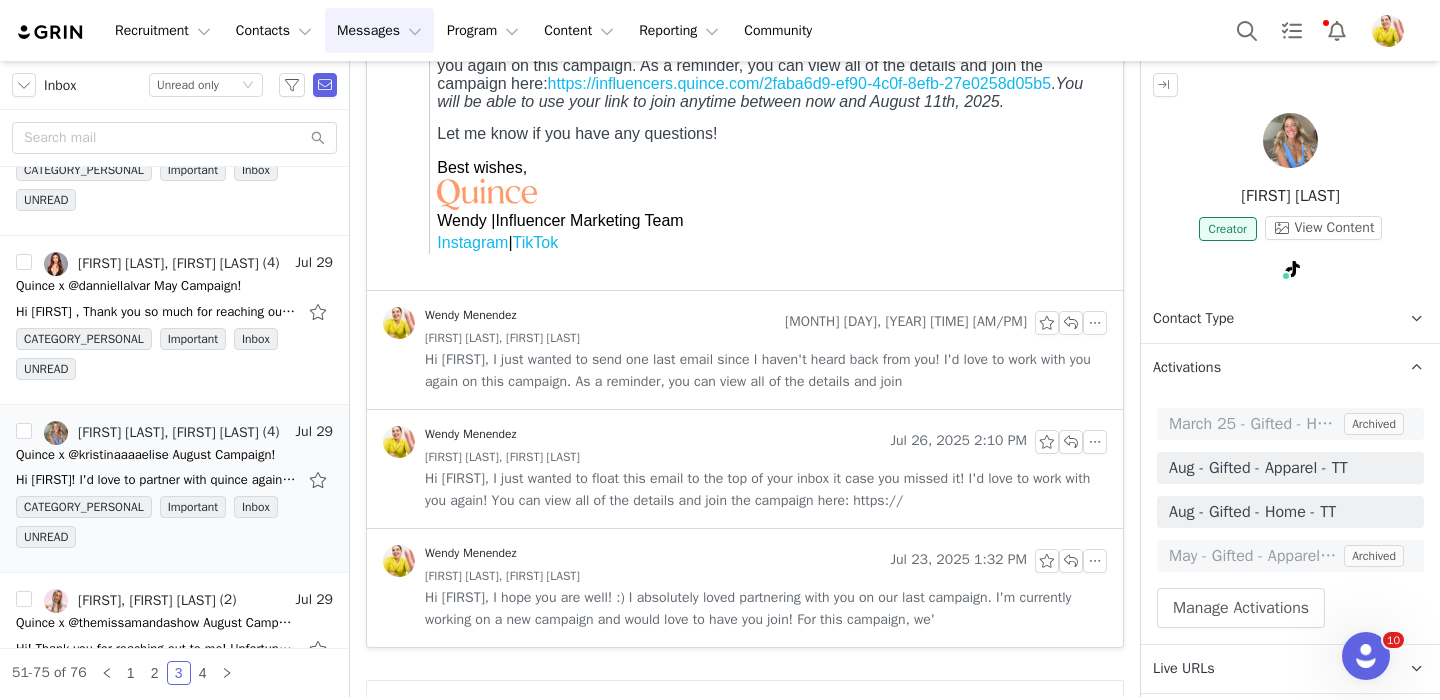 scroll, scrollTop: 0, scrollLeft: 0, axis: both 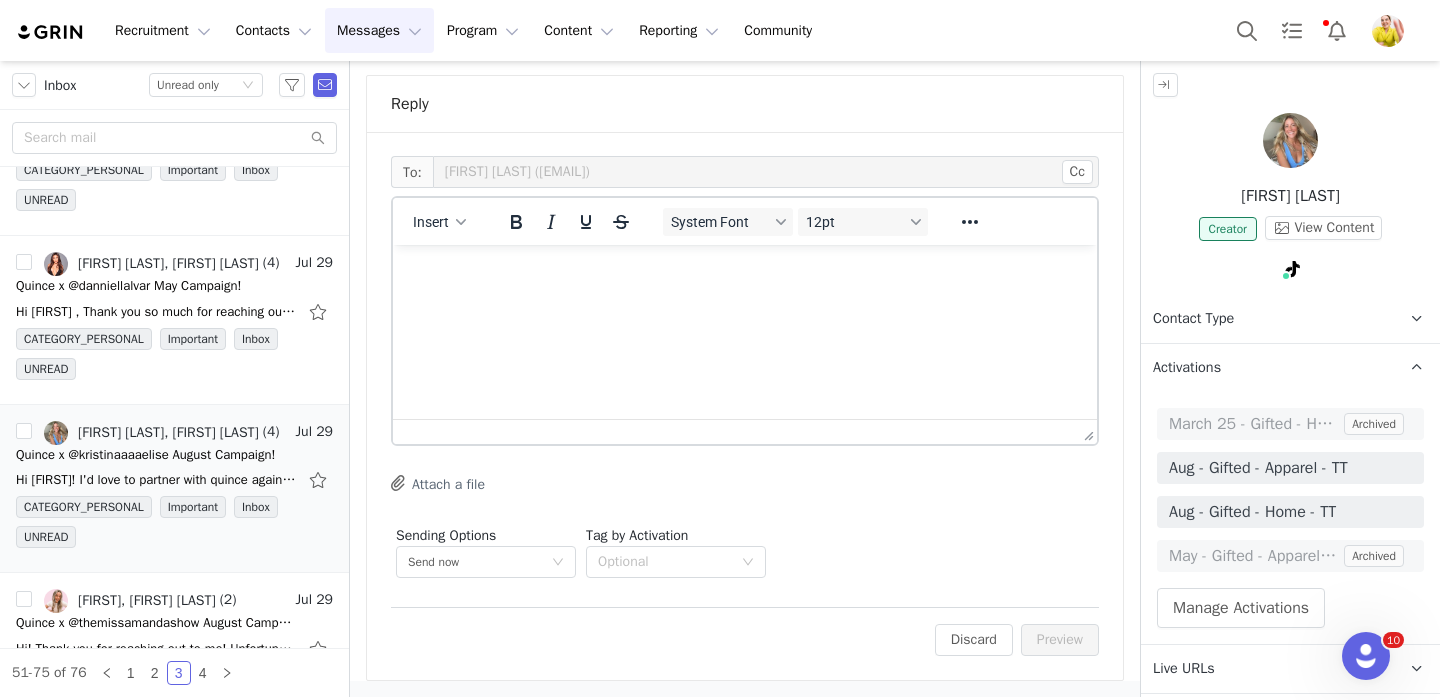 click at bounding box center (745, 272) 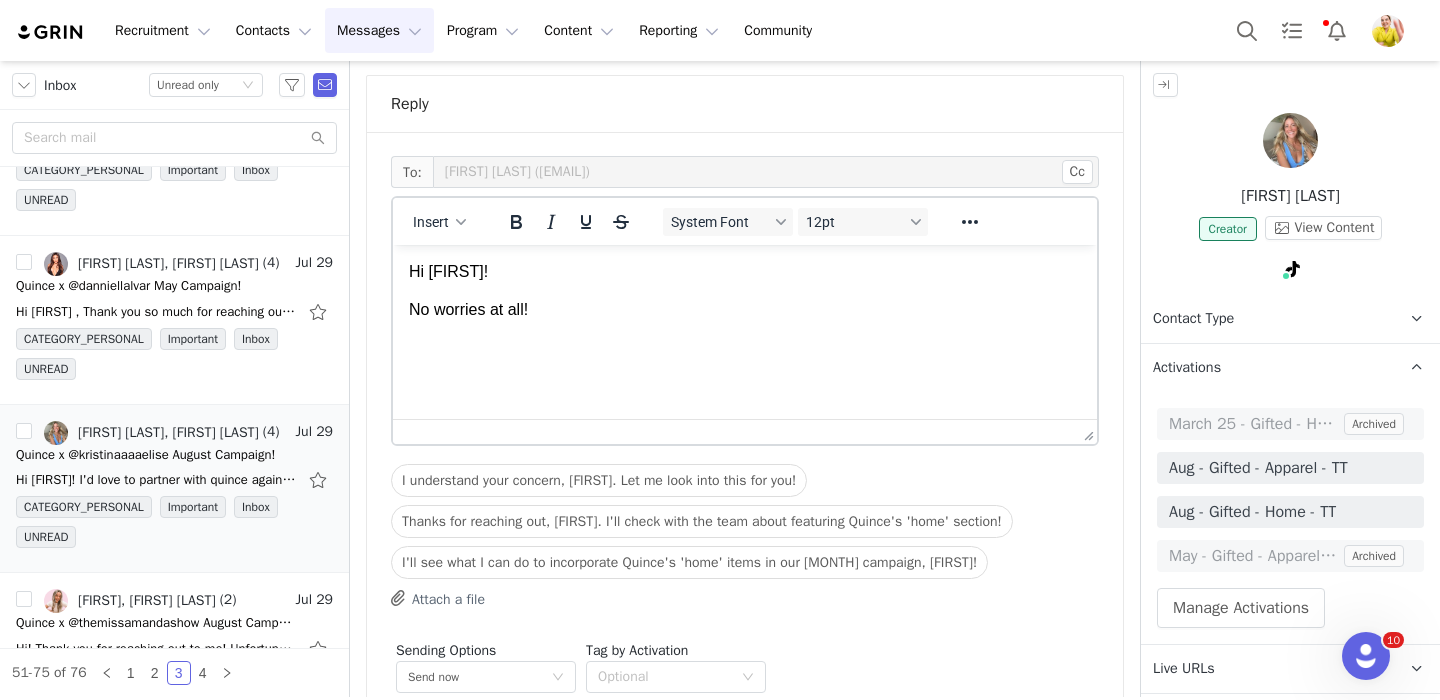 scroll, scrollTop: 38, scrollLeft: 0, axis: vertical 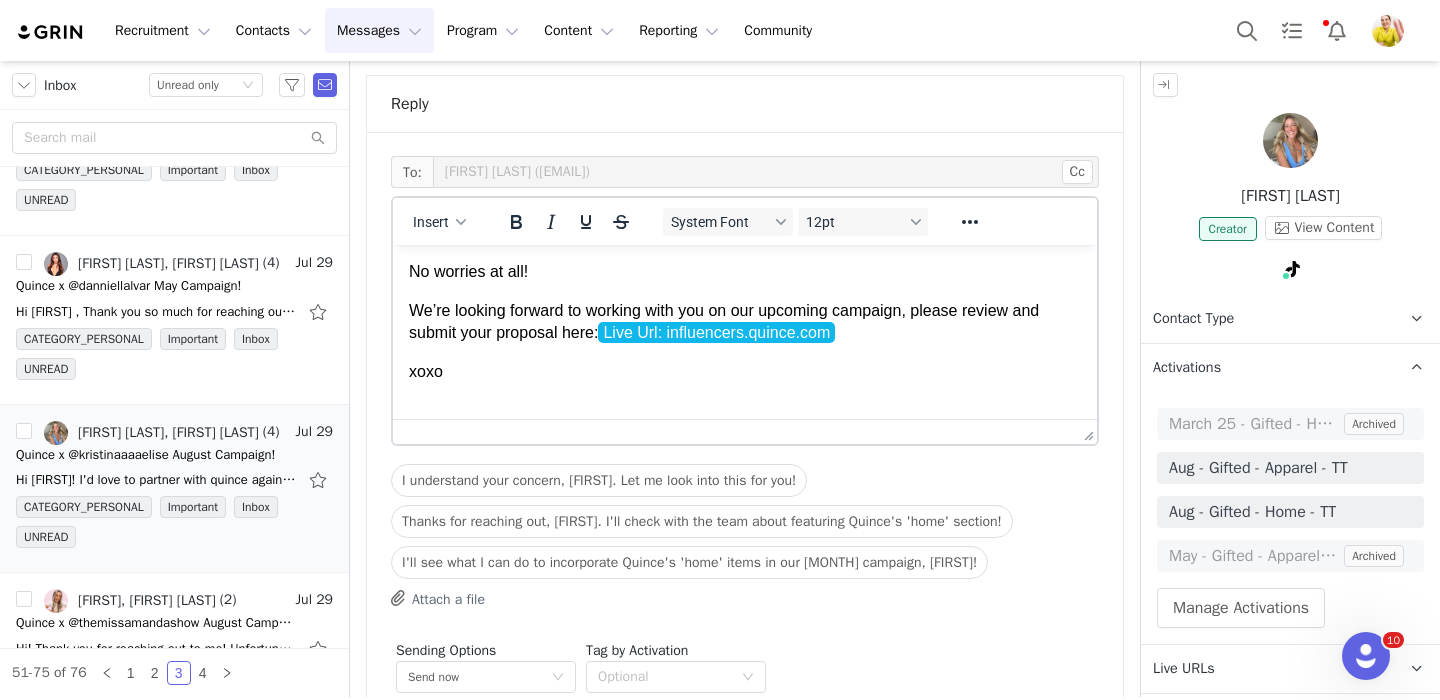 click on "We’re looking forward to working with you on our upcoming campaign, please review and submit your proposal here:  Live Url: influencers.quince.com" at bounding box center [745, 322] 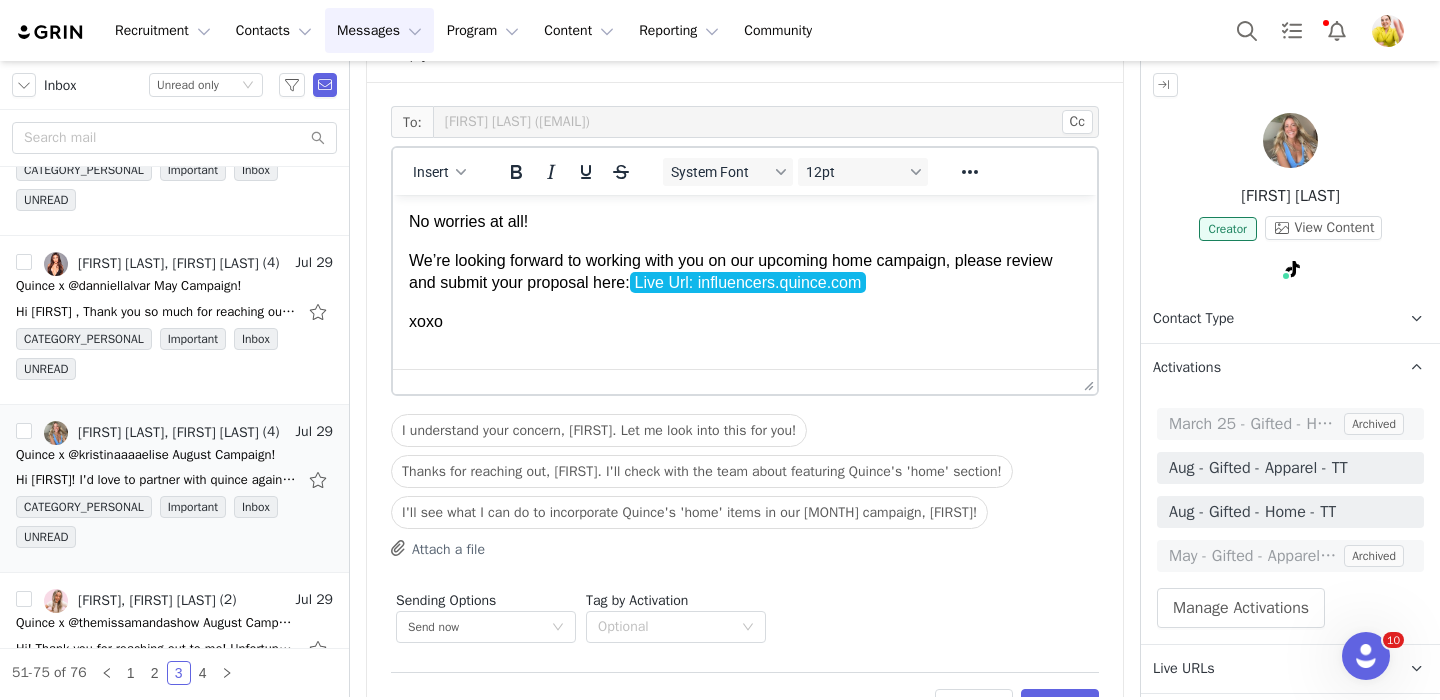 scroll, scrollTop: 1239, scrollLeft: 0, axis: vertical 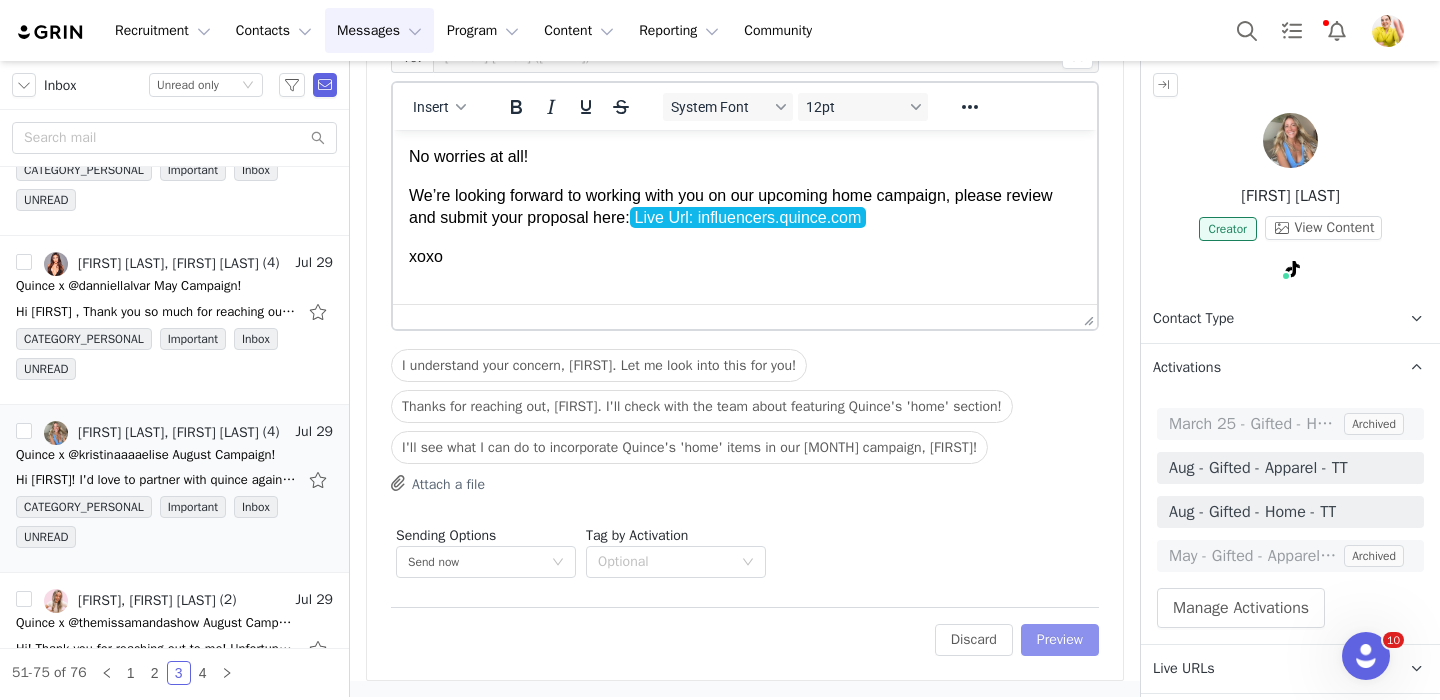 click on "Preview" at bounding box center (1060, 640) 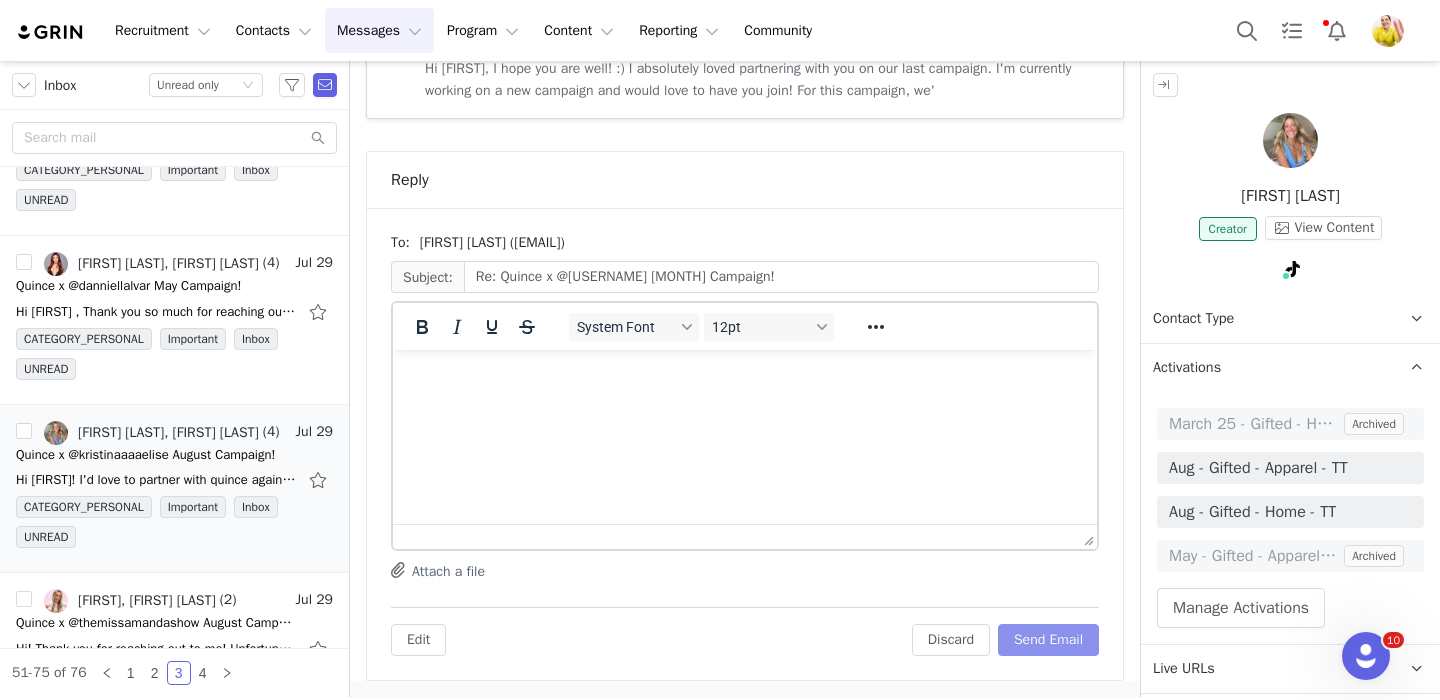 scroll, scrollTop: 1048, scrollLeft: 0, axis: vertical 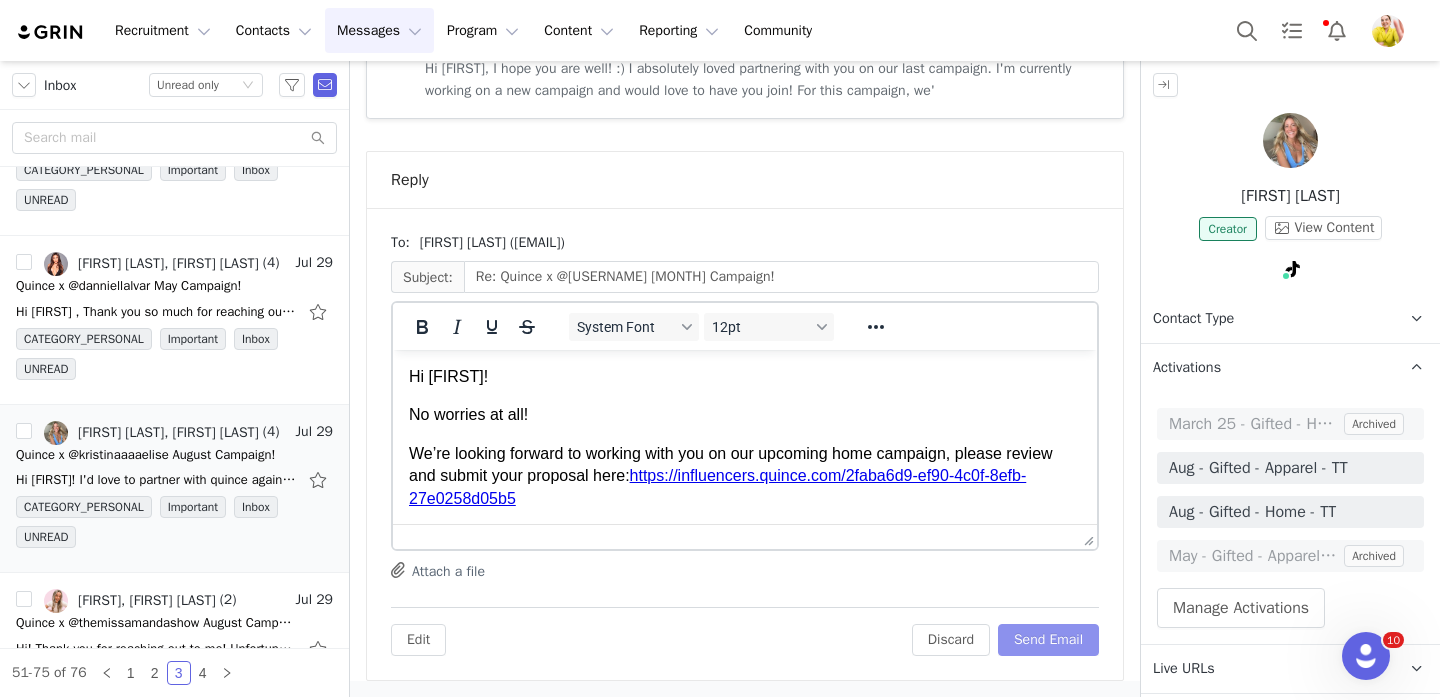 click on "Send Email" at bounding box center (1048, 640) 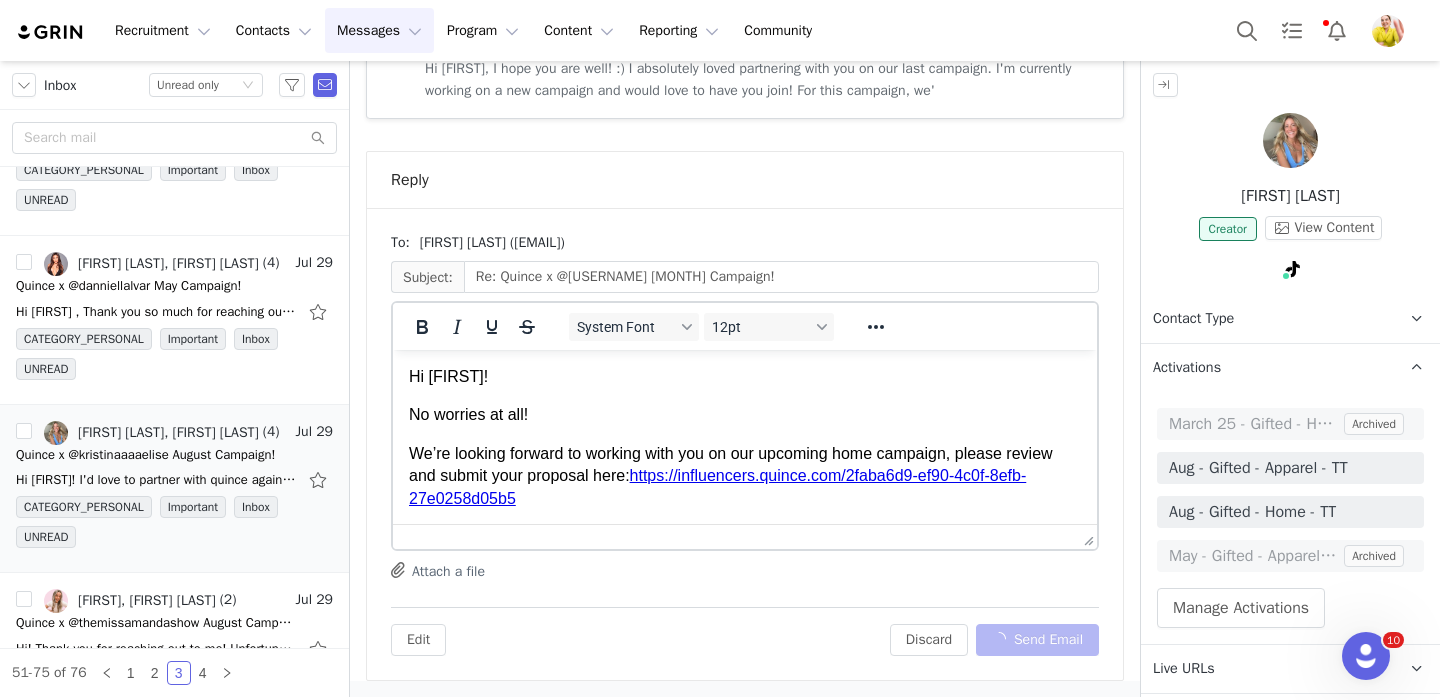 scroll, scrollTop: 486, scrollLeft: 0, axis: vertical 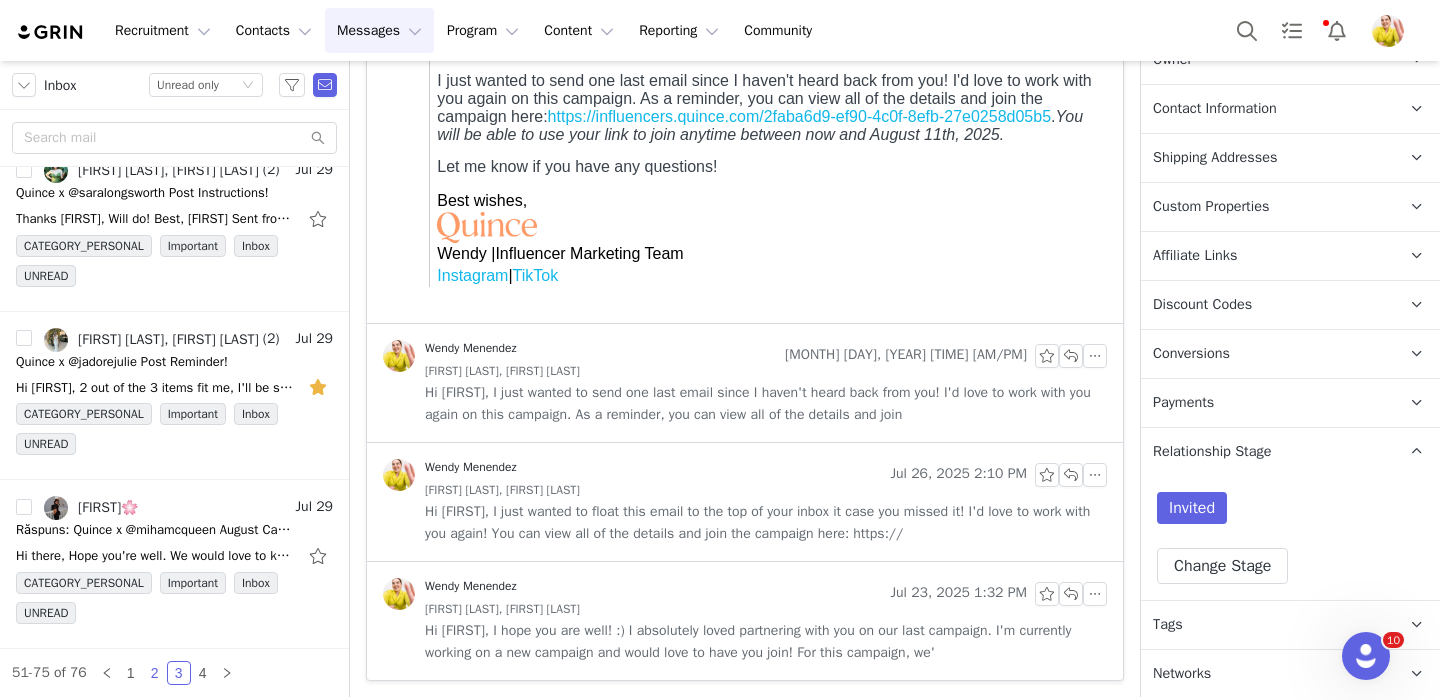 click on "2" at bounding box center (155, 673) 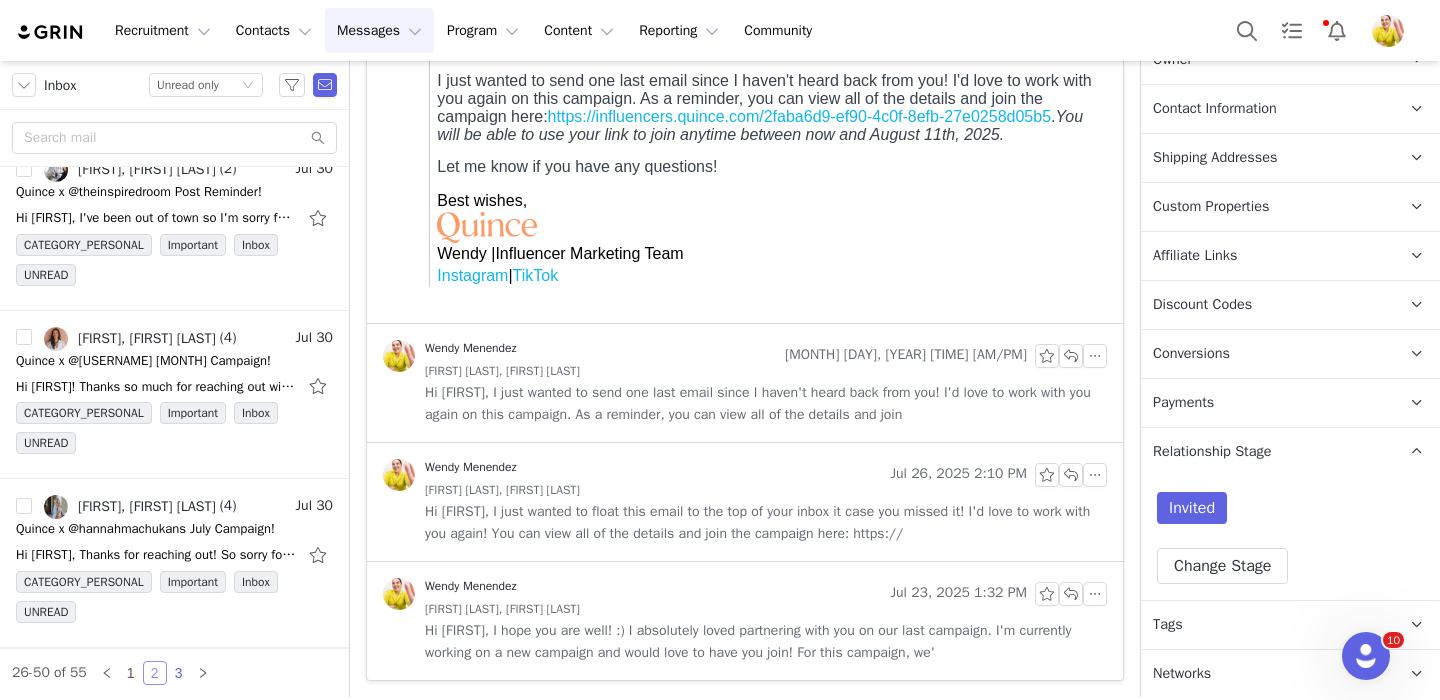 scroll, scrollTop: 3641, scrollLeft: 0, axis: vertical 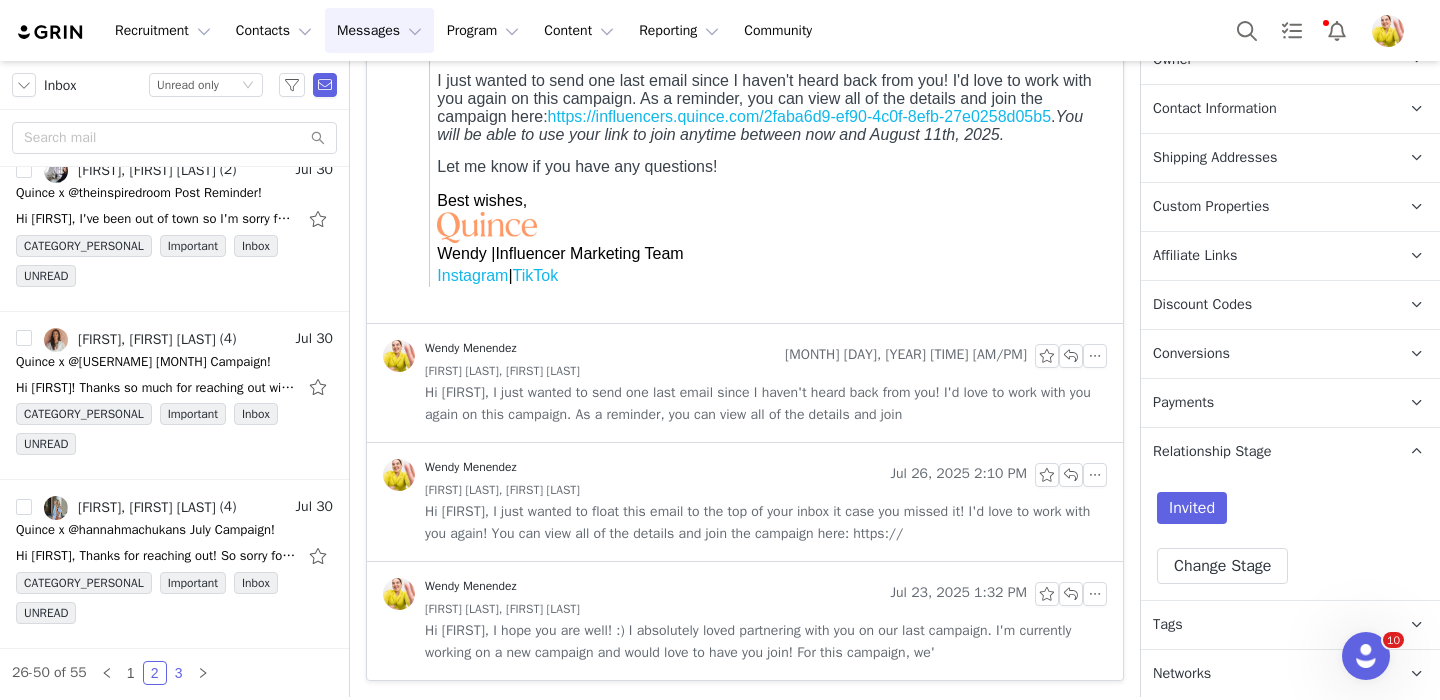 click on "3" at bounding box center [179, 673] 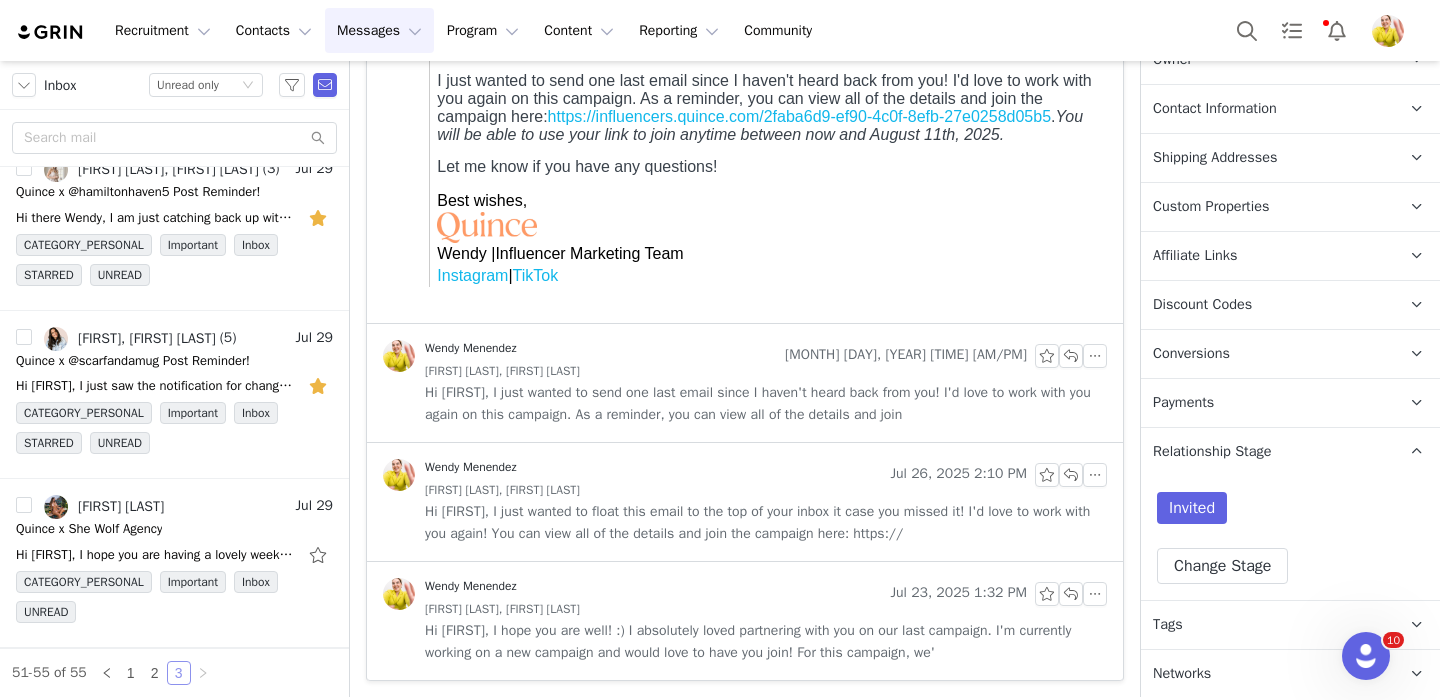 scroll, scrollTop: 361, scrollLeft: 0, axis: vertical 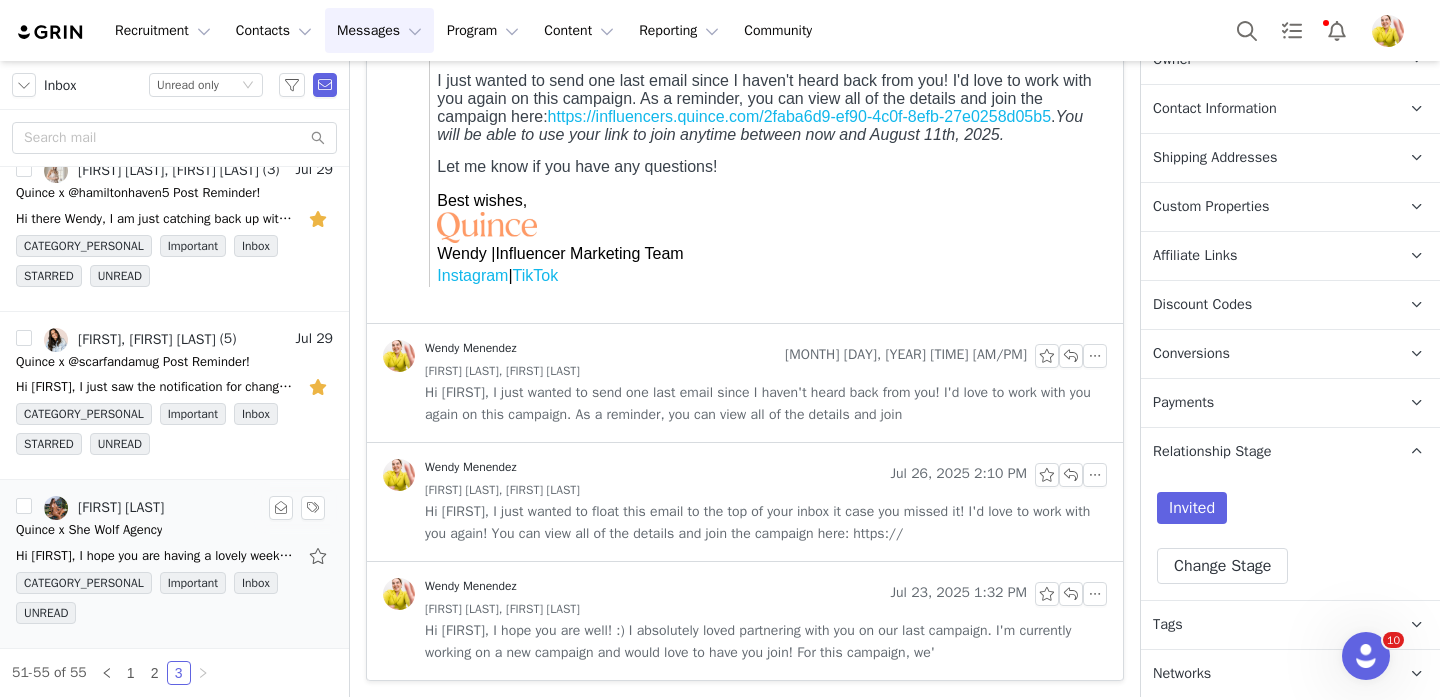 click on "CATEGORY_PERSONAL   Important   Inbox   UNREAD" at bounding box center [174, 602] 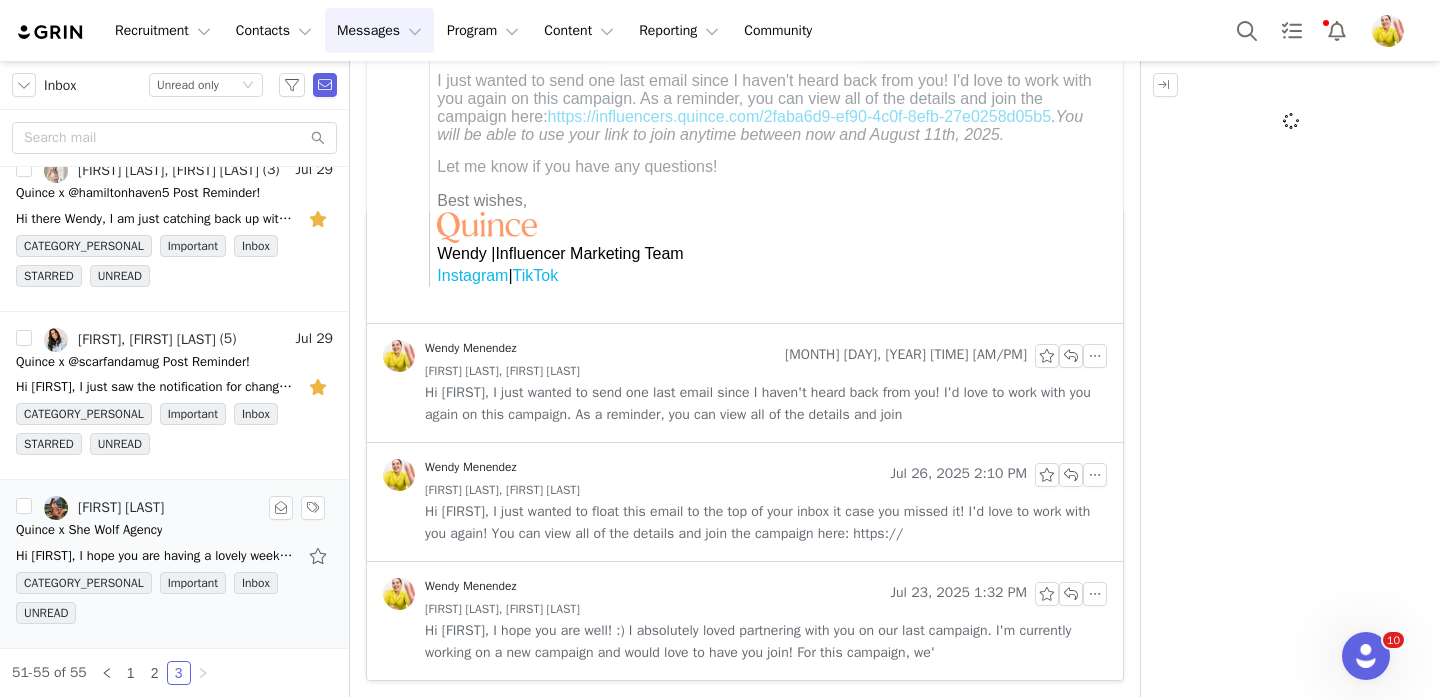 scroll, scrollTop: 0, scrollLeft: 0, axis: both 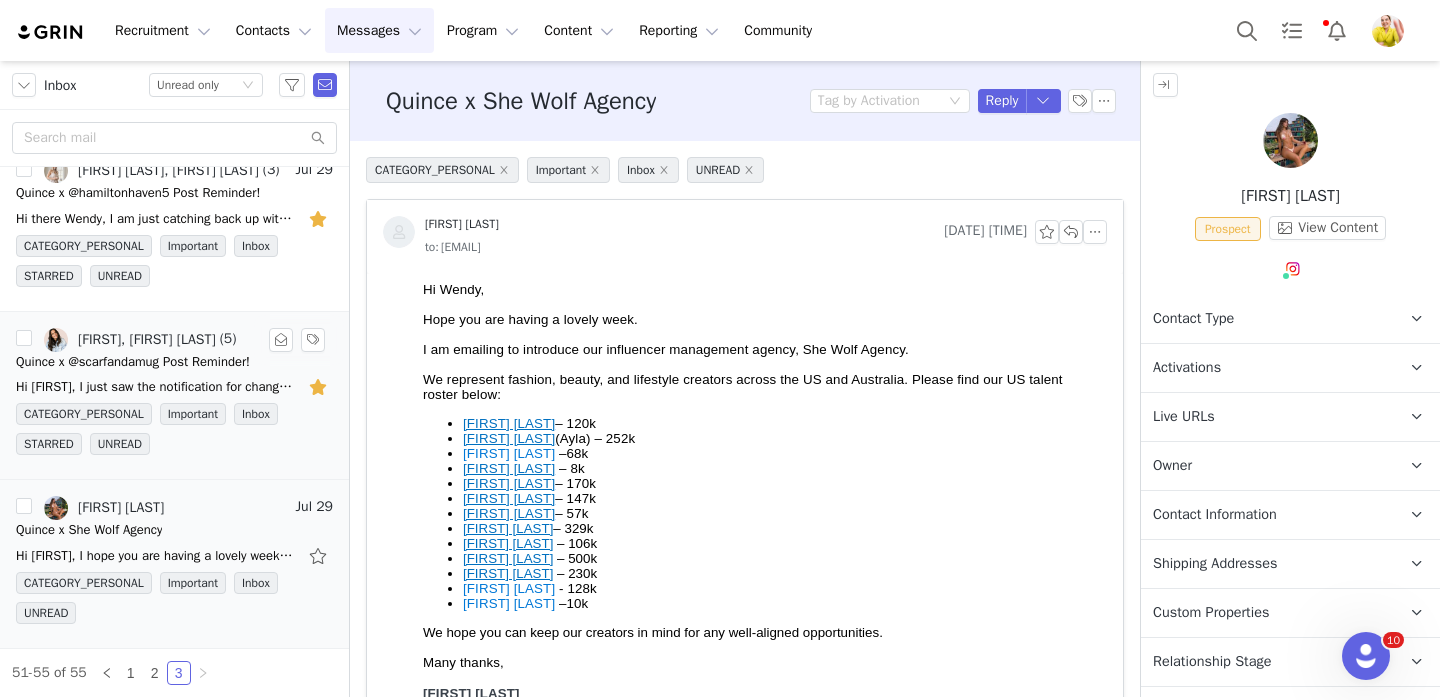 click on "CATEGORY_PERSONAL   Important   Inbox   STARRED   UNREAD" at bounding box center [174, 433] 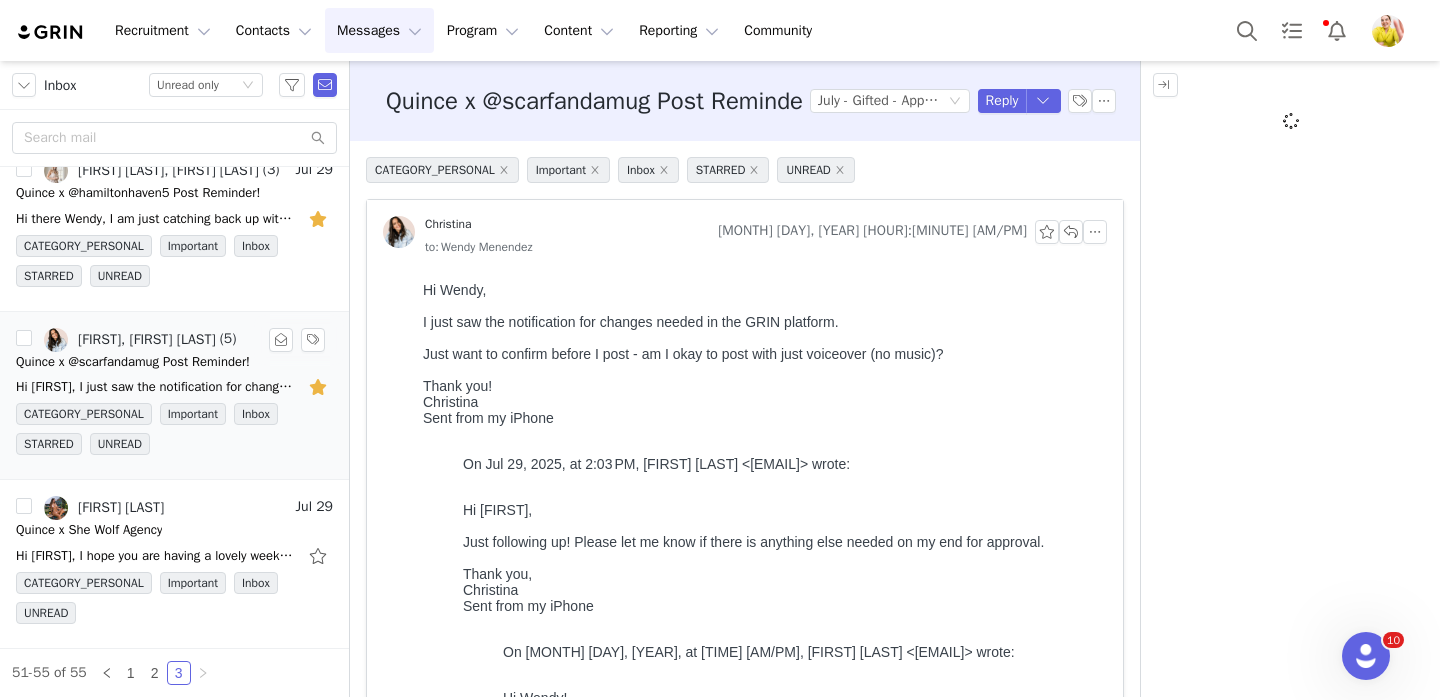 scroll, scrollTop: 0, scrollLeft: 0, axis: both 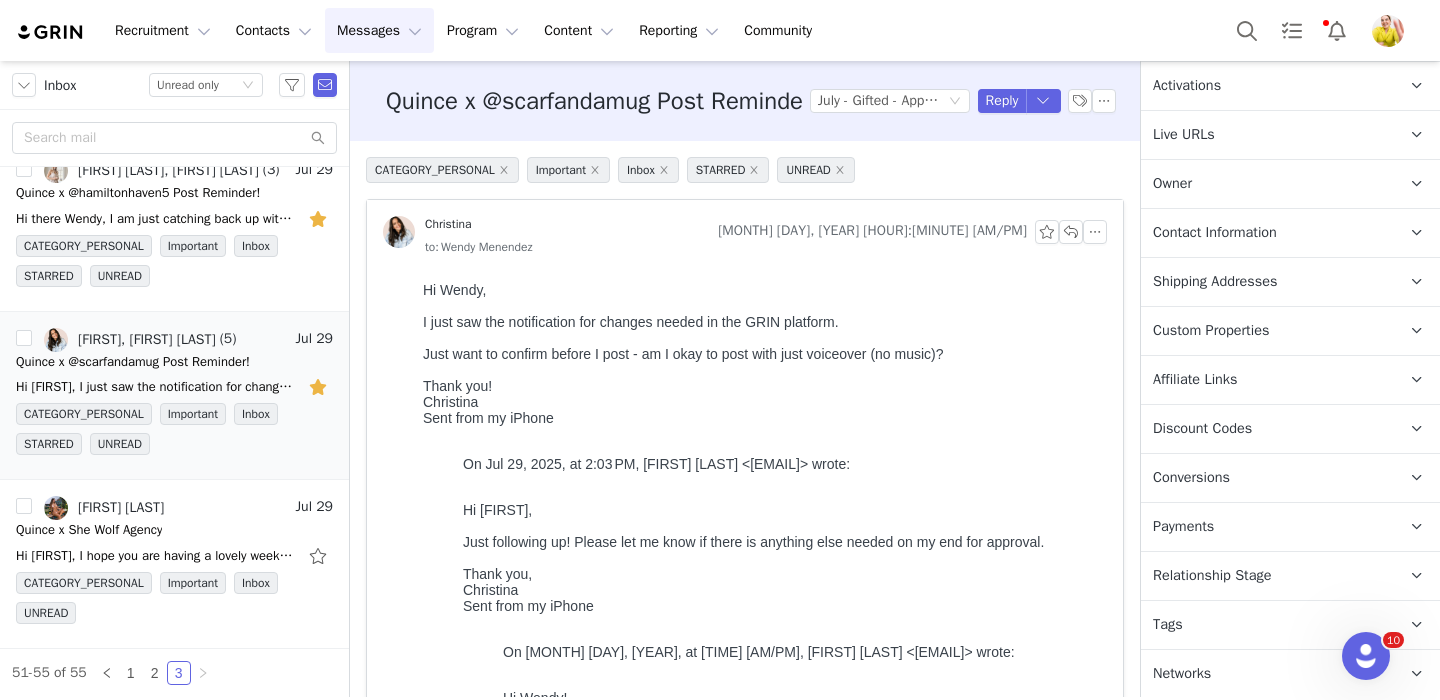 click on "Relationship Stage  Use relationship stages to move contacts through a logical sequence, from unaware of your brand to loyal ambassador" at bounding box center (1266, 576) 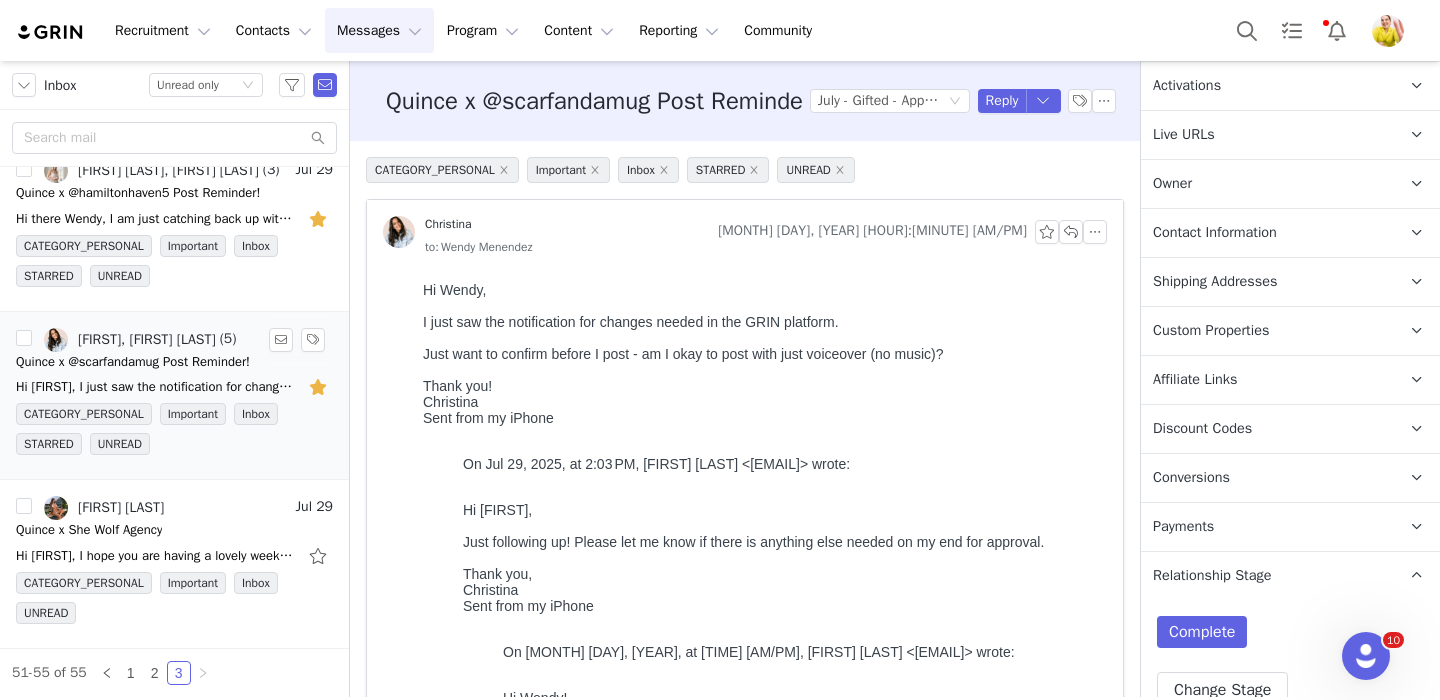 click at bounding box center [320, 387] 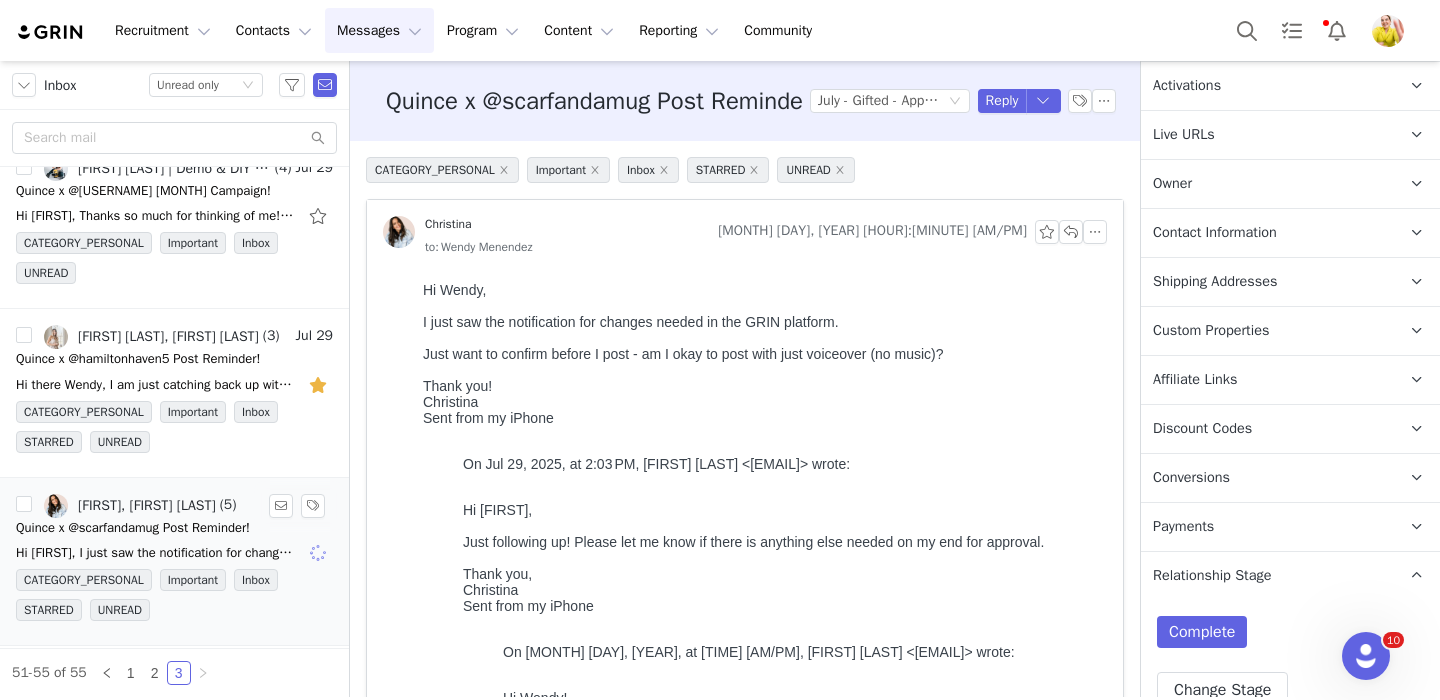 scroll, scrollTop: 192, scrollLeft: 0, axis: vertical 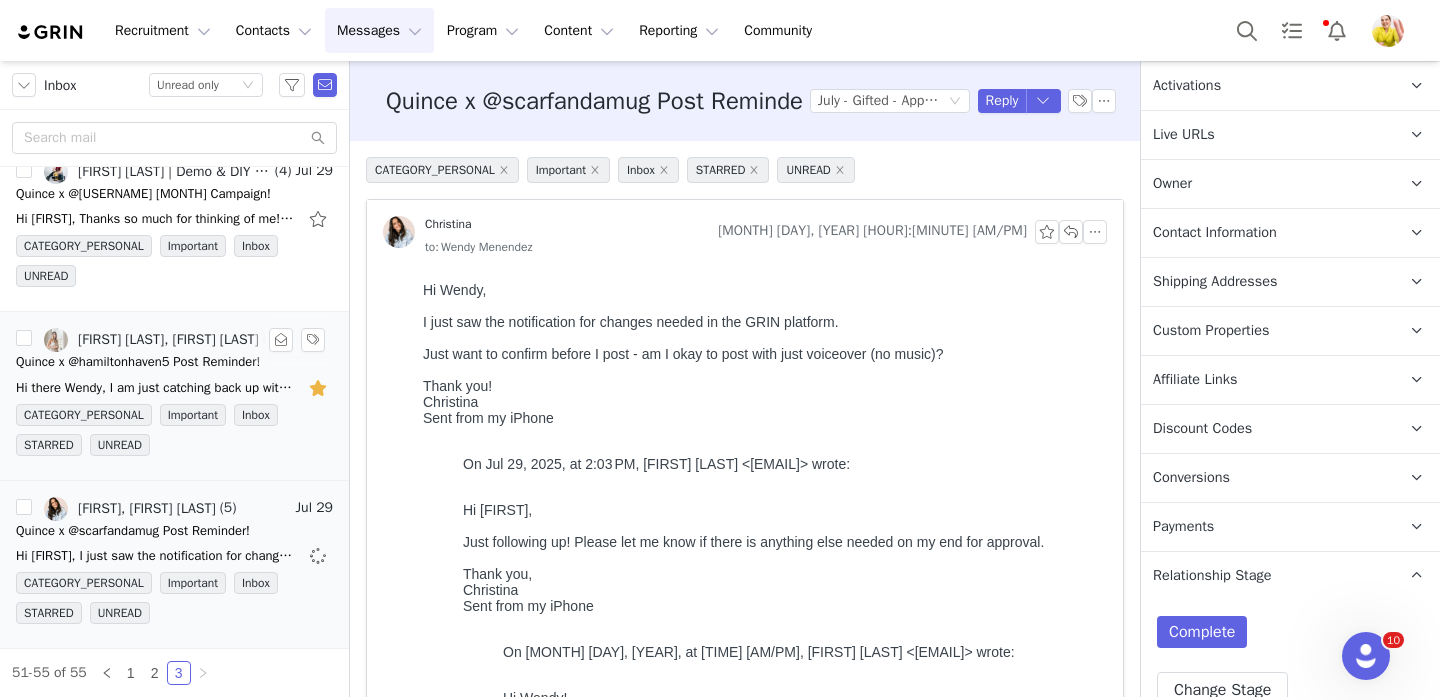 click on "Quince x @hamiltonhaven5 Post Reminder!" at bounding box center (138, 362) 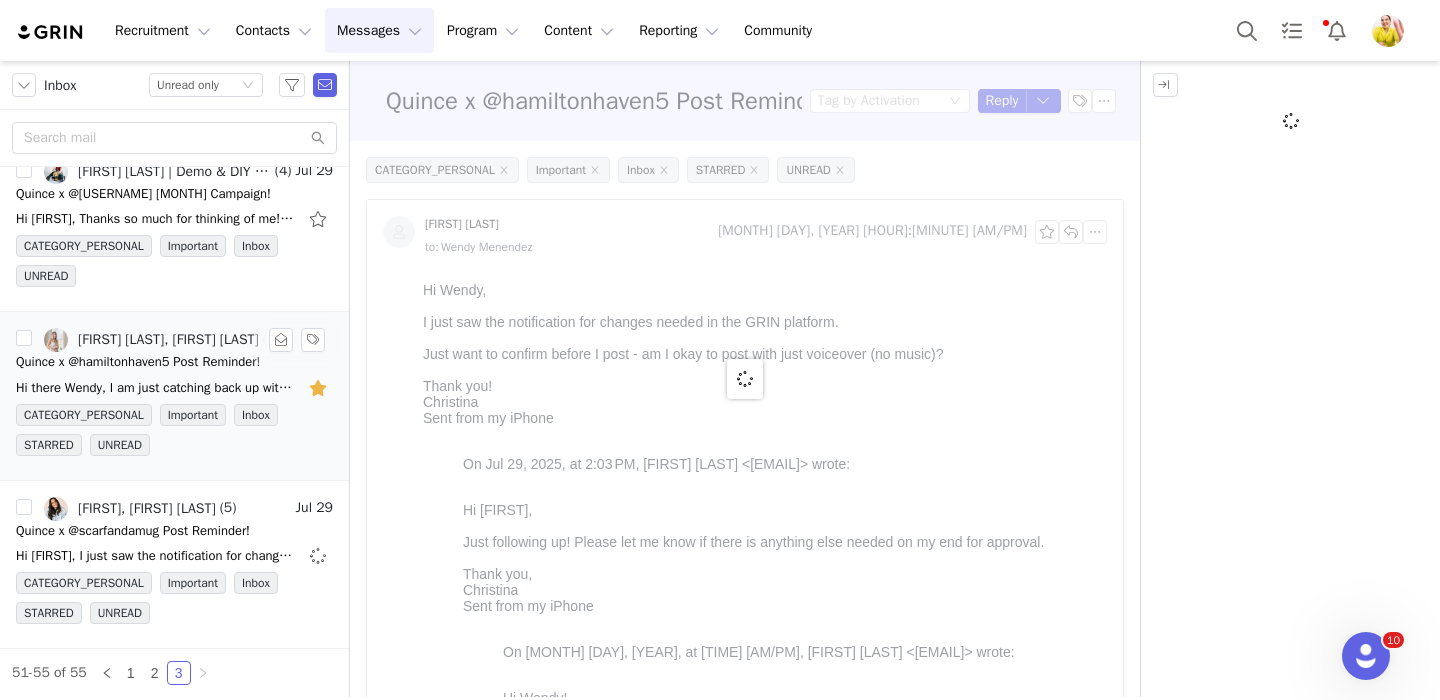scroll, scrollTop: 0, scrollLeft: 0, axis: both 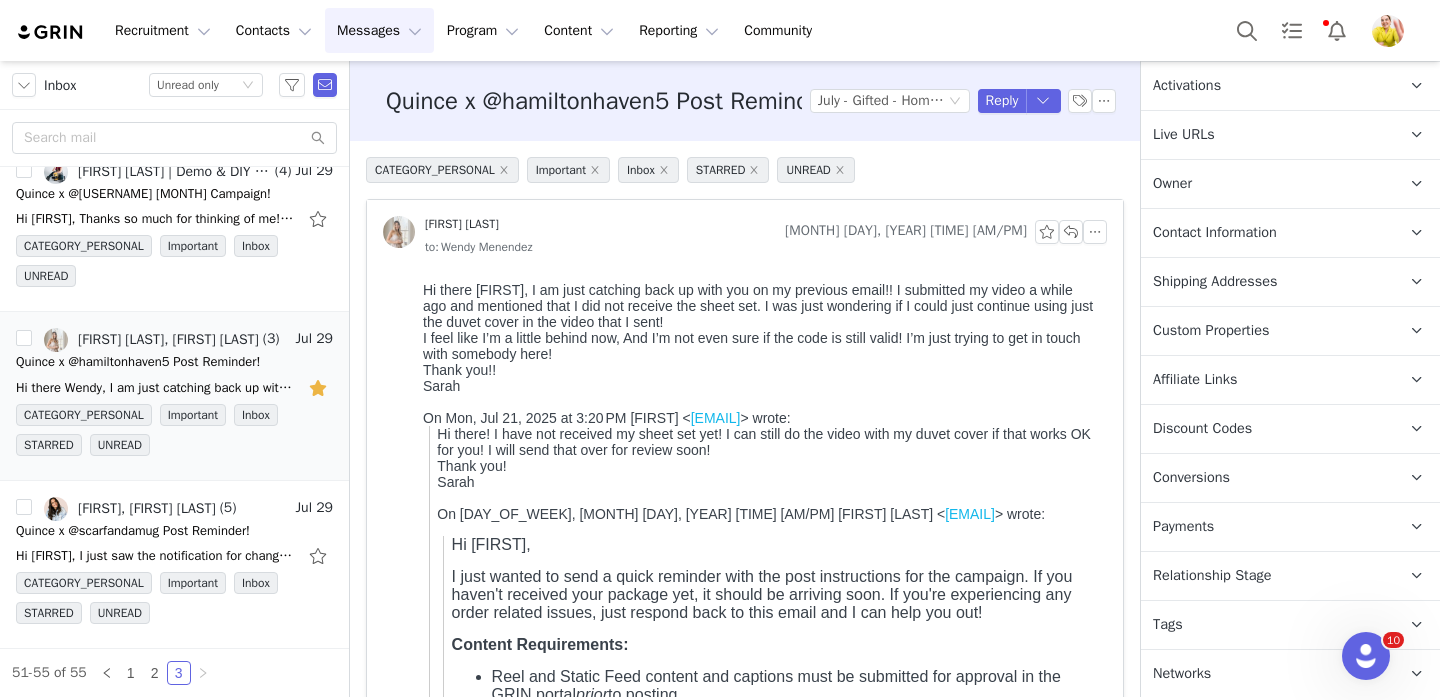 click on "Relationship Stage" at bounding box center (1212, 576) 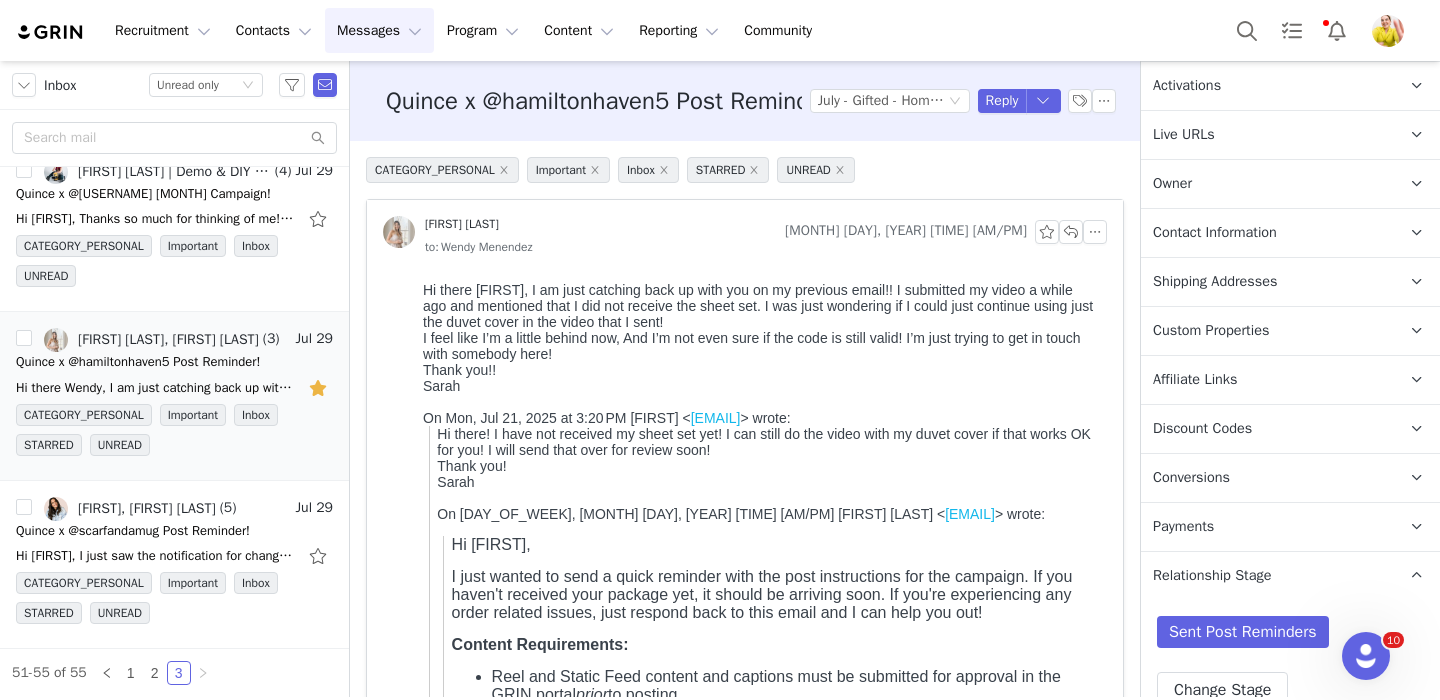 scroll, scrollTop: 0, scrollLeft: 0, axis: both 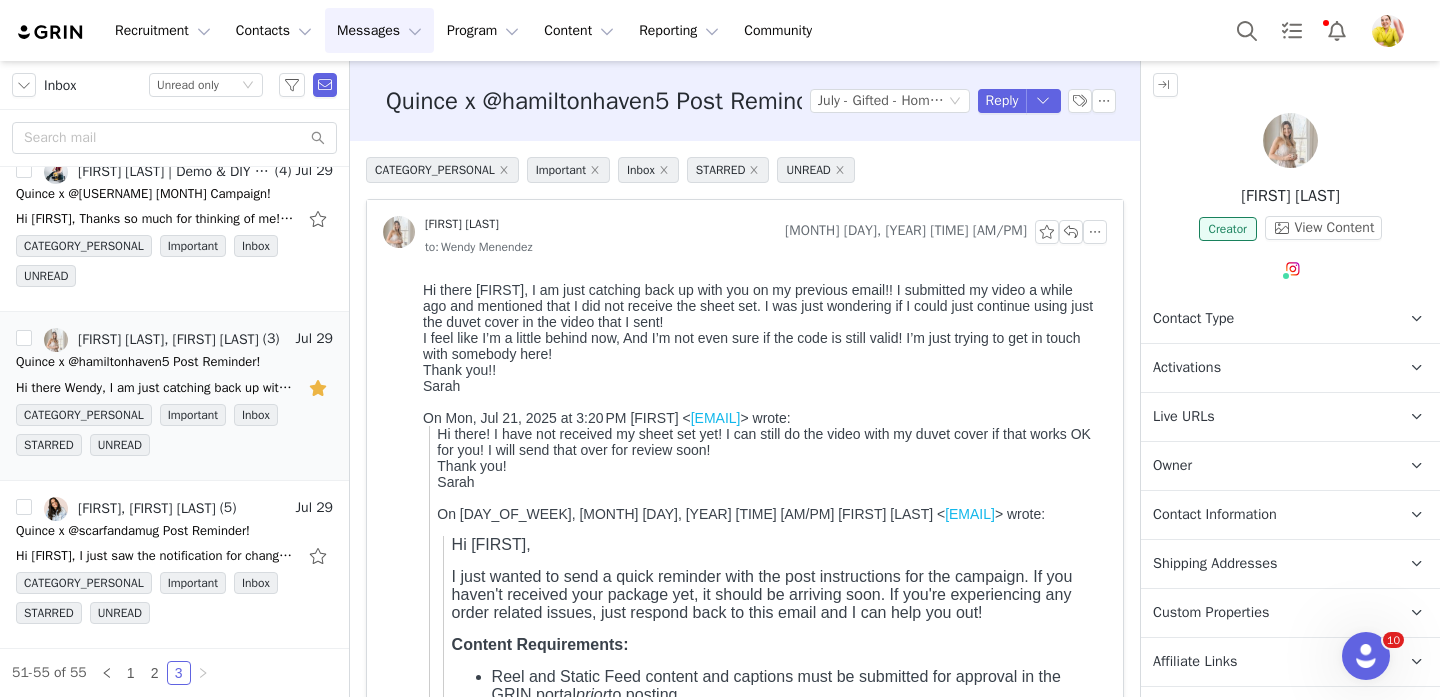 click on "Activations" at bounding box center (1266, 368) 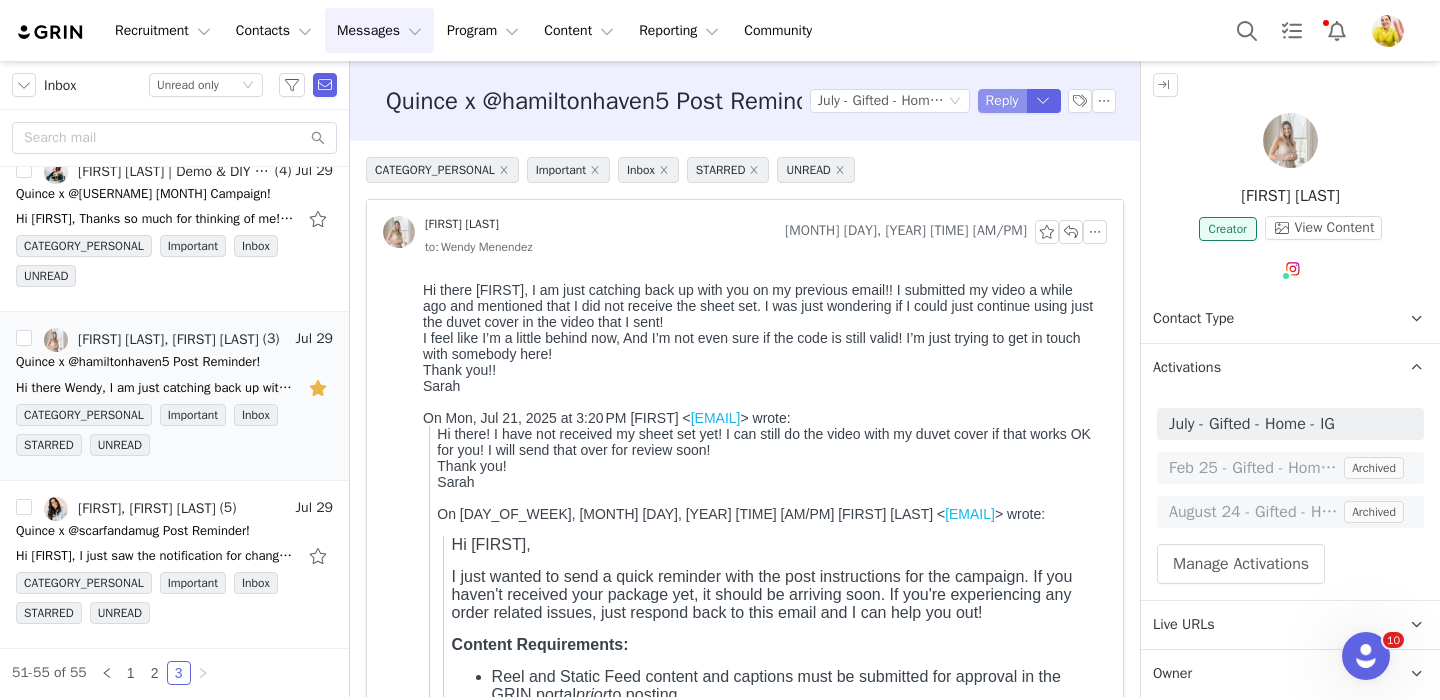 click on "Reply" at bounding box center [1002, 101] 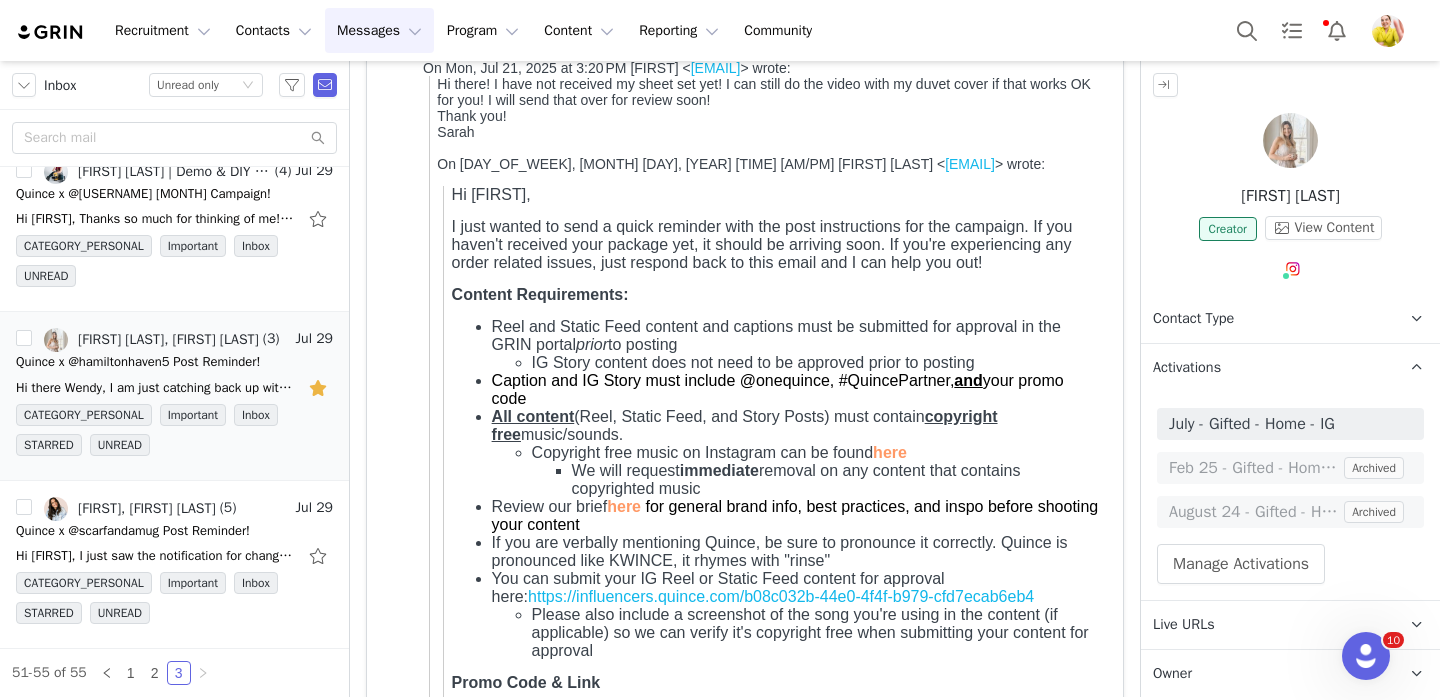 scroll, scrollTop: 1341, scrollLeft: 0, axis: vertical 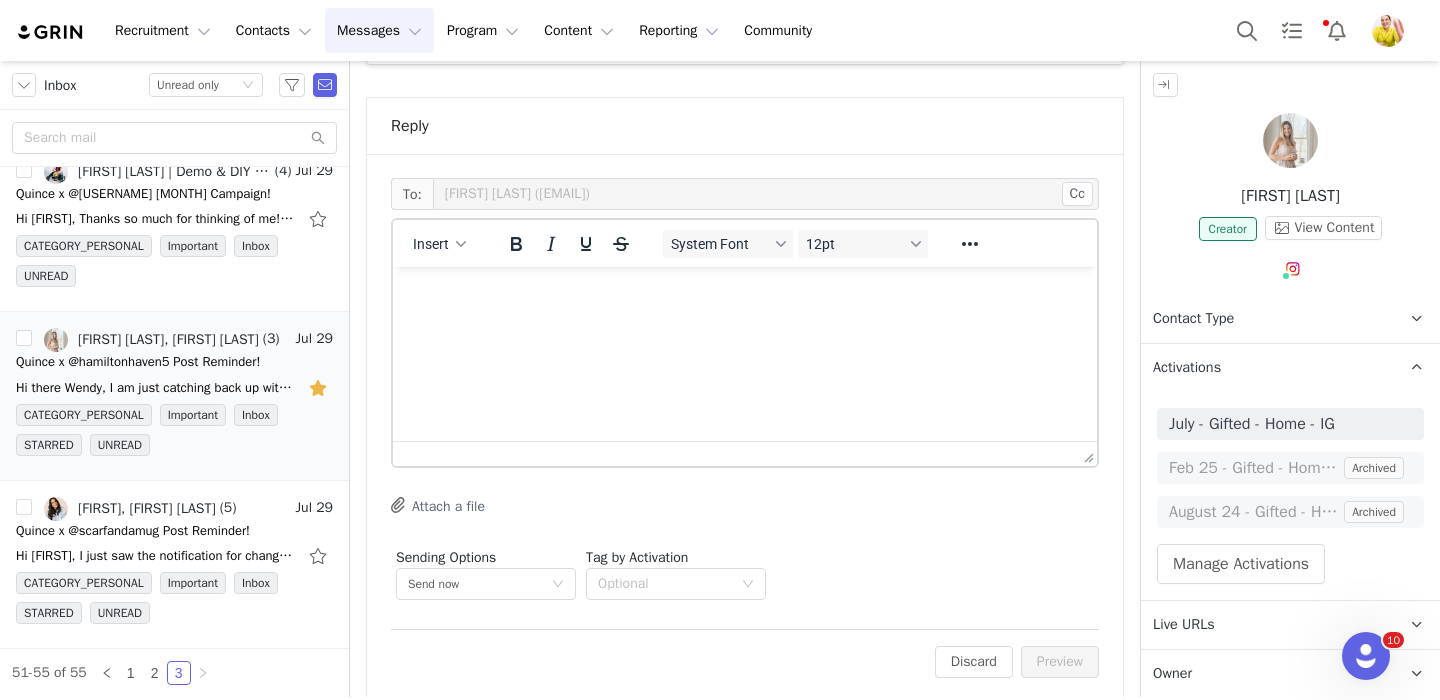 click at bounding box center (745, 294) 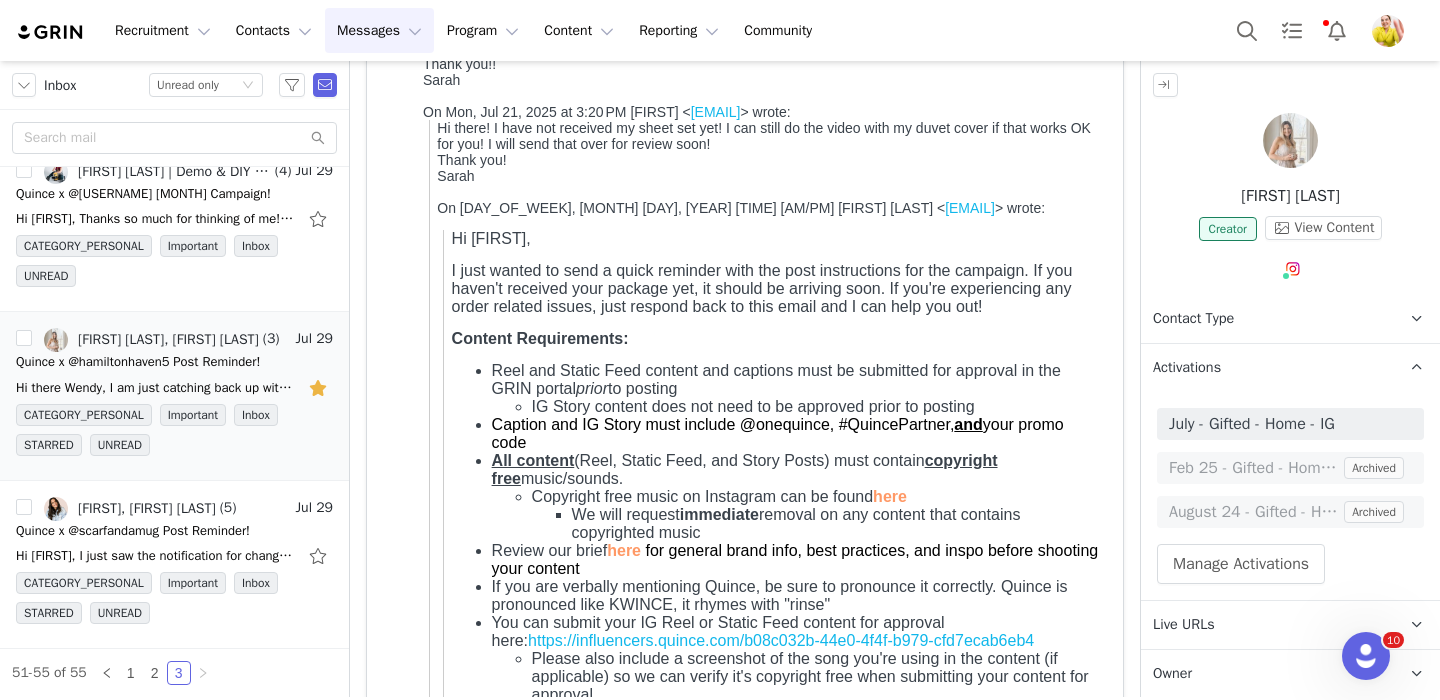 scroll, scrollTop: 0, scrollLeft: 0, axis: both 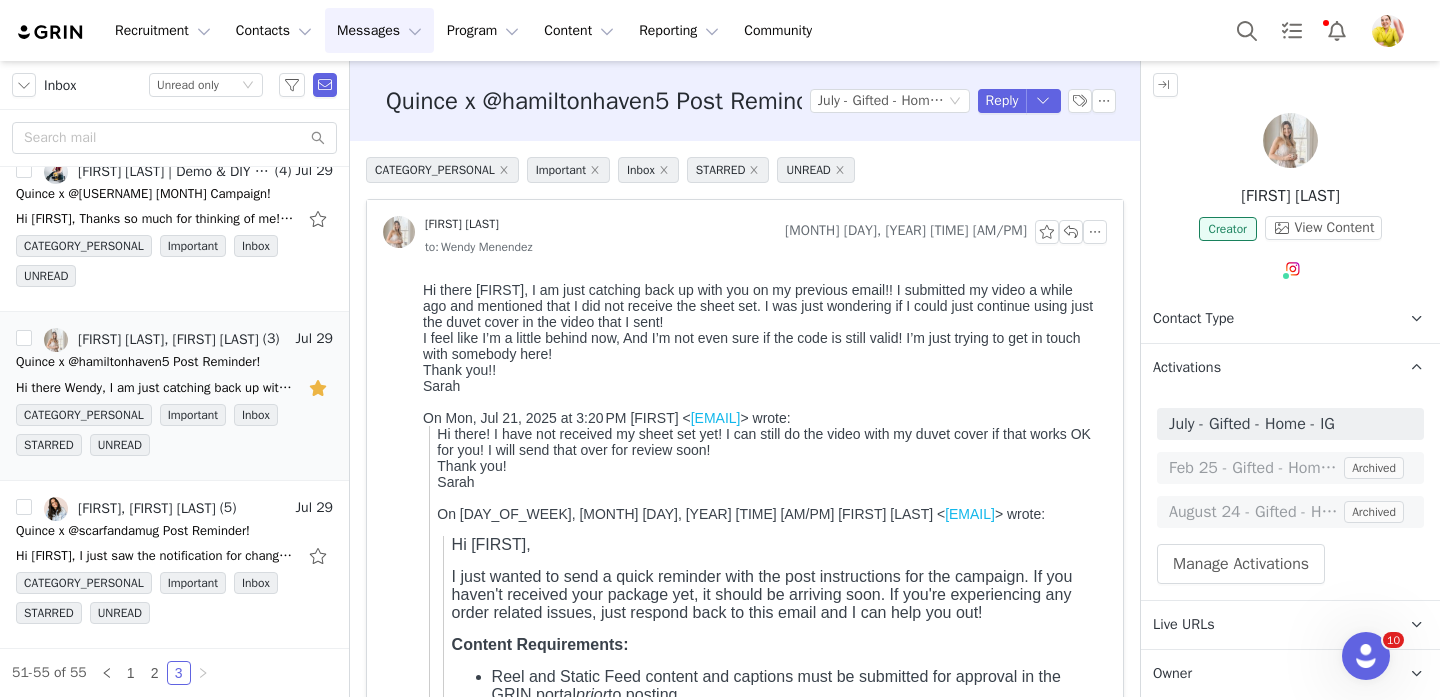 drag, startPoint x: 557, startPoint y: 311, endPoint x: 616, endPoint y: 363, distance: 78.64477 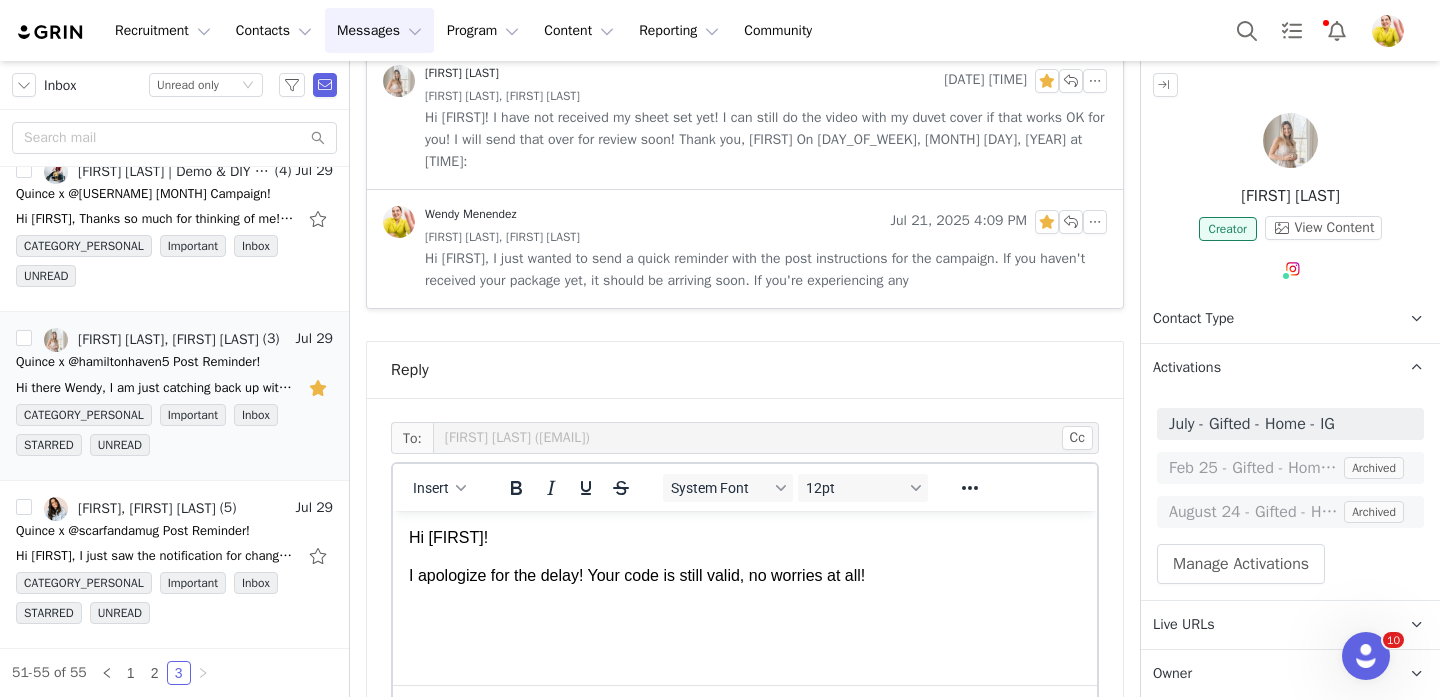 scroll, scrollTop: 1733, scrollLeft: 0, axis: vertical 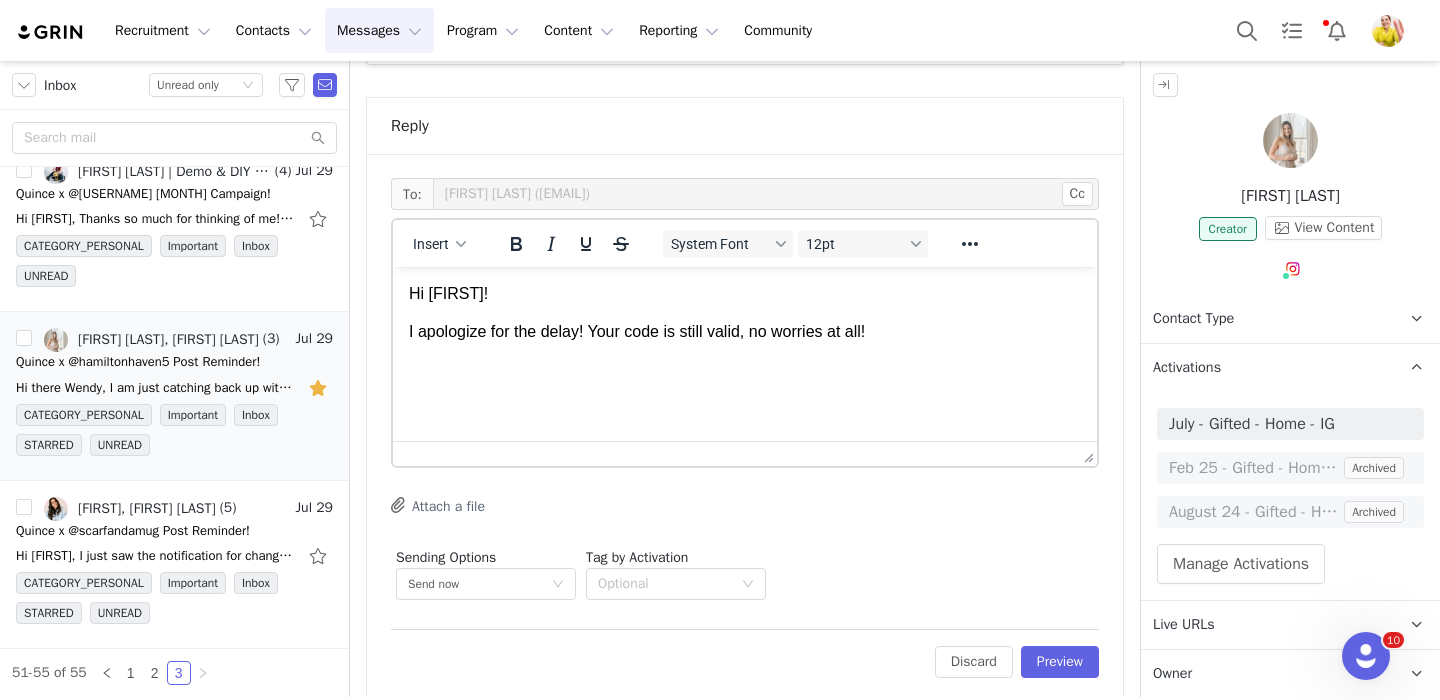click on "Hi [FIRST]! I apologize for the delay! Your code is still valid, no worries at all!" at bounding box center (745, 313) 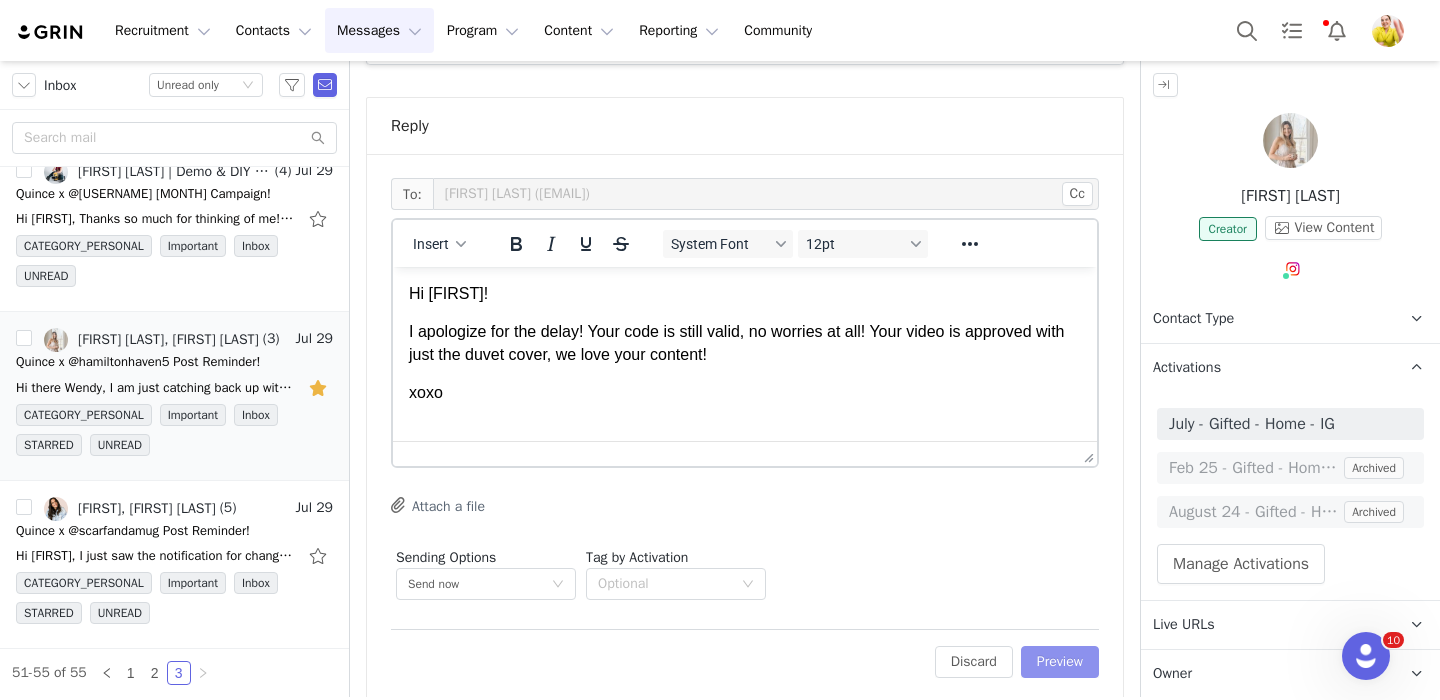 click on "Preview" at bounding box center [1060, 662] 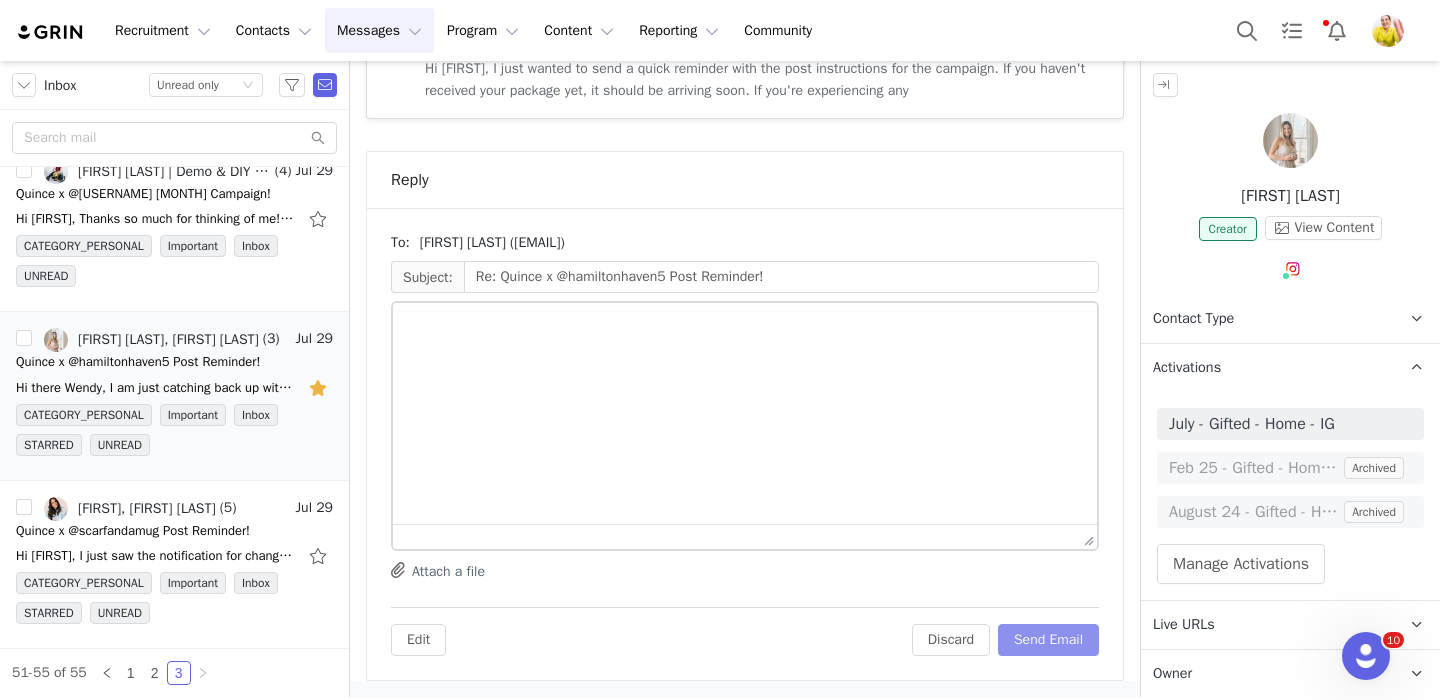 scroll, scrollTop: 1657, scrollLeft: 0, axis: vertical 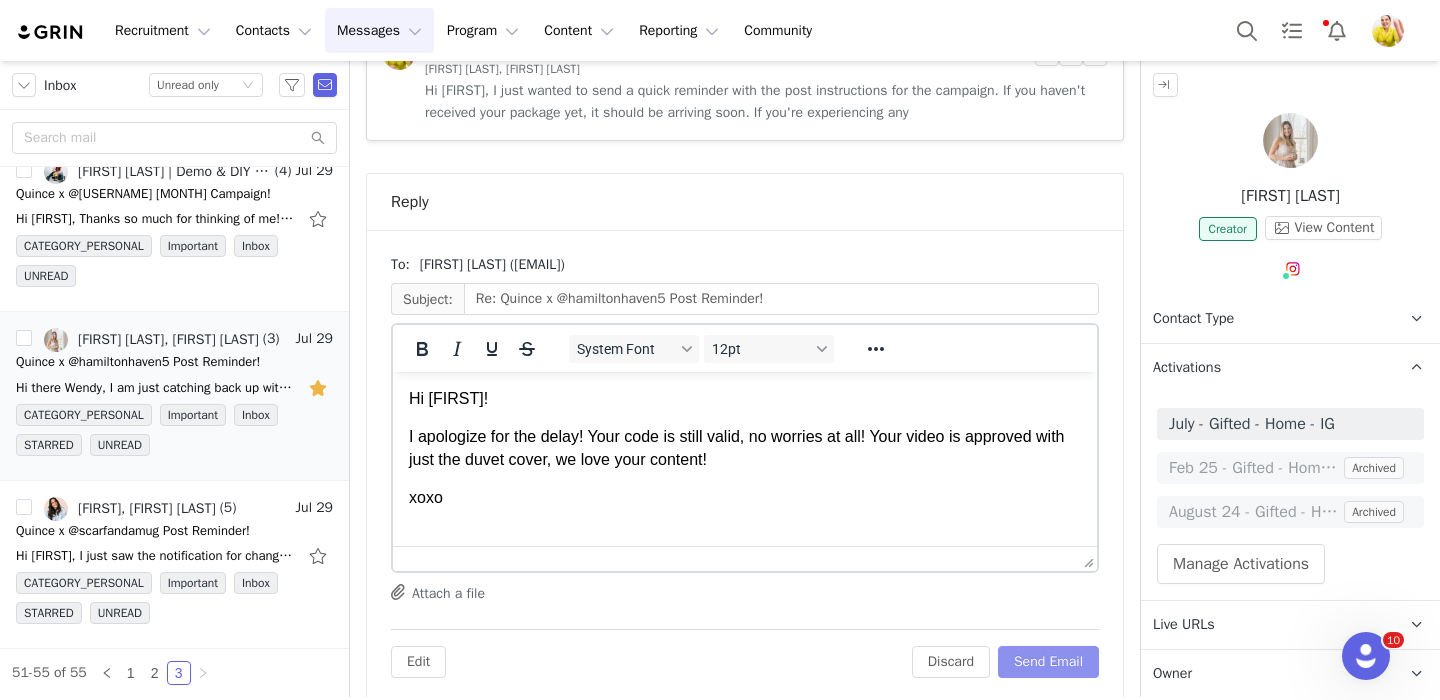 click on "Send Email" at bounding box center (1048, 662) 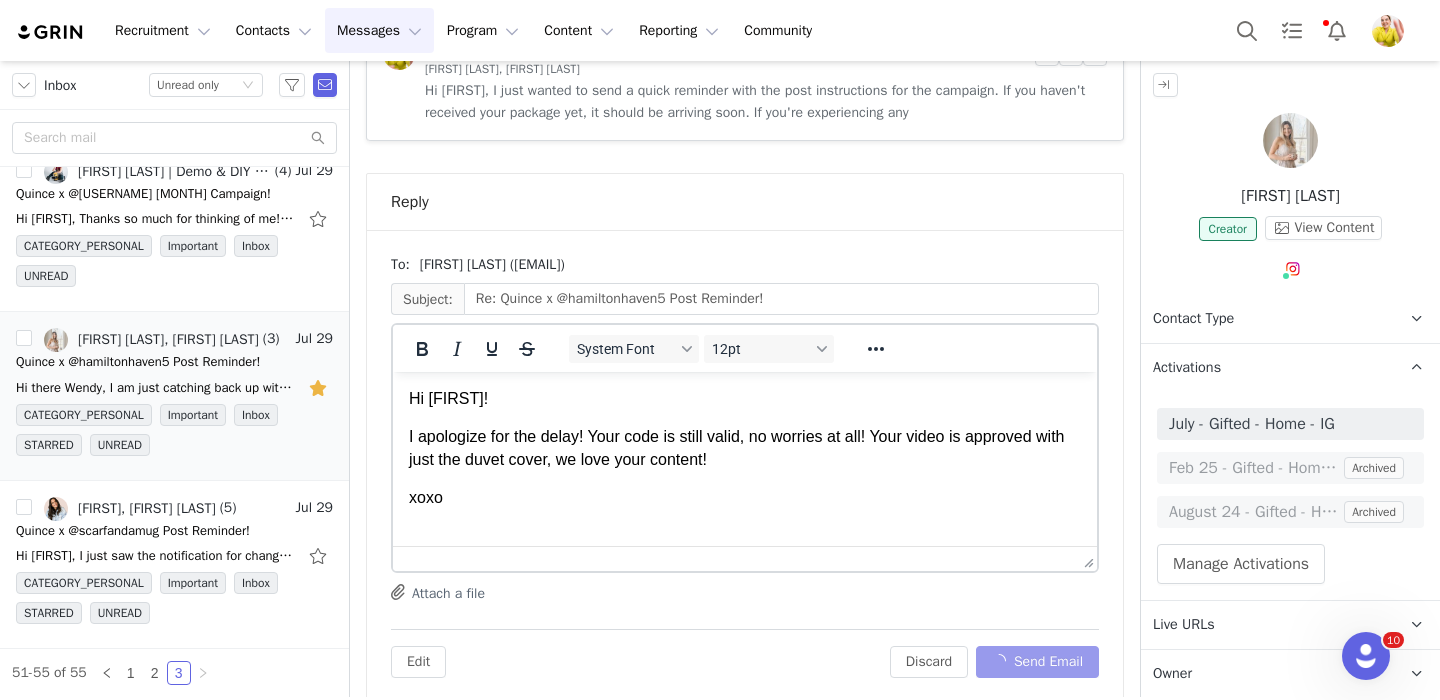 scroll, scrollTop: 1095, scrollLeft: 0, axis: vertical 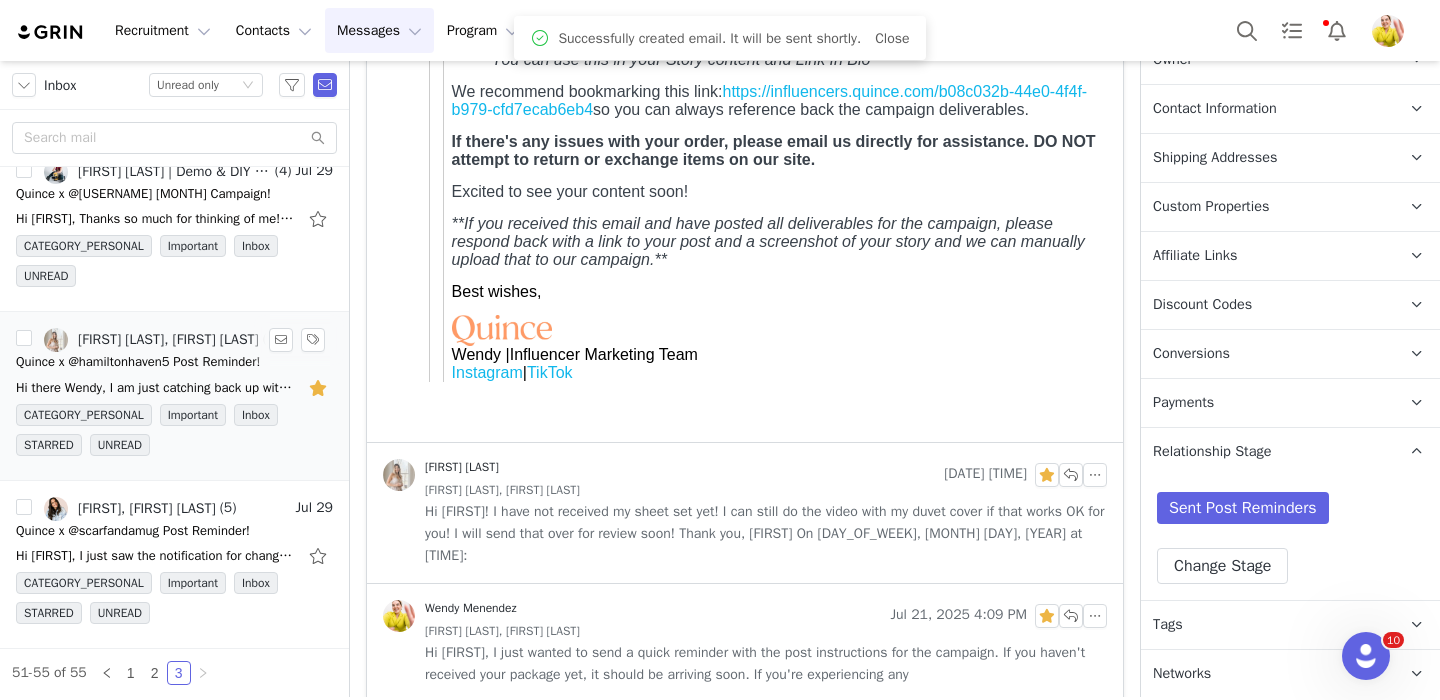 click at bounding box center (320, 388) 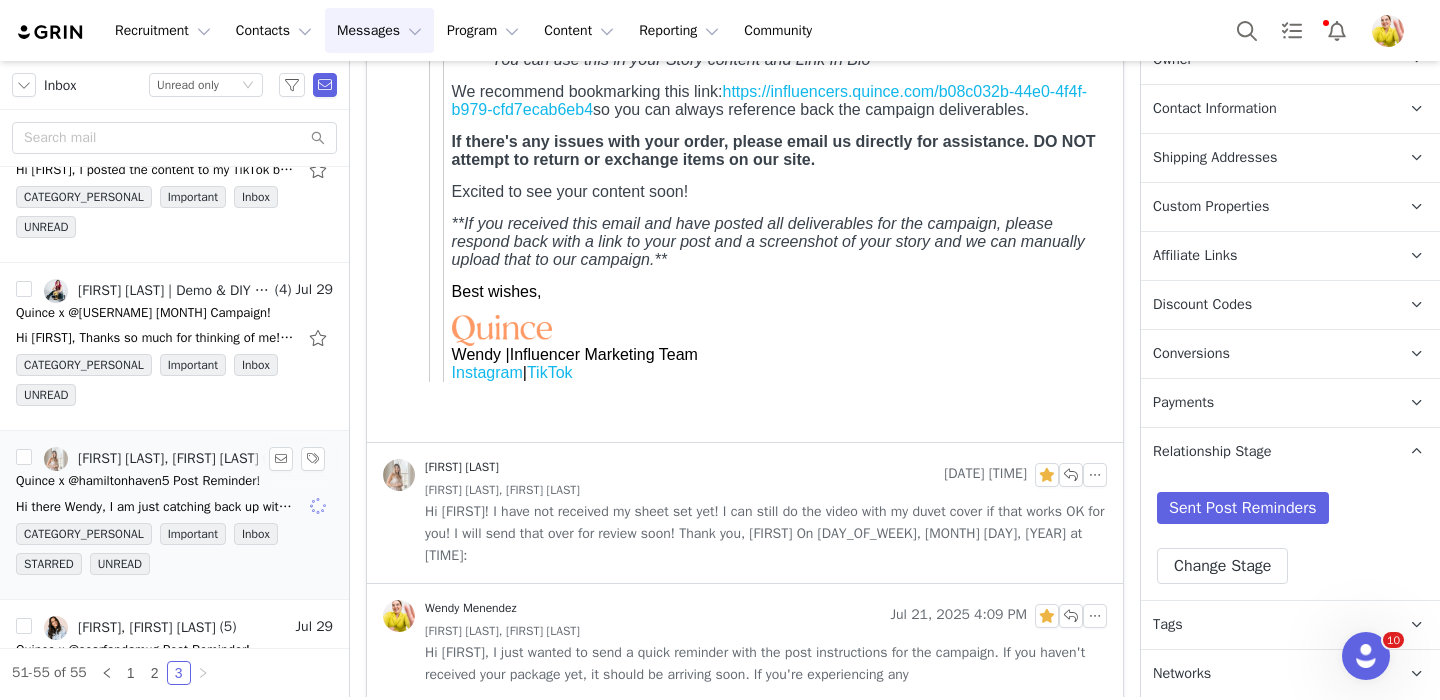 scroll, scrollTop: 0, scrollLeft: 0, axis: both 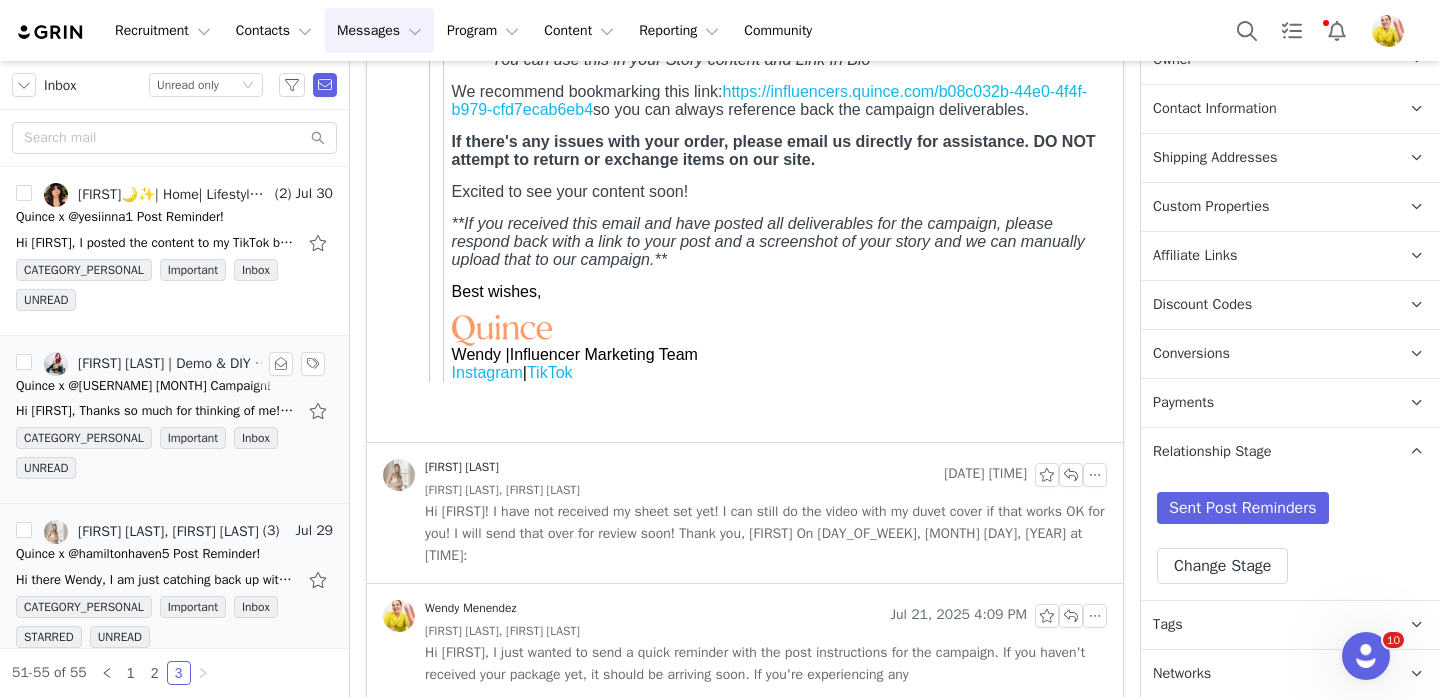 click on "Quince x @[USERNAME] [MONTH] Campaign!" at bounding box center (143, 386) 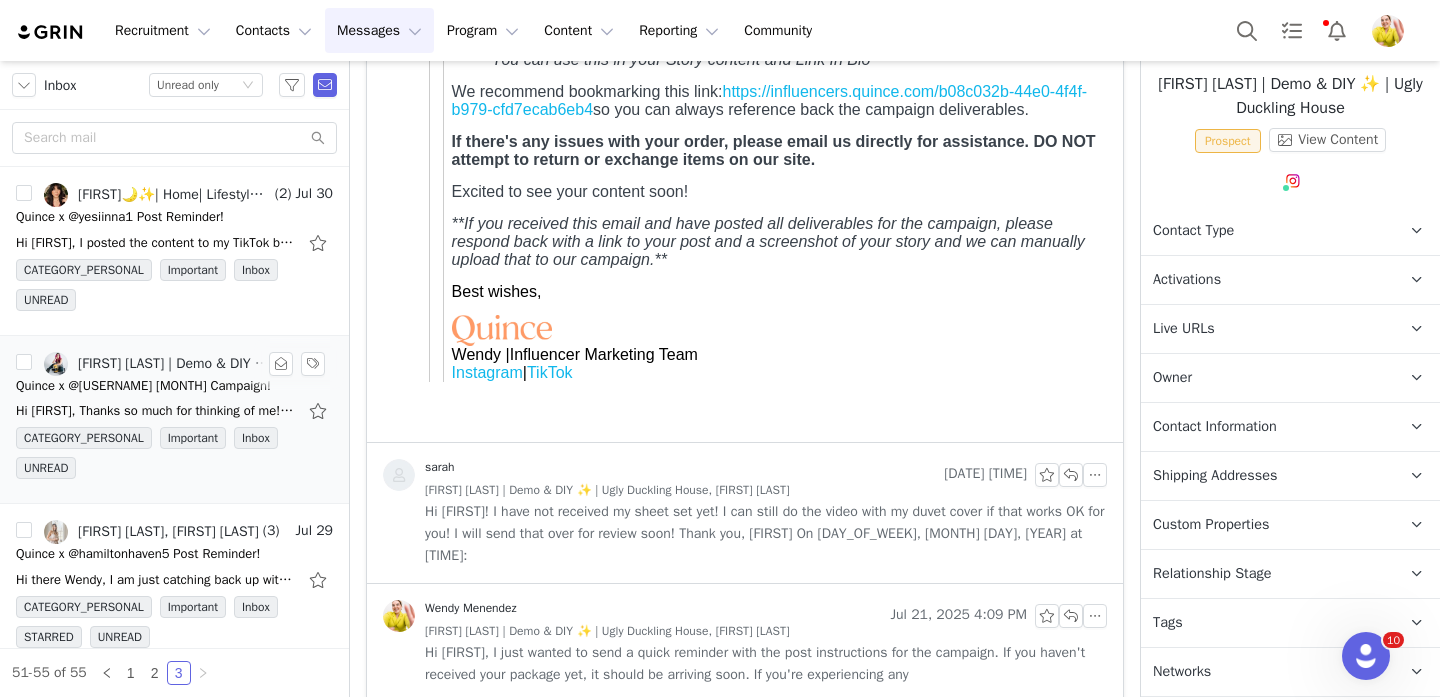 scroll, scrollTop: 0, scrollLeft: 0, axis: both 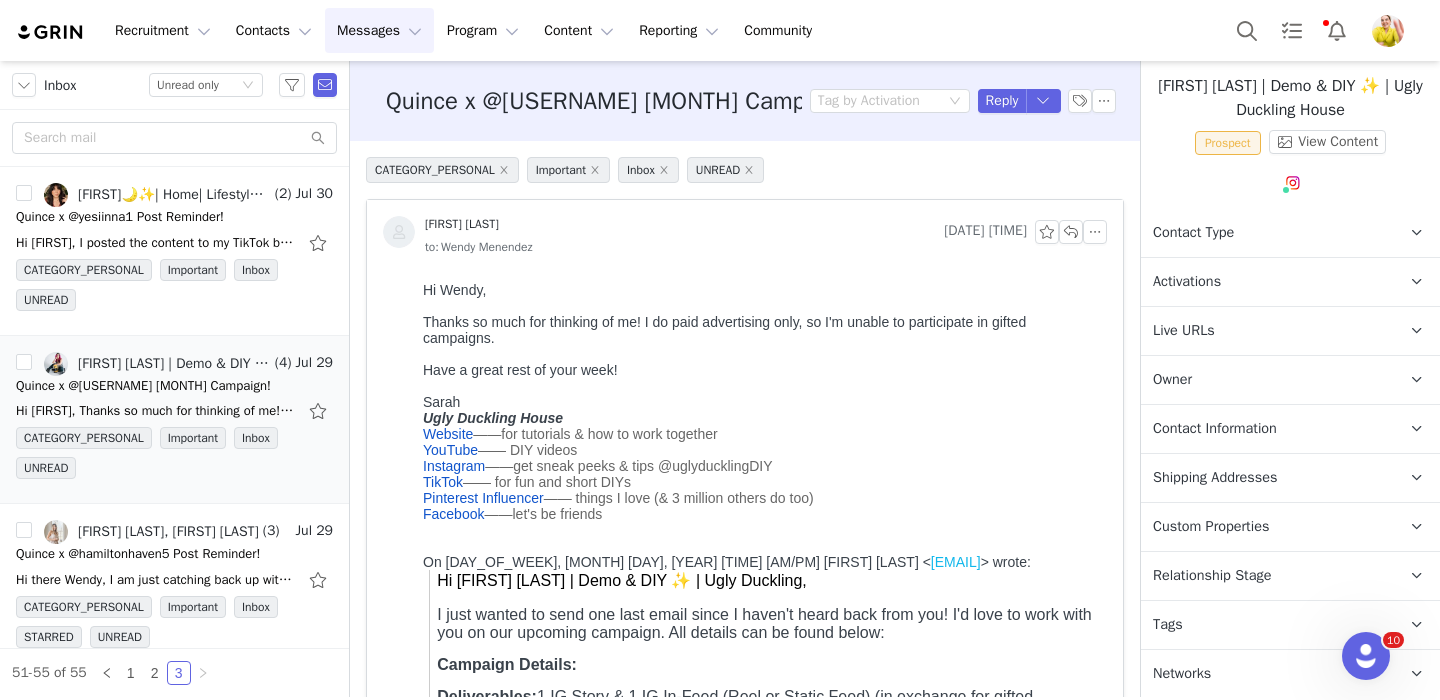 click on "Relationship Stage" at bounding box center [1212, 576] 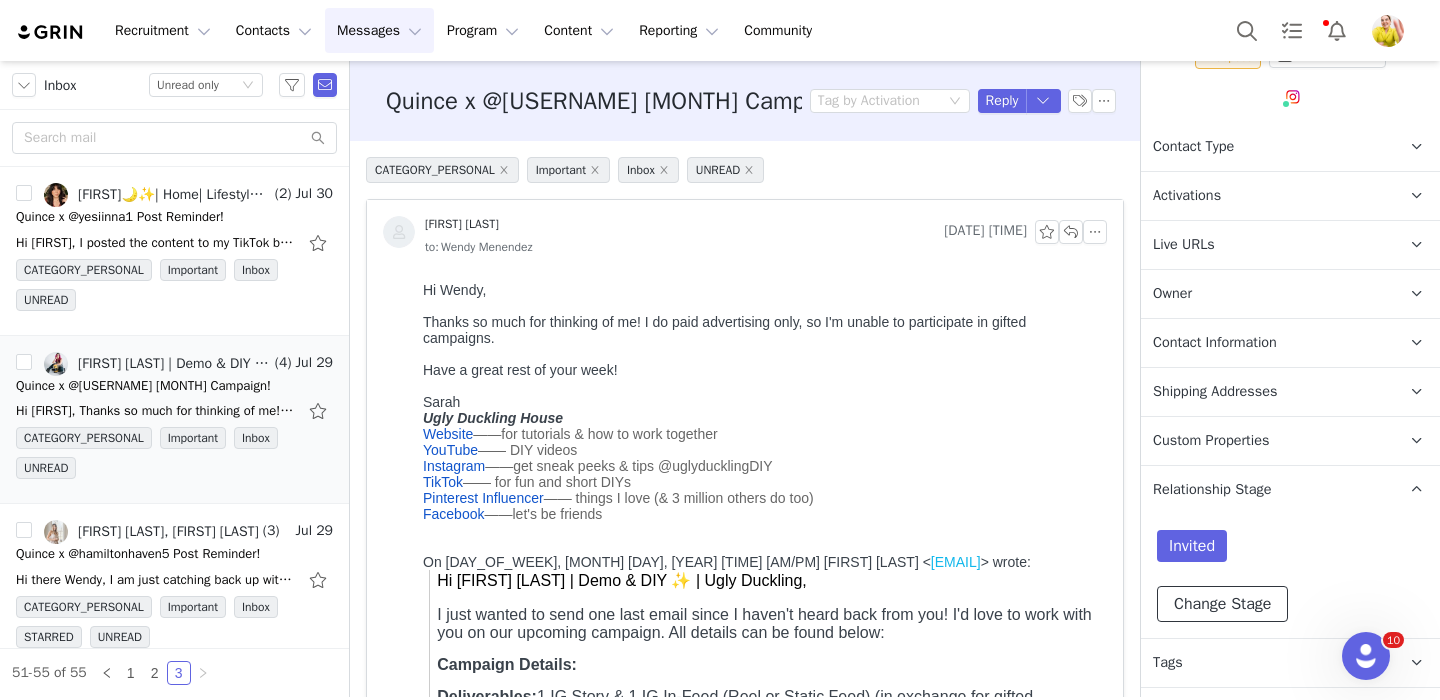 click on "Change Stage" at bounding box center (1222, 604) 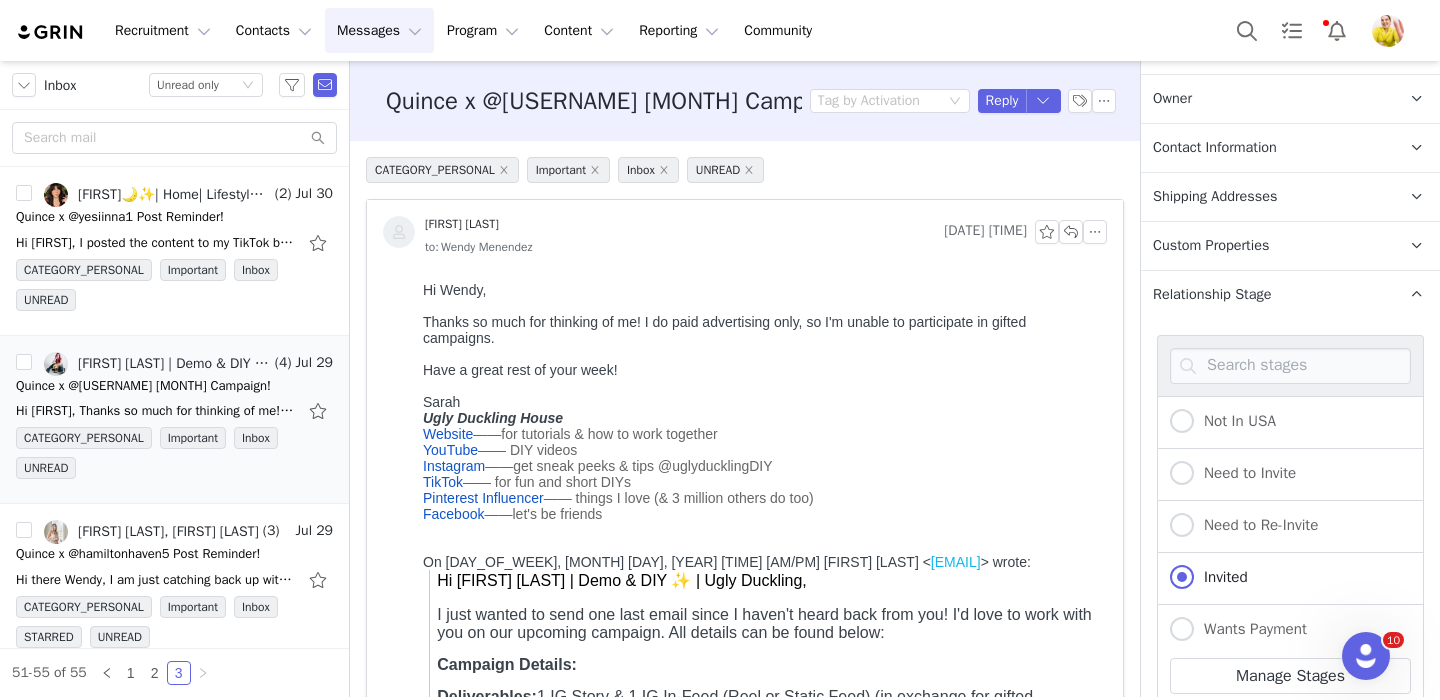 scroll, scrollTop: 574, scrollLeft: 0, axis: vertical 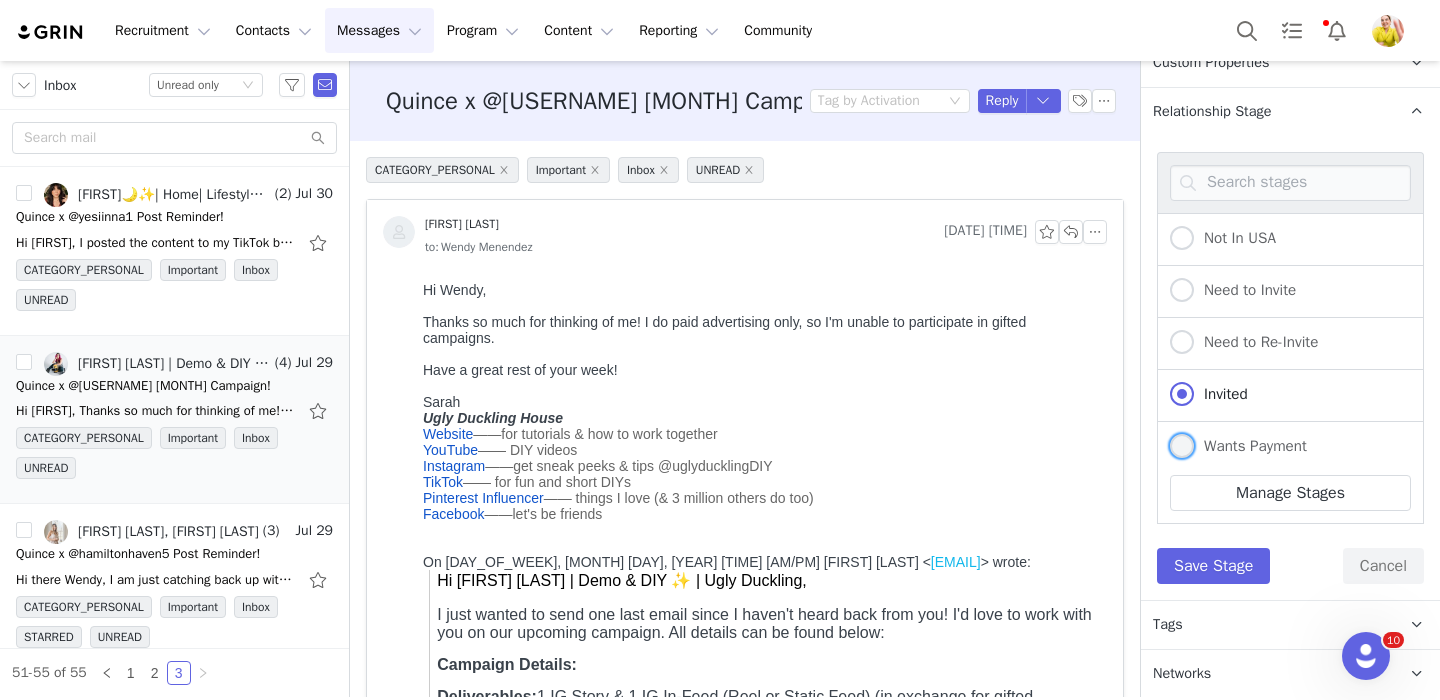 click on "Wants Payment" at bounding box center [1238, 447] 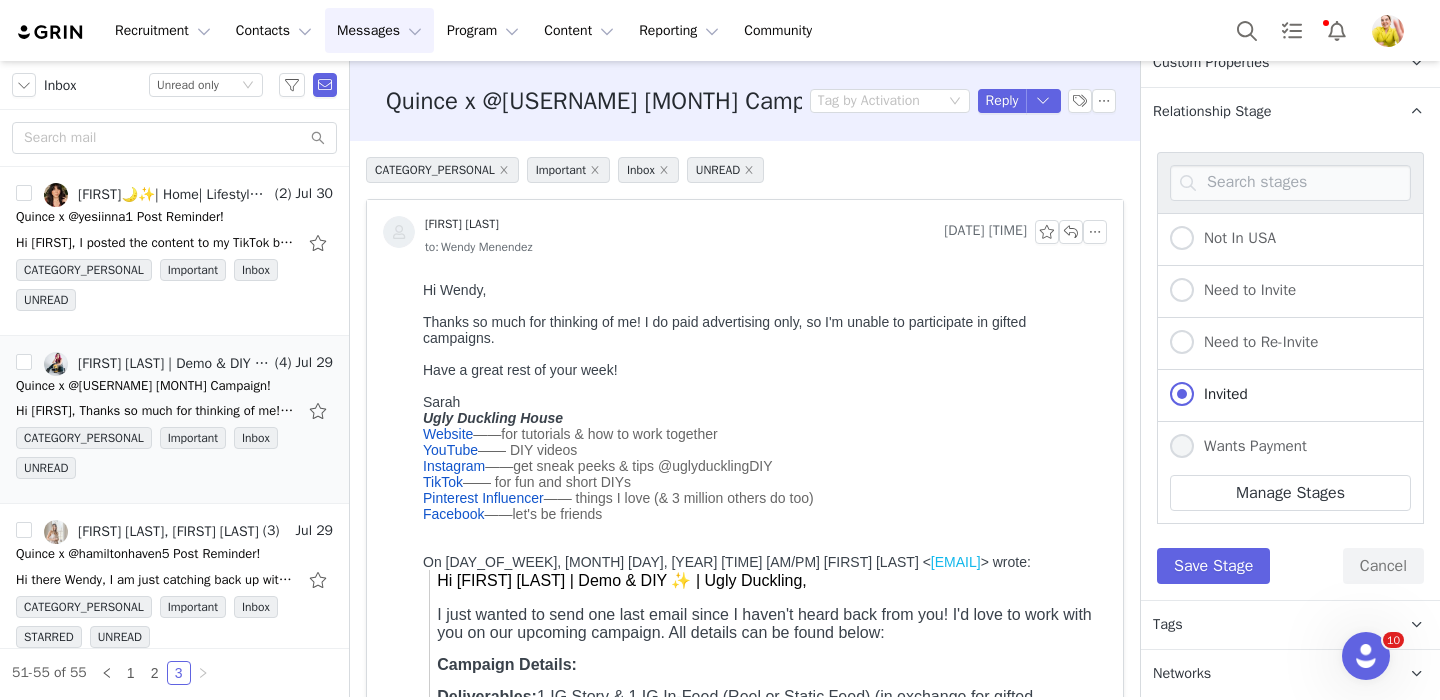 click on "Wants Payment" at bounding box center [1182, 447] 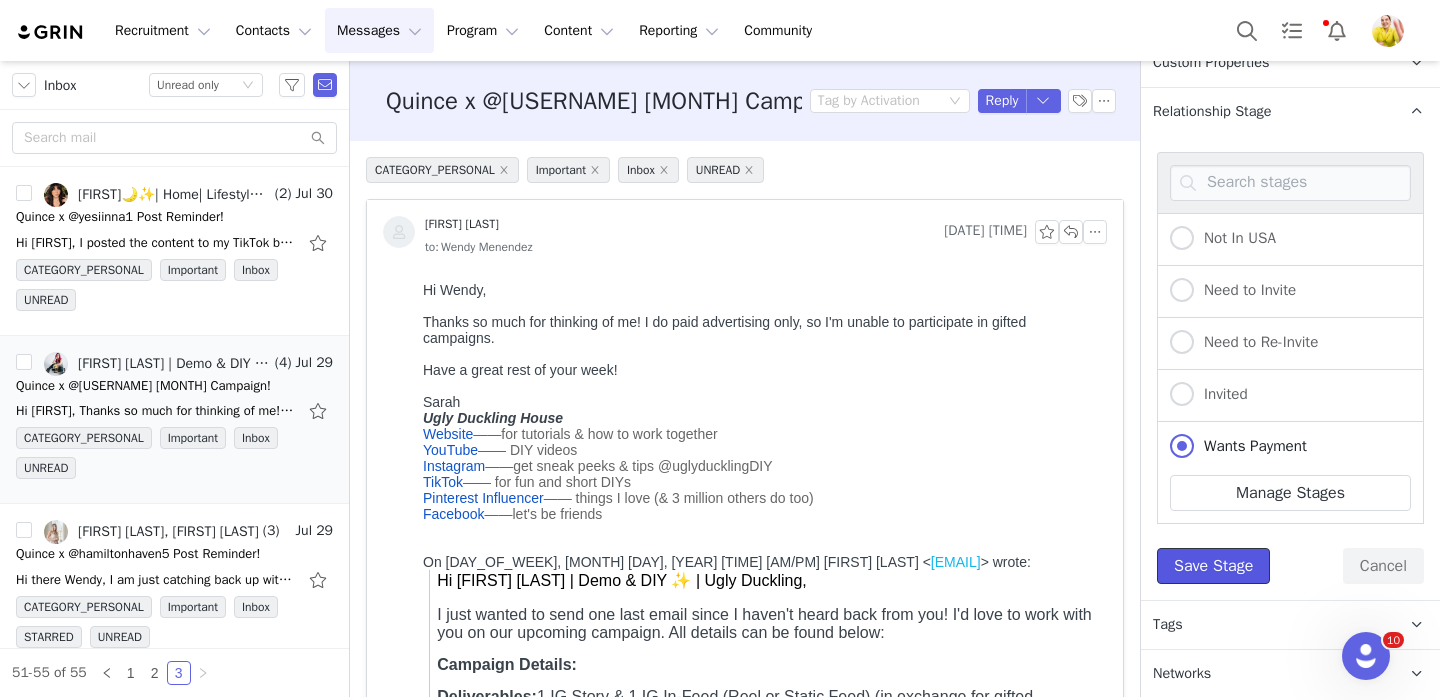click on "Save Stage" at bounding box center [1213, 566] 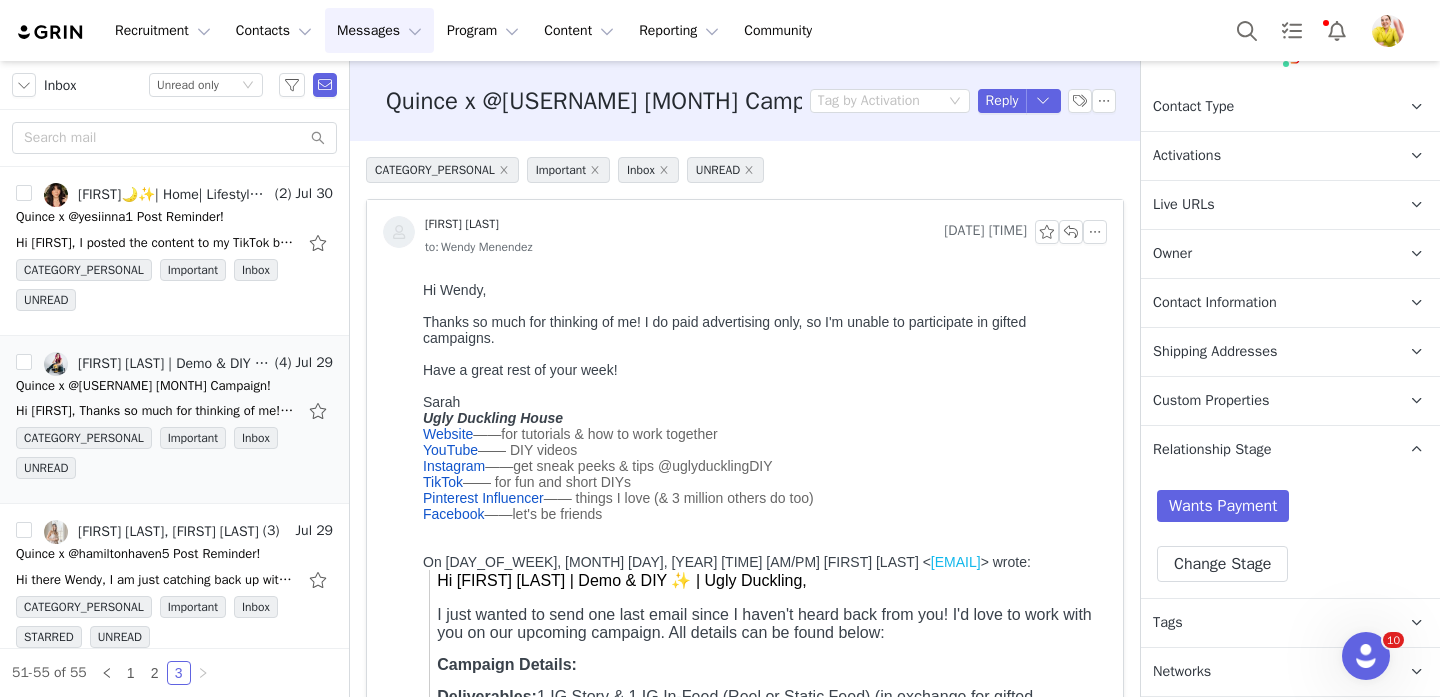 scroll, scrollTop: 234, scrollLeft: 0, axis: vertical 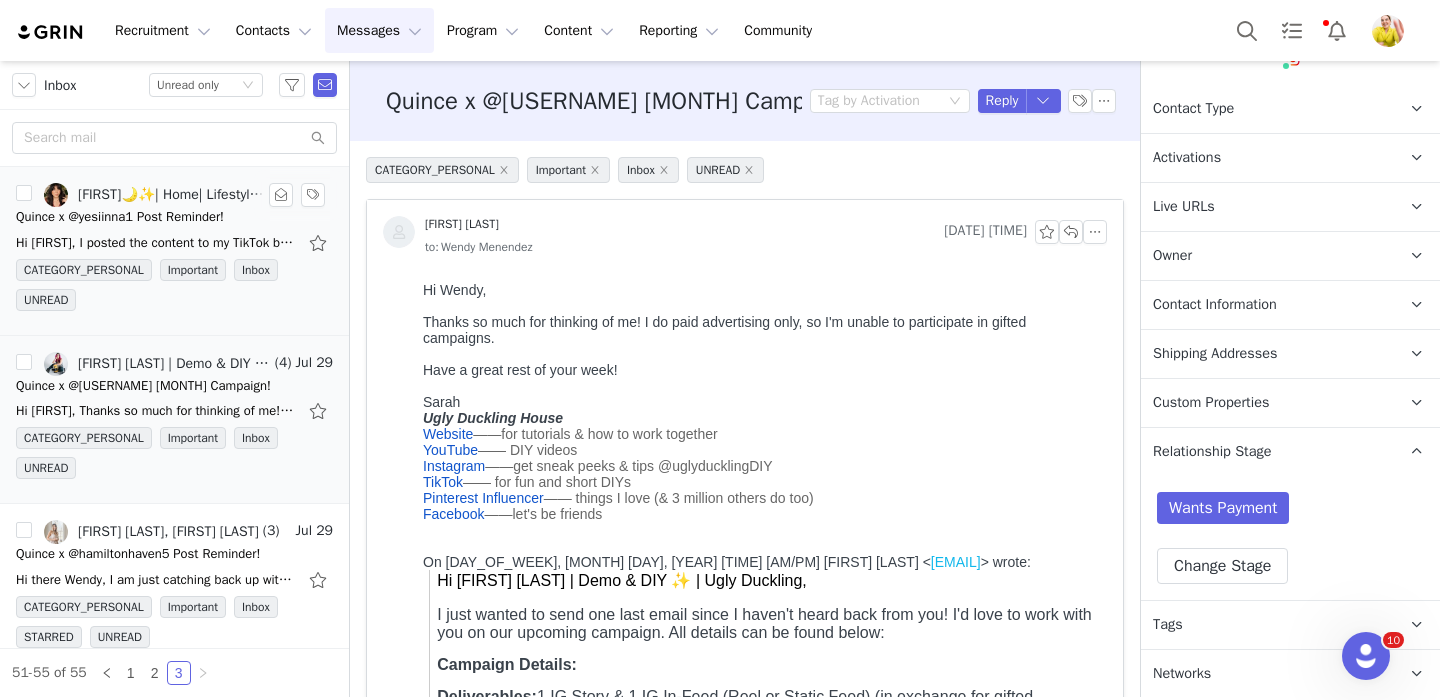 click on "Hi [FIRST], I posted the content to my TikTok back in [MONTH] [DAY] but every time I try to post the link on GRIN to complete the deliverable it says something went wrong try again. Best, [FIRST] On [MONTH] [DAY]," at bounding box center (156, 243) 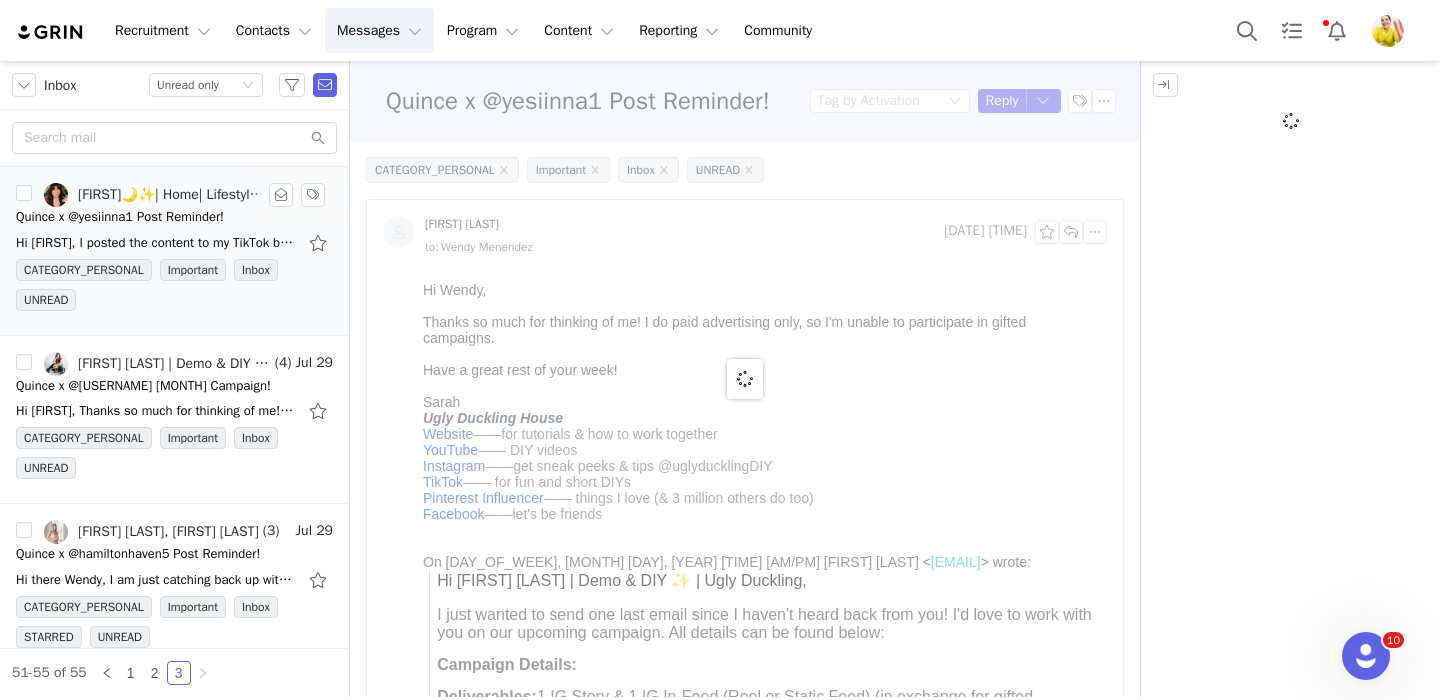 scroll, scrollTop: 0, scrollLeft: 0, axis: both 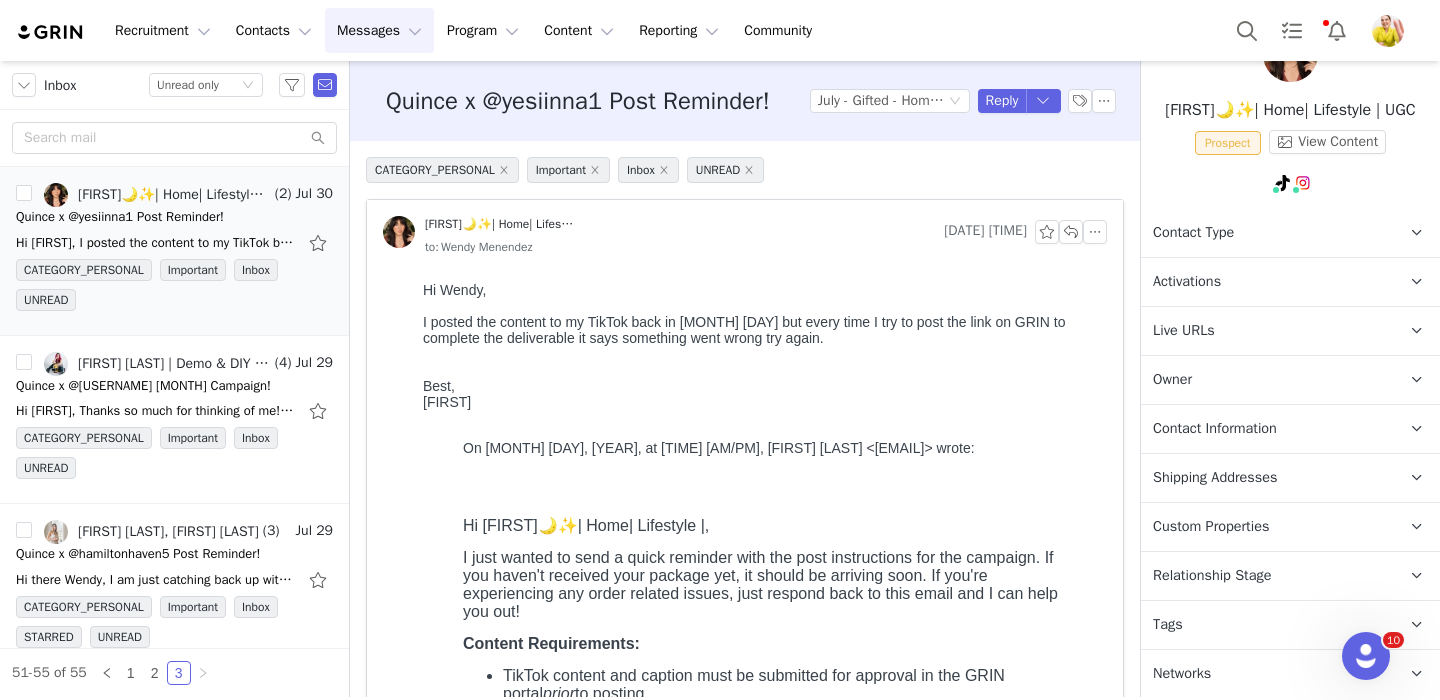 click on "Relationship Stage  Use relationship stages to move contacts through a logical sequence, from unaware of your brand to loyal ambassador" at bounding box center [1266, 576] 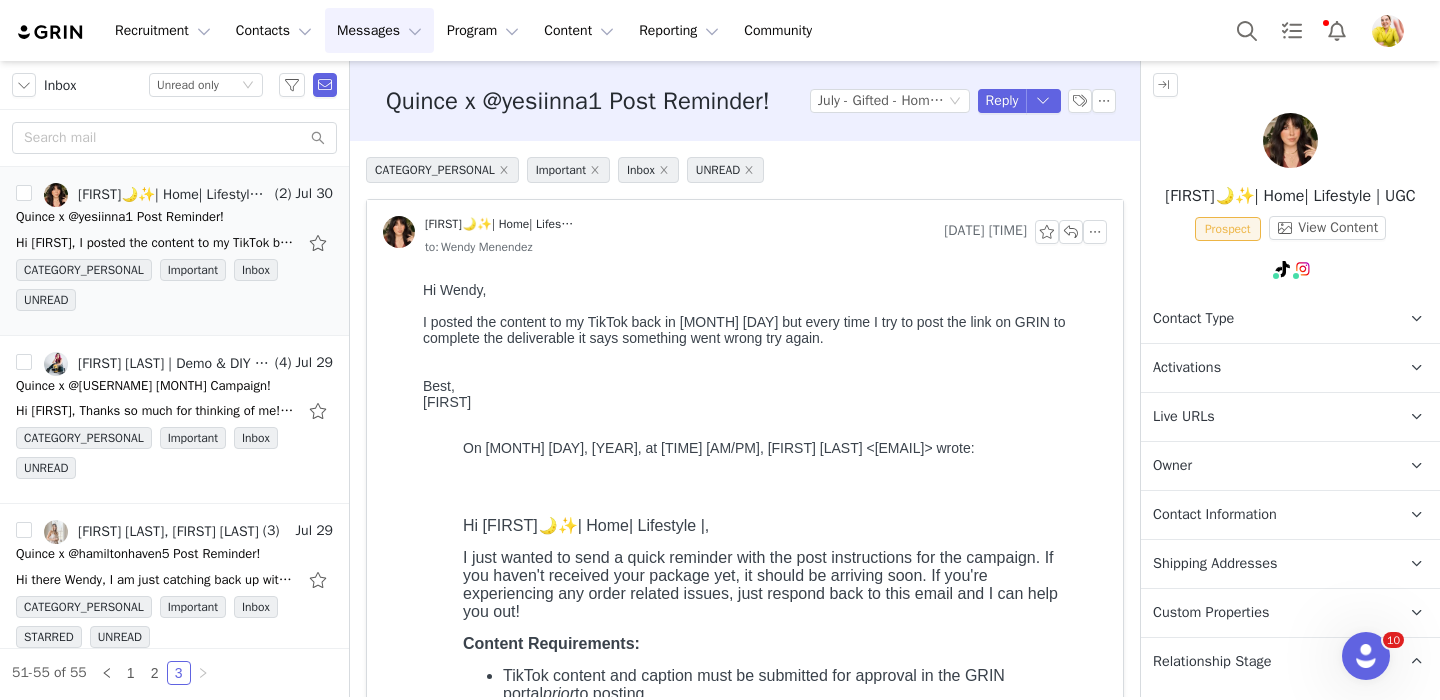 scroll, scrollTop: 210, scrollLeft: 0, axis: vertical 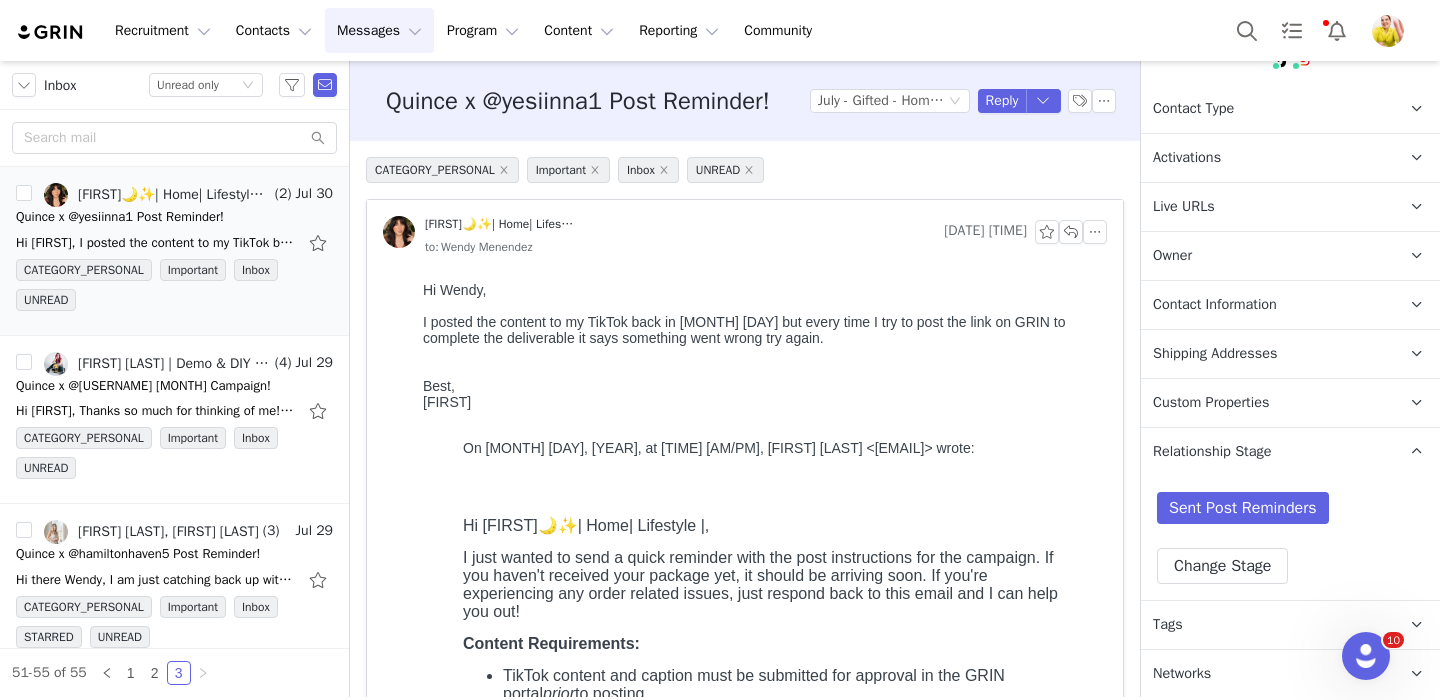 click on "Relationship Stage" at bounding box center [1212, 452] 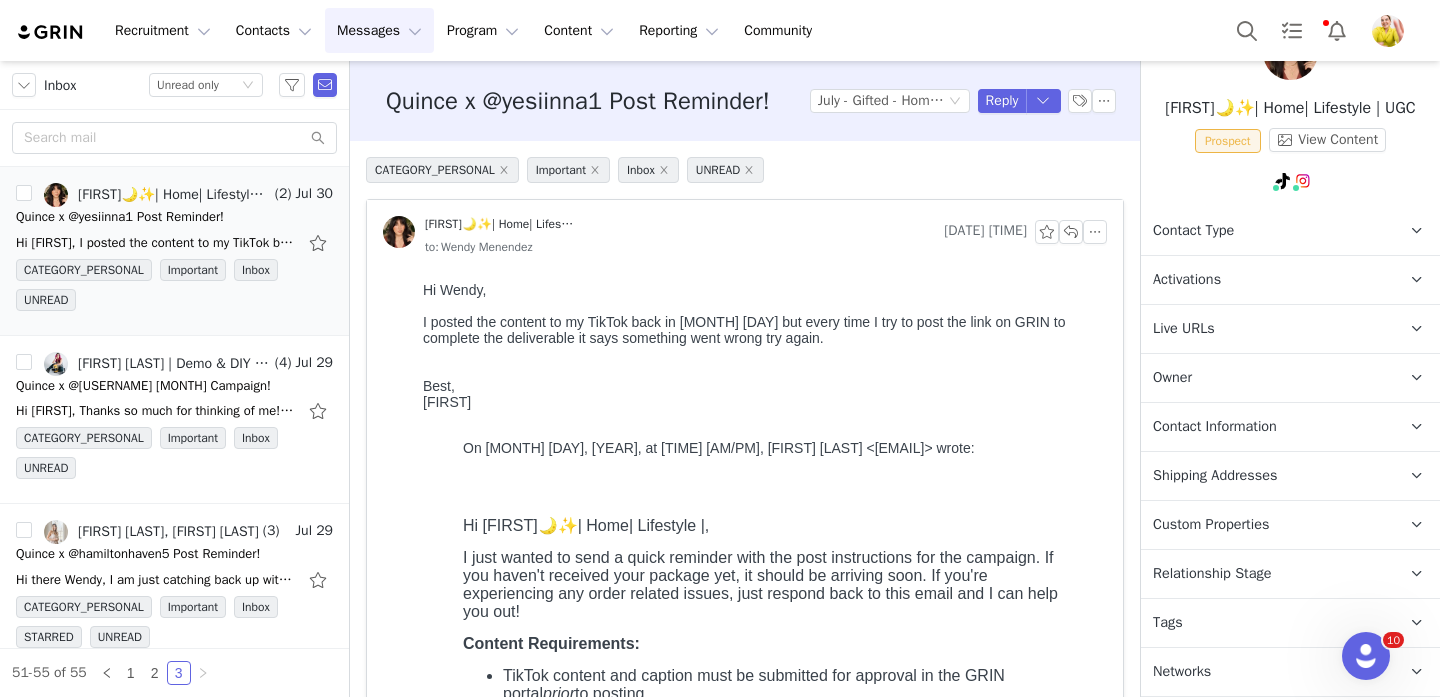 scroll, scrollTop: 86, scrollLeft: 0, axis: vertical 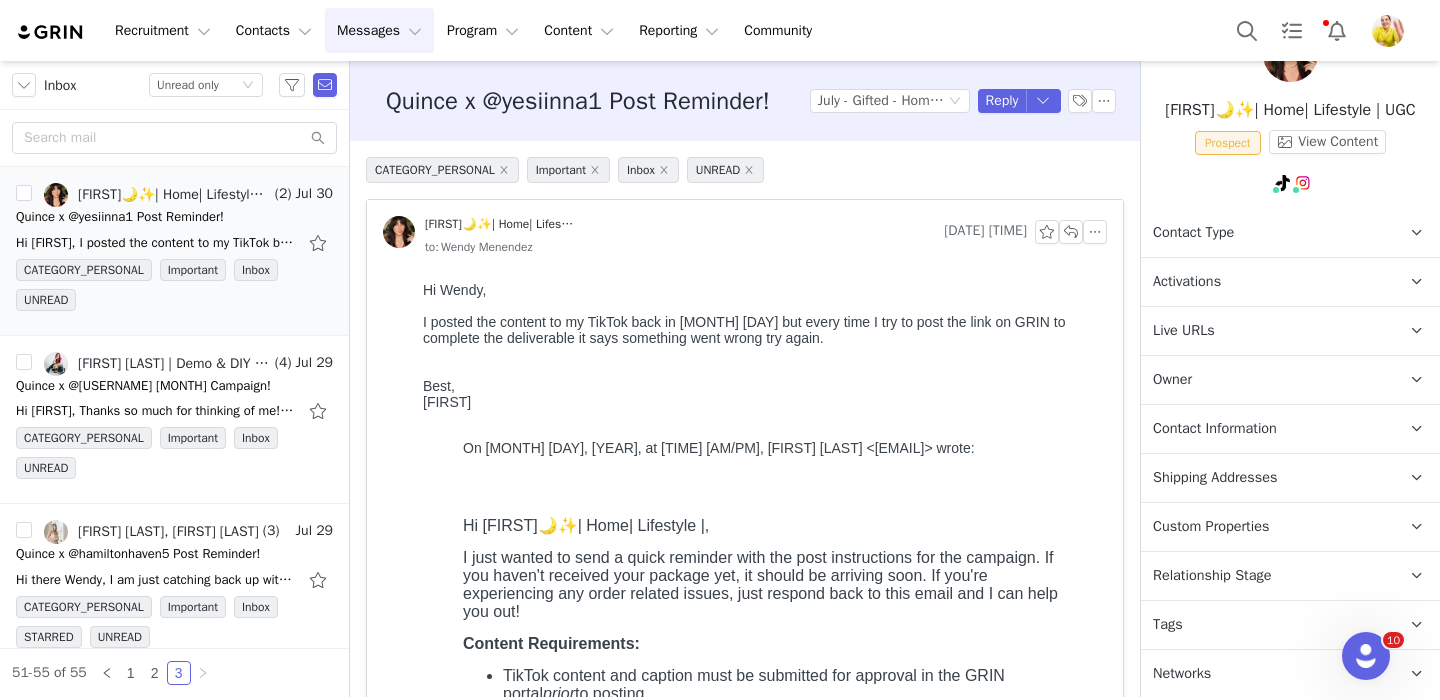 click on "Activations" at bounding box center (1266, 282) 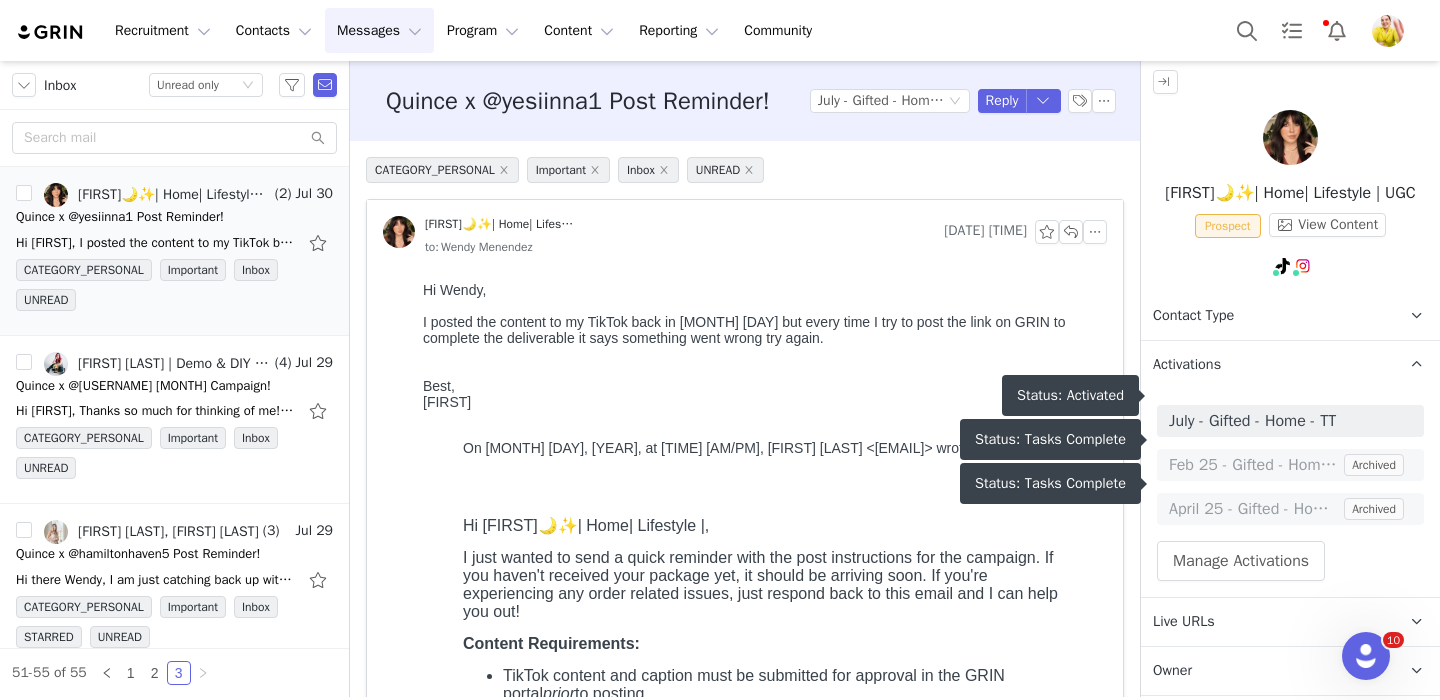 scroll, scrollTop: 0, scrollLeft: 0, axis: both 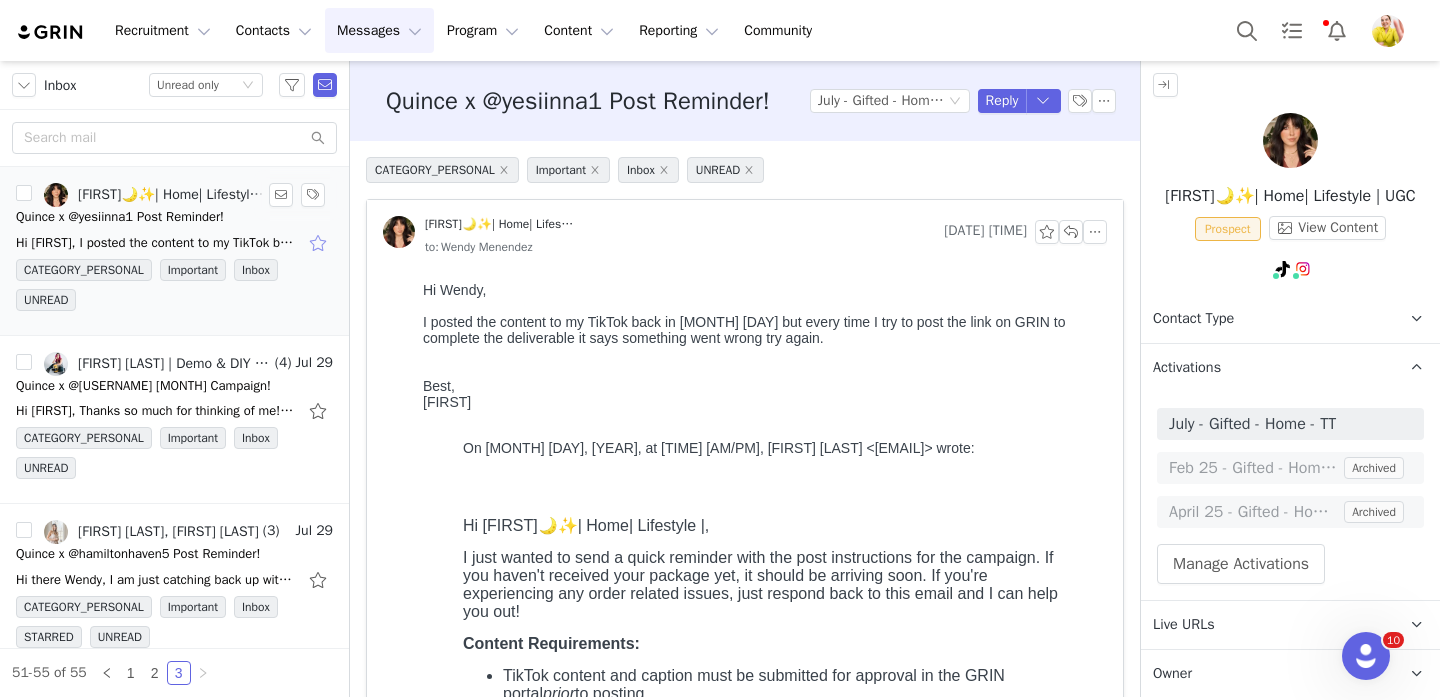 click at bounding box center (320, 243) 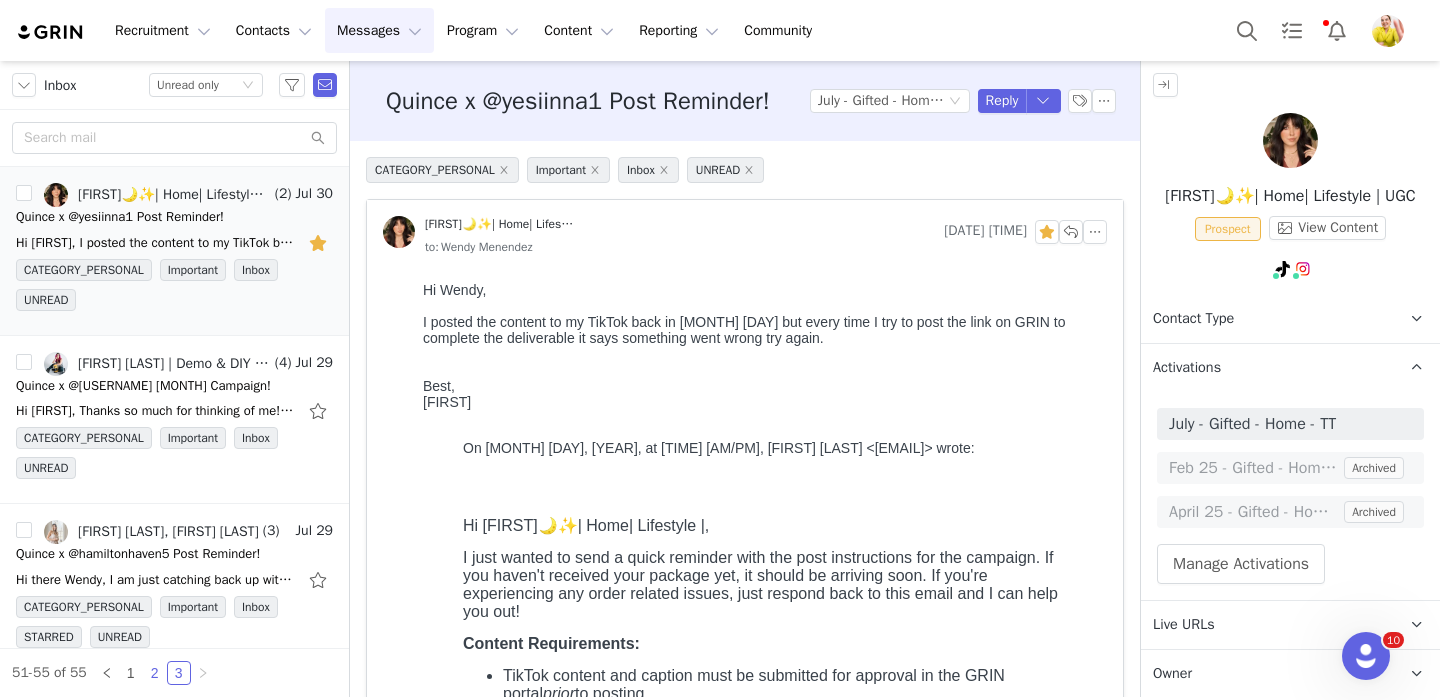 click on "2" at bounding box center (155, 673) 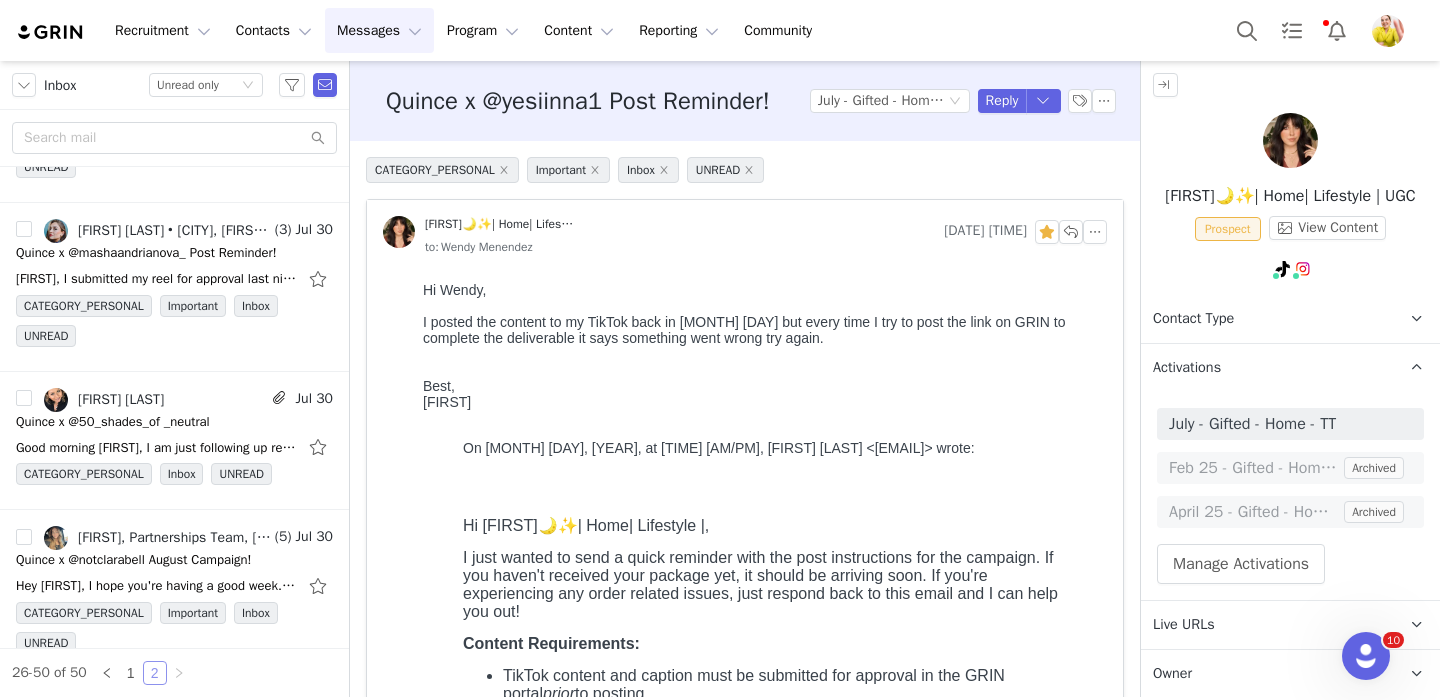scroll, scrollTop: 3641, scrollLeft: 0, axis: vertical 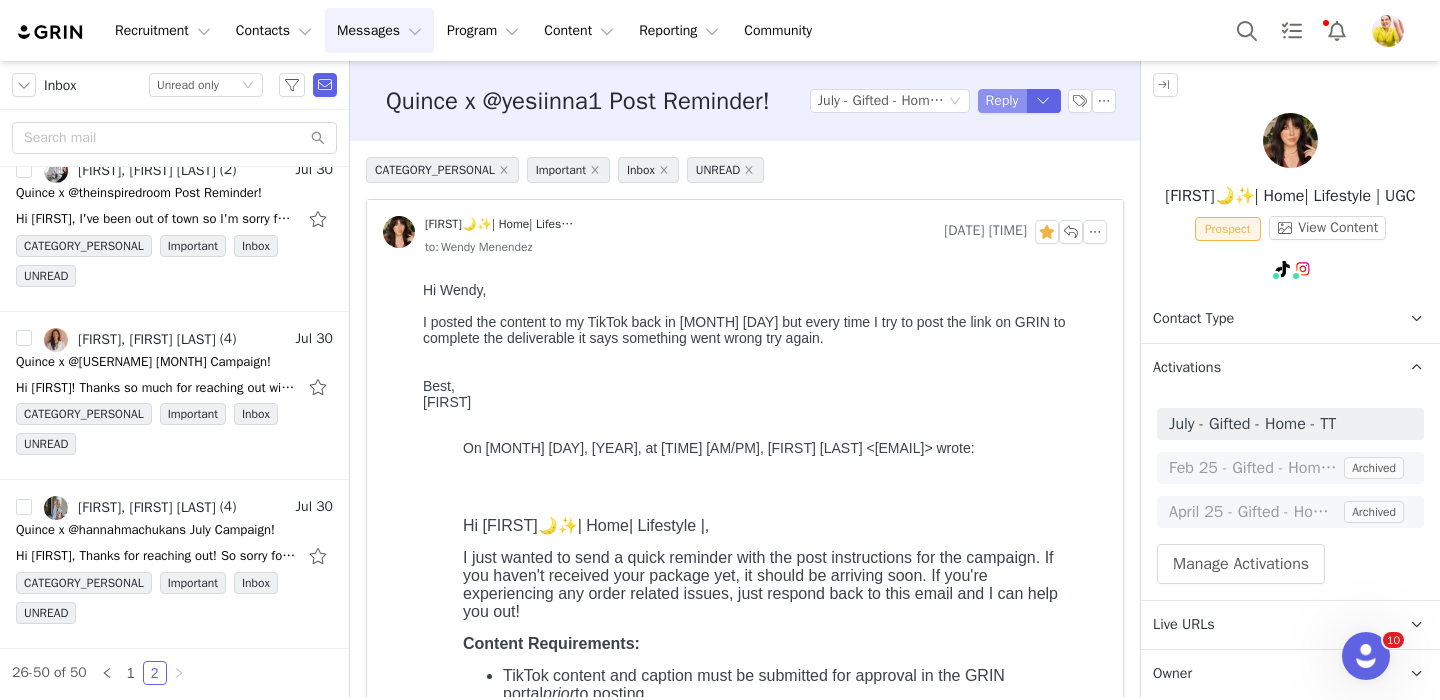 click on "Reply" at bounding box center (1002, 101) 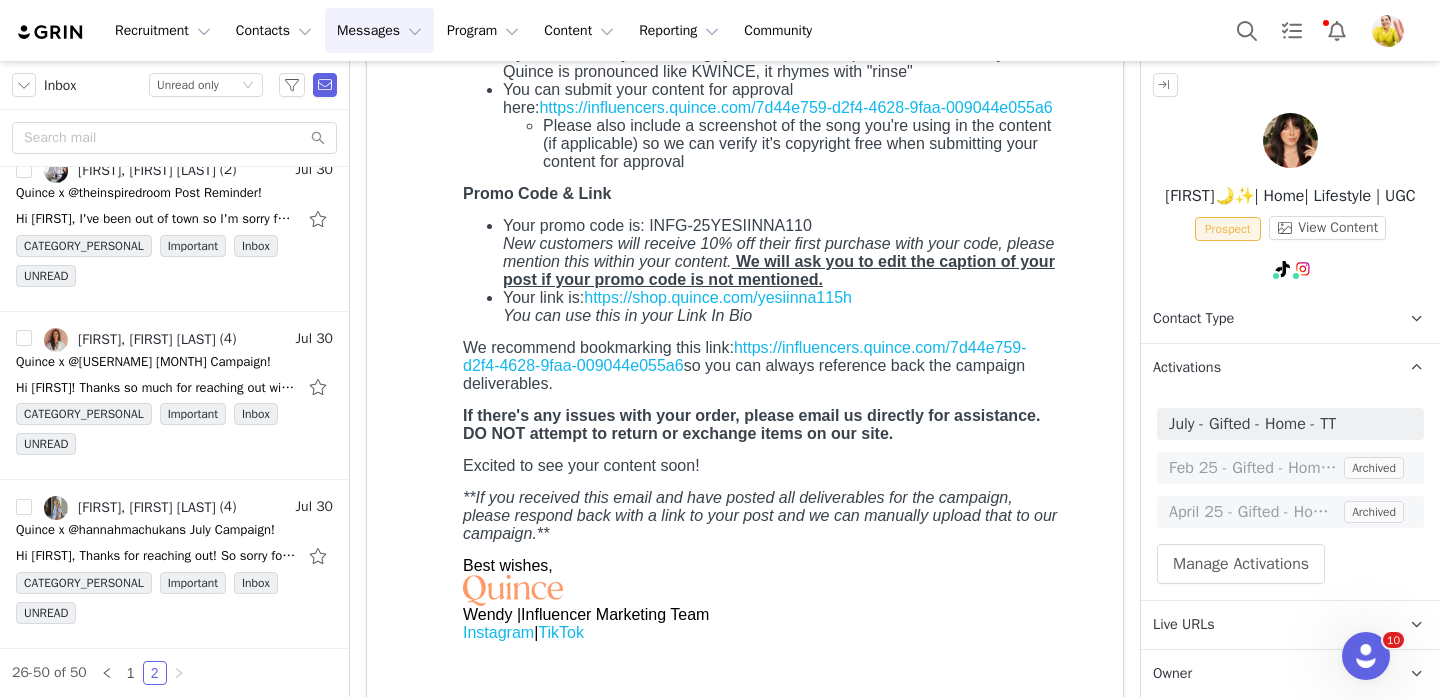 scroll, scrollTop: 1095, scrollLeft: 0, axis: vertical 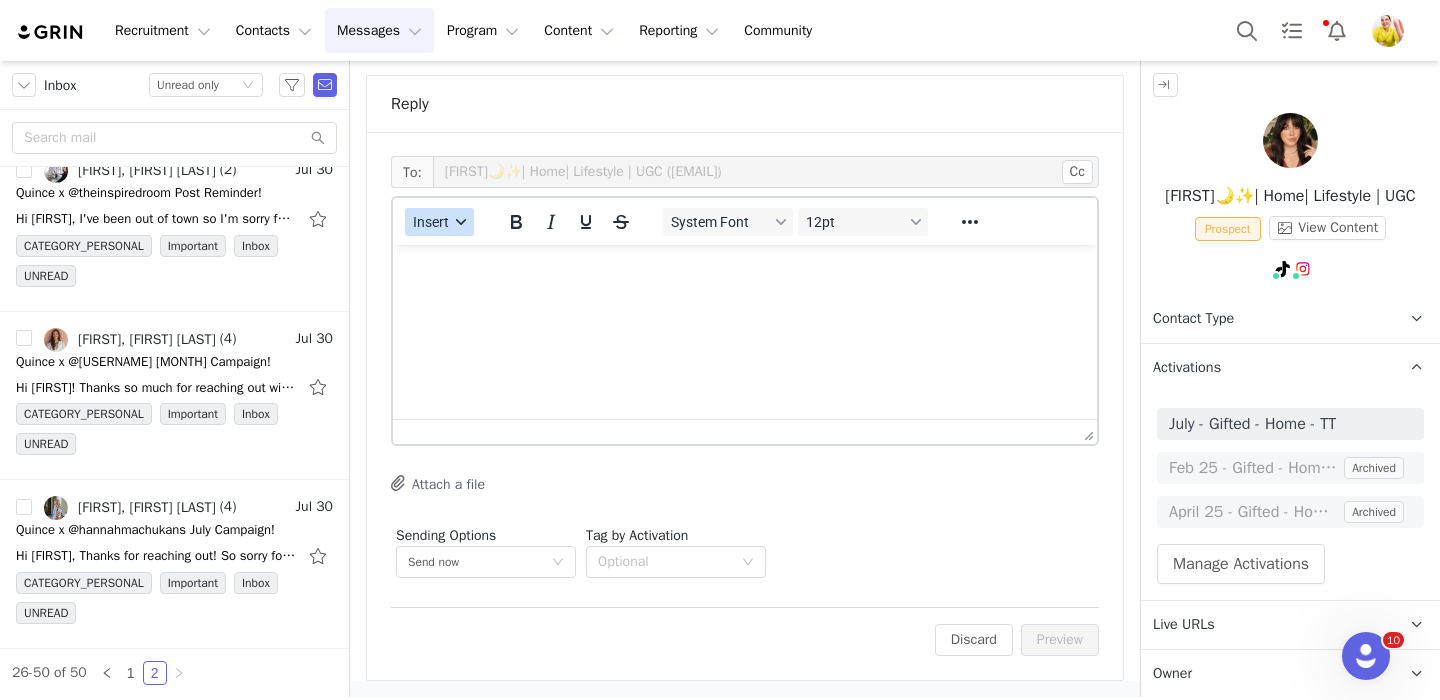 click on "Insert" at bounding box center [431, 222] 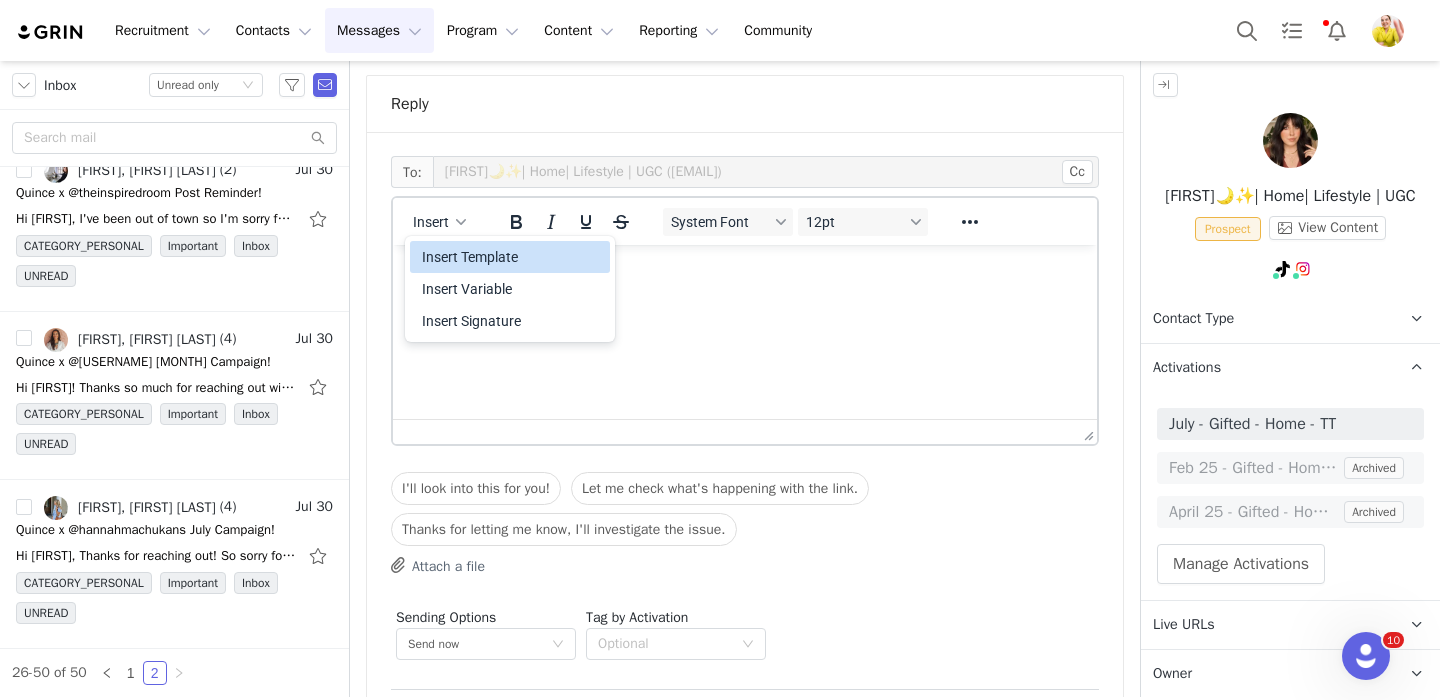click on "Insert Template" at bounding box center (512, 257) 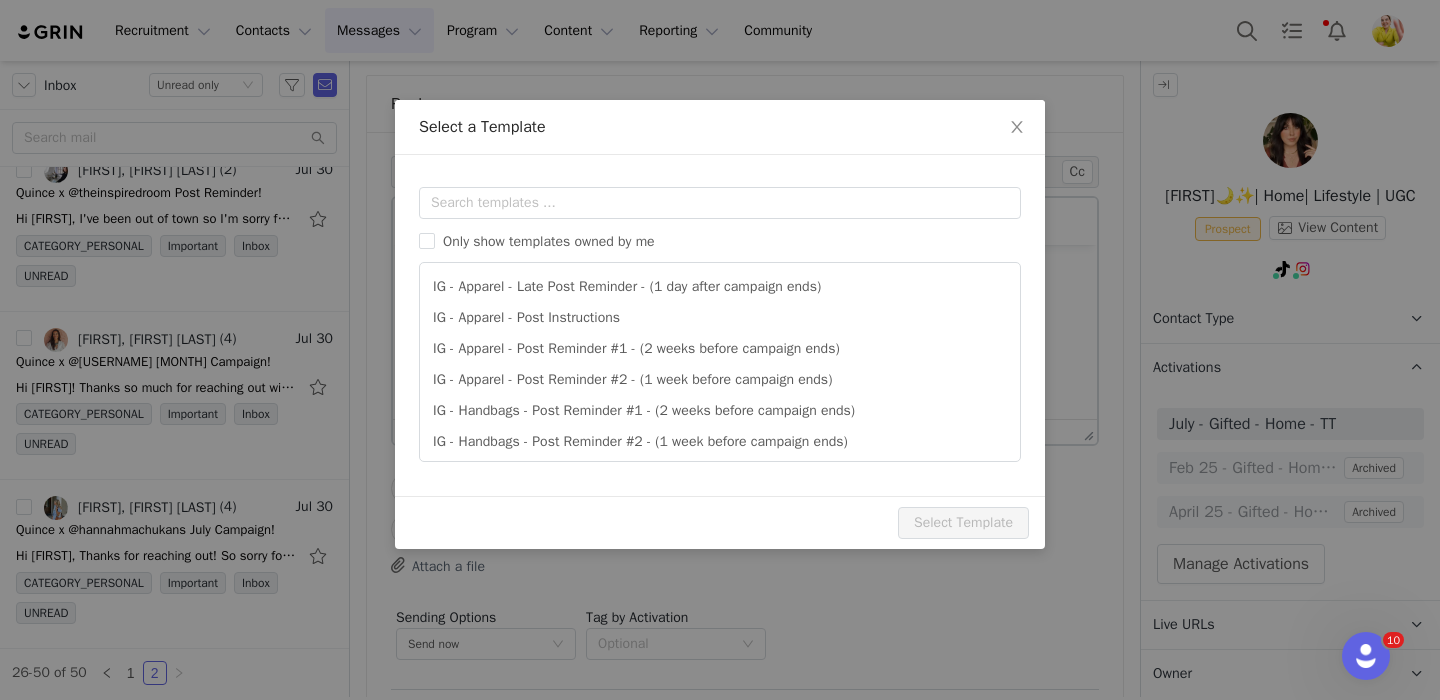 scroll, scrollTop: 0, scrollLeft: 0, axis: both 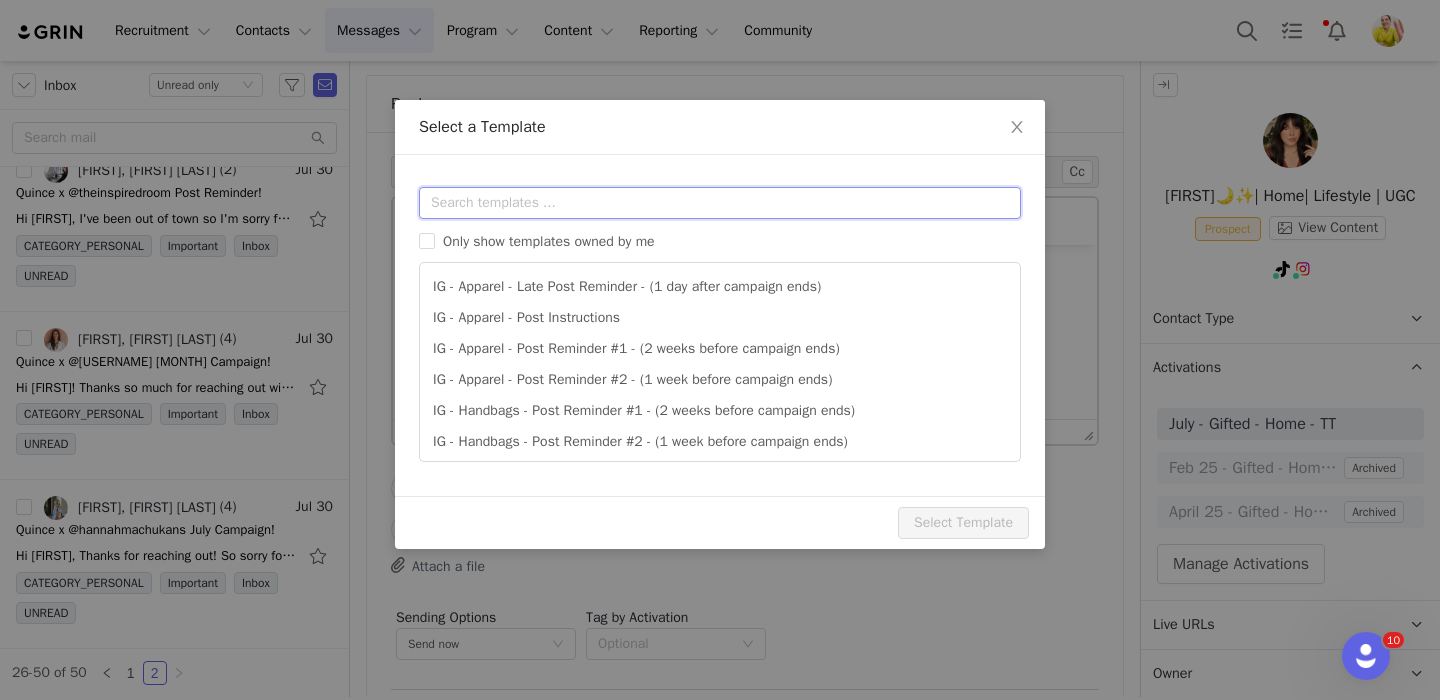 click at bounding box center (720, 203) 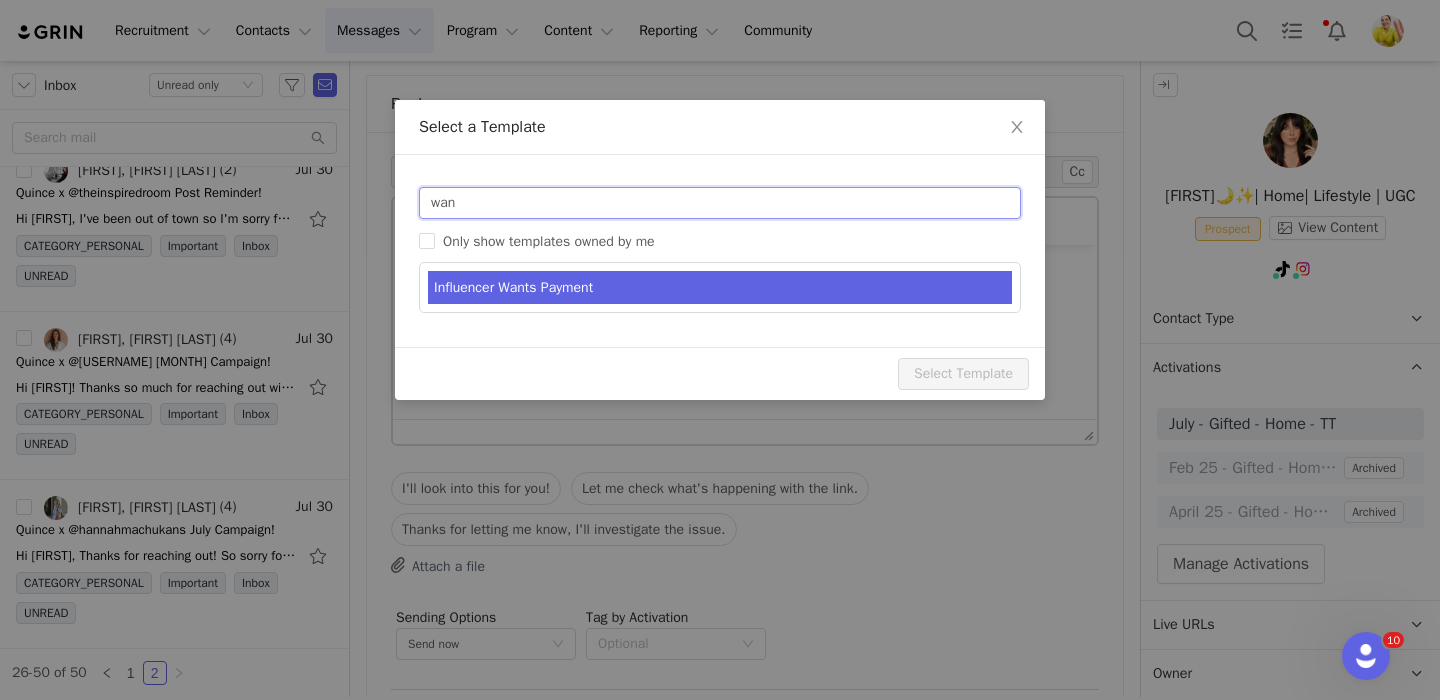 type on "wan" 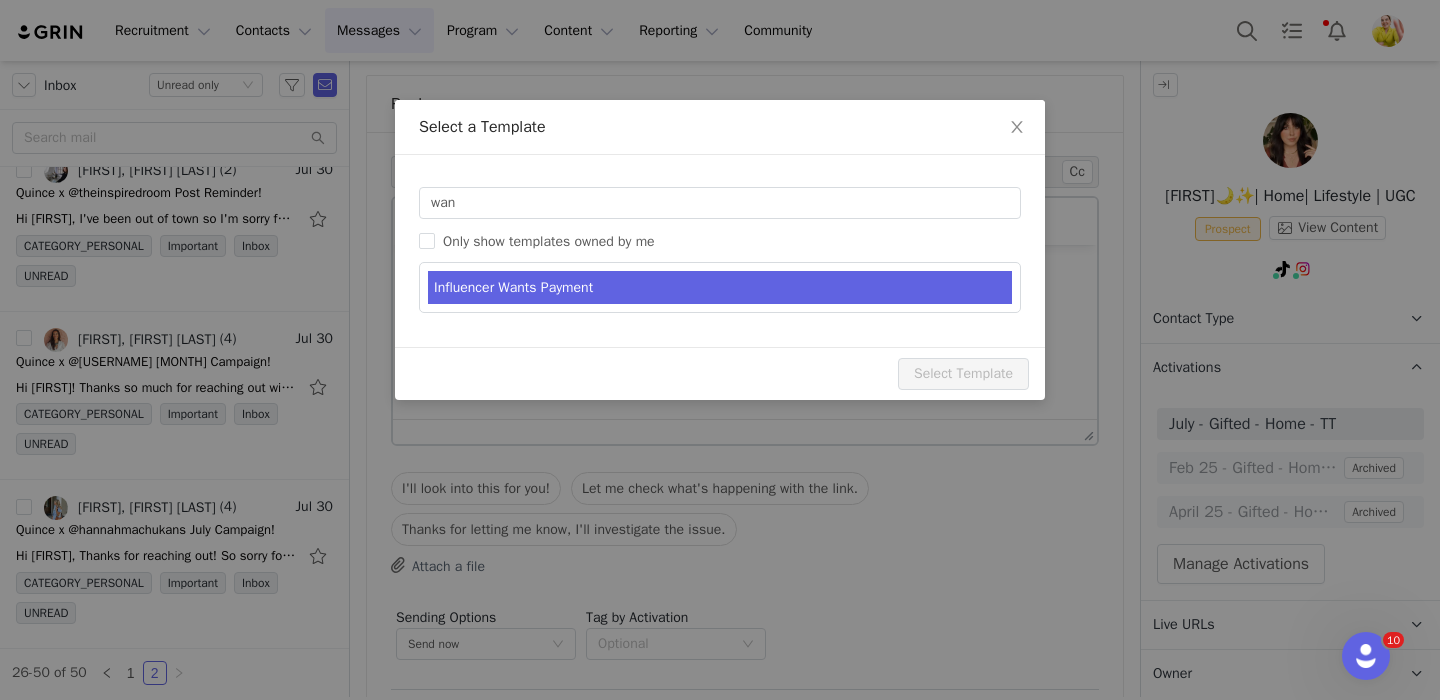 type on "RE: Quince Campaign!" 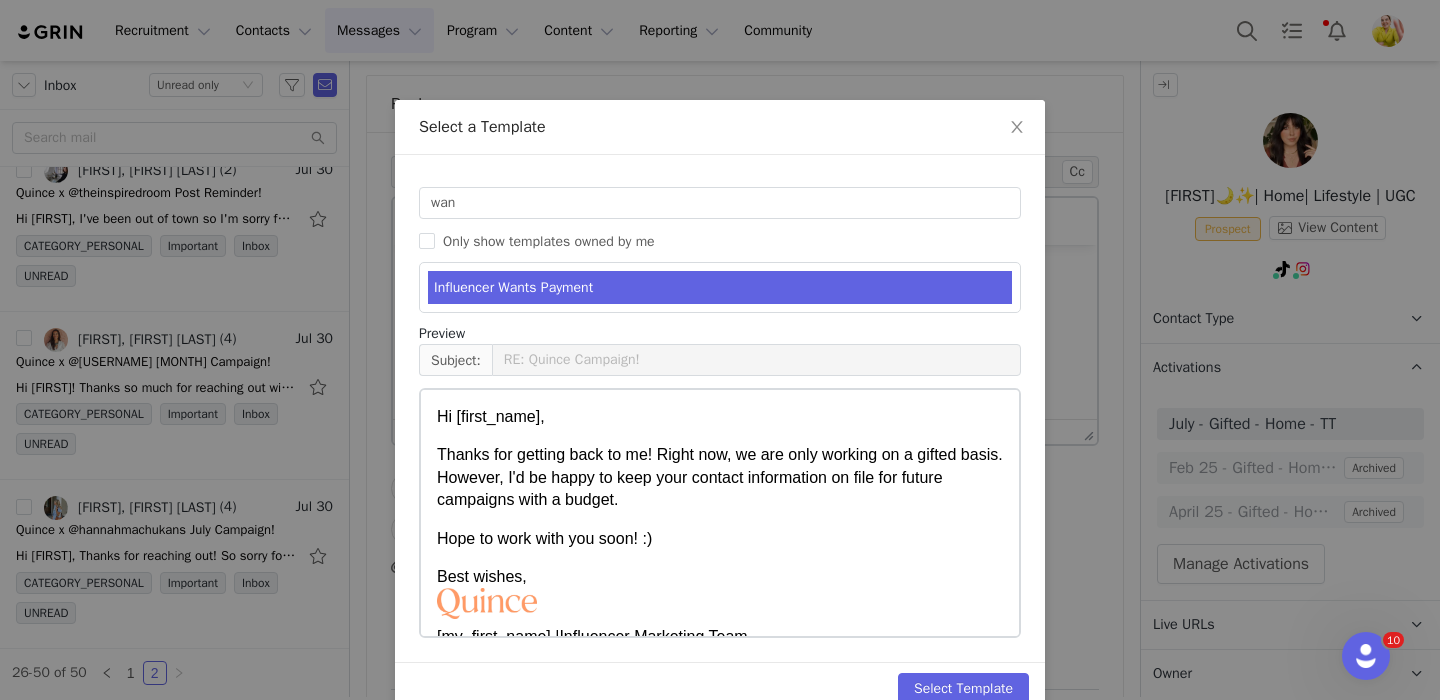 scroll, scrollTop: 39, scrollLeft: 0, axis: vertical 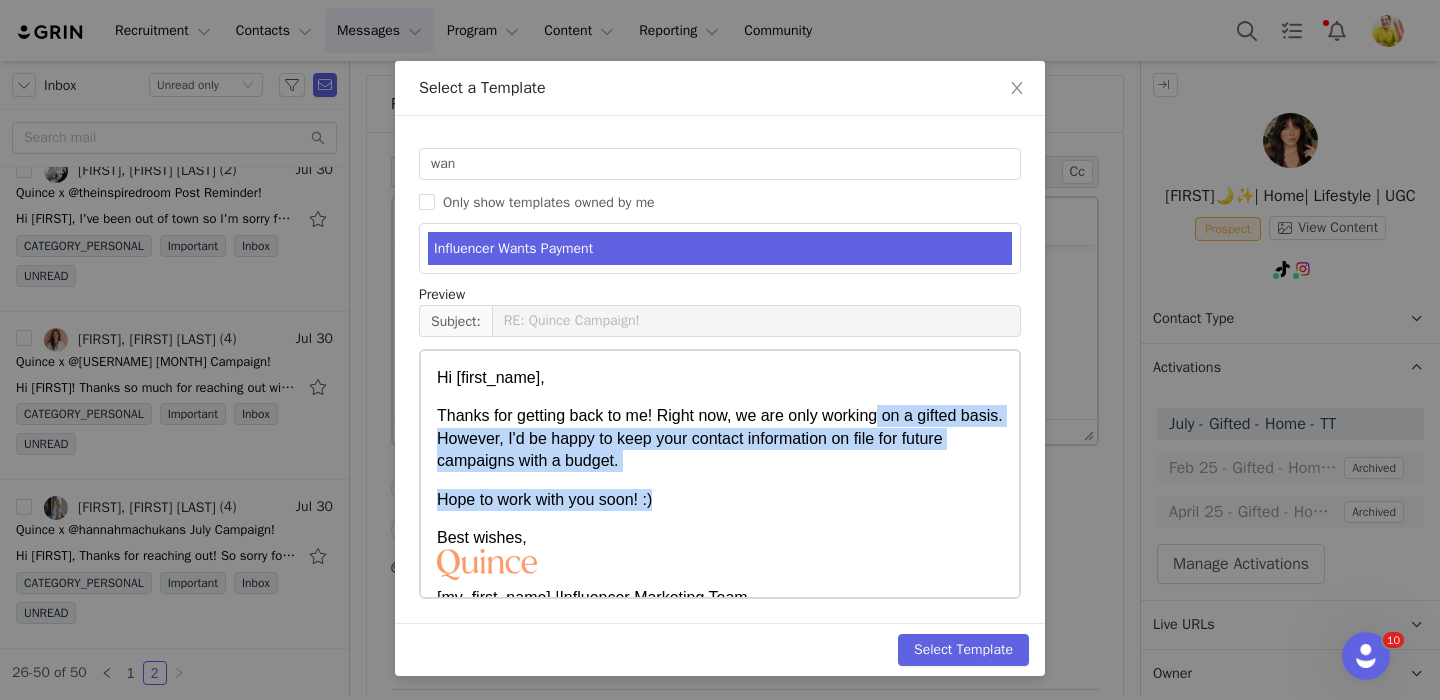 drag, startPoint x: 878, startPoint y: 521, endPoint x: 877, endPoint y: 434, distance: 87.005745 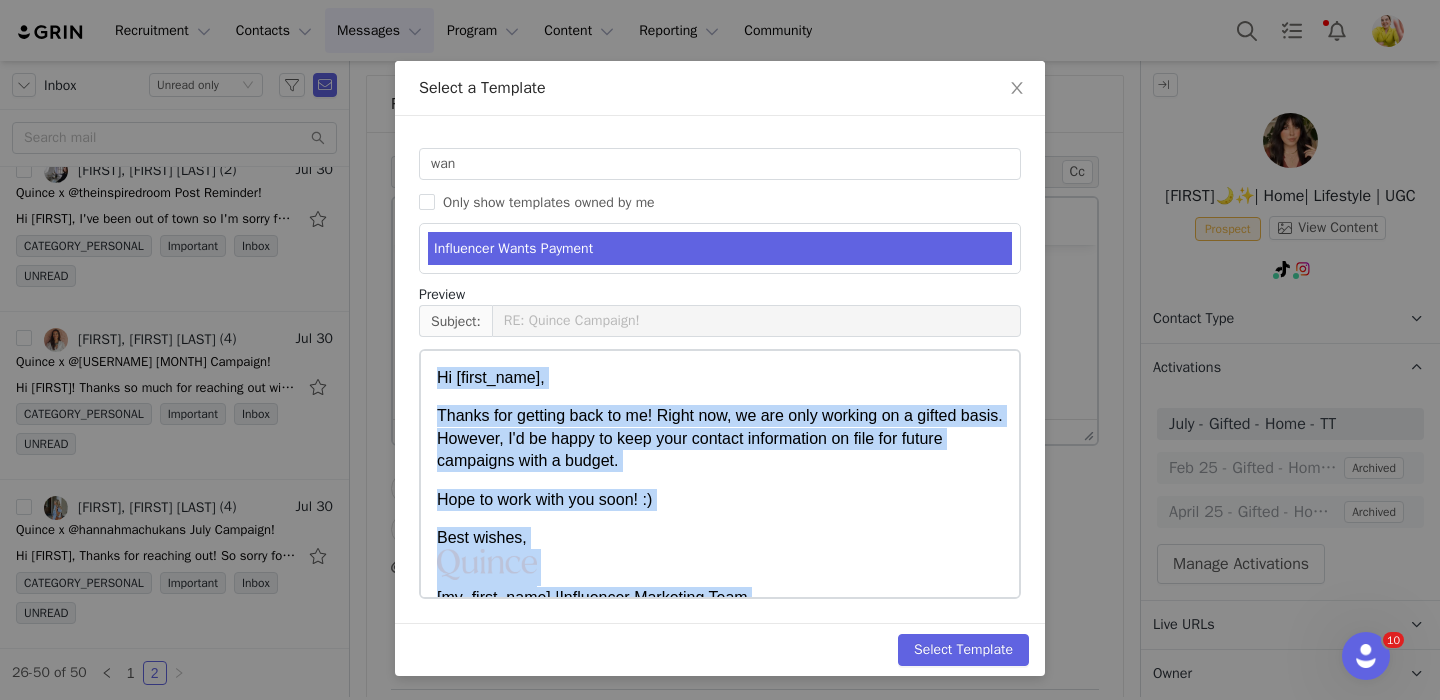 copy on "Hi [FIRST], Thanks for getting back to me! Right now, we are only working on a gifted basis. However, I'd be happy to keep your contact information on file for future campaigns with a budget. Hope to work with you soon! :) Best wishes, [FIRST] | Influencer Marketing Team Instagram | TikTok" 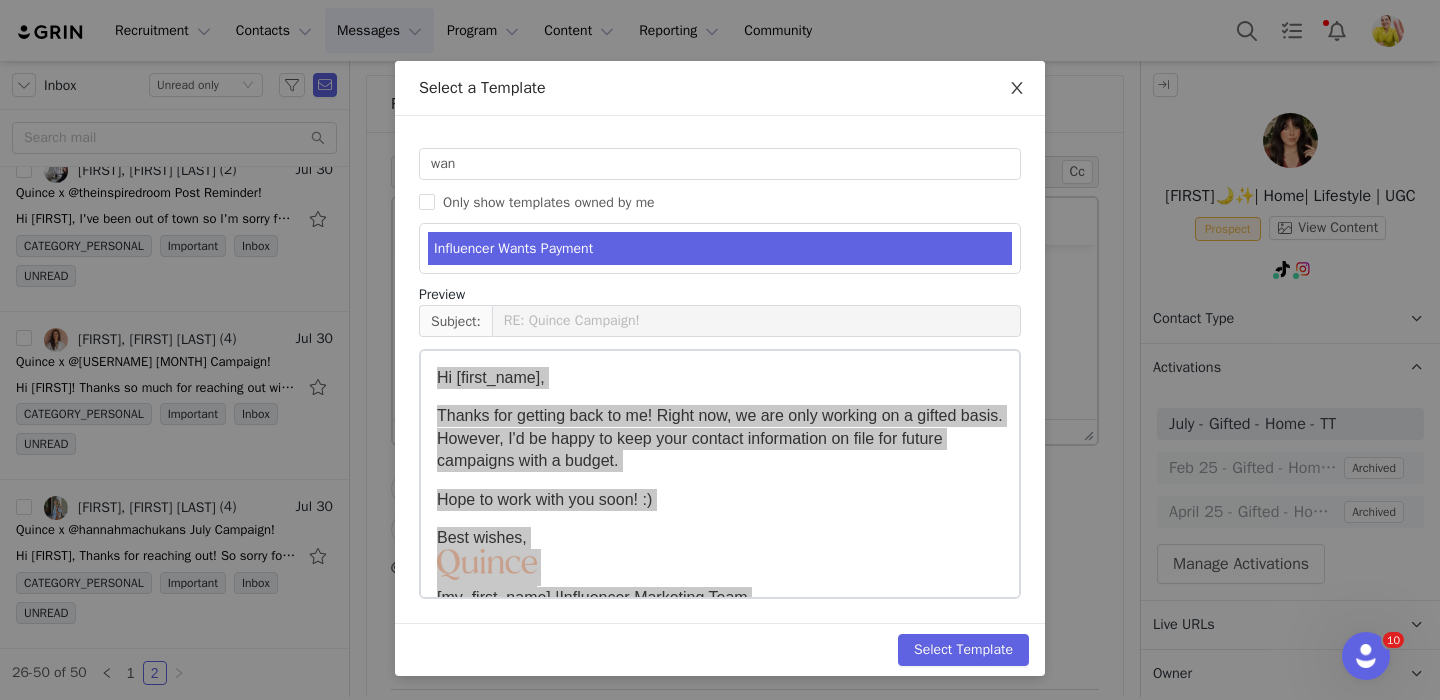 click 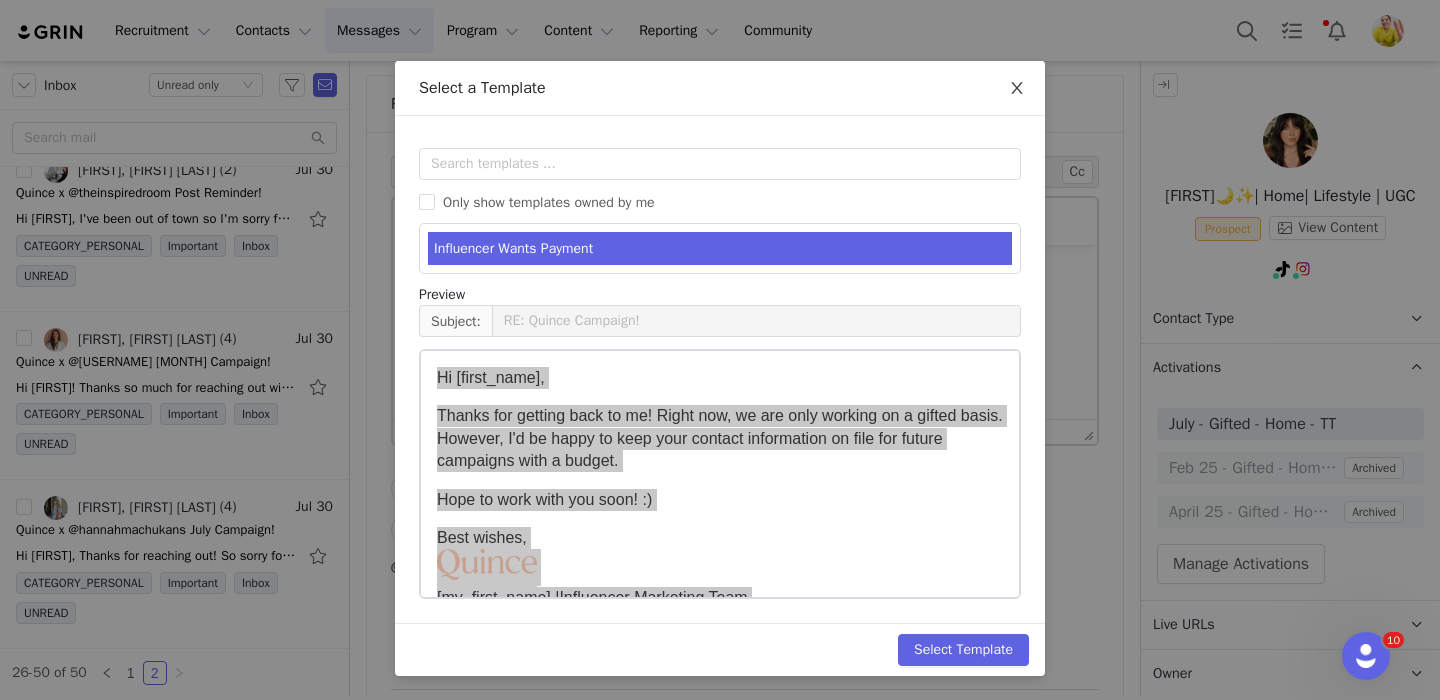 scroll, scrollTop: 0, scrollLeft: 0, axis: both 